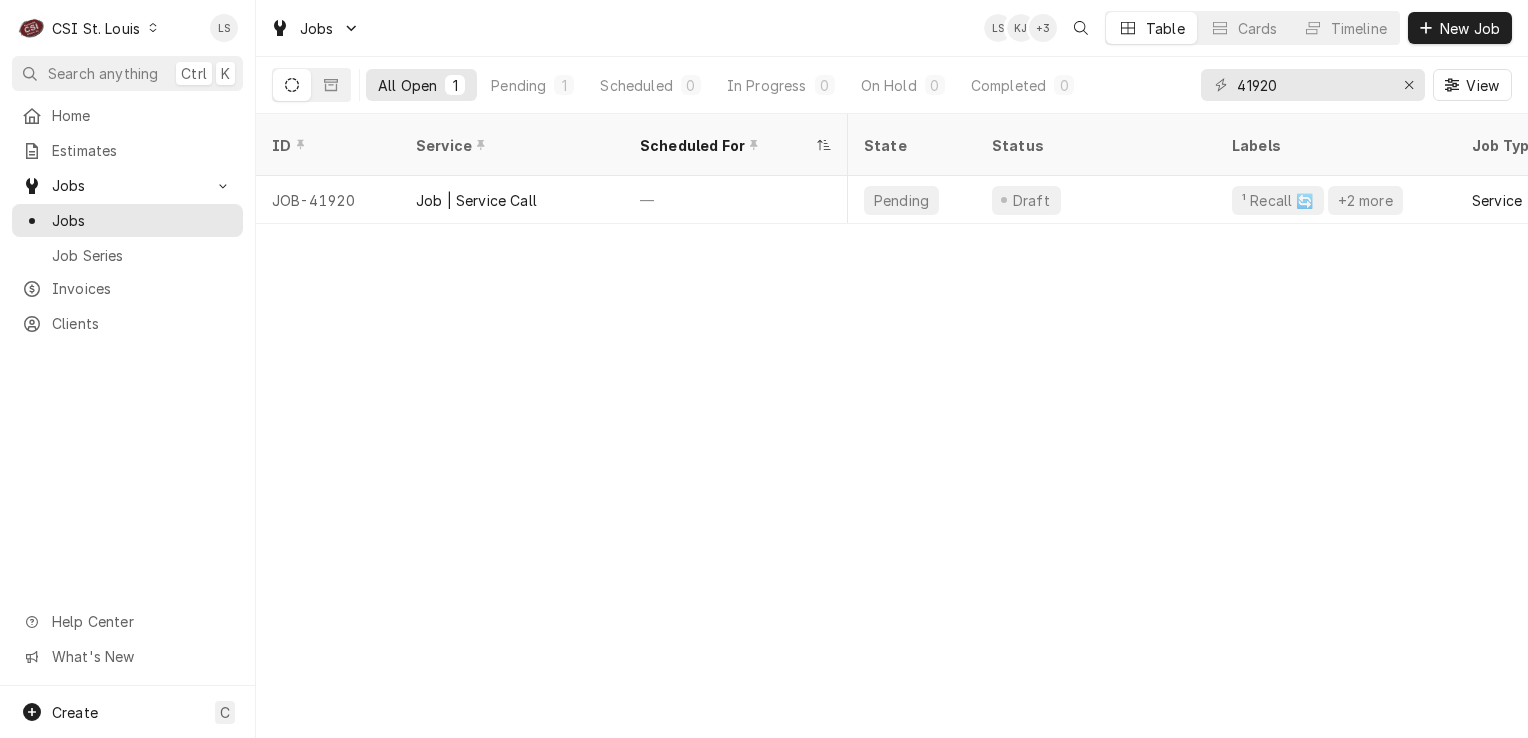 scroll, scrollTop: 0, scrollLeft: 0, axis: both 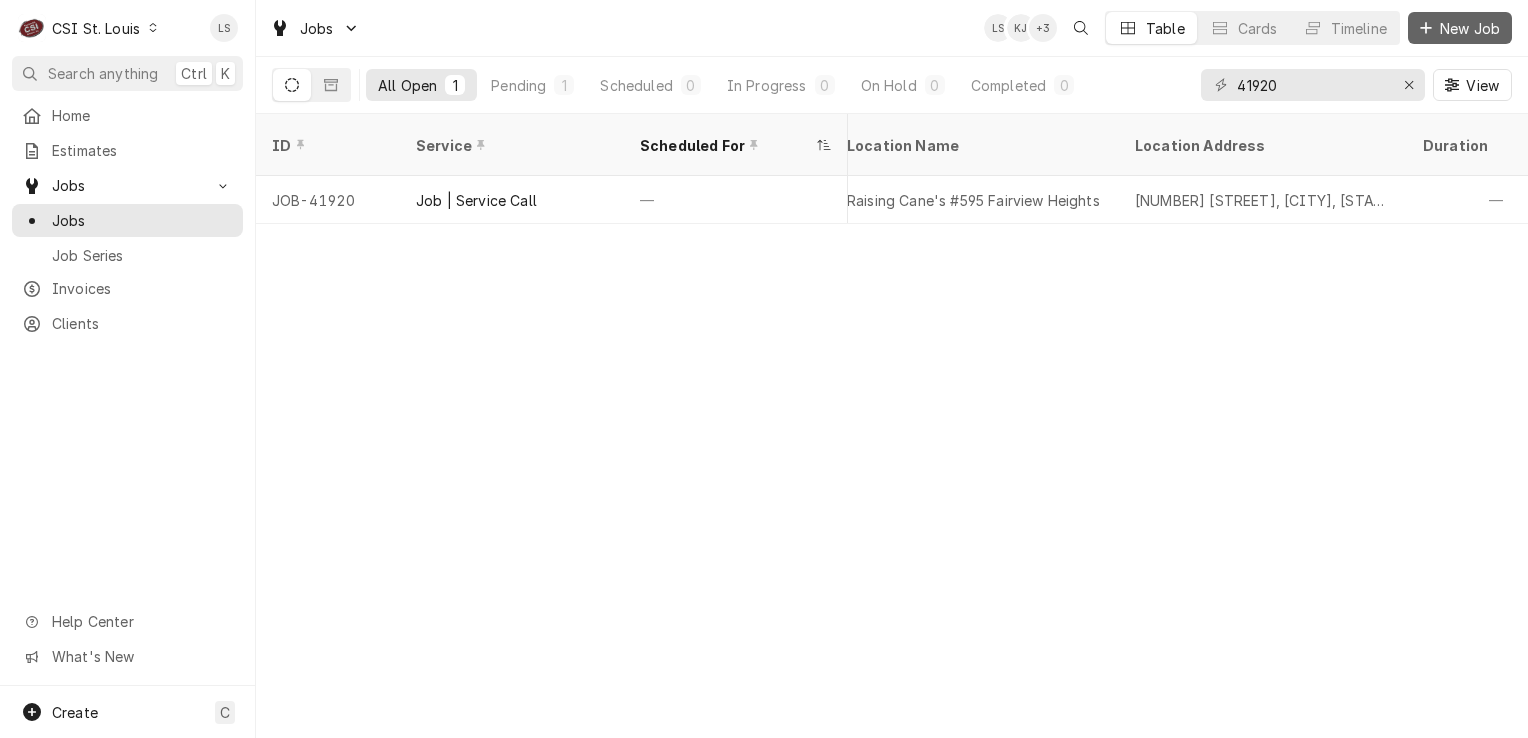 click on "New Job" at bounding box center (1470, 28) 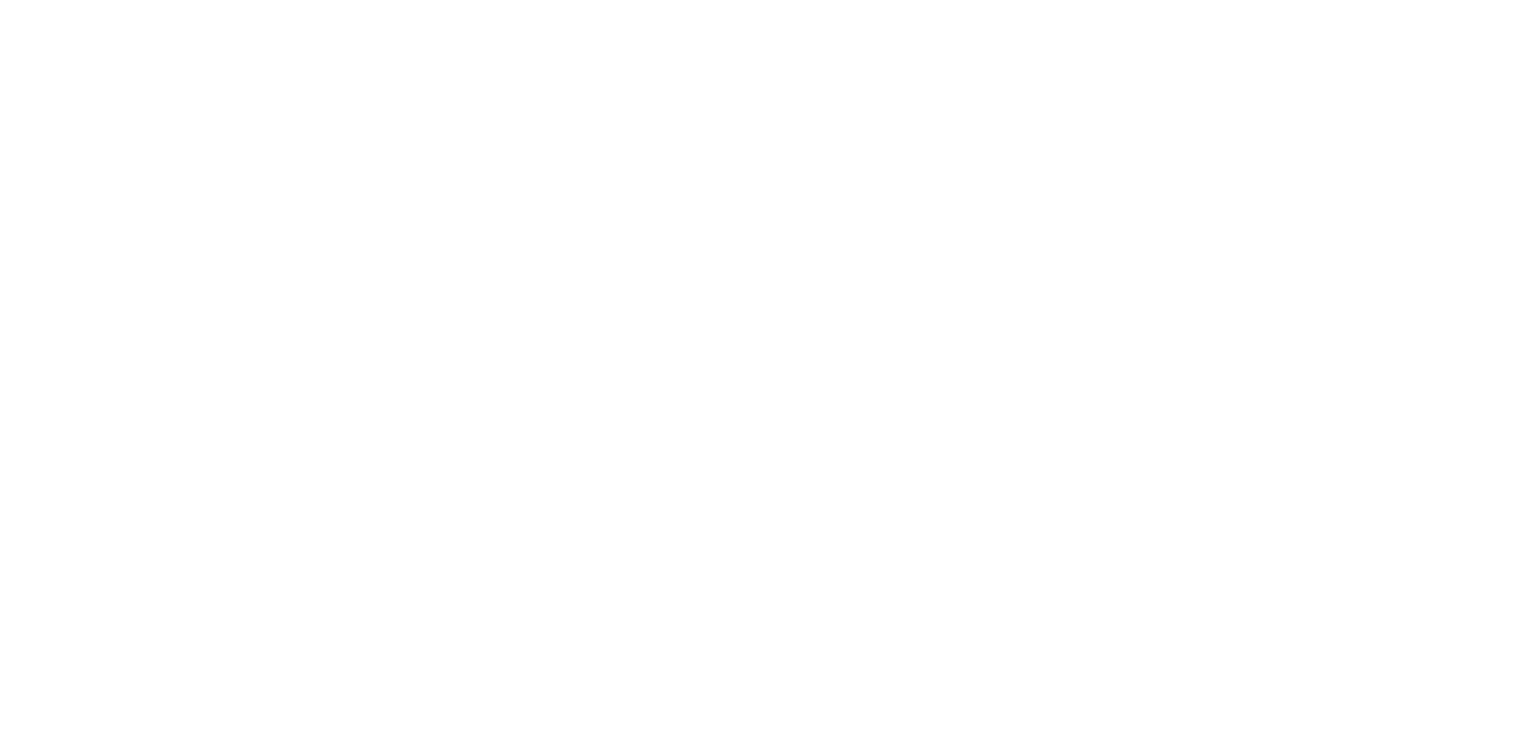 scroll, scrollTop: 0, scrollLeft: 0, axis: both 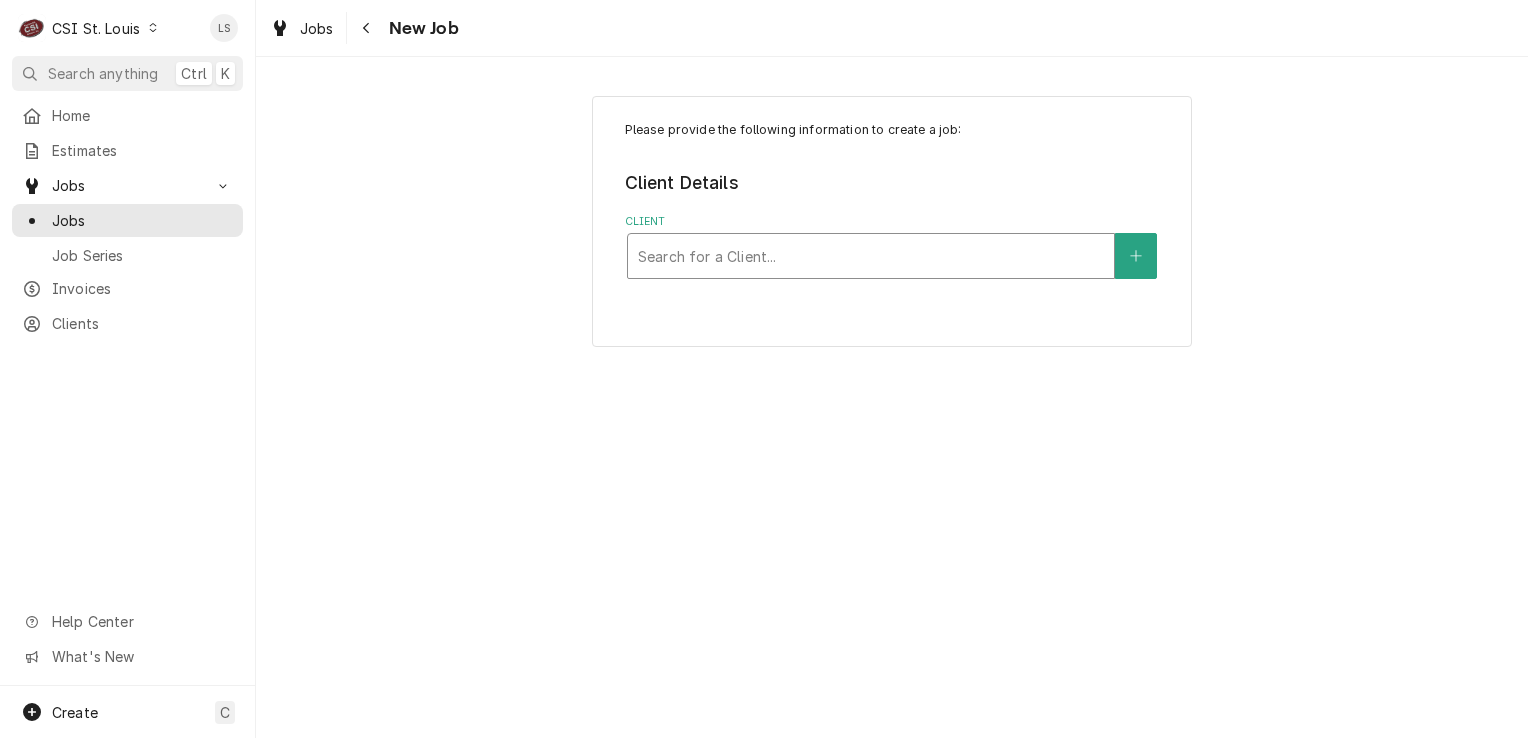click at bounding box center (871, 256) 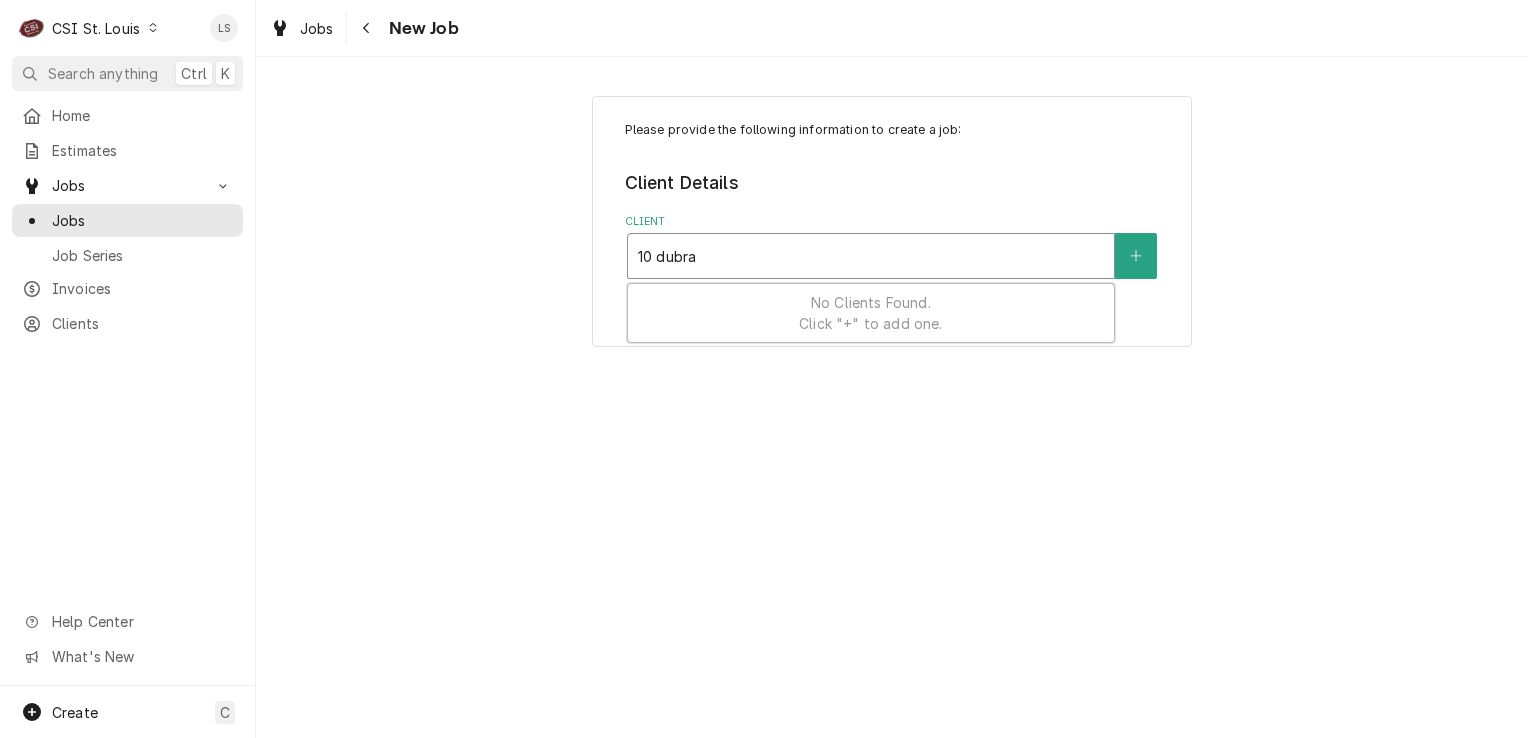 type on "10 dubray" 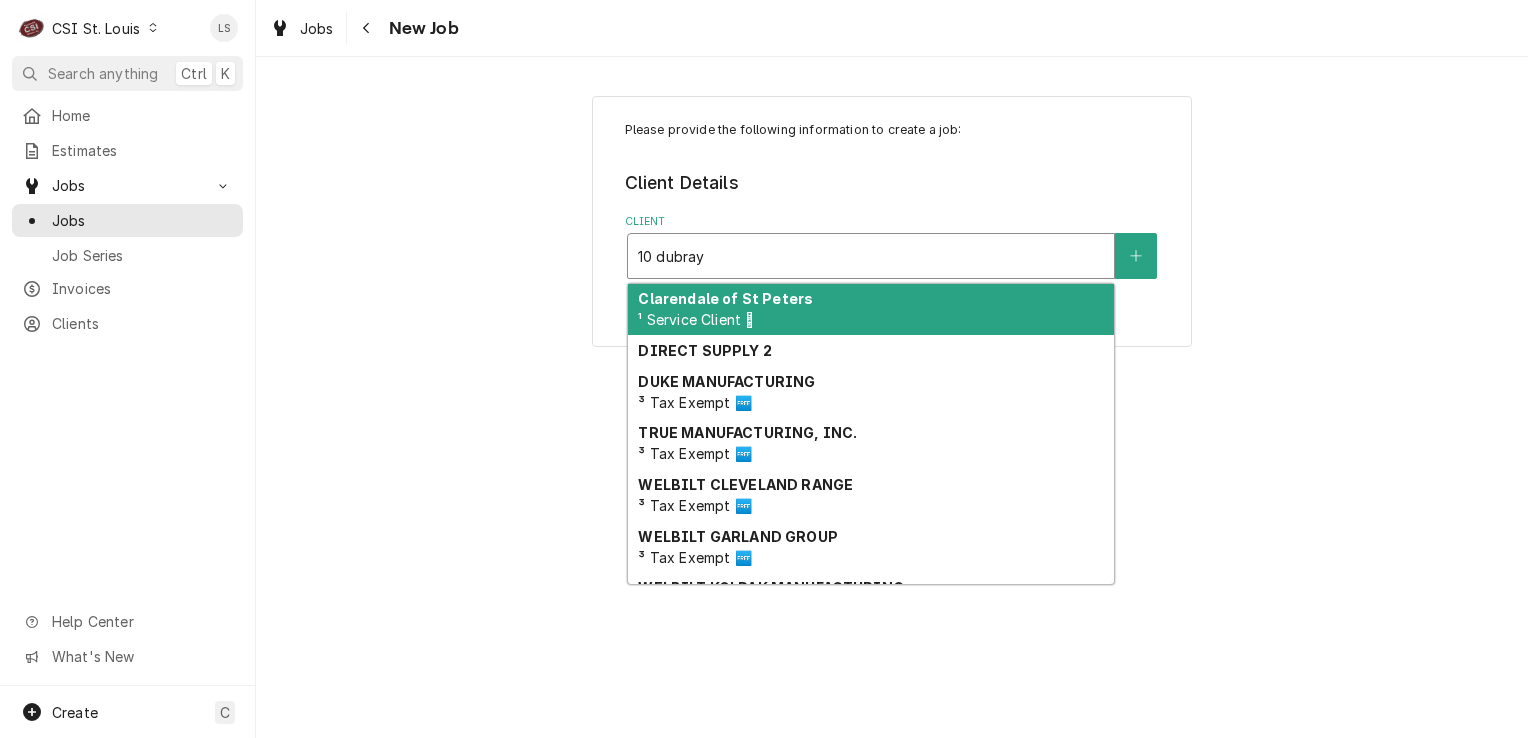 click on "Clarendale of St Peters ¹ Service Client 🛟" at bounding box center (871, 310) 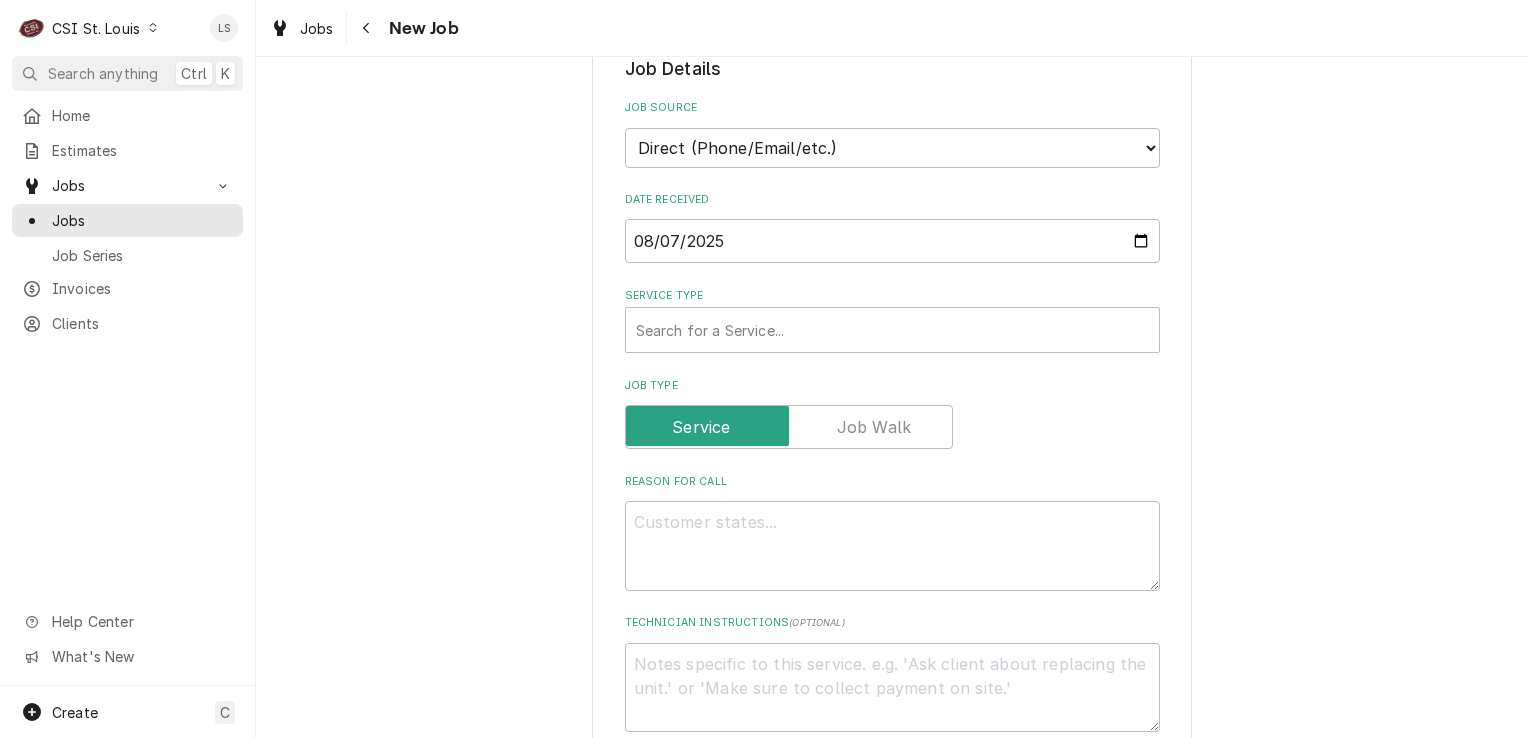 scroll, scrollTop: 600, scrollLeft: 0, axis: vertical 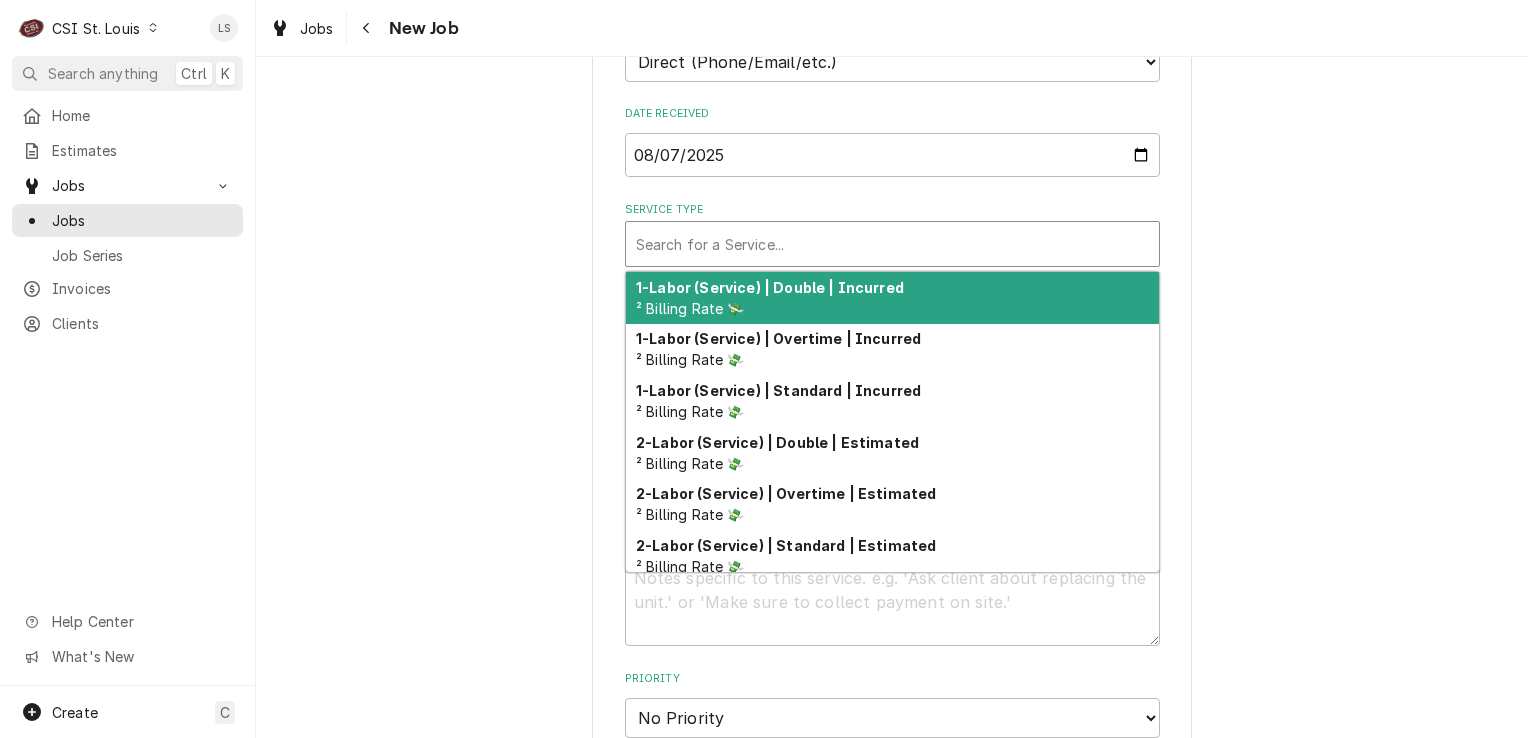 click at bounding box center [892, 244] 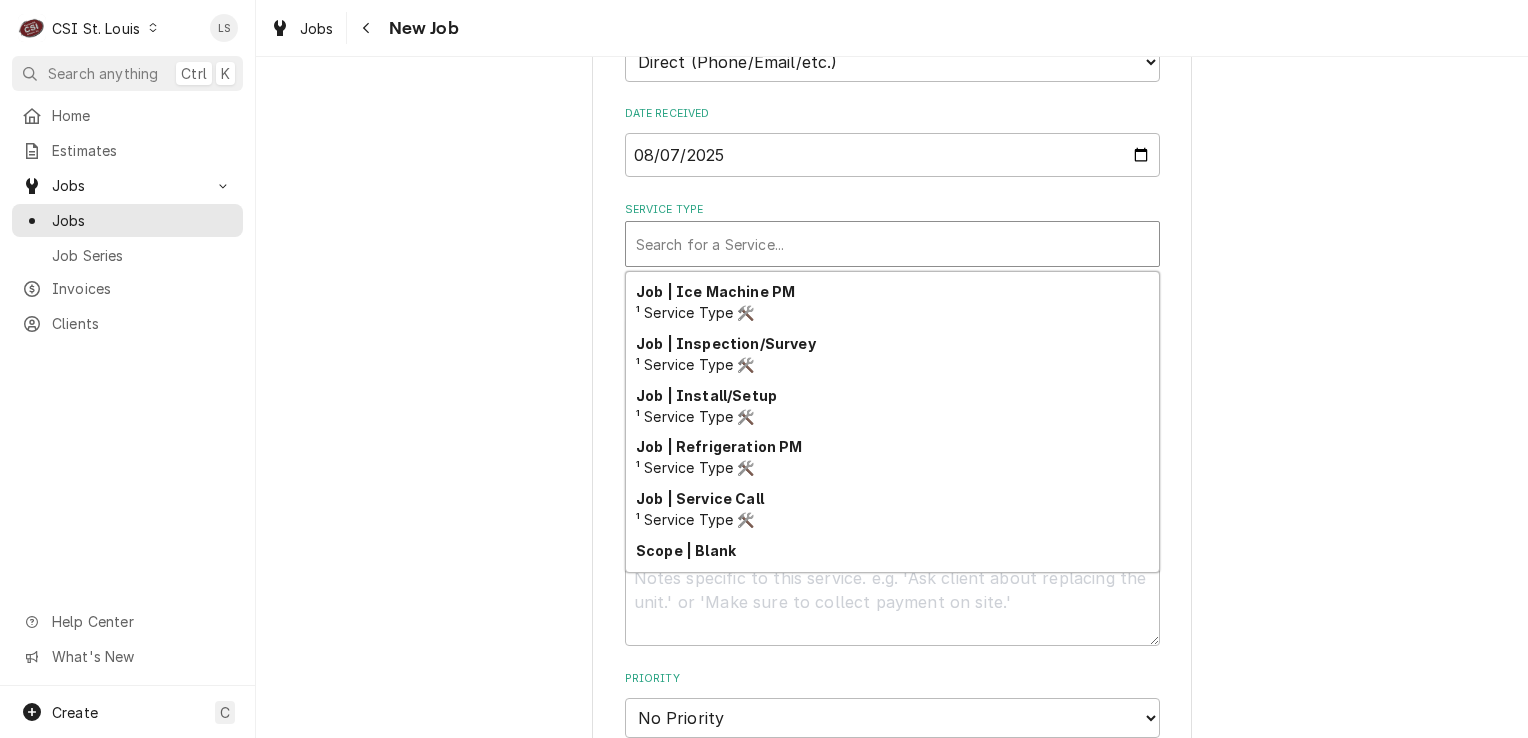 scroll, scrollTop: 1048, scrollLeft: 0, axis: vertical 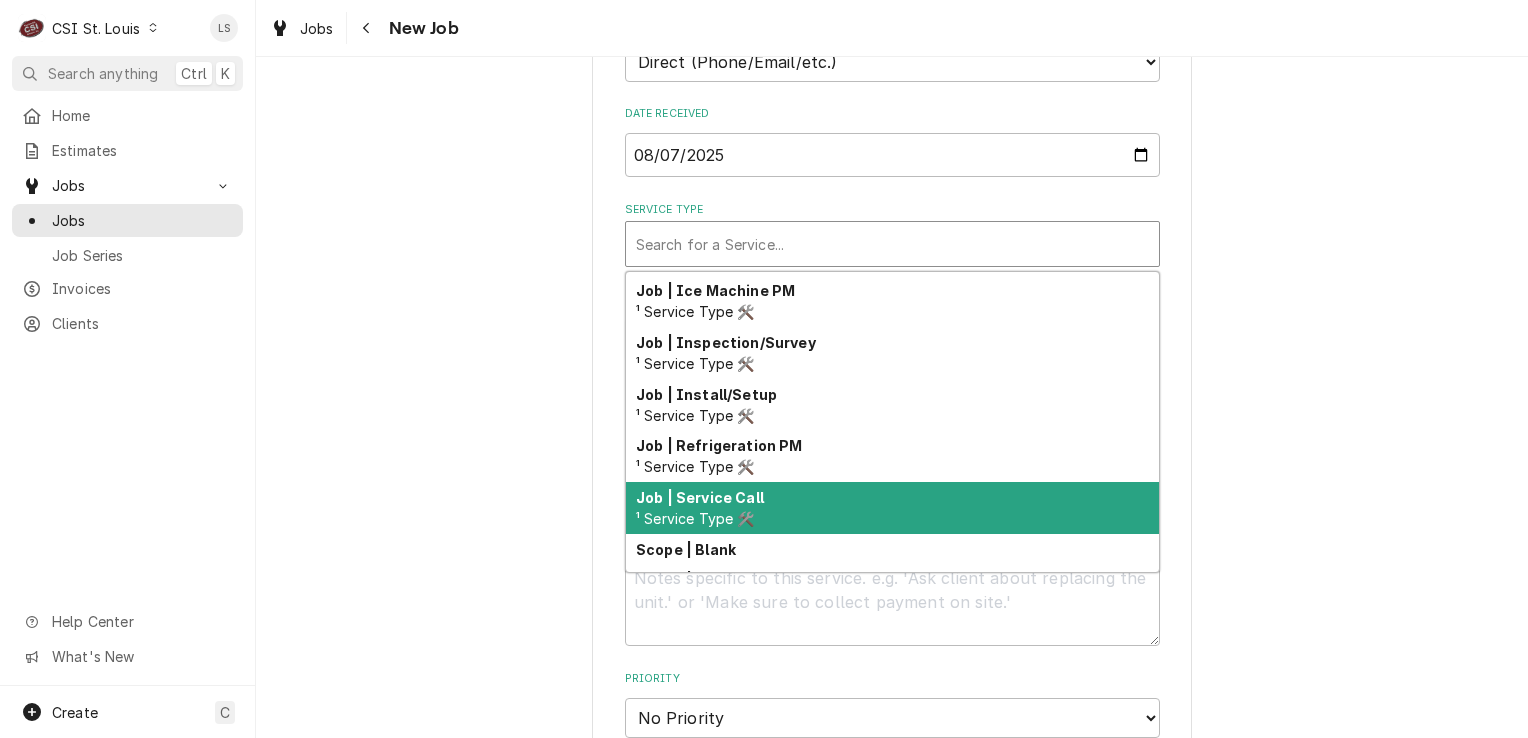 click on "Job | Service Call ¹ Service Type 🛠️" at bounding box center [892, 508] 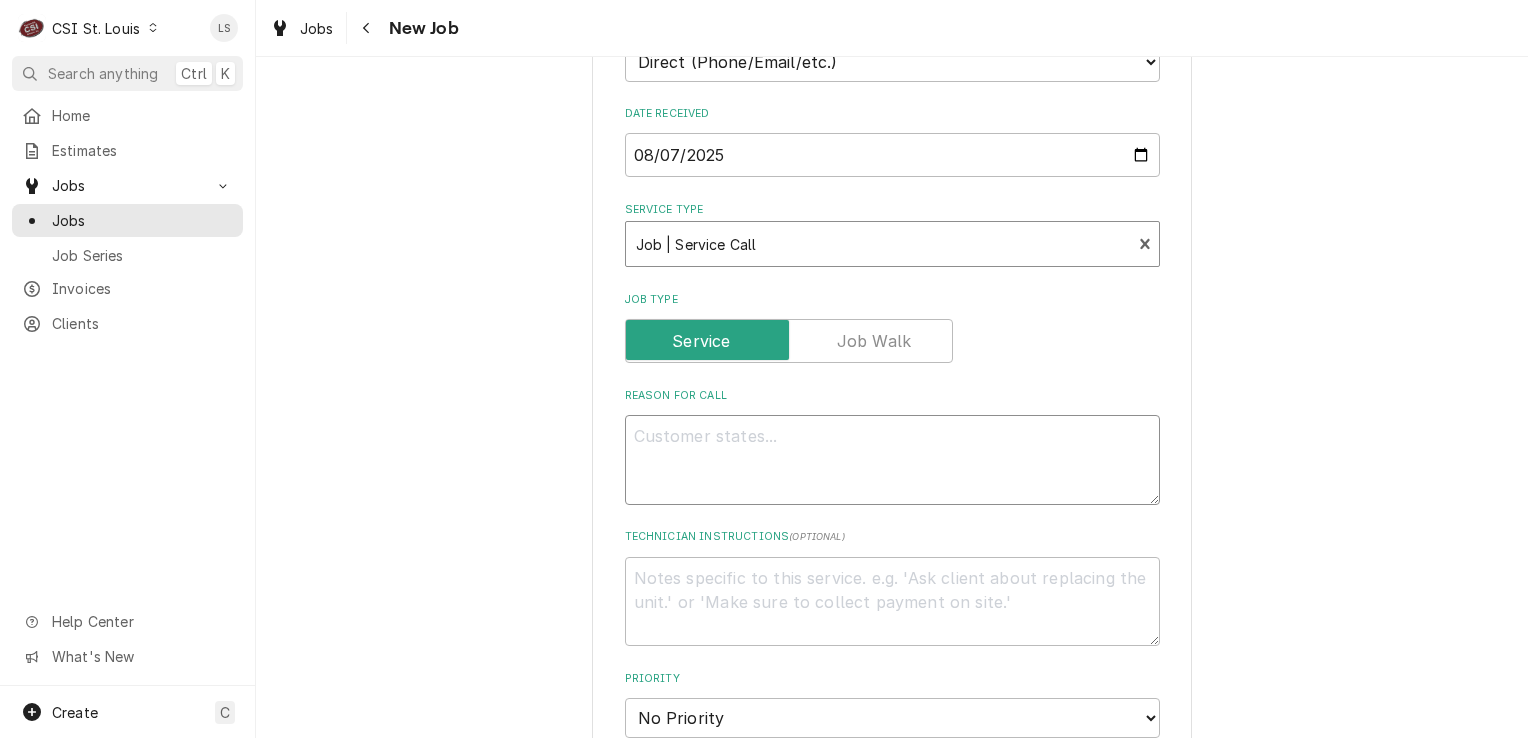 click on "Reason For Call" at bounding box center (892, 460) 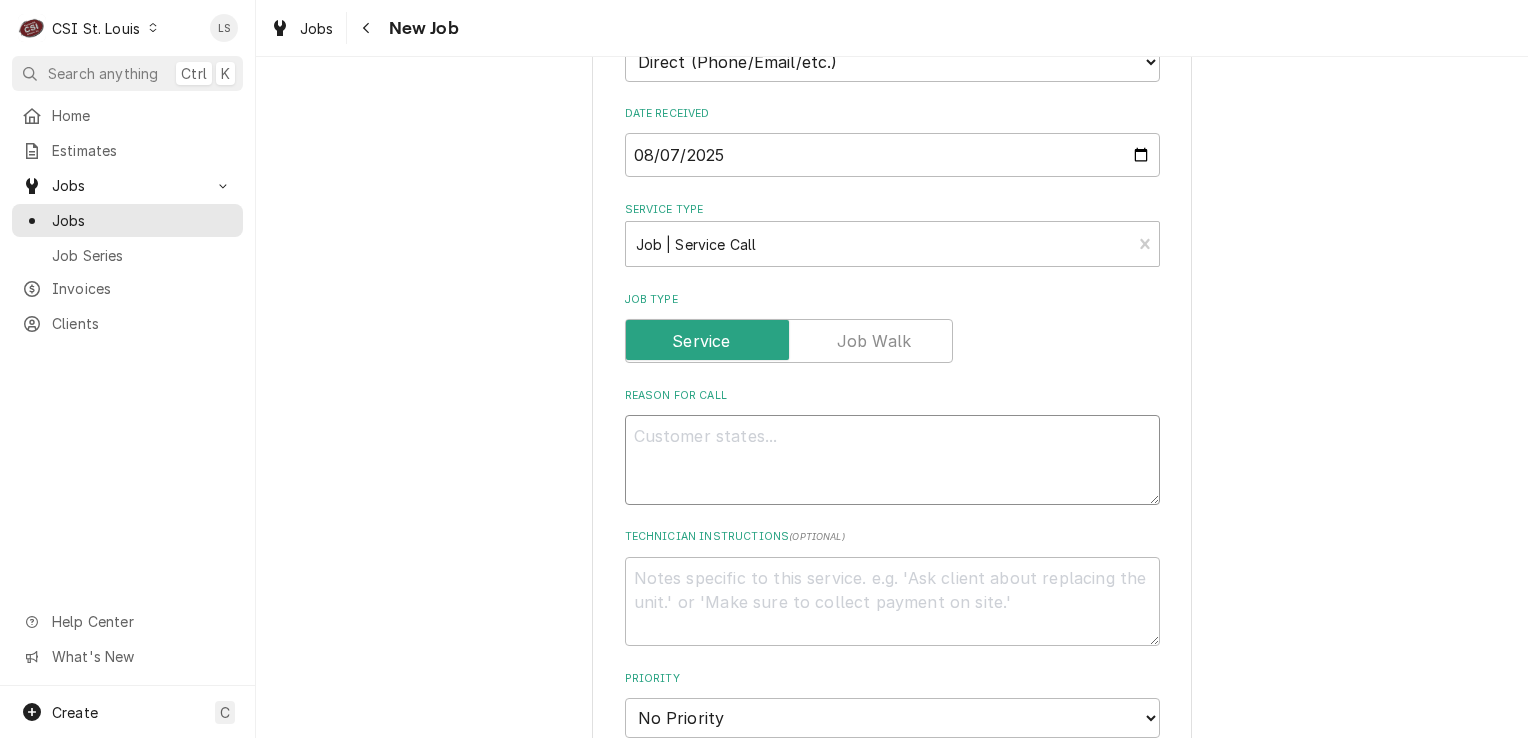 type on "x" 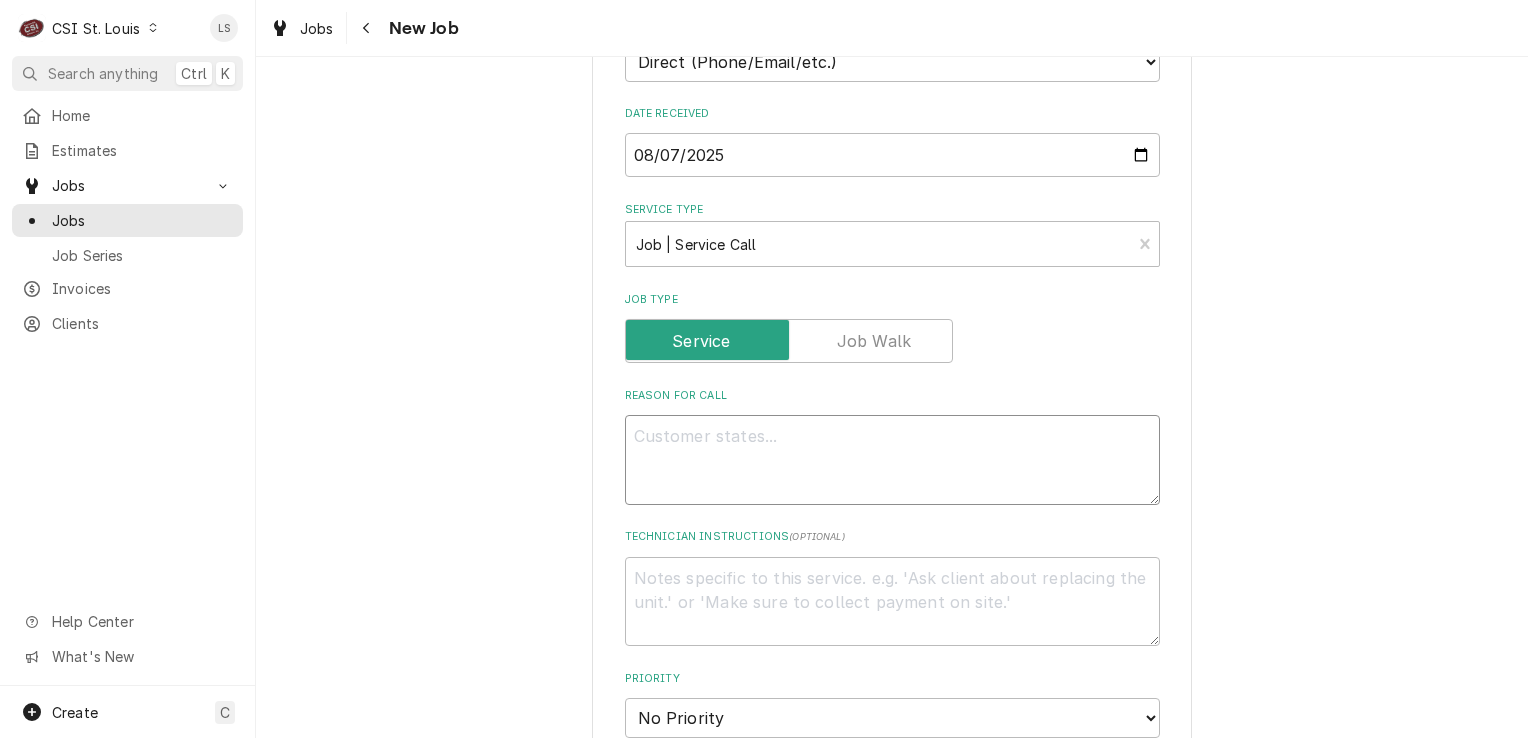 type on "R" 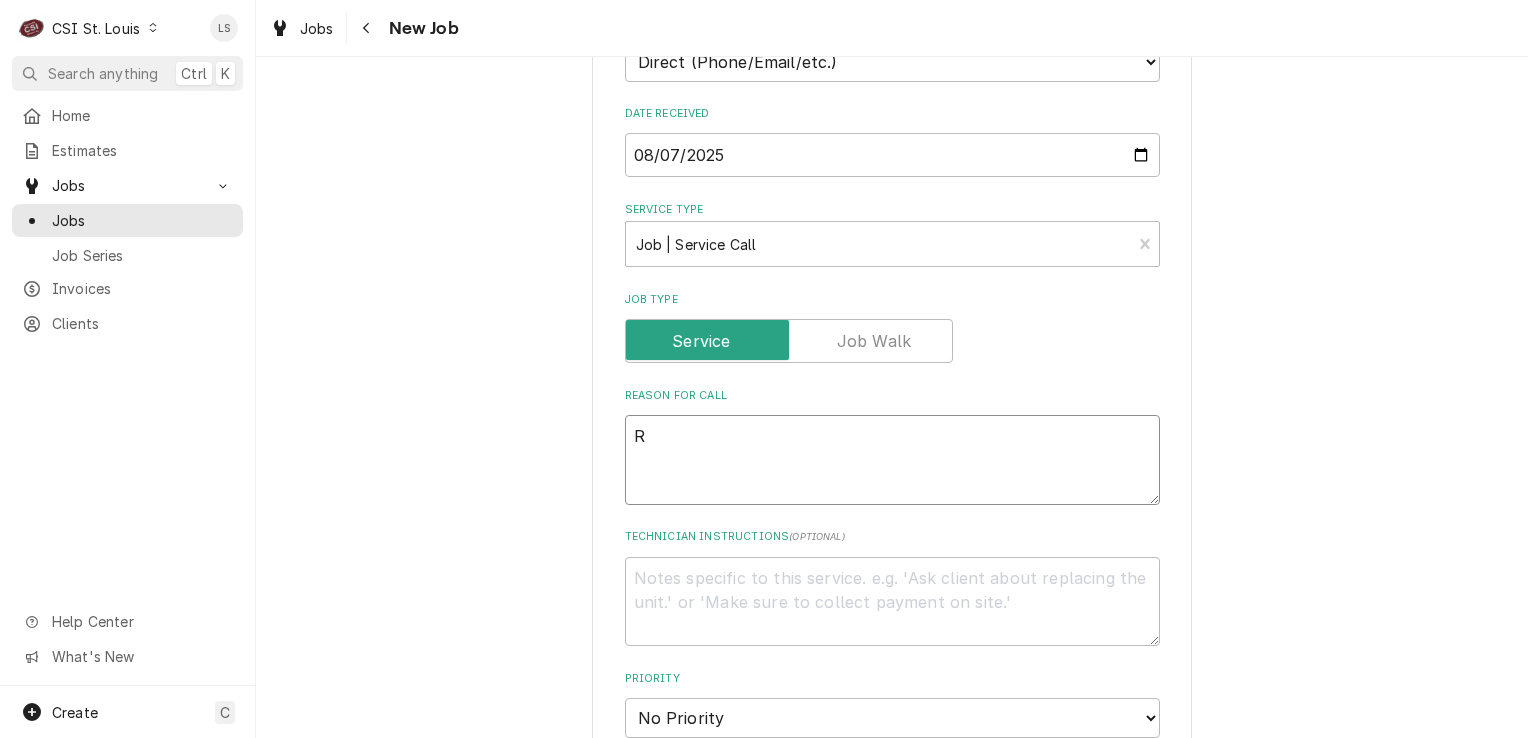 type on "x" 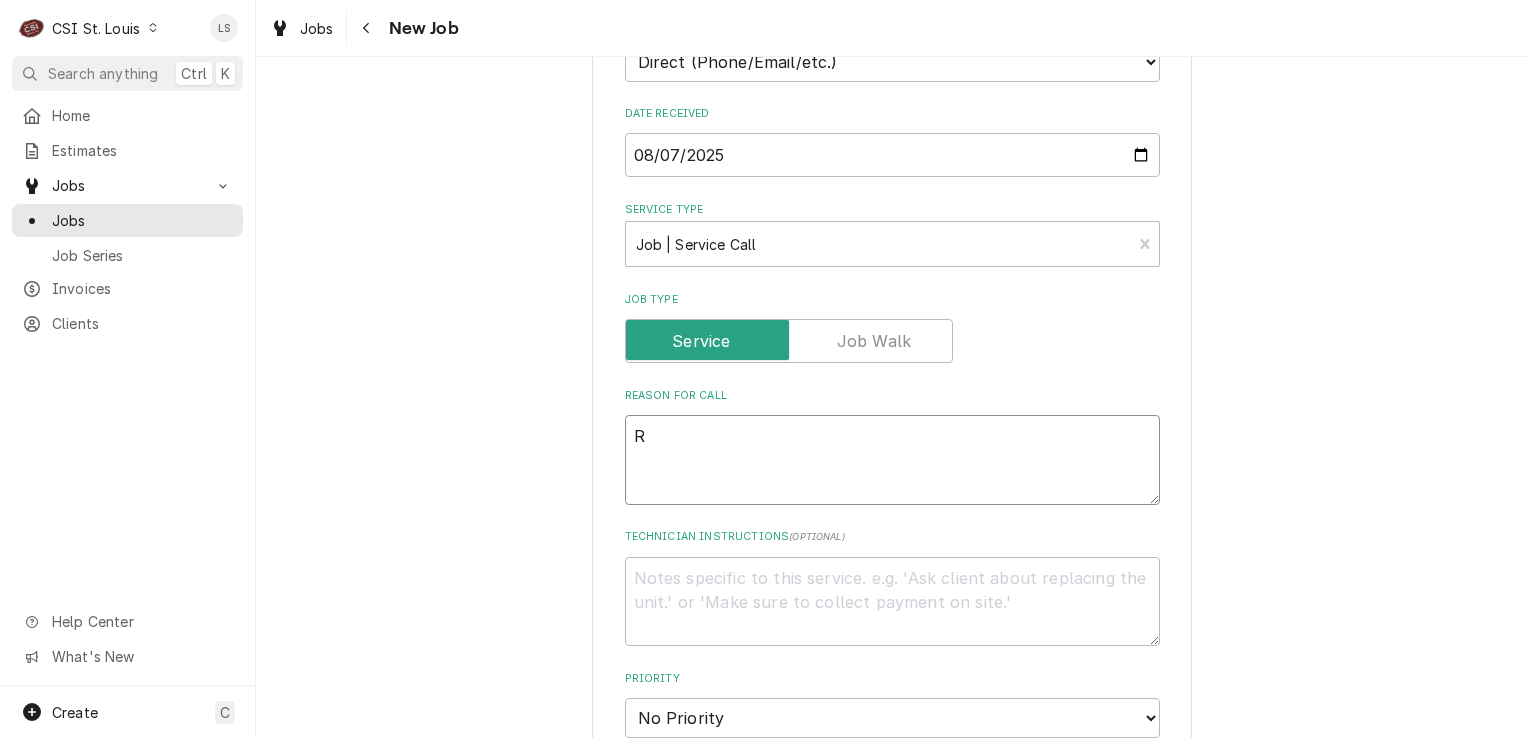 type 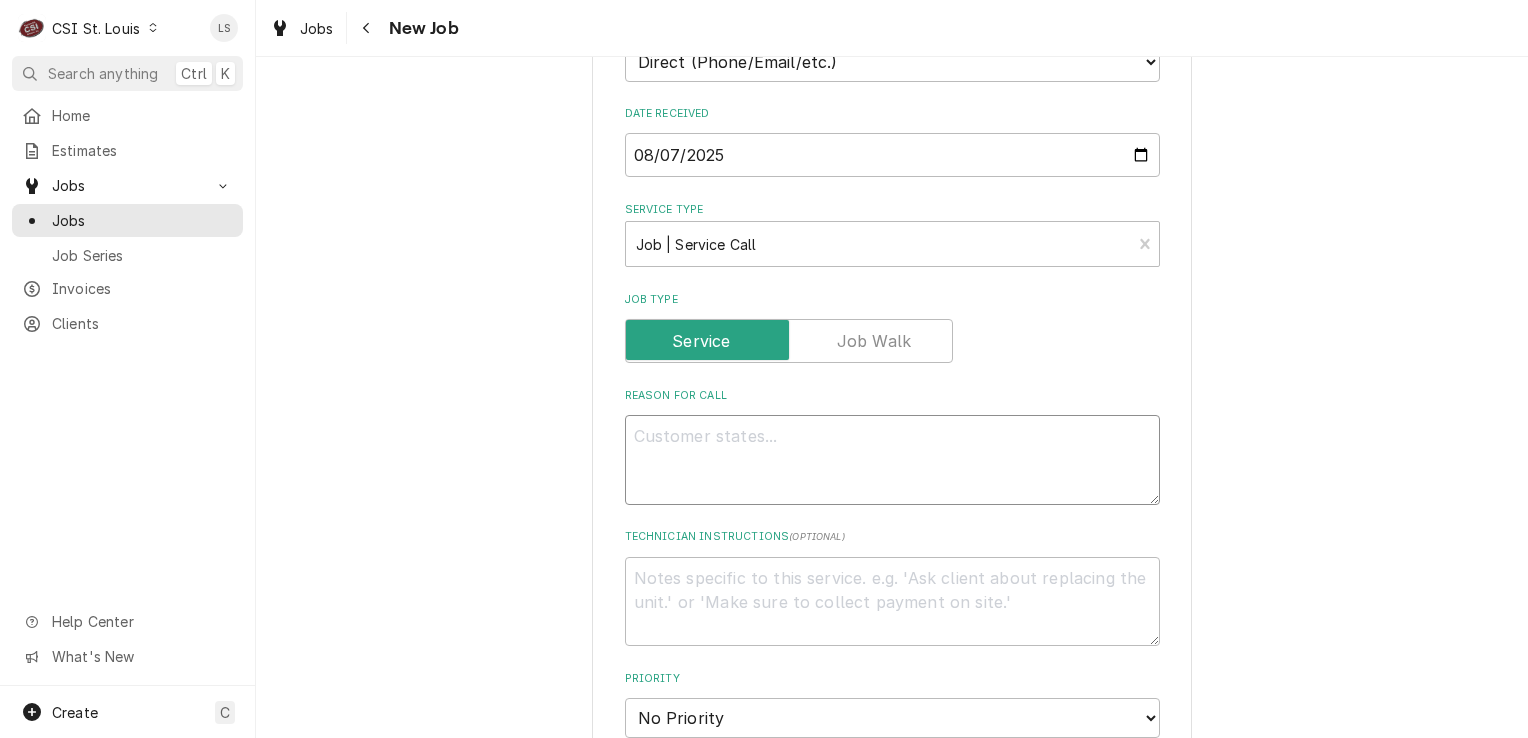 type on "x" 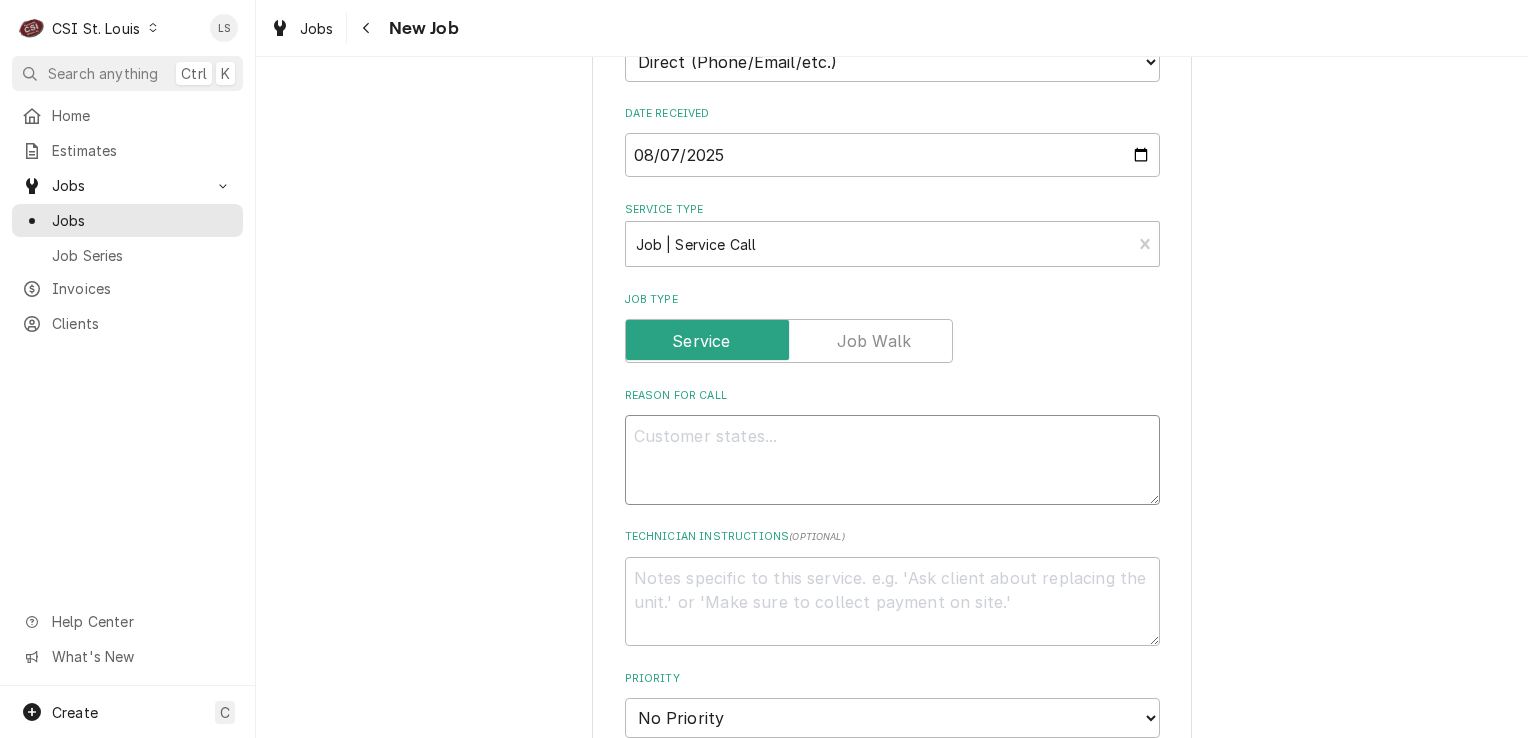 type on "I" 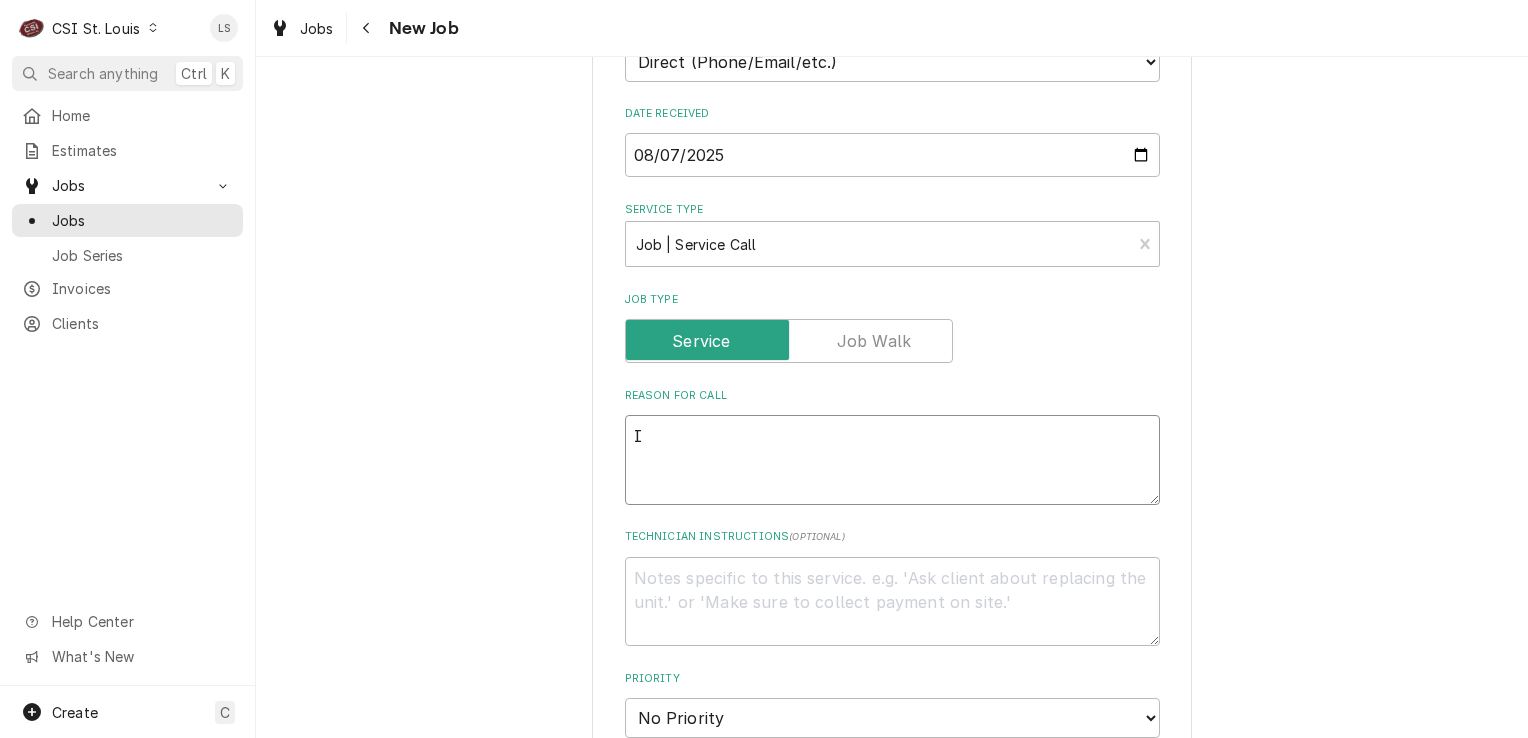 type on "x" 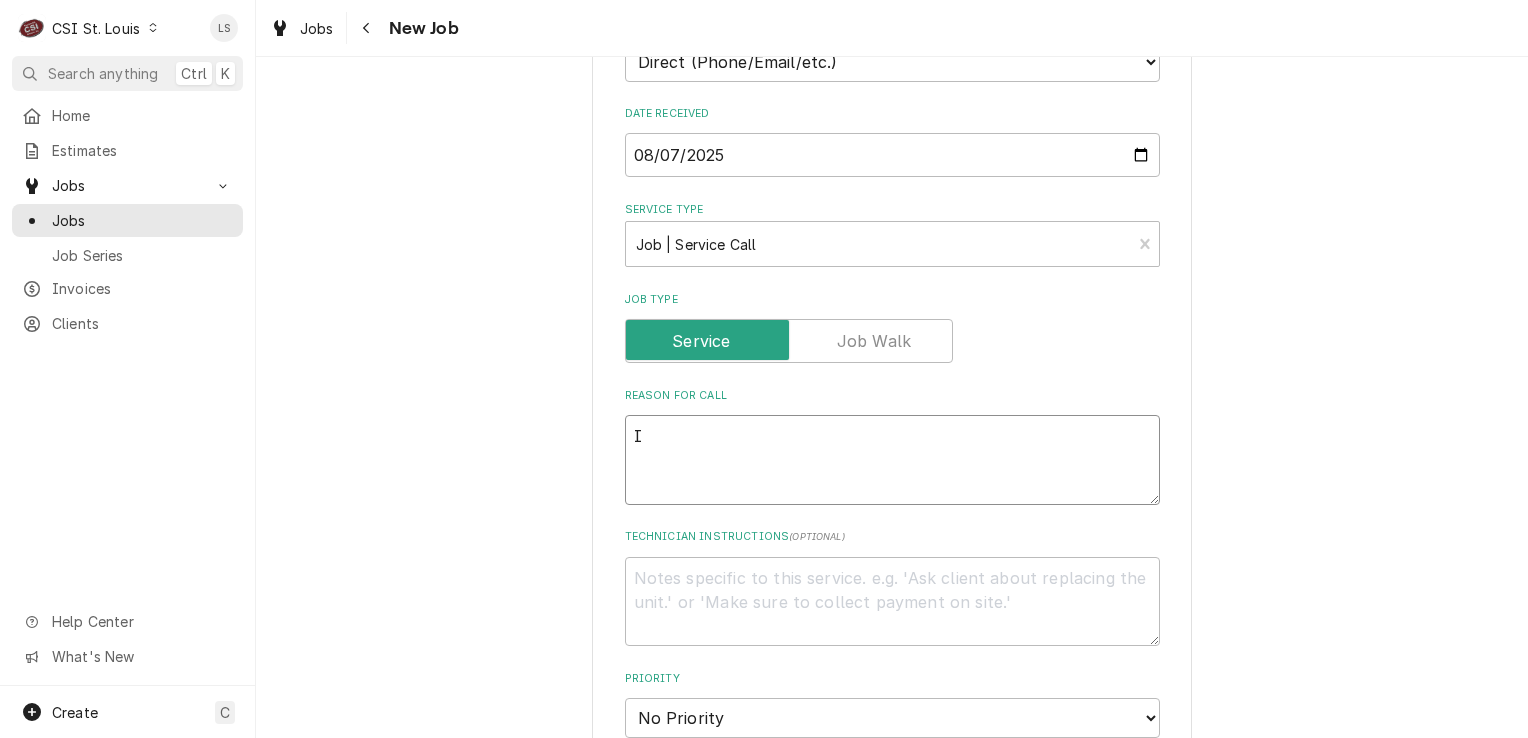 type on "Id" 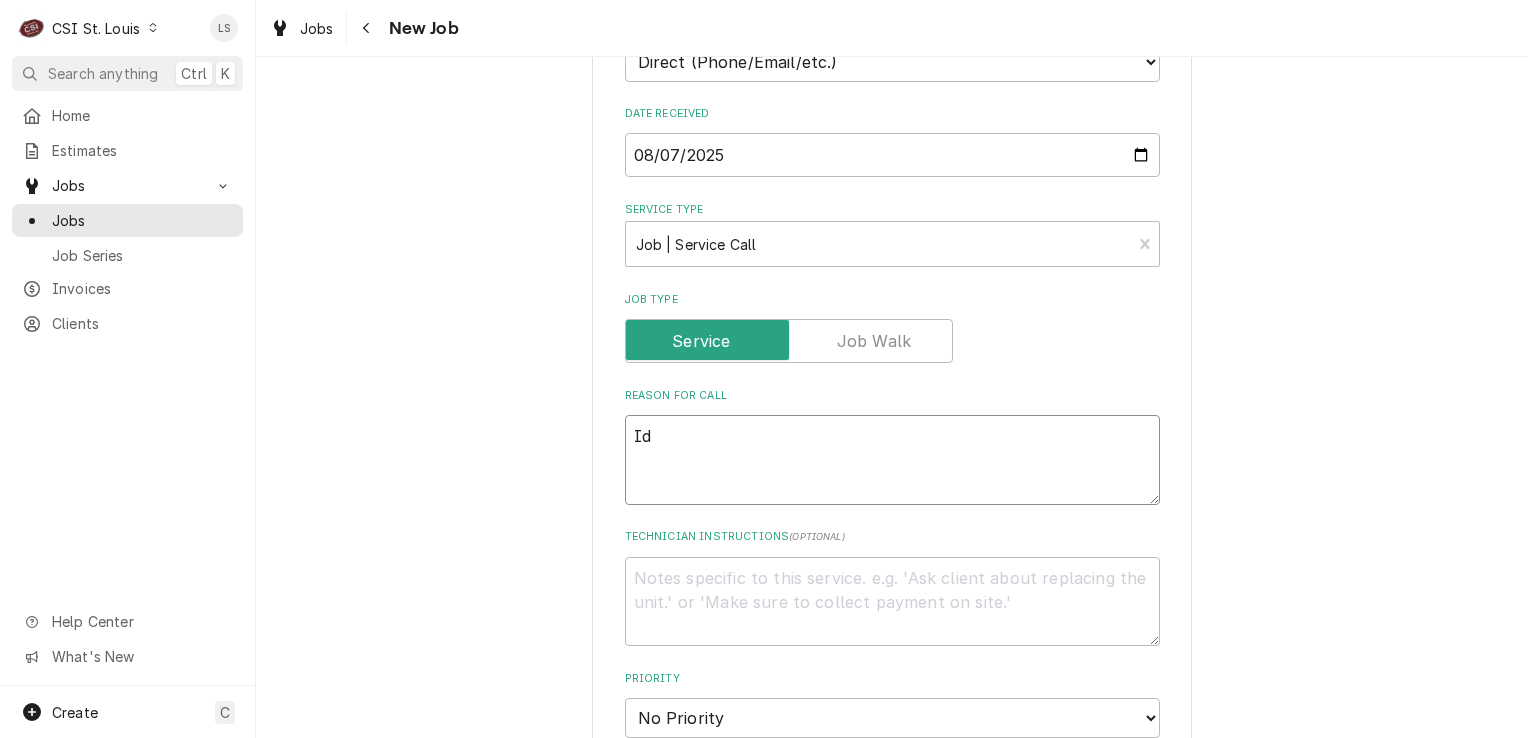 type on "x" 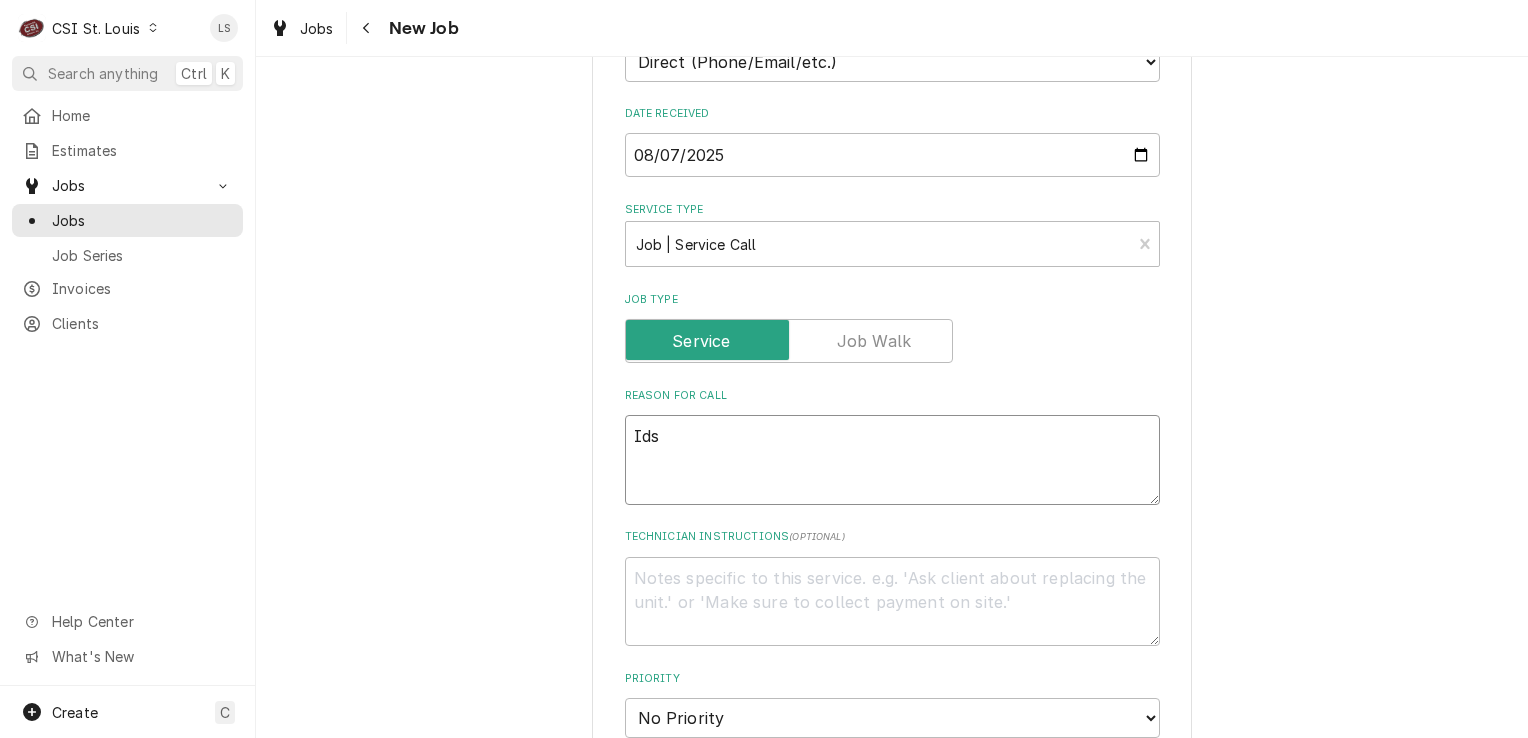 type on "x" 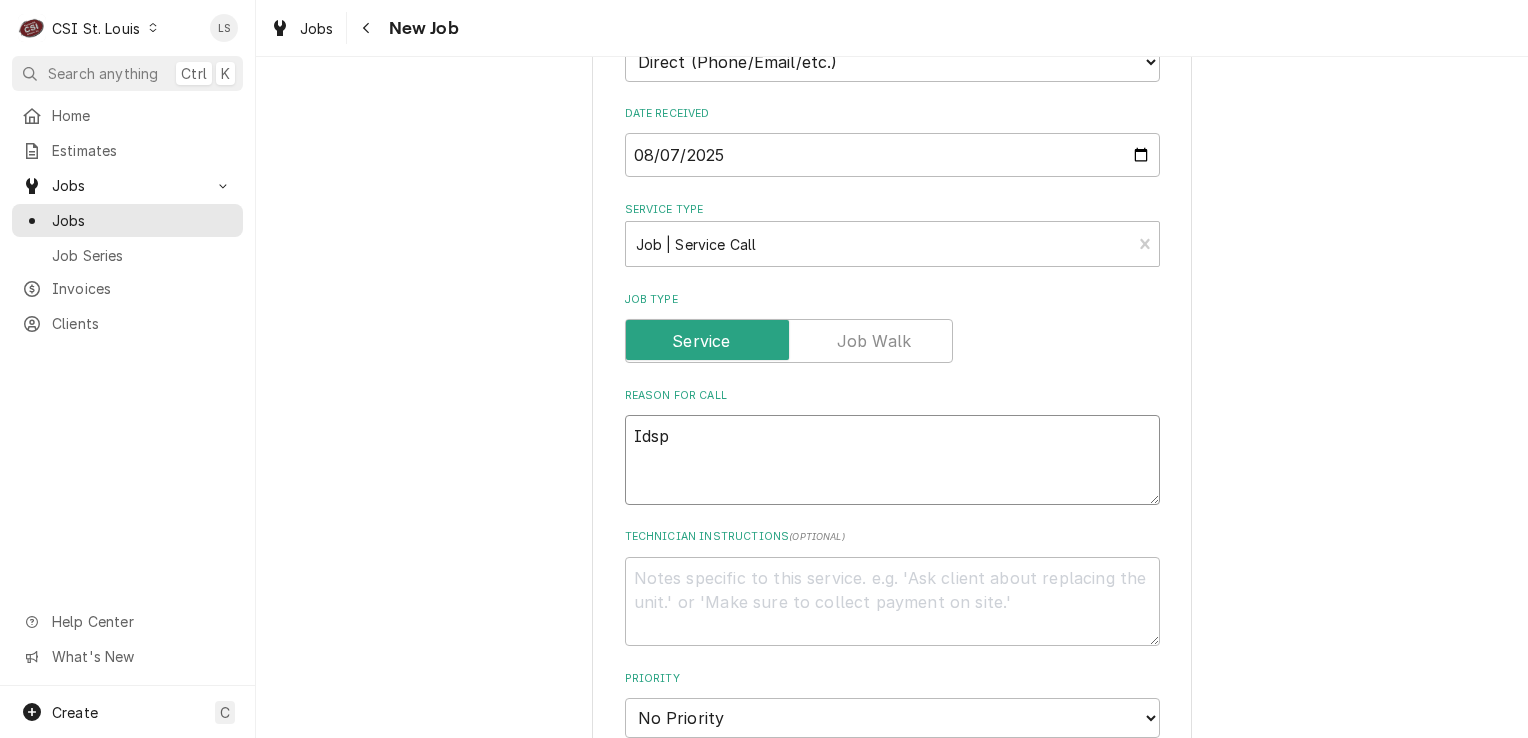 type on "x" 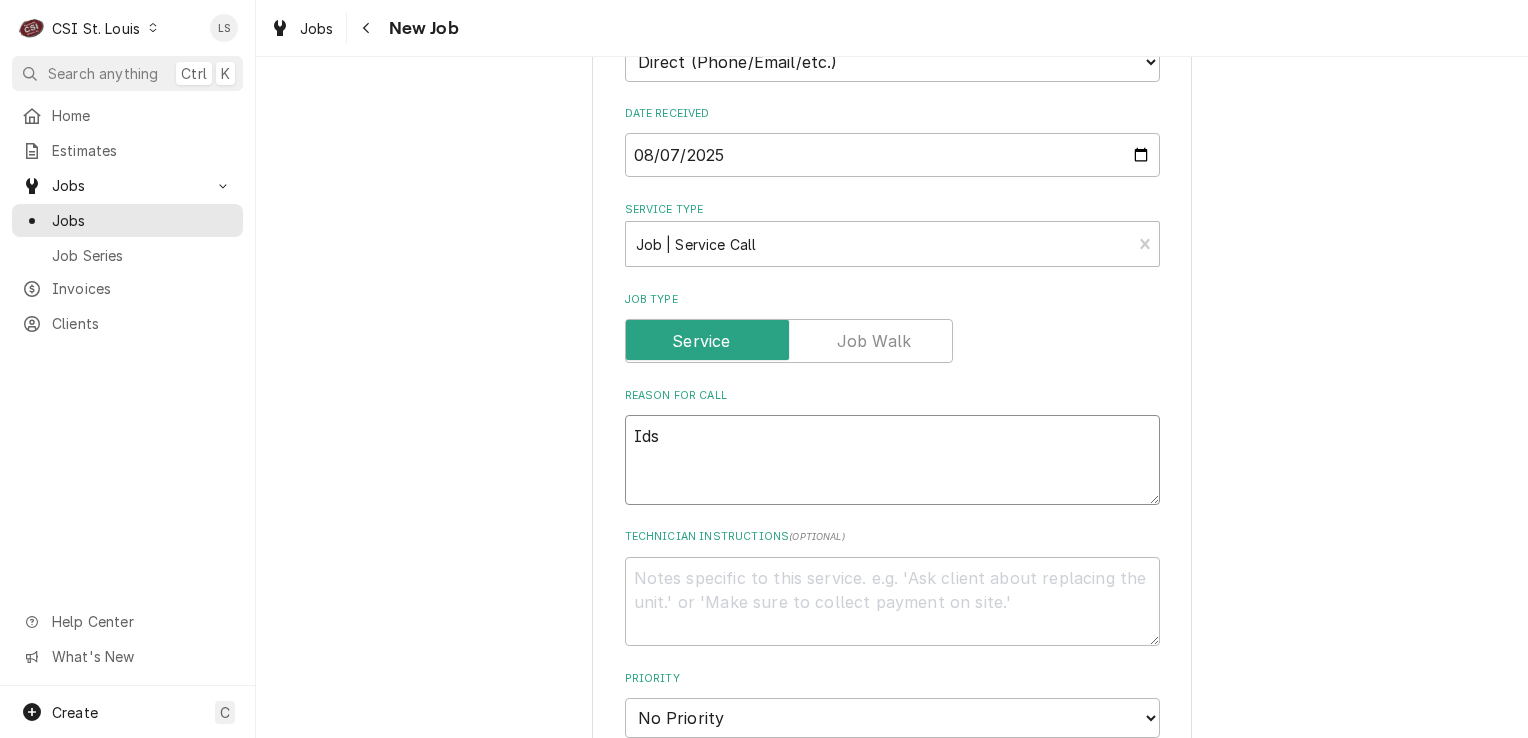 type on "x" 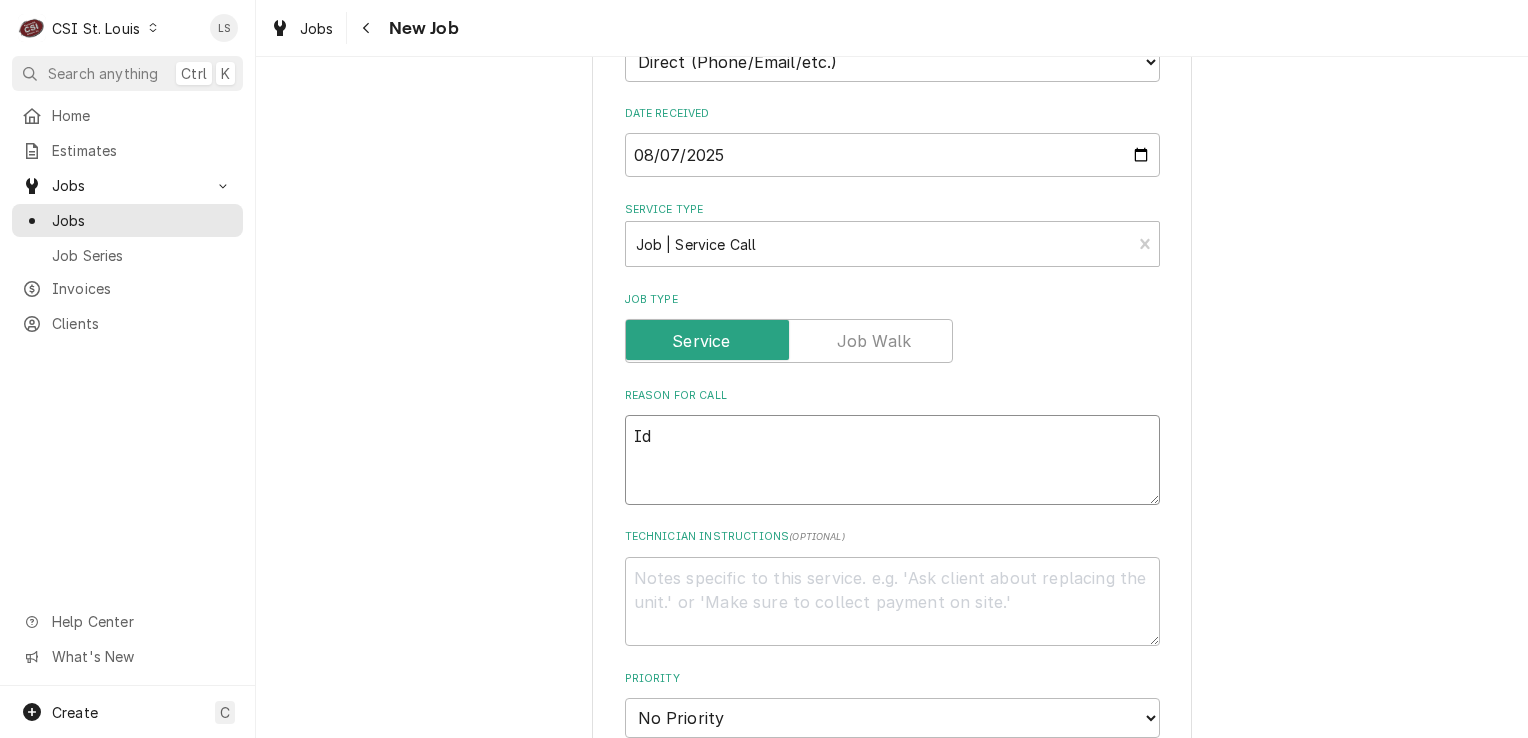 type on "x" 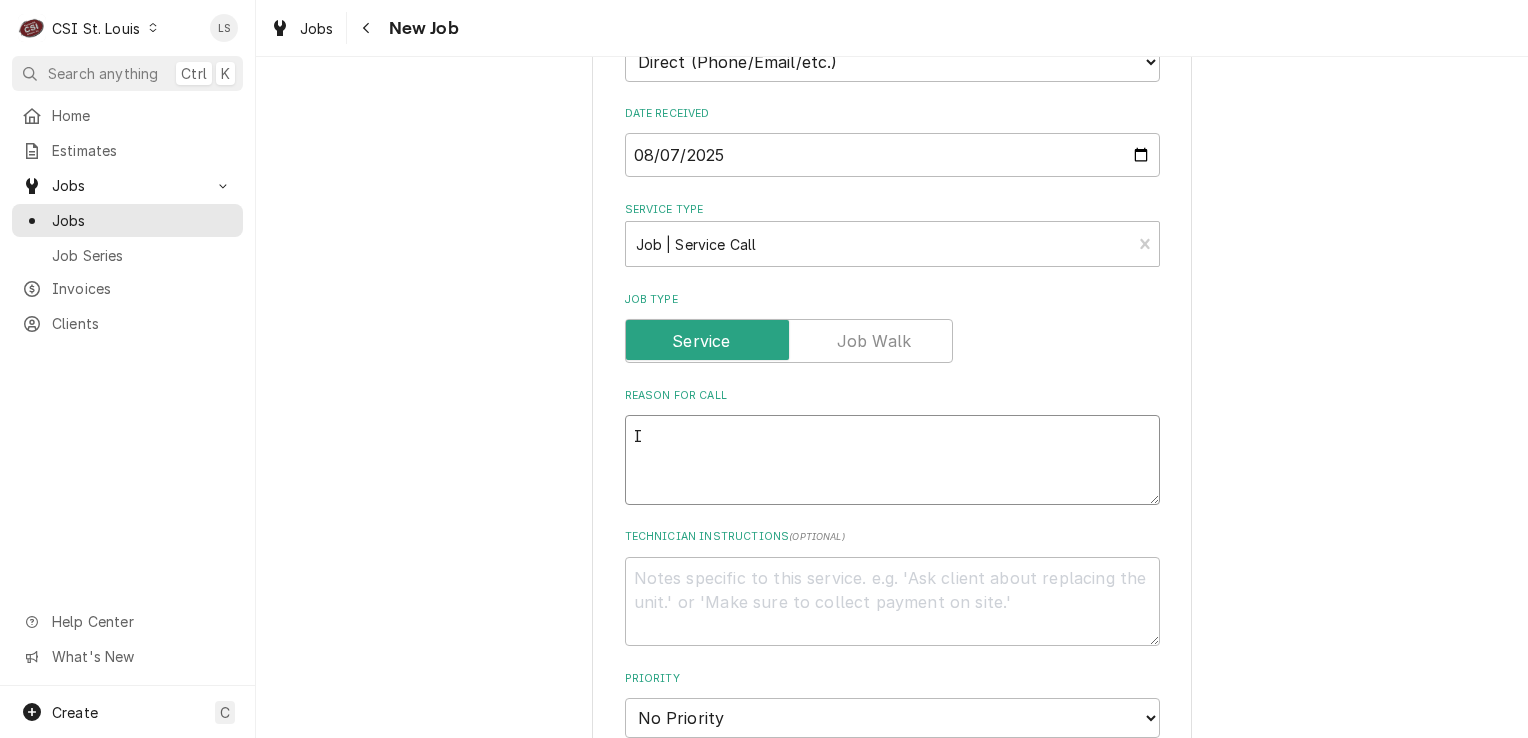 type on "x" 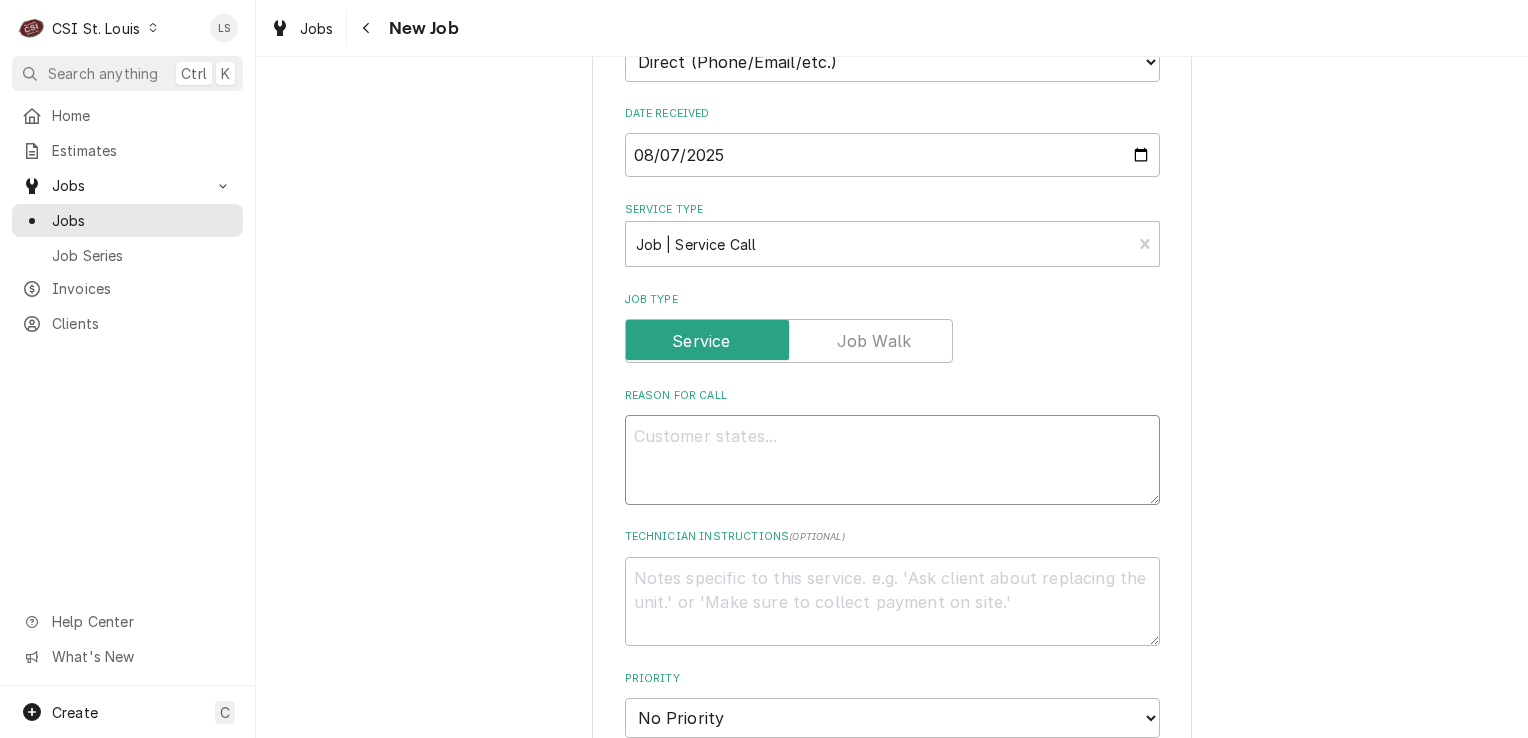 type on "x" 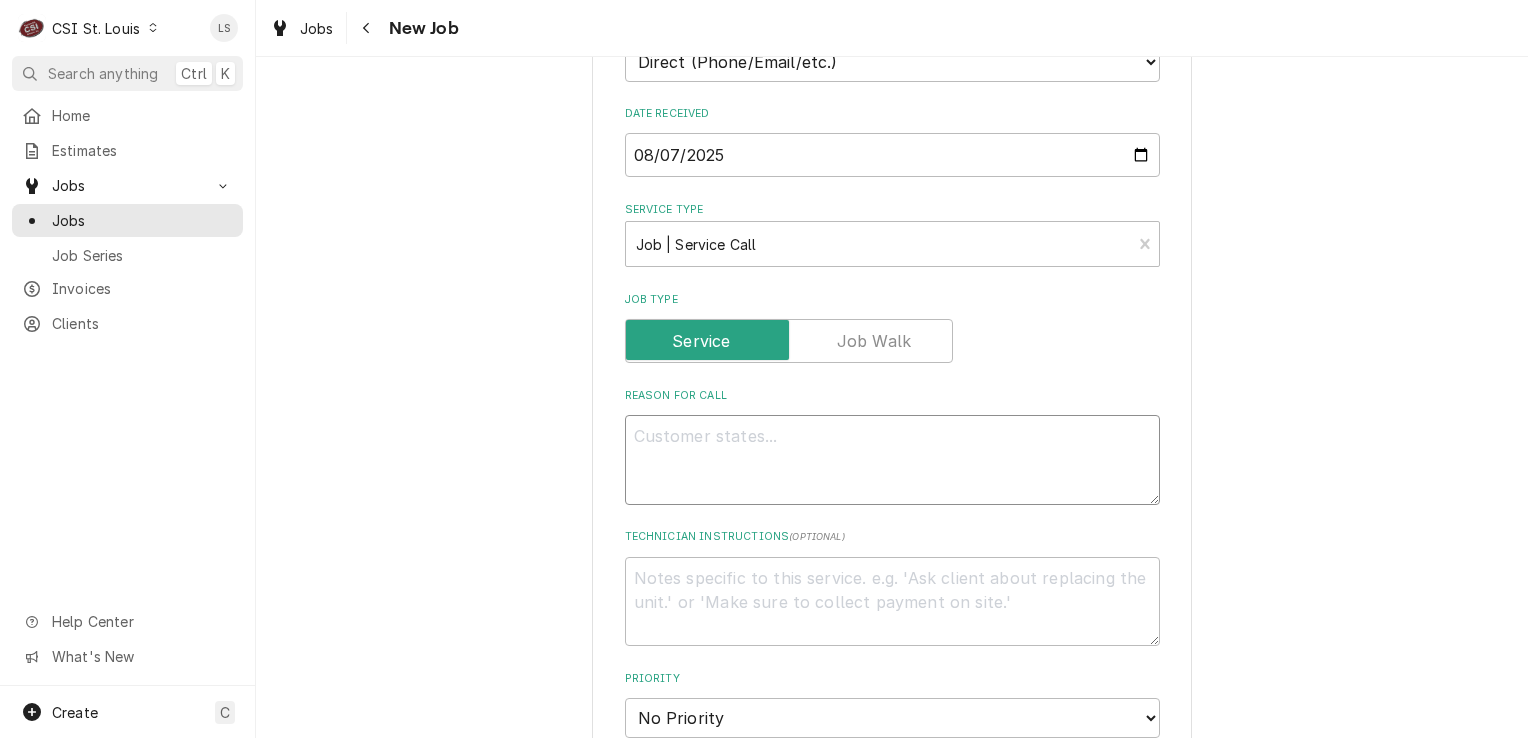 type on "D" 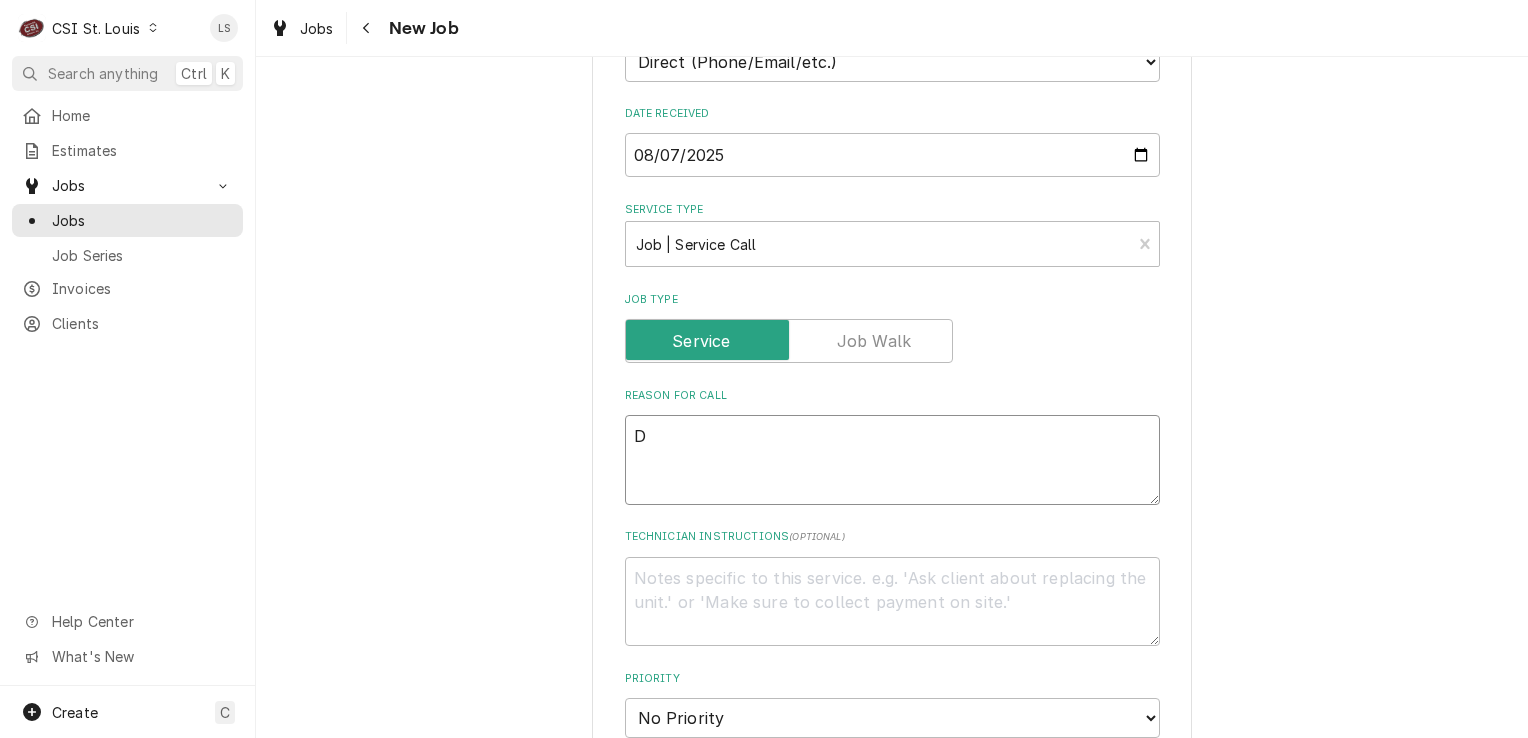 type on "x" 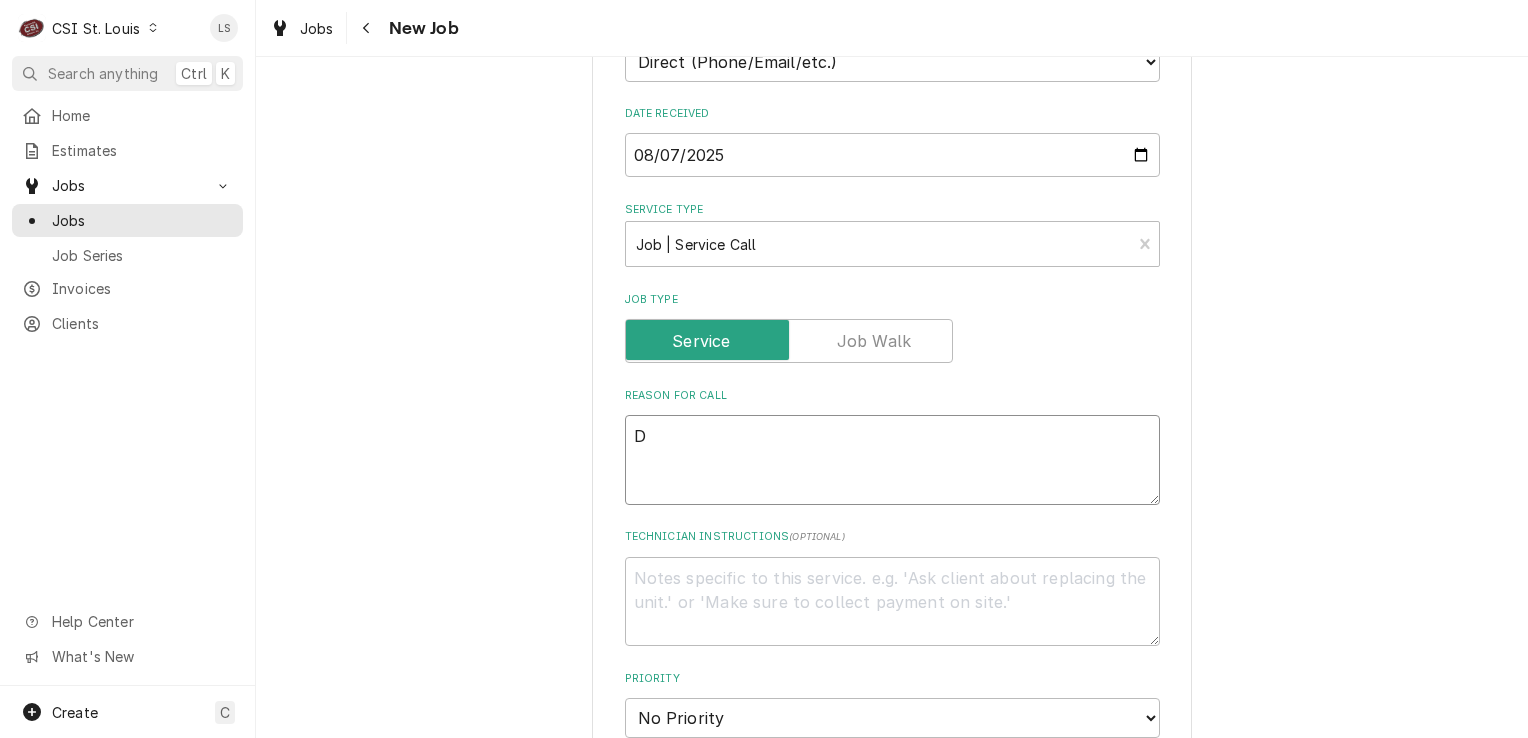 type on "Ds" 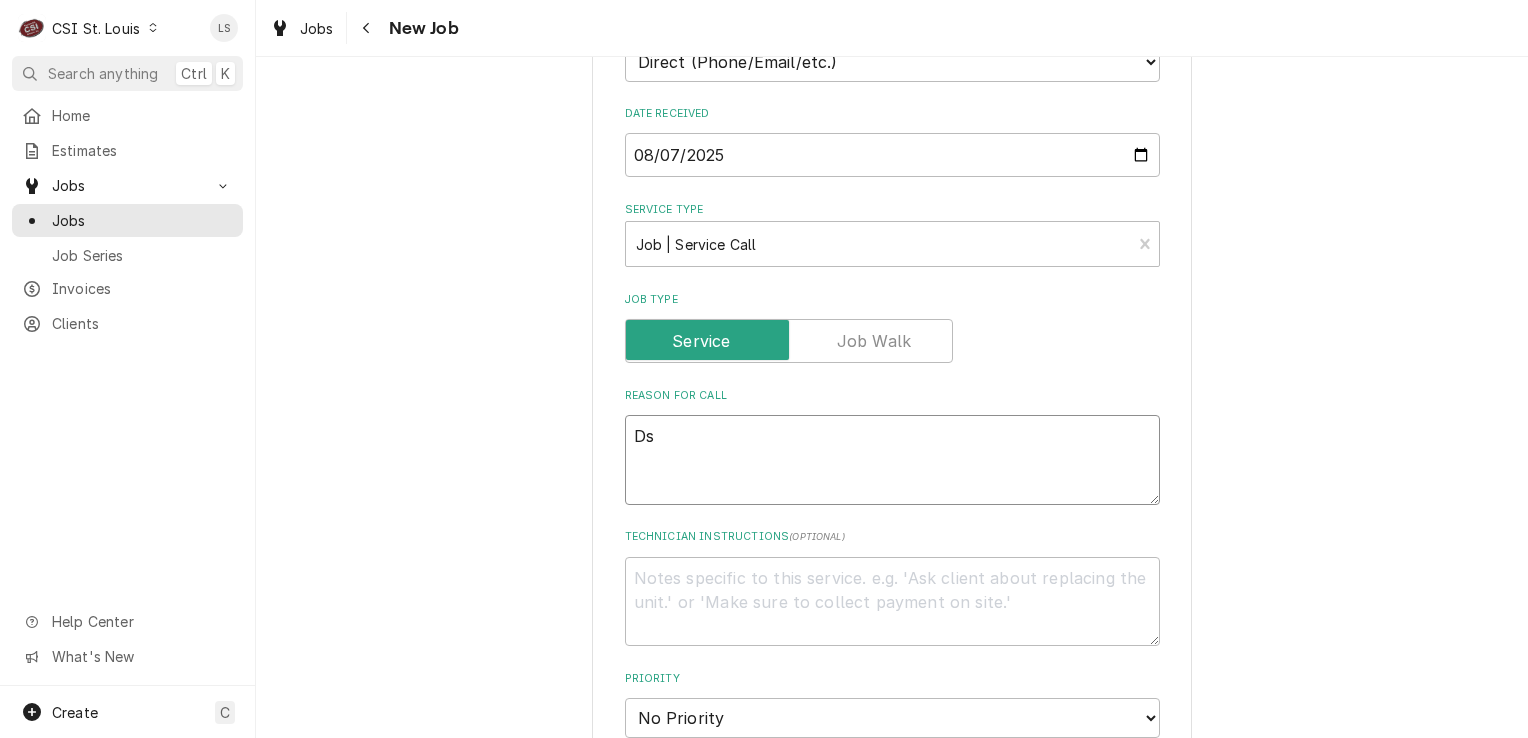 type on "x" 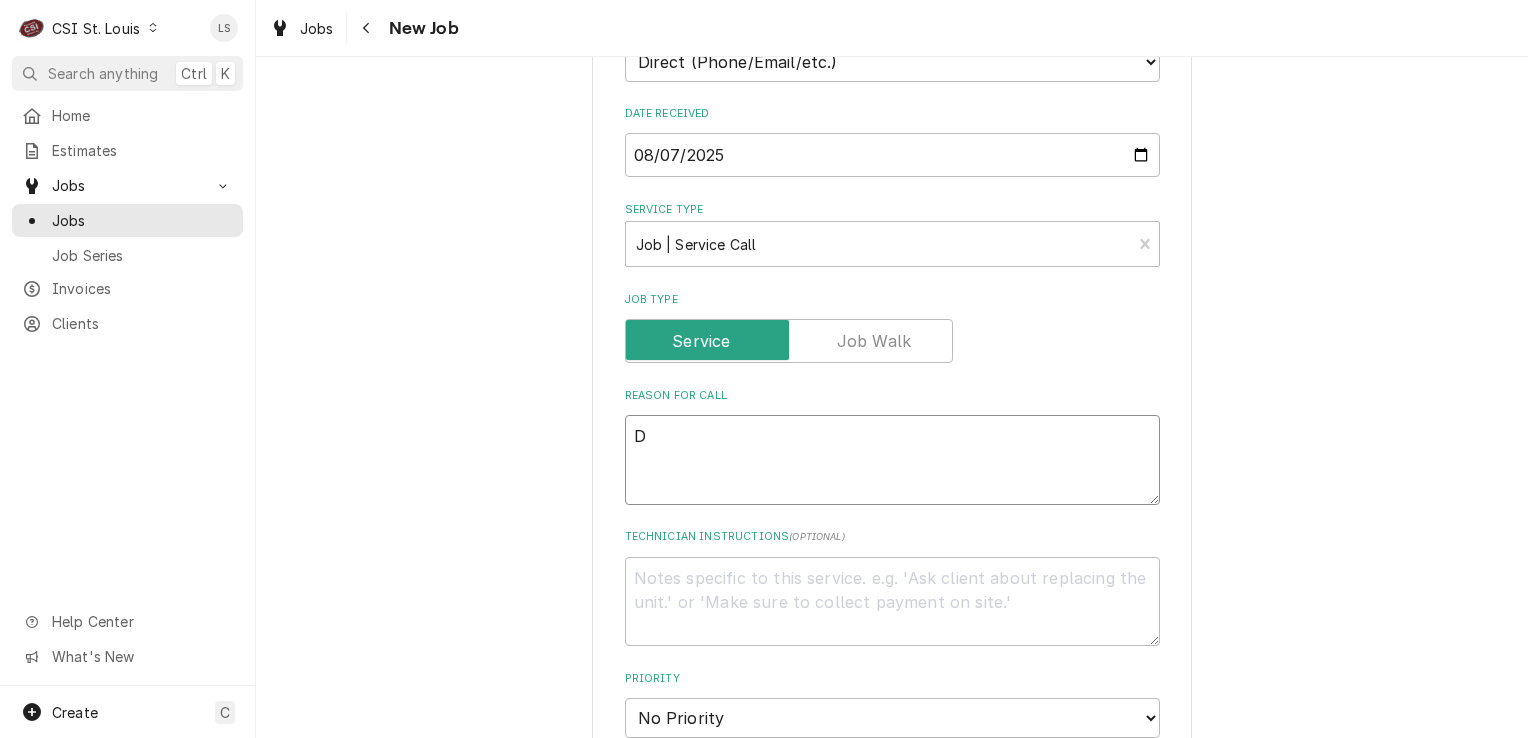 type on "x" 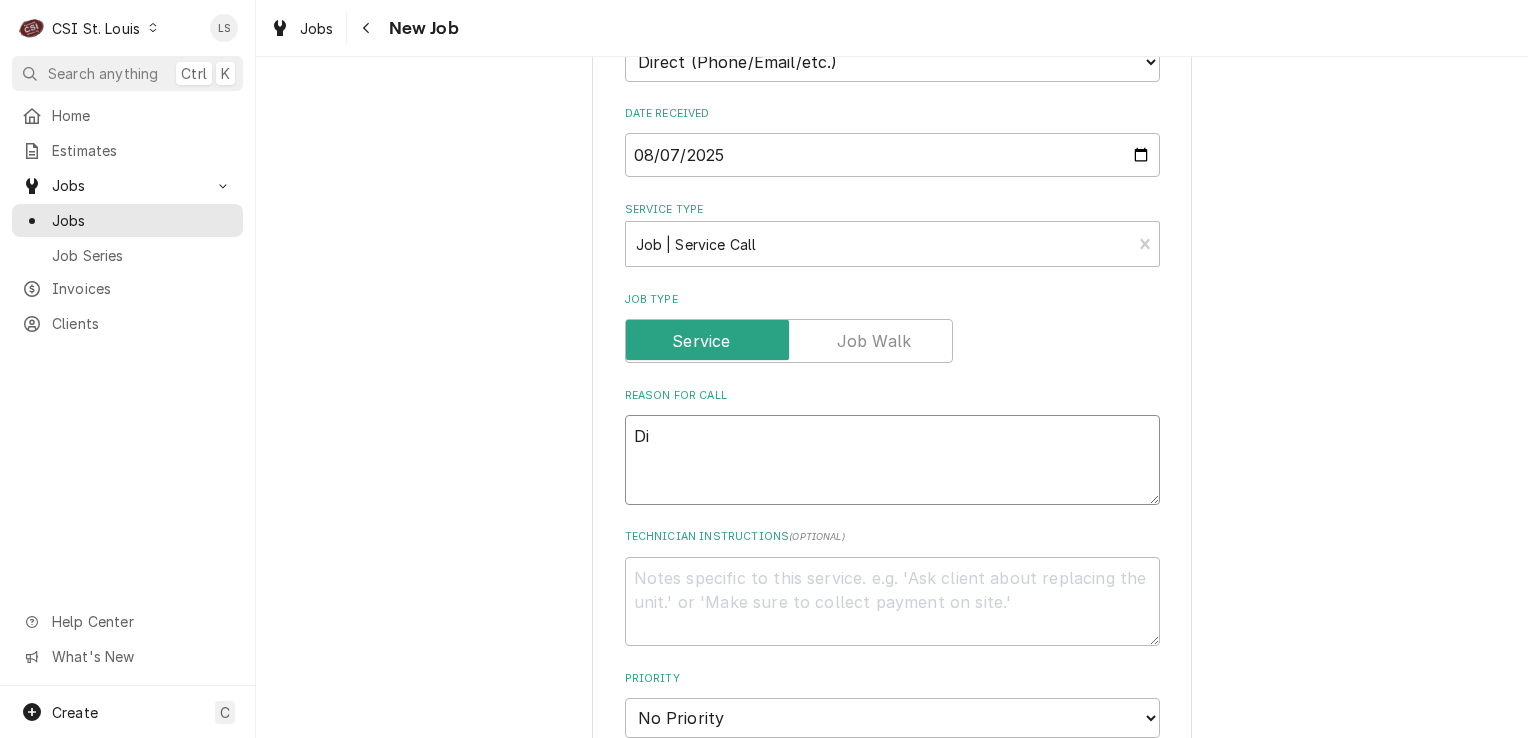 type on "x" 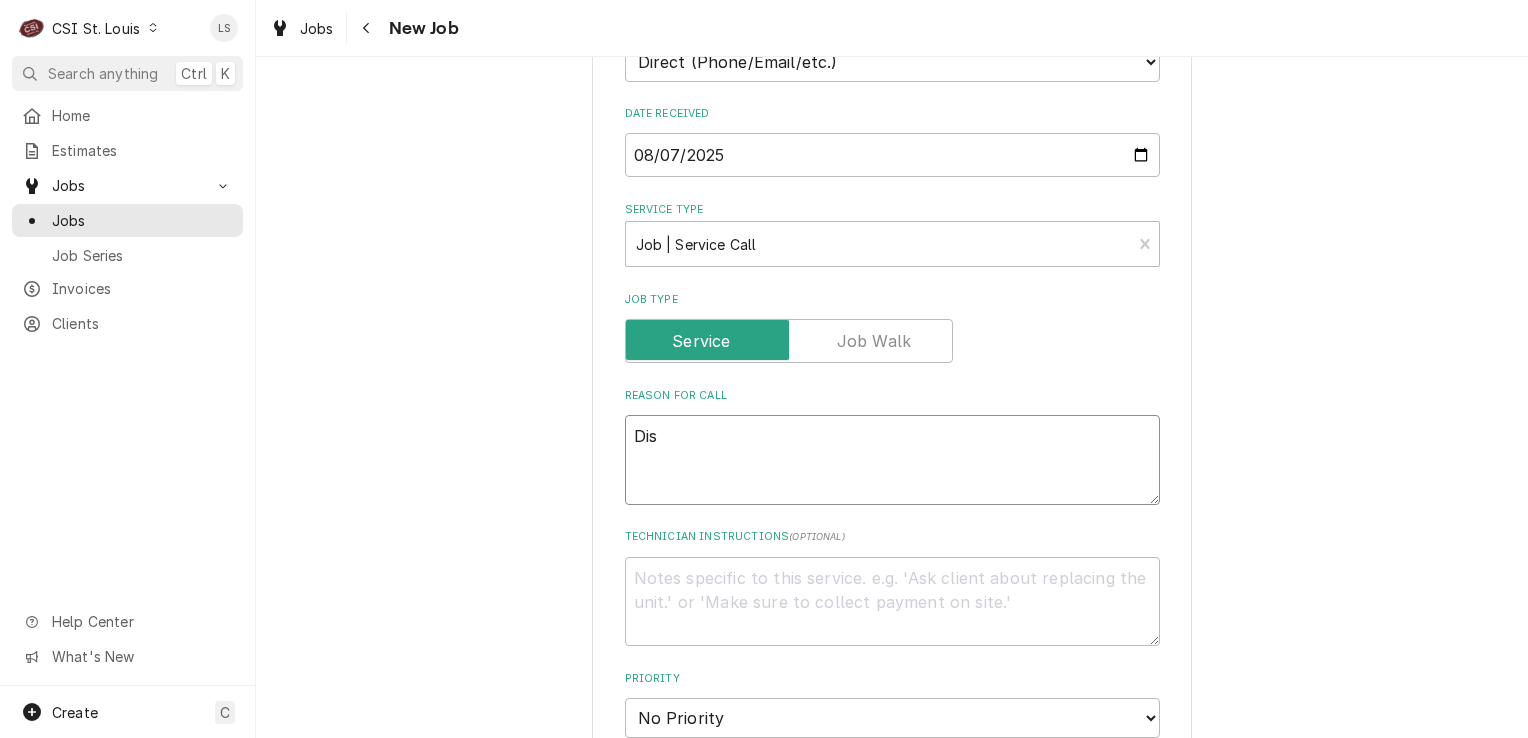 type on "Disa" 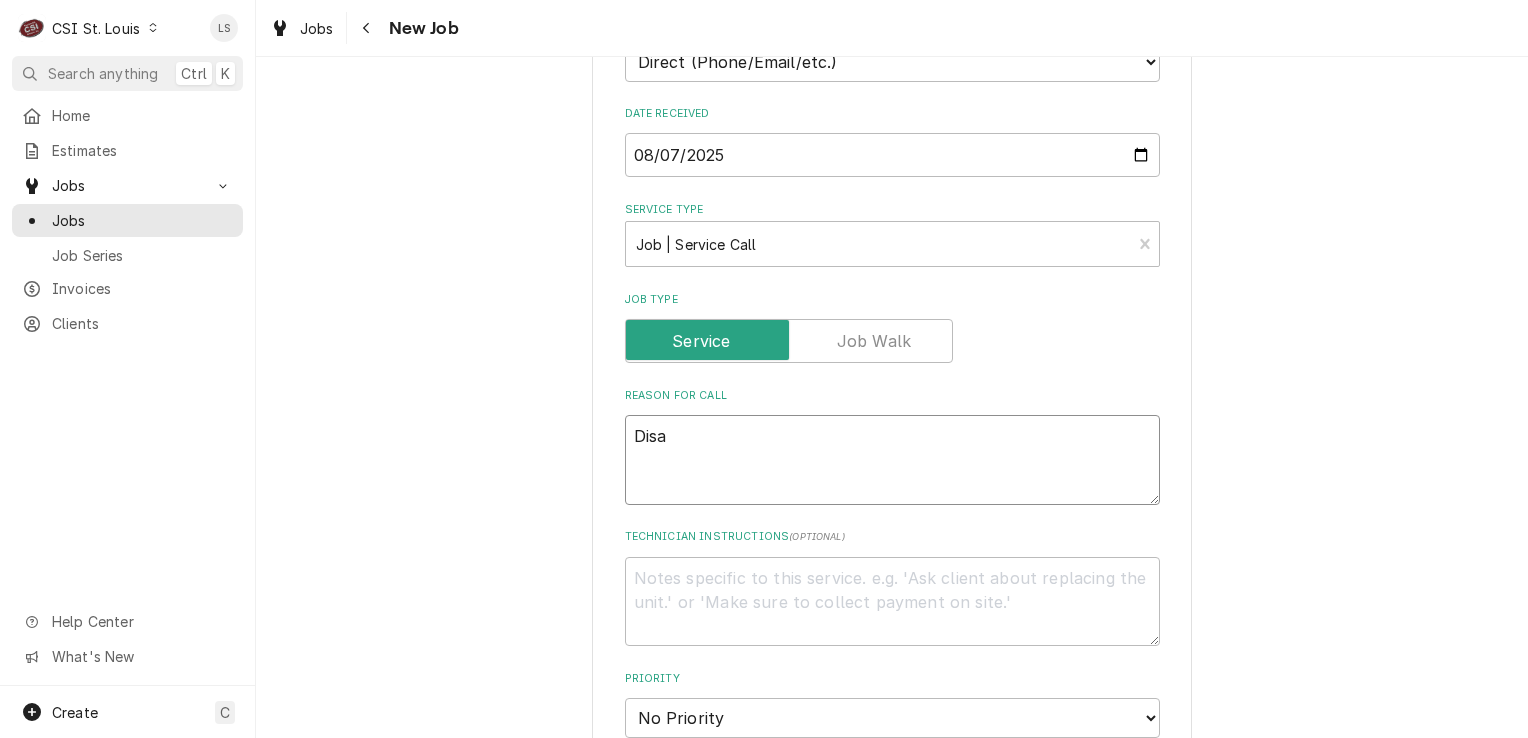 type on "x" 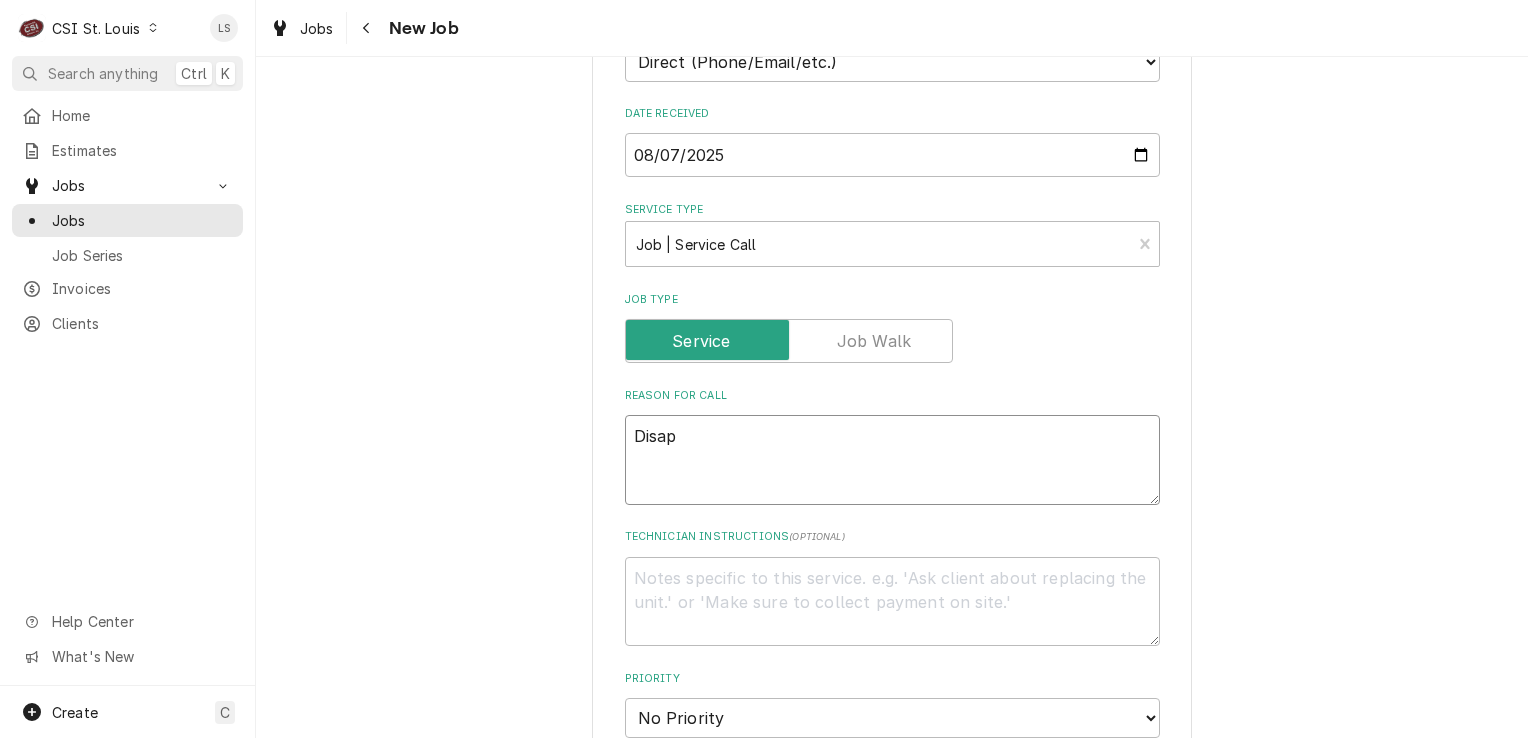 type on "x" 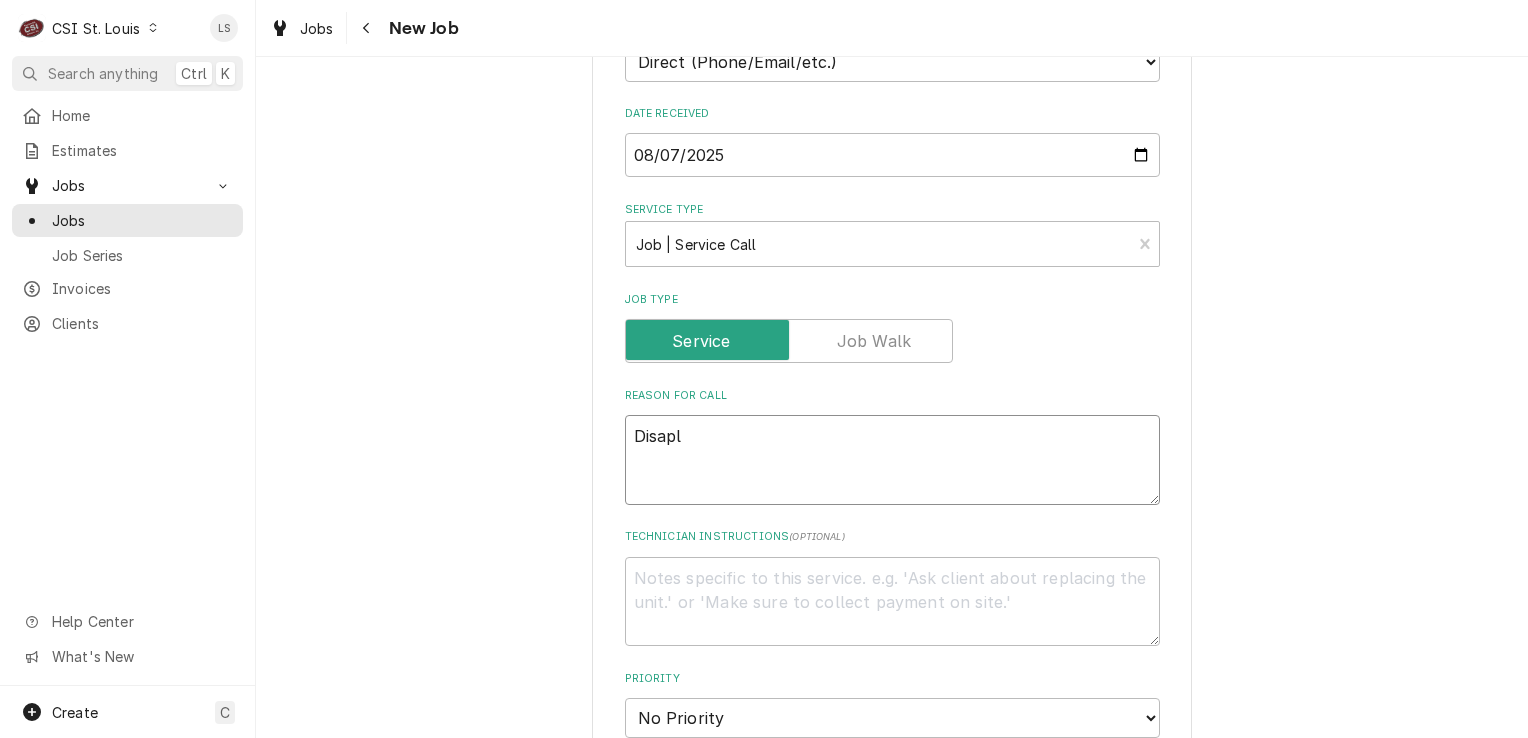 type on "x" 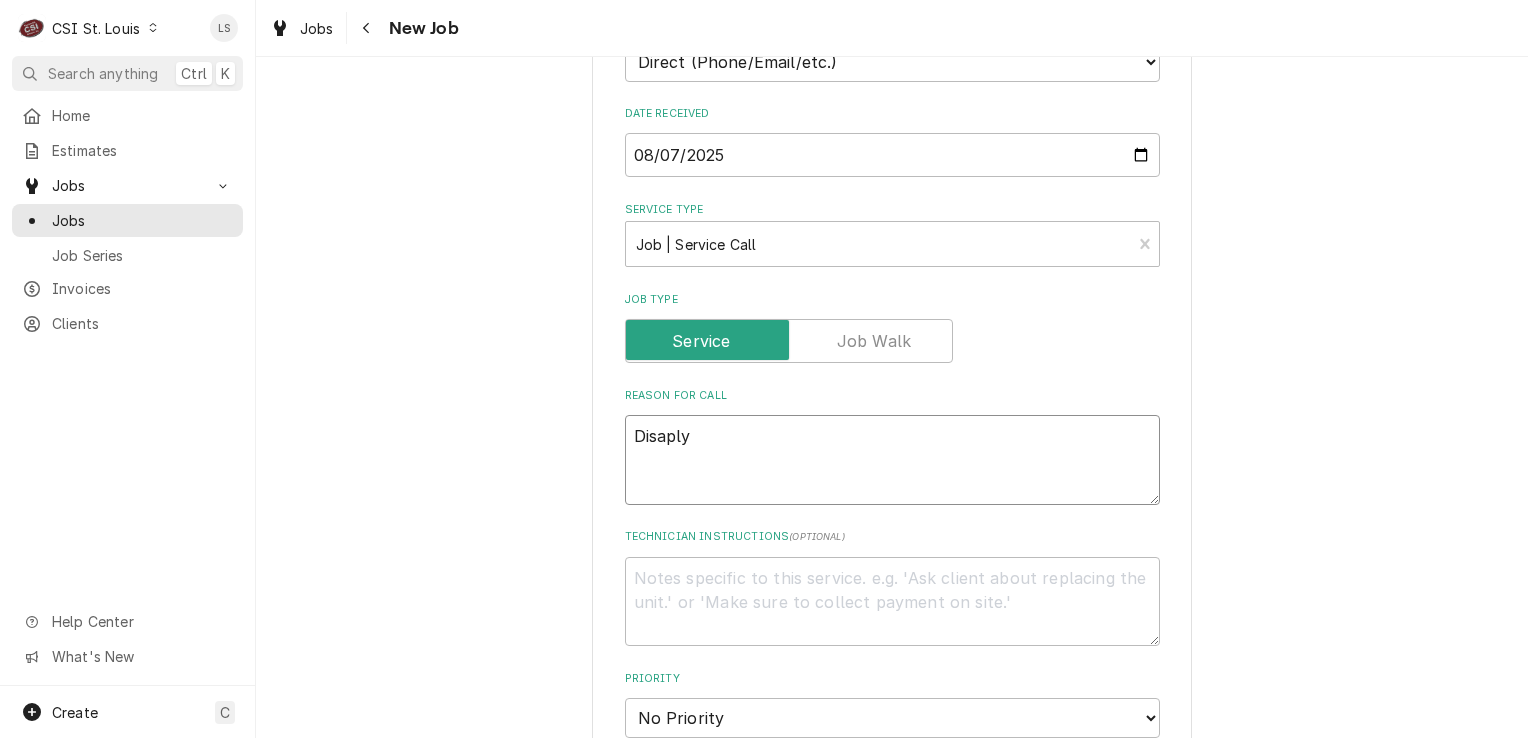 type on "x" 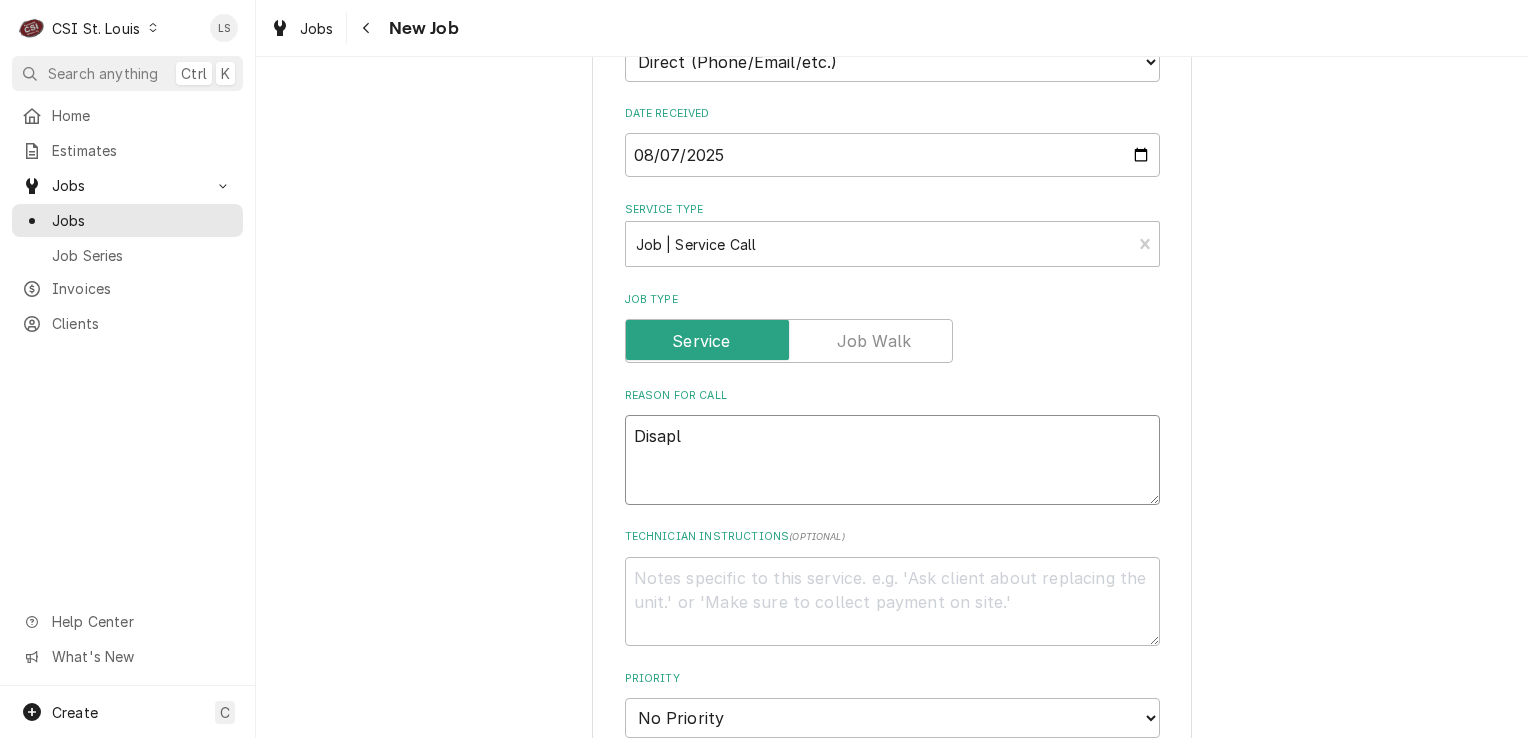 type on "x" 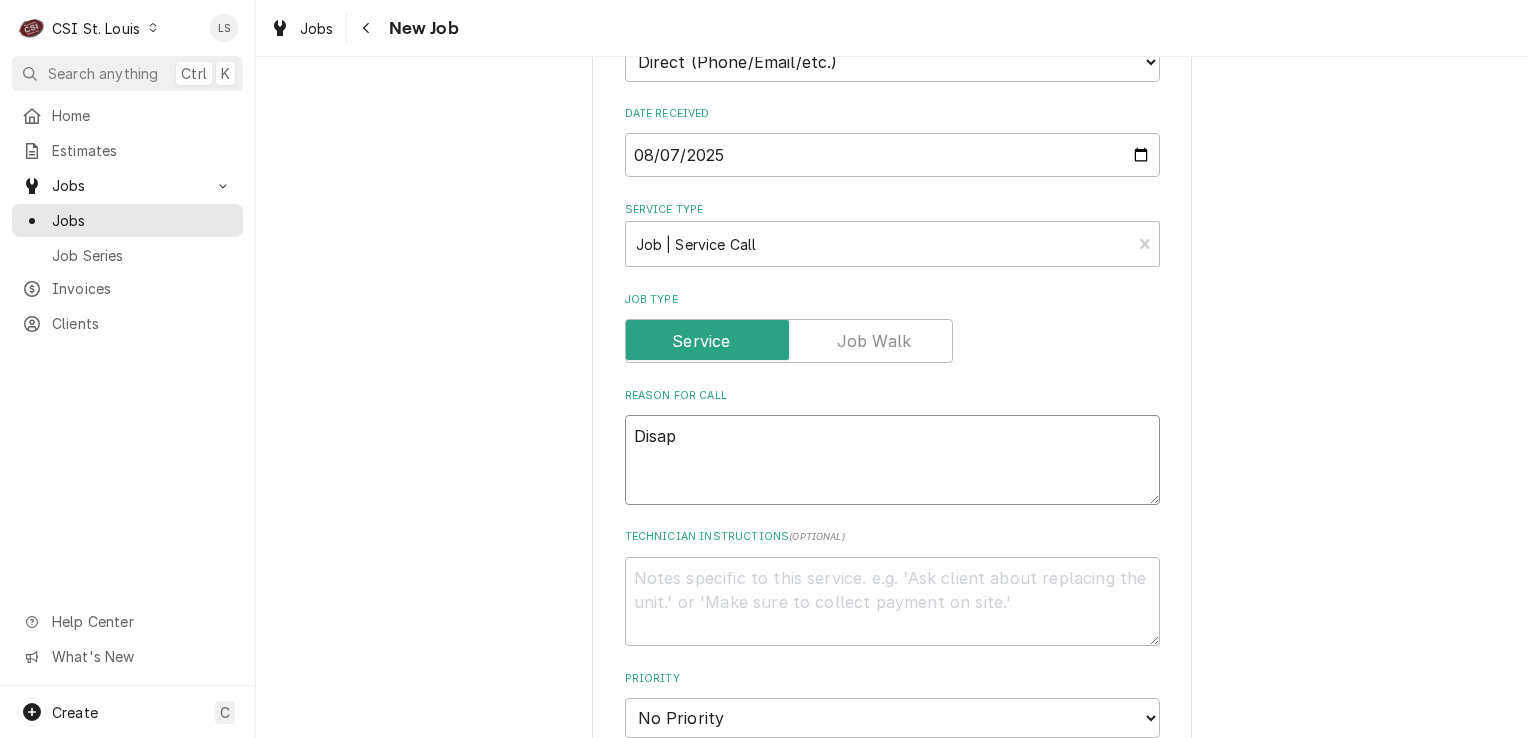 type on "x" 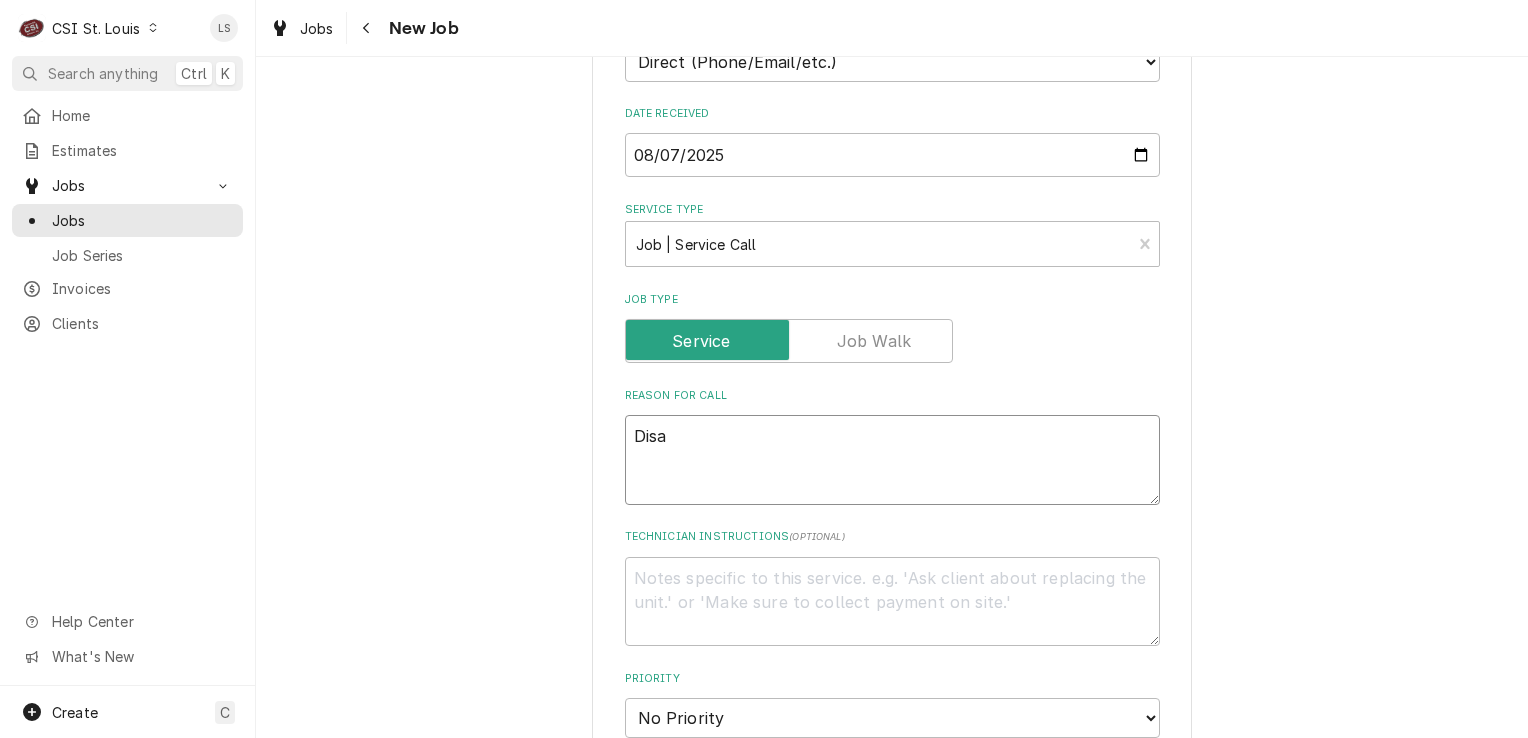 type on "x" 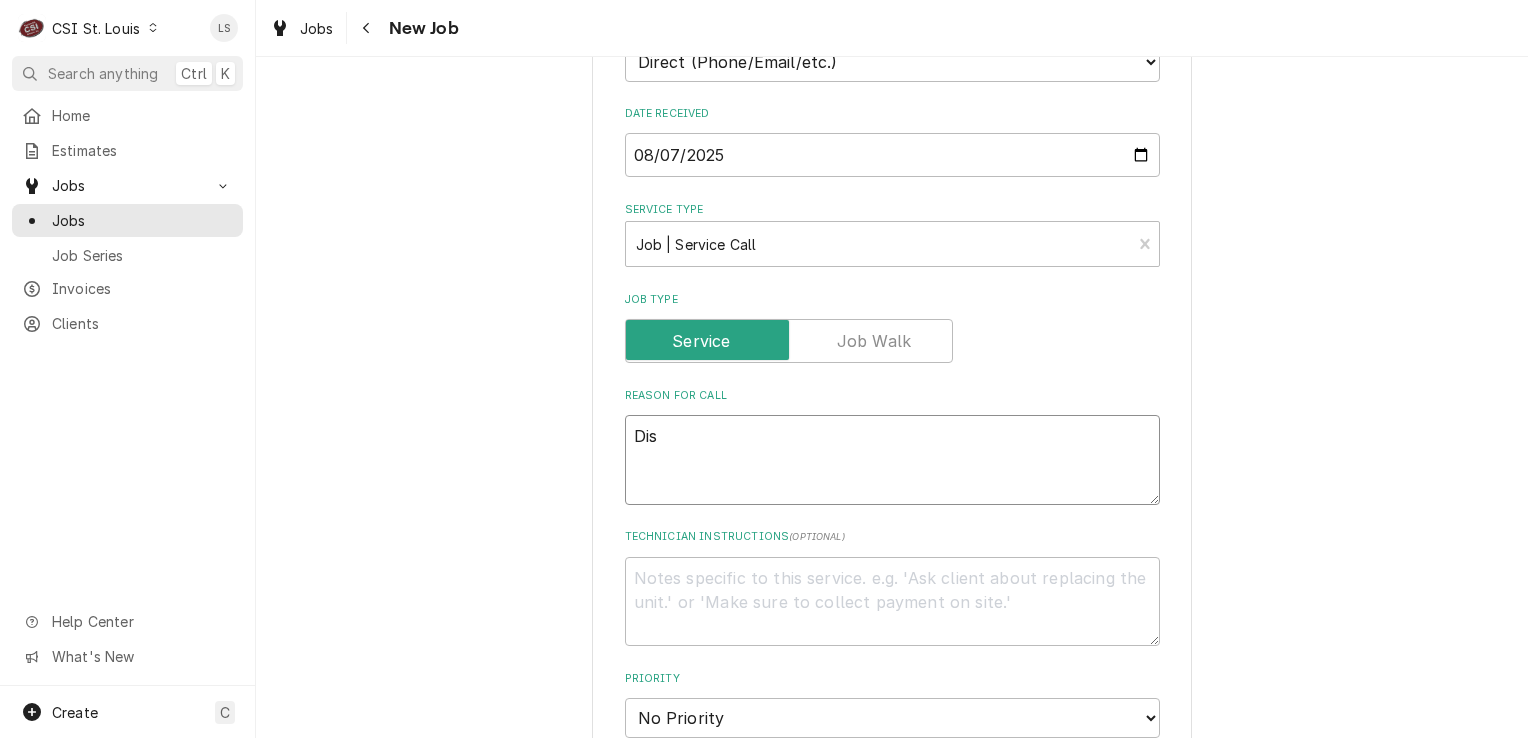 type on "x" 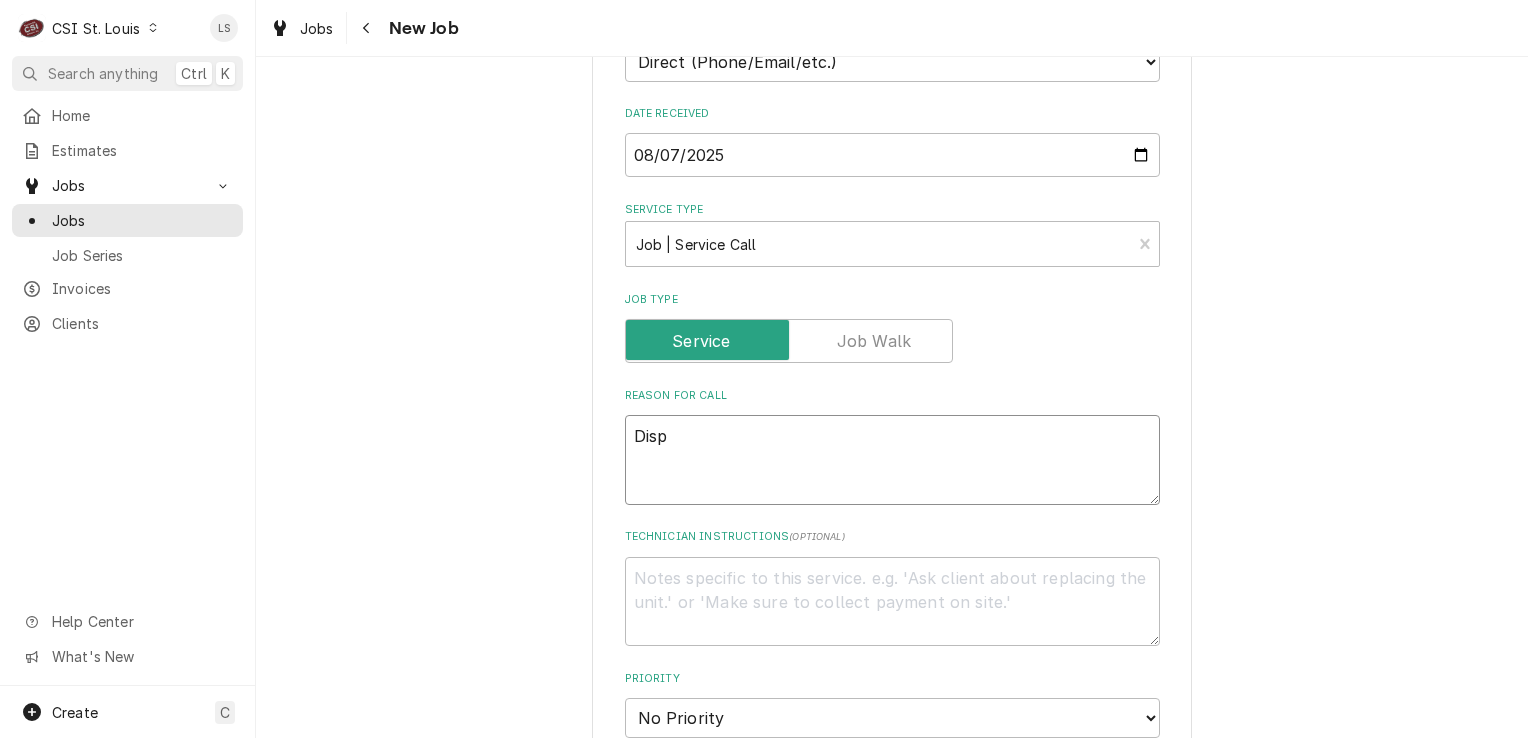 type on "x" 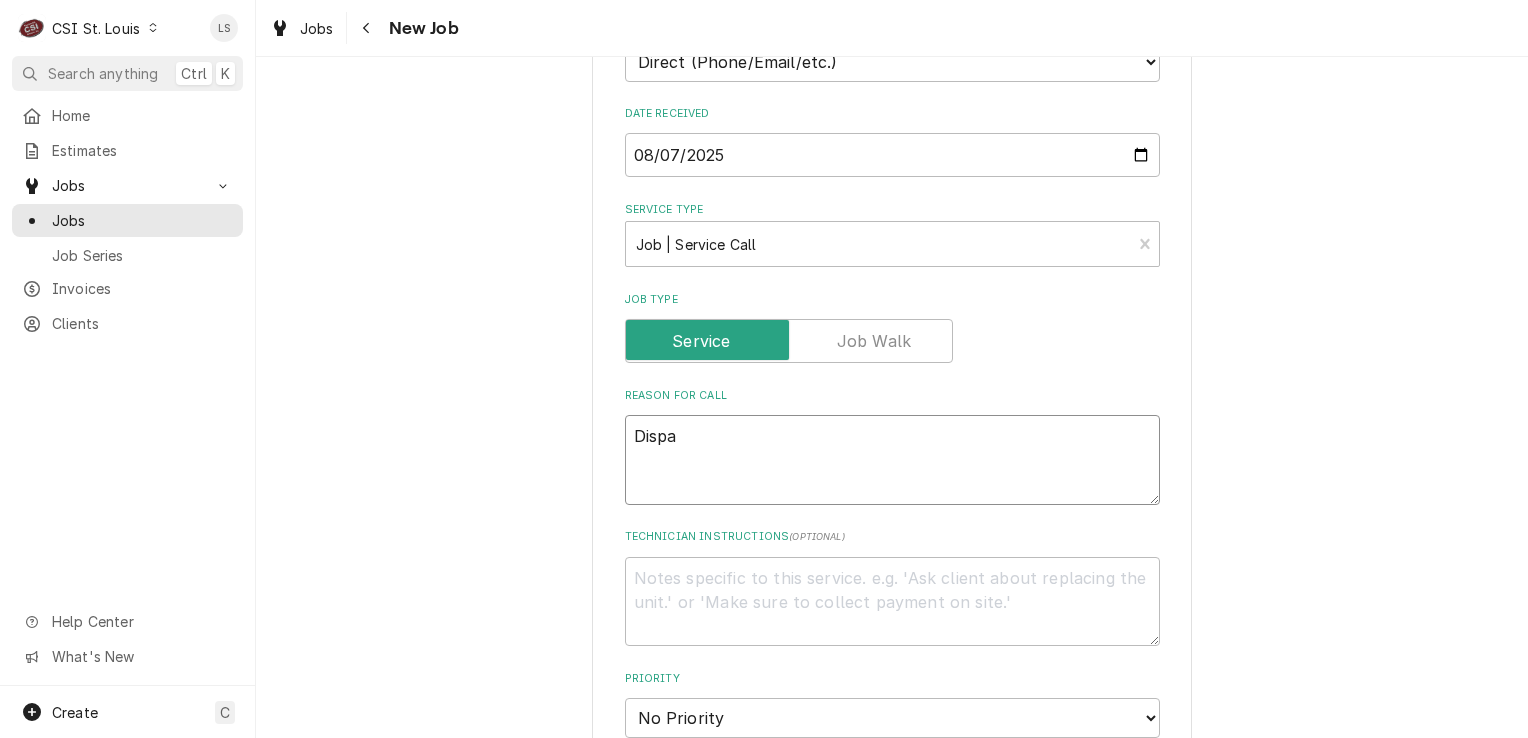 type on "x" 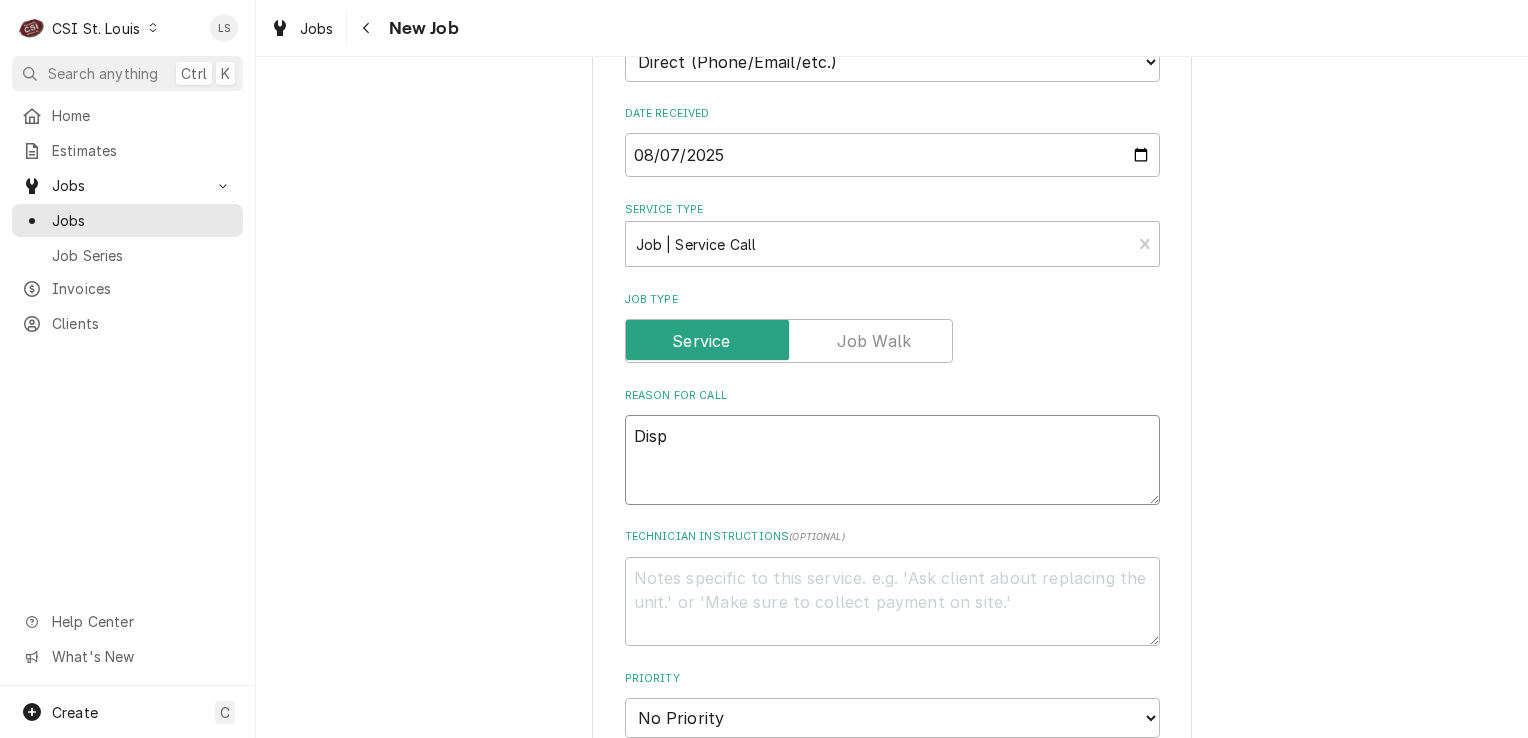 type on "x" 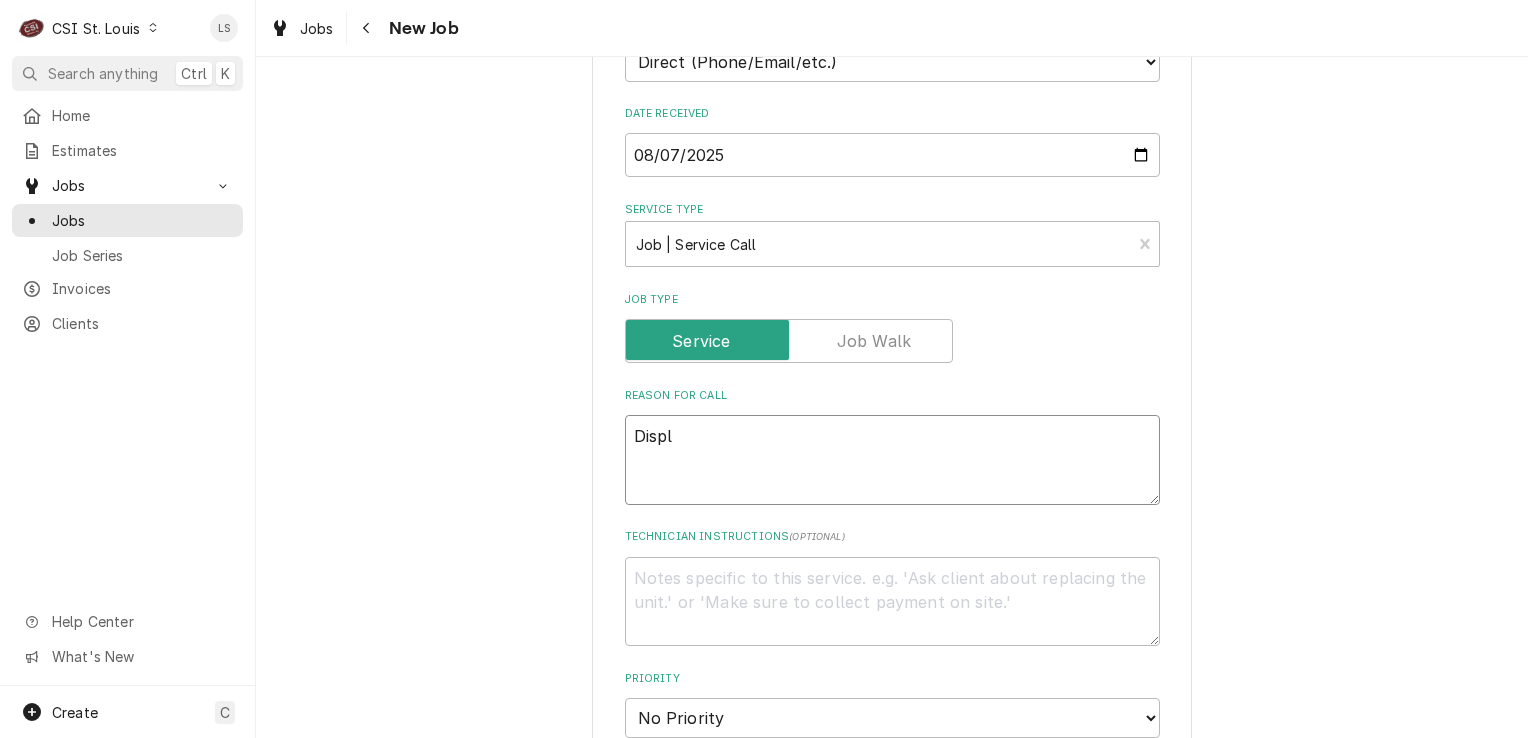 type on "Displa" 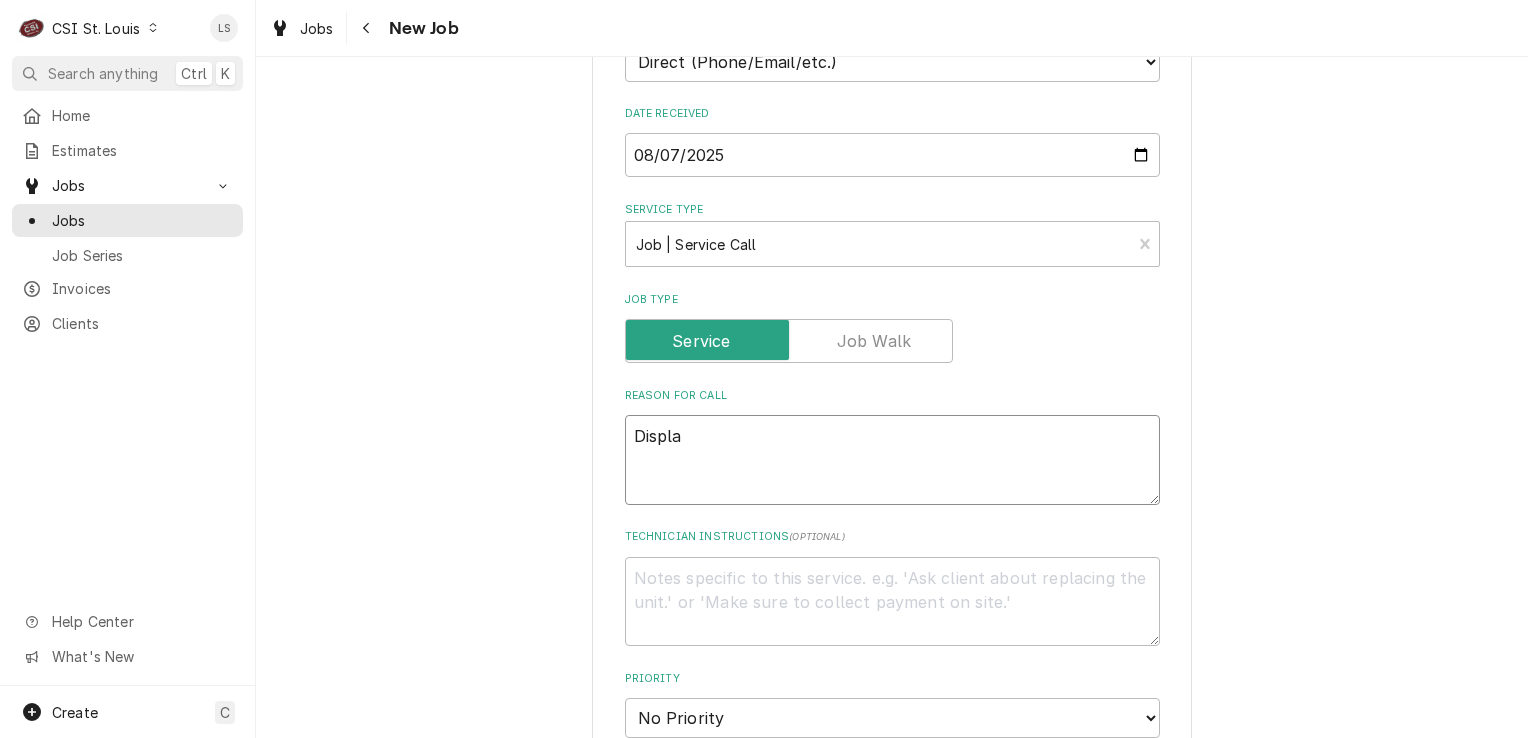 type on "x" 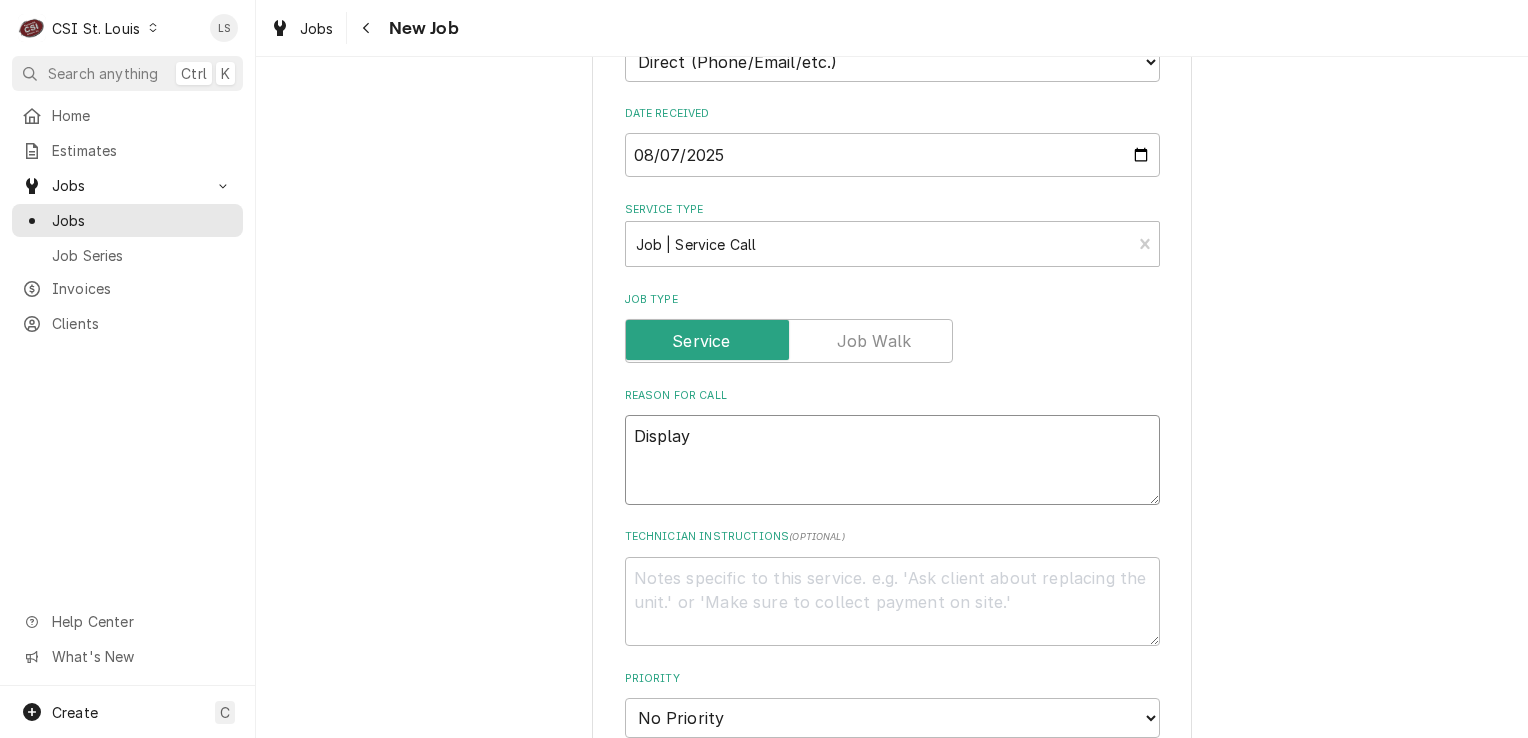 type on "x" 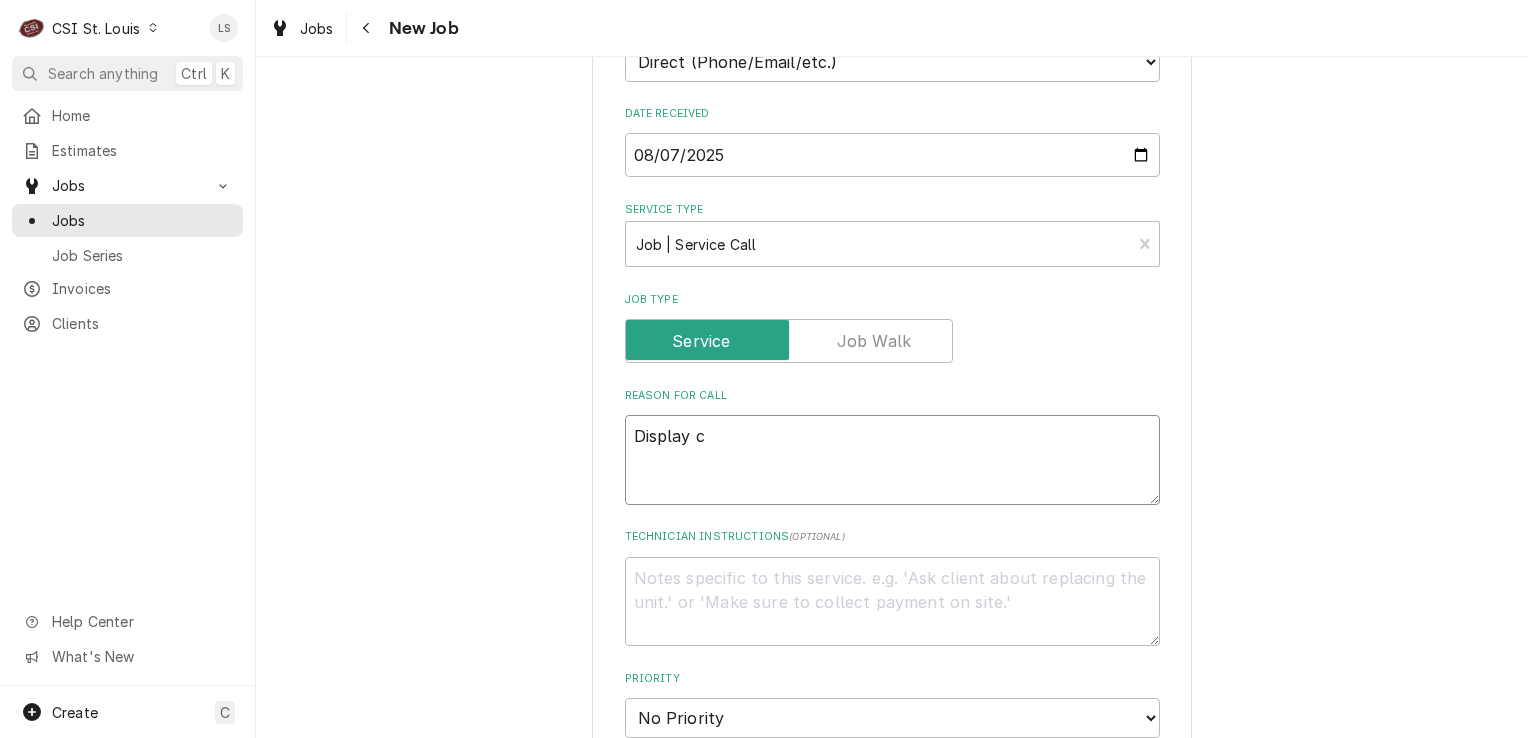 type on "x" 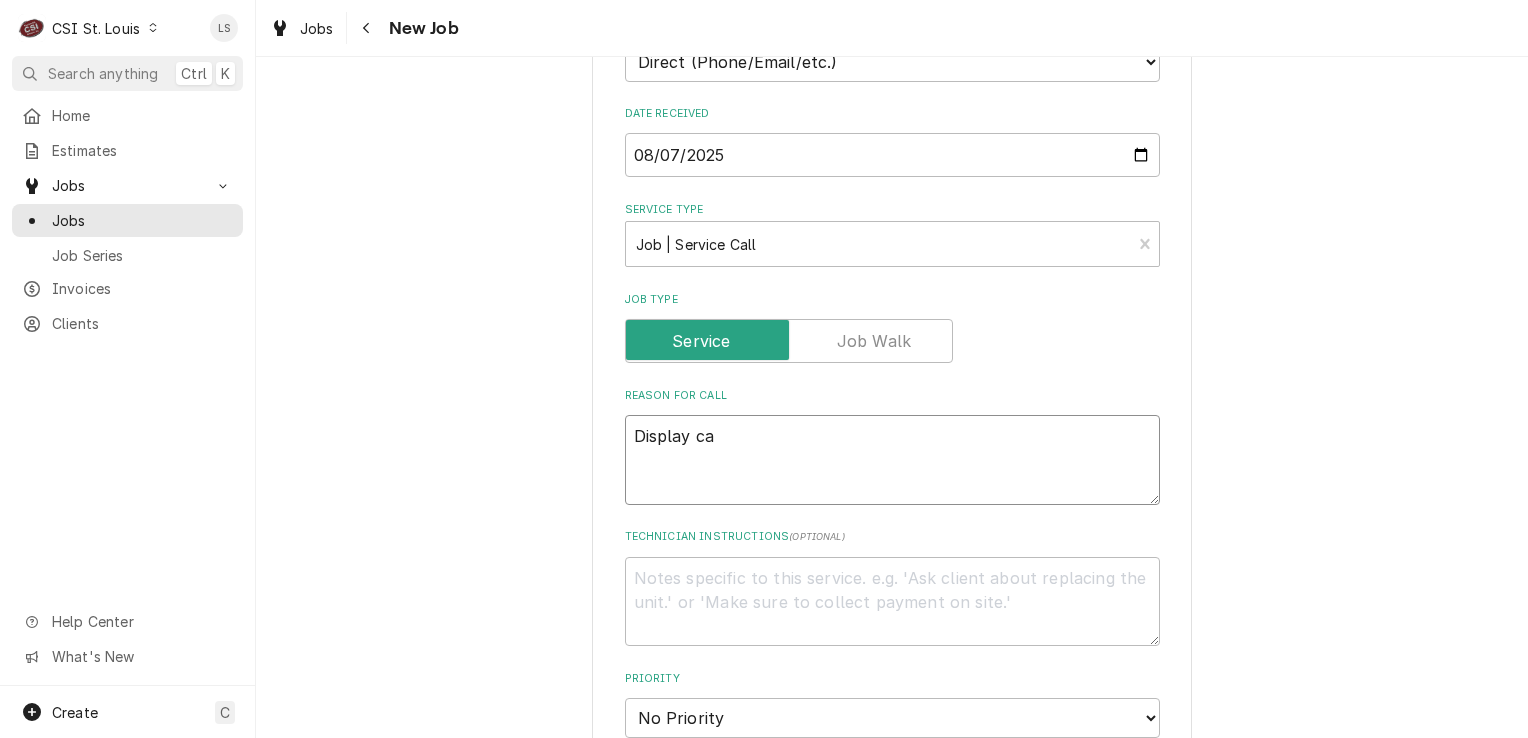 type on "x" 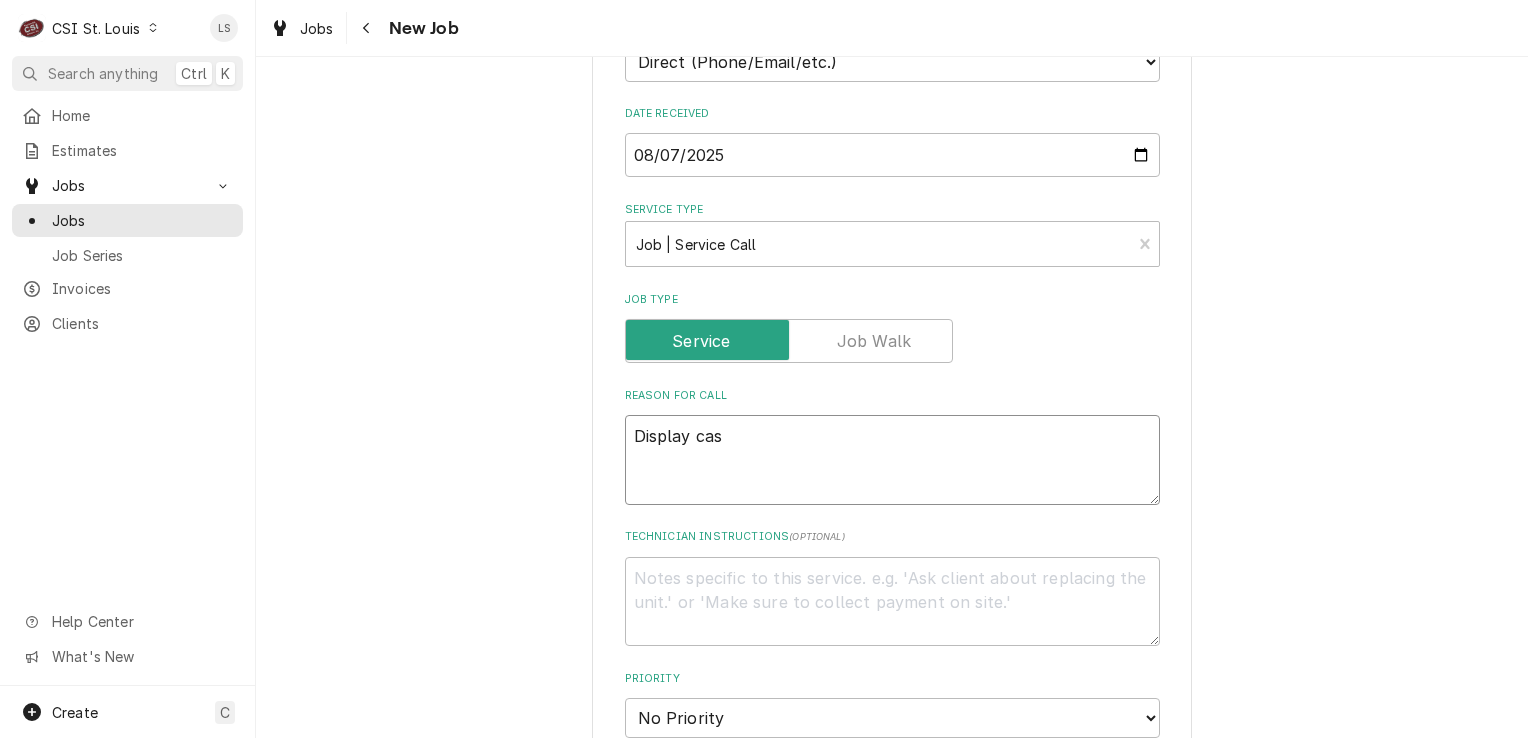 type on "x" 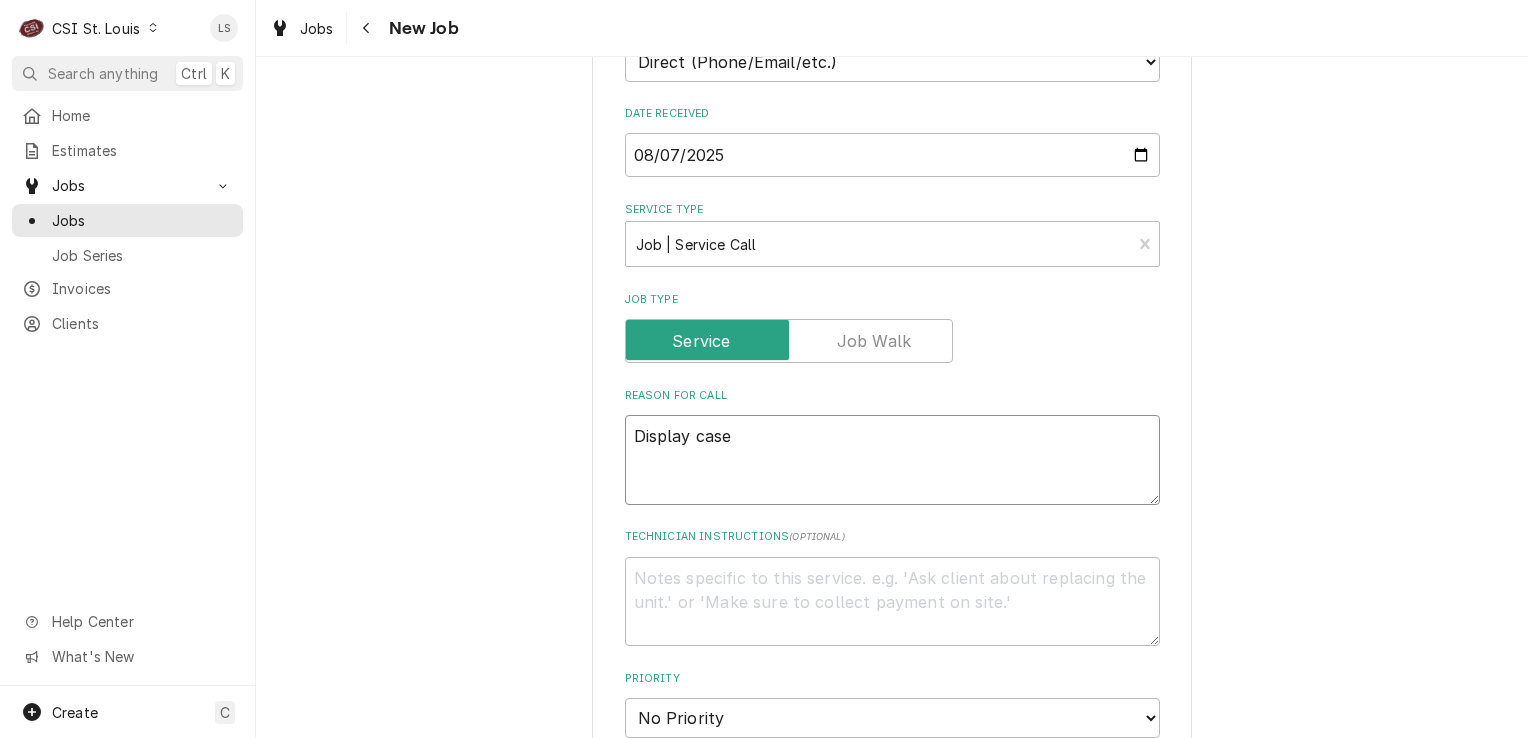type on "x" 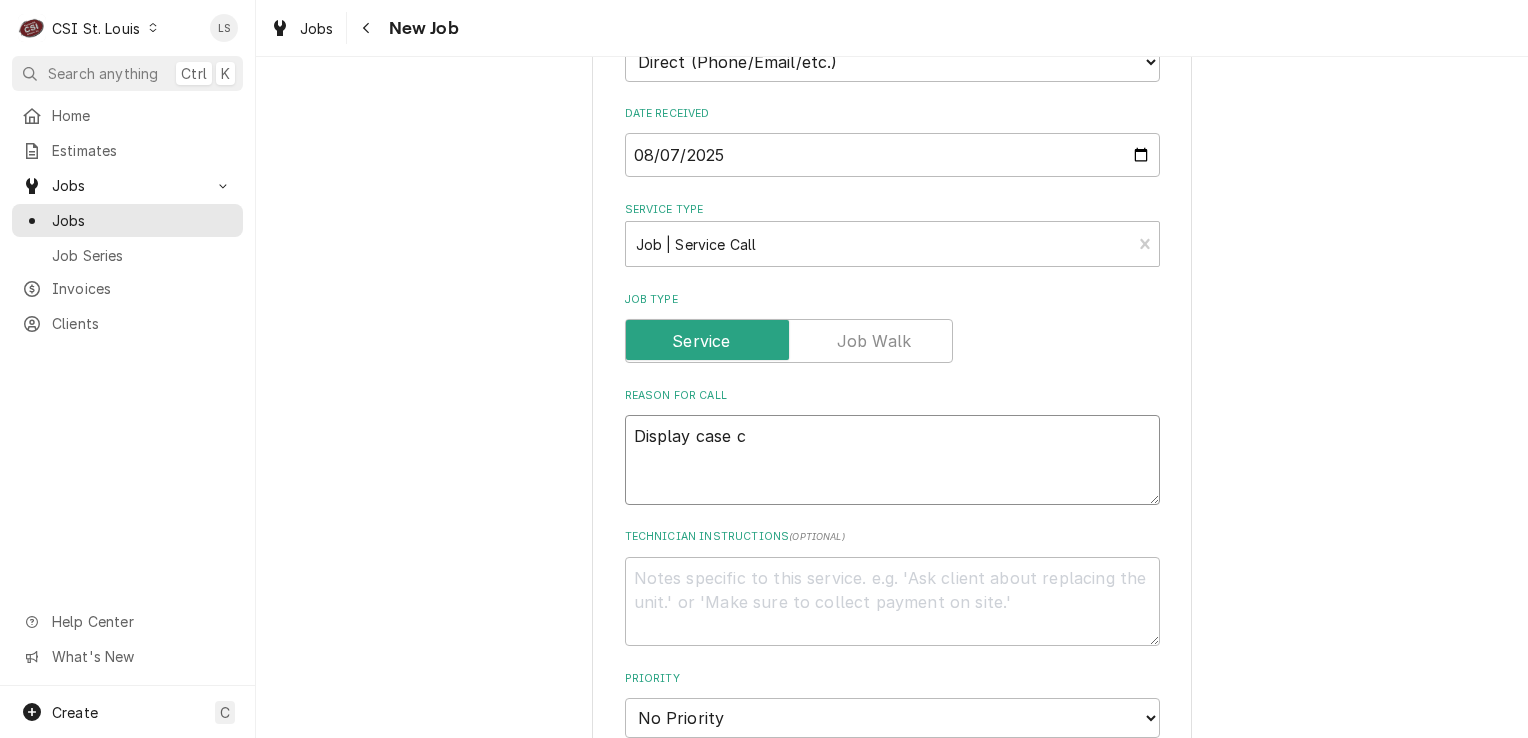 type on "x" 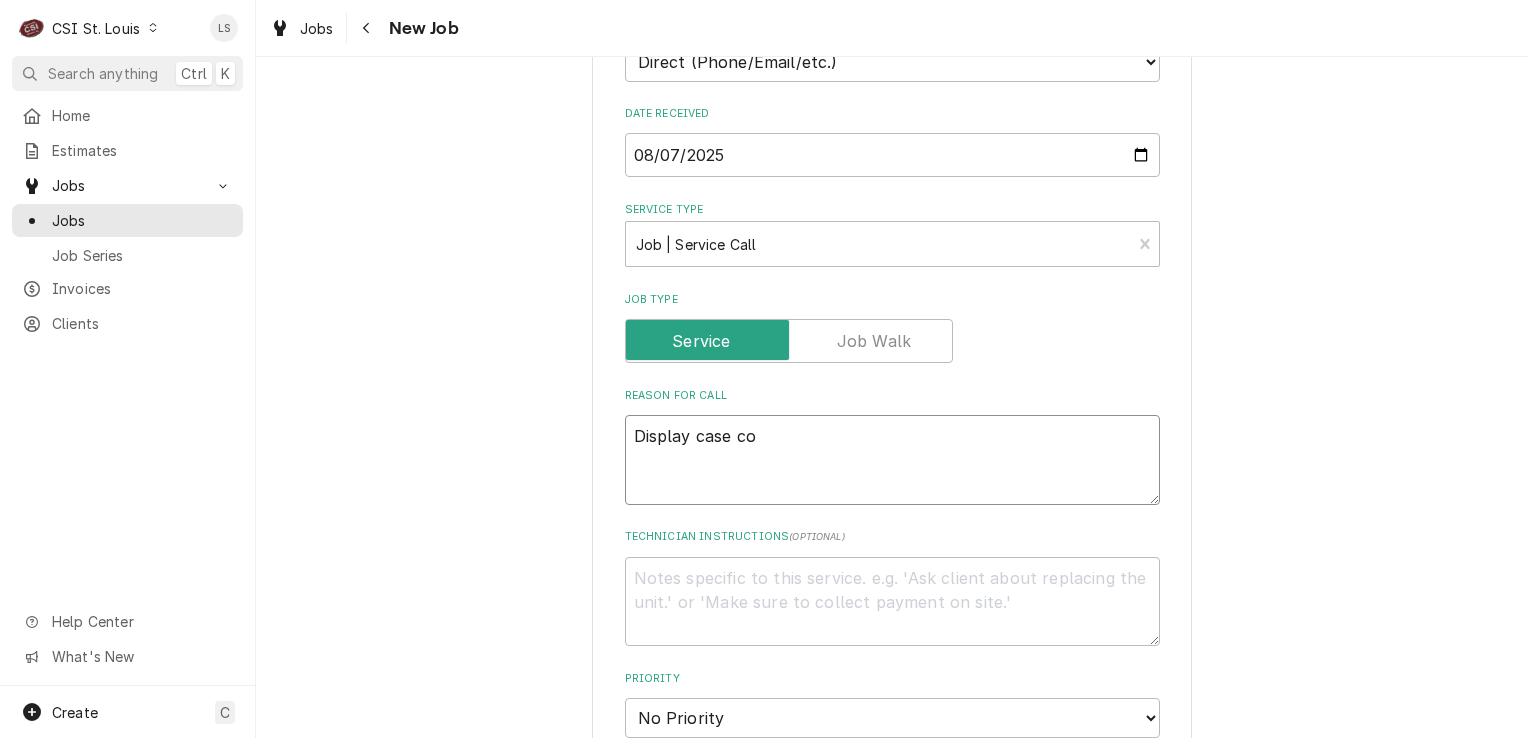 type on "x" 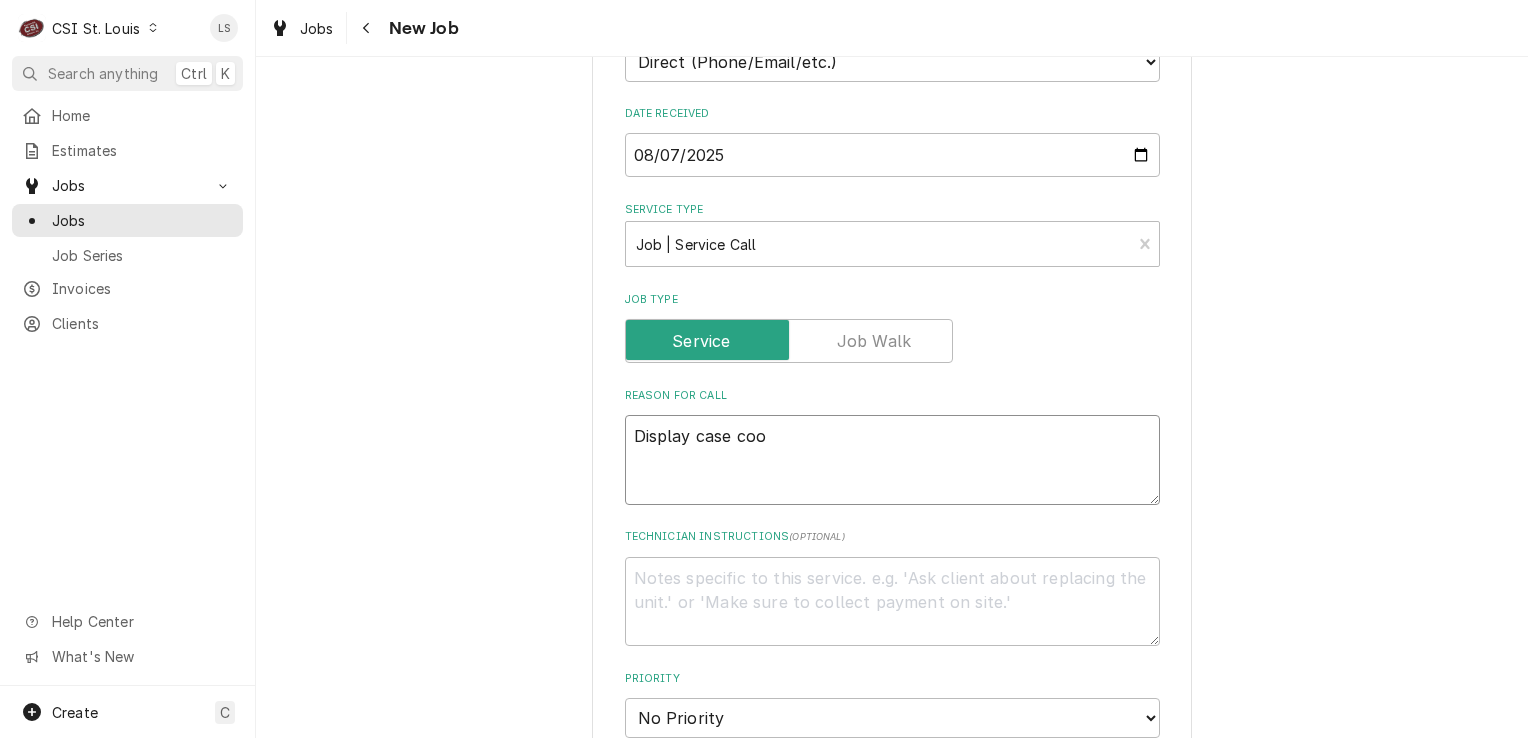 type on "x" 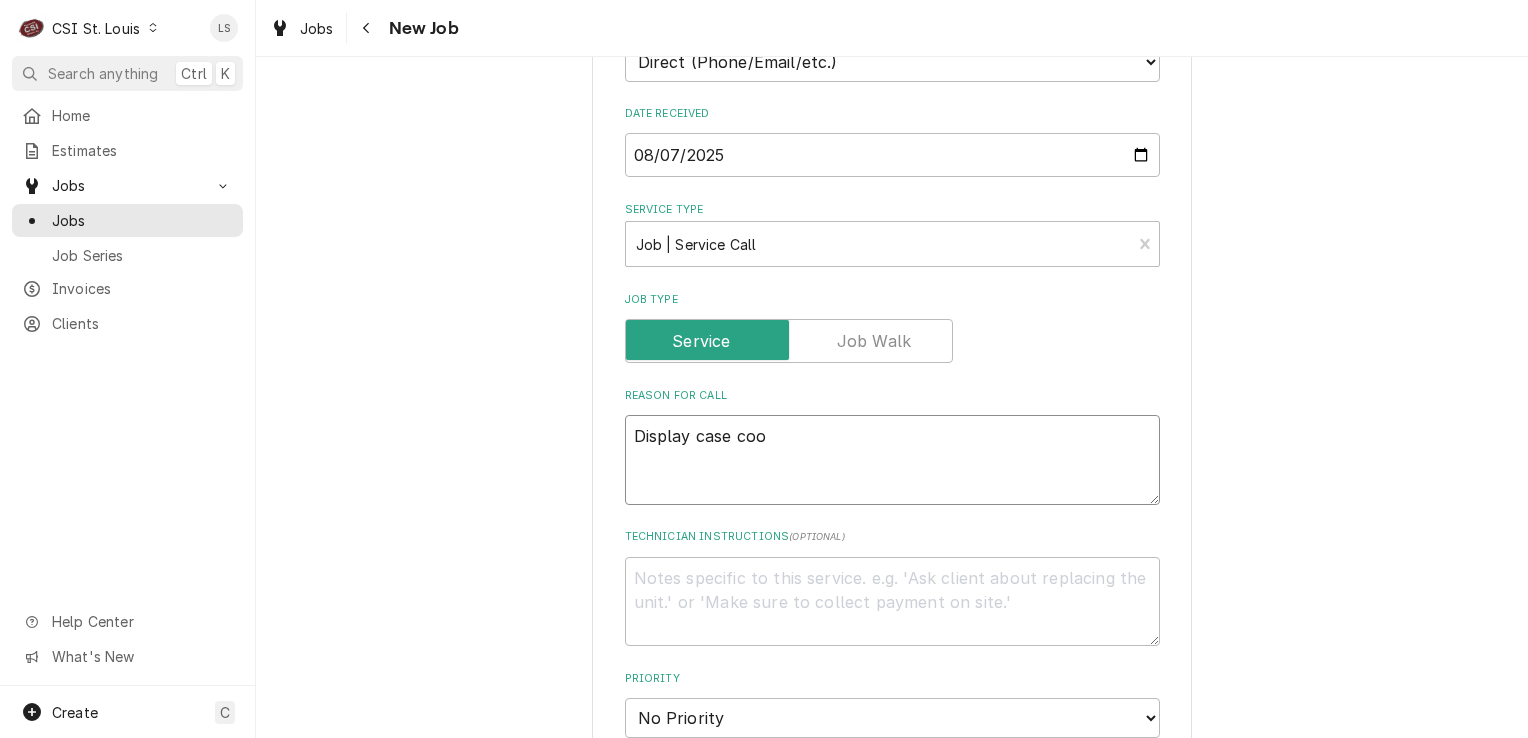 type on "Display case cool" 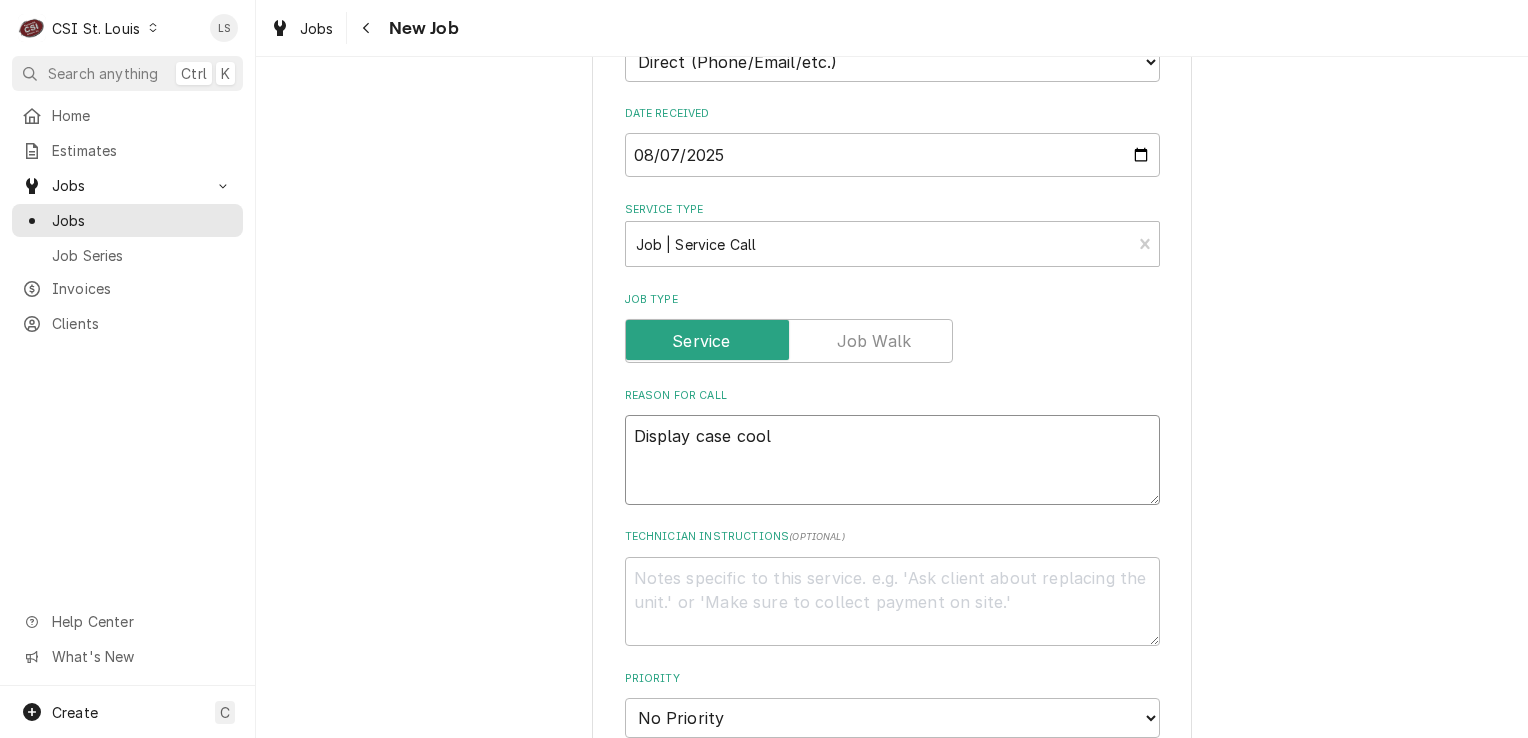 type on "x" 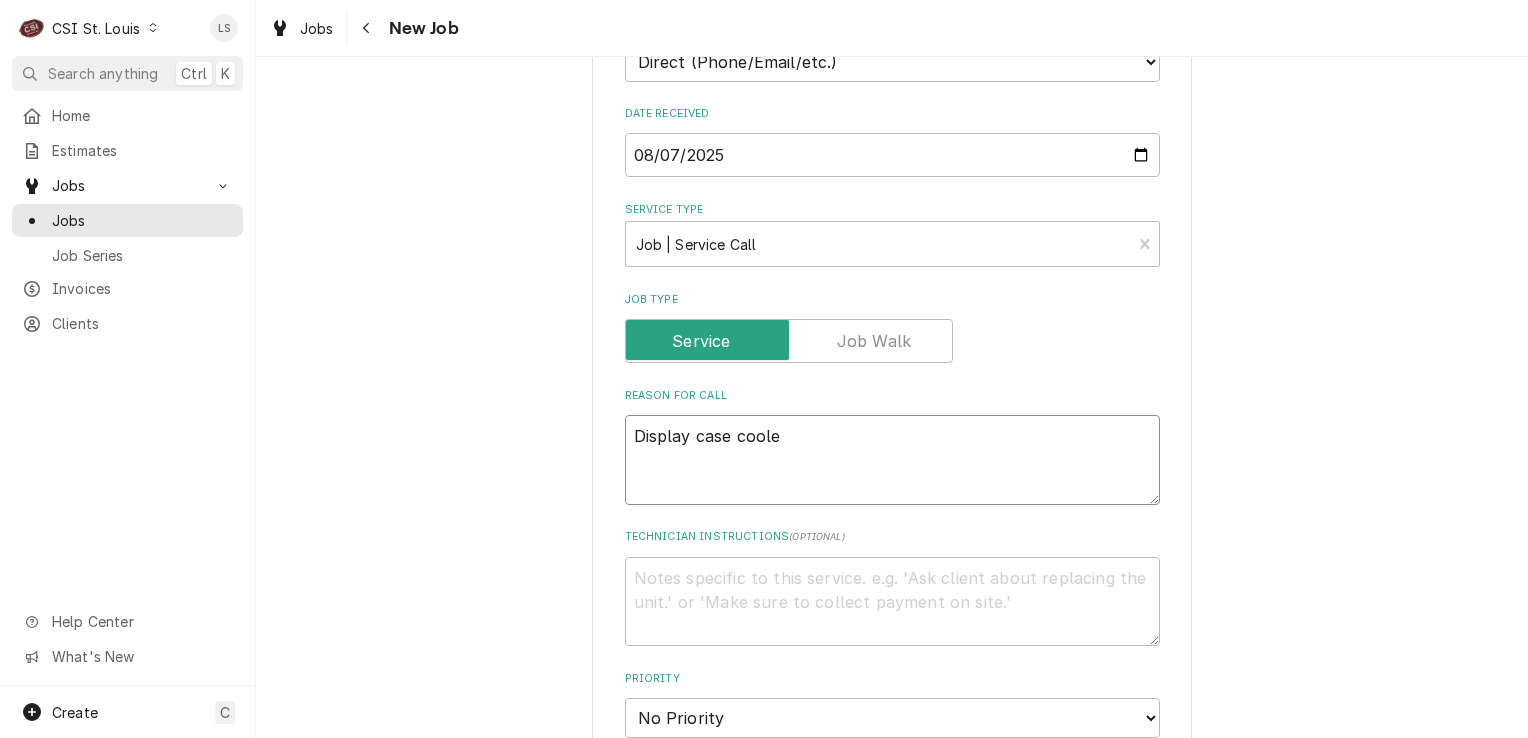 type on "x" 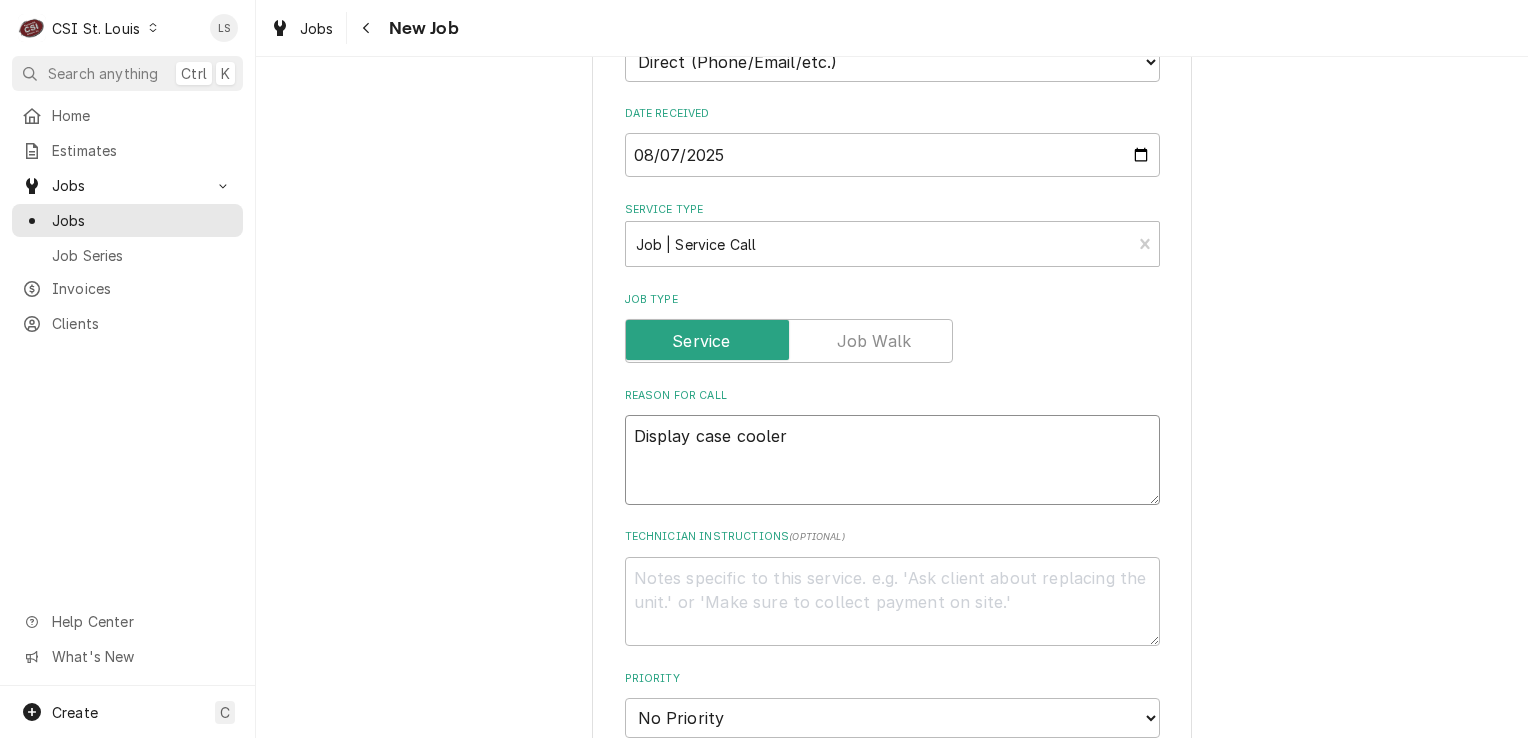 type on "x" 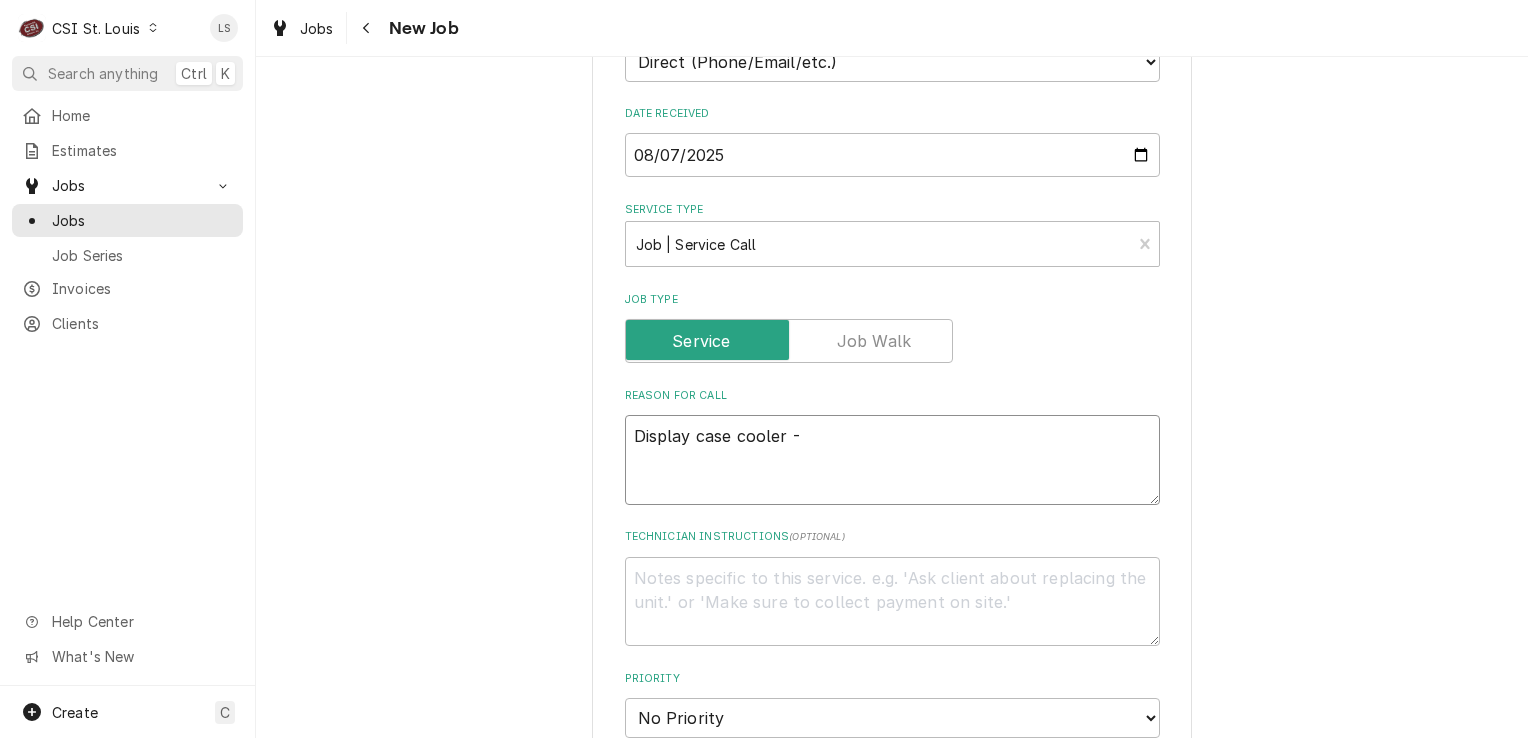 type on "x" 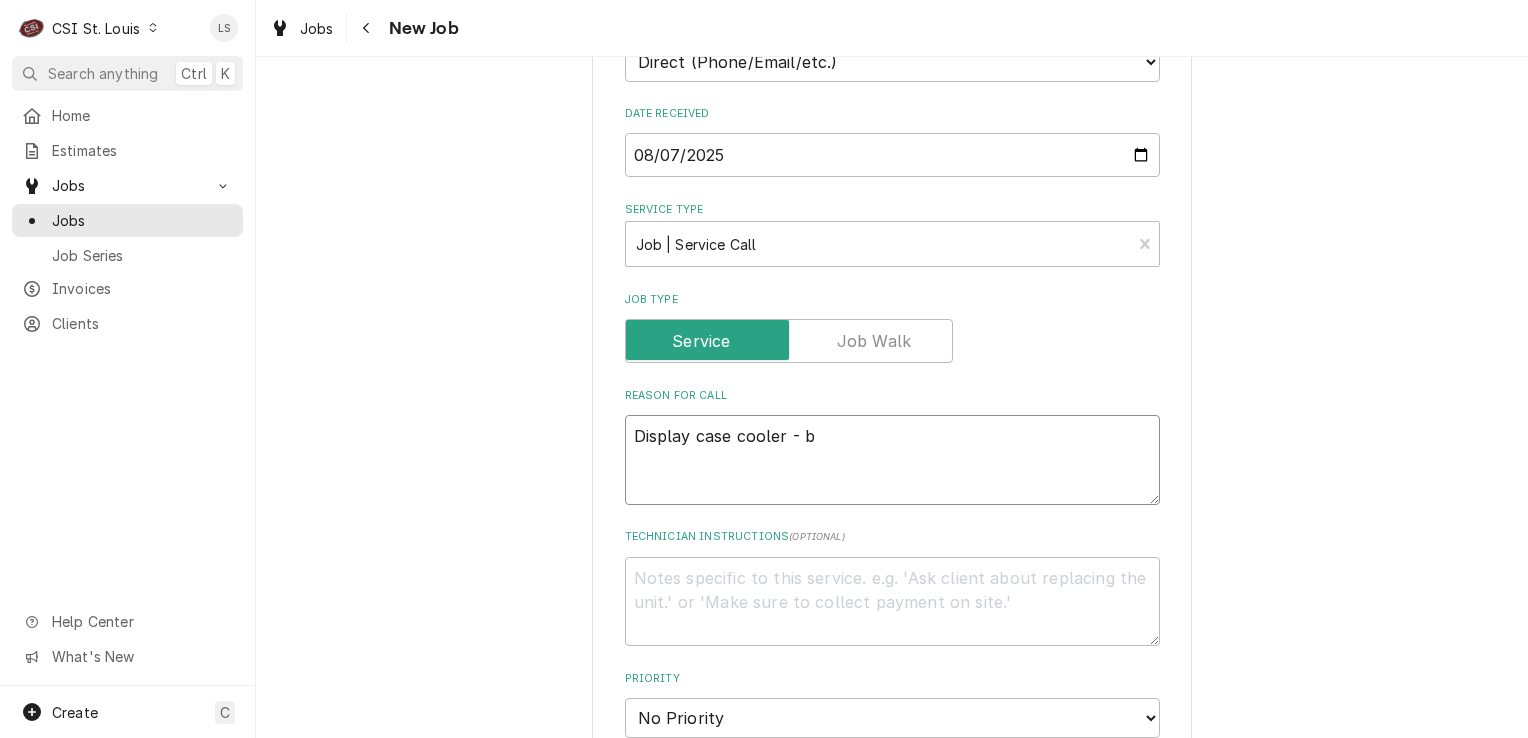 type on "x" 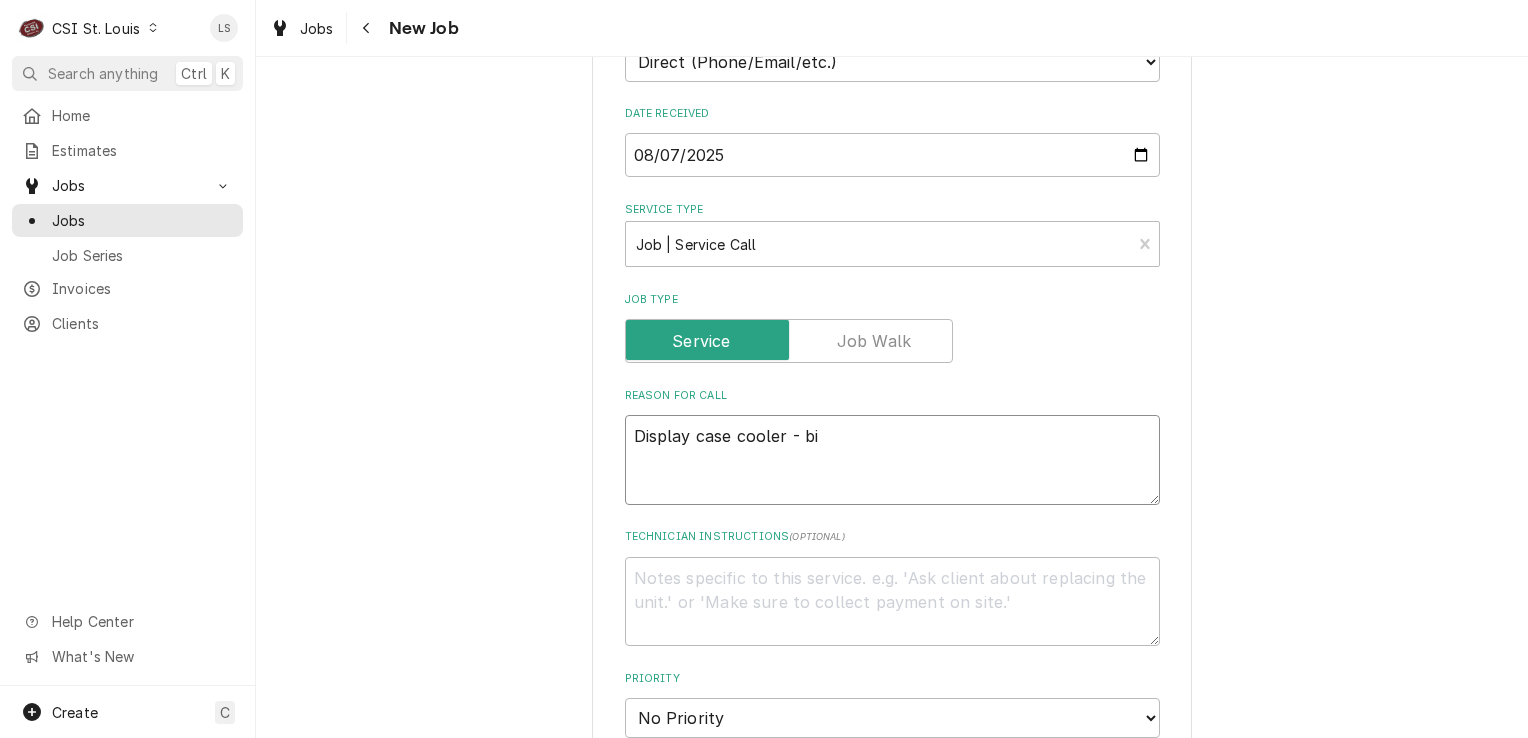 type on "x" 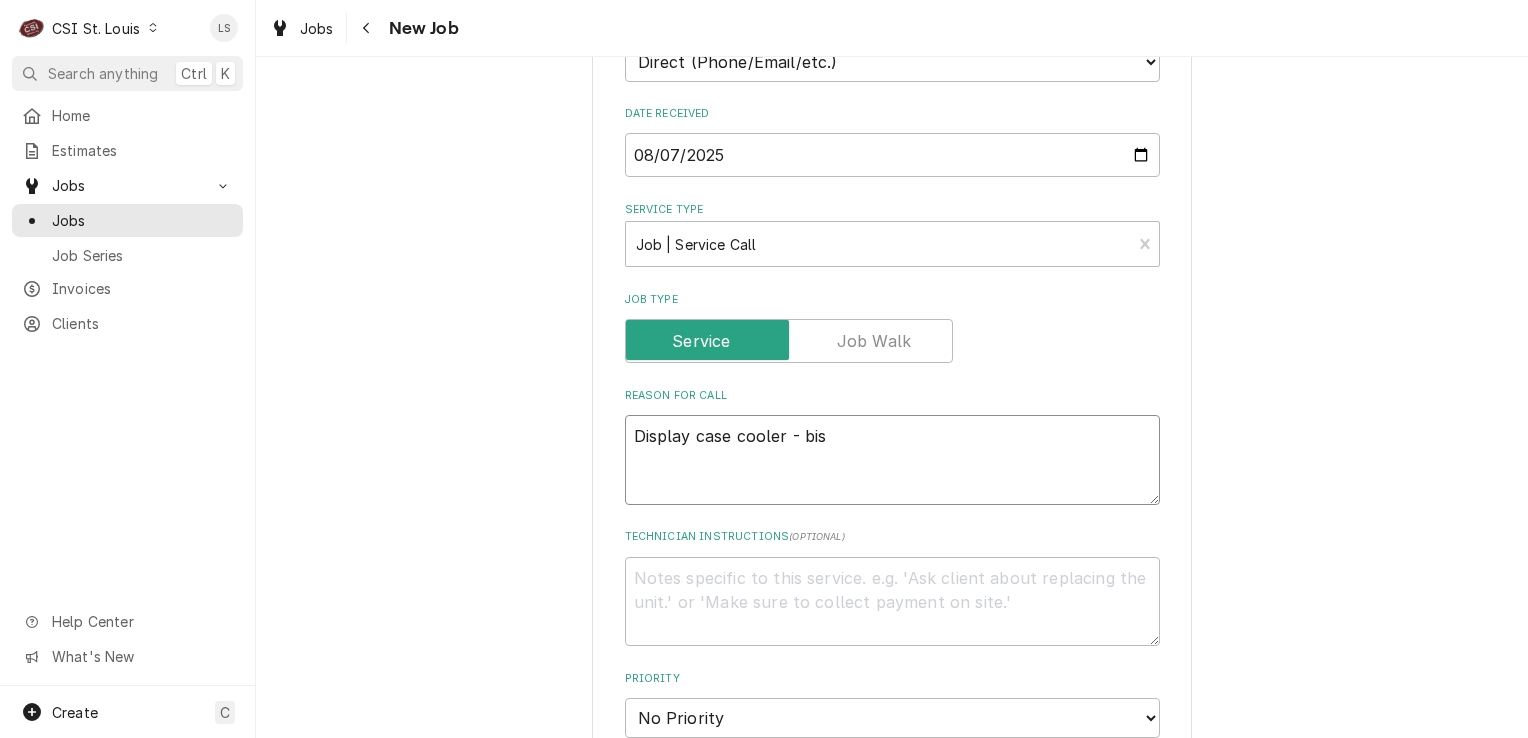 type on "x" 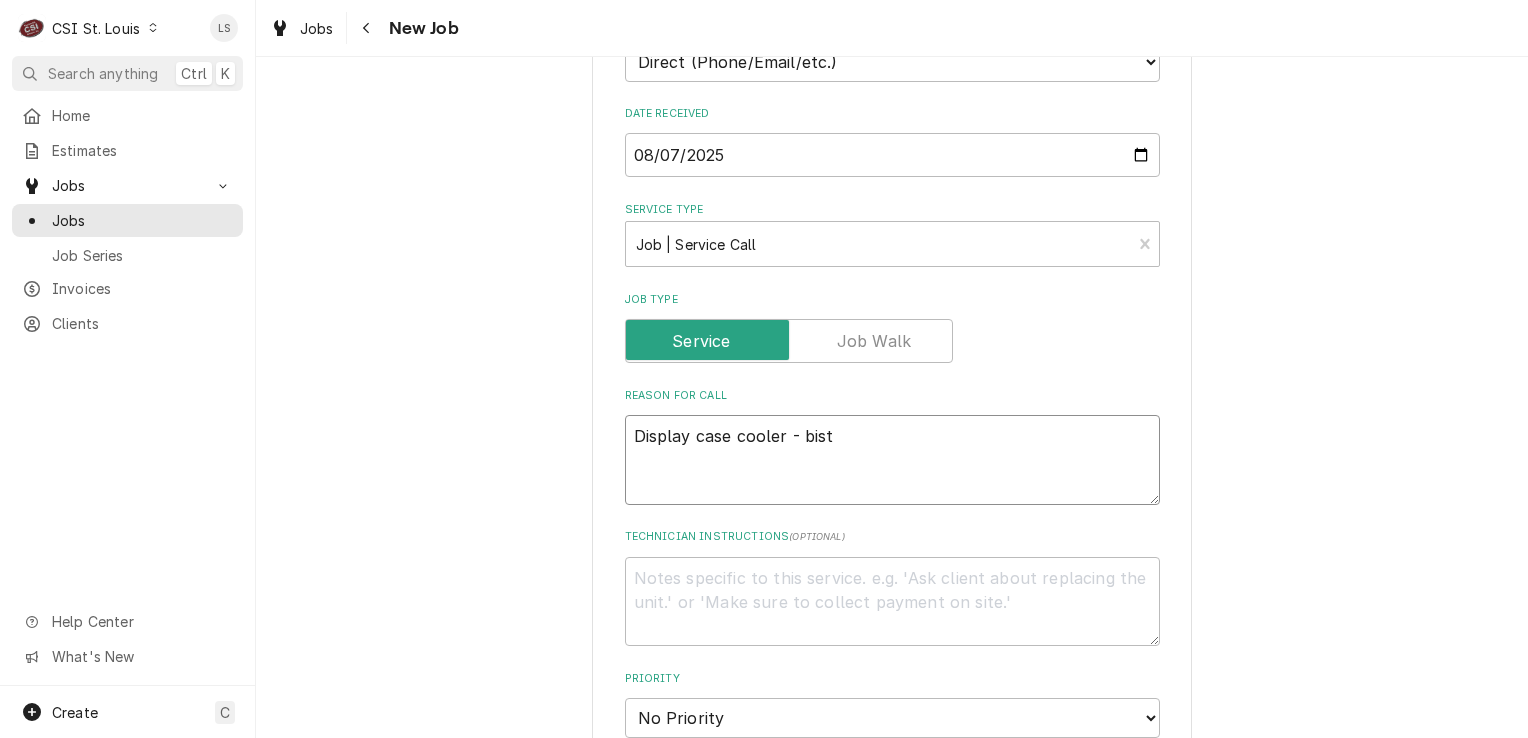 type on "x" 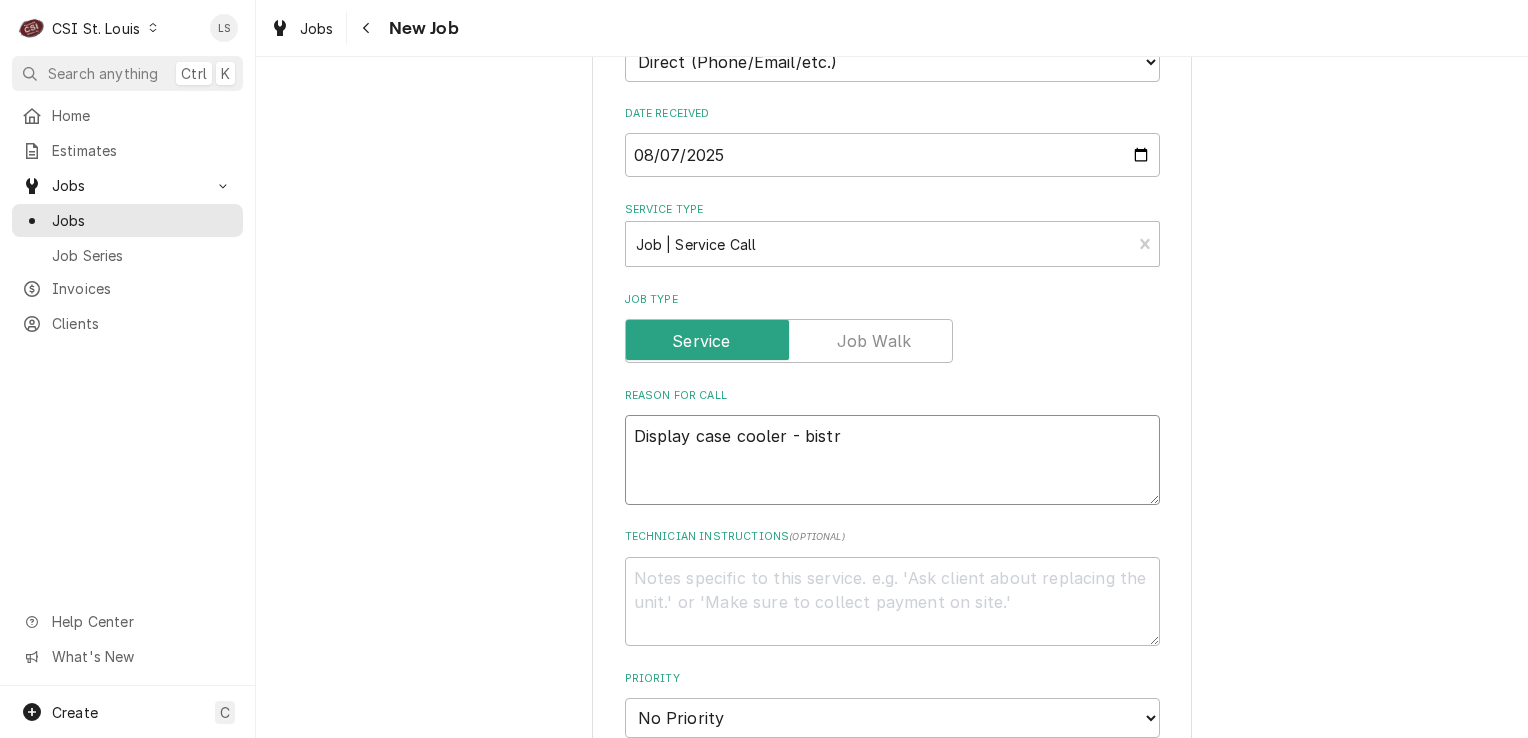 type on "x" 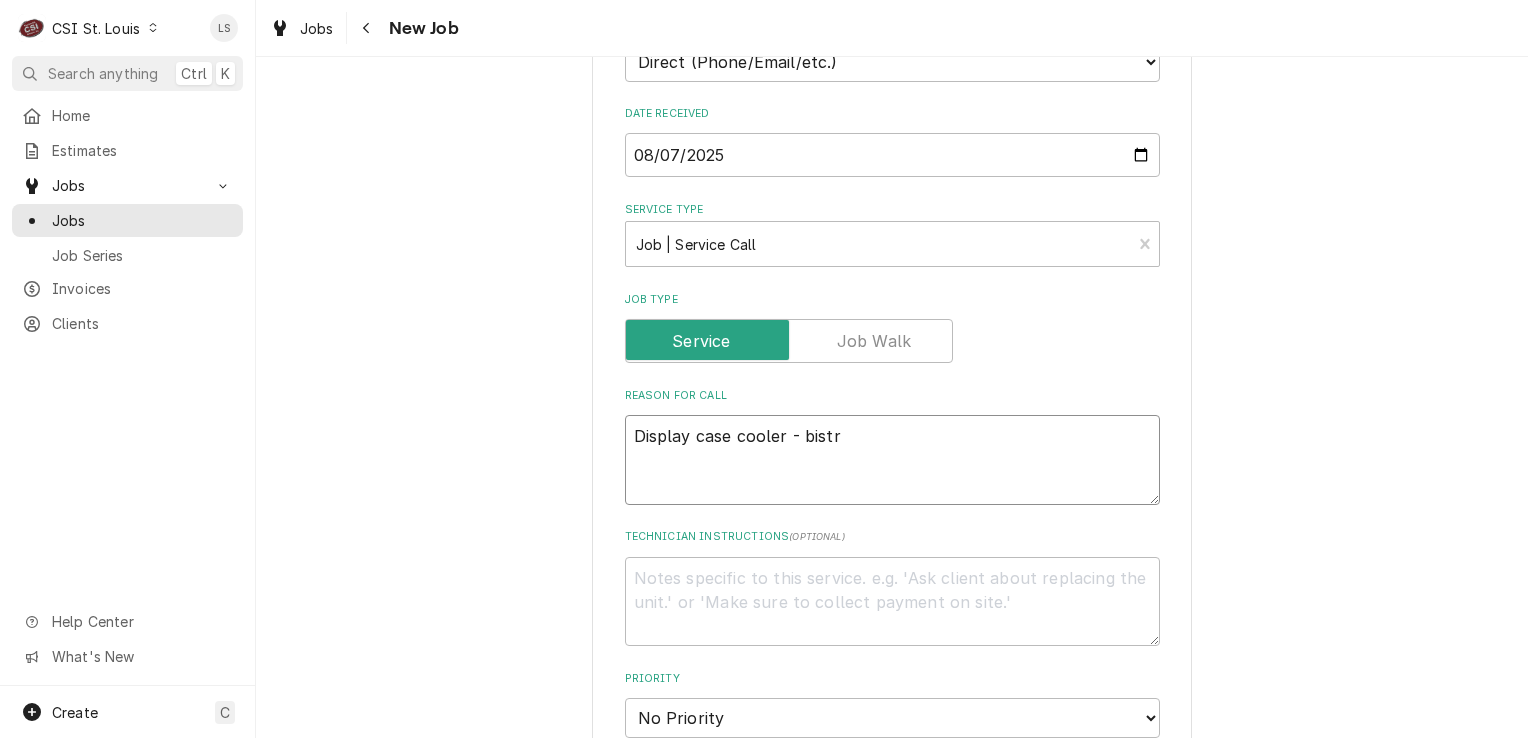 type on "Display case cooler - bist" 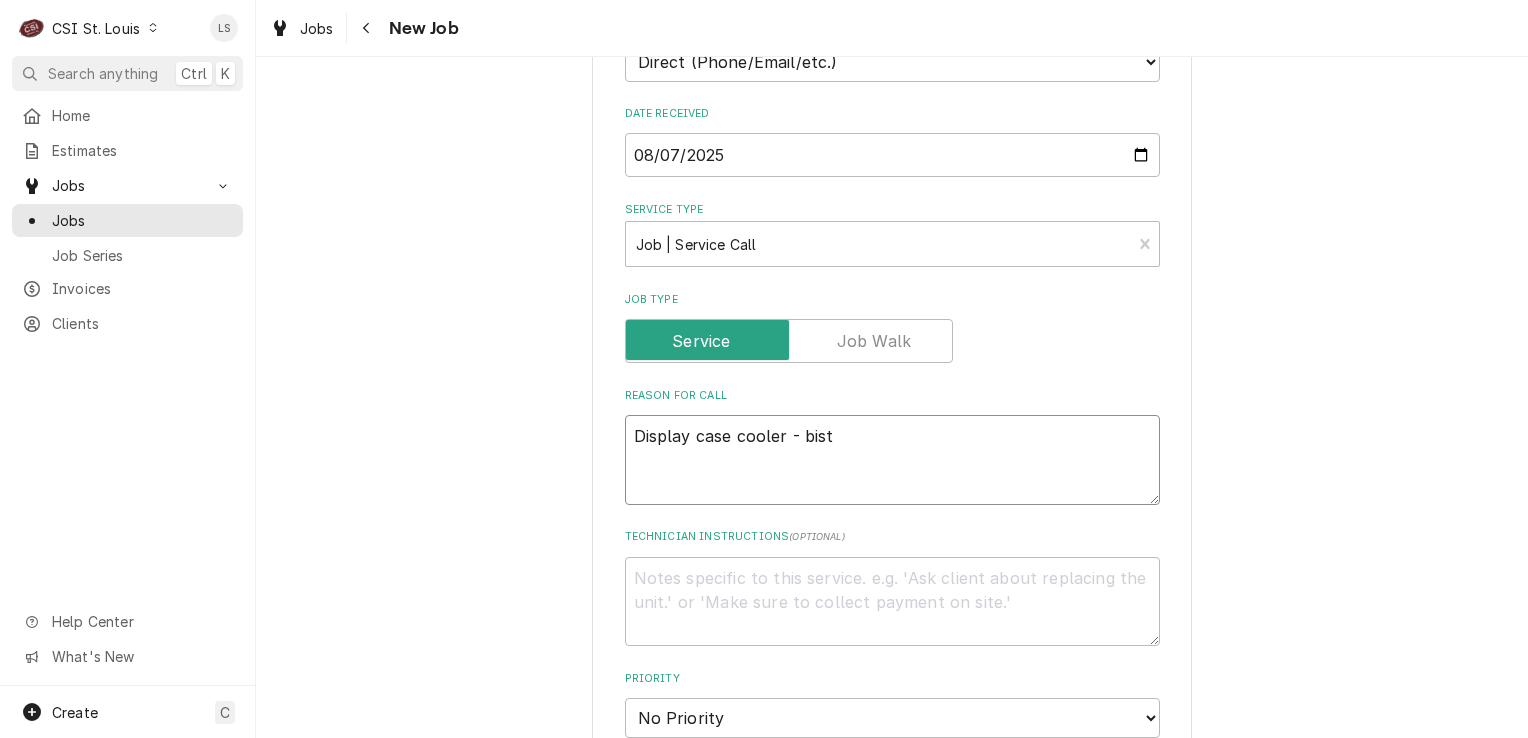 type on "x" 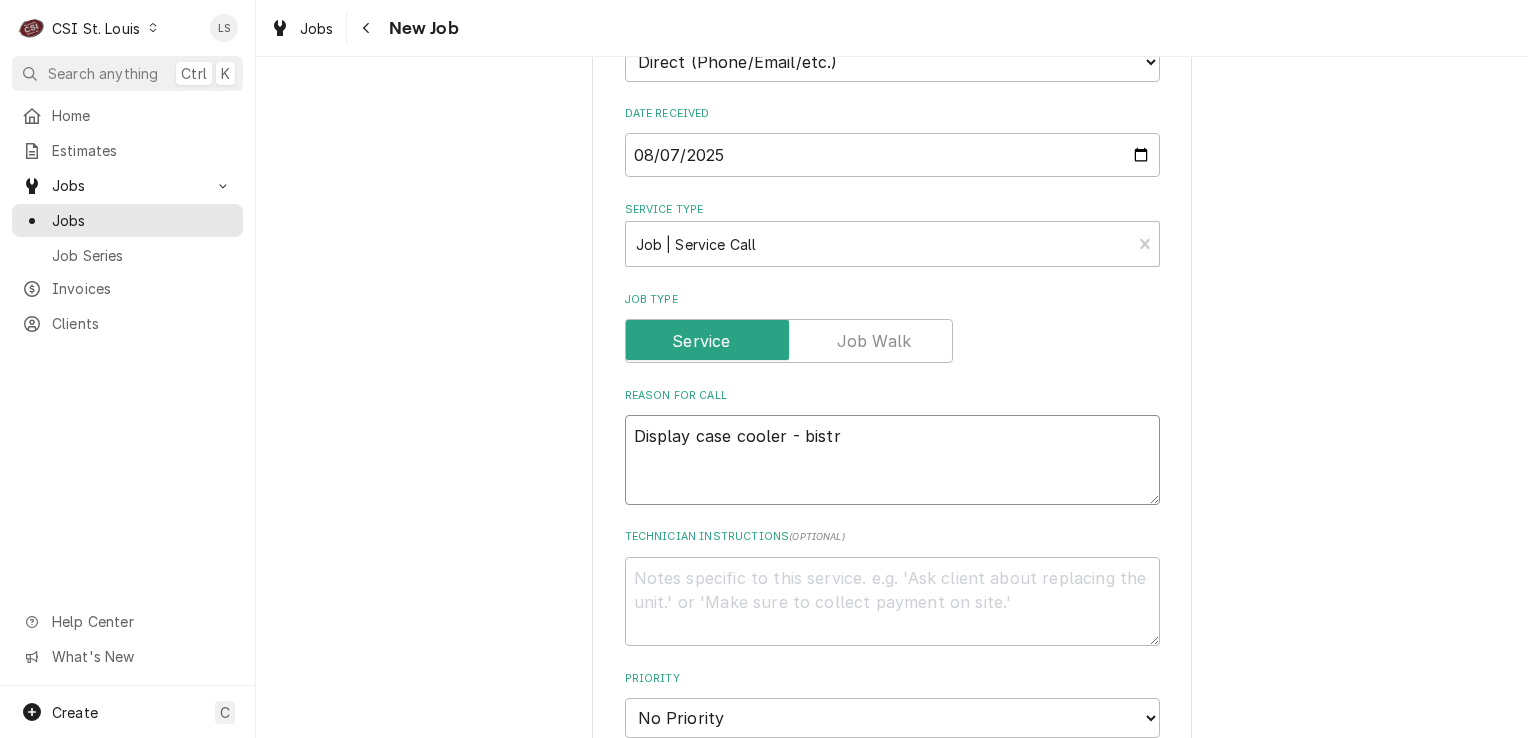type on "x" 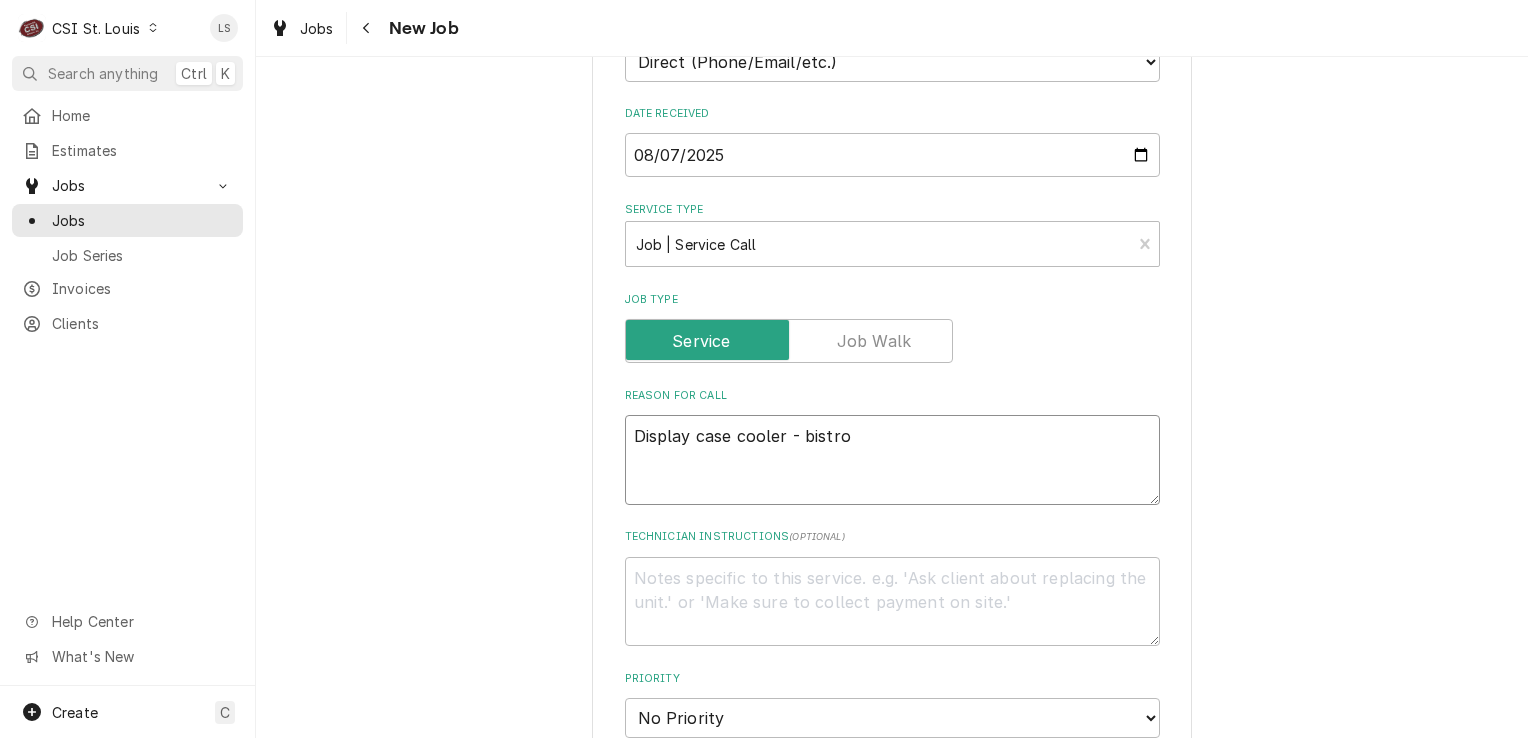 type on "x" 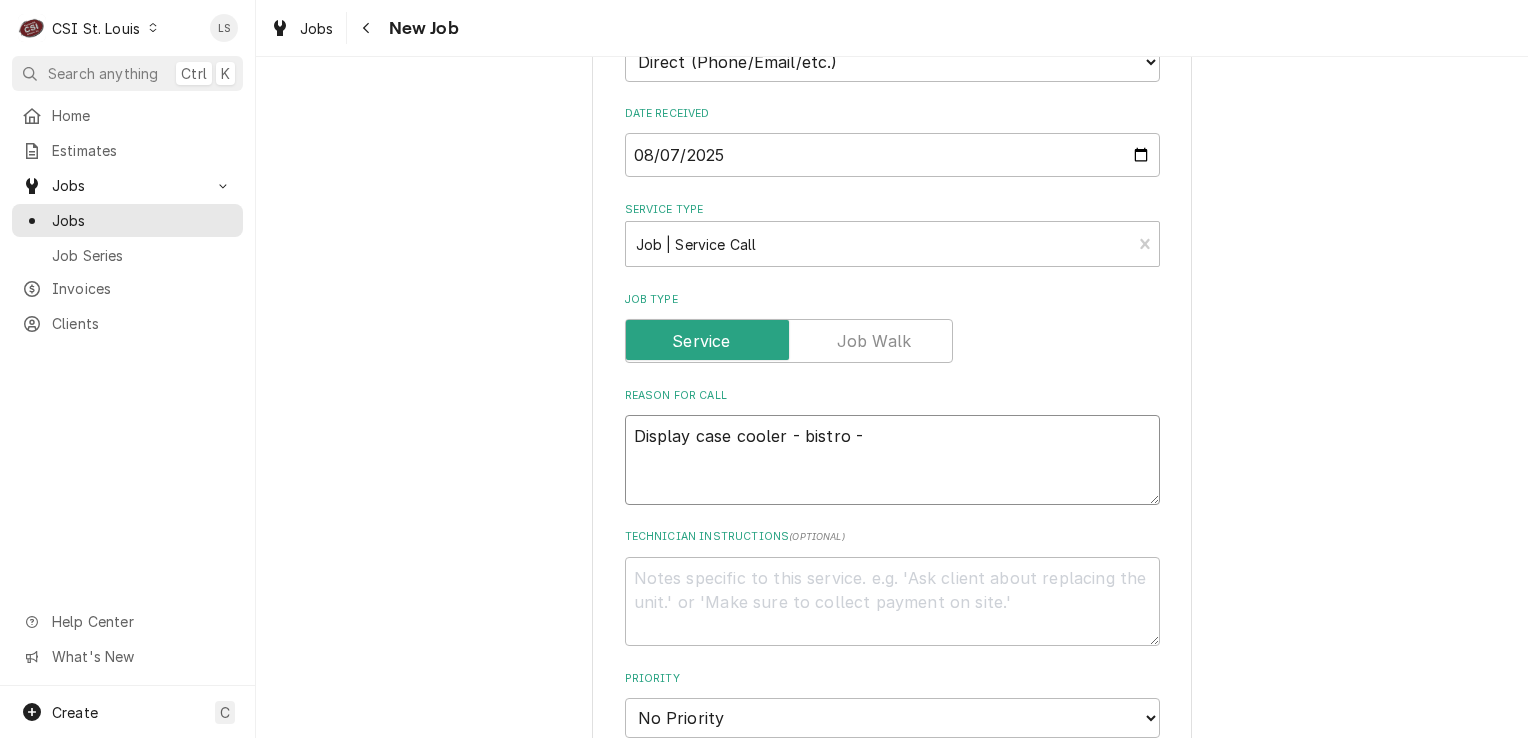 type on "x" 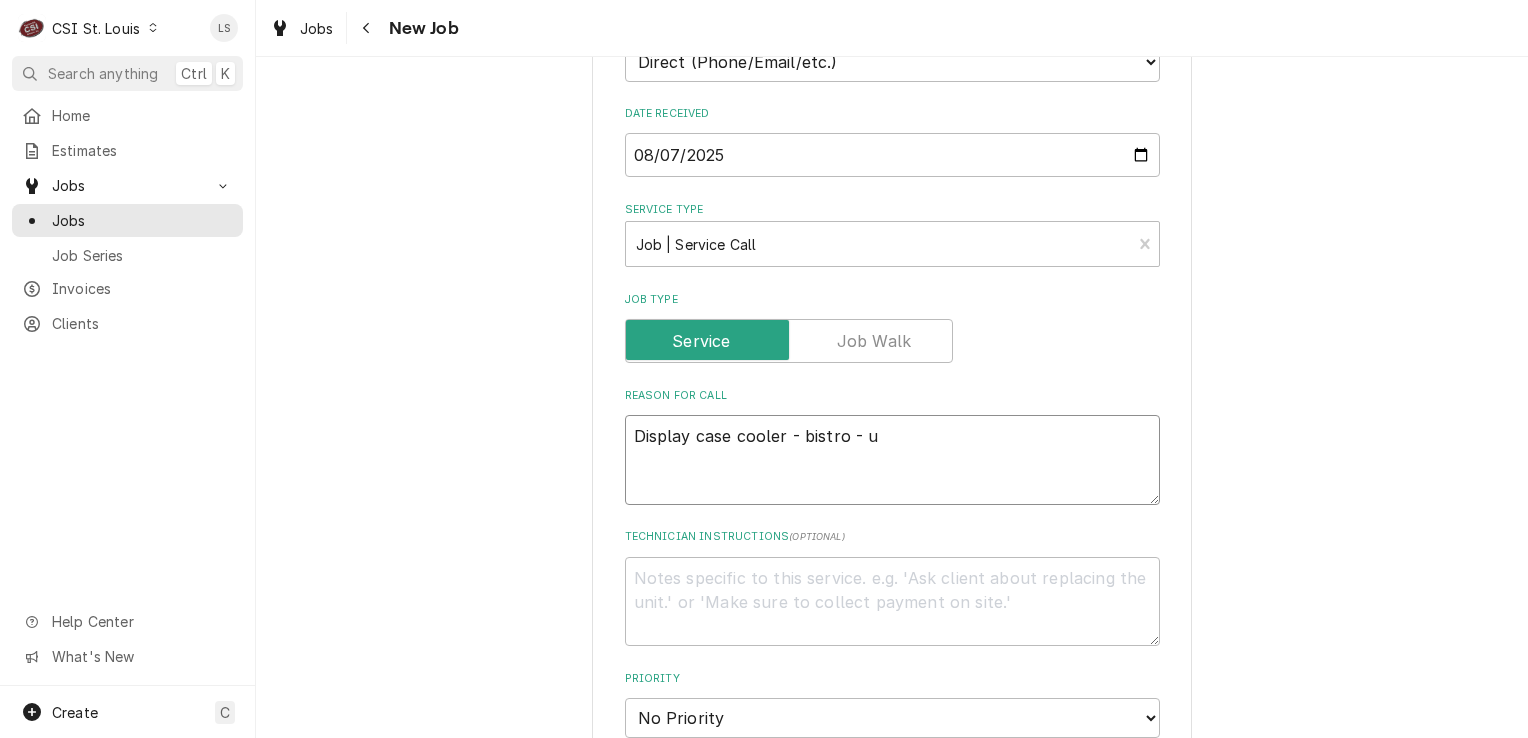 type on "x" 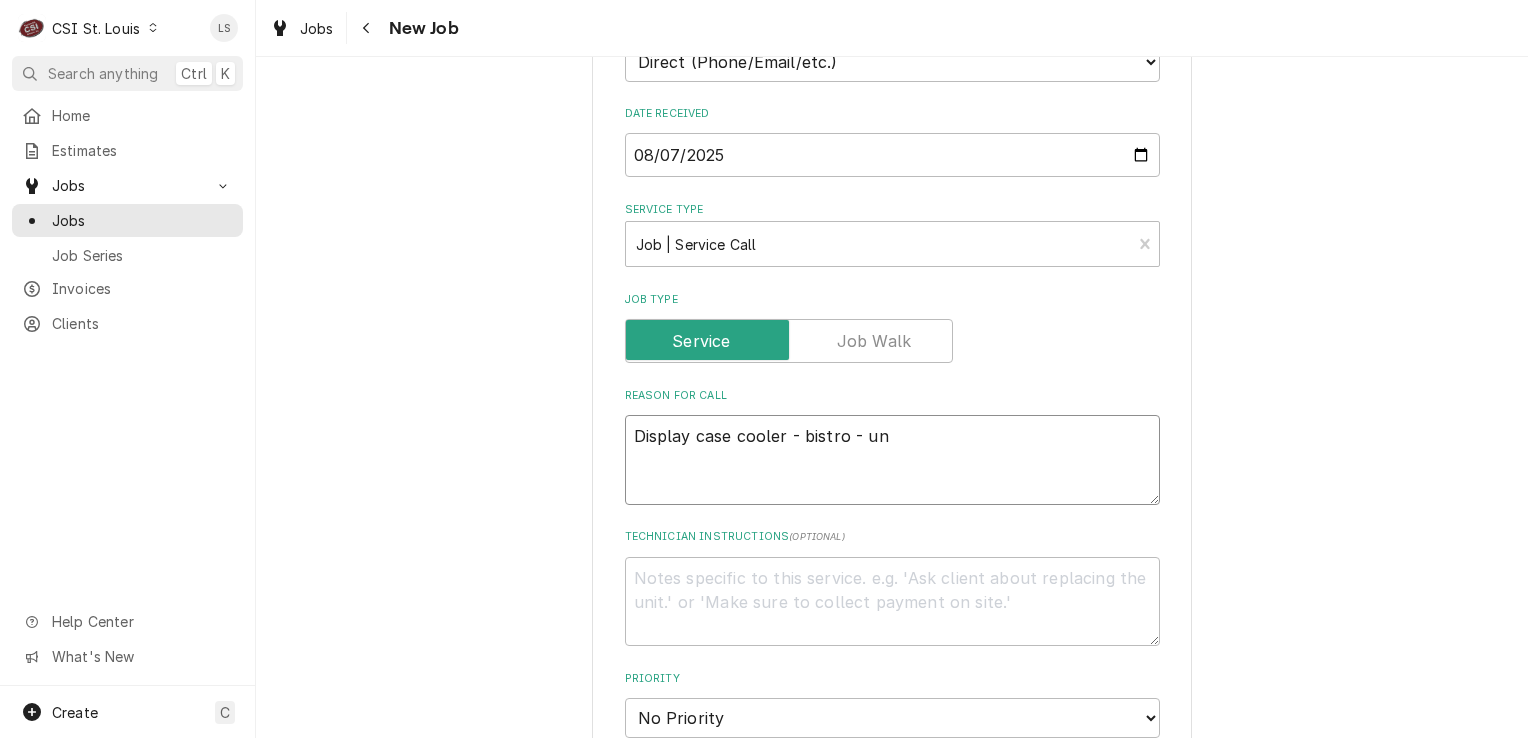 type on "x" 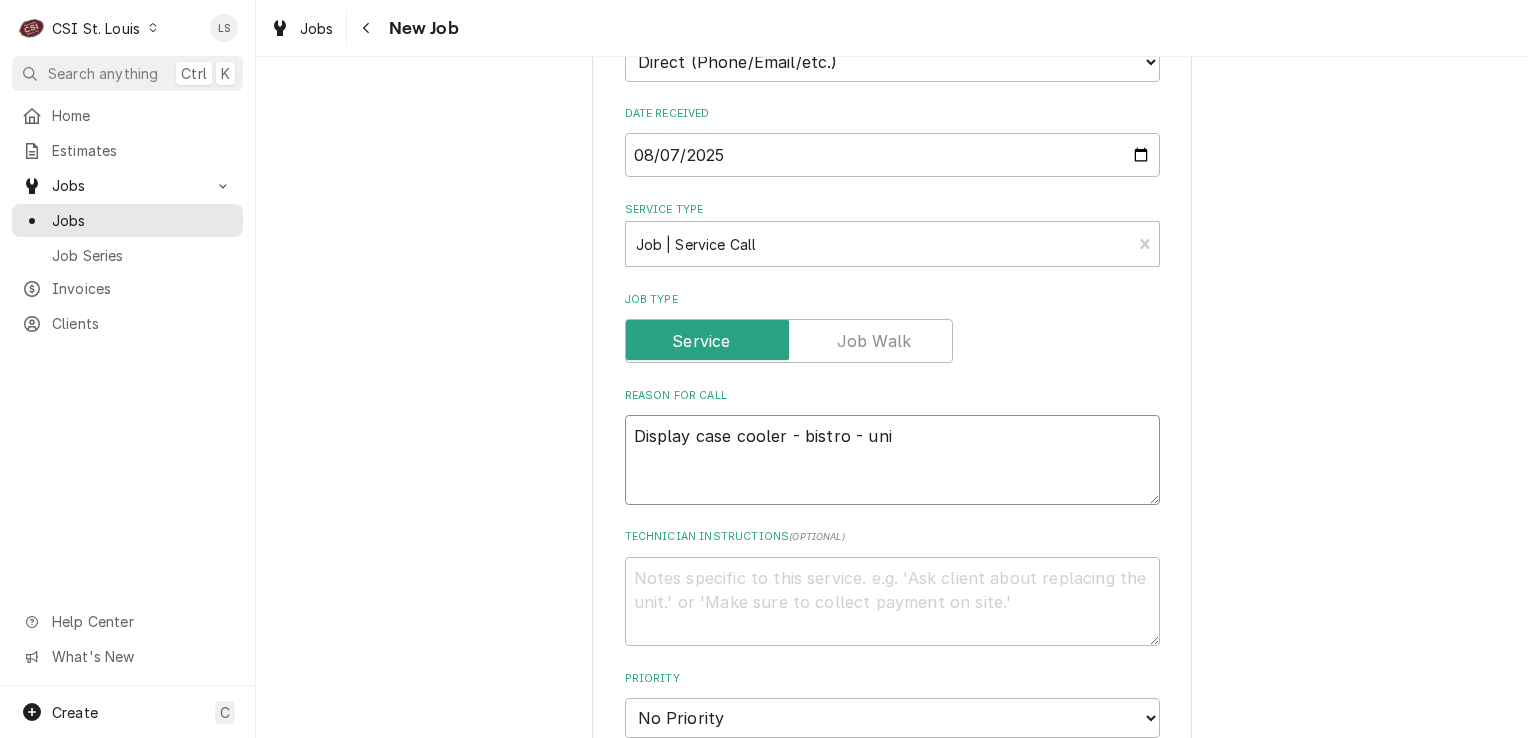type on "x" 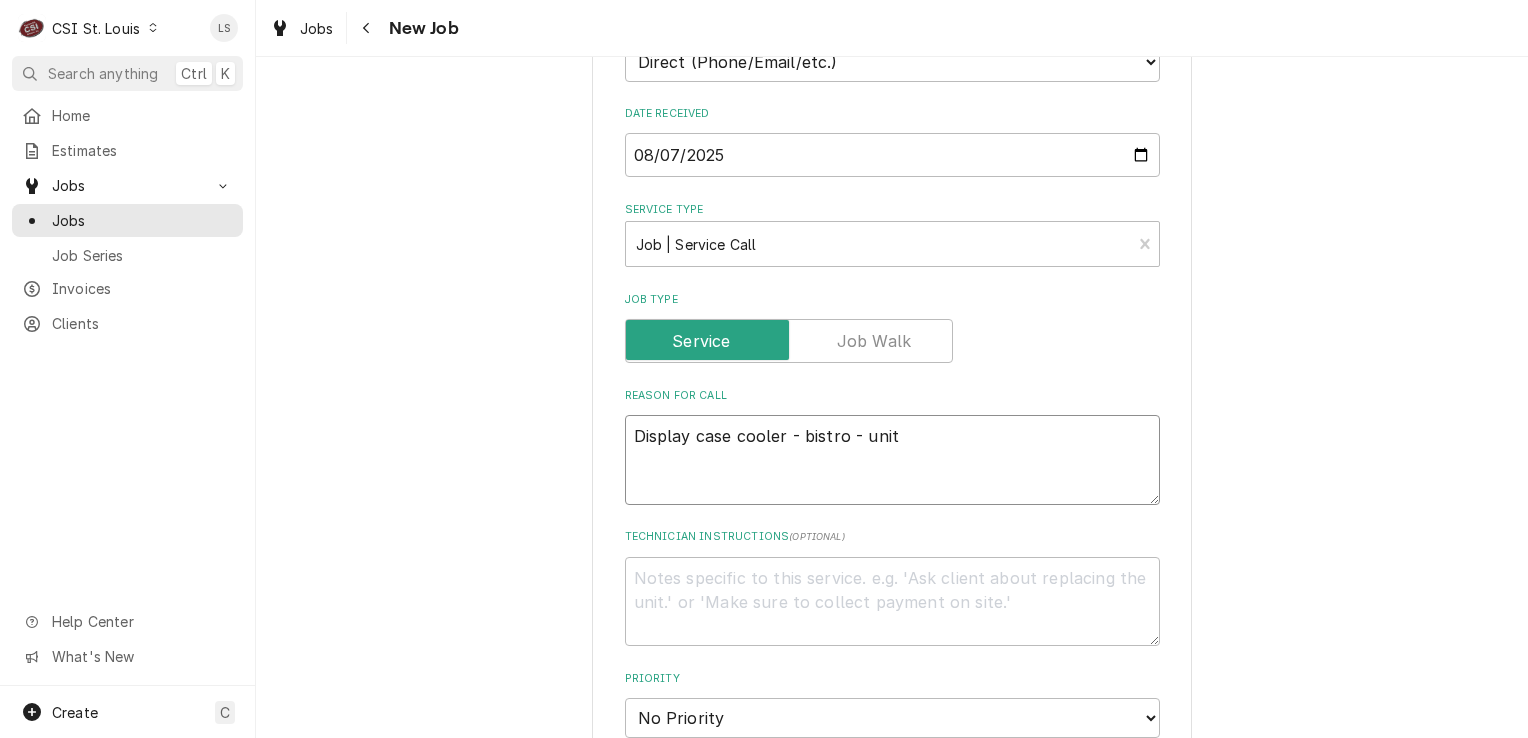 type on "Display case cooler - bistro - unit" 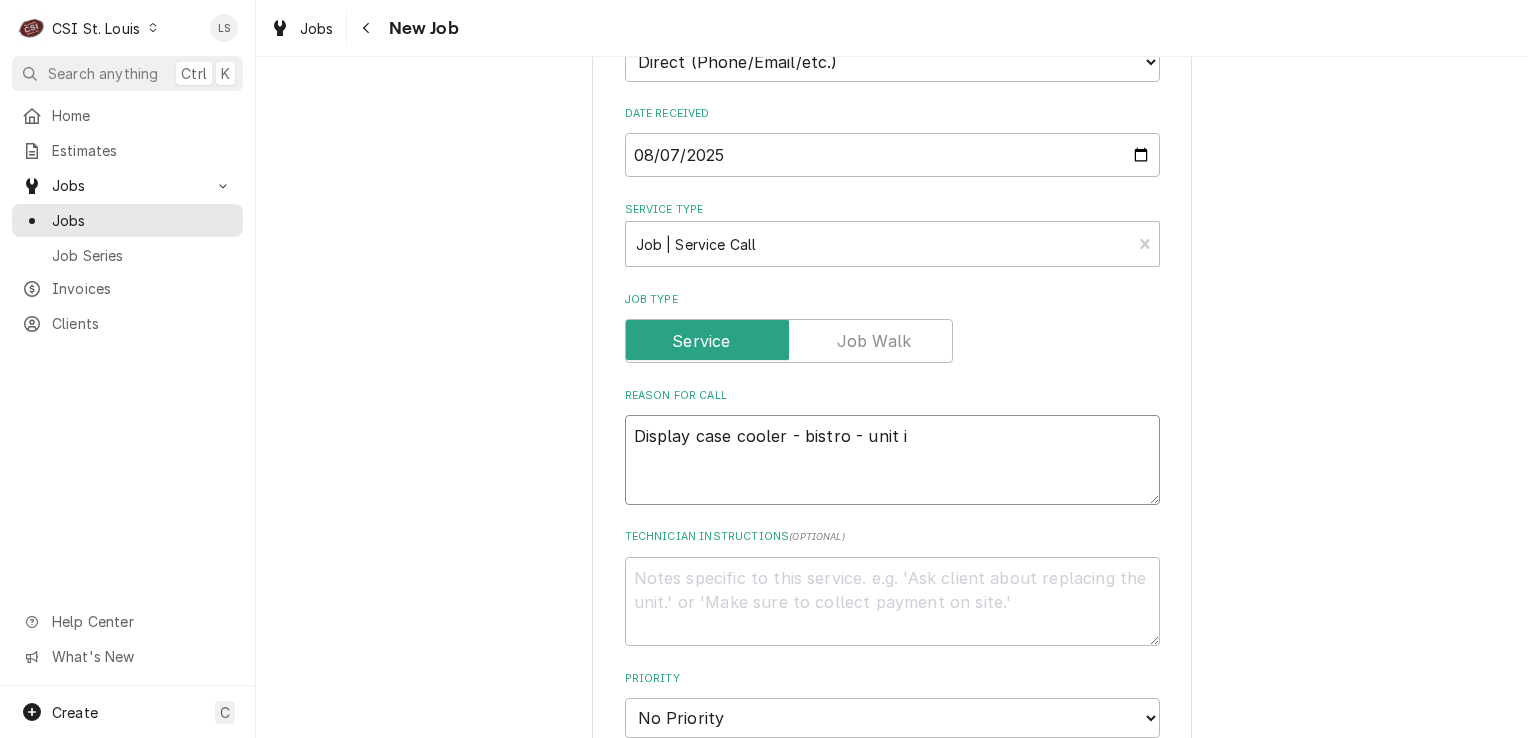 type on "x" 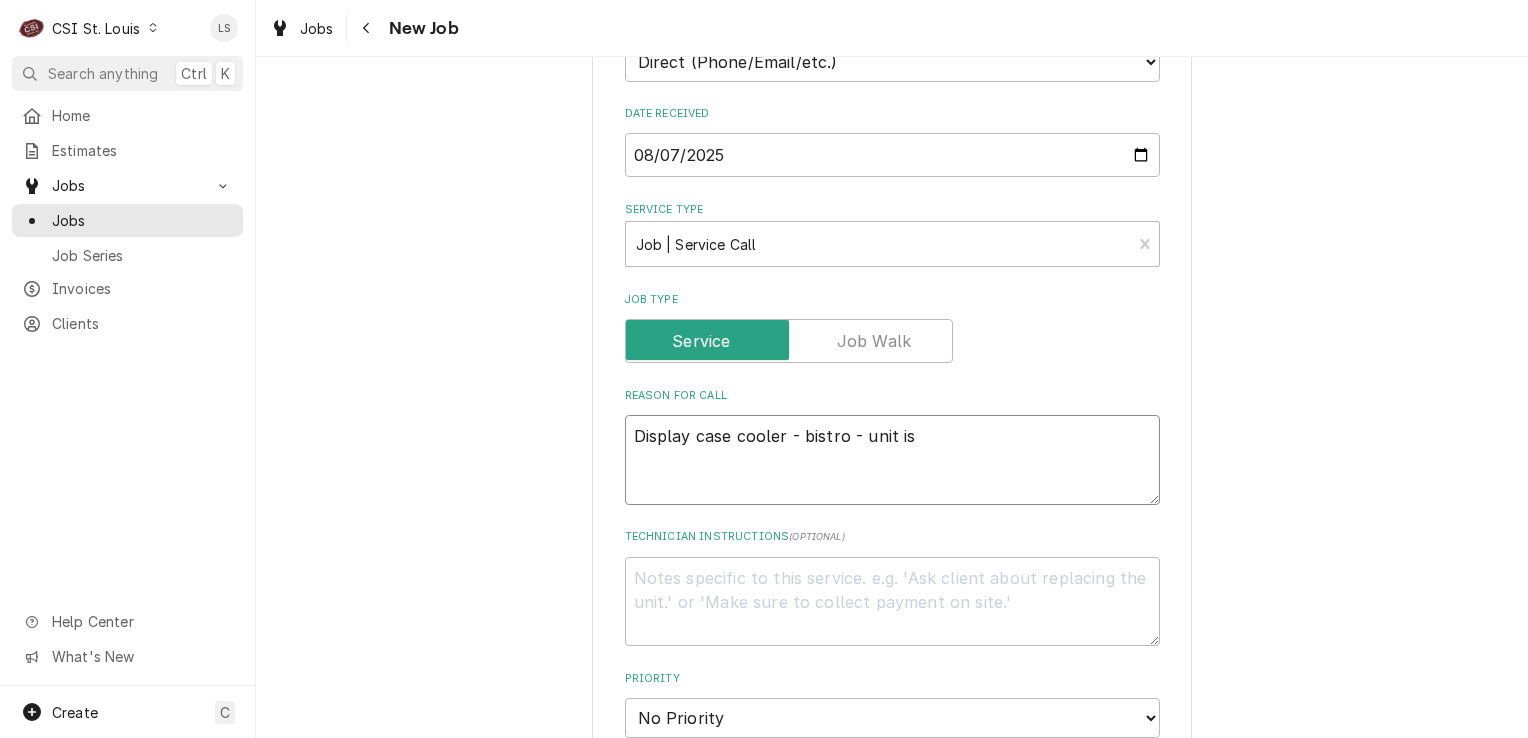 type on "x" 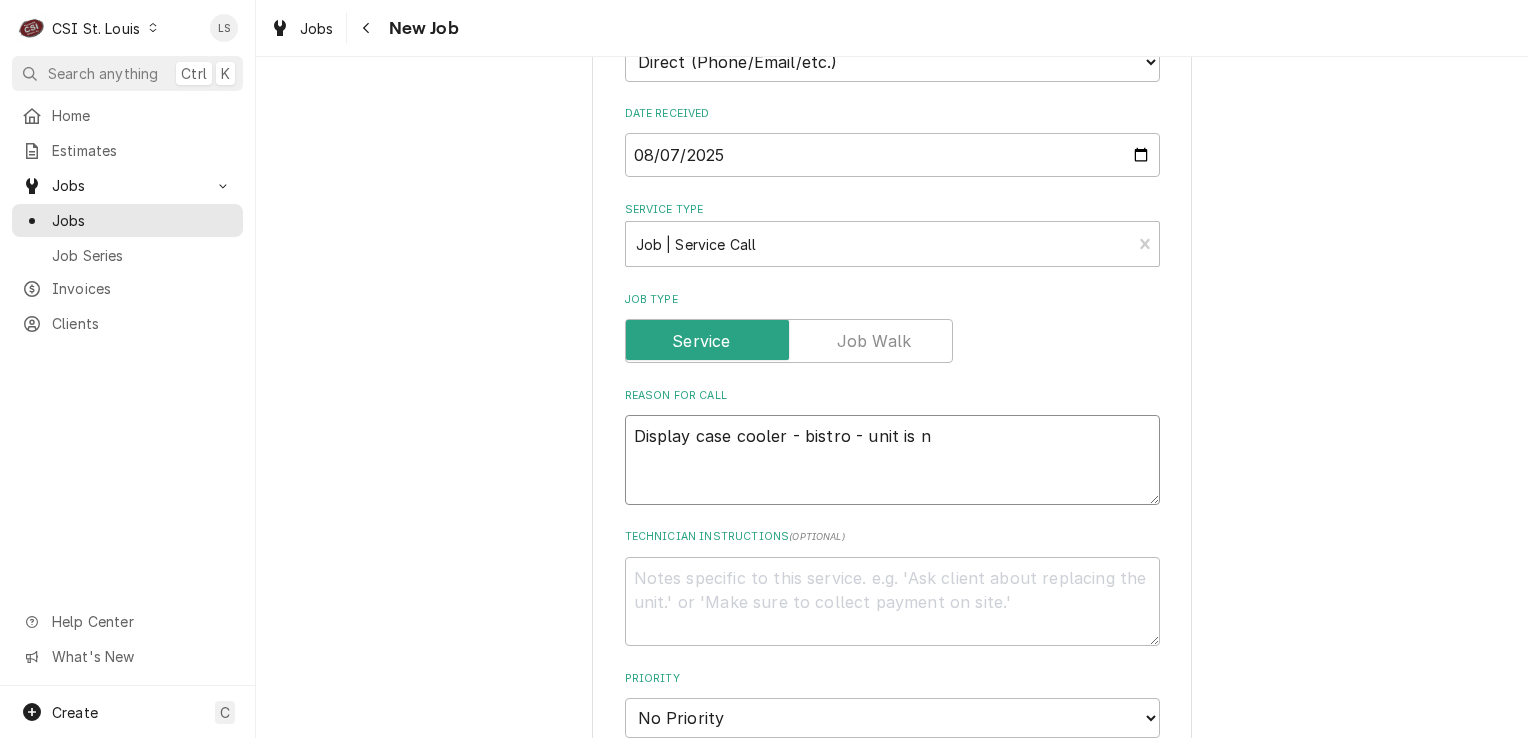 type on "x" 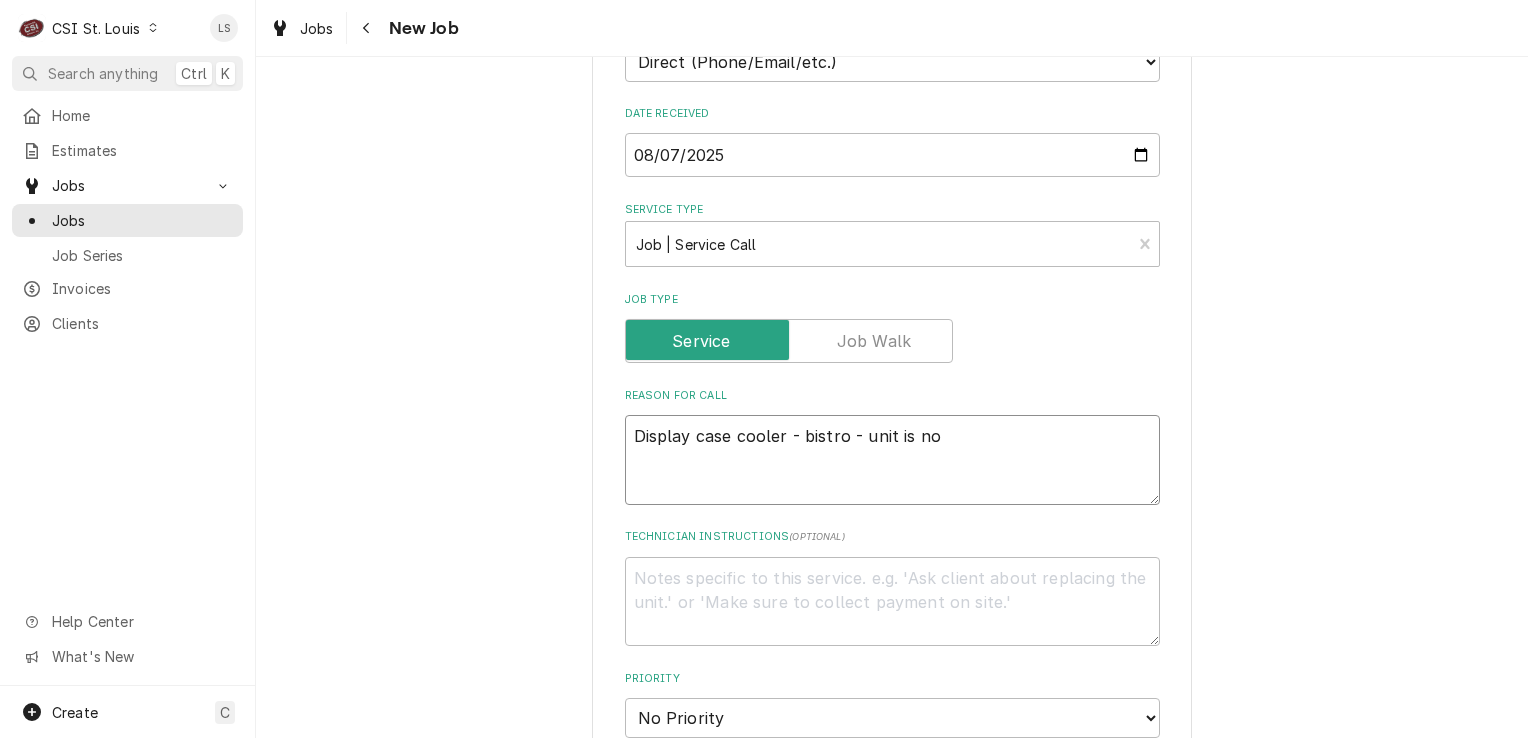 type on "x" 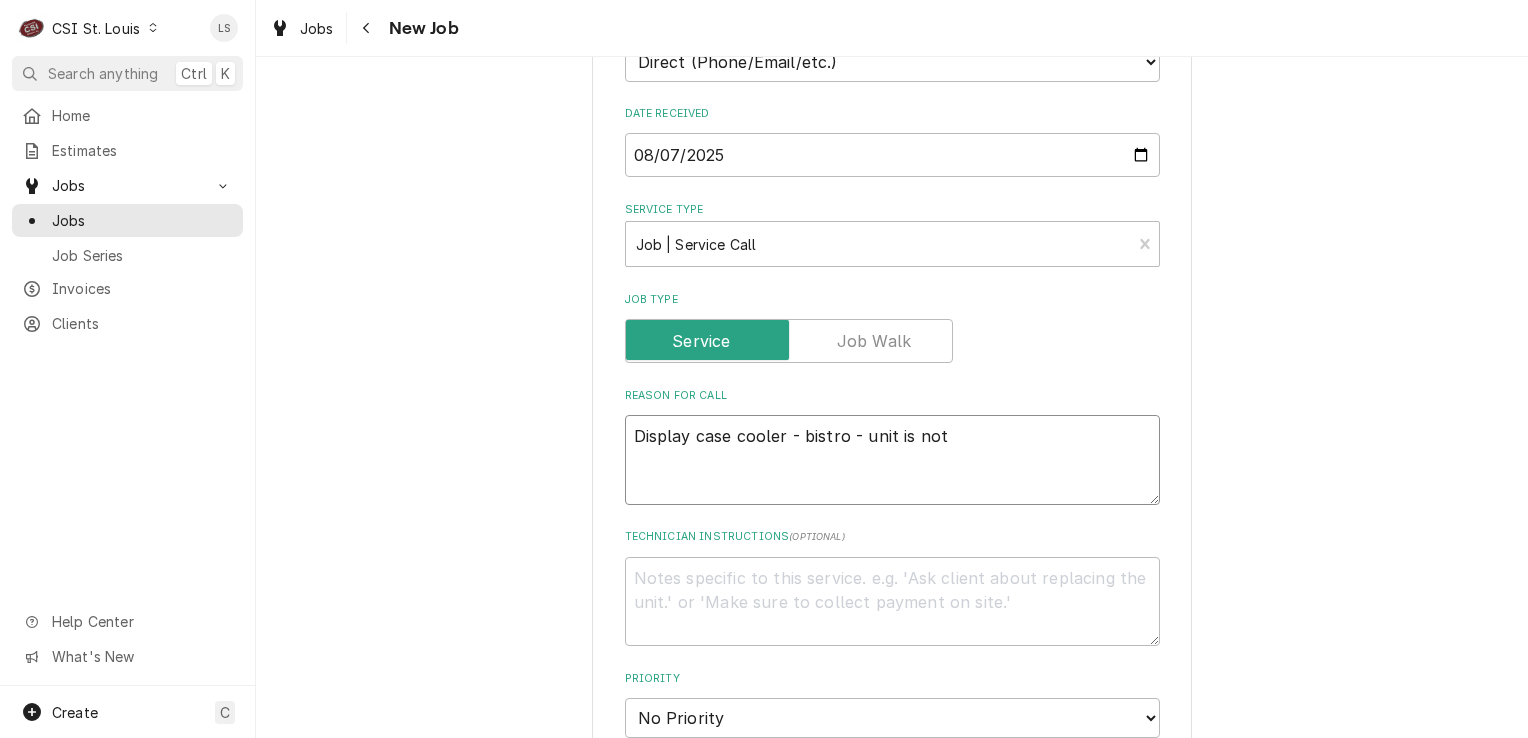 type on "Display case cooler - bistro - unit is not" 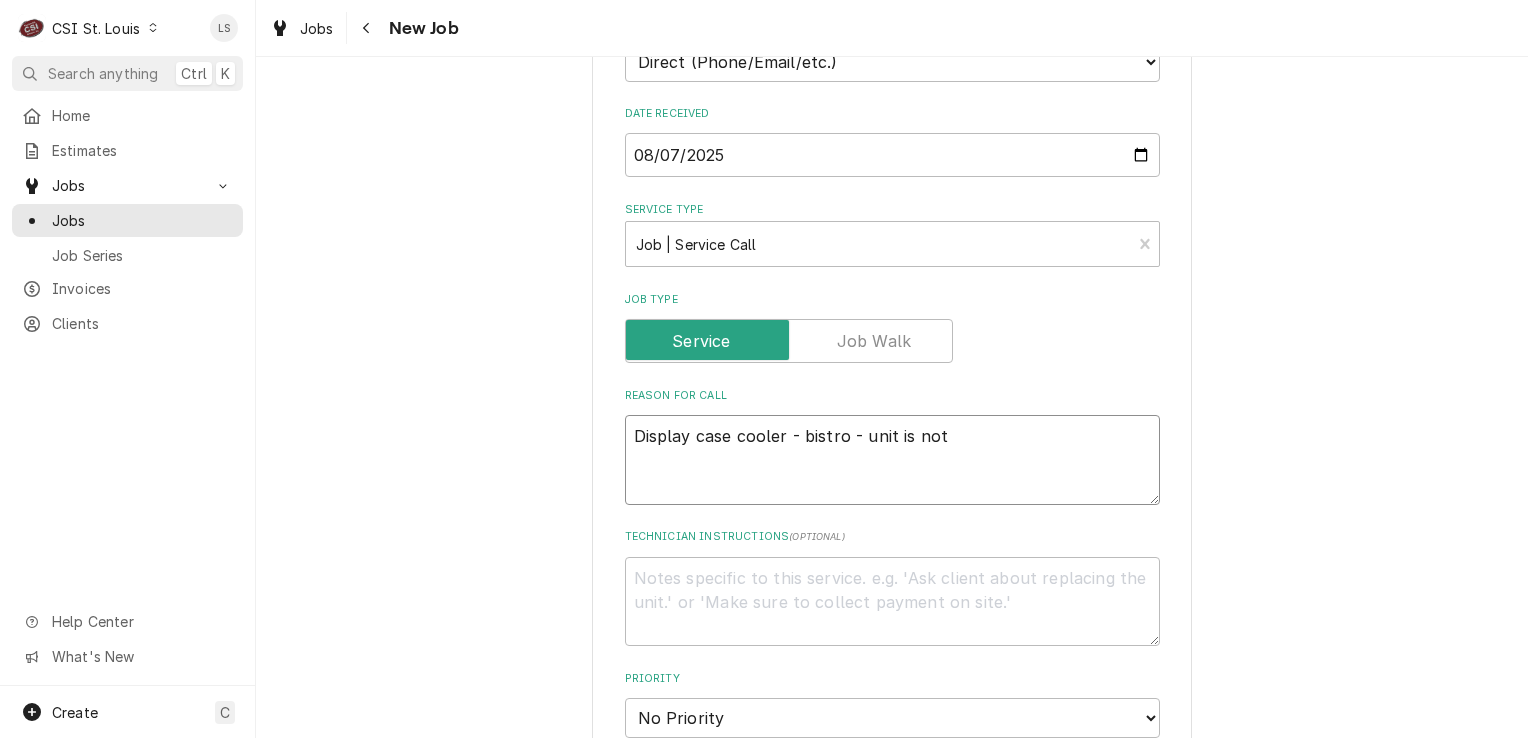 type on "x" 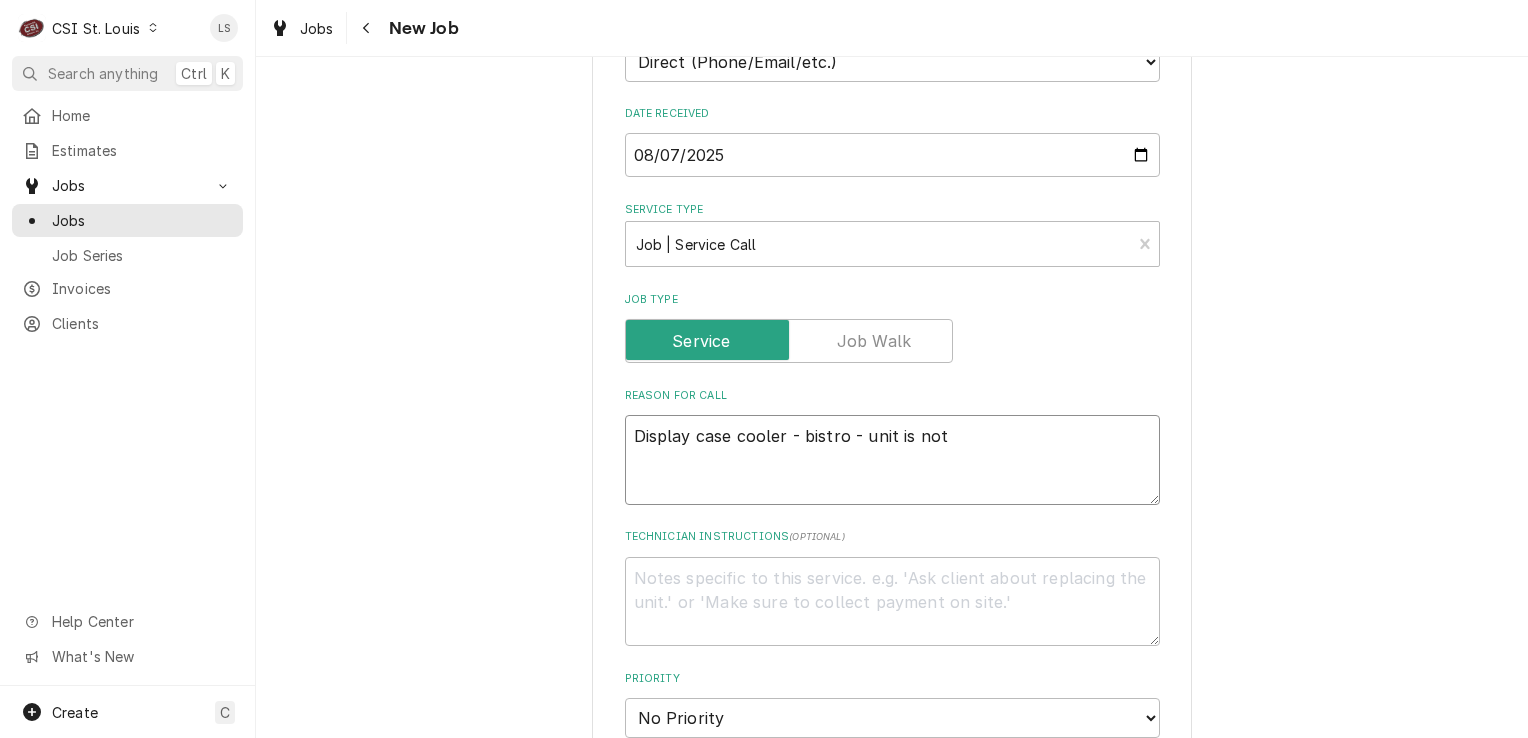 type on "Display case cooler - bistro - unit is not h" 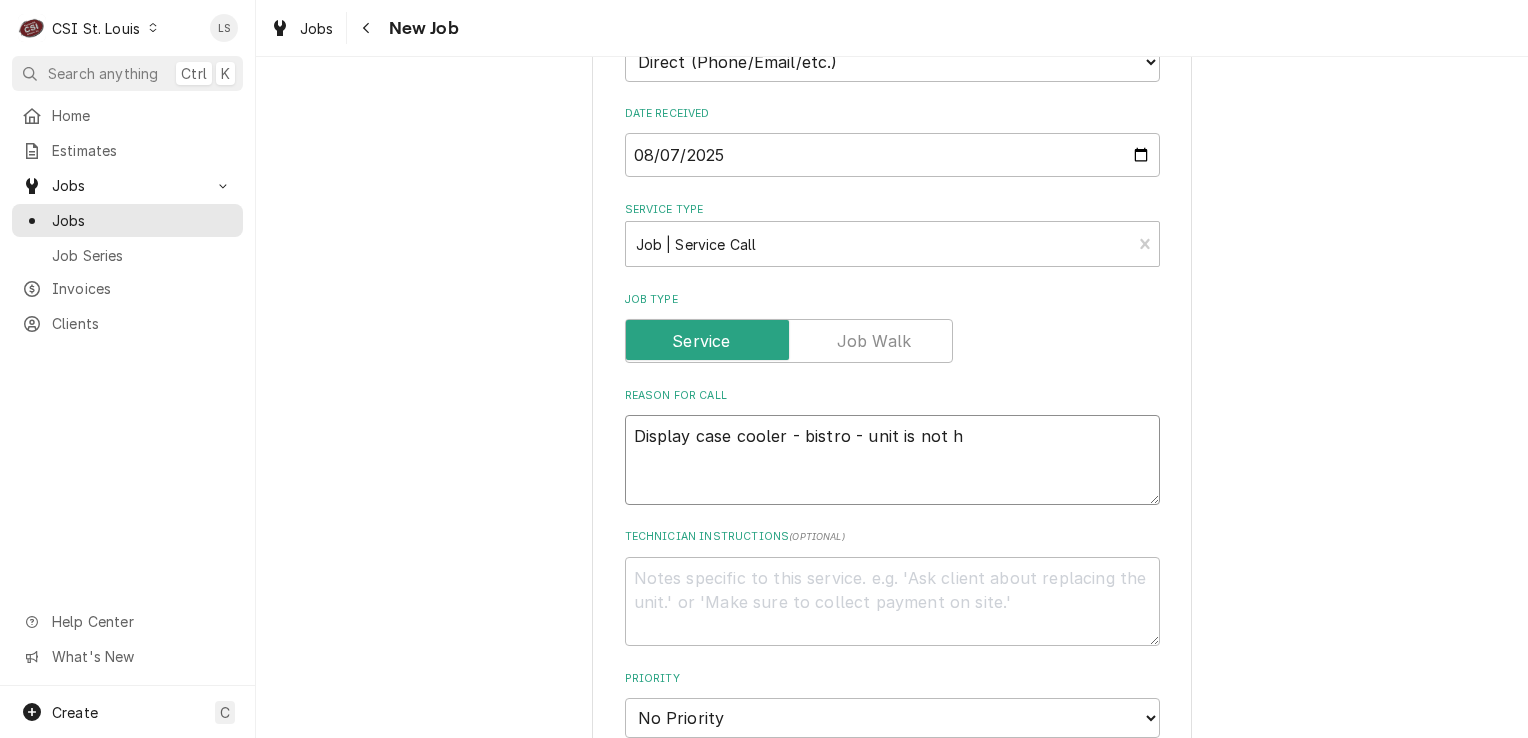 type on "x" 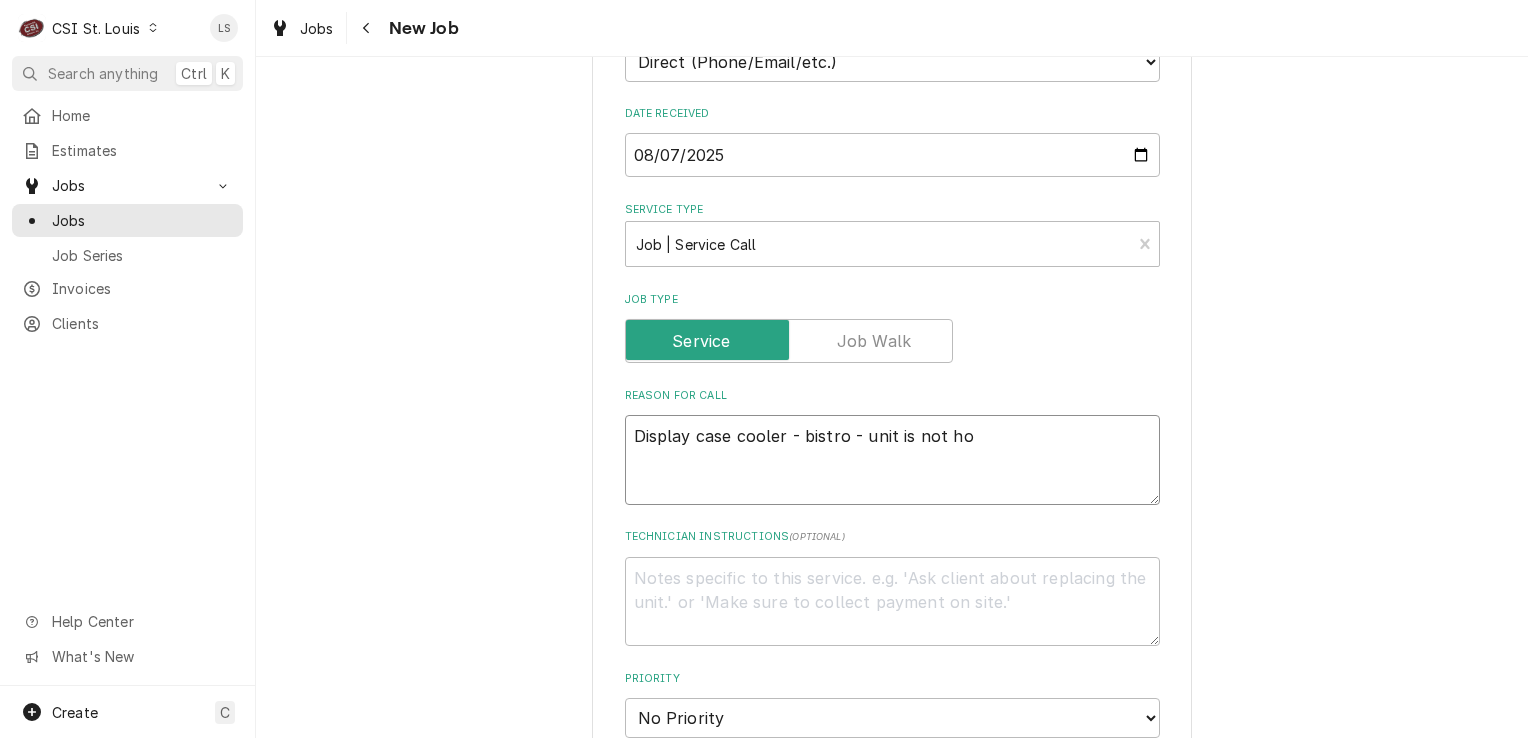 type on "x" 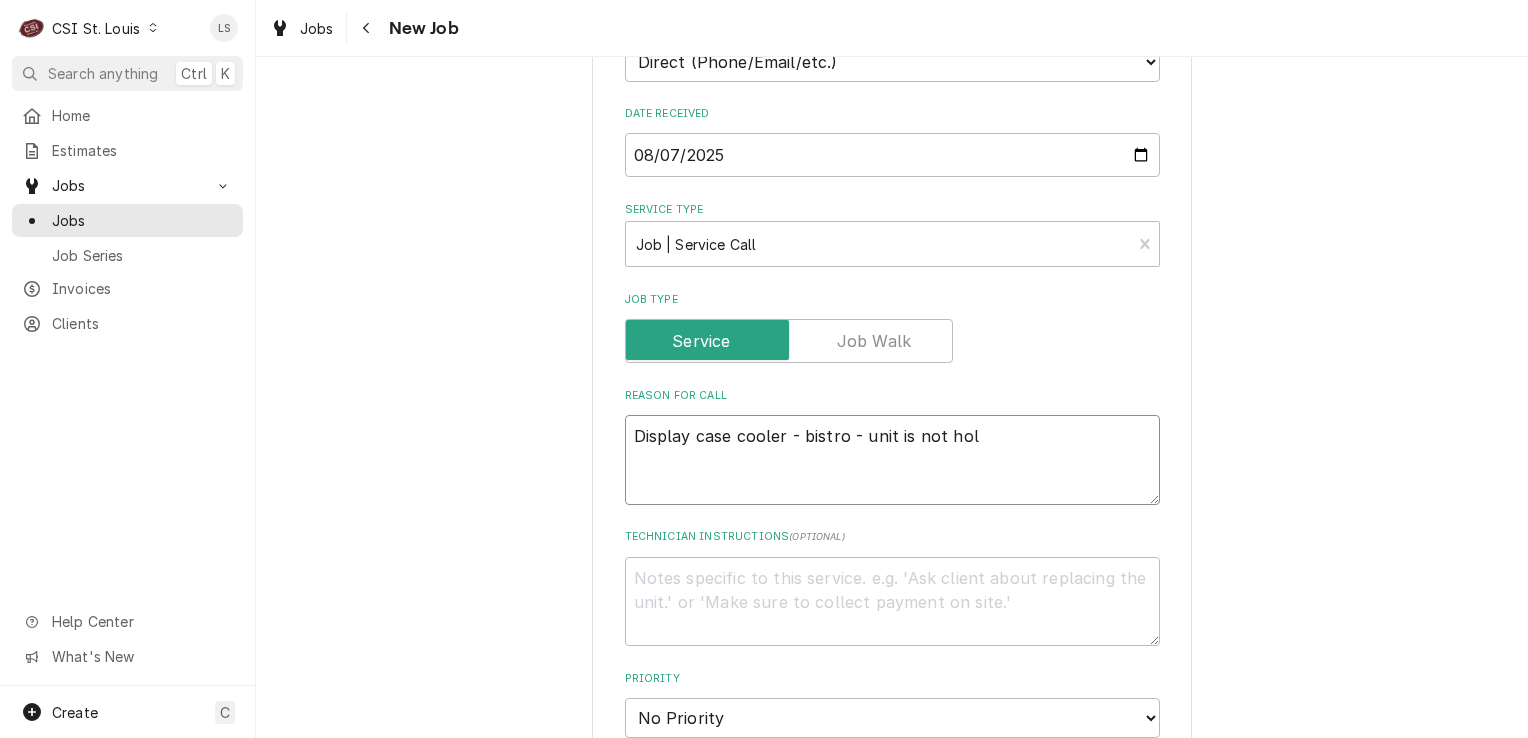 type on "Display case cooler - bistro - unit is not hold" 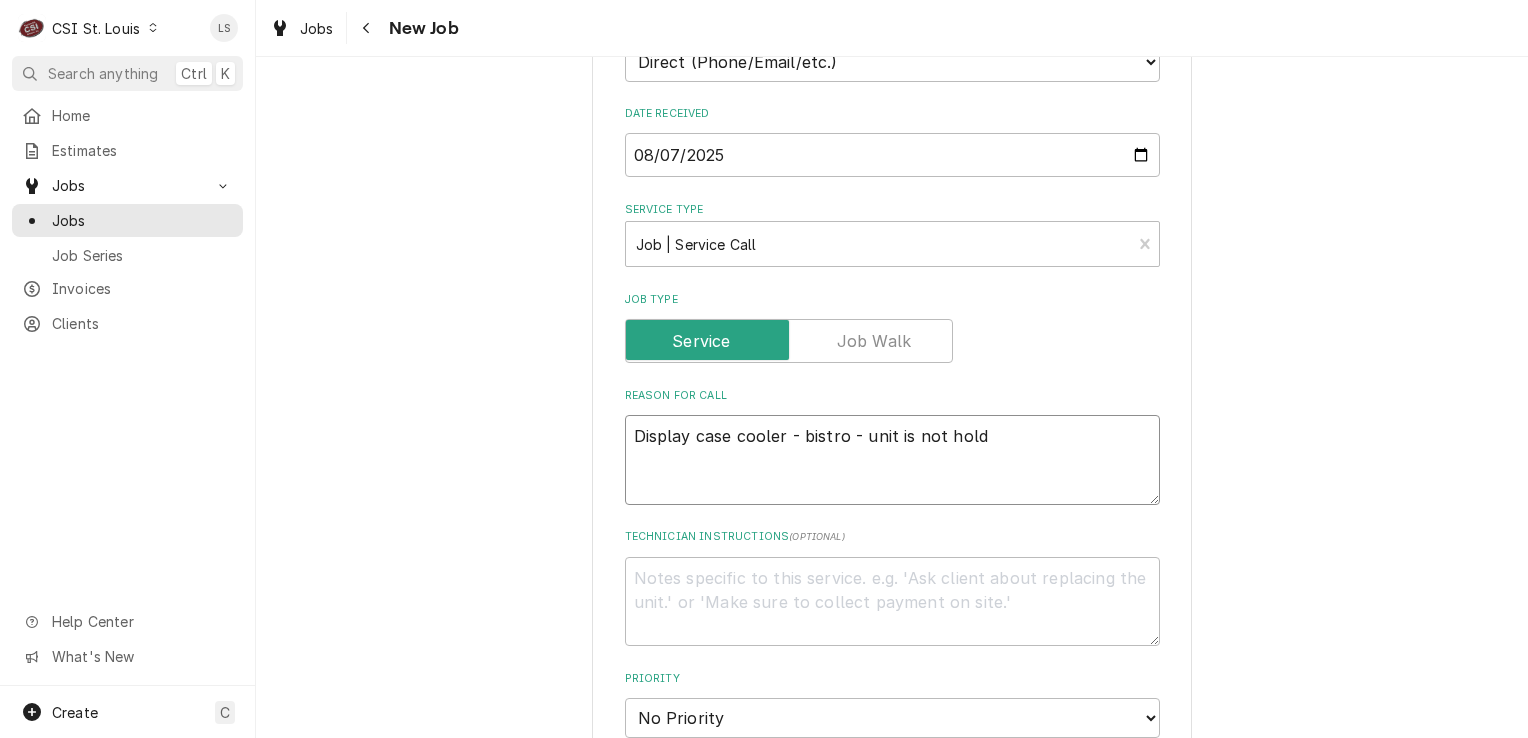 type on "x" 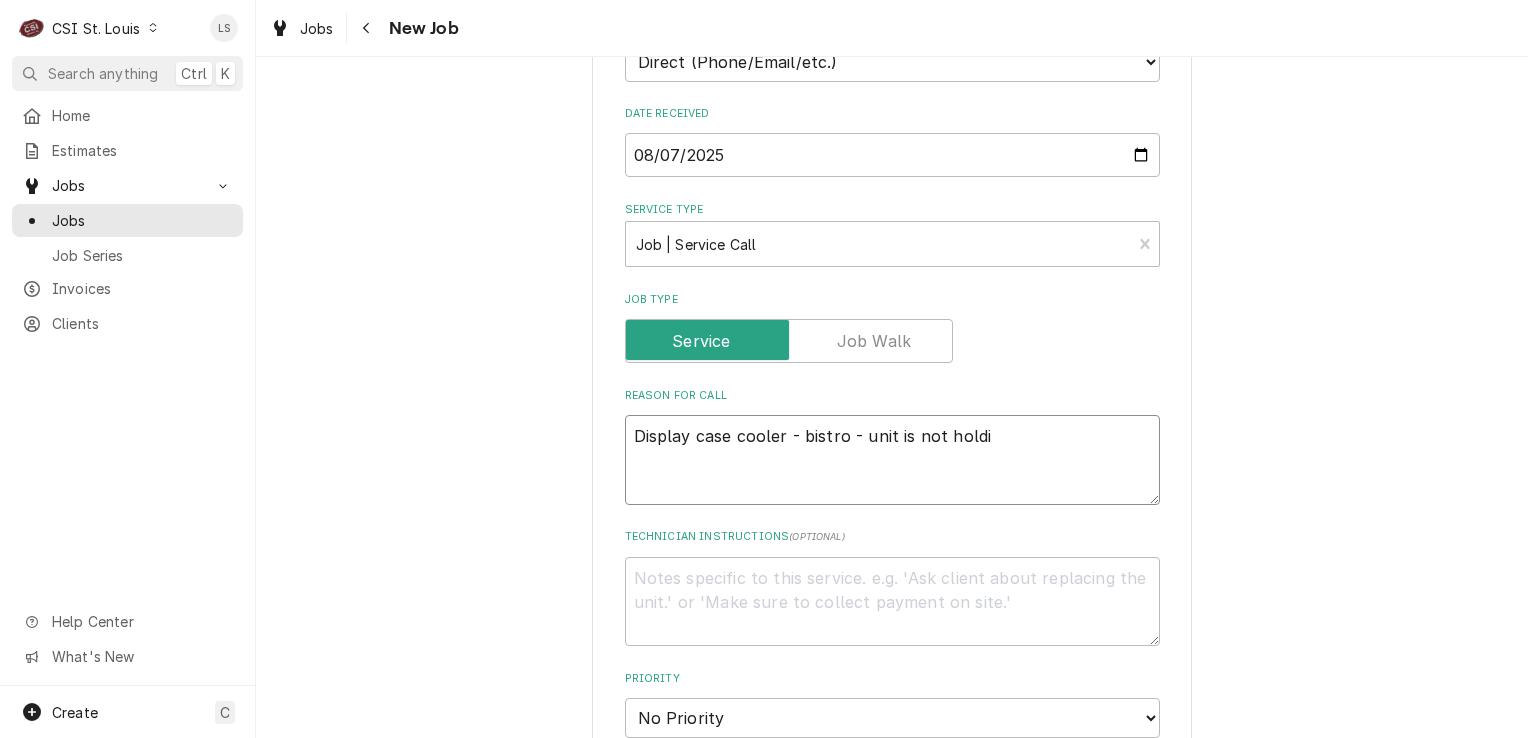 type on "x" 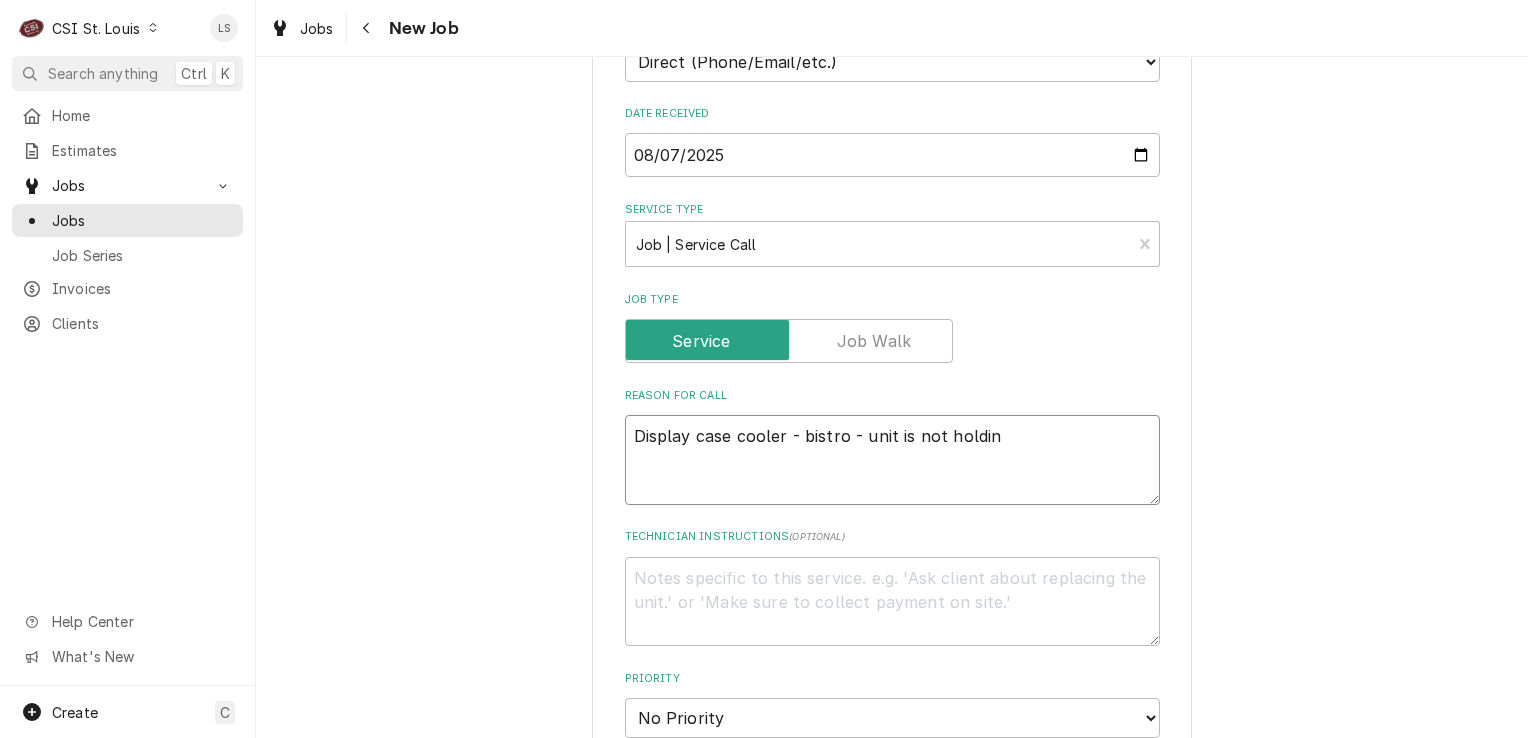 type on "x" 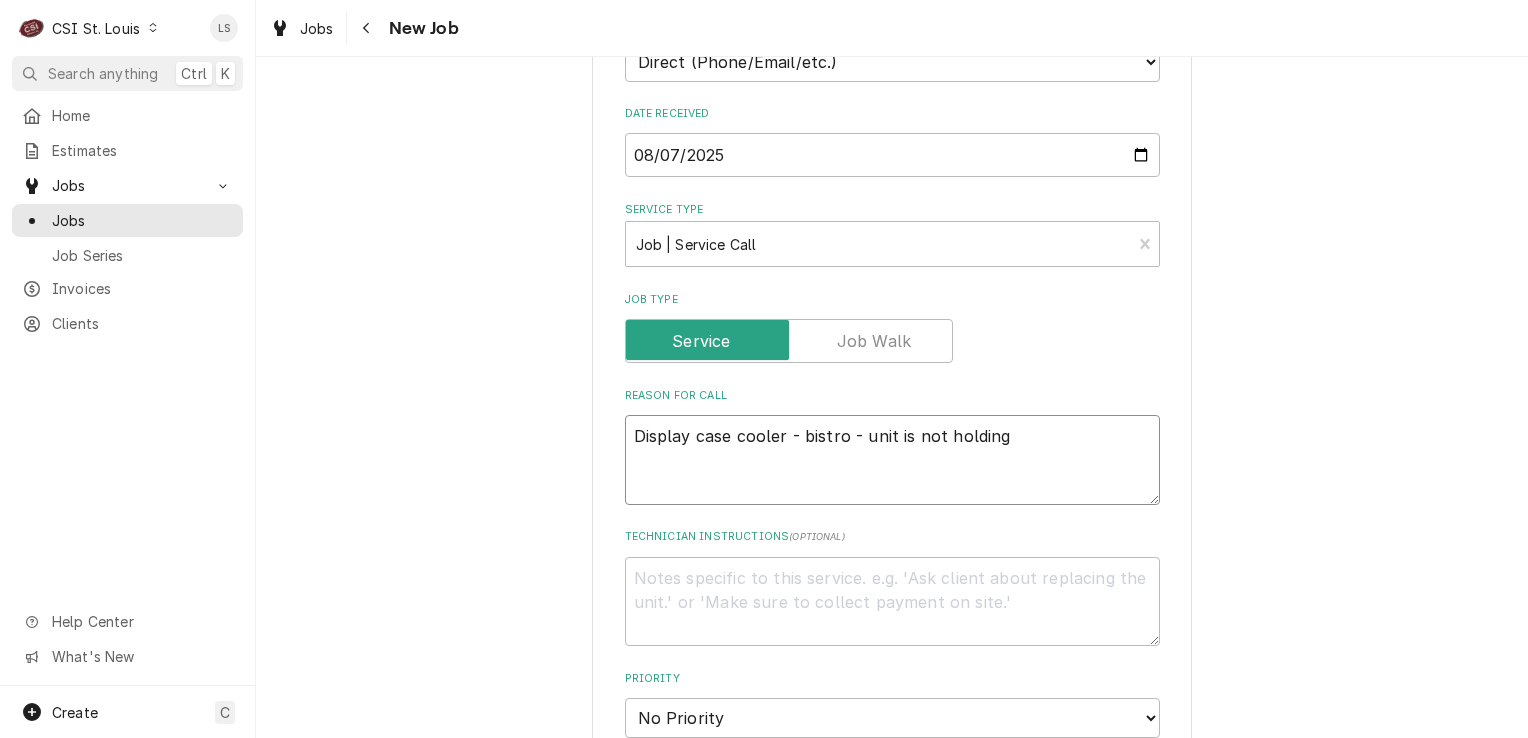 type on "Display case cooler - bistro - unit is not holding" 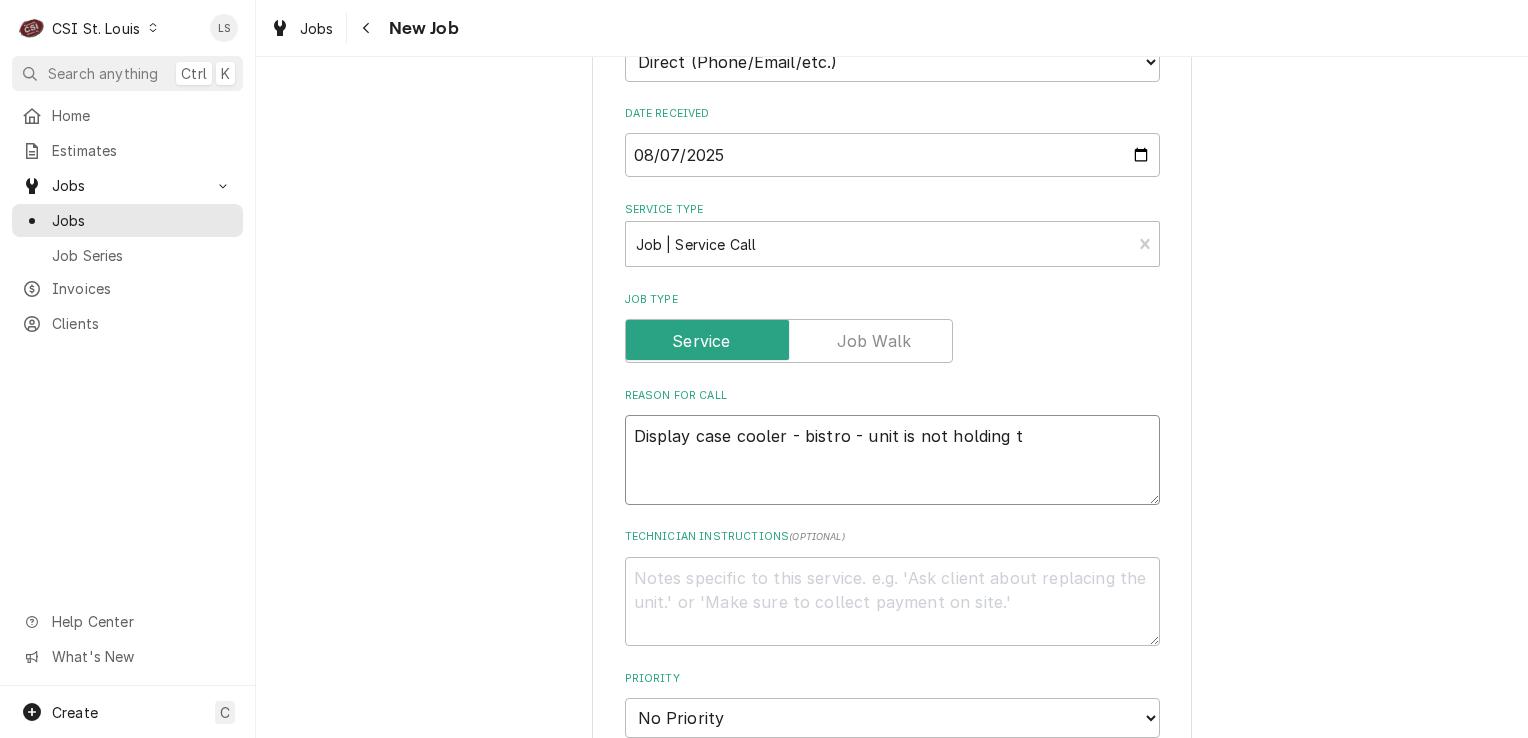 type on "x" 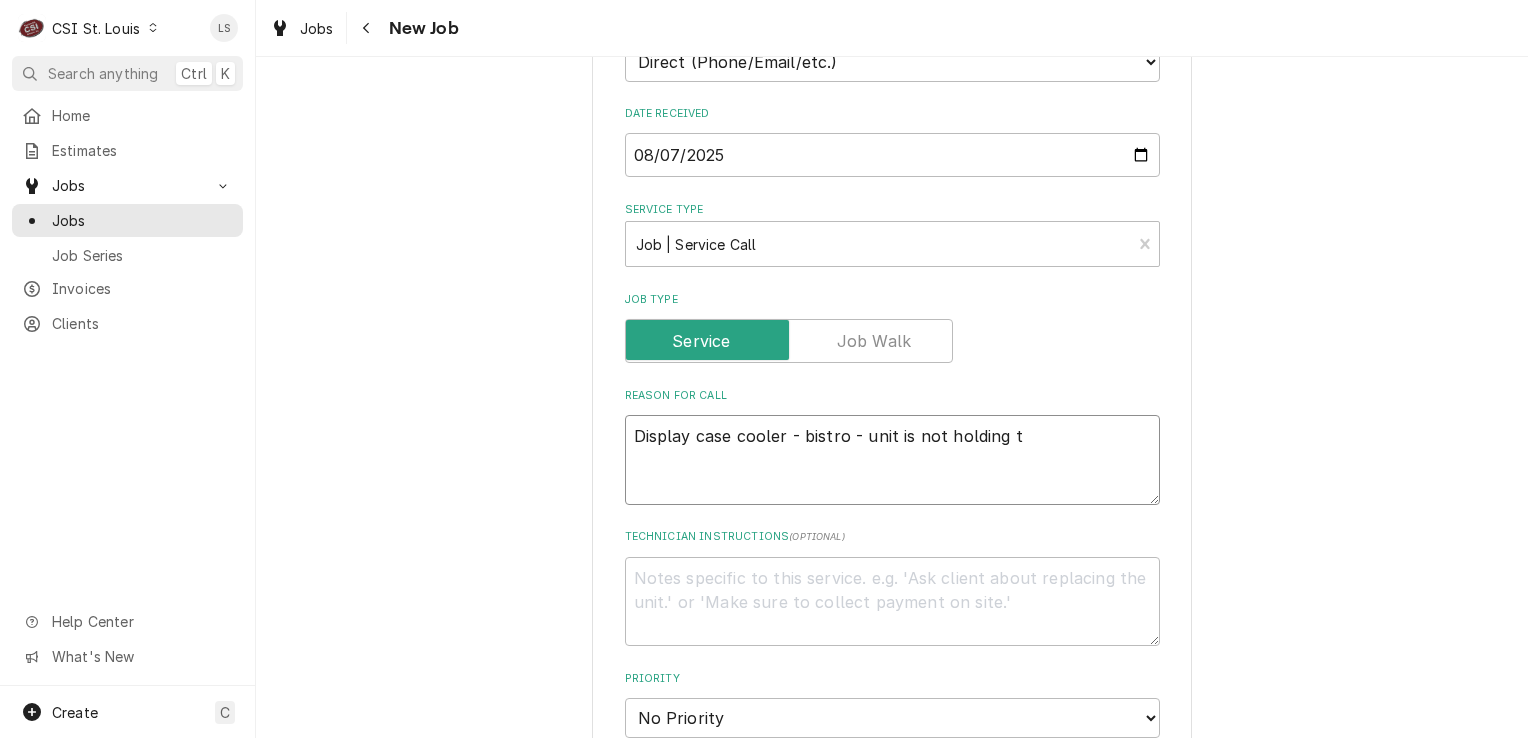 type on "Display case cooler - bistro - unit is not holding te" 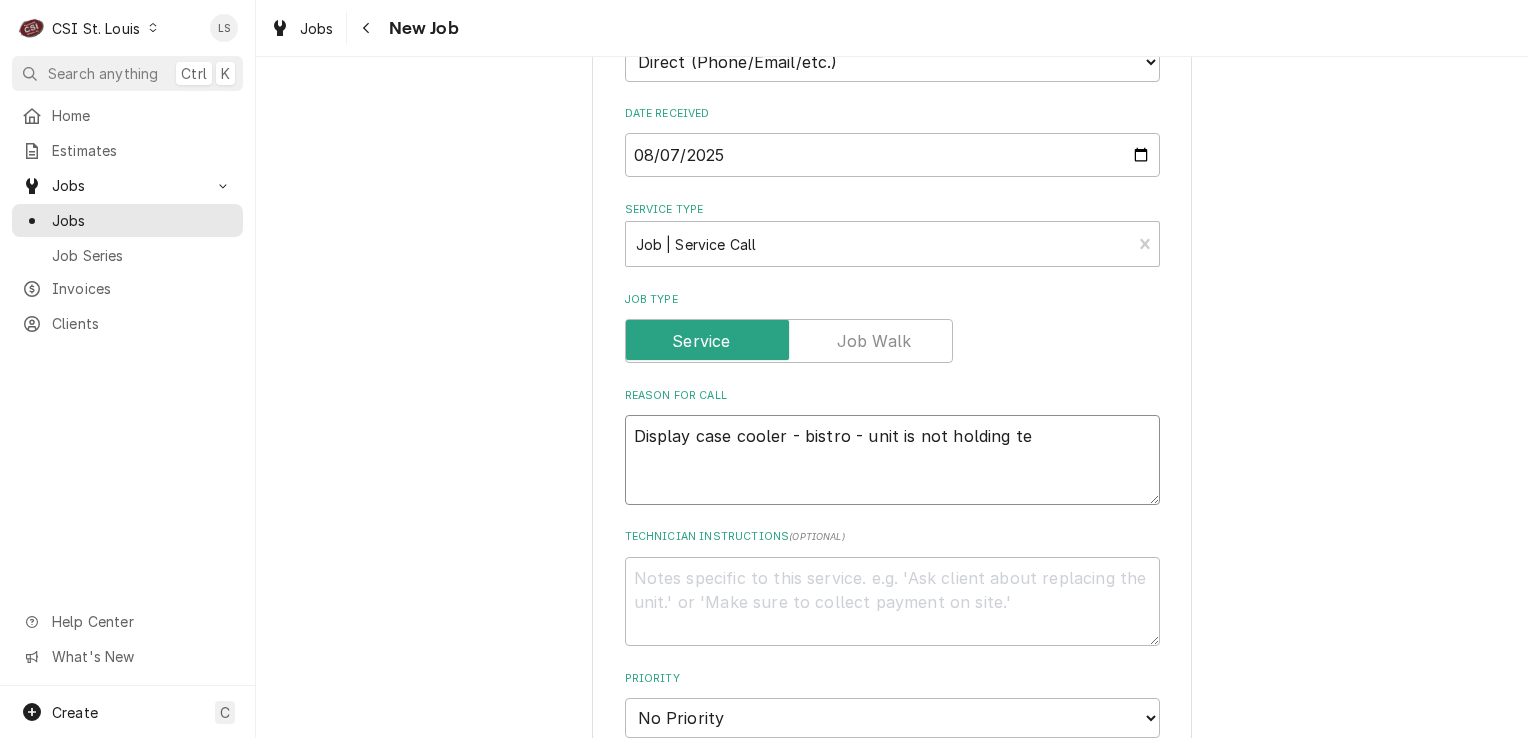 type on "x" 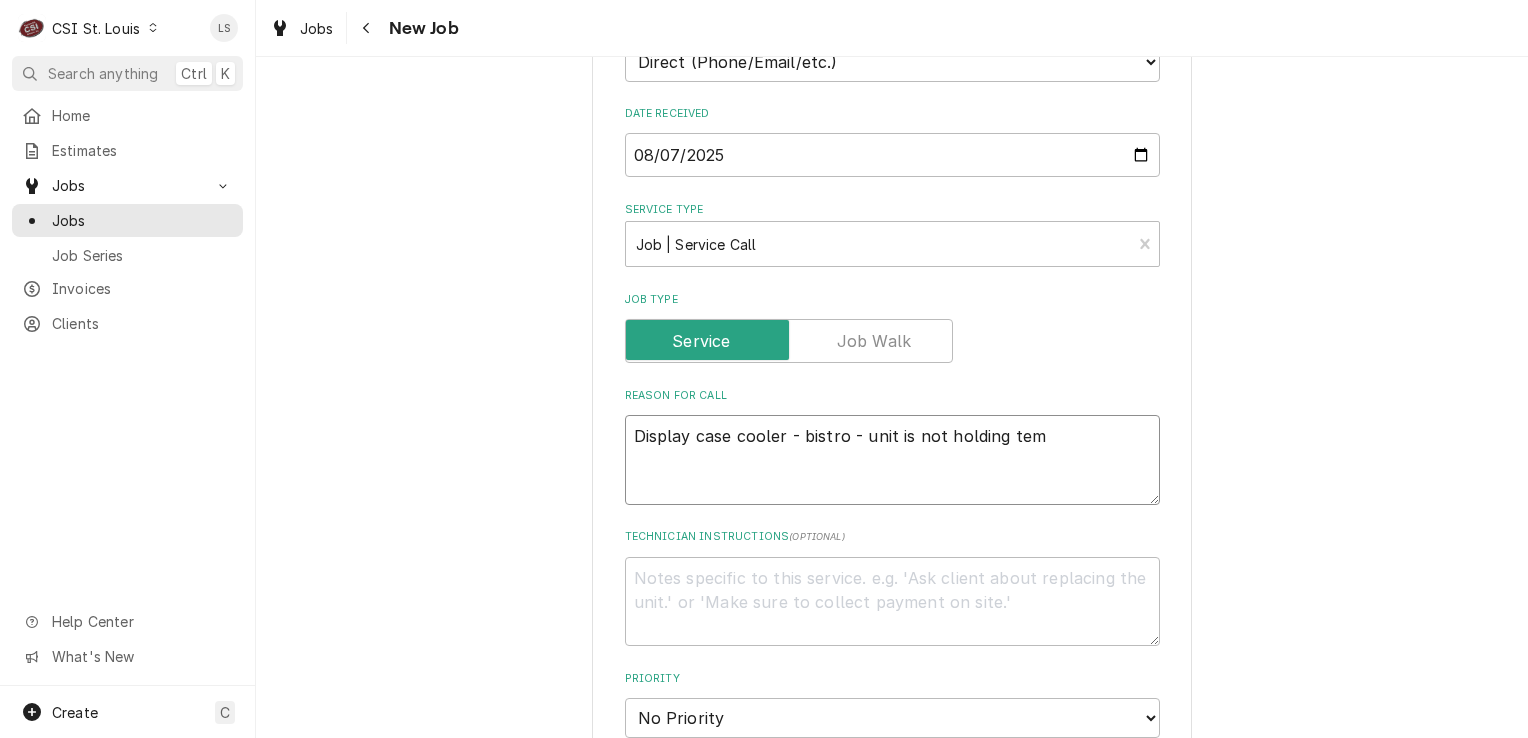 type on "x" 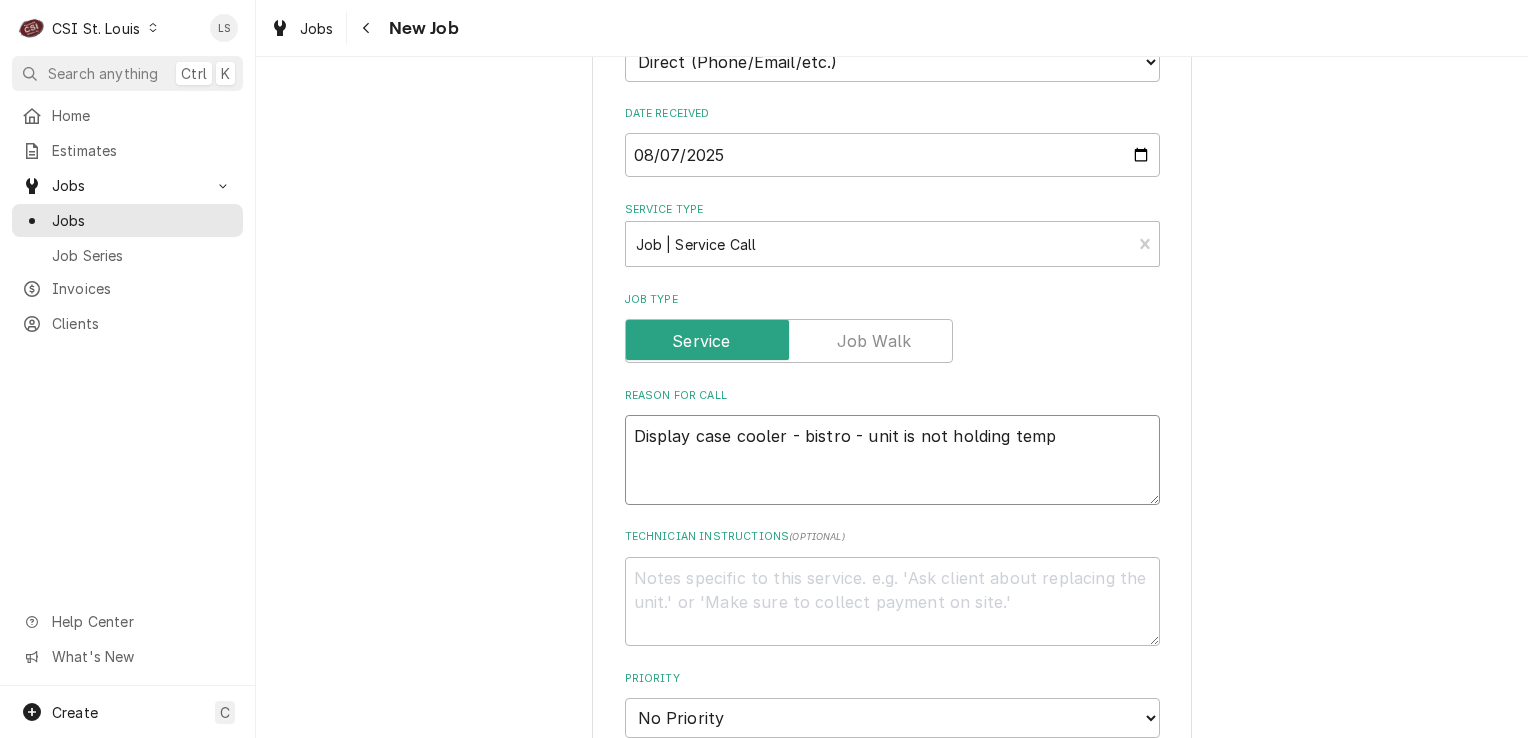 type on "x" 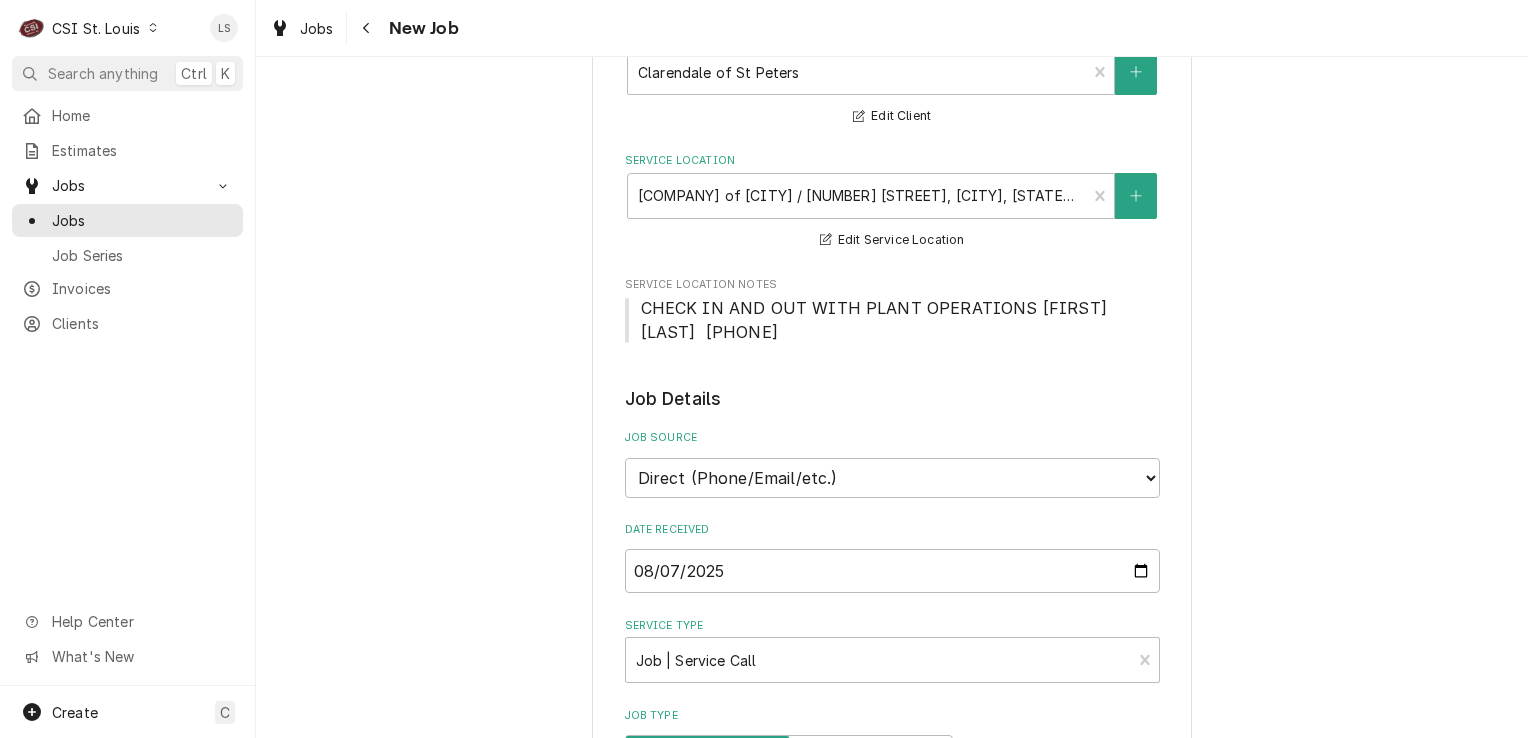 scroll, scrollTop: 100, scrollLeft: 0, axis: vertical 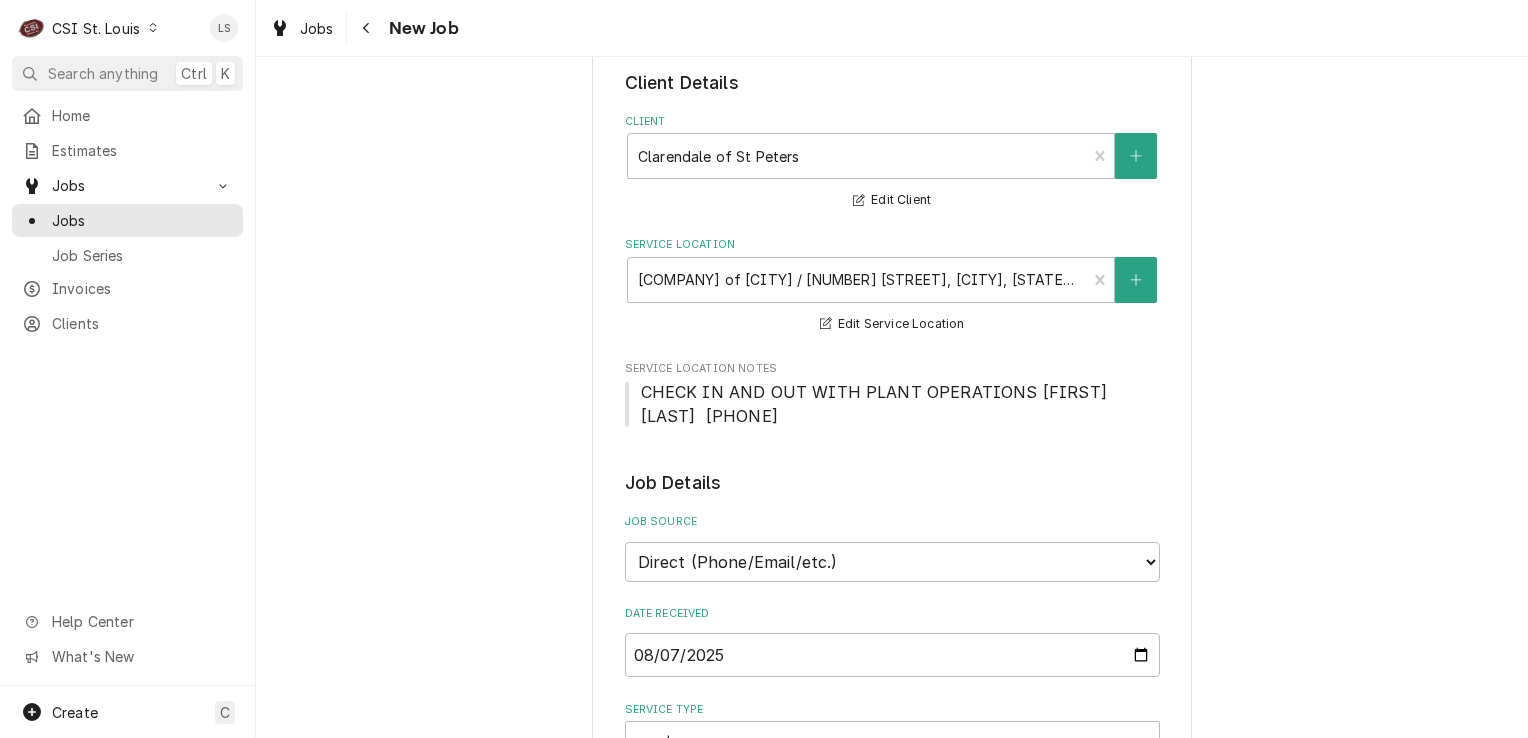 type on "Display case cooler - bistro - unit is not holding temp" 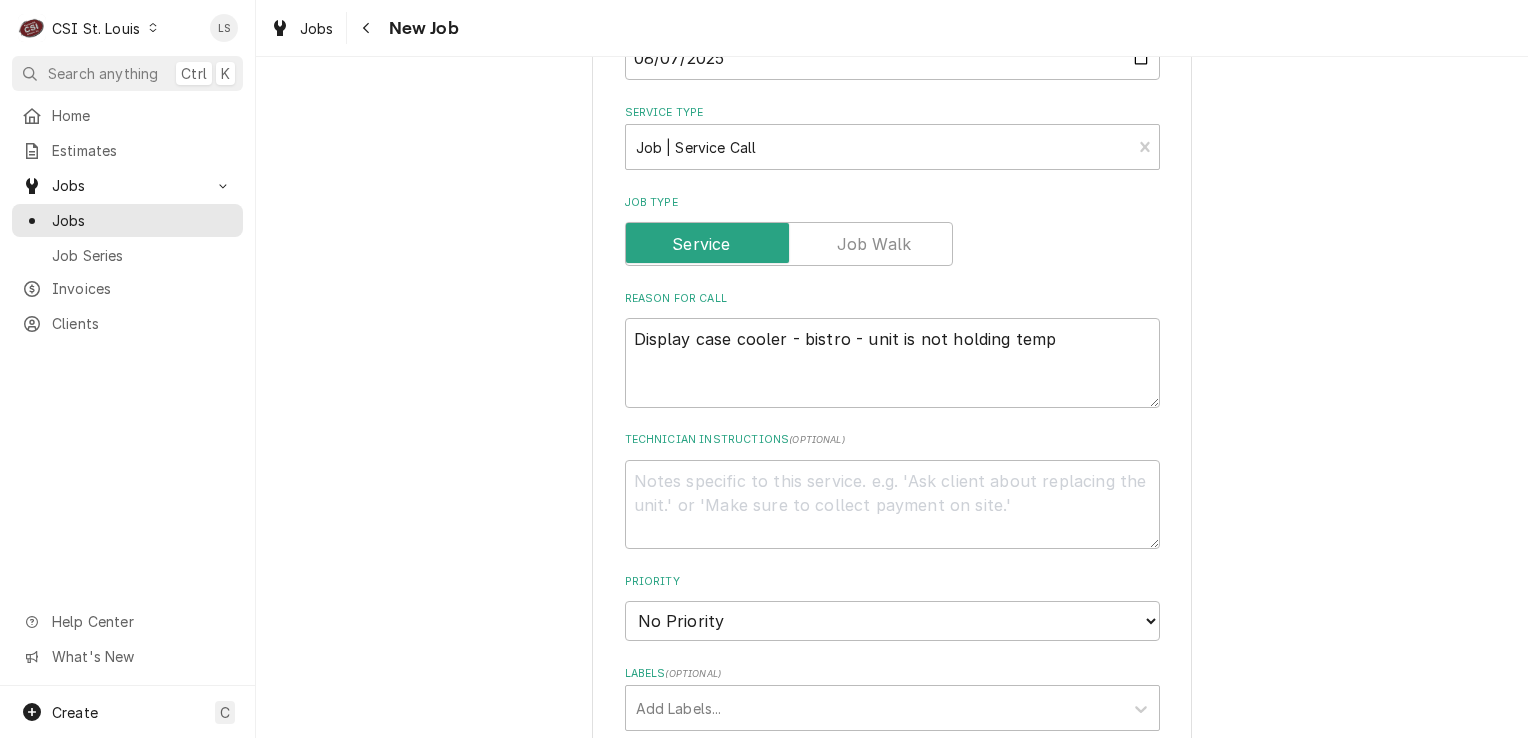 scroll, scrollTop: 700, scrollLeft: 0, axis: vertical 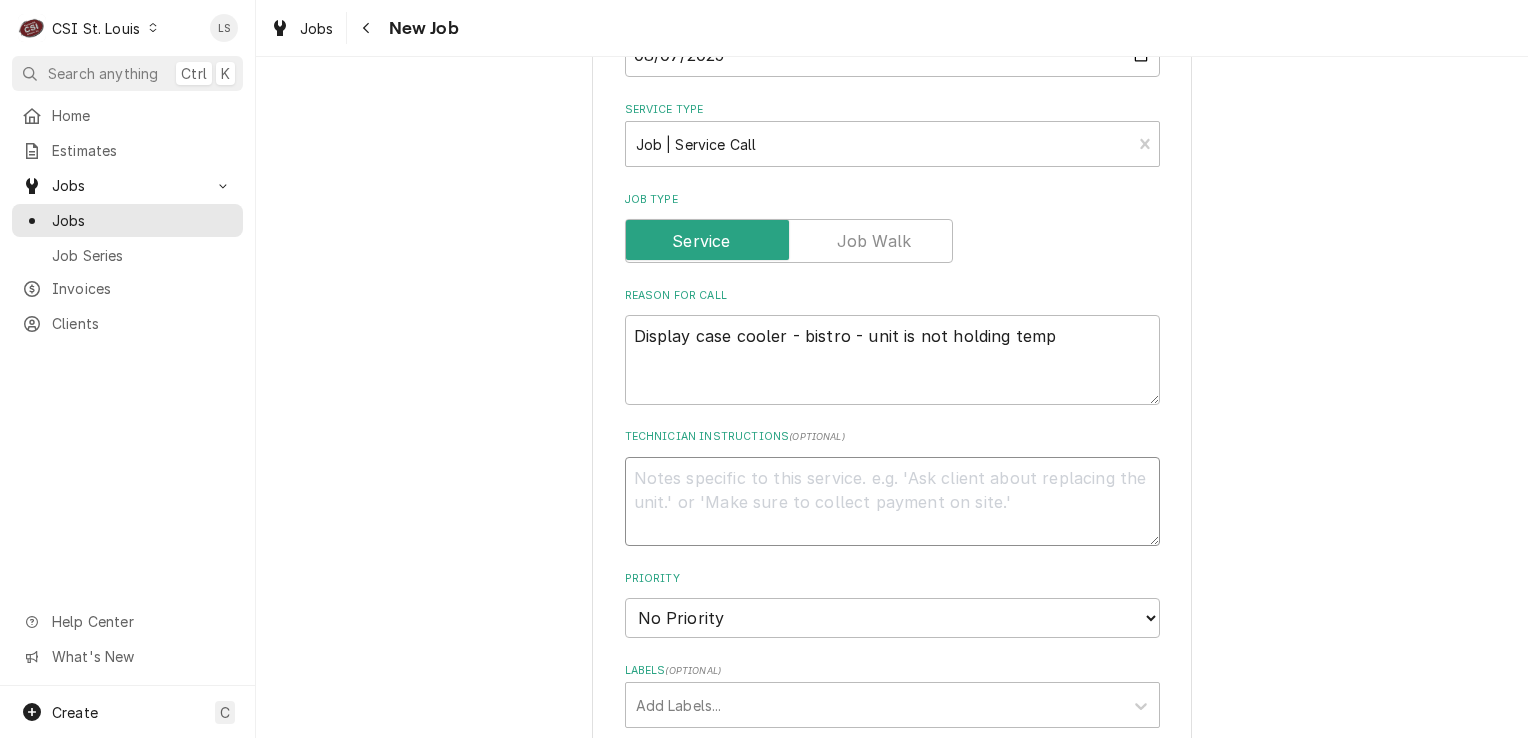 click on "Technician Instructions  ( optional )" at bounding box center [892, 502] 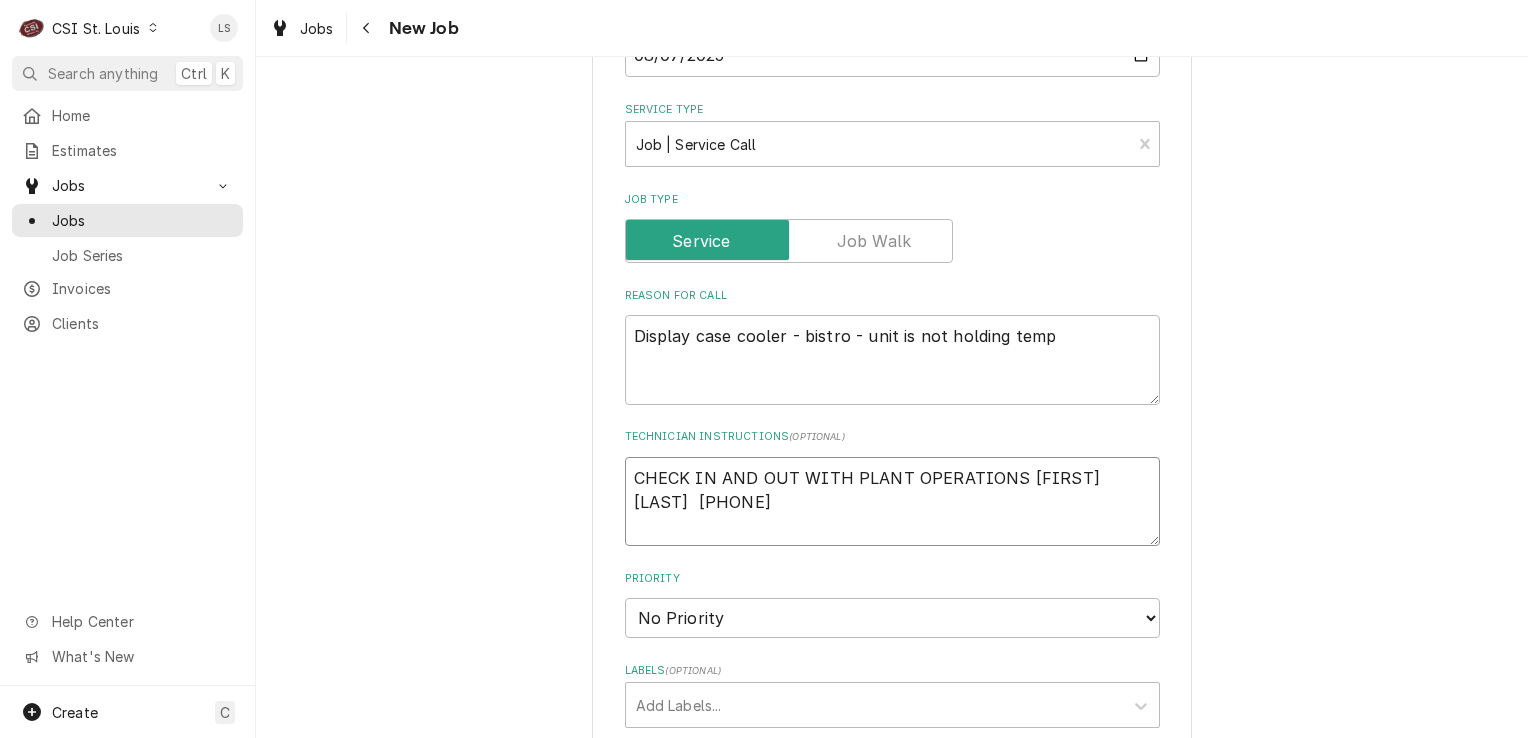 click on "CHECK IN AND OUT WITH PLANT OPERATIONS TIM SHERMAN  636-357-6880" at bounding box center [892, 502] 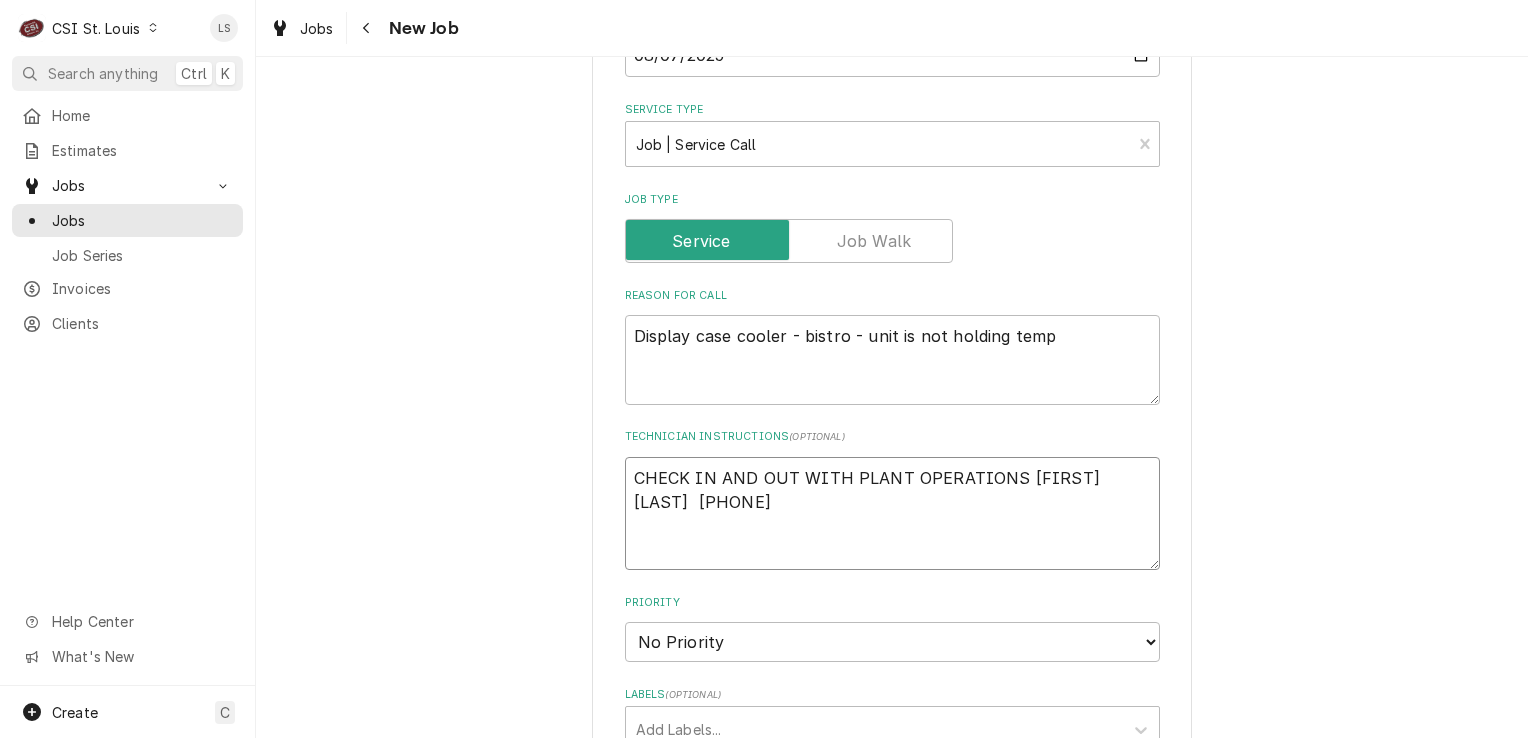 click on "CHECK IN AND OUT WITH PLANT OPERATIONS TIM SHERMAN  636-357-6880" at bounding box center [892, 514] 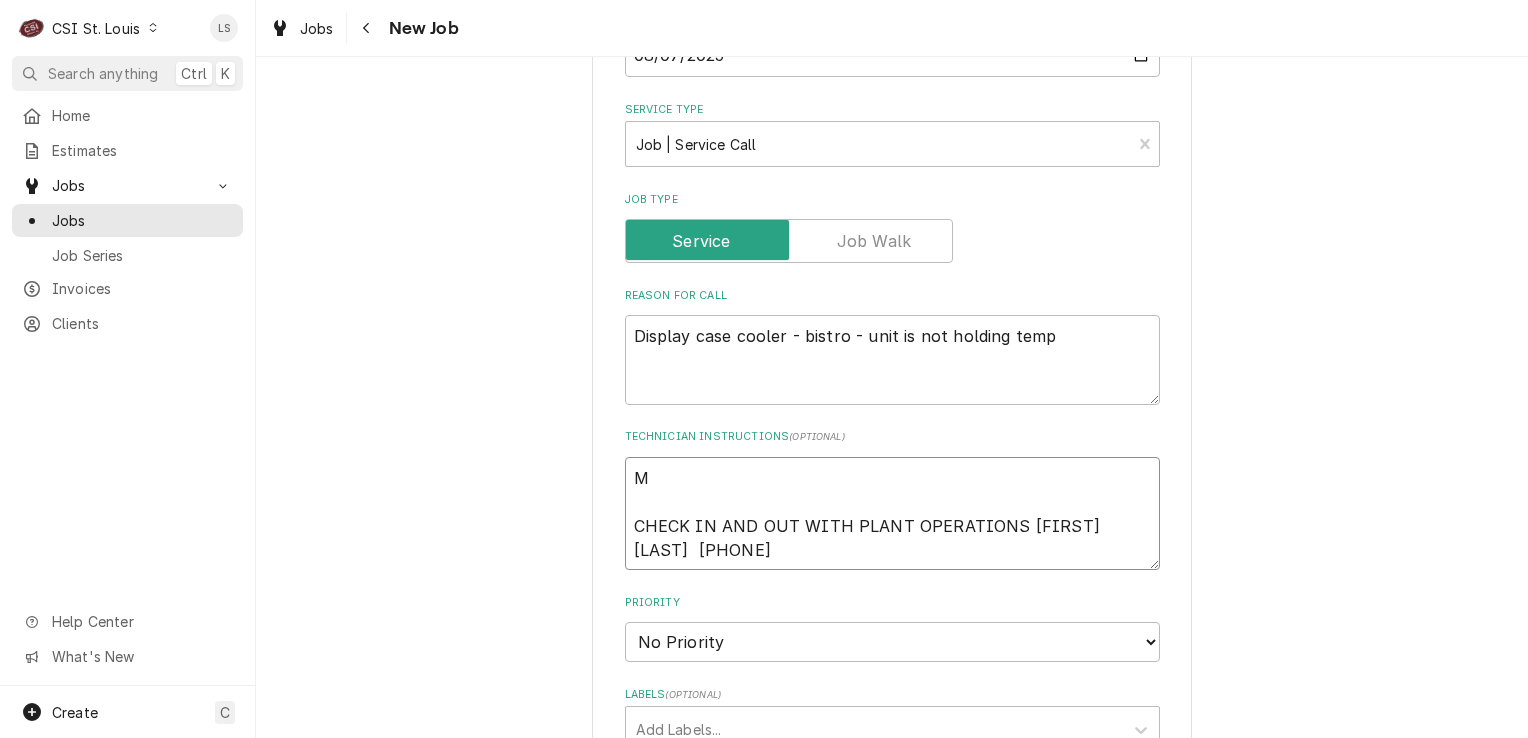 type on "x" 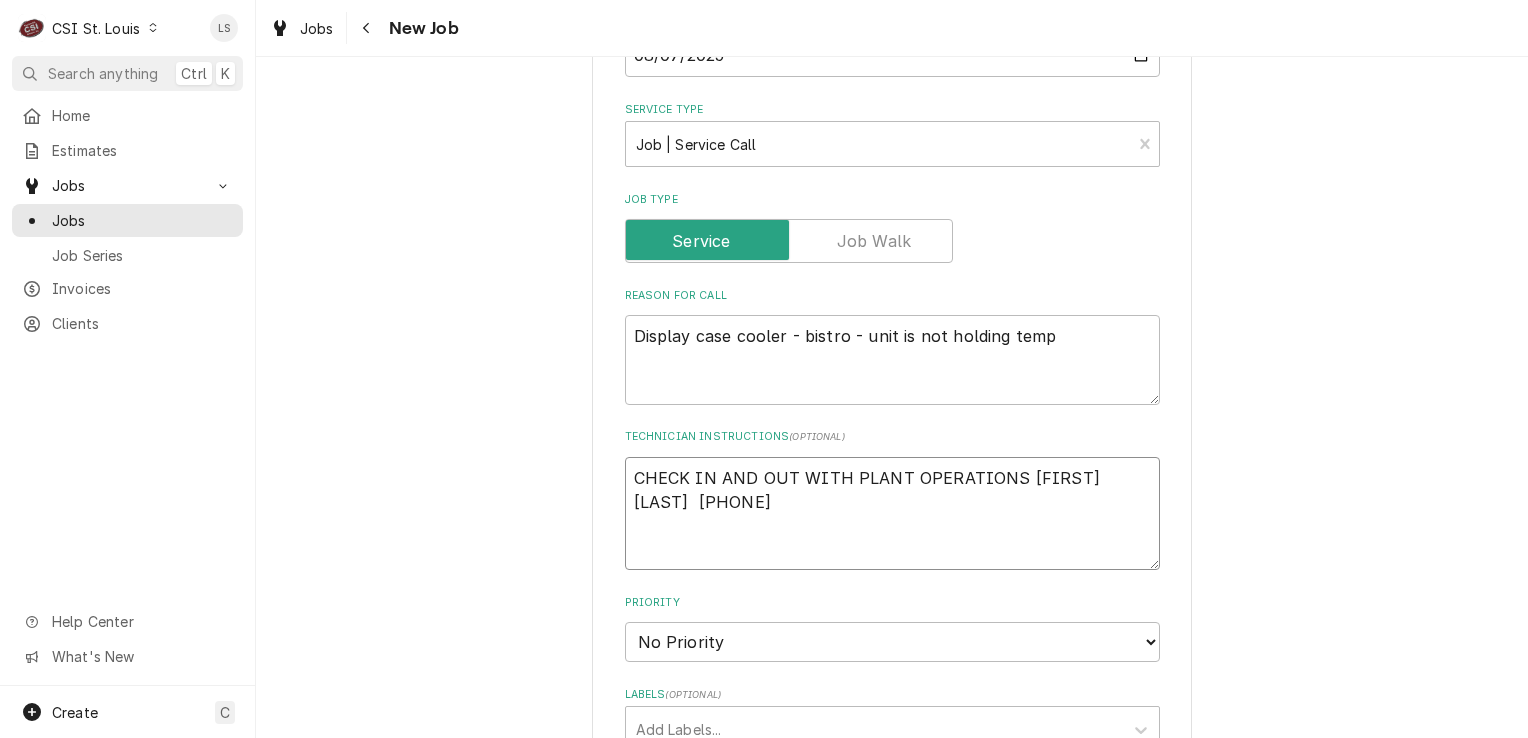 type on "x" 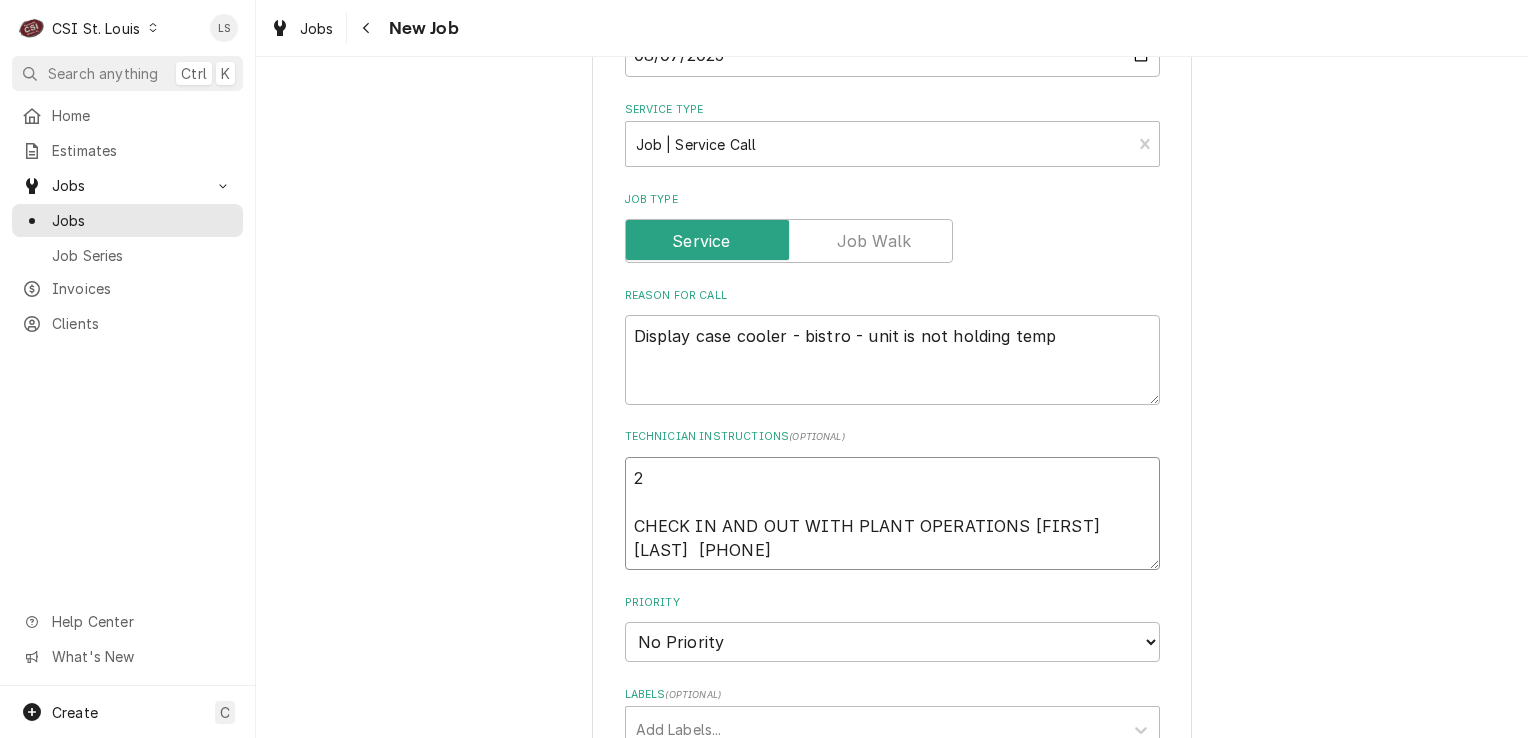 type on "x" 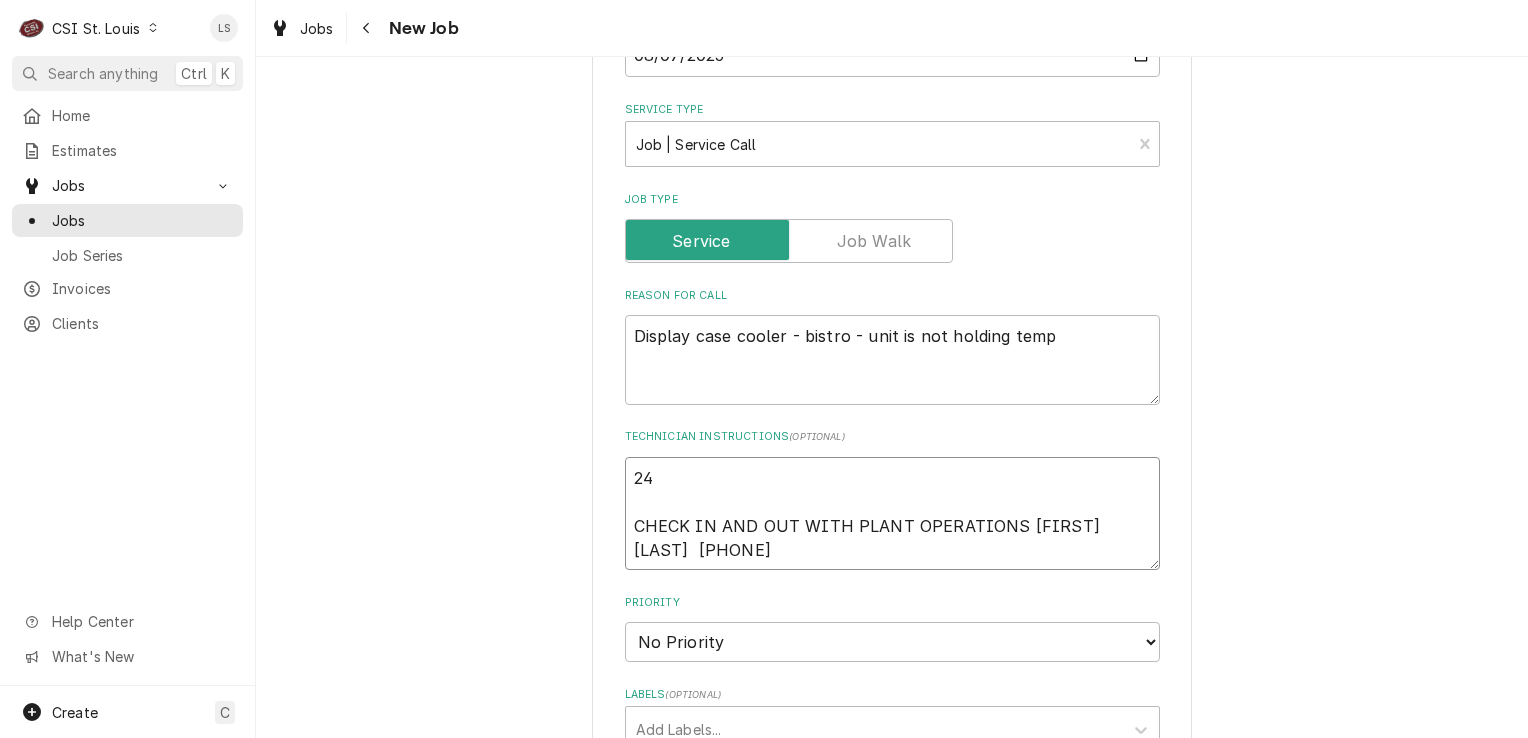 type on "x" 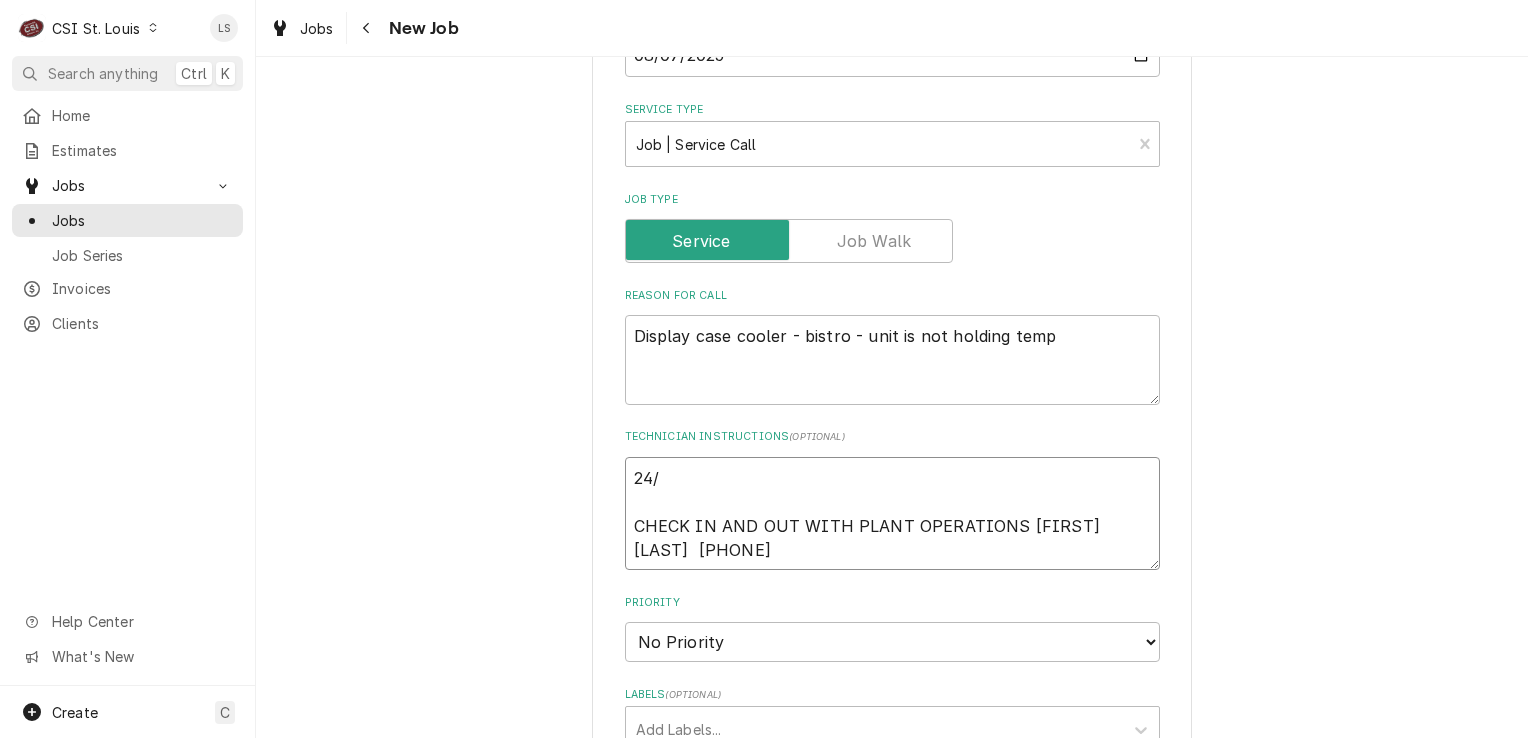 type on "x" 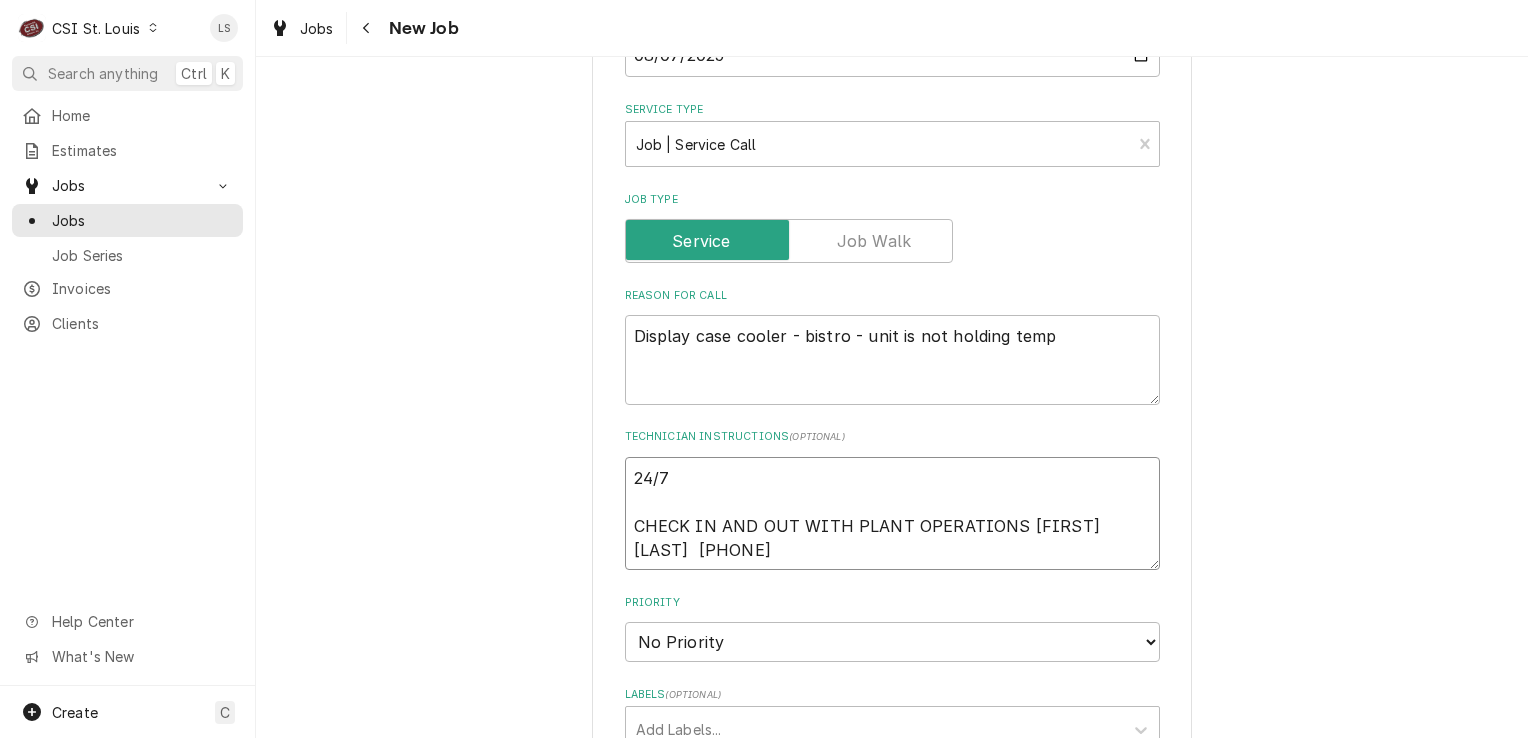 type on "x" 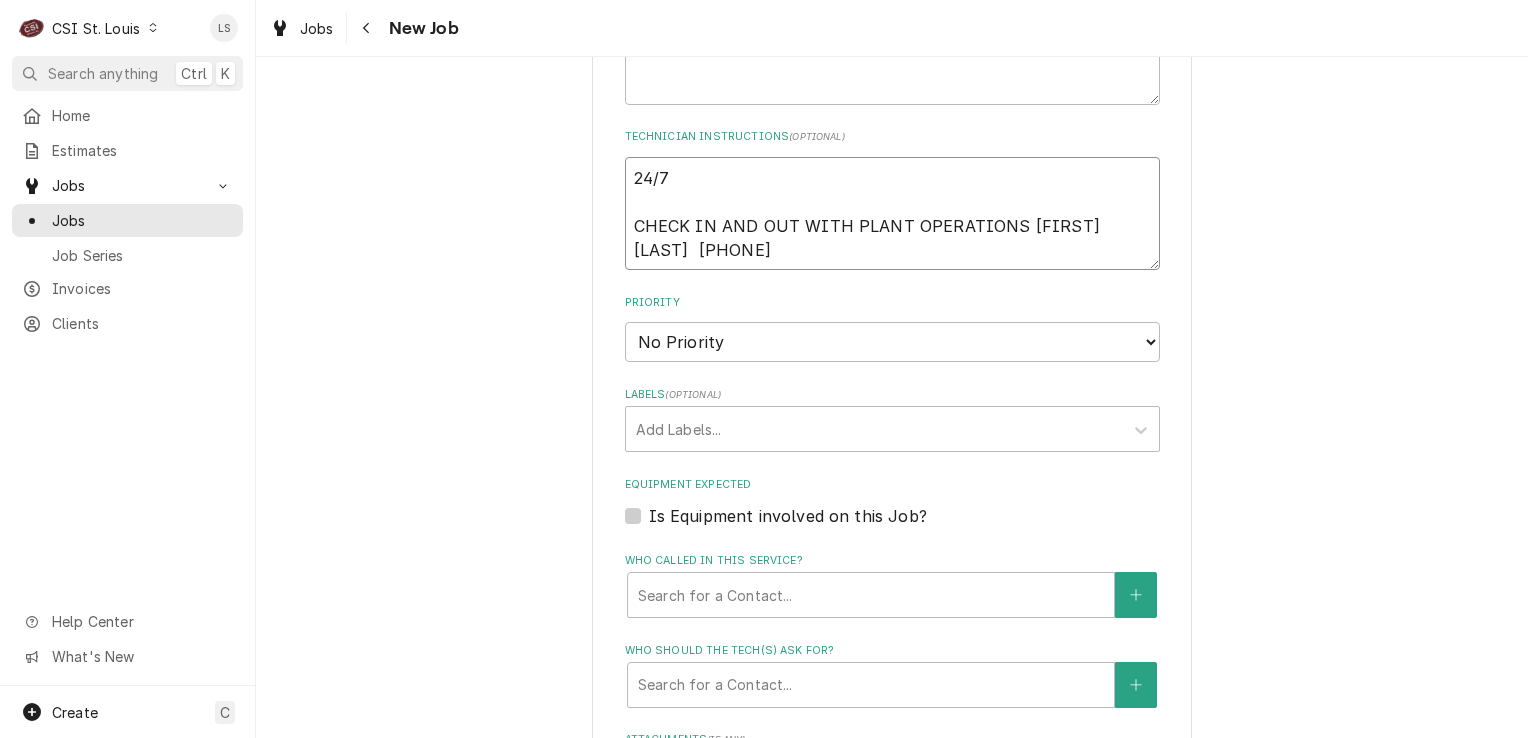 type on "24/7
CHECK IN AND OUT WITH PLANT OPERATIONS TIM SHERMAN  636-357-6880" 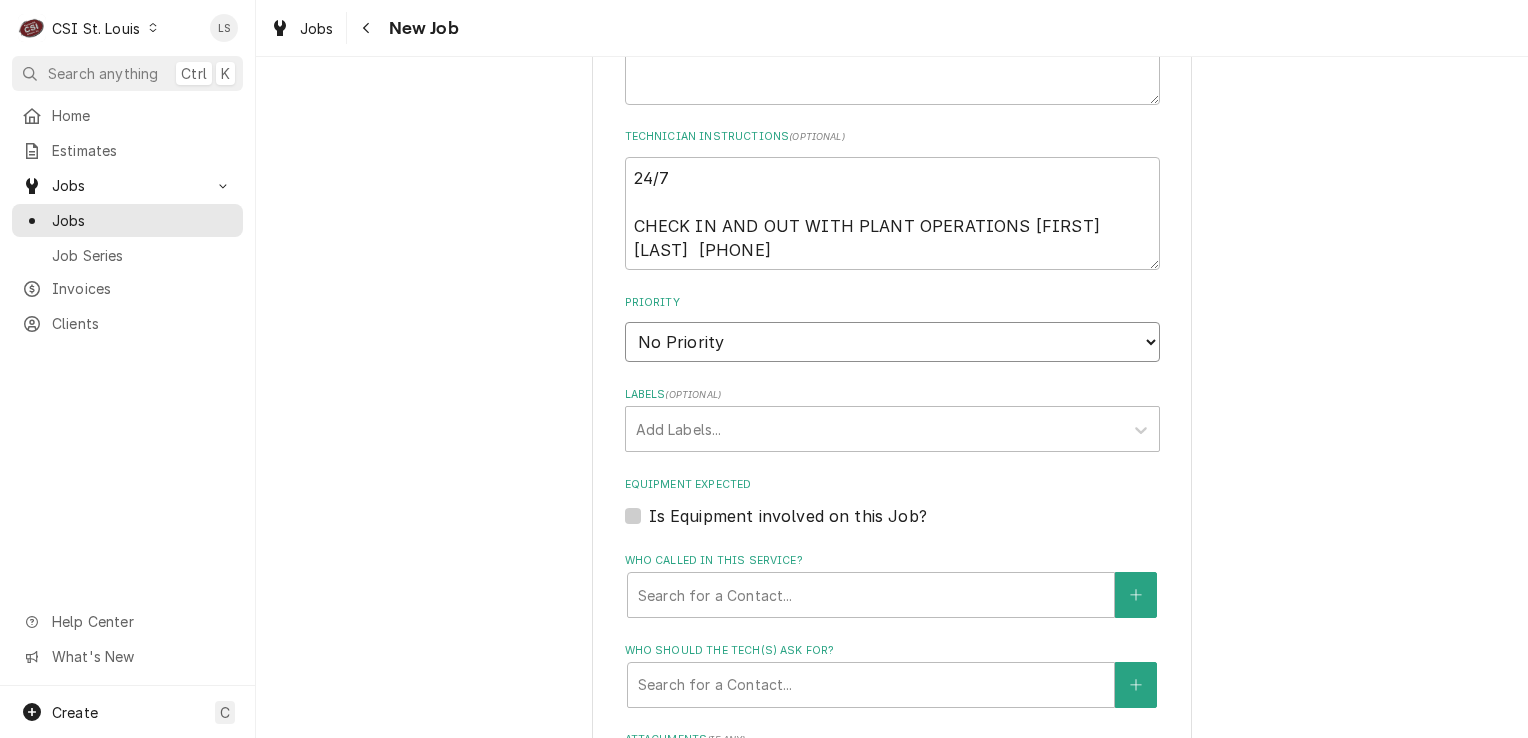 click on "No Priority Urgent High Medium Low" at bounding box center [892, 342] 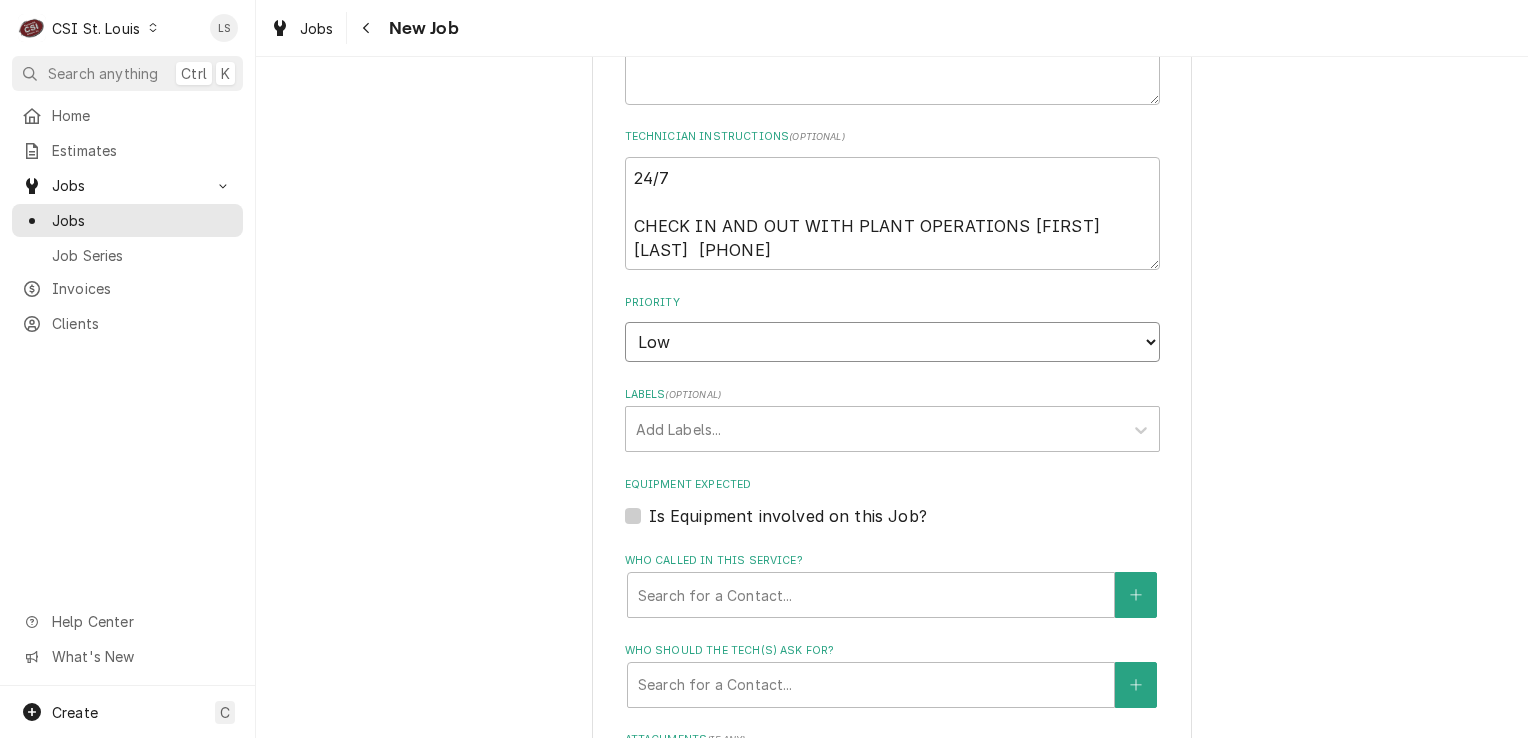click on "No Priority Urgent High Medium Low" at bounding box center [892, 342] 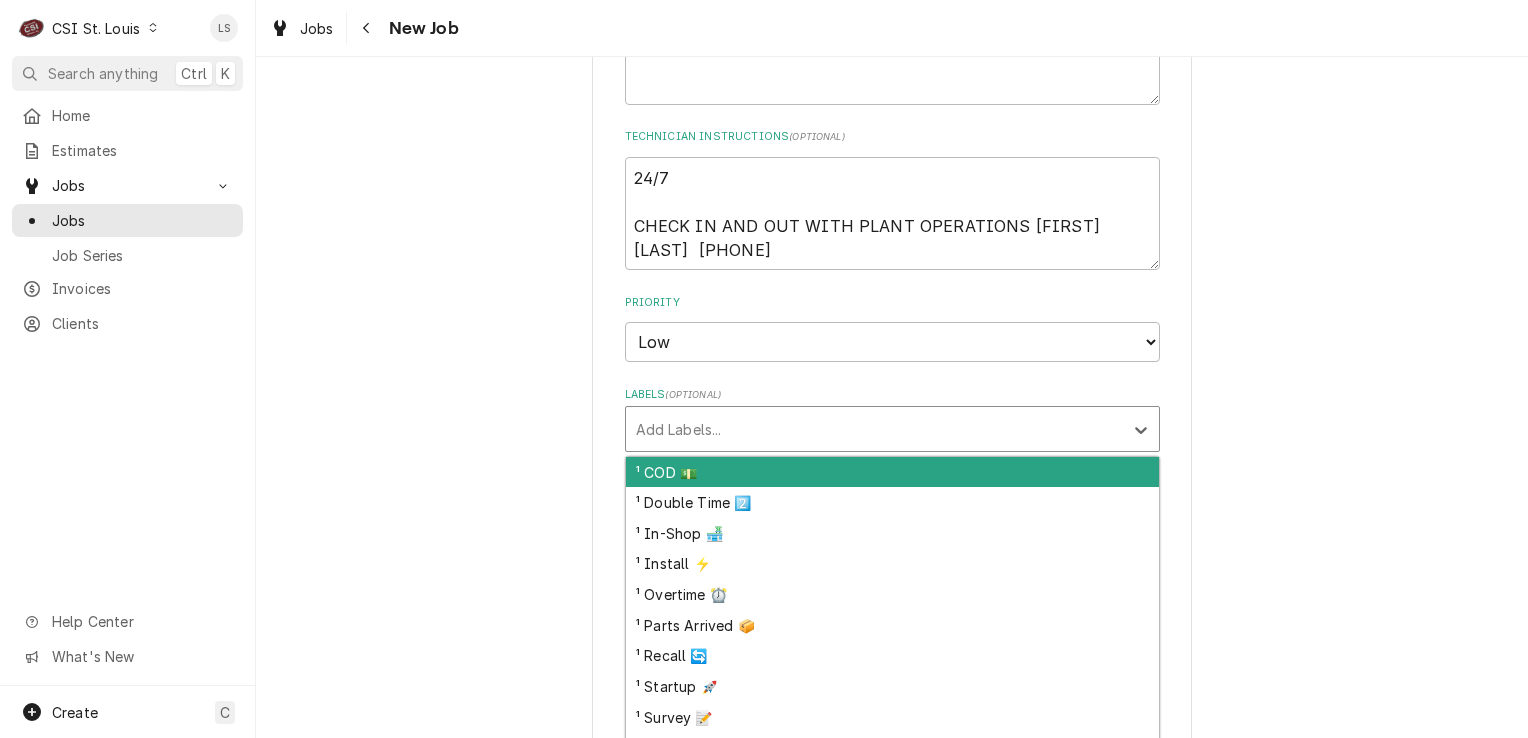 click at bounding box center (874, 429) 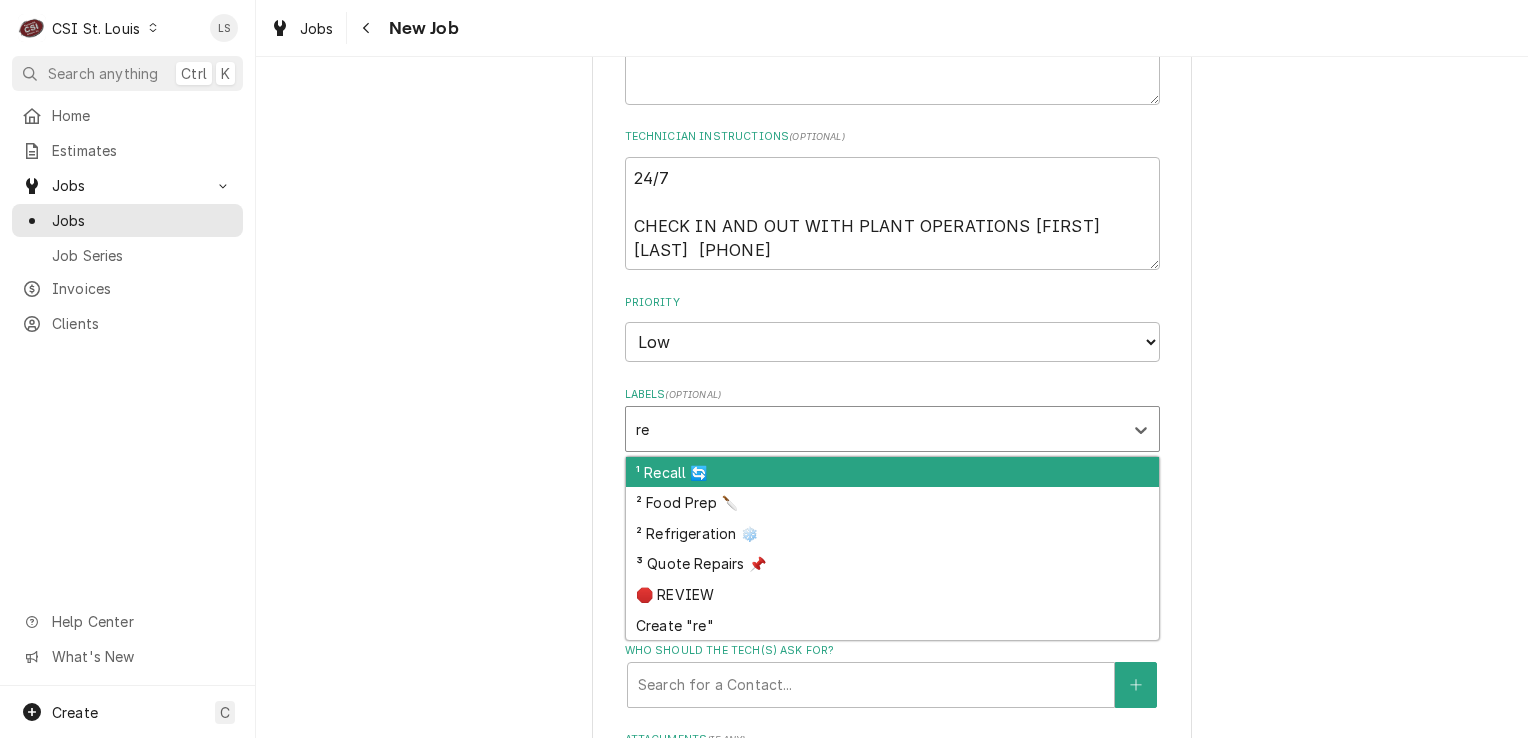 type on "ref" 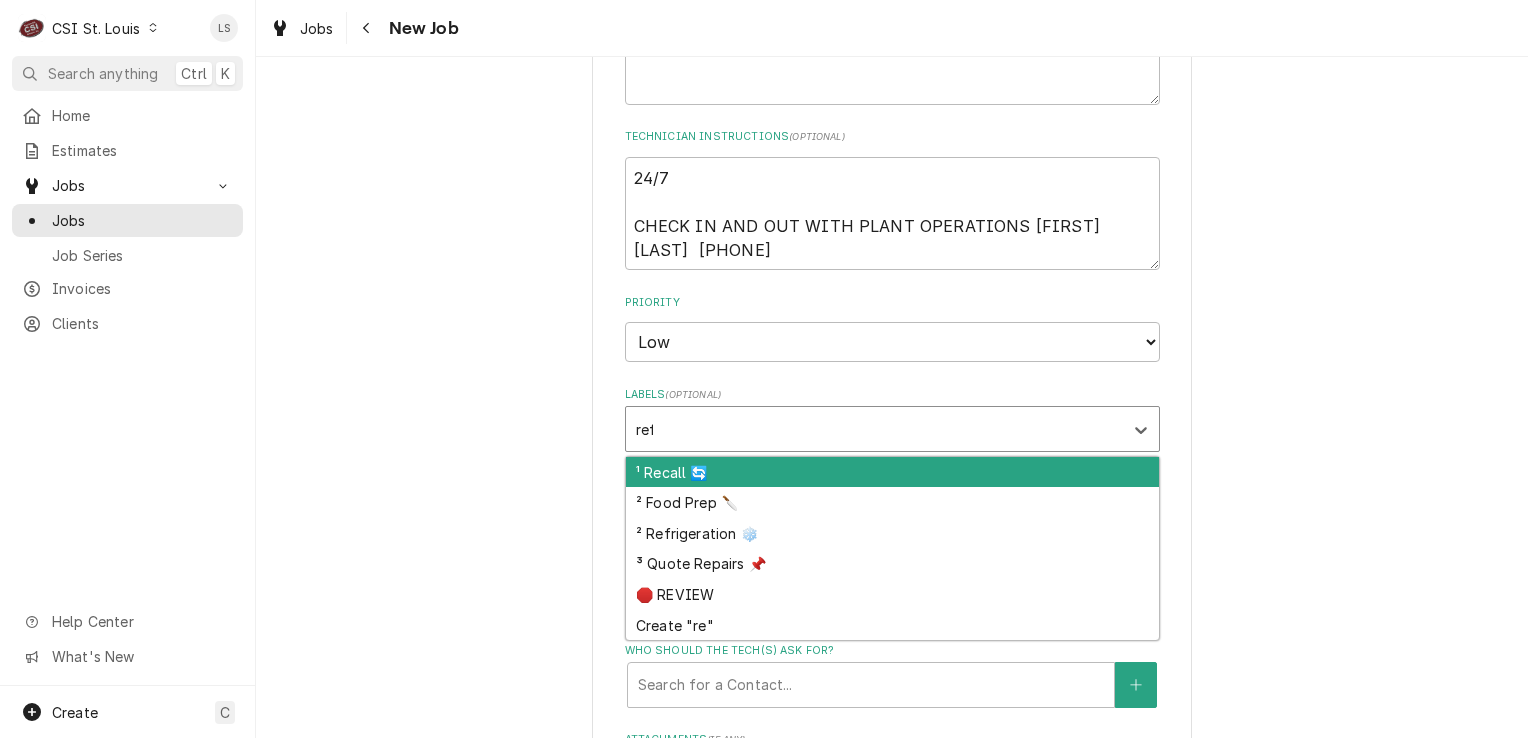 type on "x" 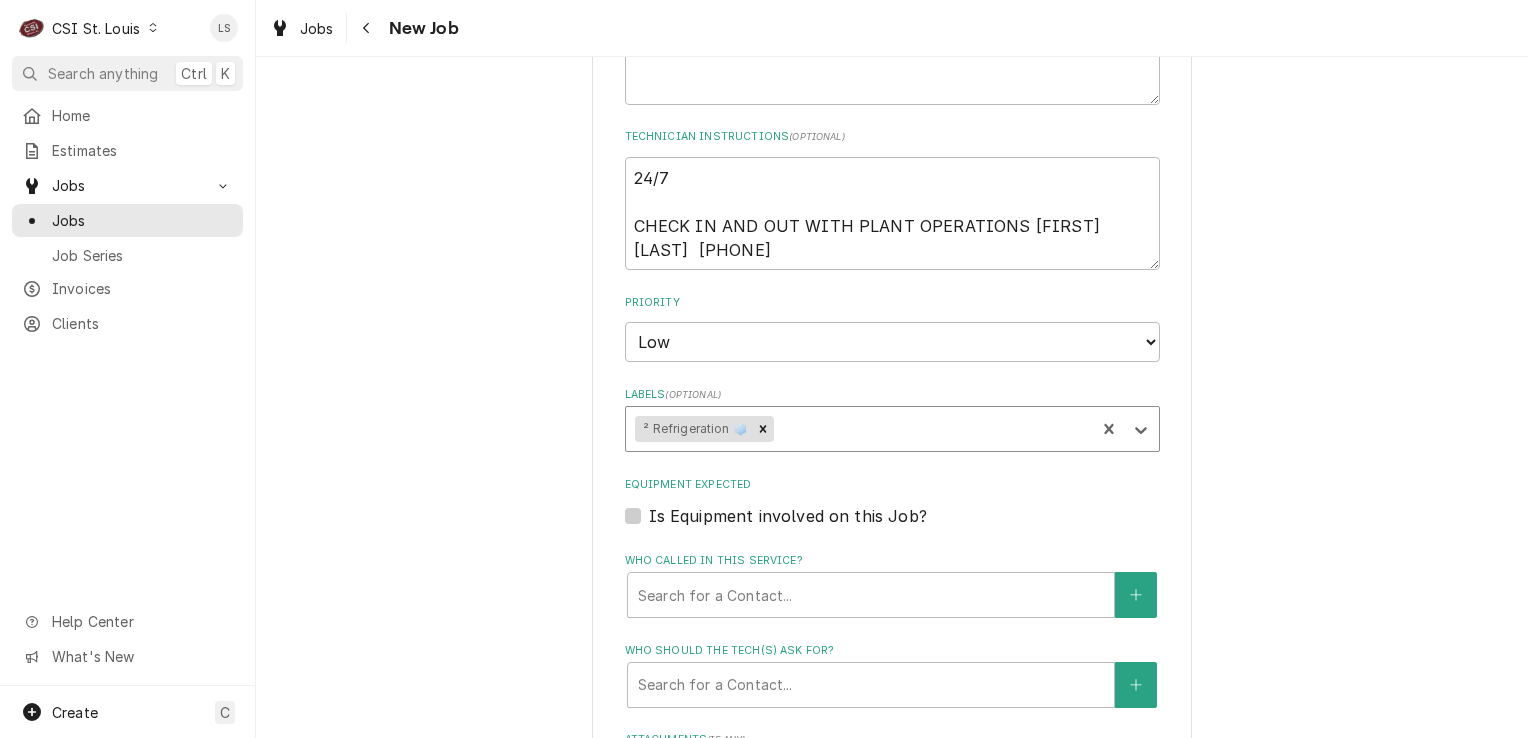 type on "x" 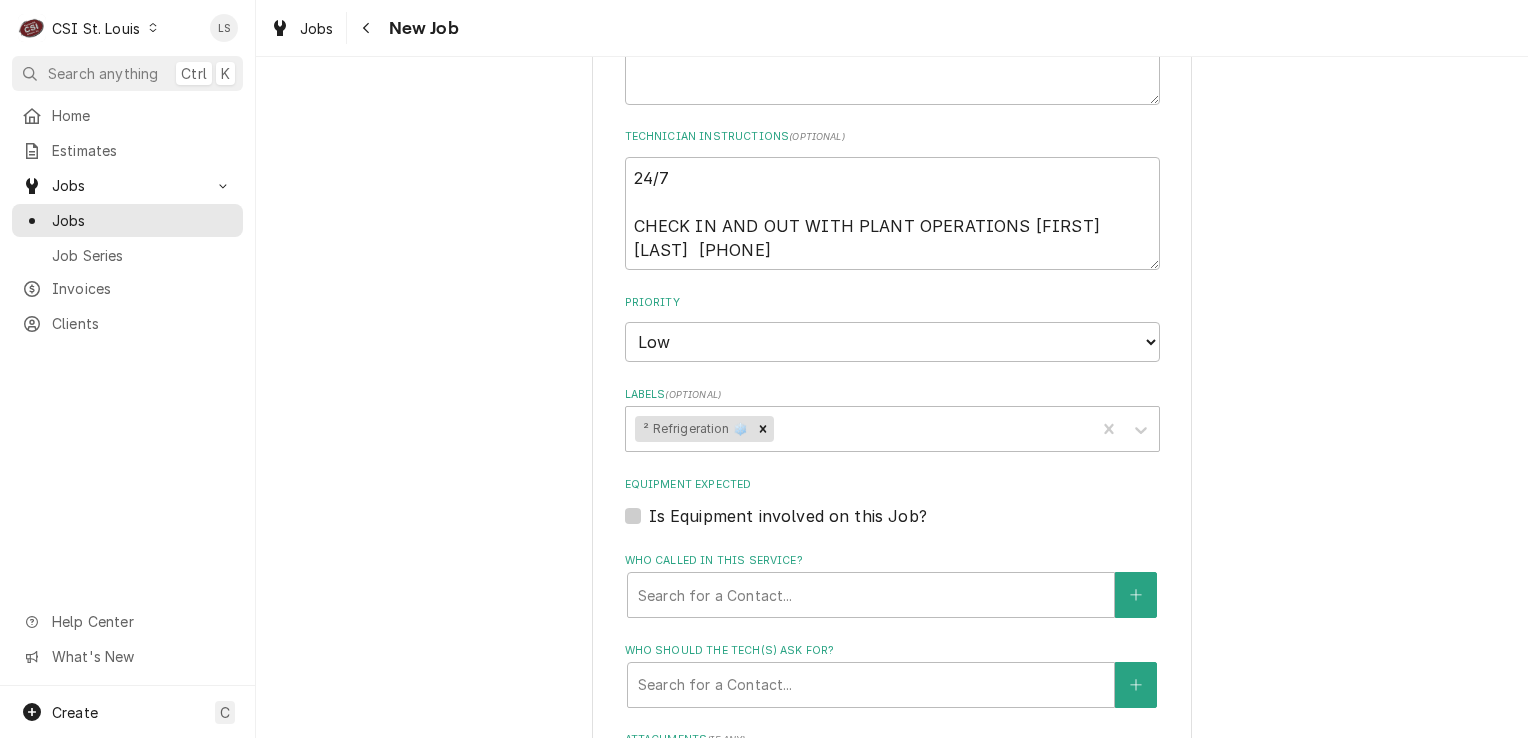 click on "Is Equipment involved on this Job?" at bounding box center (788, 516) 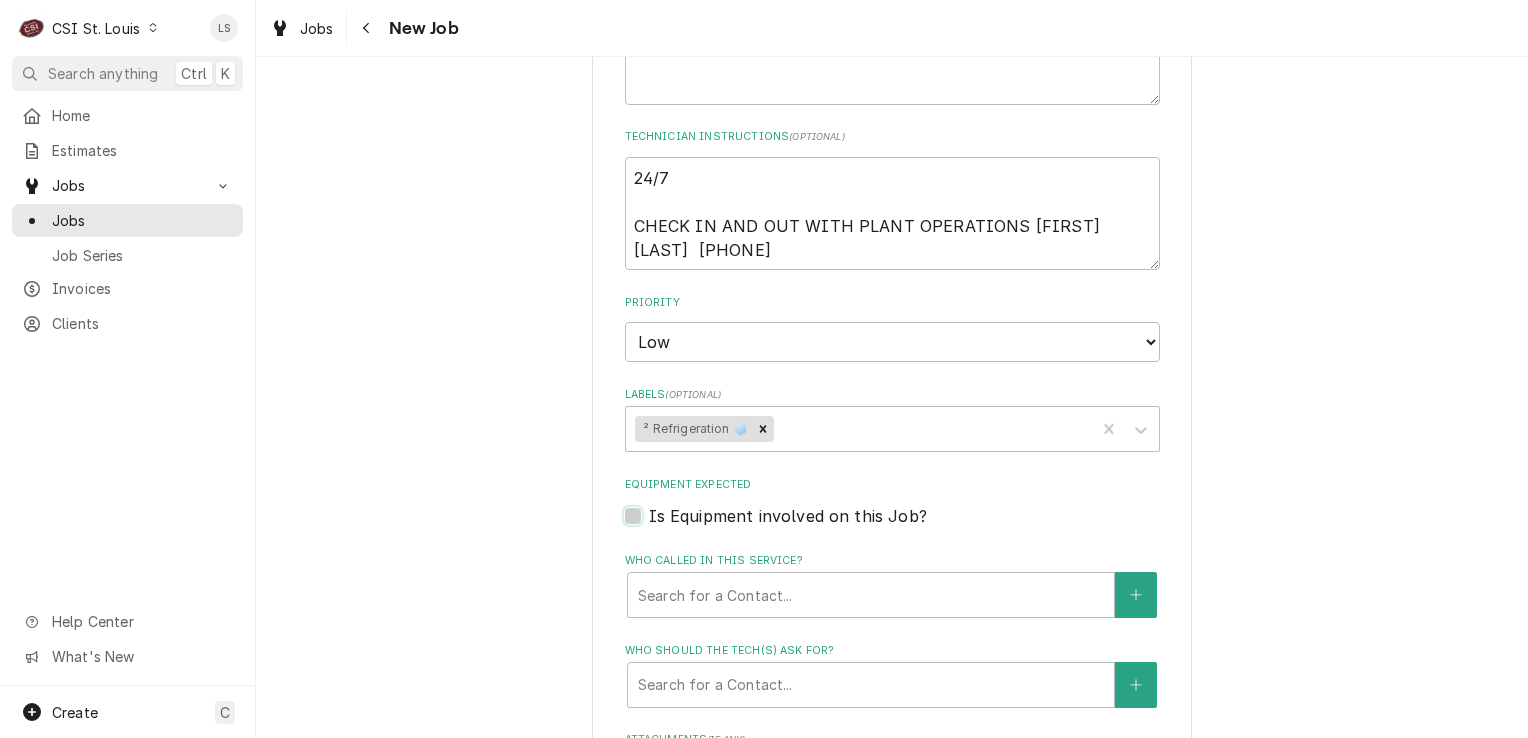 click on "Equipment Expected" at bounding box center [916, 526] 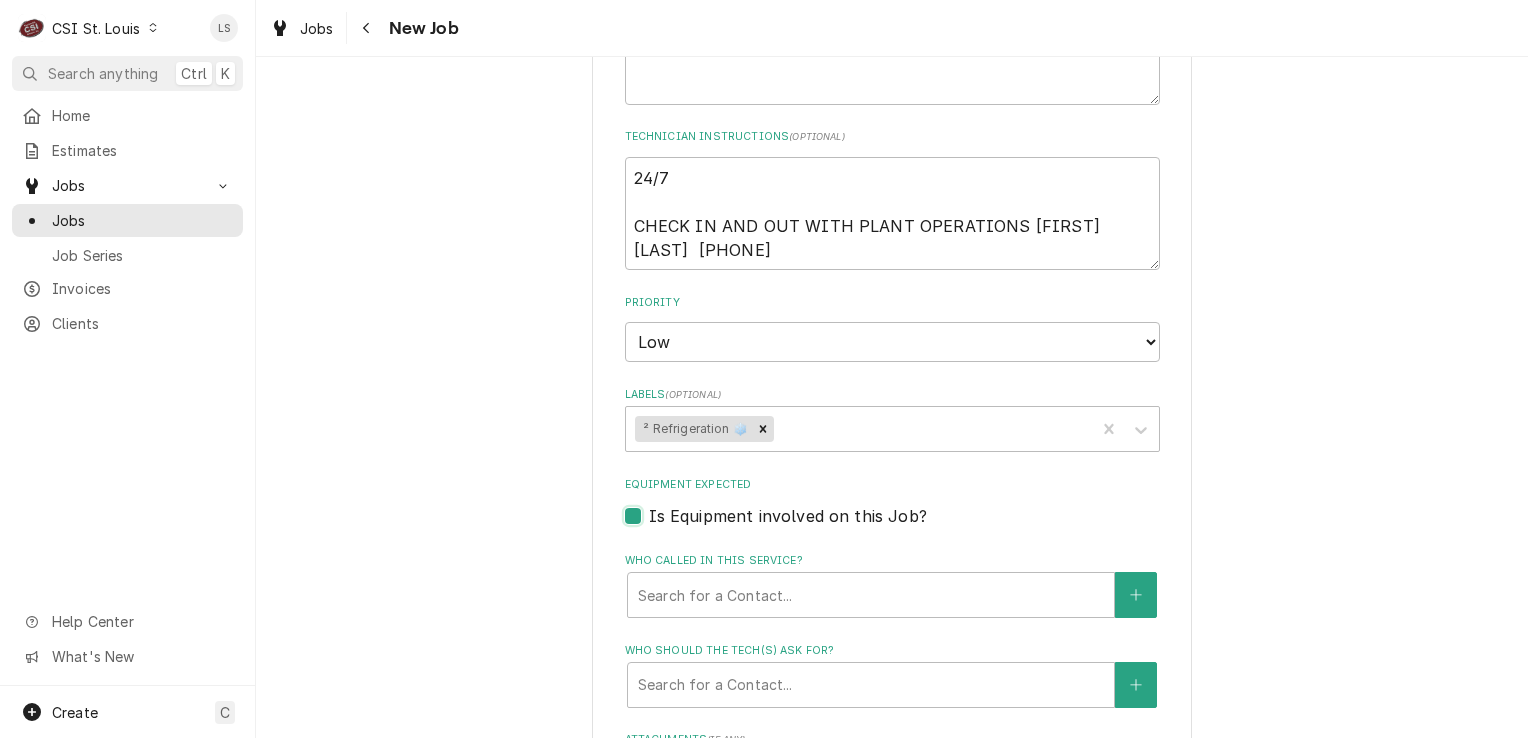 checkbox on "true" 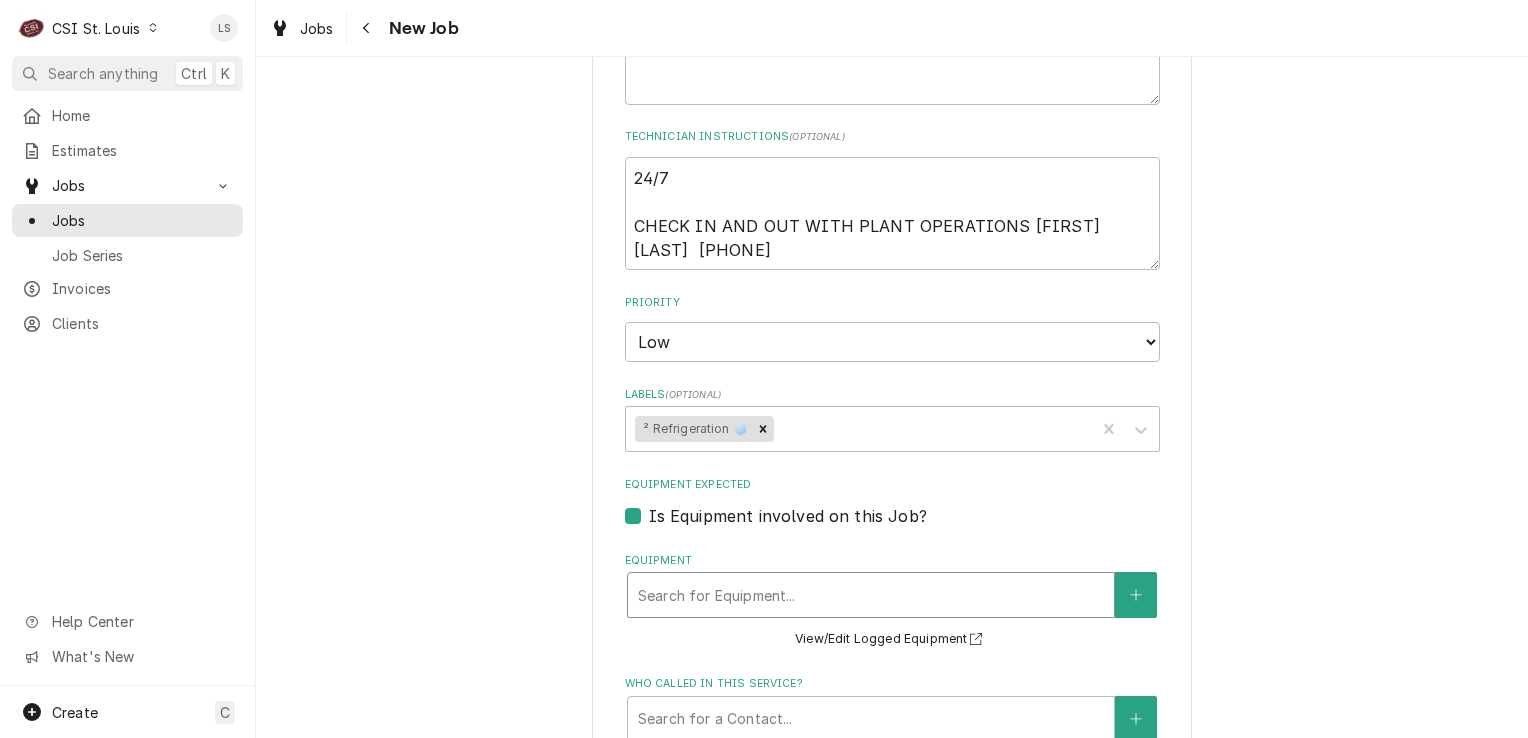 click at bounding box center (871, 595) 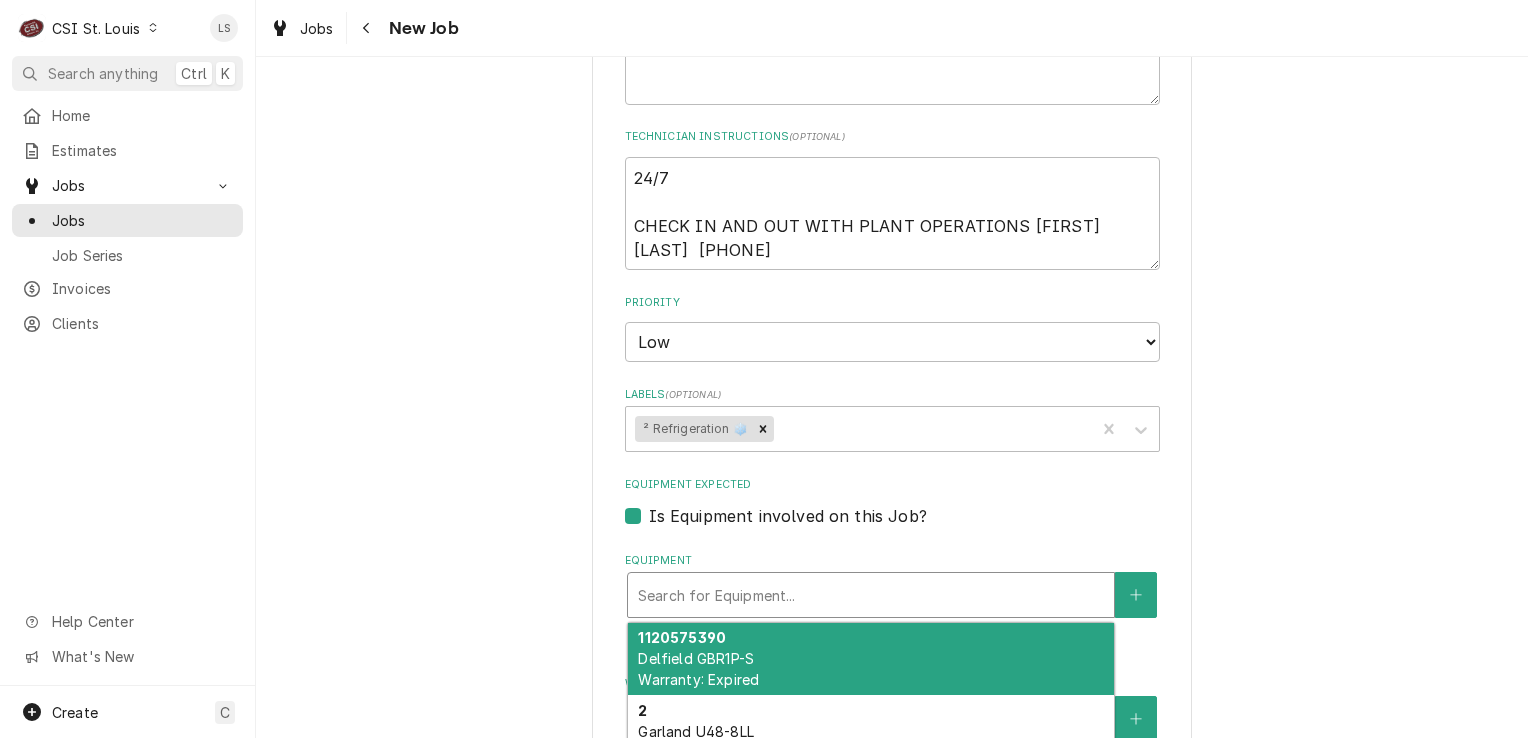 type on "x" 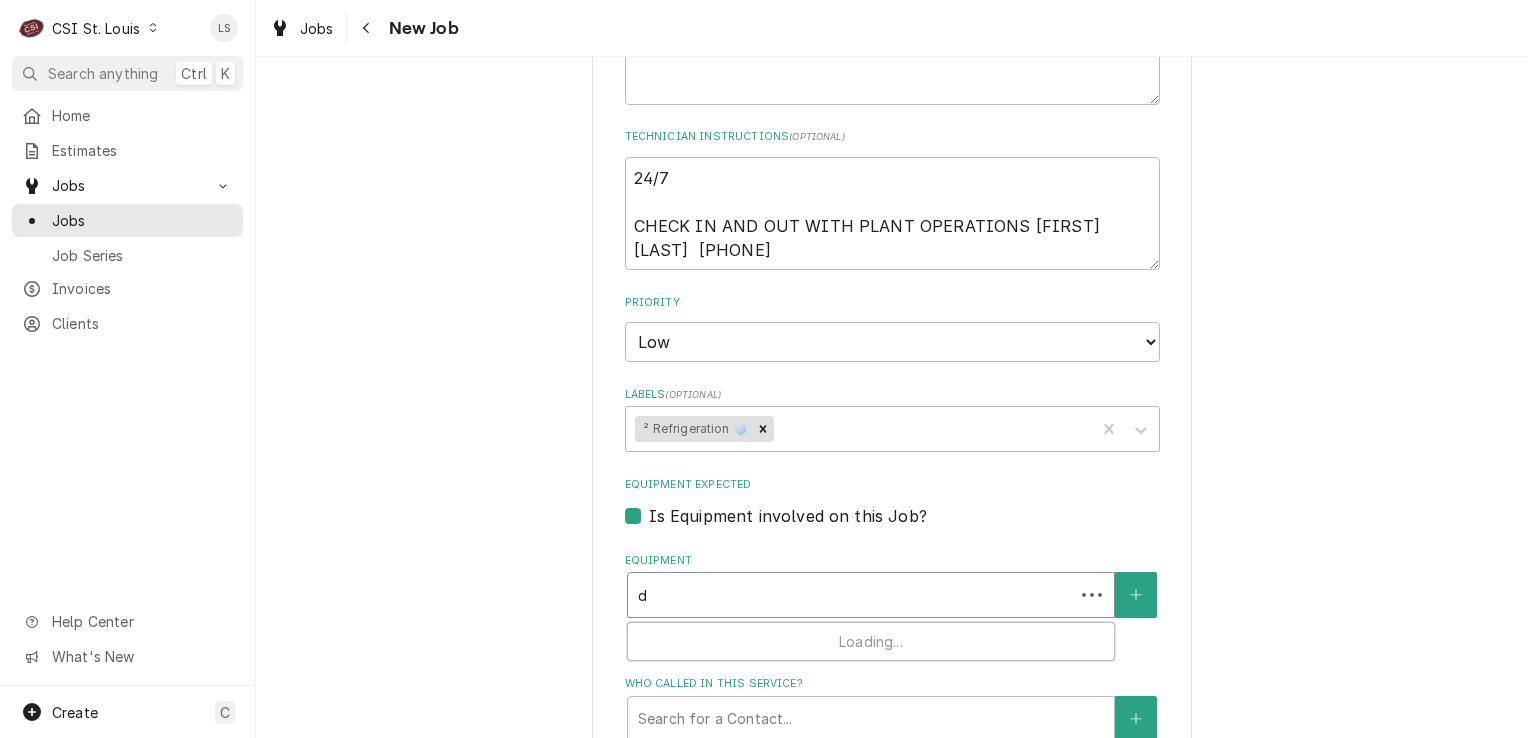 type on "x" 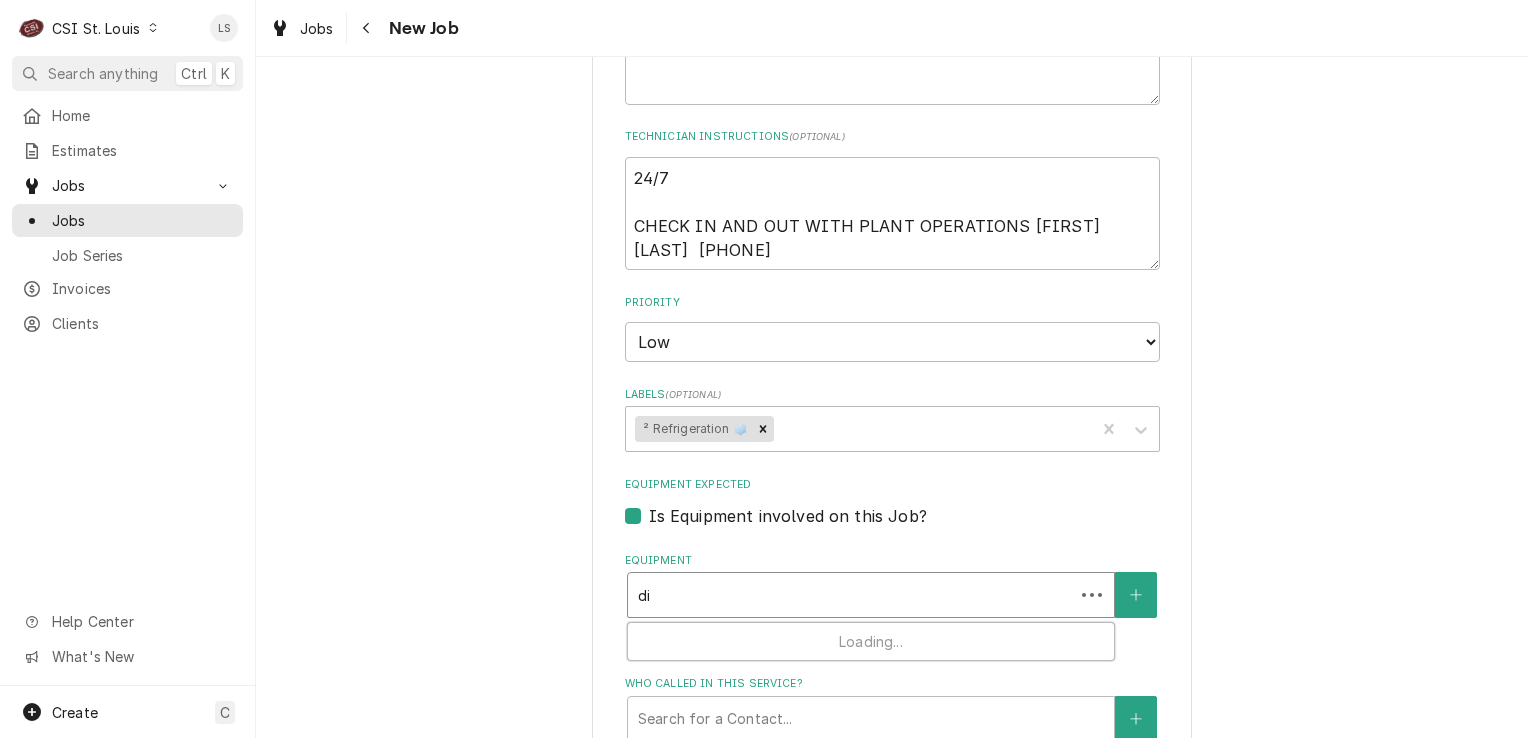 type on "x" 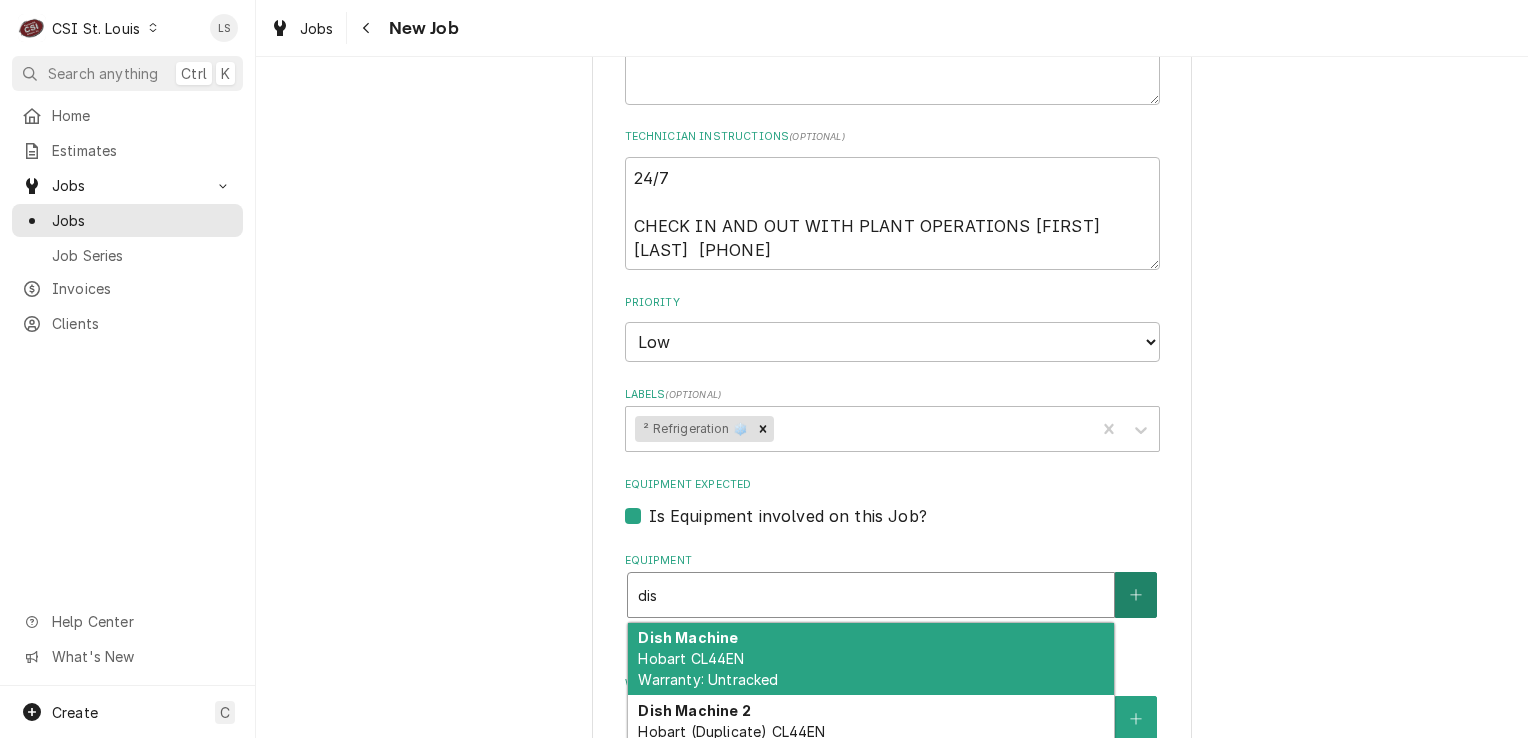 type on "dis" 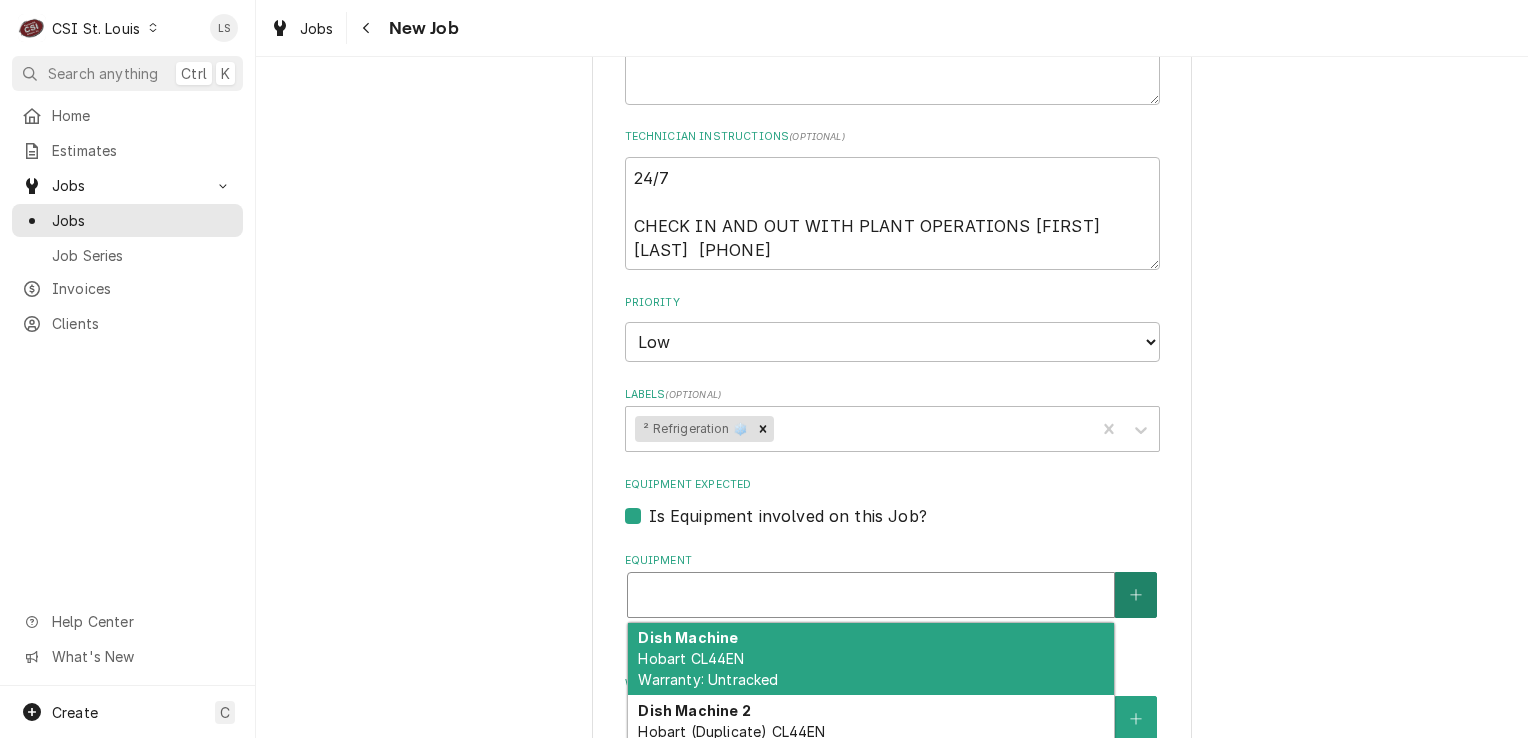 click 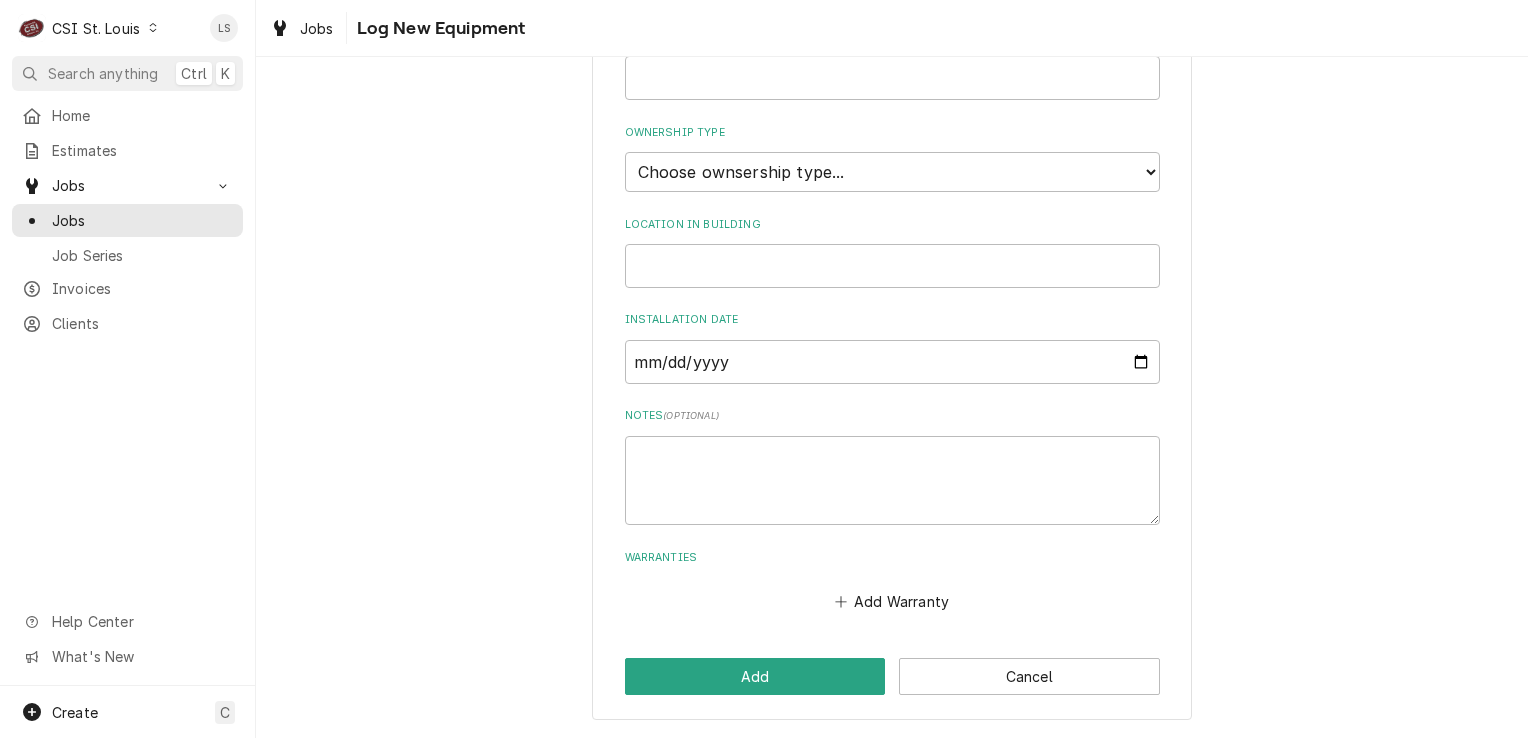 scroll, scrollTop: 0, scrollLeft: 0, axis: both 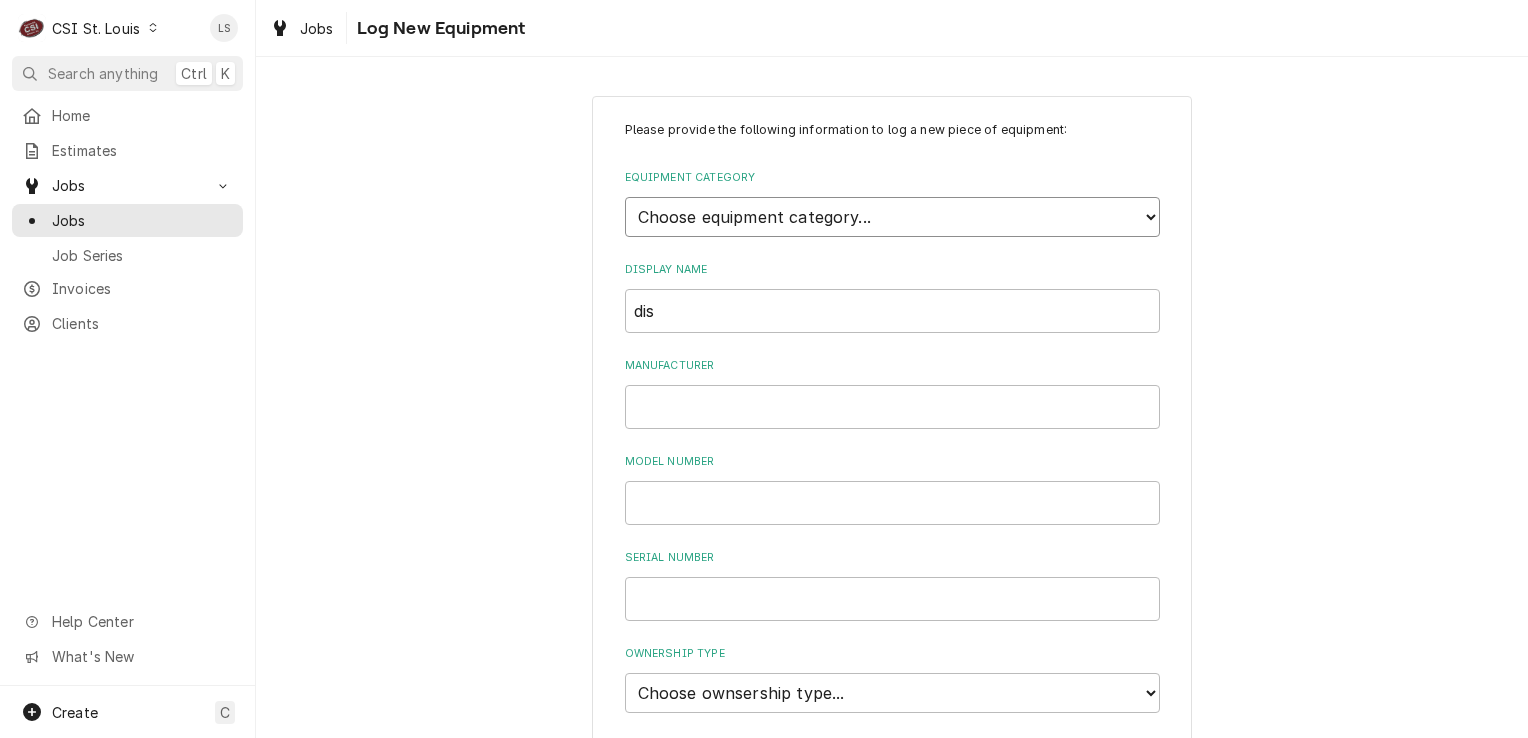 click on "Choose equipment category... Cooking Equipment Fryers Ice Machines Ovens and Ranges Dishwashing Equipment Holding and Warming Equipment Refrigeration Beverage Equipment Food Preparation Equipment Air Purifiers HVAC Other" at bounding box center (892, 217) 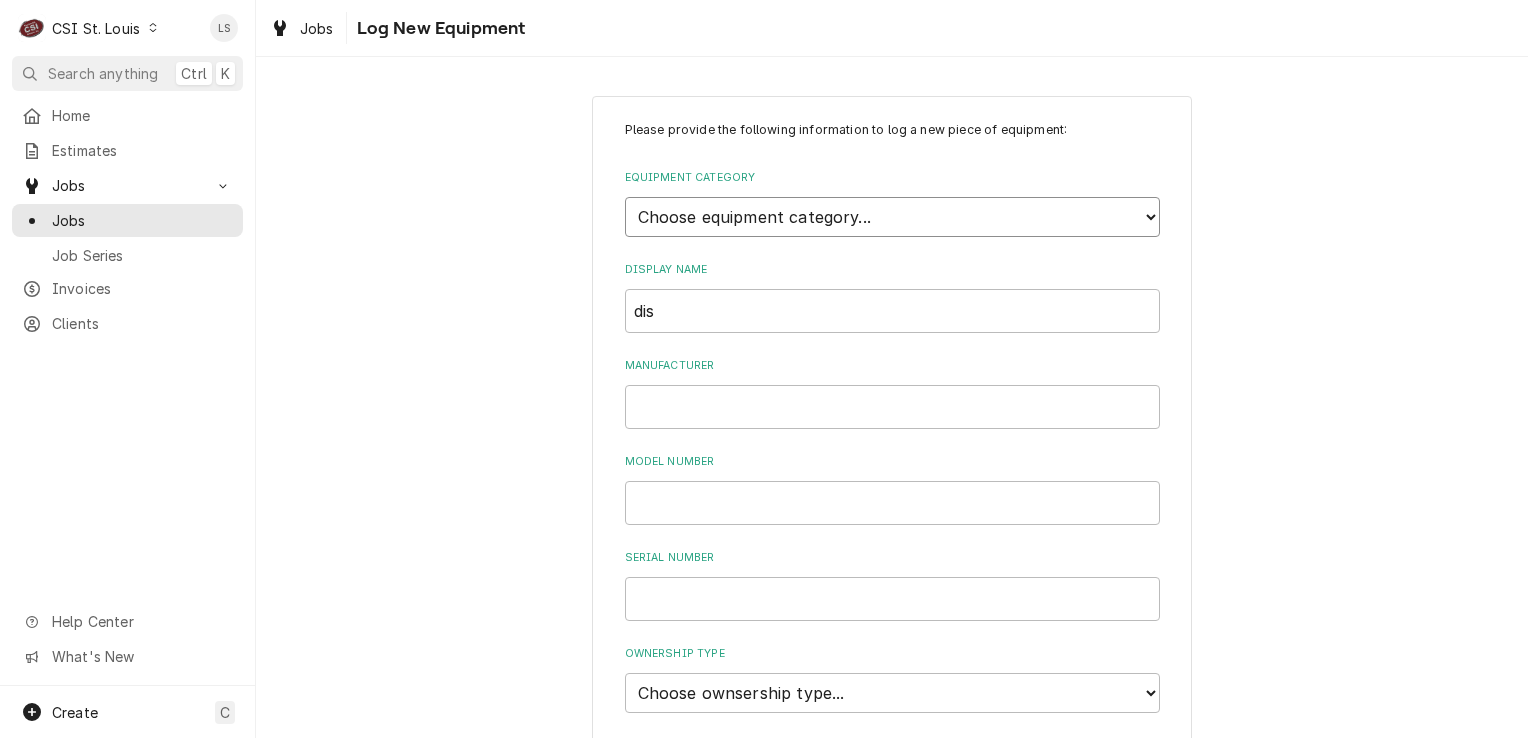 select on "8" 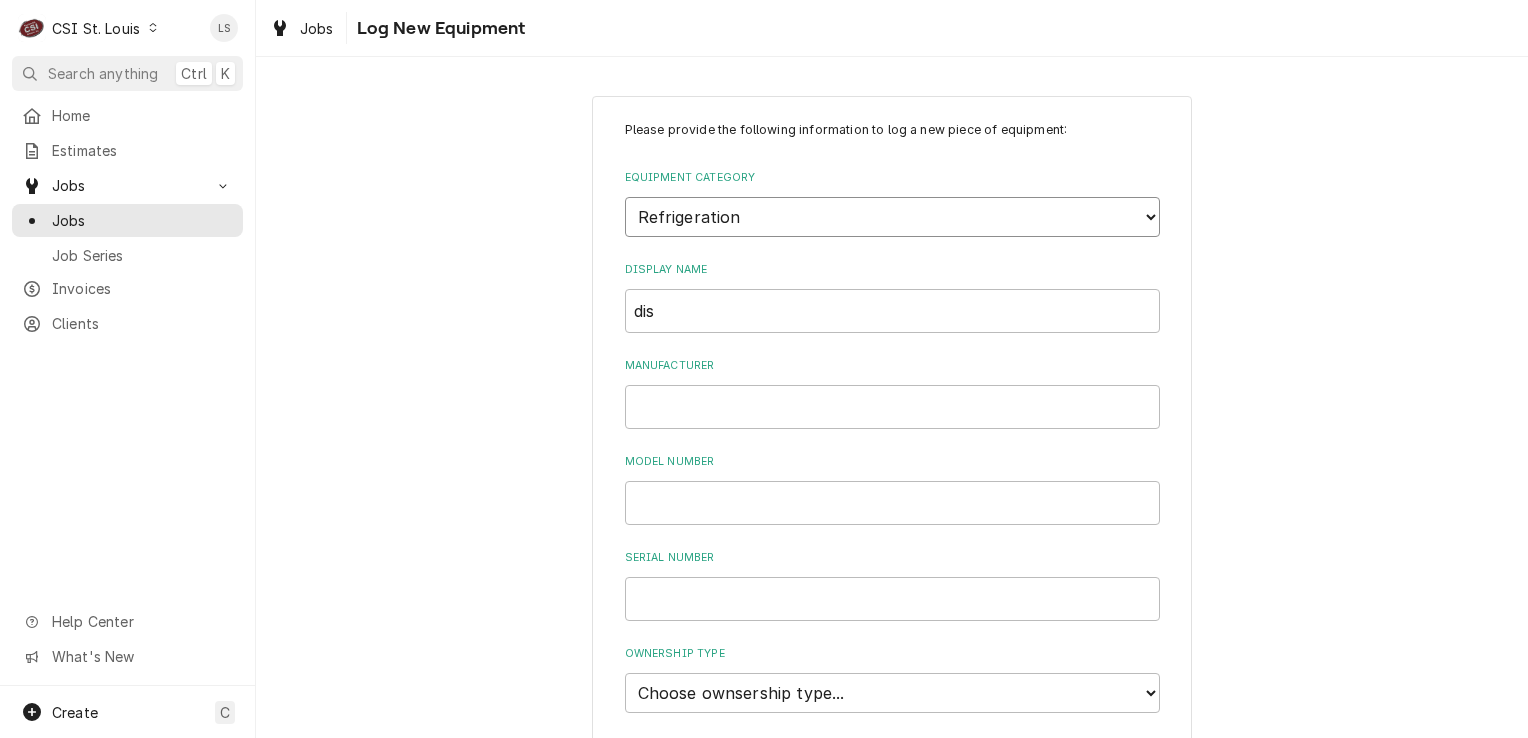 click on "Choose equipment category... Cooking Equipment Fryers Ice Machines Ovens and Ranges Dishwashing Equipment Holding and Warming Equipment Refrigeration Beverage Equipment Food Preparation Equipment Air Purifiers HVAC Other" at bounding box center [892, 217] 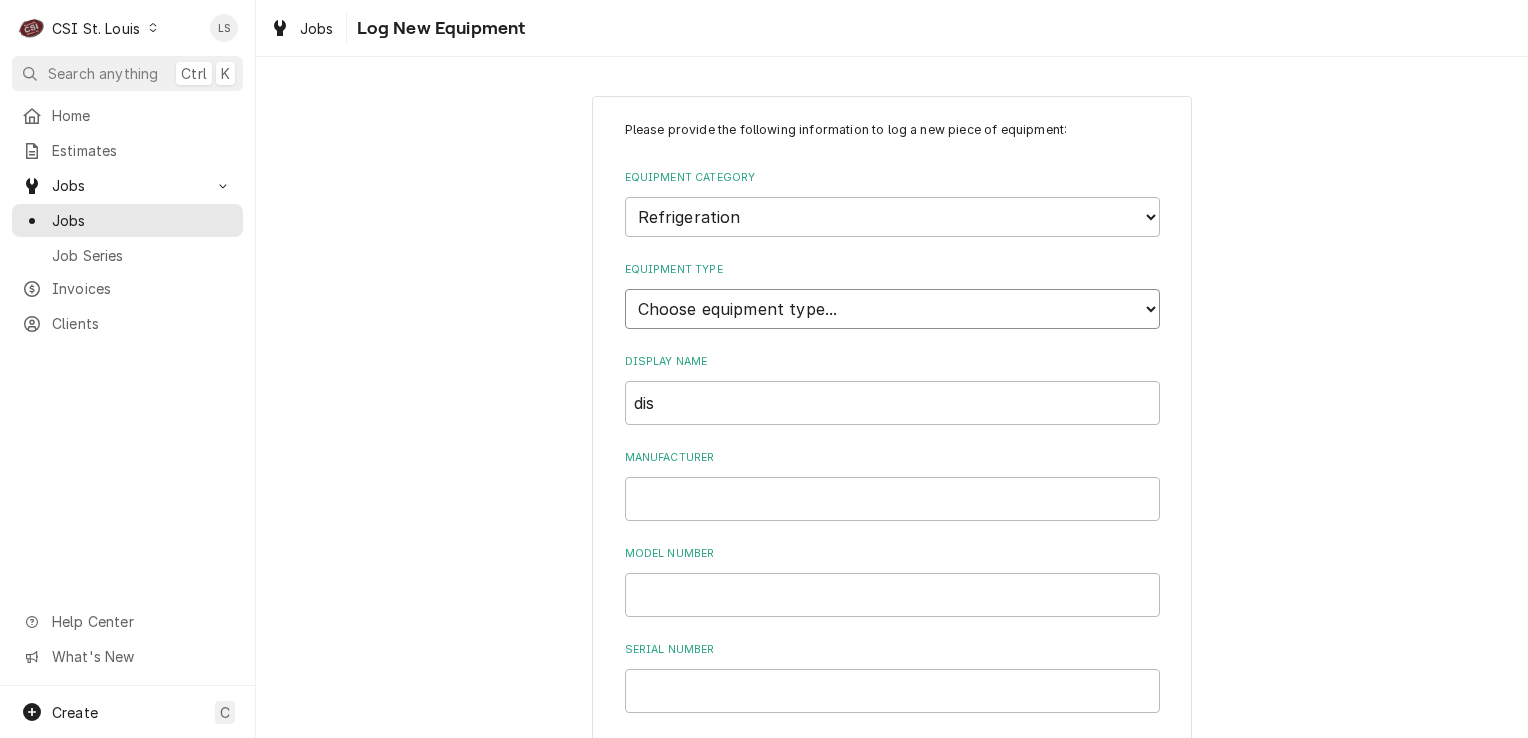 click on "Choose equipment type... Bar Refrigeration Blast Chiller Chef Base Freezer Chef Base Refrigerator Combination Refrigerator and Freezer Condensing Unit Ice Cream Equipment Prep Table Reach-In Freezer Reach-In Refrigerator Refrigerated Merchandiser Undercounter Freezer Undercounter Refrigerator Walk-In Cooler Walk-In Freezer" at bounding box center (892, 309) 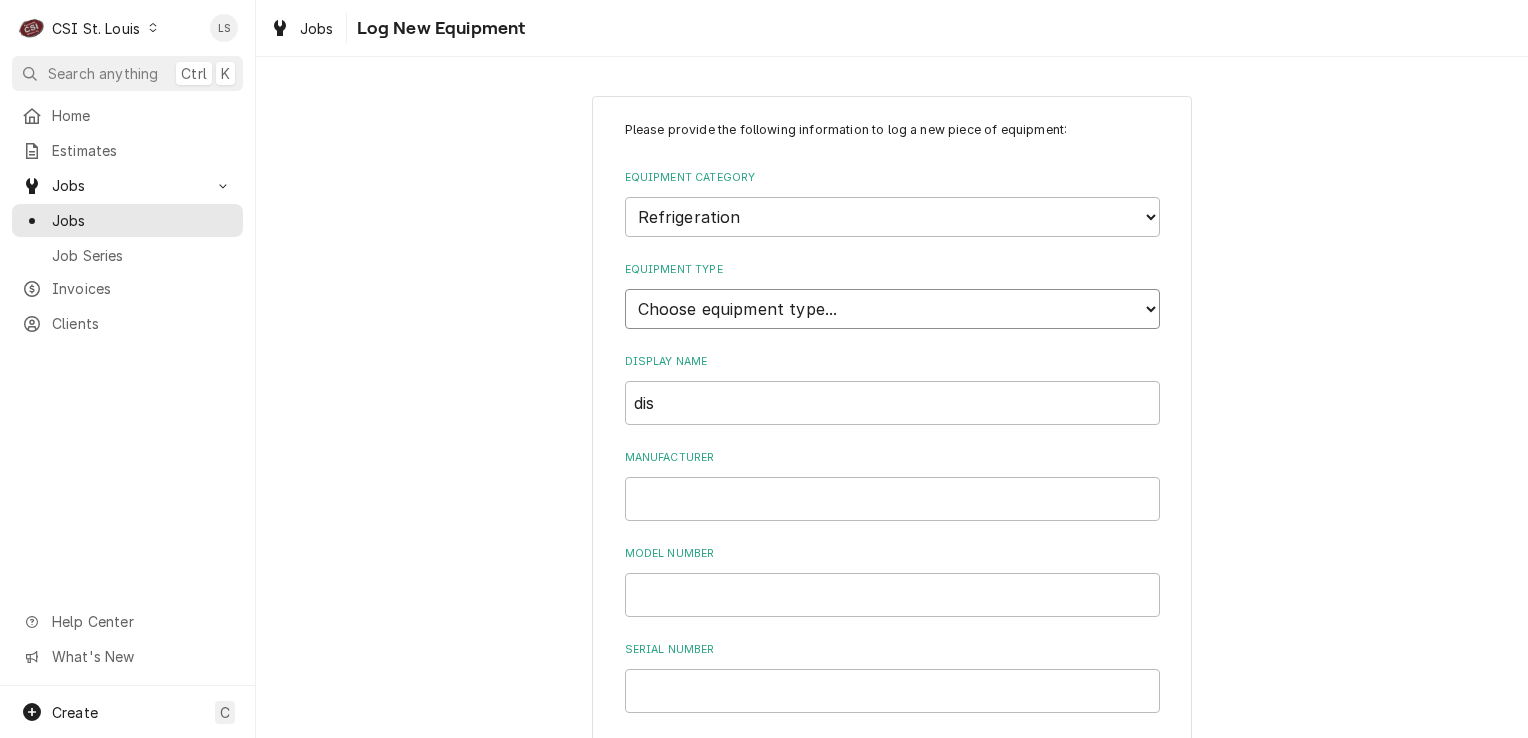 select on "72" 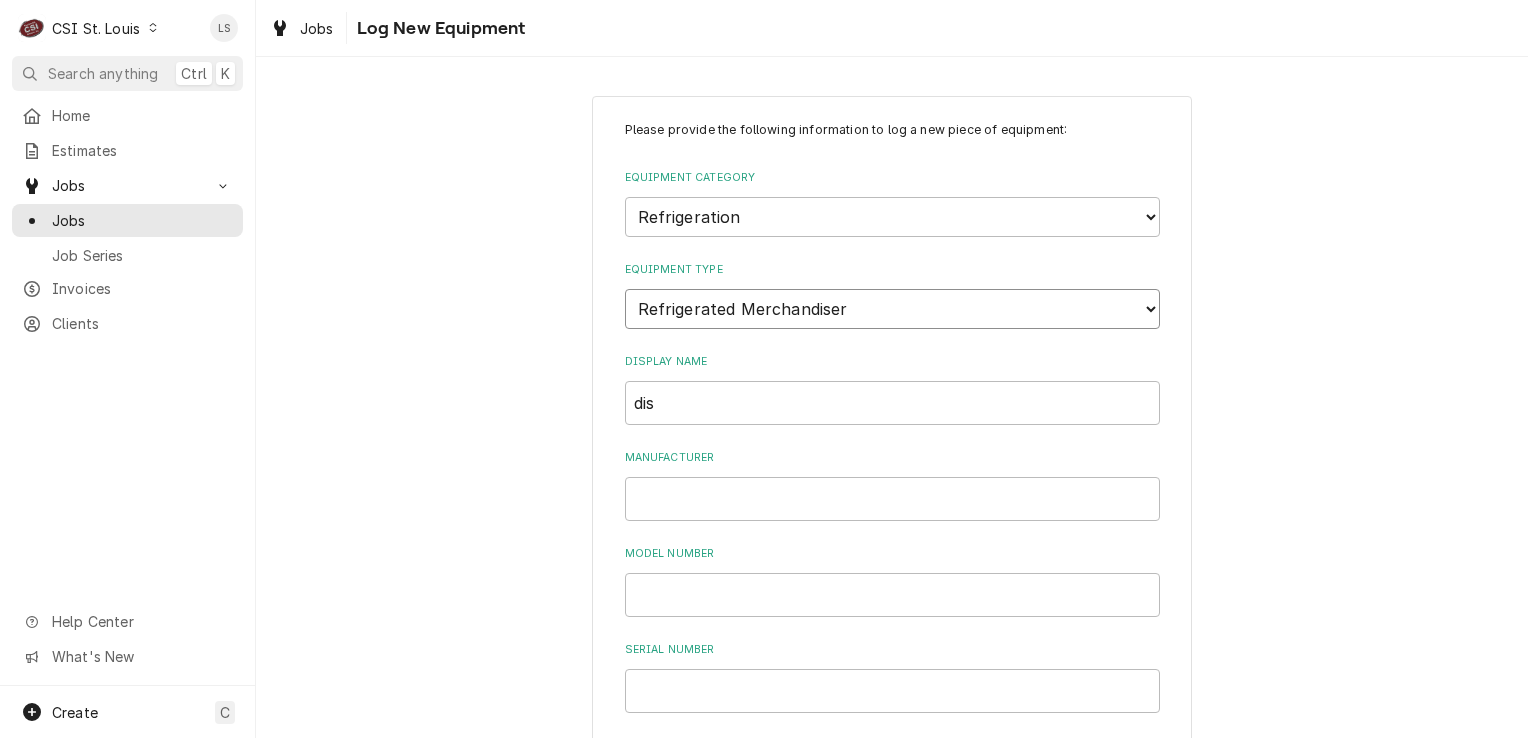 click on "Choose equipment type... Bar Refrigeration Blast Chiller Chef Base Freezer Chef Base Refrigerator Combination Refrigerator and Freezer Condensing Unit Ice Cream Equipment Prep Table Reach-In Freezer Reach-In Refrigerator Refrigerated Merchandiser Undercounter Freezer Undercounter Refrigerator Walk-In Cooler Walk-In Freezer" at bounding box center (892, 309) 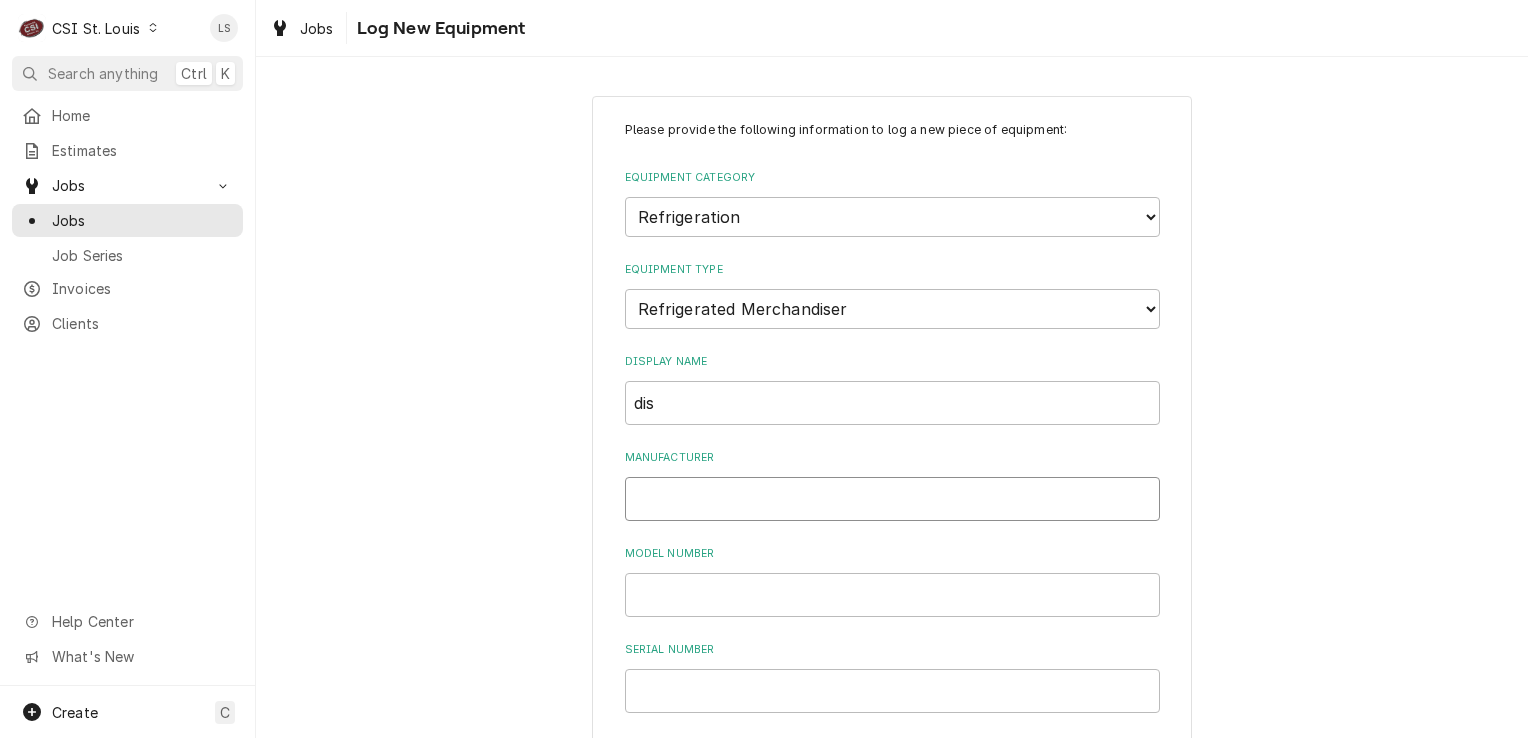 click on "Manufacturer" at bounding box center (892, 499) 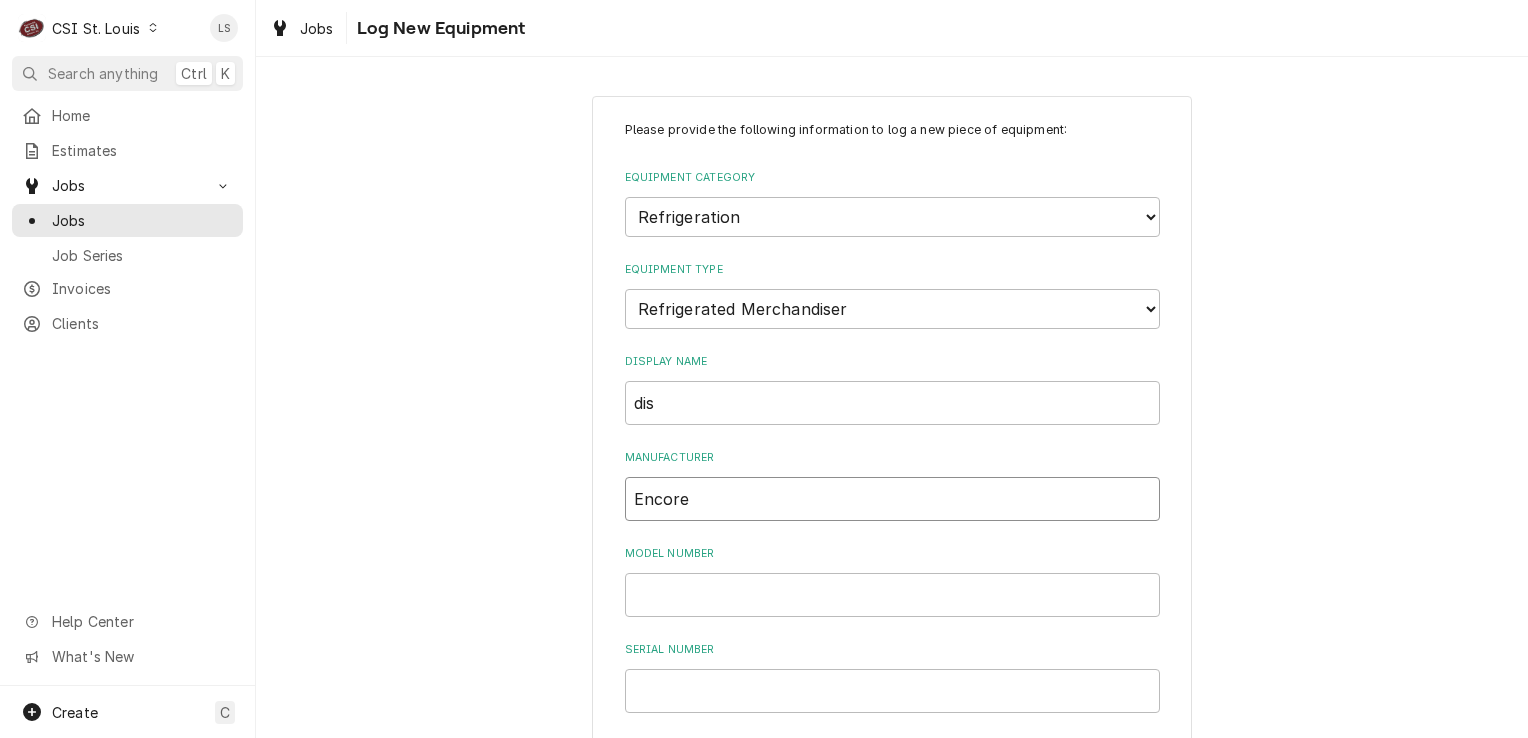type on "Encore" 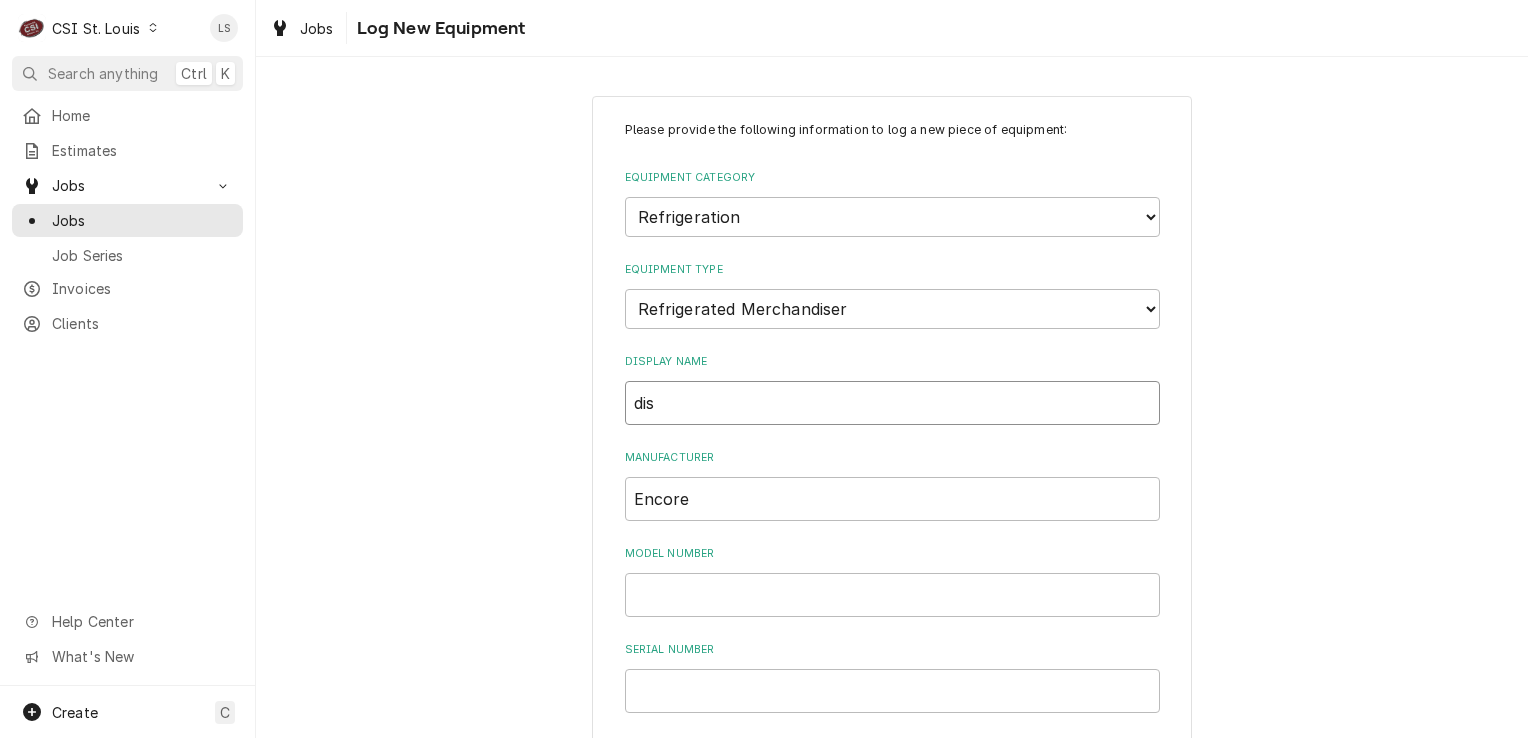 click on "dis" at bounding box center [892, 403] 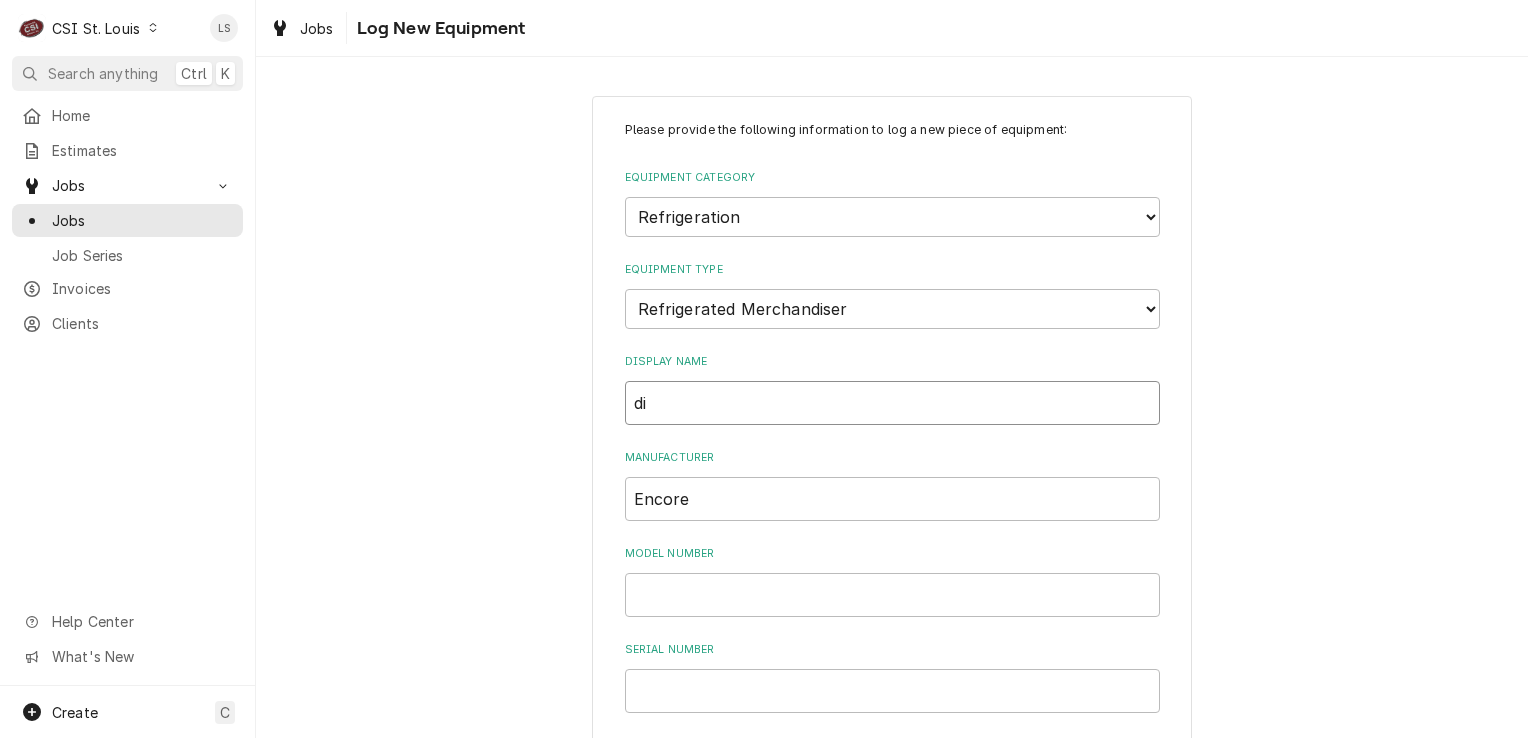type on "d" 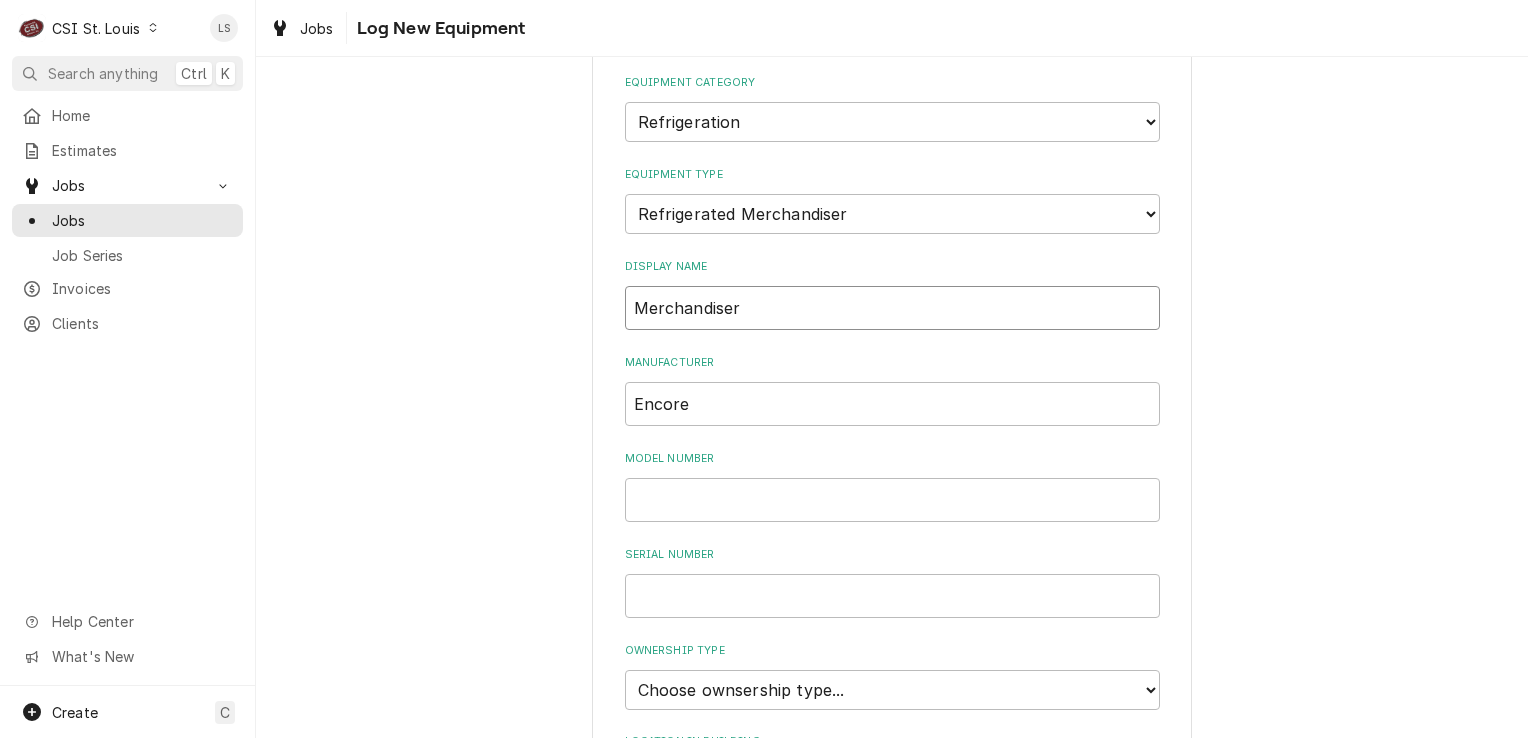 scroll, scrollTop: 200, scrollLeft: 0, axis: vertical 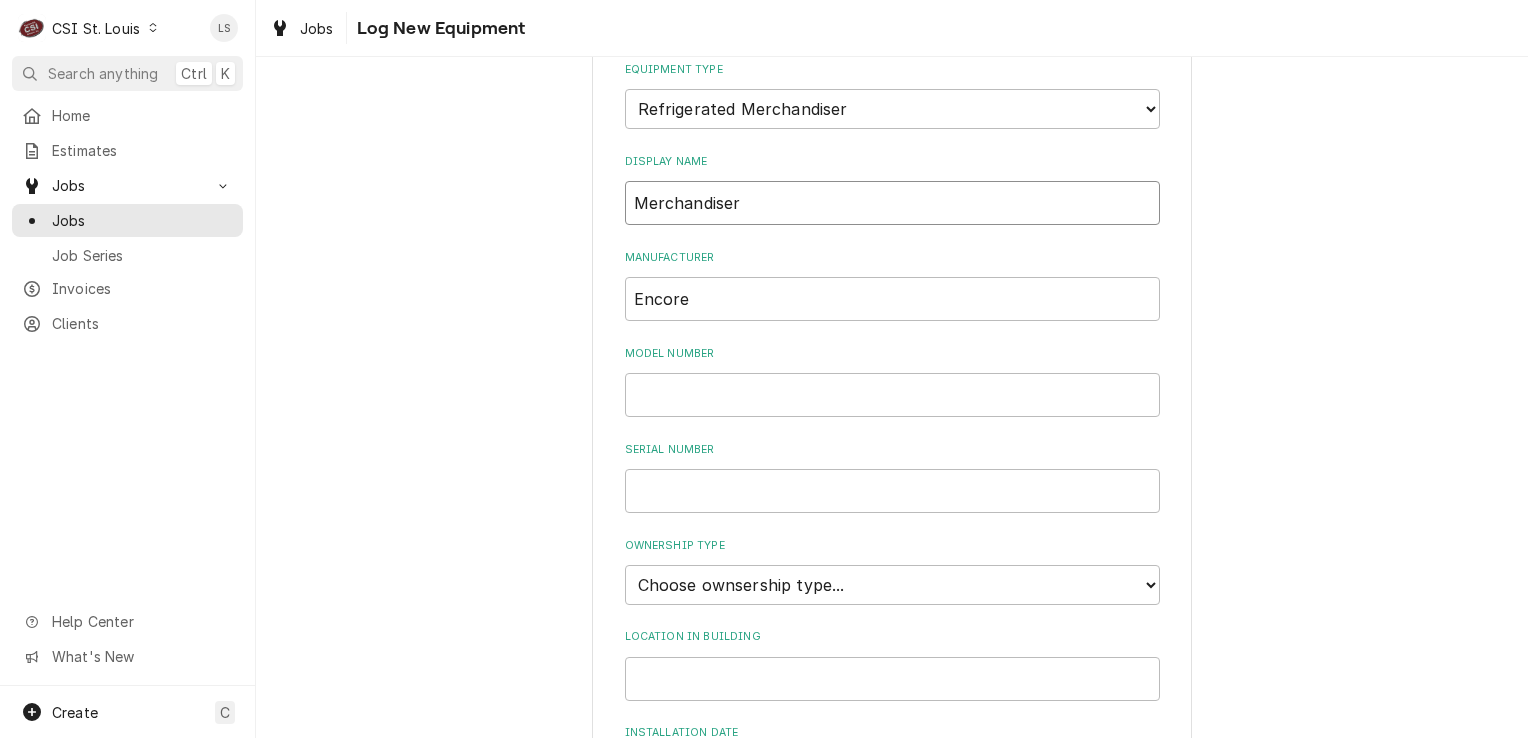 type on "Merchandiser" 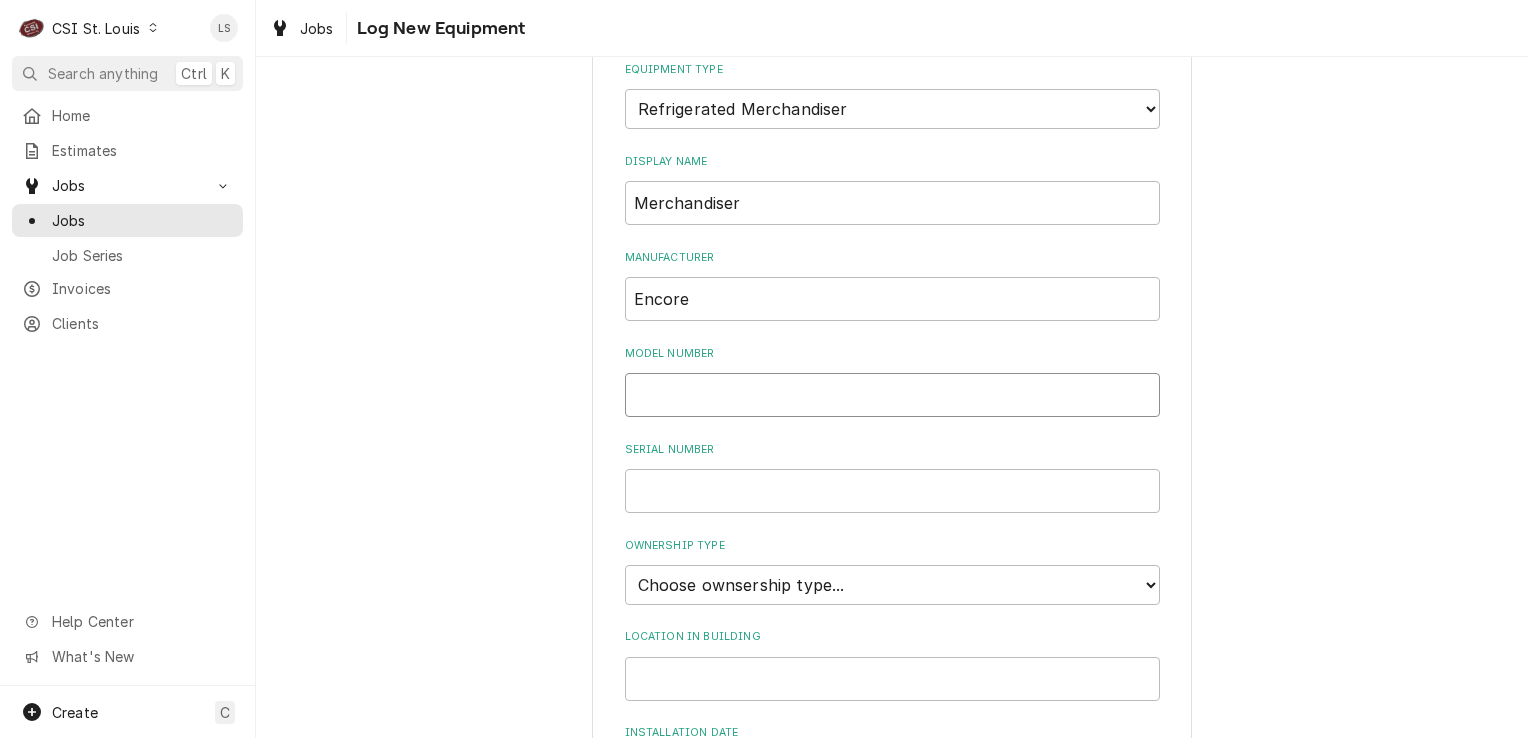 click on "Model Number" at bounding box center (892, 395) 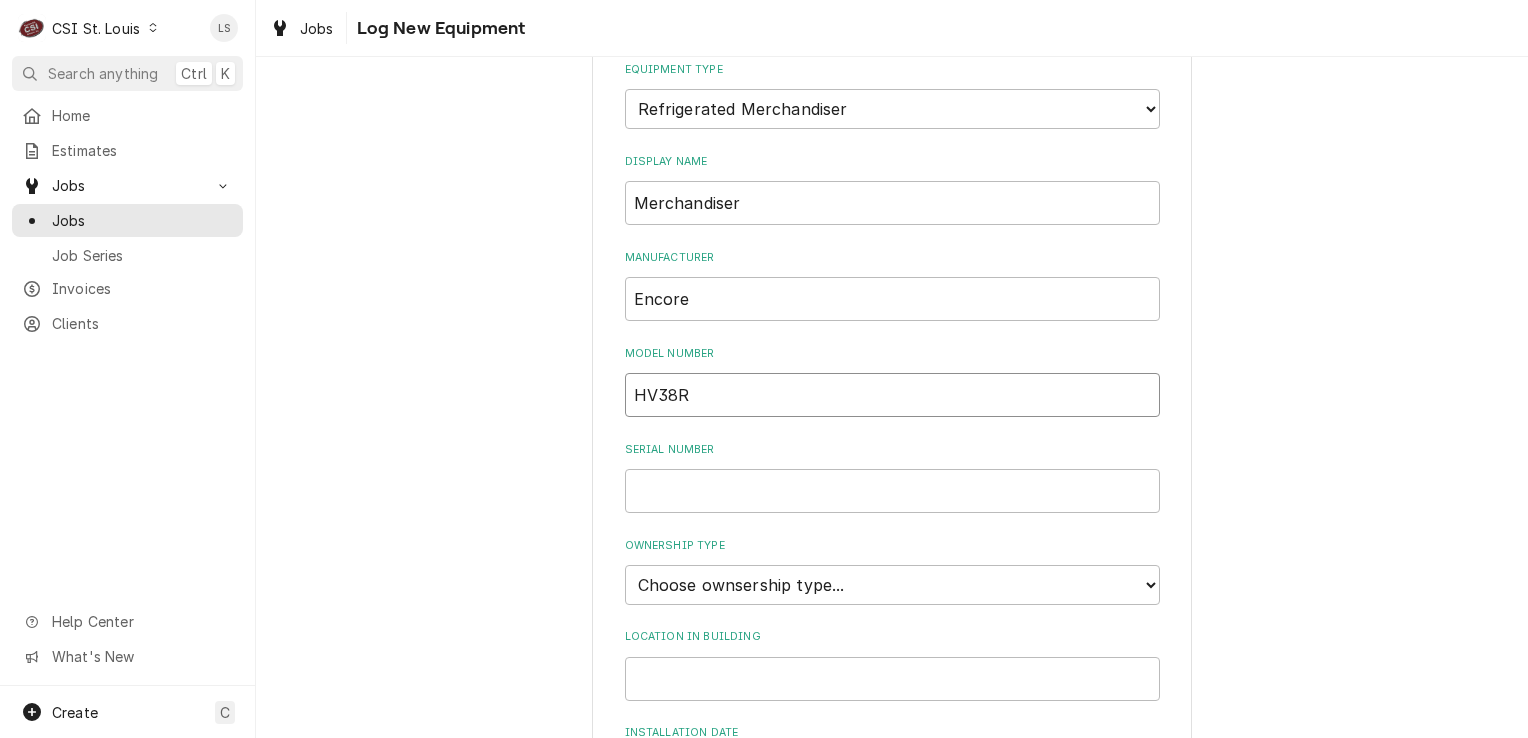 type on "HV38R" 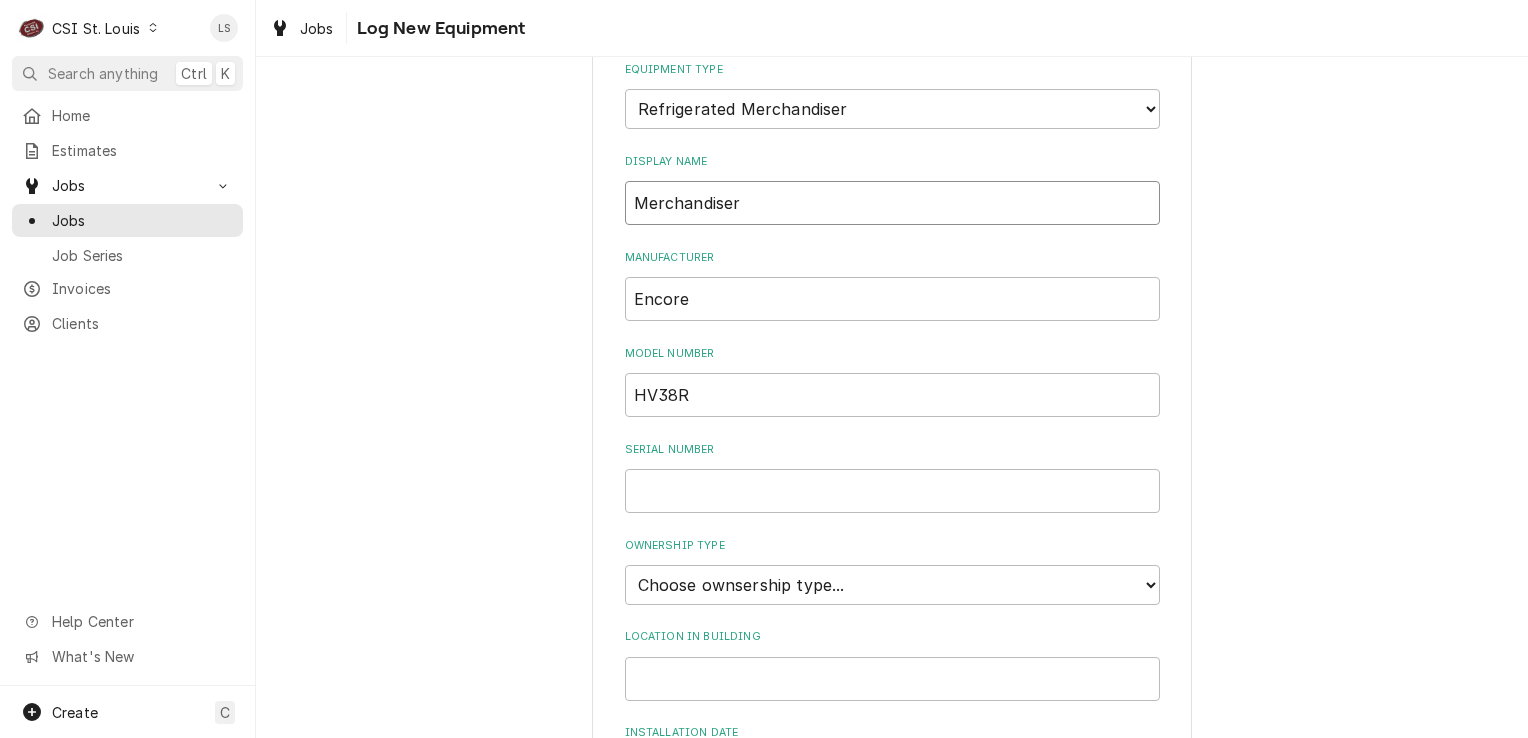 click on "Merchandiser" at bounding box center (892, 203) 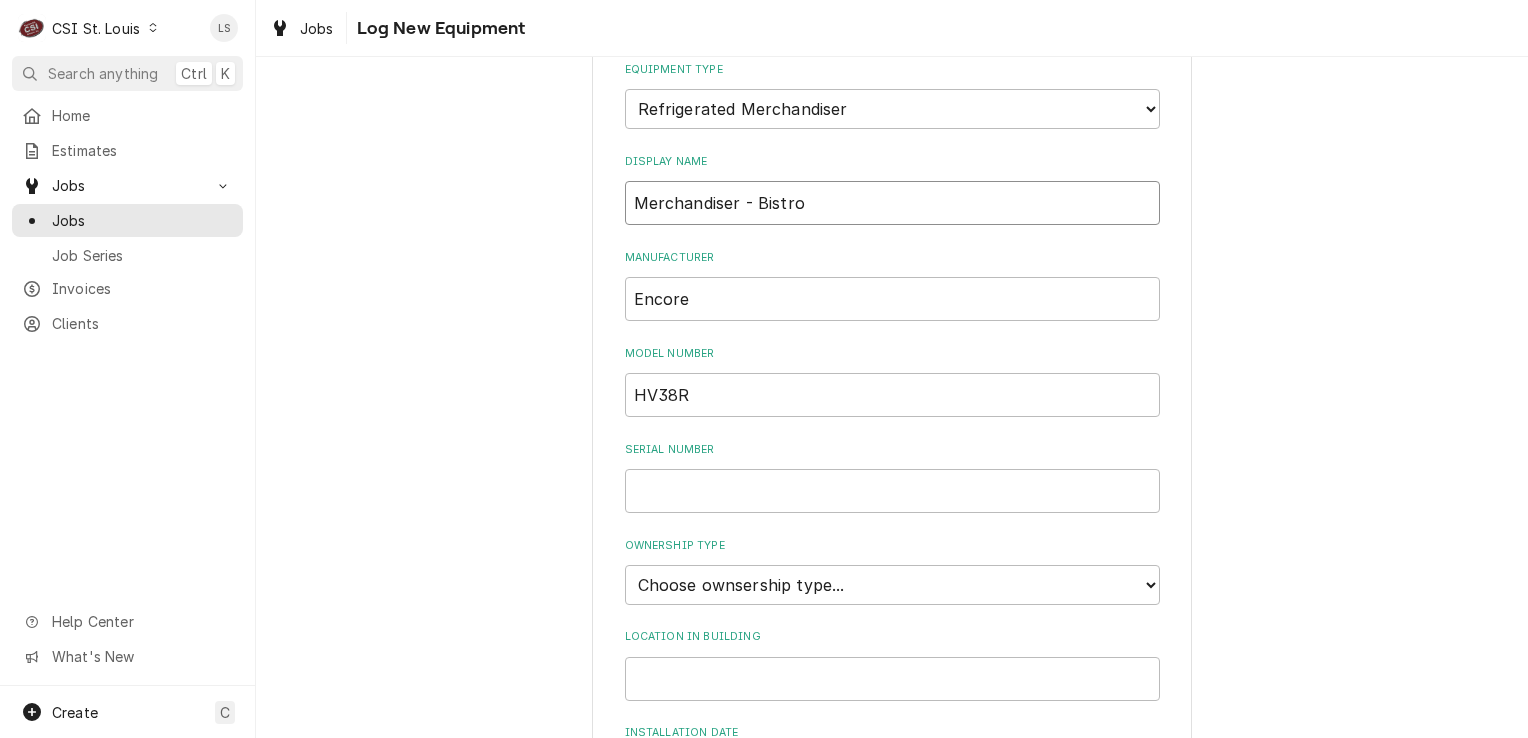 type on "Merchandiser - Bistro" 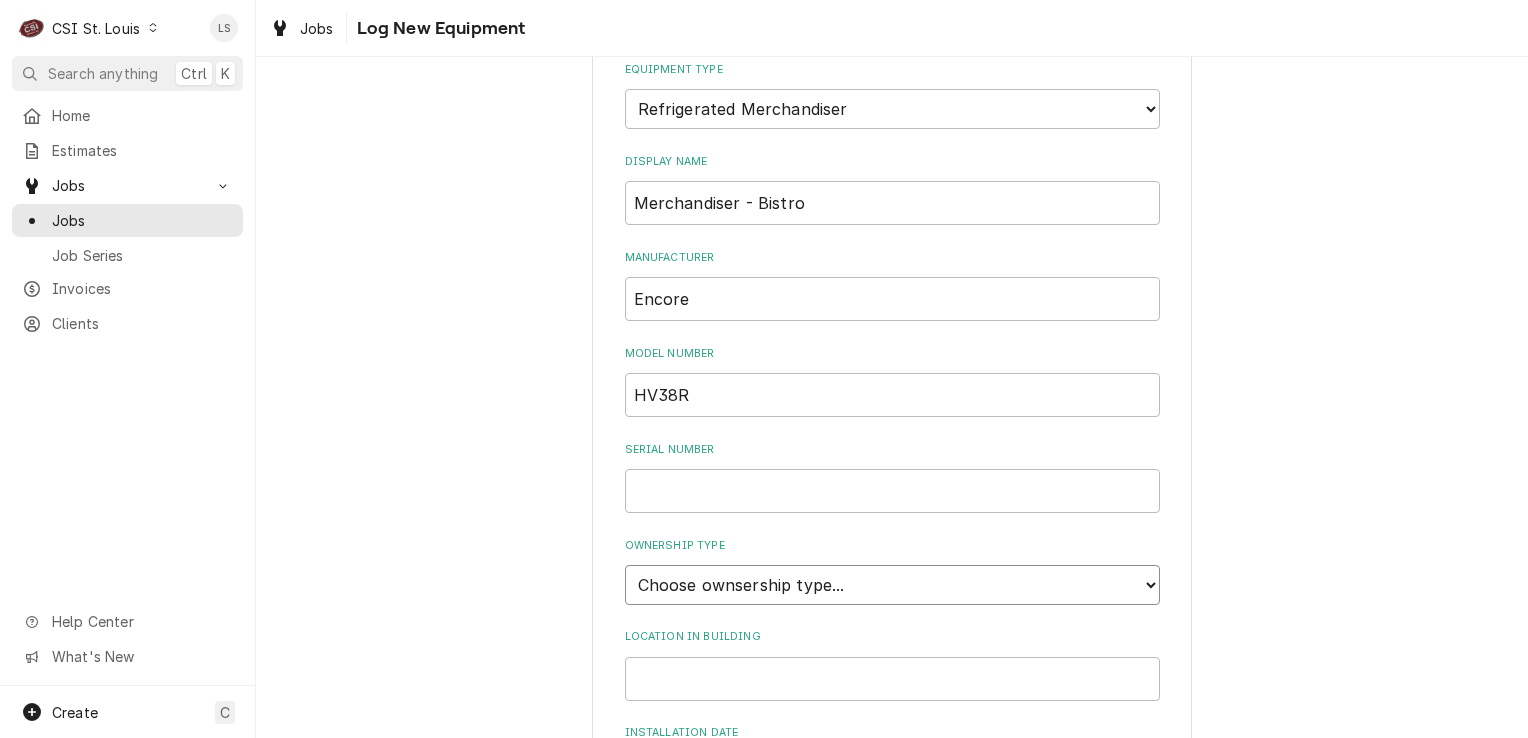 click on "Choose ownsership type... Unknown Owned Leased Rented" at bounding box center (892, 585) 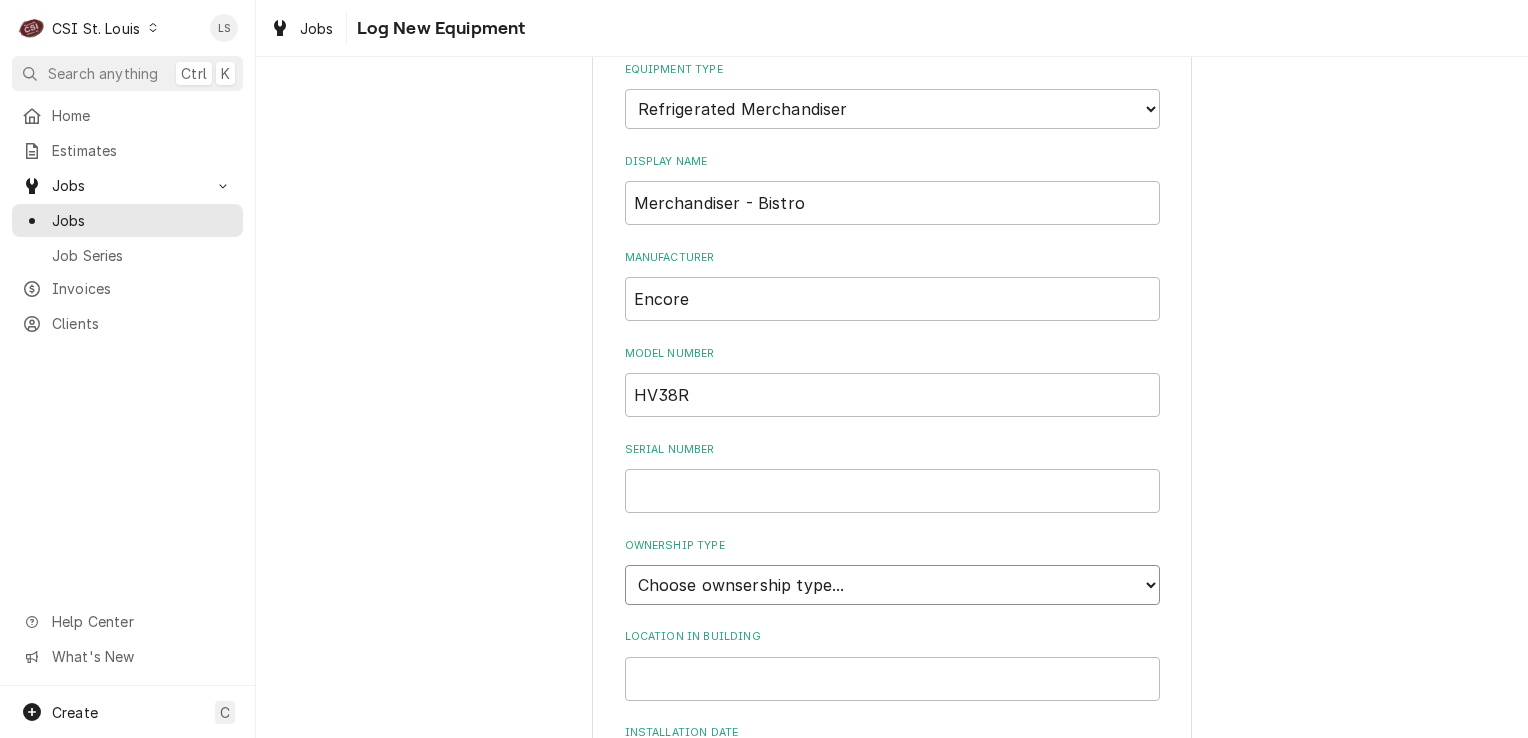 select on "1" 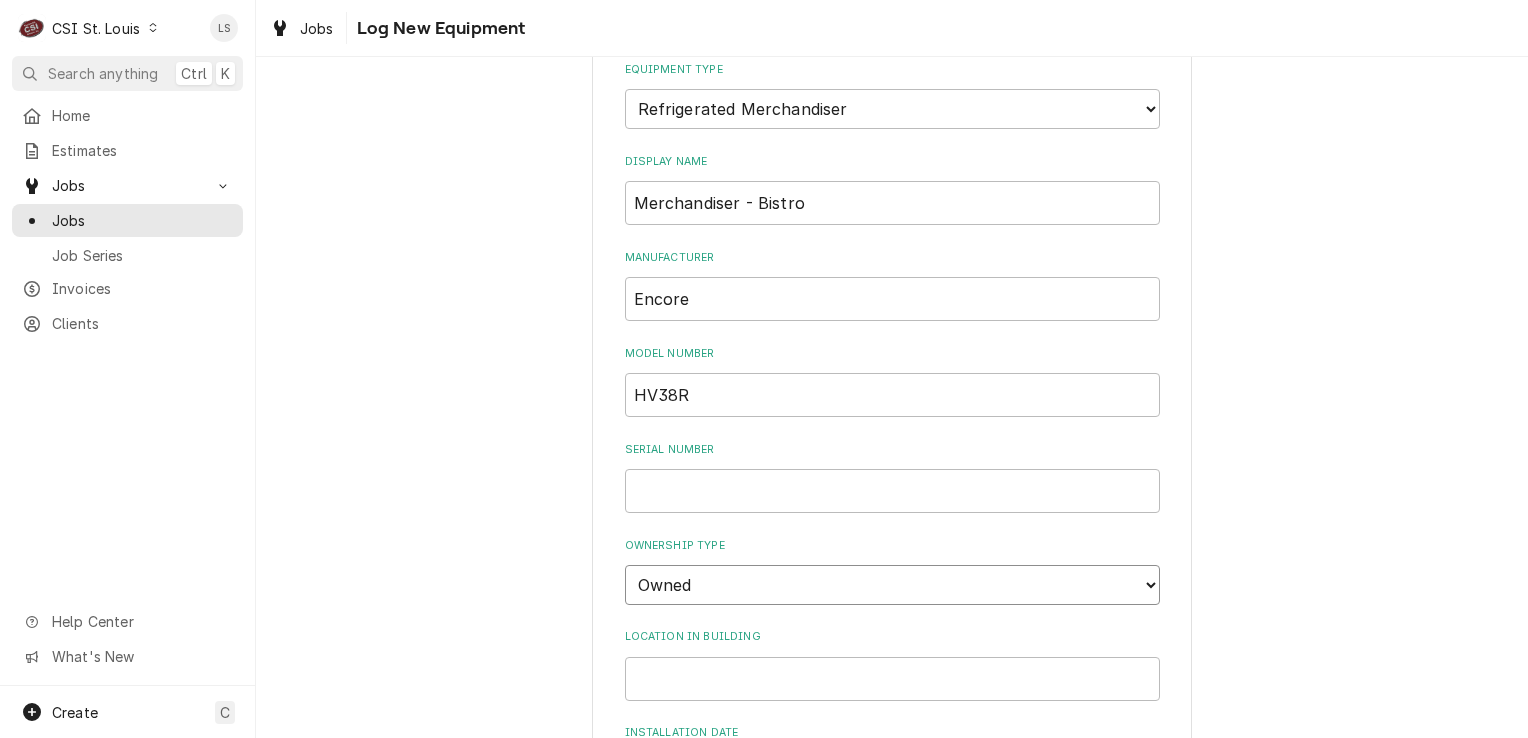 click on "Choose ownsership type... Unknown Owned Leased Rented" at bounding box center [892, 585] 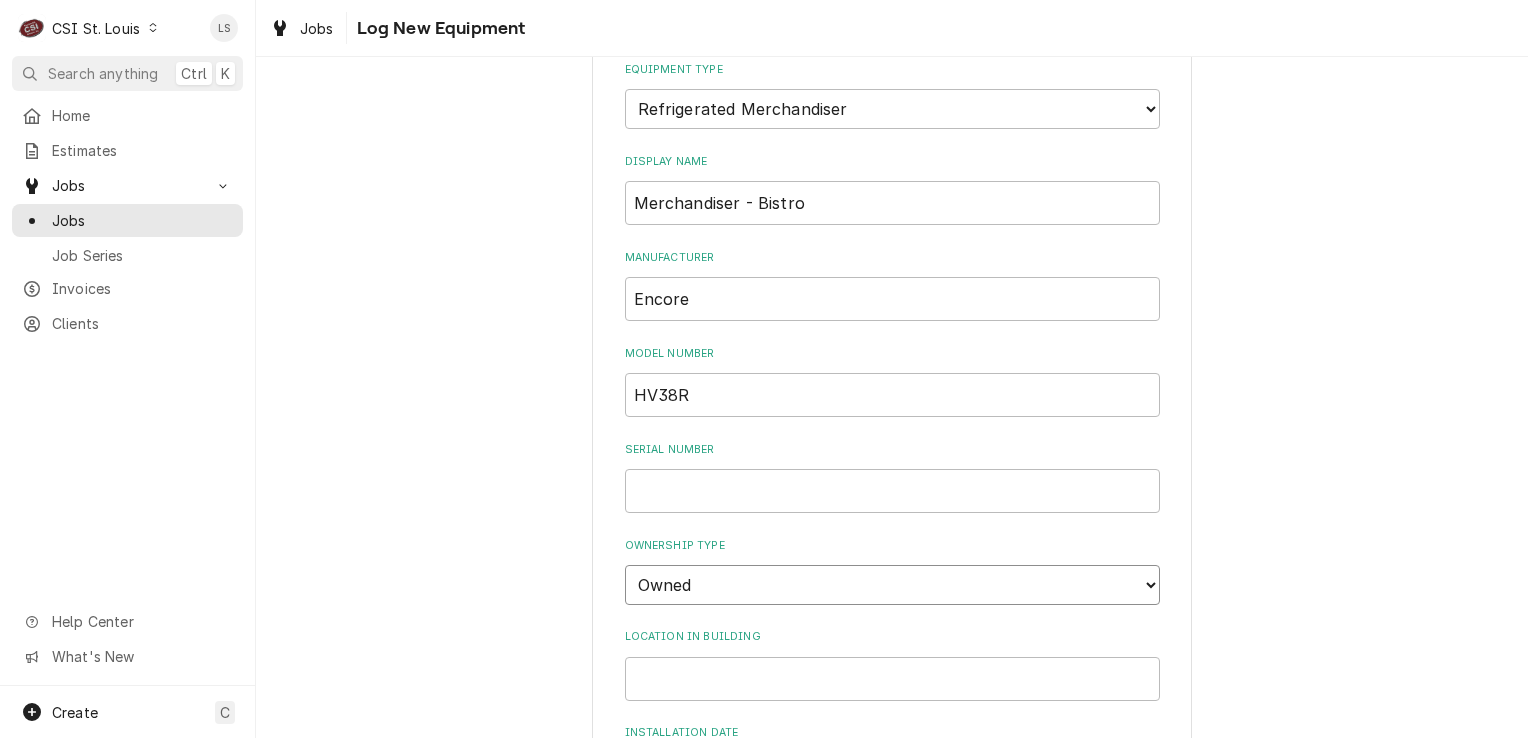 scroll, scrollTop: 606, scrollLeft: 0, axis: vertical 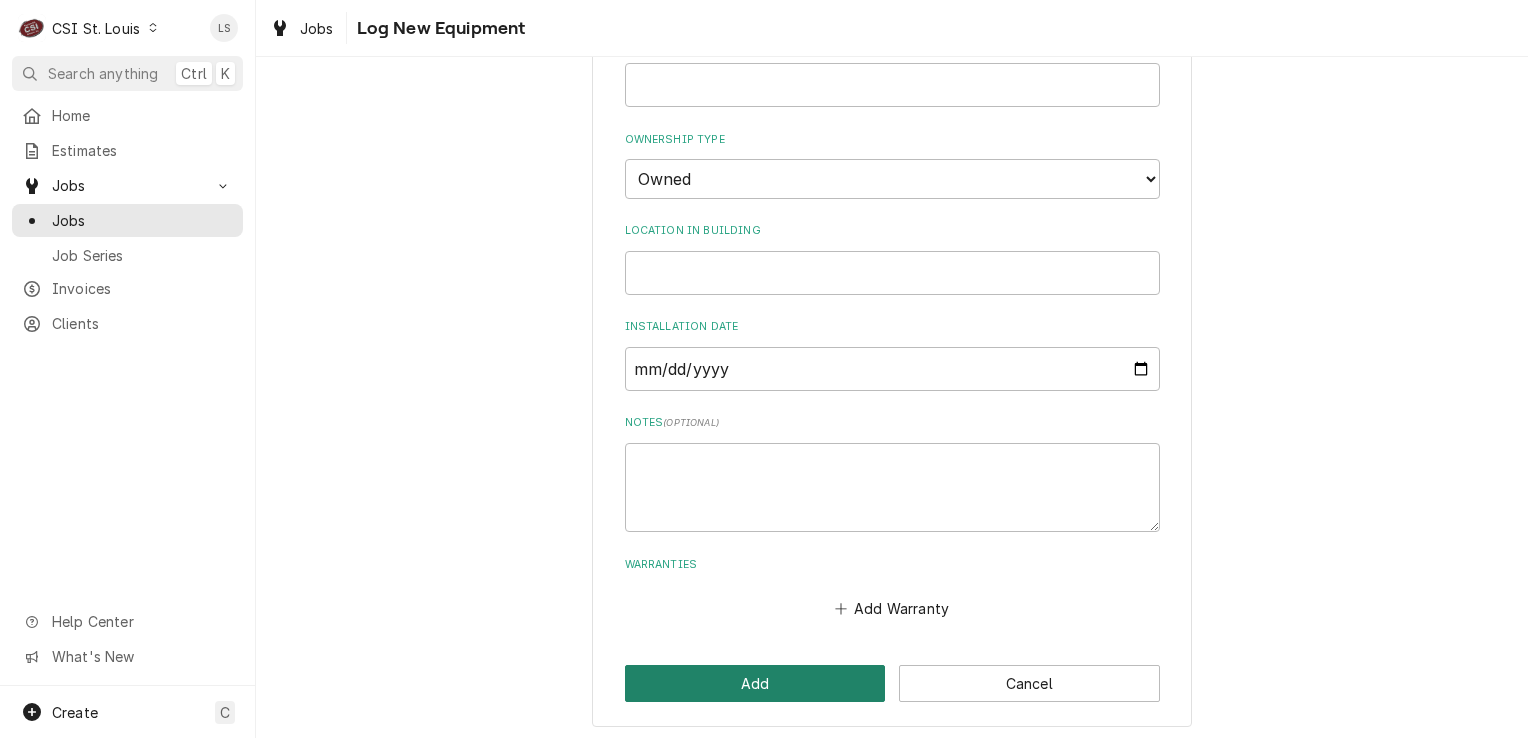 click on "Add" at bounding box center [755, 683] 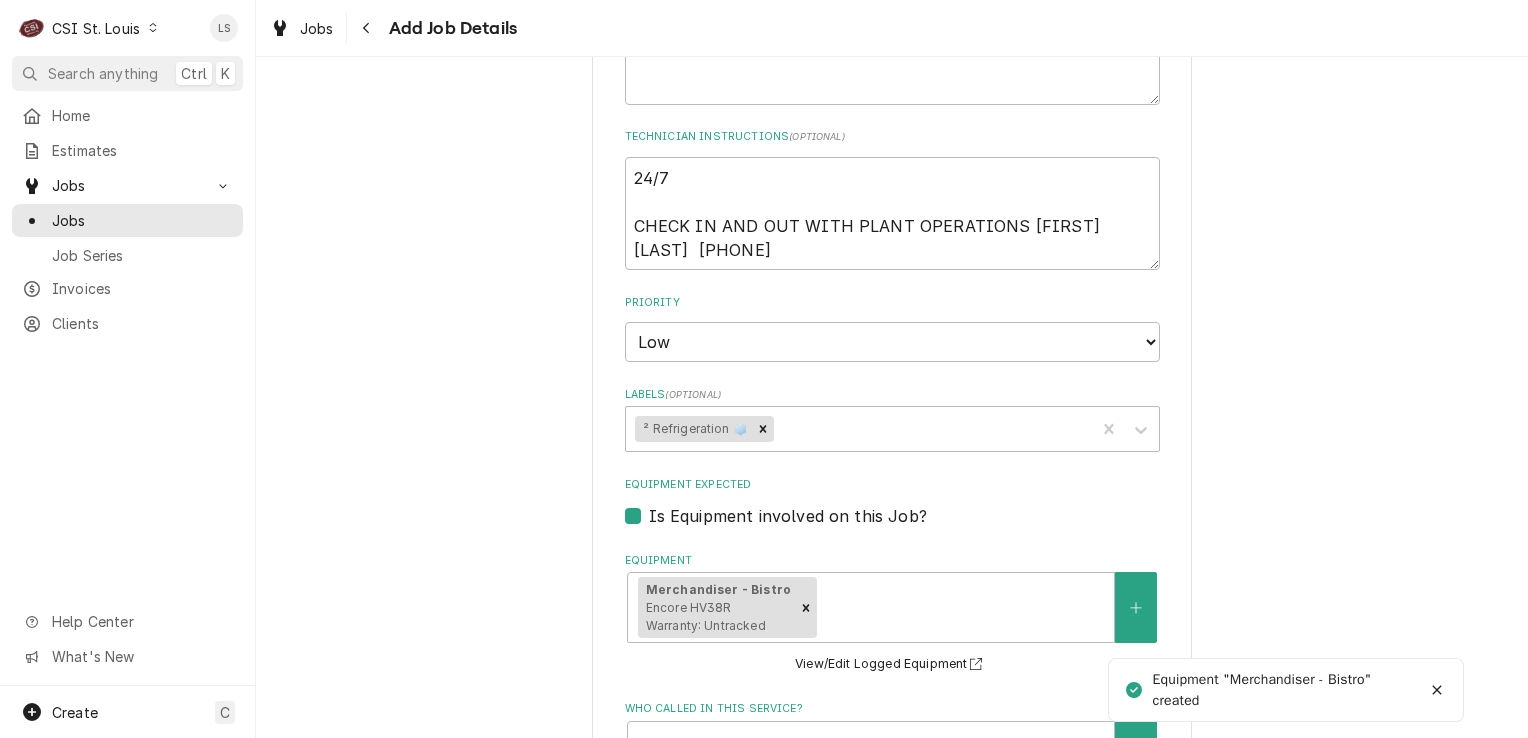scroll, scrollTop: 1400, scrollLeft: 0, axis: vertical 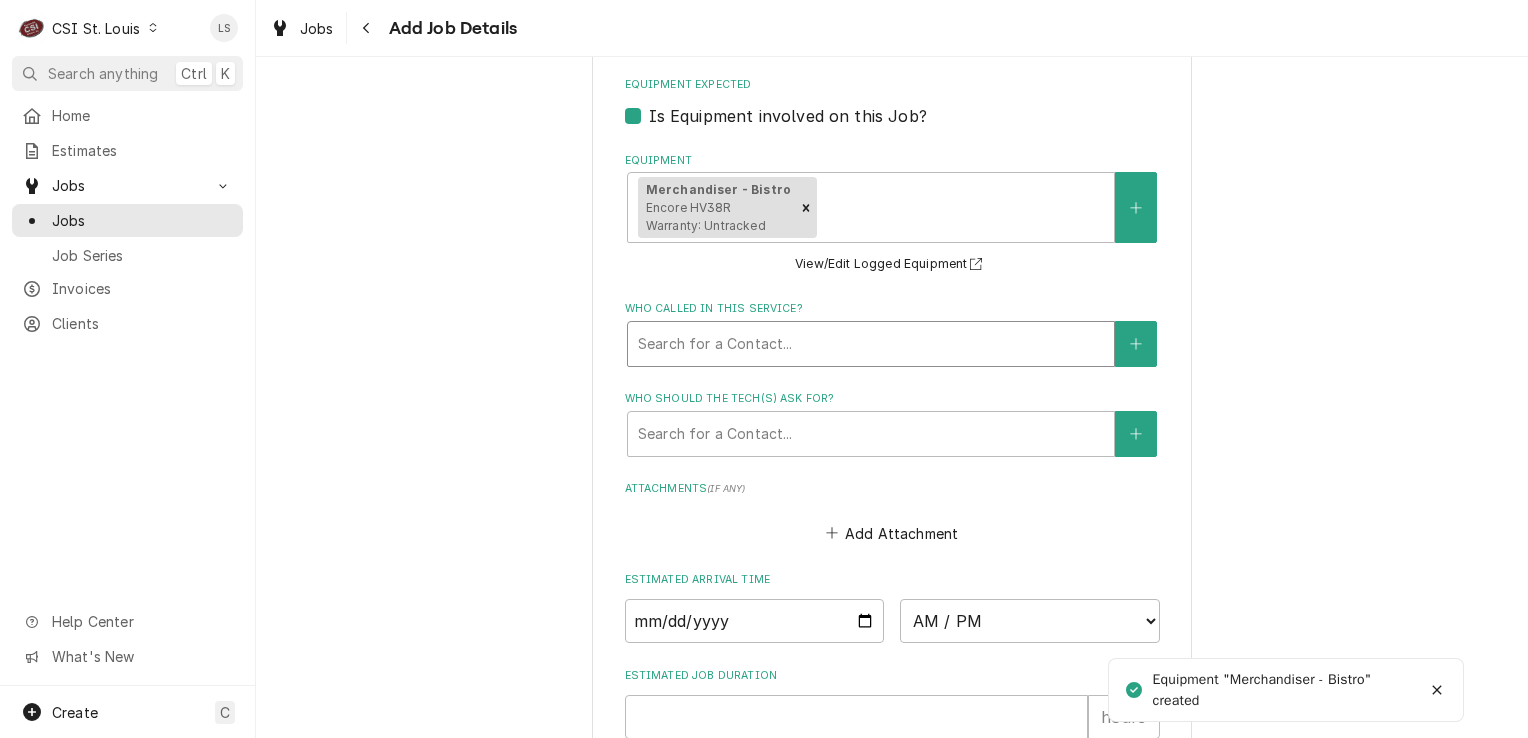 click at bounding box center (871, 344) 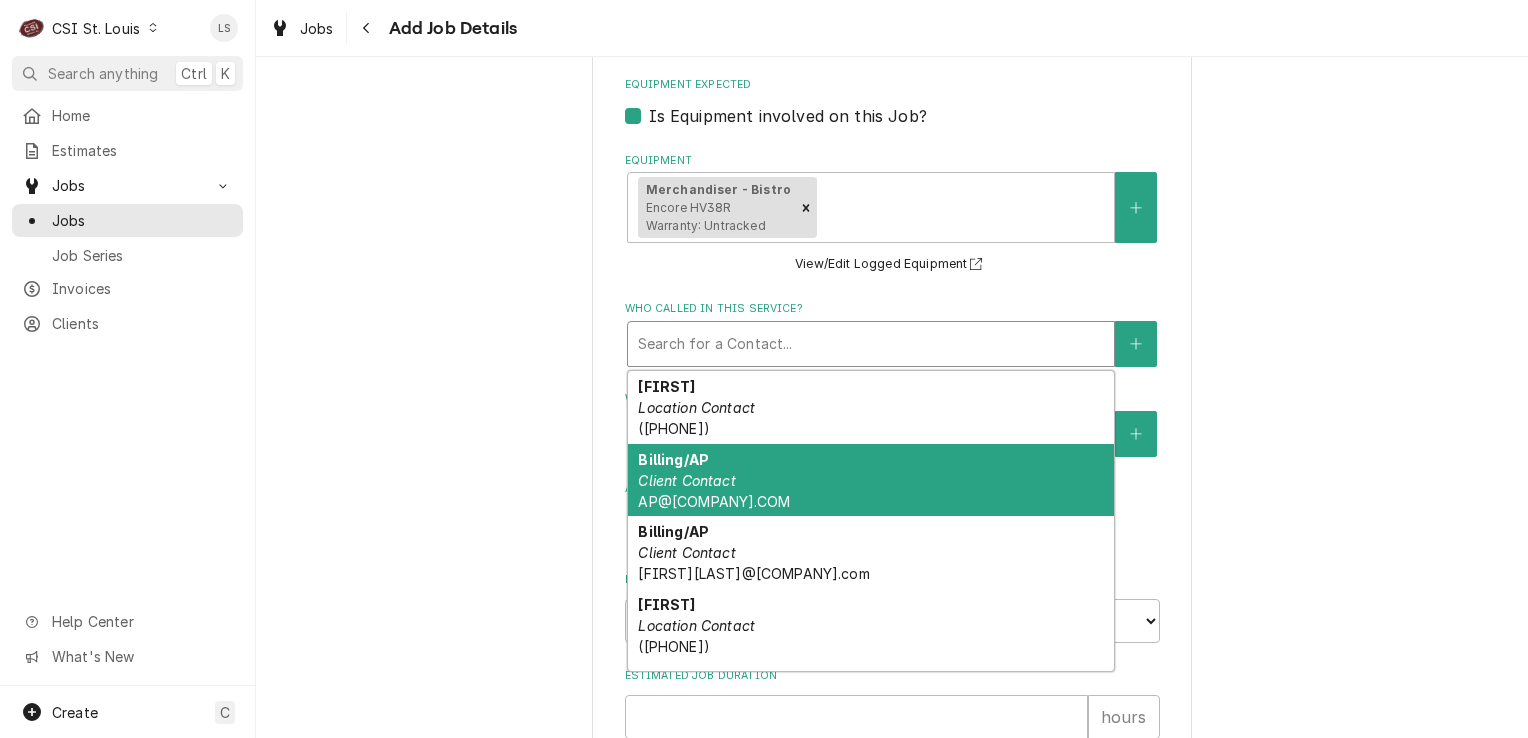 scroll, scrollTop: 100, scrollLeft: 0, axis: vertical 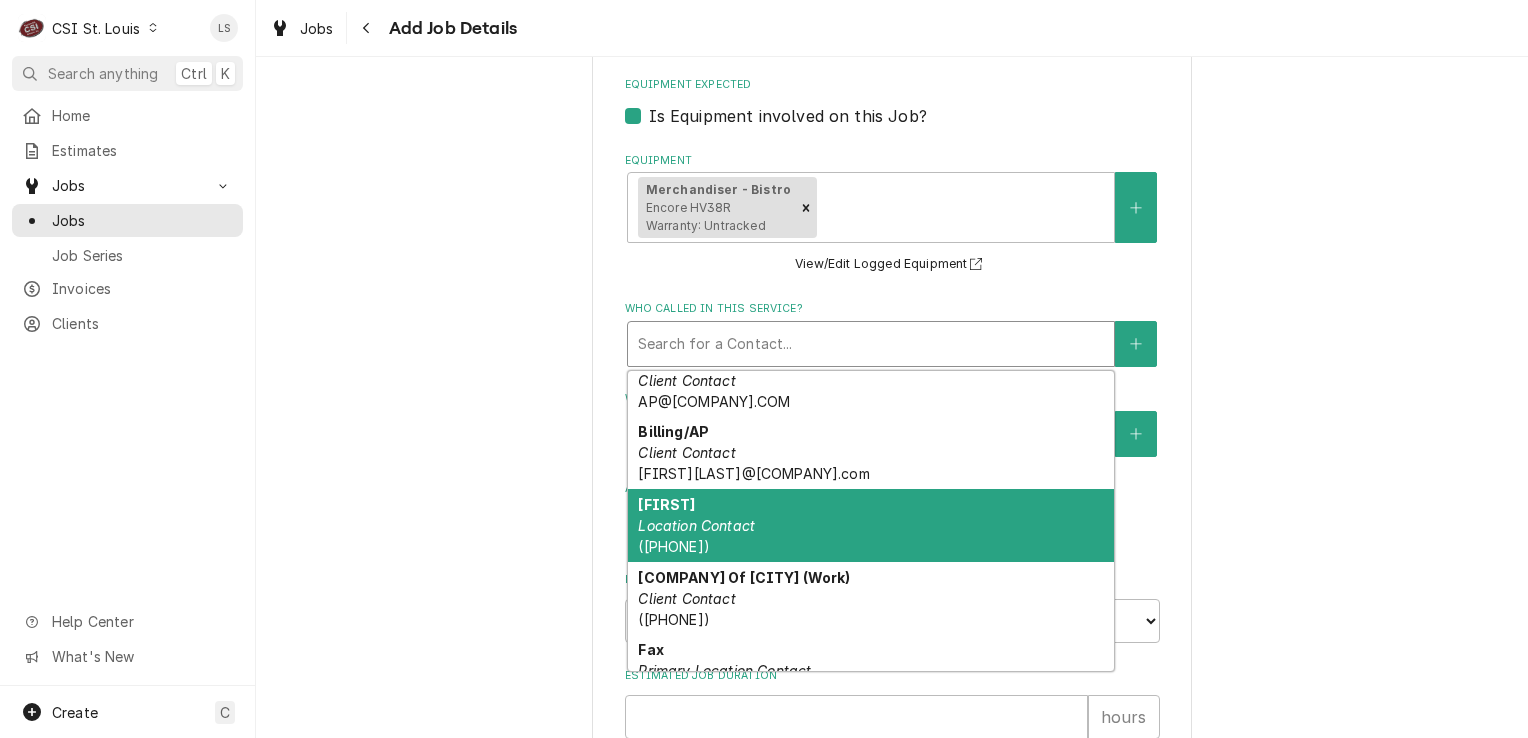 click on "Chris Location Contact (636) 544-8163" at bounding box center (871, 525) 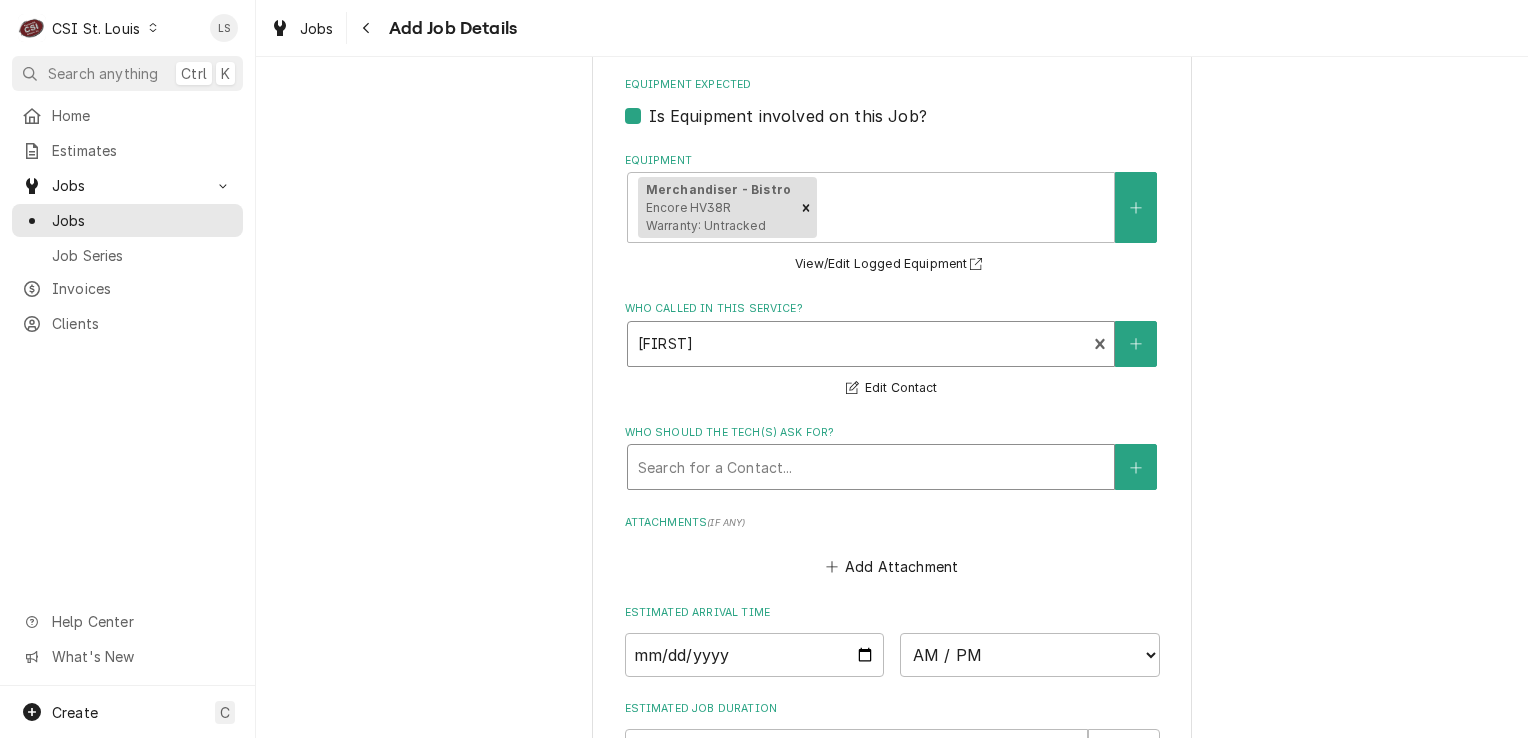 click at bounding box center (871, 467) 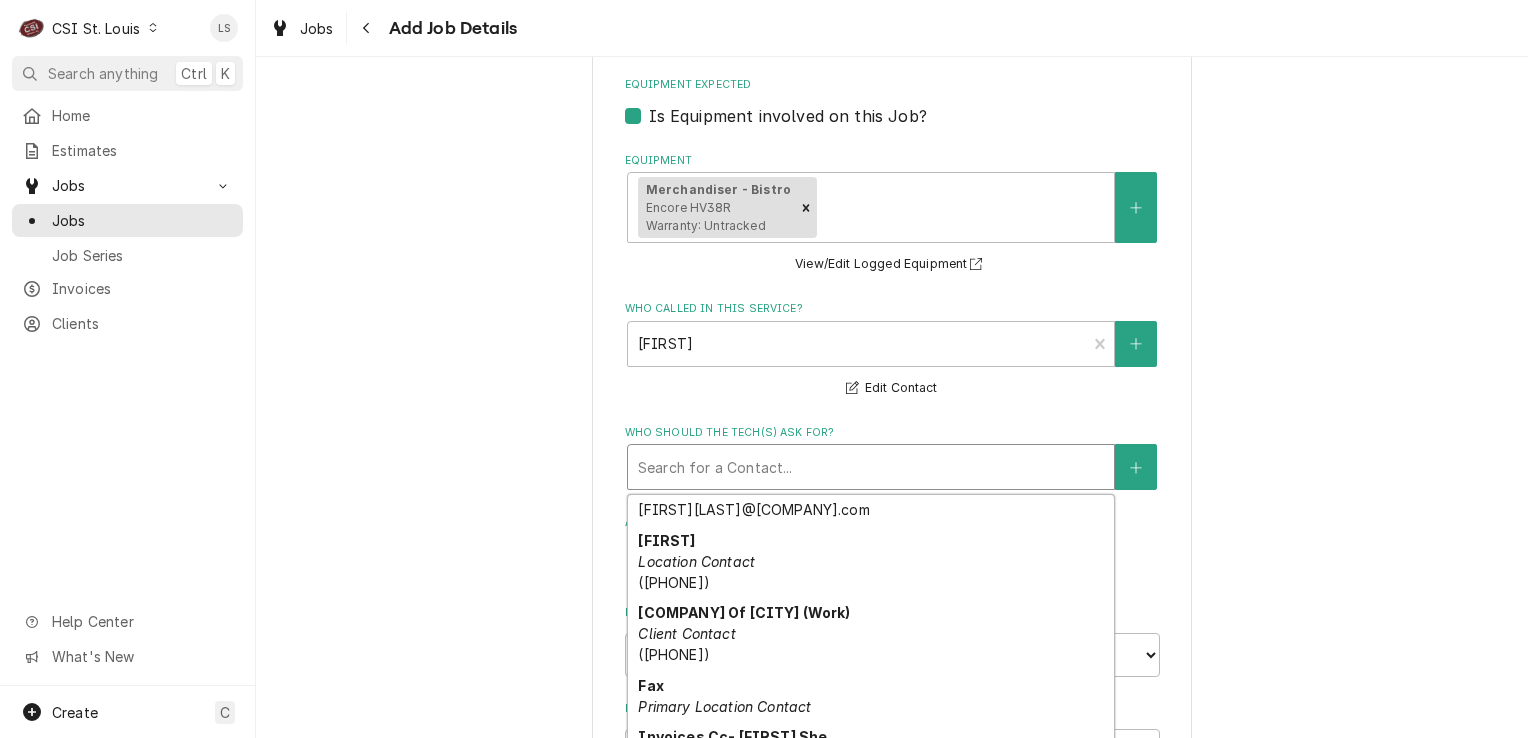scroll, scrollTop: 200, scrollLeft: 0, axis: vertical 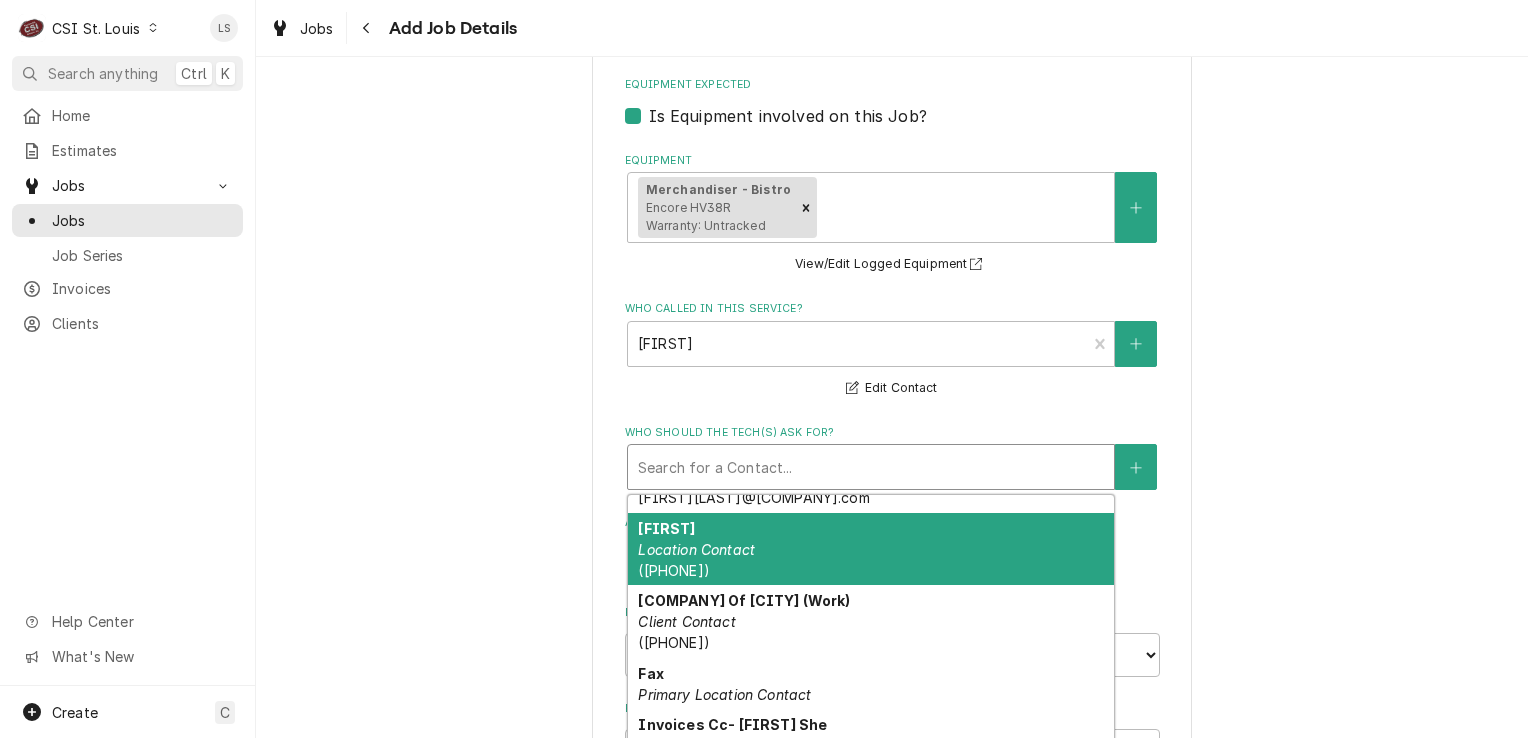 click on "Location Contact" at bounding box center [696, 549] 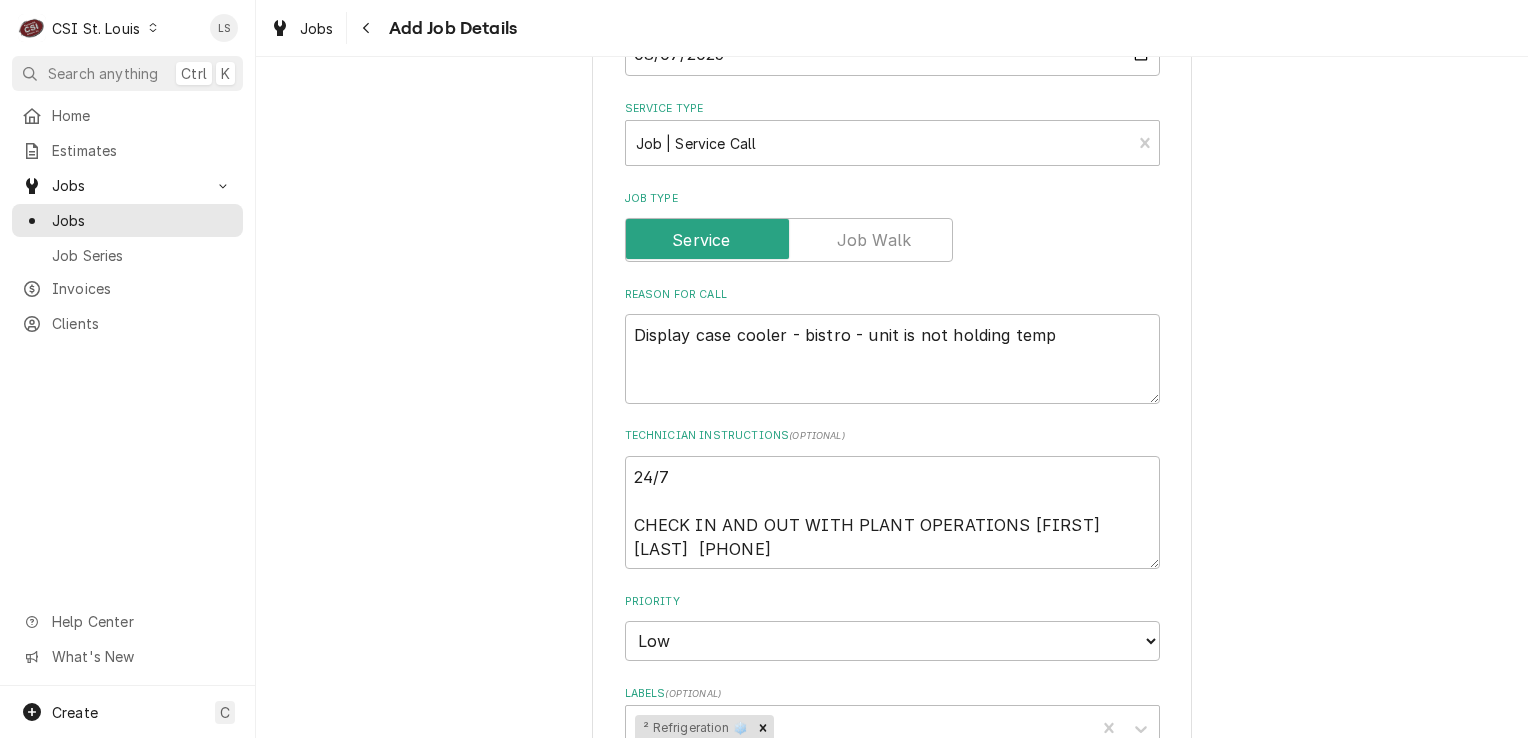 scroll, scrollTop: 700, scrollLeft: 0, axis: vertical 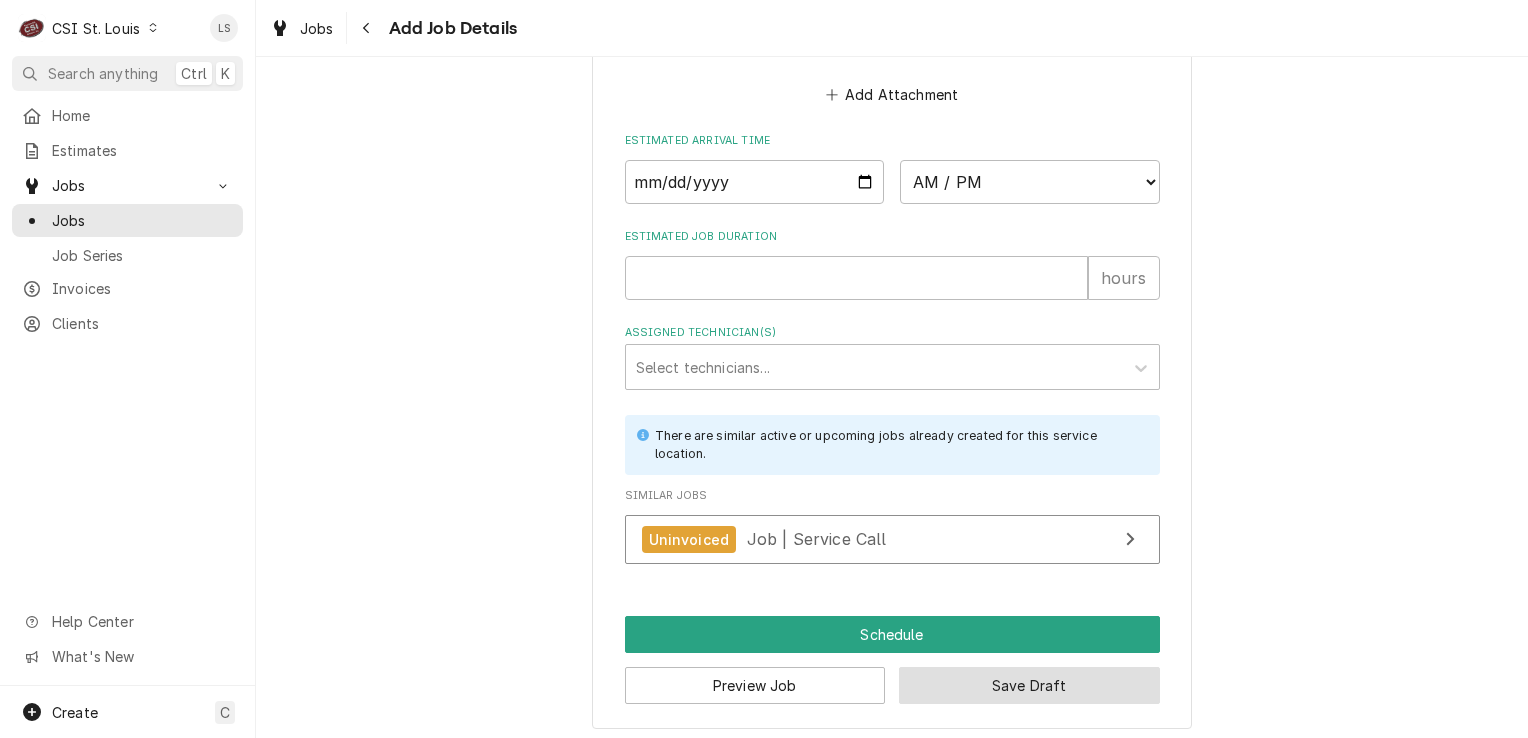 click on "Save Draft" at bounding box center [1029, 685] 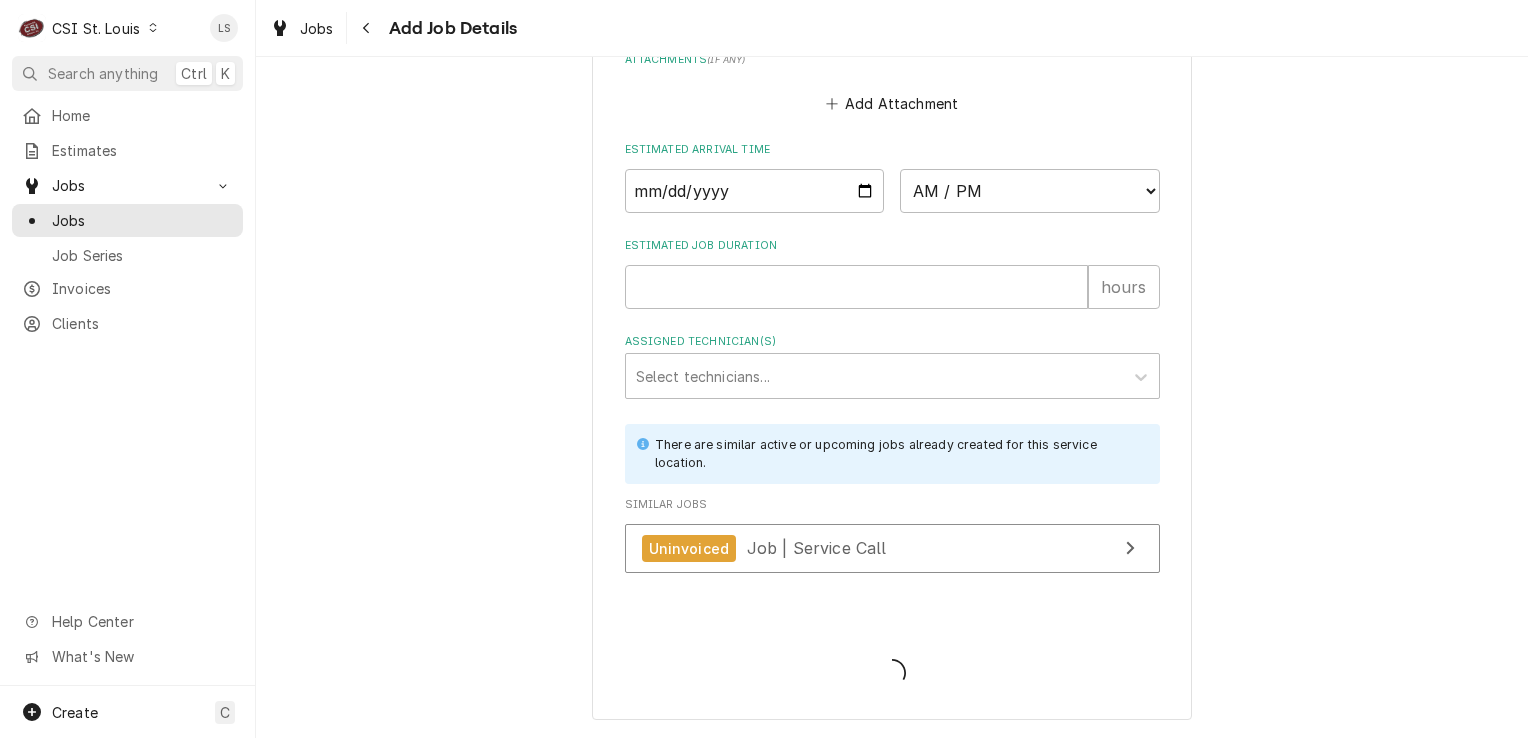 scroll, scrollTop: 1888, scrollLeft: 0, axis: vertical 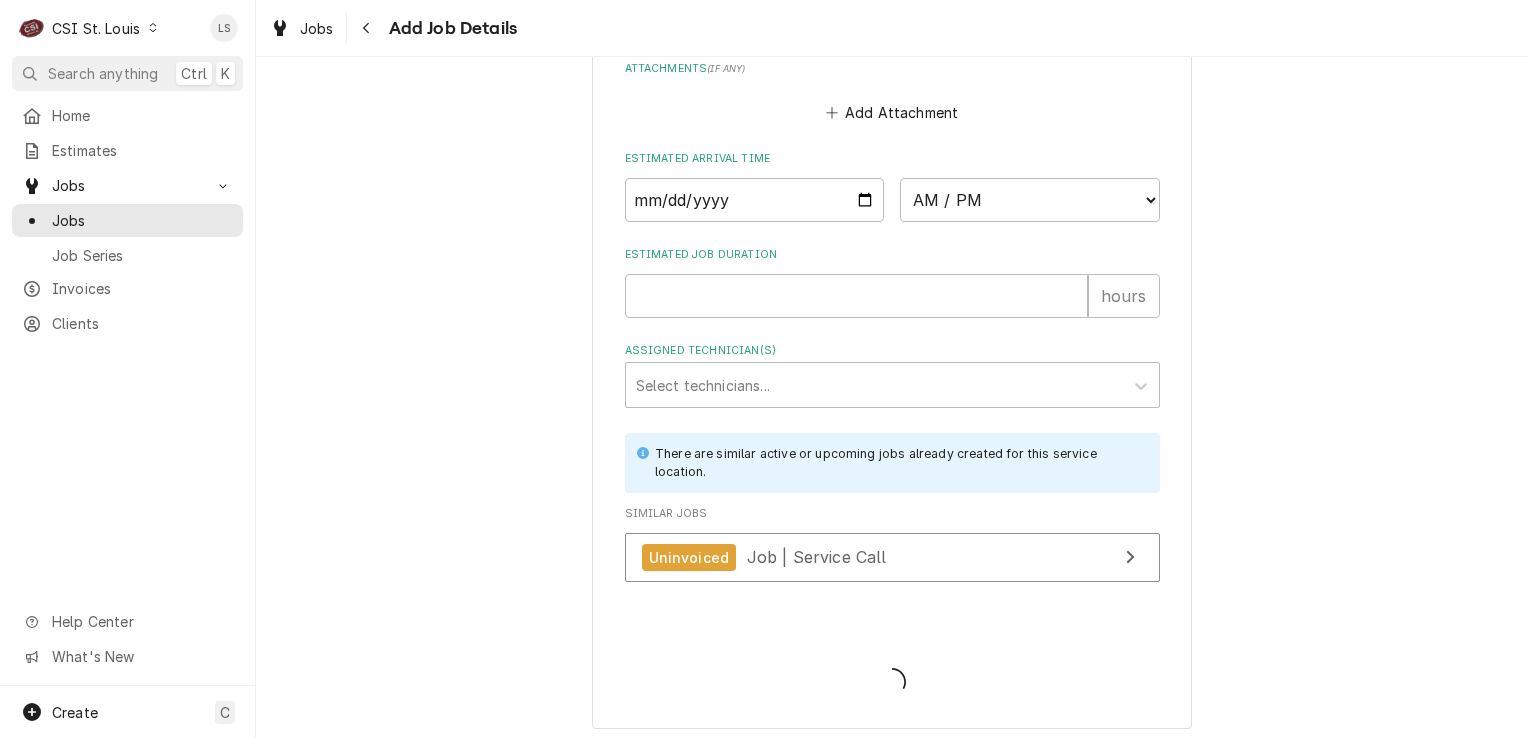 type on "x" 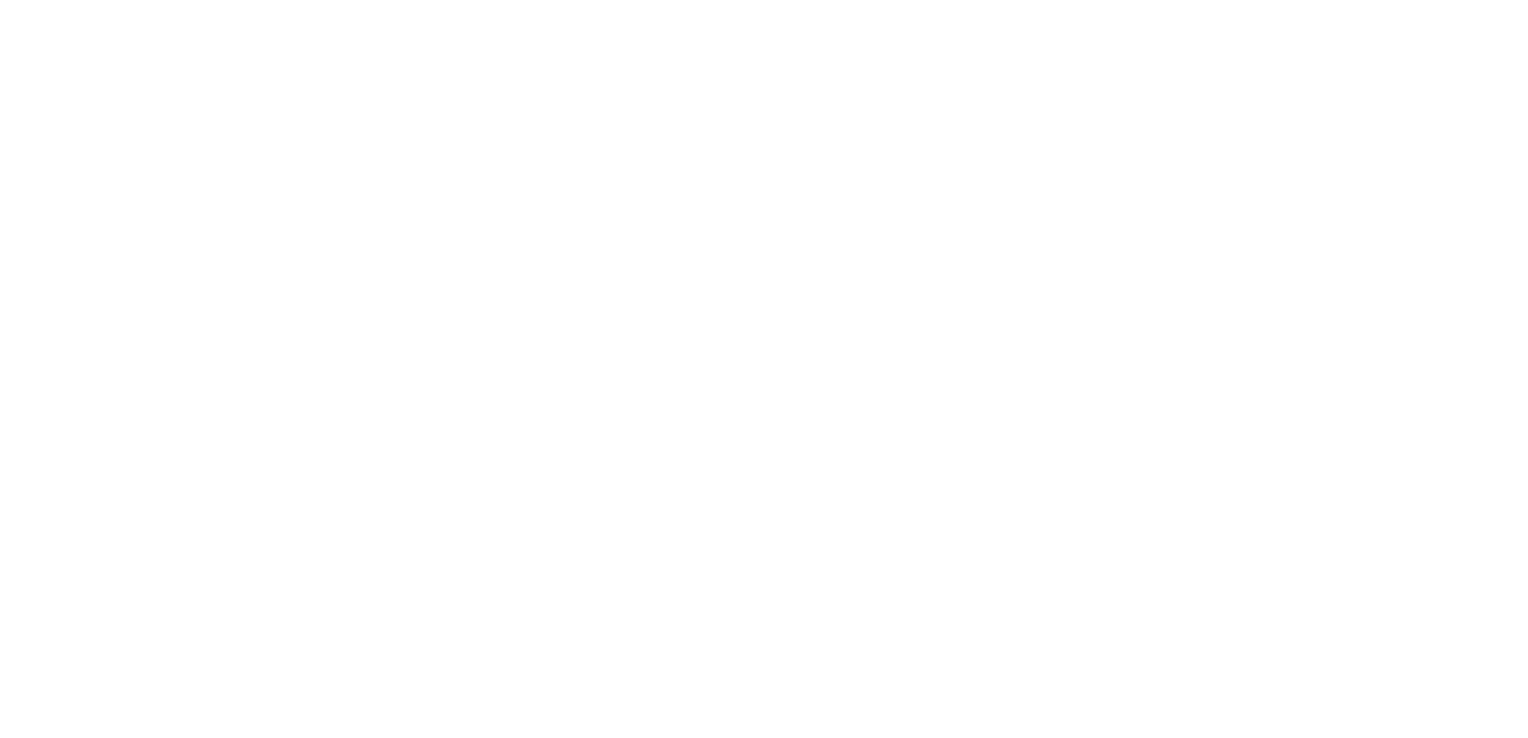 scroll, scrollTop: 0, scrollLeft: 0, axis: both 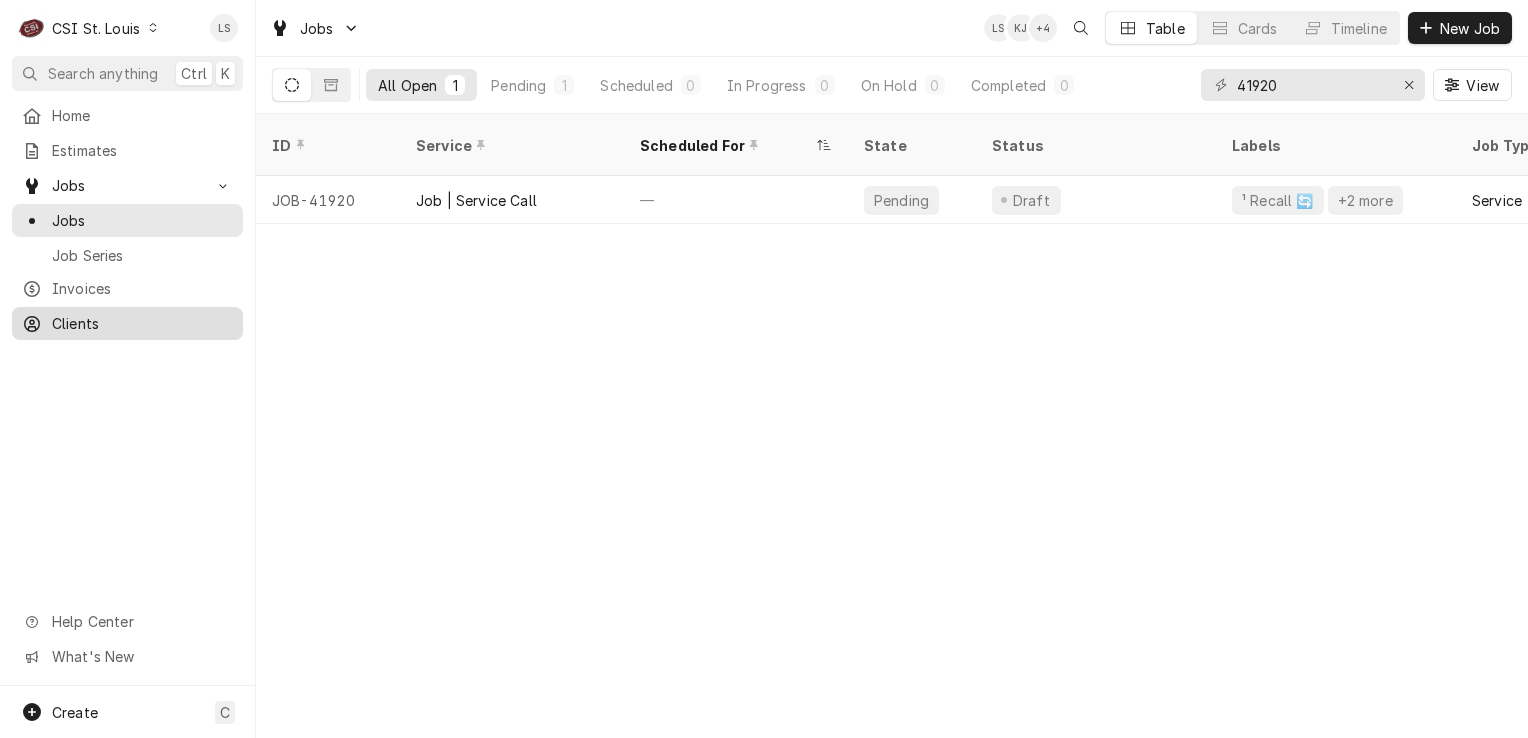 click on "Clients" at bounding box center [142, 323] 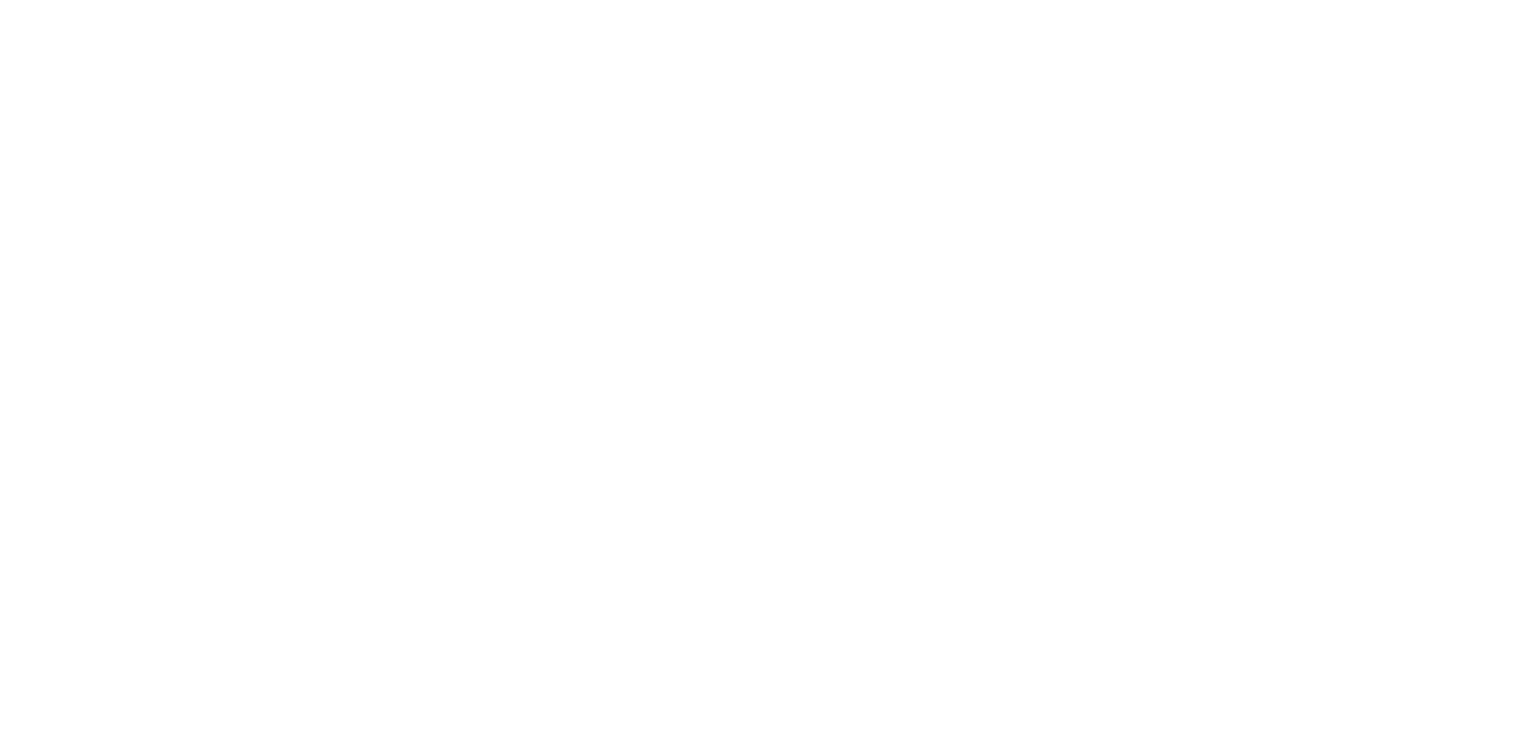 scroll, scrollTop: 0, scrollLeft: 0, axis: both 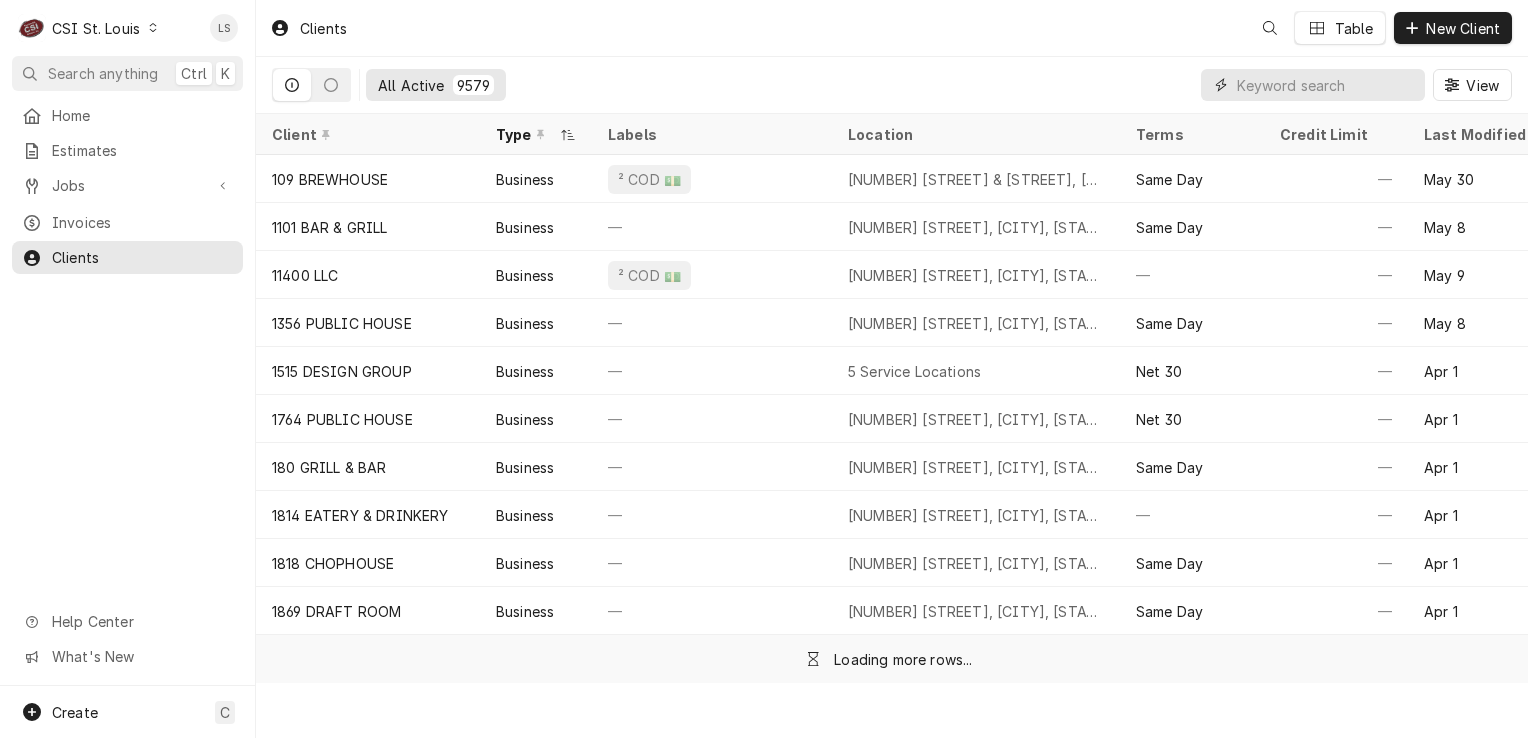 click at bounding box center [1326, 85] 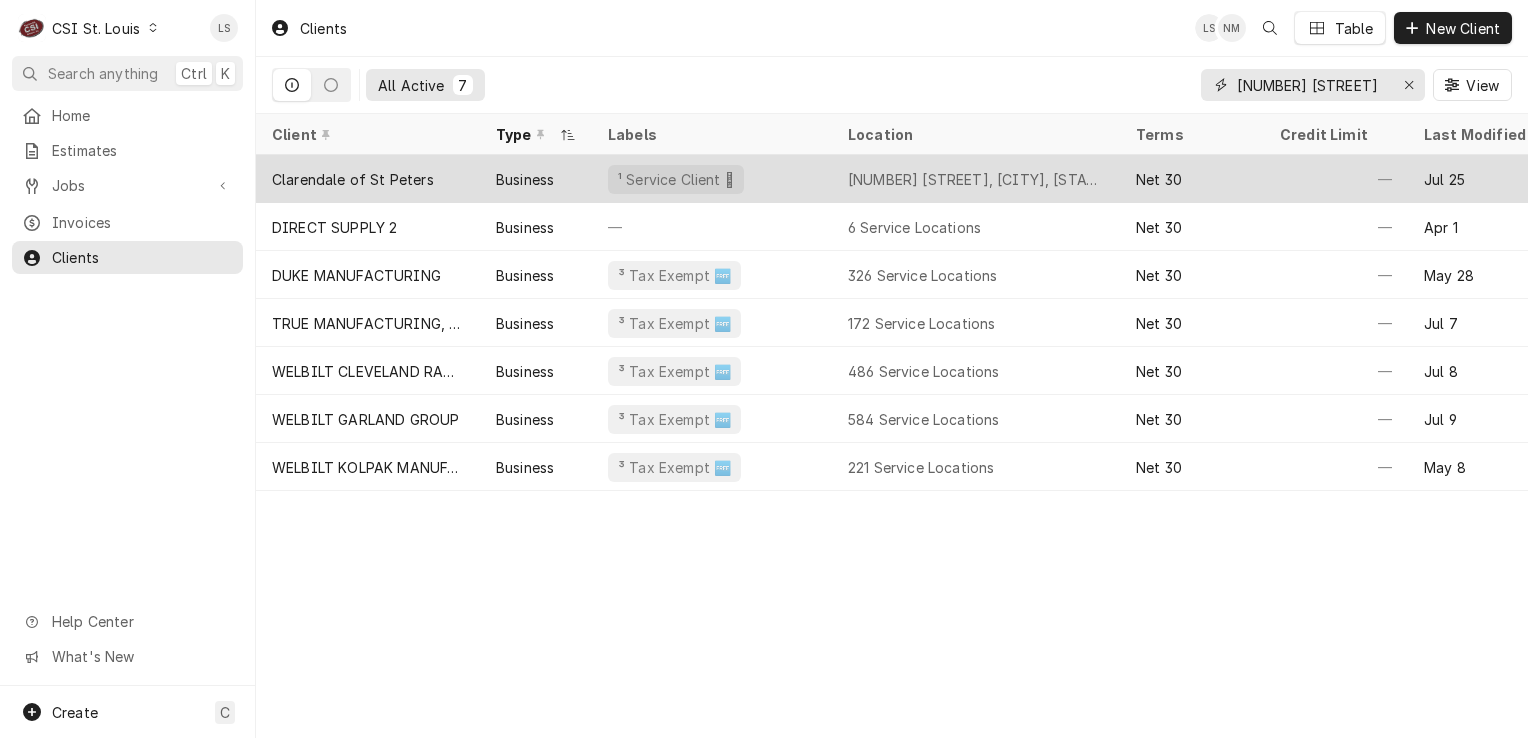 type on "10 dubray" 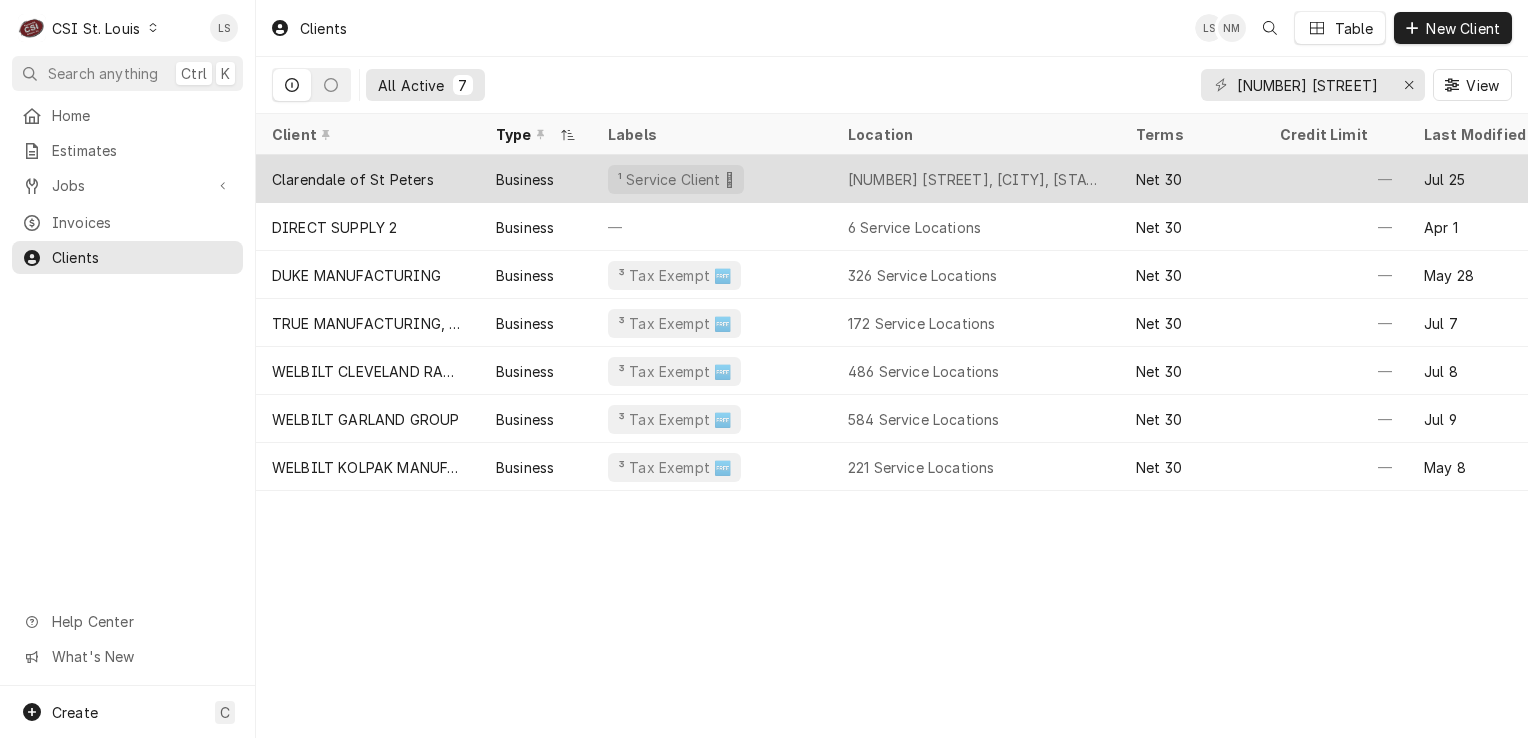 click on "Clarendale of St Peters" at bounding box center (368, 179) 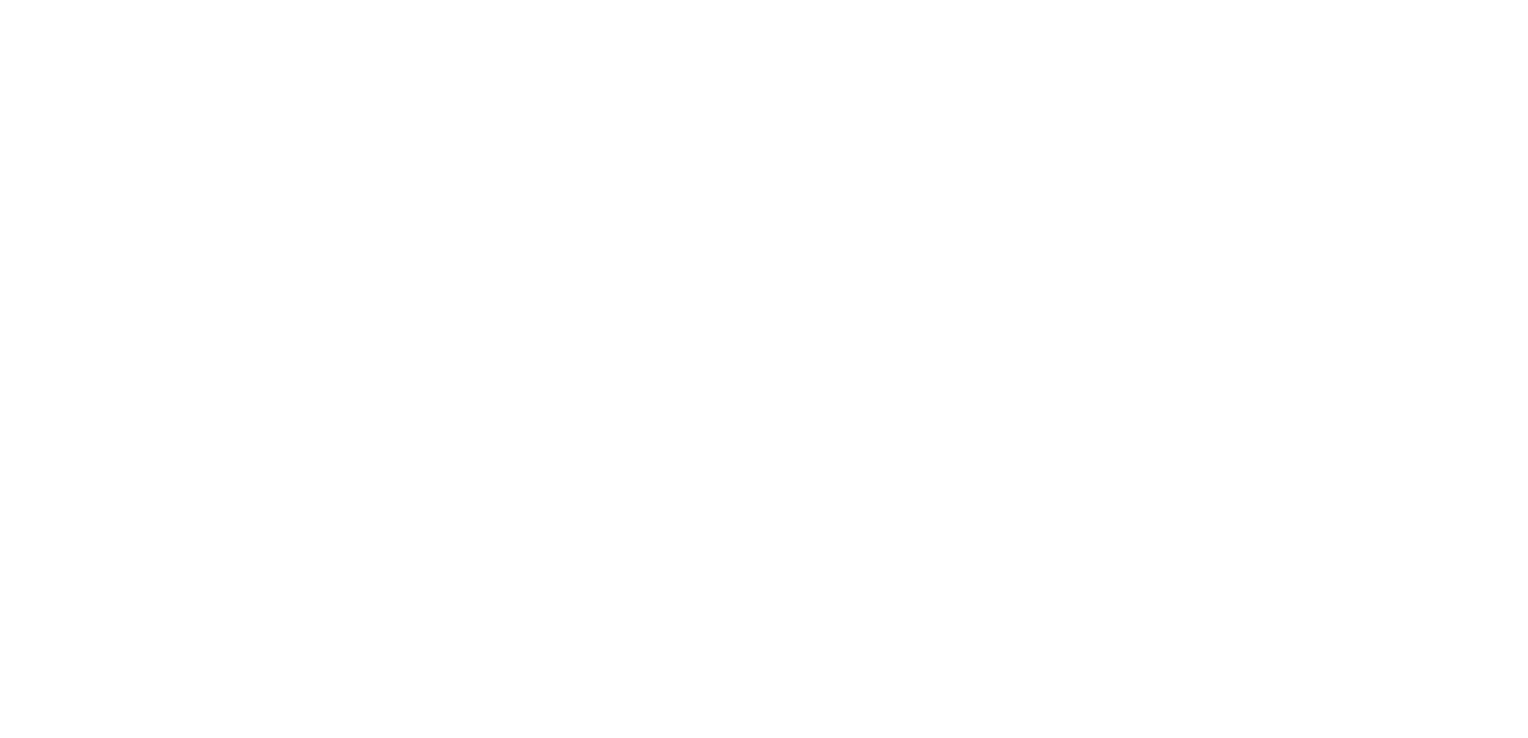 scroll, scrollTop: 0, scrollLeft: 0, axis: both 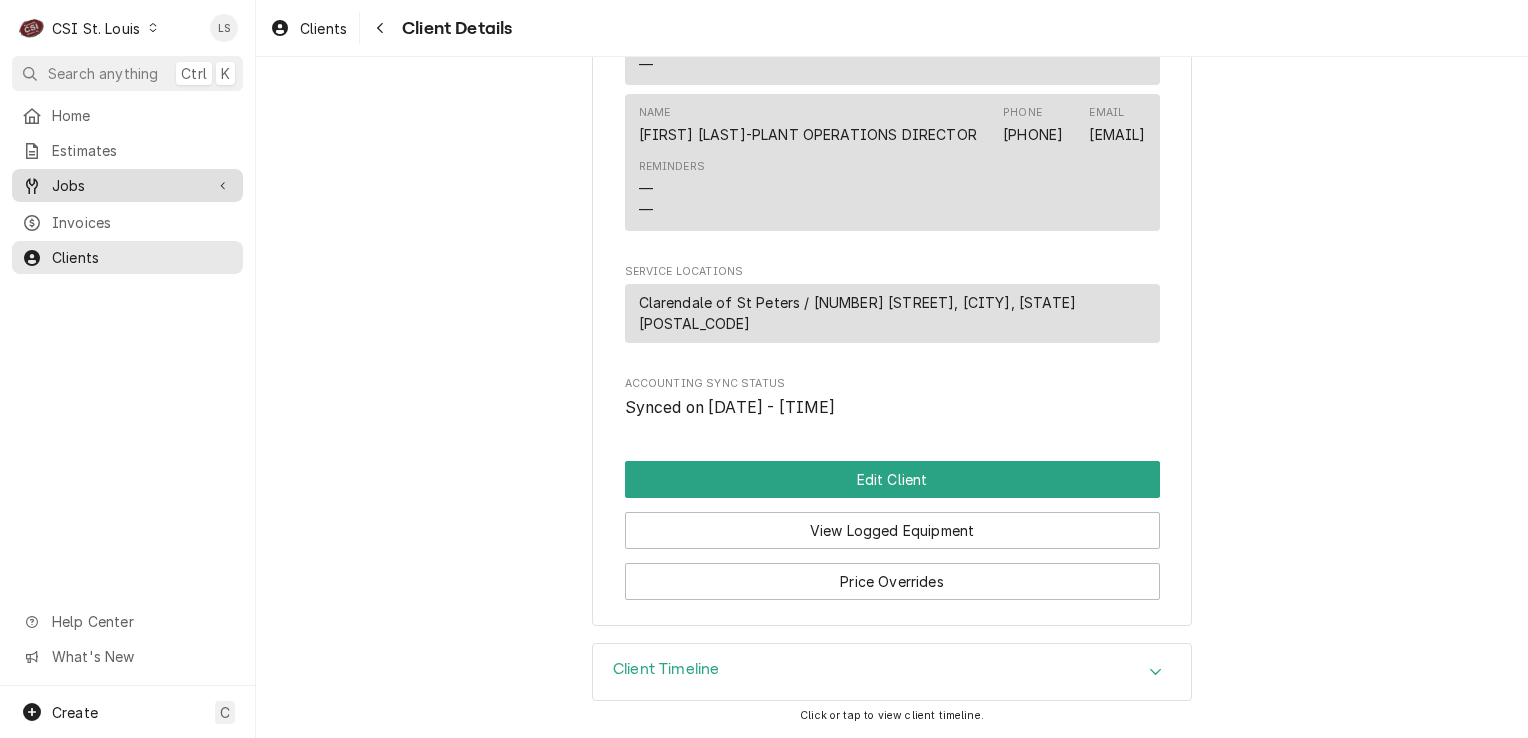 click on "Jobs" at bounding box center (127, 185) 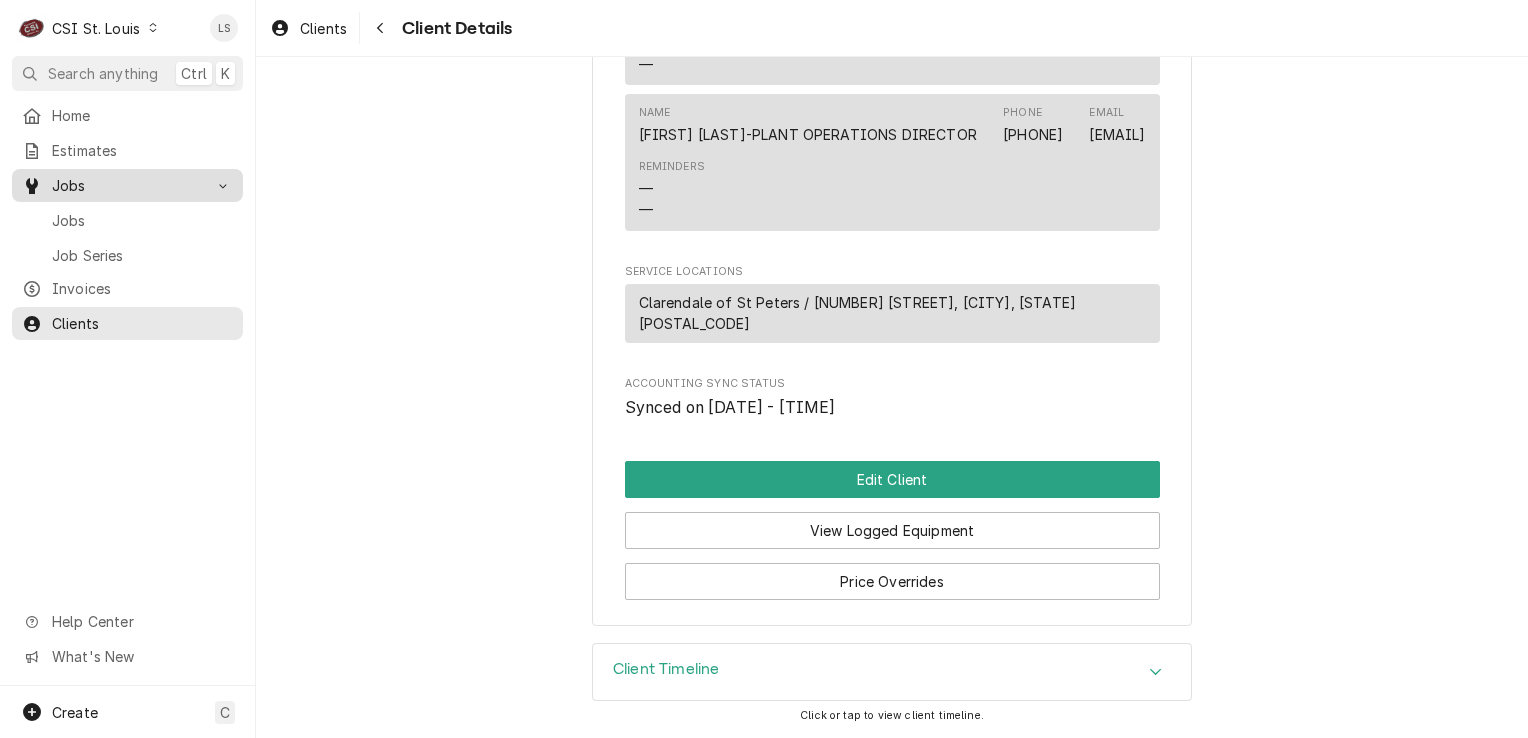 click on "Jobs" at bounding box center [142, 220] 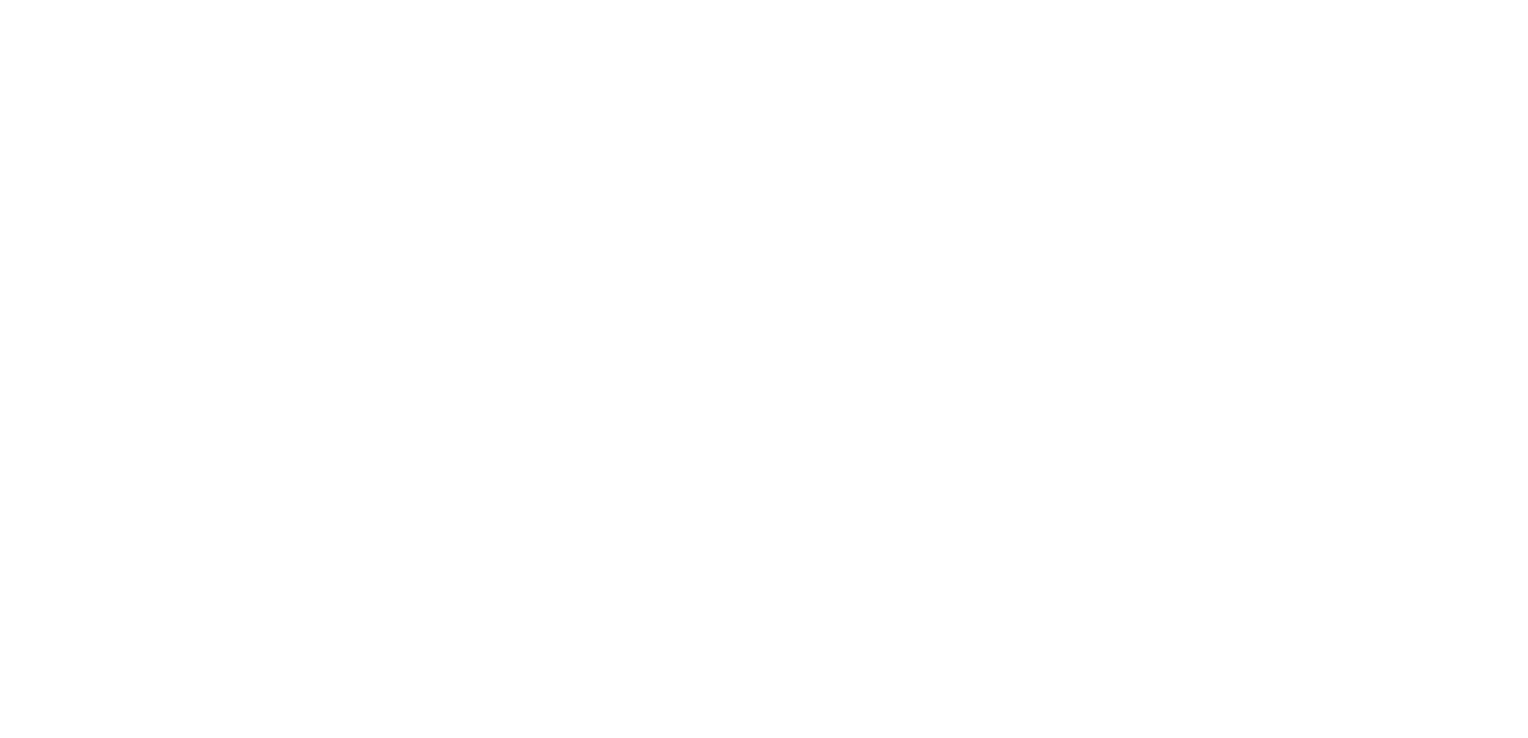 scroll, scrollTop: 0, scrollLeft: 0, axis: both 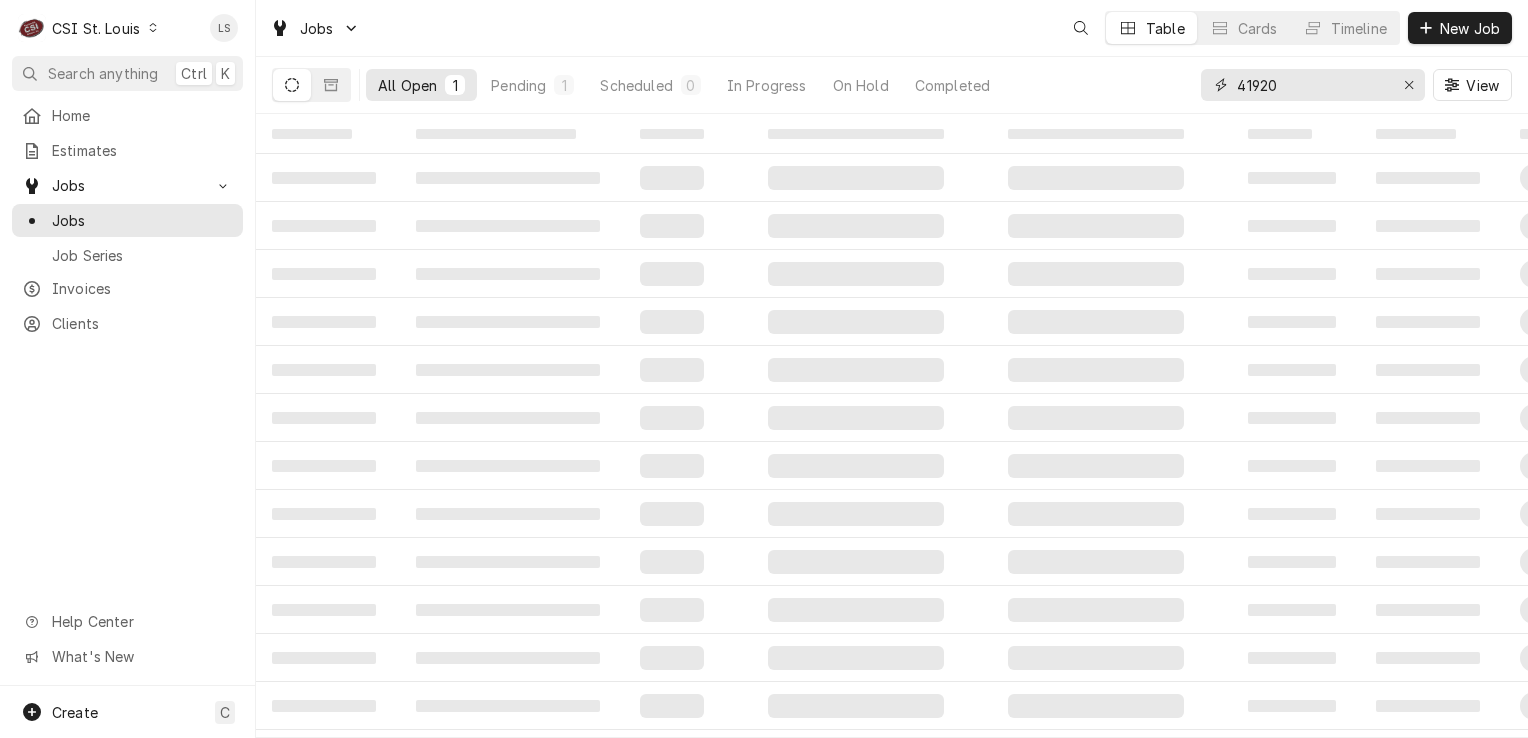 drag, startPoint x: 1415, startPoint y: 83, endPoint x: 1332, endPoint y: 107, distance: 86.40023 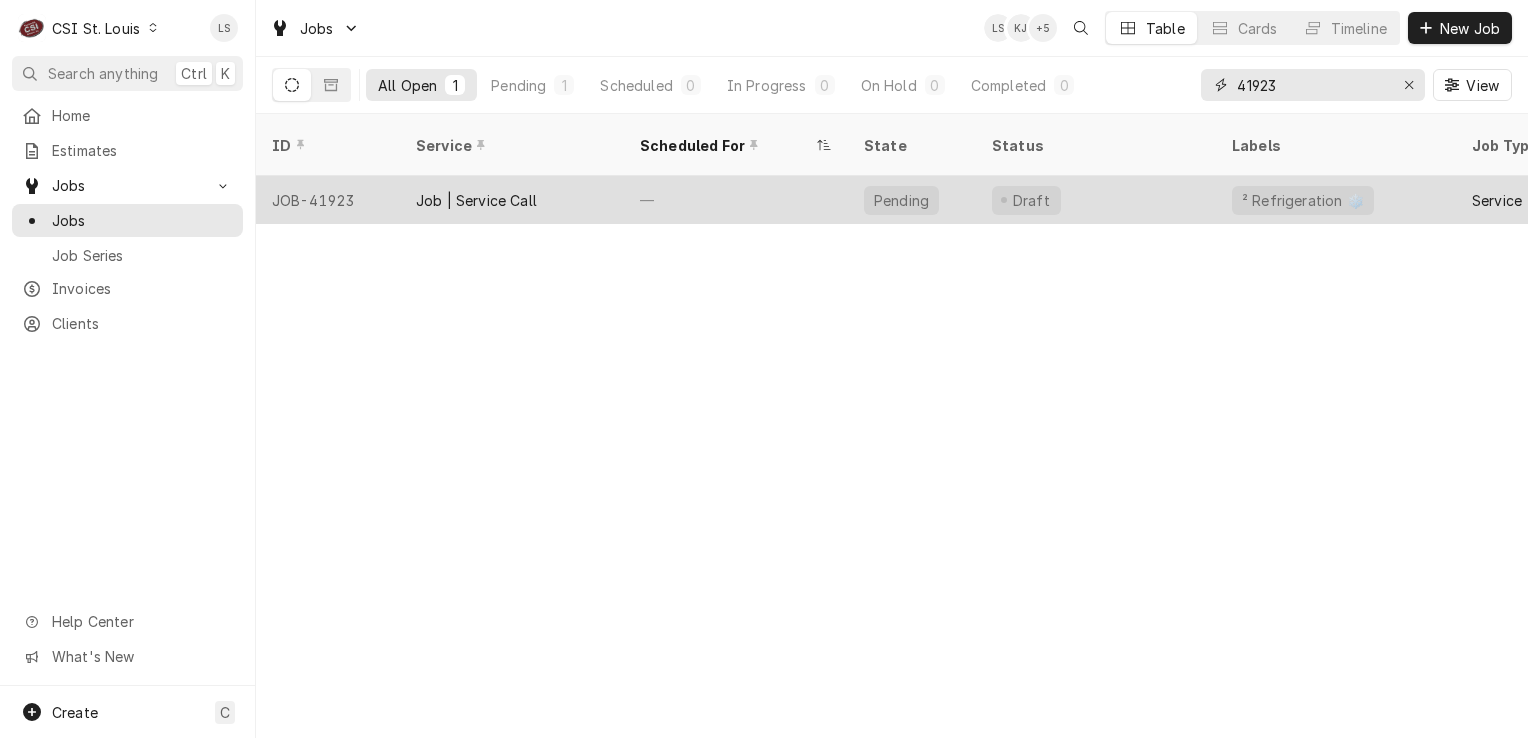 type on "41923" 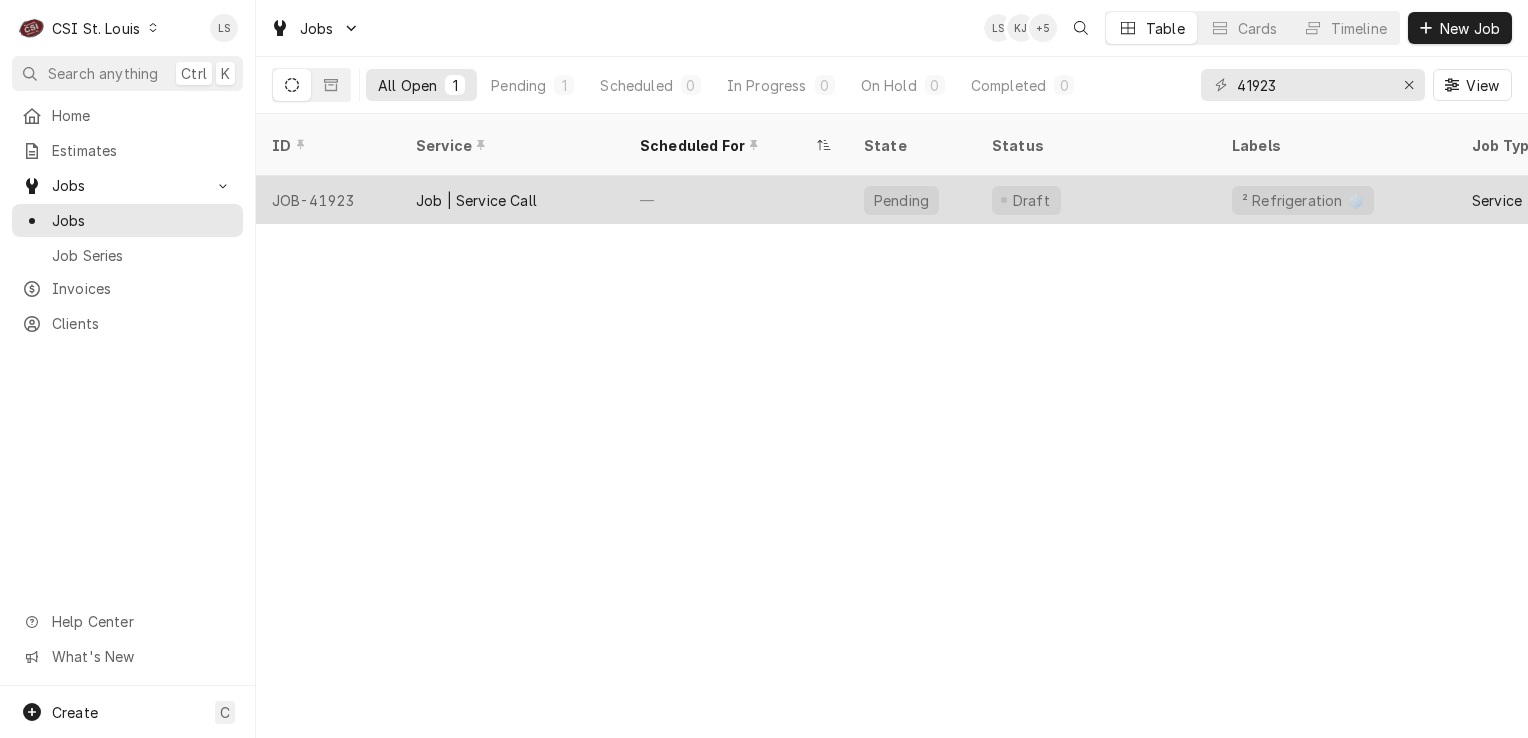 click on "JOB-41923" at bounding box center [328, 200] 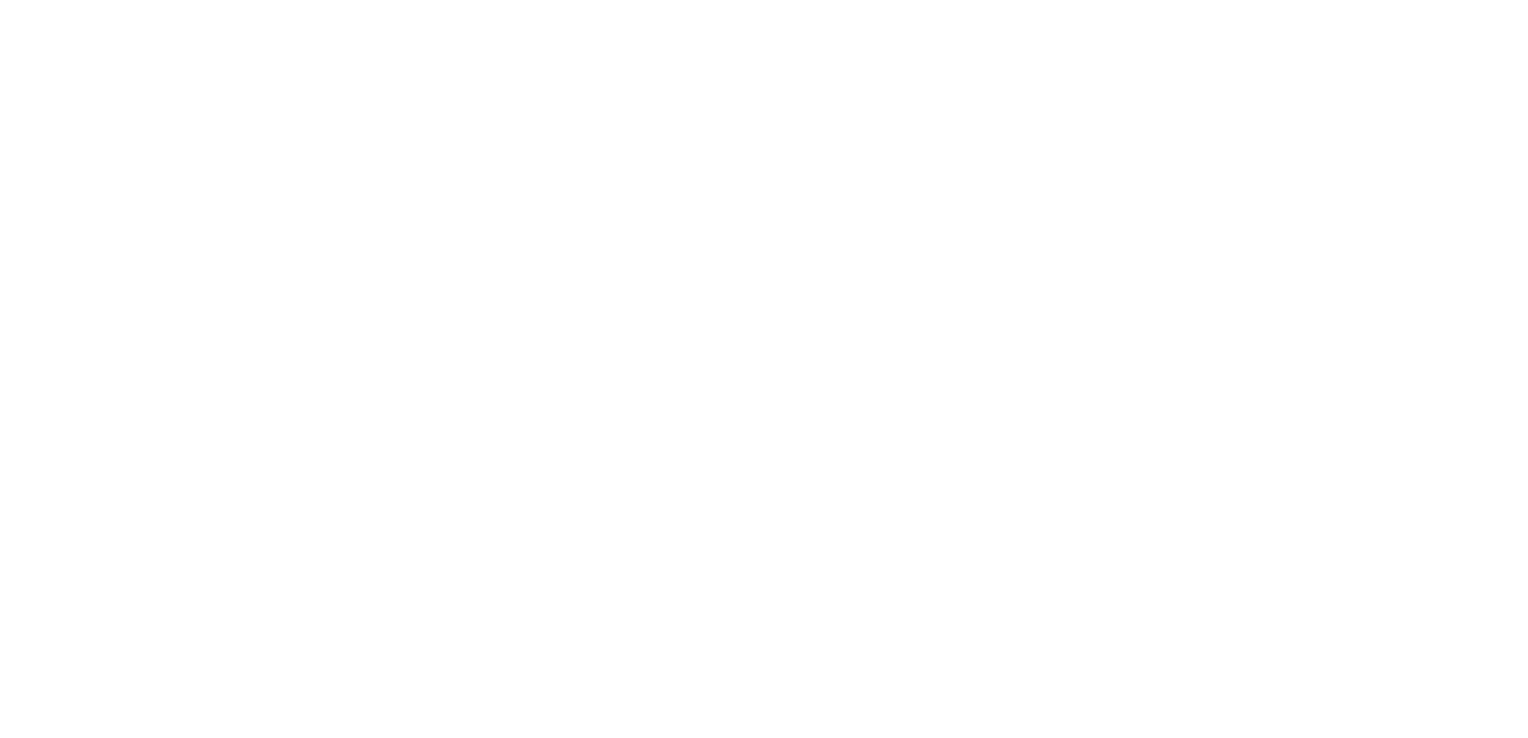 scroll, scrollTop: 0, scrollLeft: 0, axis: both 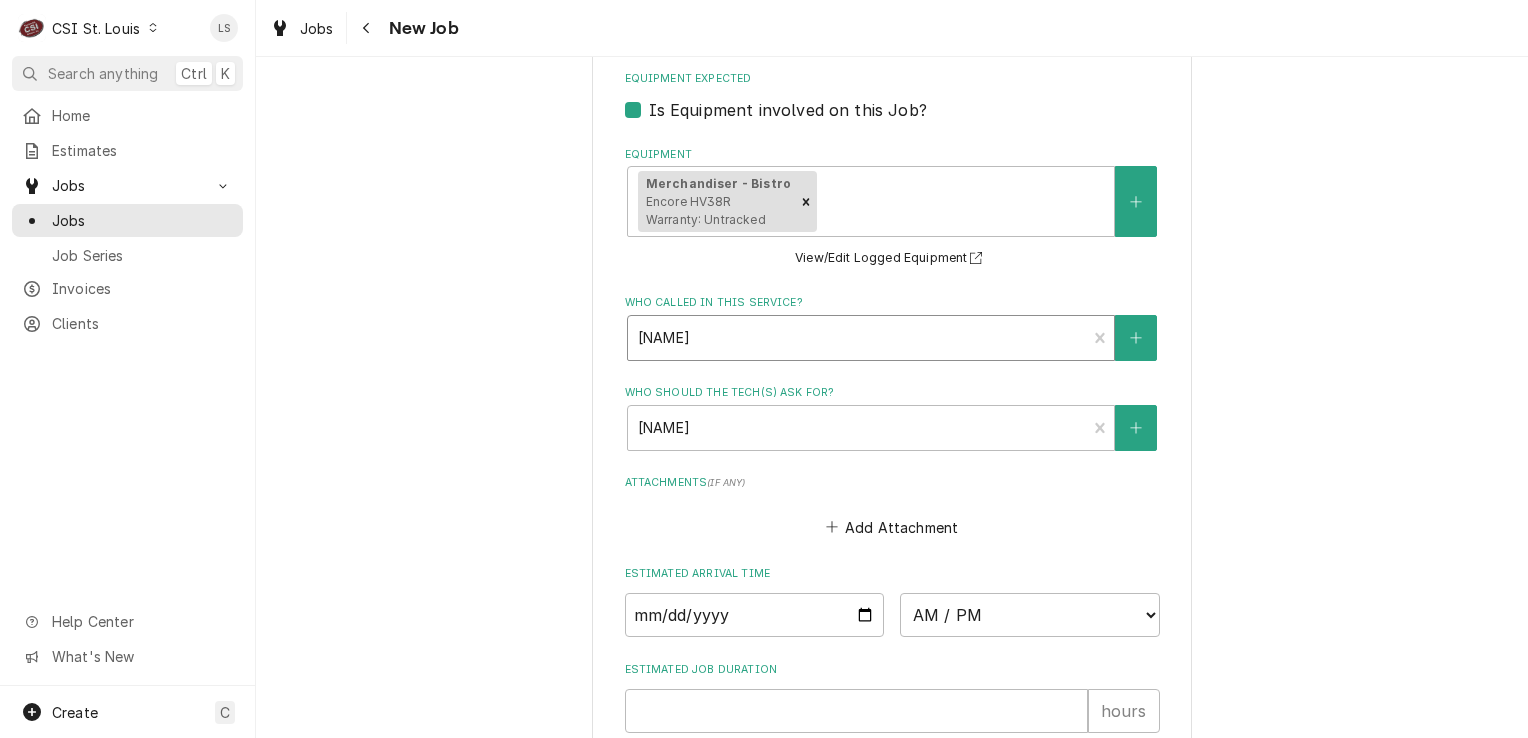 click at bounding box center [857, 338] 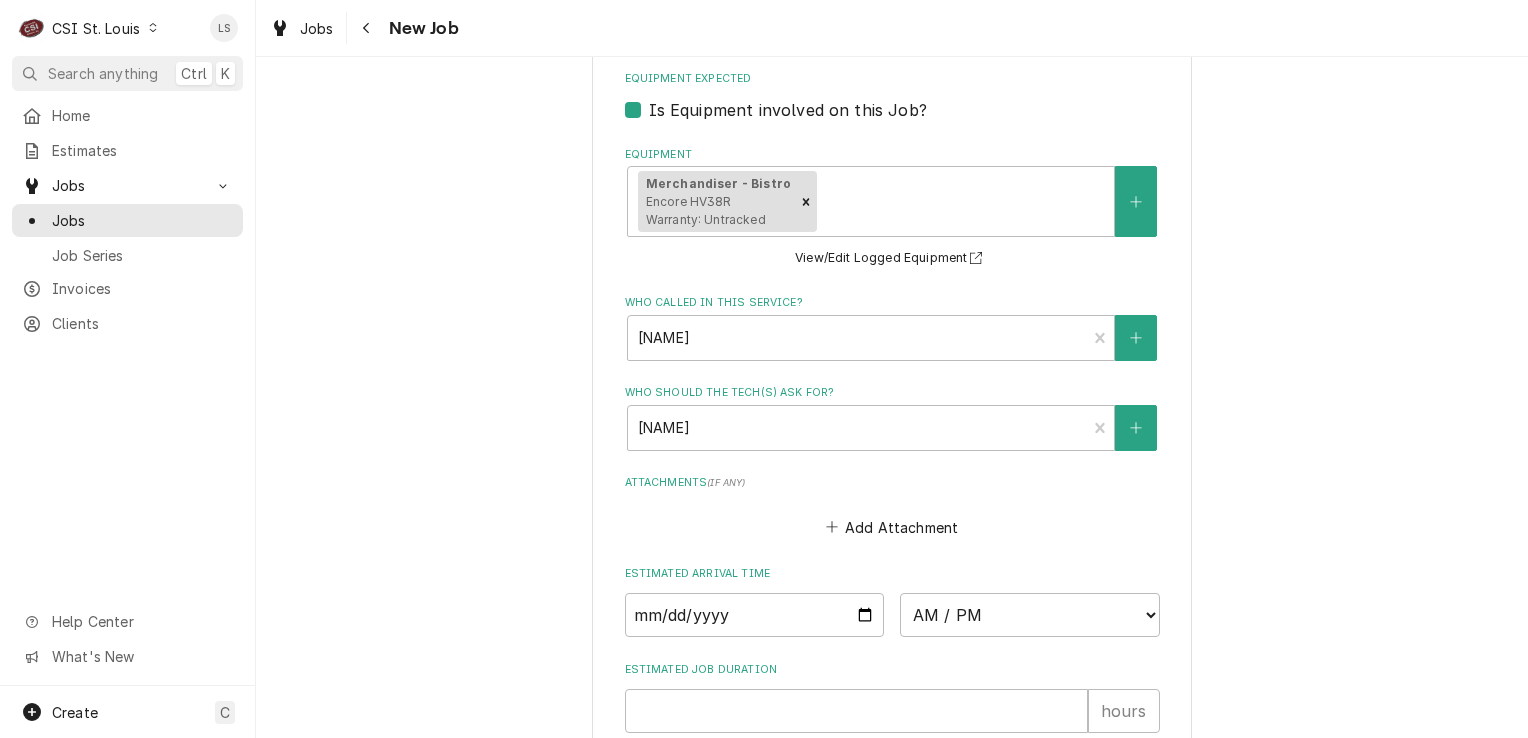 drag, startPoint x: 672, startPoint y: 598, endPoint x: 601, endPoint y: 298, distance: 308.2872 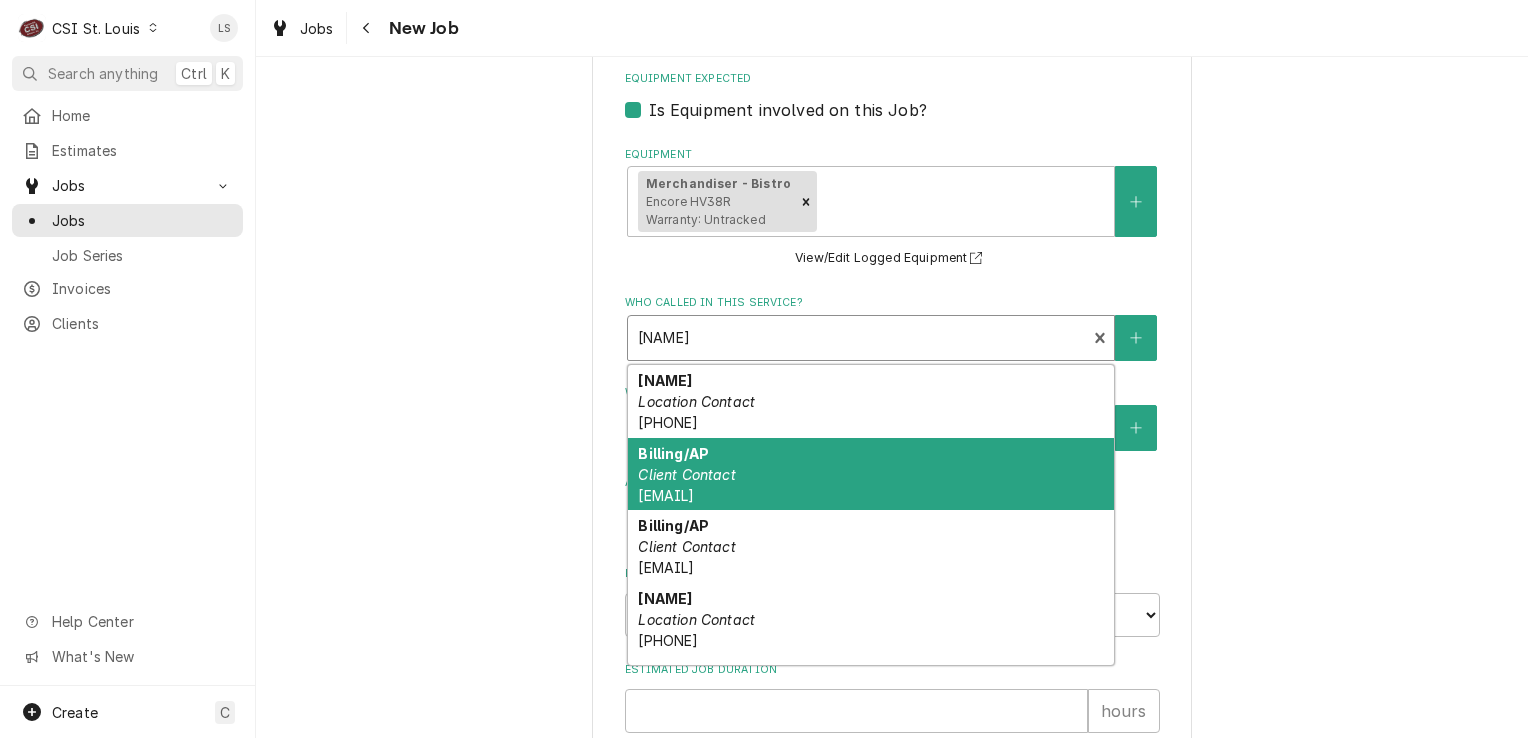 drag, startPoint x: 694, startPoint y: 328, endPoint x: 652, endPoint y: 457, distance: 135.66502 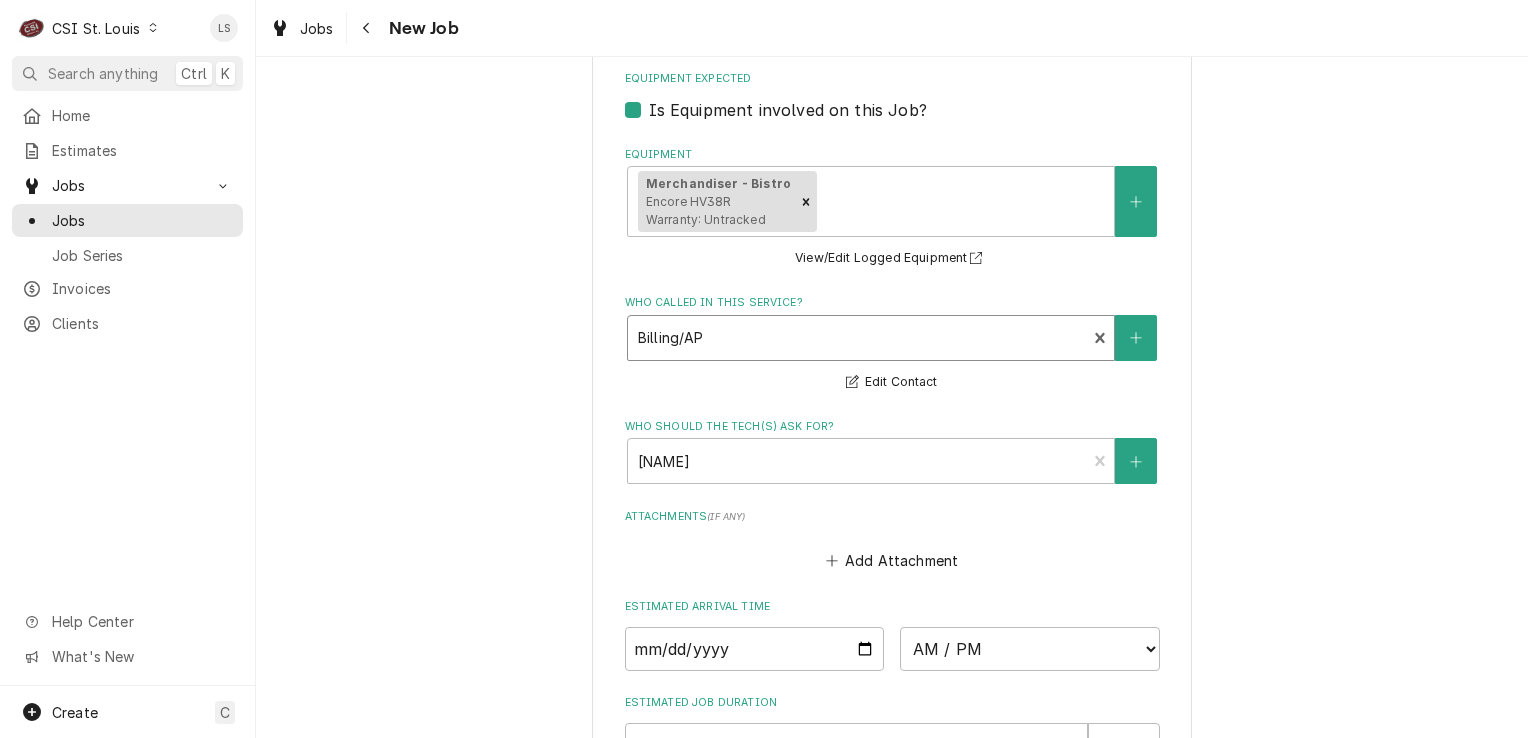 click at bounding box center [857, 338] 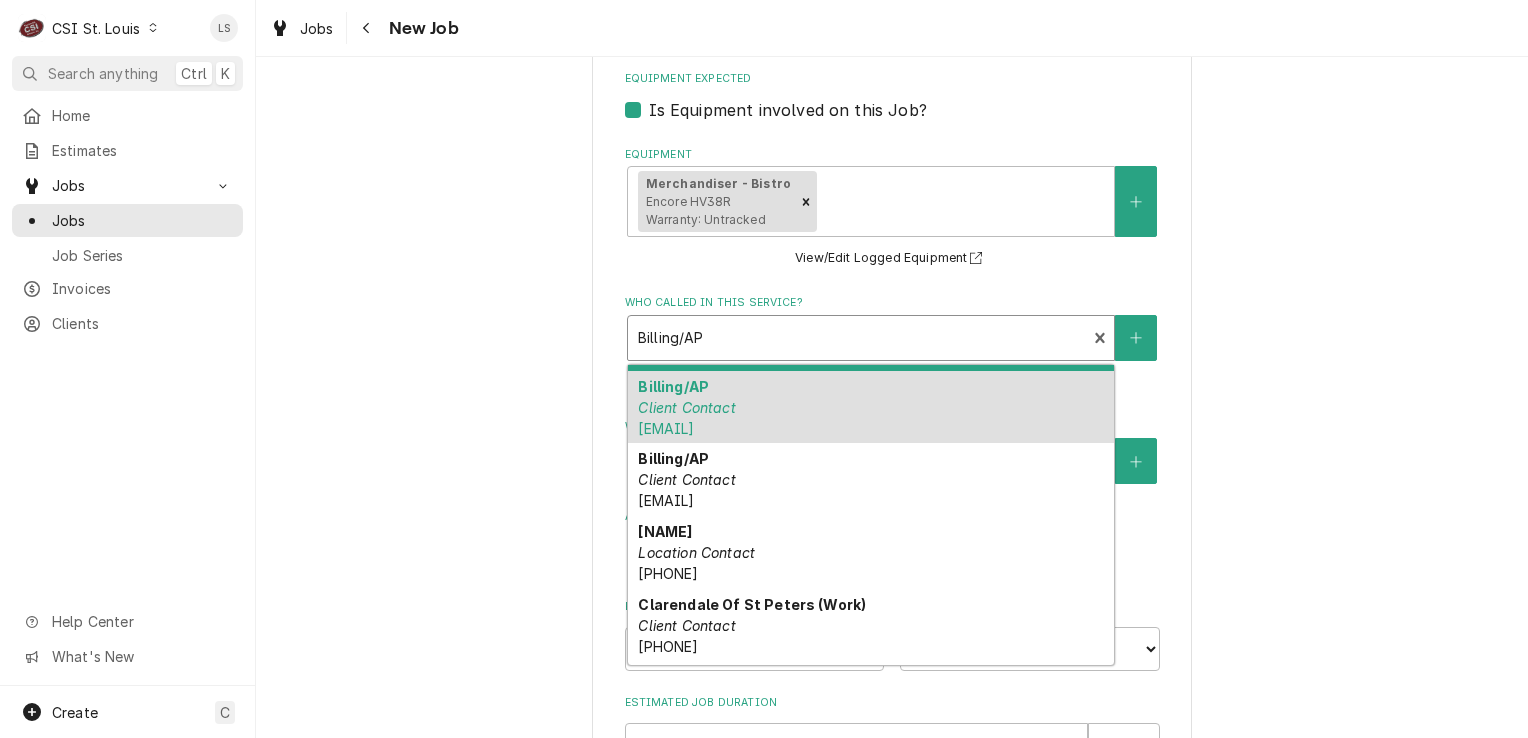 scroll, scrollTop: 100, scrollLeft: 0, axis: vertical 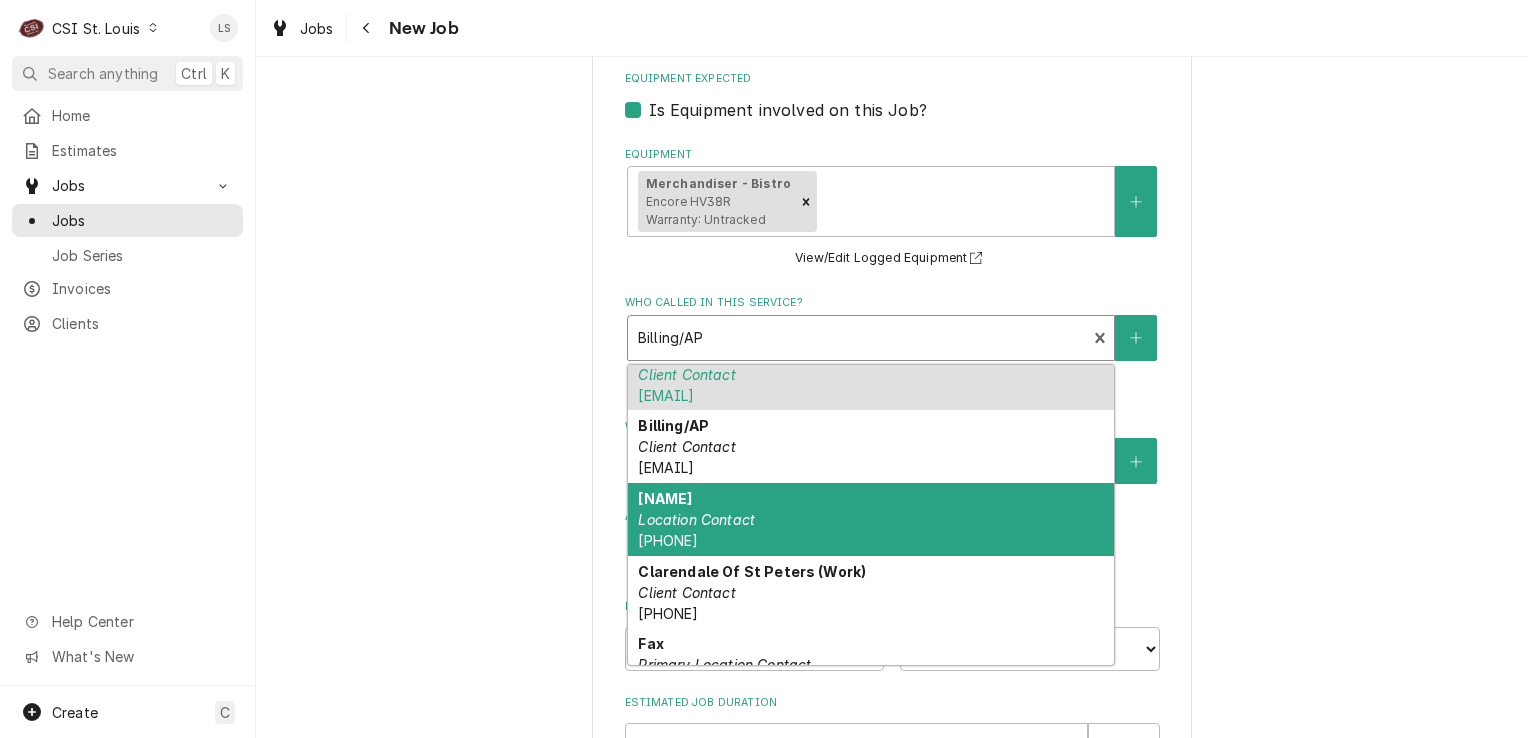 click on "(636) 544-8163" at bounding box center (668, 540) 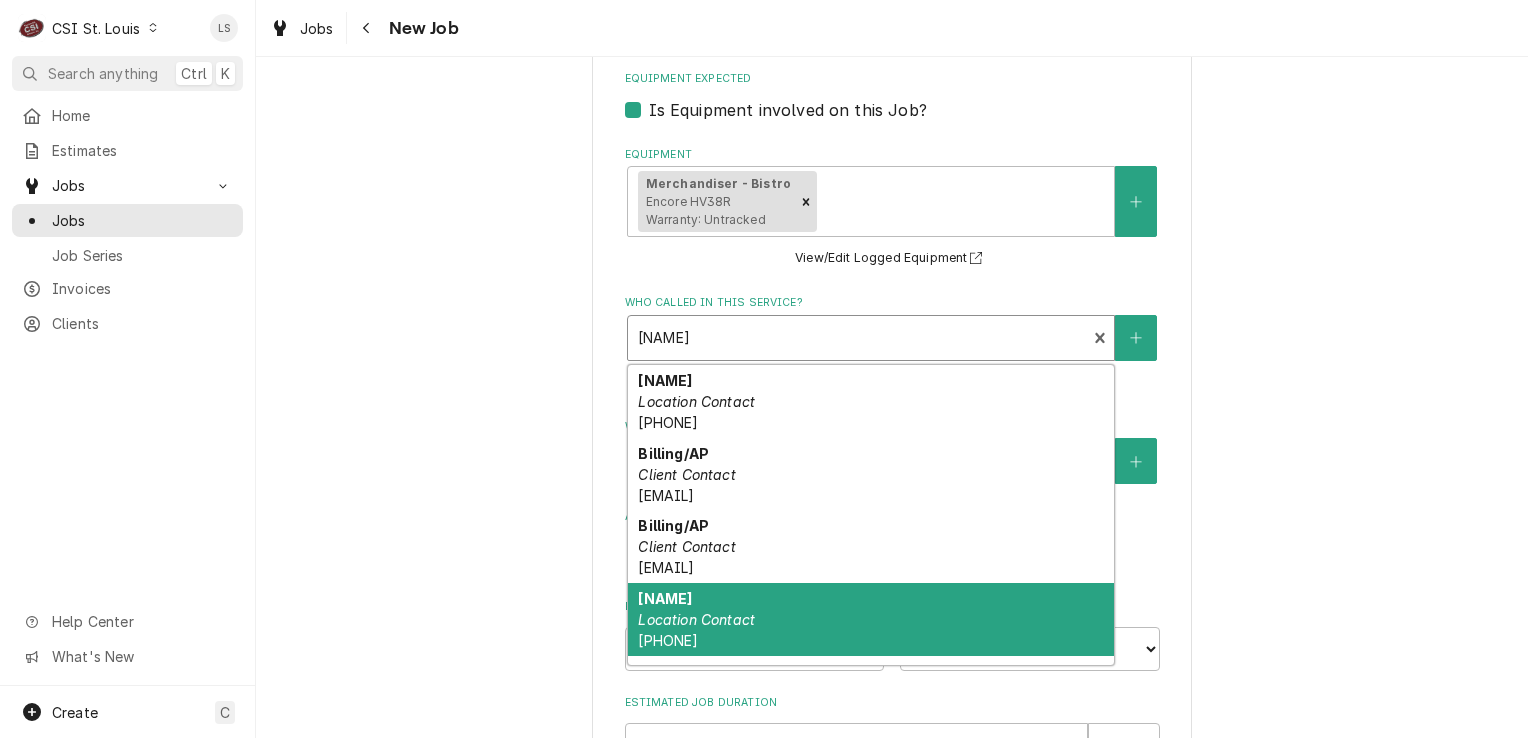 click at bounding box center (857, 338) 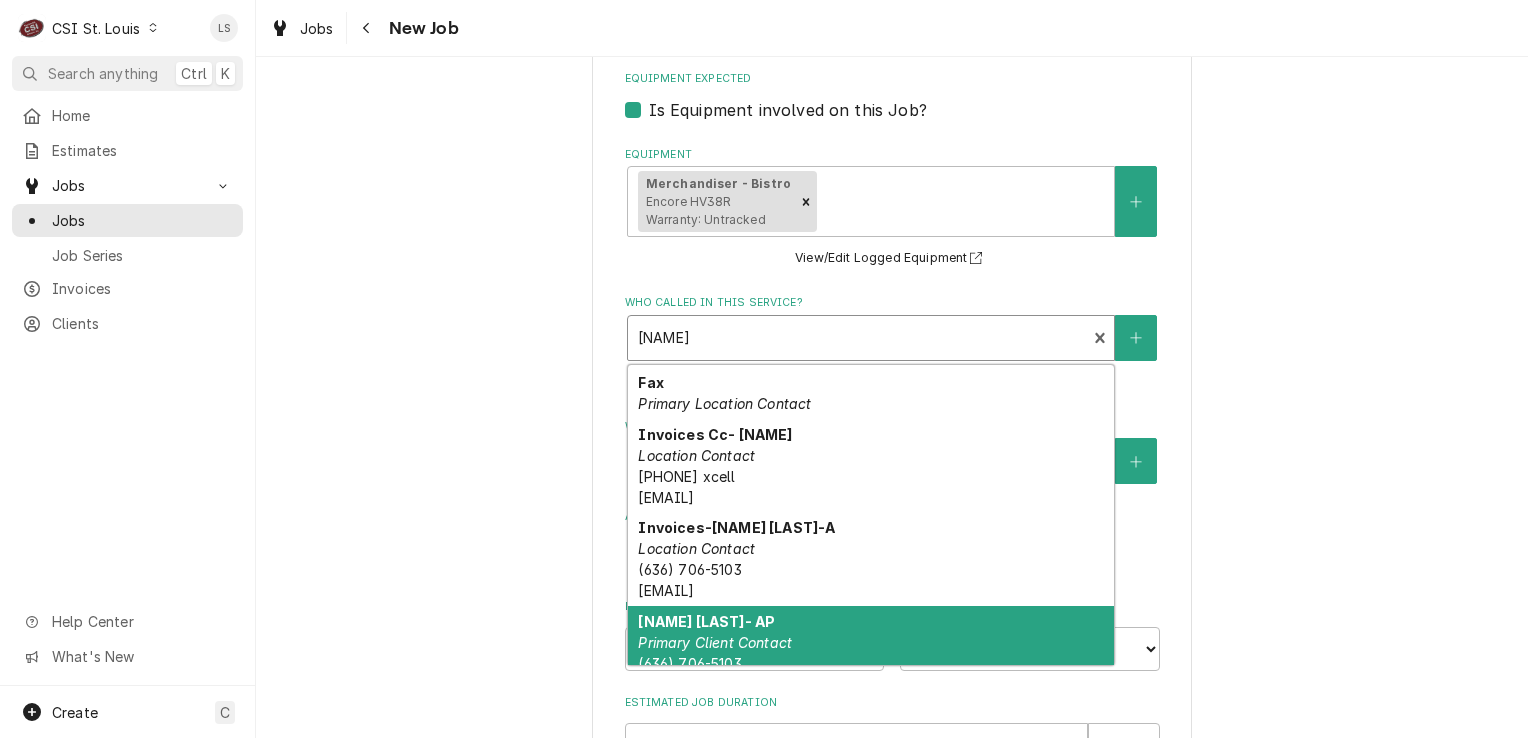 scroll, scrollTop: 161, scrollLeft: 0, axis: vertical 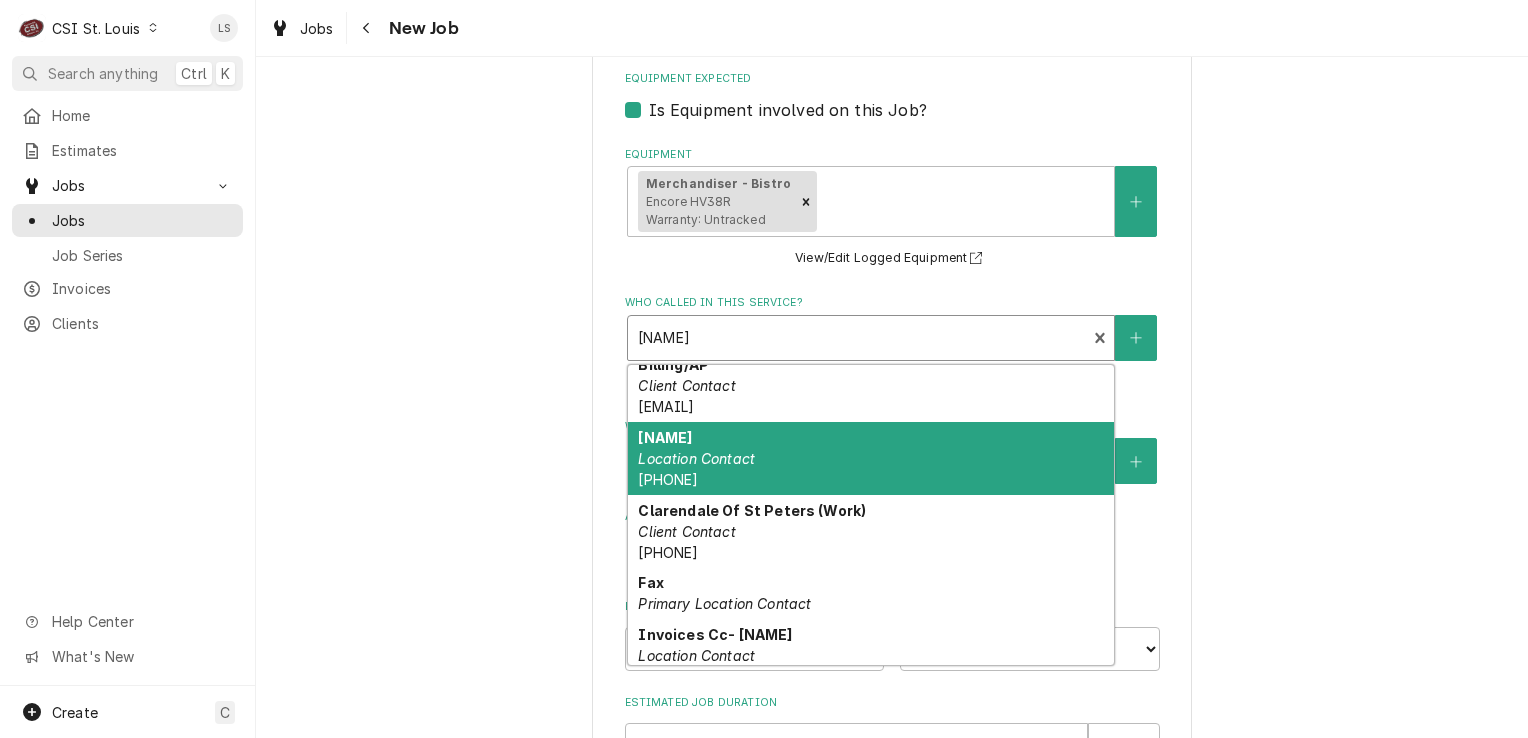 click on "Chris Location Contact (636) 544-8163" at bounding box center (871, 458) 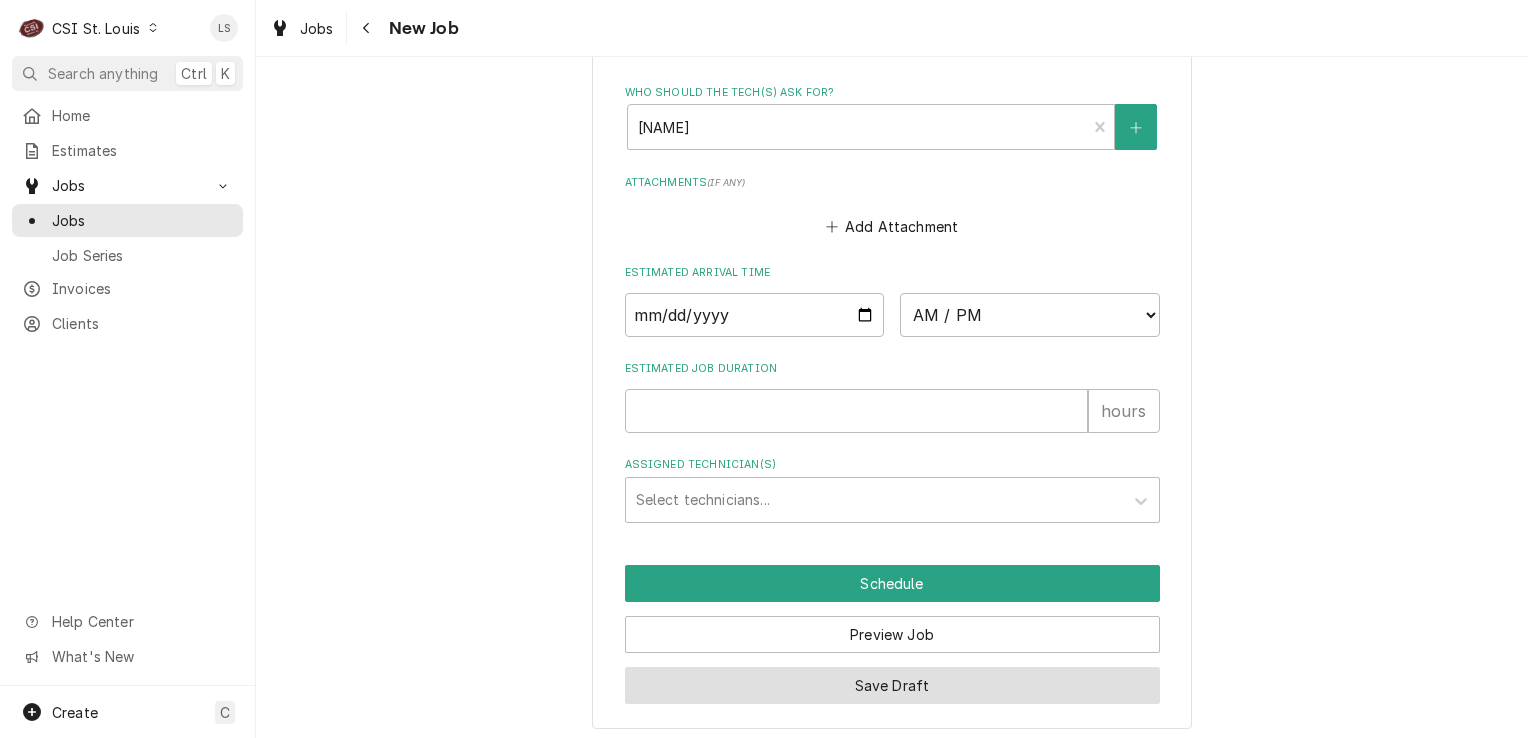 click on "Save Draft" at bounding box center (892, 685) 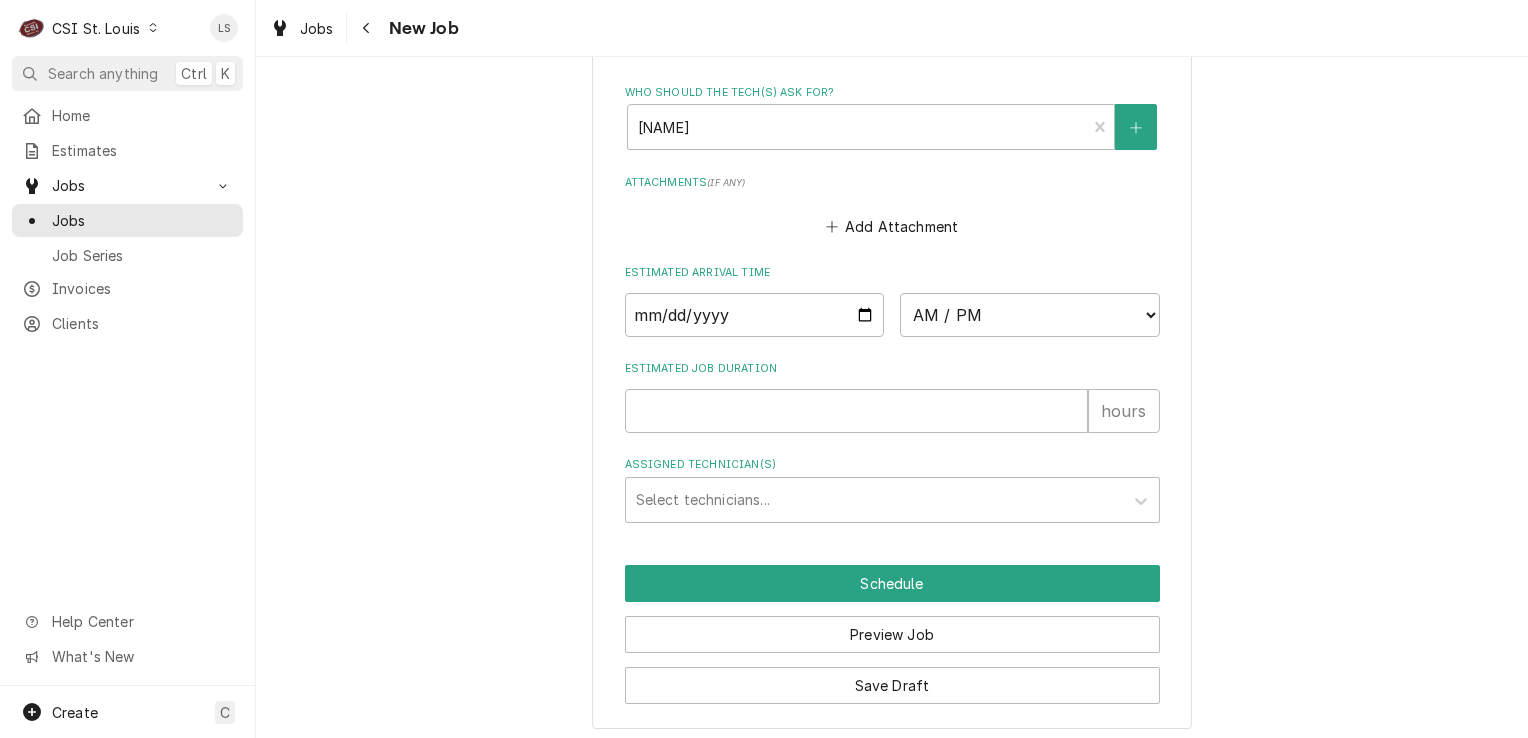 scroll, scrollTop: 1672, scrollLeft: 0, axis: vertical 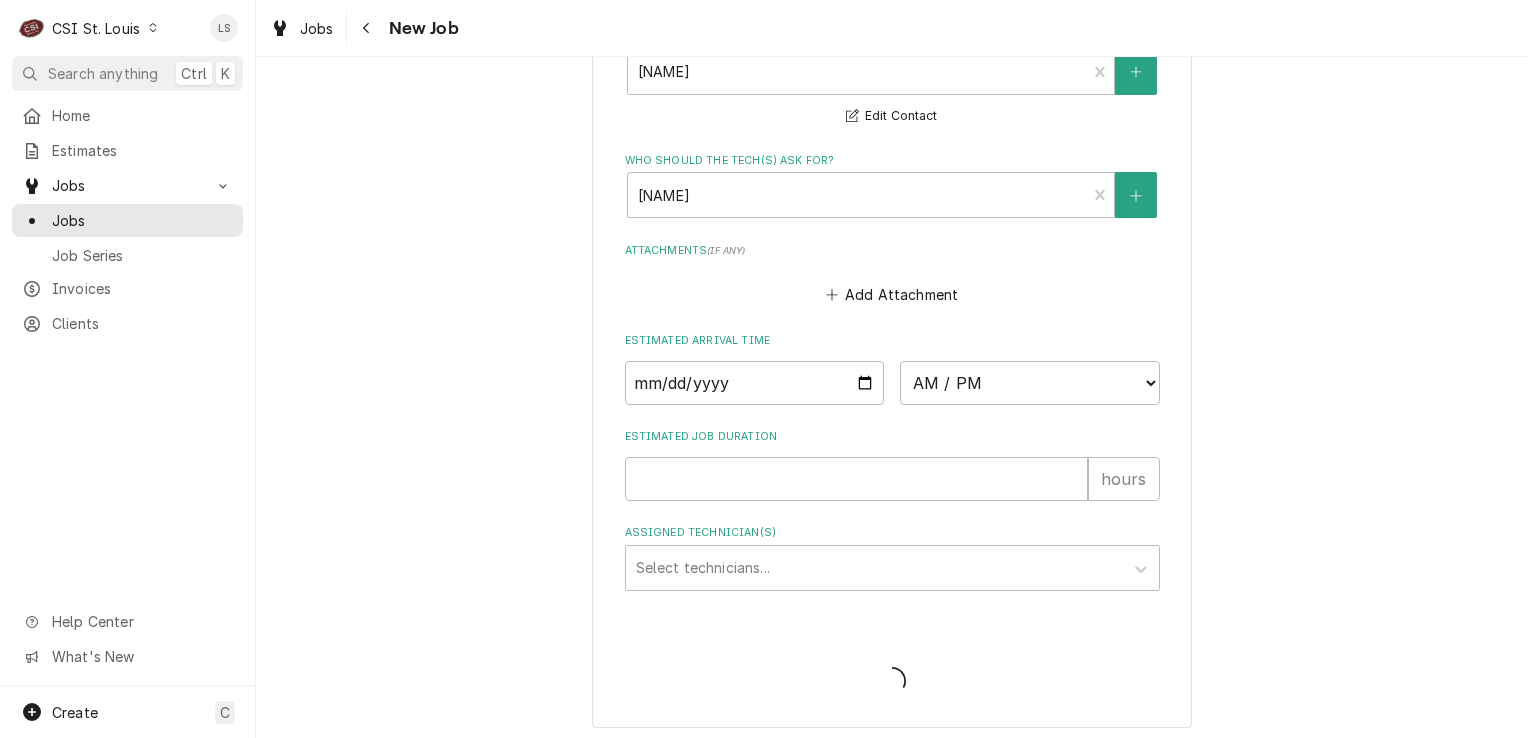 type on "x" 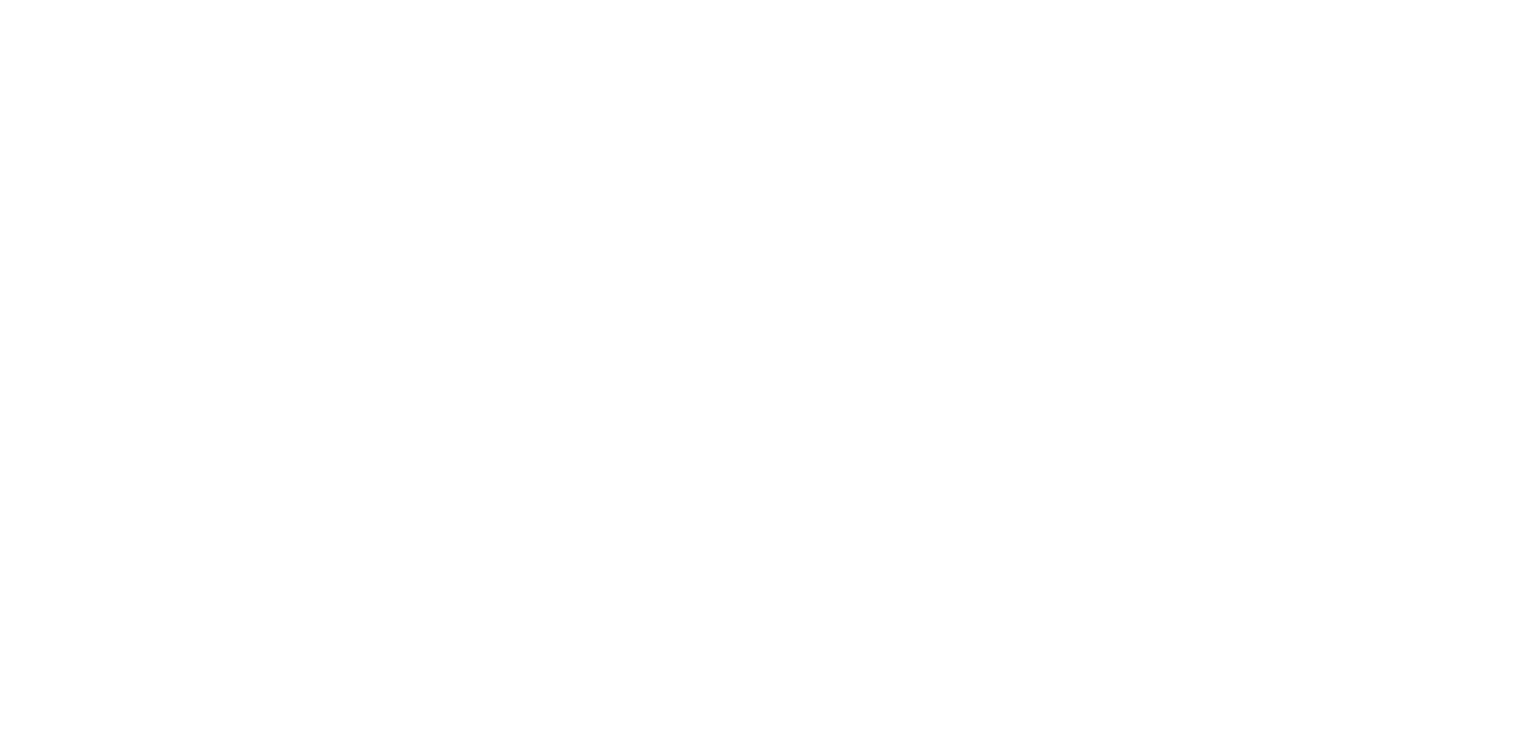 scroll, scrollTop: 0, scrollLeft: 0, axis: both 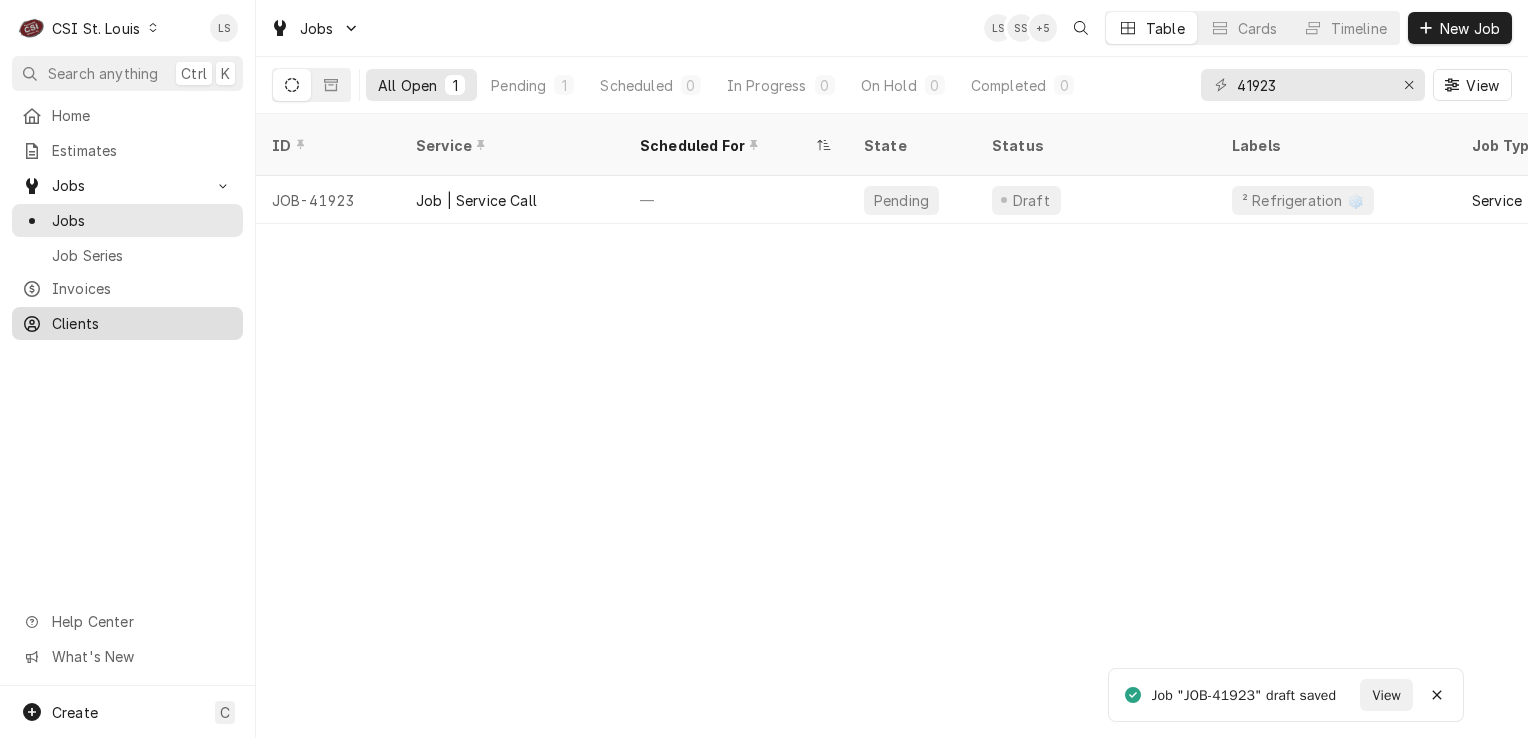click on "Clients" at bounding box center [142, 323] 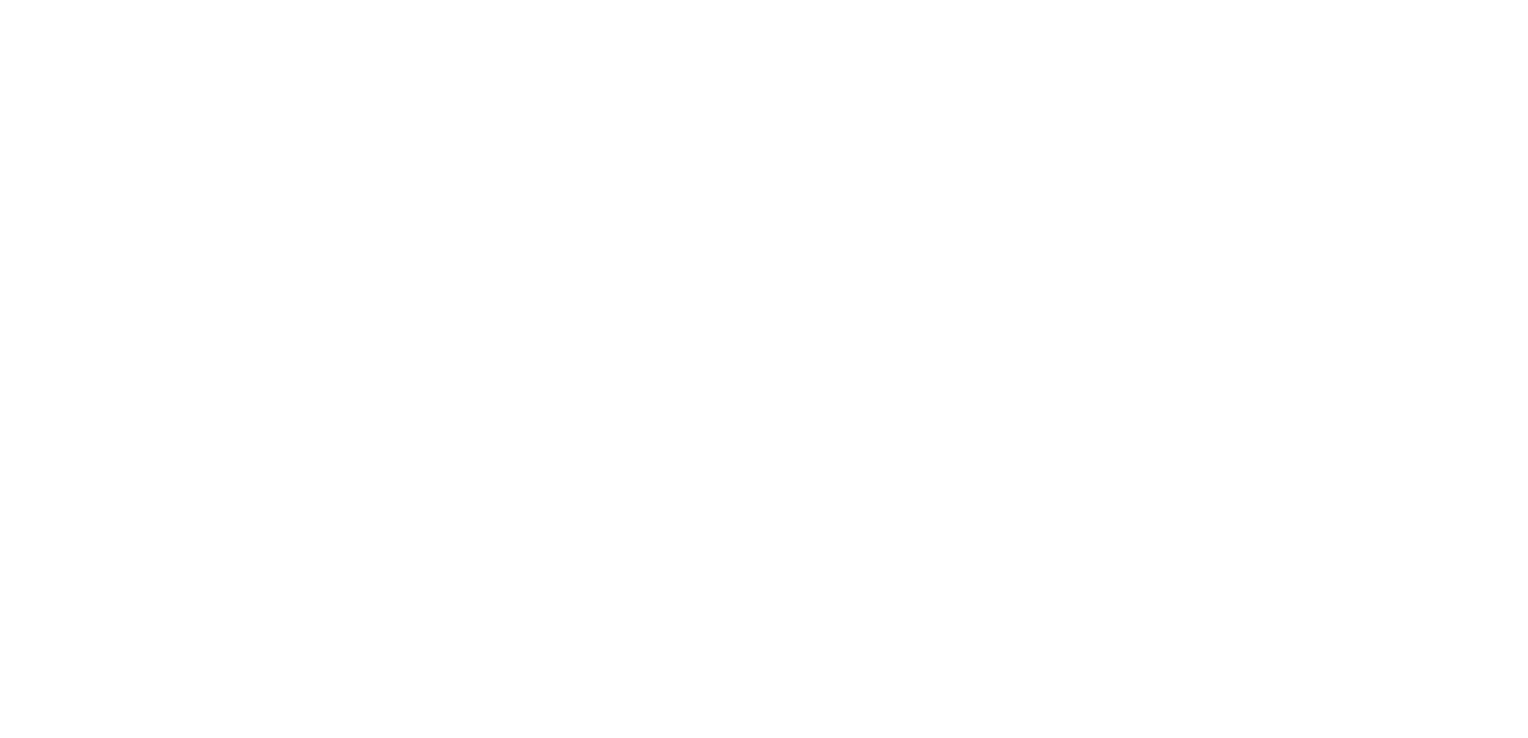 scroll, scrollTop: 0, scrollLeft: 0, axis: both 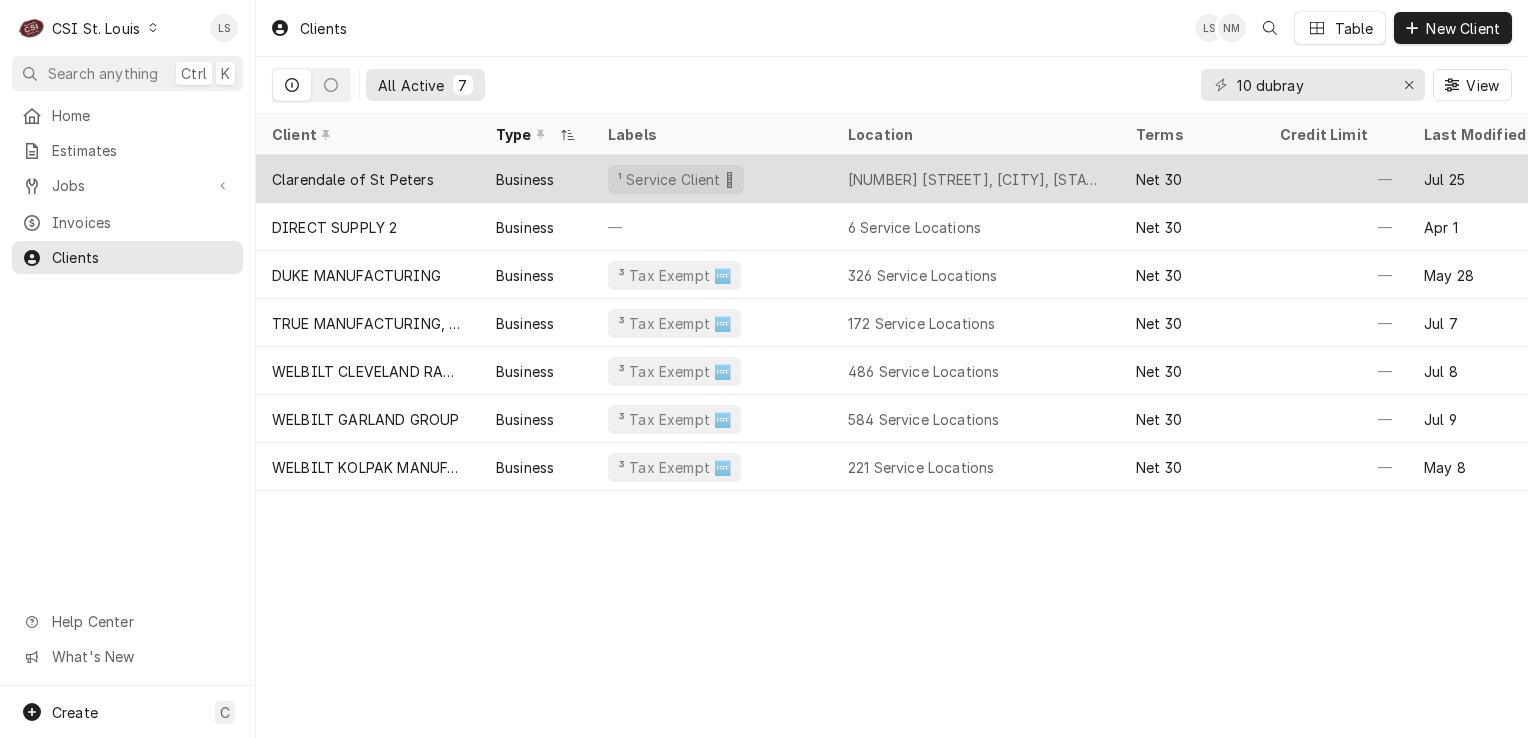click on "Clarendale of St Peters" at bounding box center [368, 179] 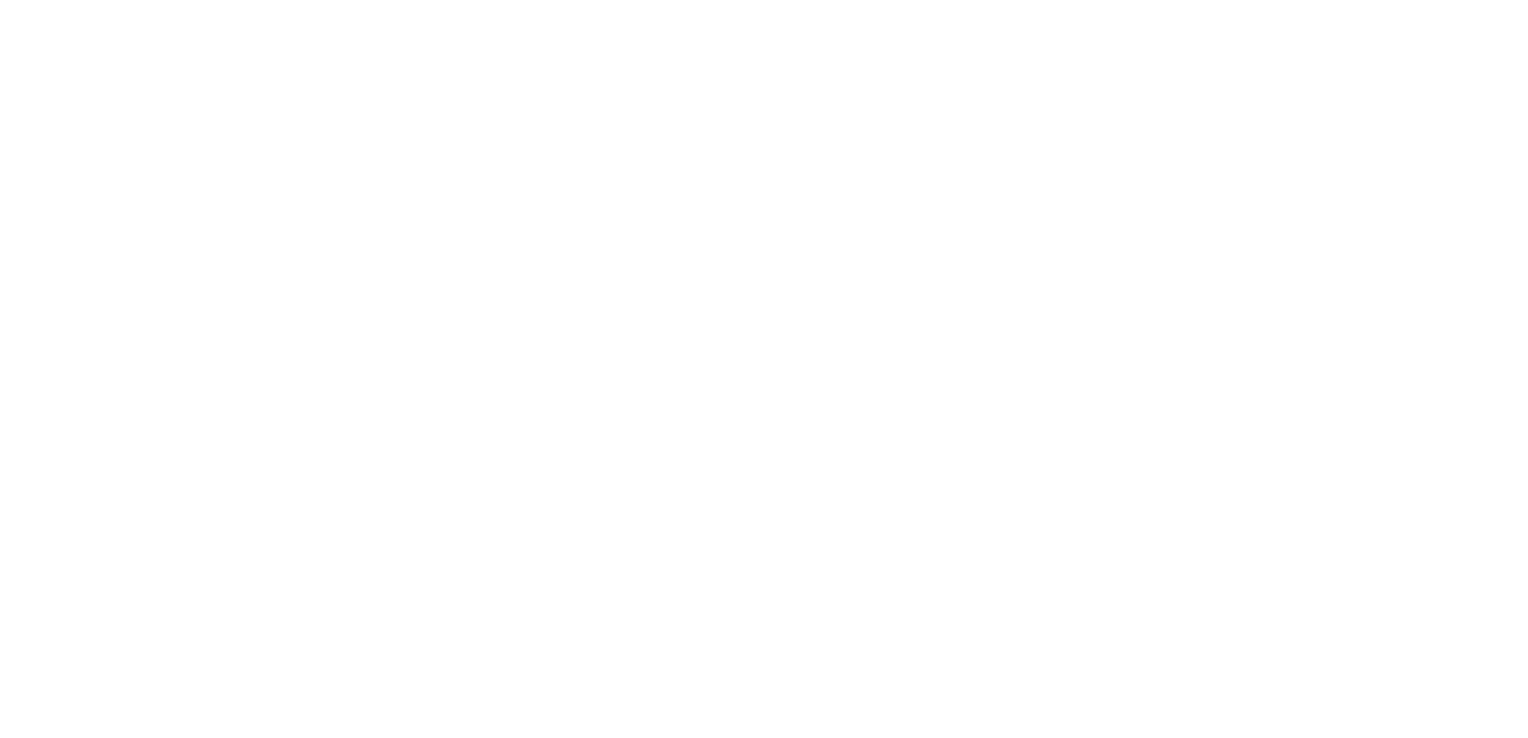 scroll, scrollTop: 0, scrollLeft: 0, axis: both 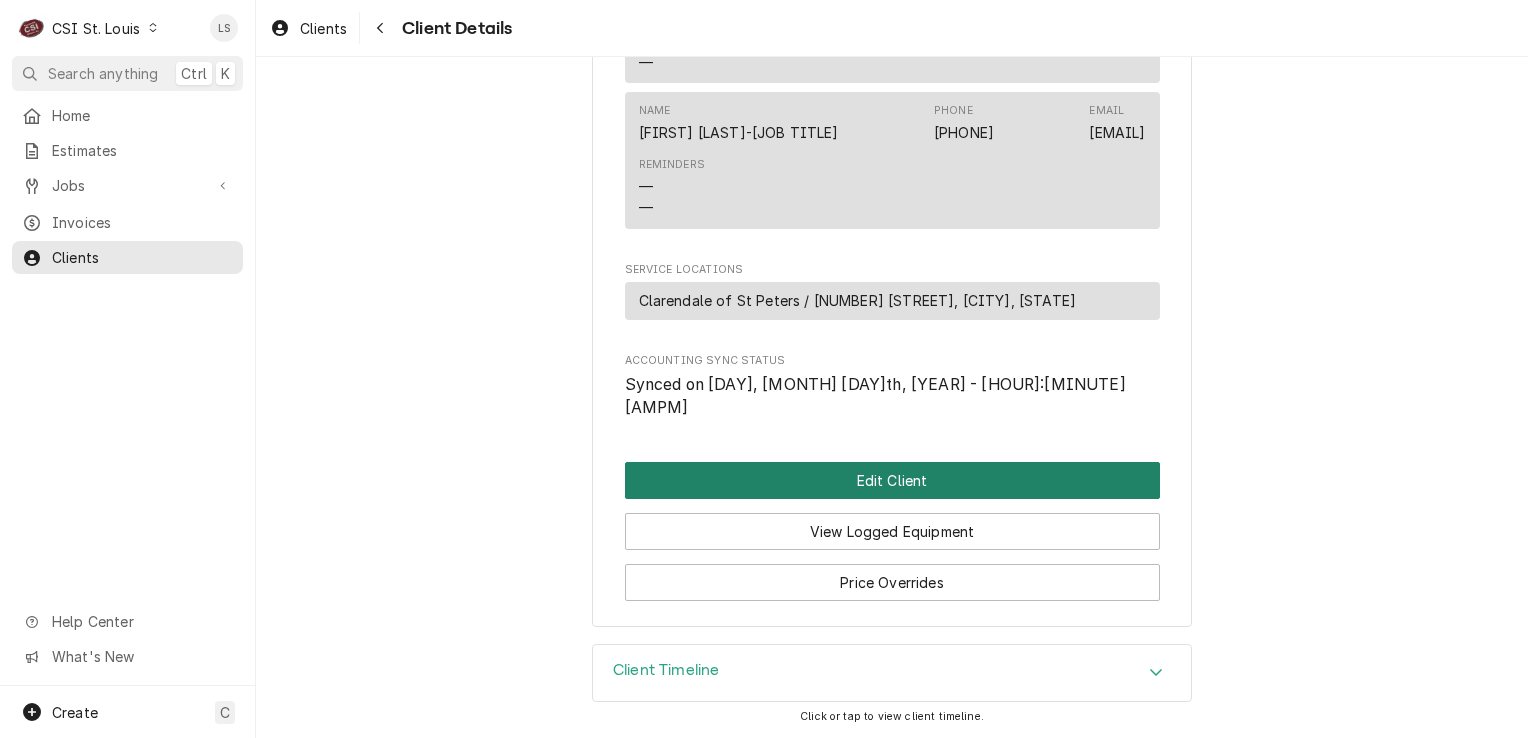 click on "Edit Client" at bounding box center [892, 480] 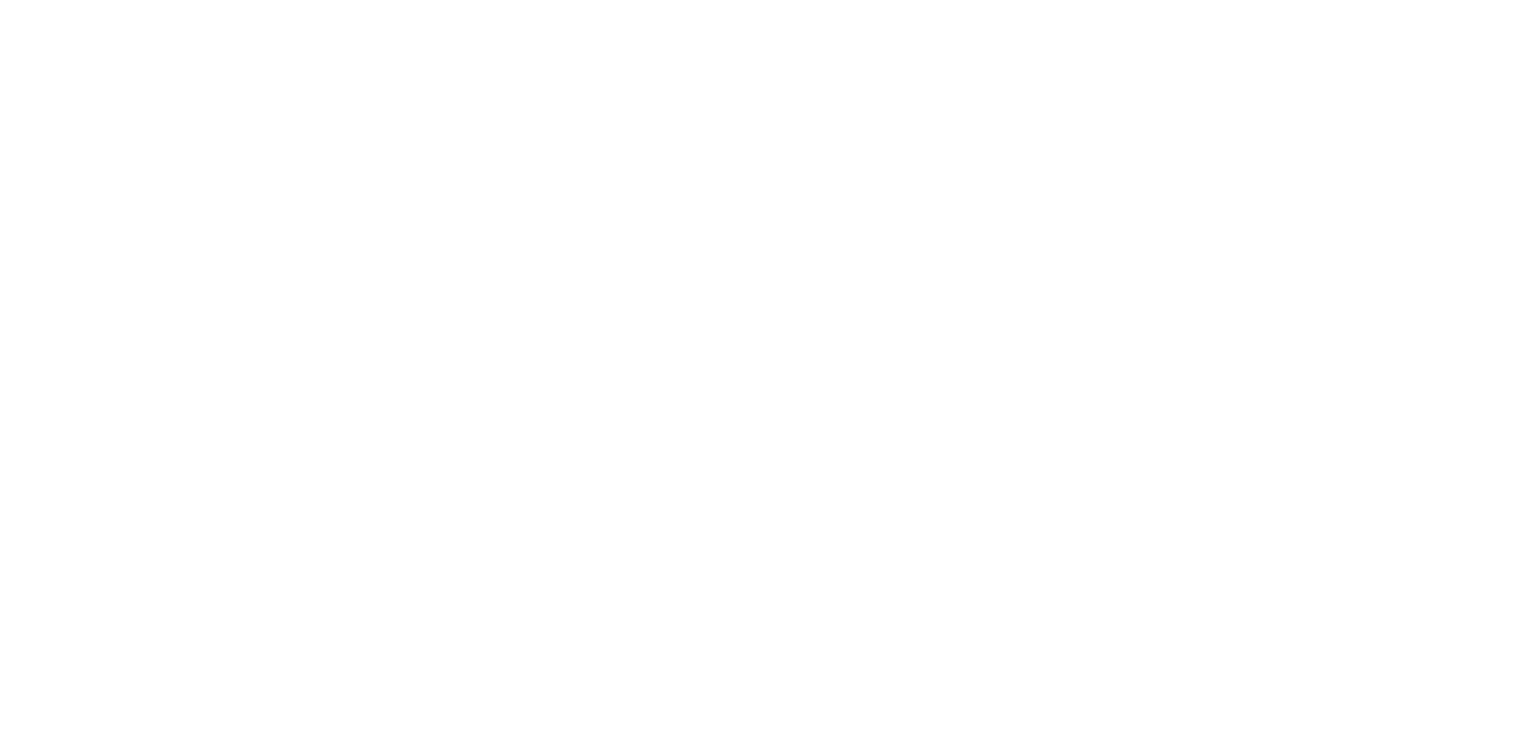 scroll, scrollTop: 0, scrollLeft: 0, axis: both 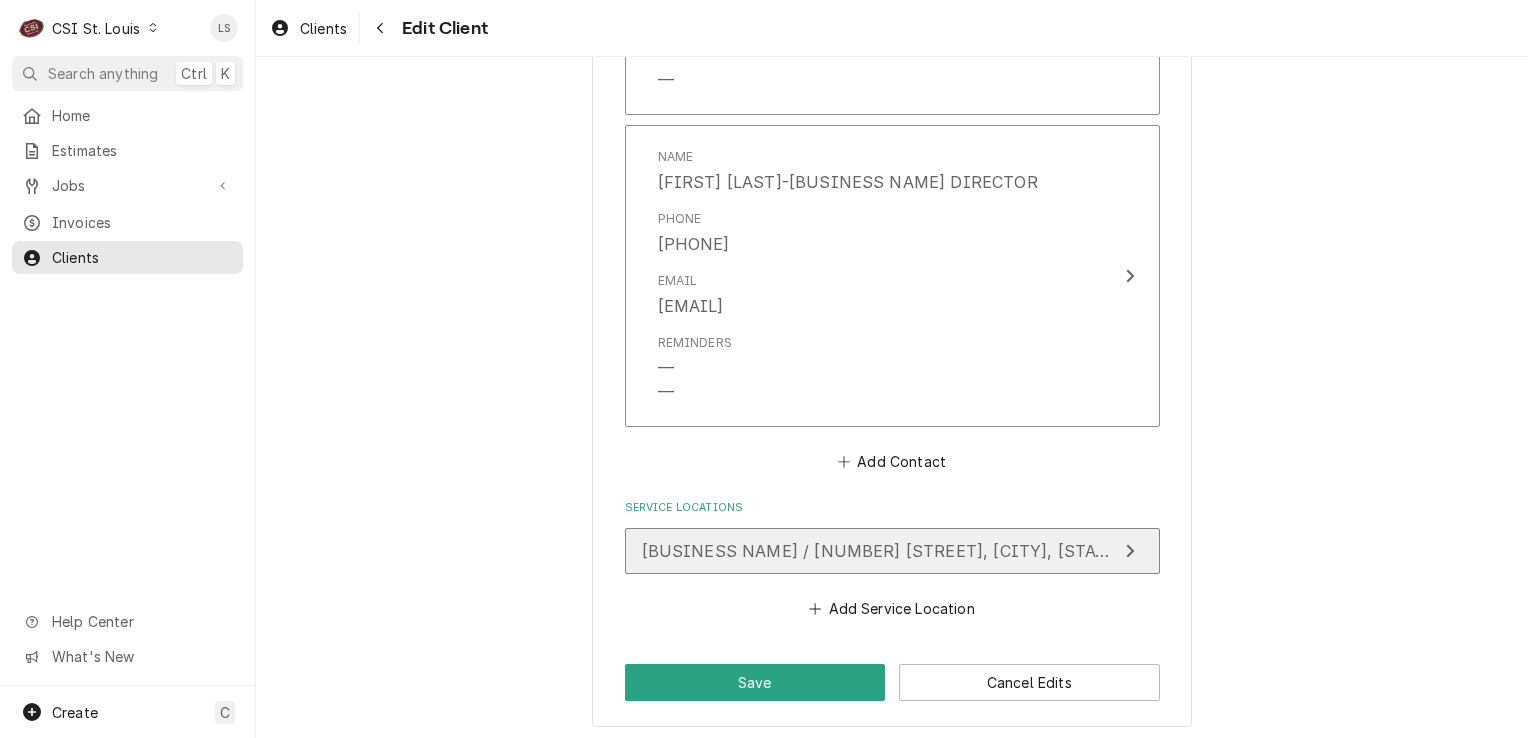click on "Clarendale of St Peters / 10 Dubray Dr, St Peters, MO 63376" at bounding box center (949, 551) 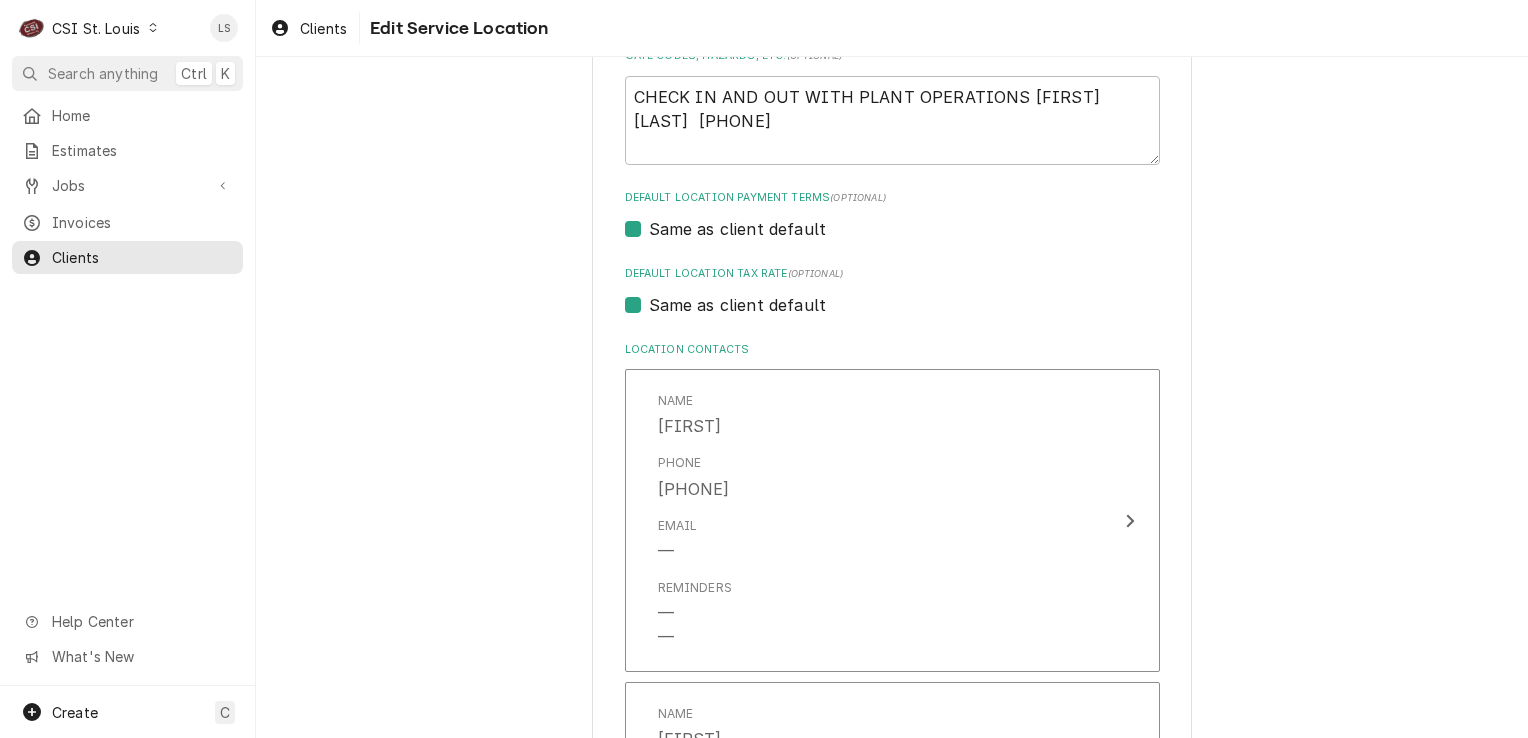 scroll, scrollTop: 600, scrollLeft: 0, axis: vertical 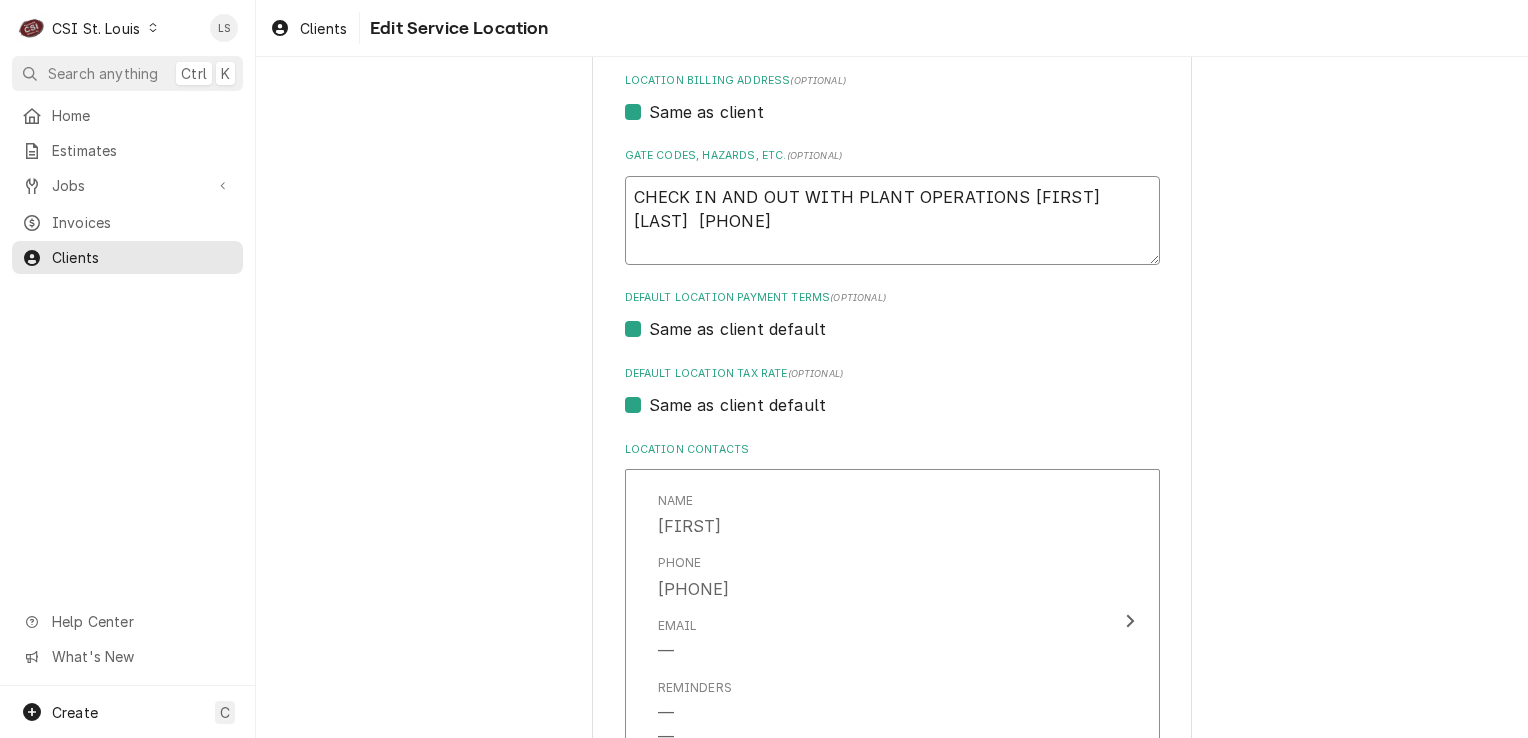drag, startPoint x: 1124, startPoint y: 198, endPoint x: 1012, endPoint y: 185, distance: 112.75194 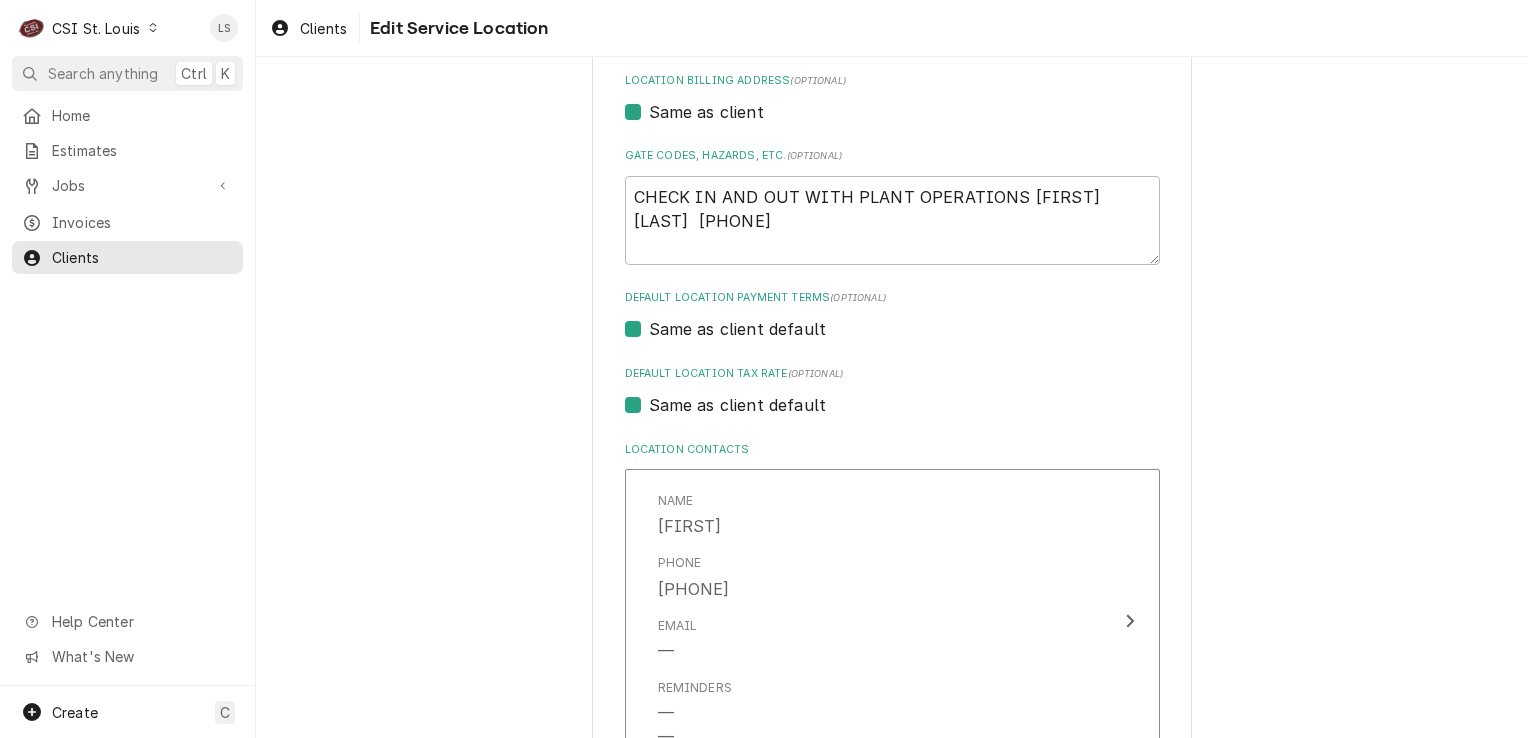 drag, startPoint x: 968, startPoint y: 282, endPoint x: 742, endPoint y: 233, distance: 231.25095 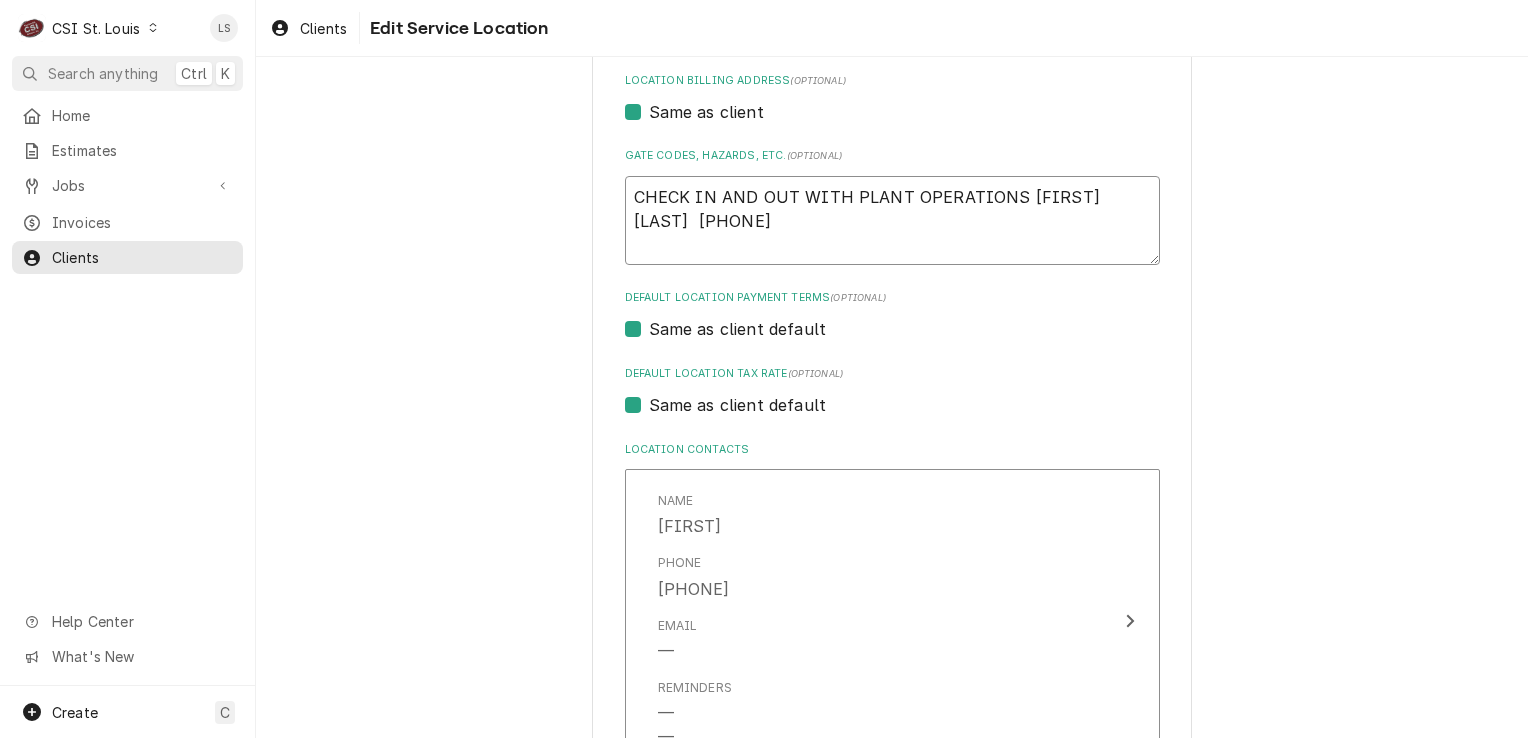 click on "CHECK IN AND OUT WITH PLANT OPERATIONS TIM SHERMAN  636-357-6880" at bounding box center (892, 221) 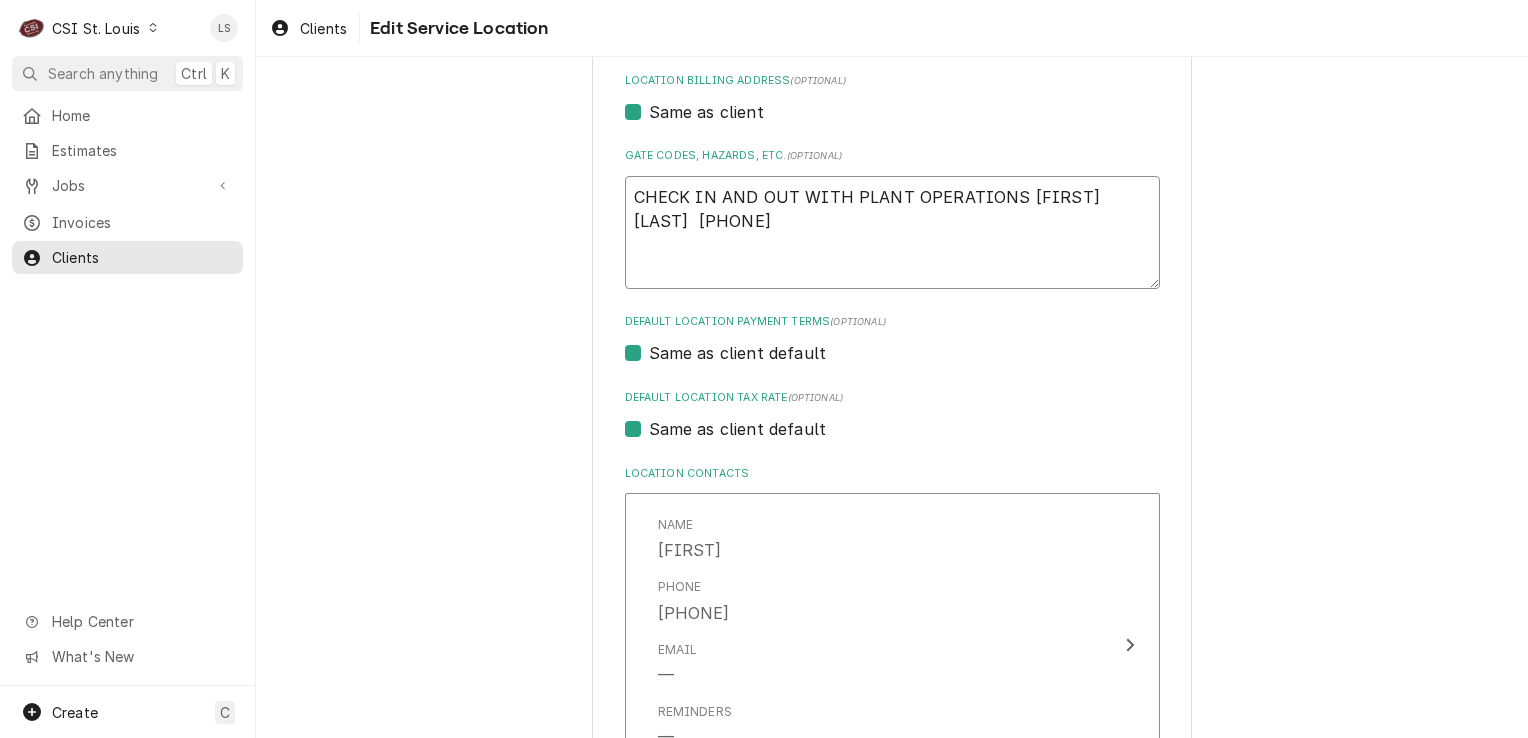 click on "CHECK IN AND OUT WITH PLANT OPERATIONS TIM SHERMAN  636-357-6880" at bounding box center [892, 233] 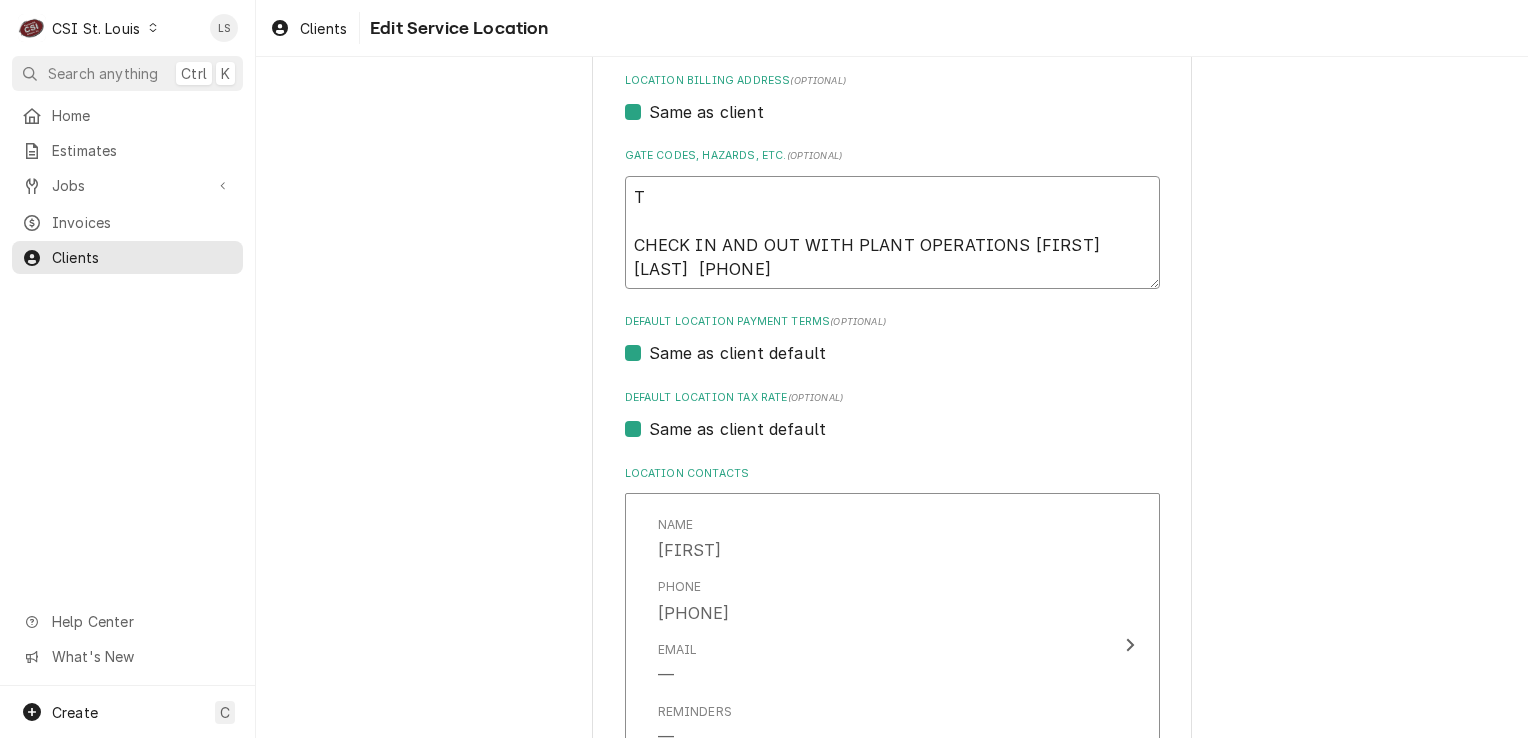 type on "x" 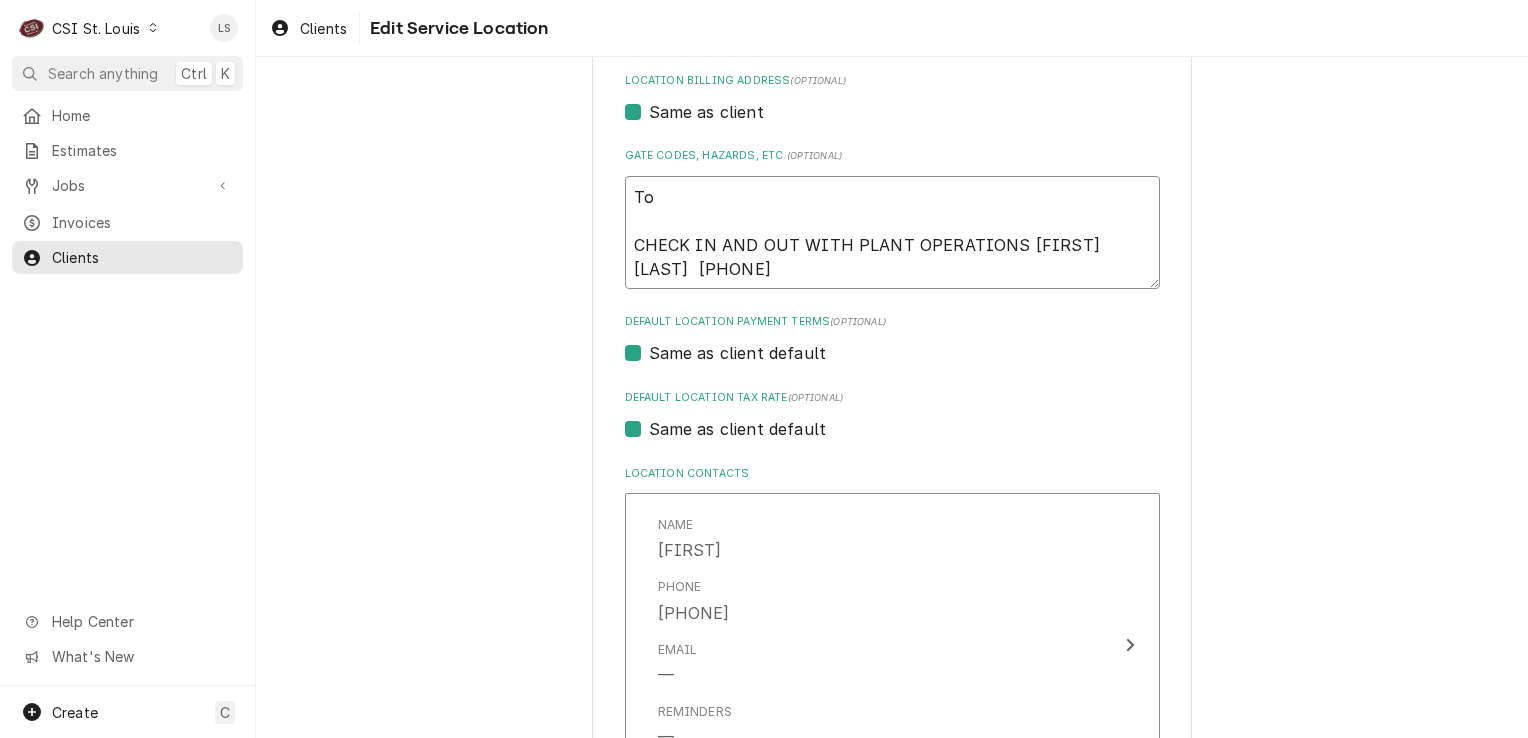 type on "x" 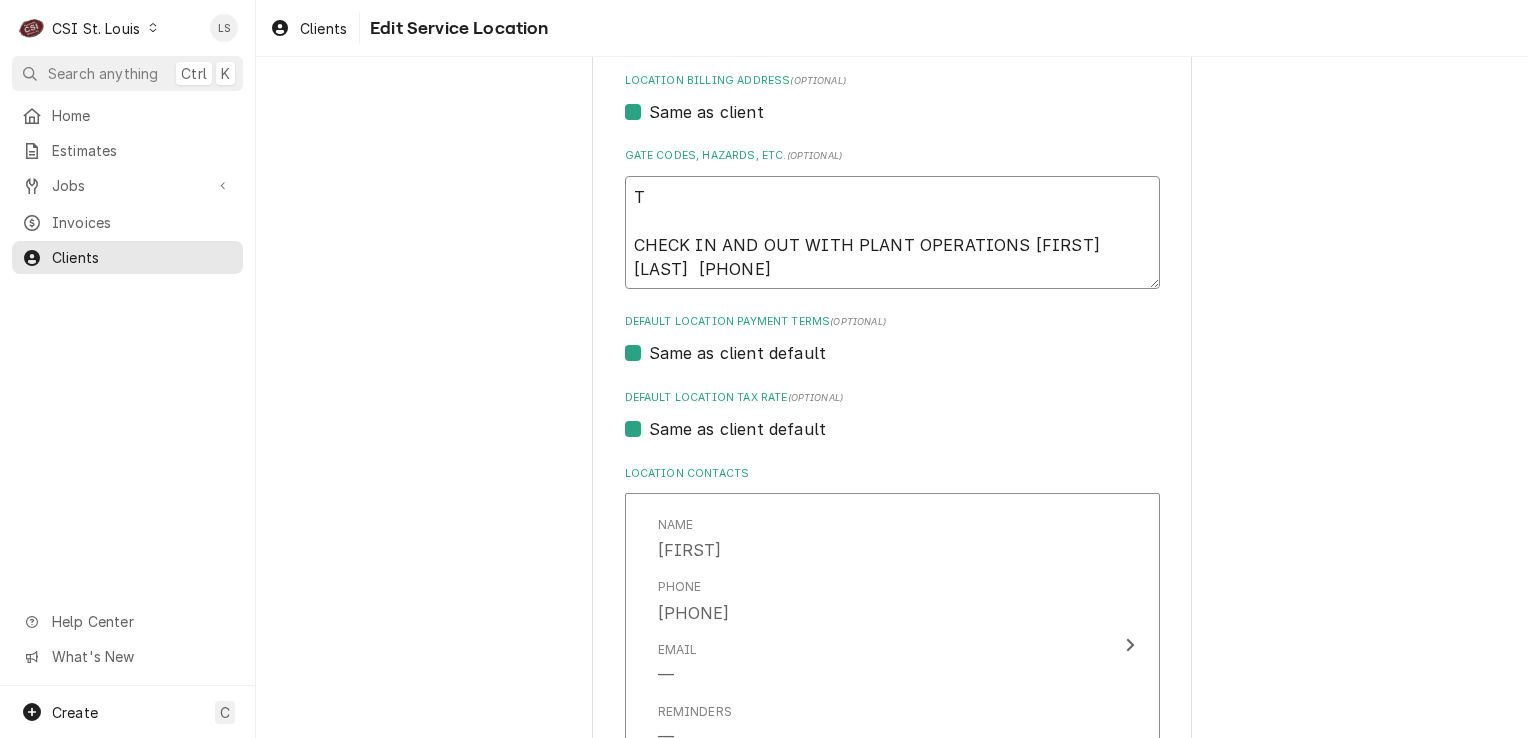 type on "x" 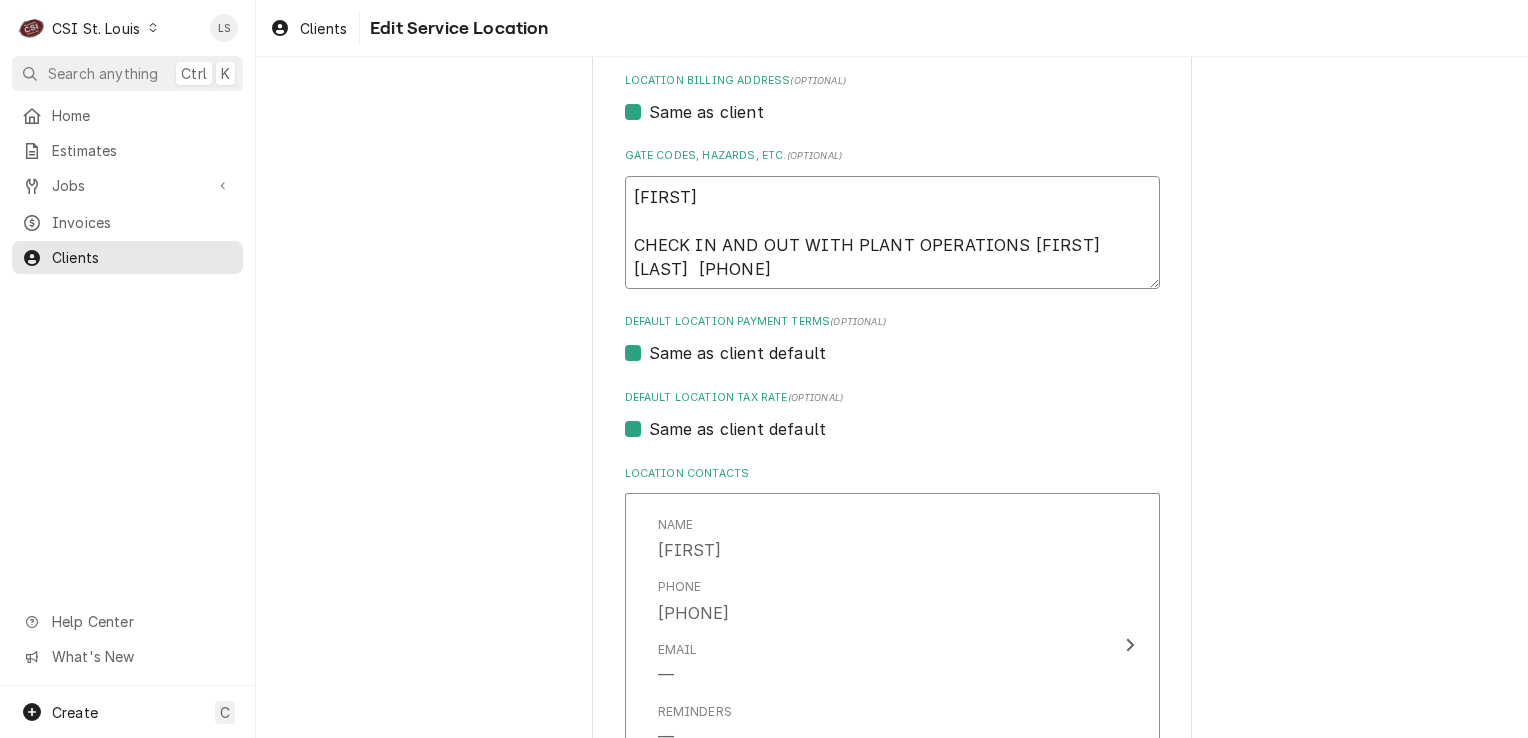 type on "x" 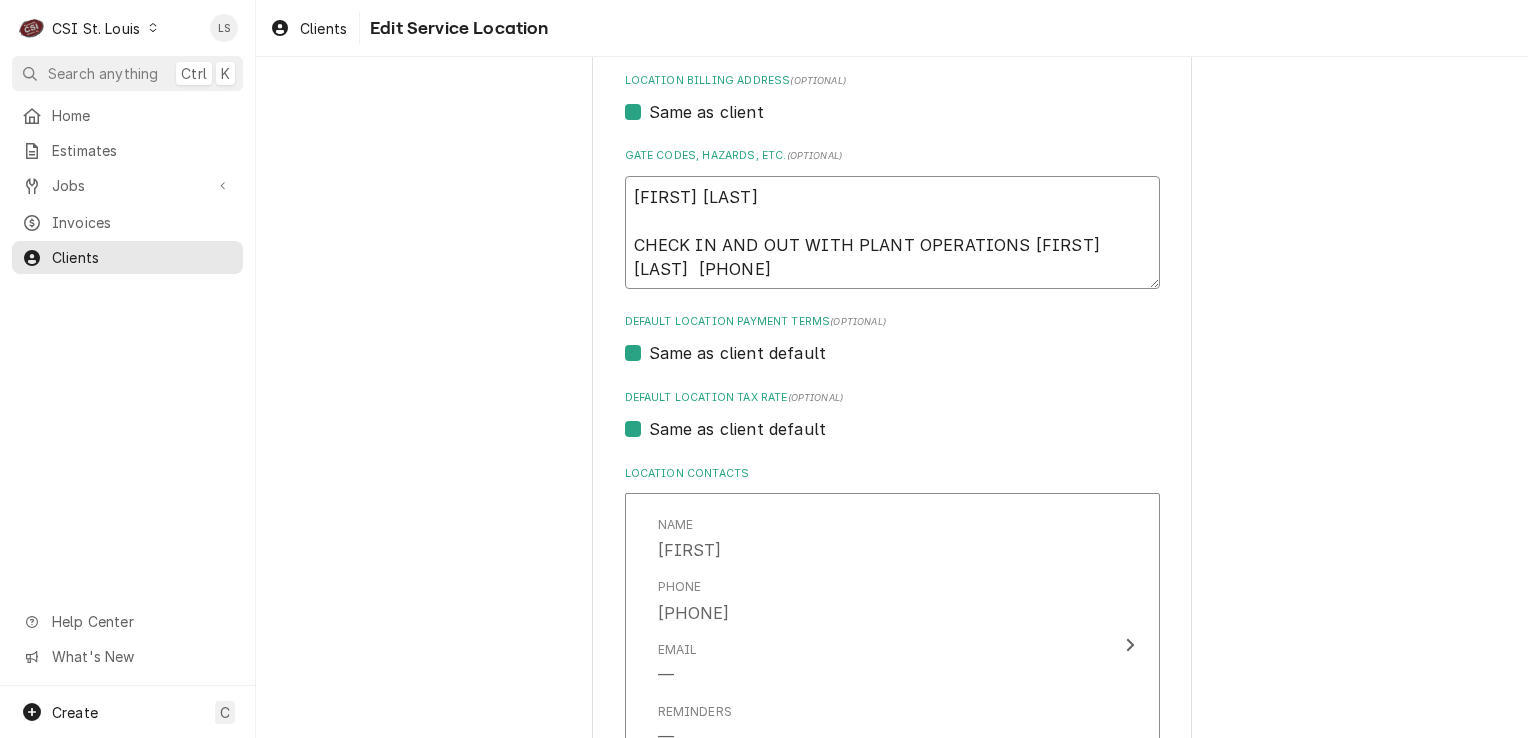 type on "x" 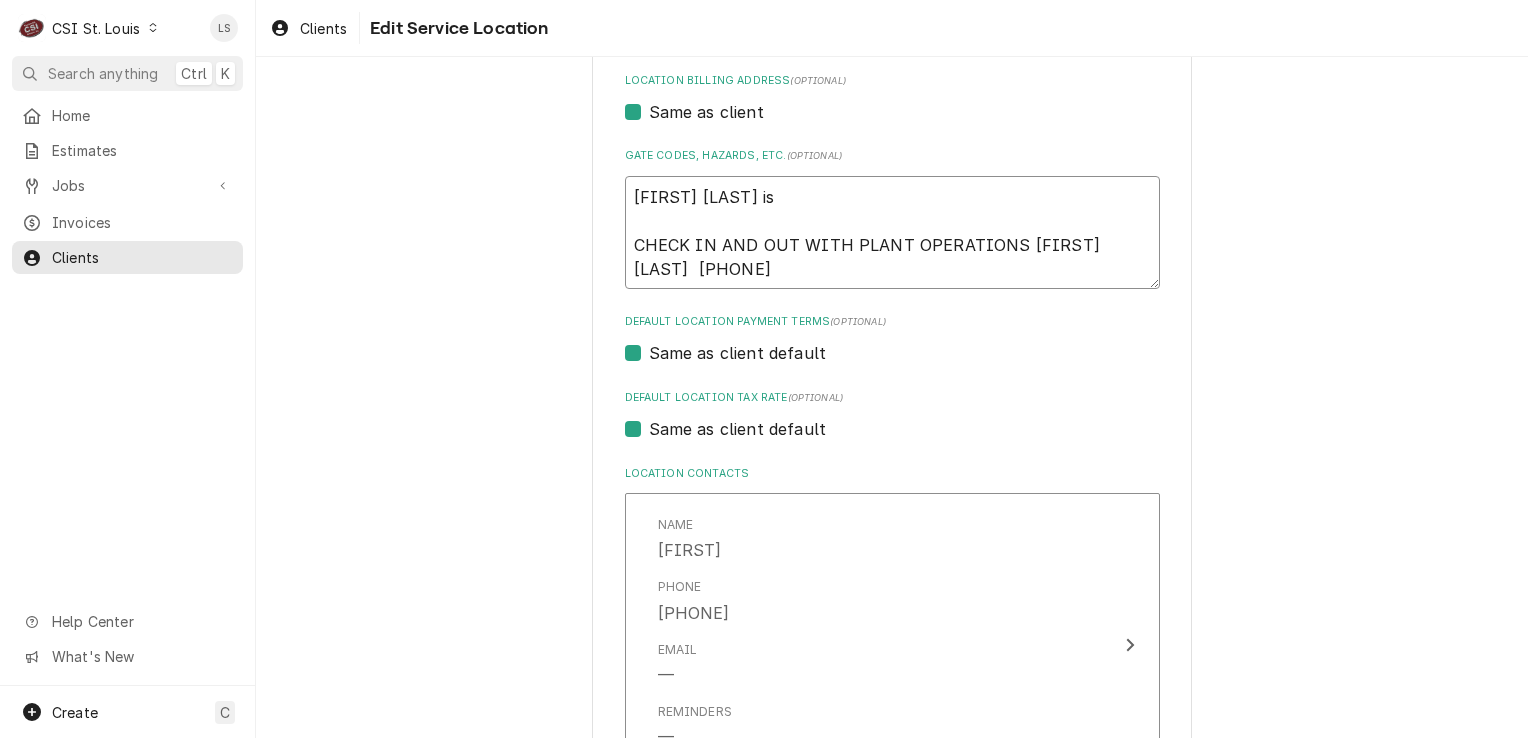 type on "x" 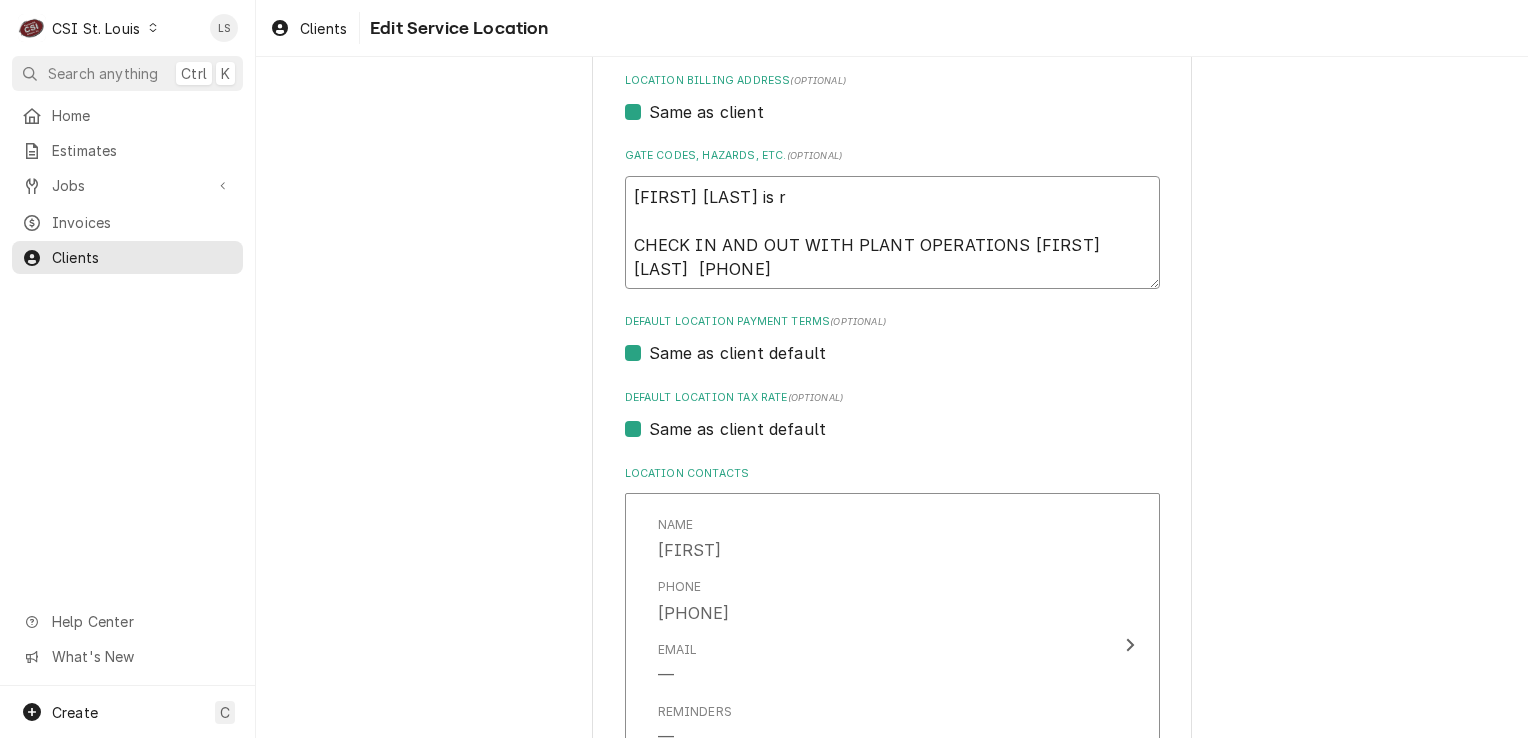 type on "x" 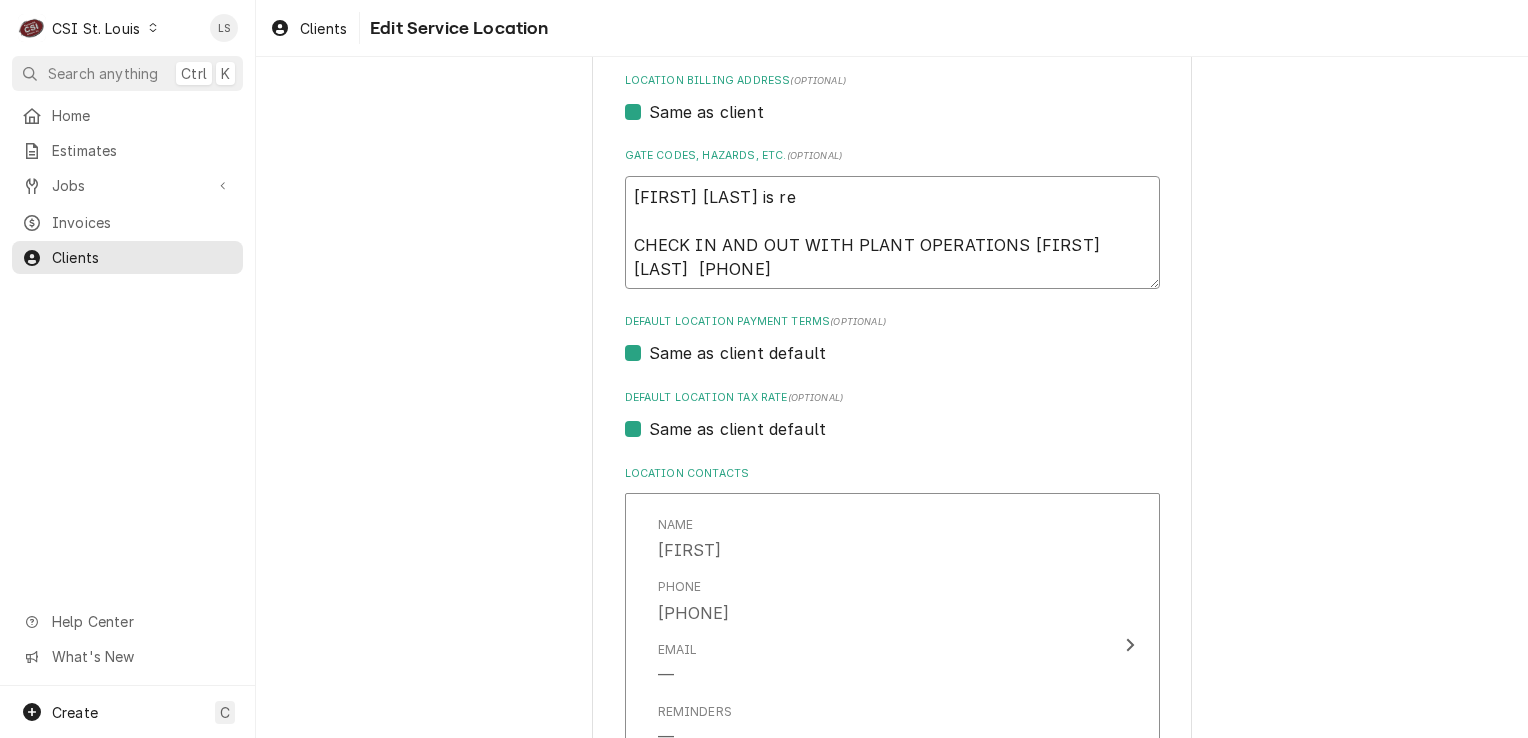 type on "x" 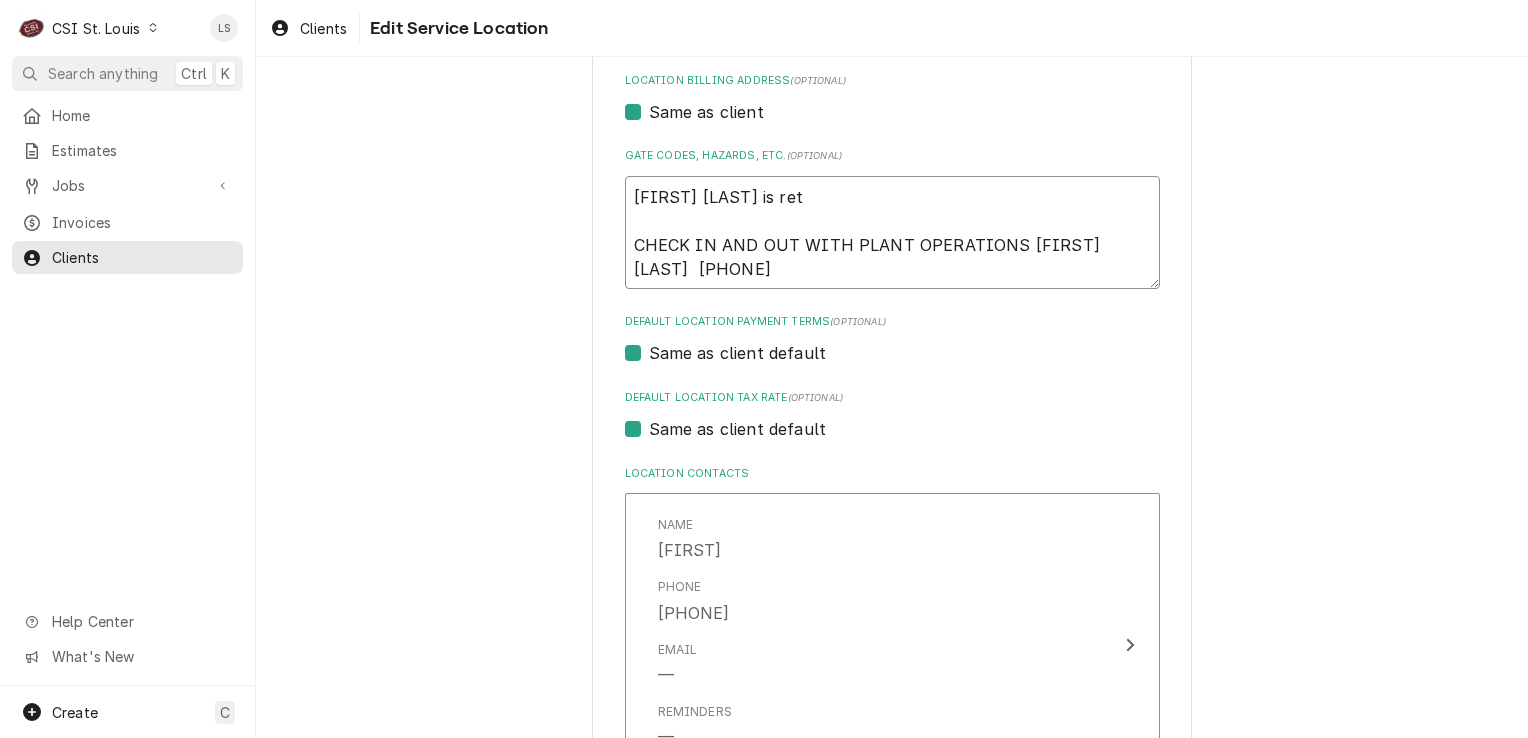 type on "x" 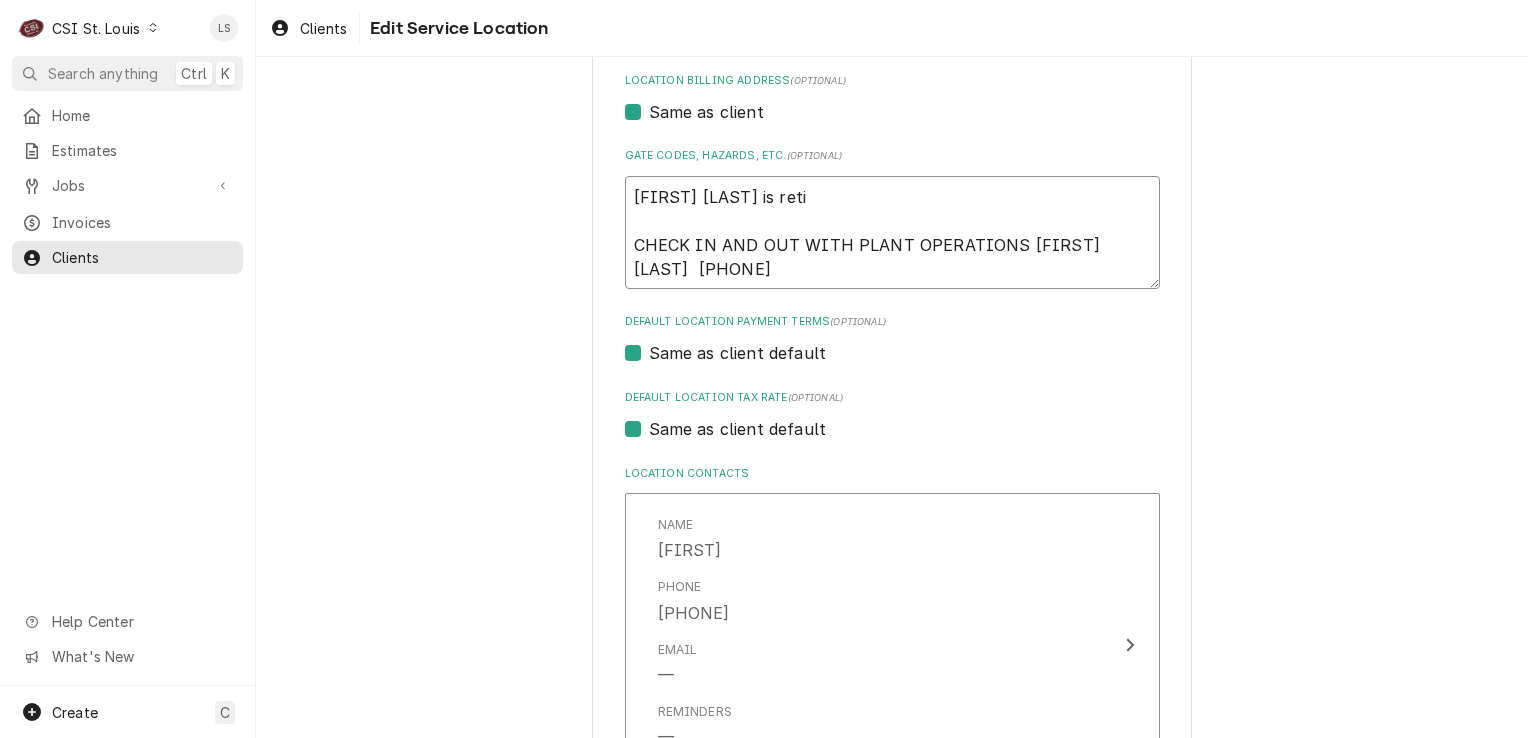 type on "x" 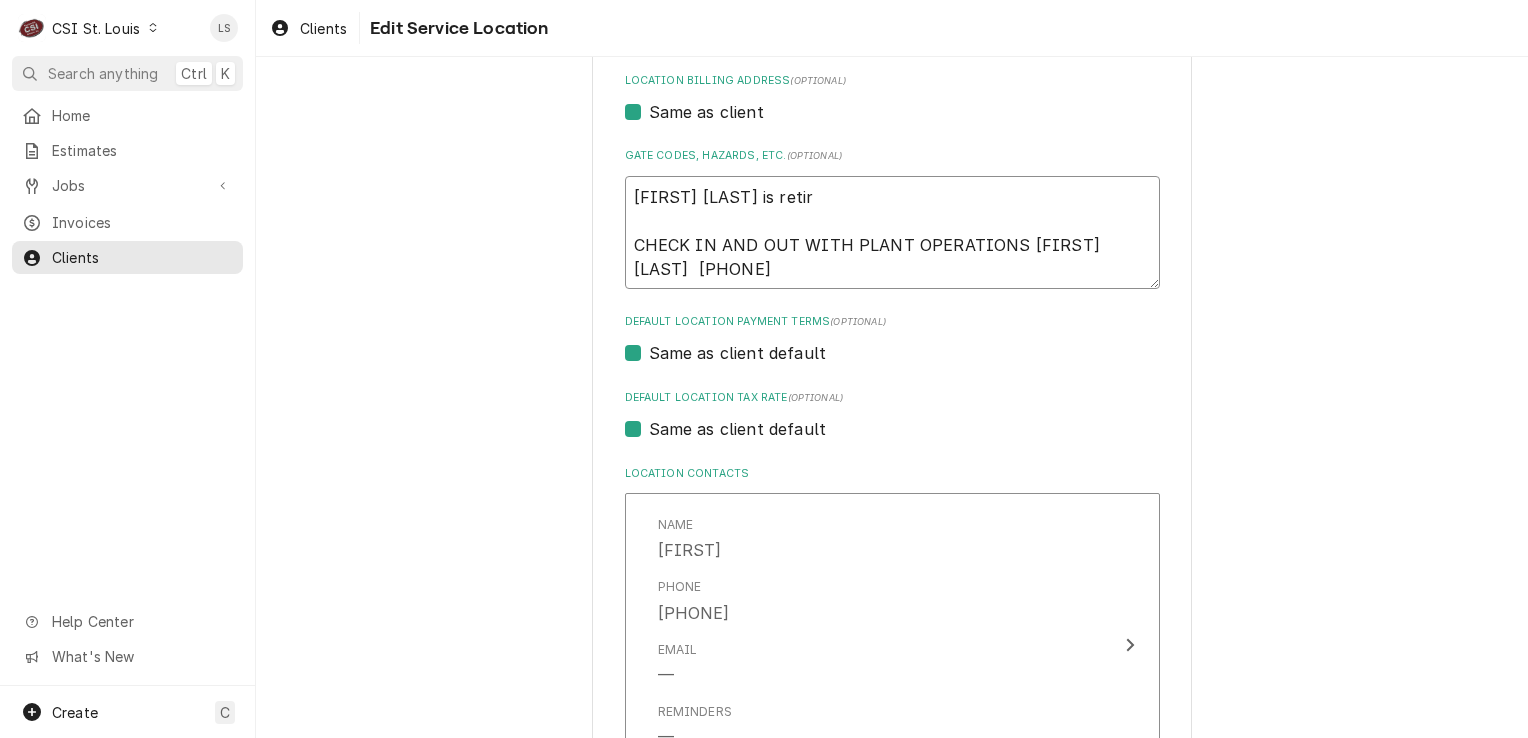 type on "x" 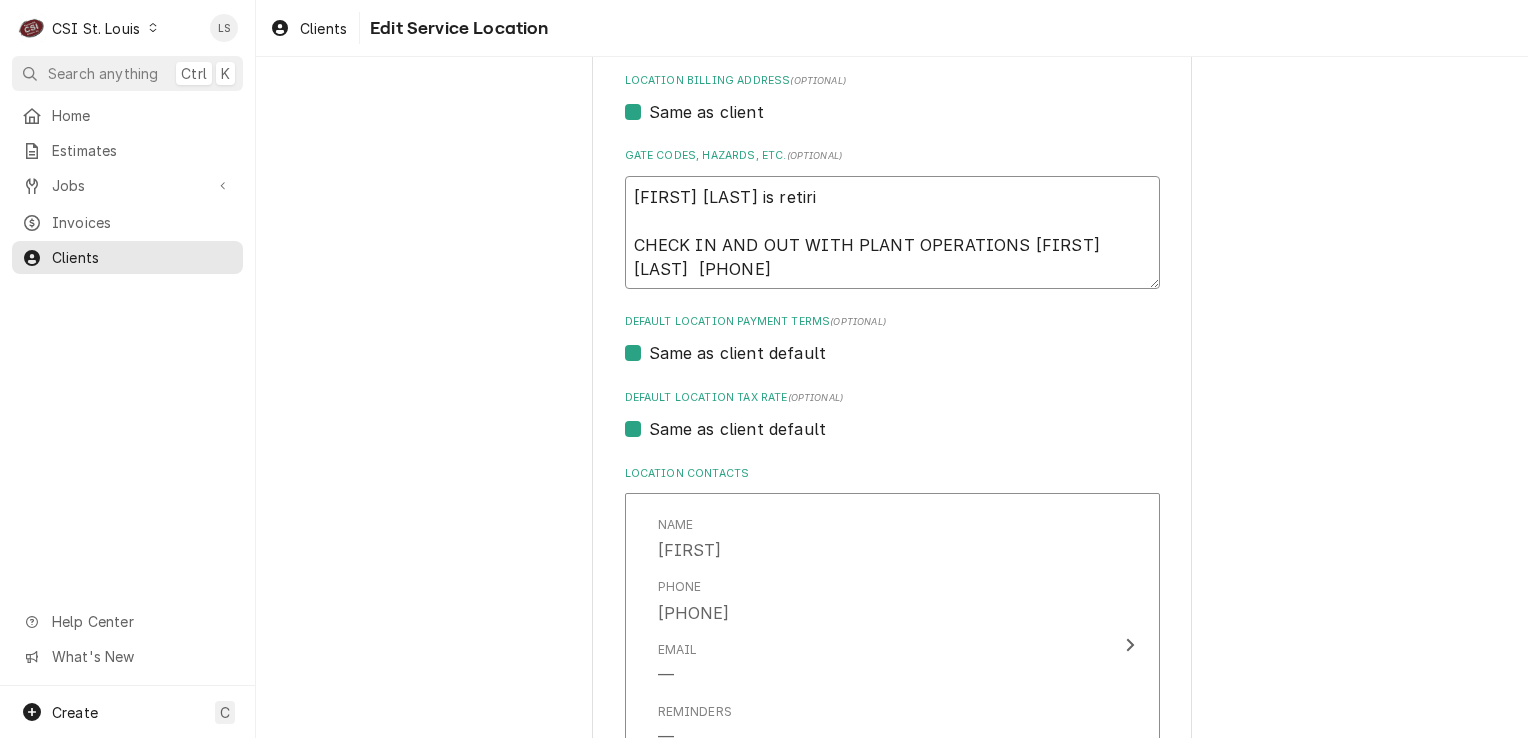 type on "x" 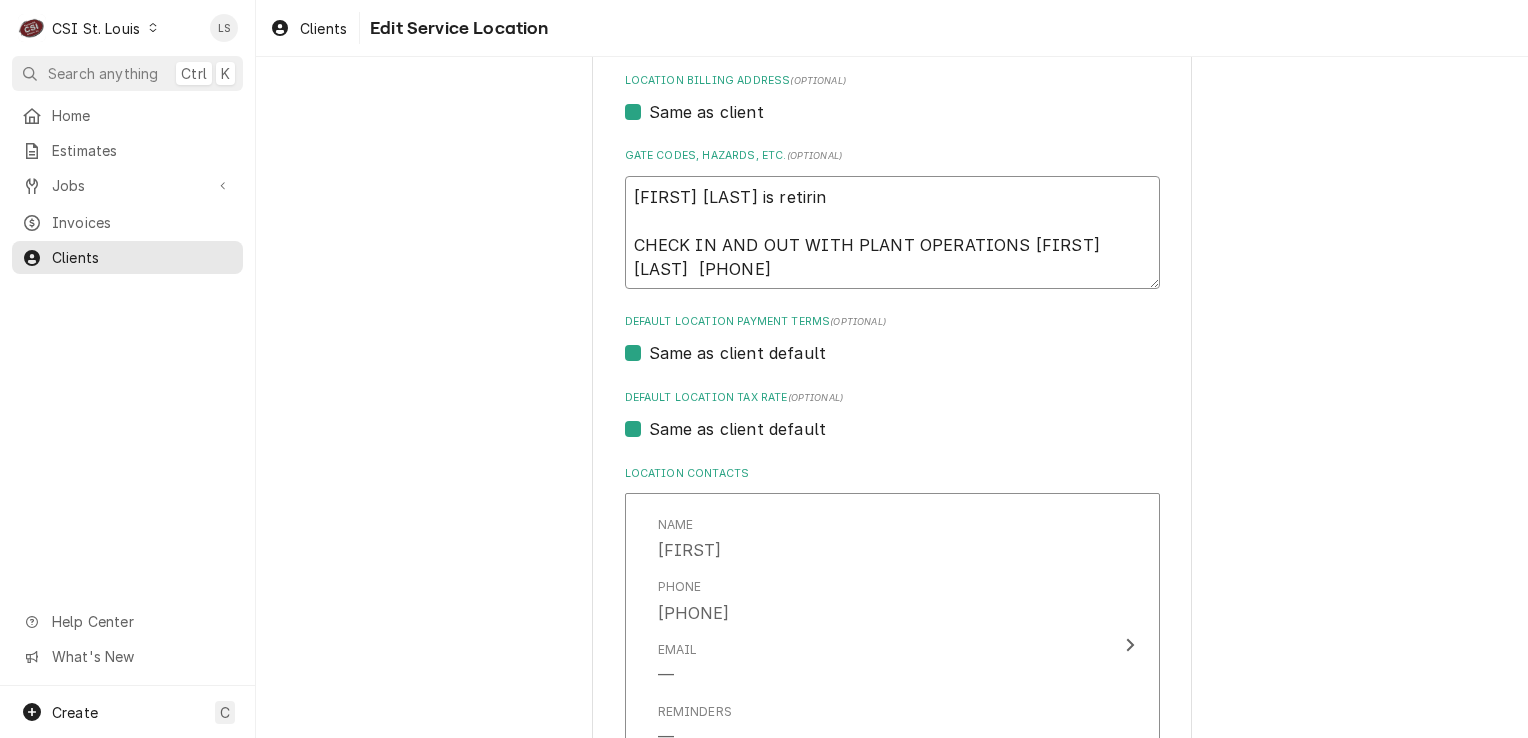 type on "Tim Sherman is retiring
CHECK IN AND OUT WITH PLANT OPERATIONS TIM SHERMAN  636-357-6880" 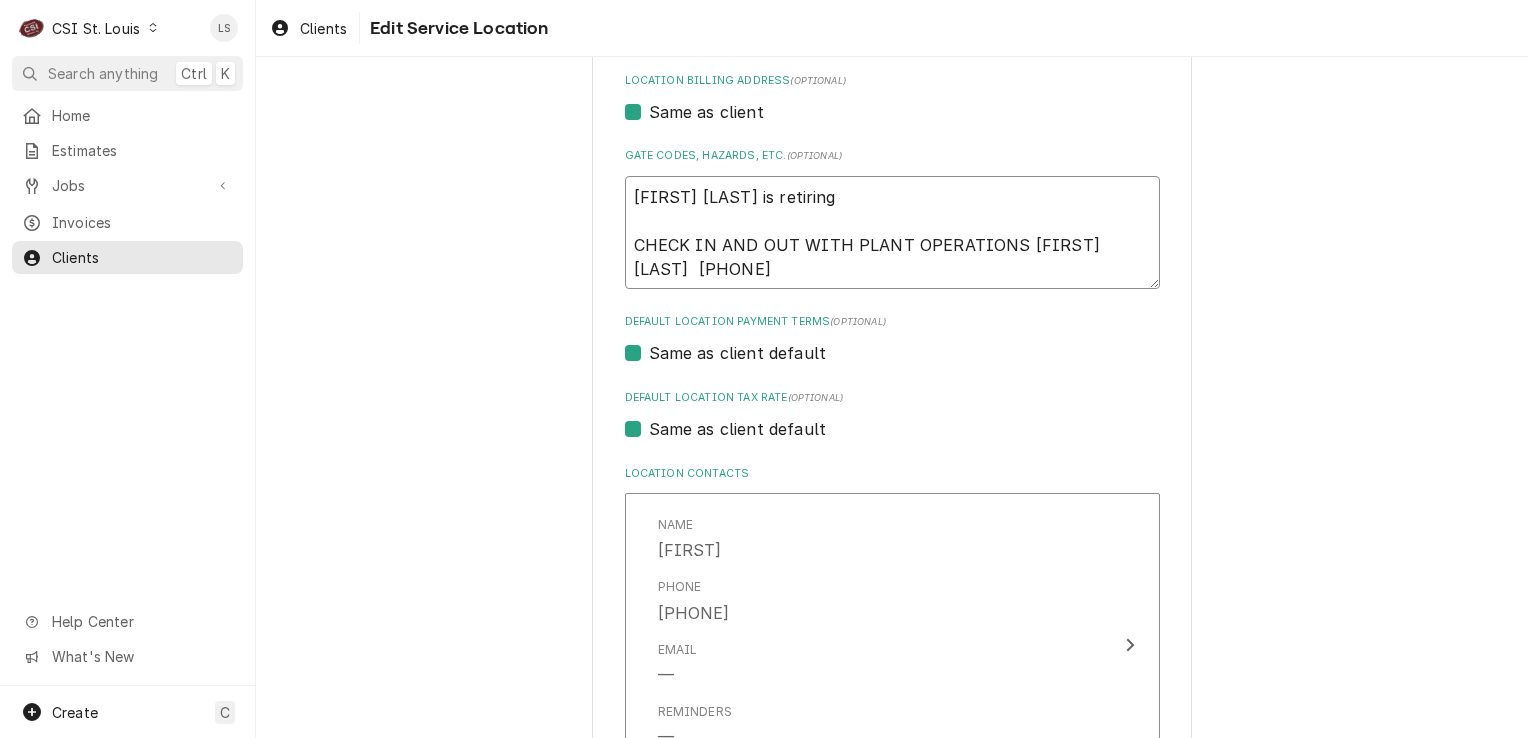 type on "x" 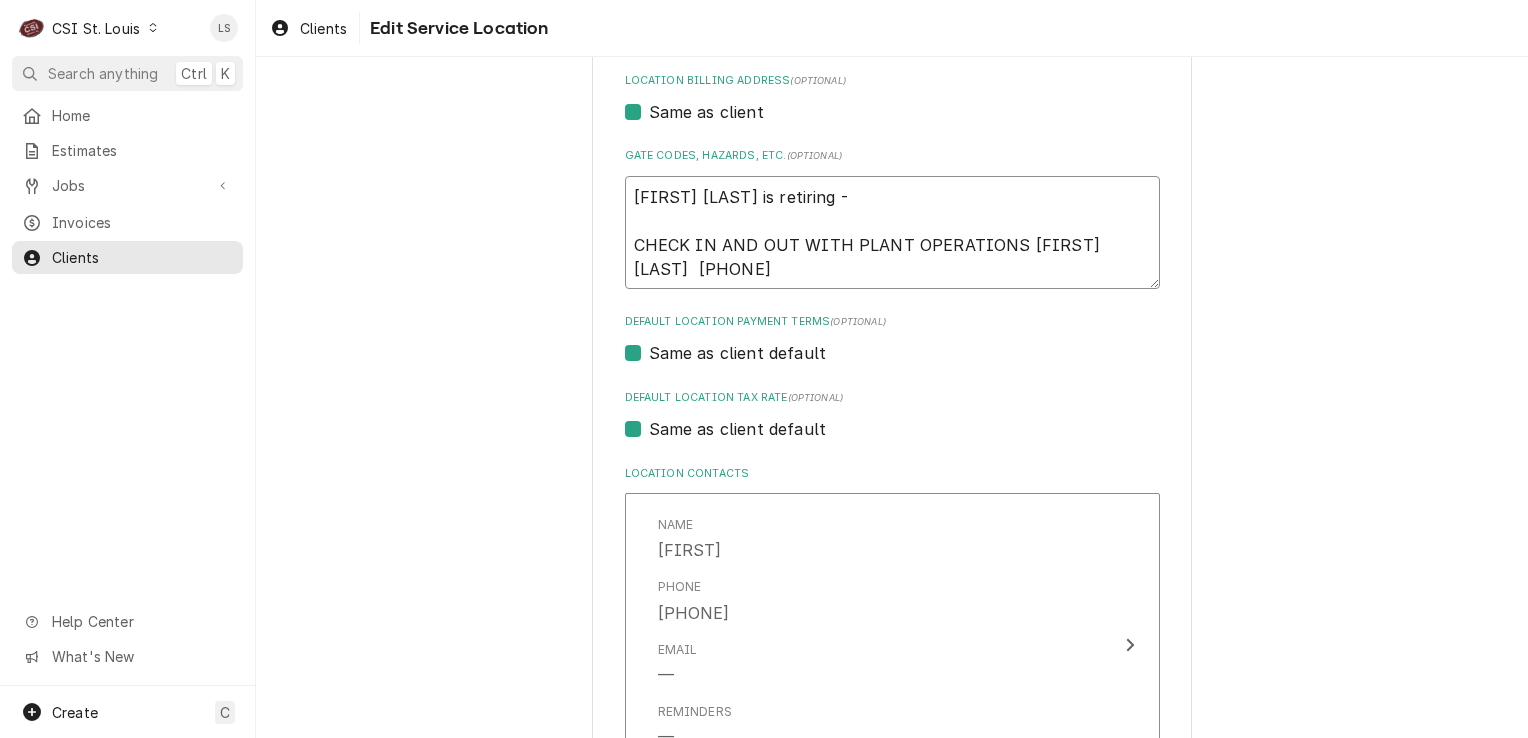 type on "x" 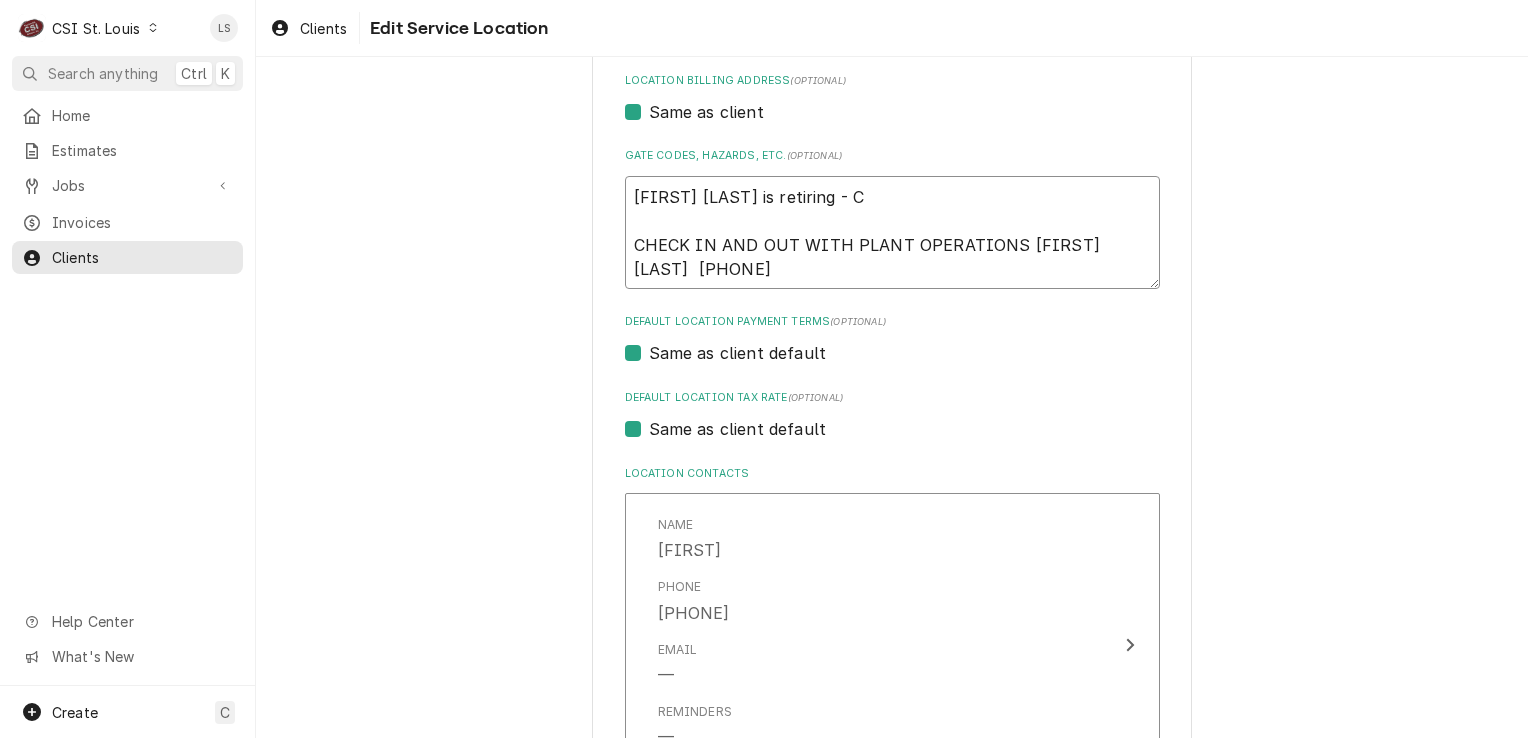 type on "x" 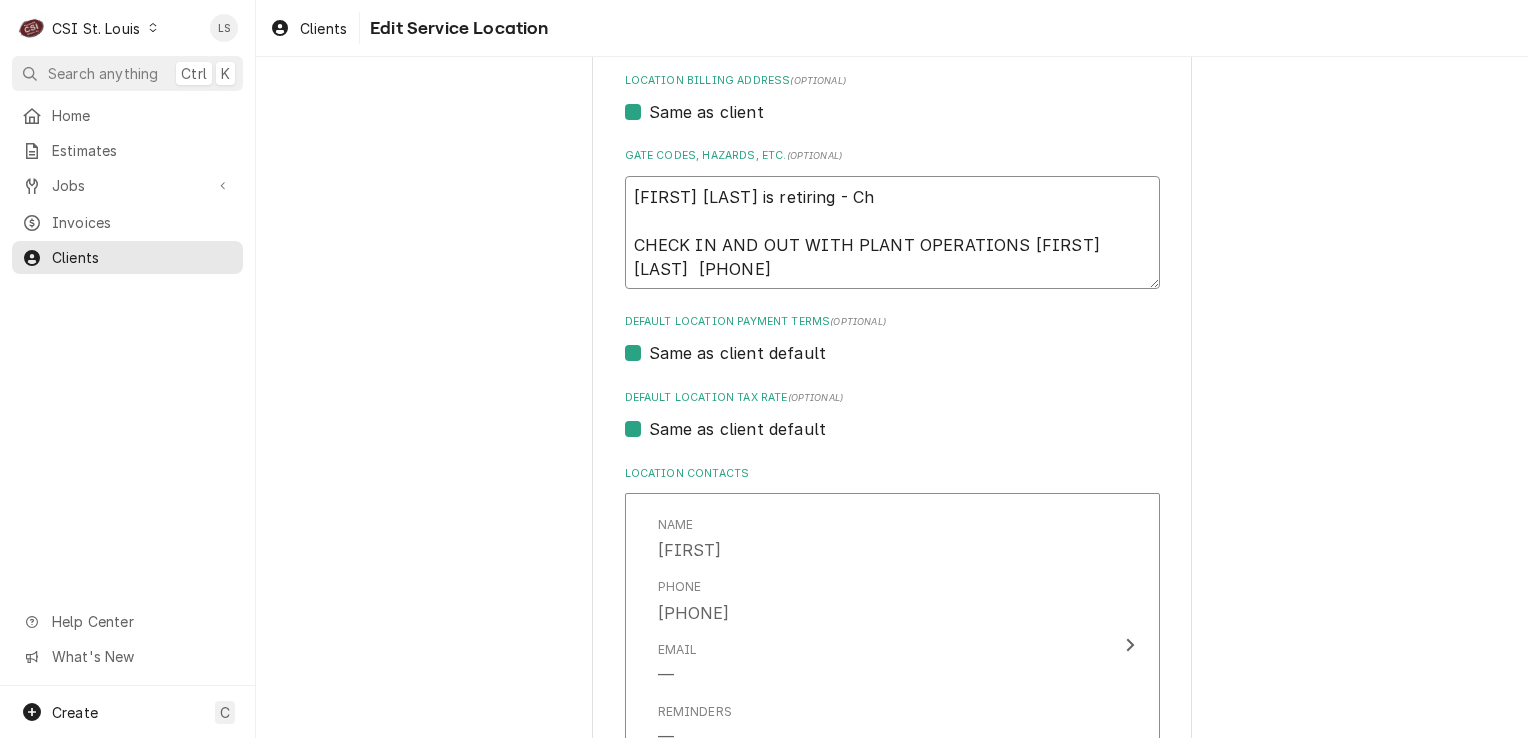 type on "x" 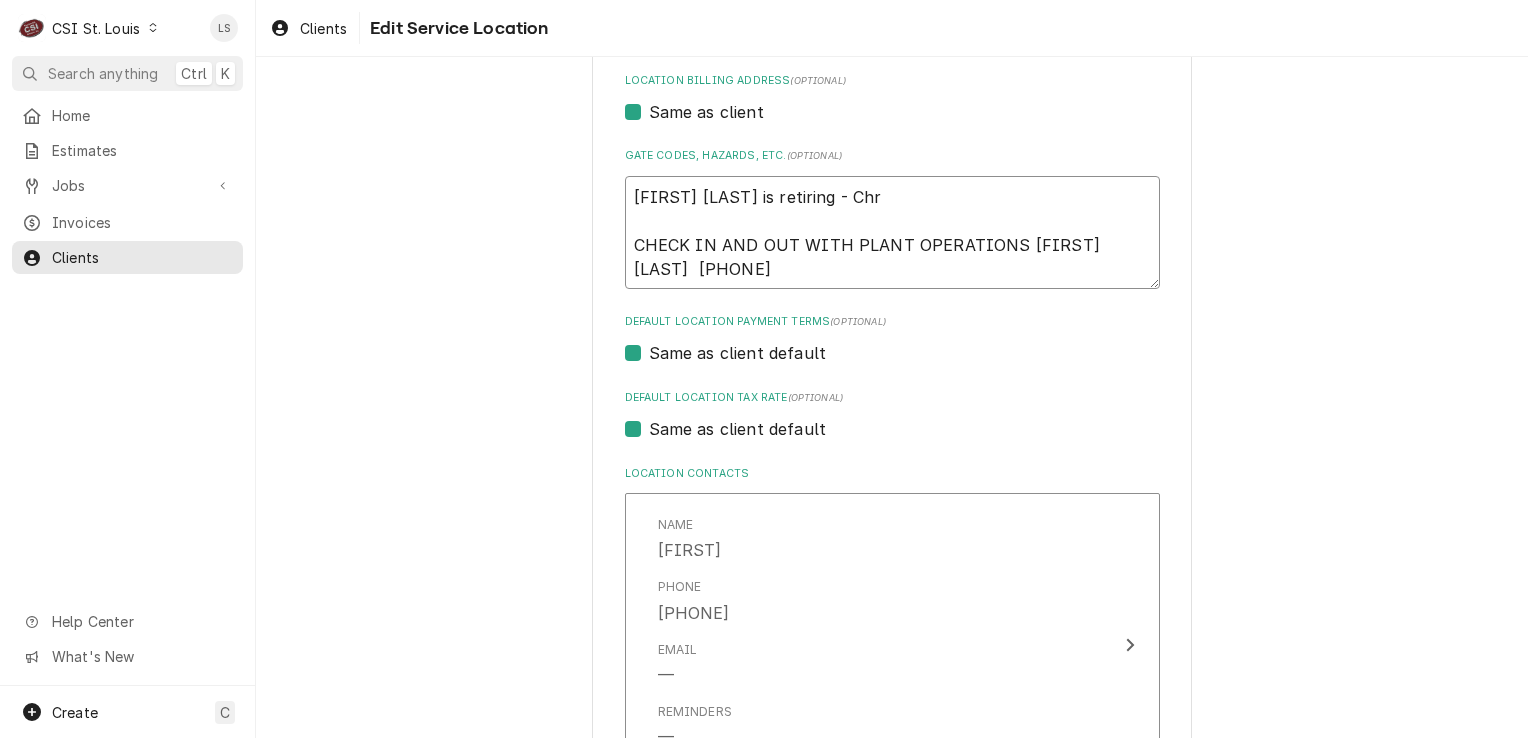 type on "x" 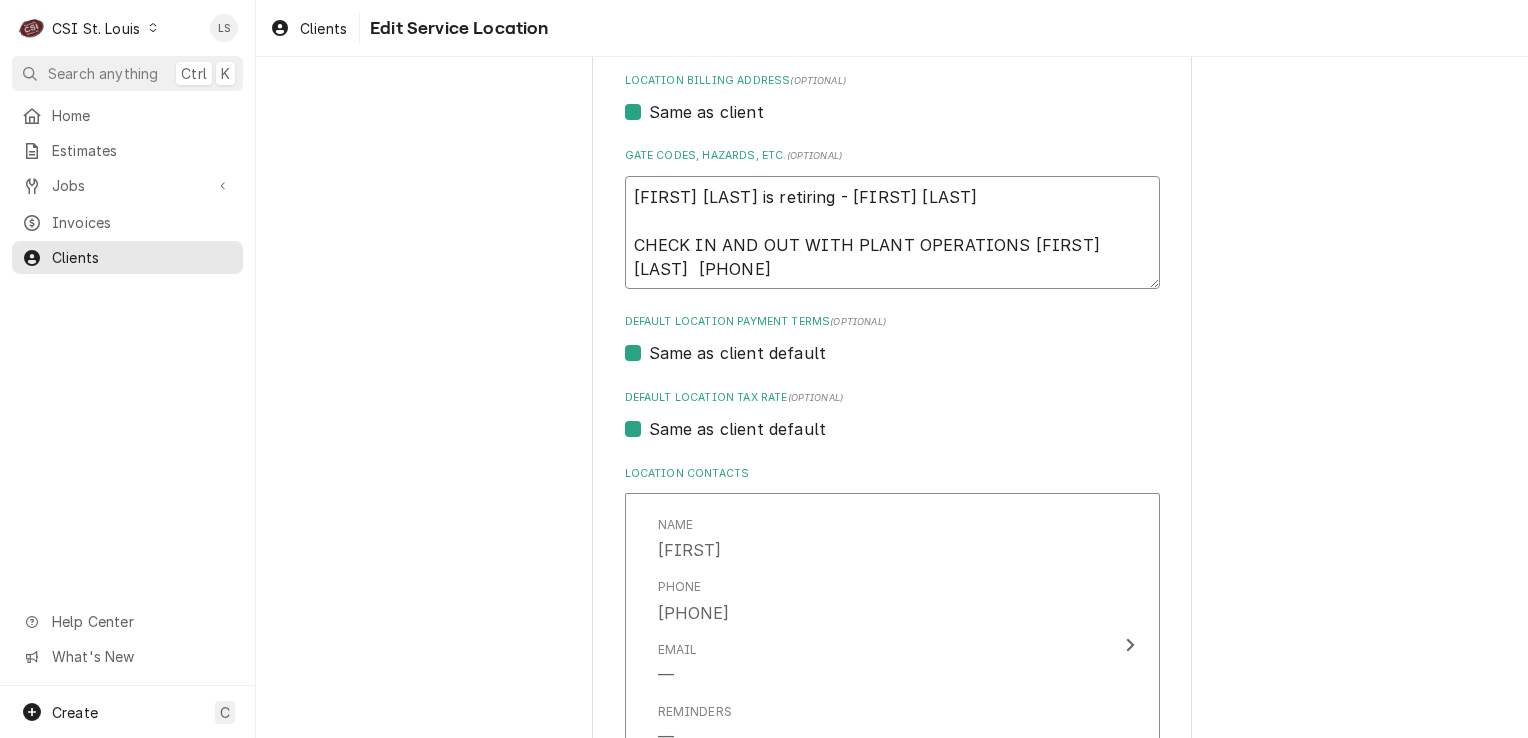type on "x" 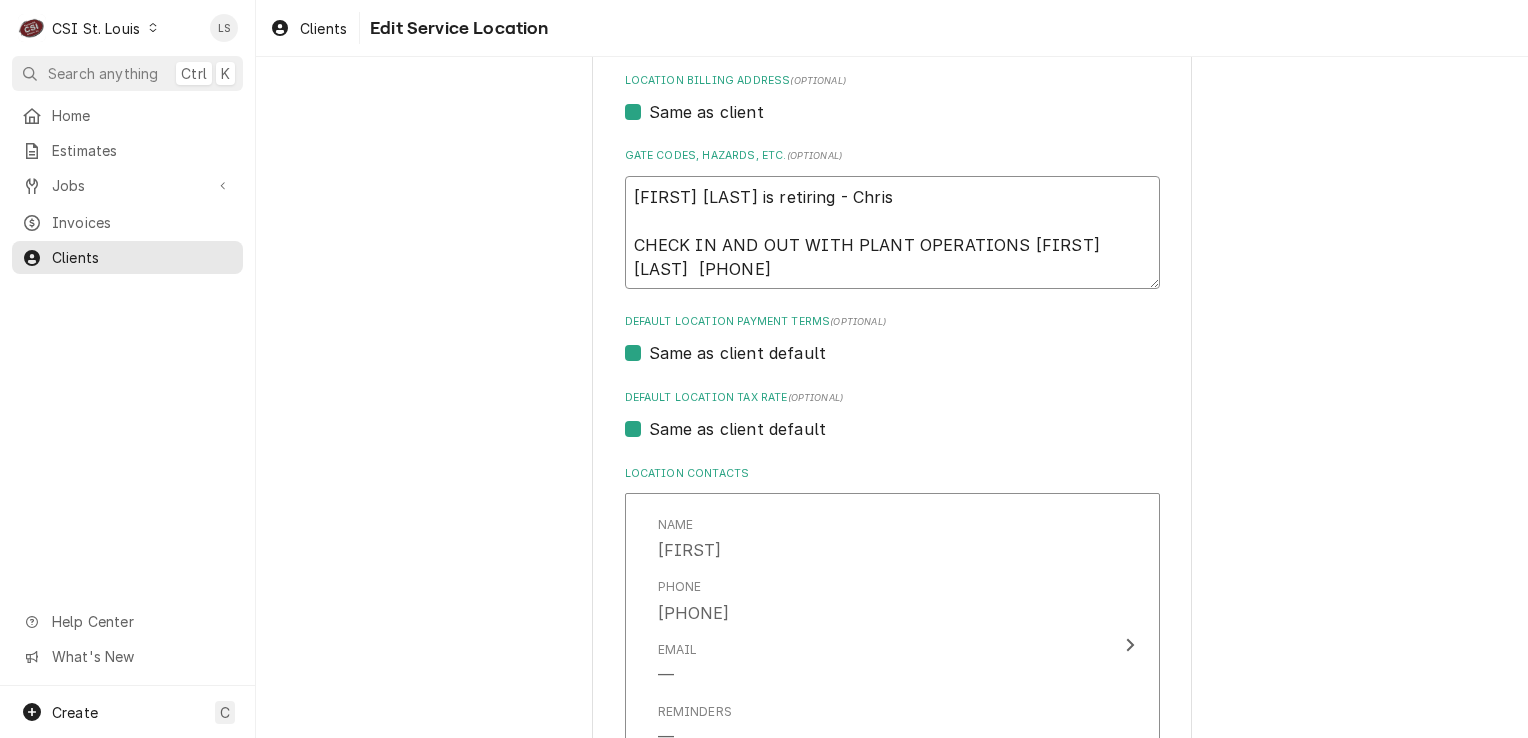 type on "x" 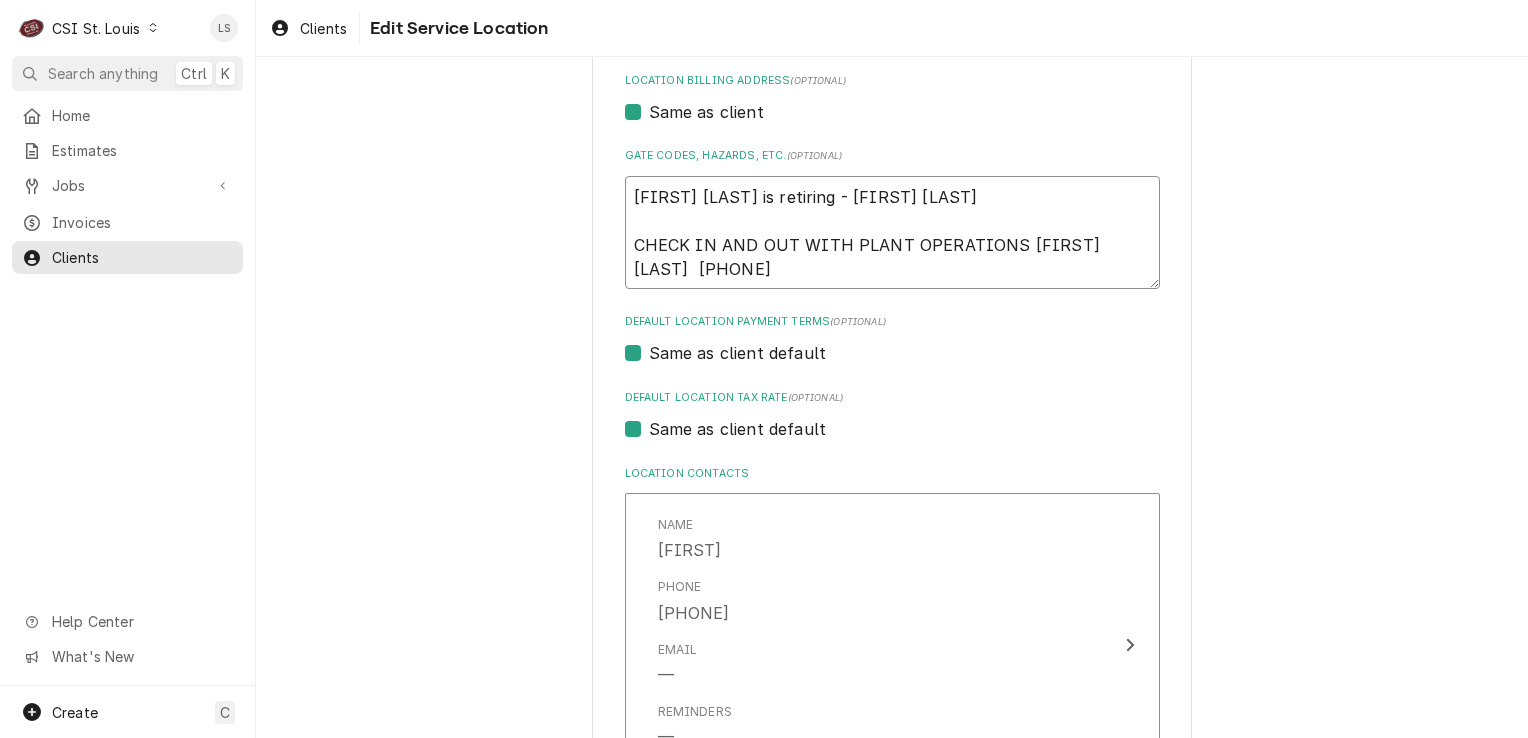 type on "x" 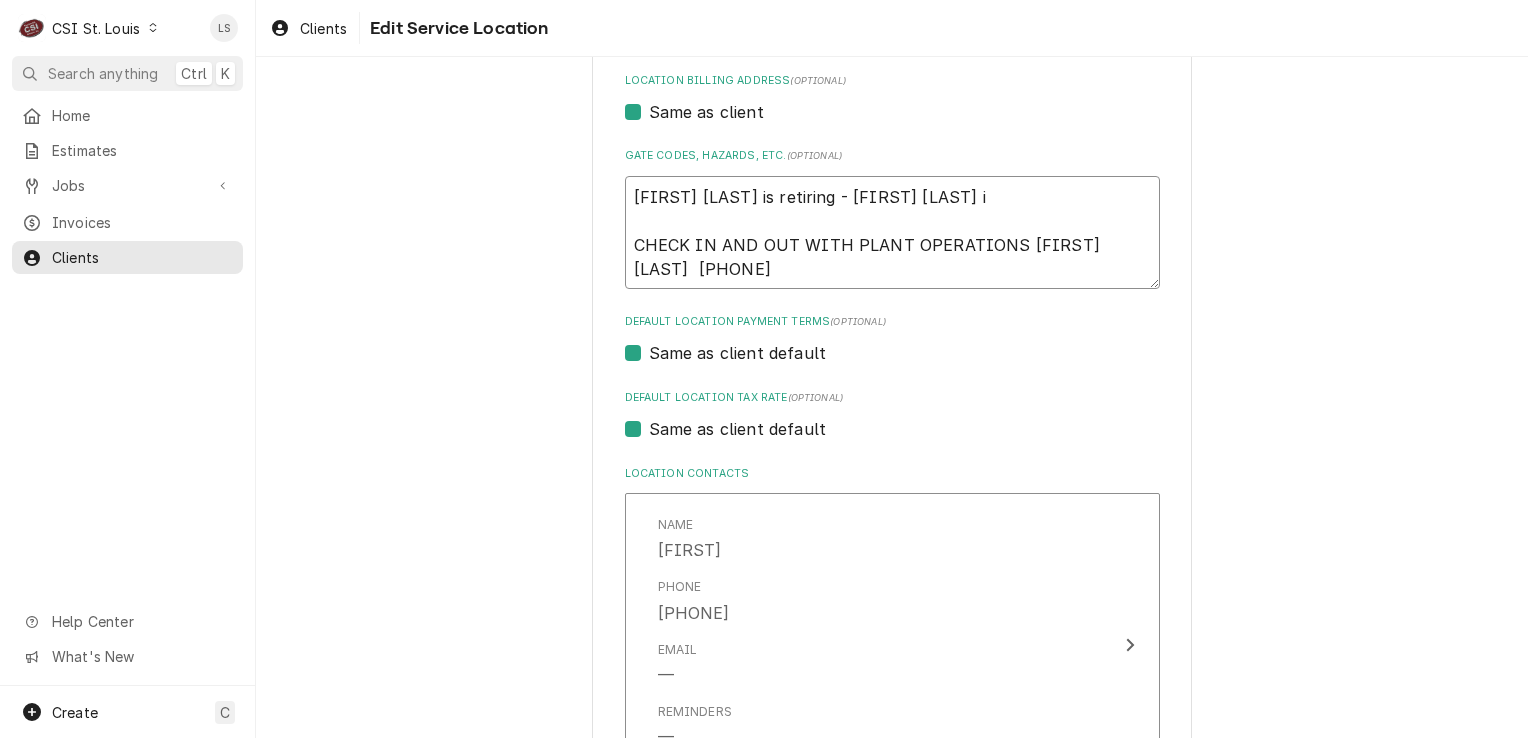type on "Tim Sherman is retiring - Chris Crocker is
CHECK IN AND OUT WITH PLANT OPERATIONS TIM SHERMAN  636-357-6880" 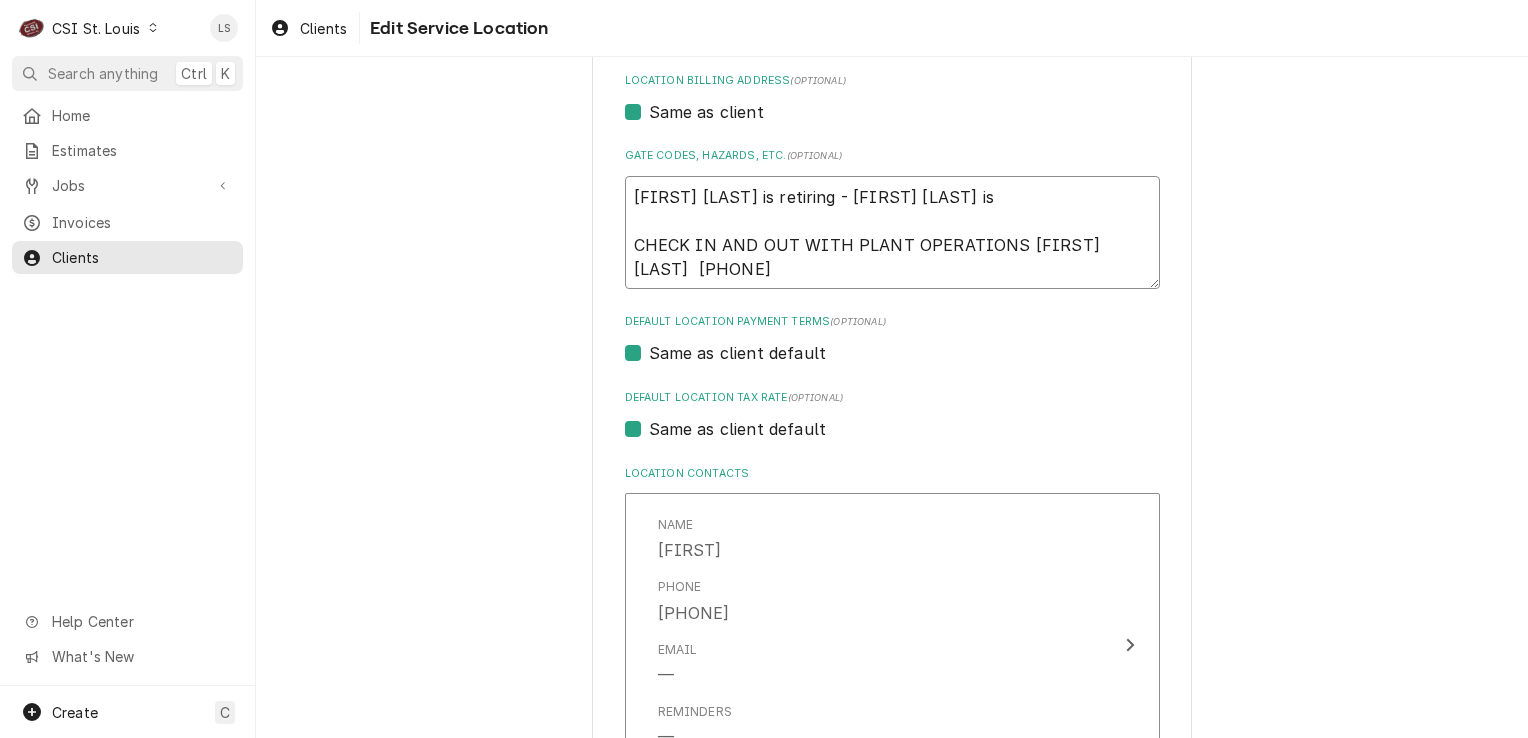 type on "x" 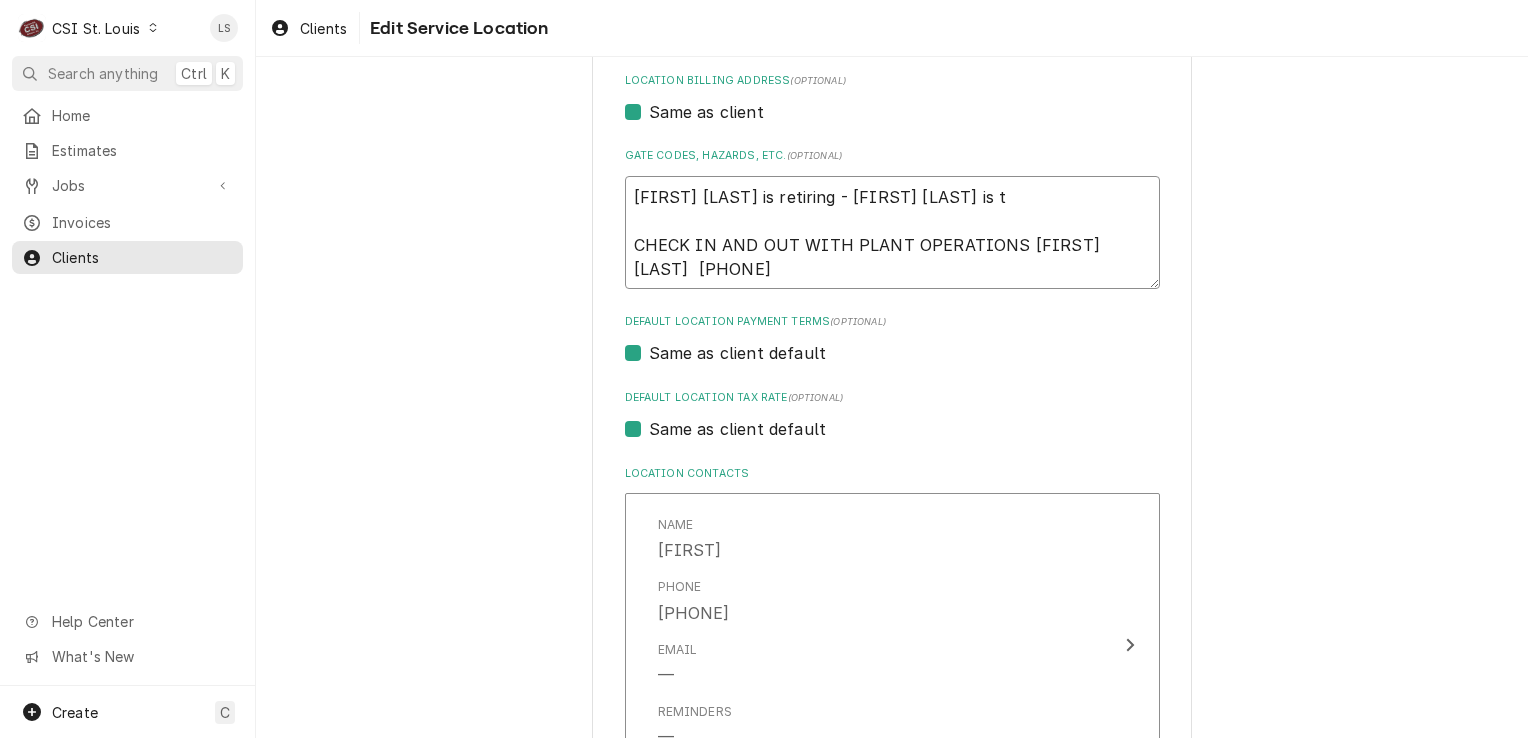 type on "x" 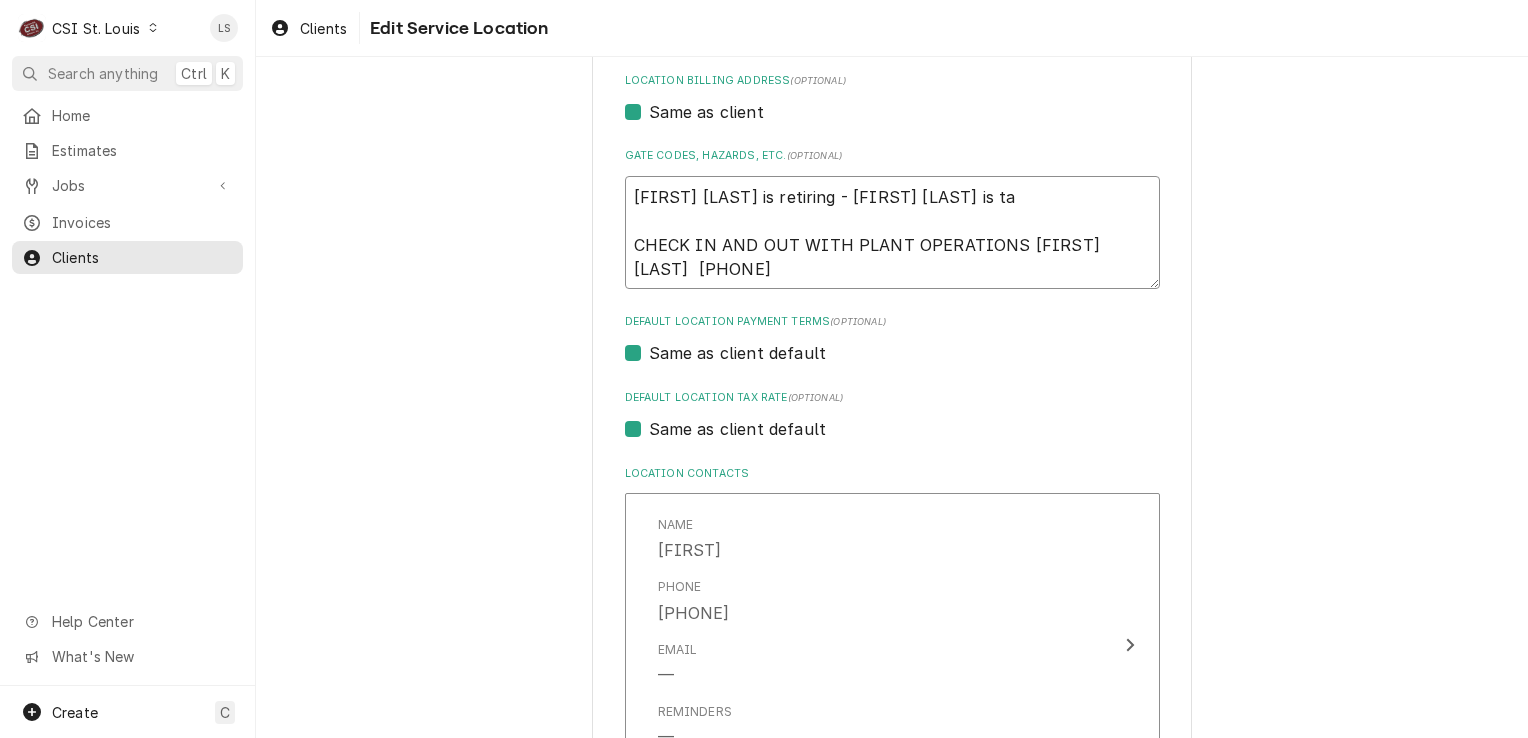 type on "x" 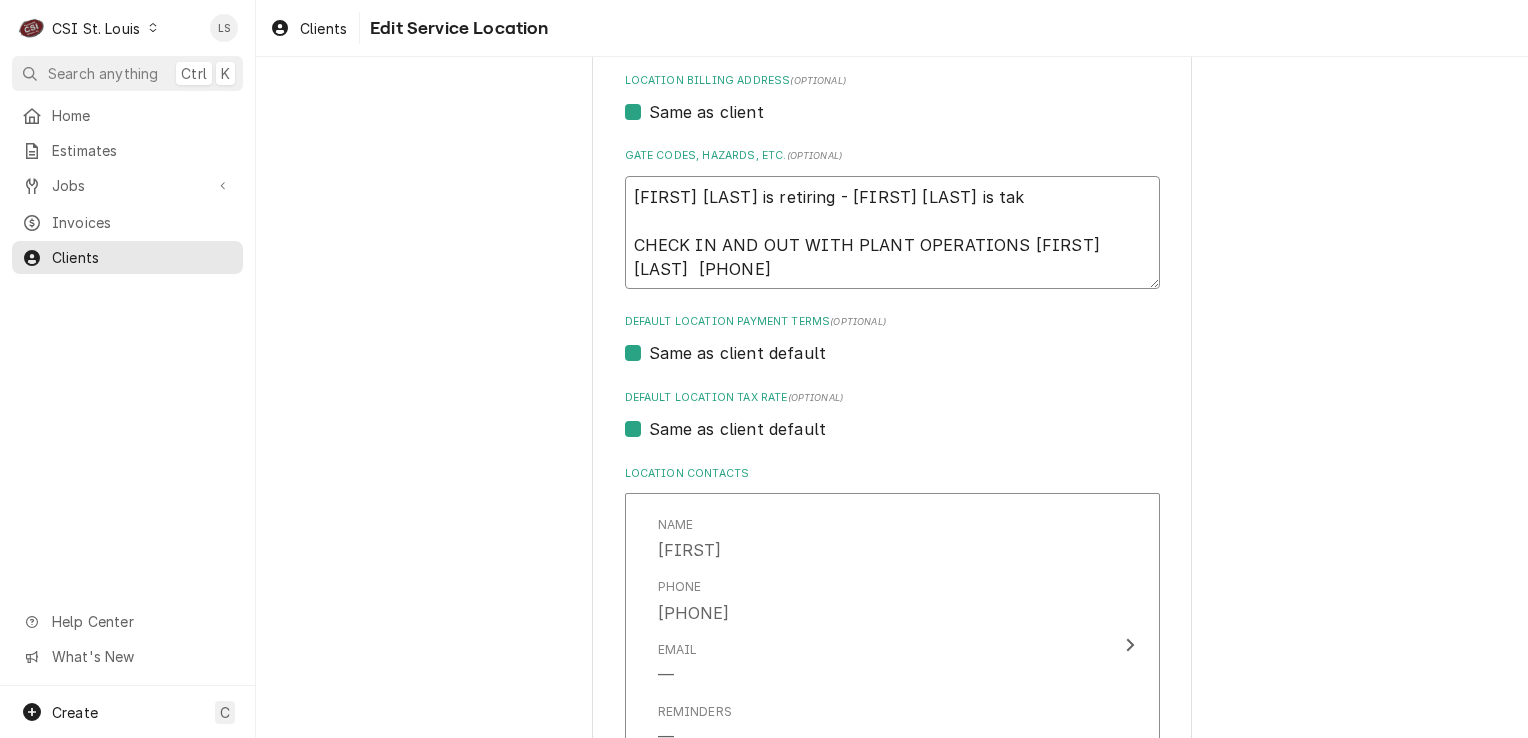 type on "x" 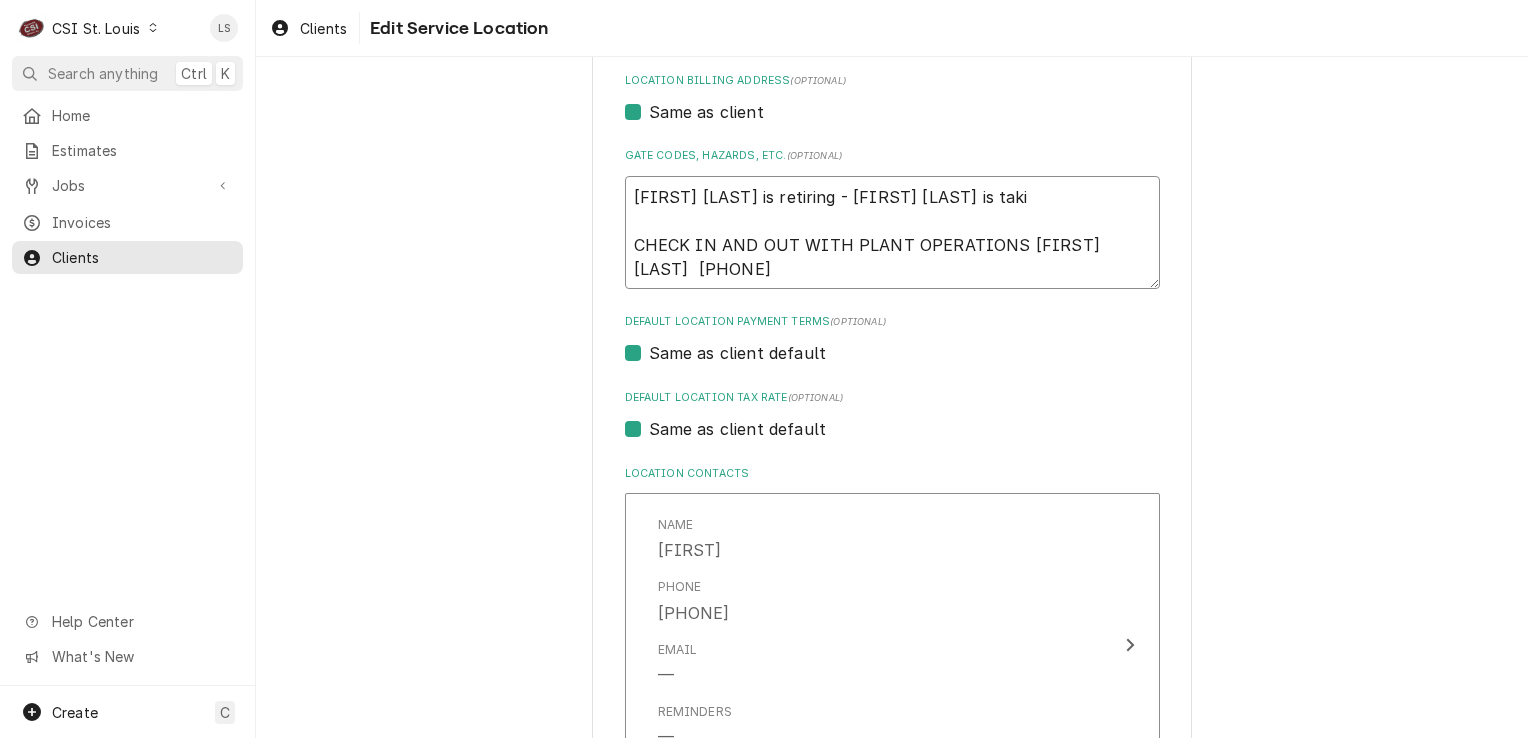 type on "x" 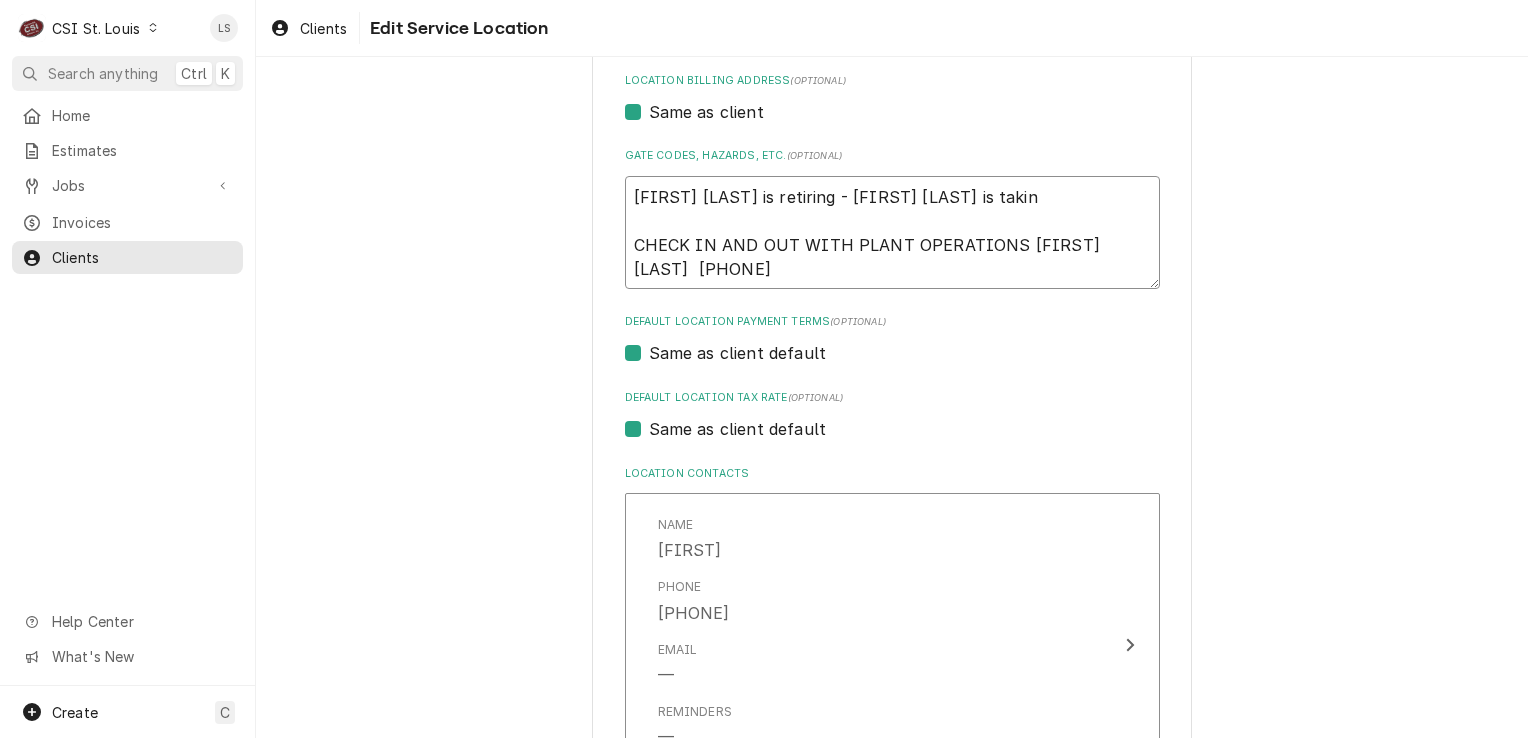 type on "x" 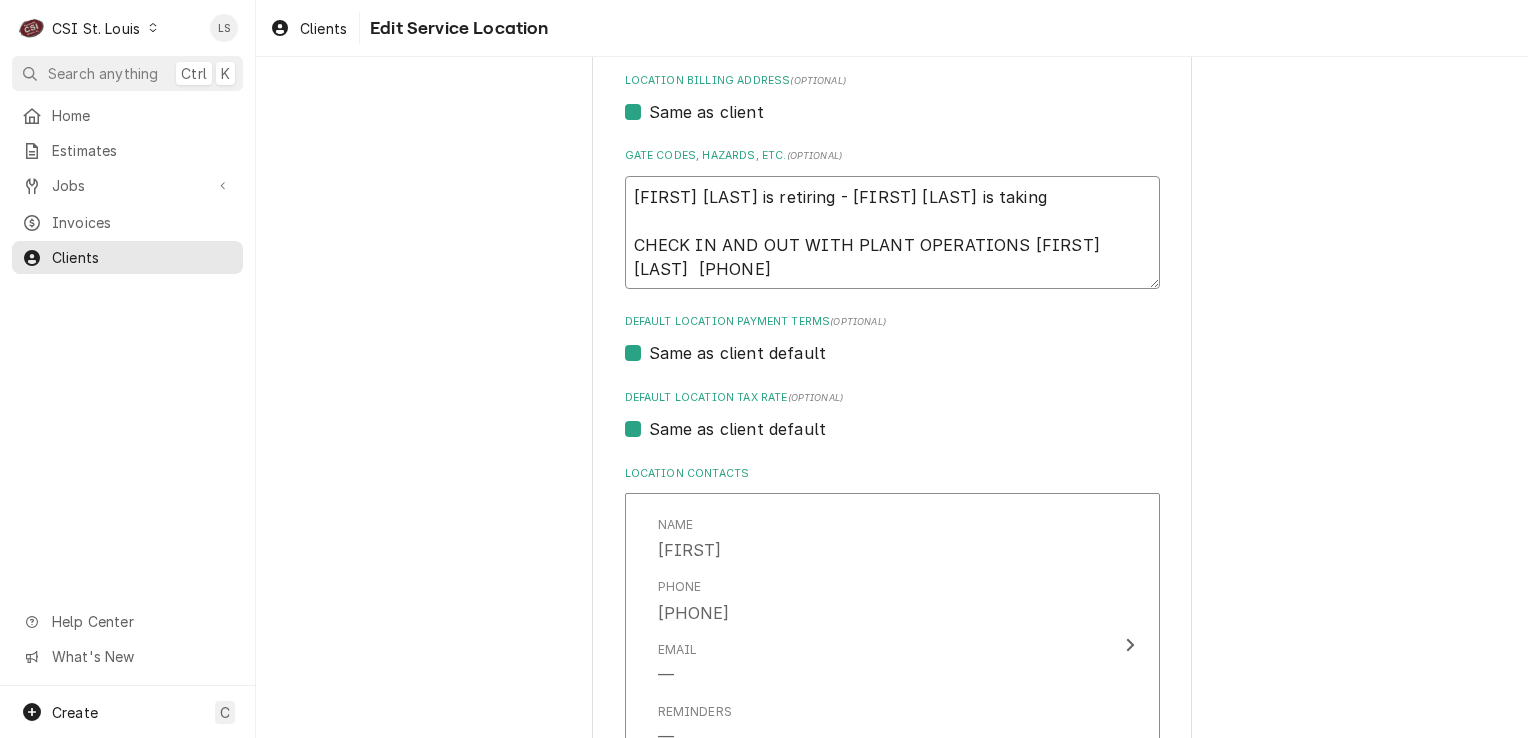 type on "x" 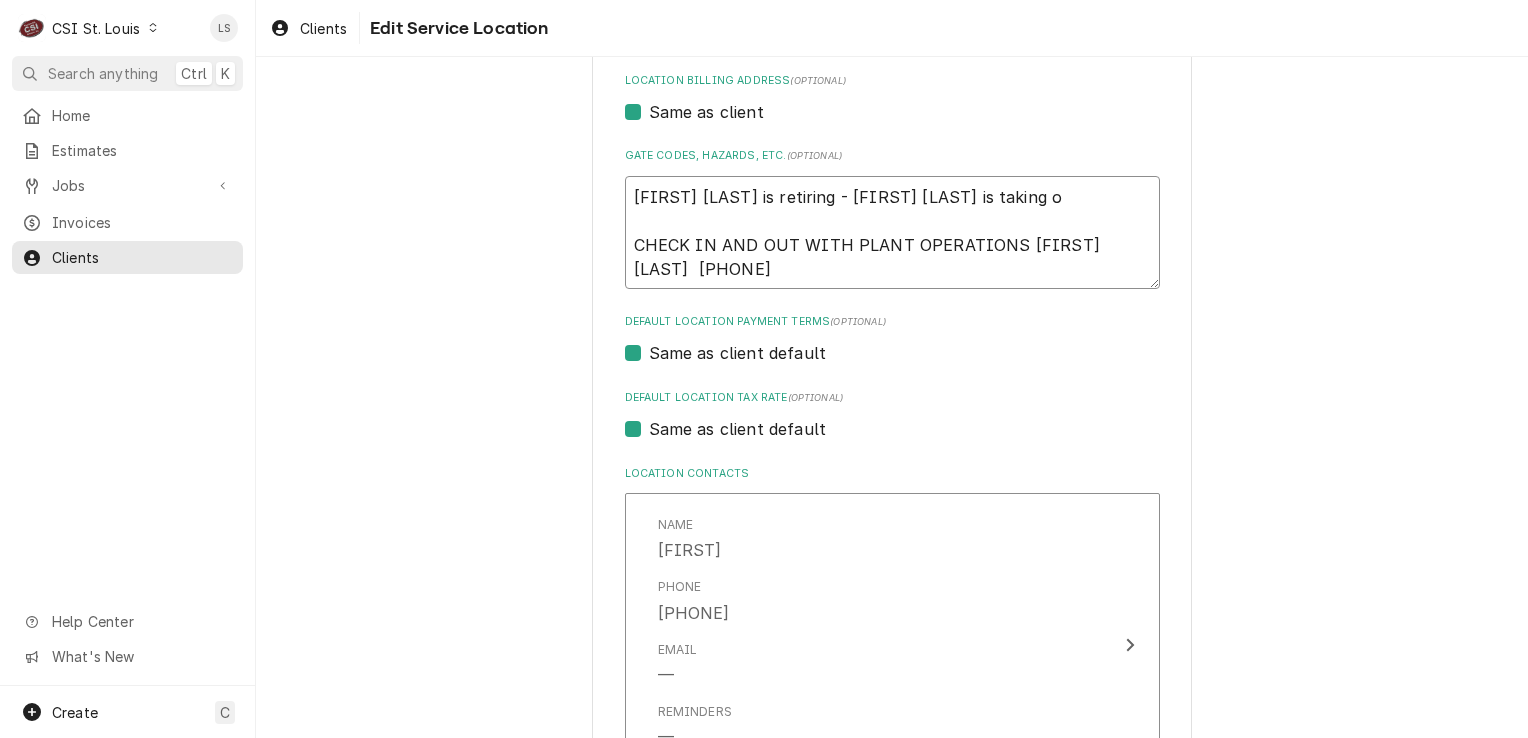 type on "x" 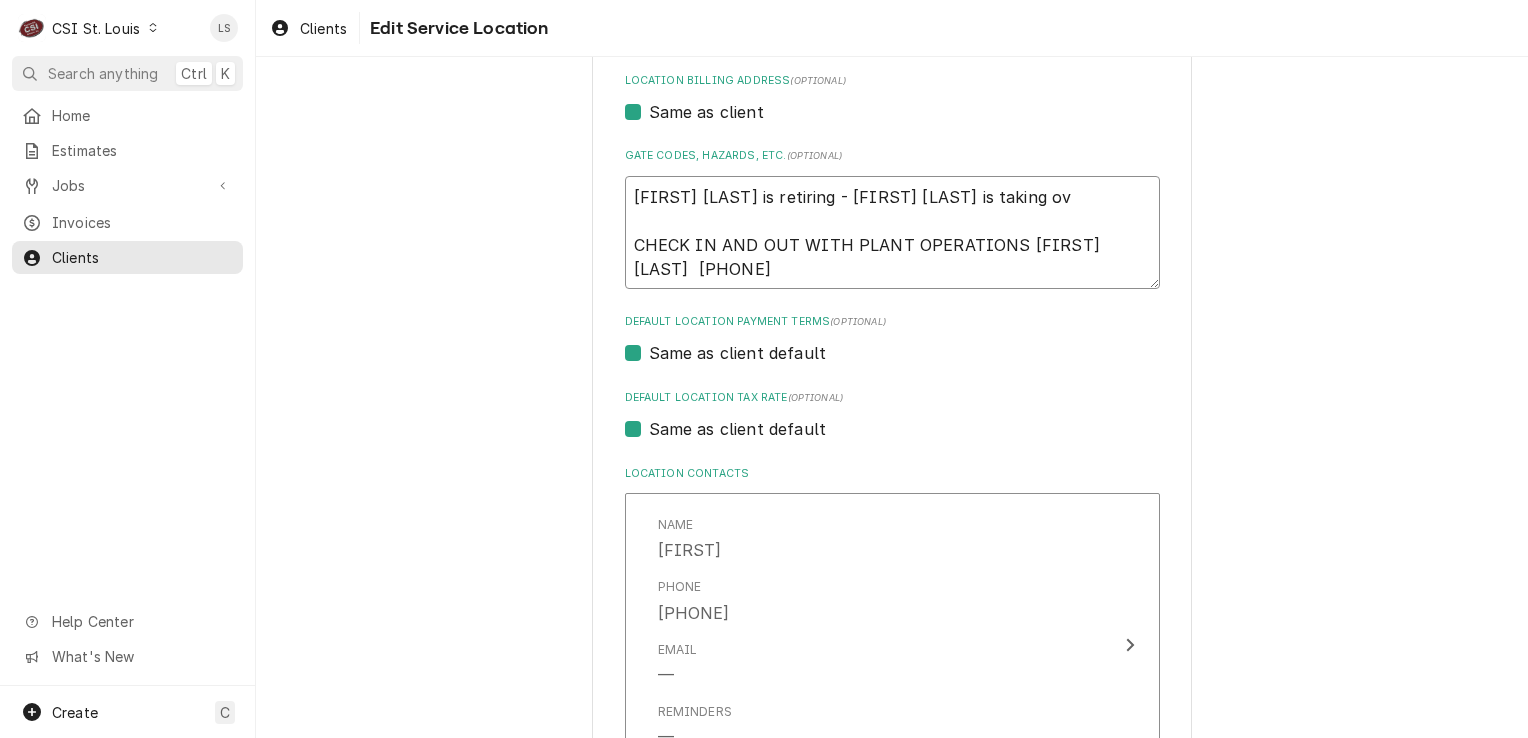 type on "x" 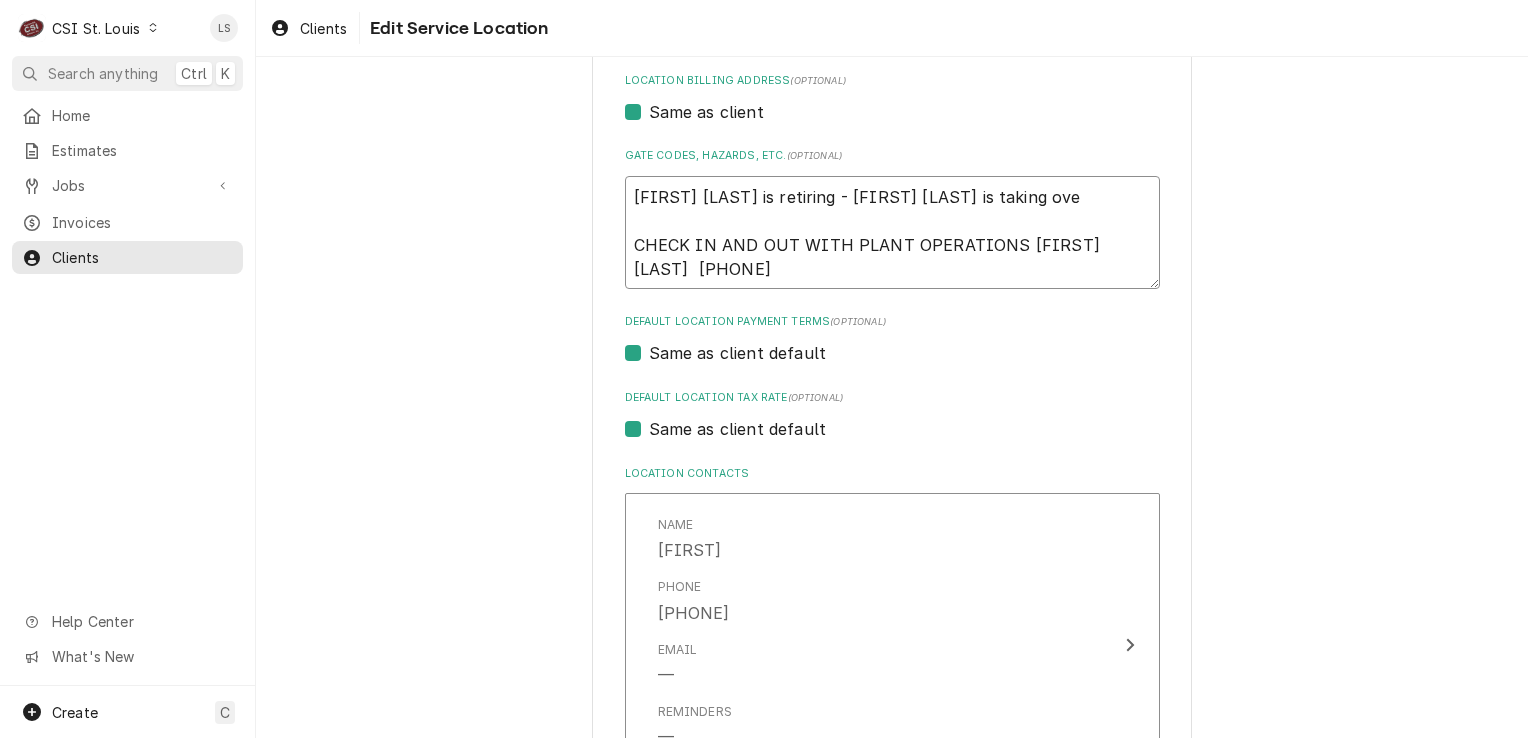 type on "x" 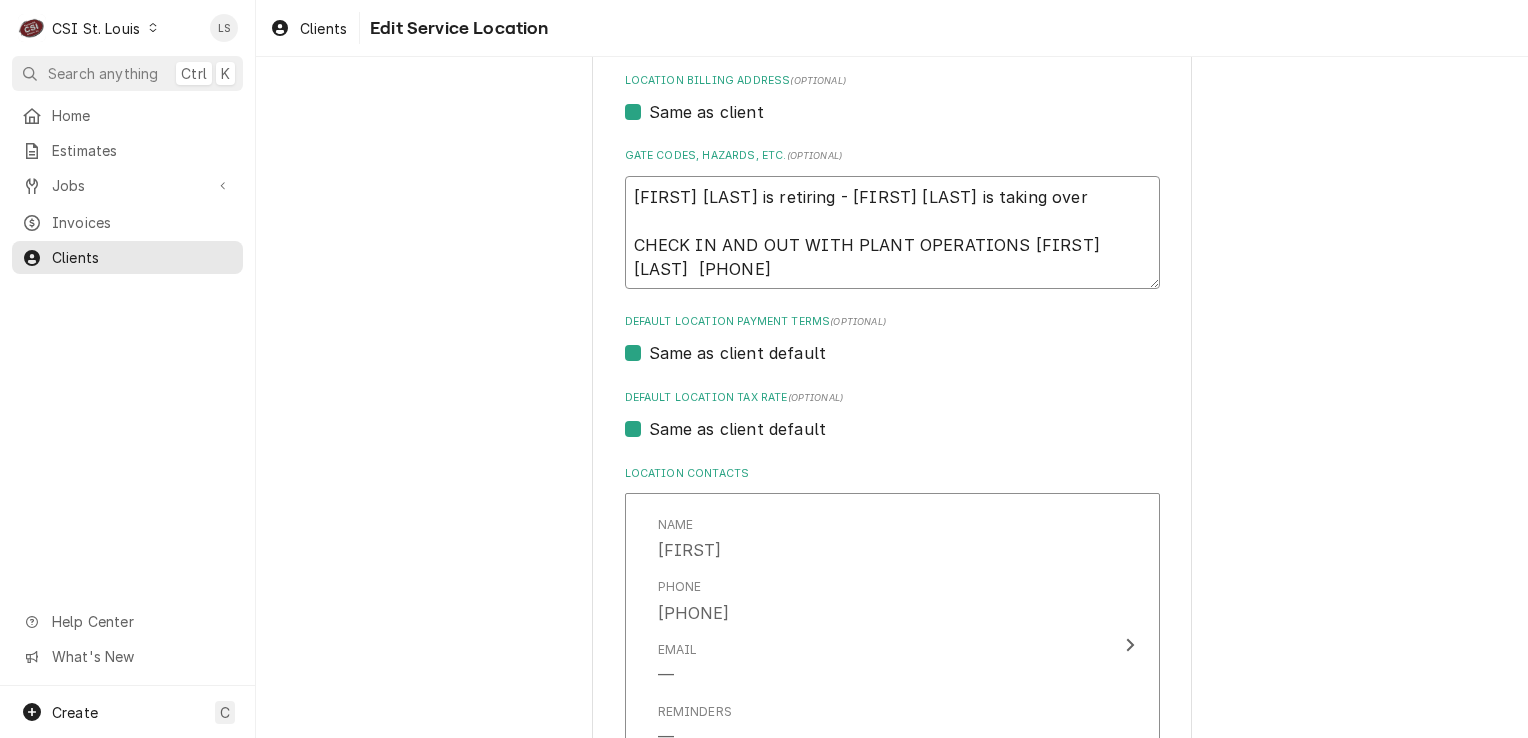 type on "x" 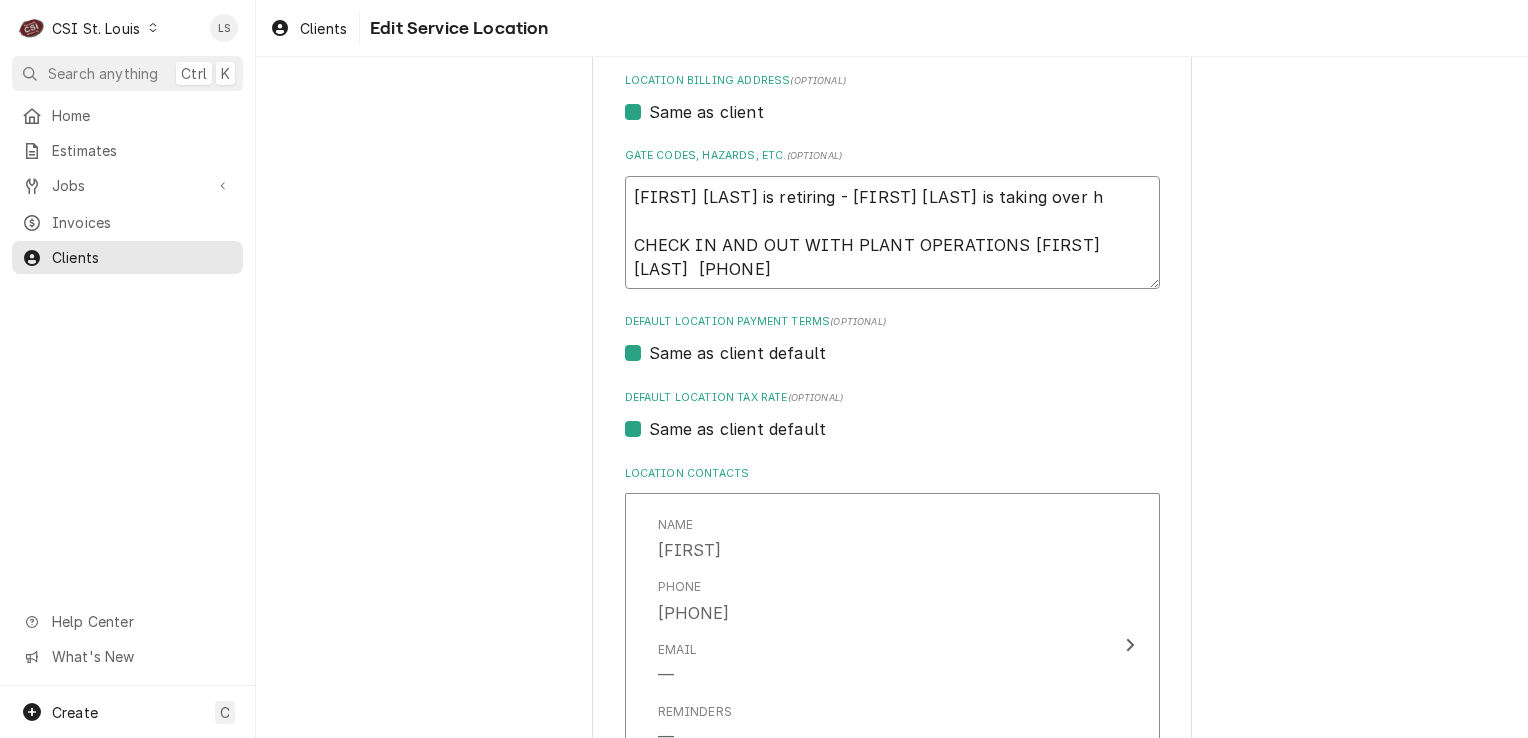 type on "x" 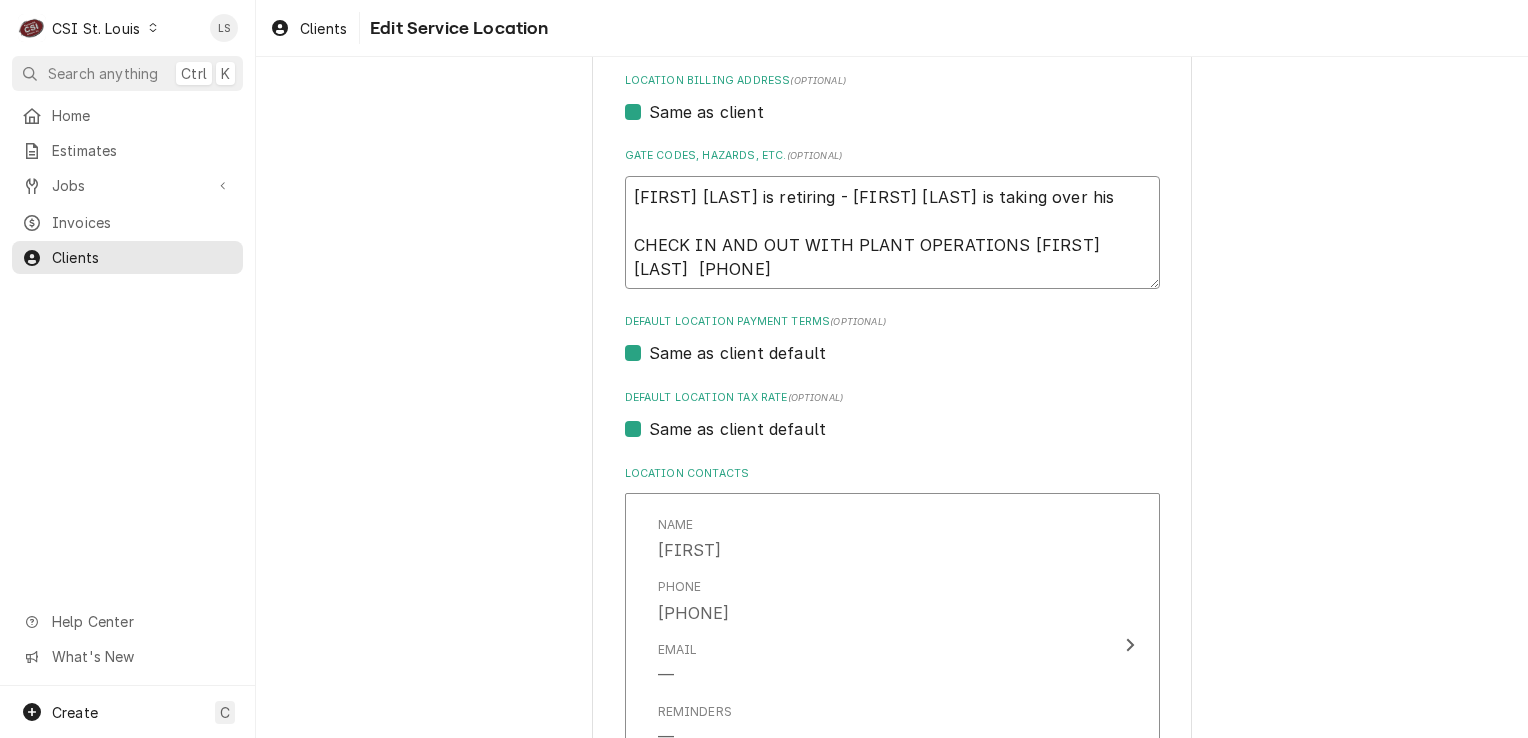 type on "x" 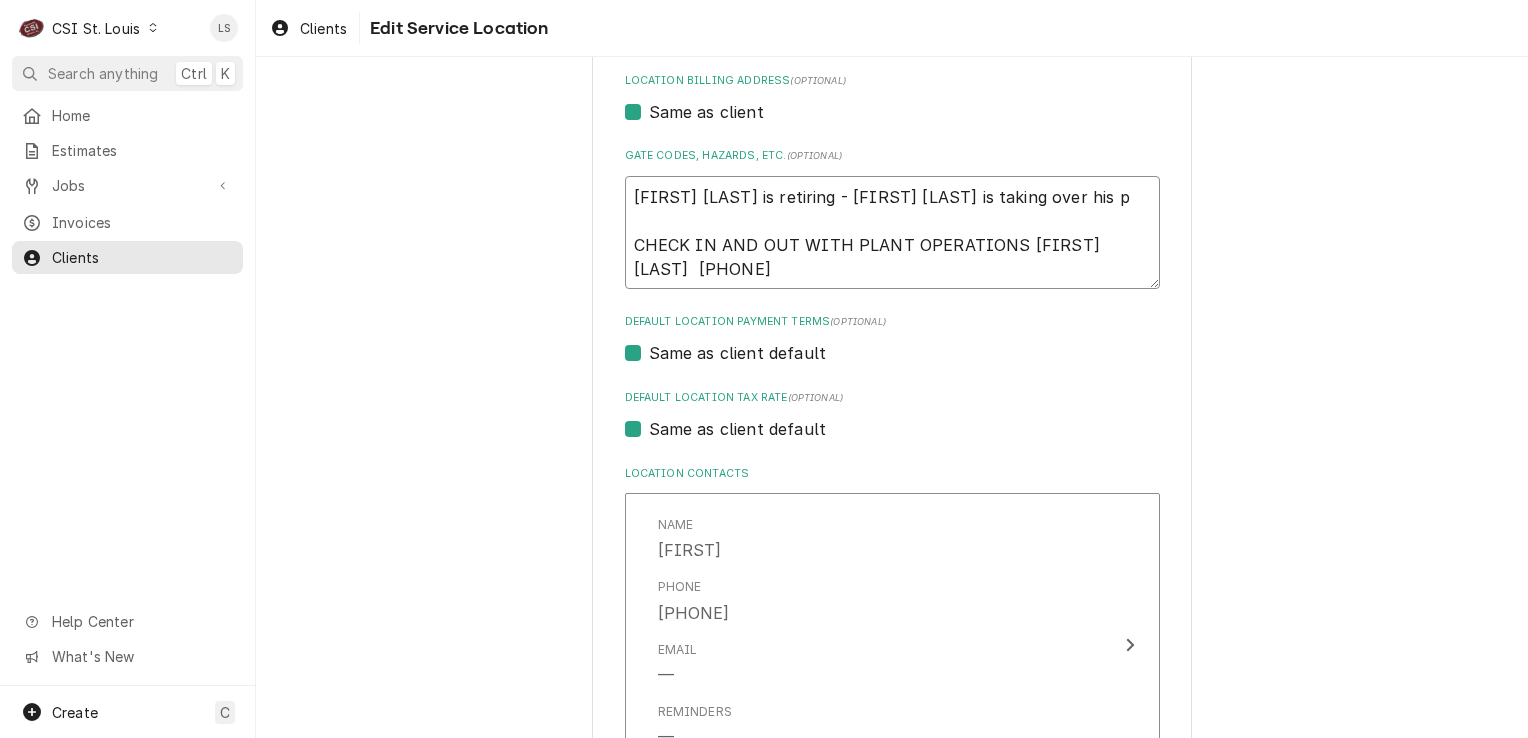 type on "x" 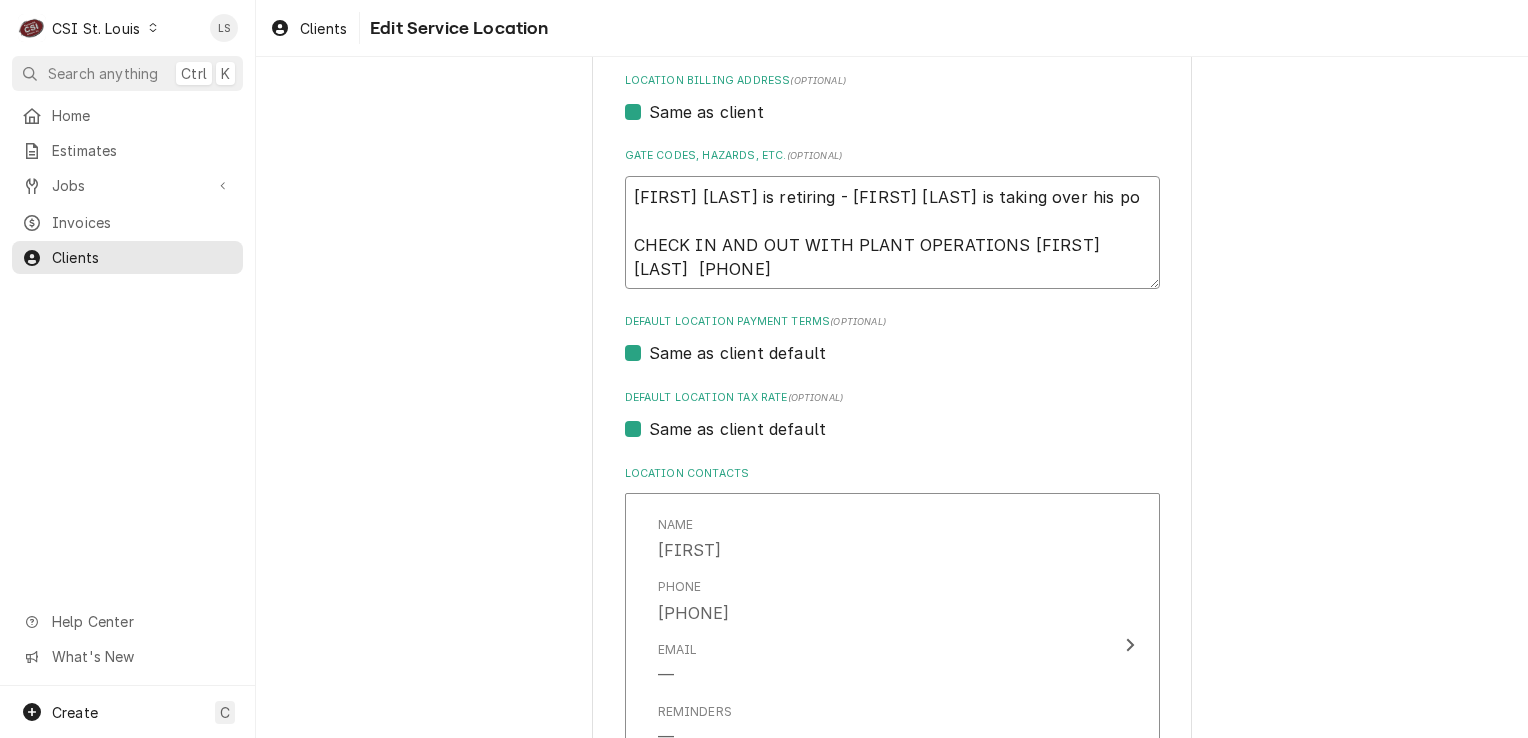 type on "x" 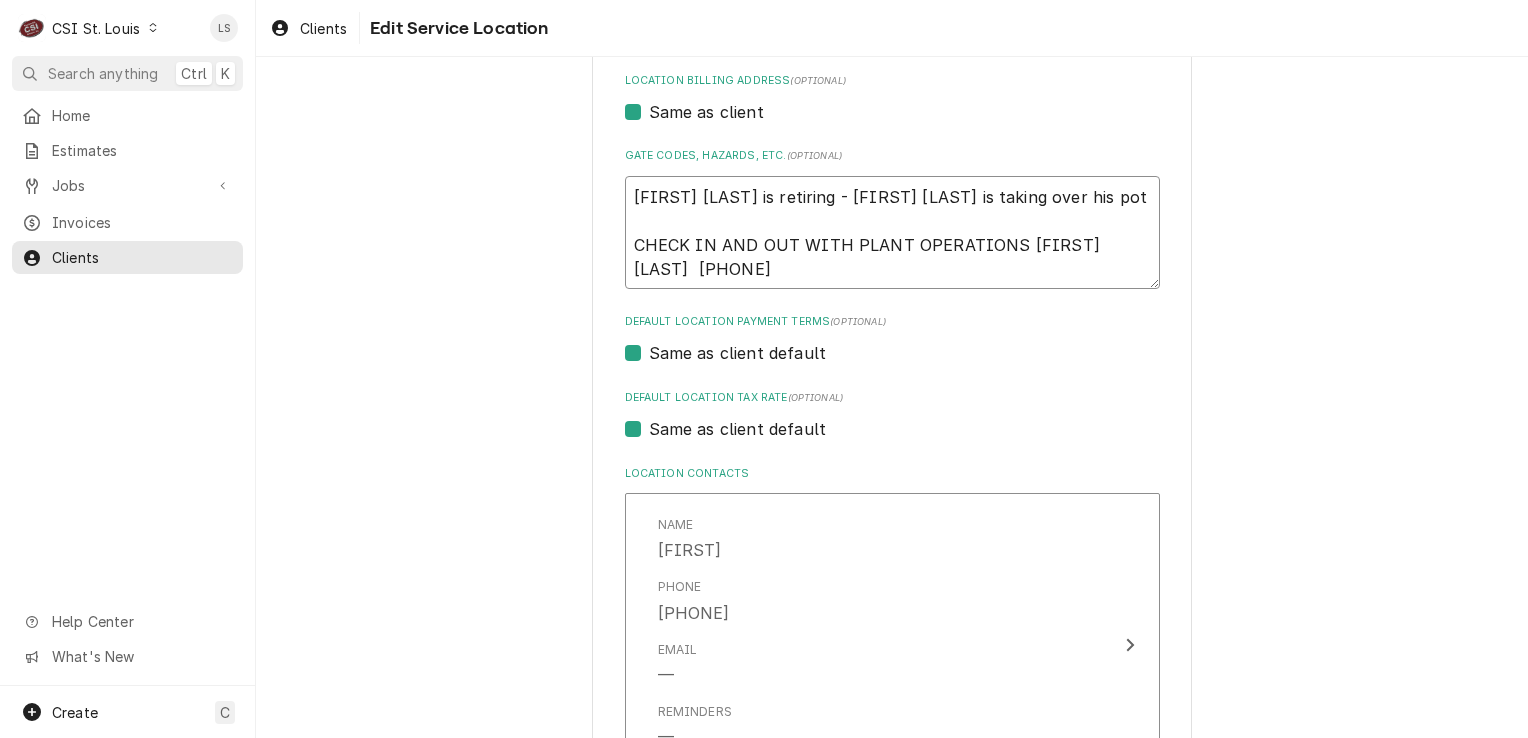 type on "x" 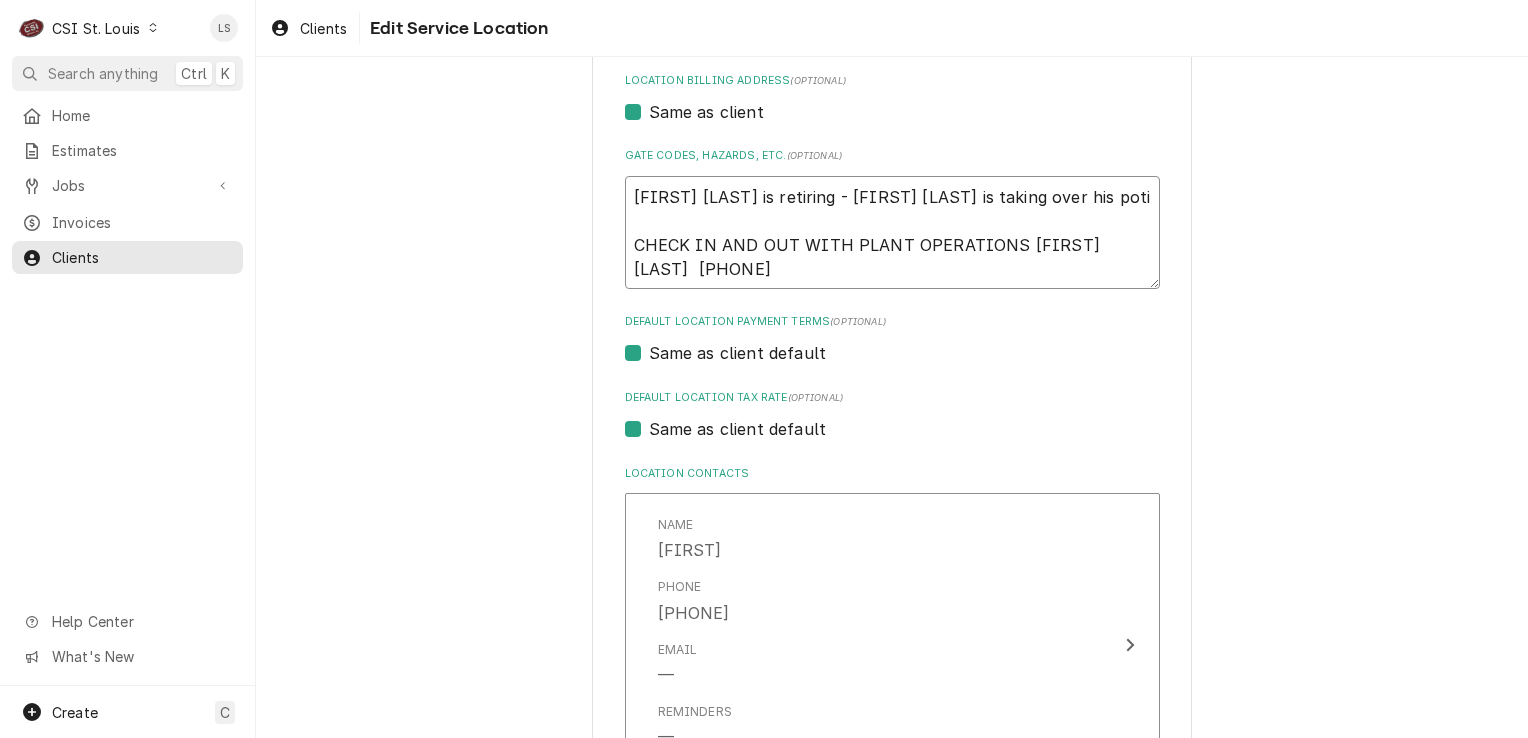 type on "x" 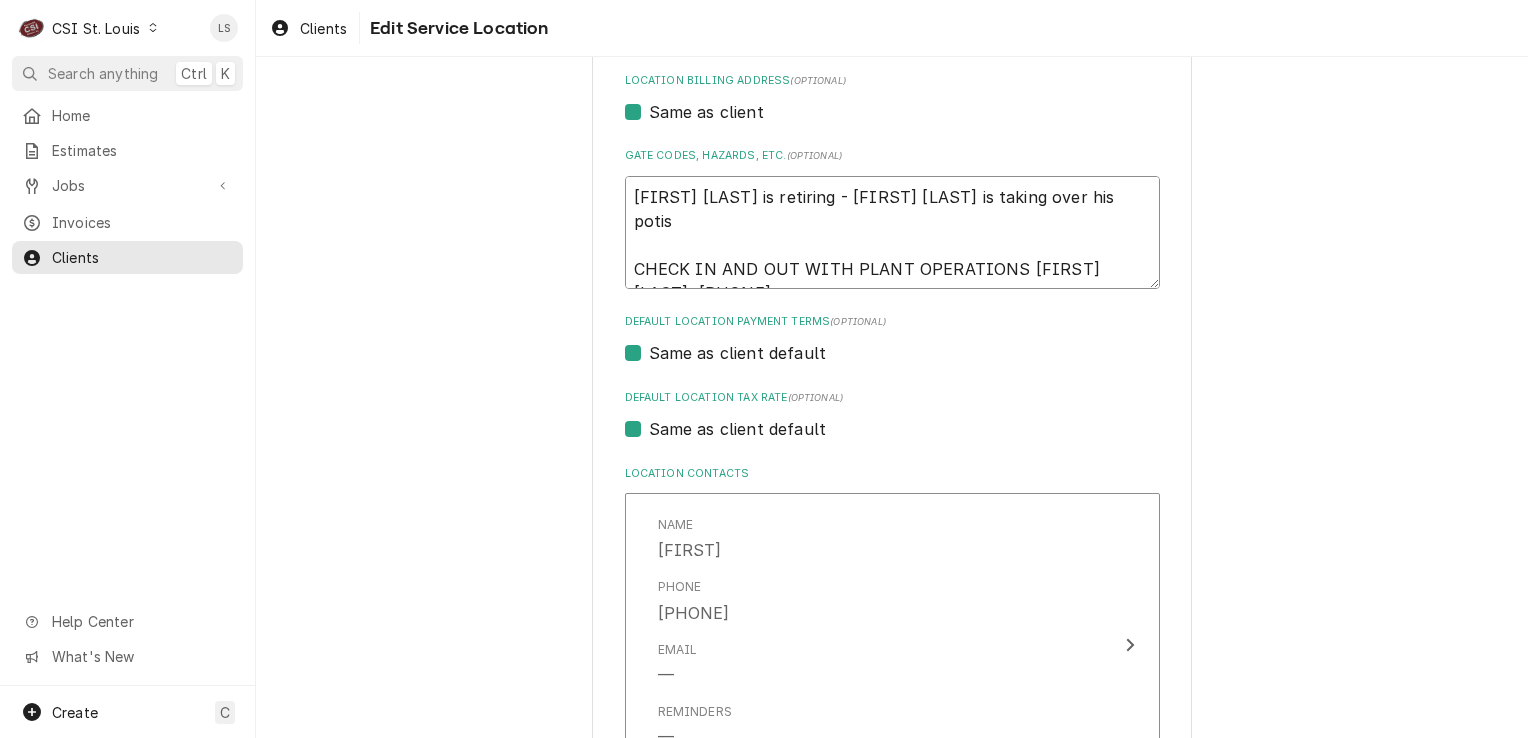 type on "x" 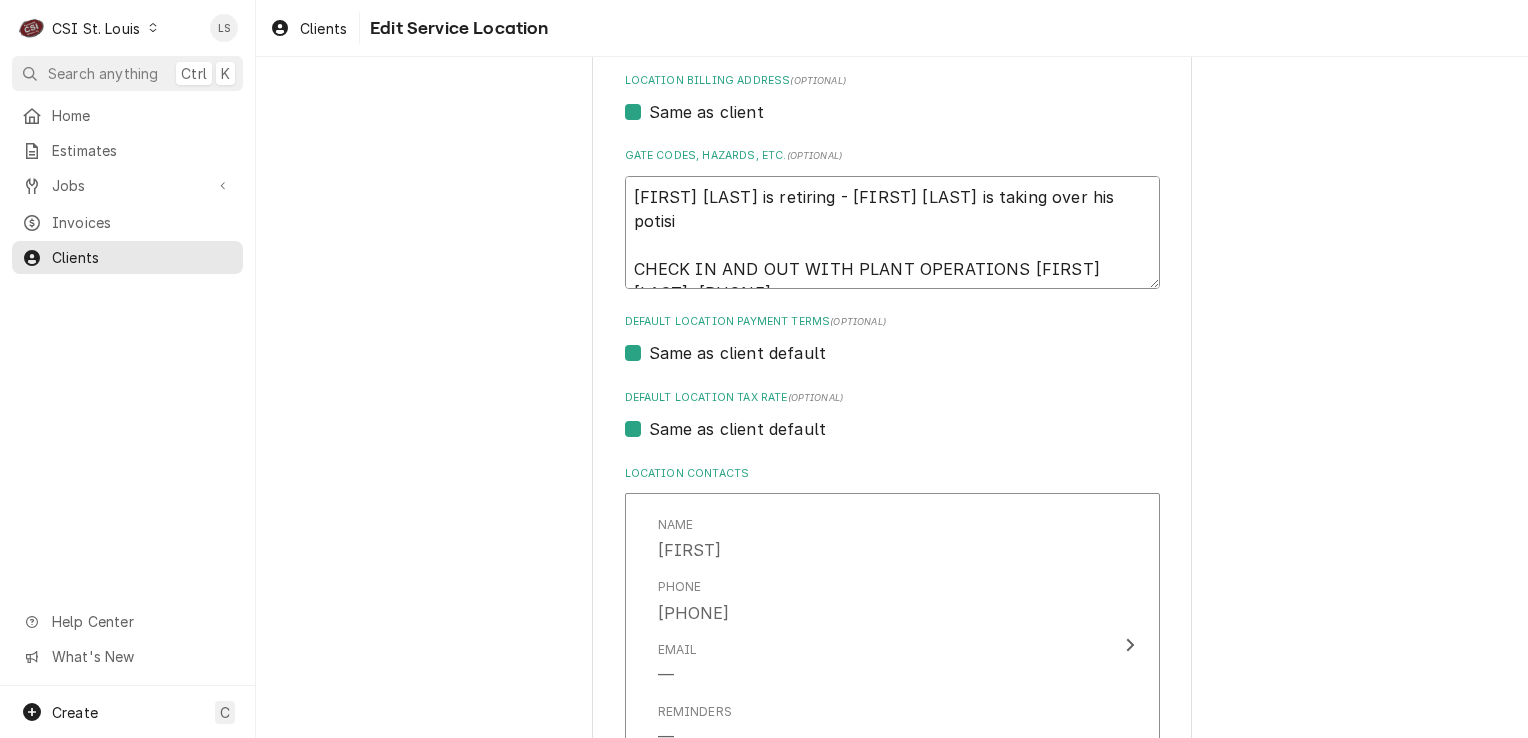 type on "x" 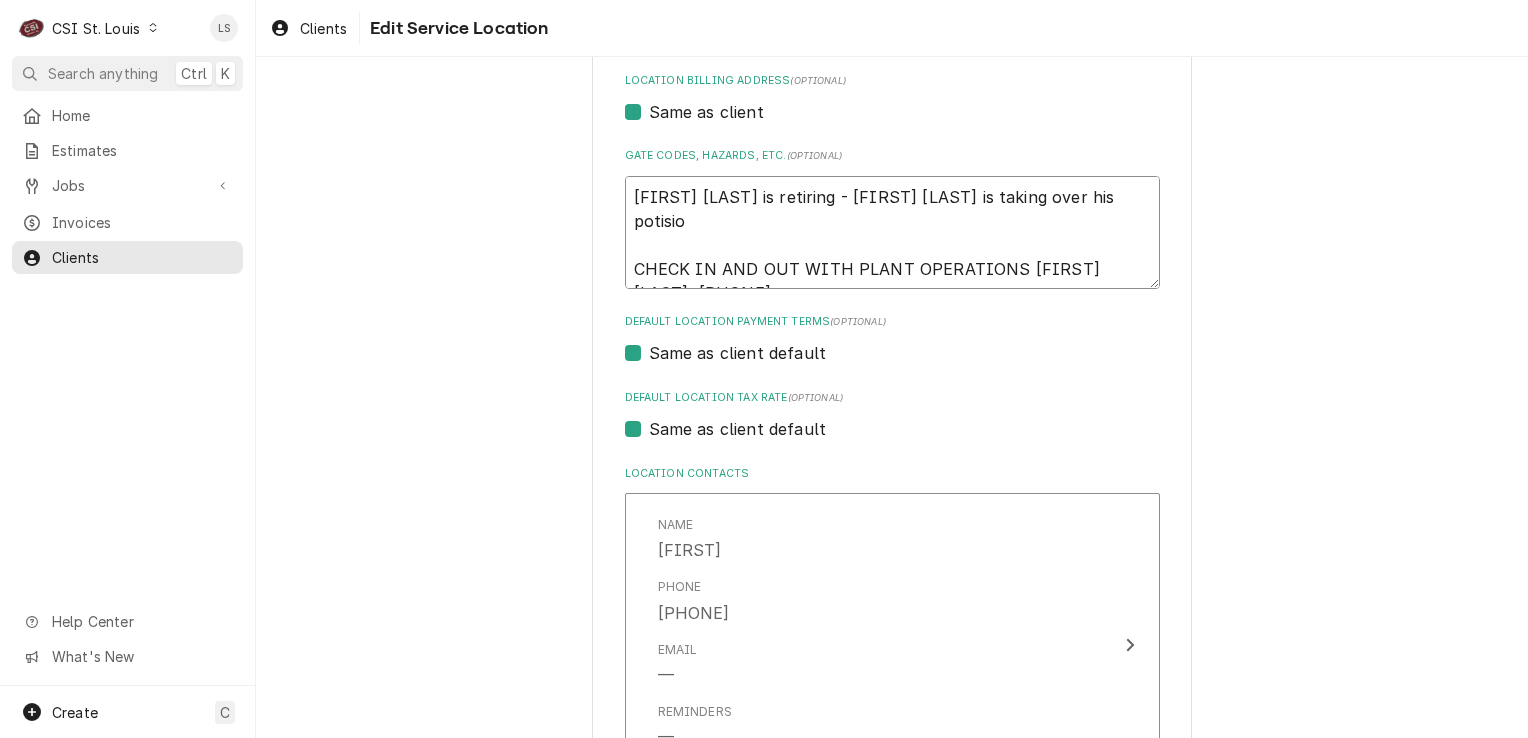 type on "x" 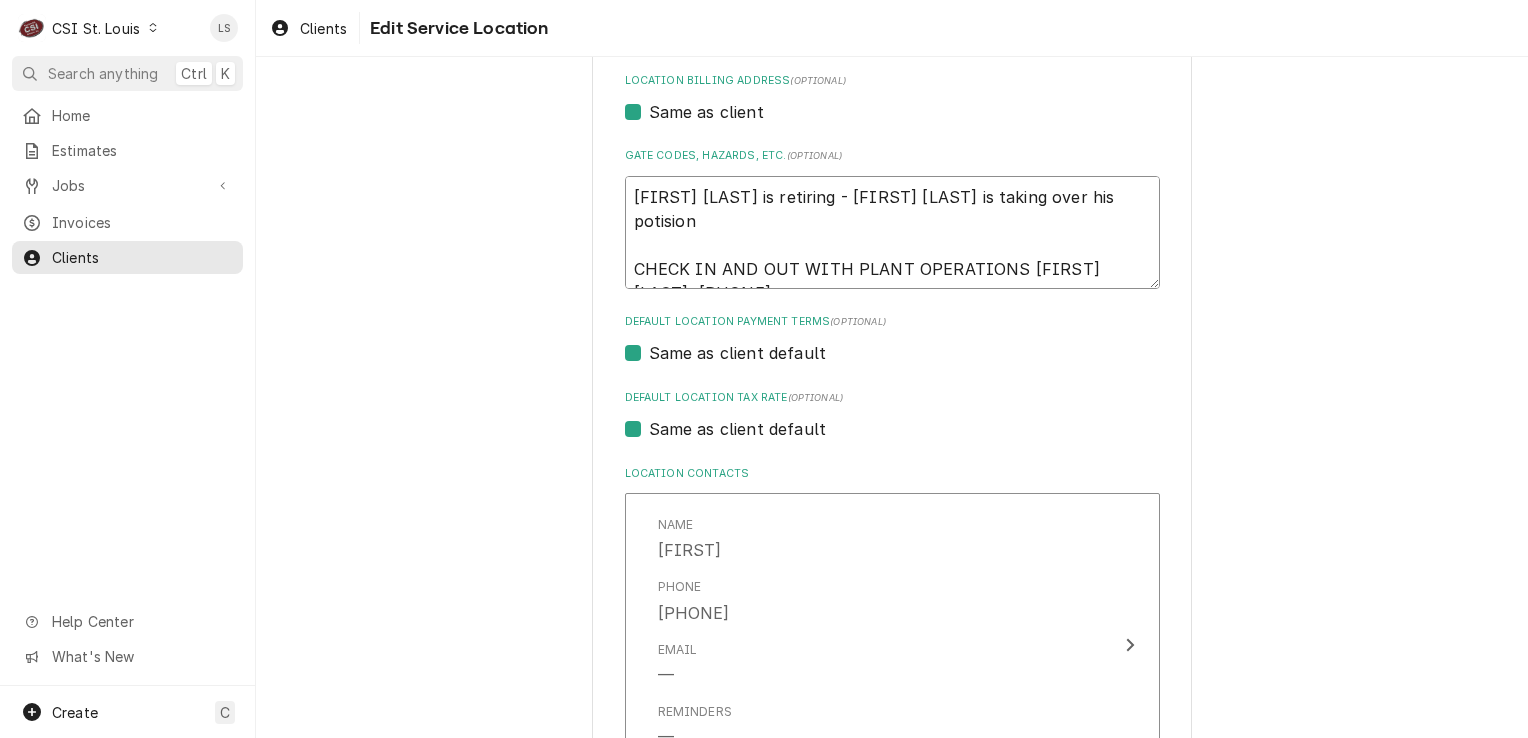type on "x" 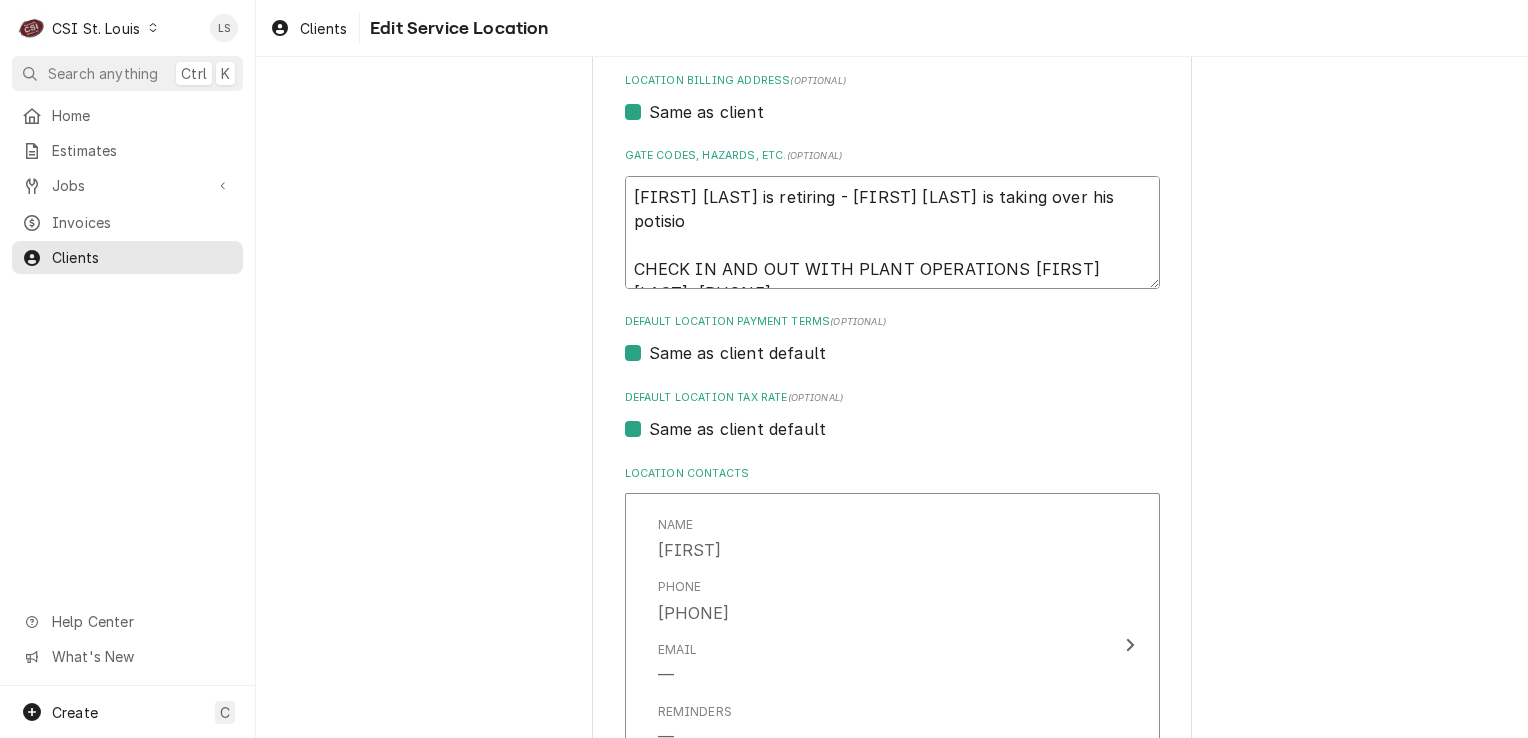 type on "x" 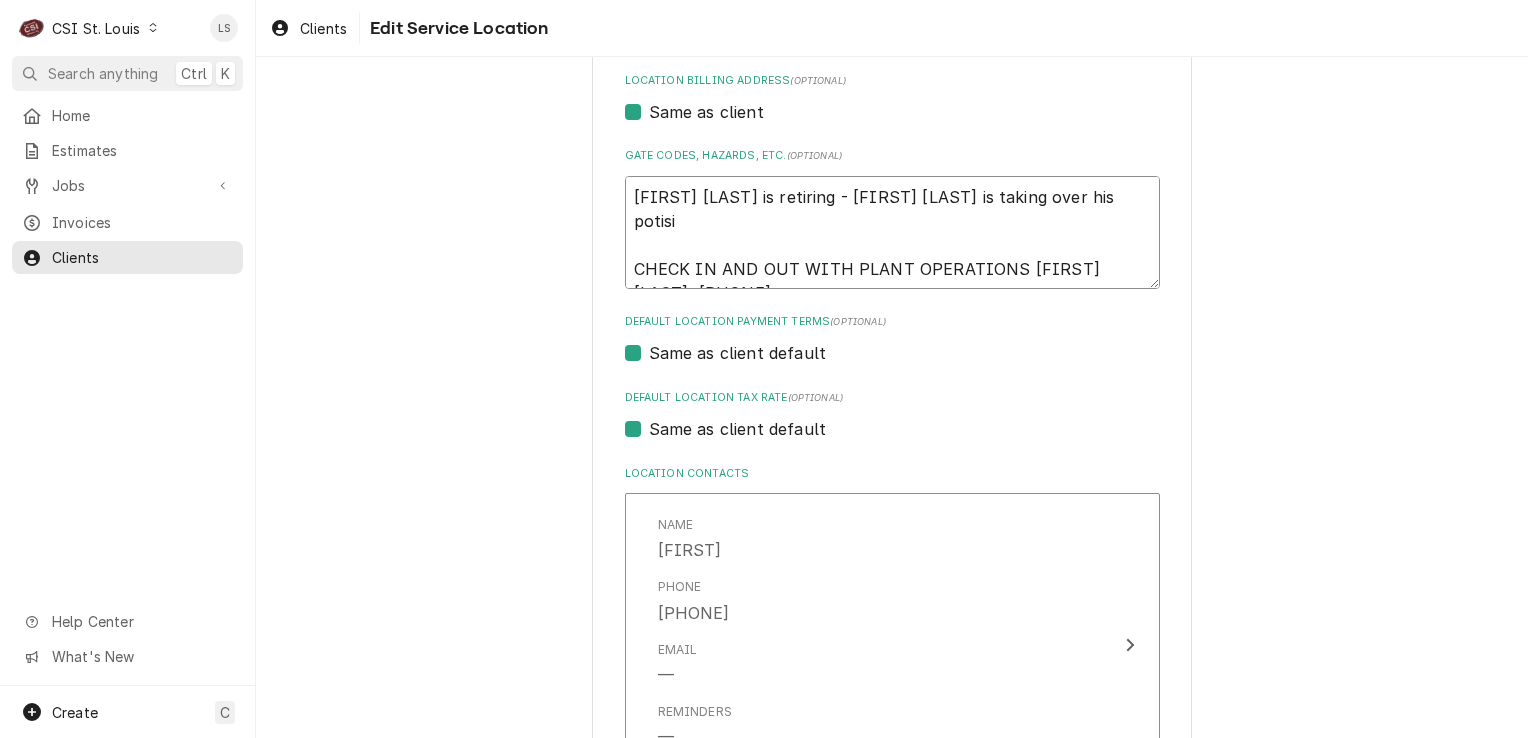type on "x" 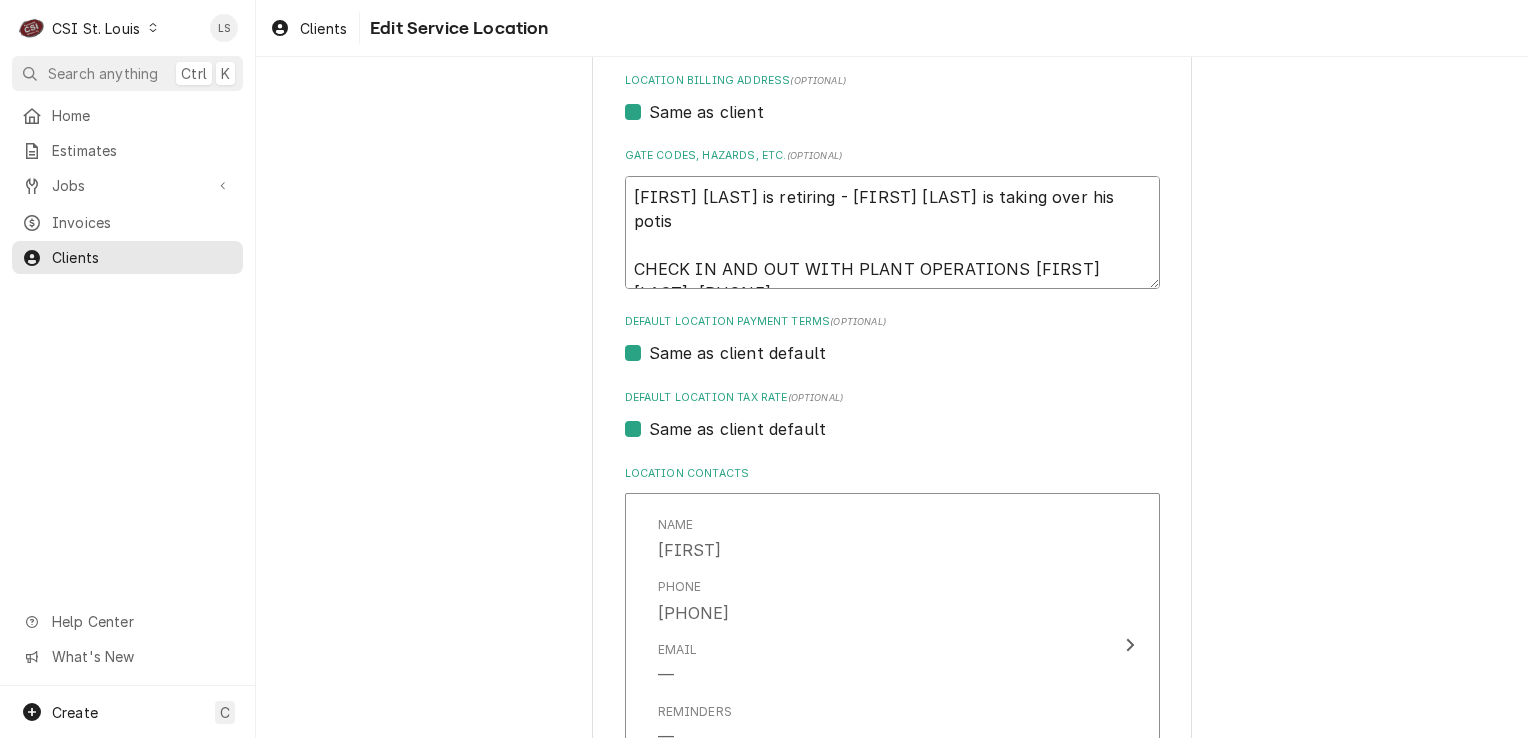 type on "x" 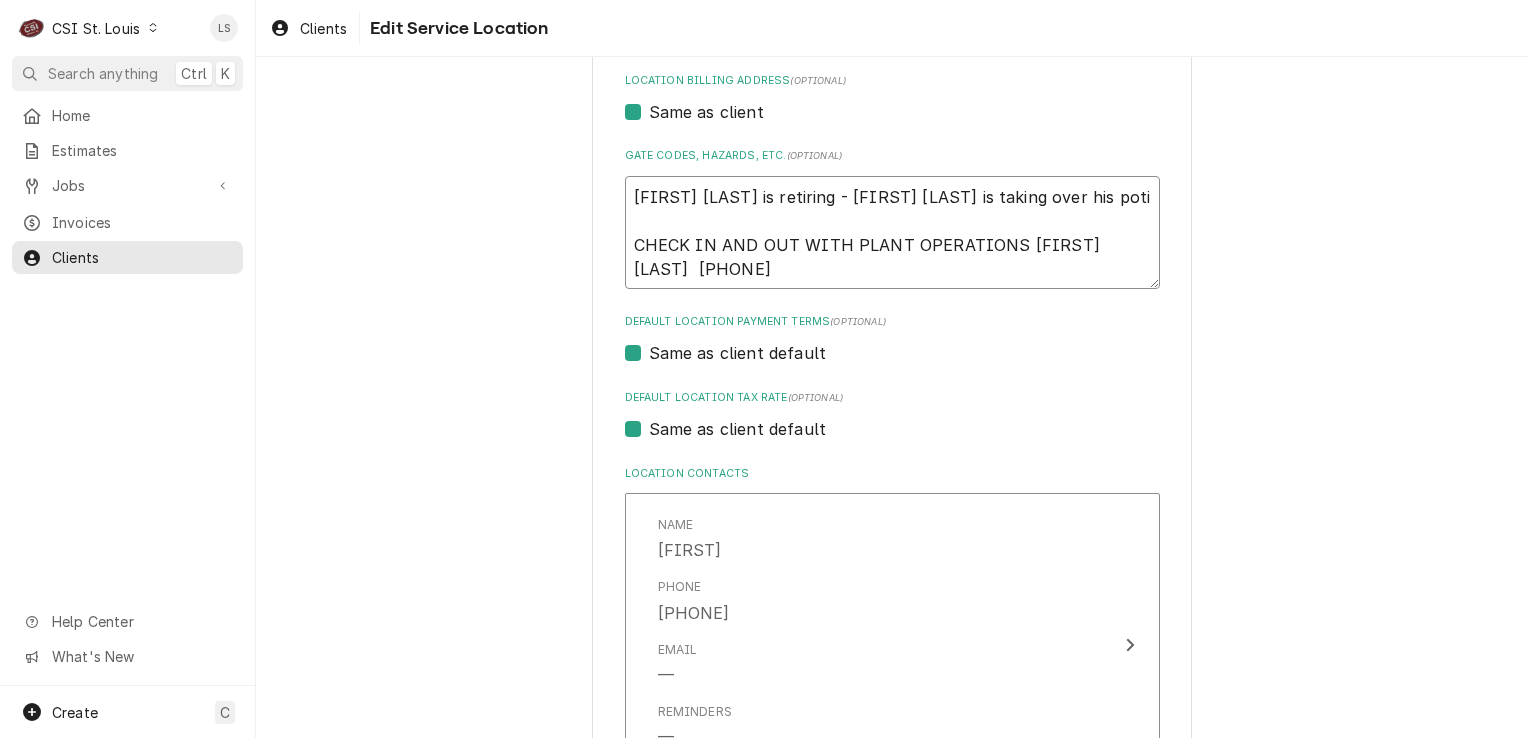 type on "x" 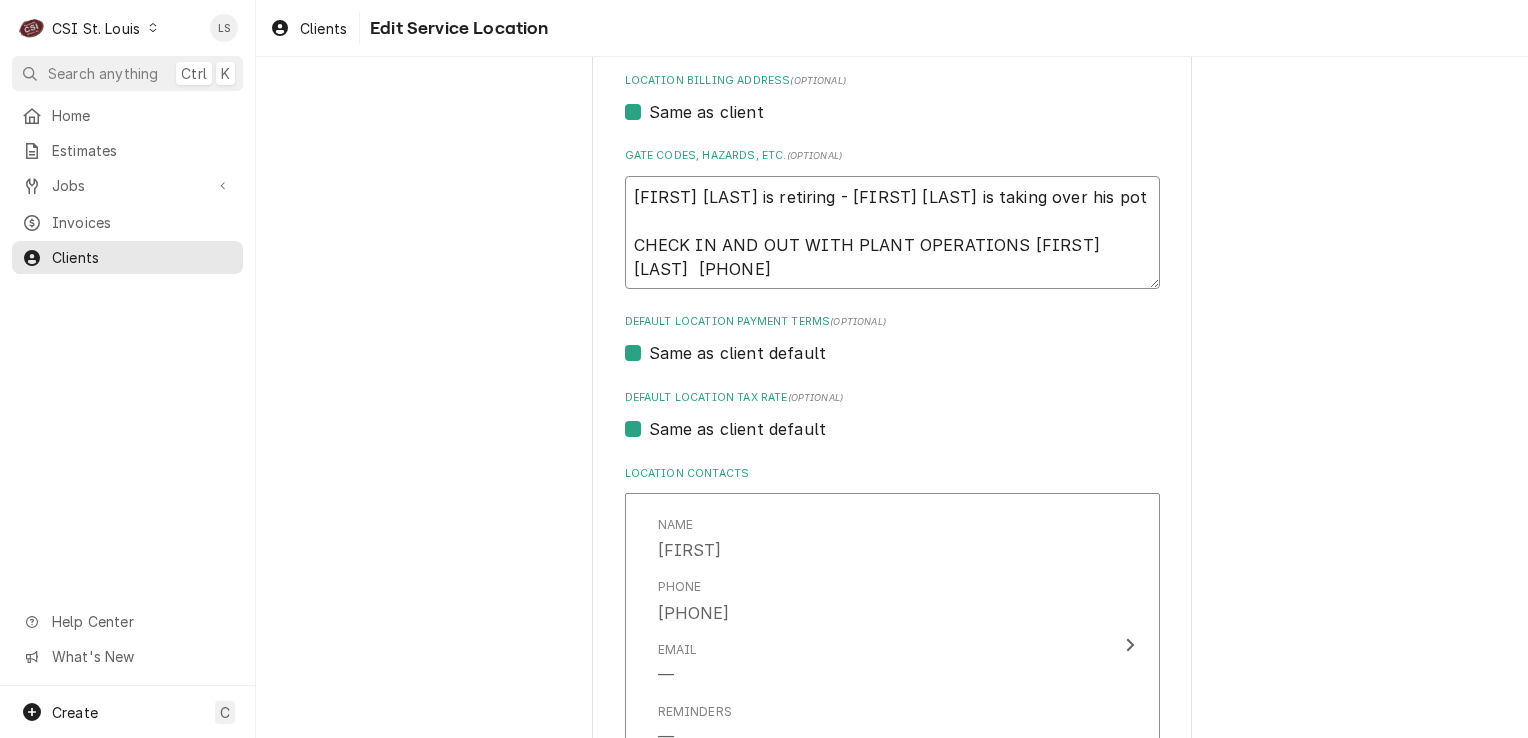type on "x" 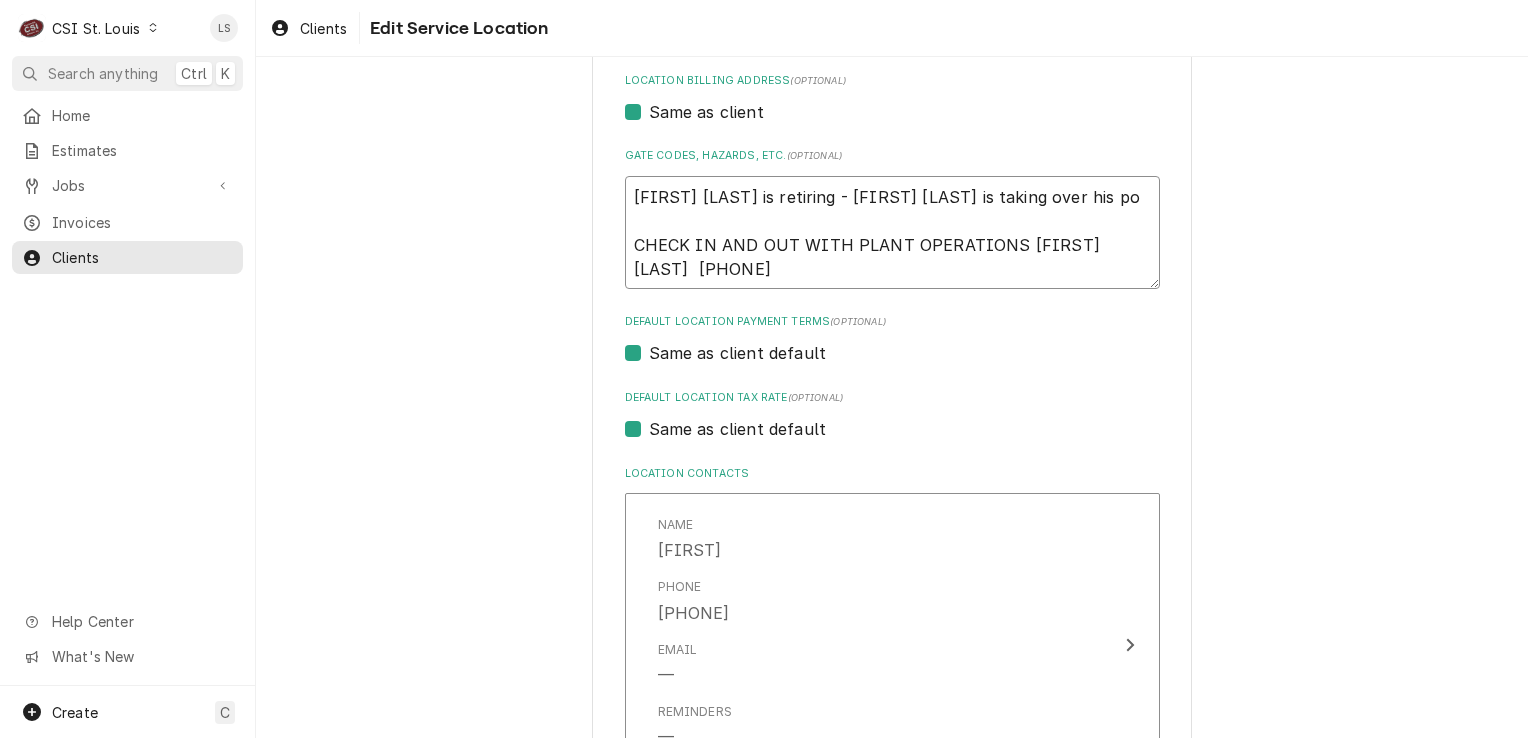 type on "x" 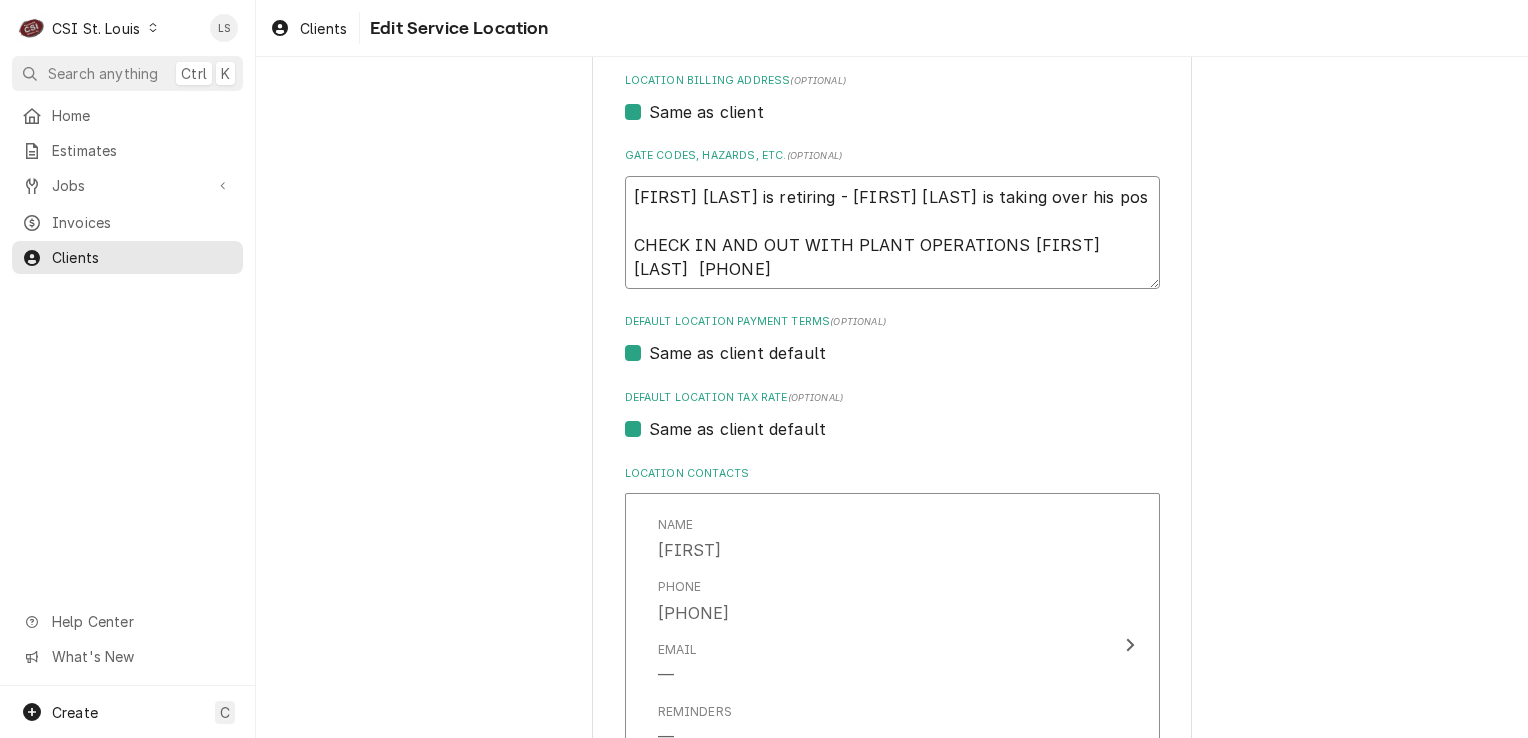 type on "x" 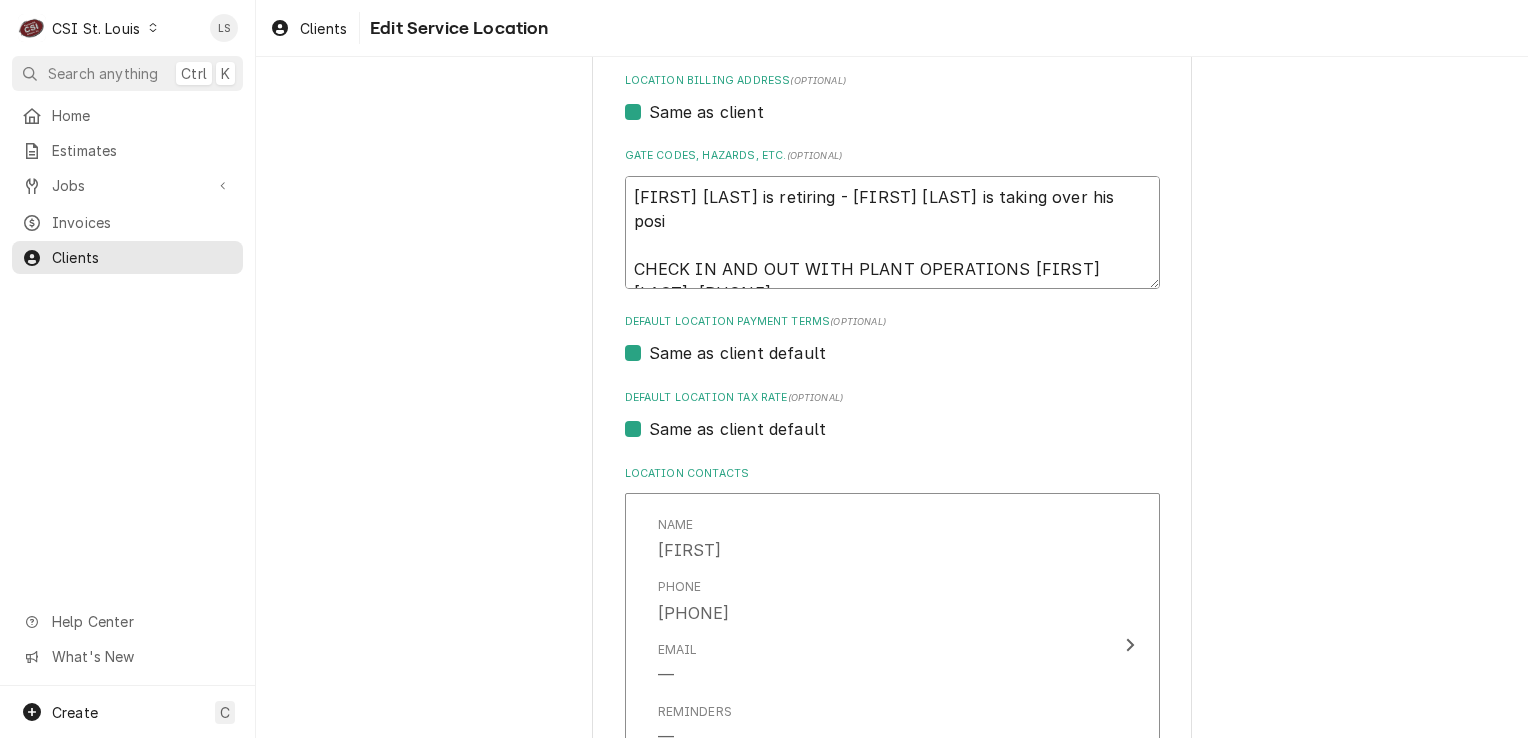 type on "x" 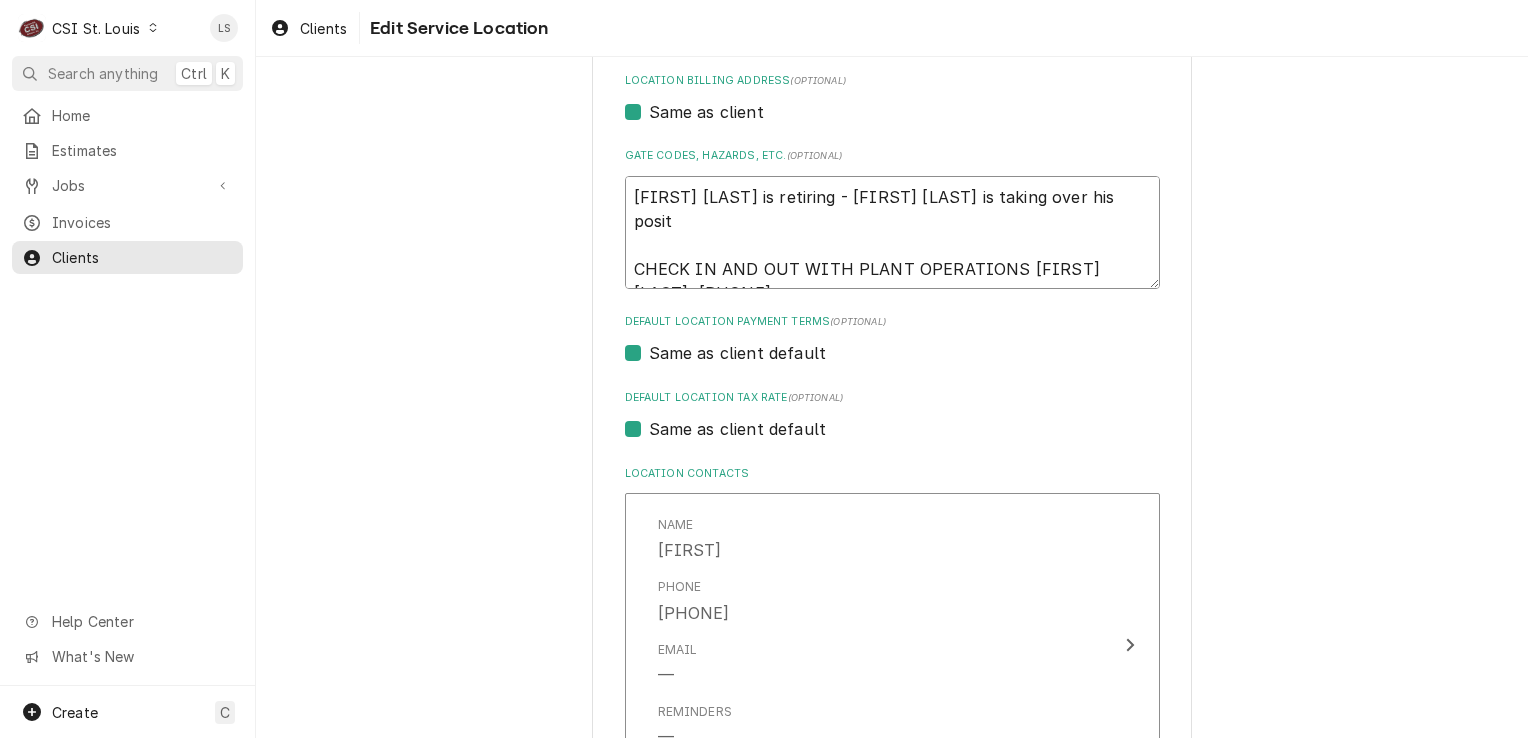 type on "x" 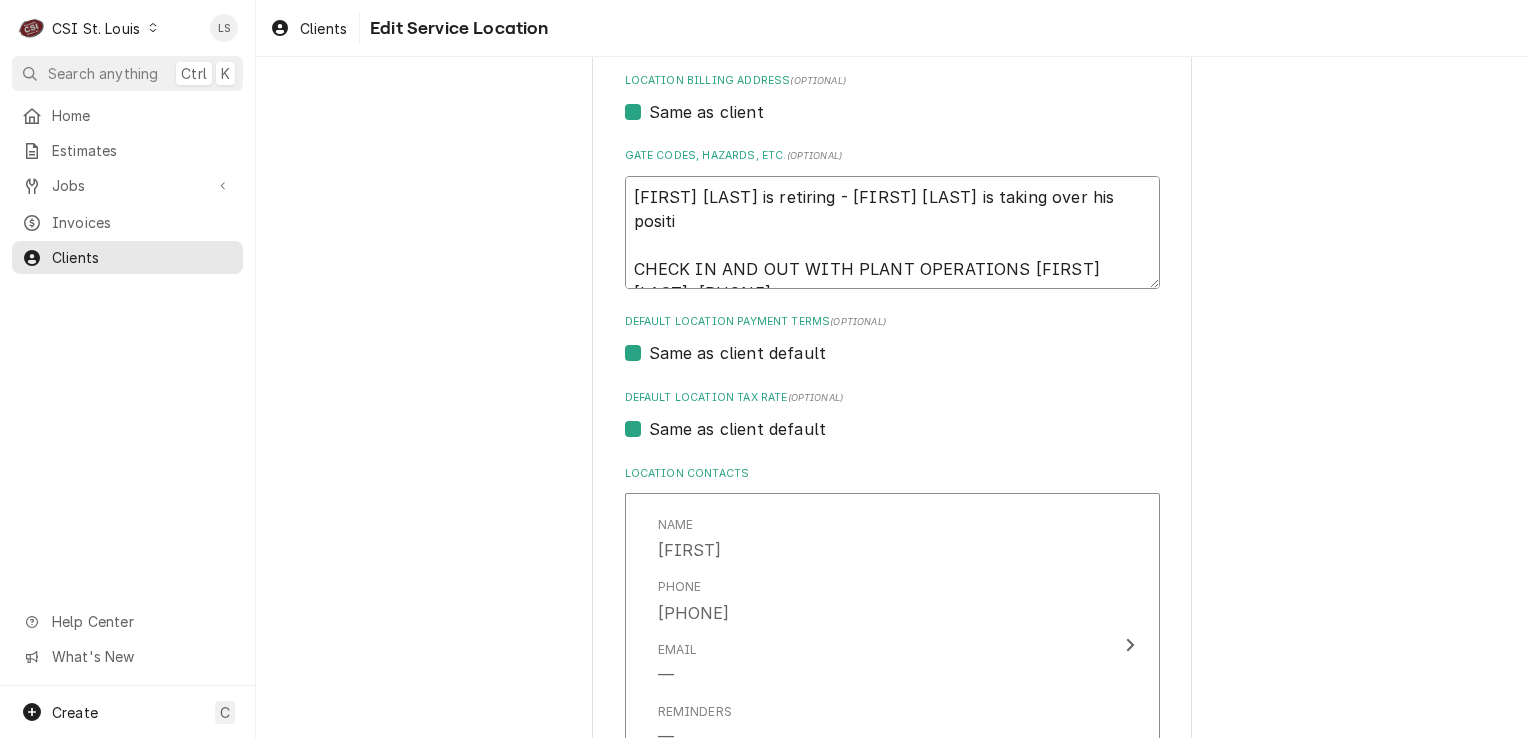 type on "x" 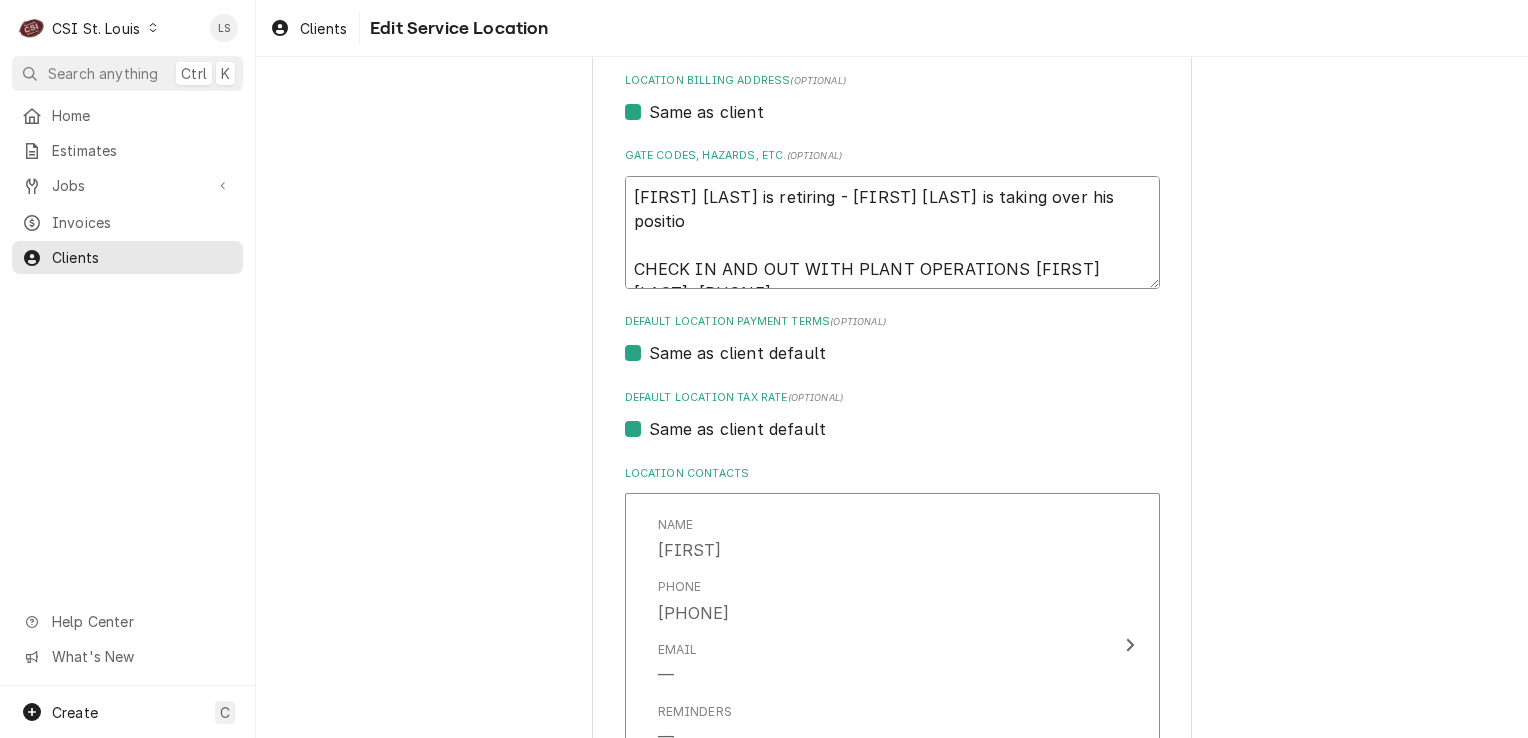 type on "x" 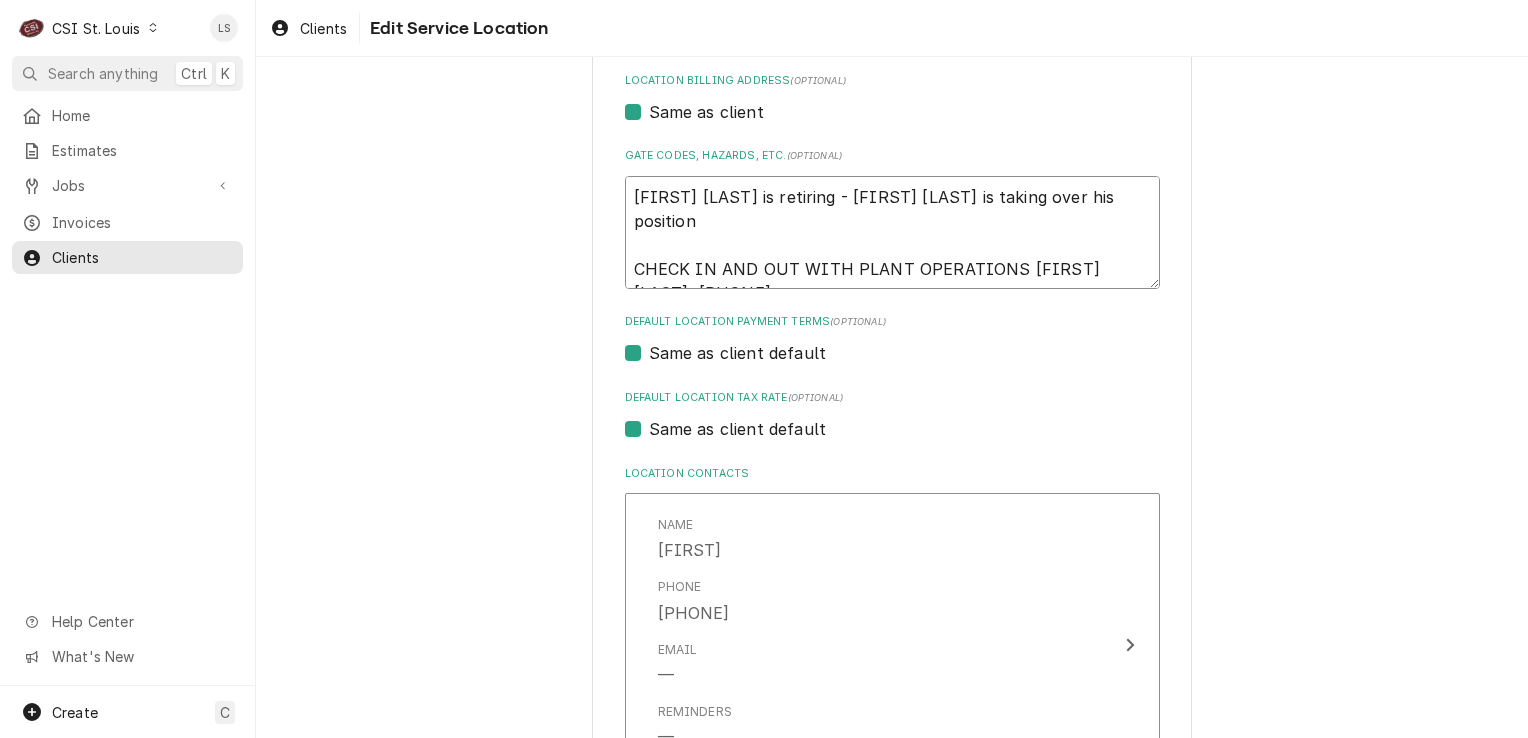type on "x" 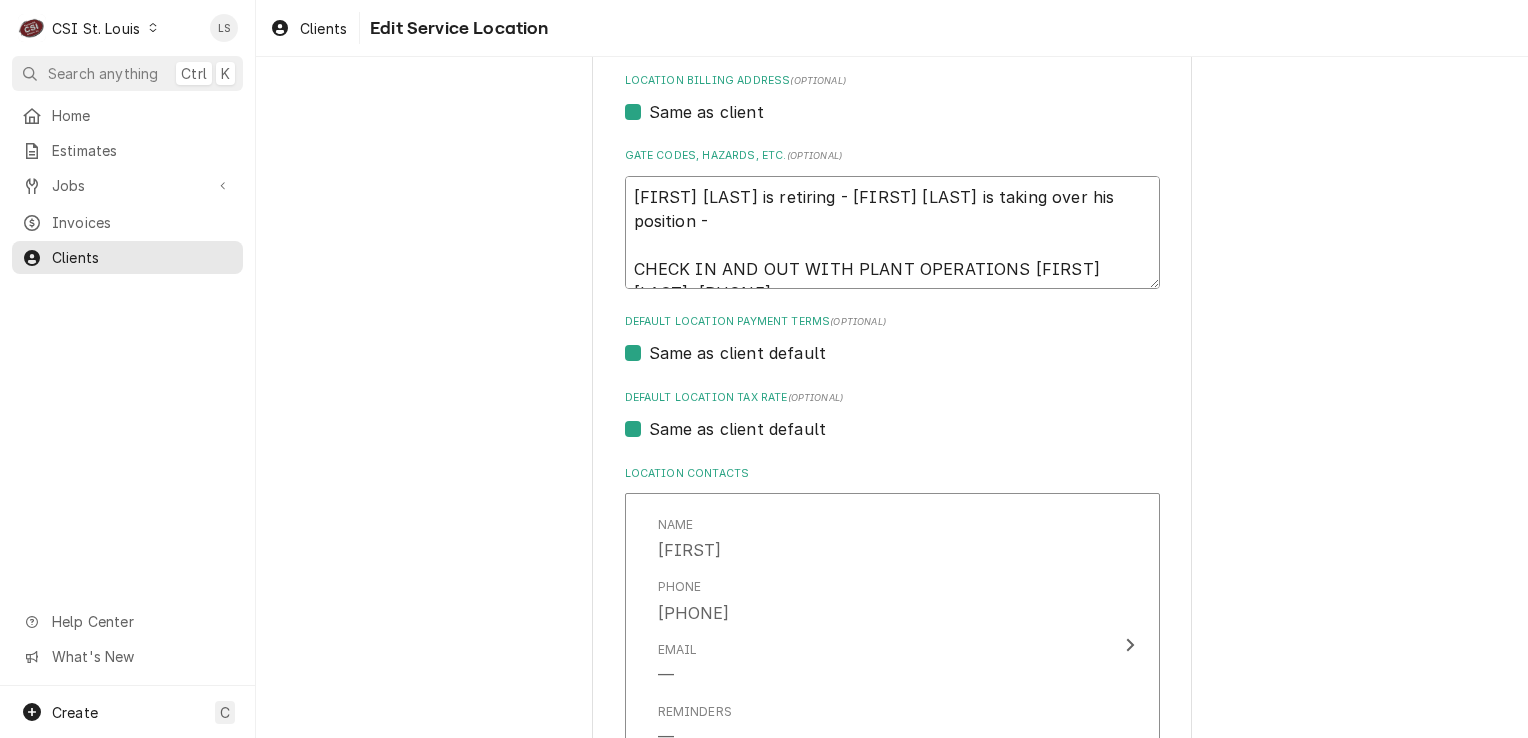 type on "x" 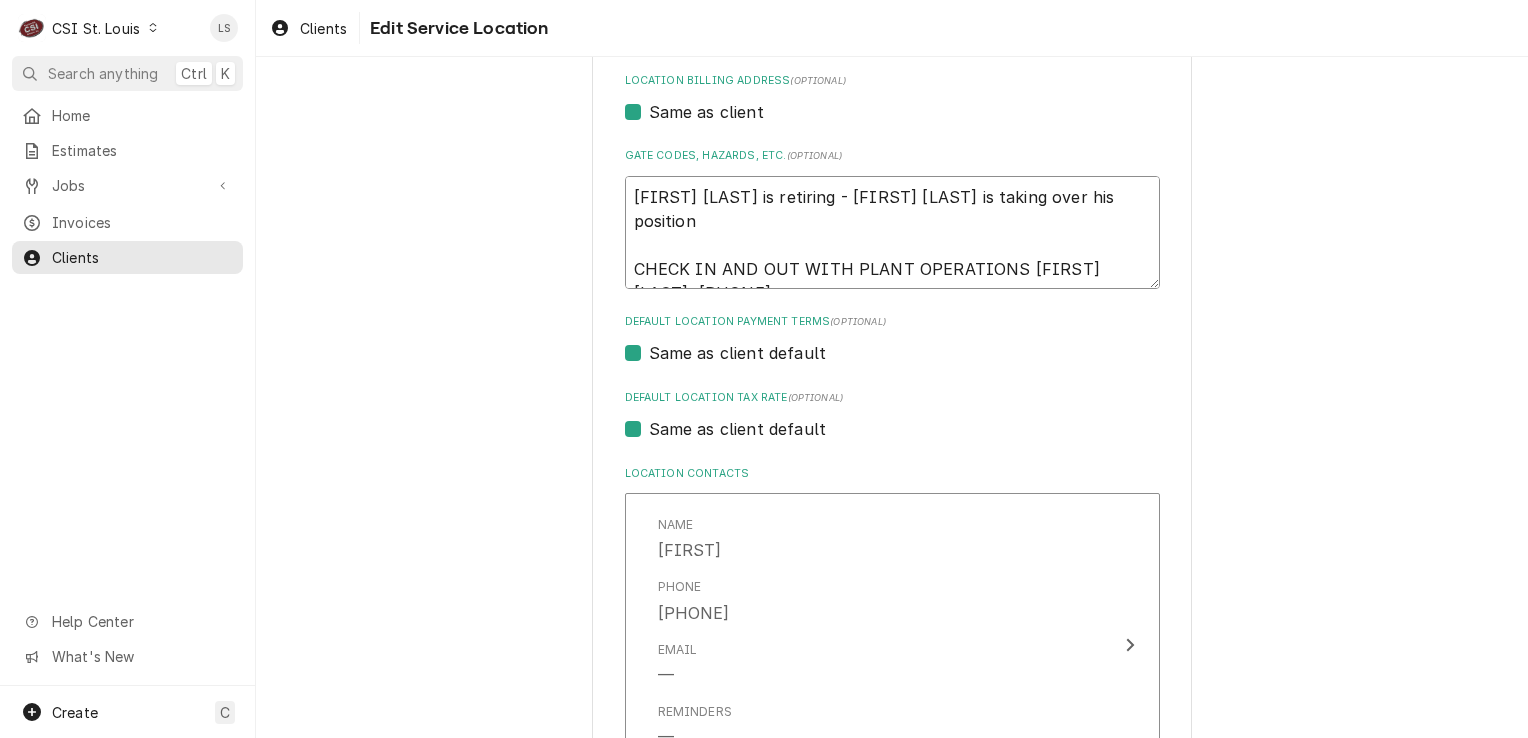 type on "x" 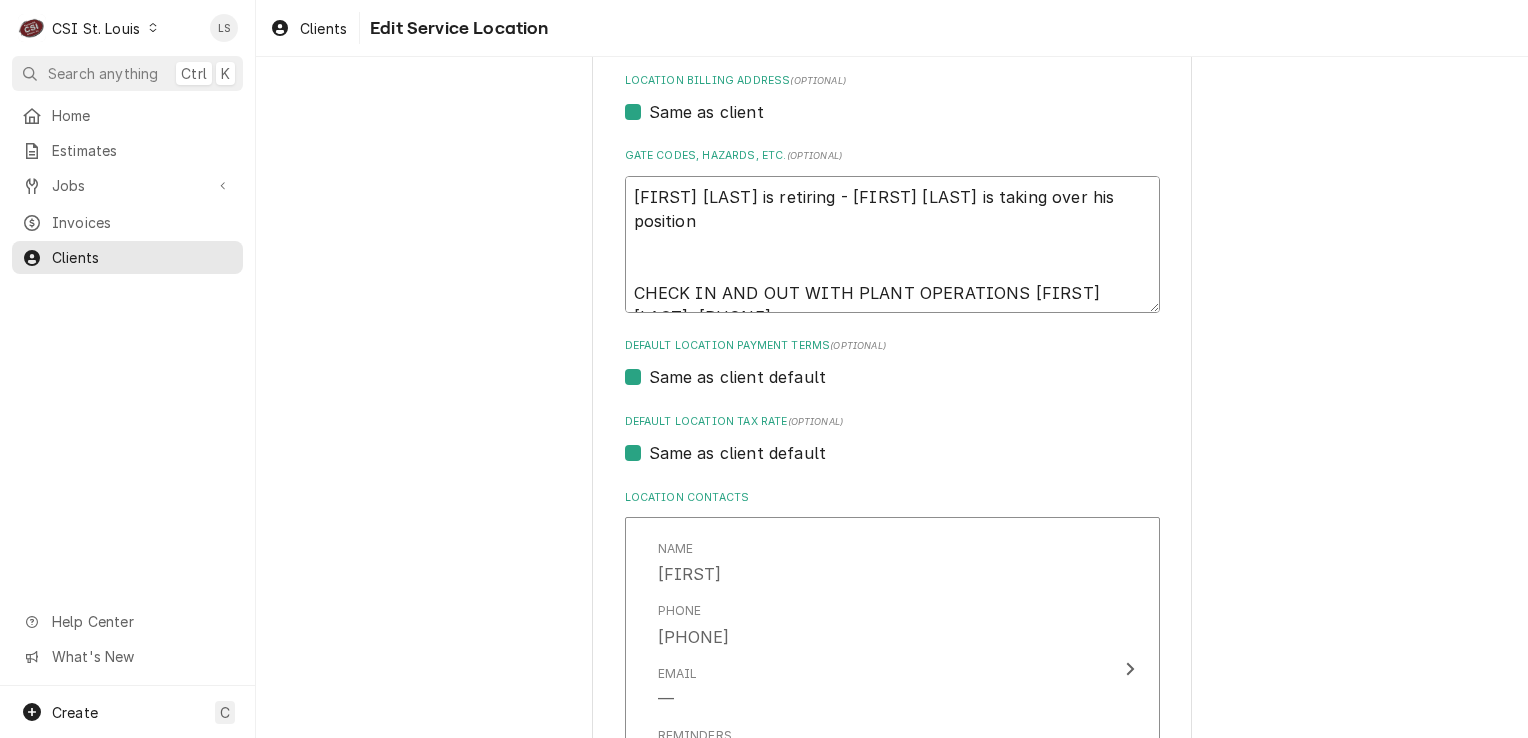 type on "x" 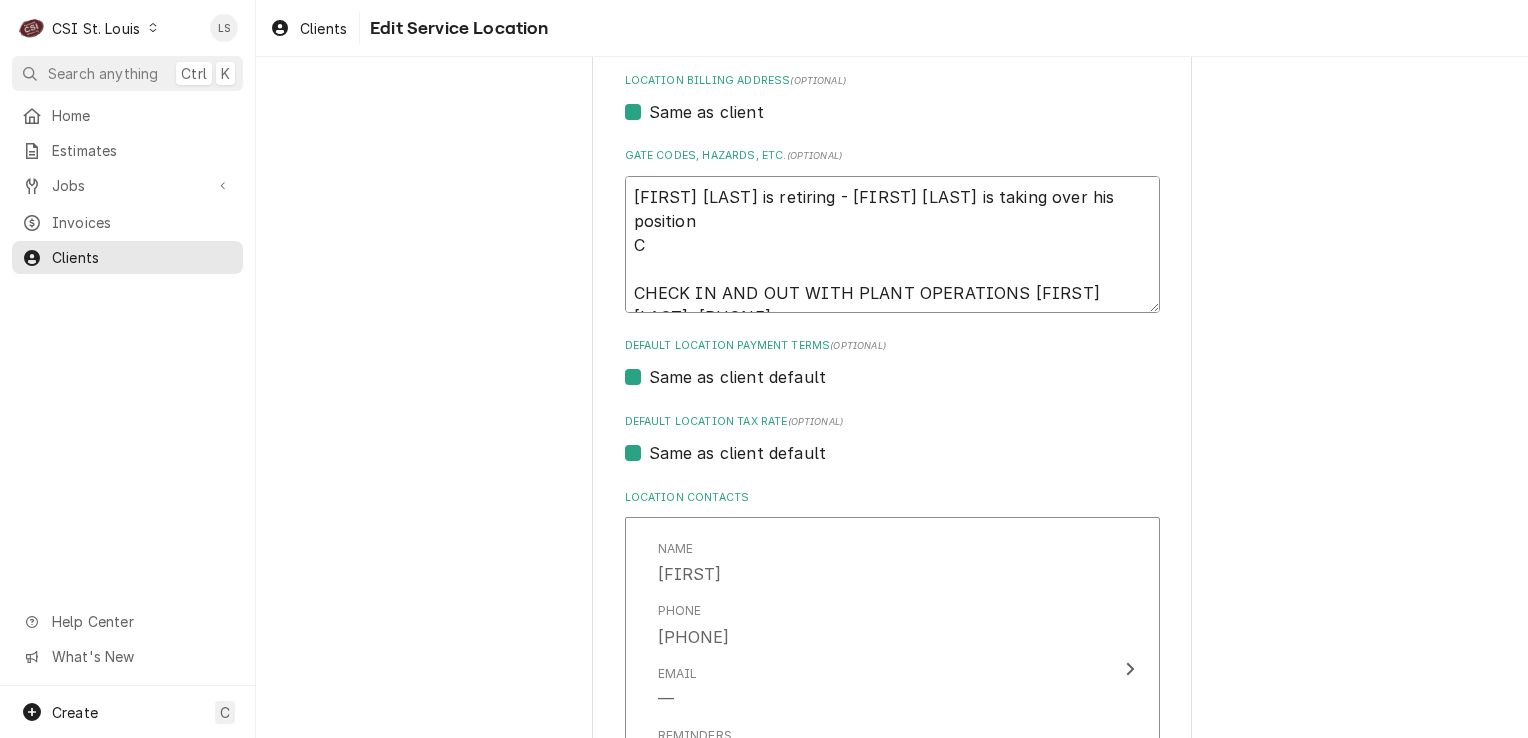 type on "x" 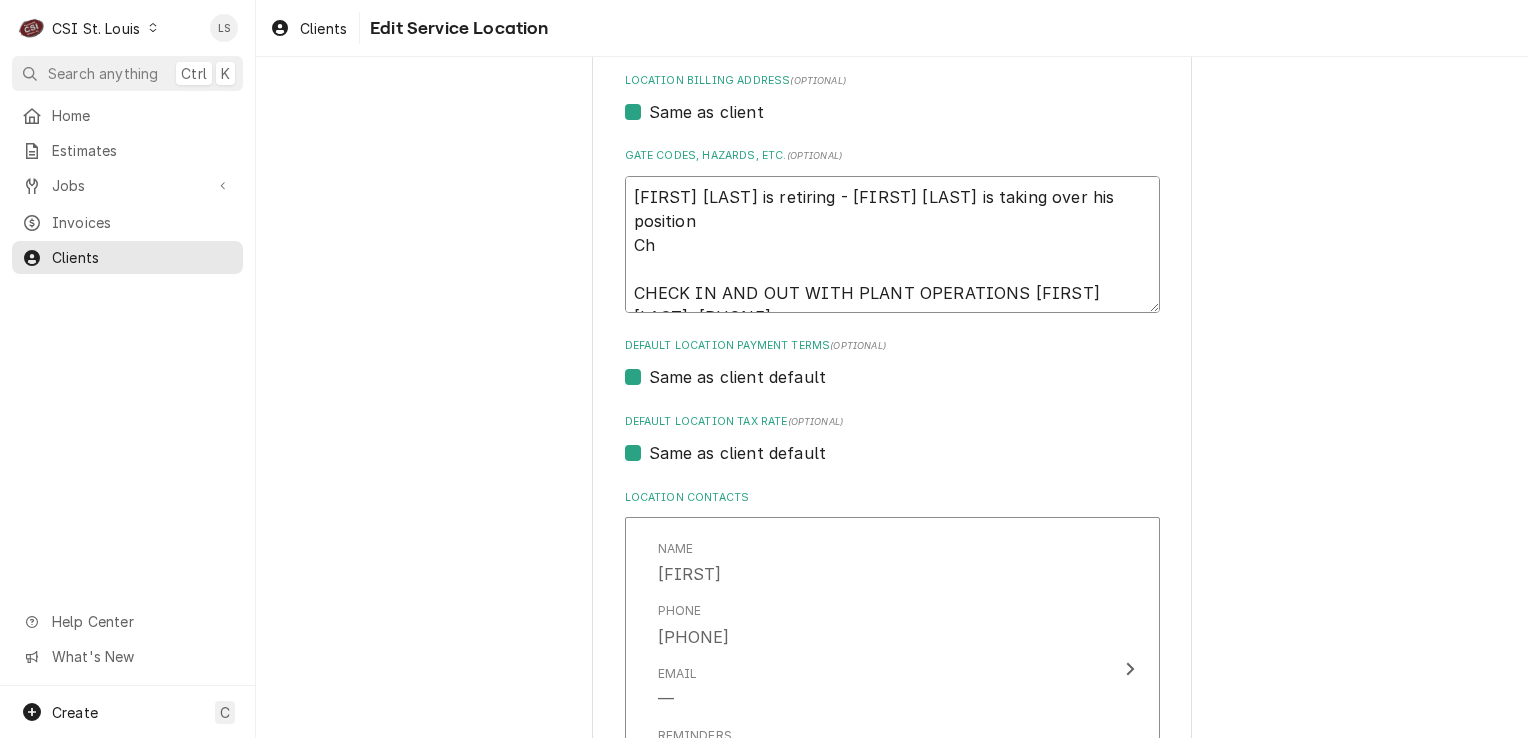 type on "Tim Sherman is retiring - Chris Crocker is taking over his position
Chr
CHECK IN AND OUT WITH PLANT OPERATIONS TIM SHERMAN  636-357-6880" 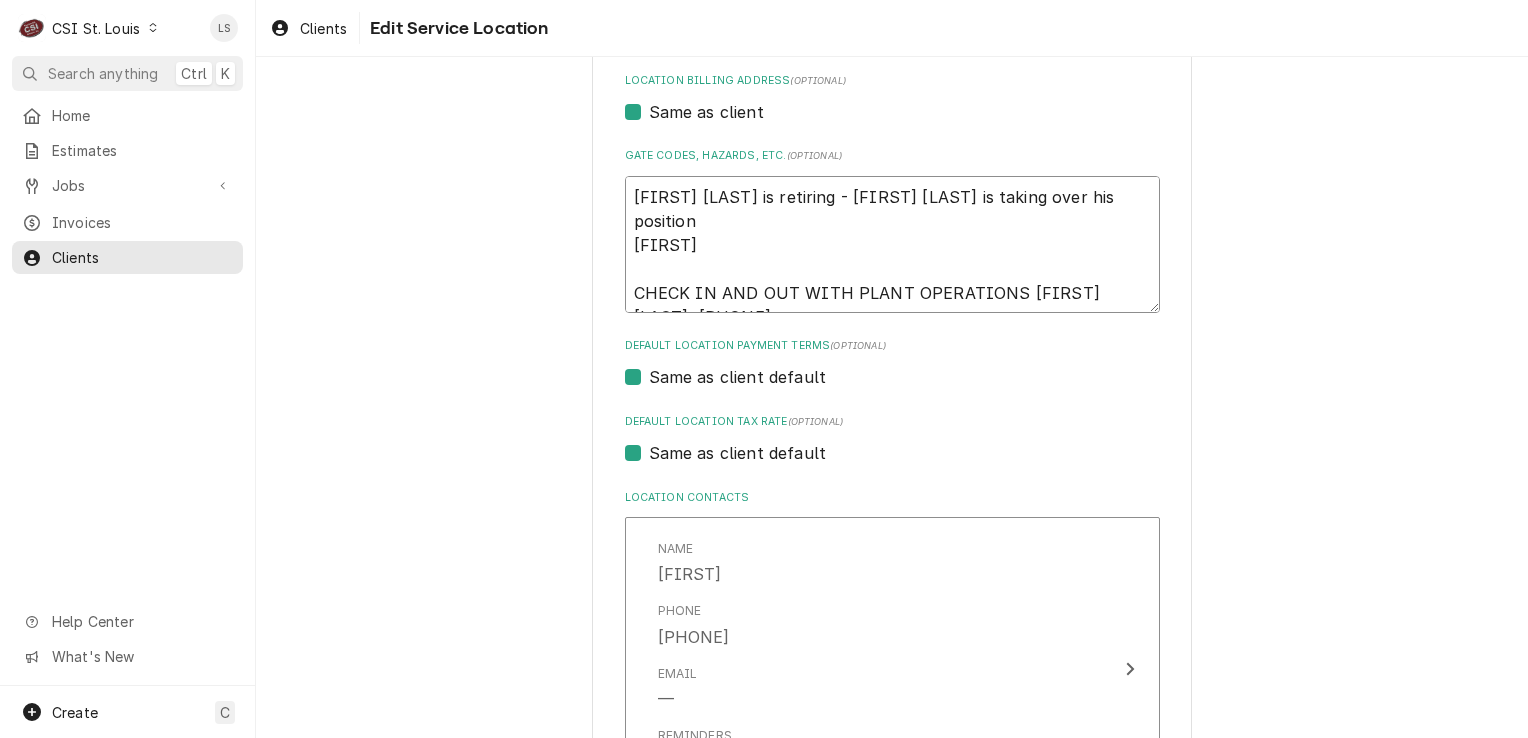 type on "x" 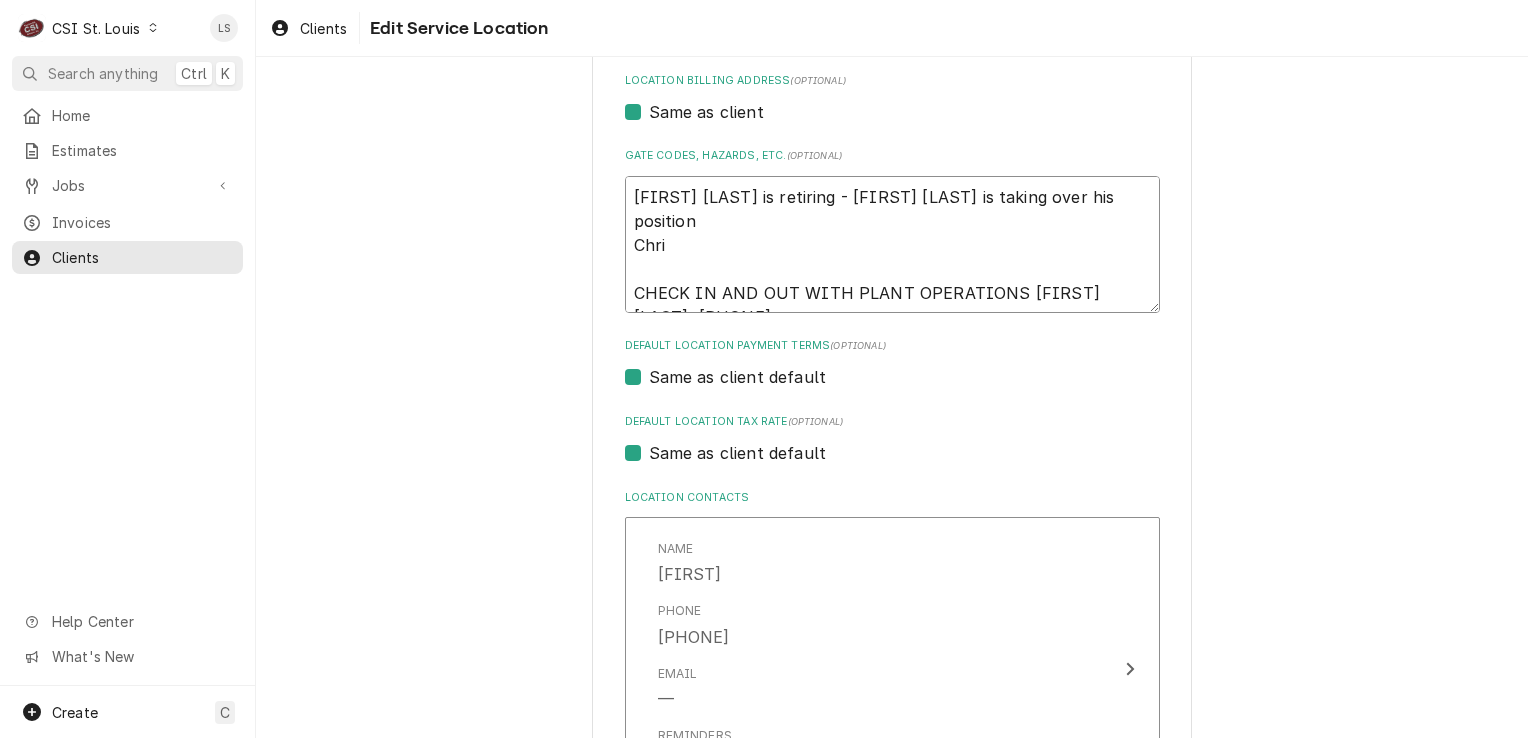 type on "x" 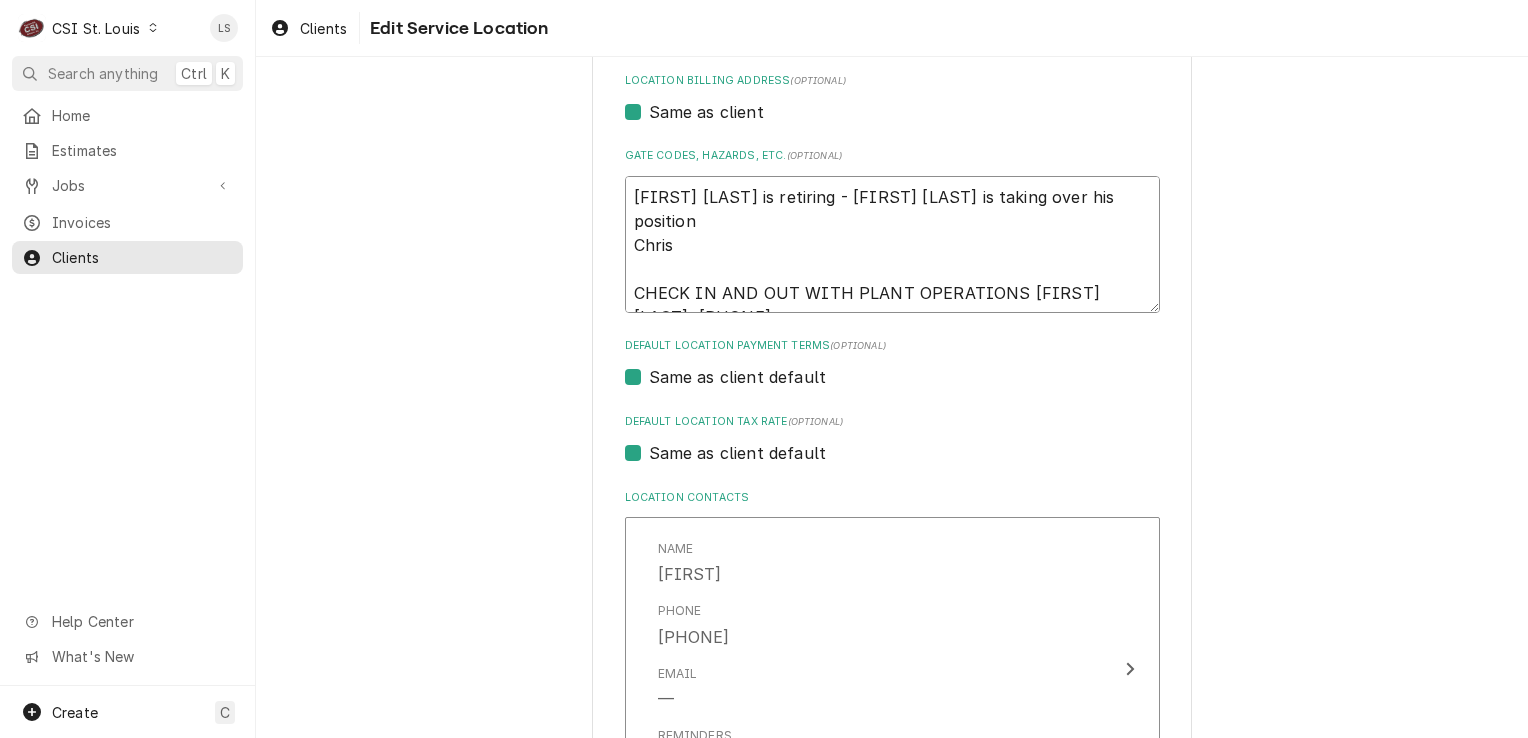 type on "x" 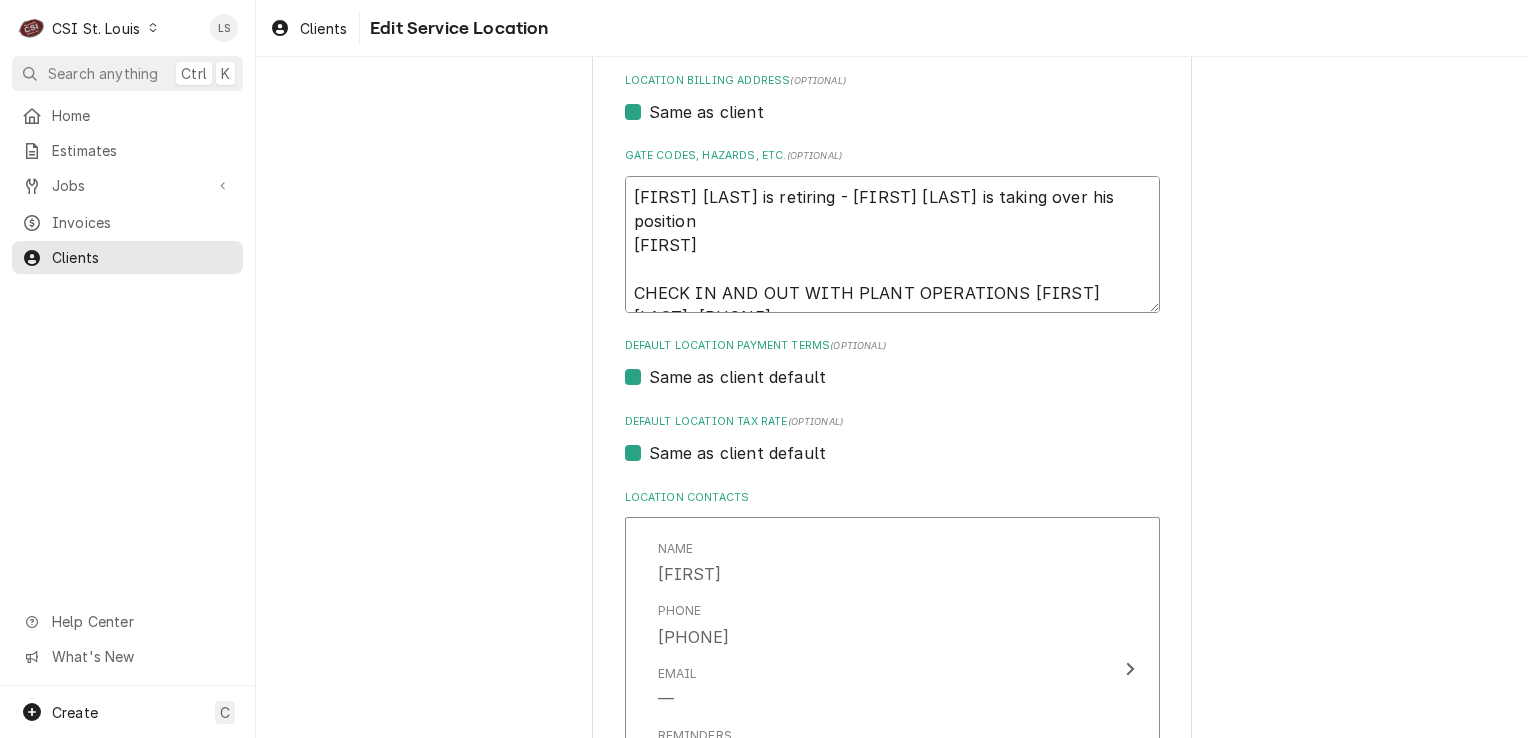 type on "x" 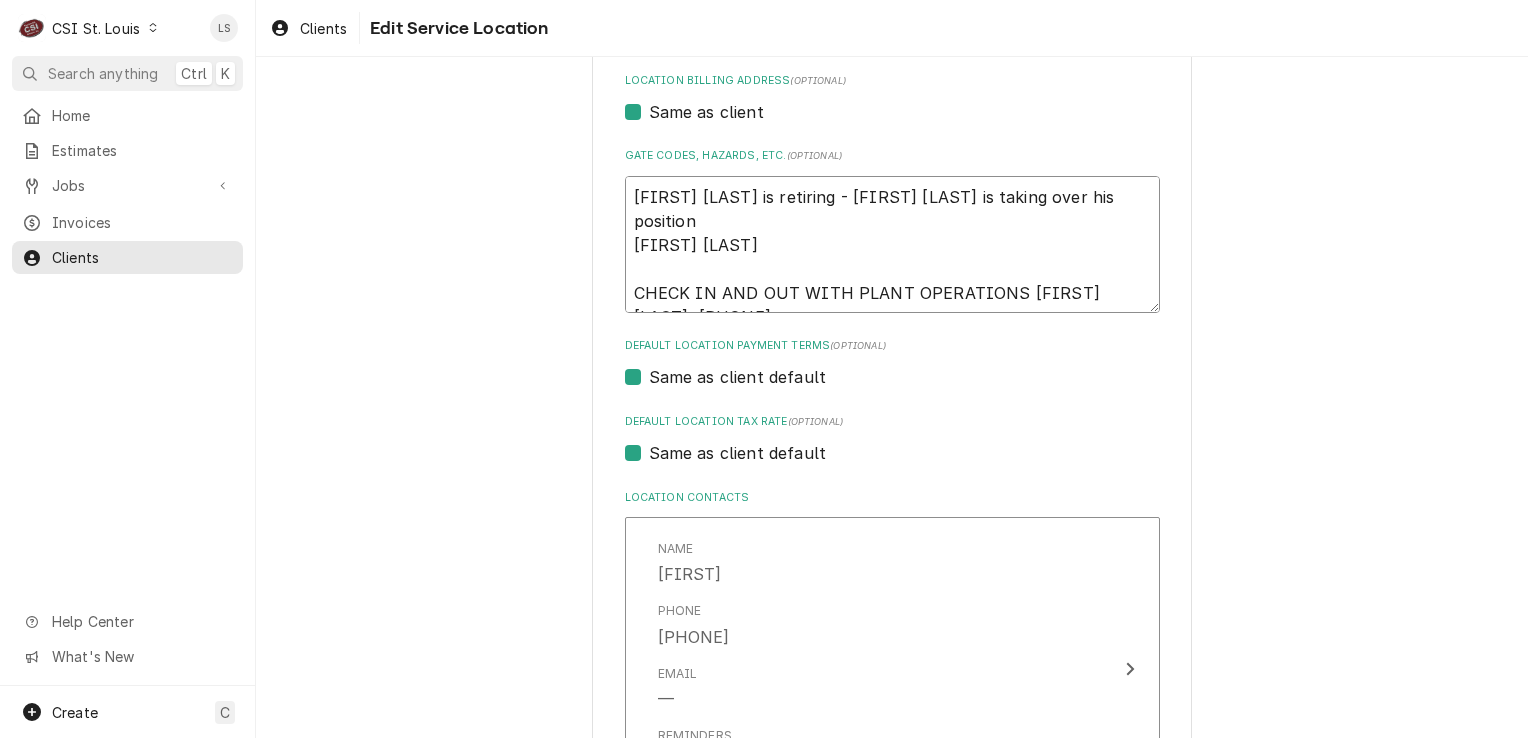 type on "x" 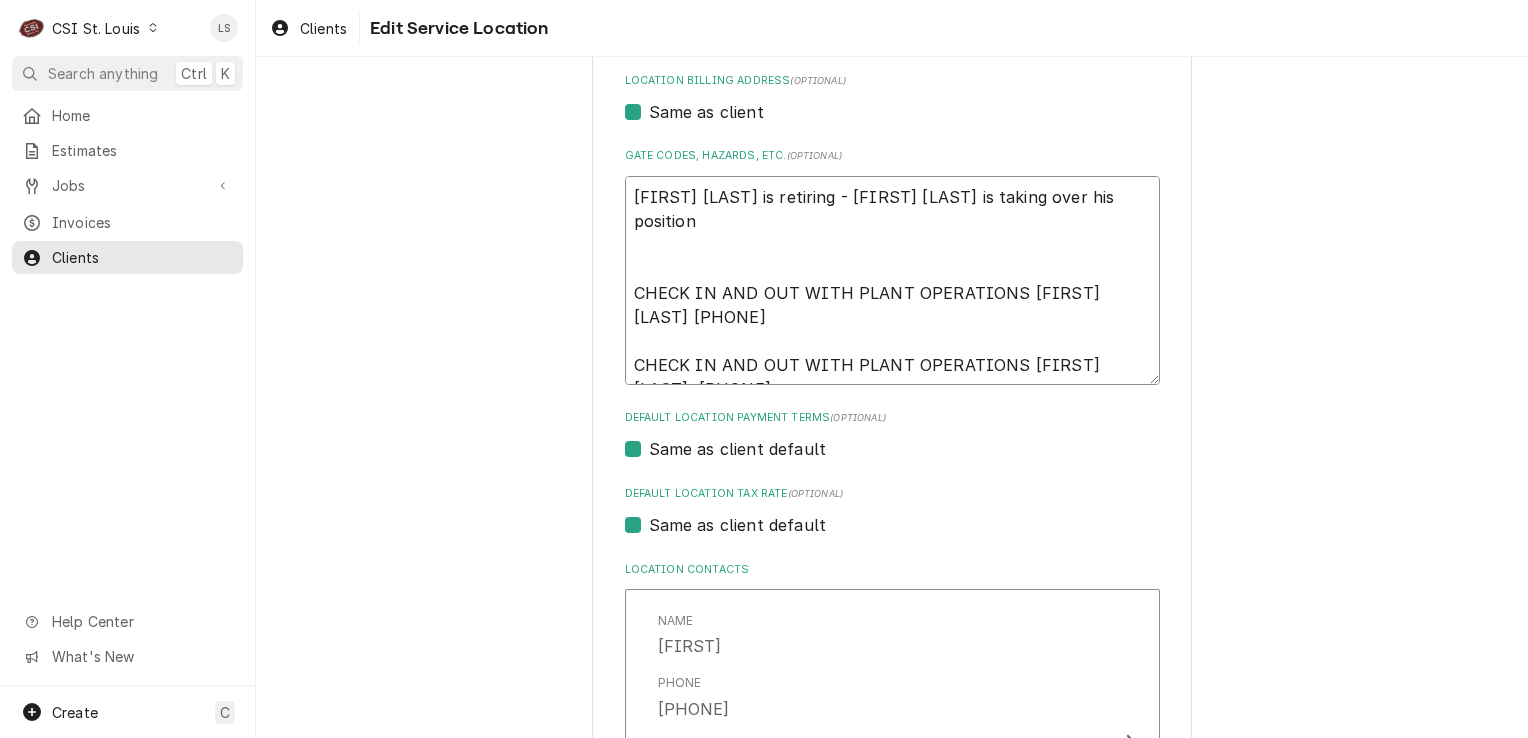 drag, startPoint x: 746, startPoint y: 374, endPoint x: 606, endPoint y: 331, distance: 146.45477 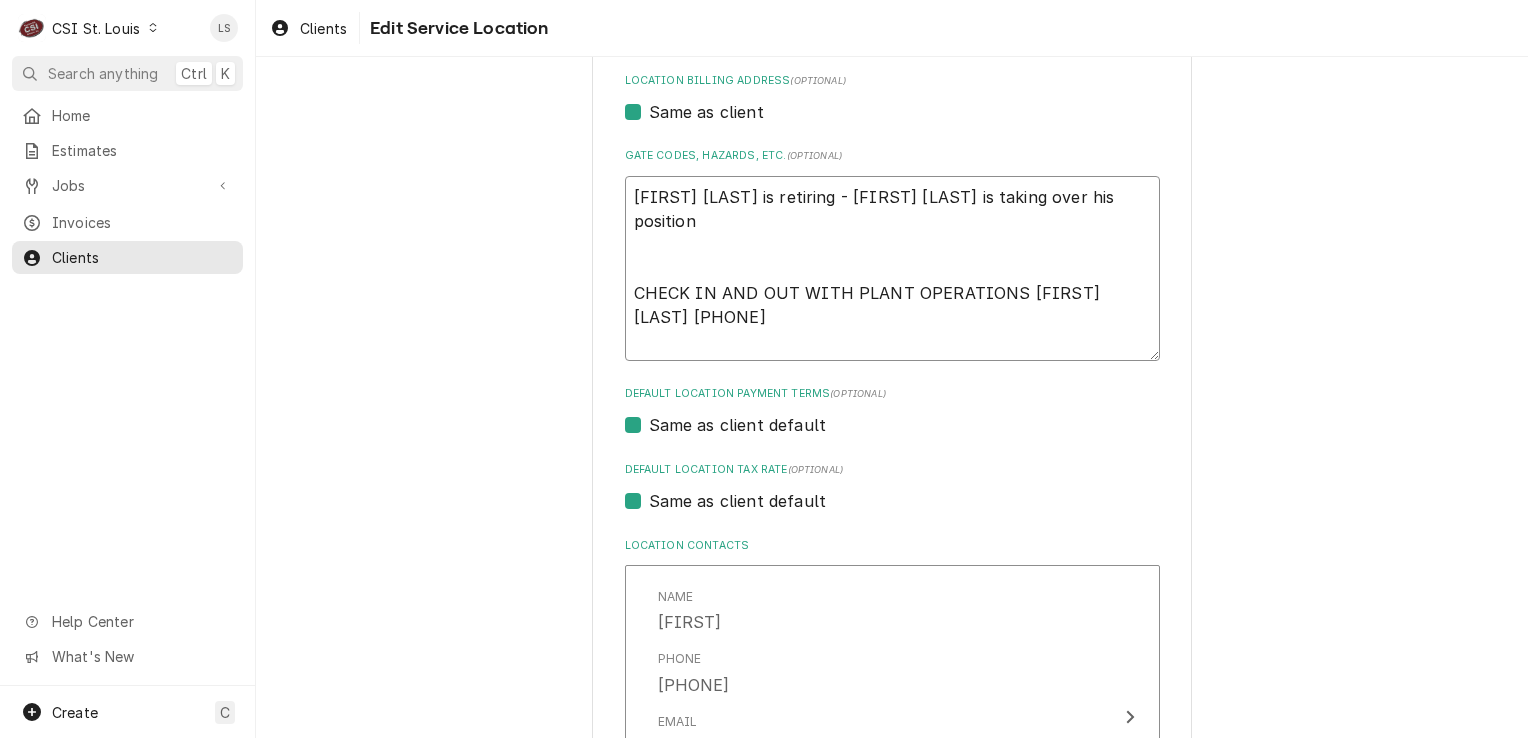 click on "Tim Sherman is retiring - Chris Crocker is taking over his position
CHECK IN AND OUT WITH PLANT OPERATIONS CHRIS CROCKER 636-544-8163" at bounding box center (892, 269) 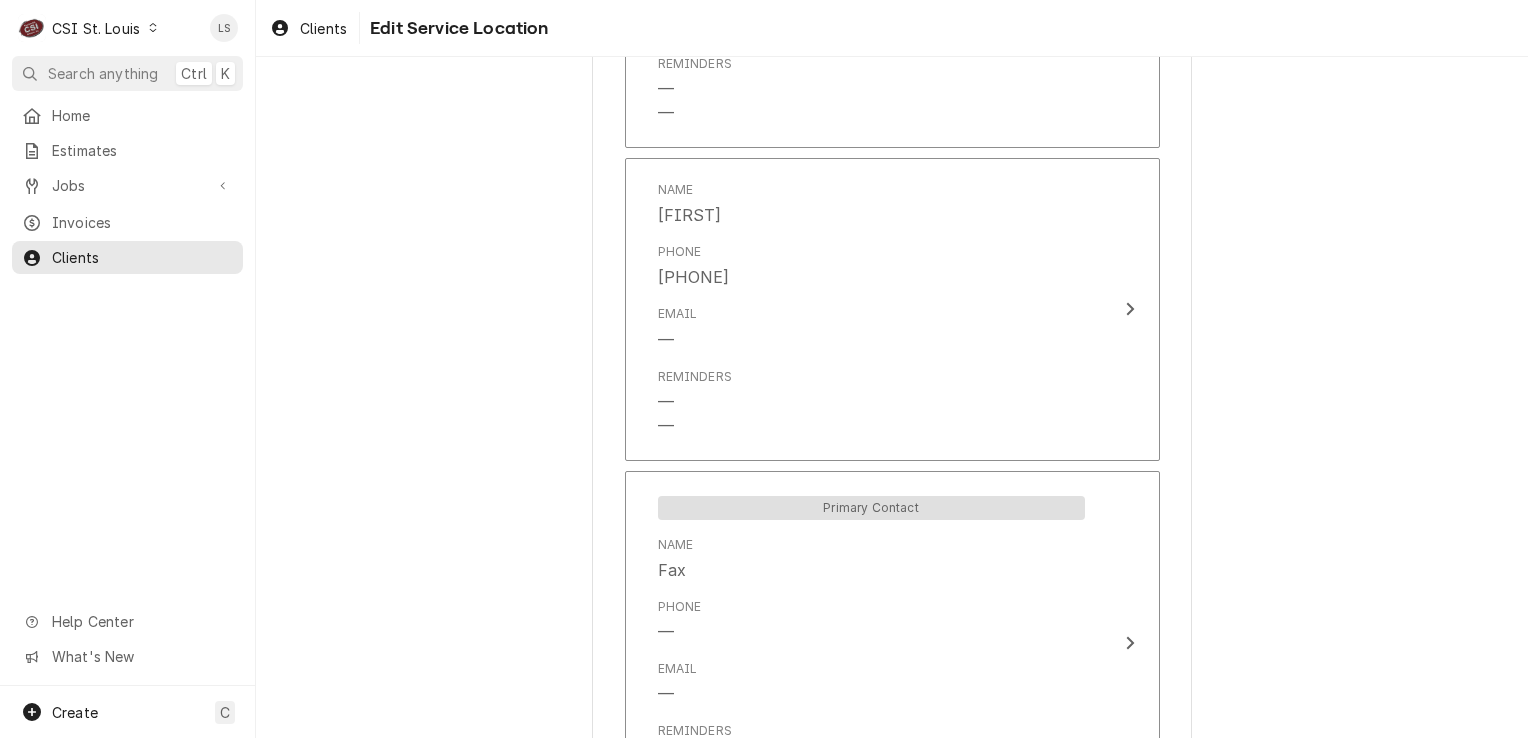 scroll, scrollTop: 1300, scrollLeft: 0, axis: vertical 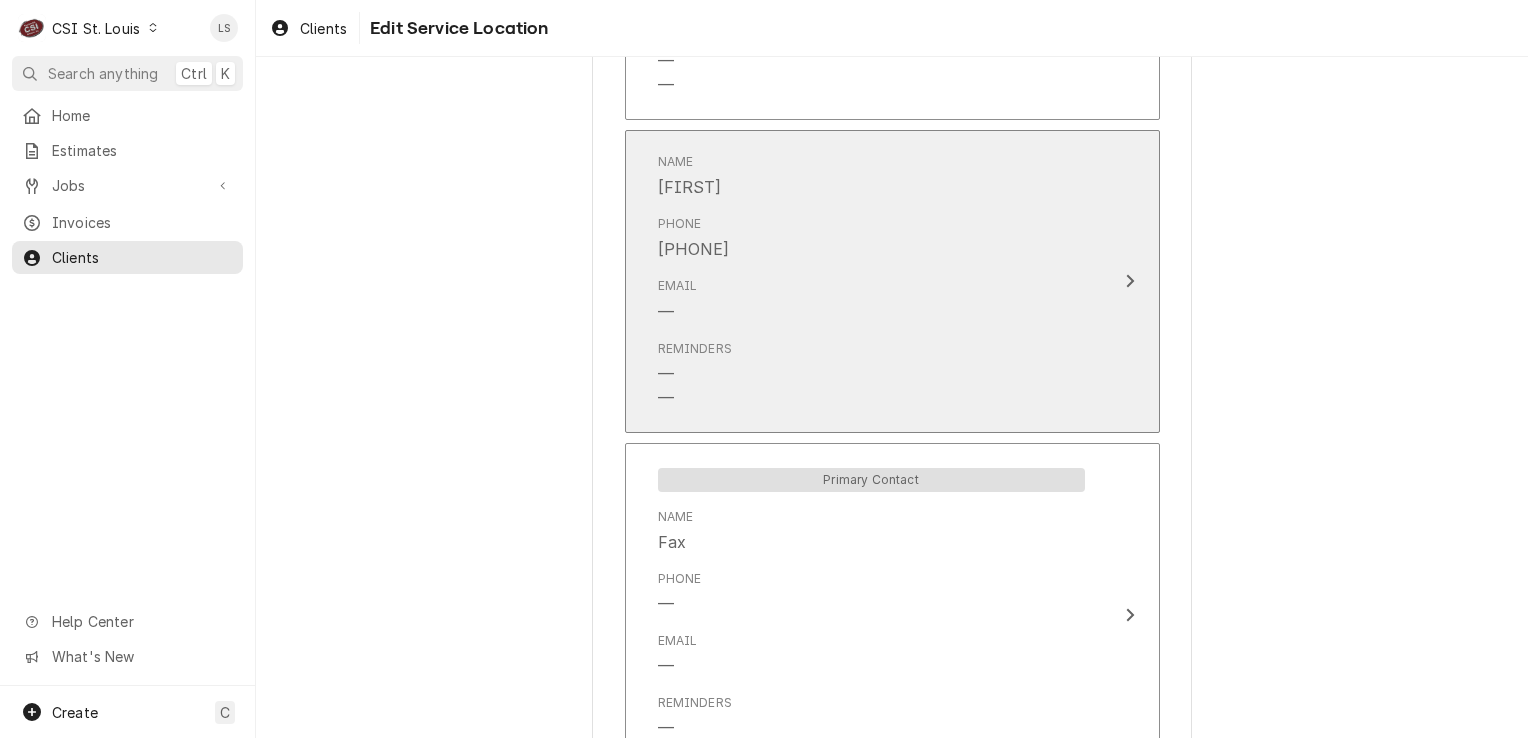 click on "Reminders — —" at bounding box center (871, 375) 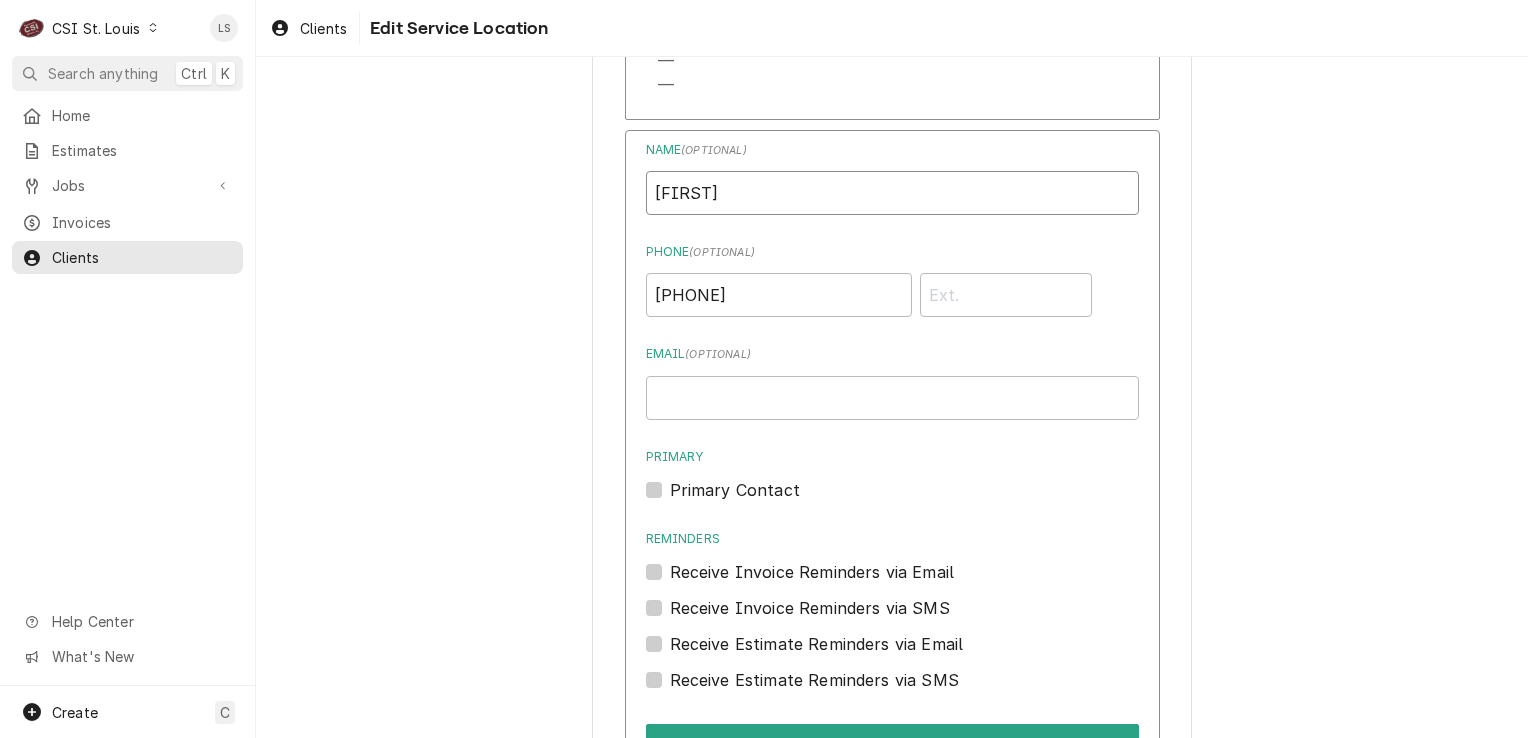 click on "Chris" at bounding box center (892, 193) 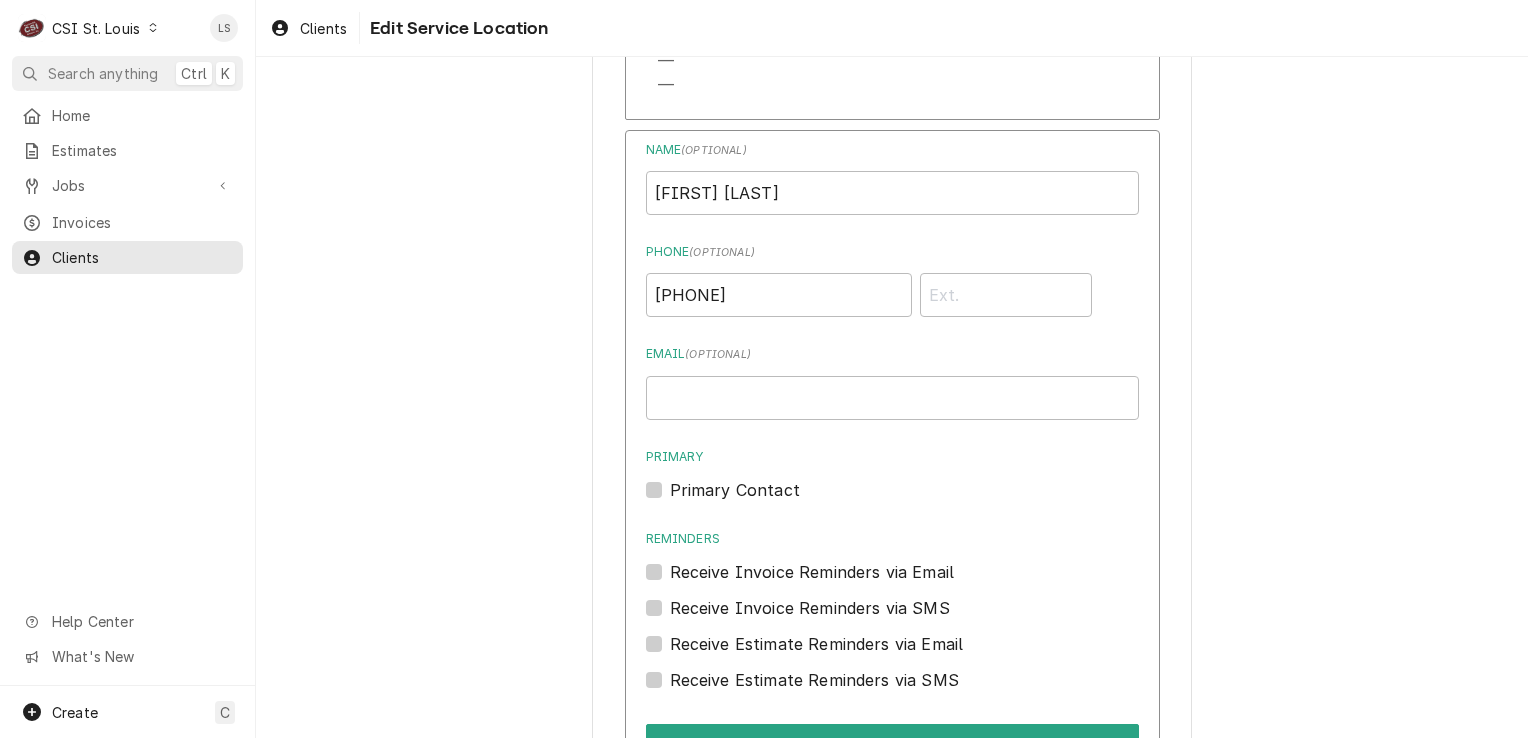 click on "Primary Contact" at bounding box center [735, 490] 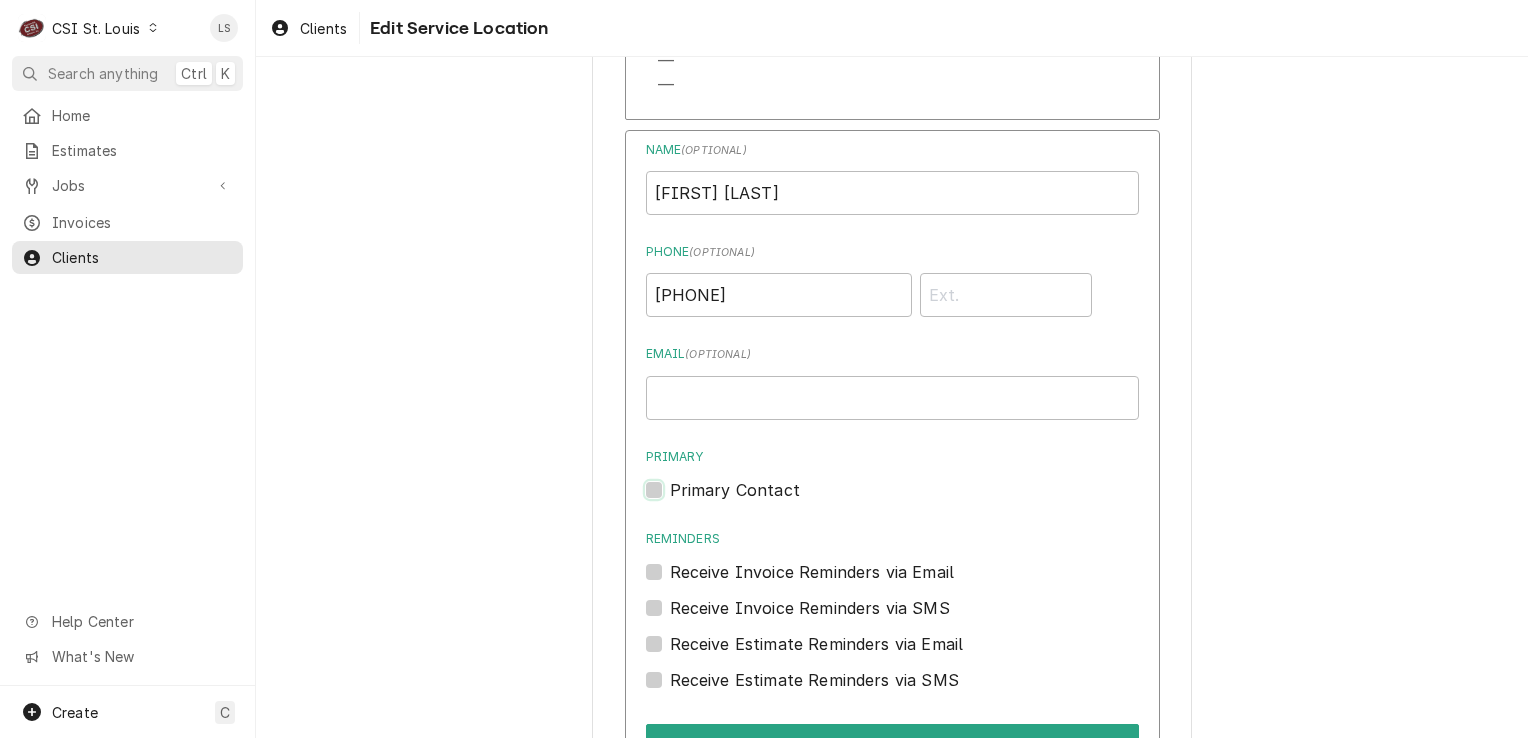 click on "Primary" at bounding box center (916, 500) 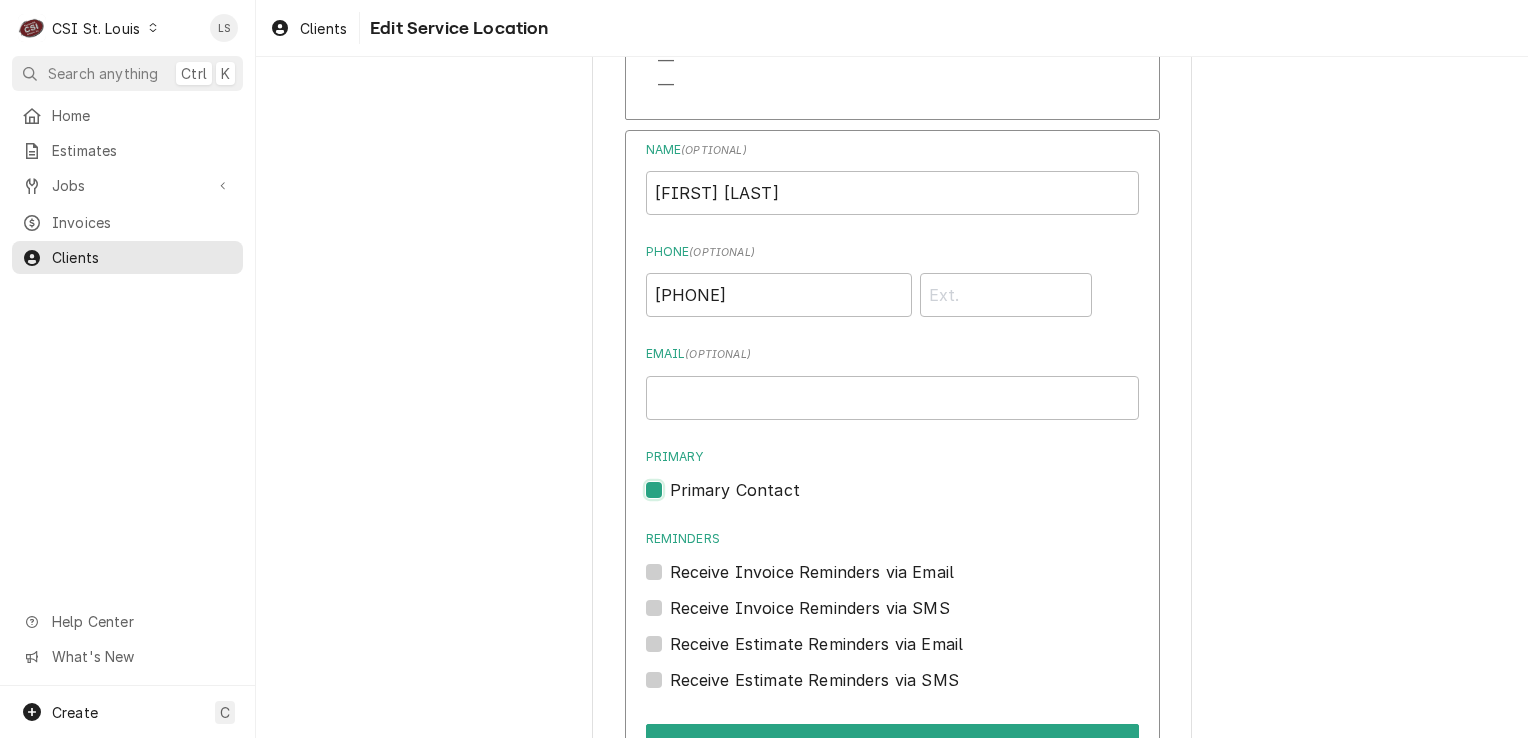 scroll, scrollTop: 1500, scrollLeft: 0, axis: vertical 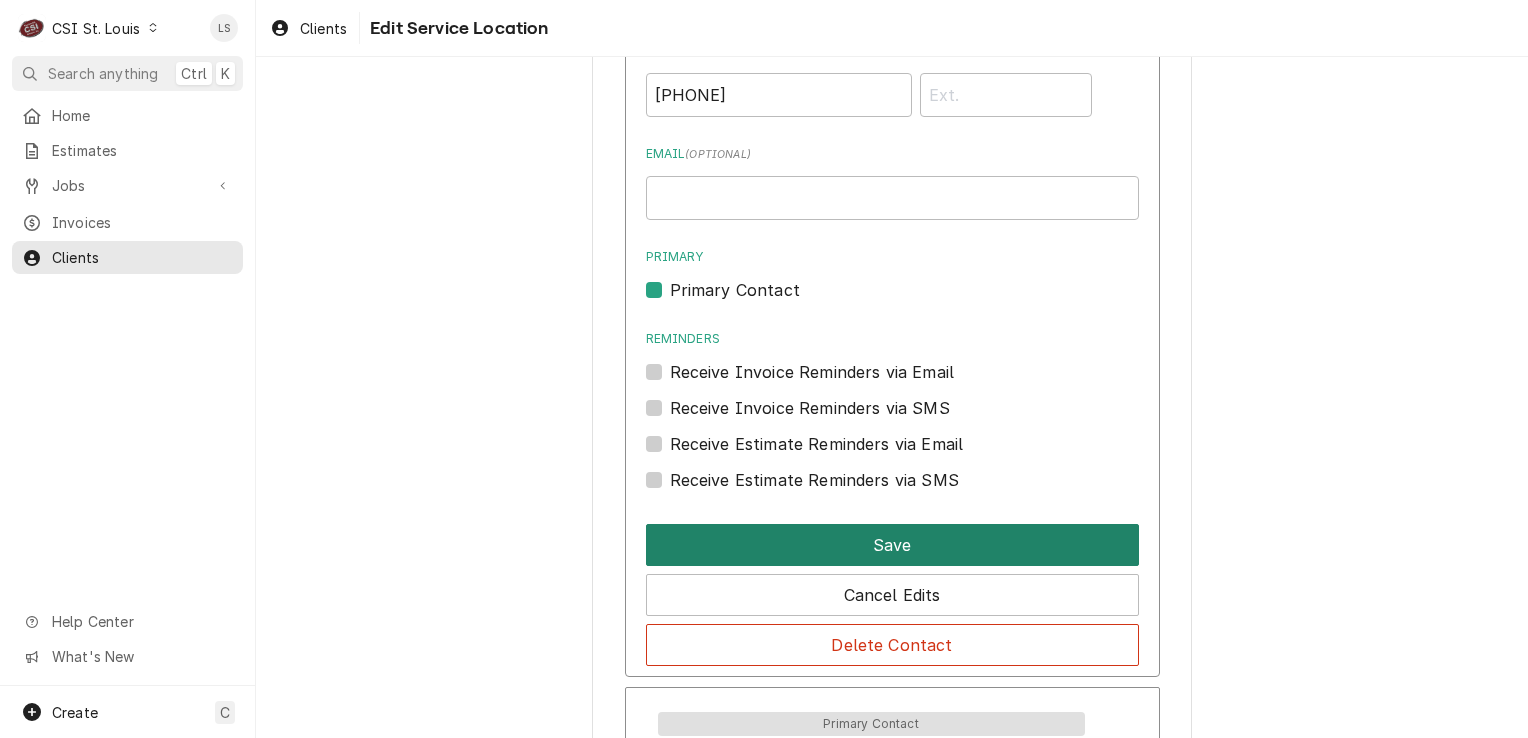 click on "Save" at bounding box center (892, 545) 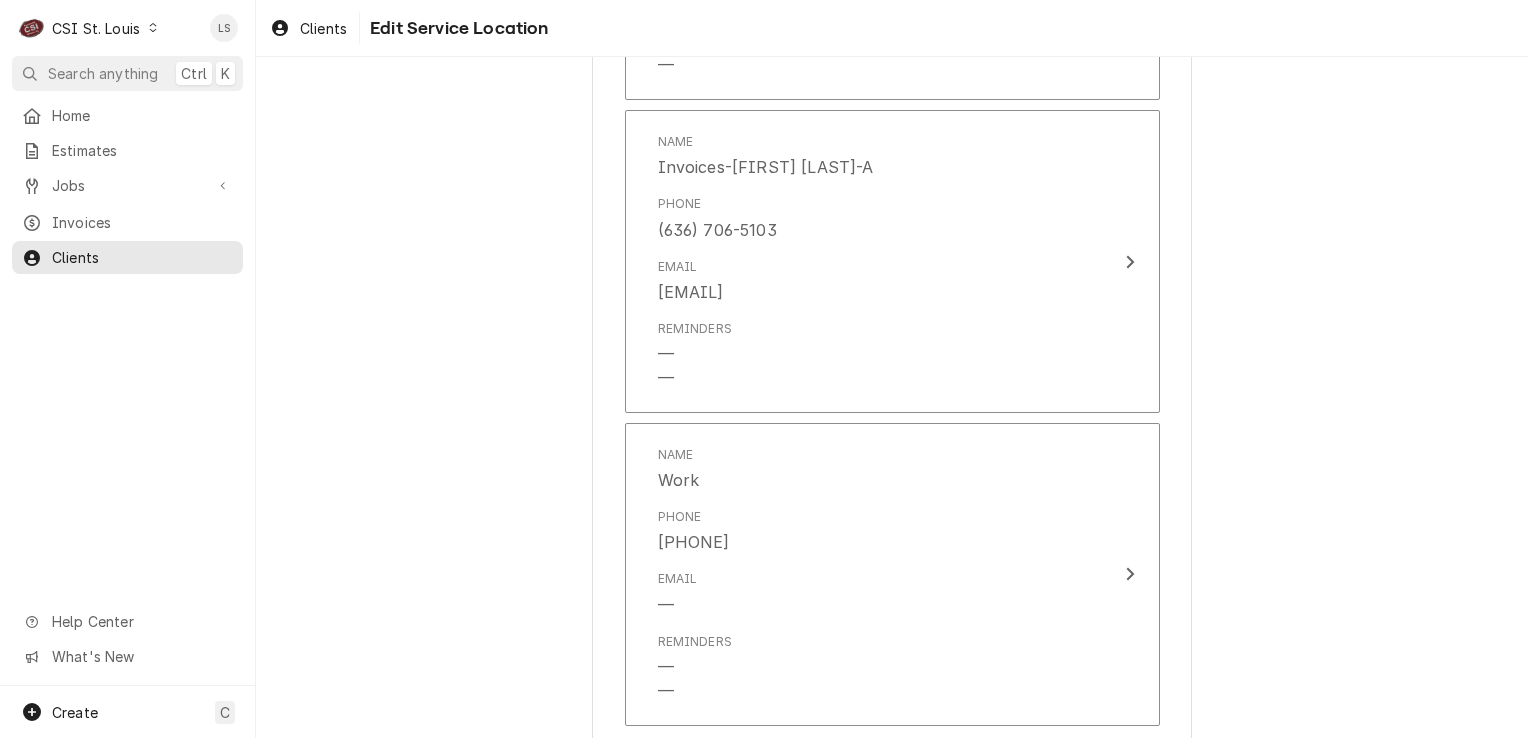 scroll, scrollTop: 2454, scrollLeft: 0, axis: vertical 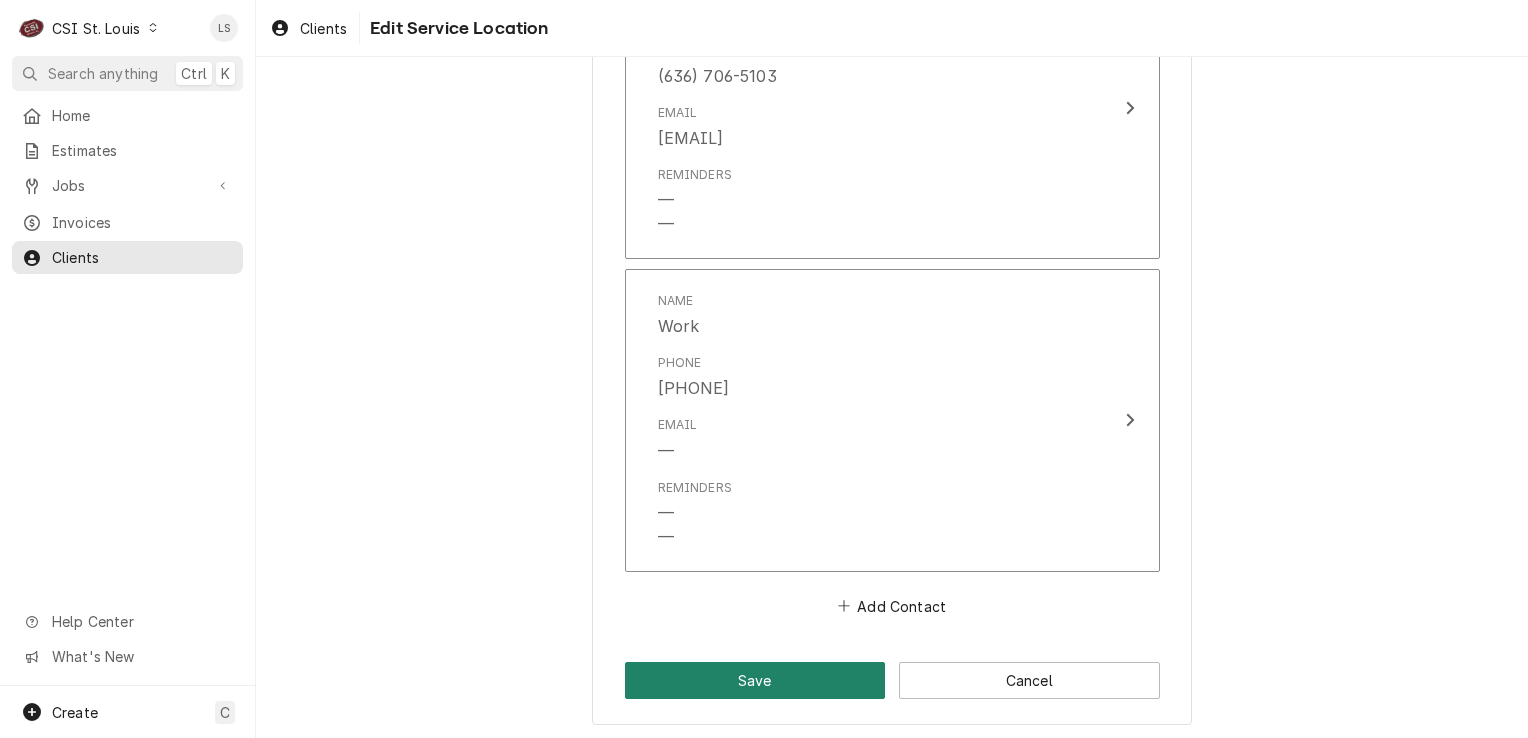 click on "Save" at bounding box center (755, 680) 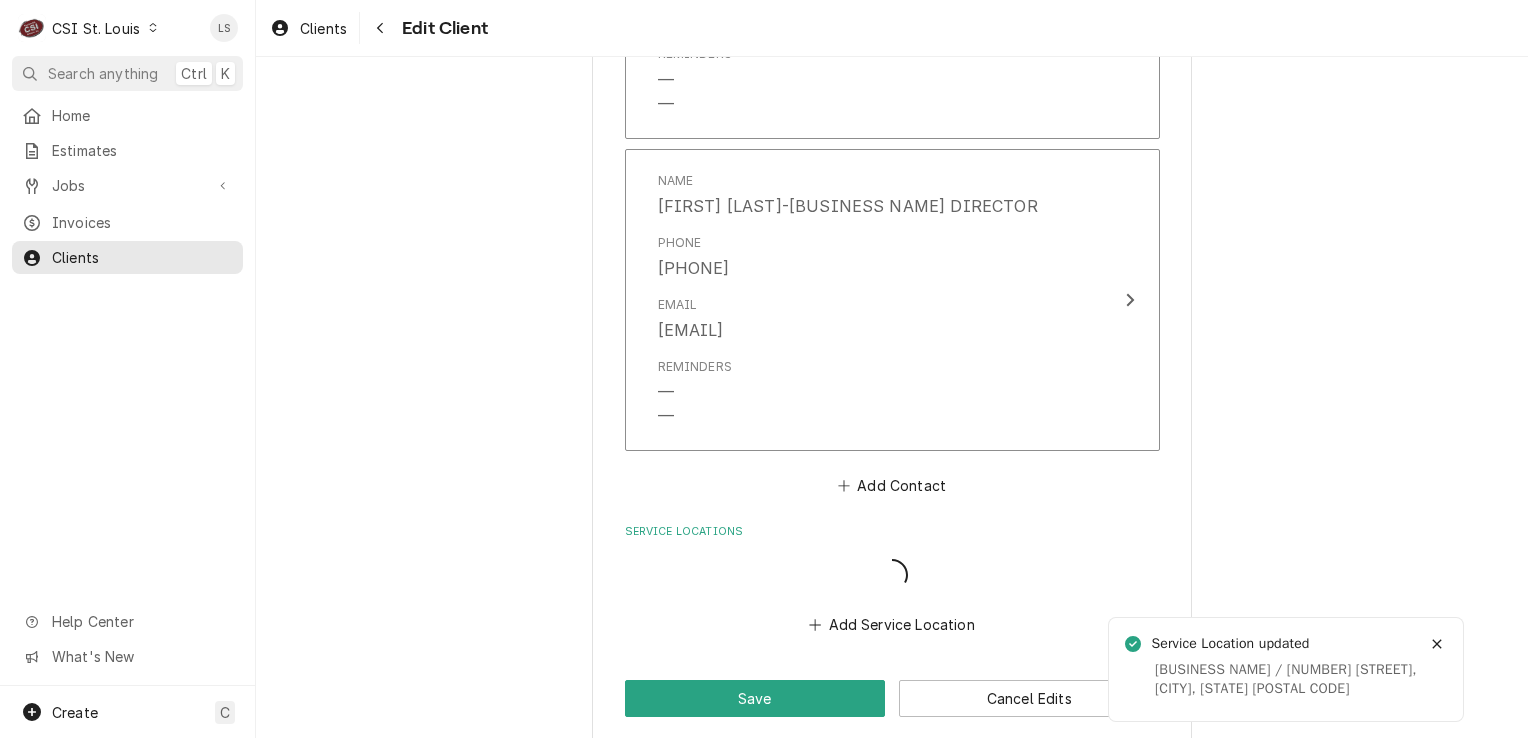 scroll, scrollTop: 2643, scrollLeft: 0, axis: vertical 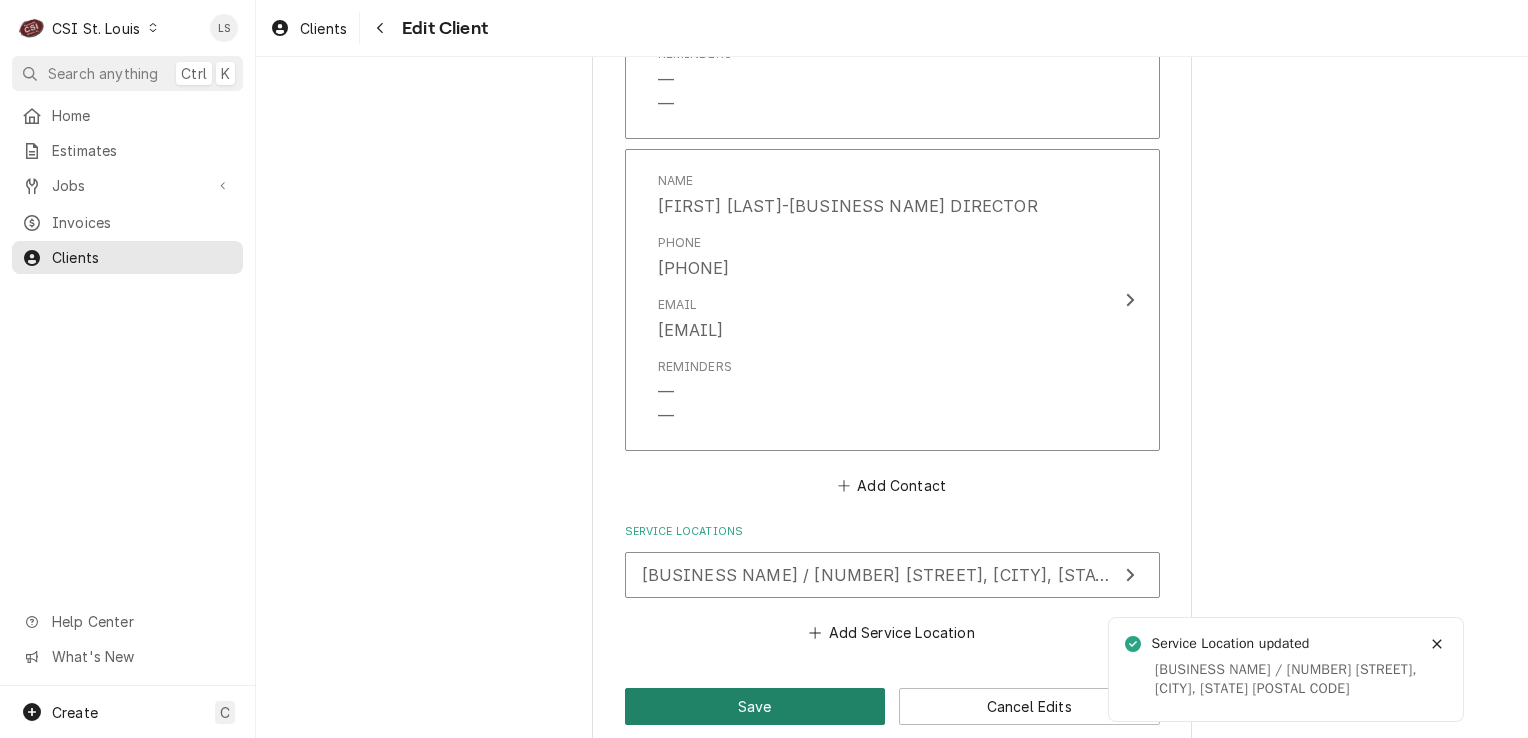 click on "Save" at bounding box center [755, 706] 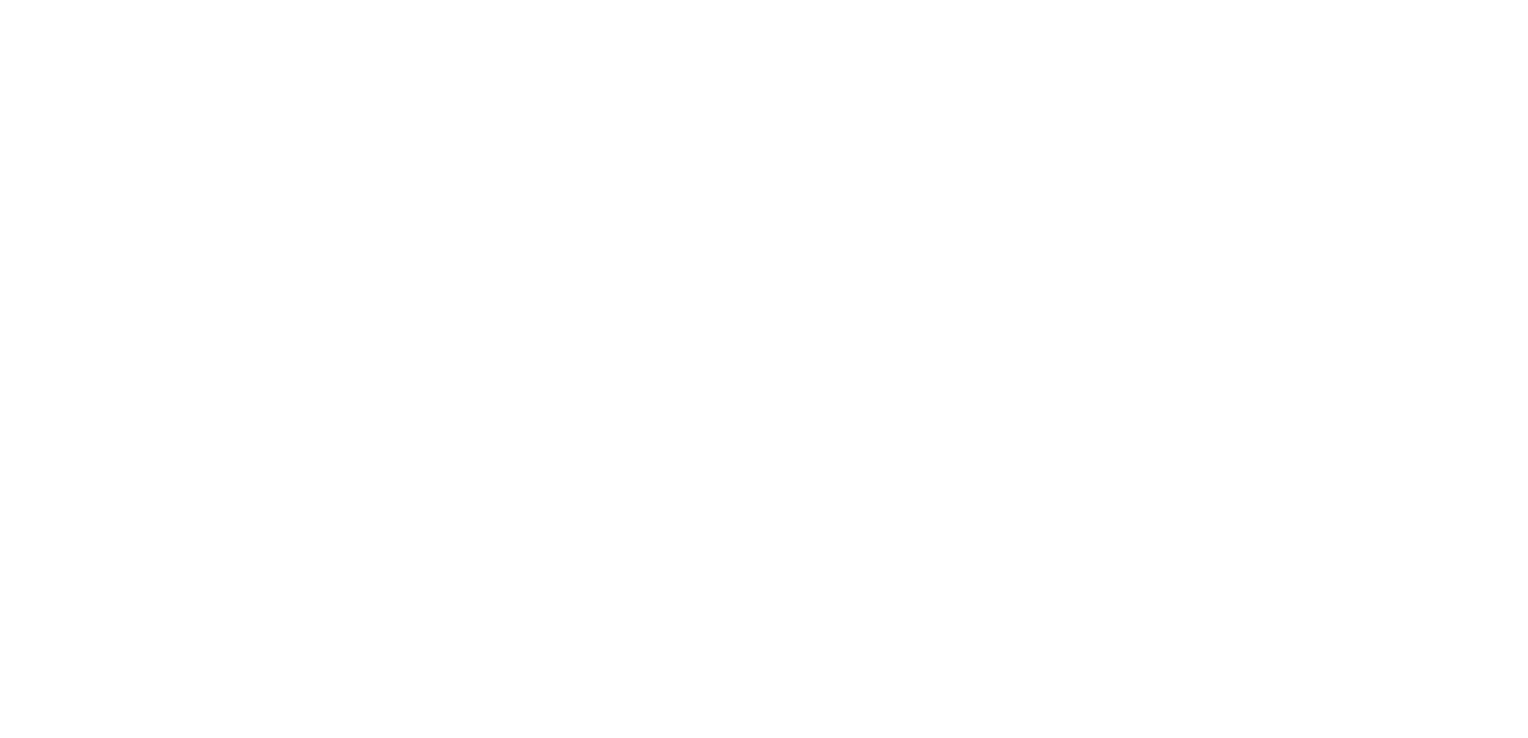 scroll, scrollTop: 0, scrollLeft: 0, axis: both 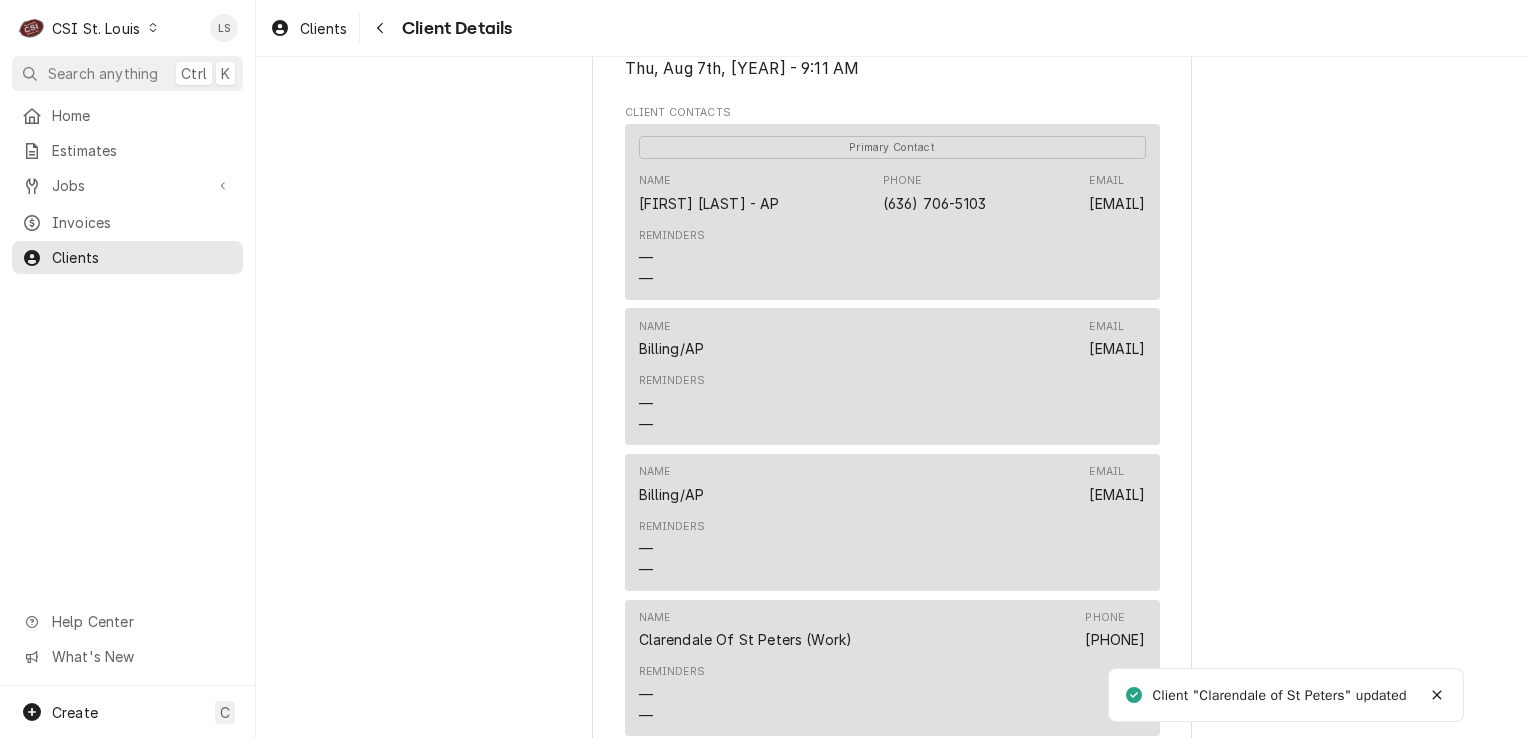 click at bounding box center (153, 28) 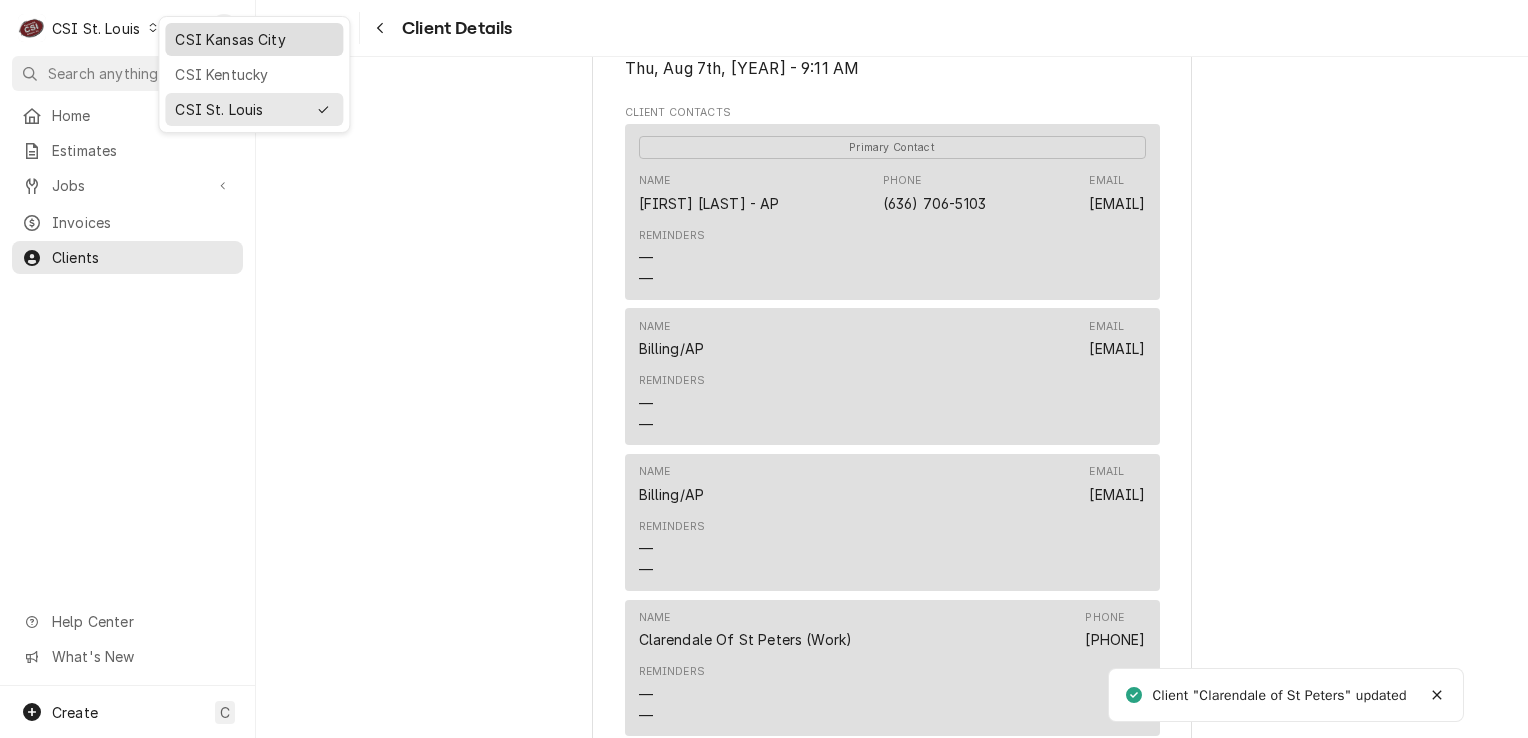 click on "CSI Kansas City" at bounding box center [254, 39] 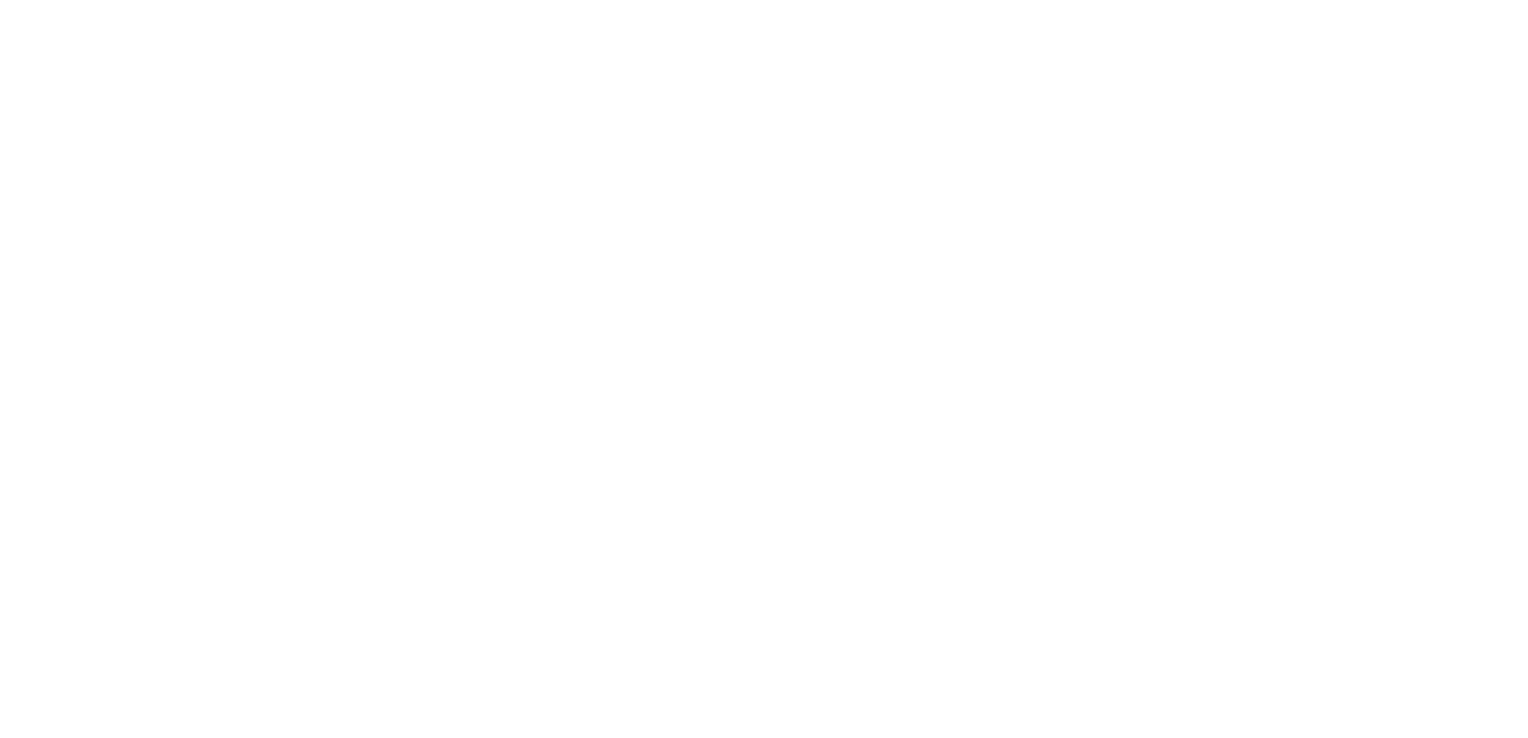 scroll, scrollTop: 0, scrollLeft: 0, axis: both 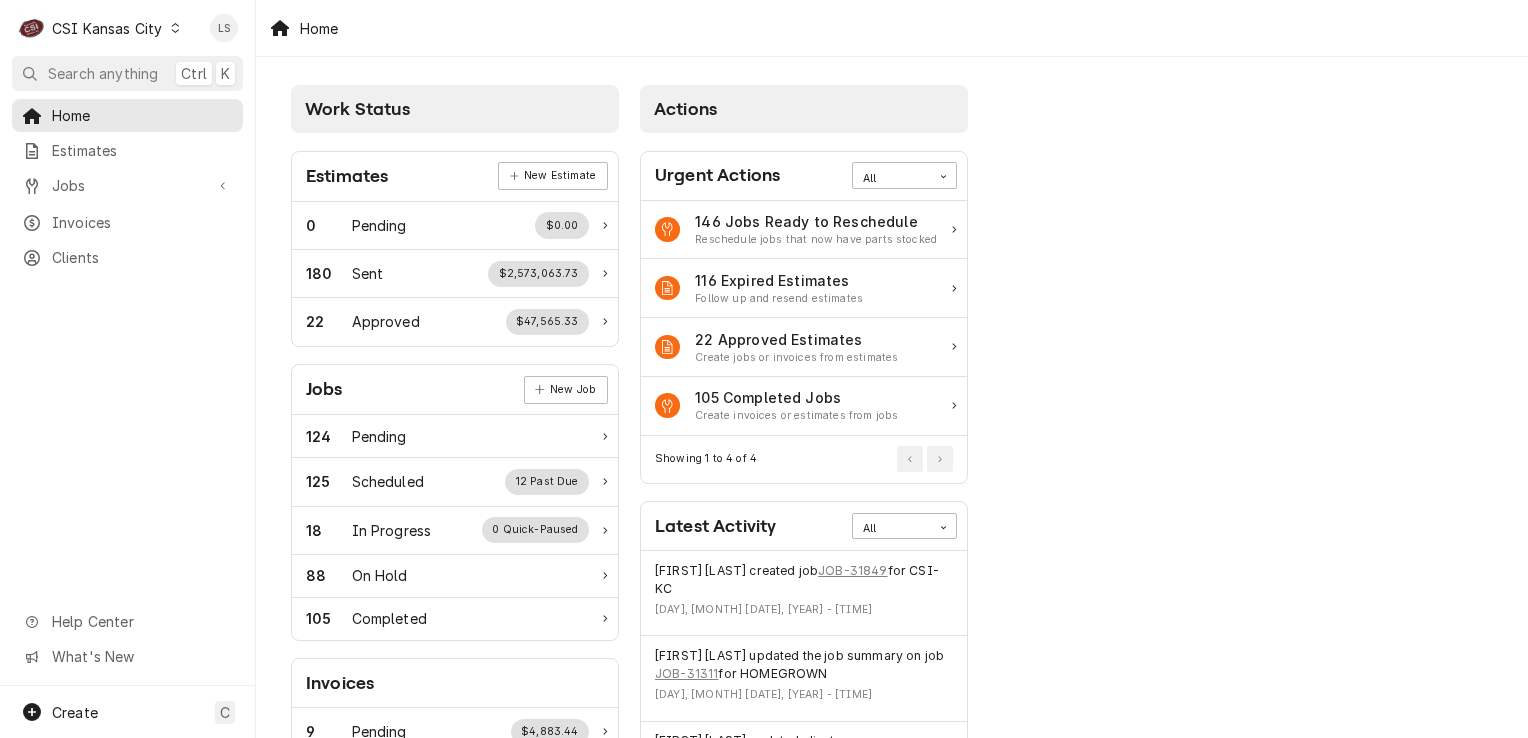click on "C CSI Kansas City" at bounding box center [100, 28] 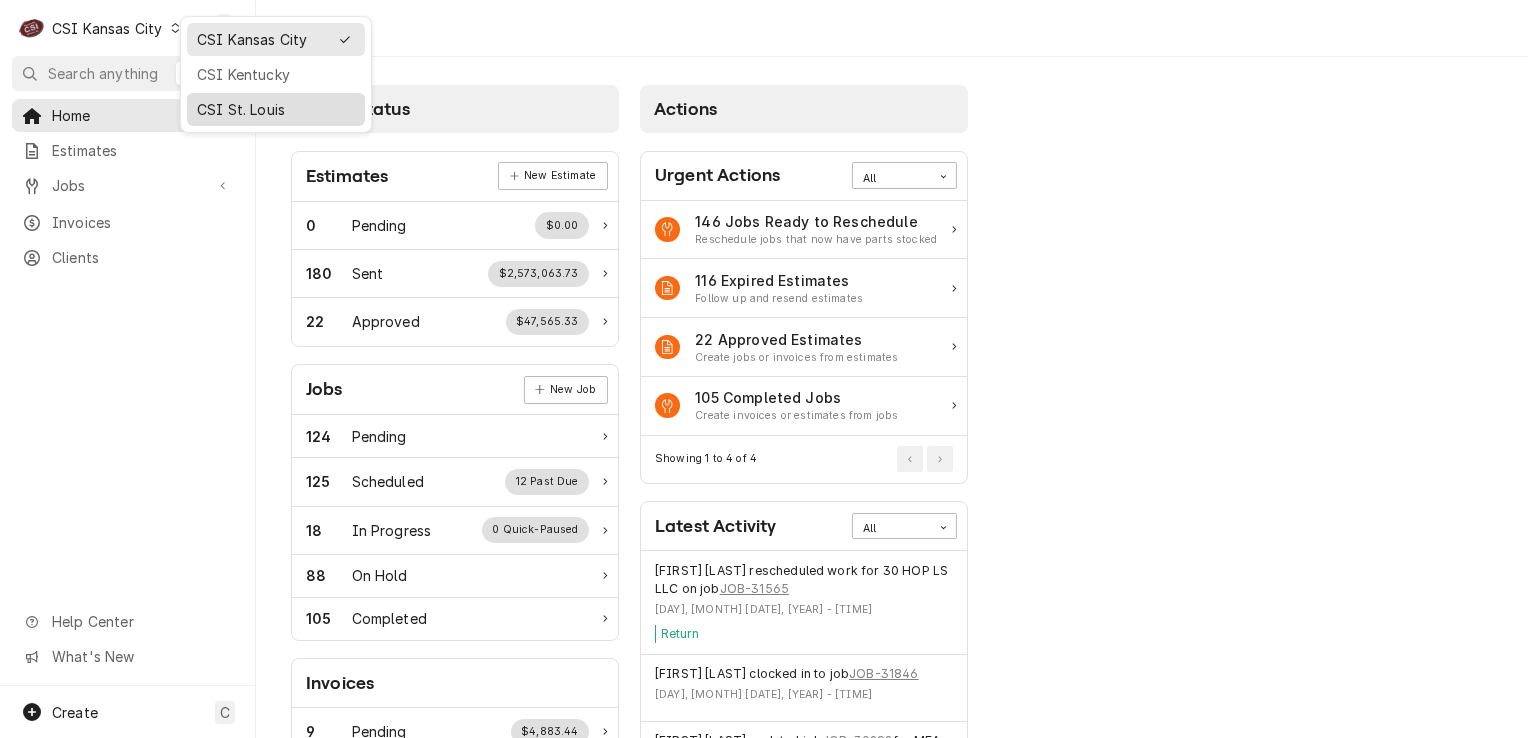click on "CSI St. Louis" at bounding box center [276, 109] 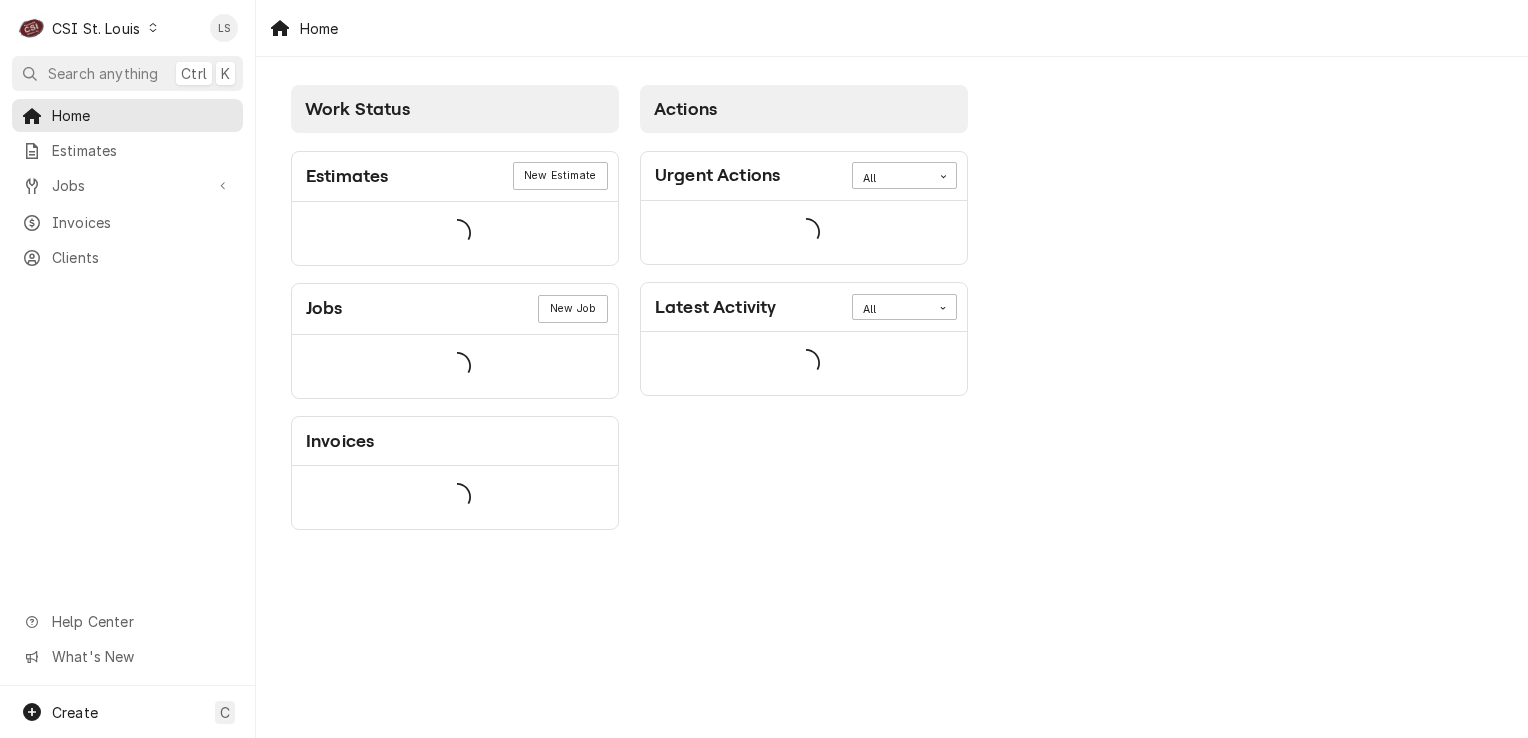 scroll, scrollTop: 0, scrollLeft: 0, axis: both 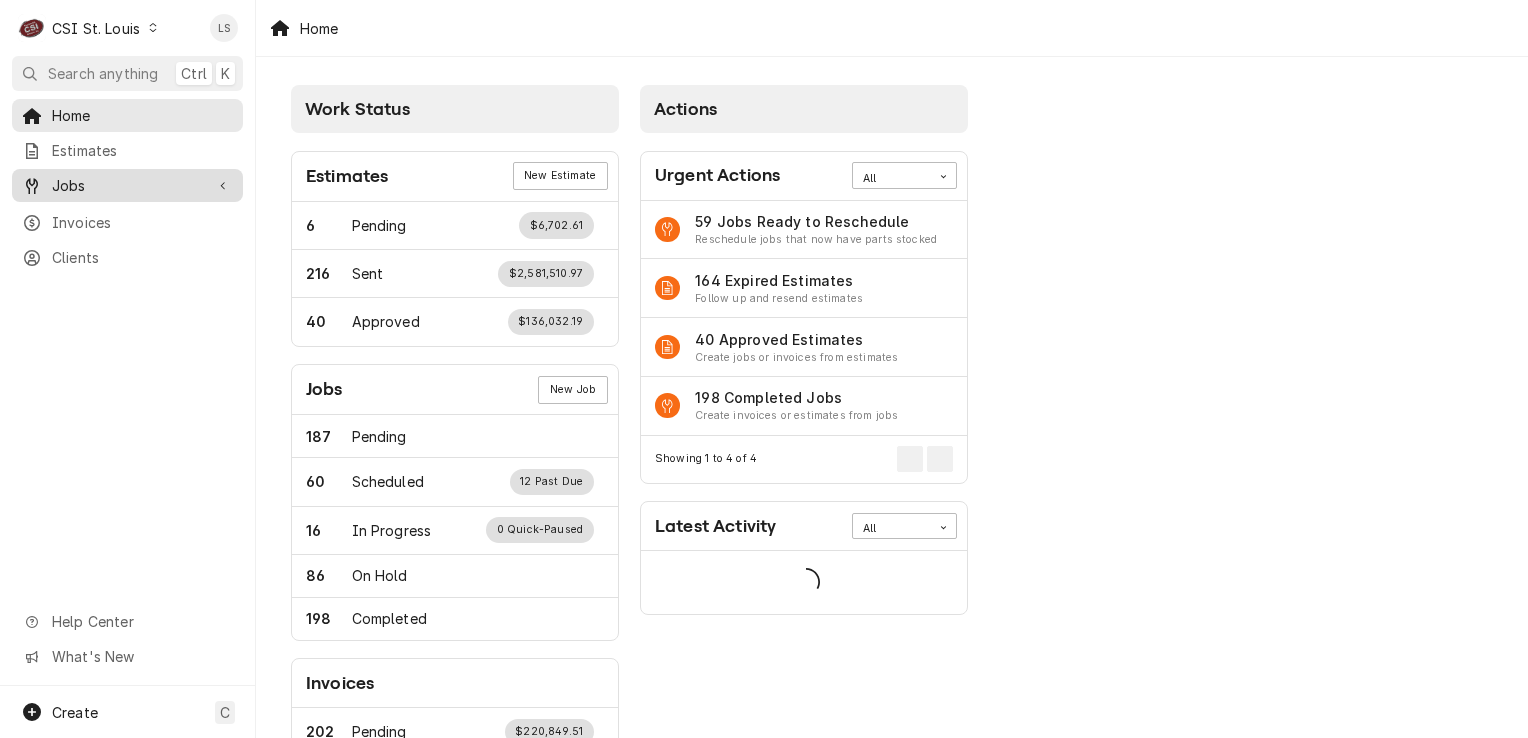 click on "Jobs" at bounding box center (127, 185) 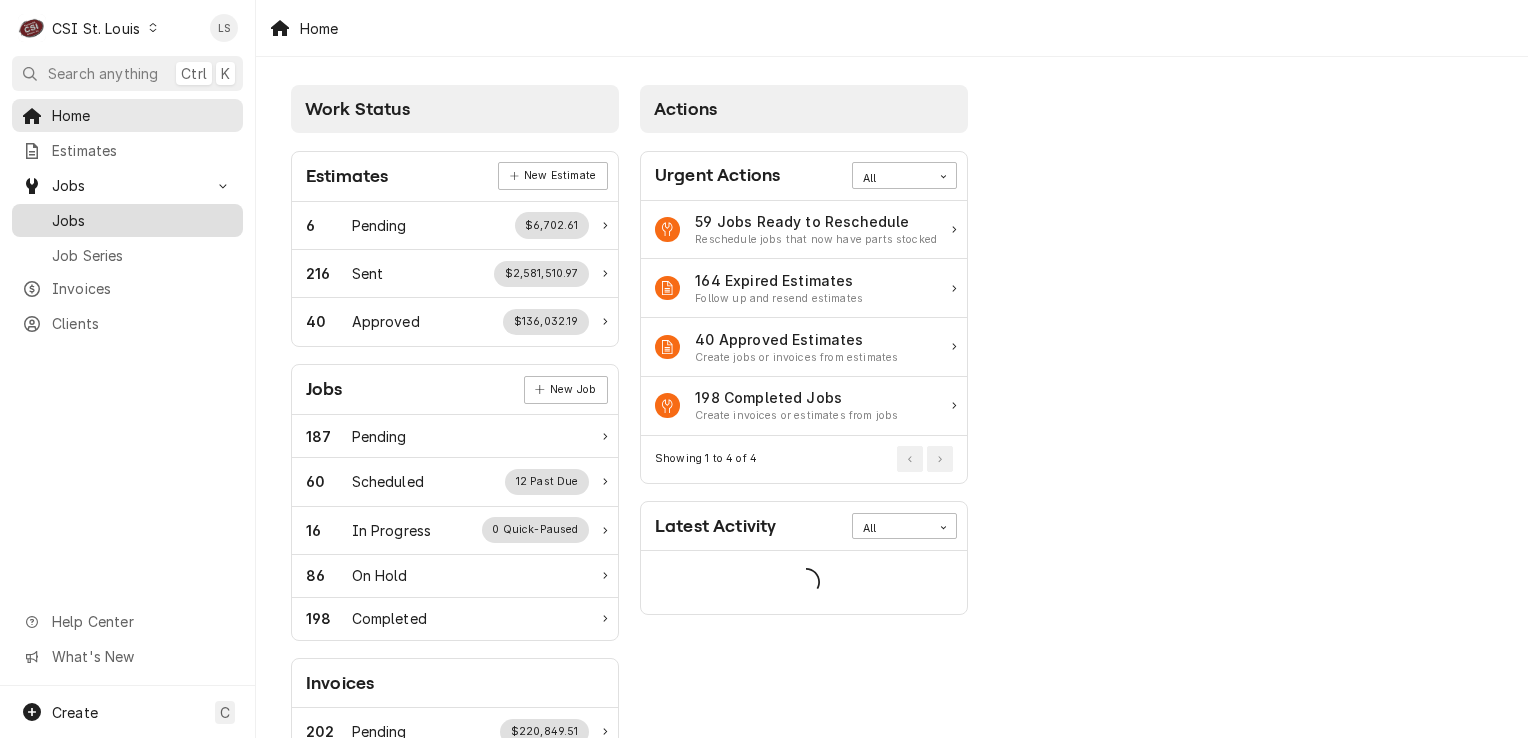 click on "Jobs" at bounding box center [142, 220] 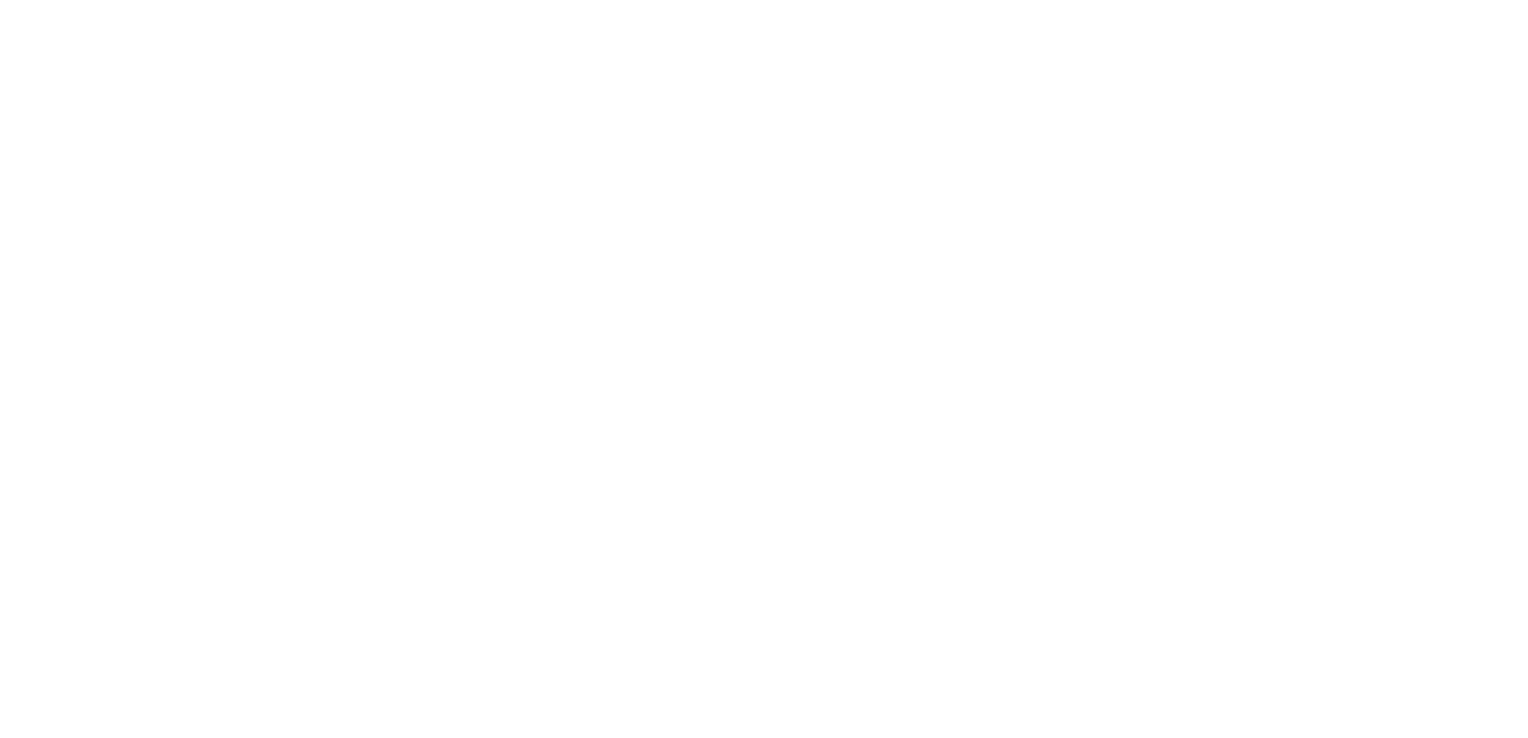 scroll, scrollTop: 0, scrollLeft: 0, axis: both 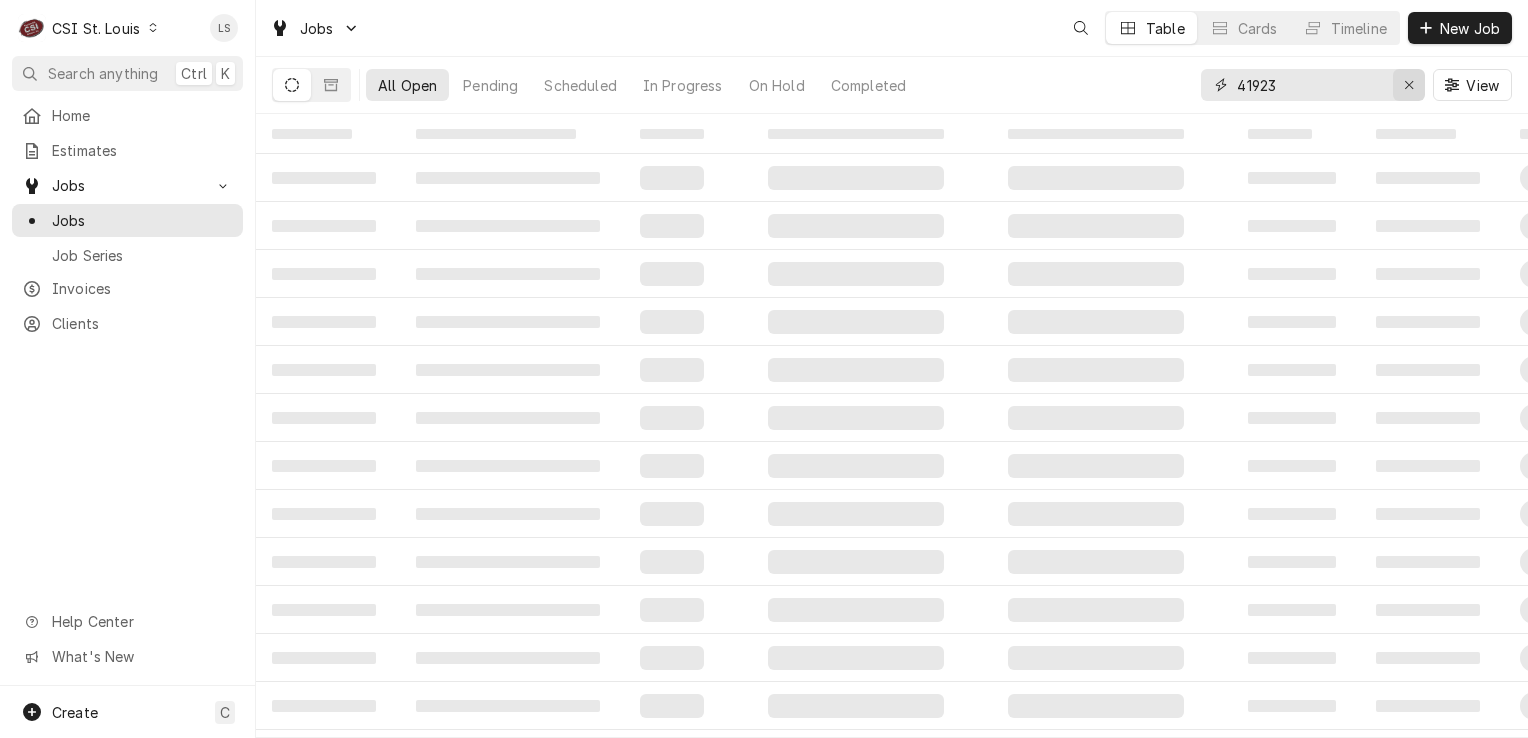 click at bounding box center [1409, 85] 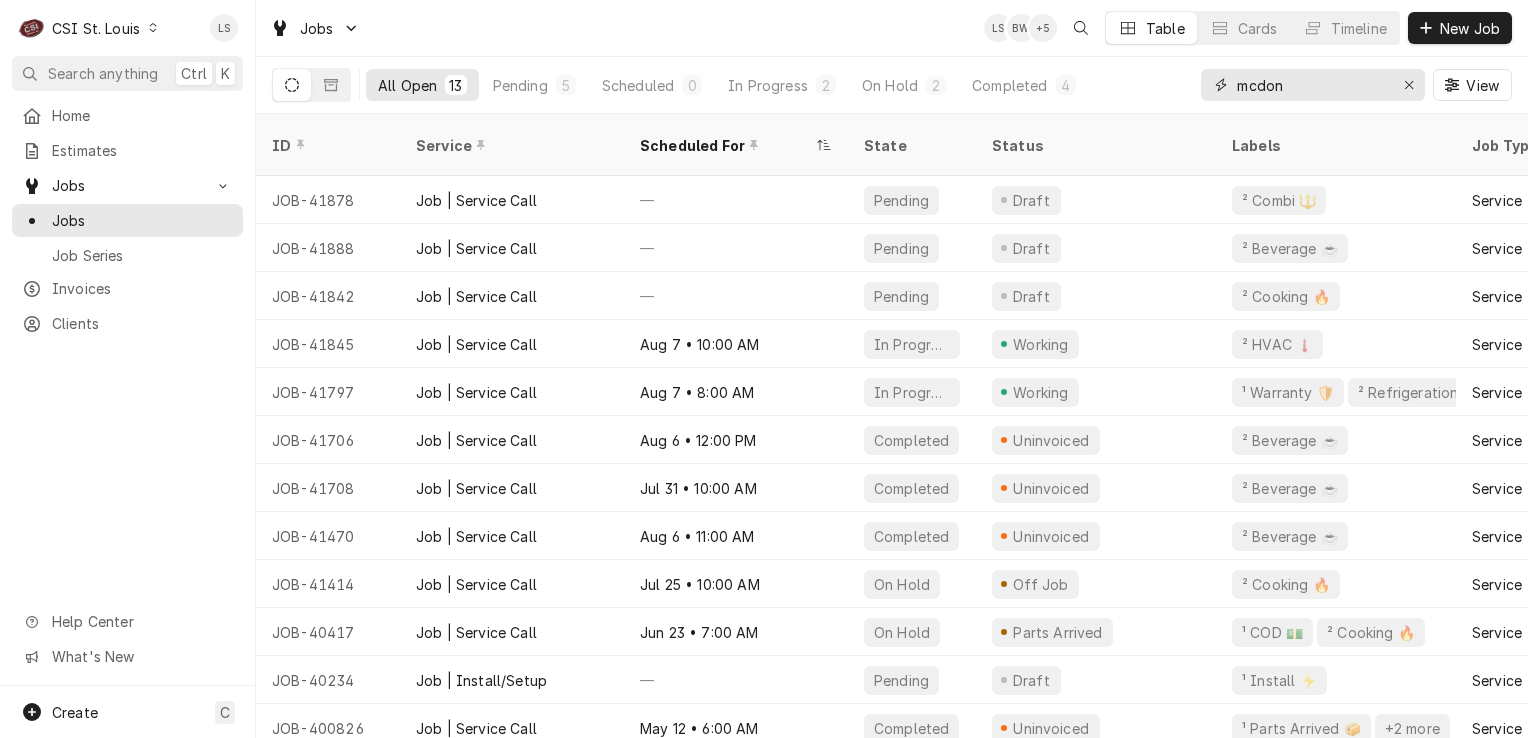 type on "mcdon" 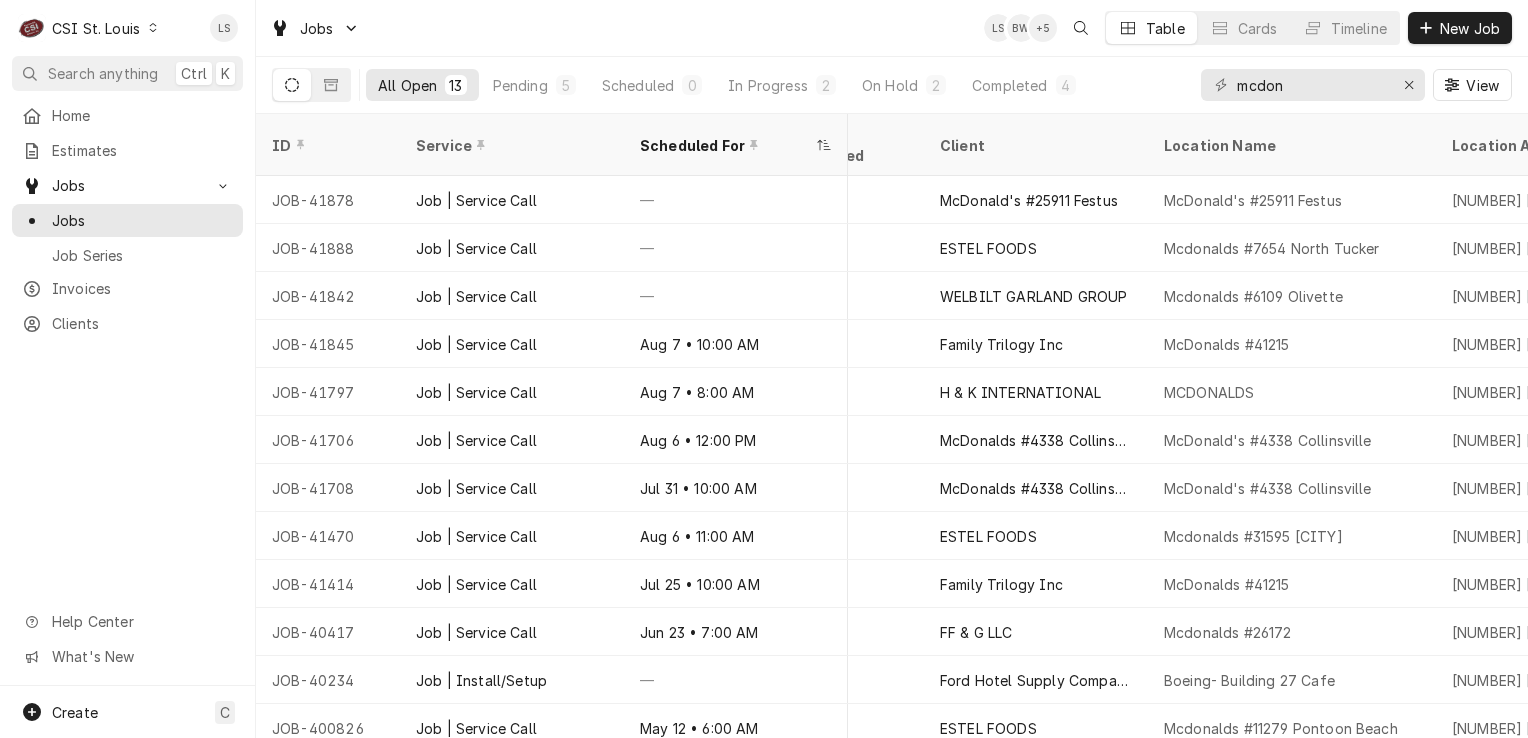 scroll, scrollTop: 0, scrollLeft: 0, axis: both 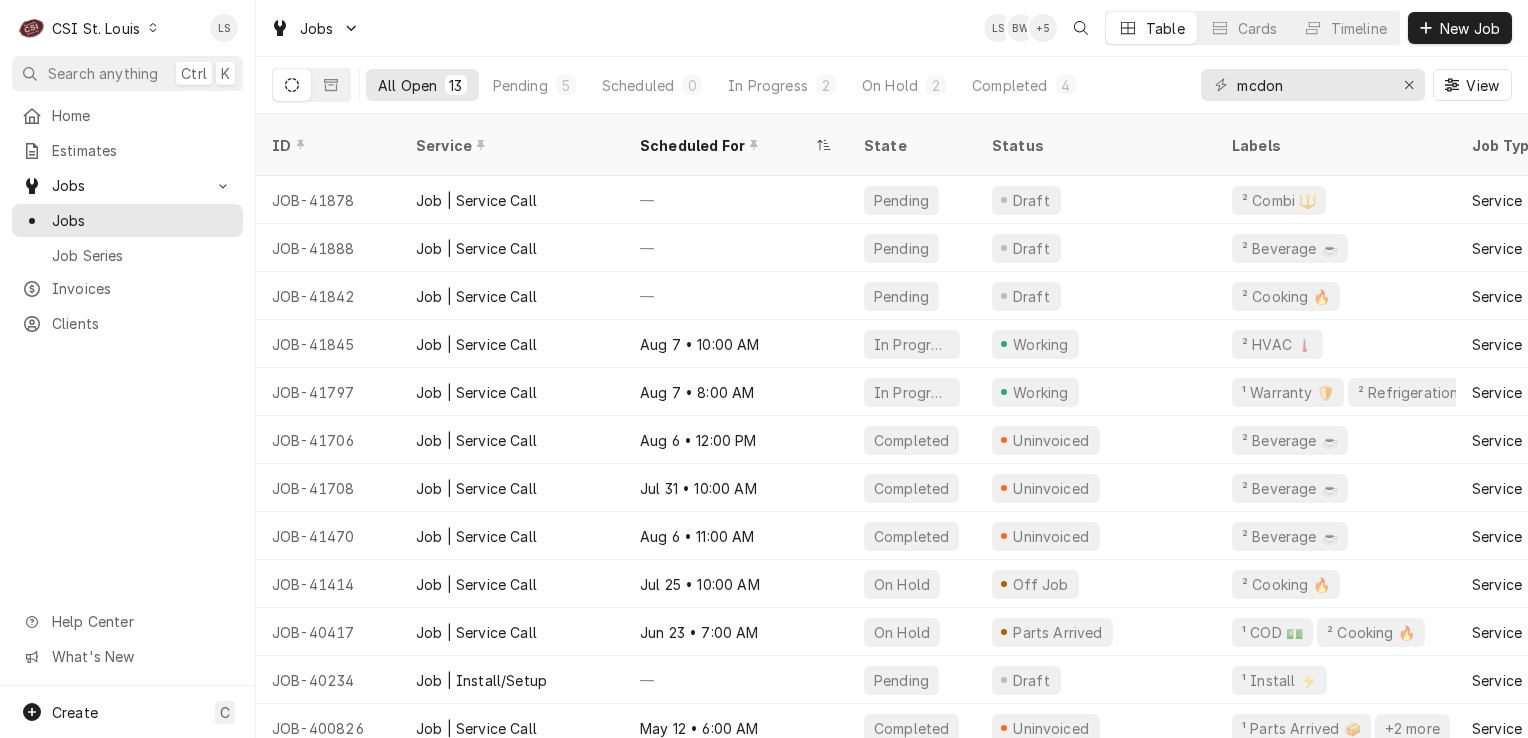 click 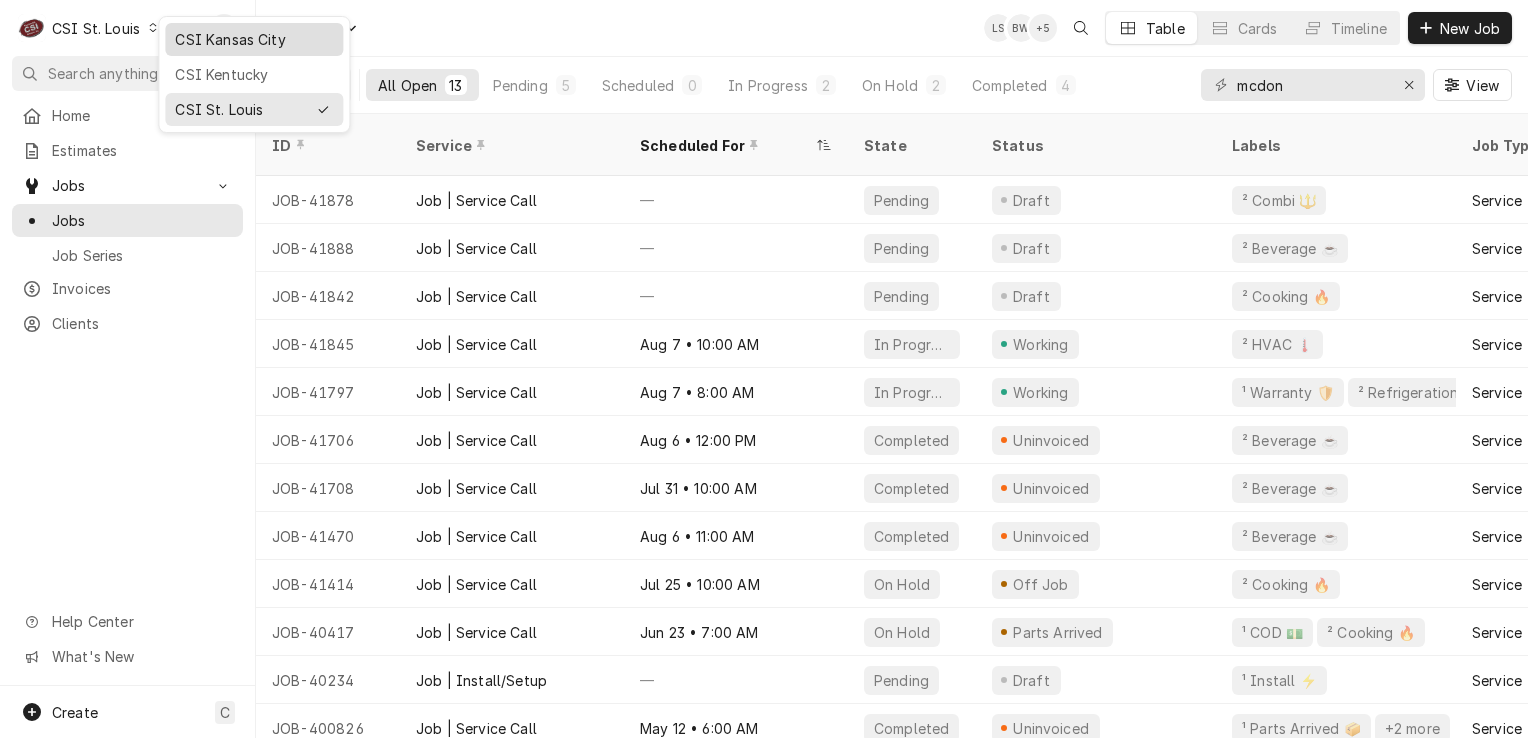 click on "CSI Kansas City" at bounding box center [254, 39] 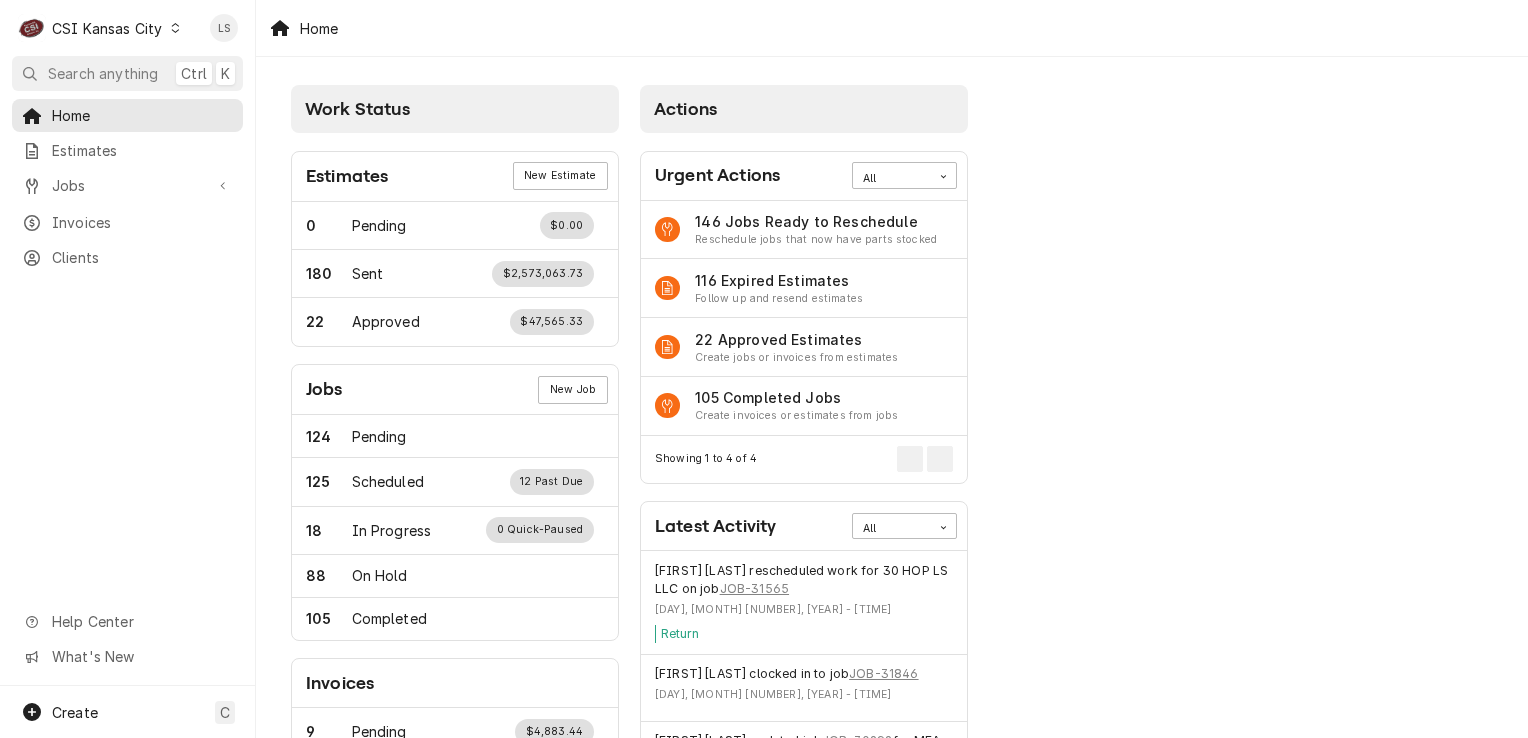 scroll, scrollTop: 0, scrollLeft: 0, axis: both 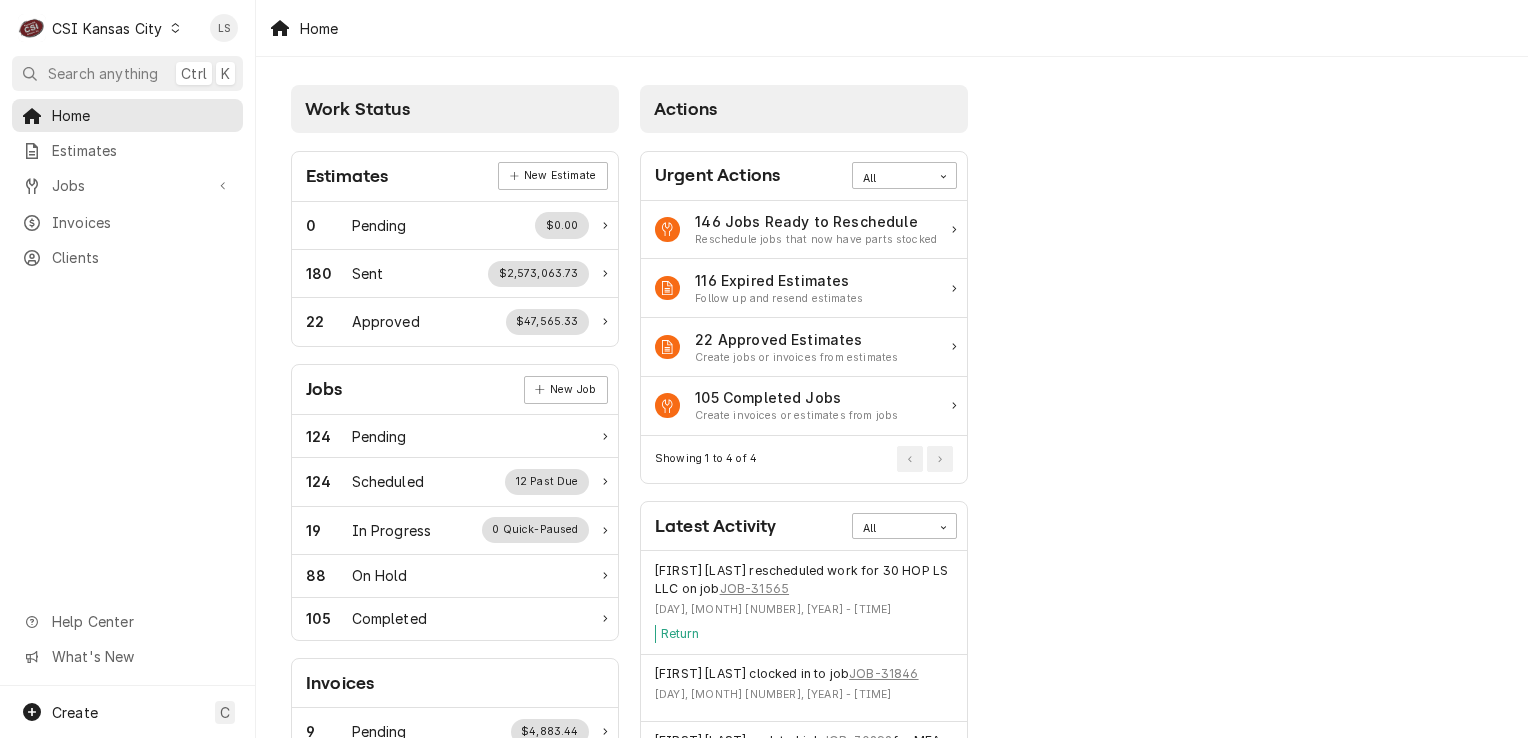 click 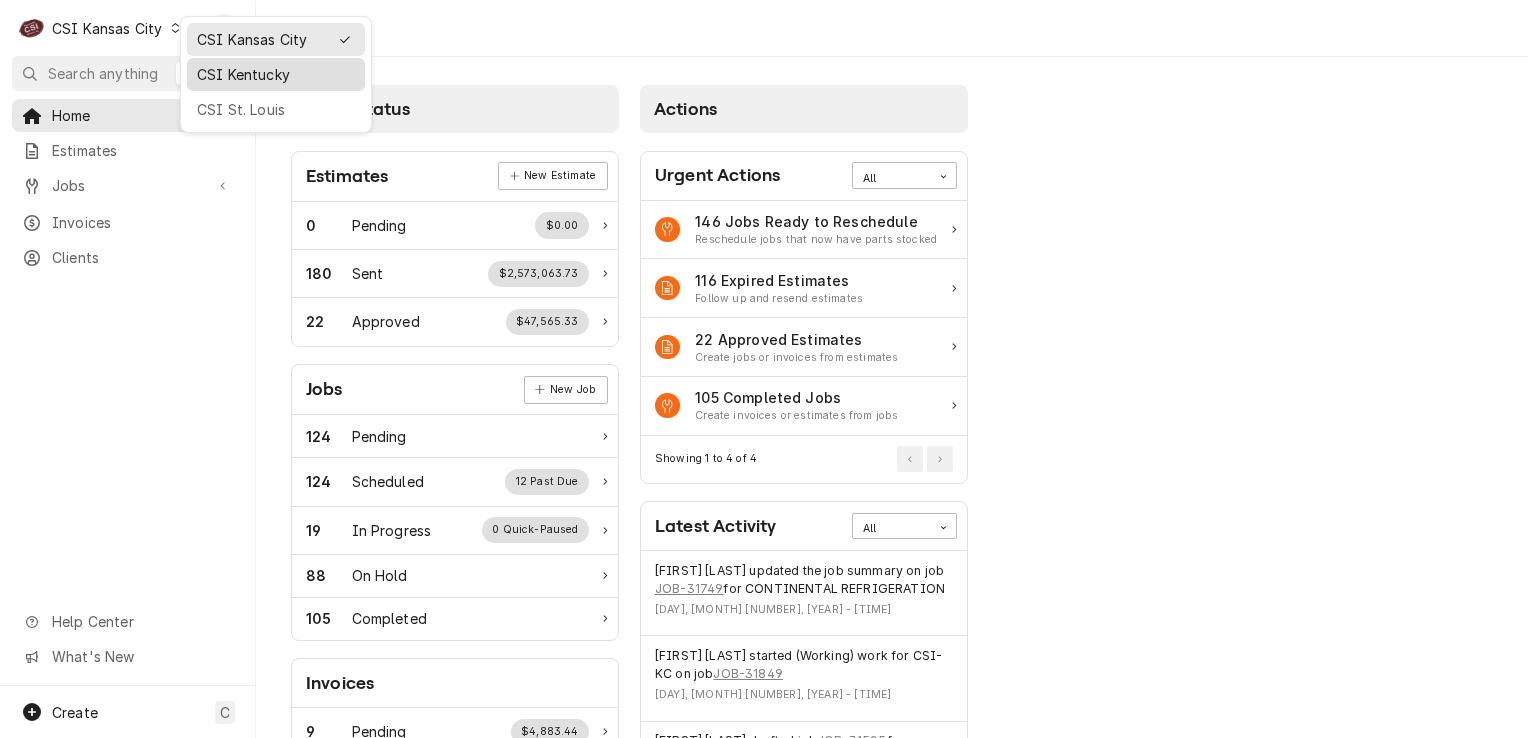 click on "CSI Kentucky" at bounding box center [276, 74] 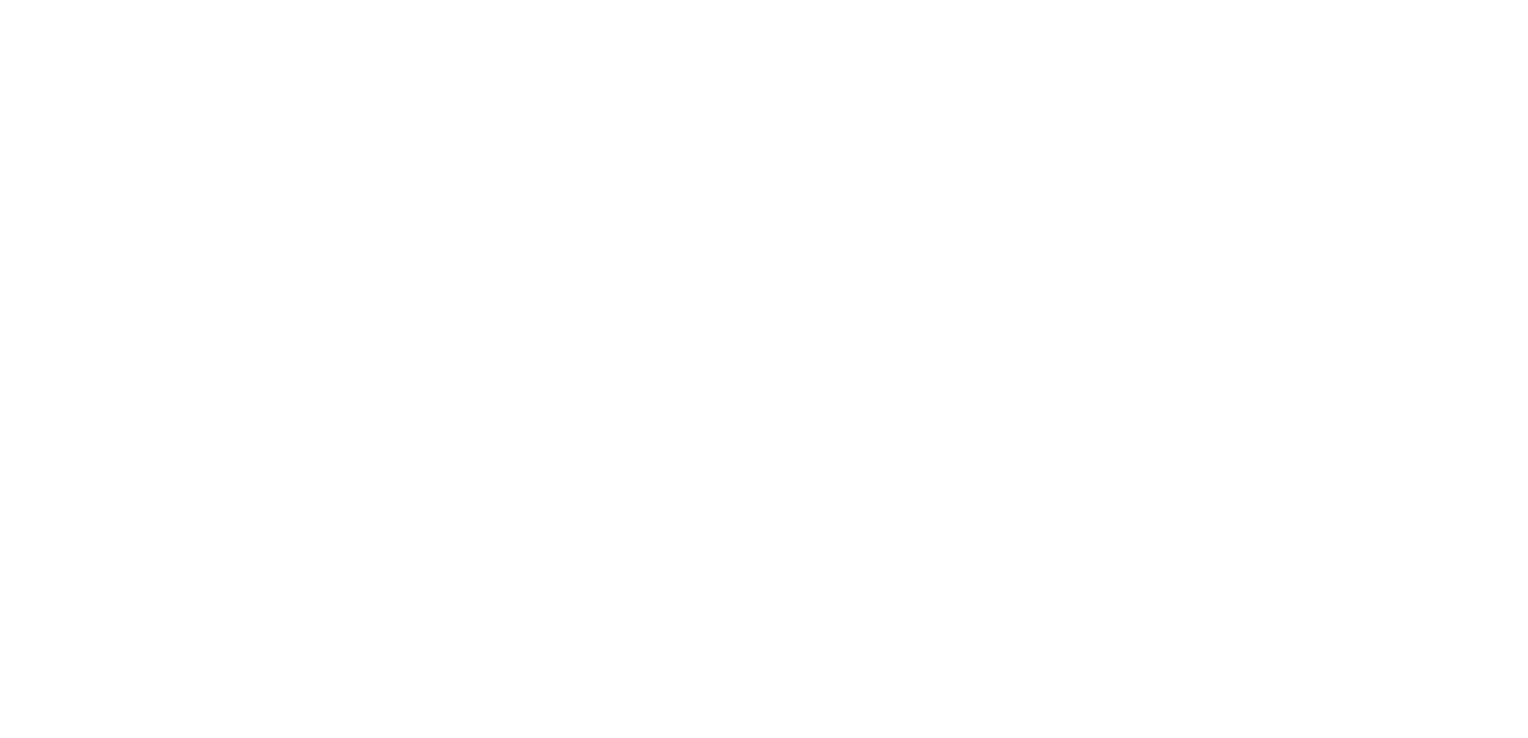 scroll, scrollTop: 0, scrollLeft: 0, axis: both 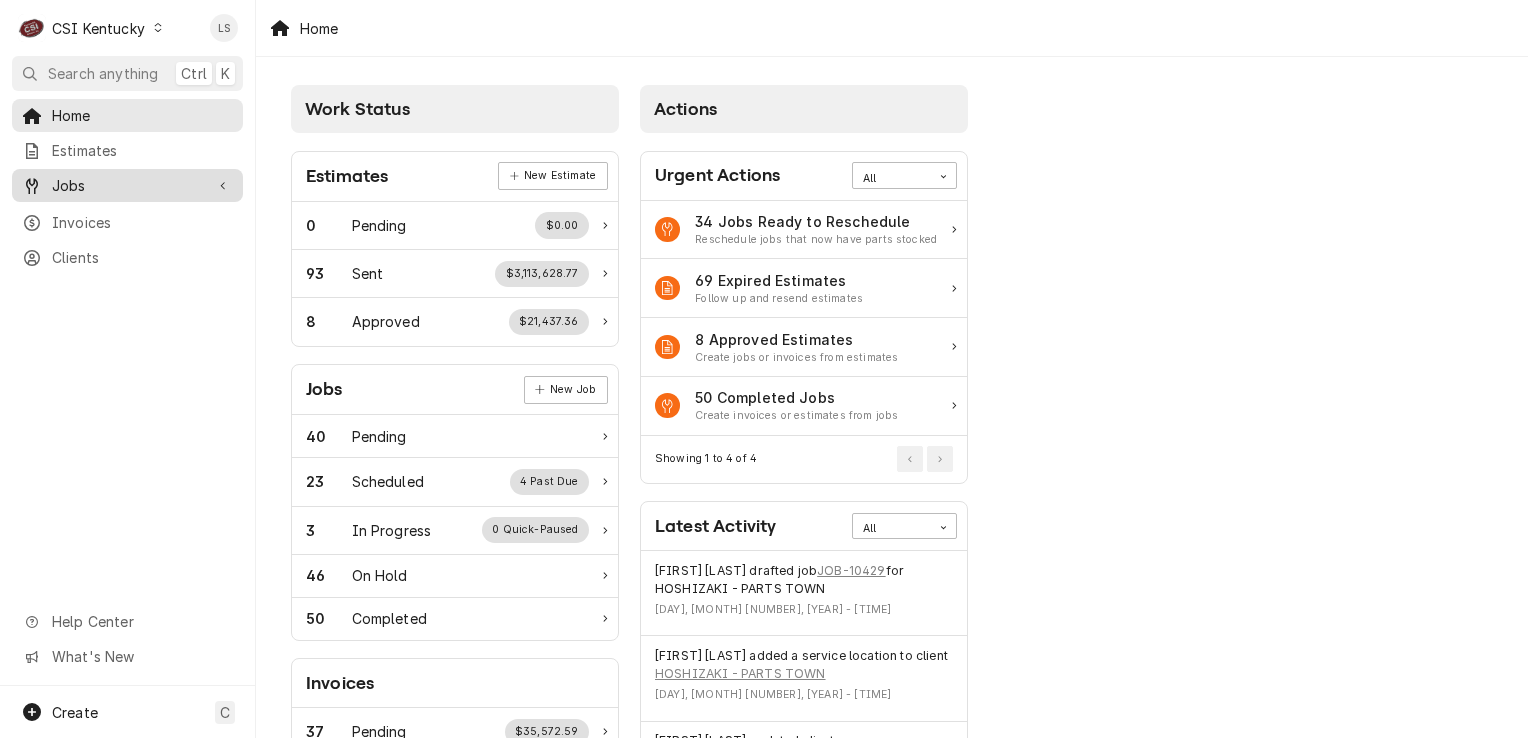 click on "Jobs" at bounding box center (127, 185) 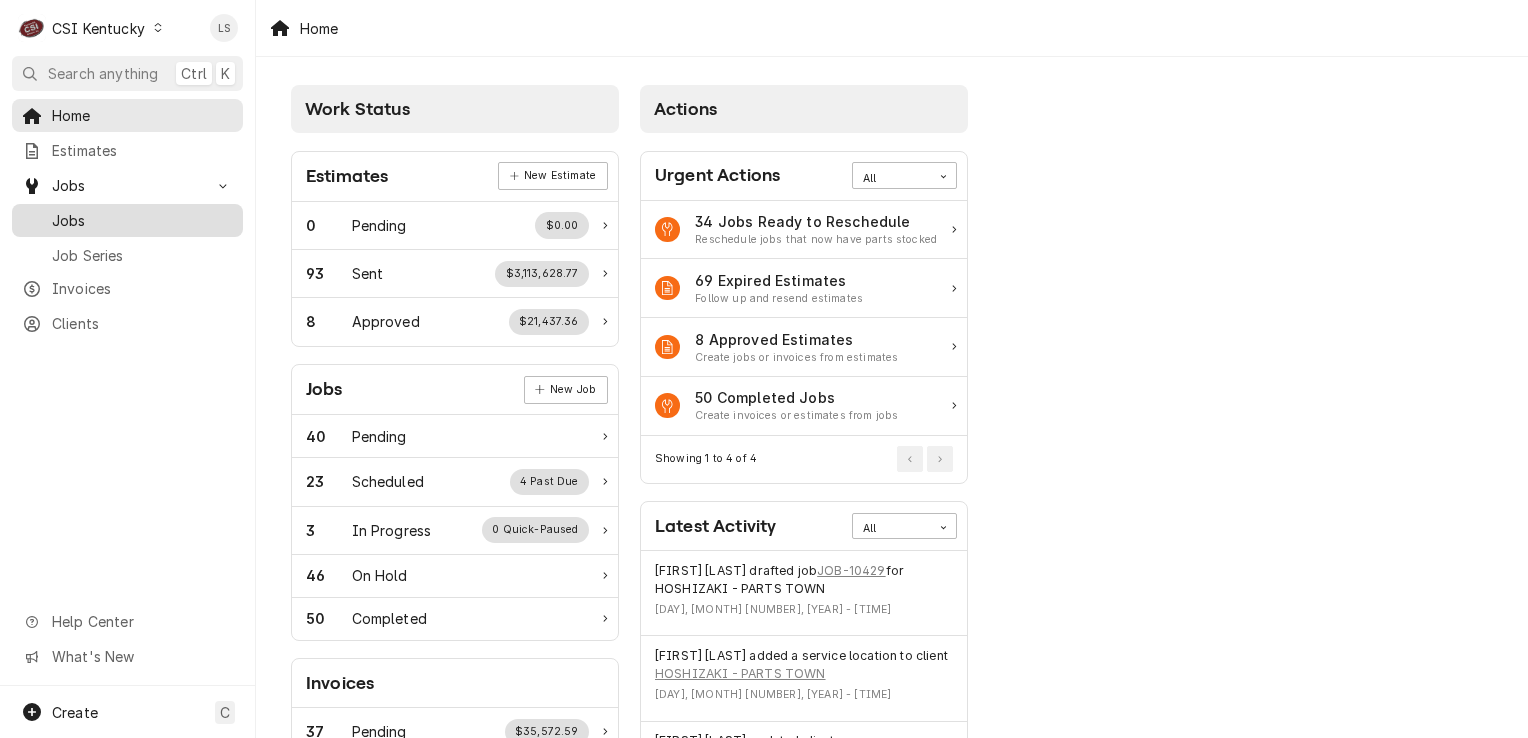 click on "Jobs" at bounding box center (142, 220) 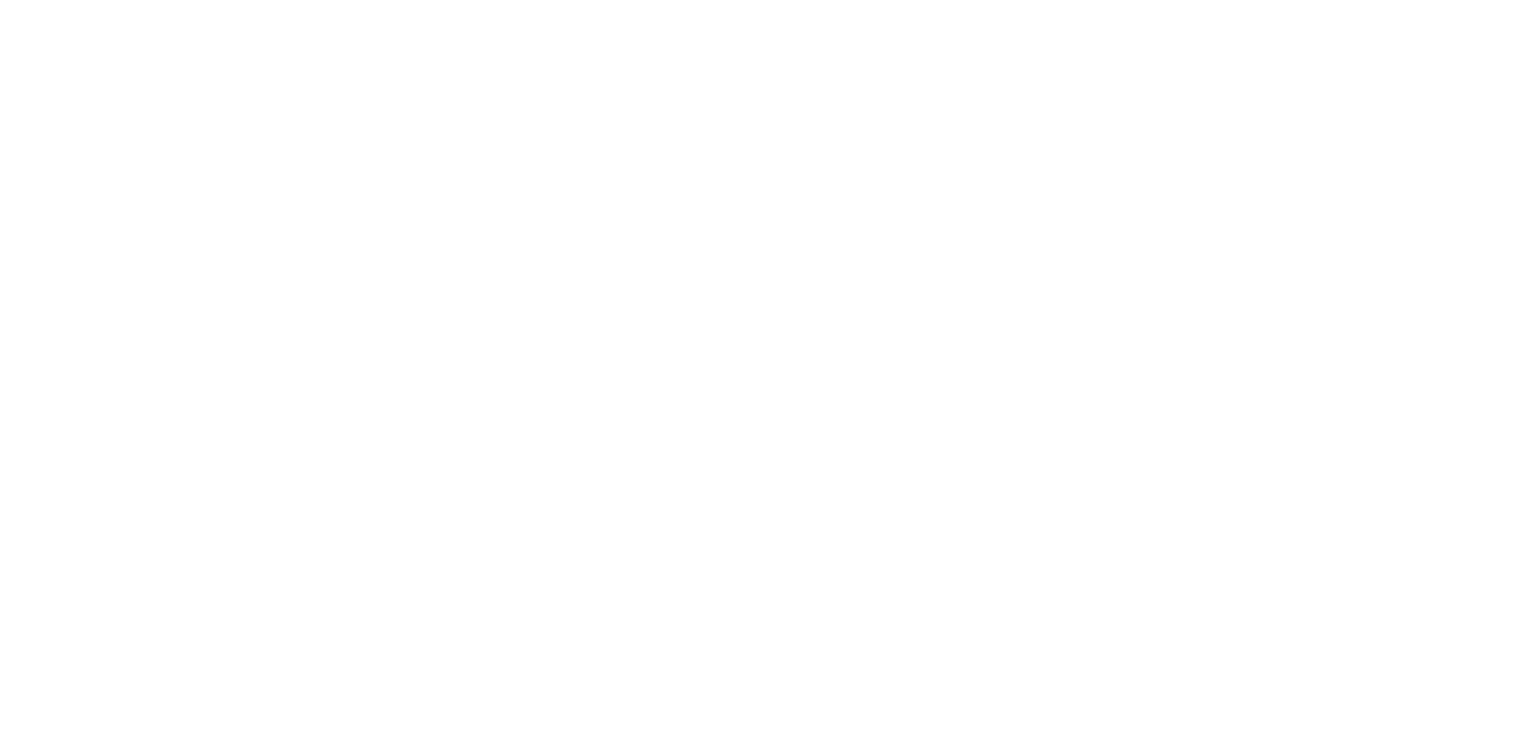 scroll, scrollTop: 0, scrollLeft: 0, axis: both 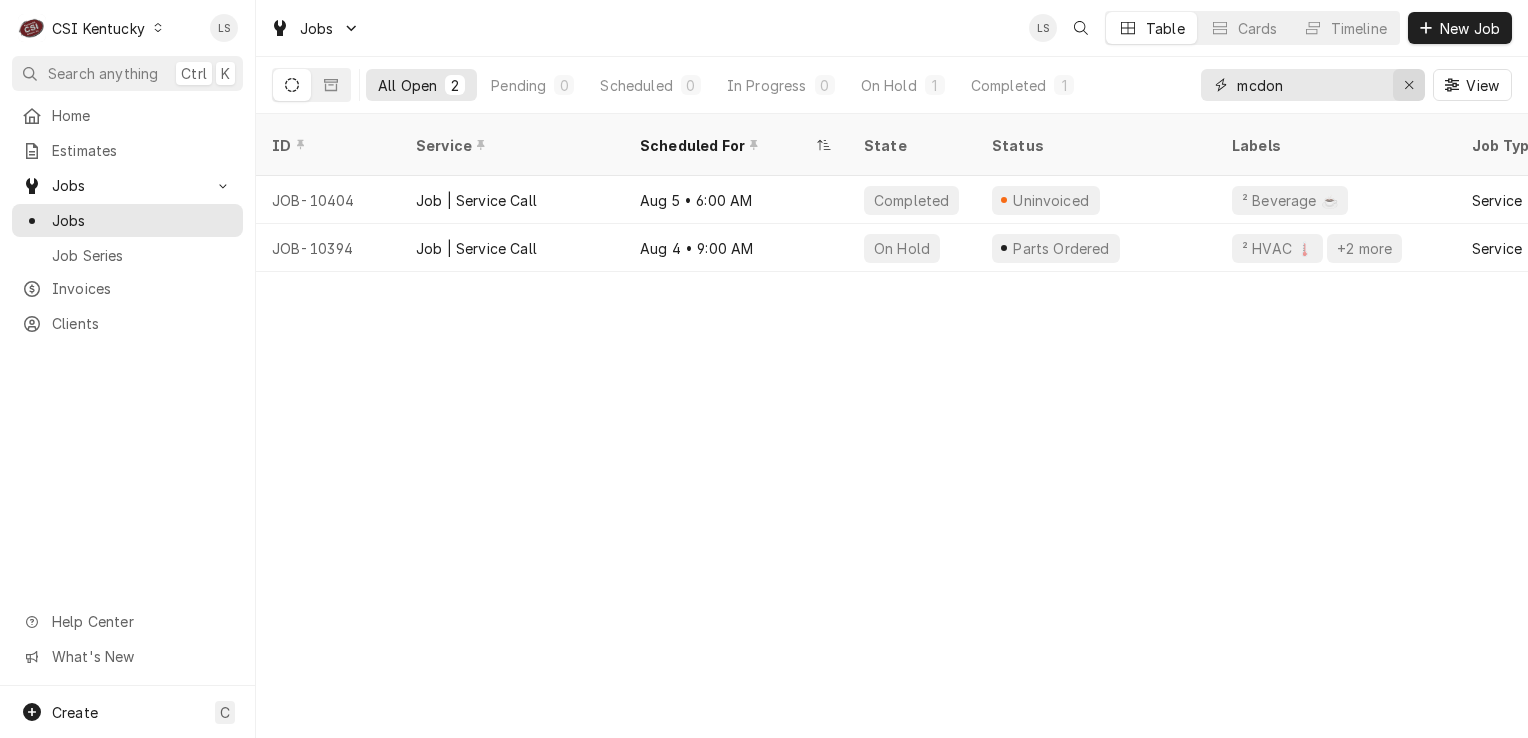 click at bounding box center [1409, 85] 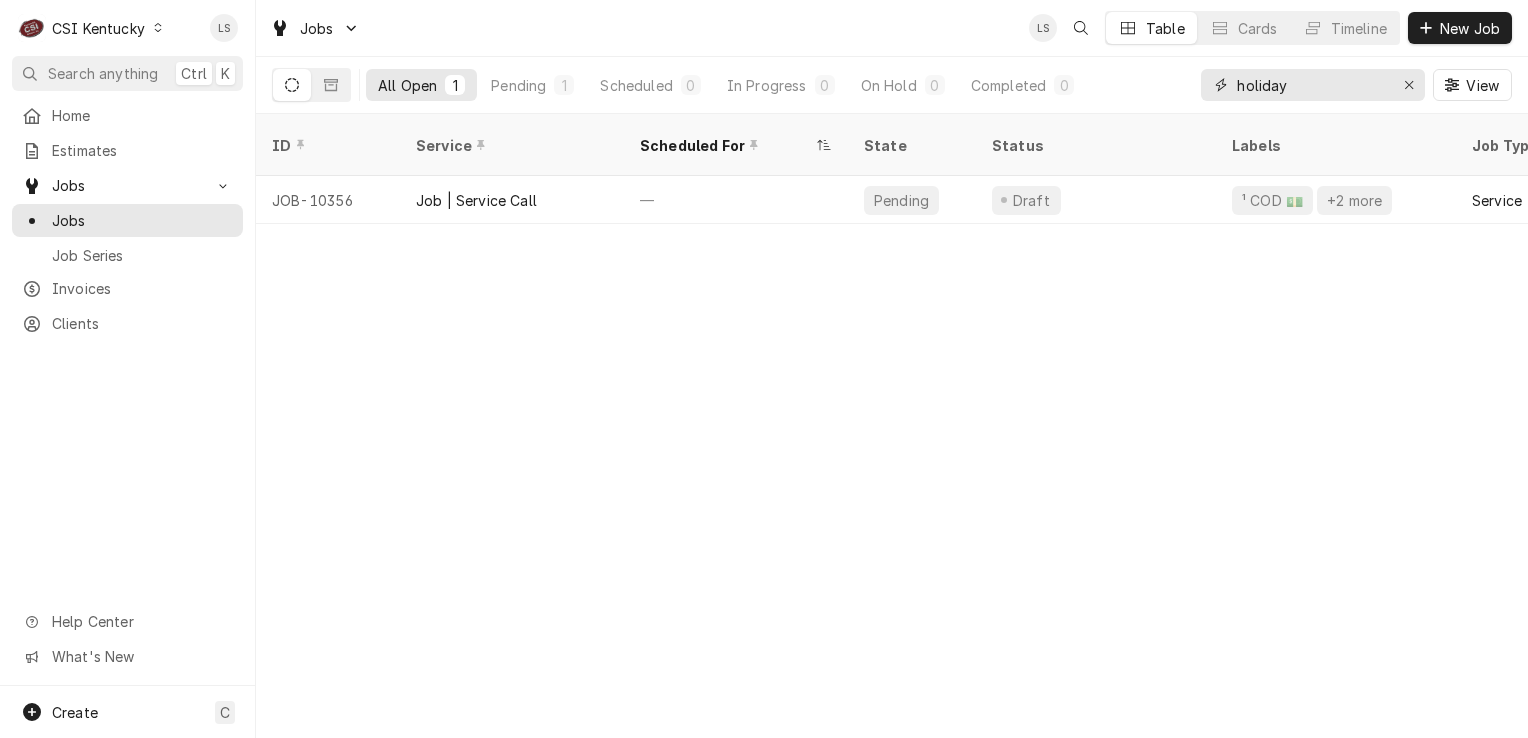 type on "holiday" 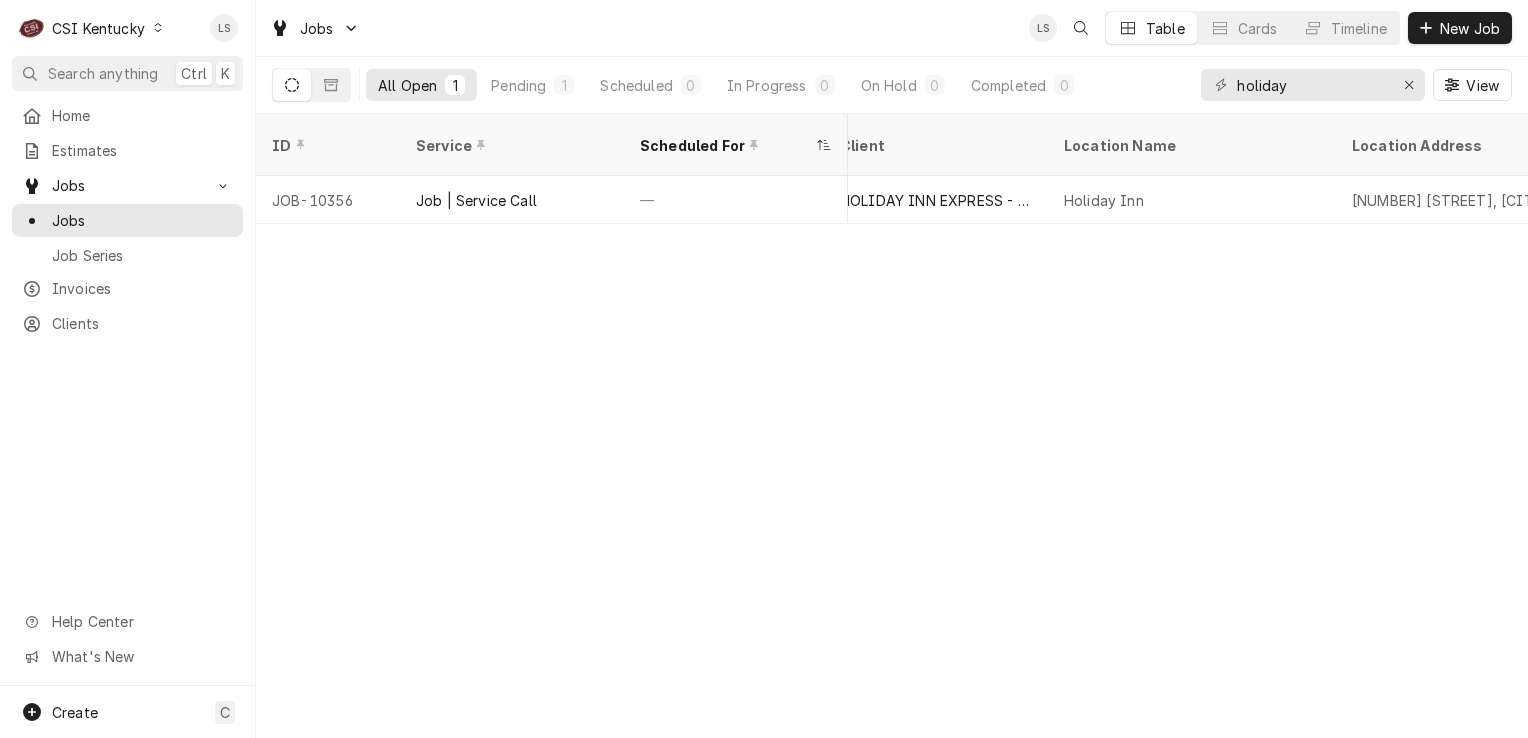 scroll, scrollTop: 0, scrollLeft: 0, axis: both 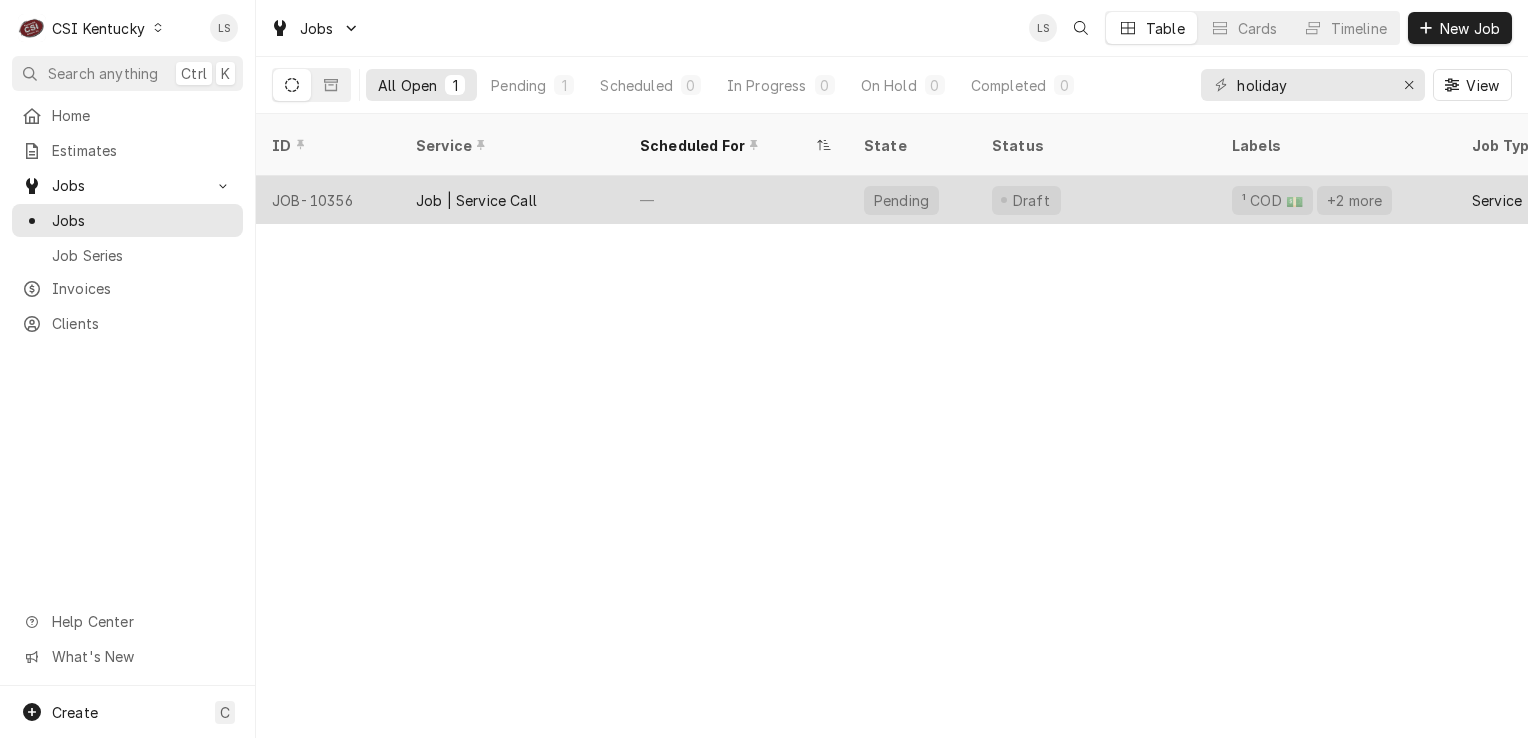 click on "JOB-10356" at bounding box center (328, 200) 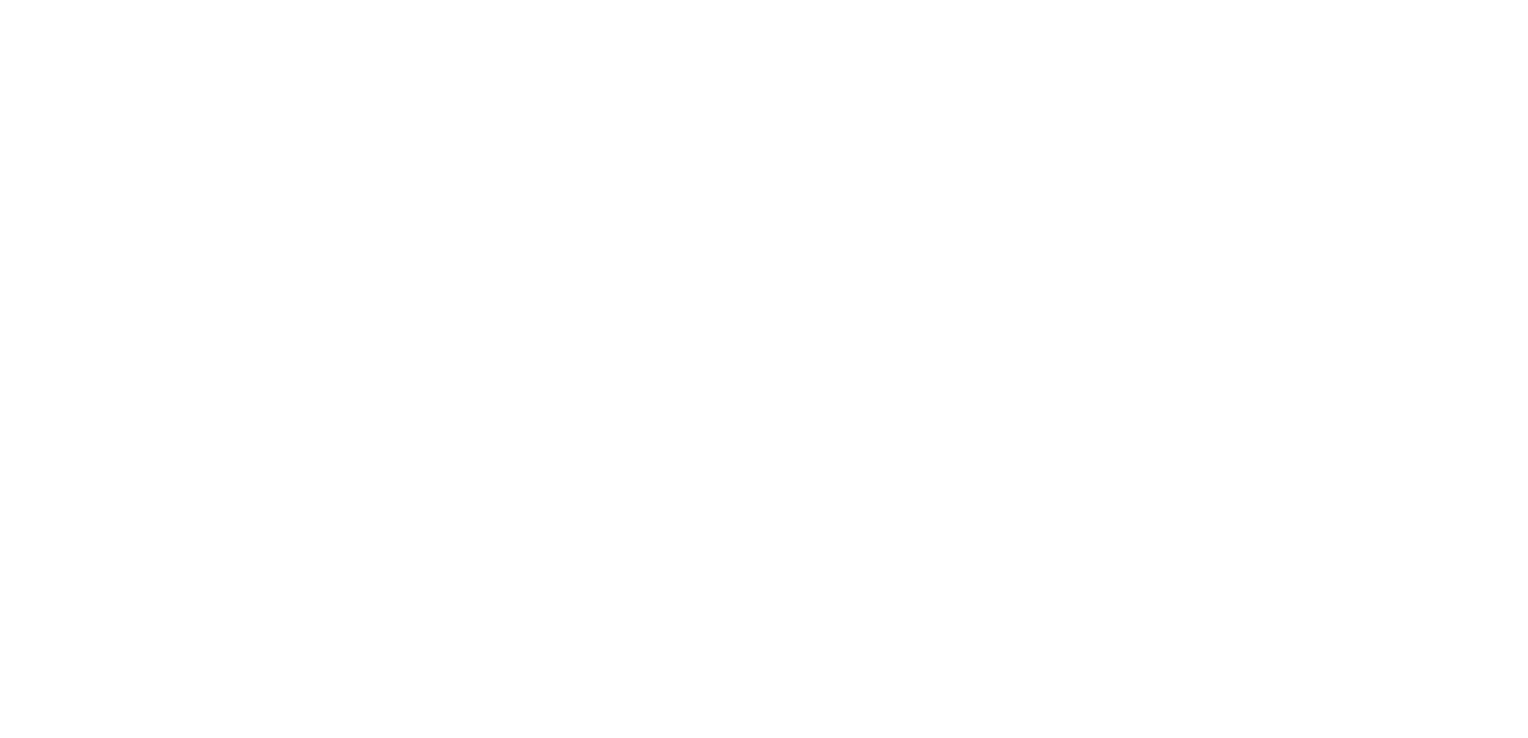 scroll, scrollTop: 0, scrollLeft: 0, axis: both 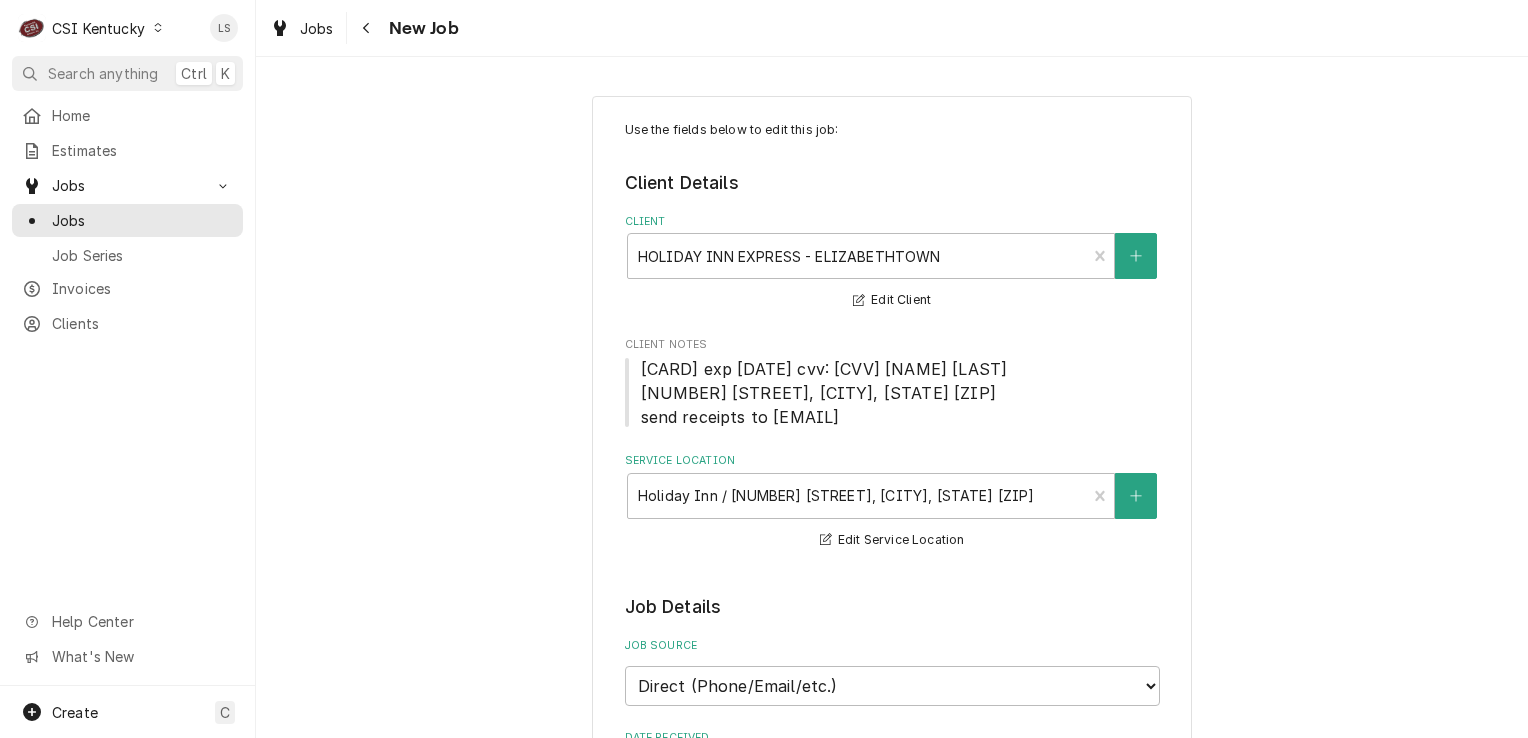 type on "x" 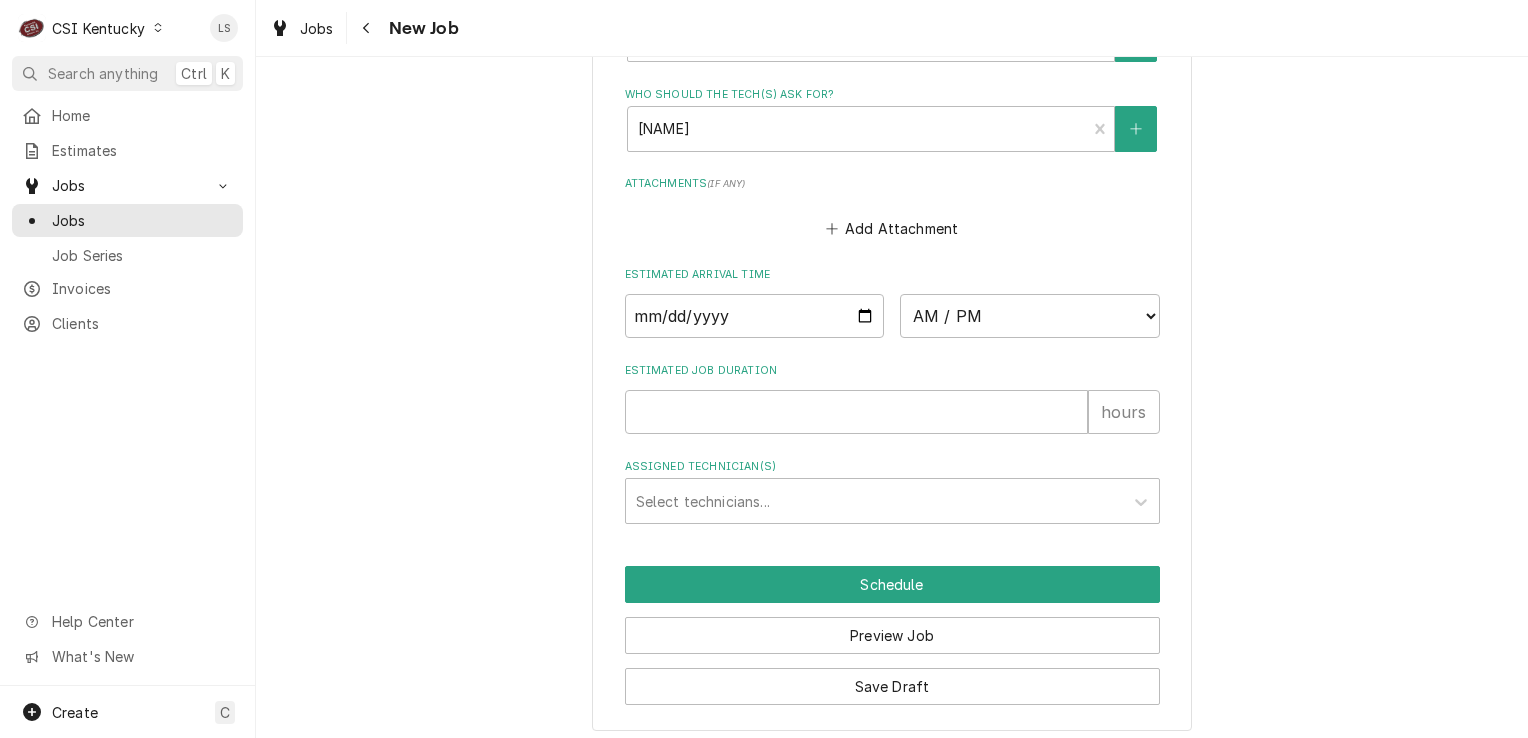 scroll, scrollTop: 1558, scrollLeft: 0, axis: vertical 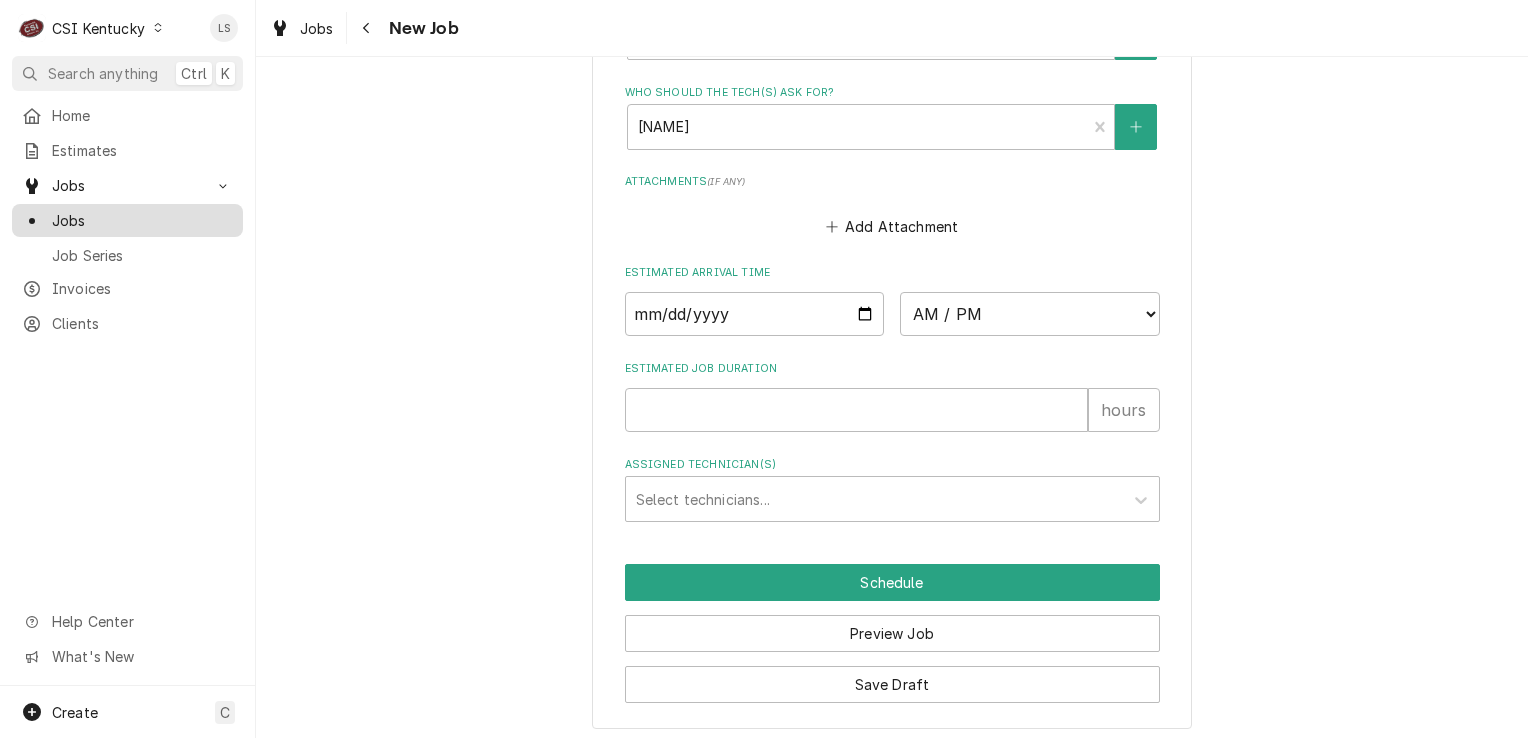 click on "Jobs" at bounding box center (142, 220) 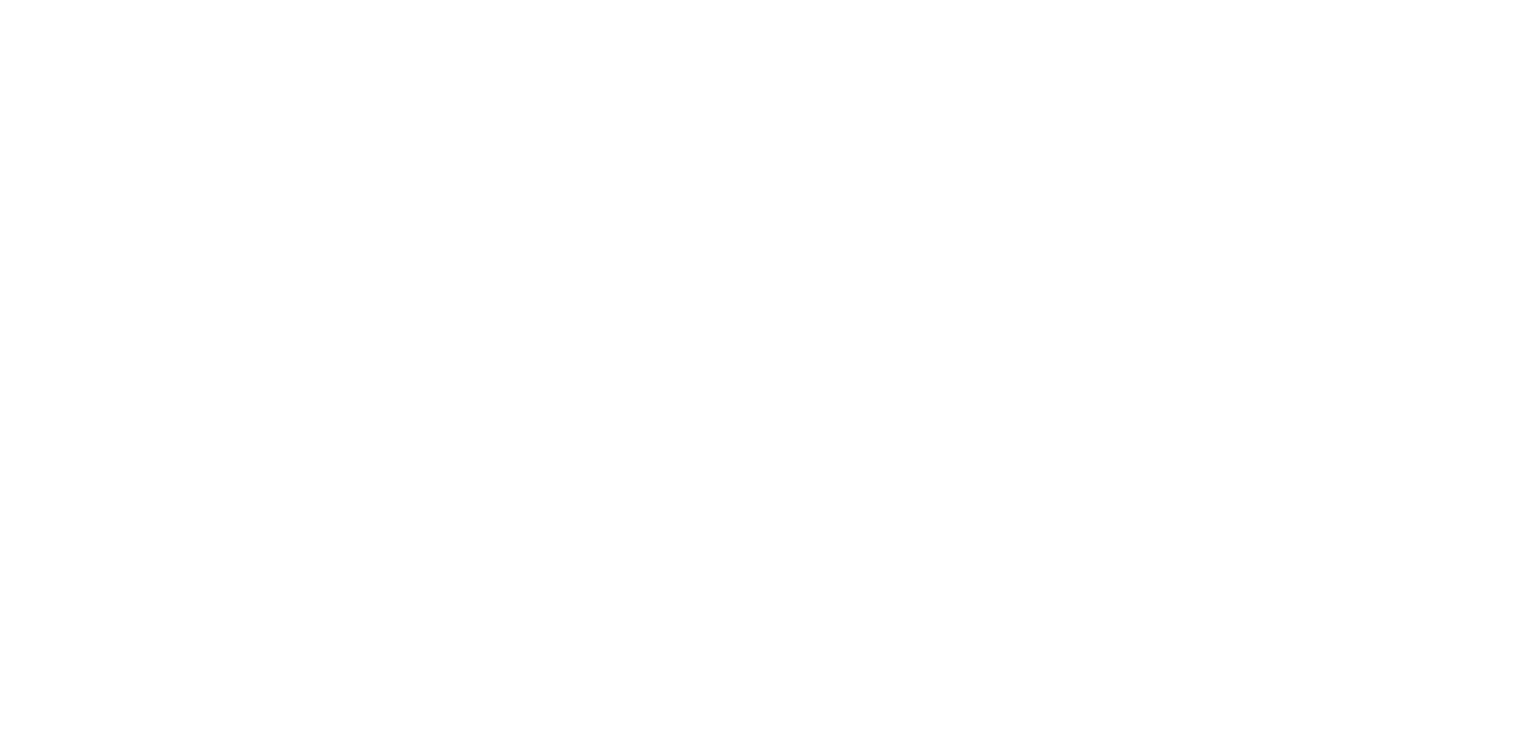 scroll, scrollTop: 0, scrollLeft: 0, axis: both 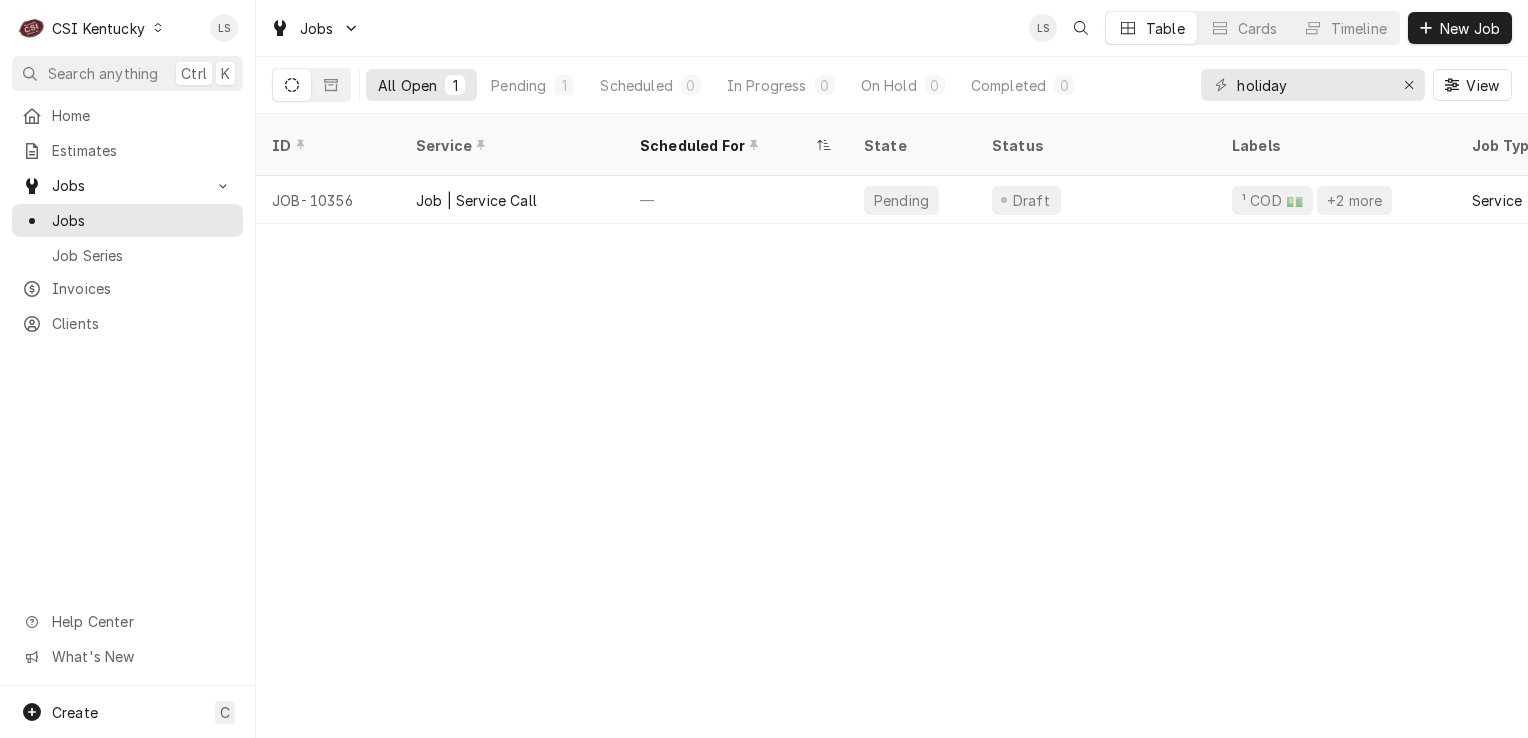 click at bounding box center (158, 28) 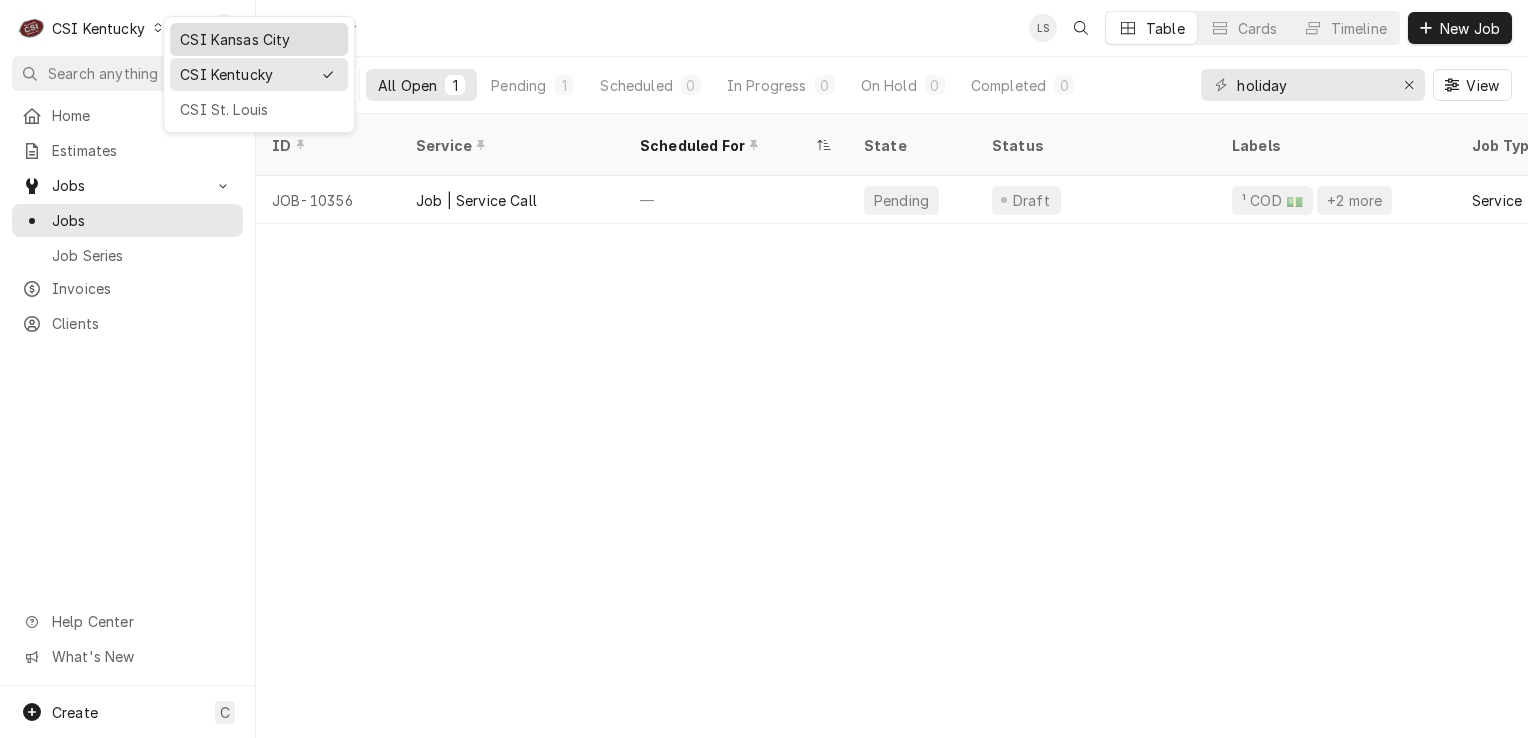 click on "CSI Kansas City" at bounding box center [259, 39] 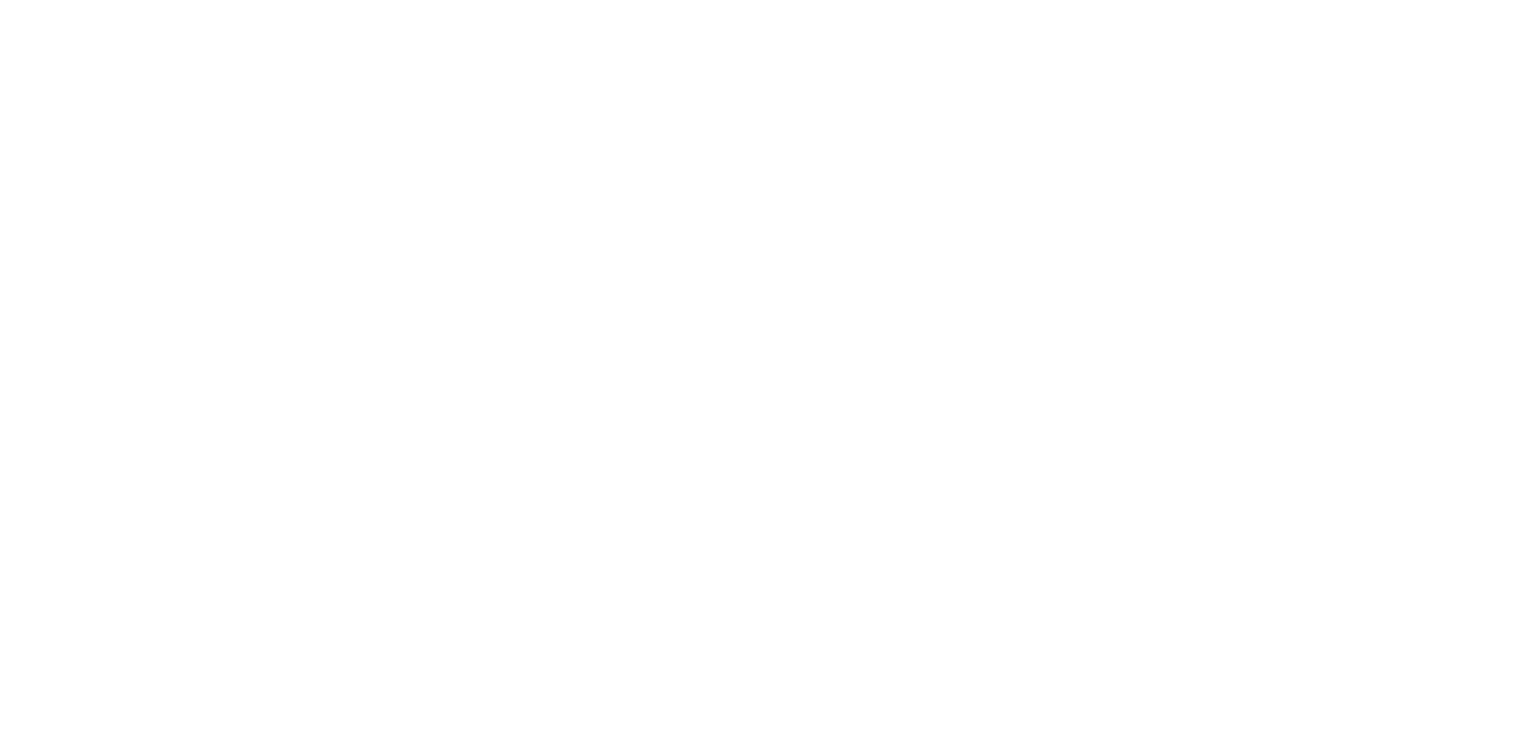 scroll, scrollTop: 0, scrollLeft: 0, axis: both 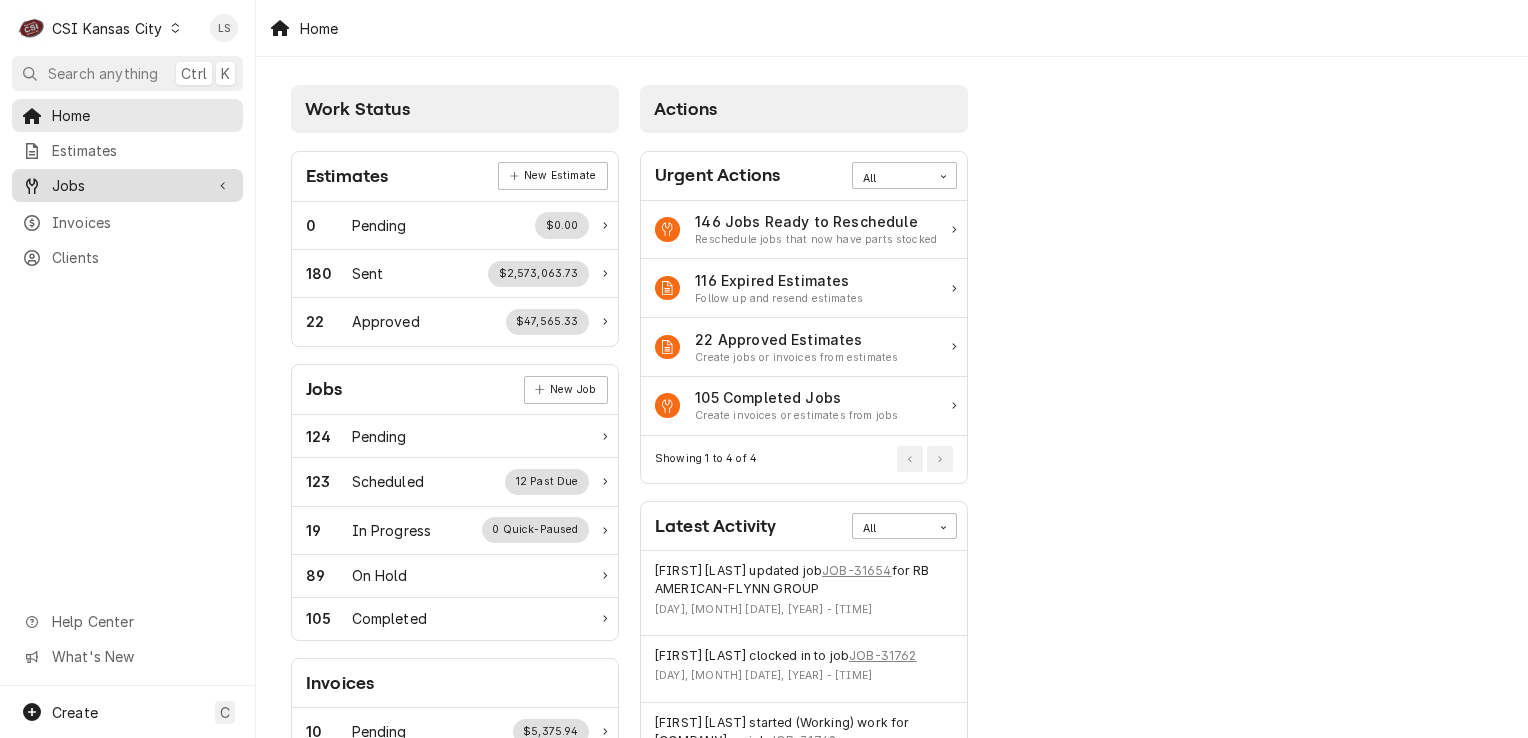 click on "Jobs" at bounding box center [127, 185] 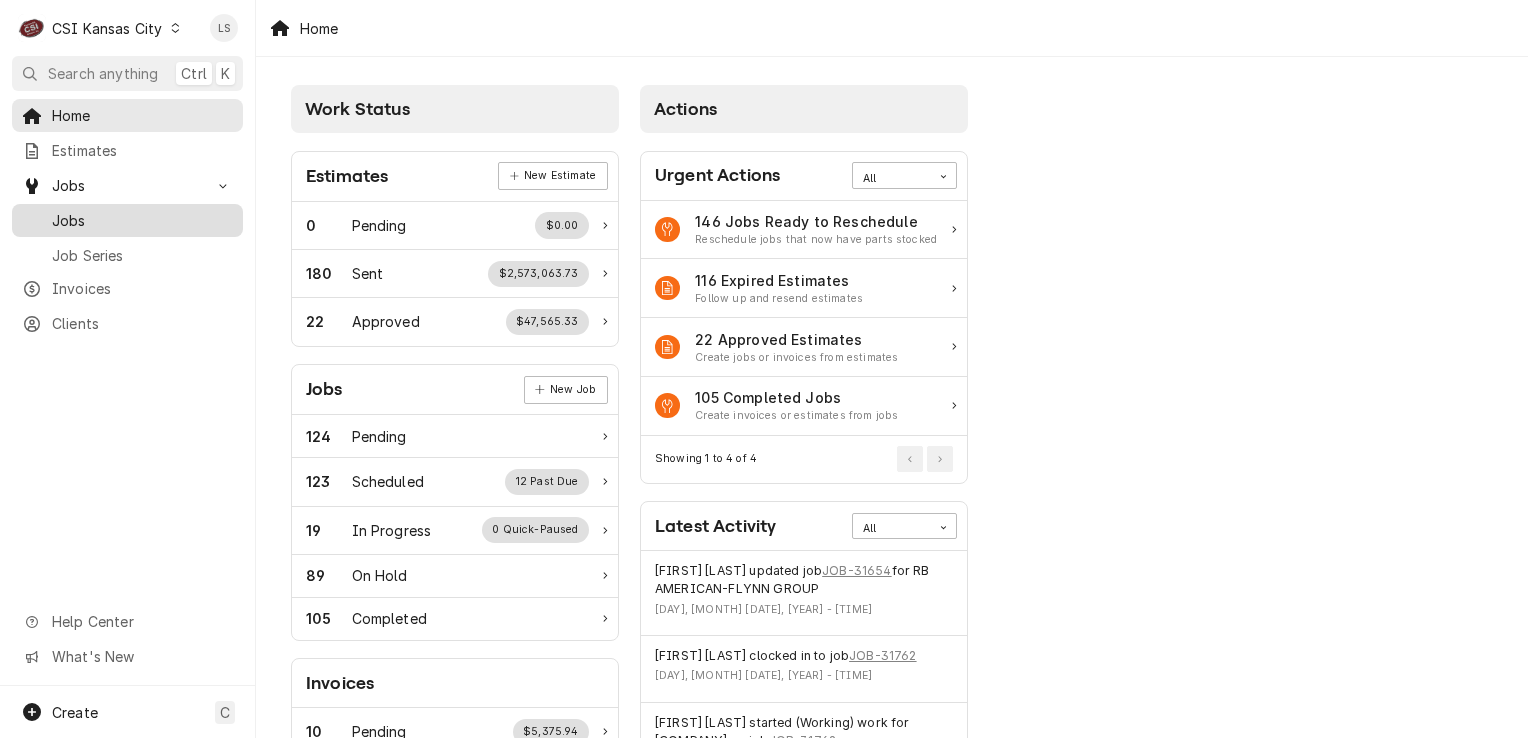 click on "Jobs" at bounding box center [142, 220] 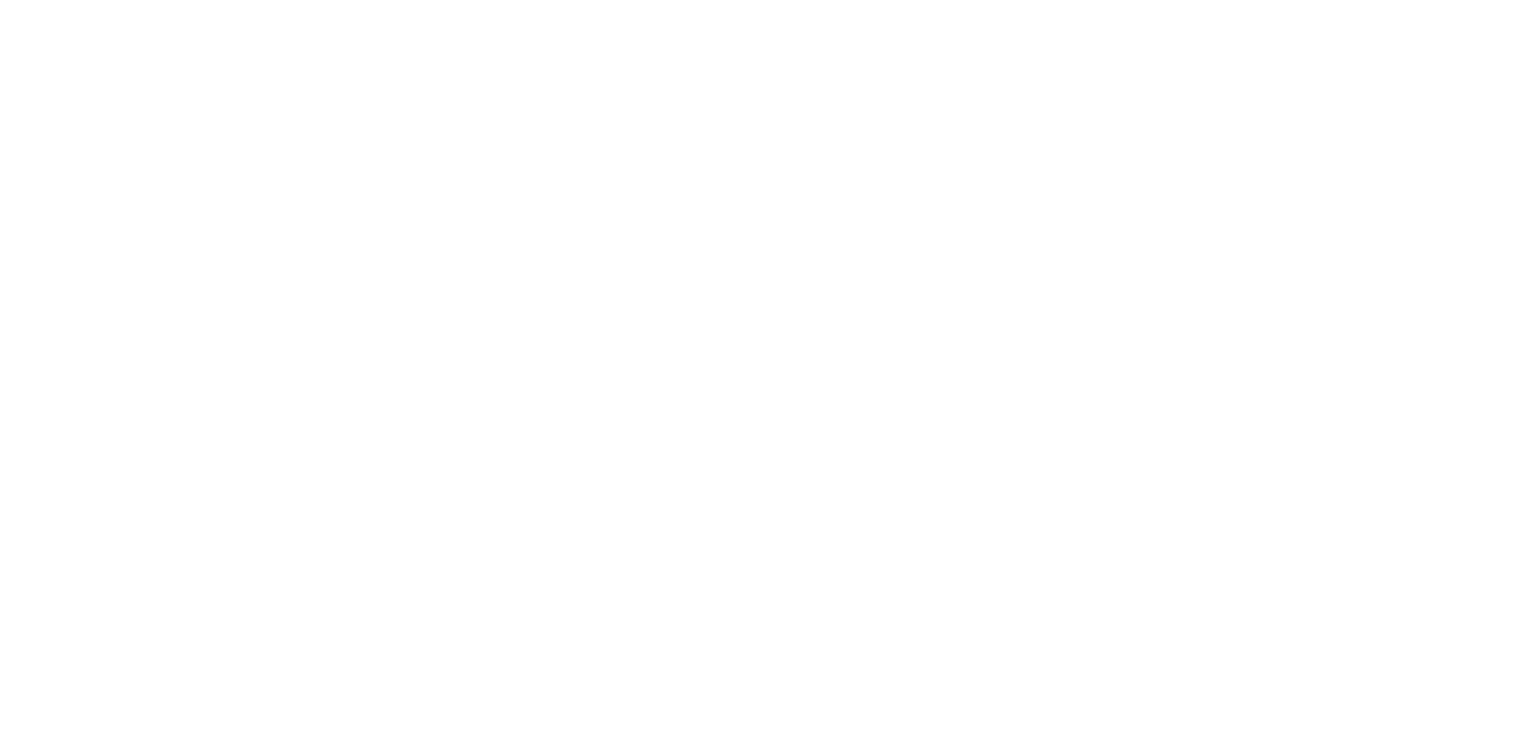 scroll, scrollTop: 0, scrollLeft: 0, axis: both 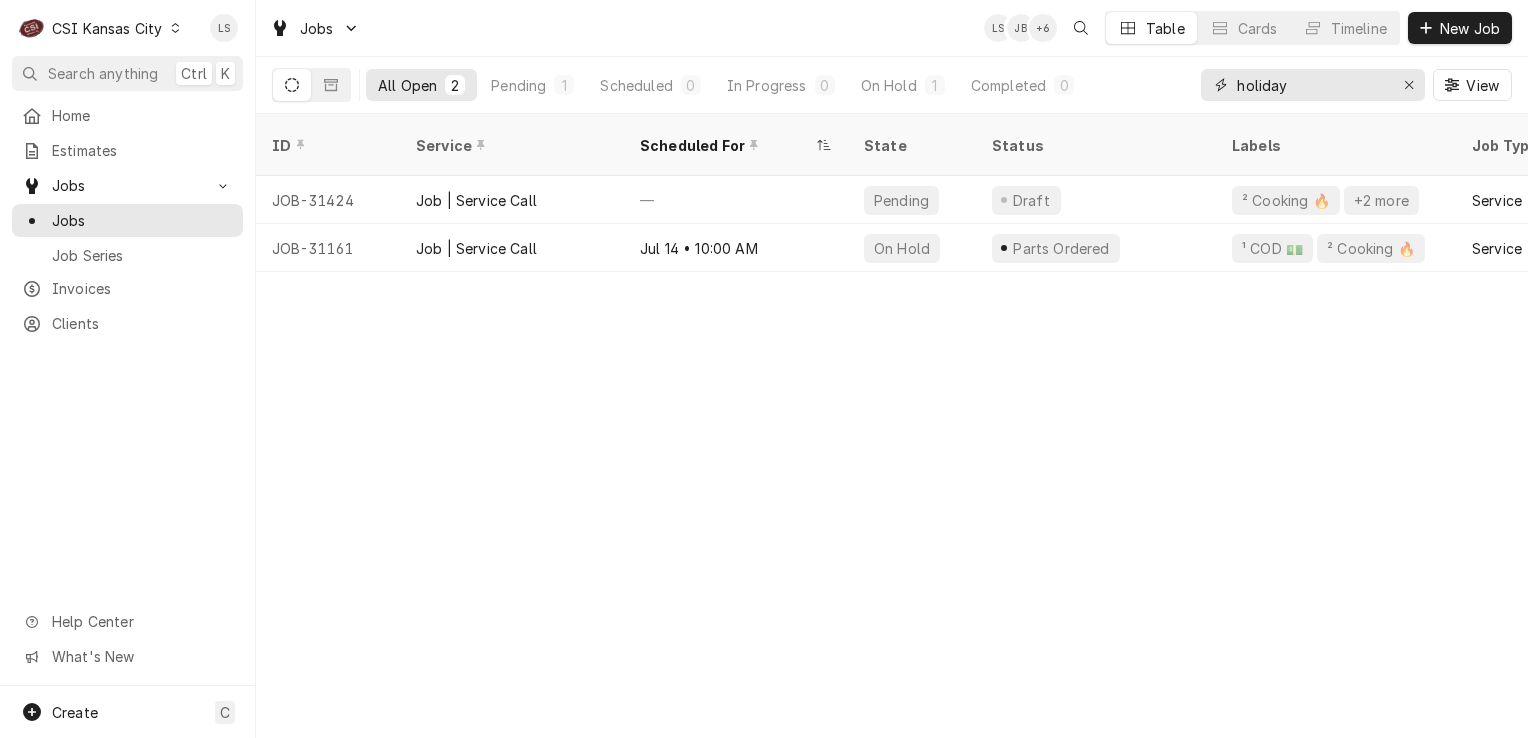 click 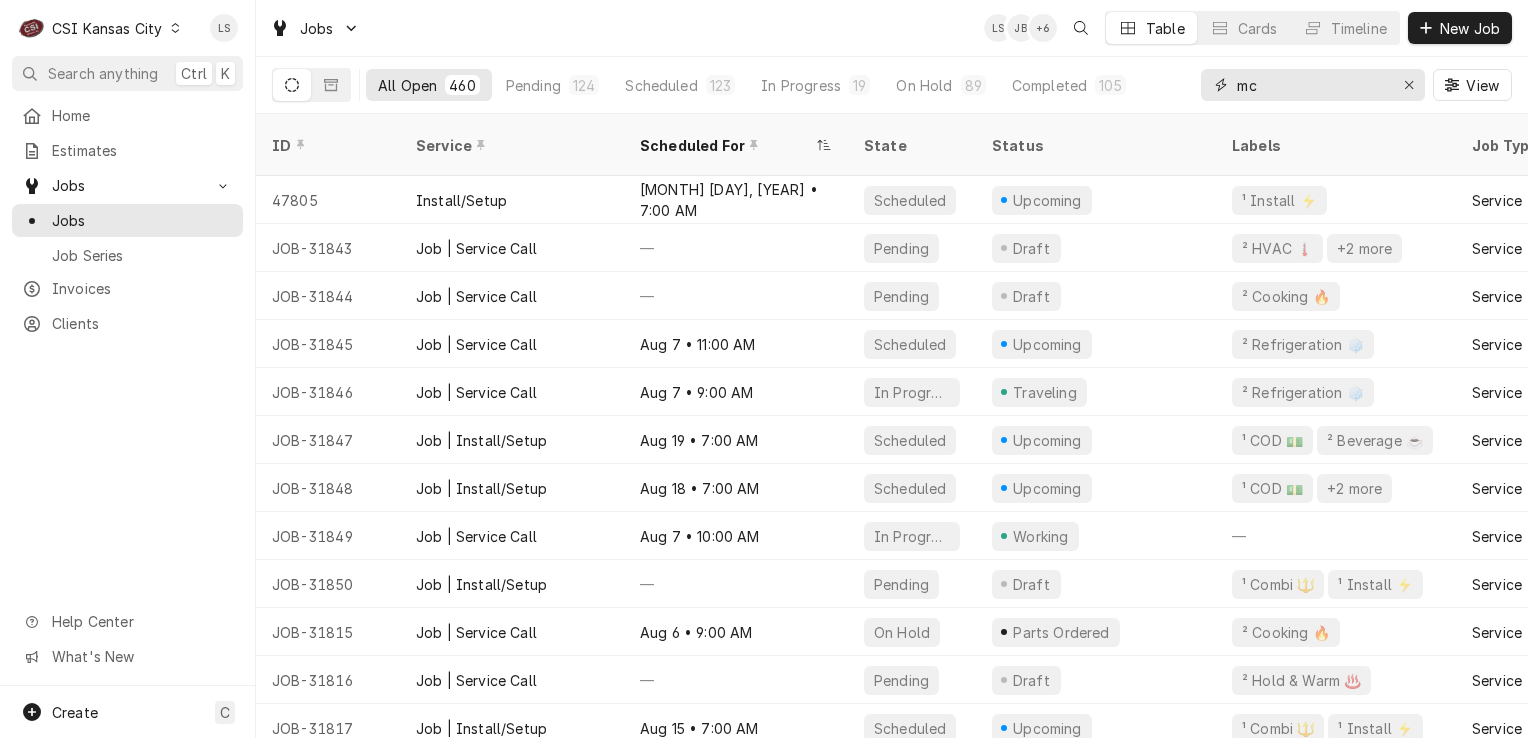 type on "m" 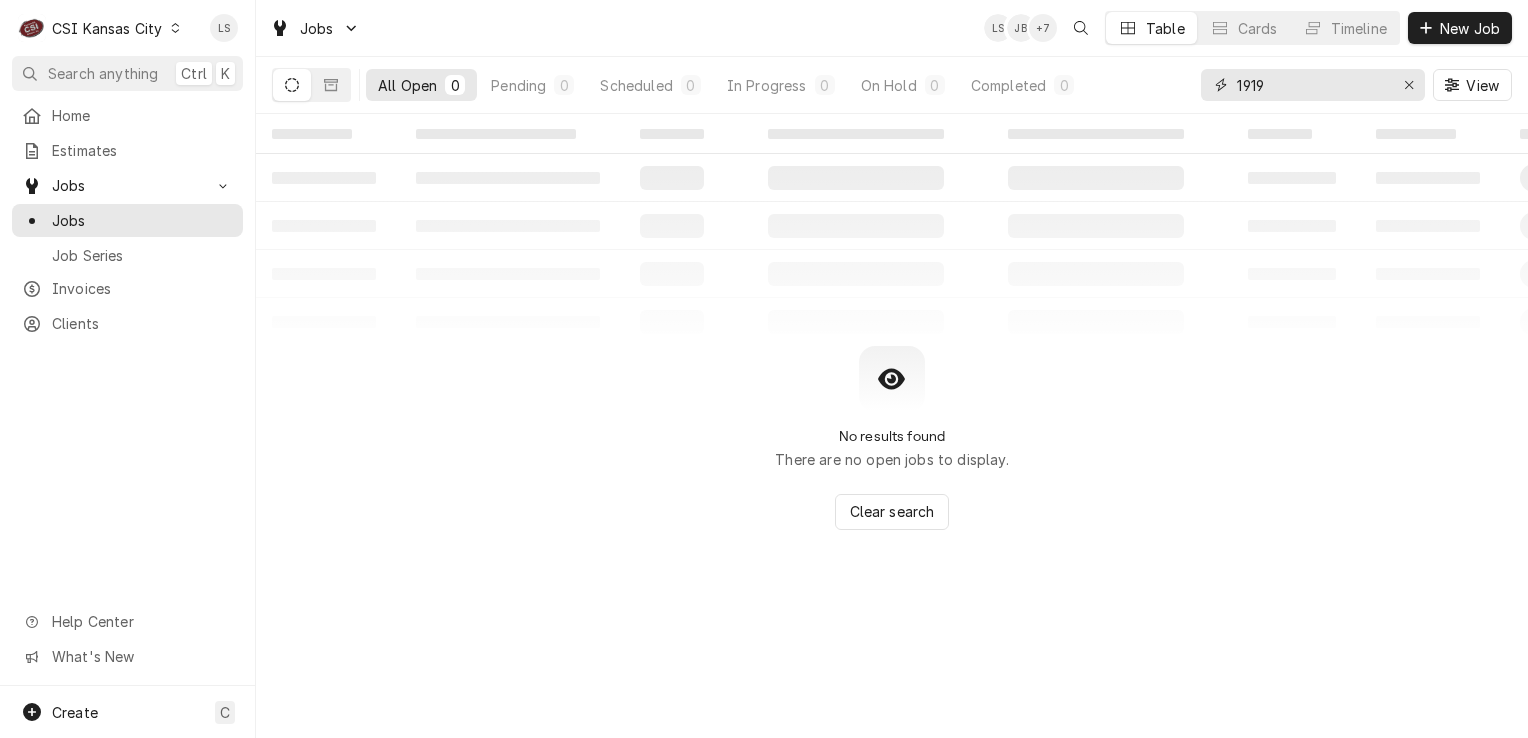 type on "1919" 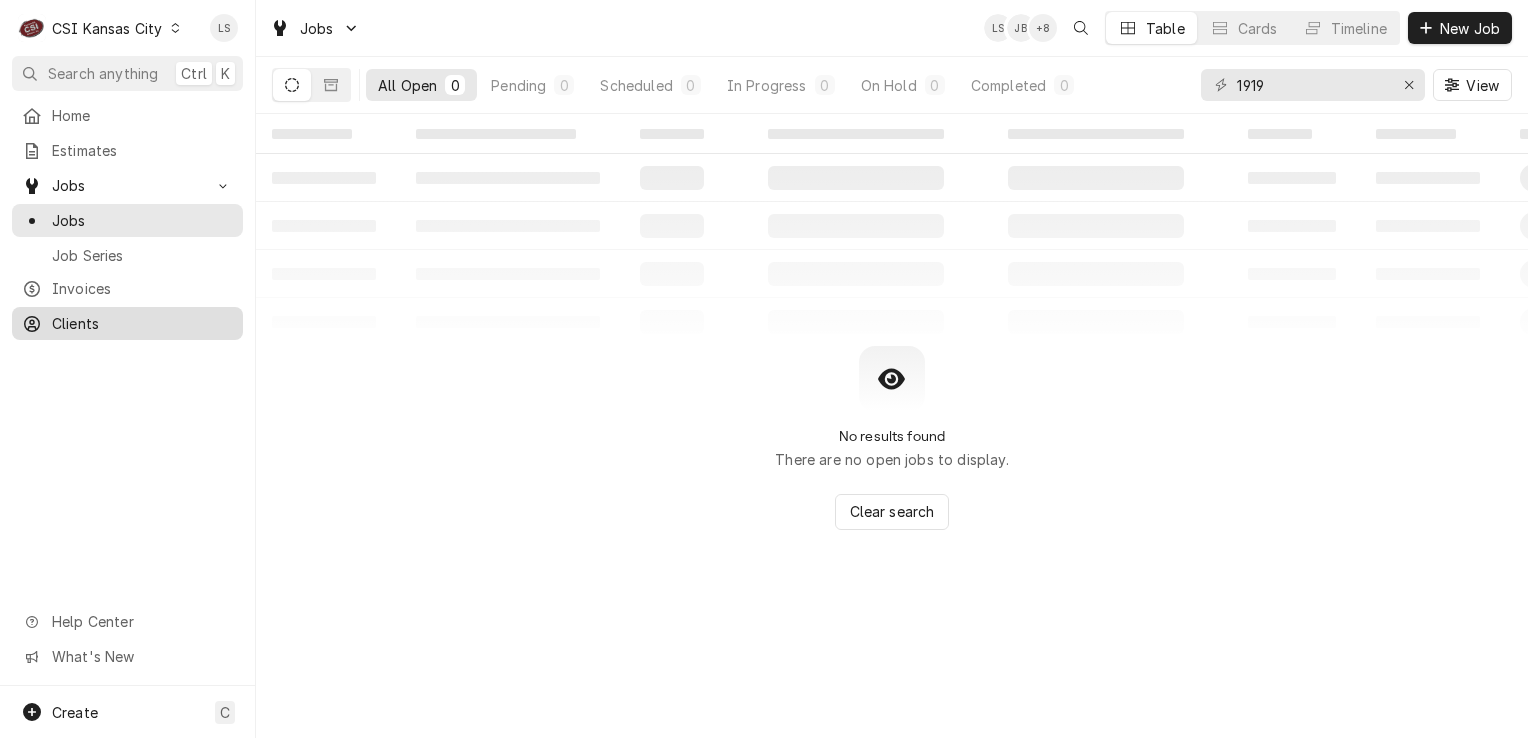 click on "Clients" at bounding box center (142, 323) 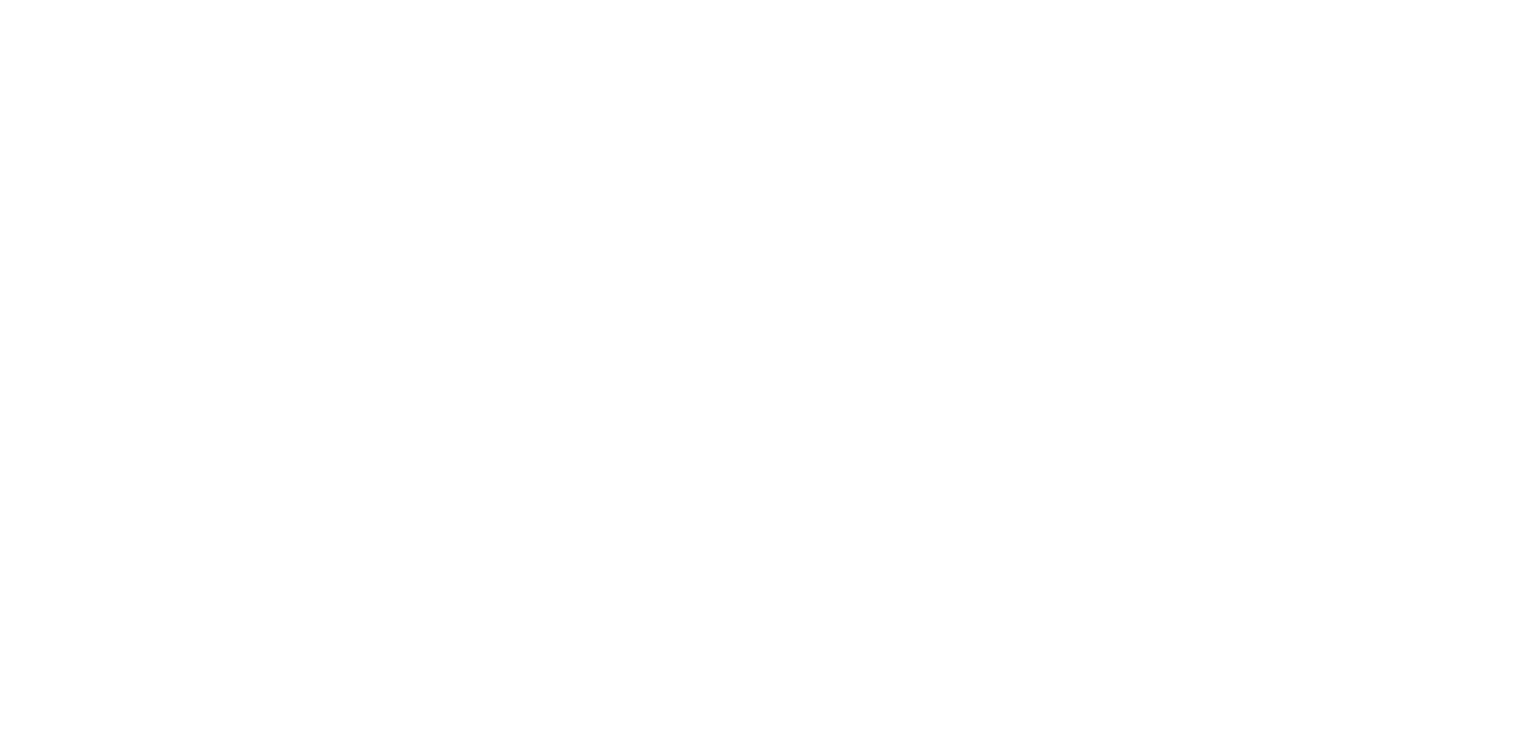scroll, scrollTop: 0, scrollLeft: 0, axis: both 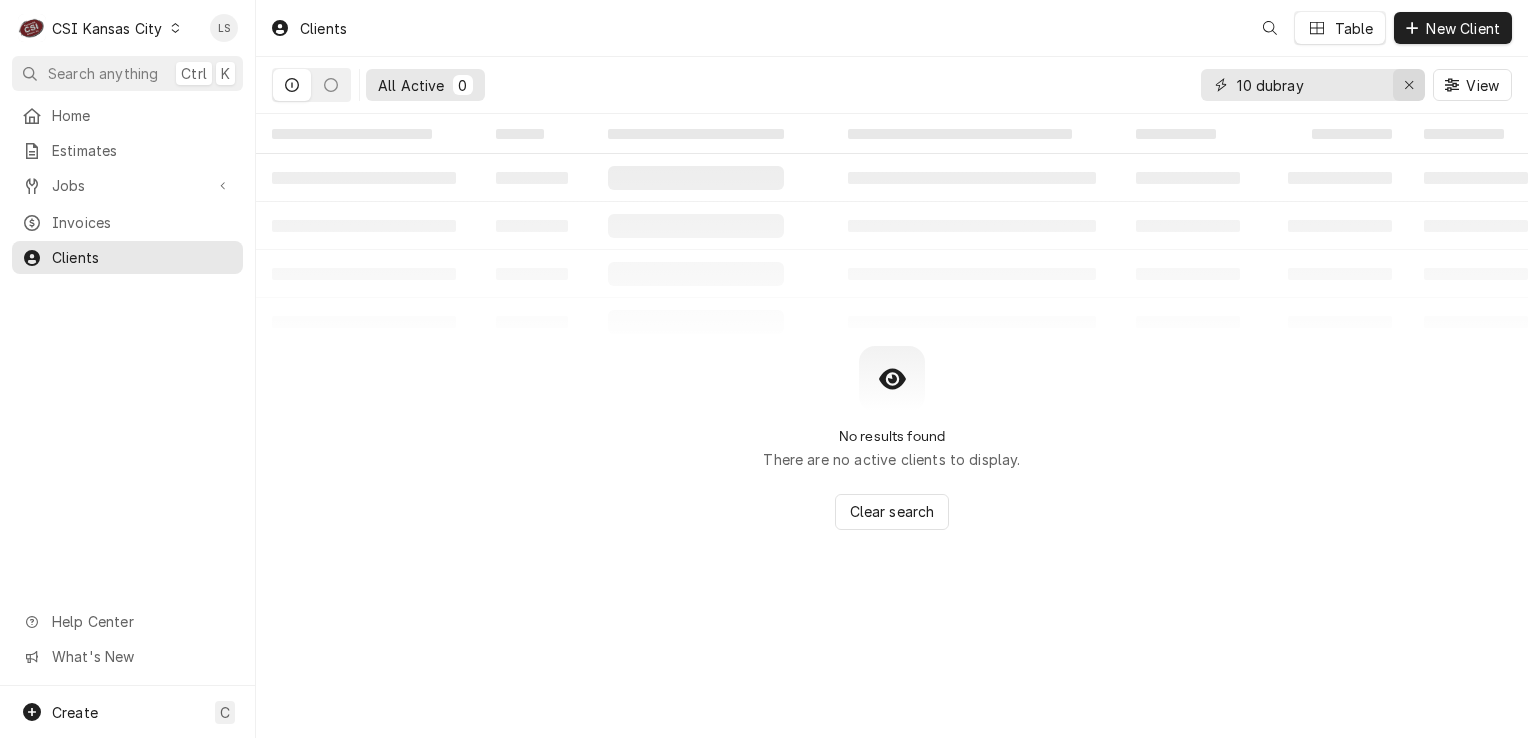click 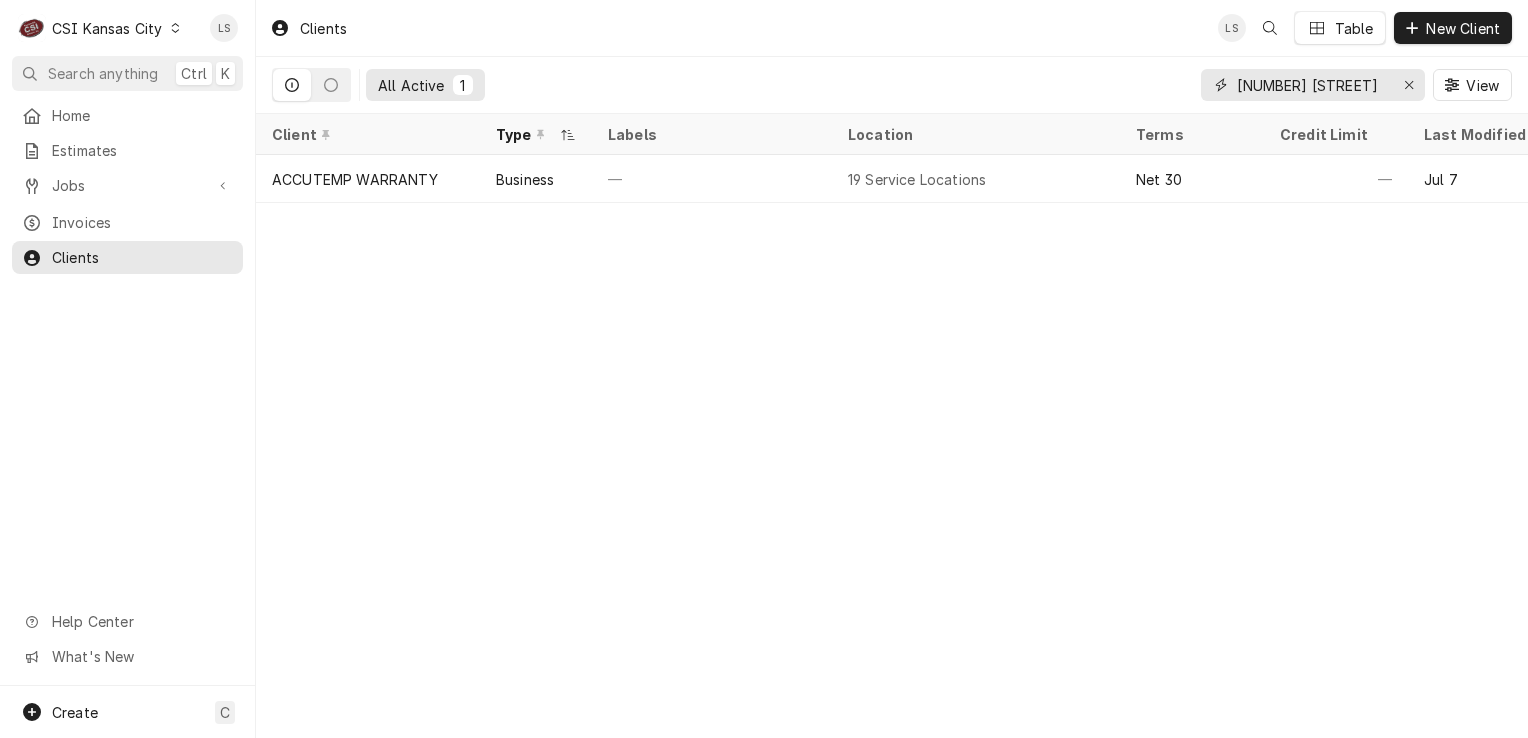 type on "[NUMBER] [STREET]" 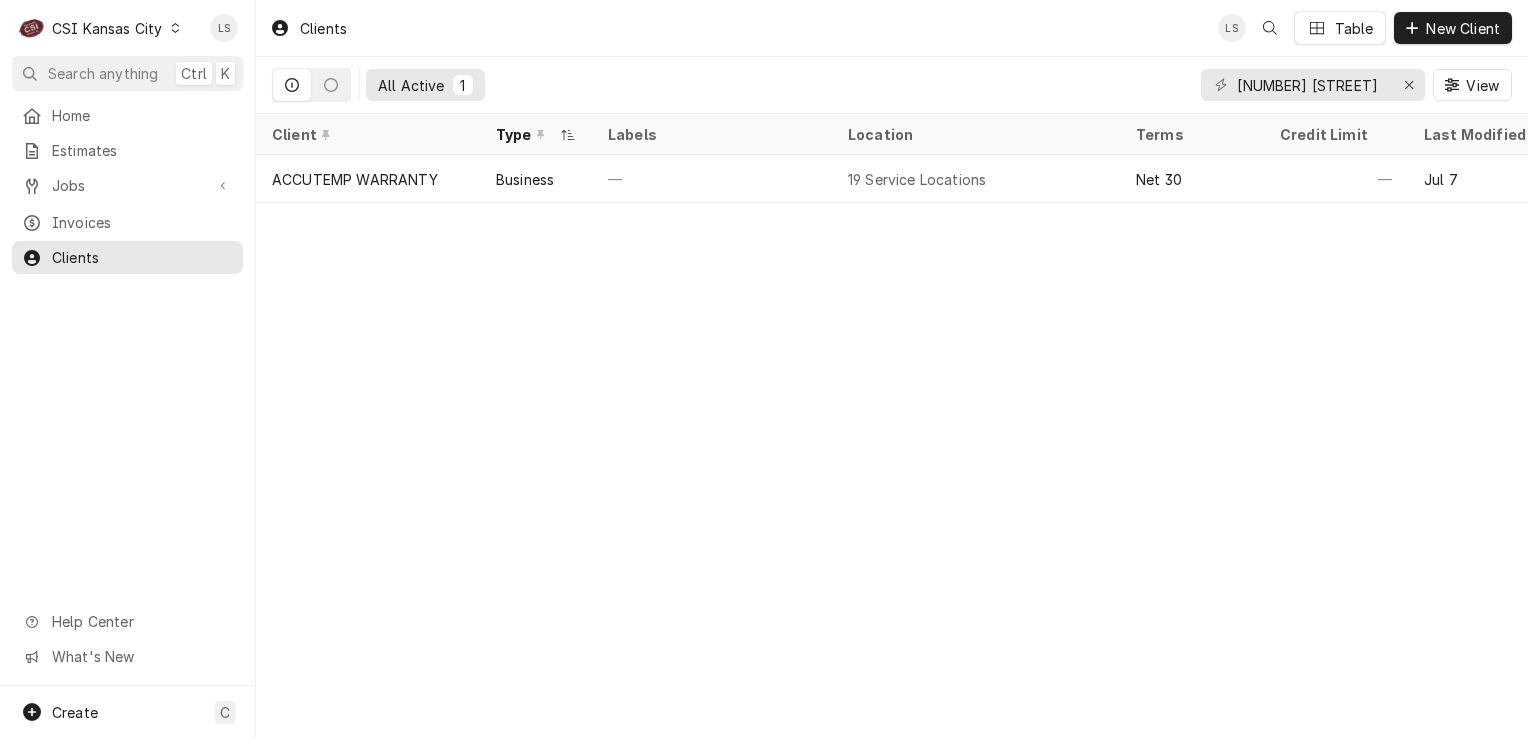 click at bounding box center [175, 28] 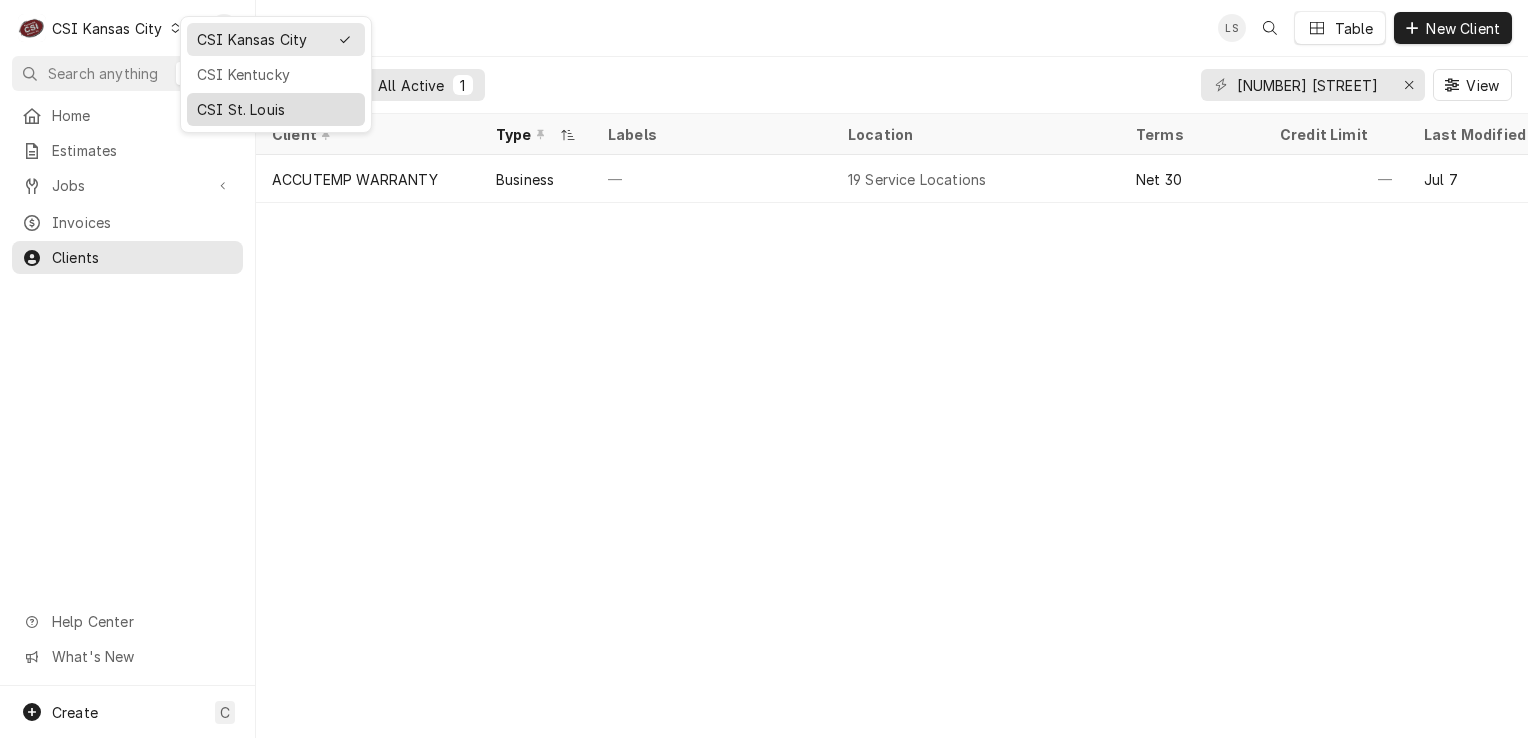 click on "CSI St. Louis" at bounding box center (276, 109) 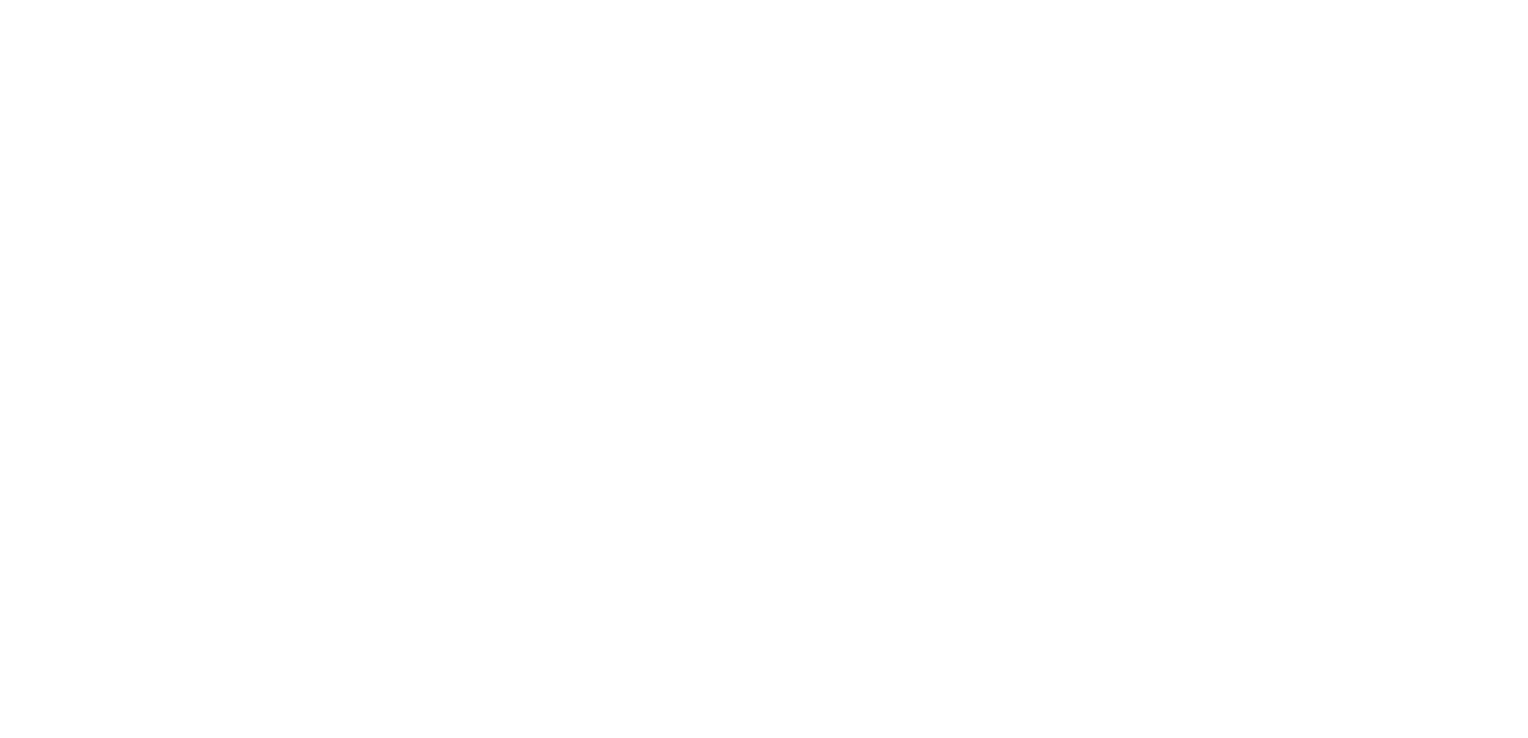 scroll, scrollTop: 0, scrollLeft: 0, axis: both 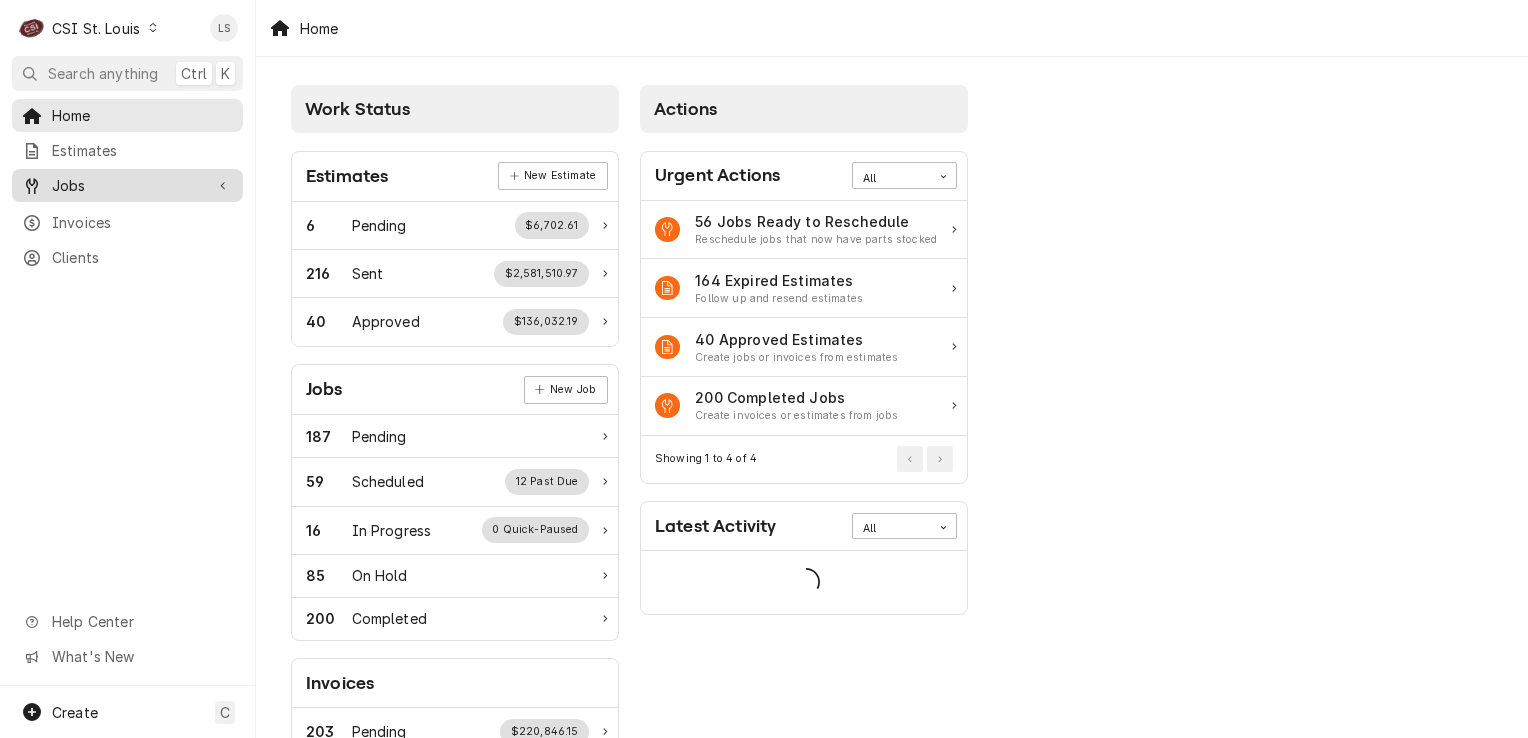 click on "Jobs" at bounding box center [127, 185] 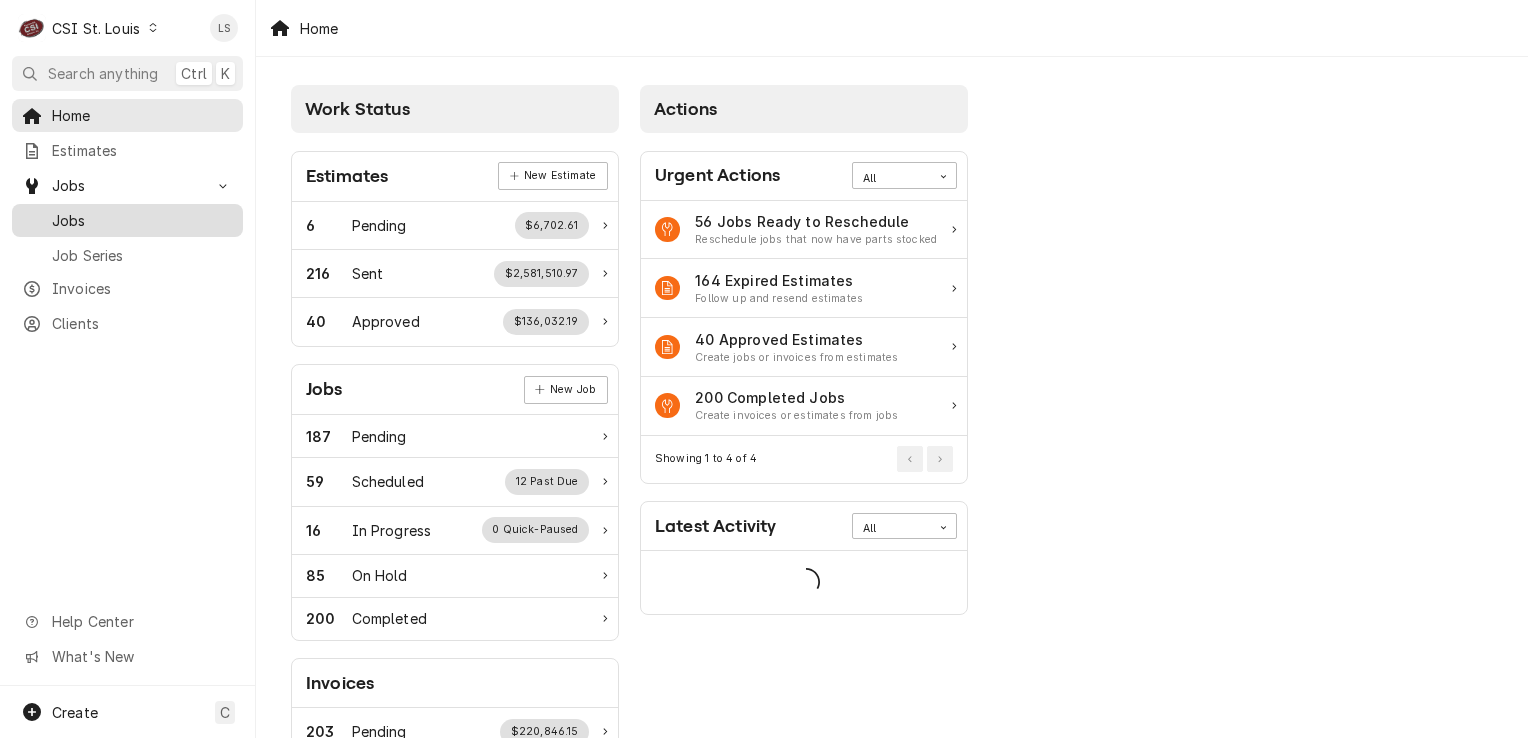 click on "Jobs" at bounding box center (127, 220) 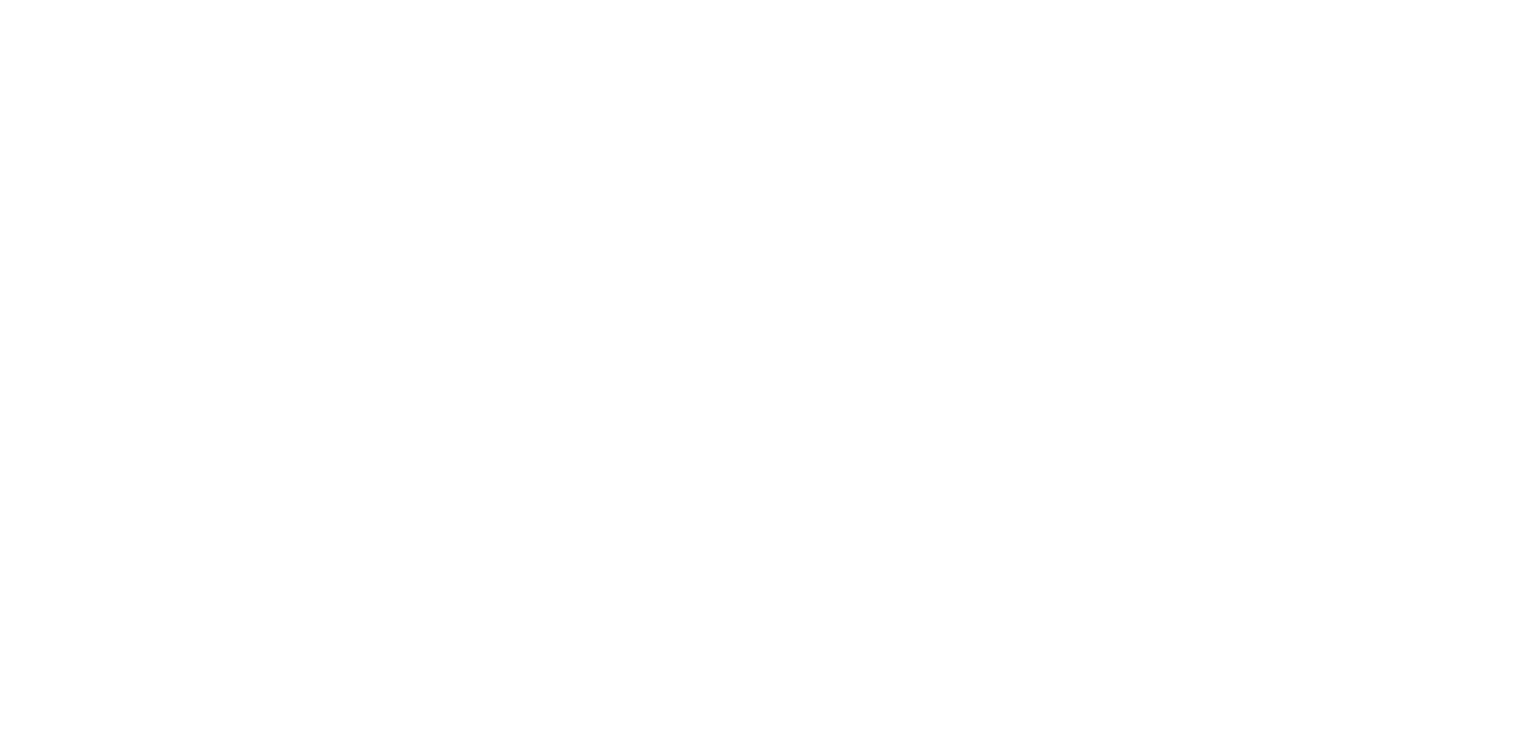 scroll, scrollTop: 0, scrollLeft: 0, axis: both 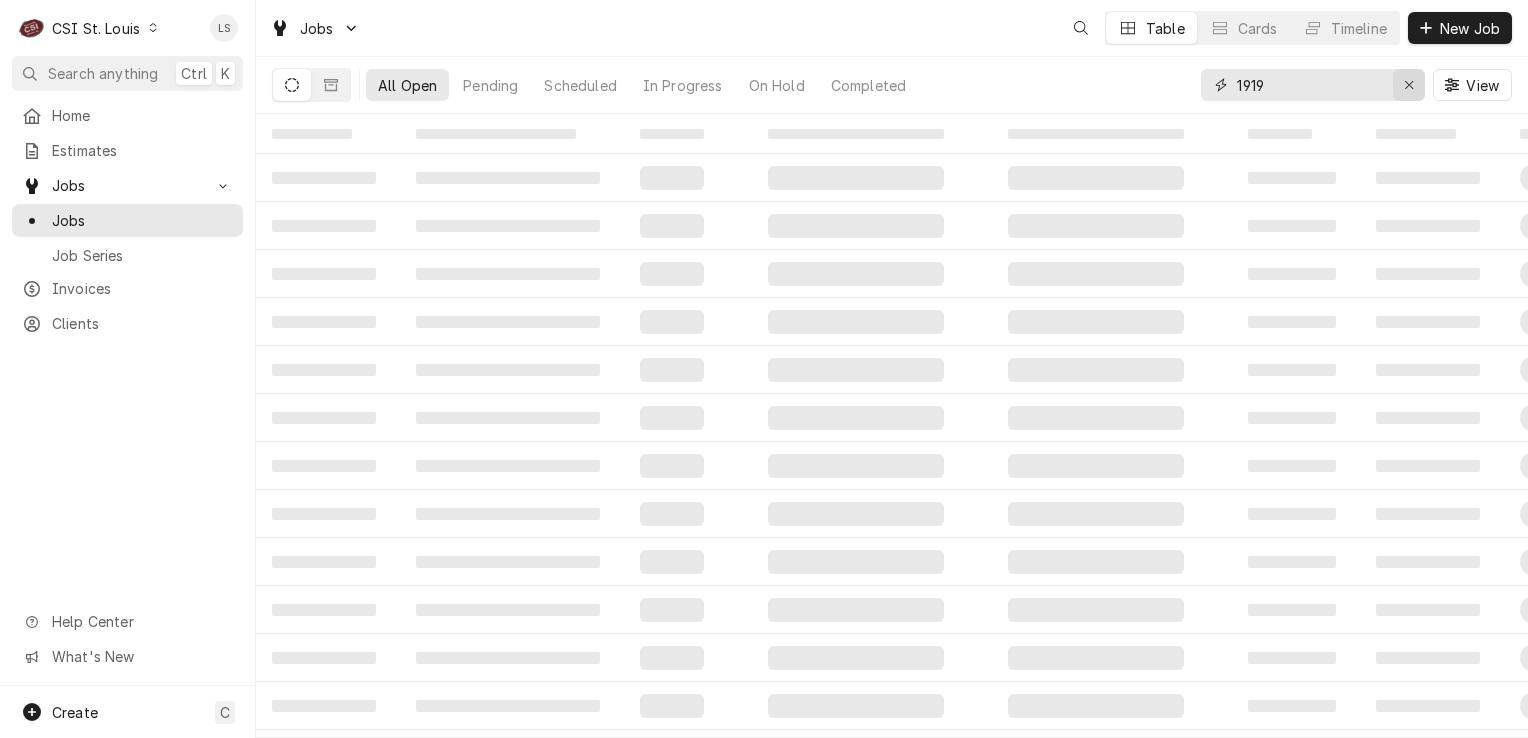 click 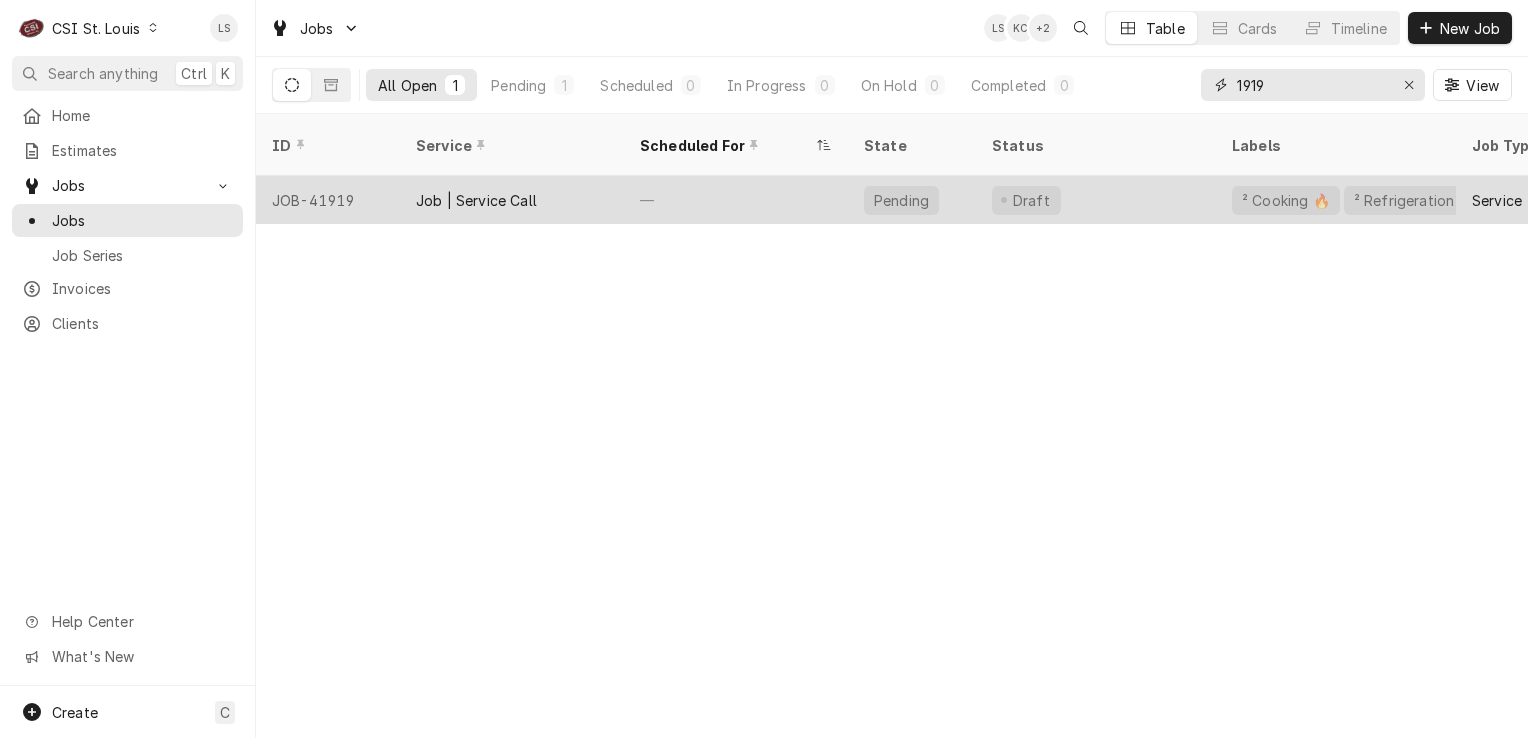type on "1919" 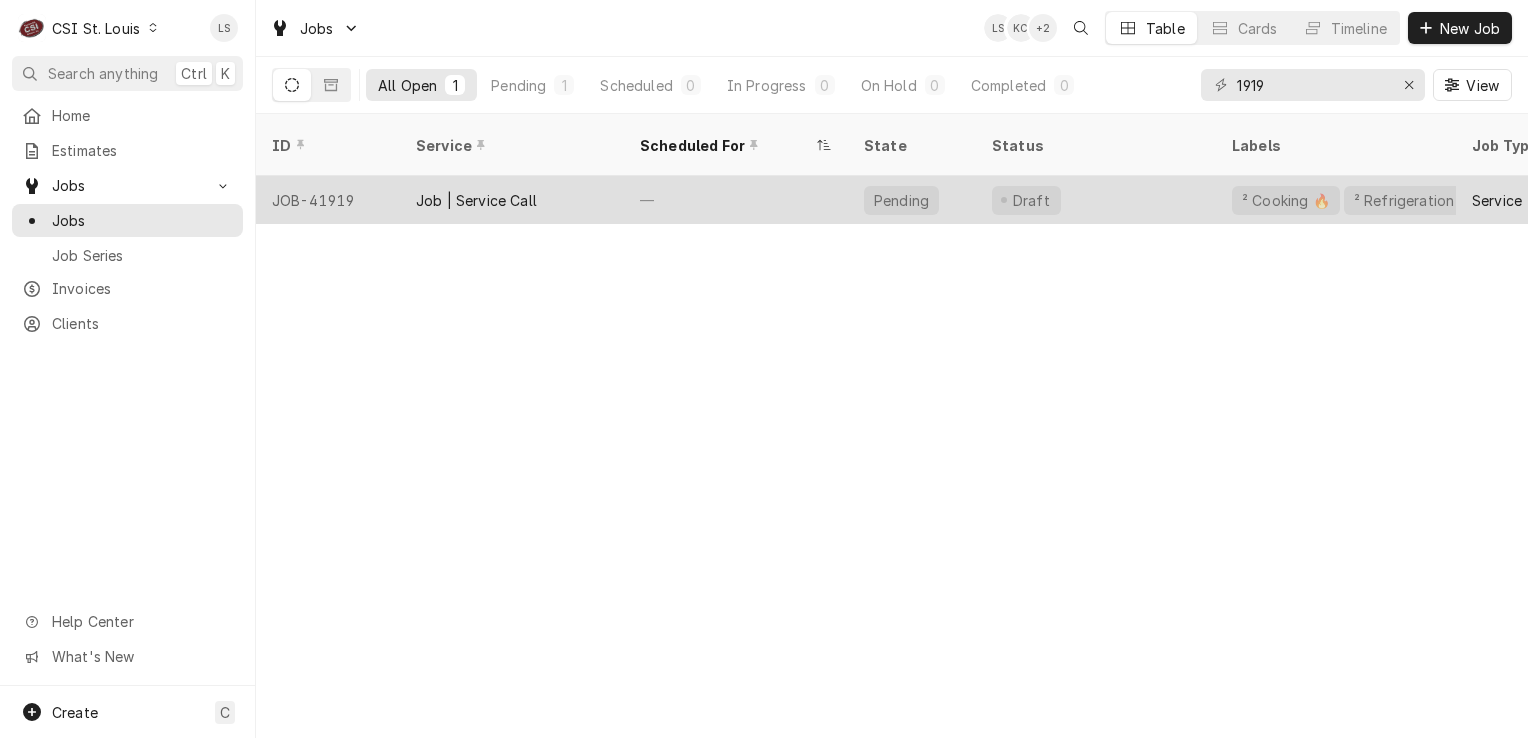 click on "JOB-41919" at bounding box center (328, 200) 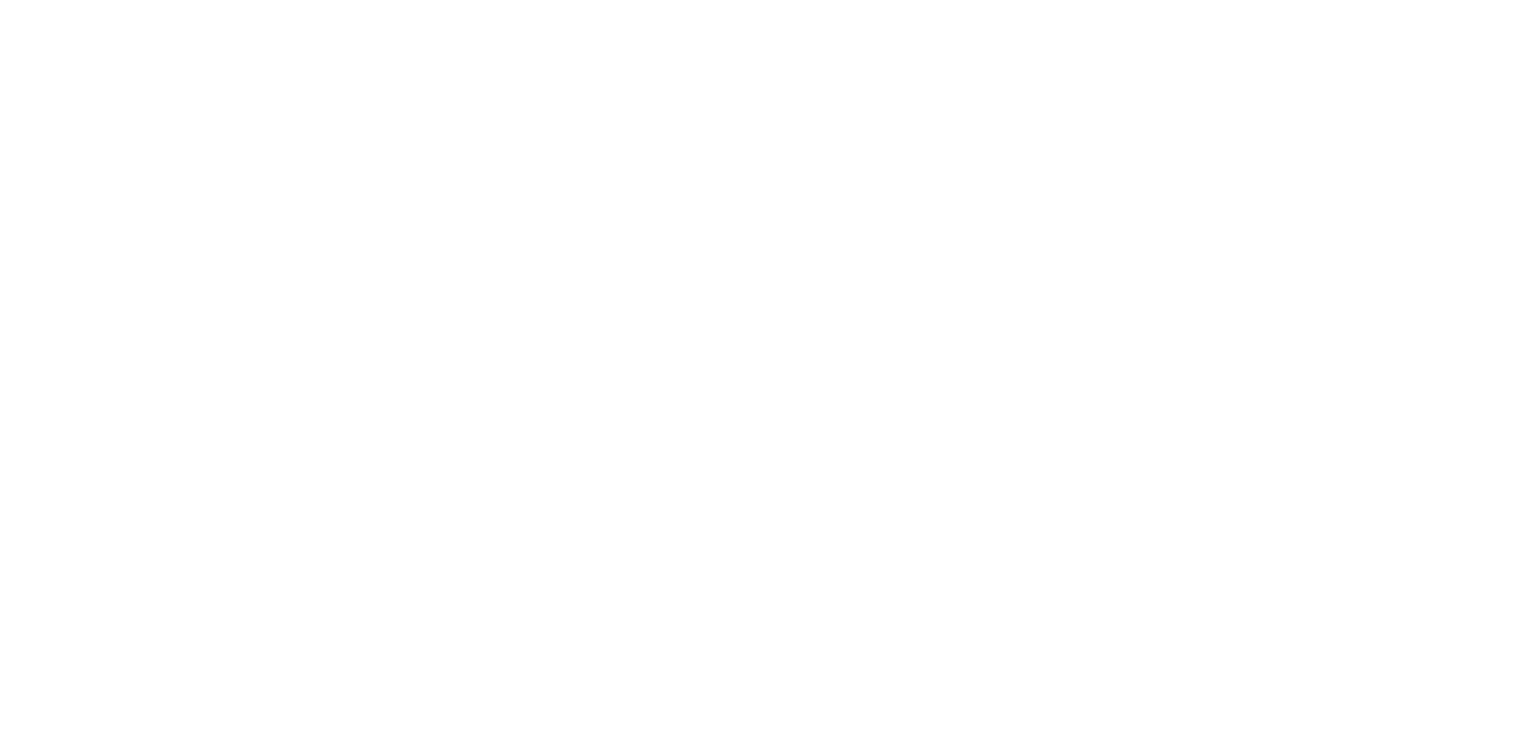 scroll, scrollTop: 0, scrollLeft: 0, axis: both 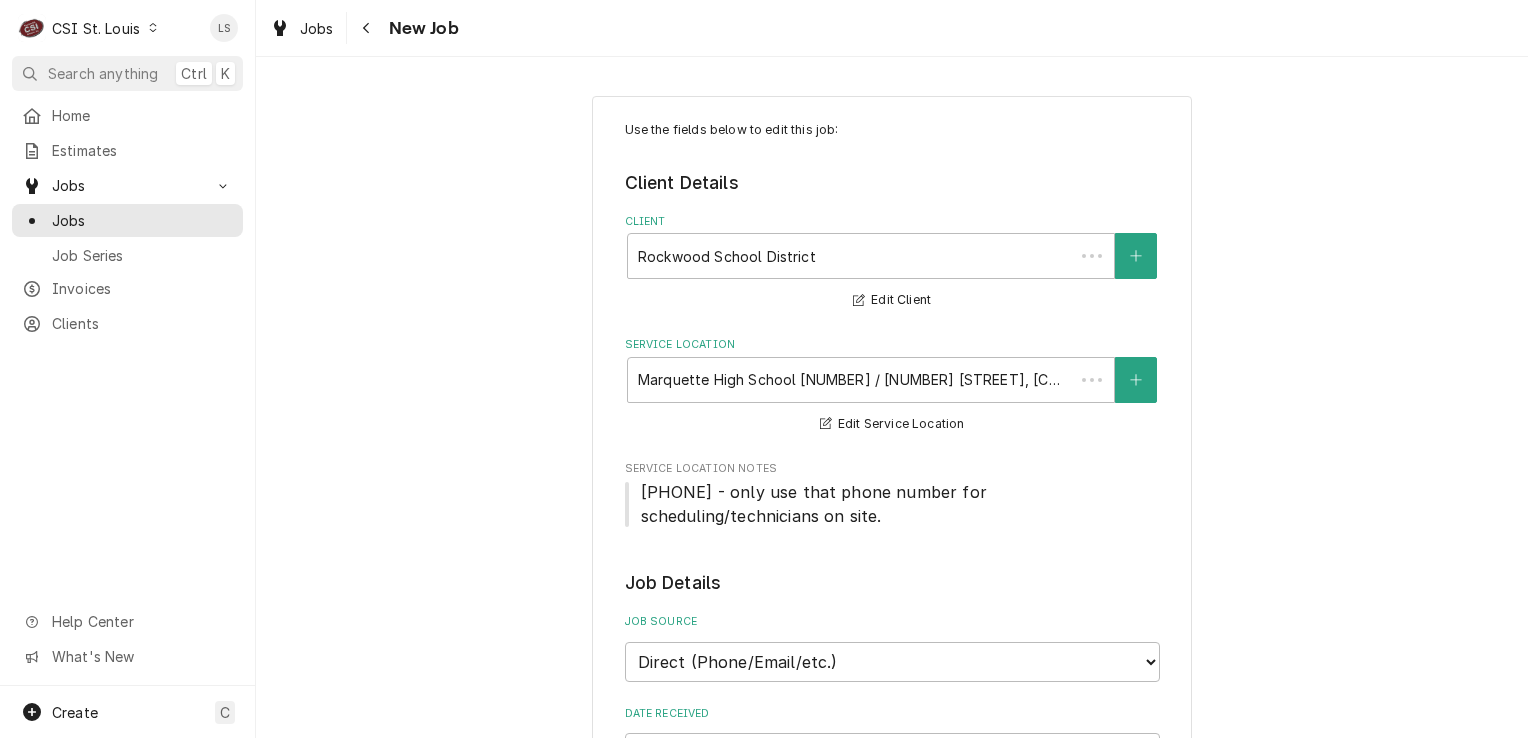 type on "x" 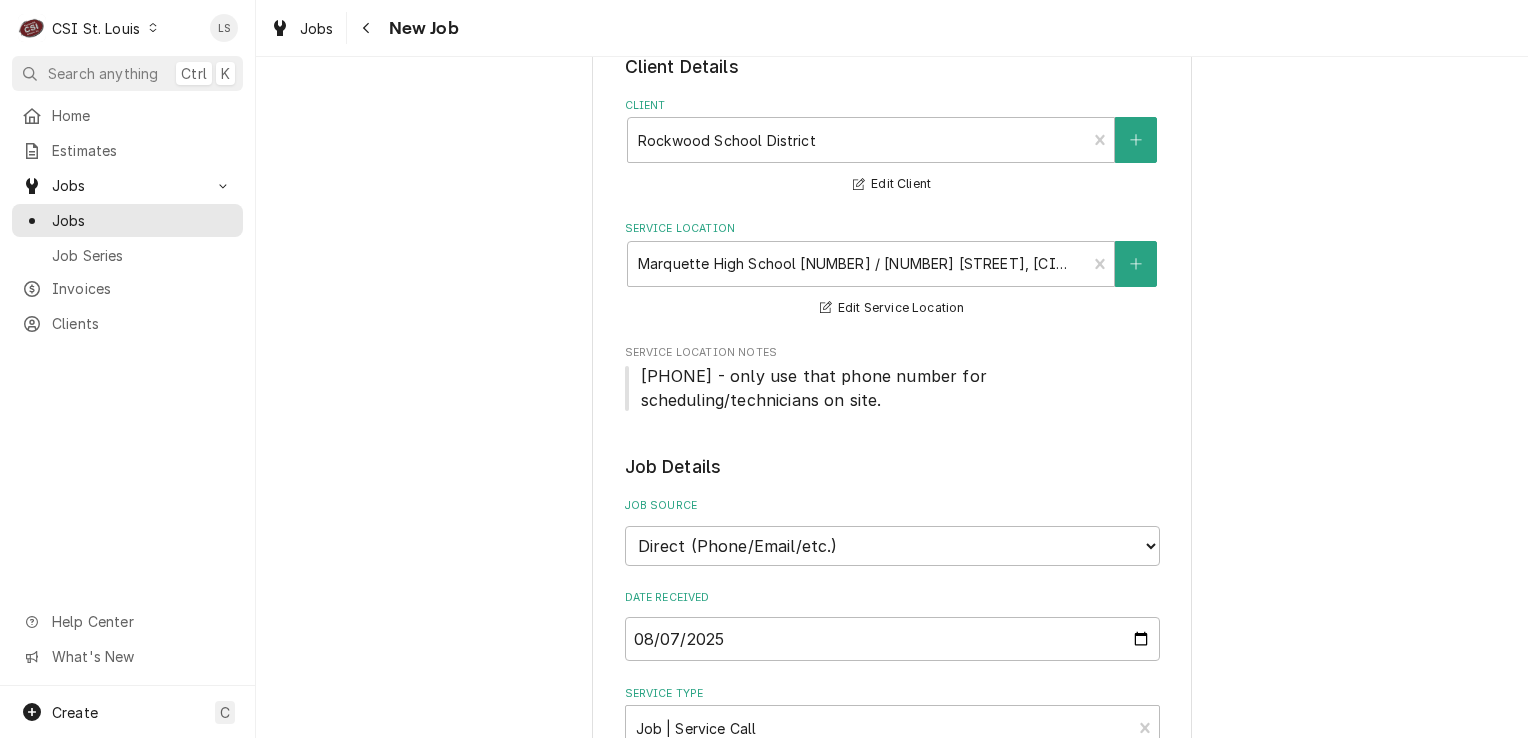 scroll, scrollTop: 0, scrollLeft: 0, axis: both 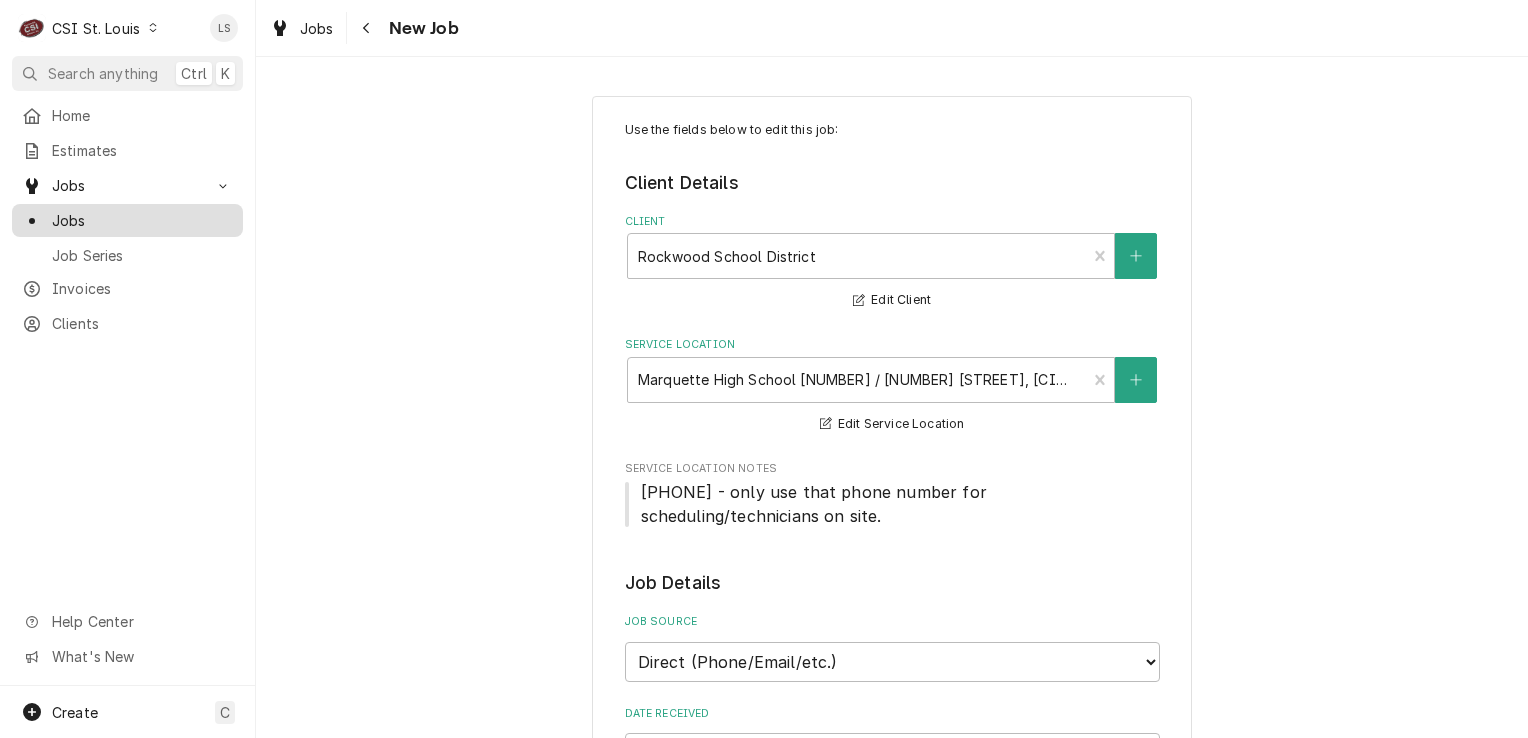 click on "Jobs" at bounding box center (142, 220) 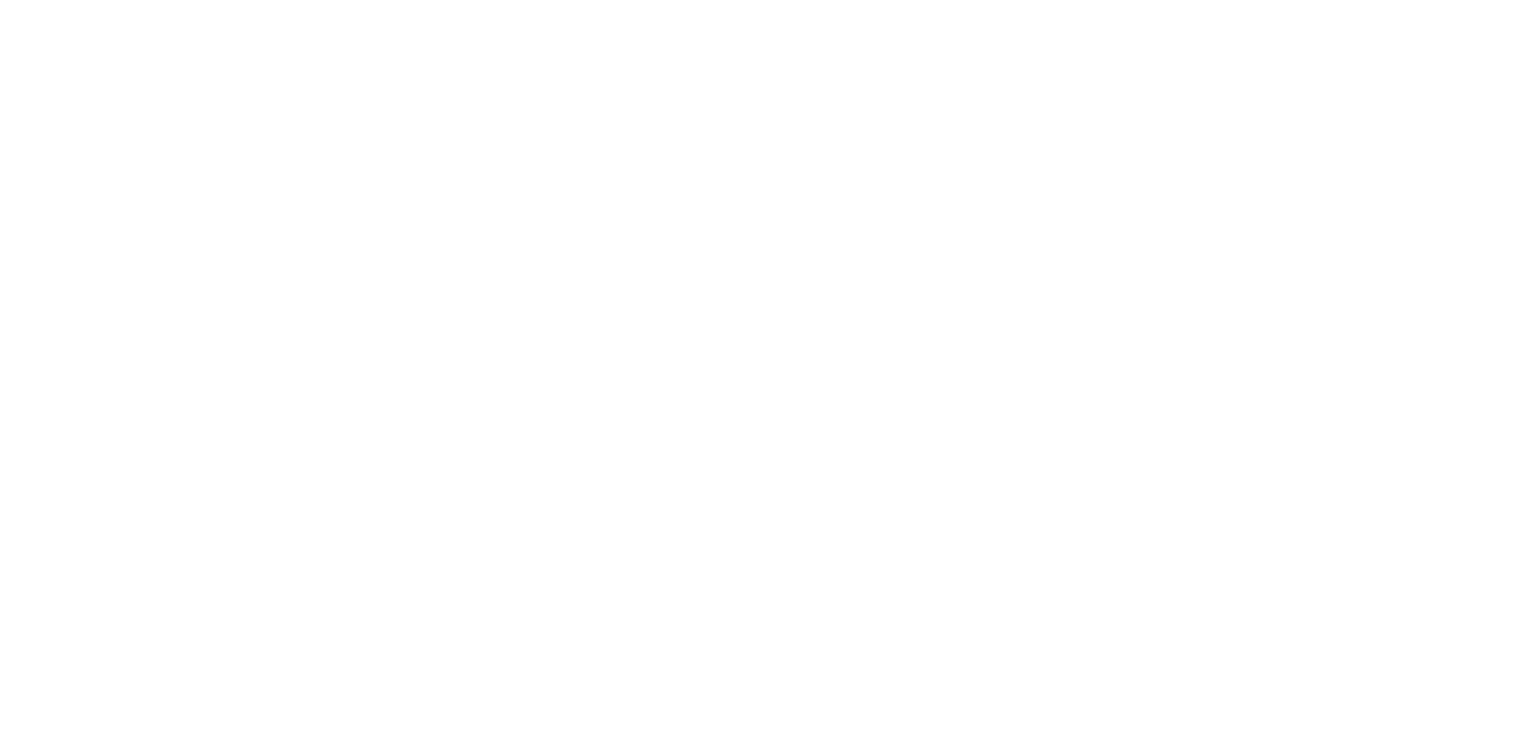 scroll, scrollTop: 0, scrollLeft: 0, axis: both 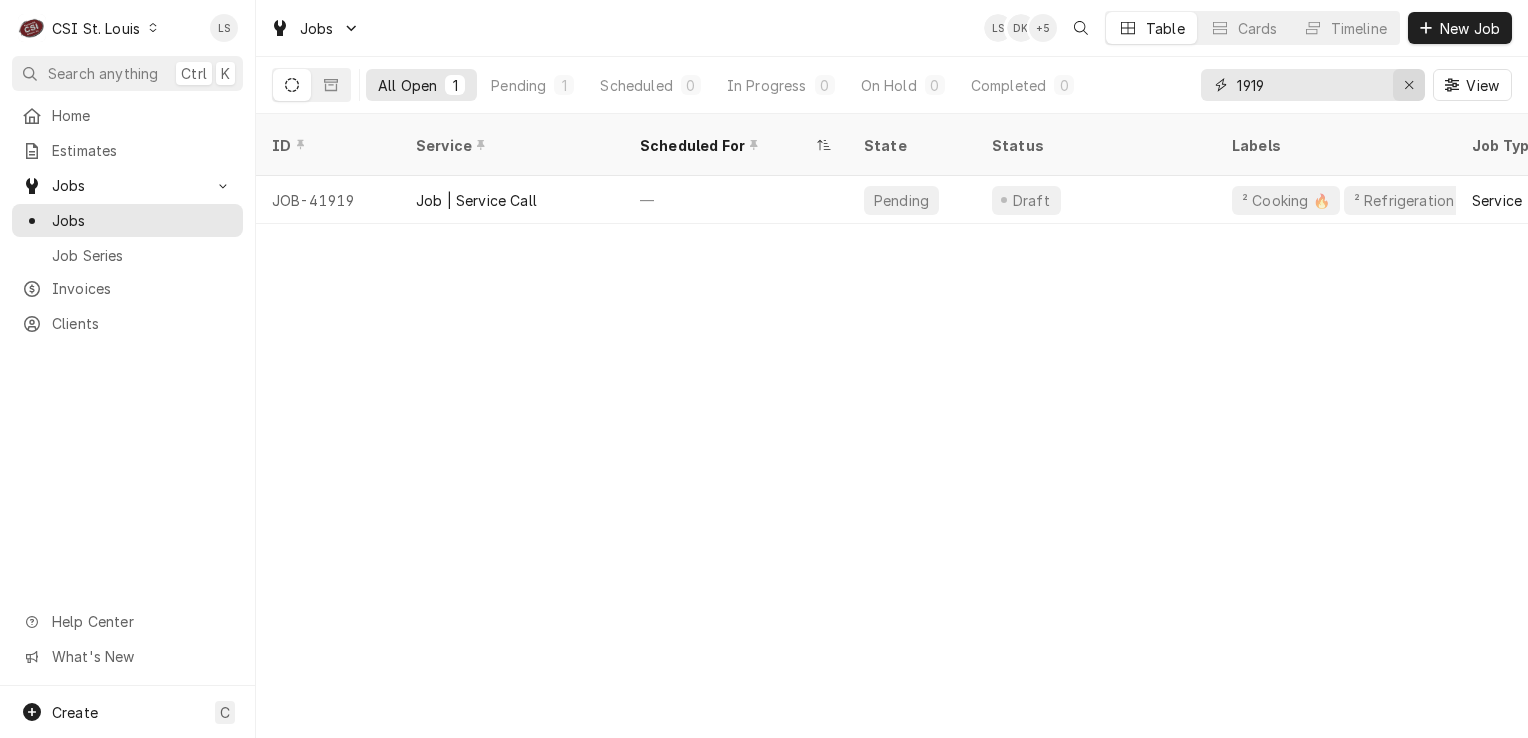 click at bounding box center (1409, 85) 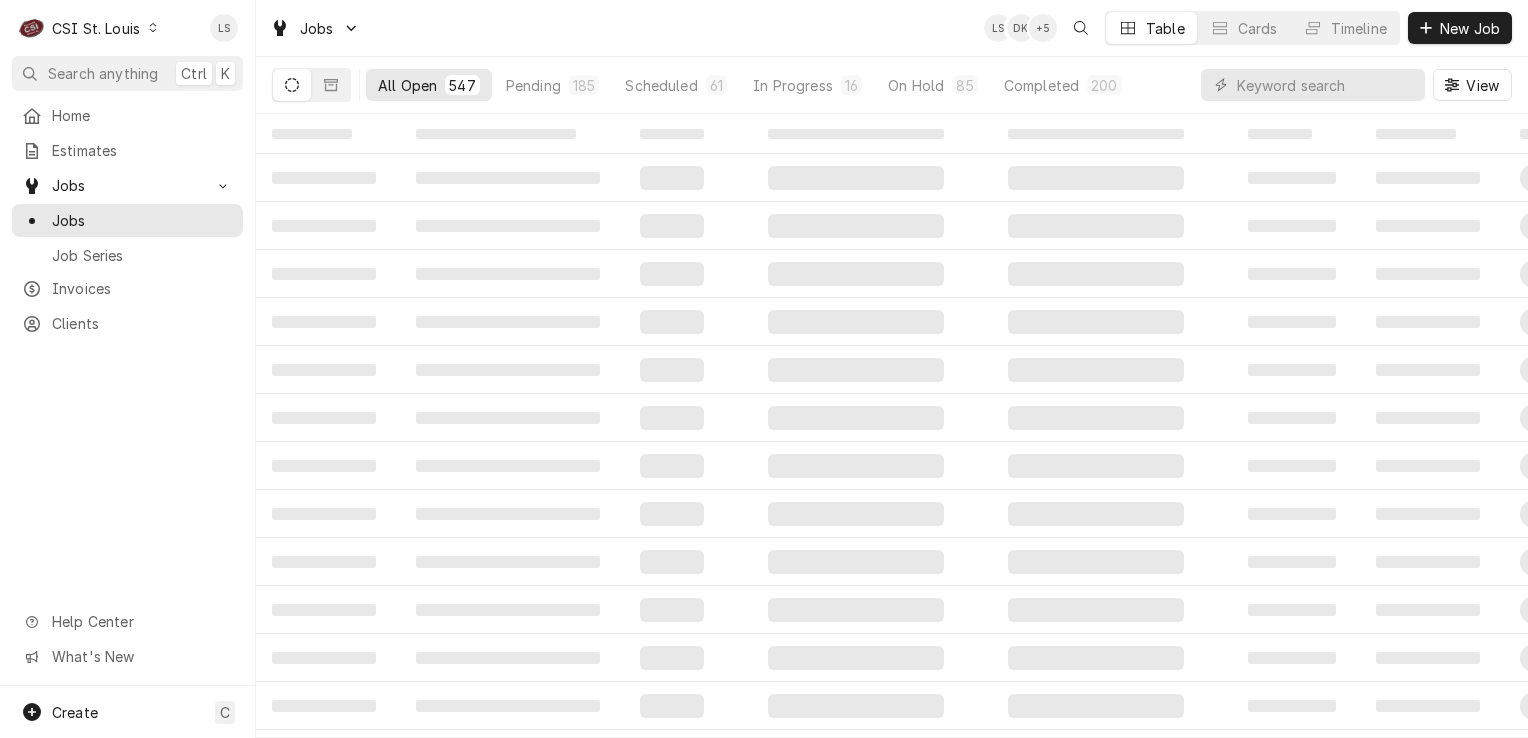 click at bounding box center (153, 28) 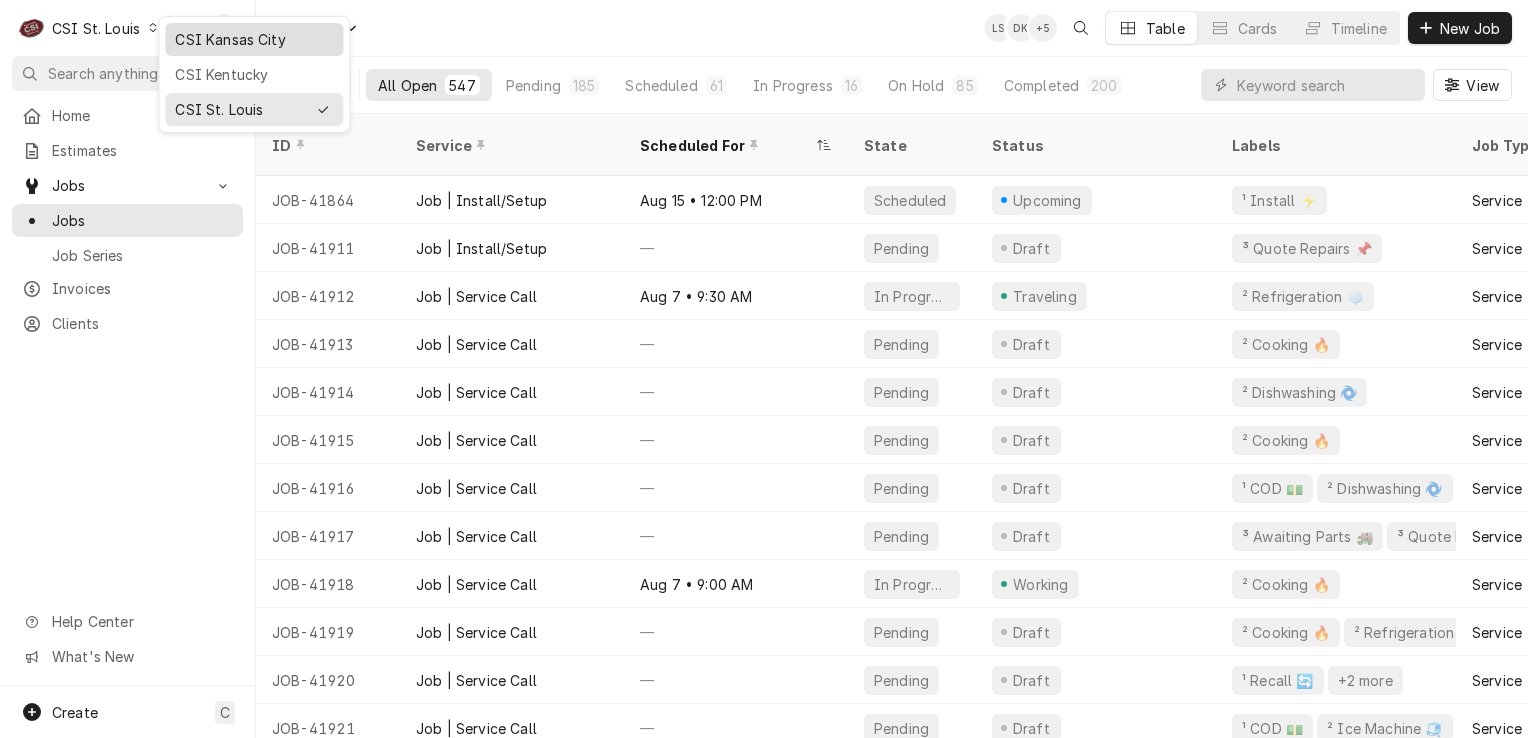click on "CSI Kansas City" at bounding box center (254, 39) 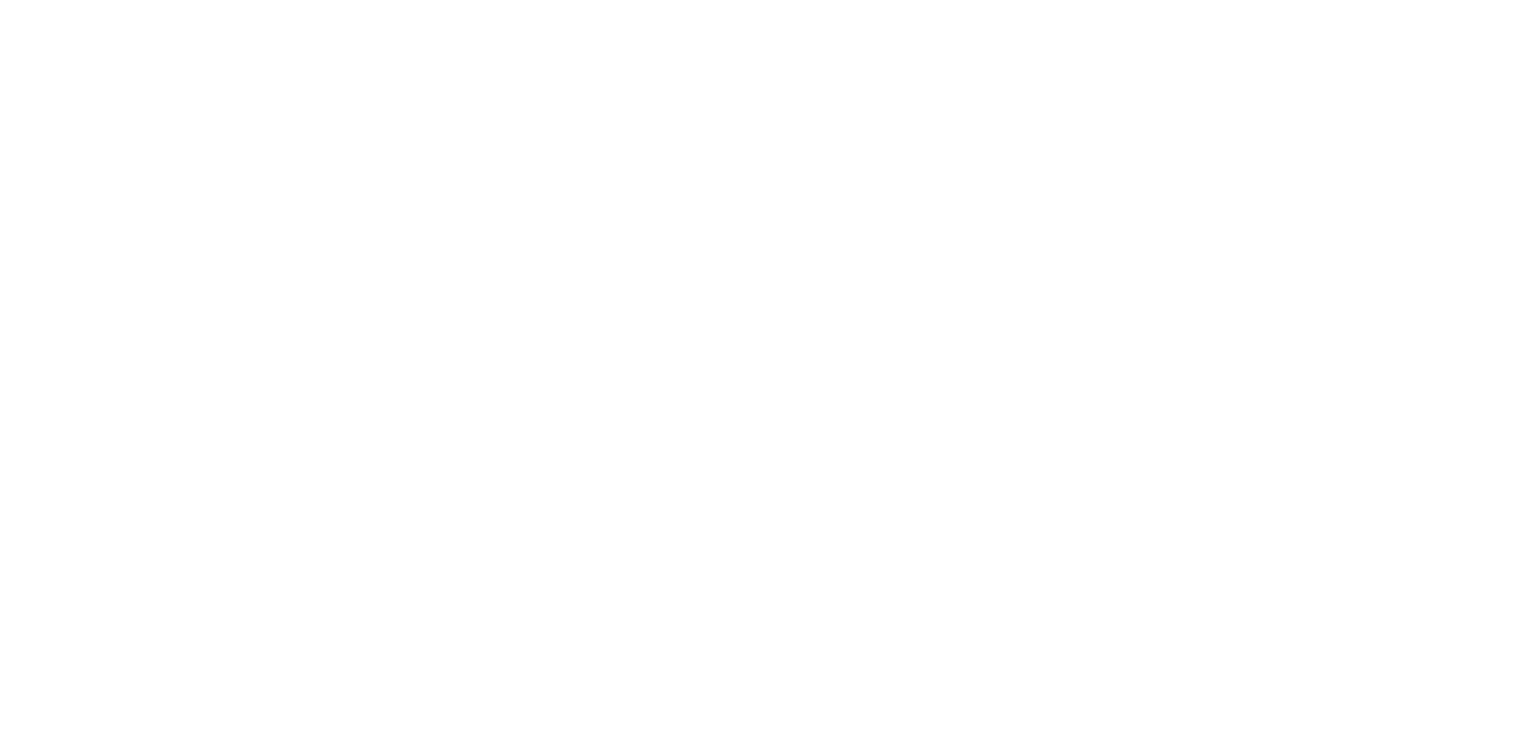 scroll, scrollTop: 0, scrollLeft: 0, axis: both 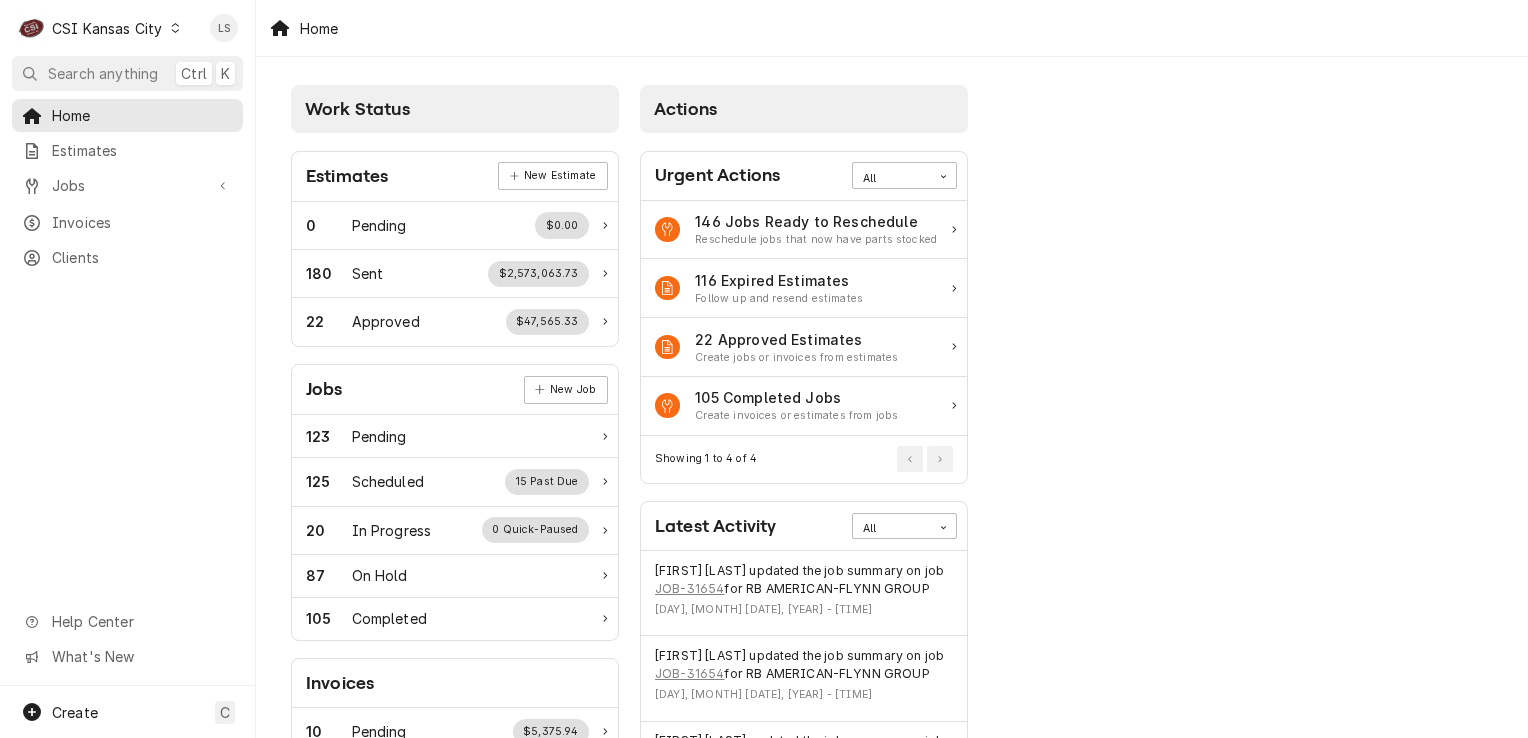 click at bounding box center [175, 28] 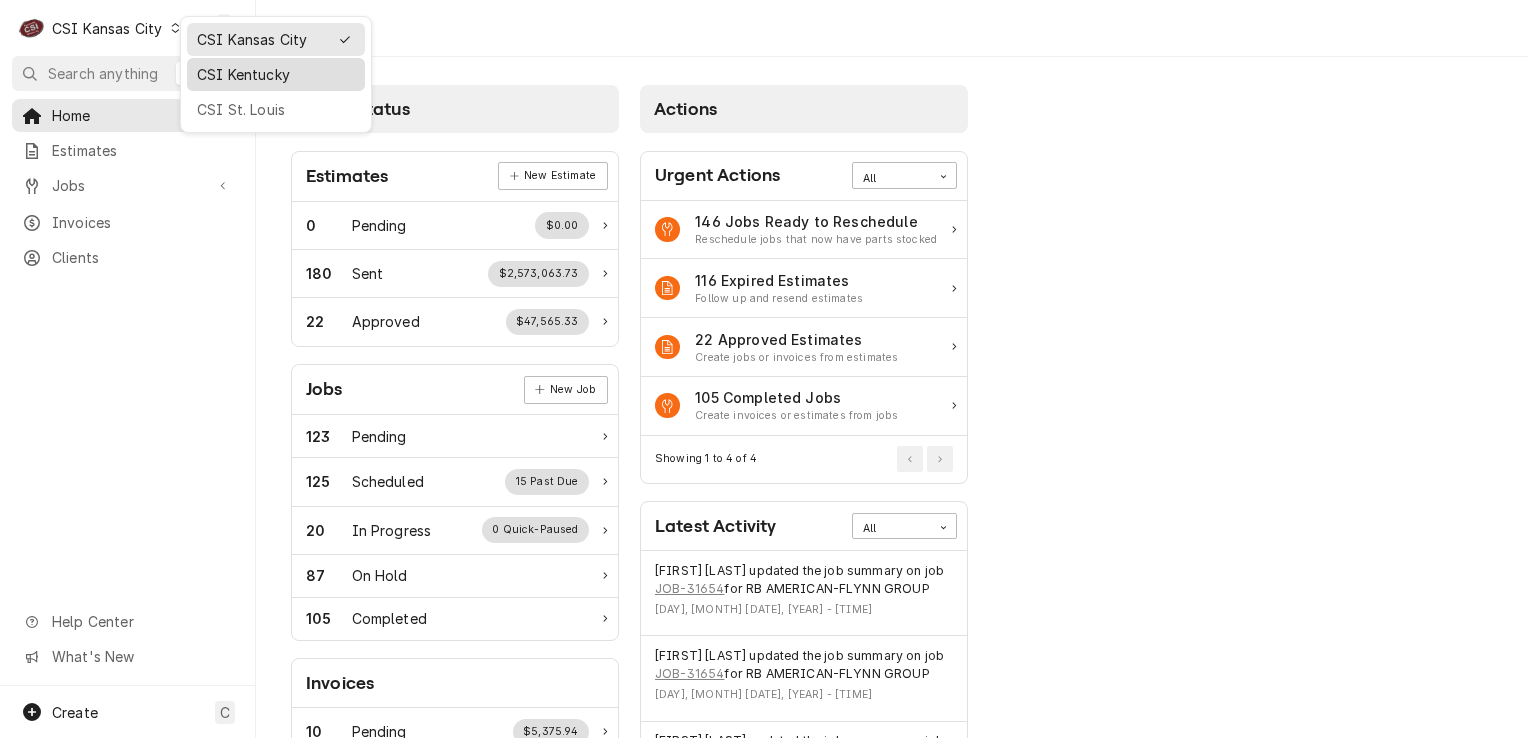 click on "CSI Kentucky" at bounding box center [276, 74] 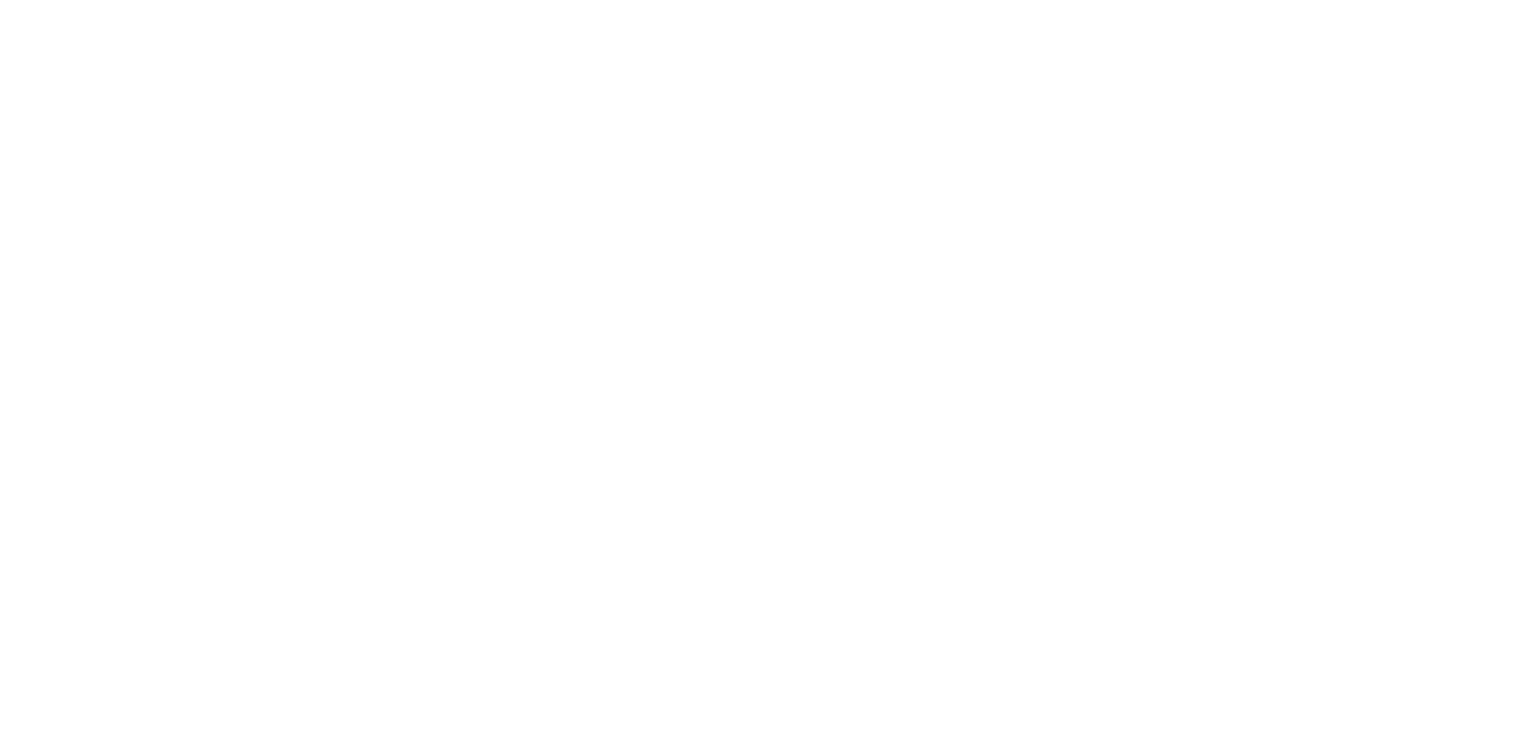 scroll, scrollTop: 0, scrollLeft: 0, axis: both 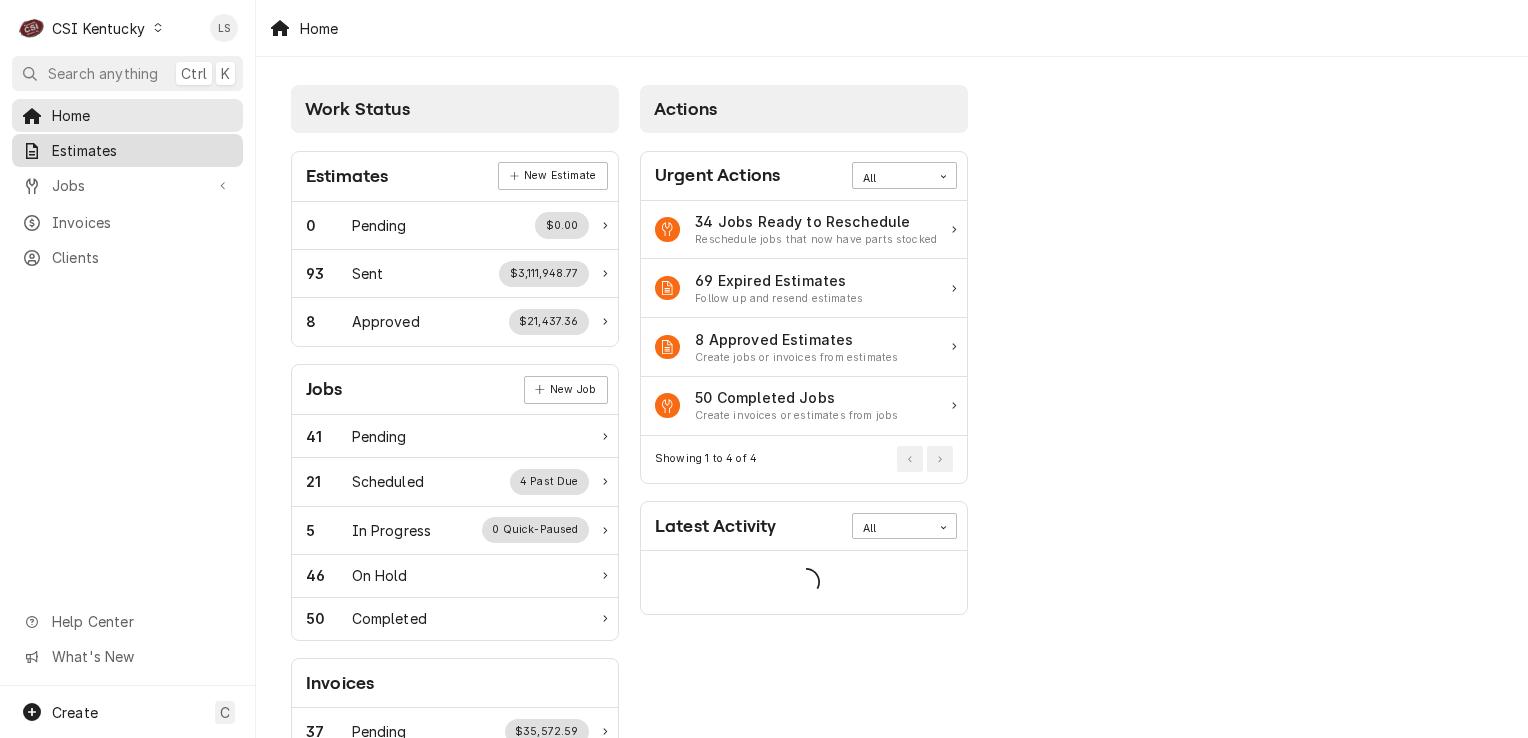 click on "Estimates" at bounding box center (142, 150) 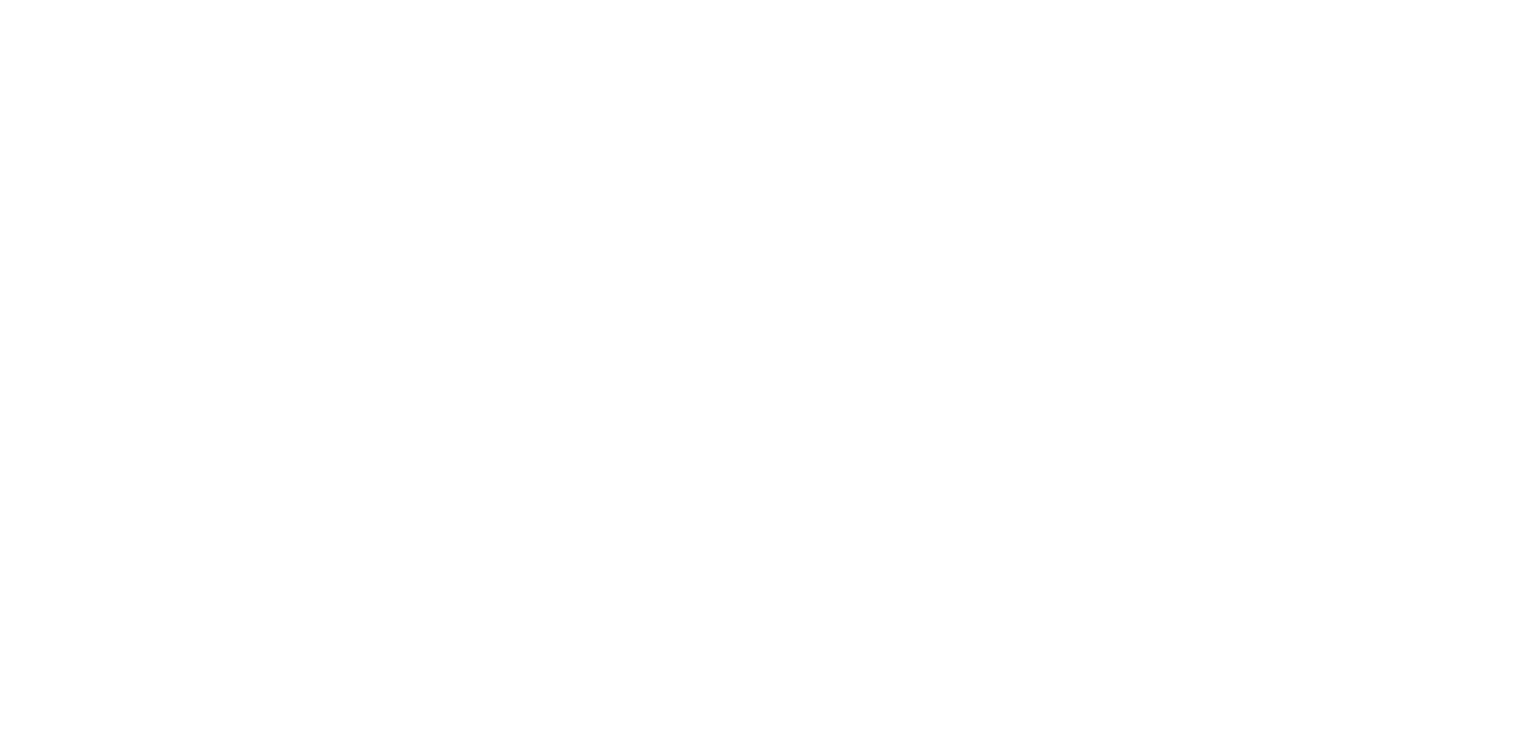 scroll, scrollTop: 0, scrollLeft: 0, axis: both 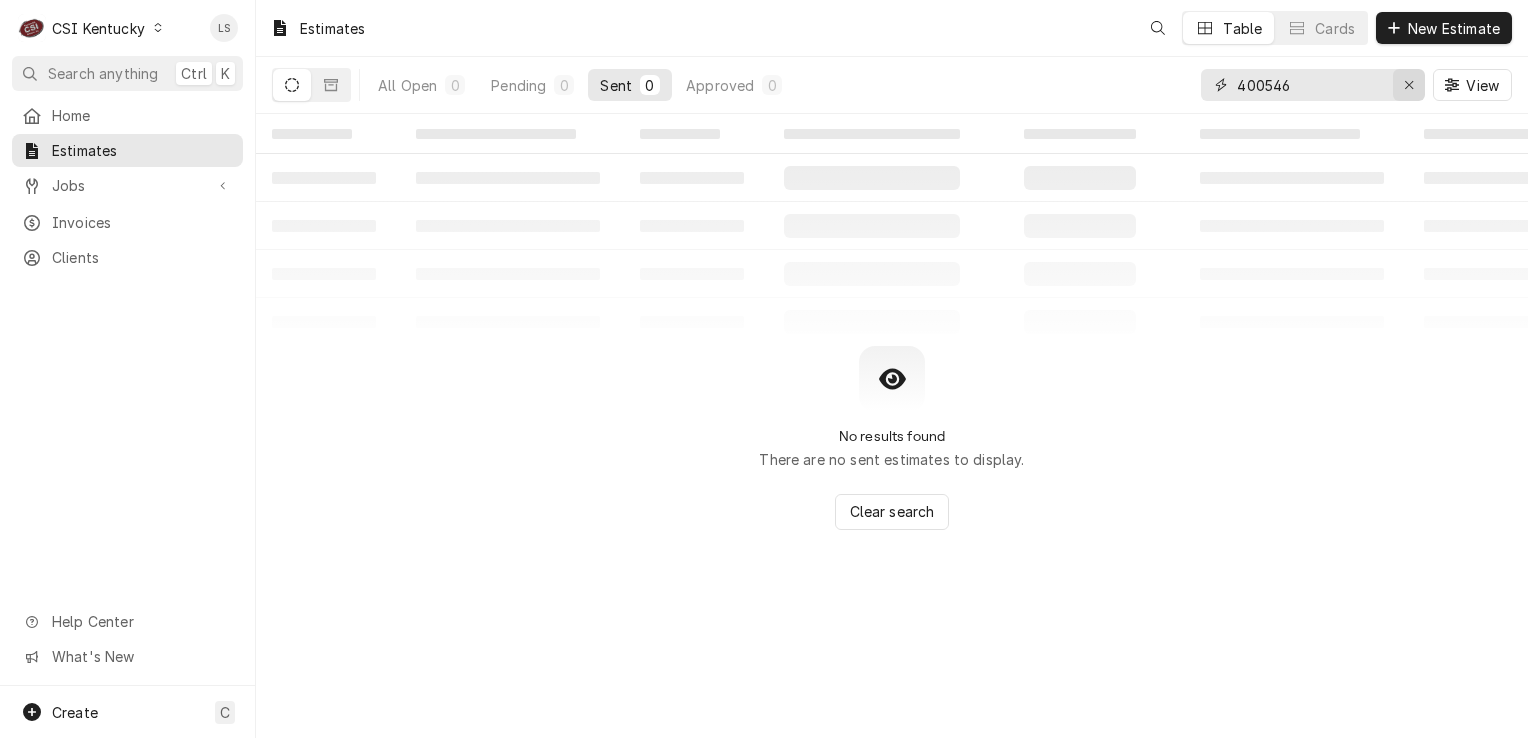 click at bounding box center (1409, 85) 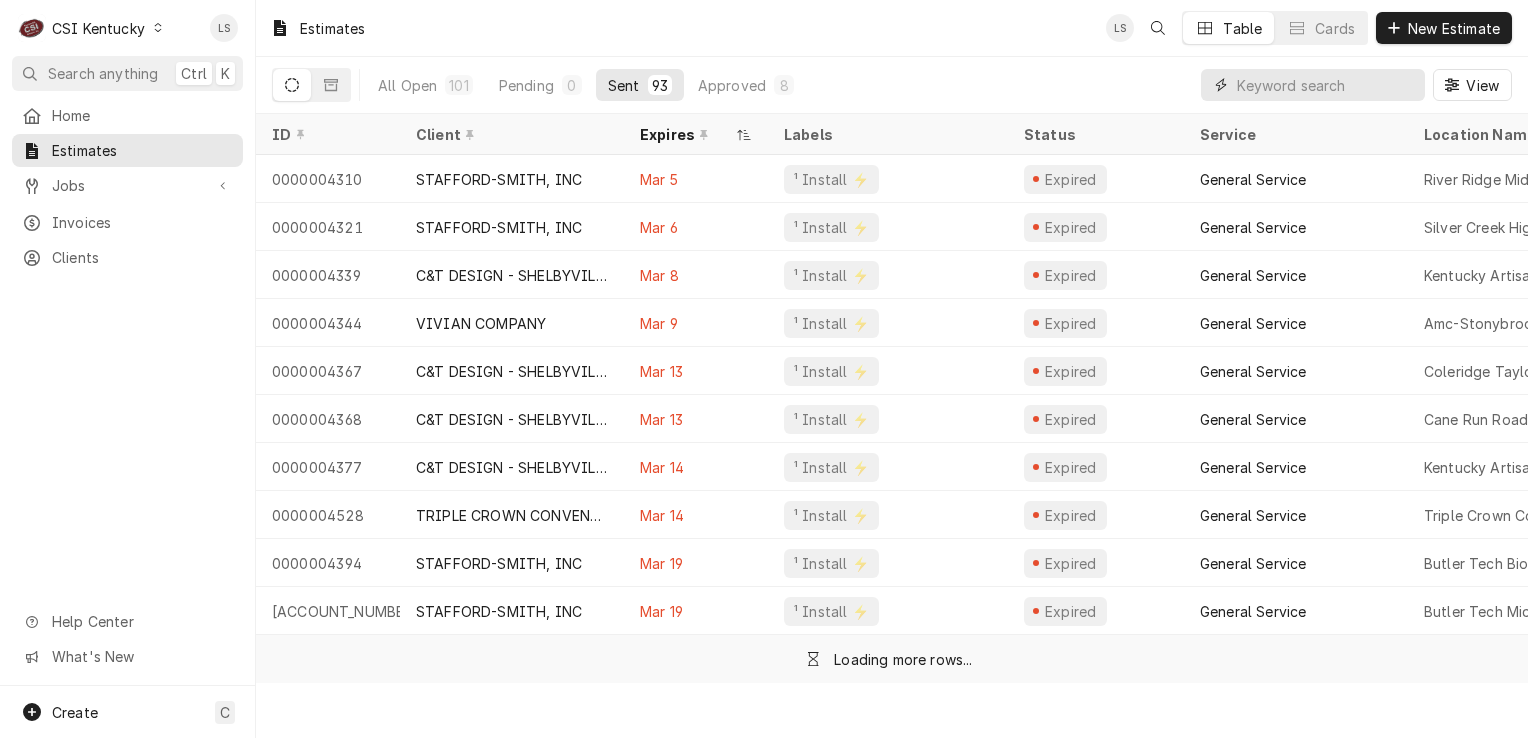 paste on "[ACCOUNT_NUMBER]" 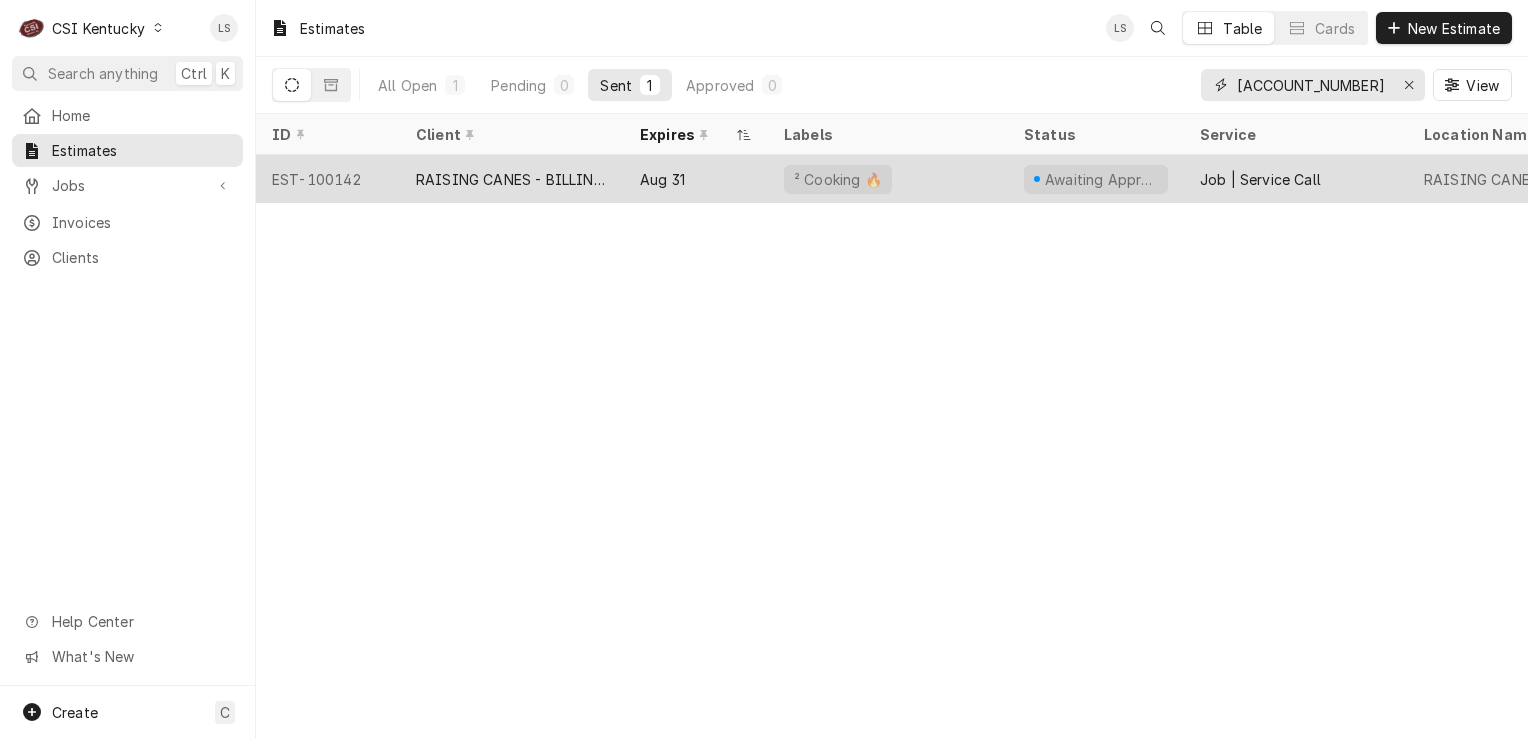 type on "[ACCOUNT_NUMBER]" 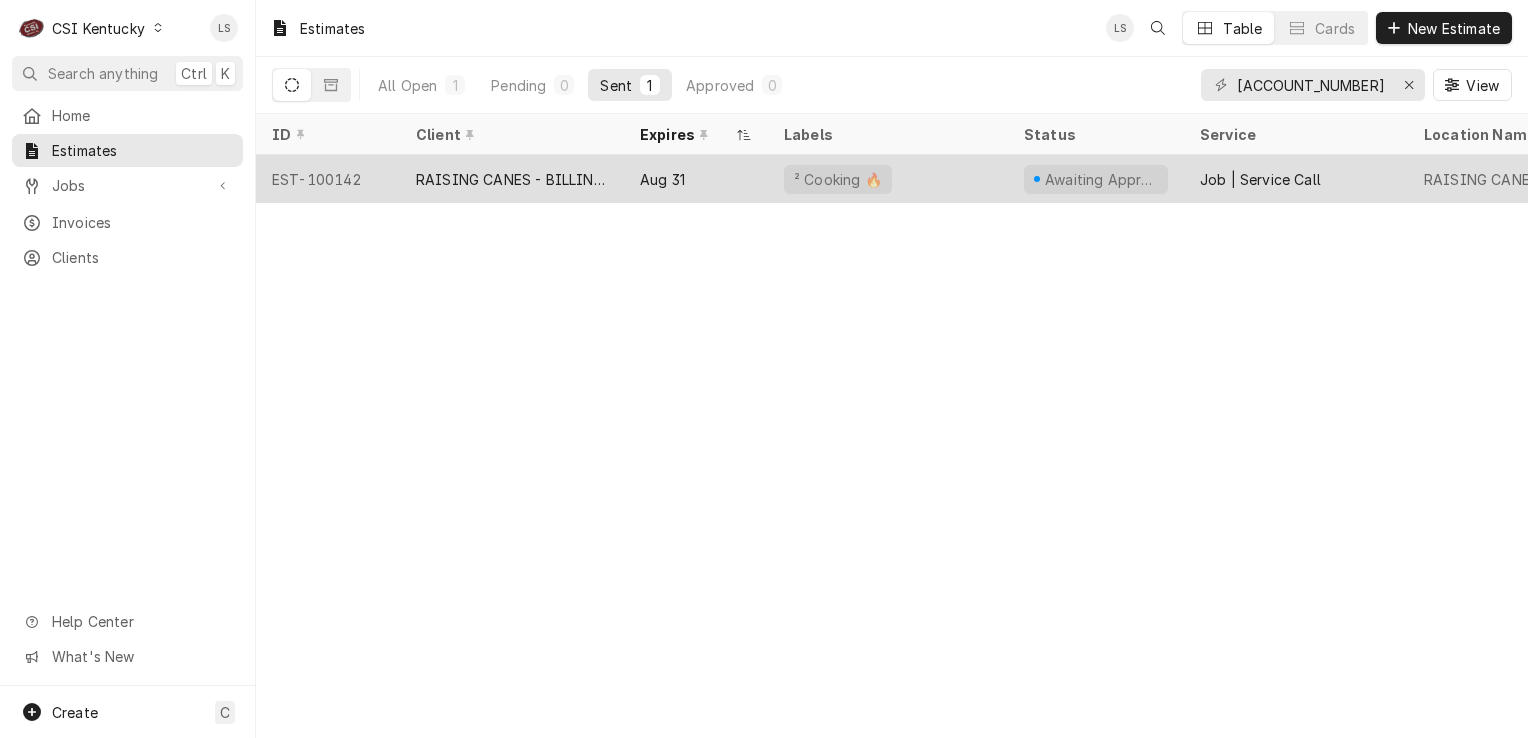 click on "EST-100142" at bounding box center [328, 179] 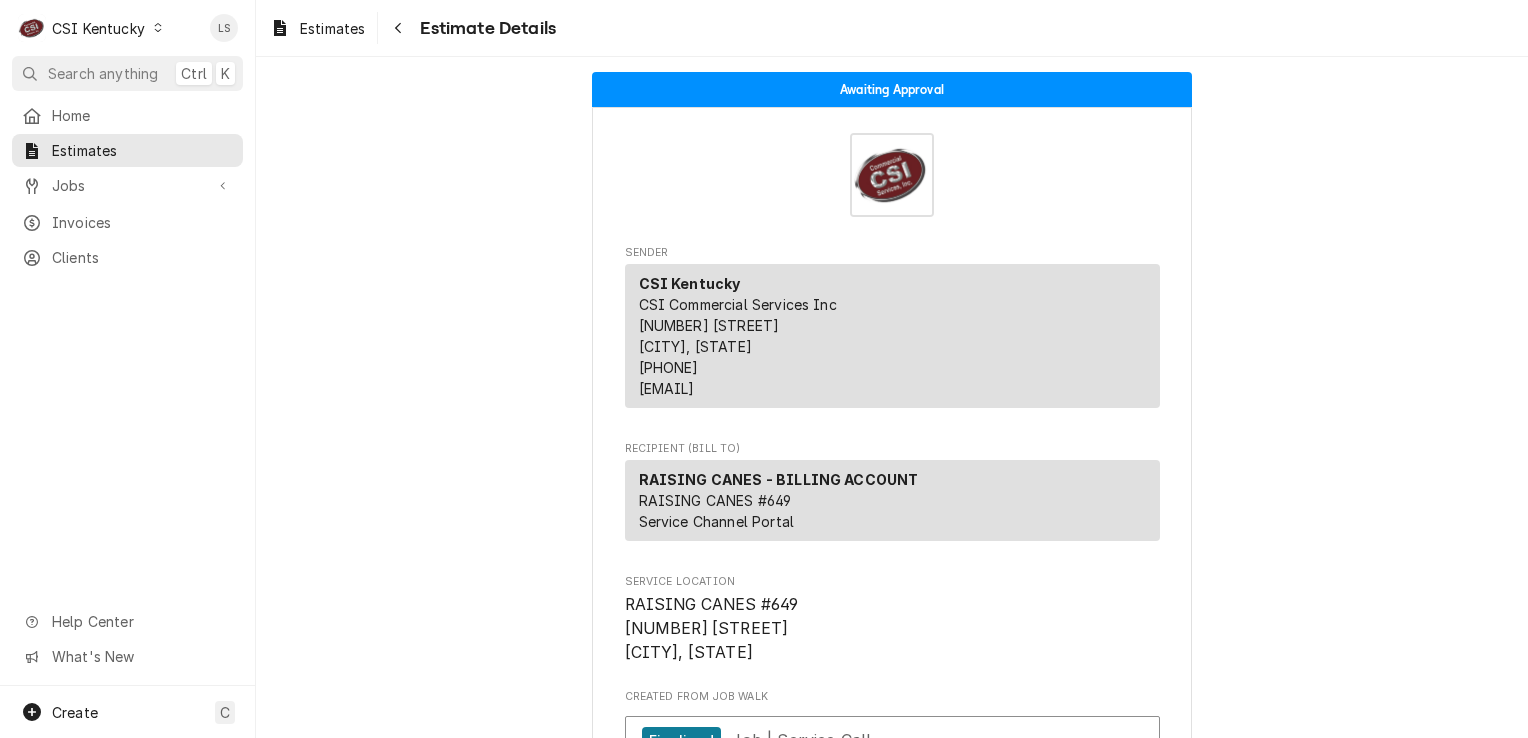 scroll, scrollTop: 0, scrollLeft: 0, axis: both 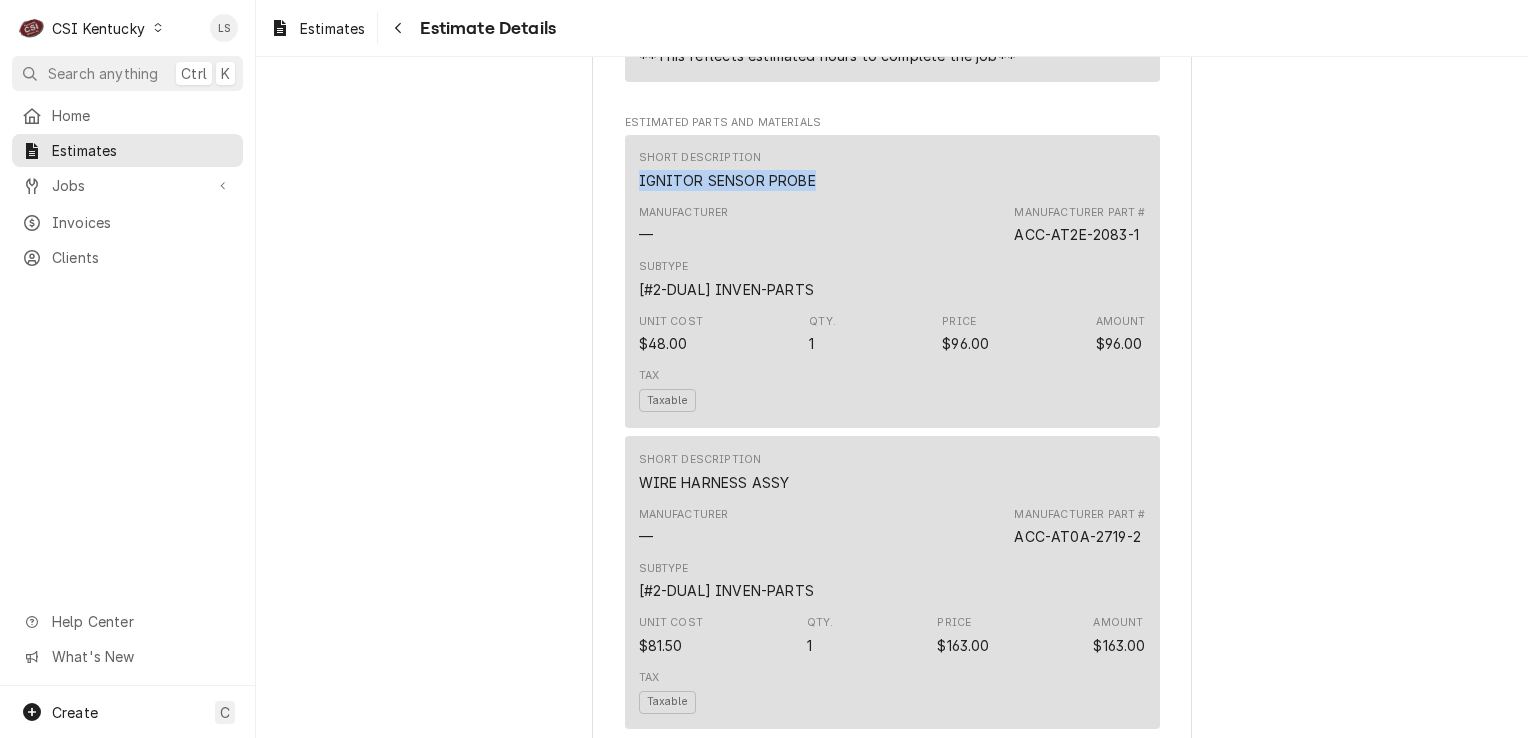drag, startPoint x: 803, startPoint y: 327, endPoint x: 575, endPoint y: 327, distance: 228 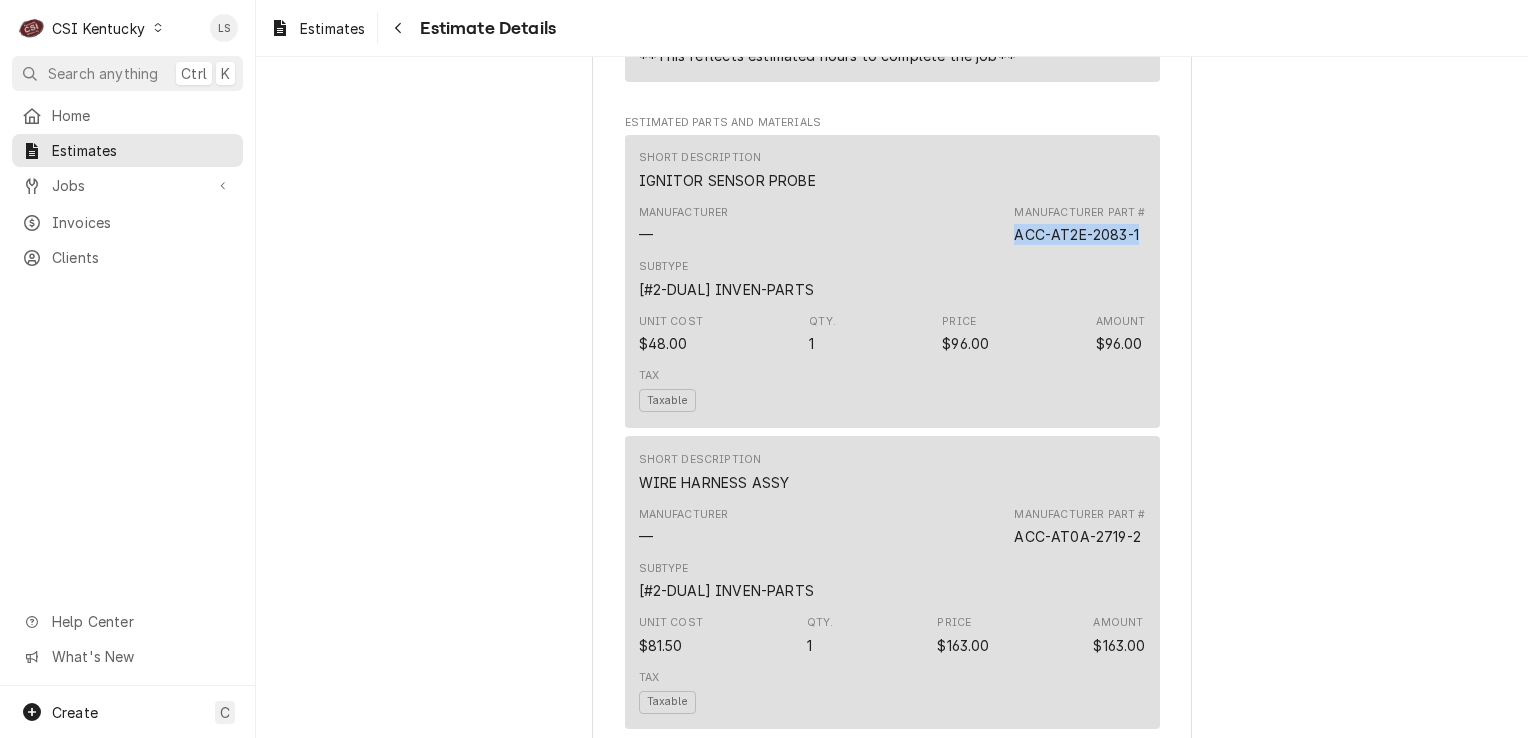 drag, startPoint x: 1140, startPoint y: 379, endPoint x: 1010, endPoint y: 371, distance: 130.24593 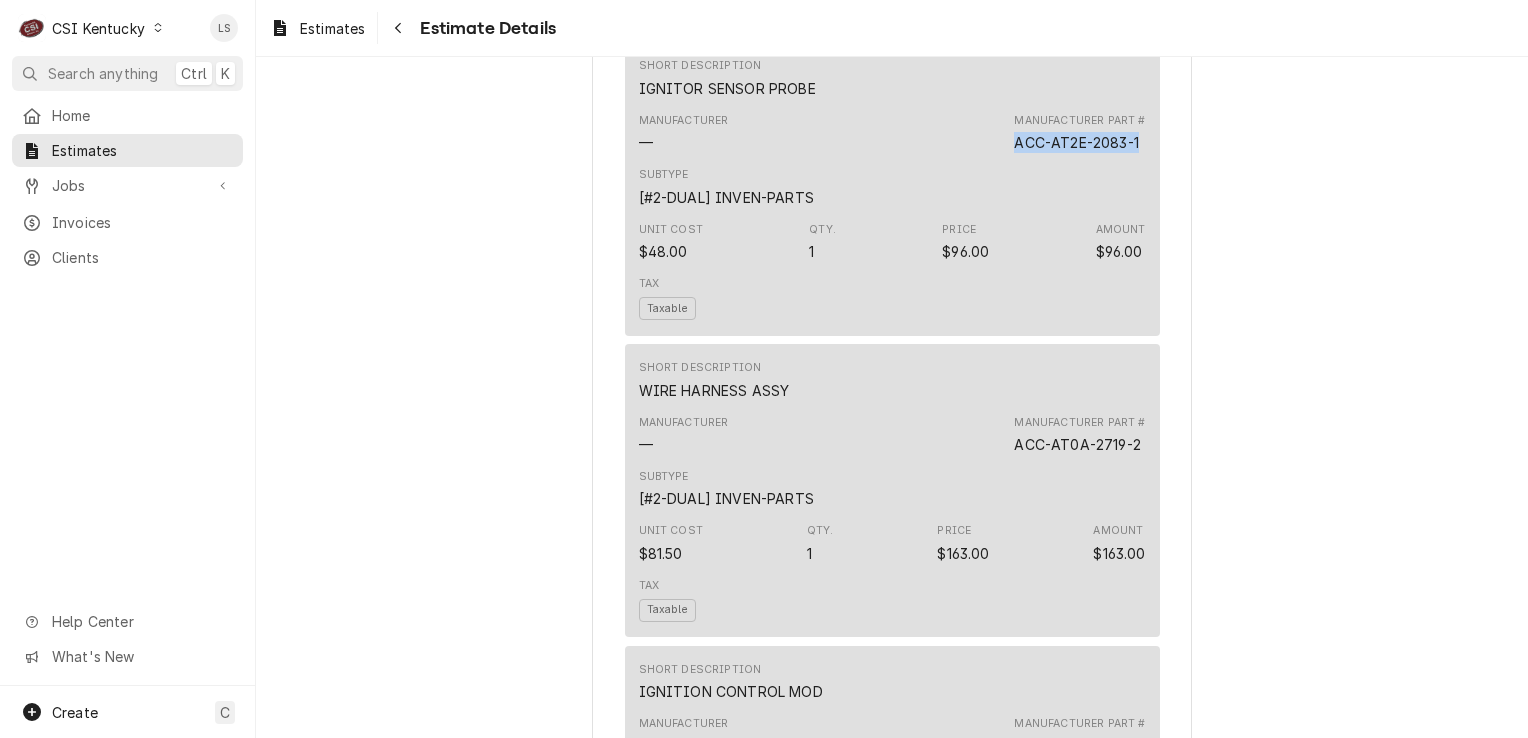 scroll, scrollTop: 2500, scrollLeft: 0, axis: vertical 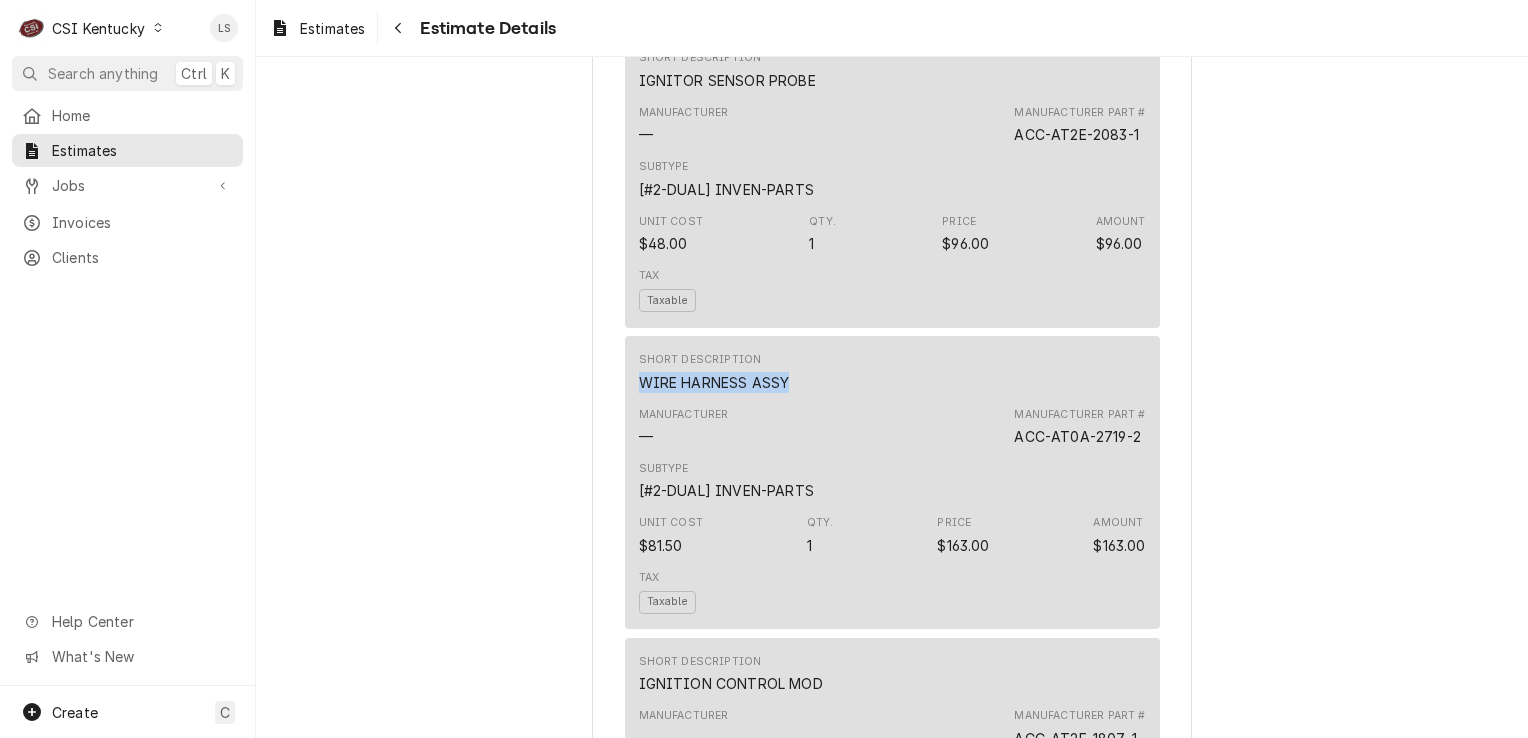 drag, startPoint x: 787, startPoint y: 527, endPoint x: 602, endPoint y: 527, distance: 185 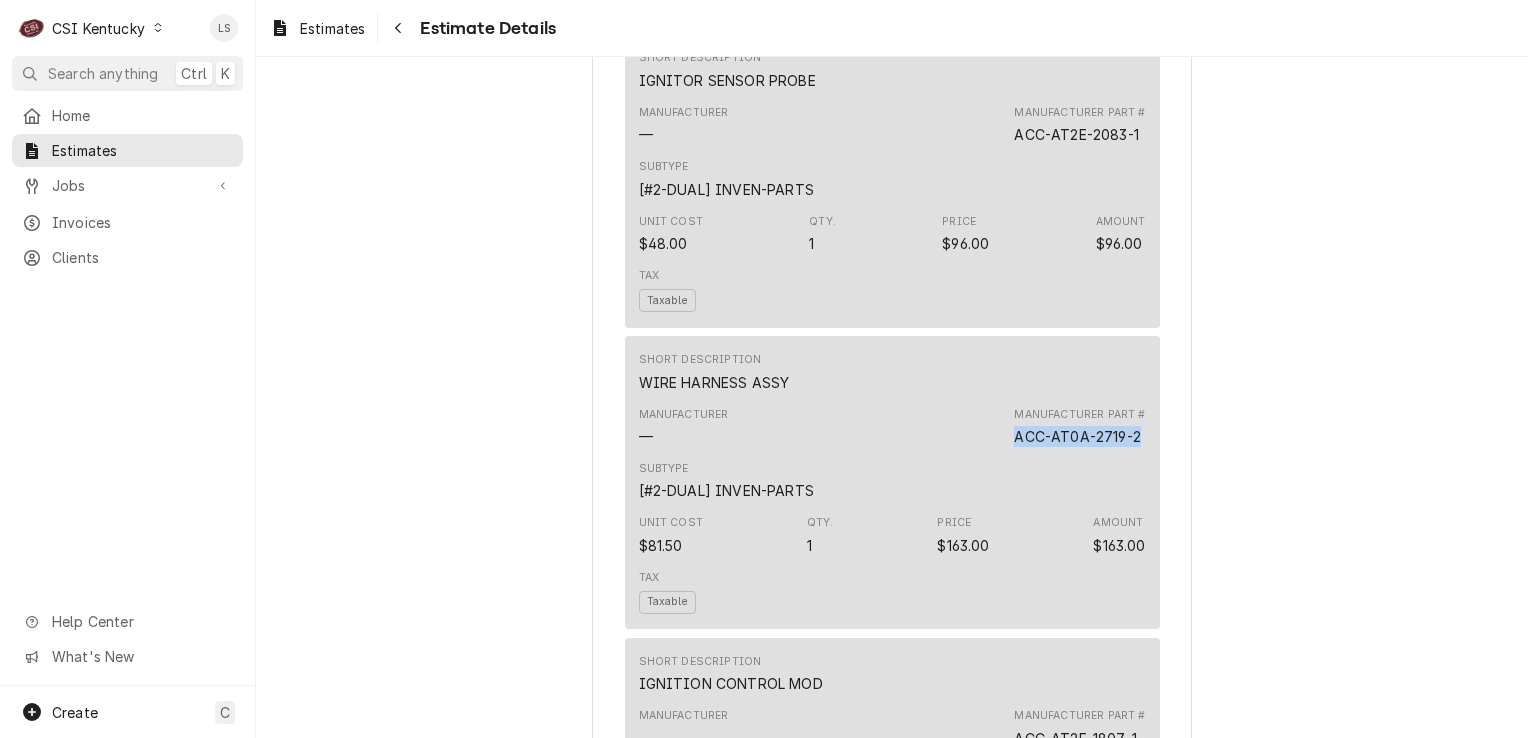 drag, startPoint x: 1139, startPoint y: 581, endPoint x: 995, endPoint y: 580, distance: 144.00348 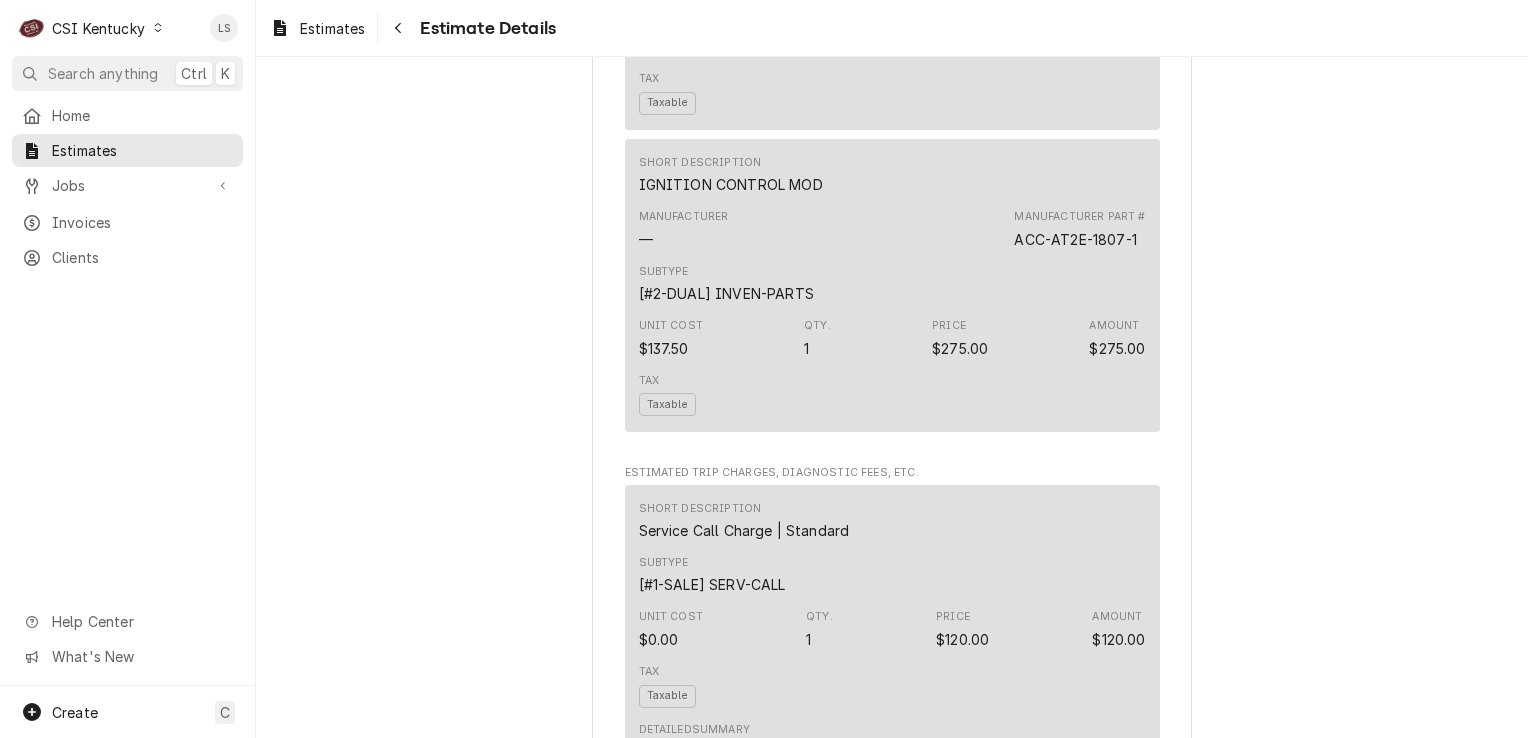 scroll, scrollTop: 3000, scrollLeft: 0, axis: vertical 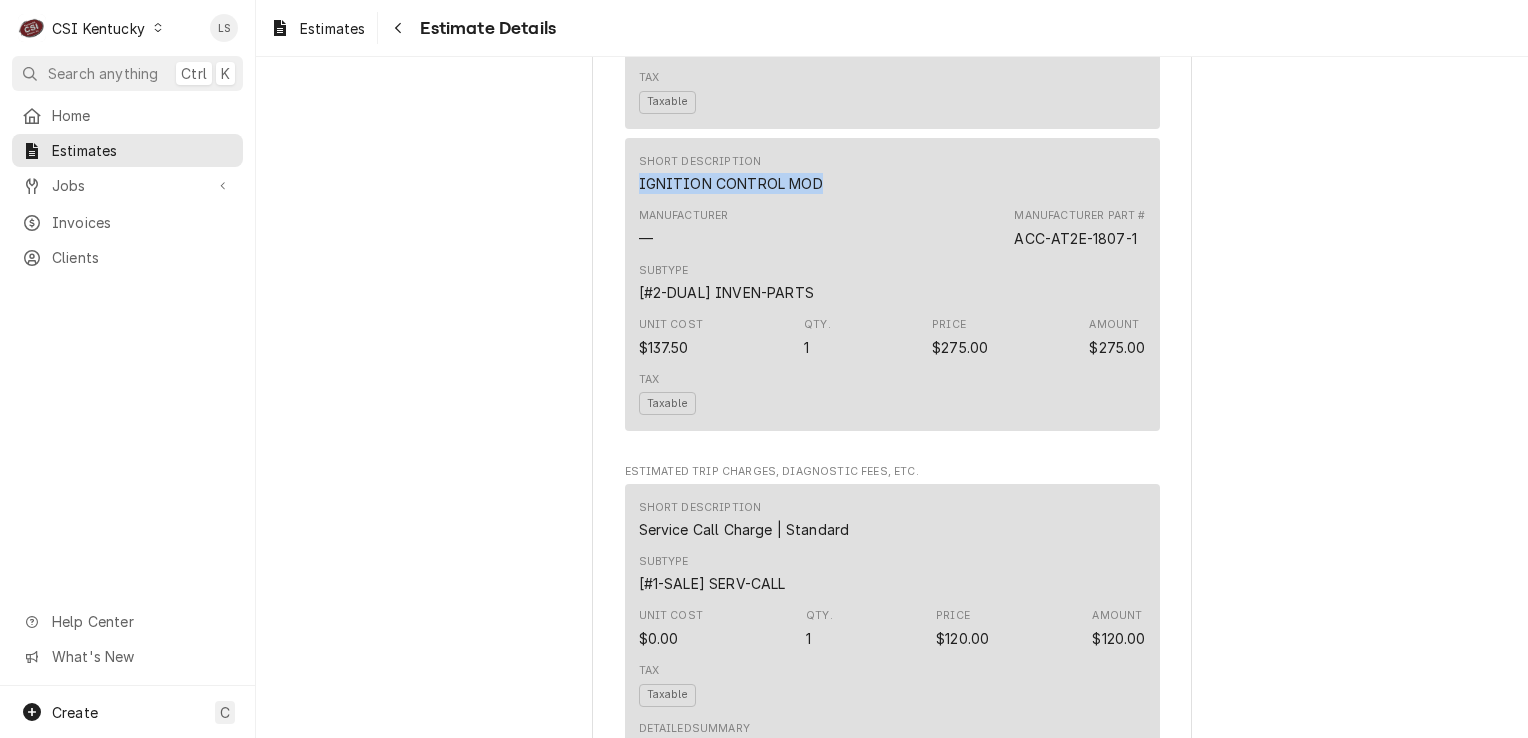 drag, startPoint x: 830, startPoint y: 330, endPoint x: 612, endPoint y: 328, distance: 218.00917 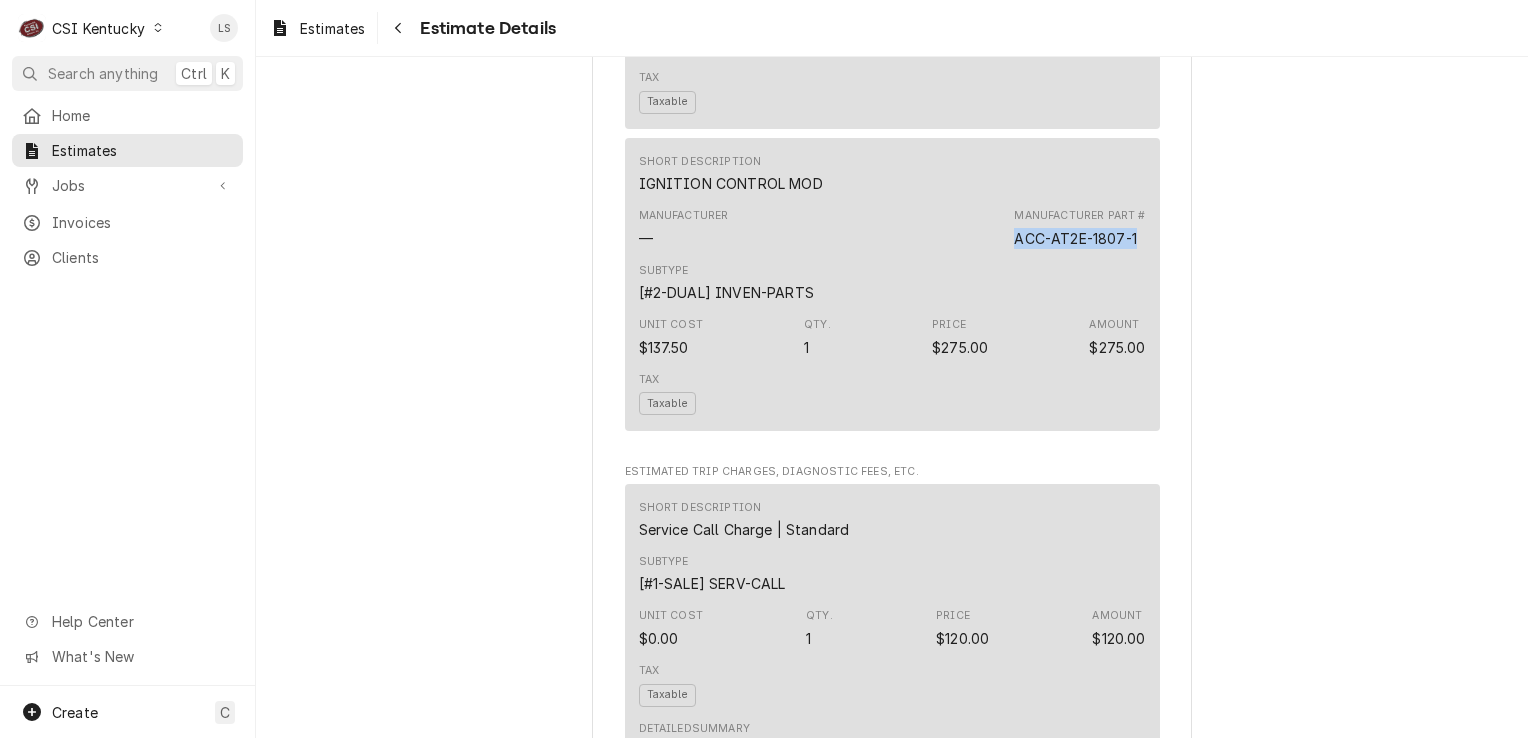 drag, startPoint x: 1136, startPoint y: 382, endPoint x: 964, endPoint y: 386, distance: 172.04651 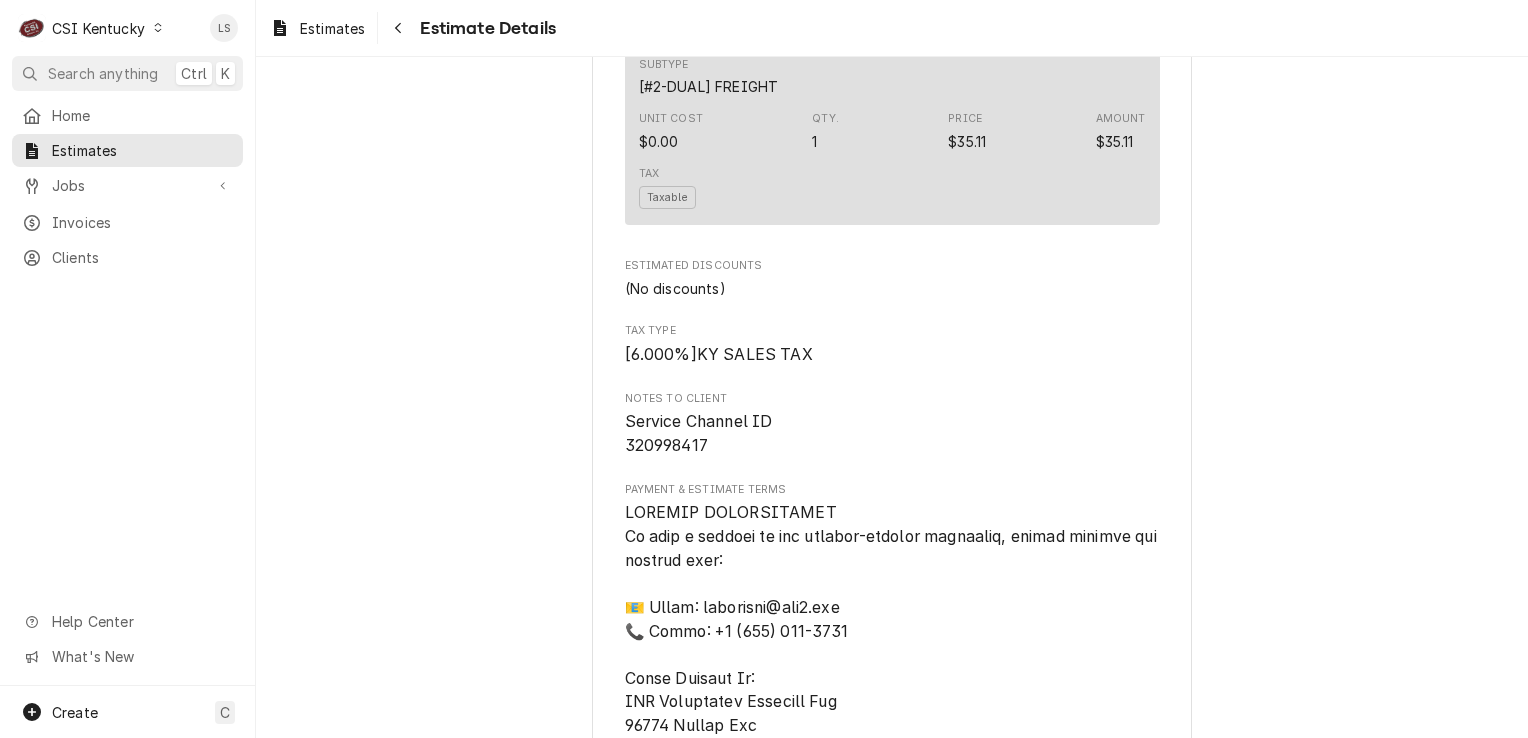 scroll, scrollTop: 3800, scrollLeft: 0, axis: vertical 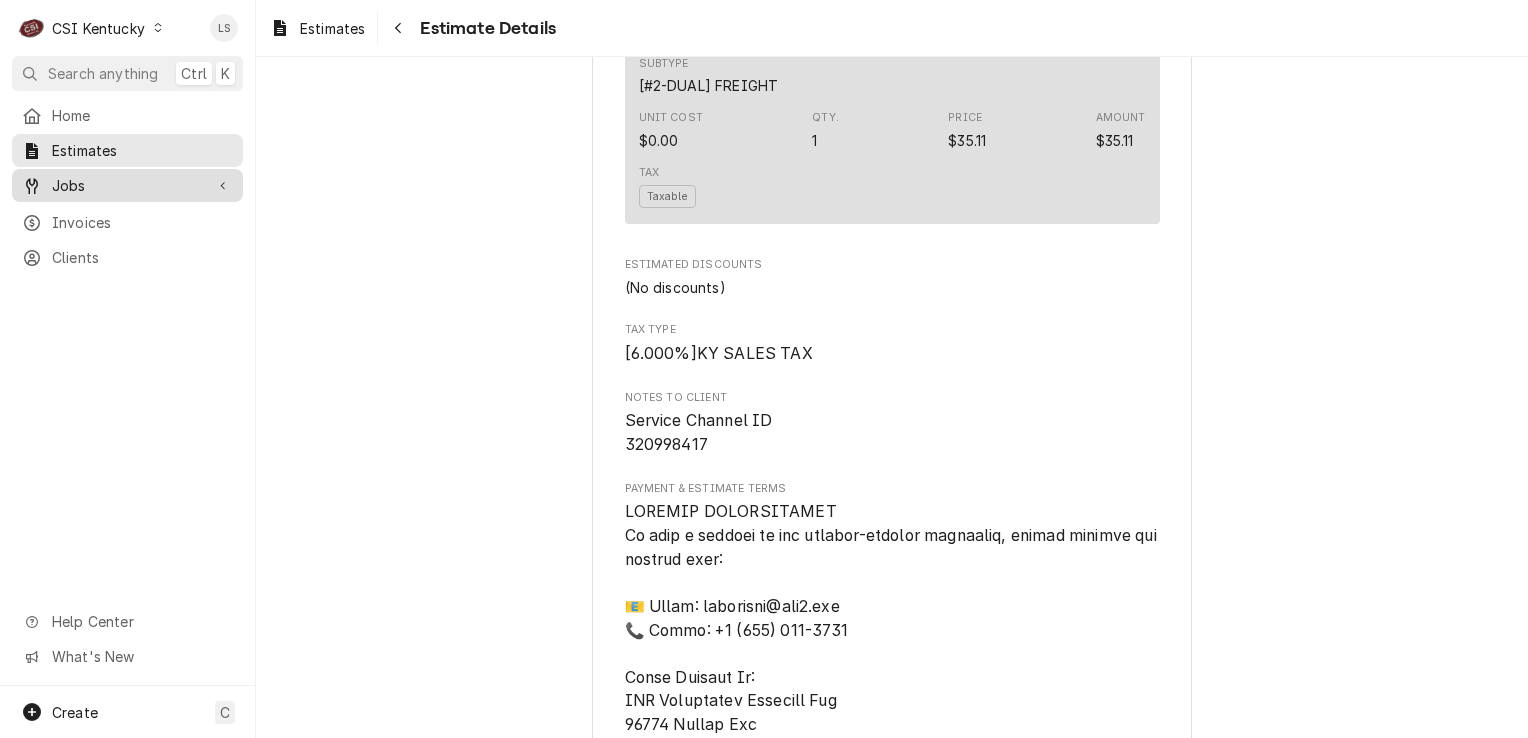 click on "Jobs" at bounding box center (127, 185) 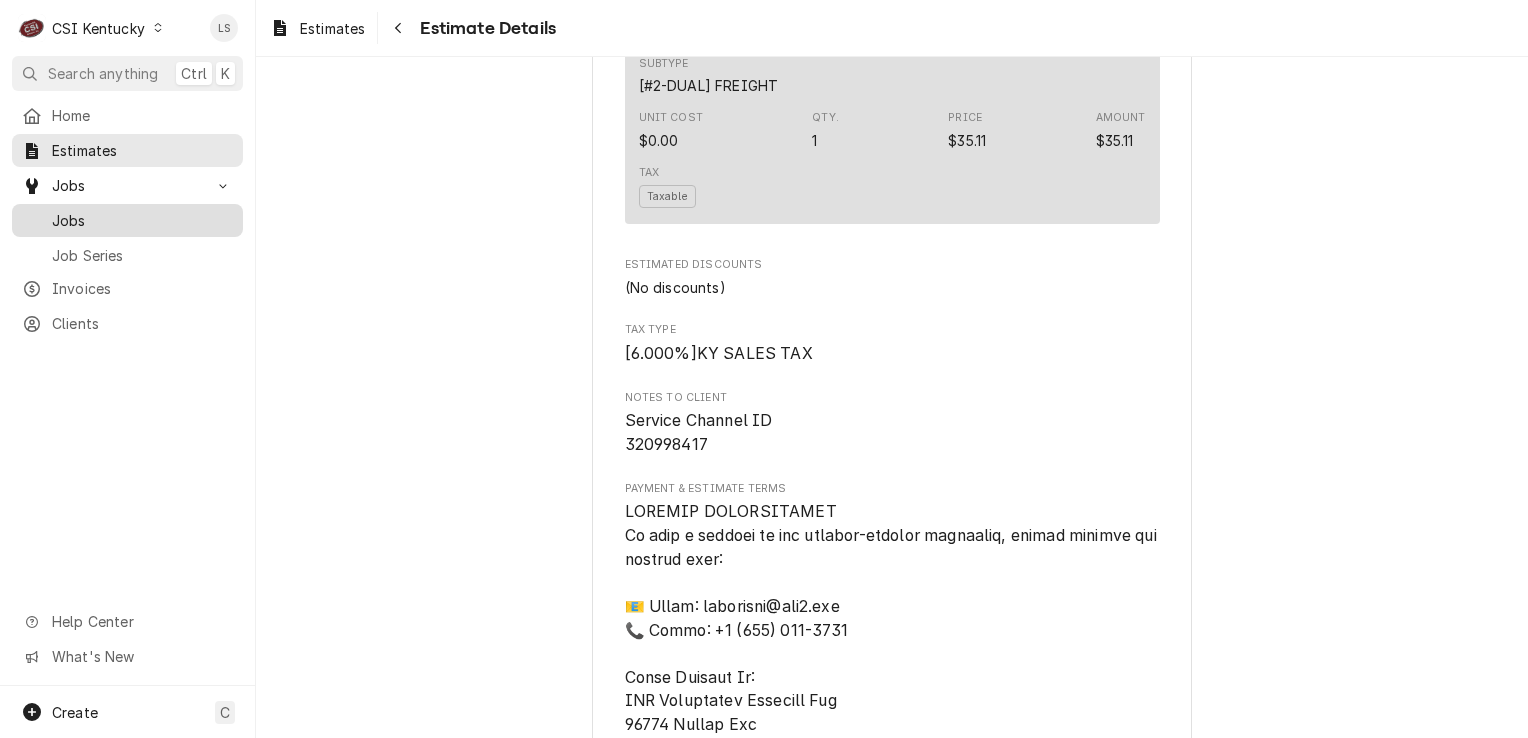 click on "Jobs" at bounding box center [142, 220] 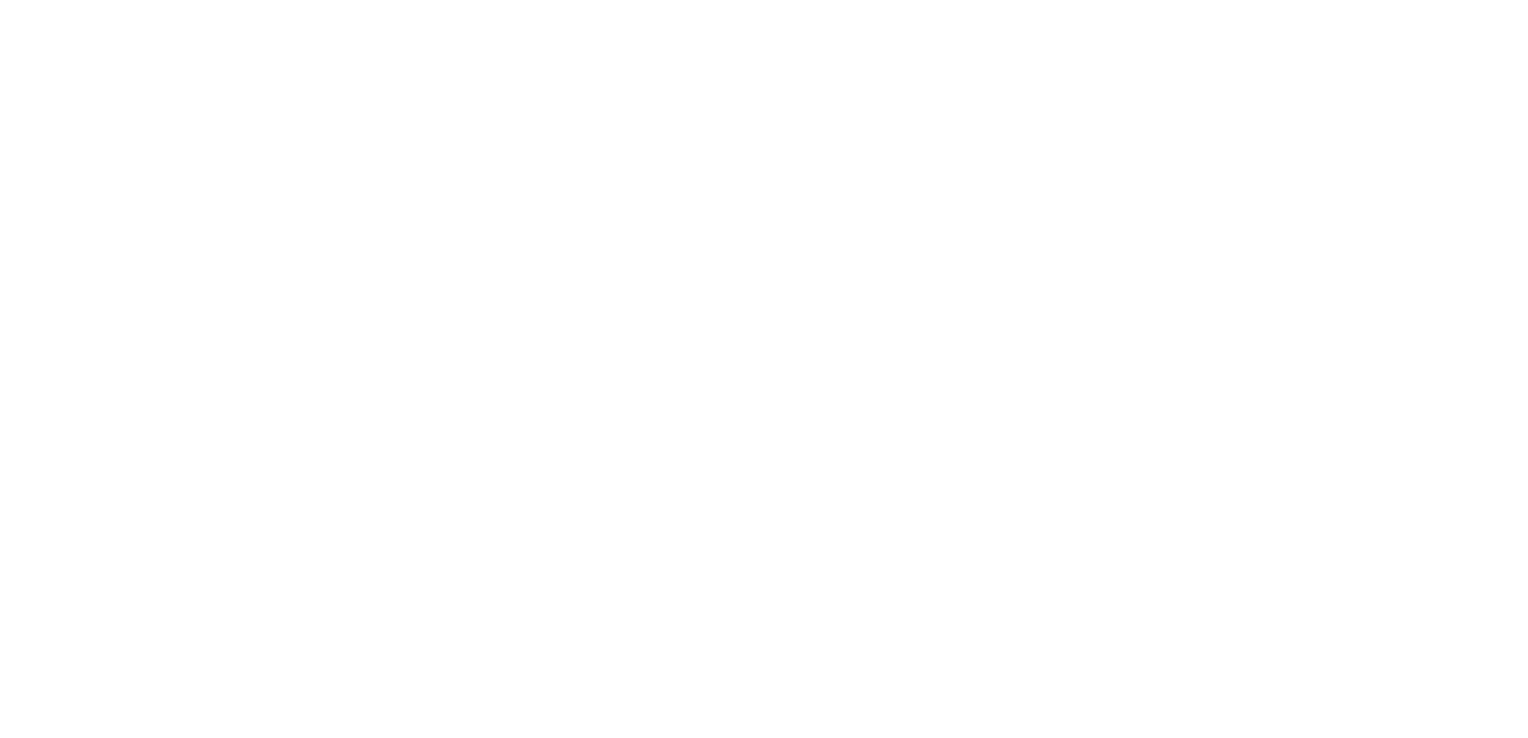 scroll, scrollTop: 0, scrollLeft: 0, axis: both 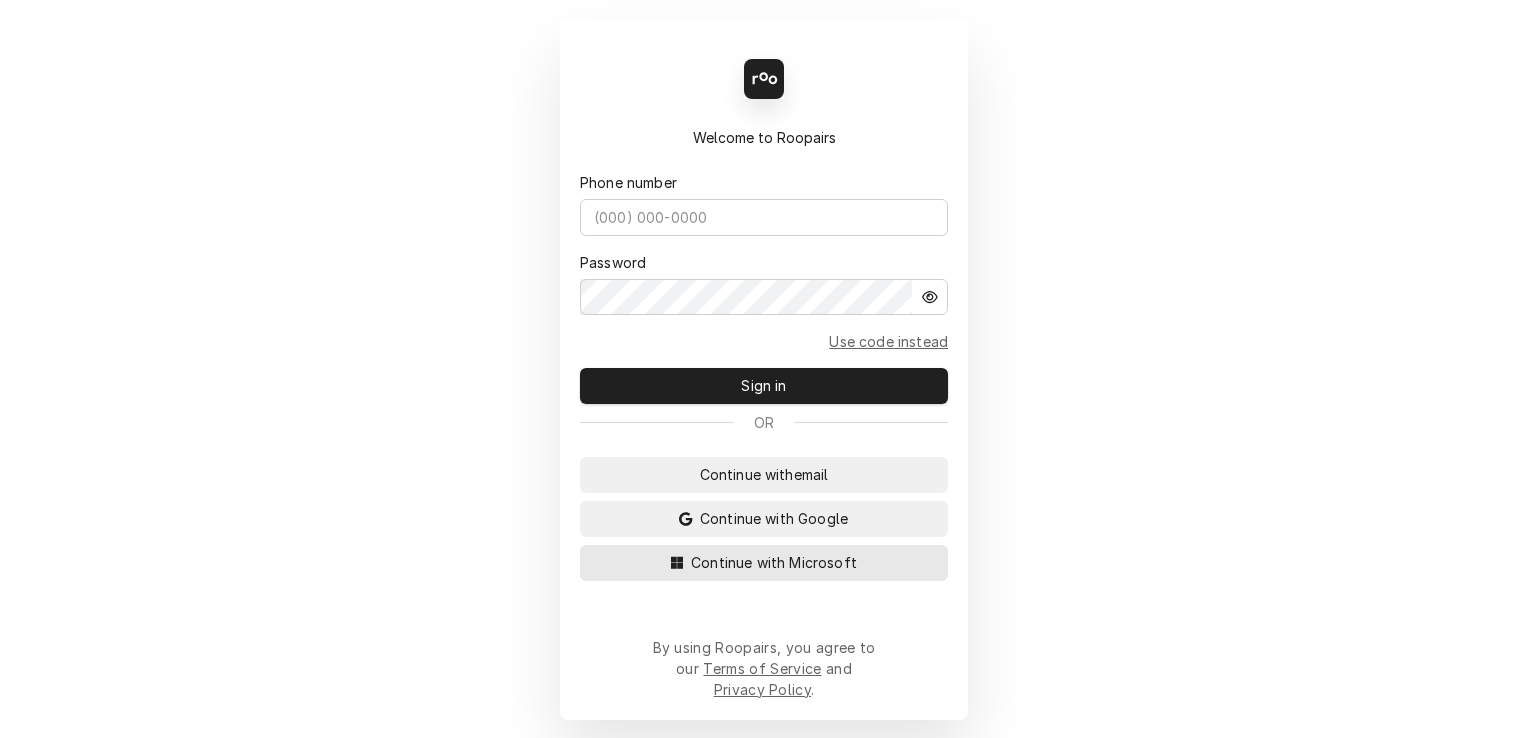 click on "Continue with Microsoft" at bounding box center (764, 563) 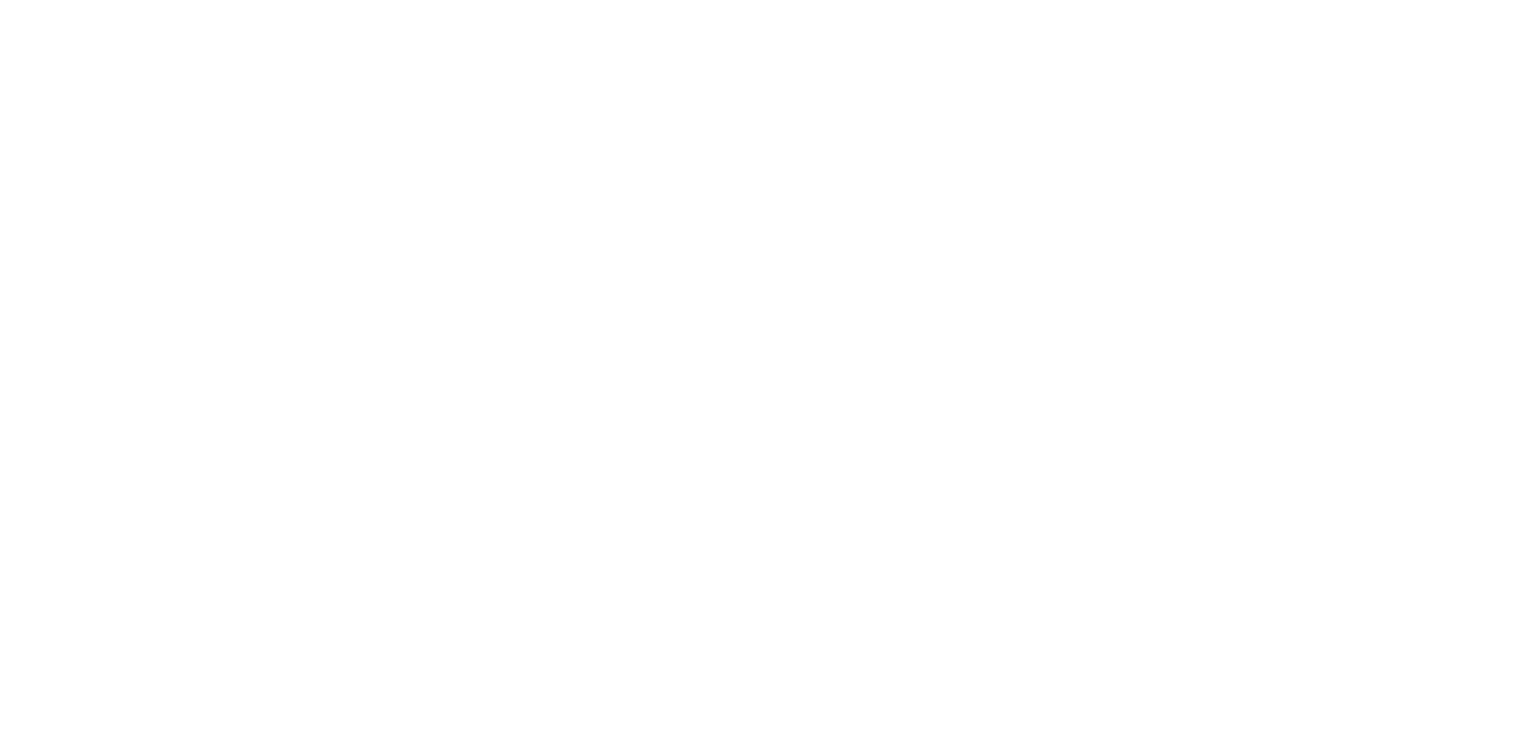 scroll, scrollTop: 0, scrollLeft: 0, axis: both 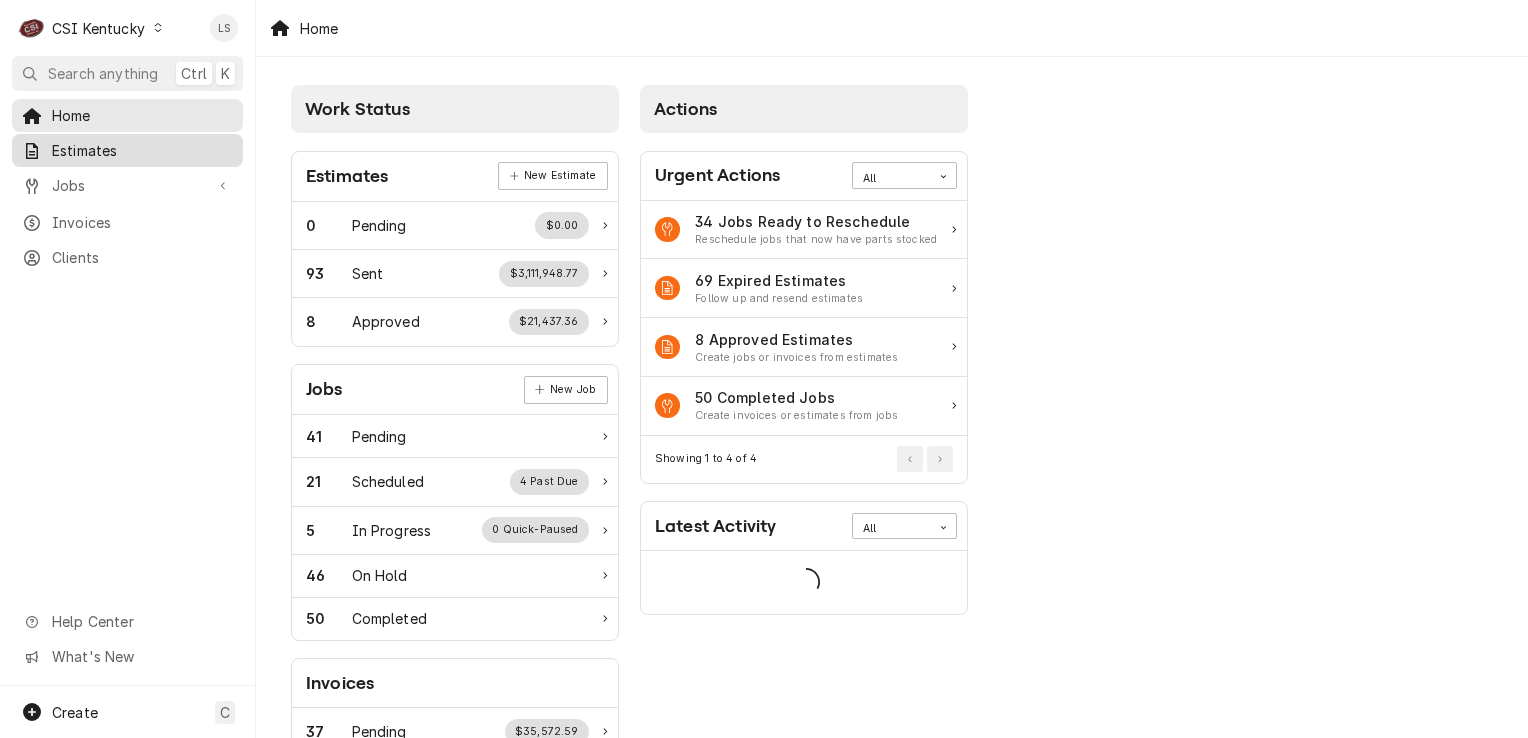 click on "Estimates" at bounding box center (127, 150) 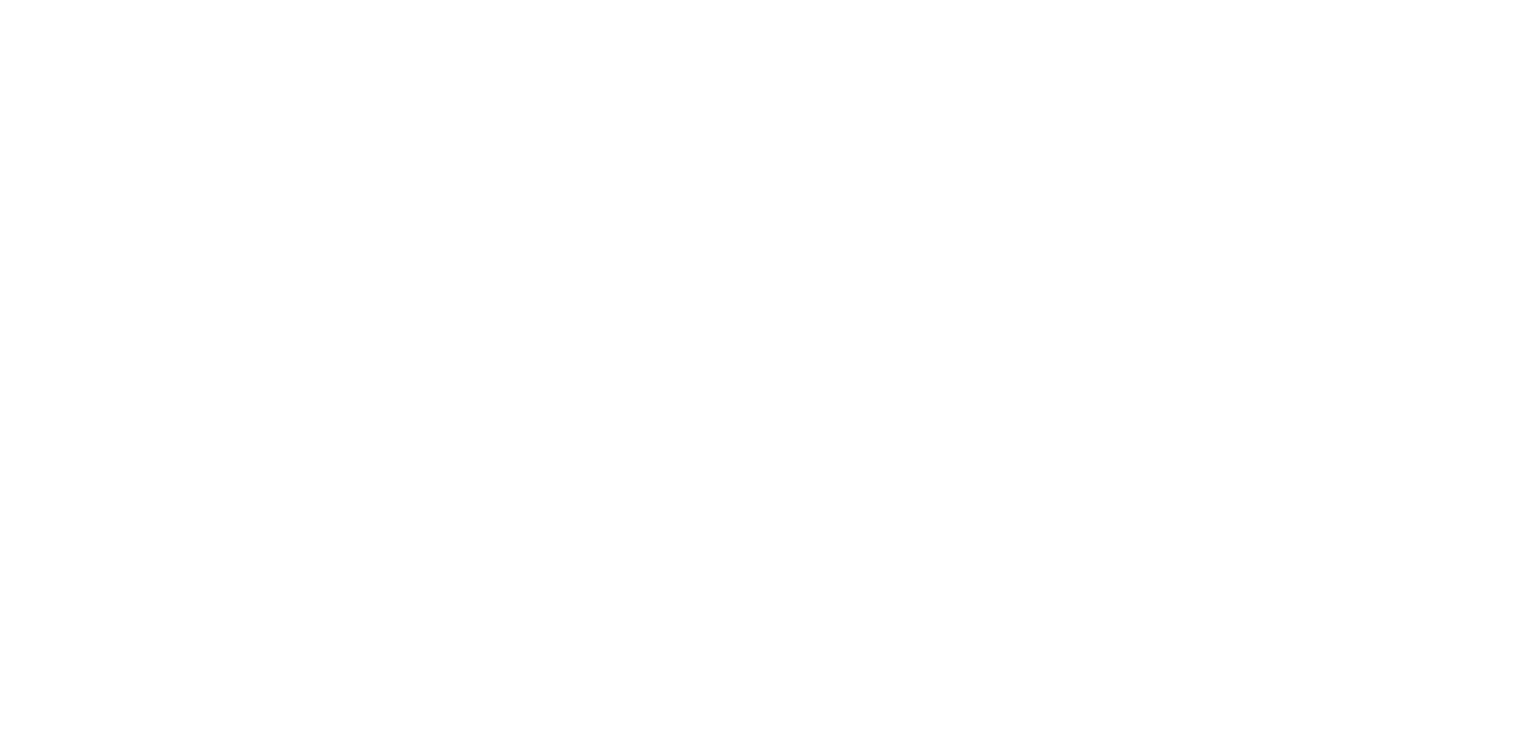 scroll, scrollTop: 0, scrollLeft: 0, axis: both 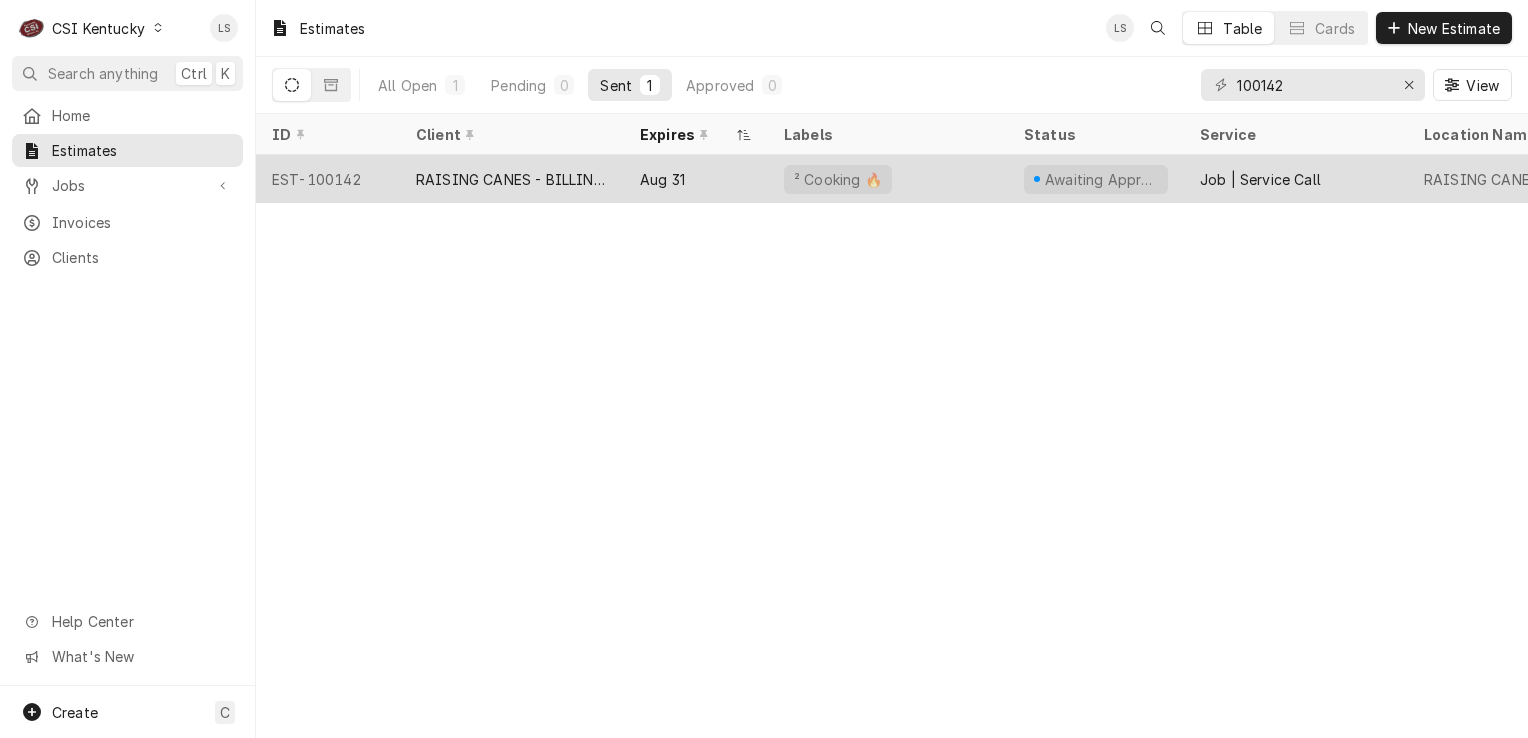 click on "EST-100142" at bounding box center [328, 179] 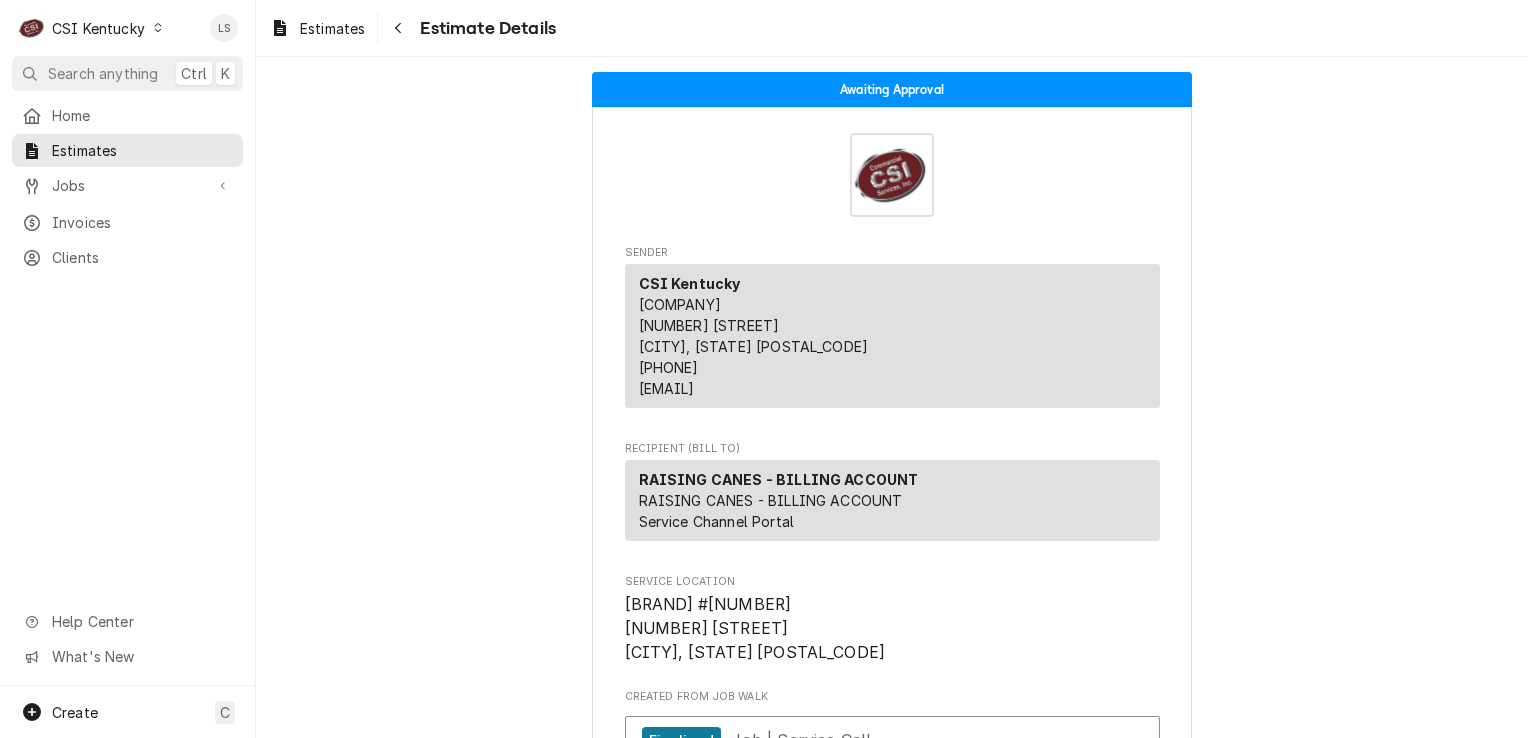 scroll, scrollTop: 0, scrollLeft: 0, axis: both 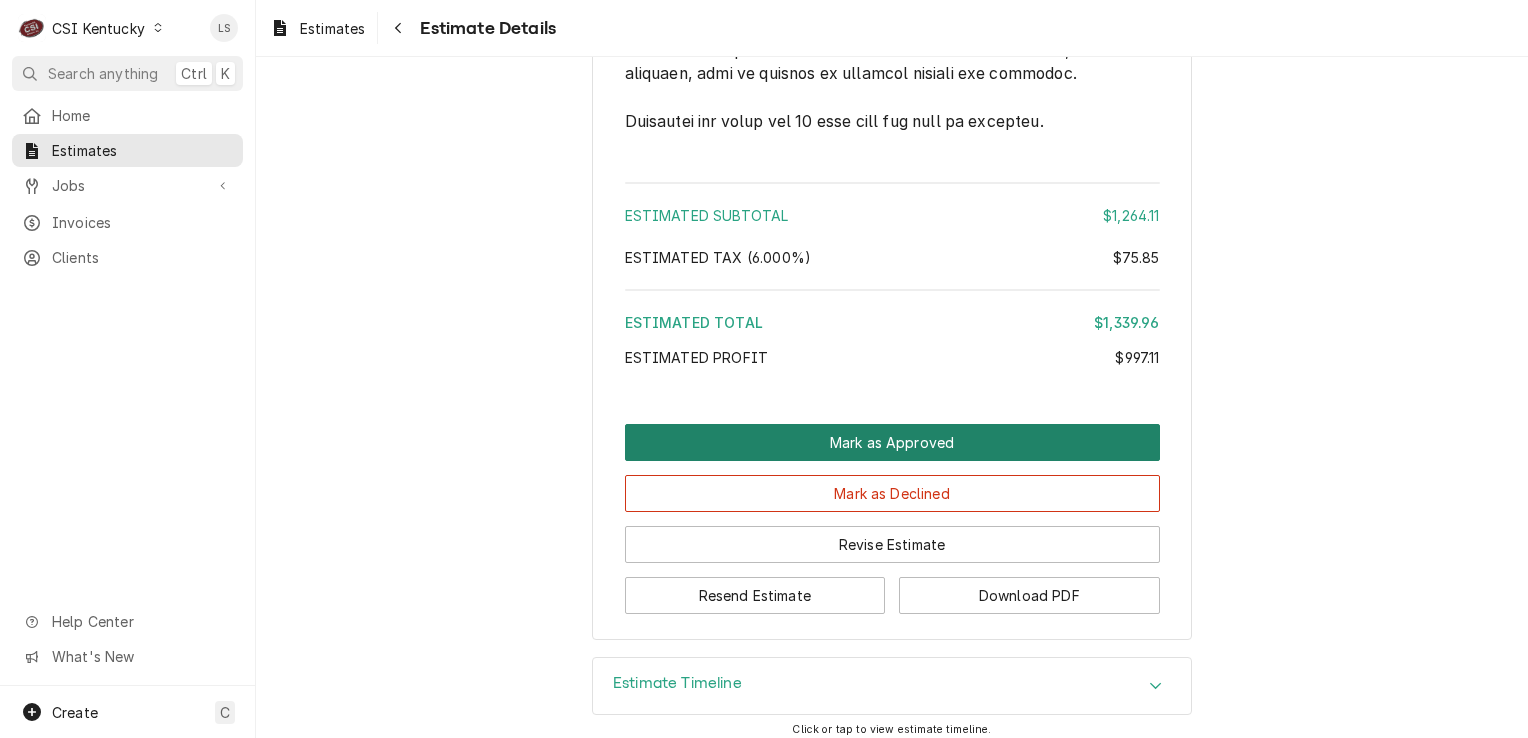 click on "Mark as Approved" at bounding box center (892, 442) 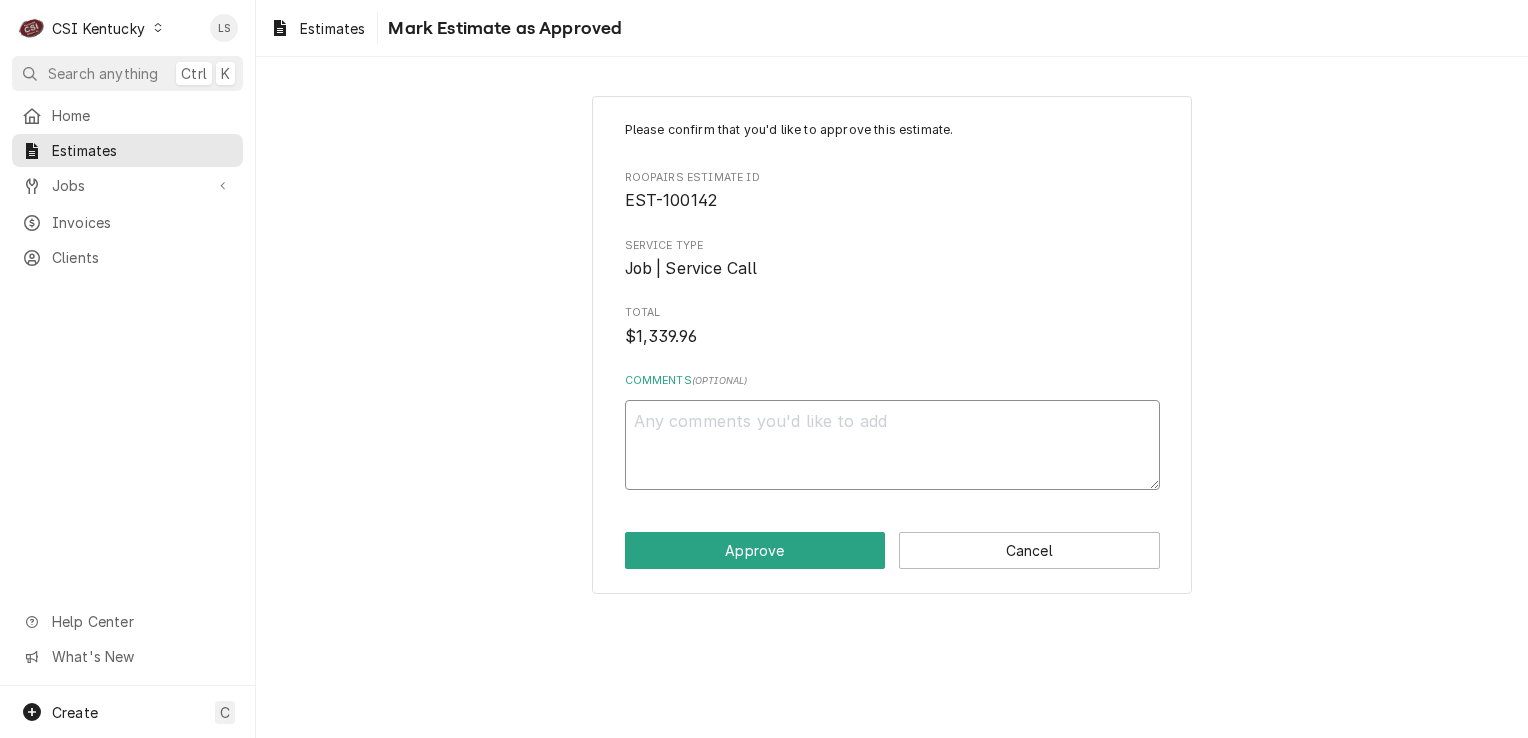 click on "Comments  ( optional )" at bounding box center [892, 445] 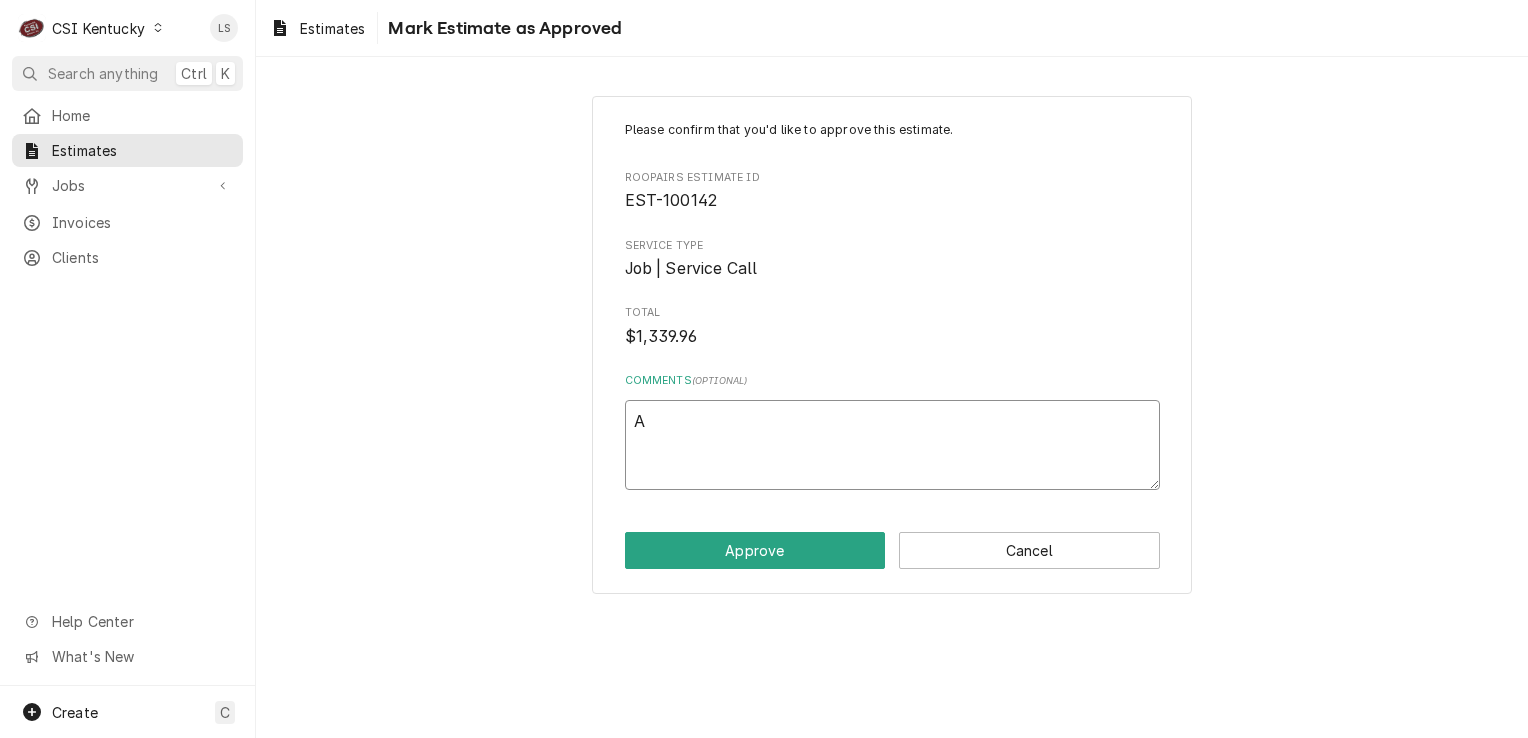 type on "x" 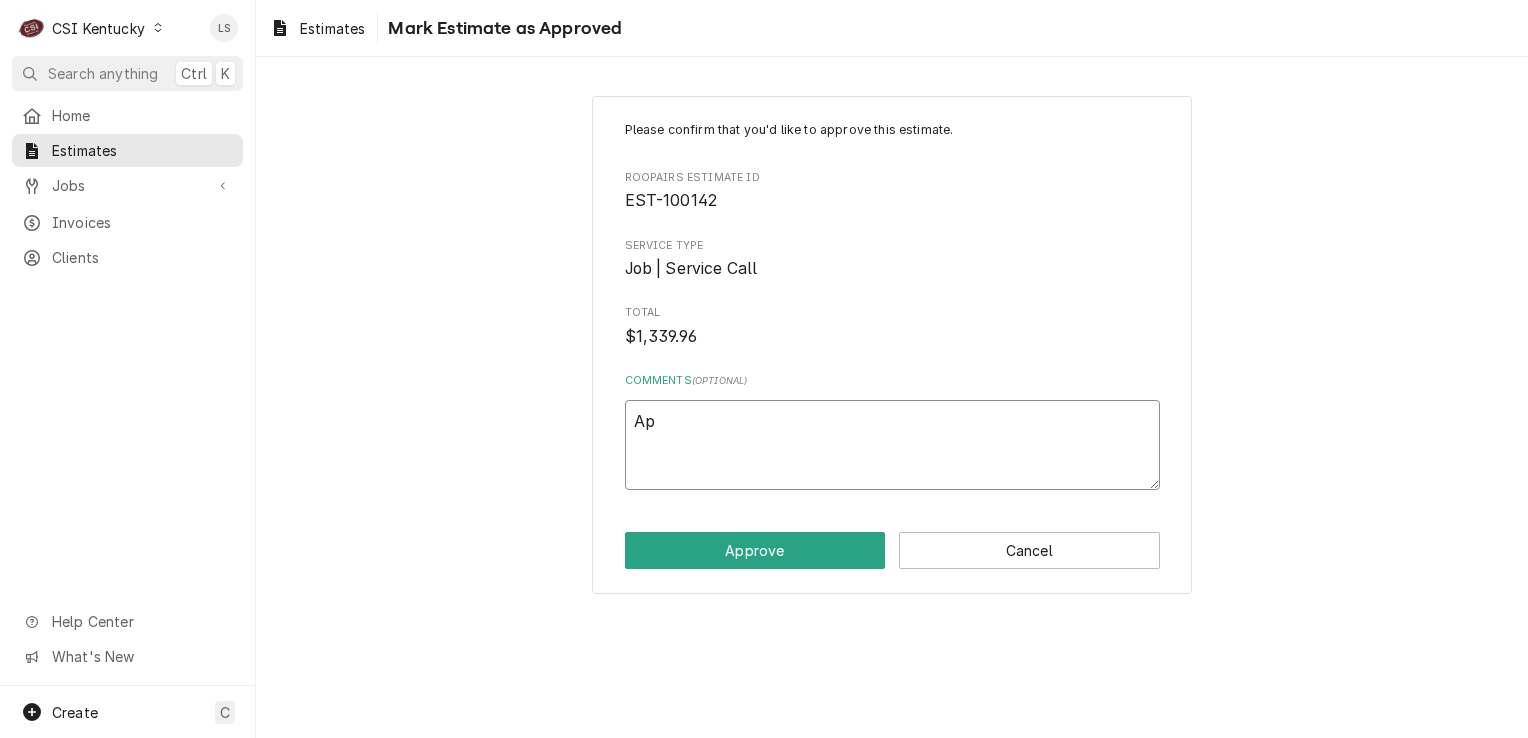 type on "x" 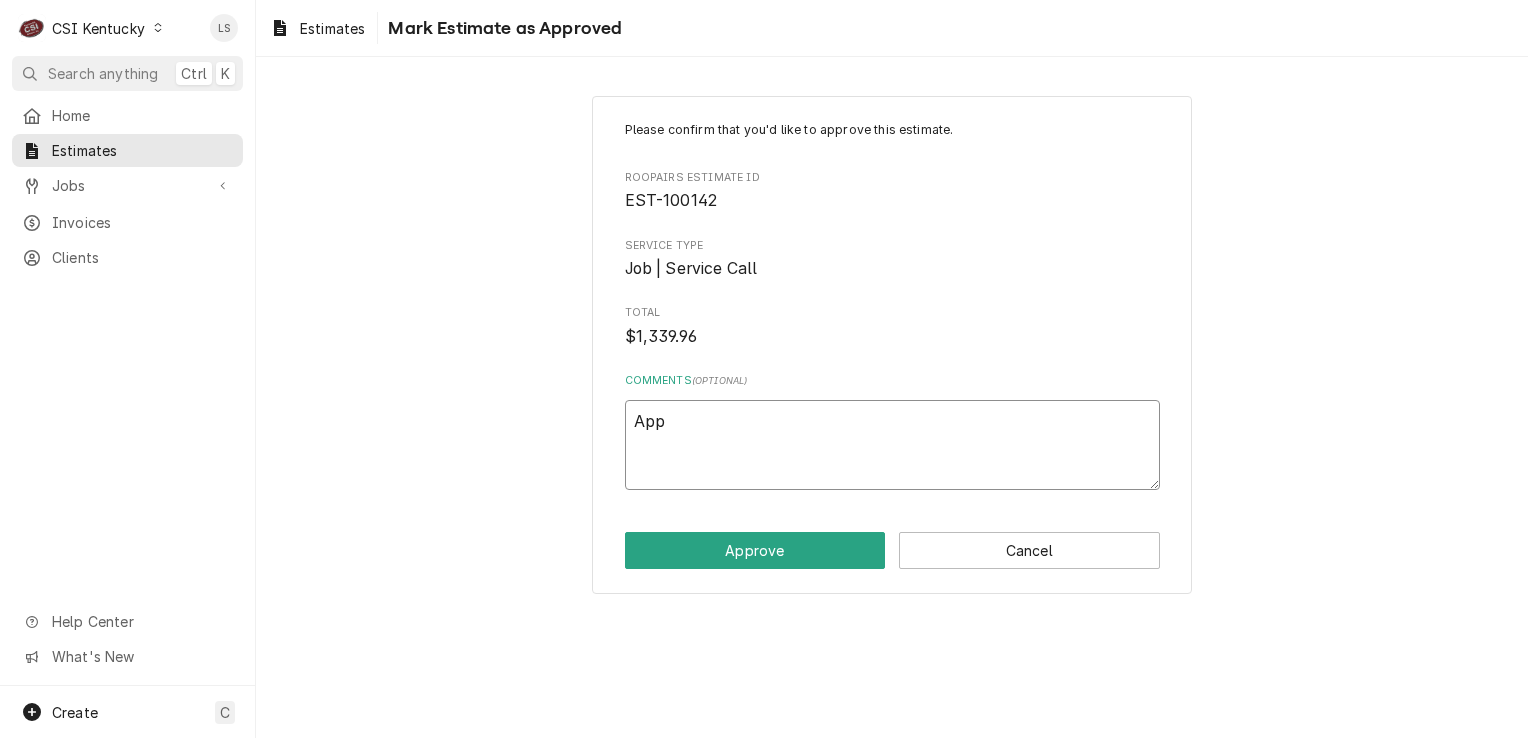 type on "x" 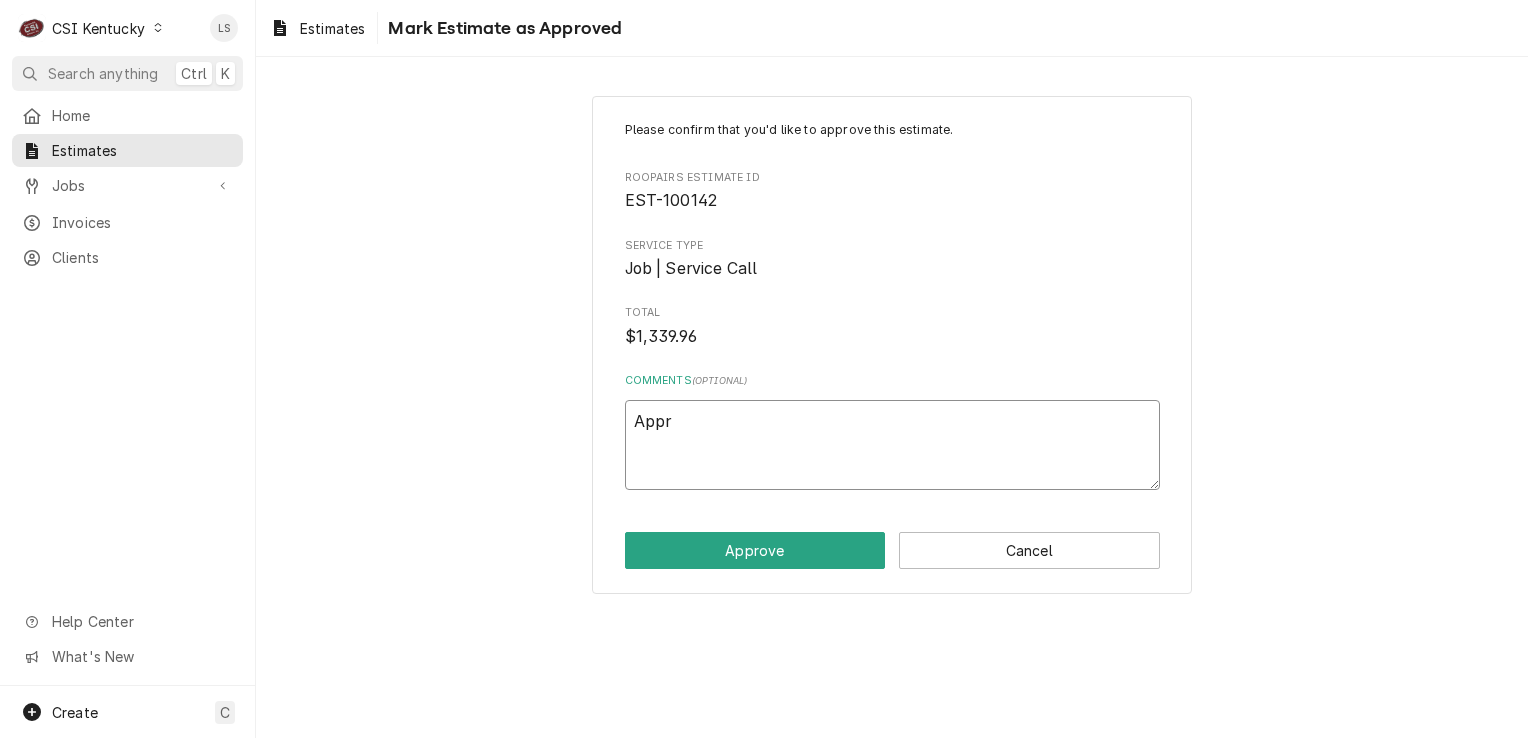 type on "Appro" 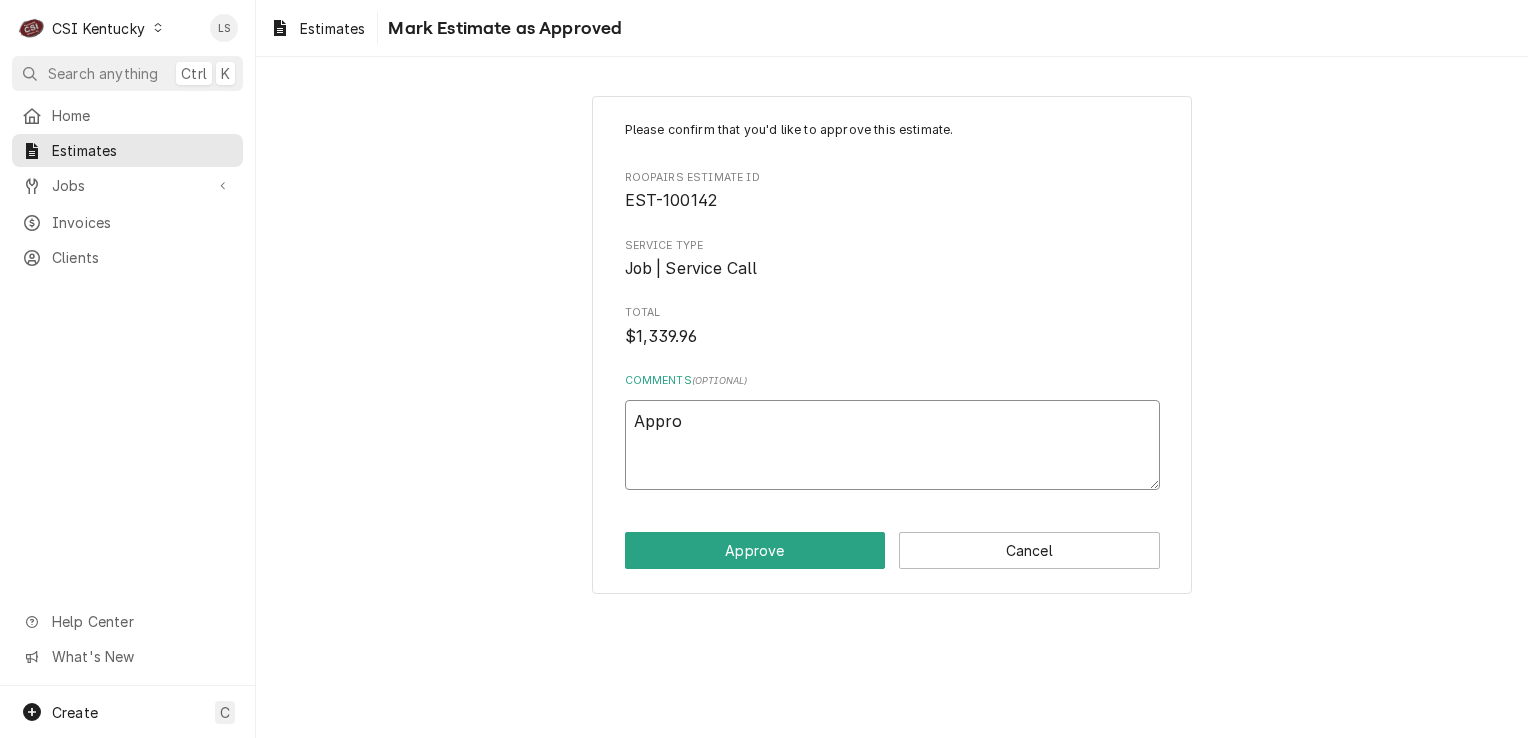 type on "x" 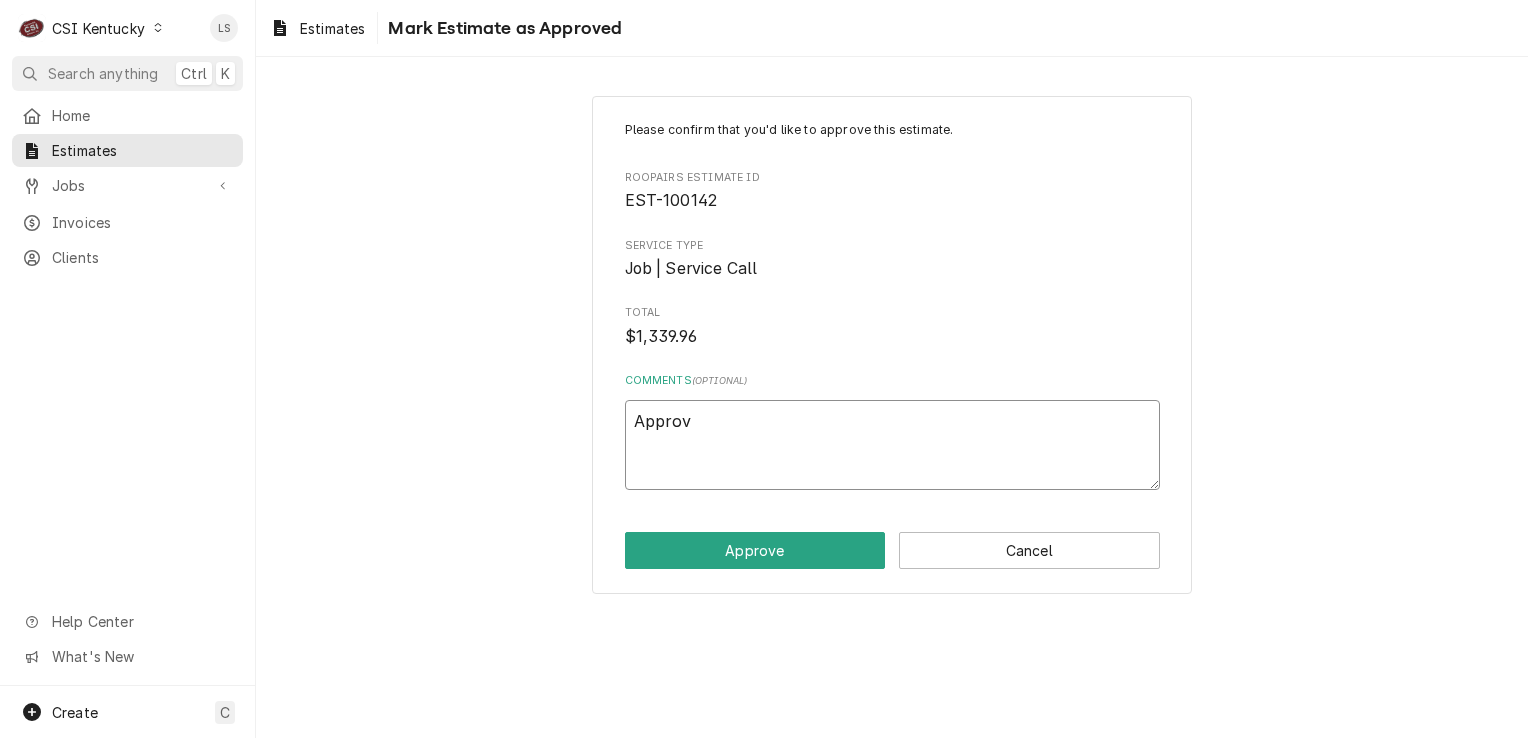 type on "x" 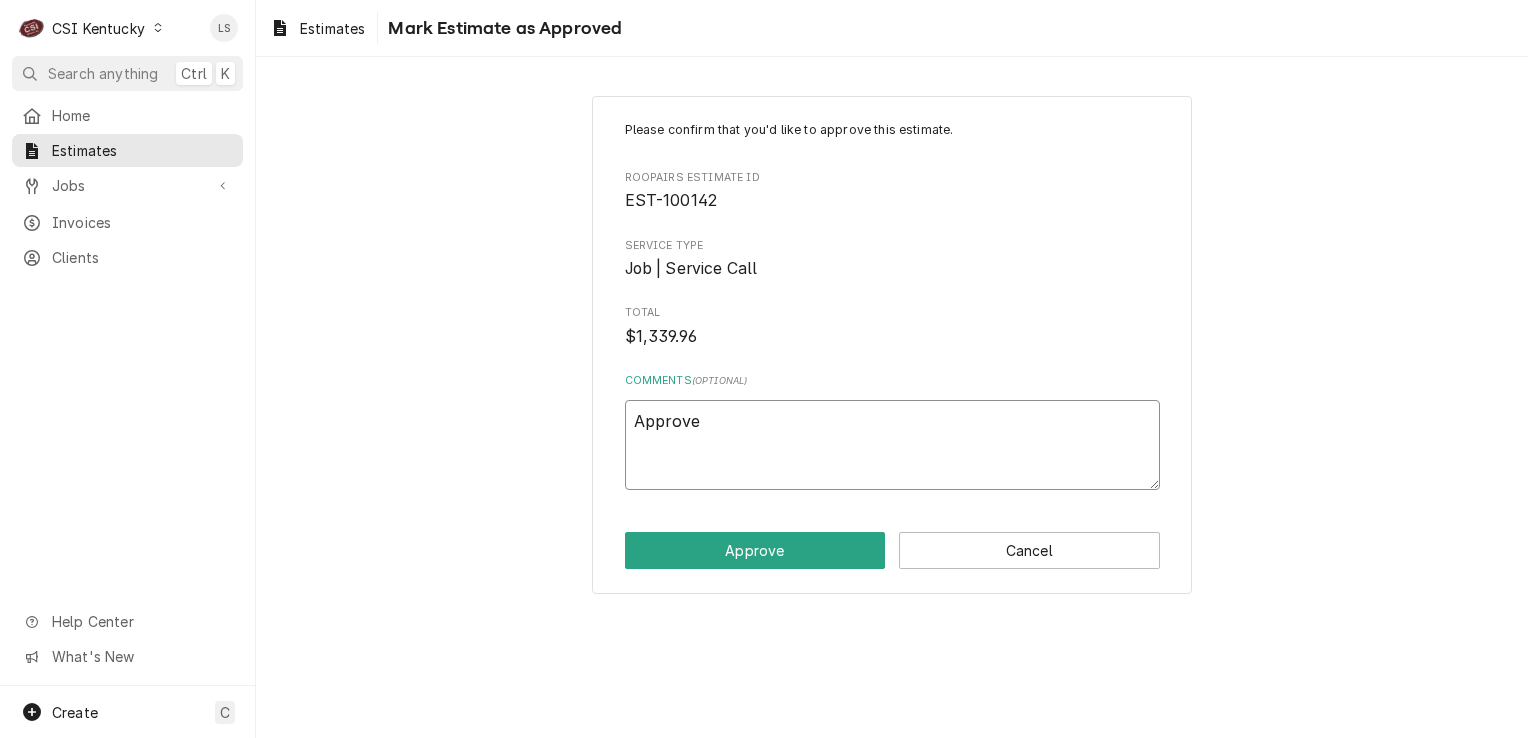 type on "x" 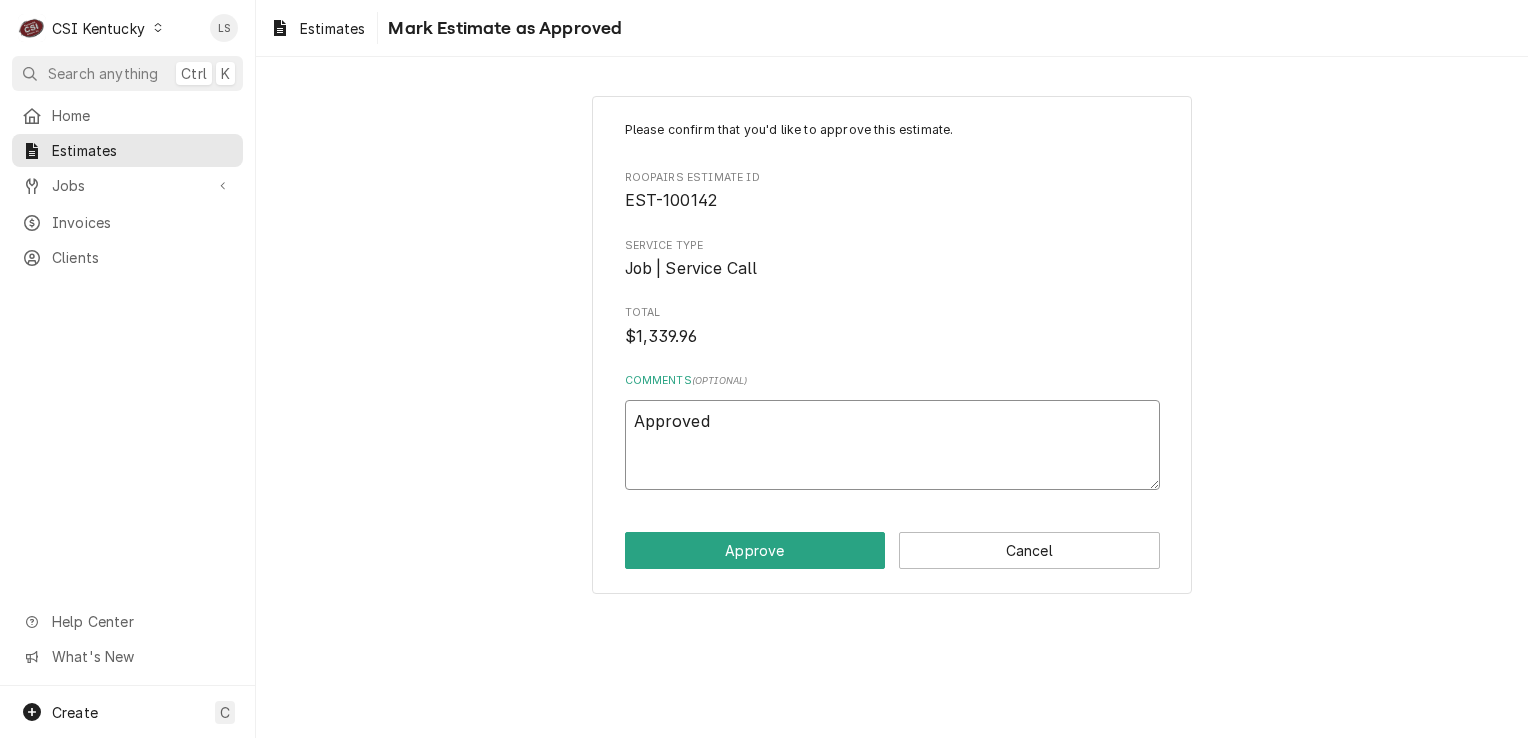type on "x" 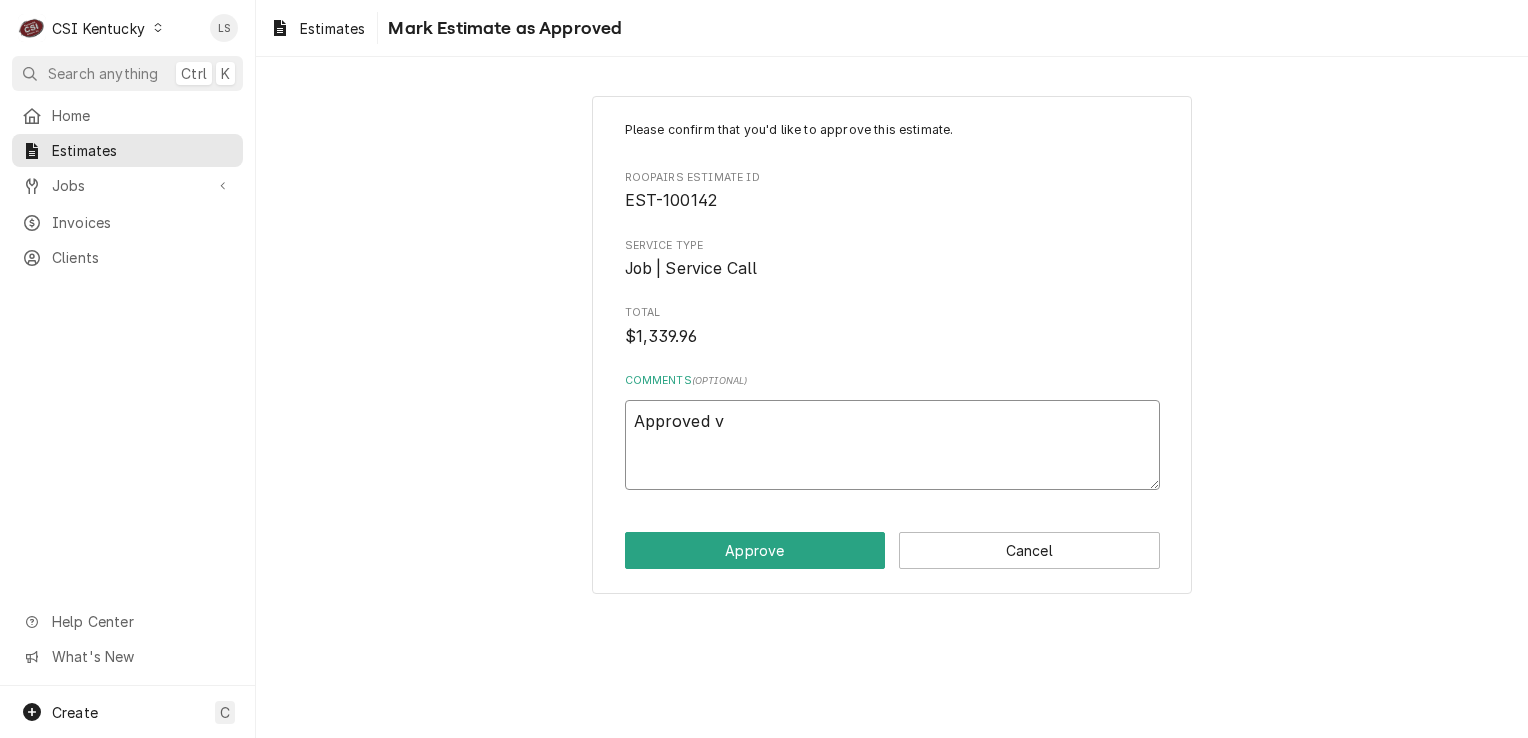 type on "x" 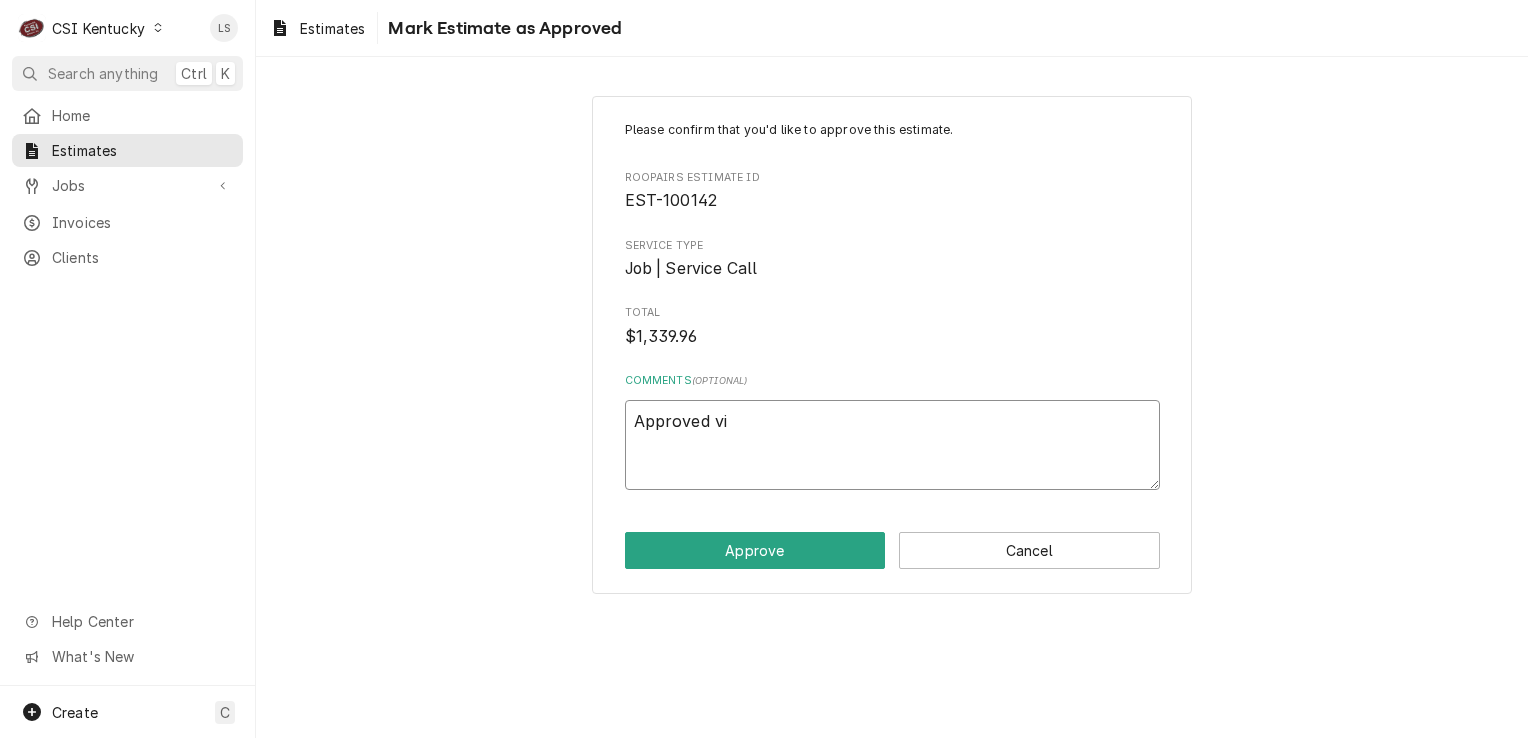 type on "x" 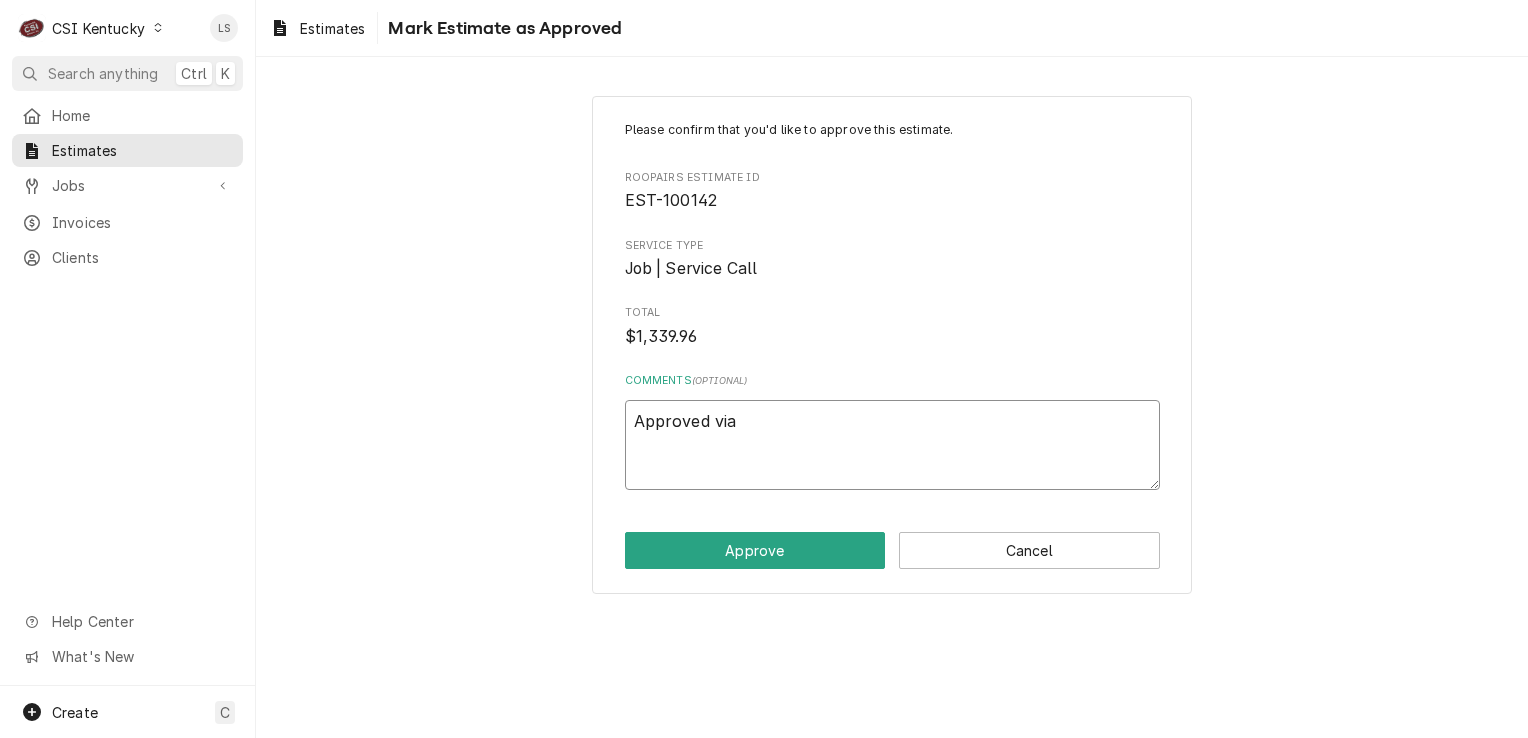 type on "Approved via" 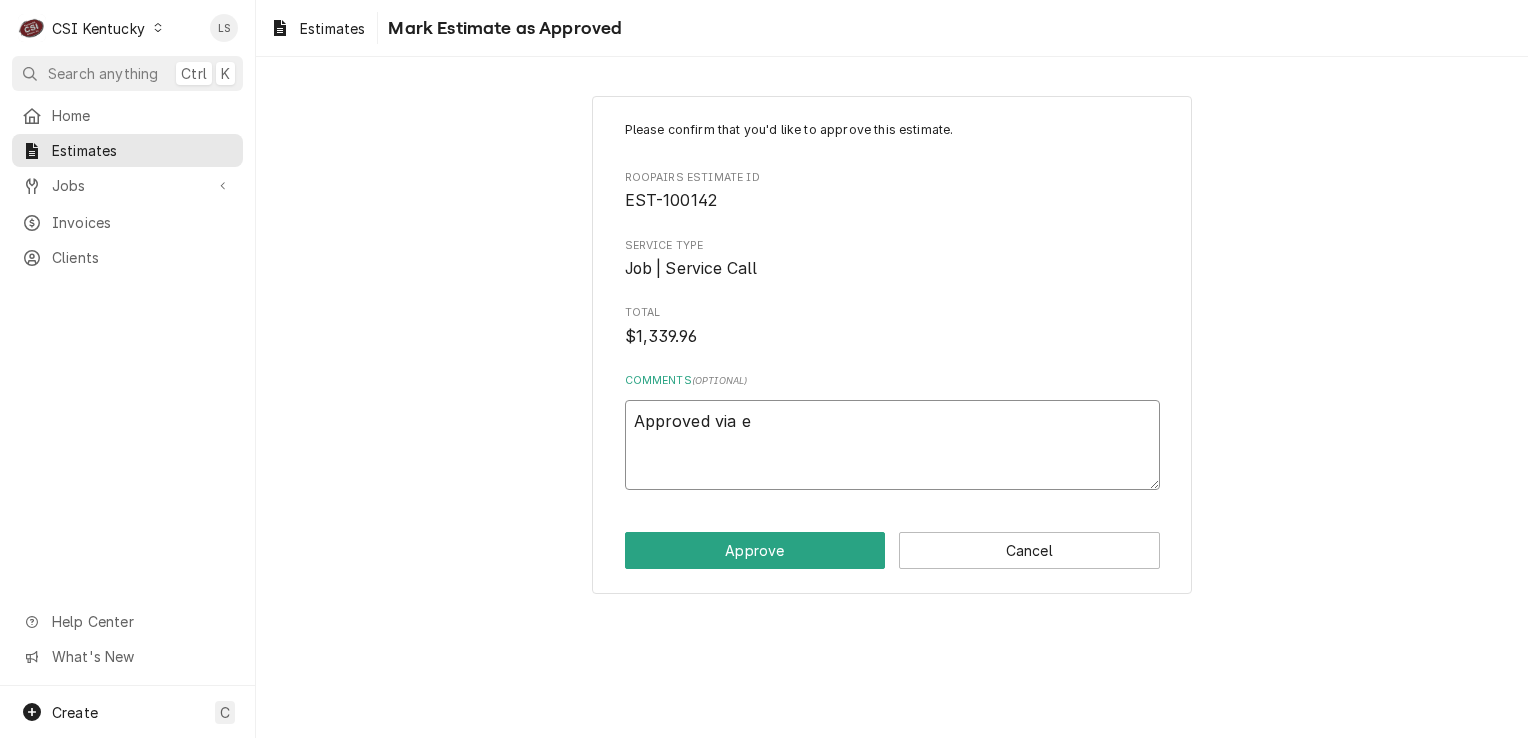 type on "x" 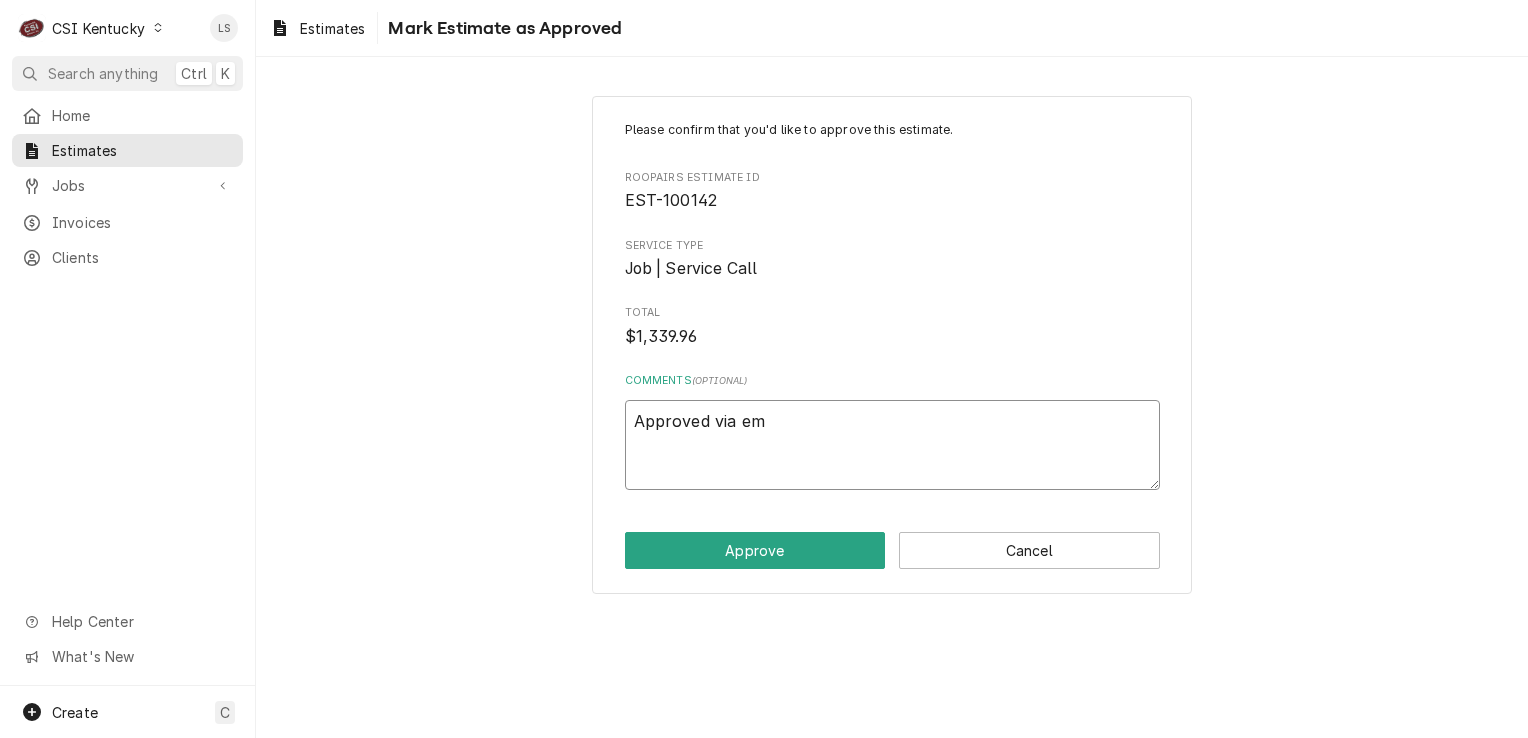 type on "x" 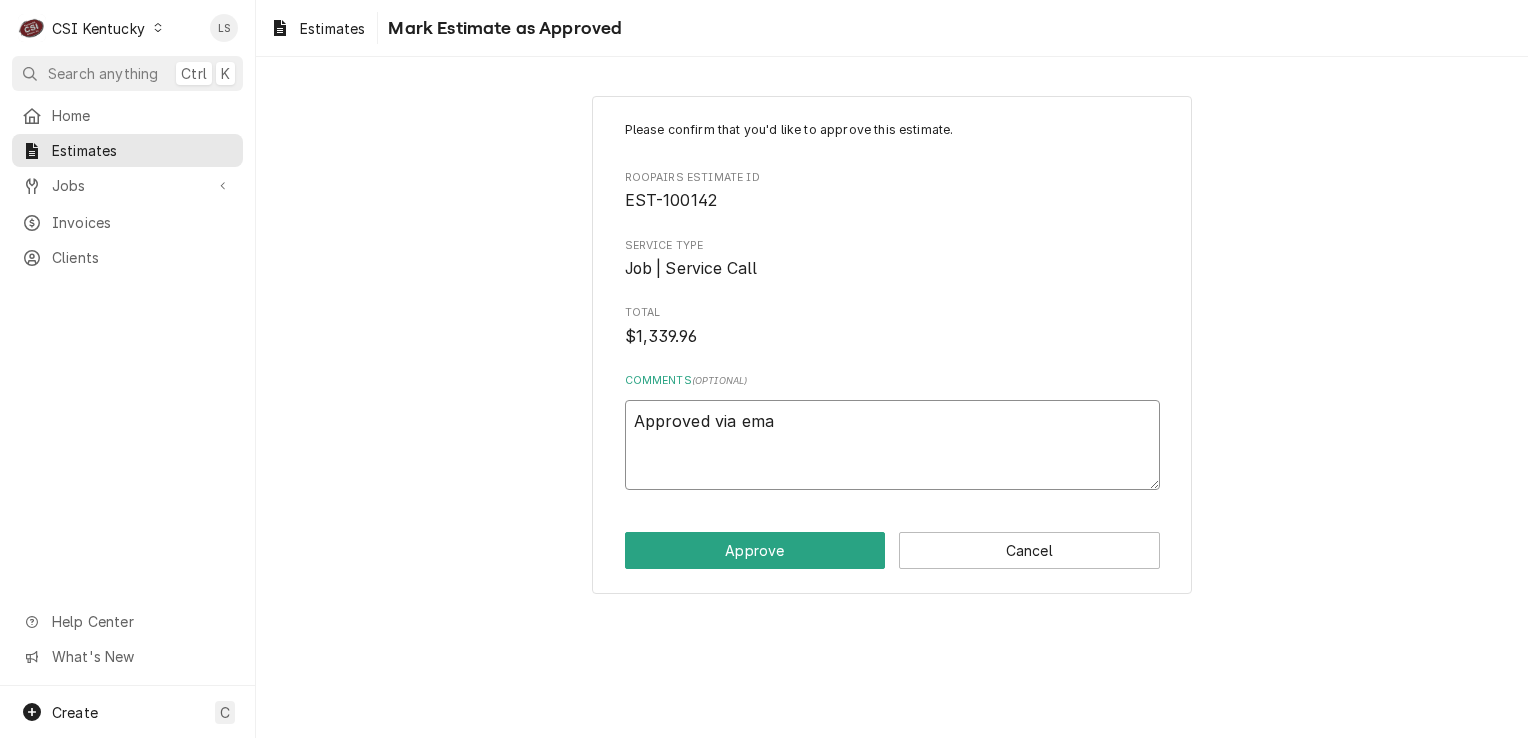 type on "x" 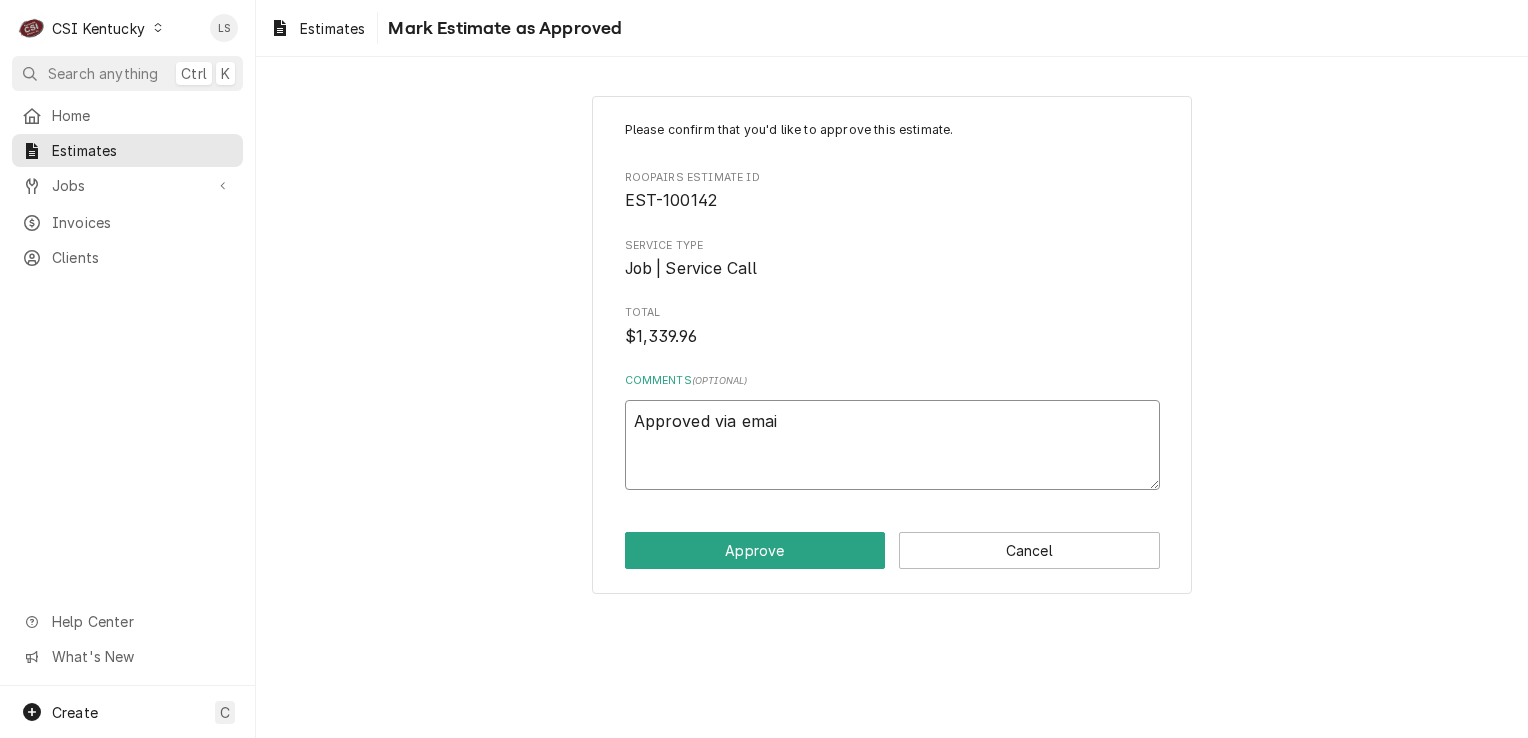 type on "x" 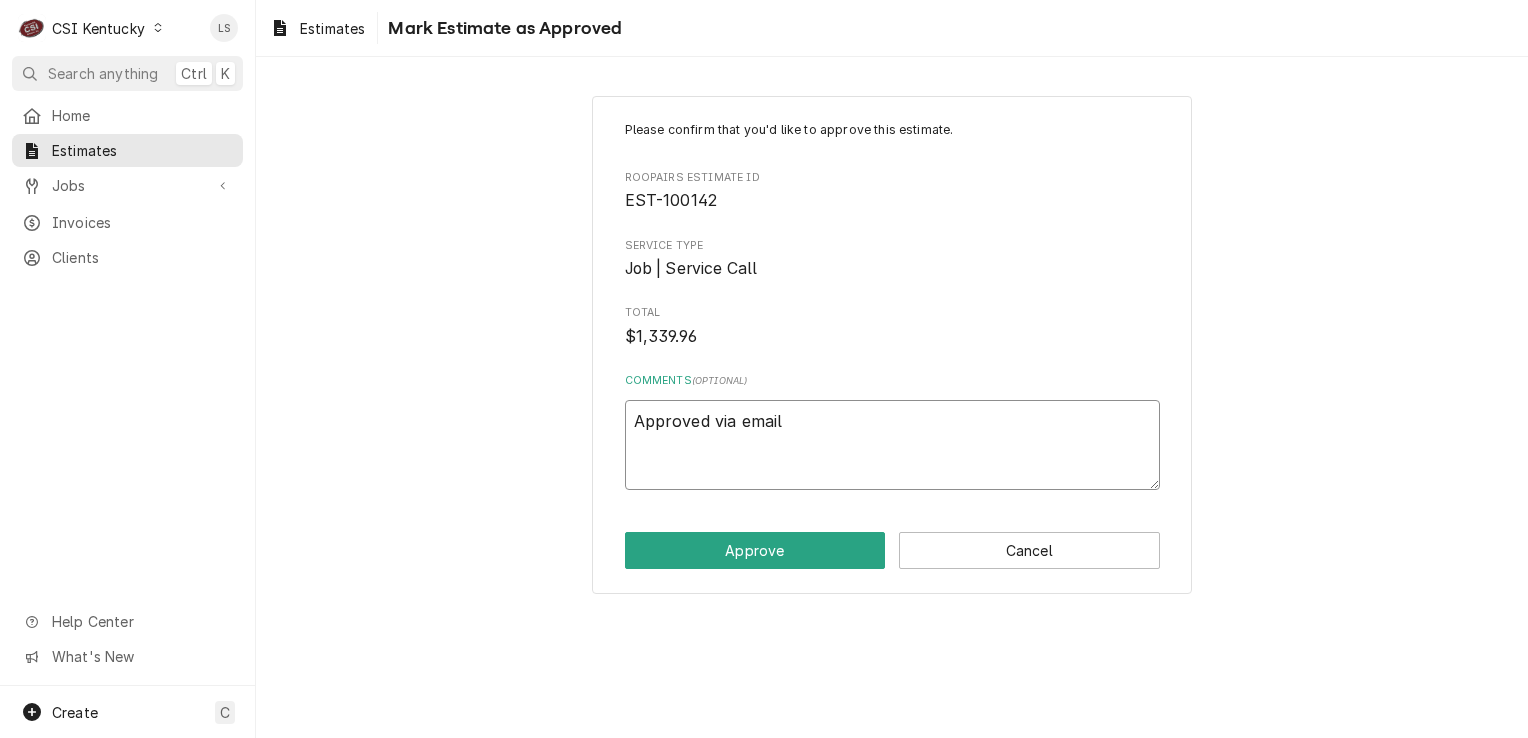 type on "x" 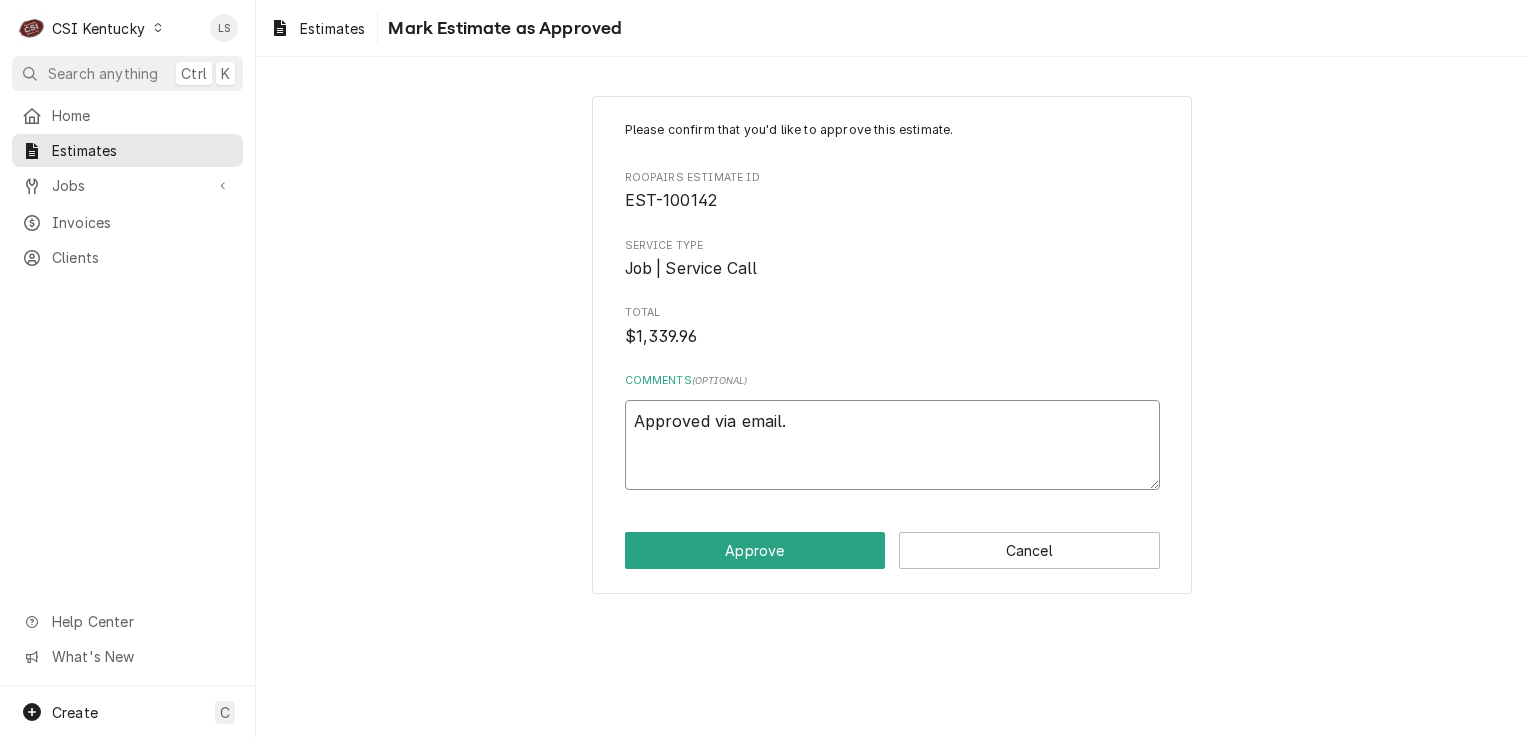 type on "x" 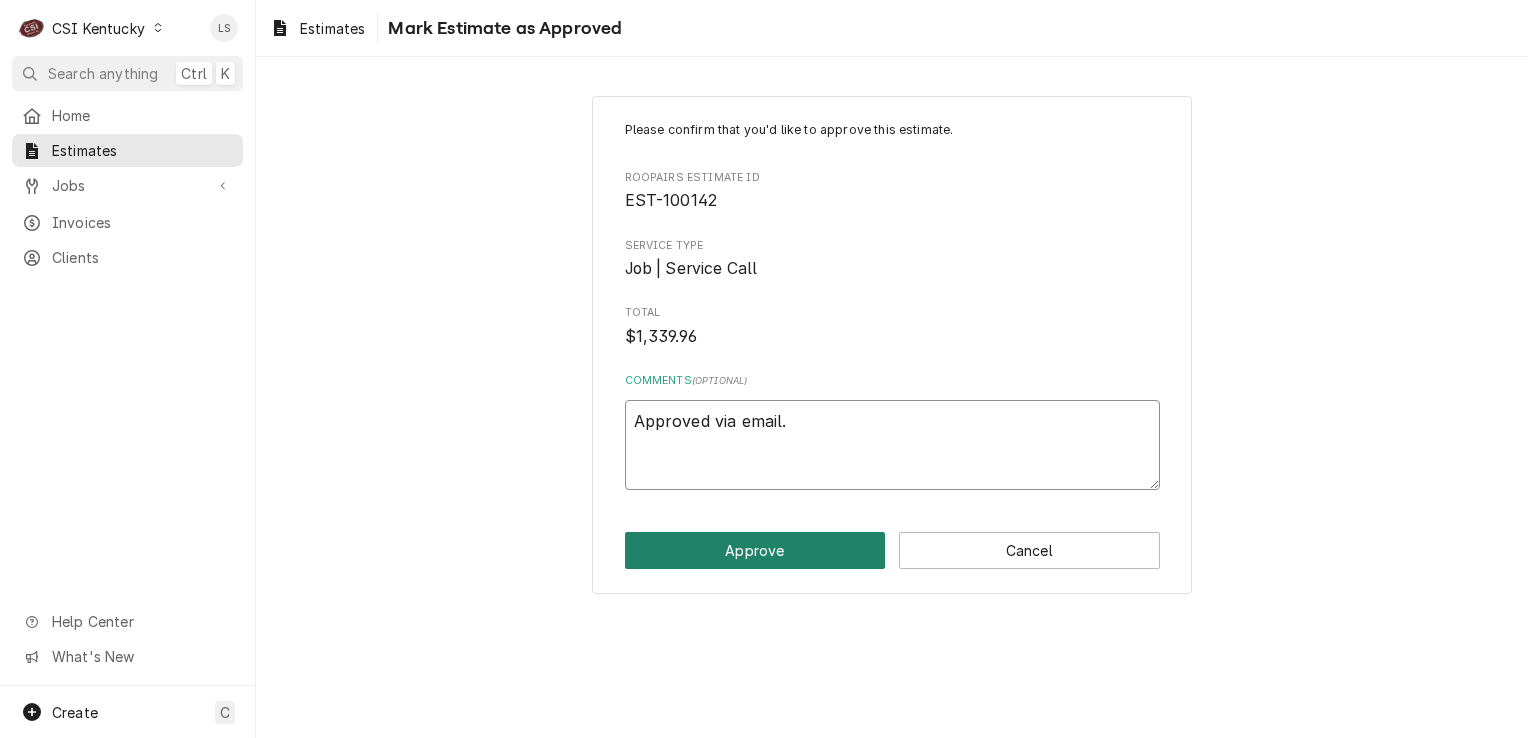 type on "Approved via email." 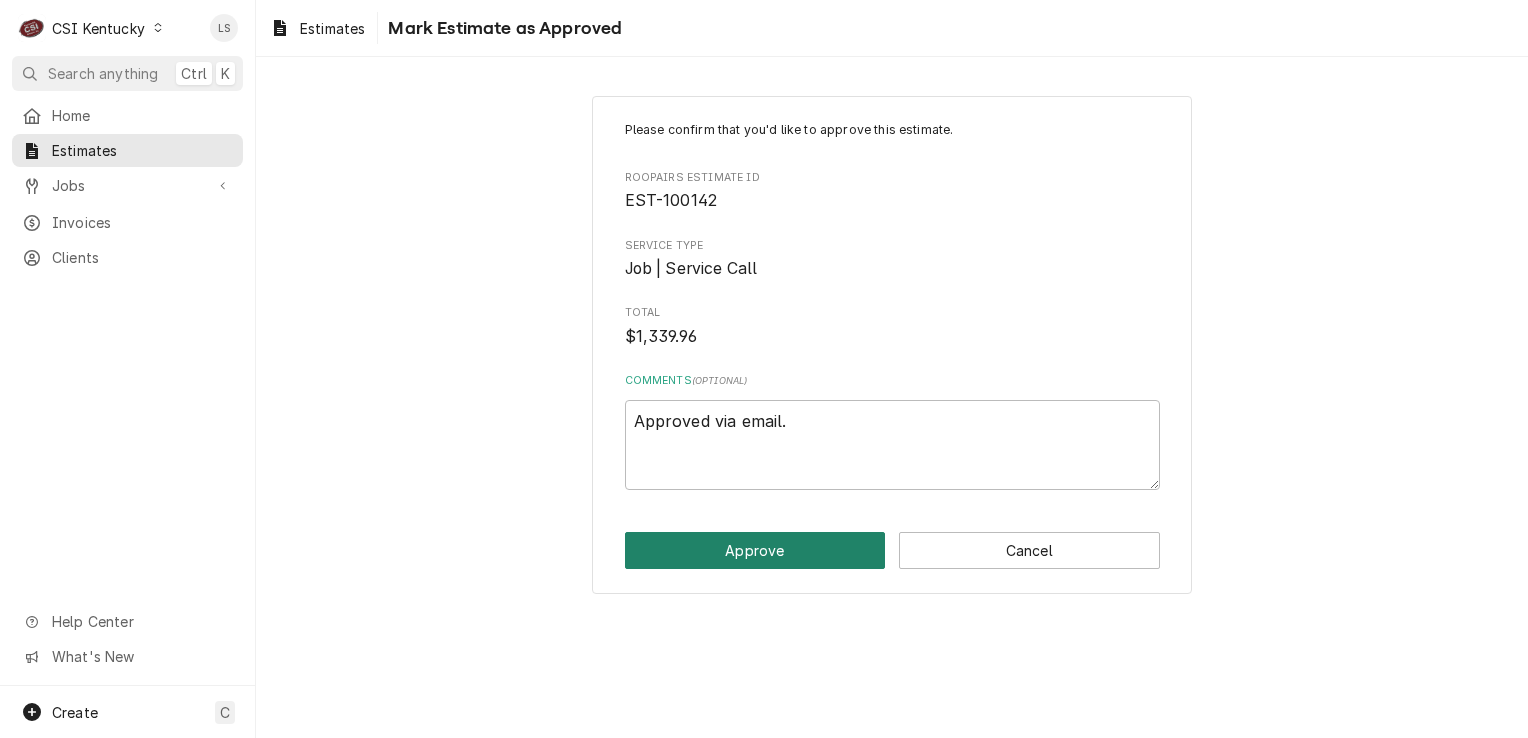 click on "Approve" at bounding box center [755, 550] 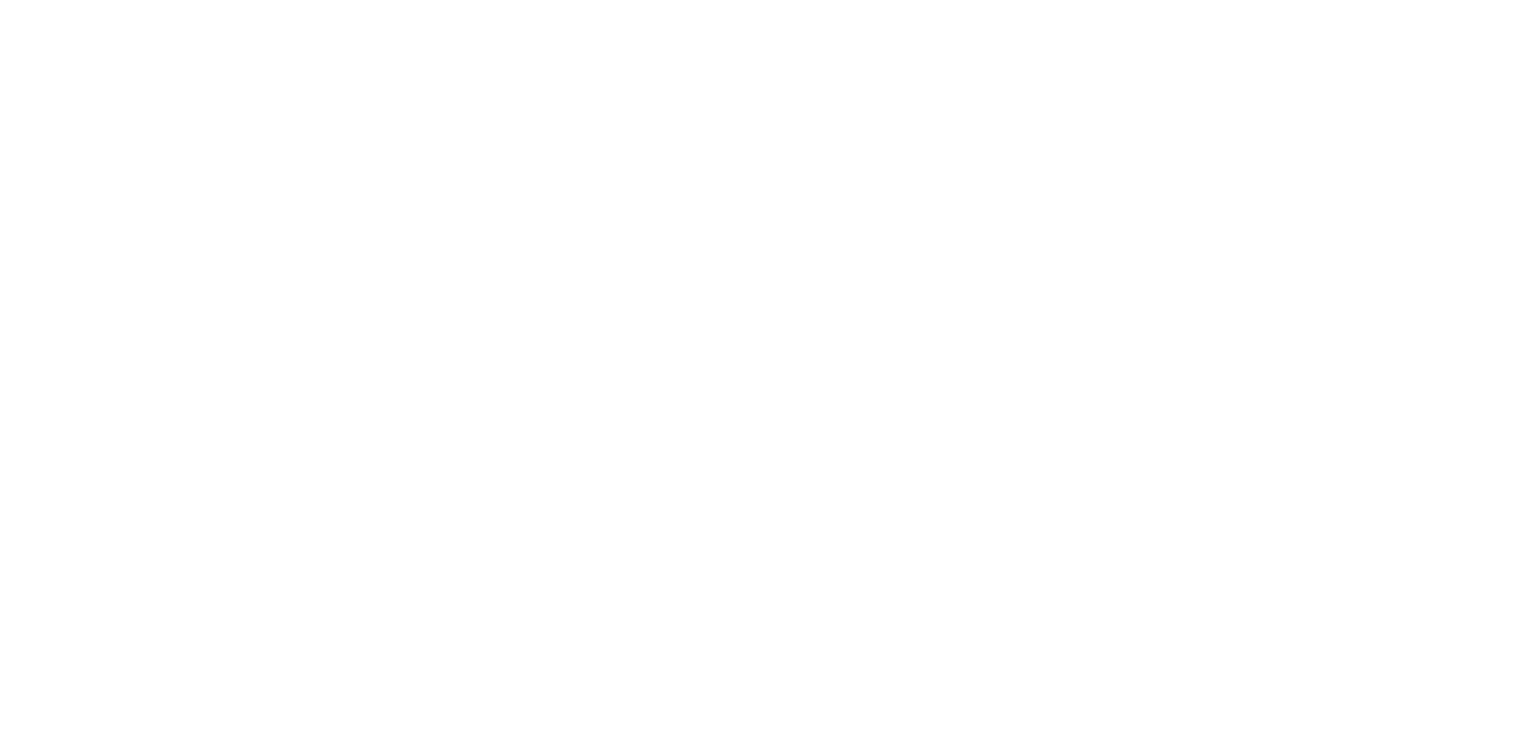 scroll, scrollTop: 0, scrollLeft: 0, axis: both 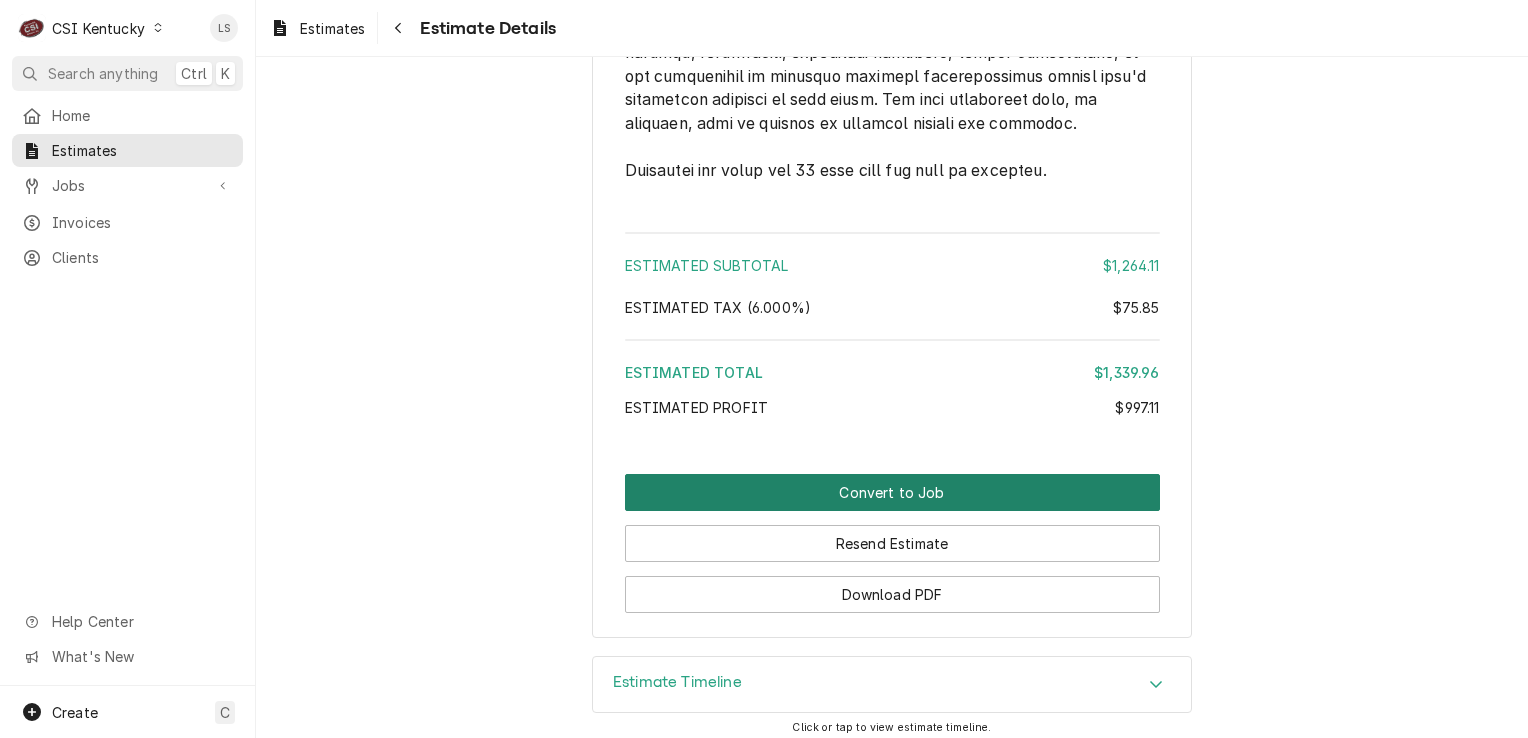 click on "Convert to Job" at bounding box center (892, 492) 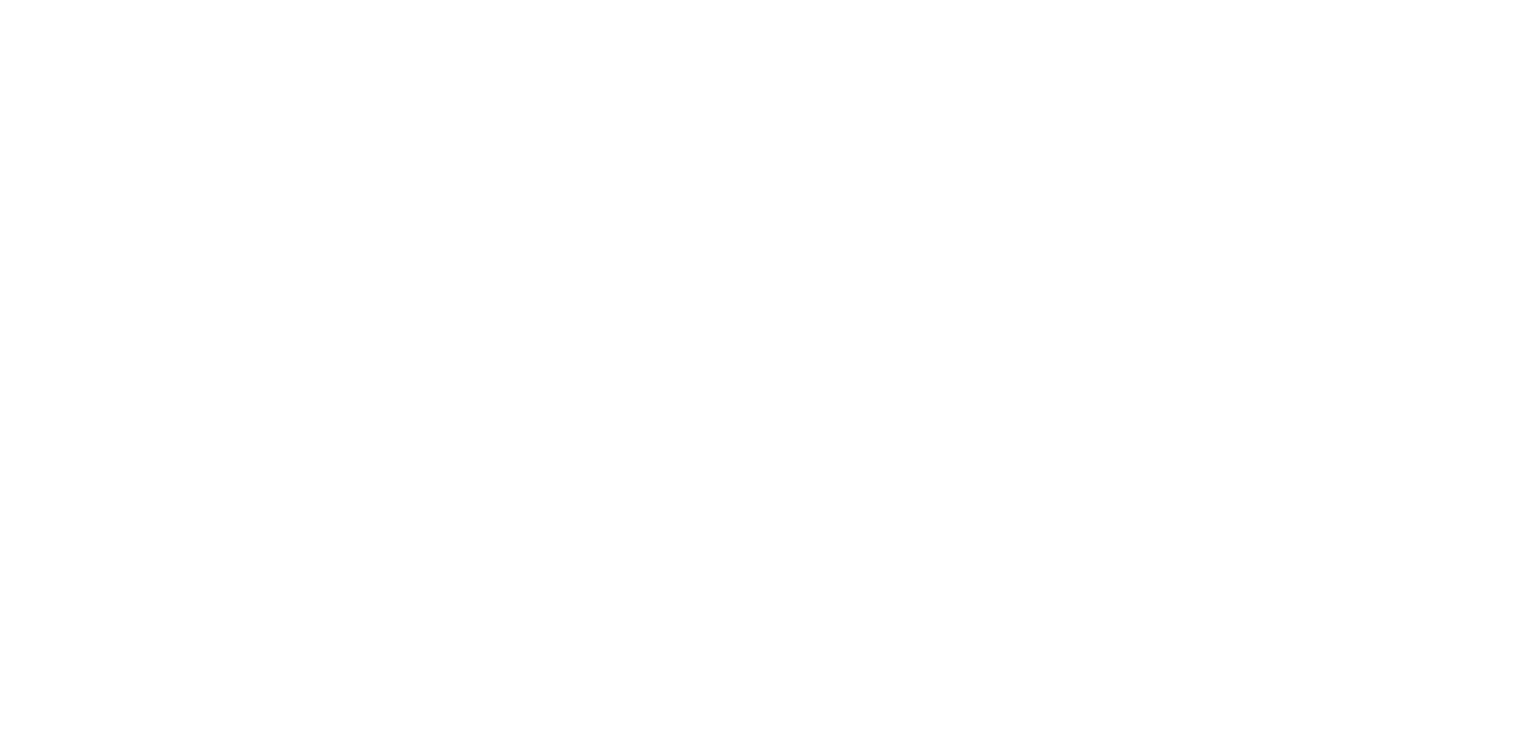 scroll, scrollTop: 0, scrollLeft: 0, axis: both 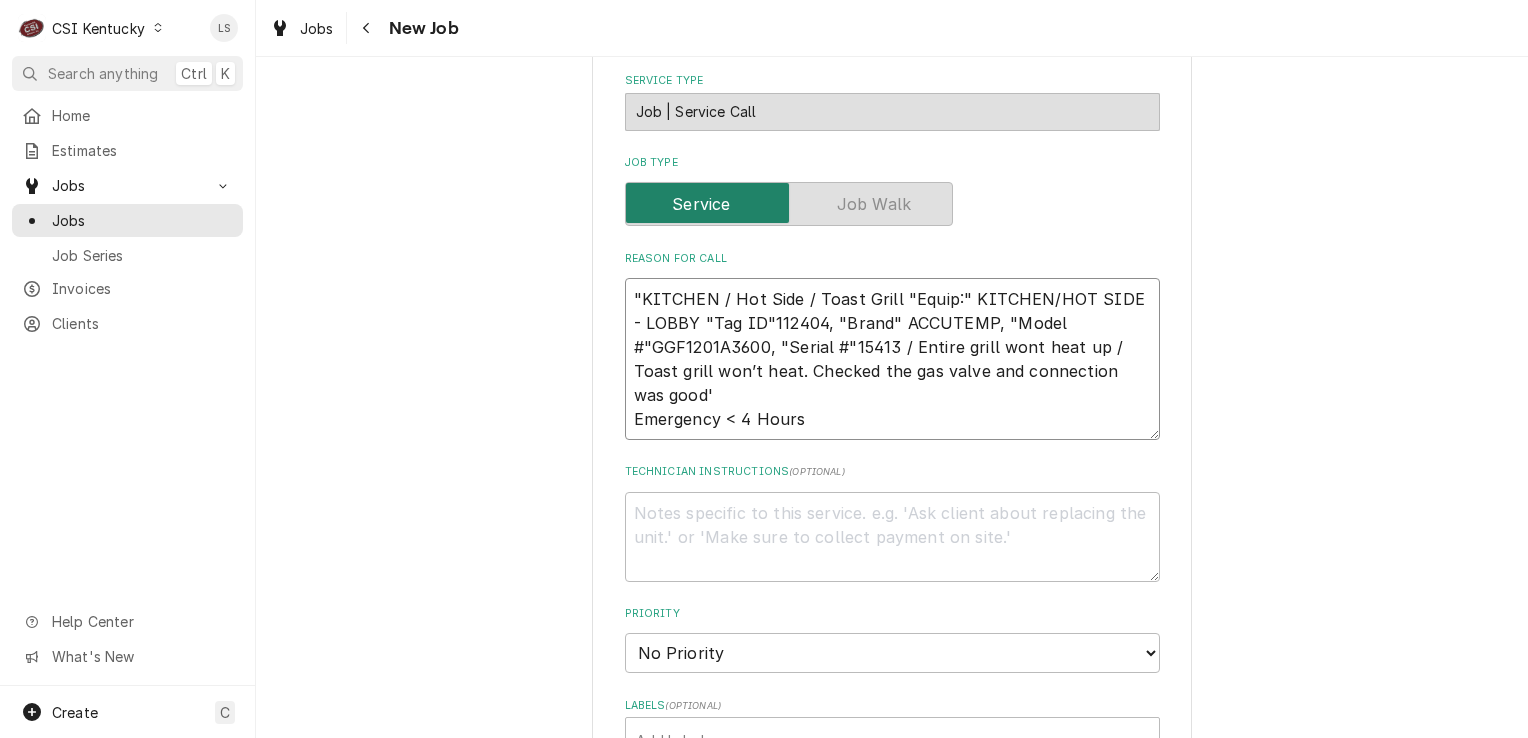 click on ""KITCHEN / Hot Side / Toast Grill "Equip:" KITCHEN/HOT SIDE - LOBBY "Tag ID"112404, "Brand" ACCUTEMP, "Model #"GGF1201A3600, "Serial #"15413 / Entire grill wont heat up / Toast grill won’t heat. Checked the gas valve and connection was good'
Emergency < 4 Hours" at bounding box center [892, 359] 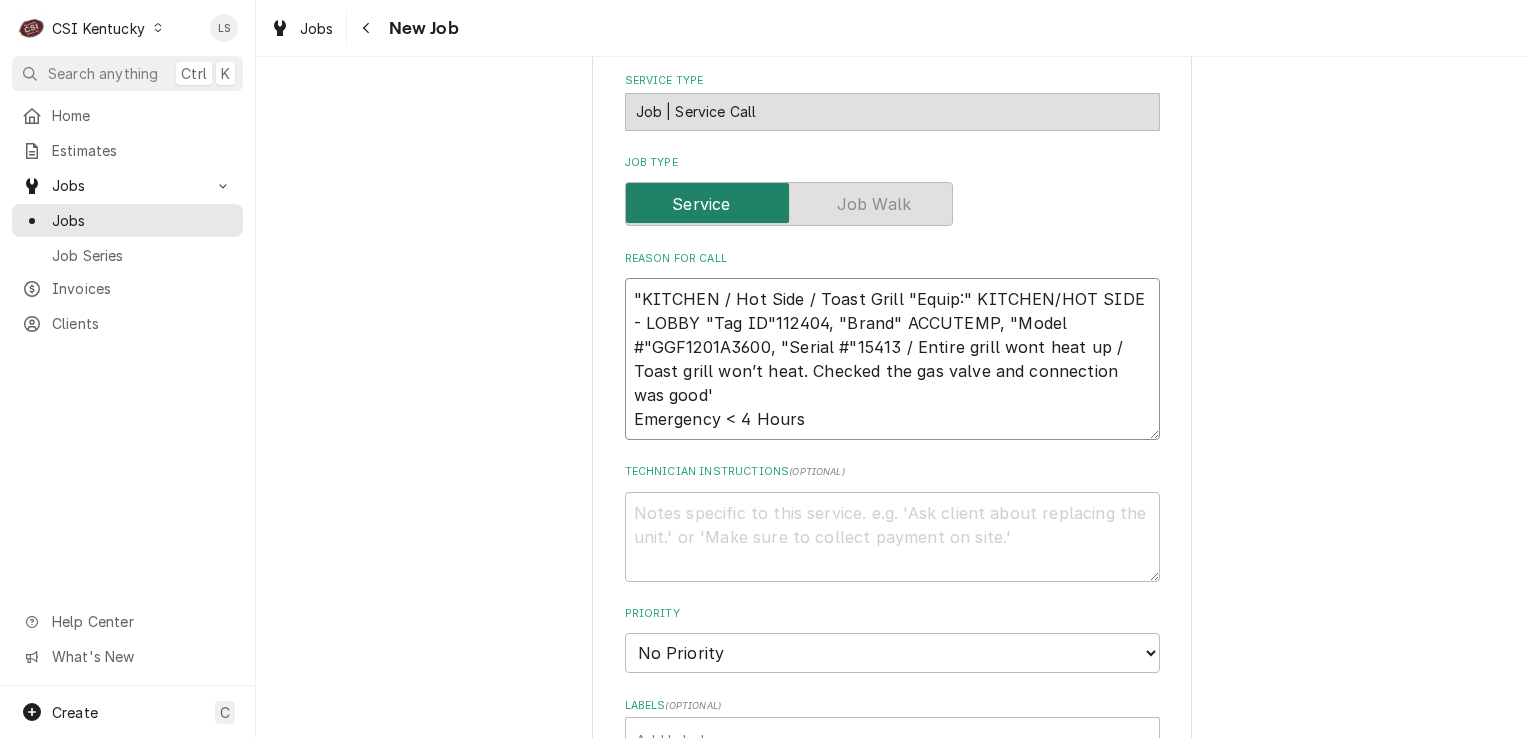click on ""KITCHEN / Hot Side / Toast Grill "Equip:" KITCHEN/HOT SIDE - LOBBY "Tag ID"112404, "Brand" ACCUTEMP, "Model #"GGF1201A3600, "Serial #"15413 / Entire grill wont heat up / Toast grill won’t heat. Checked the gas valve and connection was good'
Emergency < 4 Hours" at bounding box center (892, 359) 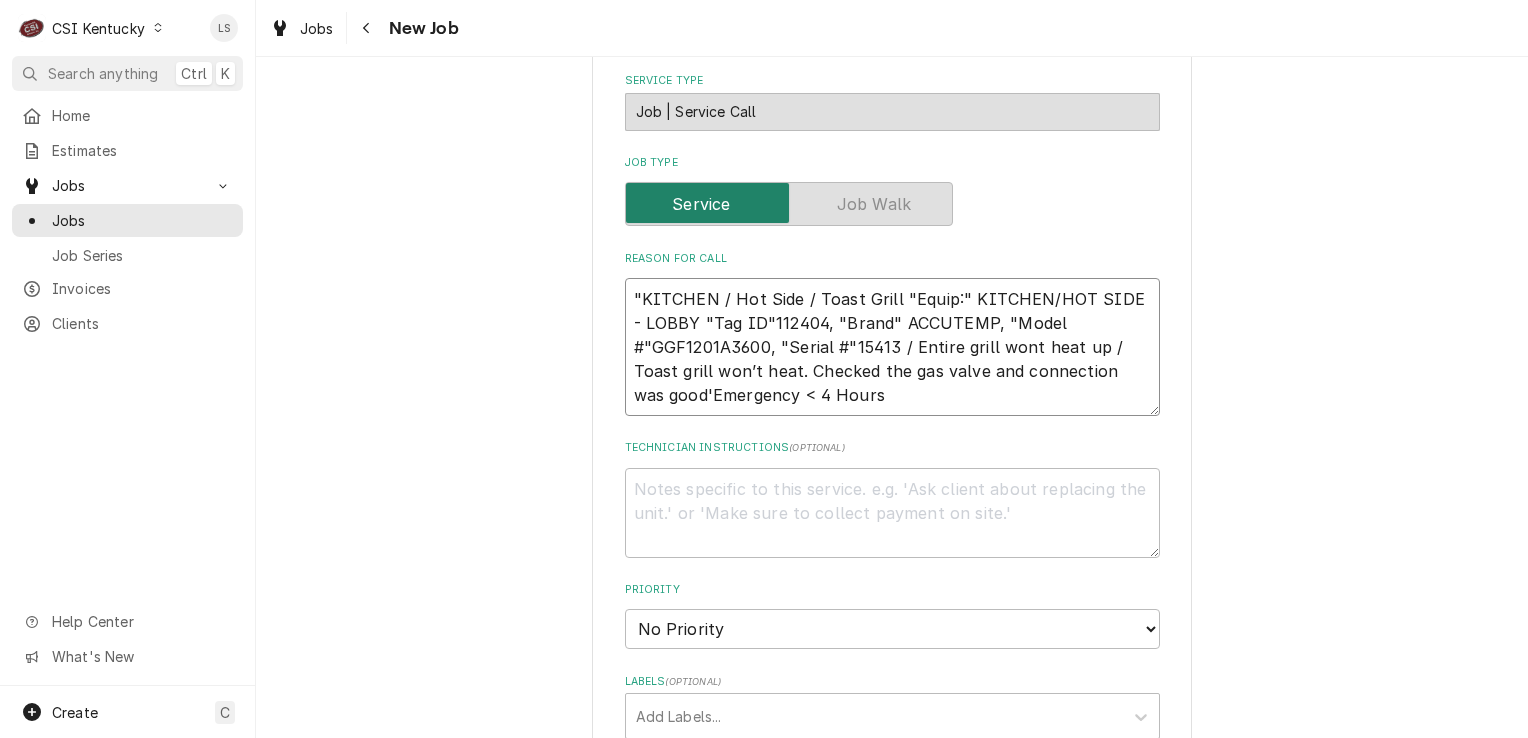 click on ""KITCHEN / Hot Side / Toast Grill "Equip:" KITCHEN/HOT SIDE - LOBBY "Tag ID"112404, "Brand" ACCUTEMP, "Model #"GGF1201A3600, "Serial #"15413 / Entire grill wont heat up / Toast grill won’t heat. Checked the gas valve and connection was good'Emergency < 4 Hours" at bounding box center [892, 347] 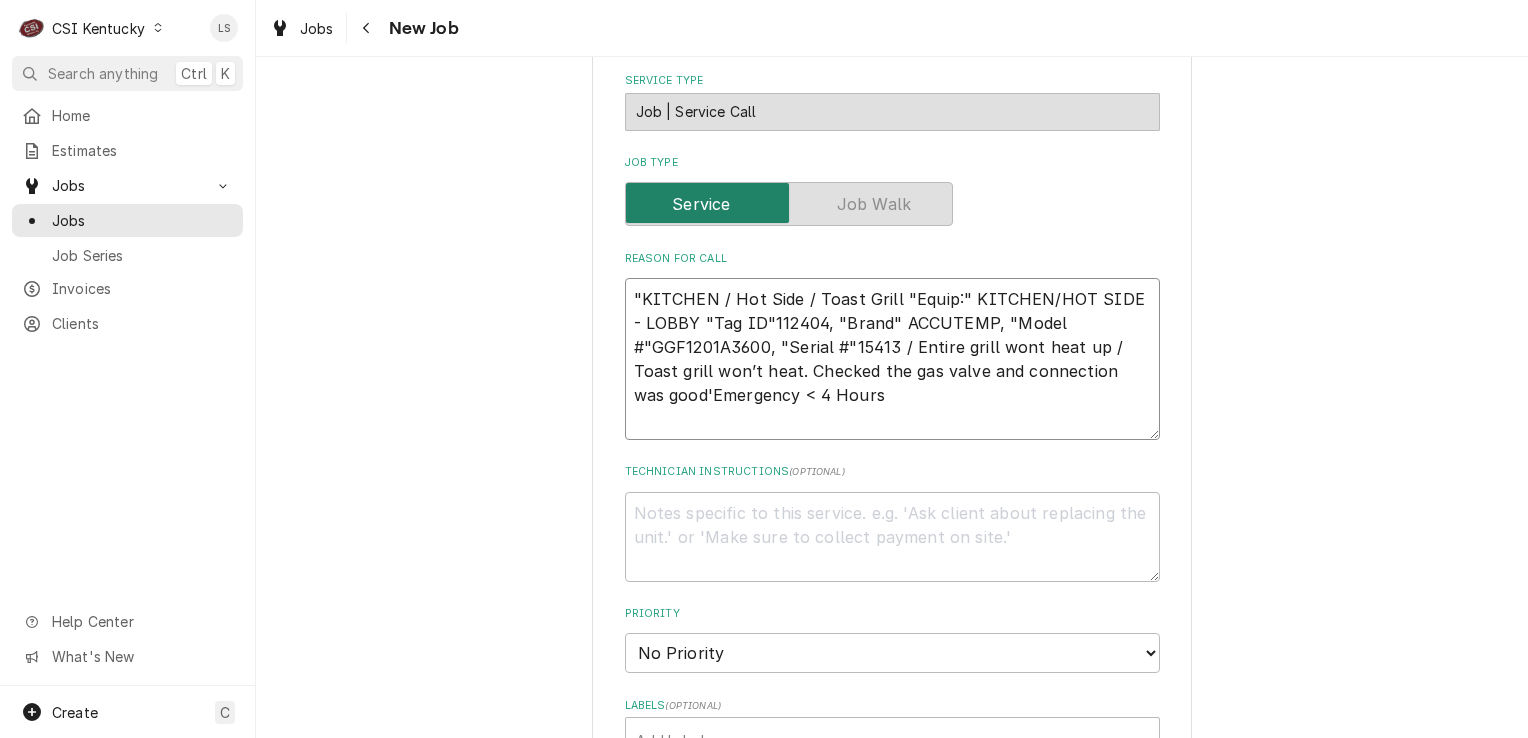 type on "x" 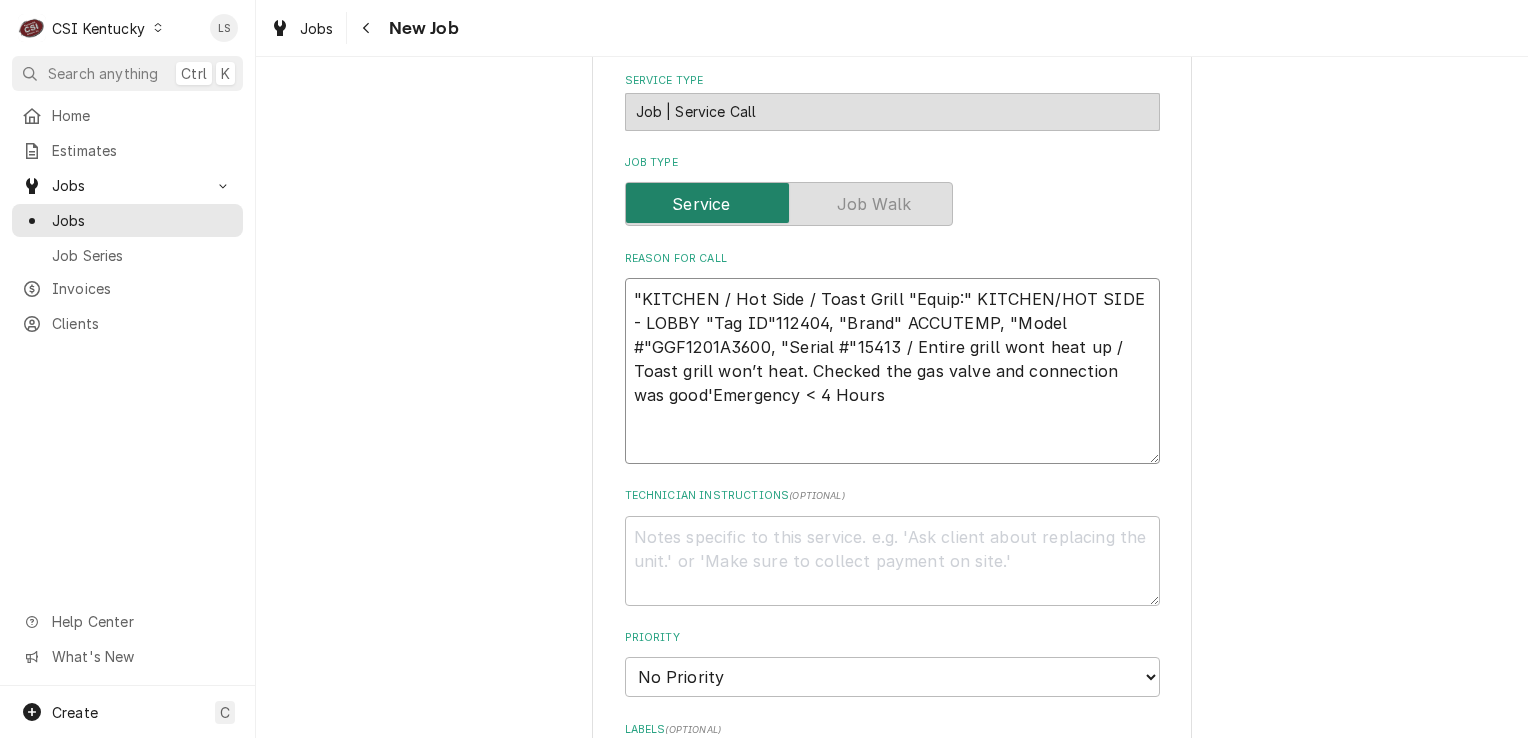 paste on "WO 320998417" 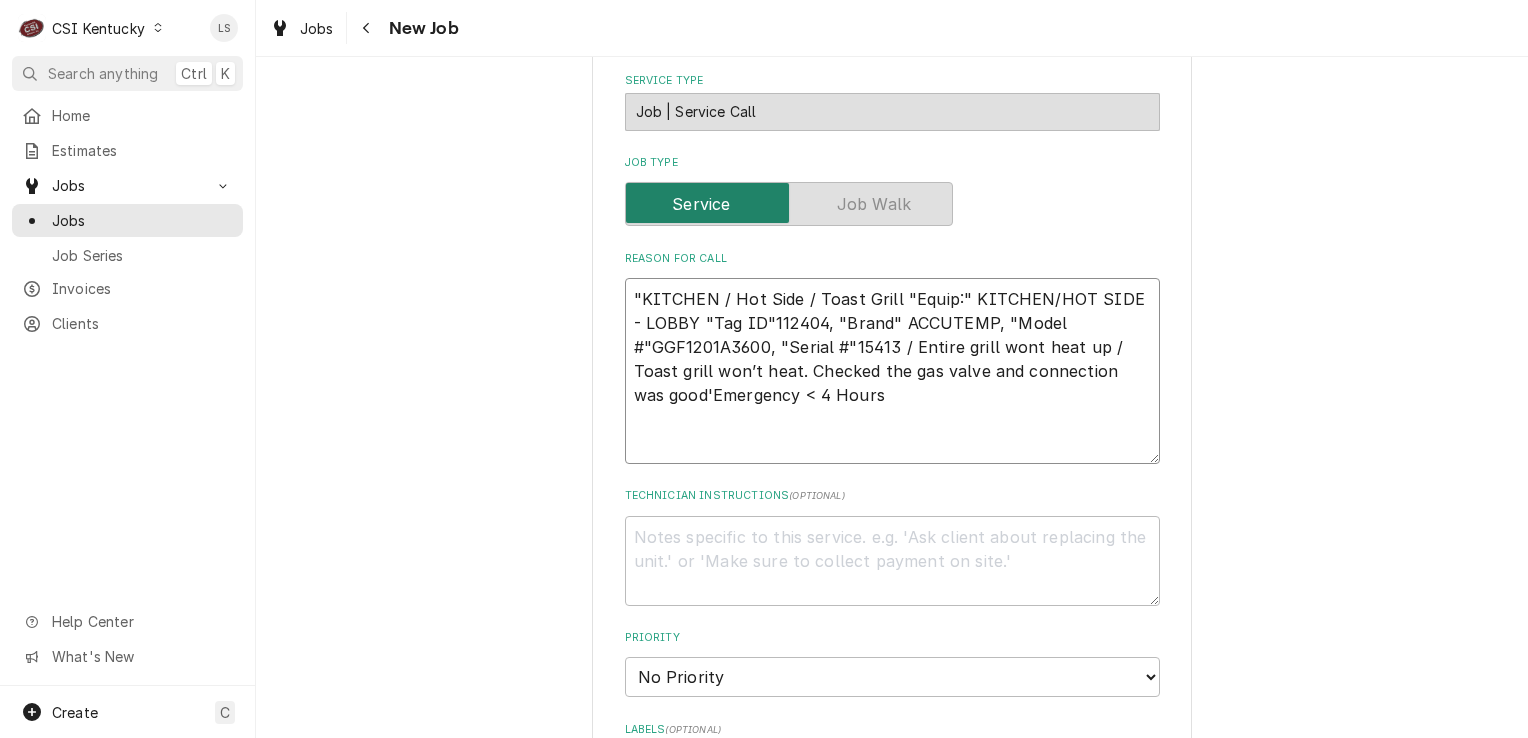 type on "x" 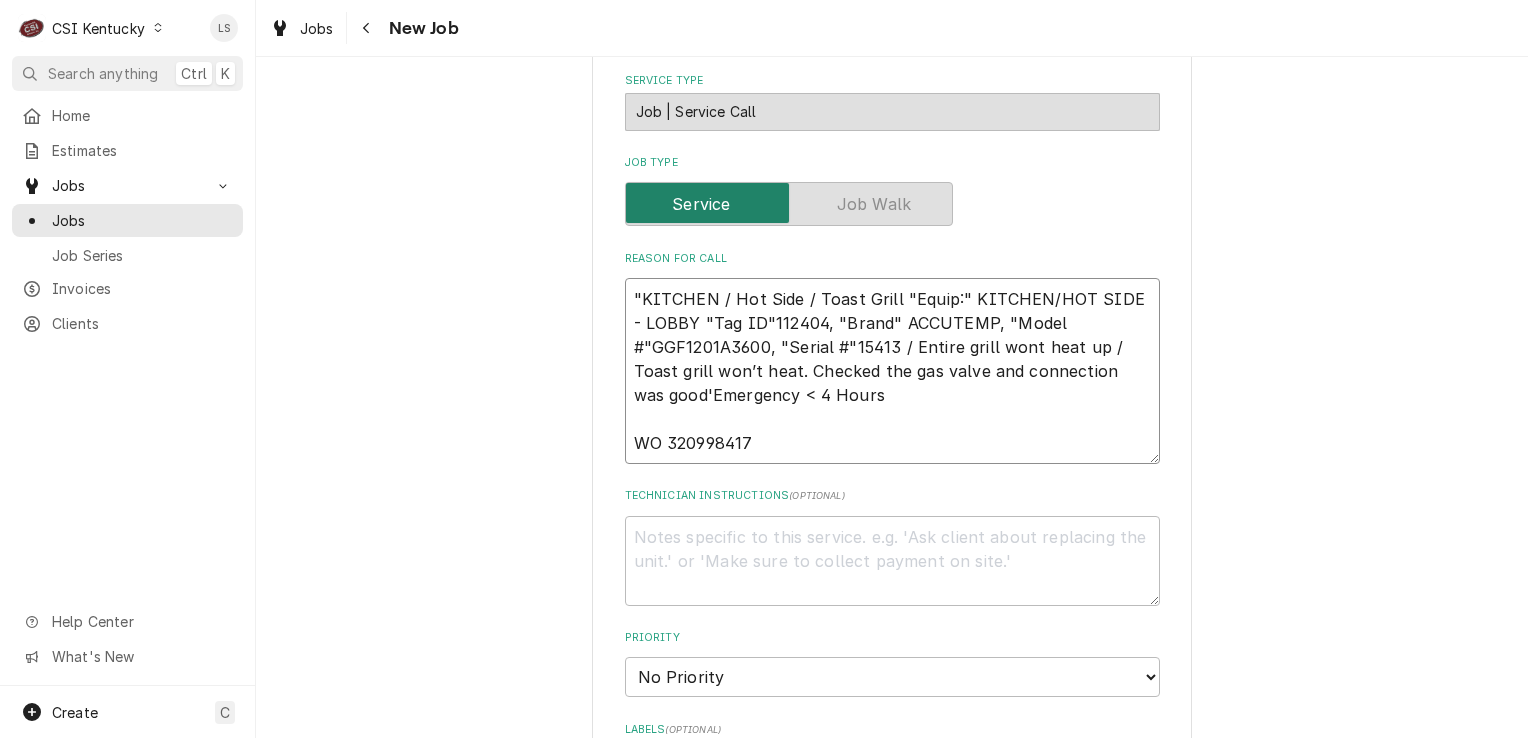 type on "x" 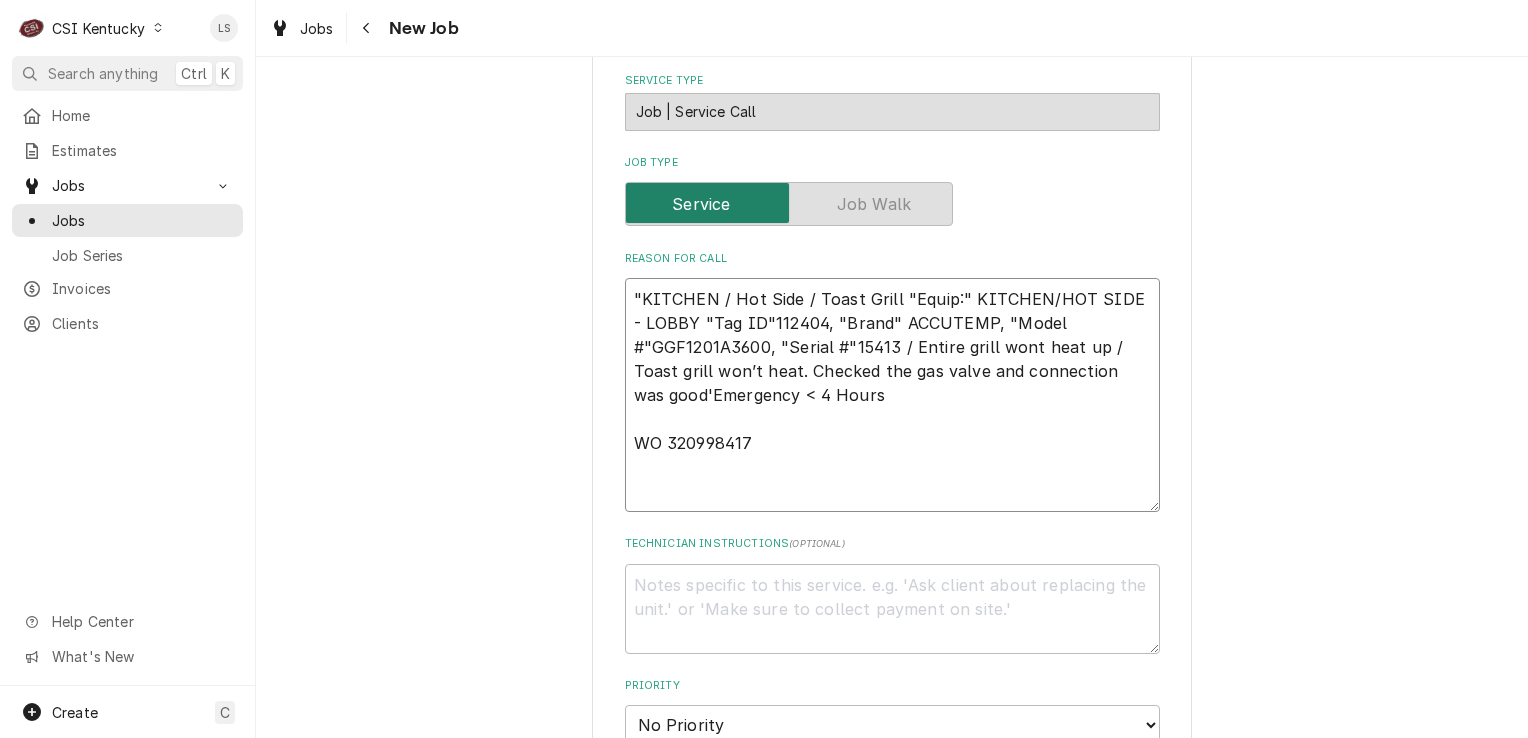 type on "x" 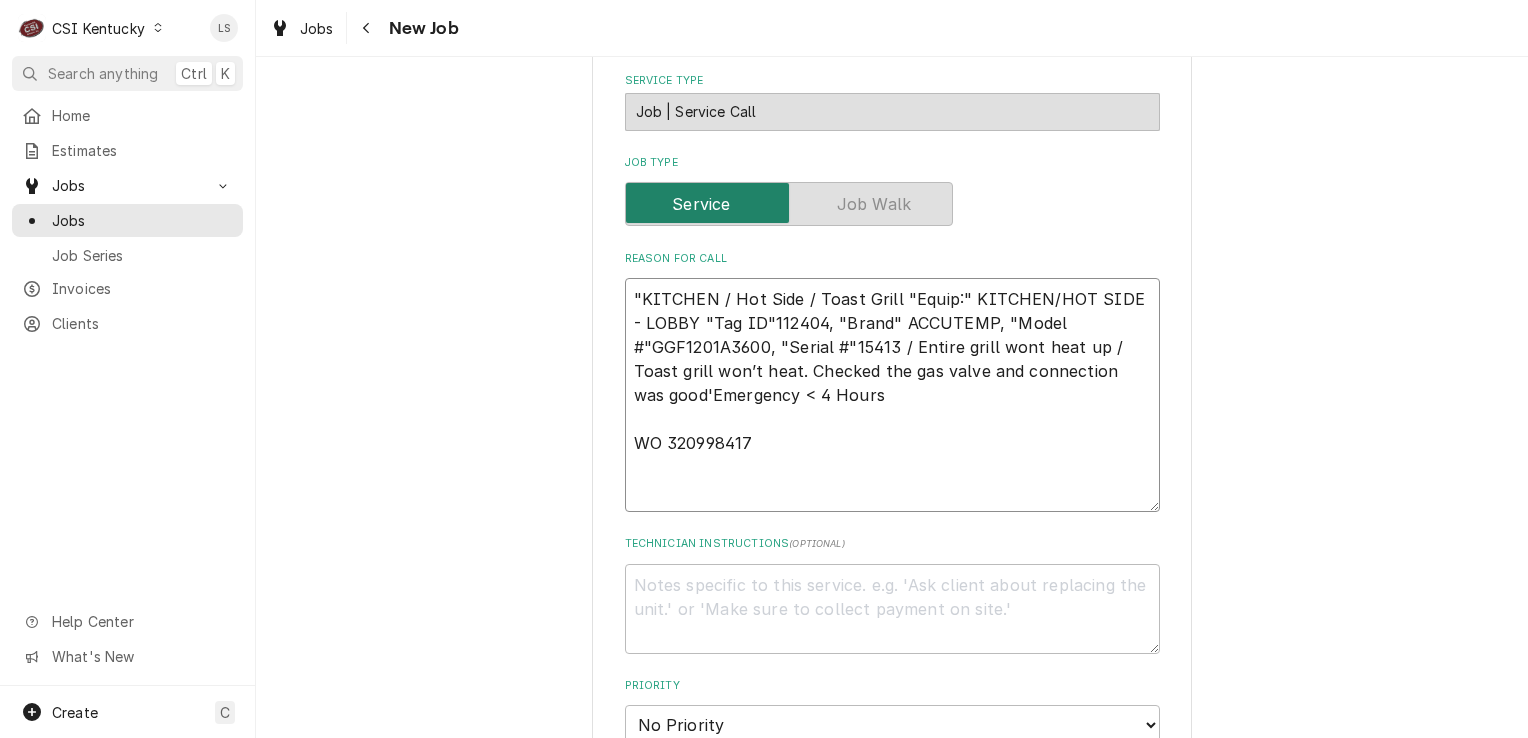 type on ""KITCHEN / Hot Side / Toast Grill "Equip:" KITCHEN/HOT SIDE - LOBBY "Tag ID"112404, "Brand" ACCUTEMP, "Model #"GGF1201A3600, "Serial #"15413 / Entire grill wont heat up / Toast grill won’t heat. Checked the gas valve and connection was good'Emergency < 4 Hours
WO 320998417" 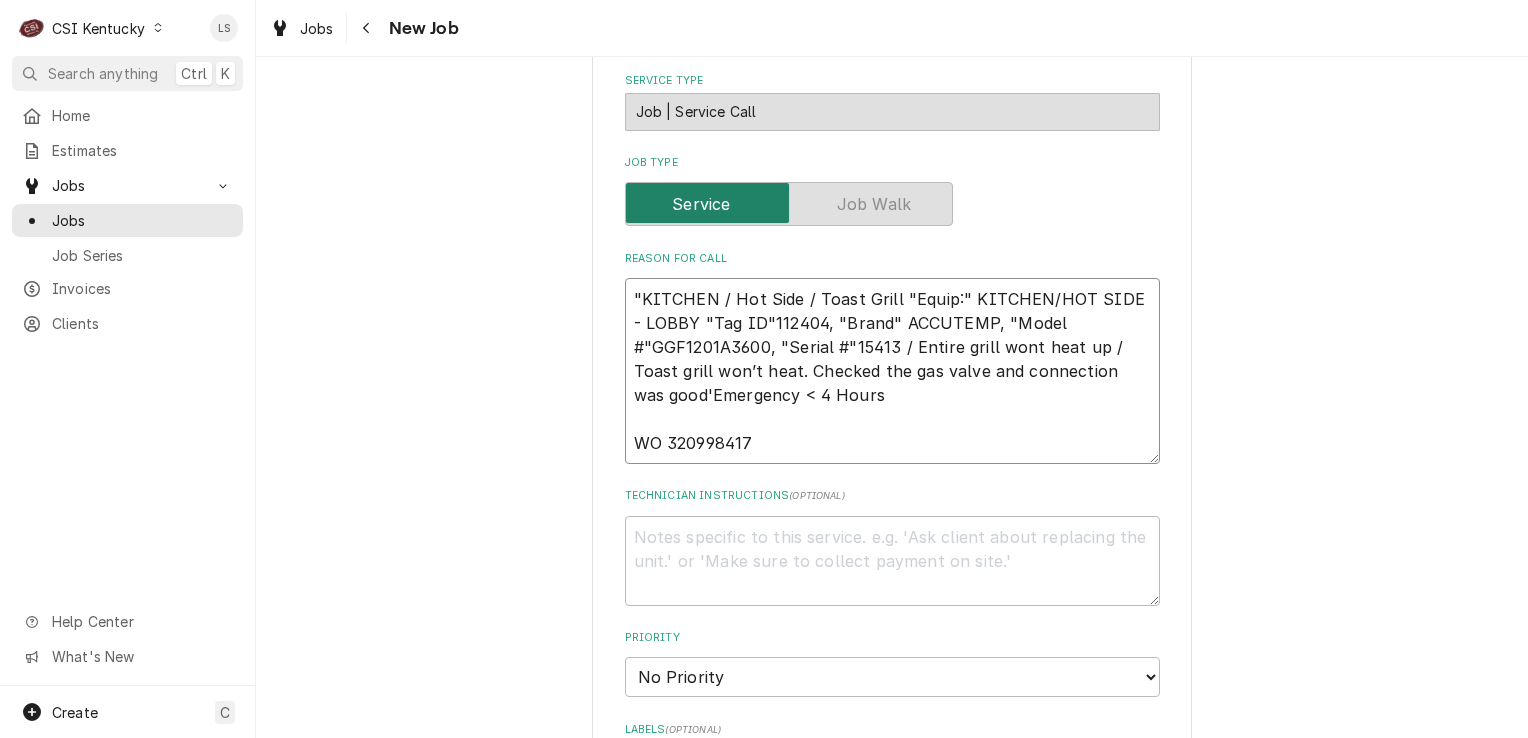 type on "x" 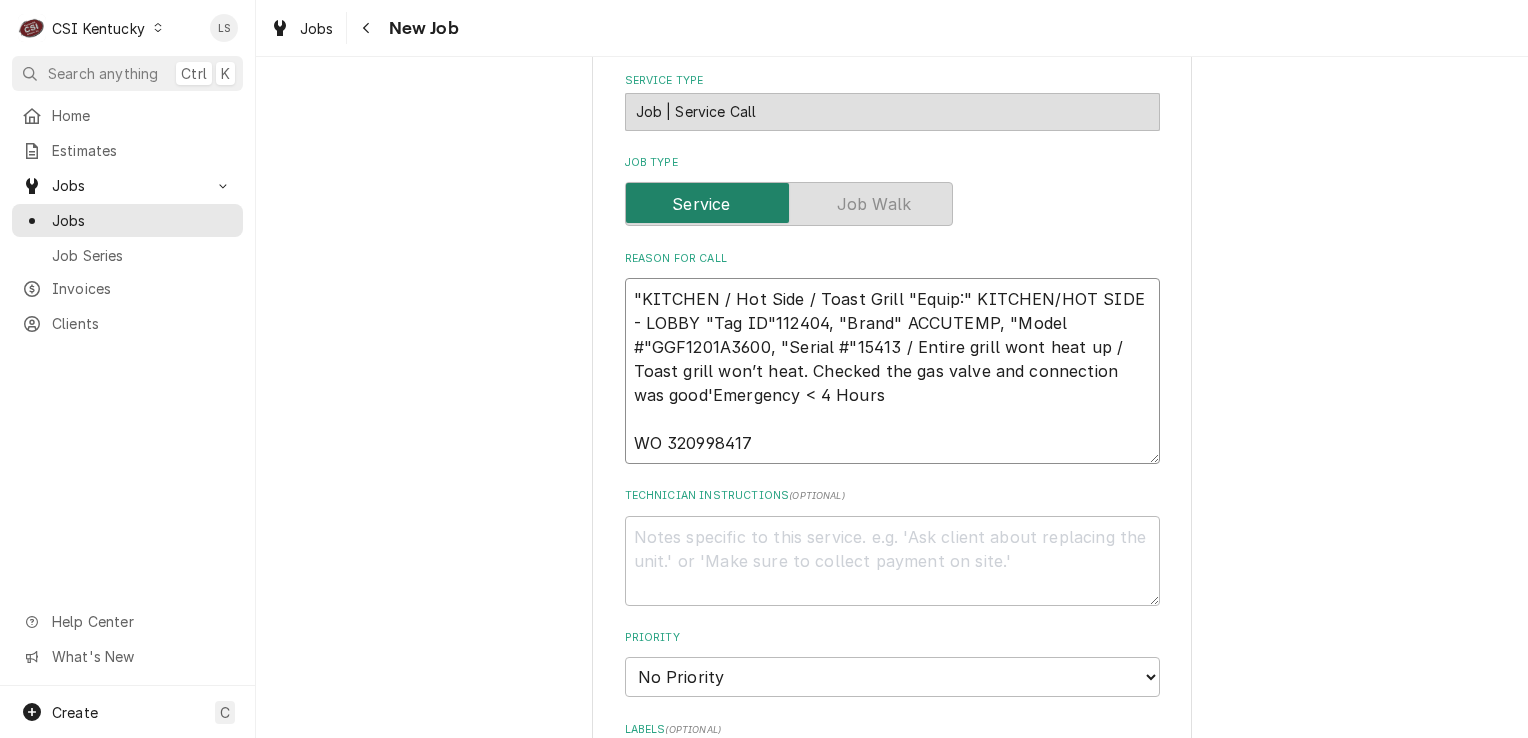 type on ""KITCHEN / Hot Side / Toast Grill "Equip:" KITCHEN/HOT SIDE - LOBBY "Tag ID"112404, "Brand" ACCUTEMP, "Model #"GGF1201A3600, "Serial #"15413 / Entire grill wont heat up / Toast grill won’t heat. Checked the gas valve and connection was good'Emergency < 4 Hours
WO 320998417" 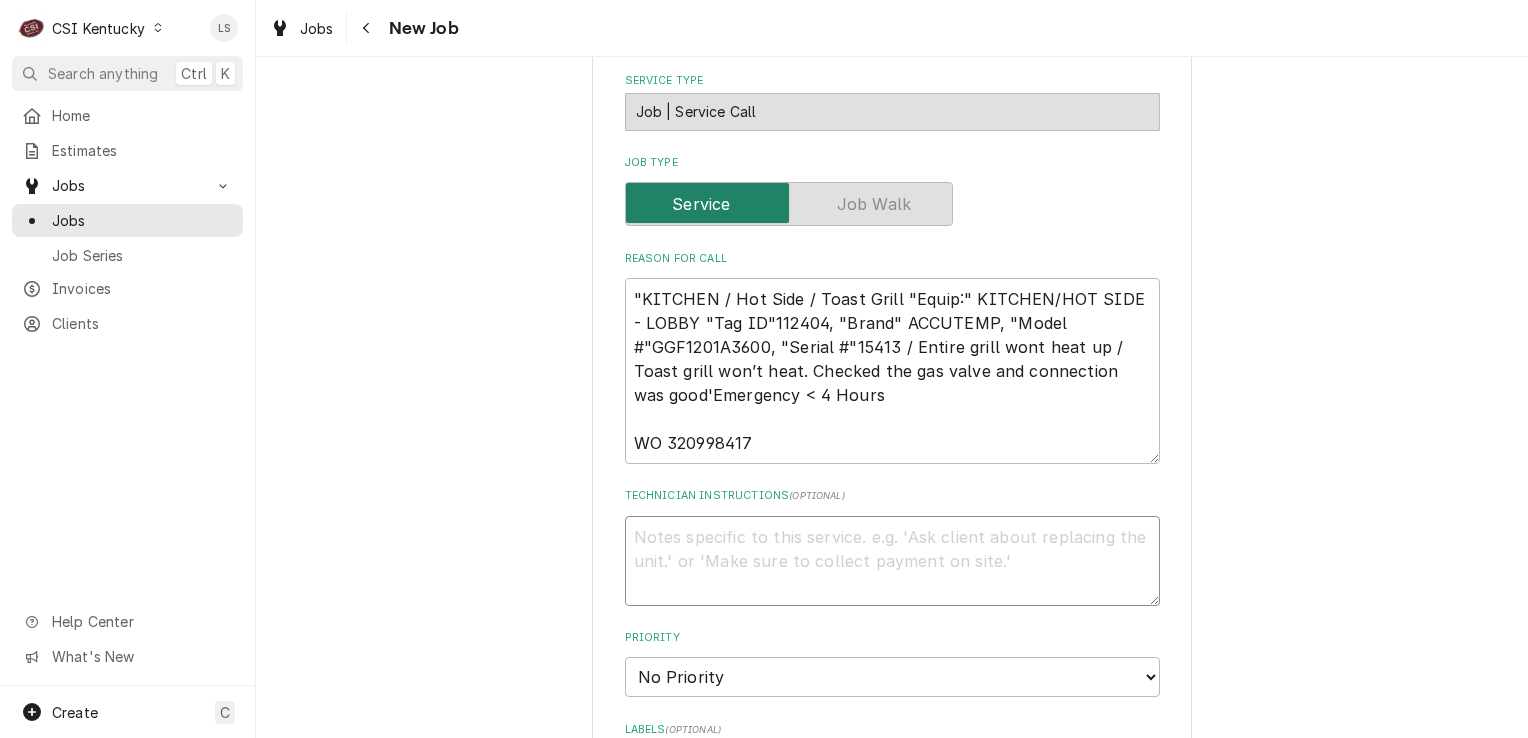 click on "Technician Instructions  ( optional )" at bounding box center [892, 561] 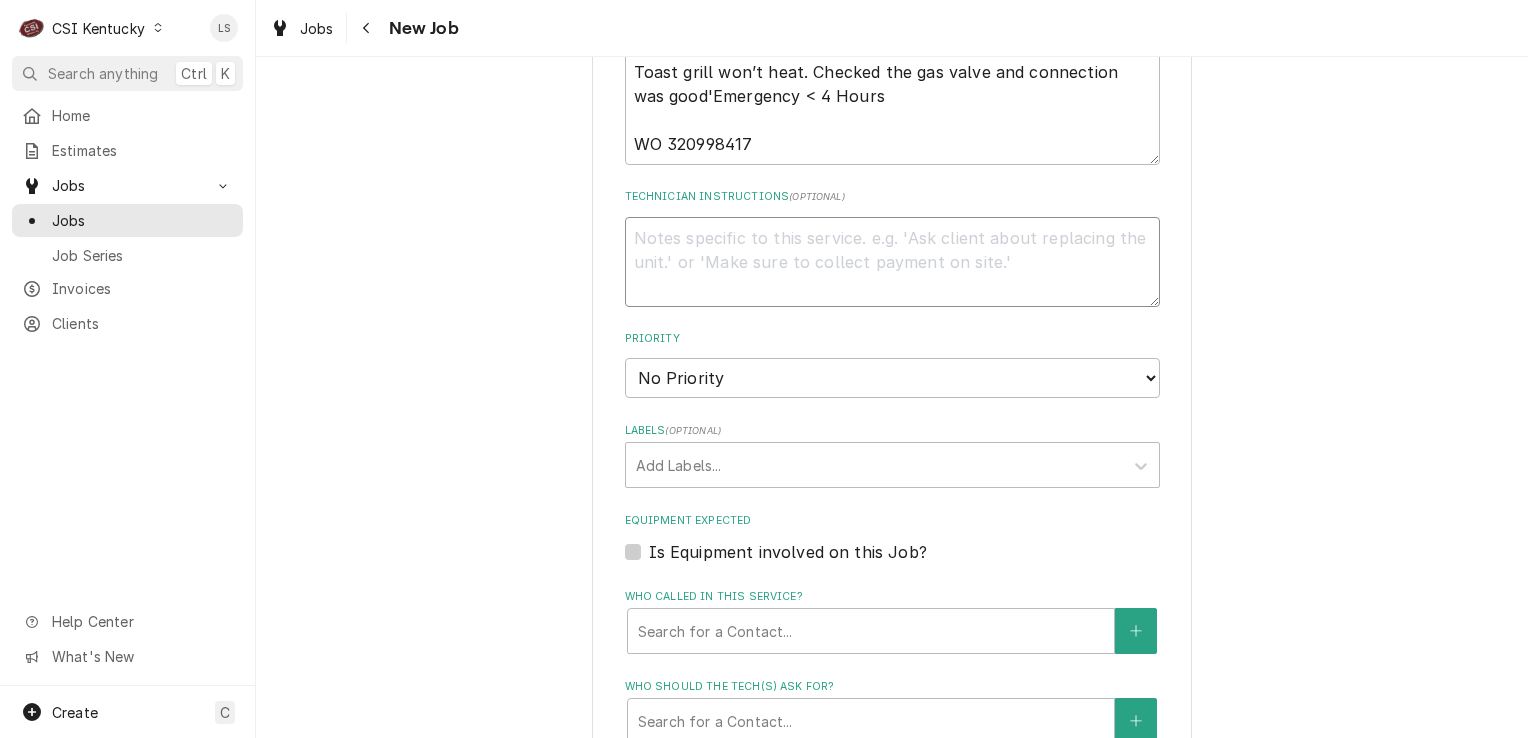 scroll, scrollTop: 1200, scrollLeft: 0, axis: vertical 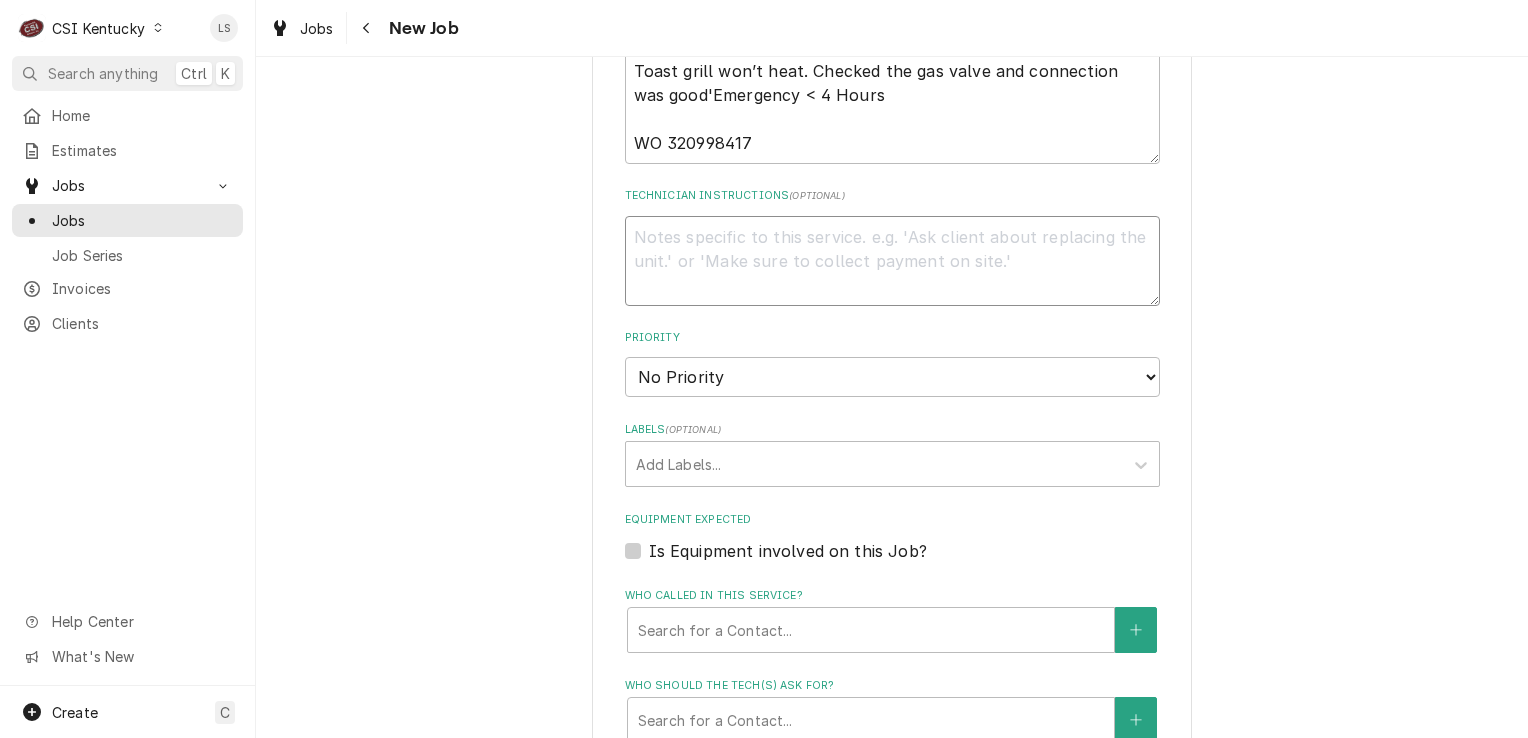paste on "IGNITOR SENSOR PROBE" 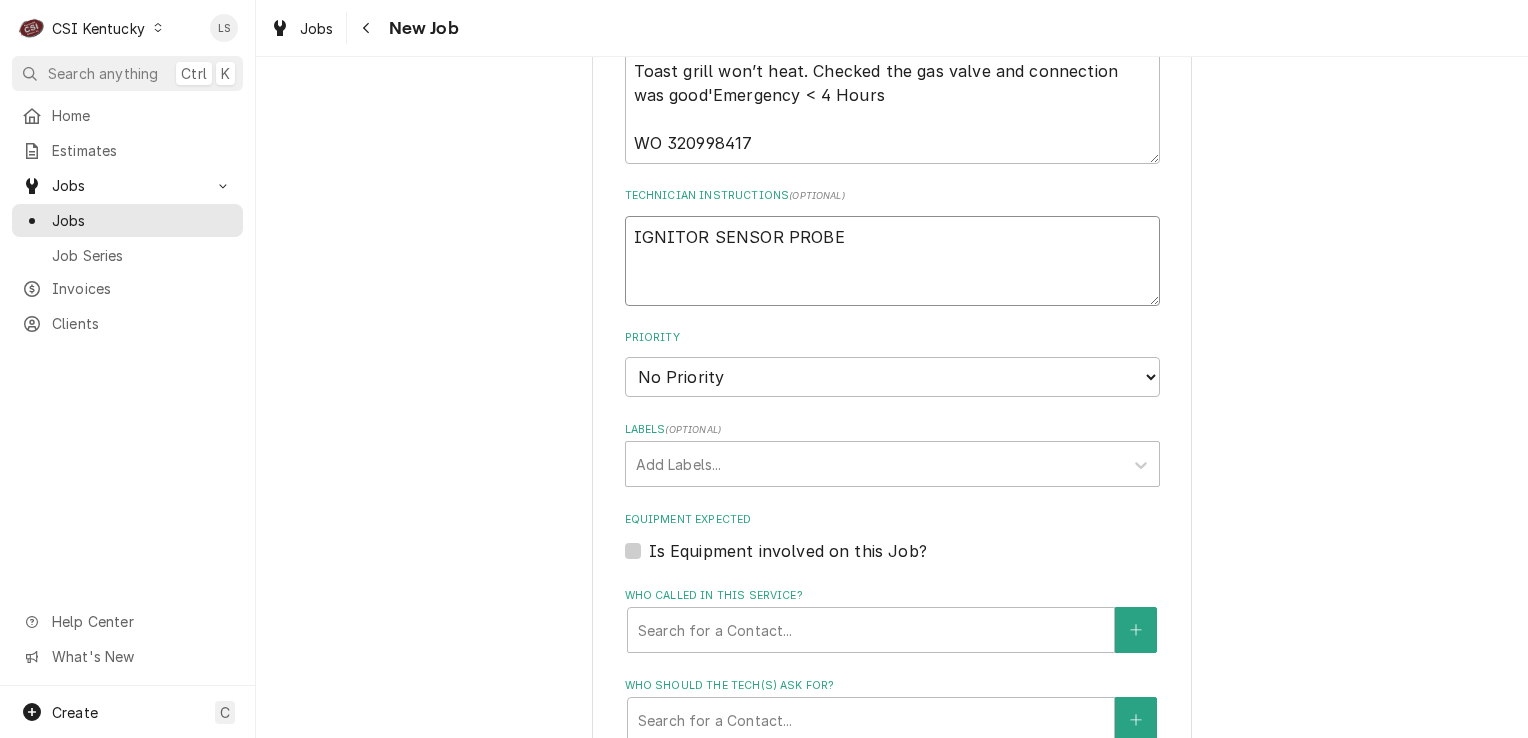 type on "IGNITOR SENSOR PROBE" 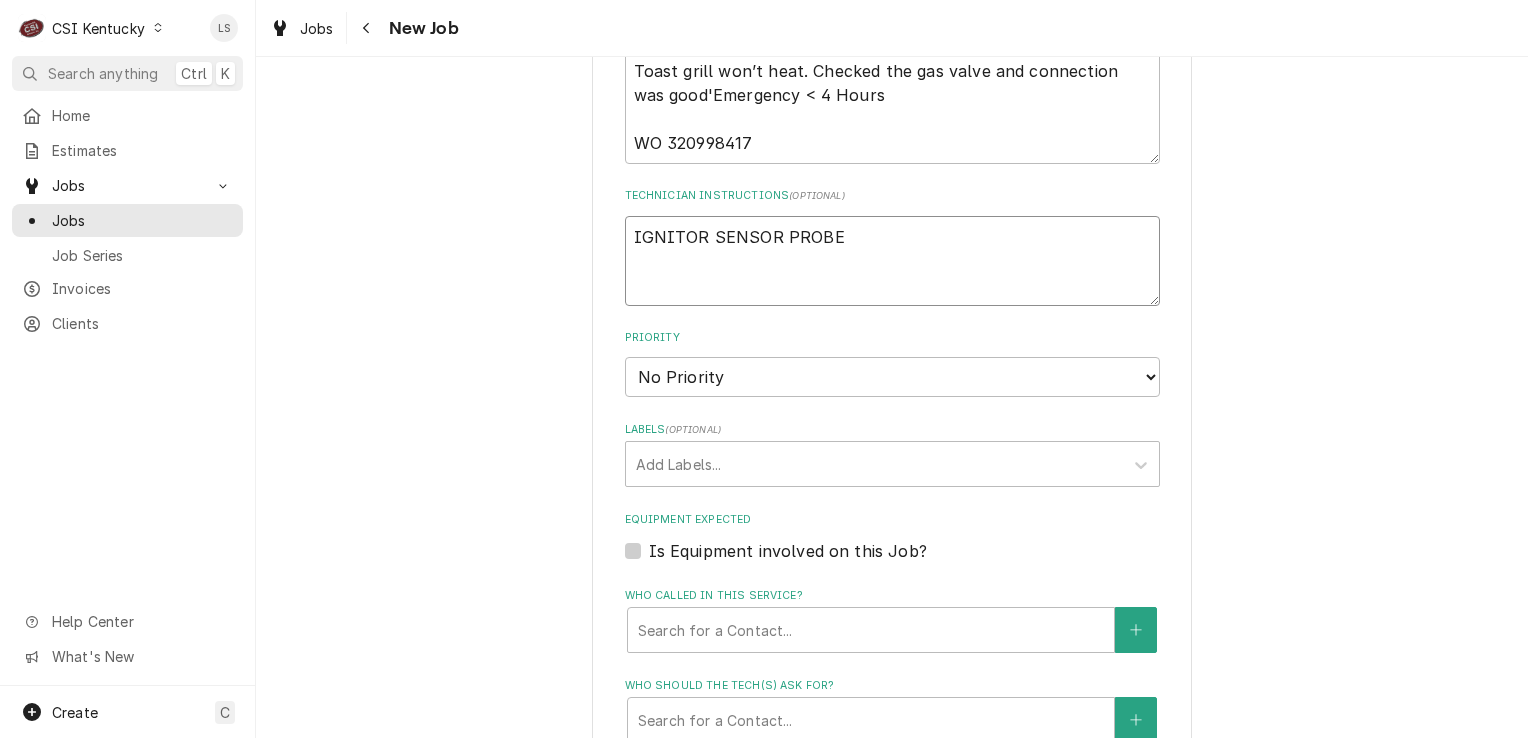 type on "x" 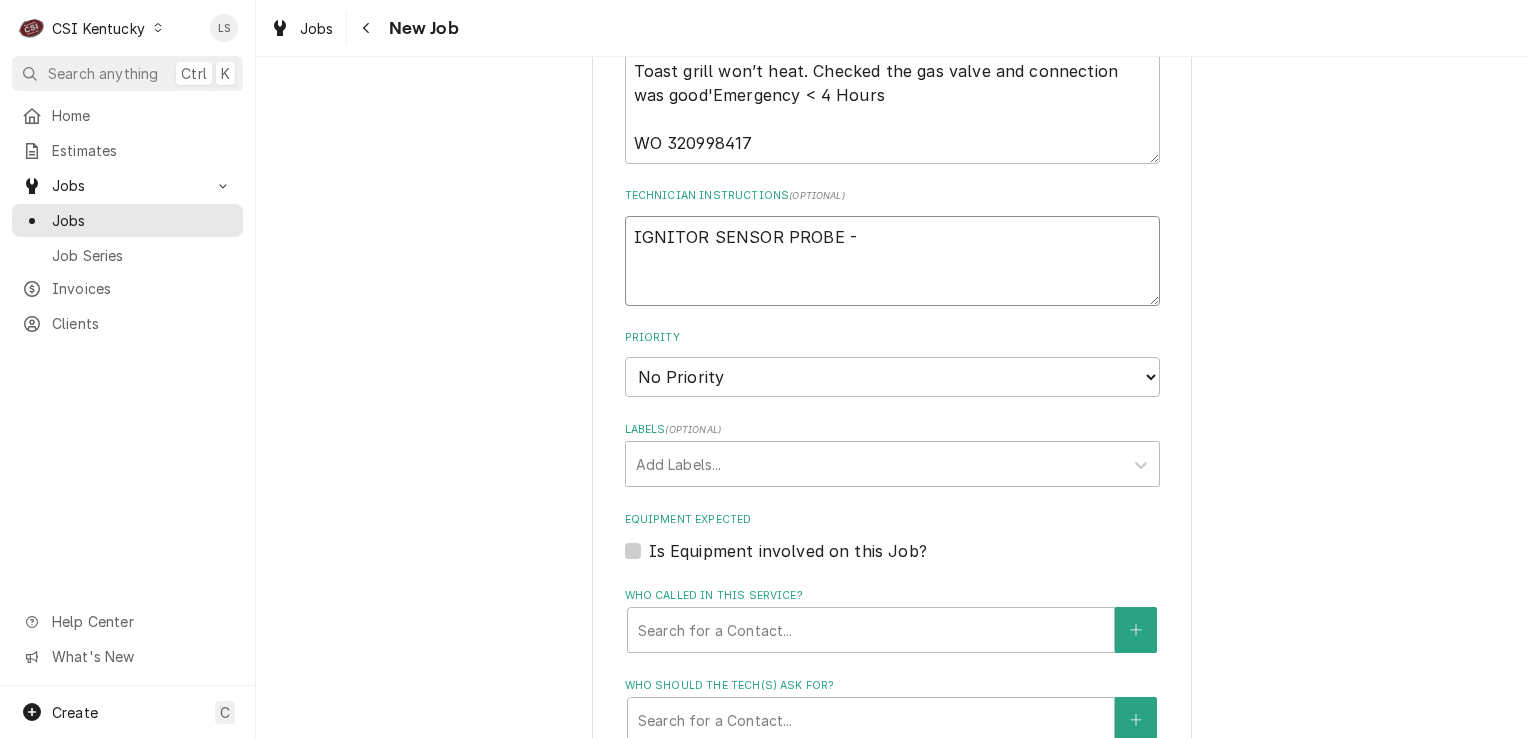 type on "x" 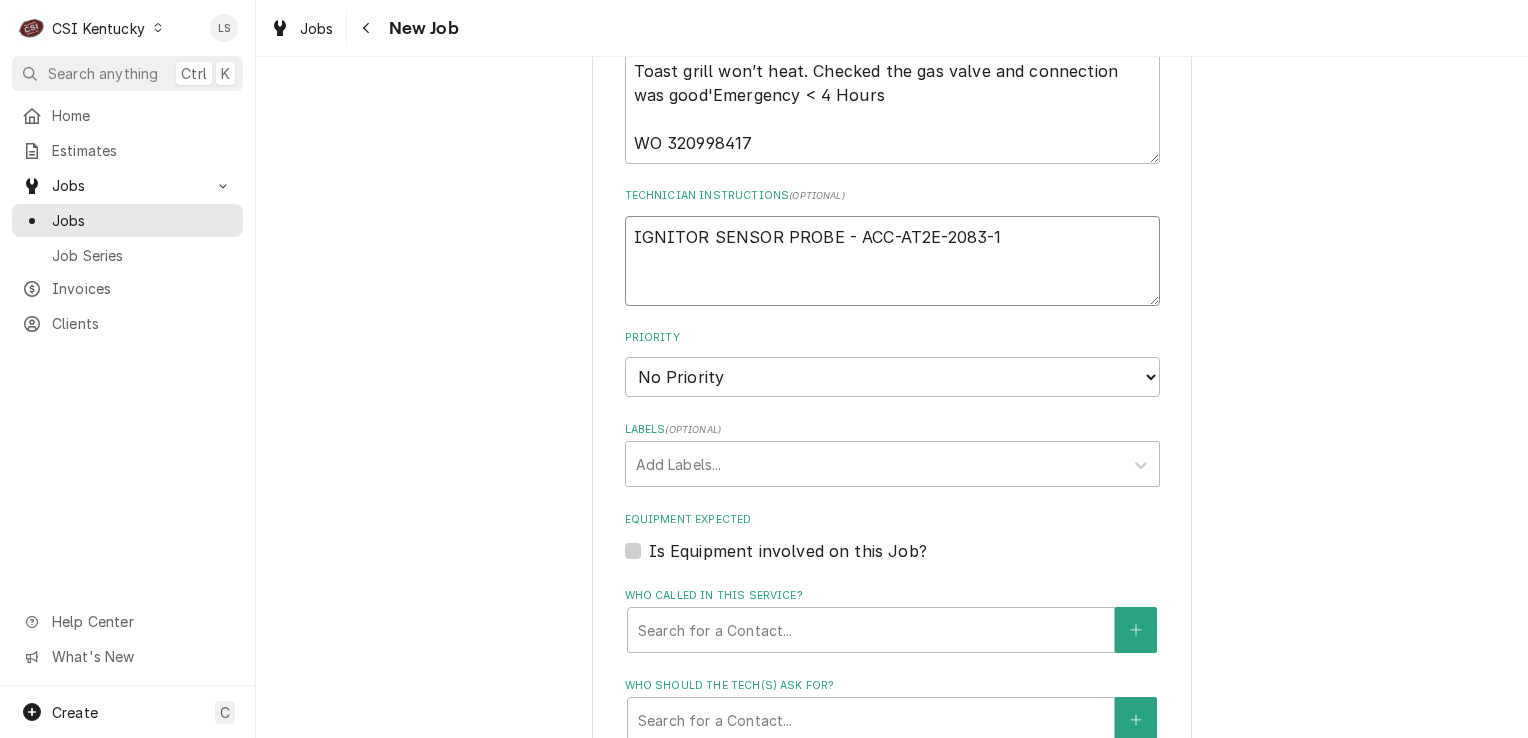 type on "x" 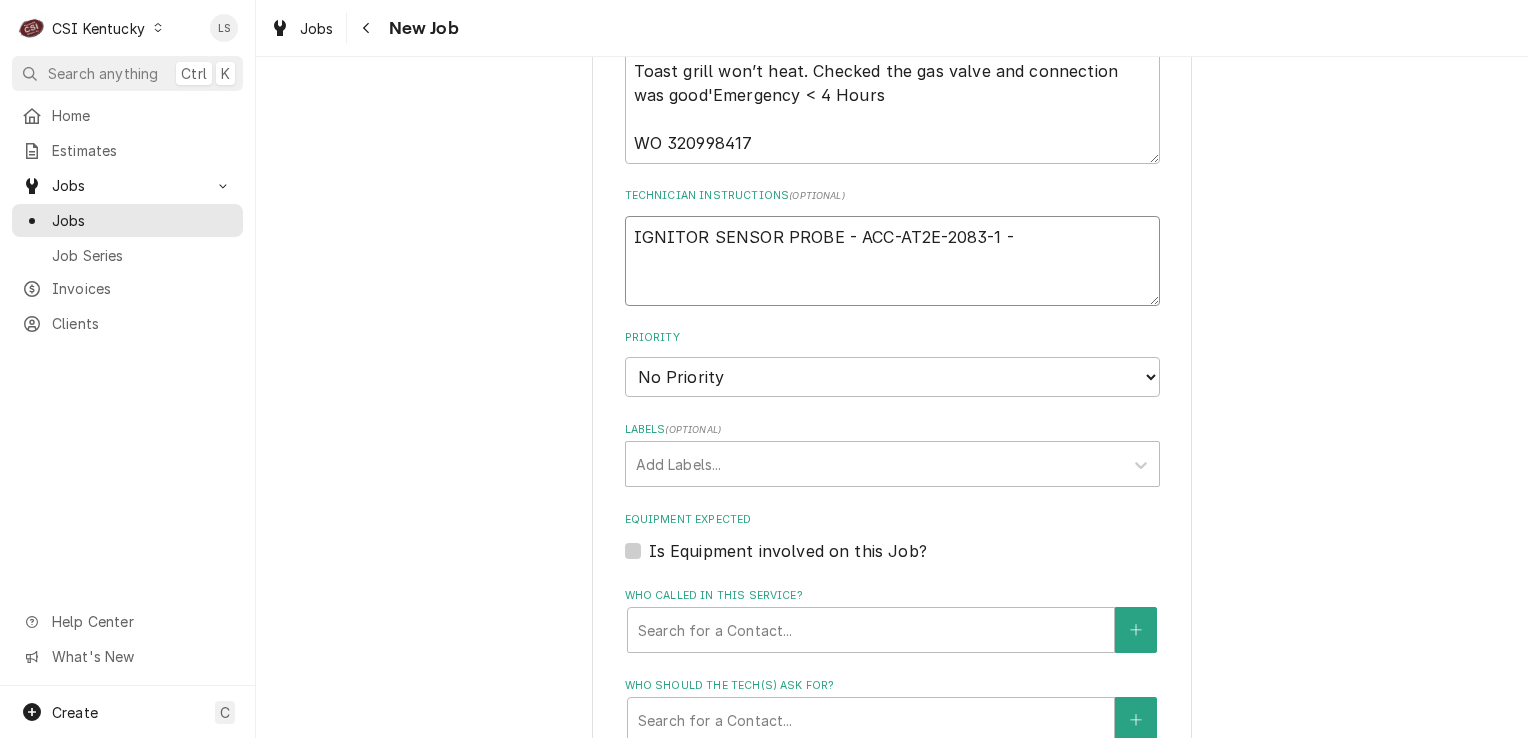 type on "x" 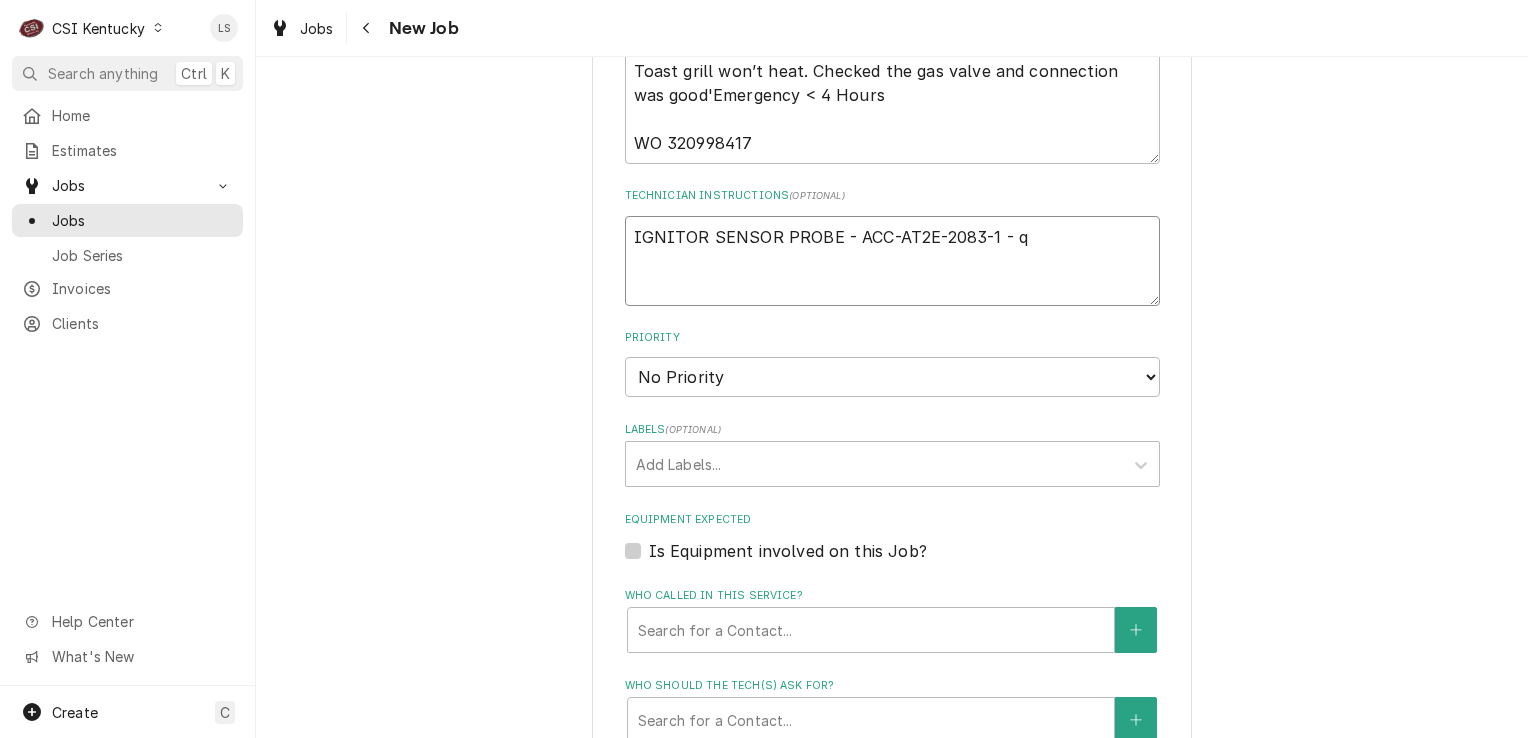type on "x" 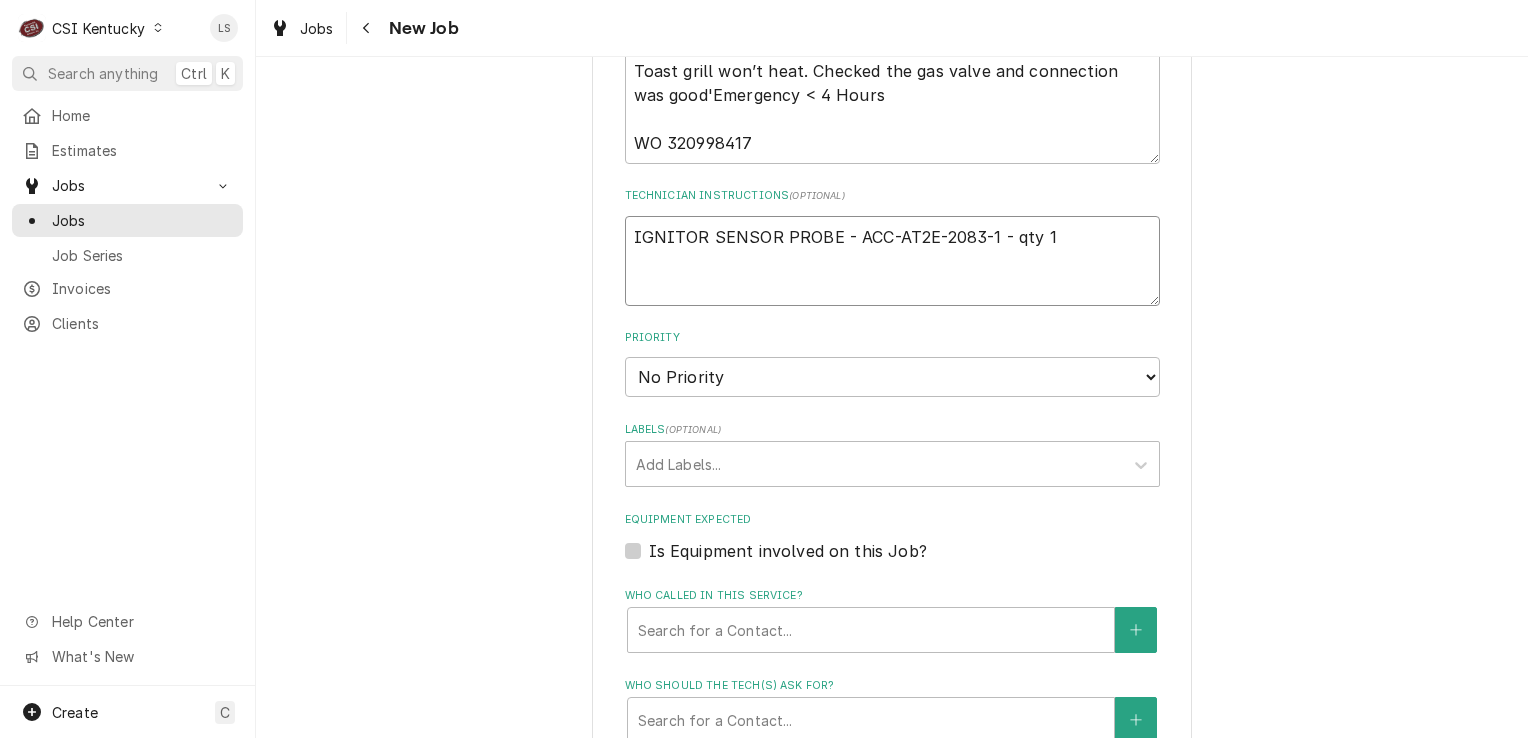 type on "x" 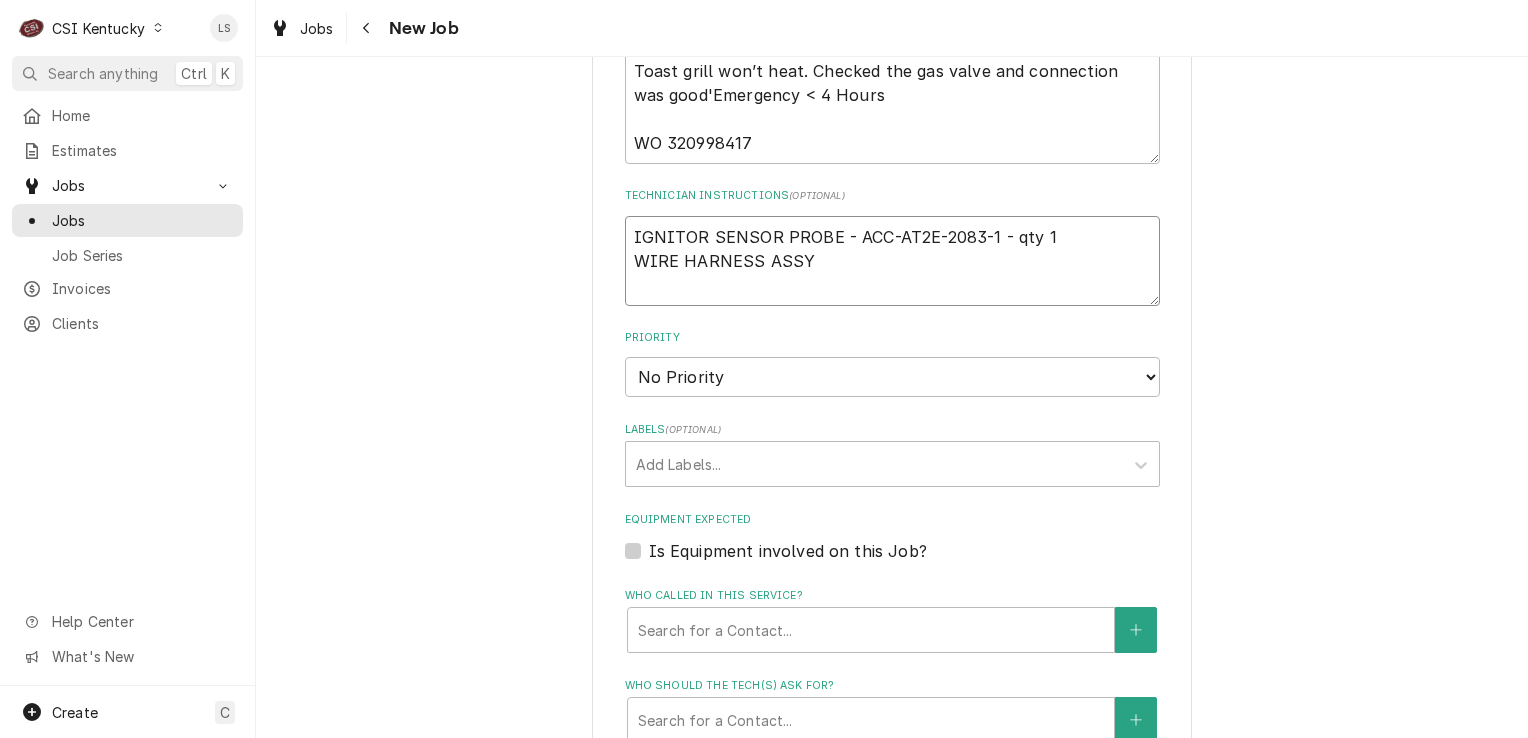 type on "x" 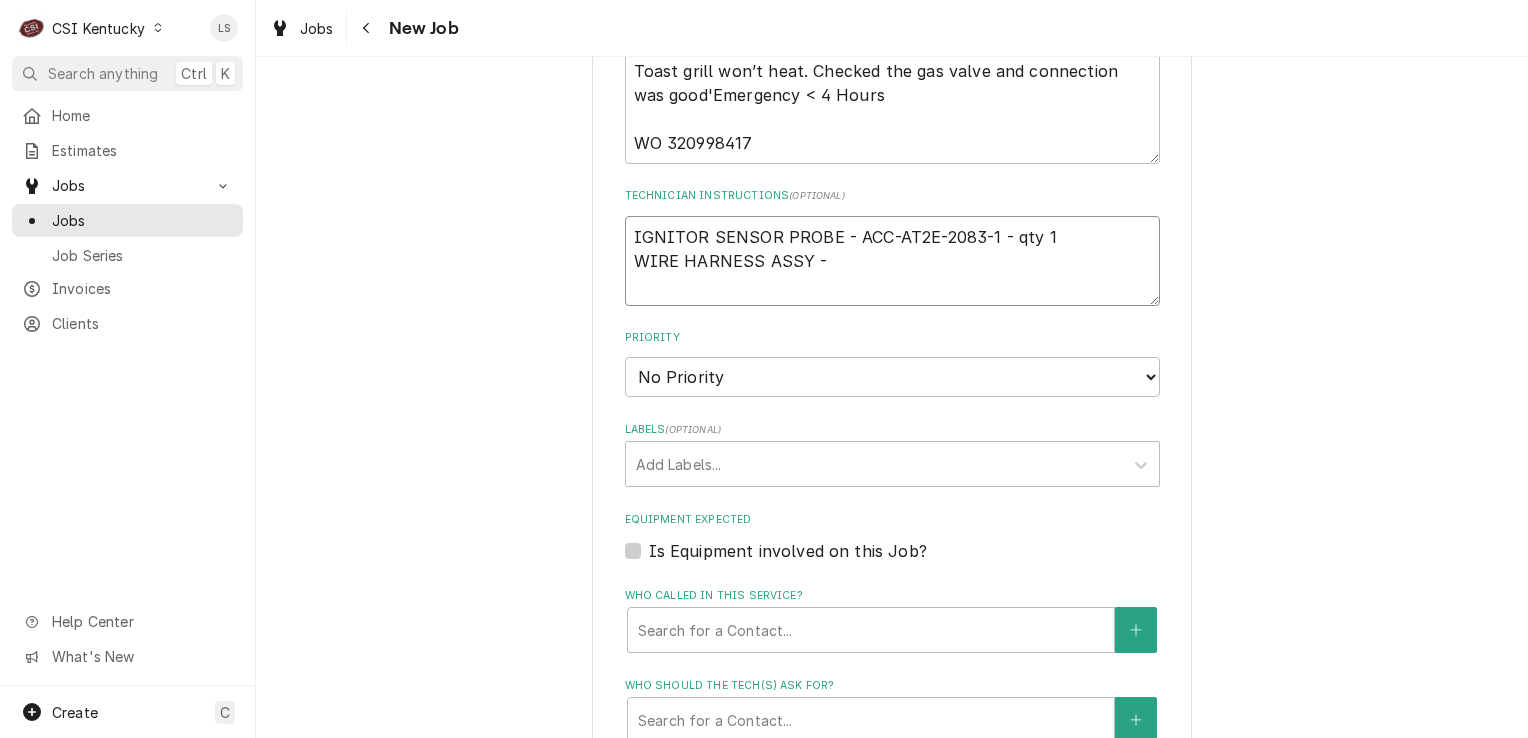 type on "x" 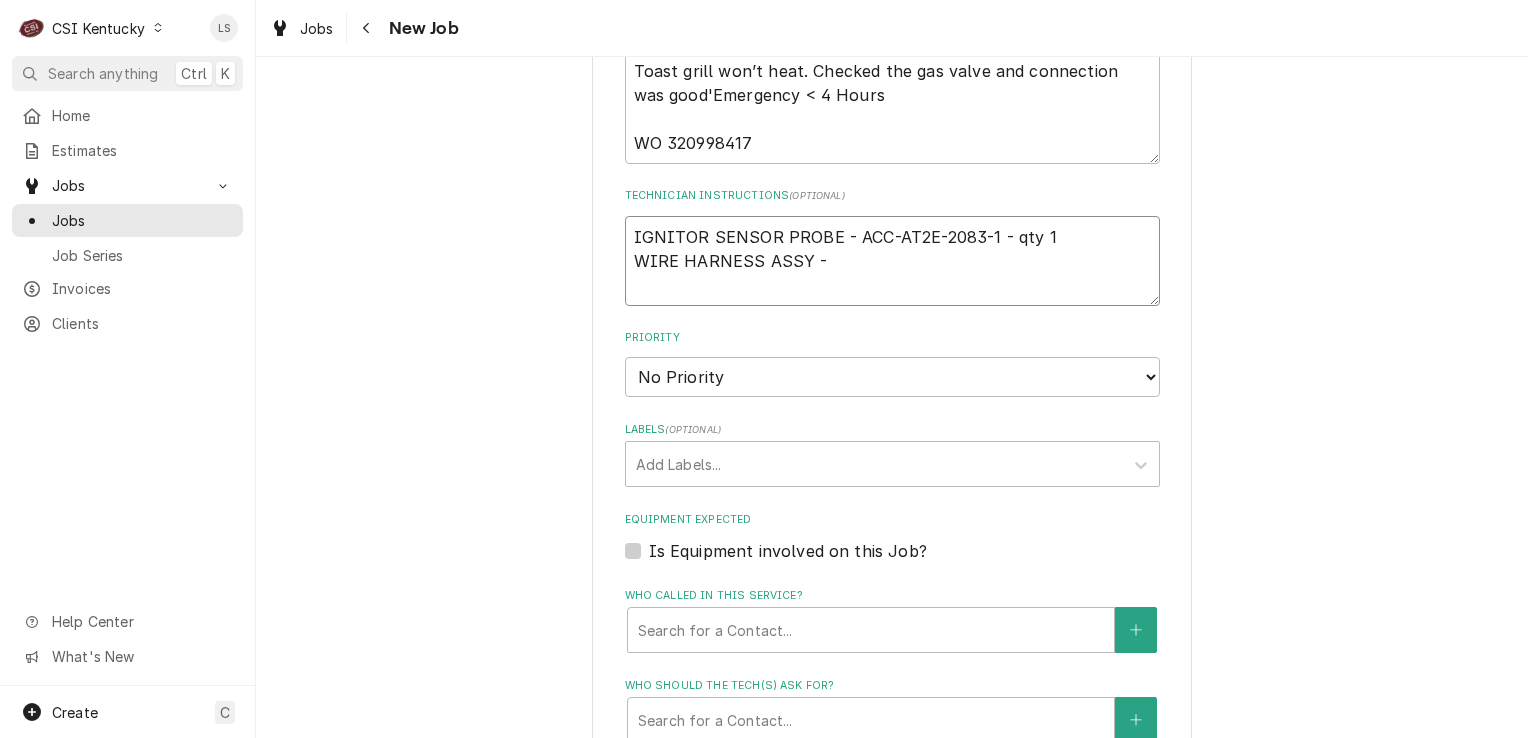 type on "IGNITOR SENSOR PROBE - ACC-AT2E-2083-1 - qty 1
WIRE HARNESS ASSY -" 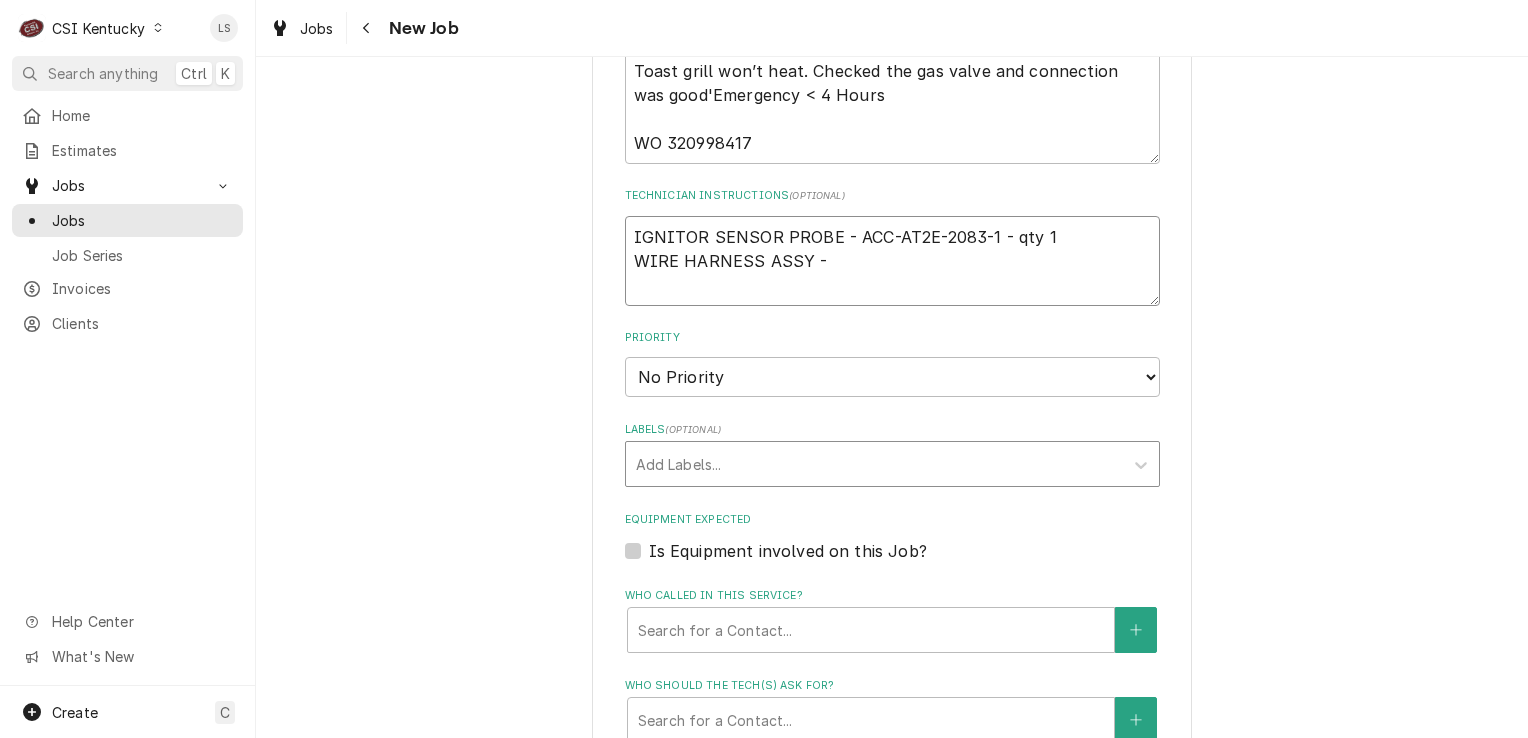 paste on "ACC-AT0A-2719-2" 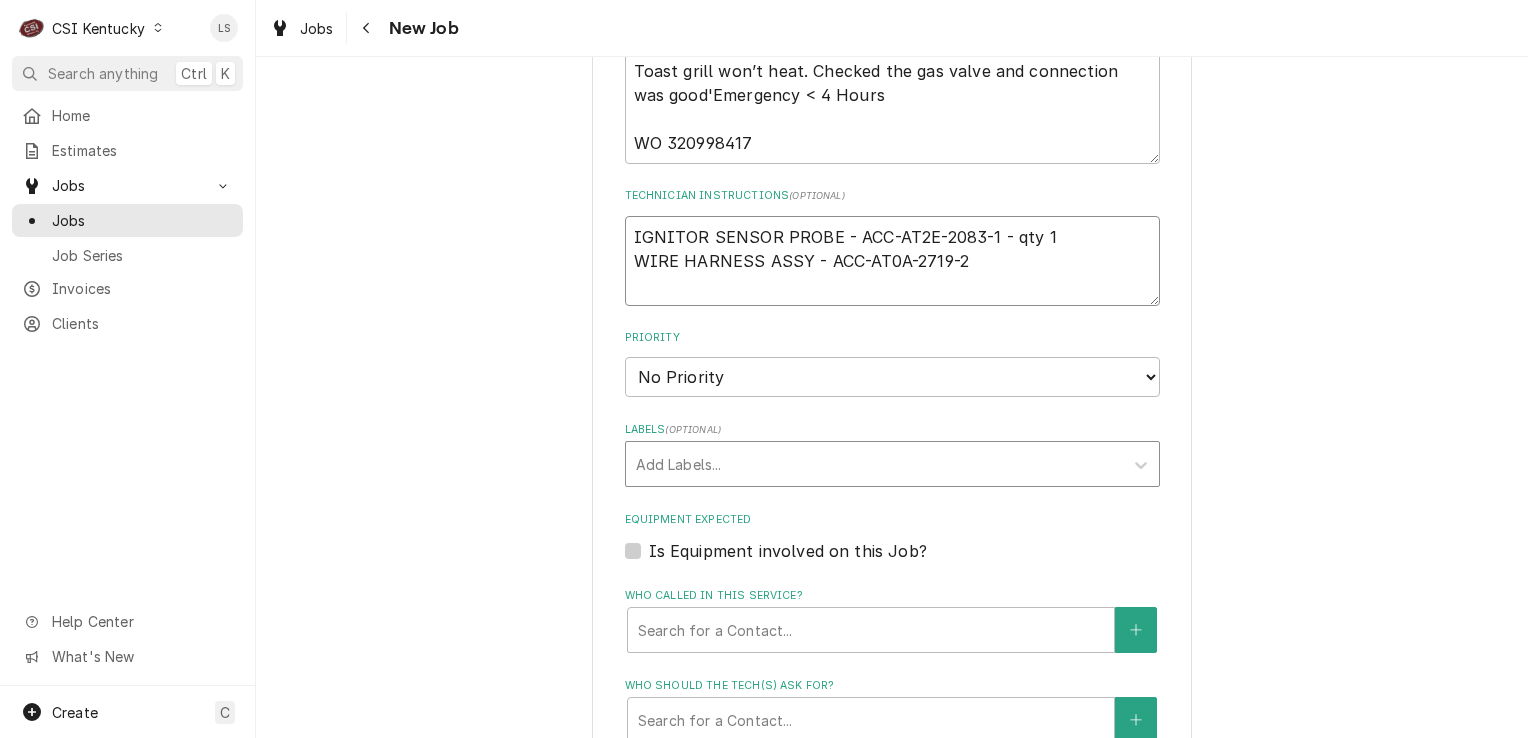 type on "x" 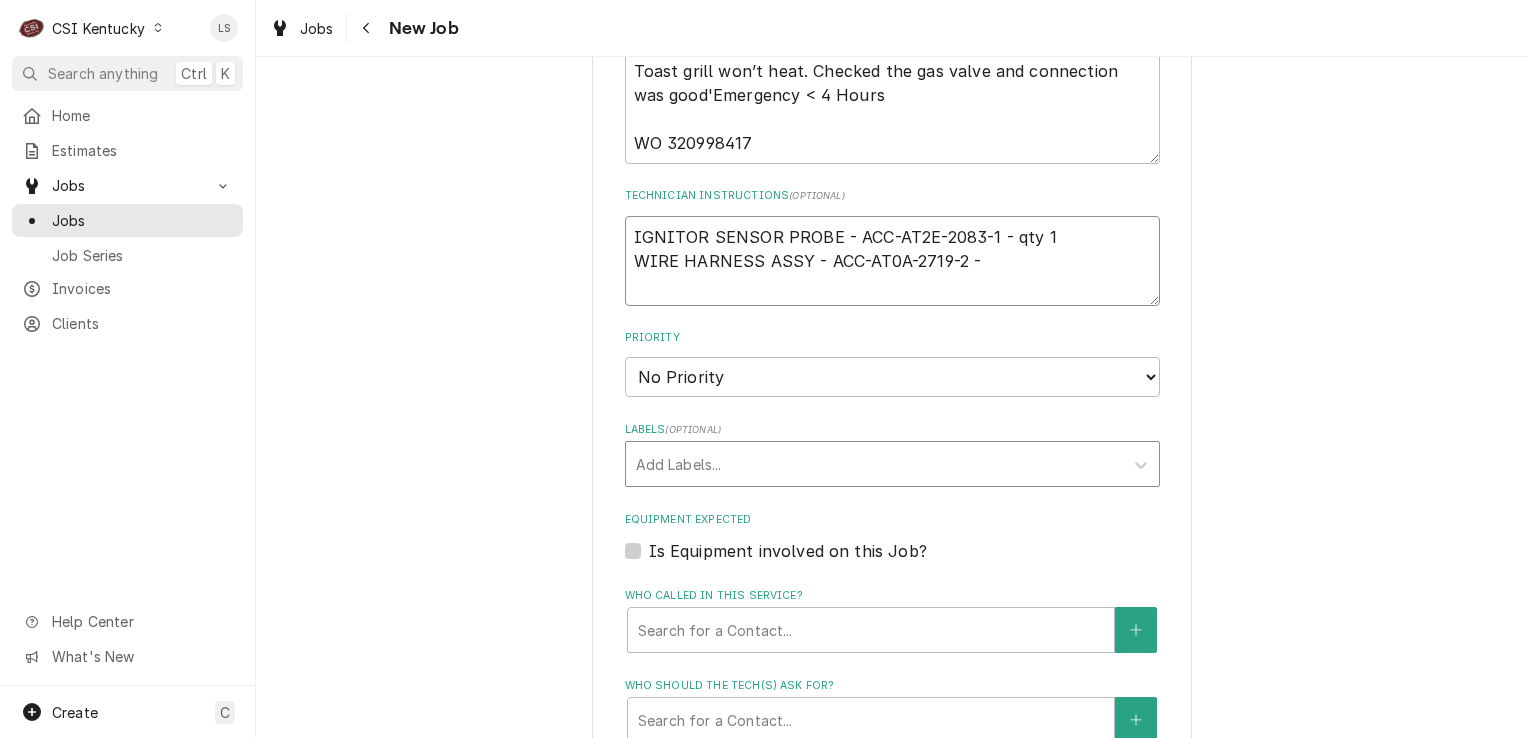 type on "x" 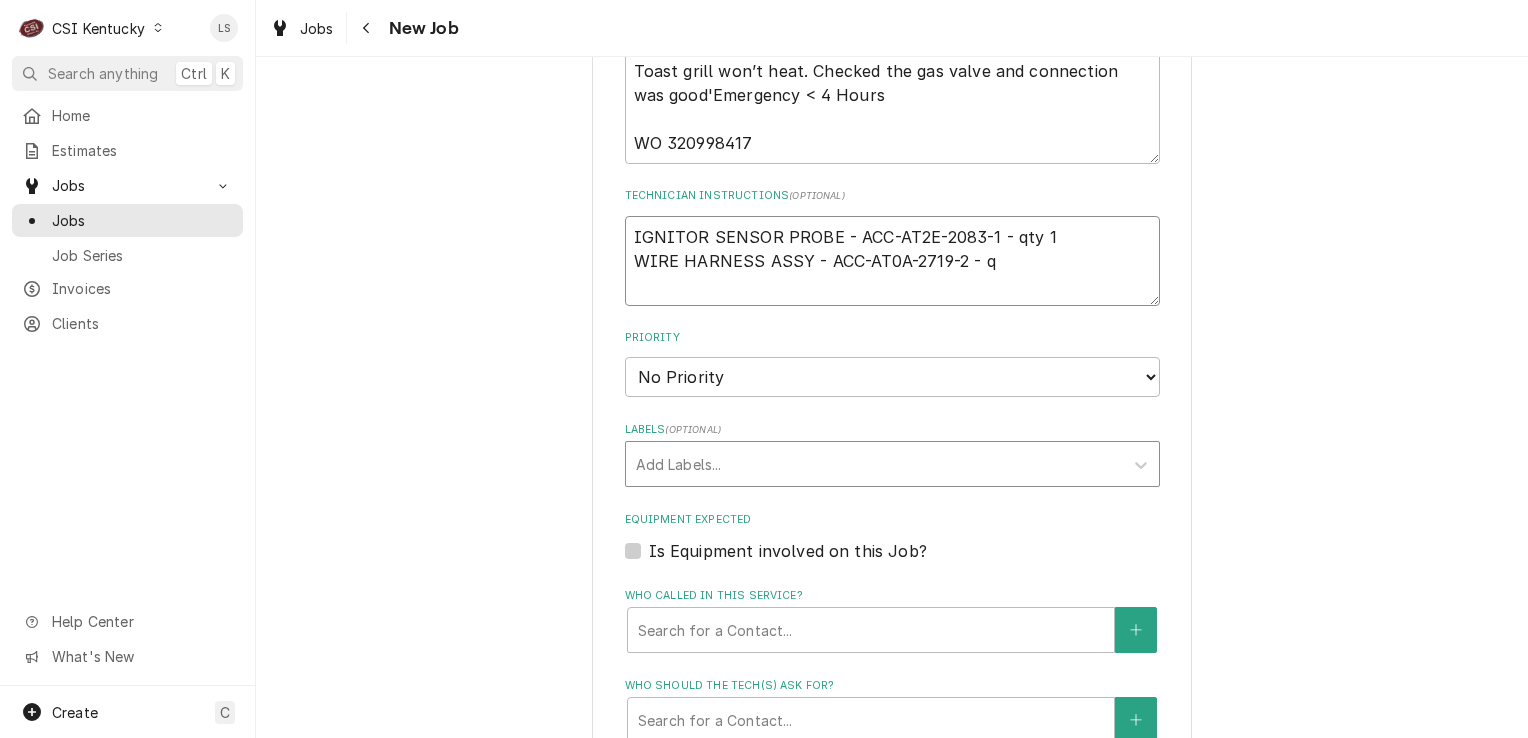 type on "IGNITOR SENSOR PROBE - ACC-AT2E-2083-1 - qty 1
WIRE HARNESS ASSY - ACC-AT0A-2719-2 - qt" 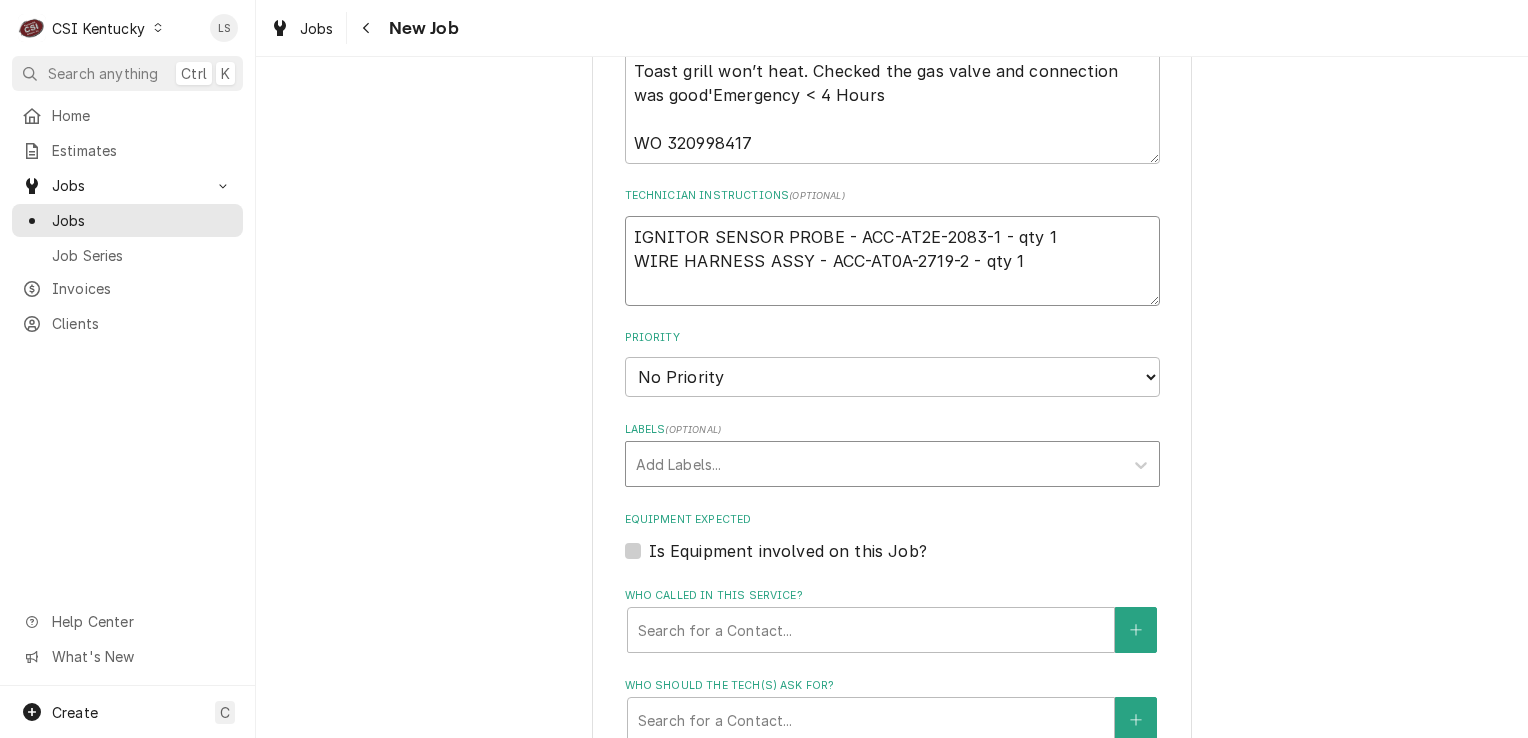 type on "x" 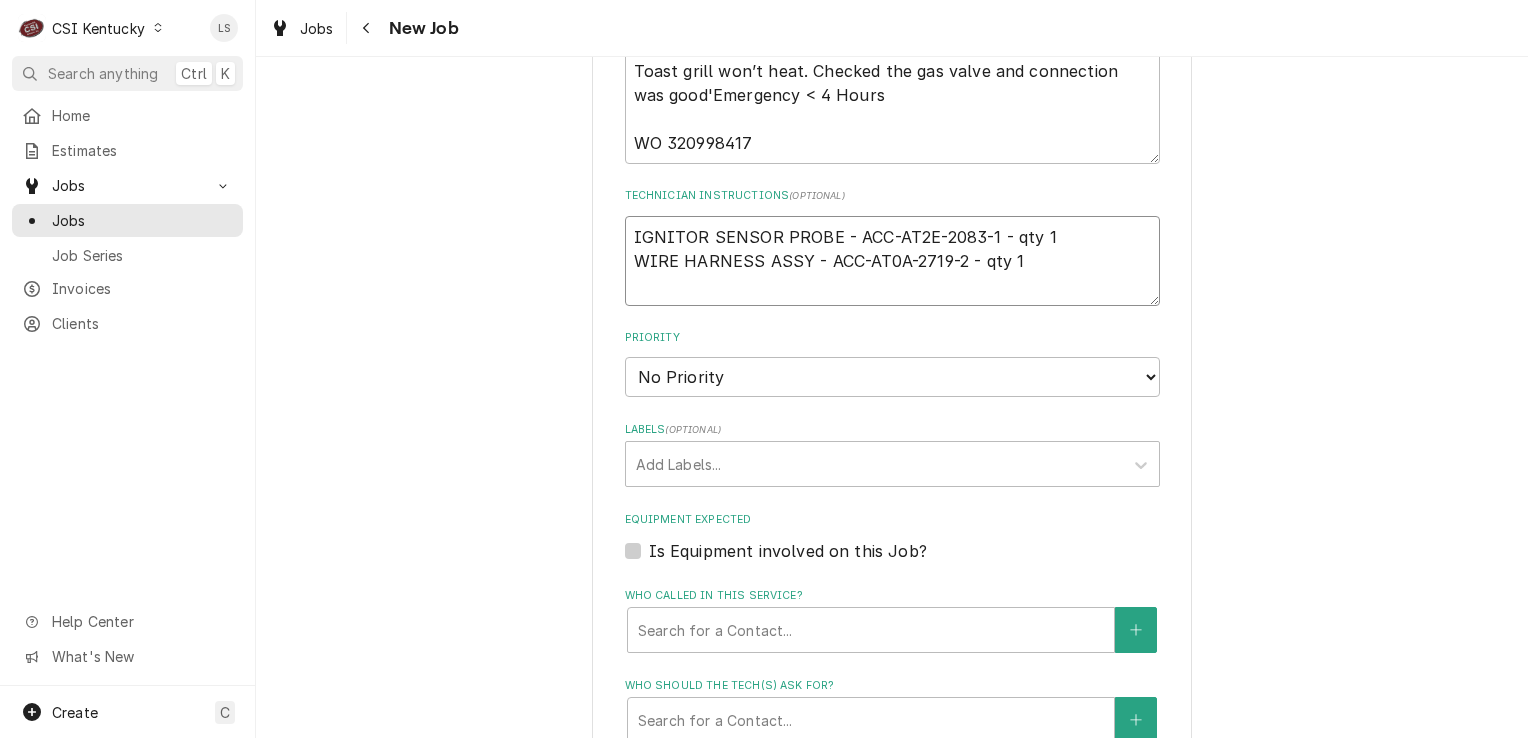 type on "IGNITOR SENSOR PROBE - ACC-AT2E-2083-1 - qty 1
WIRE HARNESS ASSY - ACC-AT0A-2719-2 - qty 1" 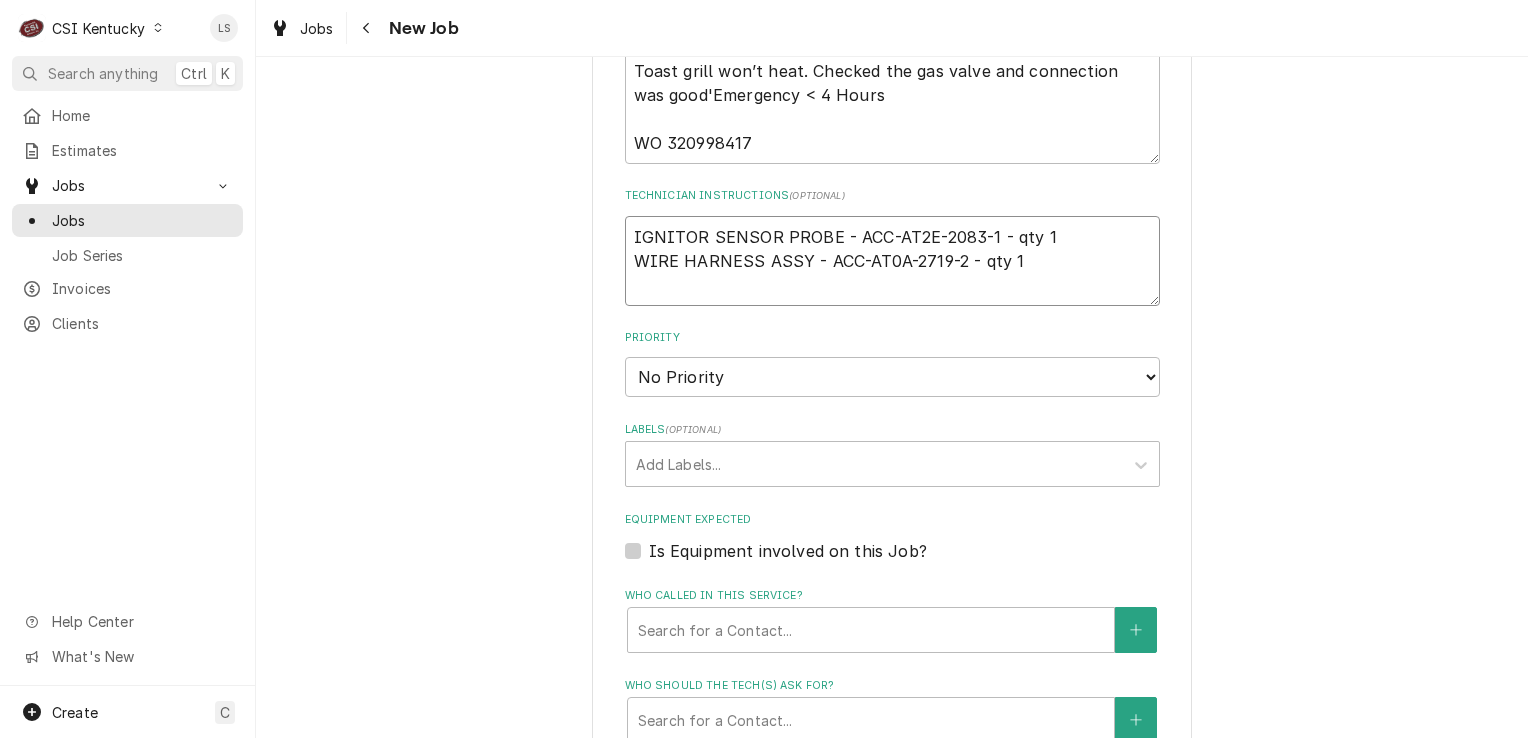 paste on "IGNITION CONTROL MOD" 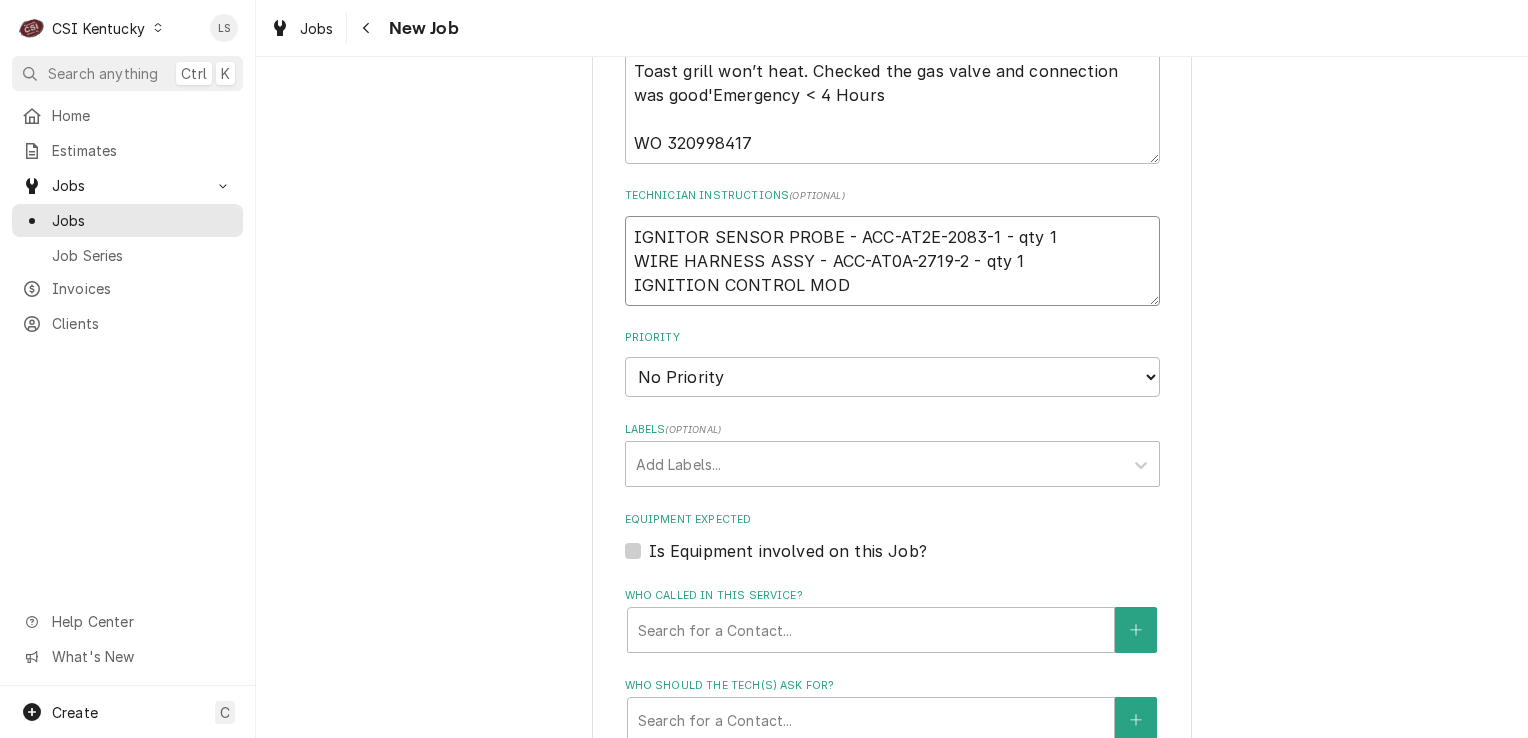 type on "x" 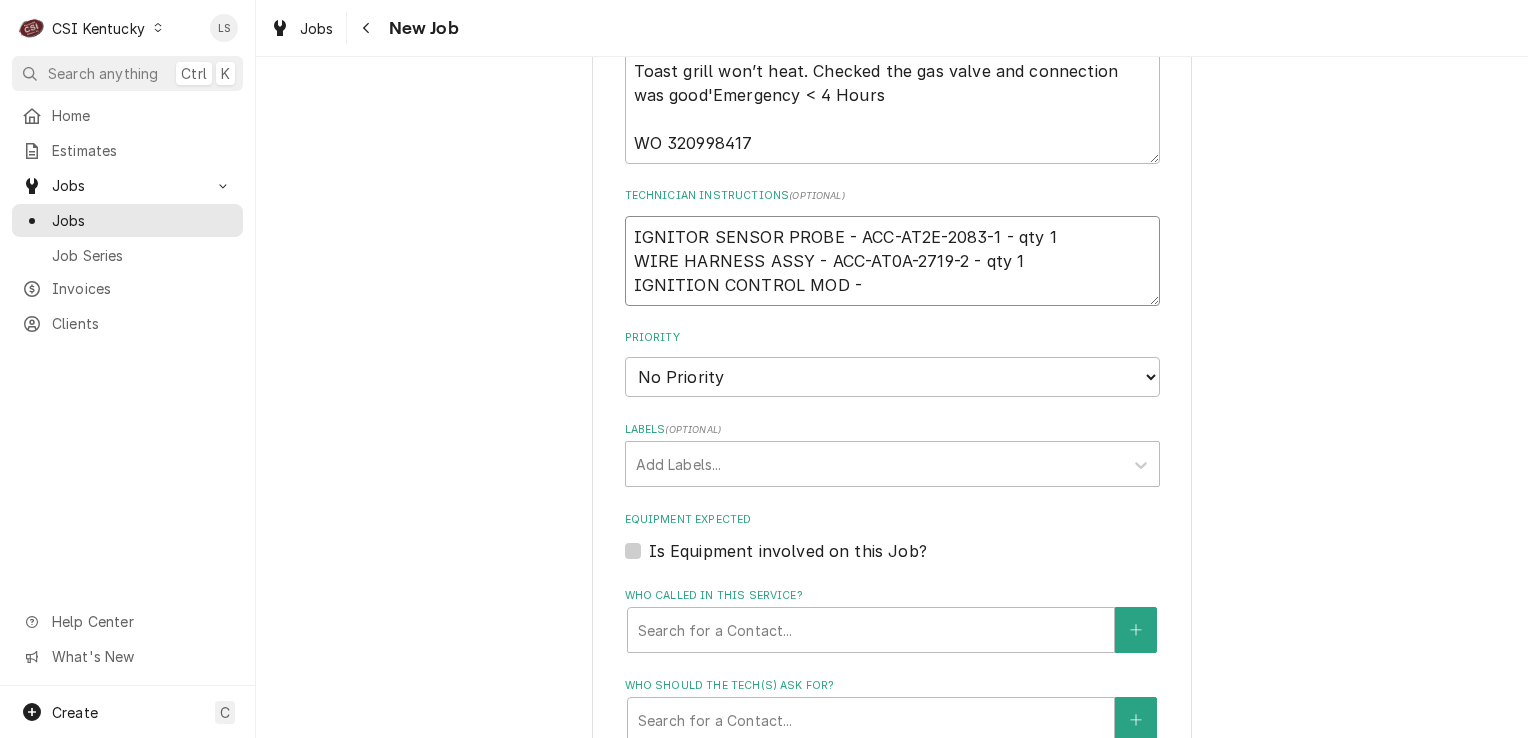 type on "x" 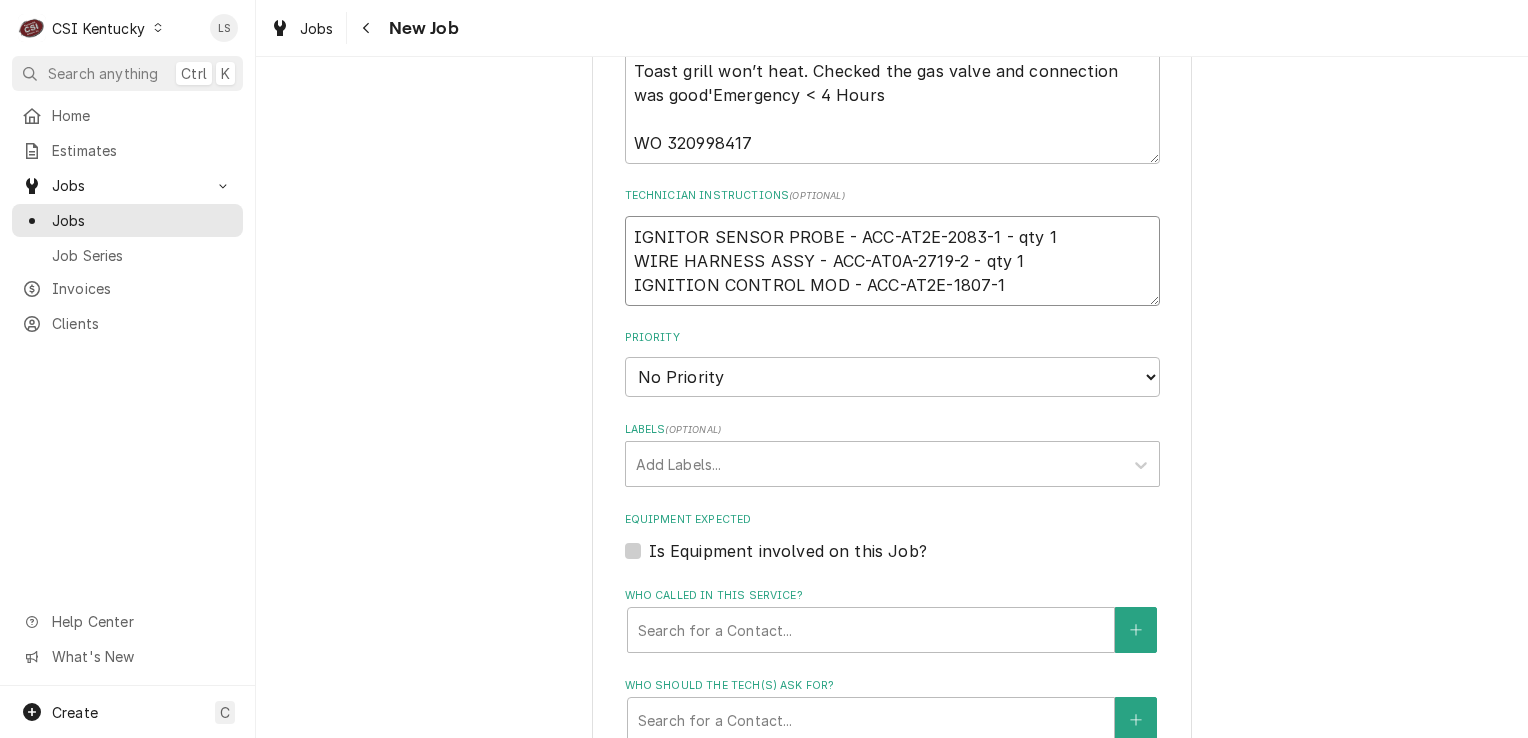 type on "x" 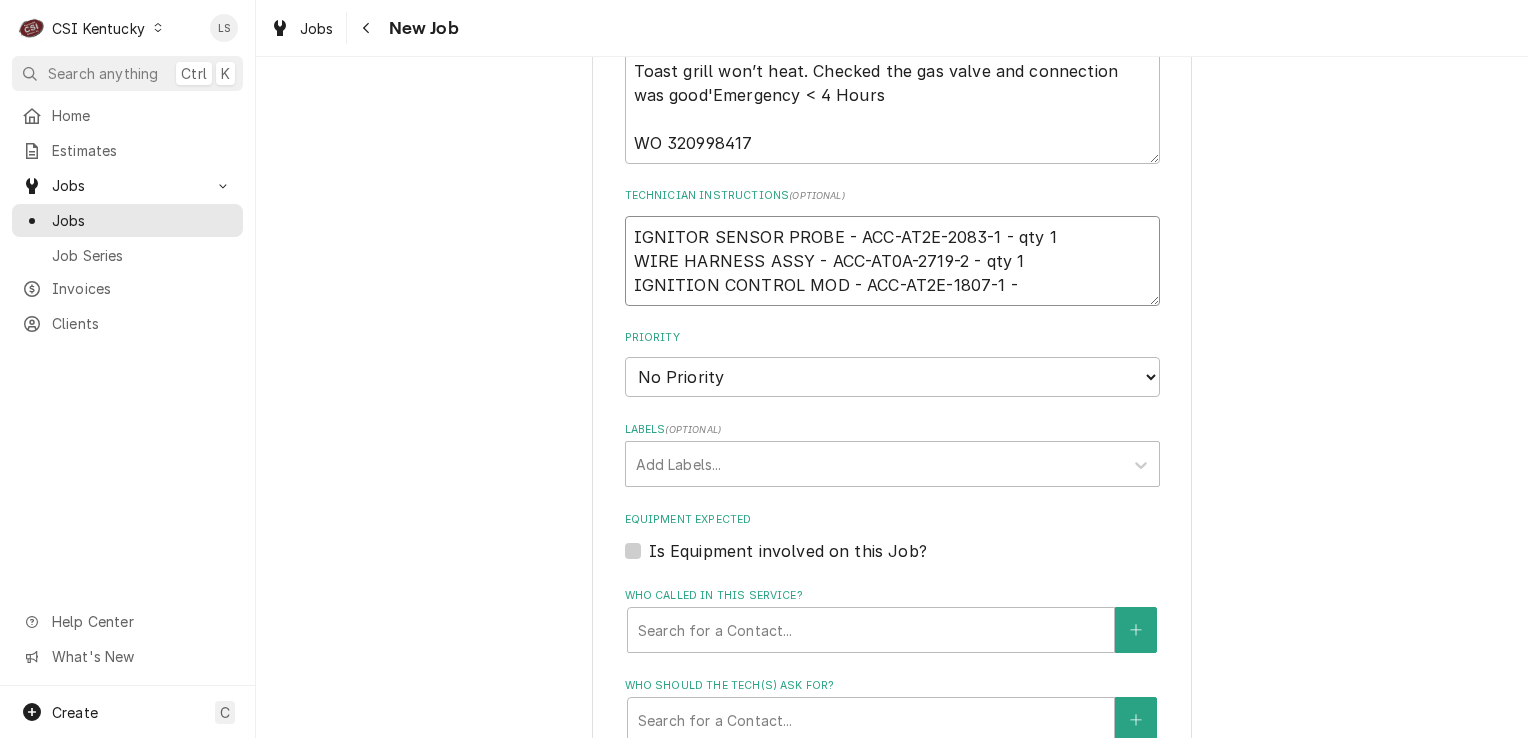 type on "x" 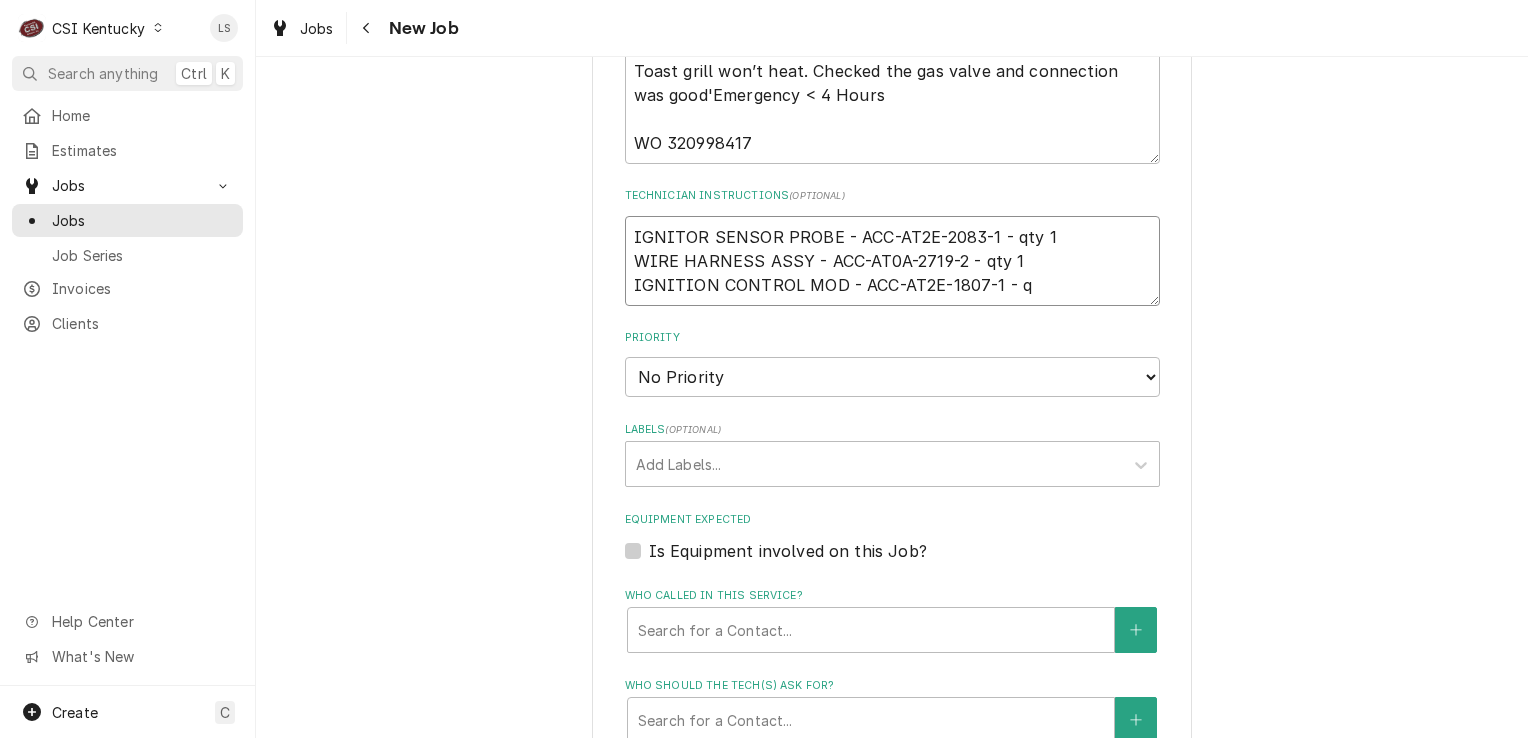 type on "x" 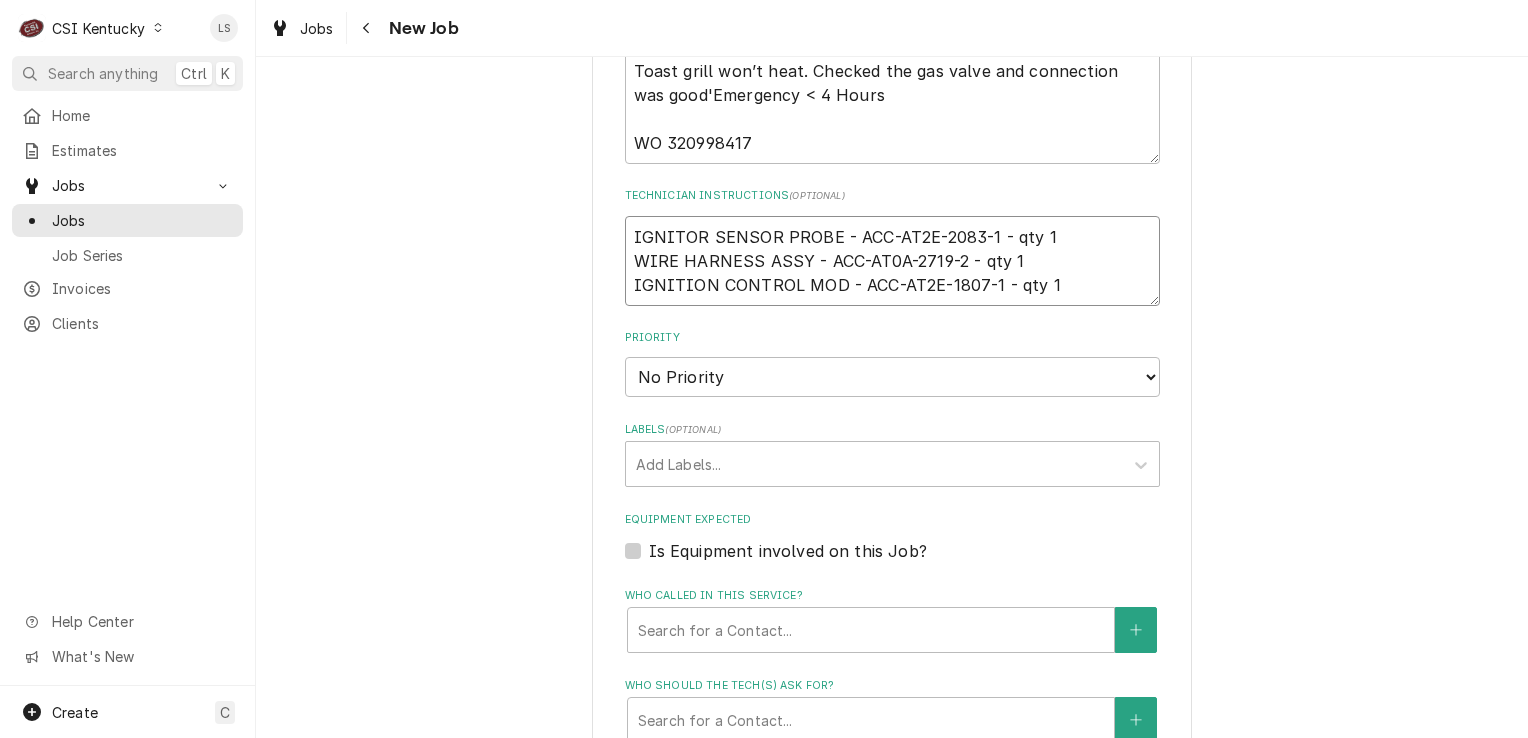 click on "IGNITOR SENSOR PROBE - ACC-AT2E-2083-1 - qty 1
WIRE HARNESS ASSY - ACC-AT0A-2719-2 - qty 1
IGNITION CONTROL MOD - ACC-AT2E-1807-1 - qty 1" at bounding box center [892, 261] 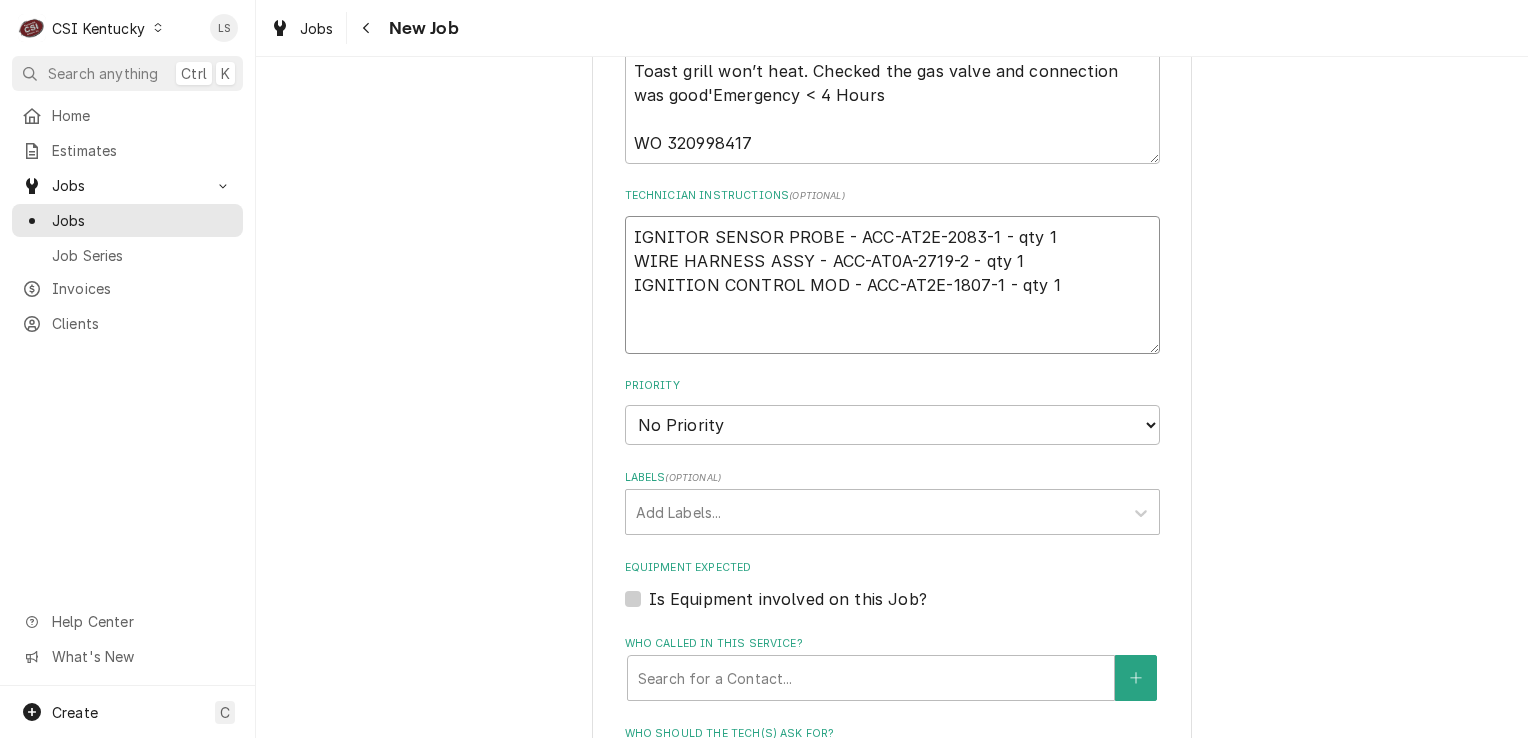 click on "IGNITOR SENSOR PROBE - ACC-AT2E-2083-1 - qty 1
WIRE HARNESS ASSY - ACC-AT0A-2719-2 - qty 1
IGNITION CONTROL MOD - ACC-AT2E-1807-1 - qty 1" at bounding box center [892, 285] 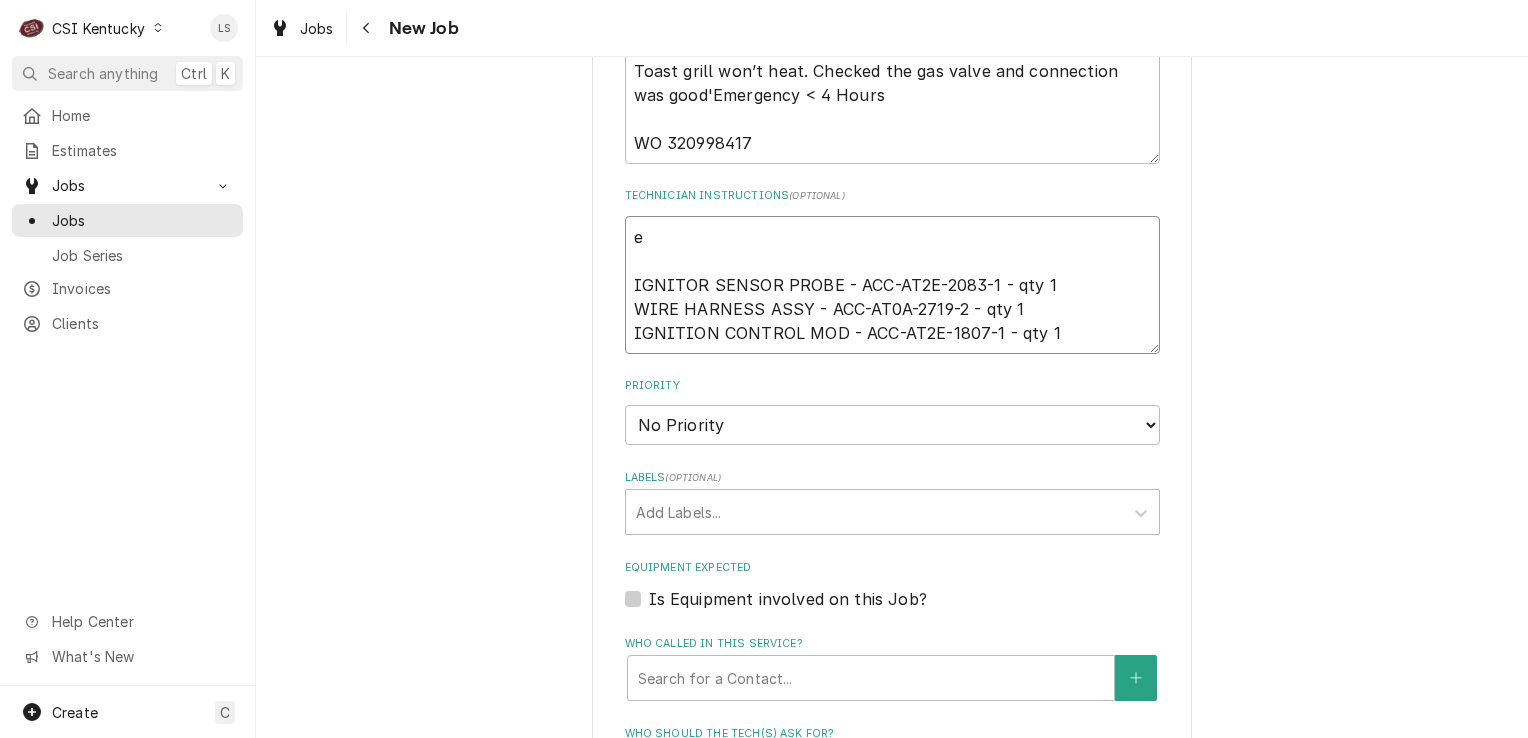type on "x" 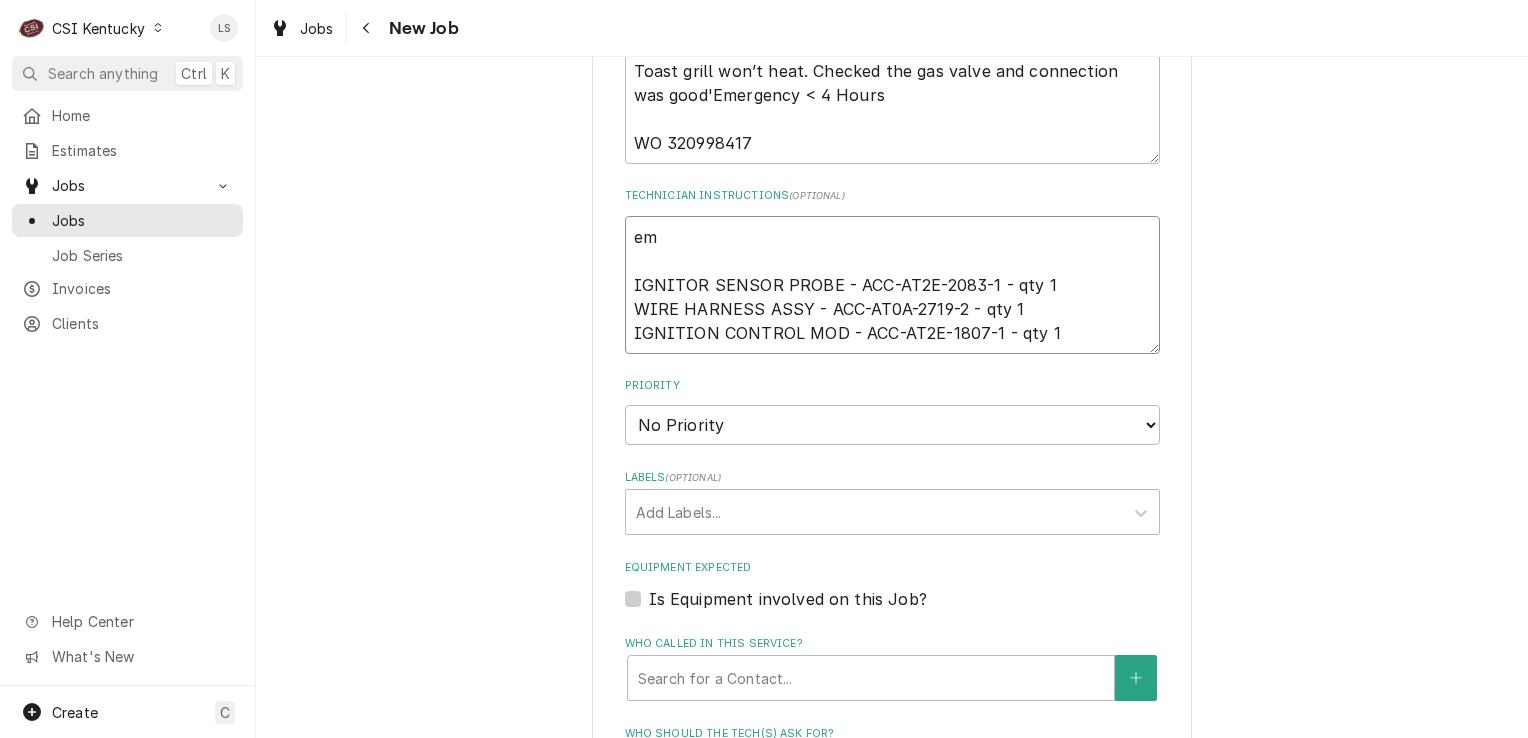 type on "x" 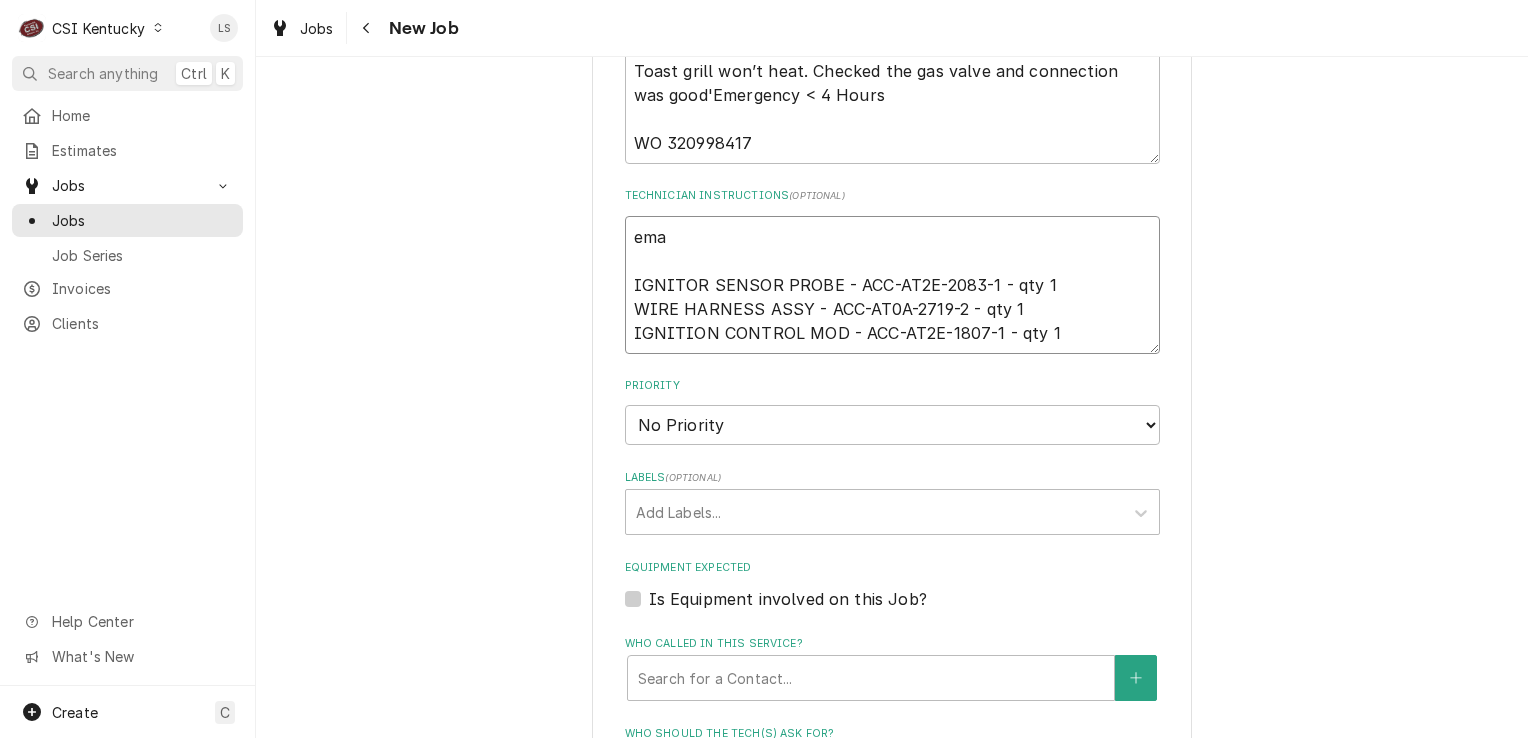 type on "x" 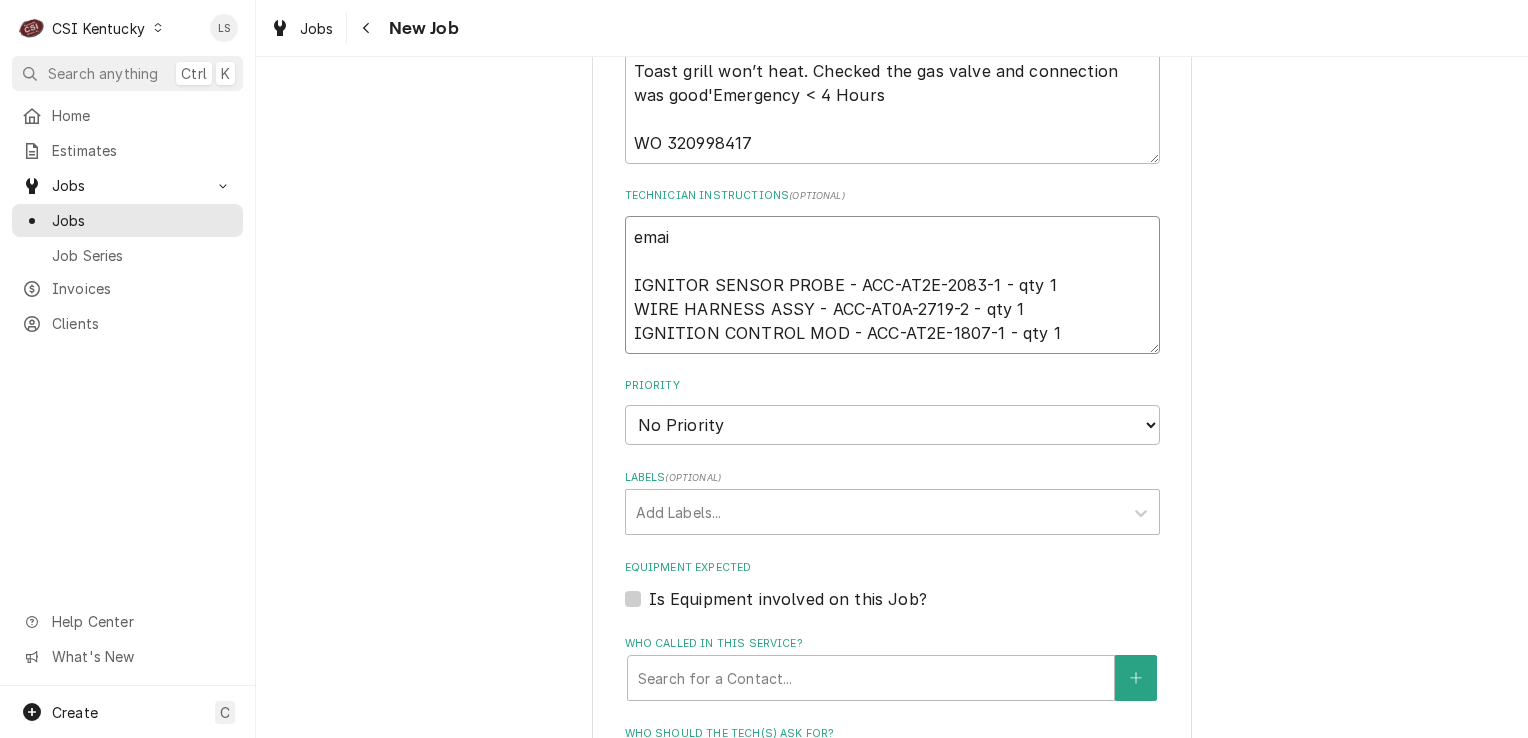 type on "x" 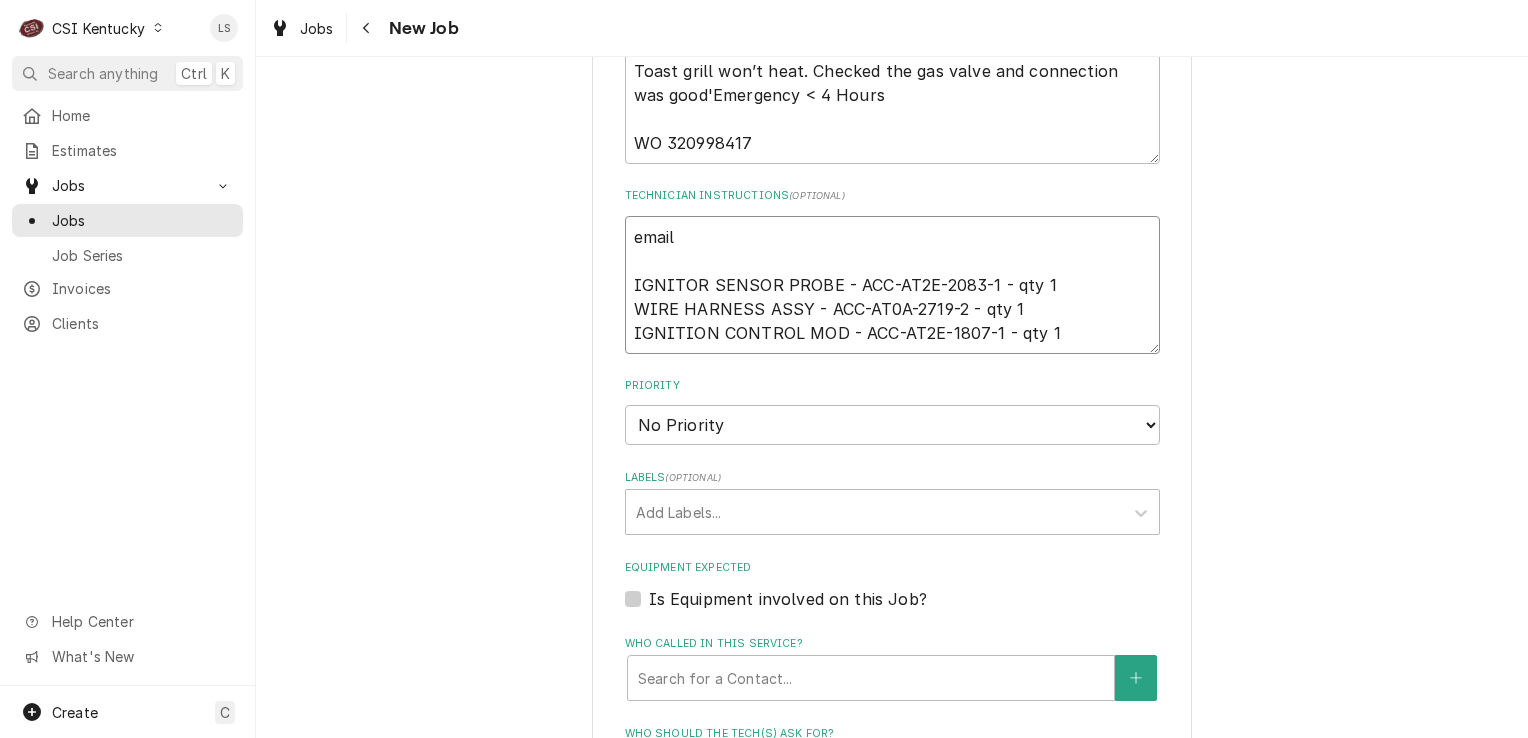 type on "x" 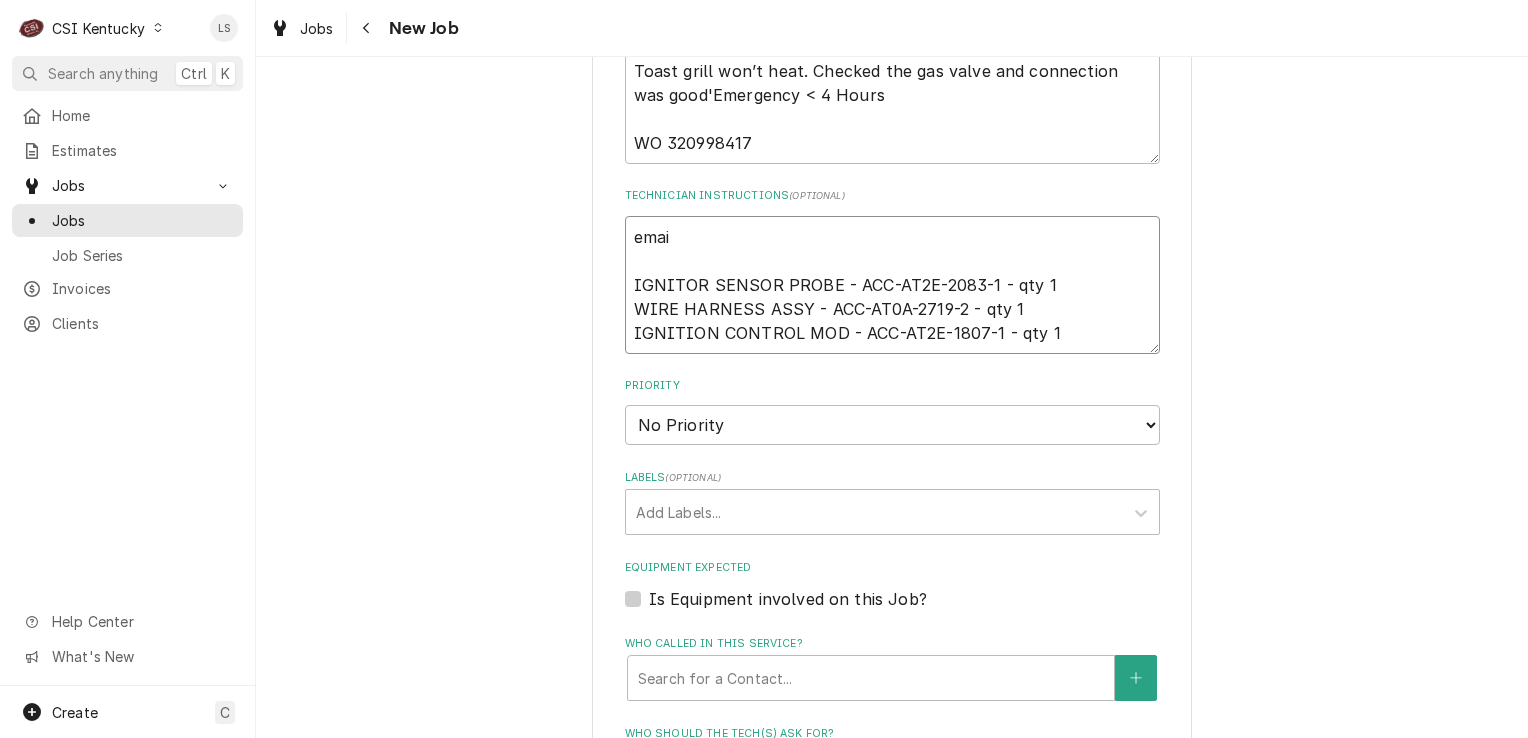type on "x" 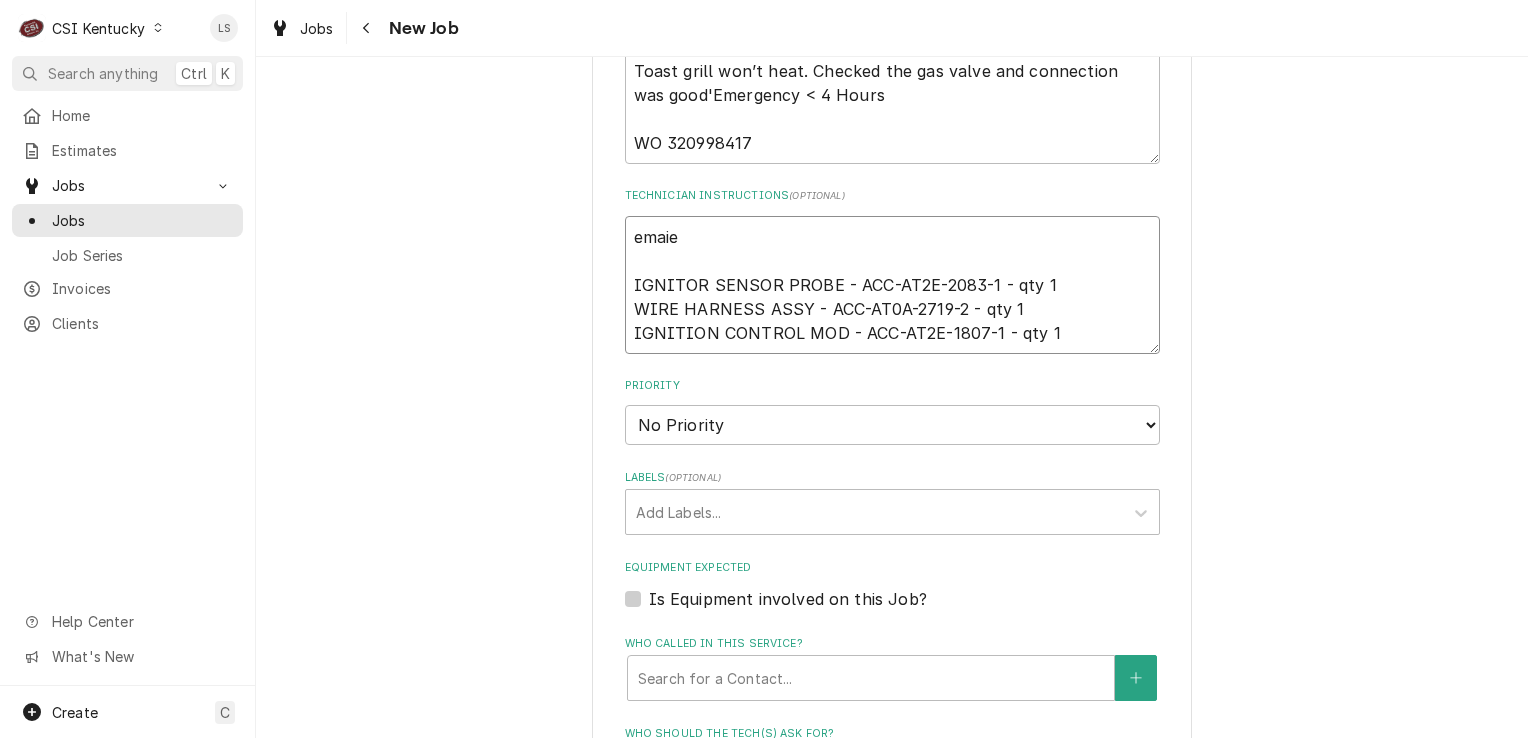 type on "x" 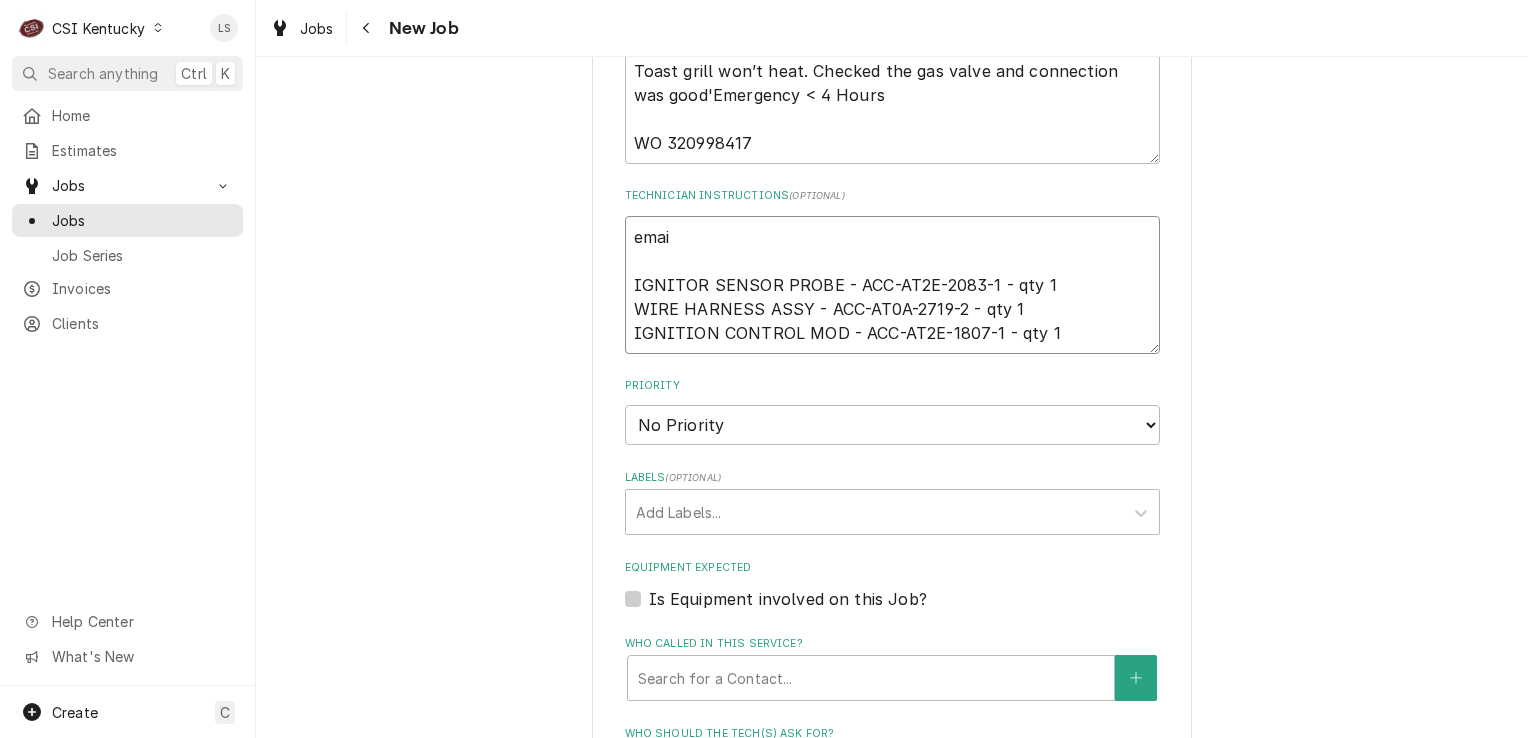 type on "x" 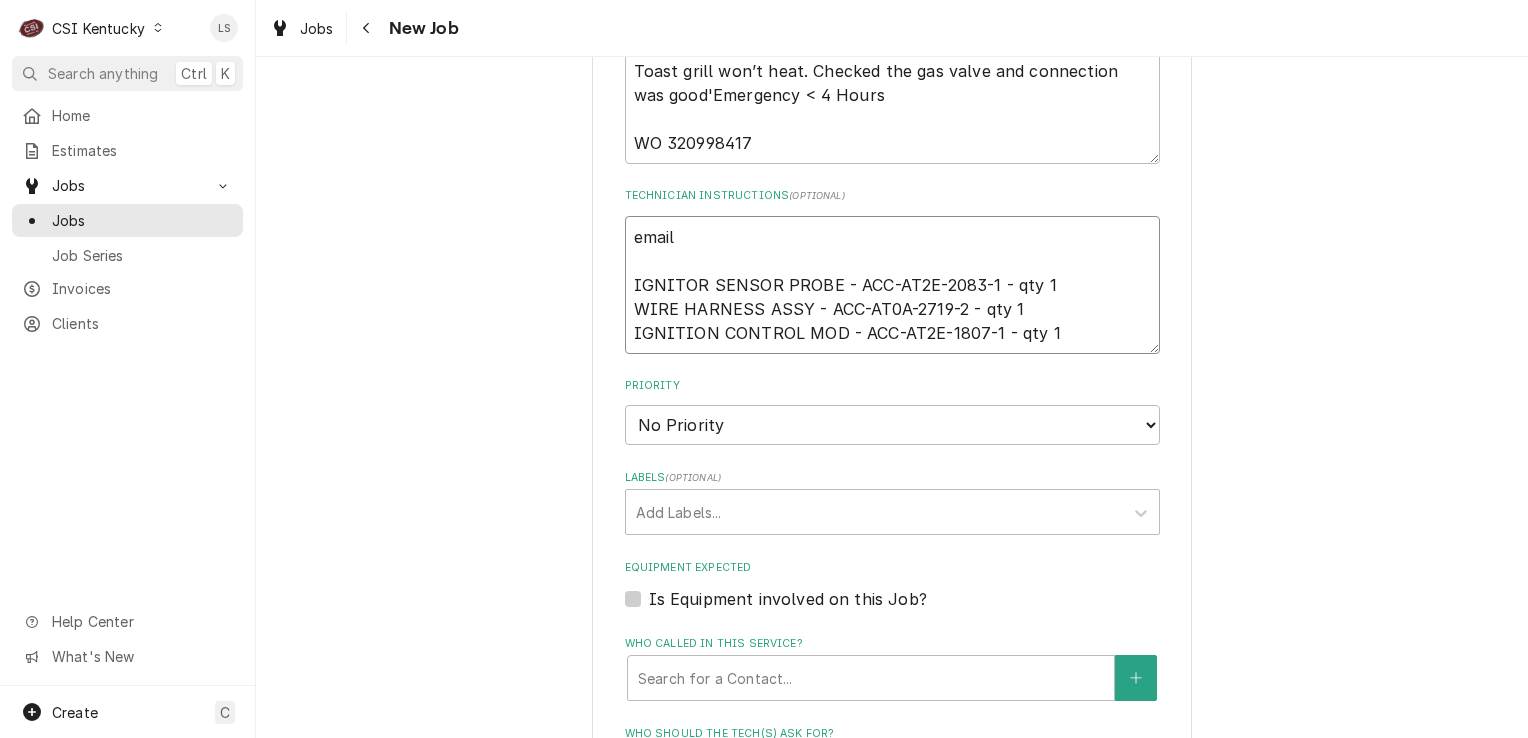 type on "x" 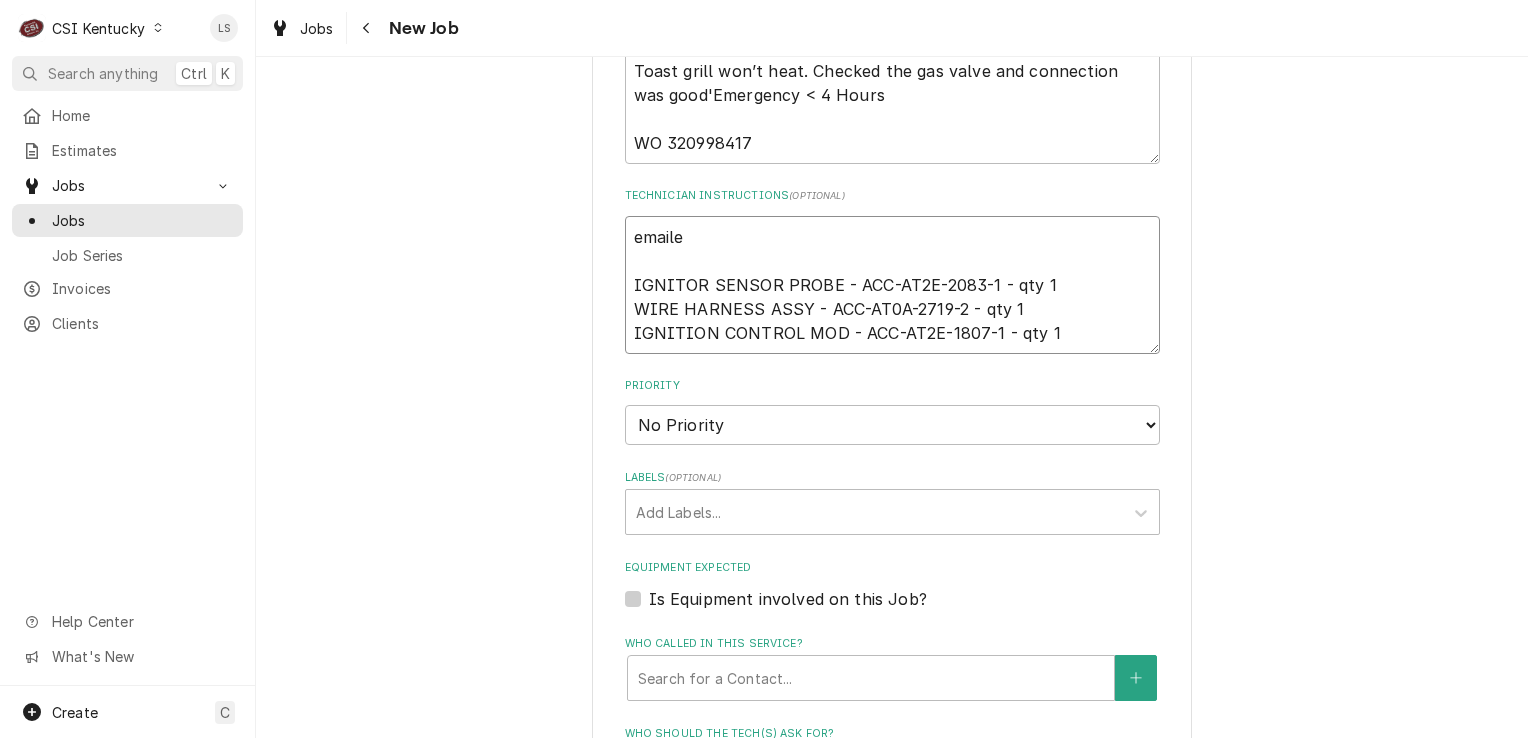 type on "x" 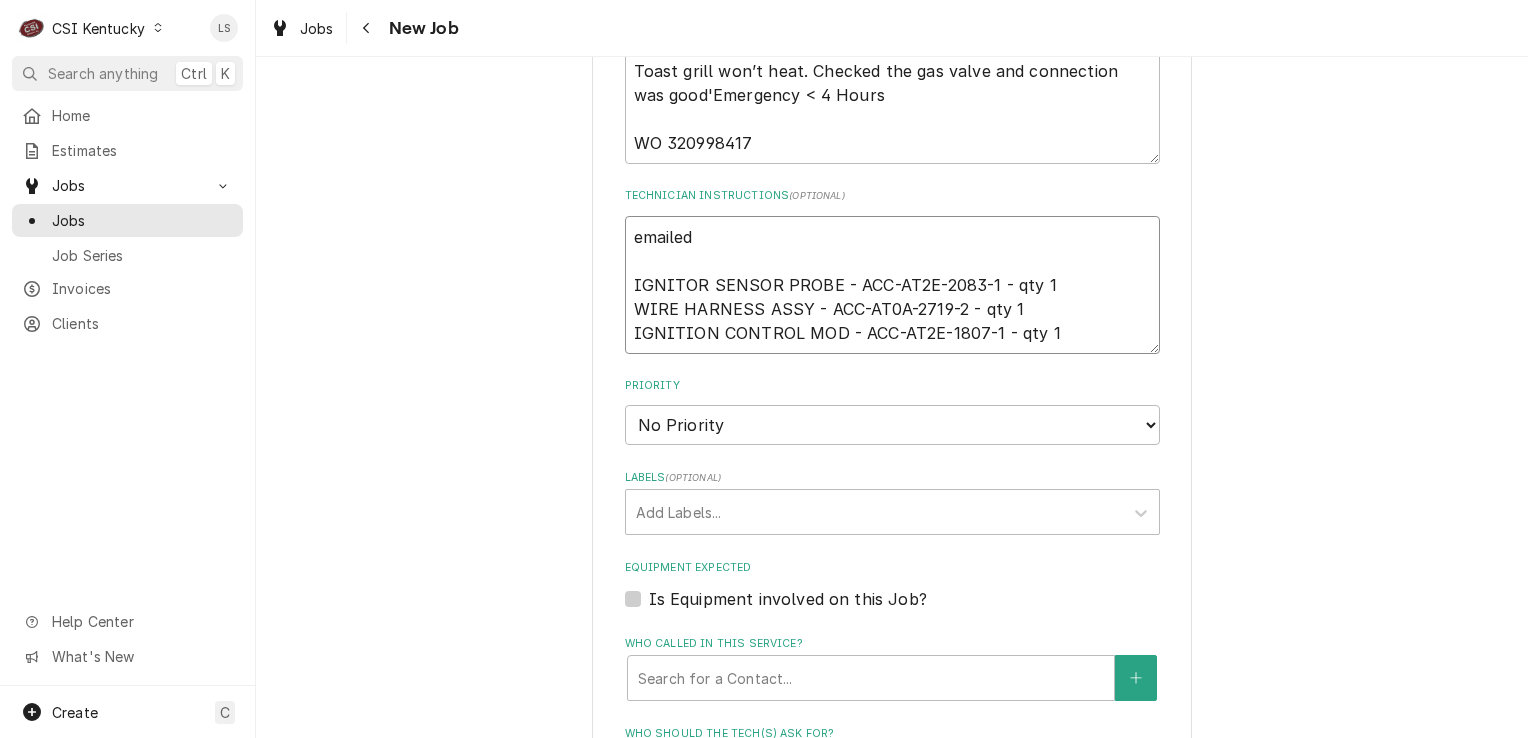 type on "x" 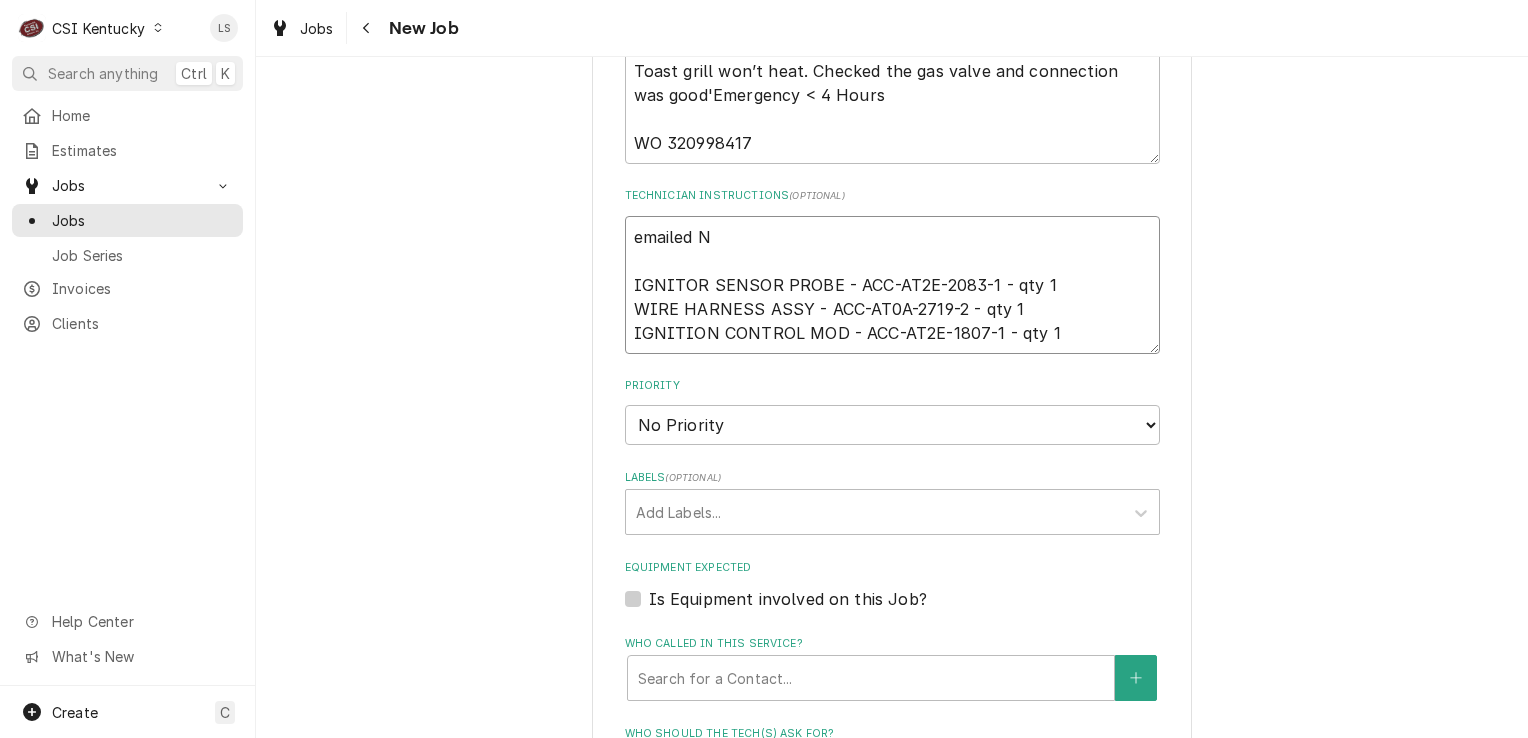 type on "x" 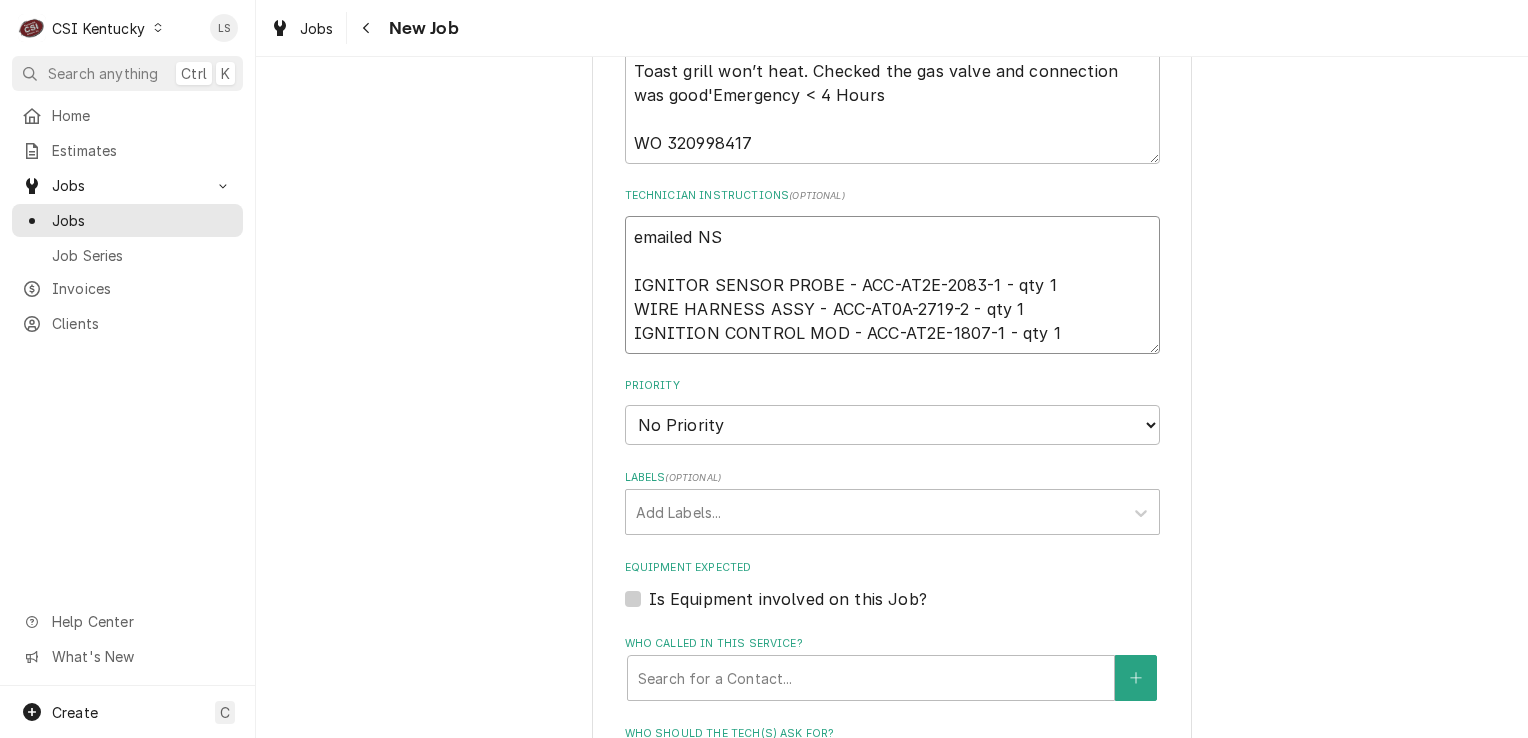 type on "x" 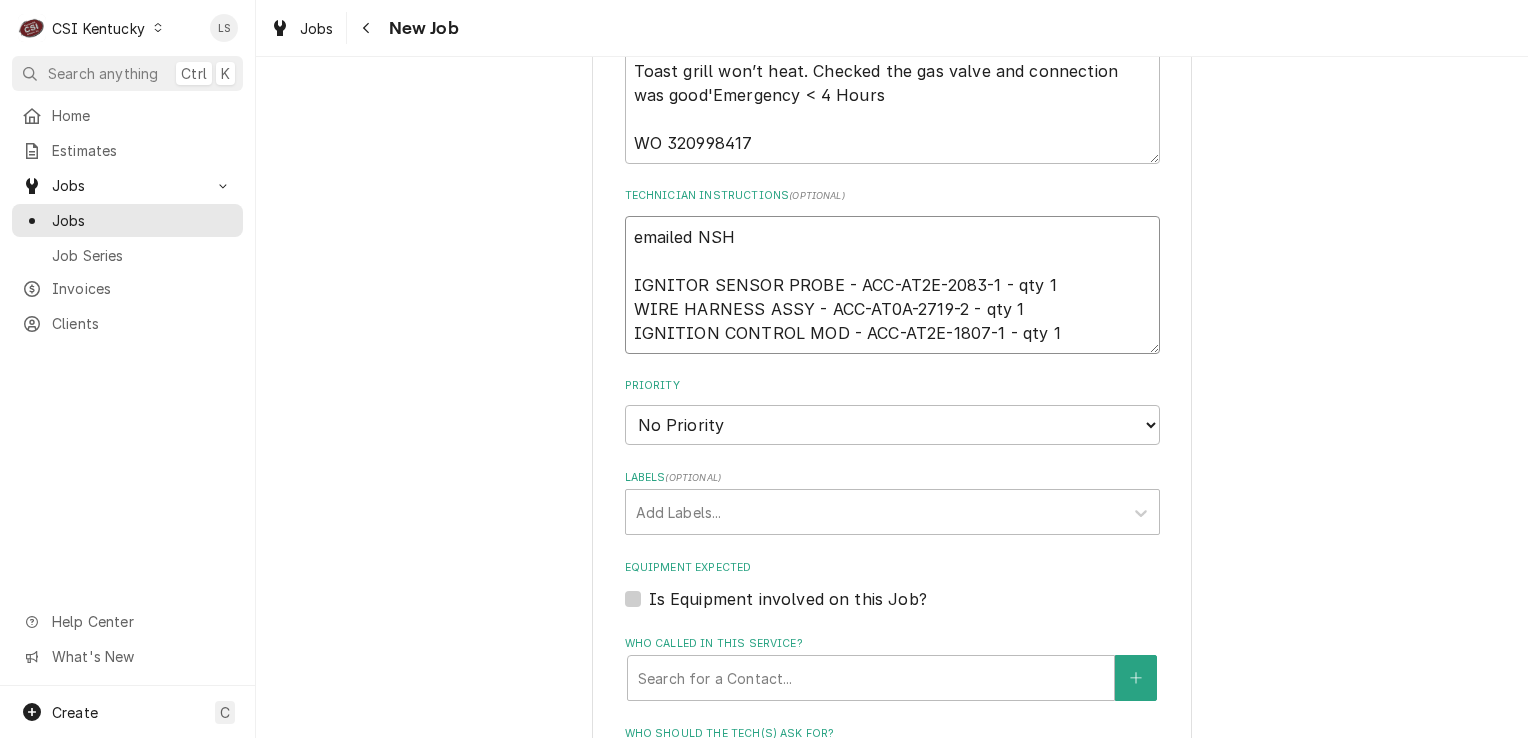 type on "x" 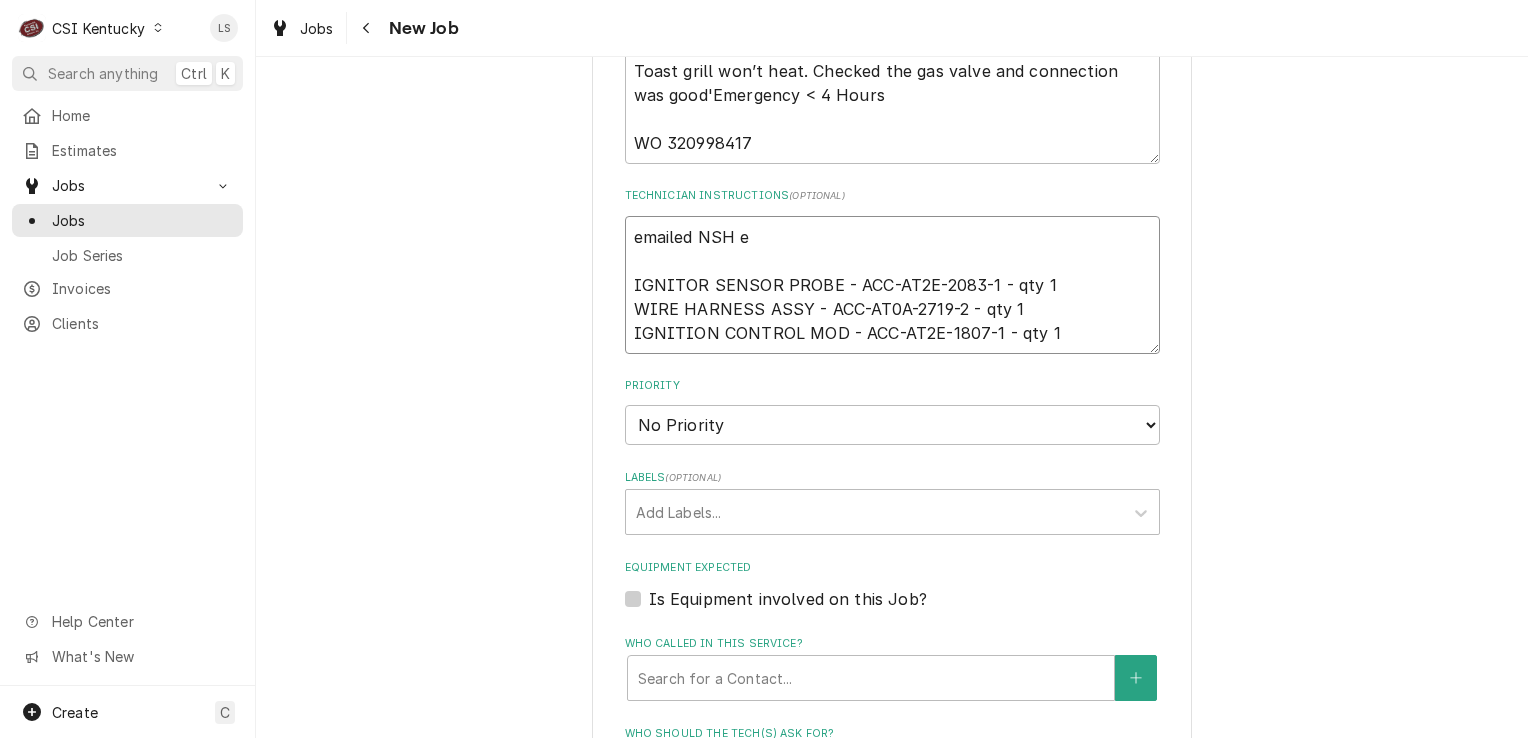 type on "x" 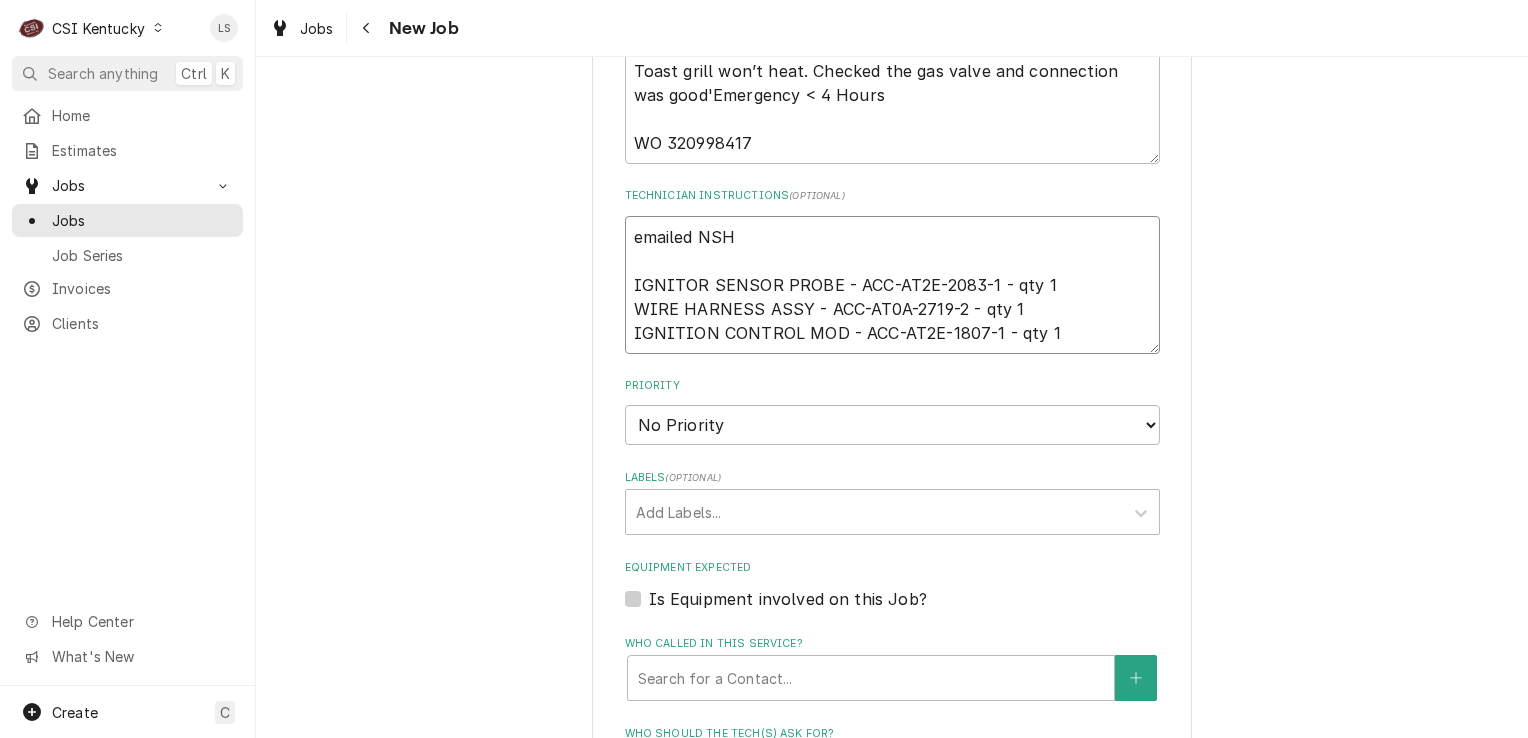 type on "x" 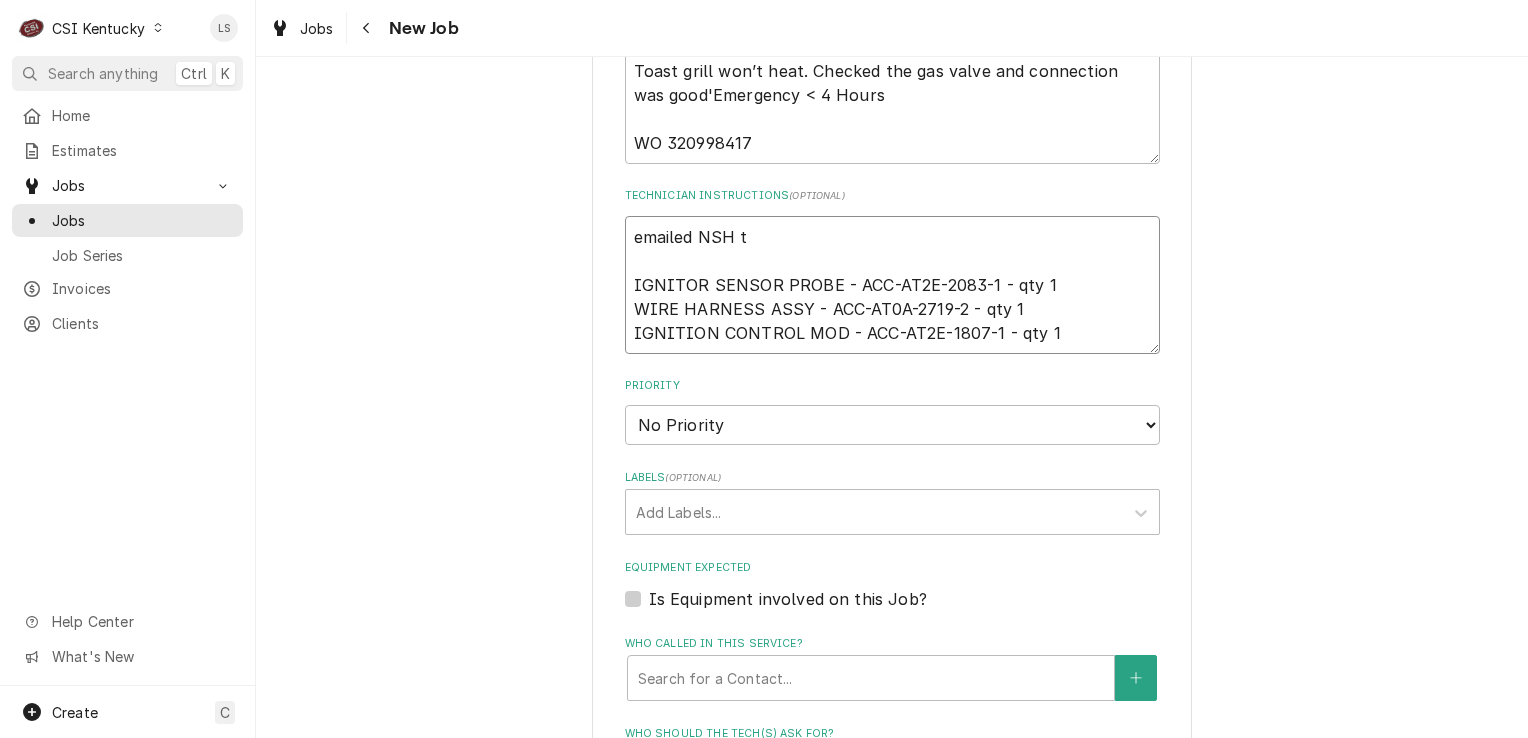 type on "x" 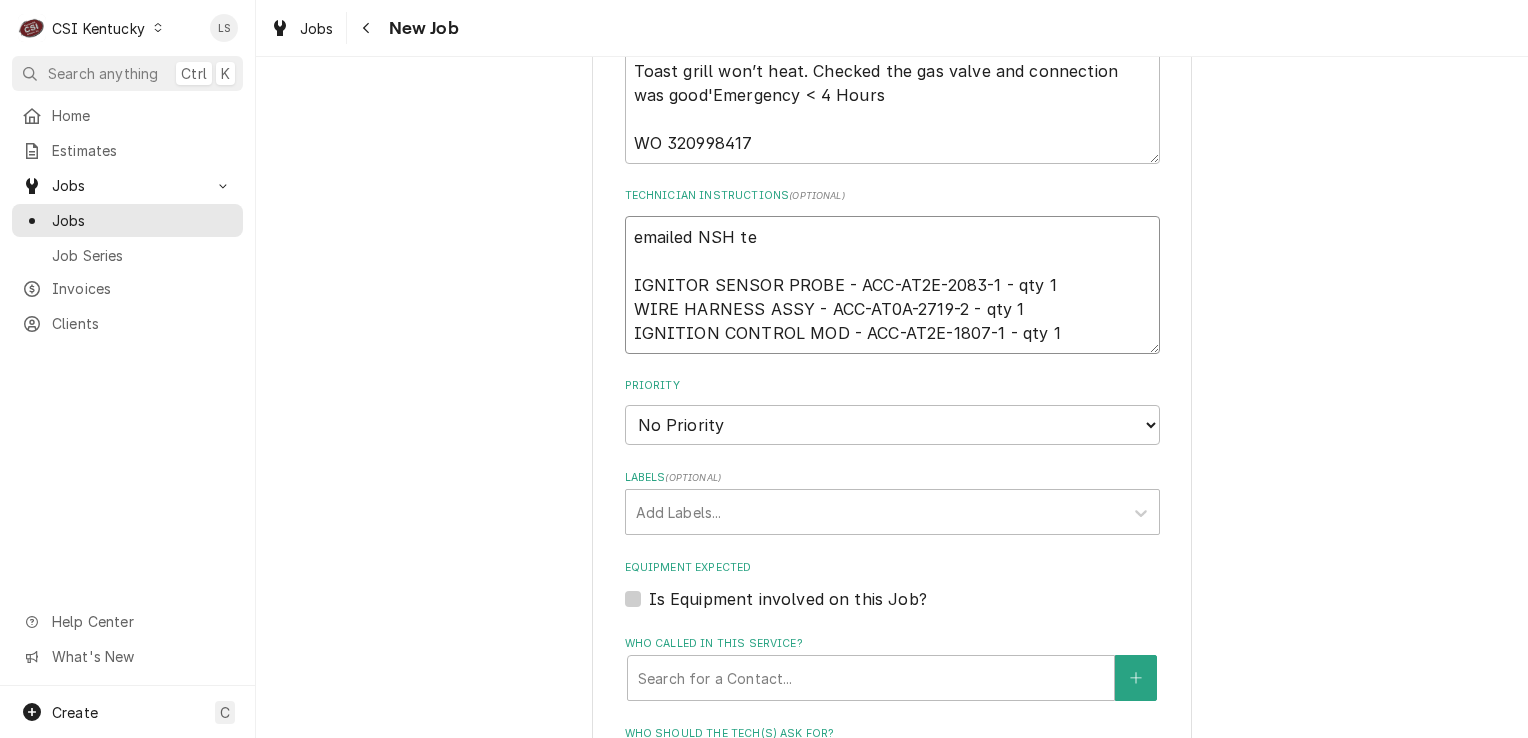 type on "x" 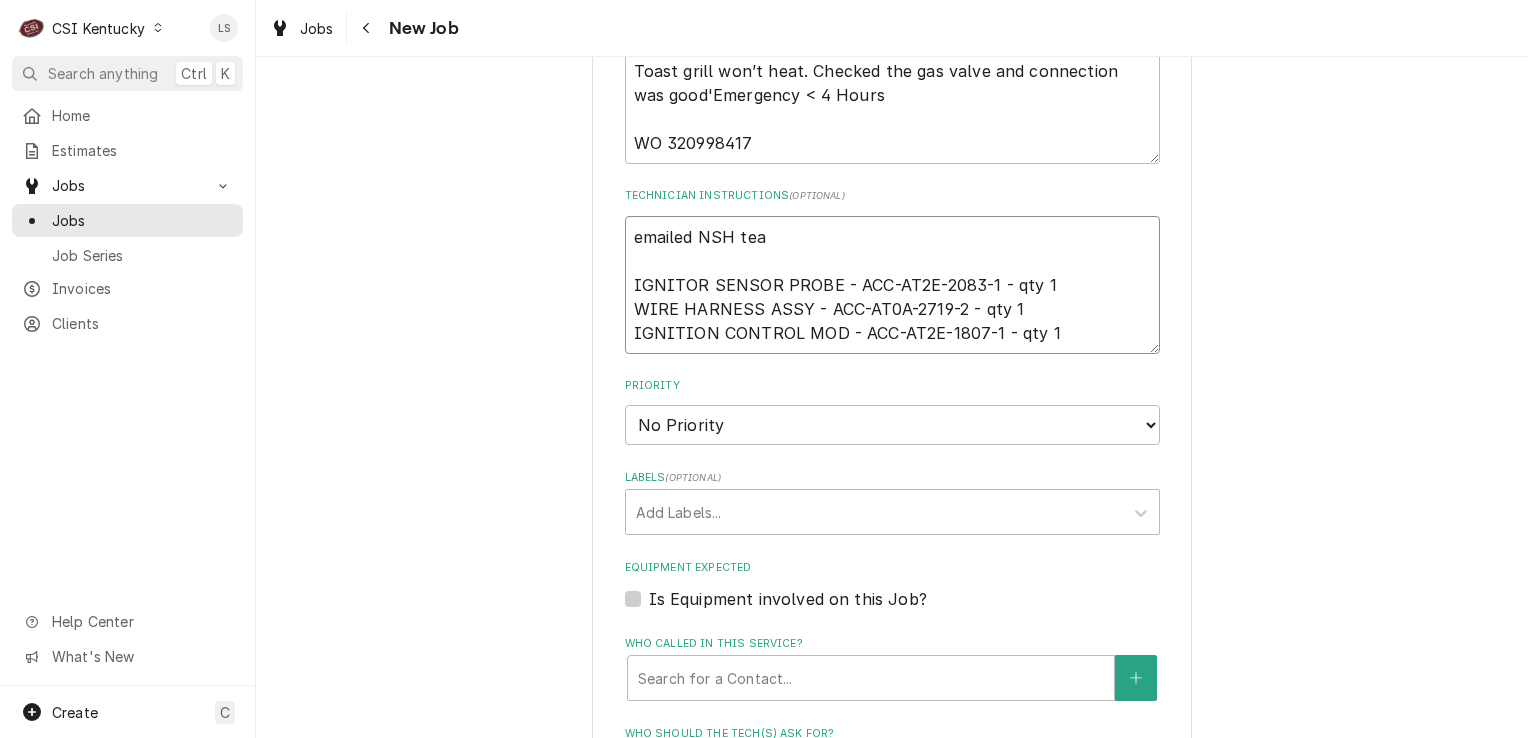 type on "x" 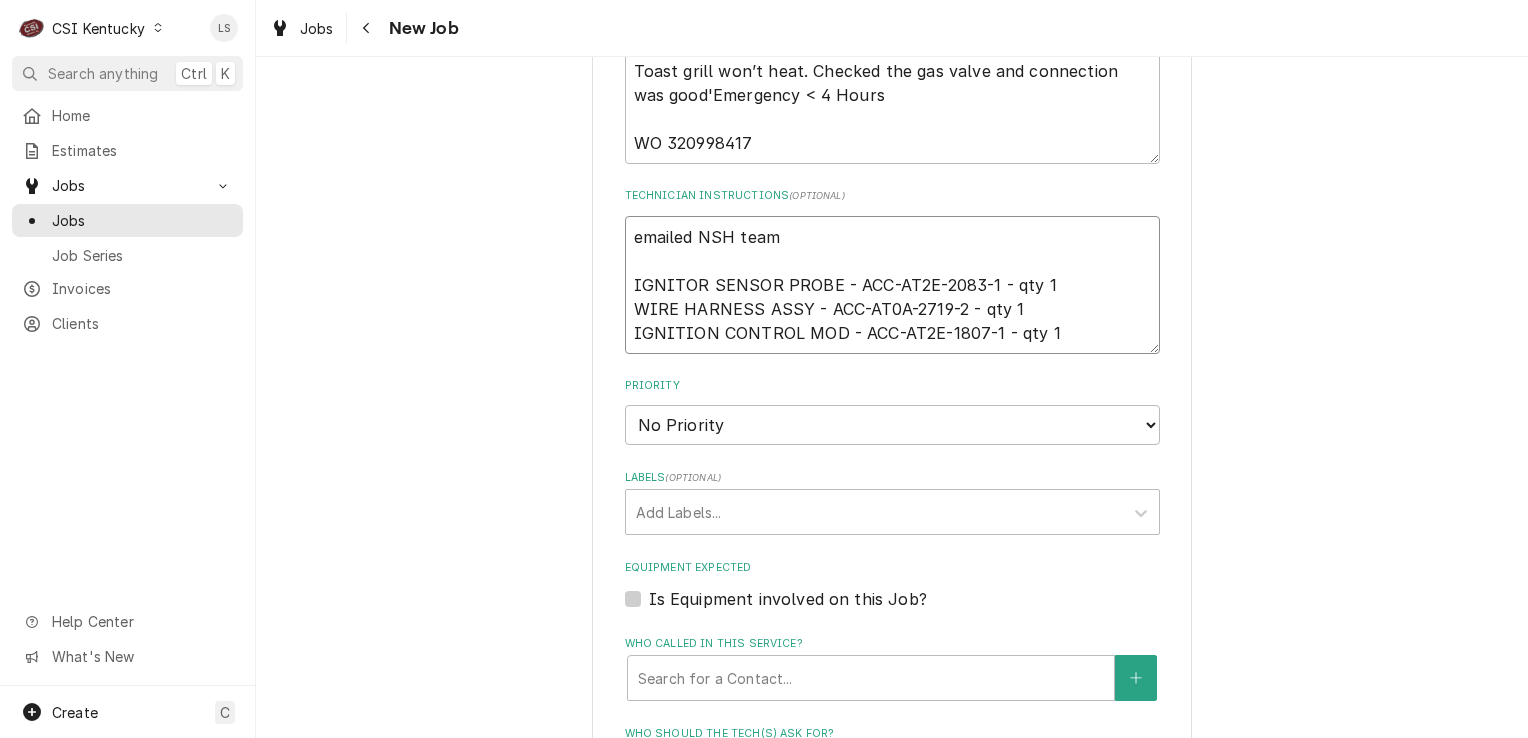type on "x" 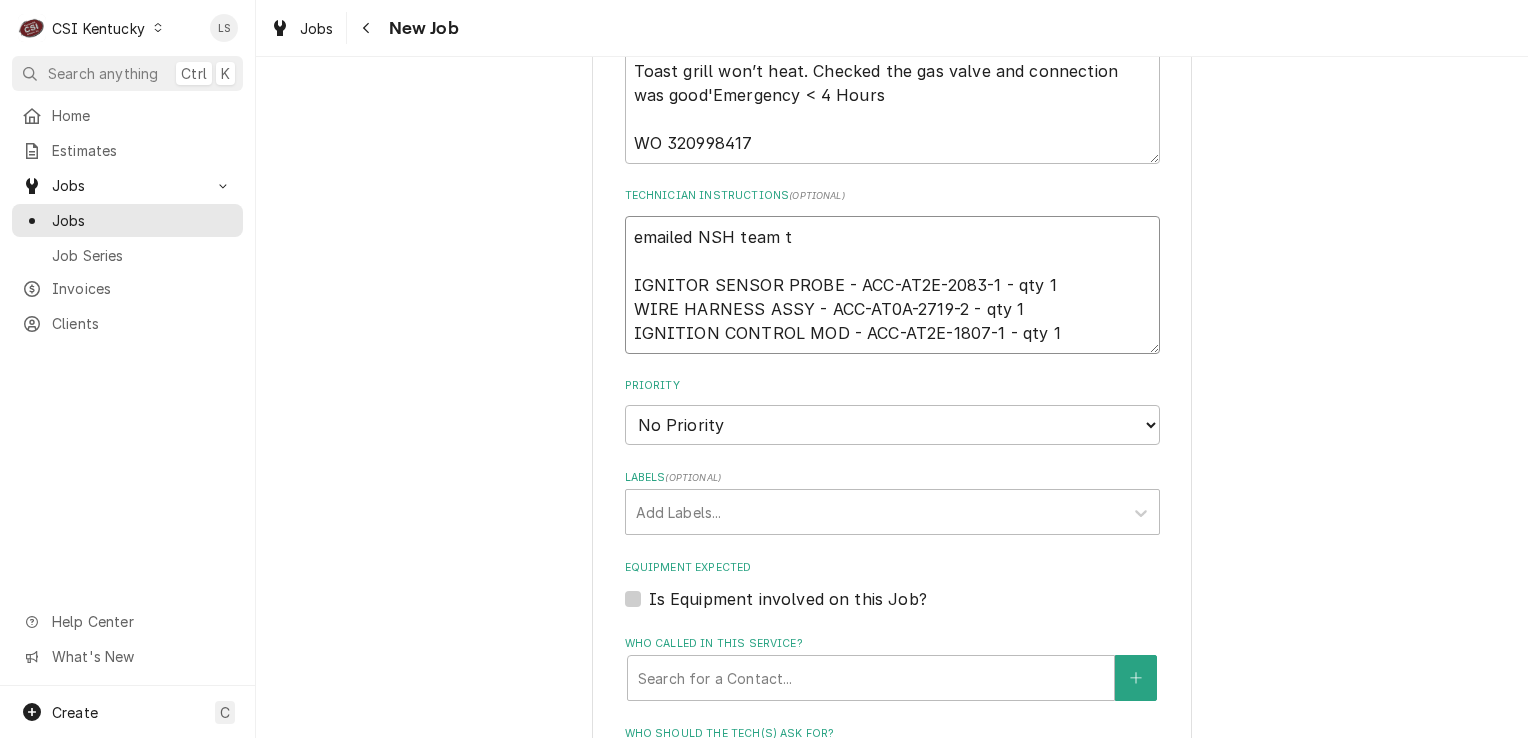type on "x" 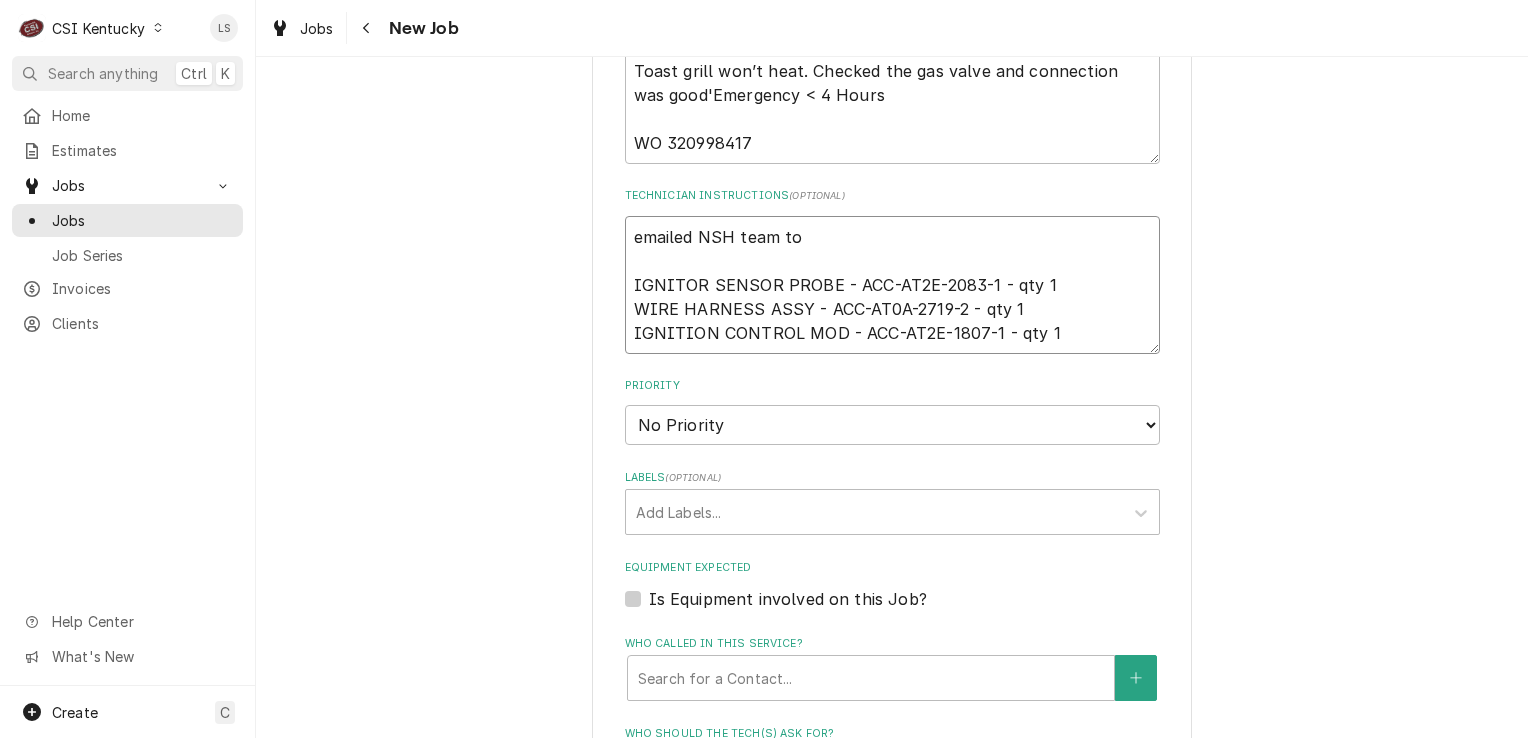 type on "x" 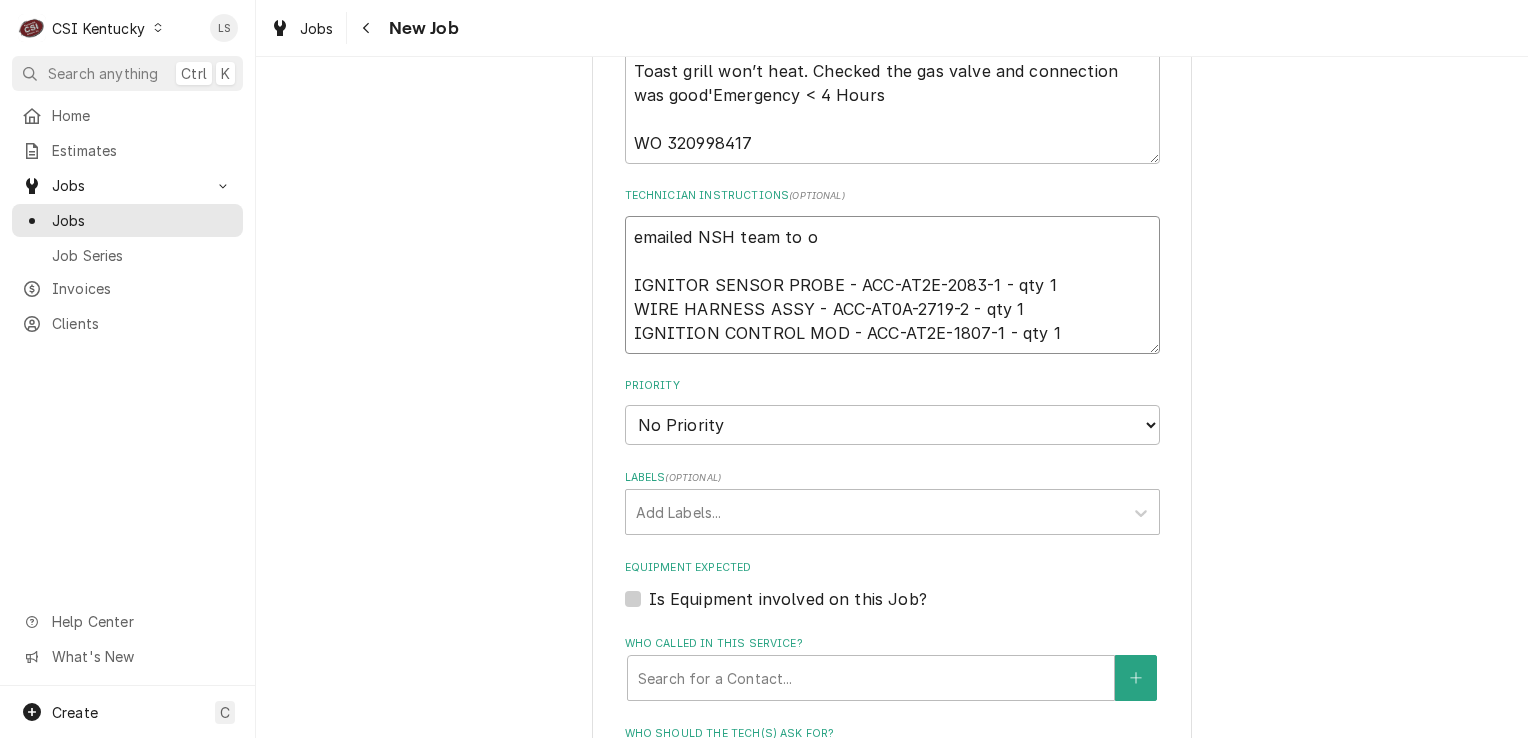 type on "x" 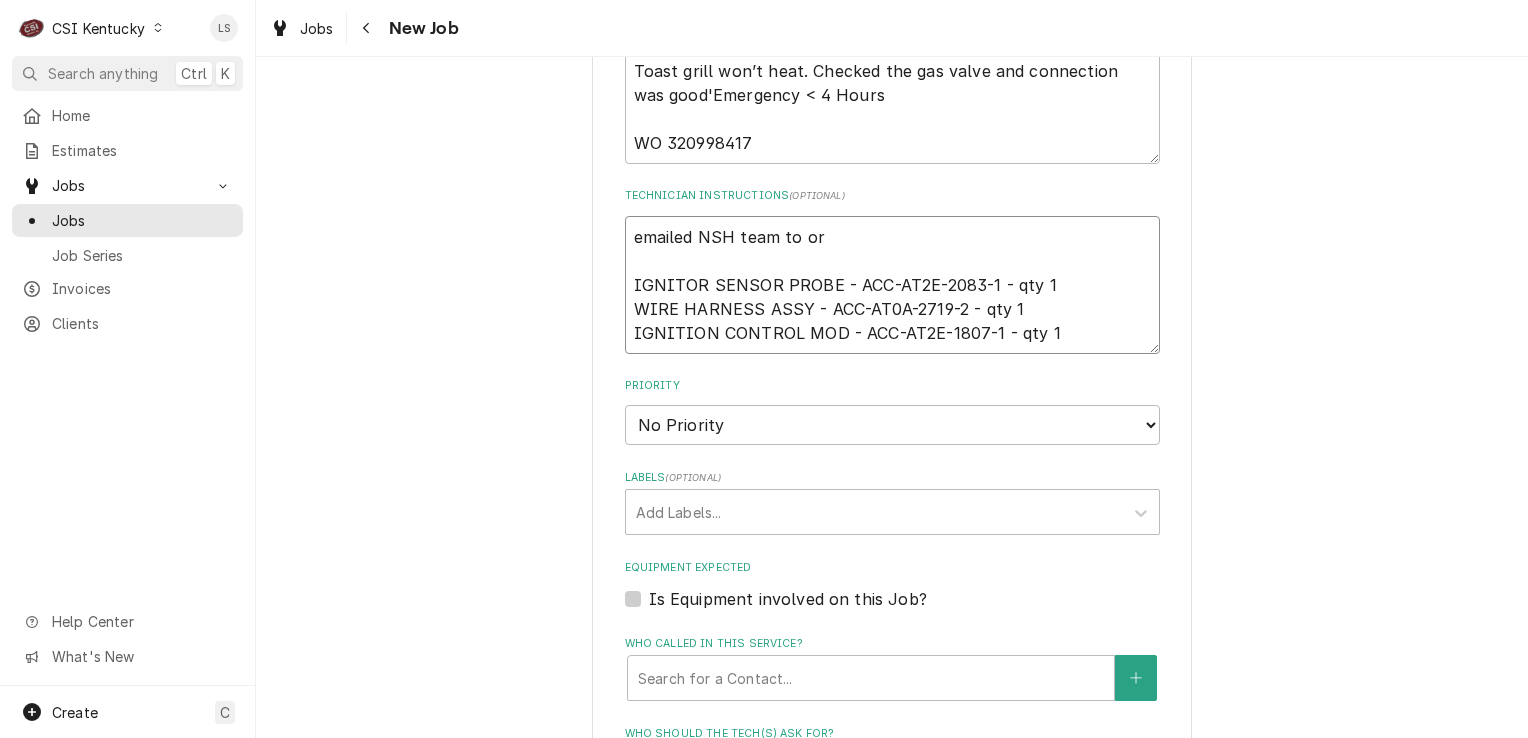 type on "x" 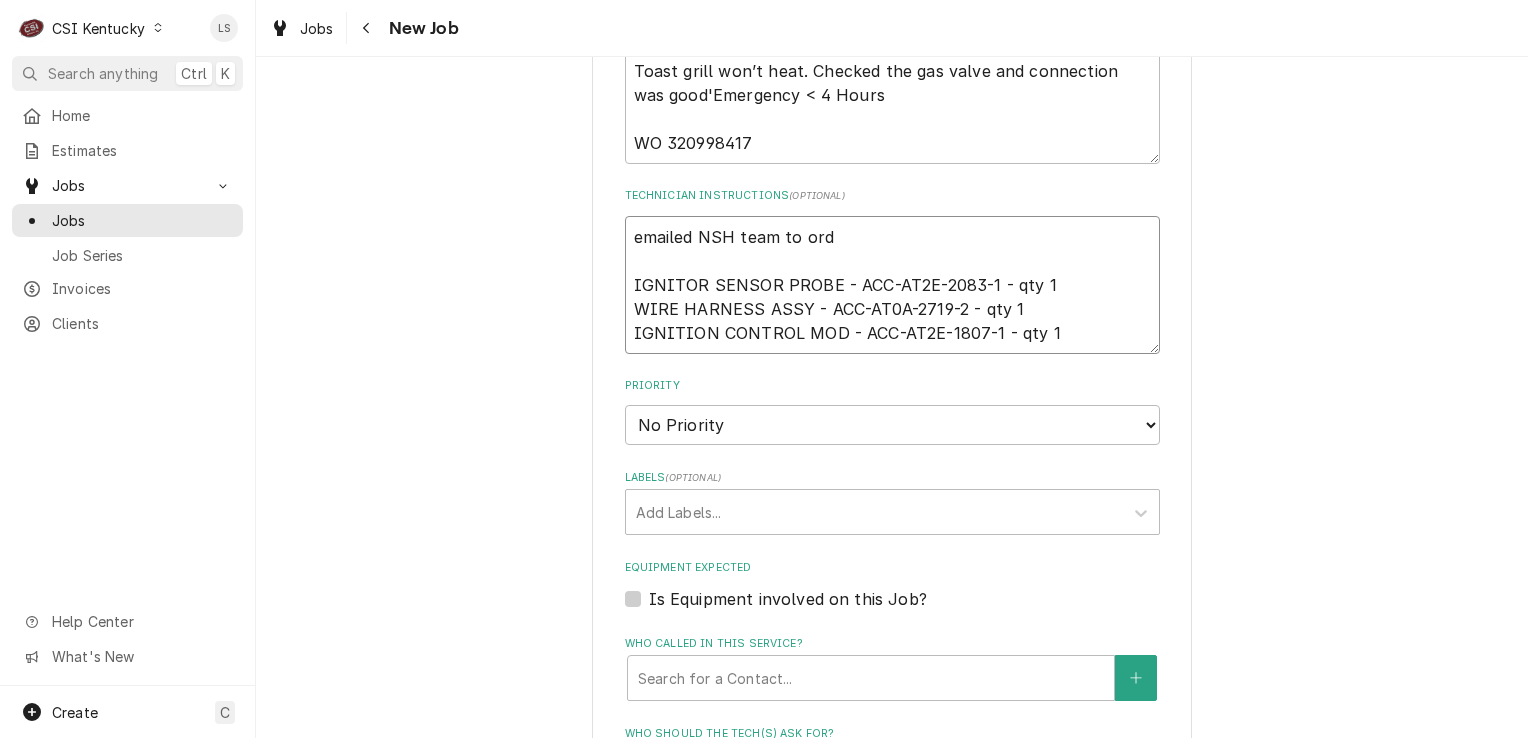 type on "x" 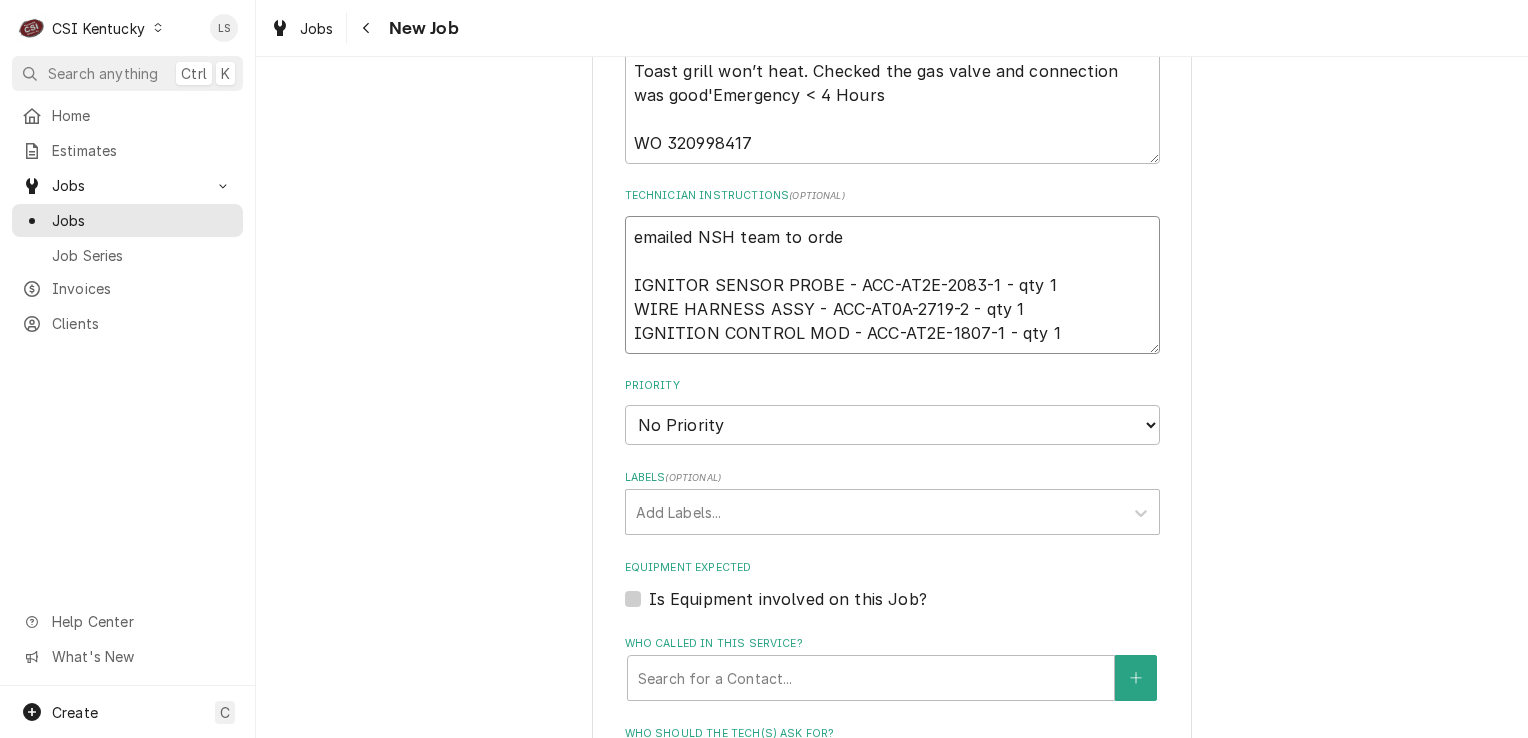 type on "x" 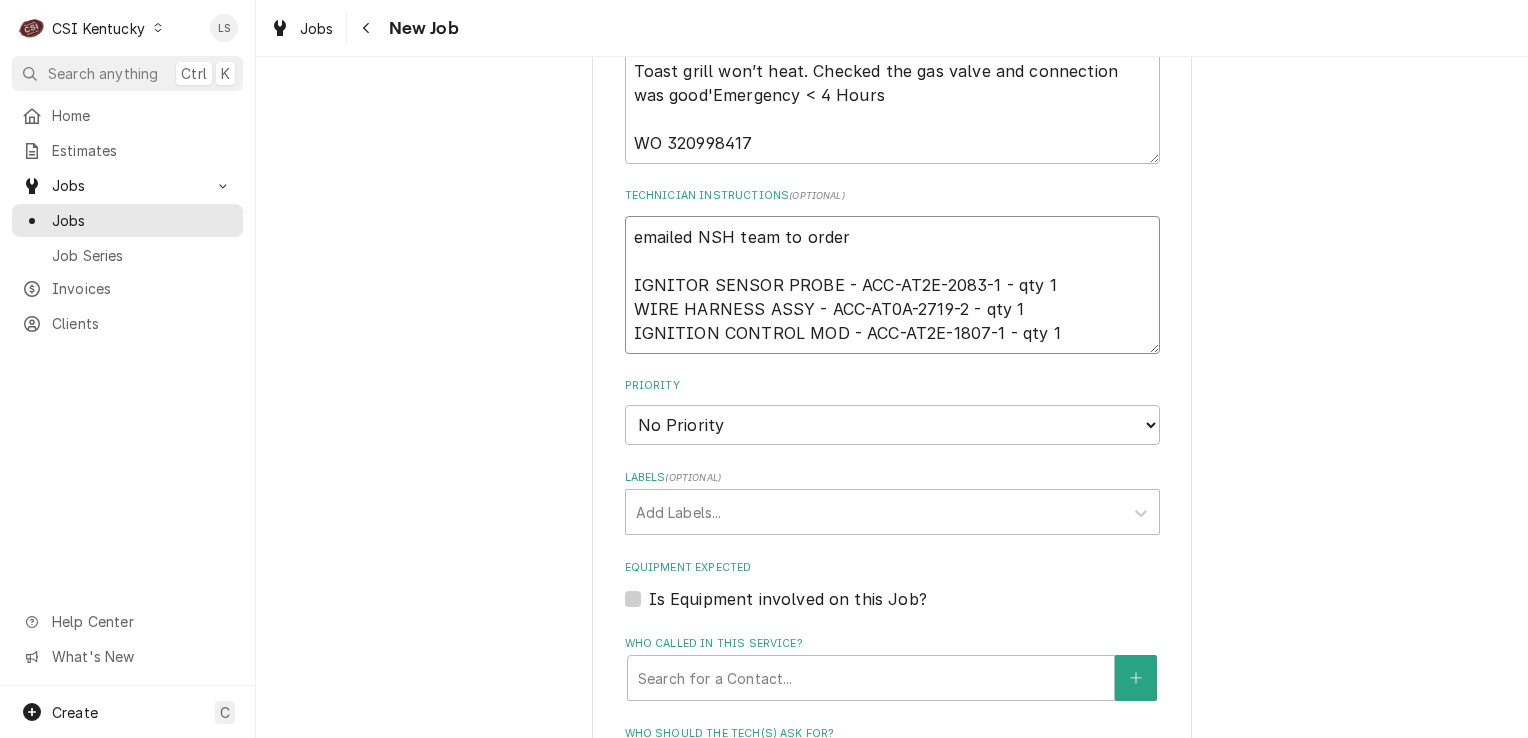 type on "x" 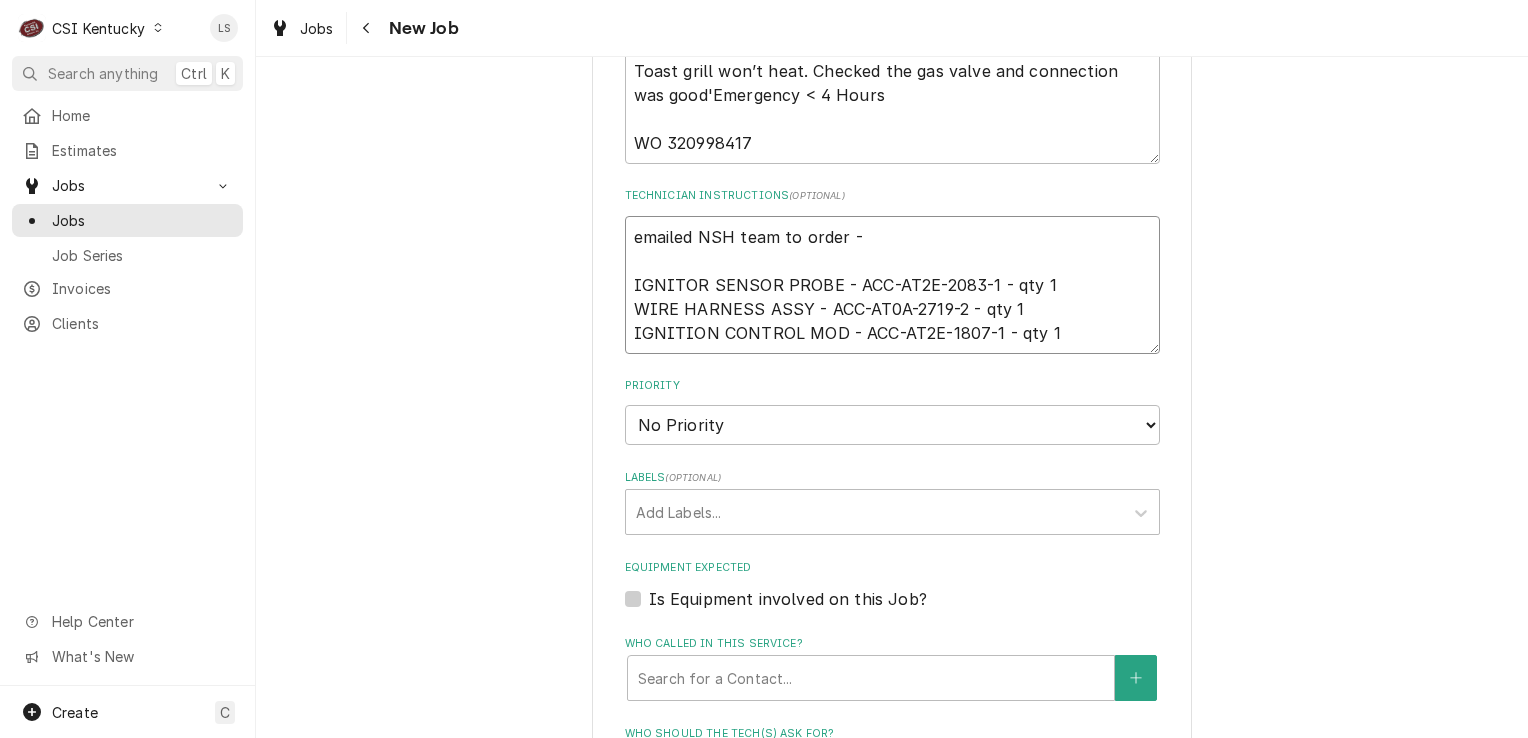 type on "x" 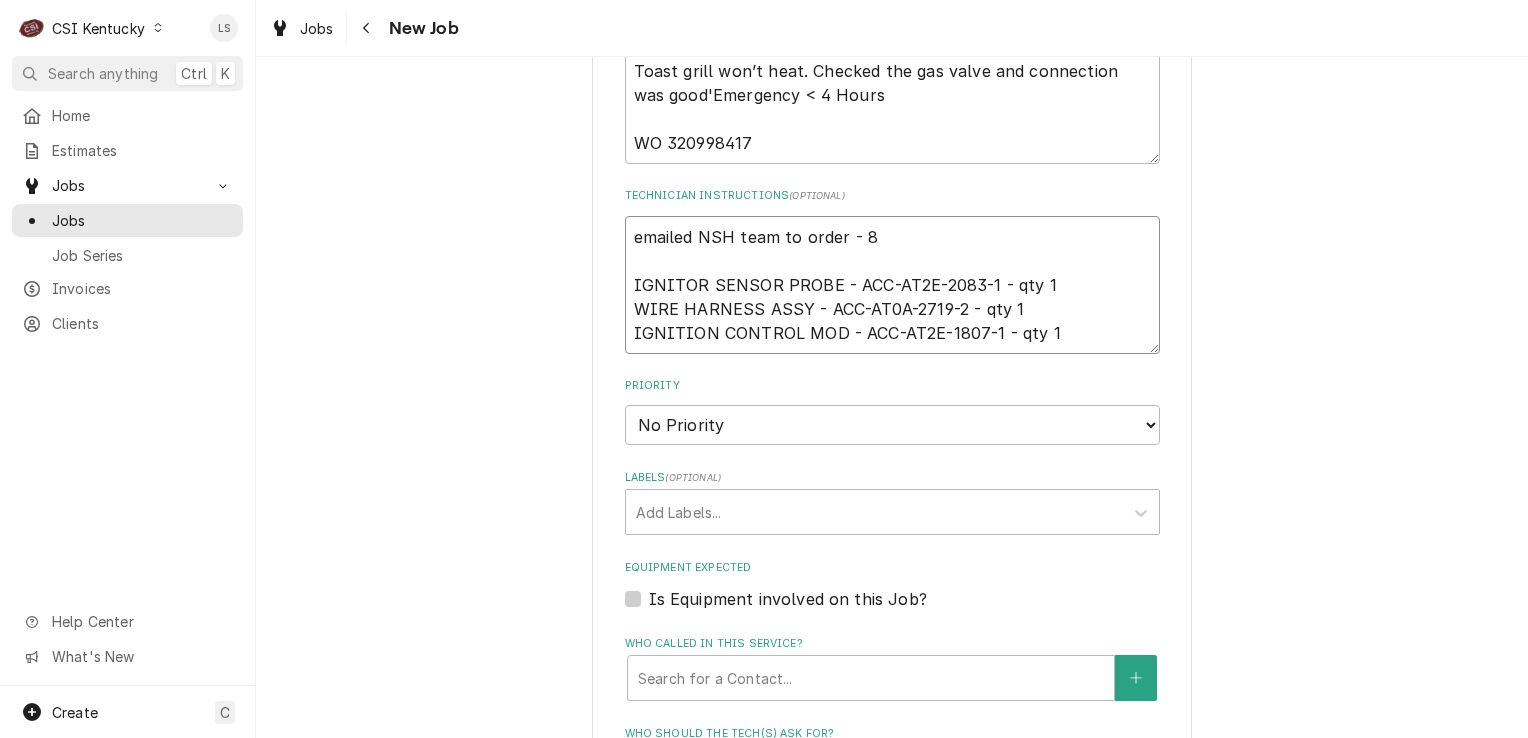 type on "x" 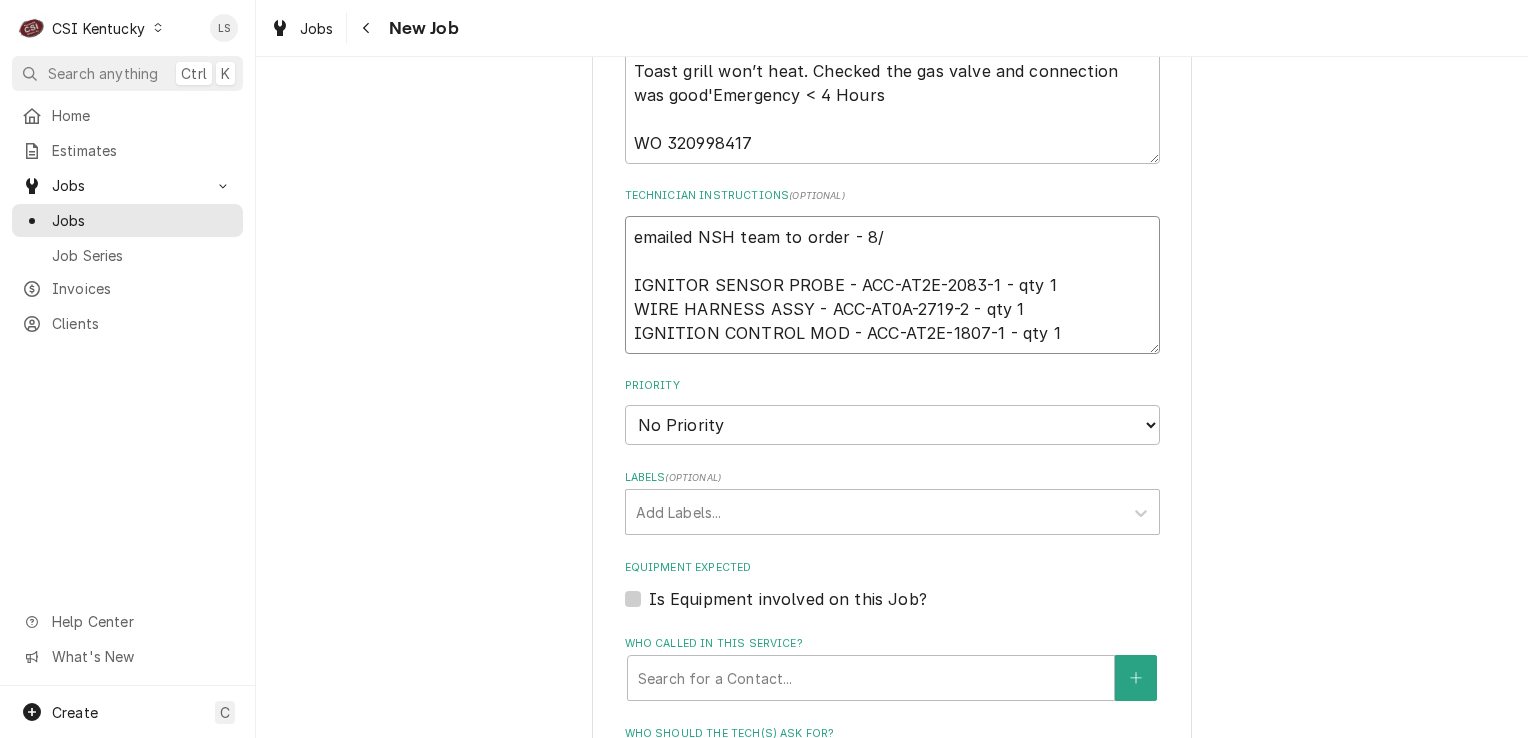 type on "x" 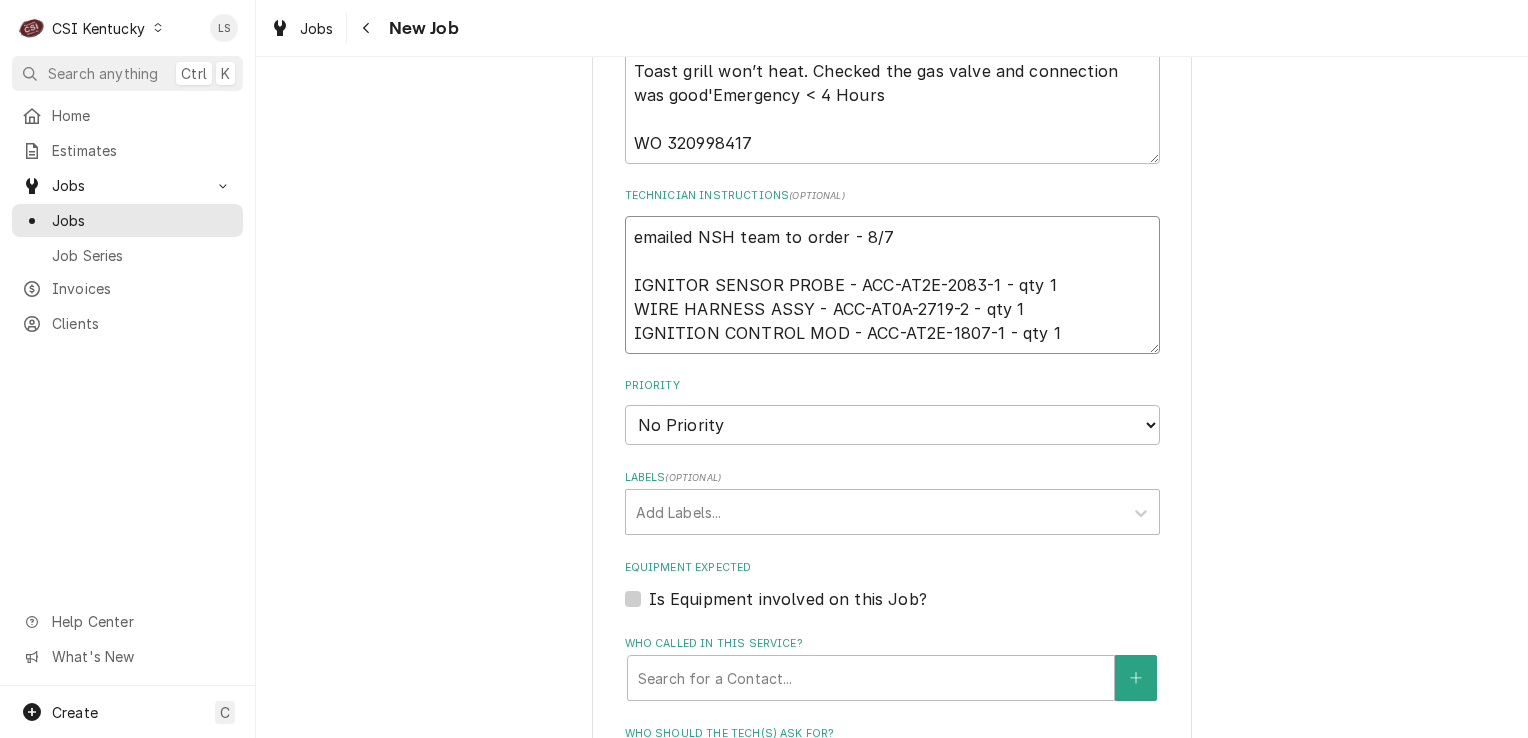 type on "x" 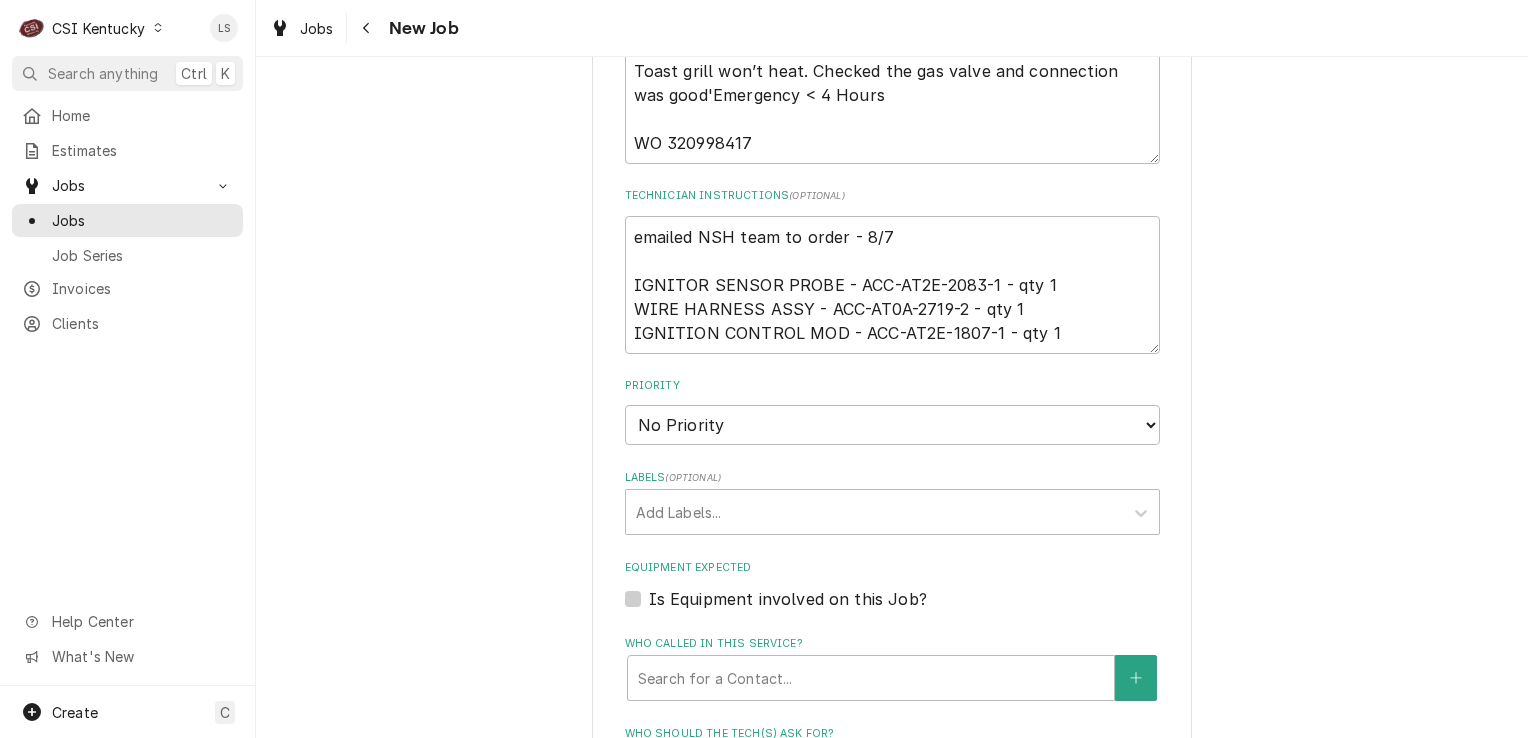 click on "Please provide the following information to create a job: Client Details Client RAISING CANES - BILLING ACCOUNT Client Notes Your PIN to access the ServiceChannel Provider mobile app and automated response system: 161395
**TECH TO CHECK IN AND OUT WITH SERVICE CHANNEL 516-500-7776   FROM THE RESTAURANT PHONE  PIN 161395
****NTE ON ALL CALLS IF OVER NTE NEED TO CALL  502-533-6365  FOR VERBAL APPROVAL OR SEND QUOTE*****Emily Wheeler EWheeler4@raisingcanes.com Service Location RAISING CANES #649 / 1250 Bardstown Rd, Louisville, KY 40204 Job Details Created From Estimate Unconverted $1,339.96 Job Source Direct (Phone/Email/etc.) Service Channel Corrigo Ecotrak Other Date Received 2025-08-07 Service Type Job | Service Call ¹ Service Type 🛠️ Job Type Reason For Call Technician Instructions  ( optional ) emailed NSH team to order - 8/7
IGNITOR SENSOR PROBE - ACC-AT2E-2083-1 - qty 1
WIRE HARNESS ASSY - ACC-AT0A-2719-2 - qty 1
IGNITION CONTROL MOD - ACC-AT2E-1807-1 - qty 1 Priority No Priority Urgent High  (" at bounding box center [892, 107] 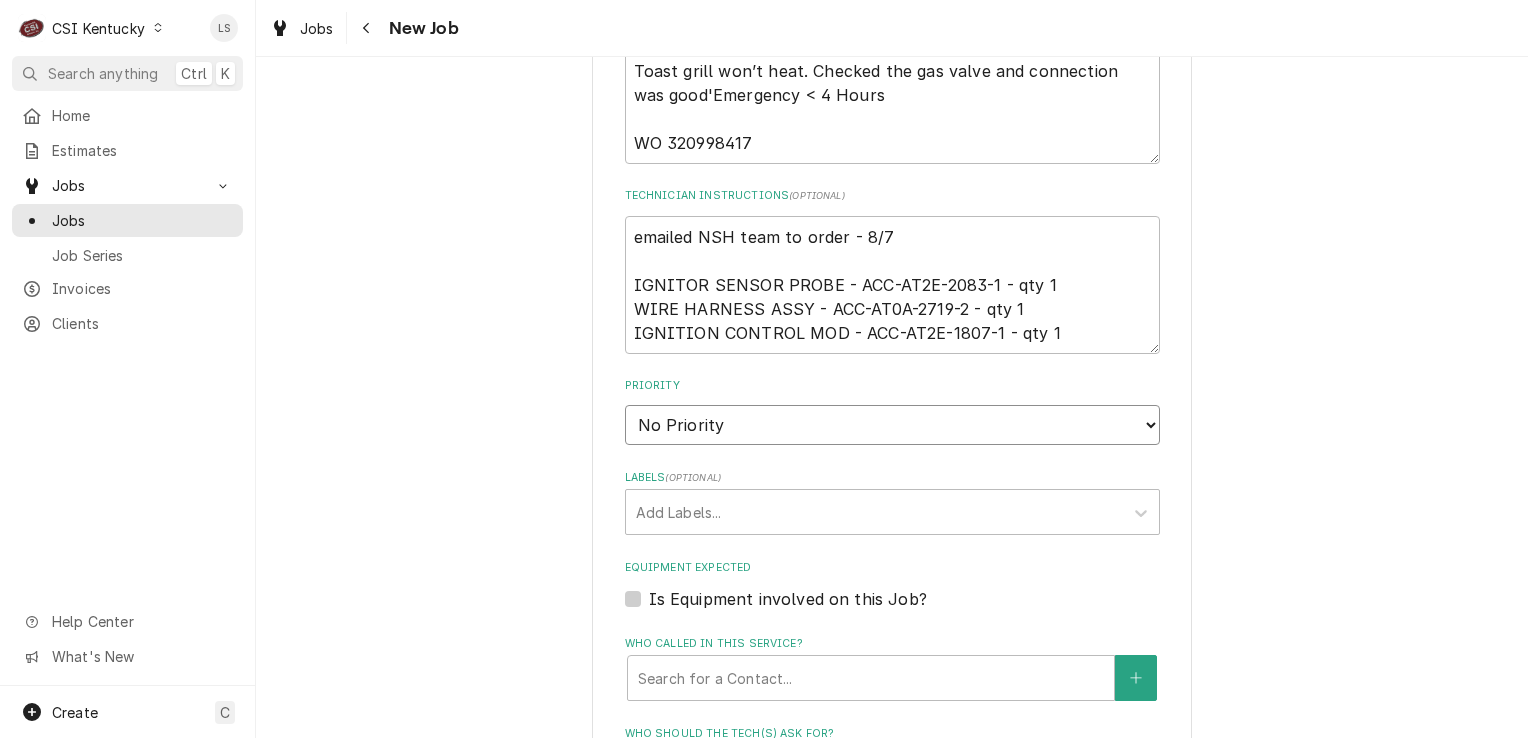 drag, startPoint x: 640, startPoint y: 432, endPoint x: 647, endPoint y: 442, distance: 12.206555 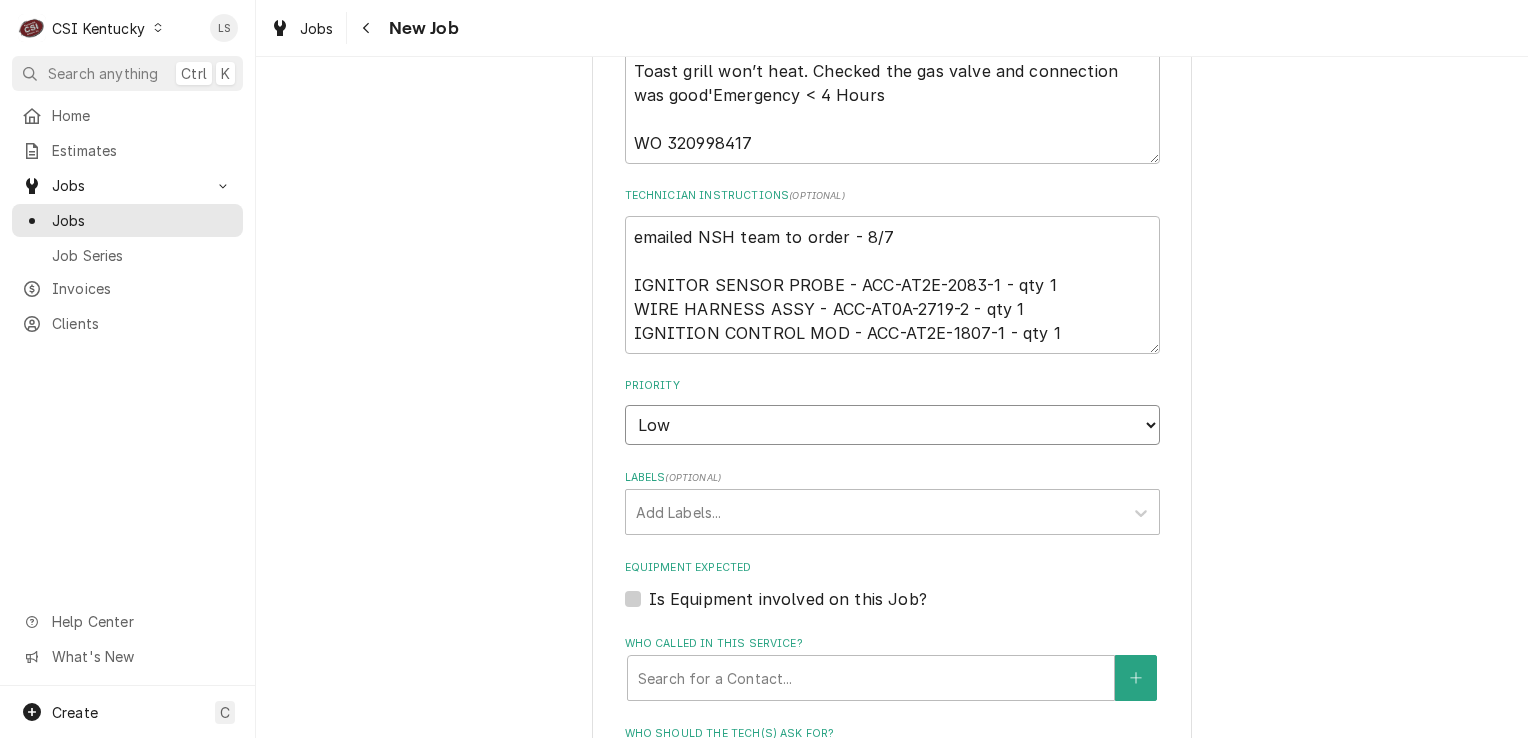 click on "No Priority Urgent High Medium Low" at bounding box center [892, 425] 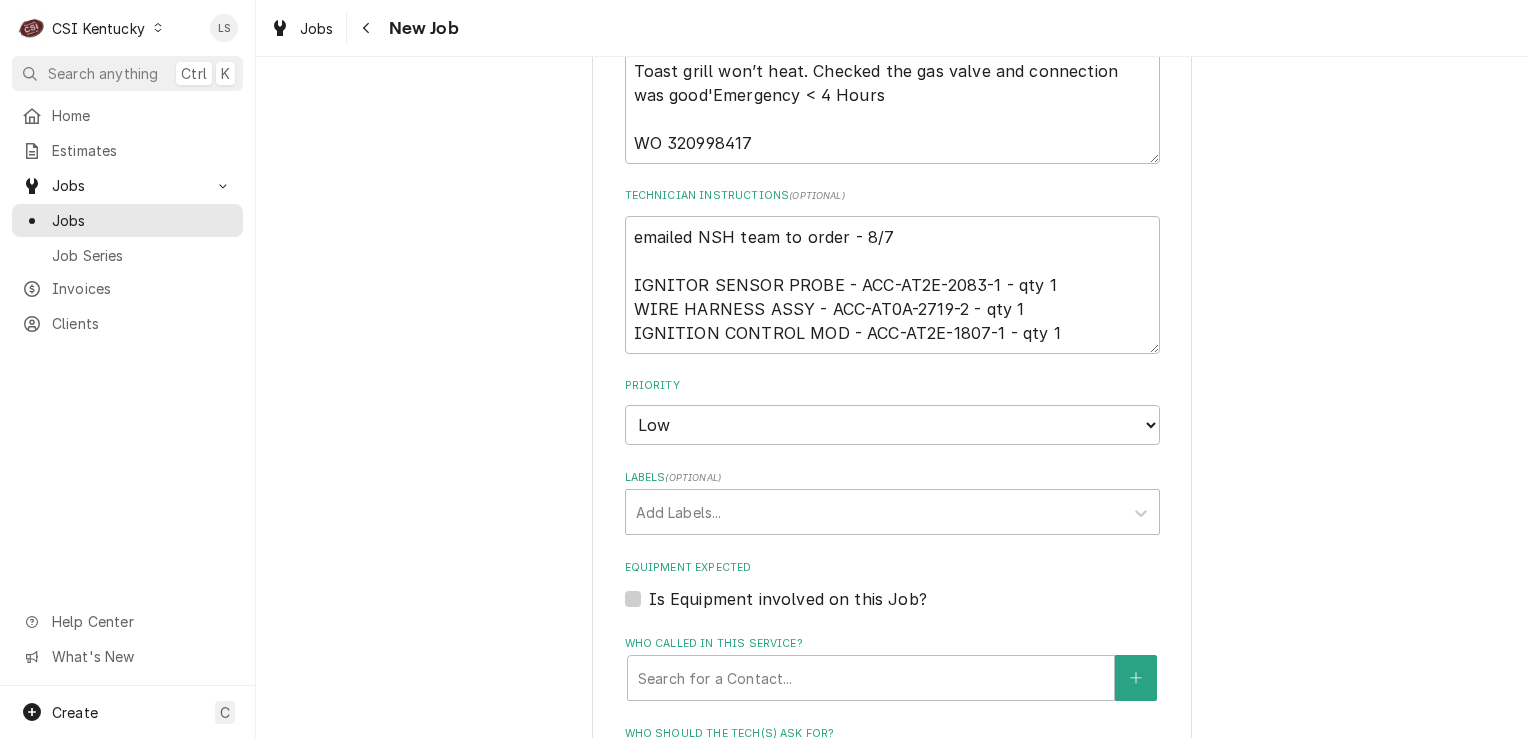 type on "x" 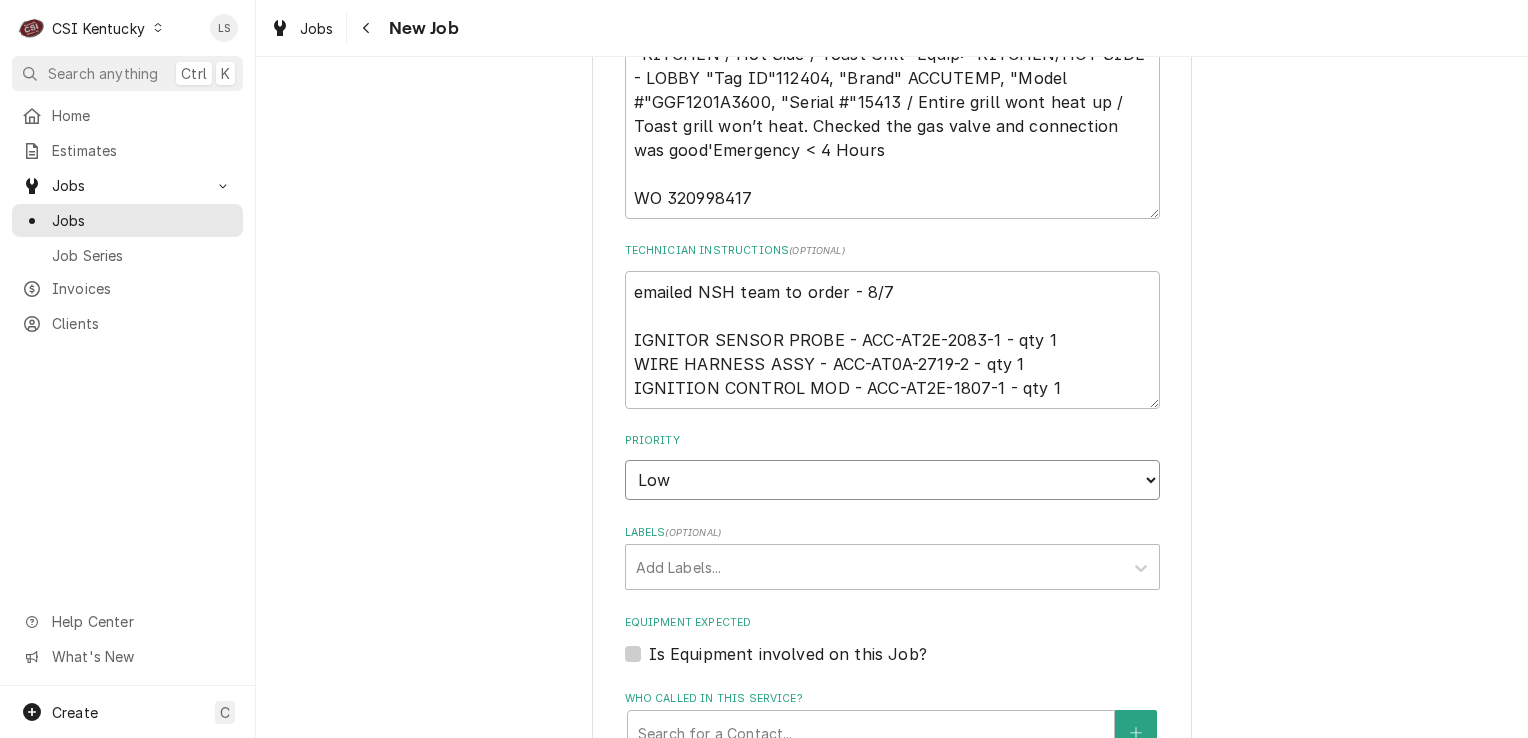 scroll, scrollTop: 1100, scrollLeft: 0, axis: vertical 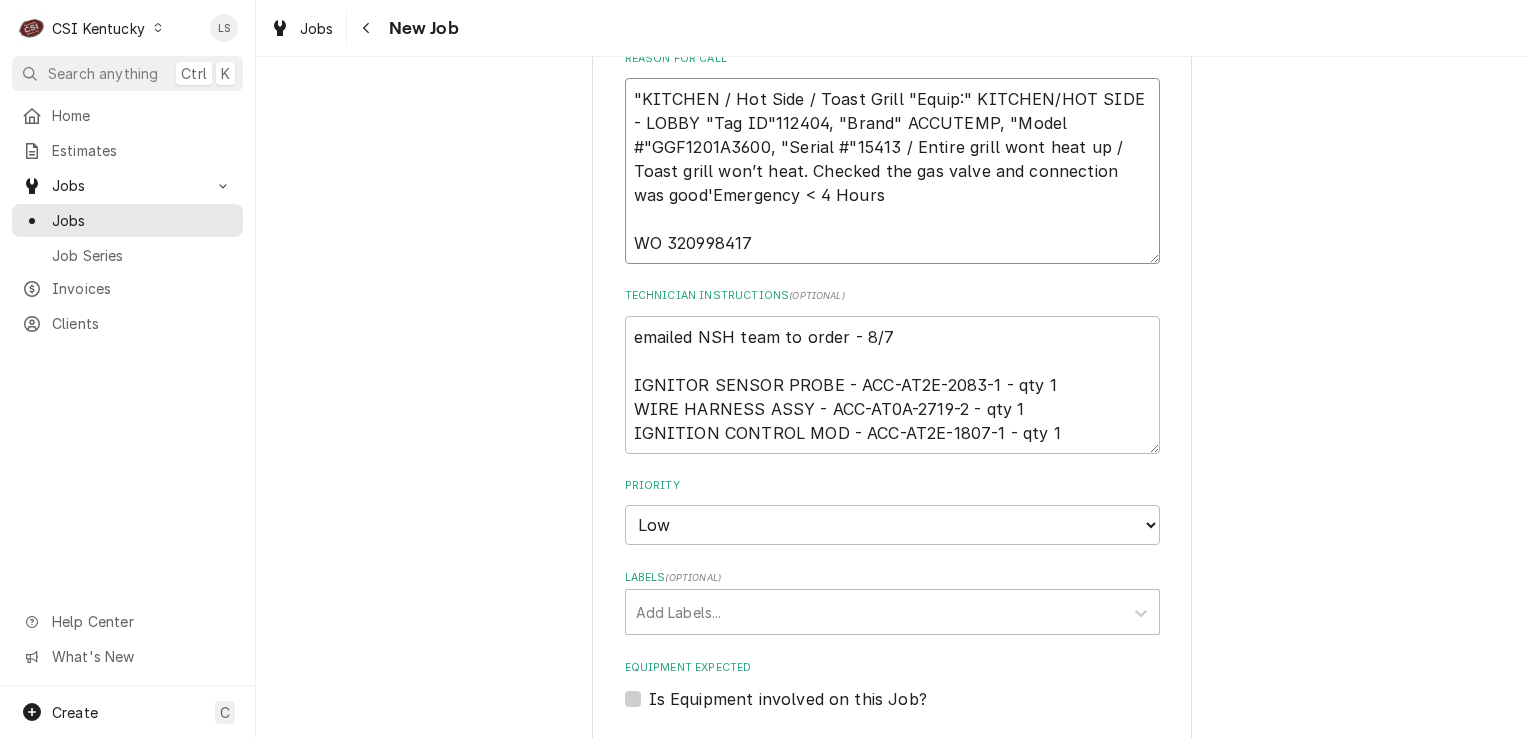 drag, startPoint x: 760, startPoint y: 142, endPoint x: 642, endPoint y: 144, distance: 118.016945 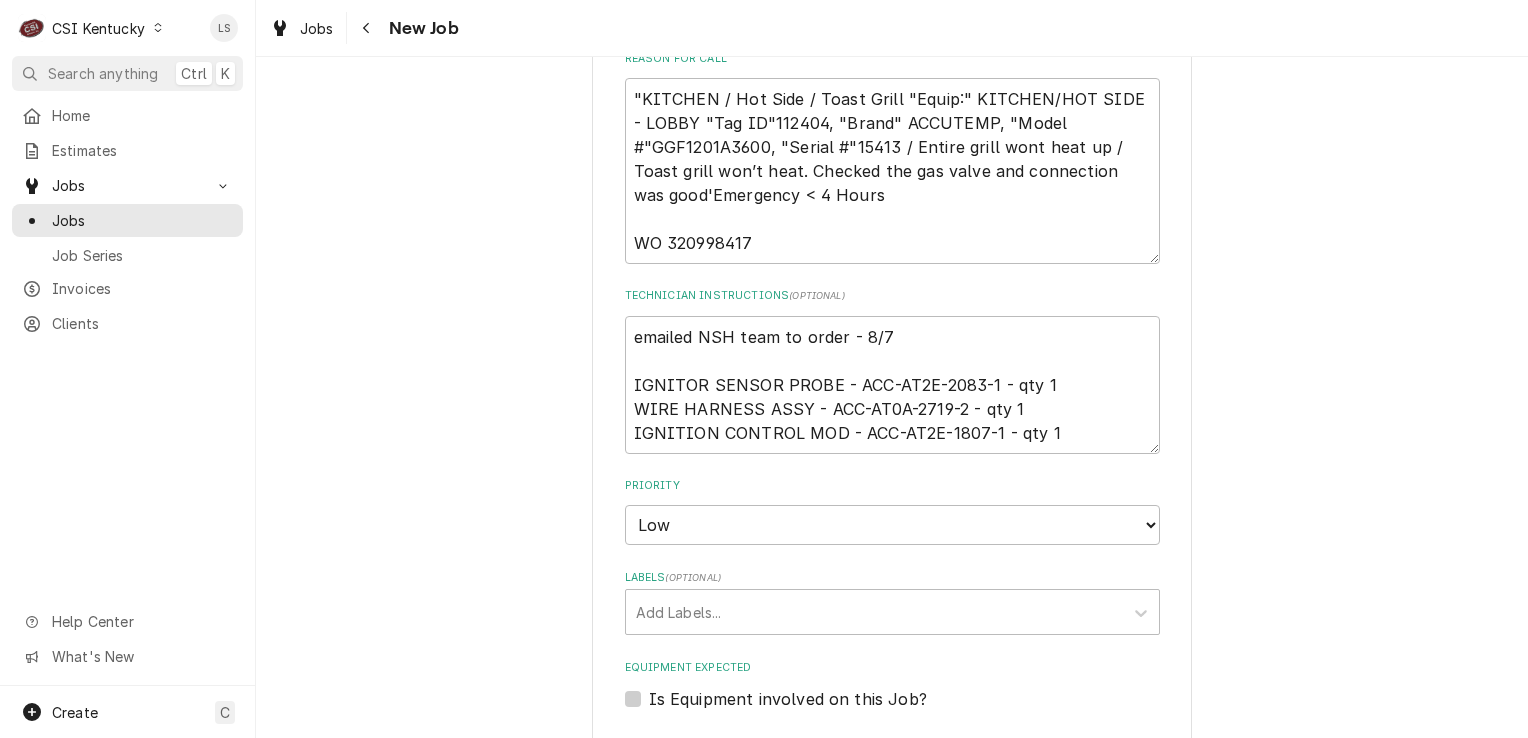 drag, startPoint x: 680, startPoint y: 134, endPoint x: 559, endPoint y: 358, distance: 254.59183 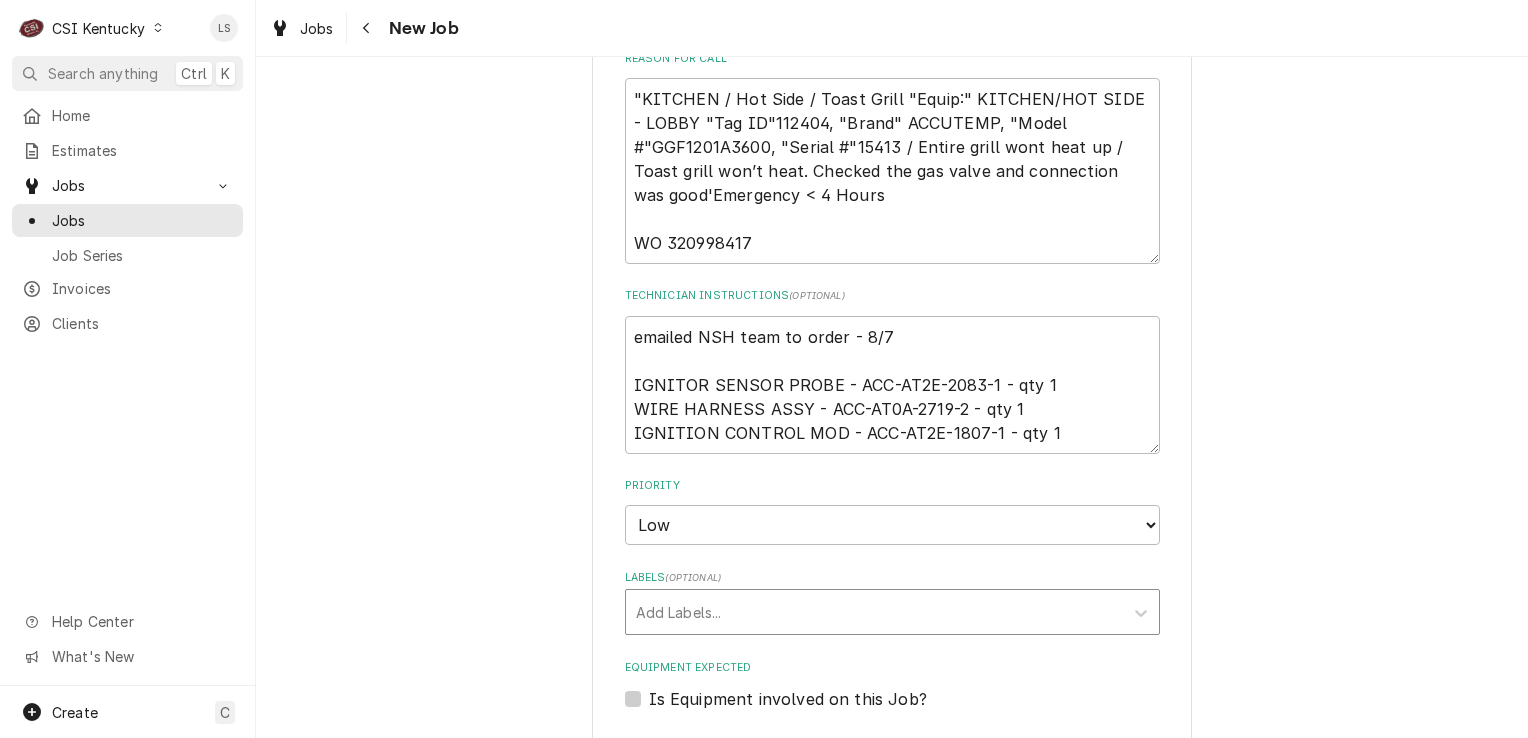 click on "Add Labels..." at bounding box center (874, 612) 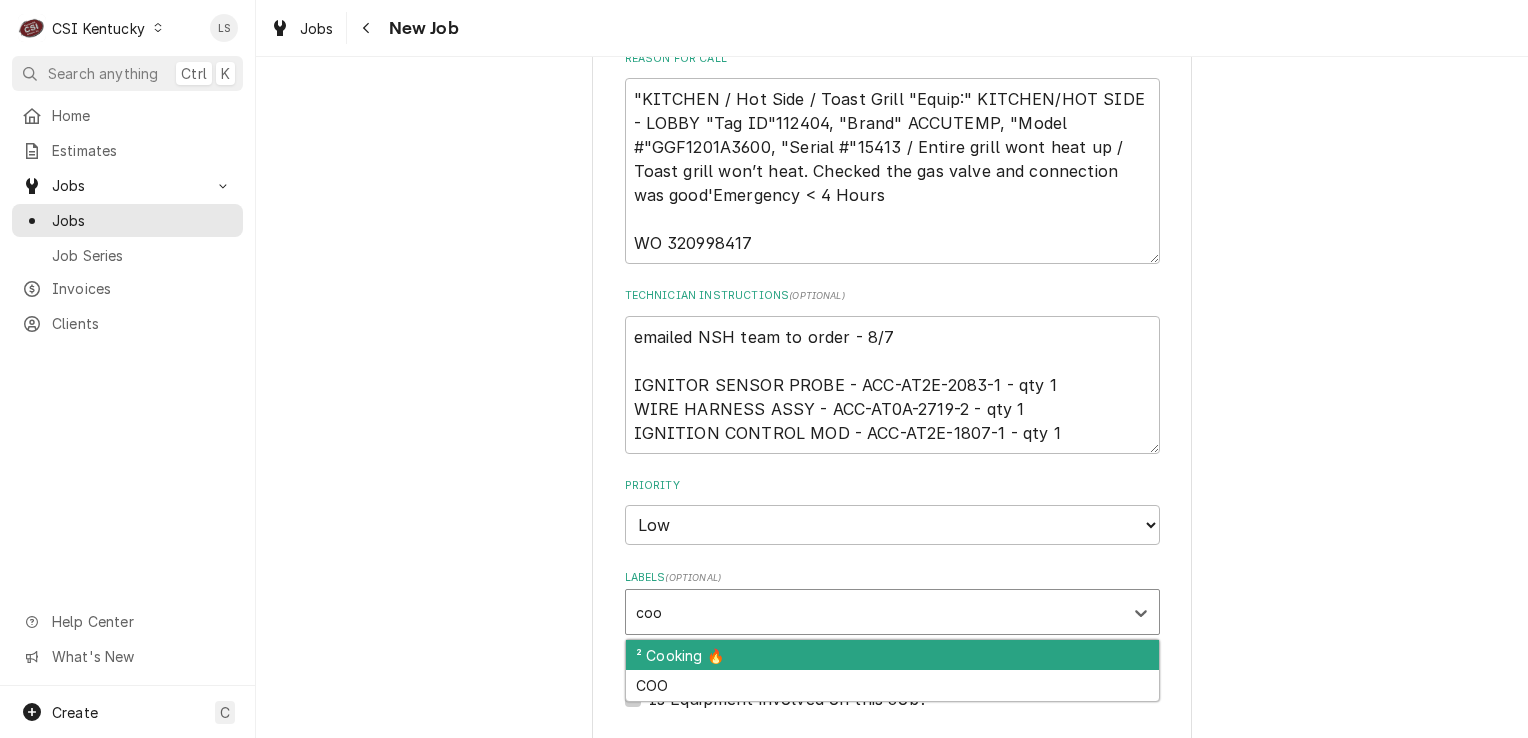 type on "cook" 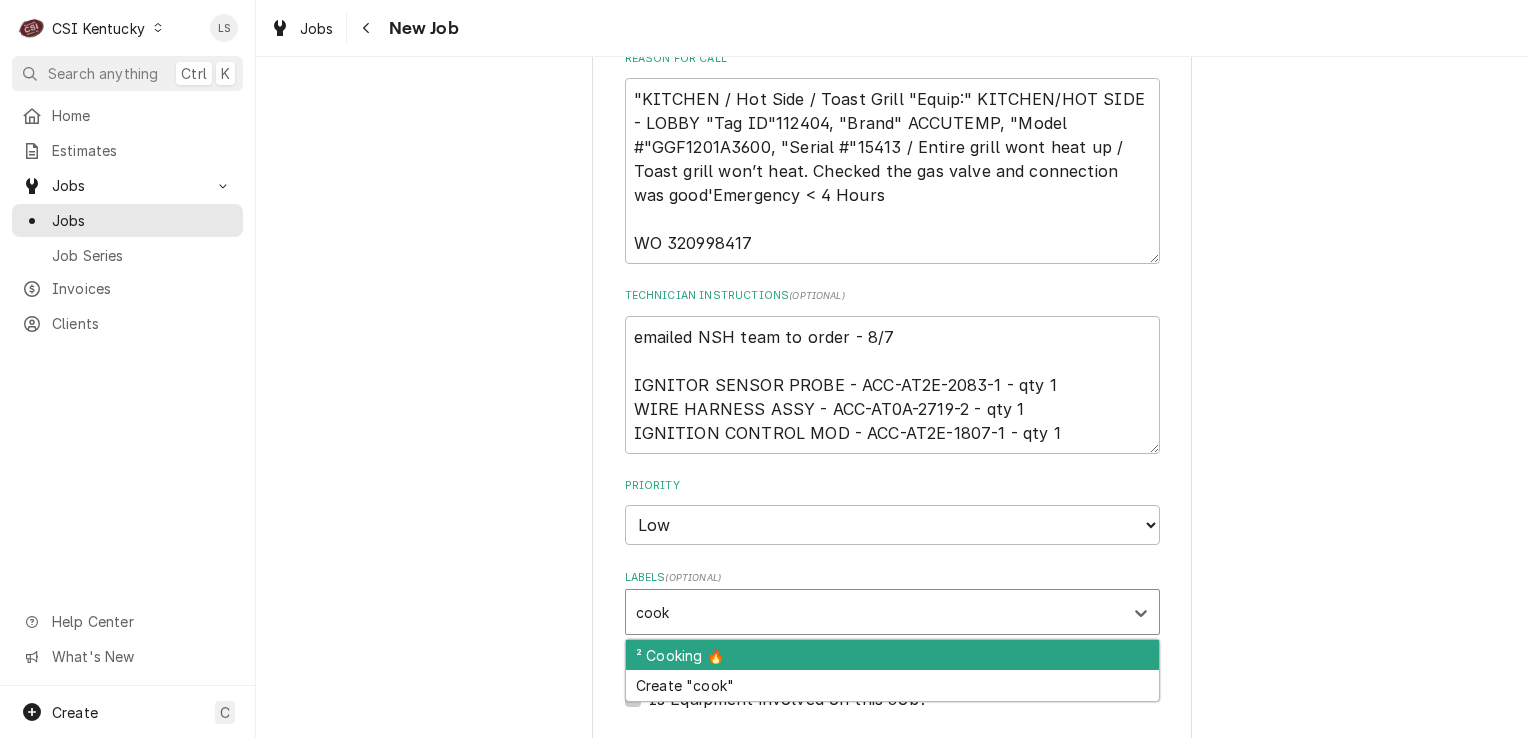 type on "x" 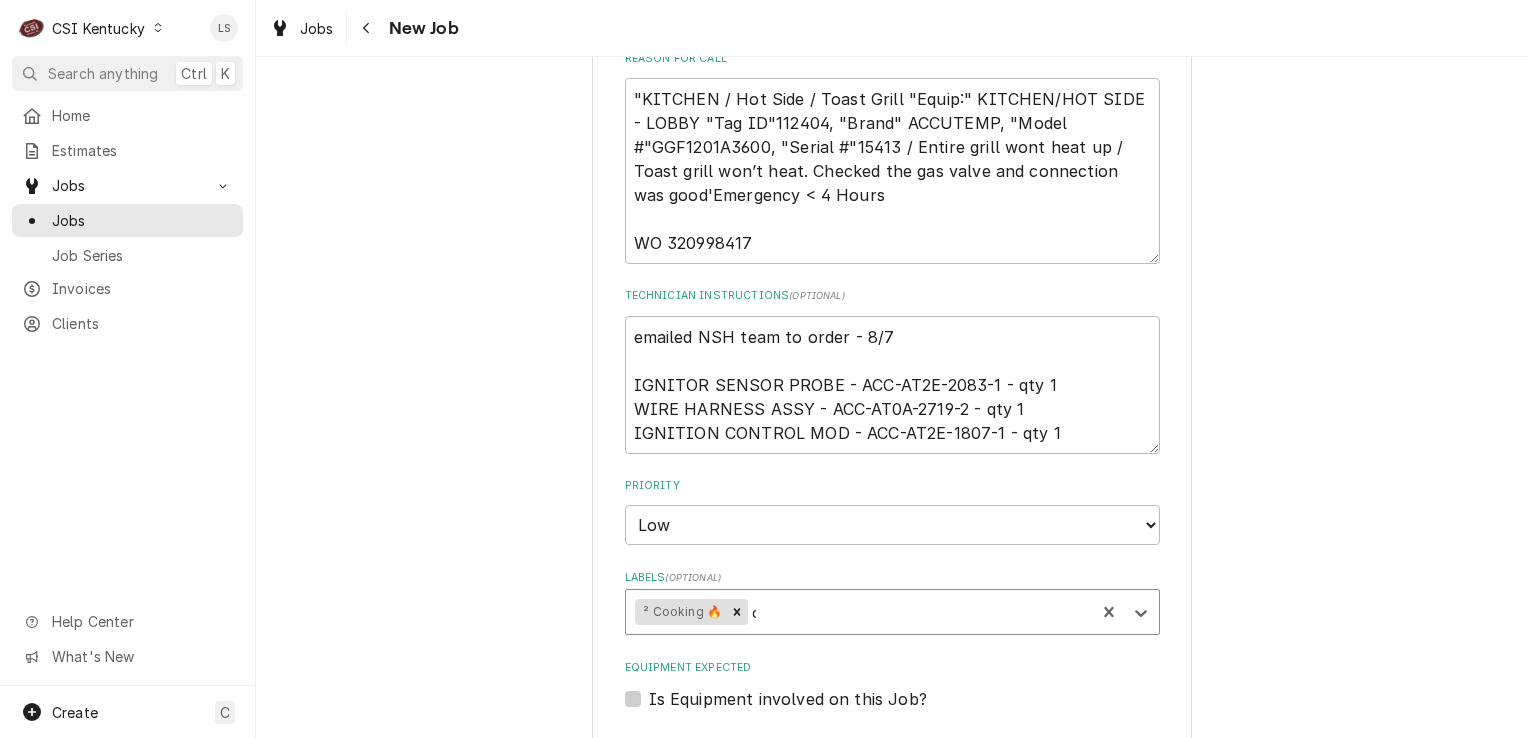 type on "qu" 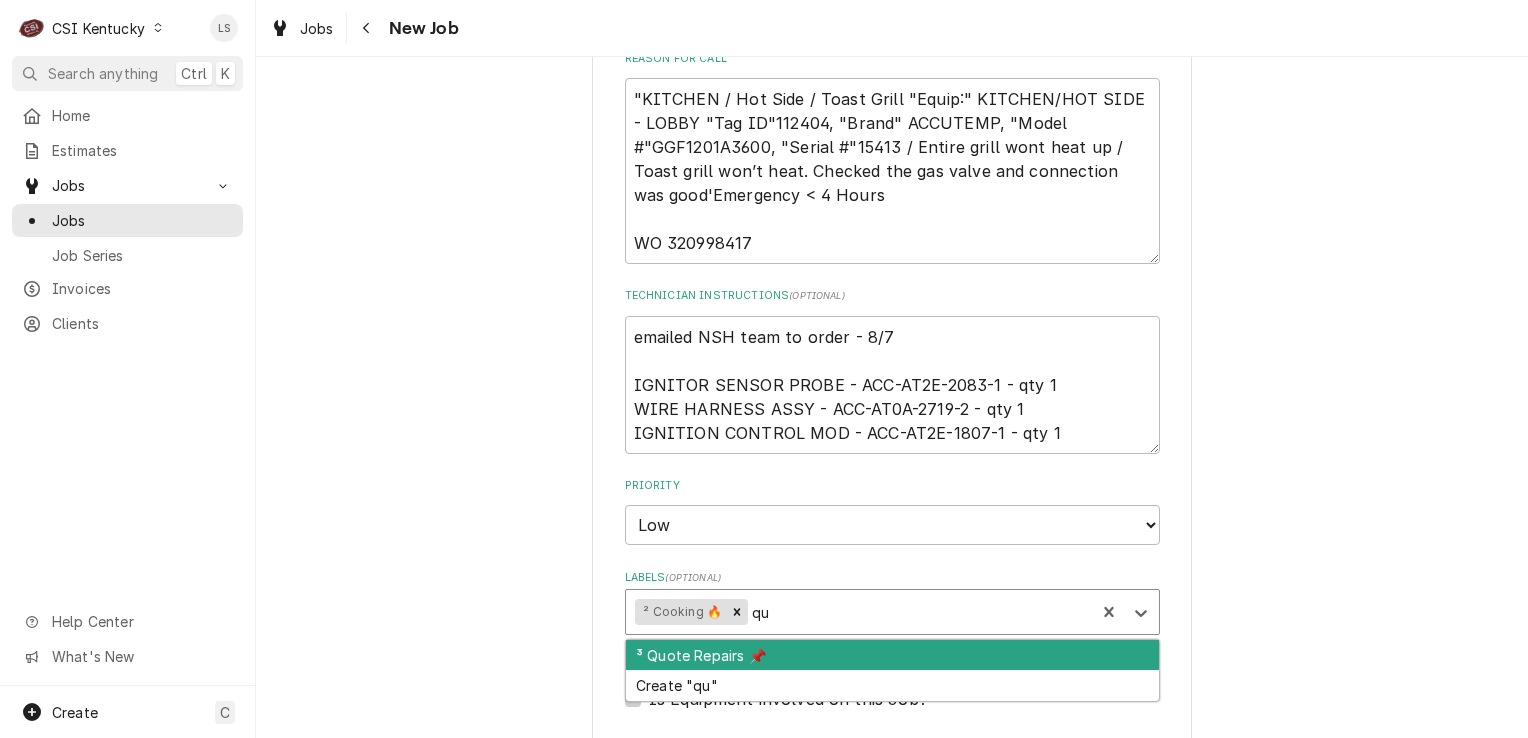 type on "x" 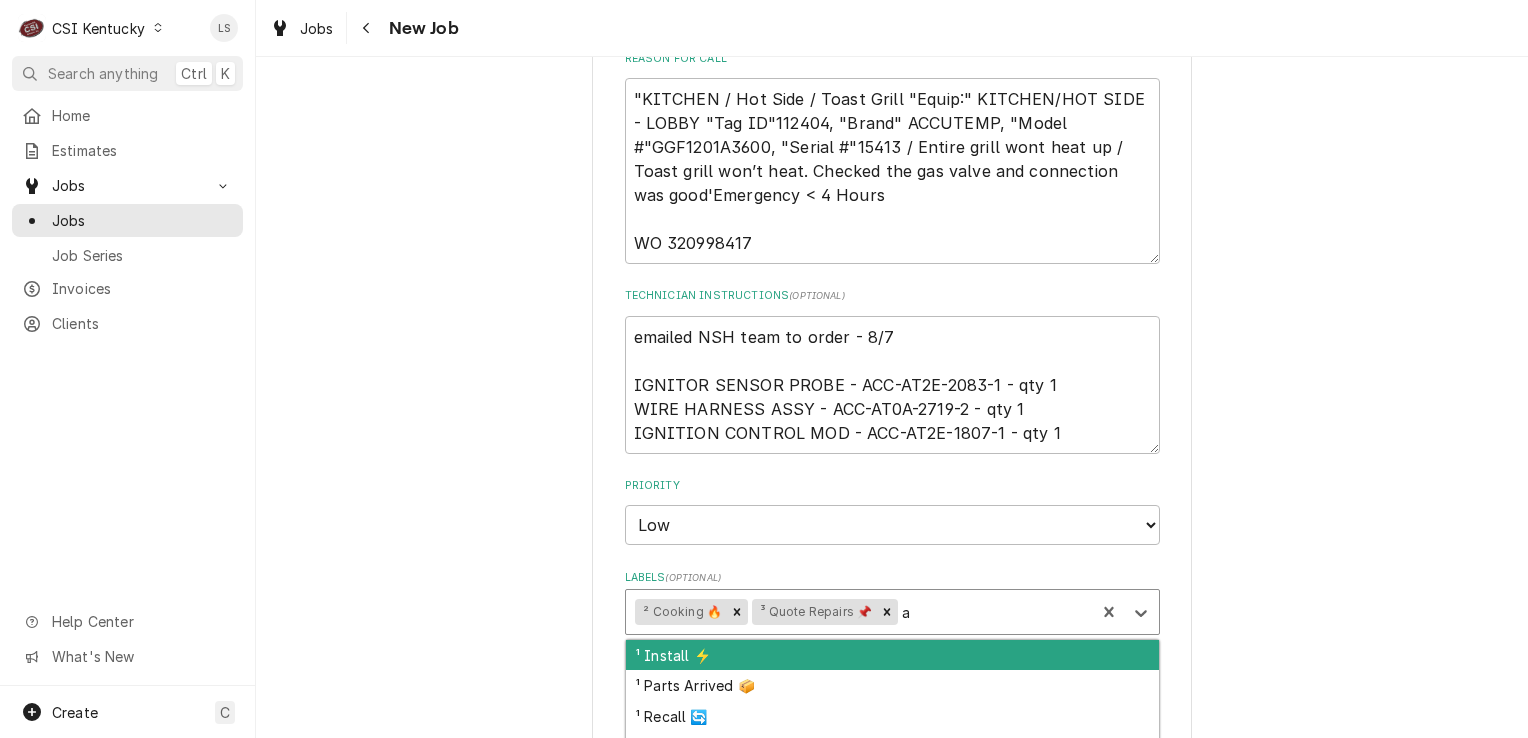 type on "aw" 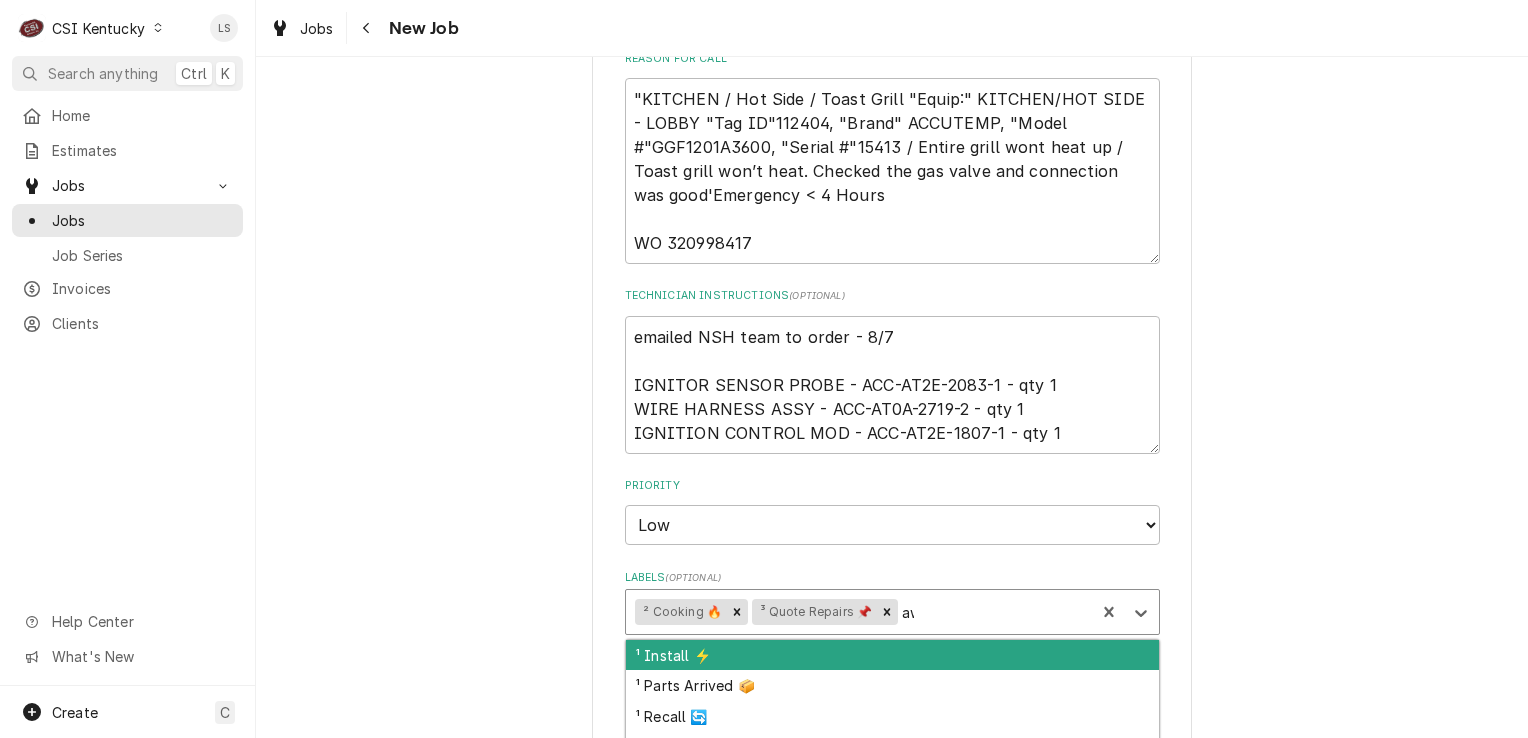 type on "x" 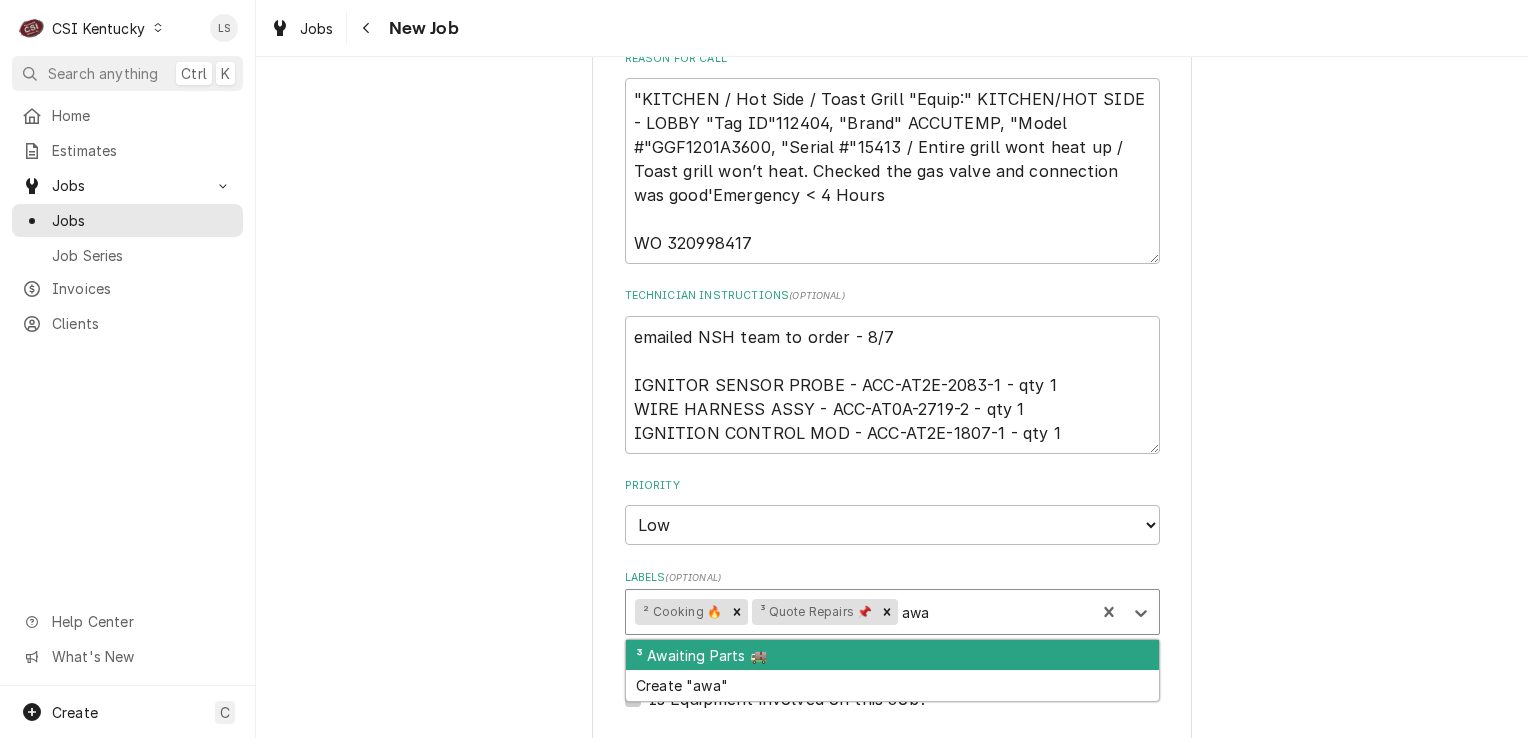 type 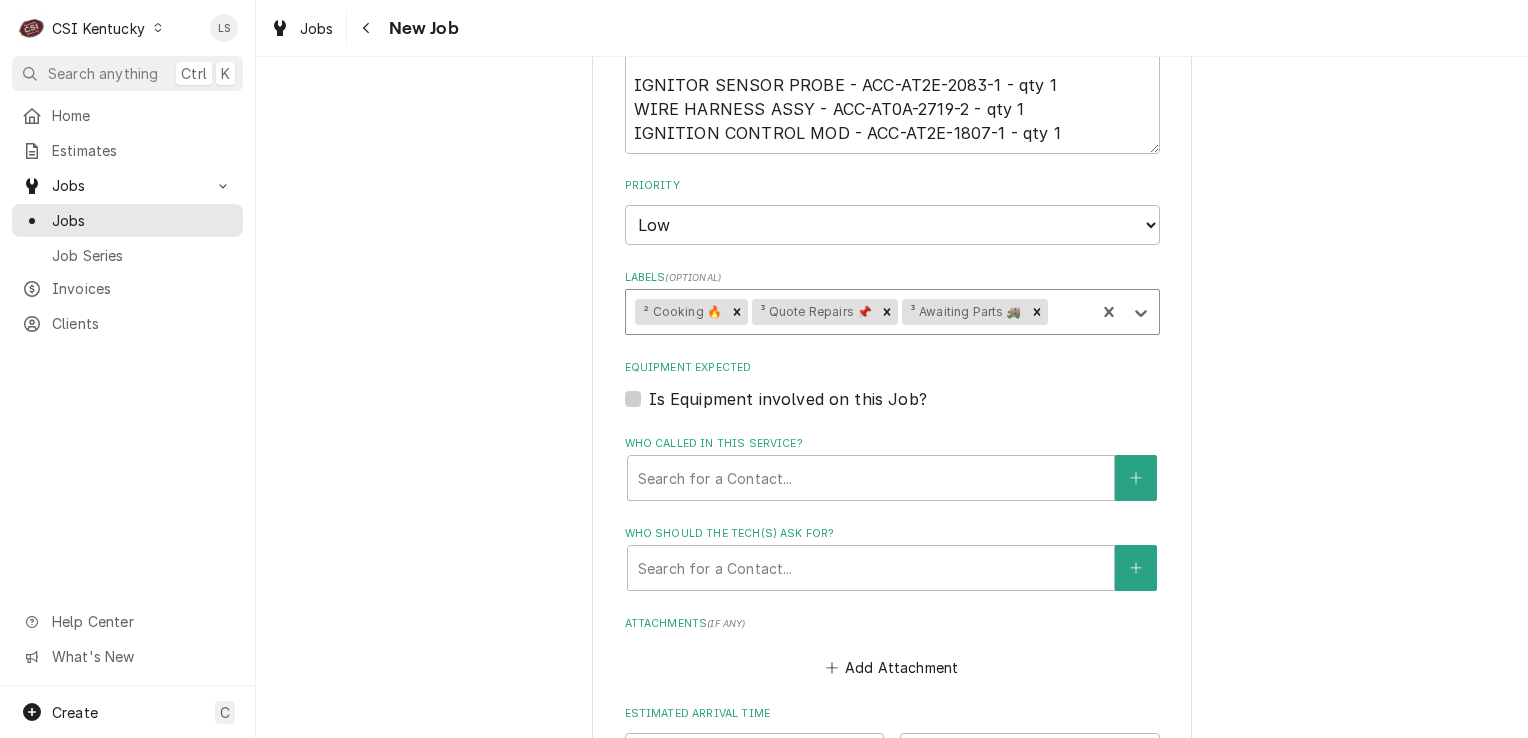 scroll, scrollTop: 1500, scrollLeft: 0, axis: vertical 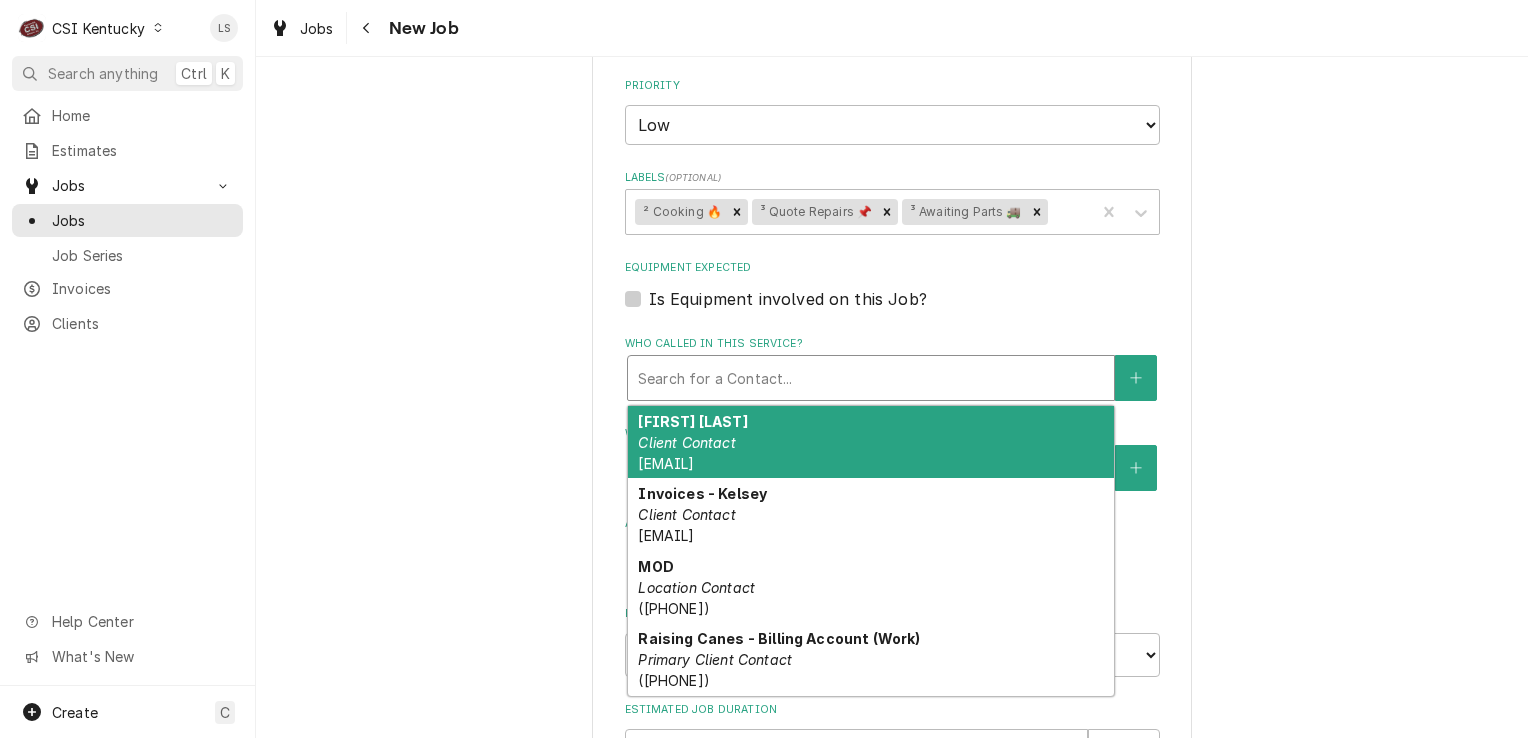 click at bounding box center (871, 378) 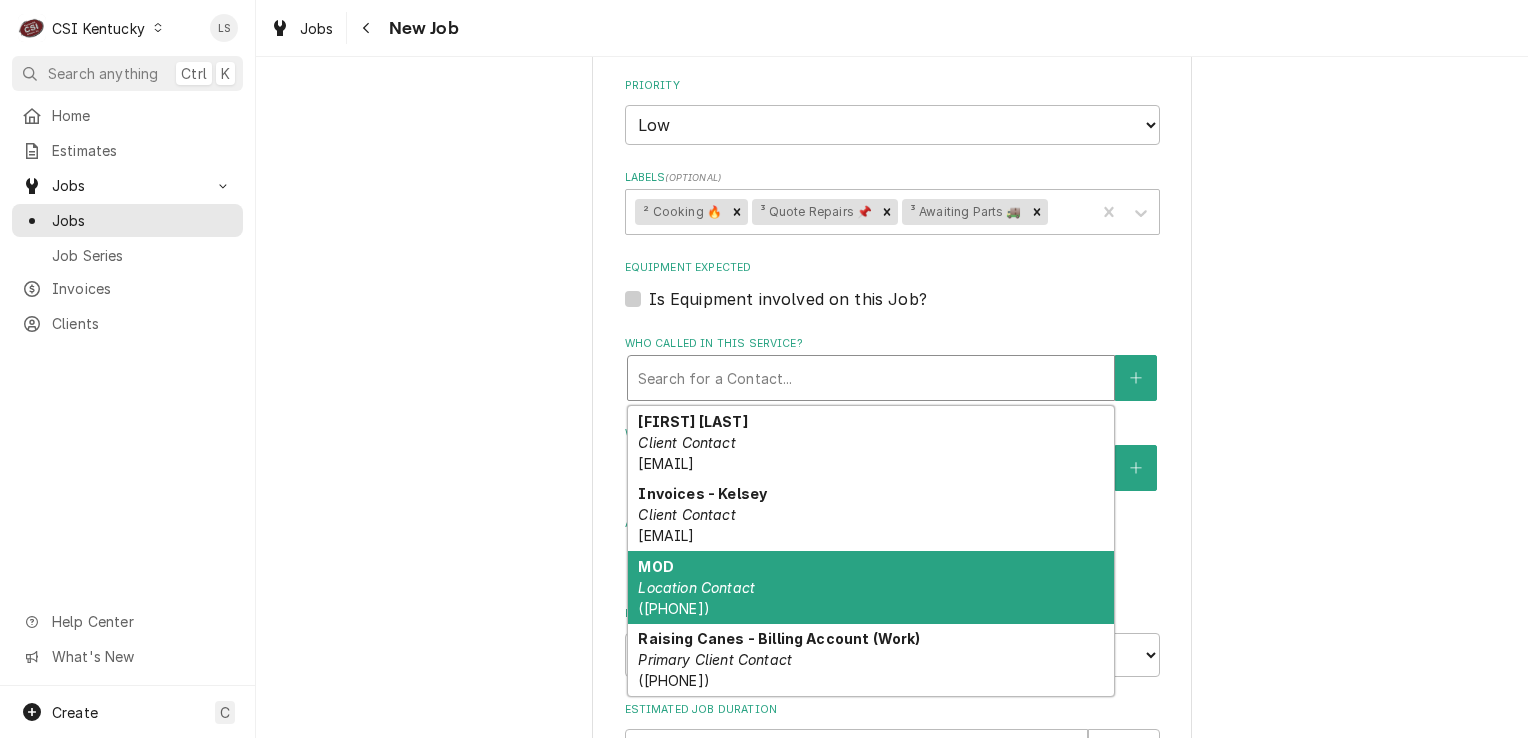 click on "MOD Location Contact (502) 822-1188" at bounding box center (871, 587) 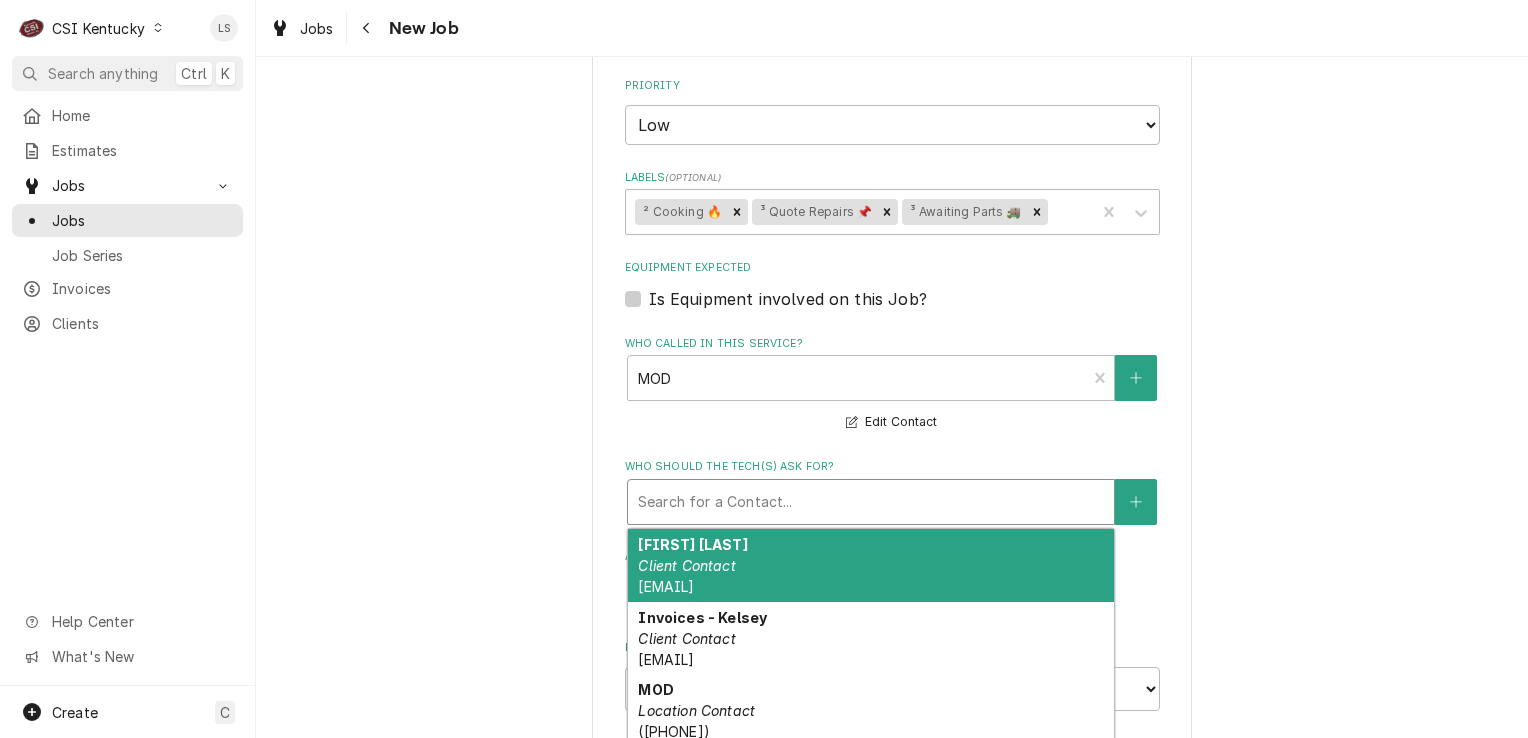 click at bounding box center [871, 502] 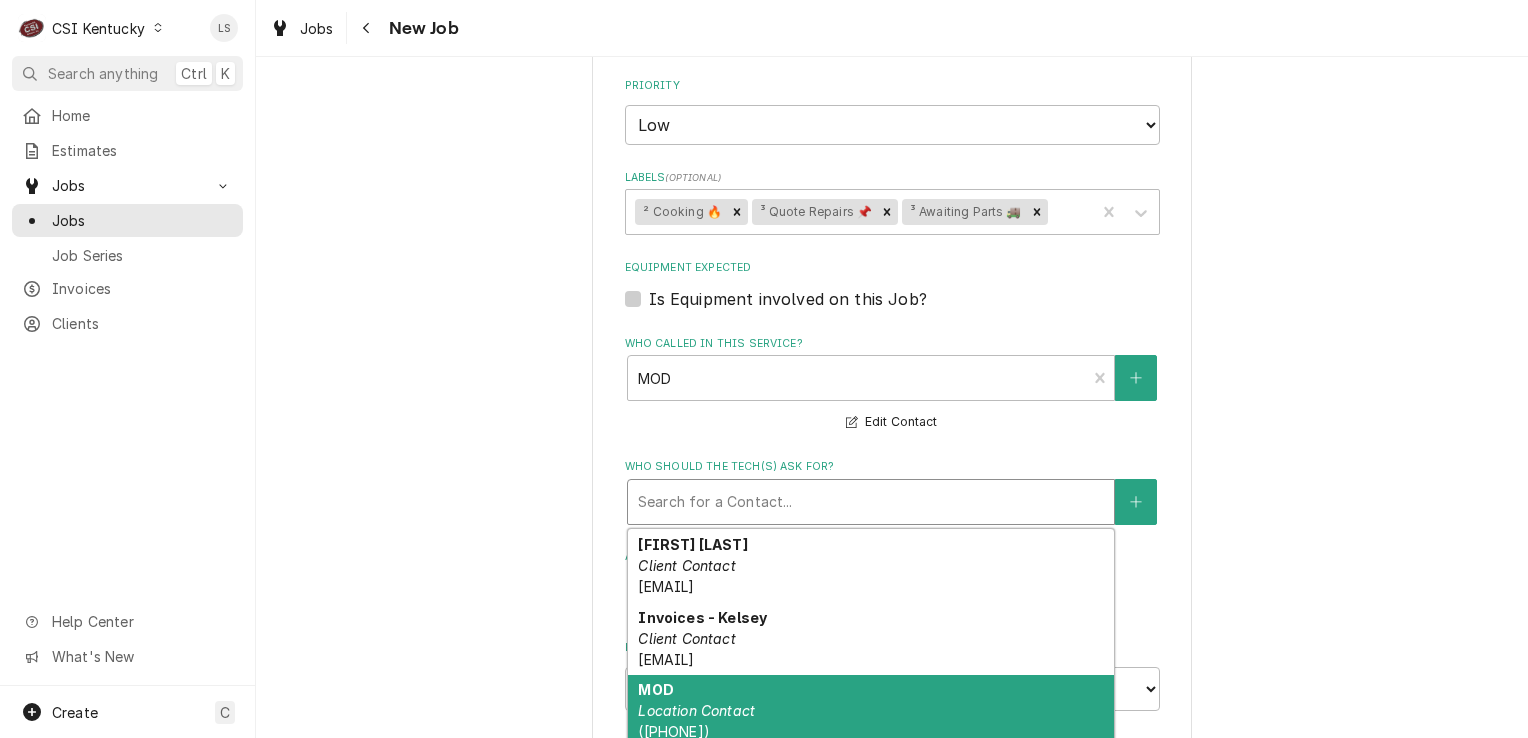click on "MOD Location Contact (502) 822-1188" at bounding box center [871, 711] 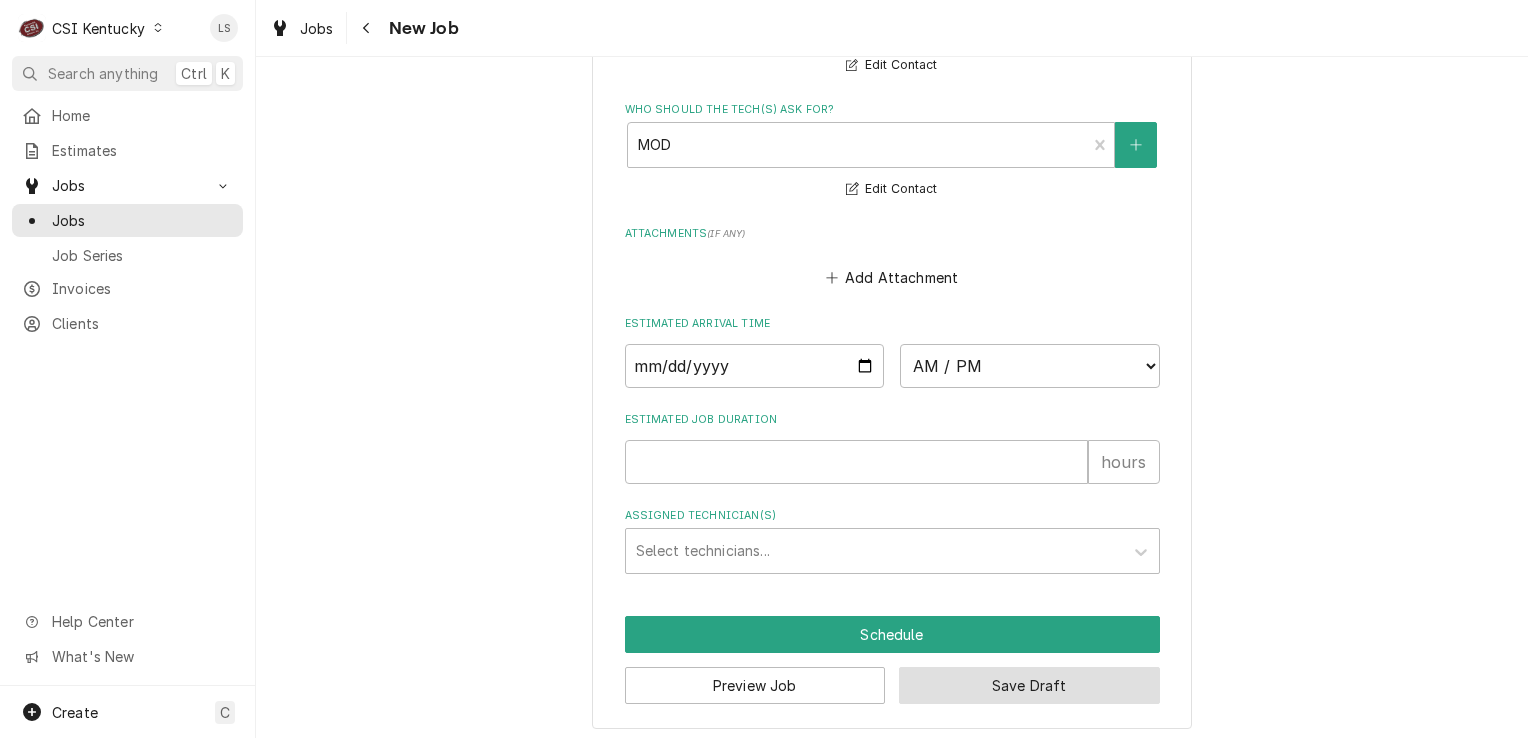 click on "Save Draft" at bounding box center [1029, 685] 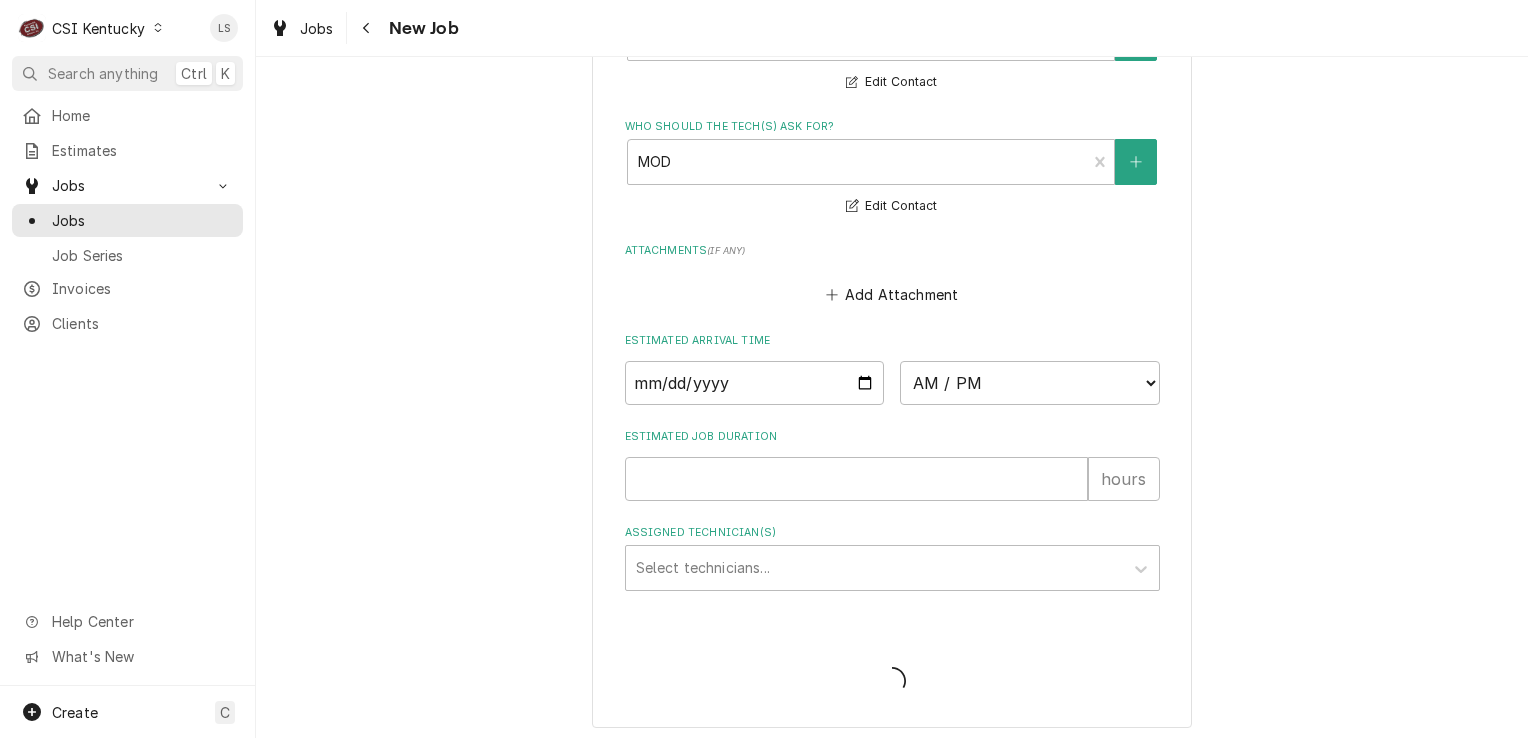 type on "x" 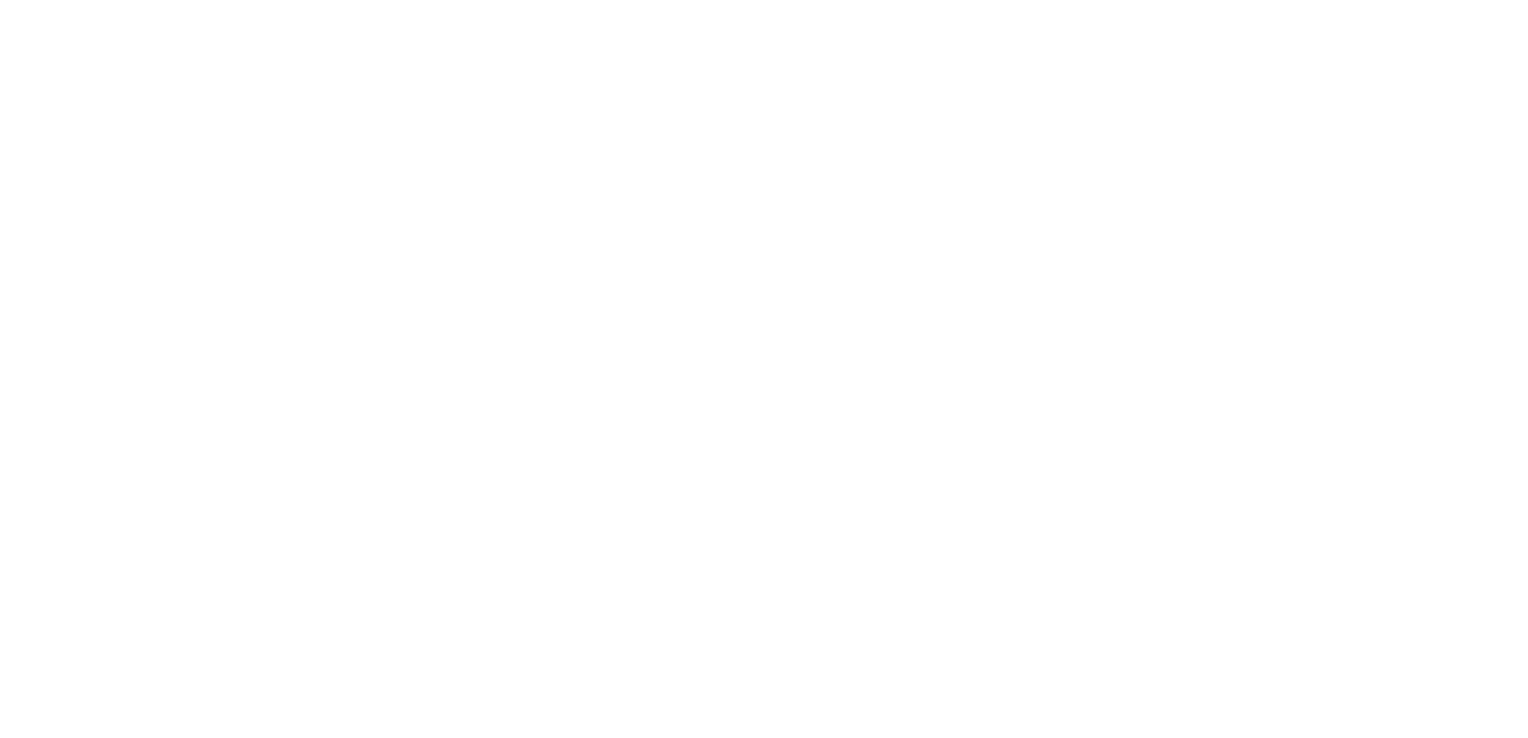 scroll, scrollTop: 0, scrollLeft: 0, axis: both 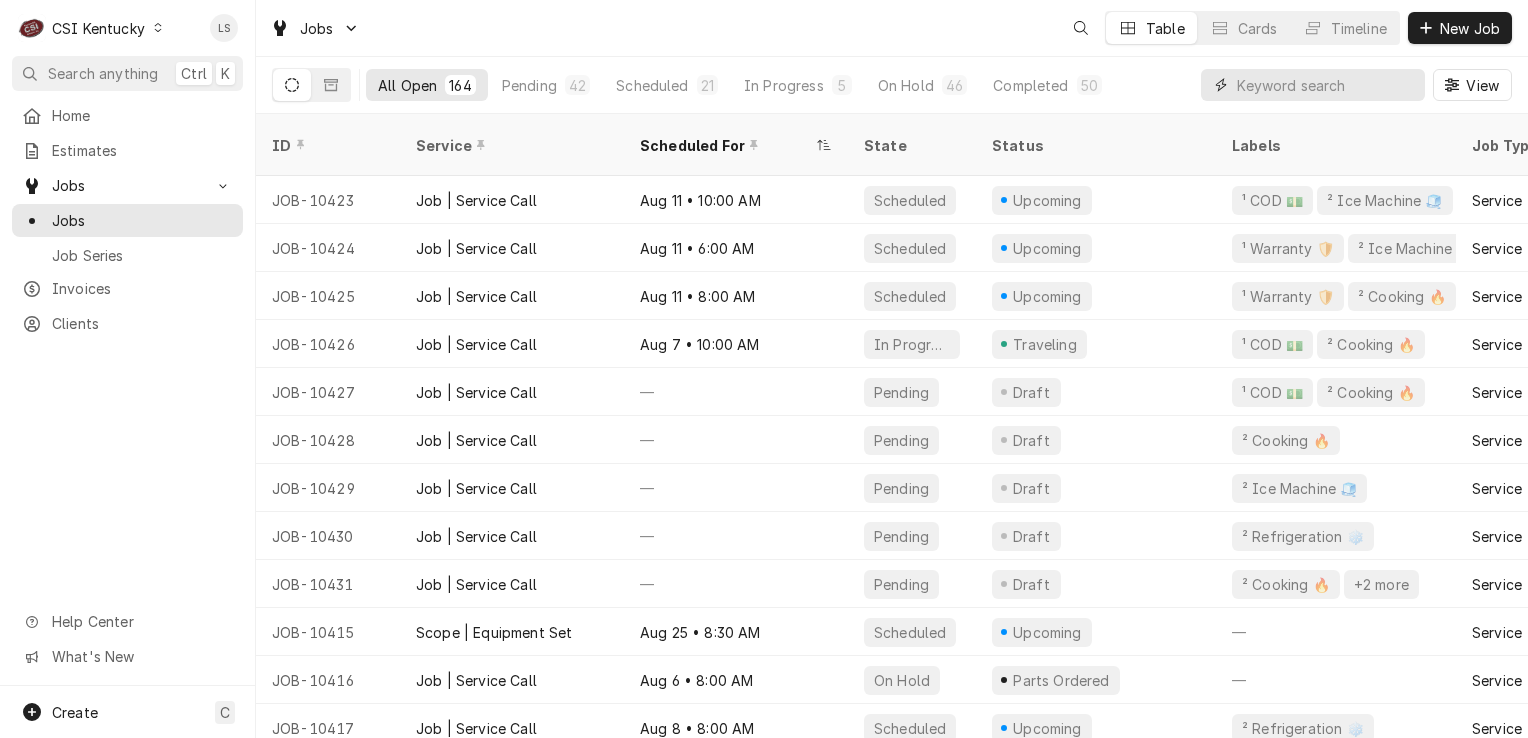 click at bounding box center (1326, 85) 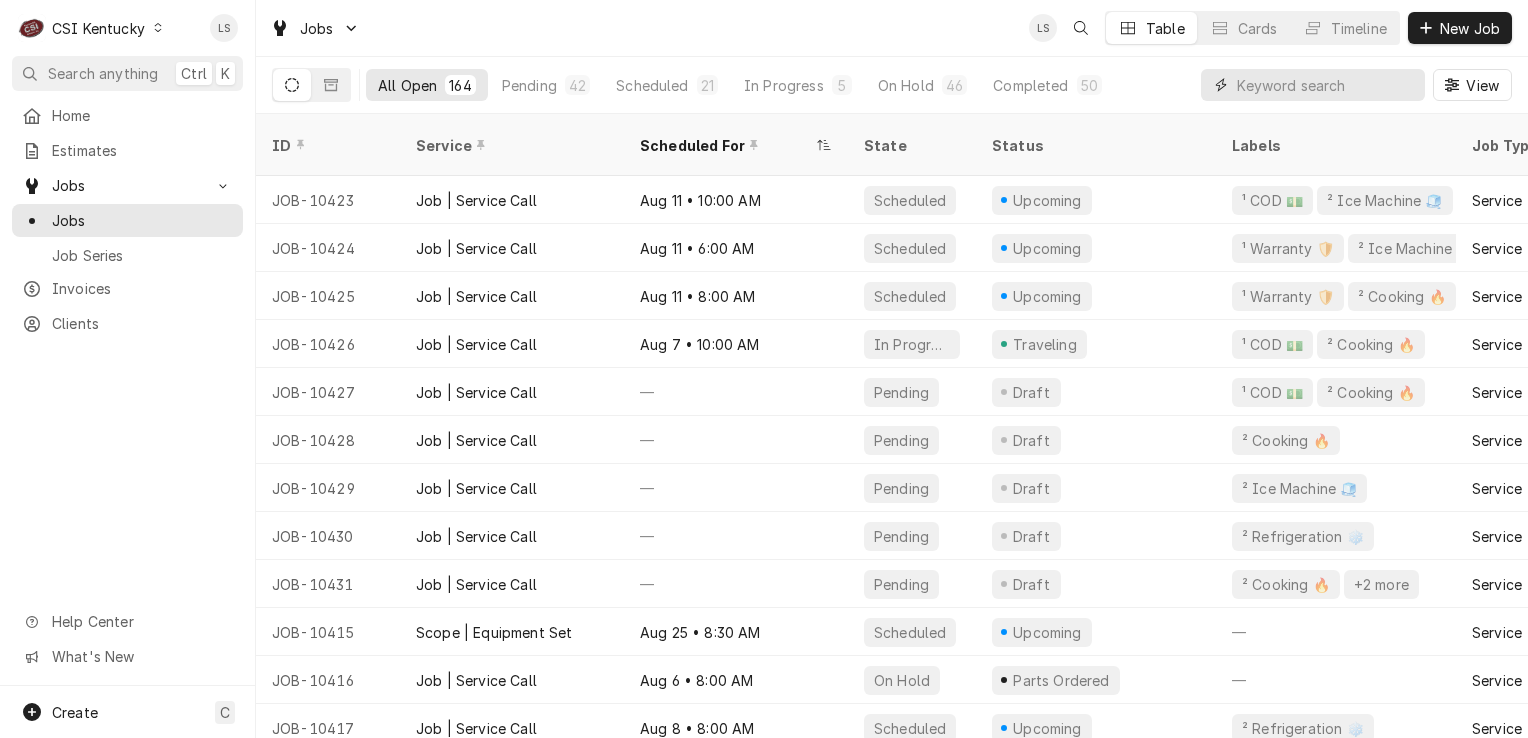 type on "4" 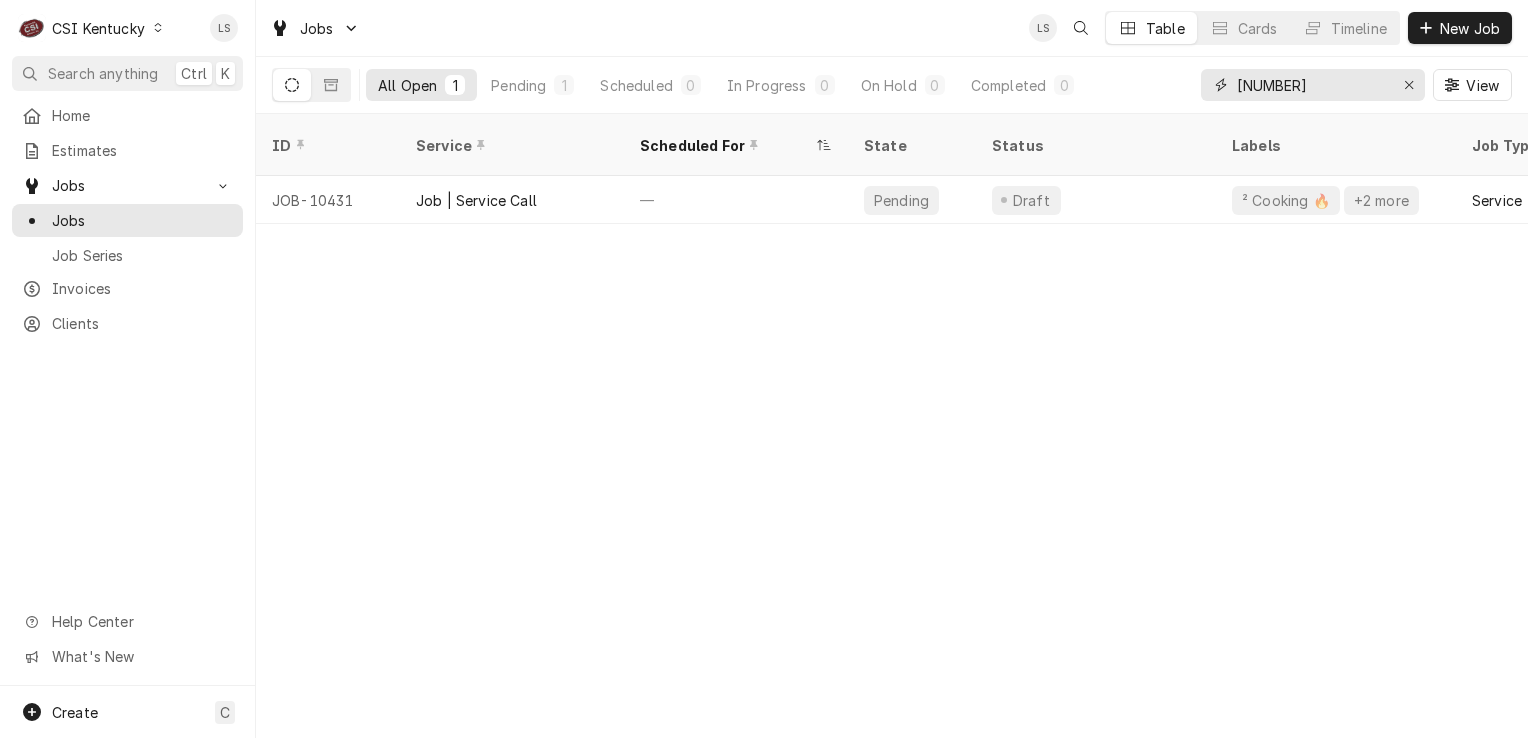 type on "[NUMBER]" 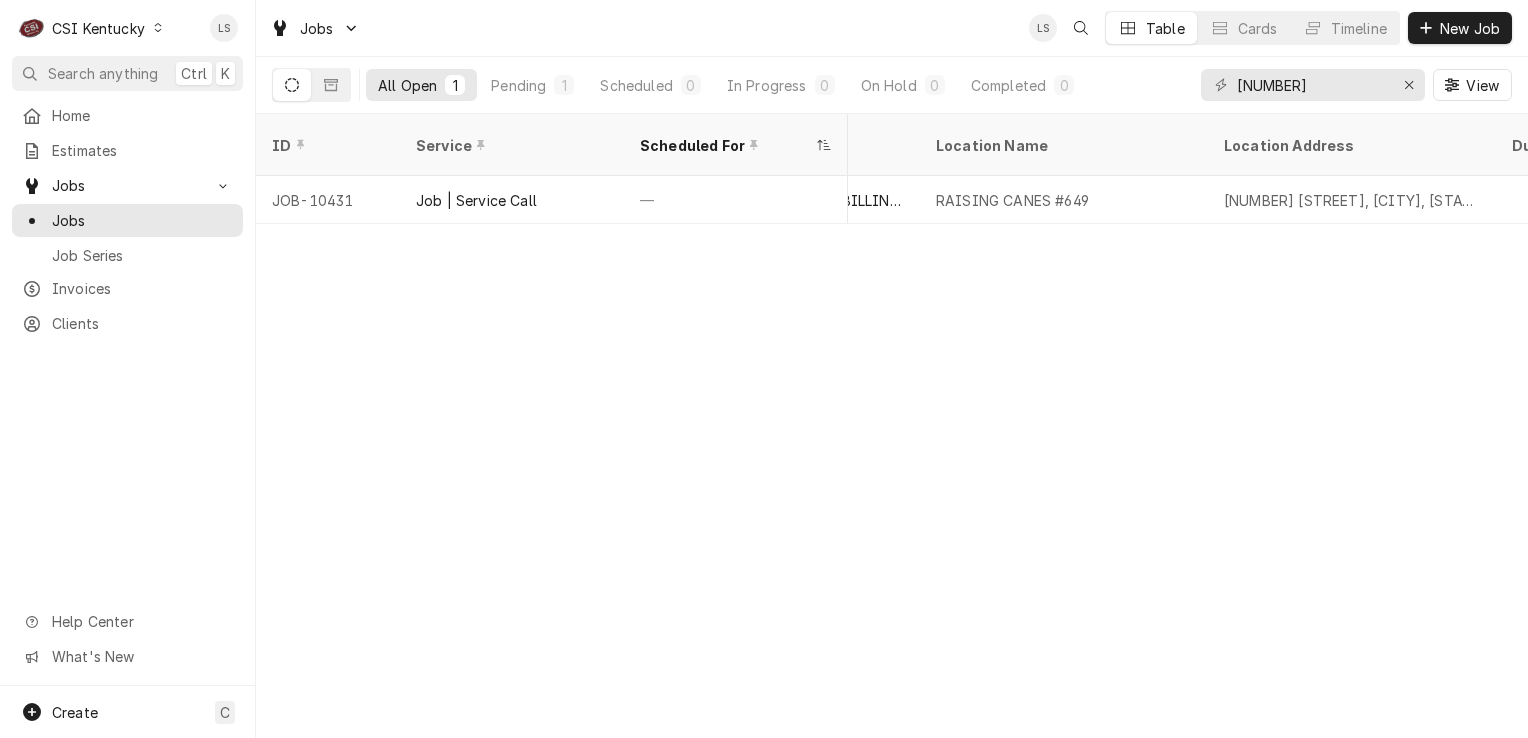scroll, scrollTop: 0, scrollLeft: 1297, axis: horizontal 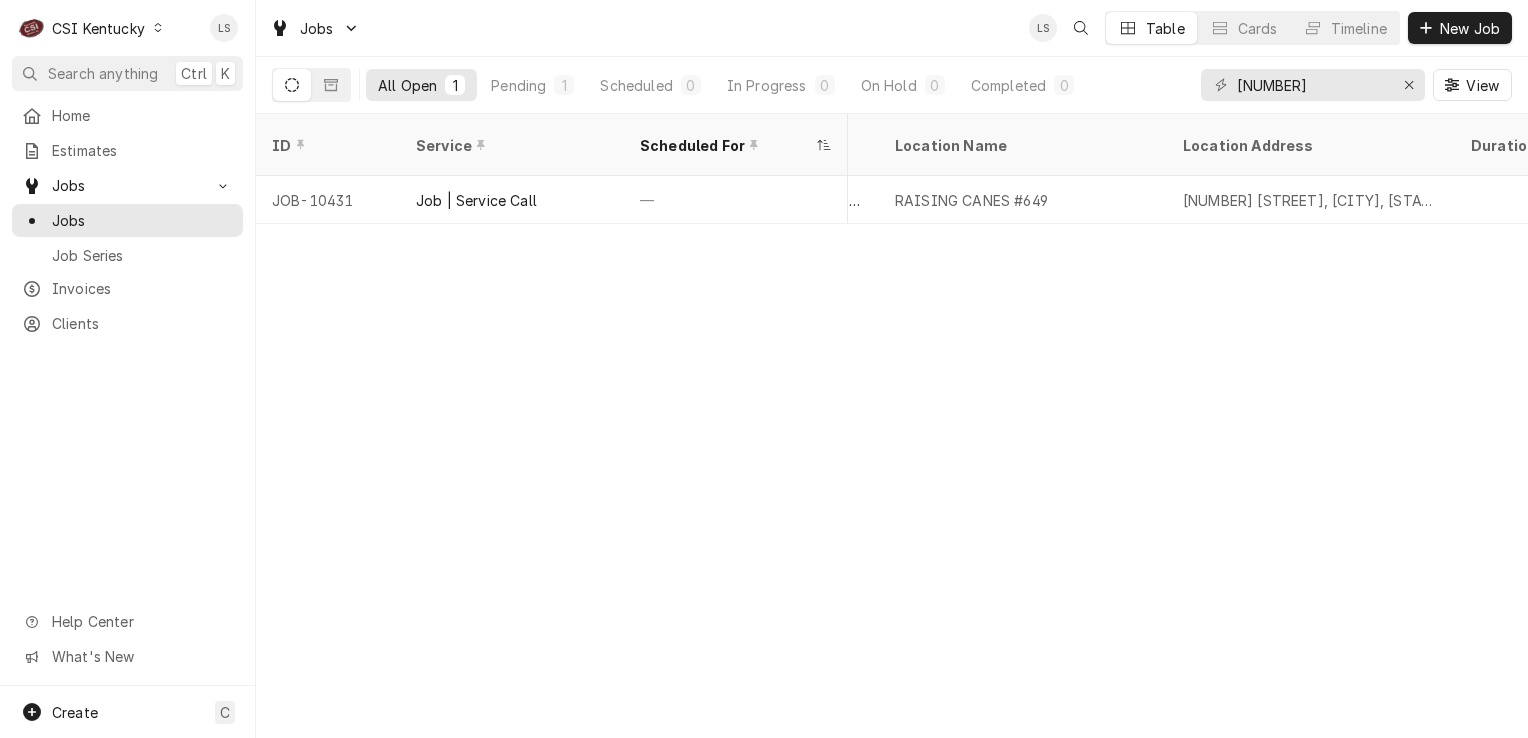 click on "ID Service Scheduled For State Status Labels Job Type Priority Techs Date Received Client Location Name Location Address Duration Status Changed Last Modified JOB-10431 Job | Service Call — Pending Draft ² Cooking 🔥 +2 more Service Low — Aug 7   RAISING CANES - BILLING ACCOUNT RAISING CANES #649 1250 Bardstown Rd, Louisville, KY 40204 — — Aug 7   Date — Time — Duration — Labels No labels Reason For Call Not mentioned" at bounding box center (892, 426) 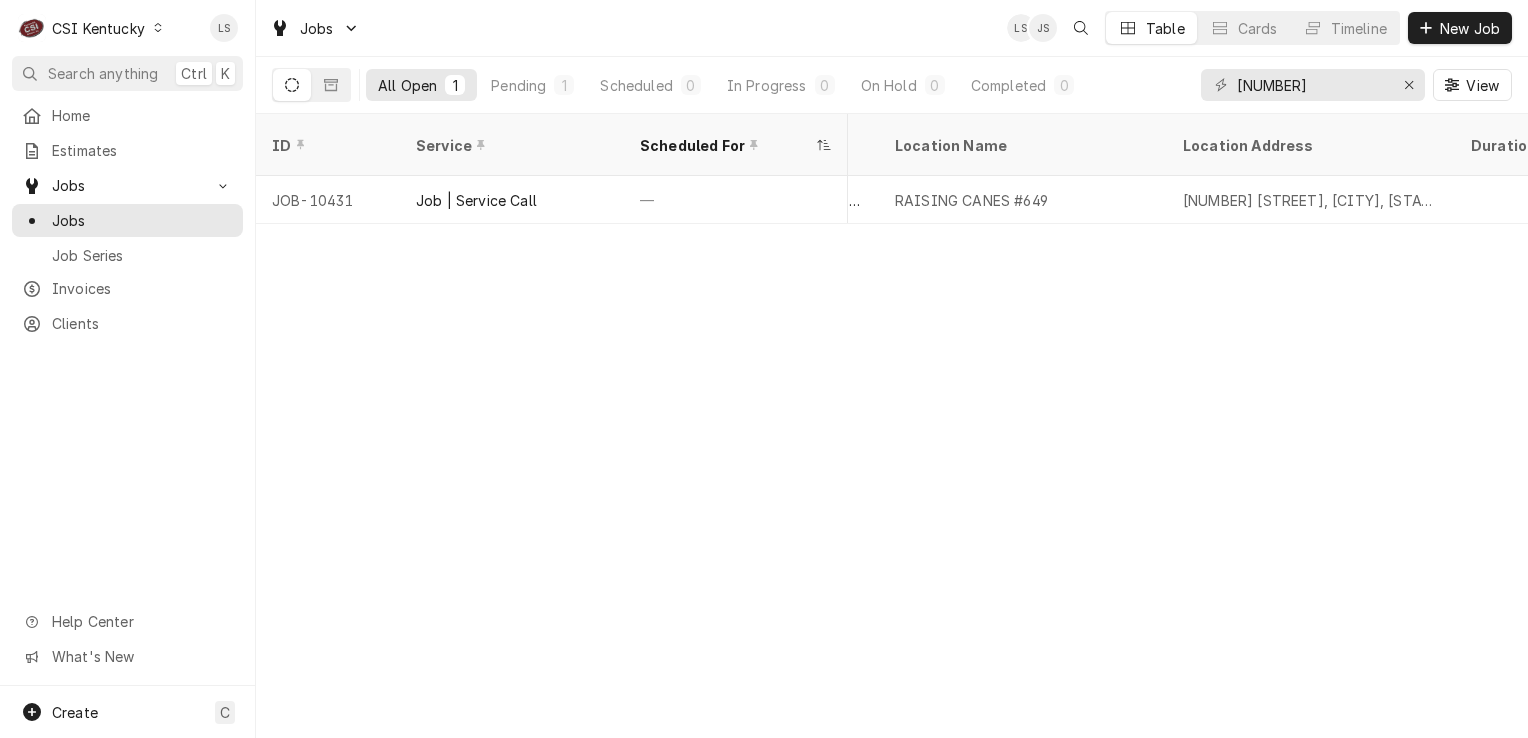 click 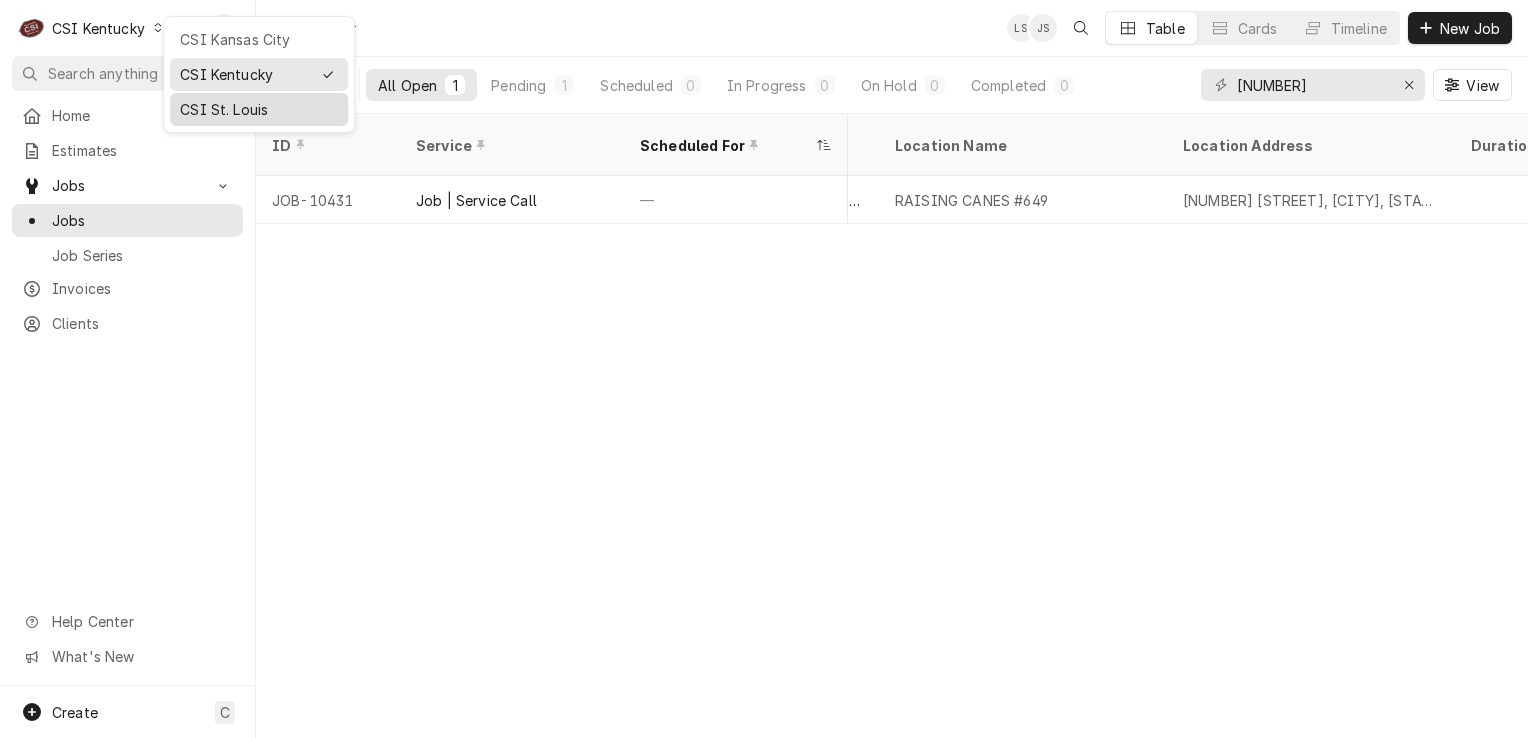 click on "CSI St. Louis" at bounding box center [259, 109] 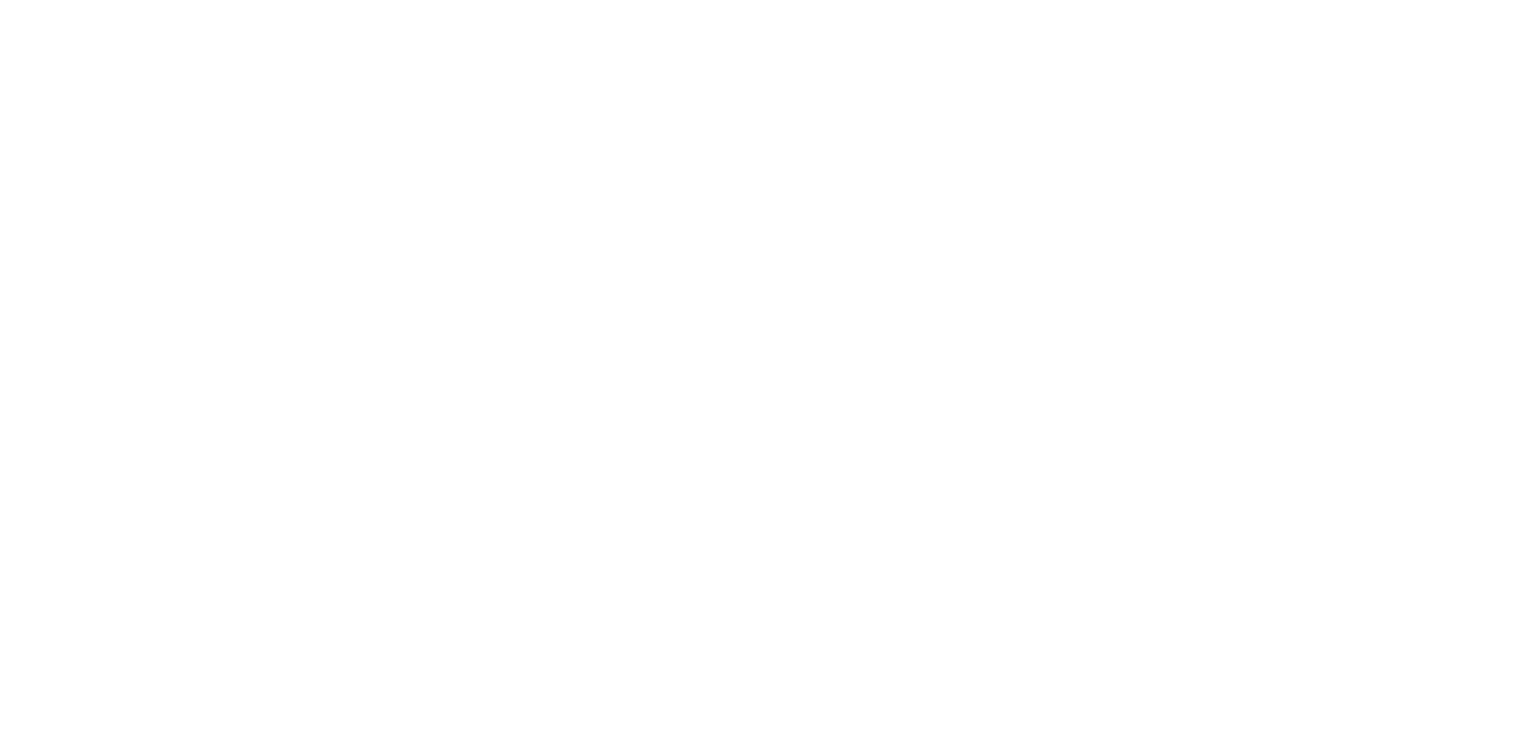 scroll, scrollTop: 0, scrollLeft: 0, axis: both 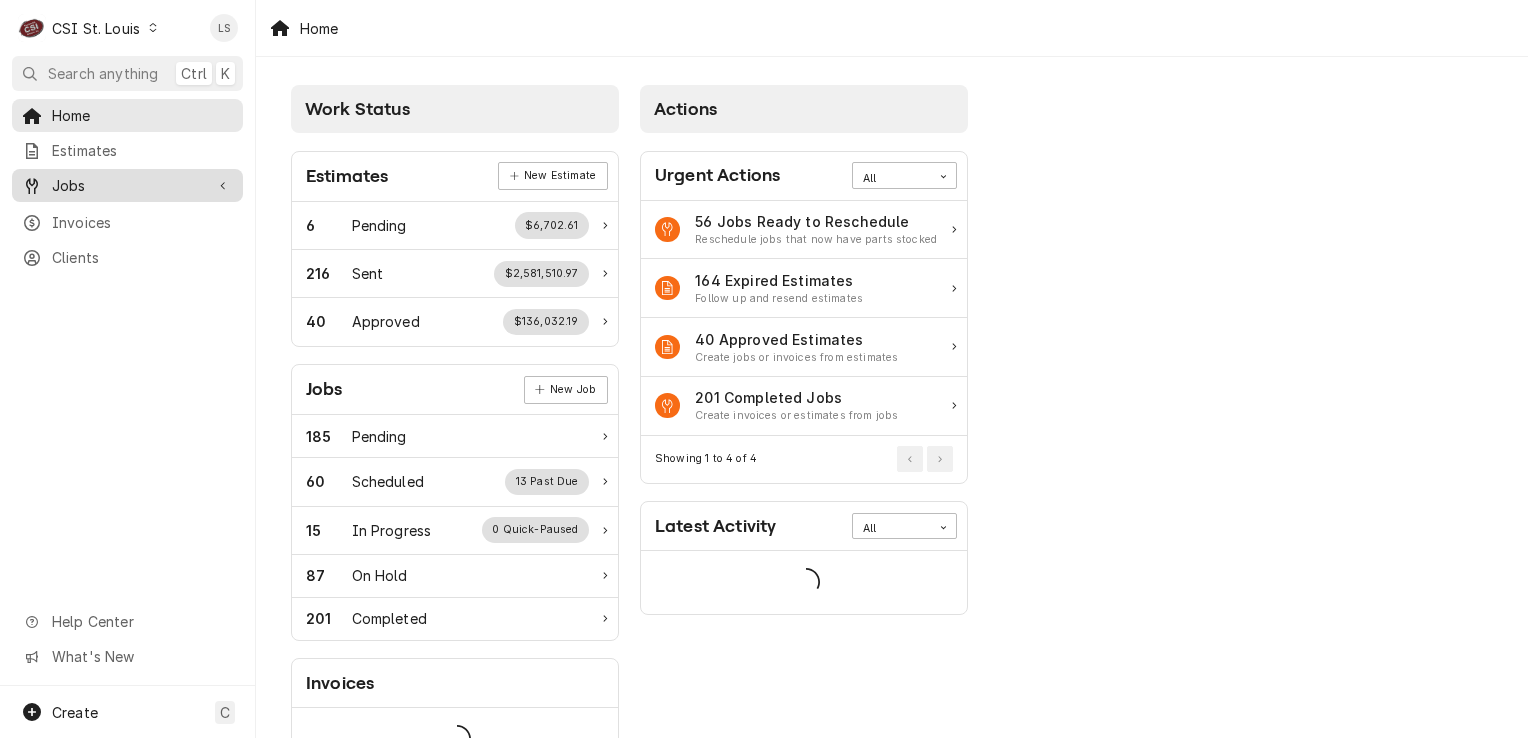 click on "Jobs" at bounding box center [127, 185] 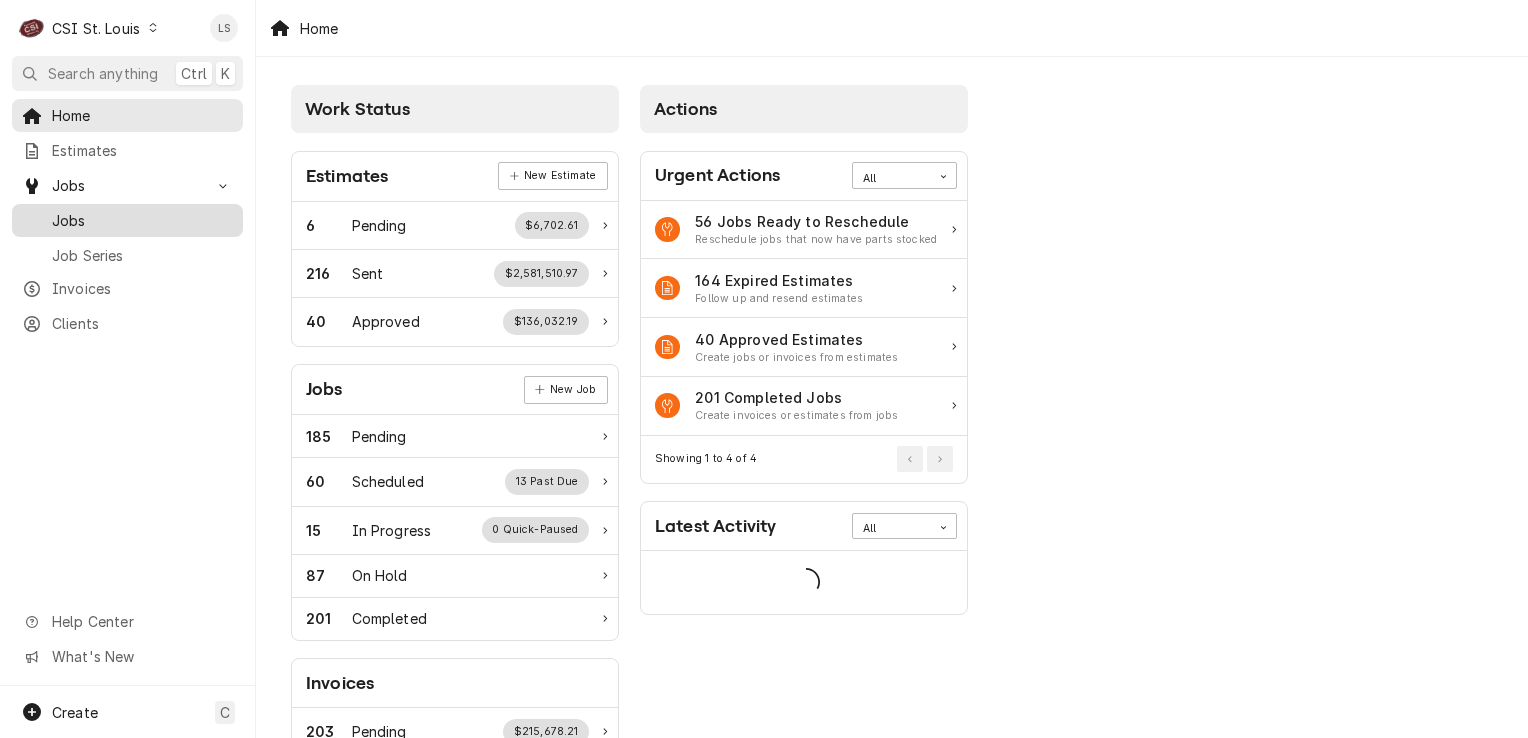 click on "Jobs" at bounding box center [142, 220] 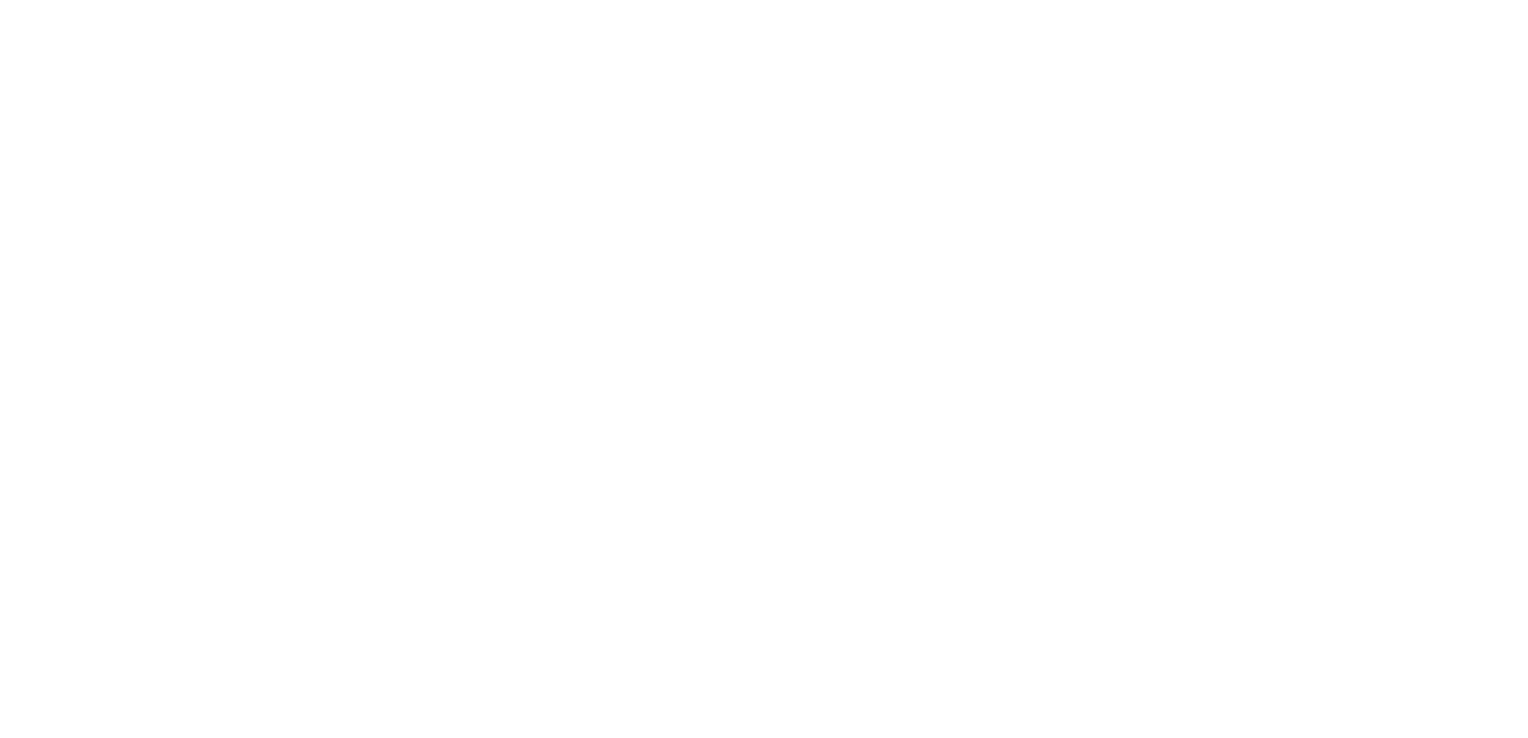 scroll, scrollTop: 0, scrollLeft: 0, axis: both 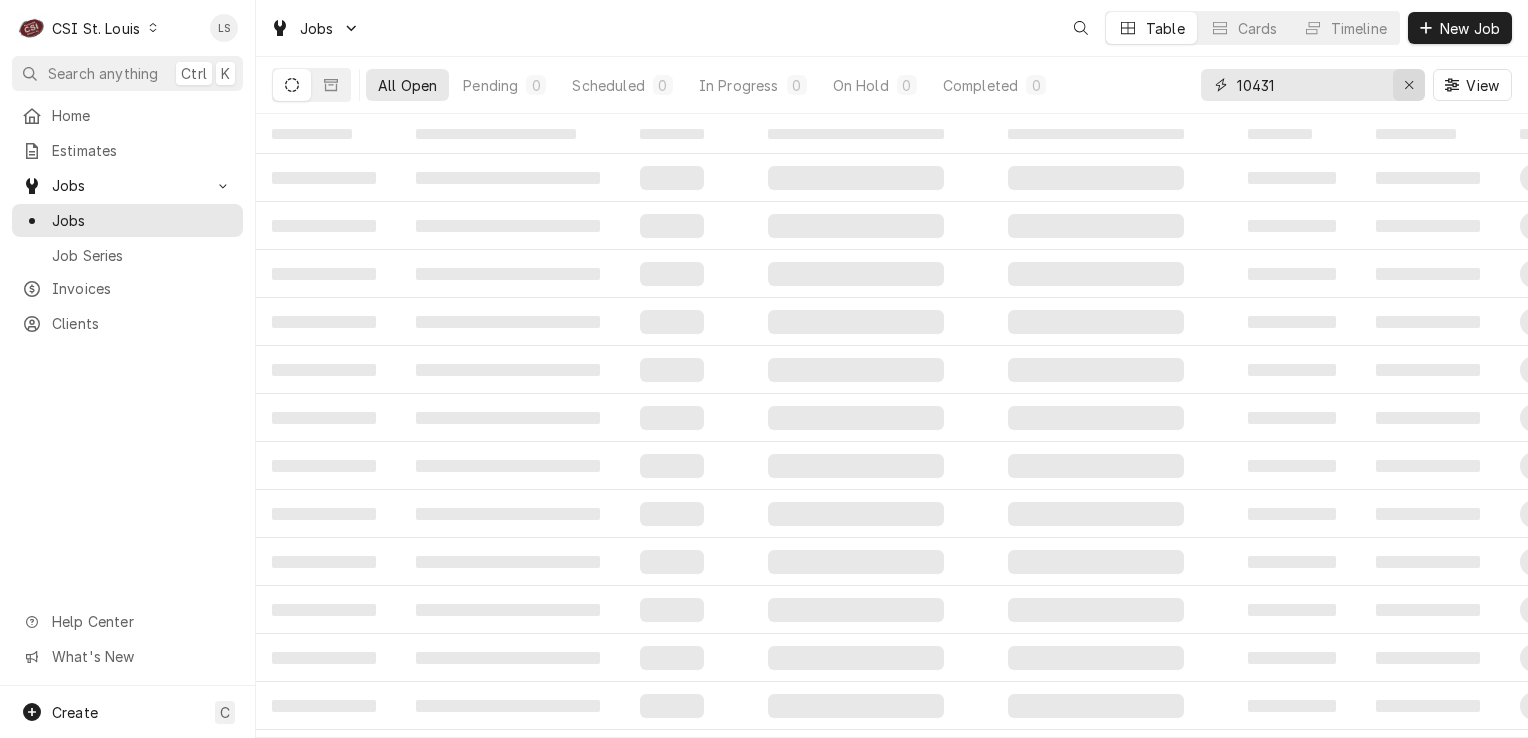 click 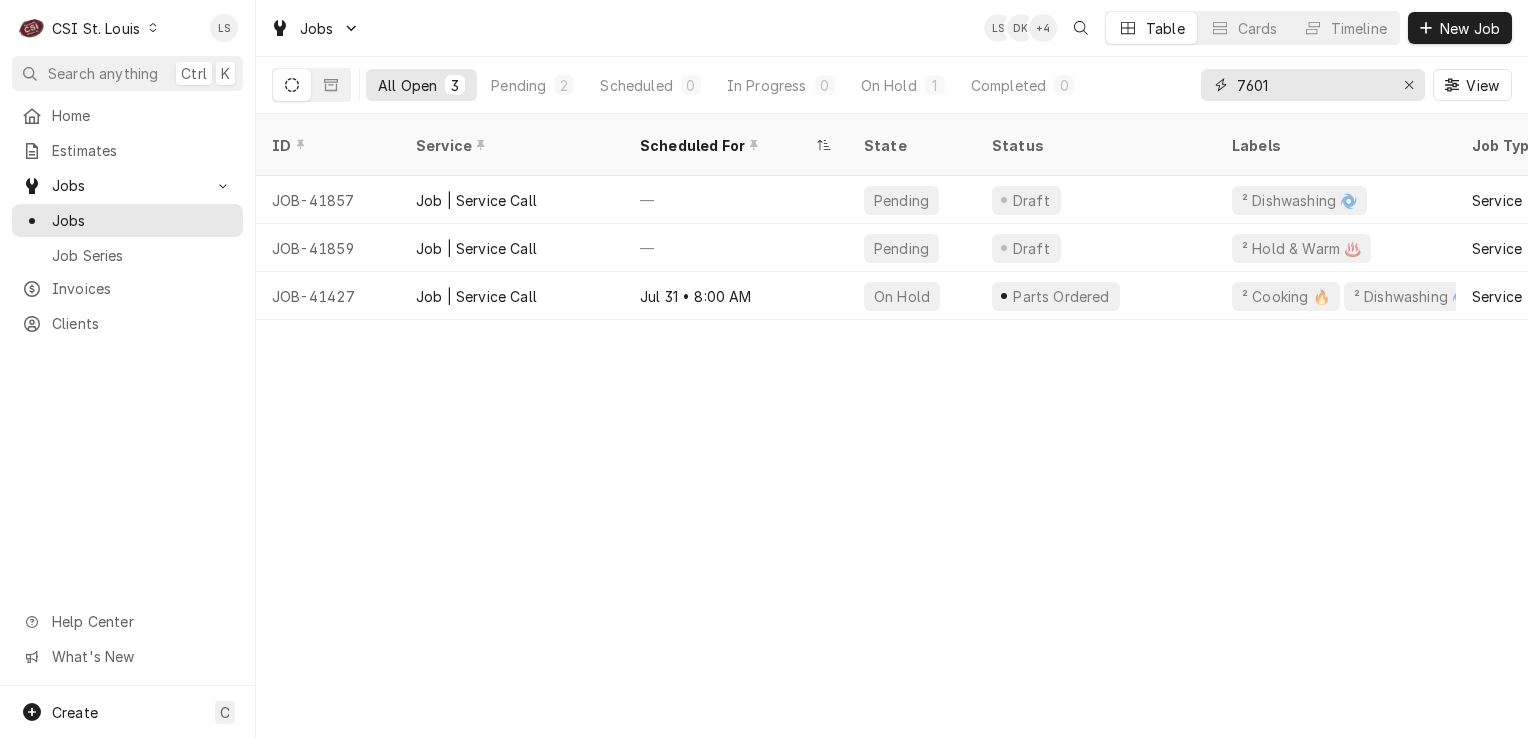 type on "7601" 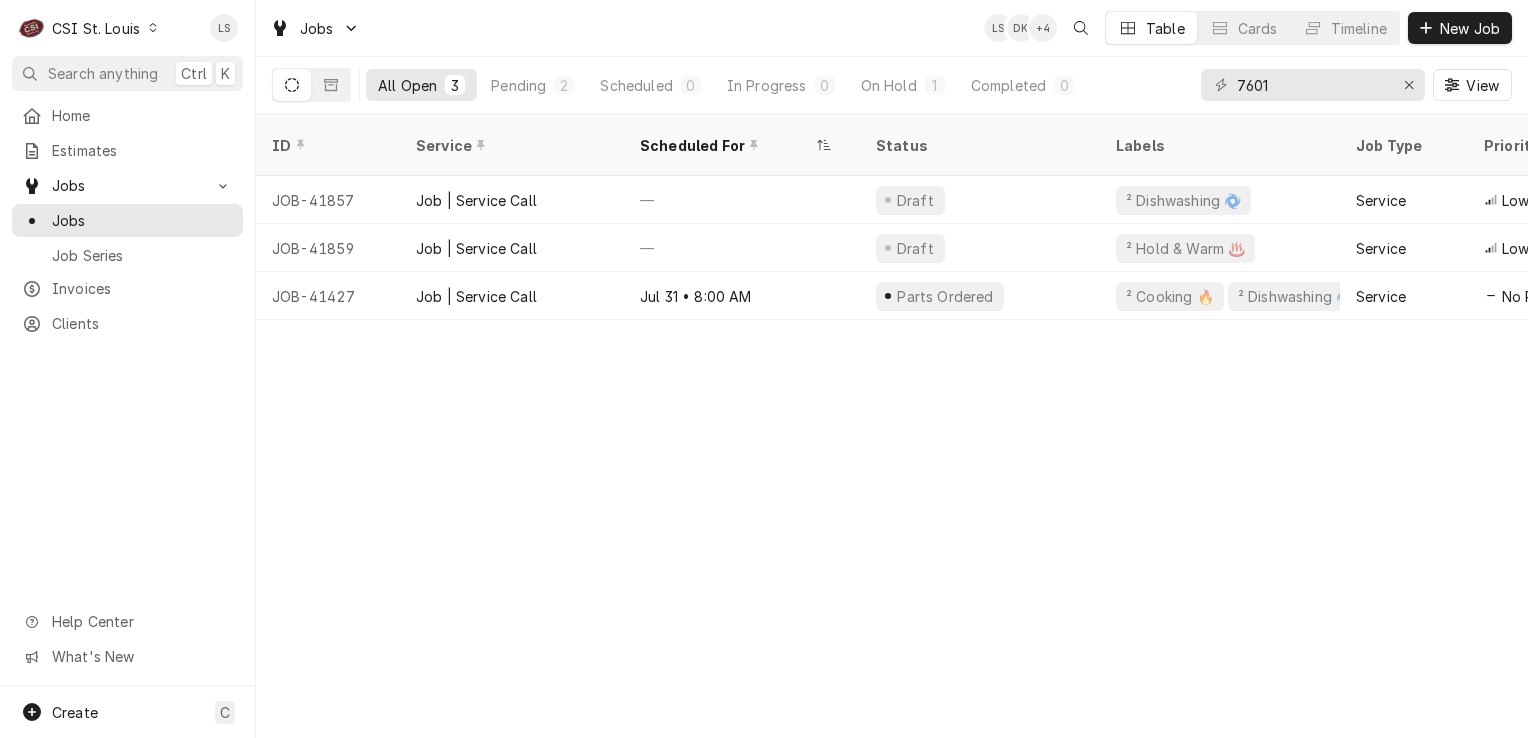 scroll, scrollTop: 0, scrollLeft: 0, axis: both 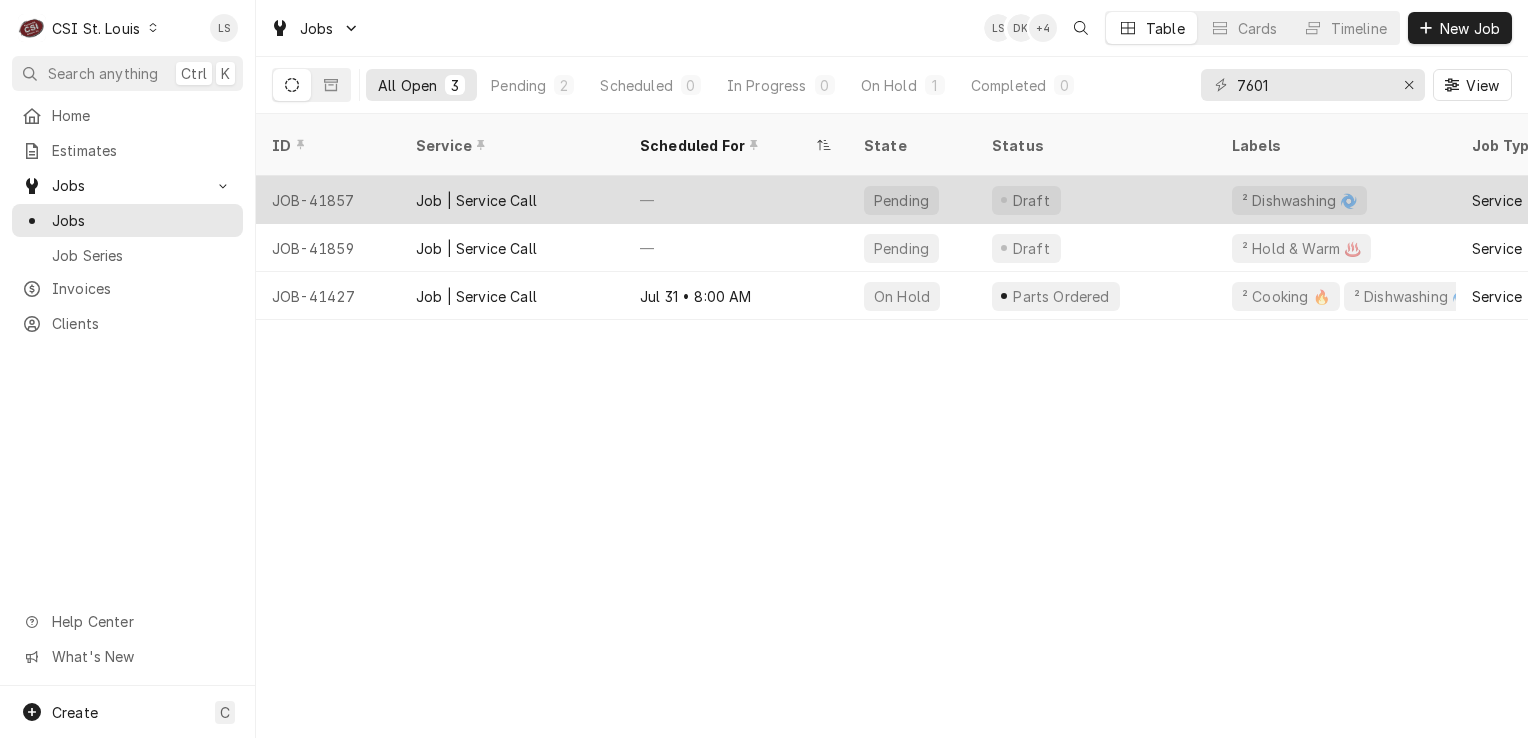 click on "JOB-41857" at bounding box center (328, 200) 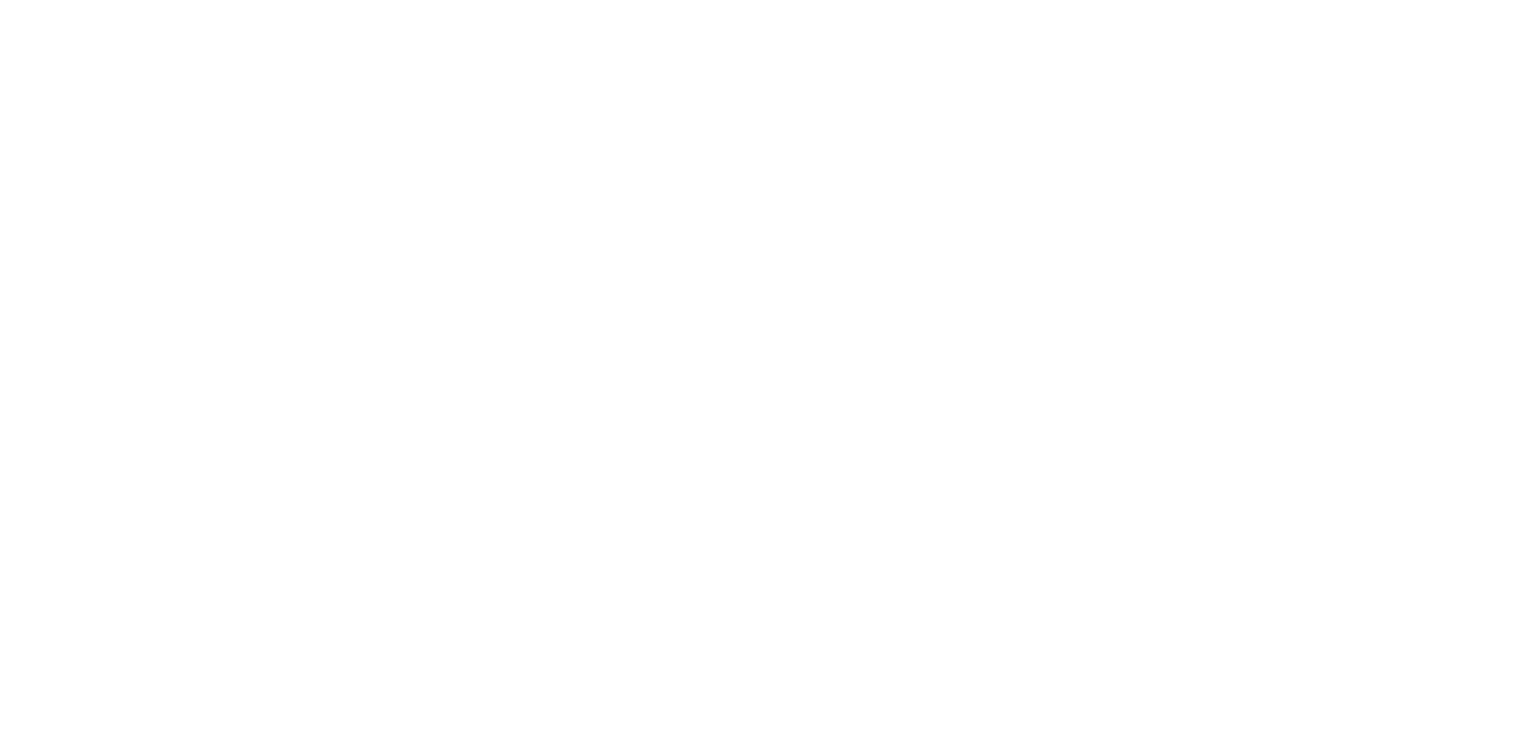 scroll, scrollTop: 0, scrollLeft: 0, axis: both 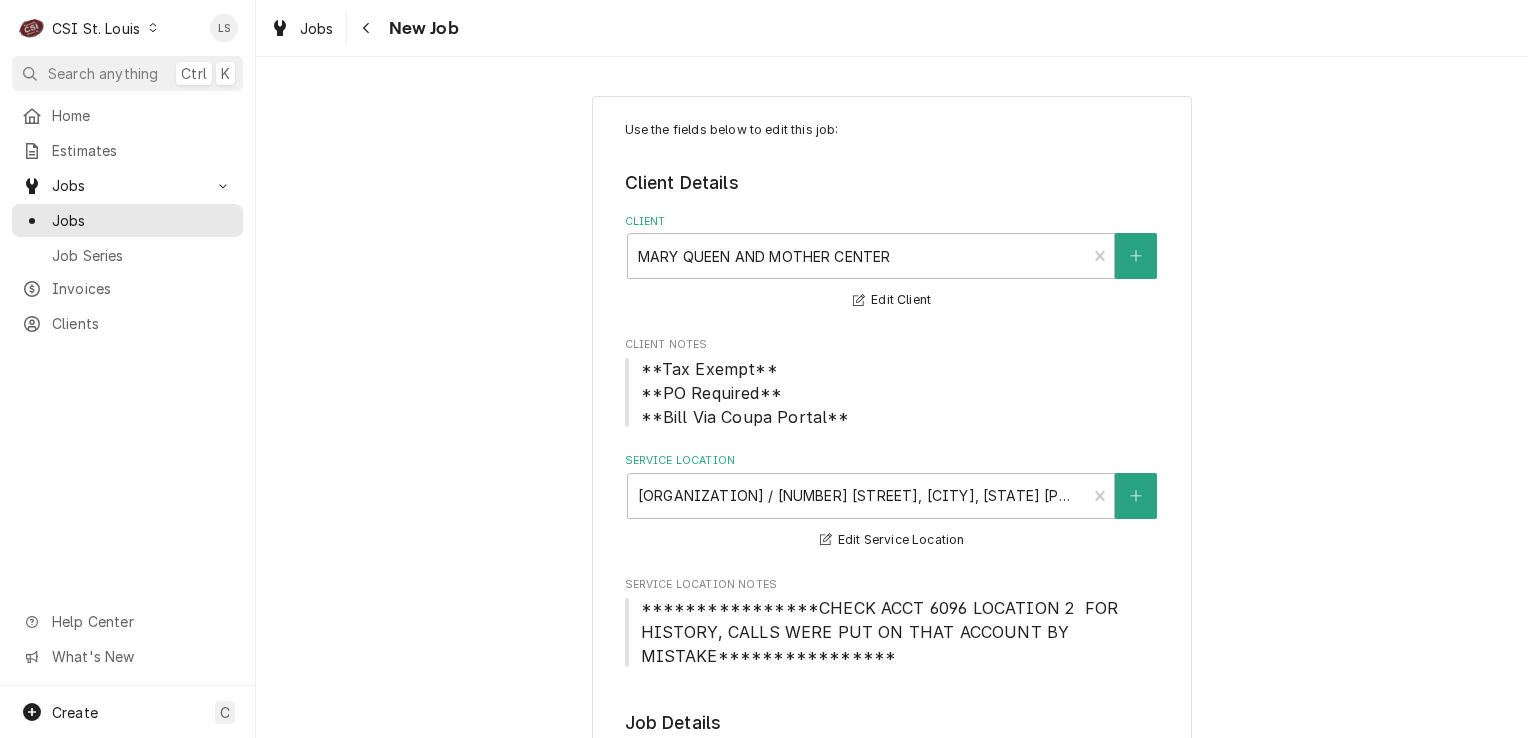 type on "x" 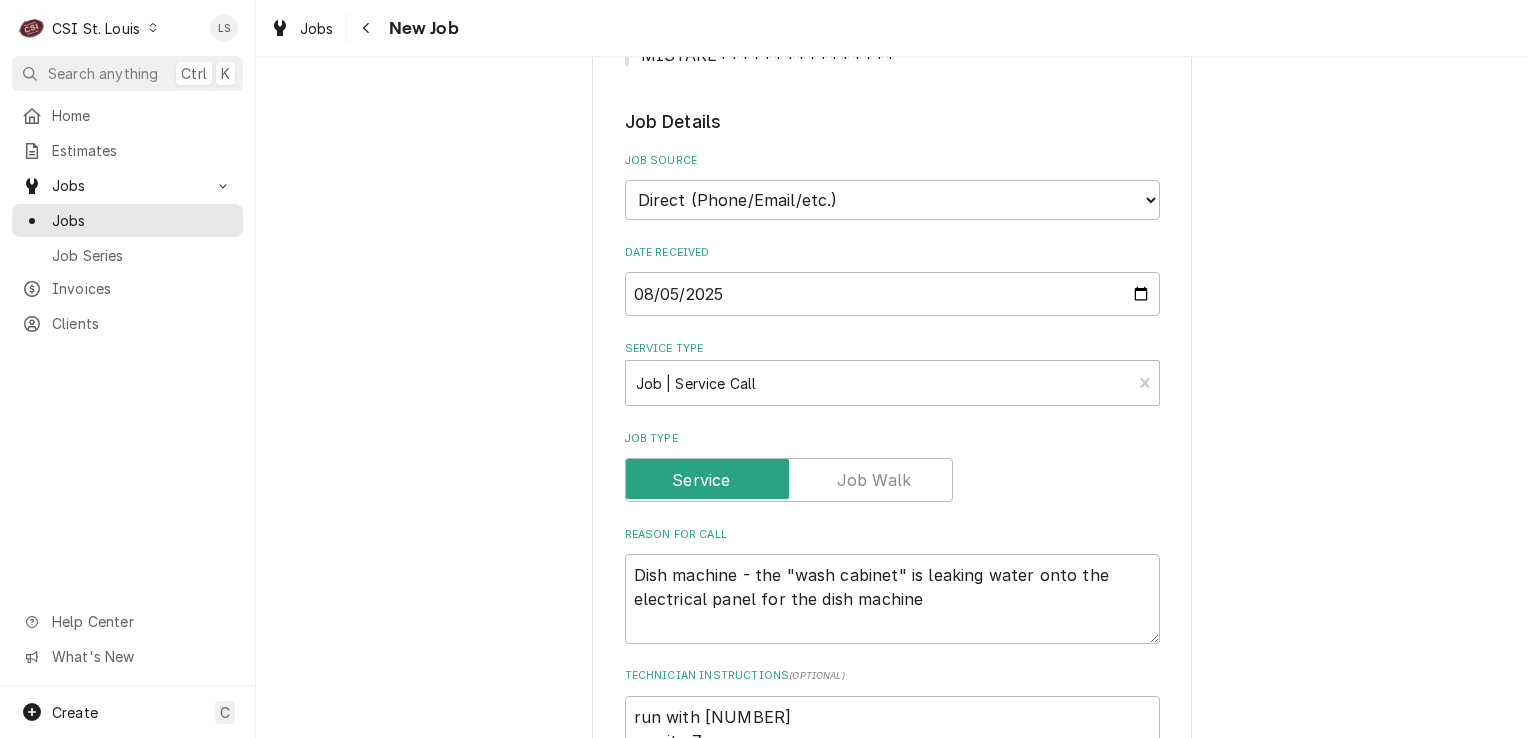 scroll, scrollTop: 500, scrollLeft: 0, axis: vertical 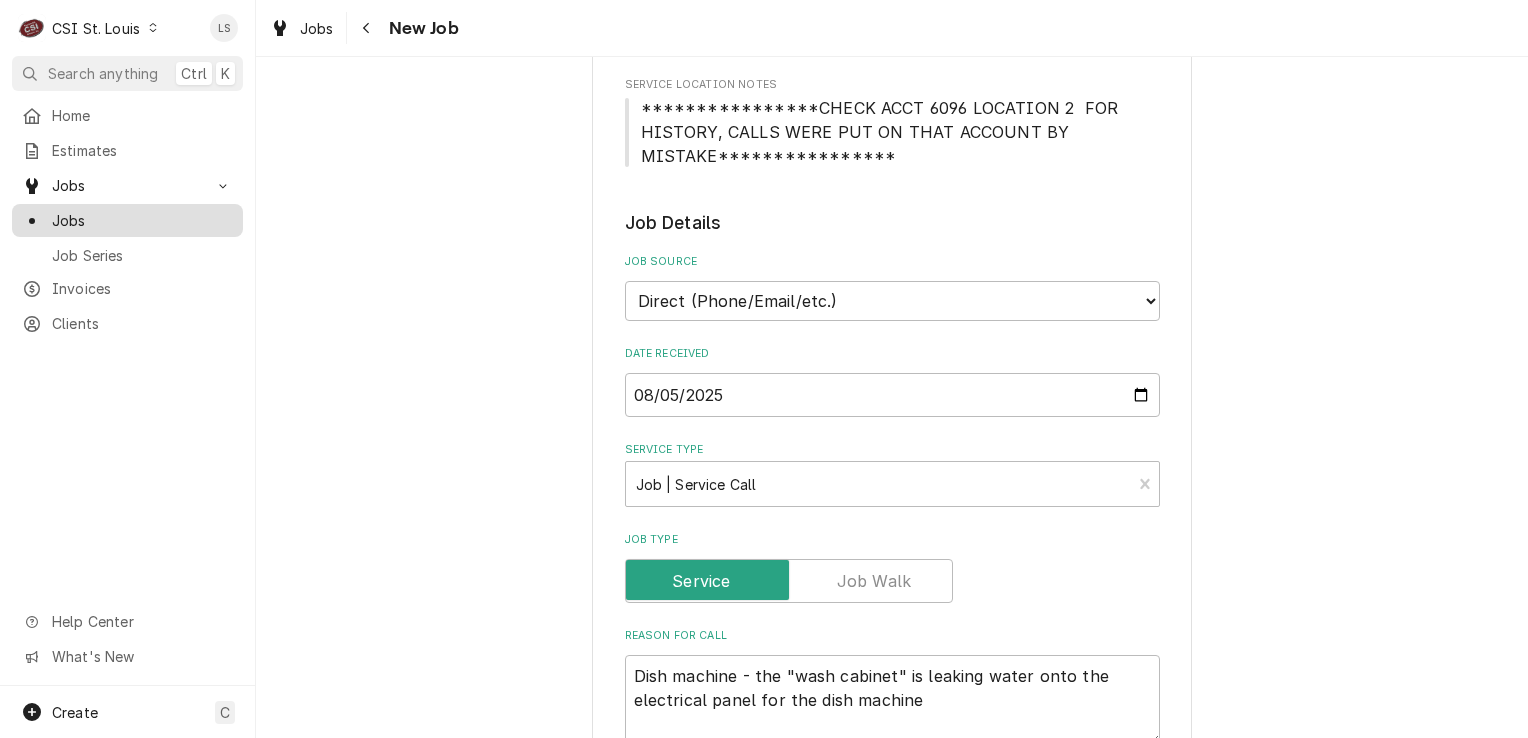 click on "Jobs" at bounding box center (142, 220) 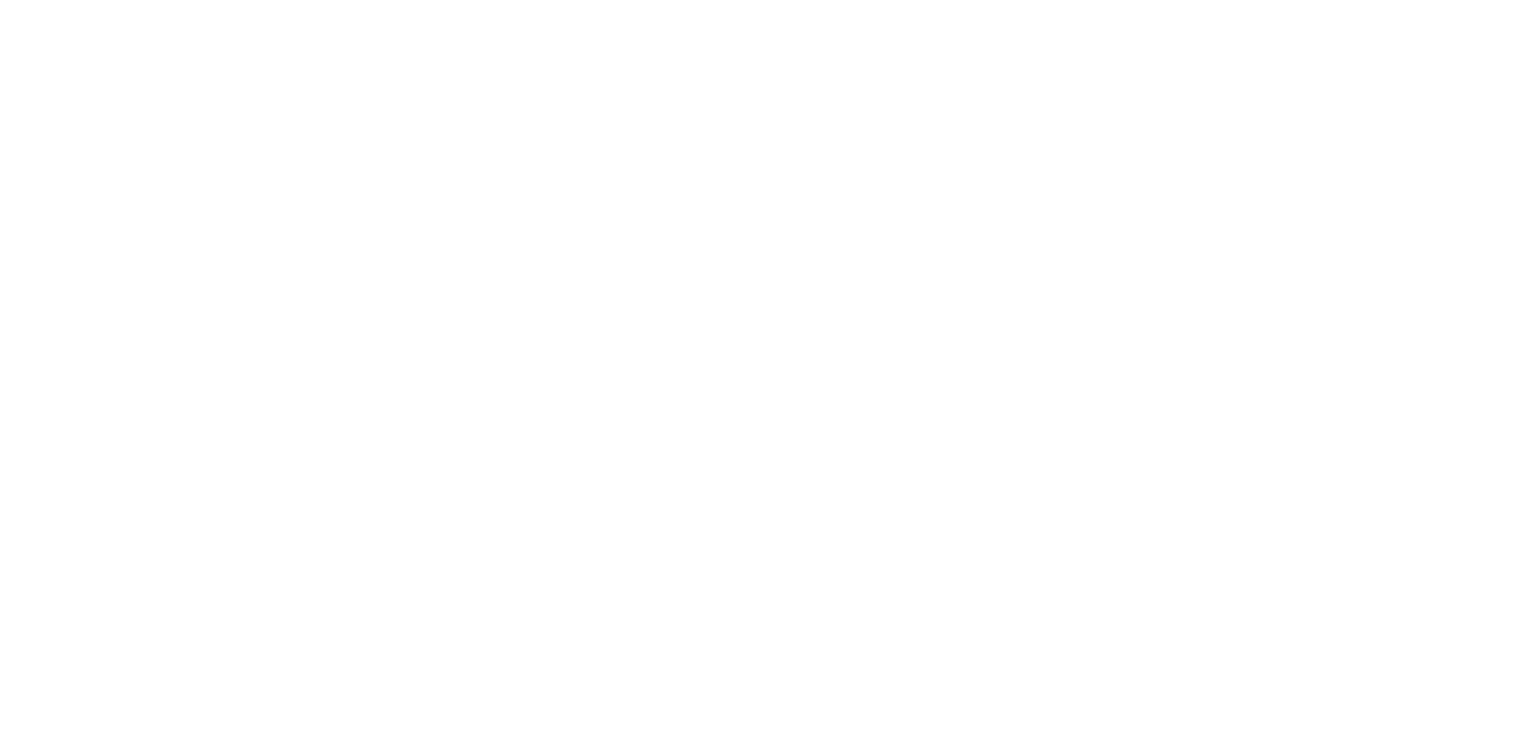 scroll, scrollTop: 0, scrollLeft: 0, axis: both 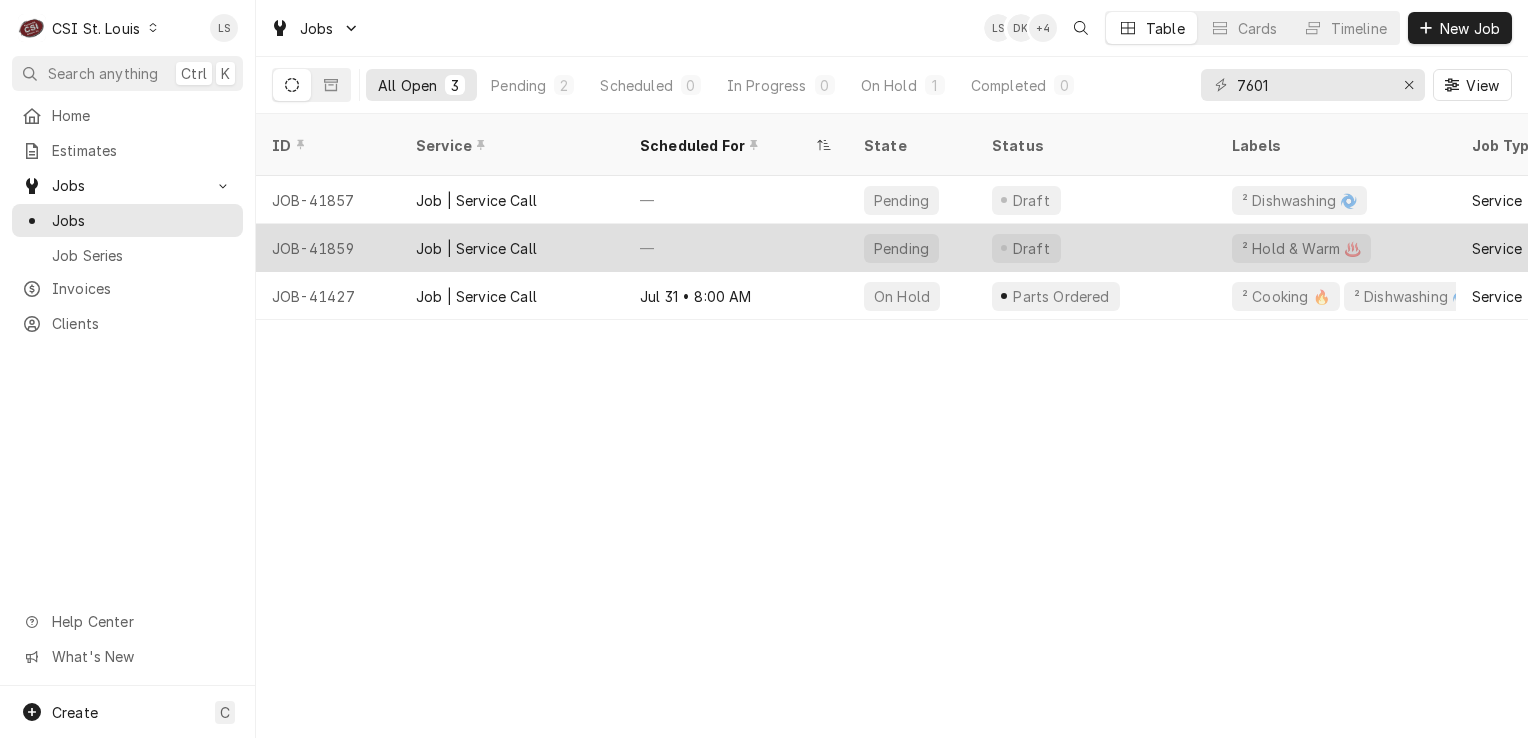 click on "JOB-41859" at bounding box center [328, 248] 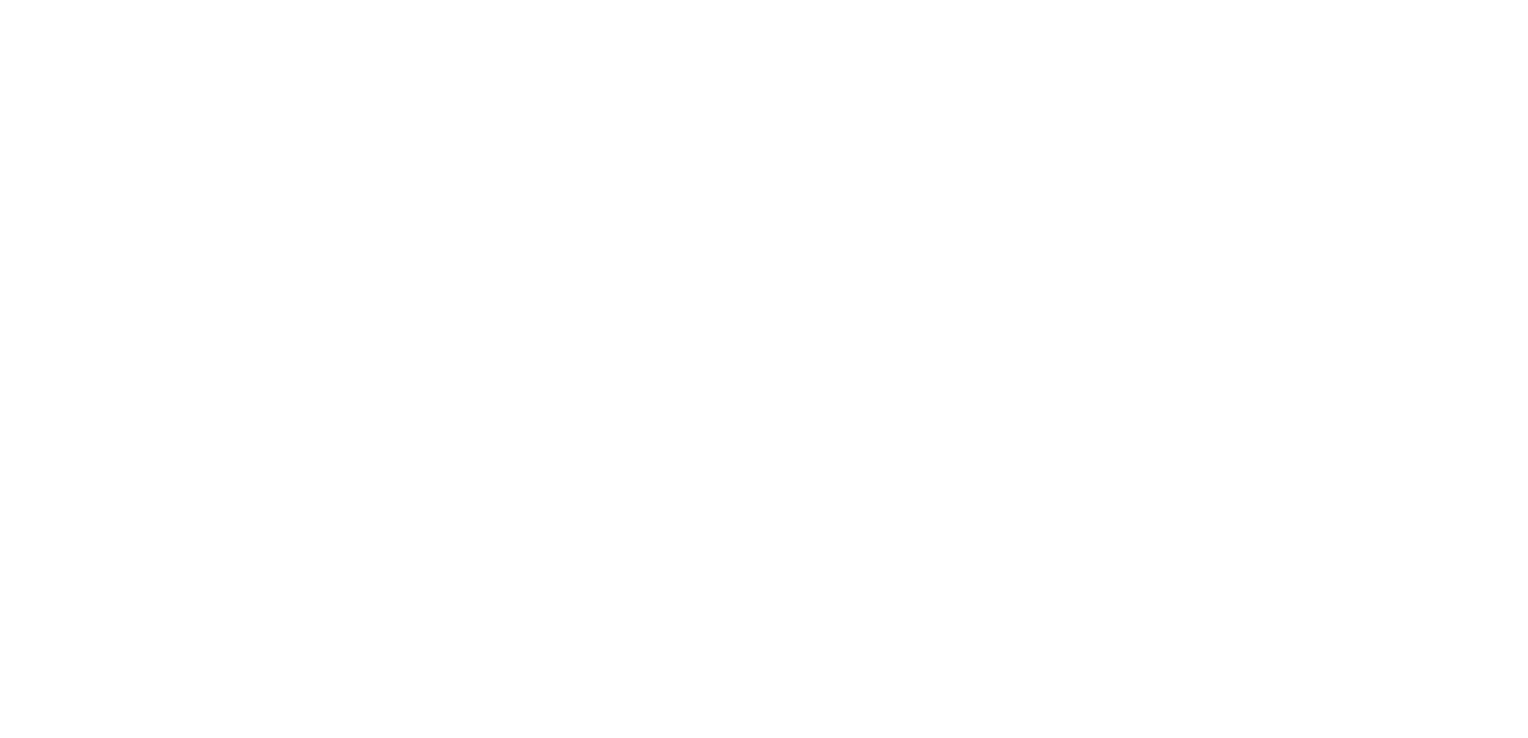 scroll, scrollTop: 0, scrollLeft: 0, axis: both 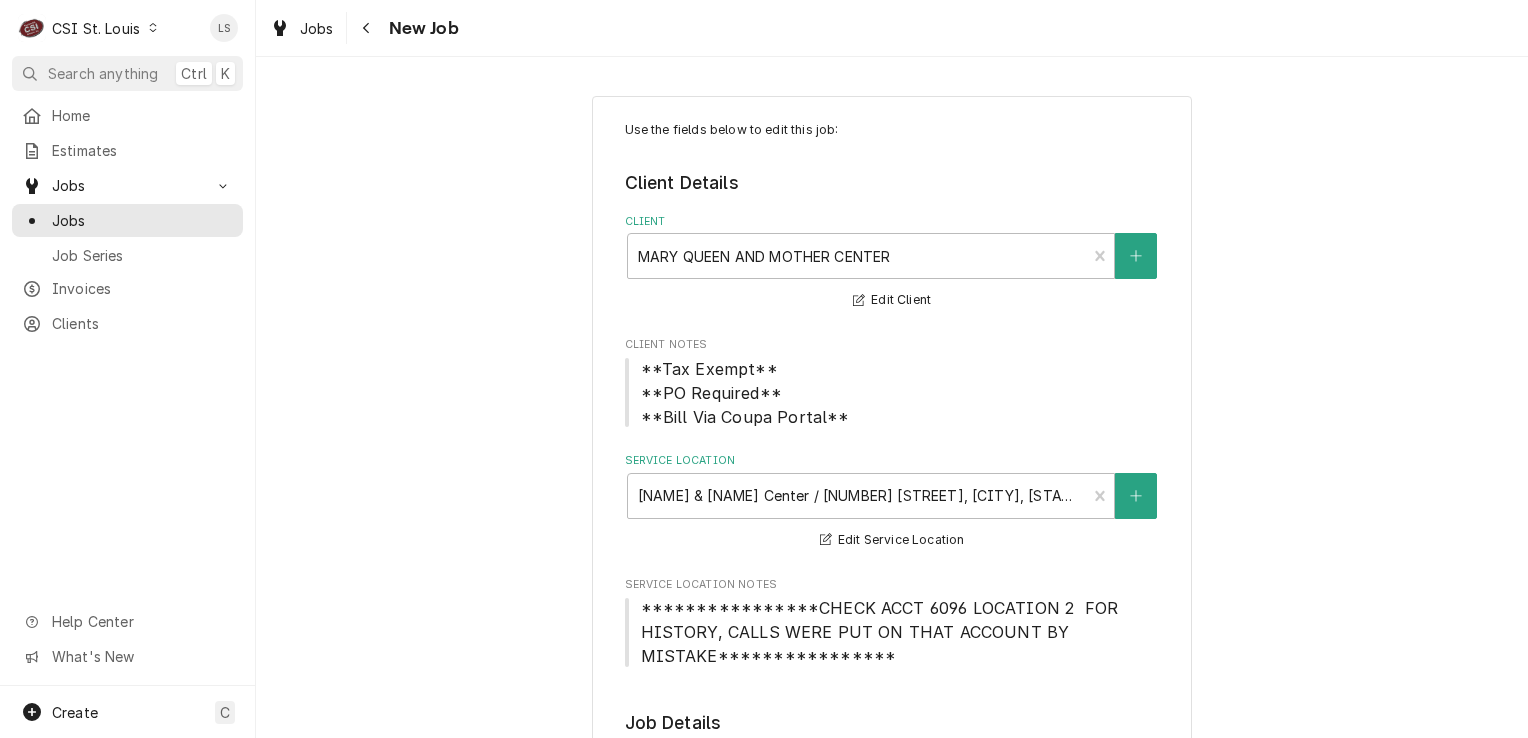 type on "x" 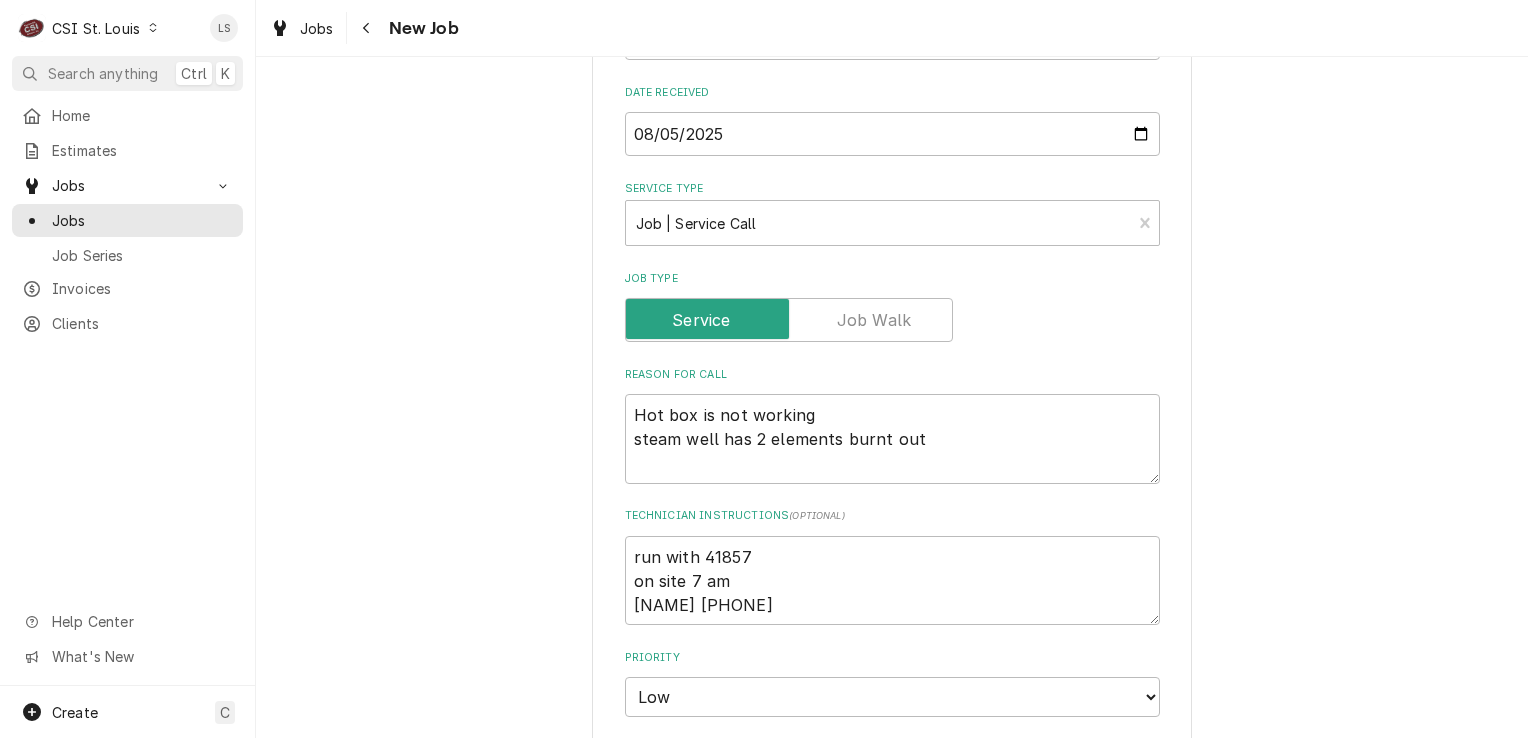 scroll, scrollTop: 800, scrollLeft: 0, axis: vertical 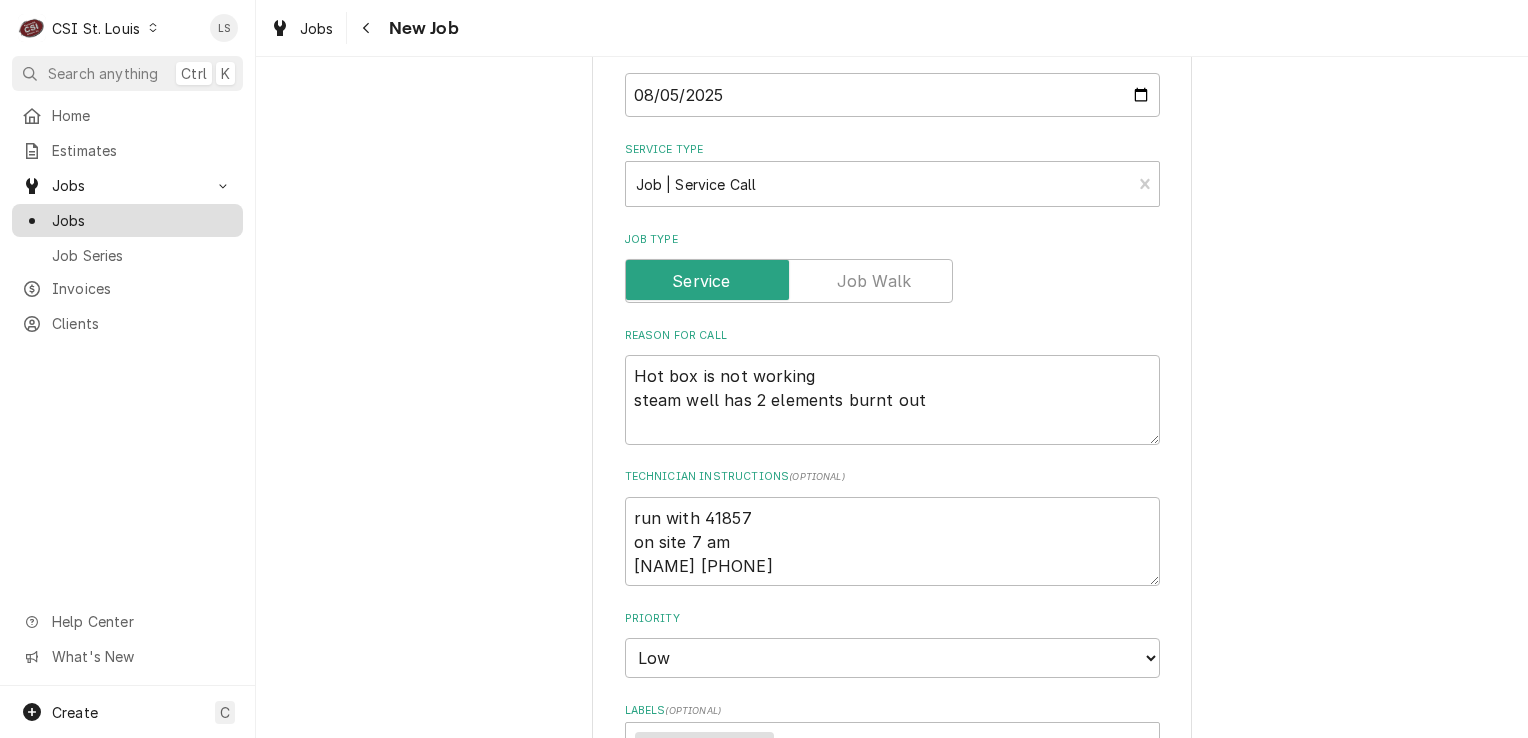 click on "Jobs" at bounding box center [142, 220] 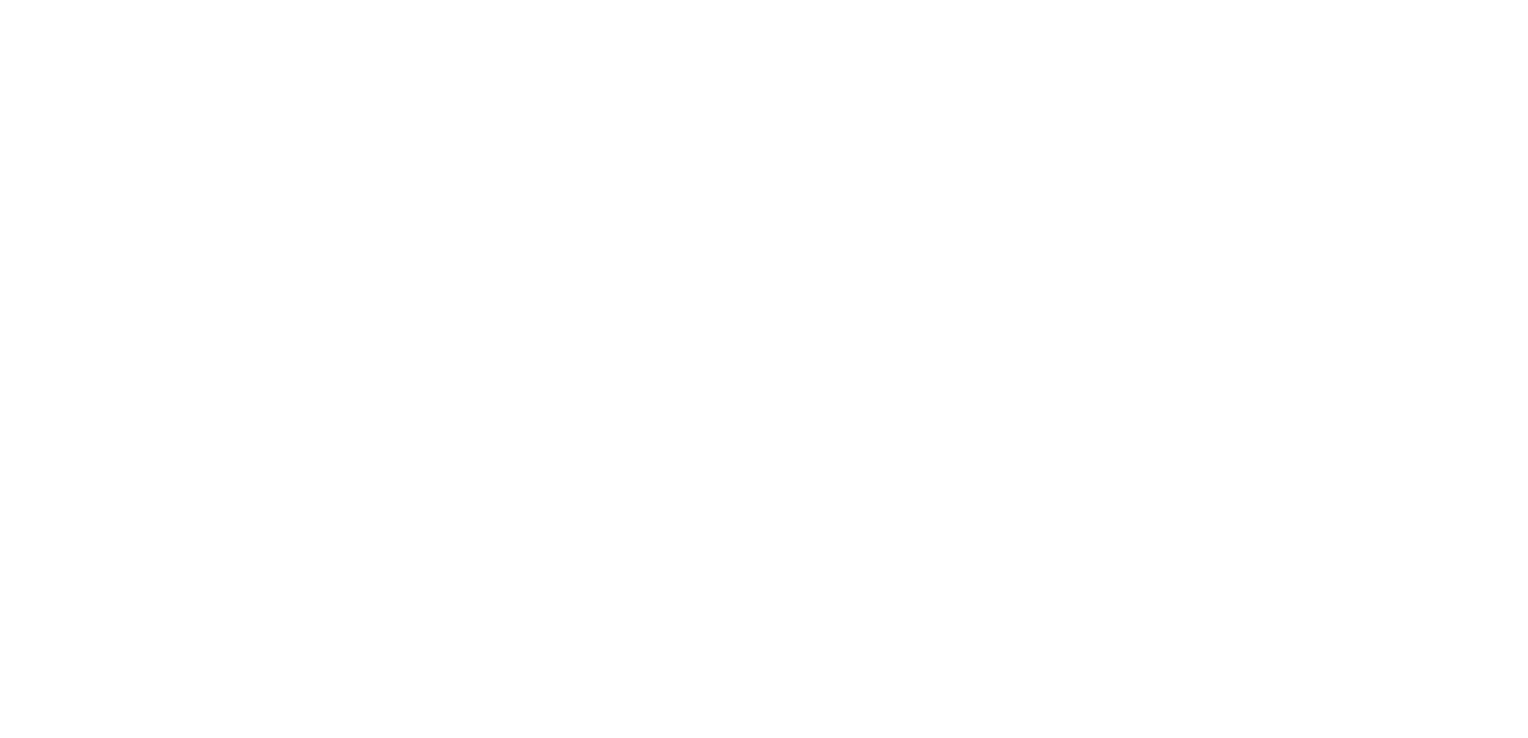 scroll, scrollTop: 0, scrollLeft: 0, axis: both 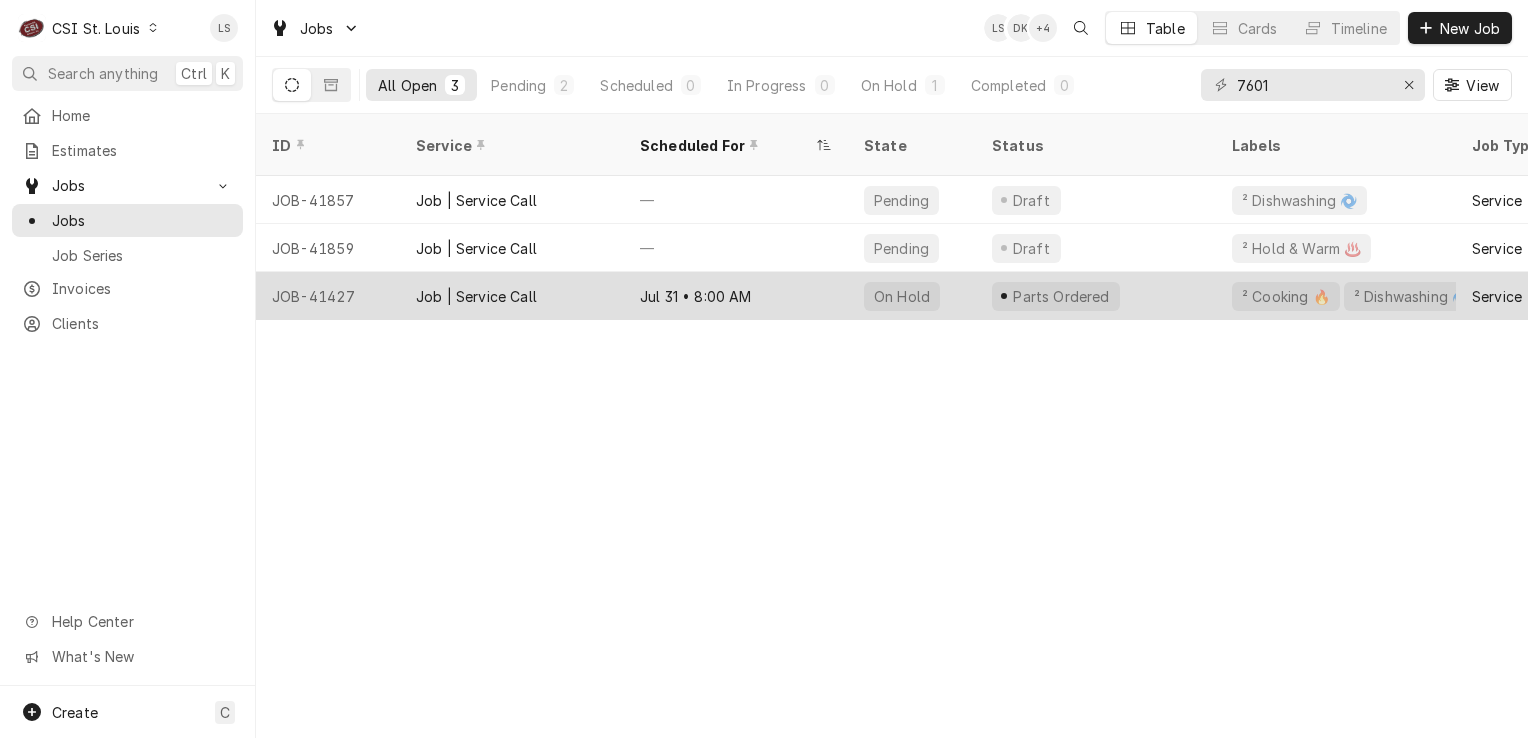 click on "JOB-41427" at bounding box center [328, 296] 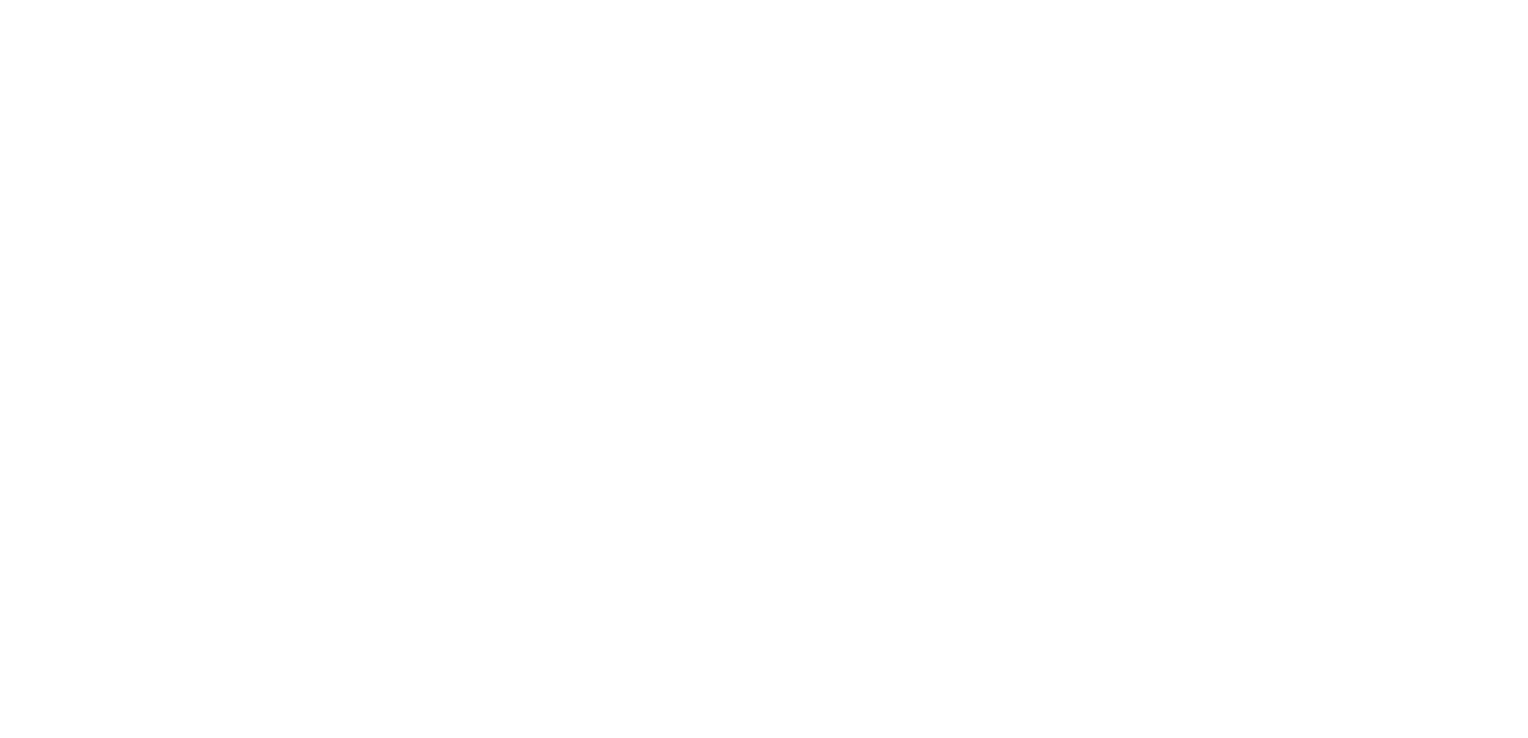 scroll, scrollTop: 0, scrollLeft: 0, axis: both 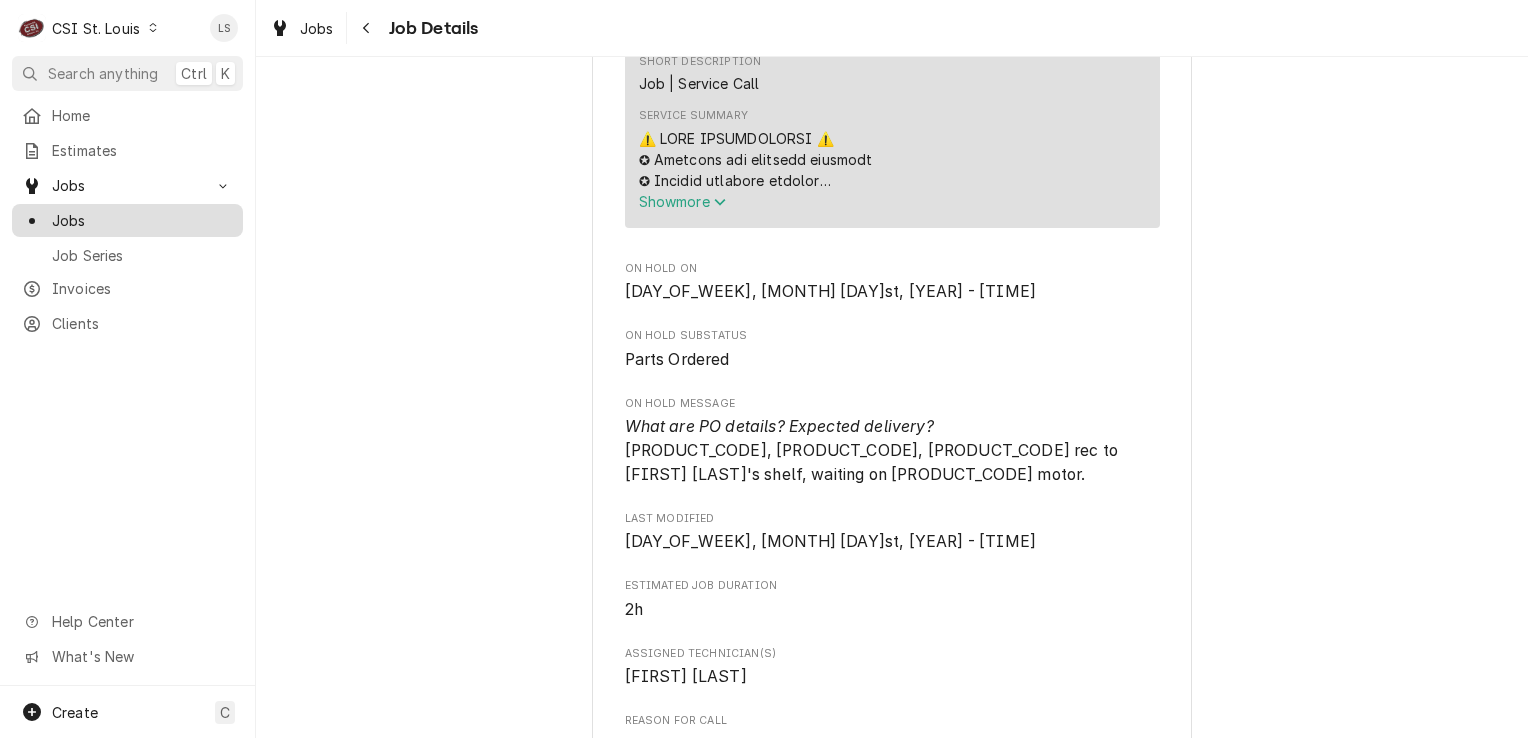 click on "Jobs" at bounding box center (142, 220) 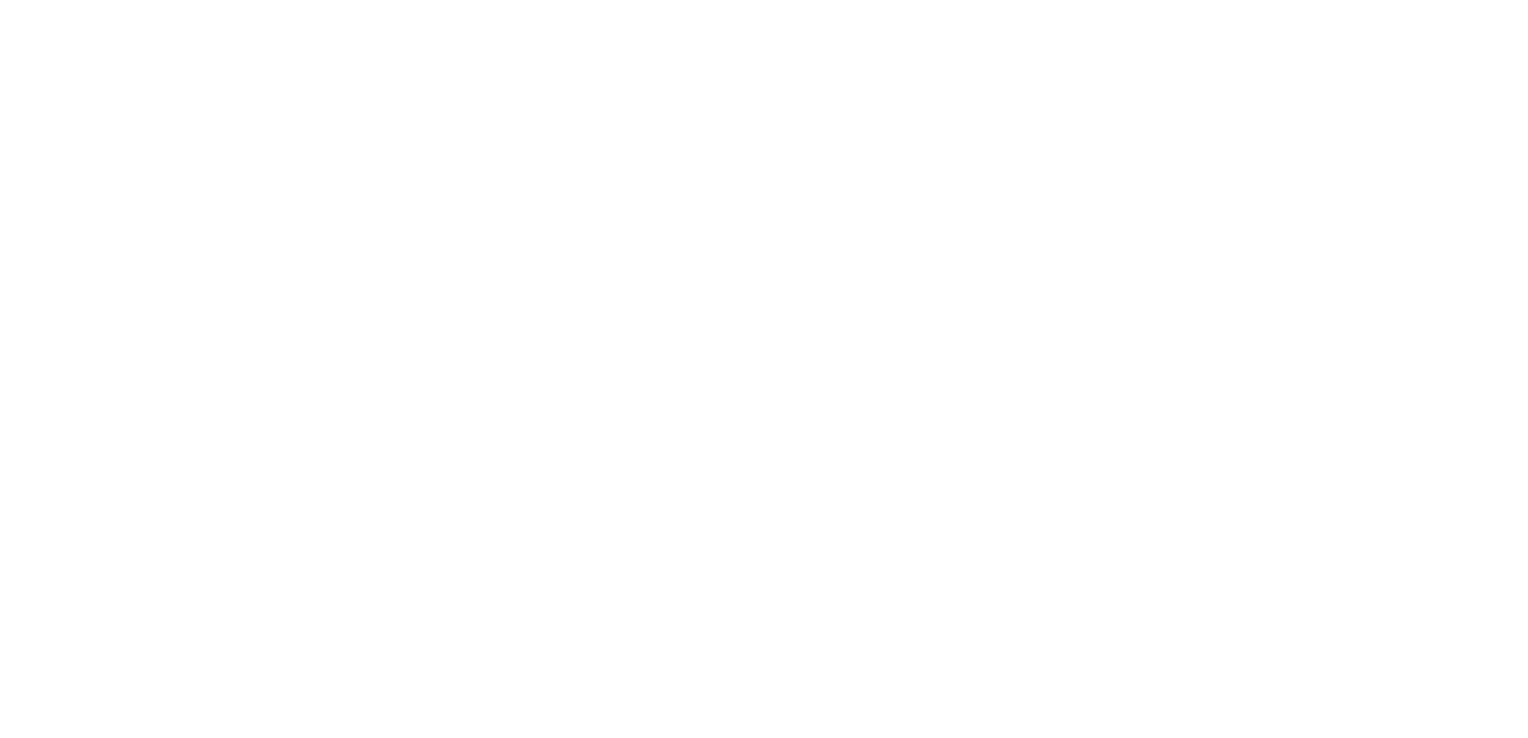scroll, scrollTop: 0, scrollLeft: 0, axis: both 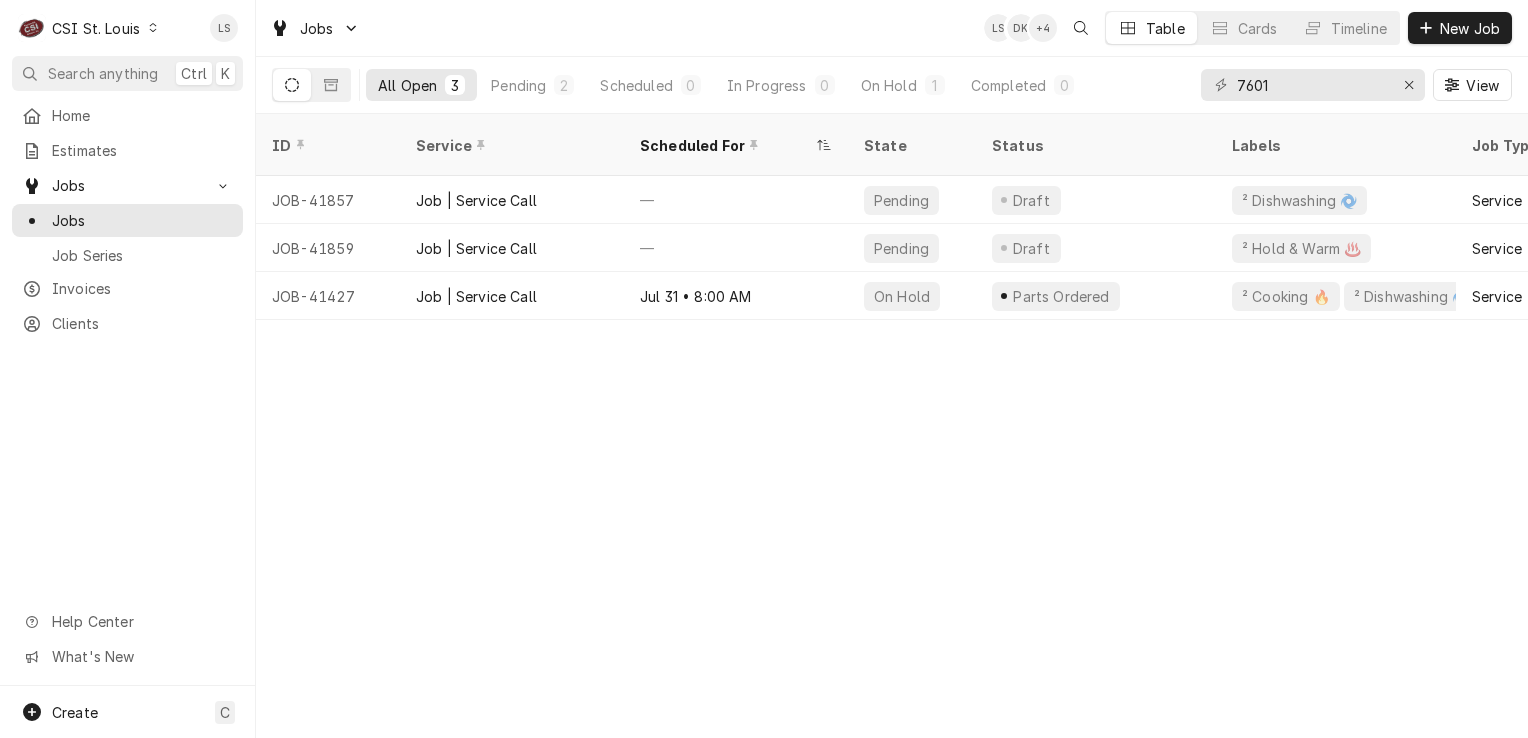 click 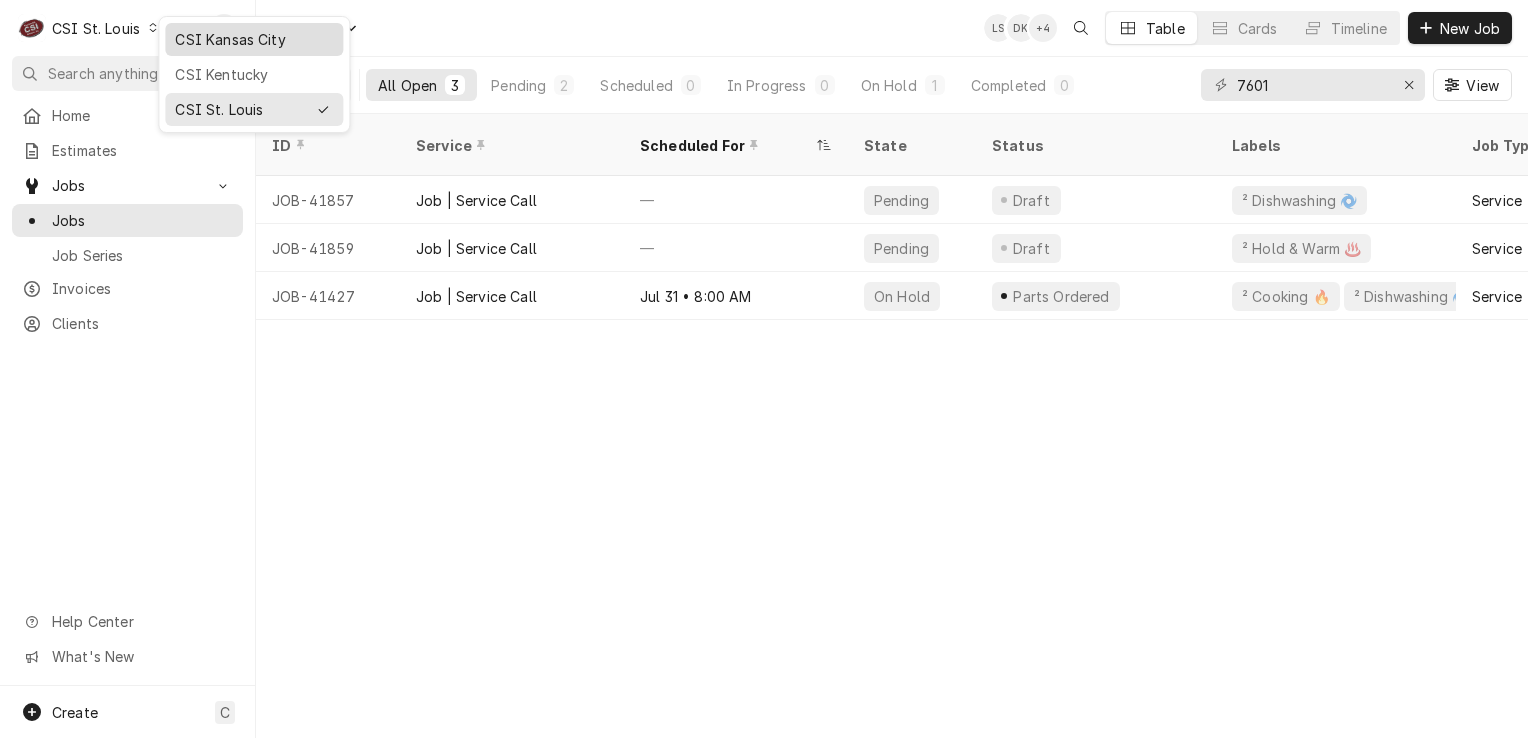 click on "CSI Kansas City" at bounding box center [254, 39] 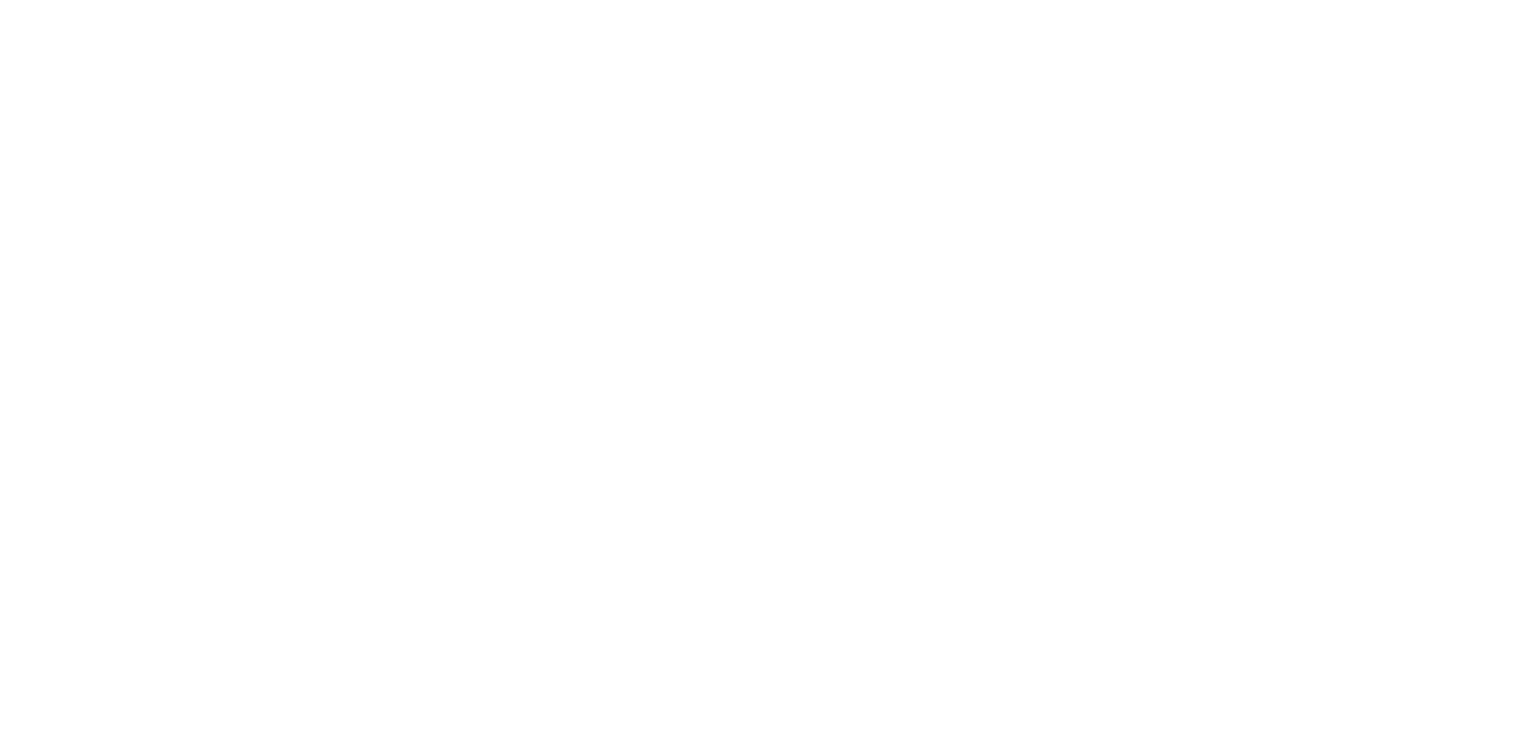 scroll, scrollTop: 0, scrollLeft: 0, axis: both 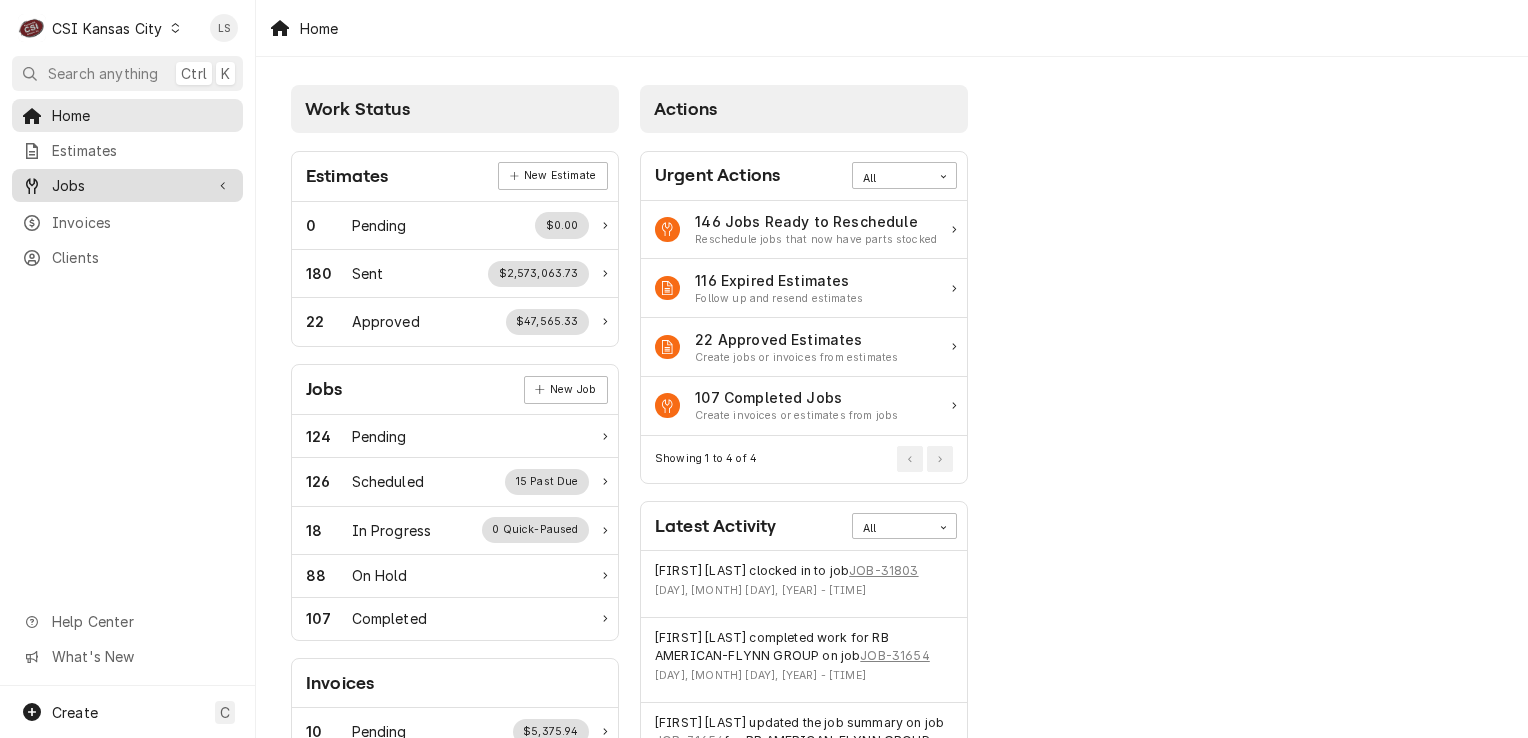 click on "Jobs" at bounding box center [127, 185] 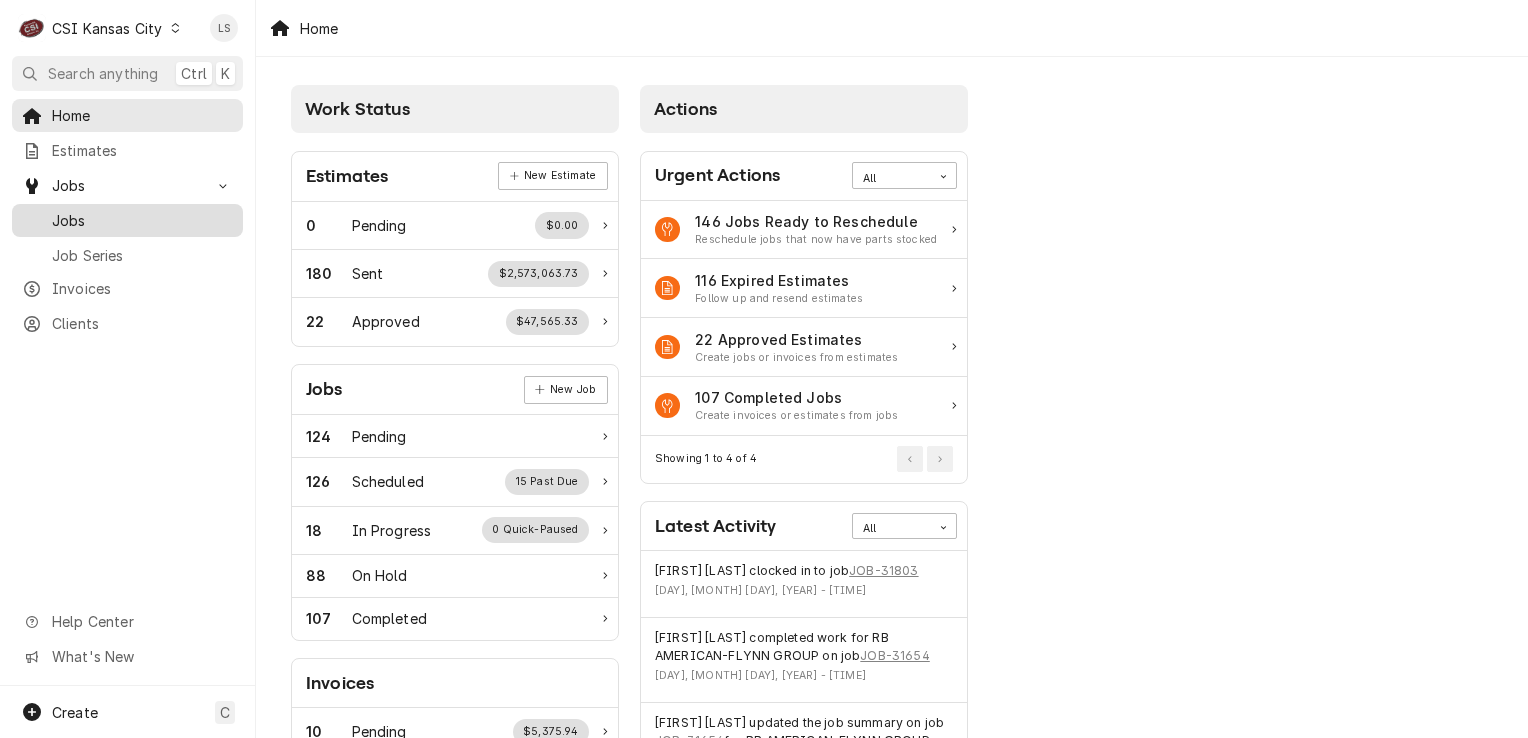 click on "Jobs" at bounding box center [142, 220] 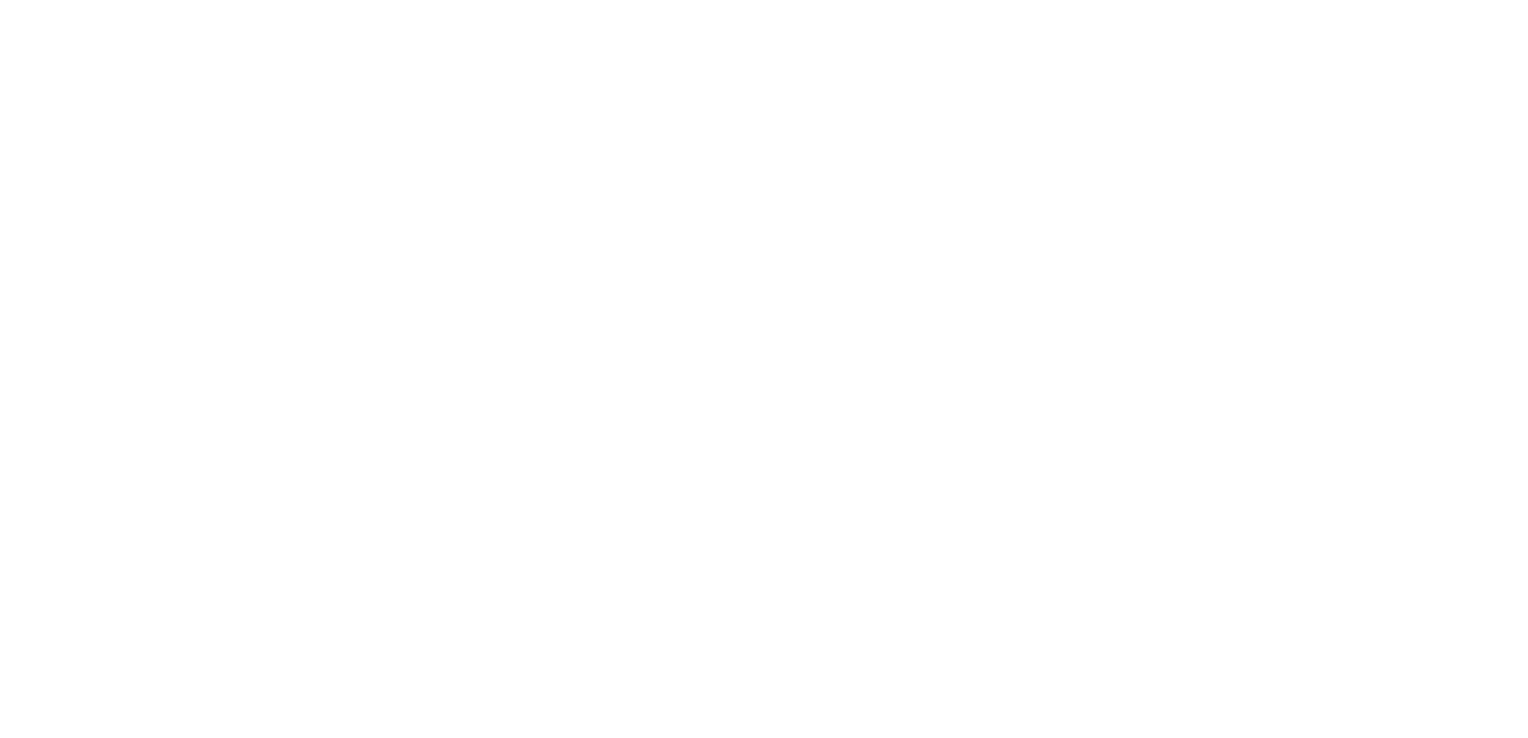 scroll, scrollTop: 0, scrollLeft: 0, axis: both 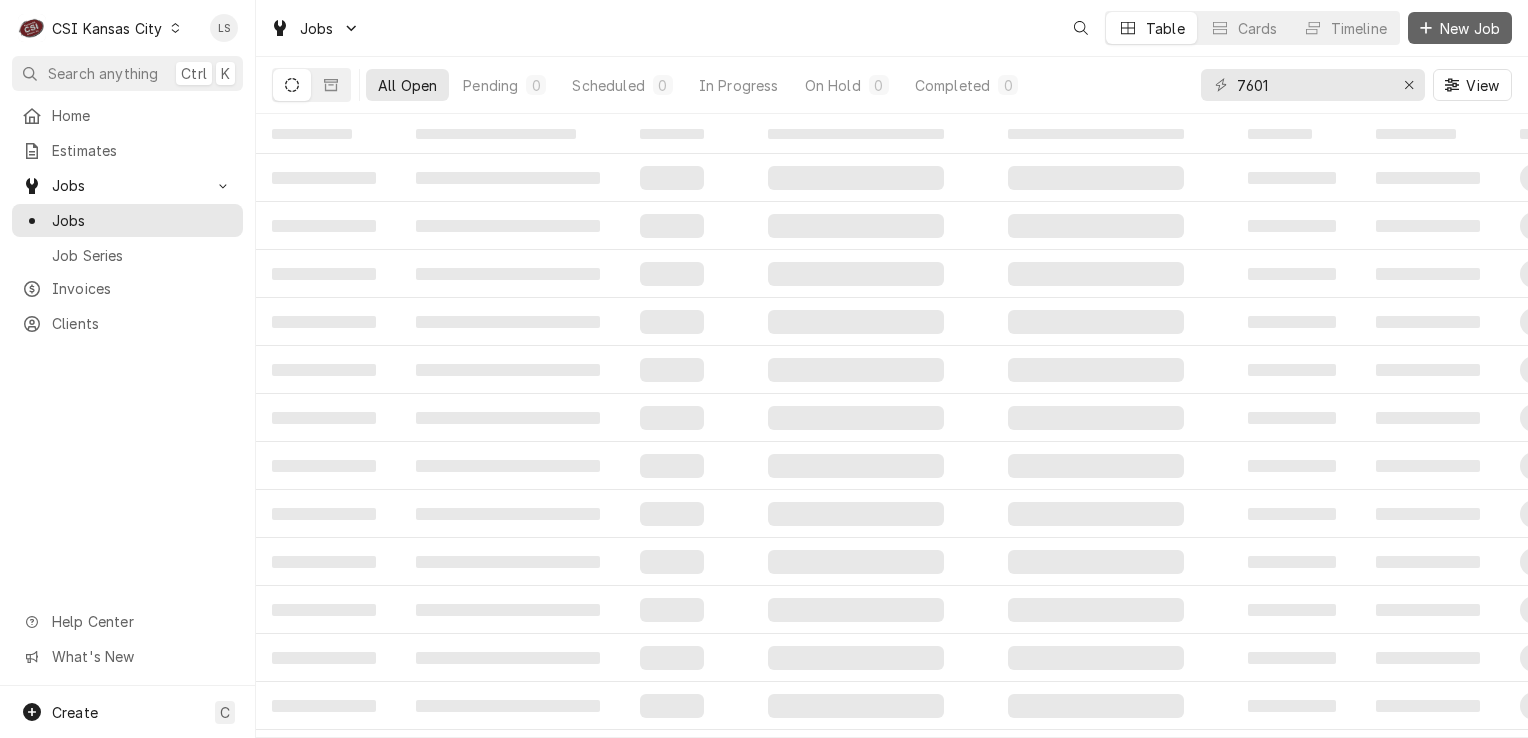 click on "New Job" at bounding box center (1470, 28) 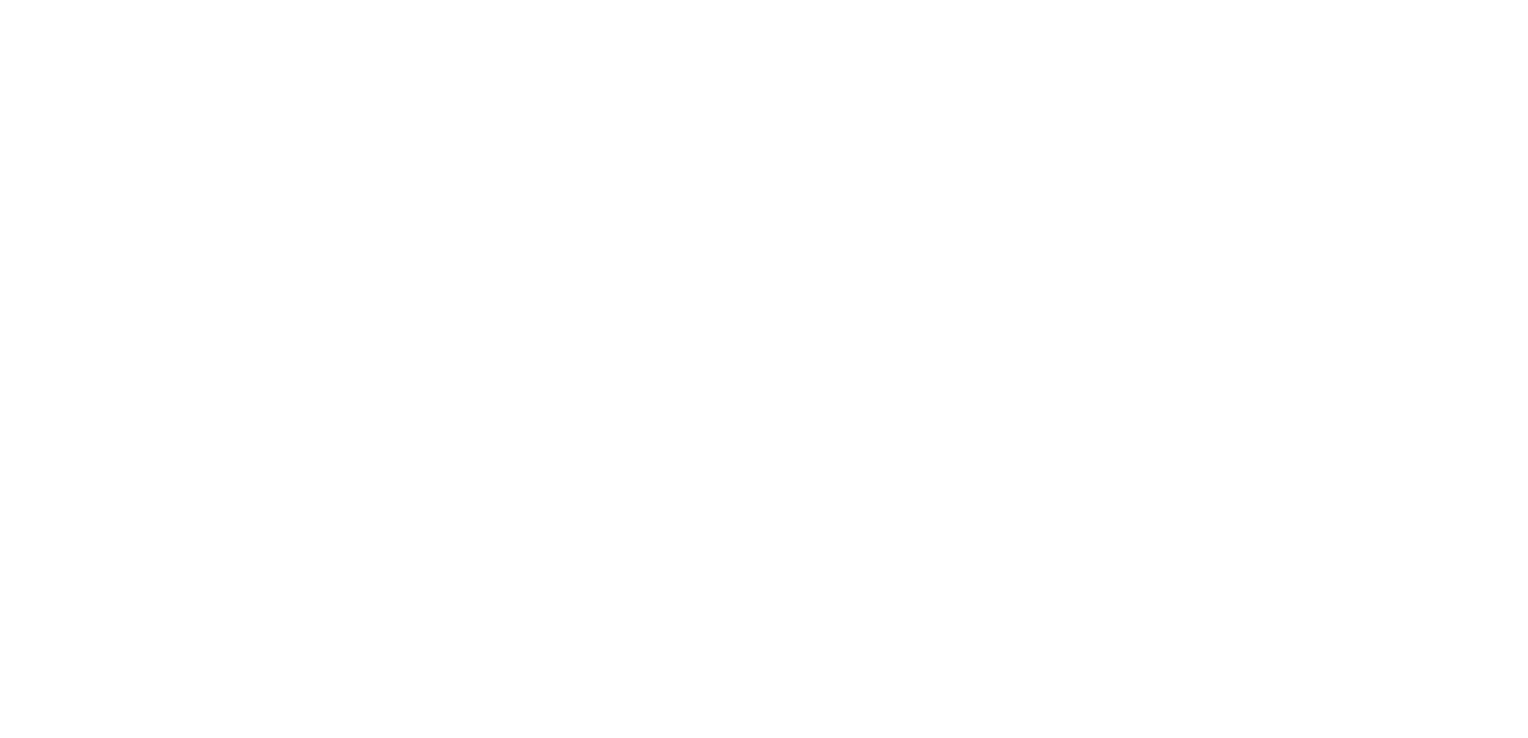 scroll, scrollTop: 0, scrollLeft: 0, axis: both 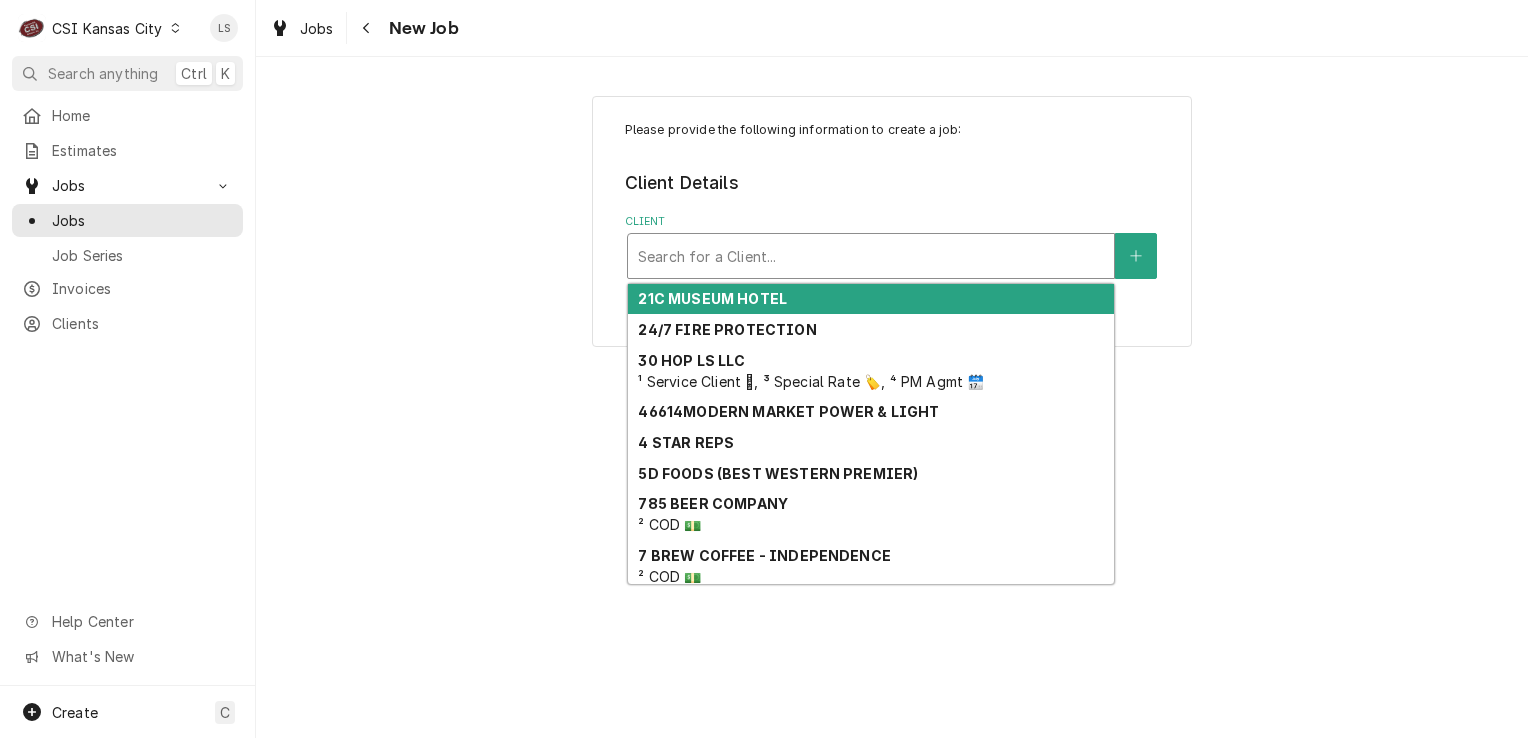 click at bounding box center [871, 256] 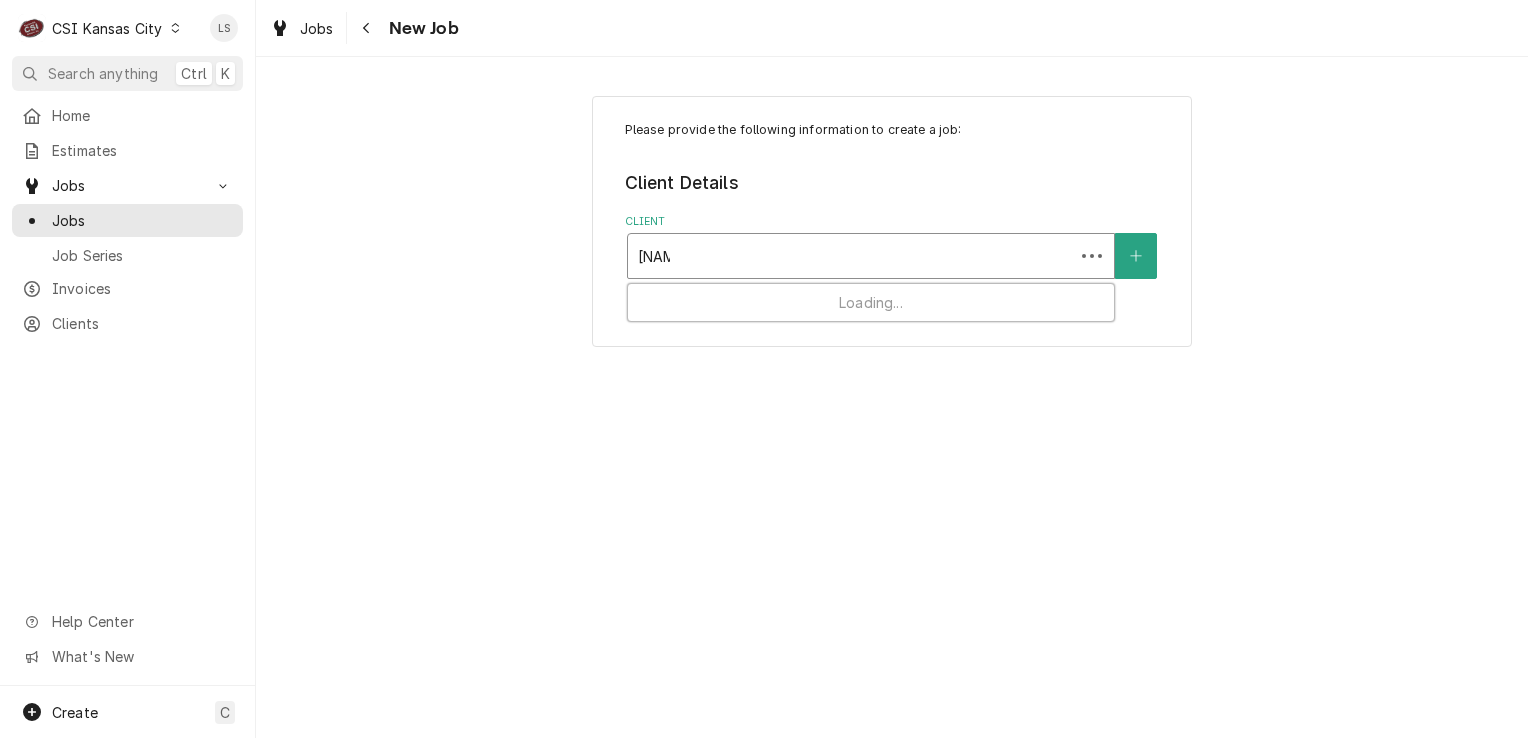 type on "flynn" 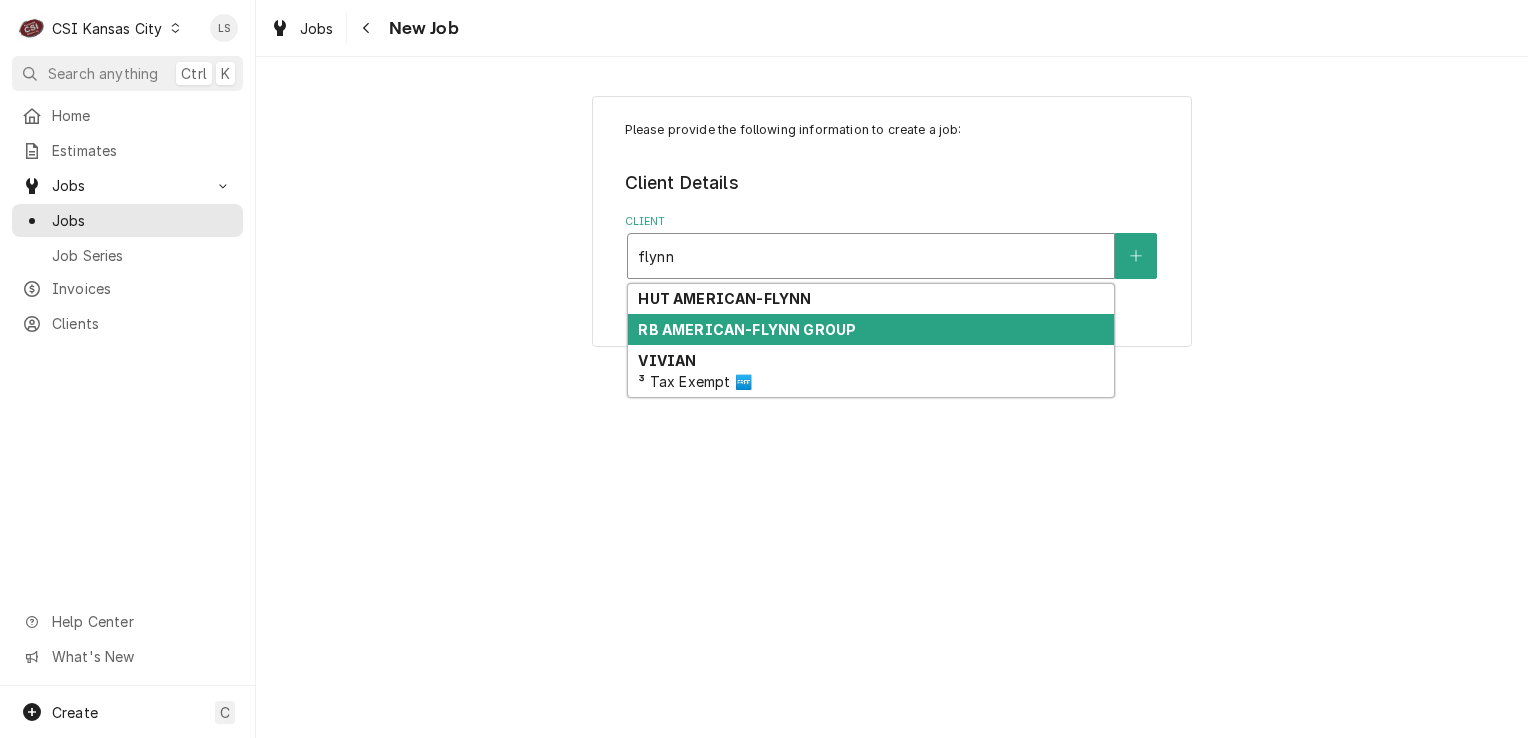click on "RB AMERICAN-FLYNN GROUP" at bounding box center [747, 329] 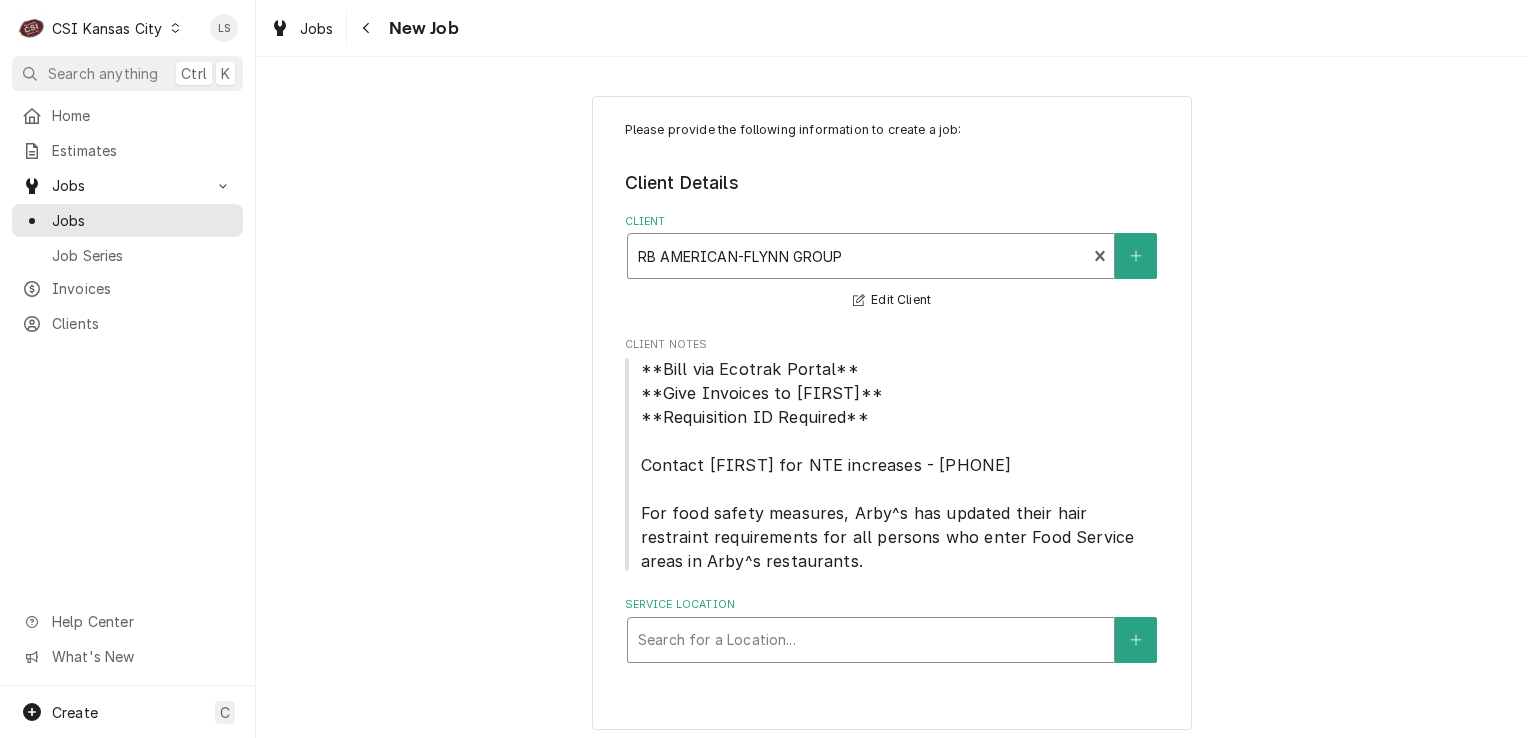 click at bounding box center [871, 640] 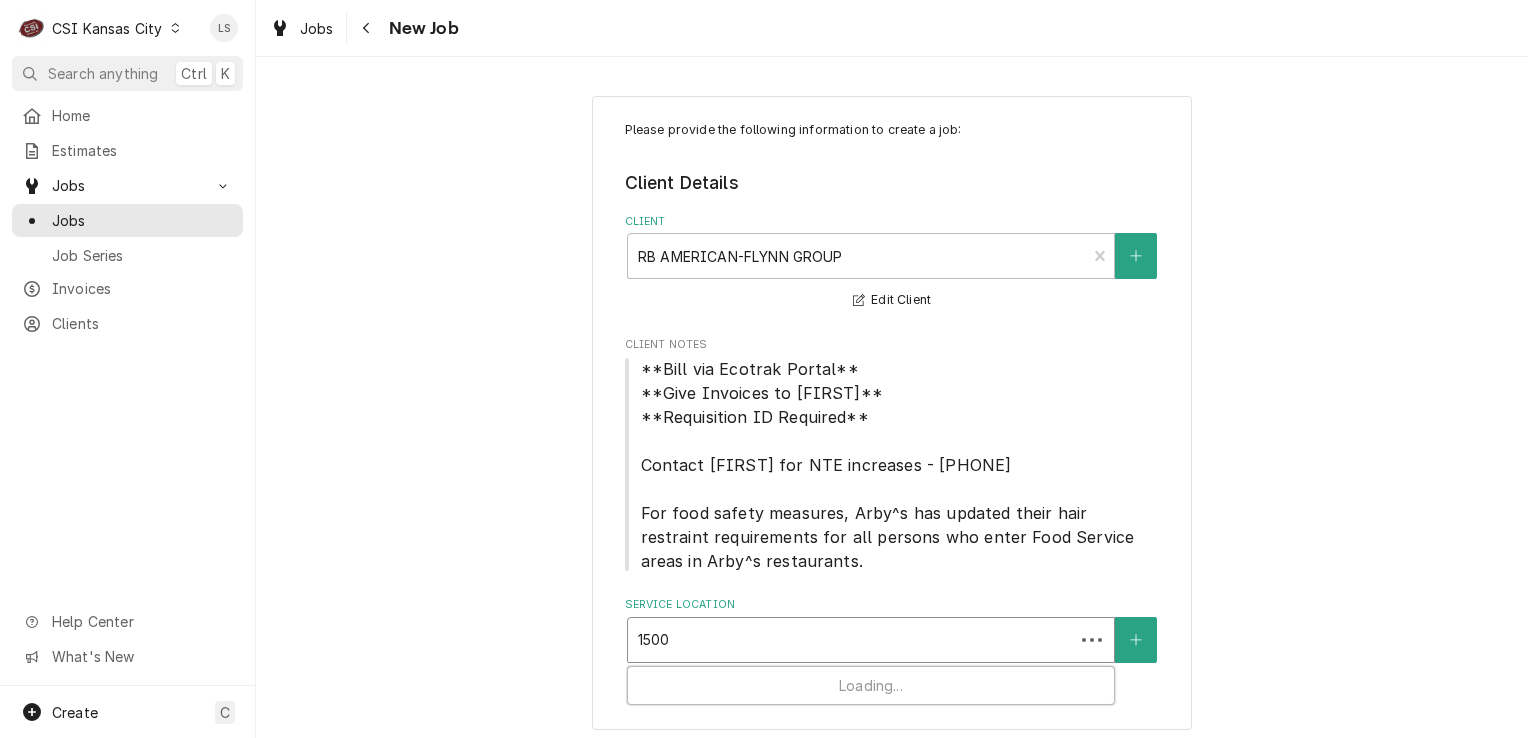 type on "1500 n" 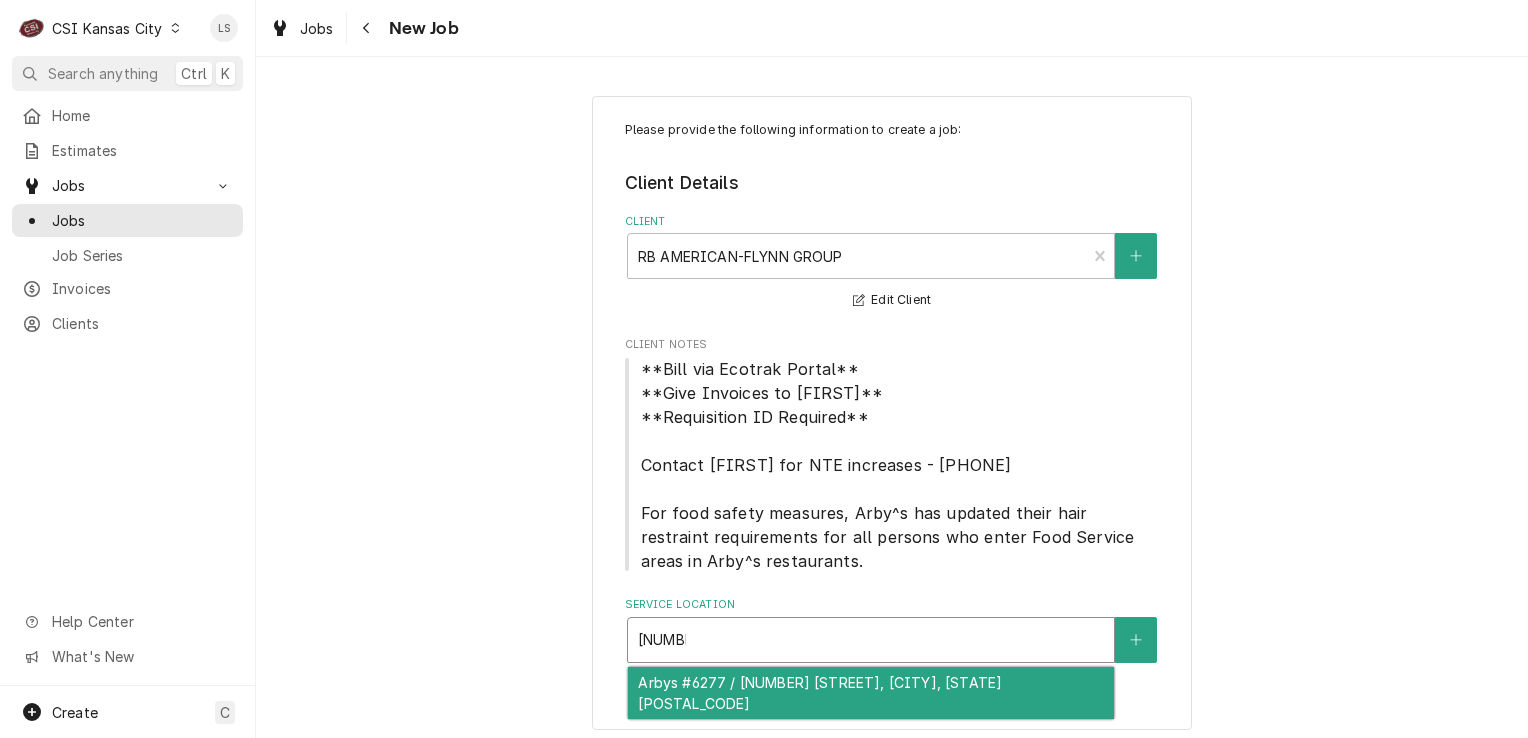 click on "Arbys #6277 / 1500 N 291 Hwy, Harrisonville, MO 64701" at bounding box center [871, 693] 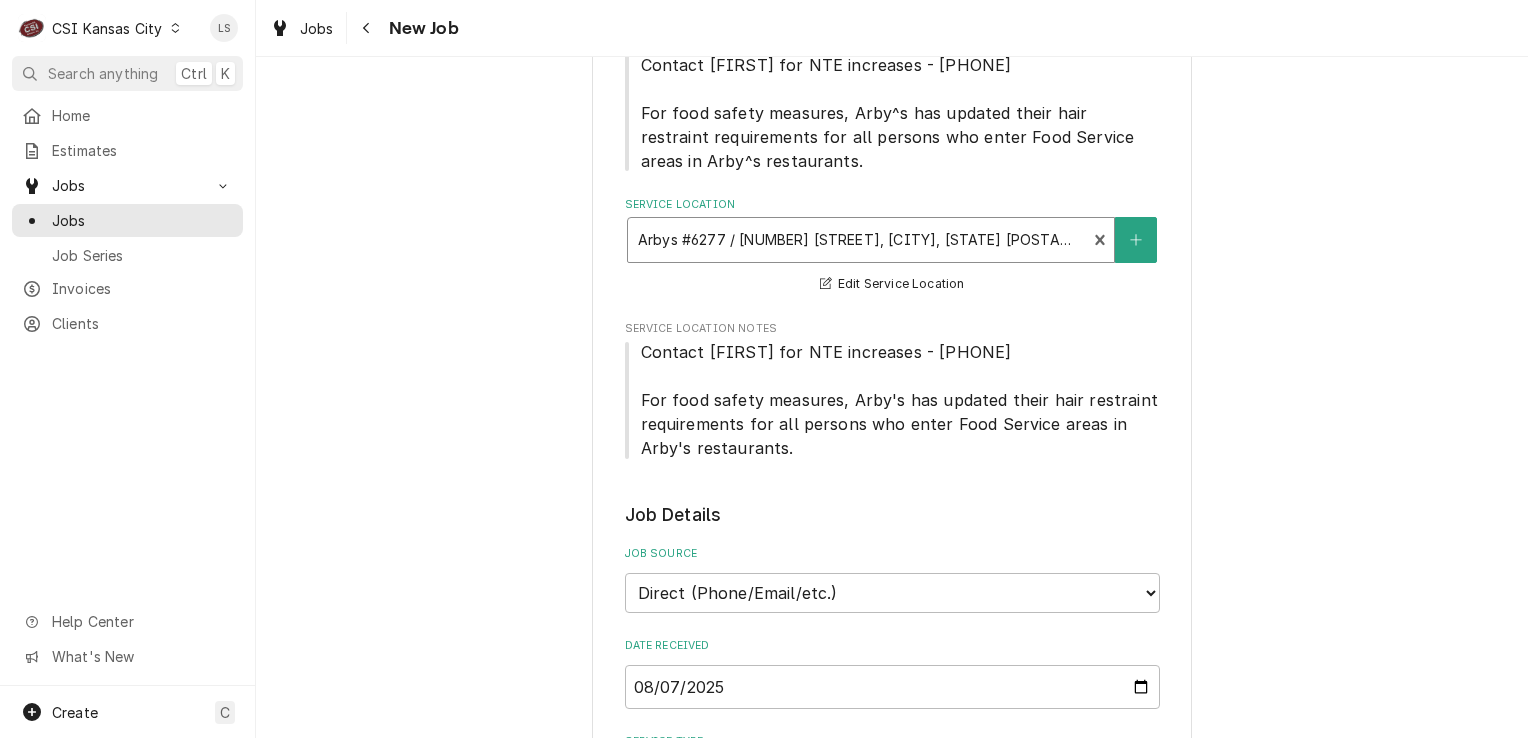 scroll, scrollTop: 500, scrollLeft: 0, axis: vertical 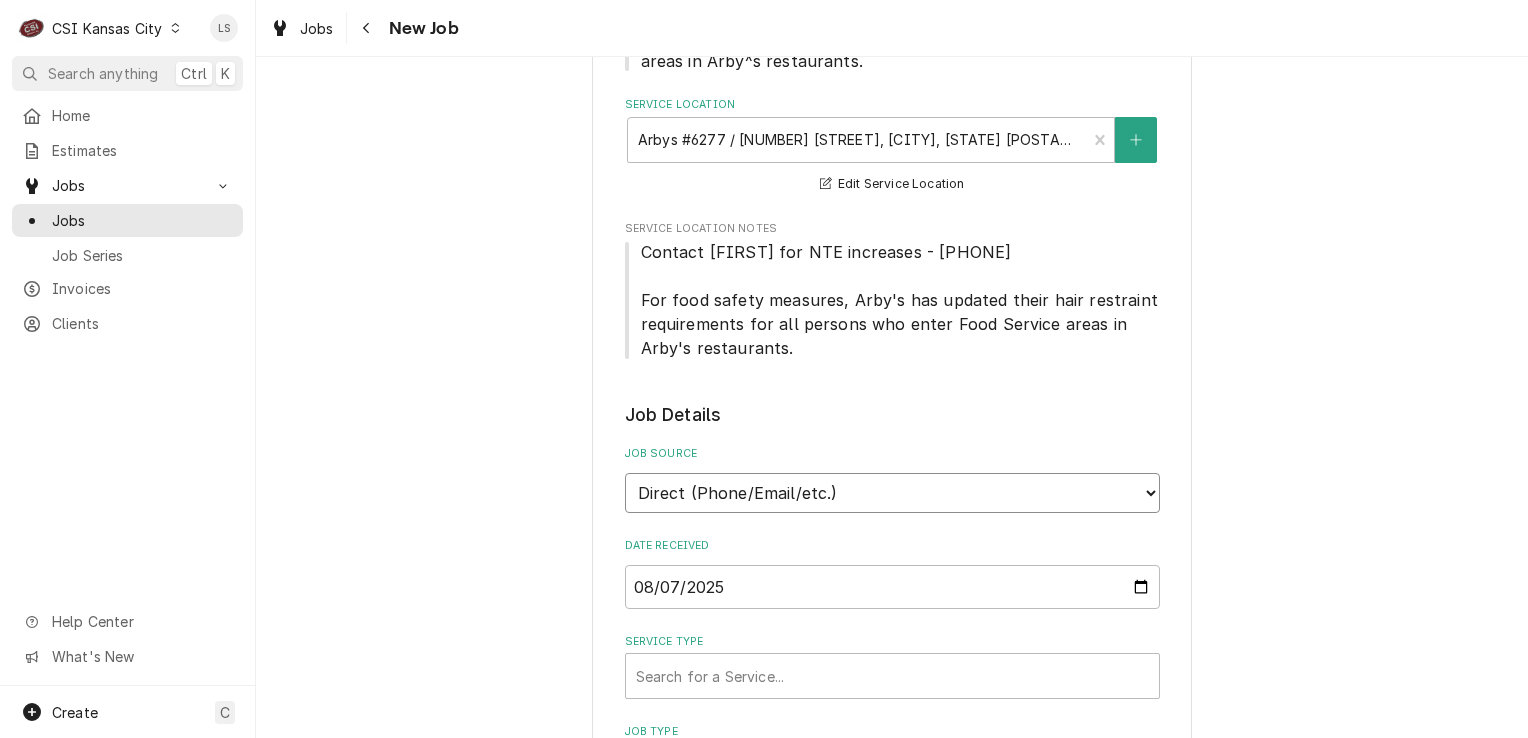 click on "Direct (Phone/Email/etc.) Service Channel Corrigo Ecotrak Other" at bounding box center [892, 493] 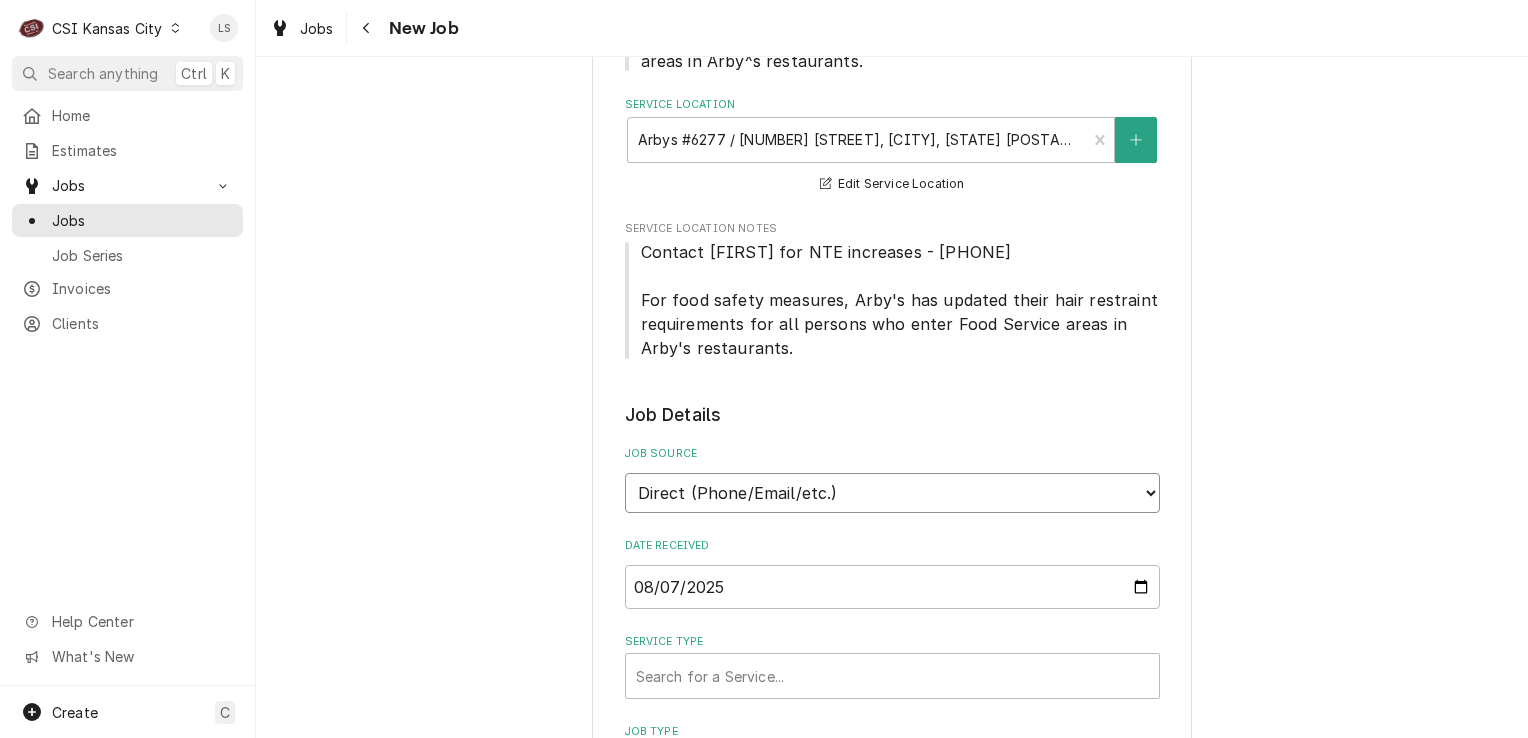 select on "3" 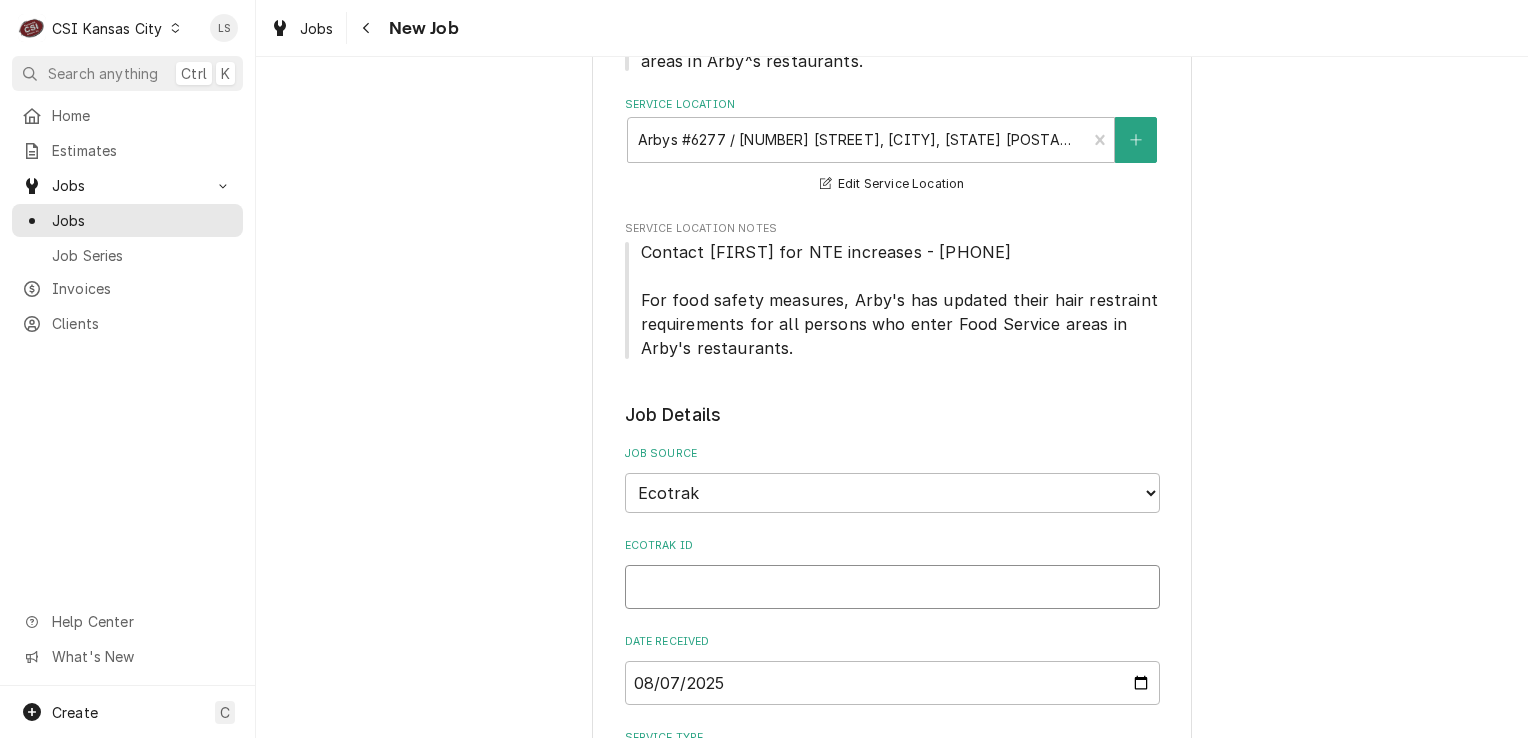 paste on "3773664" 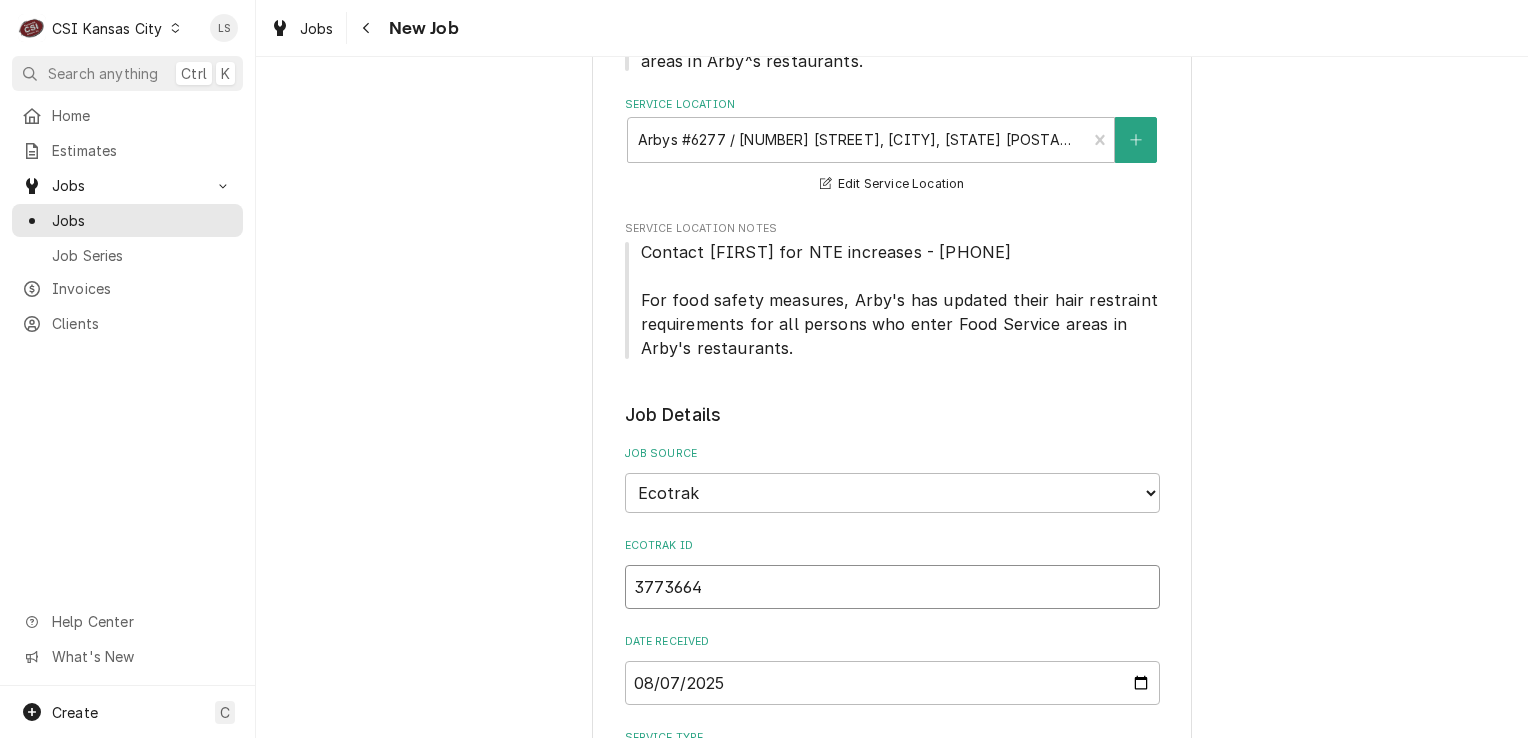 type on "3773664" 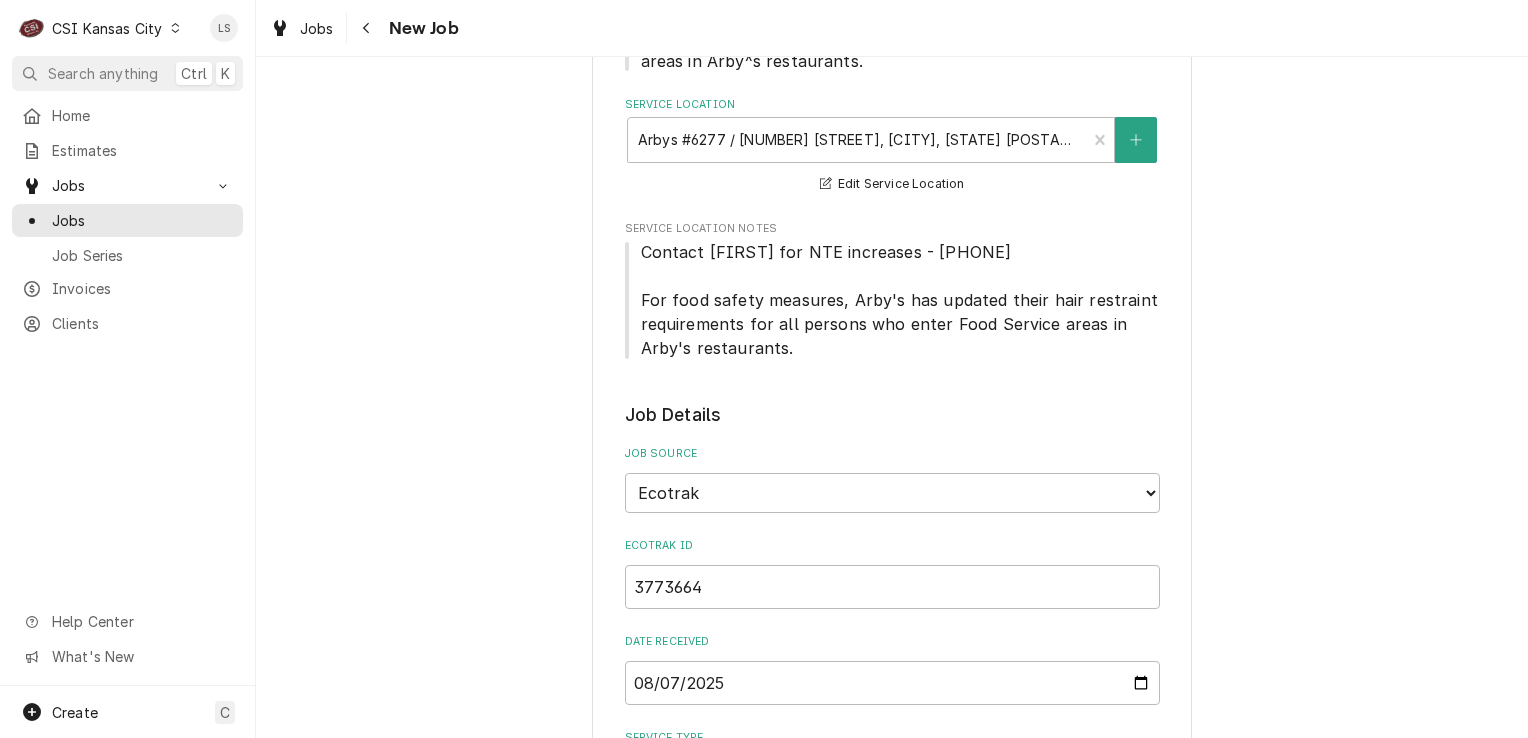 drag, startPoint x: 786, startPoint y: 350, endPoint x: 607, endPoint y: 262, distance: 199.46178 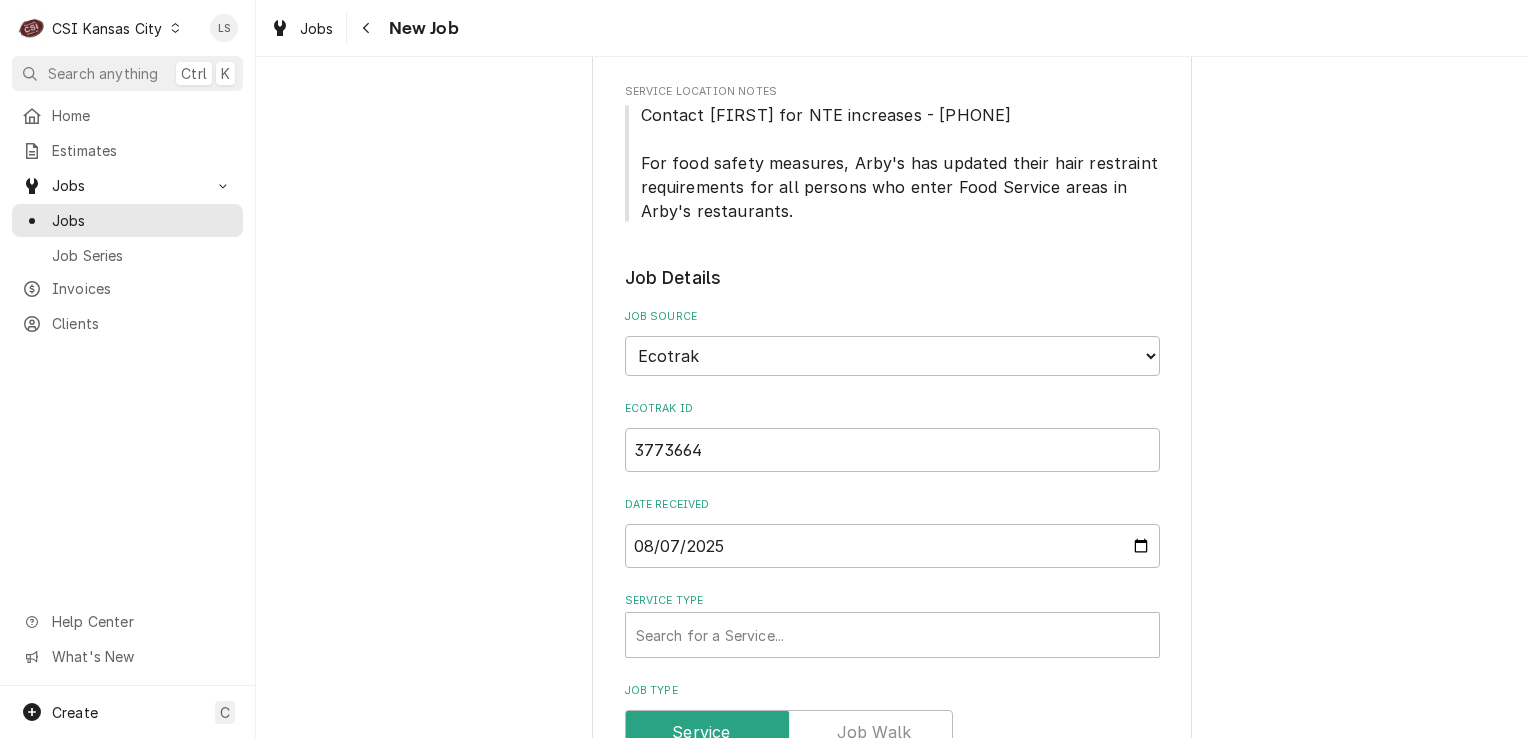 scroll, scrollTop: 900, scrollLeft: 0, axis: vertical 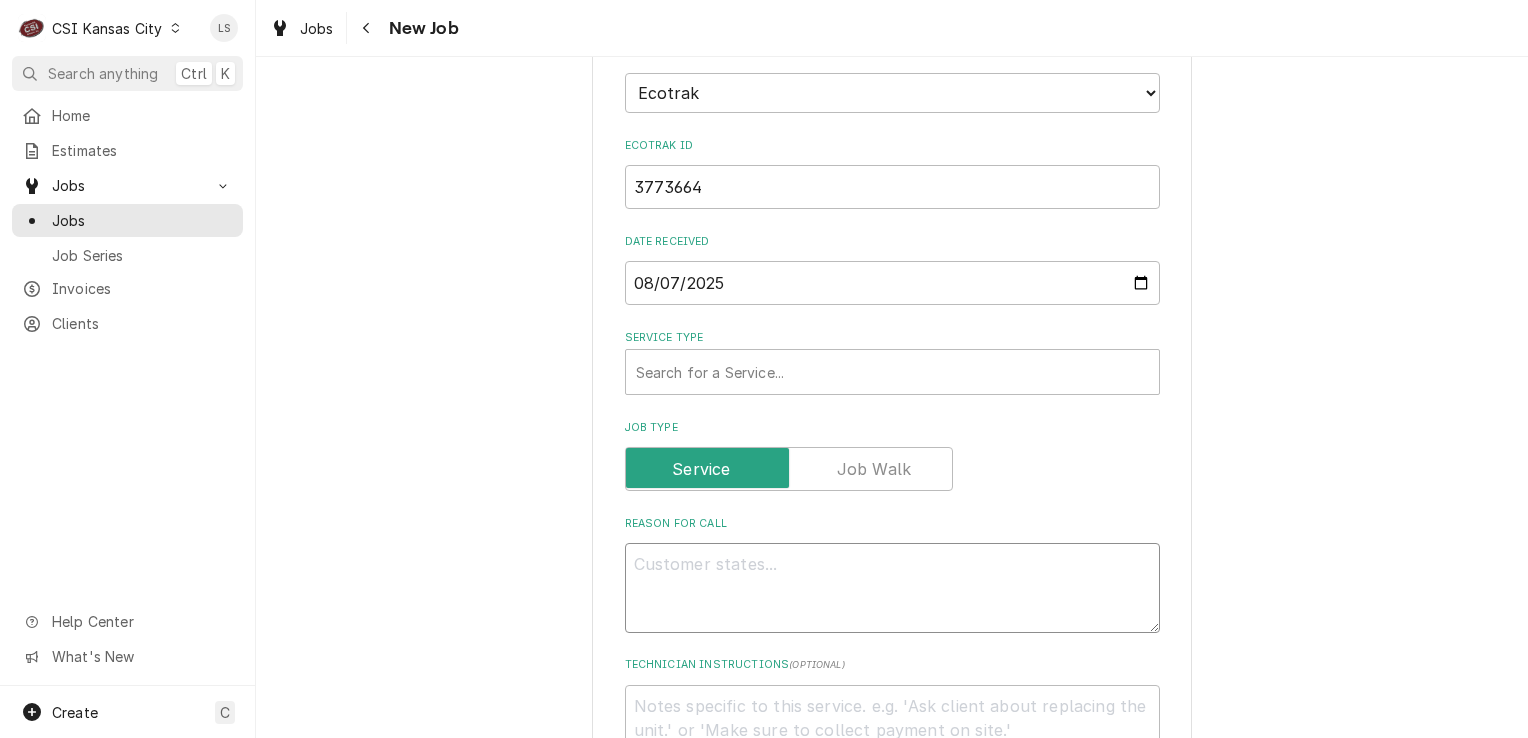 click on "Reason For Call" at bounding box center [892, 588] 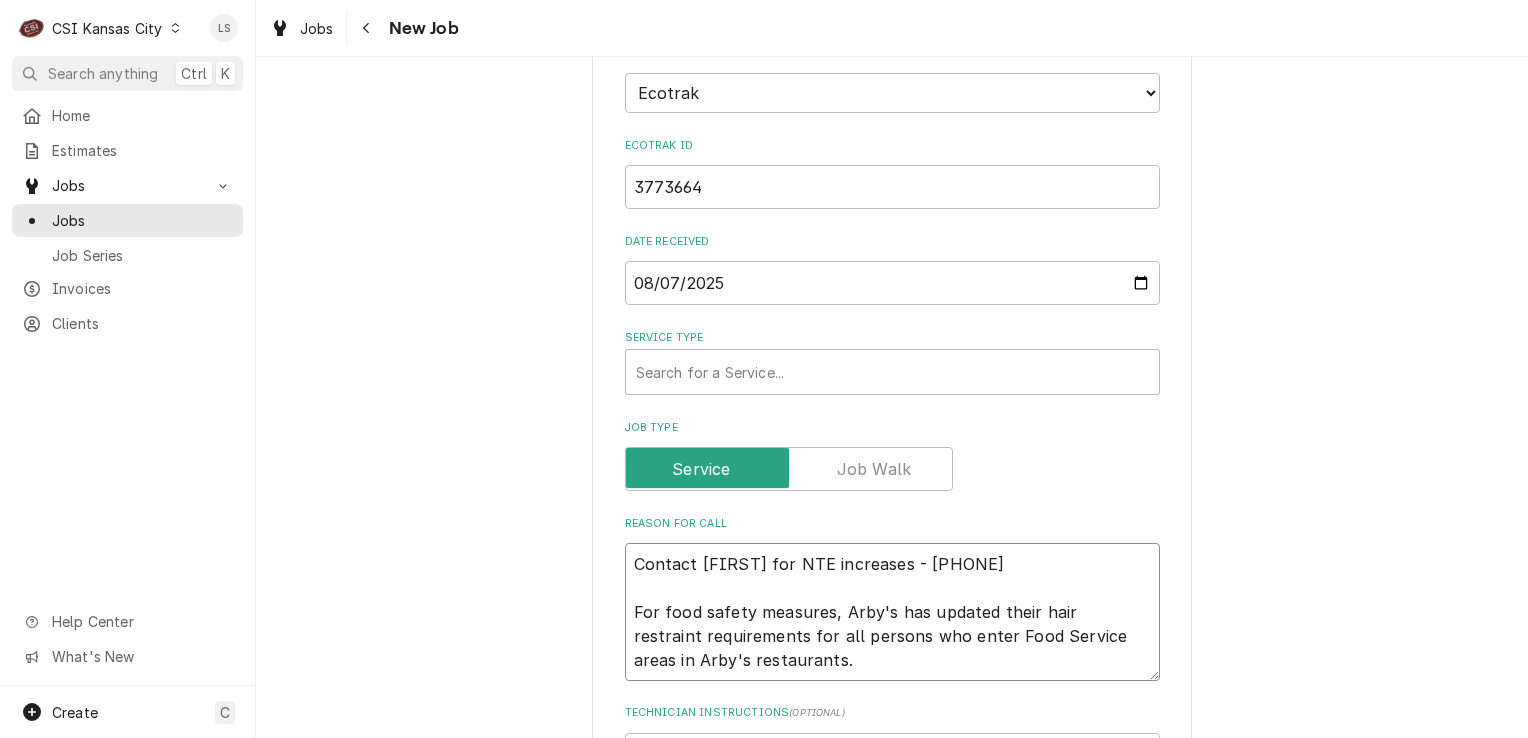 drag, startPoint x: 796, startPoint y: 656, endPoint x: 581, endPoint y: 549, distance: 240.15411 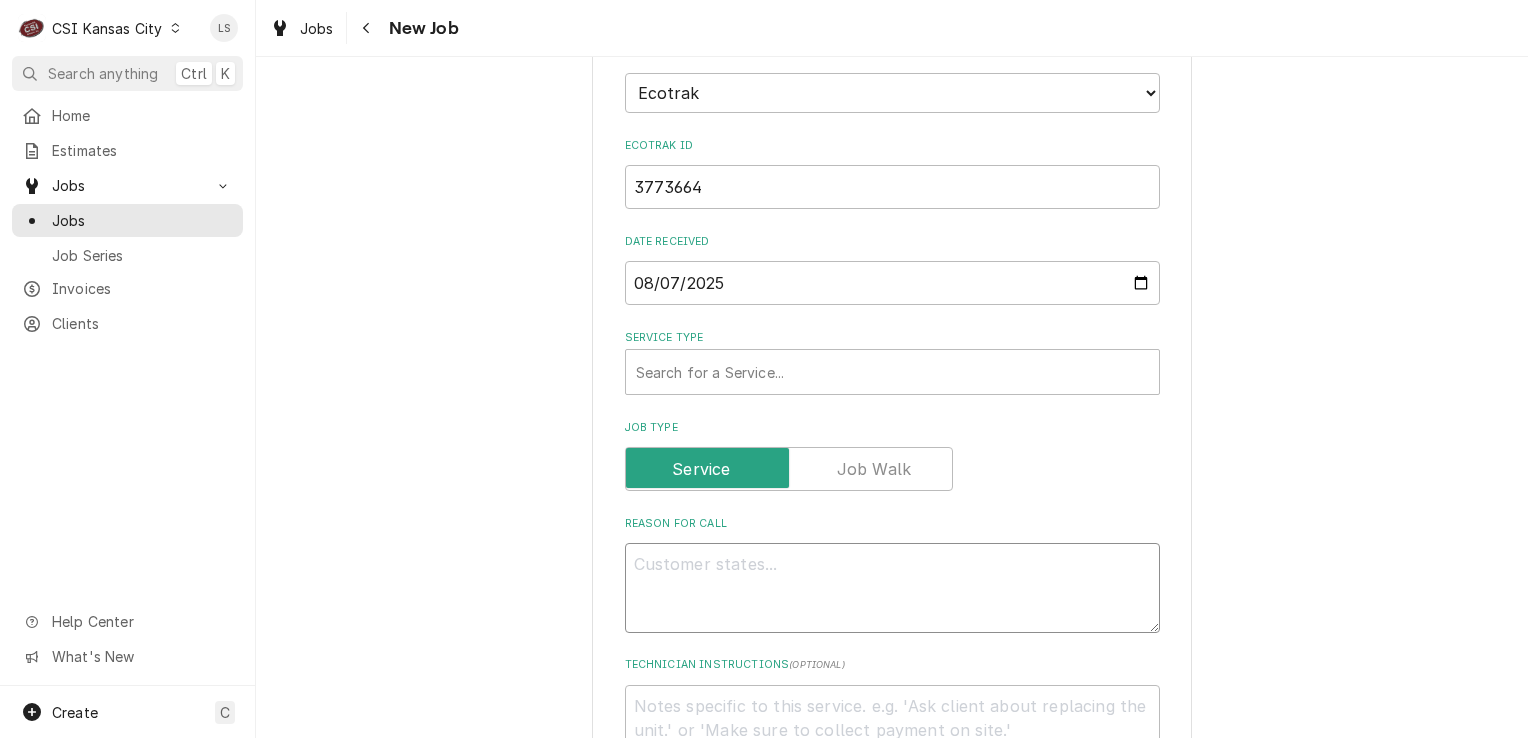 scroll, scrollTop: 1100, scrollLeft: 0, axis: vertical 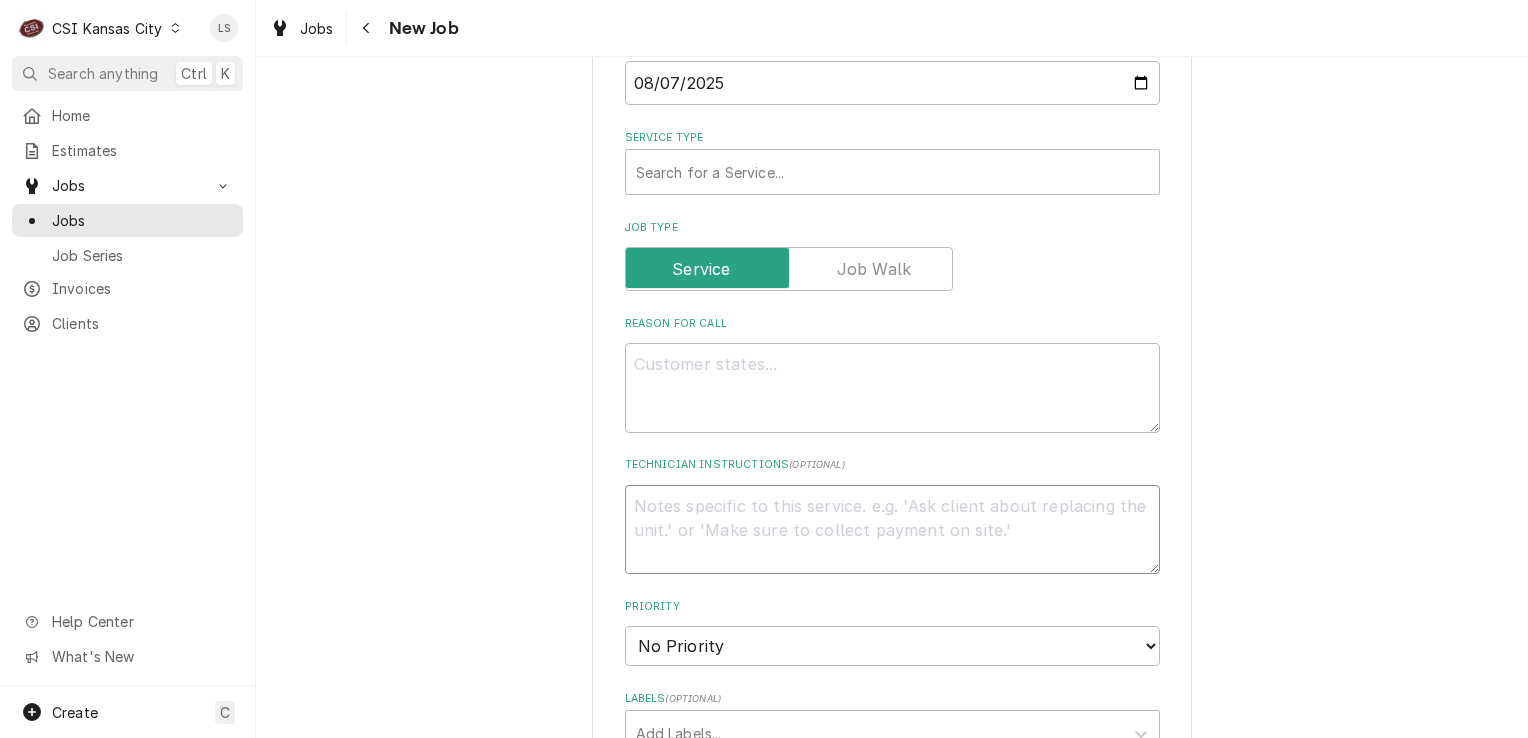 paste on "Contact Matt for NTE increases - 1-405-593-1622
For food safety measures, Arby's has updated their hair restraint requirements for all persons who enter Food Service areas in Arby's restaurants." 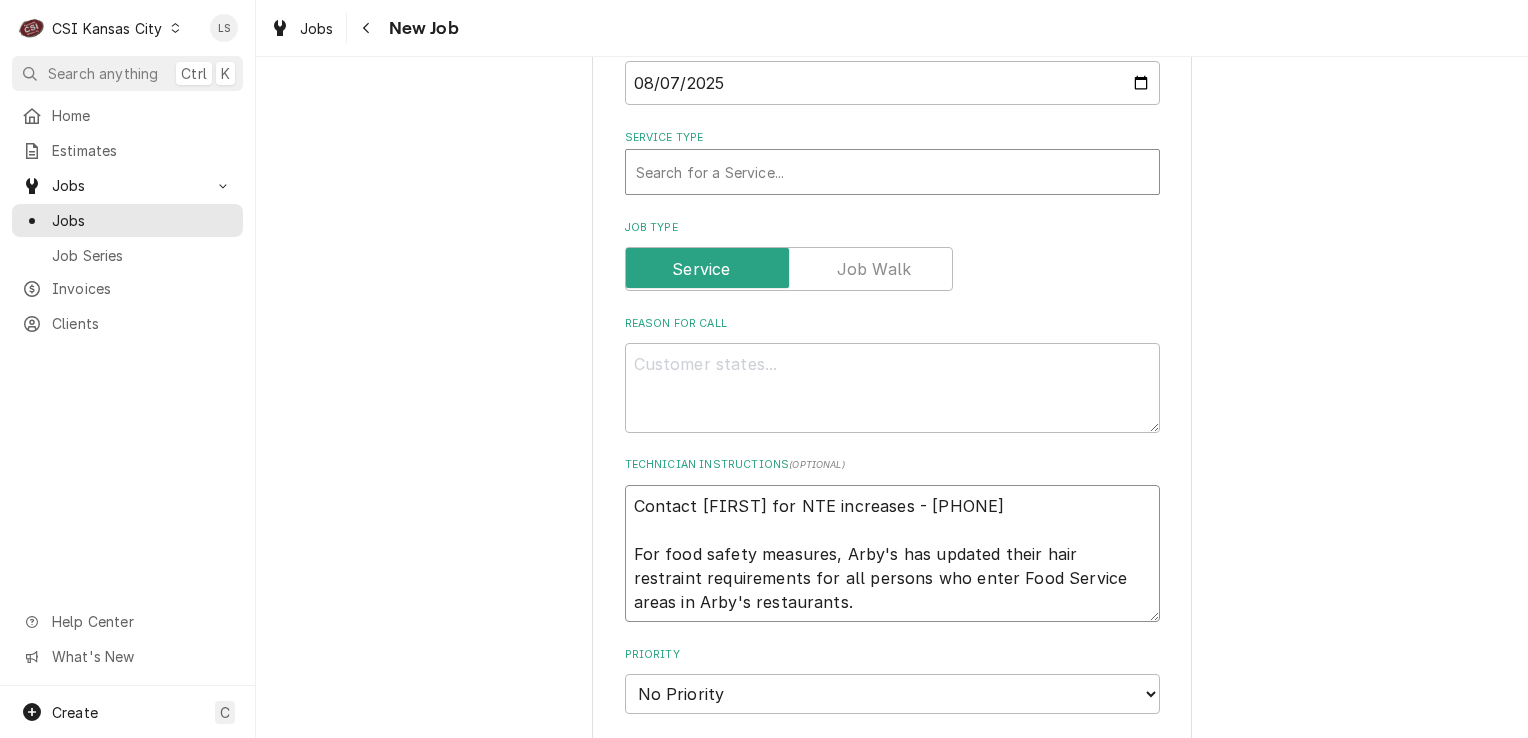 type on "Contact Matt for NTE increases - 1-405-593-1622
For food safety measures, Arby's has updated their hair restraint requirements for all persons who enter Food Service areas in Arby's restaurants." 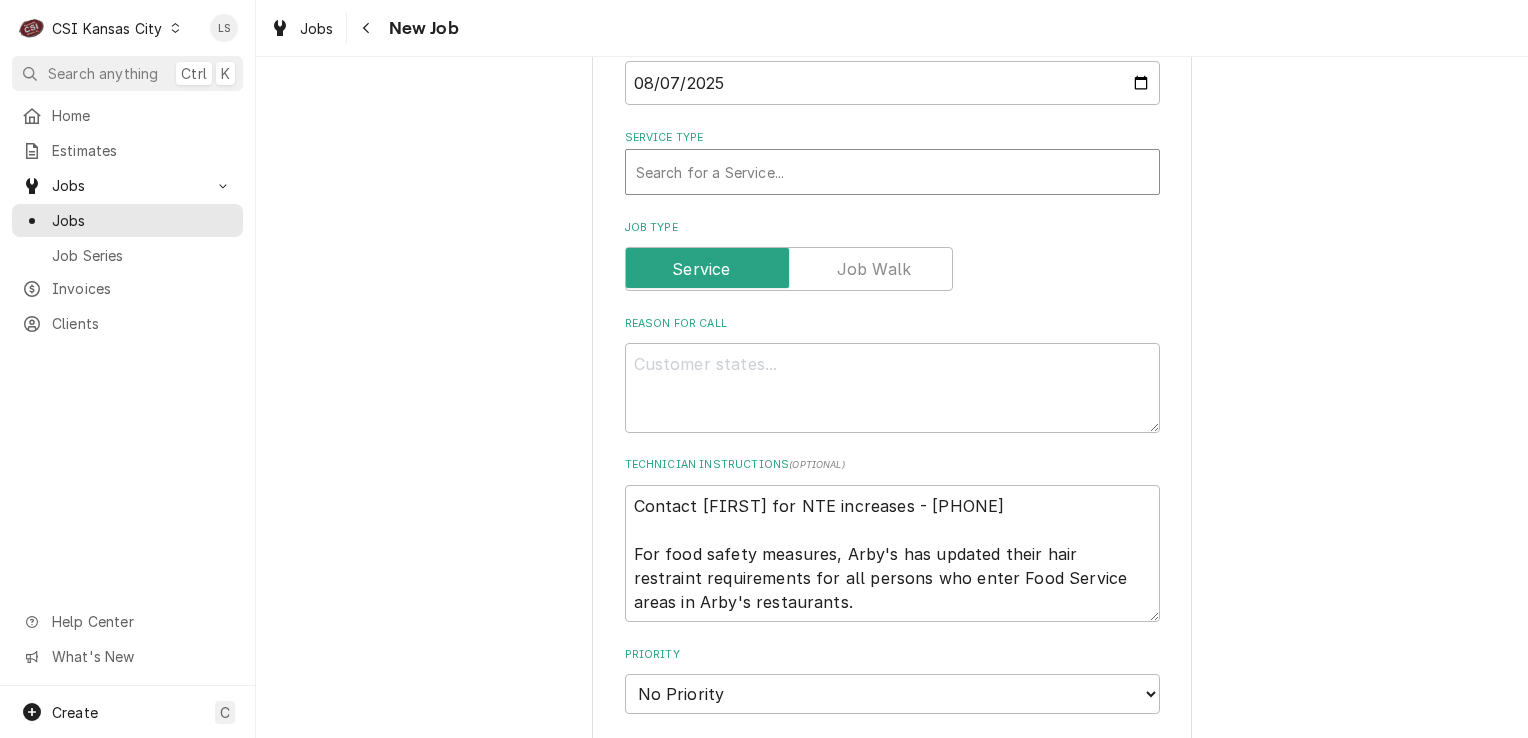 click at bounding box center [892, 172] 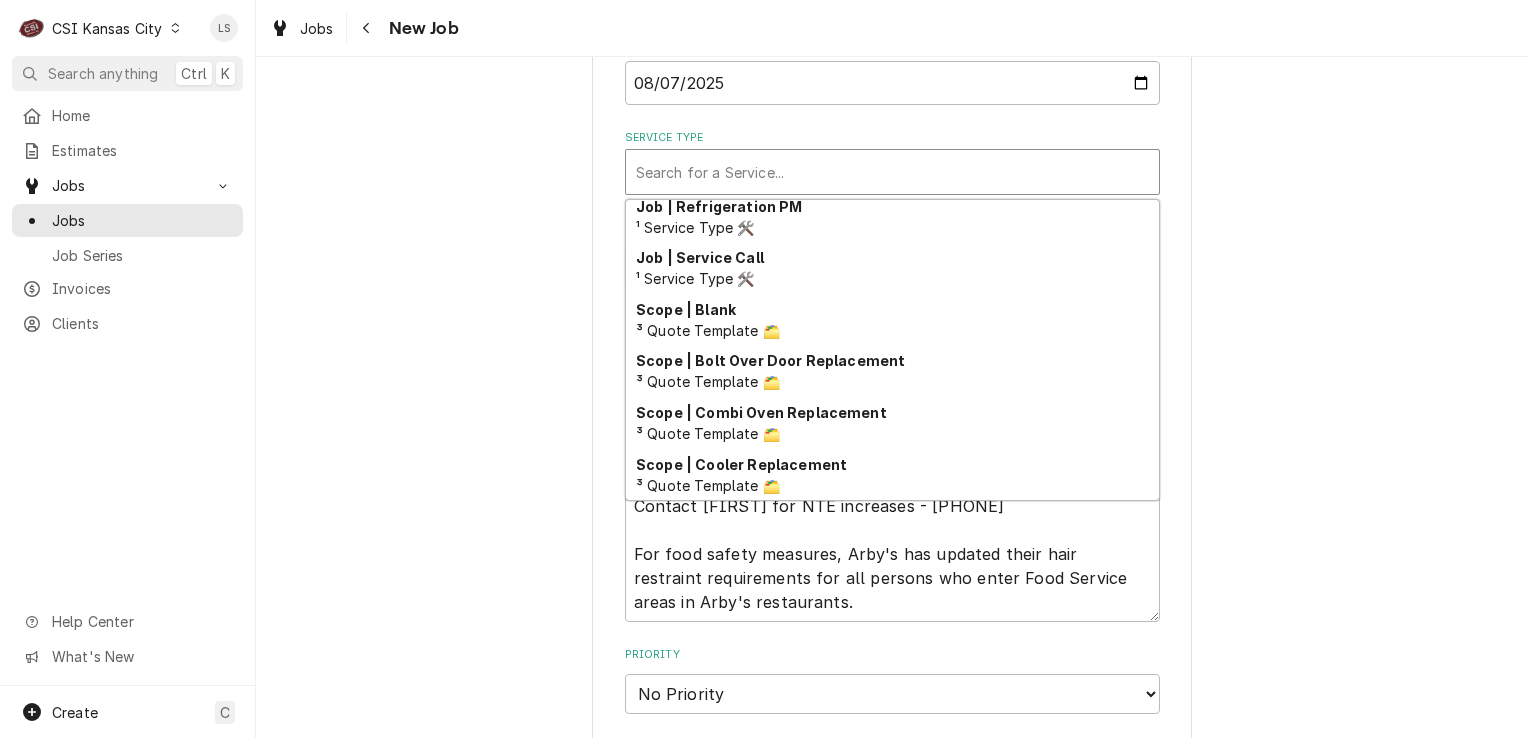 scroll, scrollTop: 1248, scrollLeft: 0, axis: vertical 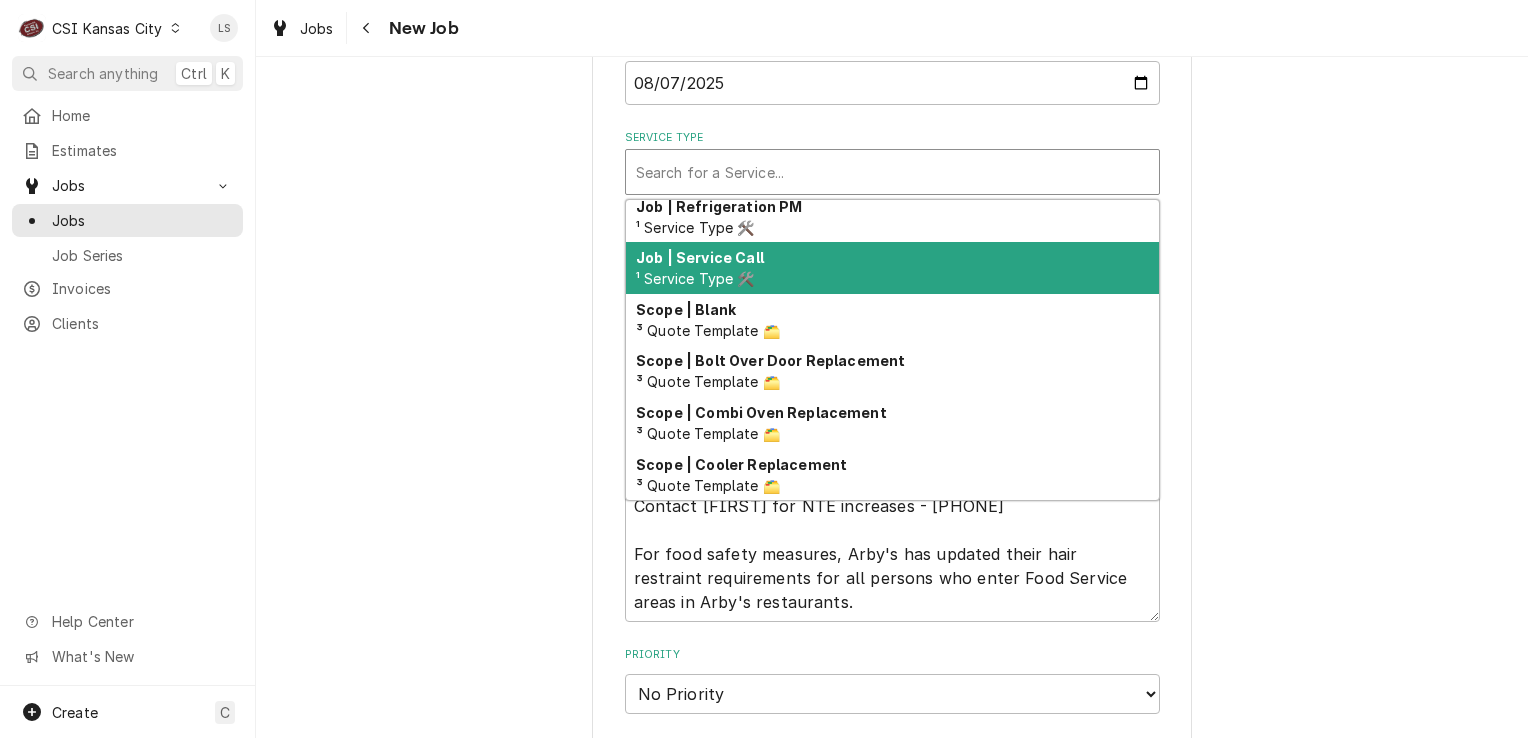 click on "¹ Service Type 🛠️" at bounding box center [695, 278] 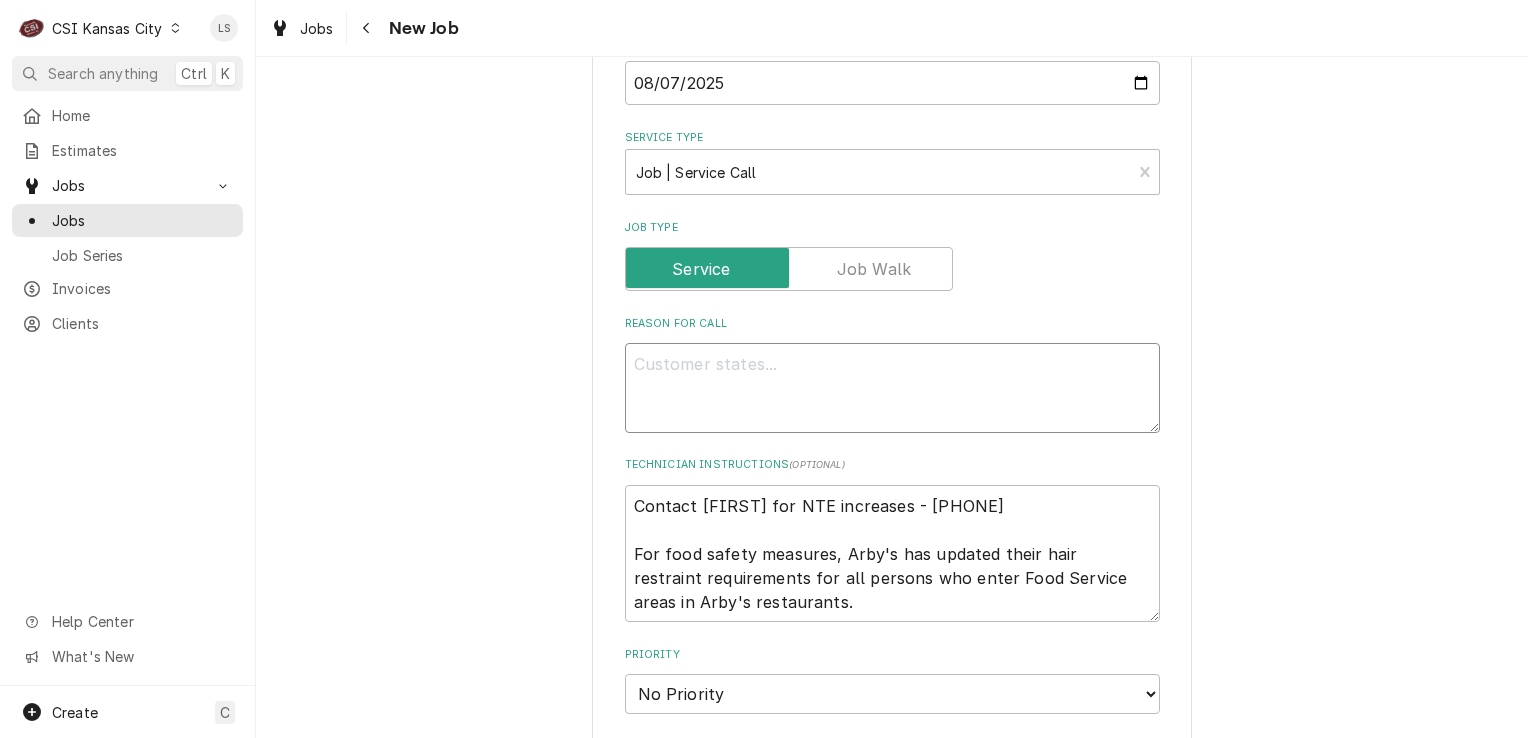 click on "Reason For Call" at bounding box center (892, 388) 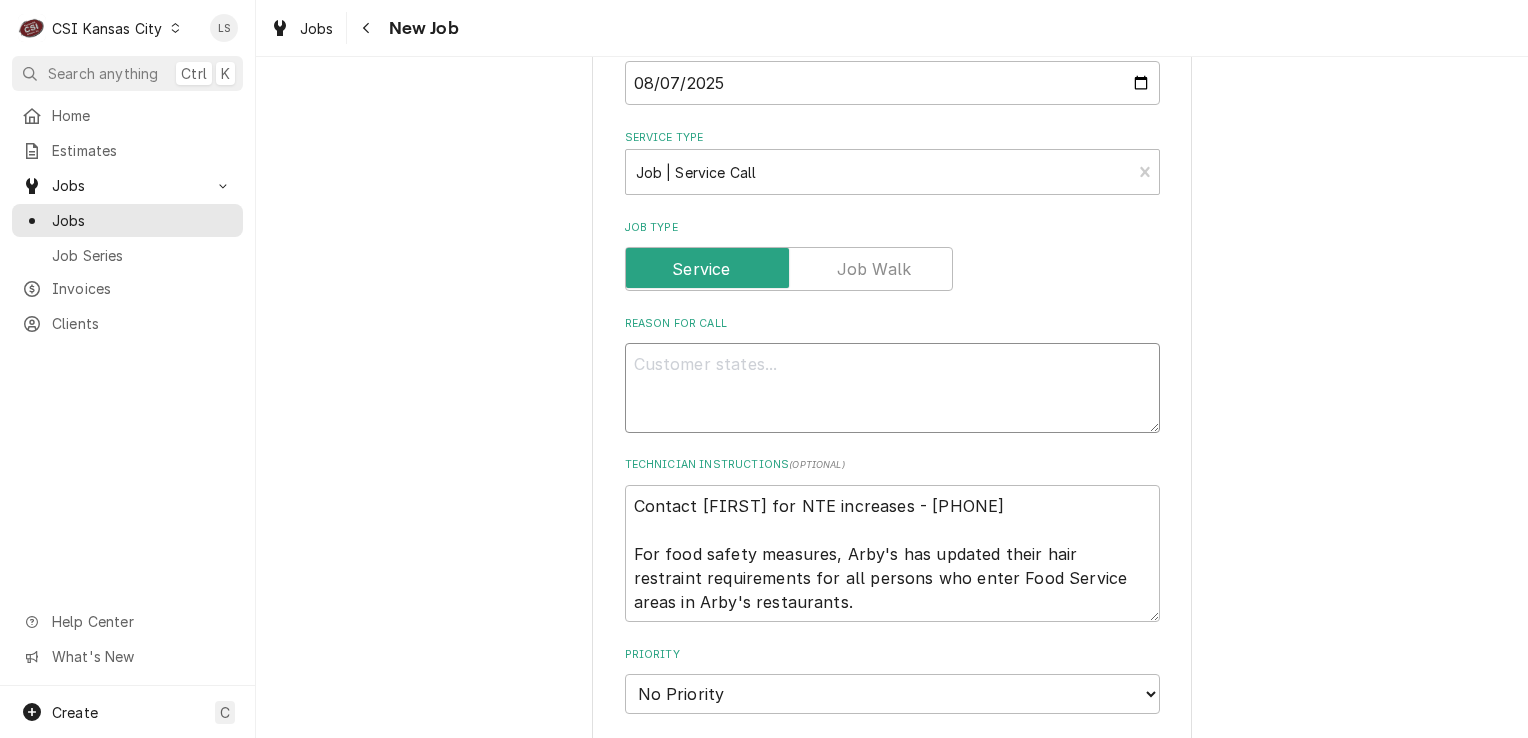 paste on "Went to filter the third fryer and all the oil started going in the second vat causing it to overflow" 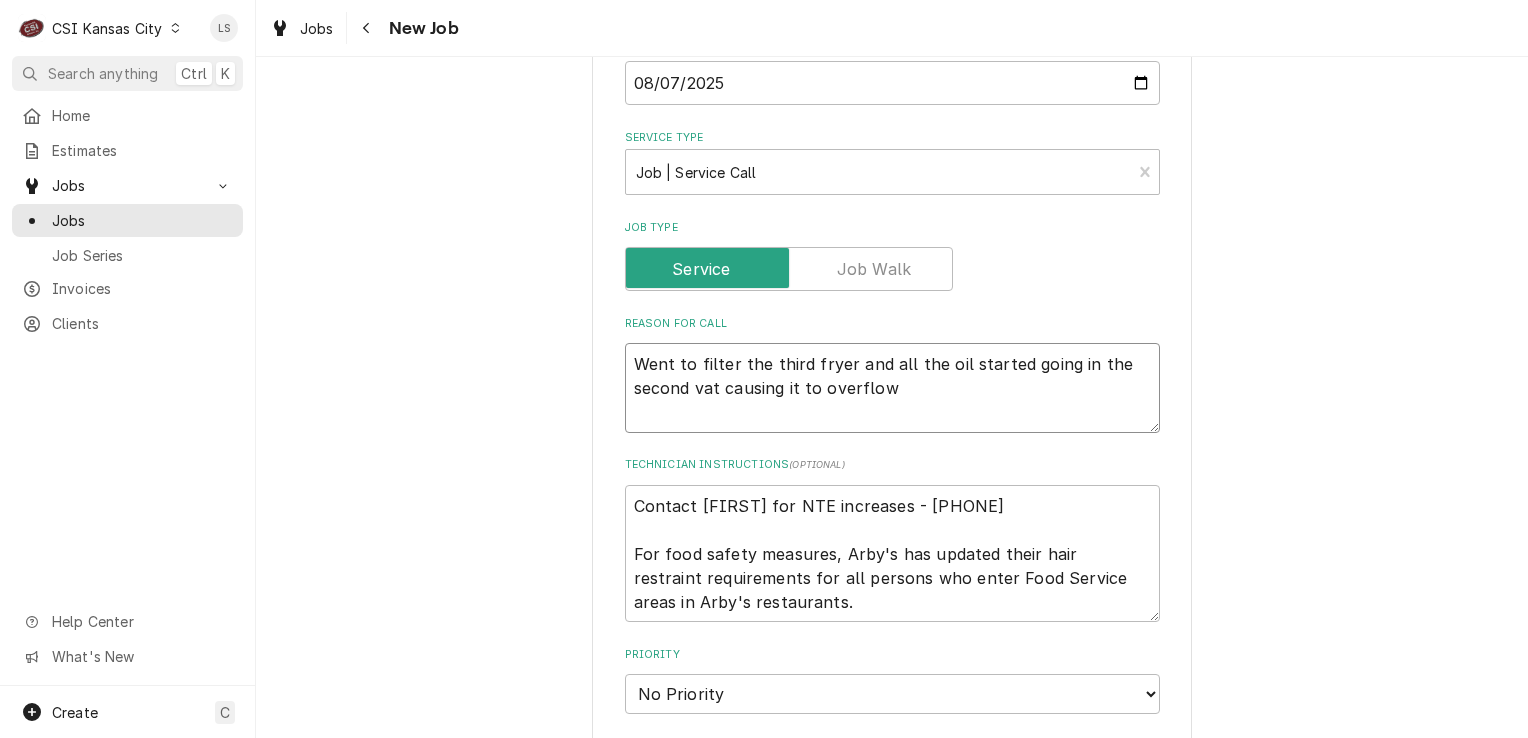 type on "x" 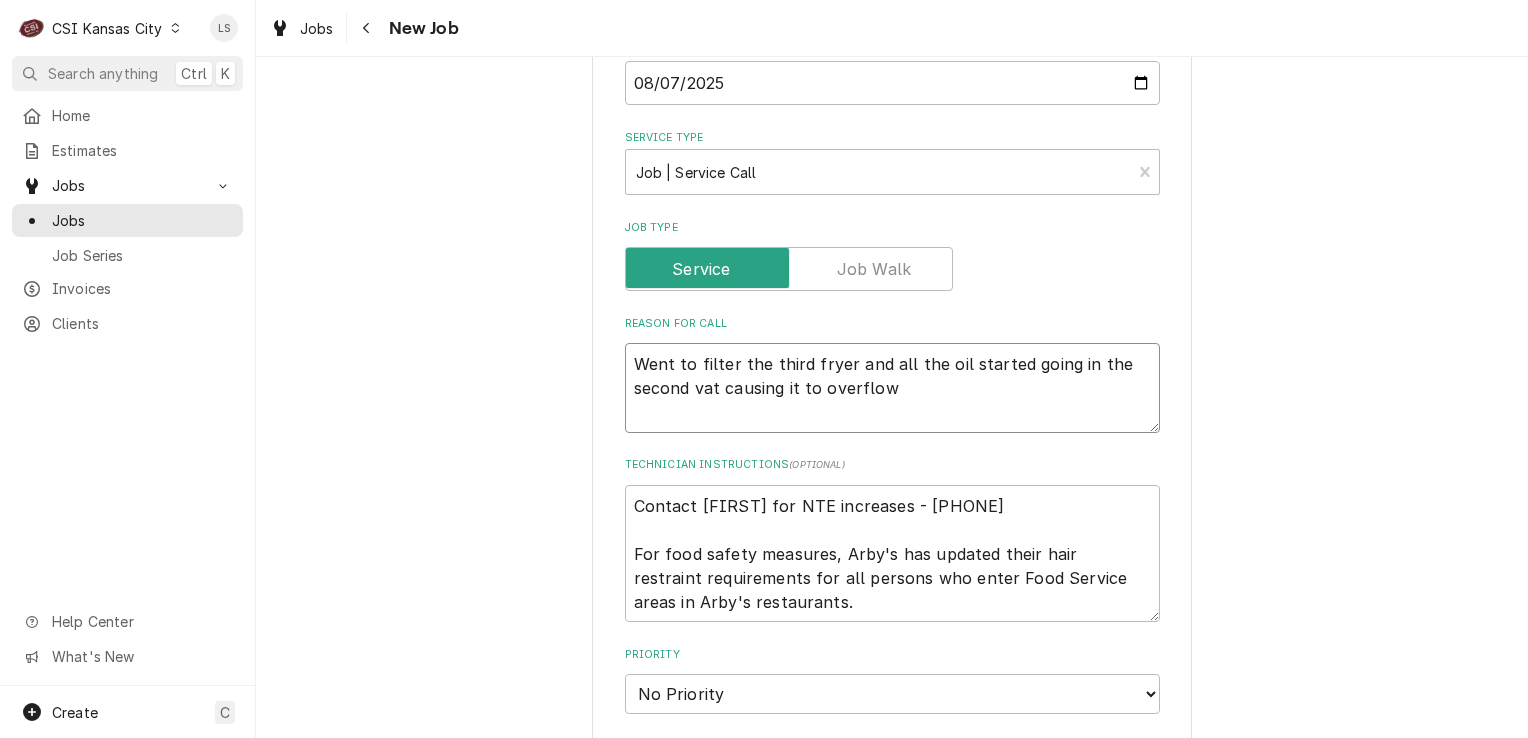 type on "Went to filter the third fryer and all the oil started going in the second vat causing it to overflow" 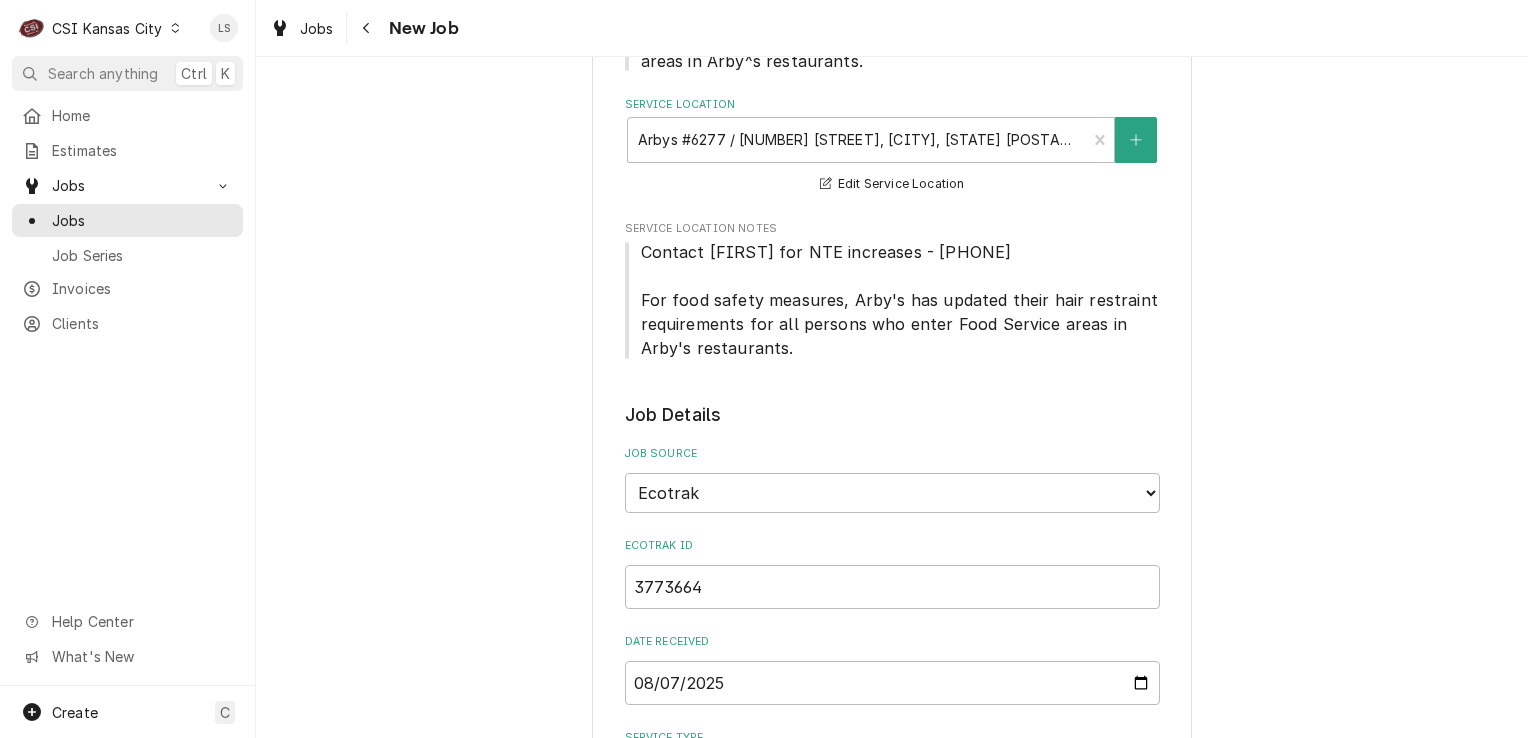 scroll, scrollTop: 400, scrollLeft: 0, axis: vertical 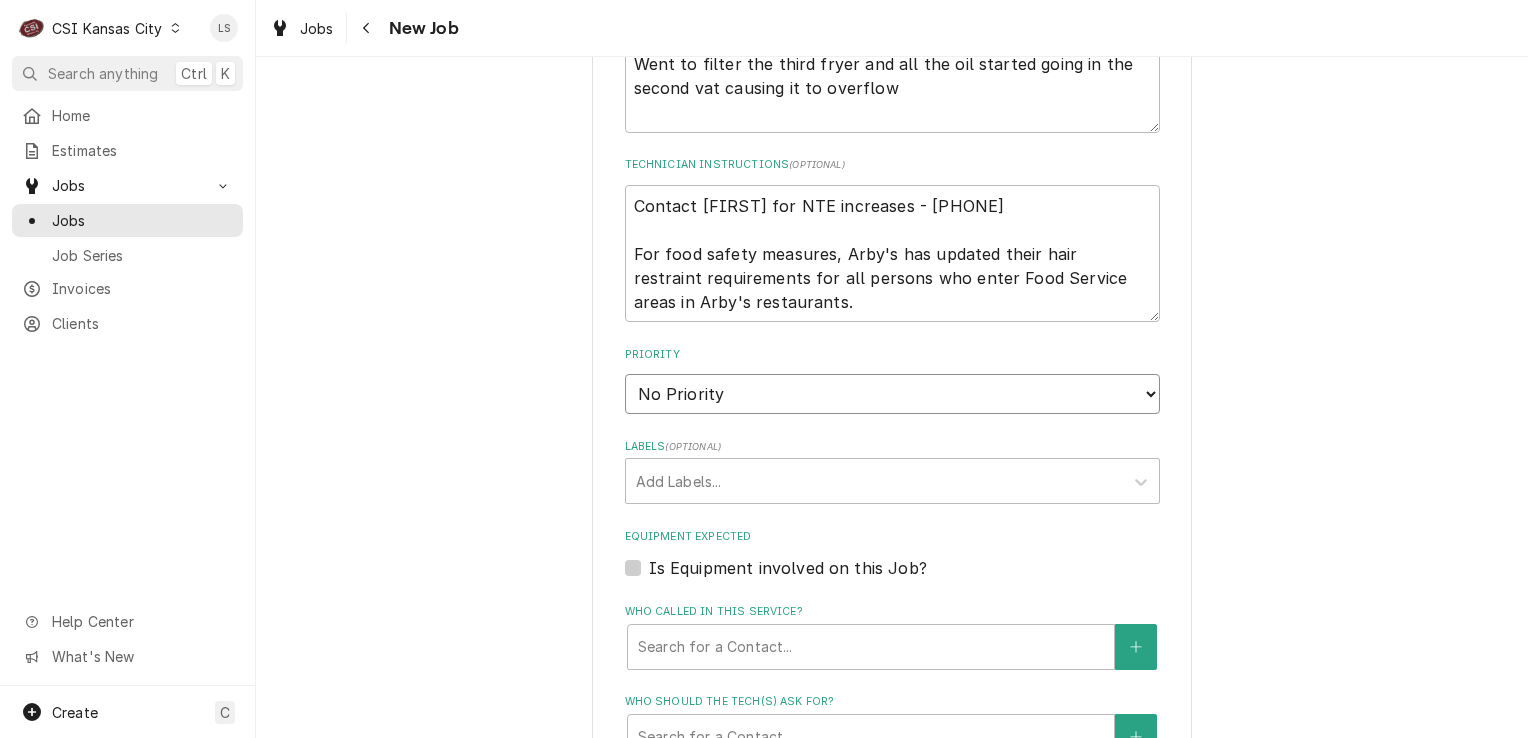 click on "No Priority Urgent High Medium Low" at bounding box center [892, 394] 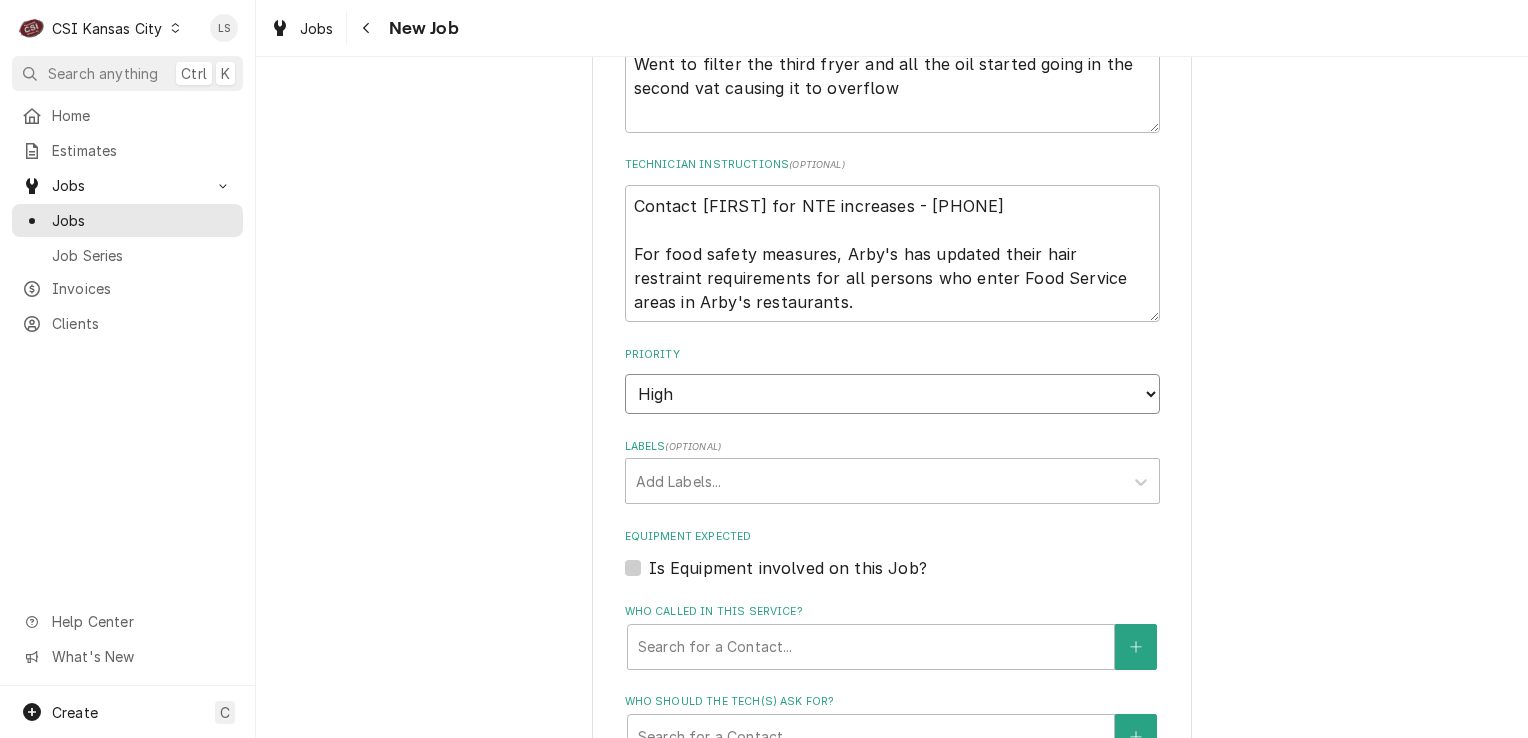 click on "No Priority Urgent High Medium Low" at bounding box center [892, 394] 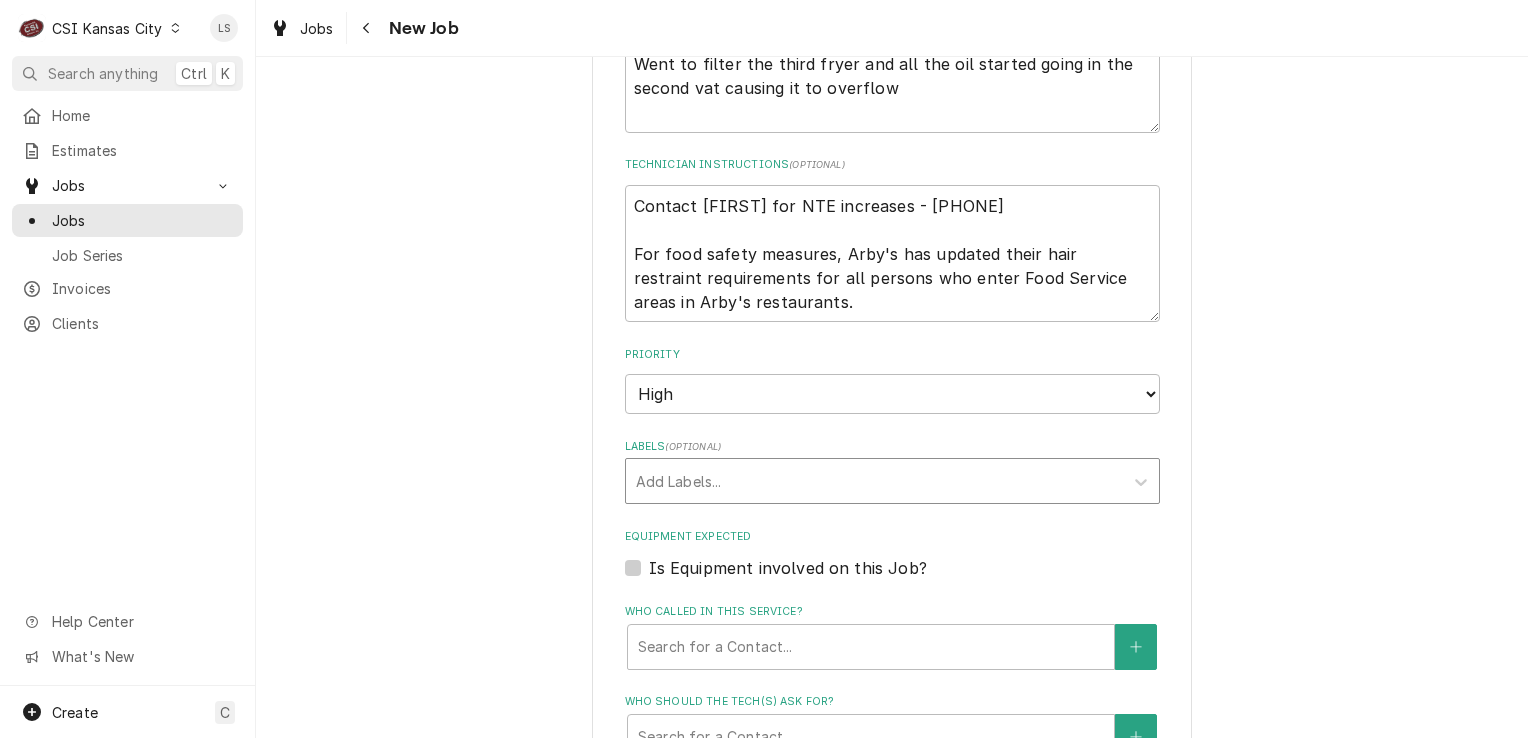 click at bounding box center [874, 481] 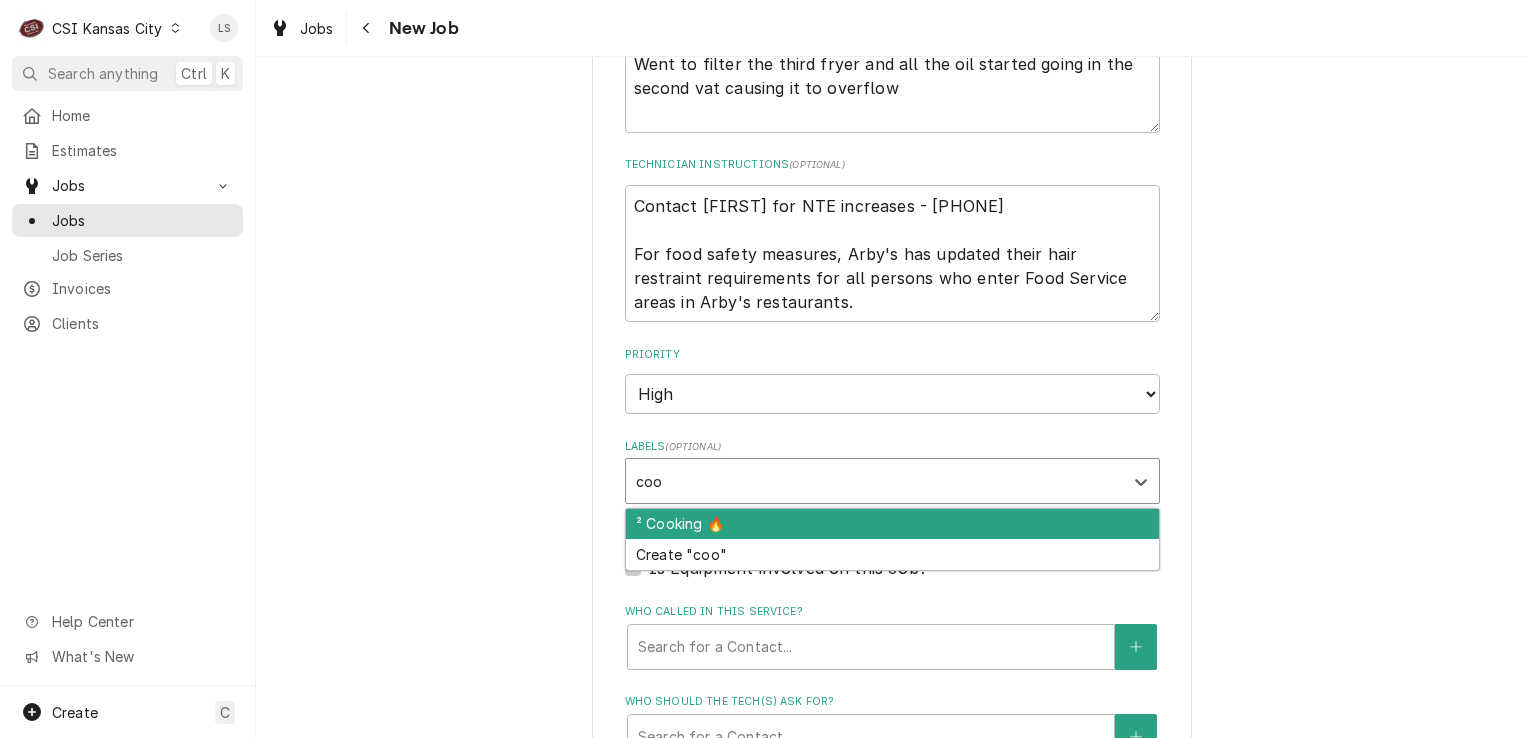 type on "cook" 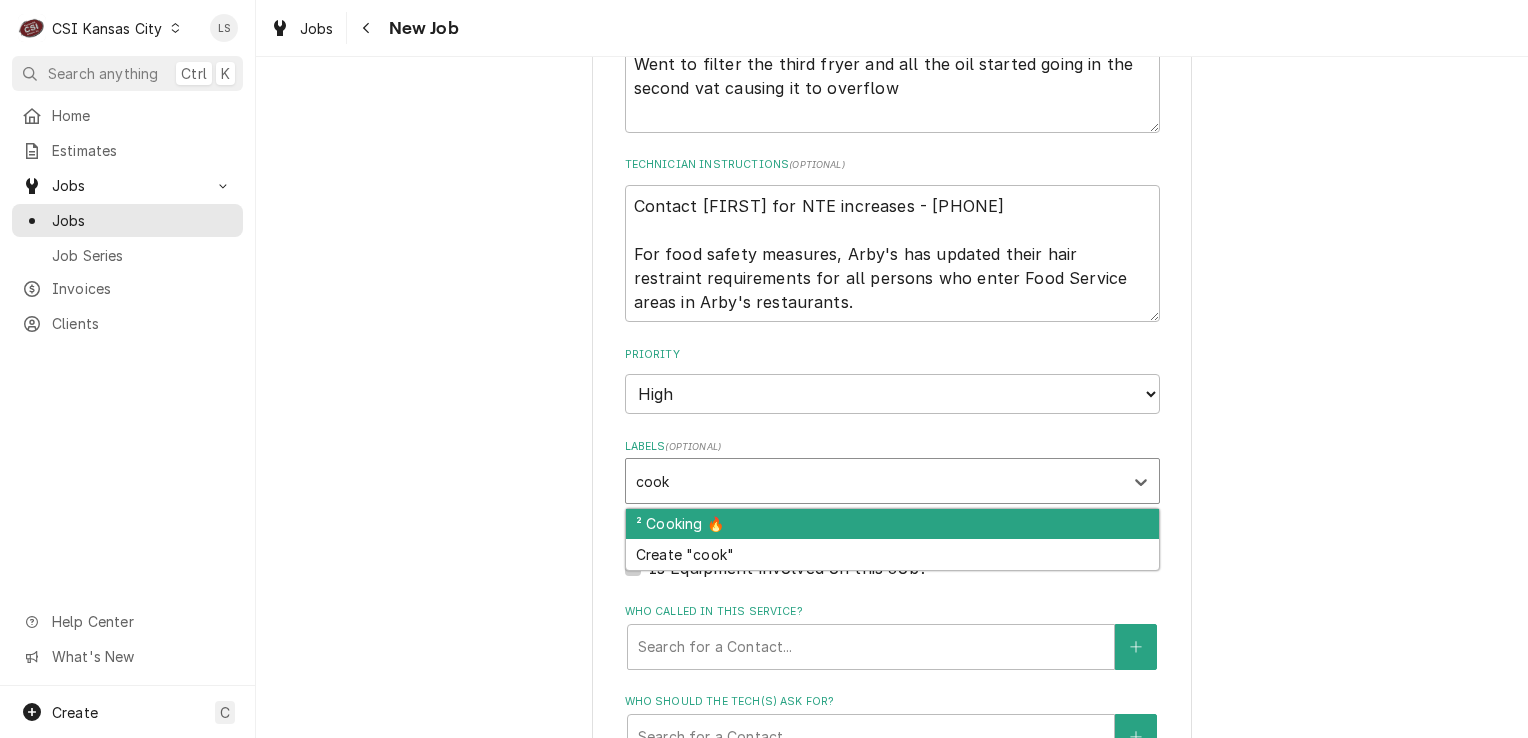 type on "x" 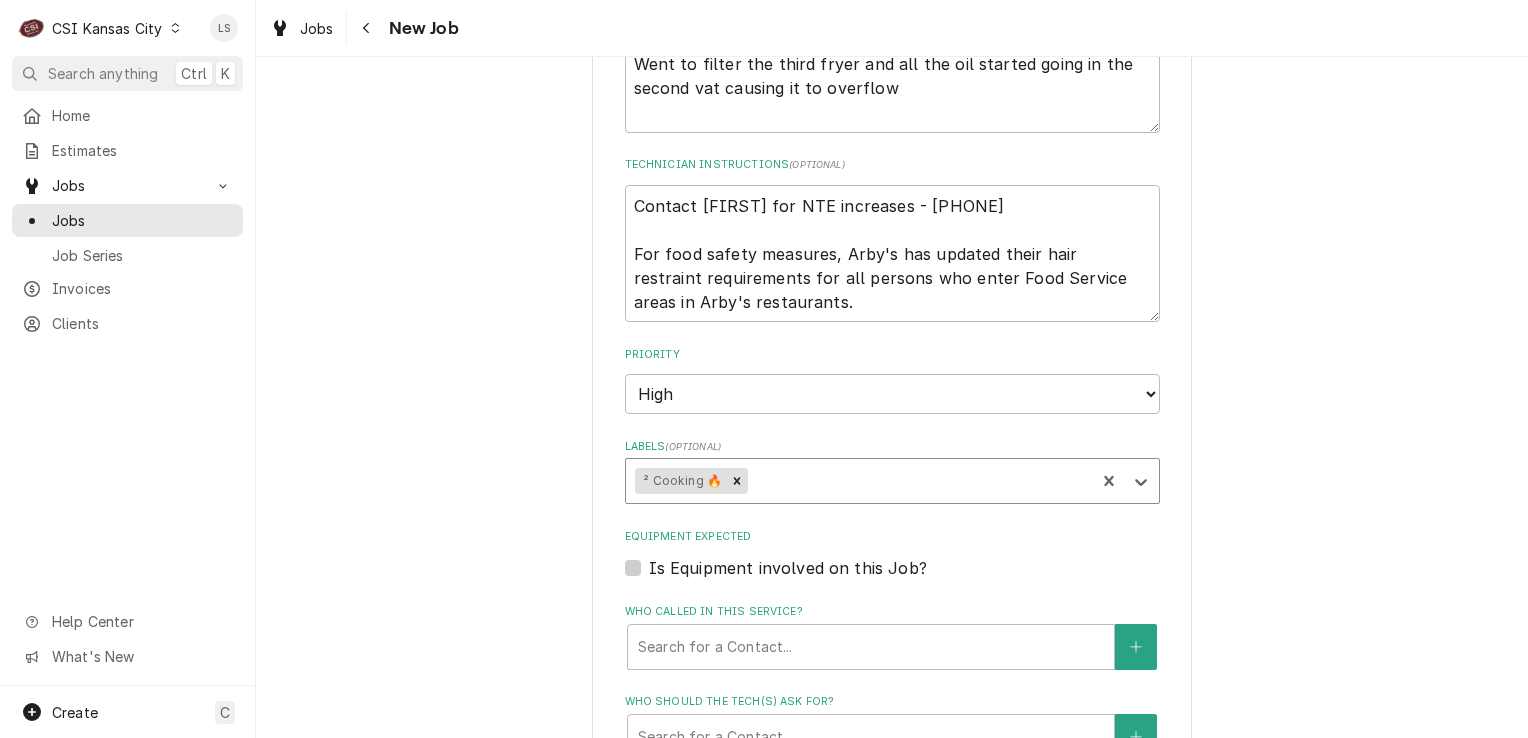 type on "x" 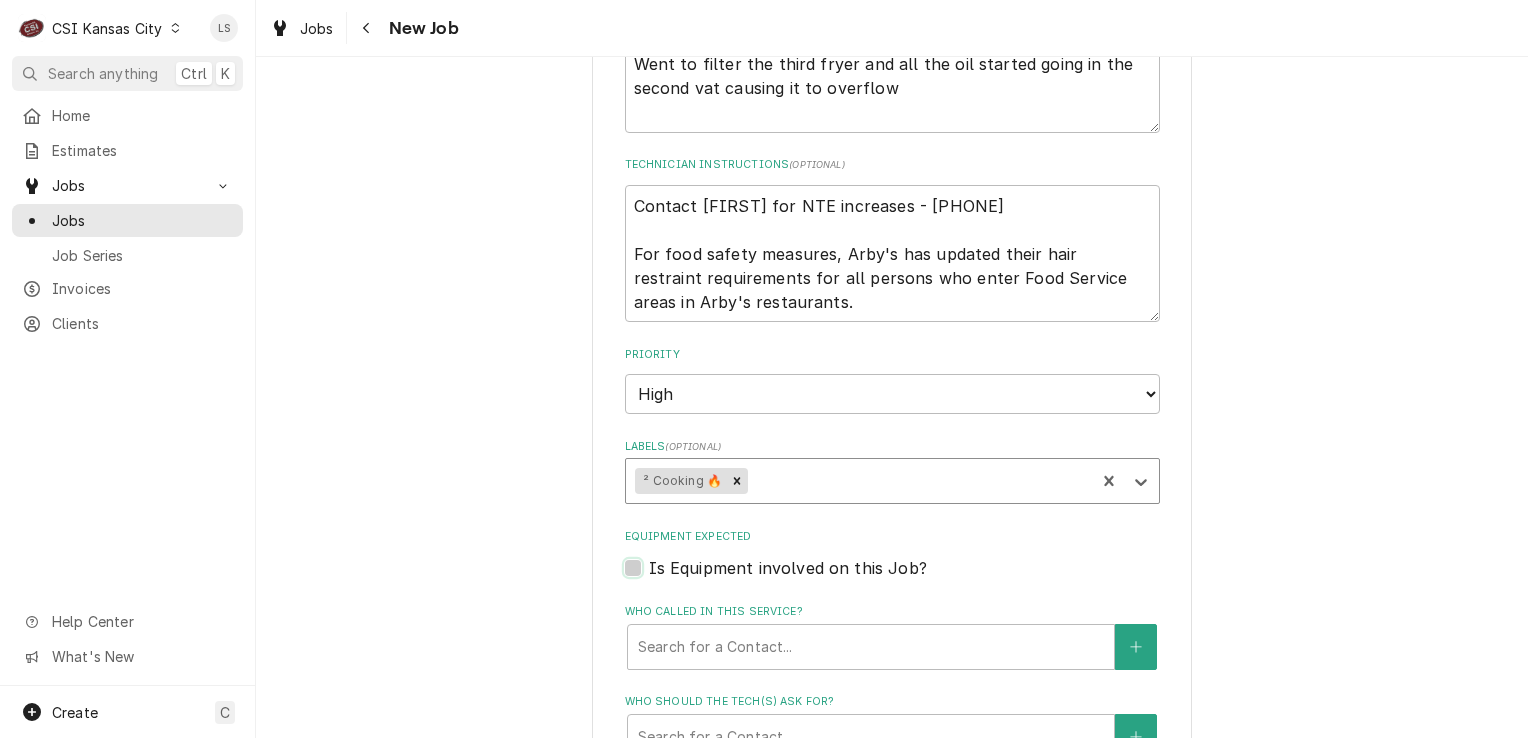 click on "Equipment Expected" at bounding box center (916, 578) 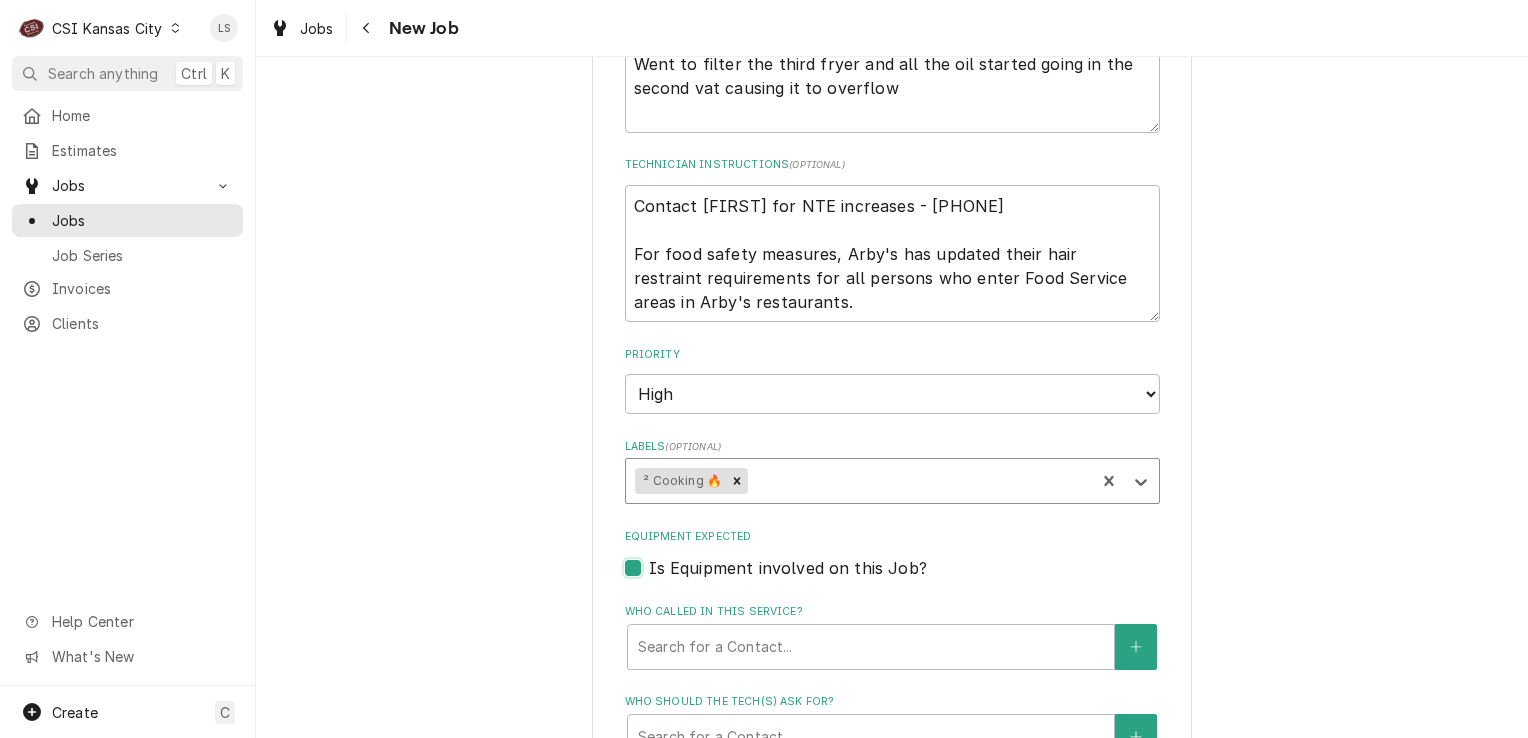 checkbox on "true" 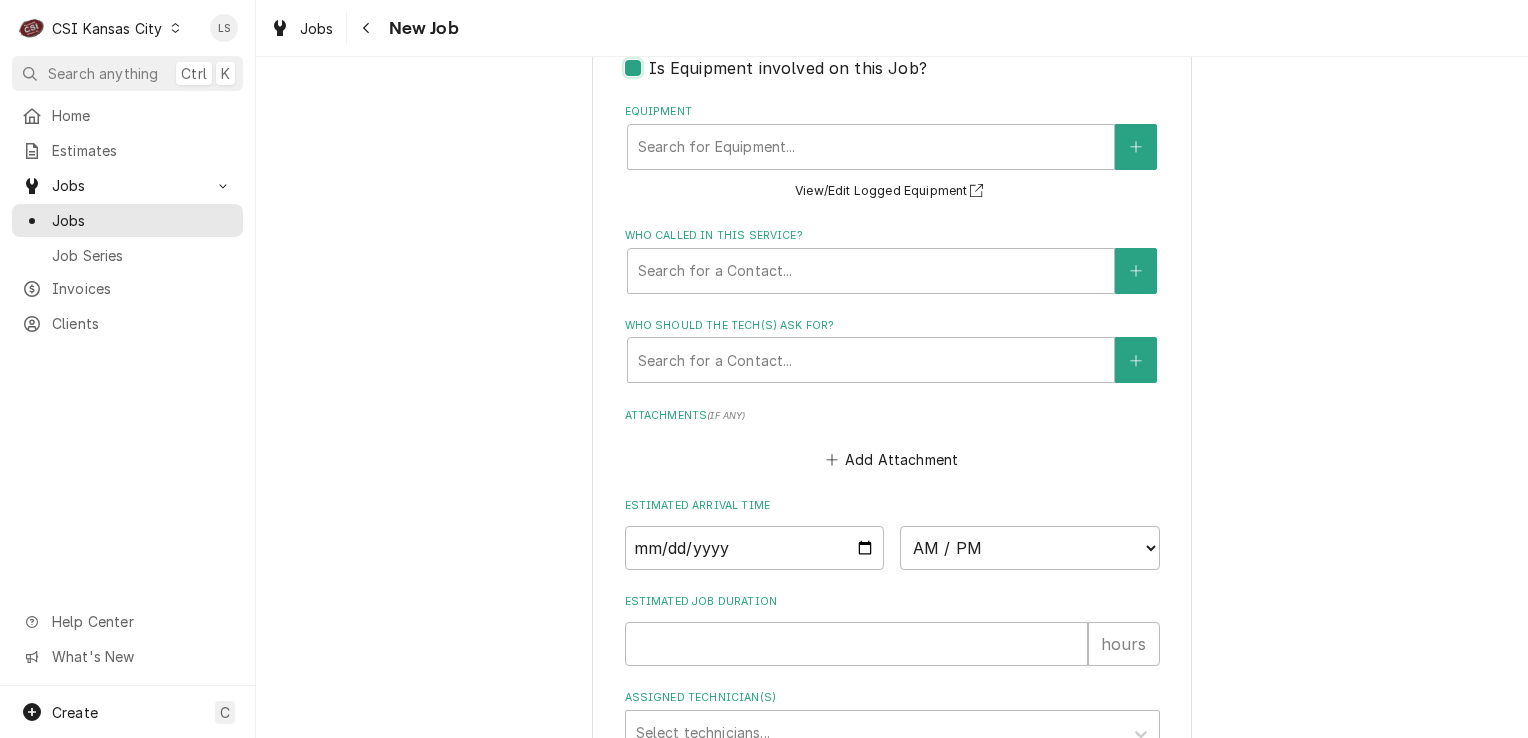 scroll, scrollTop: 1800, scrollLeft: 0, axis: vertical 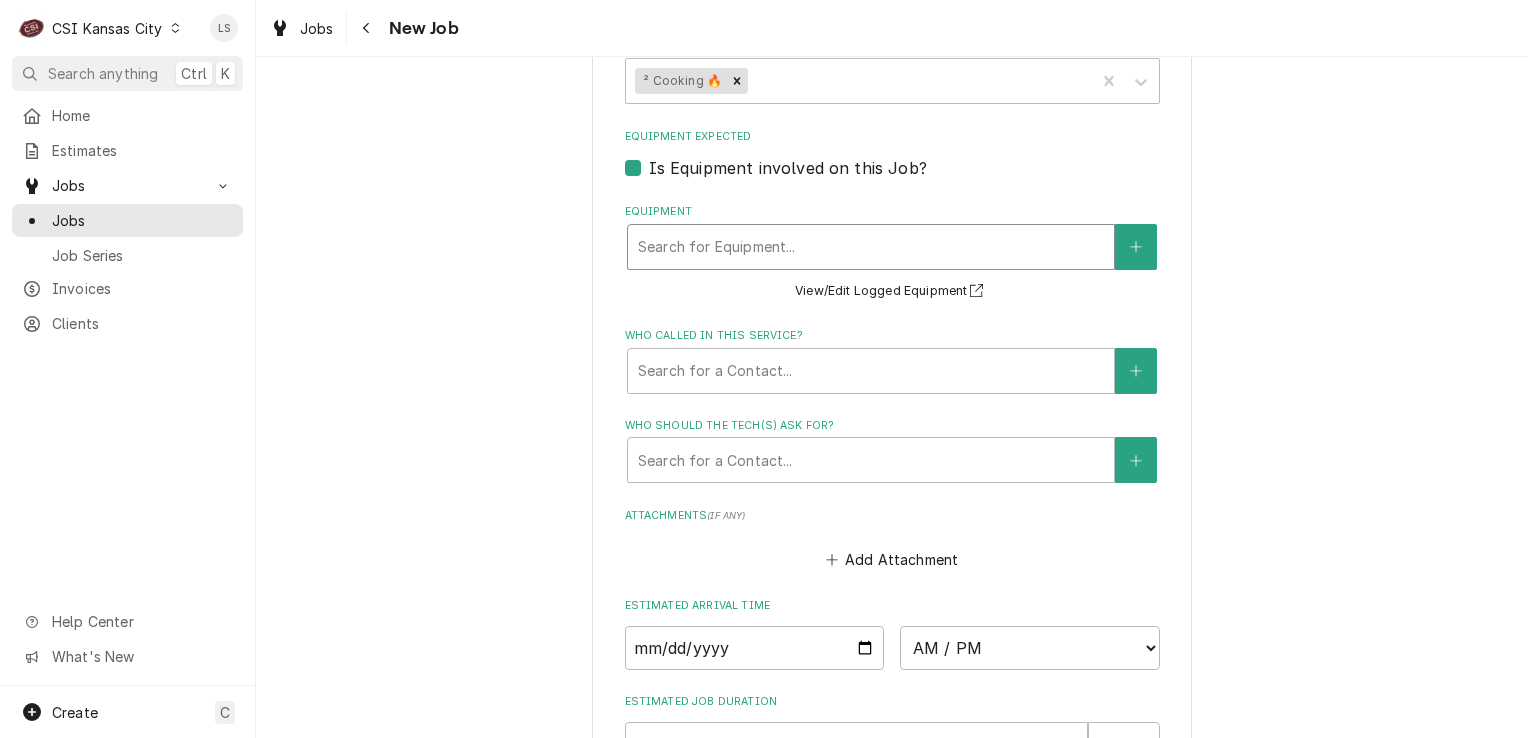 click at bounding box center (871, 247) 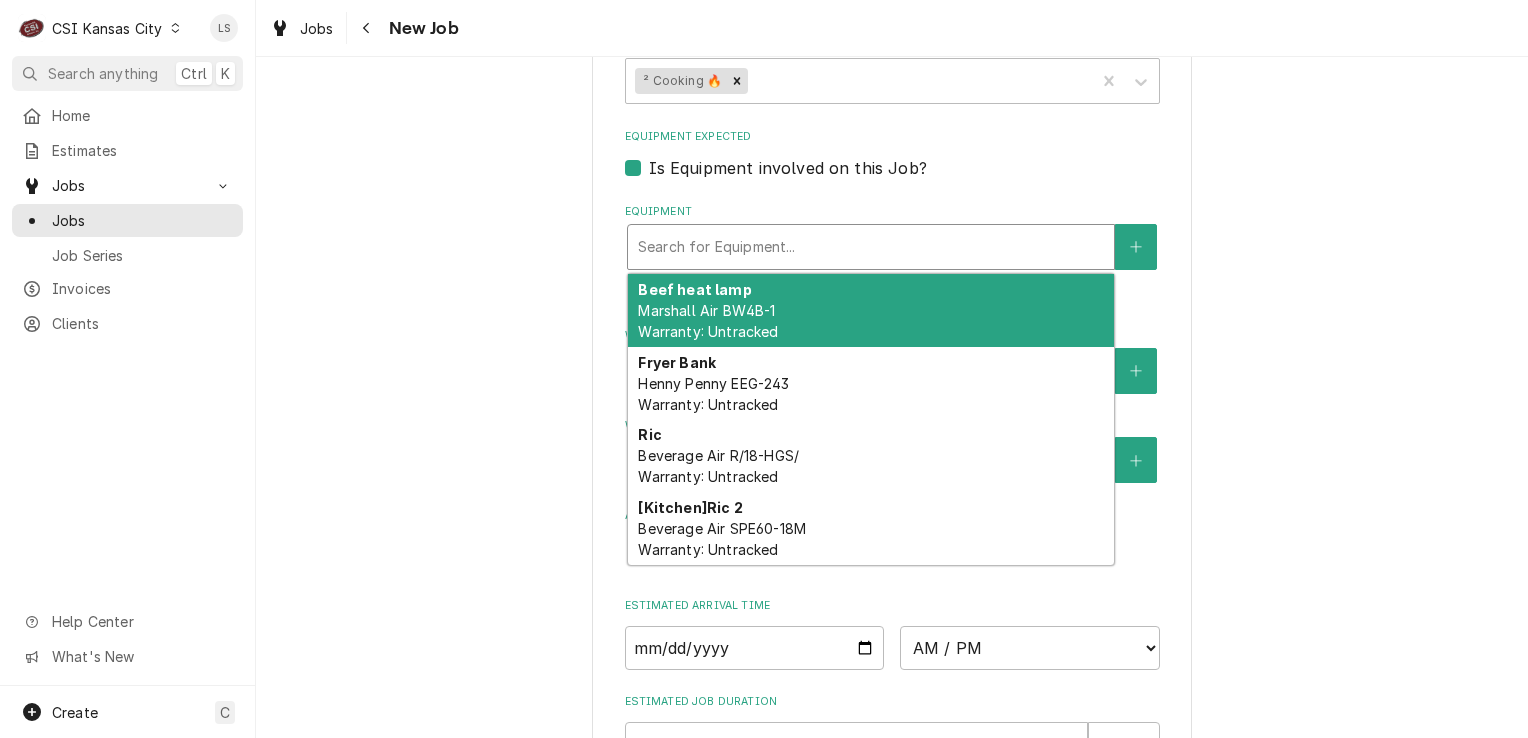 type on "x" 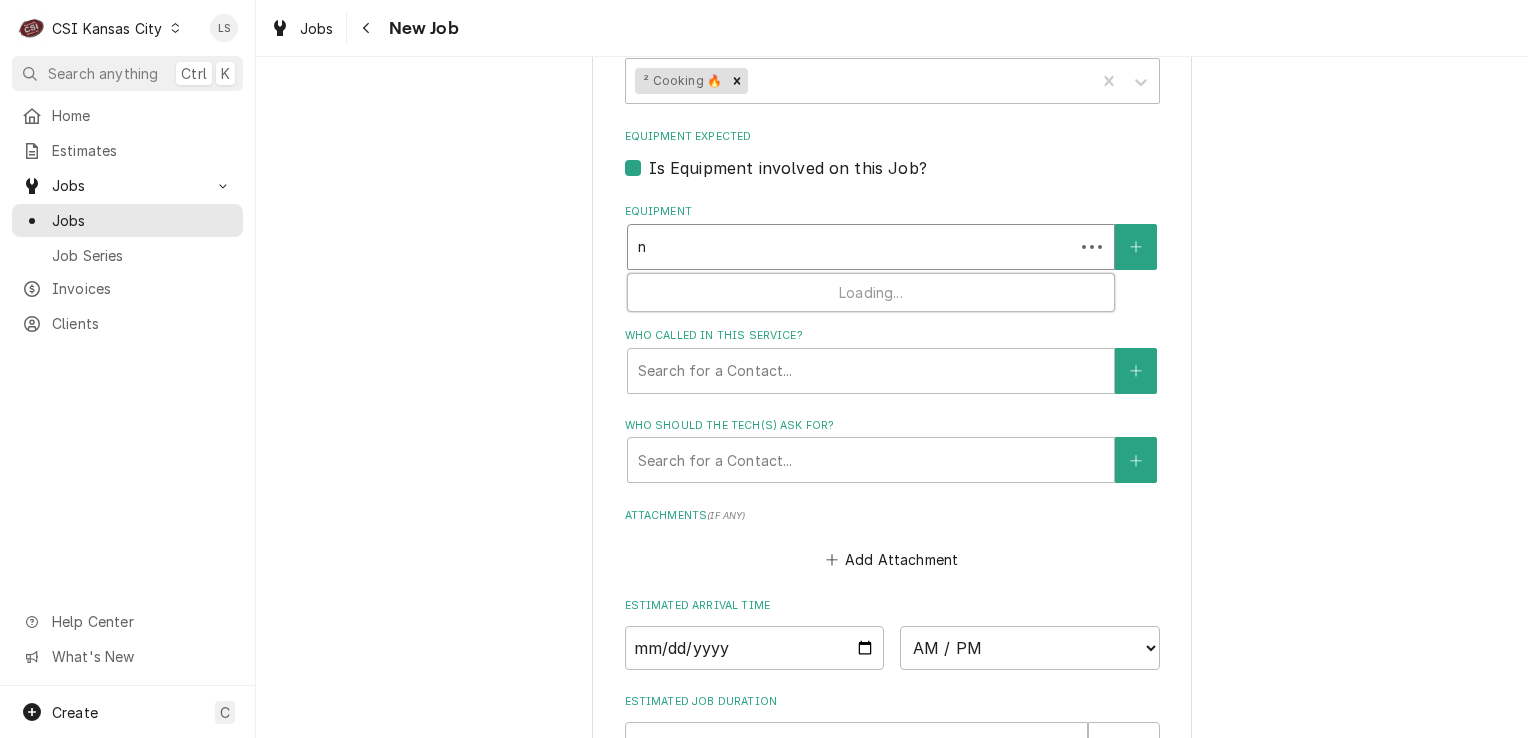 type on "x" 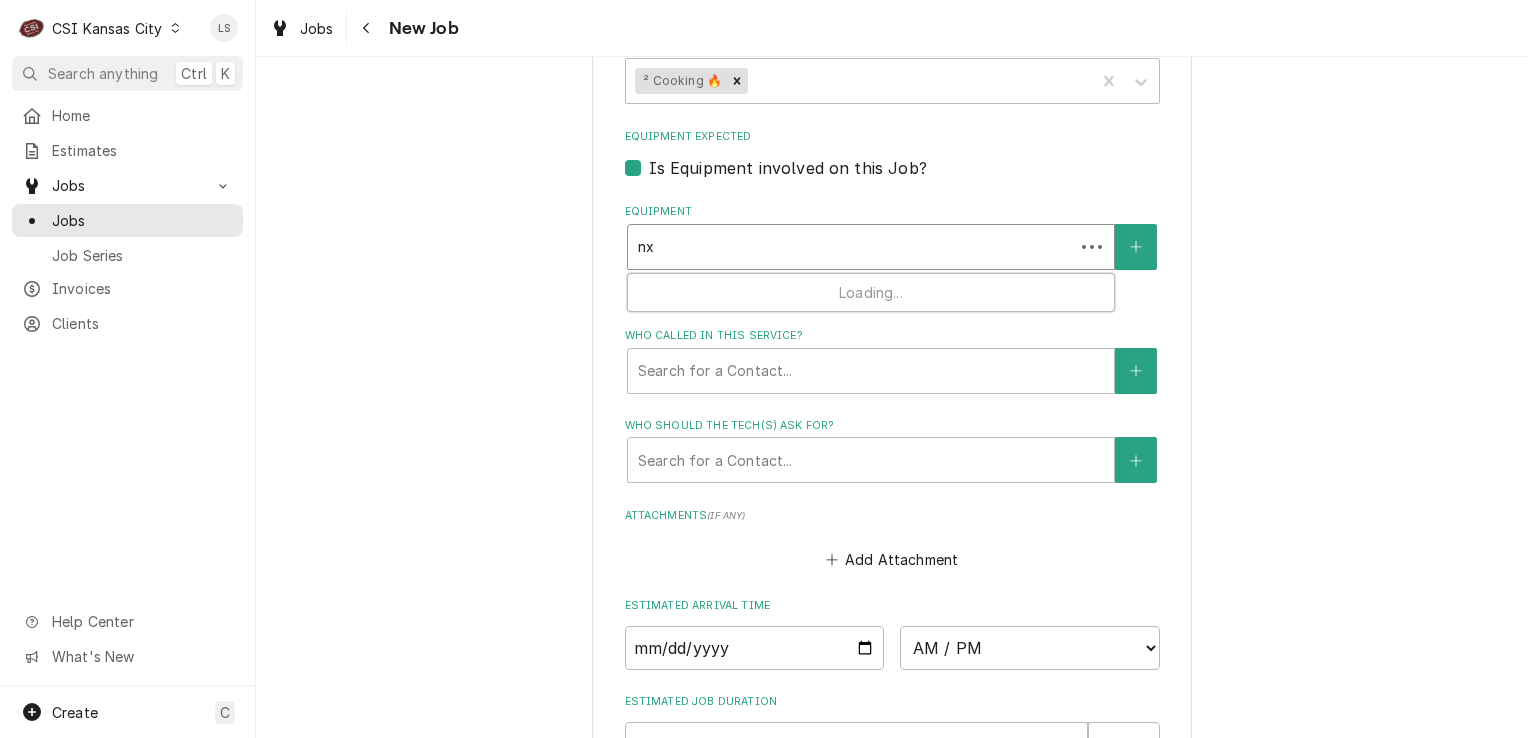 type on "x" 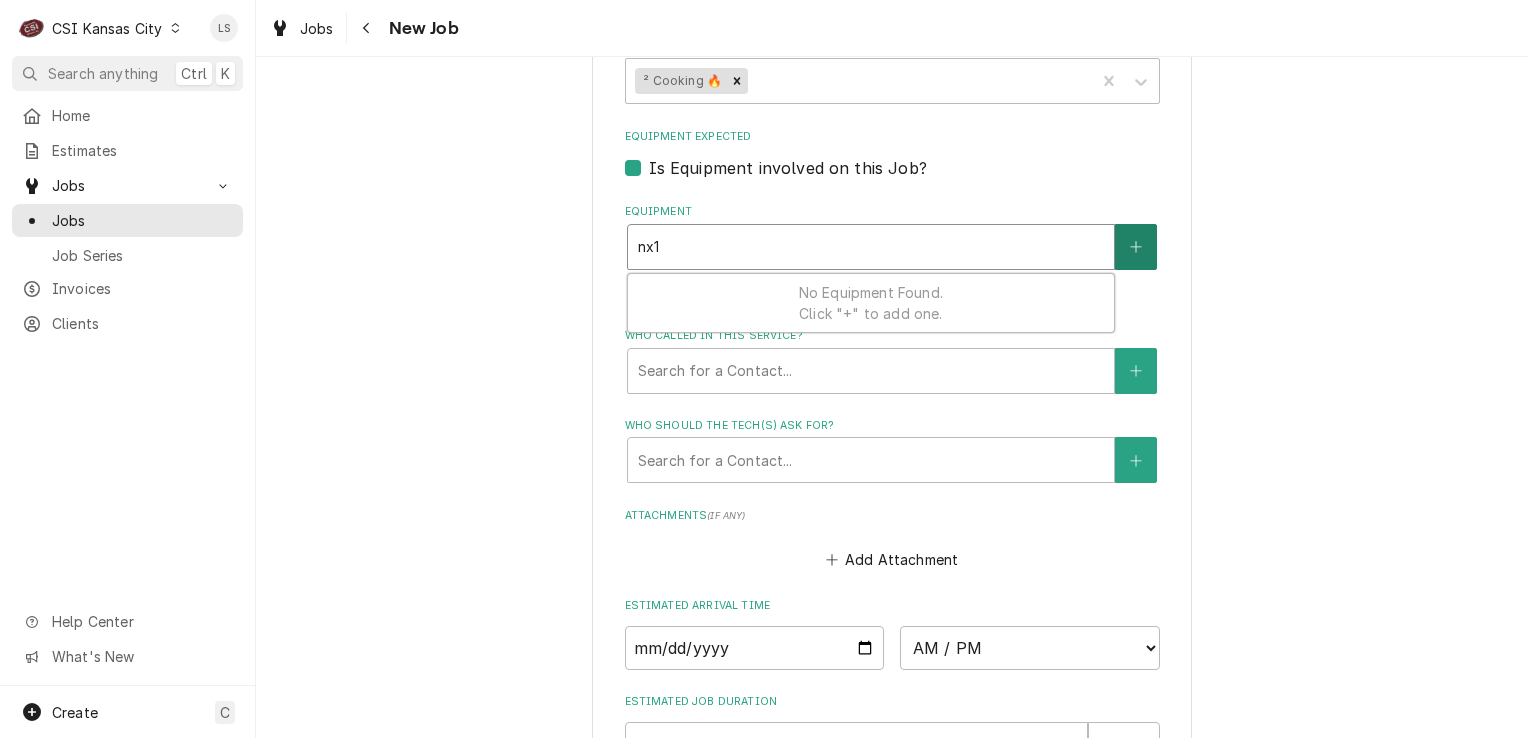 type on "nx1" 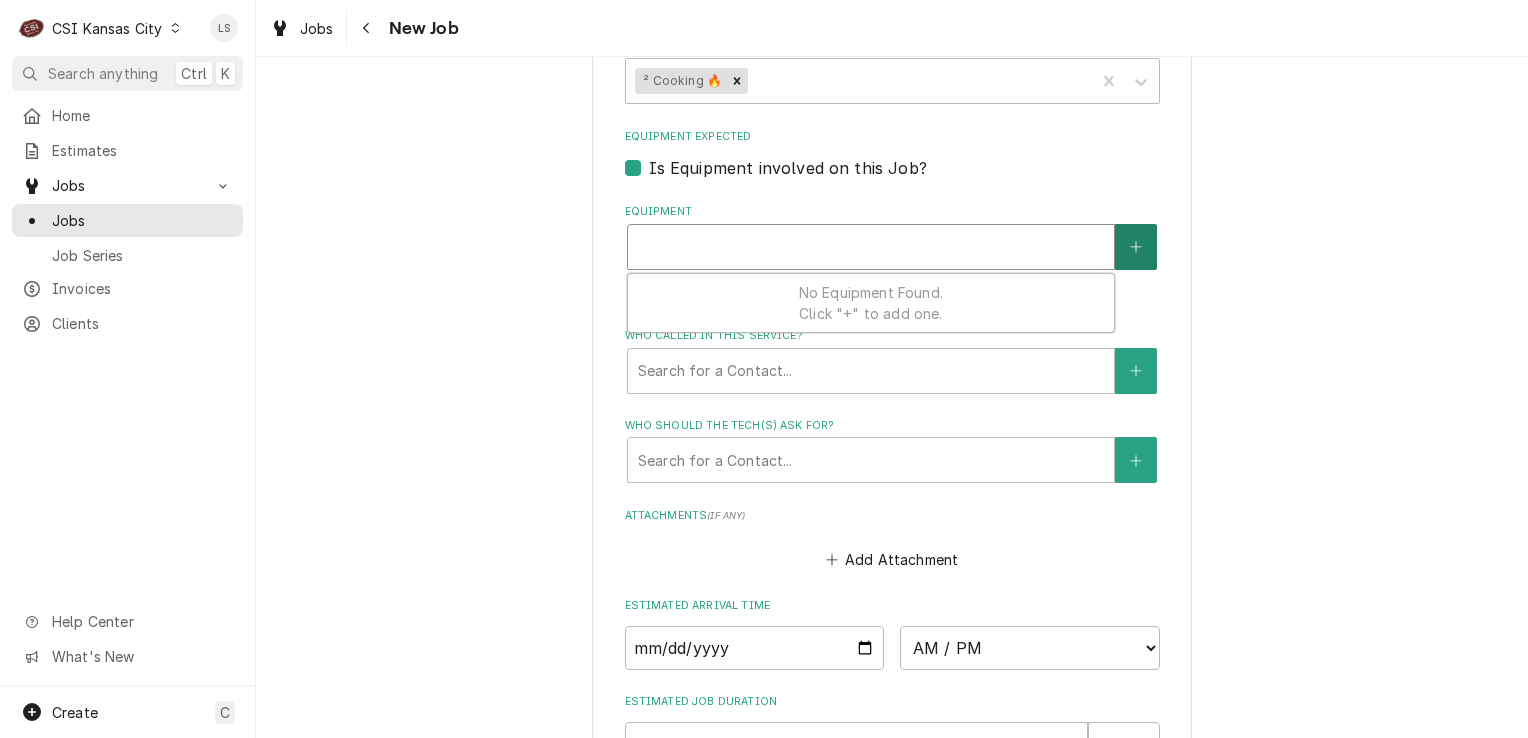 click at bounding box center [1136, 247] 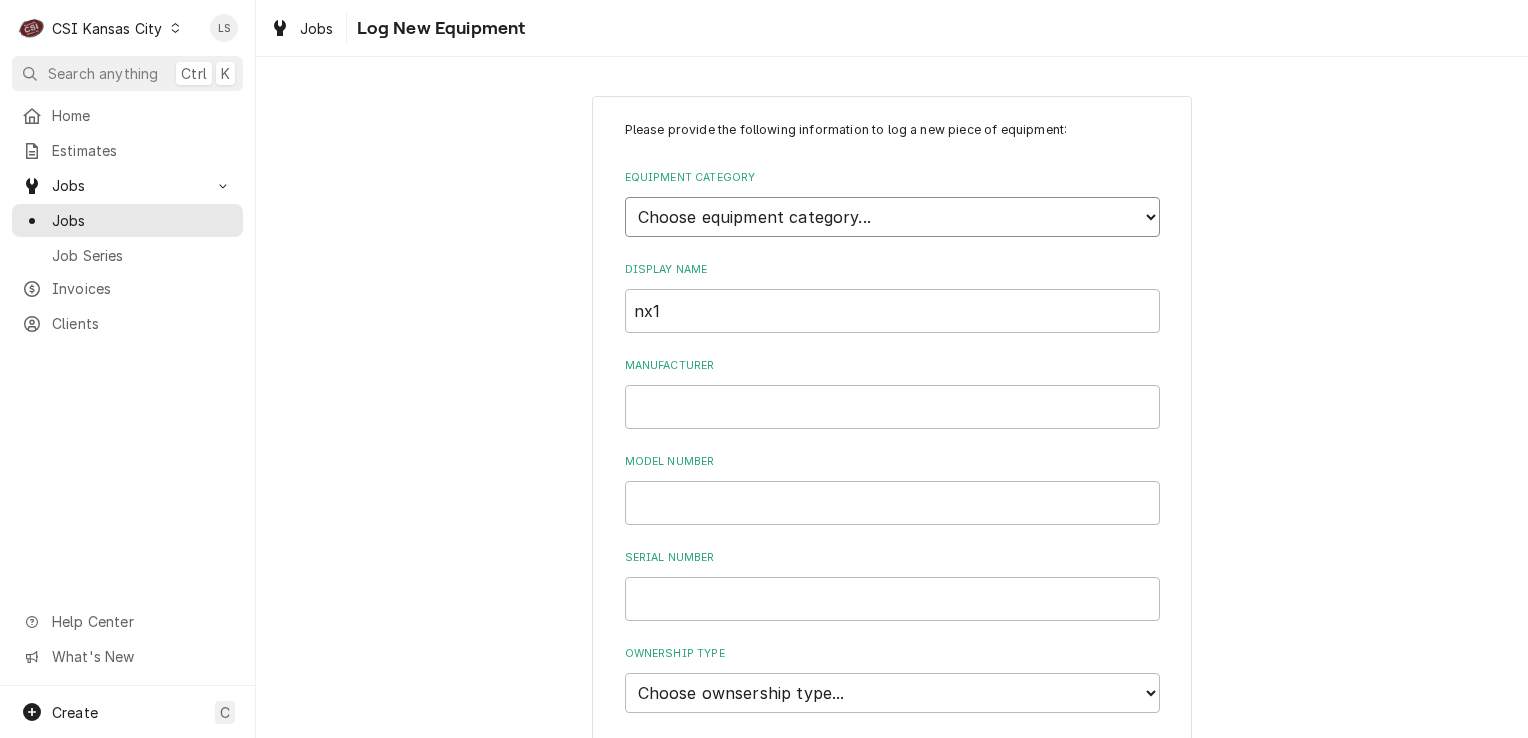 click on "Choose equipment category... Cooking Equipment Fryers Ice Machines Ovens and Ranges Dishwashing Equipment Holding and Warming Equipment Refrigeration Beverage Equipment Food Preparation Equipment Air Purifiers HVAC Other" at bounding box center [892, 217] 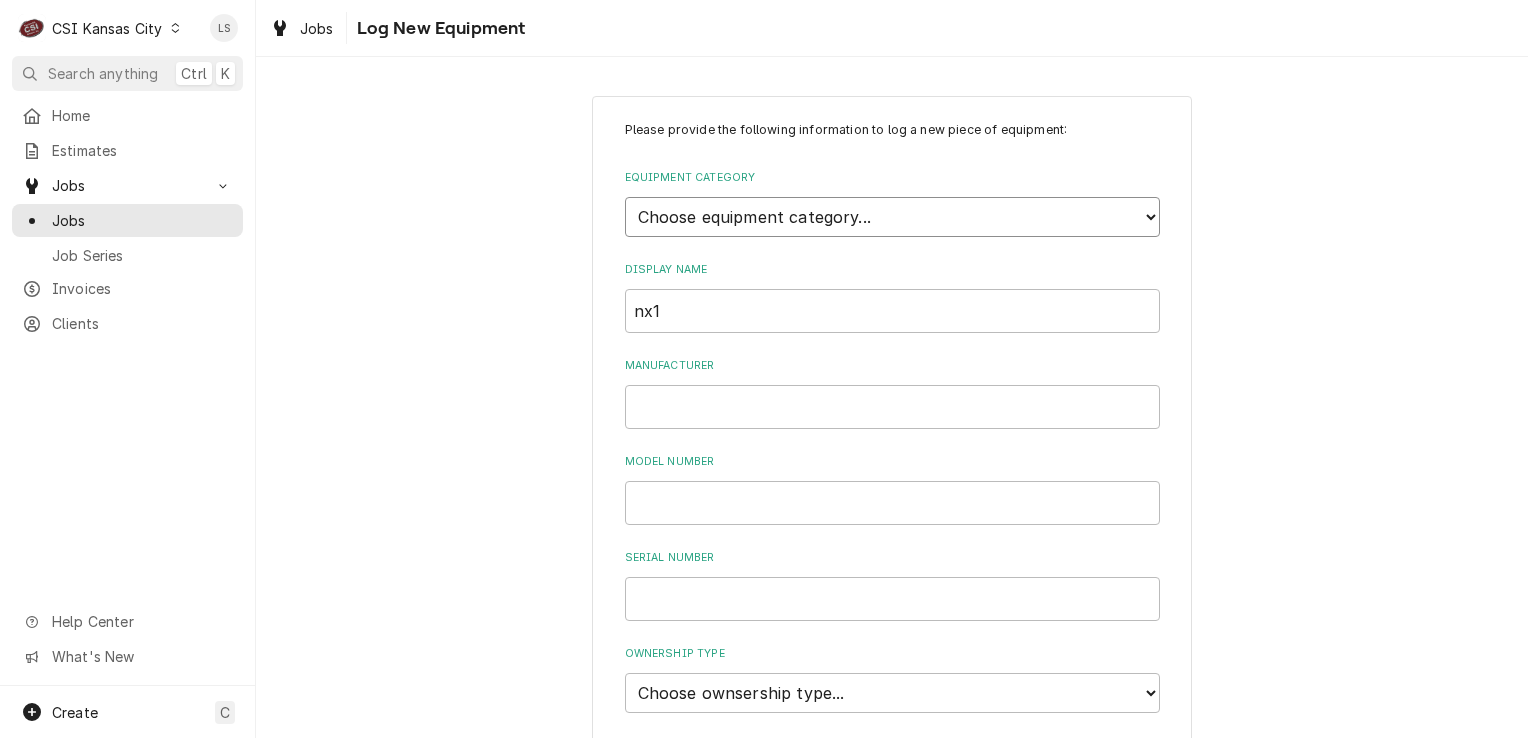 select on "2" 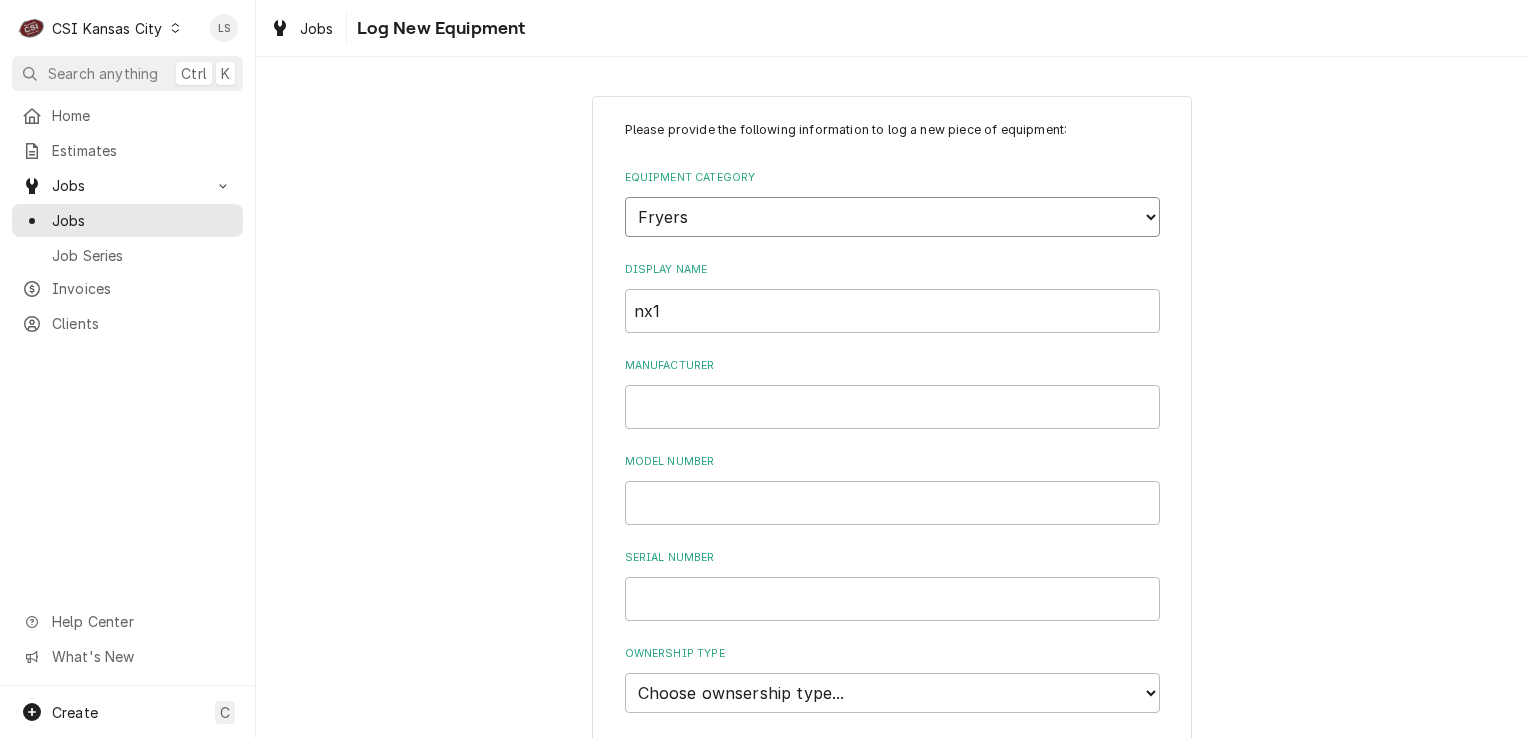 click on "Choose equipment category... Cooking Equipment Fryers Ice Machines Ovens and Ranges Dishwashing Equipment Holding and Warming Equipment Refrigeration Beverage Equipment Food Preparation Equipment Air Purifiers HVAC Other" at bounding box center (892, 217) 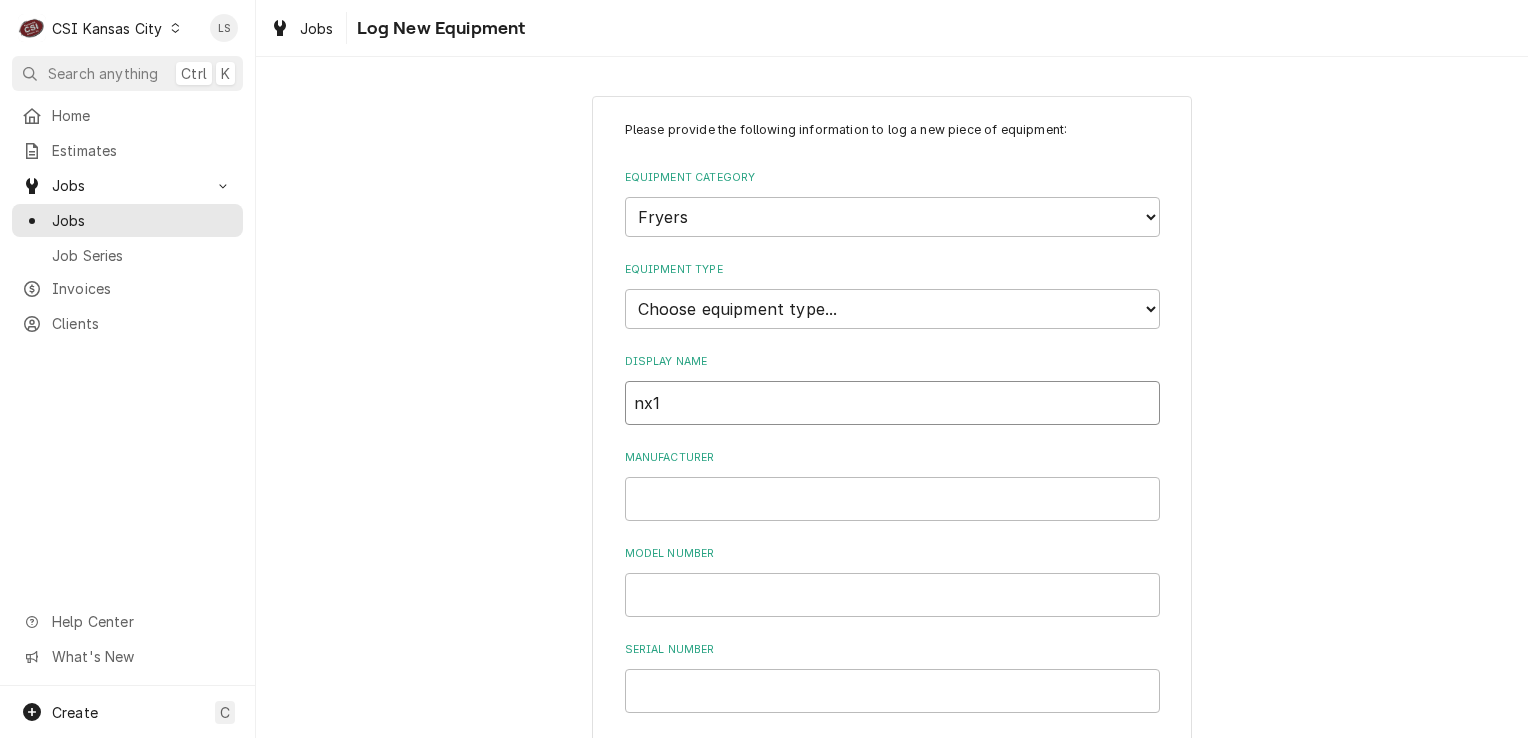drag, startPoint x: 700, startPoint y: 391, endPoint x: 588, endPoint y: 406, distance: 113 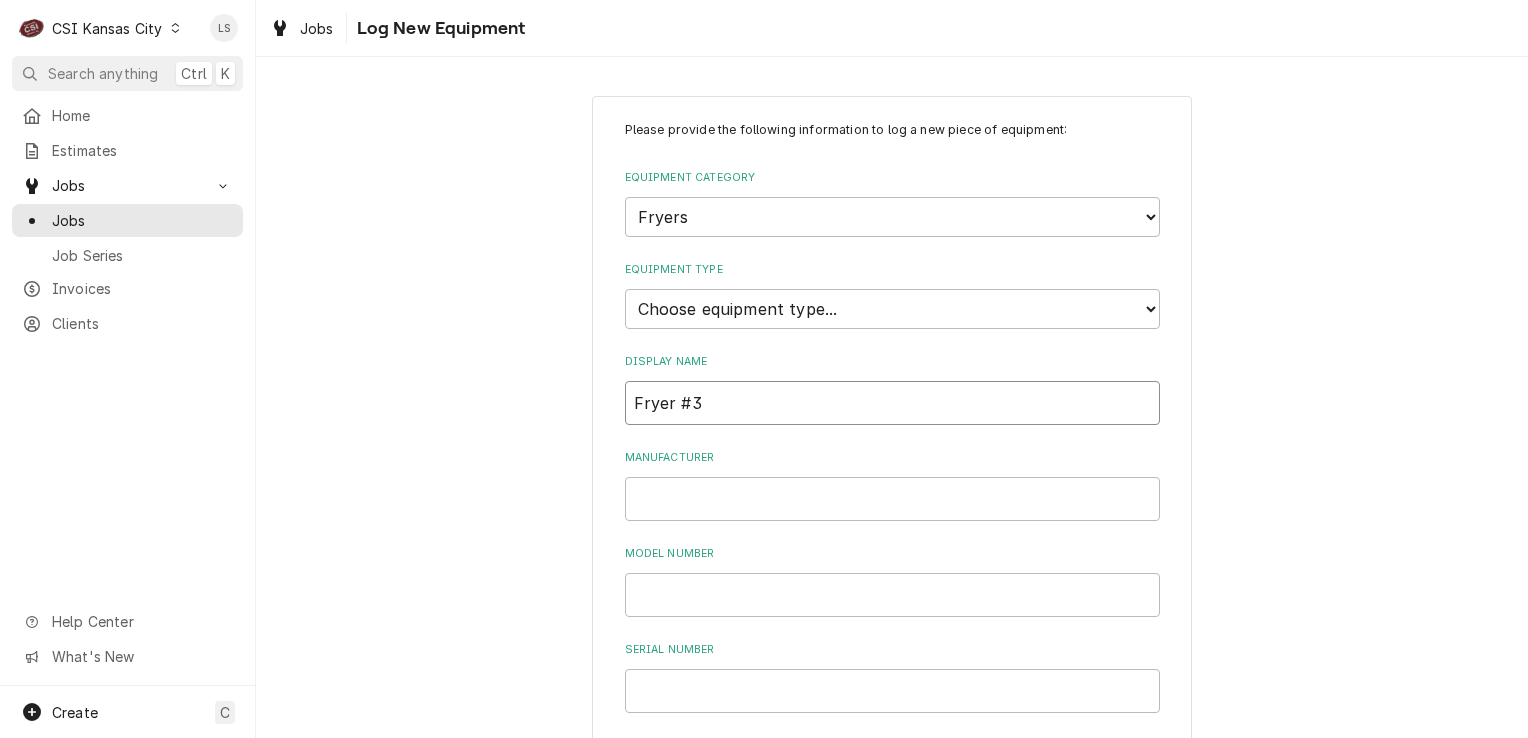 type on "Fryer #3" 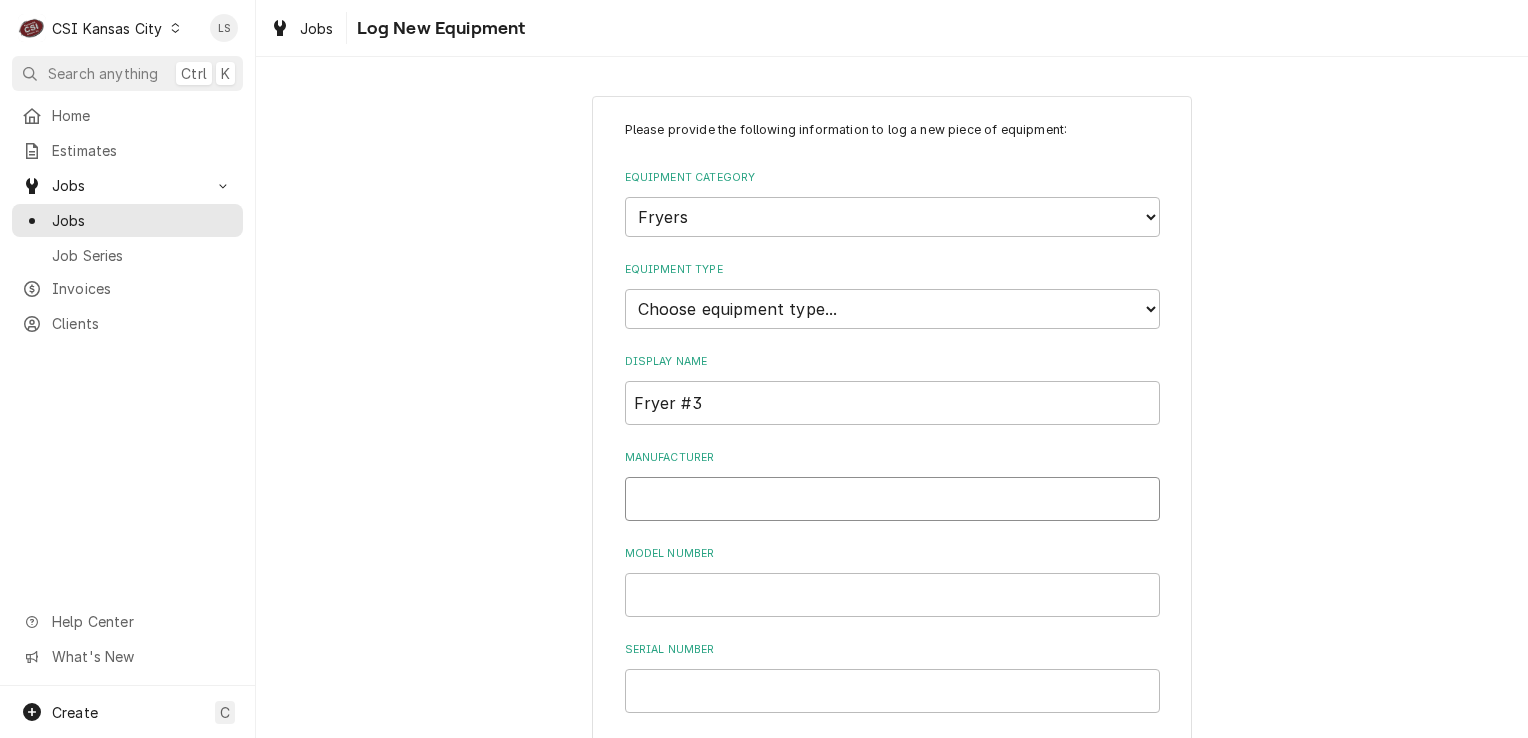 click on "Manufacturer" at bounding box center (892, 499) 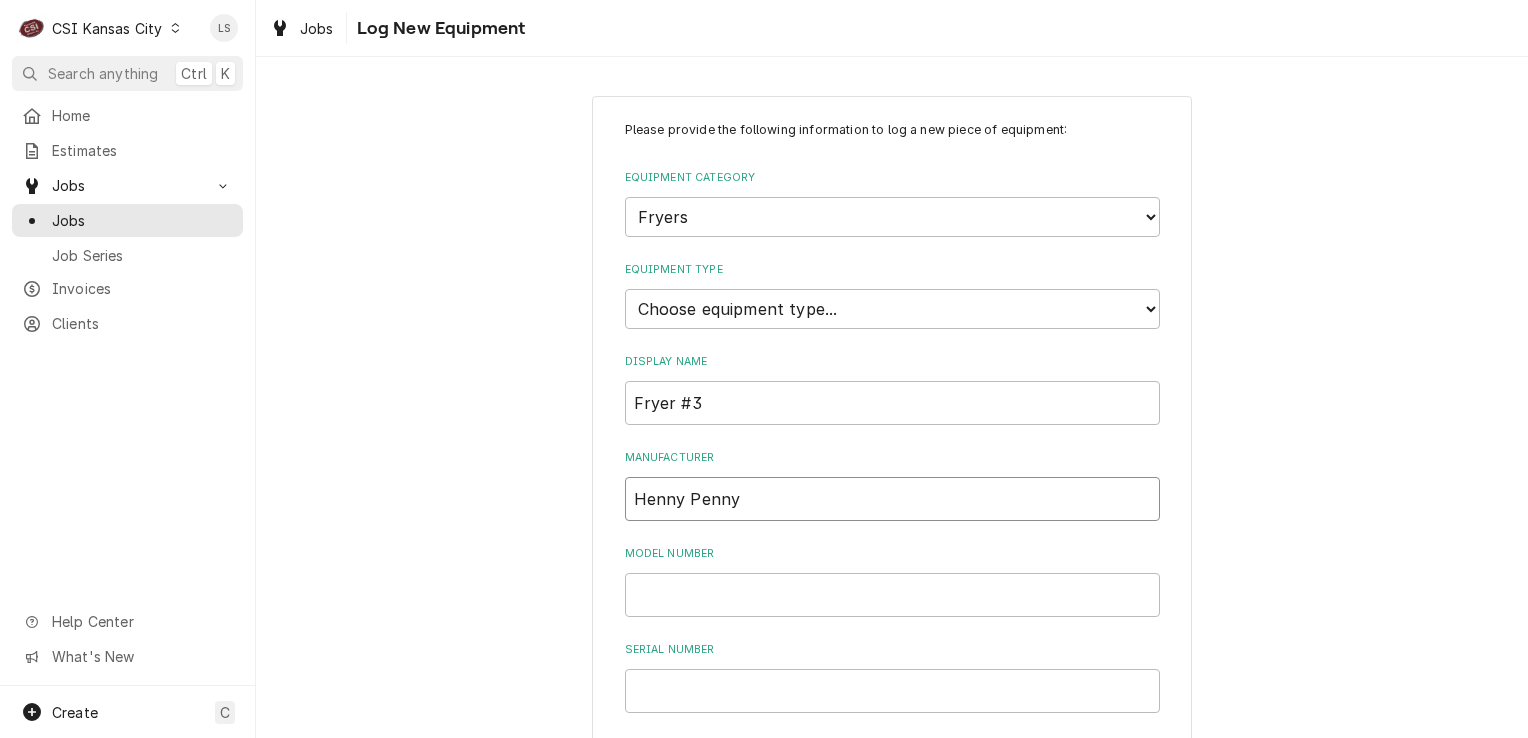 scroll, scrollTop: 100, scrollLeft: 0, axis: vertical 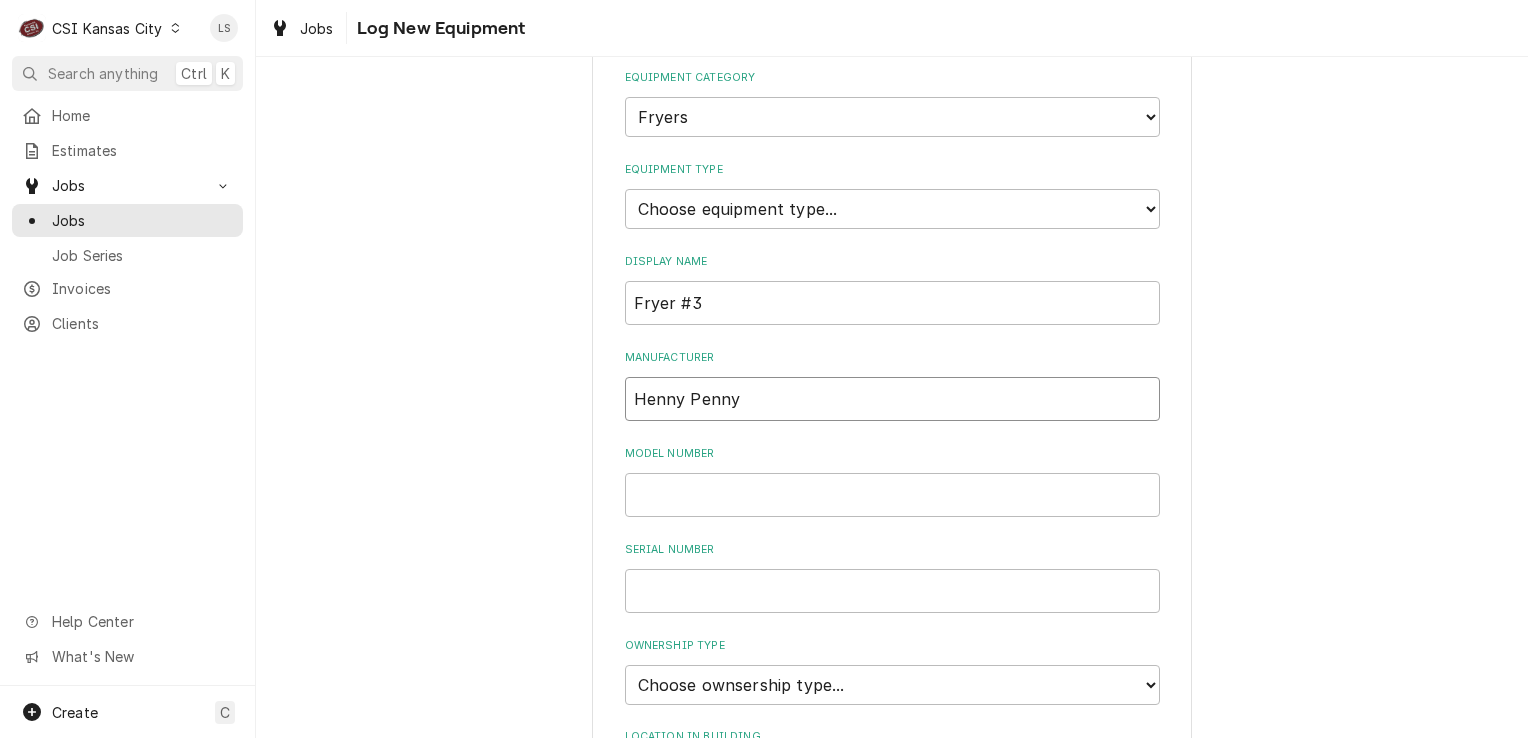 type on "Henny Penny" 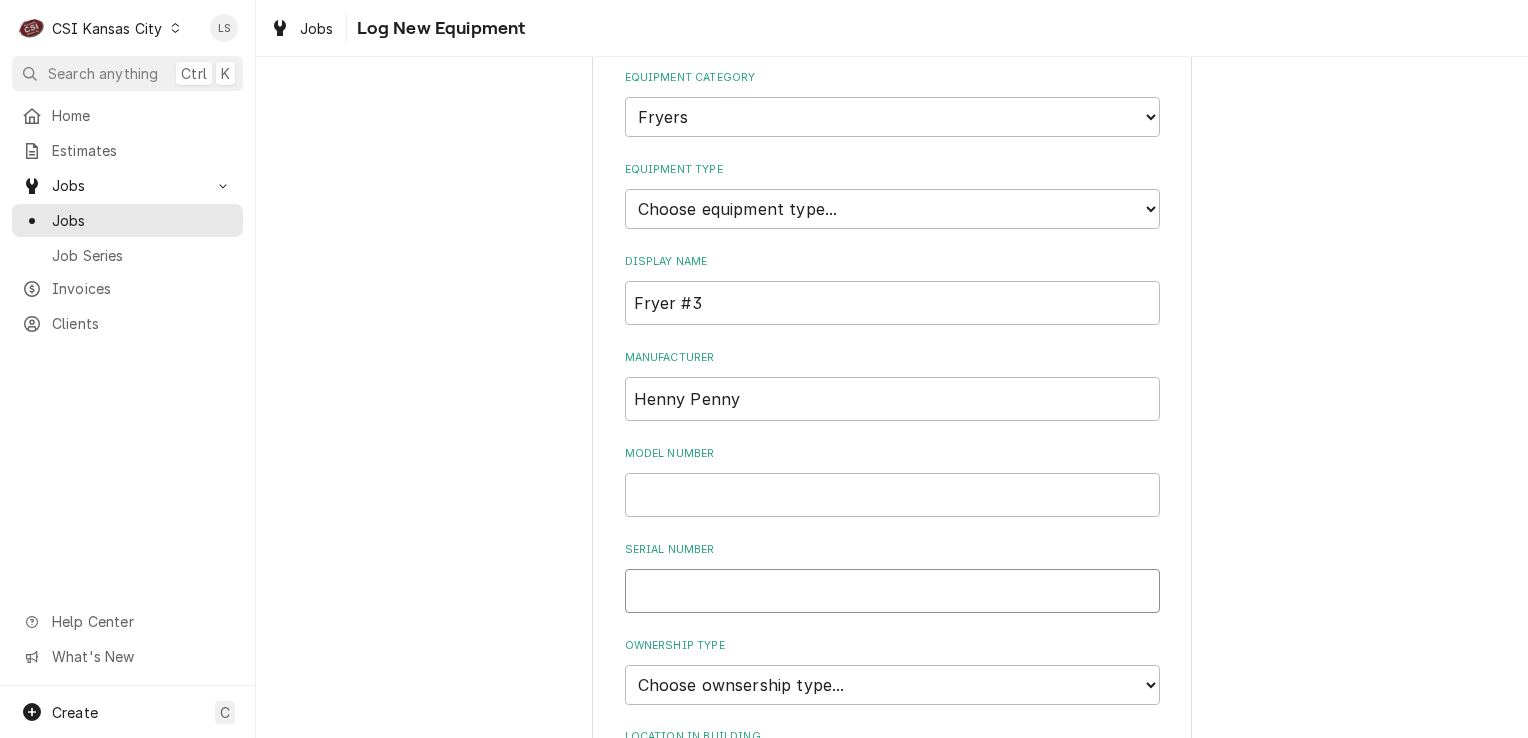 paste on "NX1606093" 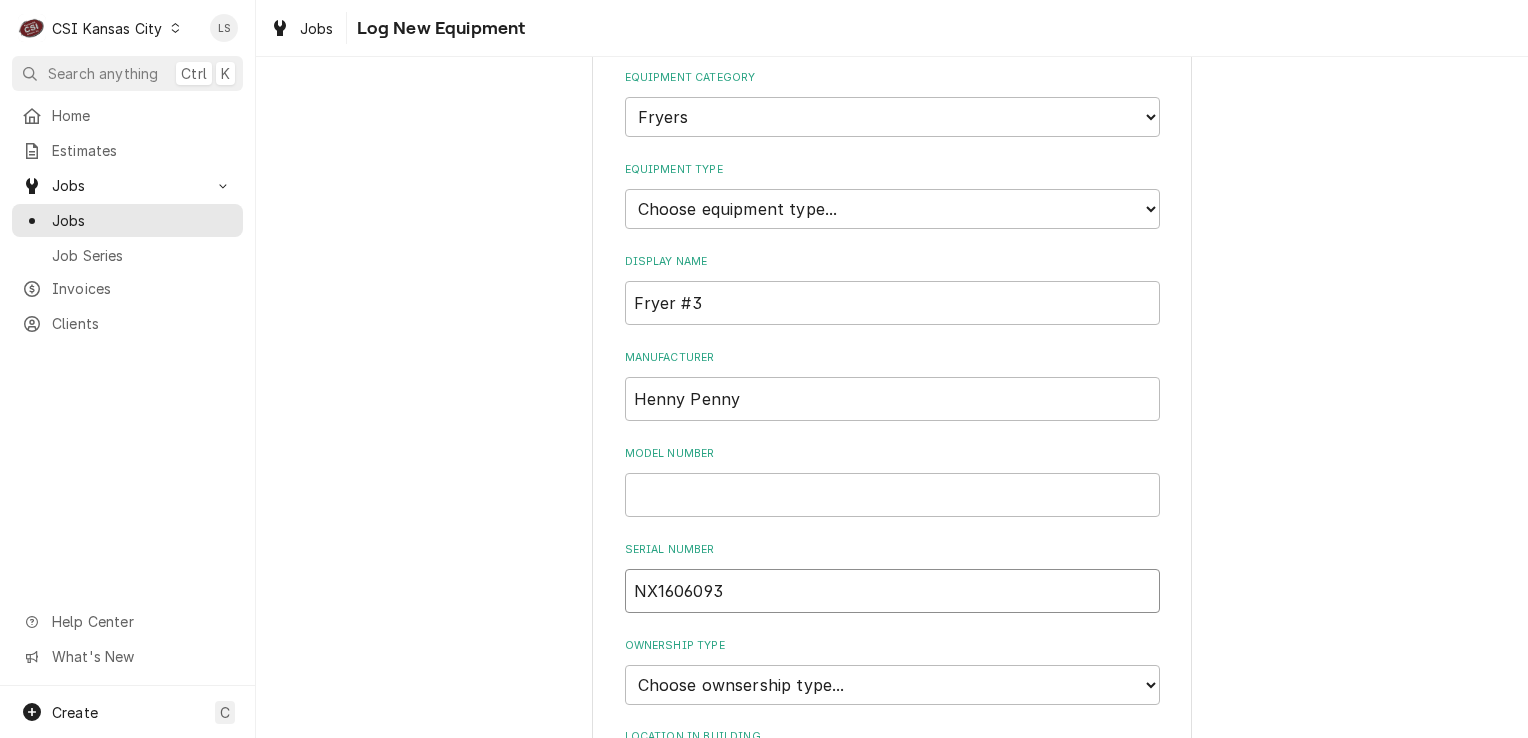 type on "NX1606093" 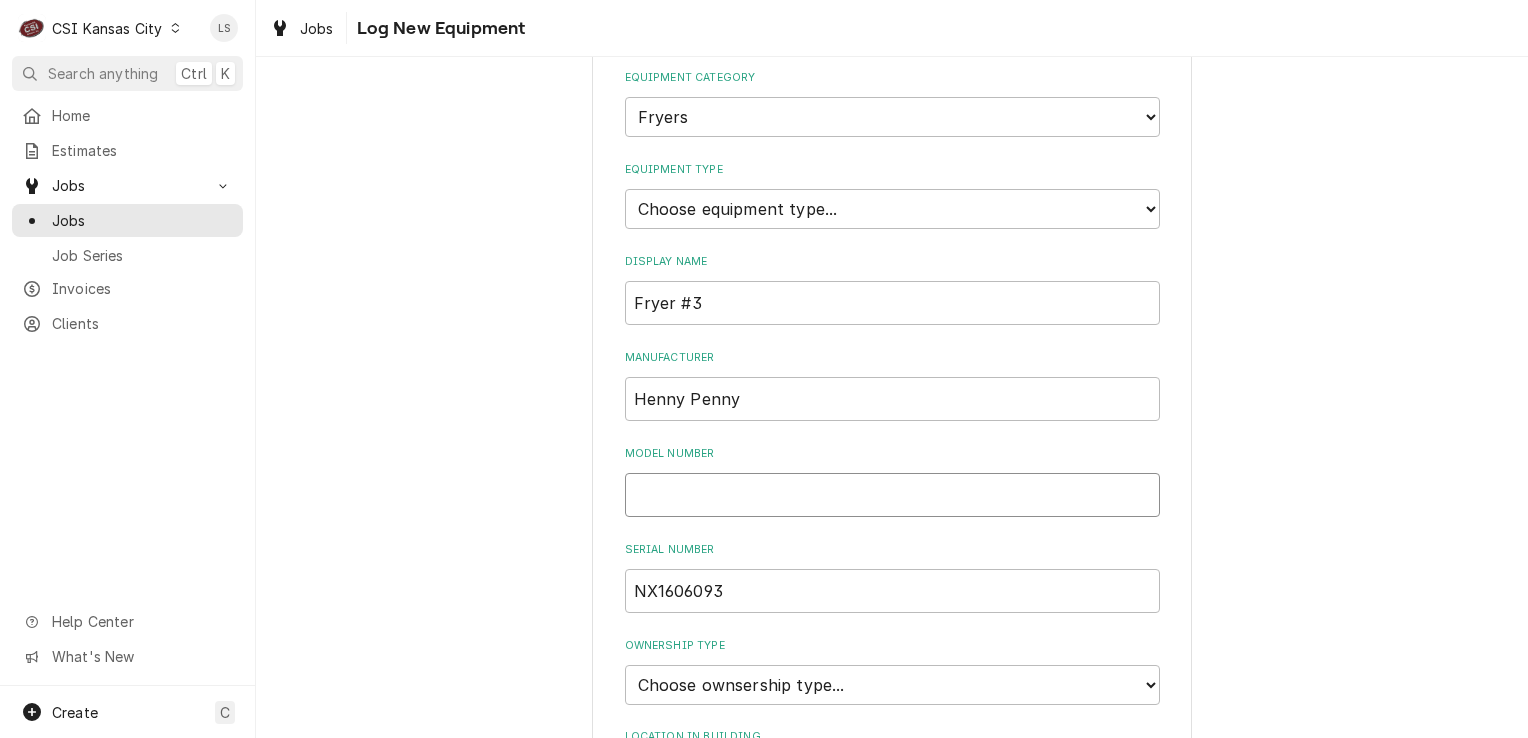 paste on "EEG-243 FFFX ST" 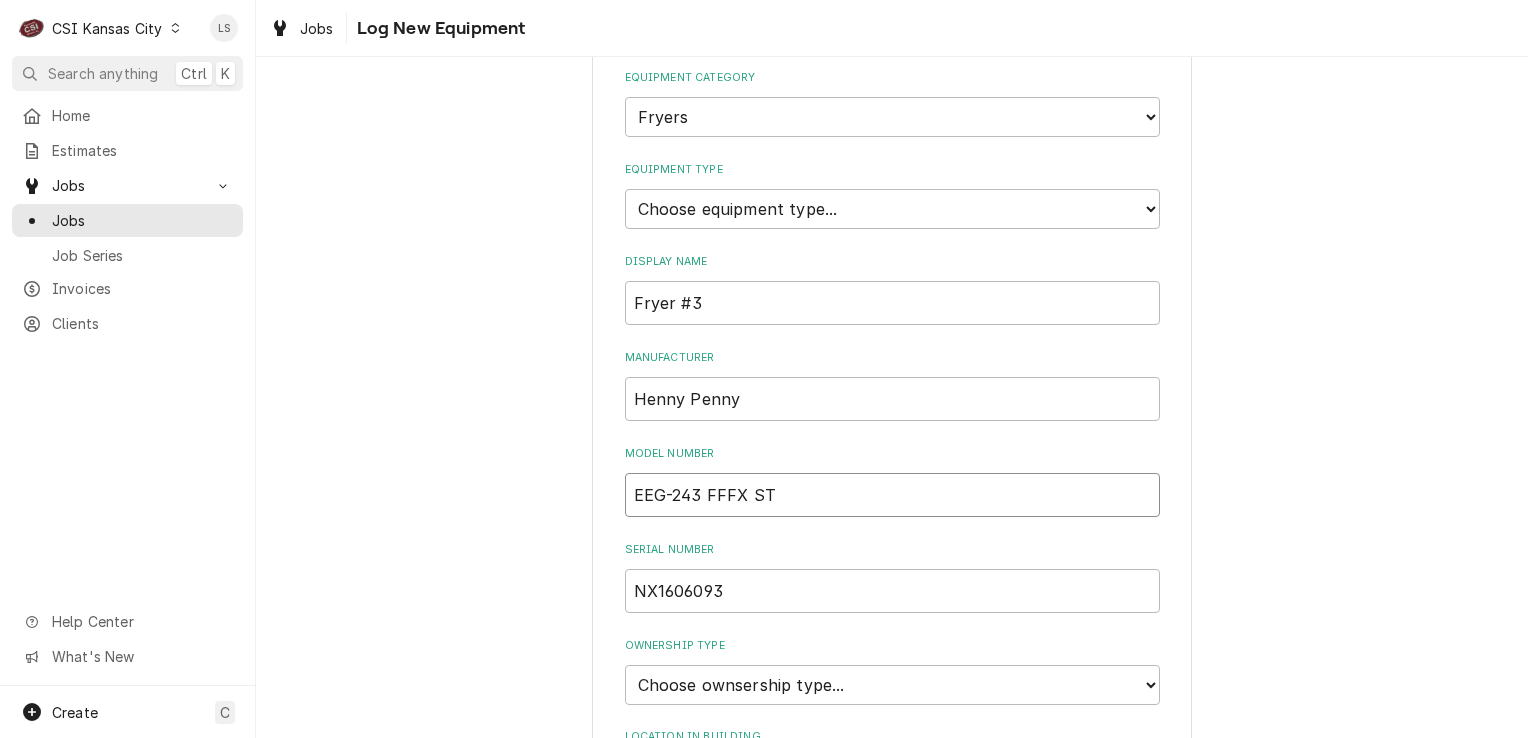 type on "EEG-243 FFFX ST" 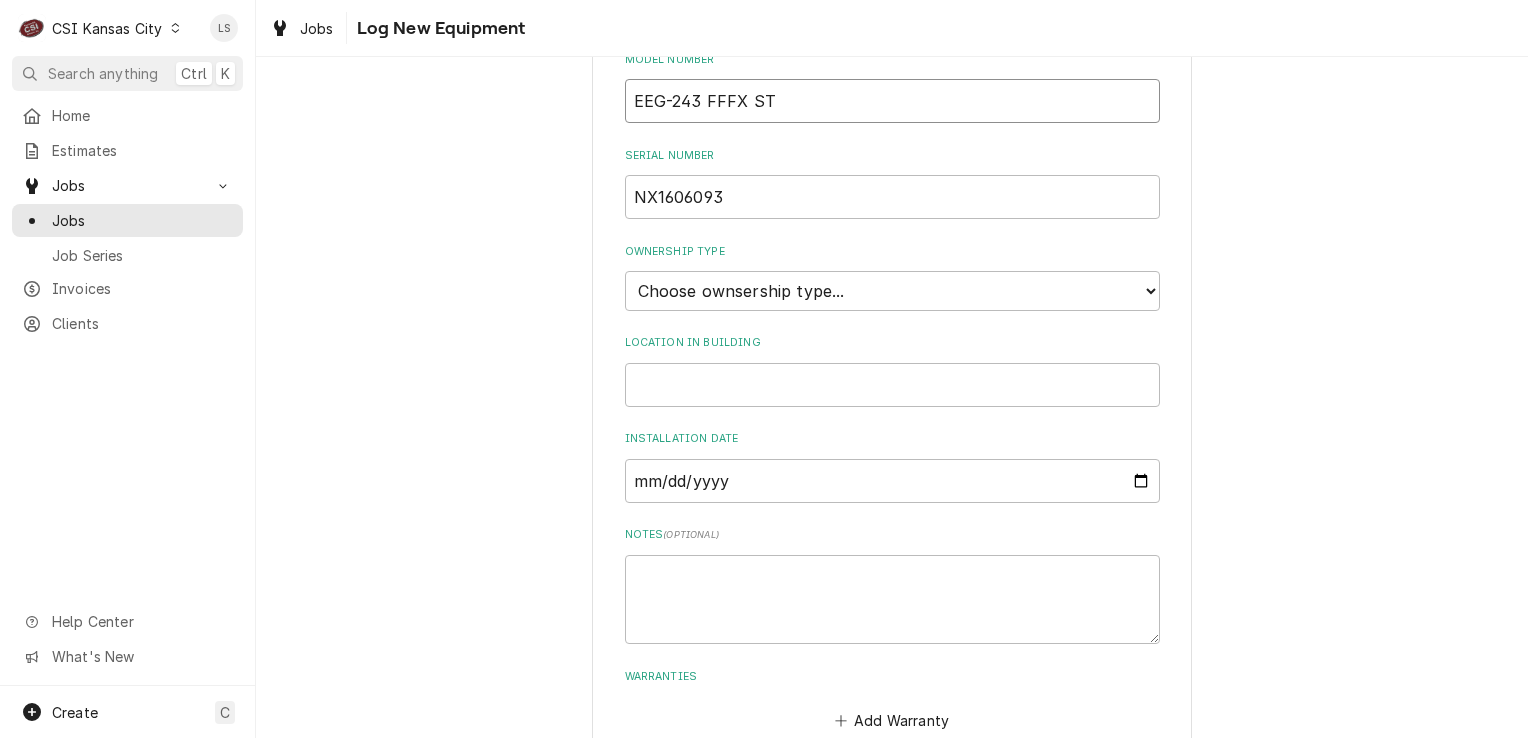 scroll, scrollTop: 500, scrollLeft: 0, axis: vertical 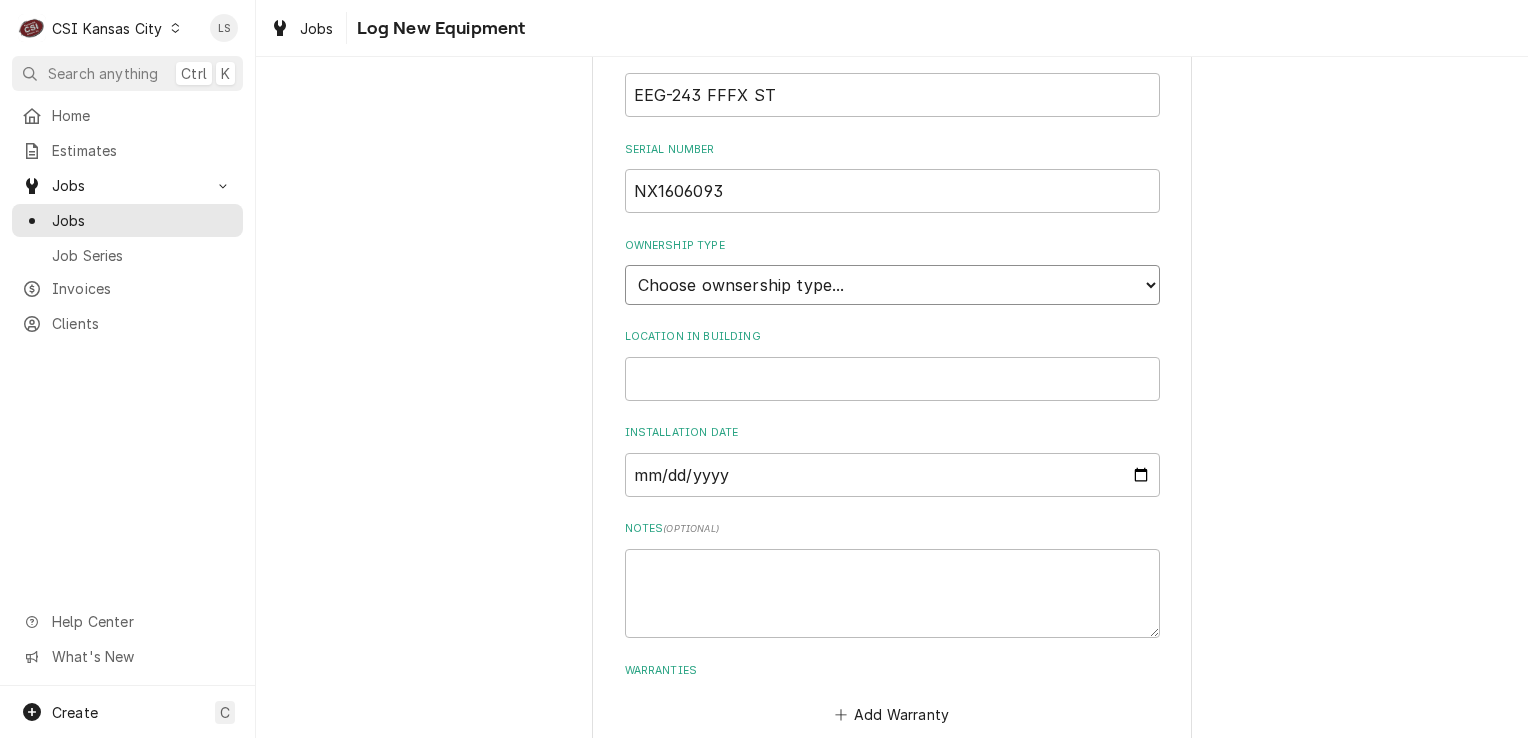 click on "Choose ownsership type... Unknown Owned Leased Rented" at bounding box center (892, 285) 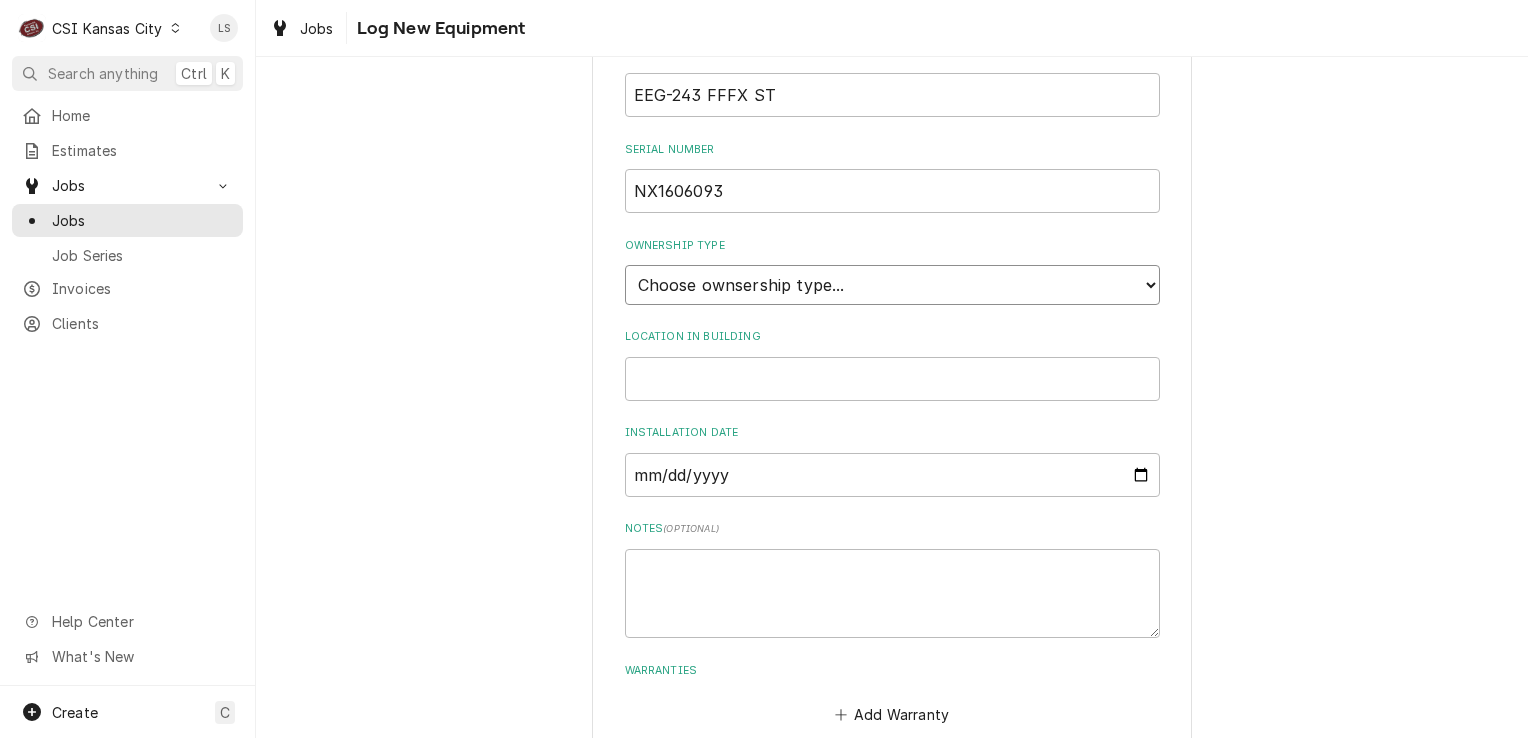 select on "1" 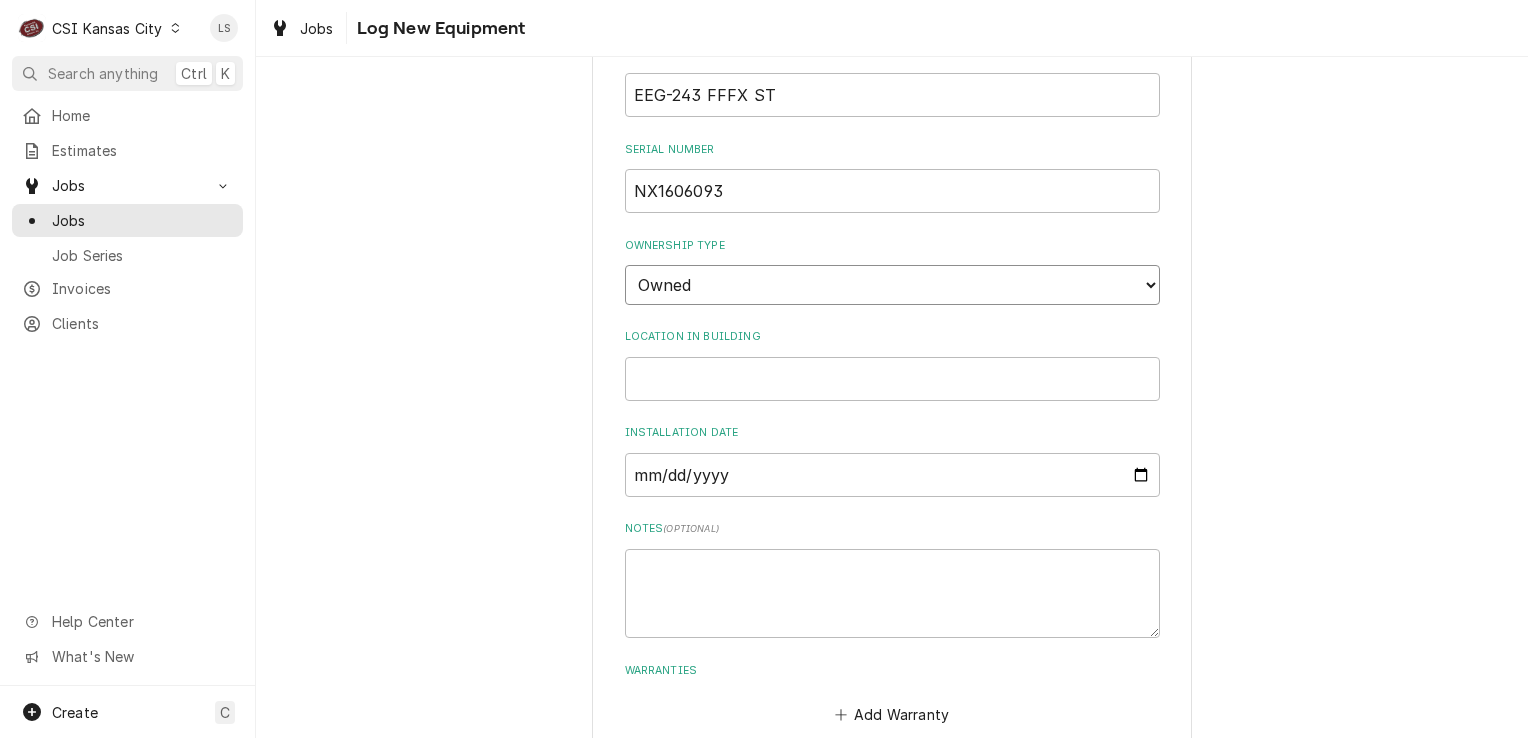 click on "Choose ownsership type... Unknown Owned Leased Rented" at bounding box center [892, 285] 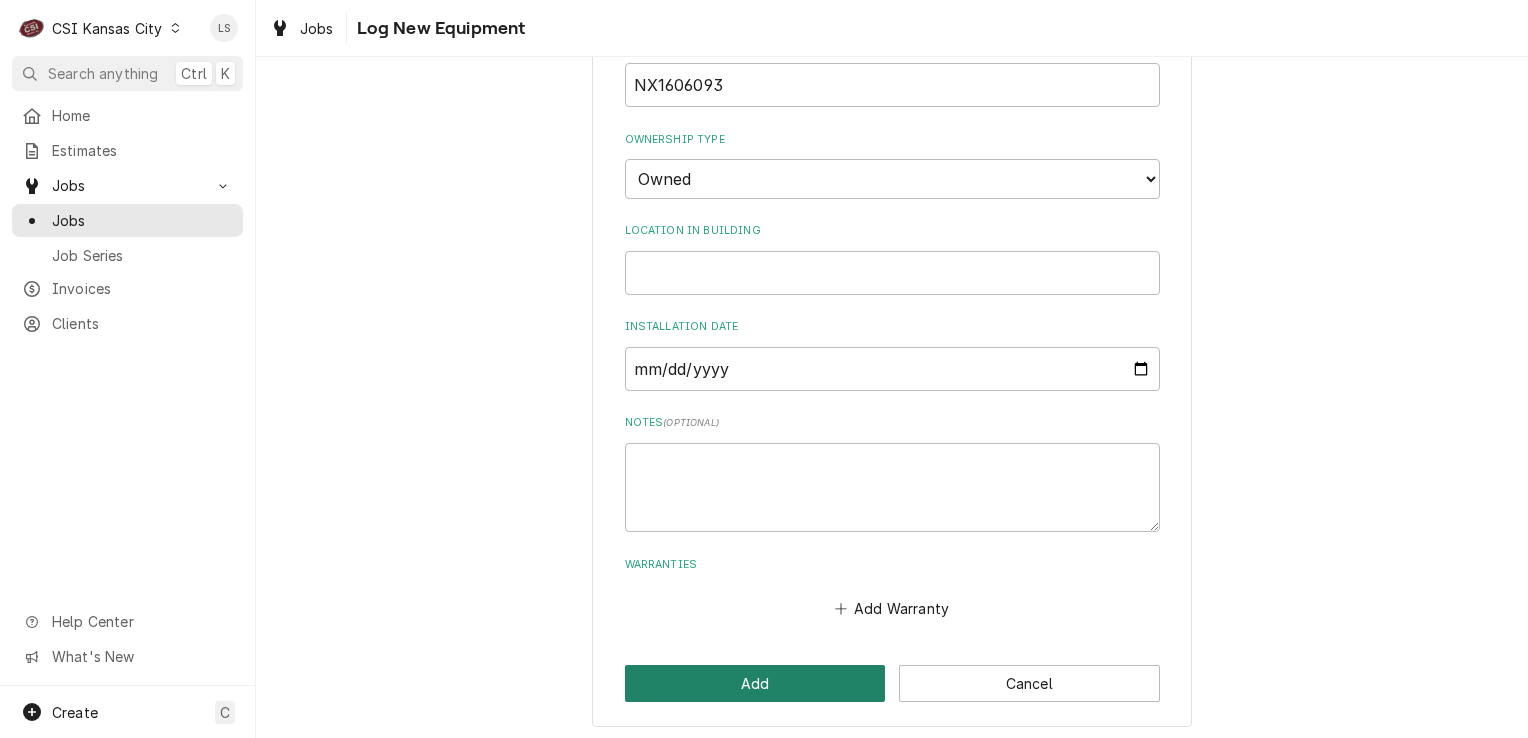 click on "Add" at bounding box center [755, 683] 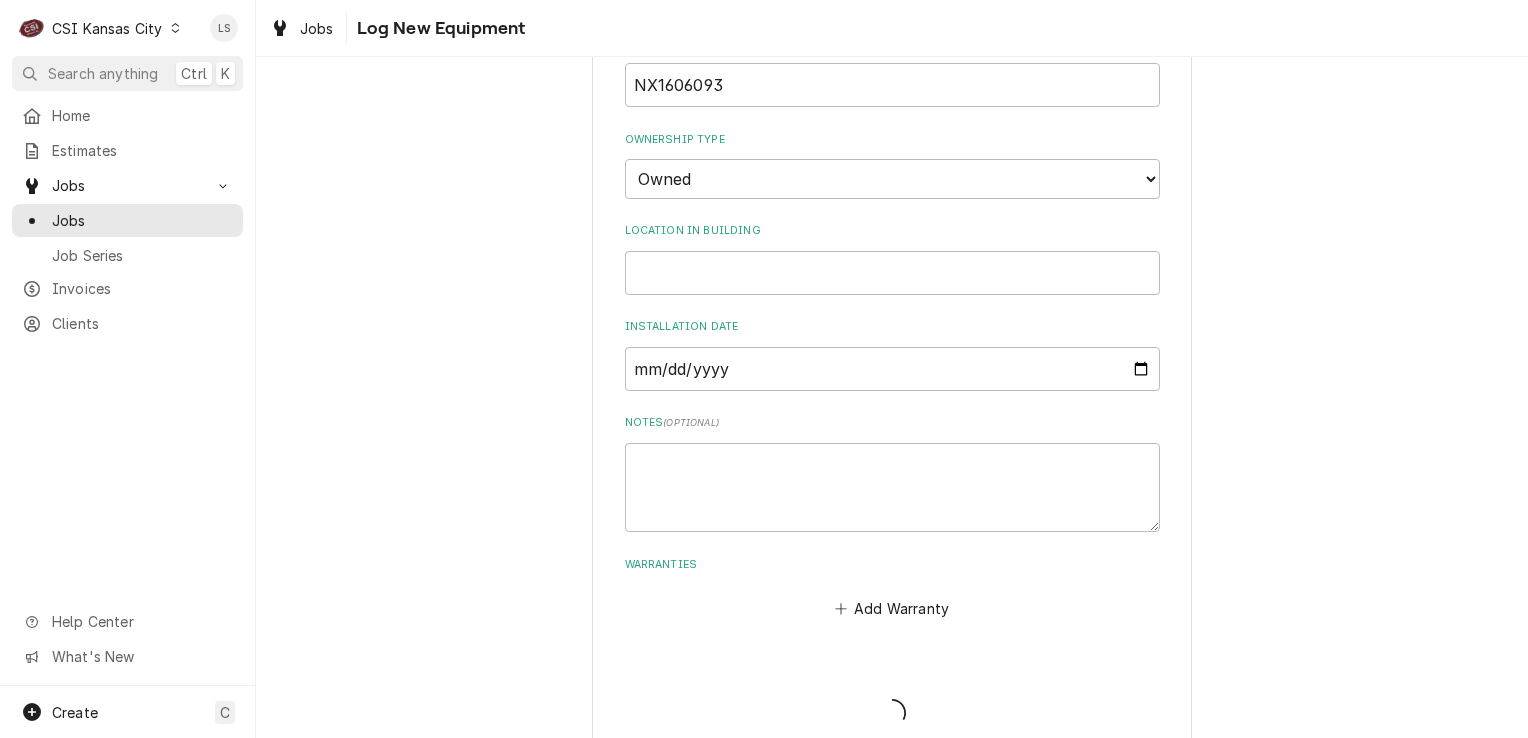 scroll, scrollTop: 1800, scrollLeft: 0, axis: vertical 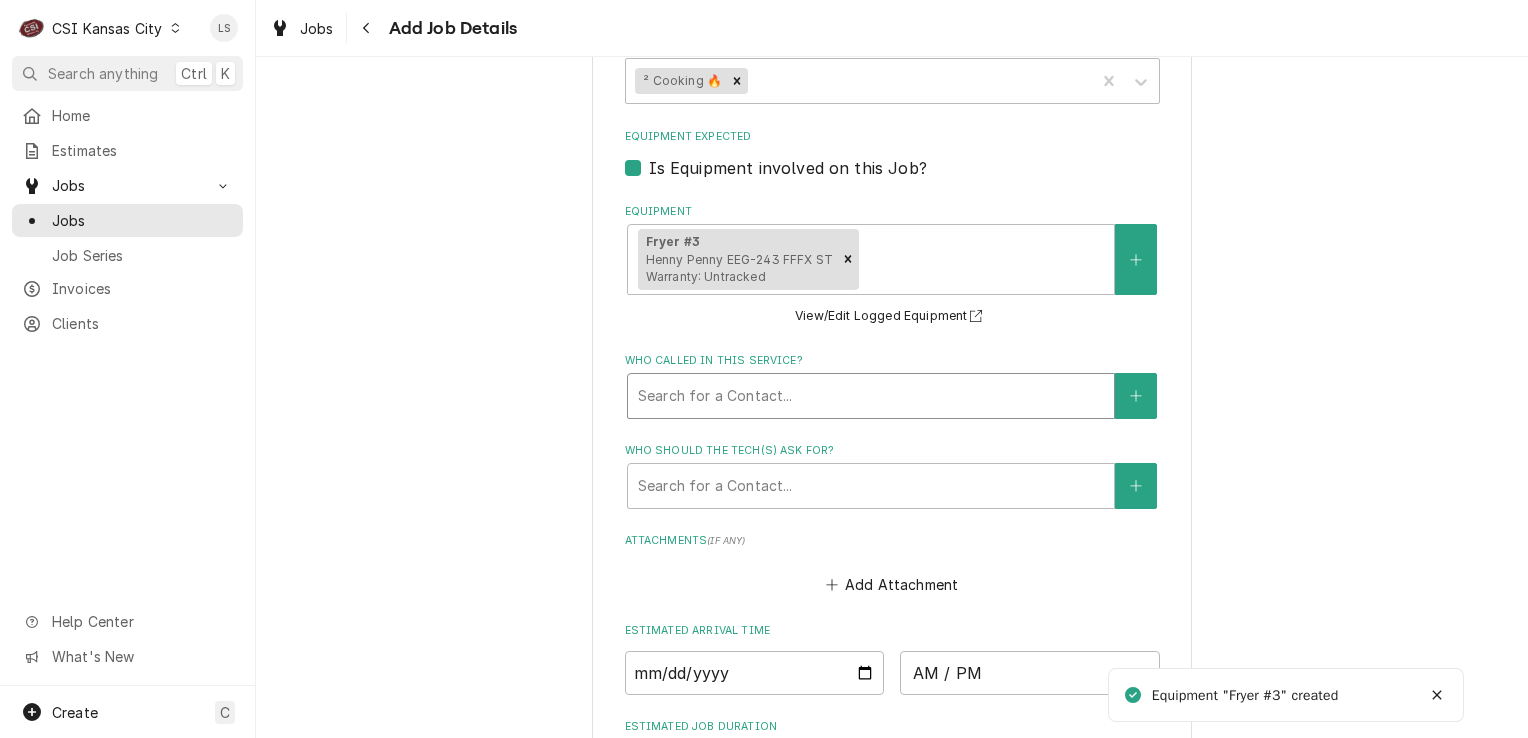 click at bounding box center (871, 396) 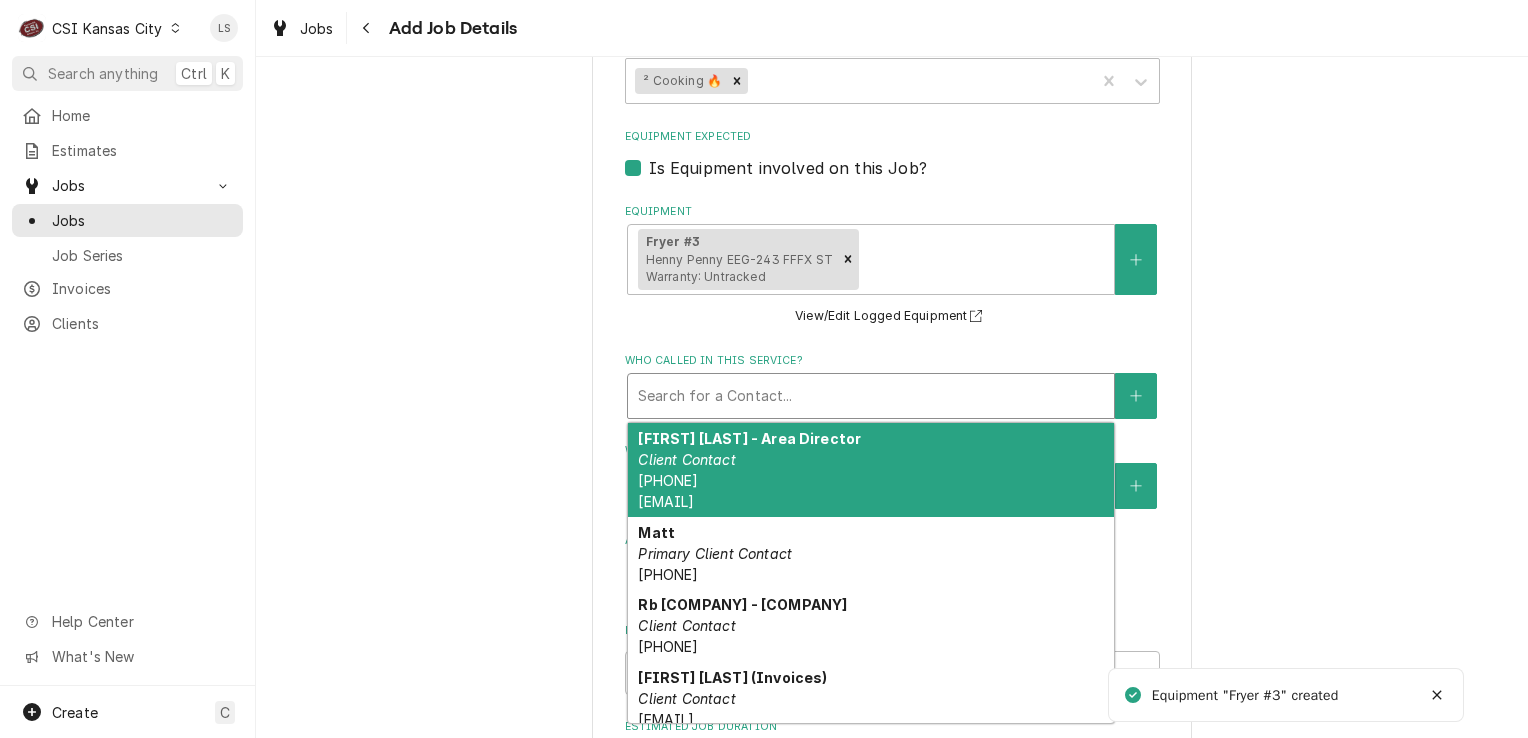 type on "x" 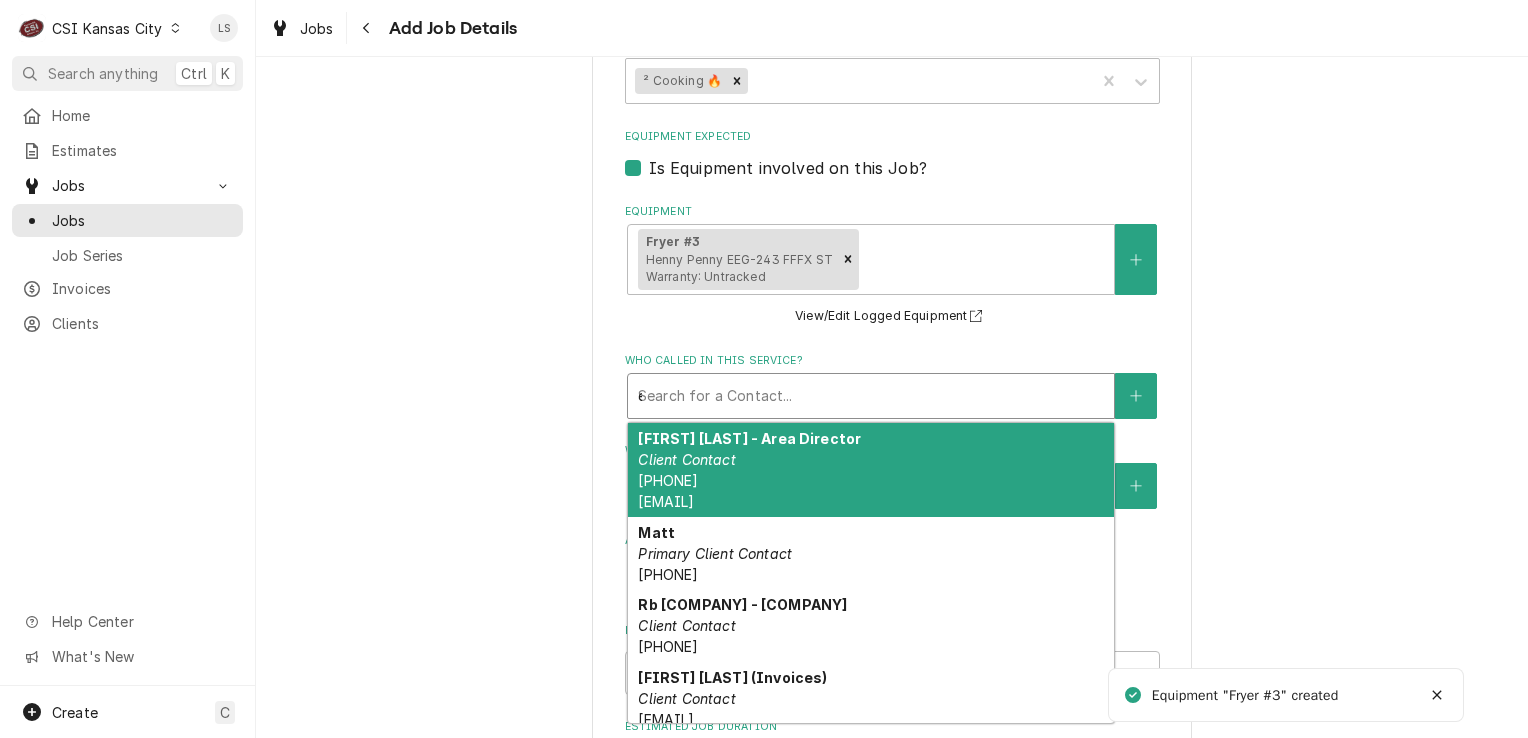type on "x" 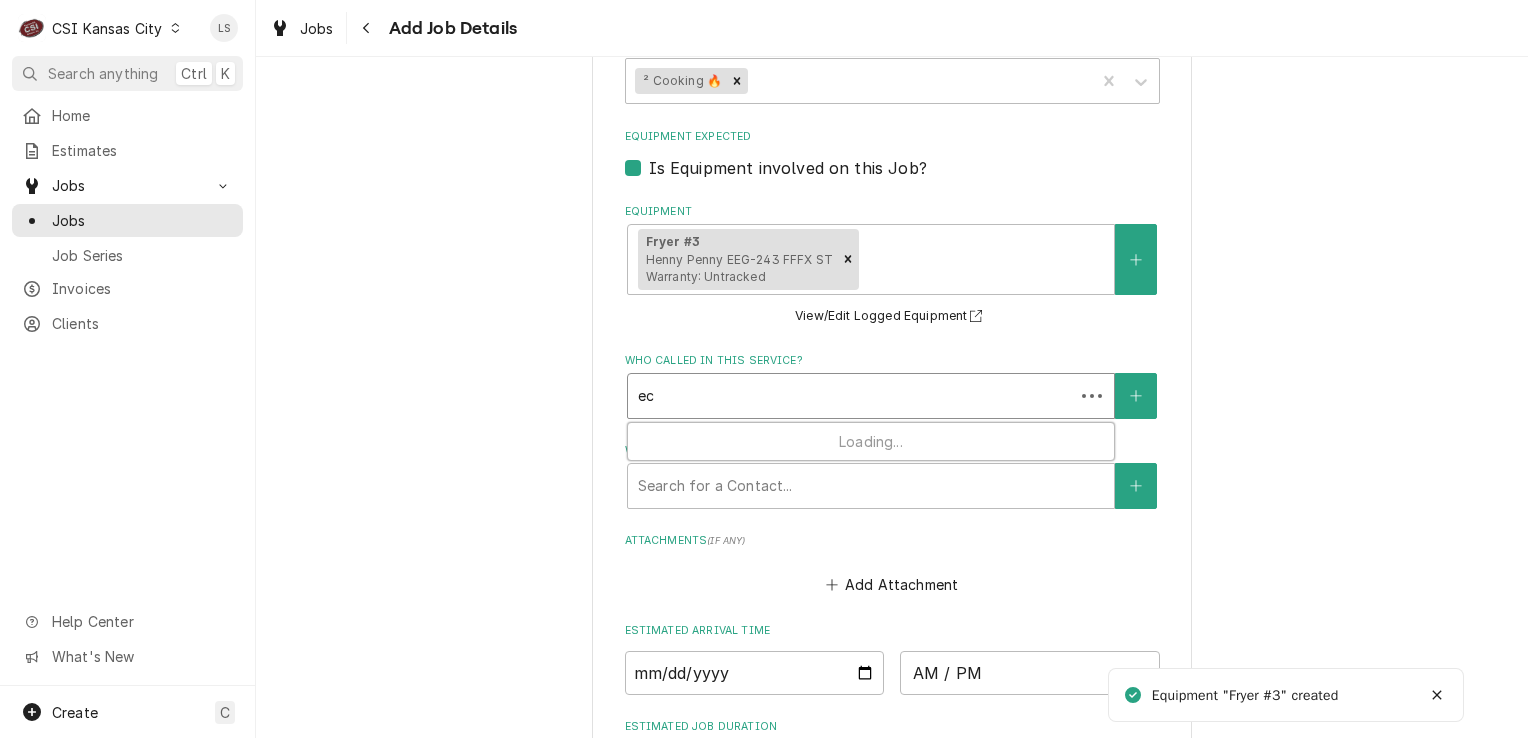 type on "x" 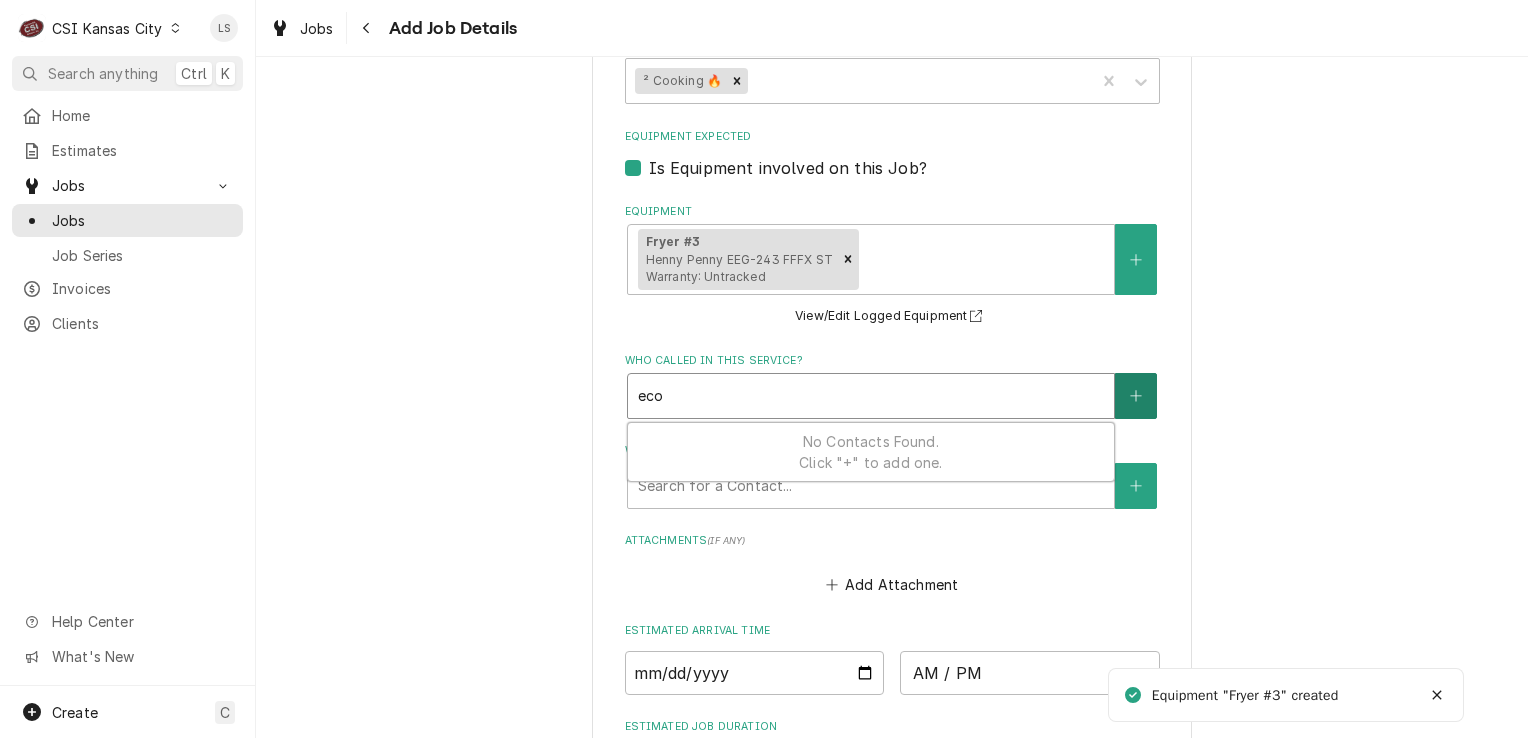 type on "eco" 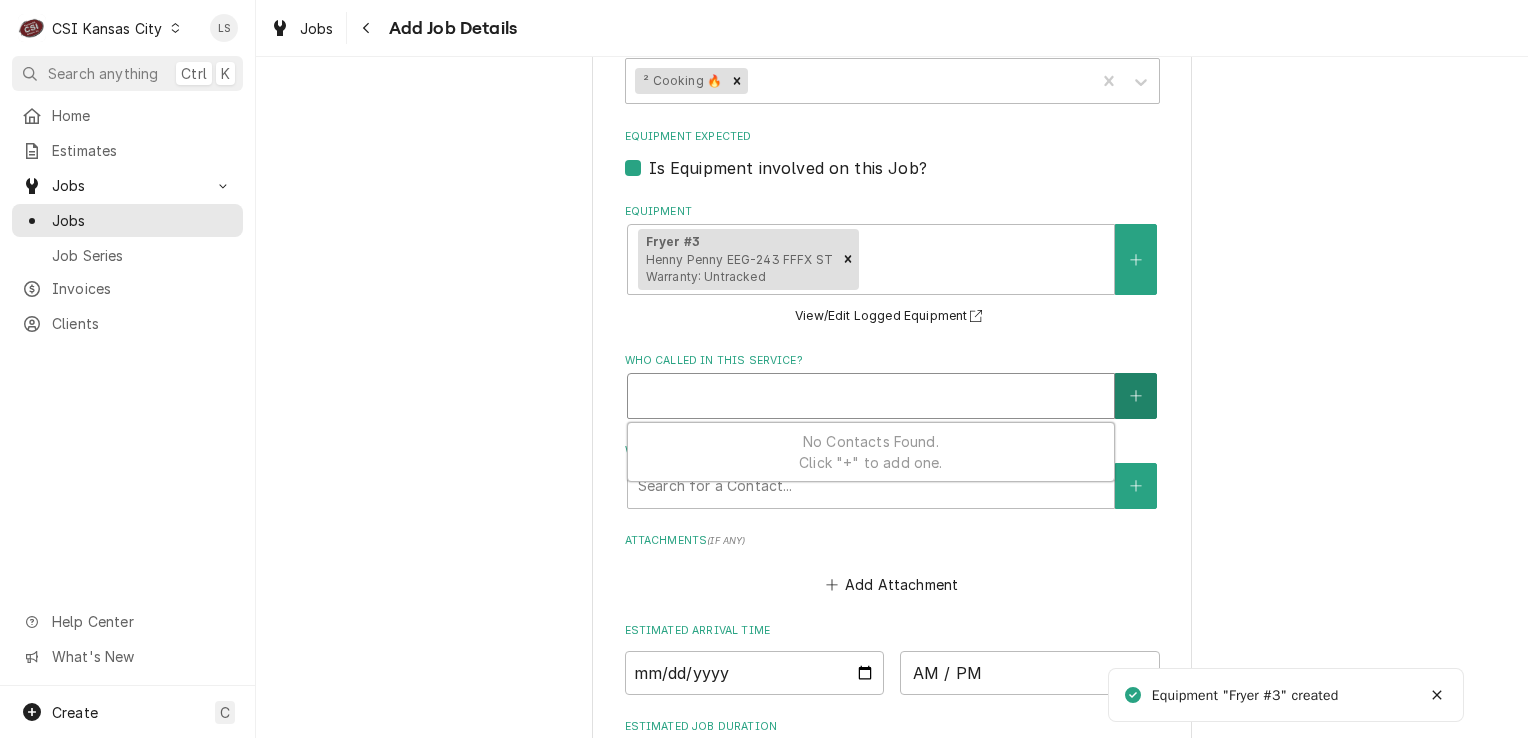 click at bounding box center [1136, 396] 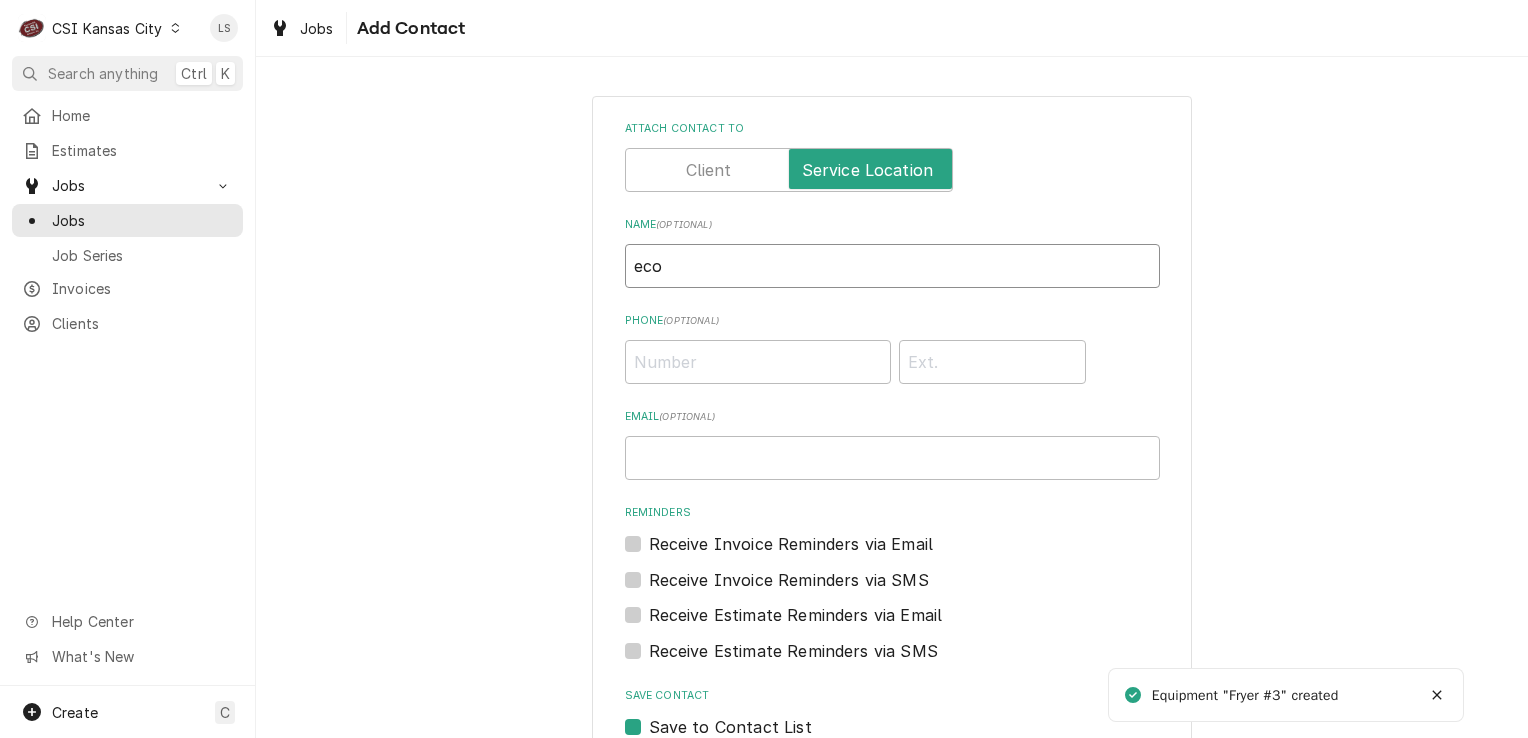 click on "eco" at bounding box center [892, 266] 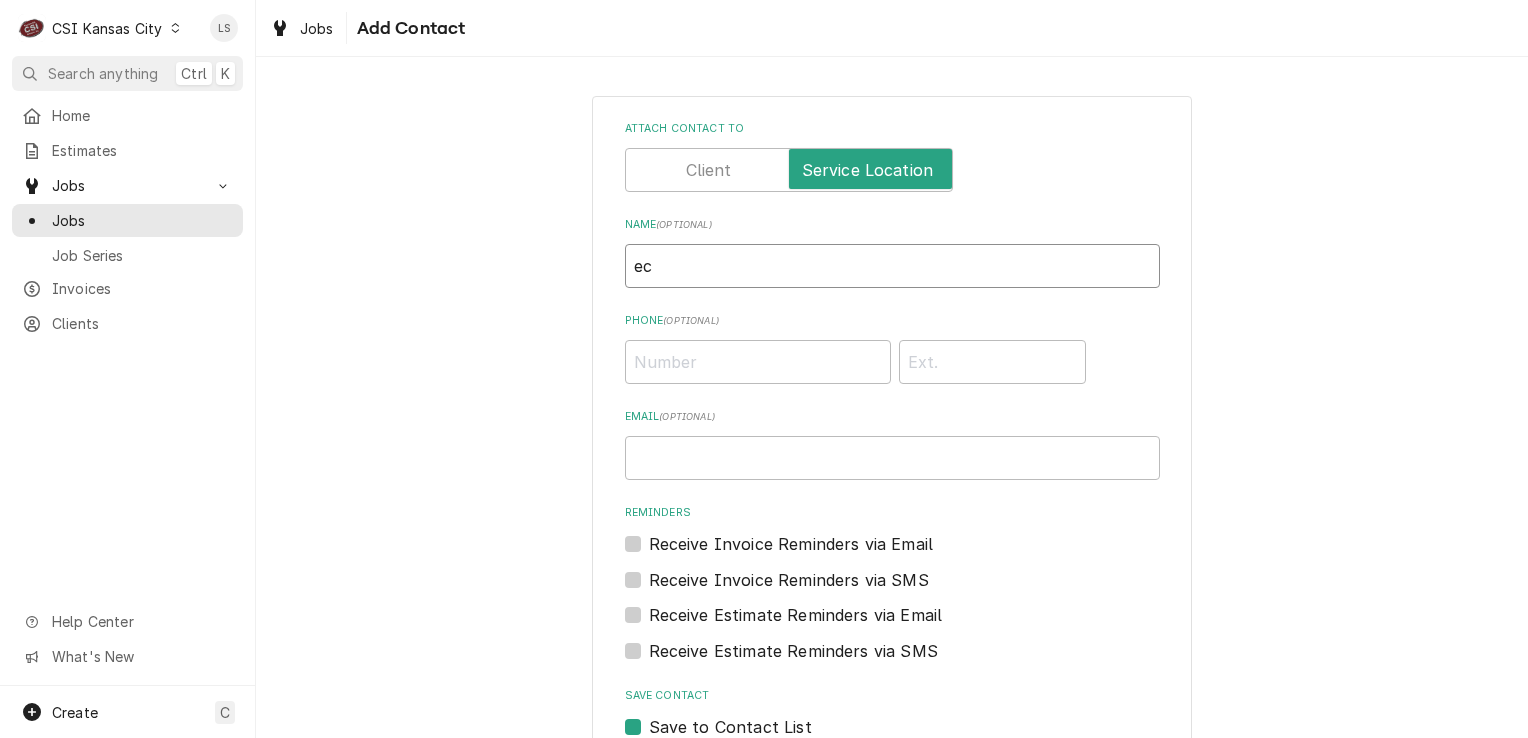 type on "e" 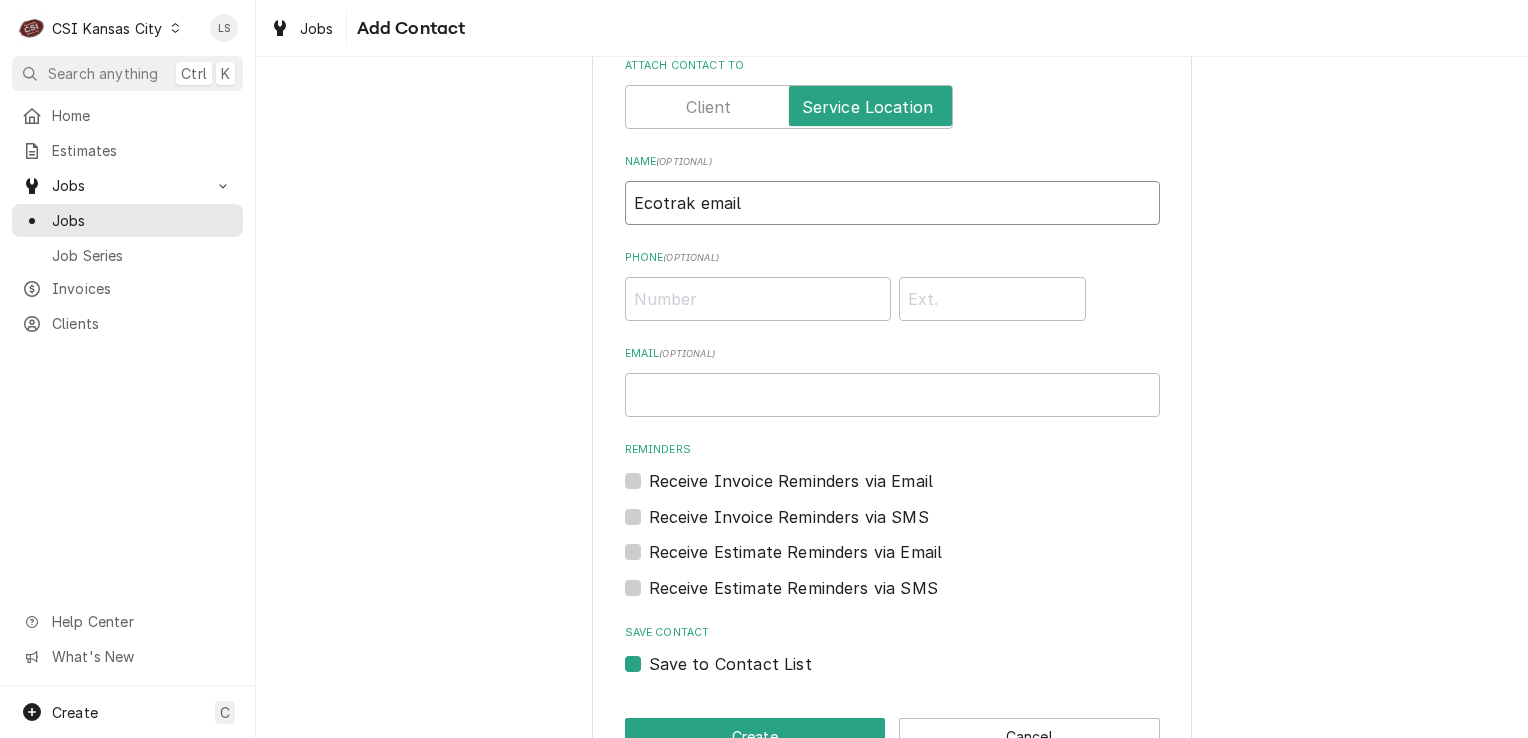 scroll, scrollTop: 121, scrollLeft: 0, axis: vertical 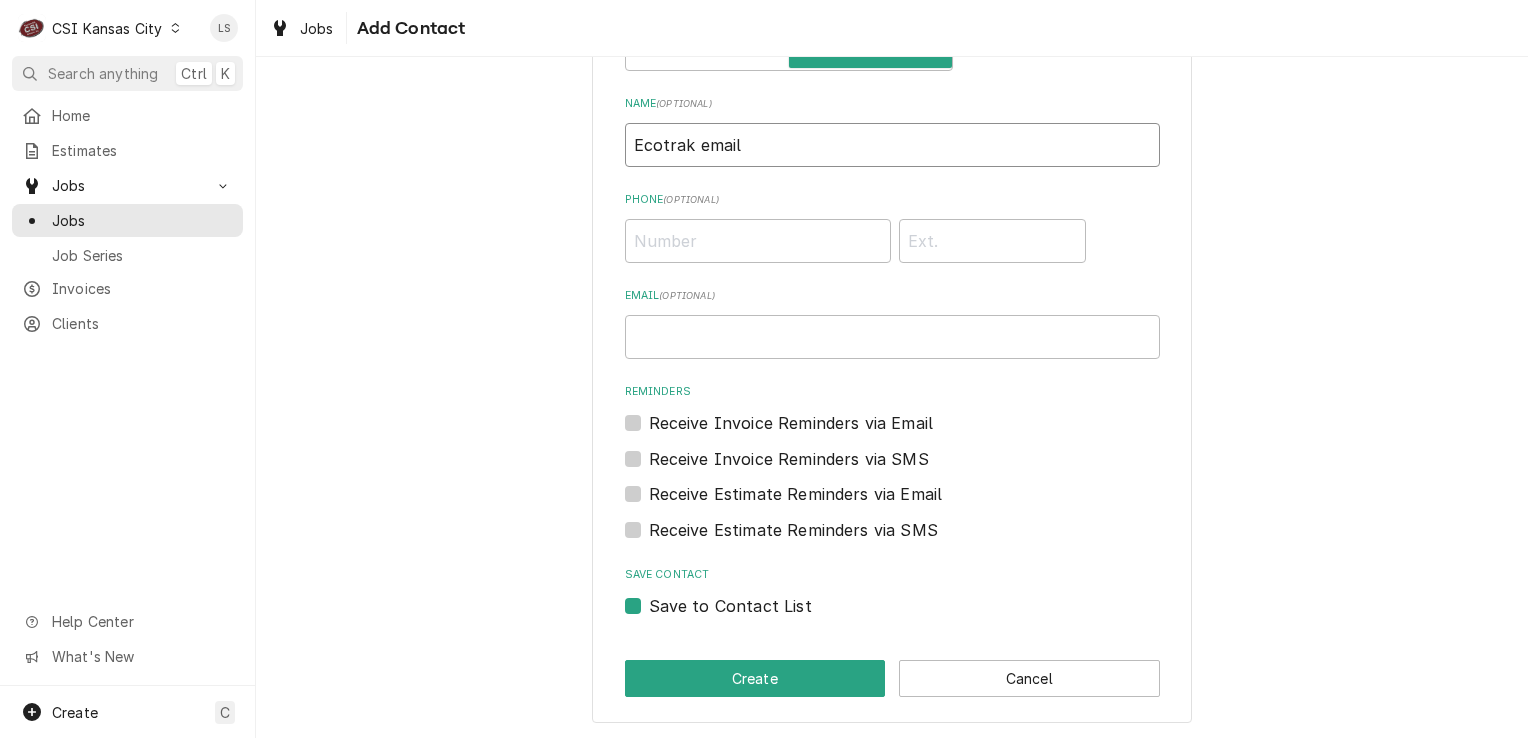 type on "Ecotrak email" 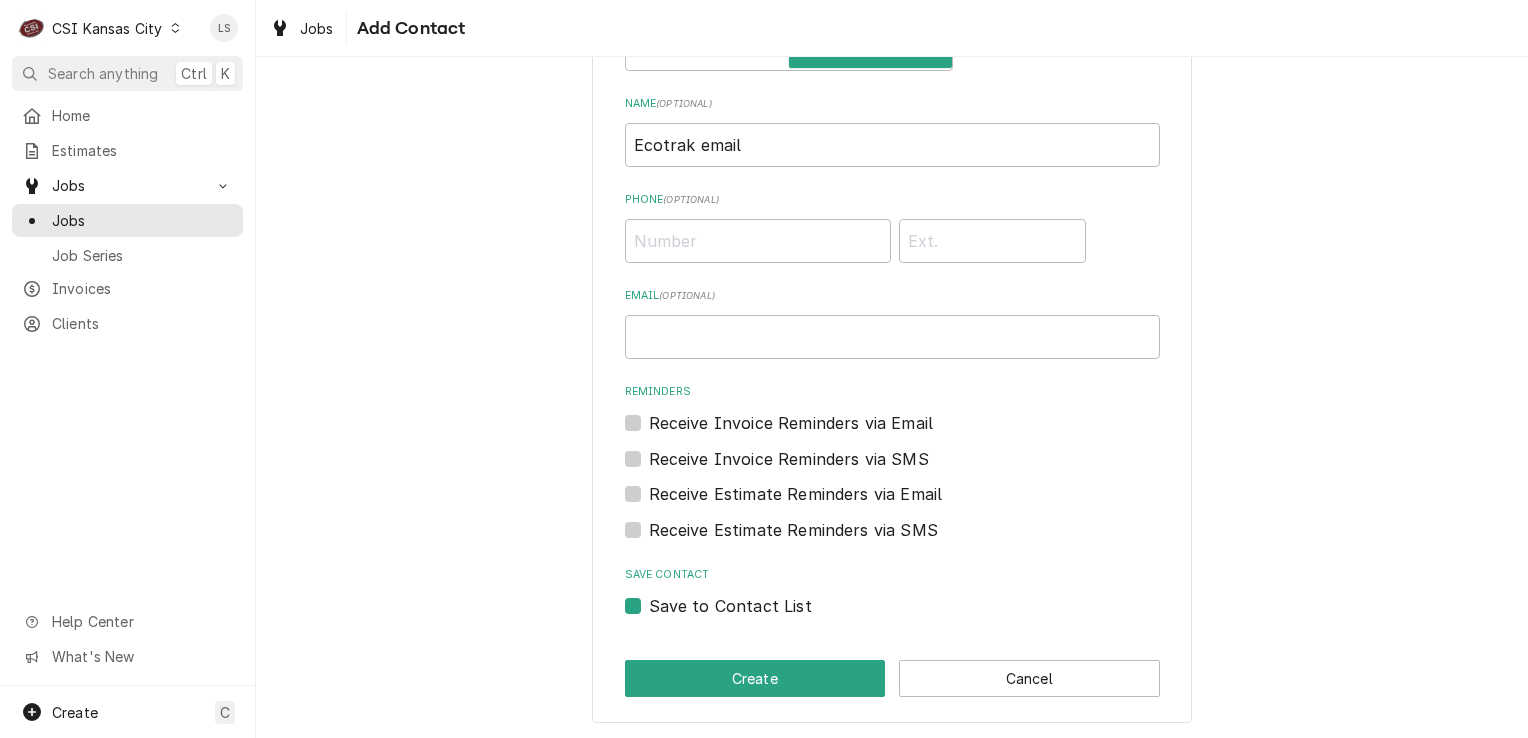 click on "Save to Contact List" at bounding box center (730, 606) 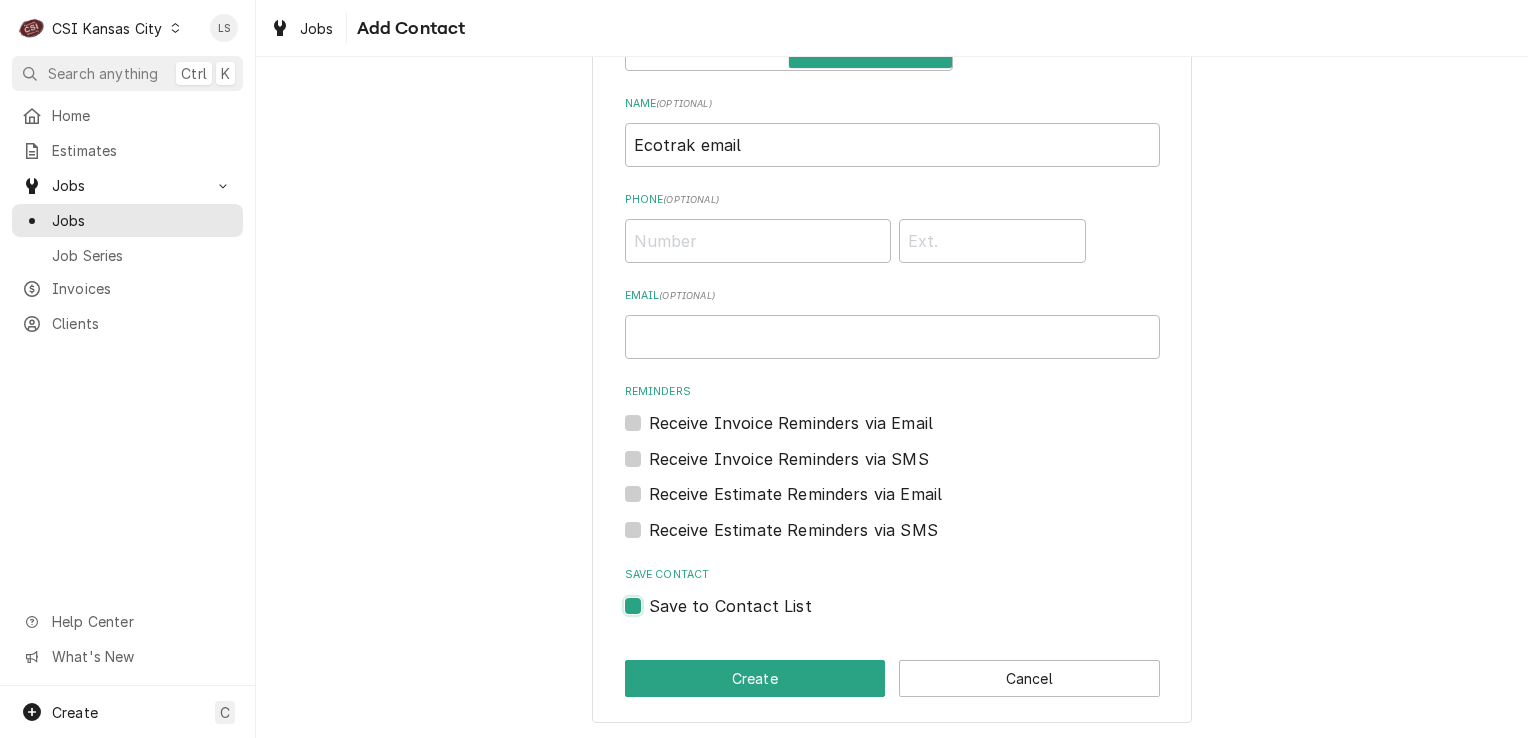 click on "Save to Contact List" at bounding box center [916, 616] 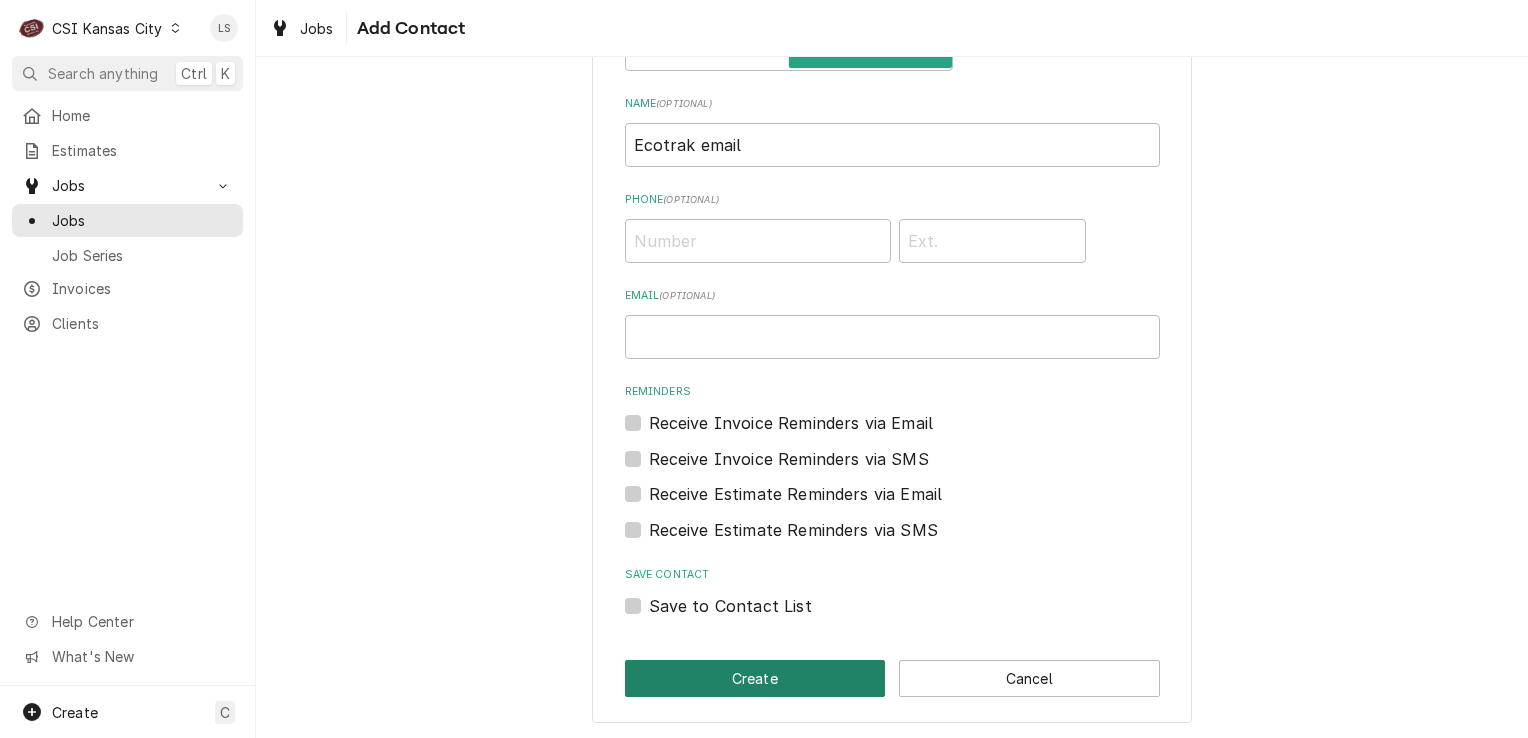 click on "Create" at bounding box center [755, 678] 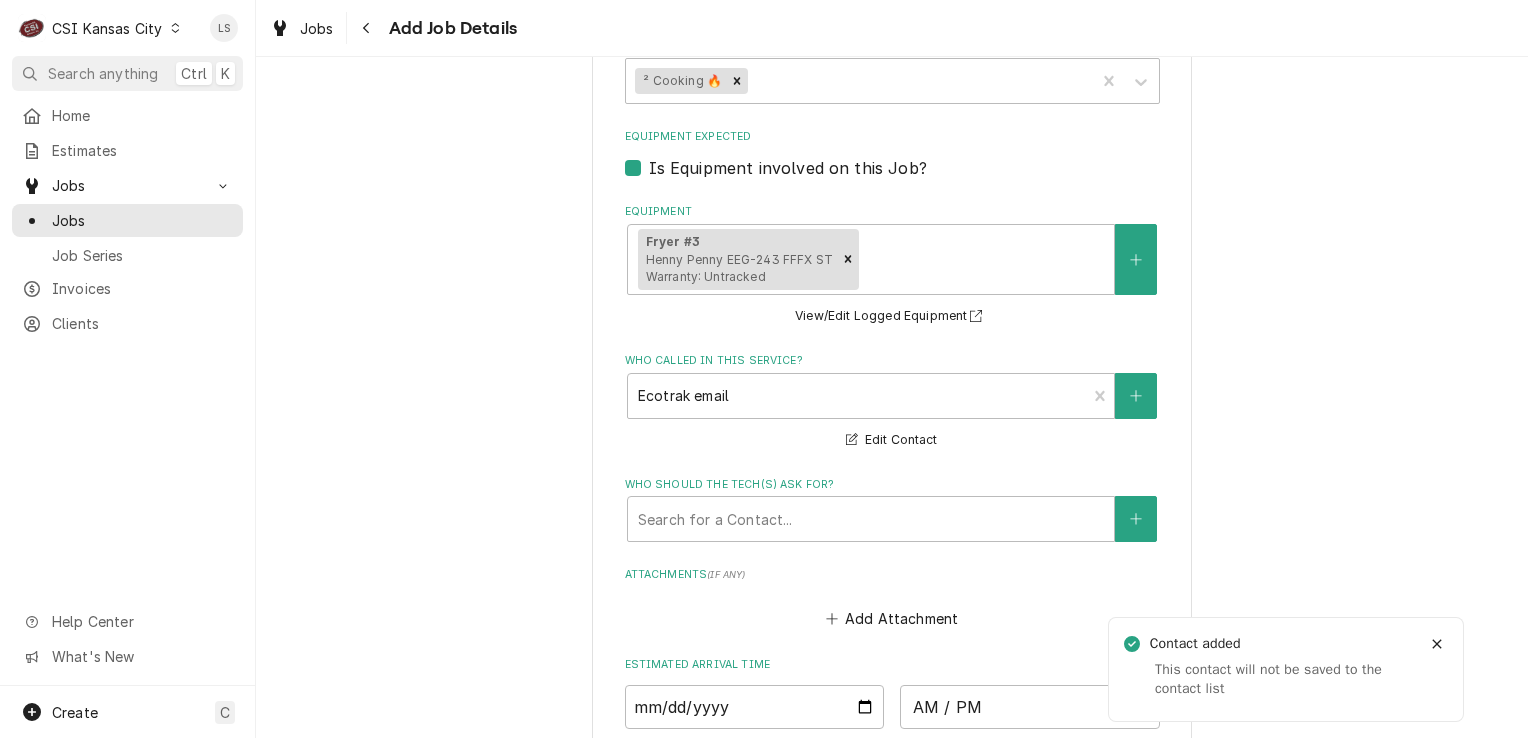 scroll, scrollTop: 1900, scrollLeft: 0, axis: vertical 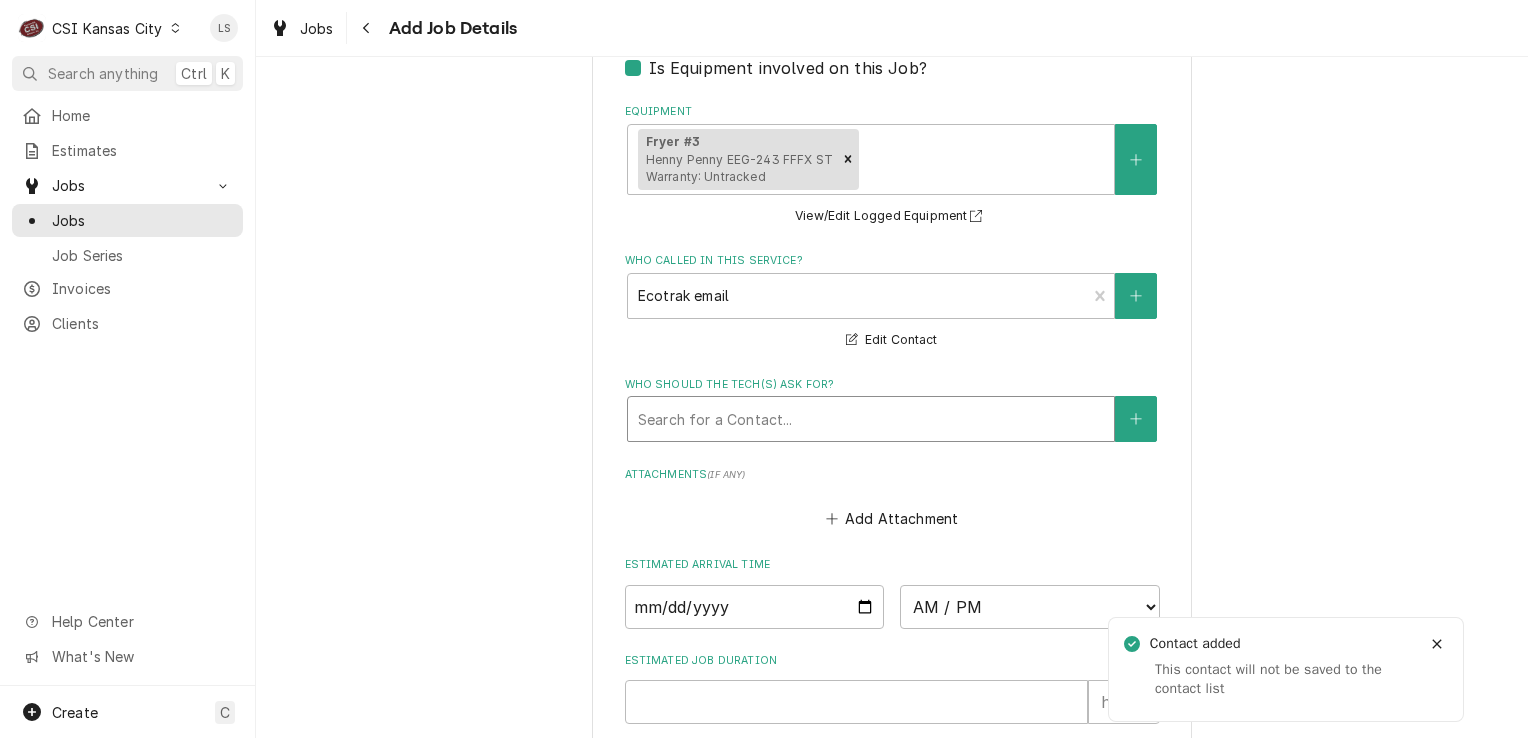 click at bounding box center [871, 419] 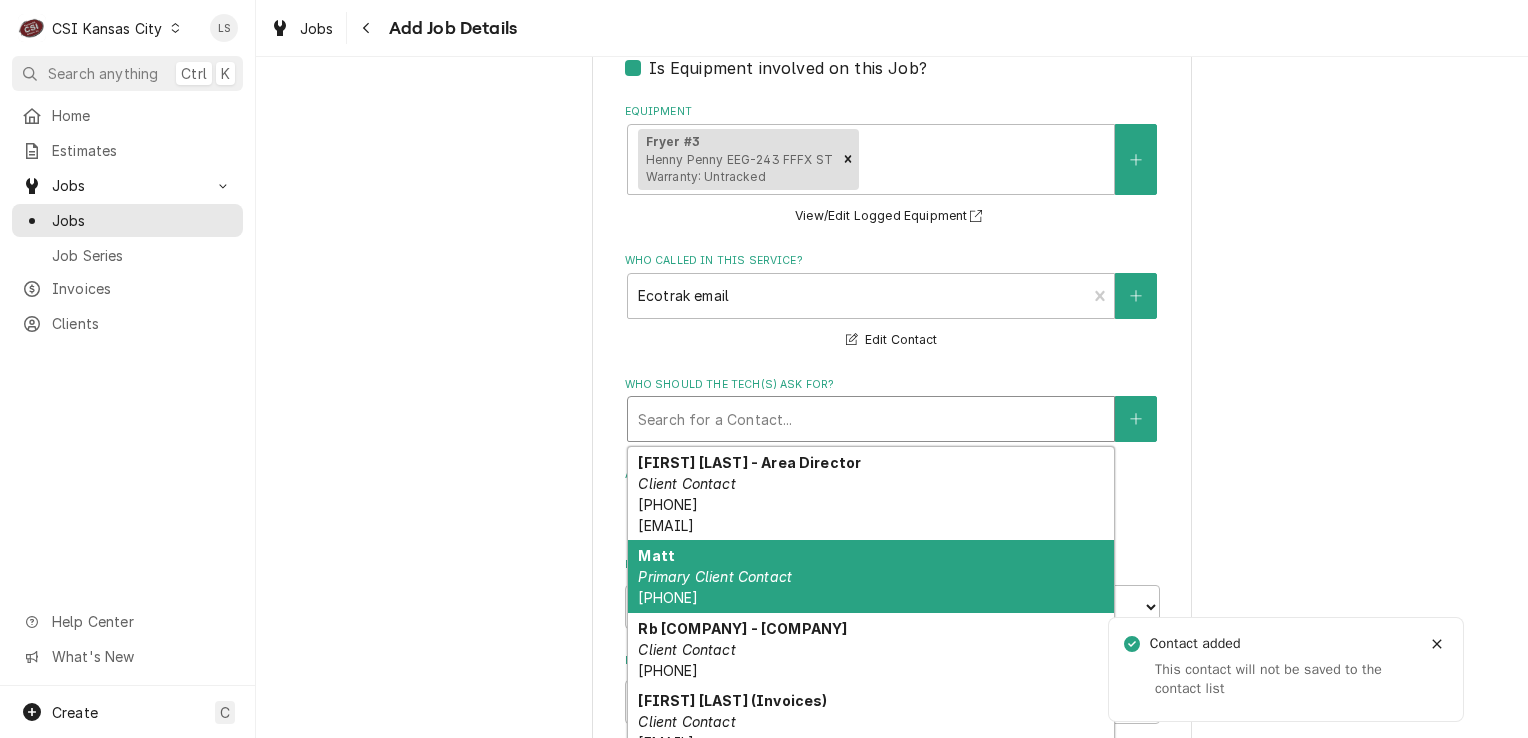 scroll, scrollTop: 15, scrollLeft: 0, axis: vertical 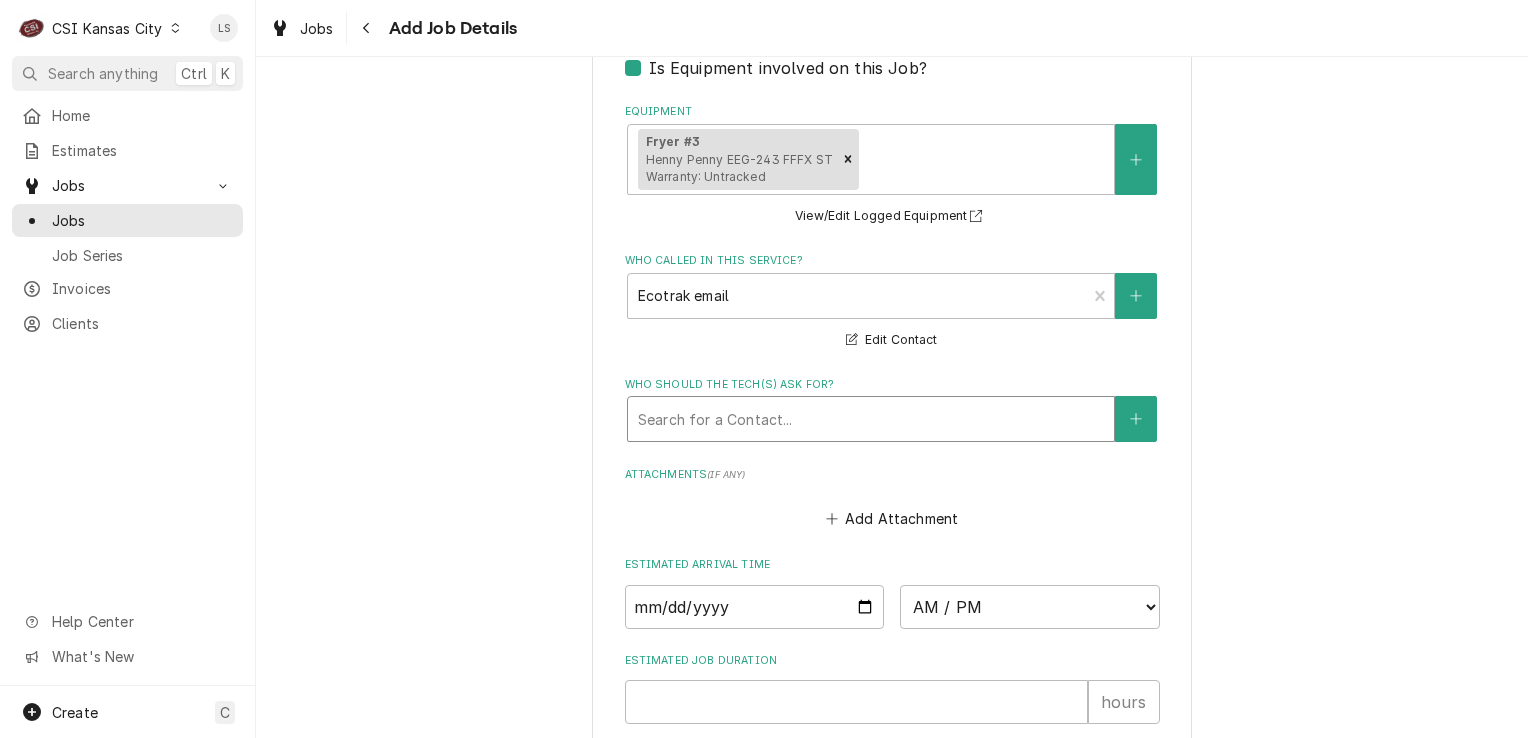 click at bounding box center [871, 419] 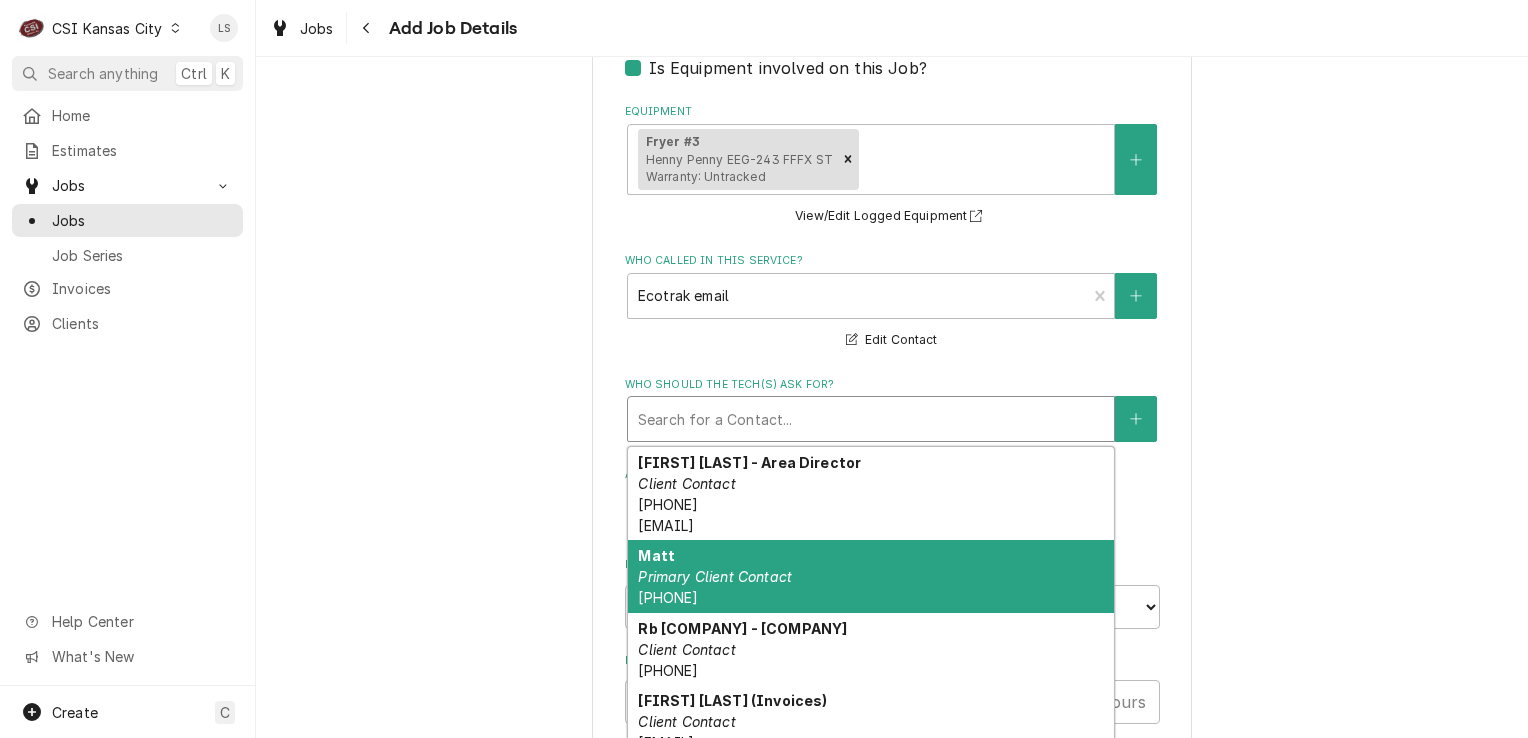 scroll, scrollTop: 15, scrollLeft: 0, axis: vertical 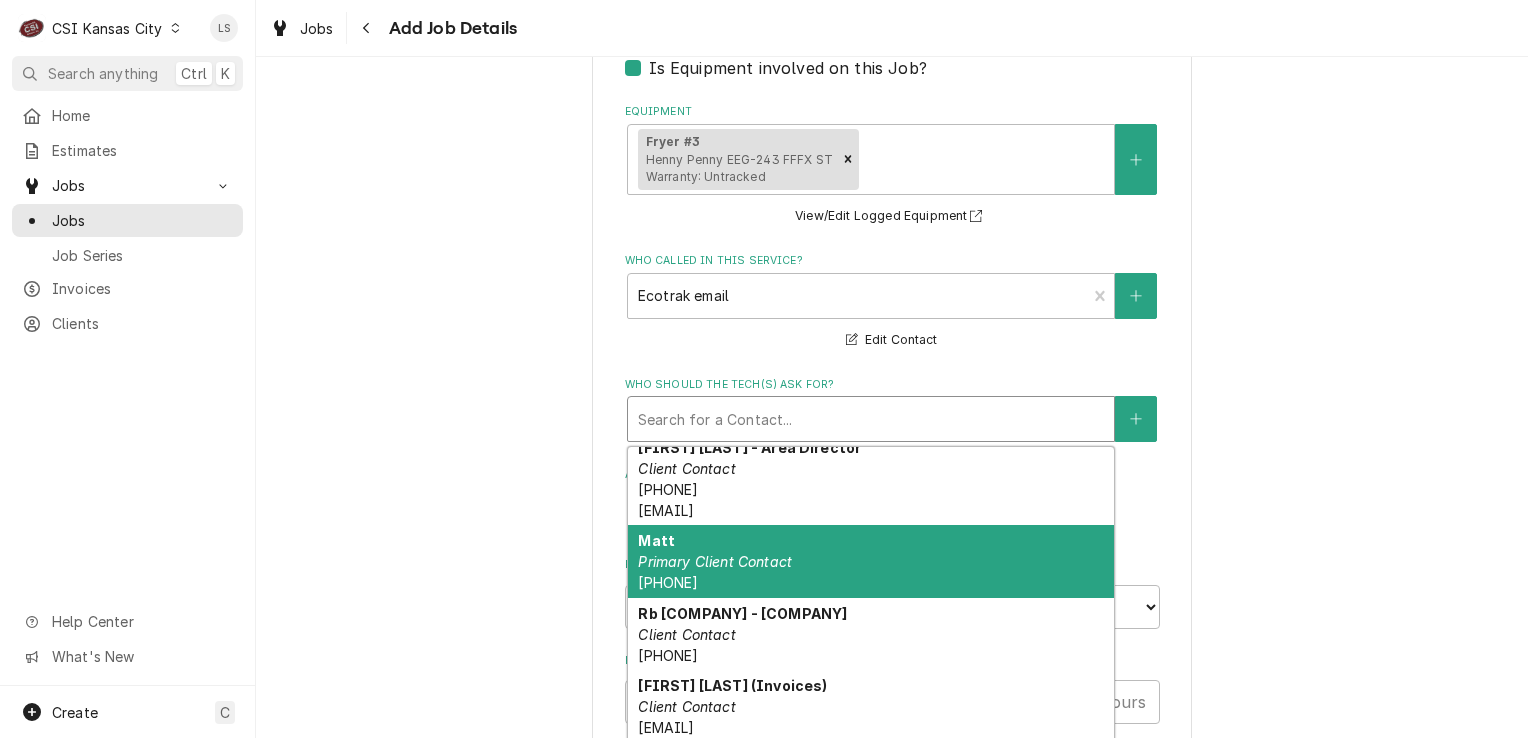 click on "Matt Primary Client Contact (405) 593-1622" at bounding box center [871, 561] 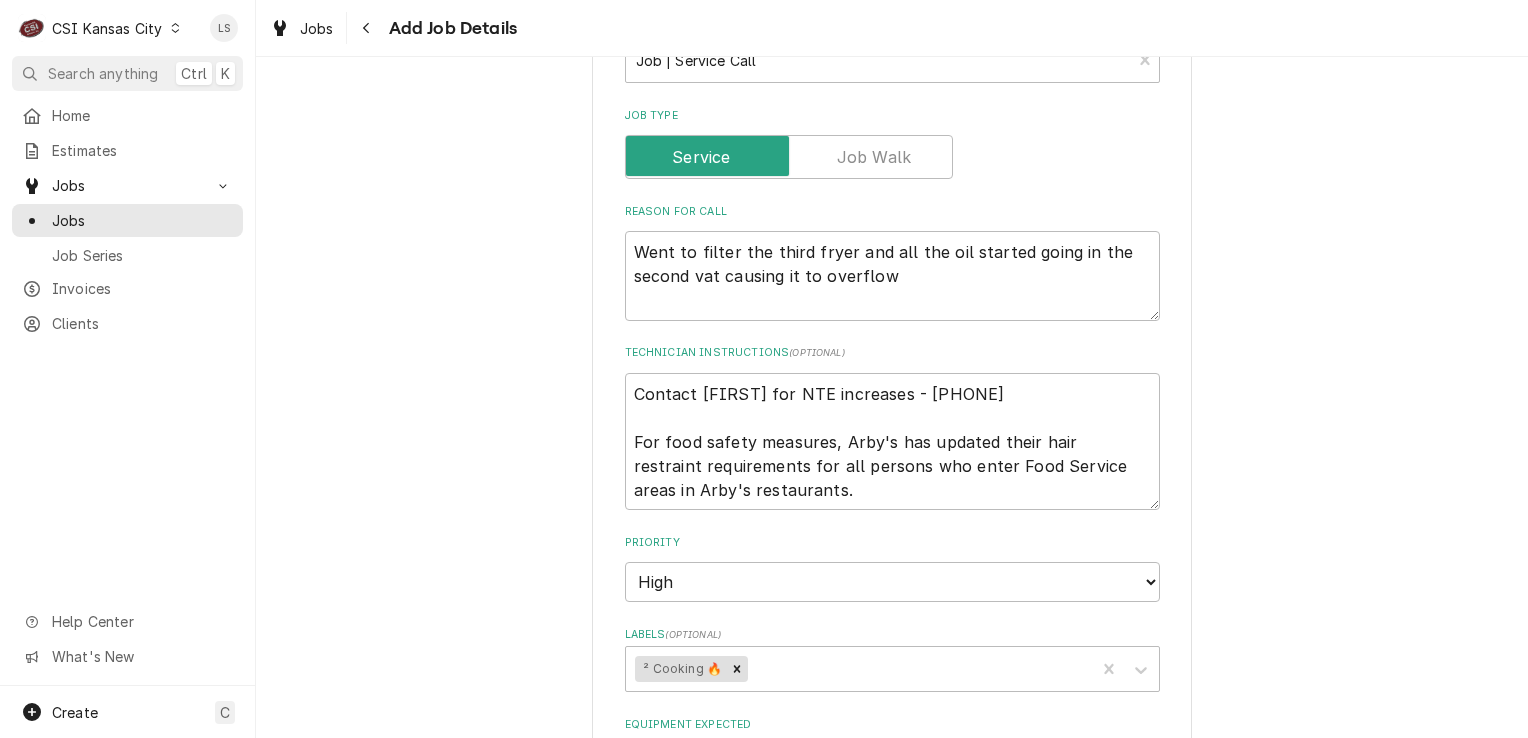 scroll, scrollTop: 1200, scrollLeft: 0, axis: vertical 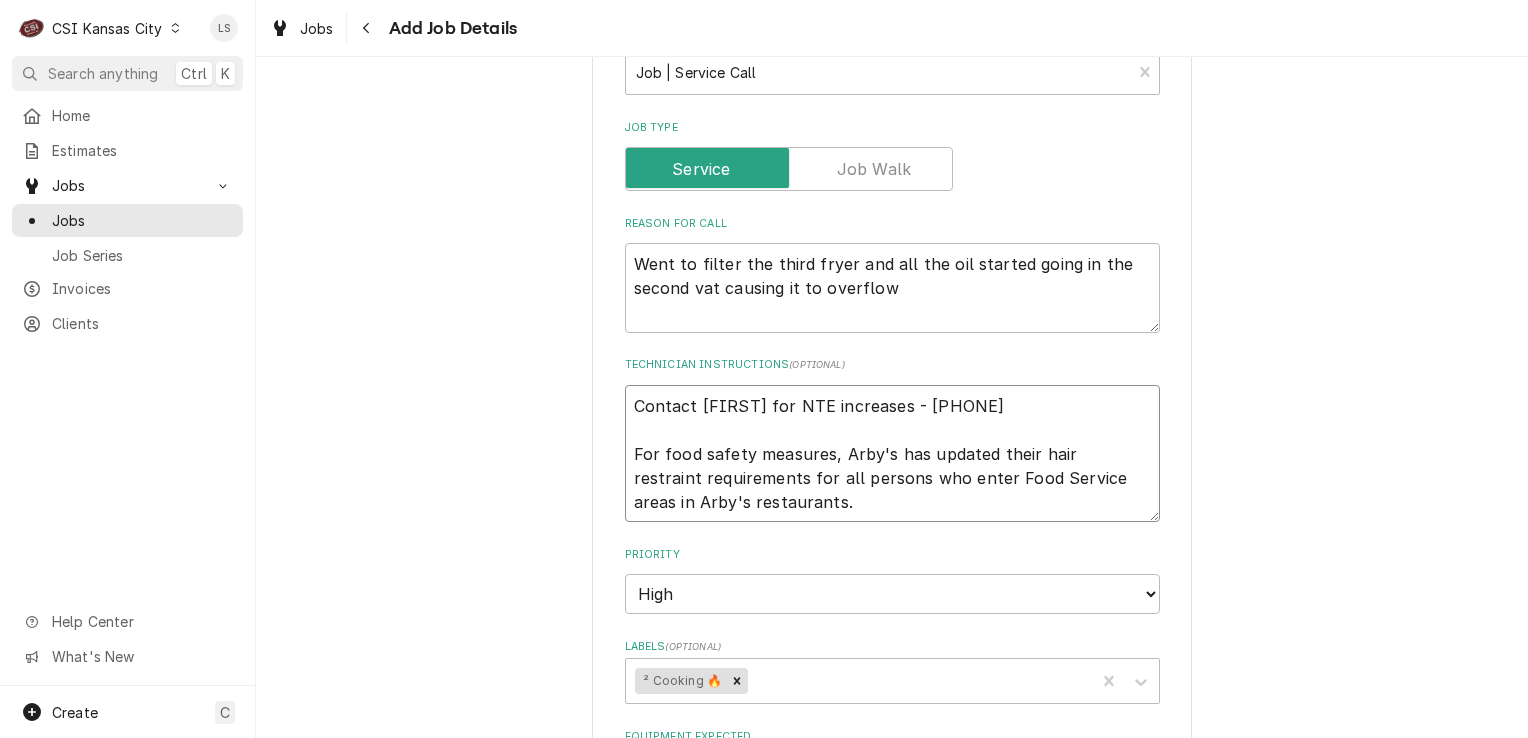 click on "Contact [FIRST] for NTE increases - [PHONE]
For food safety measures, Arby's has updated their hair restraint requirements for all persons who enter Food Service areas in Arby's restaurants." at bounding box center [892, 454] 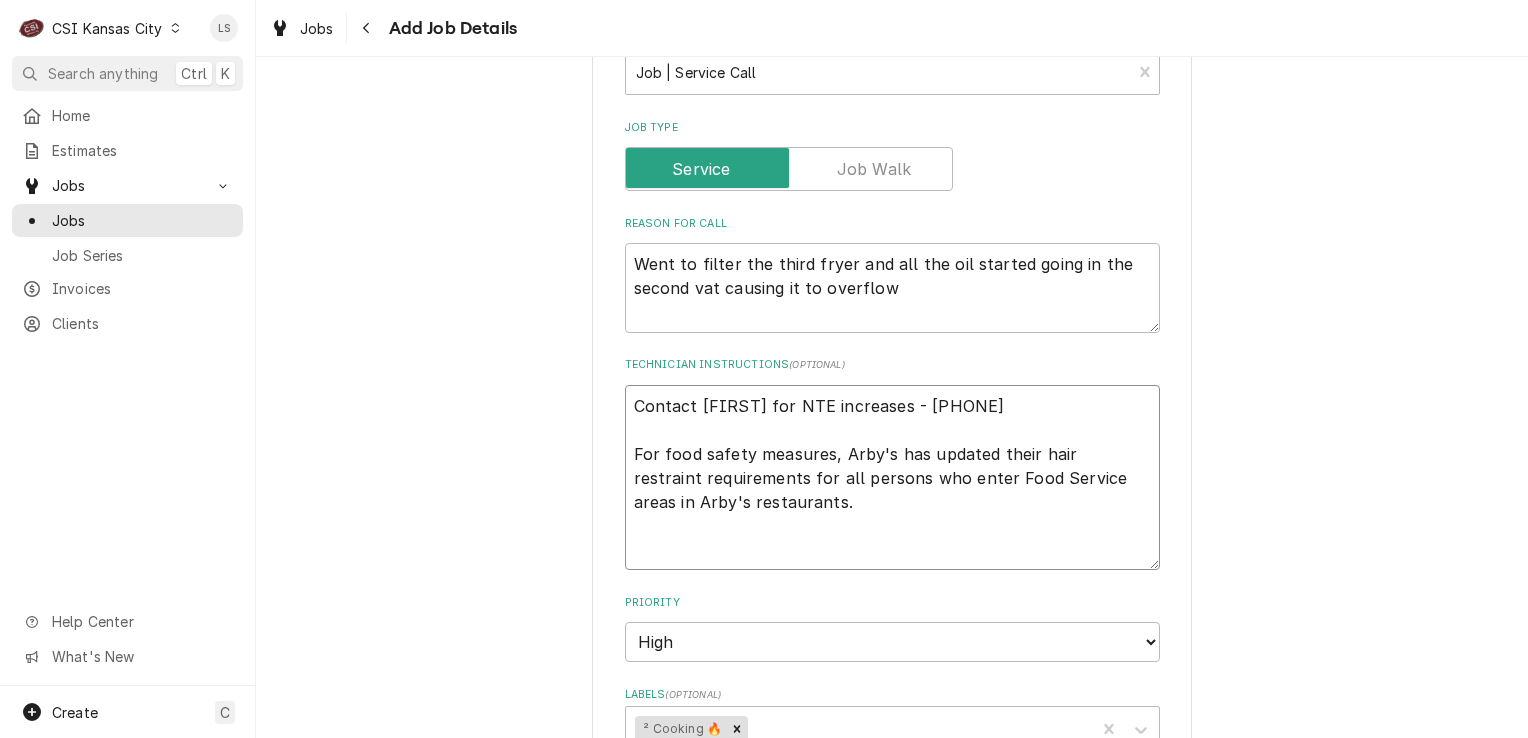 click on "Contact [FIRST] for NTE increases - [PHONE]
For food safety measures, Arby's has updated their hair restraint requirements for all persons who enter Food Service areas in Arby's restaurants." at bounding box center [892, 478] 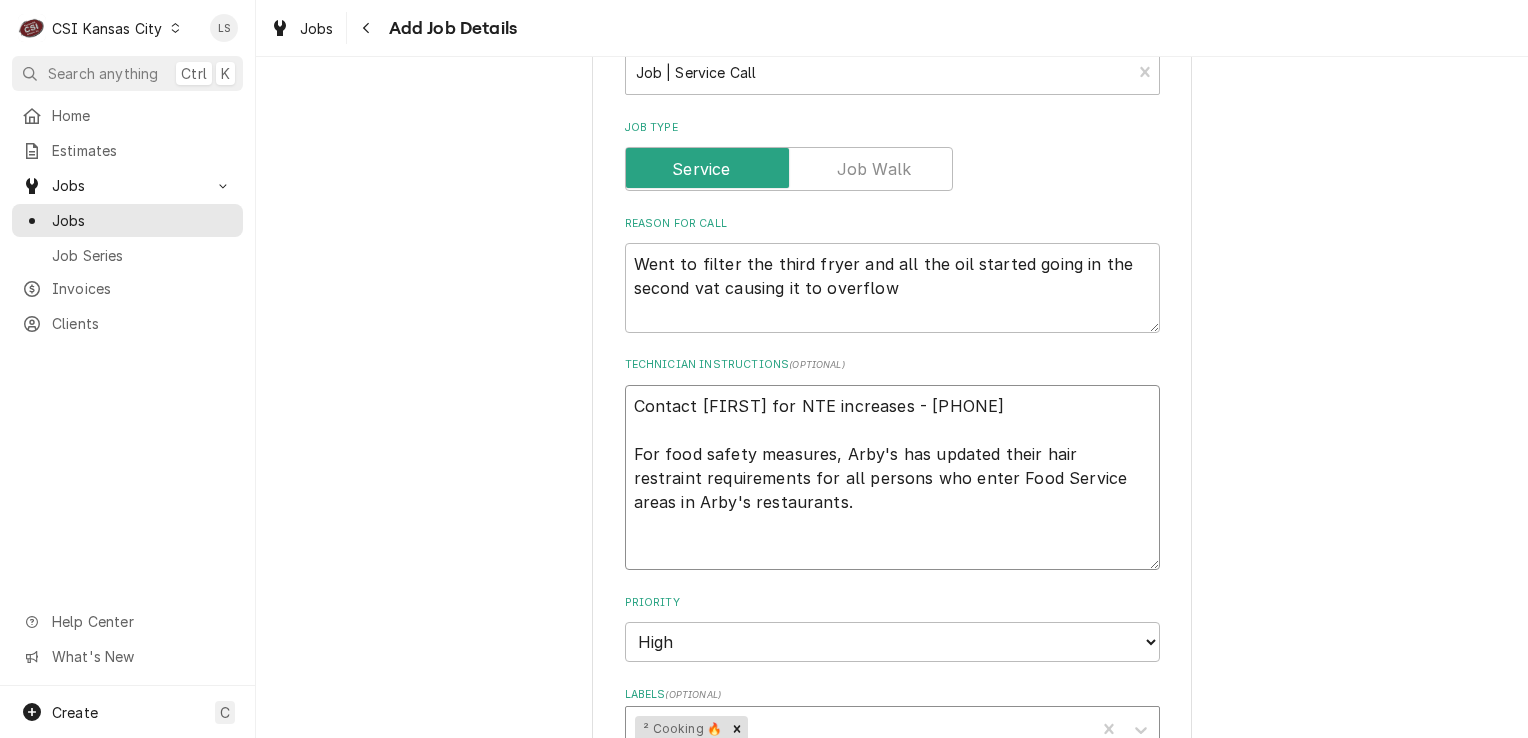 type on "x" 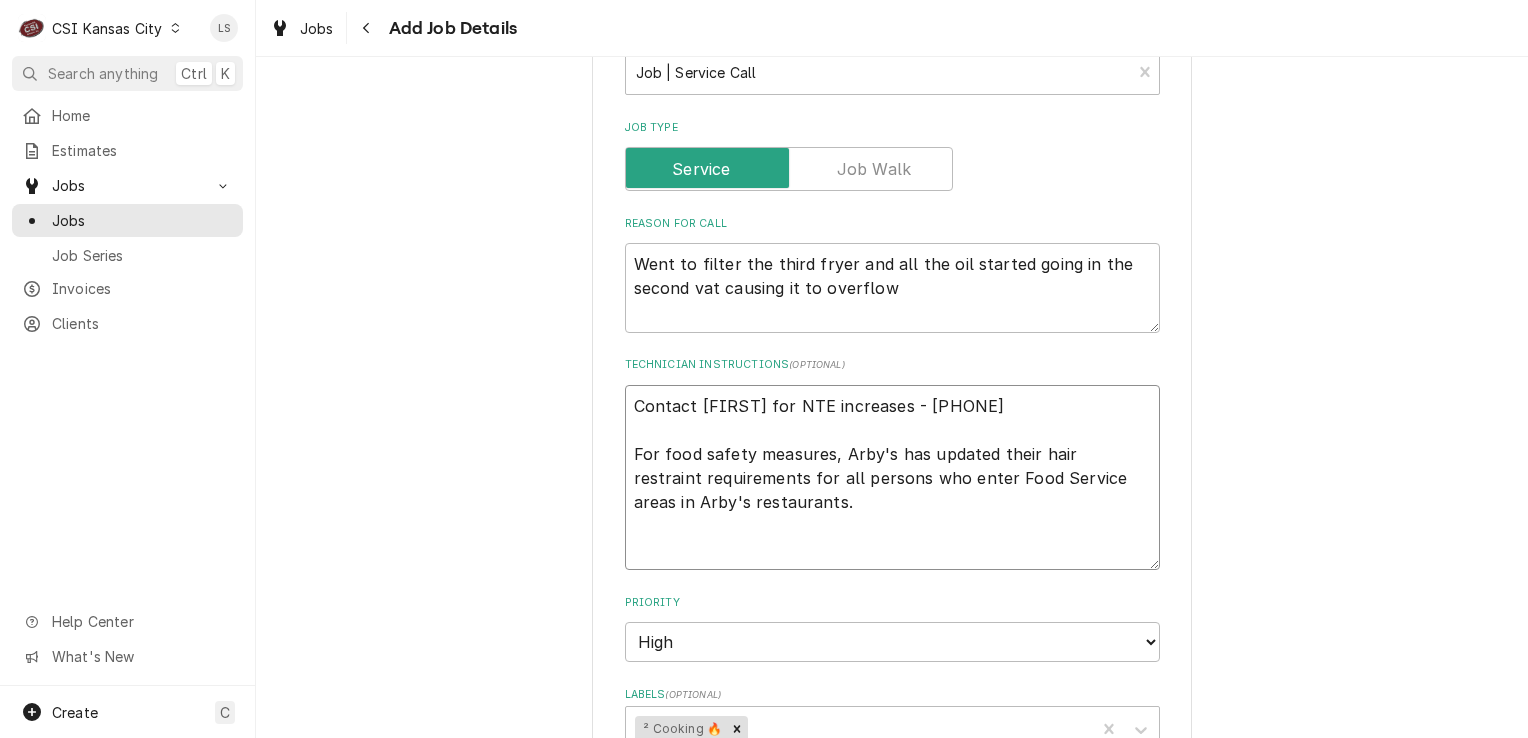 type on "x" 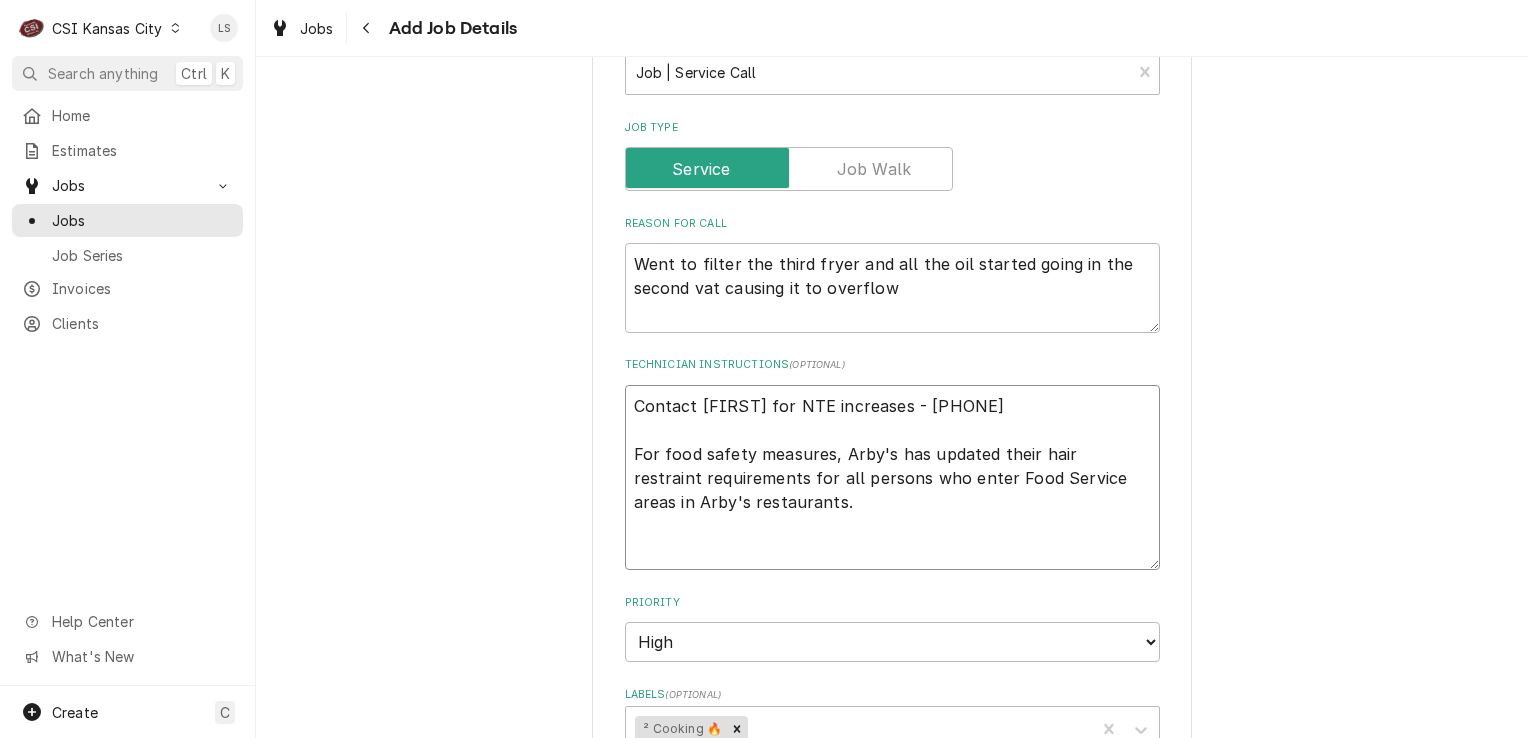 type on "x" 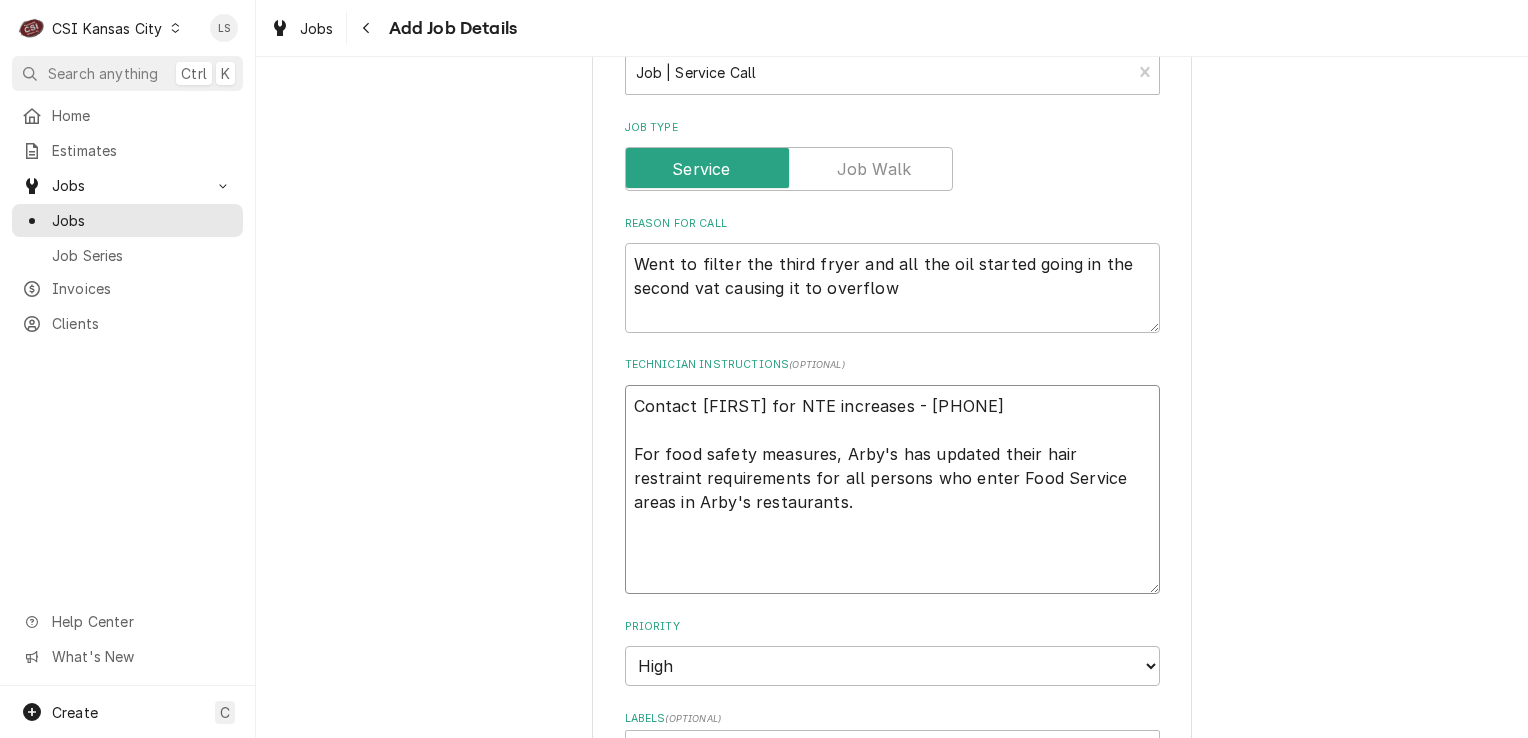 paste on "Priority:	L3 - 24 Hours" 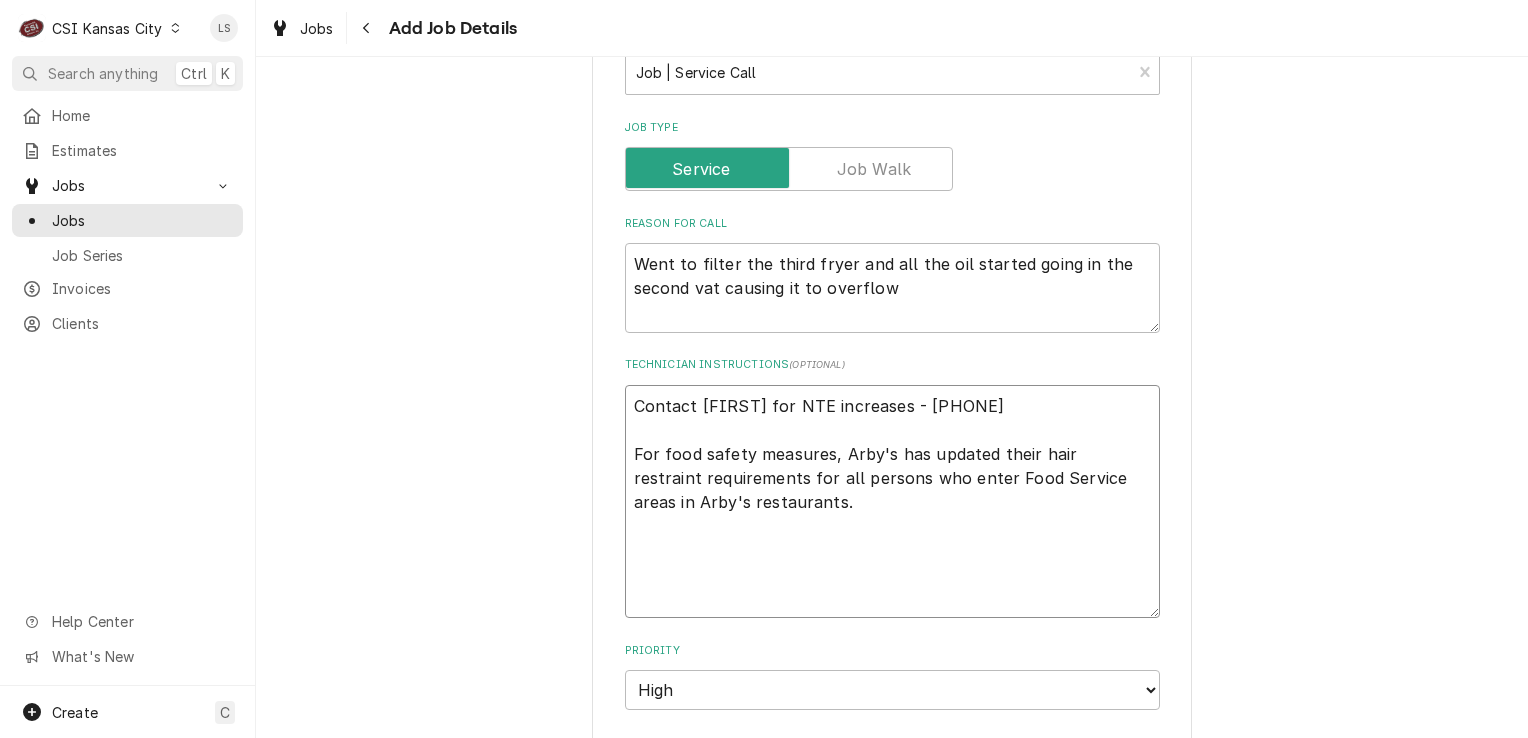 type on "x" 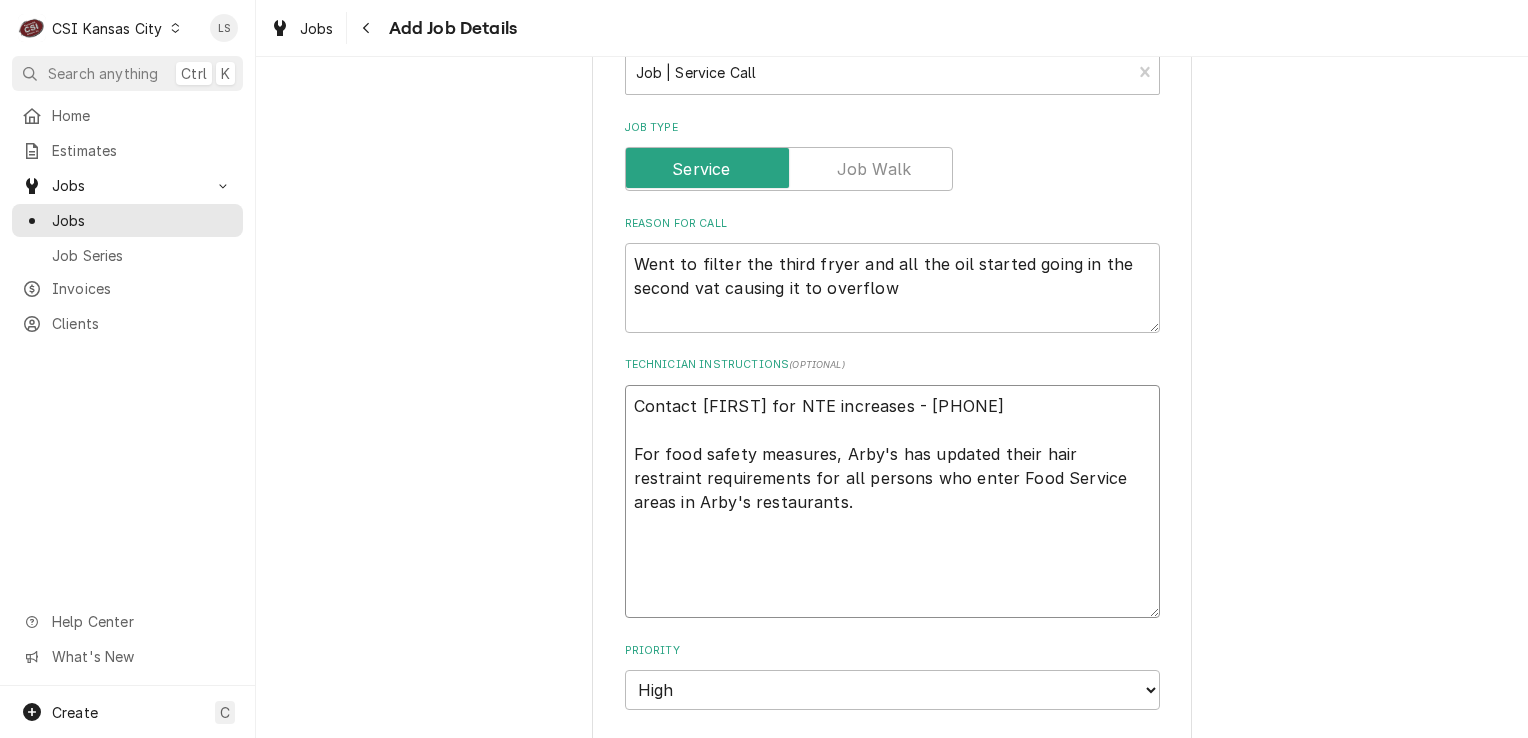 paste on "Overtime is NOT approved for this Work Order. Please Provide a Proposal if the Work Order will exceed the Not to Exceed. (NTE)" 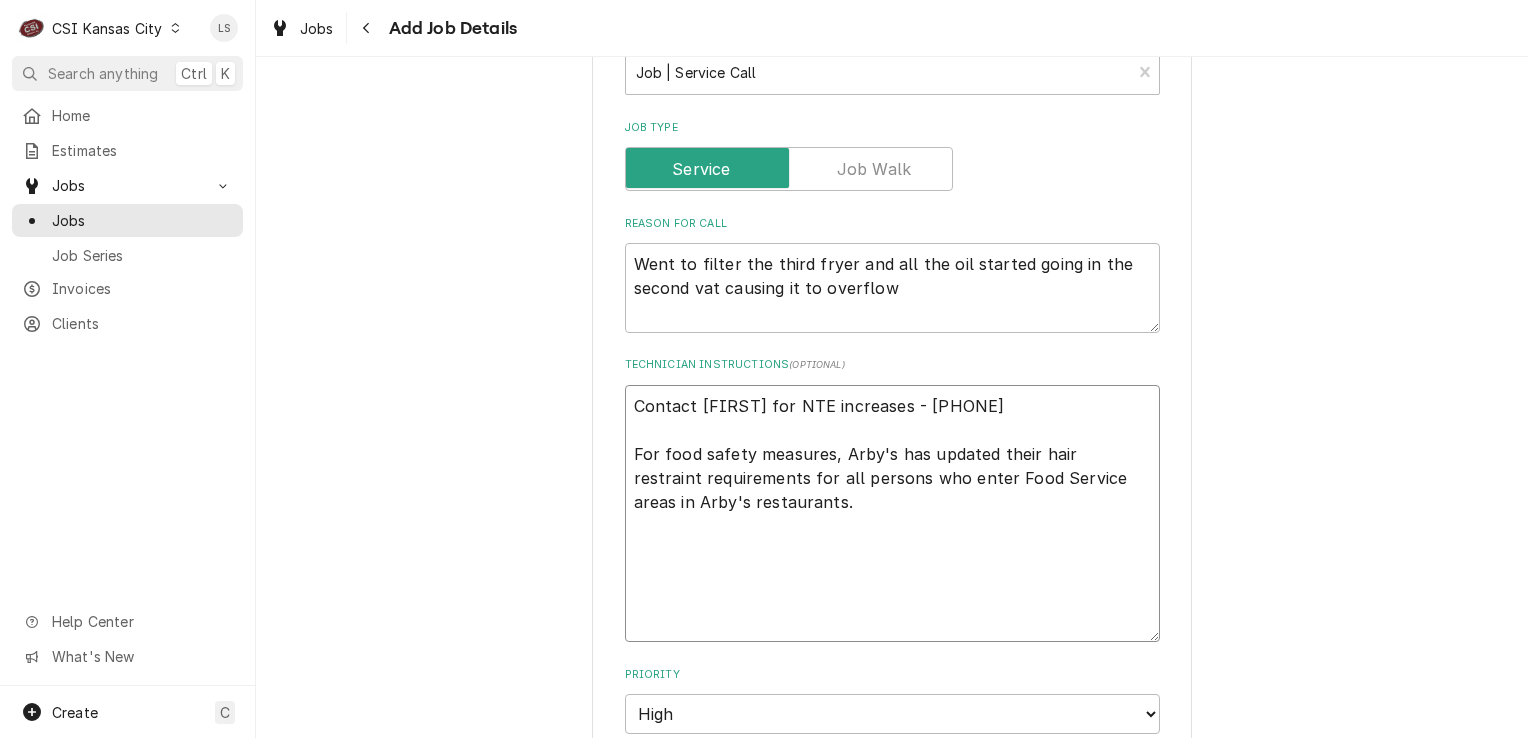 type on "x" 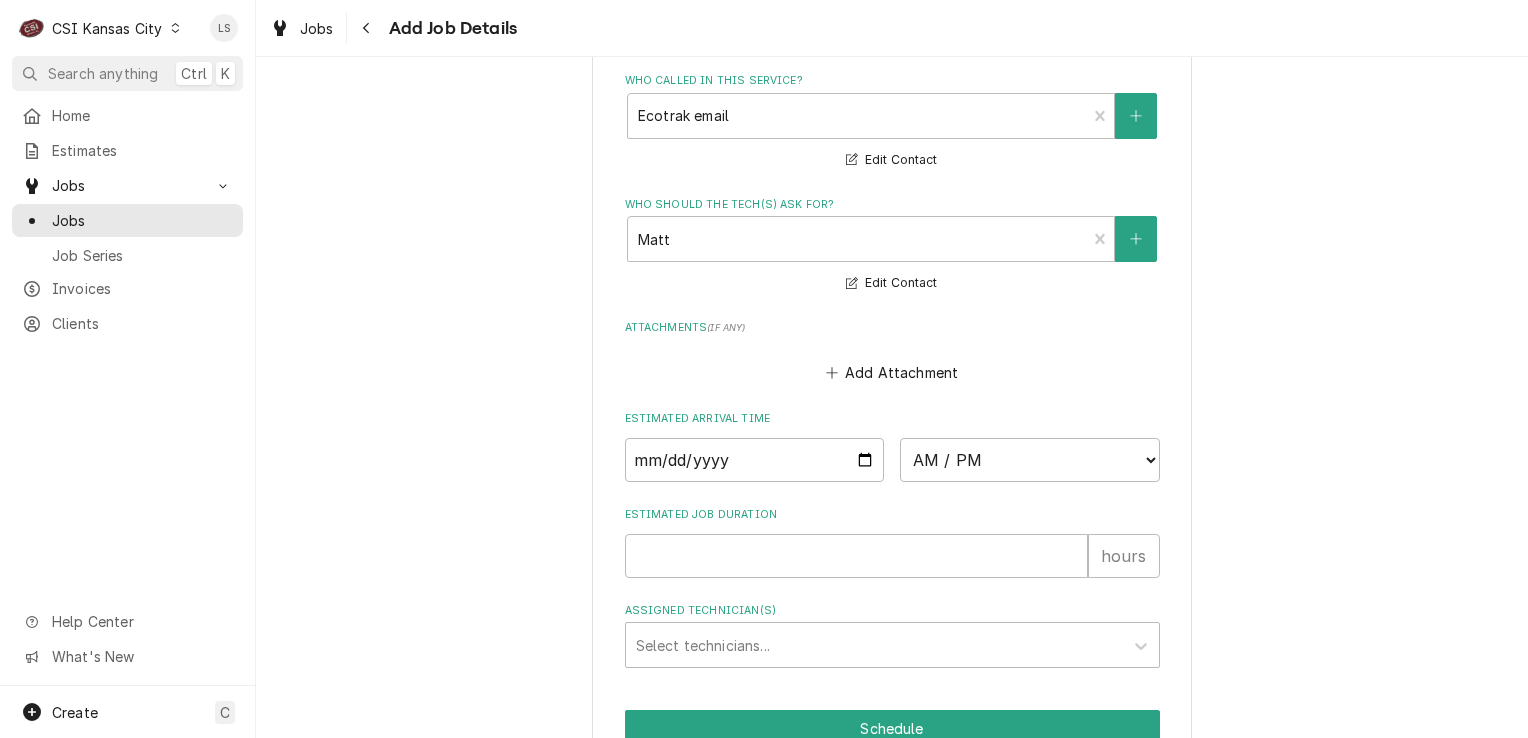 scroll, scrollTop: 2295, scrollLeft: 0, axis: vertical 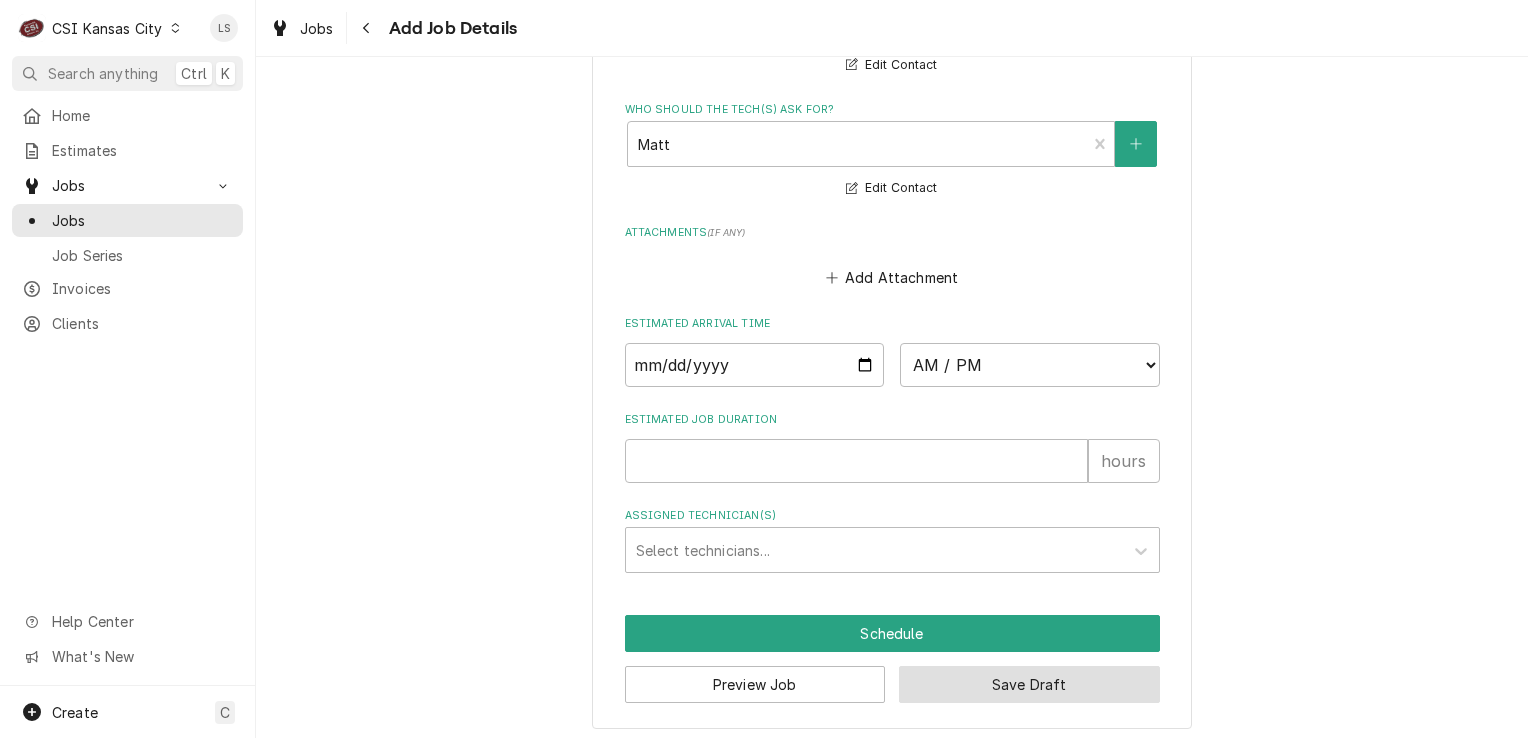 type on "NTE $500
Priority:	L3 - 24 Hours
Overtime is NOT approved for this Work Order. Please Provide a Proposal if the Work Order will exceed the Not to Exceed. (NTE)
Contact Matt for NTE increases - 1-405-593-1622
For food safety measures, Arby's has updated their hair restraint requirements for all persons who enter Food Service areas in Arby's restaurants." 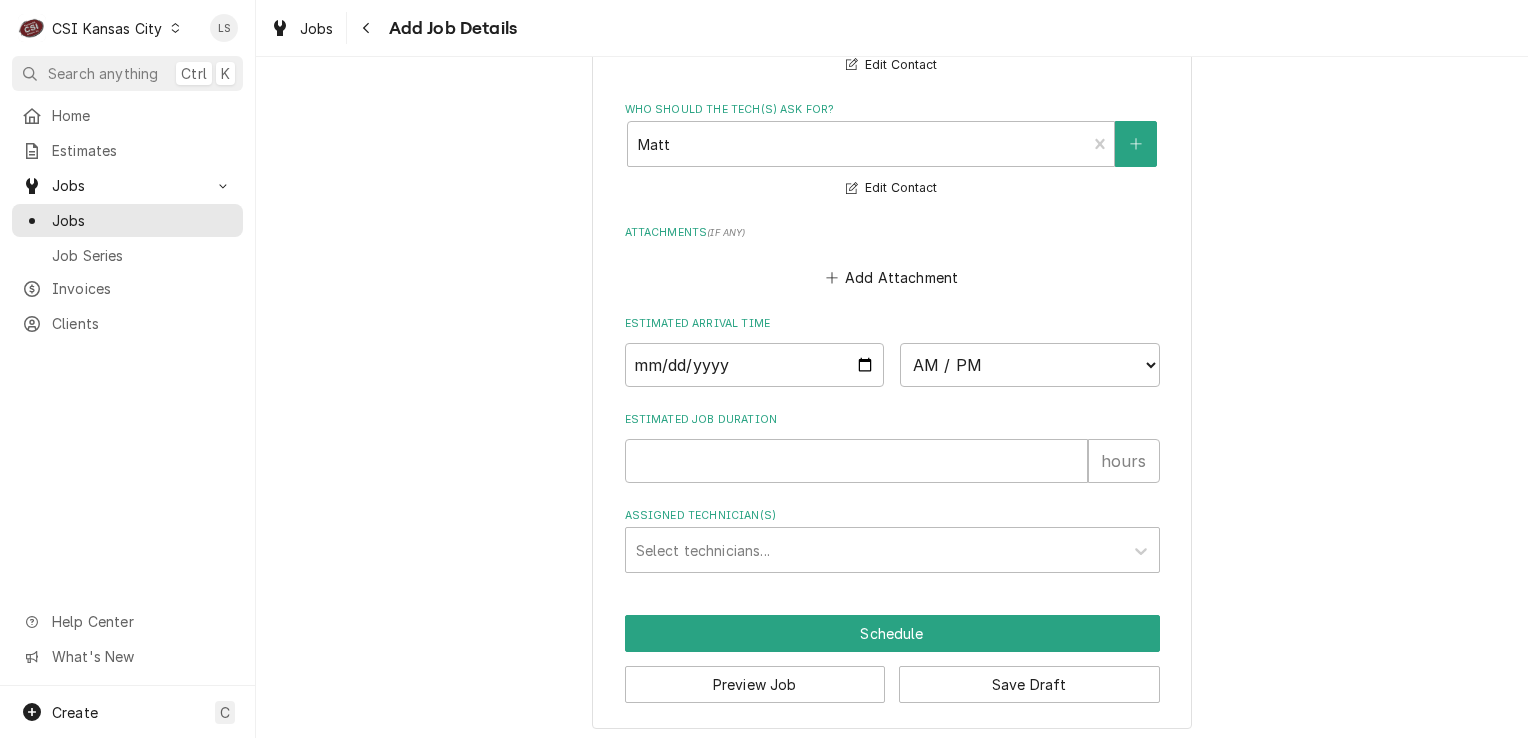 scroll, scrollTop: 2277, scrollLeft: 0, axis: vertical 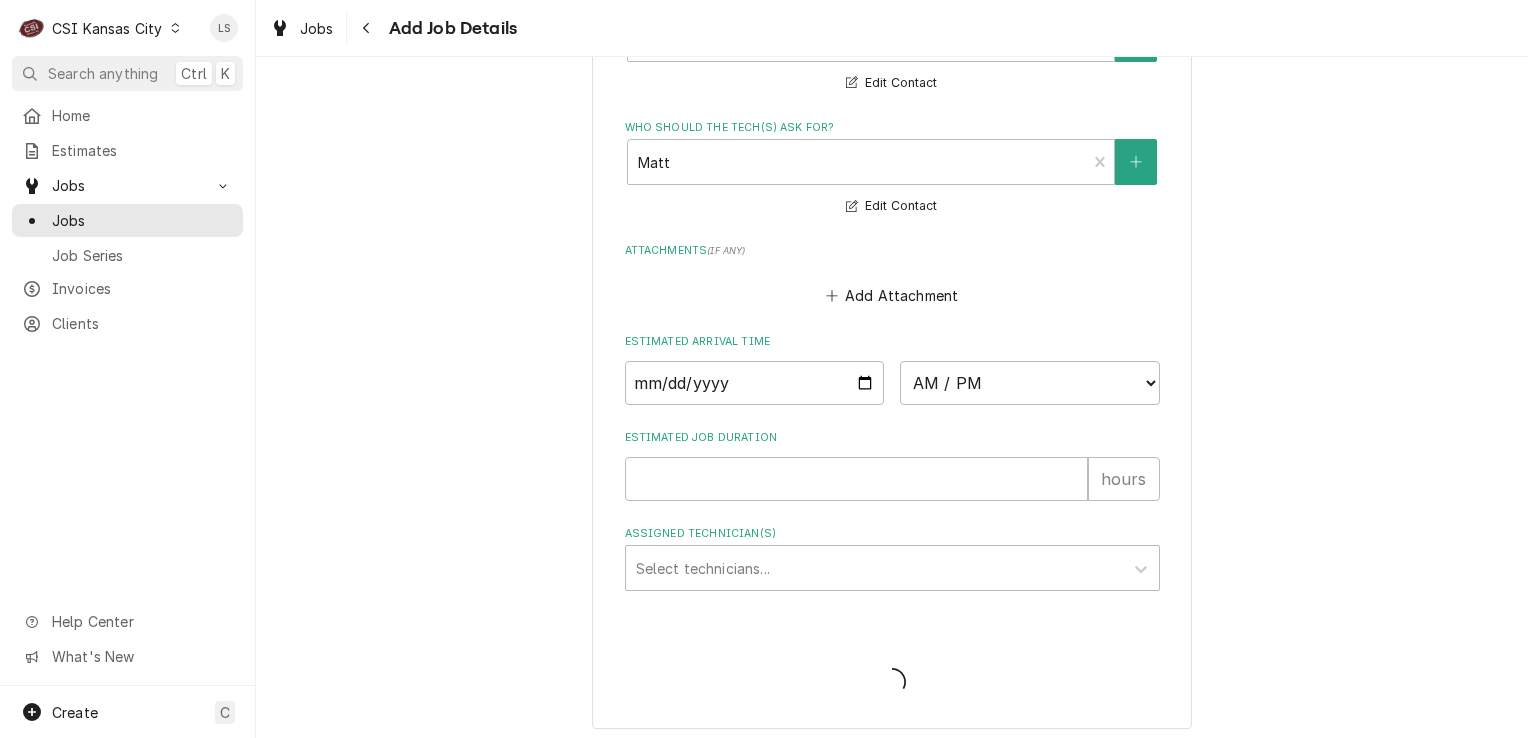 type on "x" 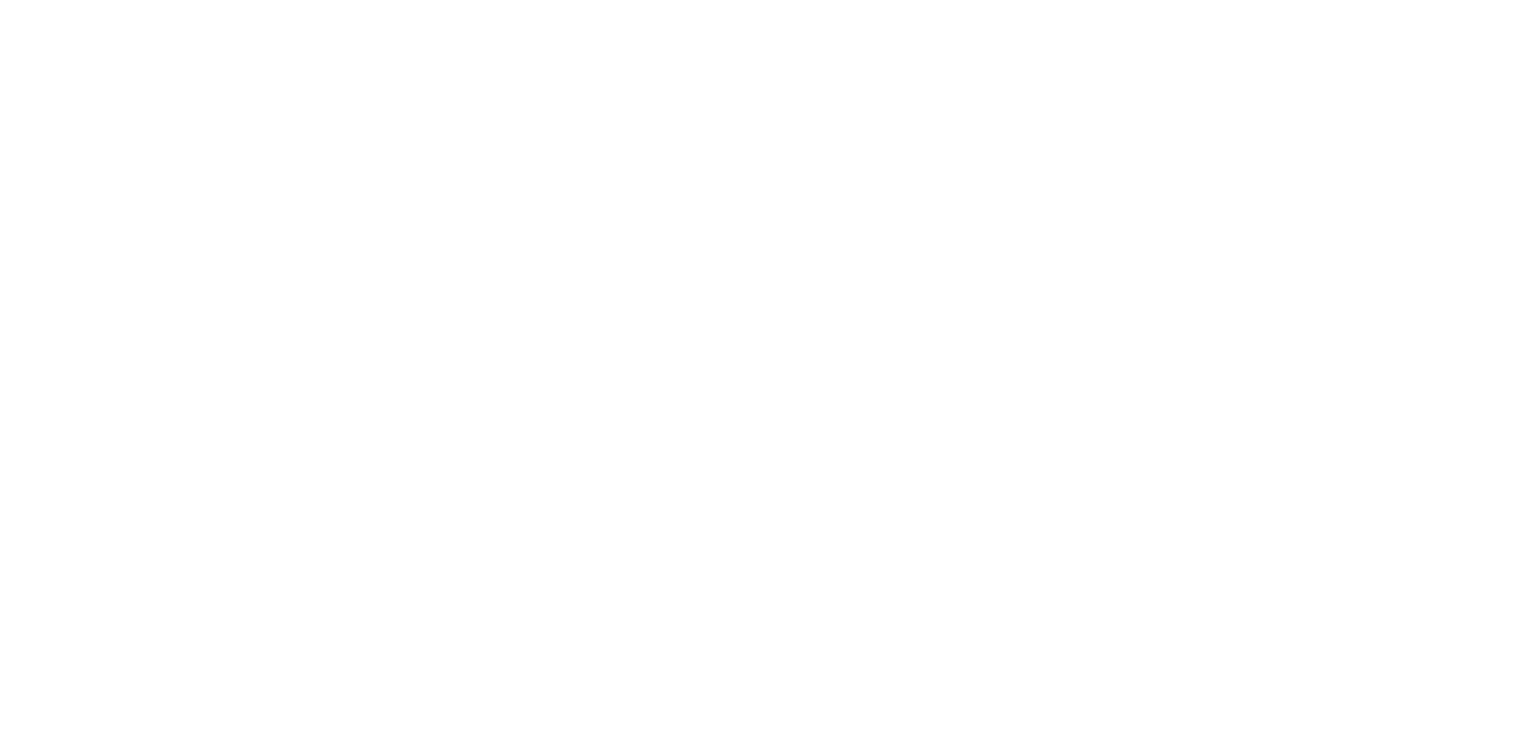 scroll, scrollTop: 0, scrollLeft: 0, axis: both 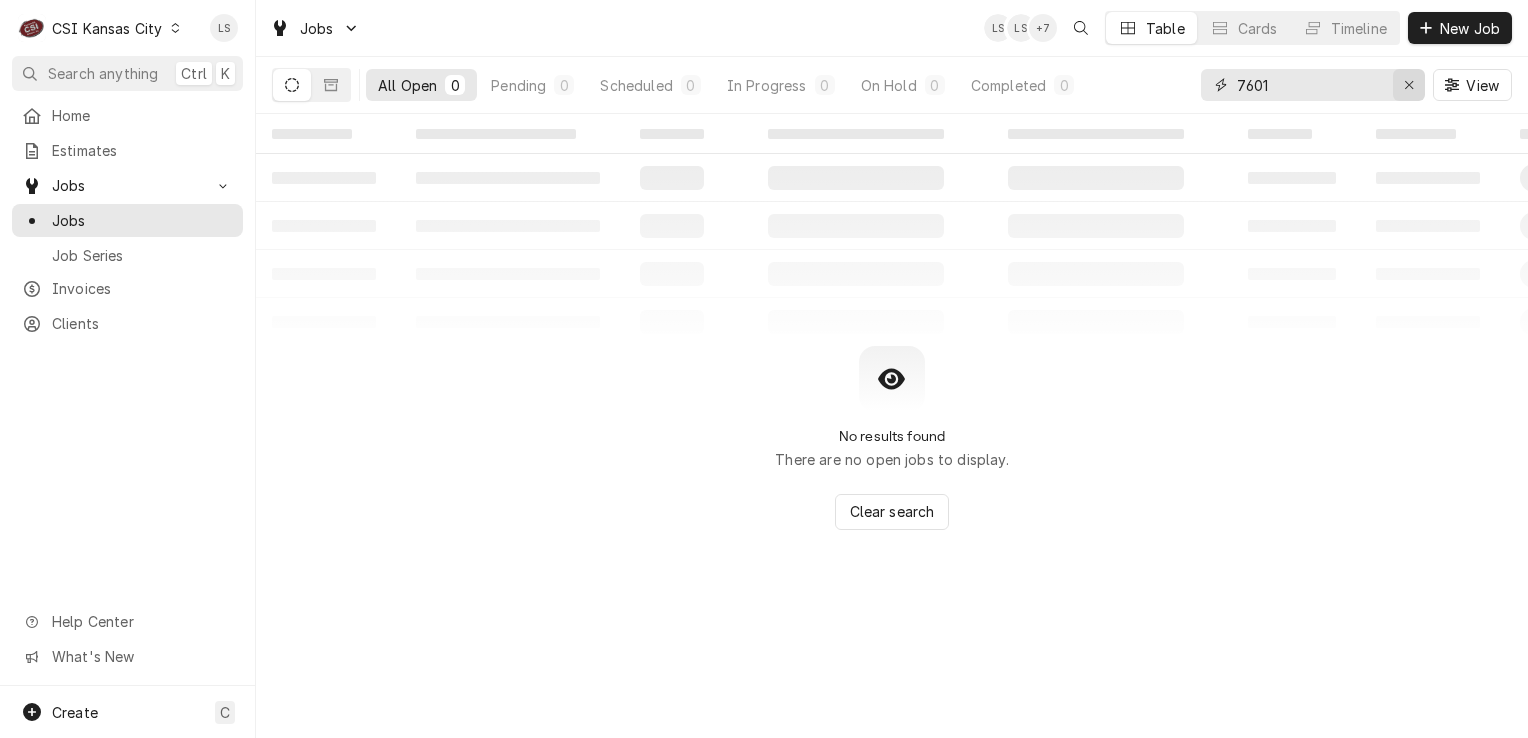 click 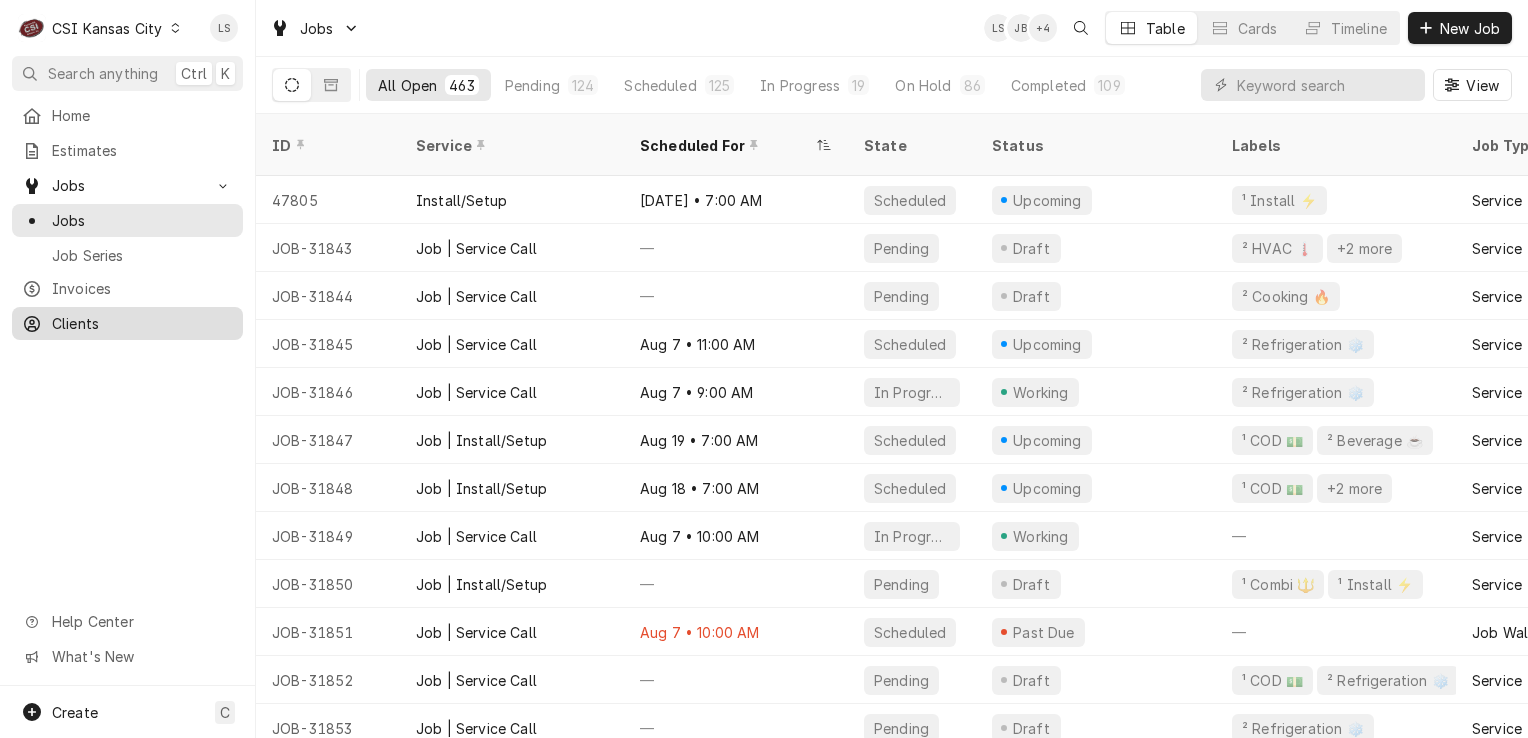 click on "Clients" at bounding box center [142, 323] 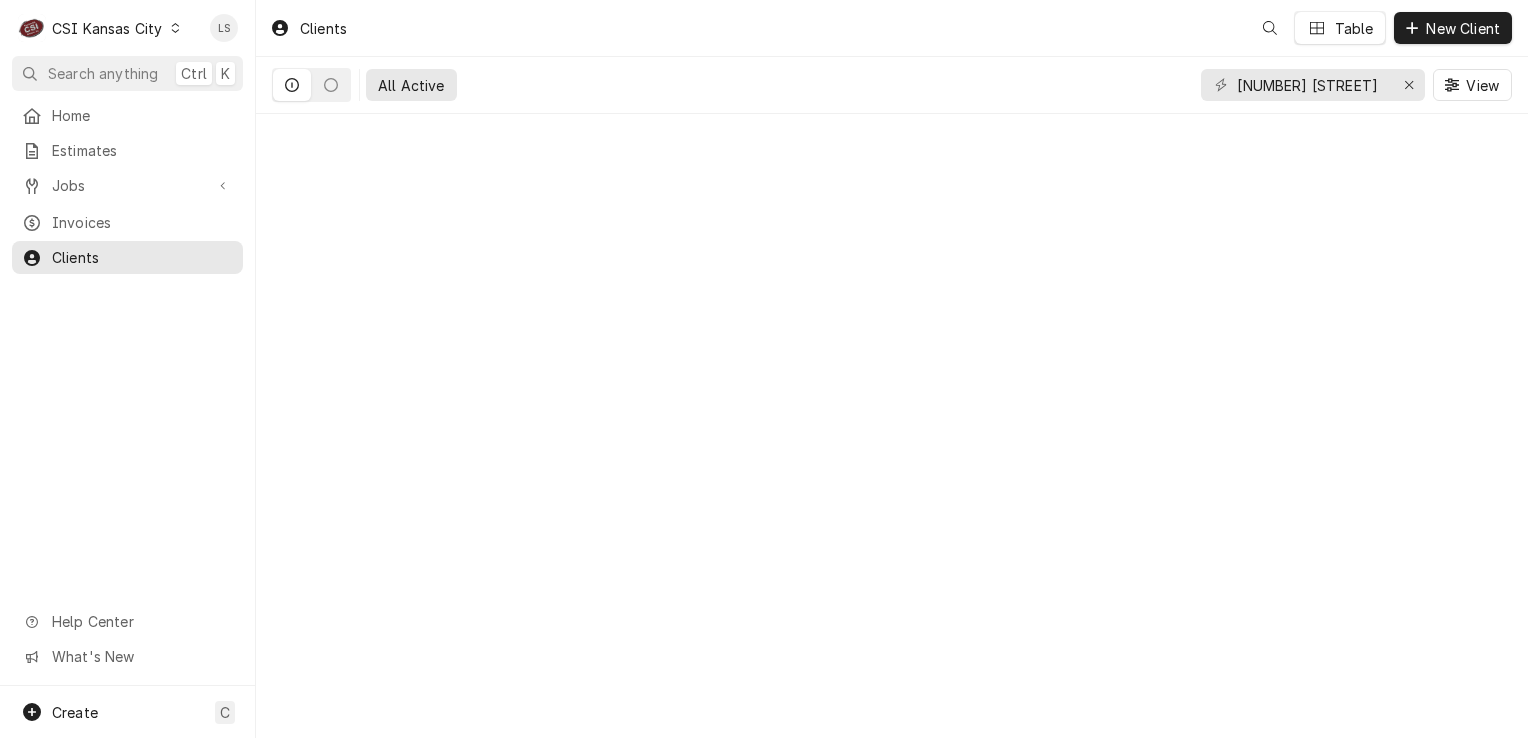 scroll, scrollTop: 0, scrollLeft: 0, axis: both 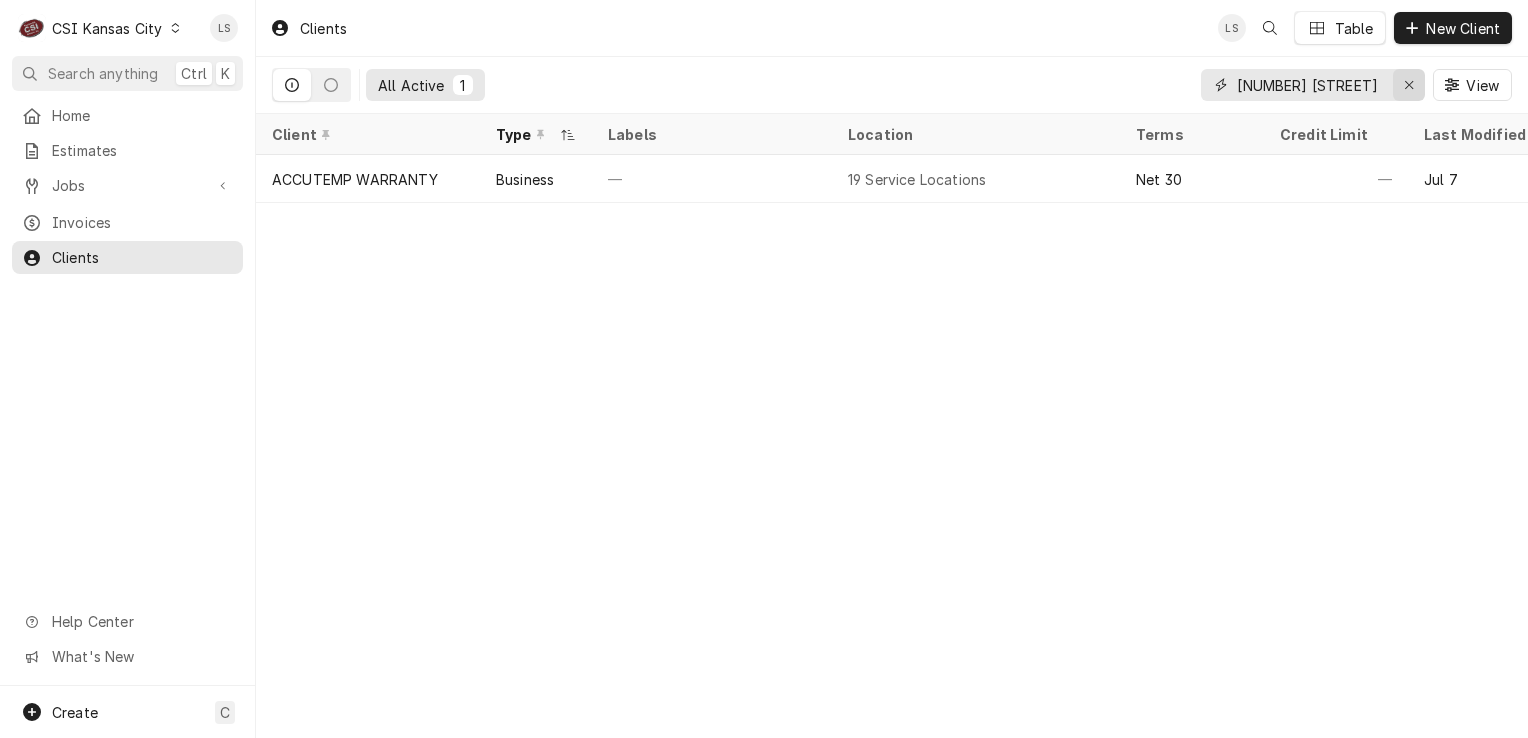 click 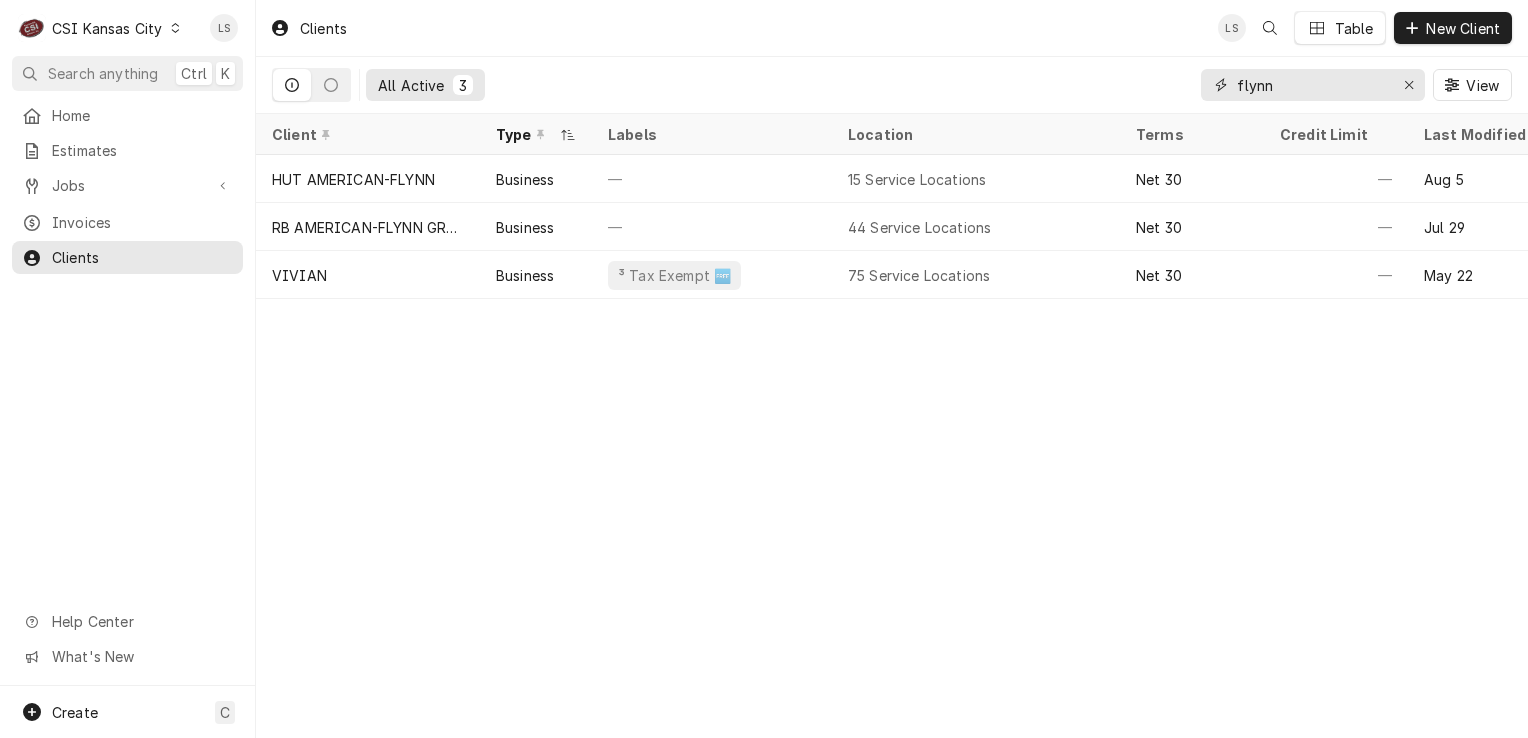 type on "flynn" 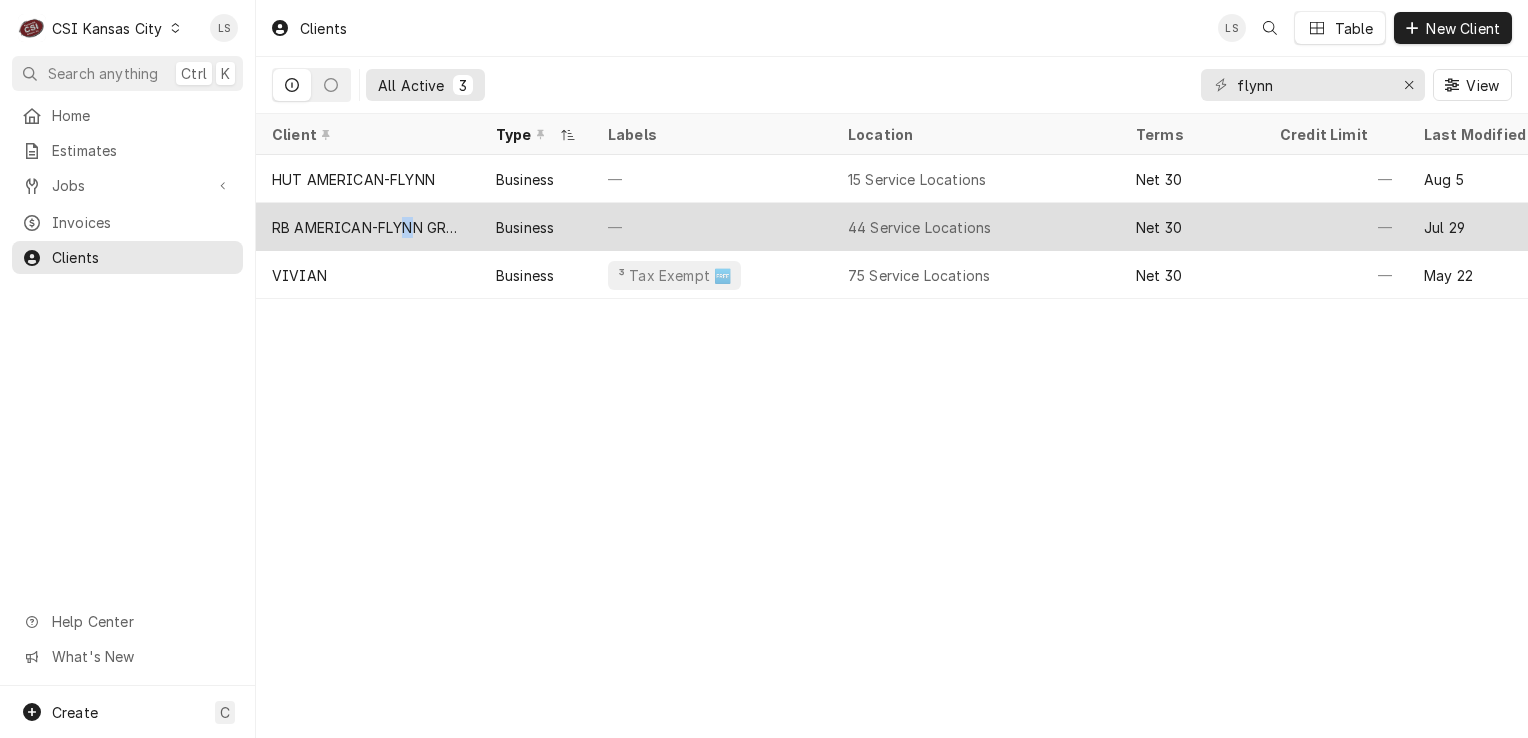 click on "RB AMERICAN-FLYNN GROUP" at bounding box center (368, 227) 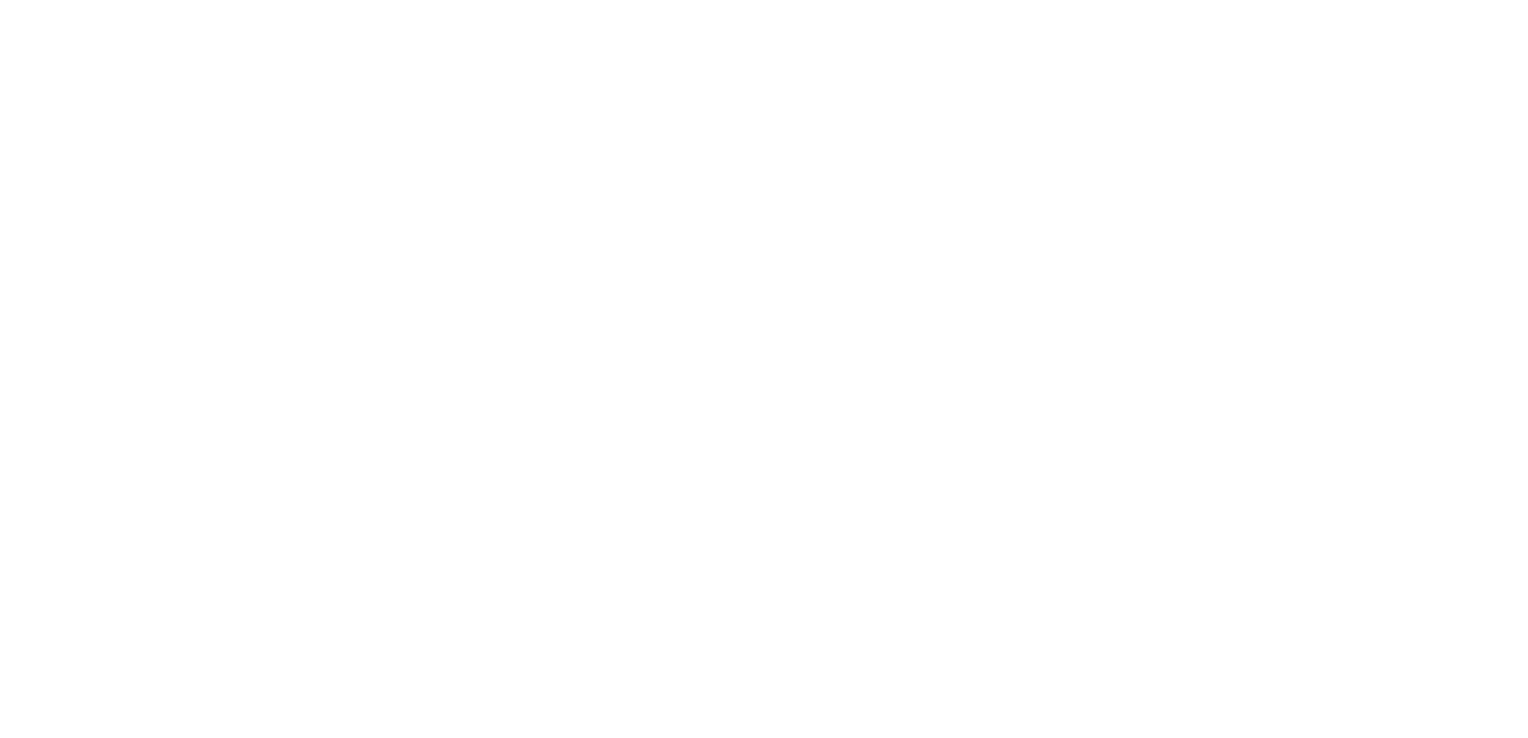 scroll, scrollTop: 0, scrollLeft: 0, axis: both 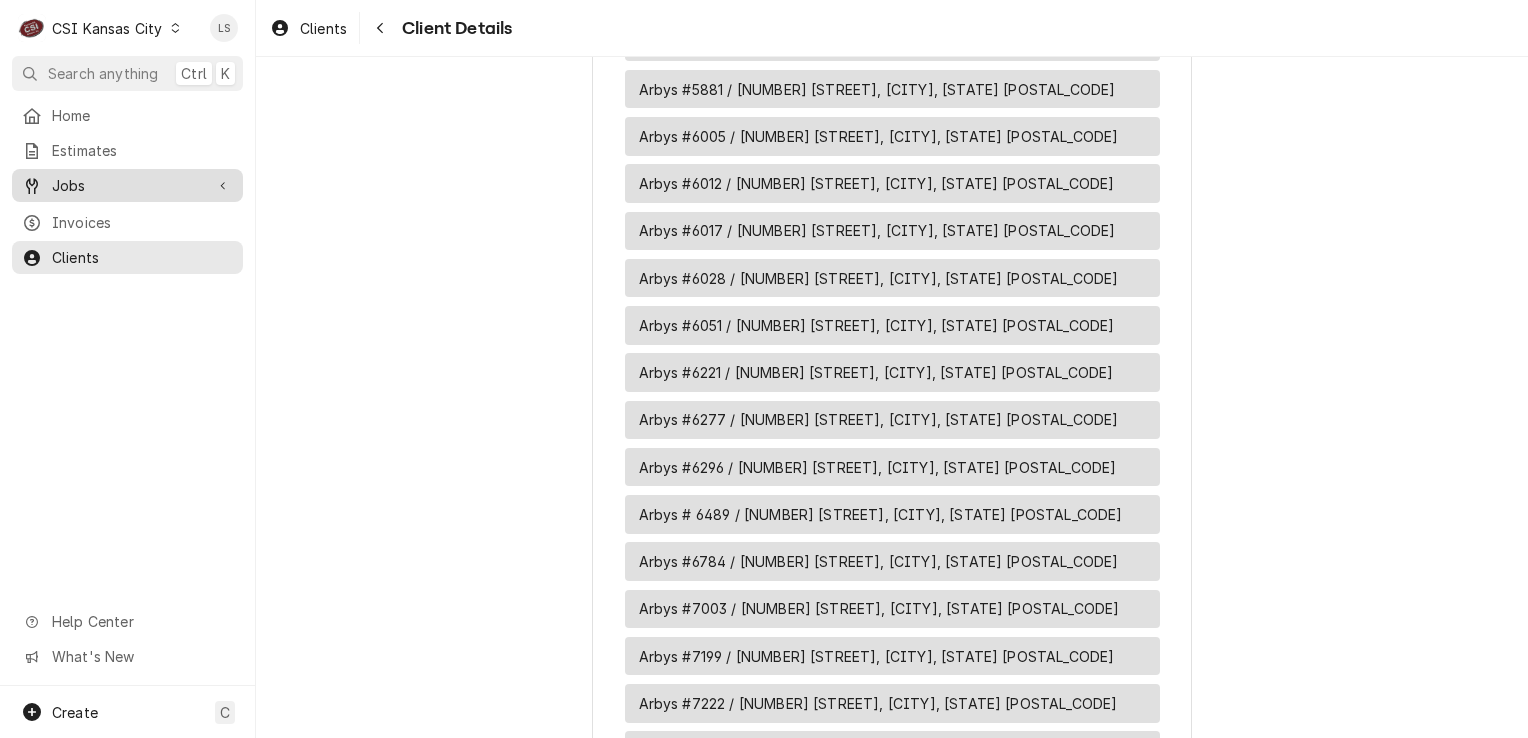 click on "Jobs" at bounding box center [127, 185] 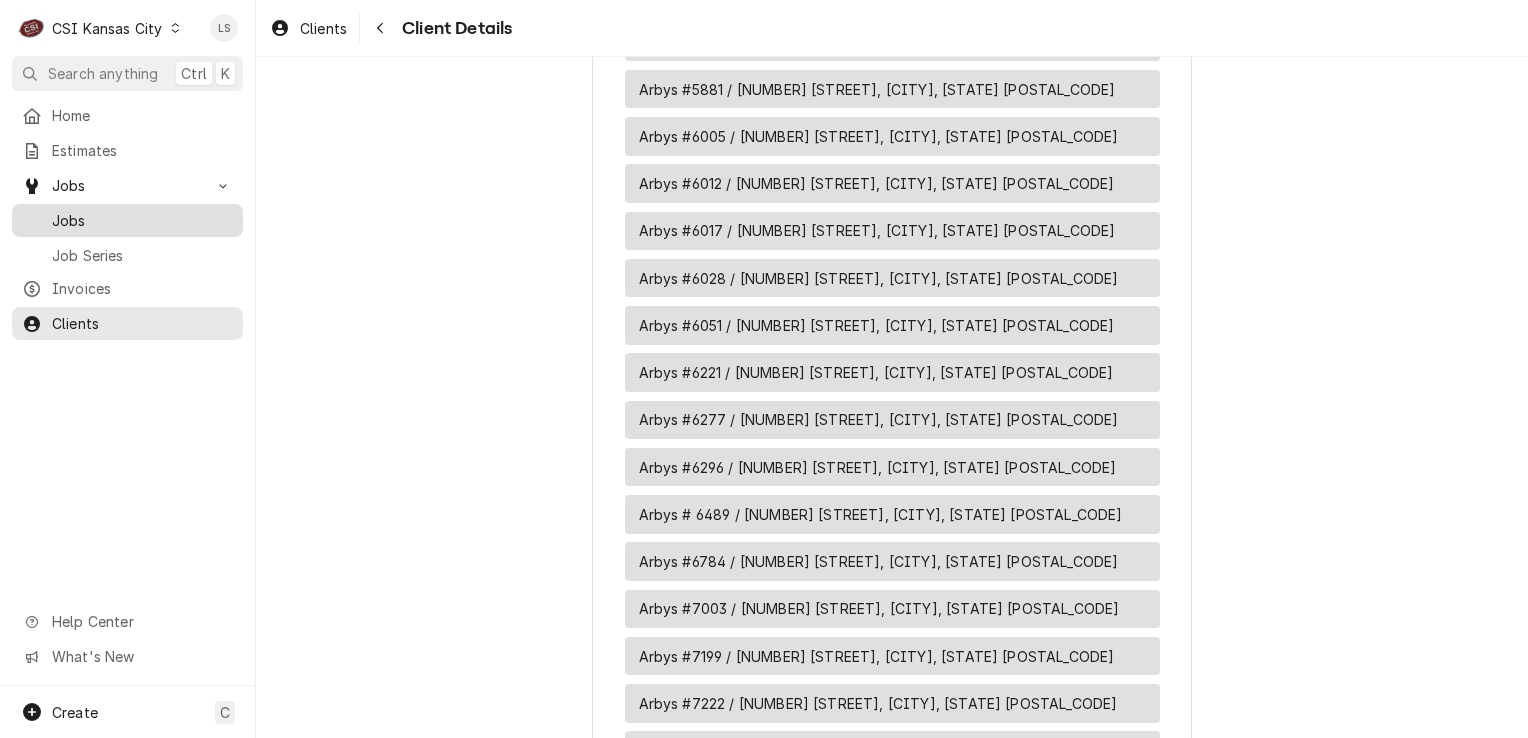click on "Jobs" at bounding box center (142, 220) 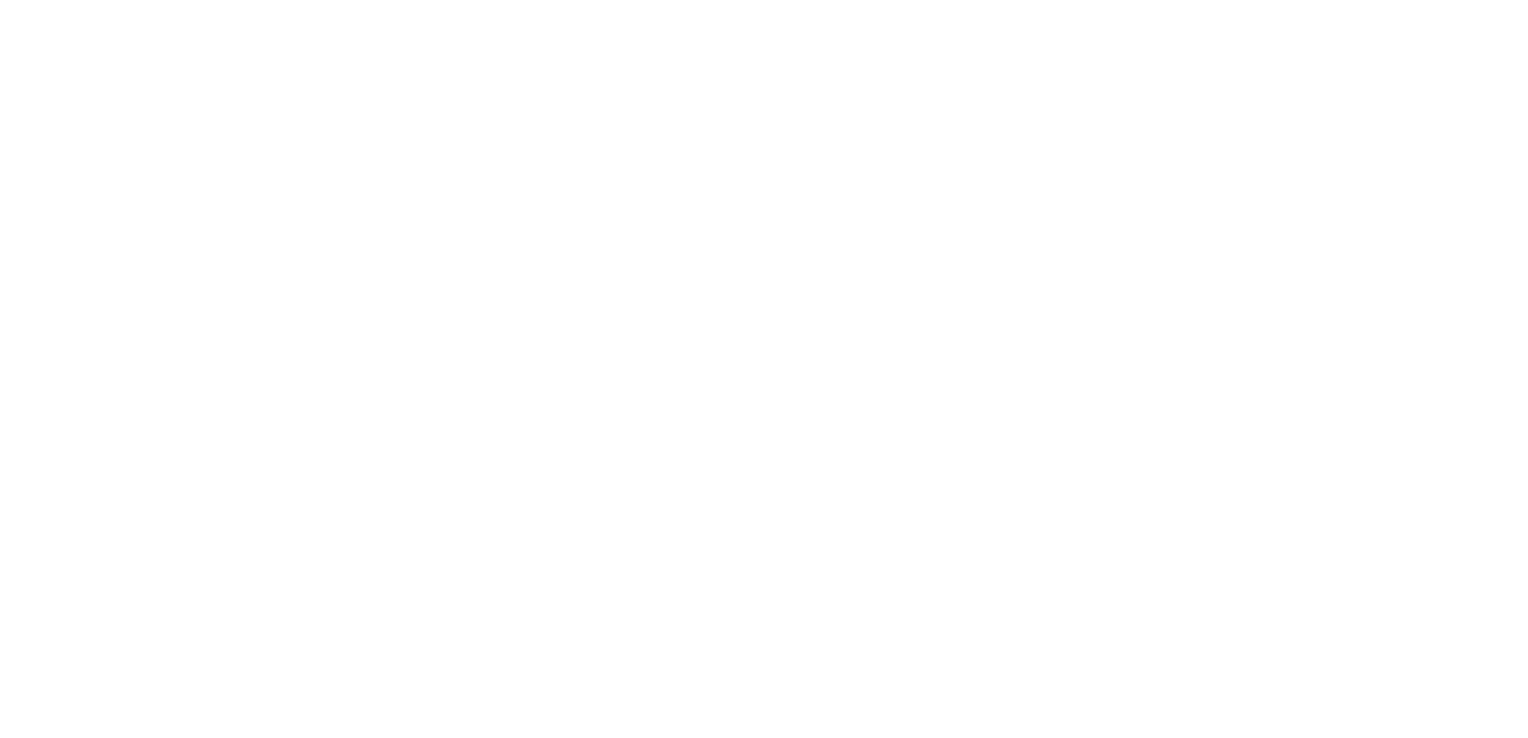 scroll, scrollTop: 0, scrollLeft: 0, axis: both 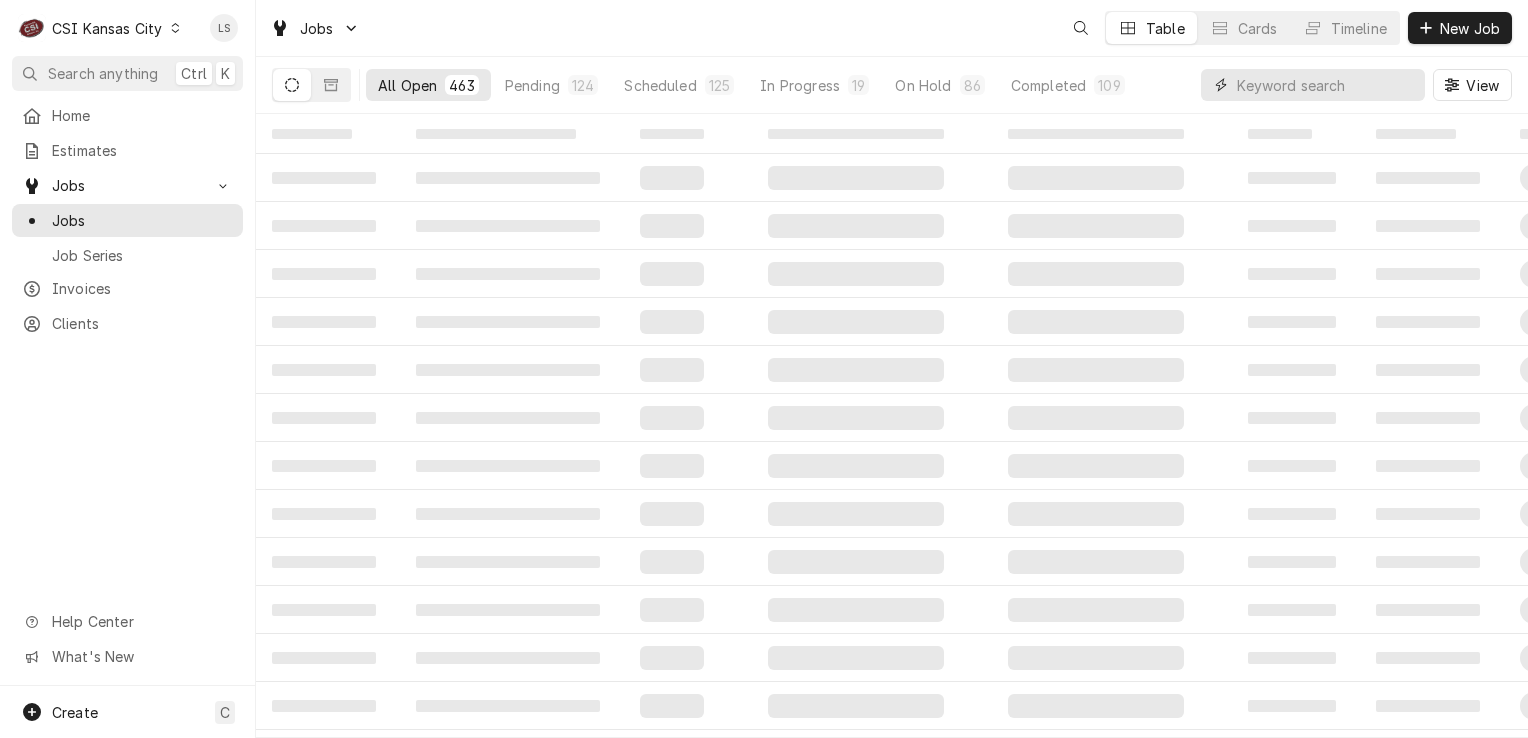 click at bounding box center (1326, 85) 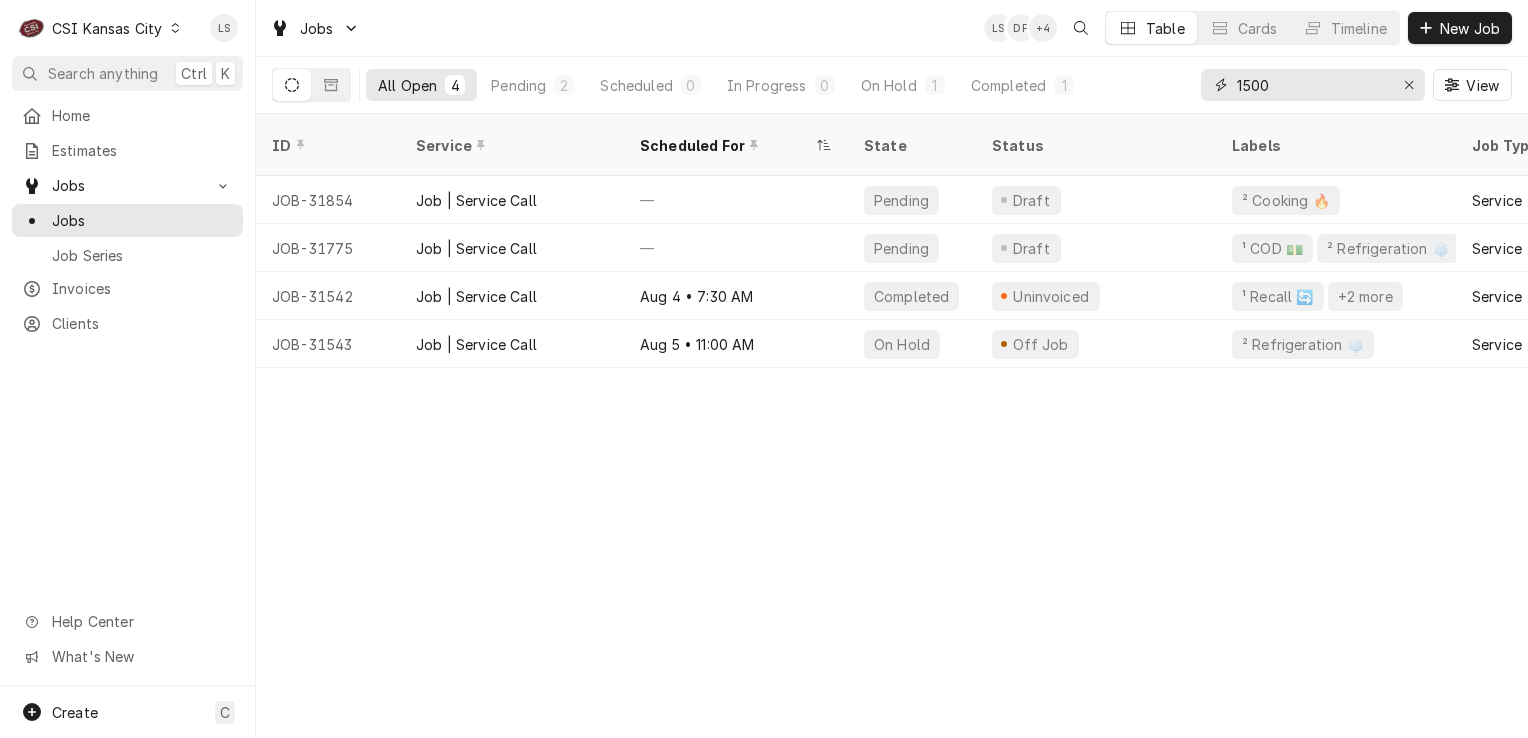type on "1500" 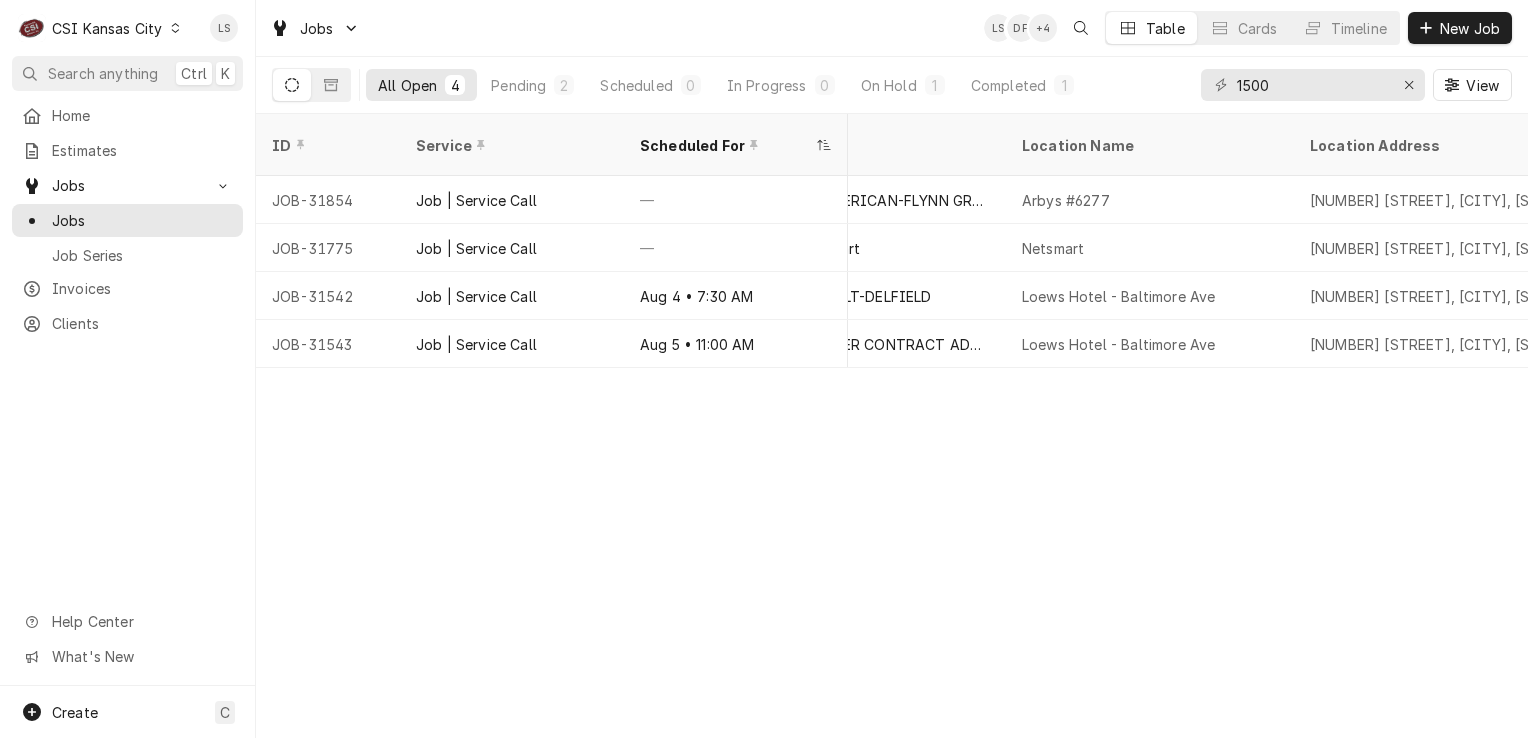 scroll, scrollTop: 0, scrollLeft: 0, axis: both 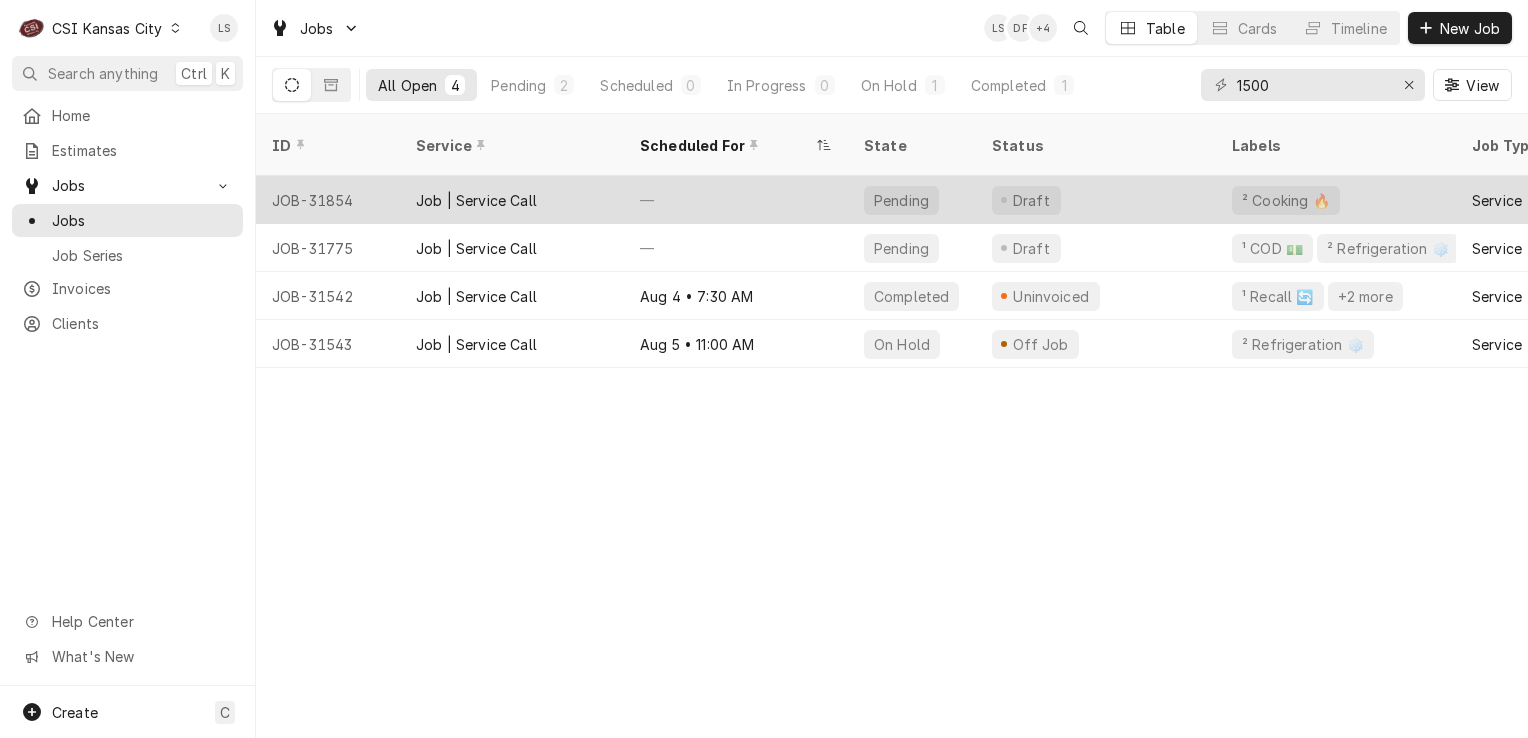 click on "JOB-31854" at bounding box center (328, 200) 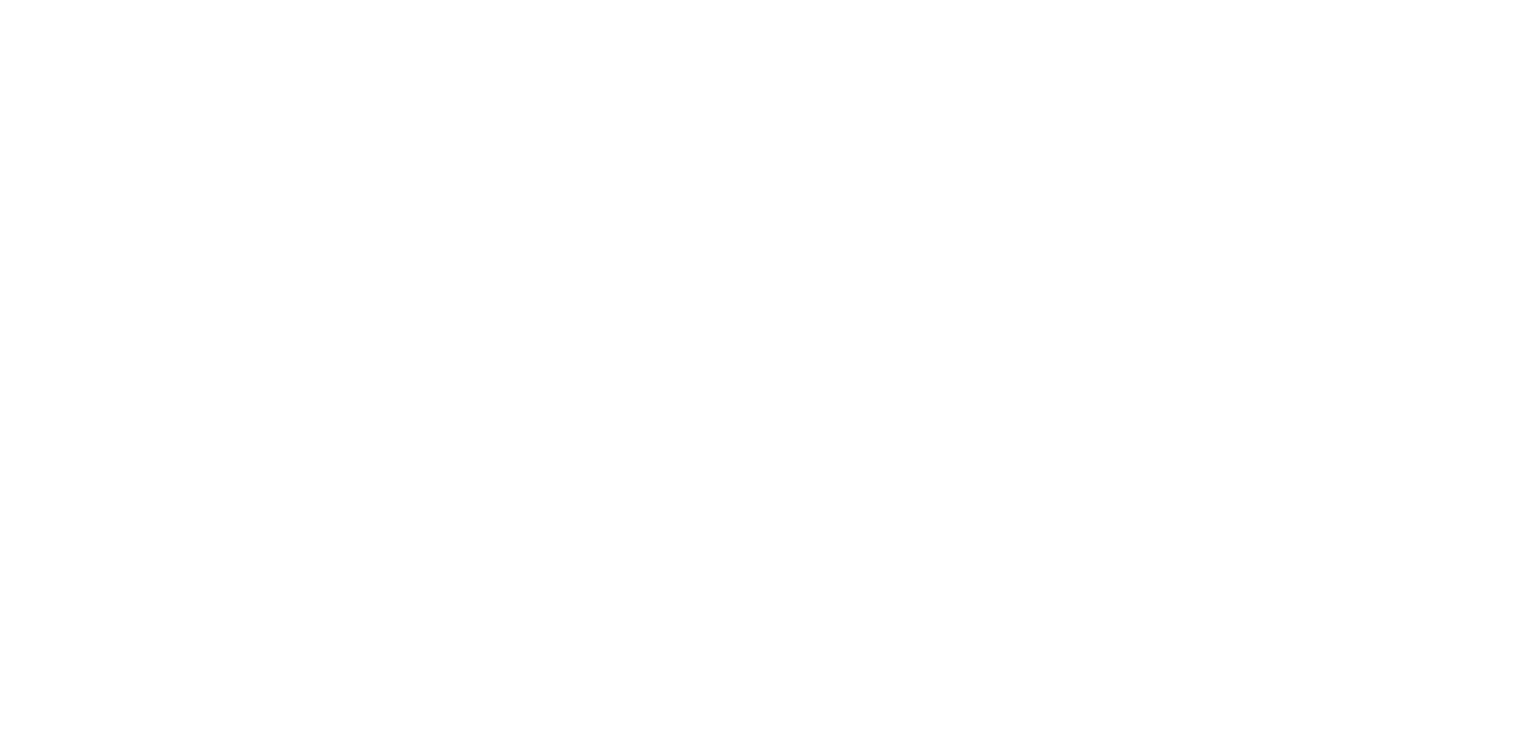 scroll, scrollTop: 0, scrollLeft: 0, axis: both 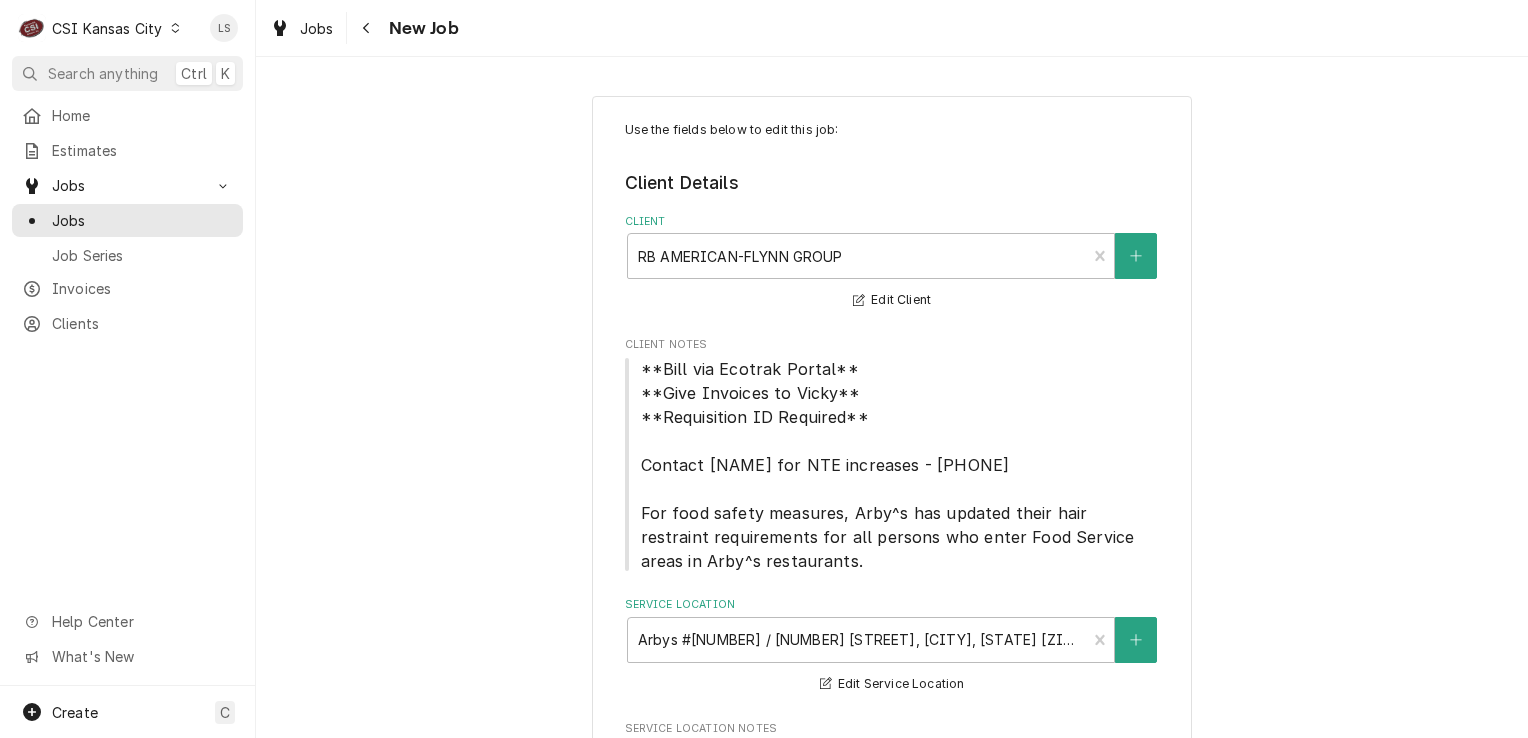 type on "x" 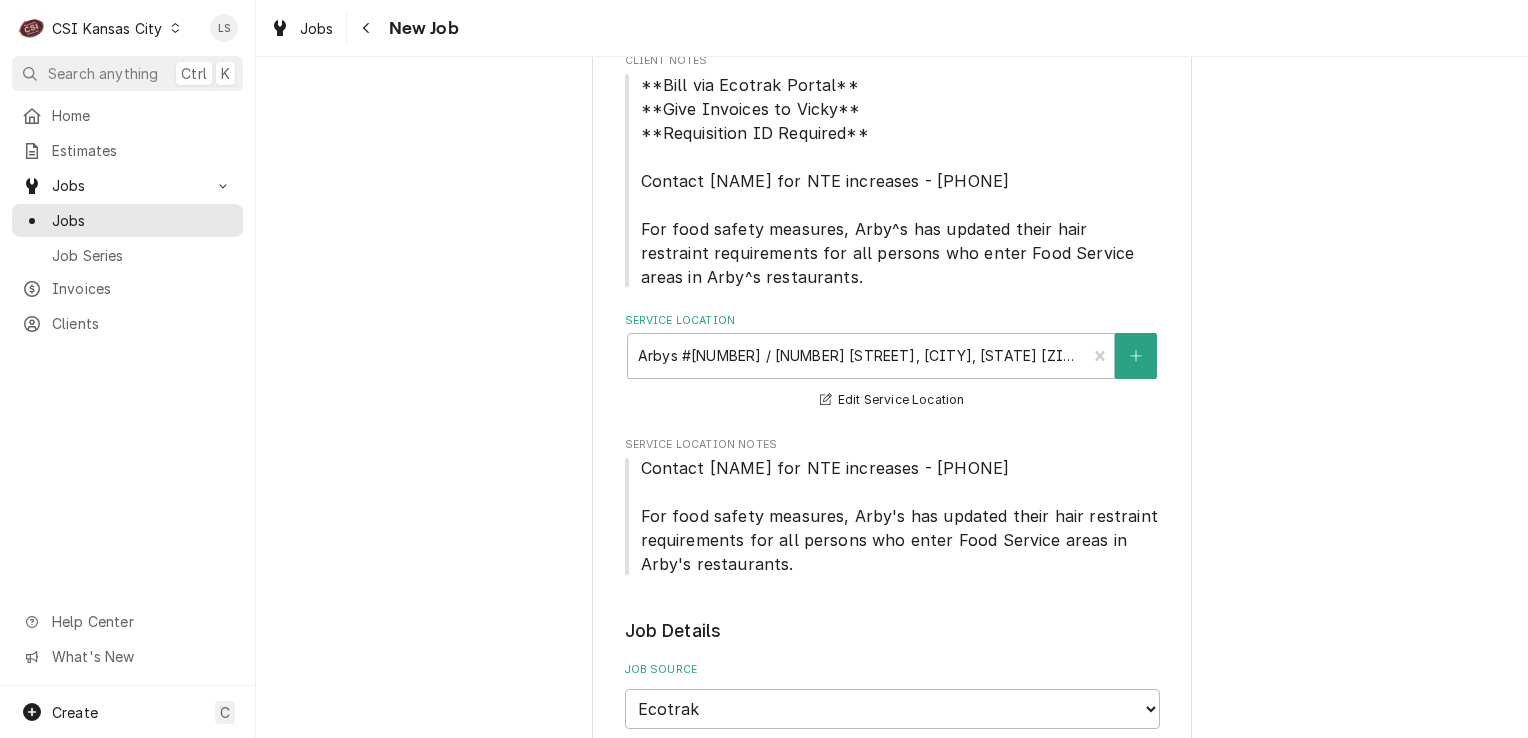 scroll, scrollTop: 600, scrollLeft: 0, axis: vertical 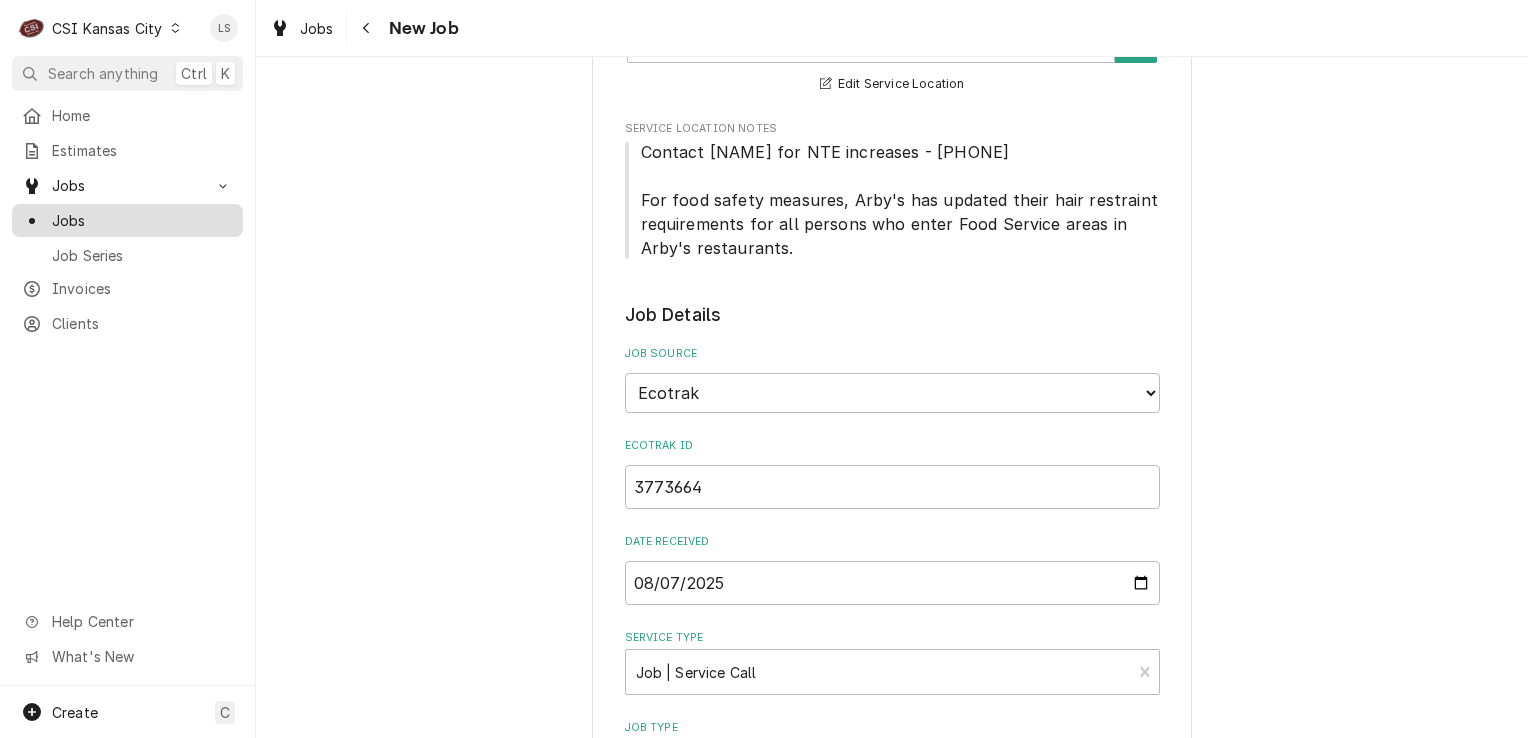 click on "Jobs" at bounding box center (142, 220) 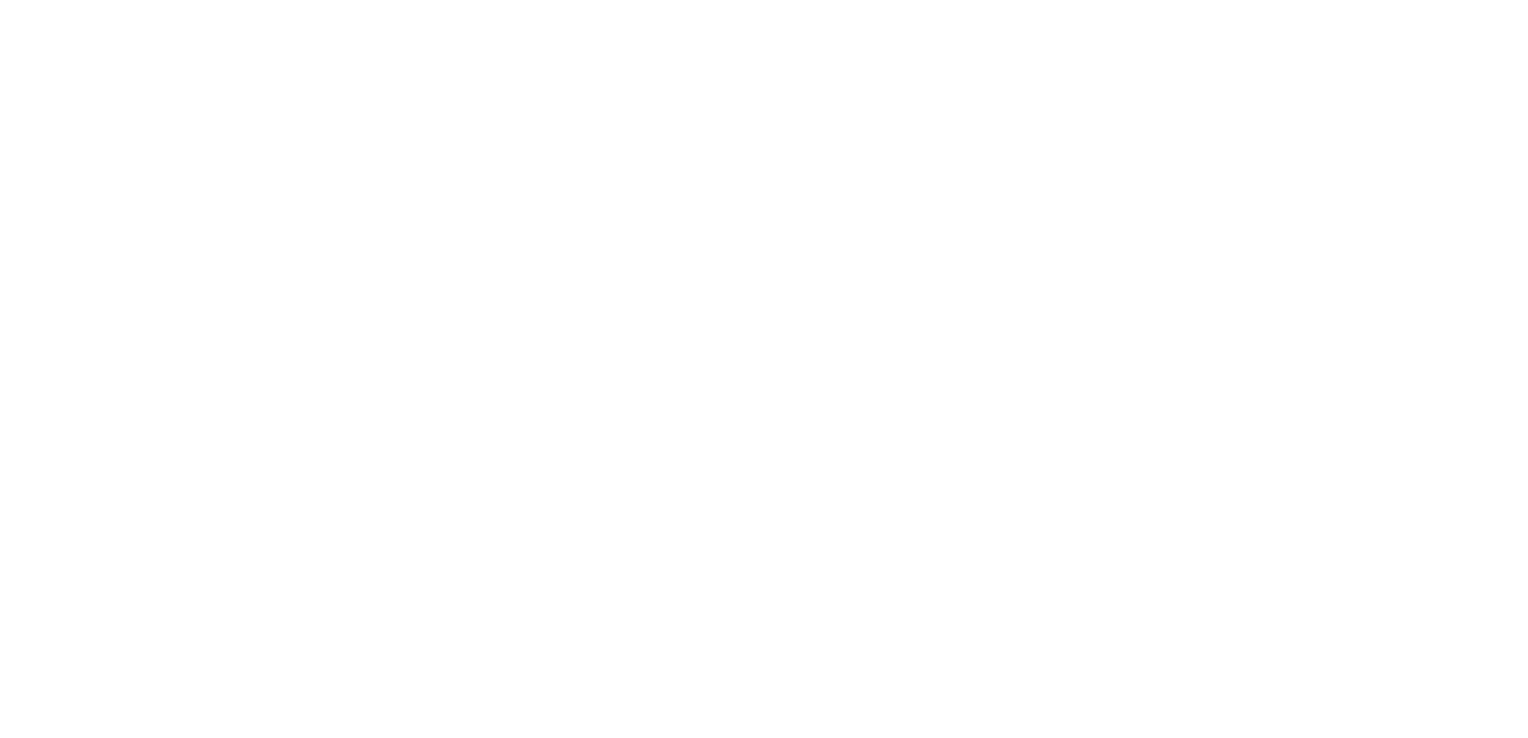 scroll, scrollTop: 0, scrollLeft: 0, axis: both 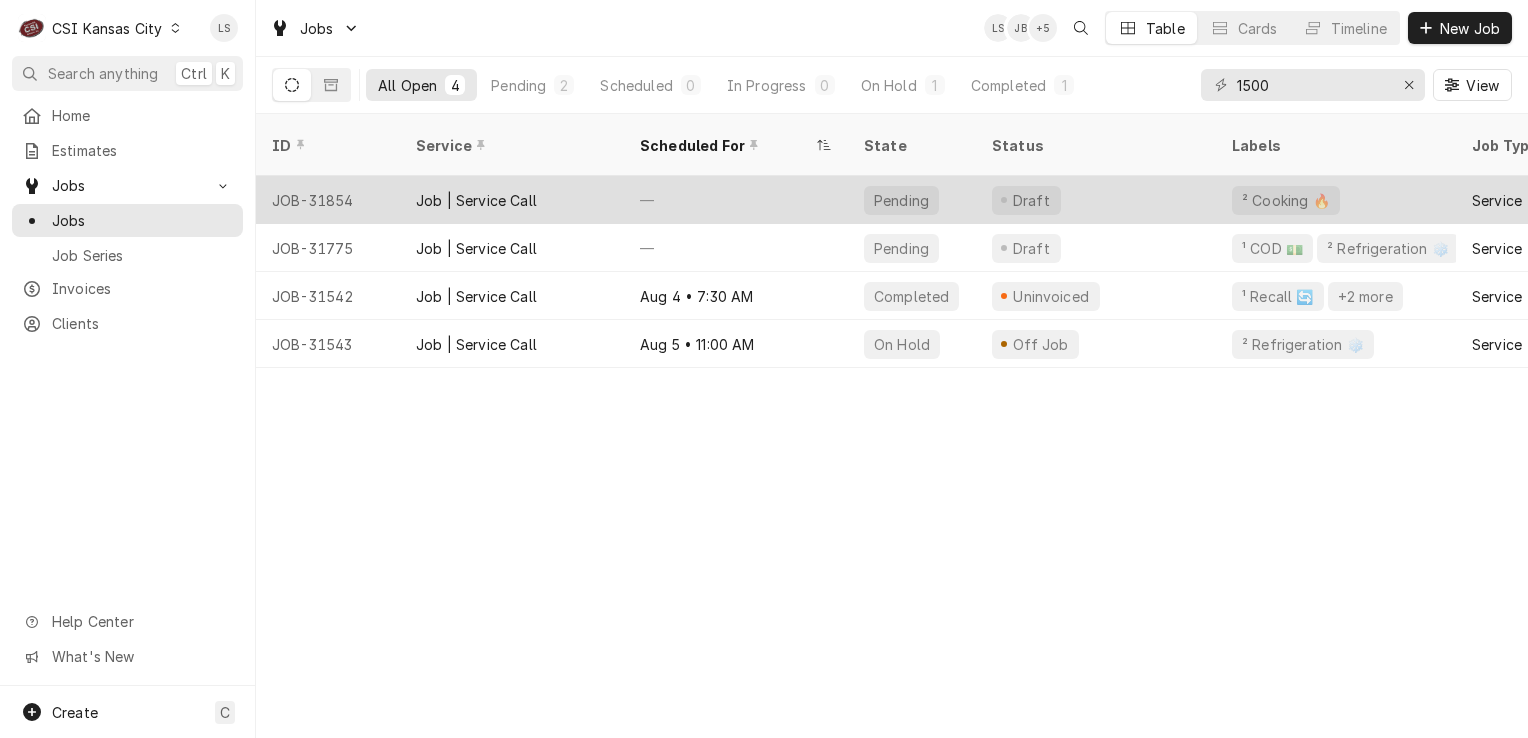 click on "JOB-31854" at bounding box center [328, 200] 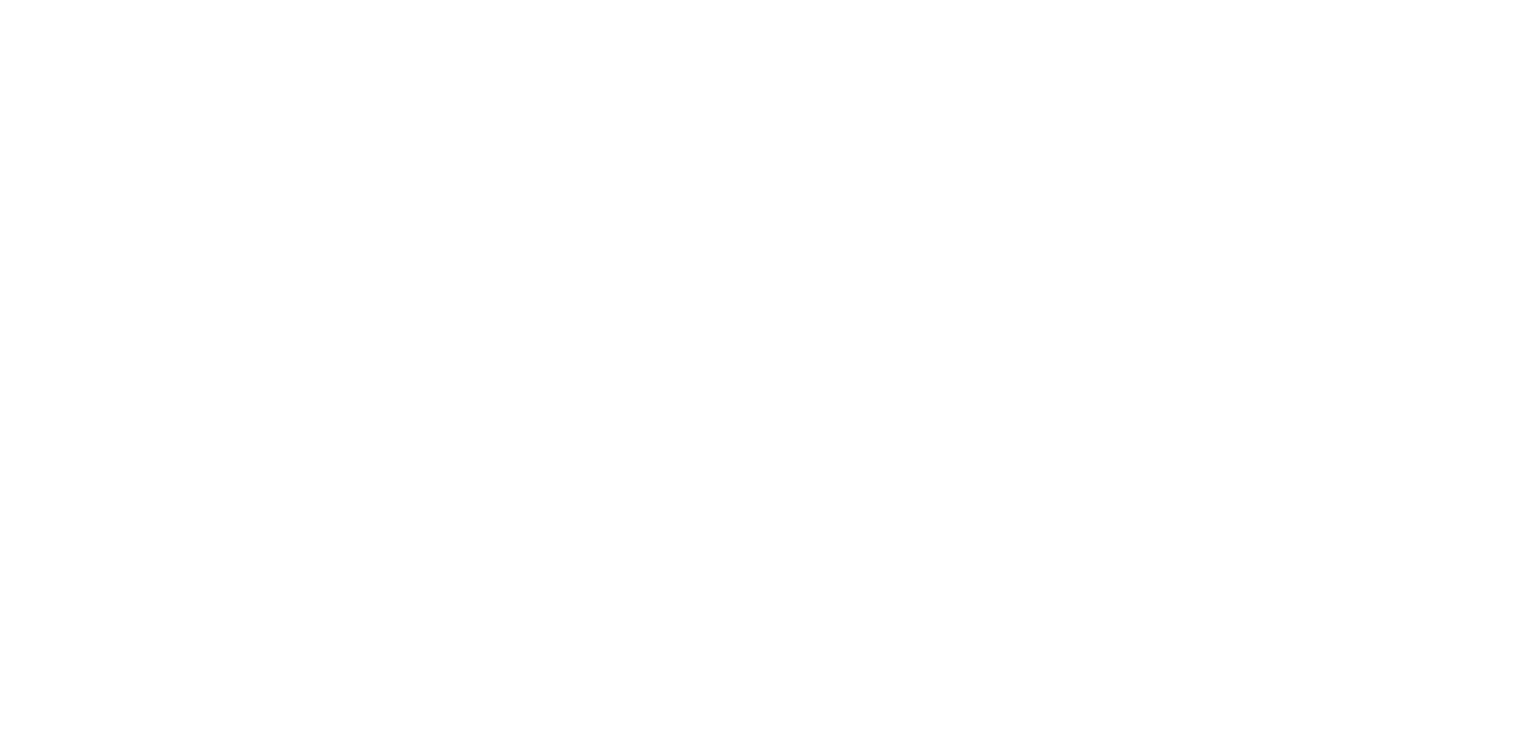 scroll, scrollTop: 0, scrollLeft: 0, axis: both 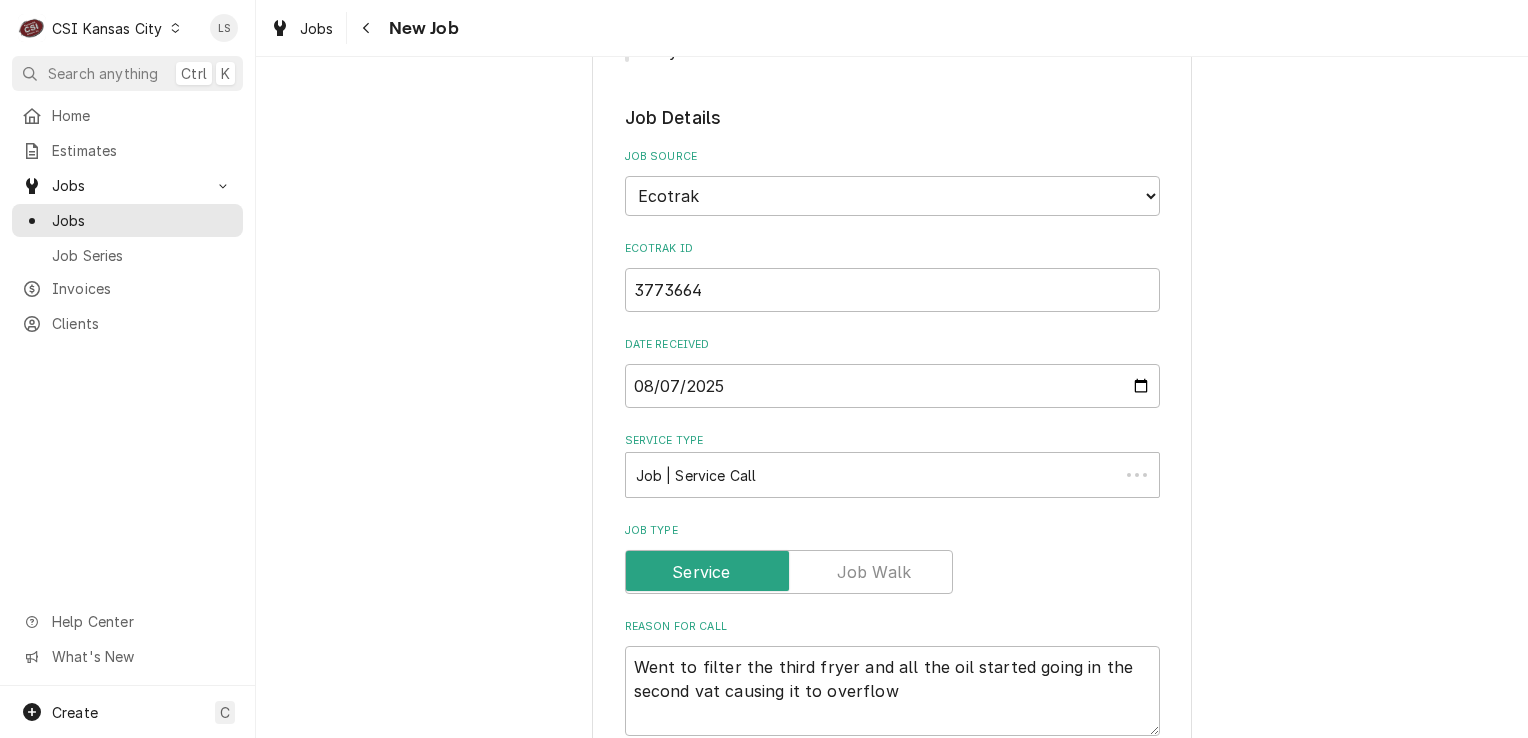 type on "x" 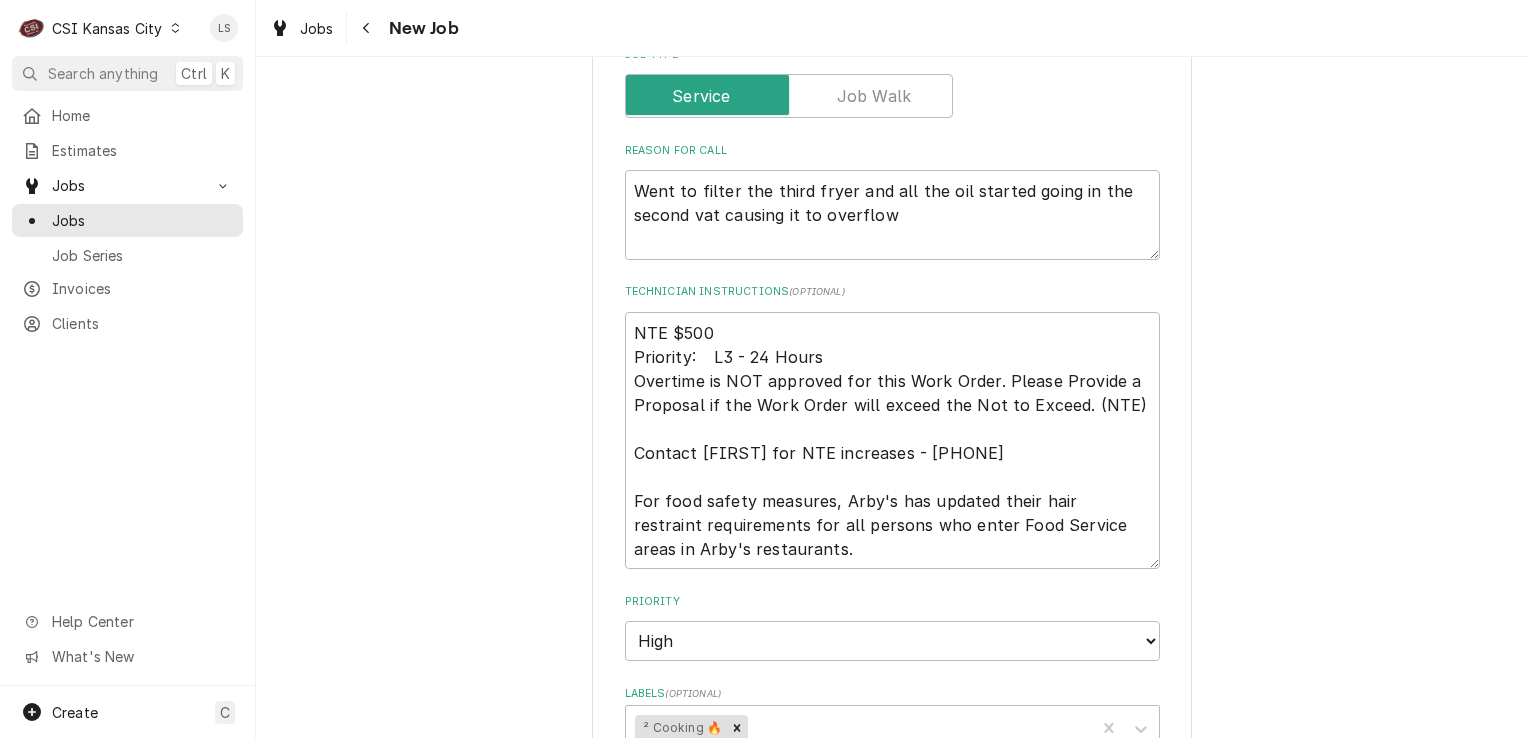 scroll, scrollTop: 1300, scrollLeft: 0, axis: vertical 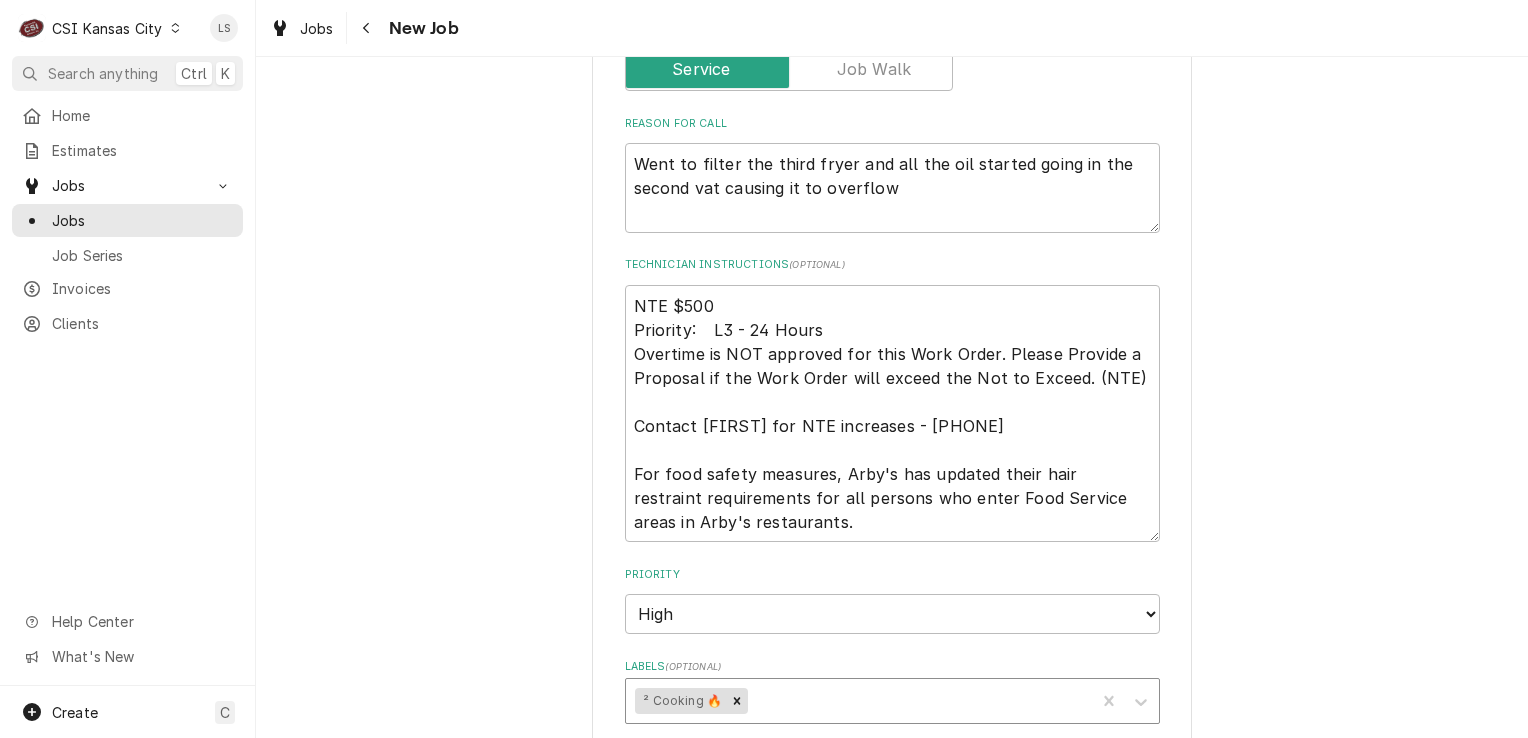 click at bounding box center [919, 701] 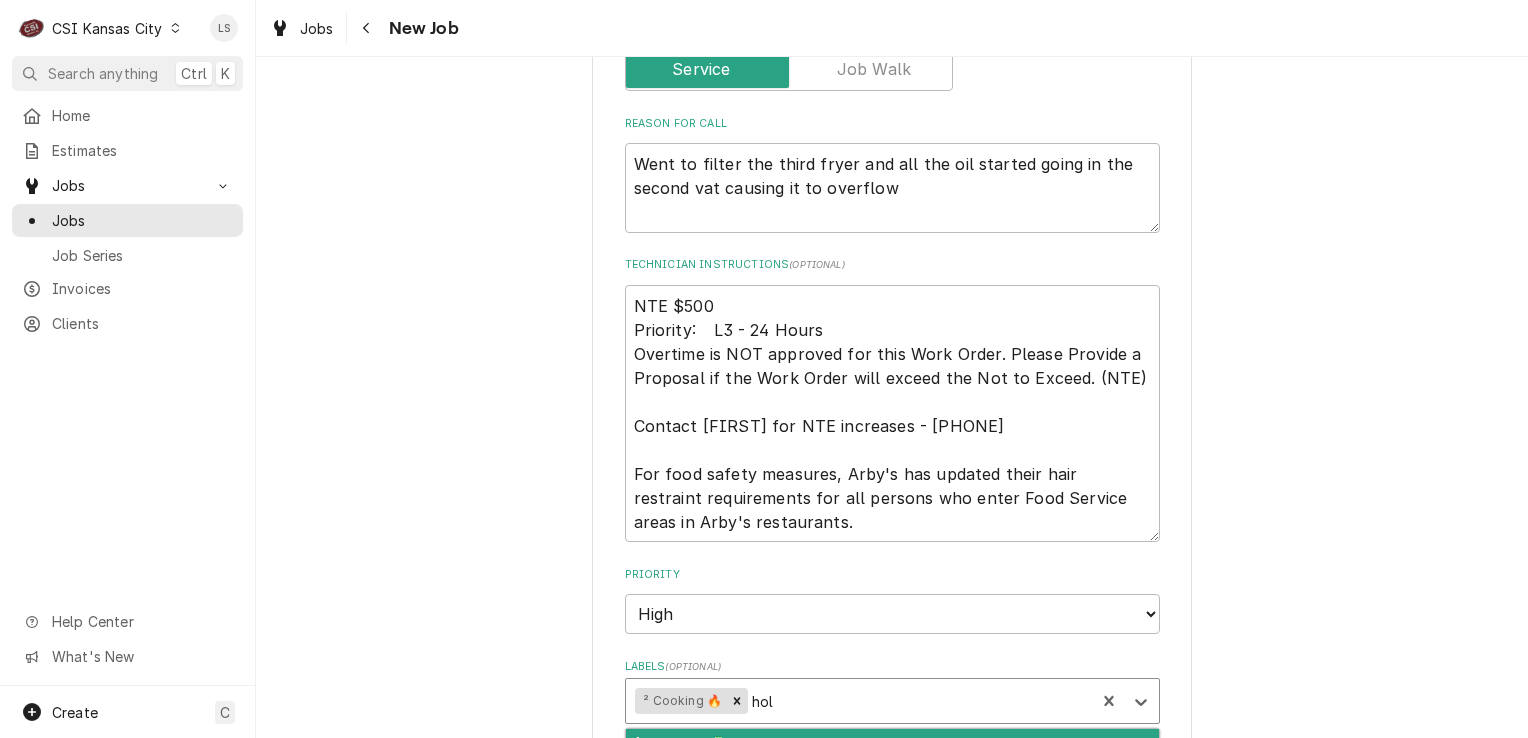 type on "hold" 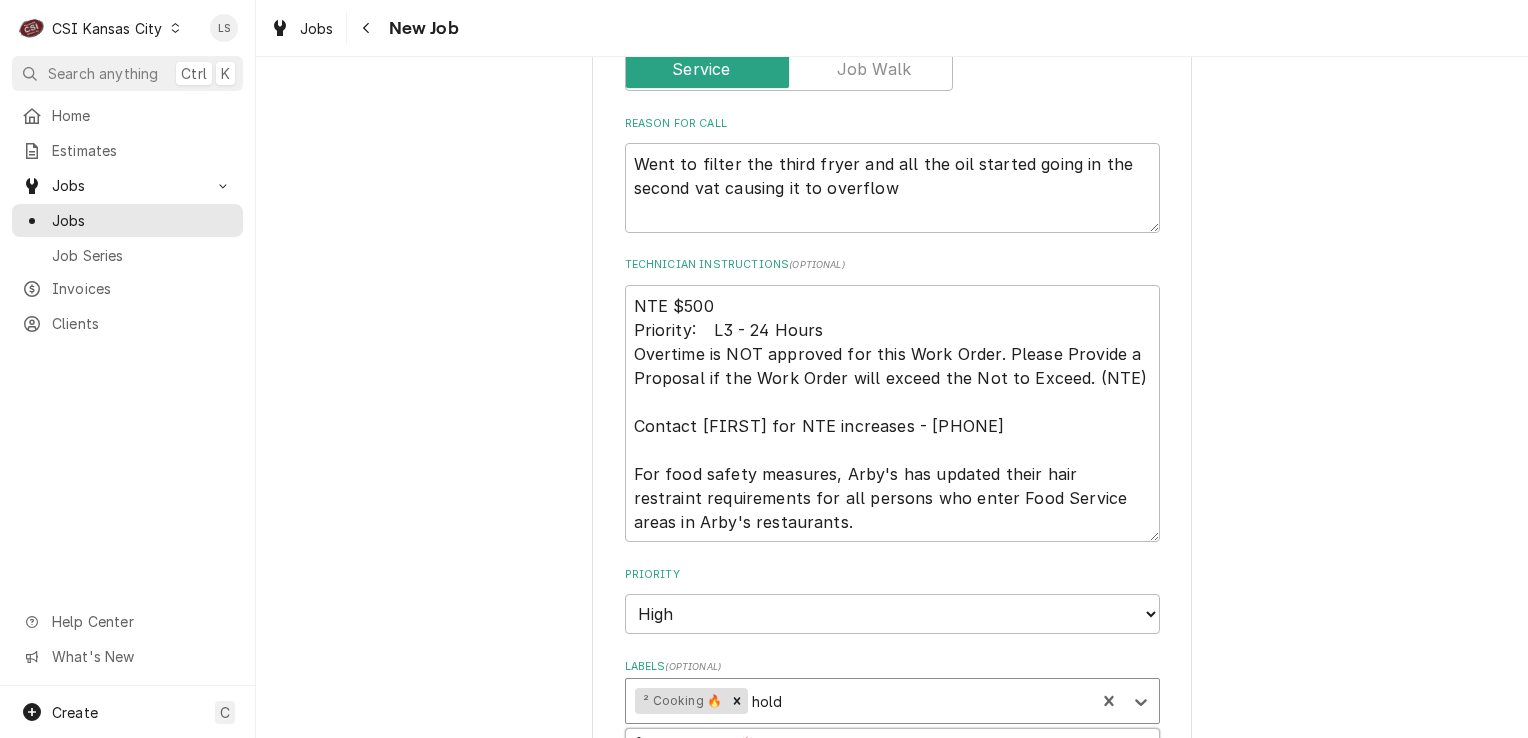type on "x" 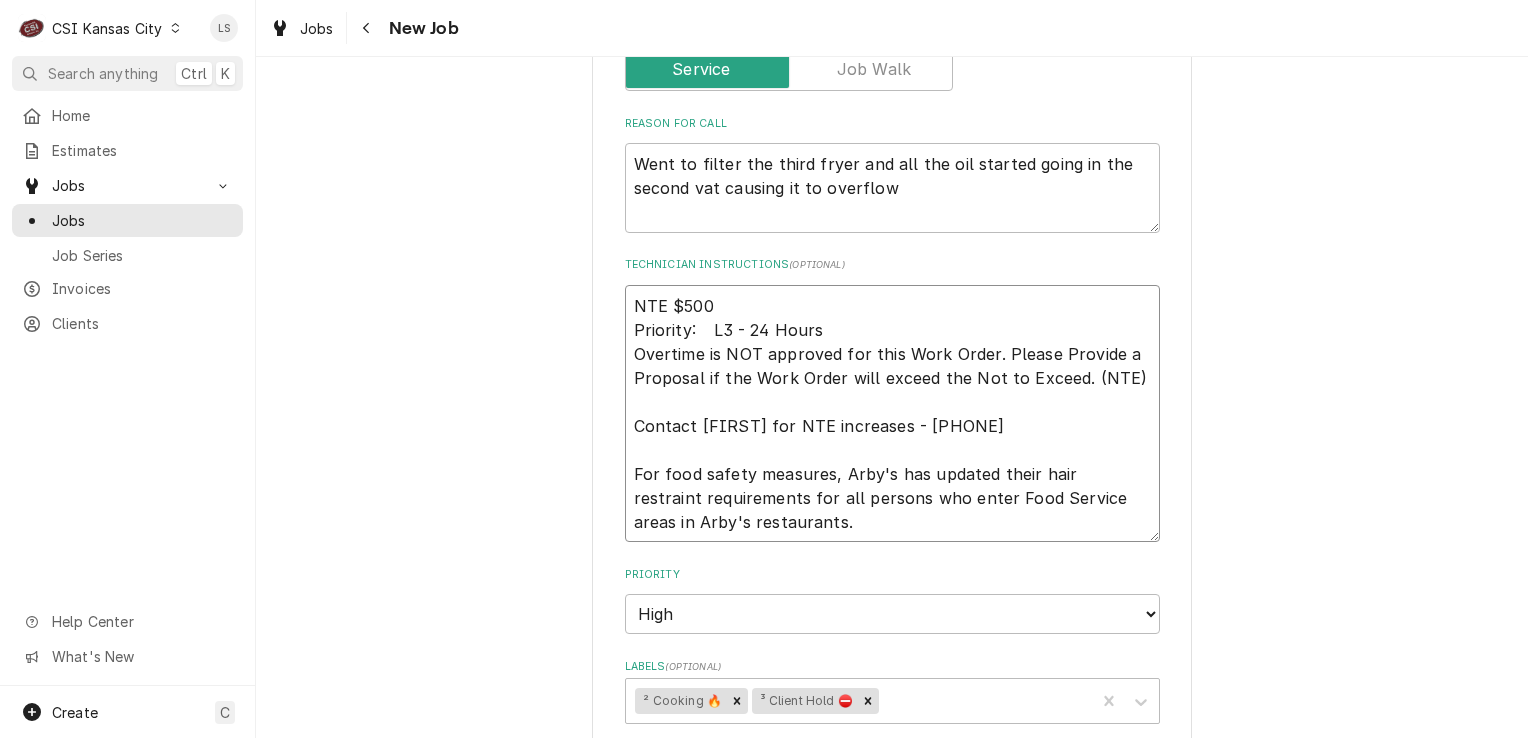 click on "NTE $500
Priority:	L3 - 24 Hours
Overtime is NOT approved for this Work Order. Please Provide a Proposal if the Work Order will exceed the Not to Exceed. (NTE)
Contact [FIRST] for NTE increases - [PHONE]
For food safety measures, Arby's has updated their hair restraint requirements for all persons who enter Food Service areas in Arby's restaurants." at bounding box center (892, 414) 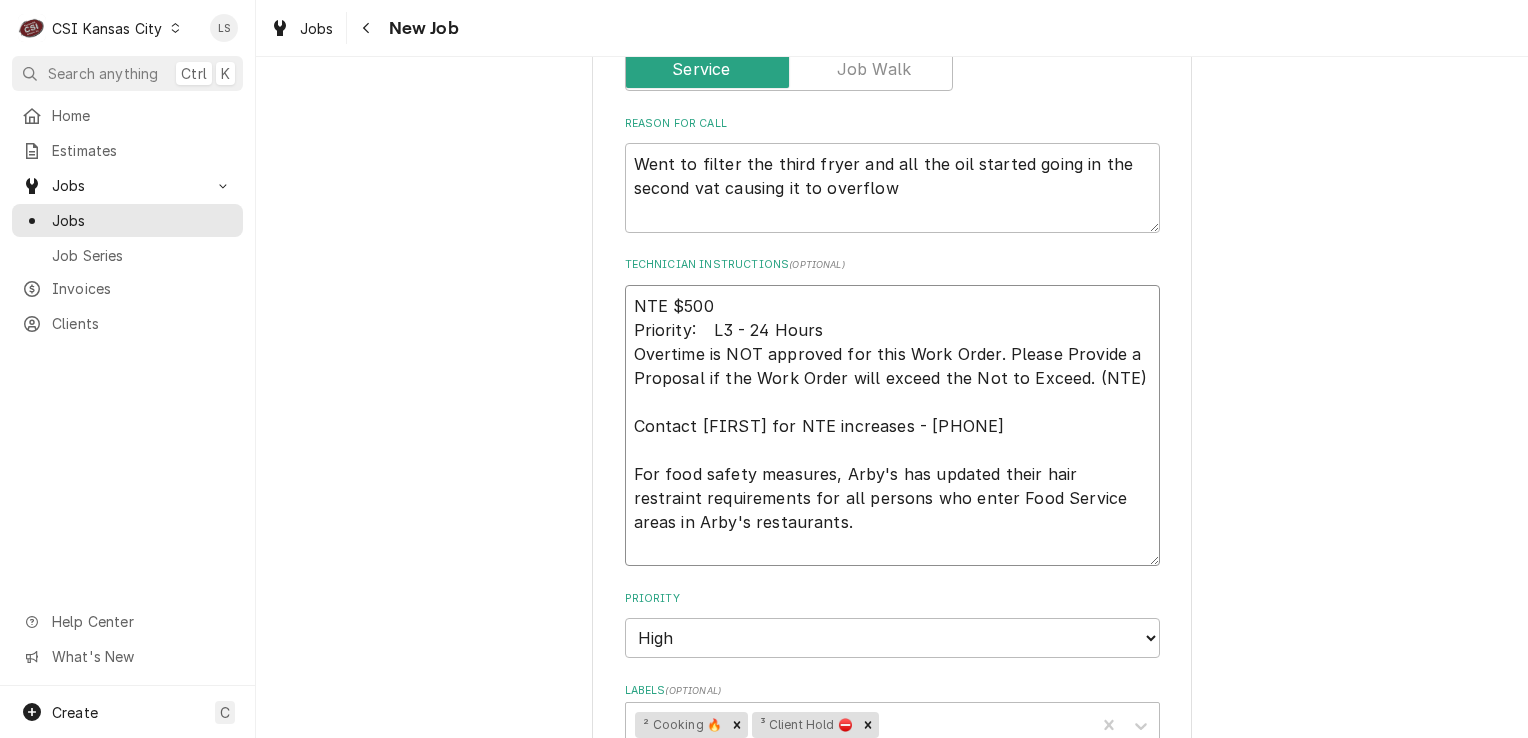 type on "x" 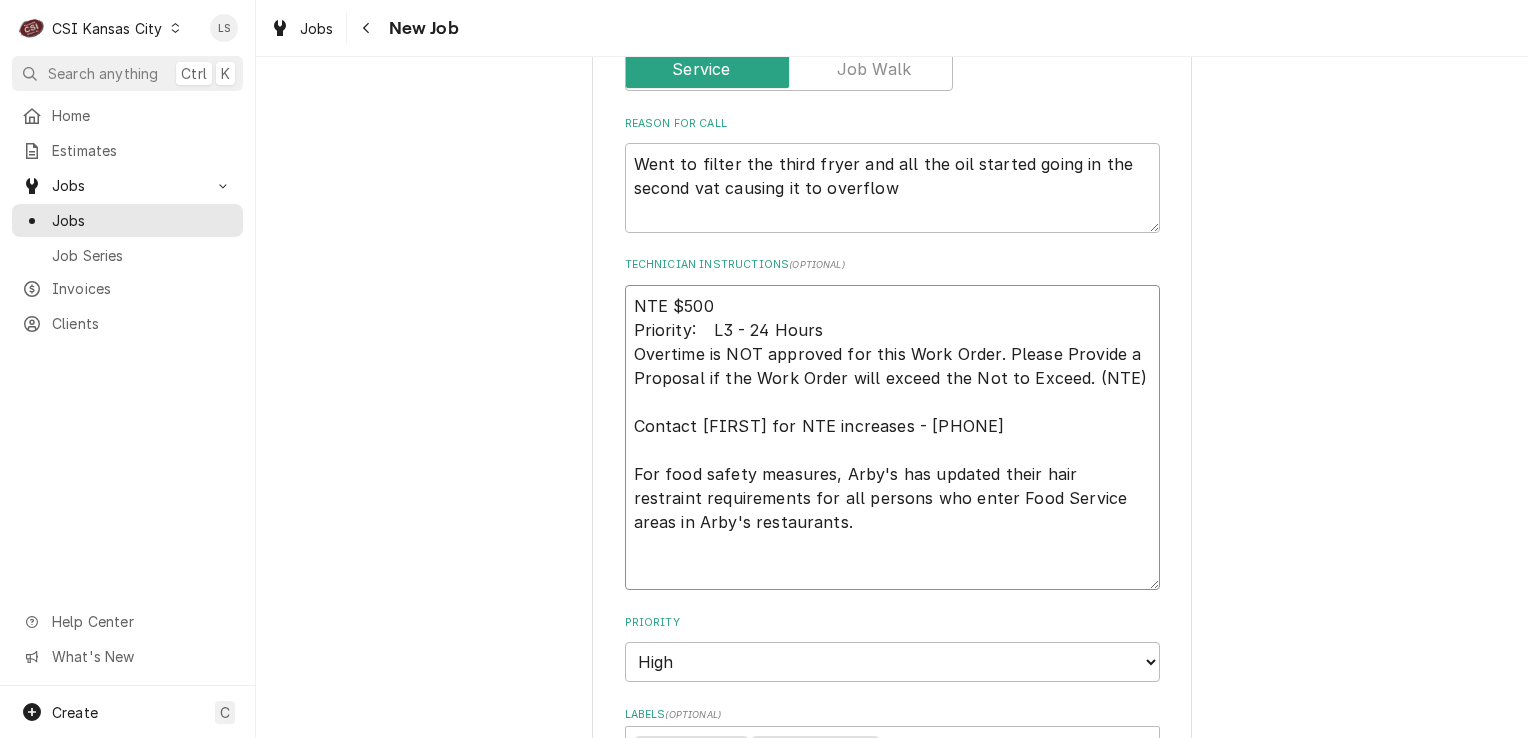 type on "x" 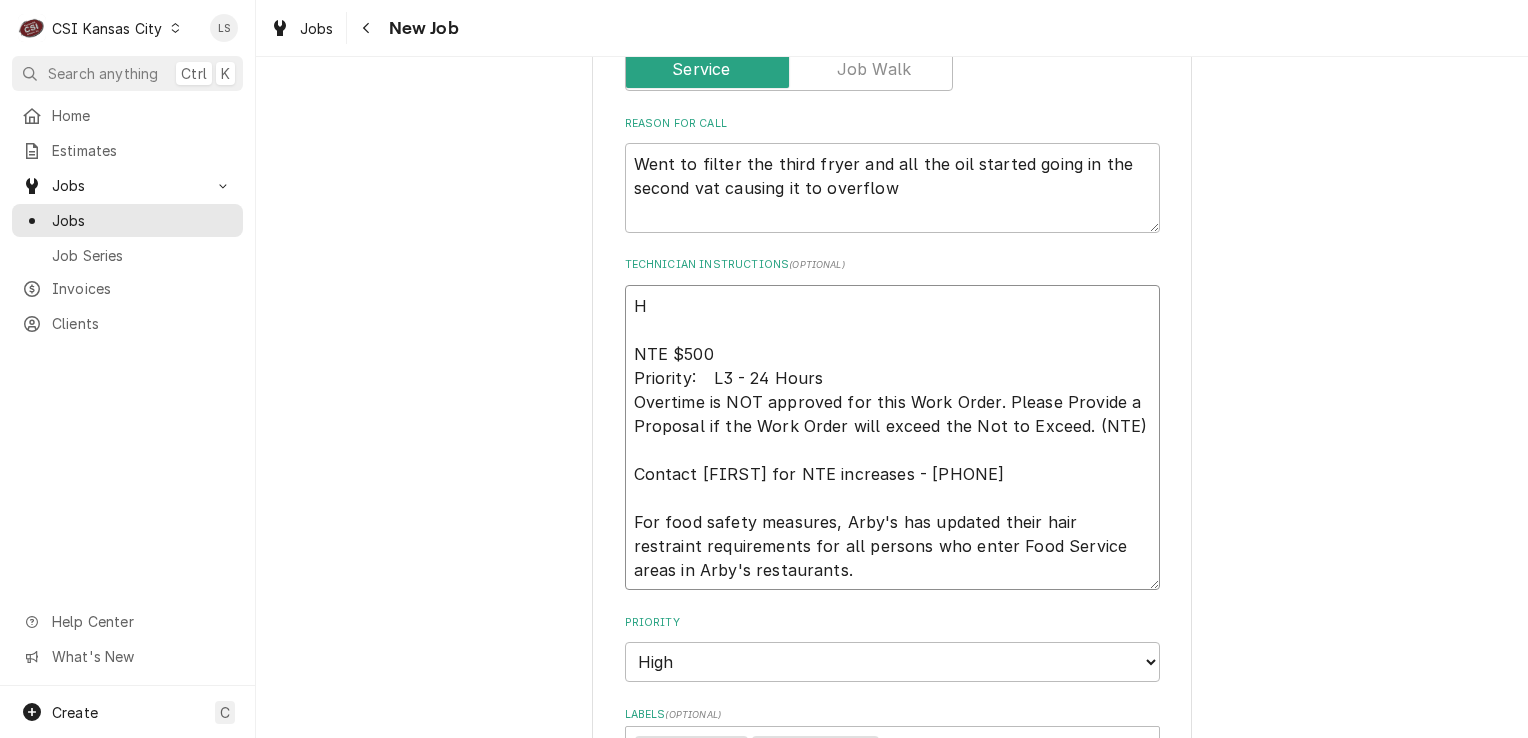 type on "x" 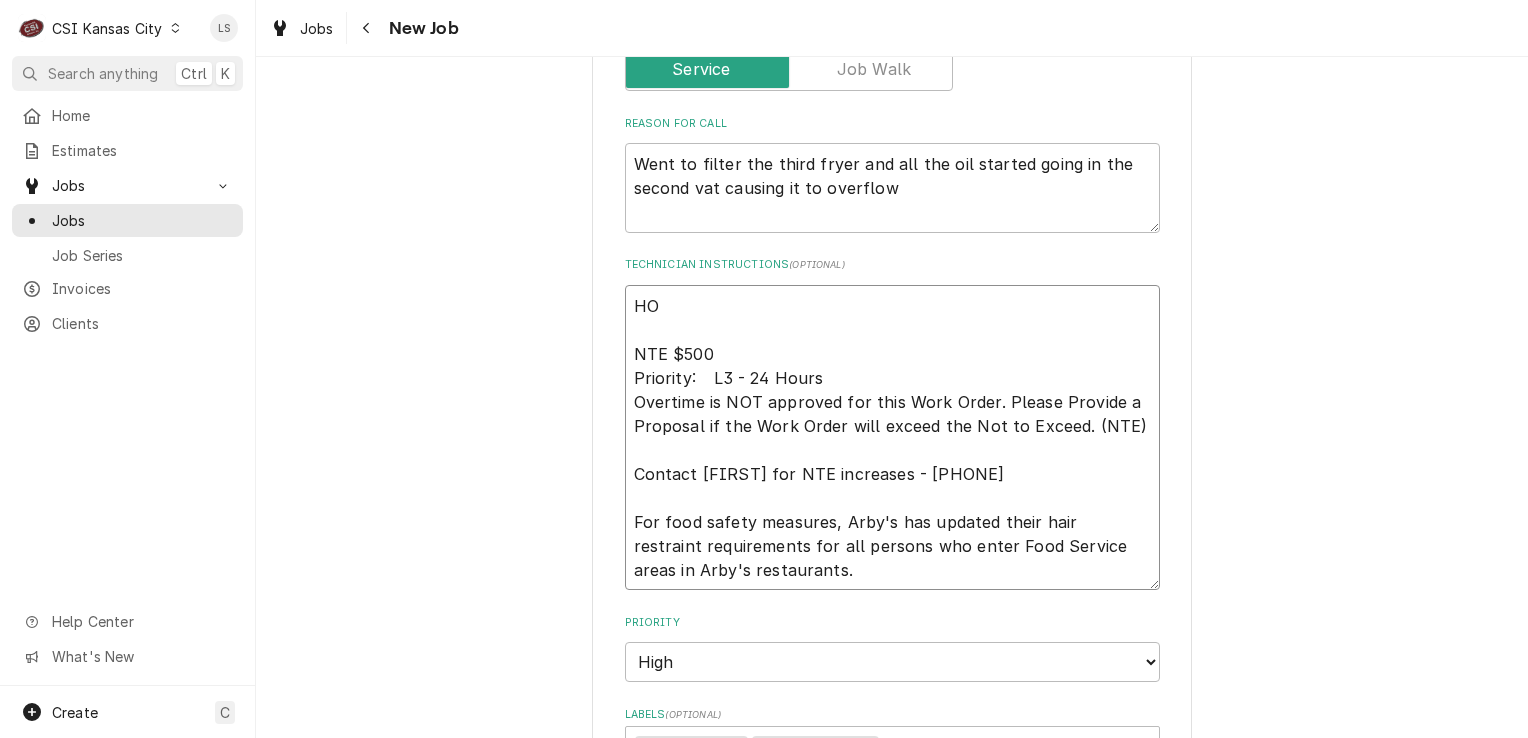 type on "x" 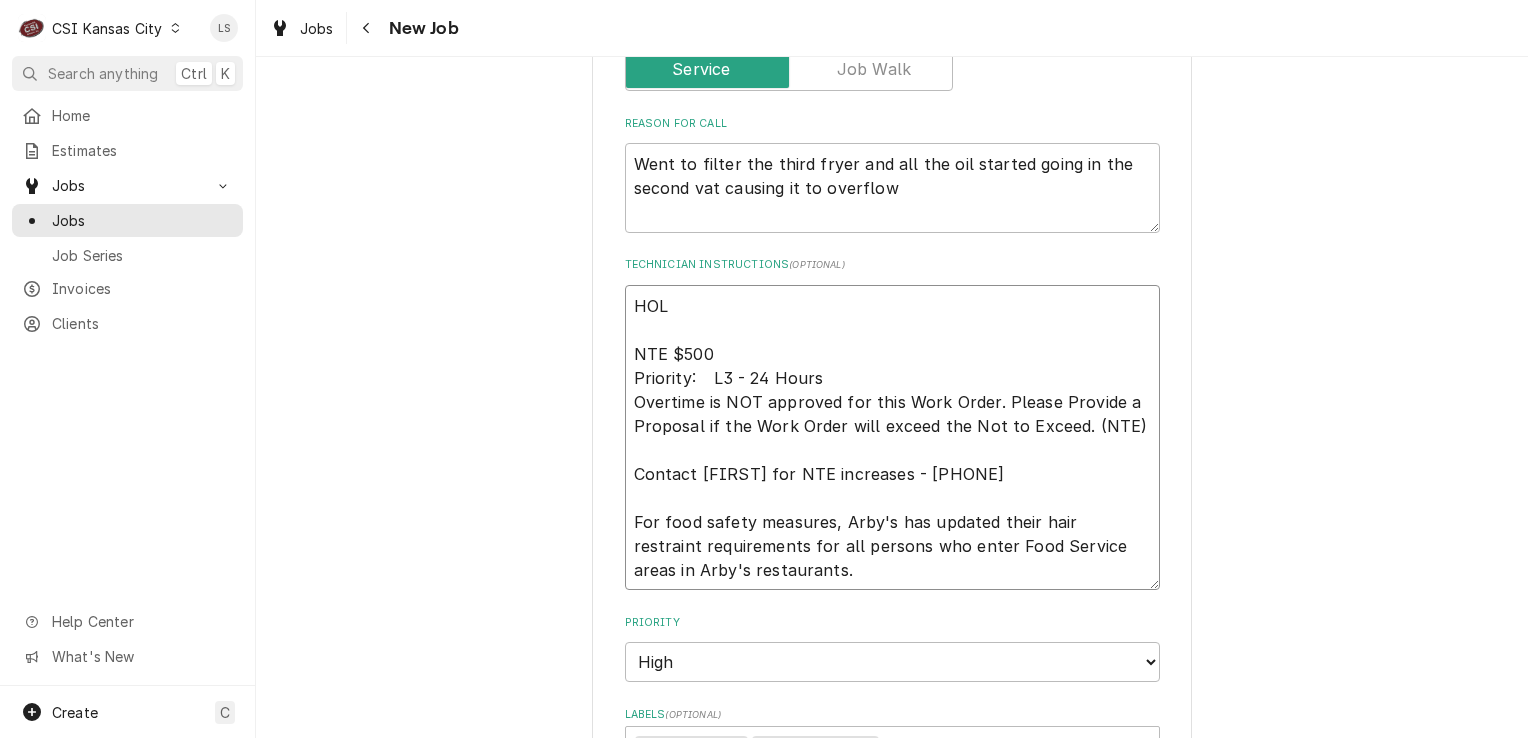 type on "x" 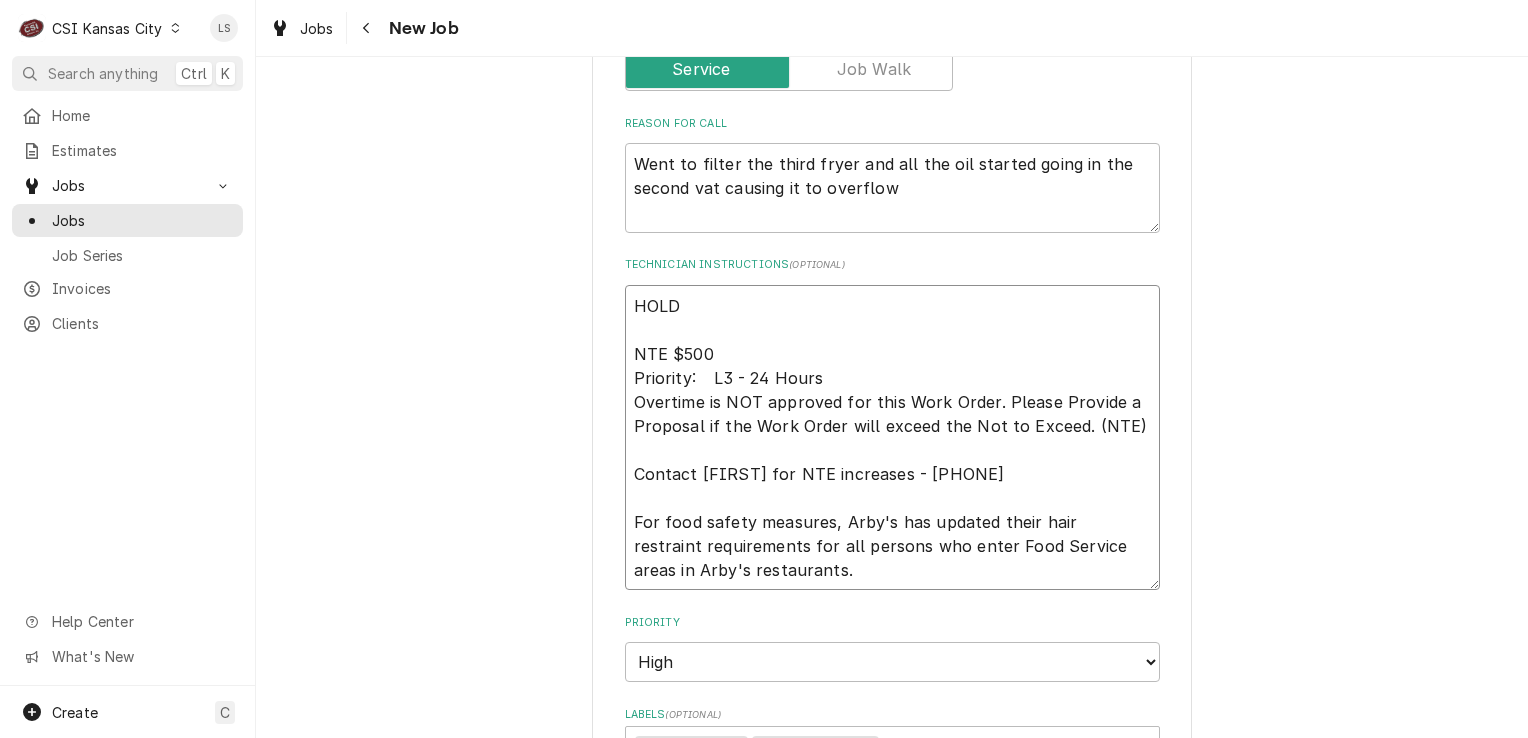 type on "x" 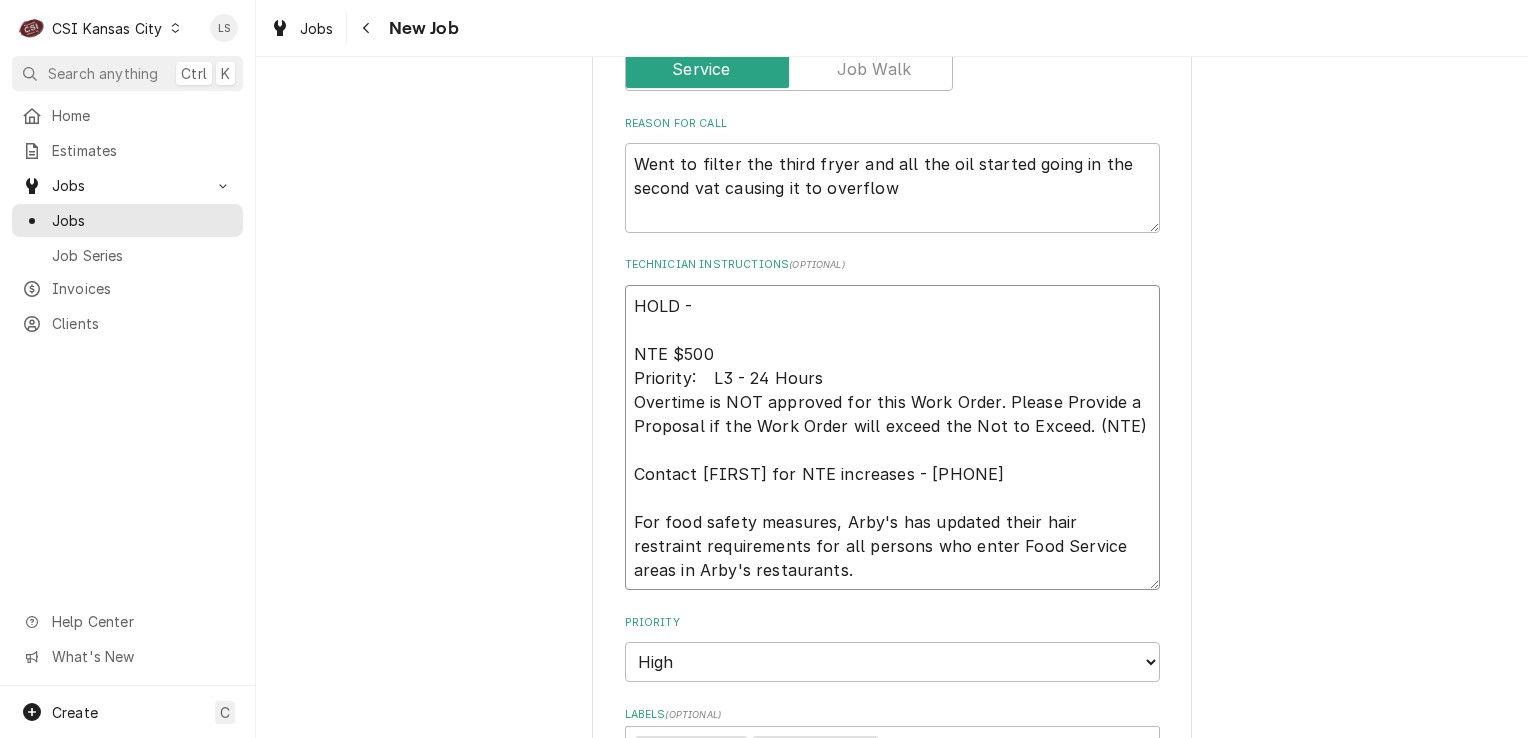 type on "x" 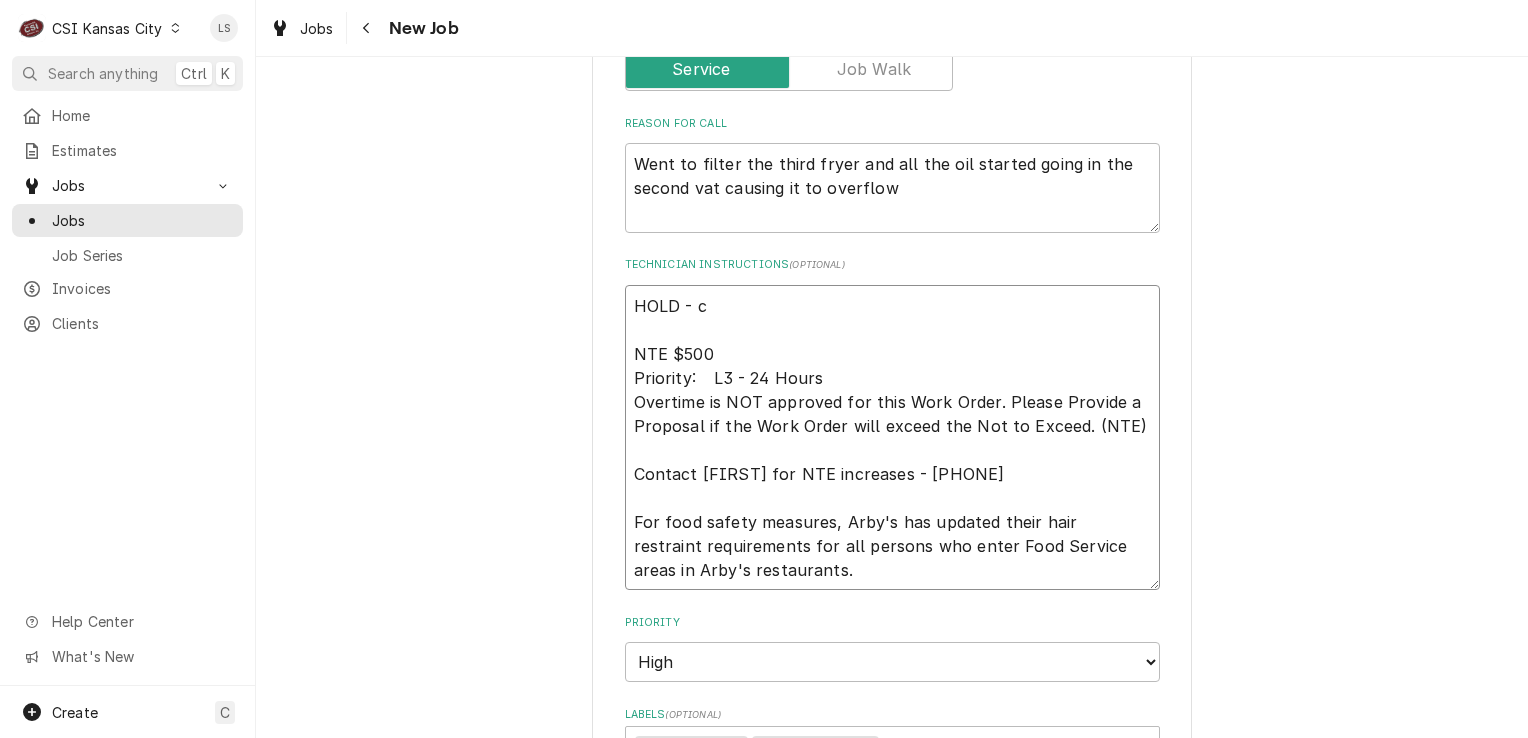 type on "x" 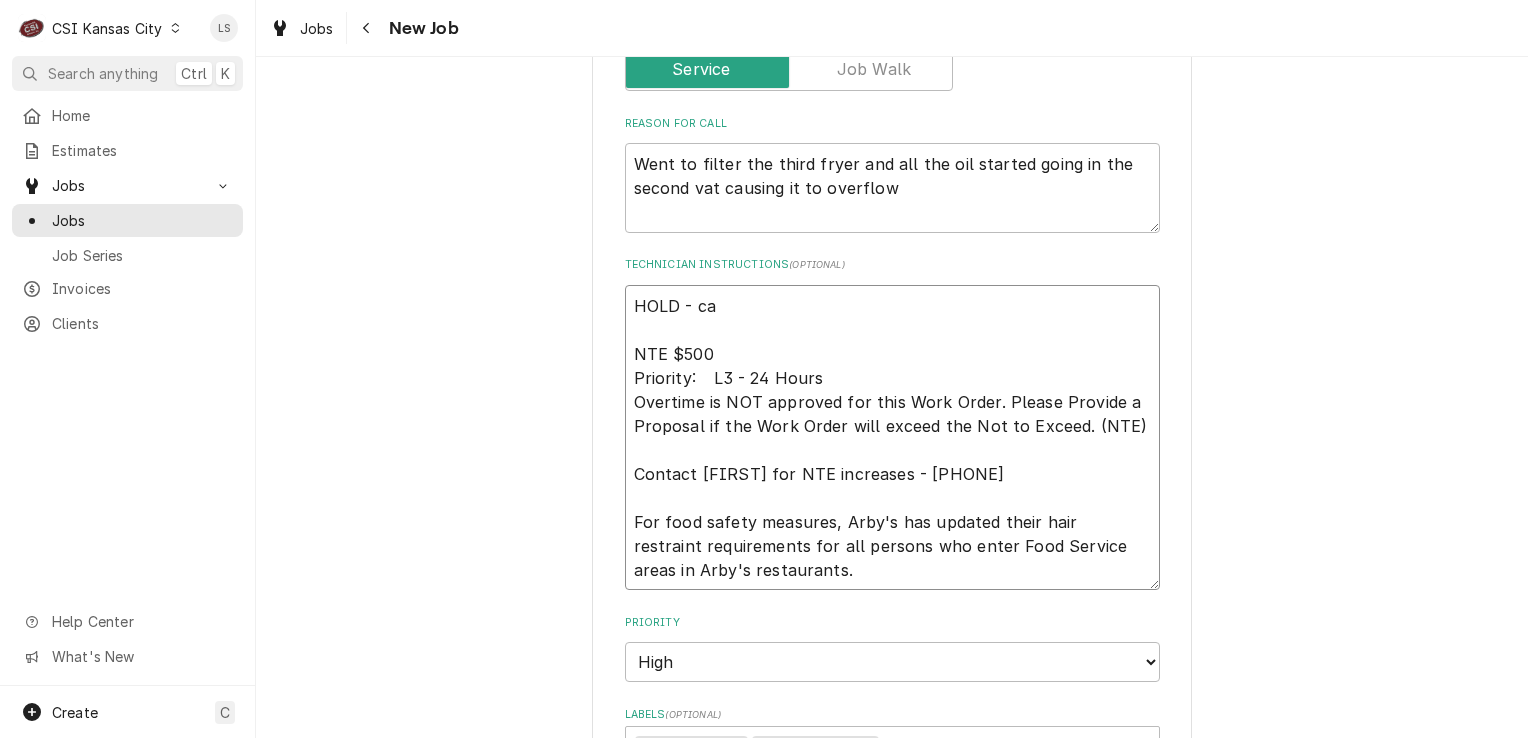 type on "HOLD - can
NTE $500
Priority:	L3 - 24 Hours
Overtime is NOT approved for this Work Order. Please Provide a Proposal if the Work Order will exceed the Not to Exceed. (NTE)
Contact [FIRST] for NTE increases - [PHONE]
For food safety measures, Arby's has updated their hair restraint requirements for all persons who enter Food Service areas in Arby's restaurants." 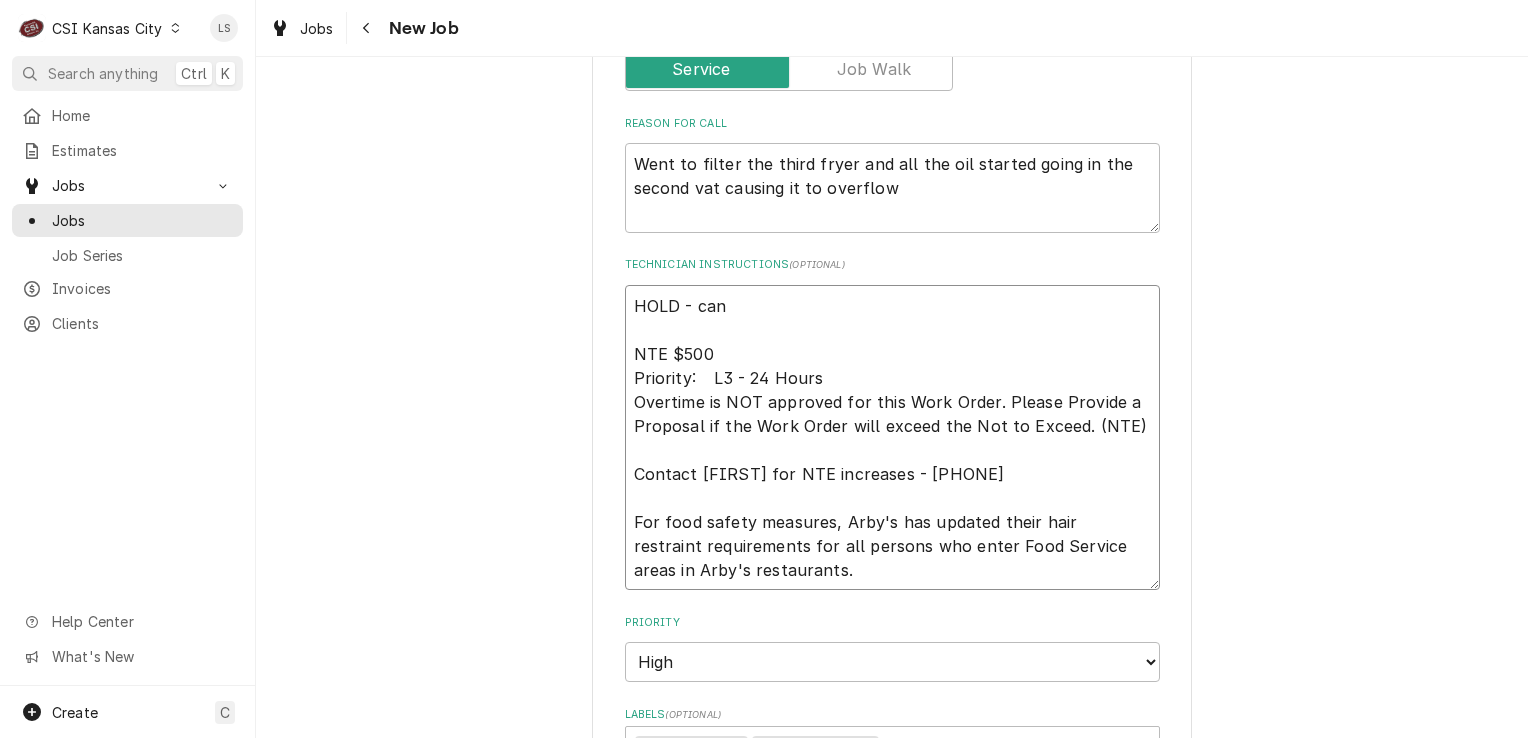 type on "x" 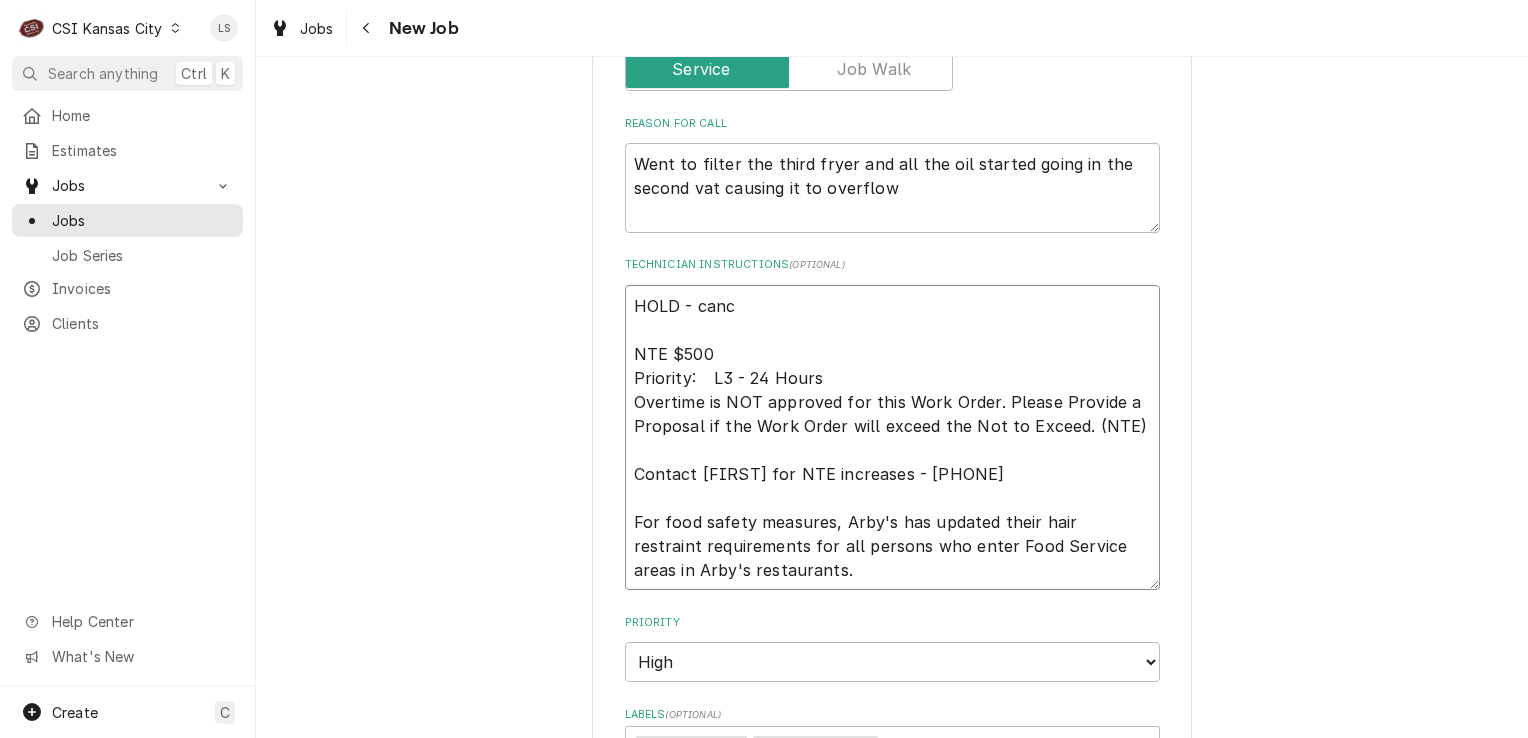 type on "x" 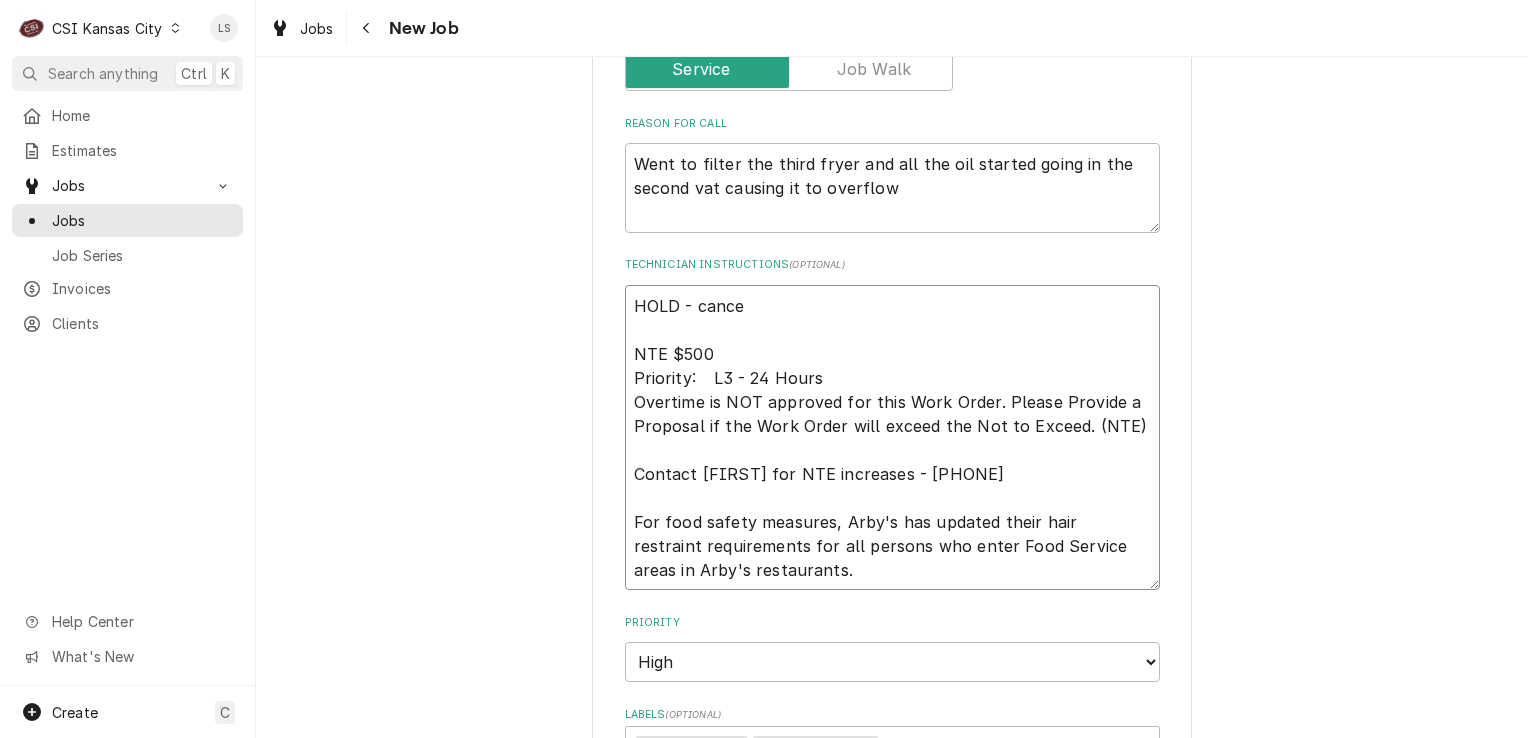 type on "x" 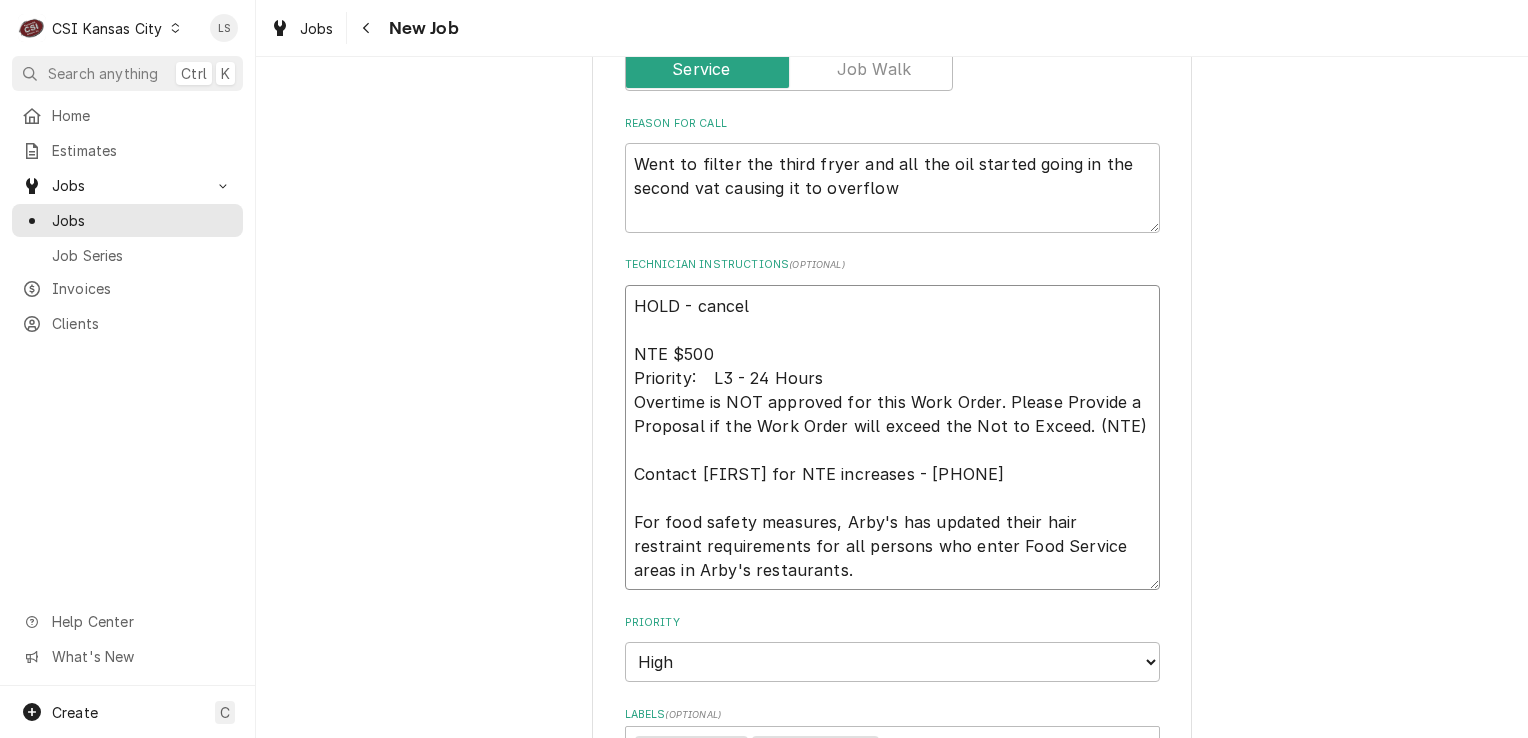 type on "x" 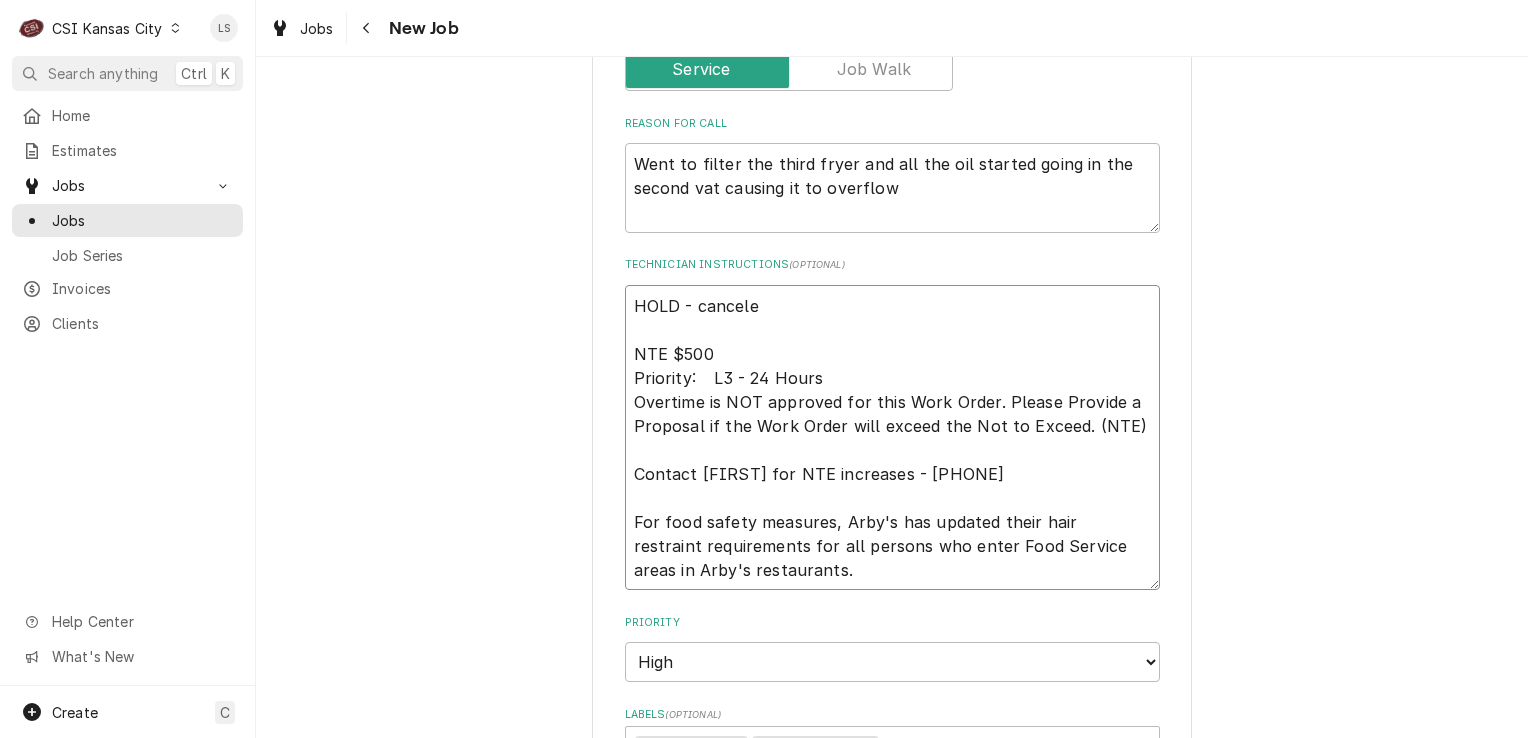 type on "x" 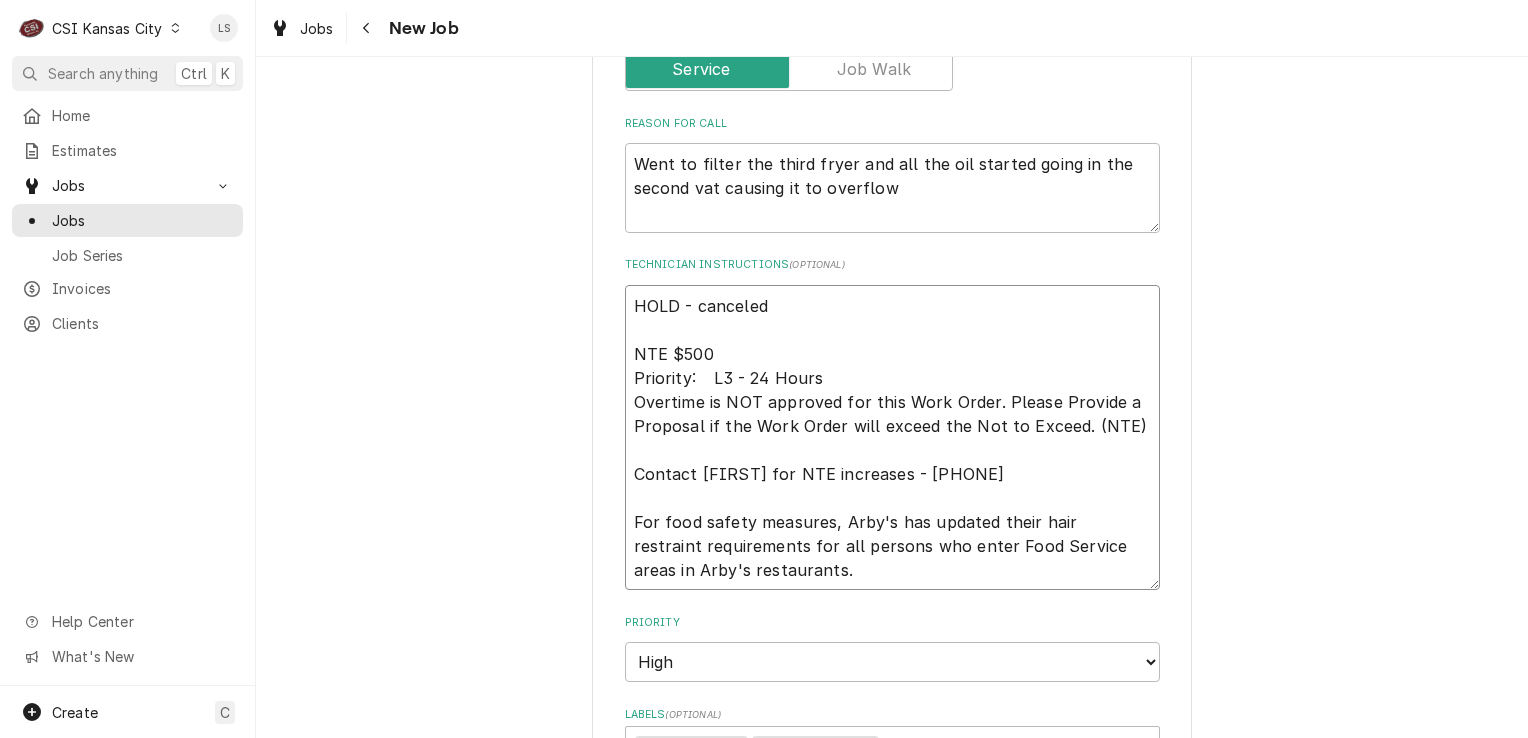 type on "x" 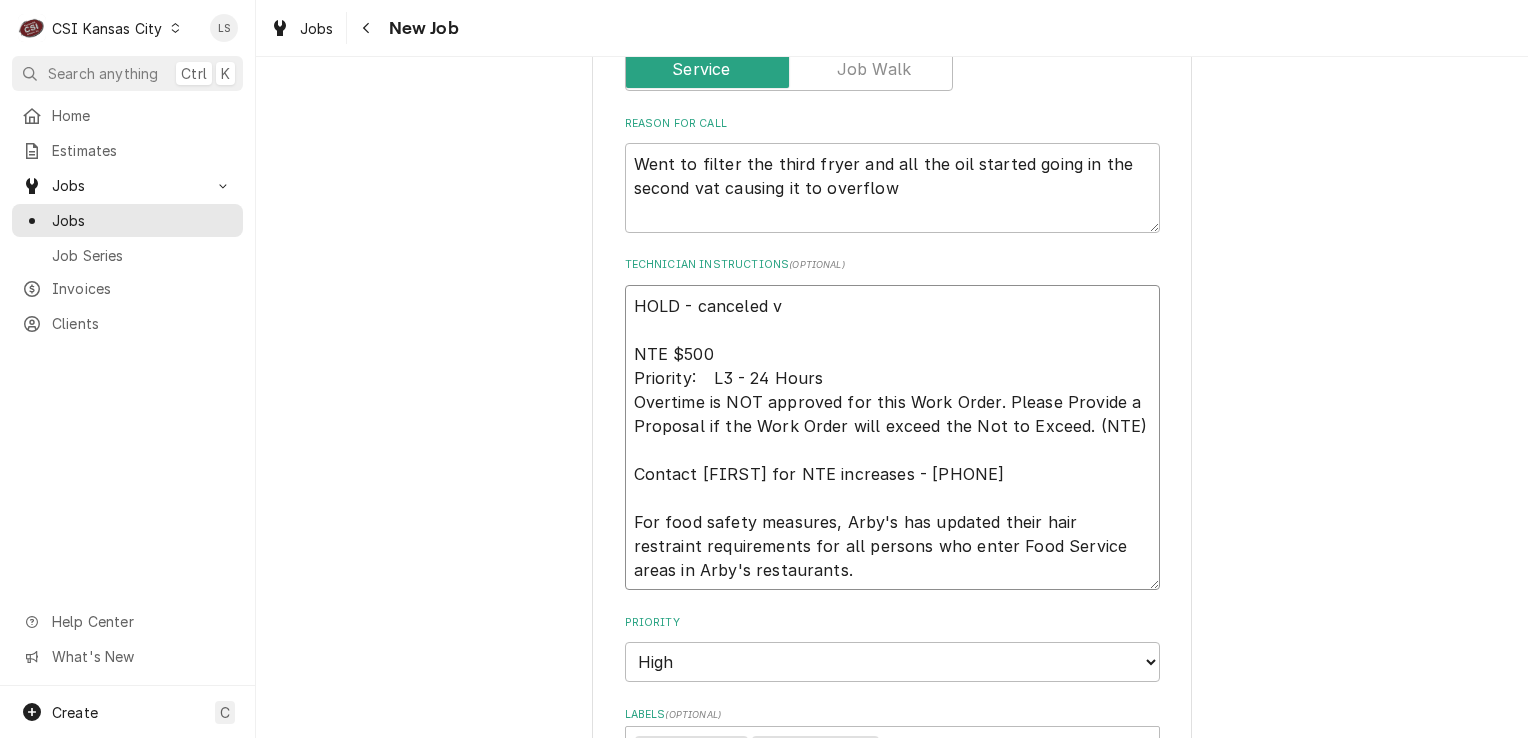 type on "HOLD - canceled vi
NTE $500
Priority:	L3 - 24 Hours
Overtime is NOT approved for this Work Order. Please Provide a Proposal if the Work Order will exceed the Not to Exceed. (NTE)
Contact [FIRST] for NTE increases - [PHONE]
For food safety measures, Arby's has updated their hair restraint requirements for all persons who enter Food Service areas in Arby's restaurants." 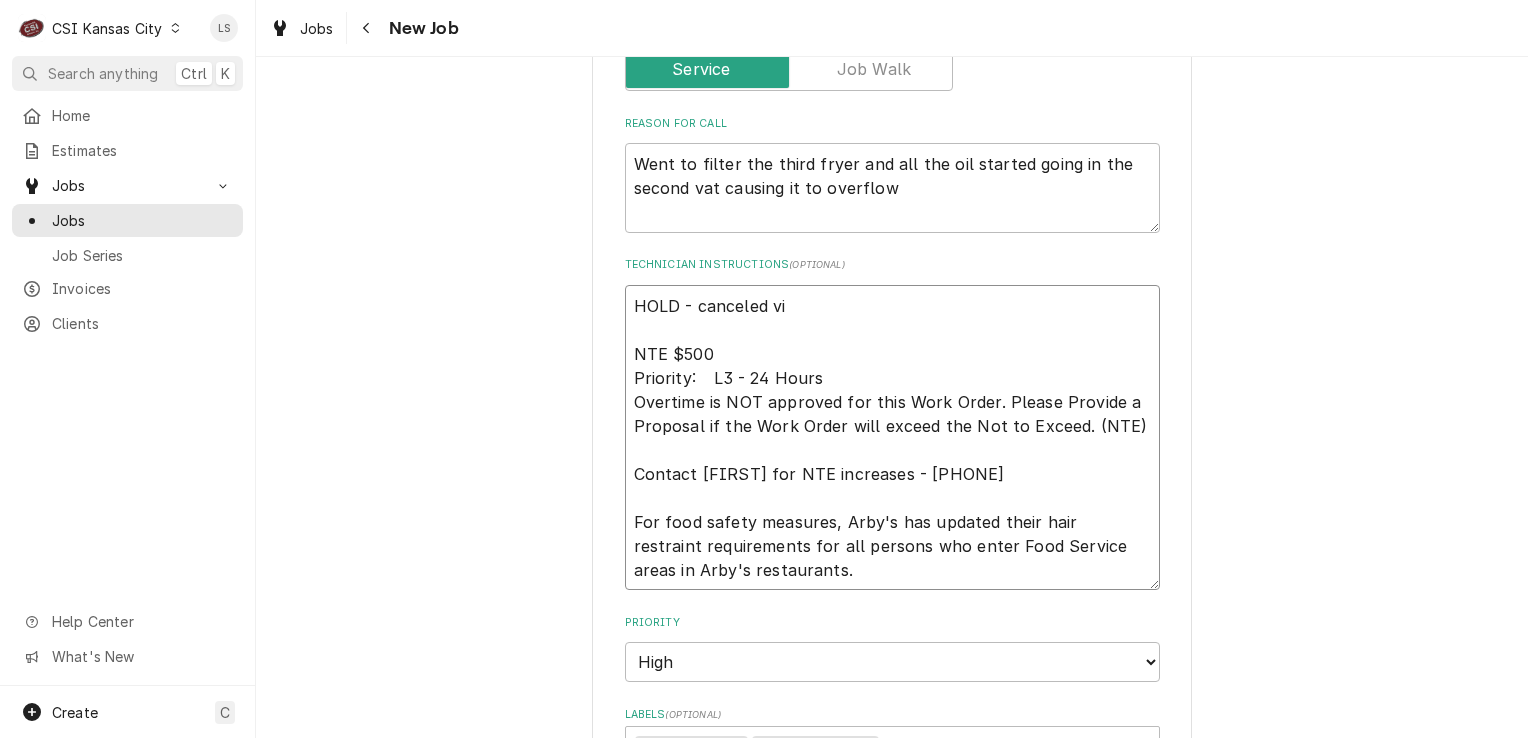 type on "x" 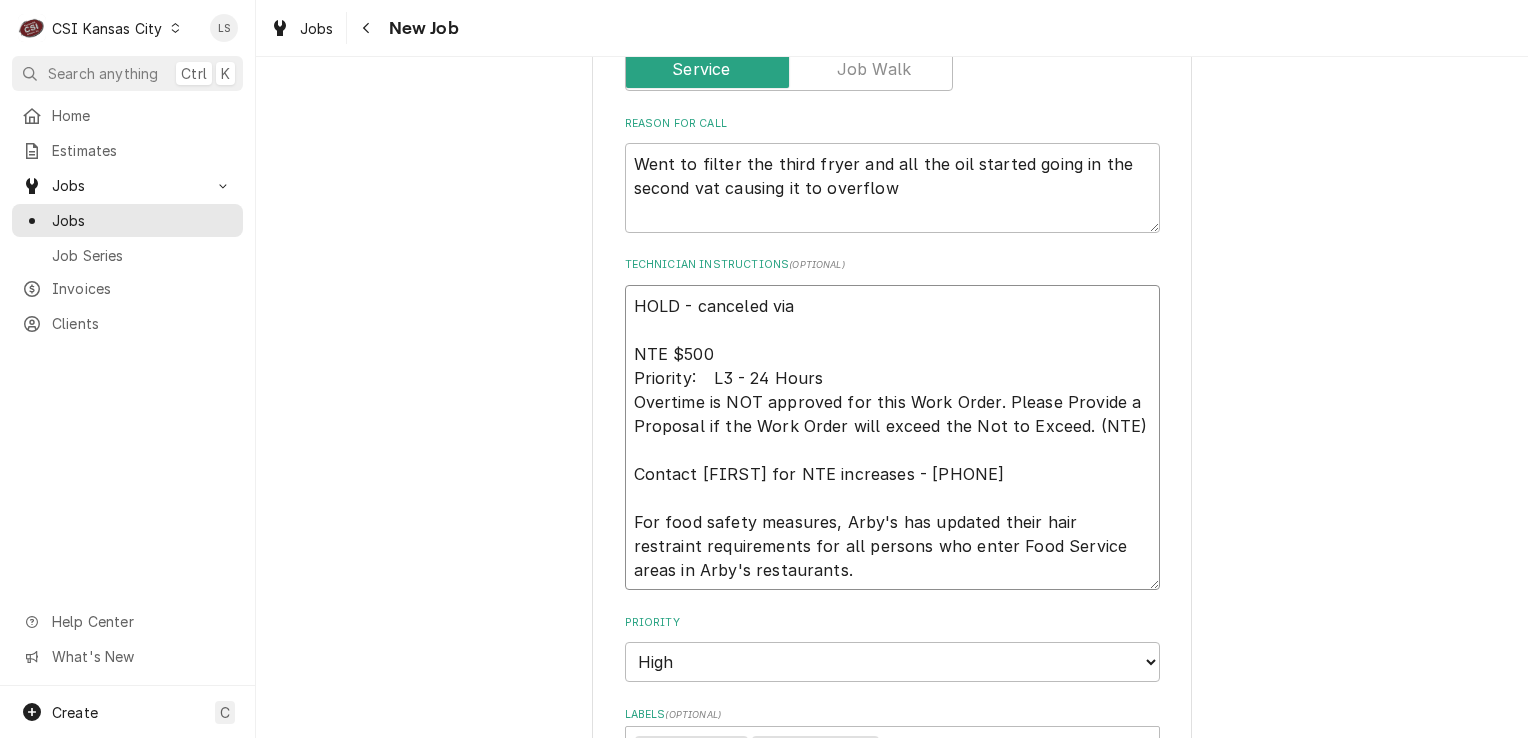 type on "x" 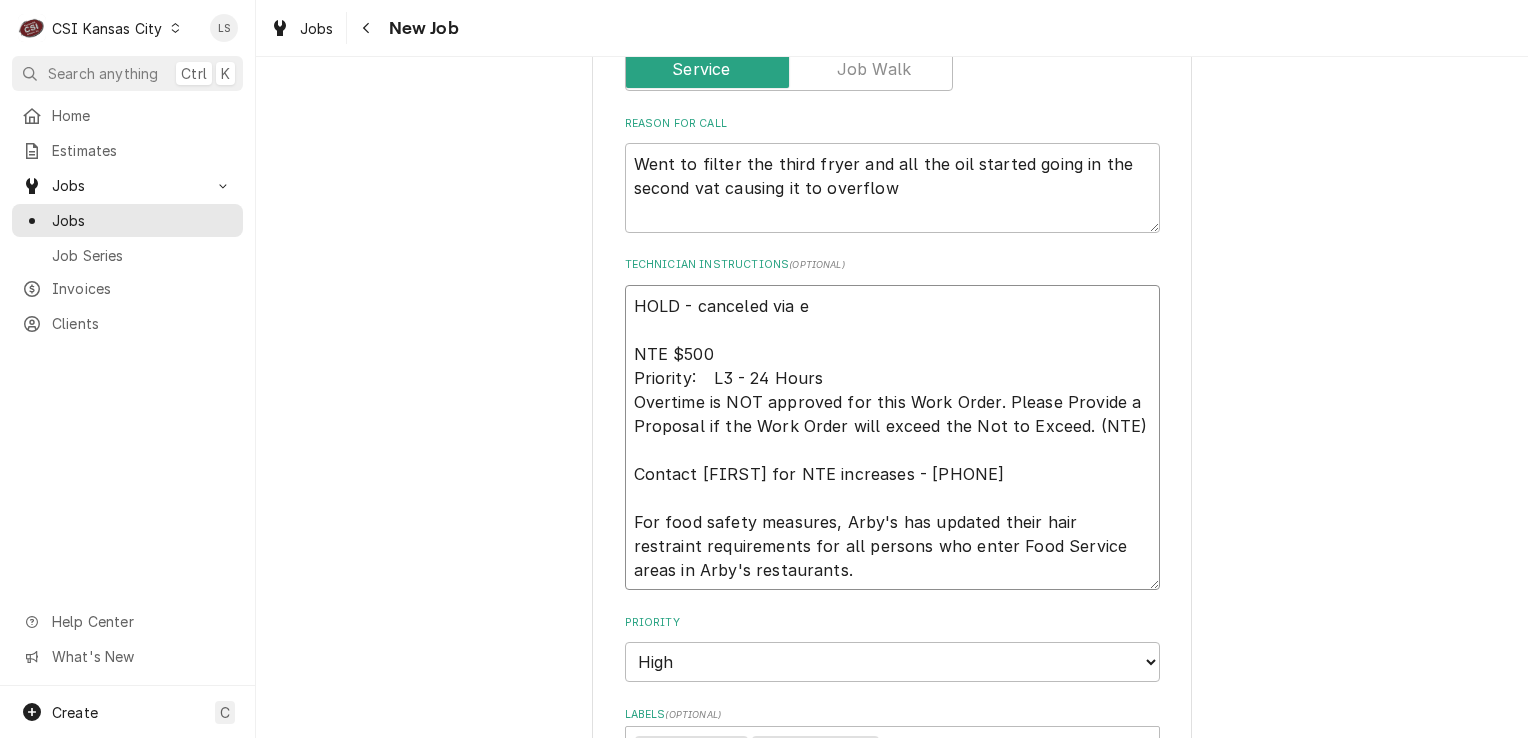 type on "x" 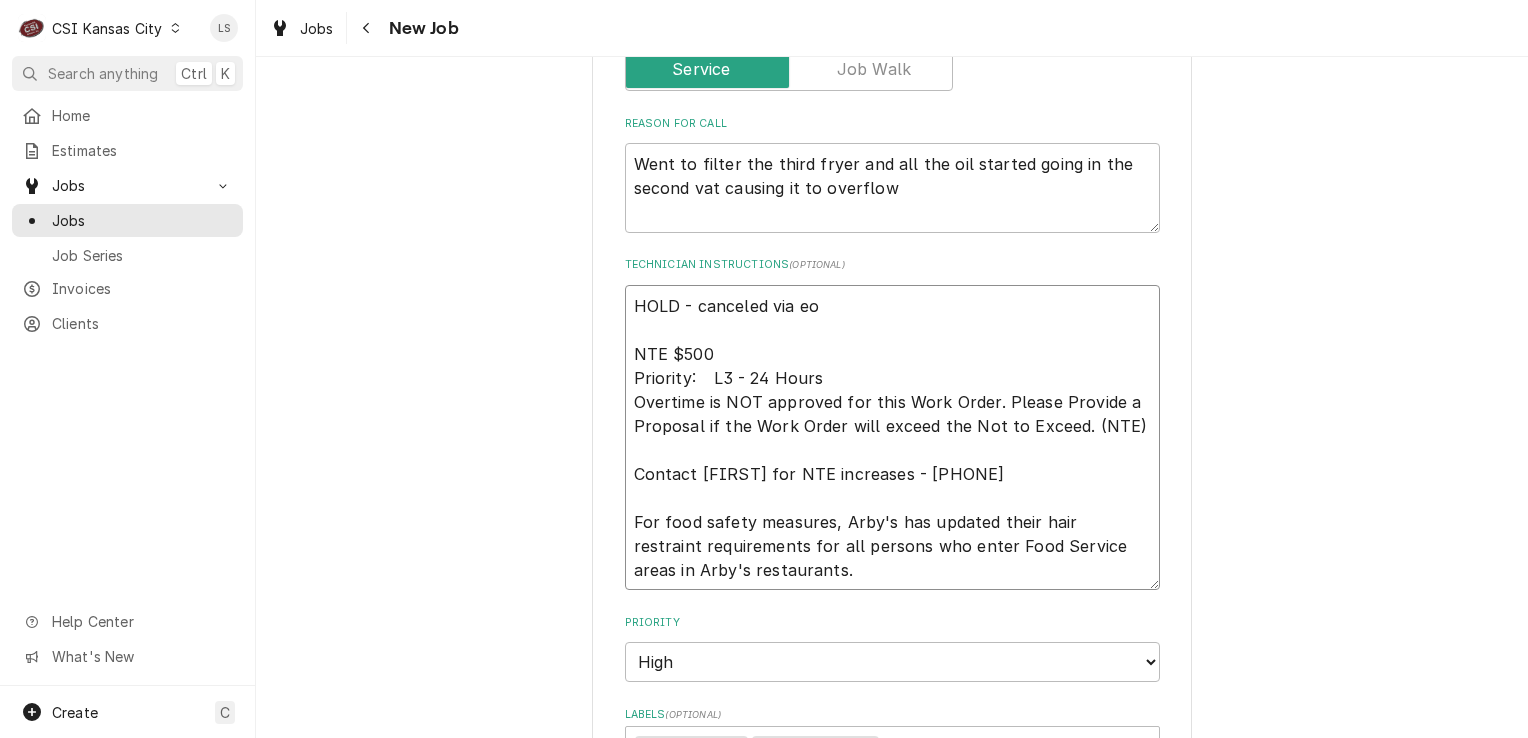 type on "x" 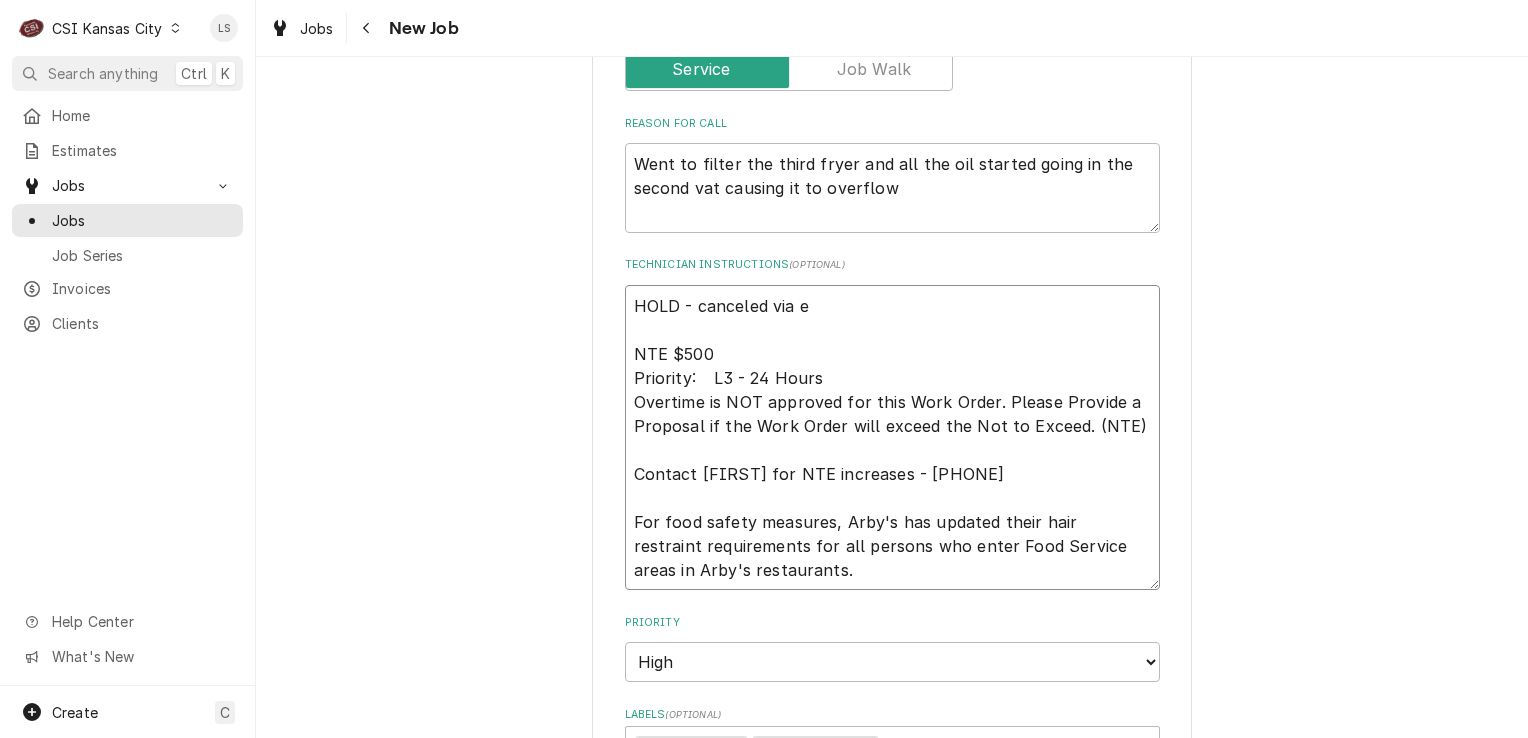 type on "x" 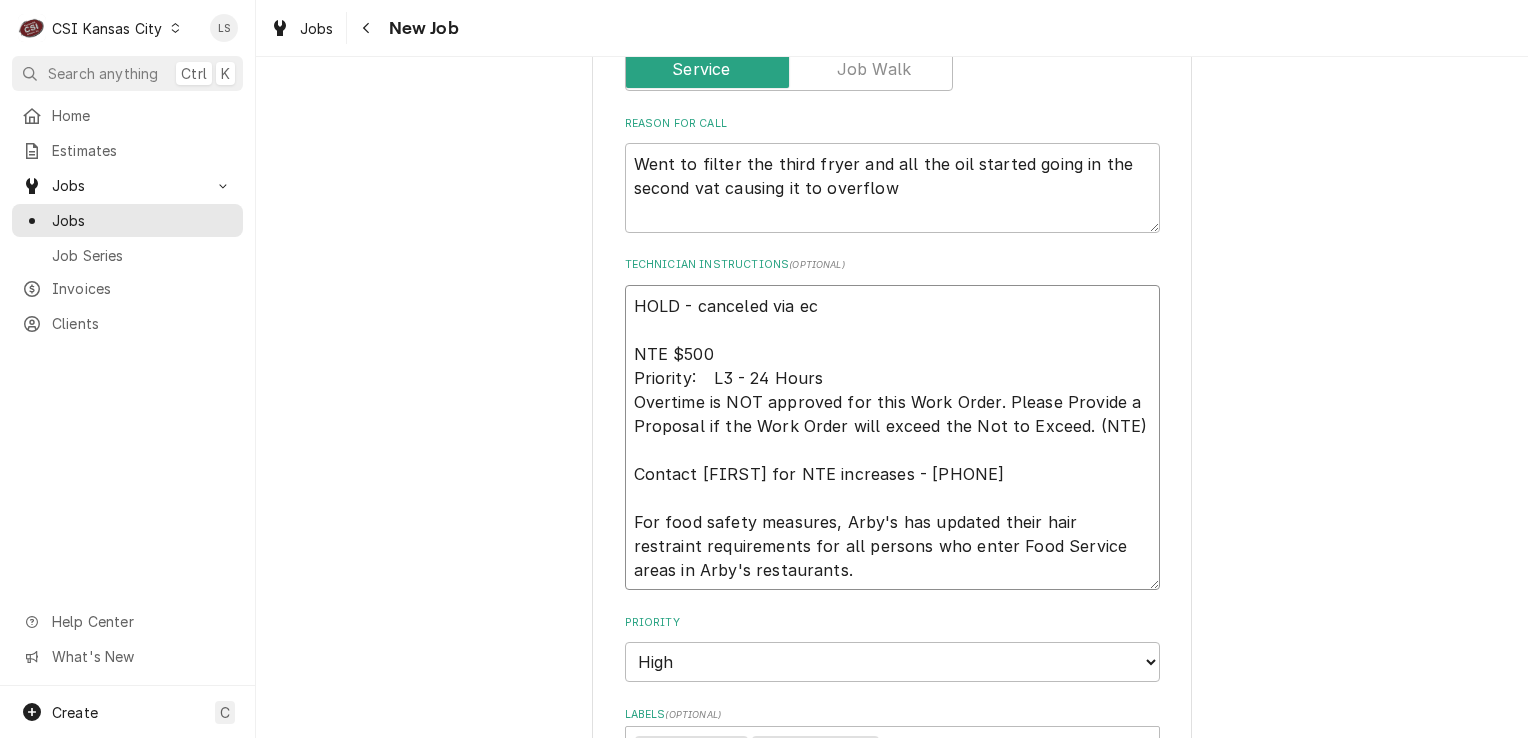 type on "x" 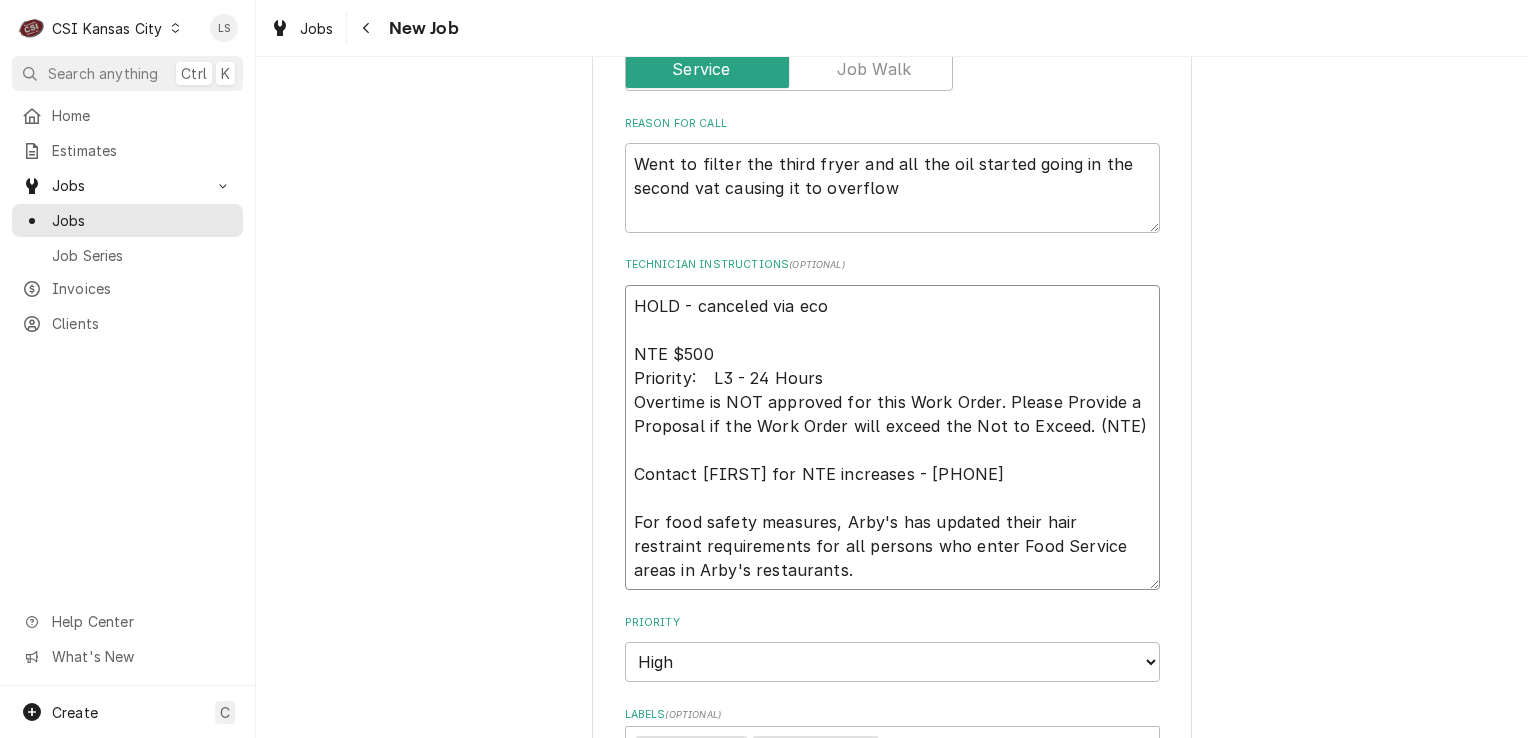 type on "x" 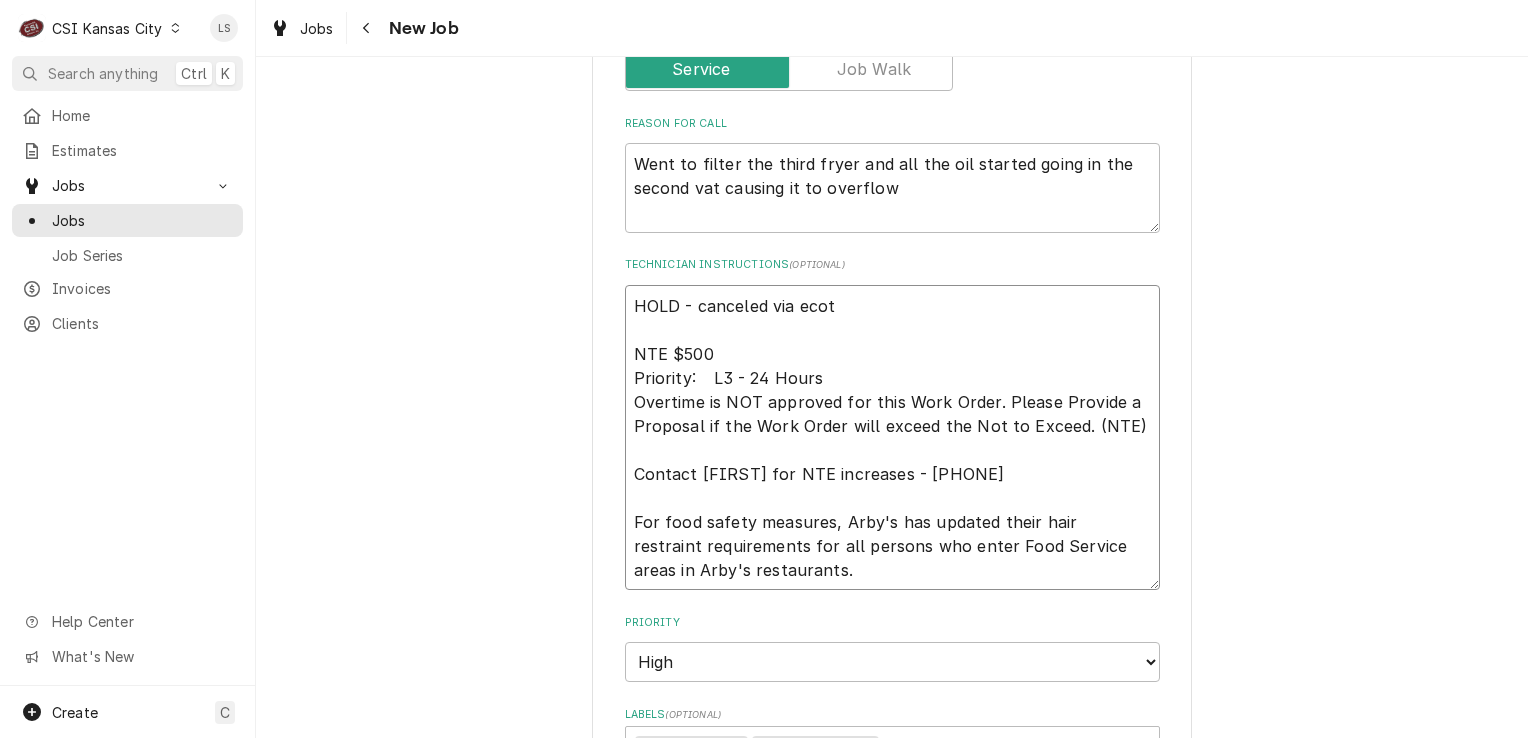 type on "x" 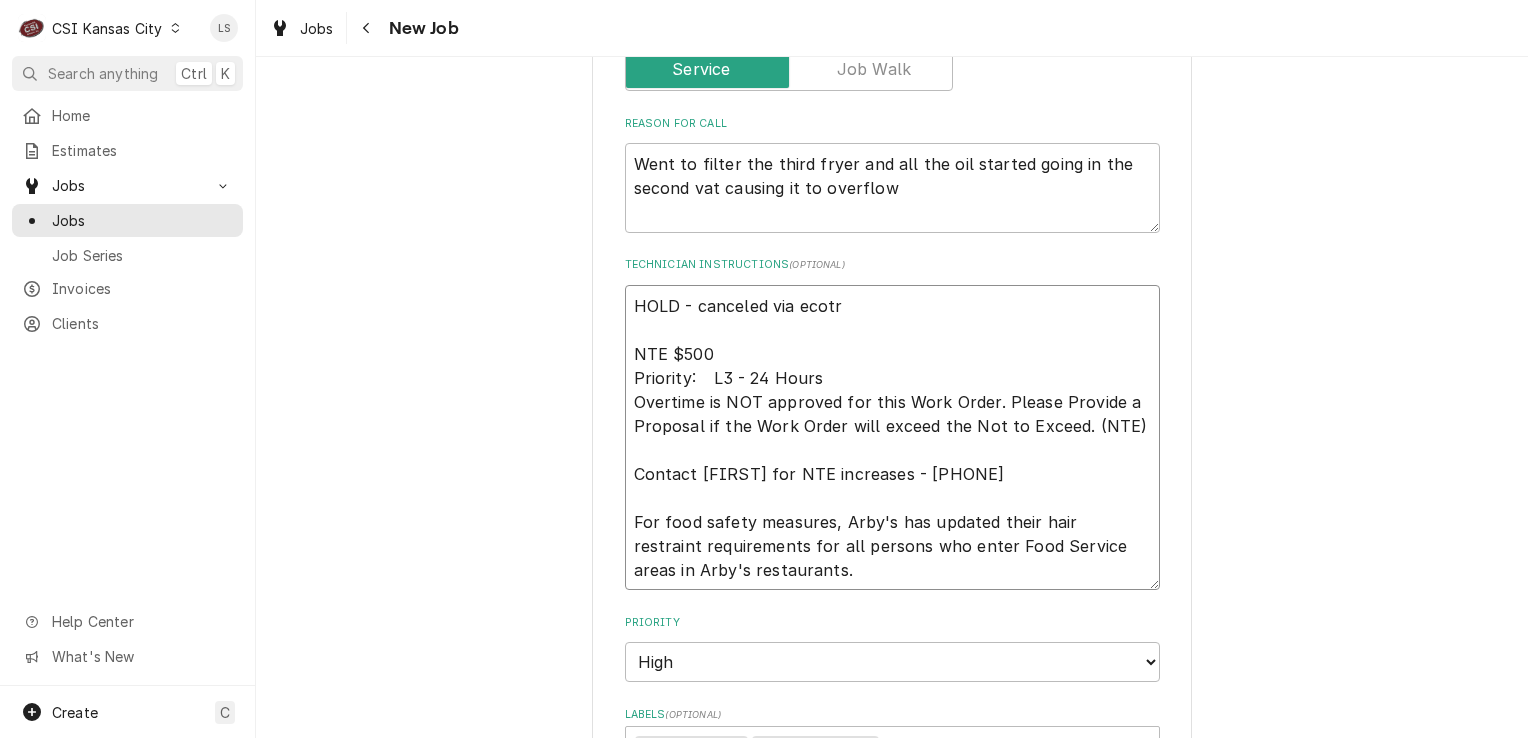 type on "x" 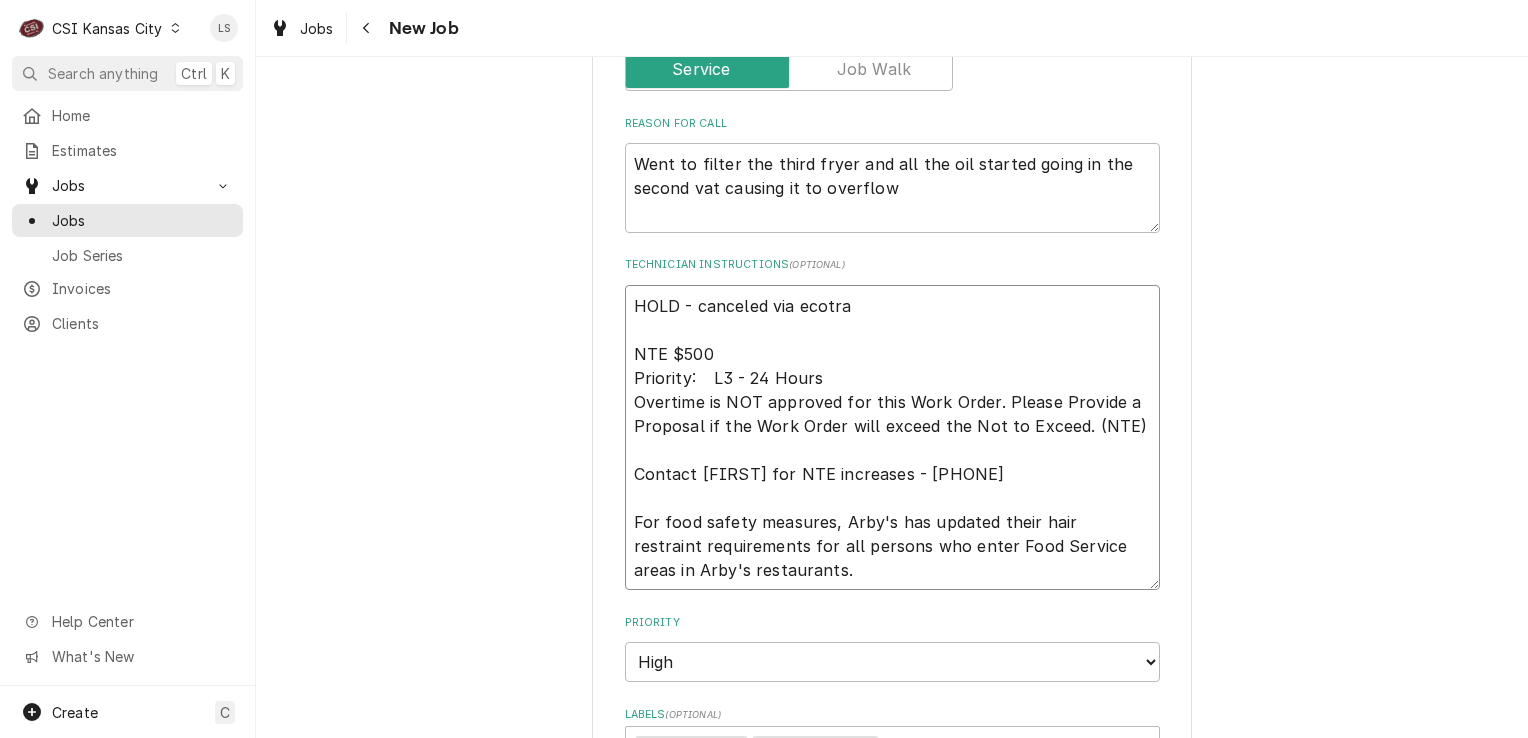 type on "x" 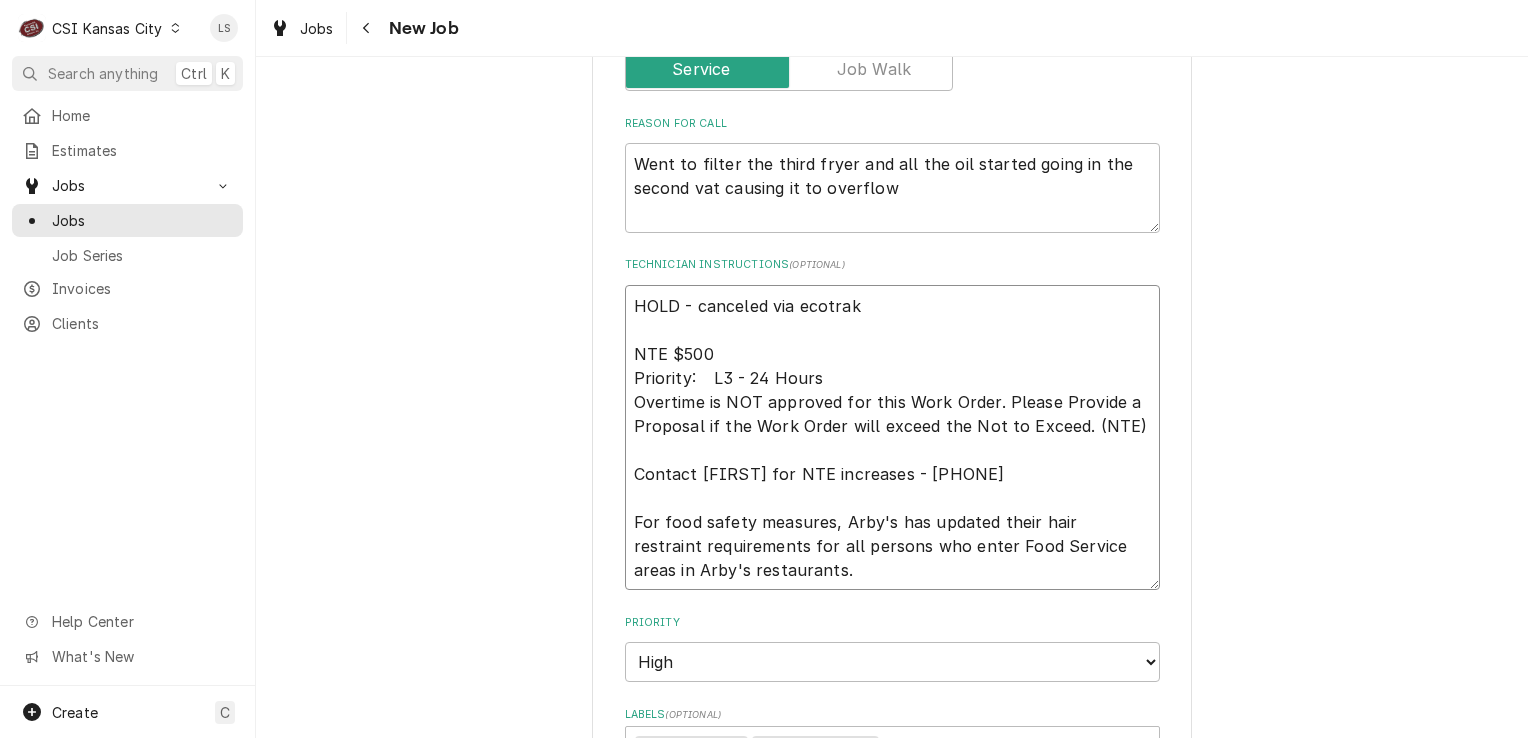 type on "HOLD - canceled via ecotrak
NTE $500
Priority:	L3 - 24 Hours
Overtime is NOT approved for this Work Order. Please Provide a Proposal if the Work Order will exceed the Not to Exceed. (NTE)
Contact Matt for NTE increases - 1-405-593-1622
For food safety measures, Arby's has updated their hair restraint requirements for all persons who enter Food Service areas in Arby's restaurants." 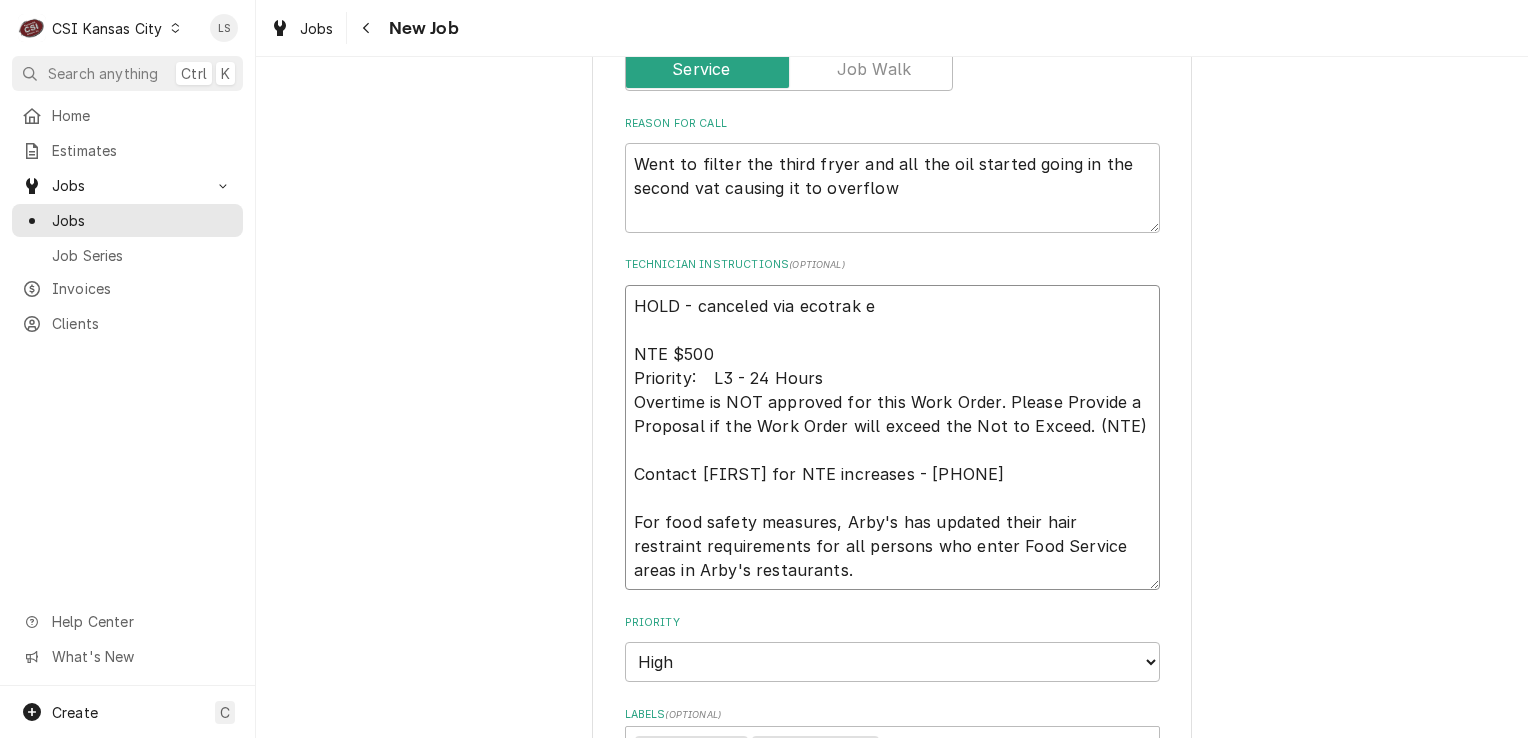 type on "x" 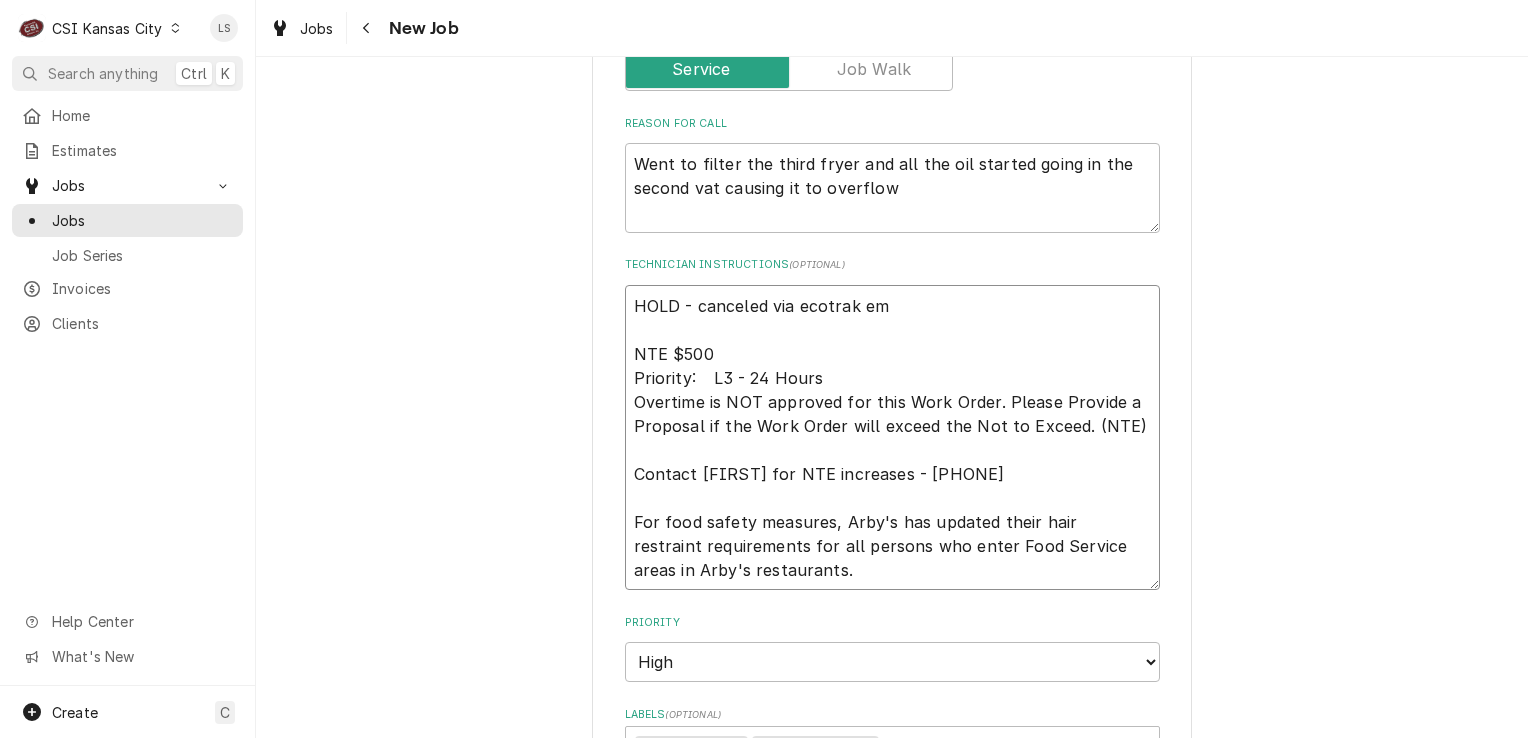 type on "x" 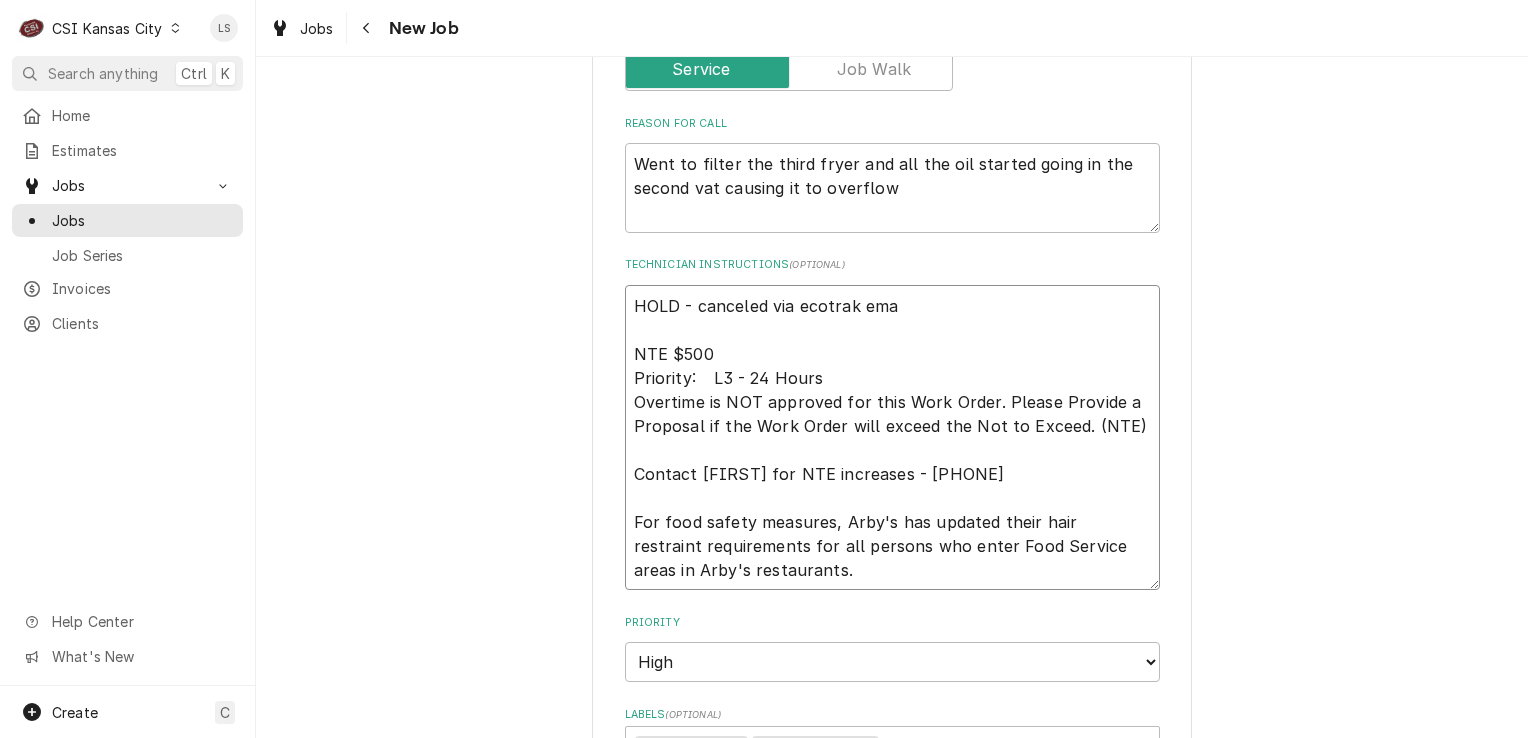 type on "x" 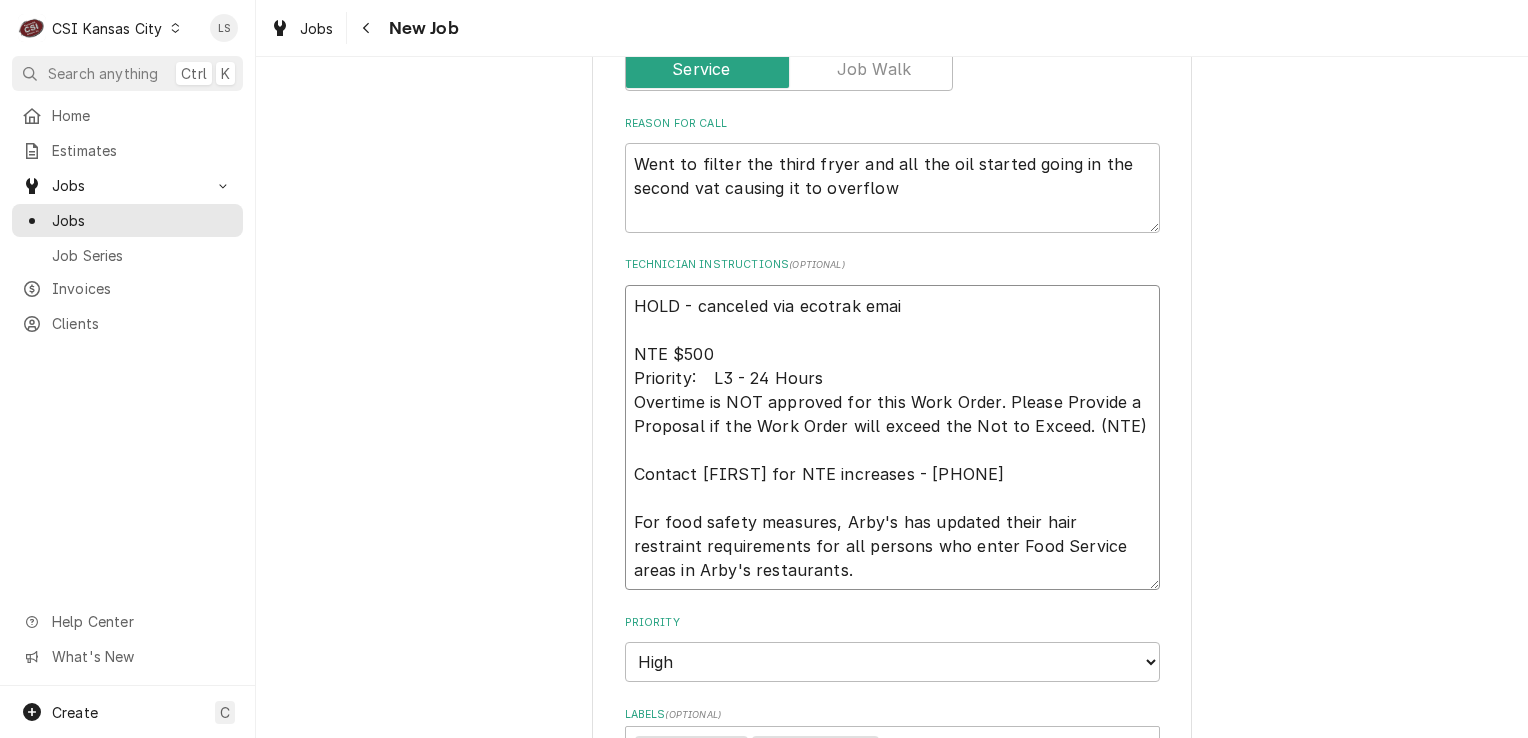 type on "x" 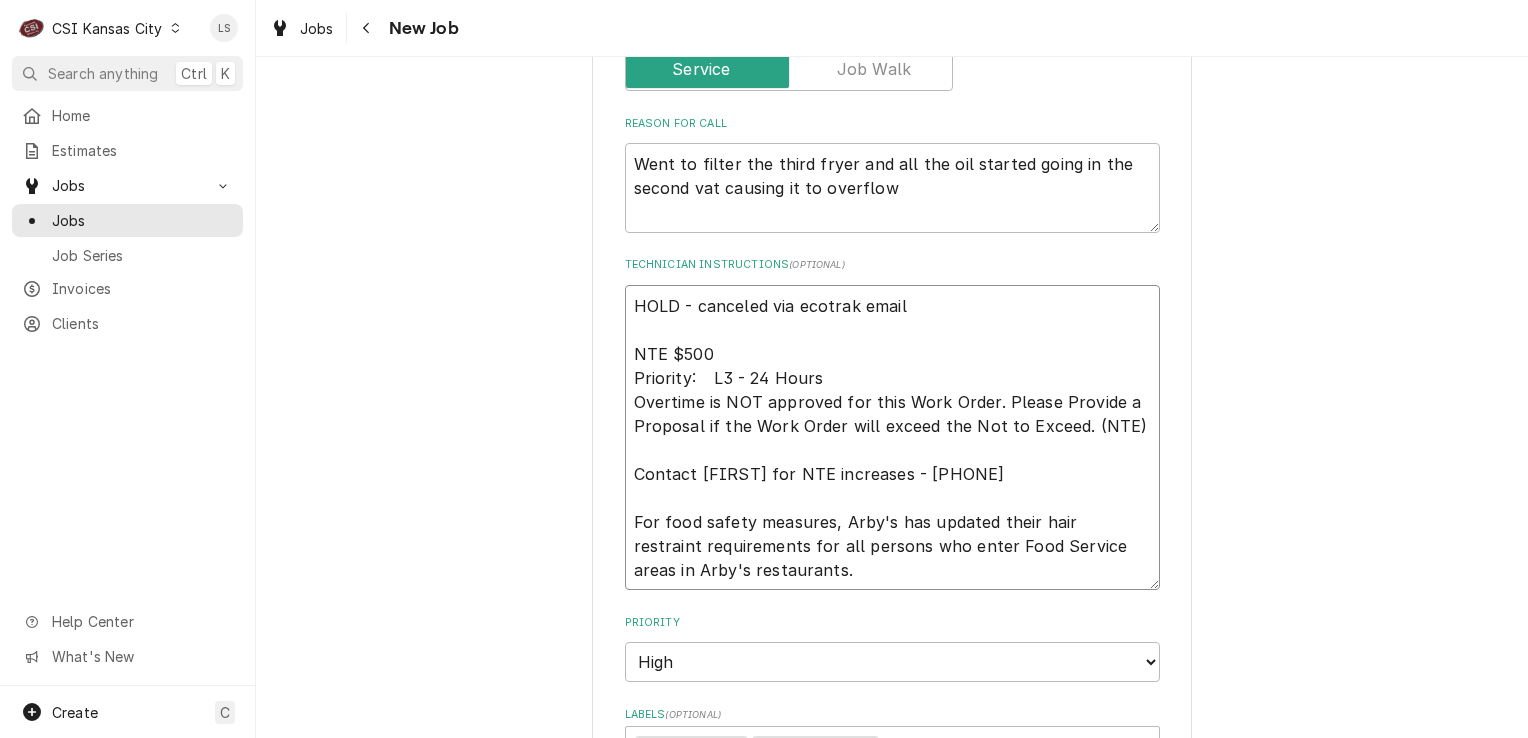 type on "x" 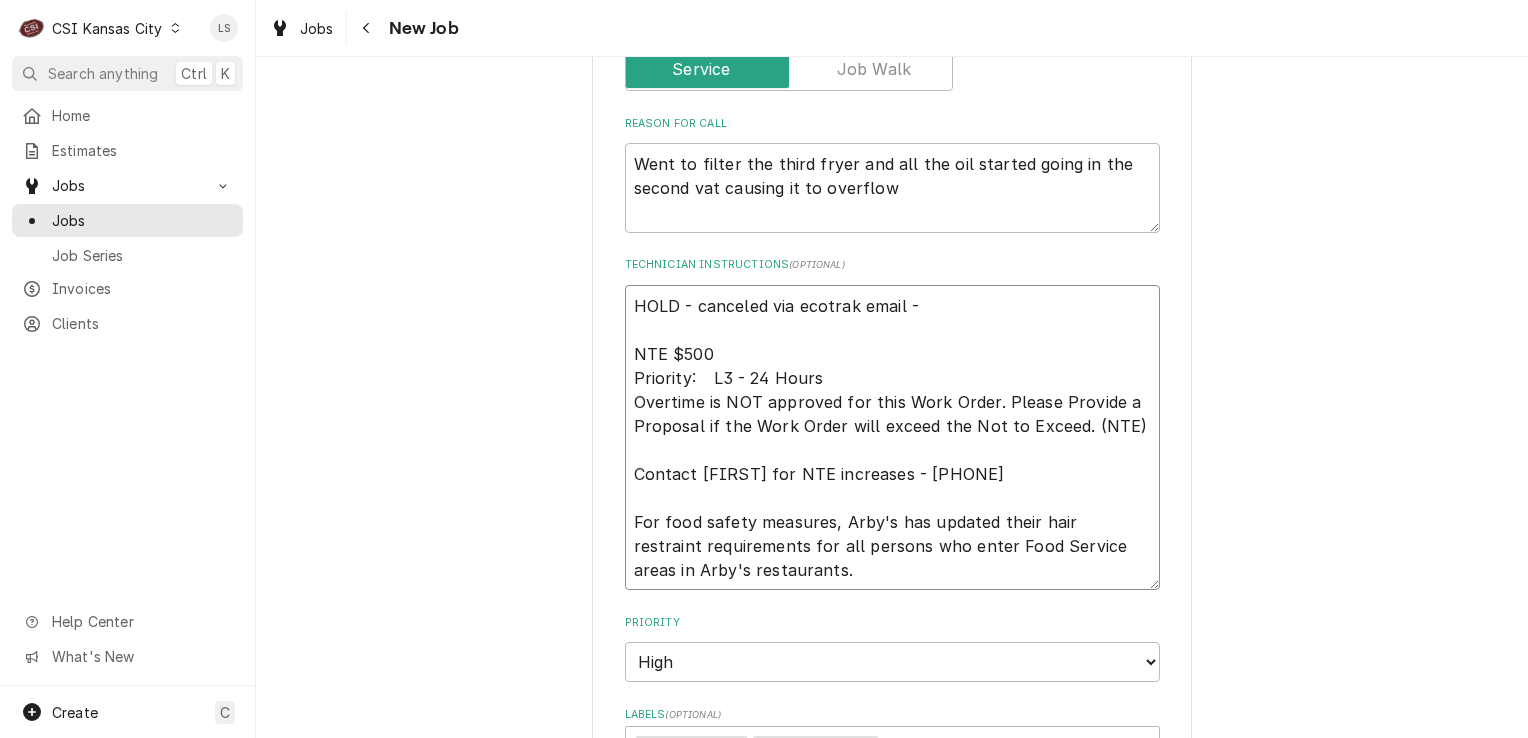 type on "x" 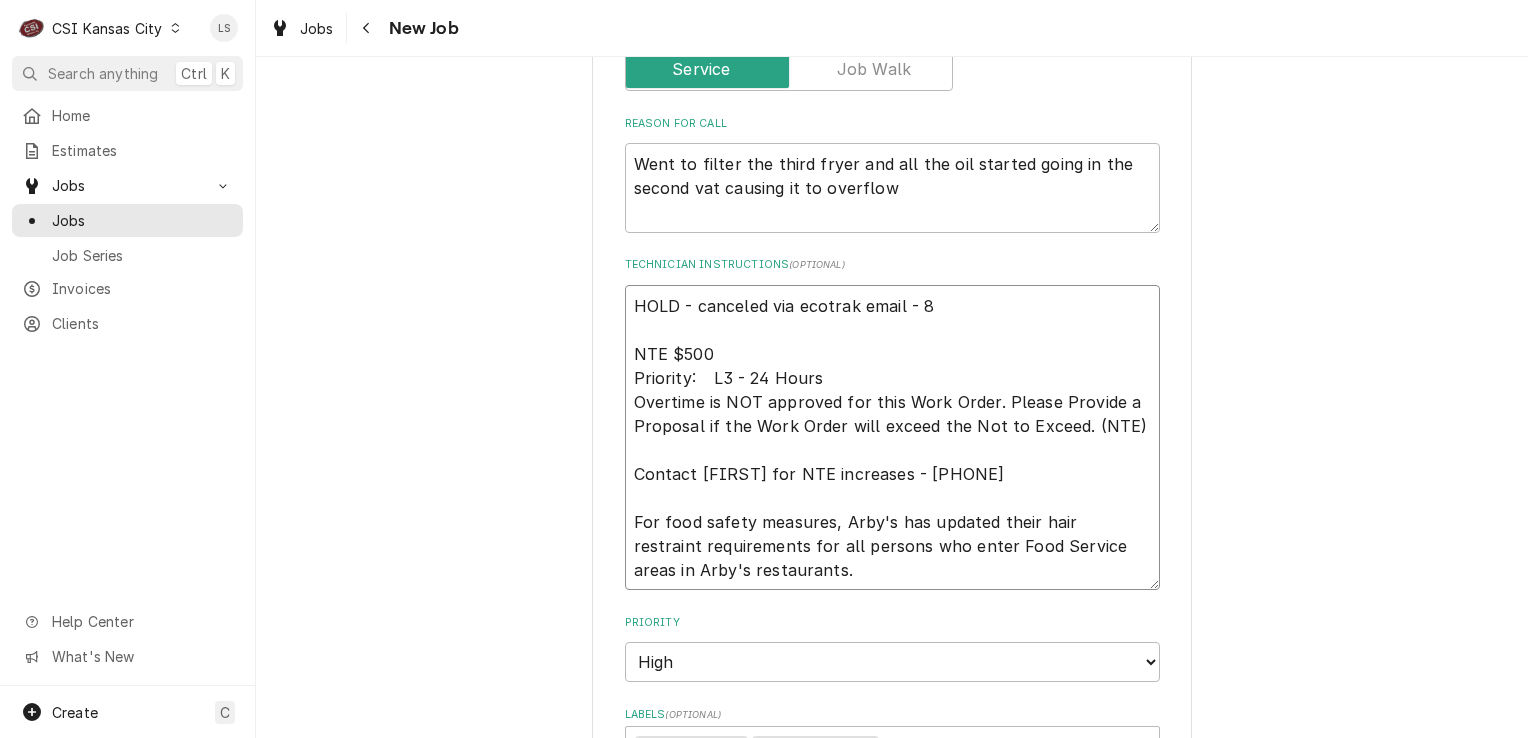 type on "x" 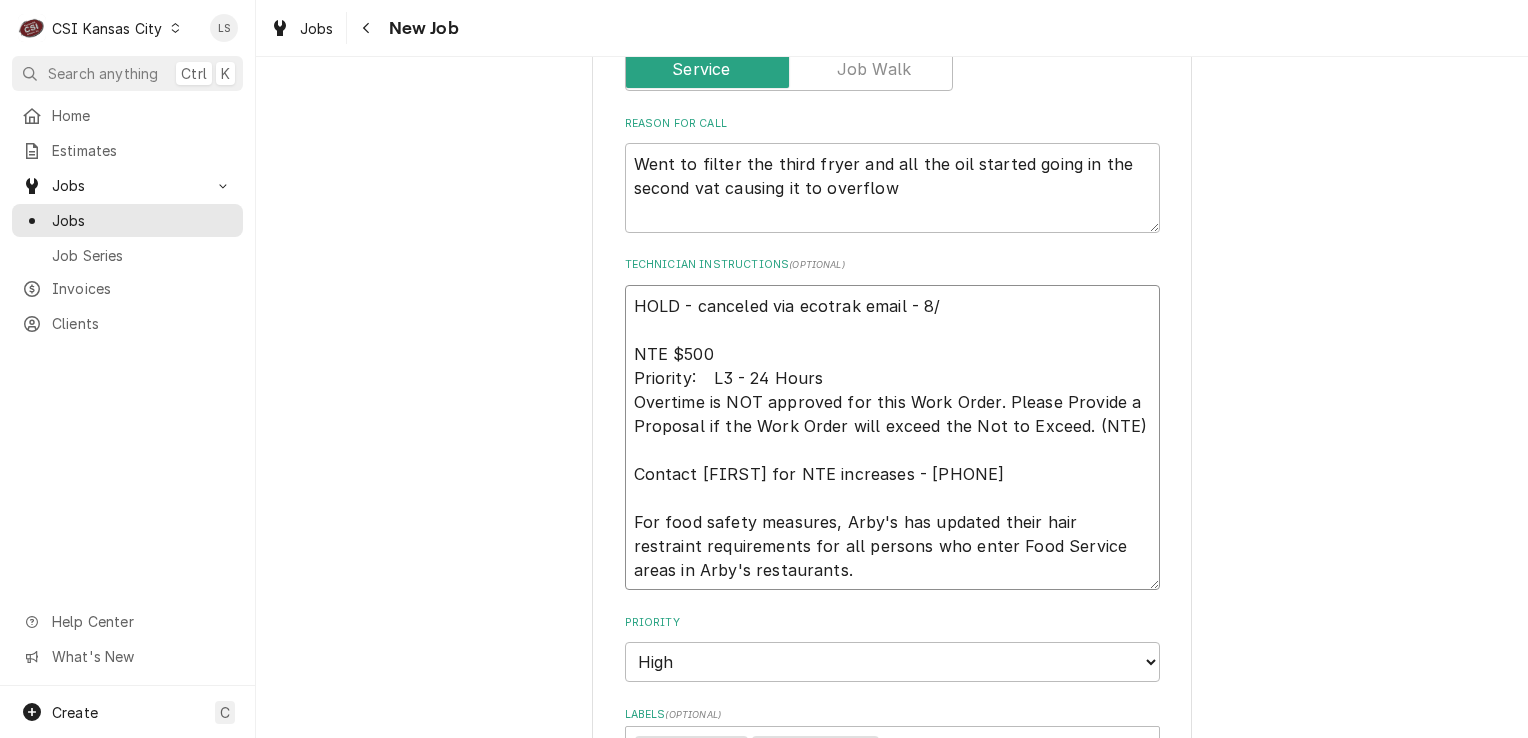 type on "x" 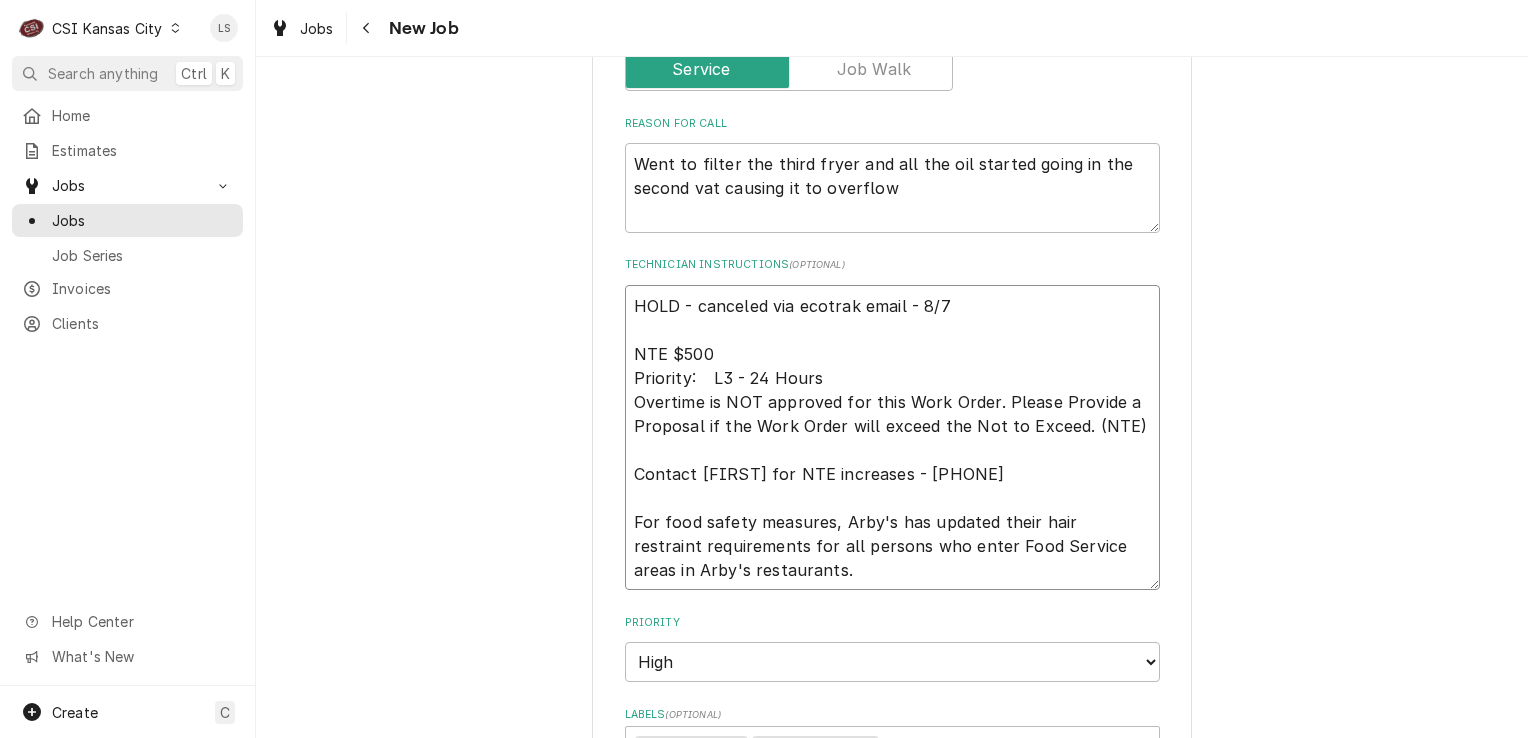 type on "x" 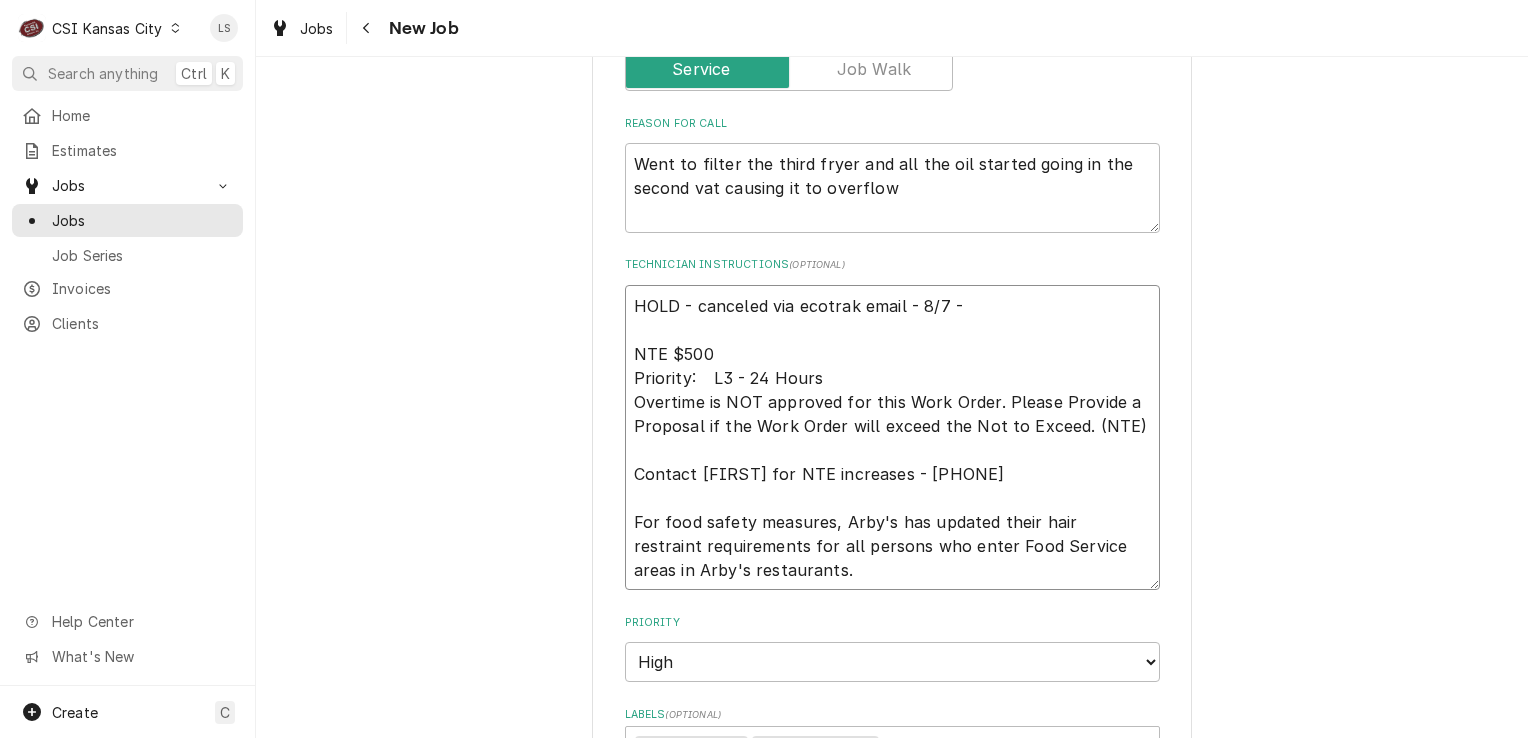type on "x" 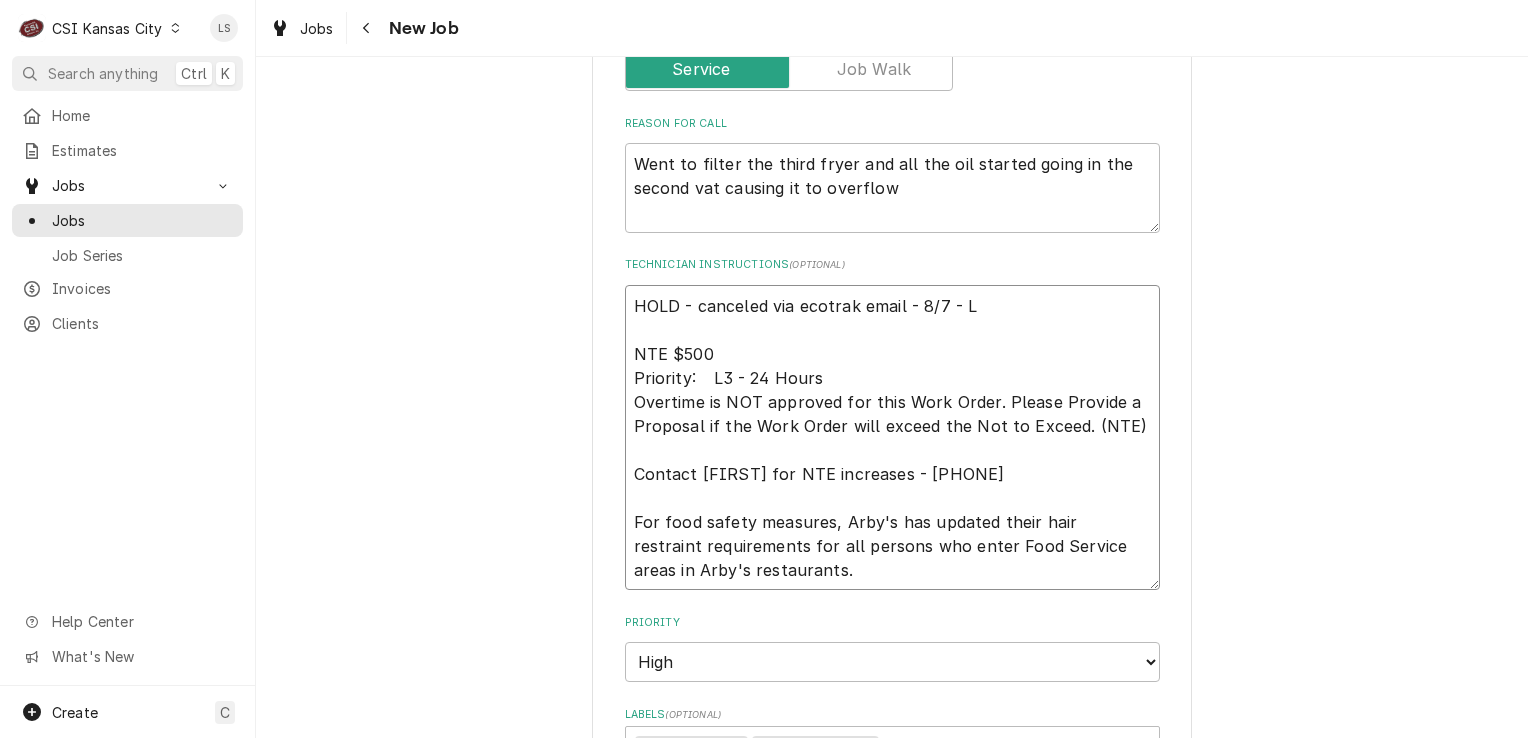 type on "x" 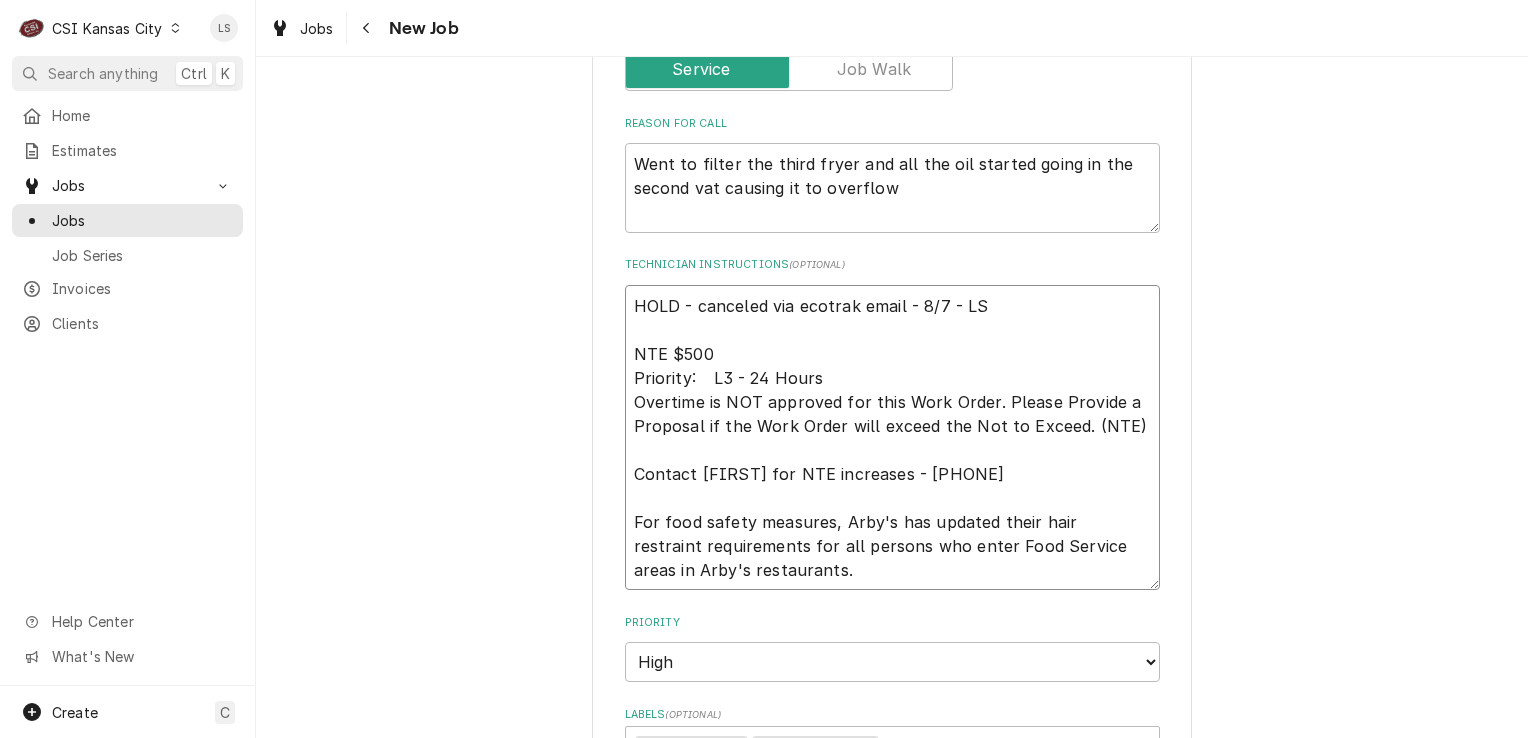 type on "x" 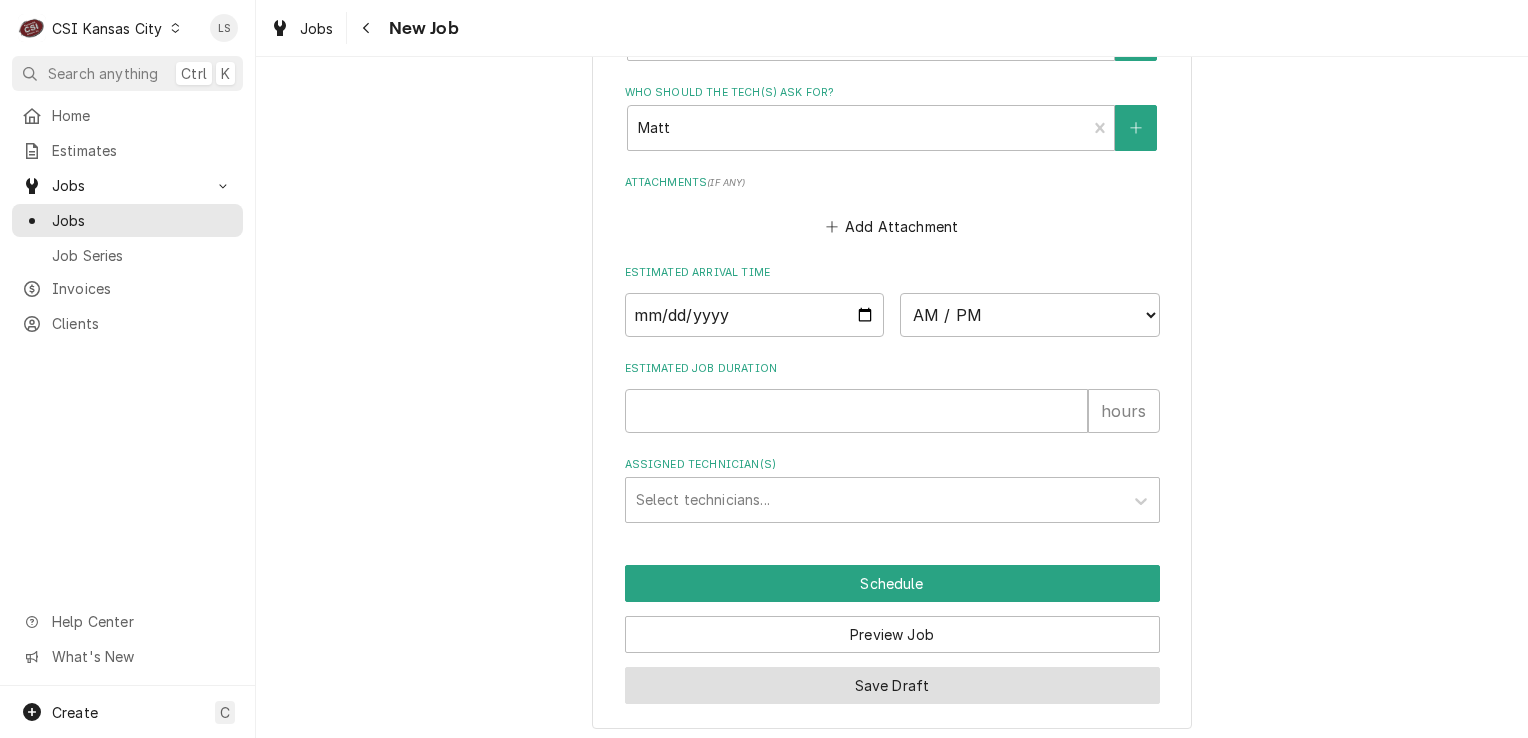 type on "HOLD - canceled via ecotrak email - 8/7 - LS
NTE $500
Priority:	L3 - 24 Hours
Overtime is NOT approved for this Work Order. Please Provide a Proposal if the Work Order will exceed the Not to Exceed. (NTE)
Contact Matt for NTE increases - 1-405-593-1622
For food safety measures, Arby's has updated their hair restraint requirements for all persons who enter Food Service areas in Arby's restaurants." 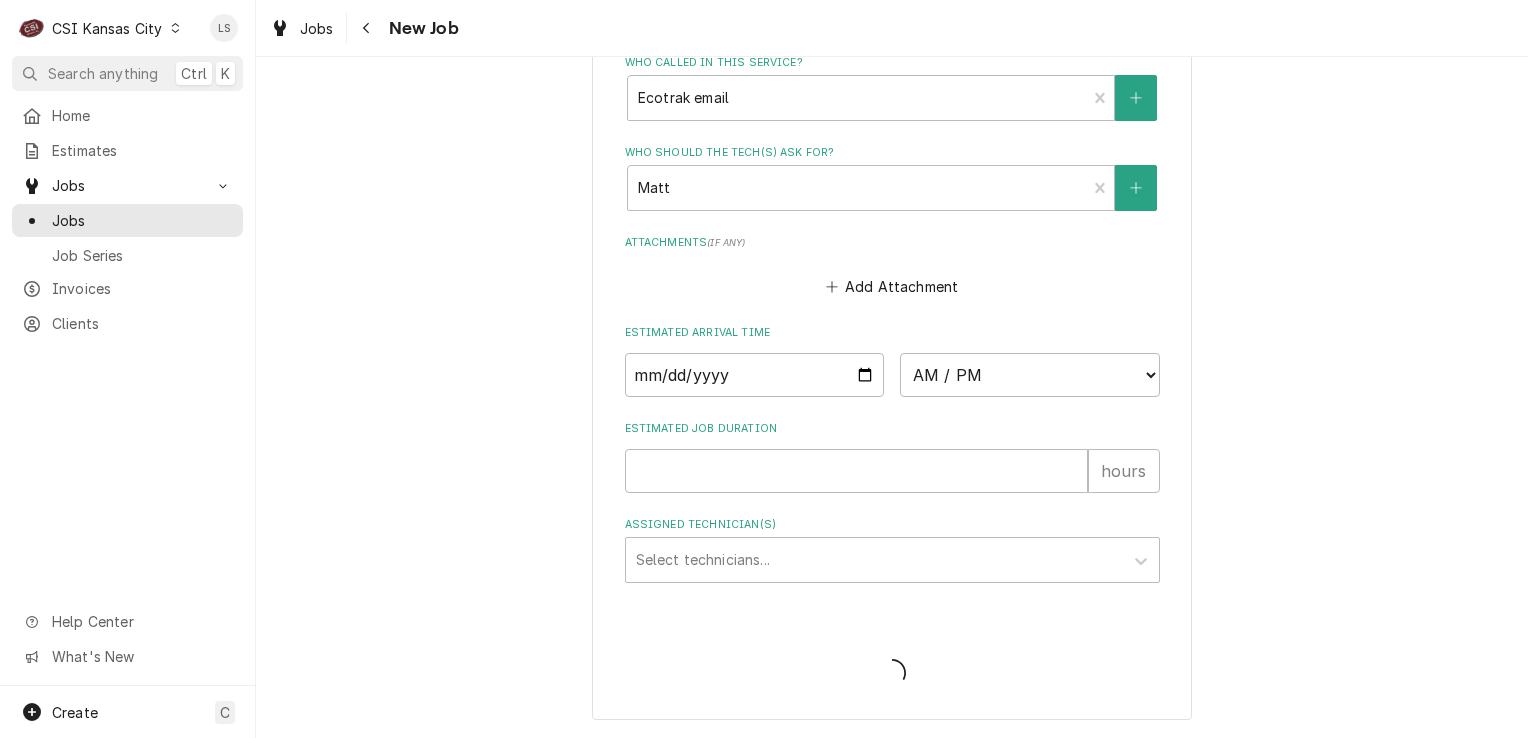 scroll, scrollTop: 2258, scrollLeft: 0, axis: vertical 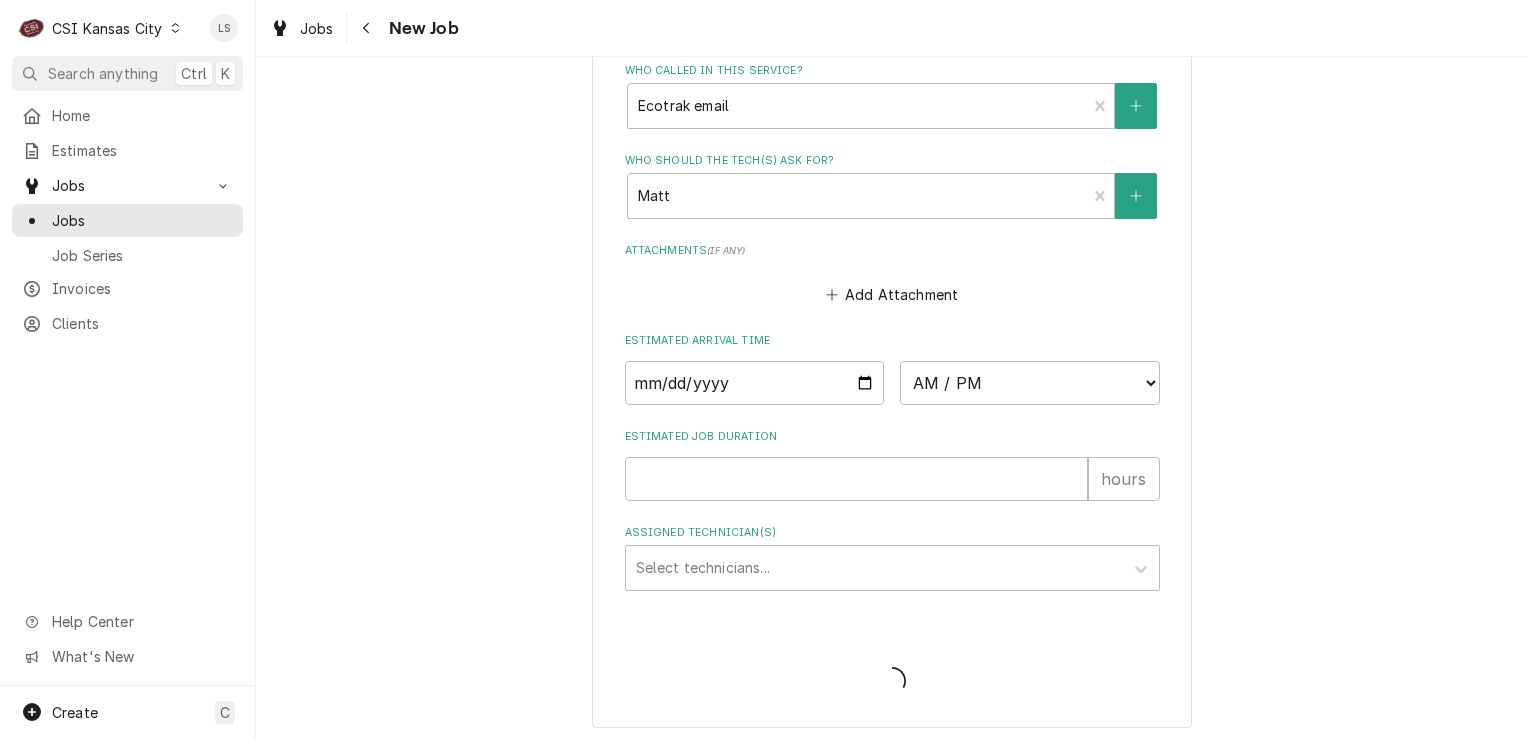 type on "x" 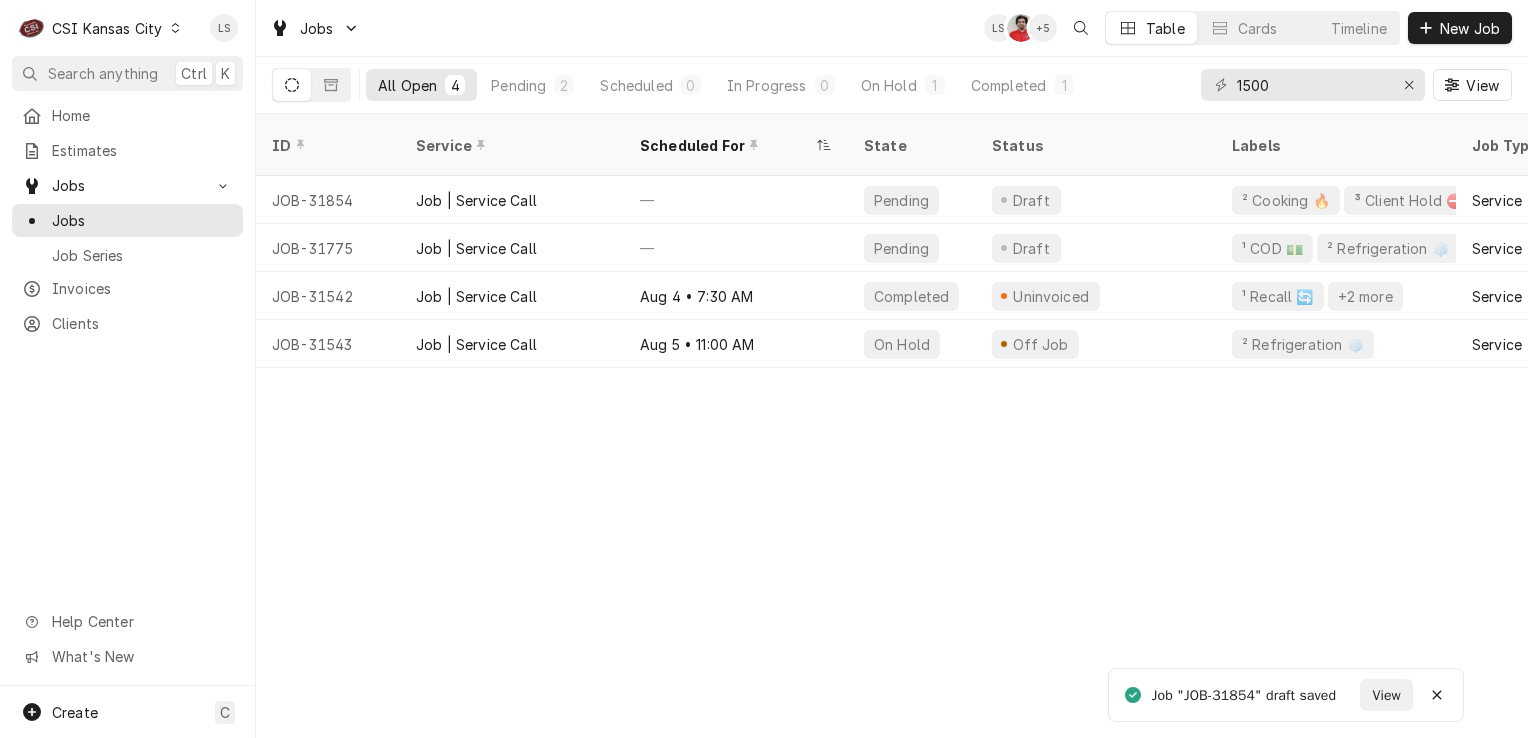 scroll, scrollTop: 0, scrollLeft: 0, axis: both 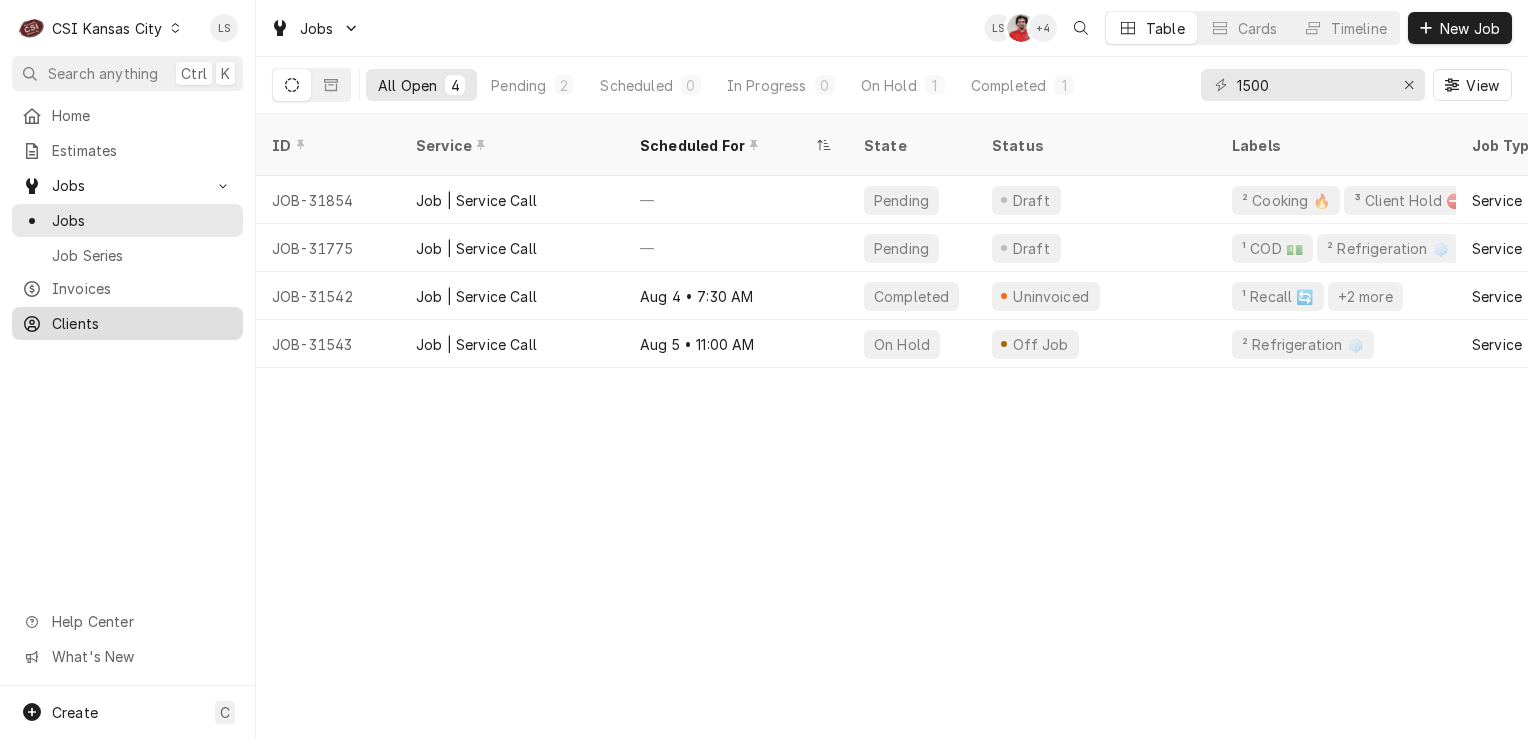 click on "Clients" at bounding box center (142, 323) 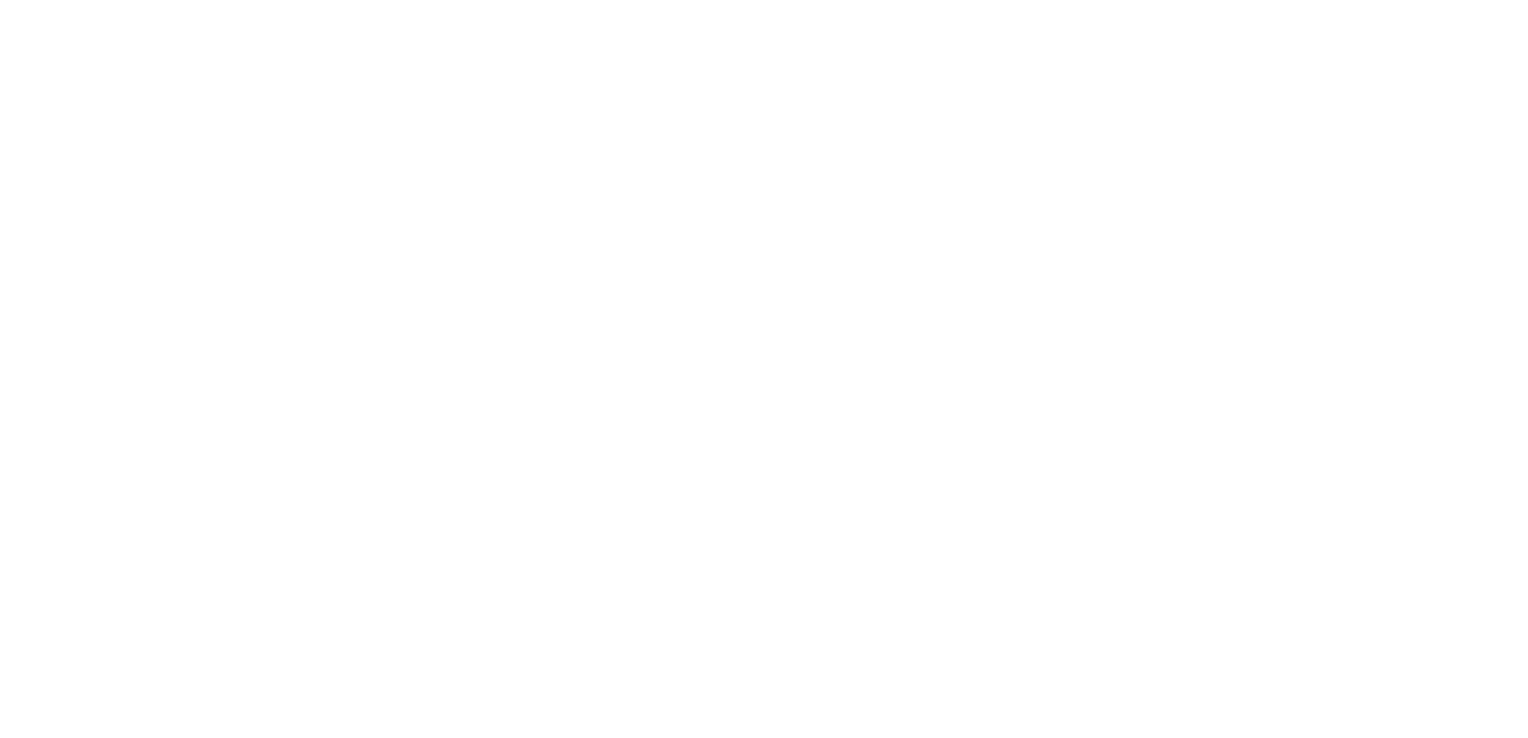 scroll, scrollTop: 0, scrollLeft: 0, axis: both 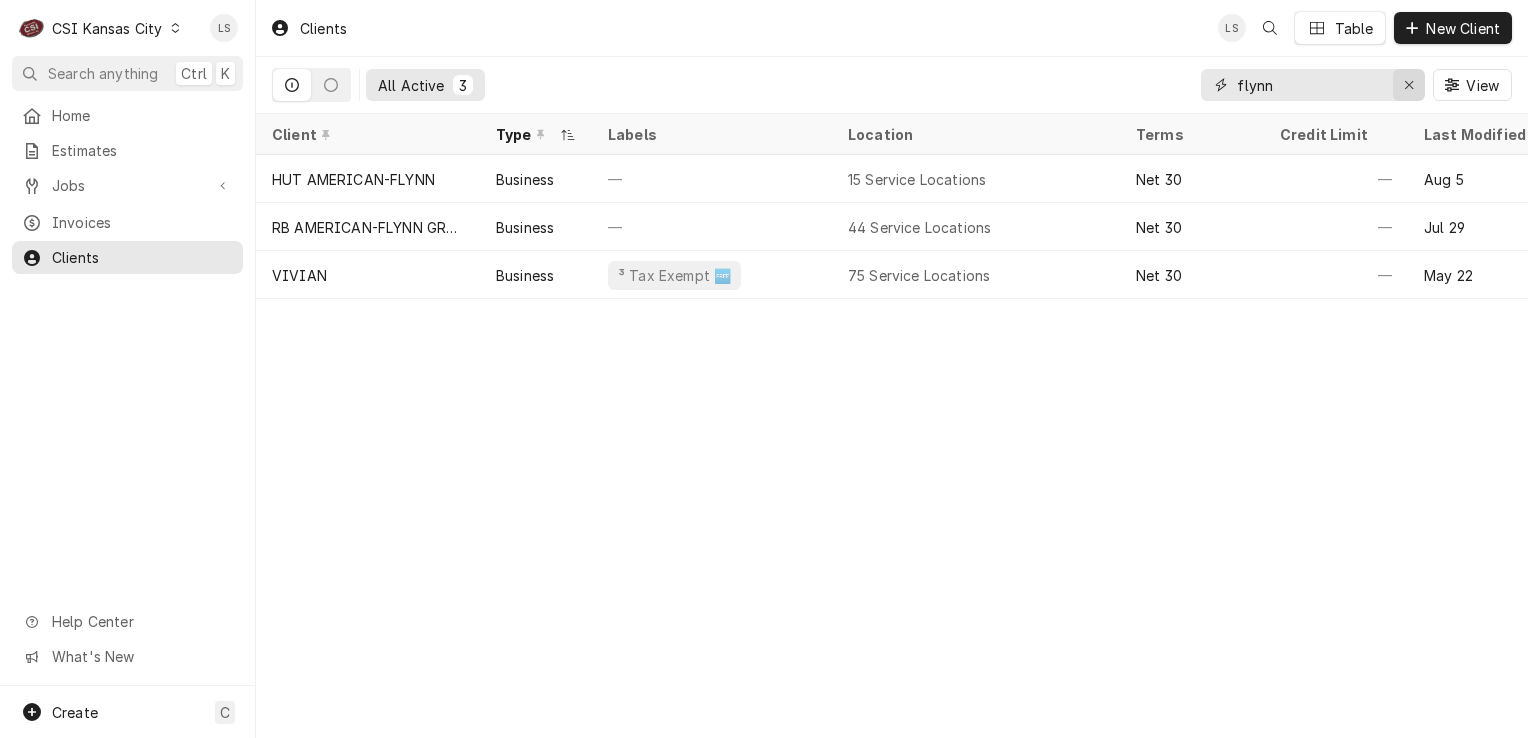 click 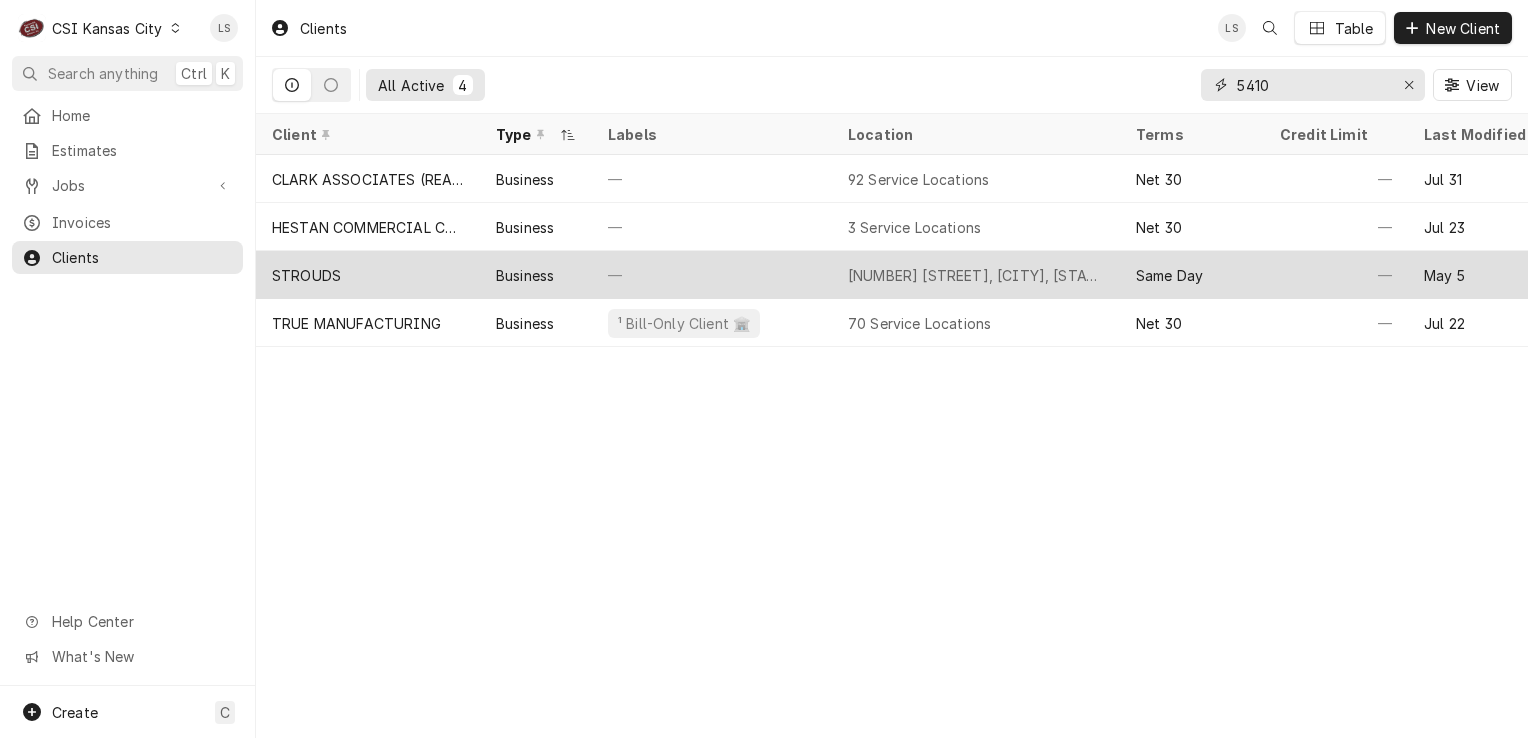type on "5410" 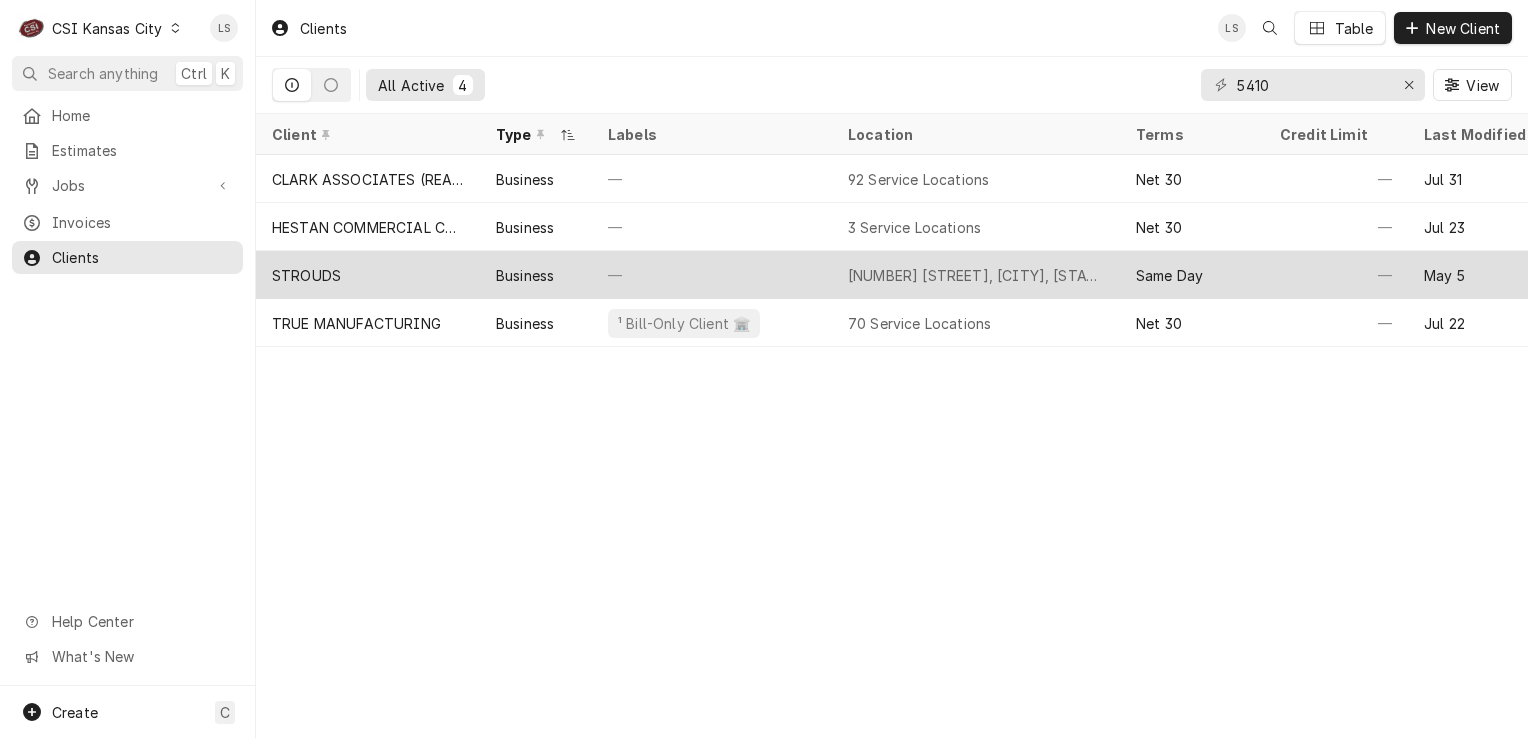 click on "STROUDS" at bounding box center (368, 275) 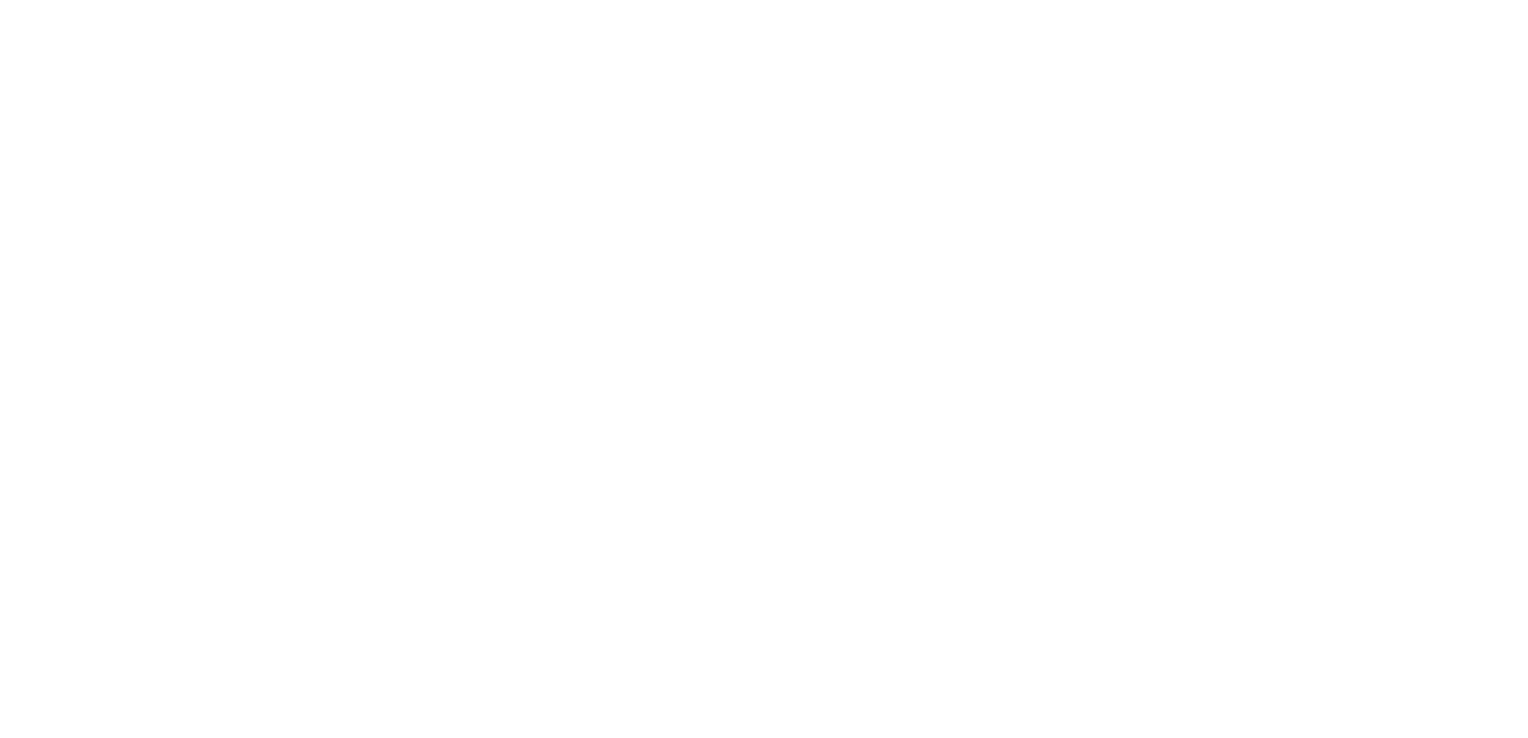 scroll, scrollTop: 0, scrollLeft: 0, axis: both 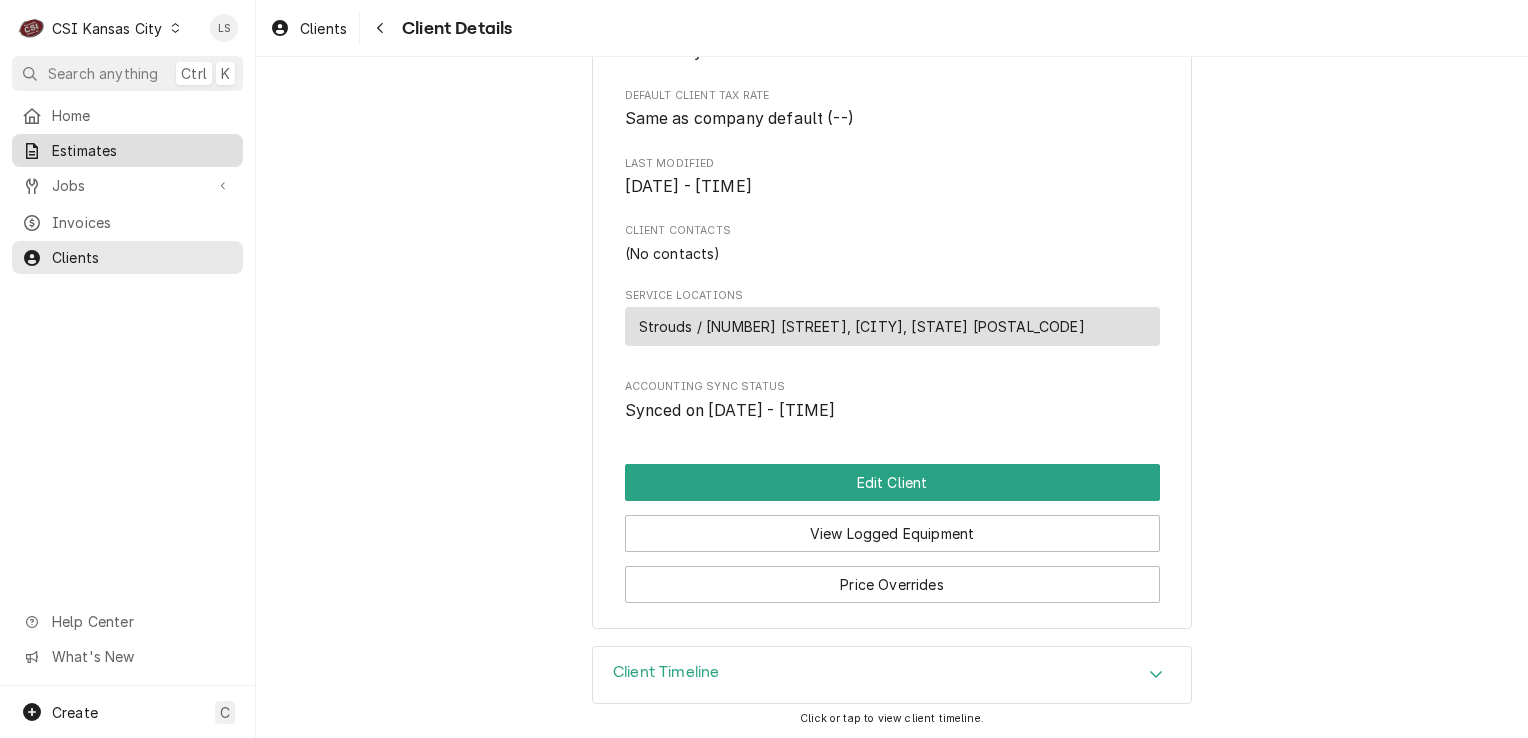 click on "Estimates" at bounding box center [142, 150] 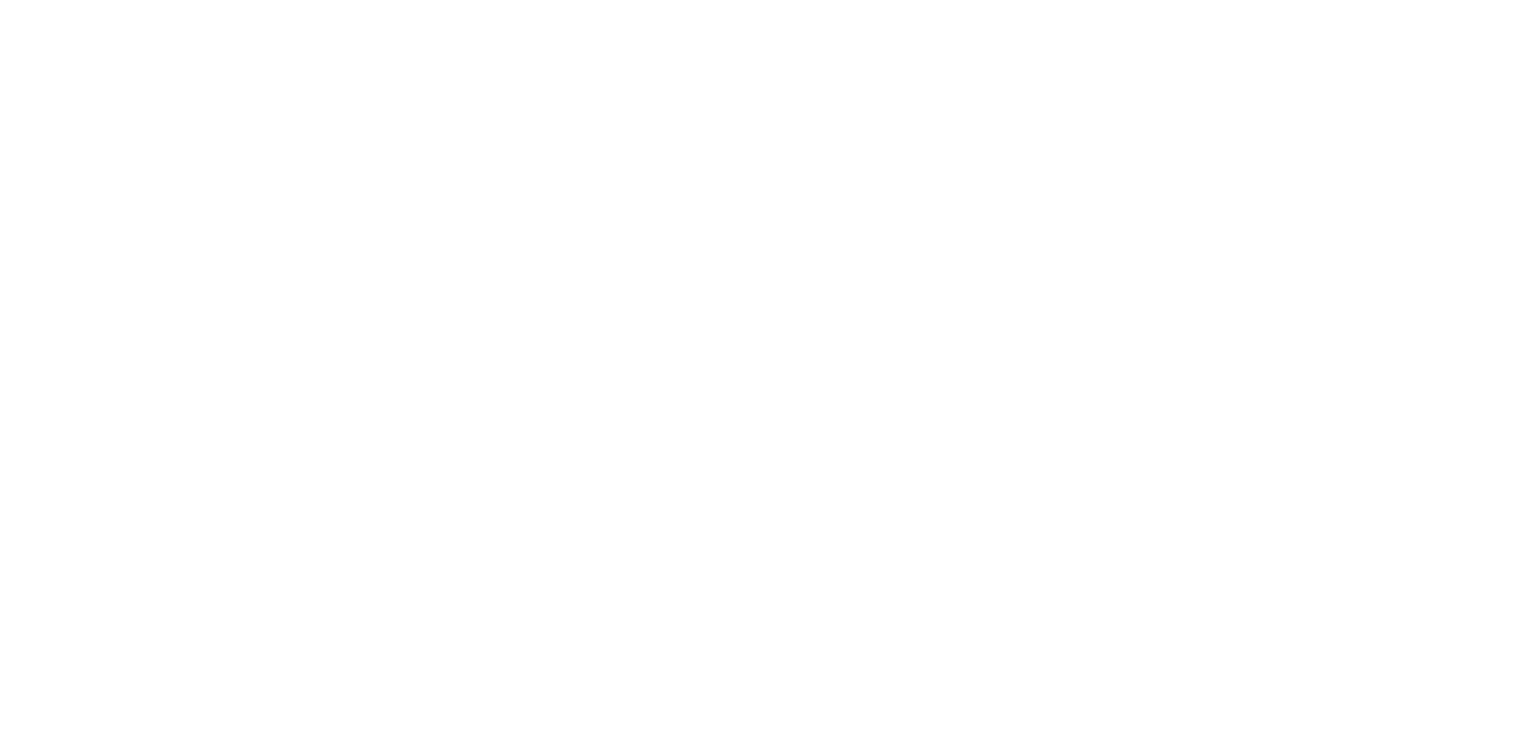 scroll, scrollTop: 0, scrollLeft: 0, axis: both 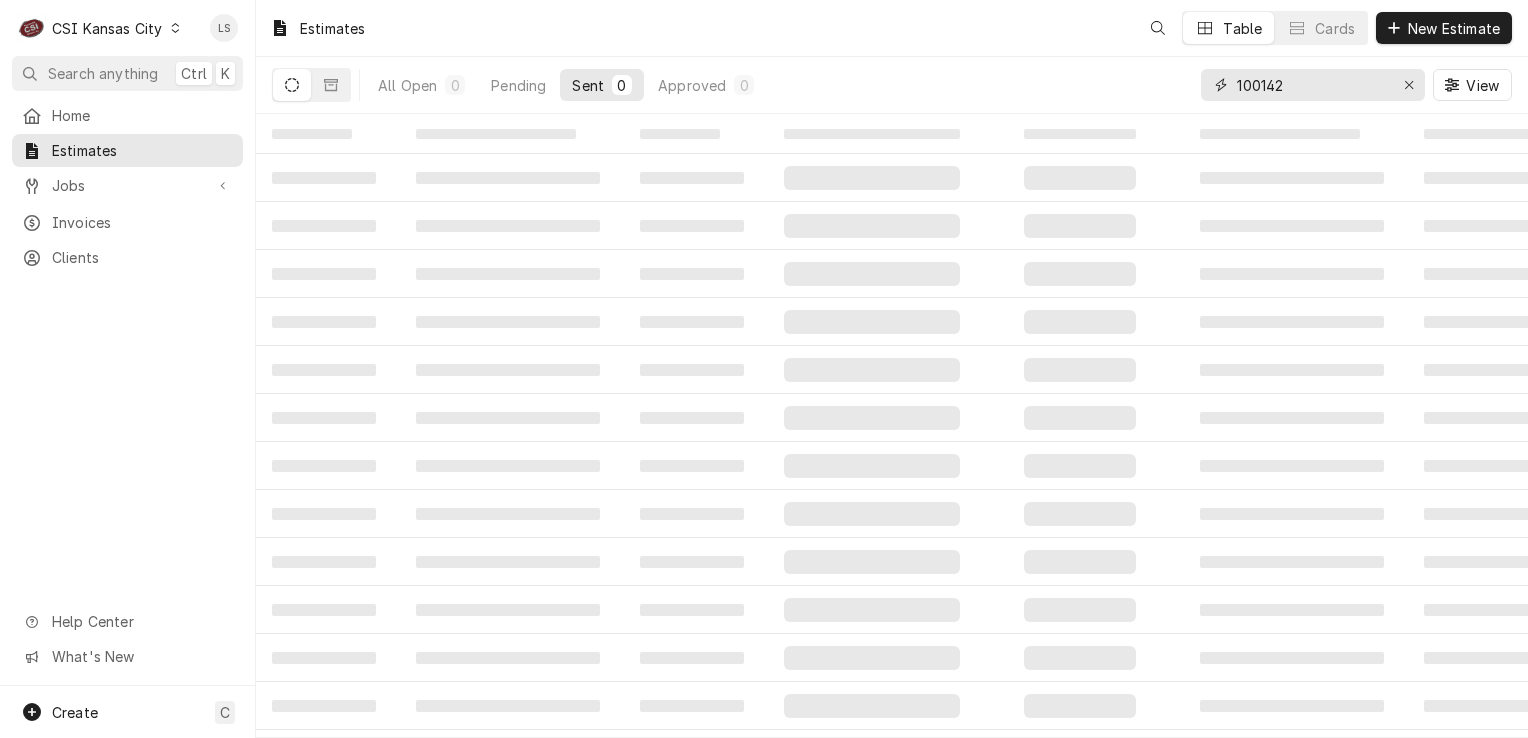 click at bounding box center (1409, 85) 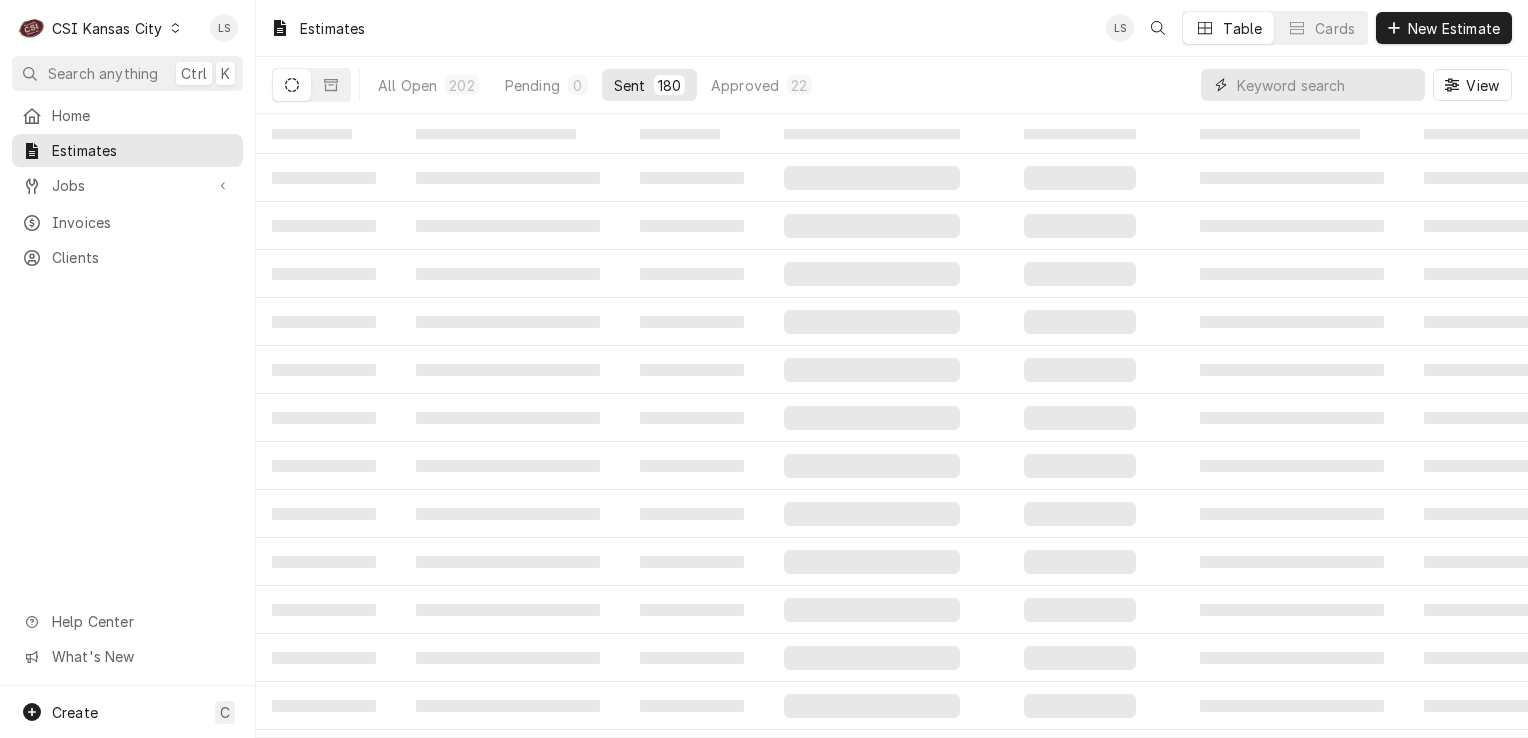 paste on "300537" 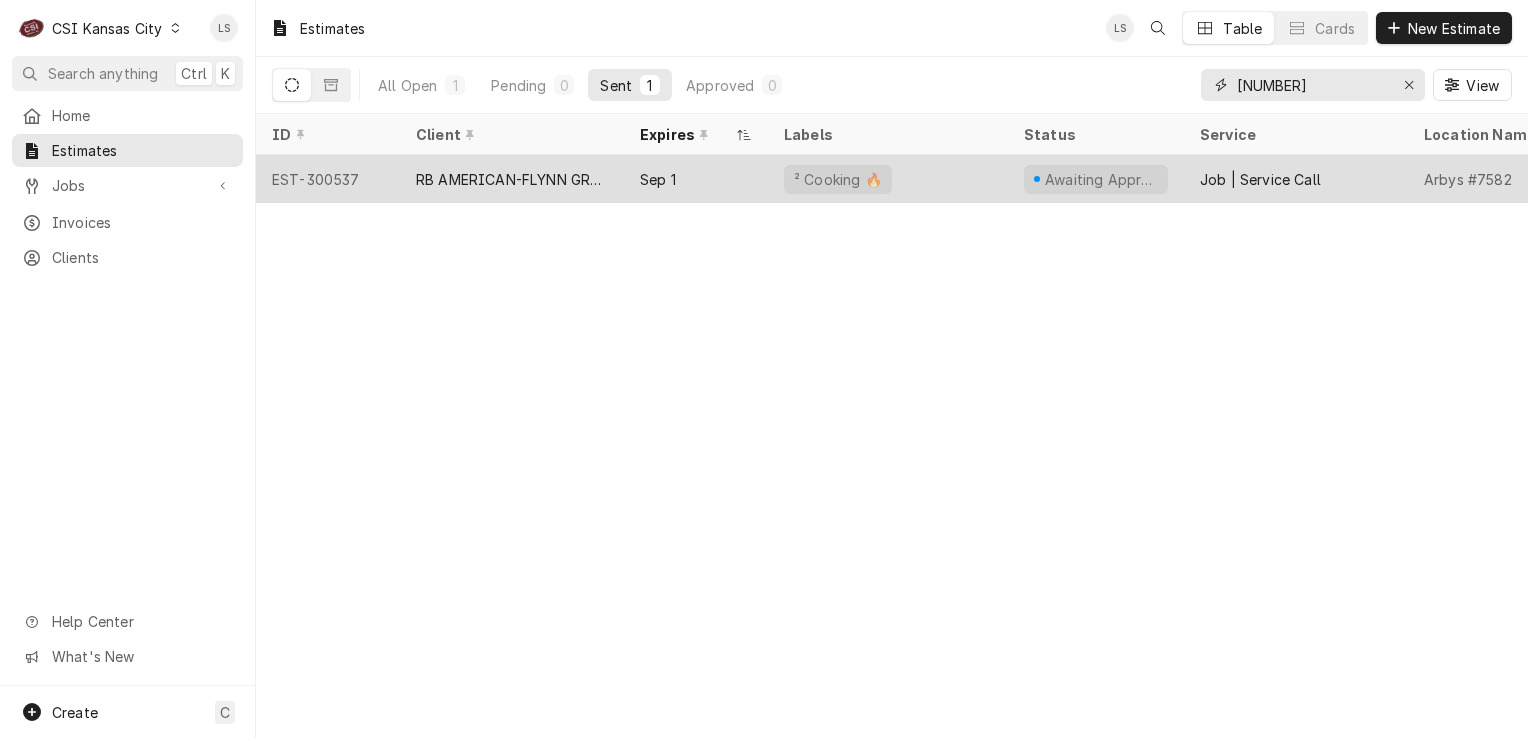 type on "300537" 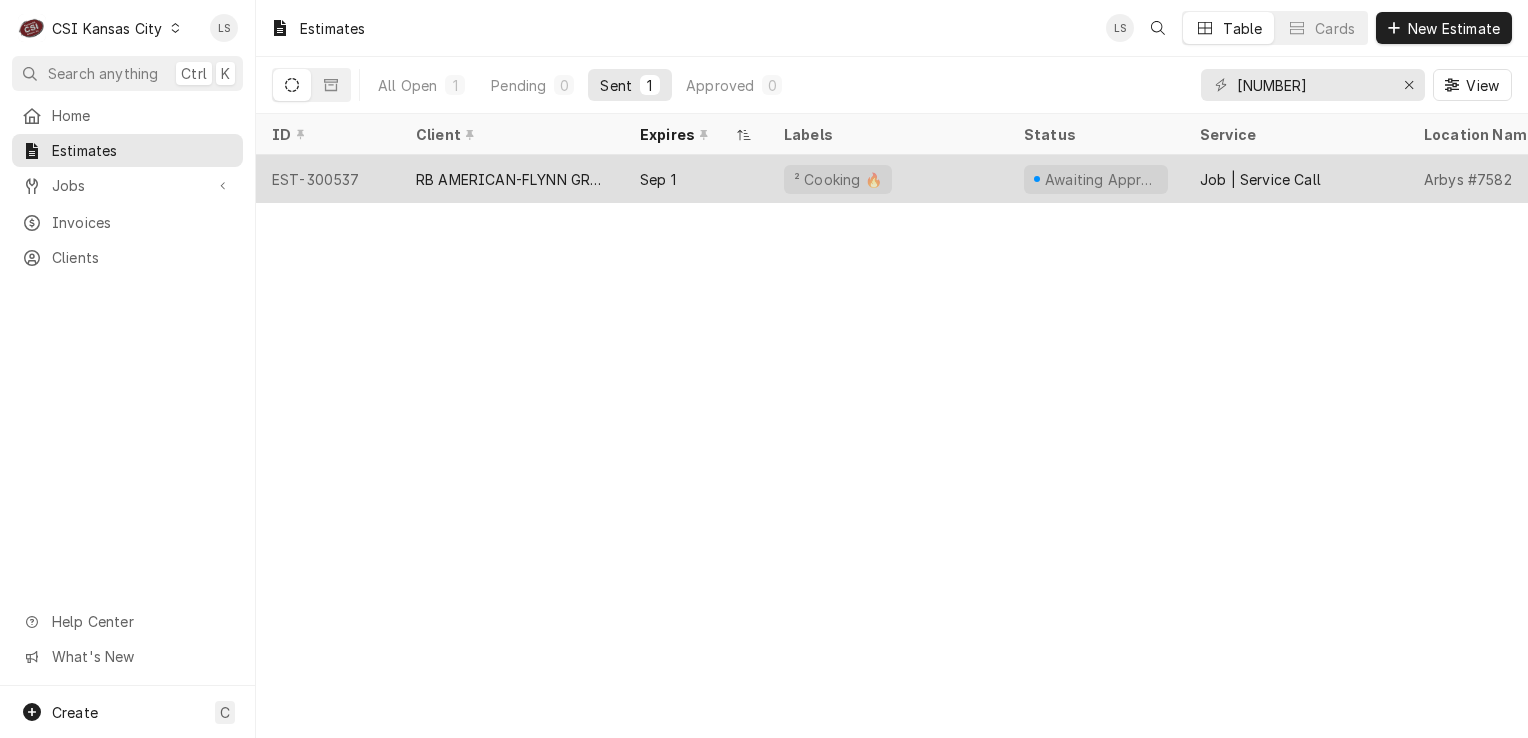 click on "EST-300537" at bounding box center (328, 179) 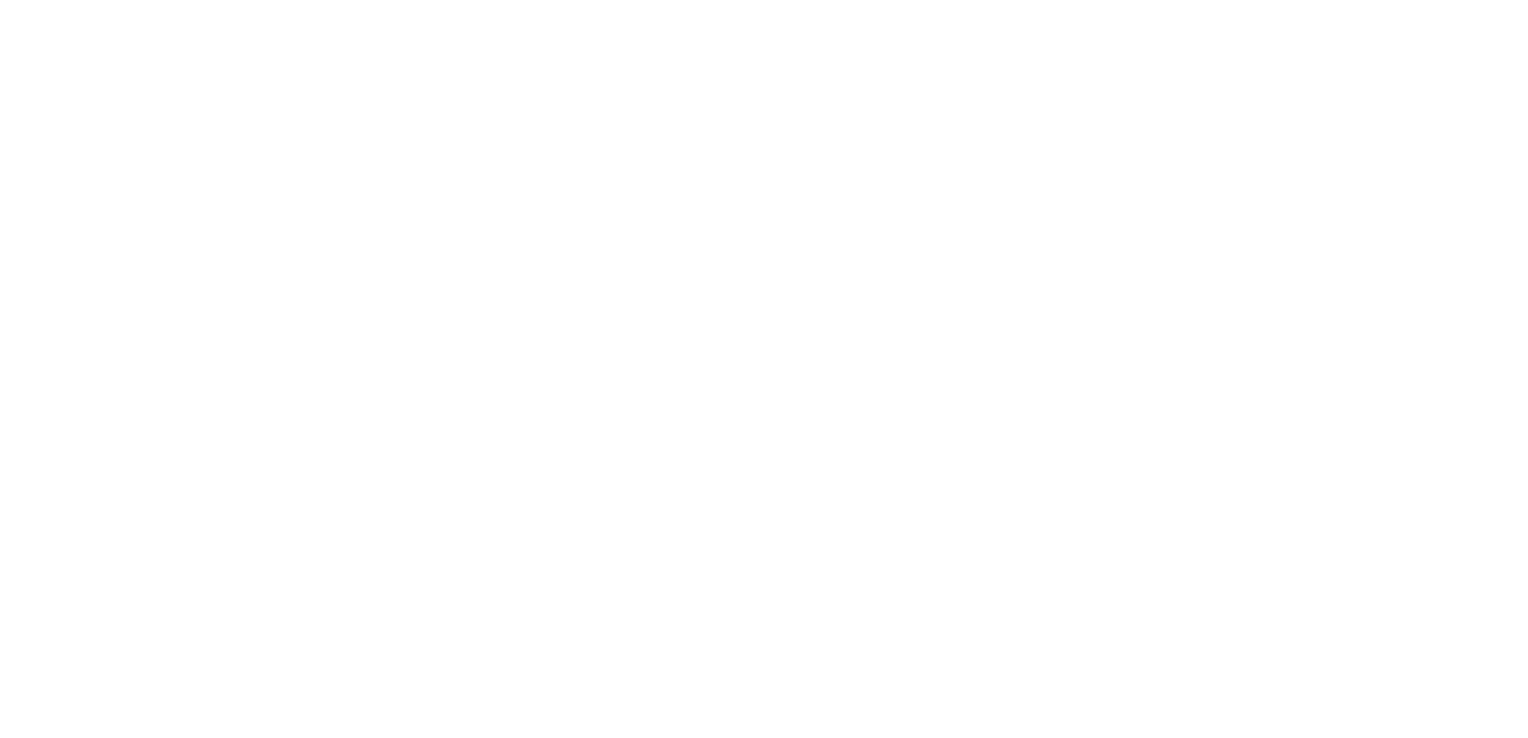 scroll, scrollTop: 0, scrollLeft: 0, axis: both 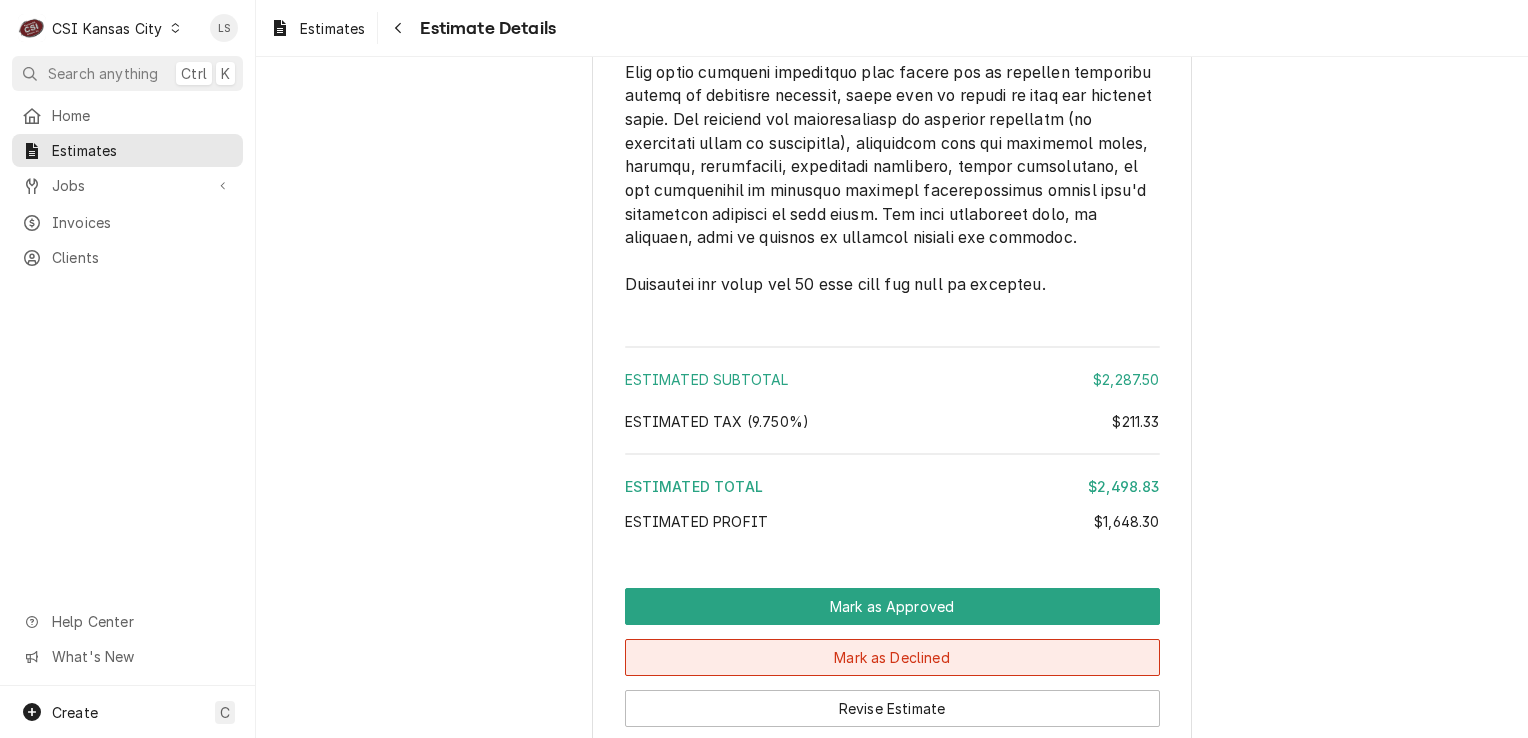 click on "Mark as Declined" at bounding box center (892, 657) 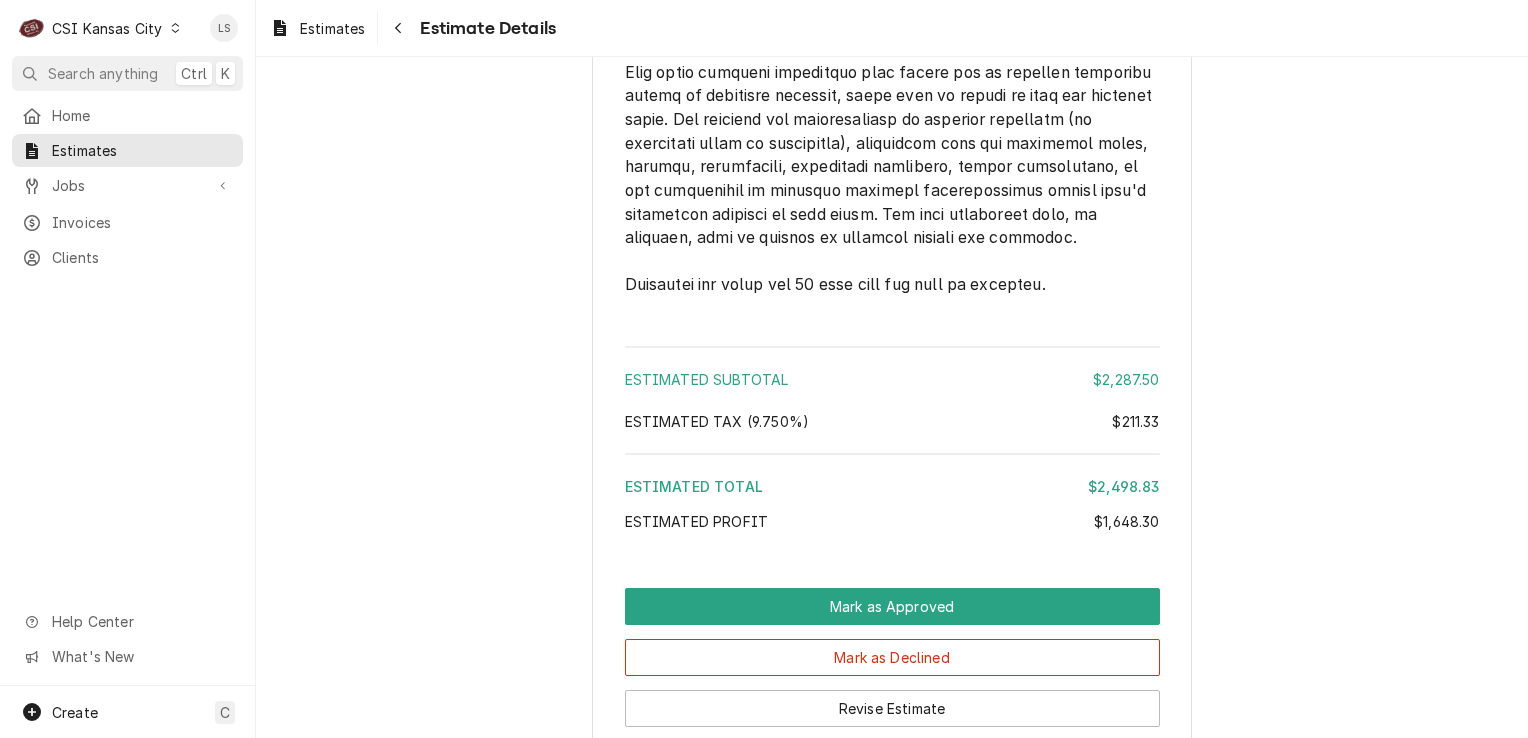 scroll, scrollTop: 0, scrollLeft: 0, axis: both 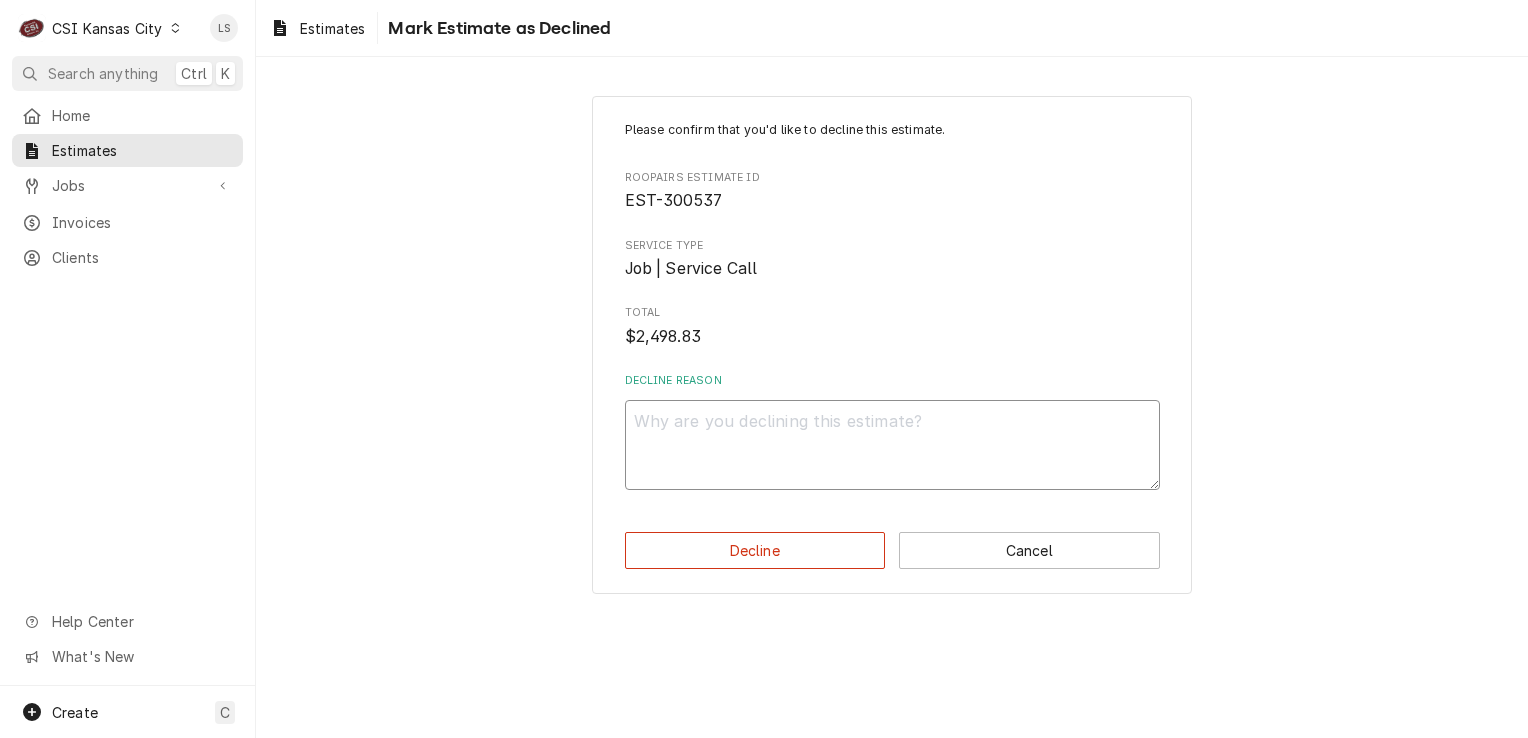 click on "Decline Reason" at bounding box center [892, 445] 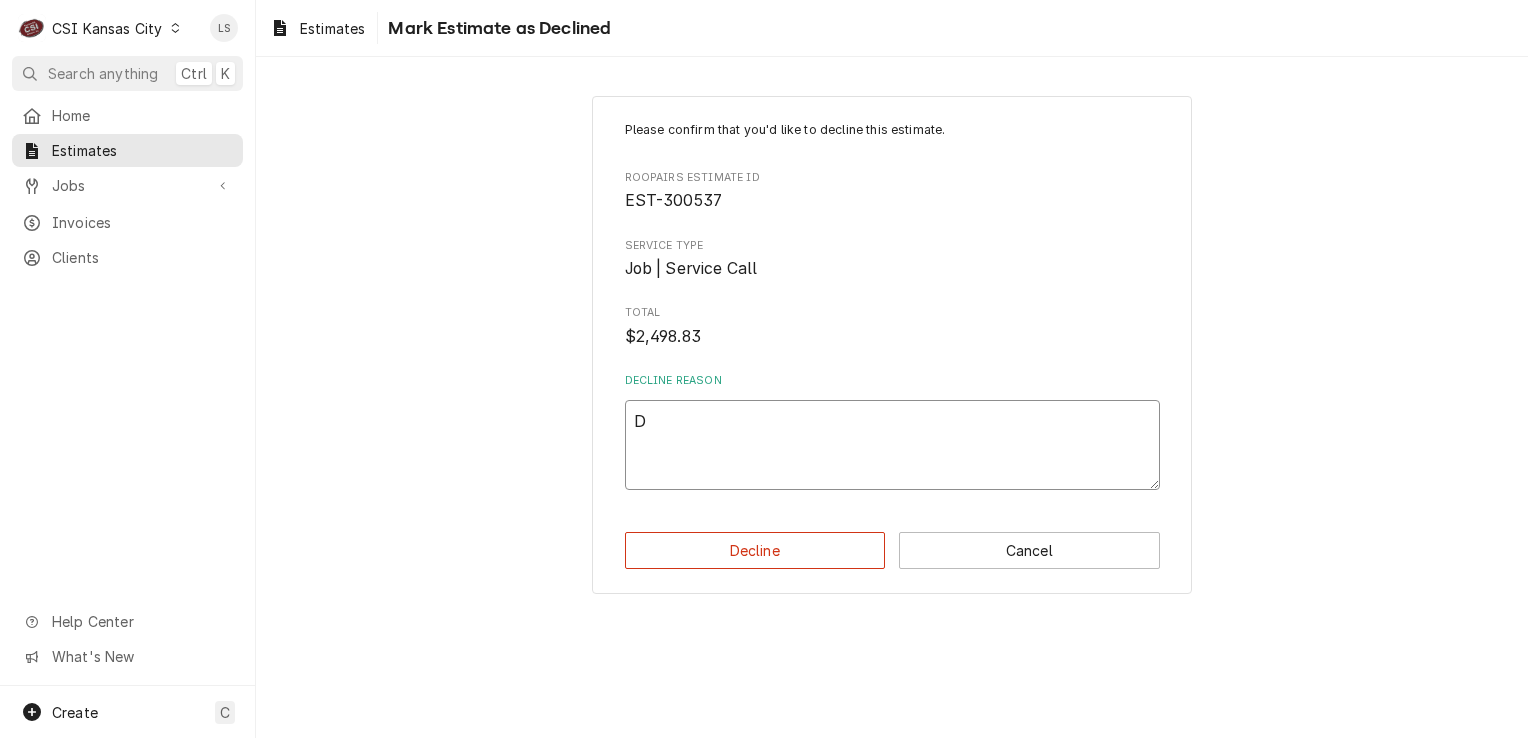 type on "x" 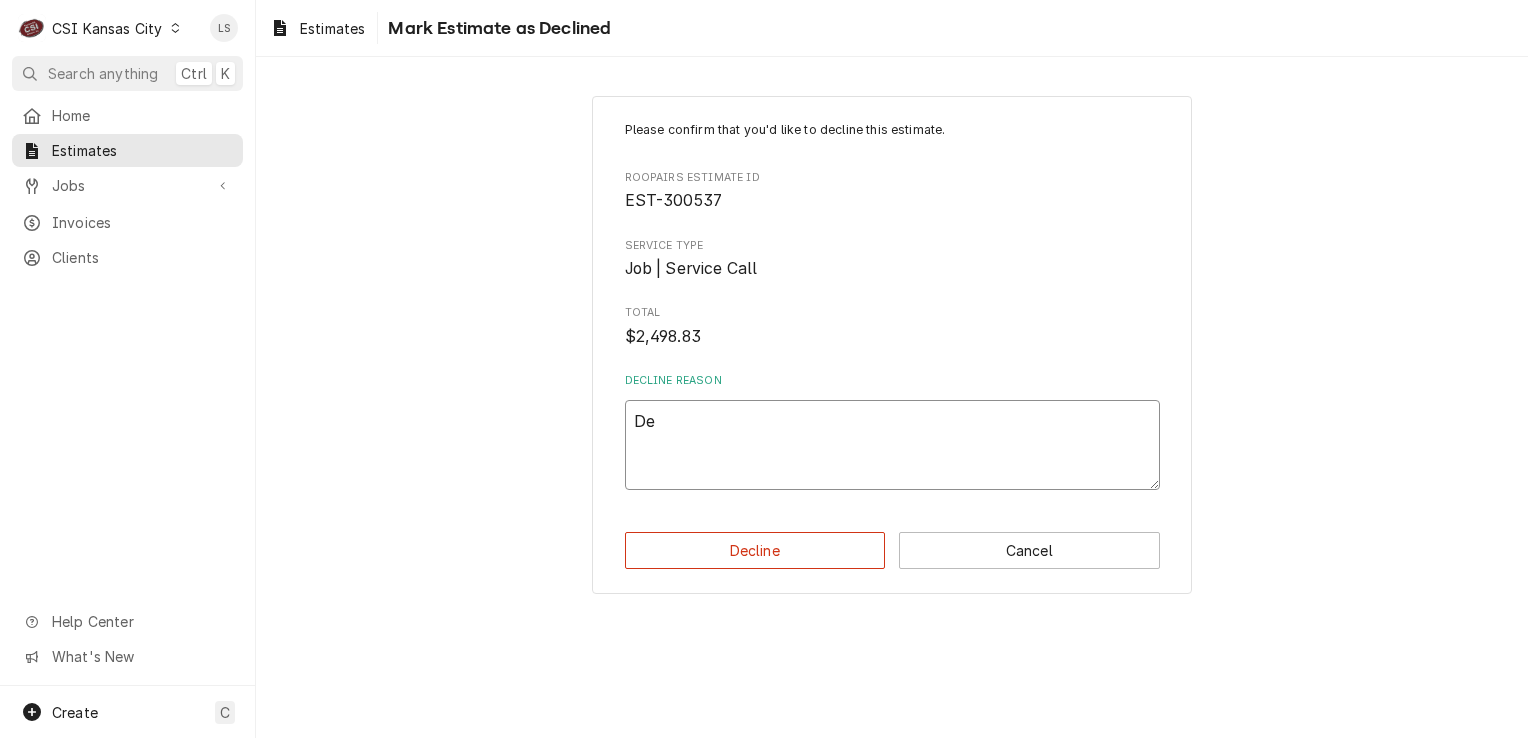 type on "x" 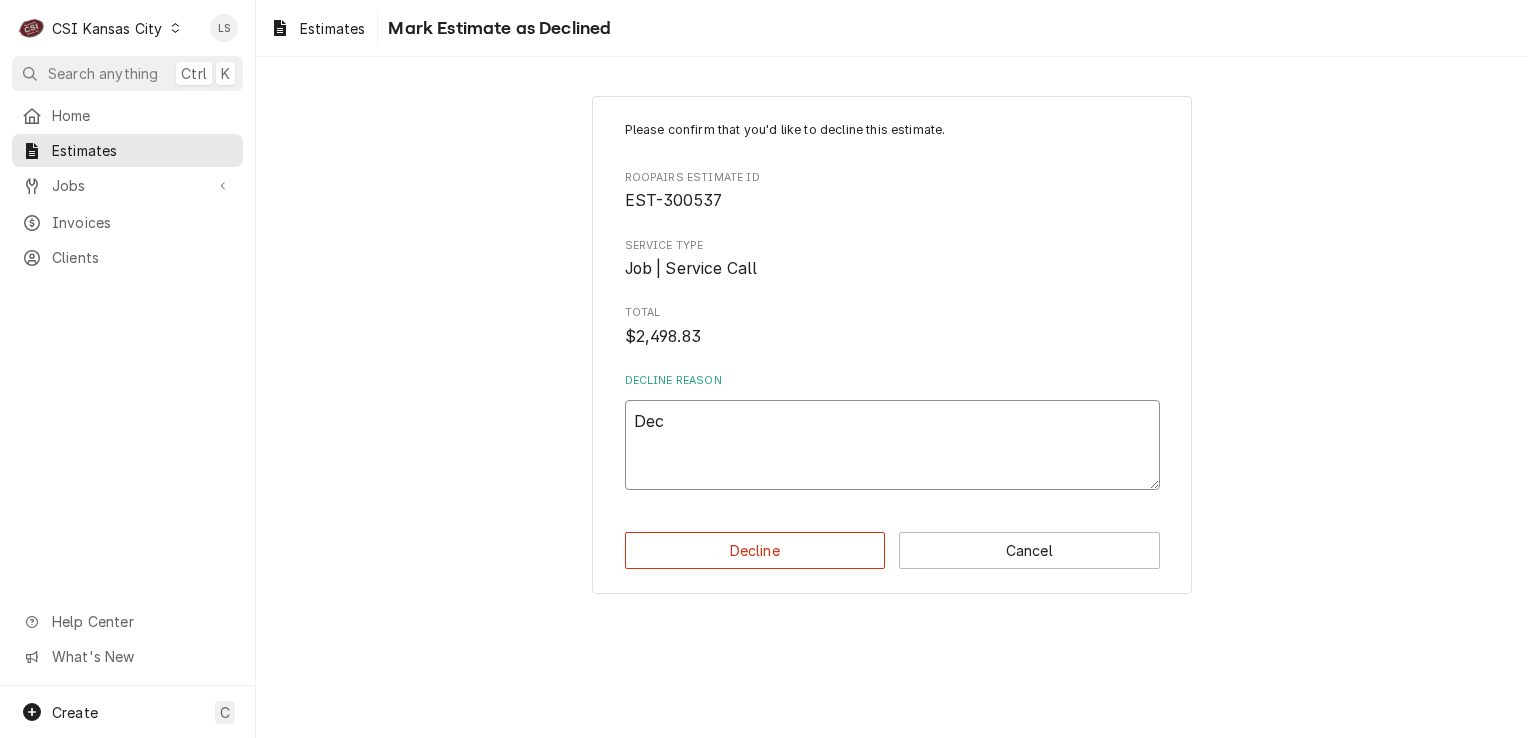 type on "Decl" 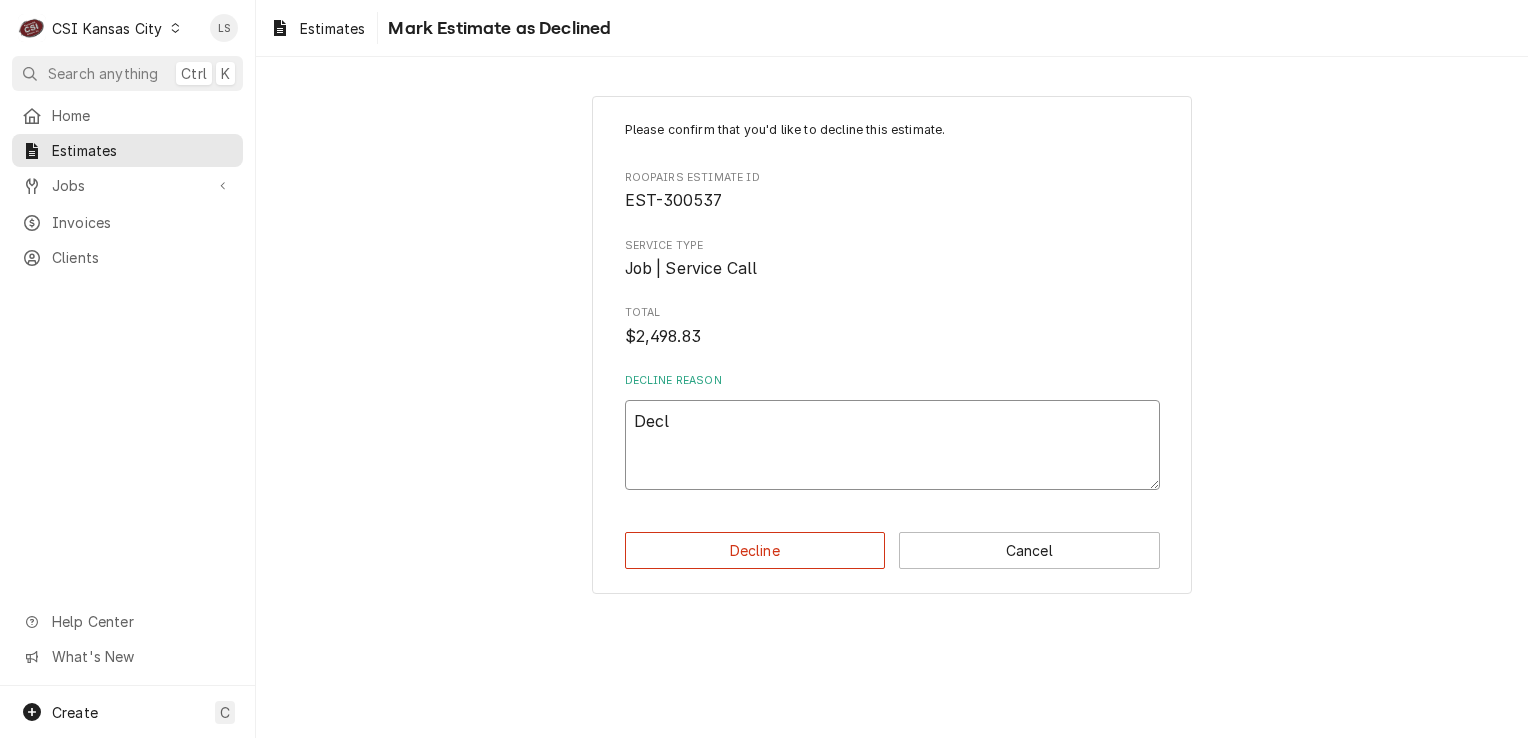 type on "x" 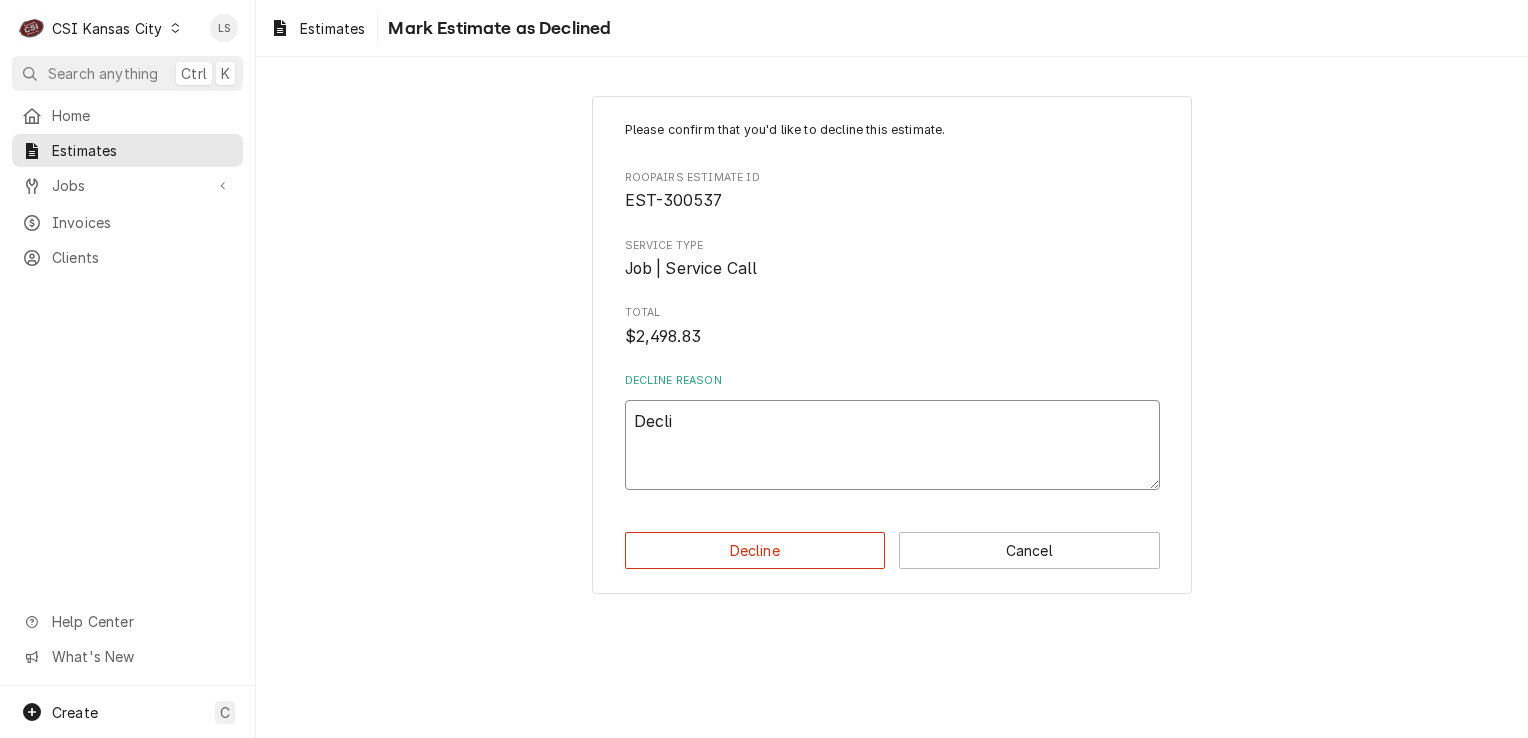 type on "x" 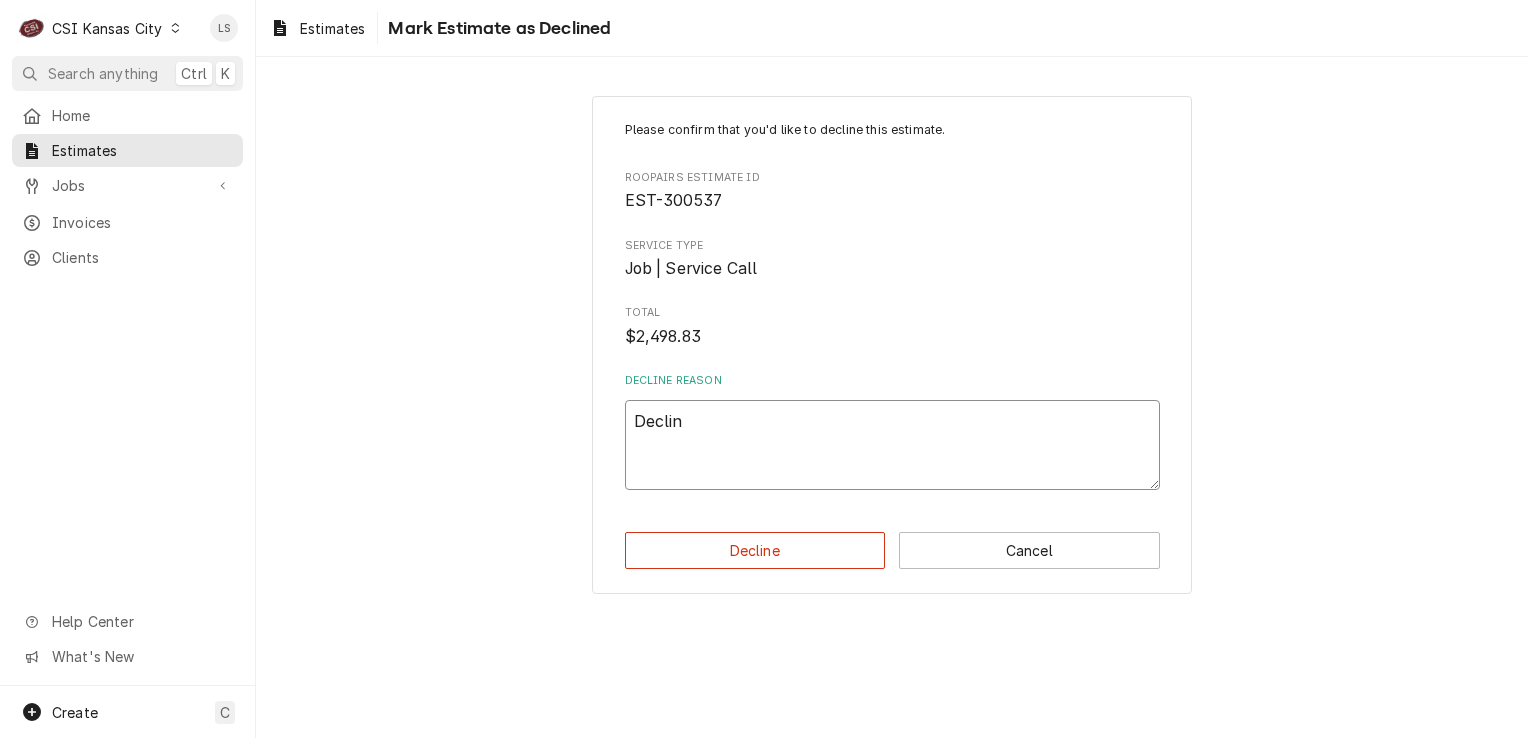 type on "x" 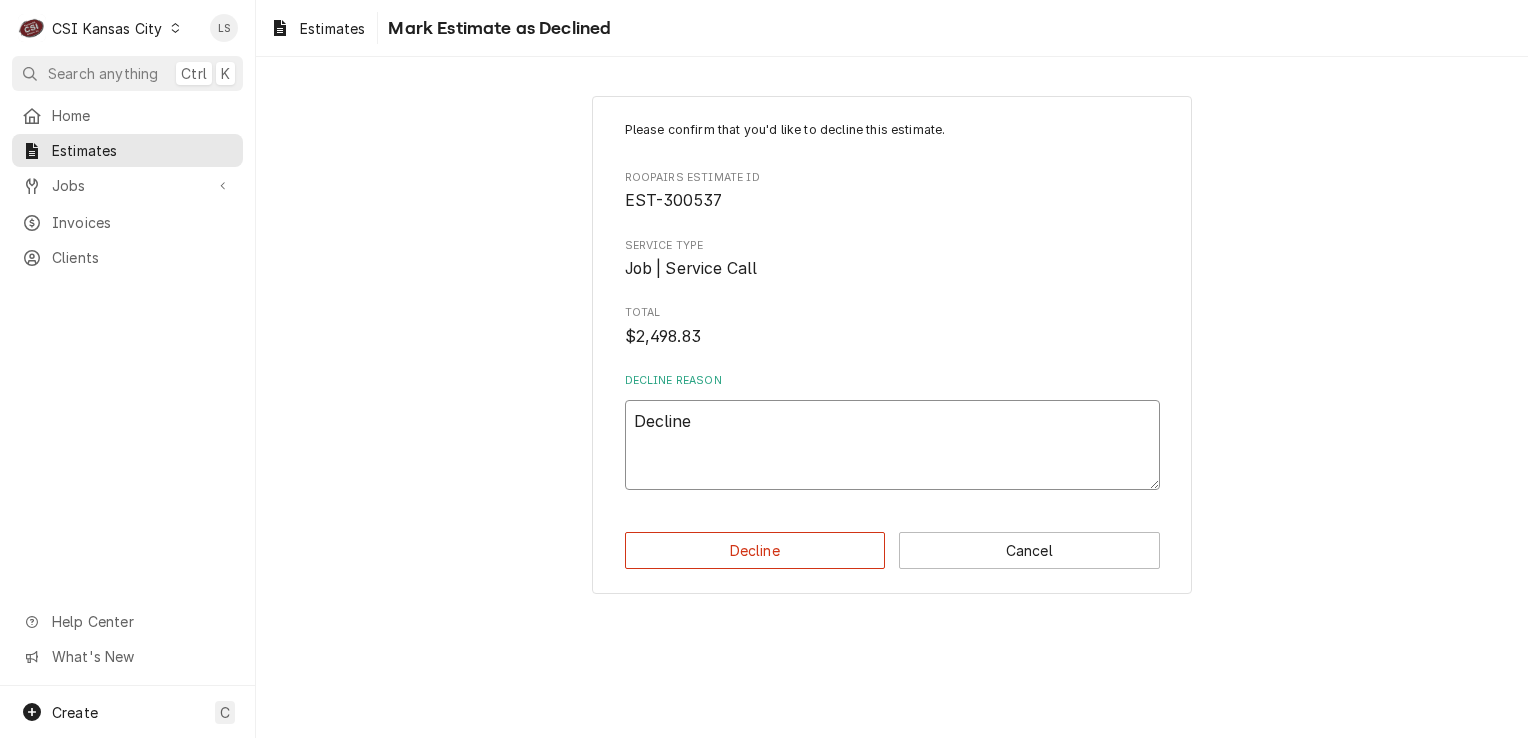 type on "x" 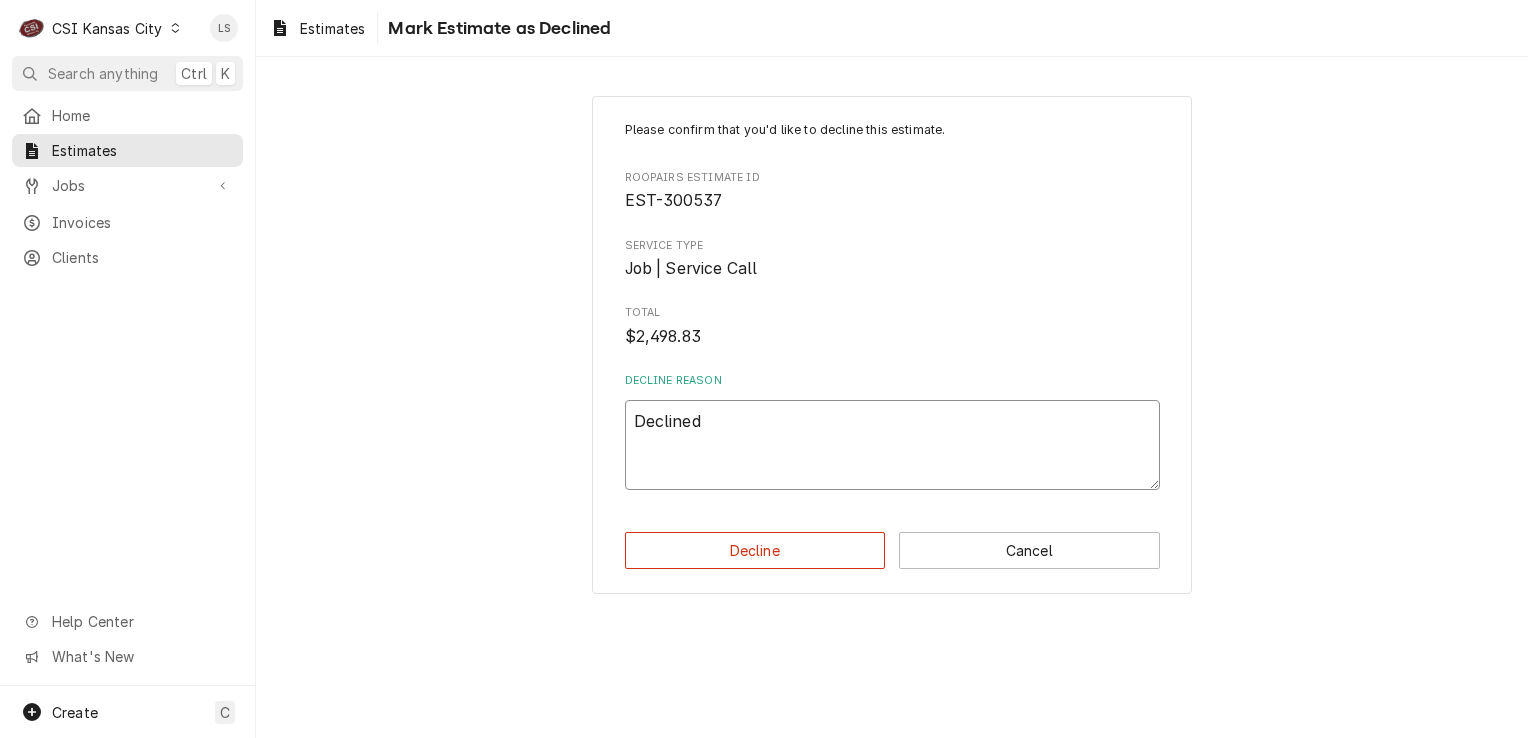 type on "x" 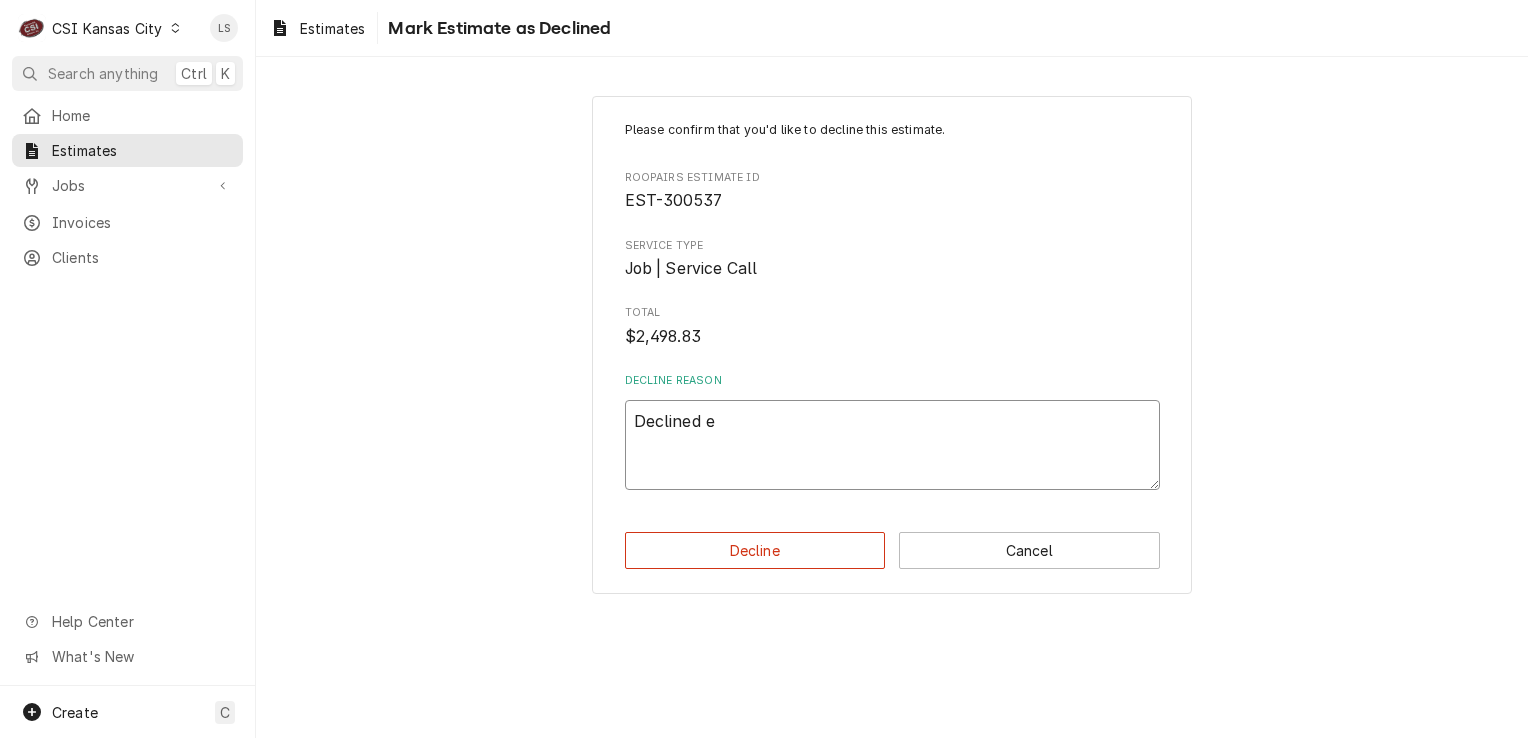 type on "x" 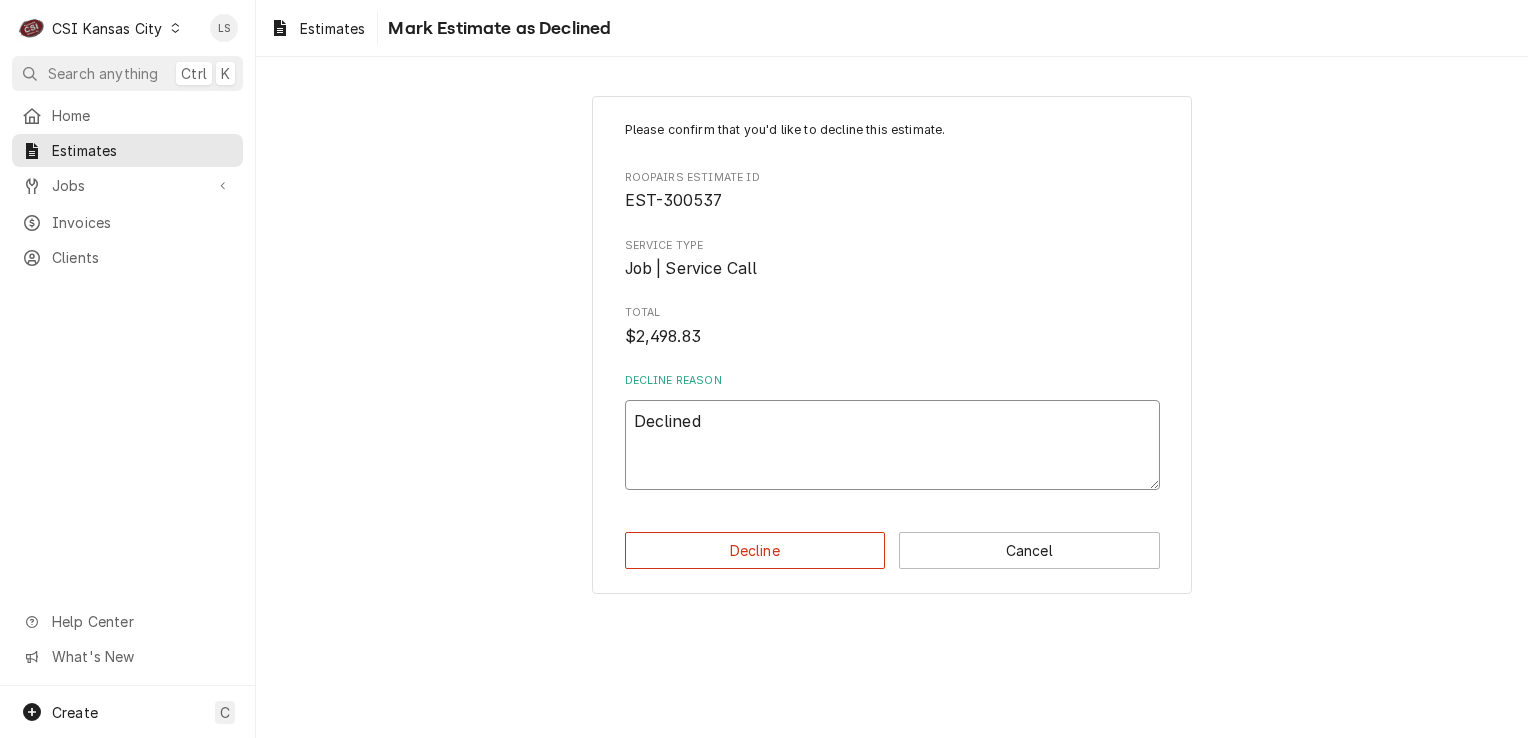 type on "x" 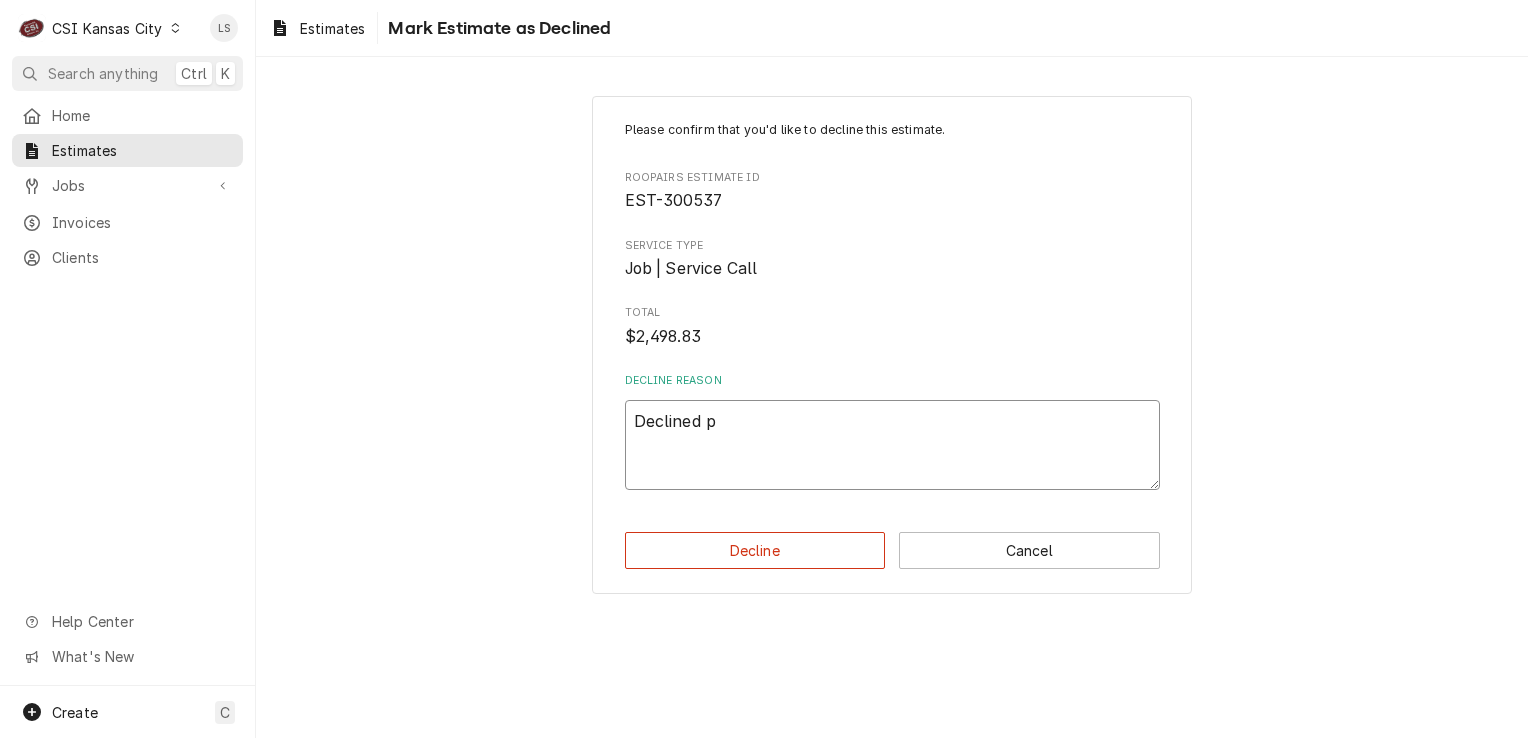 type on "x" 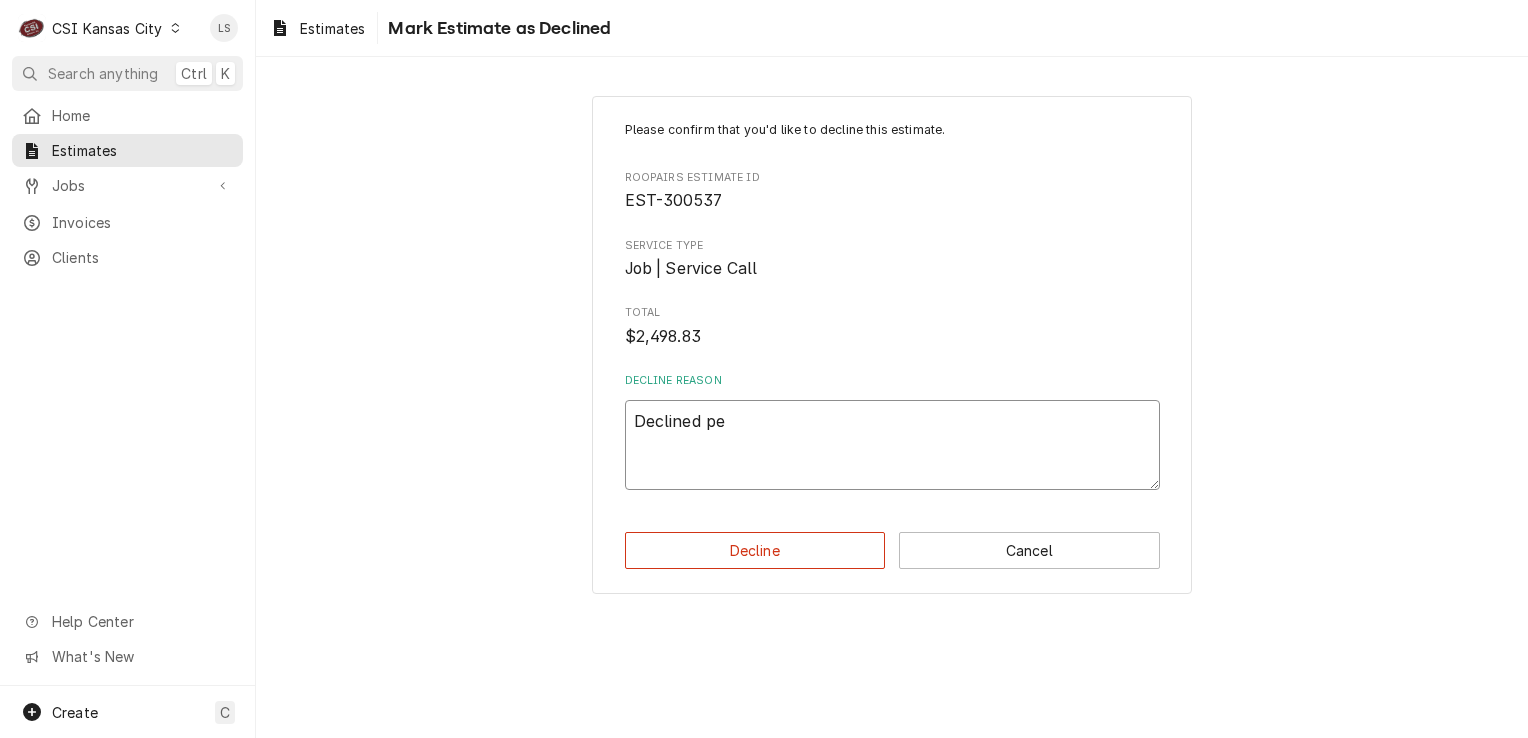 type on "x" 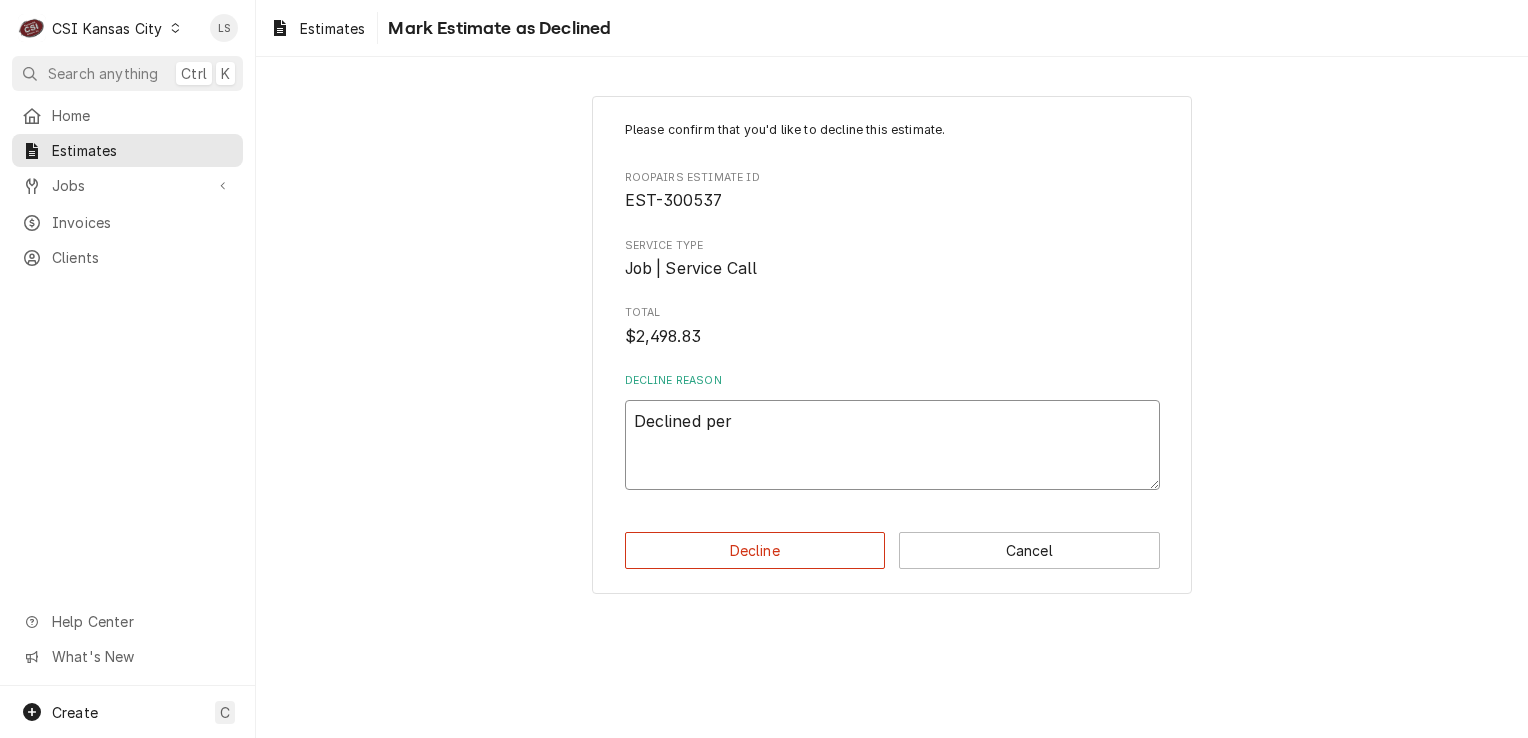 type on "x" 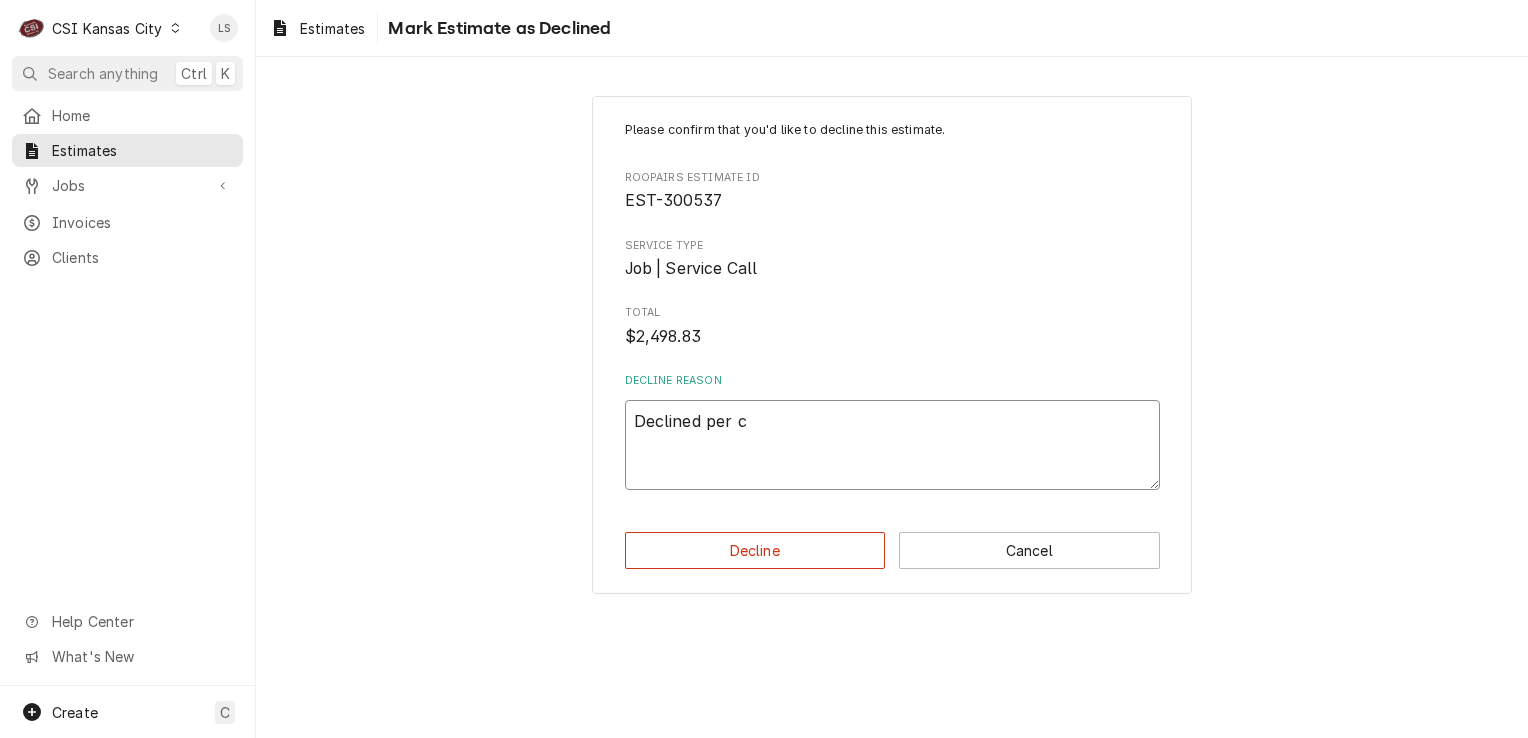 type on "x" 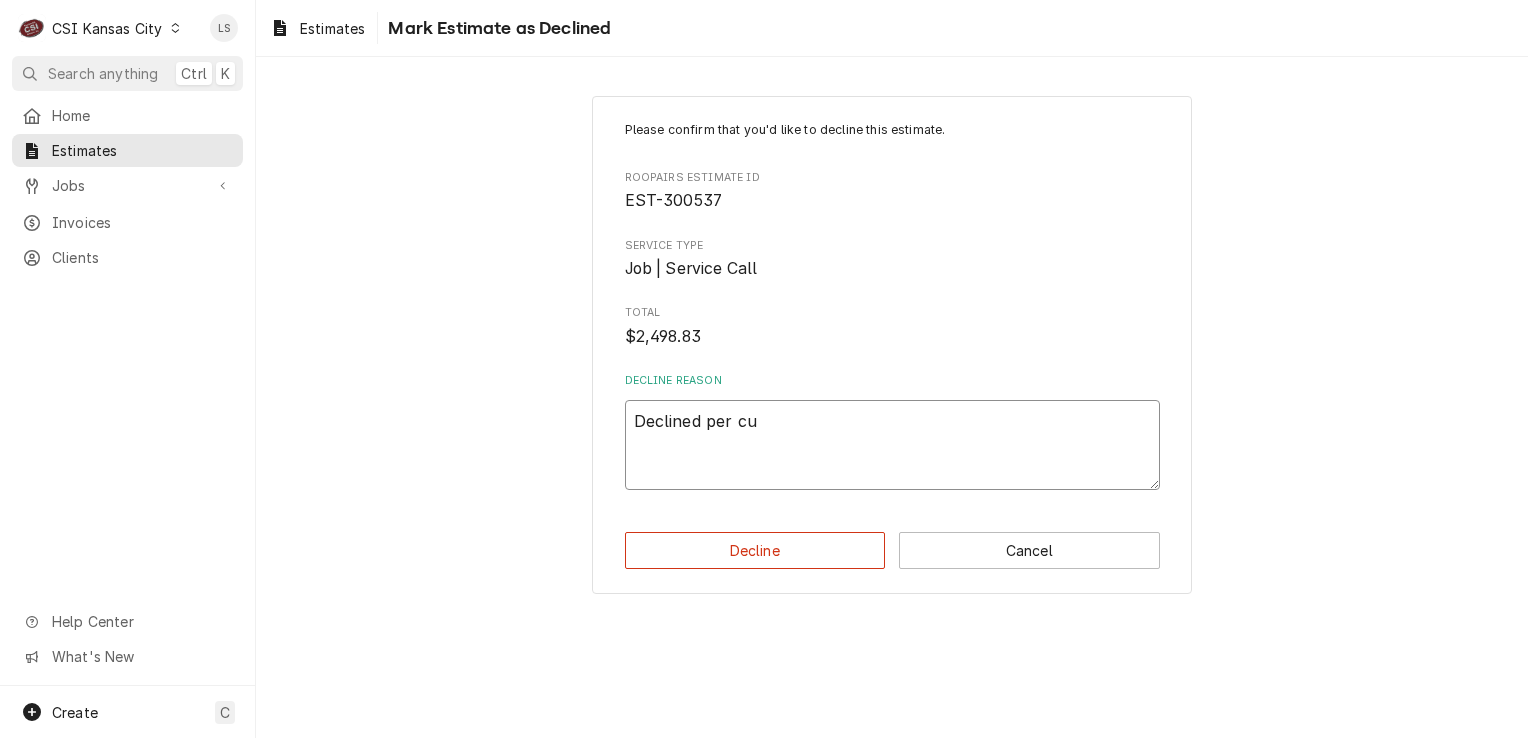 type on "x" 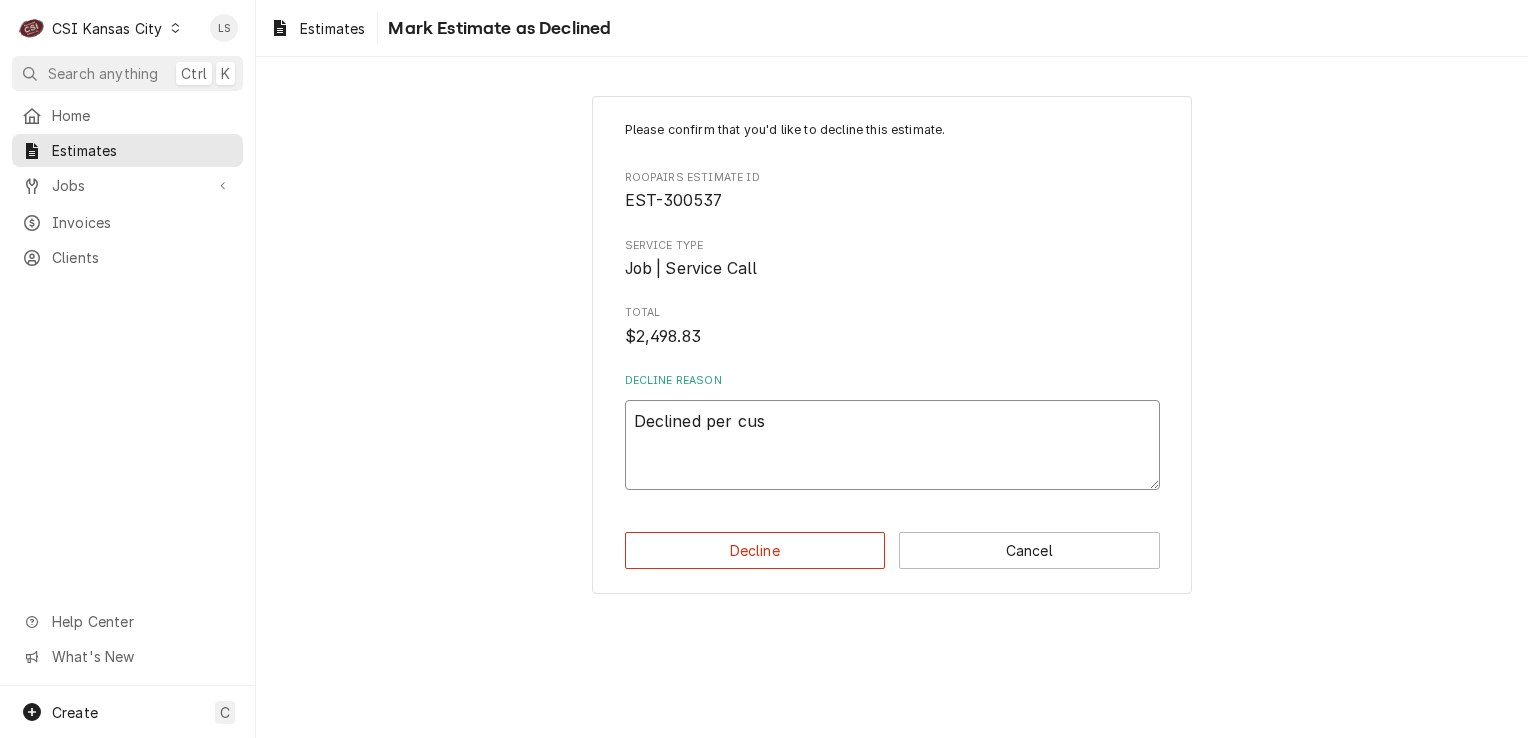 type on "x" 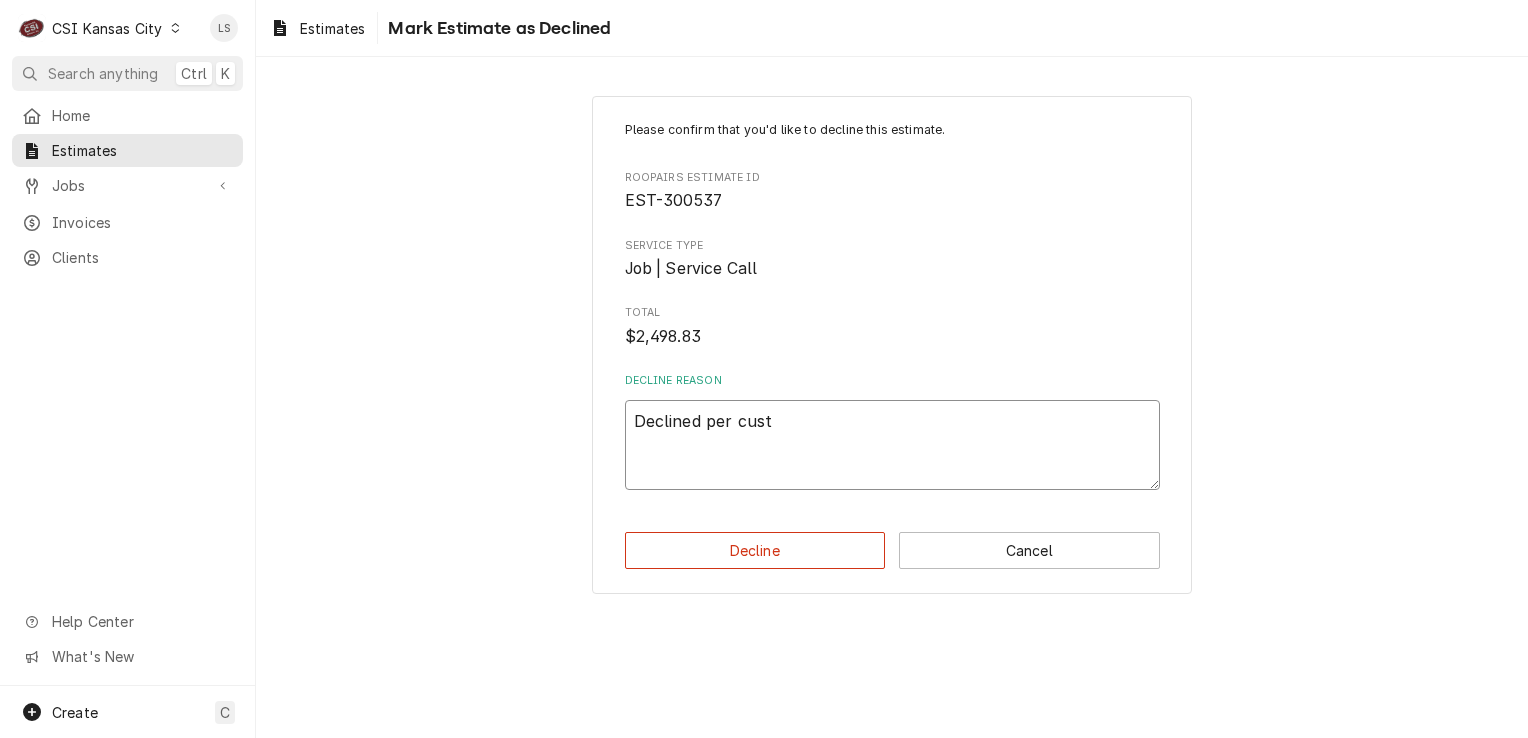 type on "x" 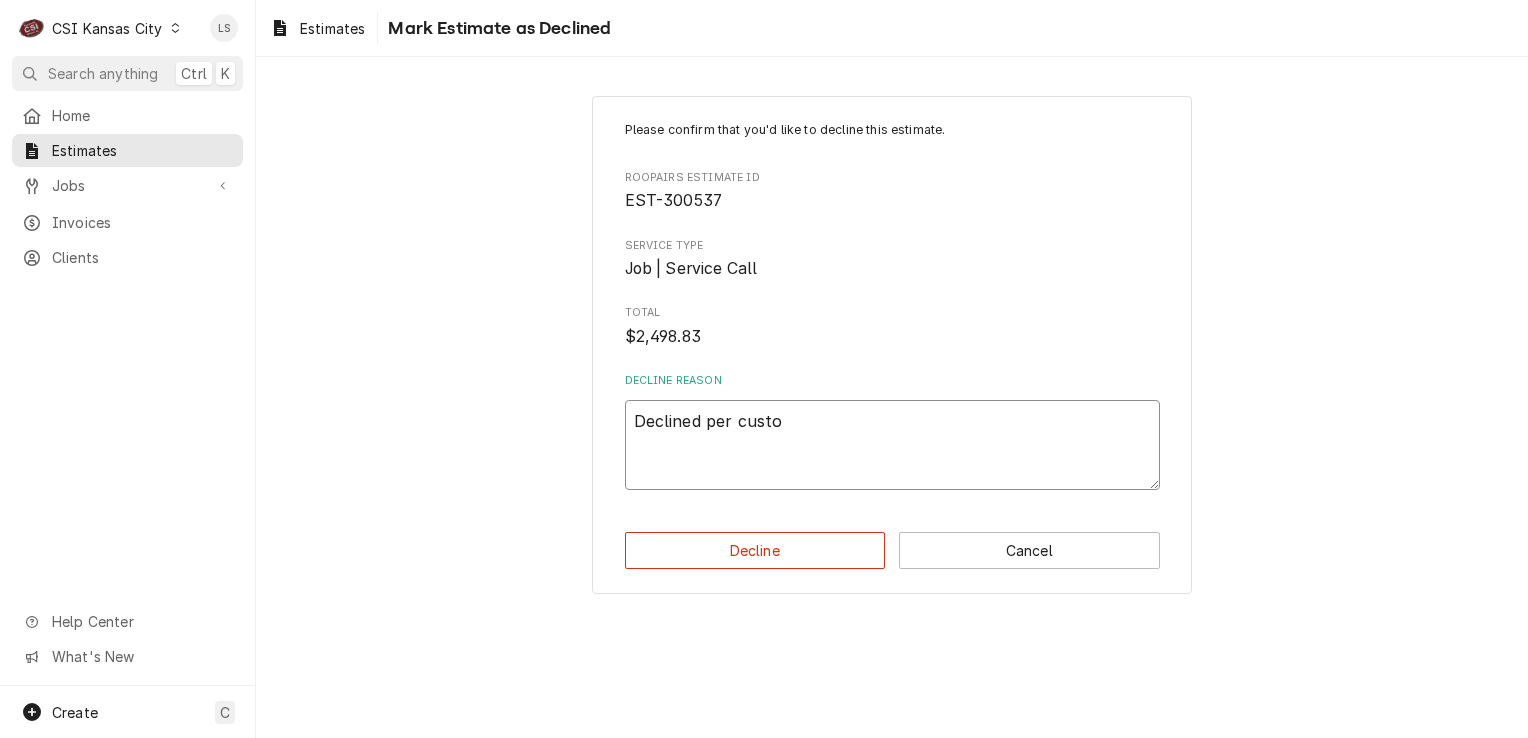 type on "x" 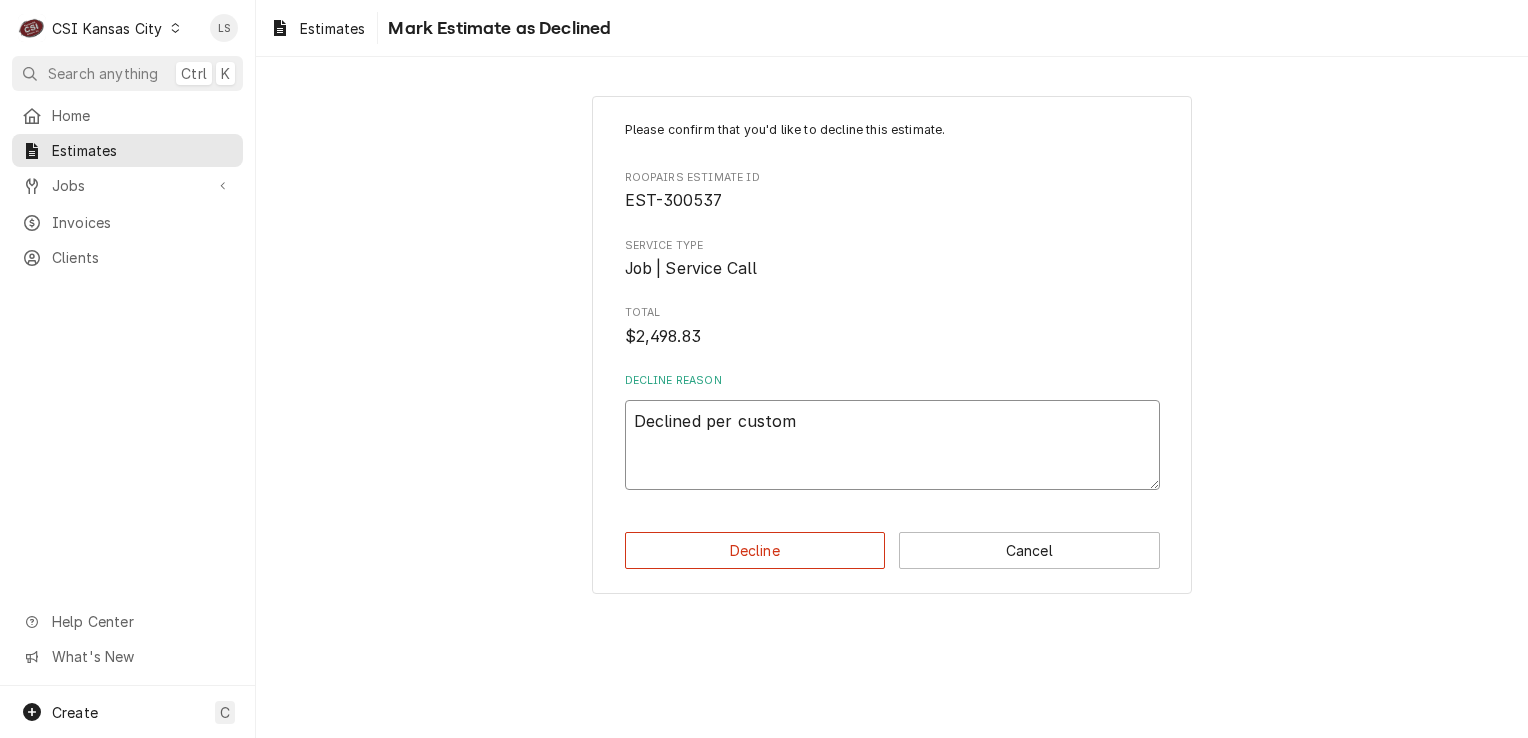 type on "x" 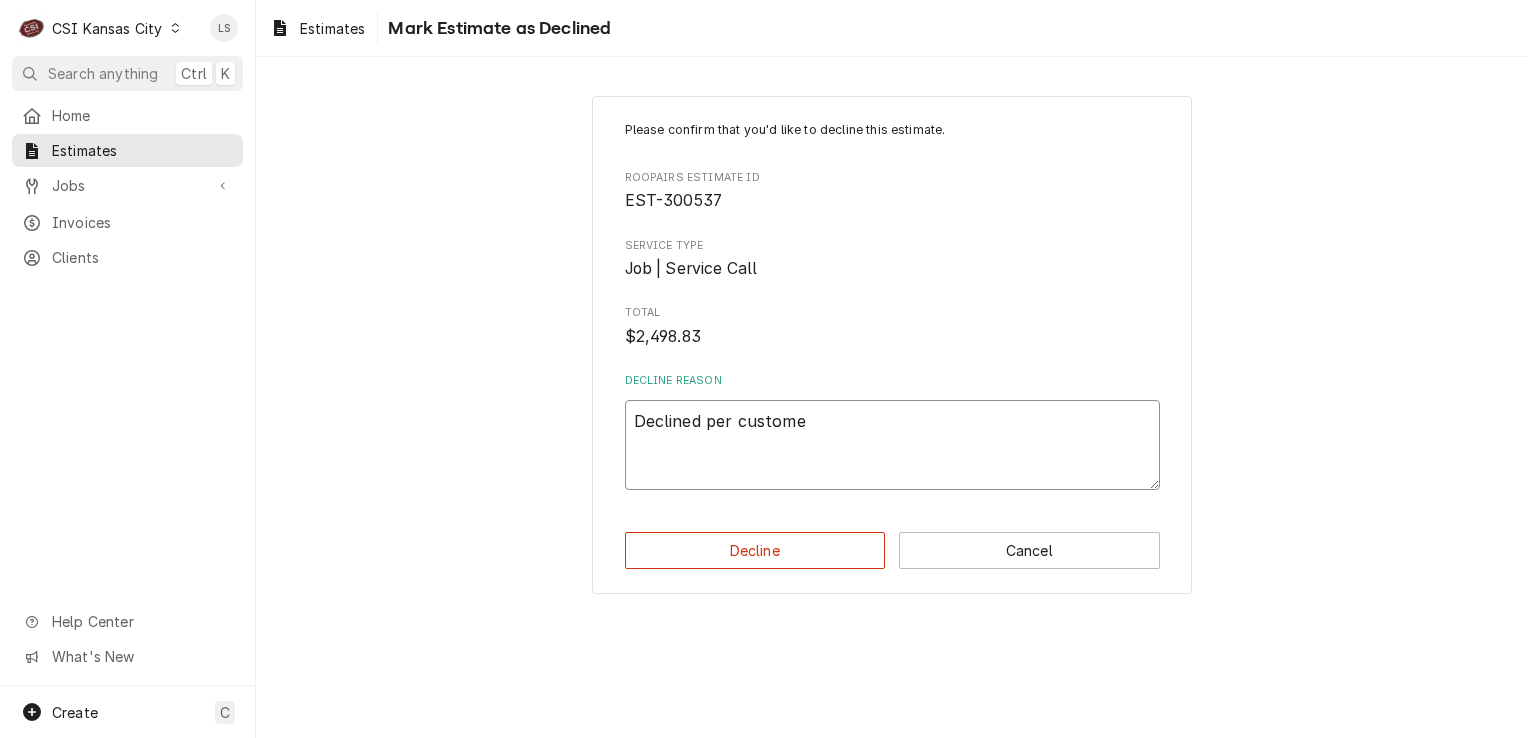 type on "x" 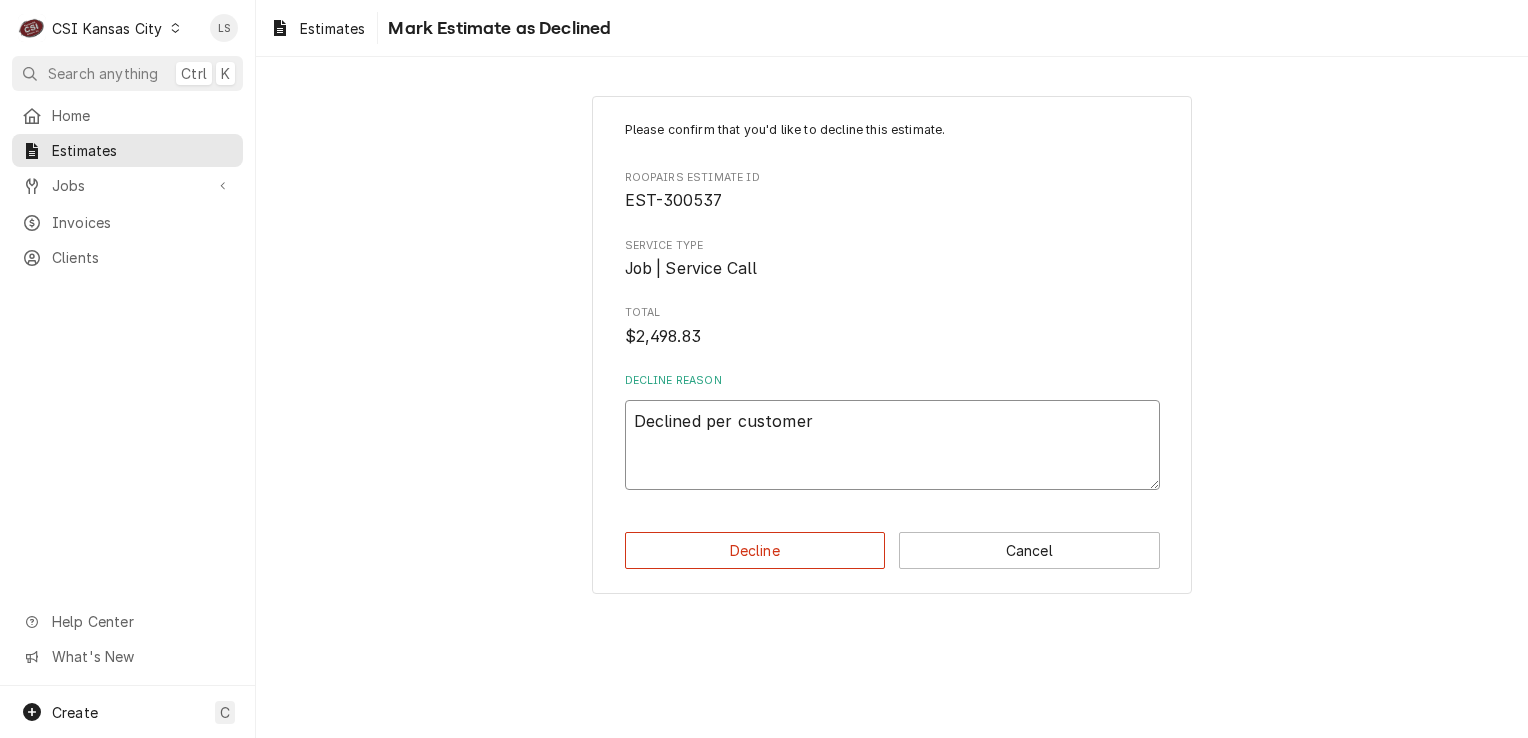 type on "Declined per customer." 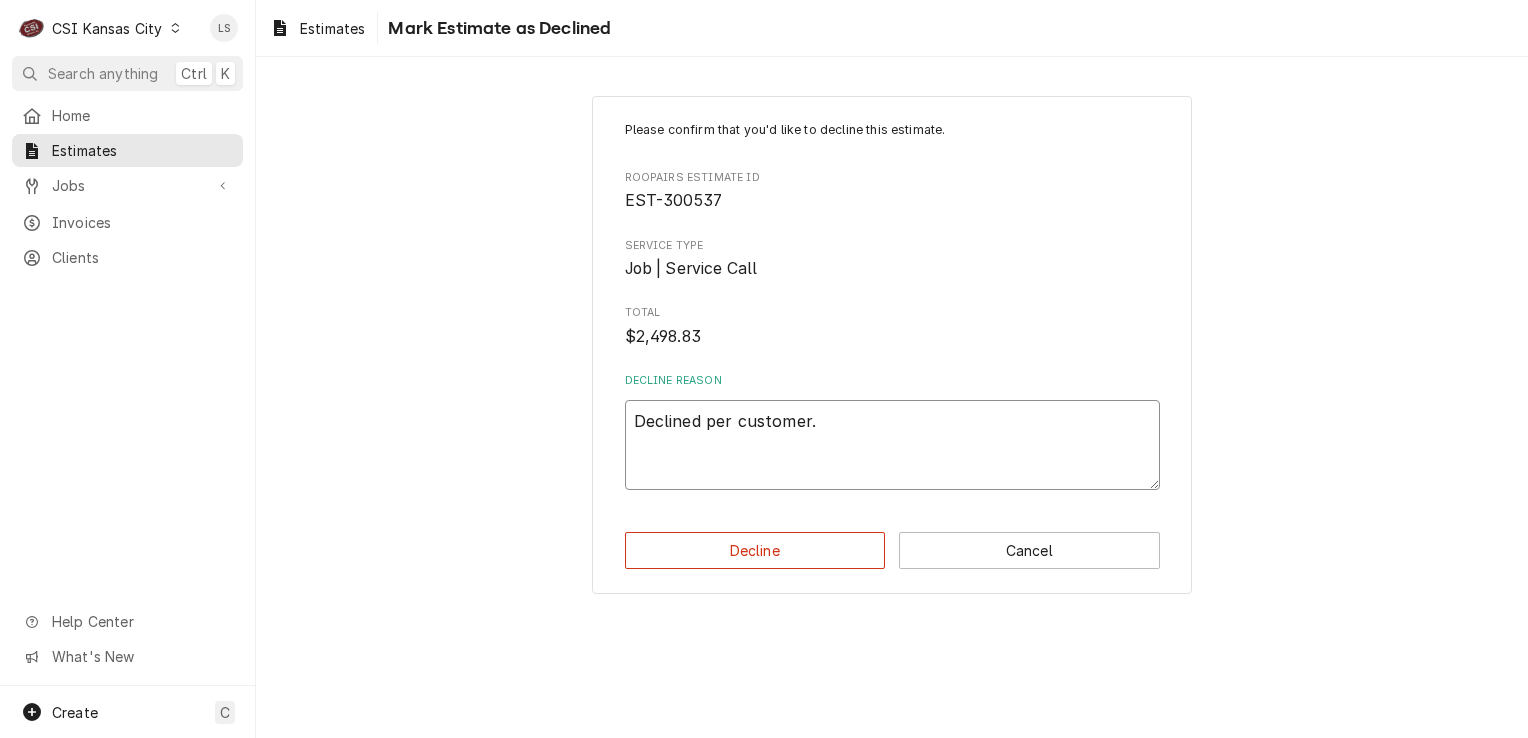type on "x" 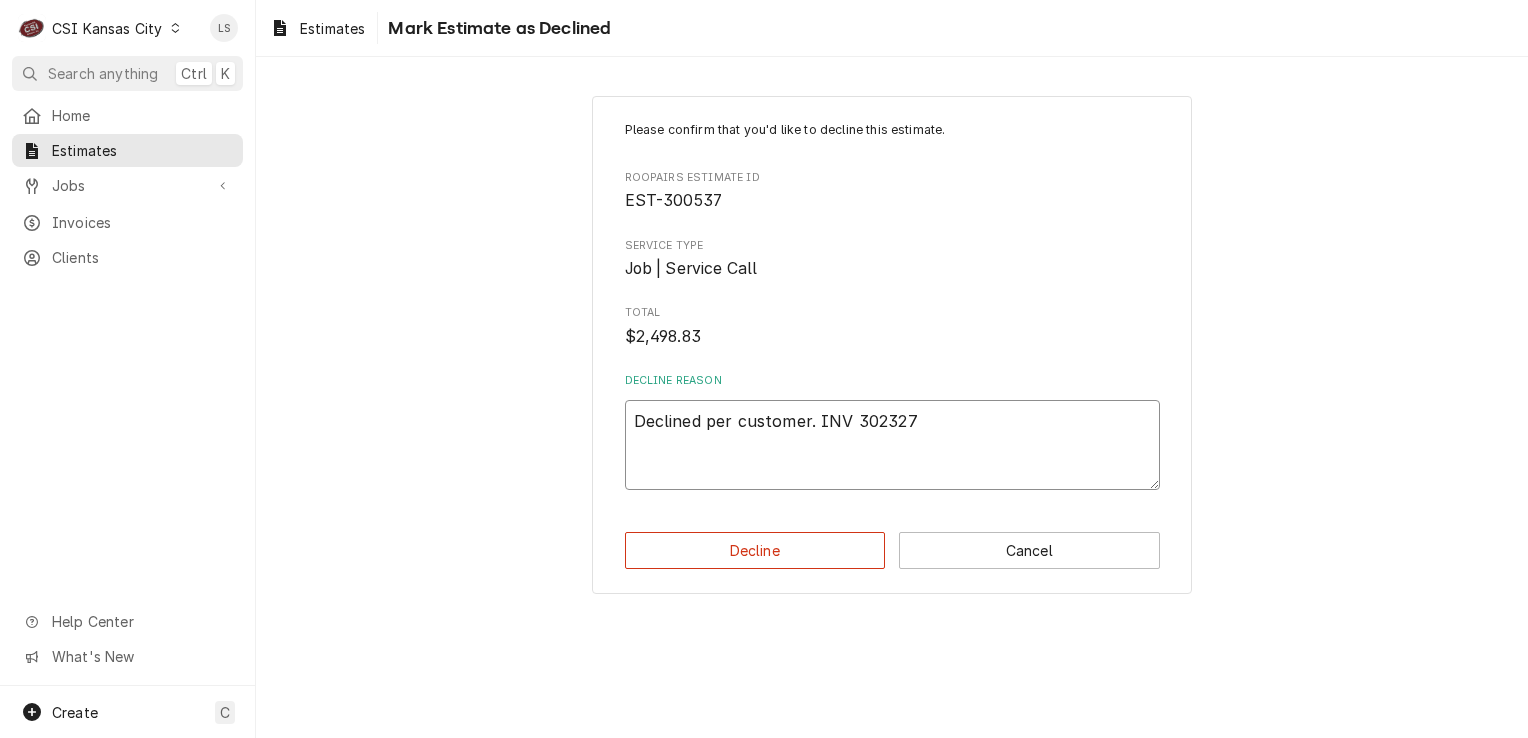 type on "x" 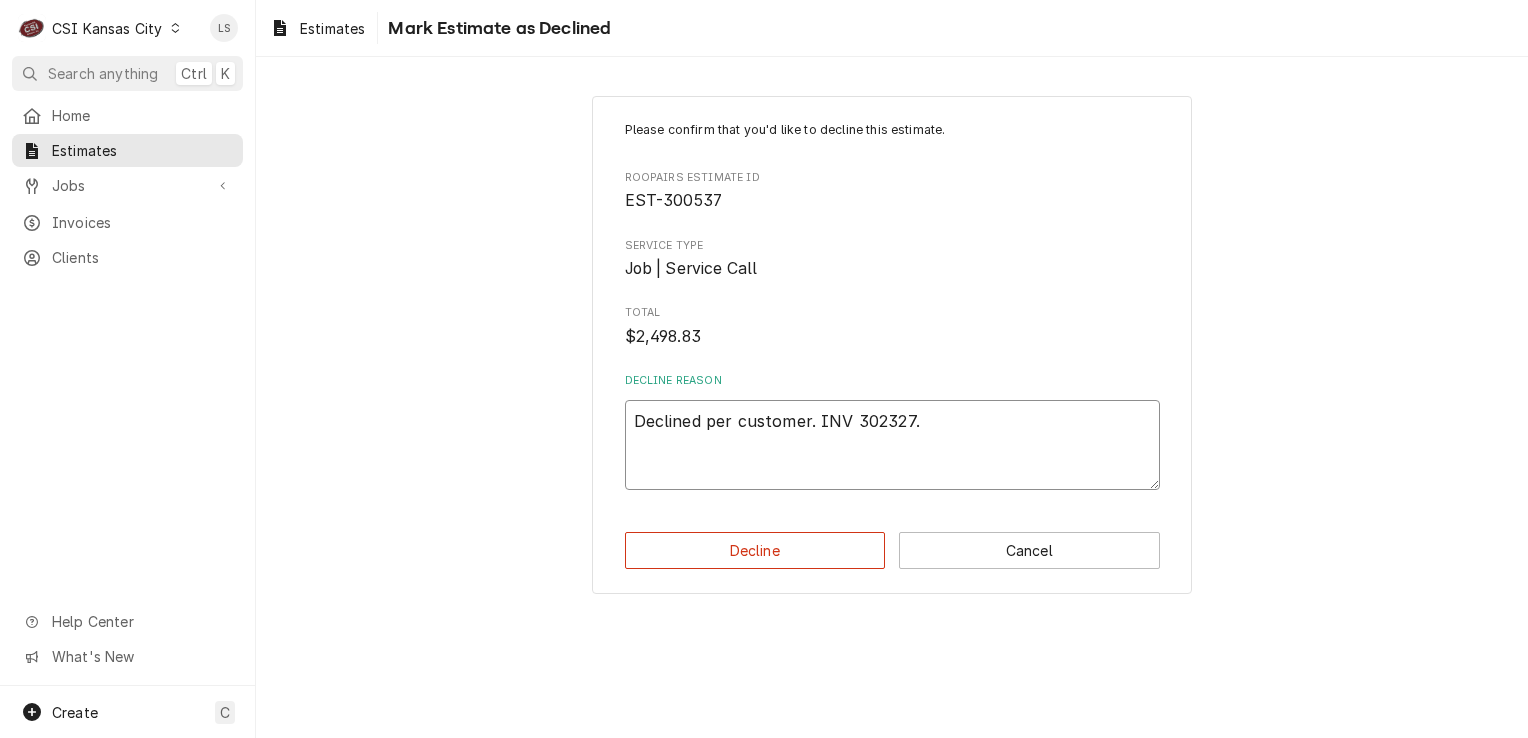type on "x" 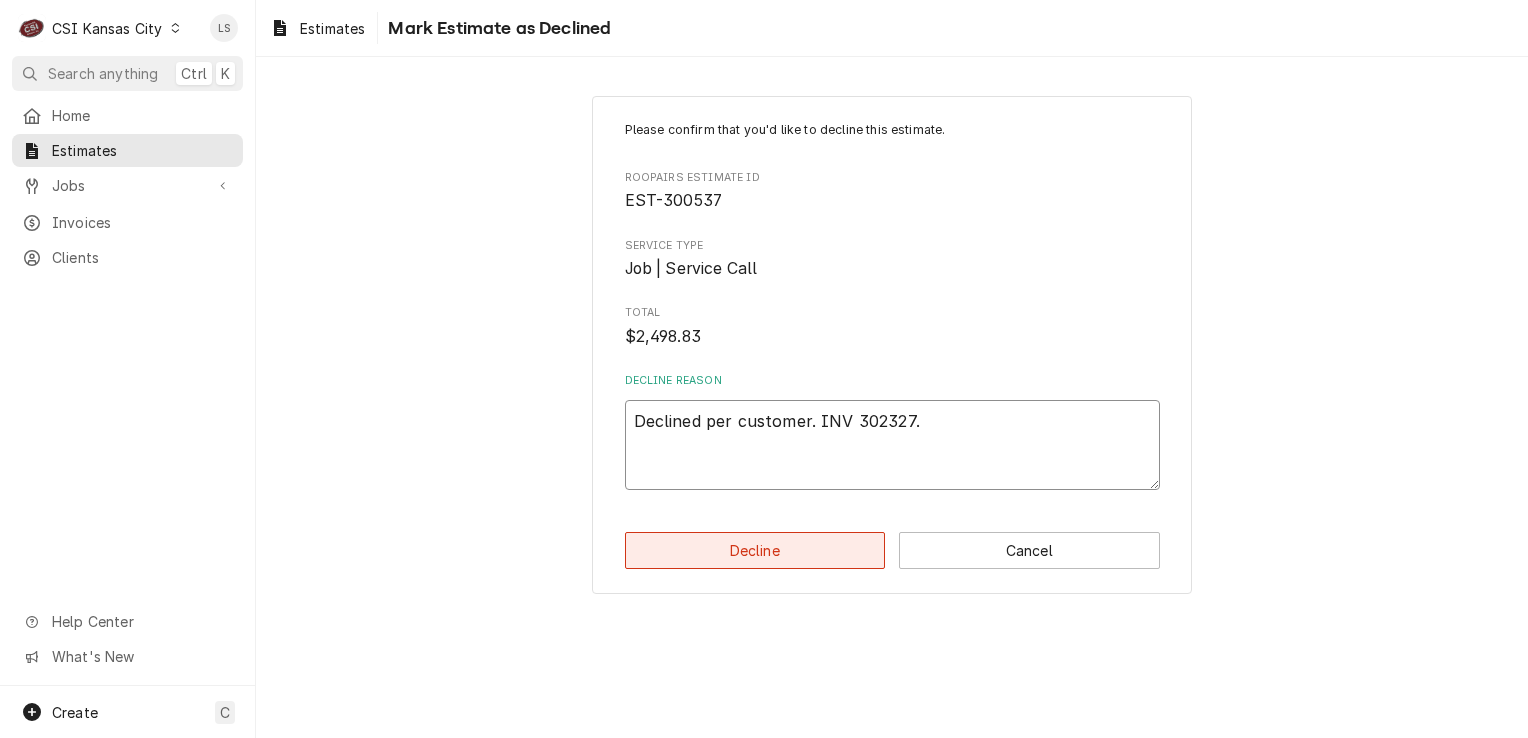 type on "Declined per customer. INV 302327." 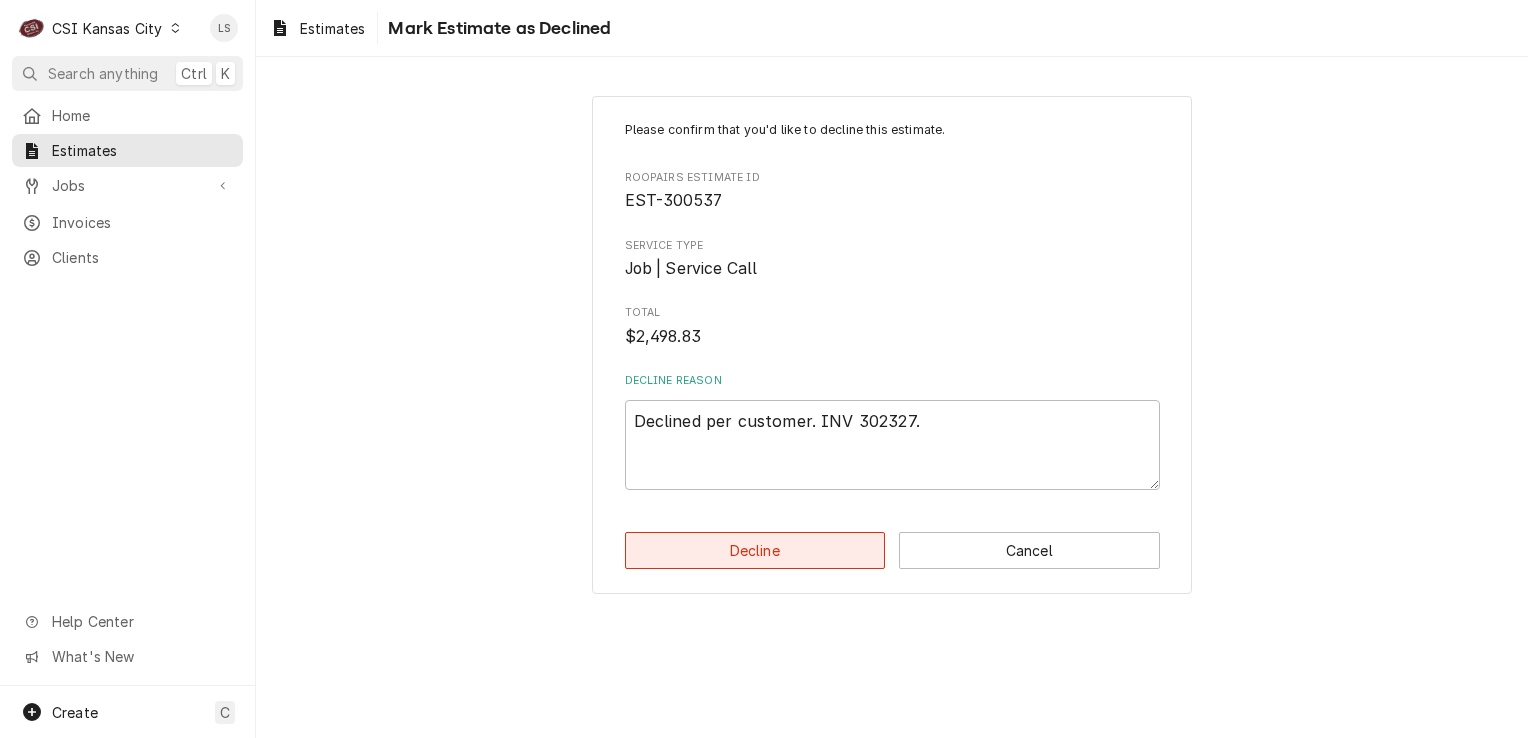 click on "Decline" at bounding box center (755, 550) 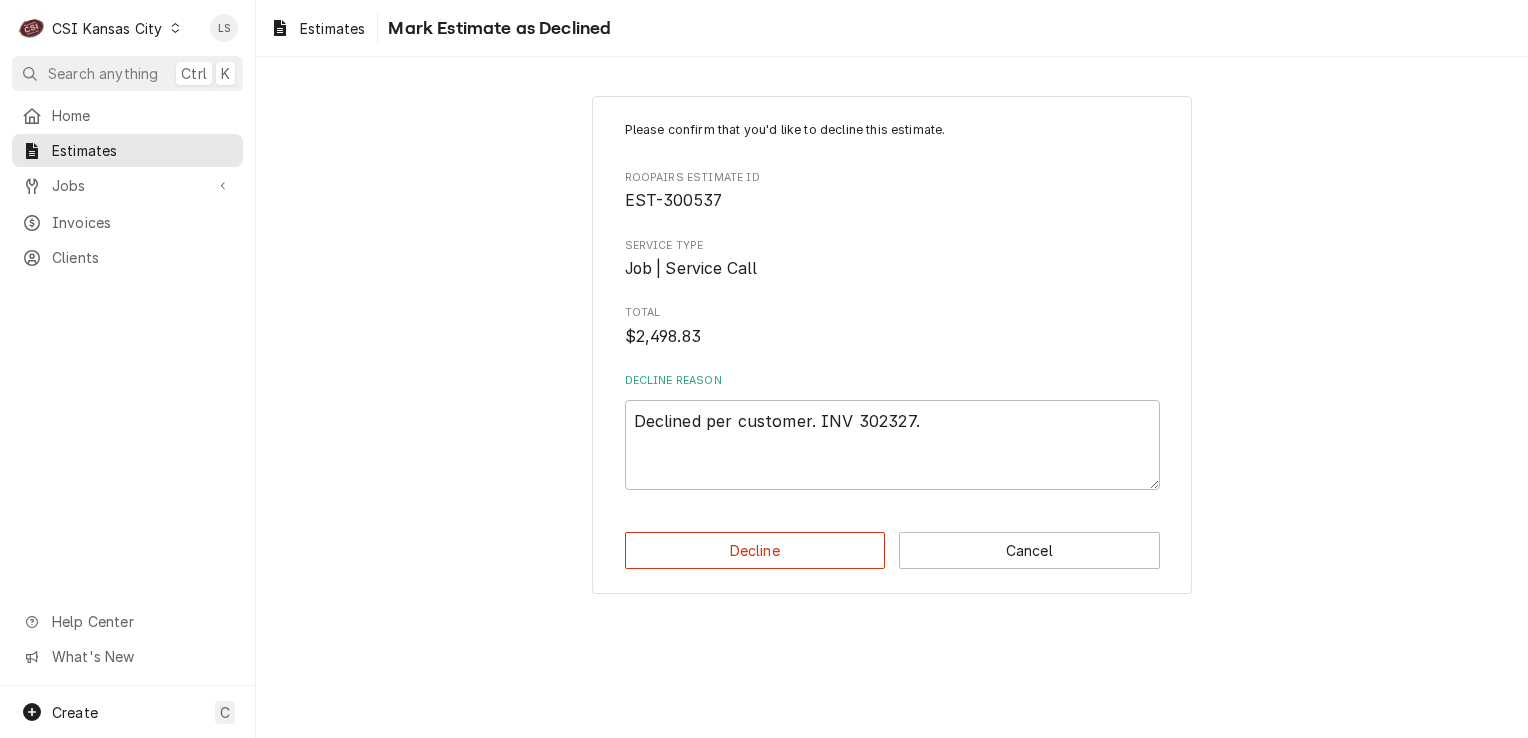 type on "x" 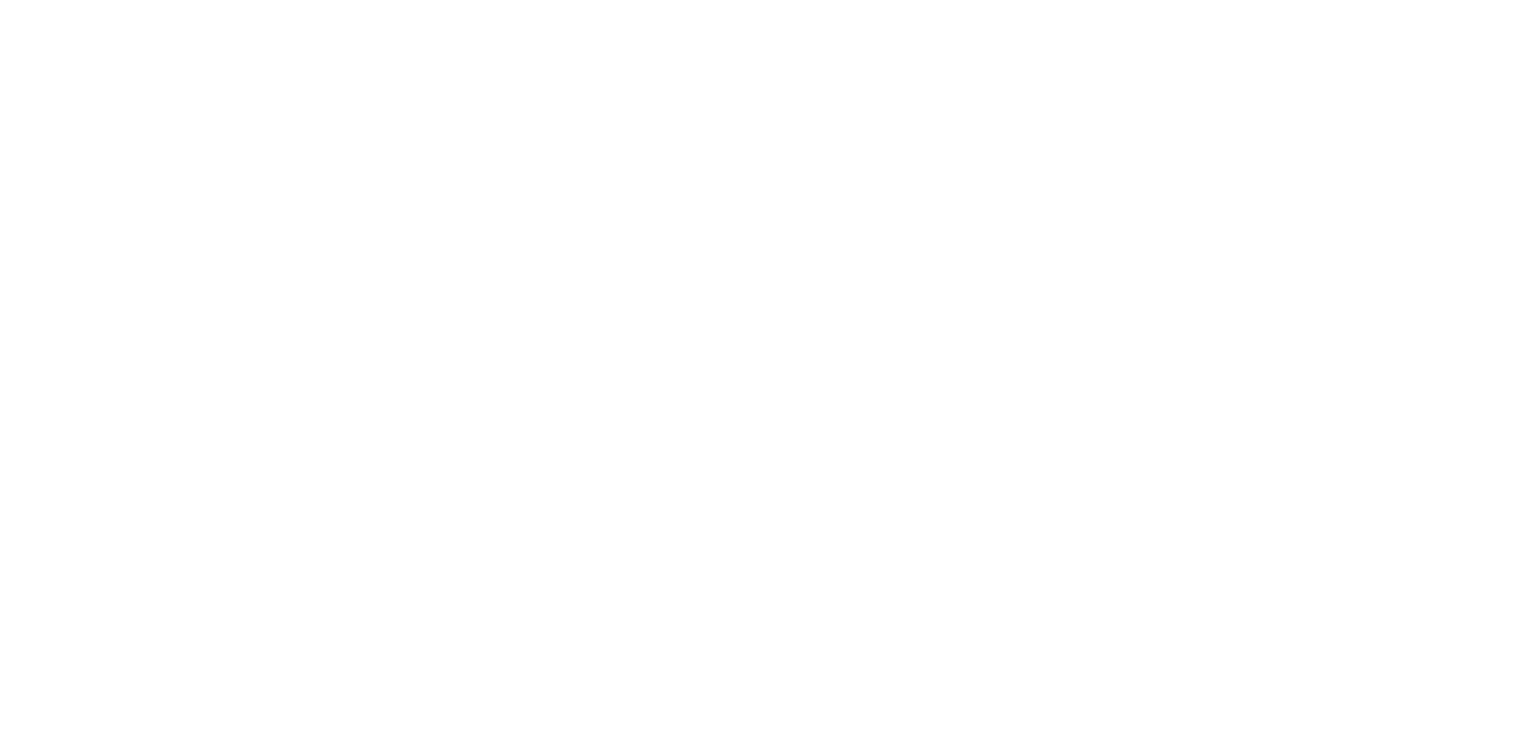 scroll, scrollTop: 0, scrollLeft: 0, axis: both 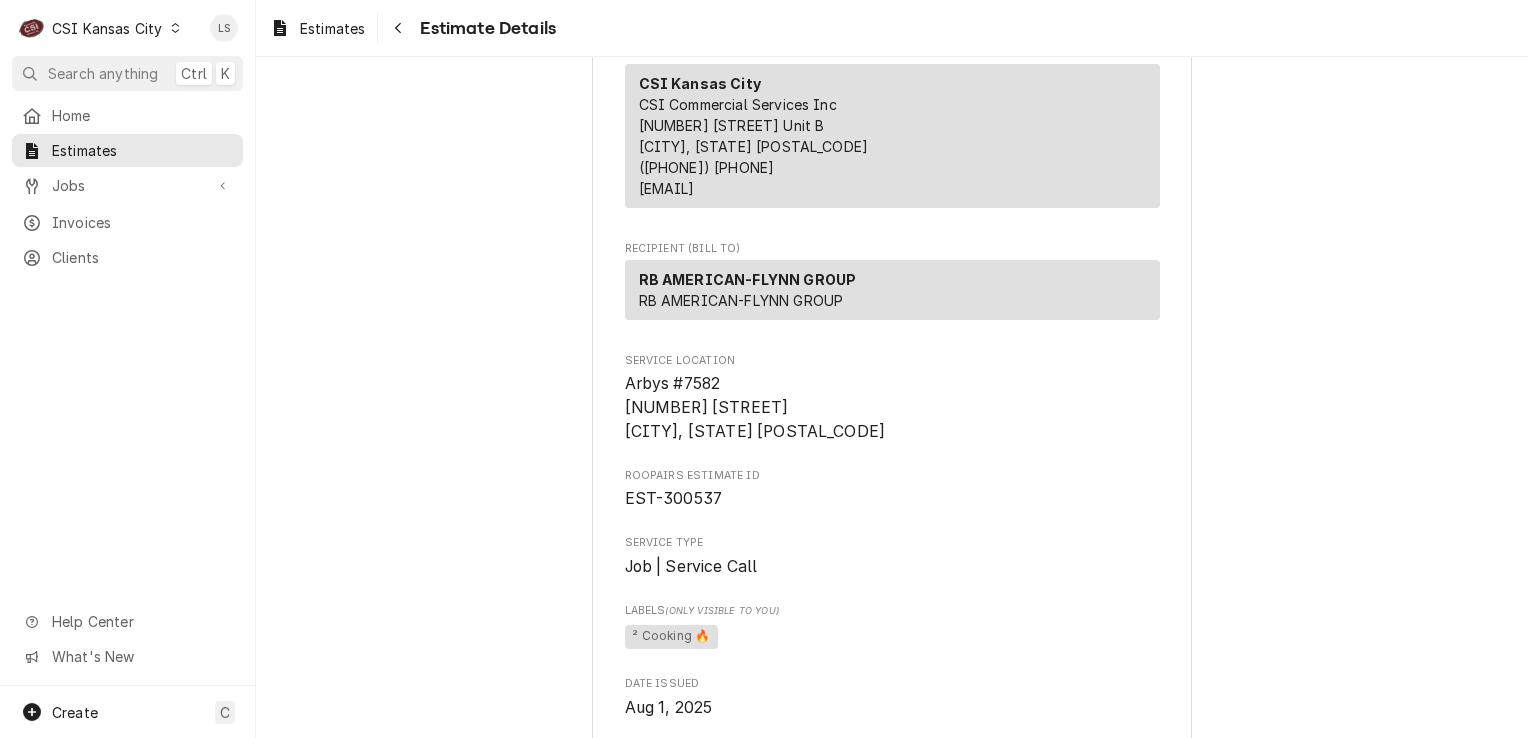 click 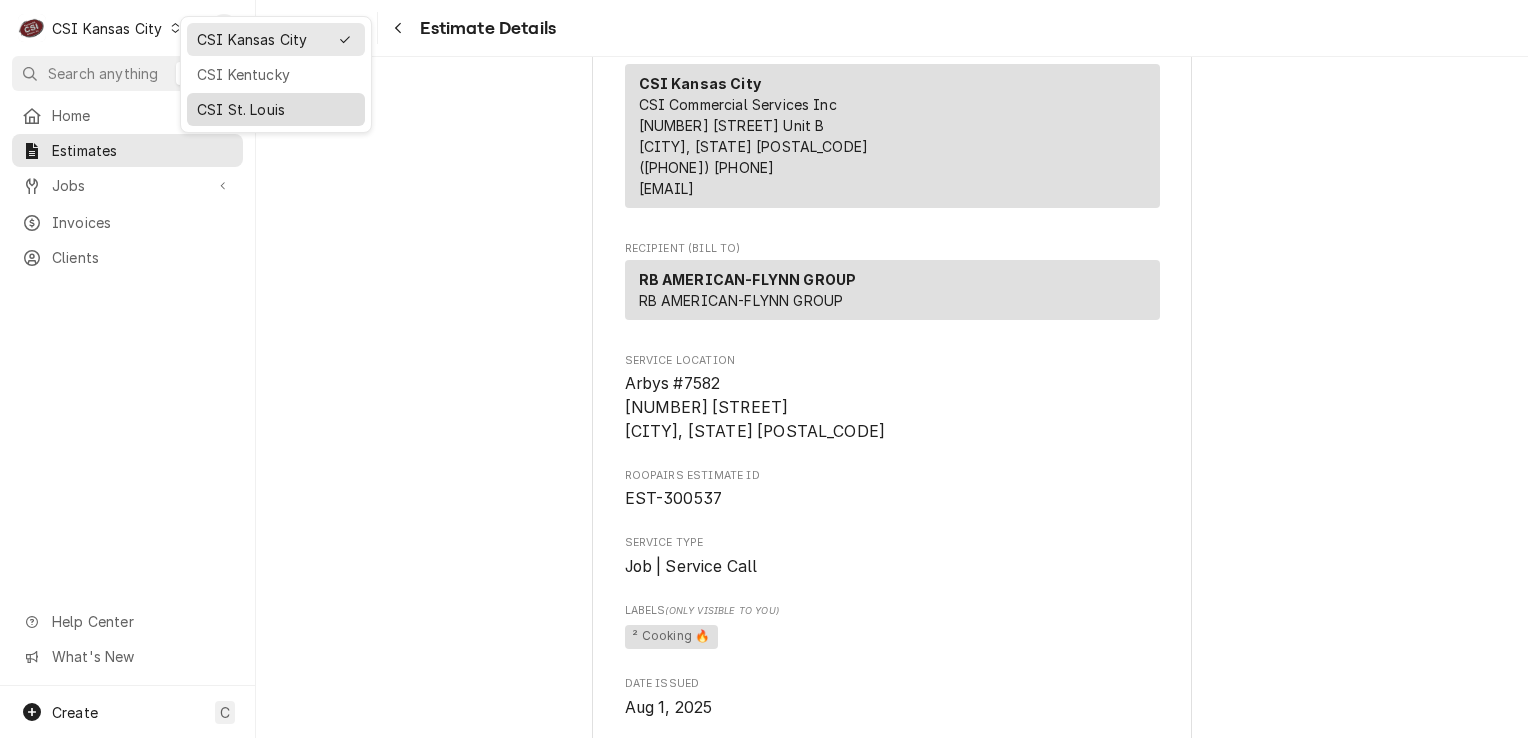 click on "CSI St. Louis" at bounding box center (276, 109) 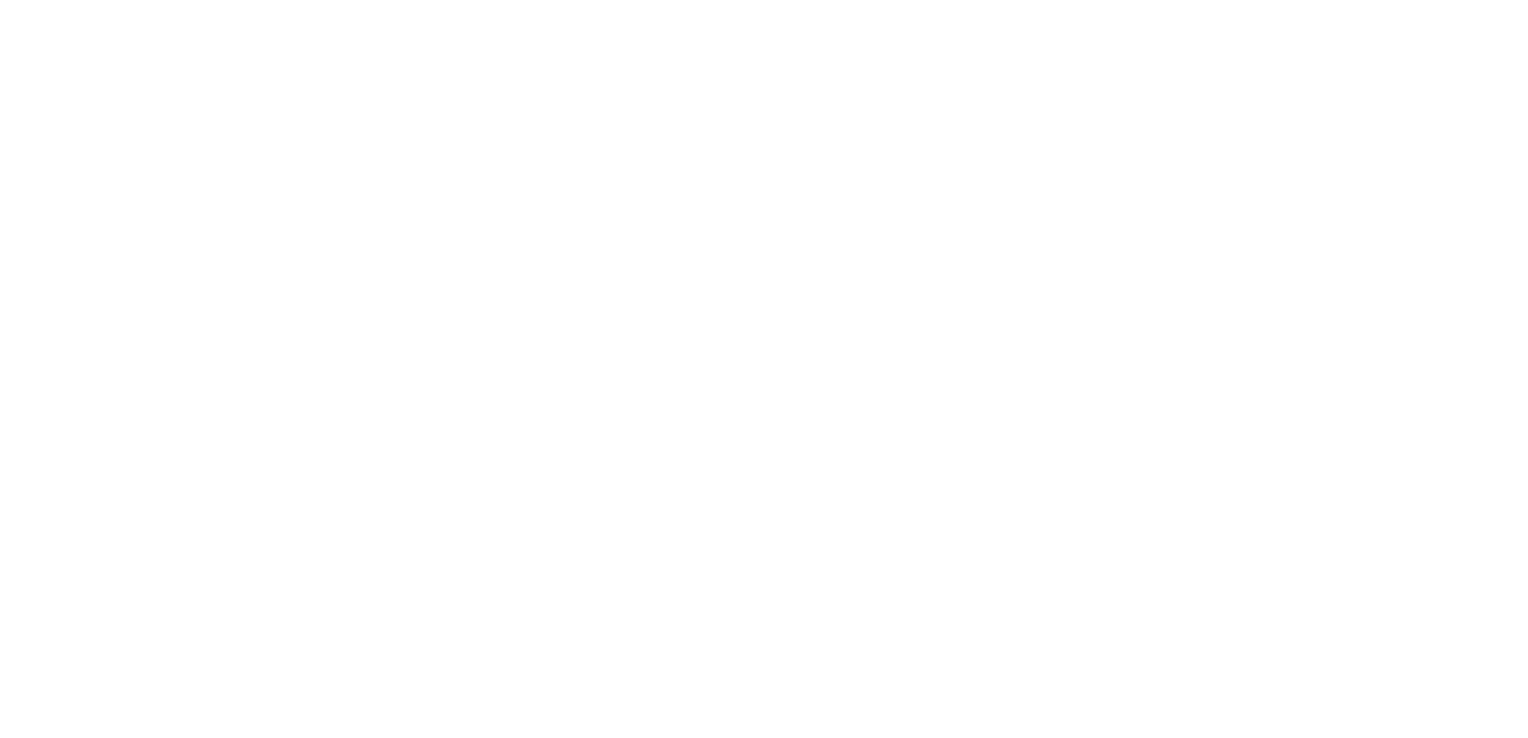 scroll, scrollTop: 0, scrollLeft: 0, axis: both 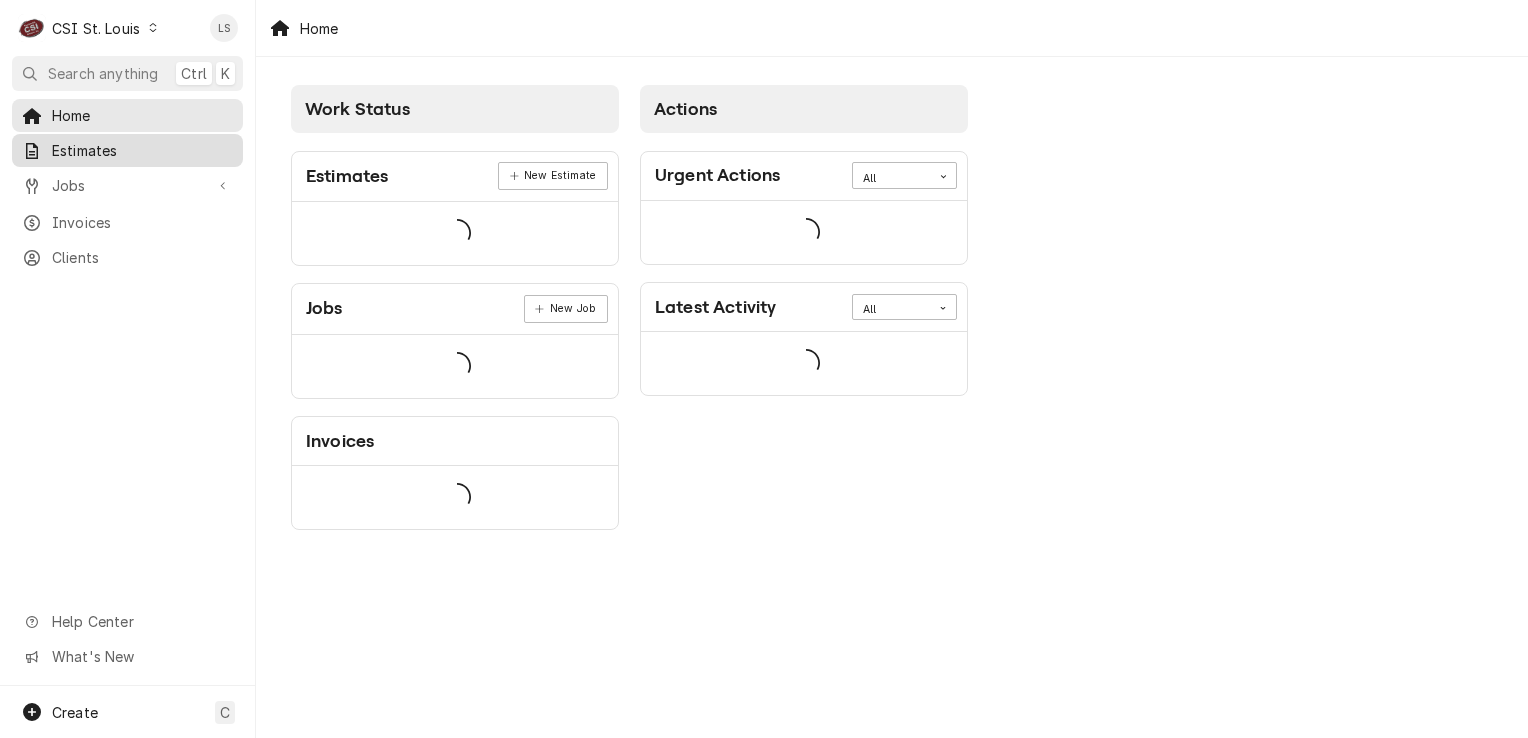 click on "Estimates" at bounding box center (142, 150) 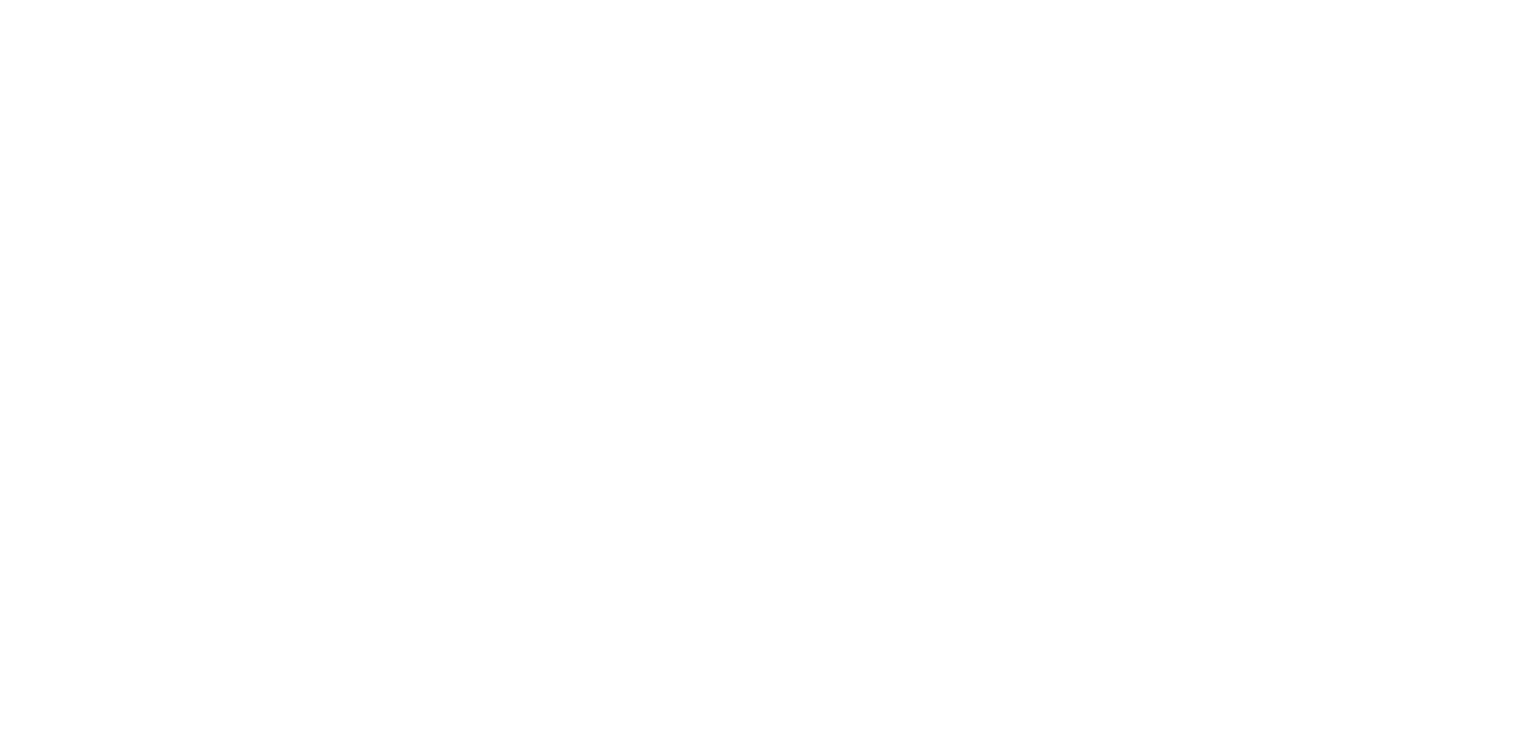 scroll, scrollTop: 0, scrollLeft: 0, axis: both 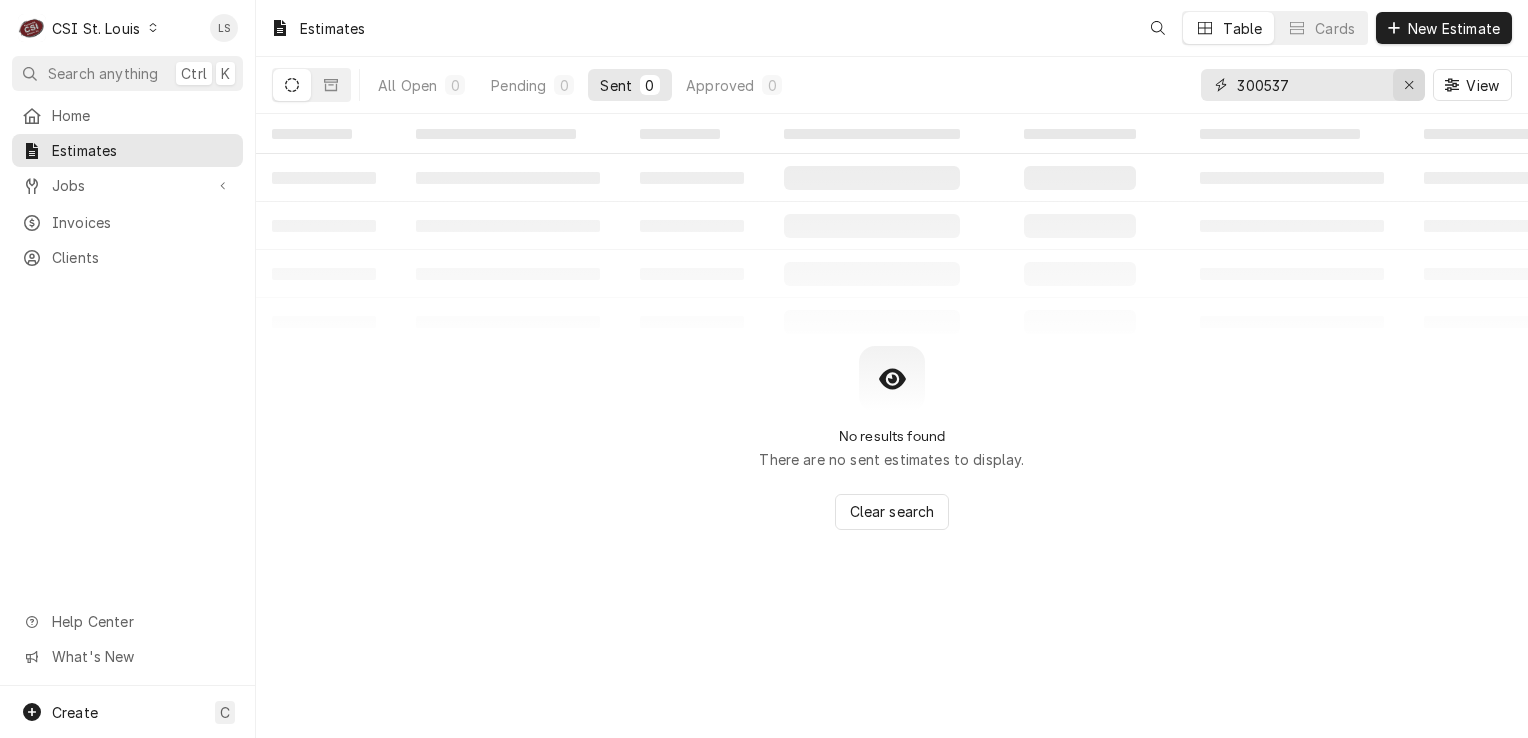click at bounding box center (1409, 85) 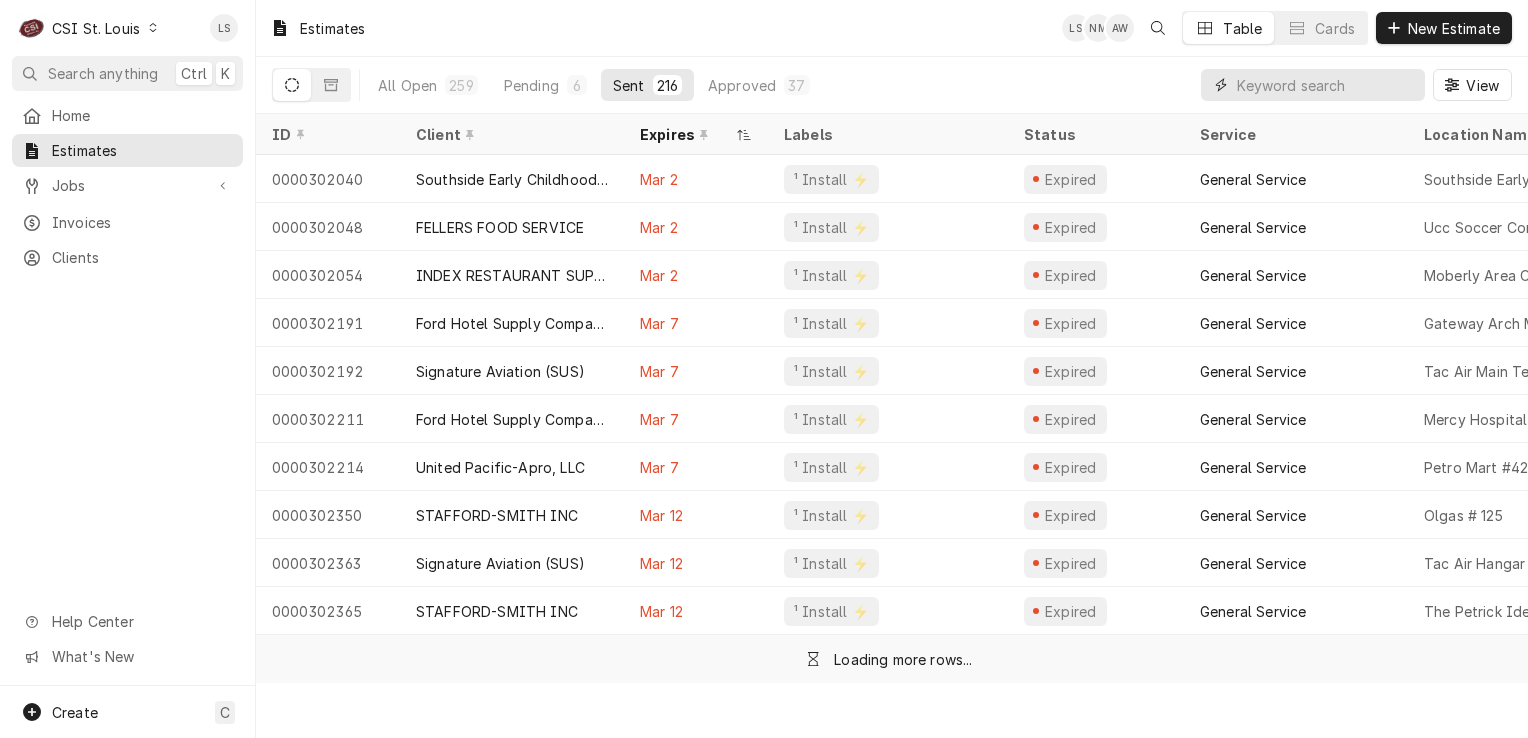 paste on "400505" 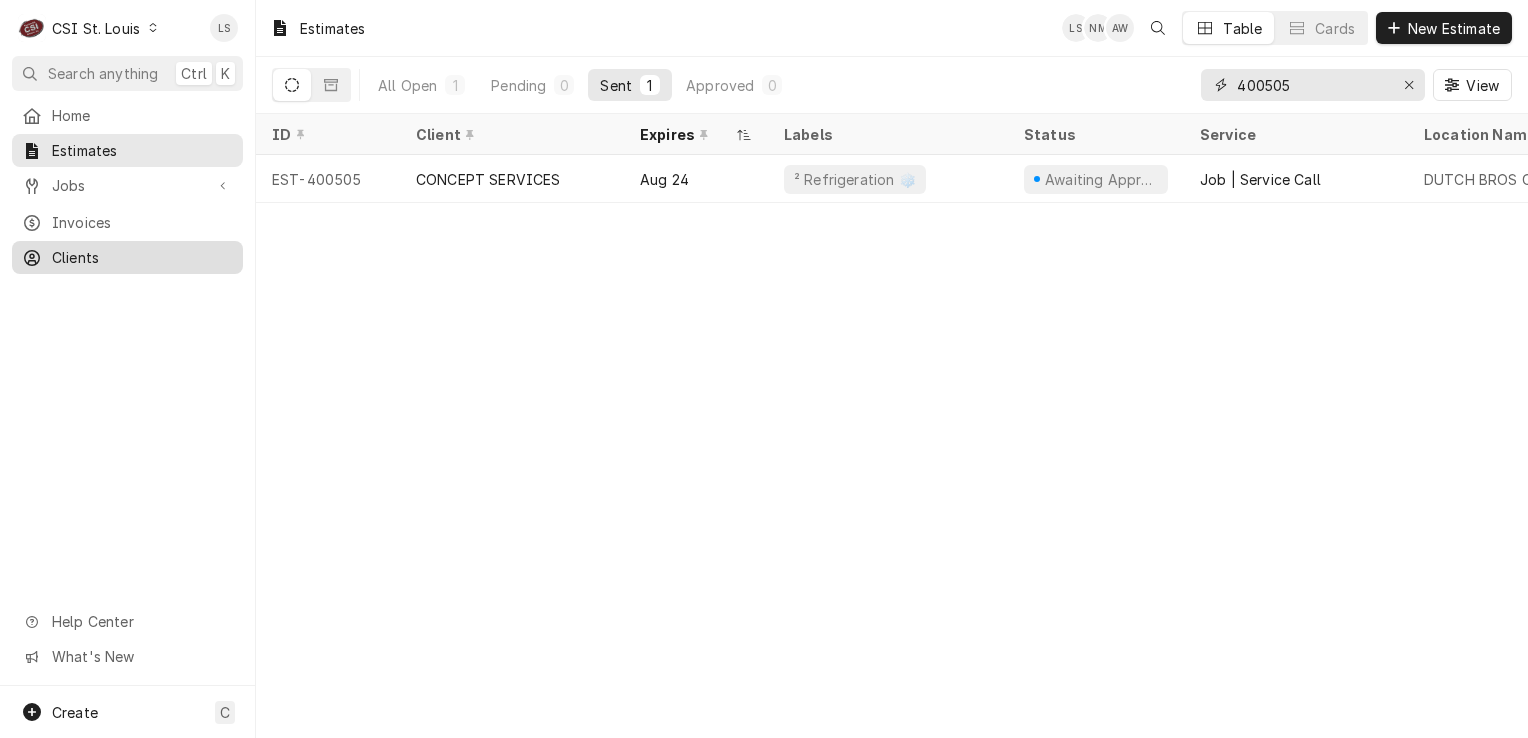 type on "400505" 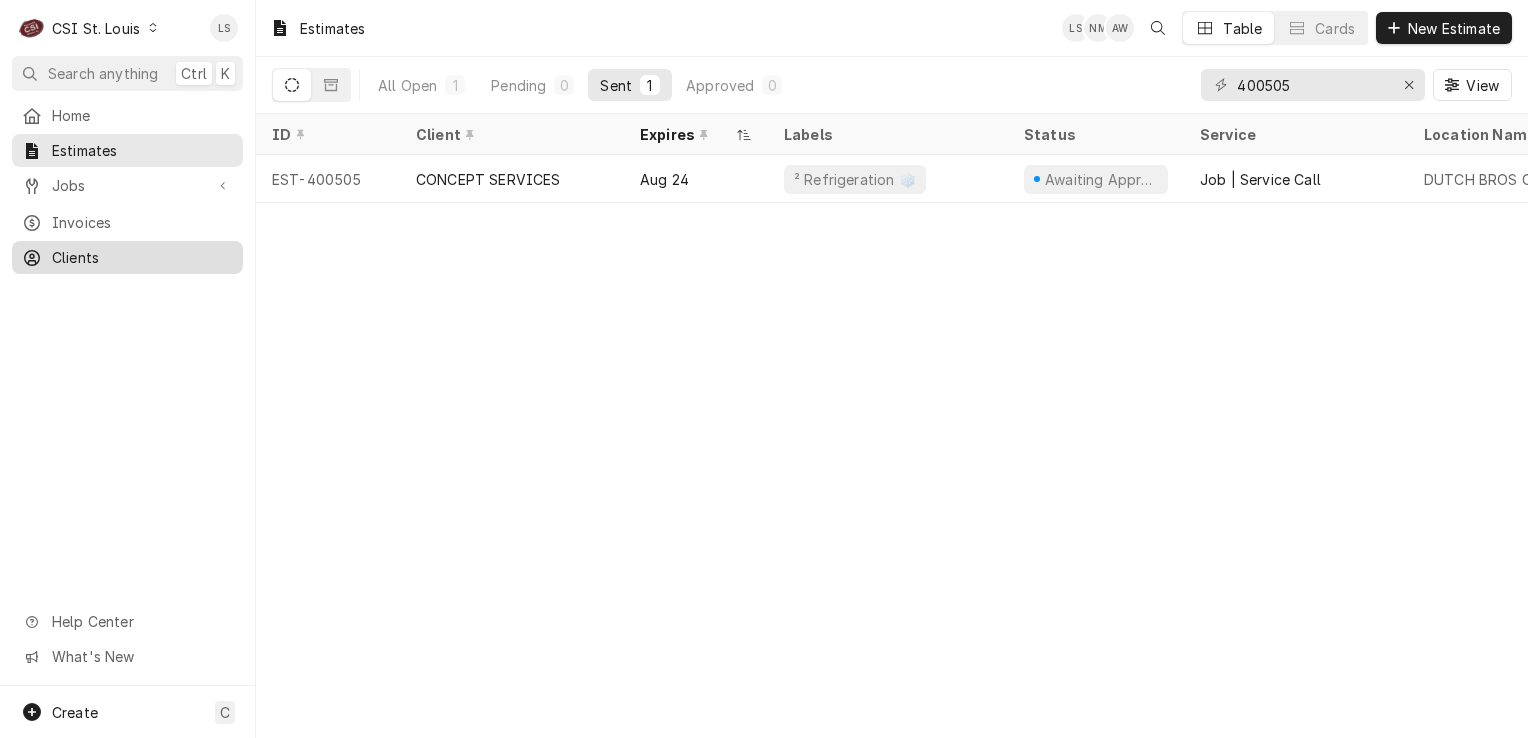 click on "Clients" at bounding box center [142, 257] 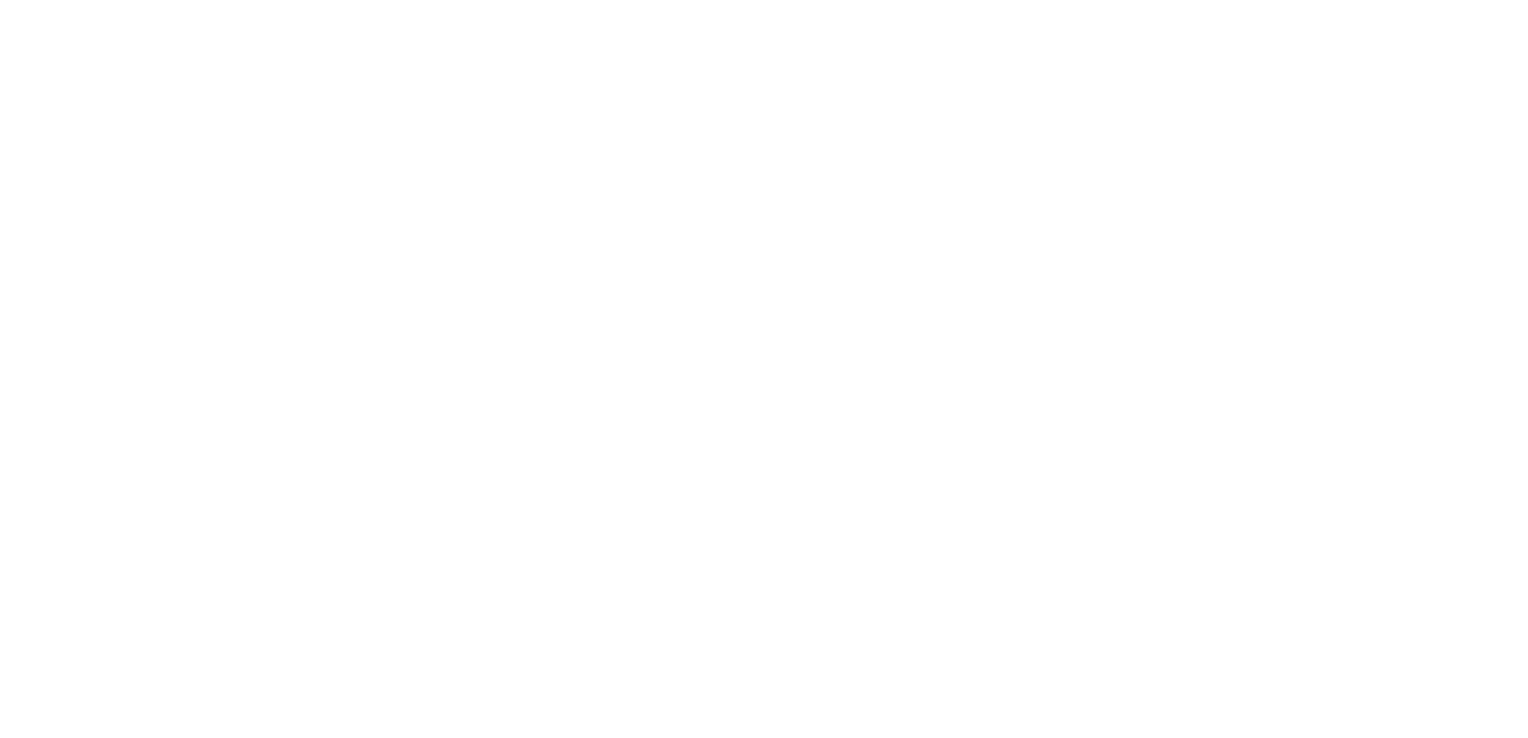 scroll, scrollTop: 0, scrollLeft: 0, axis: both 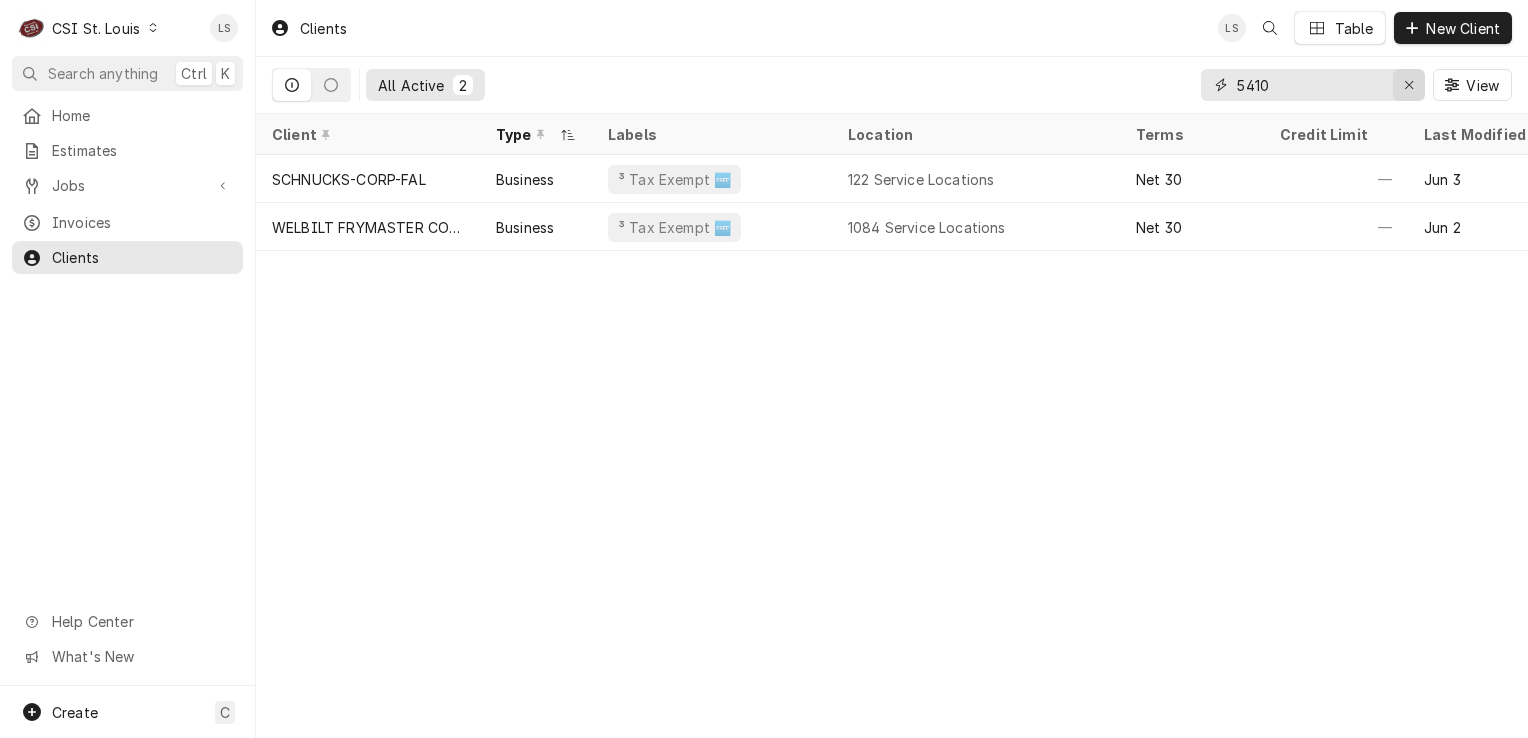 click 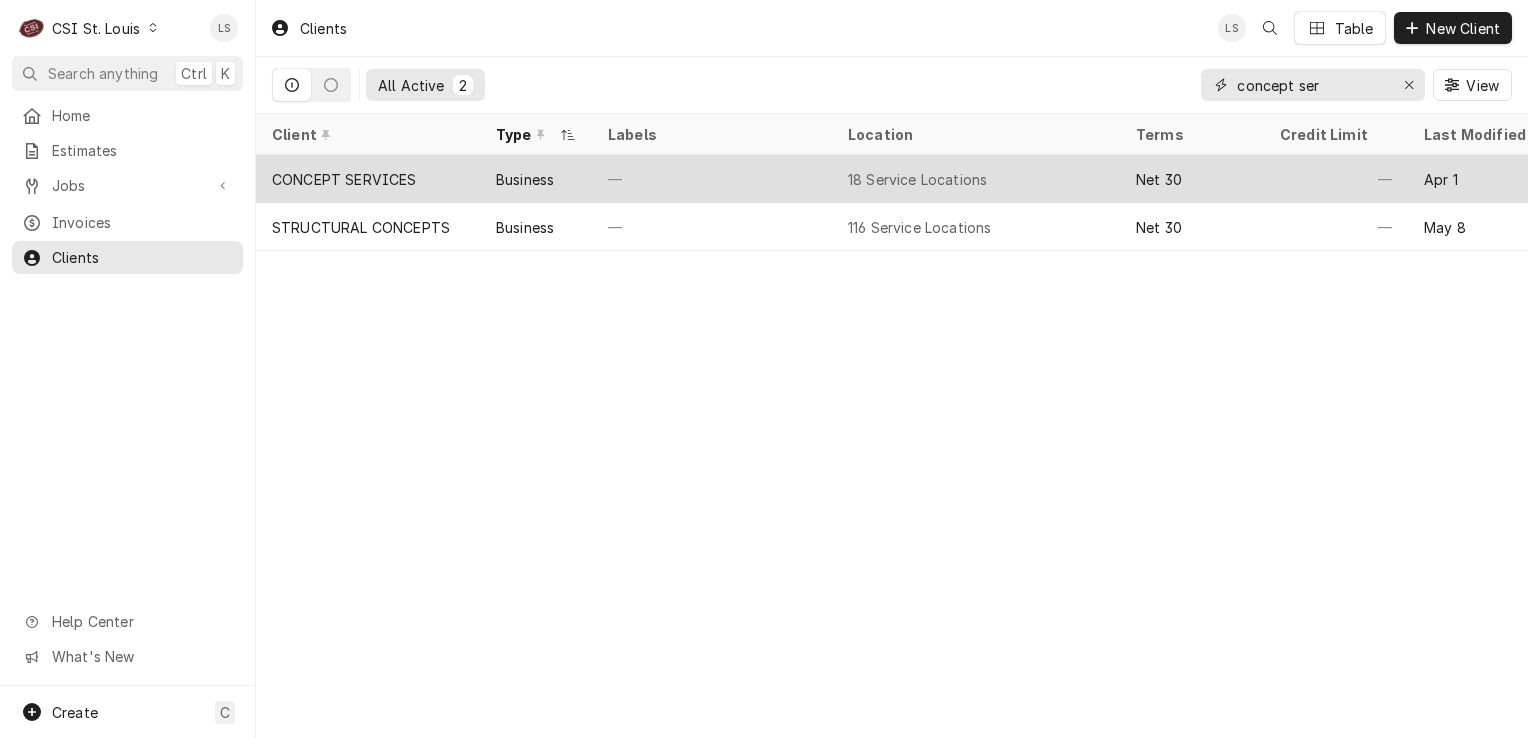 type on "concept ser" 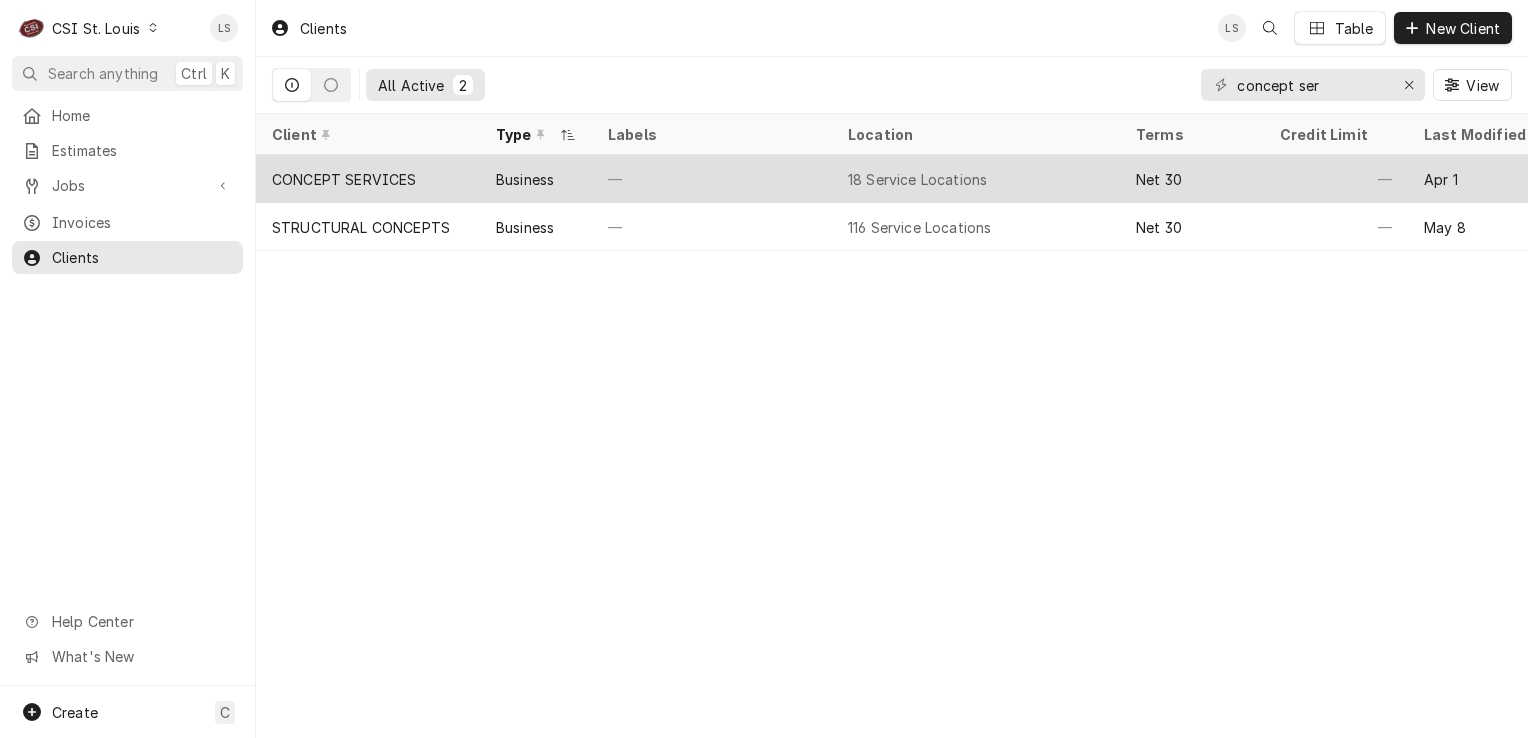 click on "CONCEPT SERVICES" at bounding box center [344, 179] 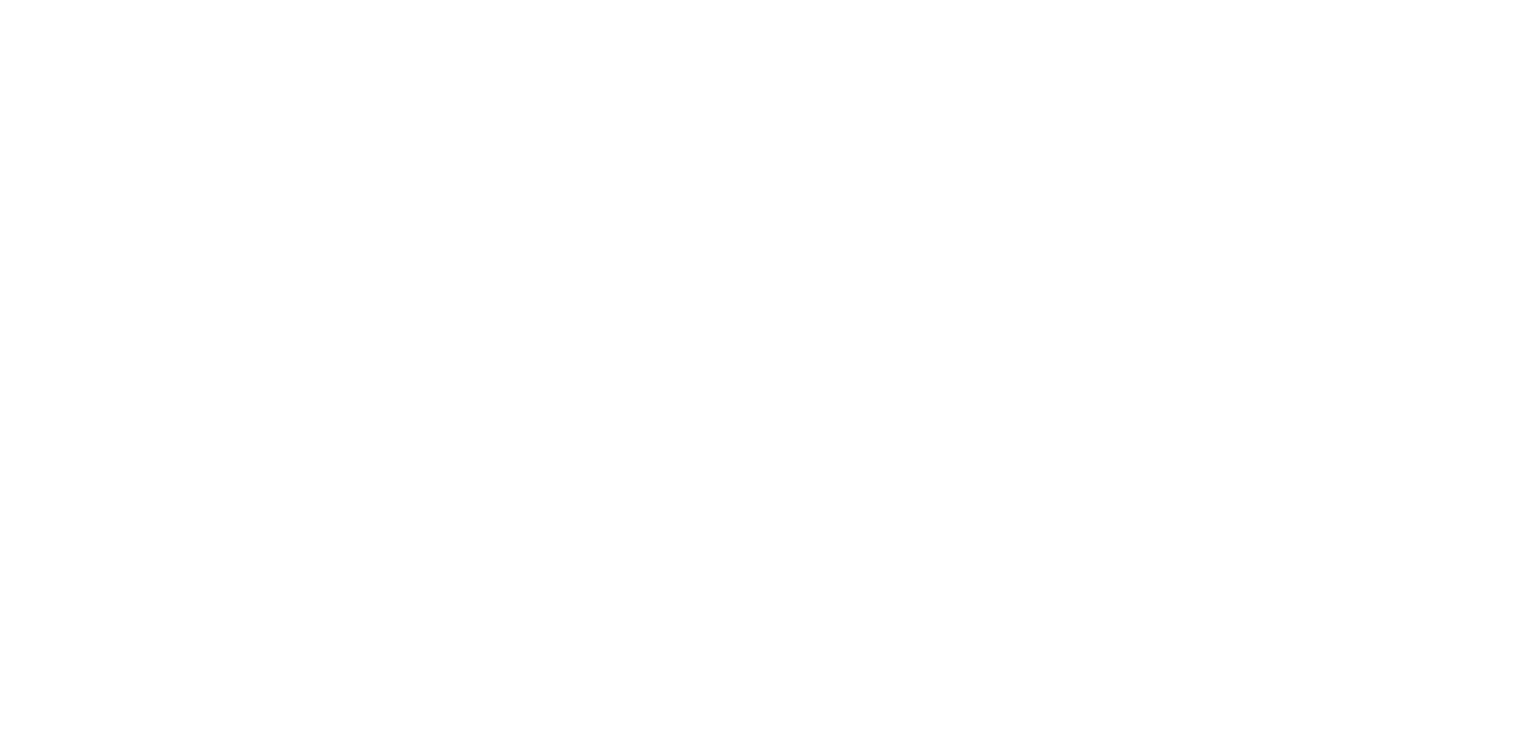 scroll, scrollTop: 0, scrollLeft: 0, axis: both 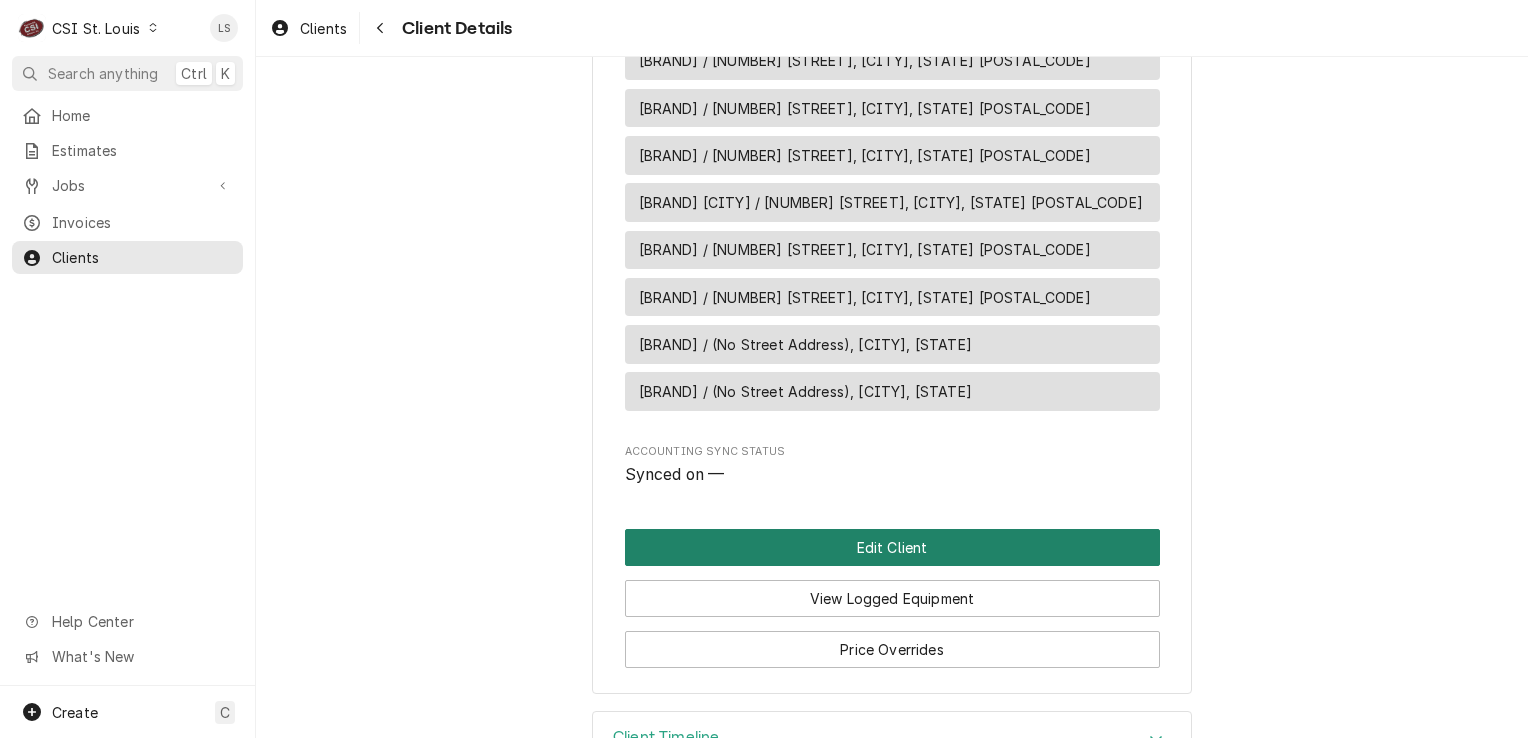 click on "Edit Client" at bounding box center (892, 547) 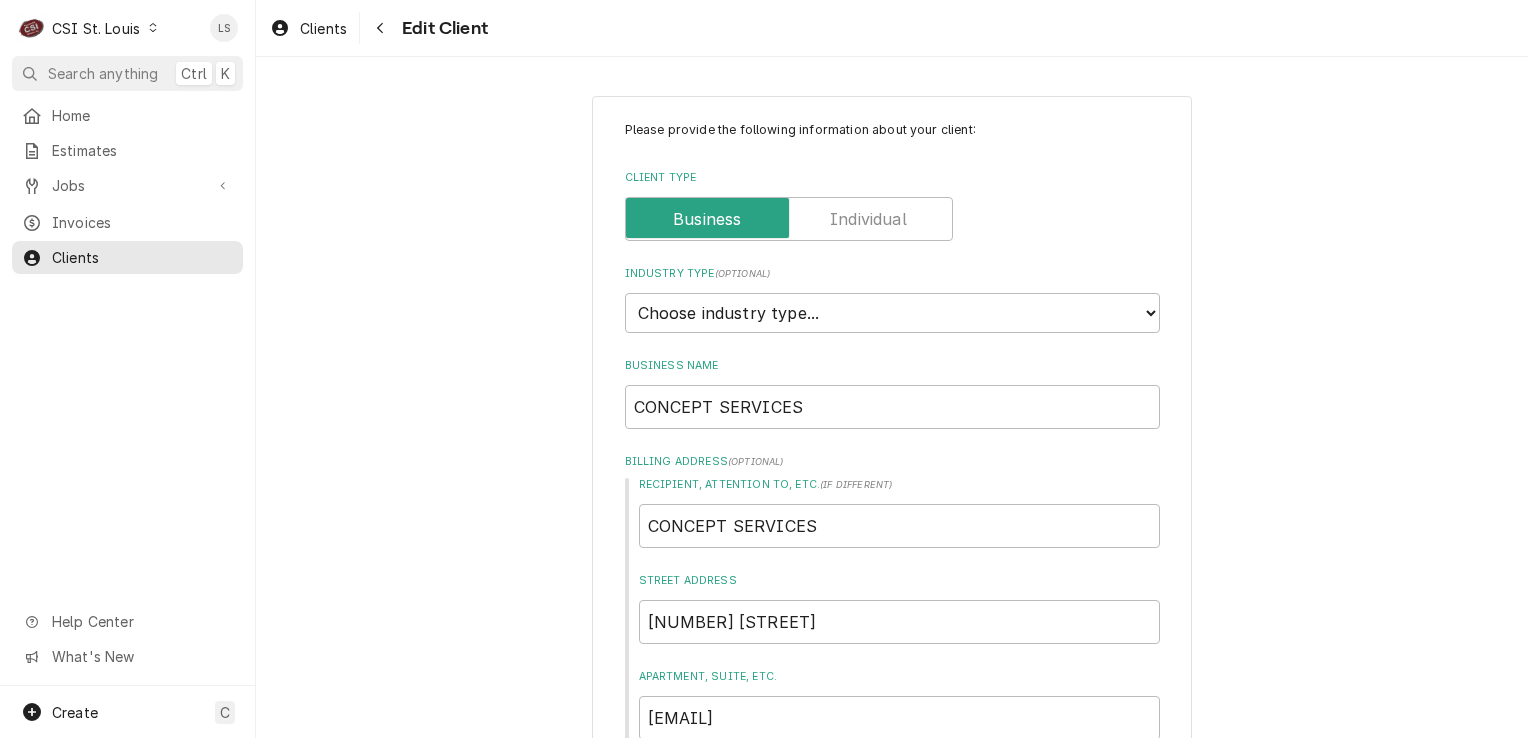 scroll, scrollTop: 0, scrollLeft: 0, axis: both 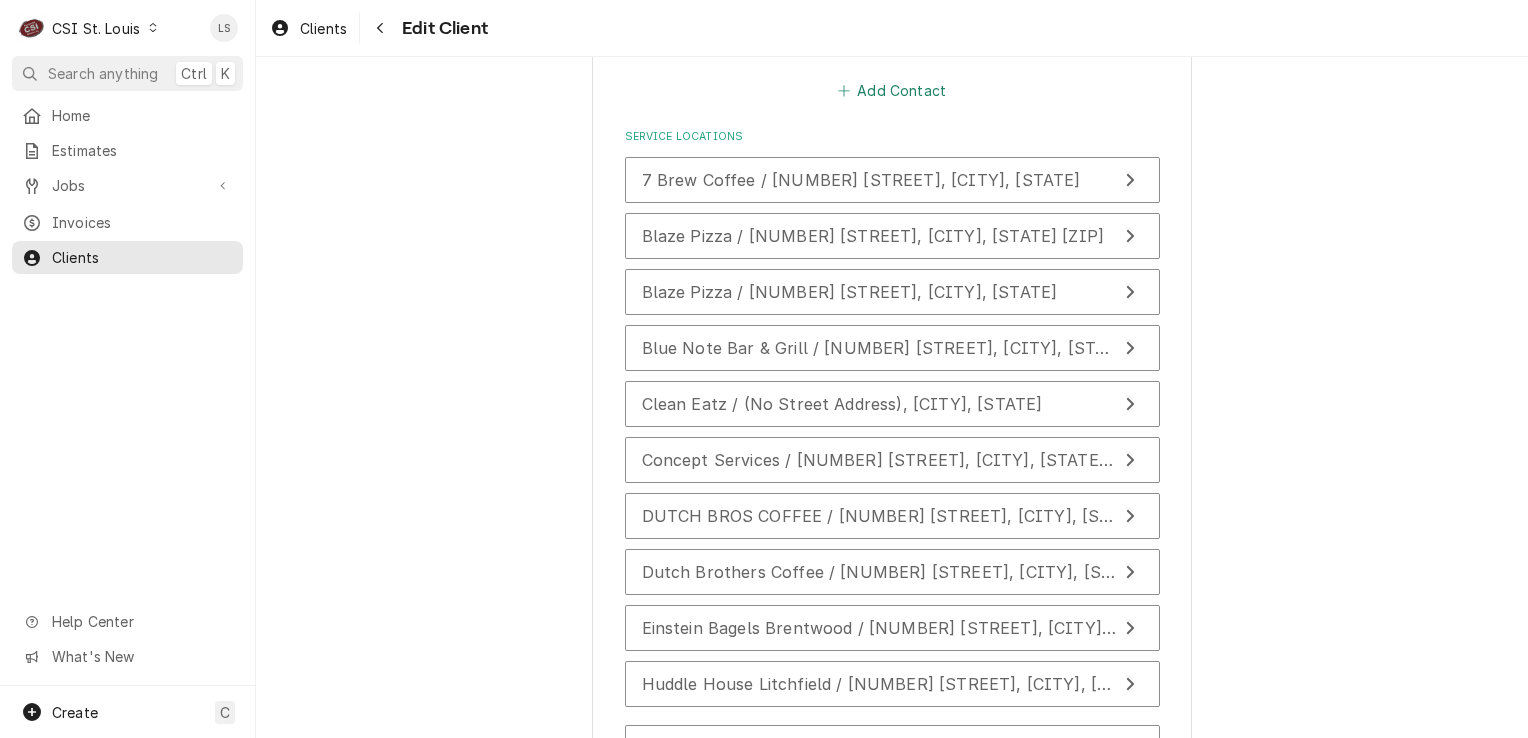 click on "Add Contact" at bounding box center [891, 91] 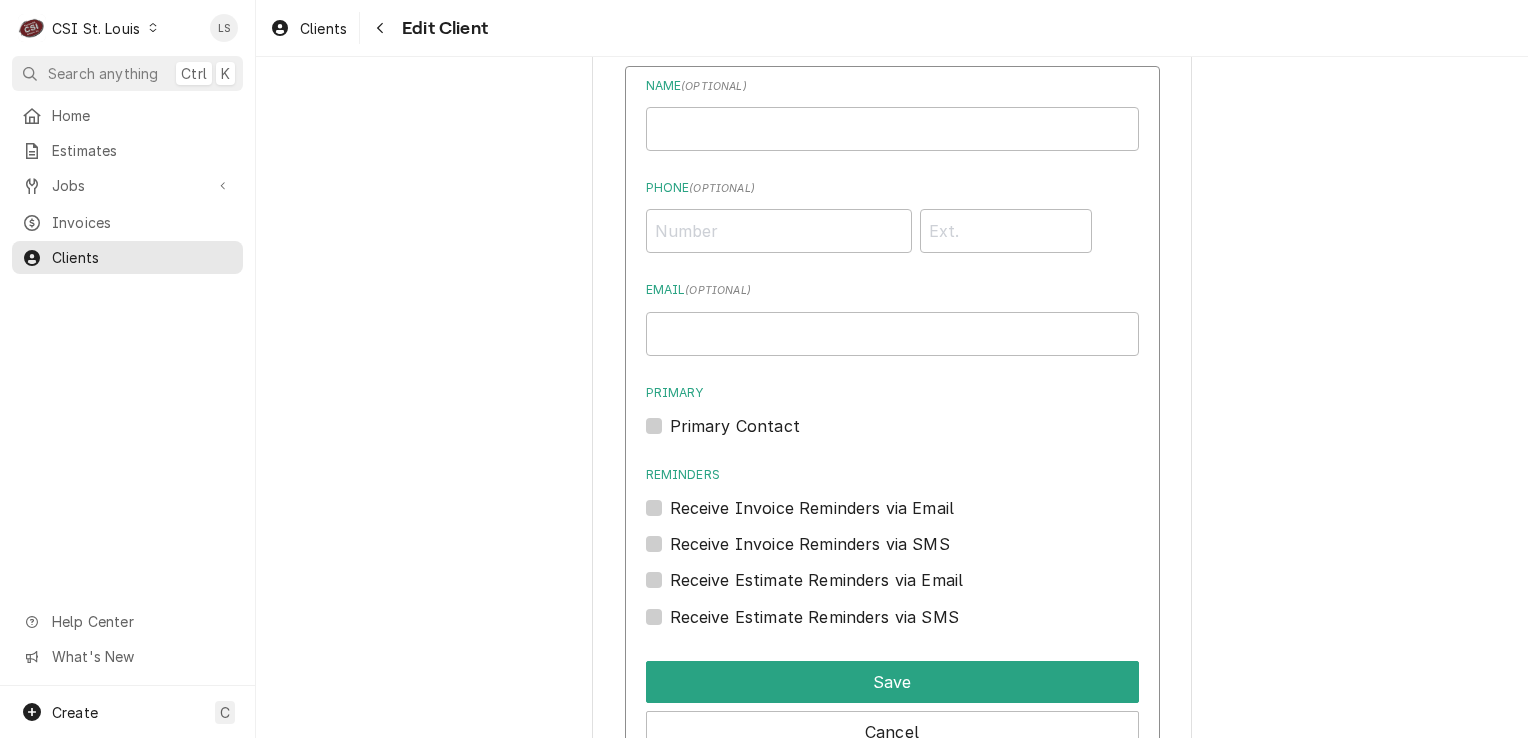 scroll, scrollTop: 2200, scrollLeft: 0, axis: vertical 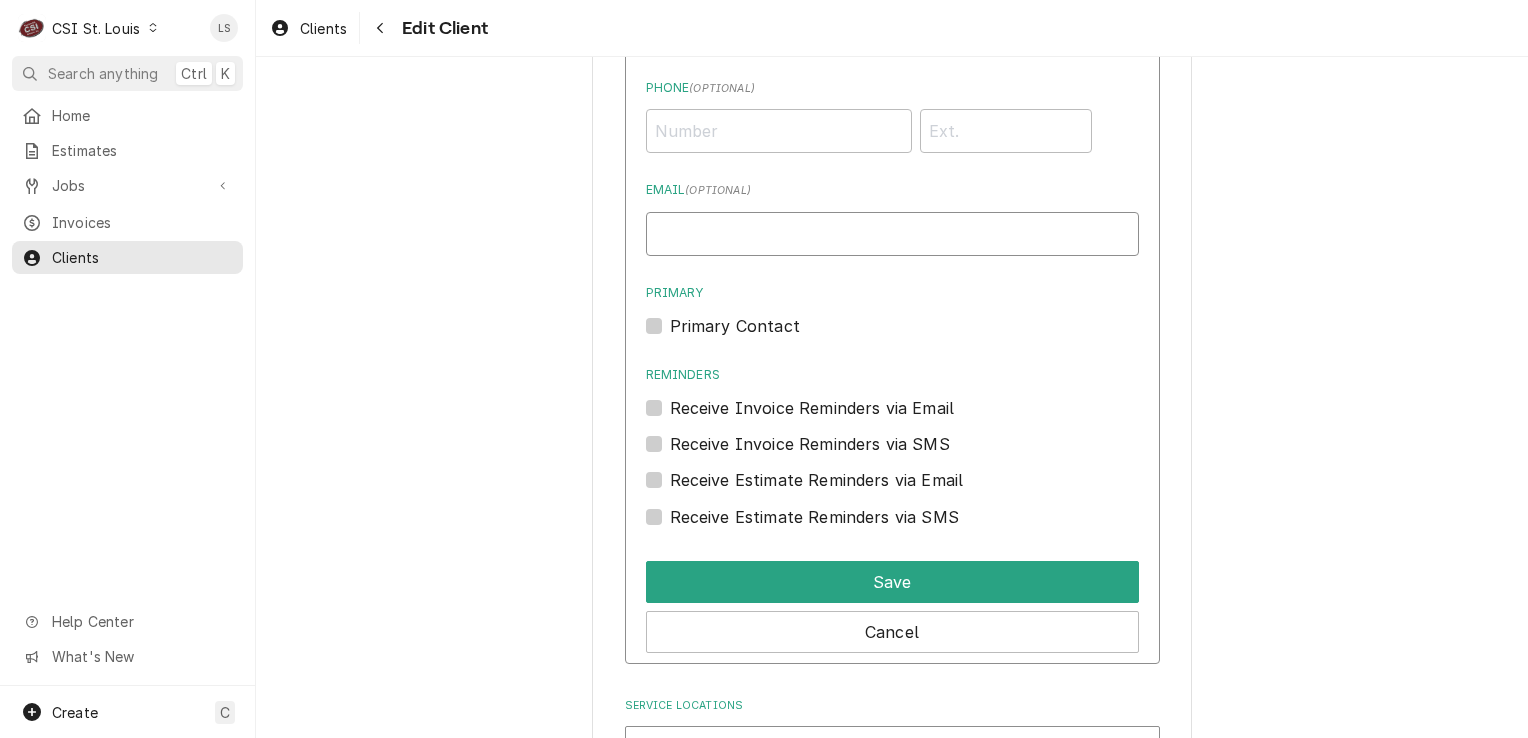 click on "Email  ( optional )" at bounding box center (892, 234) 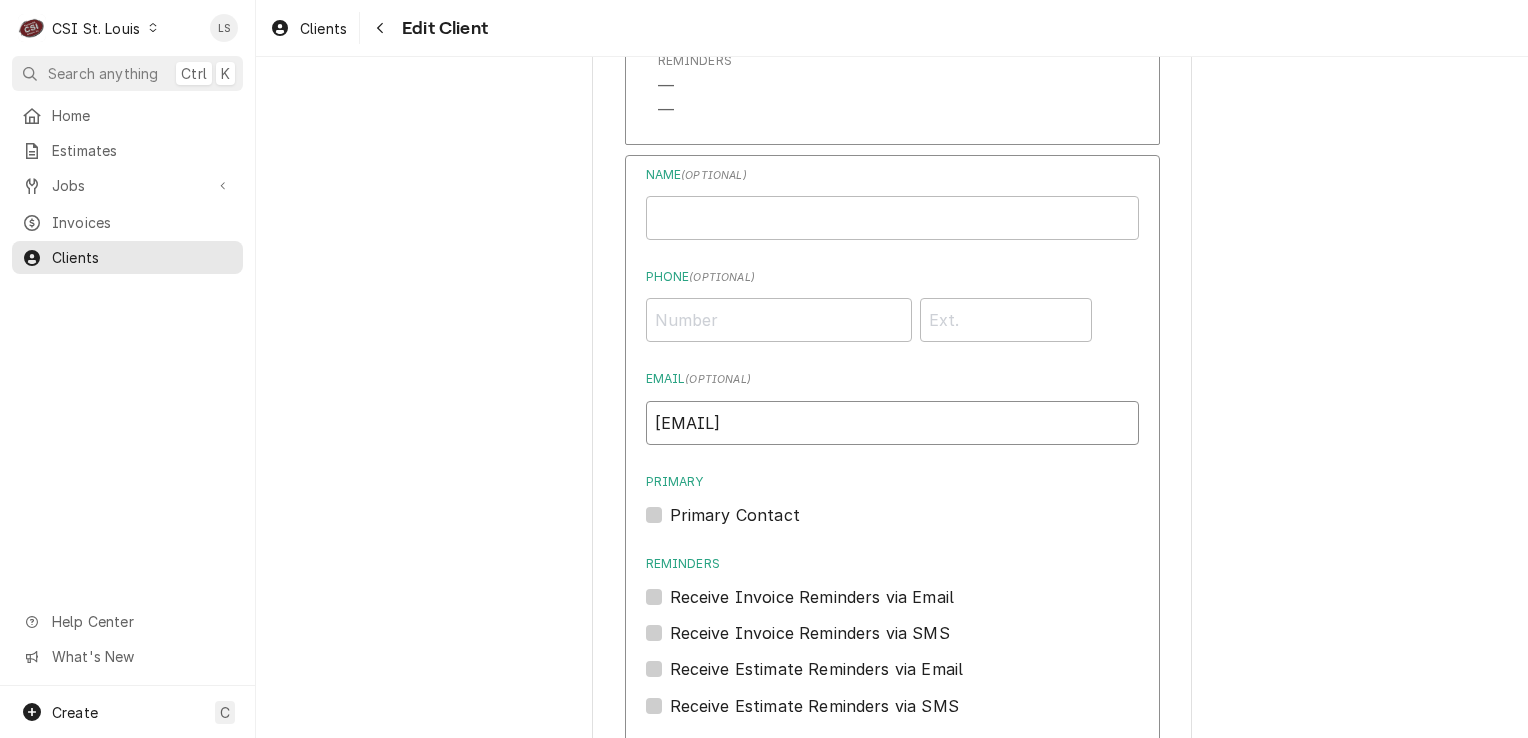 scroll, scrollTop: 2000, scrollLeft: 0, axis: vertical 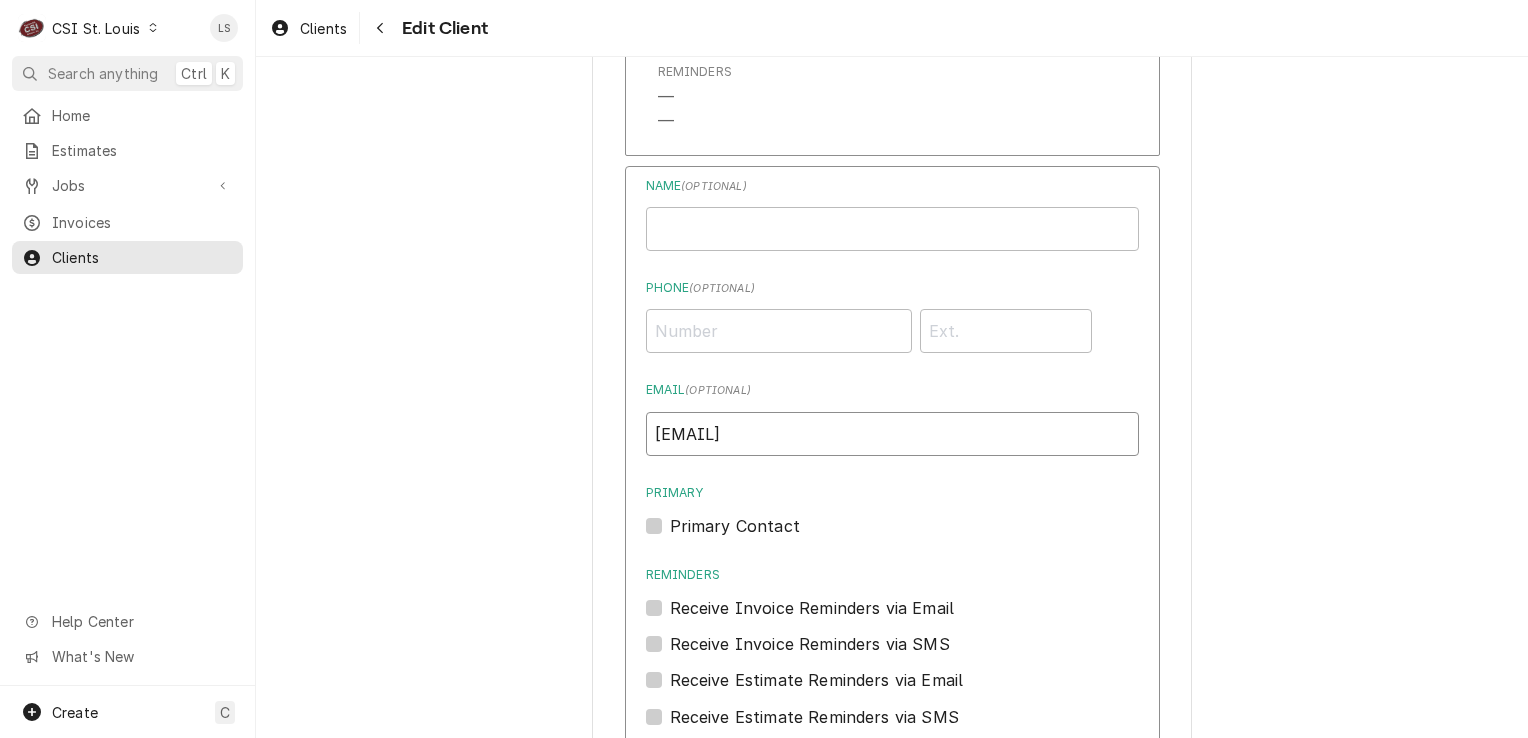 type on "[EMAIL]" 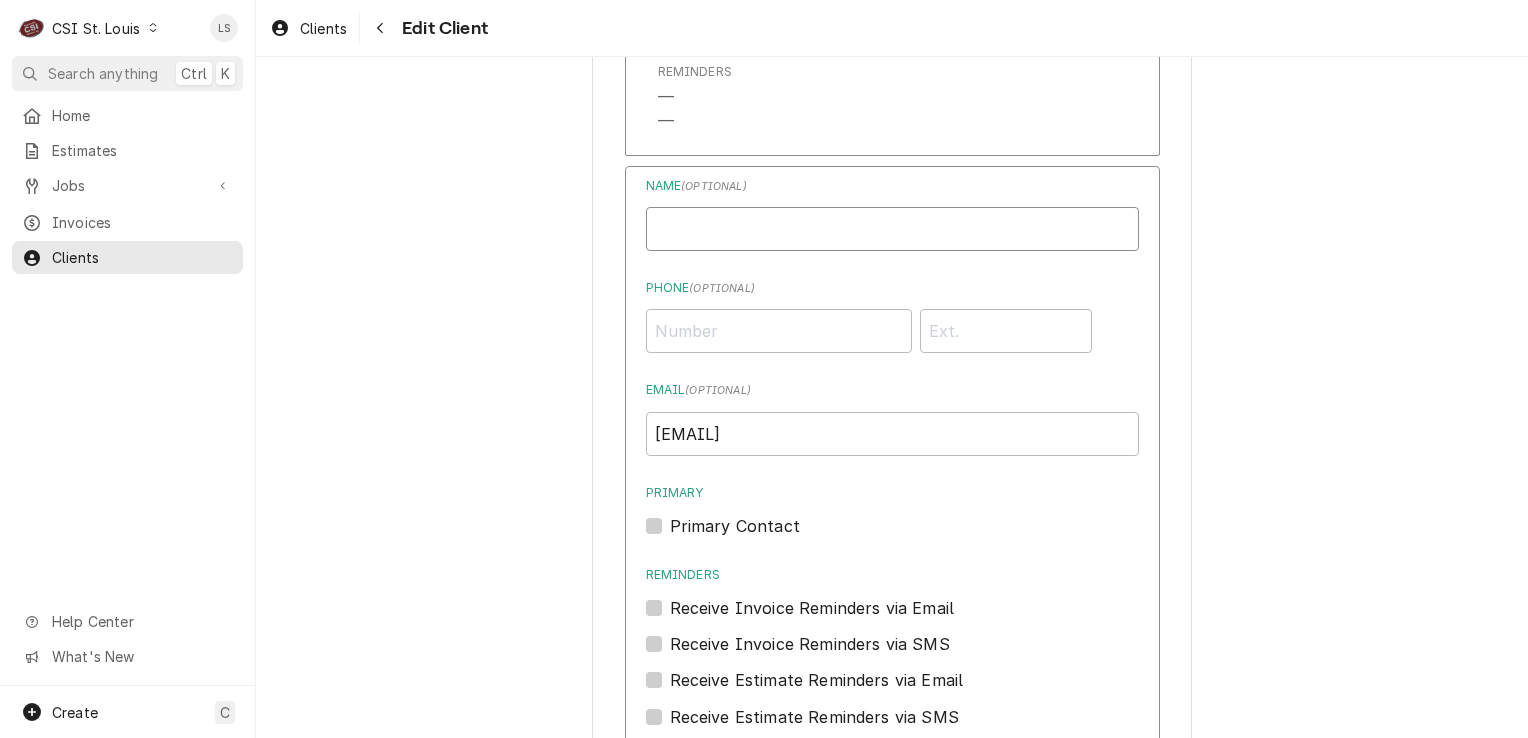 click on "Business Name" at bounding box center (892, 229) 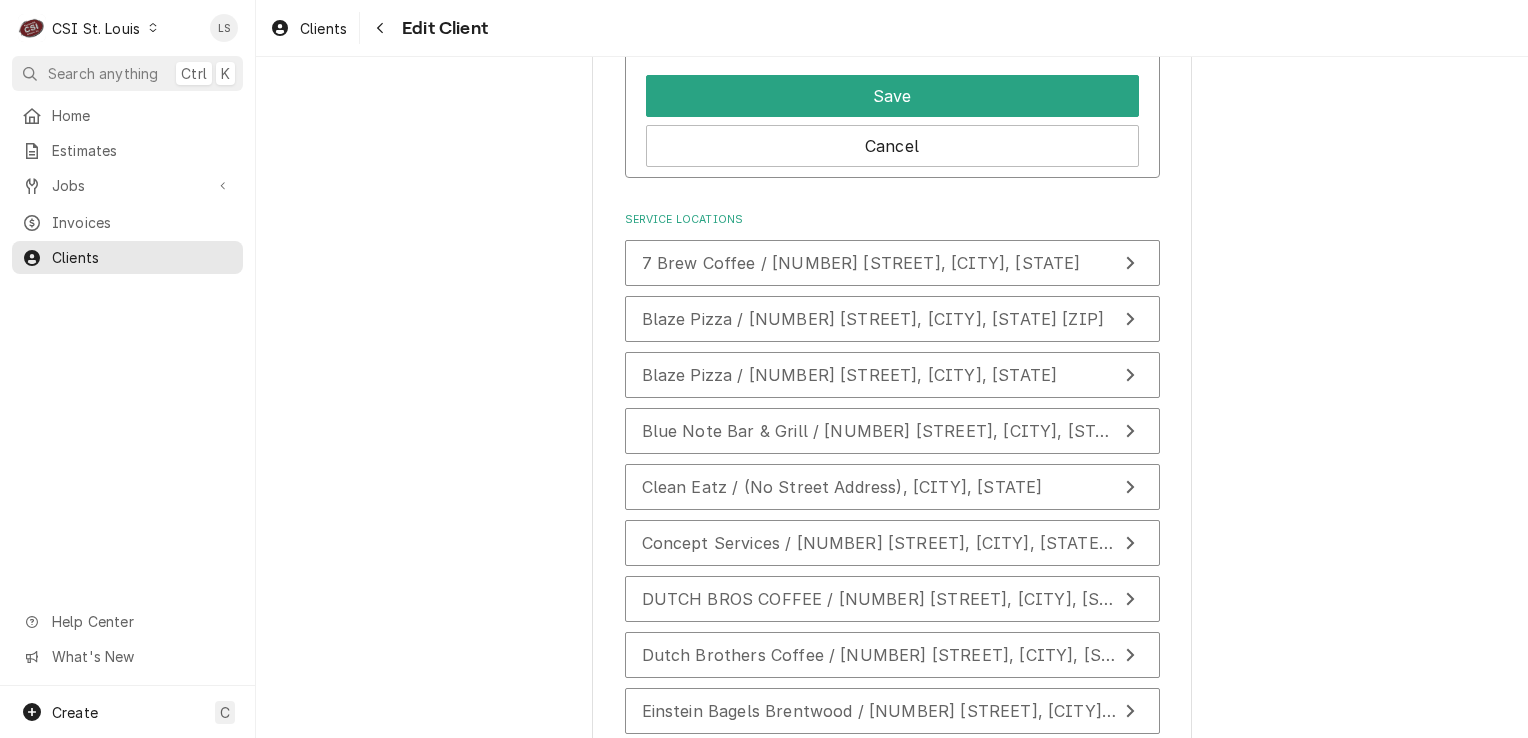 scroll, scrollTop: 2600, scrollLeft: 0, axis: vertical 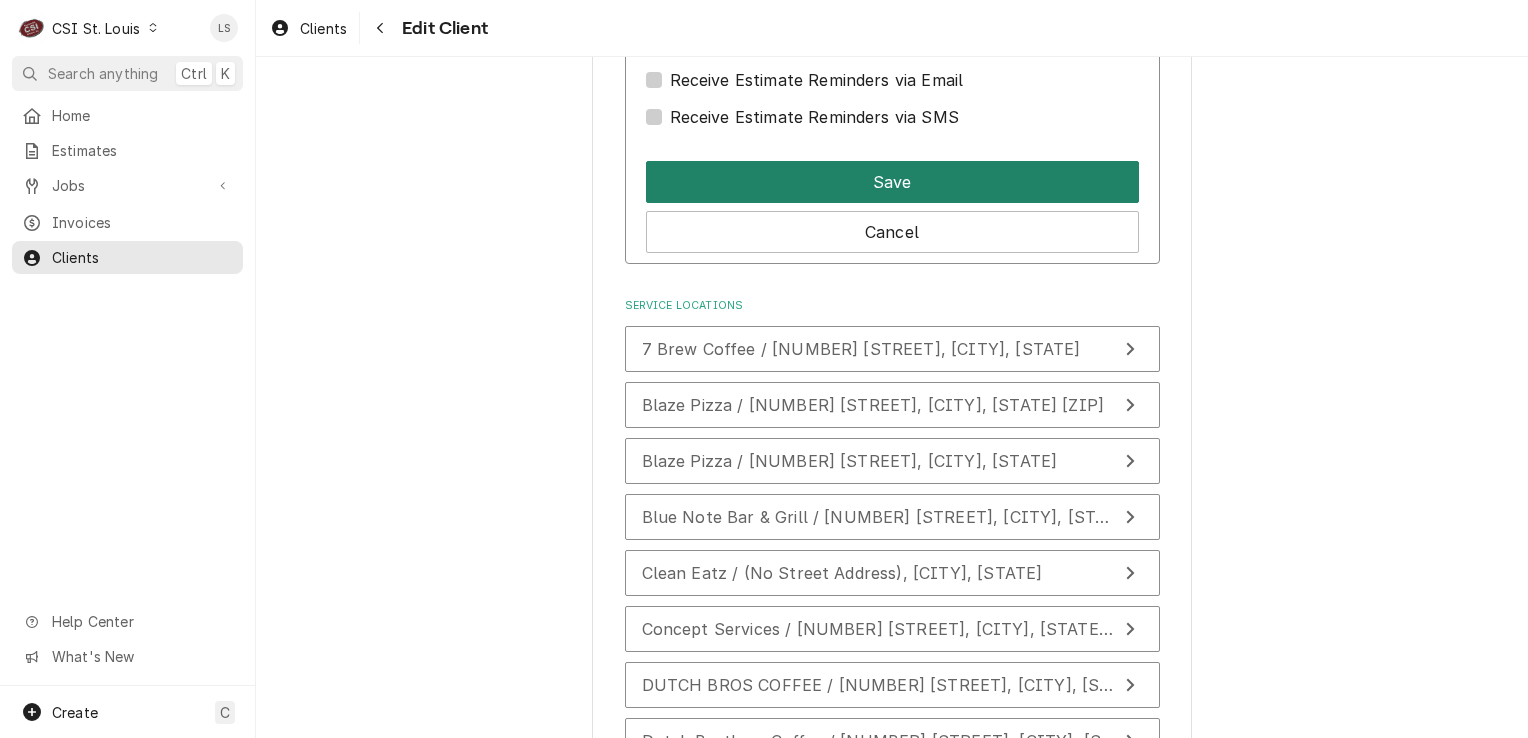 type on "Quotes" 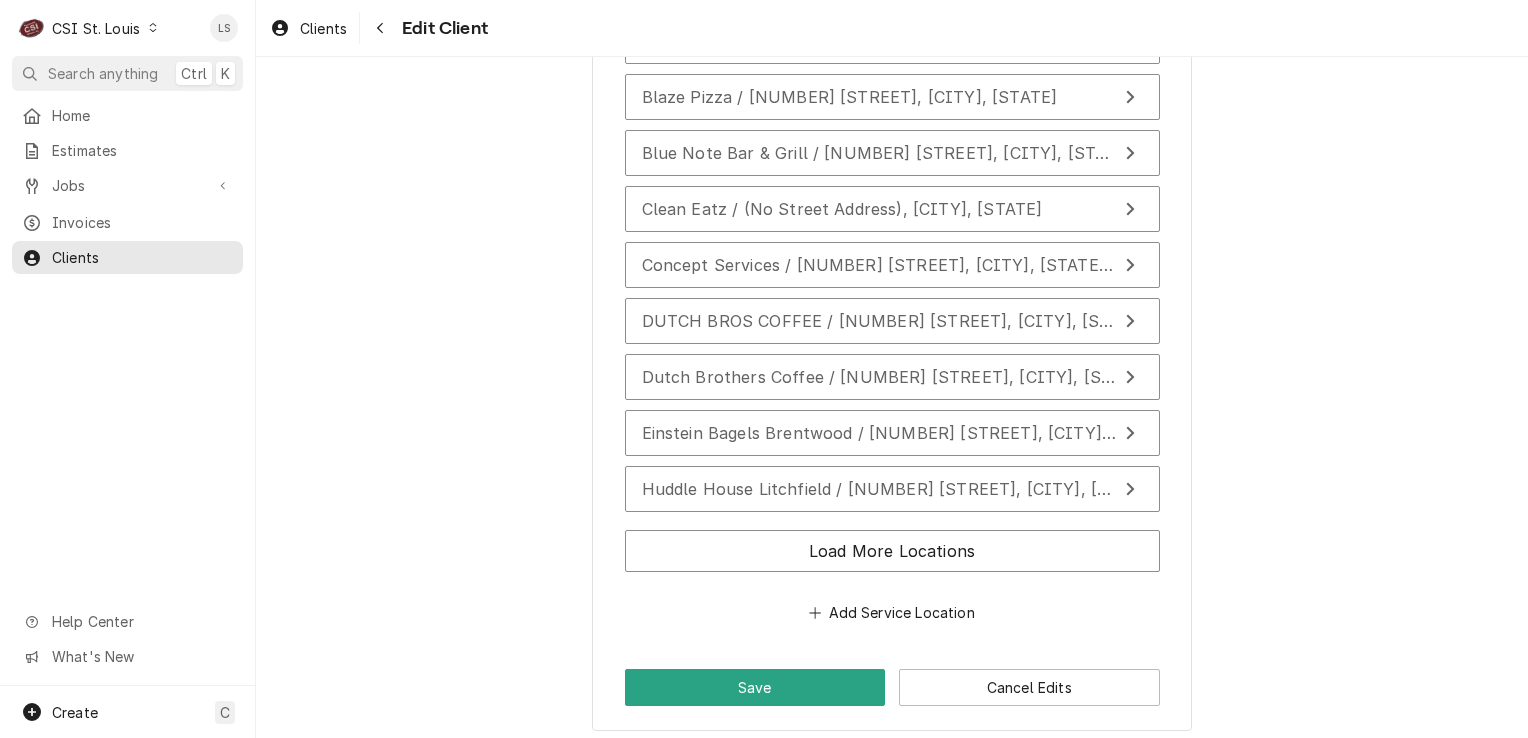 scroll, scrollTop: 2608, scrollLeft: 0, axis: vertical 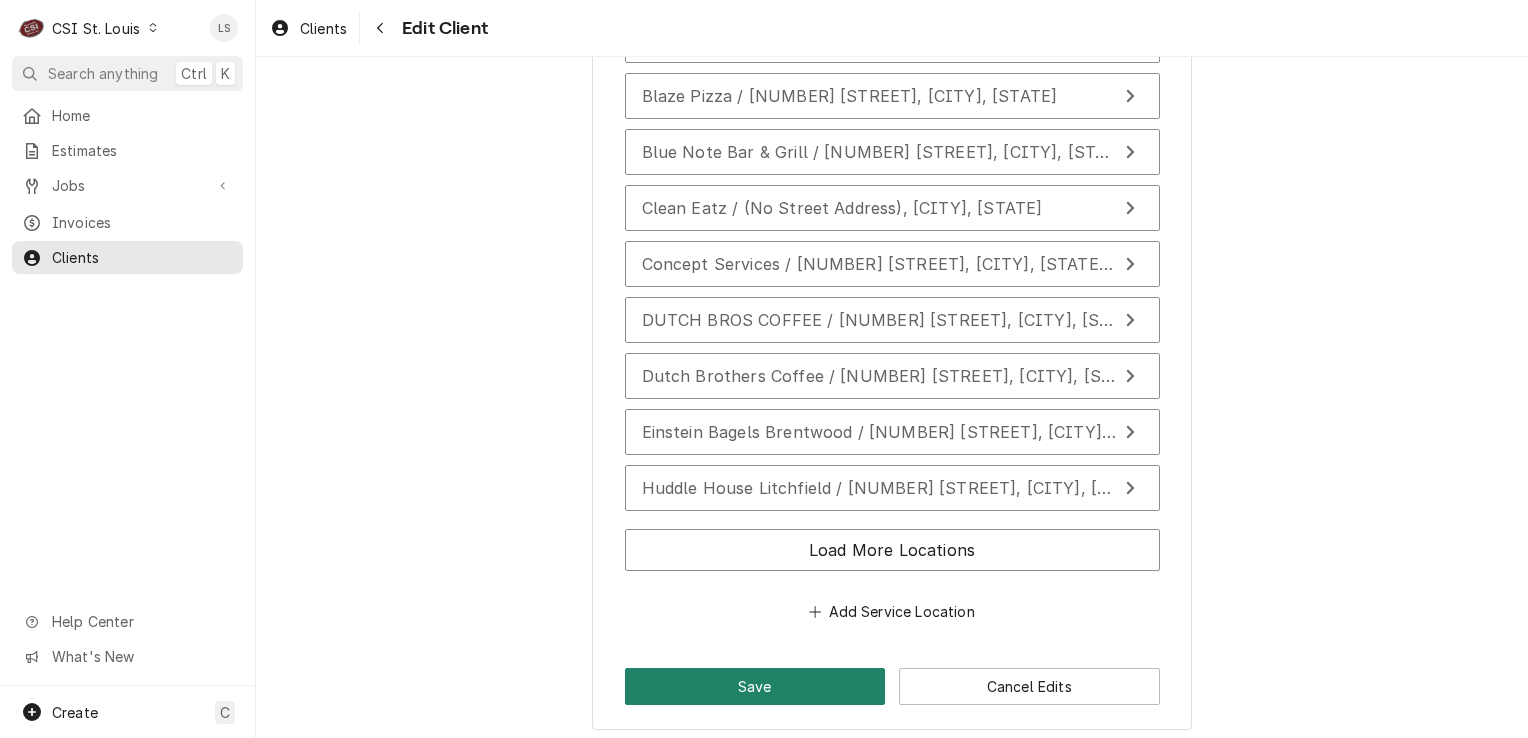 click on "Save" at bounding box center (755, 686) 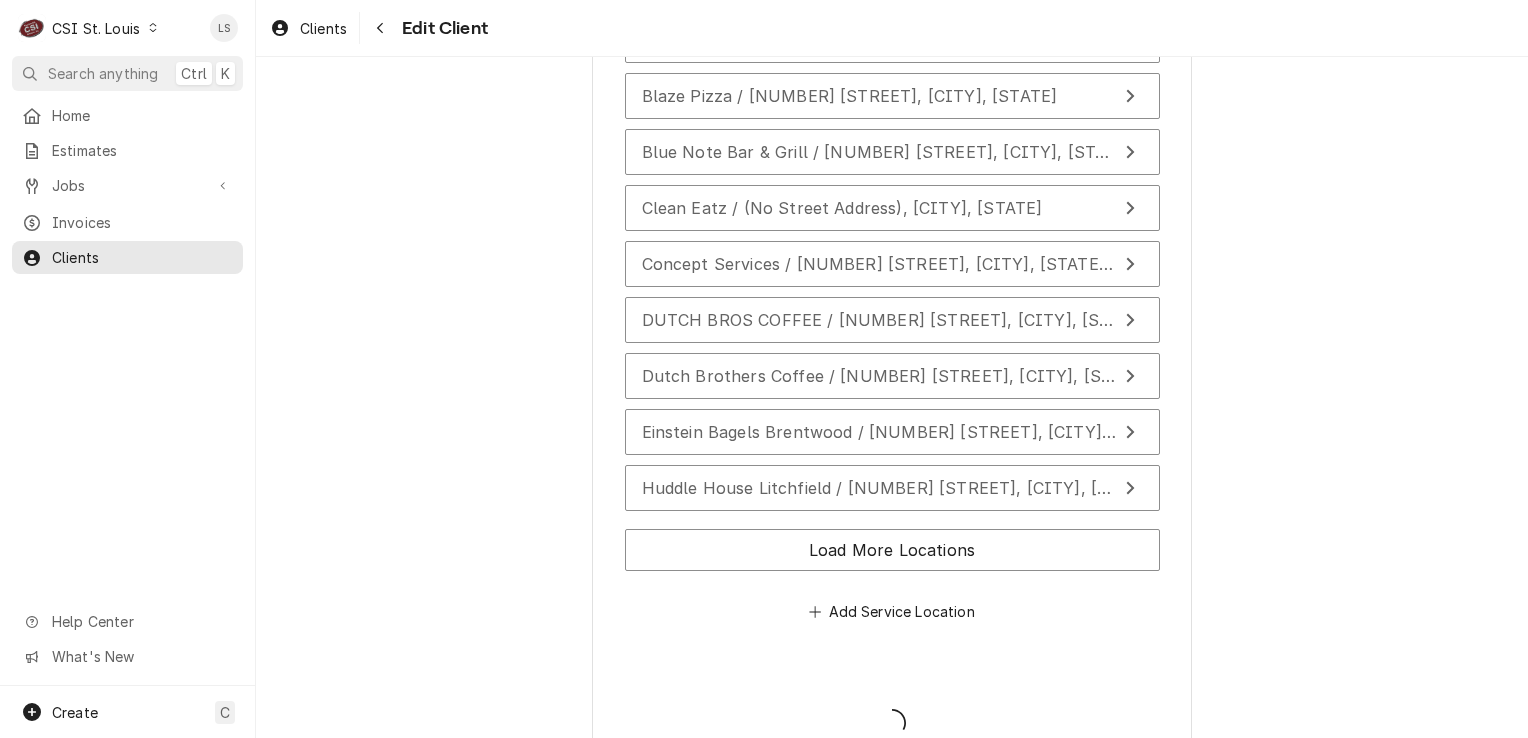 type on "x" 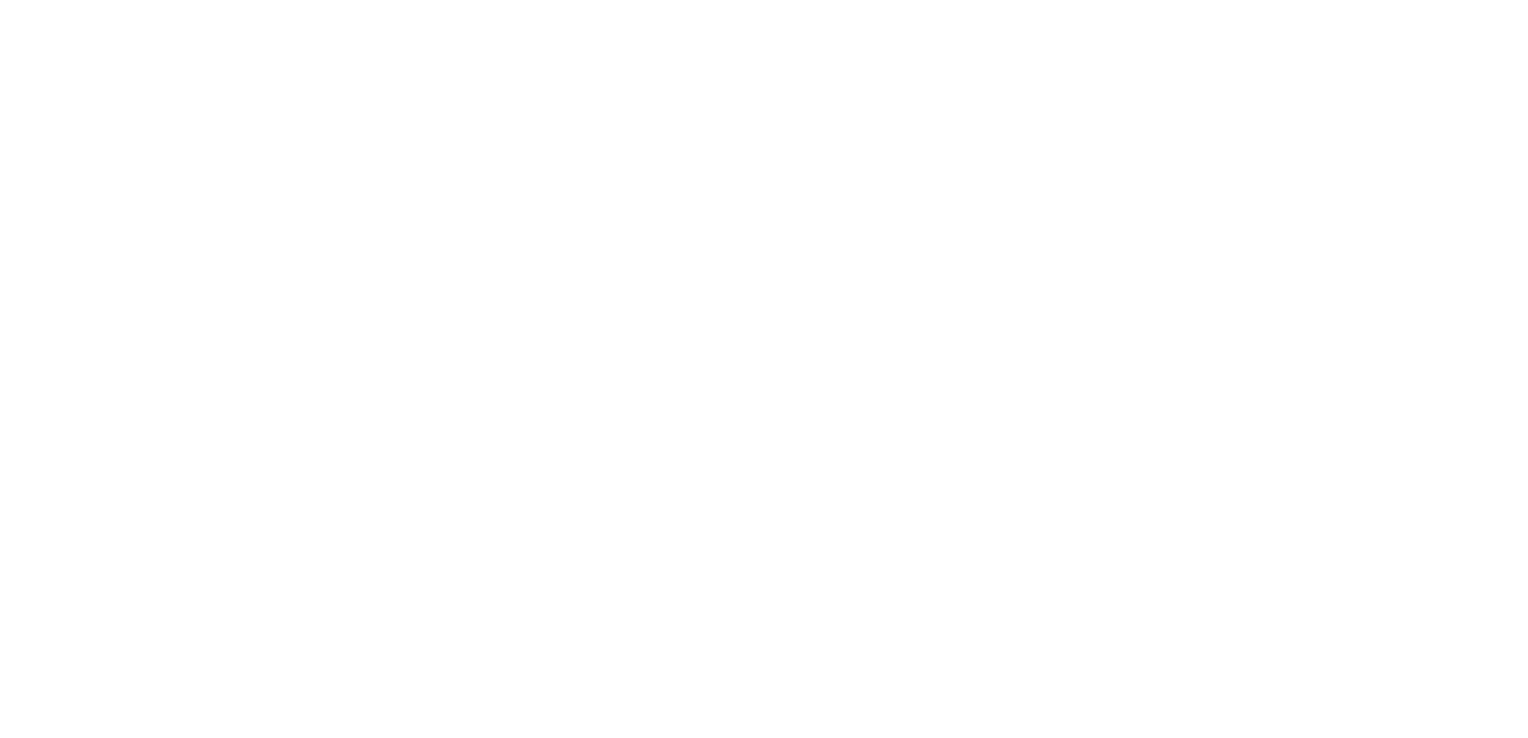 scroll, scrollTop: 0, scrollLeft: 0, axis: both 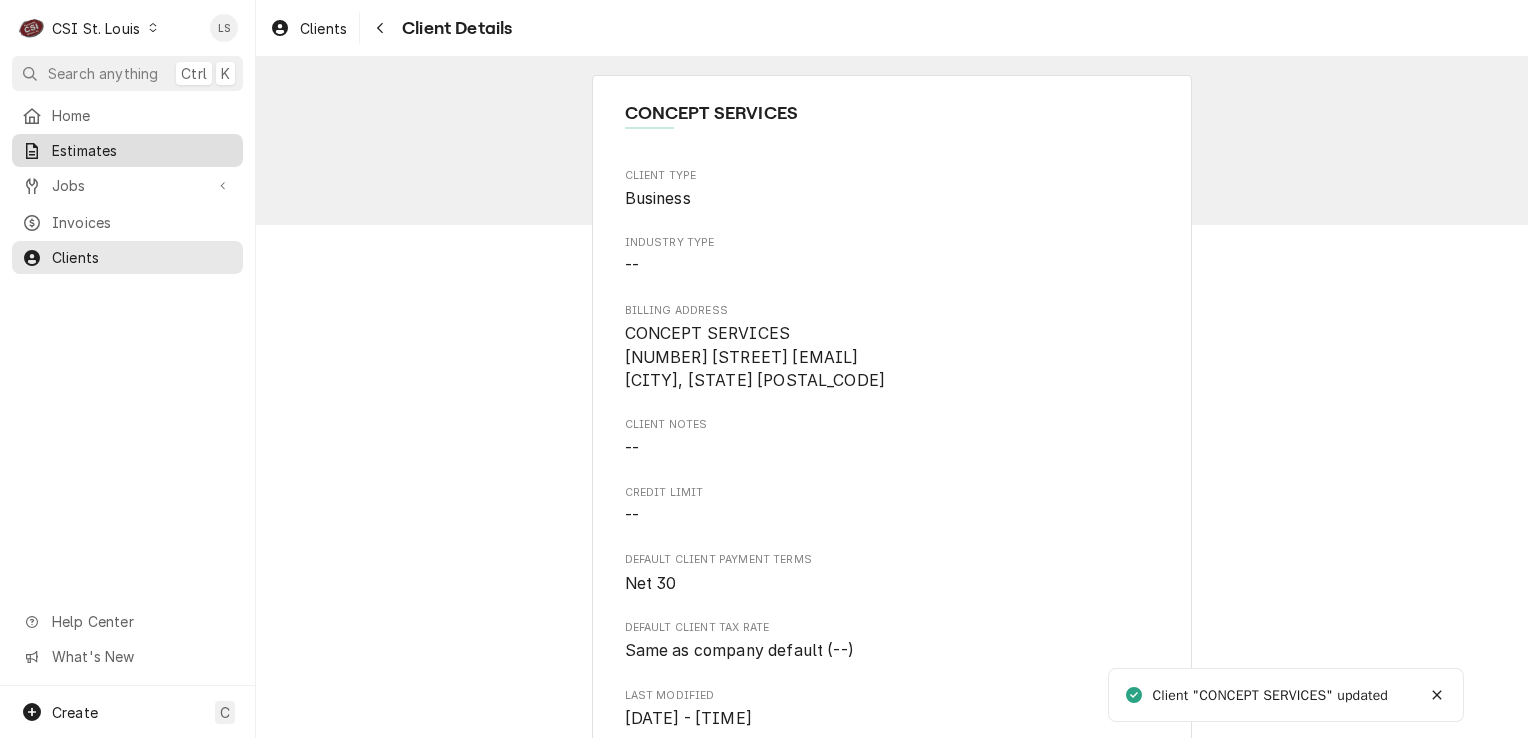 click on "Estimates" at bounding box center [142, 150] 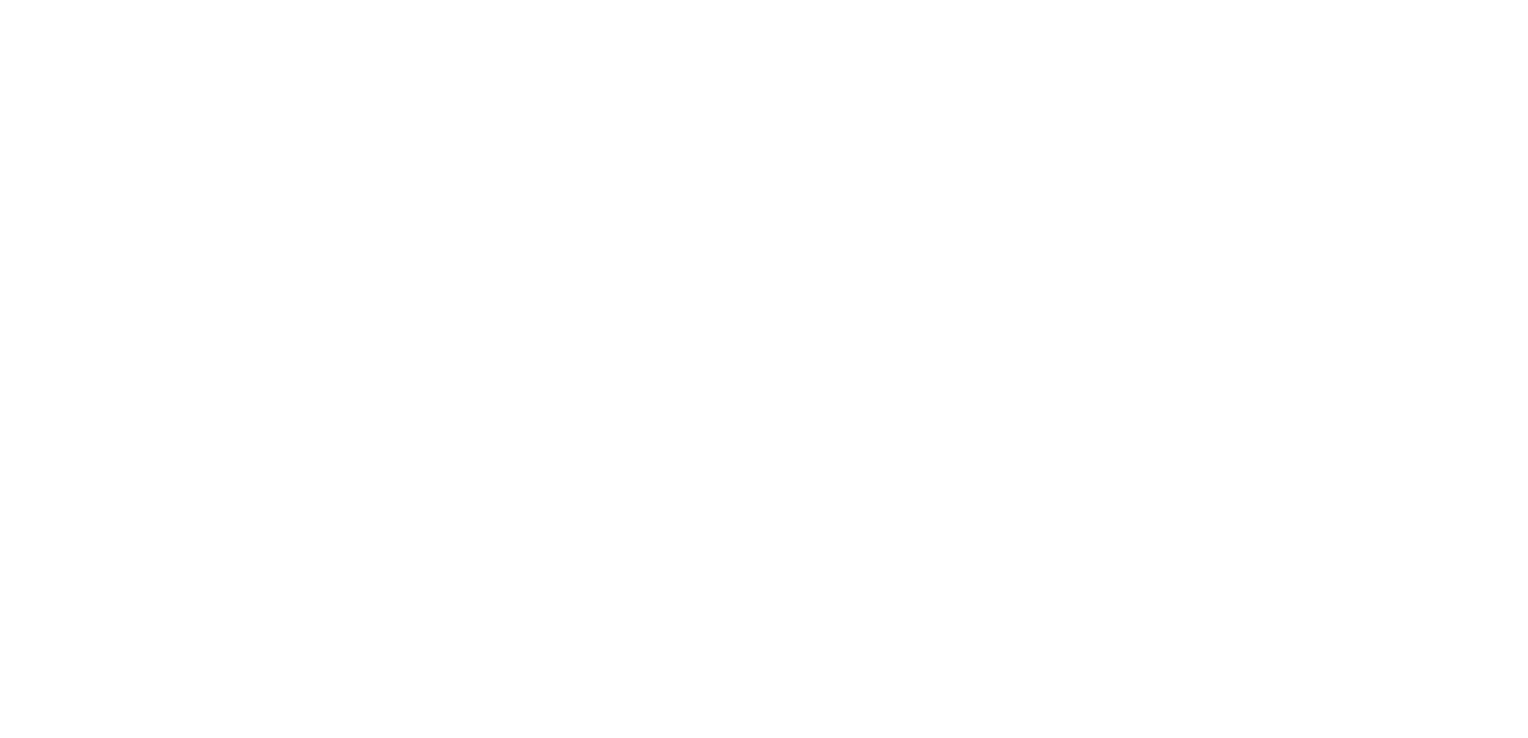 scroll, scrollTop: 0, scrollLeft: 0, axis: both 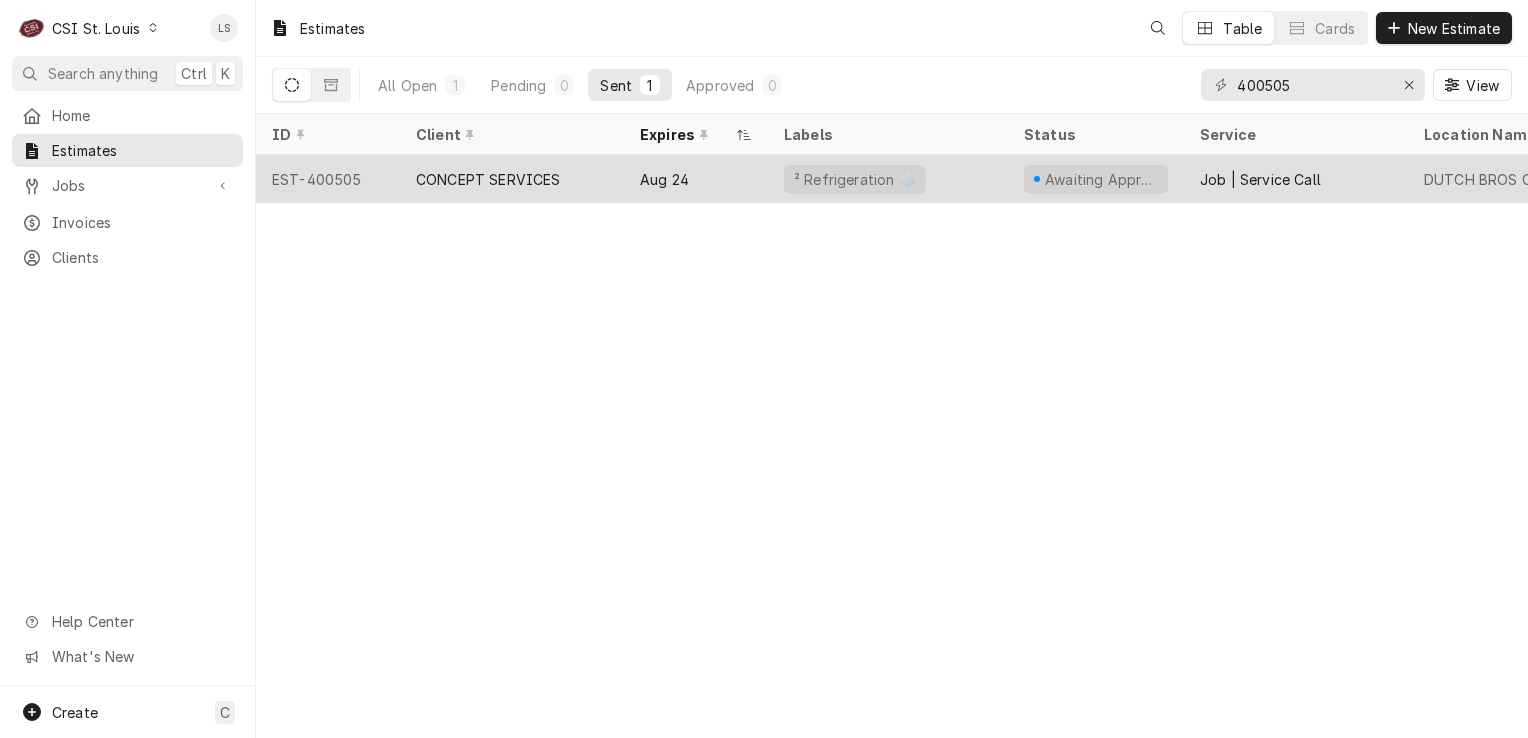 click on "EST-400505" at bounding box center [328, 179] 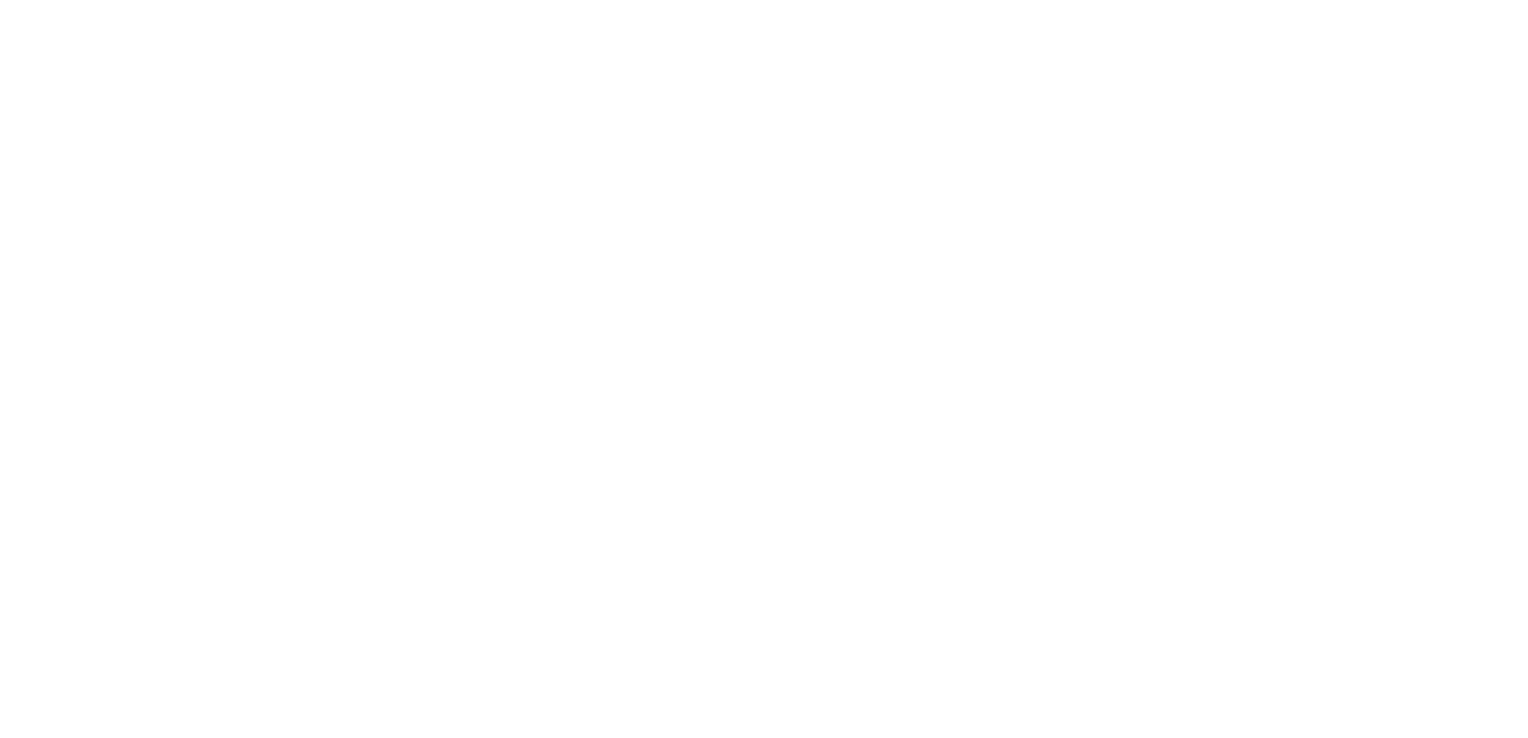 scroll, scrollTop: 0, scrollLeft: 0, axis: both 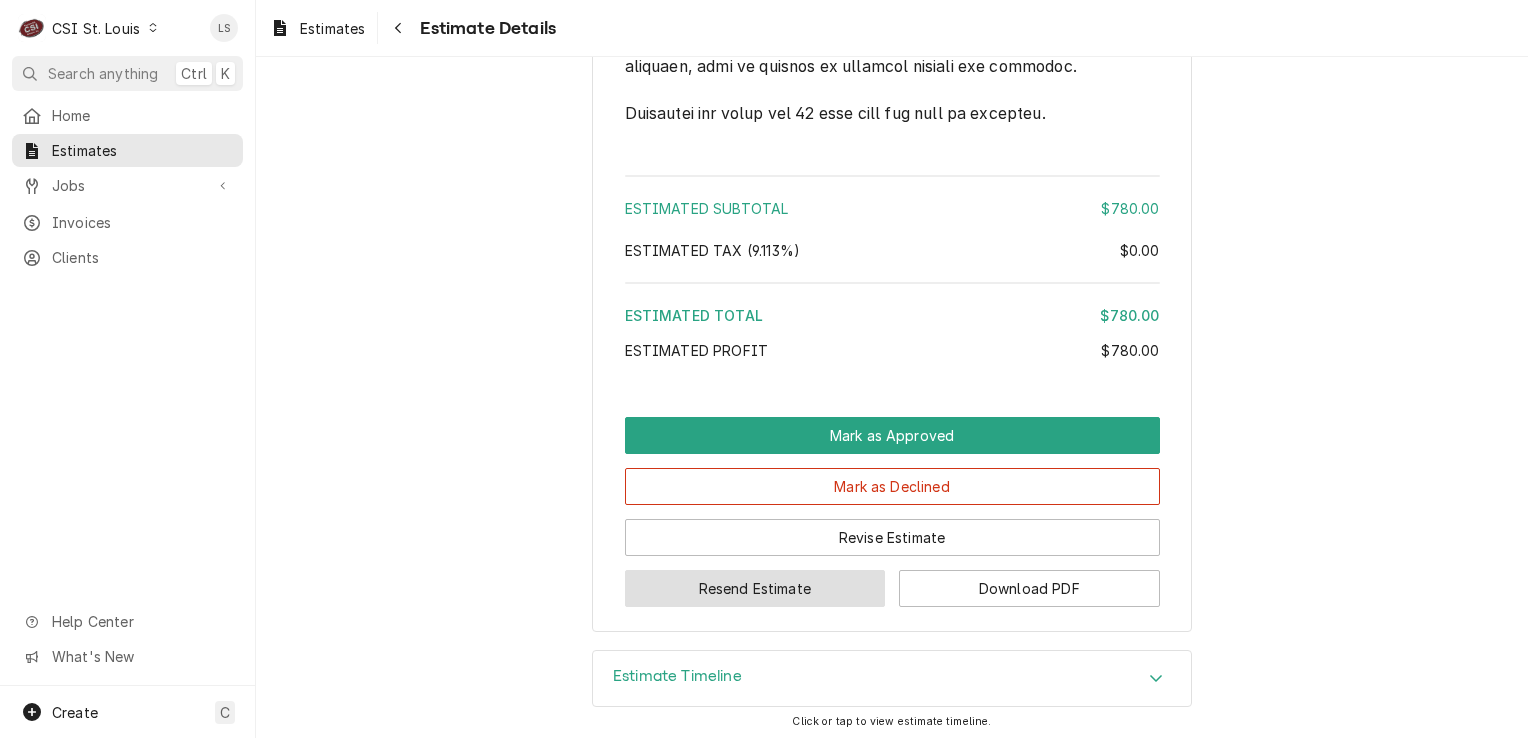 click on "Resend Estimate" at bounding box center (755, 588) 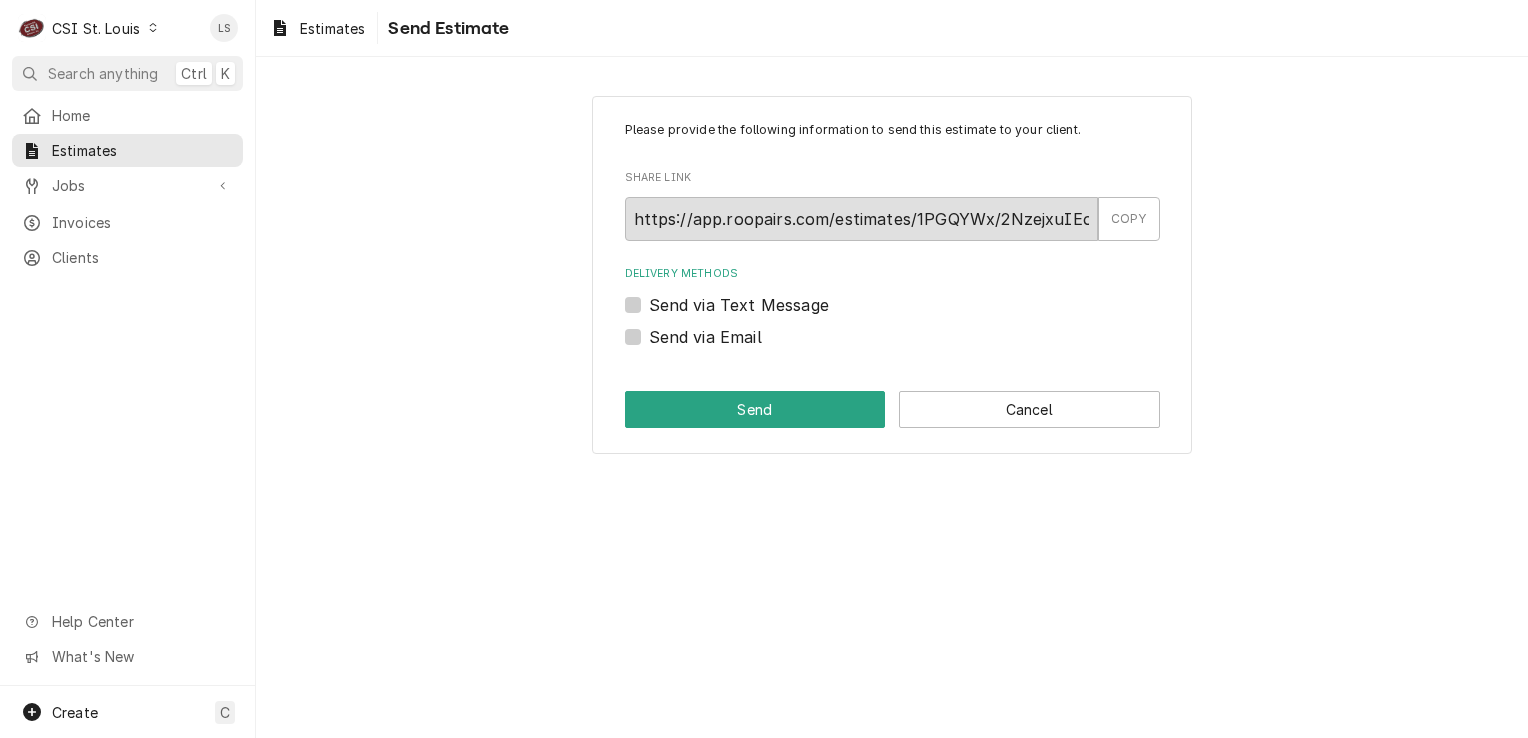scroll, scrollTop: 0, scrollLeft: 0, axis: both 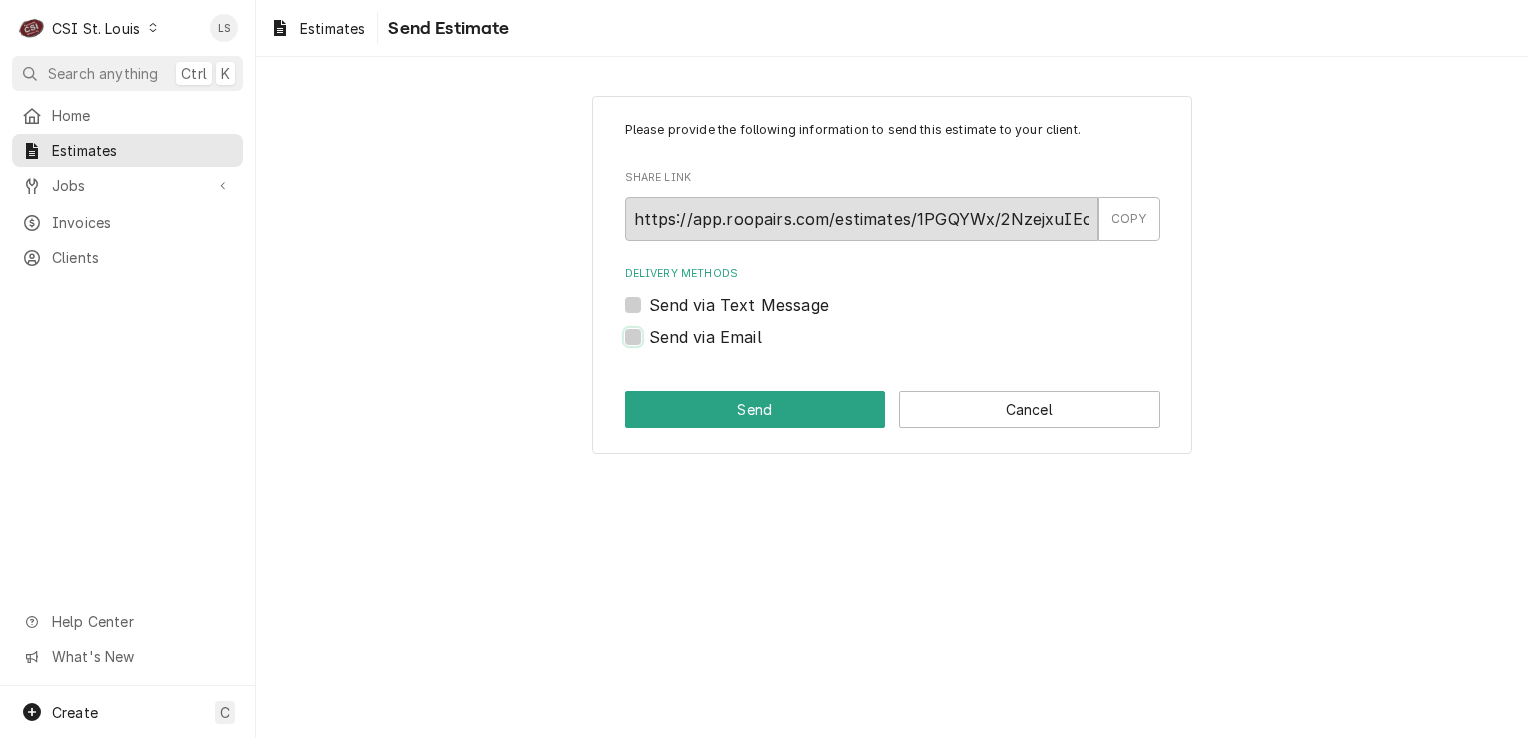 click on "Send via Email" at bounding box center (916, 347) 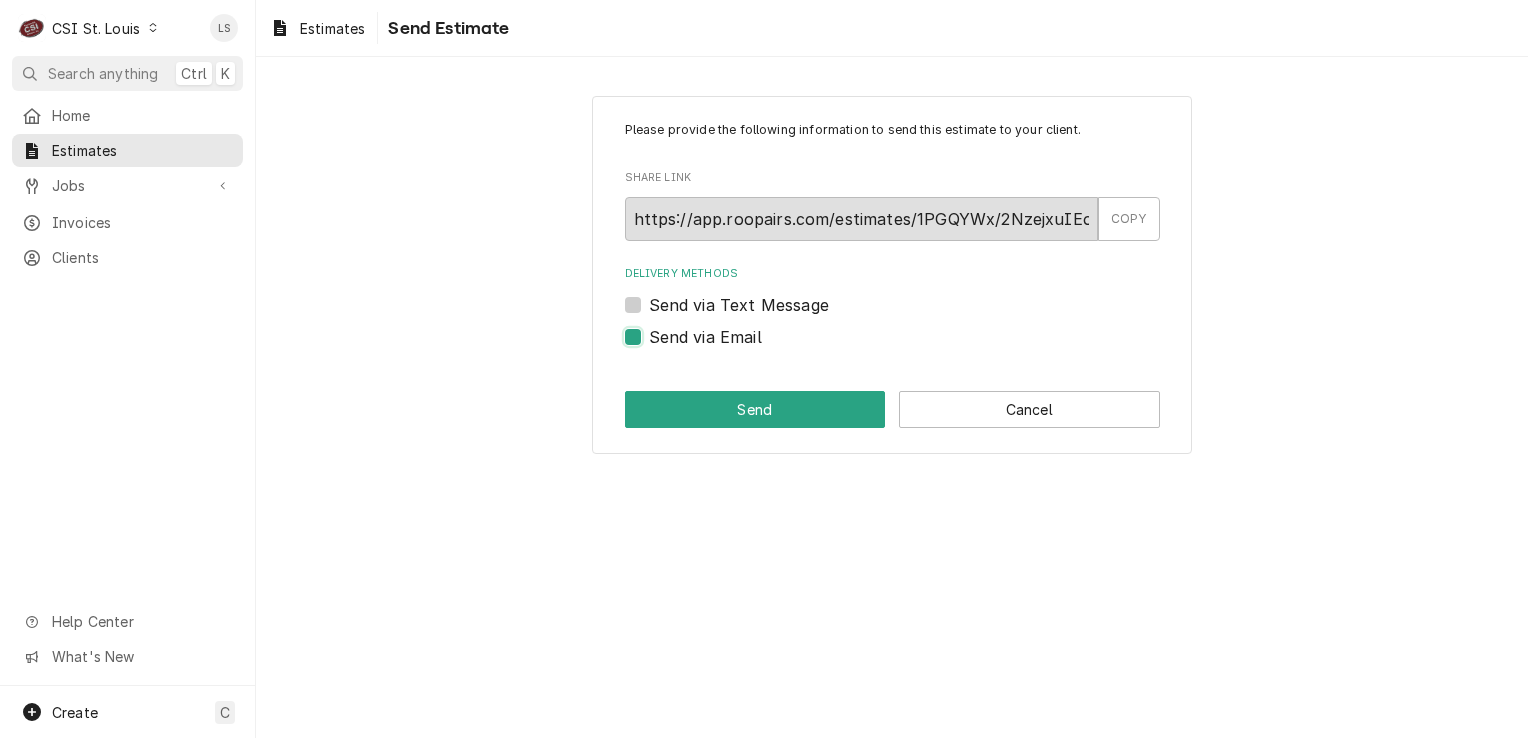 checkbox on "true" 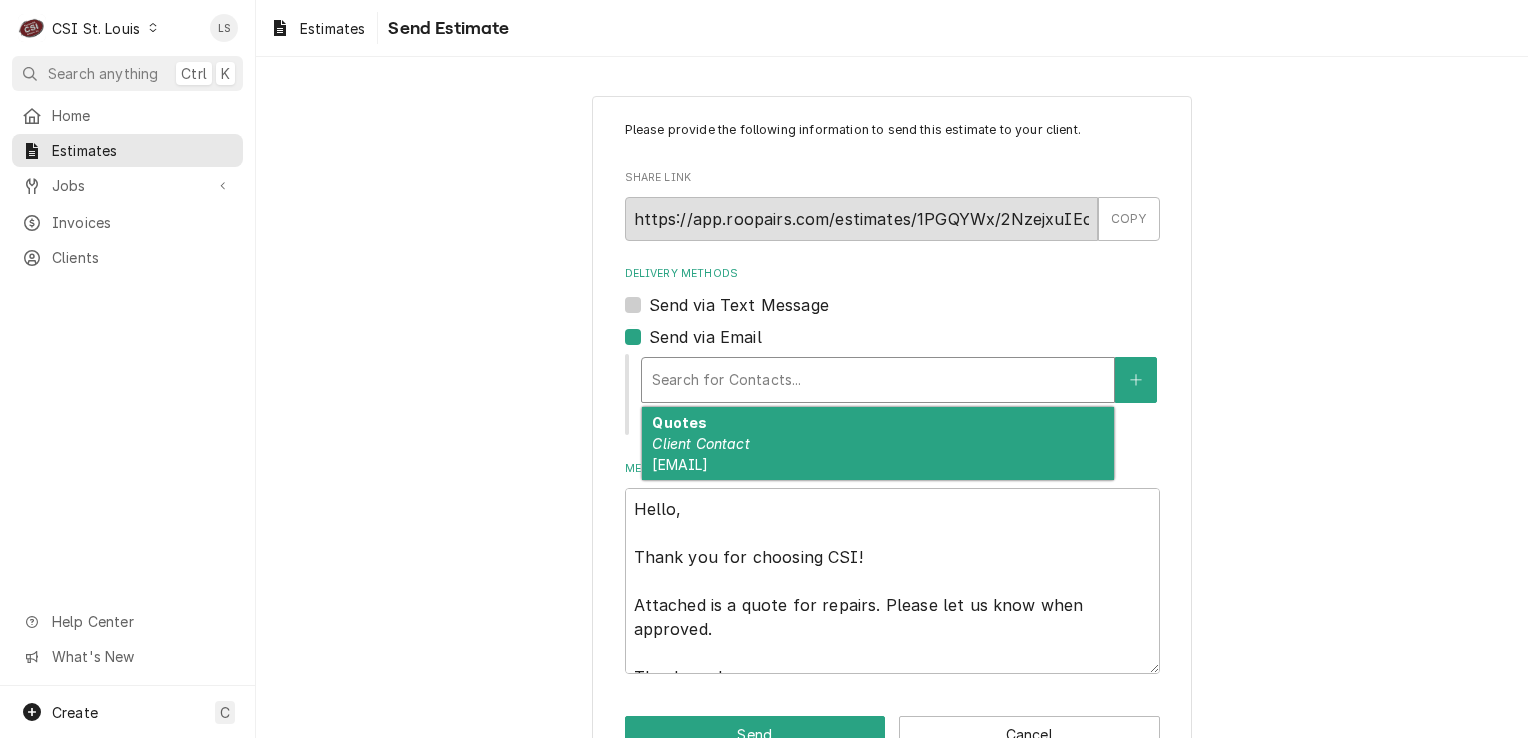 click at bounding box center (878, 380) 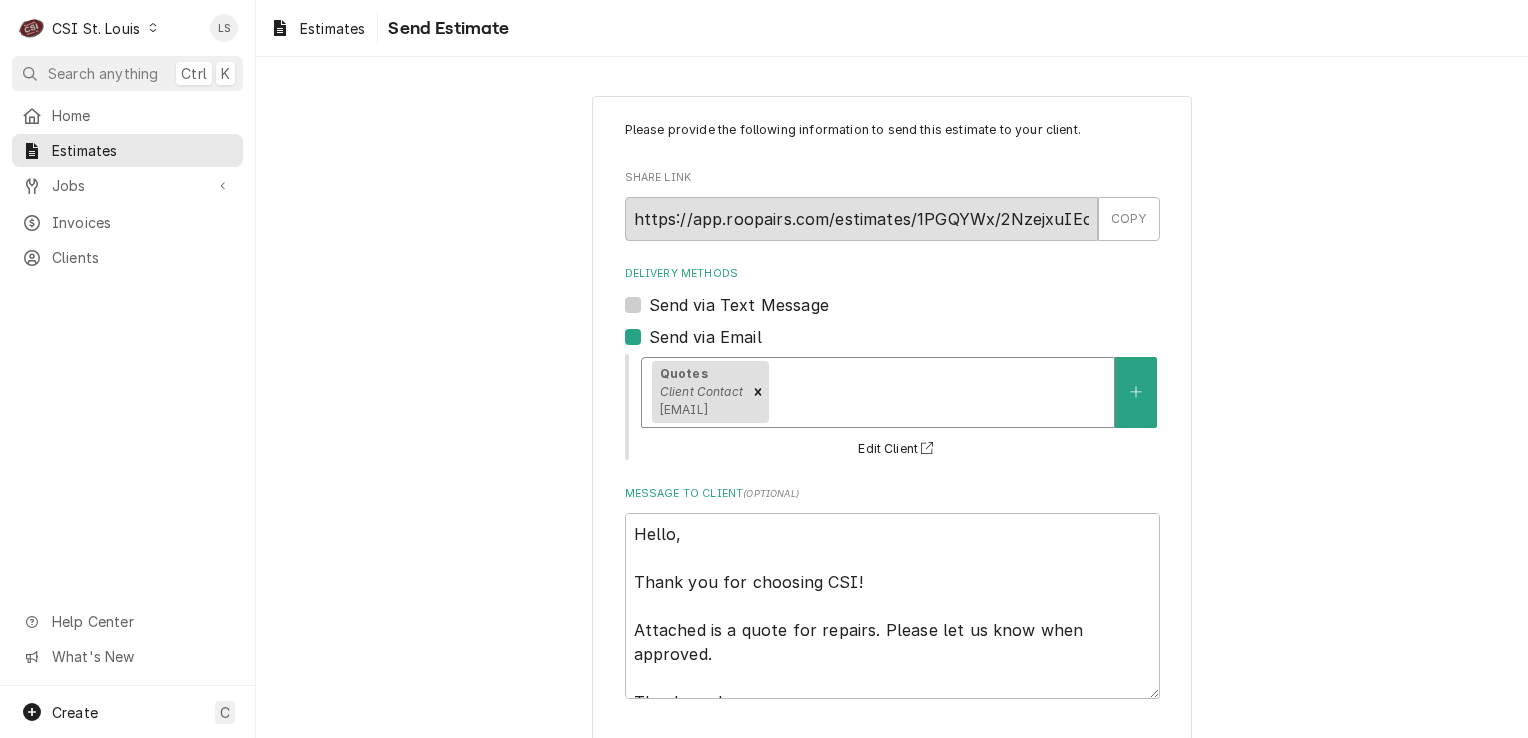 scroll, scrollTop: 80, scrollLeft: 0, axis: vertical 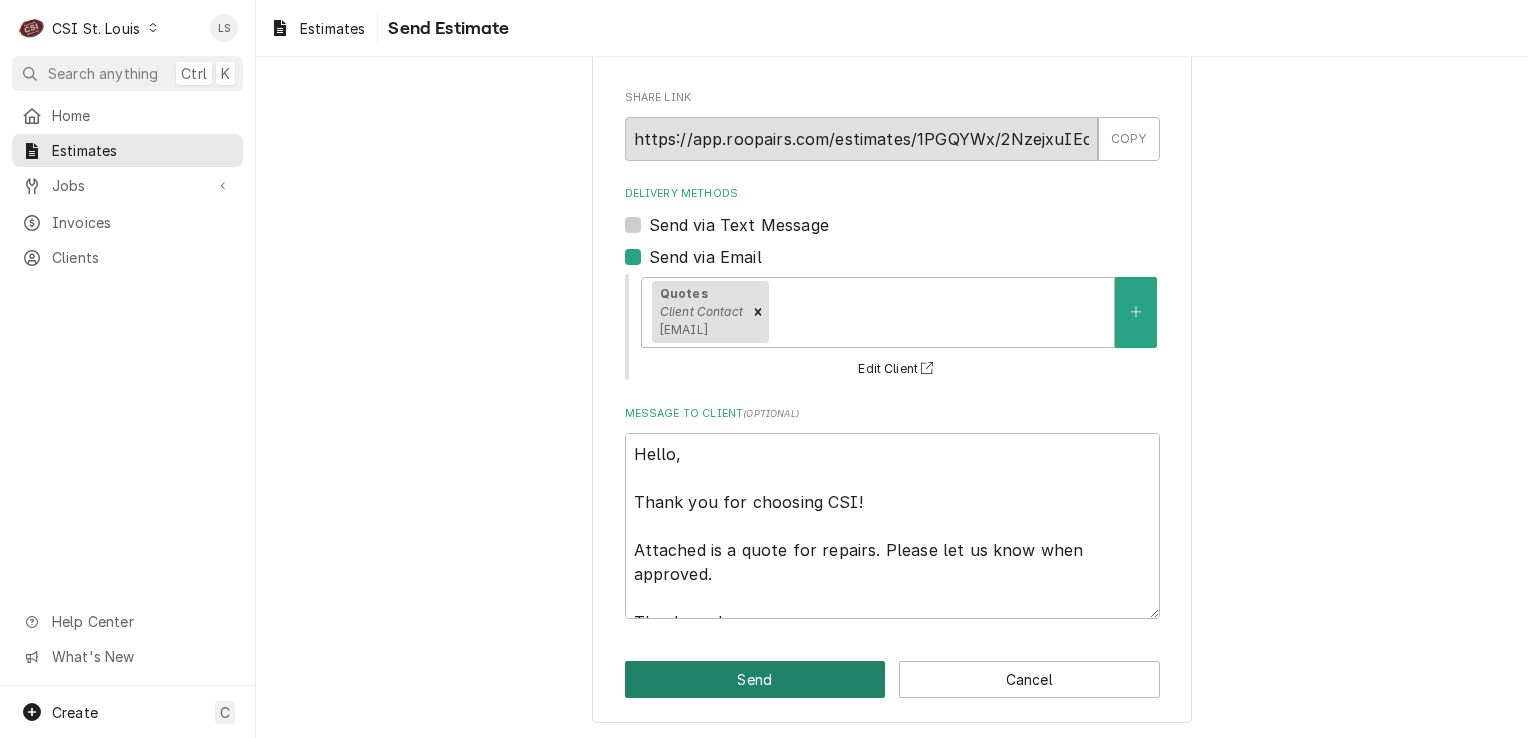 click on "Send" at bounding box center (755, 679) 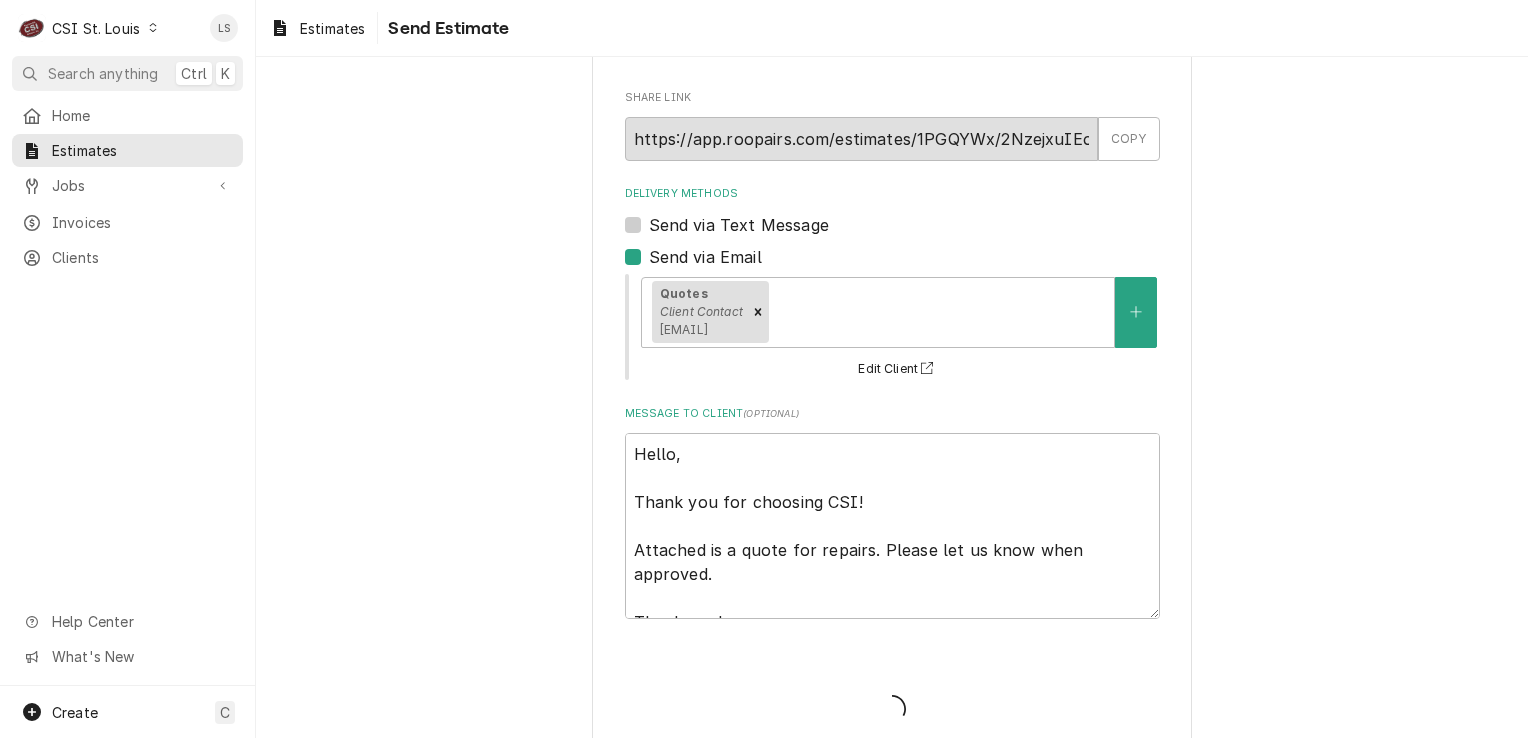 type on "x" 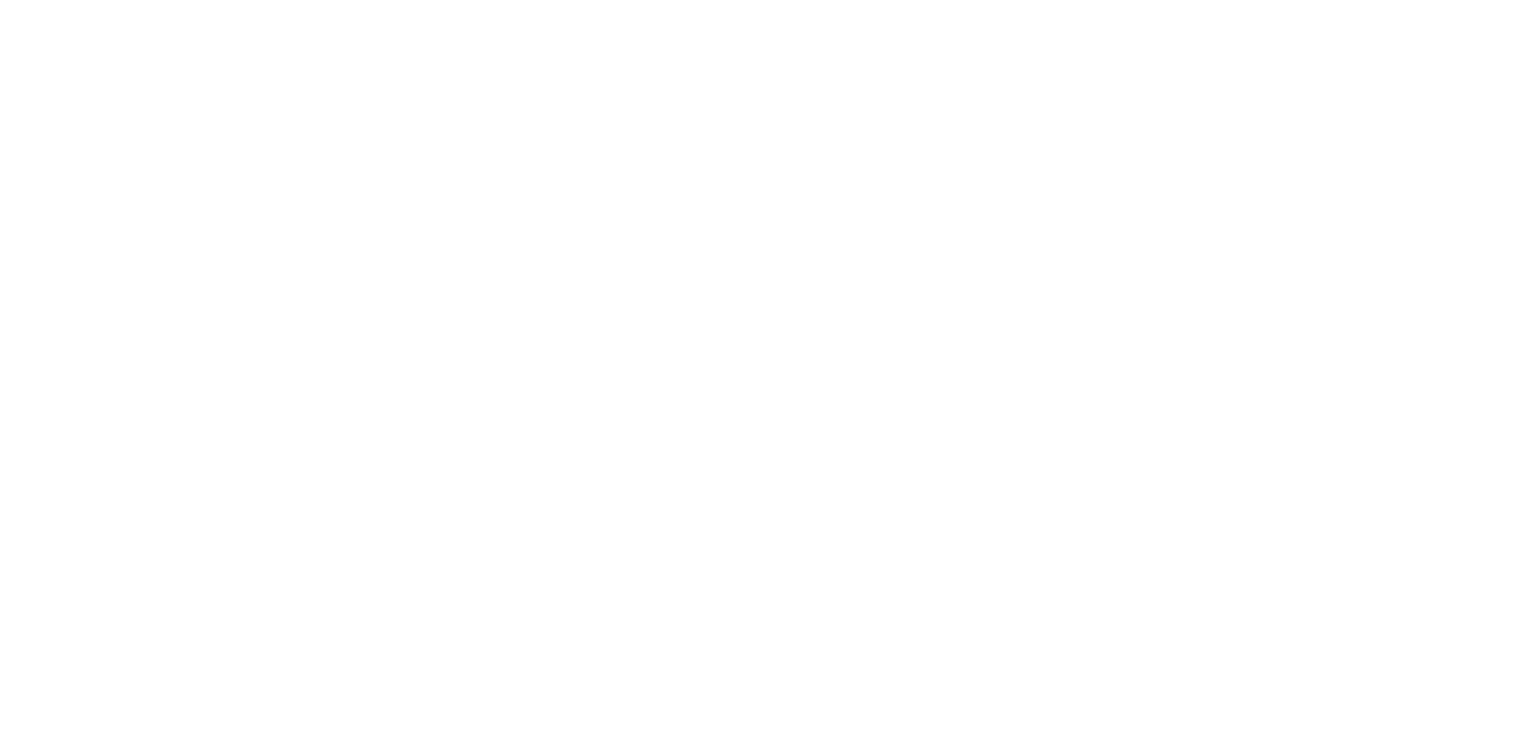 scroll, scrollTop: 0, scrollLeft: 0, axis: both 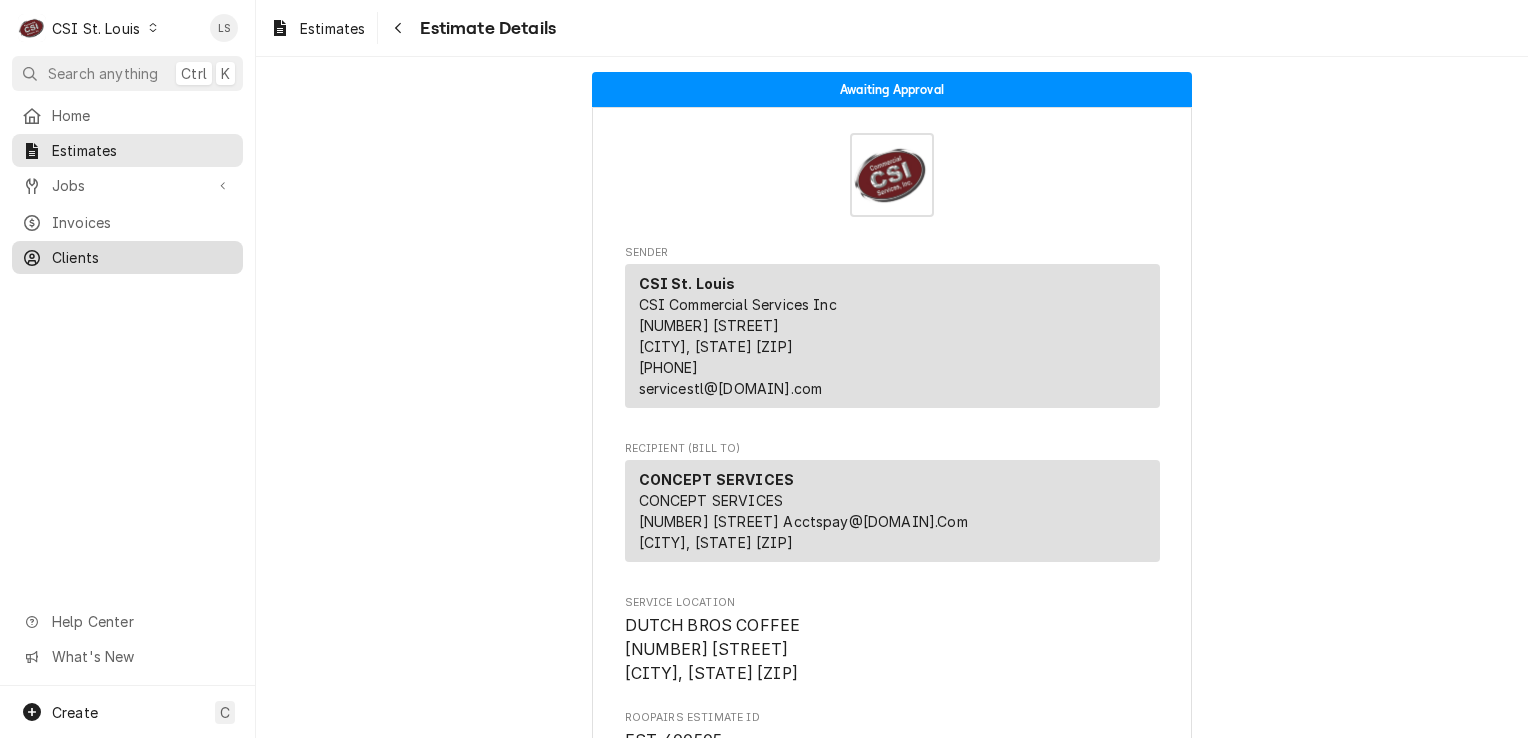 click on "Clients" at bounding box center (142, 257) 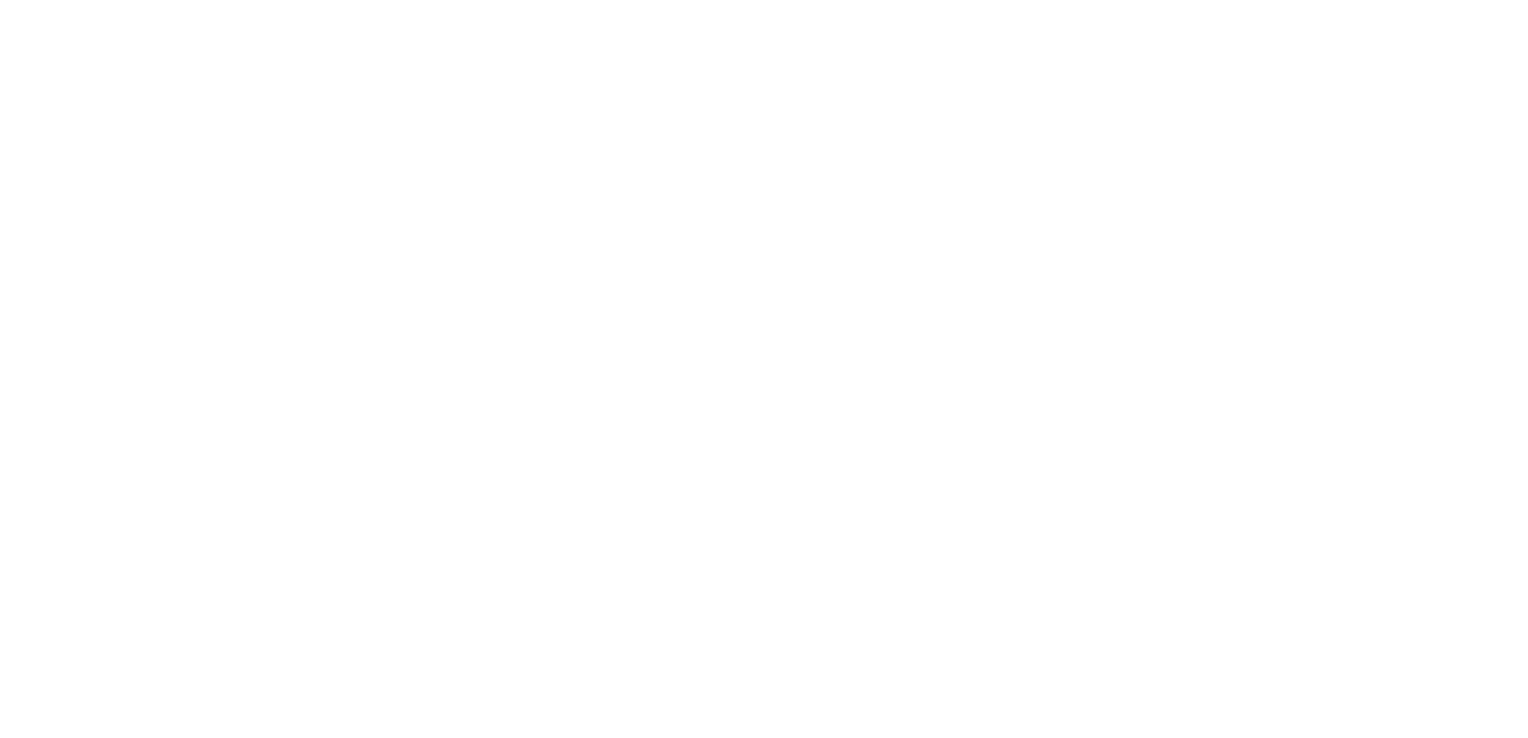 scroll, scrollTop: 0, scrollLeft: 0, axis: both 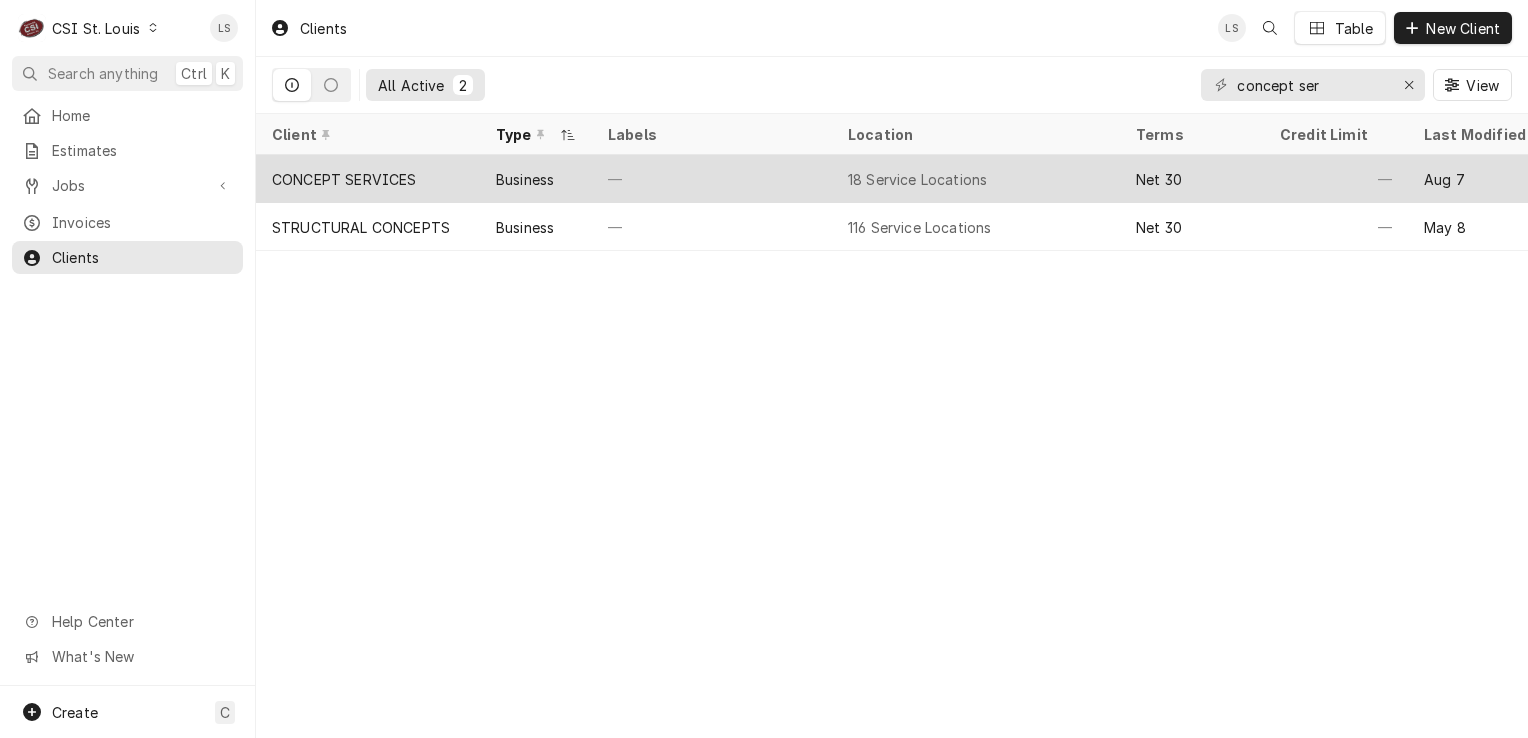 click on "CONCEPT SERVICES" at bounding box center (344, 179) 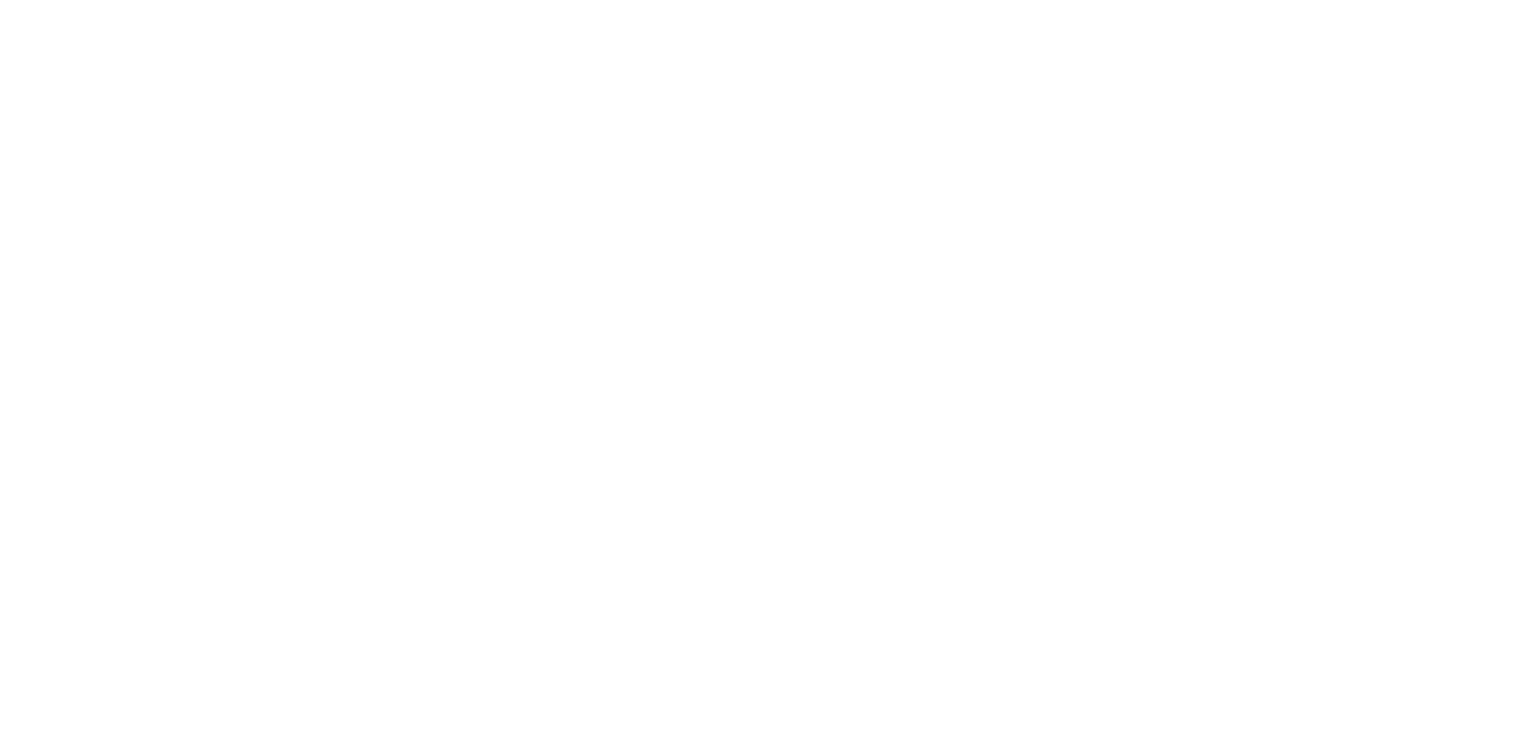 scroll, scrollTop: 0, scrollLeft: 0, axis: both 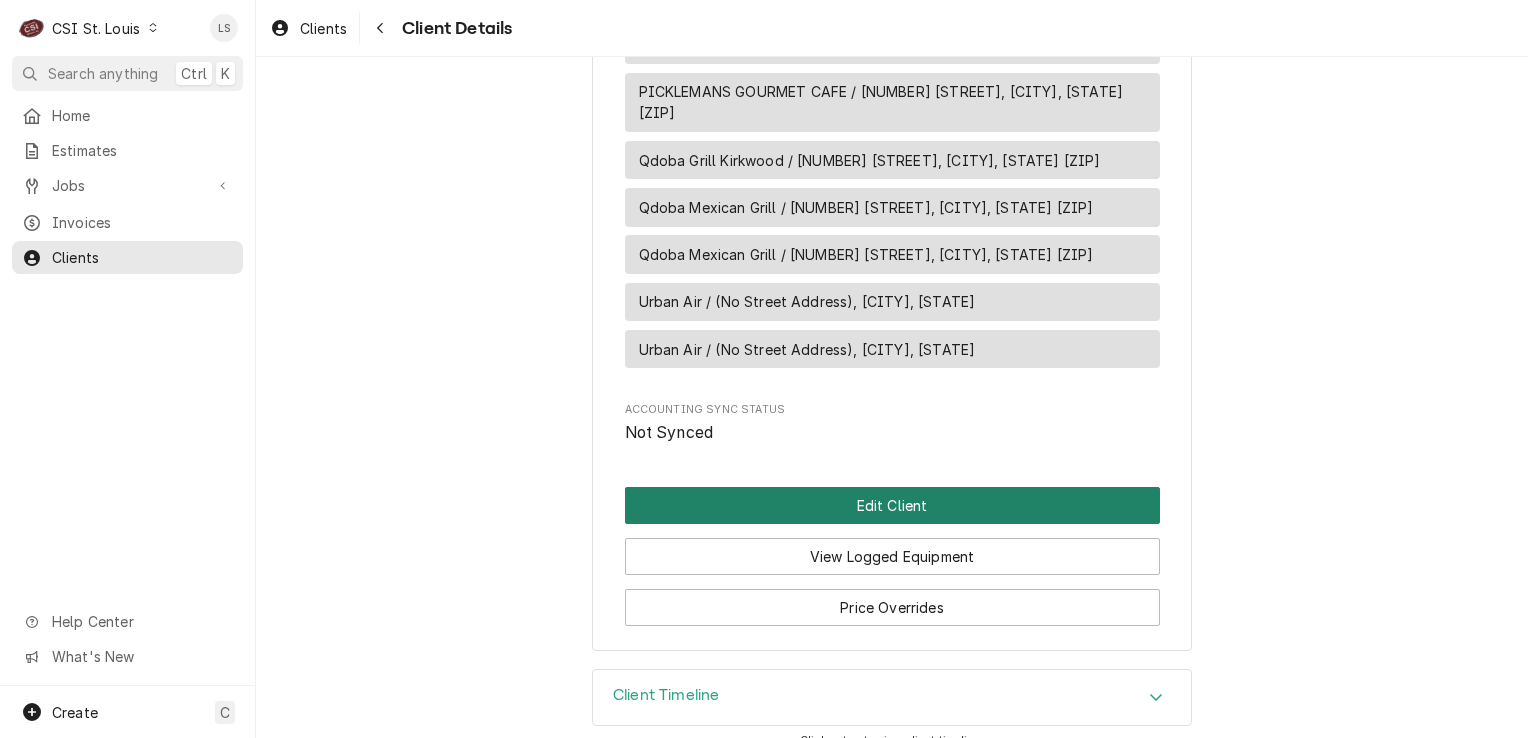 click on "Edit Client" at bounding box center [892, 505] 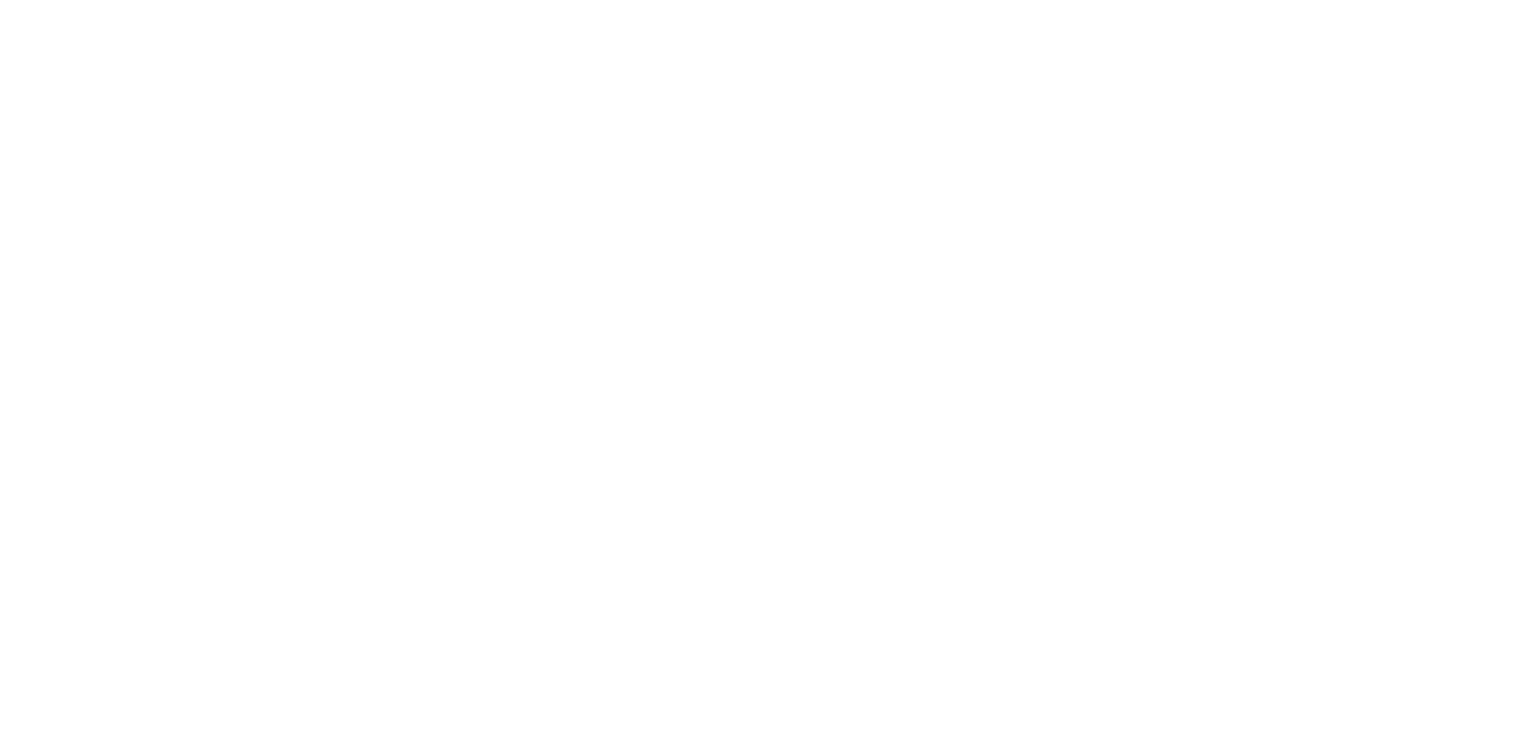 scroll, scrollTop: 0, scrollLeft: 0, axis: both 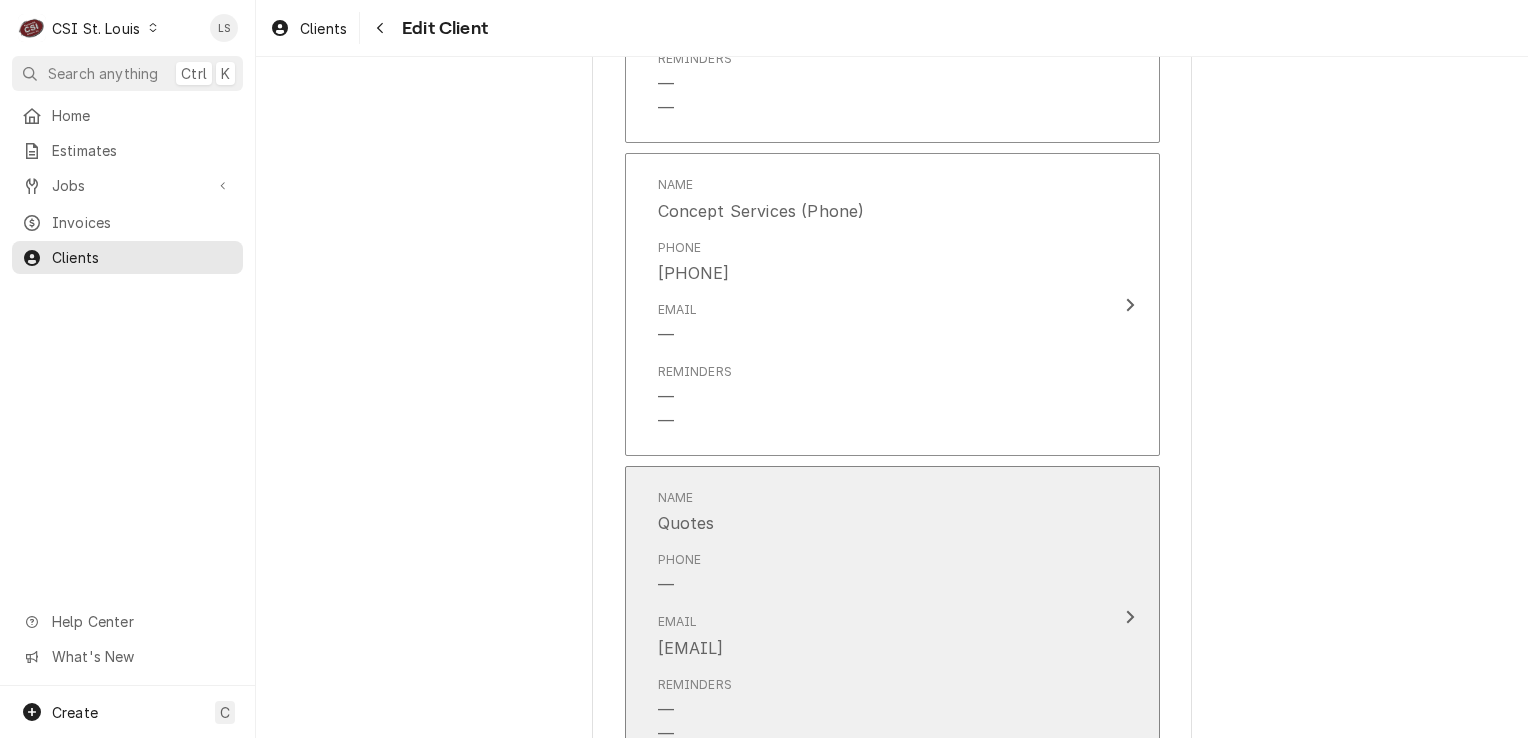 click on "Phone —" at bounding box center [871, 574] 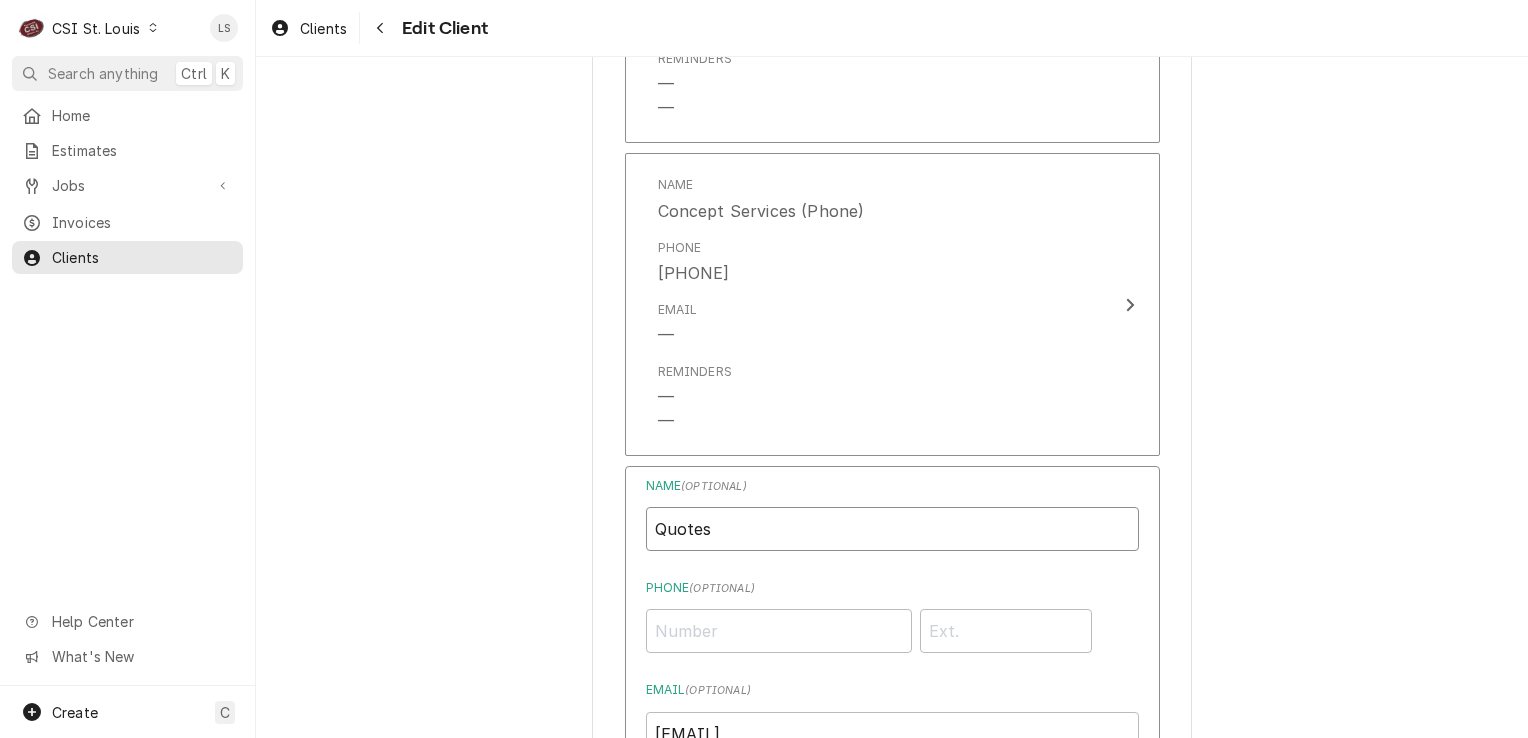 click on "Please provide the following information about your client: Client Type Industry Type  ( optional ) Choose industry type... Residential Commercial Industrial Government Business Name CONCEPT SERVICES Billing Address  ( optional ) Recipient, Attention To, etc.  ( if different ) CONCEPT SERVICES Street Address 12521 Amherst Drive Apartment, Suite, etc. Acctspay@Conceptserv.Com City Austin State/Province TX Postal Code 78727-4011 Credit Limit  (optional) No credit limit Client Notes  ( optional ) Labels  ( optional ) Add Labels... Default Client Payment Terms  (optional) Same as company default (Same Day) NET 30 Default Client Tax Rate  (optional) Same as company default (--) Client Contacts Primary Contact Name Concept Services (Fax) Phone (512) 977-9914 Email — Reminders — — Name Concept Services (Phone) Phone (512) 343-3100 Email — Reminders — — Name  ( optional ) Quotes Phone  ( optional ) Email  ( optional ) lpabst@conceptserv.com Primary Primary Contact Reminders Save Cancel Edits Add Contact" at bounding box center (892, 239) 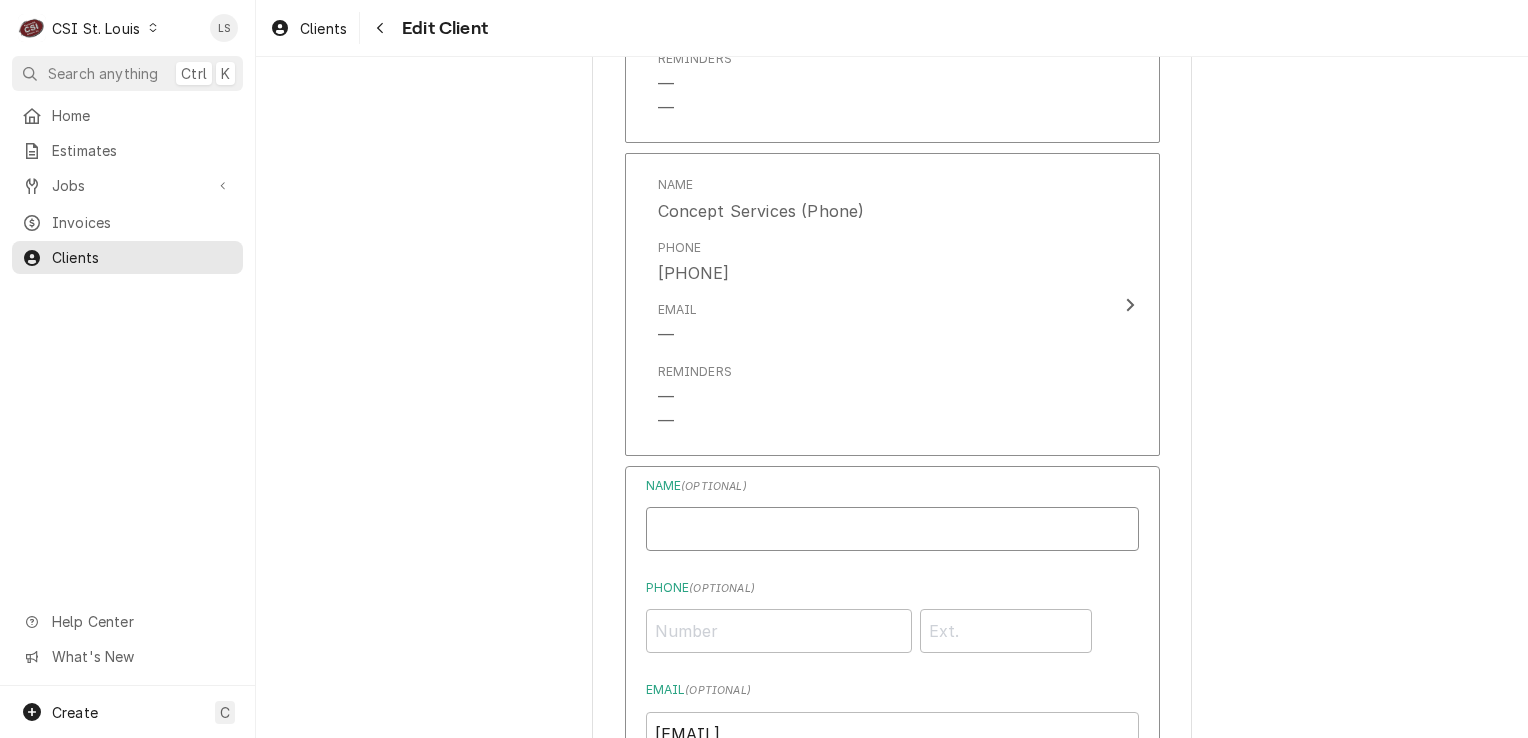 paste on "[EMAIL]" 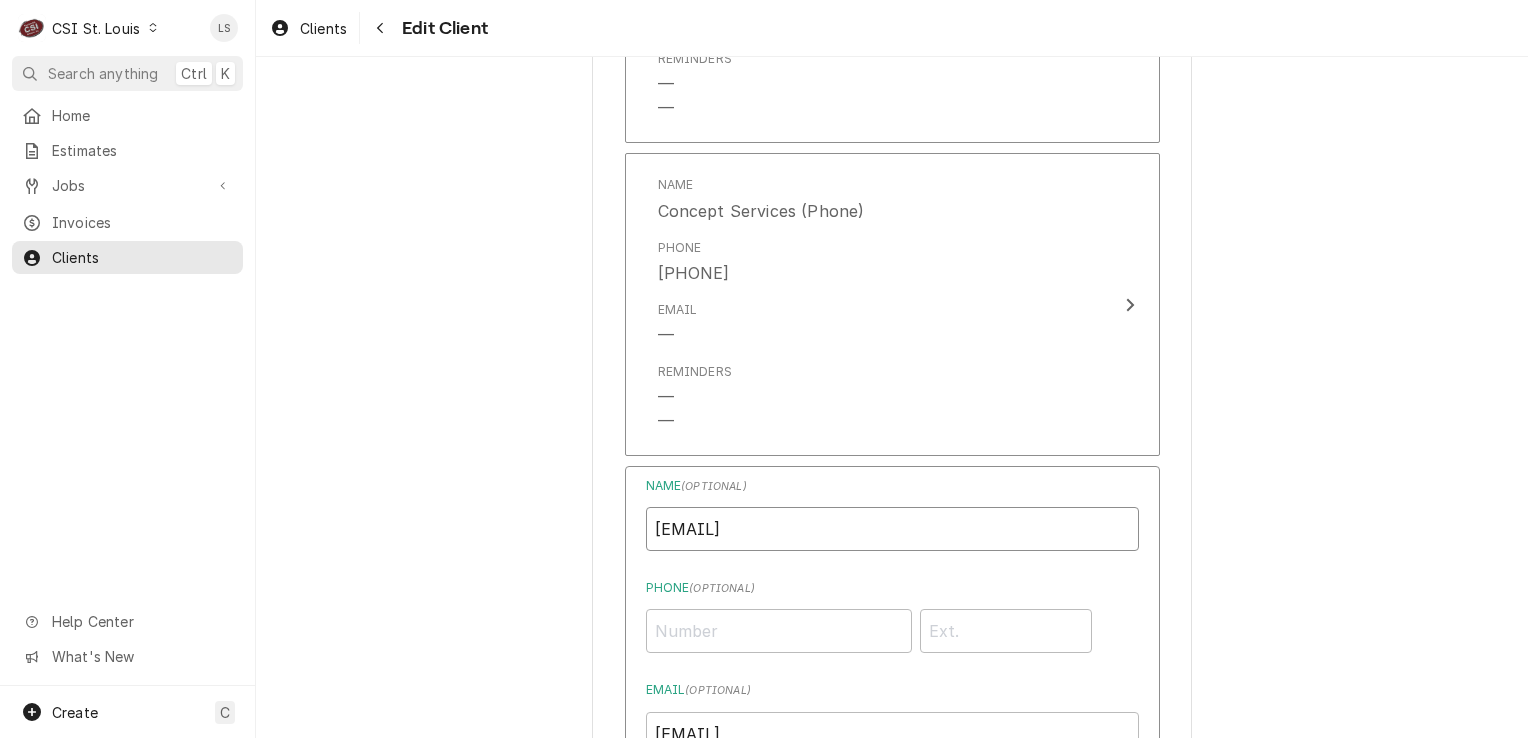 type on "[EMAIL]" 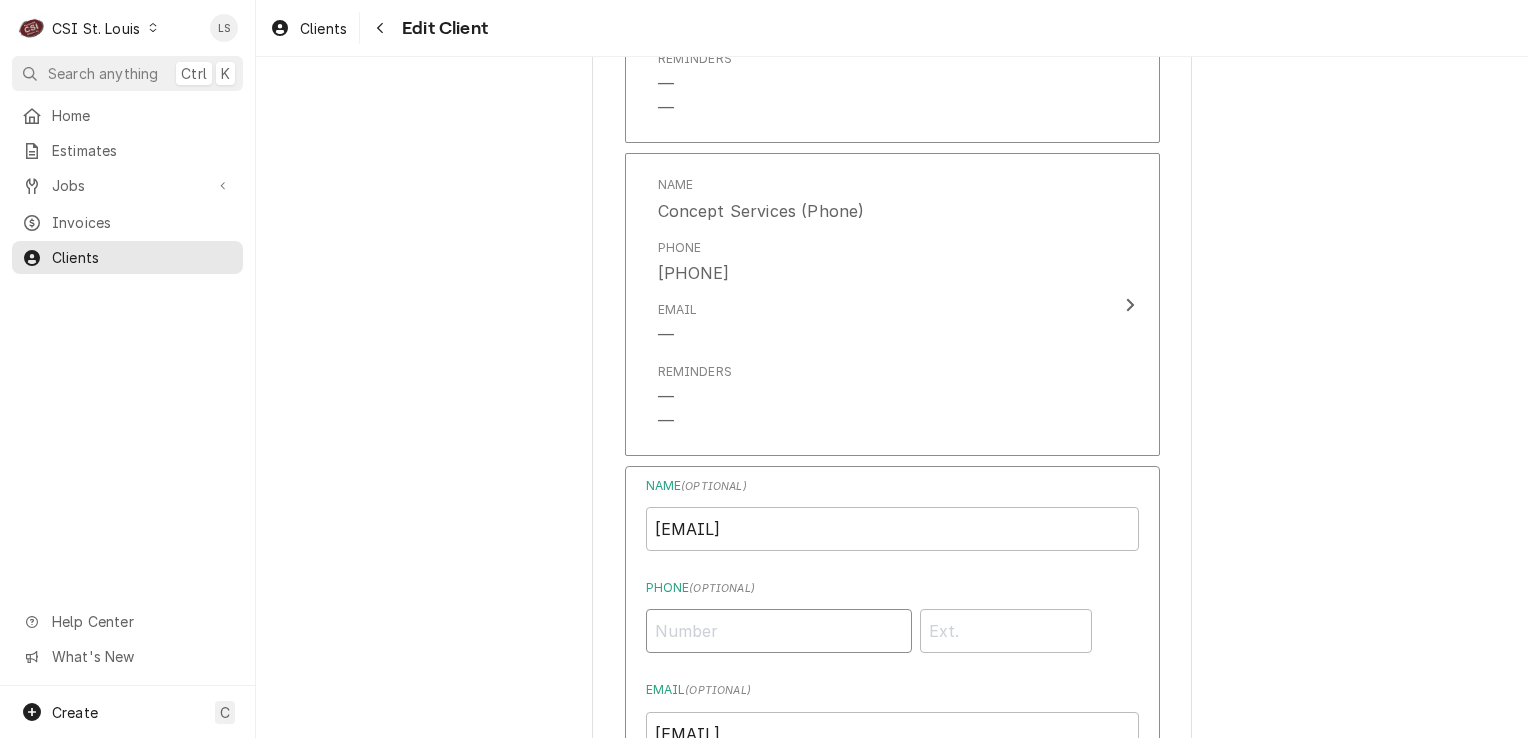 paste on "[PHONE]" 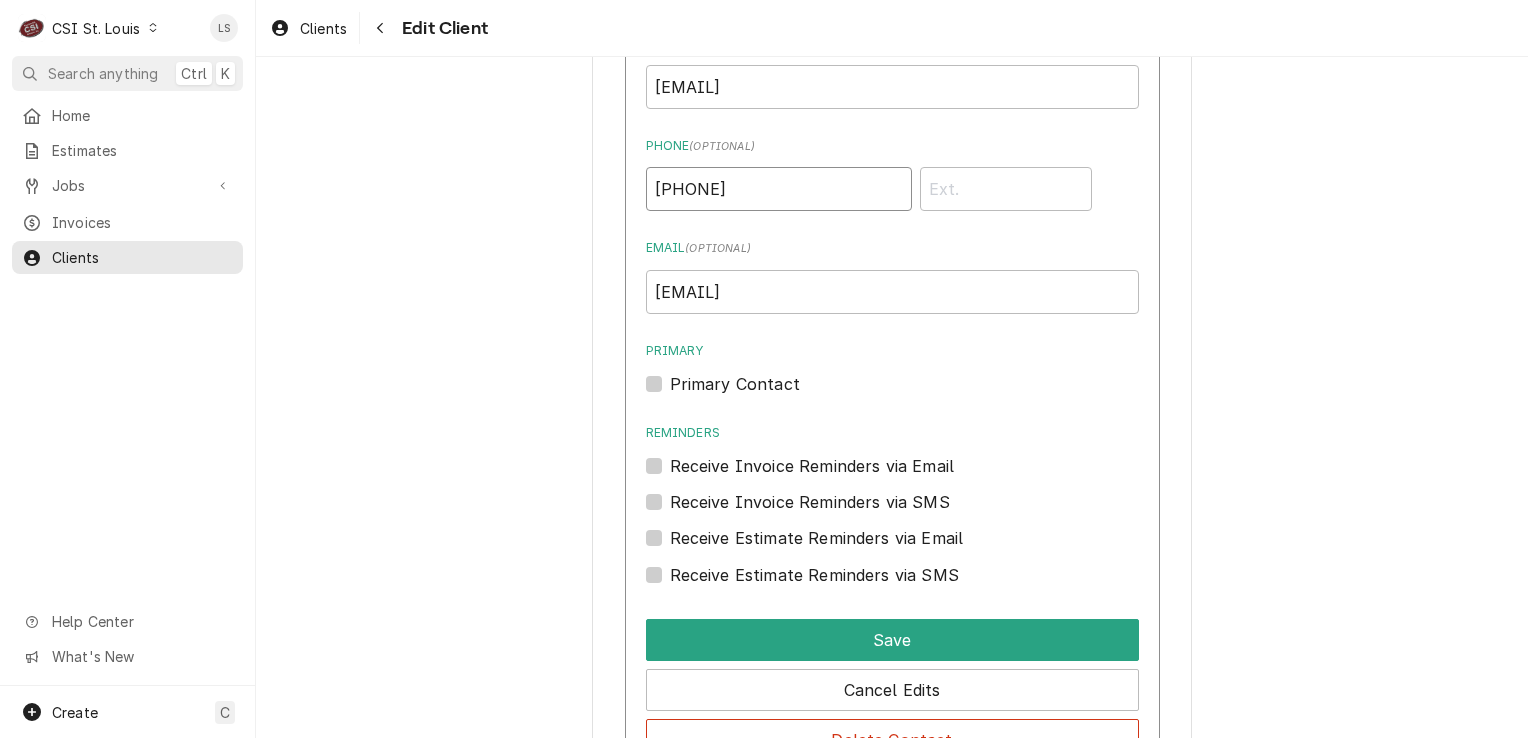 scroll, scrollTop: 2400, scrollLeft: 0, axis: vertical 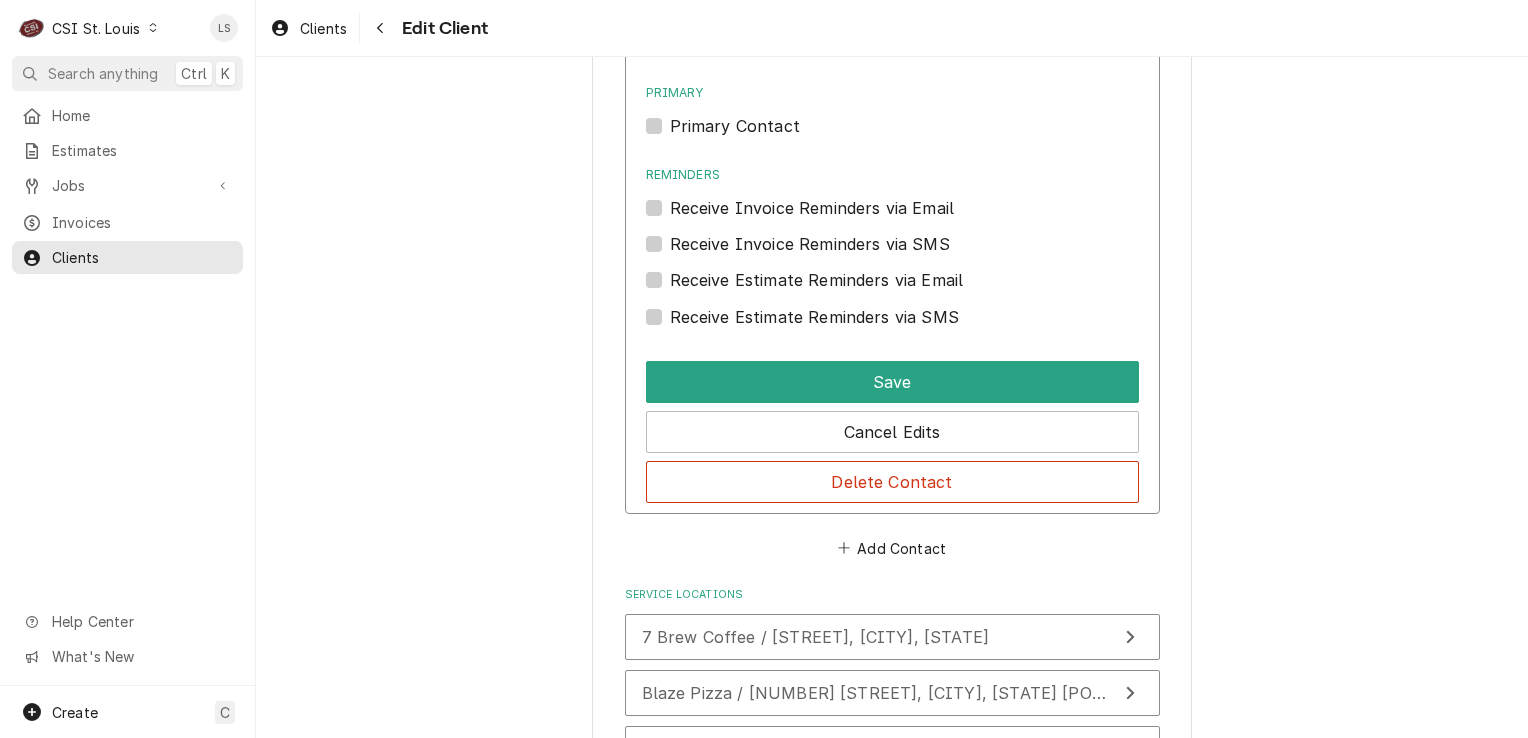 type on "[PHONE]" 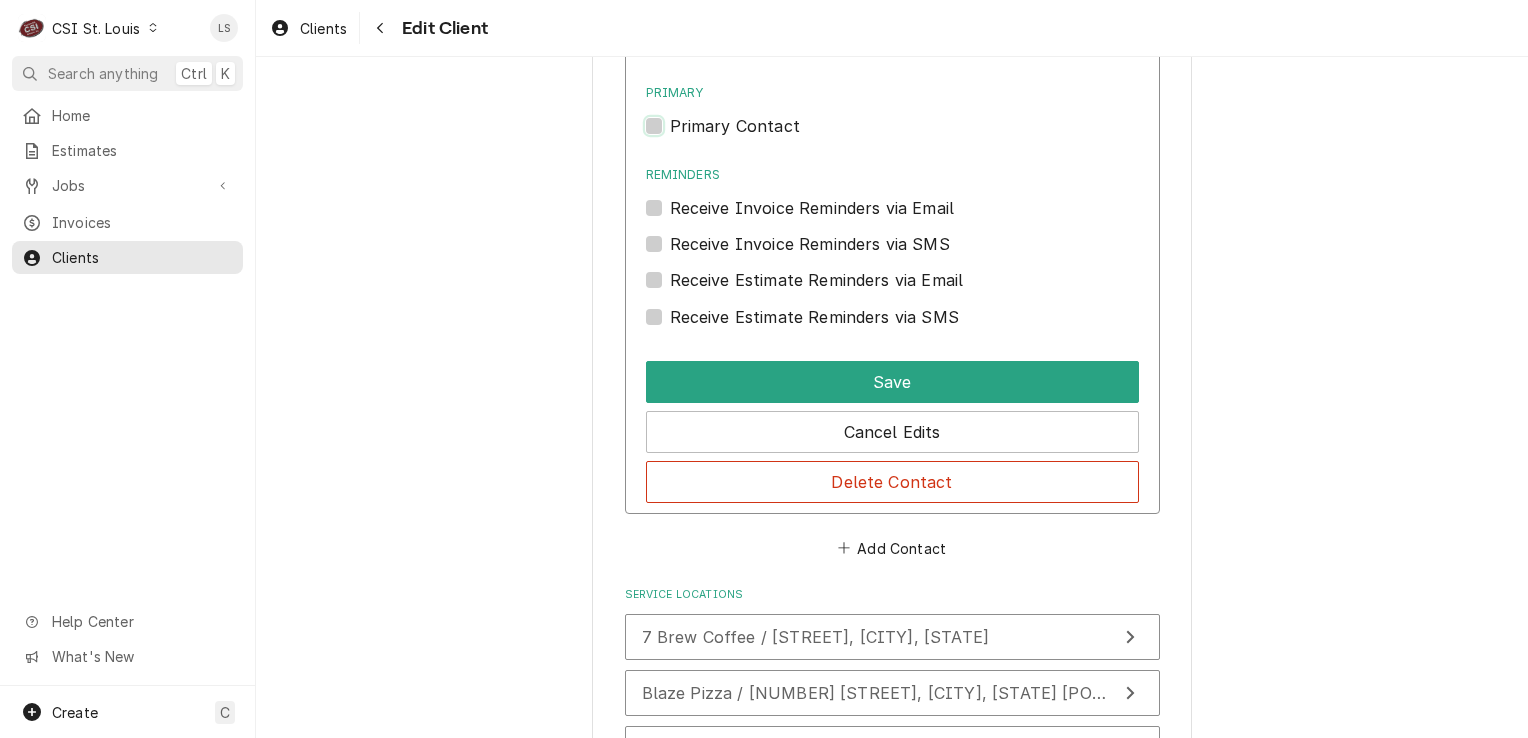 click on "Primary" at bounding box center (916, 136) 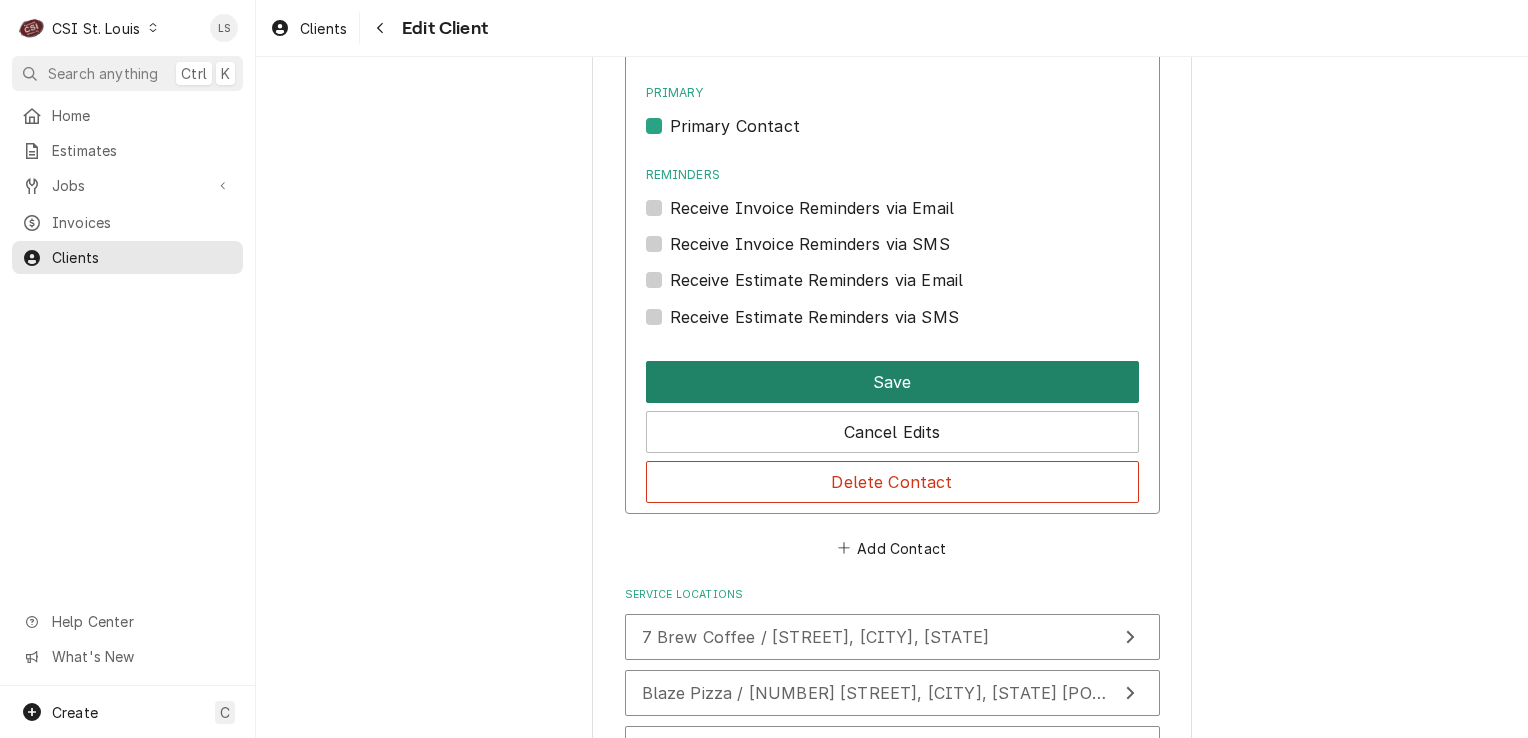 click on "Save" at bounding box center (892, 382) 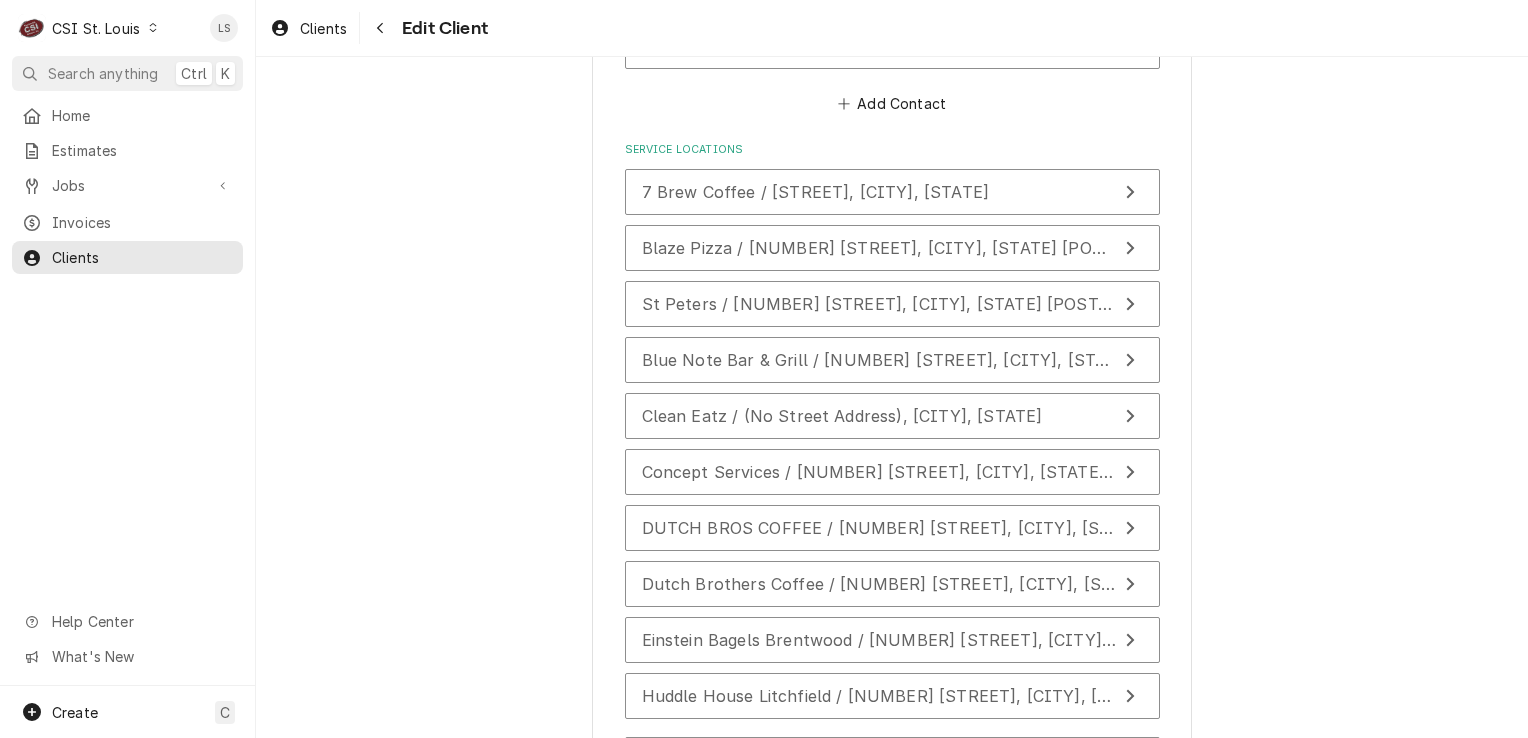 scroll, scrollTop: 2608, scrollLeft: 0, axis: vertical 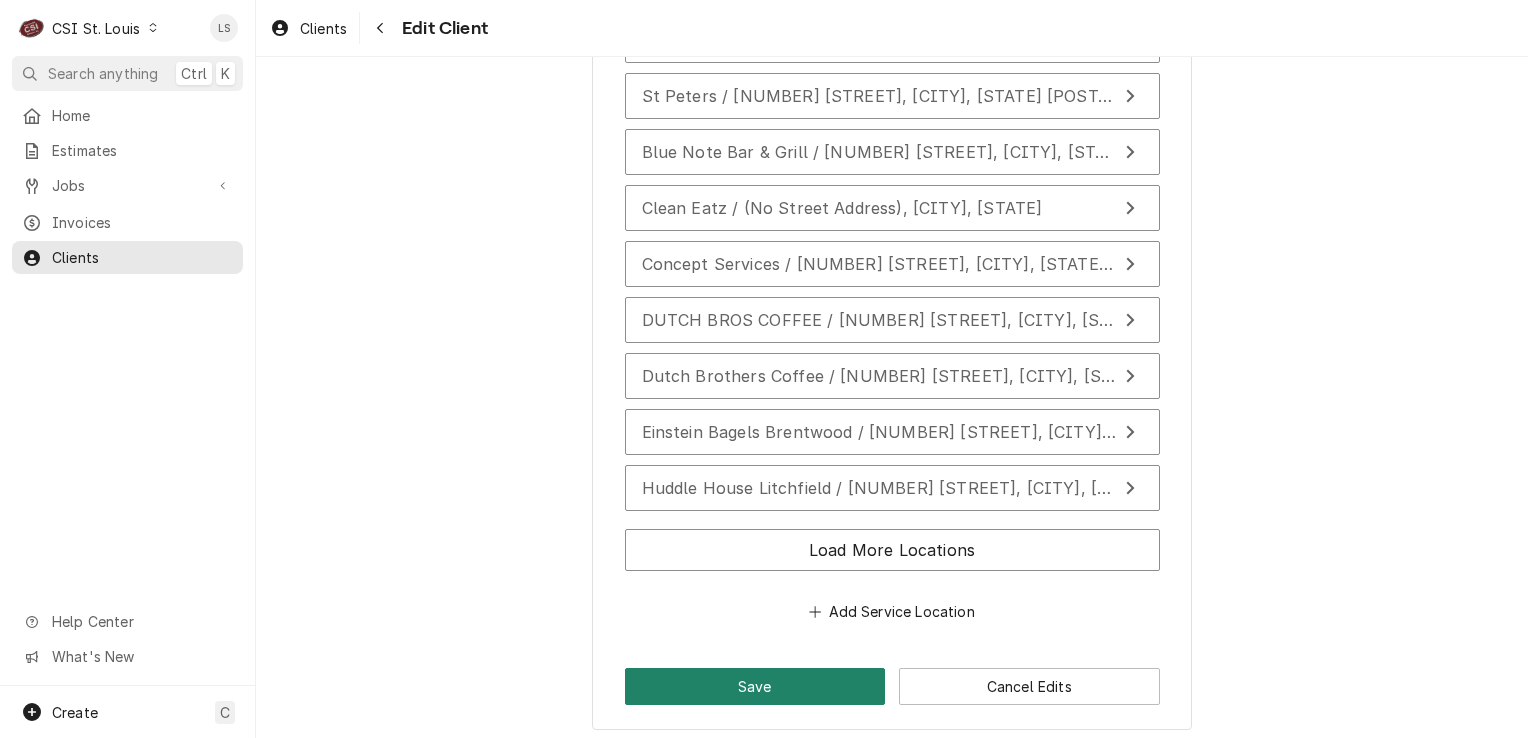 click on "Save" at bounding box center [755, 686] 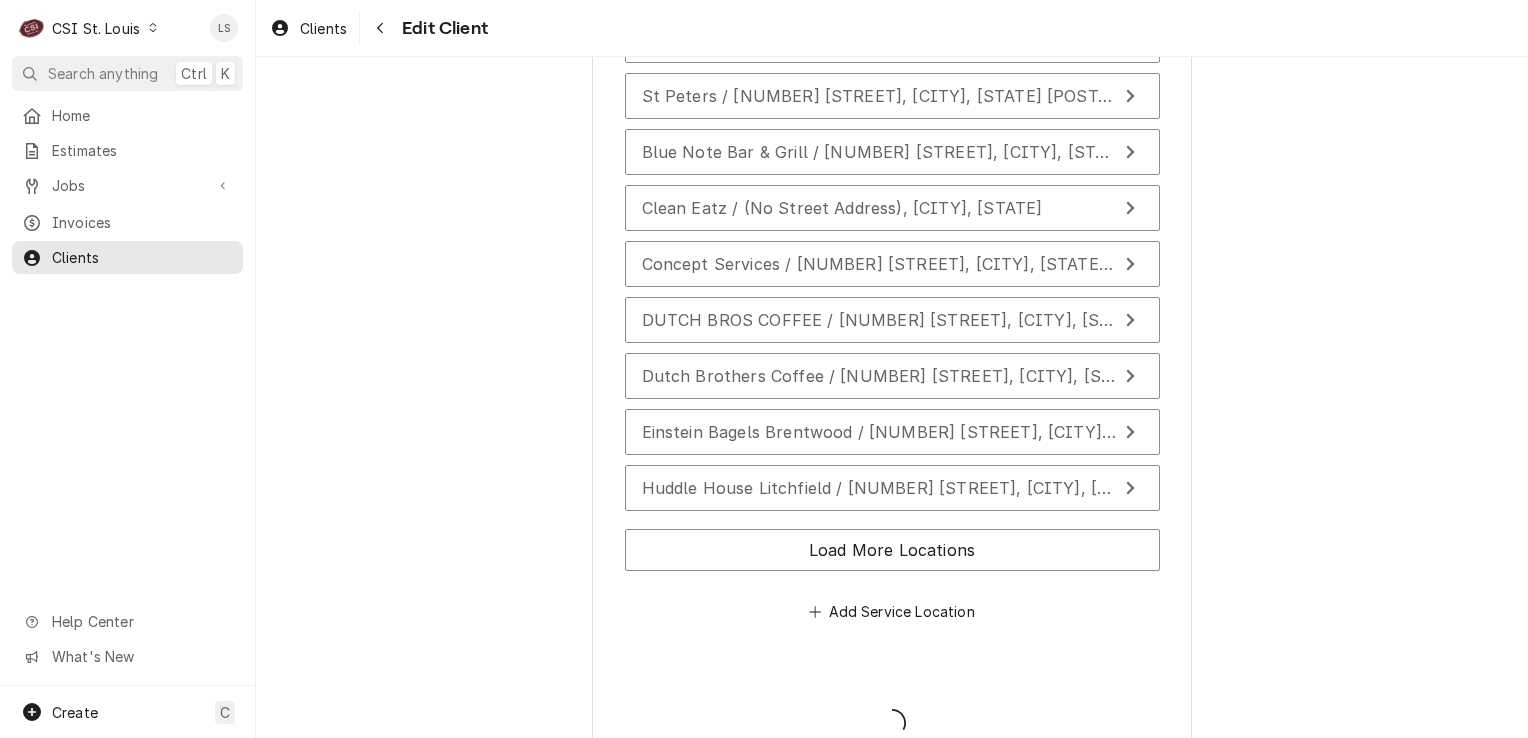 type on "x" 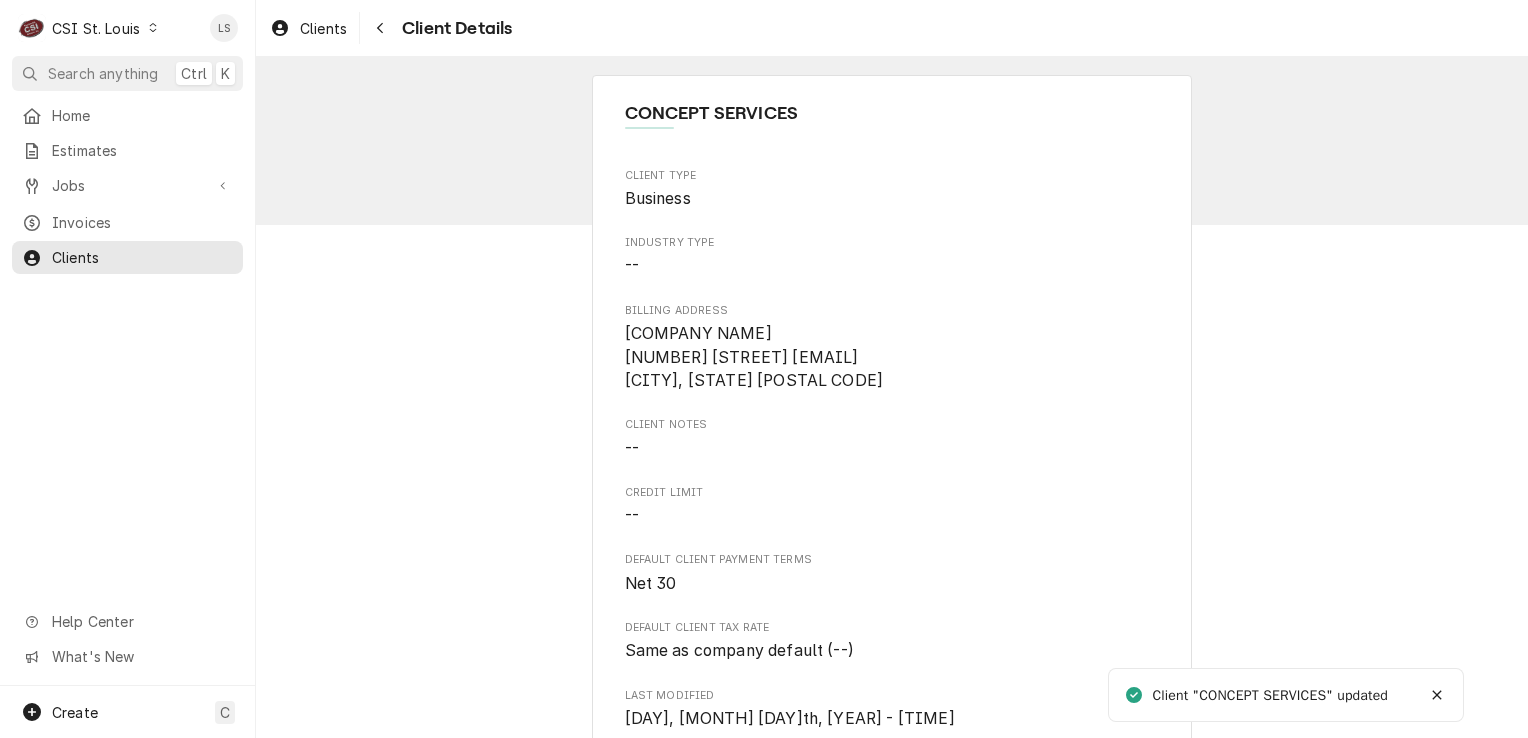scroll, scrollTop: 0, scrollLeft: 0, axis: both 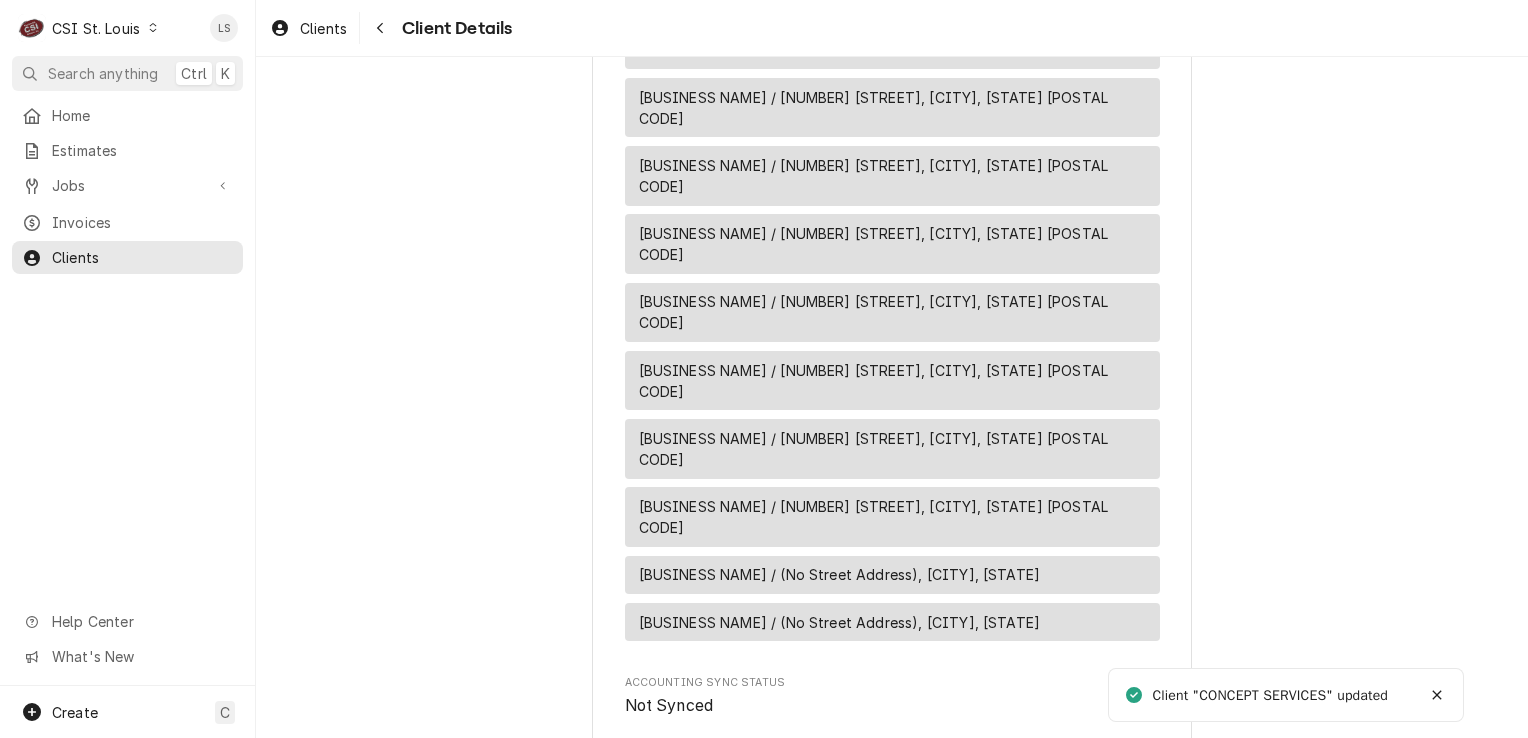 click on "Edit Client" at bounding box center [892, 778] 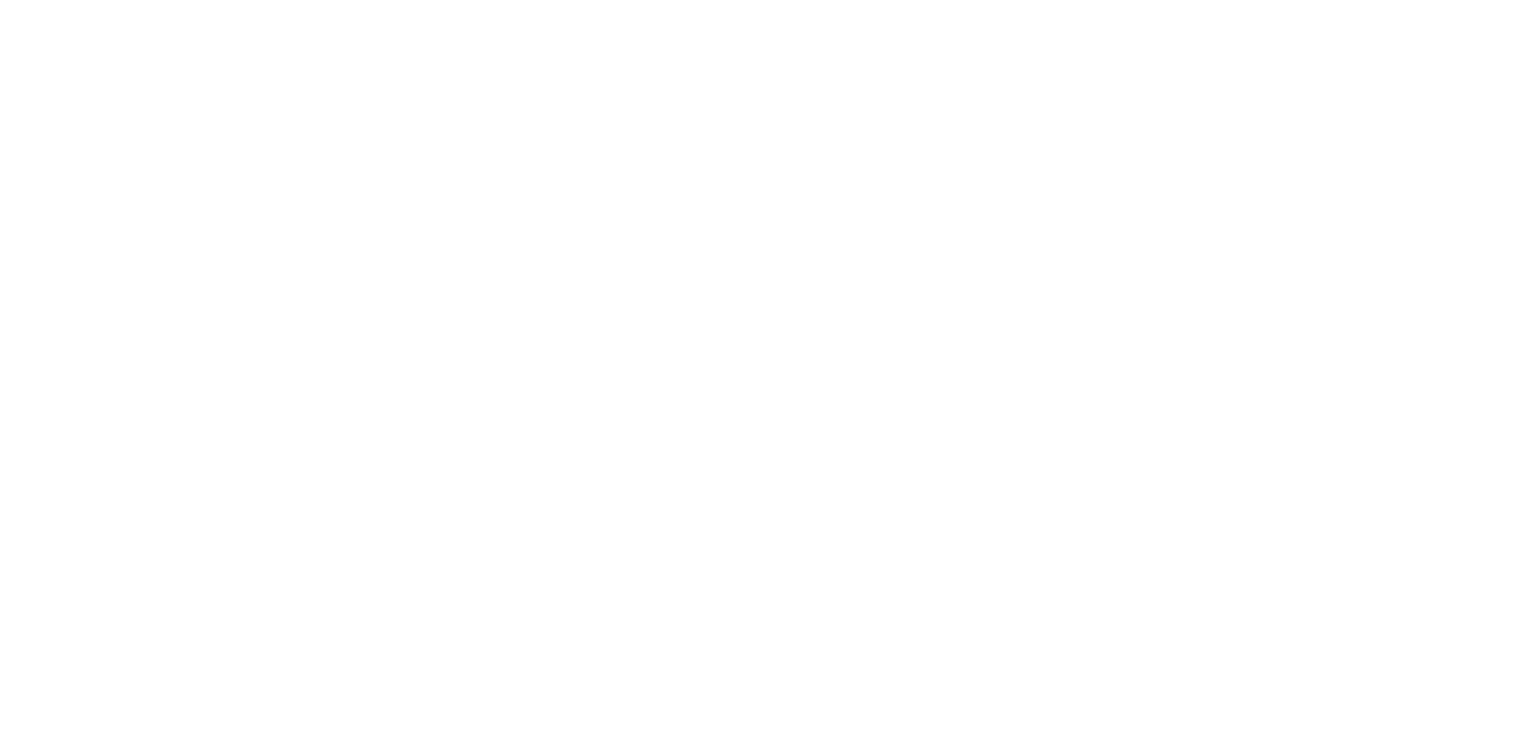 scroll, scrollTop: 0, scrollLeft: 0, axis: both 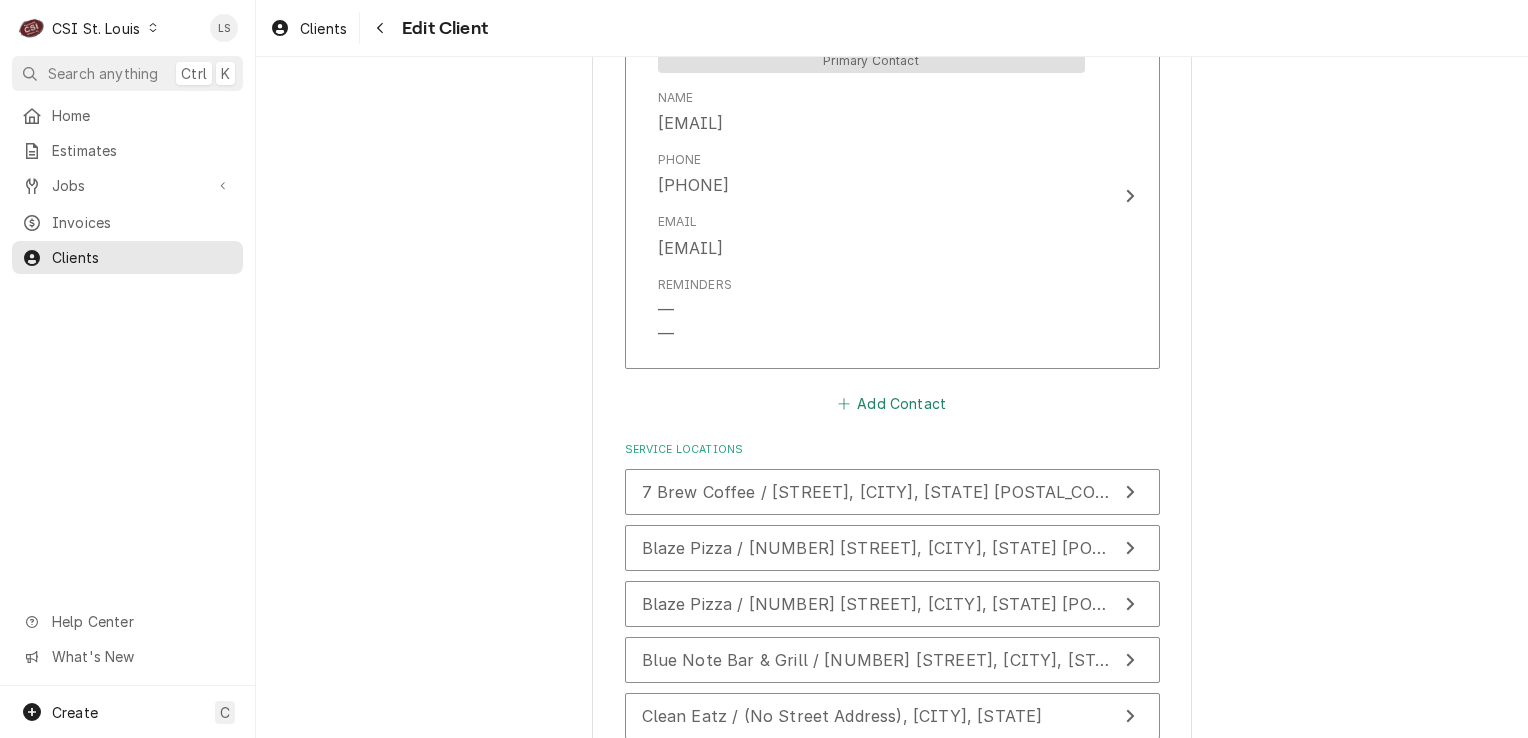 click on "Add Contact" at bounding box center (891, 403) 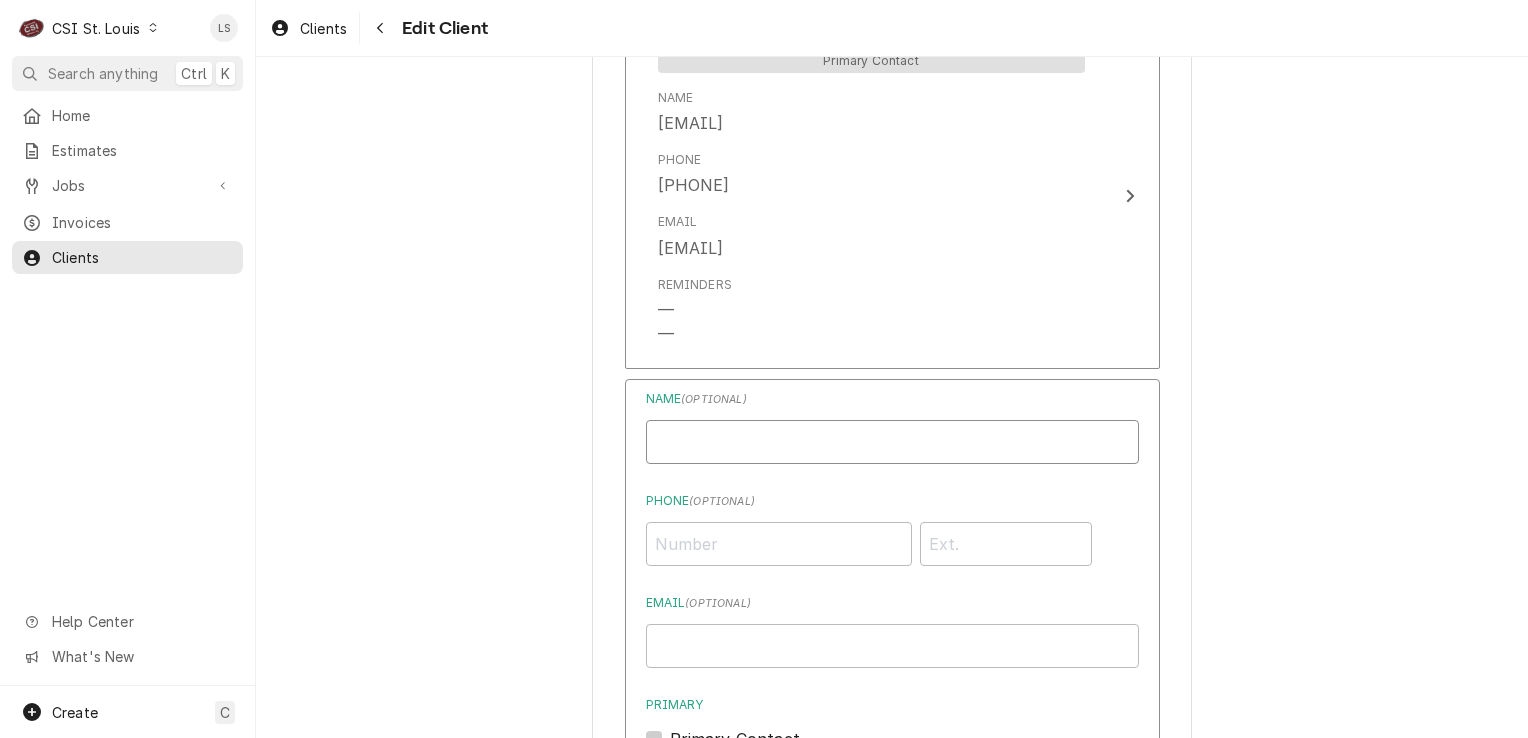 click on "Business Name" at bounding box center (892, 442) 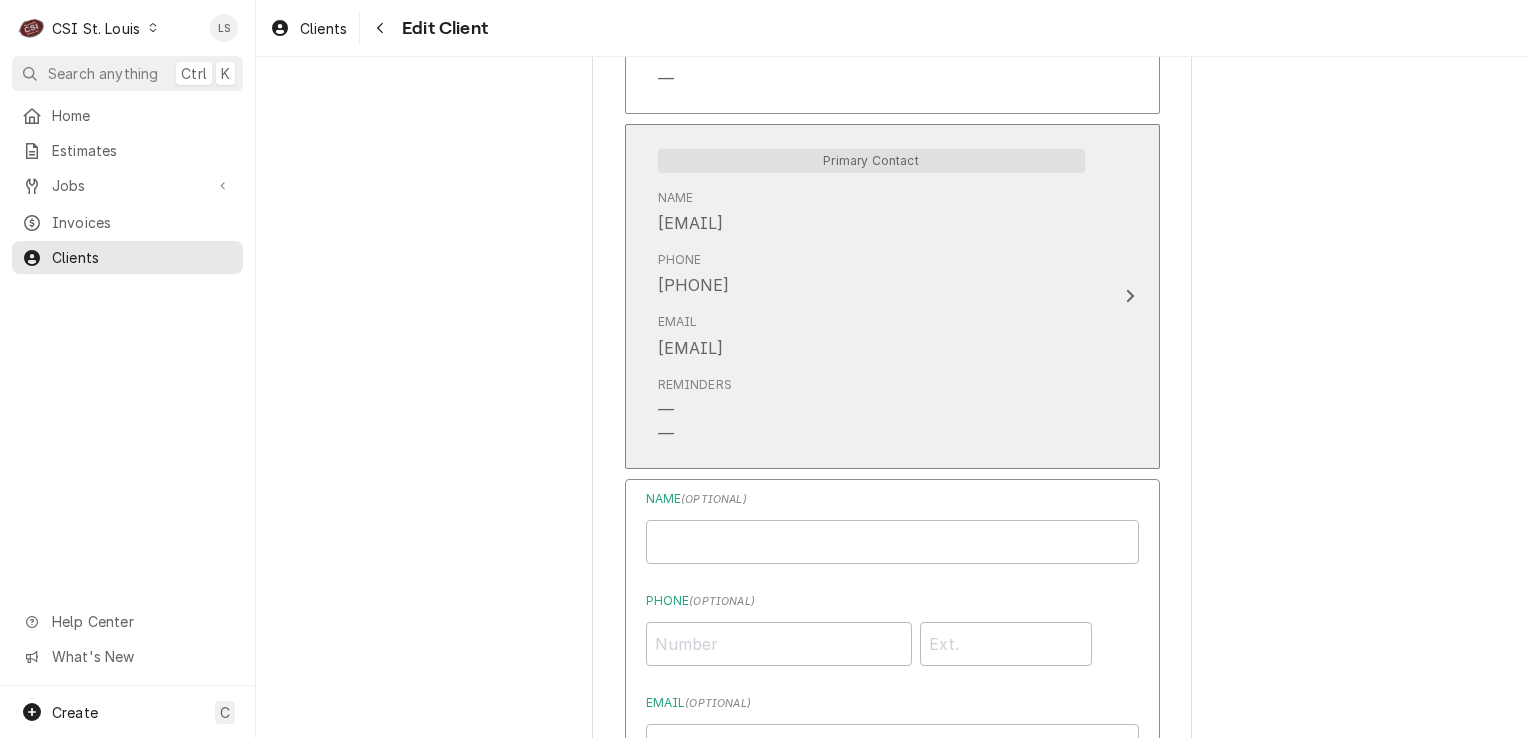 click on "Email [EMAIL]" at bounding box center (871, 336) 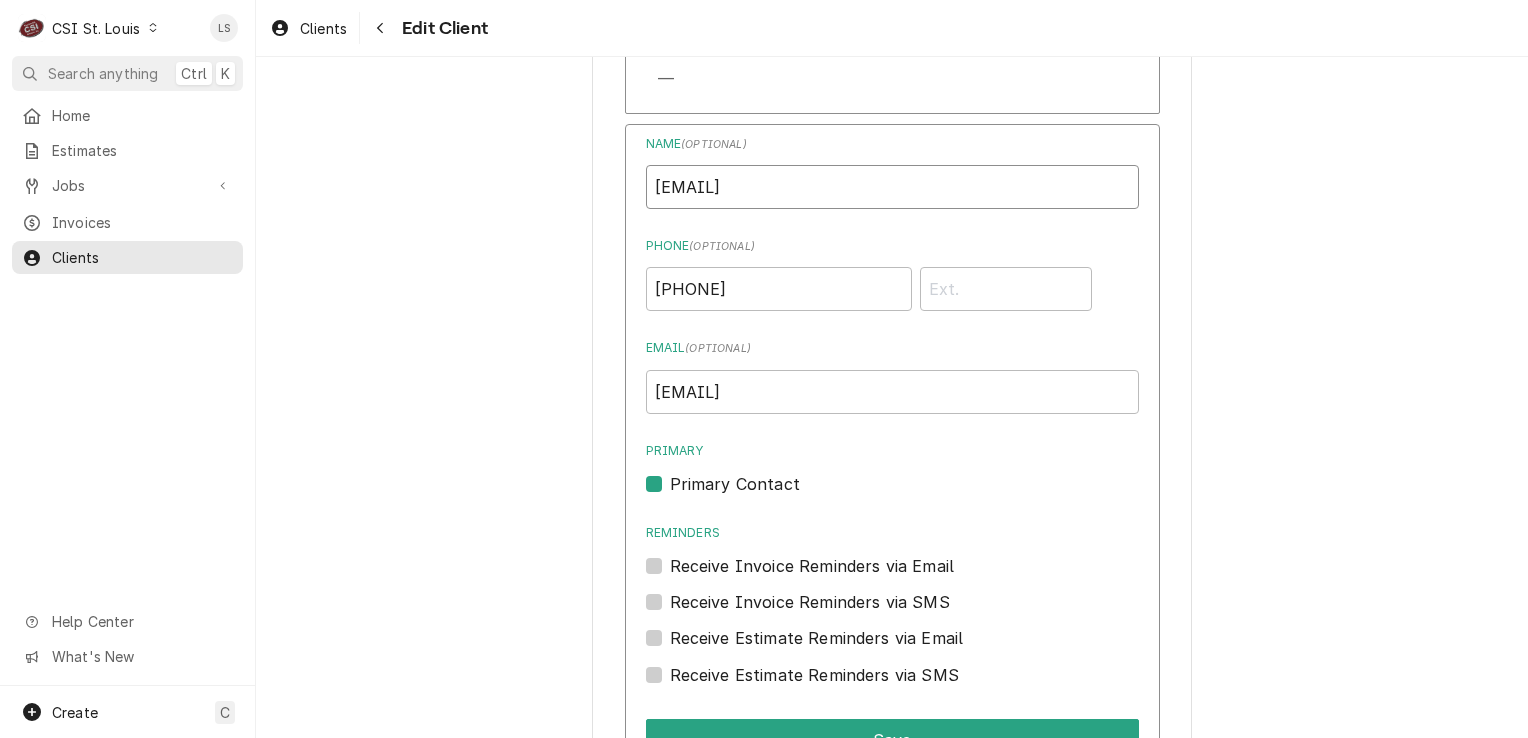 drag, startPoint x: 861, startPoint y: 188, endPoint x: 598, endPoint y: 187, distance: 263.0019 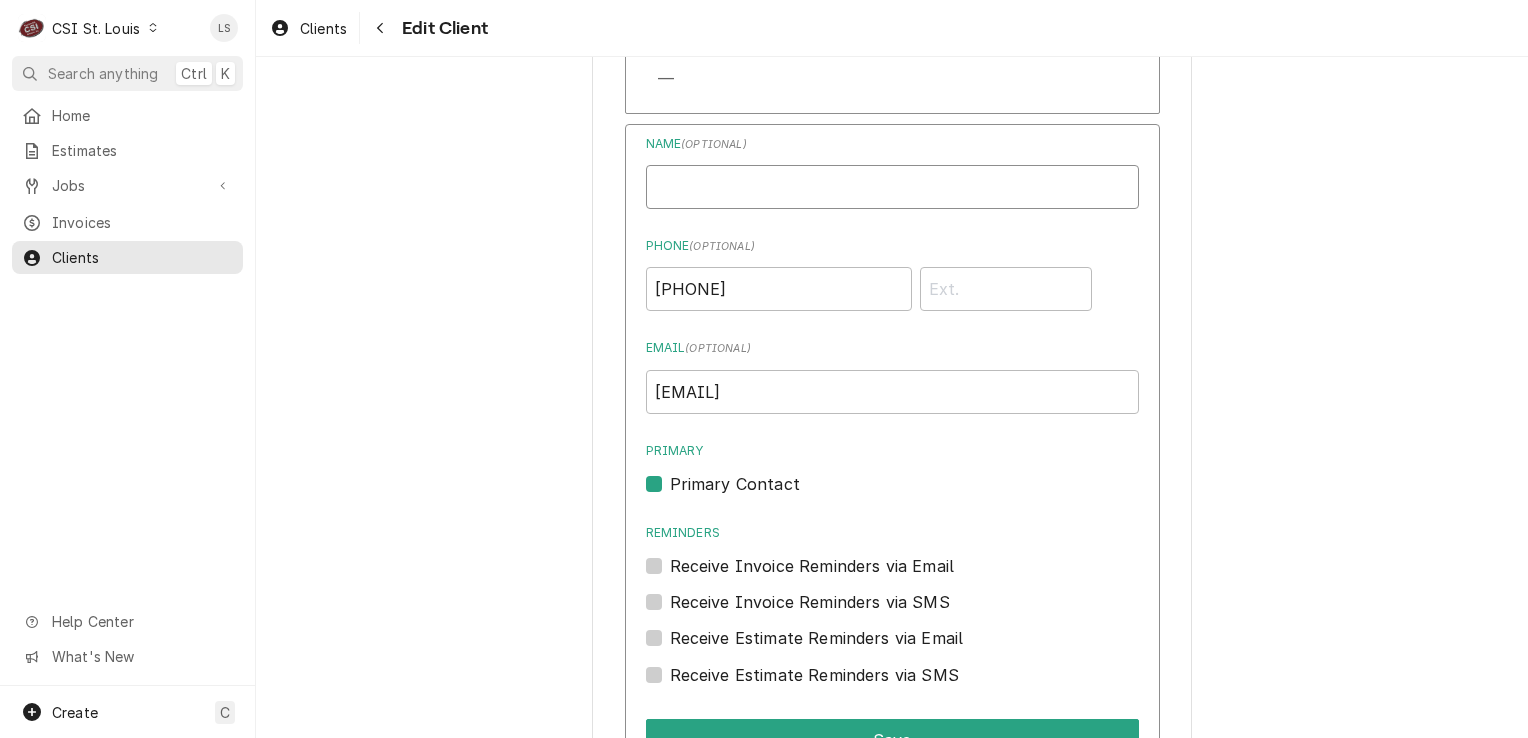 paste on "[FIRST] [LAST]" 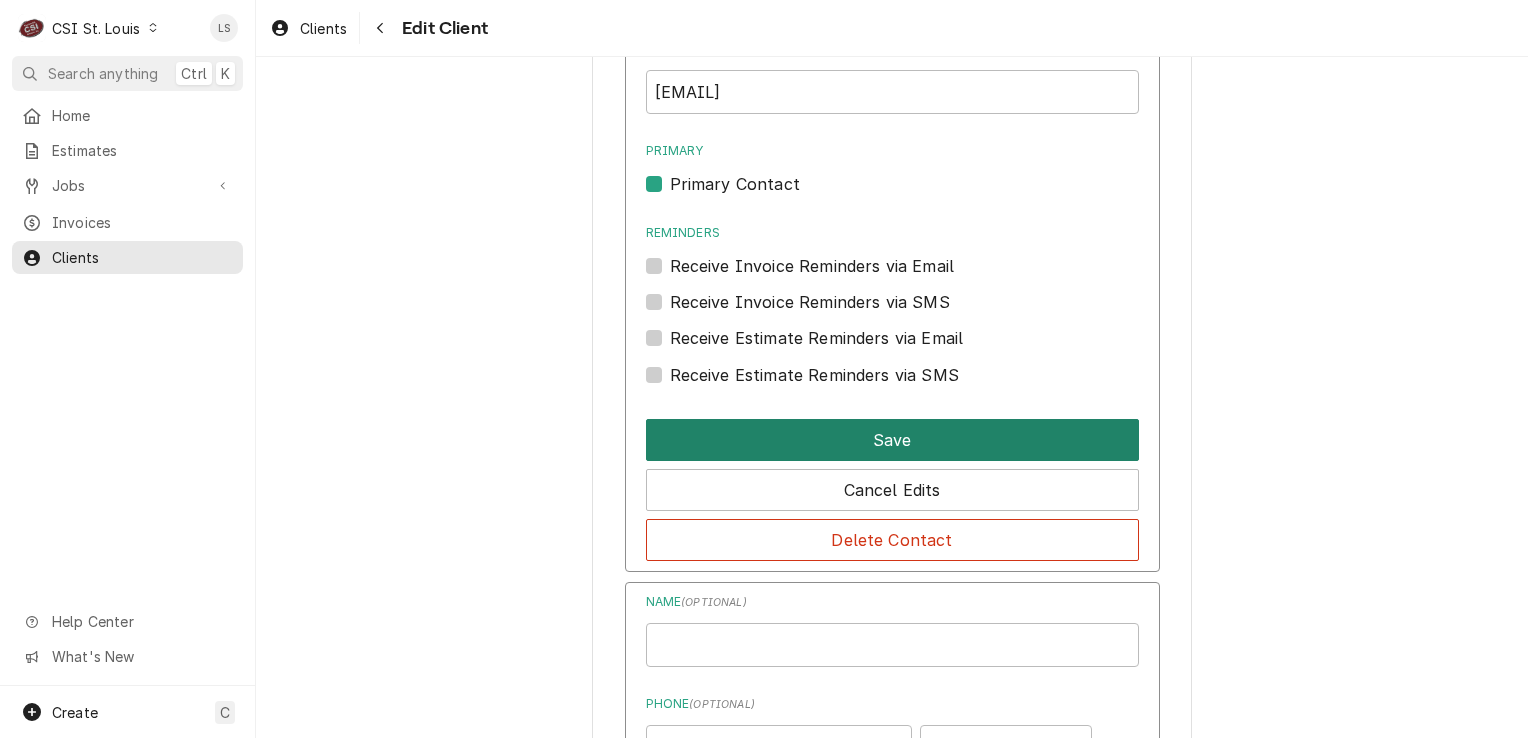 type on "[FIRST] [LAST]" 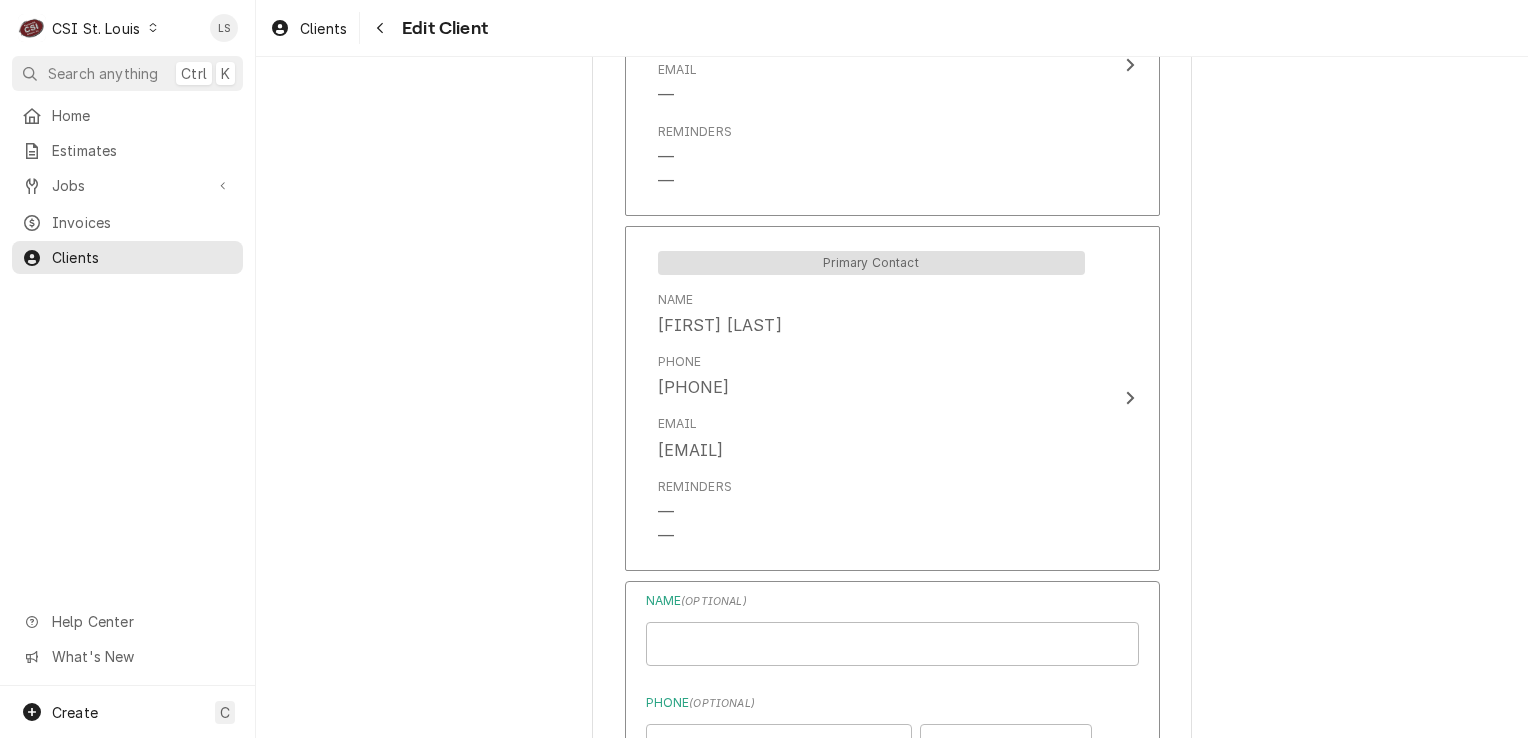 scroll, scrollTop: 2298, scrollLeft: 0, axis: vertical 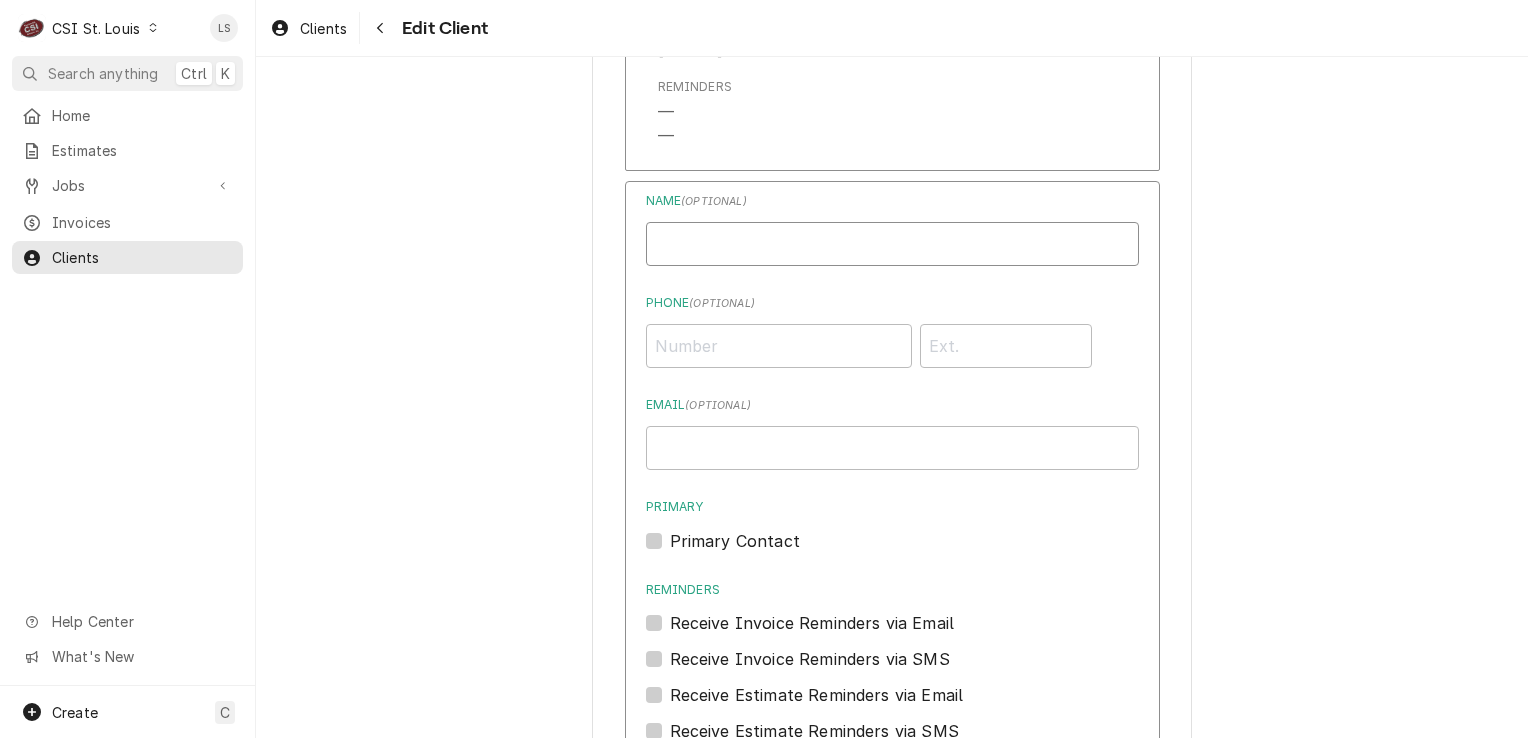 paste on "[FIRST] [LAST]" 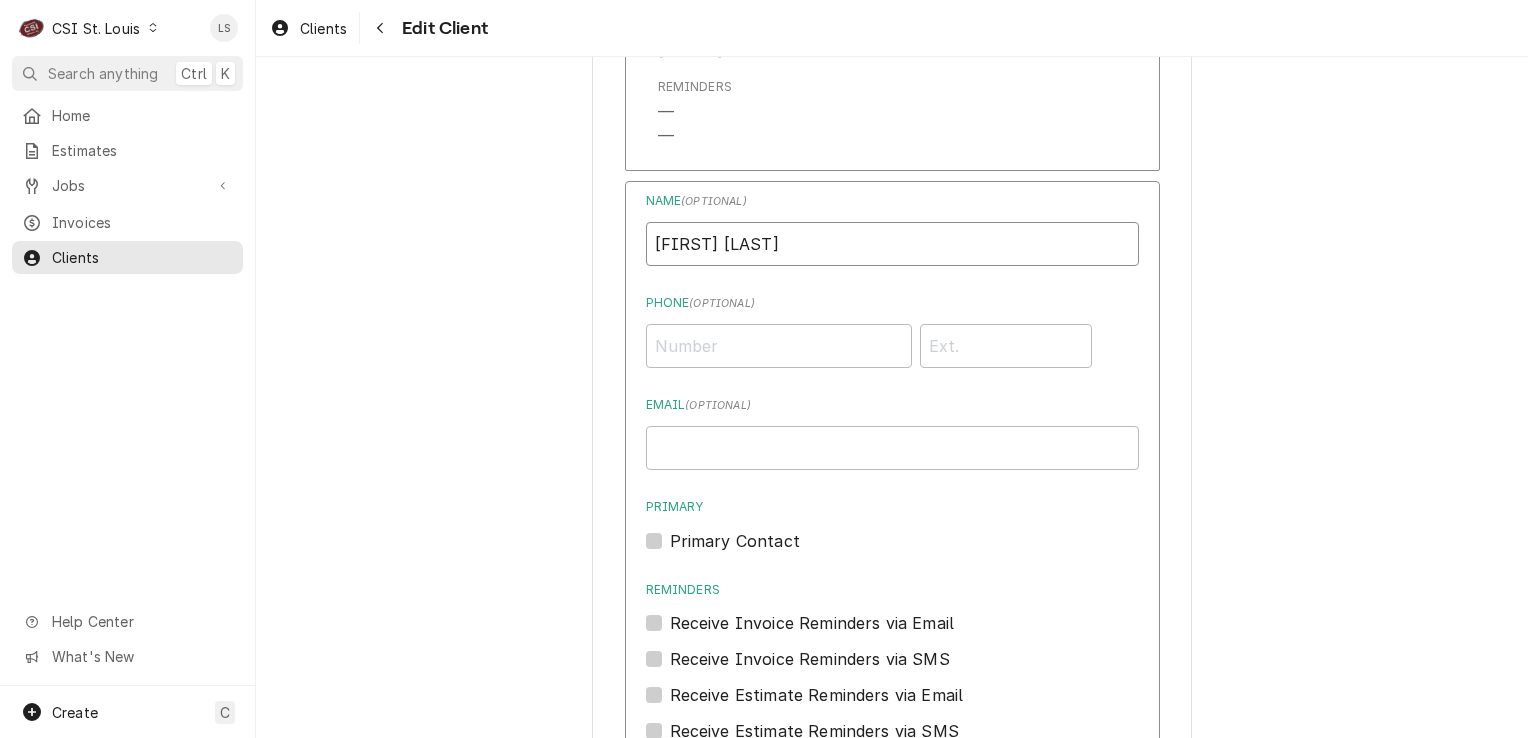 scroll, scrollTop: 2098, scrollLeft: 0, axis: vertical 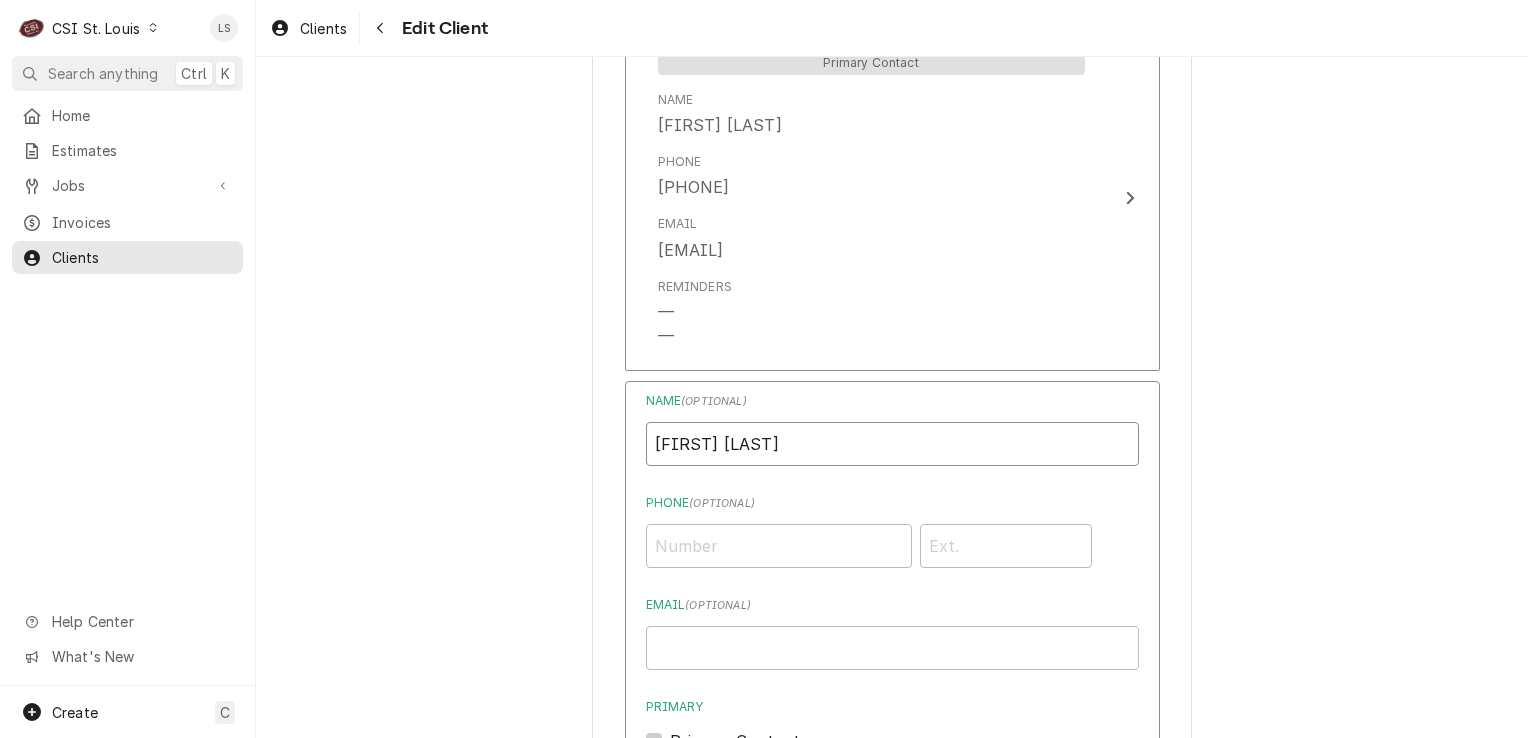 type on "[FIRST] [LAST]" 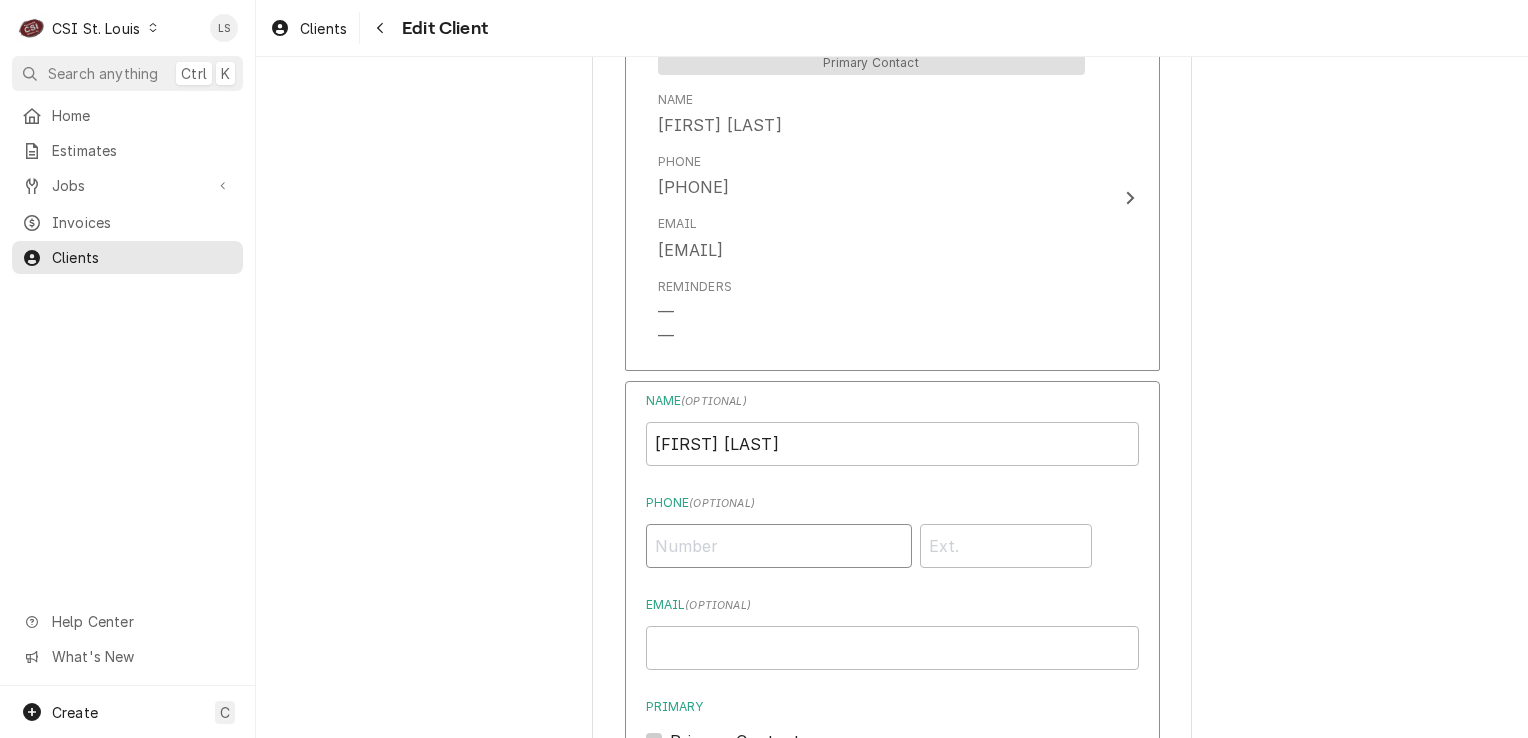 paste on "[PHONE]" 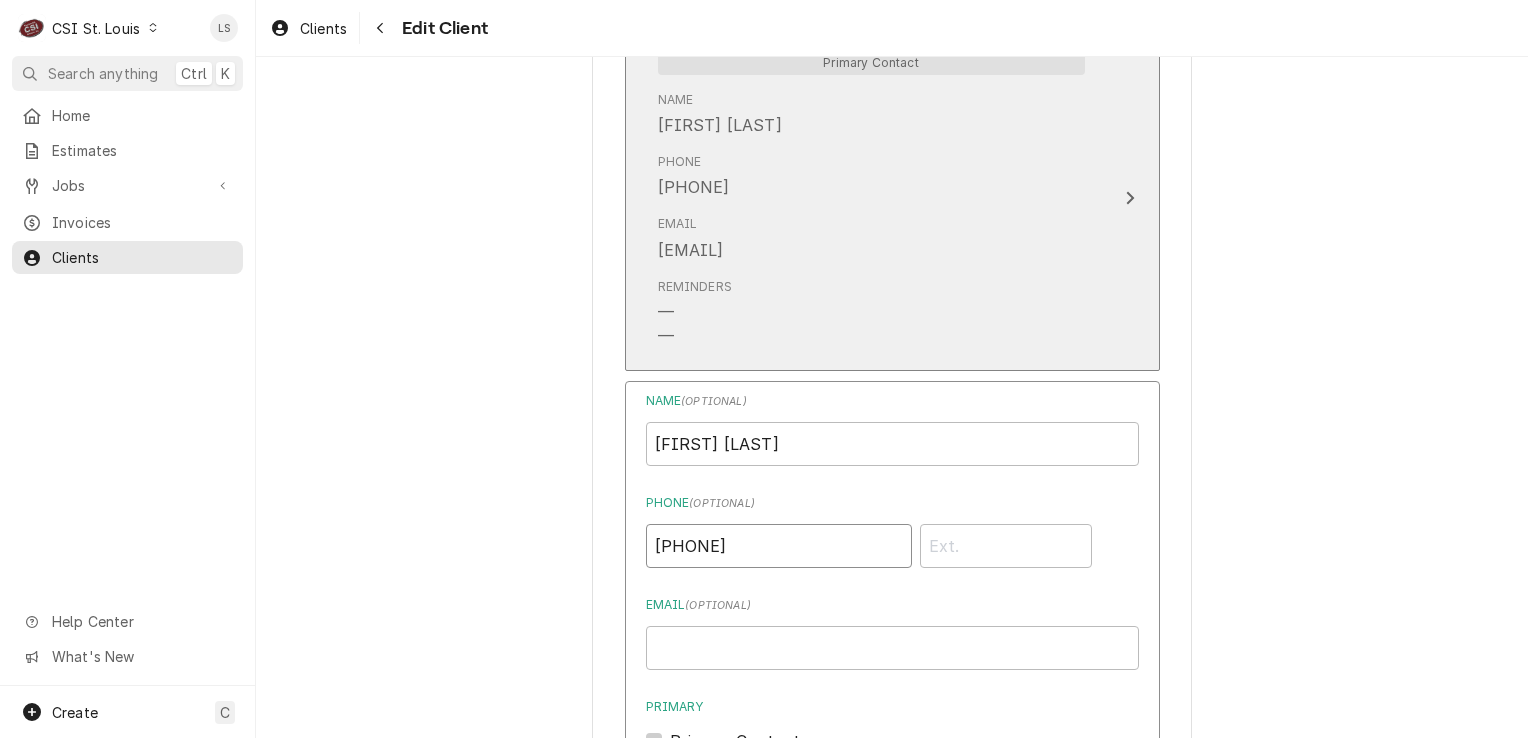 type on "[PHONE]" 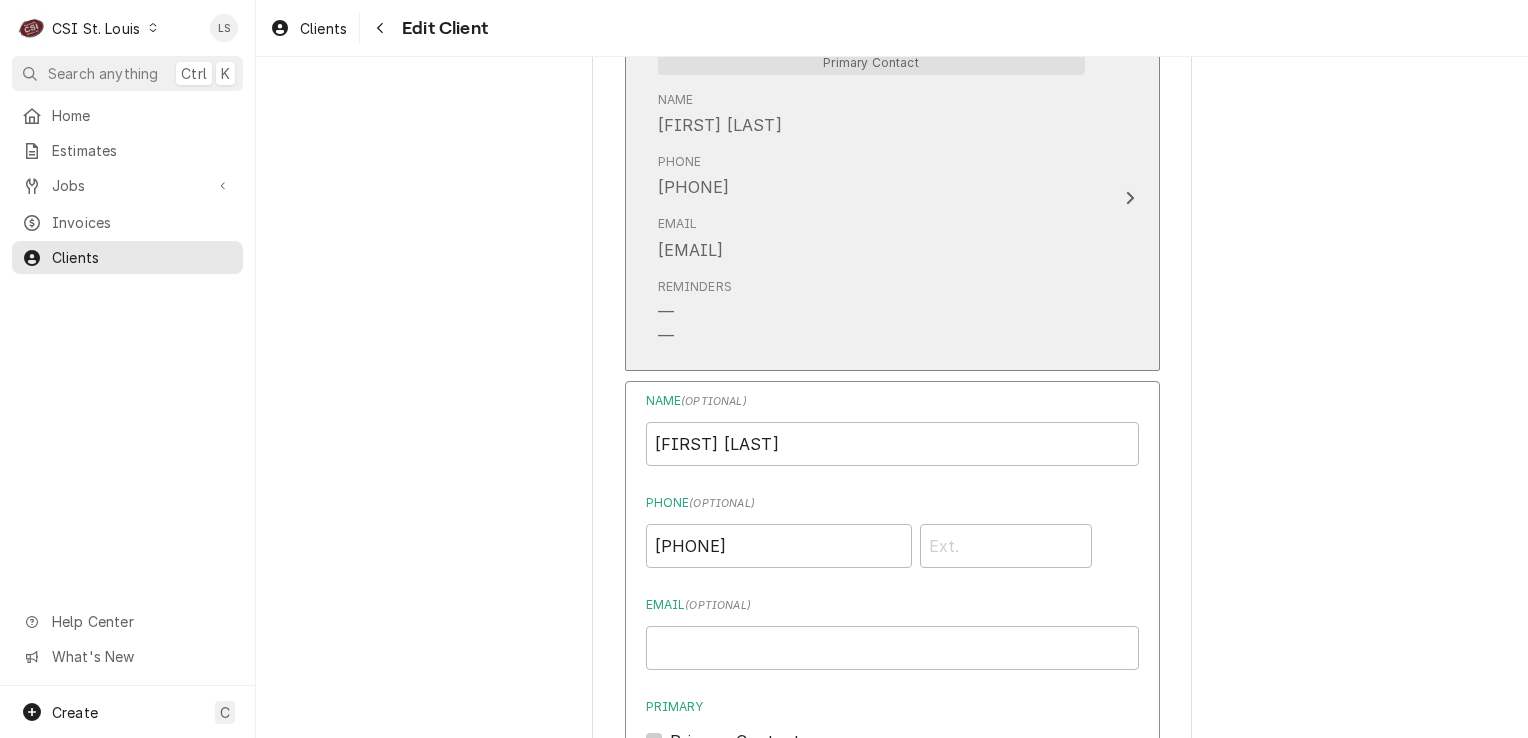 click on "Reminders — —" at bounding box center [871, 313] 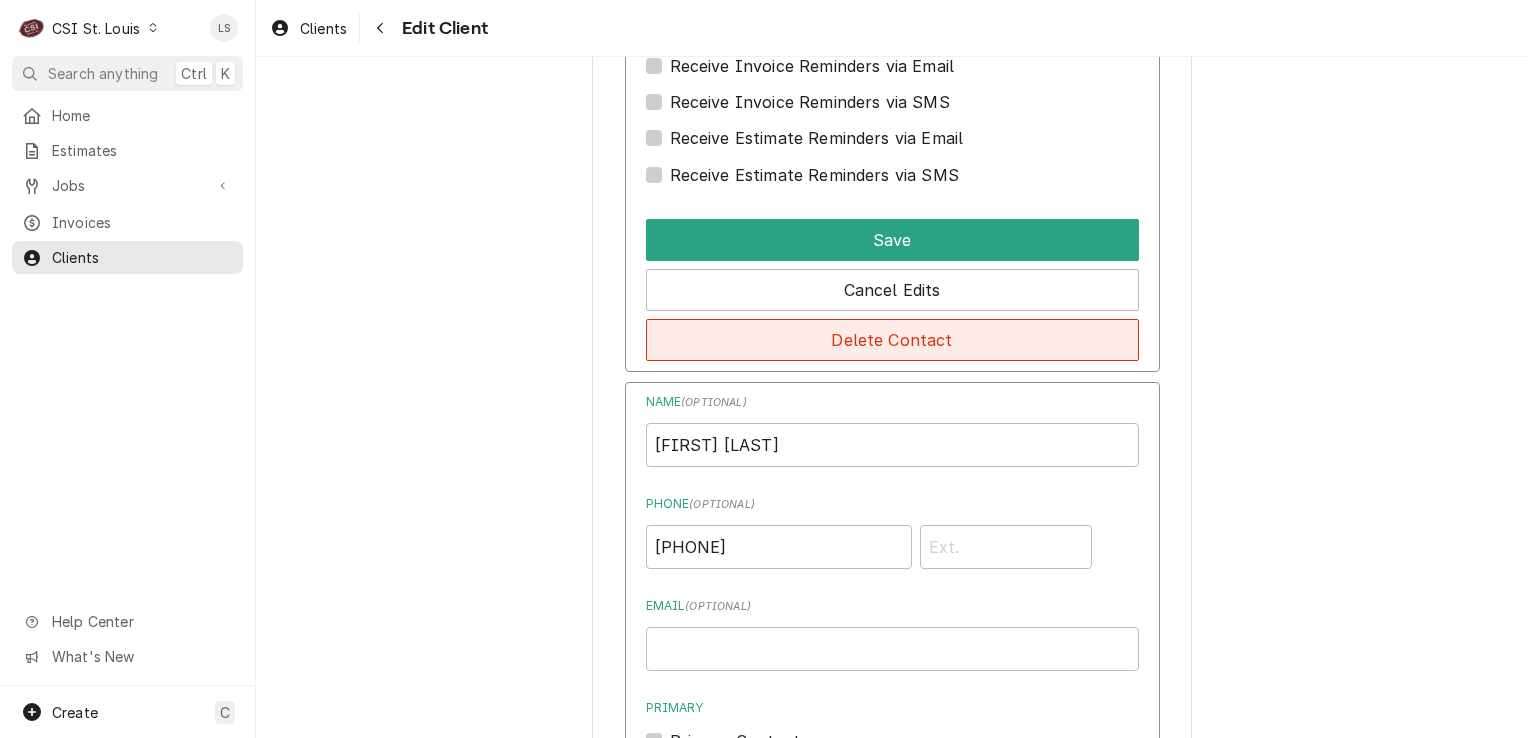 scroll, scrollTop: 2300, scrollLeft: 0, axis: vertical 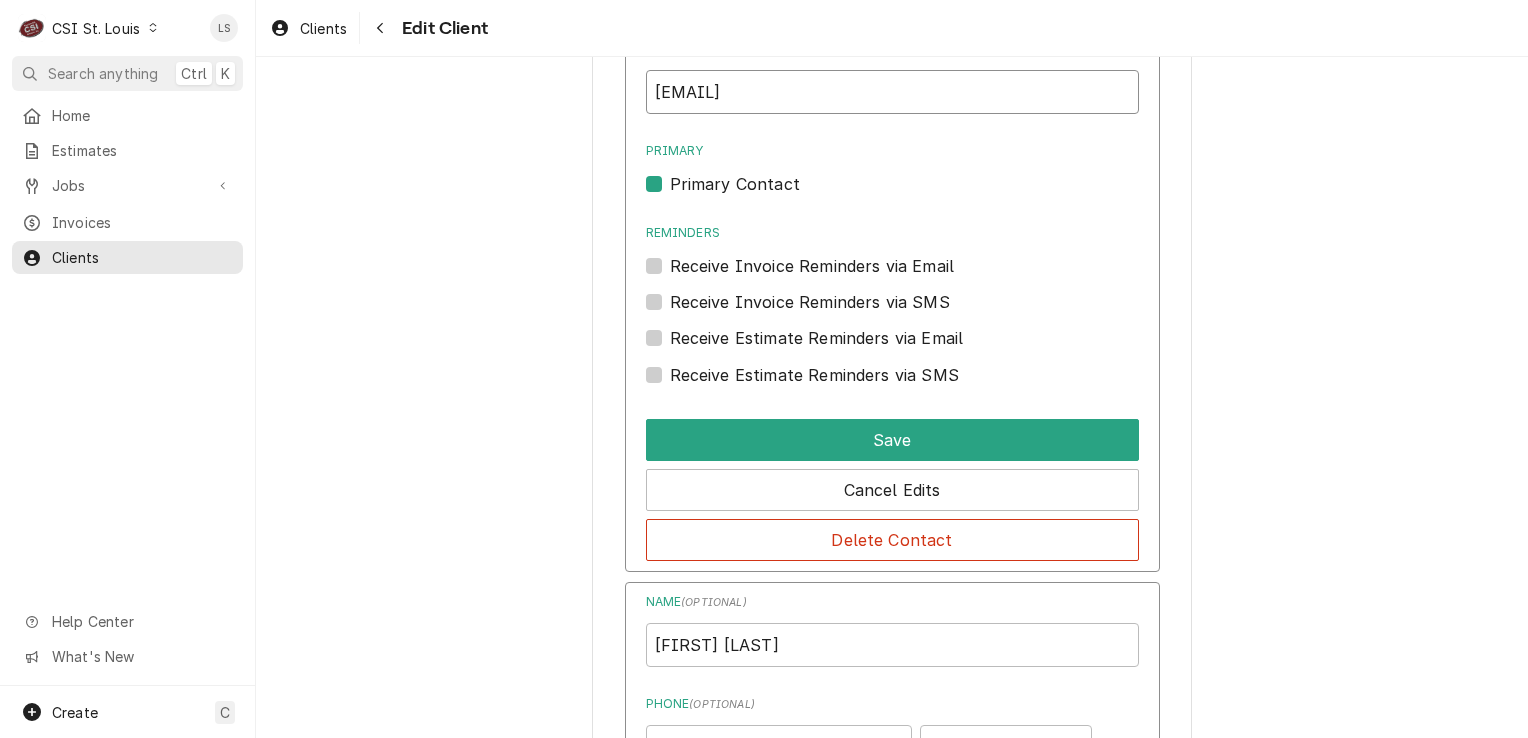 drag, startPoint x: 883, startPoint y: 94, endPoint x: 565, endPoint y: 117, distance: 318.8307 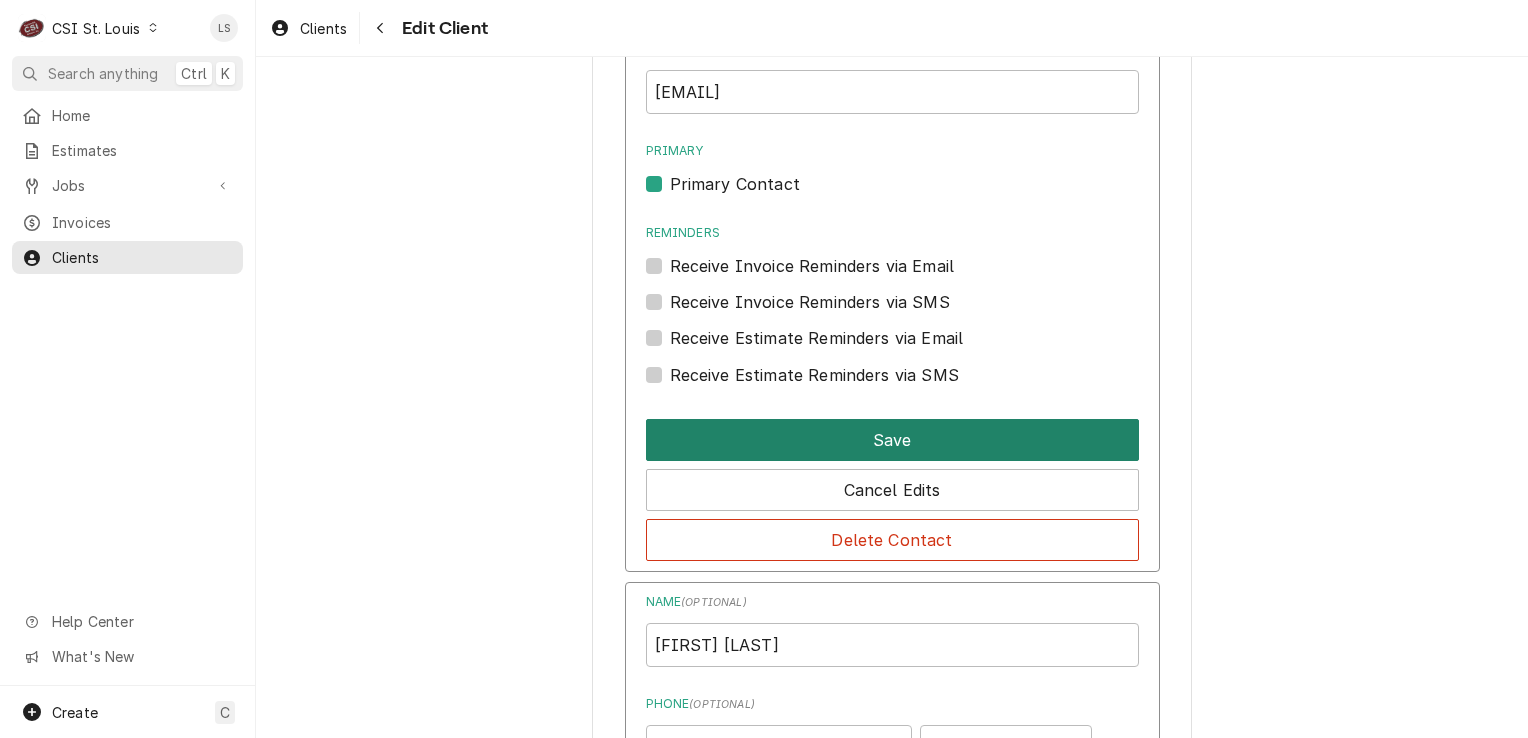 click on "Save" at bounding box center [892, 440] 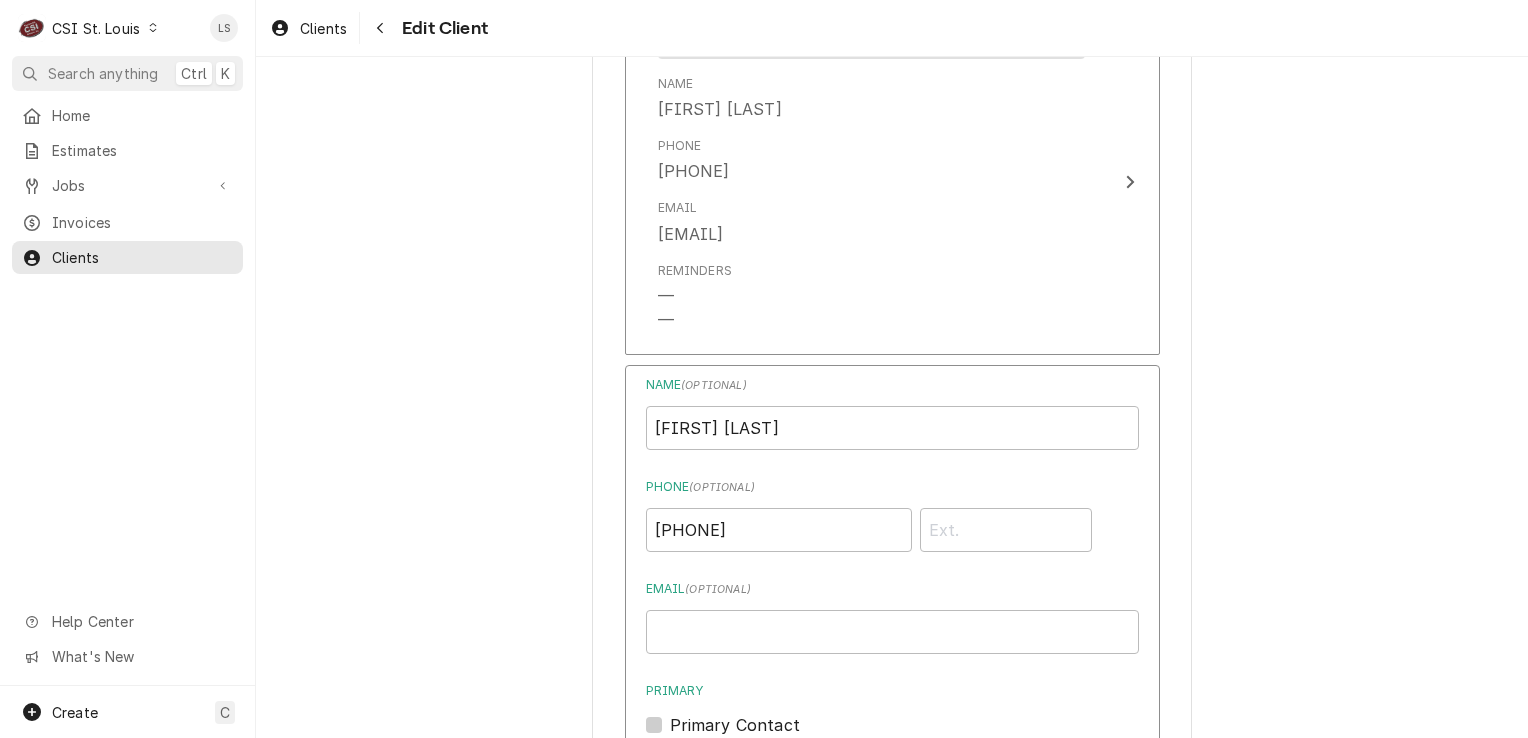 scroll, scrollTop: 2198, scrollLeft: 0, axis: vertical 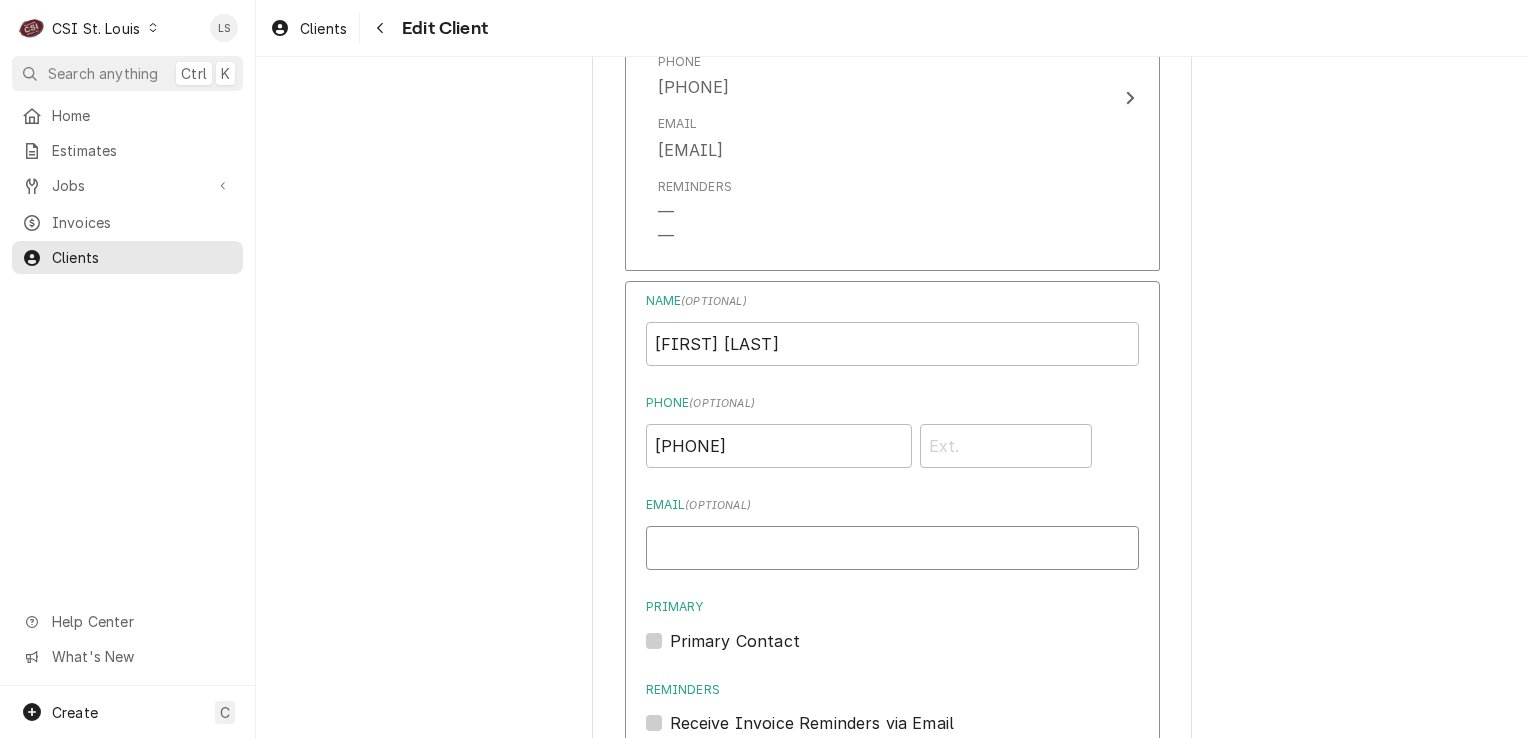 paste on "lpabst@conceptserv.com" 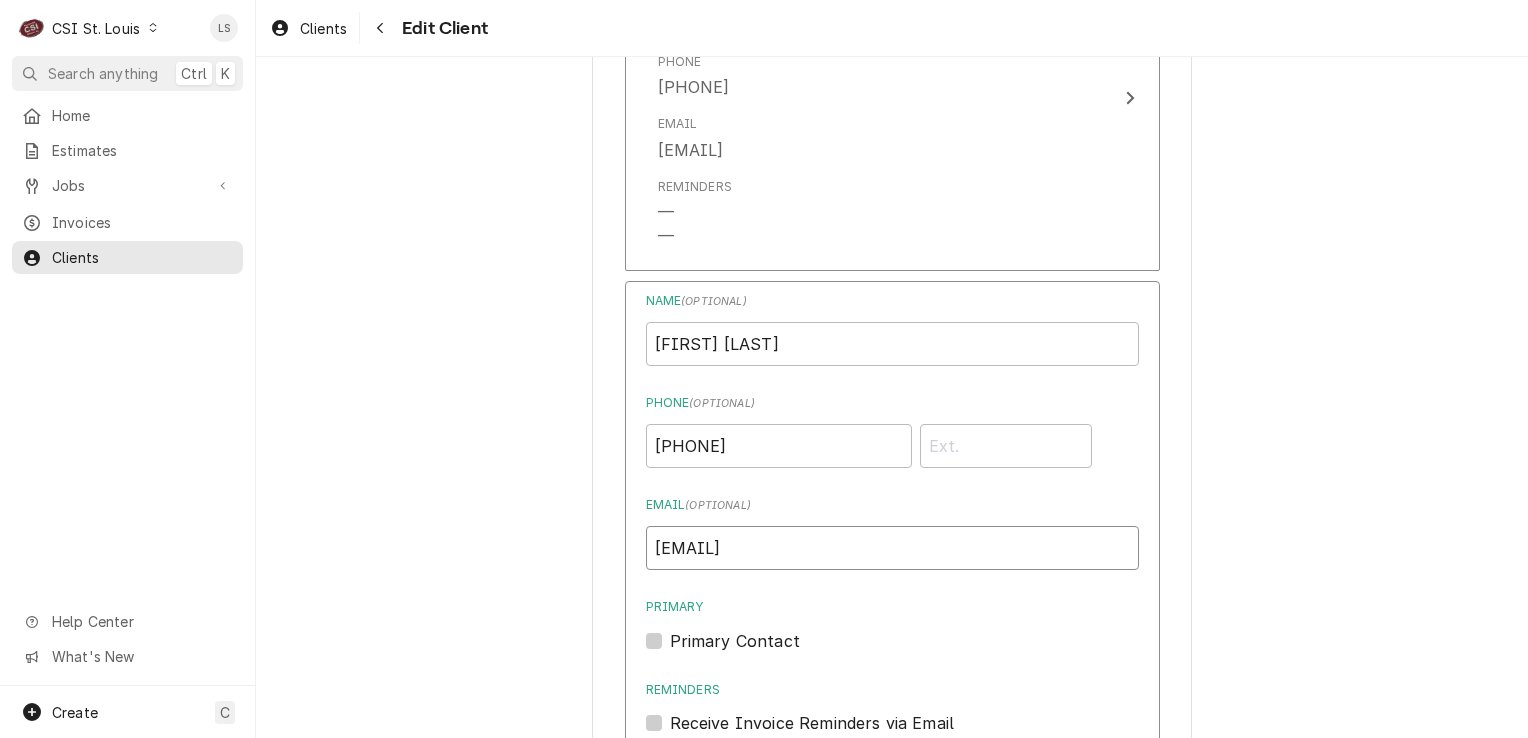 scroll, scrollTop: 2698, scrollLeft: 0, axis: vertical 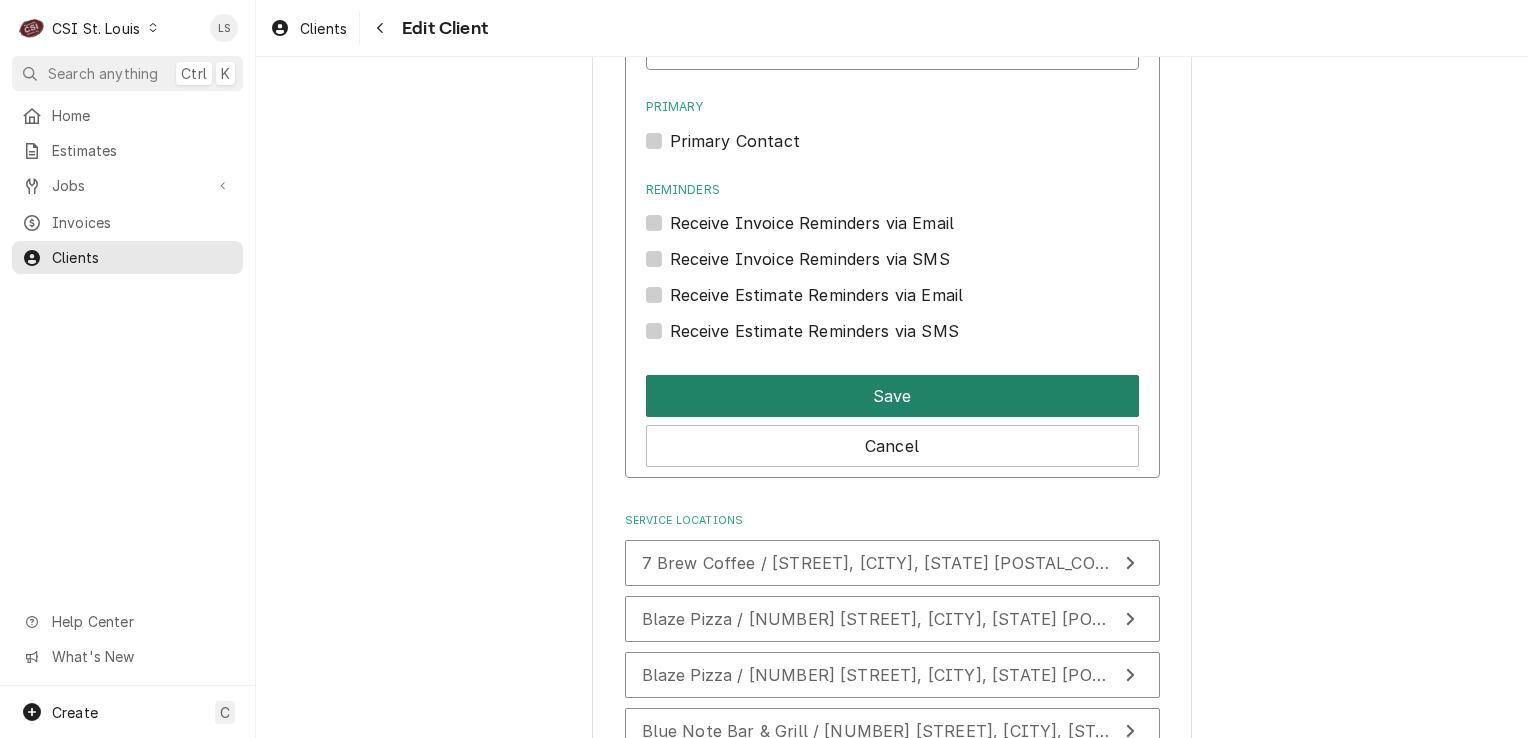 type on "lpabst@conceptserv.com" 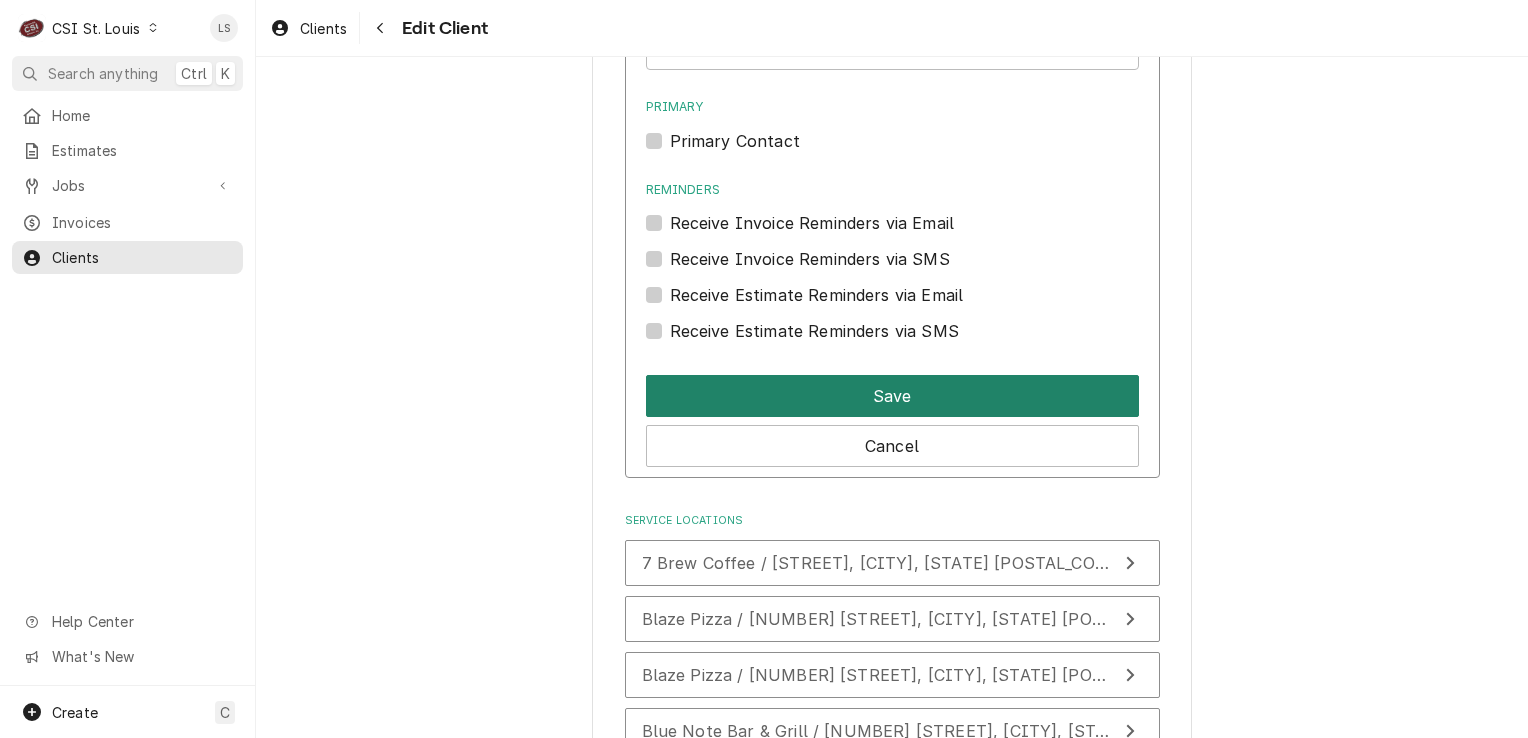 click on "Save" at bounding box center (892, 396) 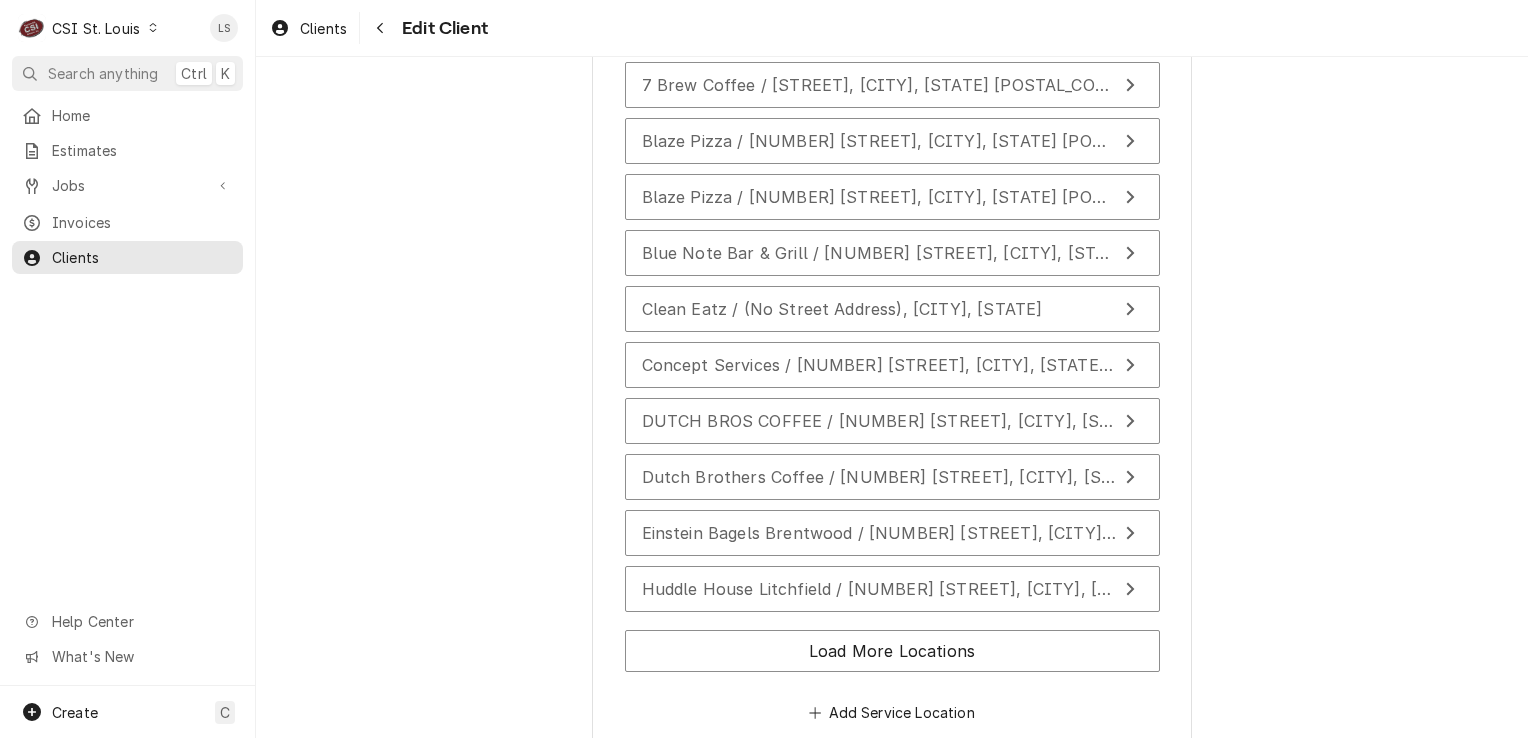 scroll, scrollTop: 2920, scrollLeft: 0, axis: vertical 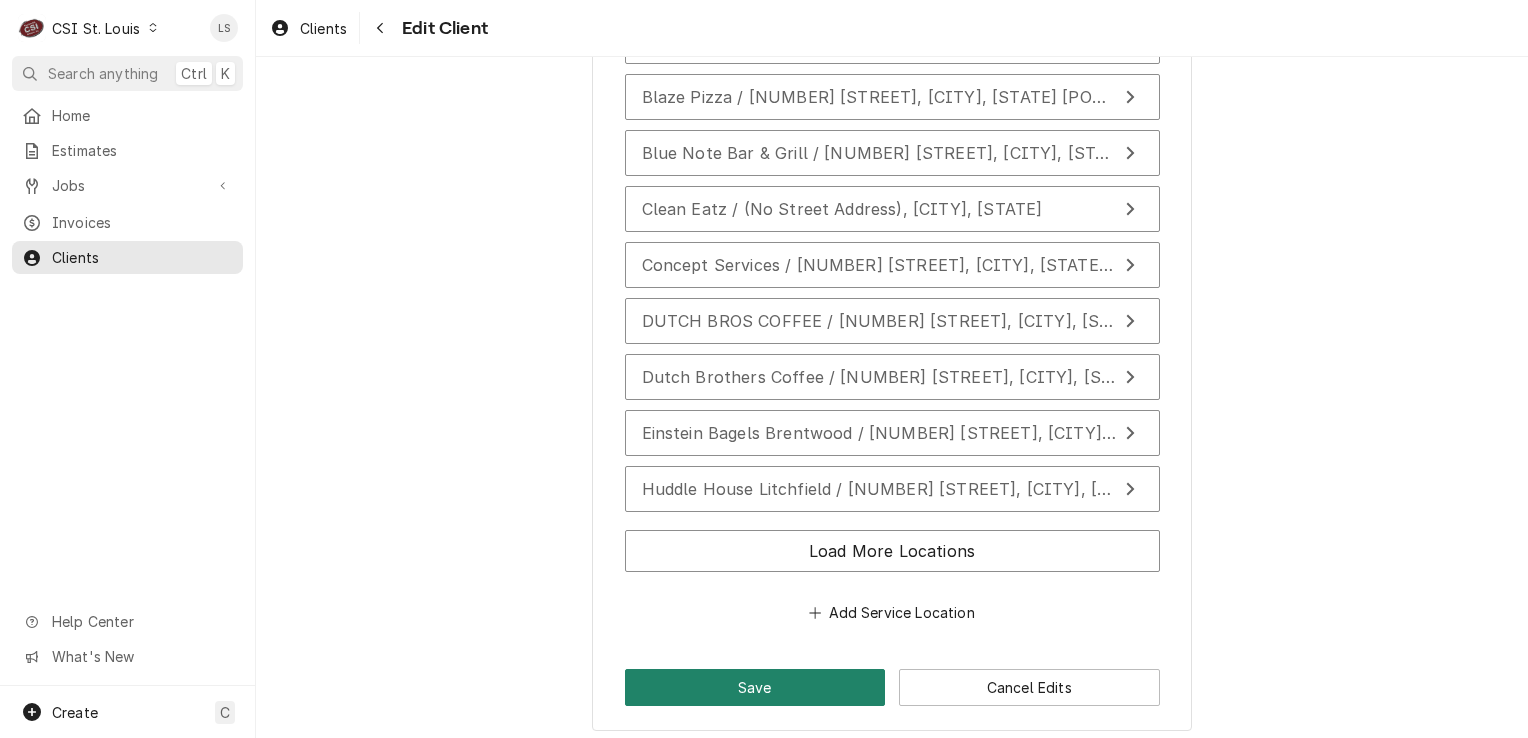 click on "Save" at bounding box center [755, 687] 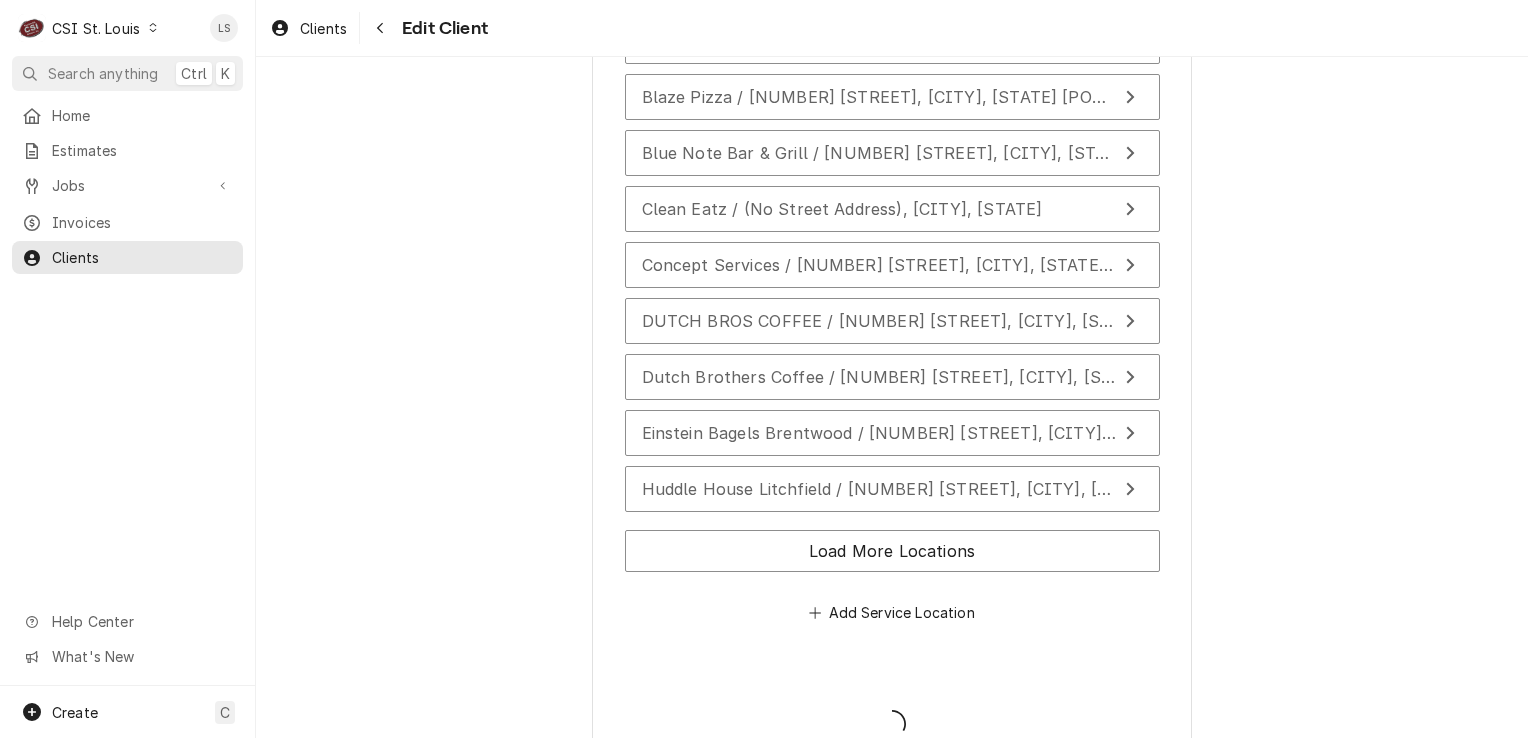 type on "x" 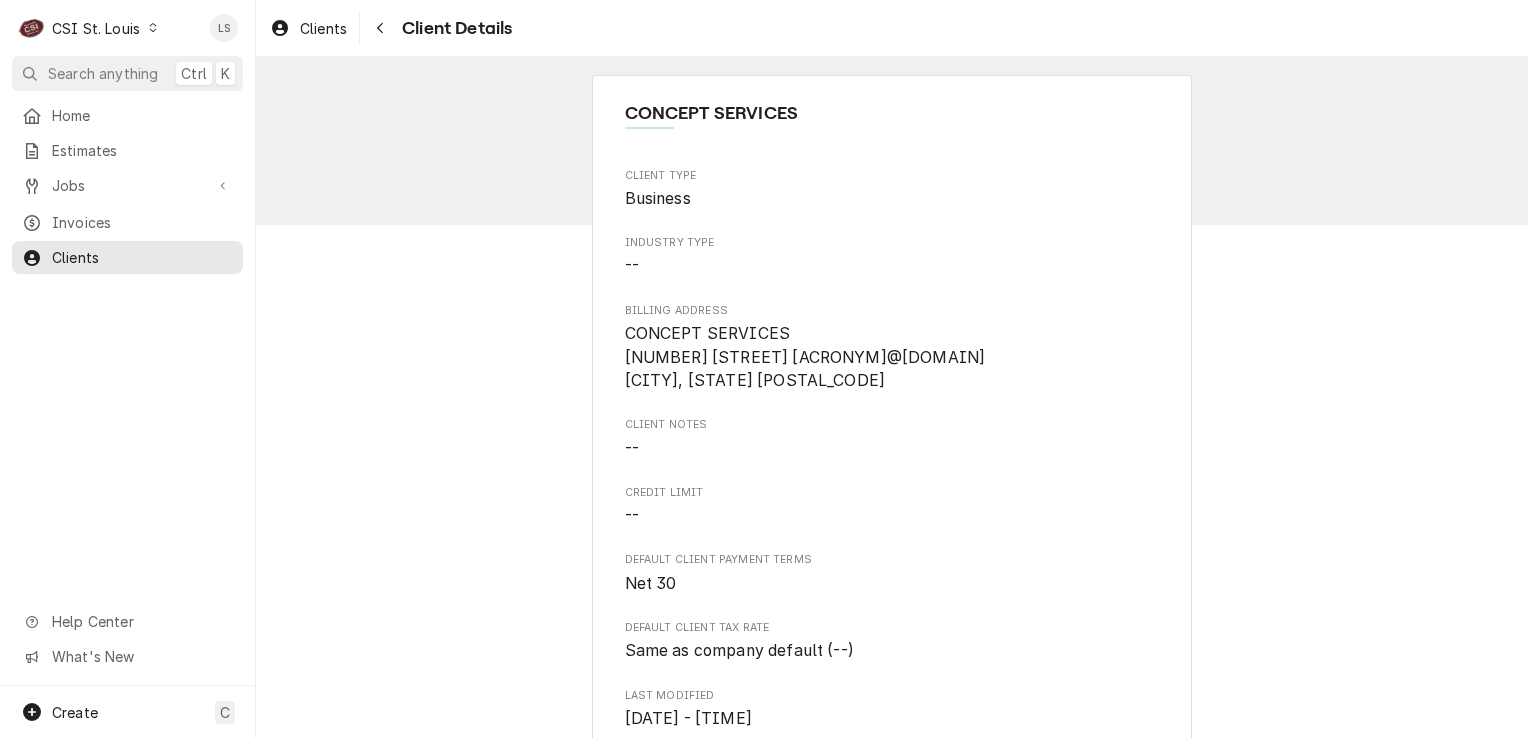 scroll, scrollTop: 0, scrollLeft: 0, axis: both 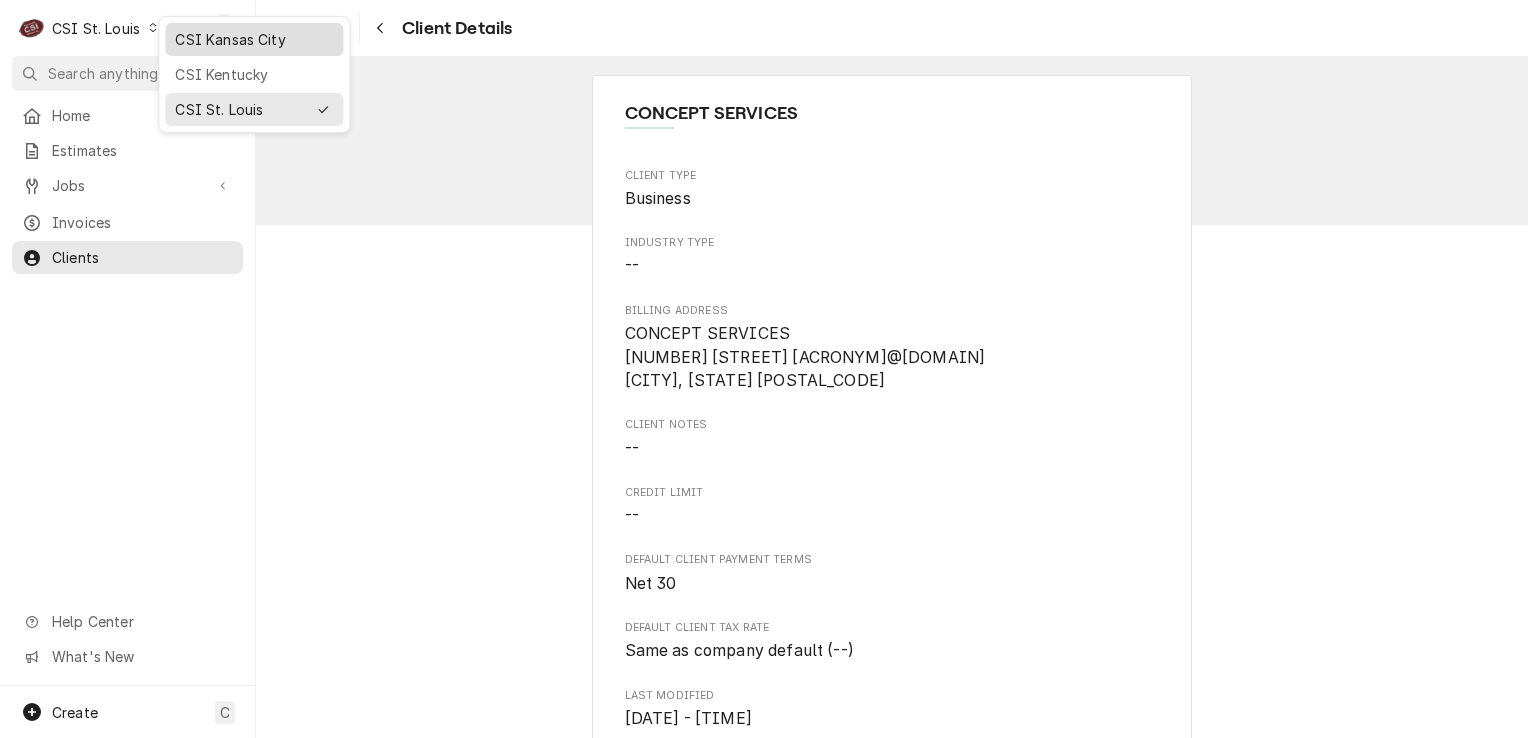 drag, startPoint x: 184, startPoint y: 37, endPoint x: 545, endPoint y: 187, distance: 390.92328 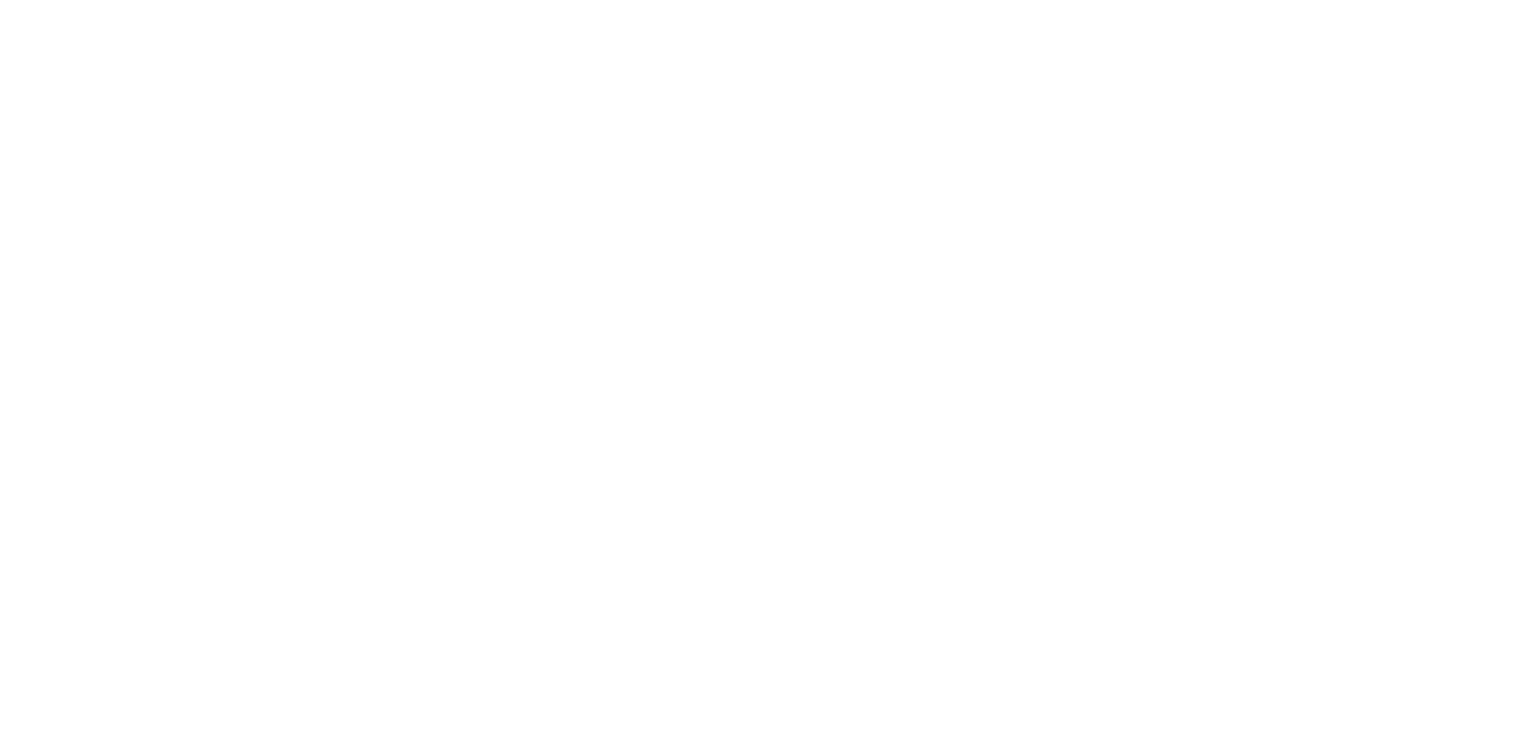 scroll, scrollTop: 0, scrollLeft: 0, axis: both 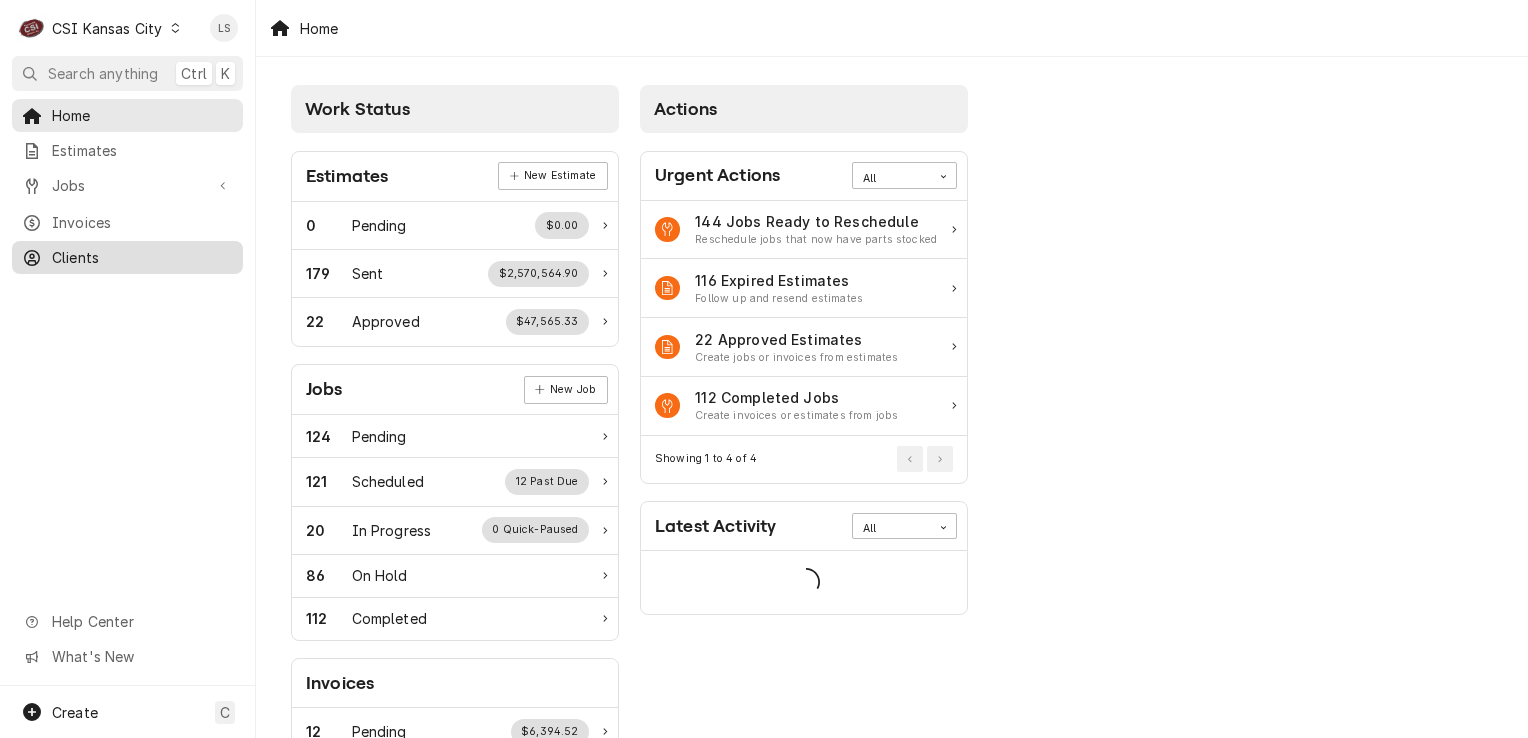 click on "Clients" at bounding box center (142, 257) 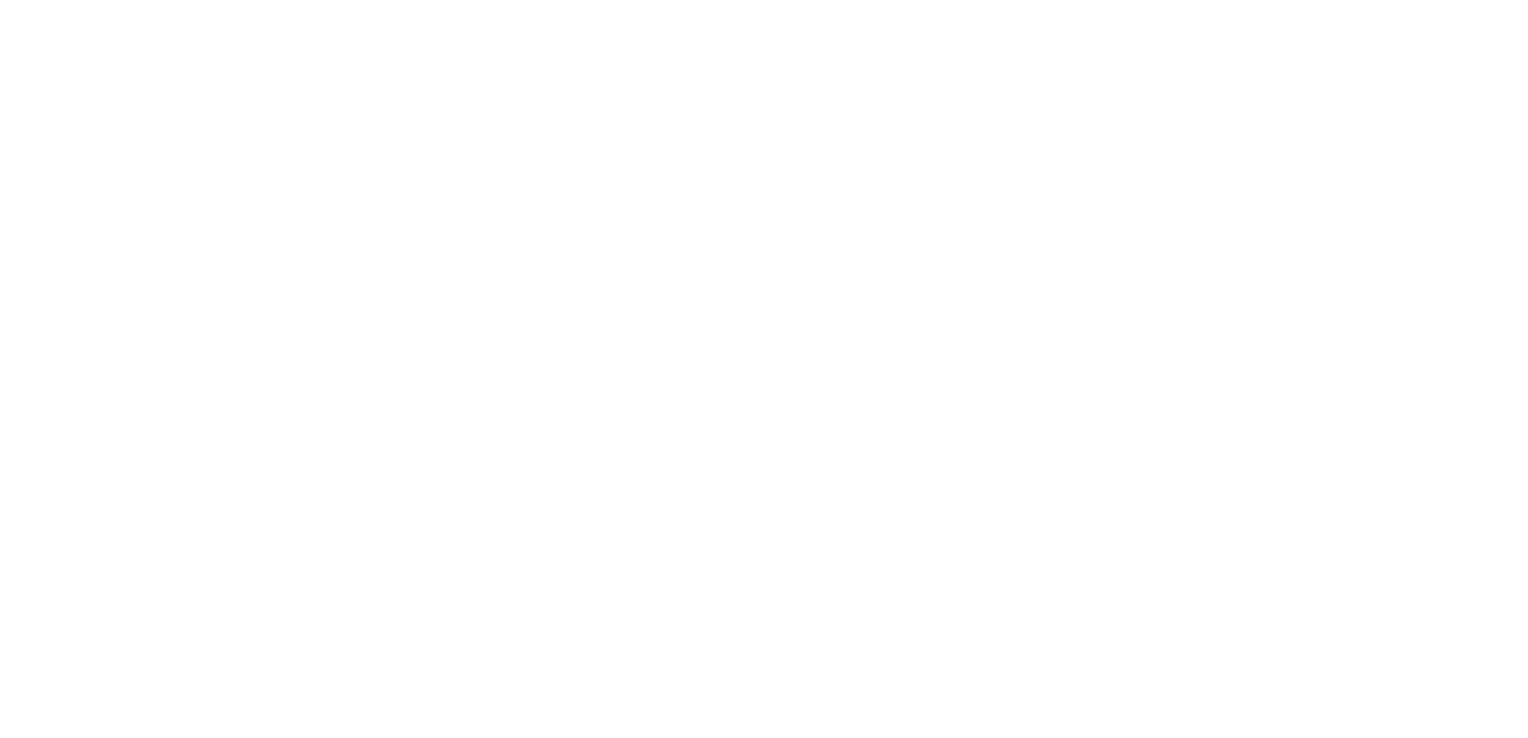 scroll, scrollTop: 0, scrollLeft: 0, axis: both 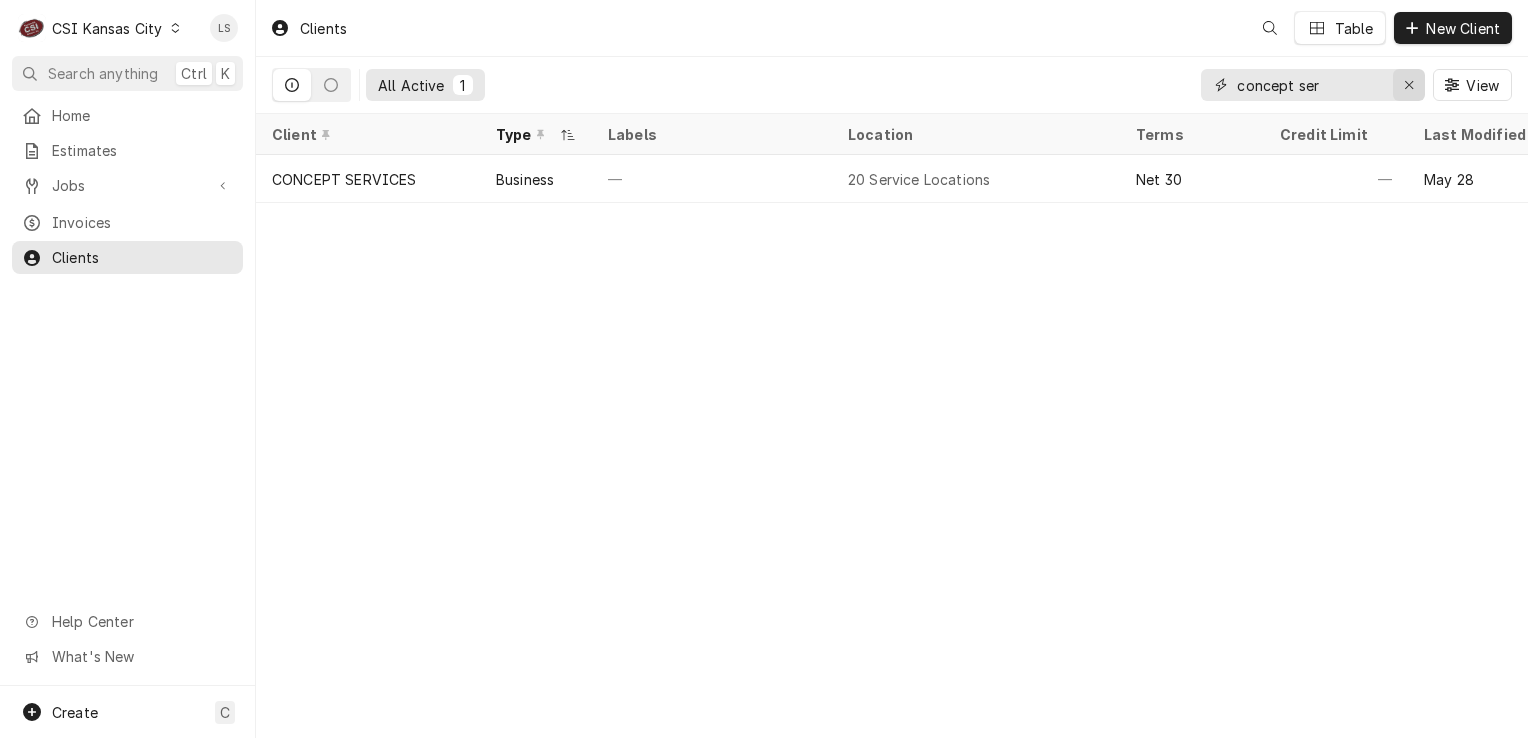 click 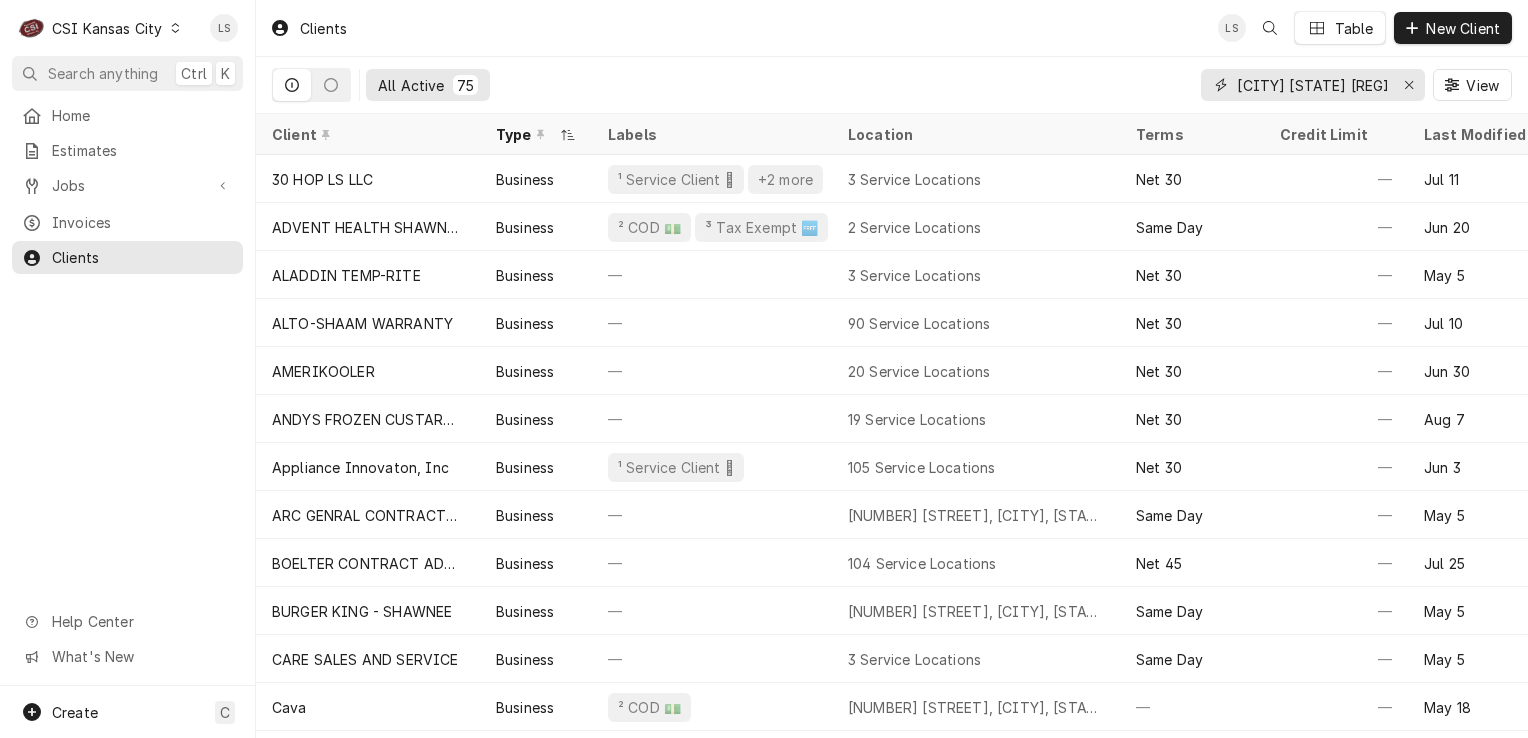 scroll, scrollTop: 0, scrollLeft: 8, axis: horizontal 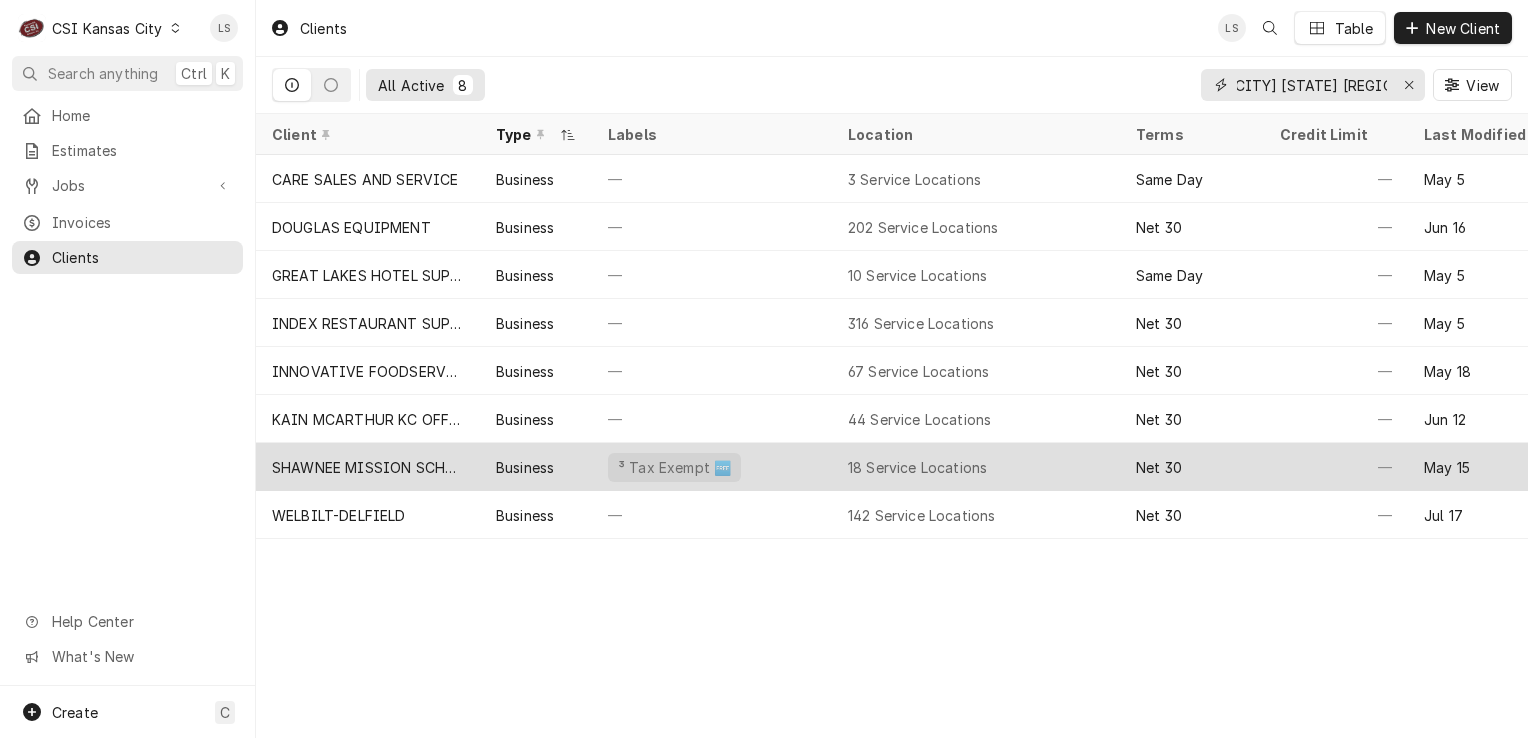 type on "shawnee mission north" 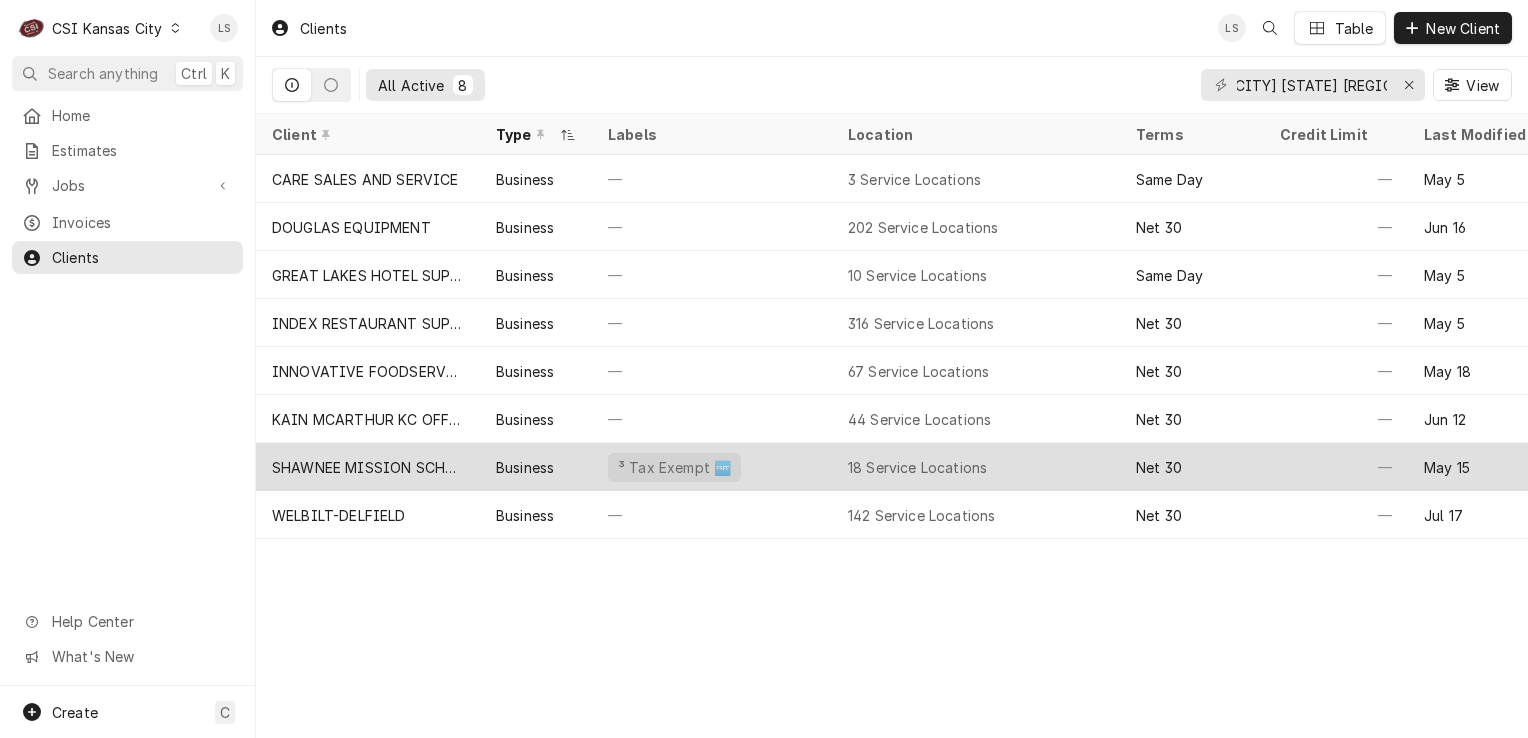scroll, scrollTop: 0, scrollLeft: 0, axis: both 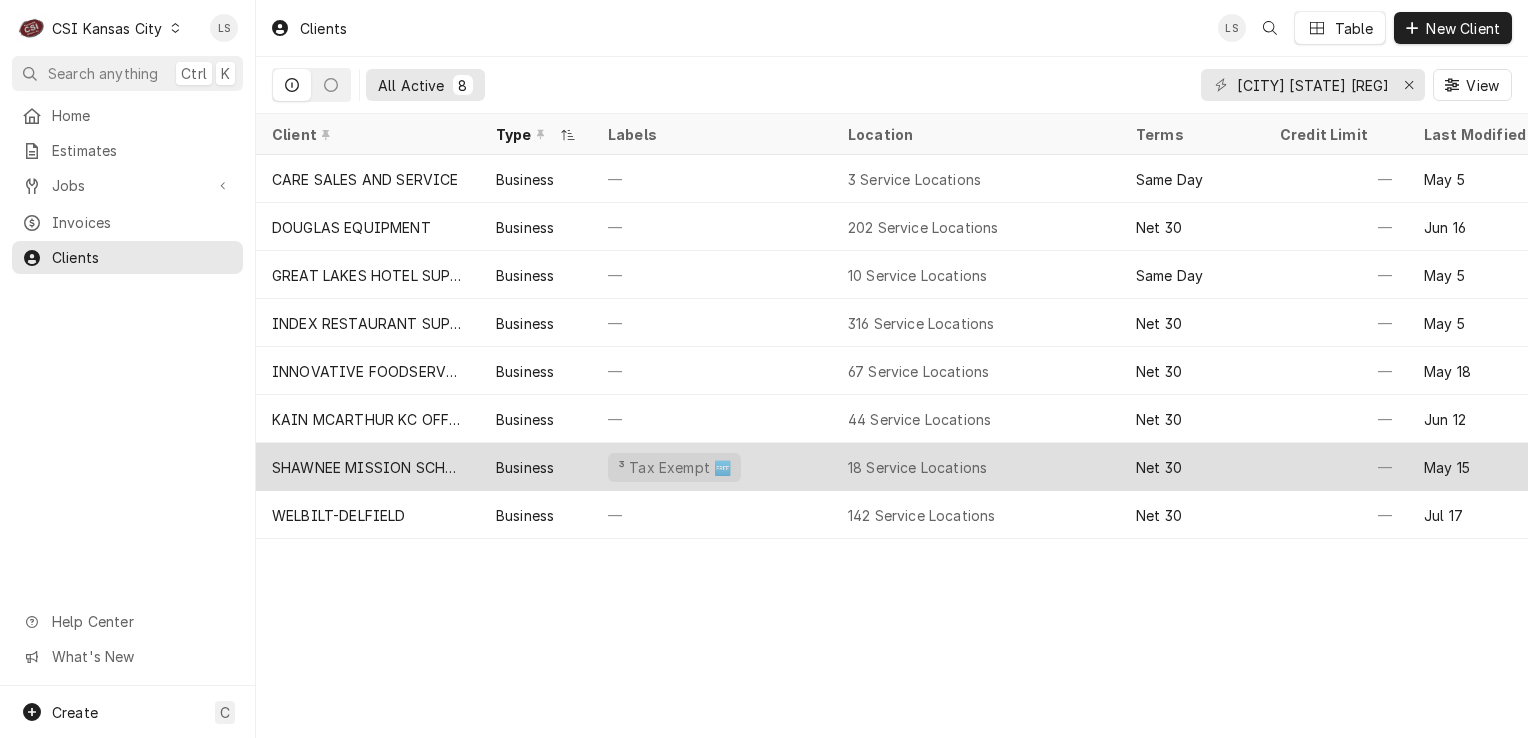 click on "³ Tax Exempt 🆓" at bounding box center [674, 467] 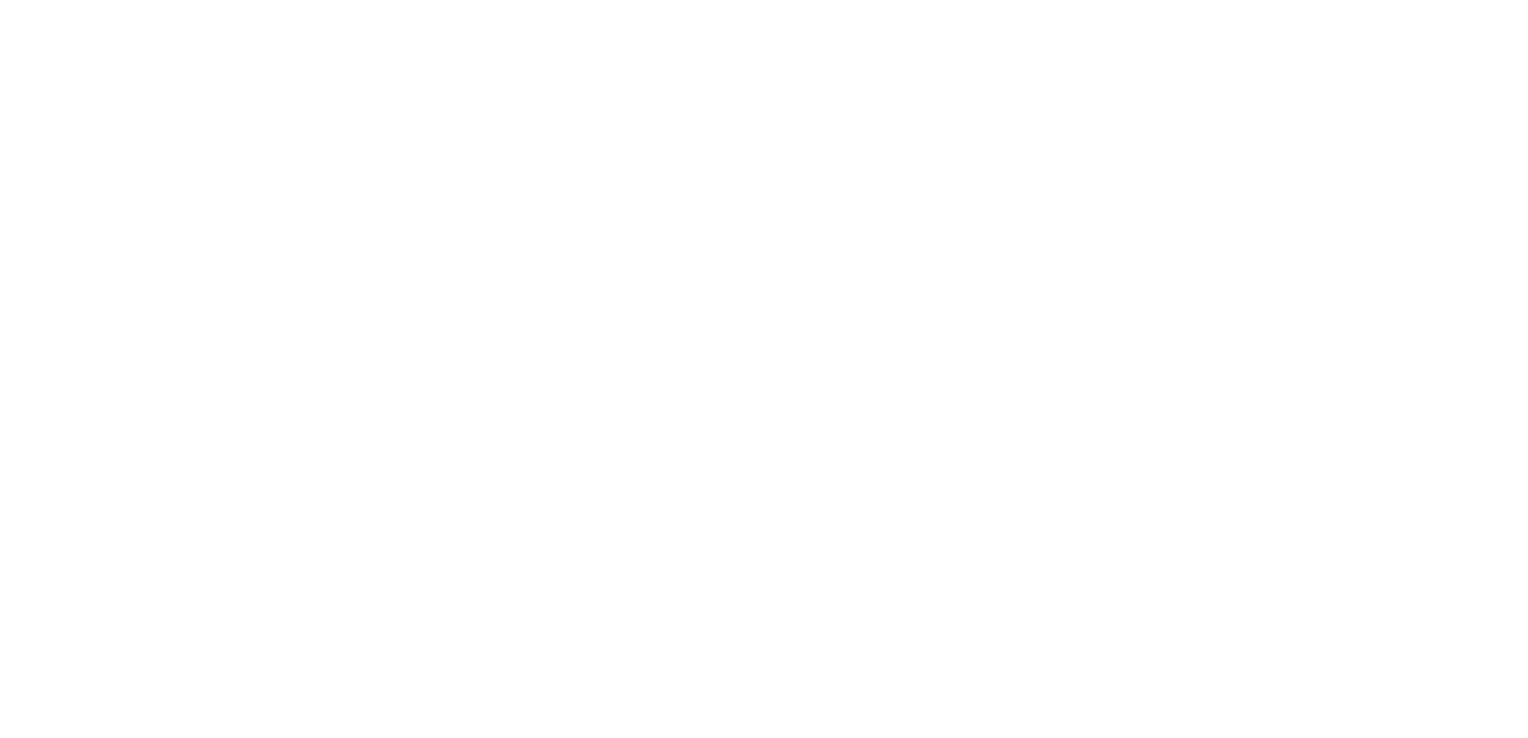 scroll, scrollTop: 0, scrollLeft: 0, axis: both 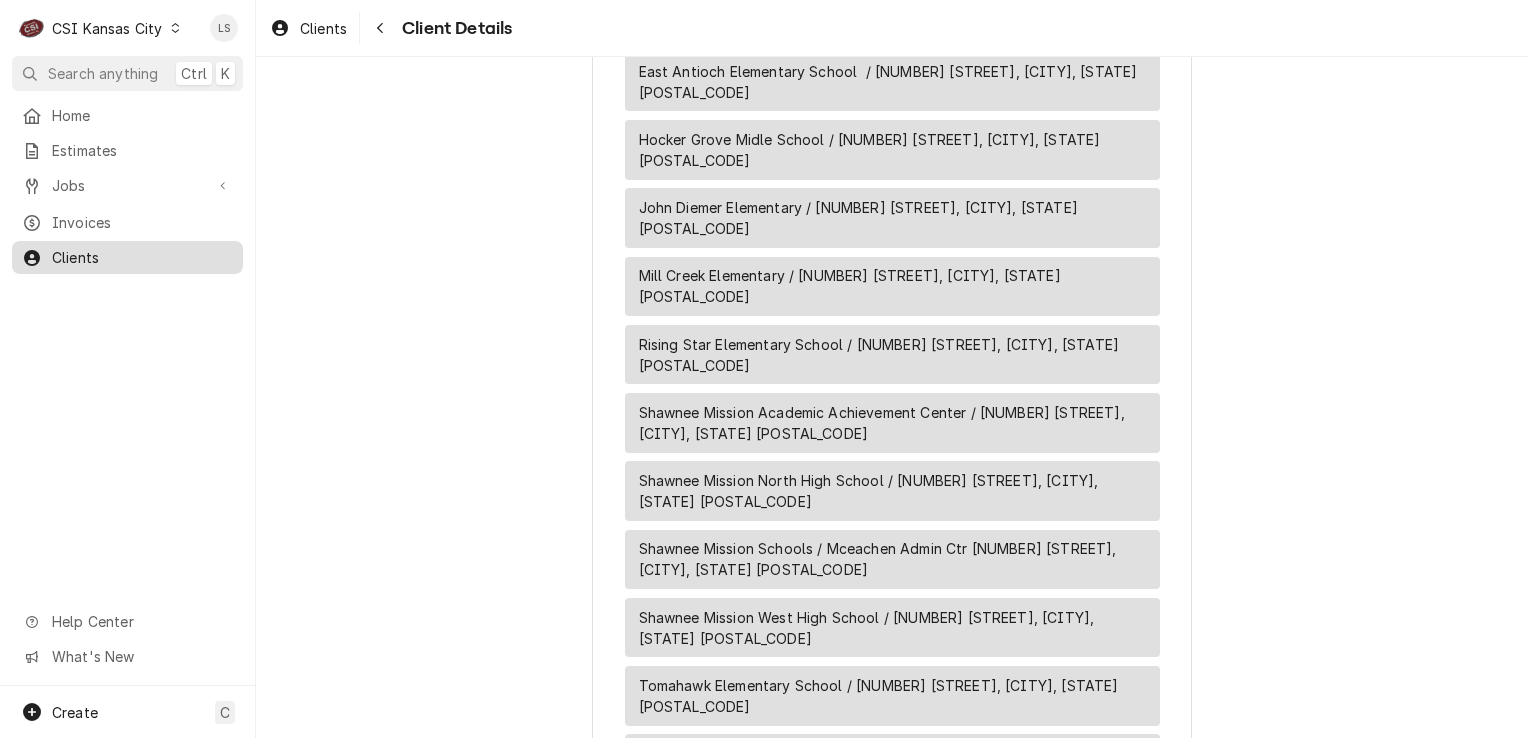 click on "Clients" at bounding box center (142, 257) 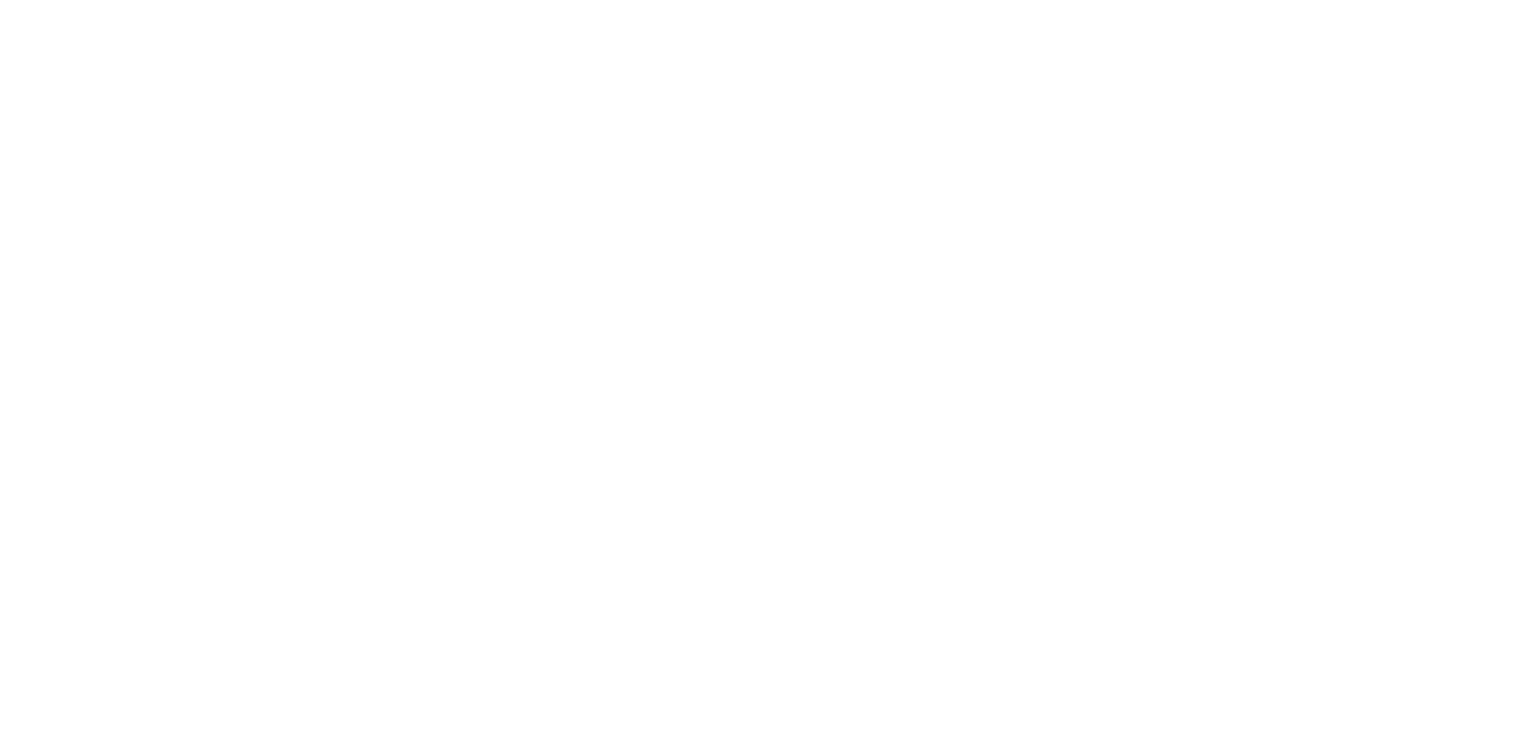 scroll, scrollTop: 0, scrollLeft: 0, axis: both 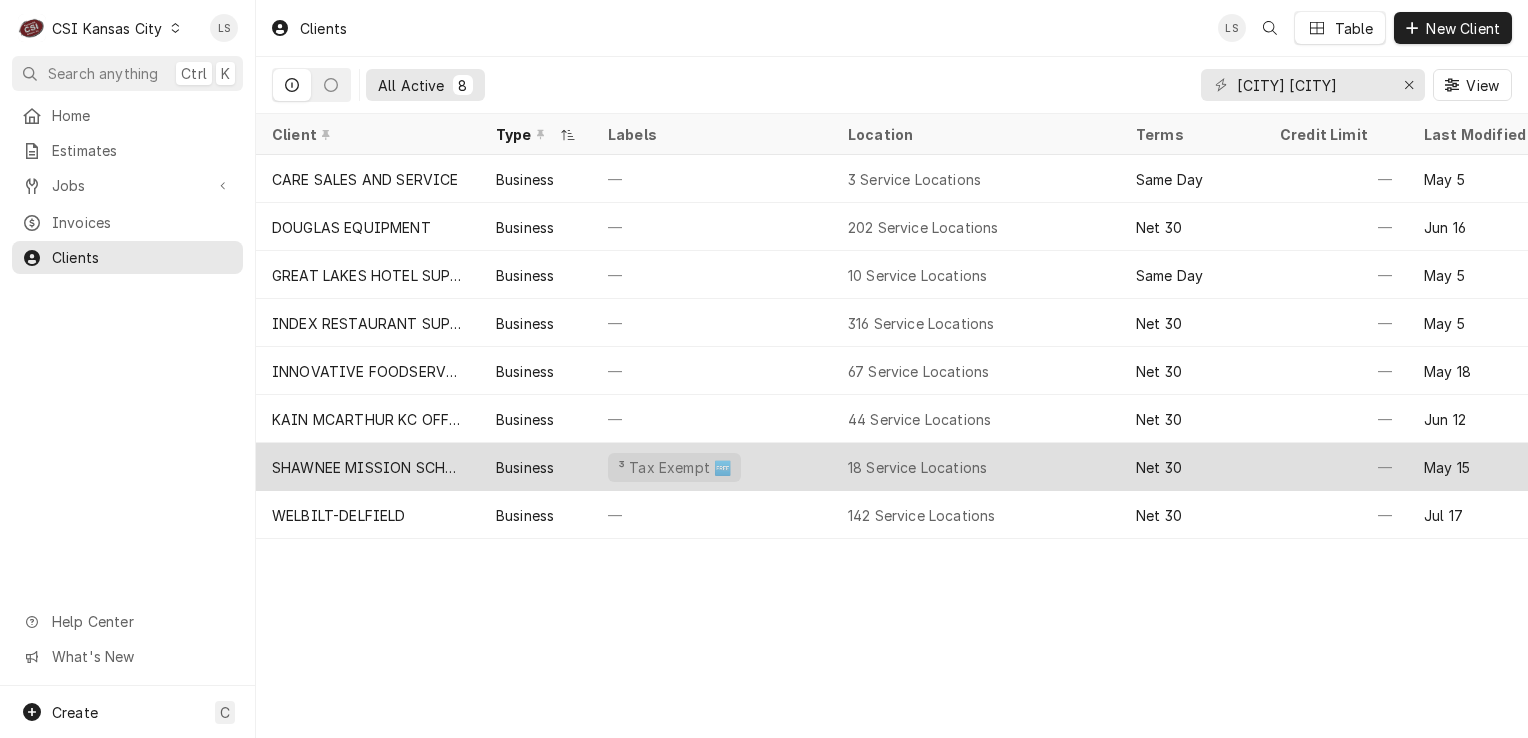click on "SHAWNEE MISSION SCHOOLS" at bounding box center (368, 467) 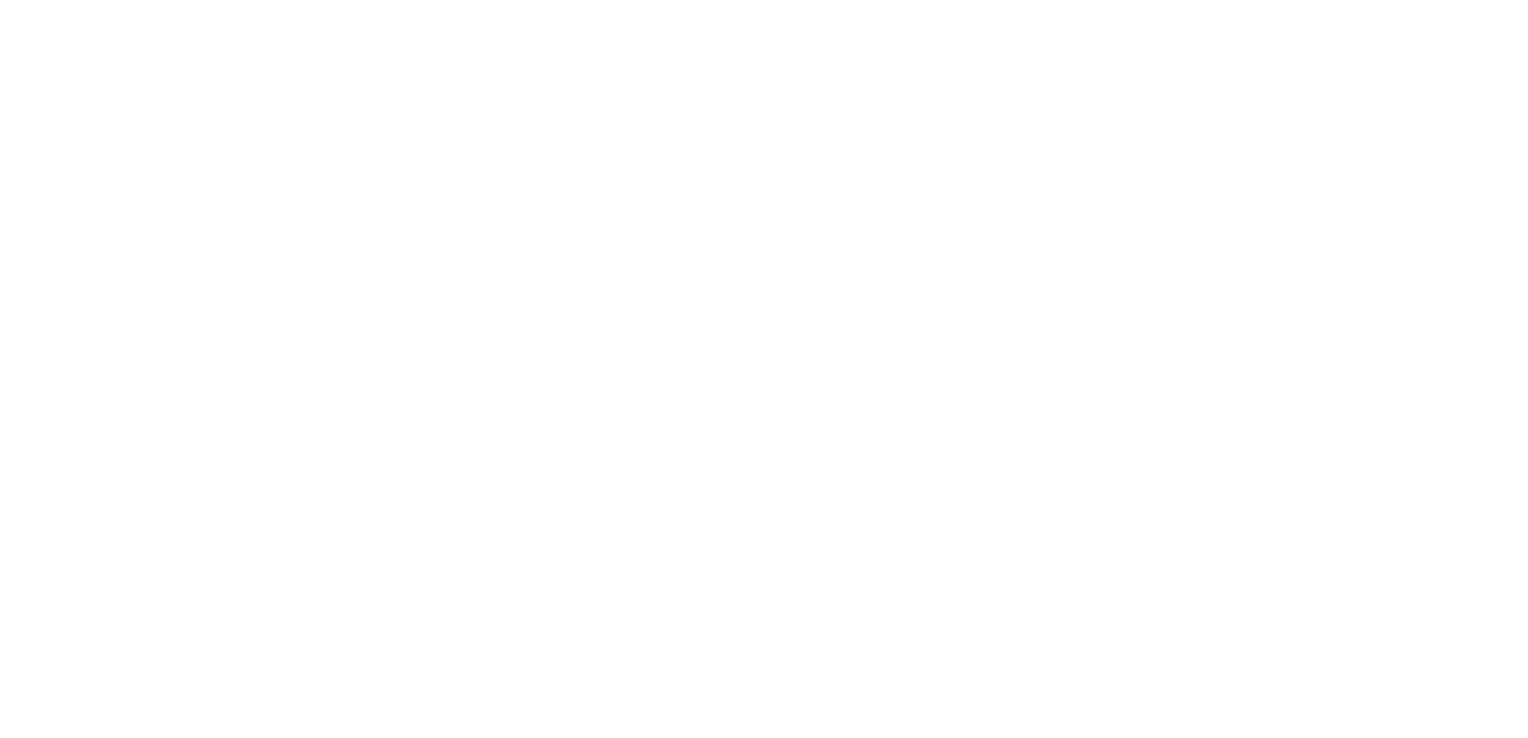 scroll, scrollTop: 0, scrollLeft: 0, axis: both 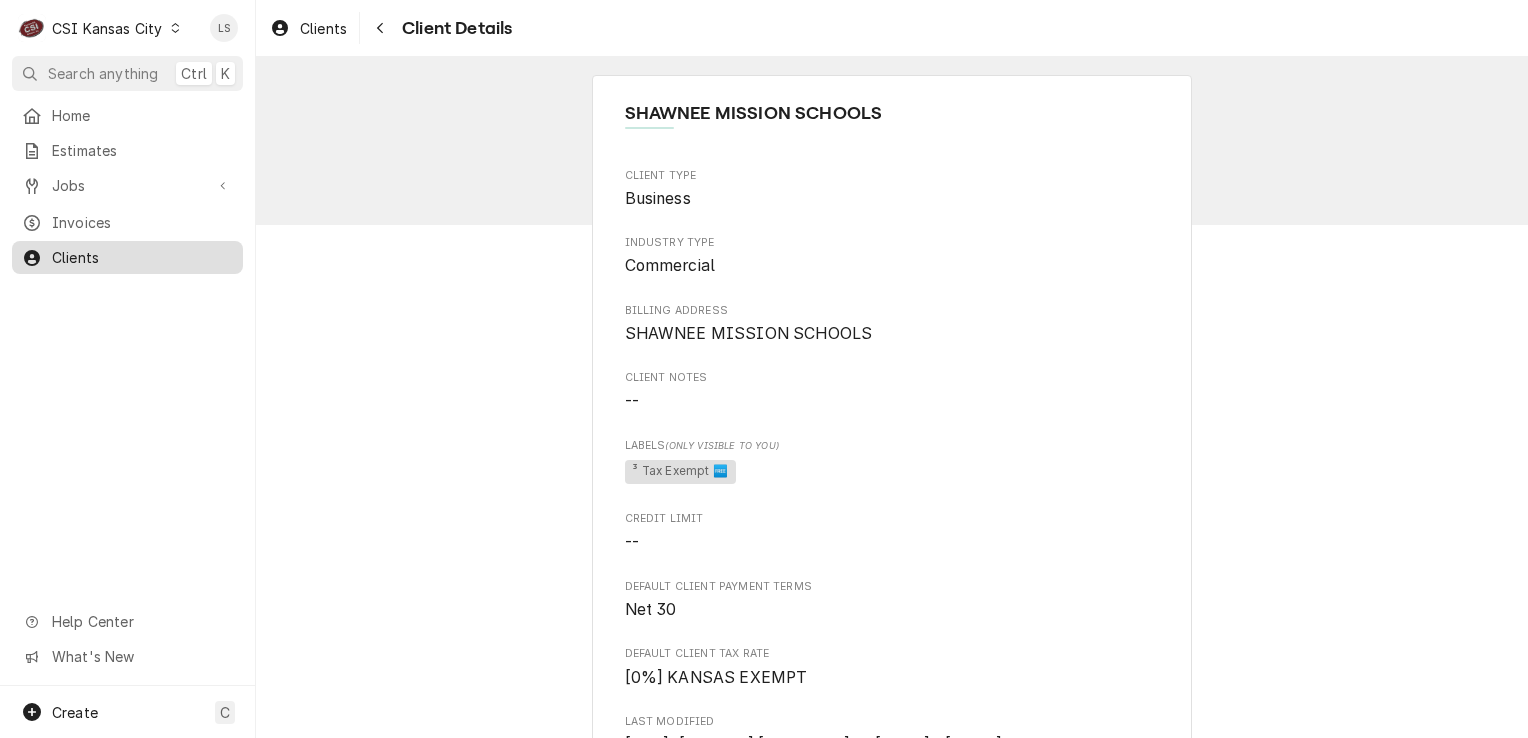 click on "Clients" at bounding box center (142, 257) 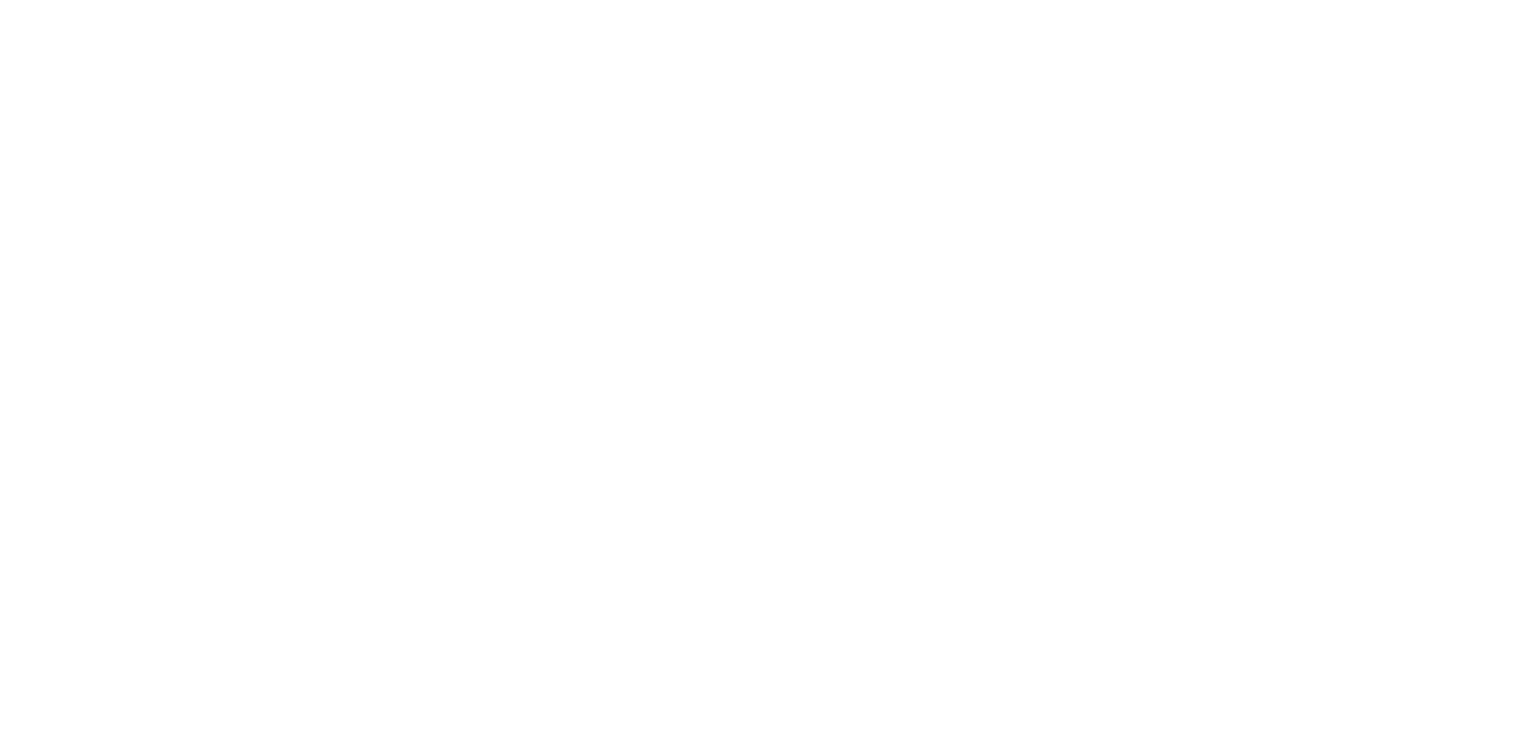 scroll, scrollTop: 0, scrollLeft: 0, axis: both 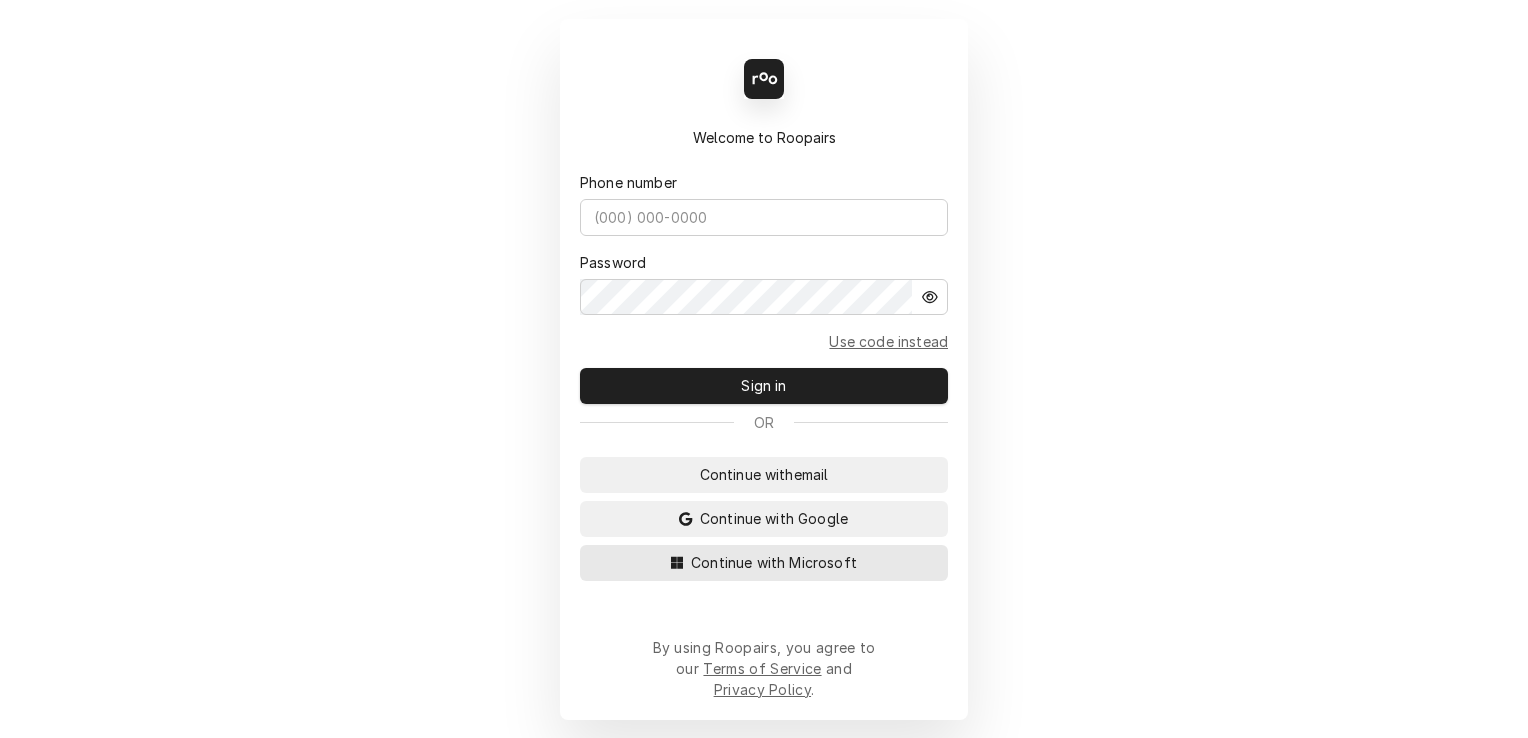 click on "Continue with Microsoft" at bounding box center [774, 562] 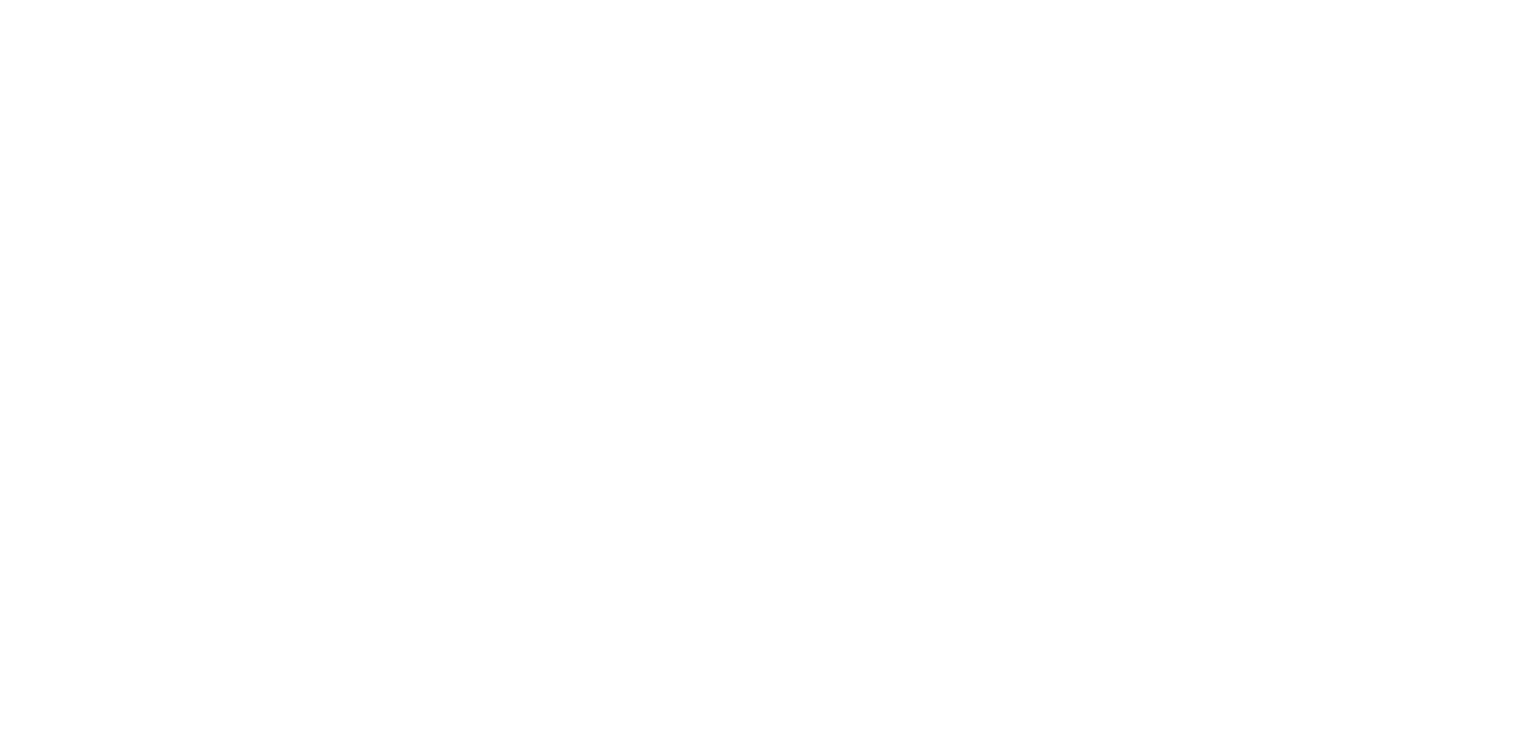 scroll, scrollTop: 0, scrollLeft: 0, axis: both 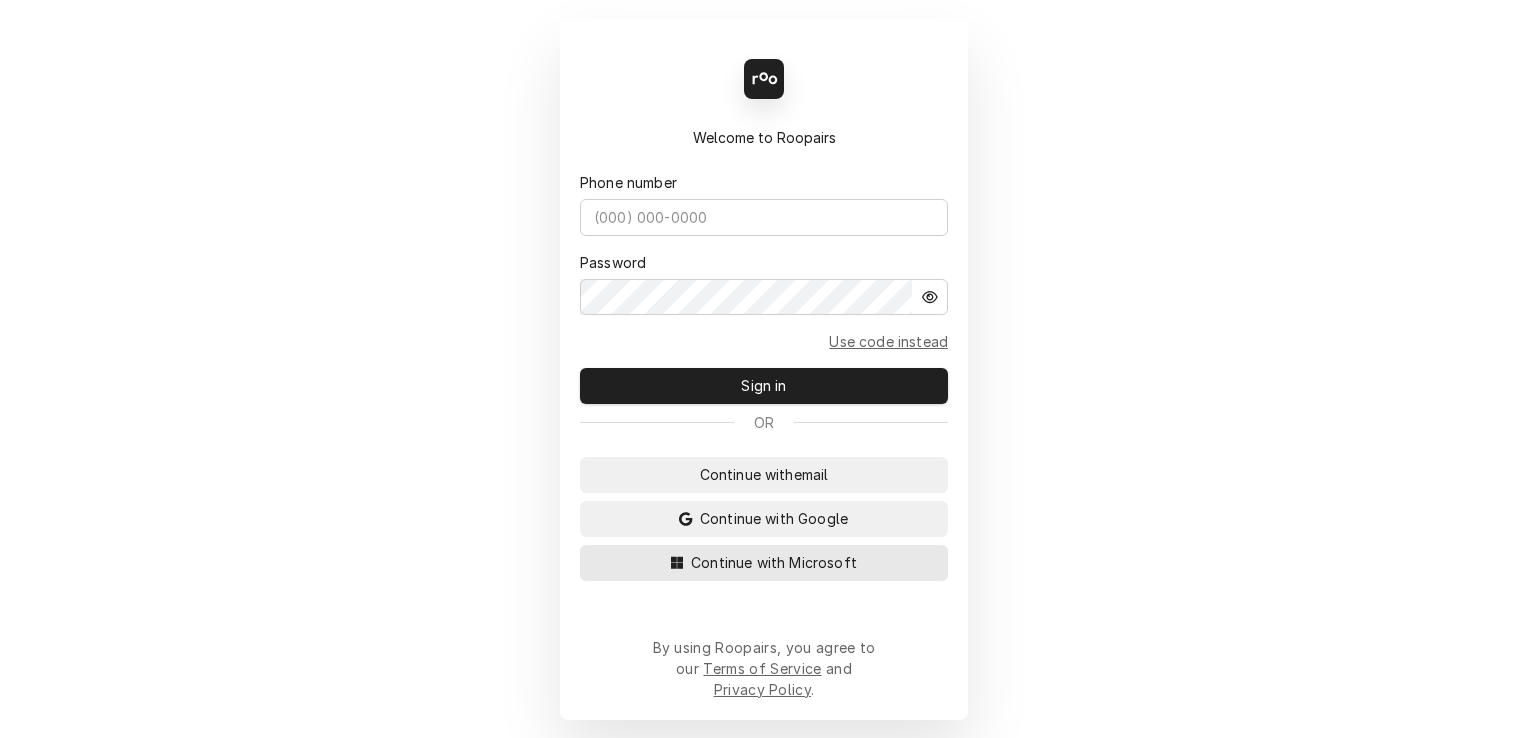 click on "Continue with Microsoft" at bounding box center (764, 563) 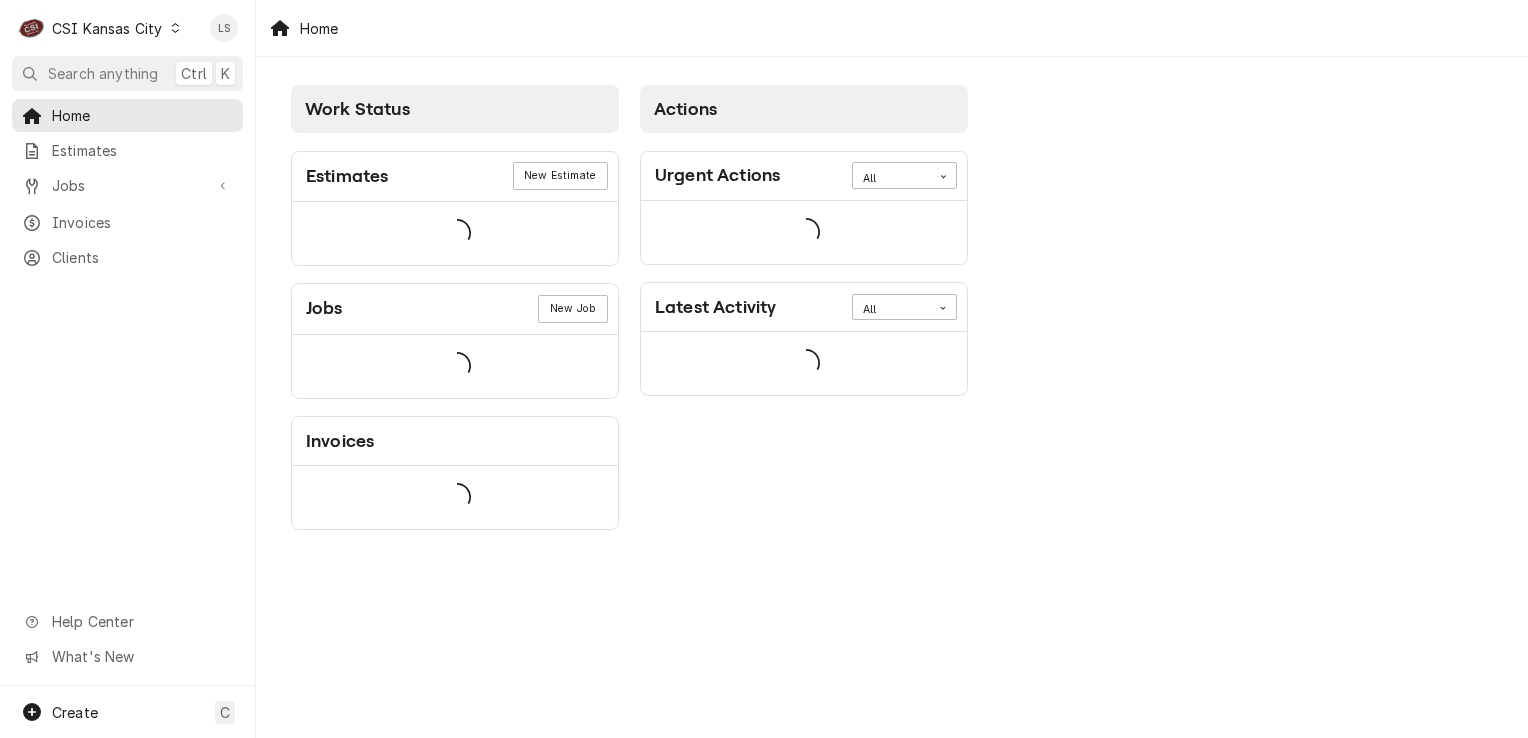 scroll, scrollTop: 0, scrollLeft: 0, axis: both 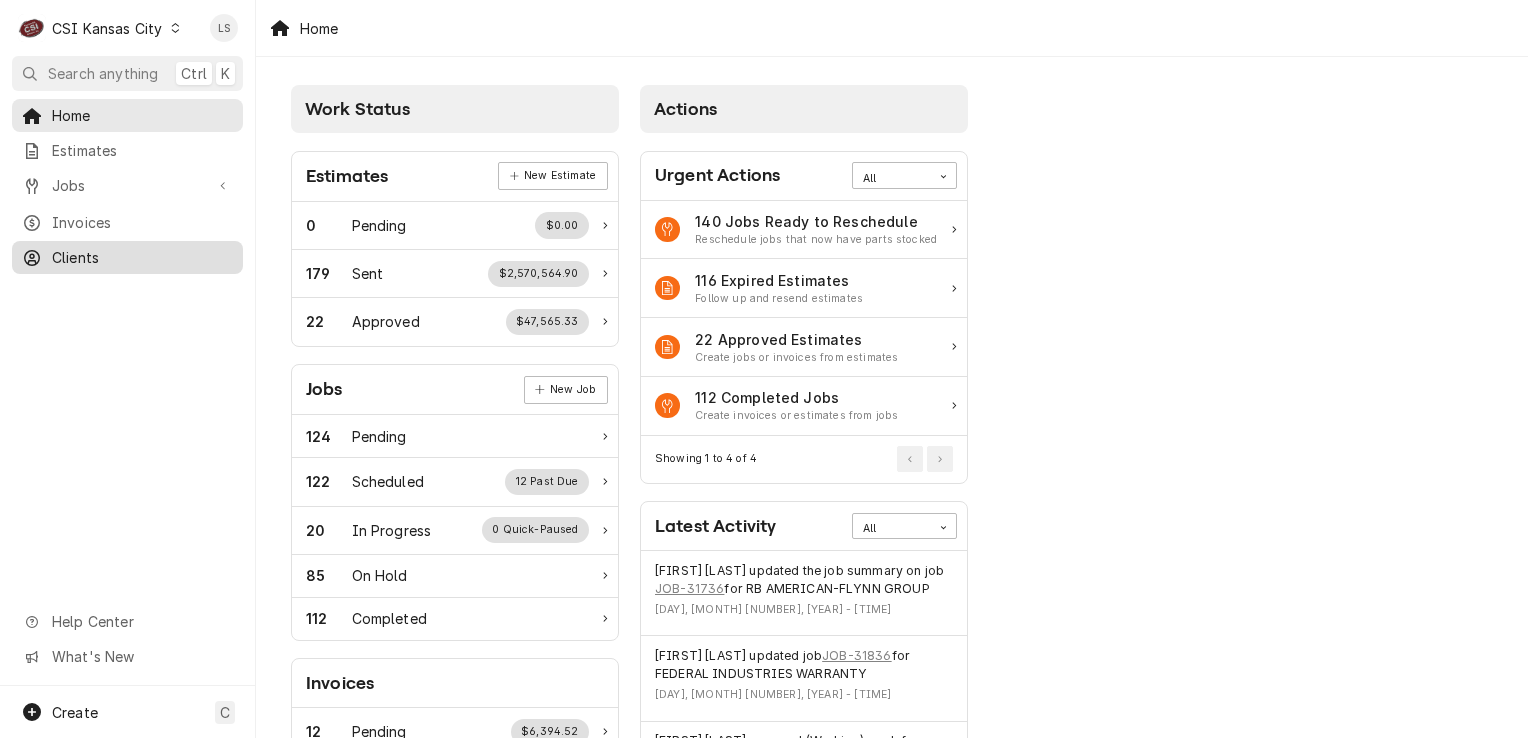 click on "Clients" at bounding box center (142, 257) 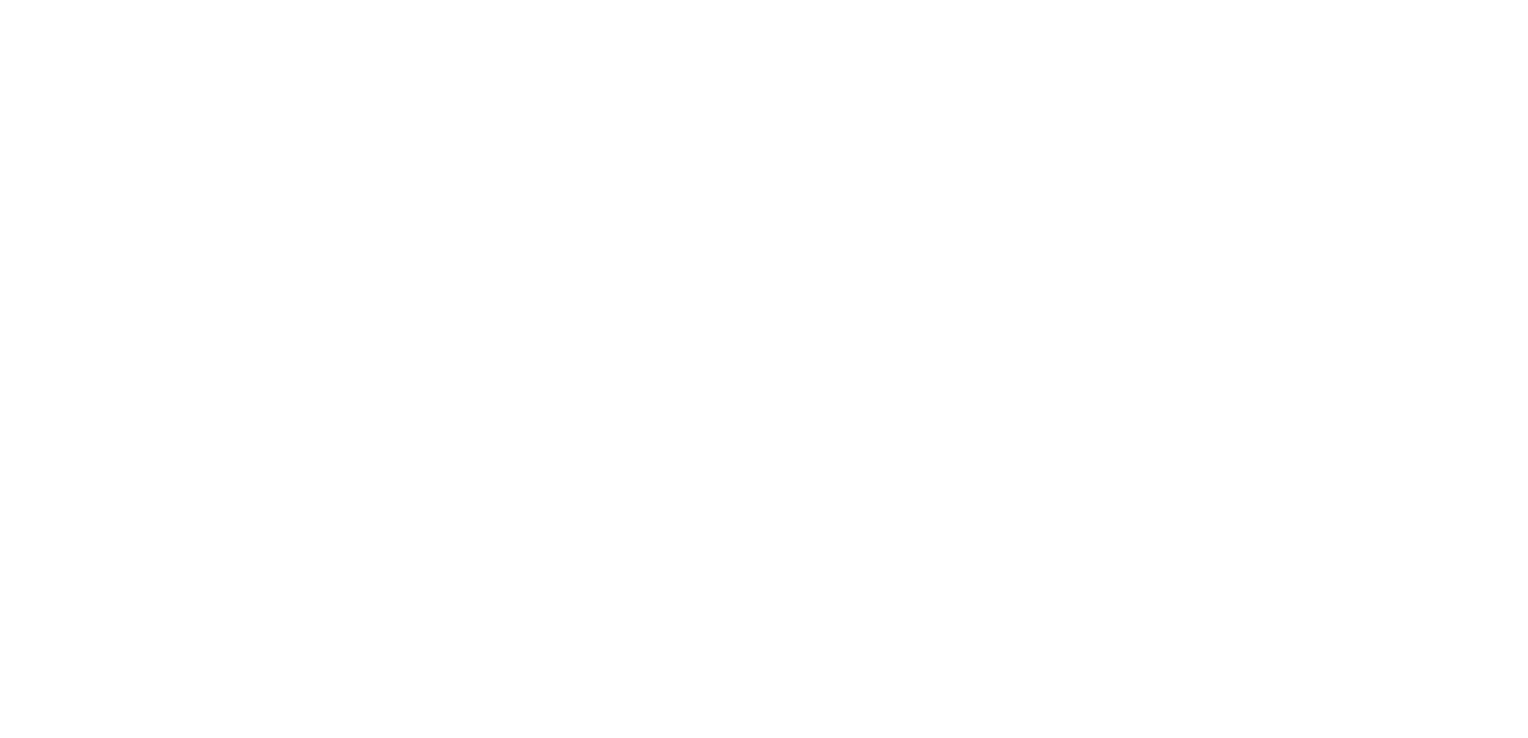scroll, scrollTop: 0, scrollLeft: 0, axis: both 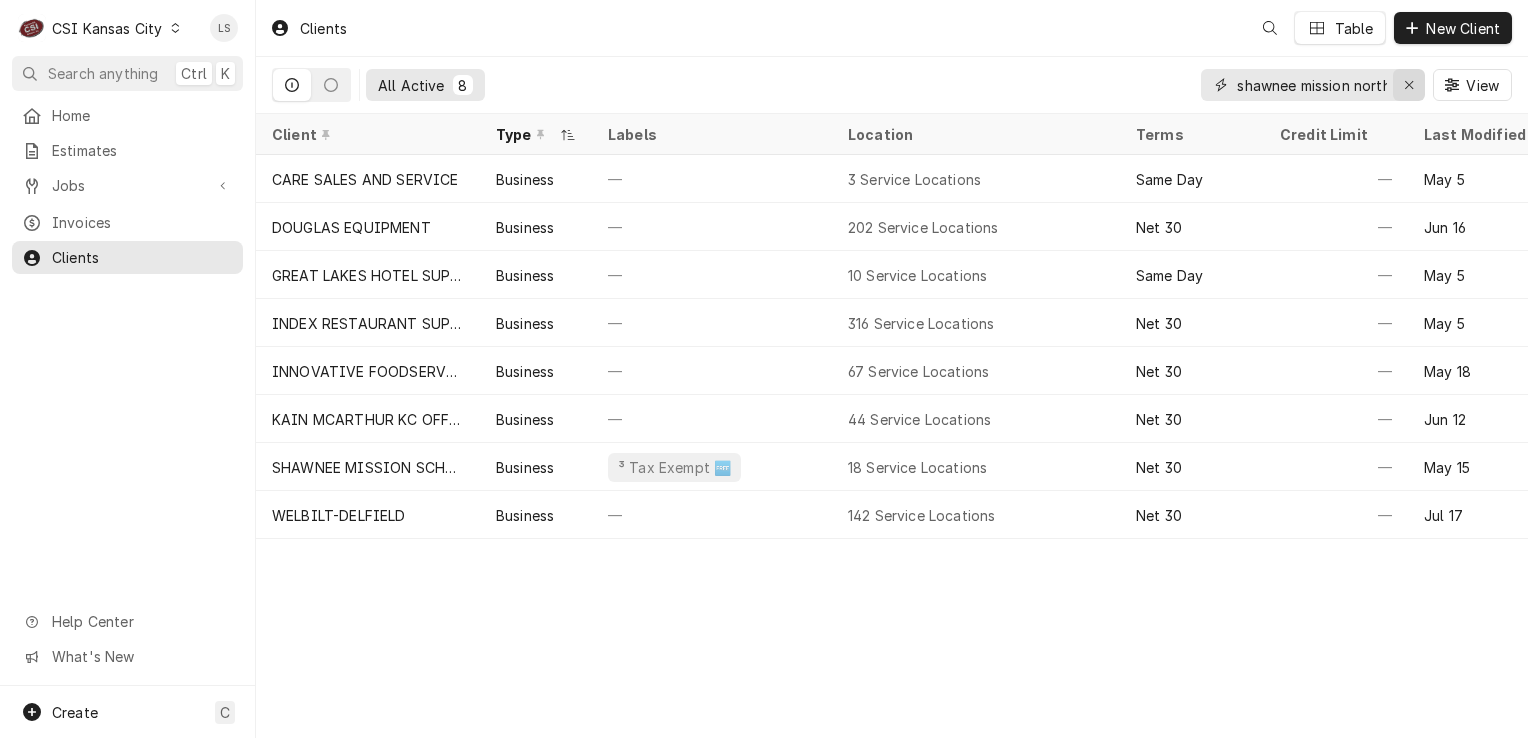 click 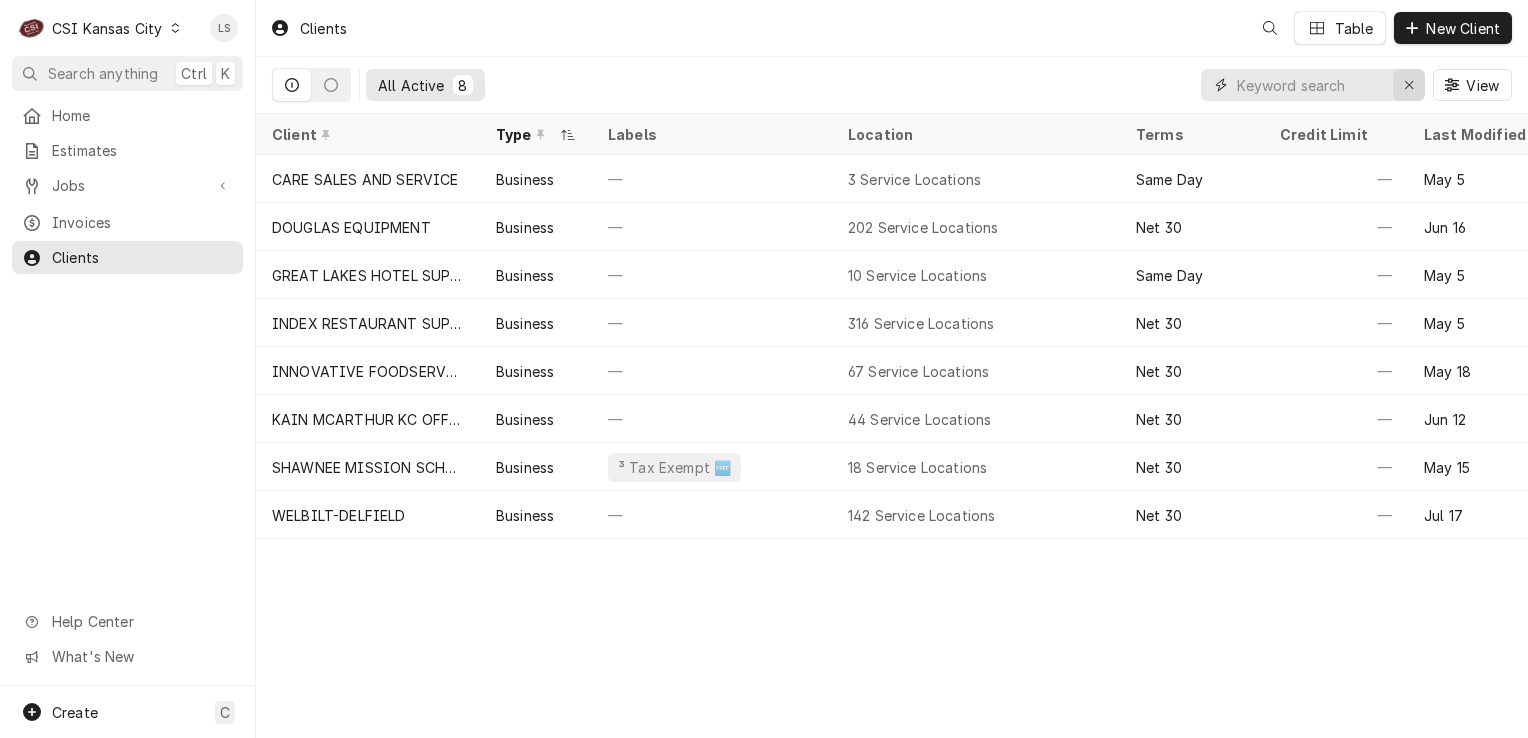 scroll, scrollTop: 0, scrollLeft: 0, axis: both 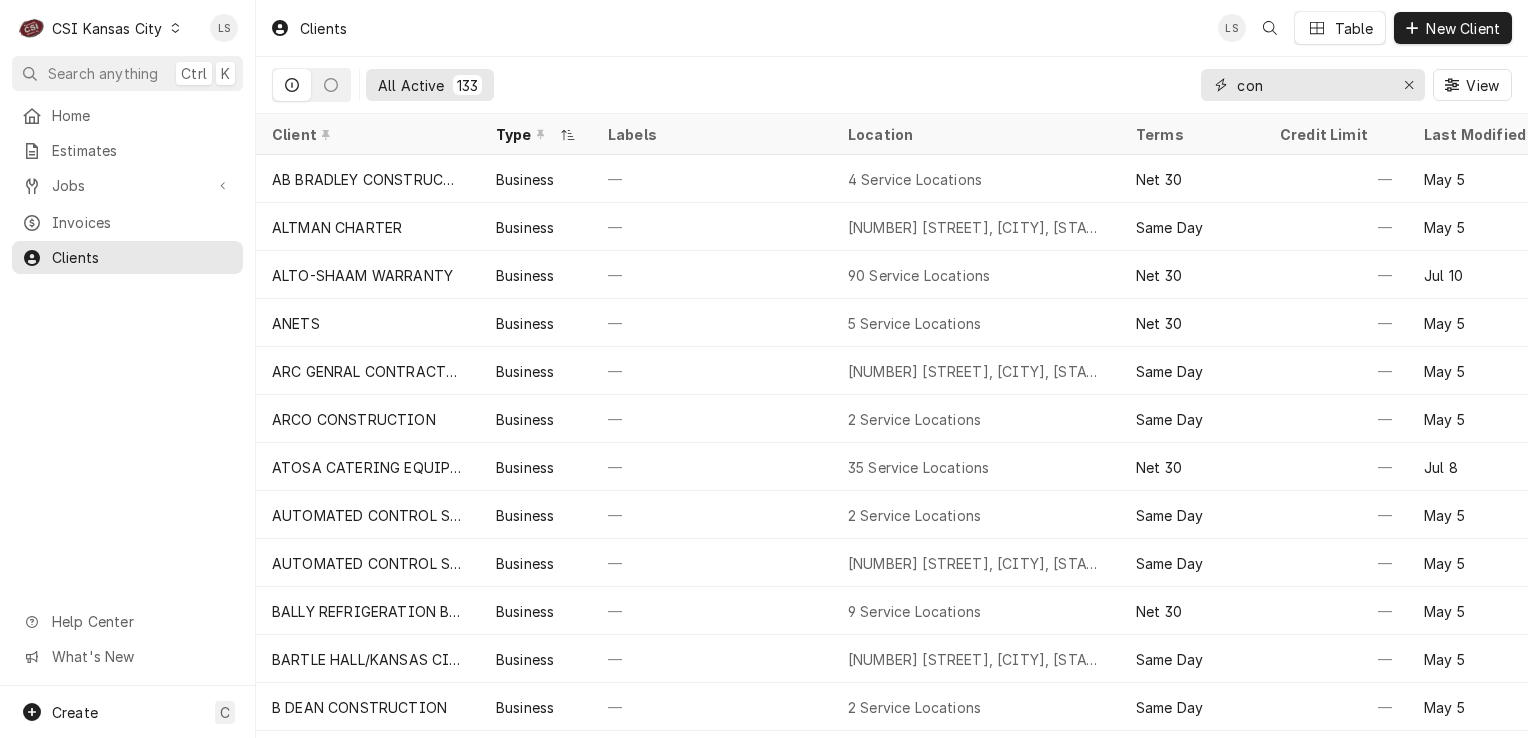 type on "con" 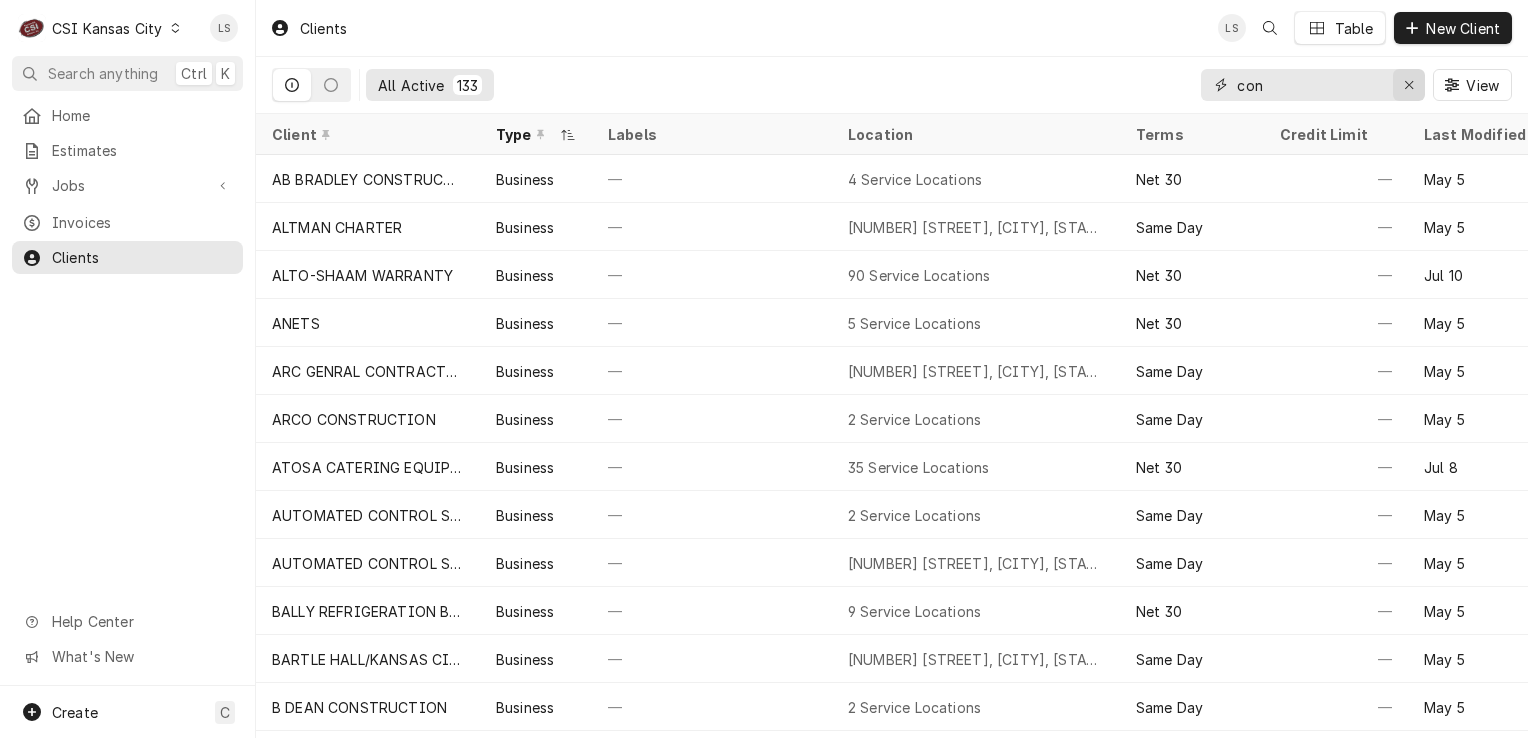 click at bounding box center [1409, 85] 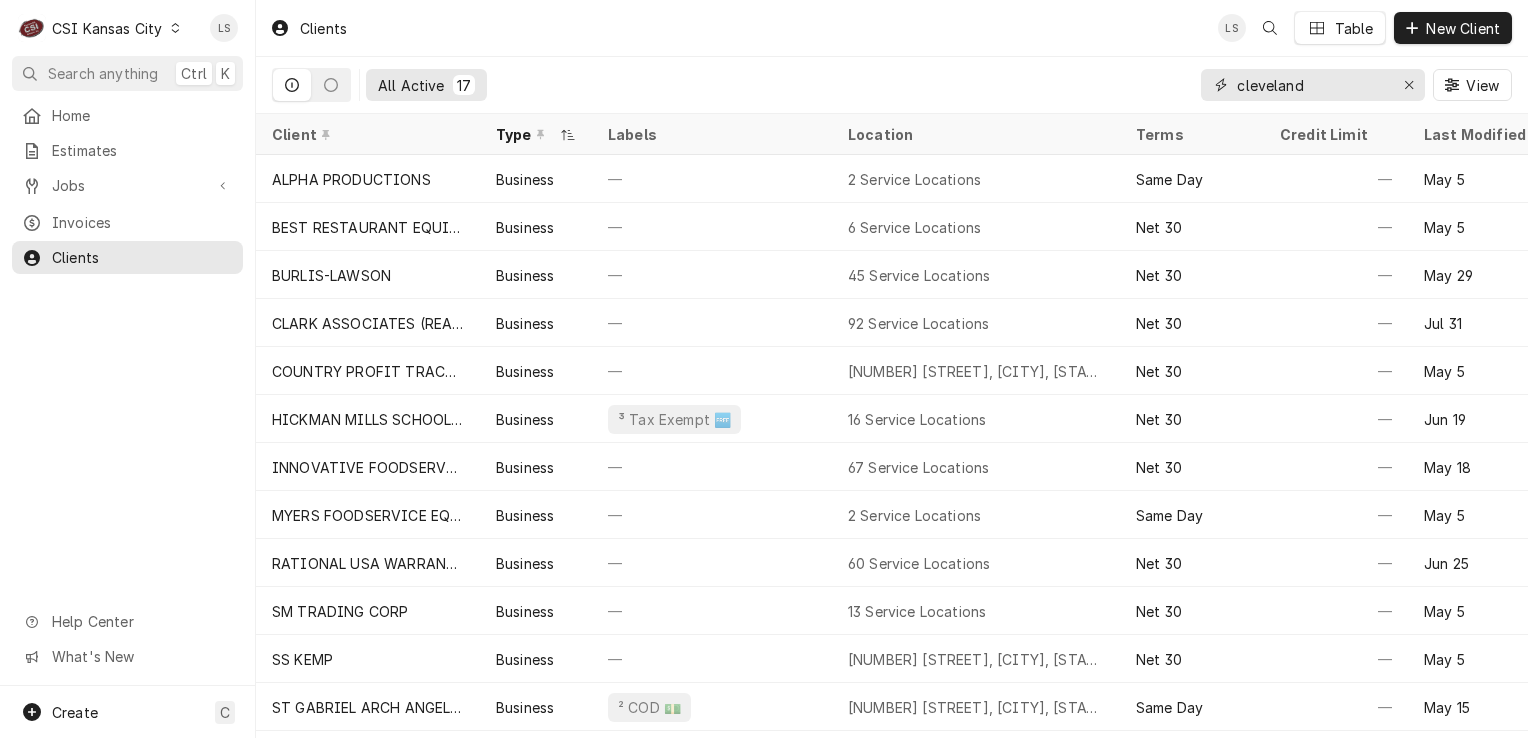 type on "[CITY]" 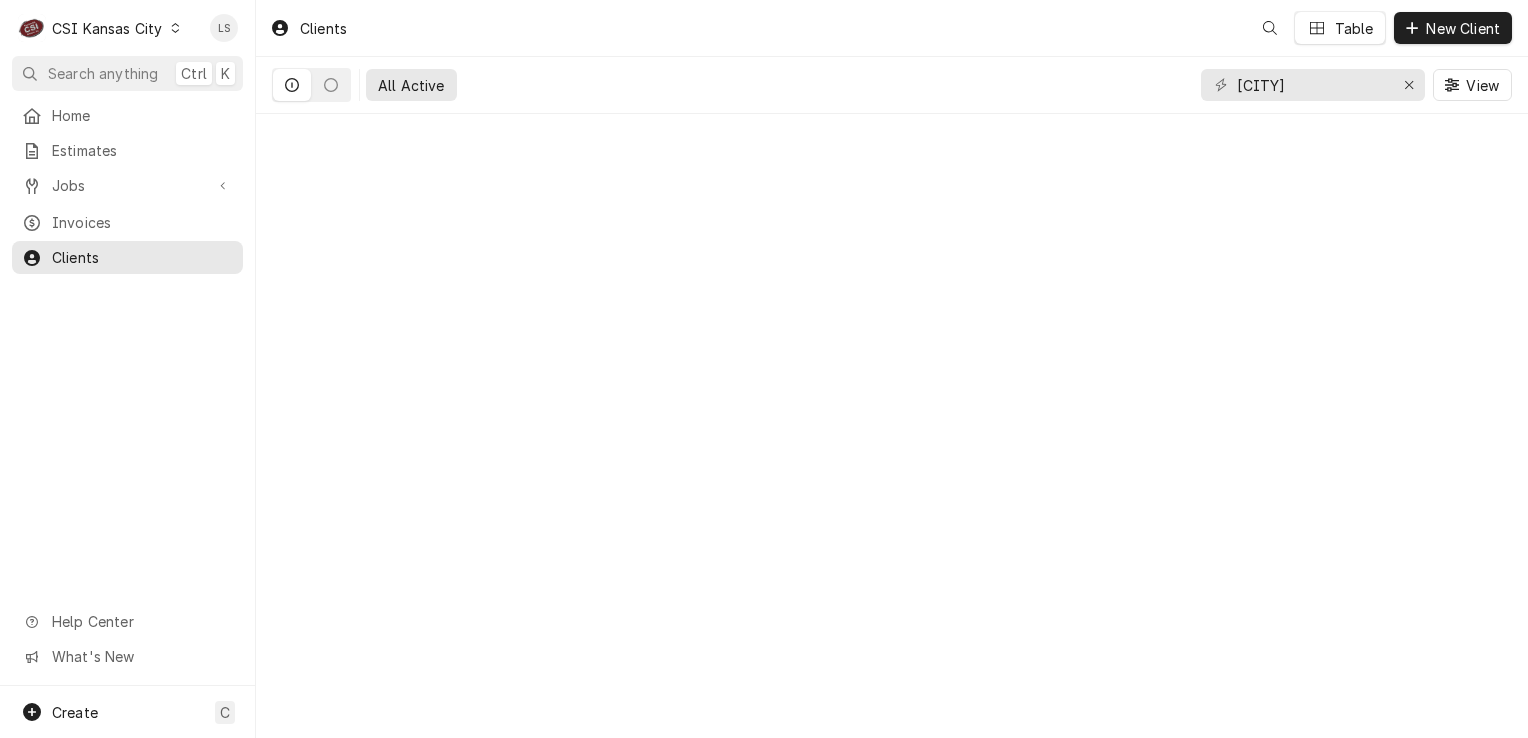 scroll, scrollTop: 0, scrollLeft: 0, axis: both 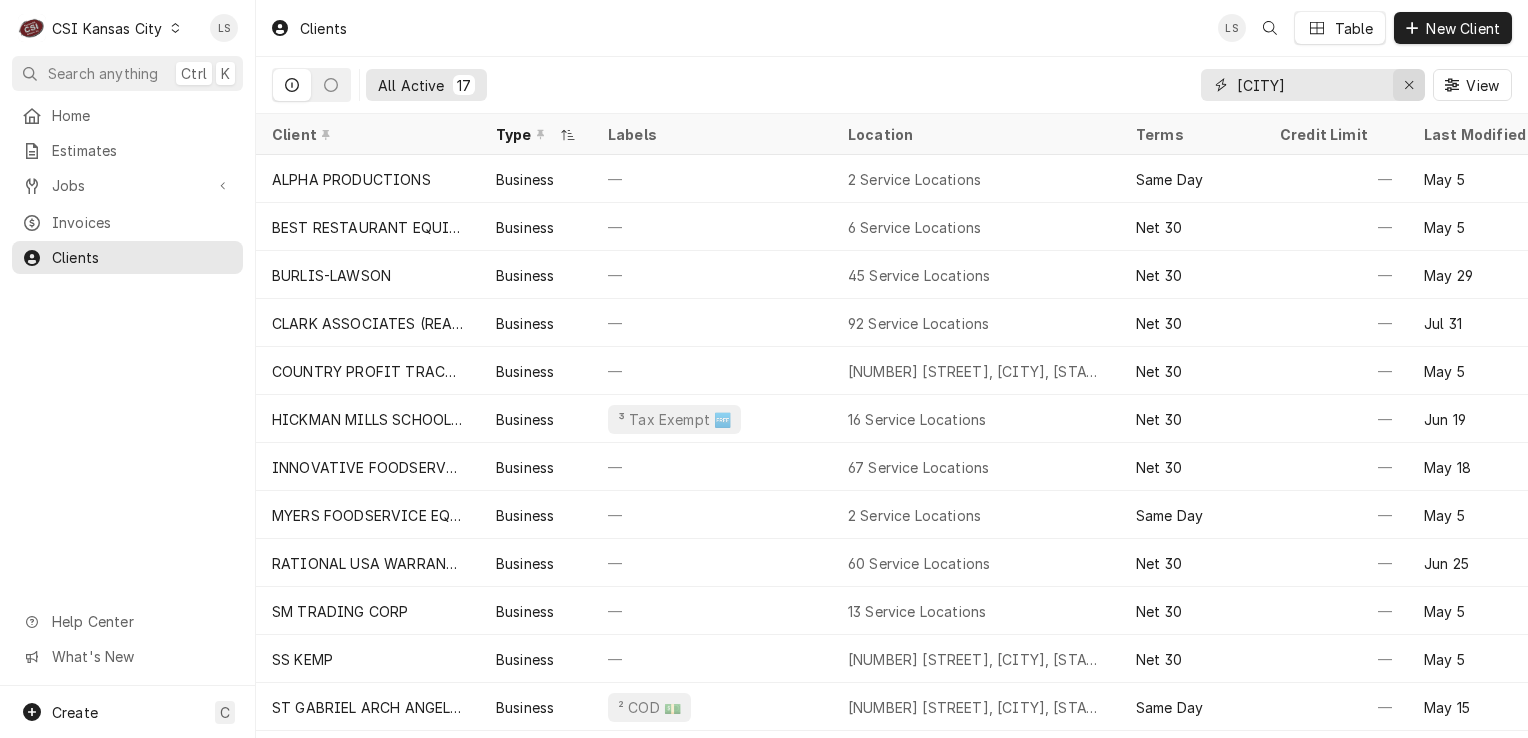click 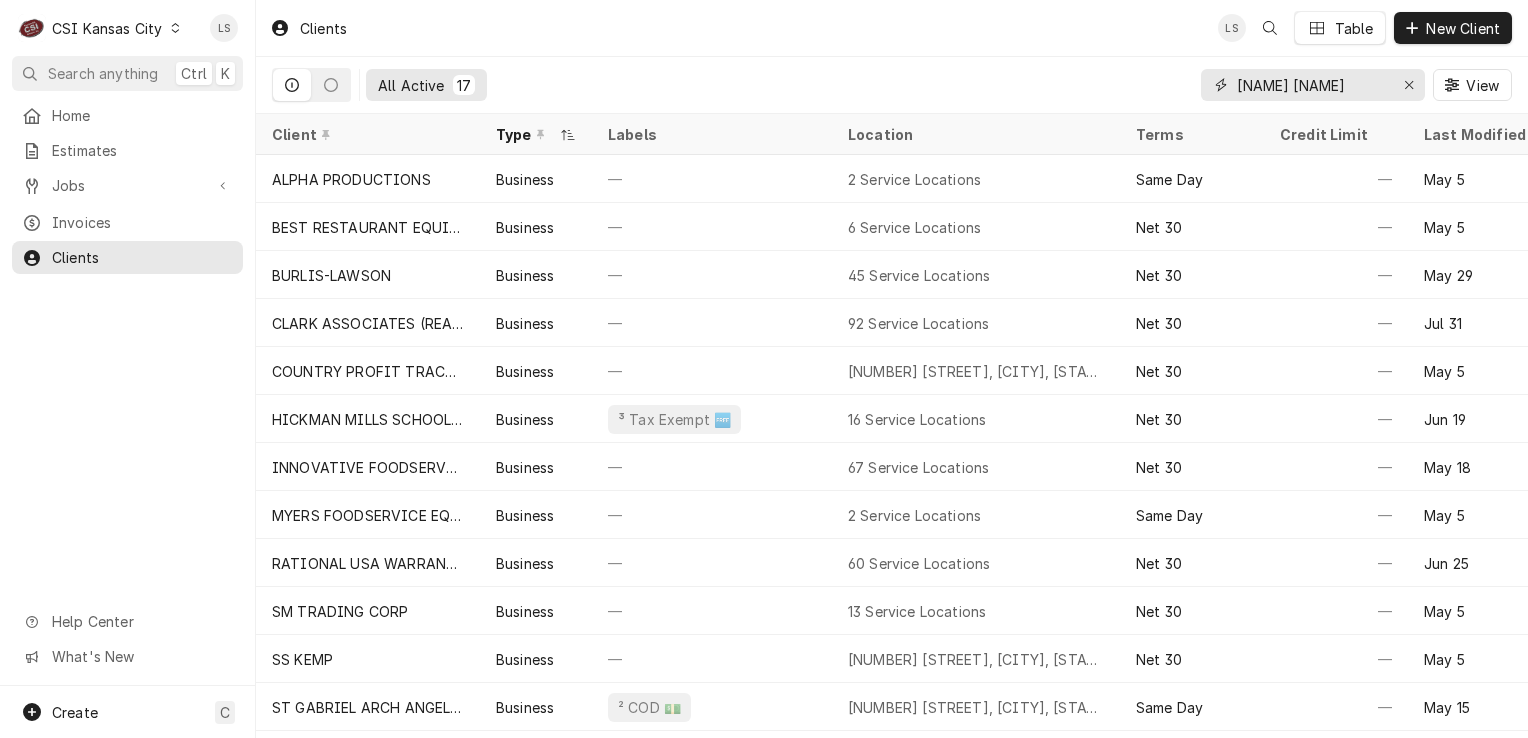 scroll, scrollTop: 0, scrollLeft: 17, axis: horizontal 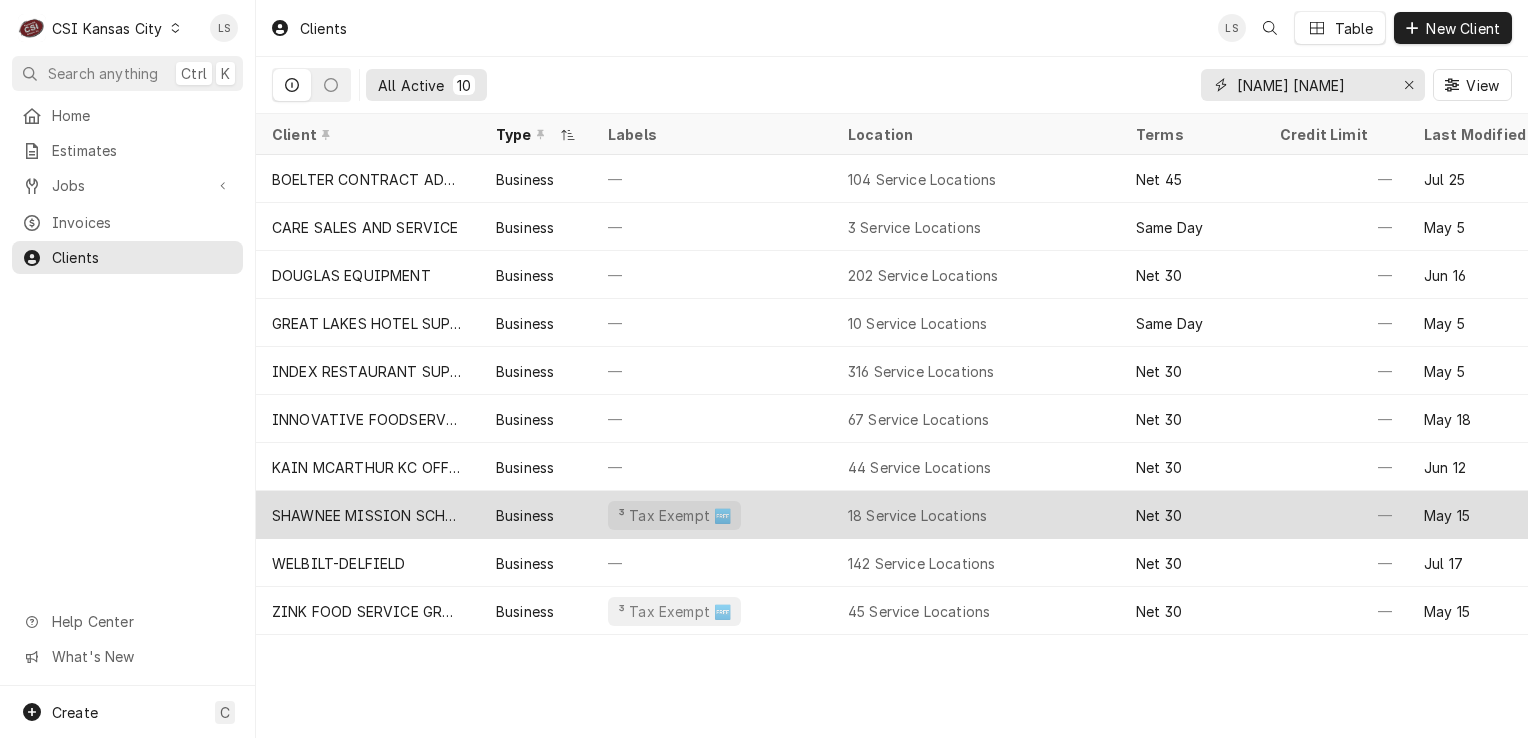 type on "[NAME] [NAME]" 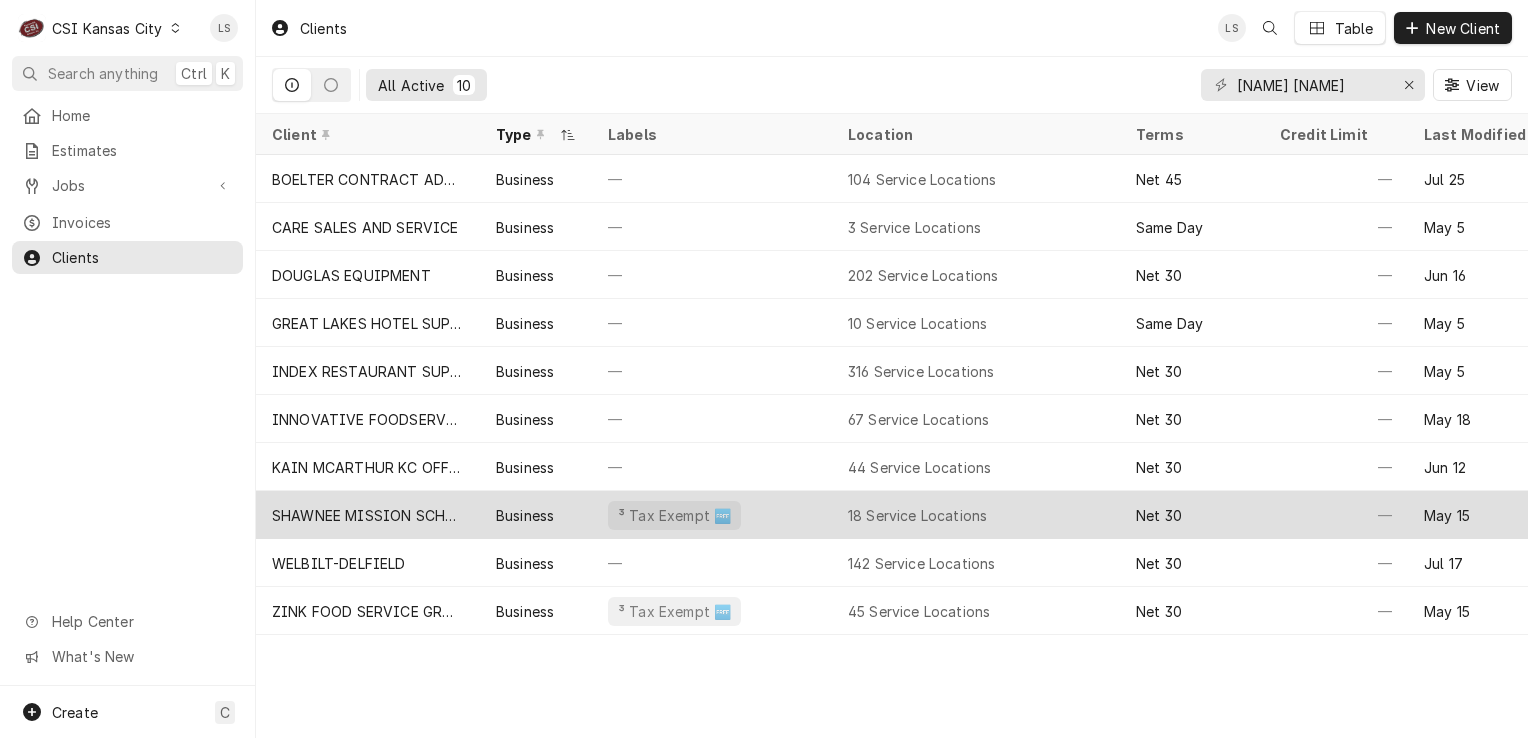 click on "³ Tax Exempt 🆓" at bounding box center [712, 515] 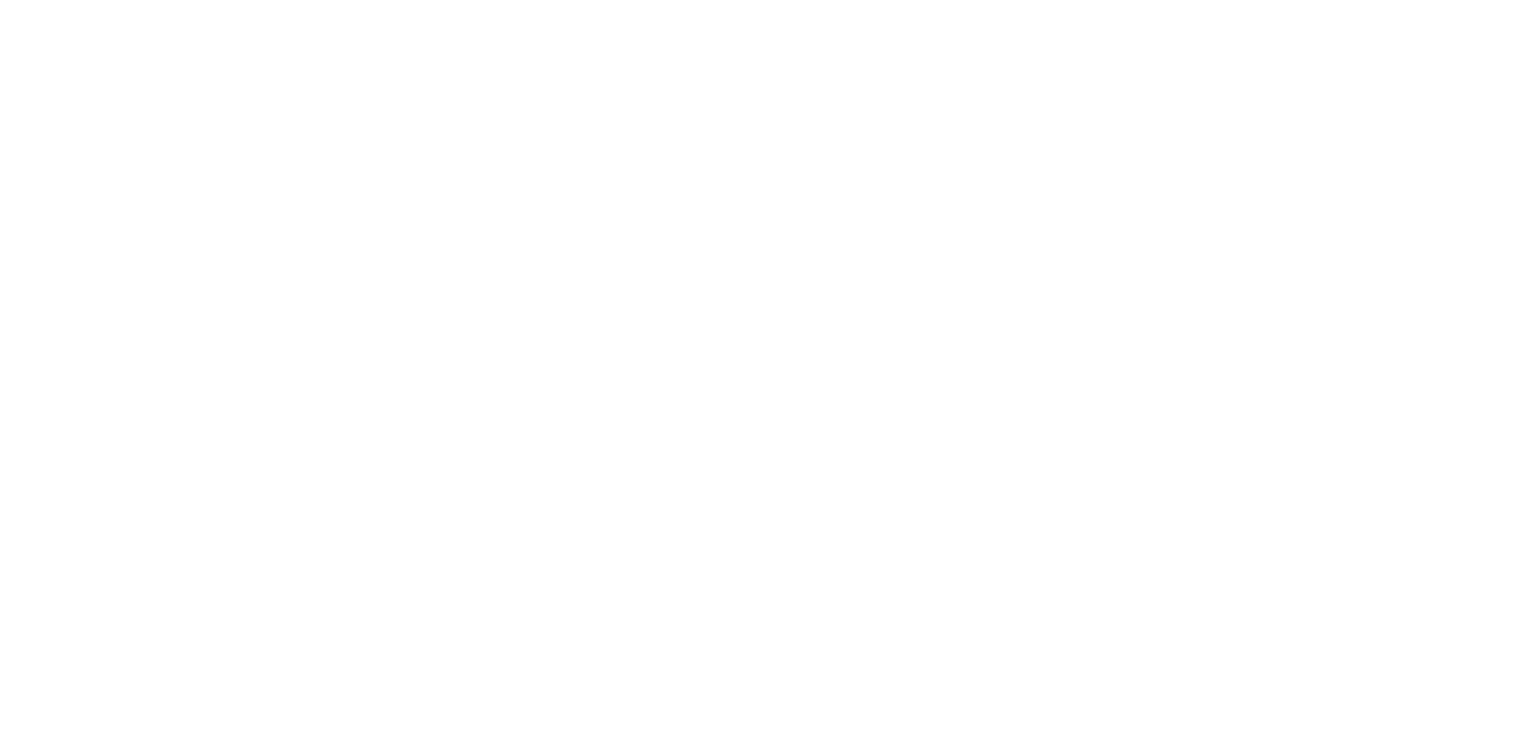 scroll, scrollTop: 0, scrollLeft: 0, axis: both 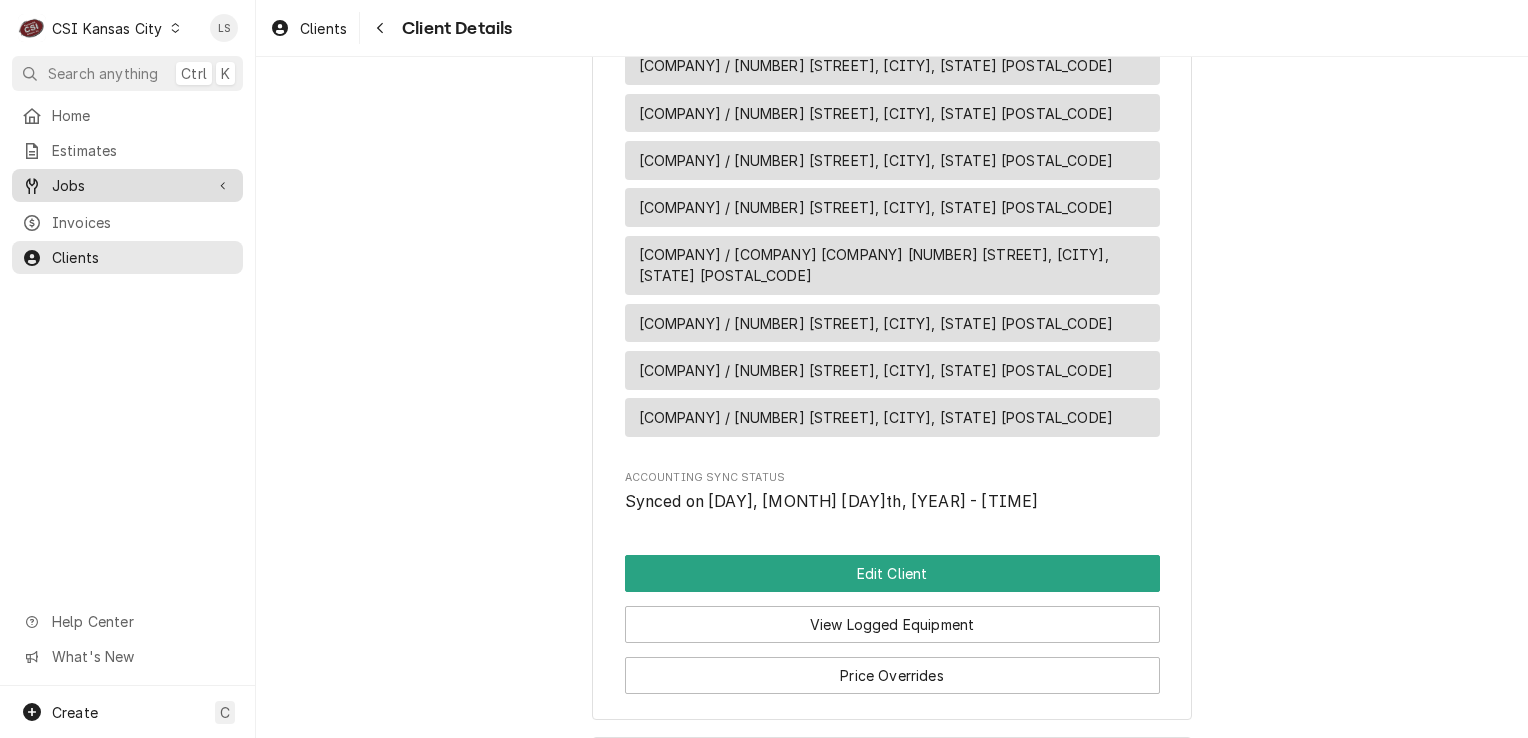 click on "Jobs" at bounding box center [127, 185] 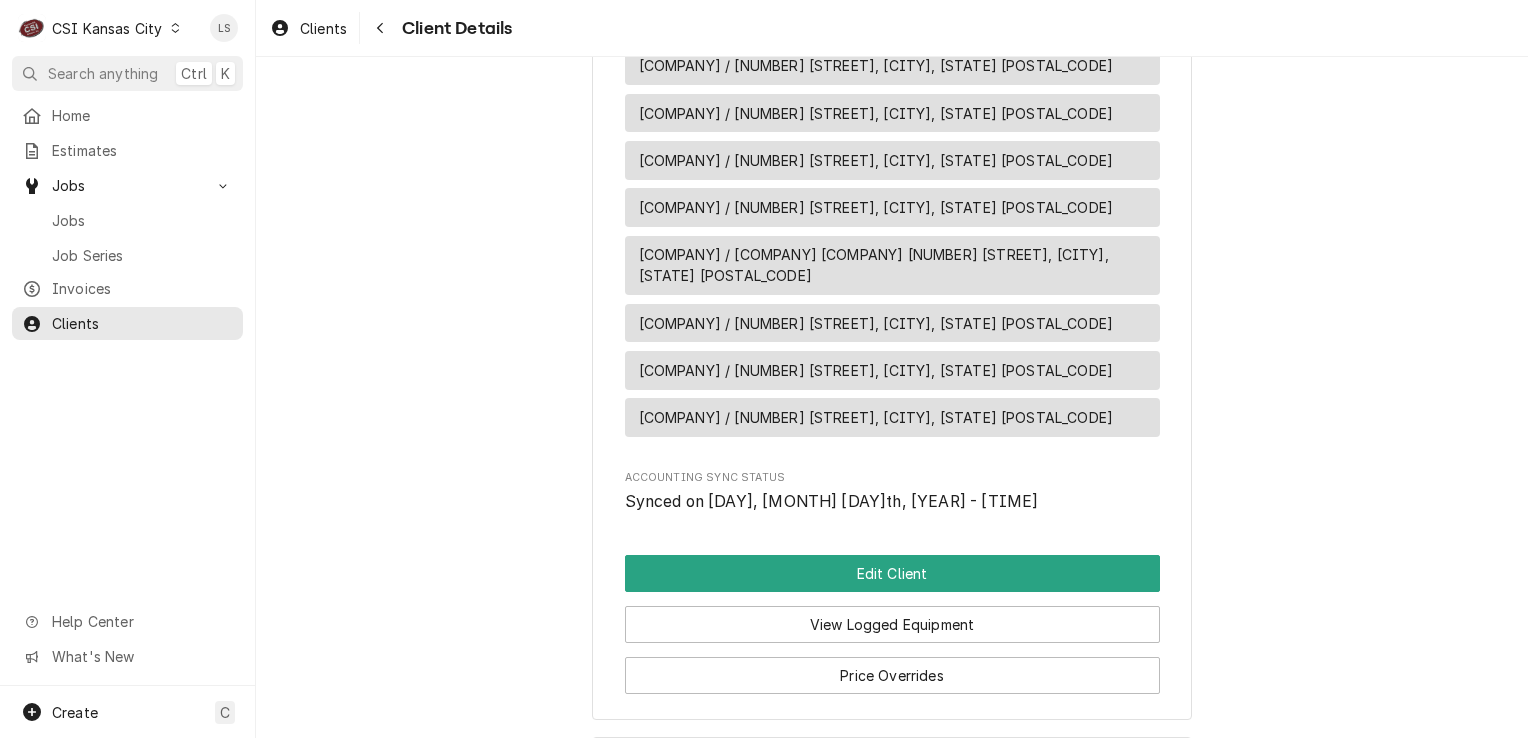 drag, startPoint x: 103, startPoint y: 218, endPoint x: 289, endPoint y: 205, distance: 186.45375 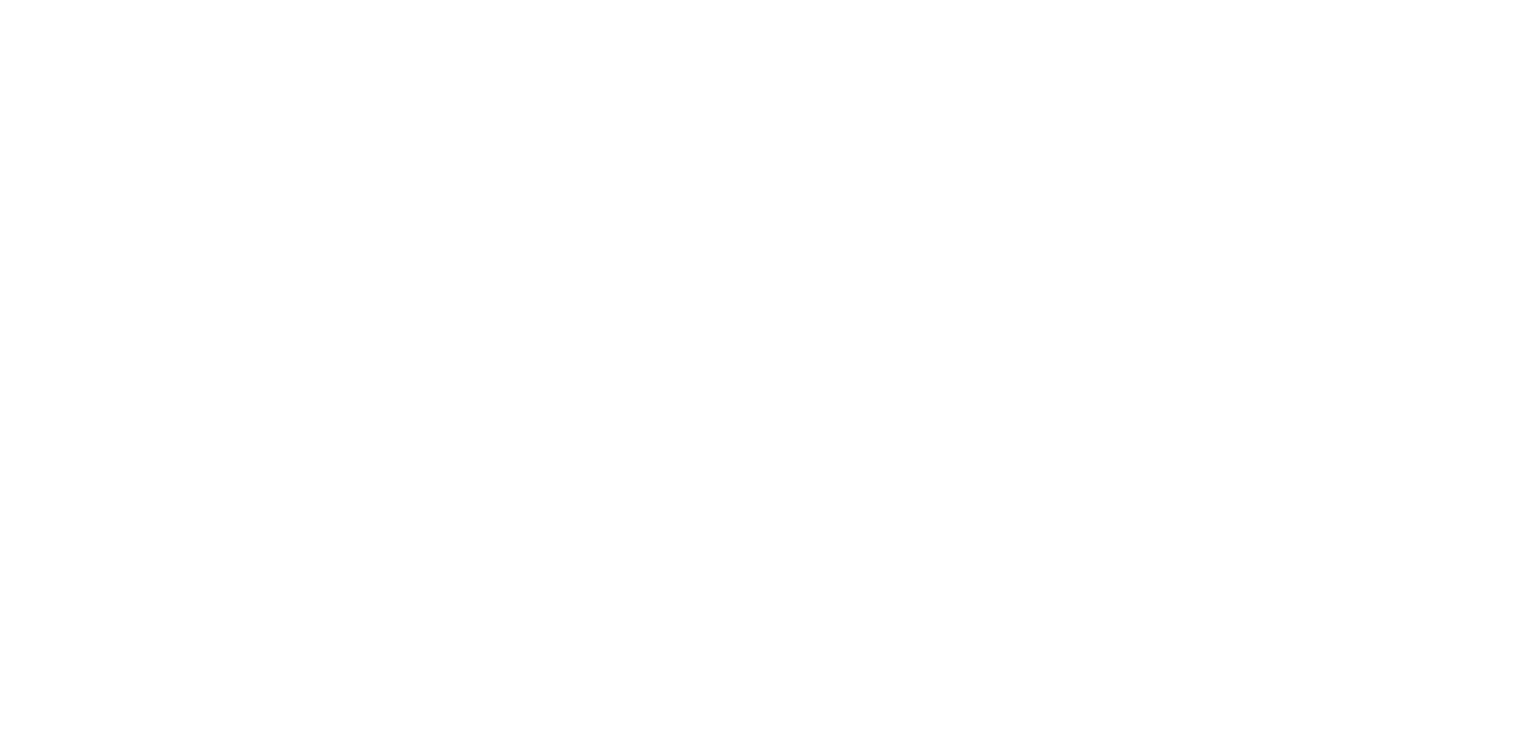scroll, scrollTop: 0, scrollLeft: 0, axis: both 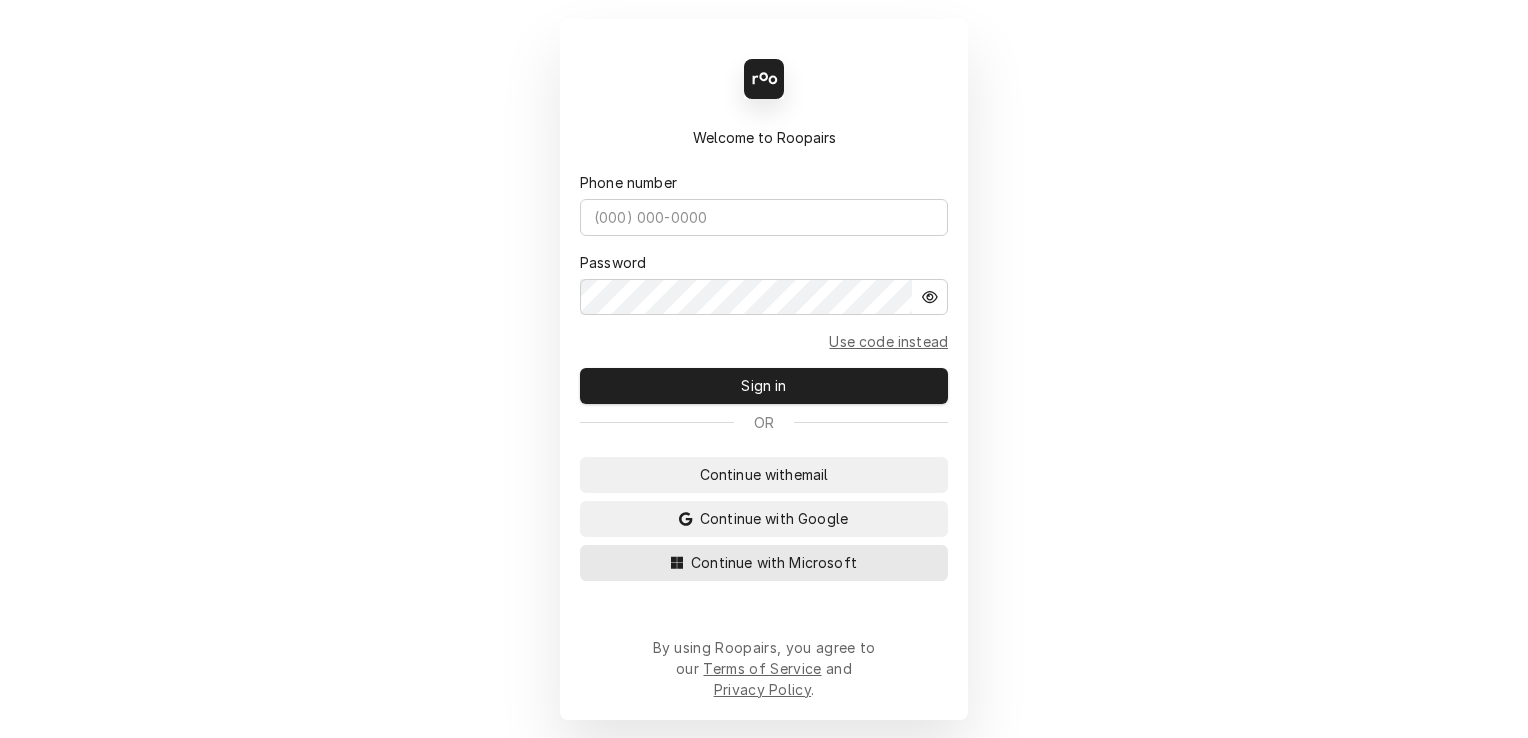 click on "Continue with Microsoft" at bounding box center [774, 562] 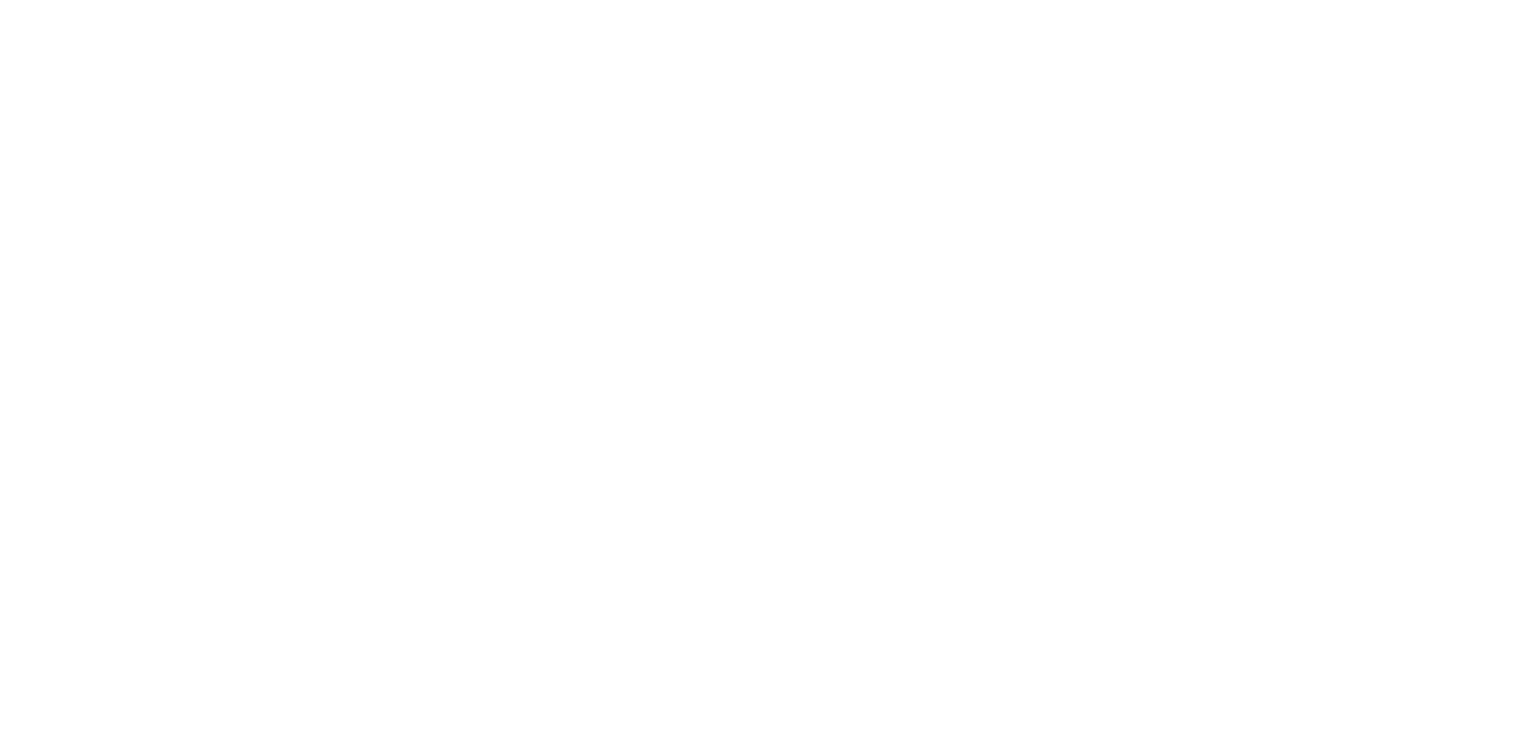 scroll, scrollTop: 0, scrollLeft: 0, axis: both 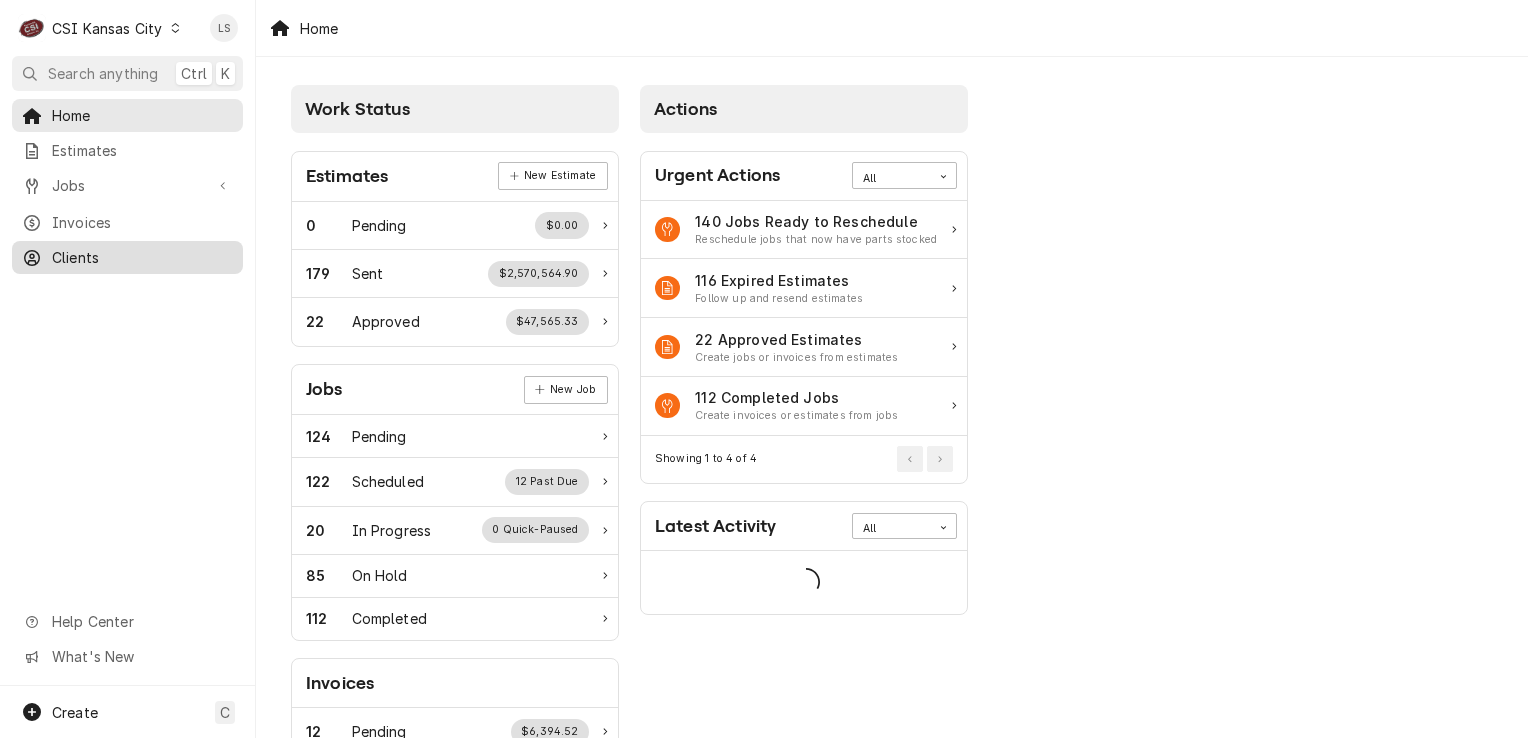 click on "Clients" at bounding box center [142, 257] 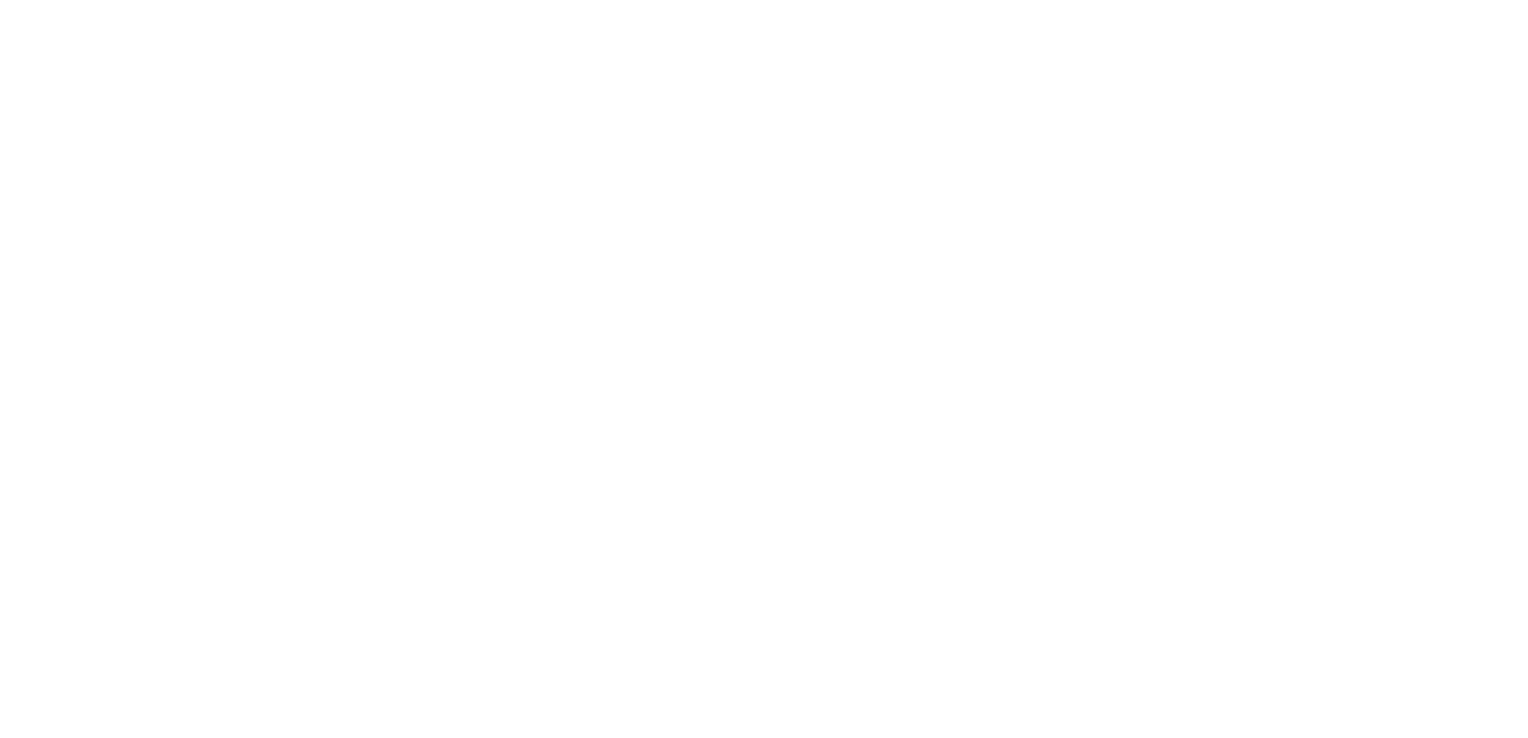 scroll, scrollTop: 0, scrollLeft: 0, axis: both 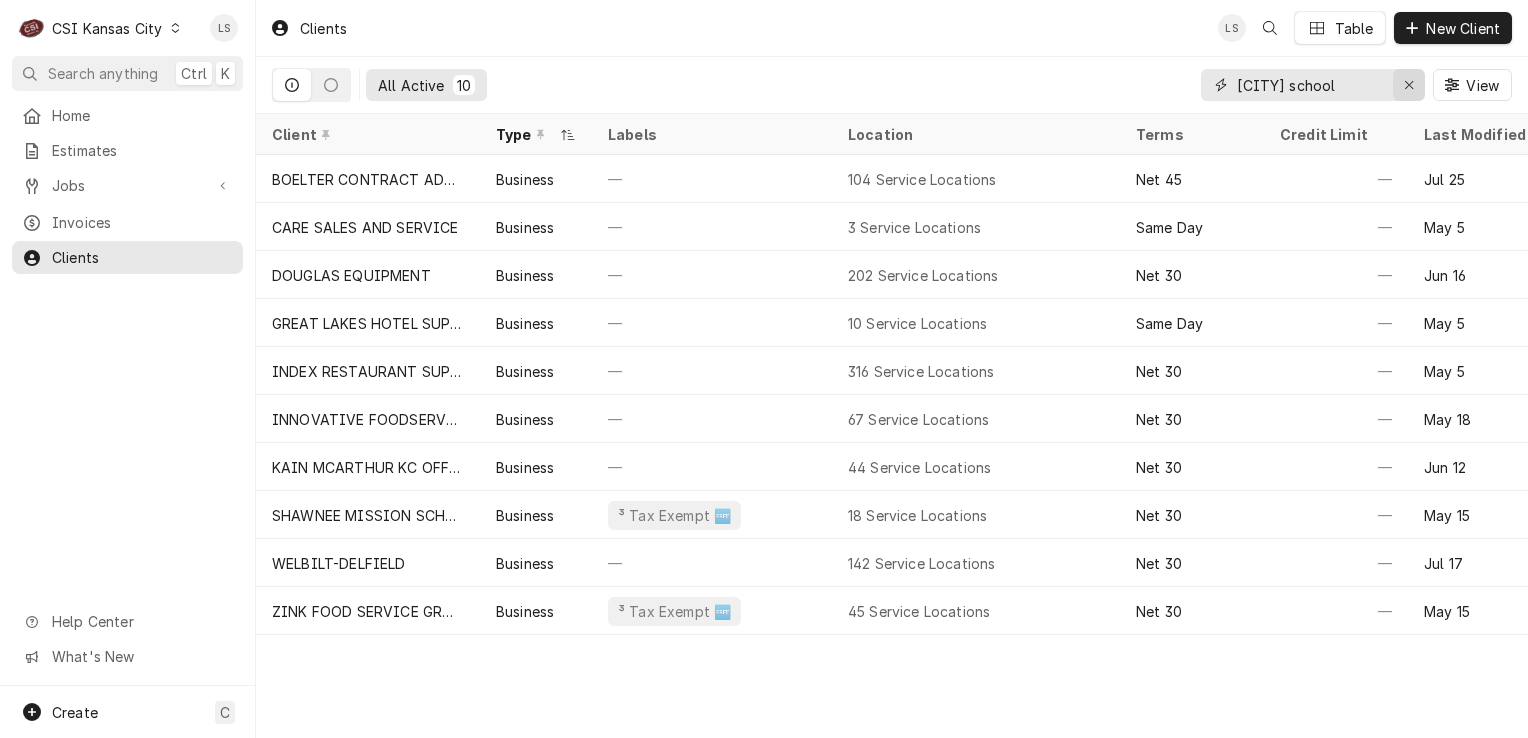 click 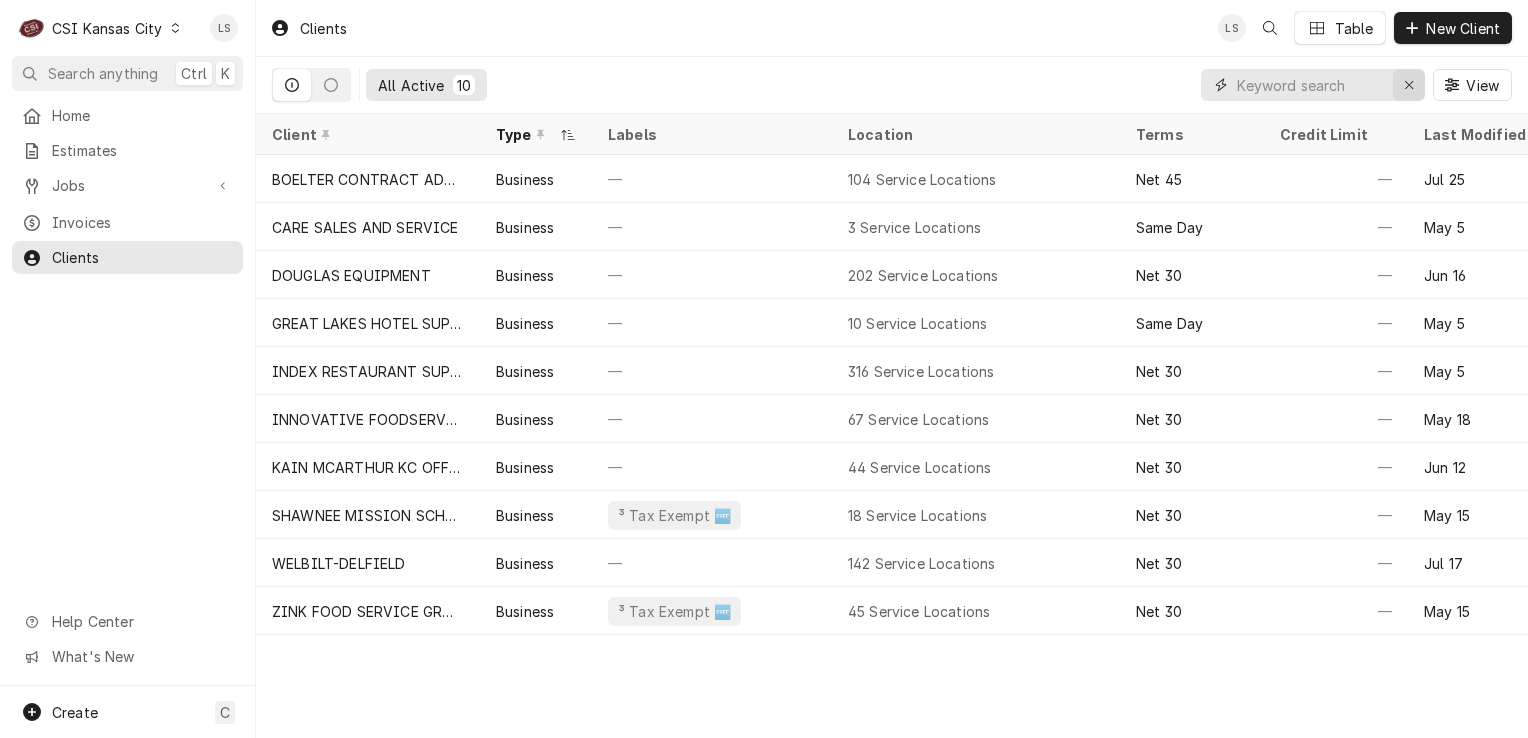 scroll, scrollTop: 0, scrollLeft: 0, axis: both 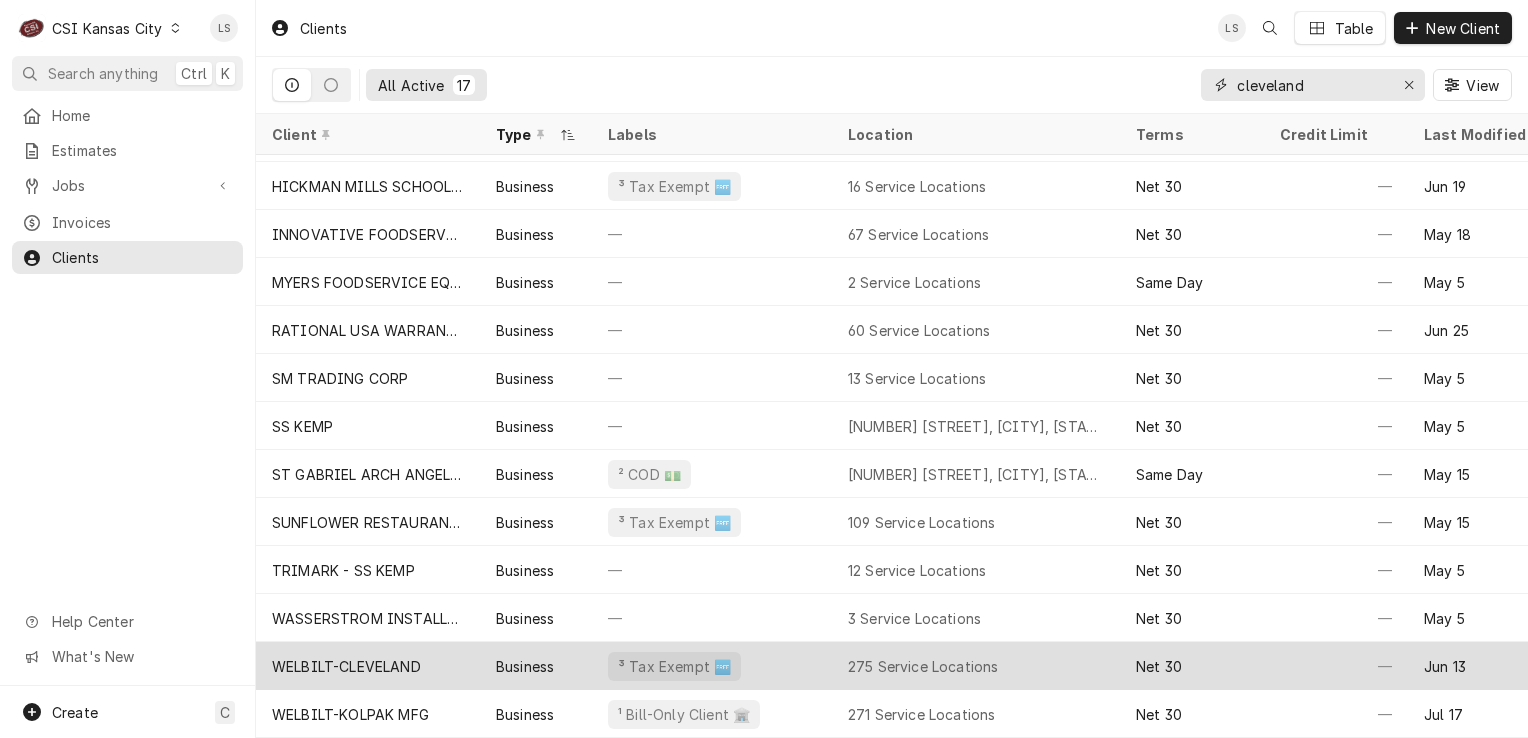 type on "cleveland" 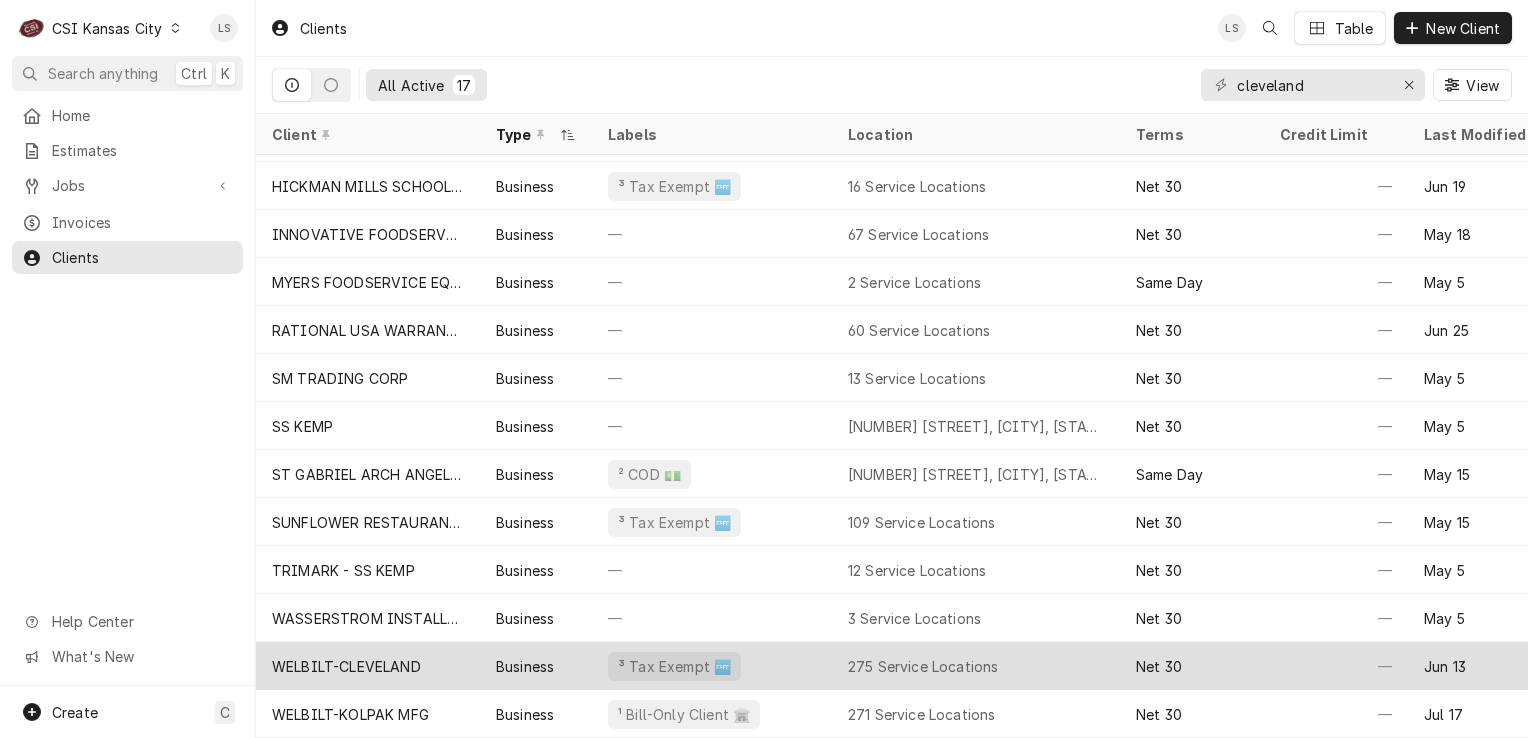click on "WELBILT-CLEVELAND" at bounding box center [346, 666] 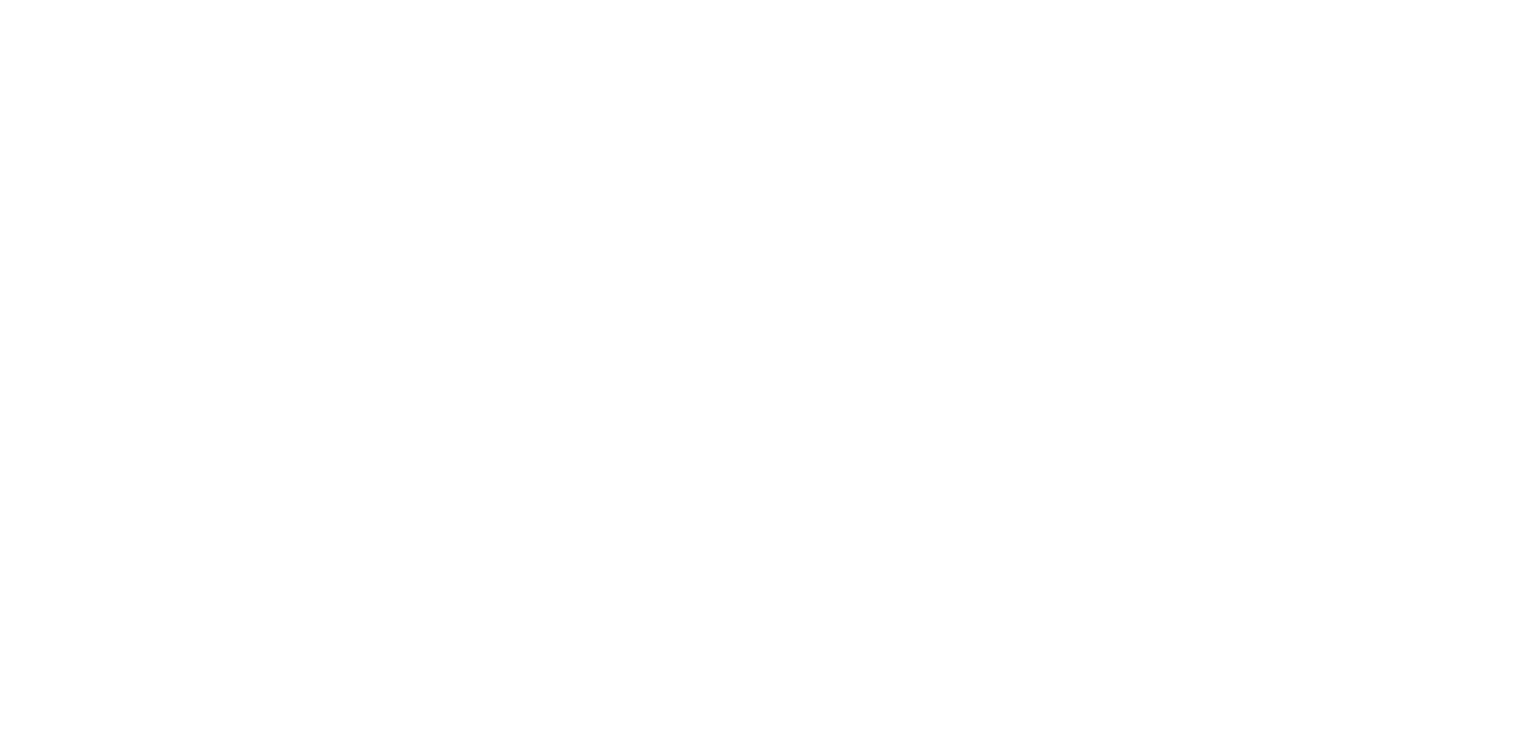 scroll, scrollTop: 0, scrollLeft: 0, axis: both 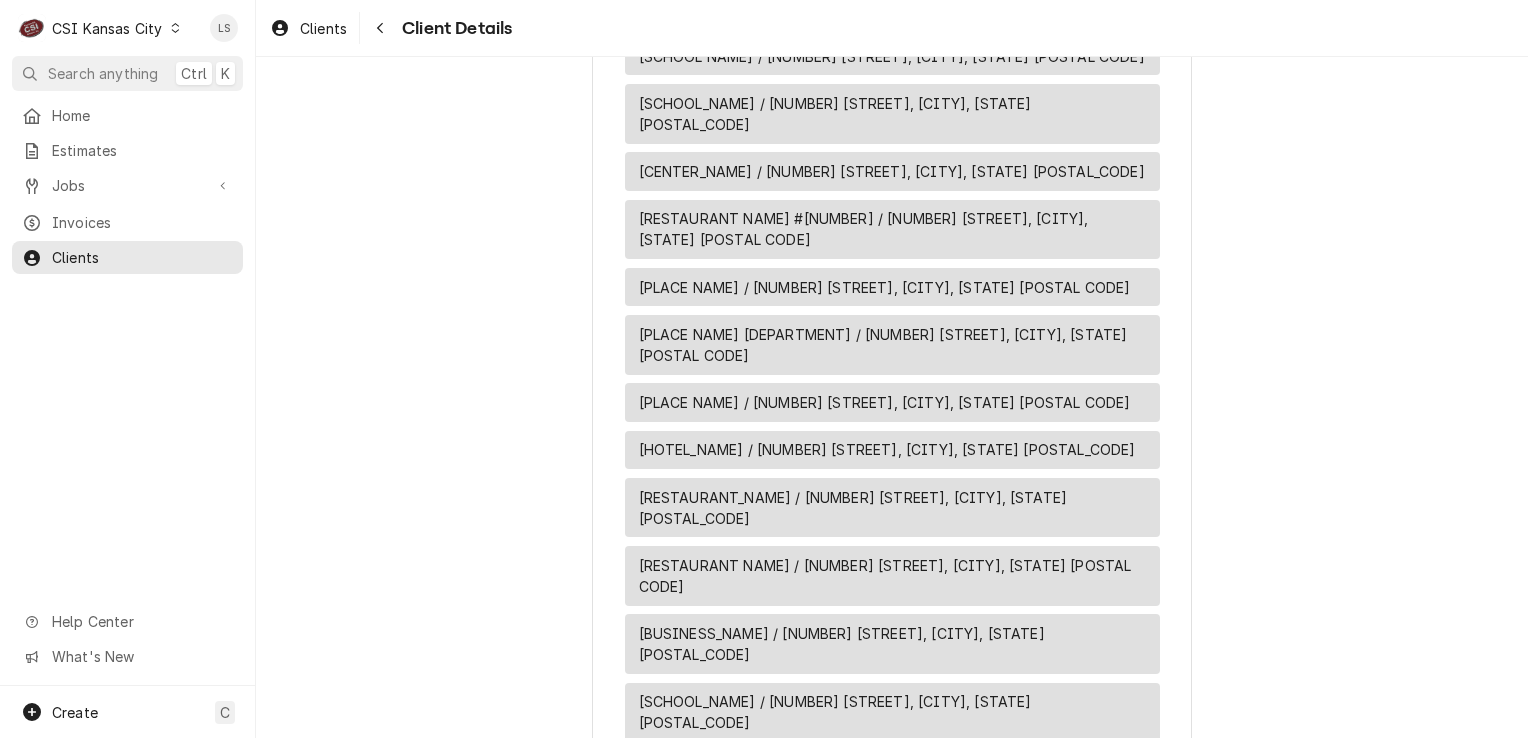click on "Edit Client" at bounding box center [892, 2737] 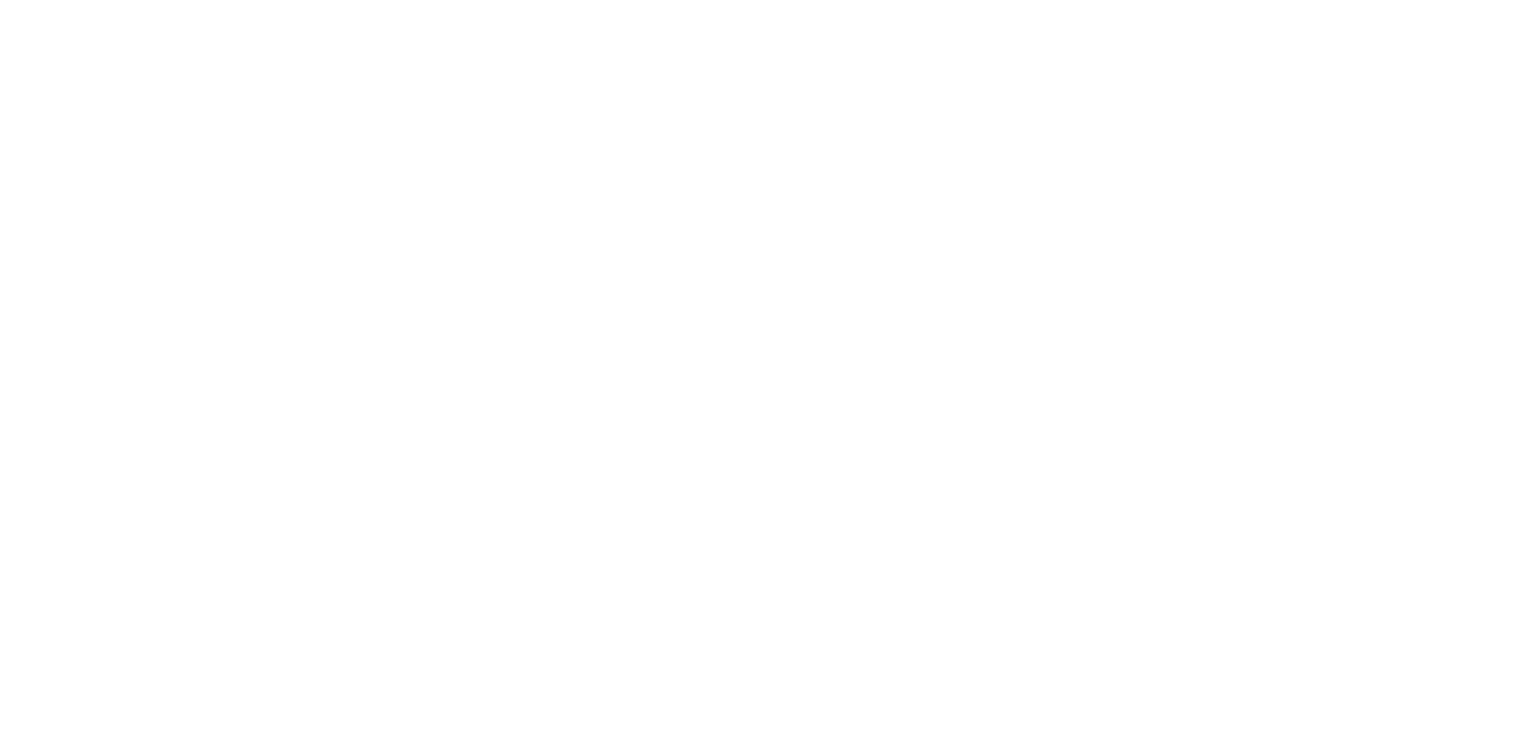 scroll, scrollTop: 0, scrollLeft: 0, axis: both 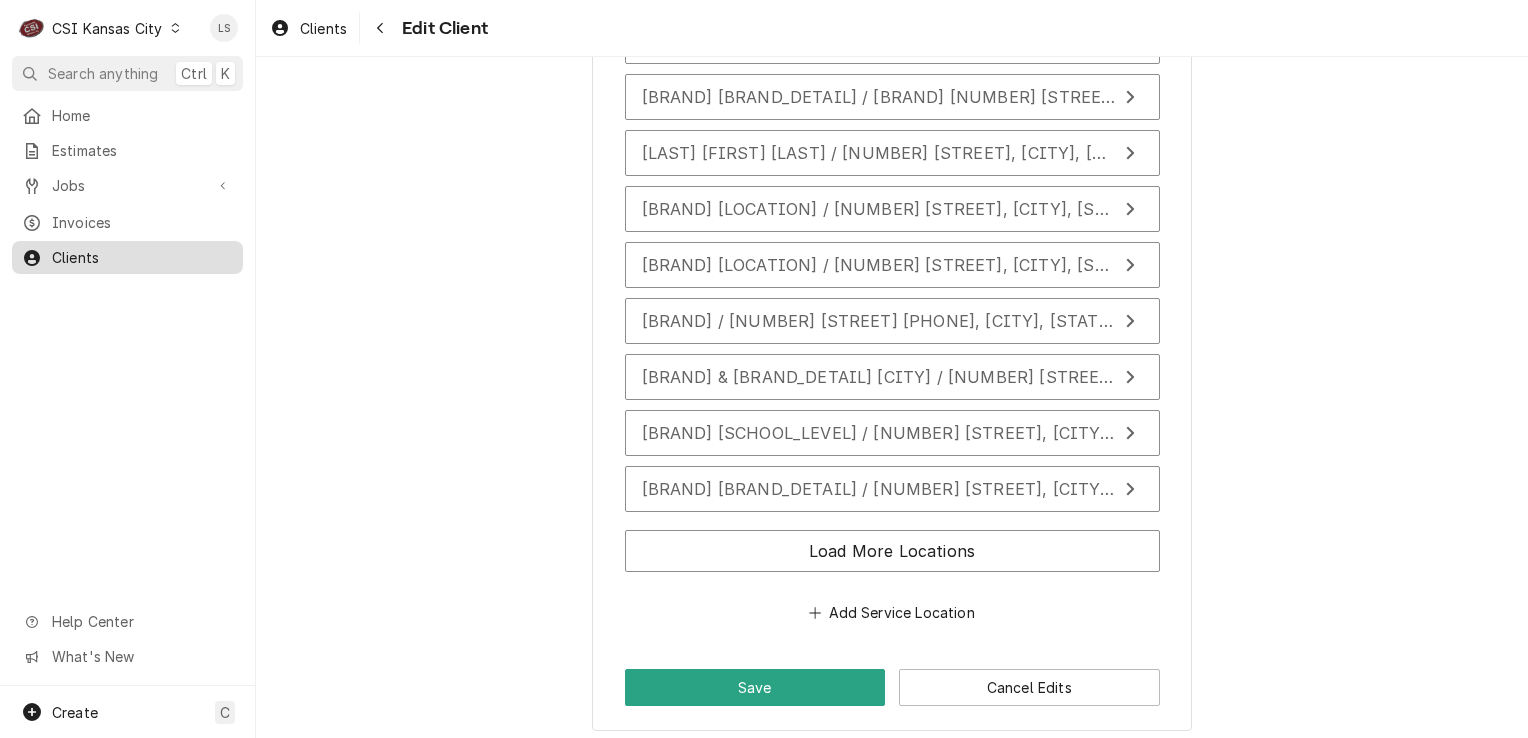 click on "Clients" at bounding box center (142, 257) 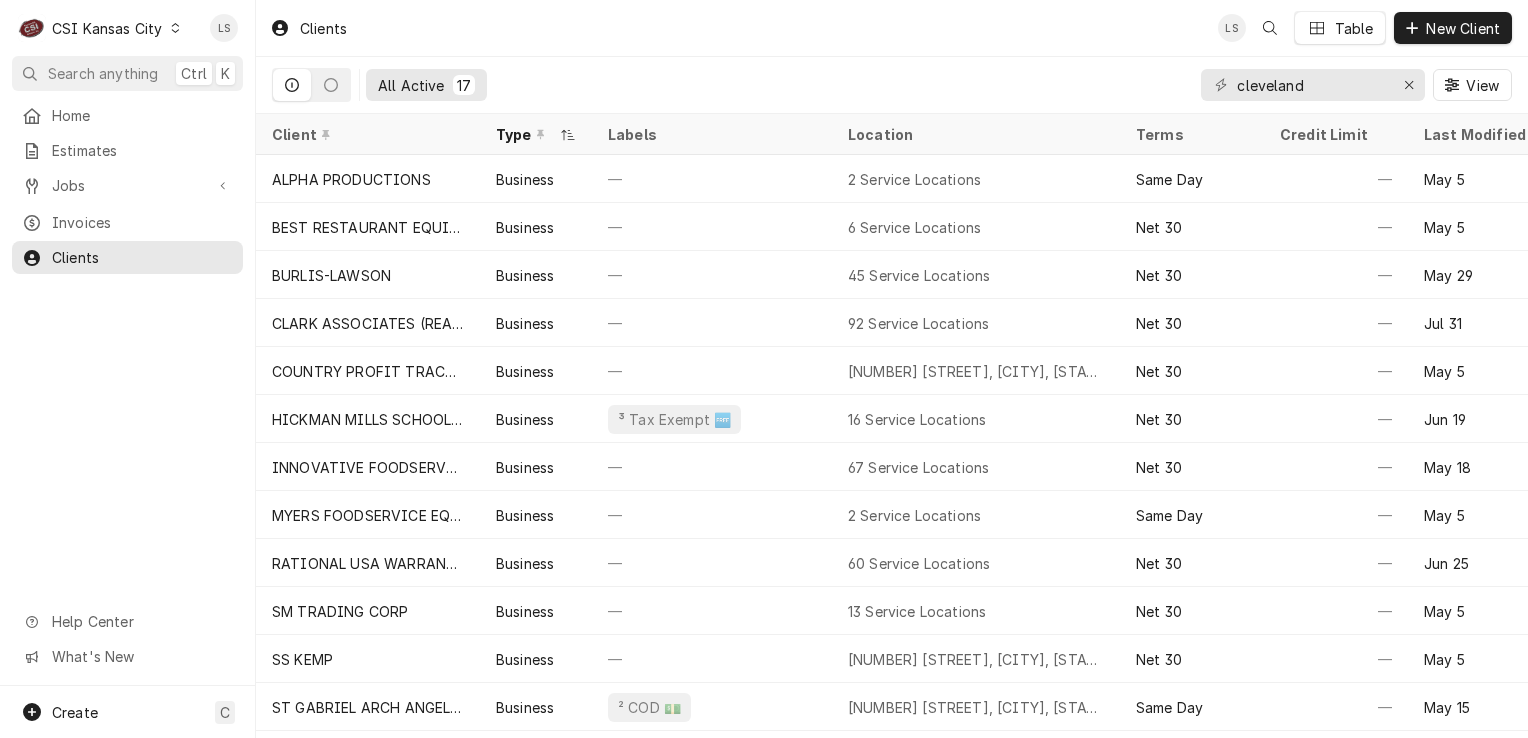 scroll, scrollTop: 0, scrollLeft: 0, axis: both 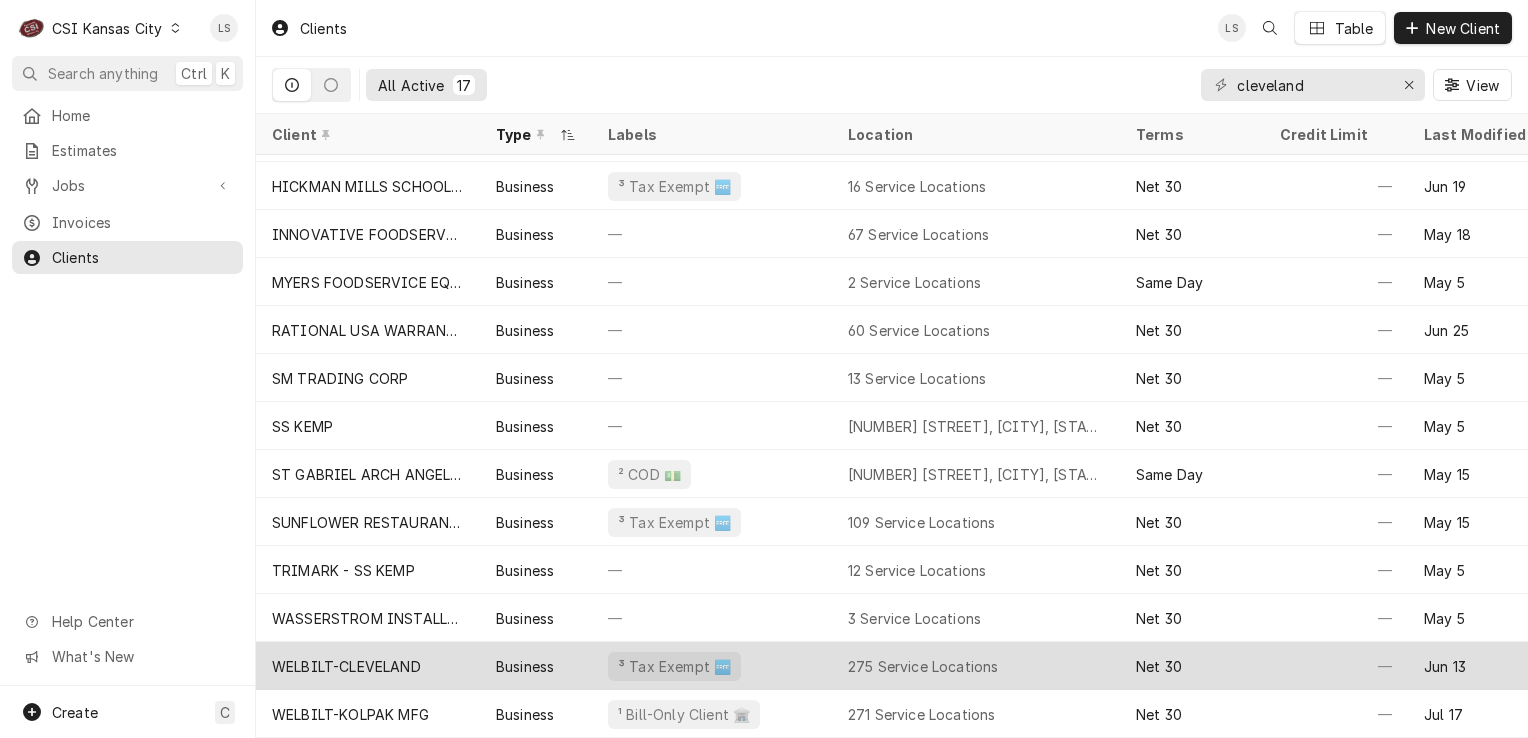click on "WELBILT-CLEVELAND" at bounding box center [346, 666] 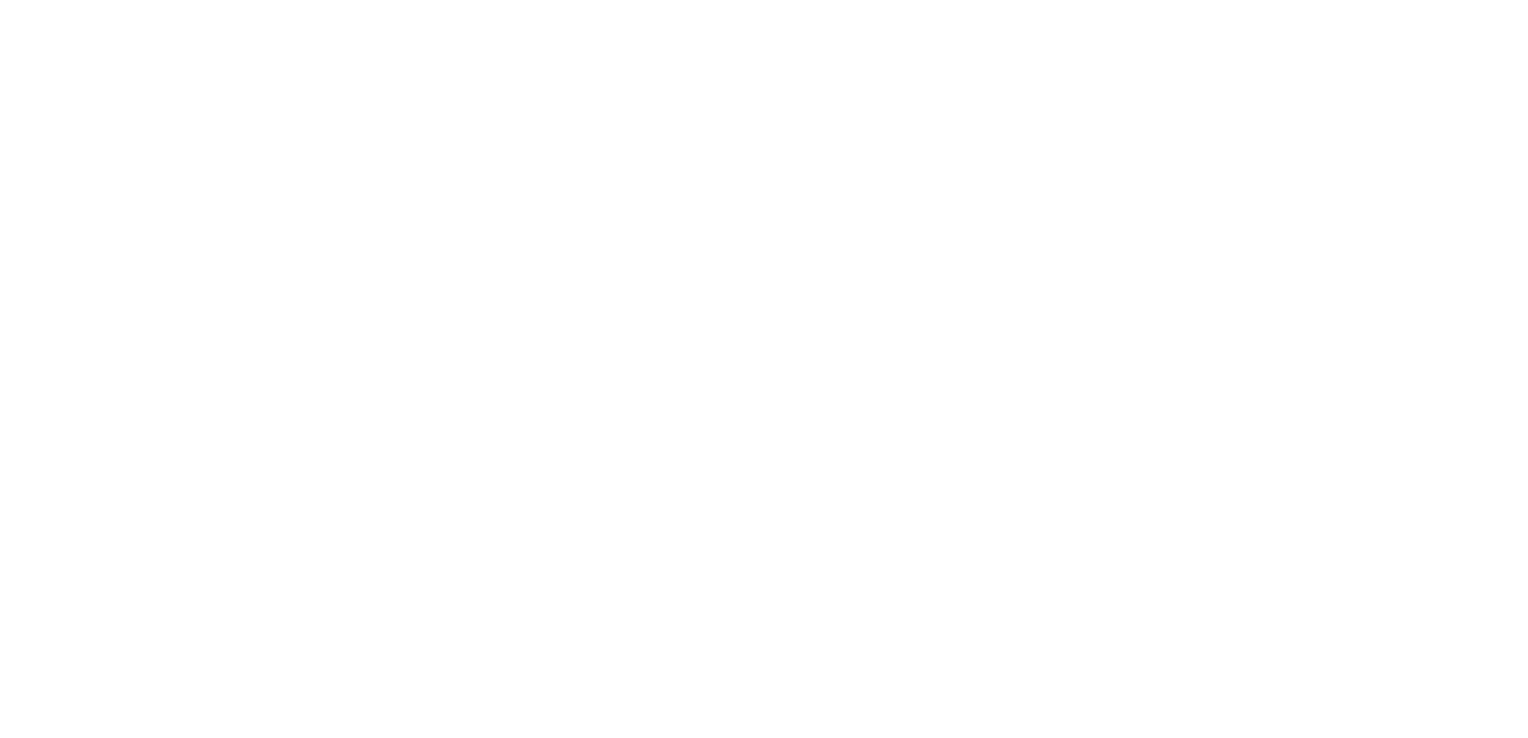 scroll, scrollTop: 0, scrollLeft: 0, axis: both 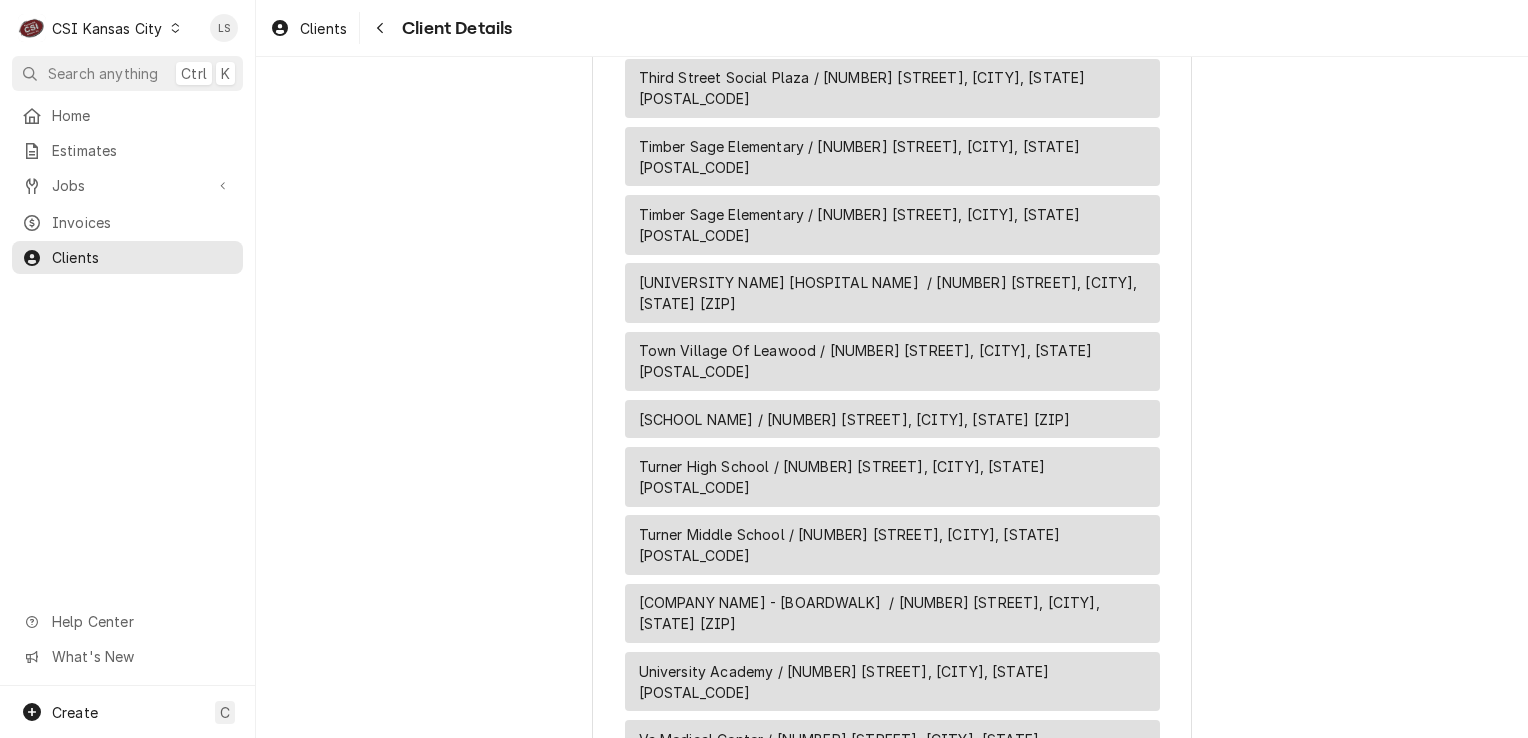 click on "Edit Client" at bounding box center [892, 2541] 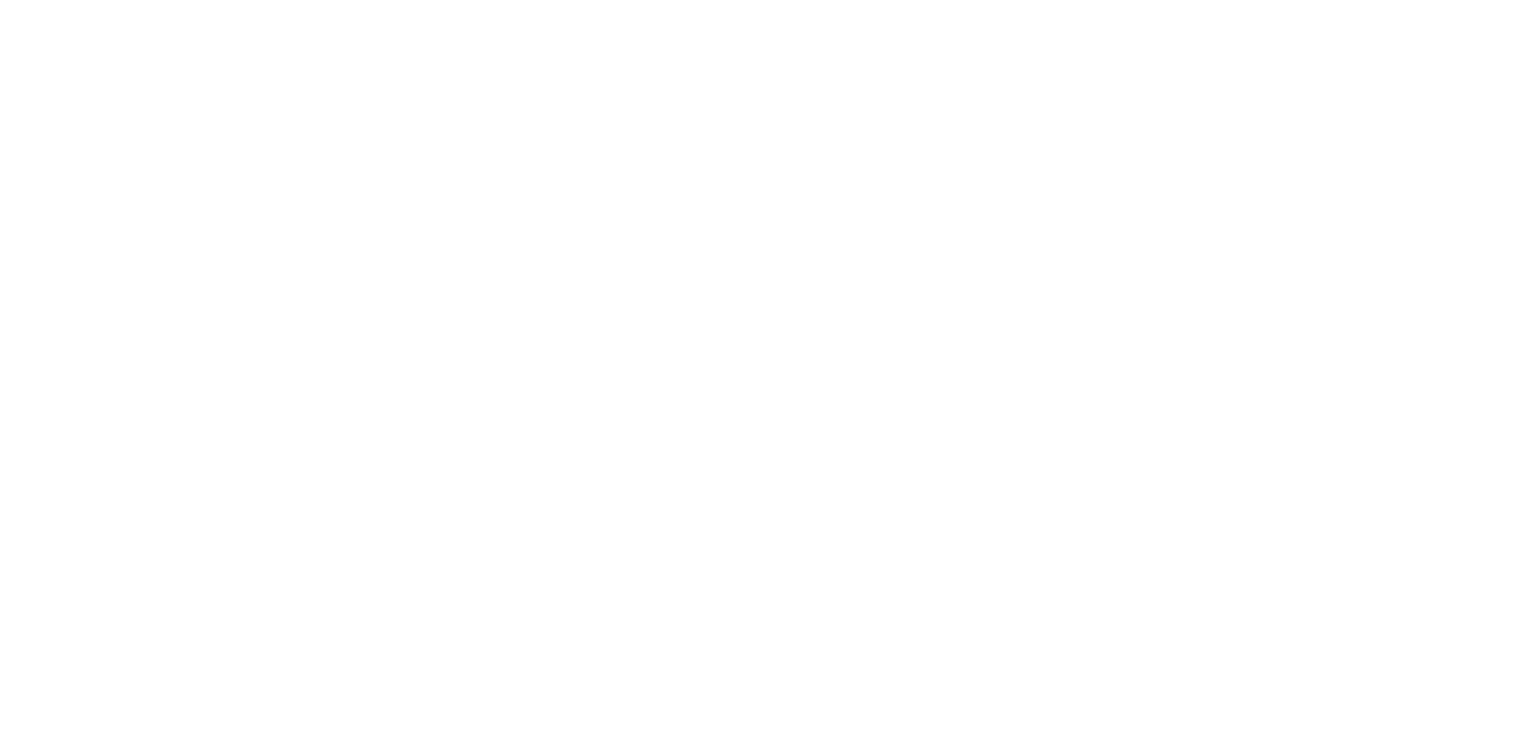 scroll, scrollTop: 0, scrollLeft: 0, axis: both 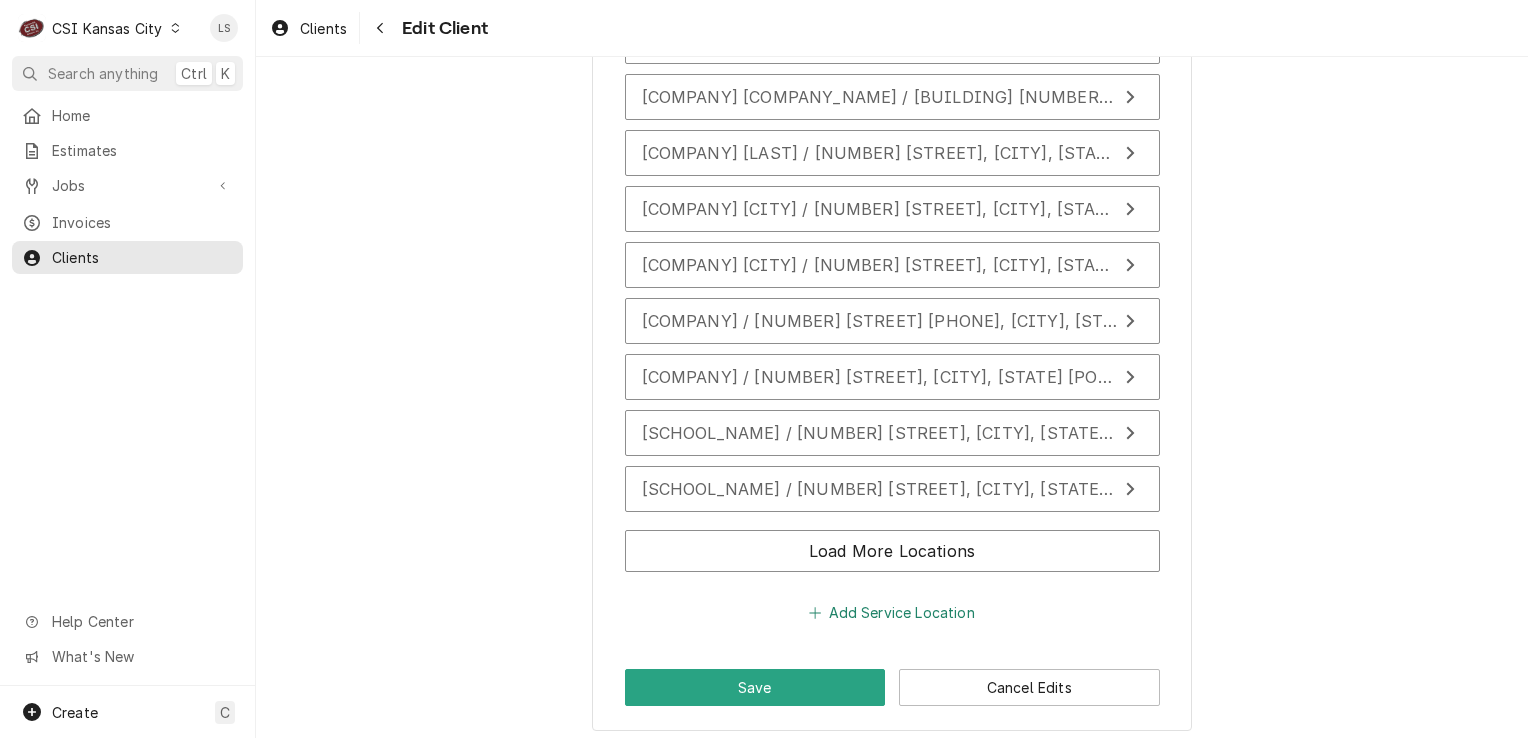 click on "Add Service Location" at bounding box center (892, 613) 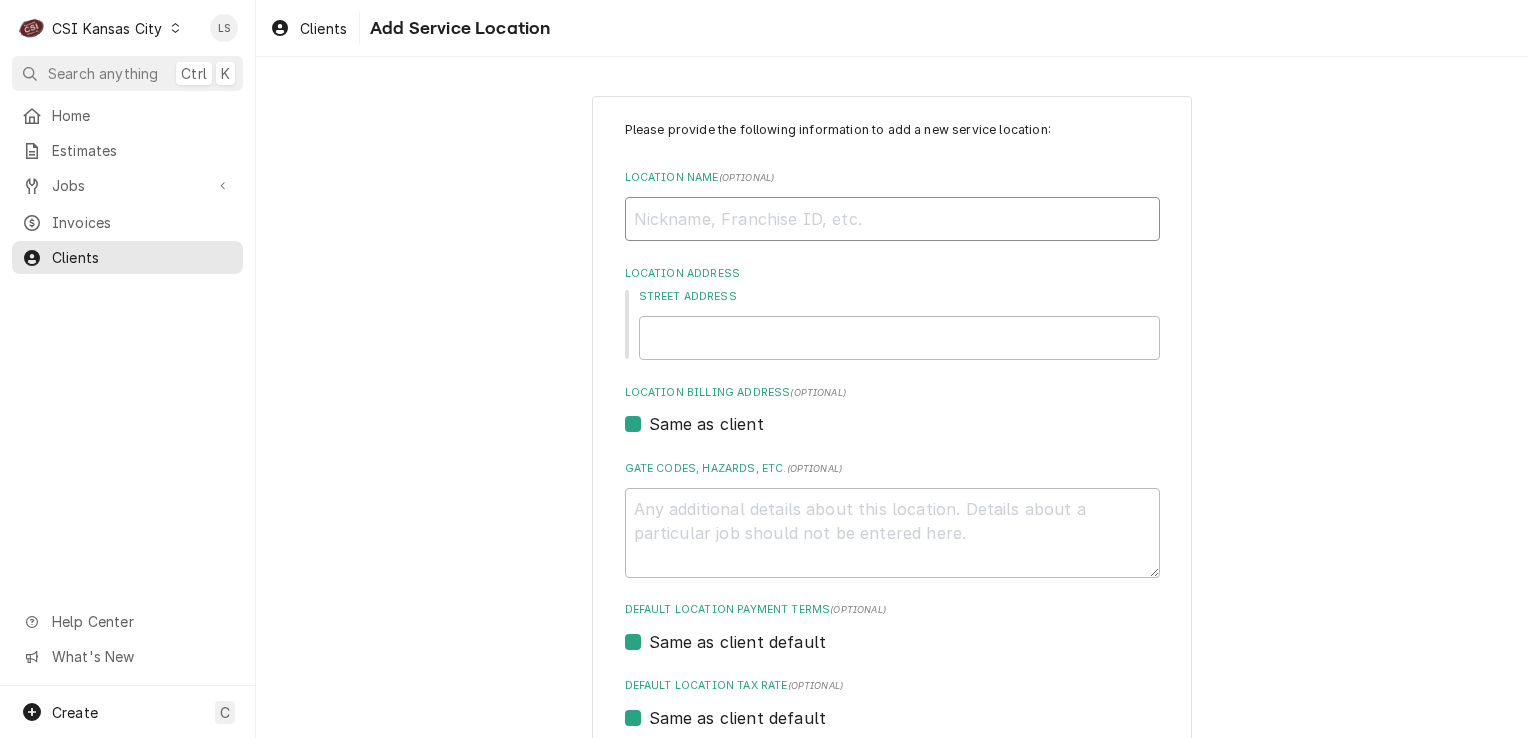 click on "Location Name  ( optional )" at bounding box center [892, 219] 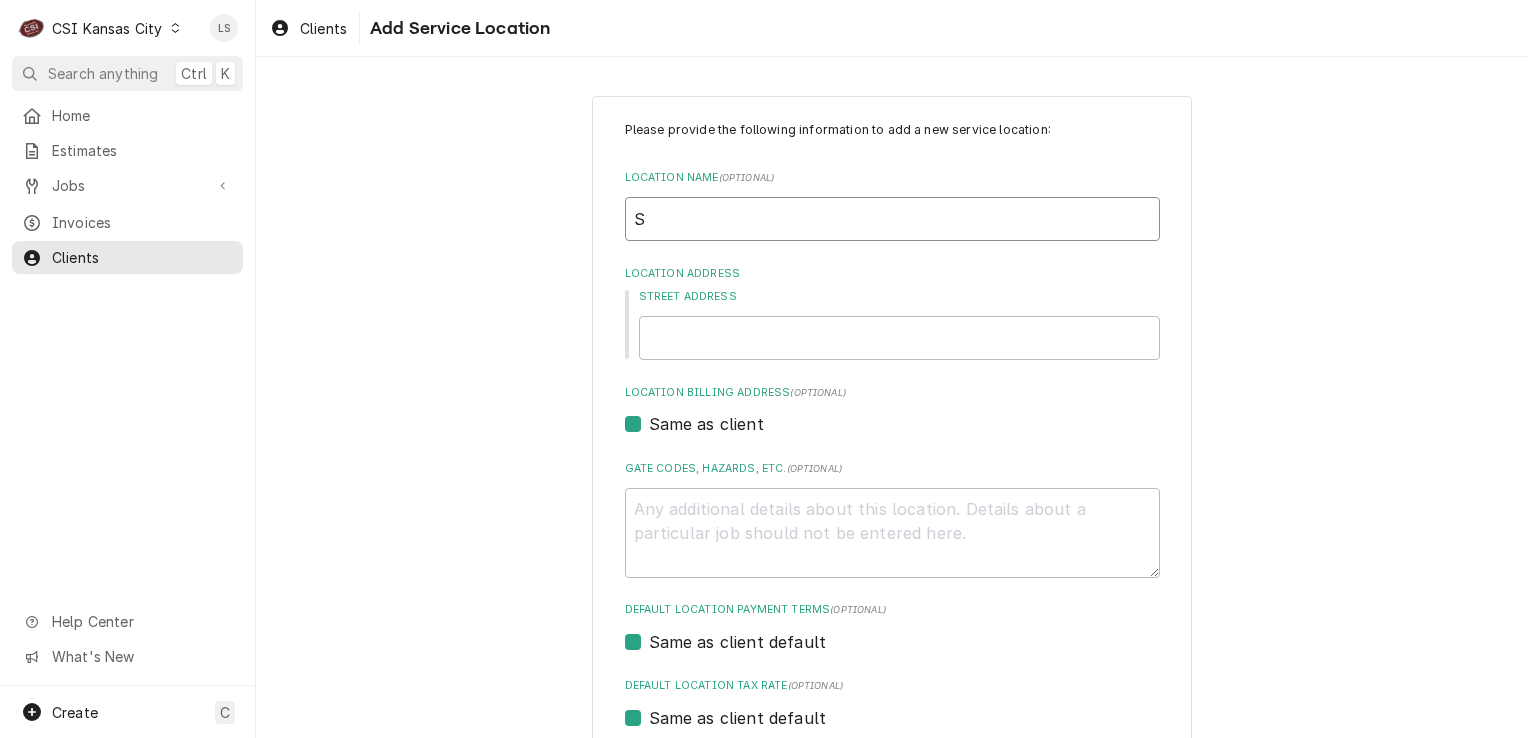 type on "x" 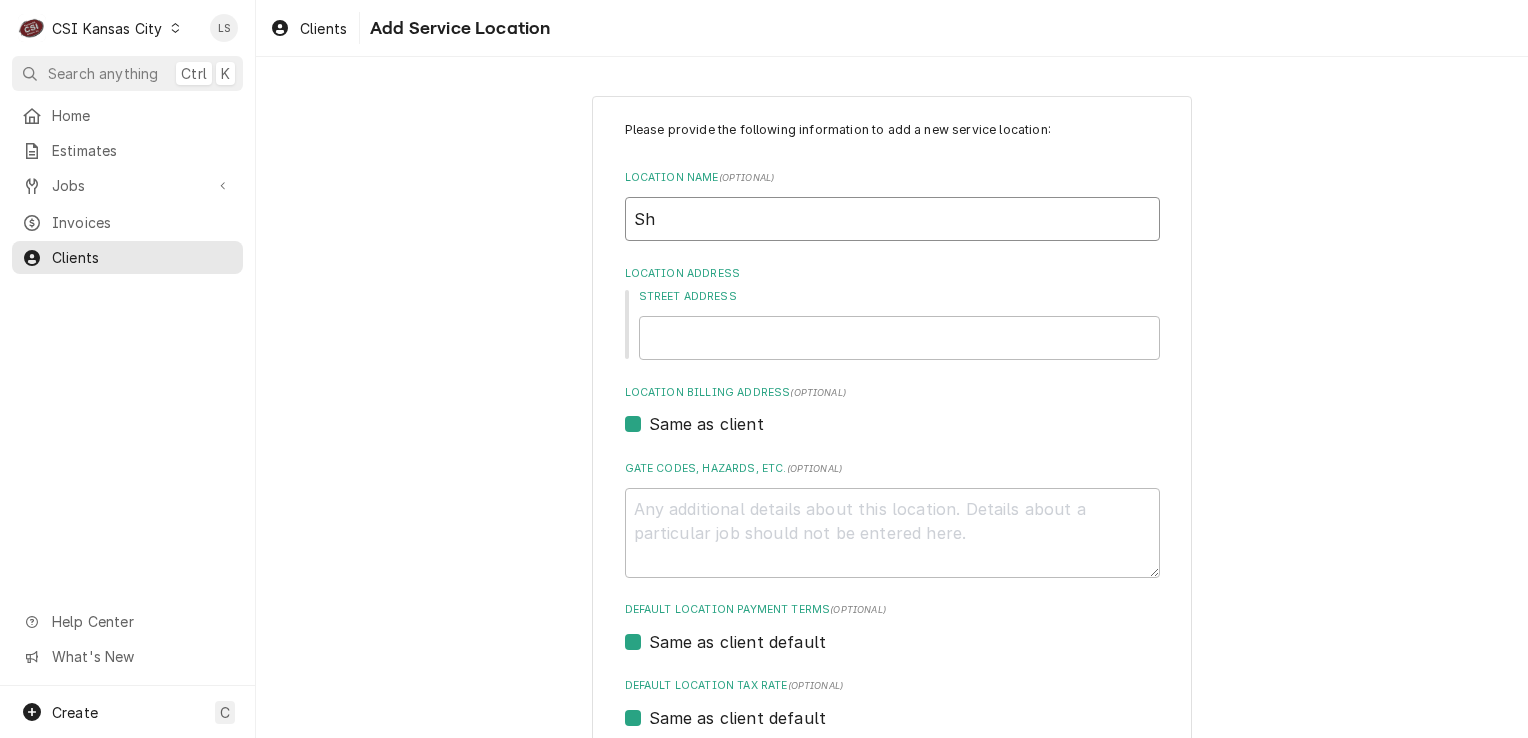 type on "Sha" 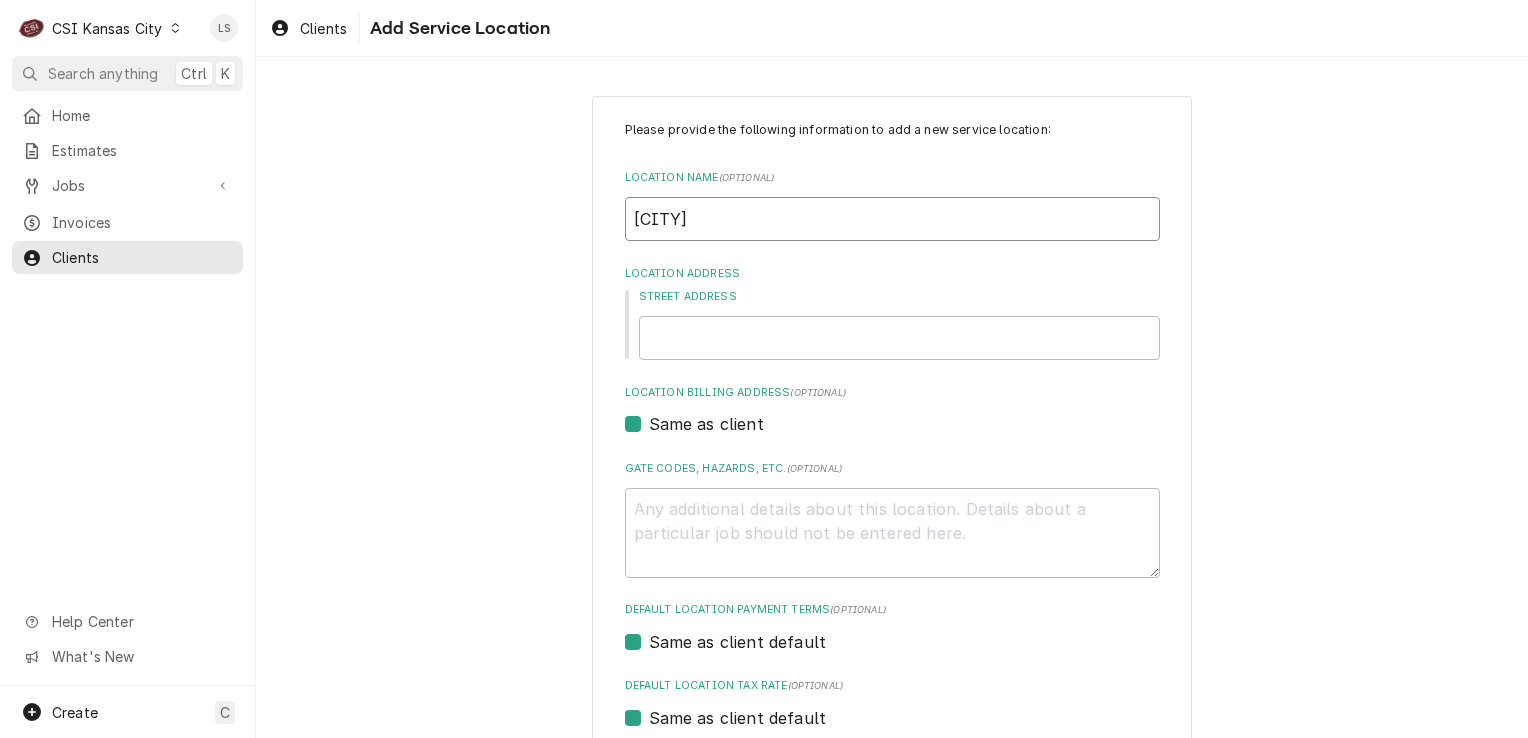 type on "x" 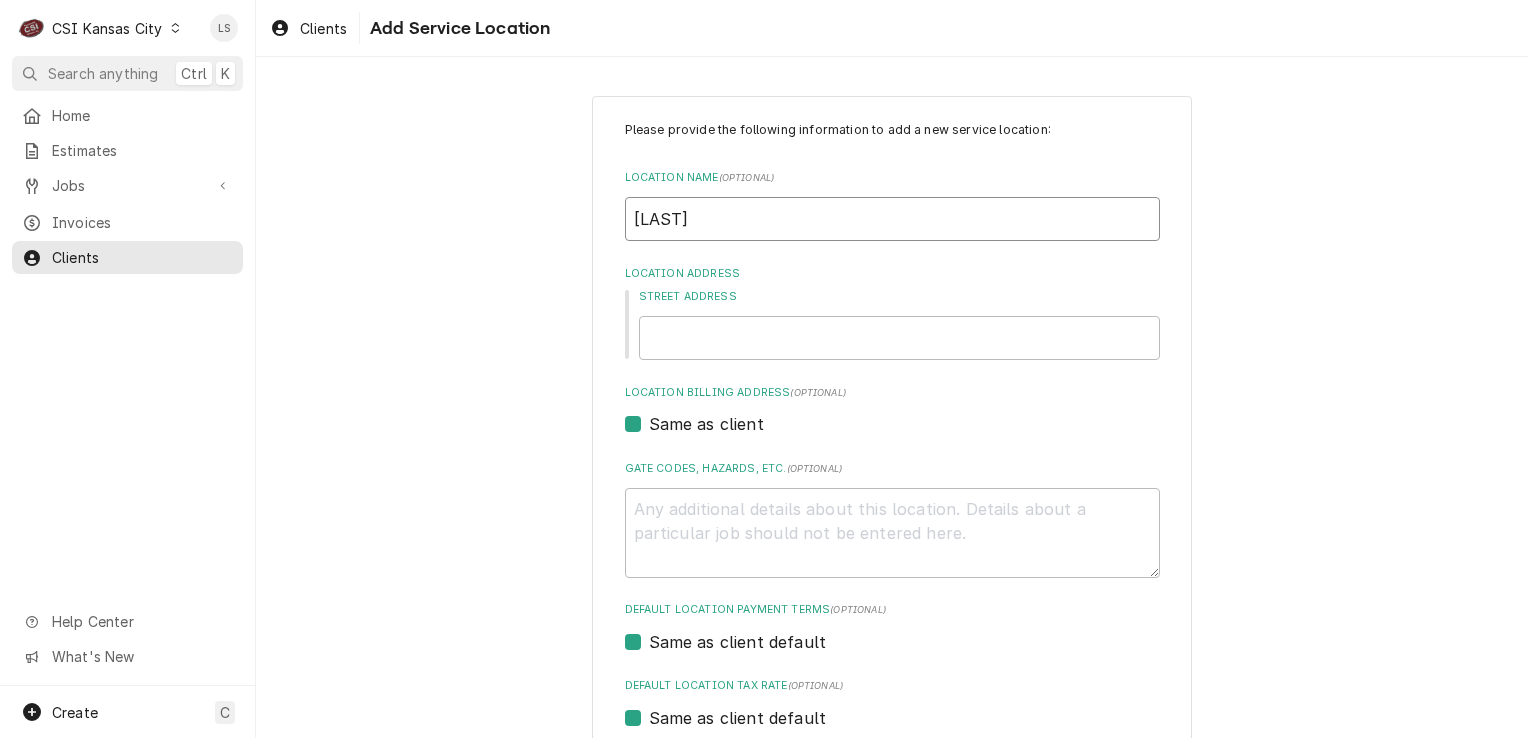 type on "x" 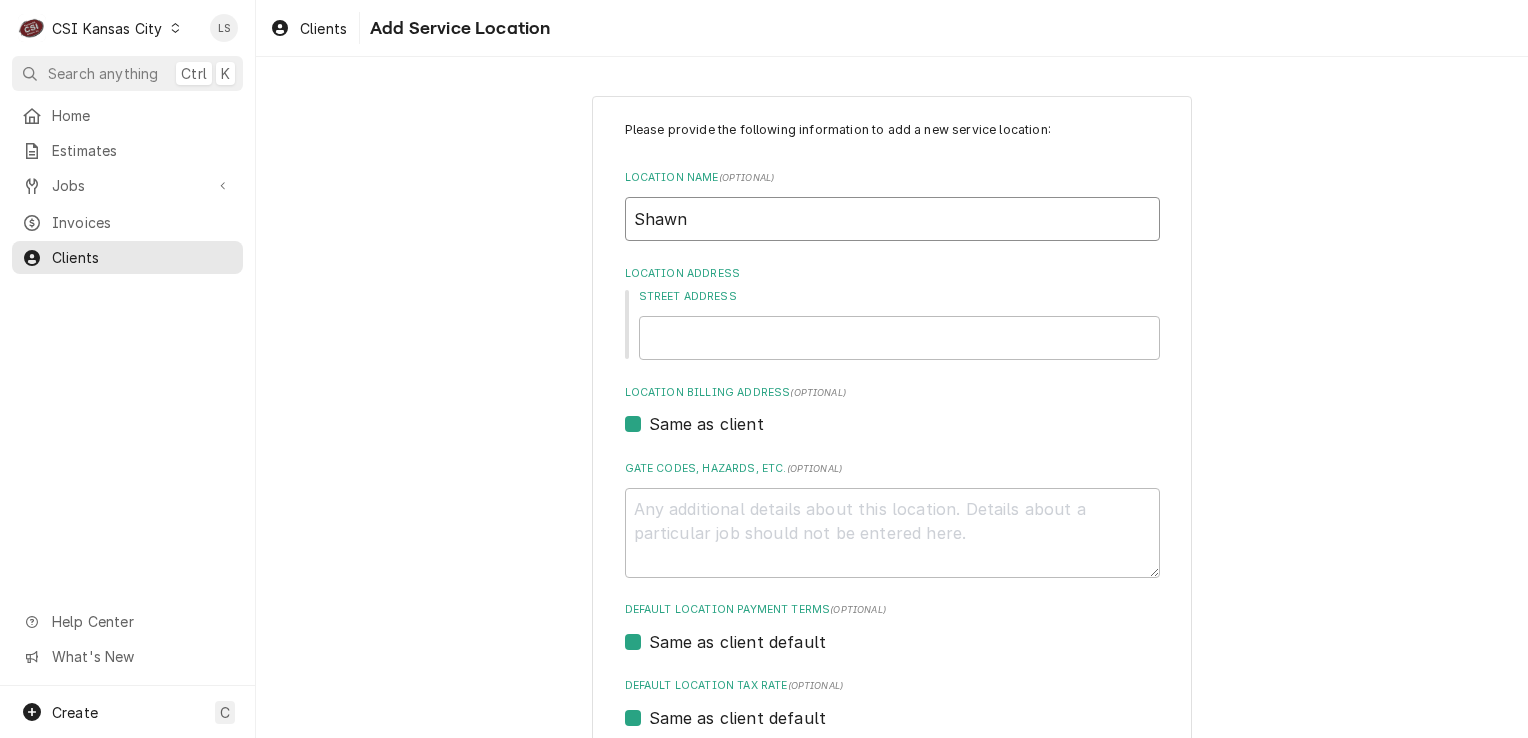 type on "x" 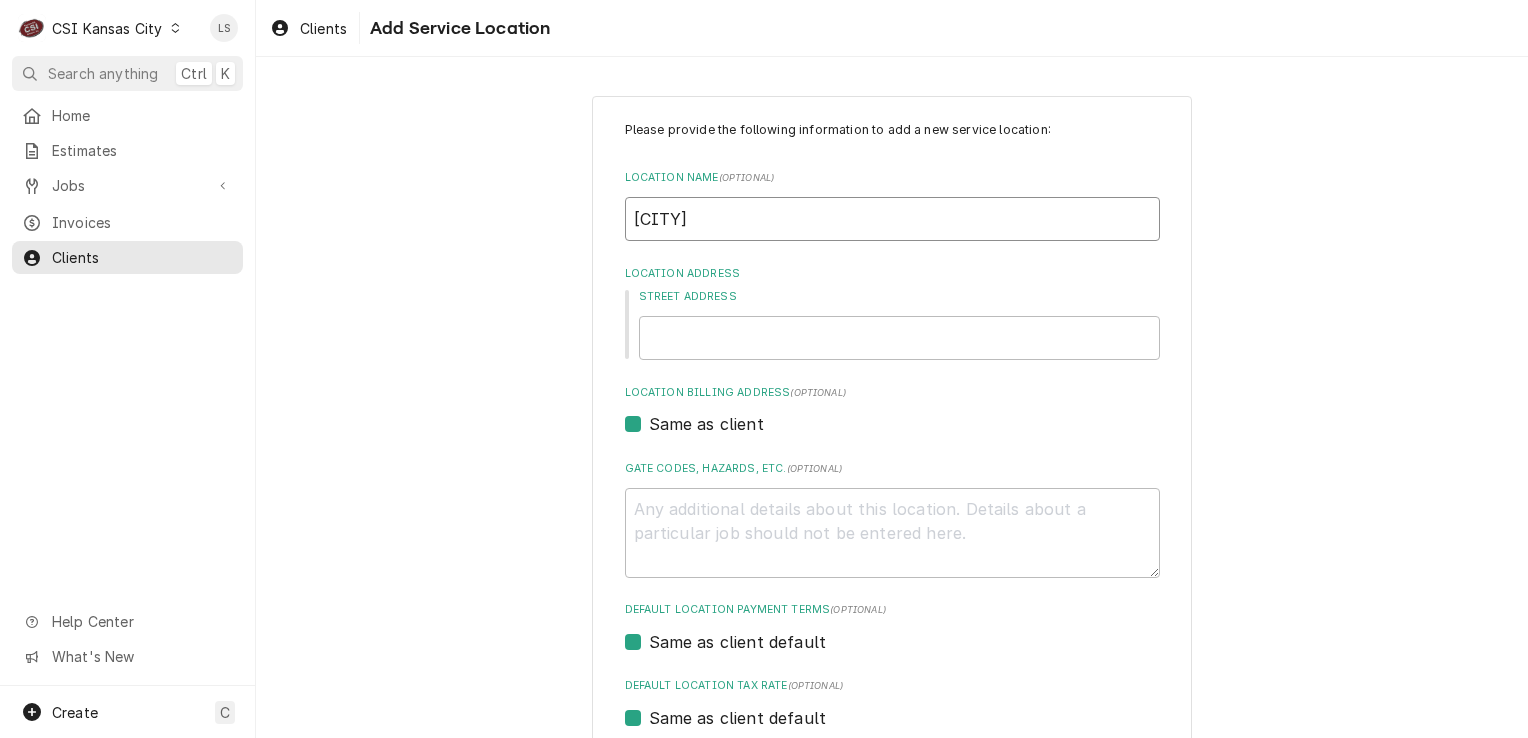 type on "x" 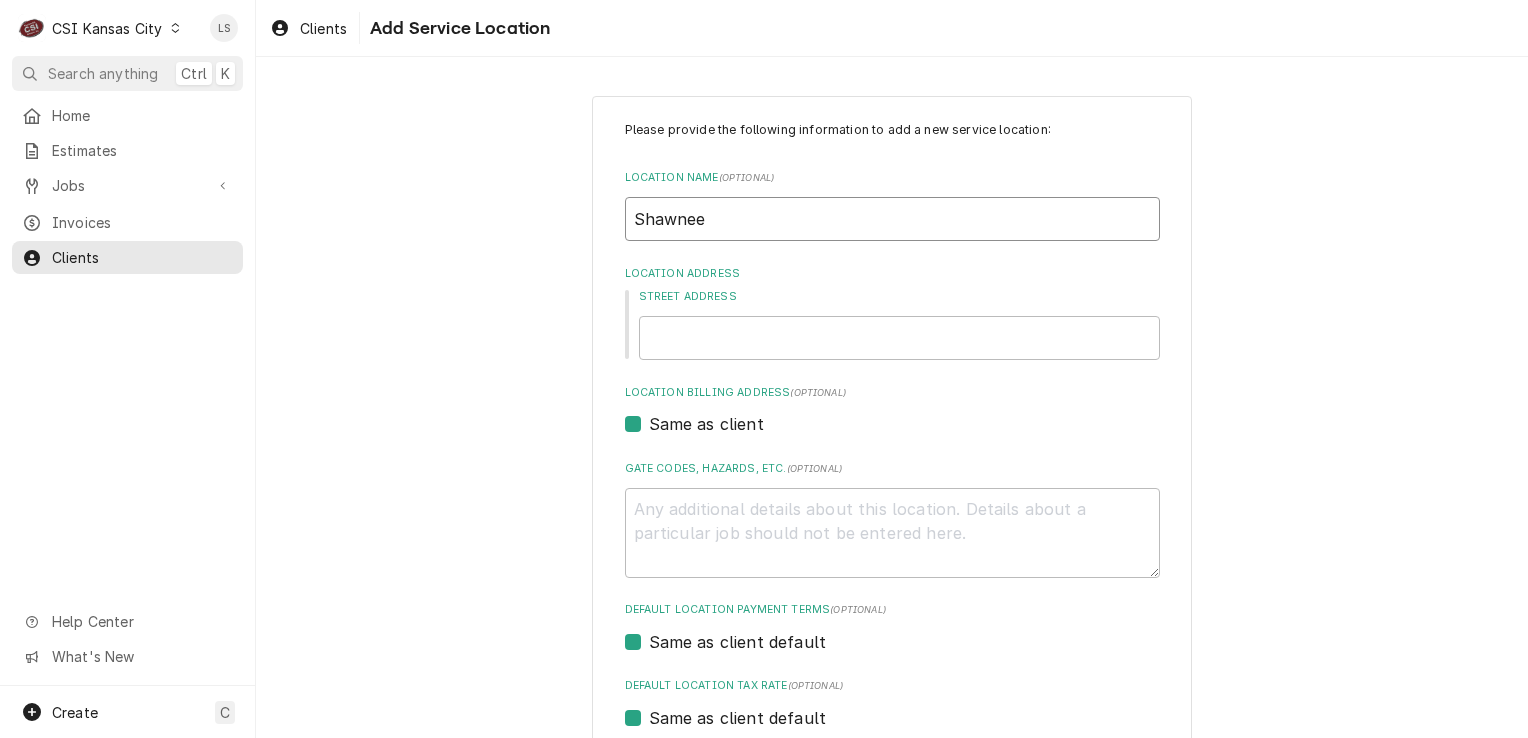 type on "x" 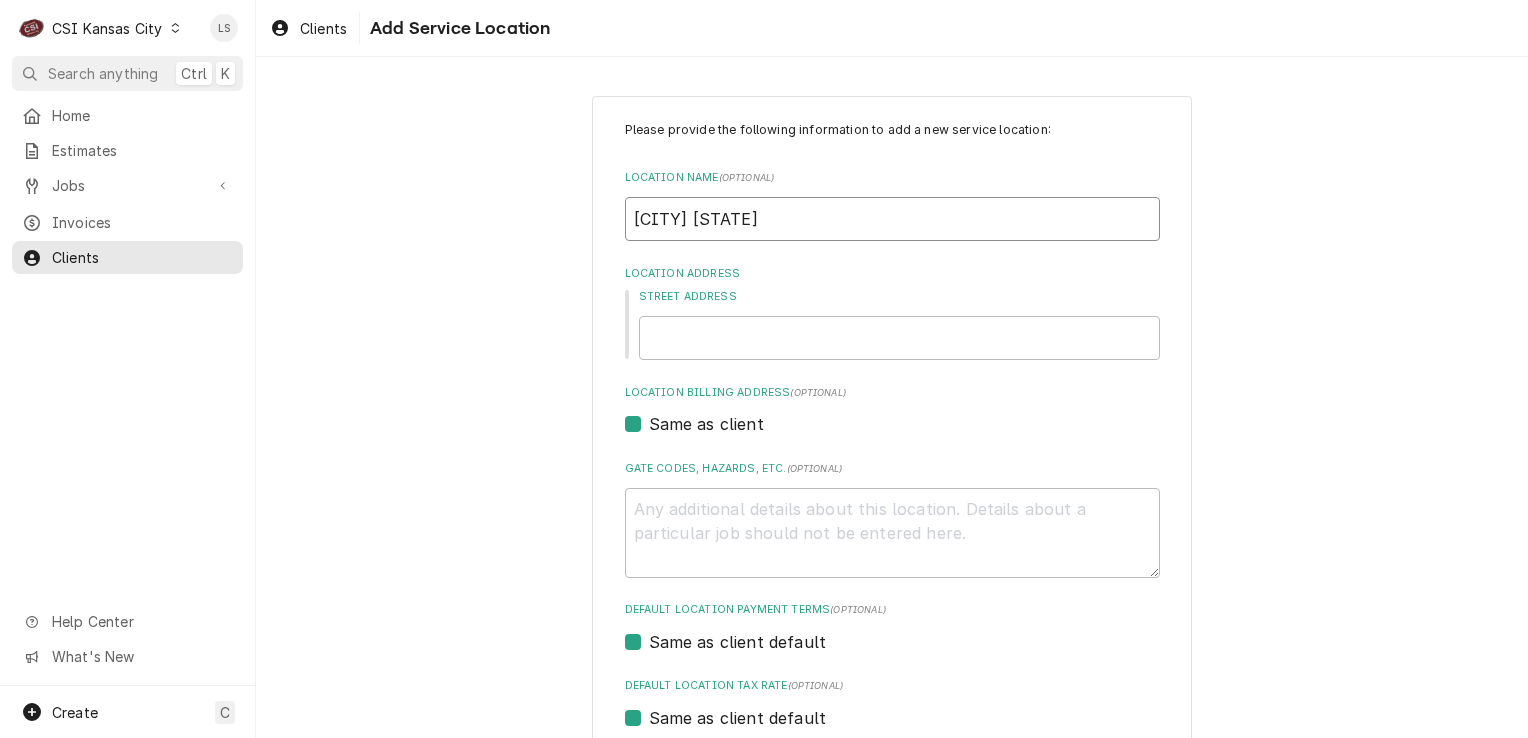 type on "Shawnee MI" 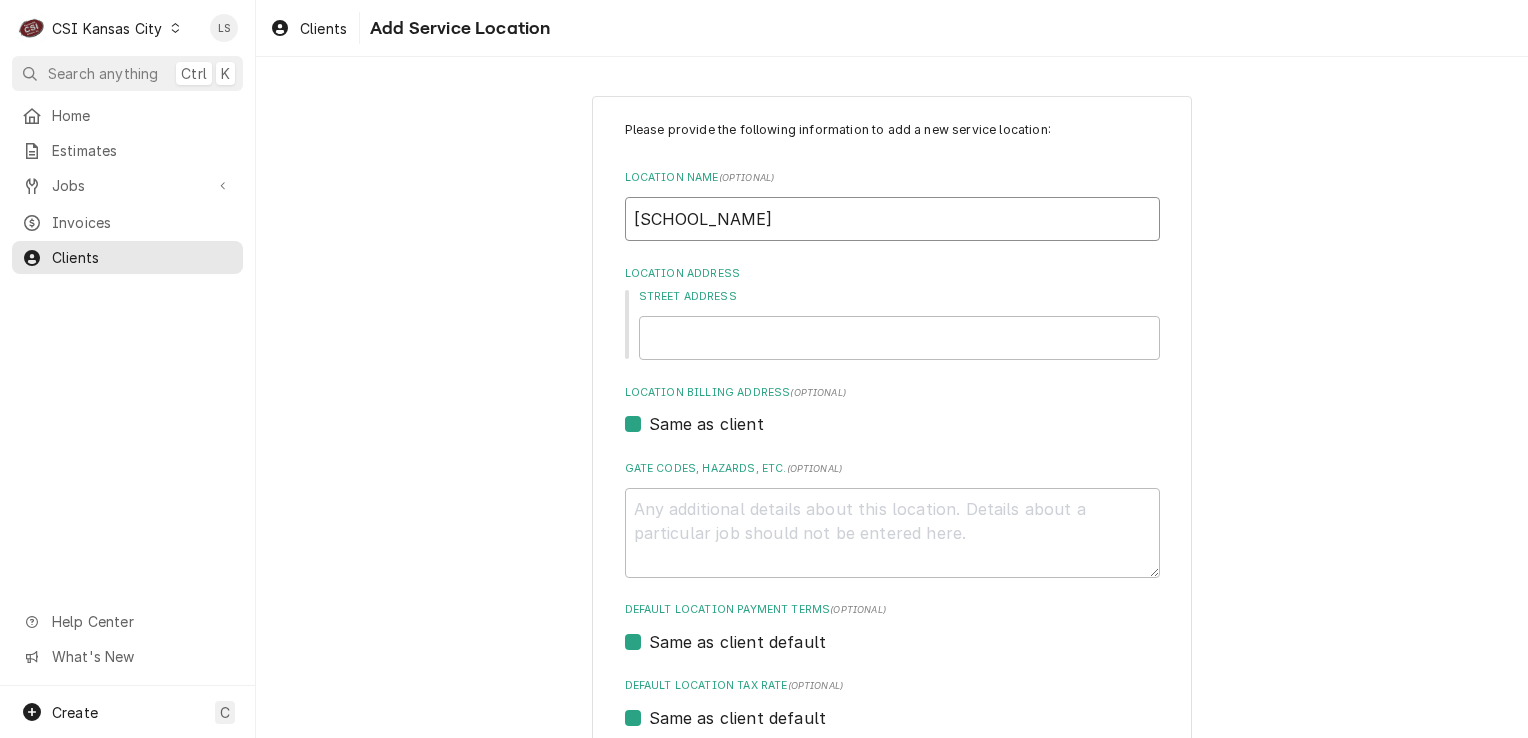 type on "x" 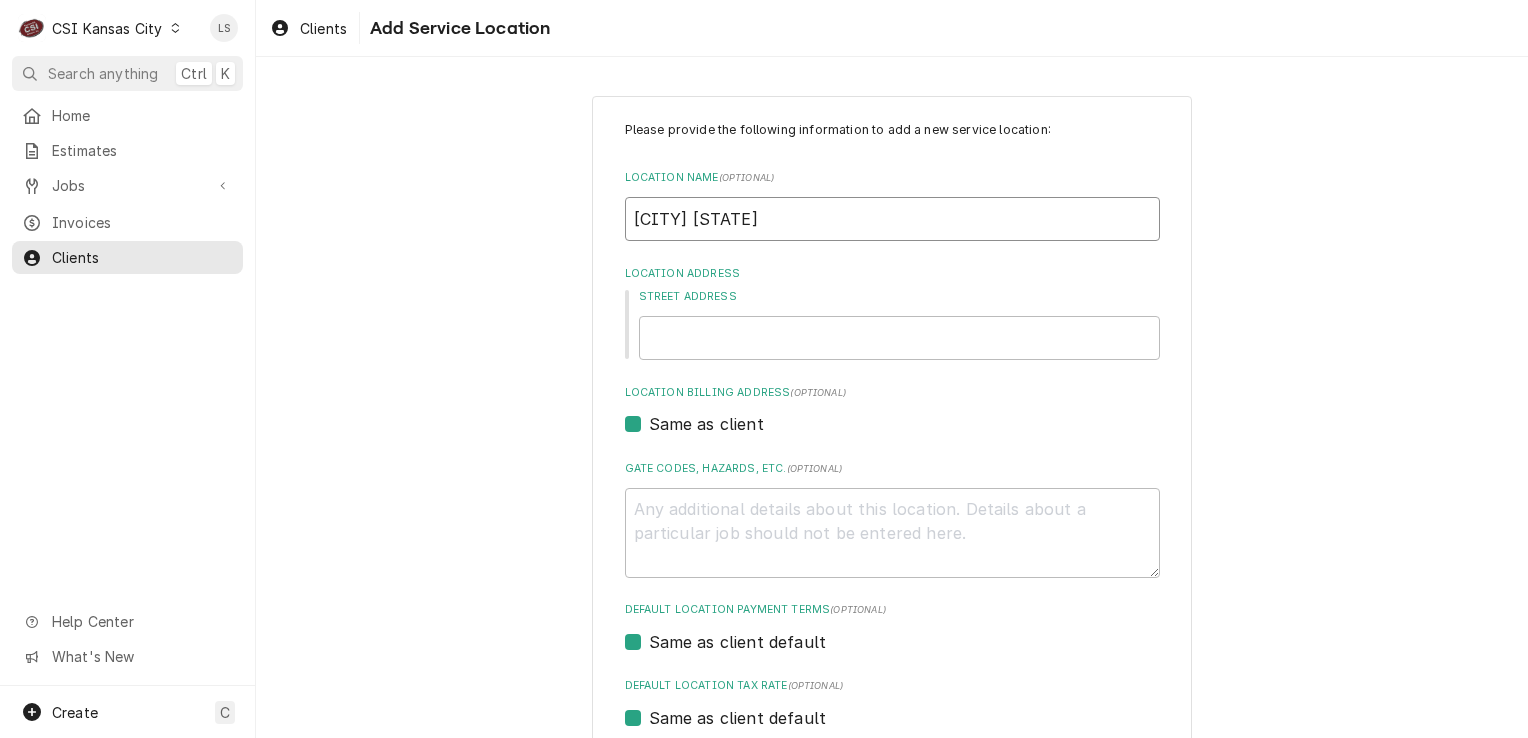 type on "x" 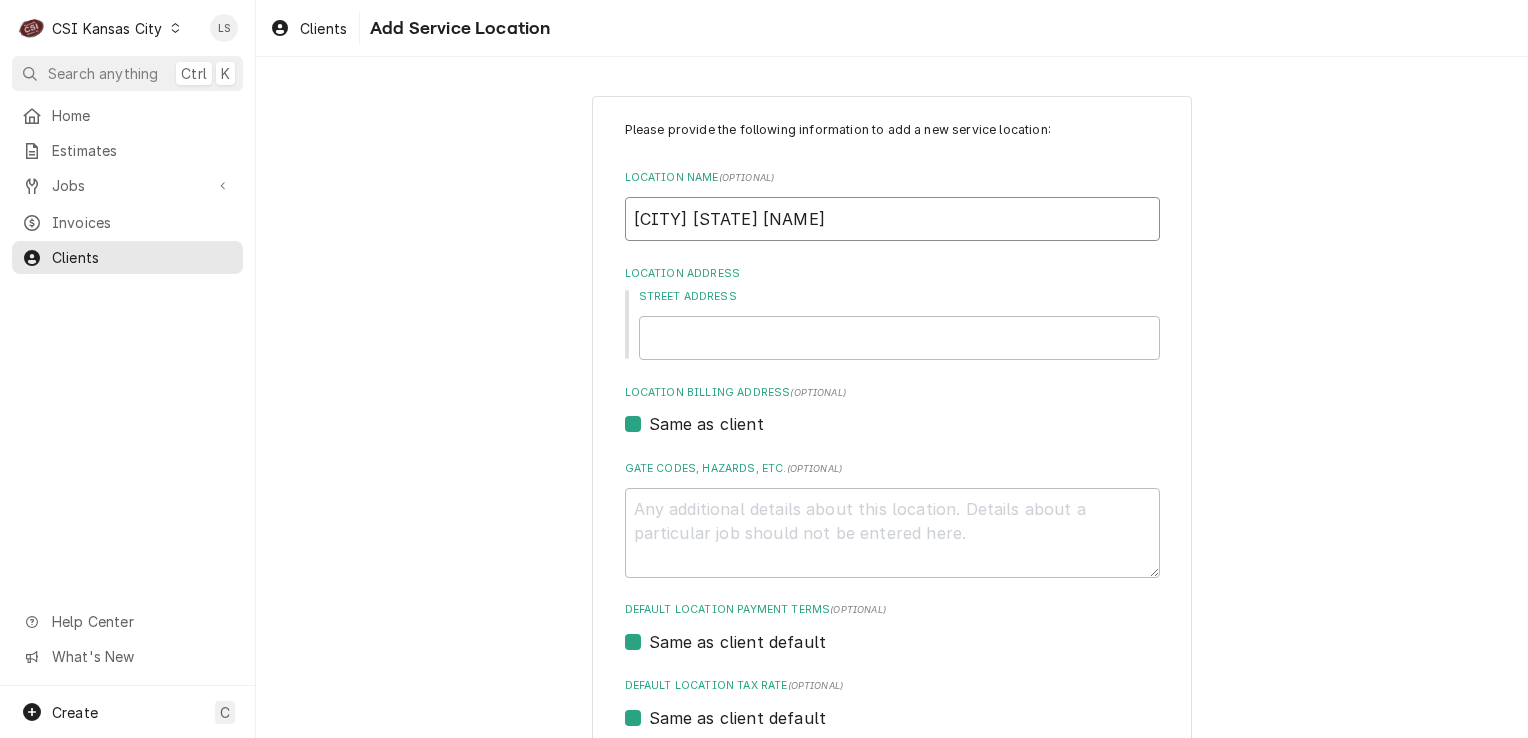 type on "x" 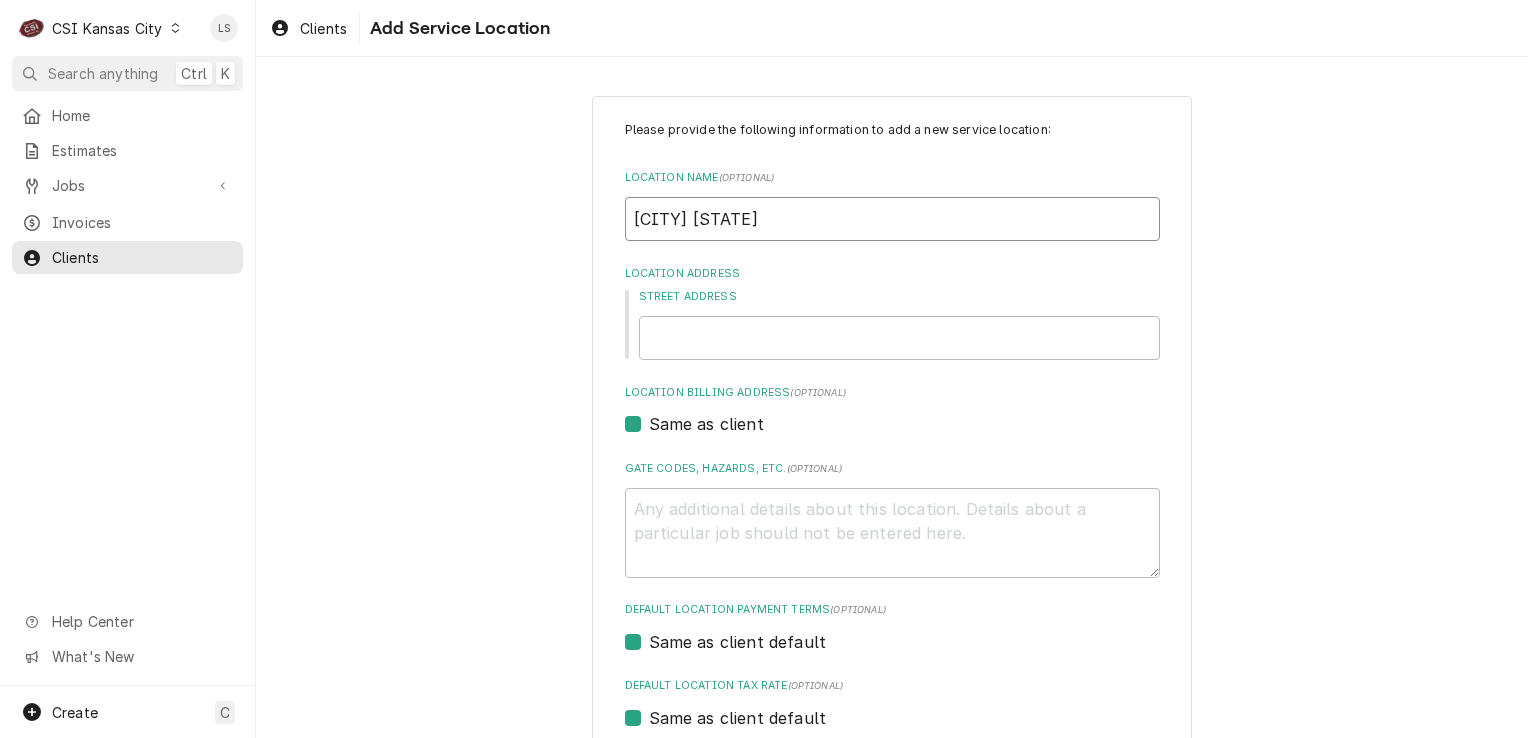 type on "x" 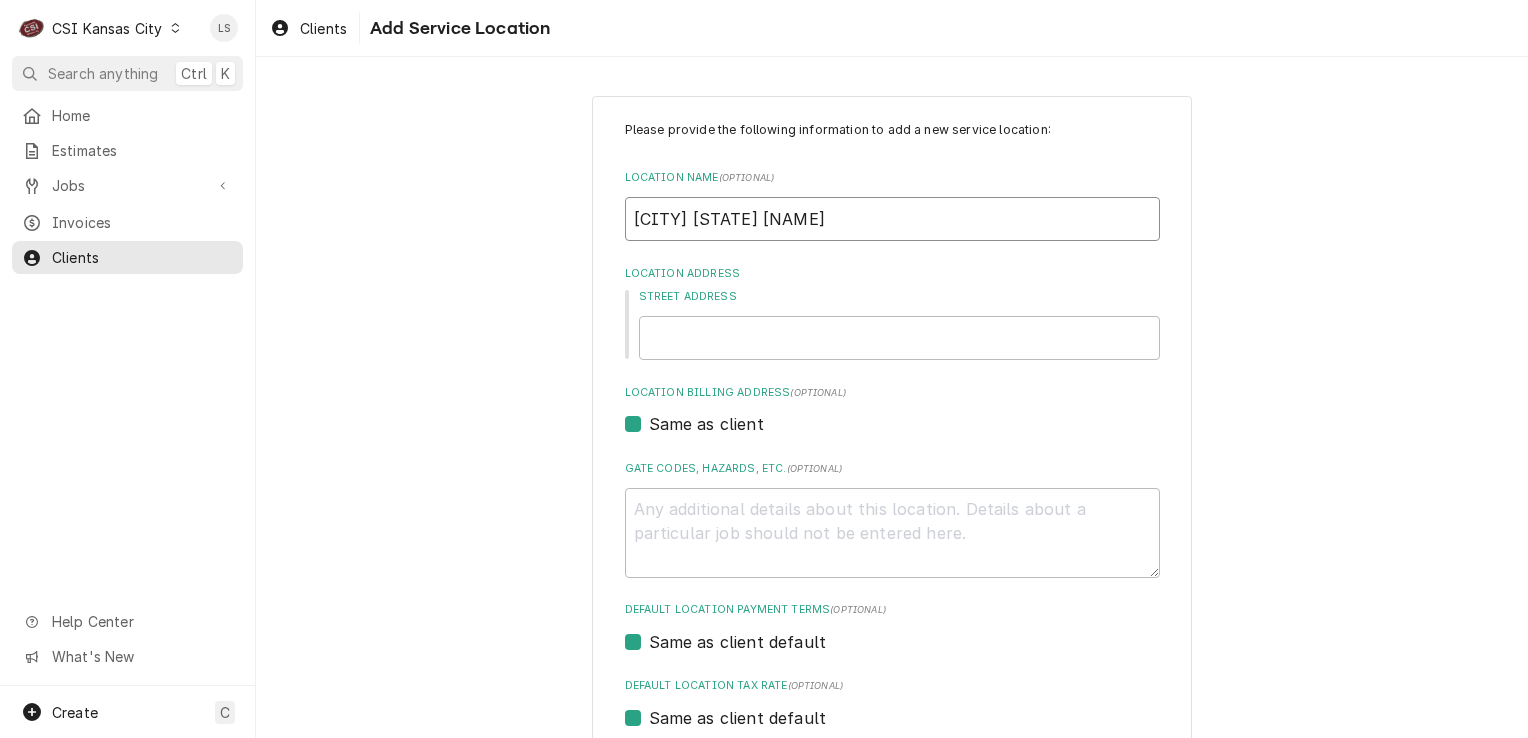 type on "x" 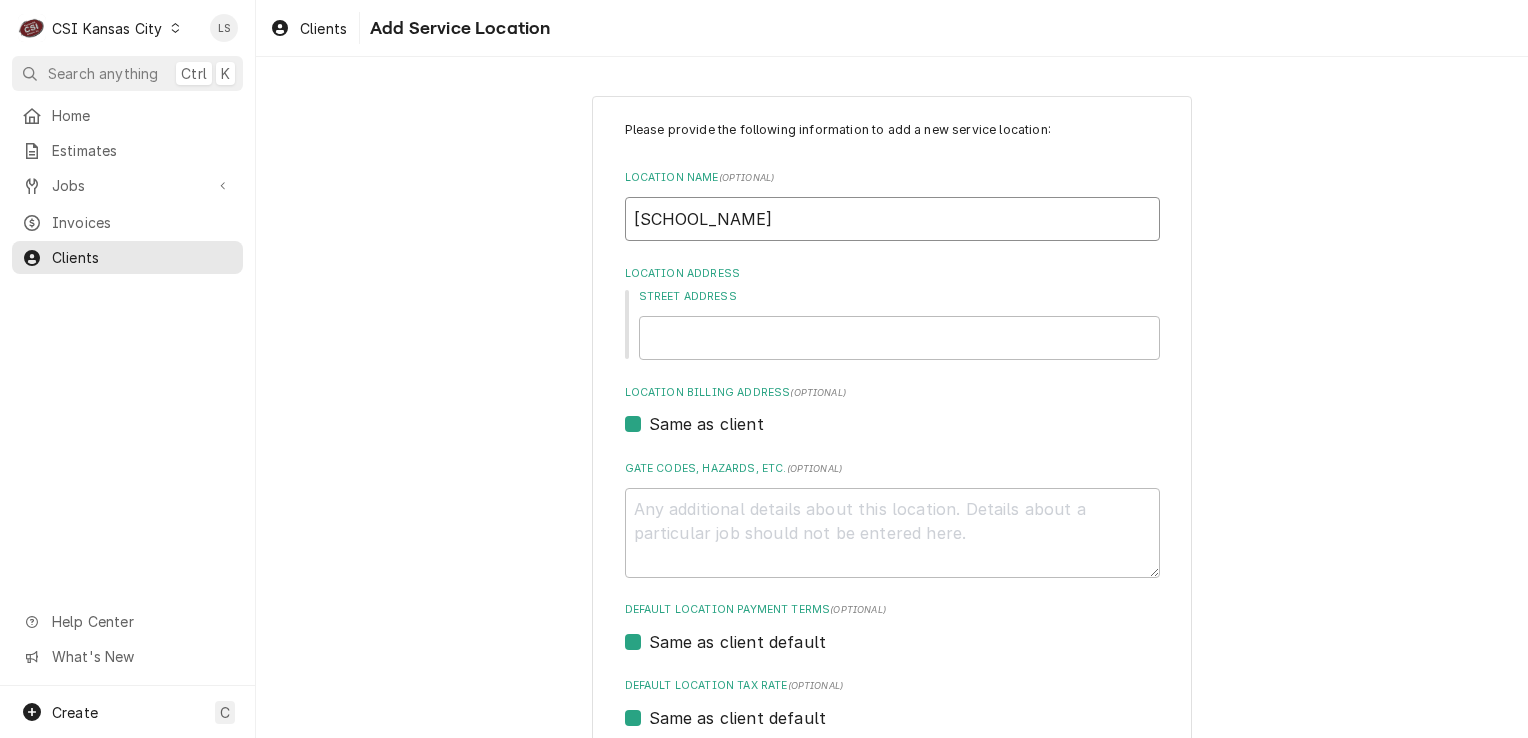 type on "x" 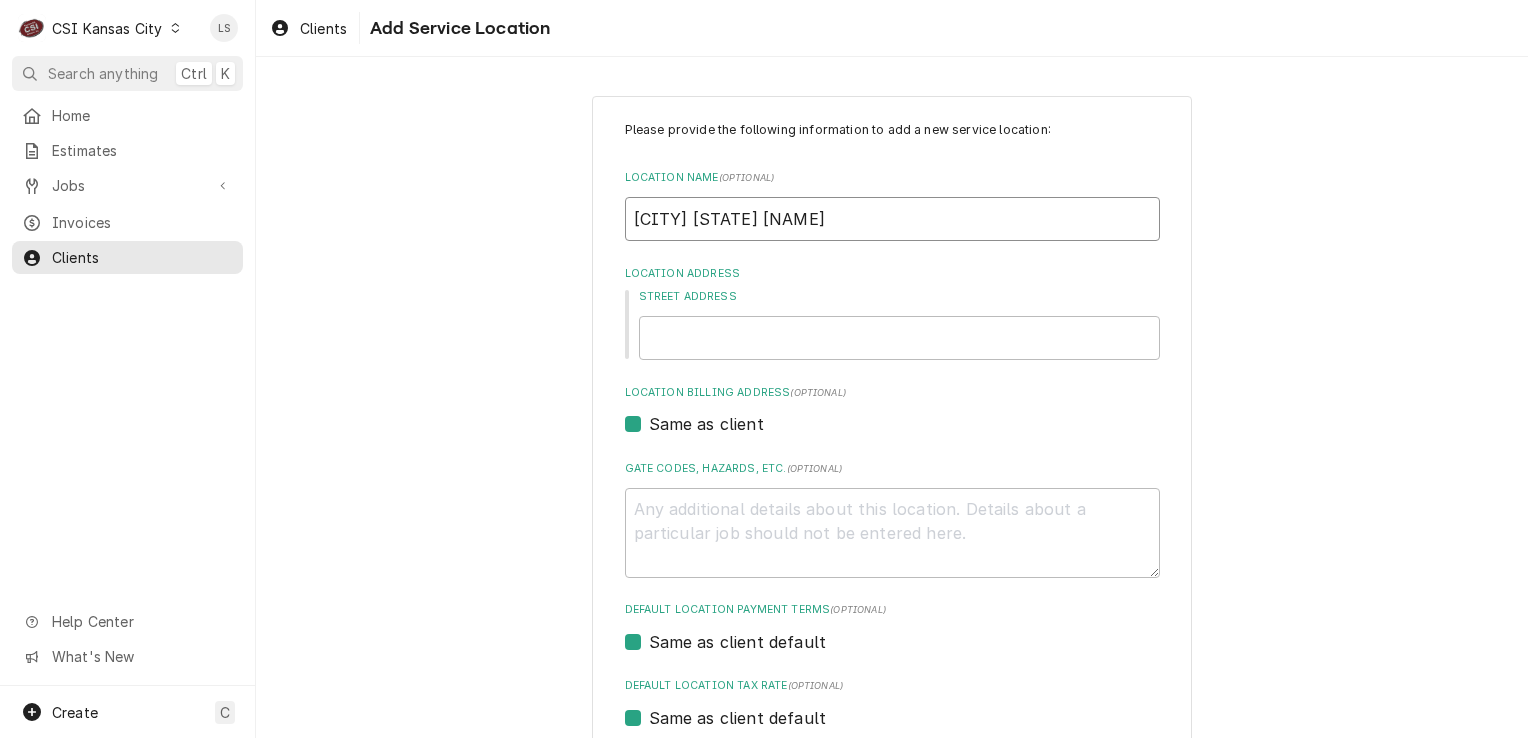 type on "x" 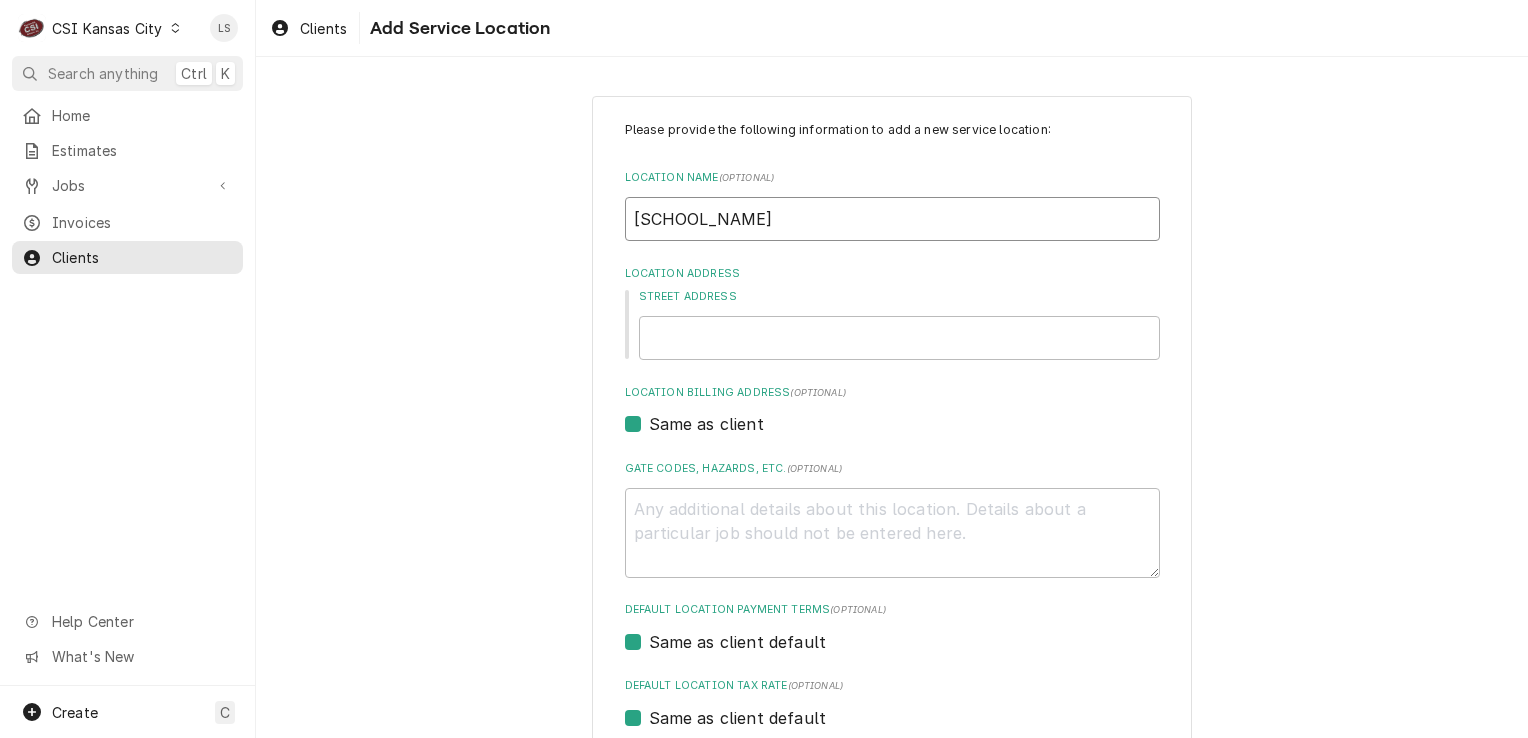 type on "x" 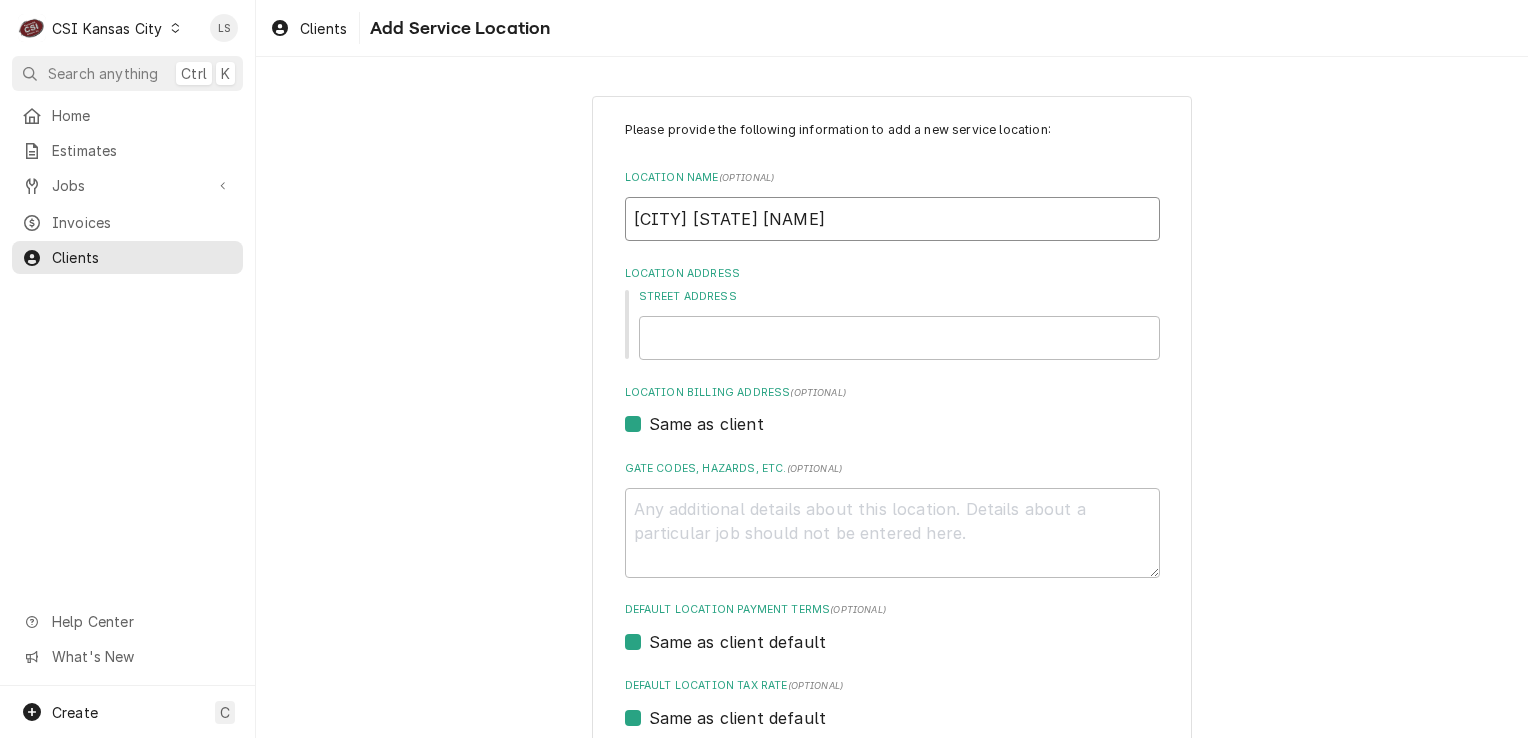 type on "x" 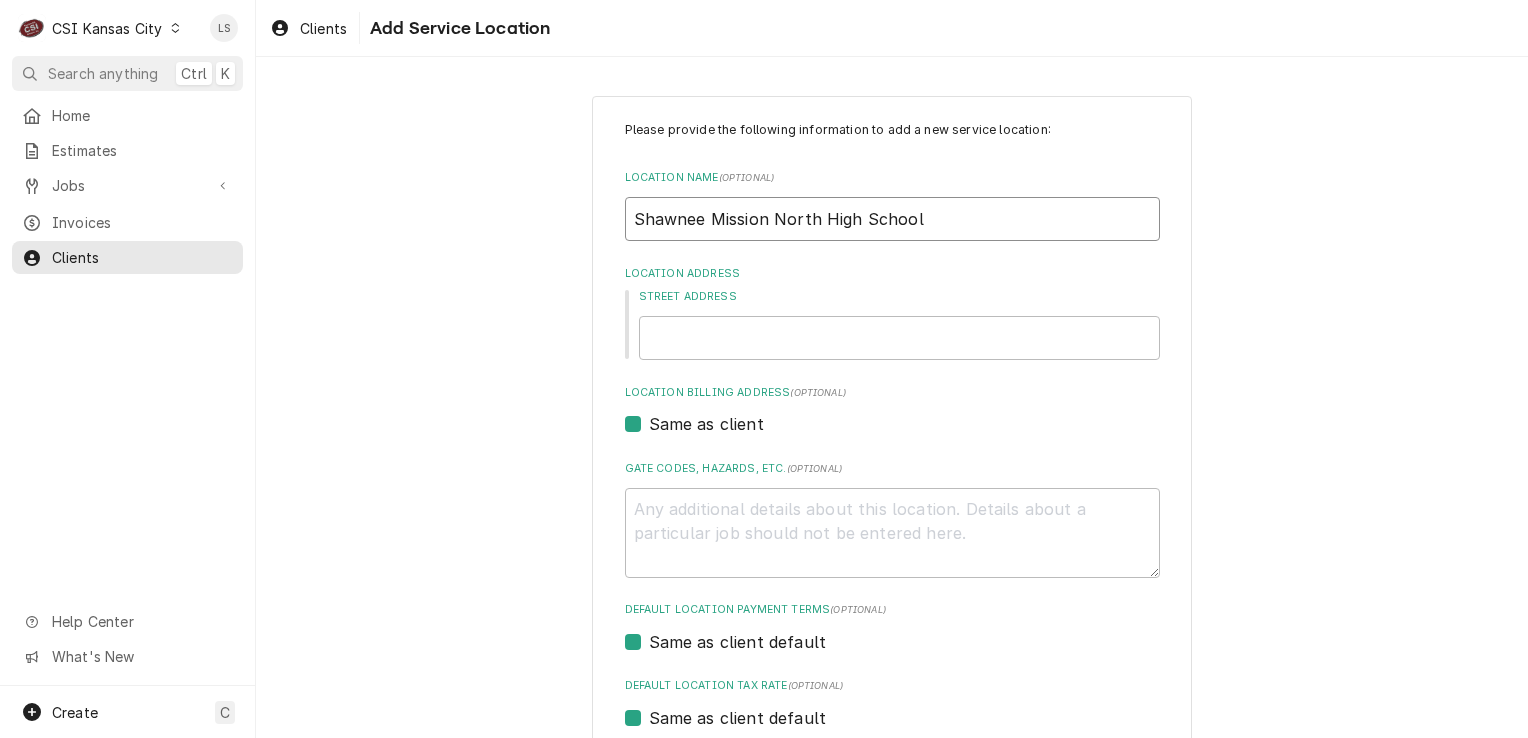 type on "x" 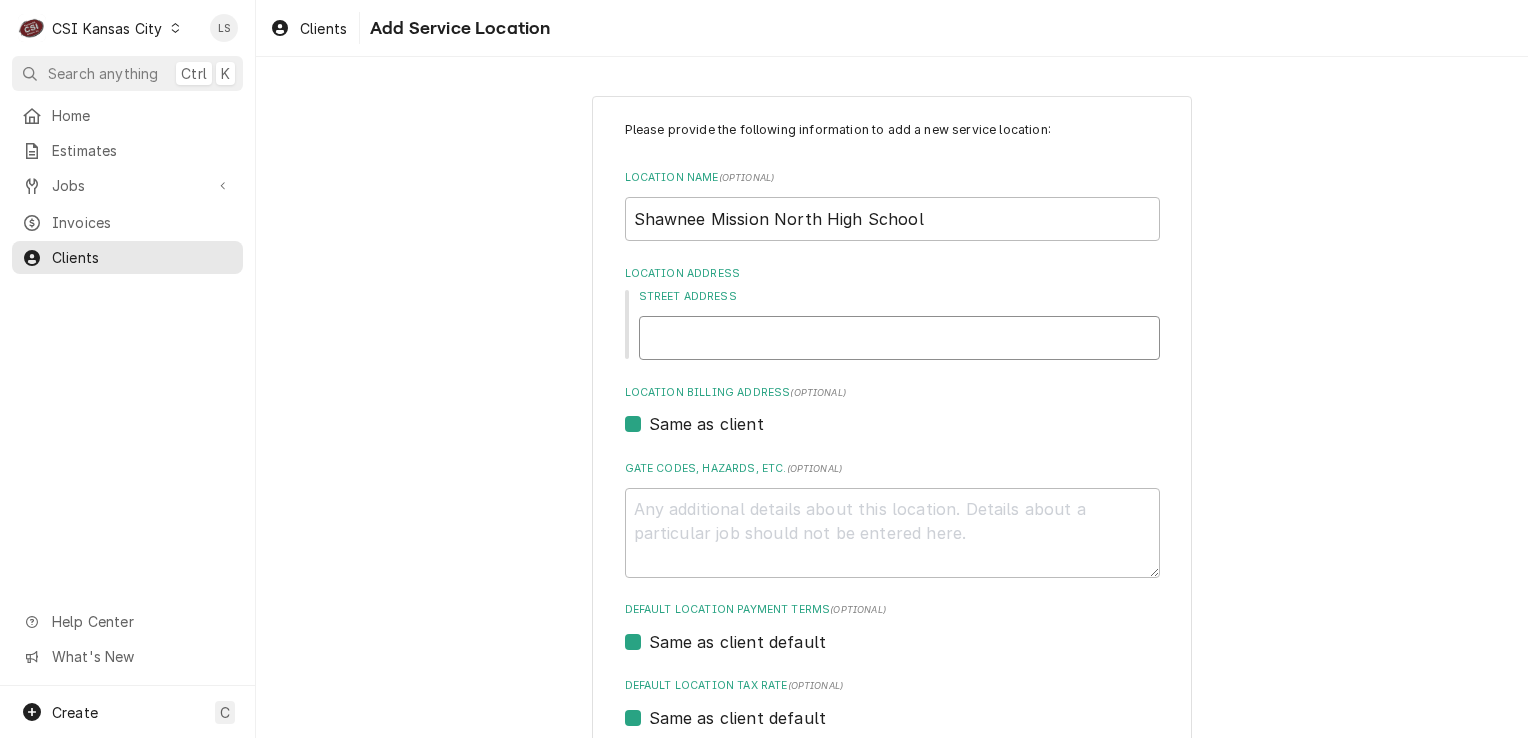 click on "Street Address" at bounding box center [899, 338] 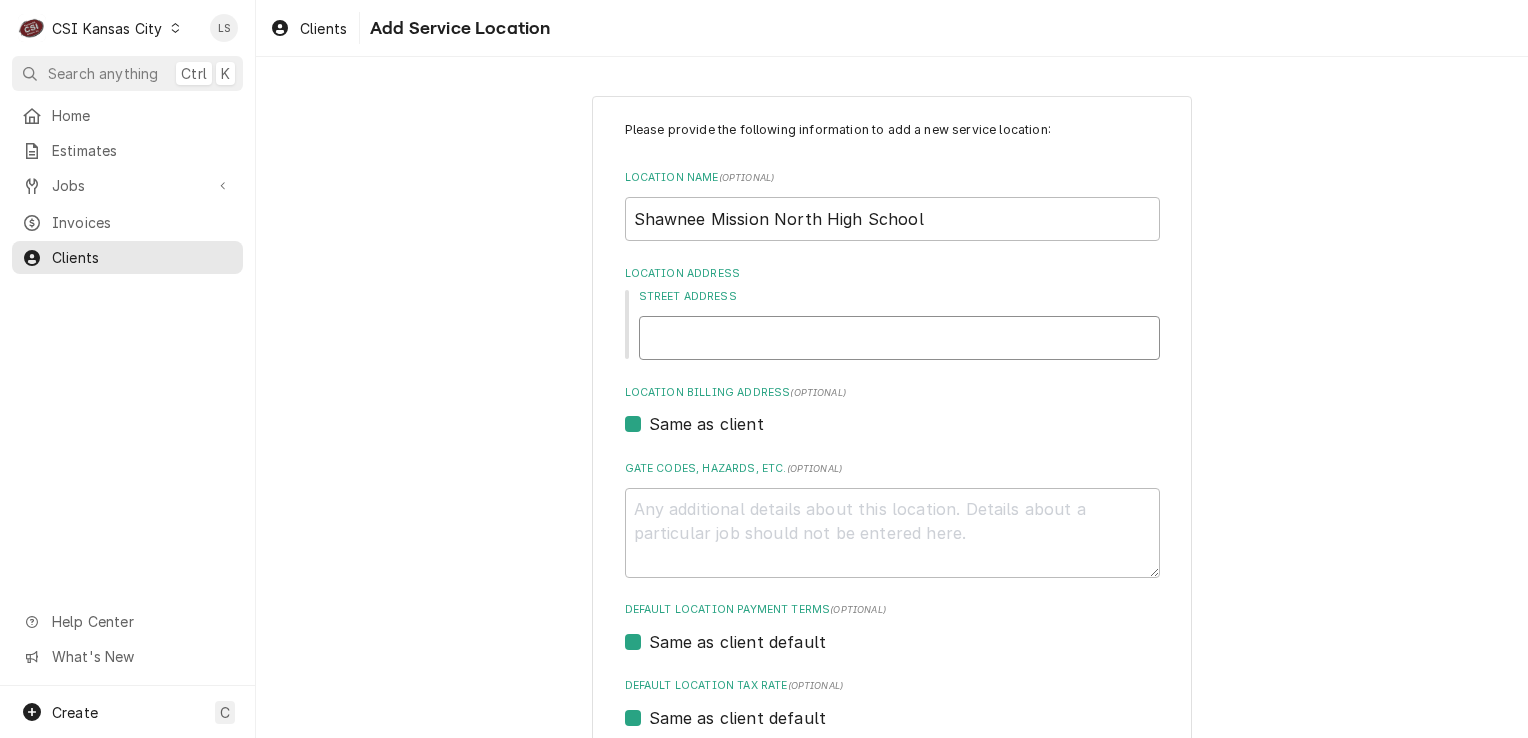 type on "x" 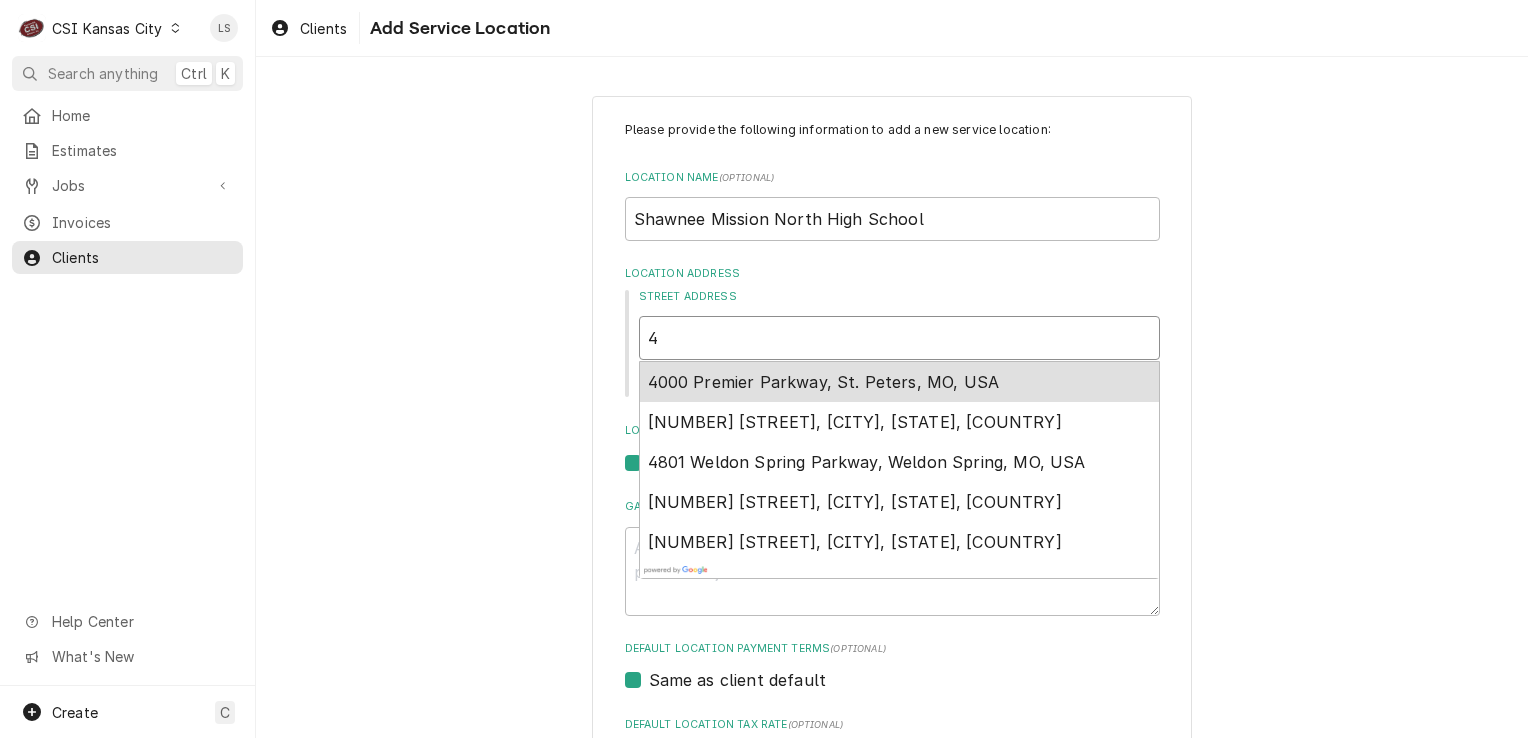 type on "x" 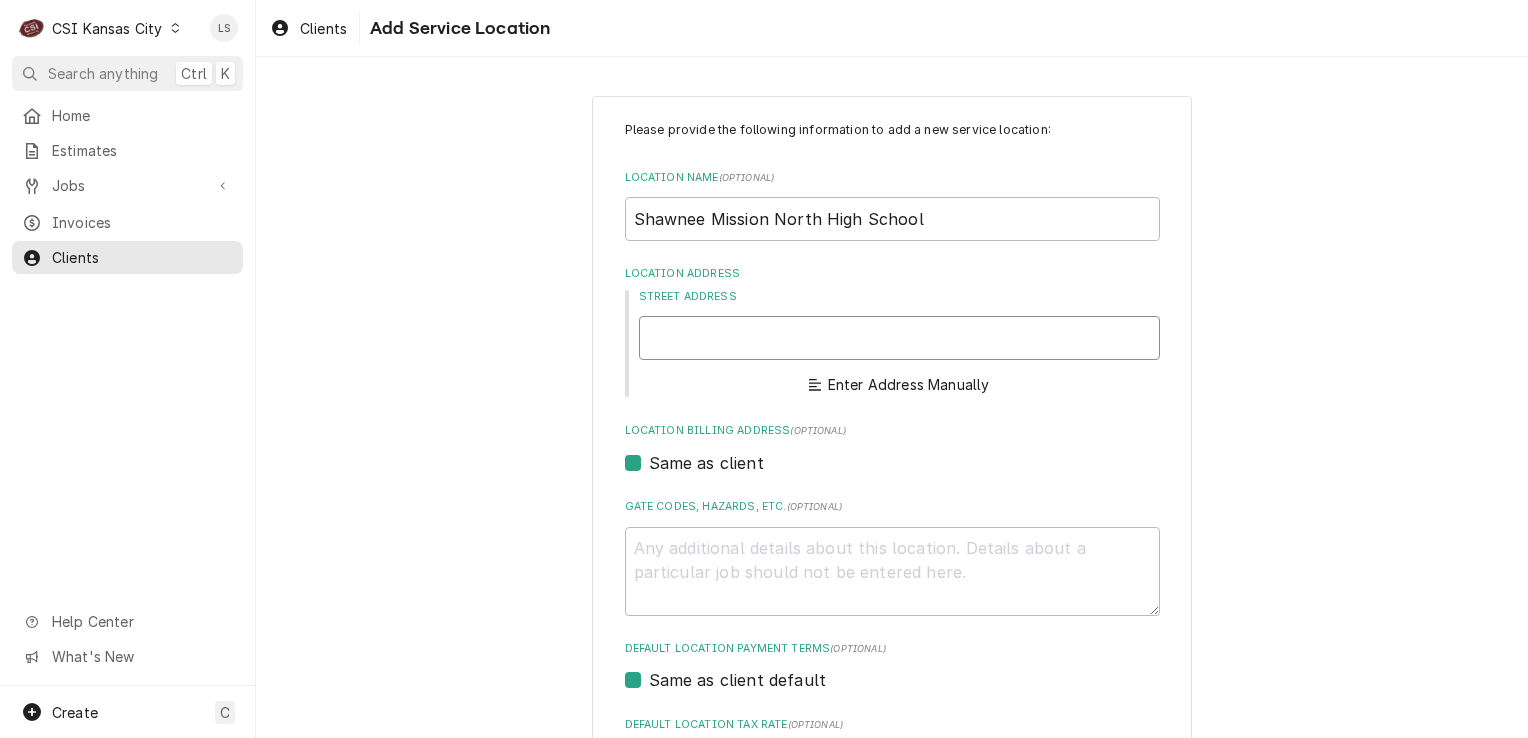 type on "x" 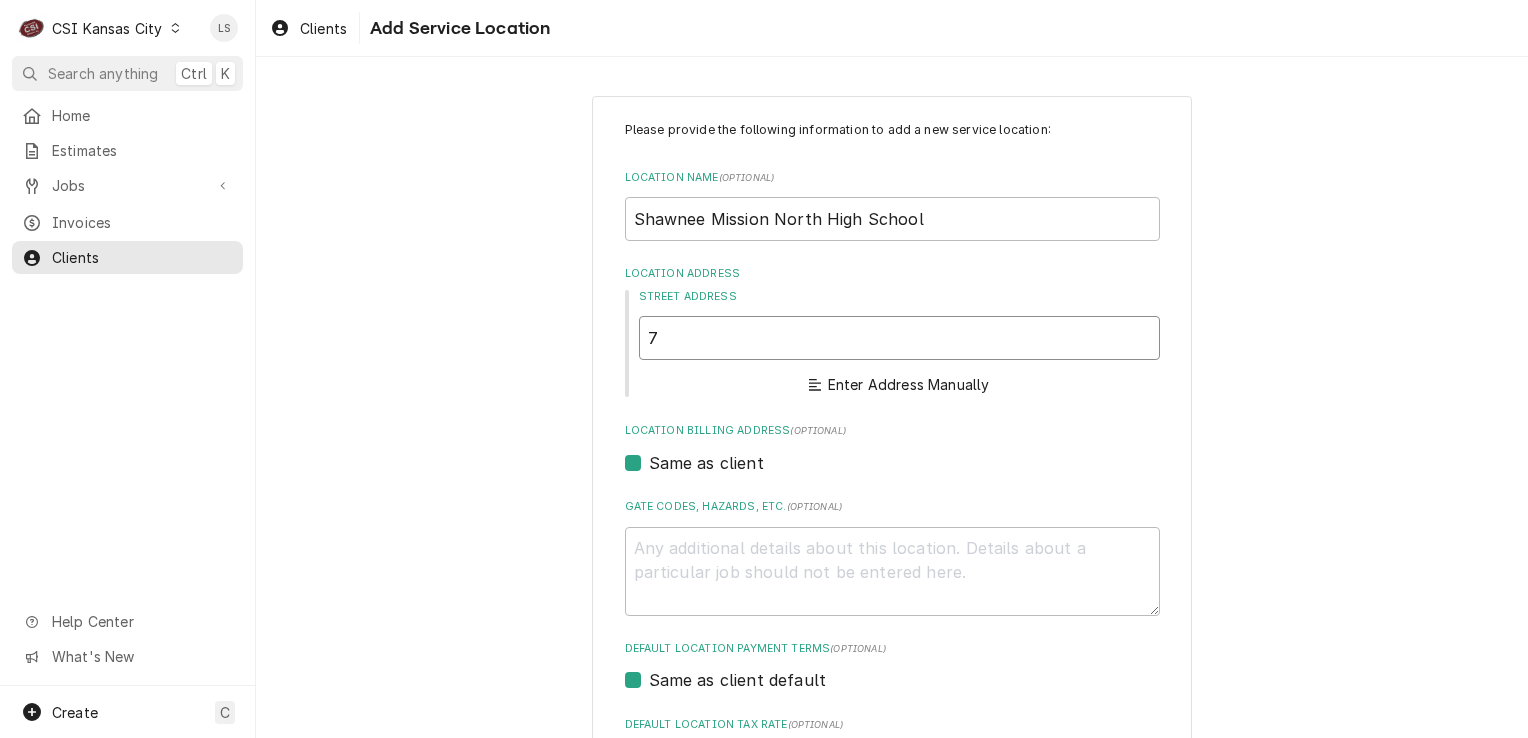 type on "x" 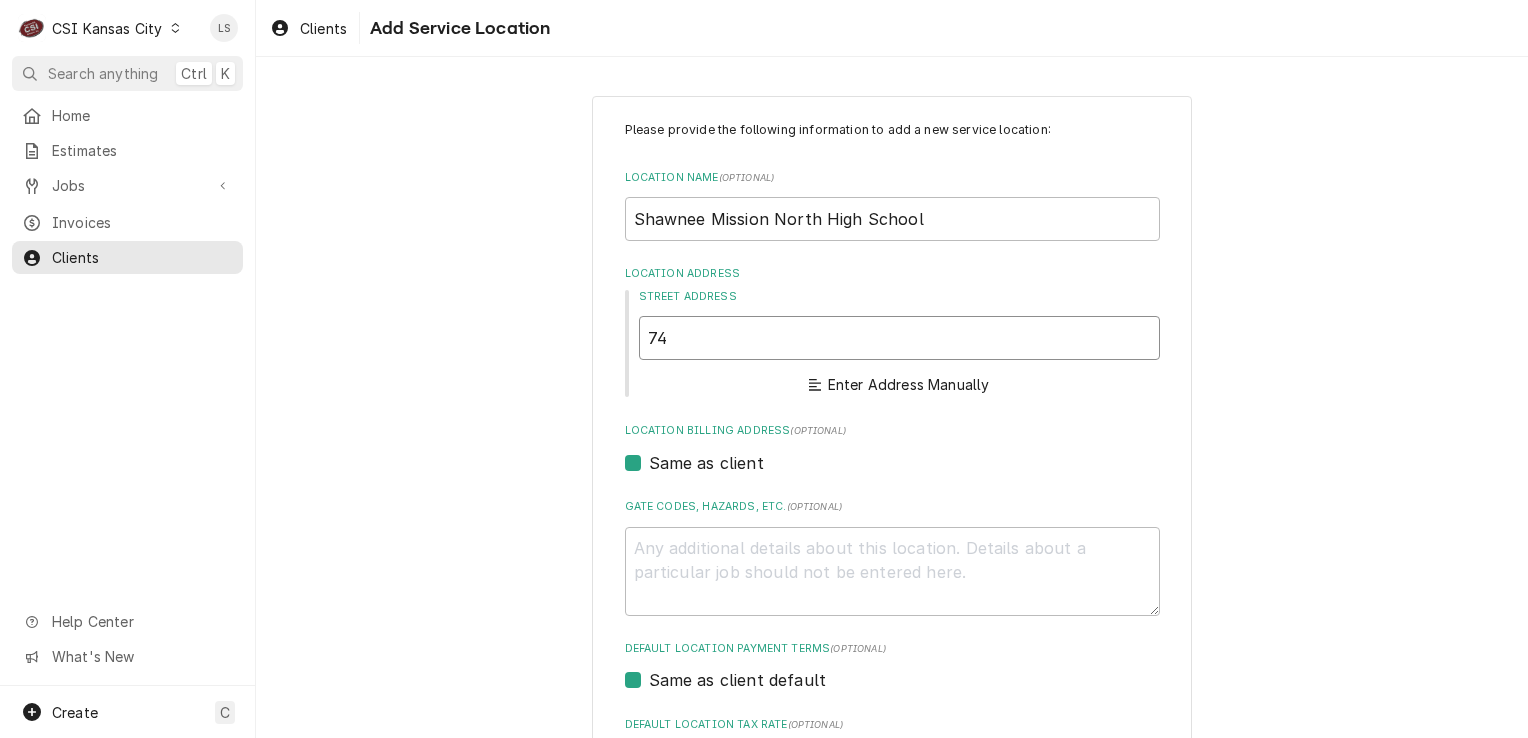 type on "x" 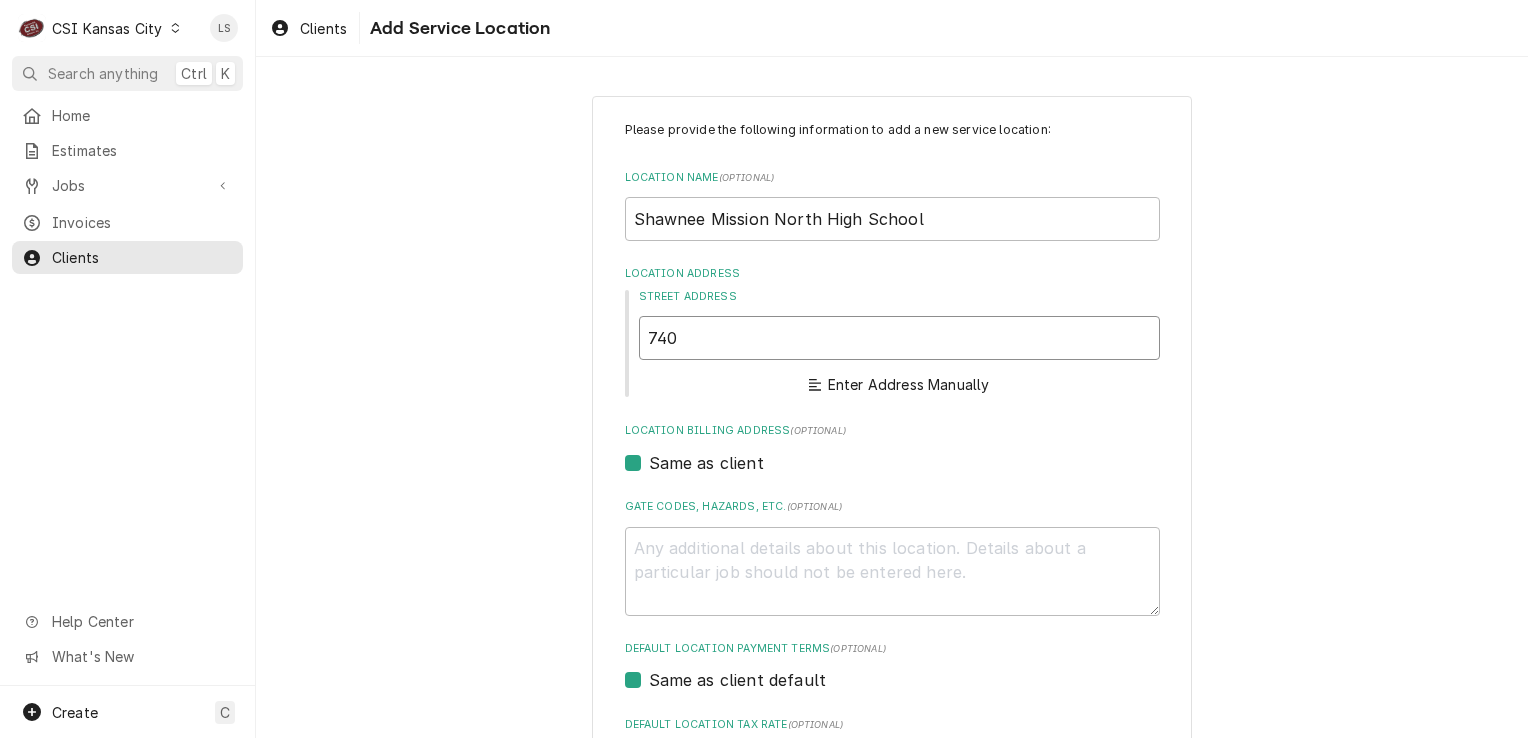type on "x" 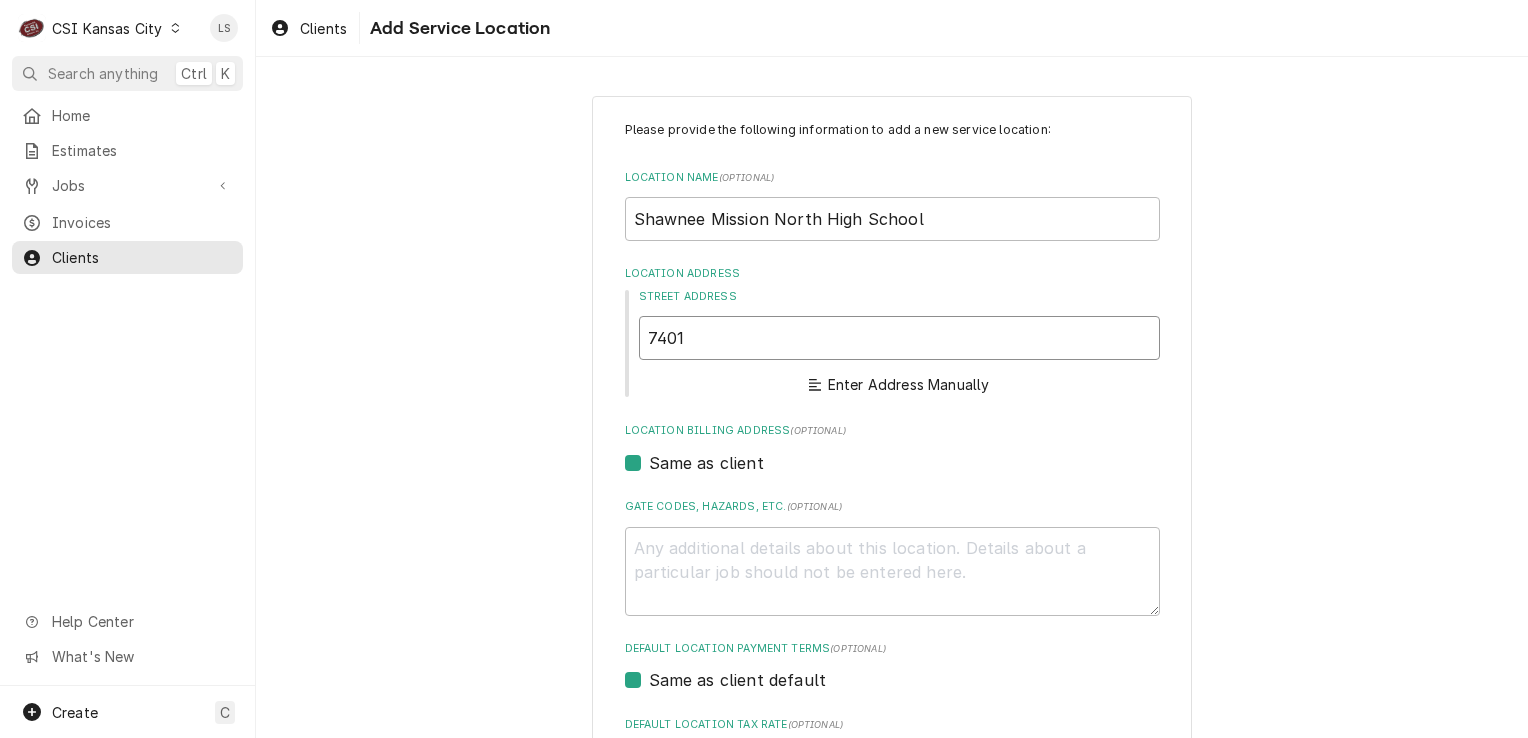 type on "x" 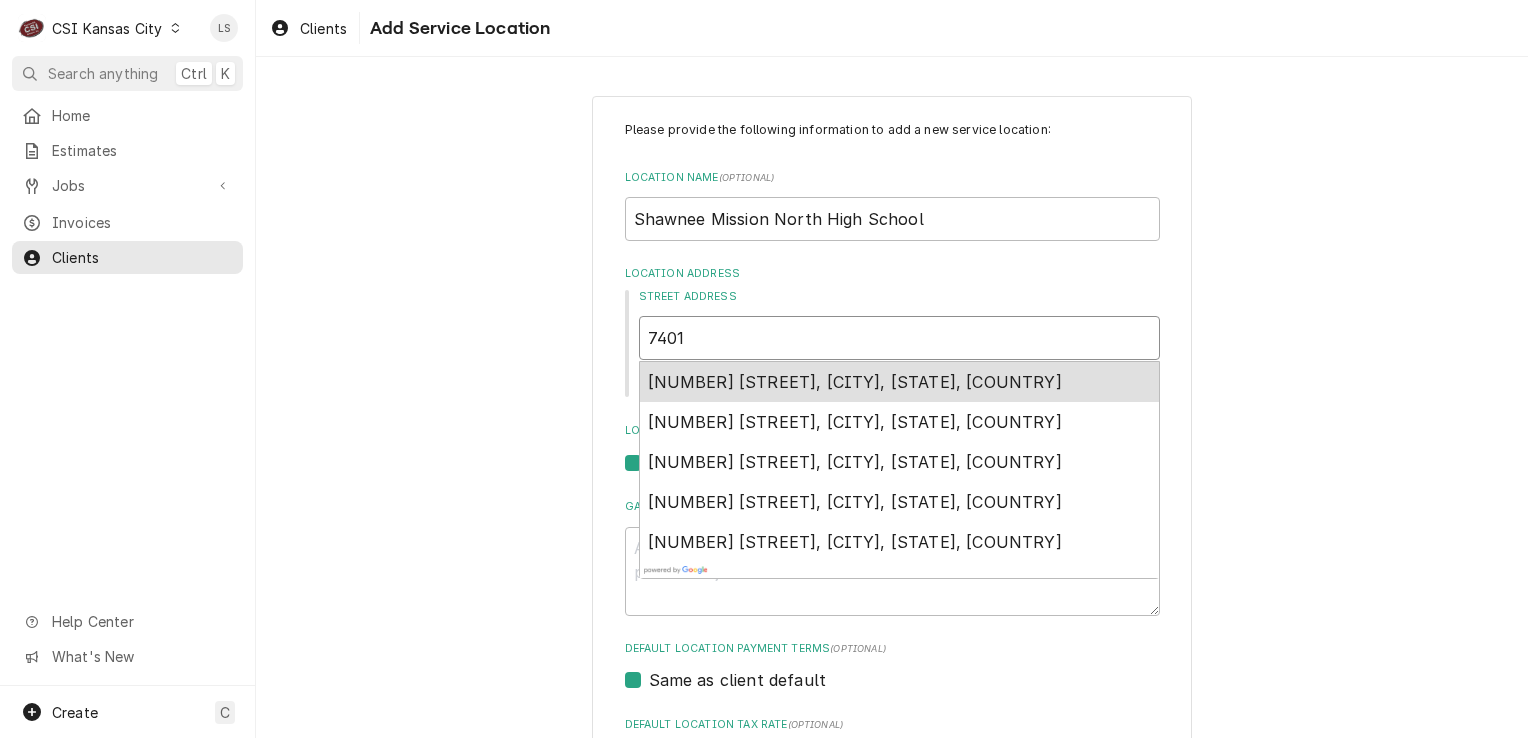 type on "x" 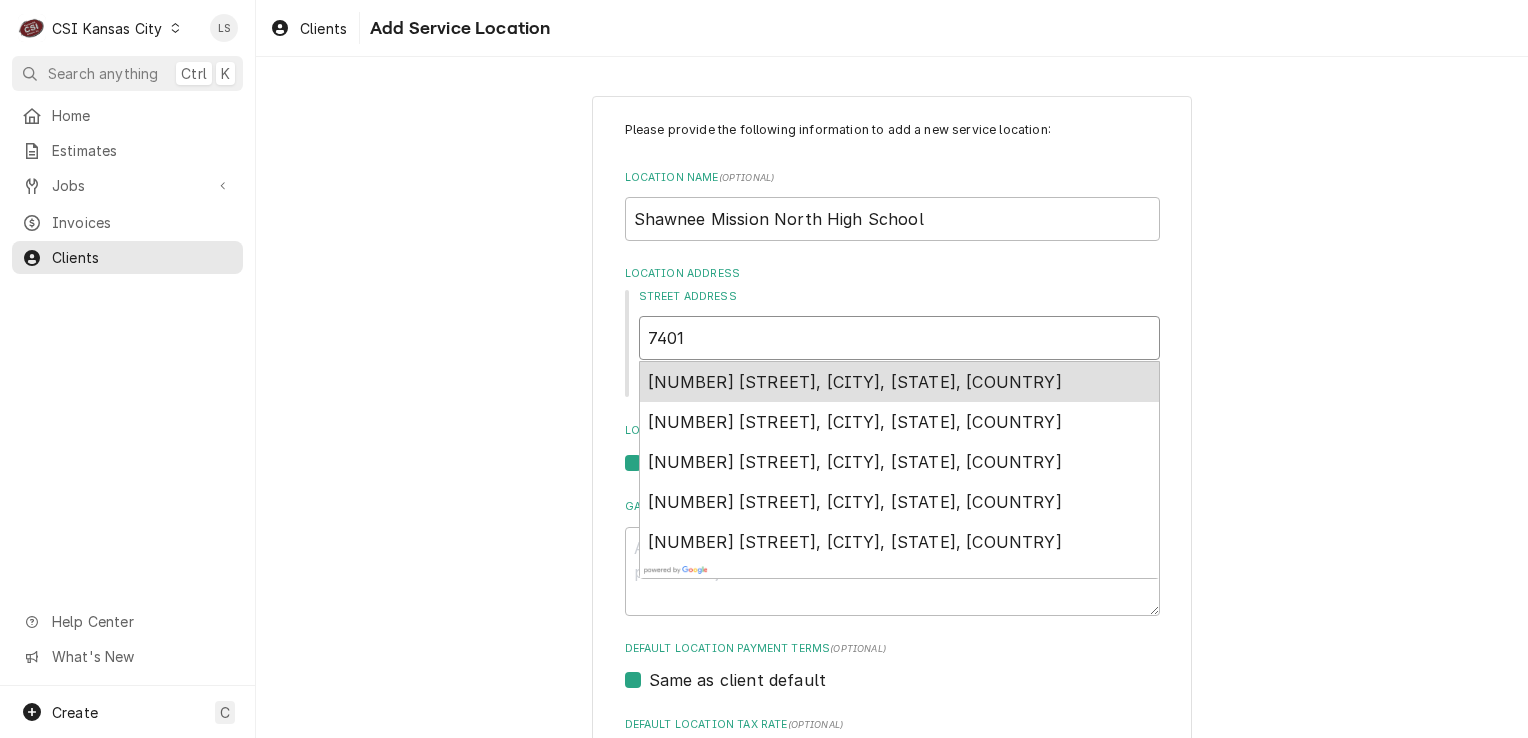 type on "7401 j" 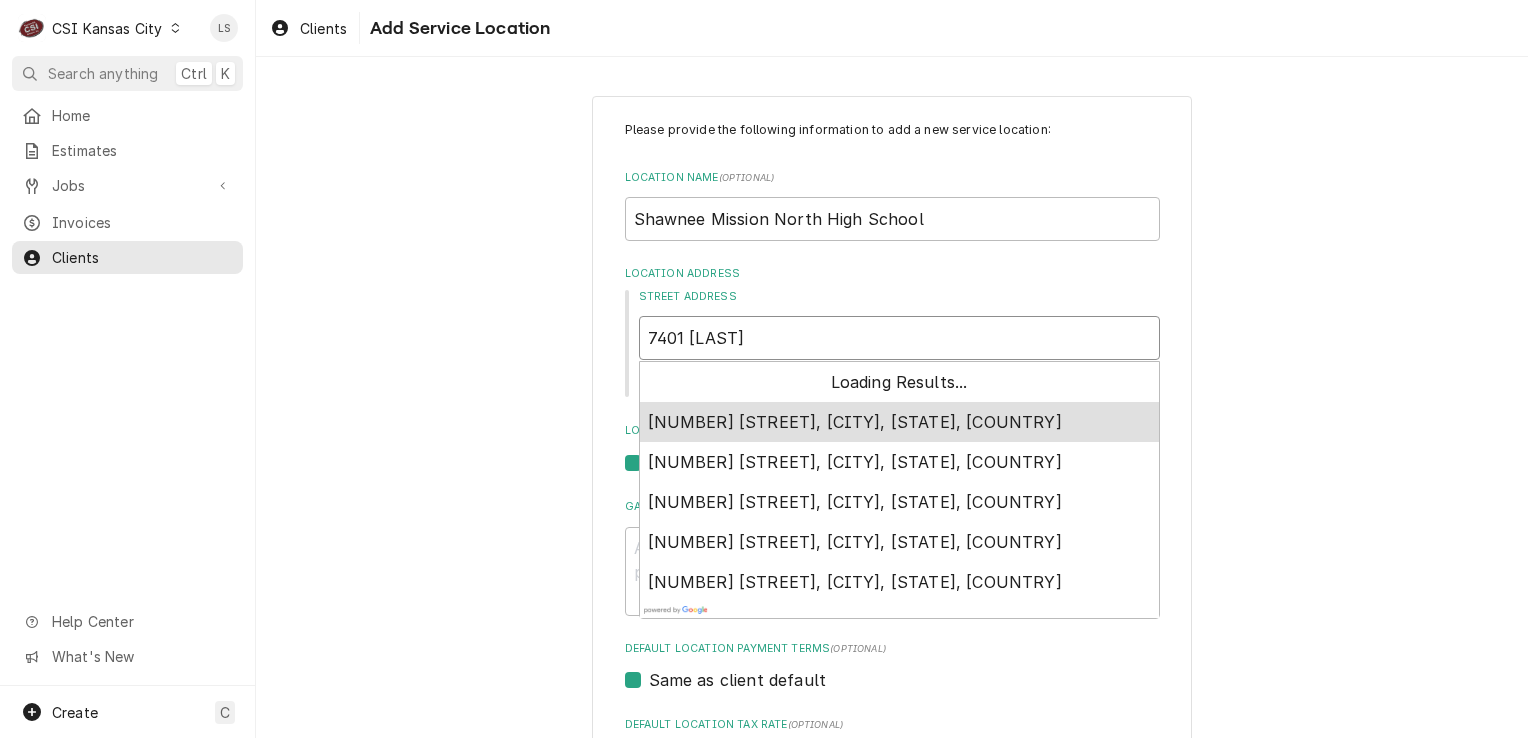 type on "x" 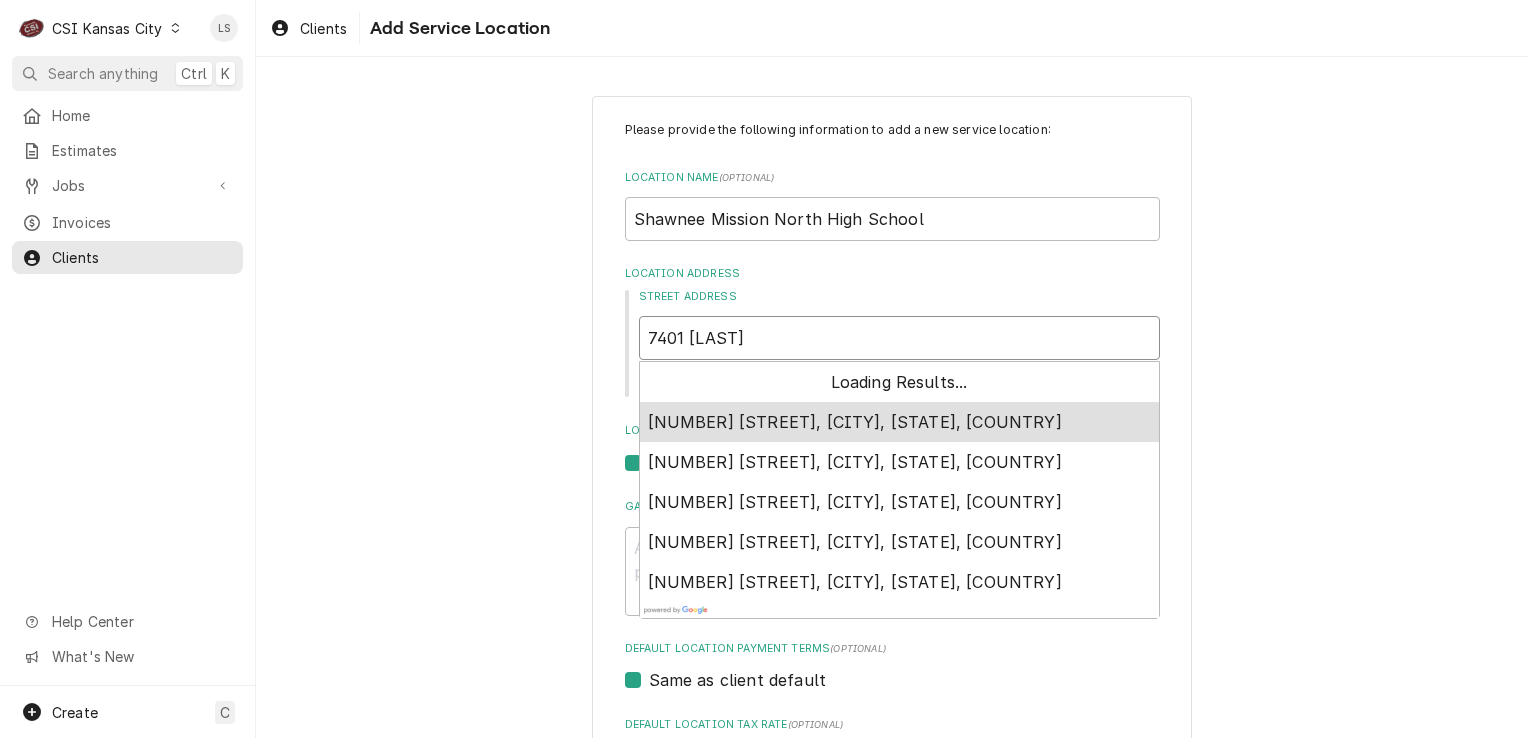 type on "7401 jo" 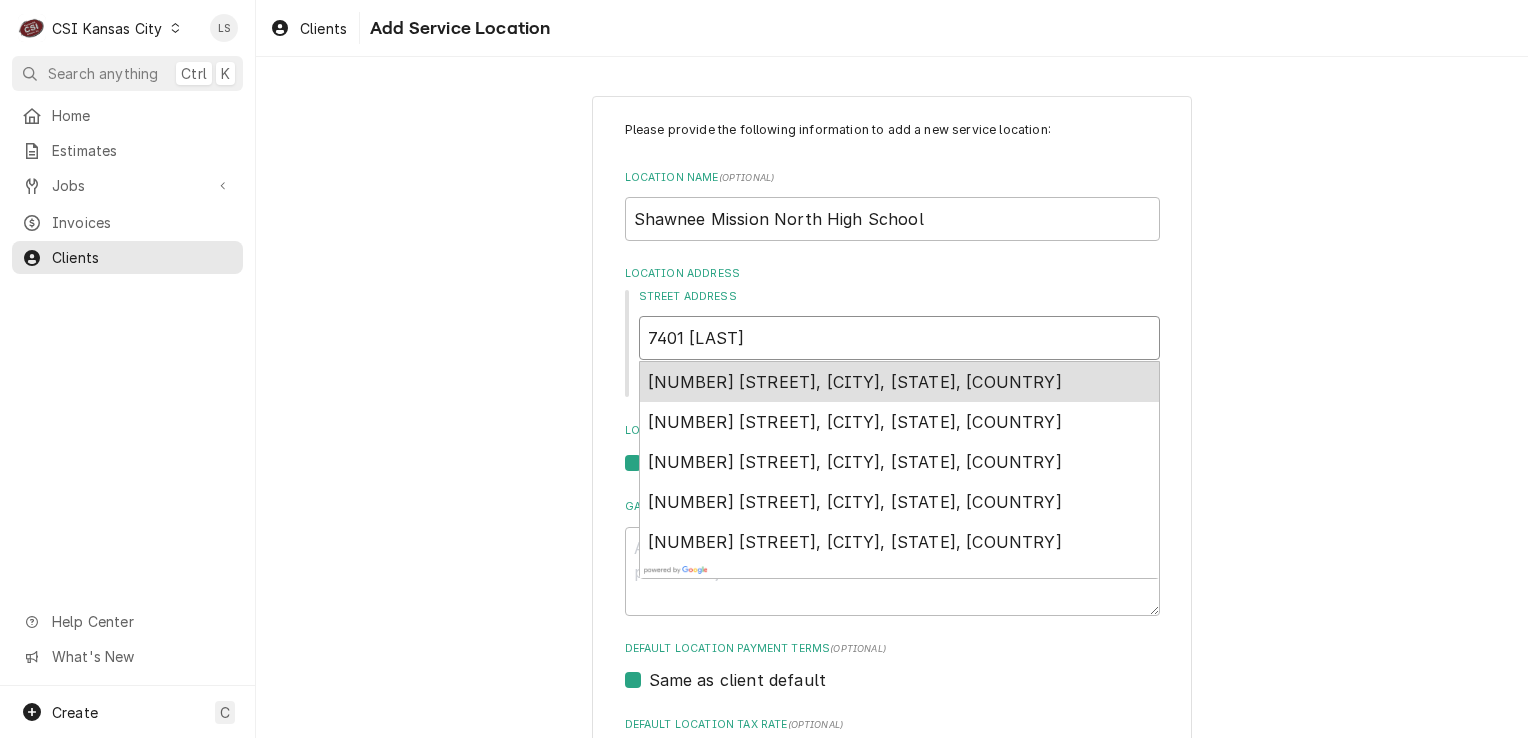 type on "x" 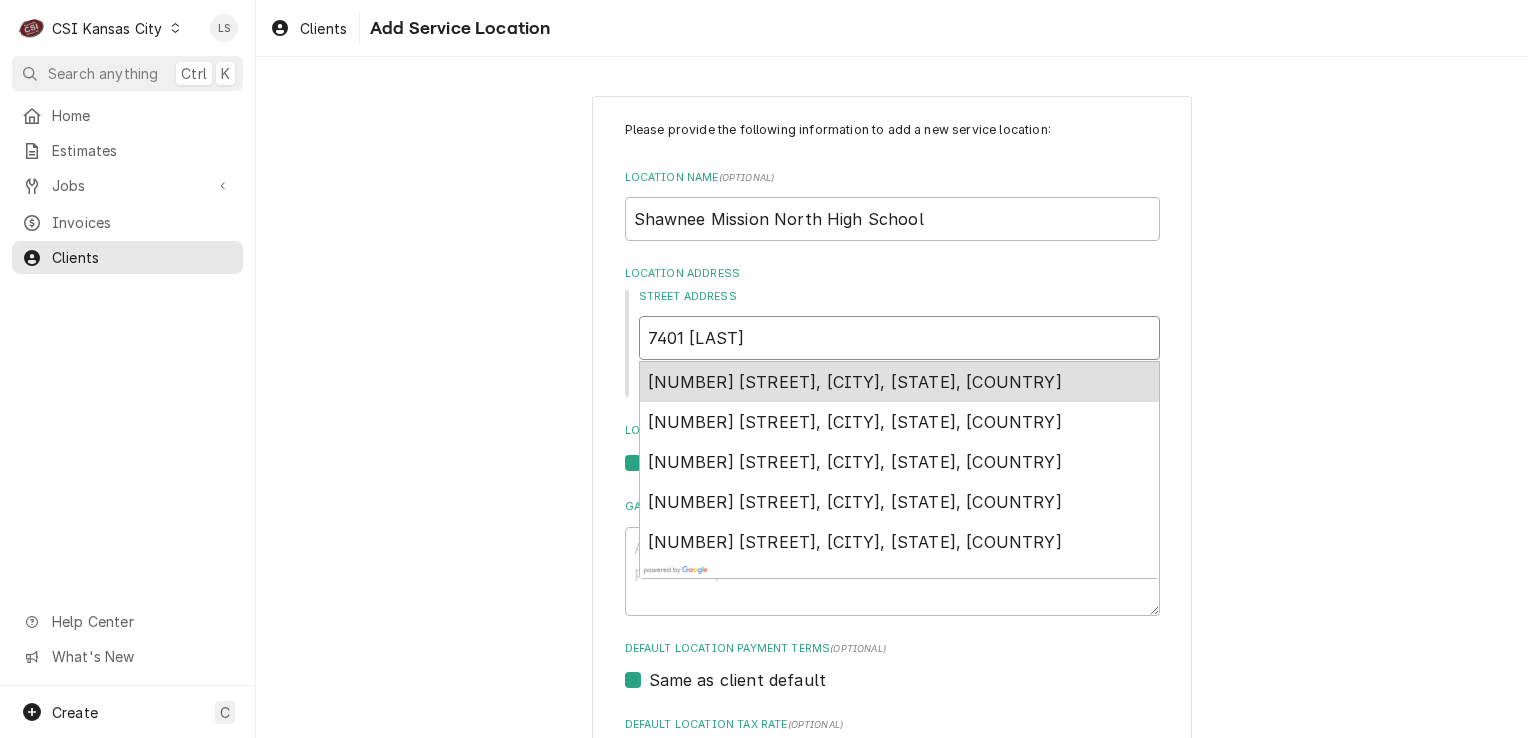 type on "7401 john" 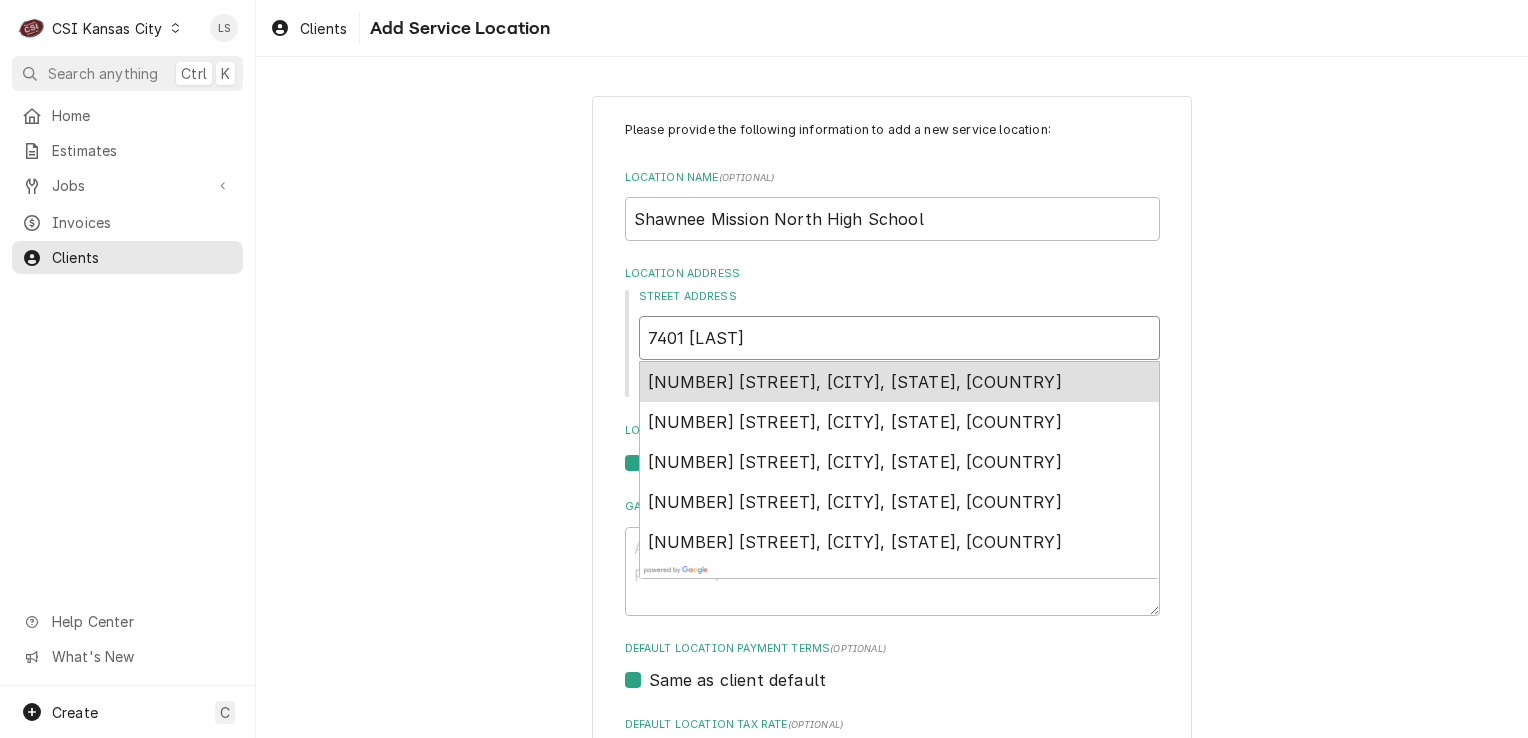 type on "x" 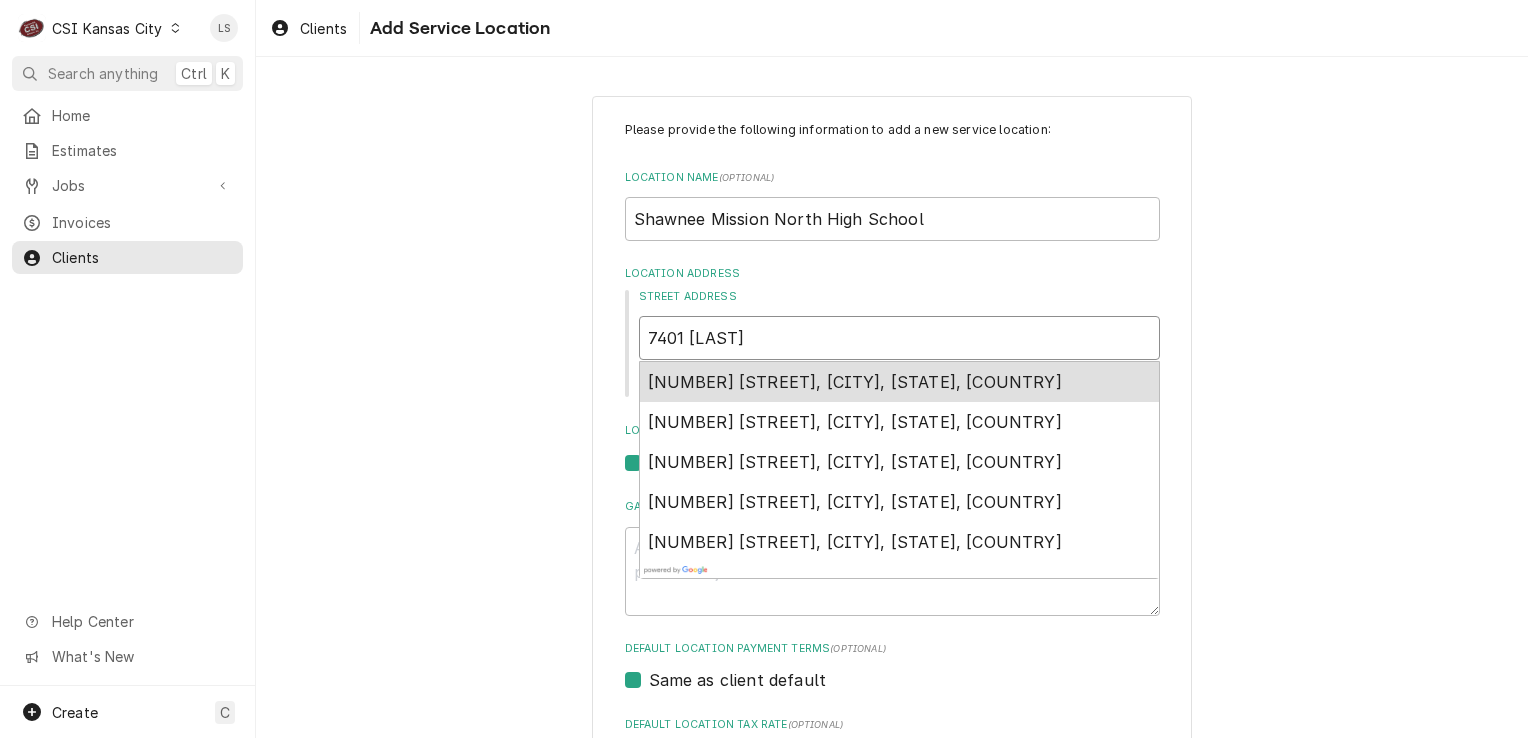 type on "7401 johnson" 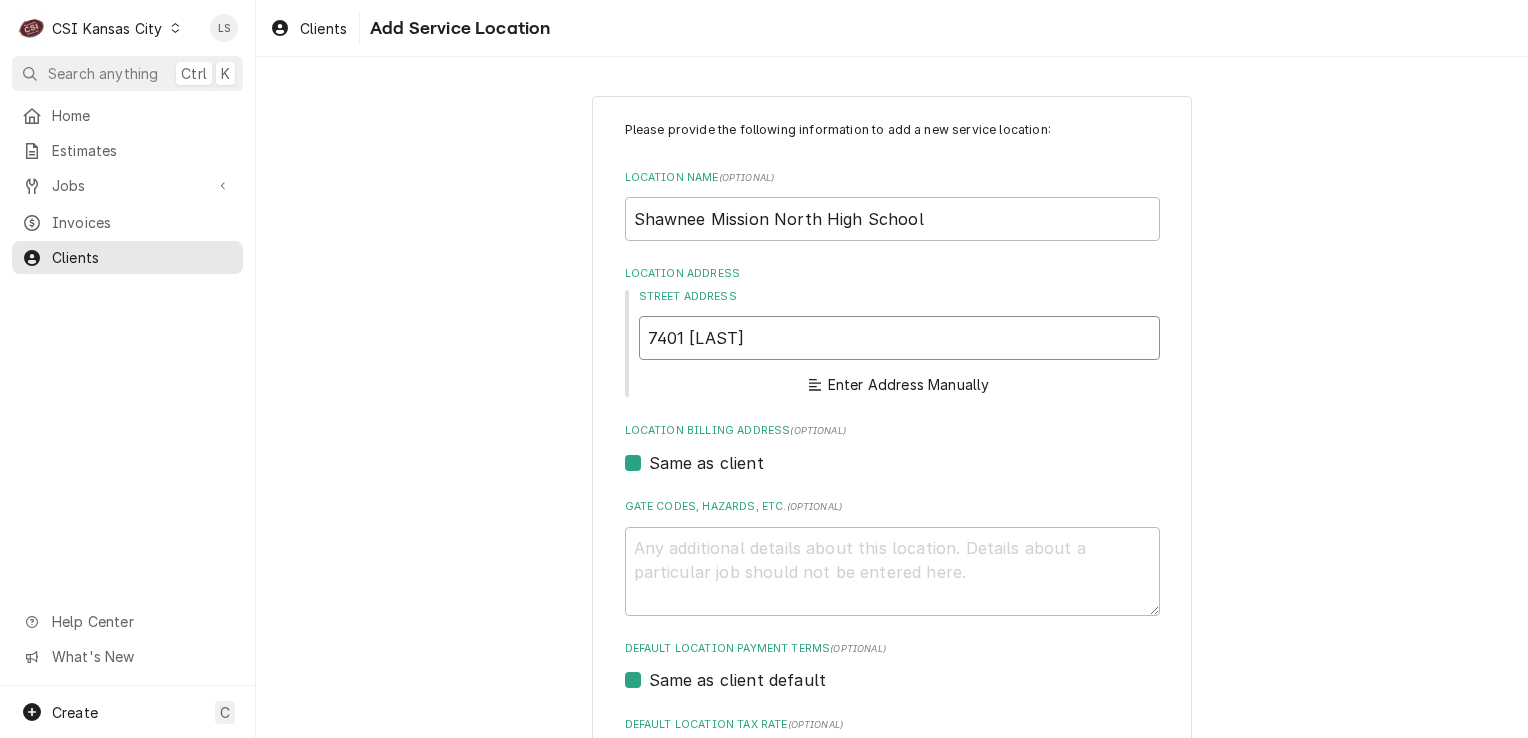 type on "x" 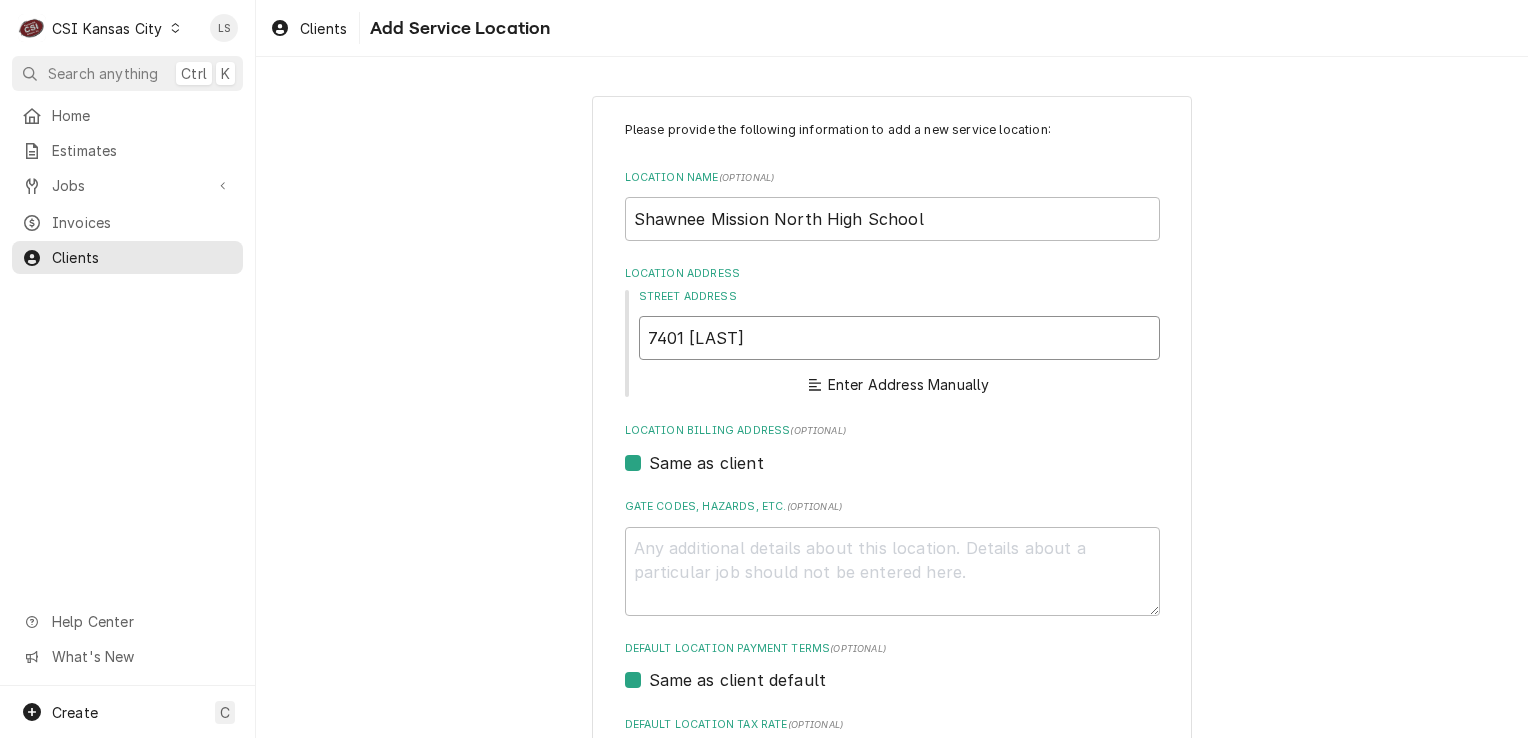 type on "7401 johnson d" 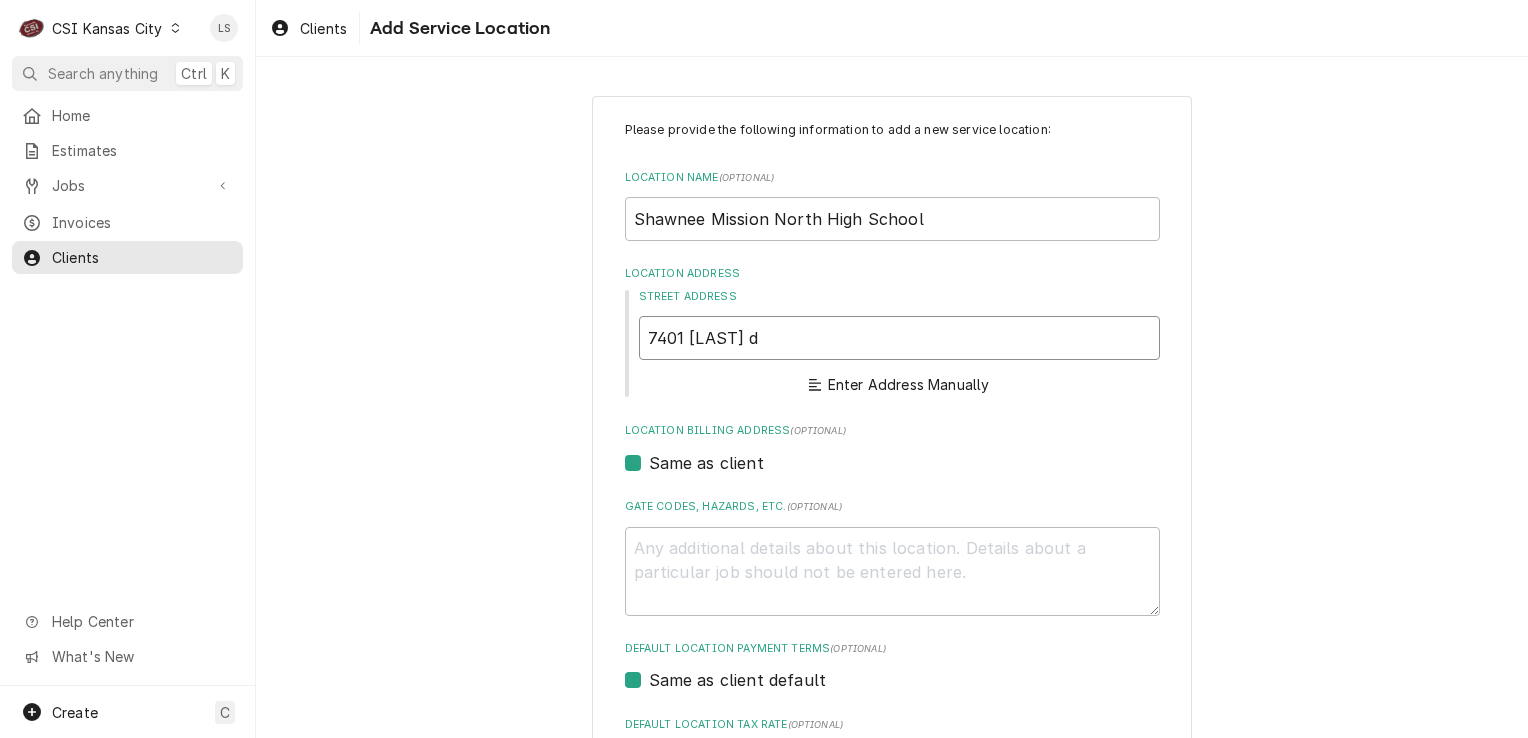 type on "x" 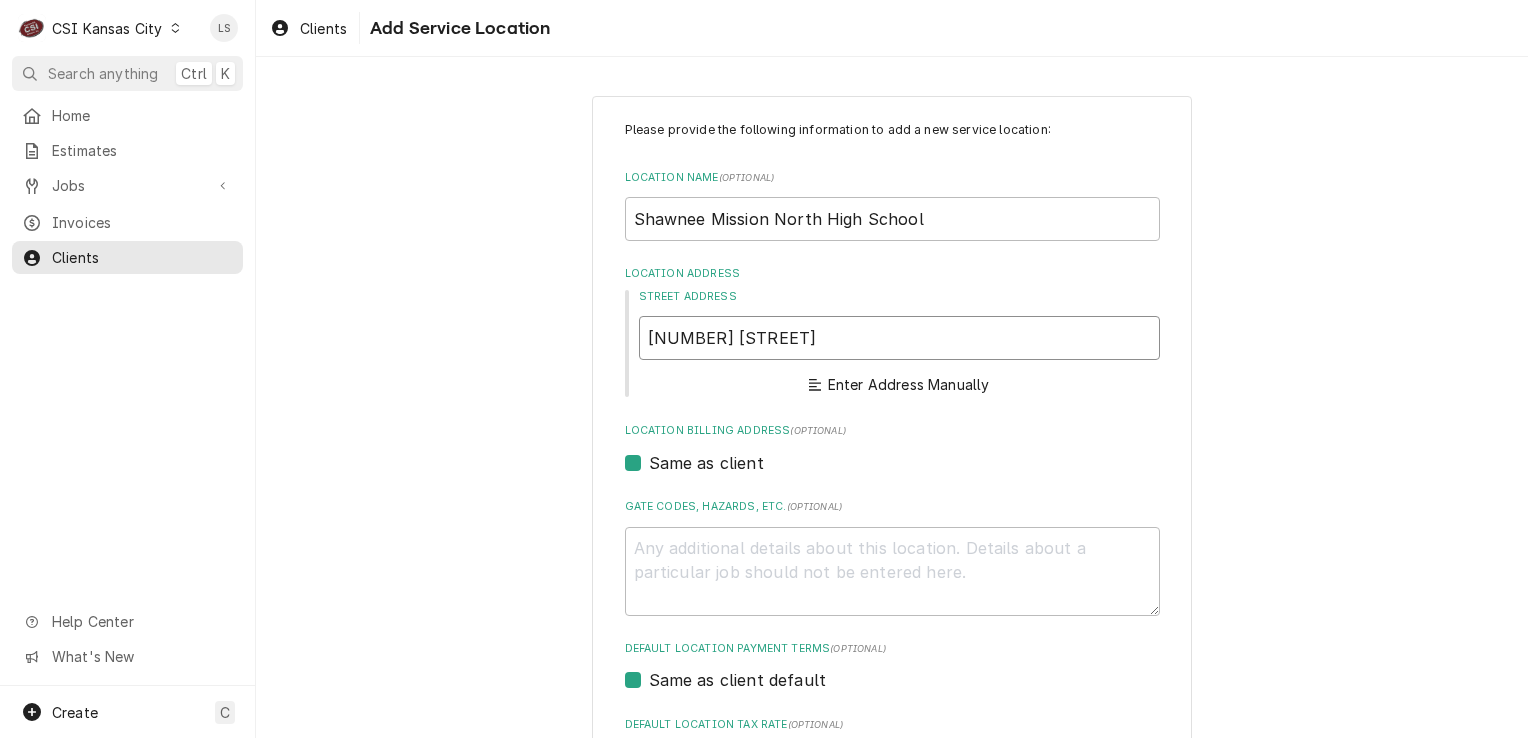 type on "x" 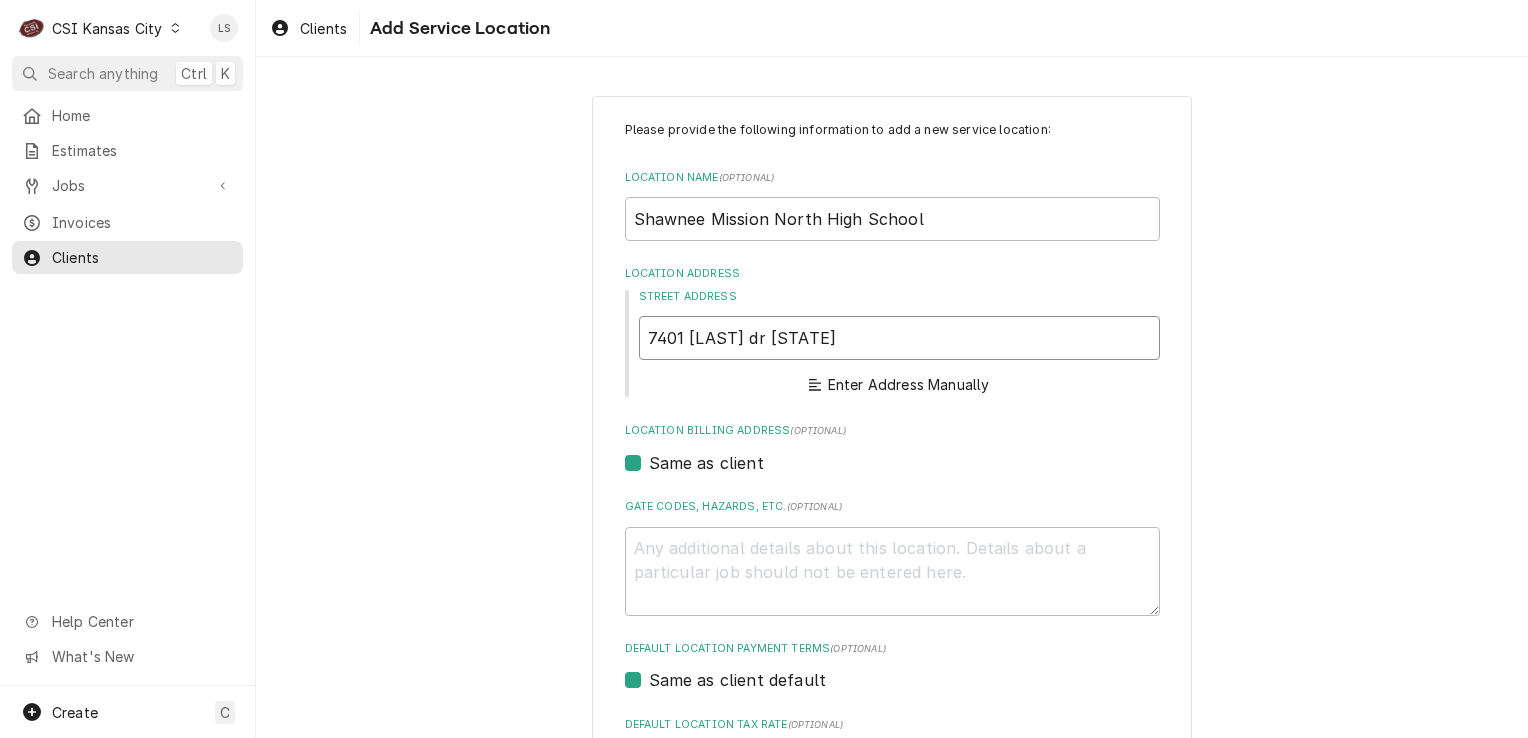 type on "x" 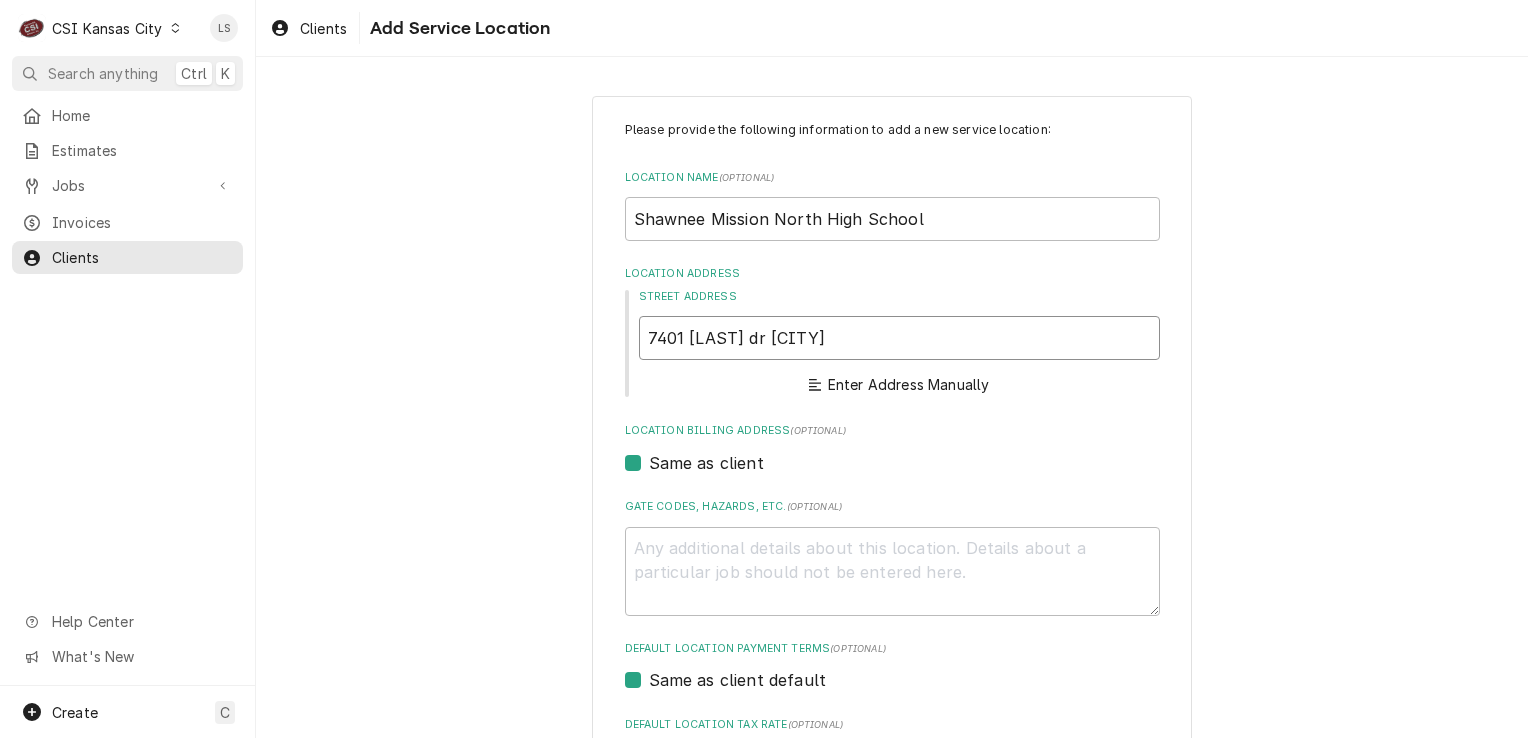 type on "x" 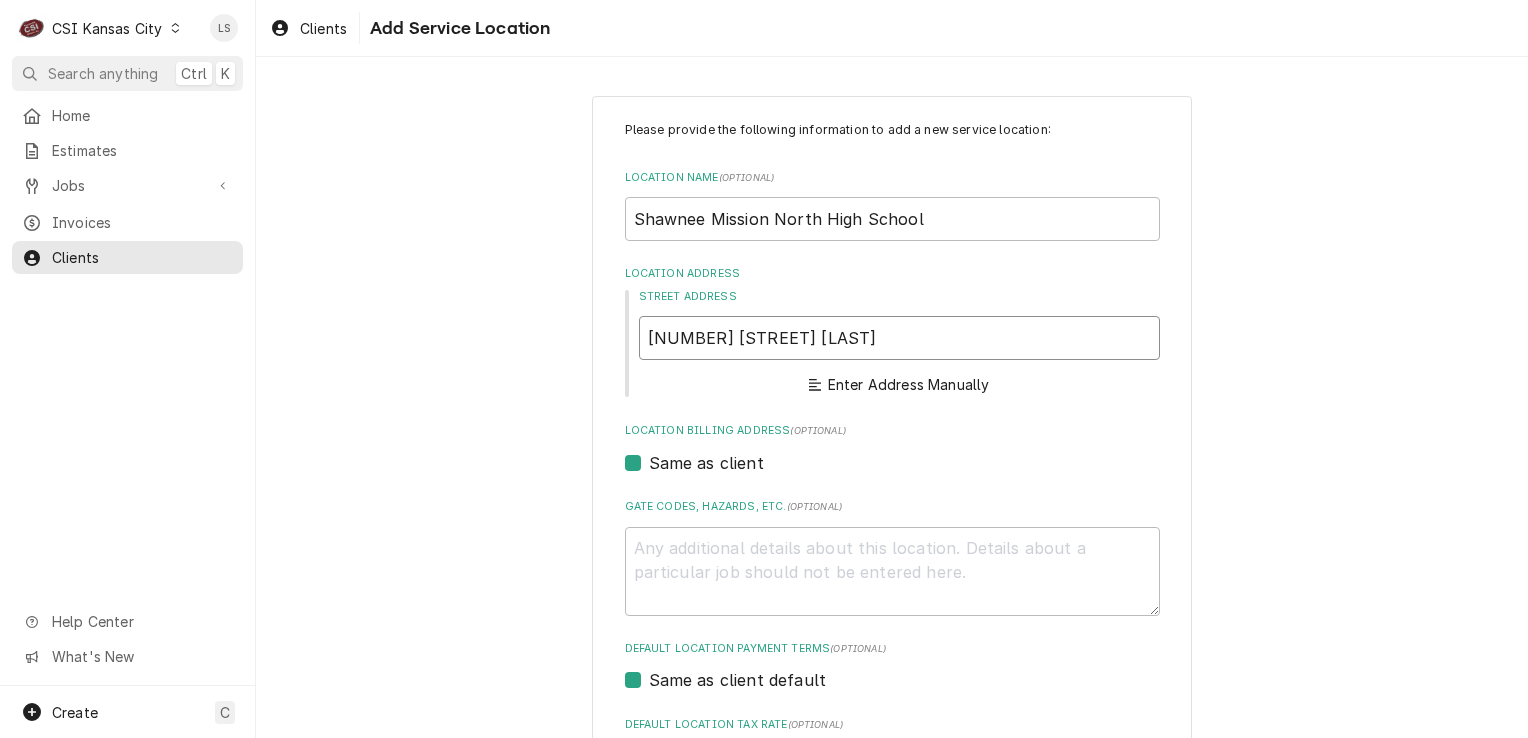 type on "x" 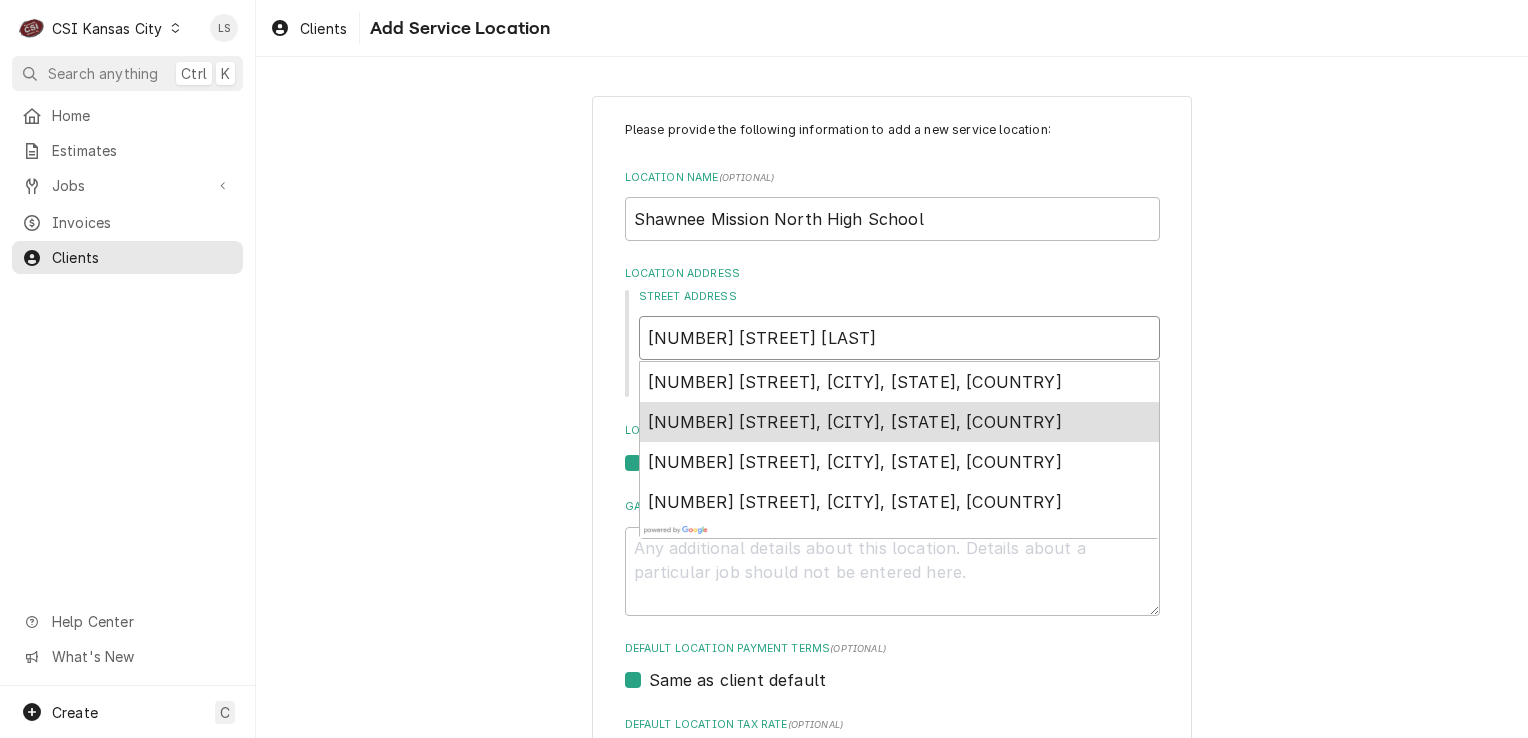 click on "7401 Johnson Road, Shawnee, OK, USA" at bounding box center [899, 422] 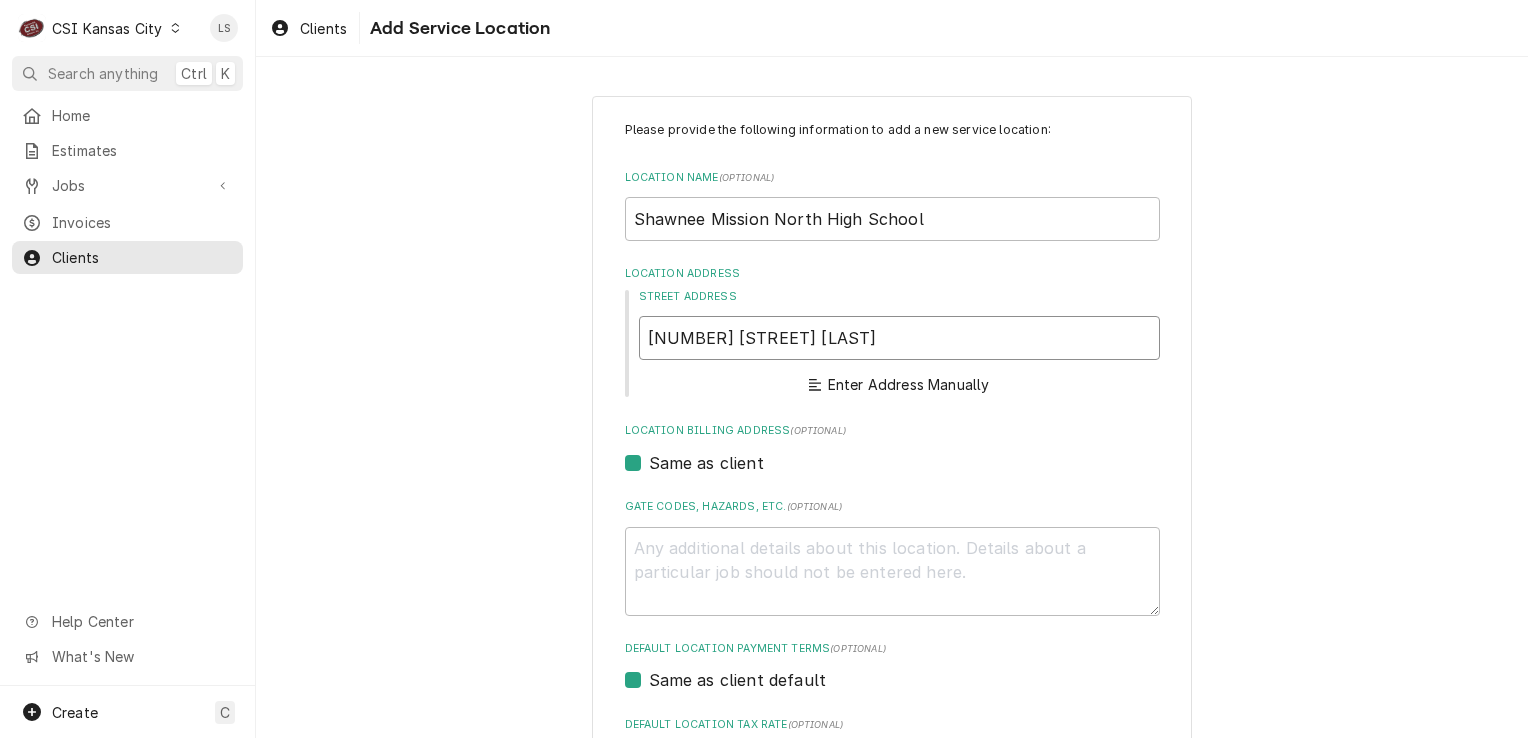 type on "x" 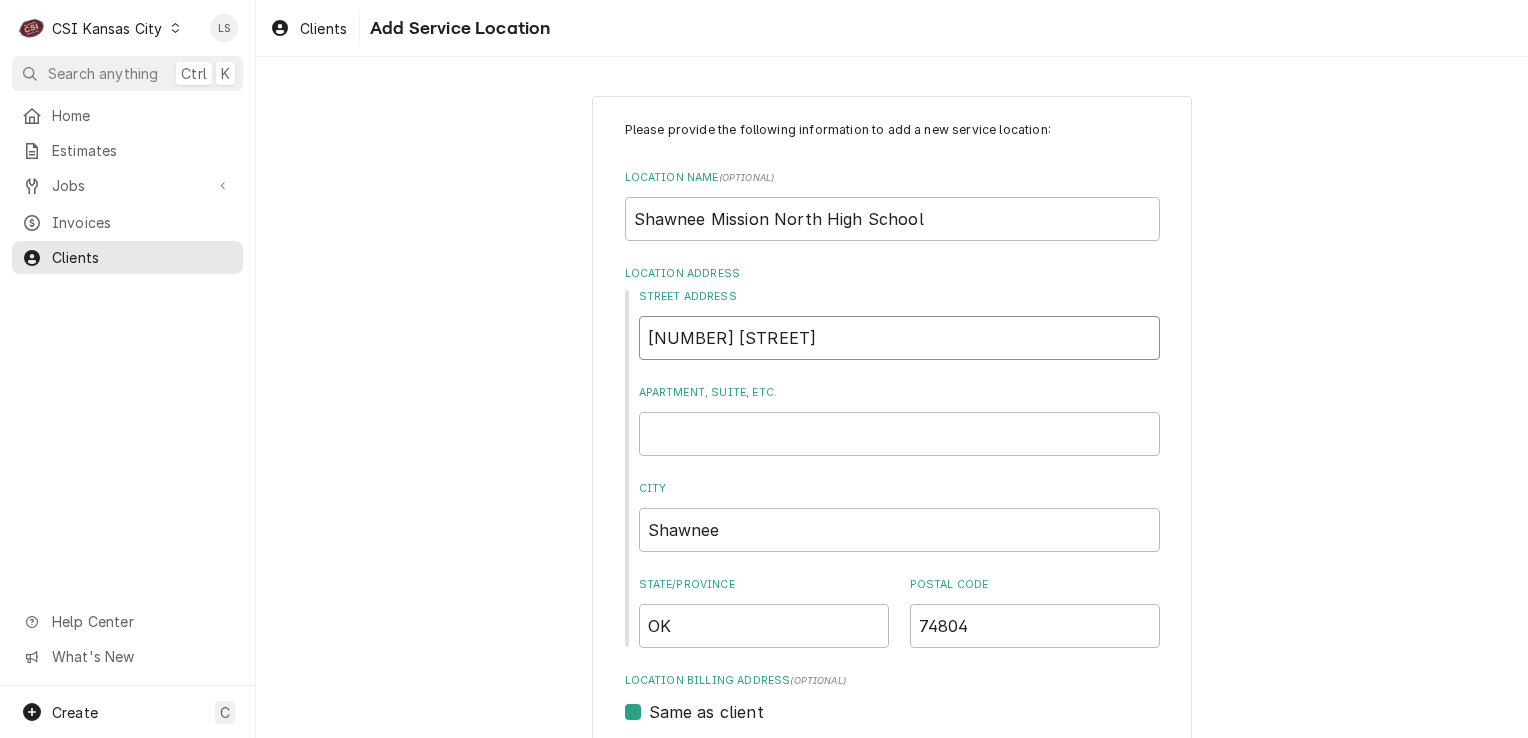type on "7401 Johnson Rd" 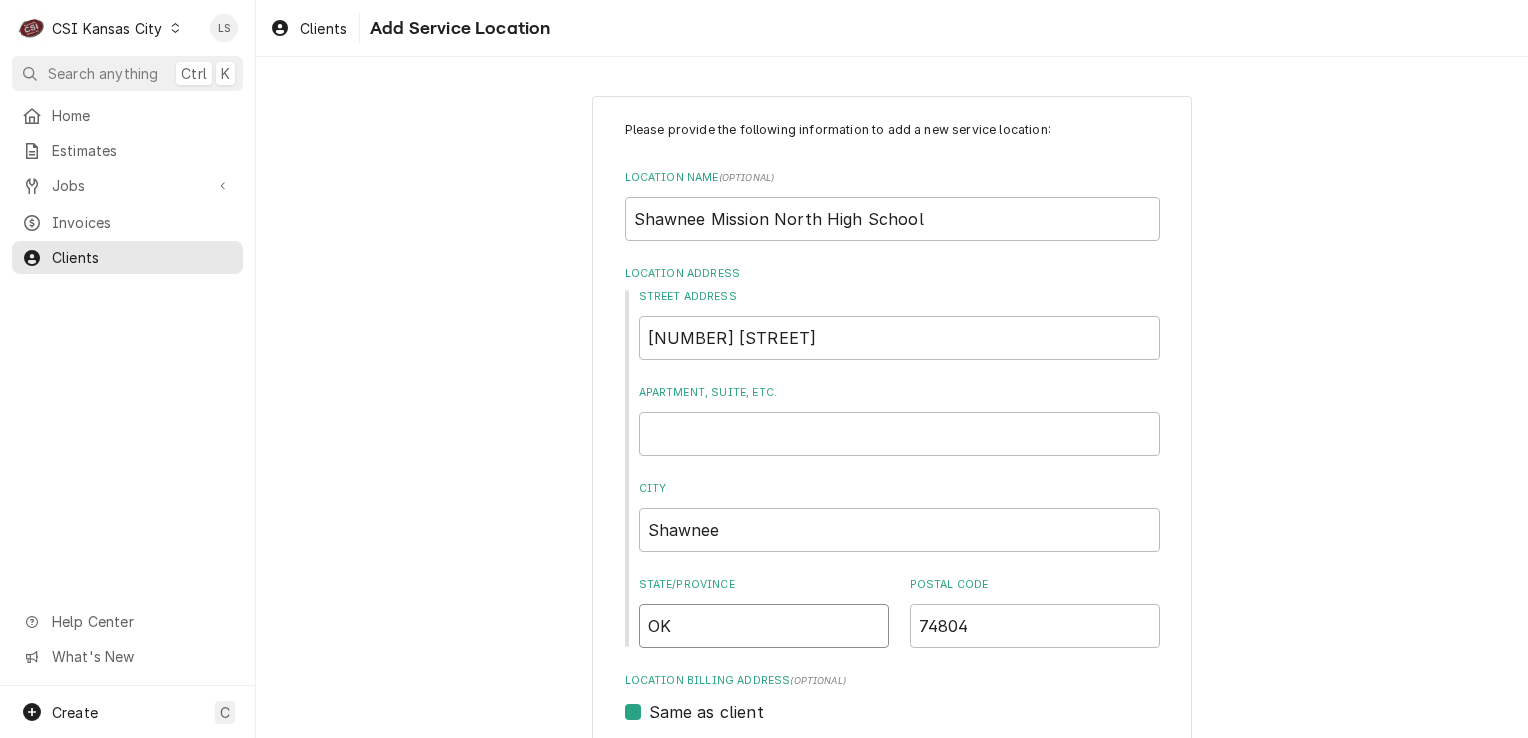 drag, startPoint x: 716, startPoint y: 634, endPoint x: 576, endPoint y: 635, distance: 140.00357 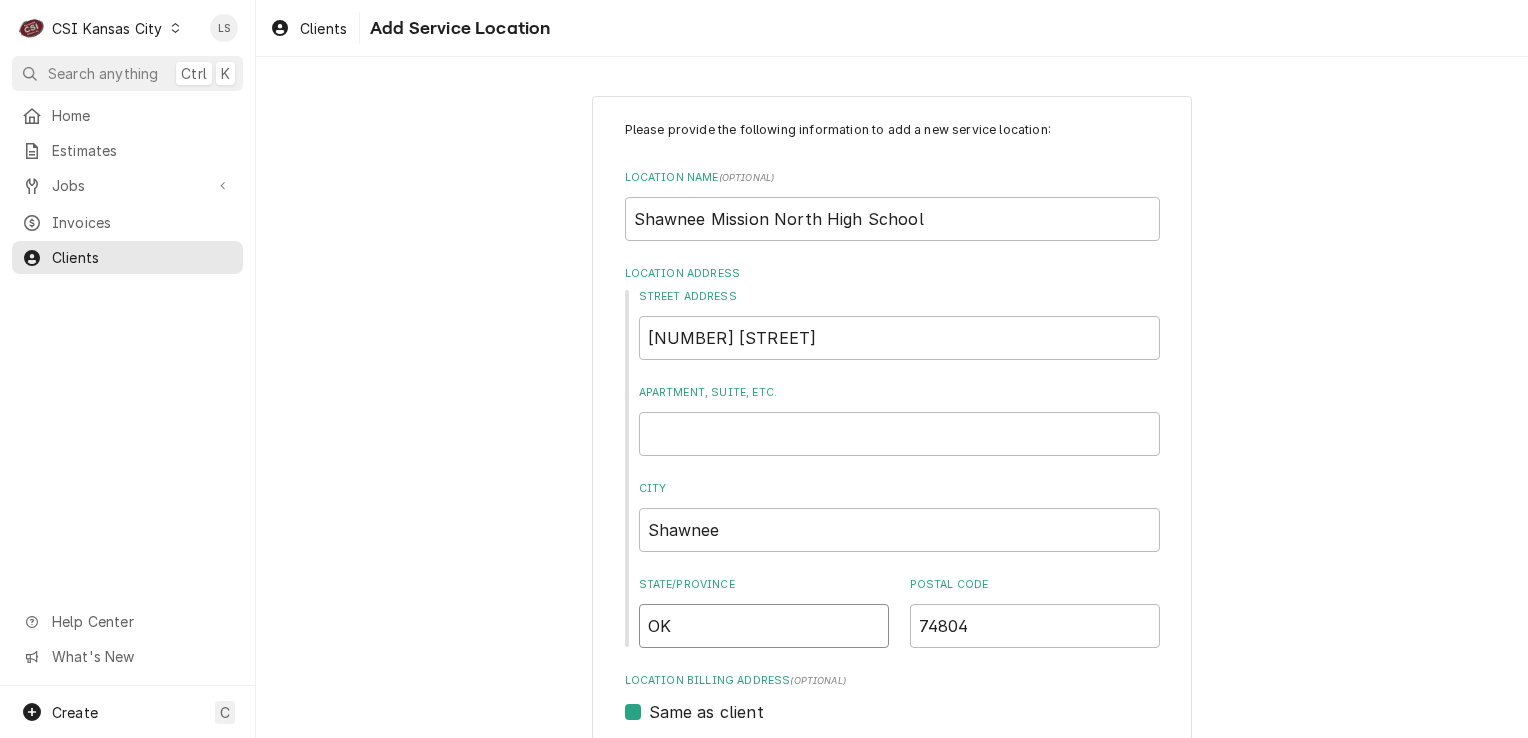 type on "x" 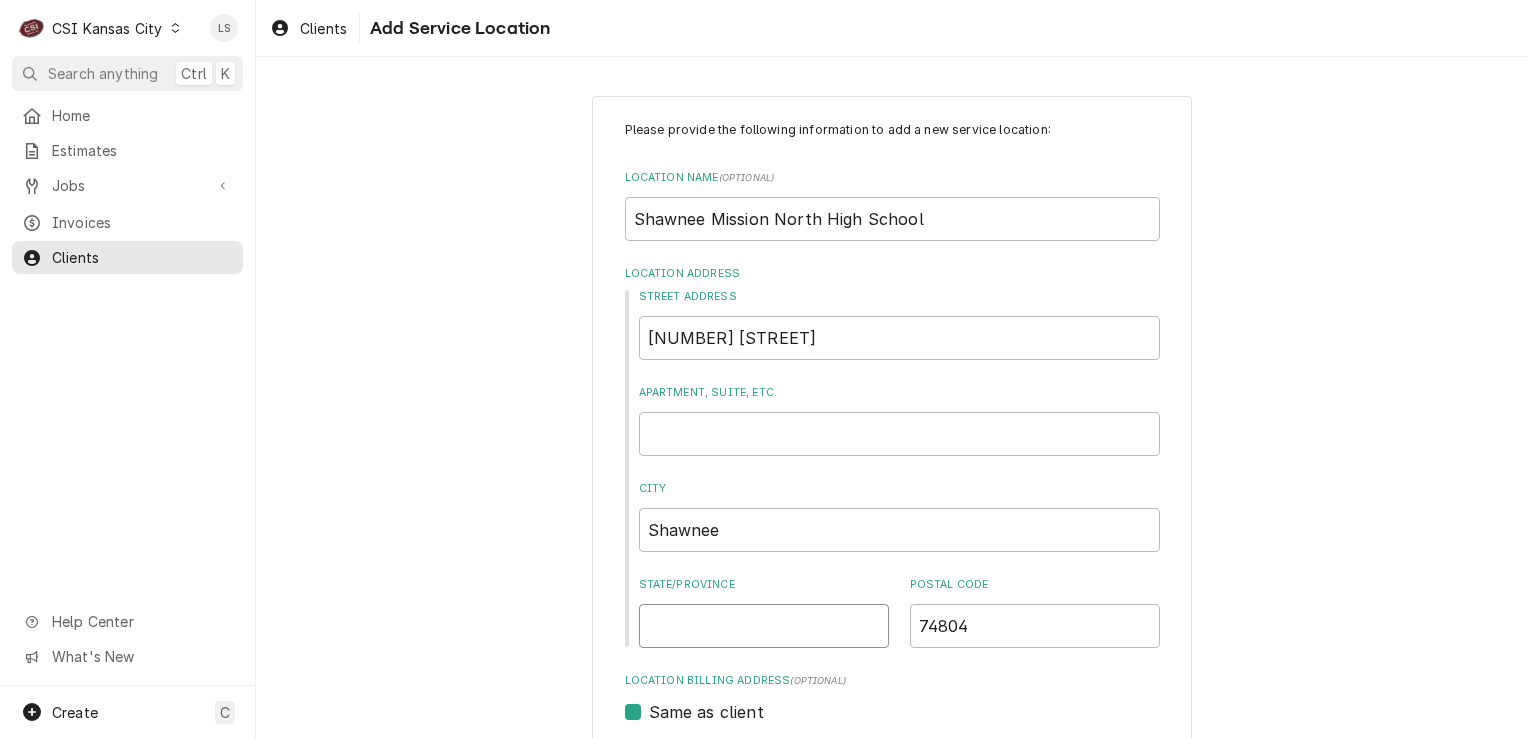 type on "x" 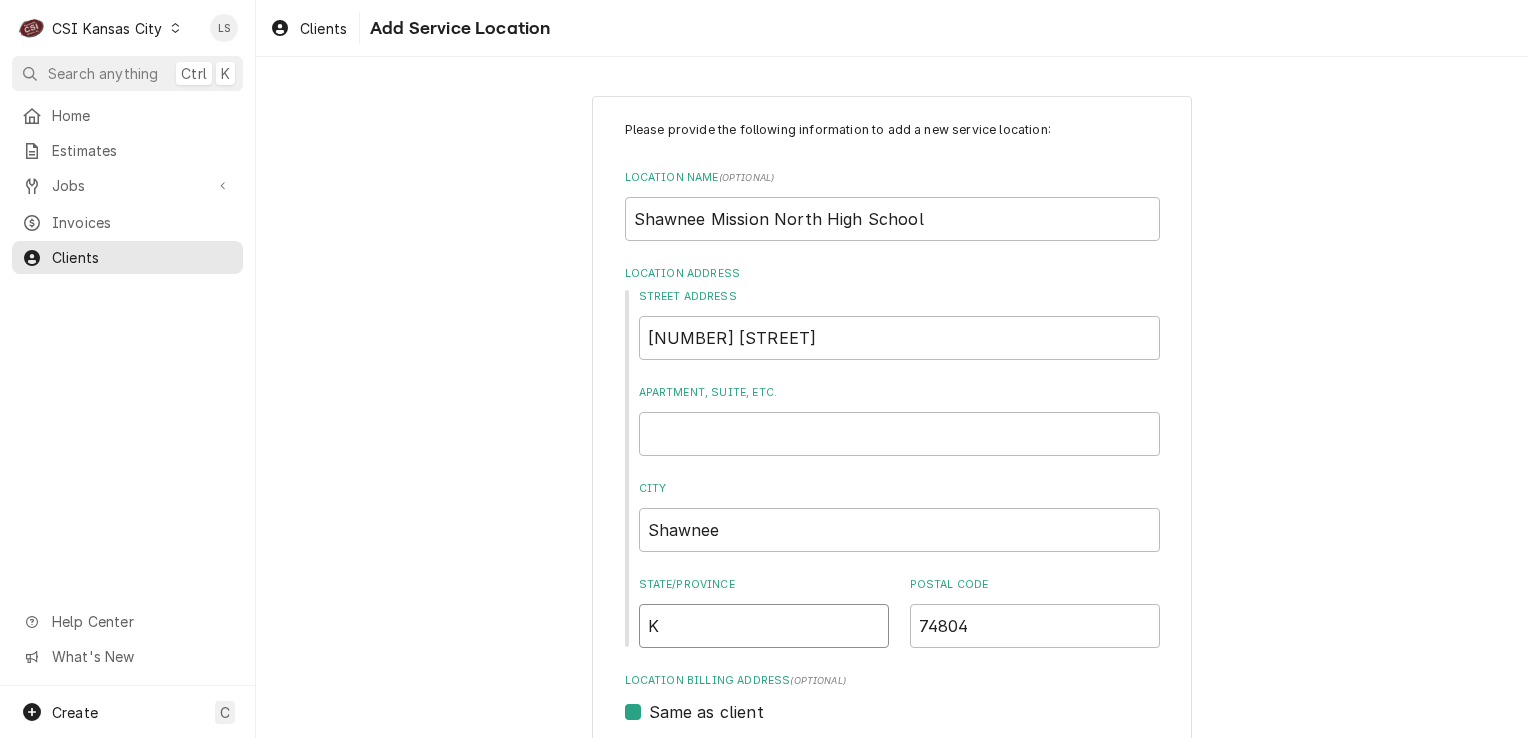 type on "x" 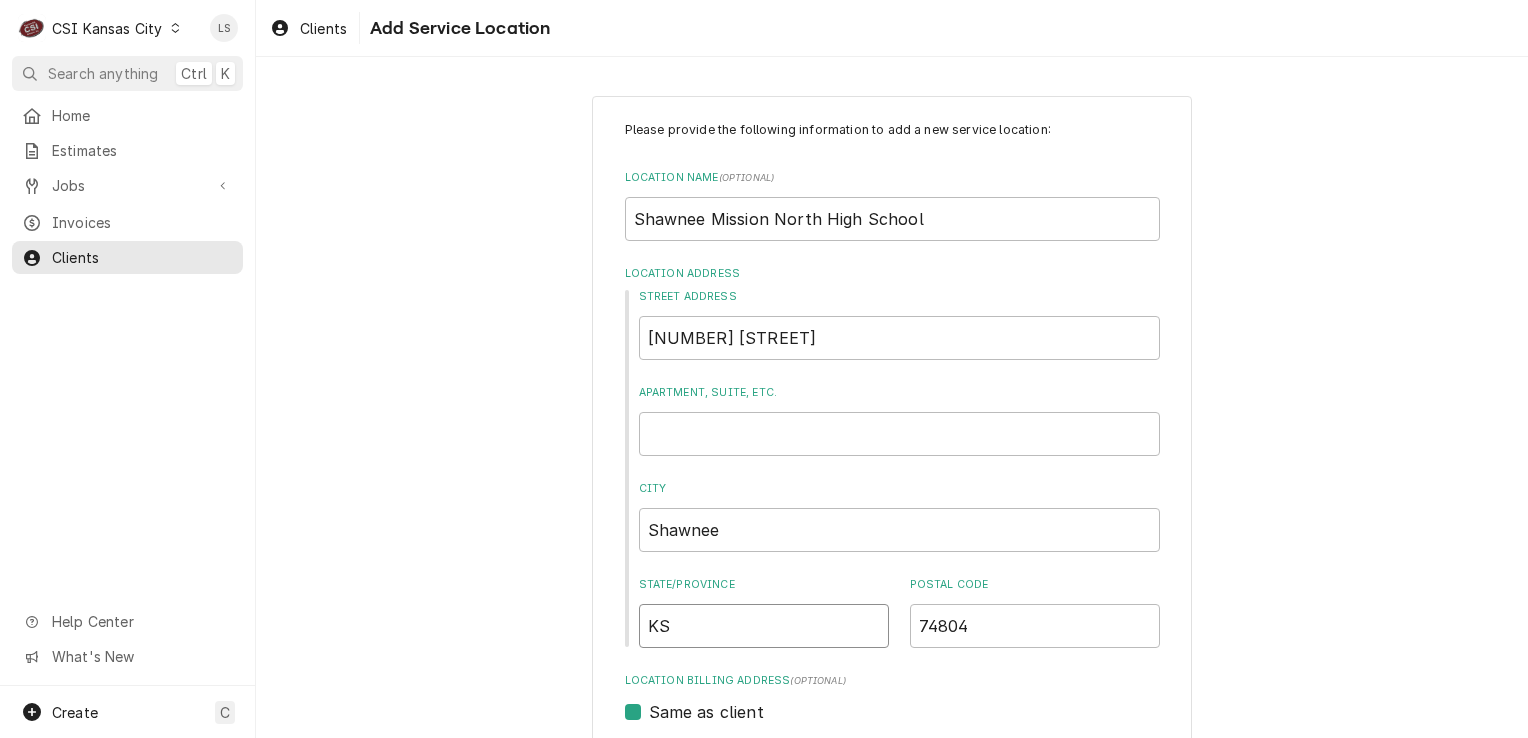 type on "KS" 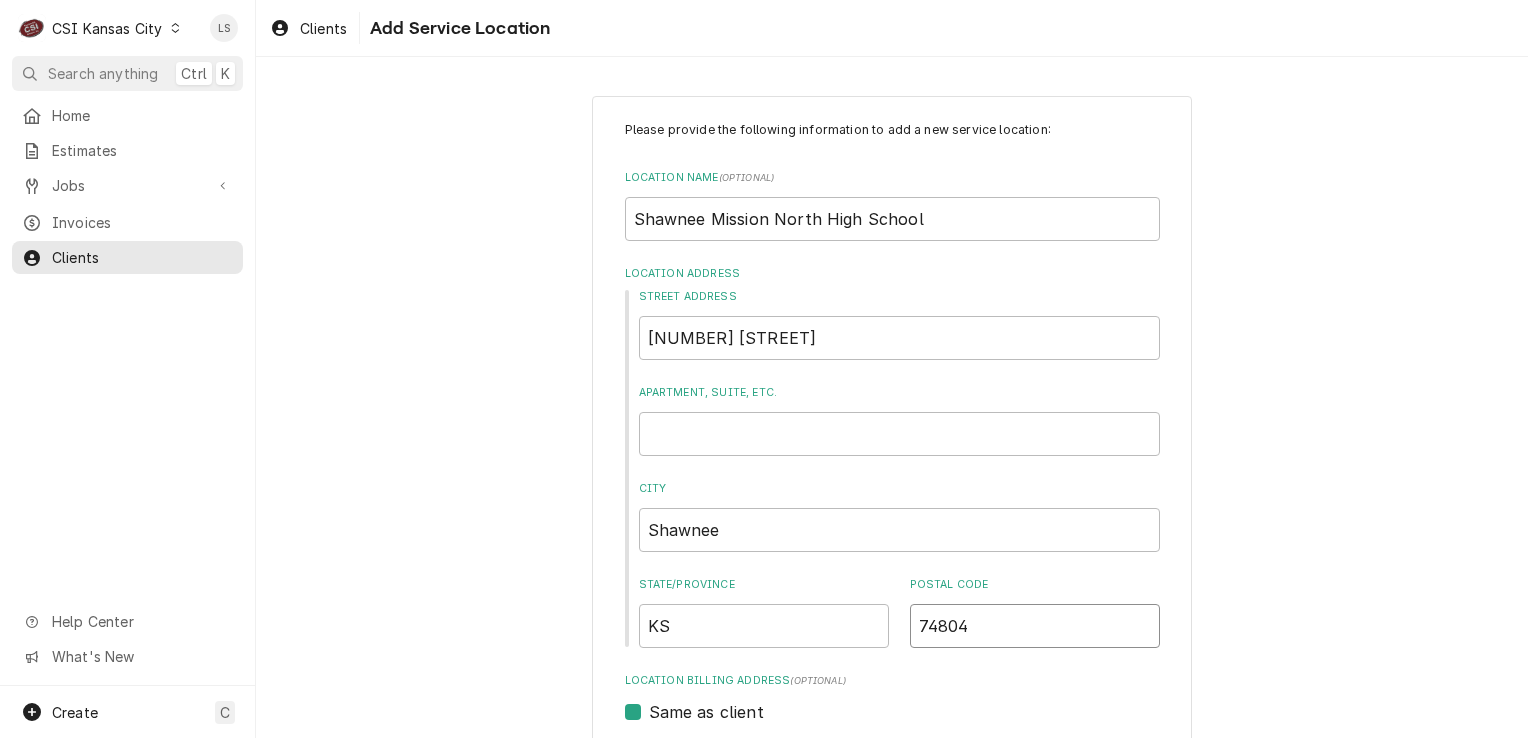 click on "74804" at bounding box center (1035, 626) 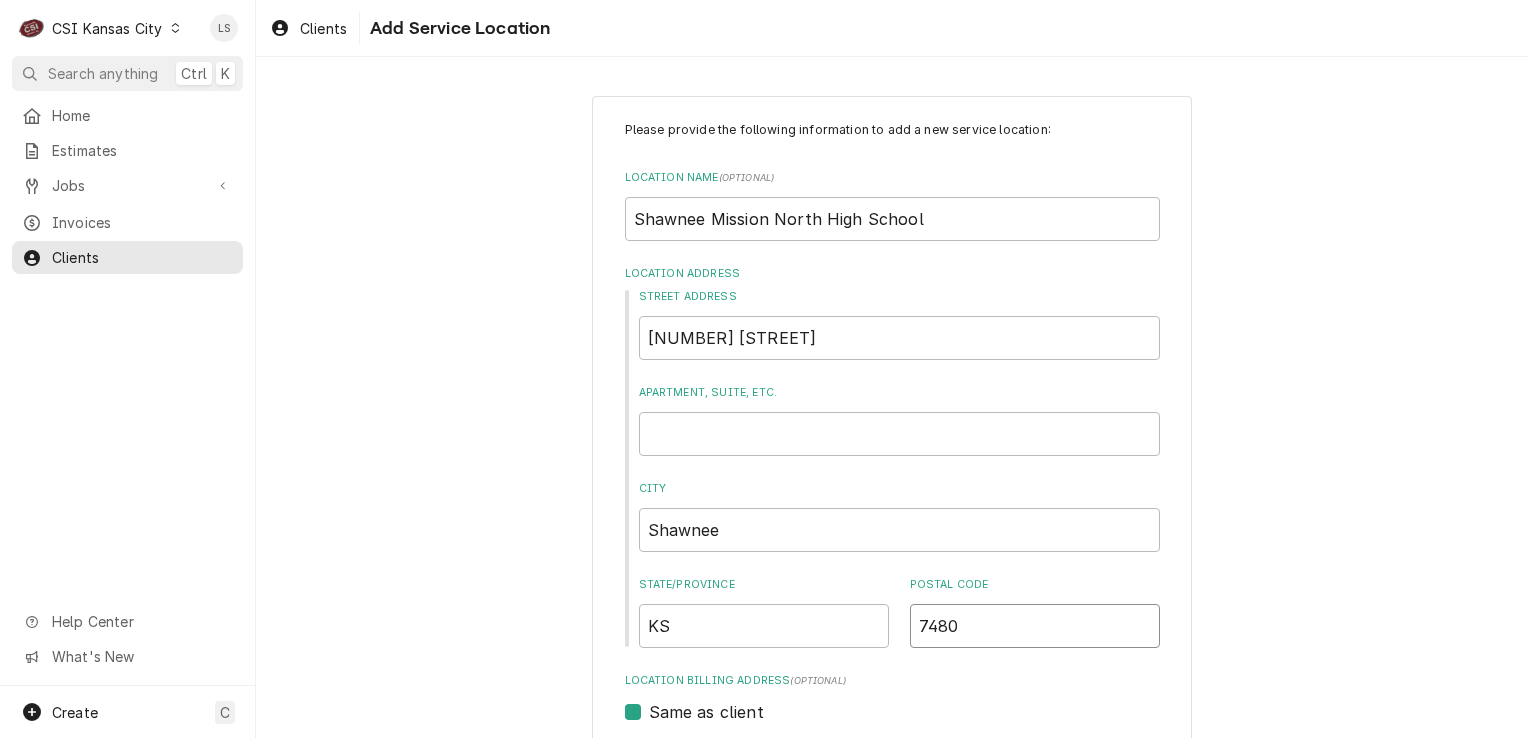 type on "x" 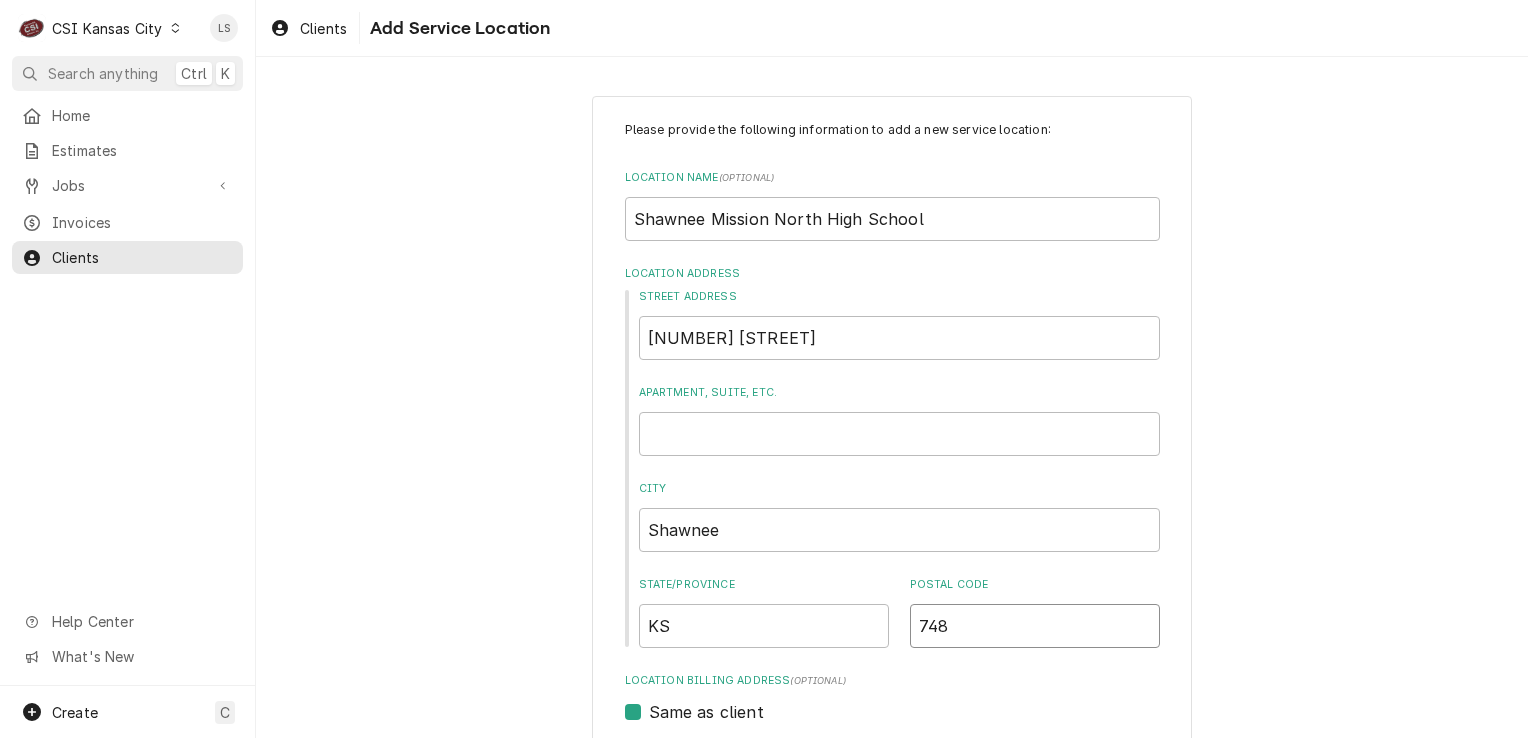 type on "x" 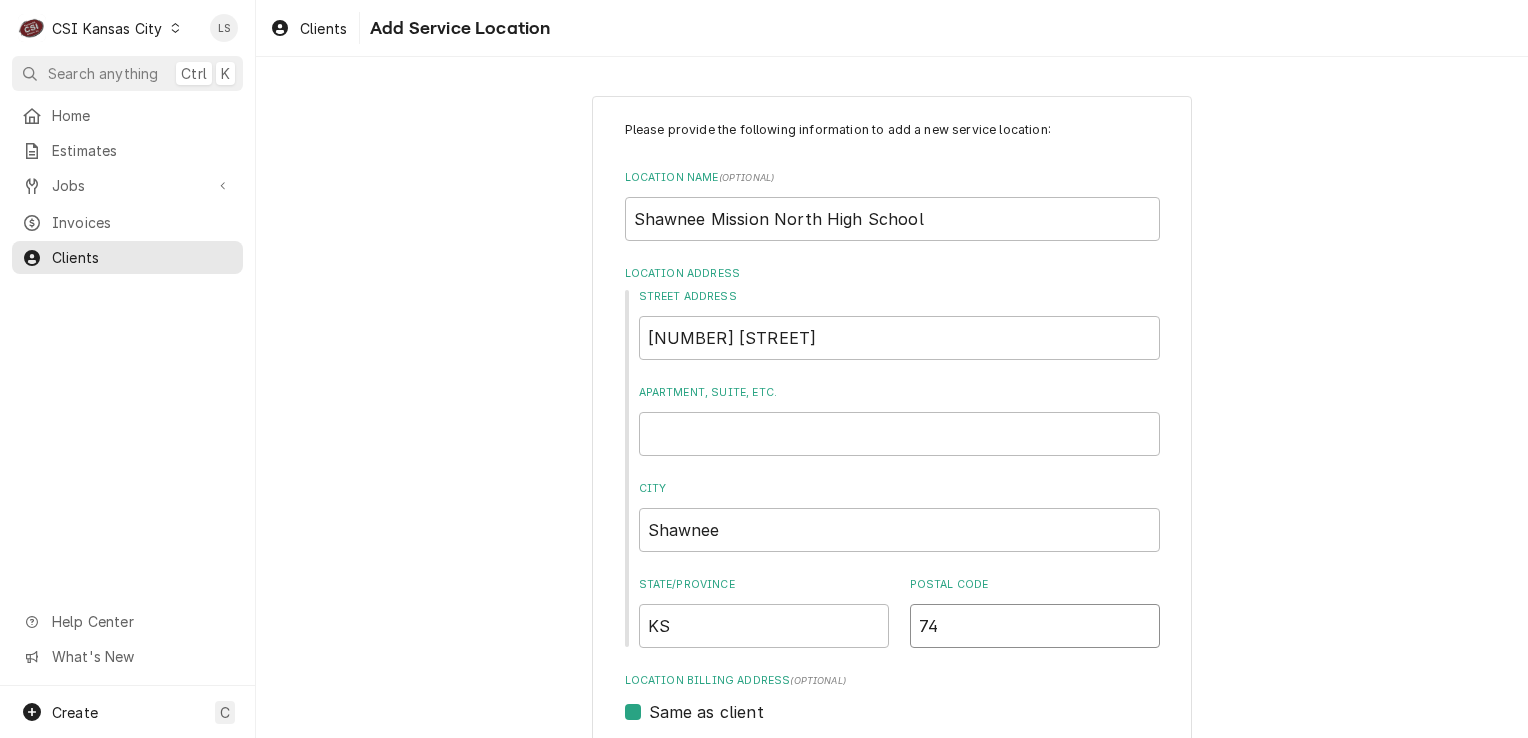 type on "x" 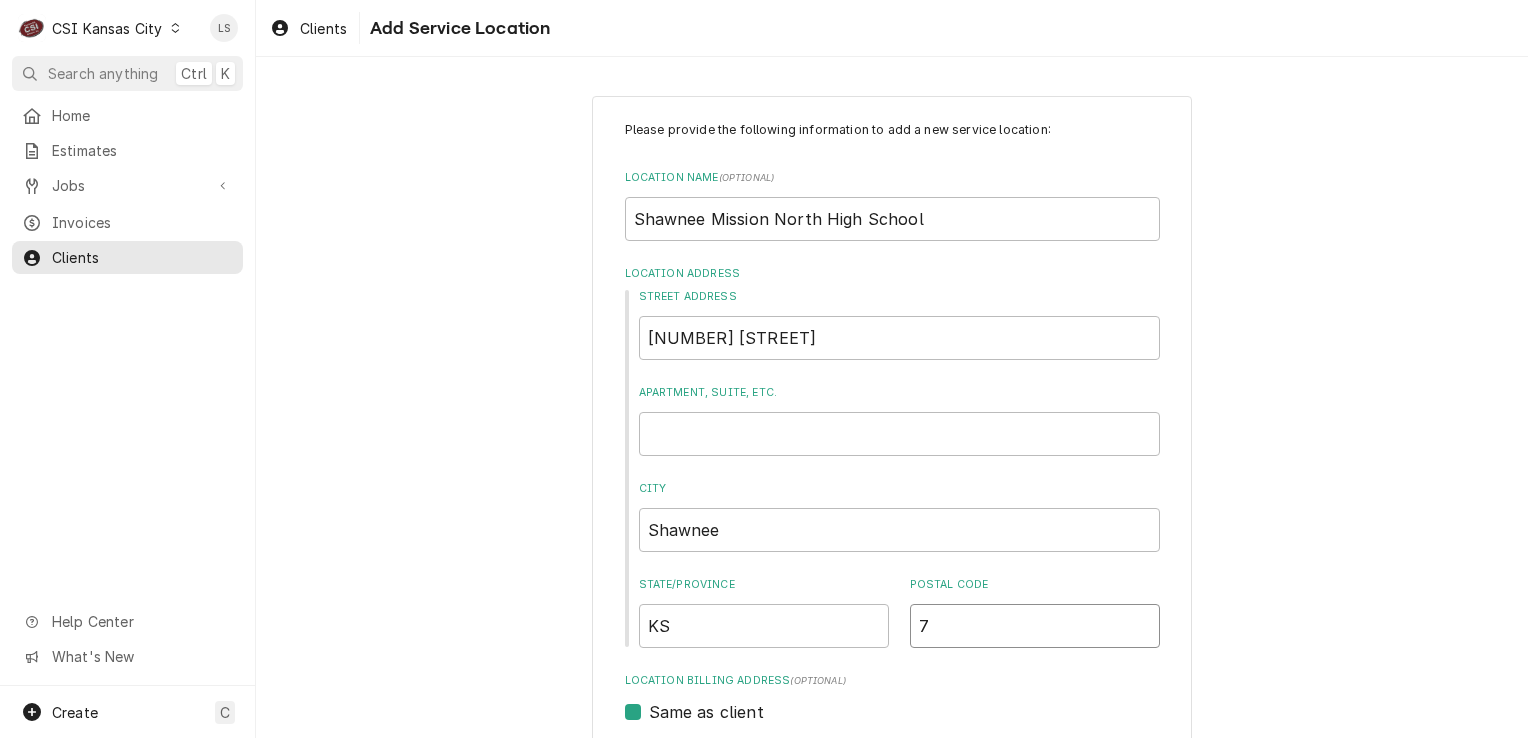 type on "x" 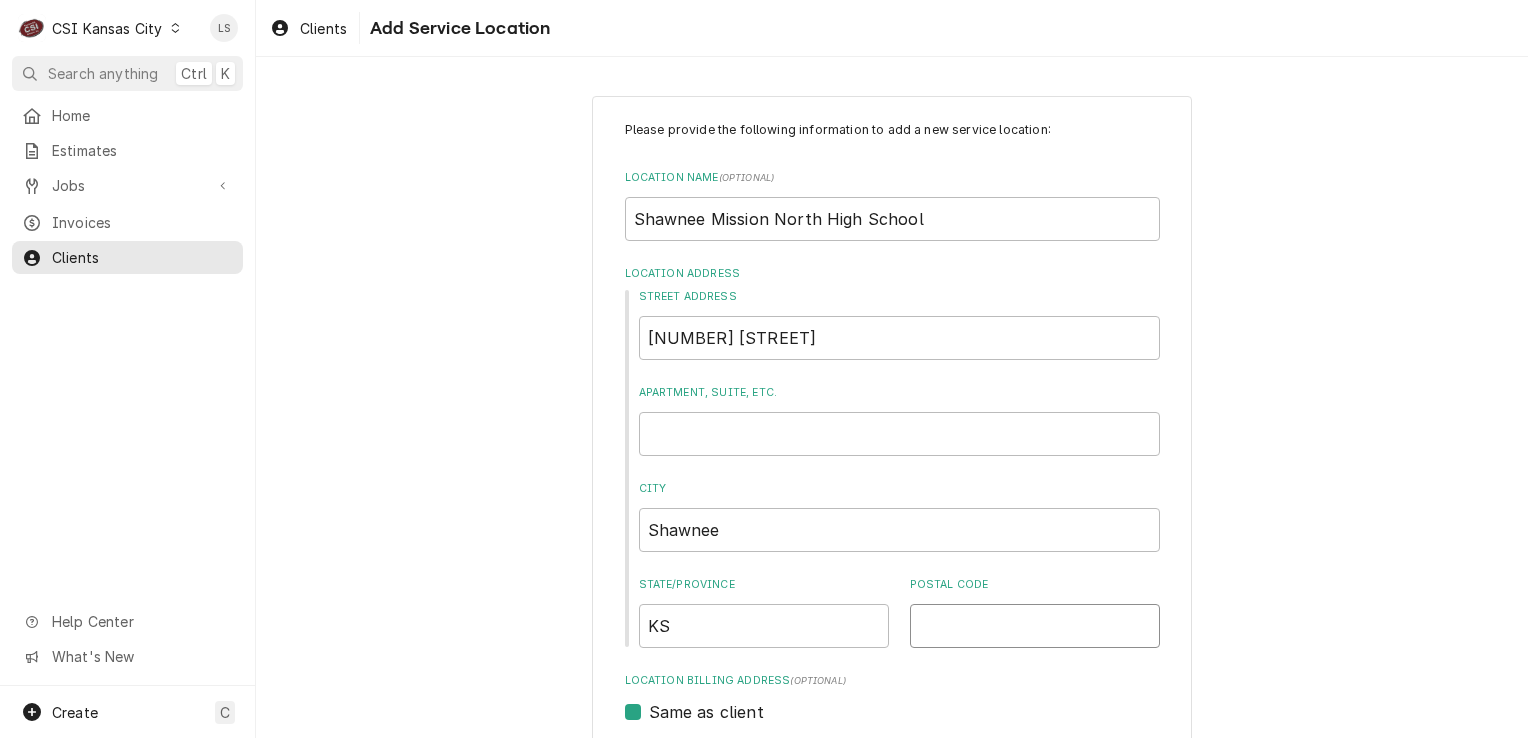 type 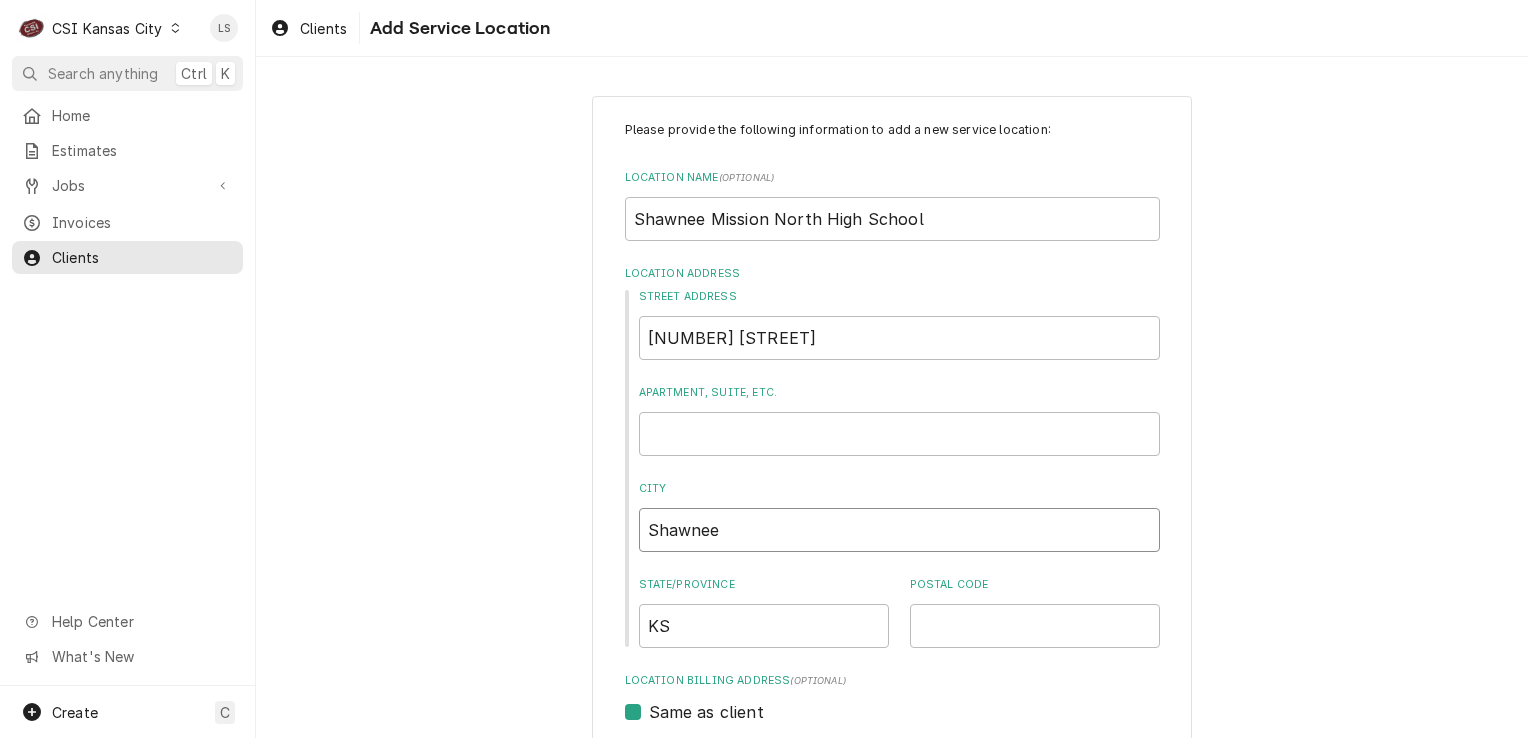 drag, startPoint x: 708, startPoint y: 530, endPoint x: 520, endPoint y: 531, distance: 188.00266 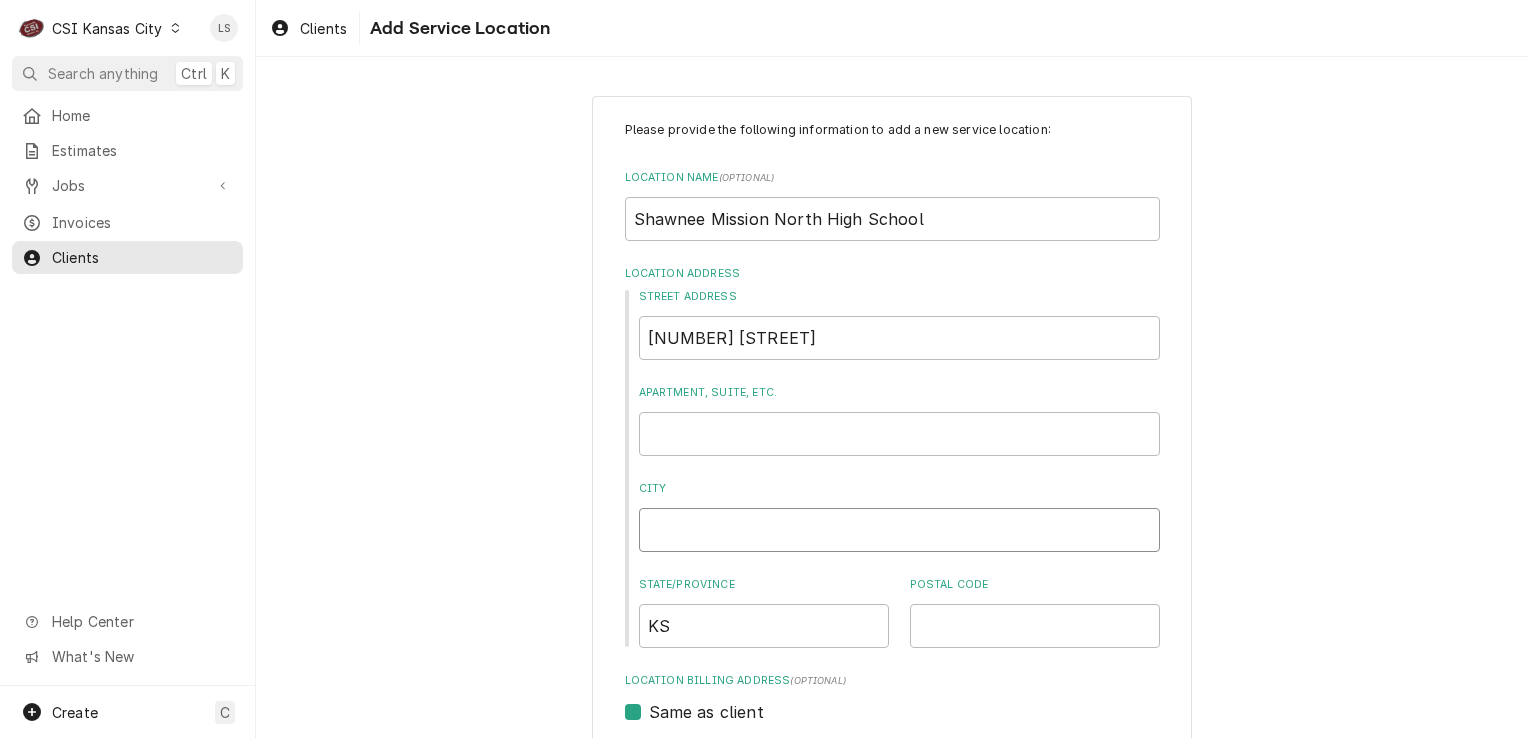 type 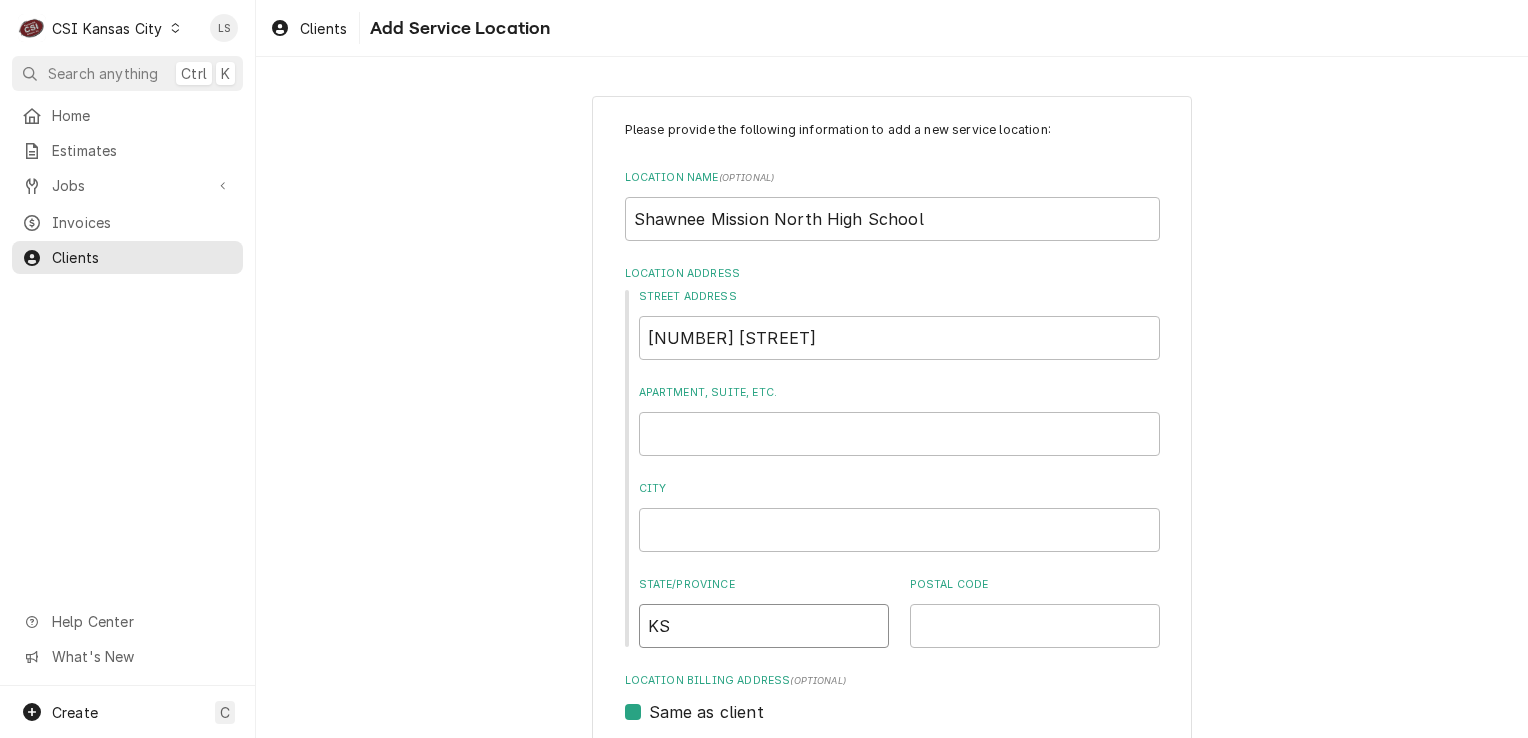 drag, startPoint x: 688, startPoint y: 621, endPoint x: 604, endPoint y: 582, distance: 92.61209 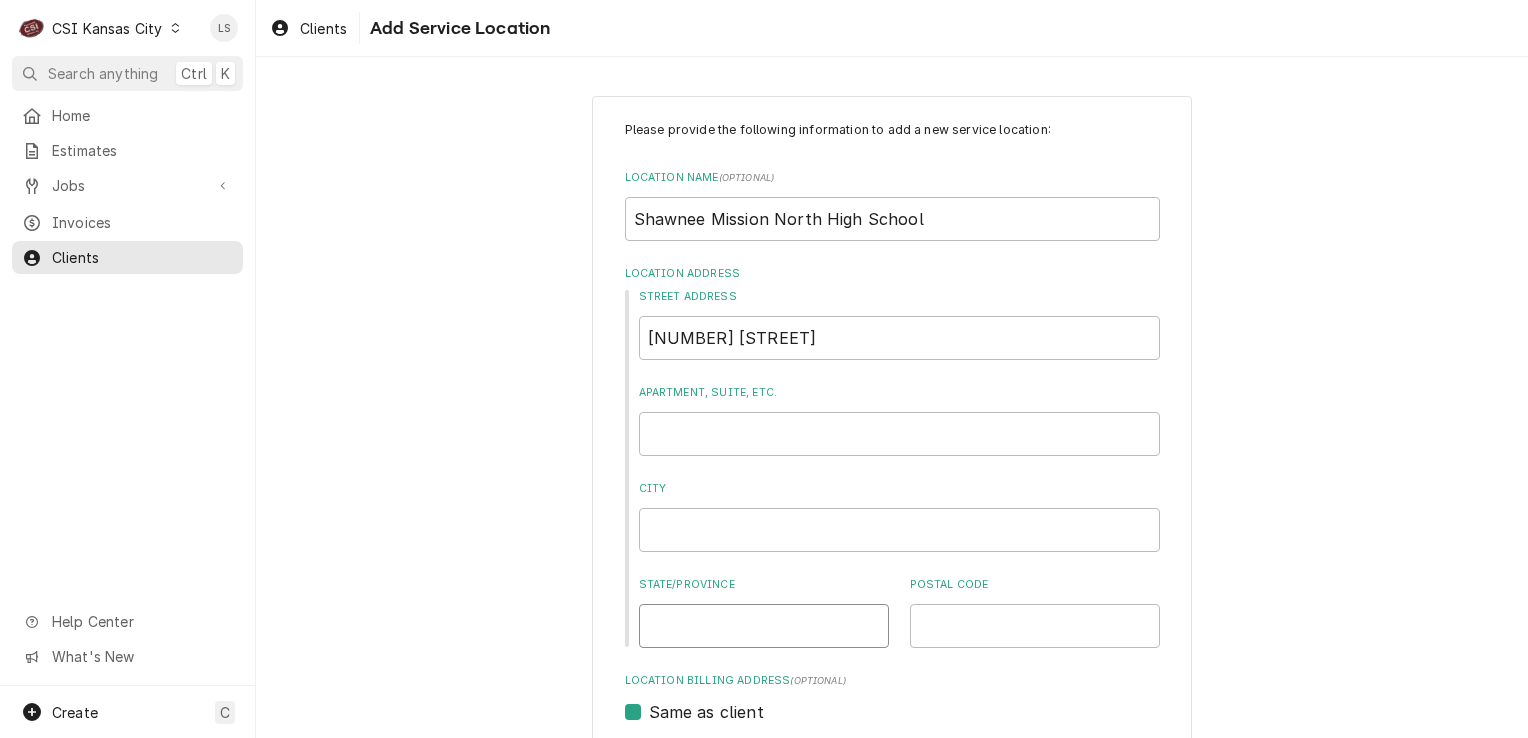type 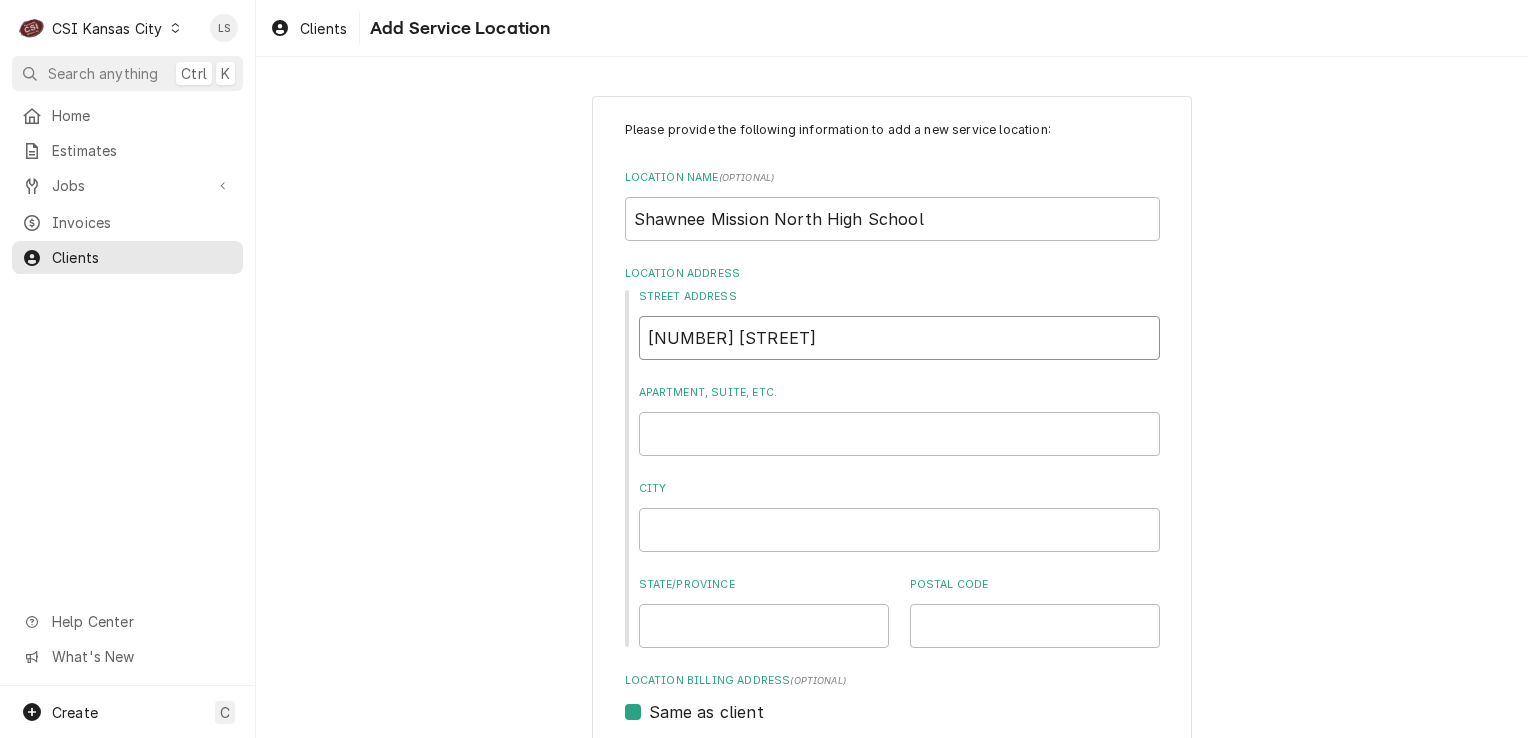 drag, startPoint x: 781, startPoint y: 327, endPoint x: 577, endPoint y: 326, distance: 204.00246 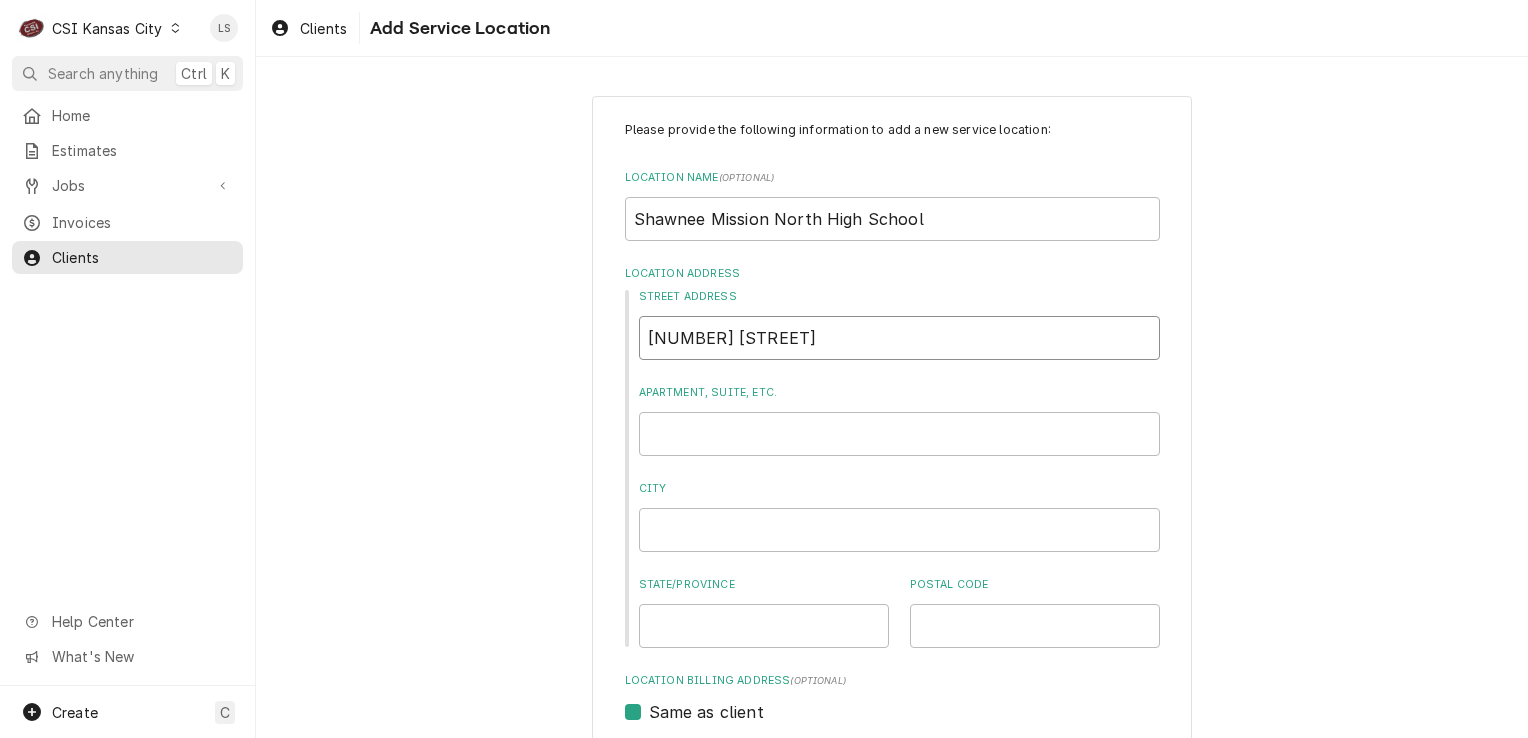 type on "x" 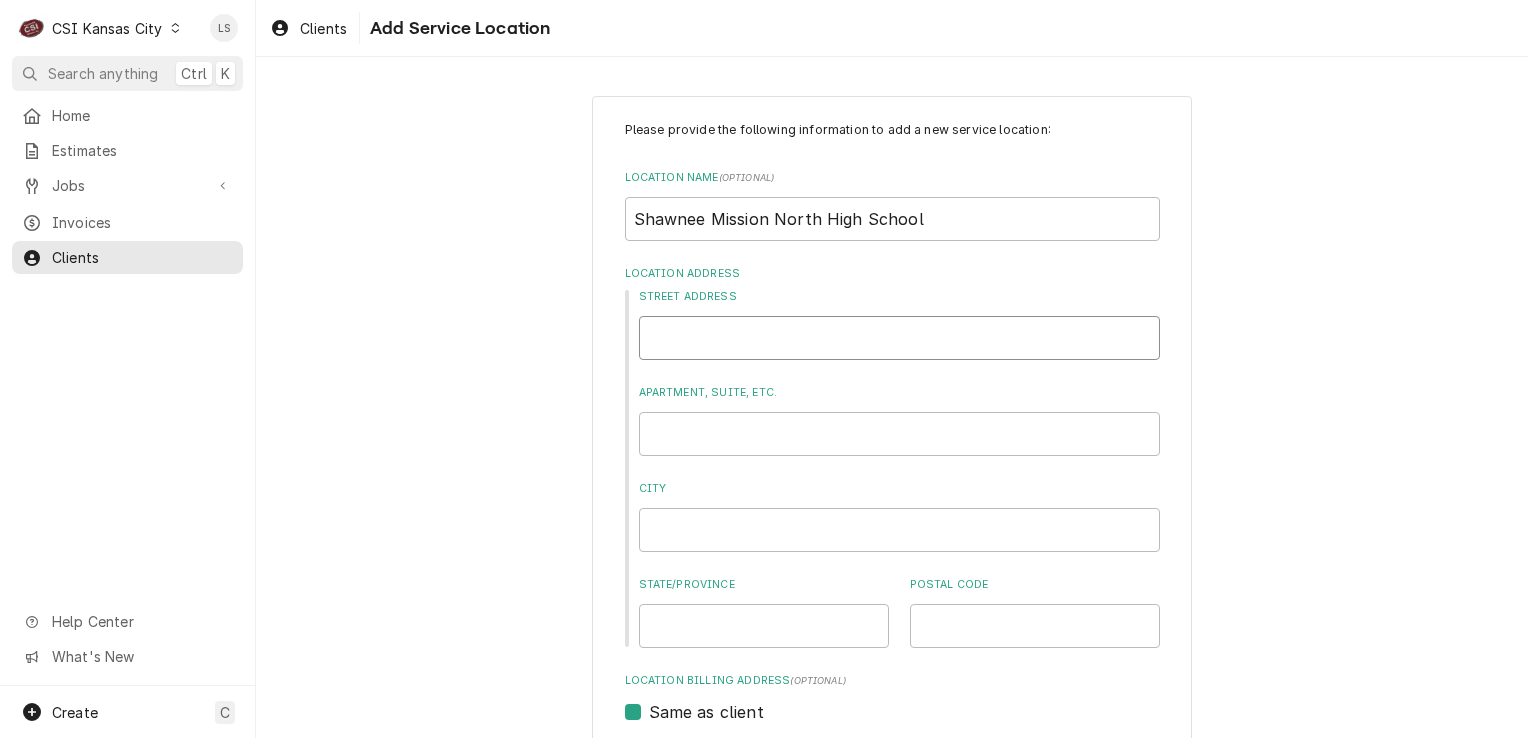 paste on "7401 Johnson Rd" 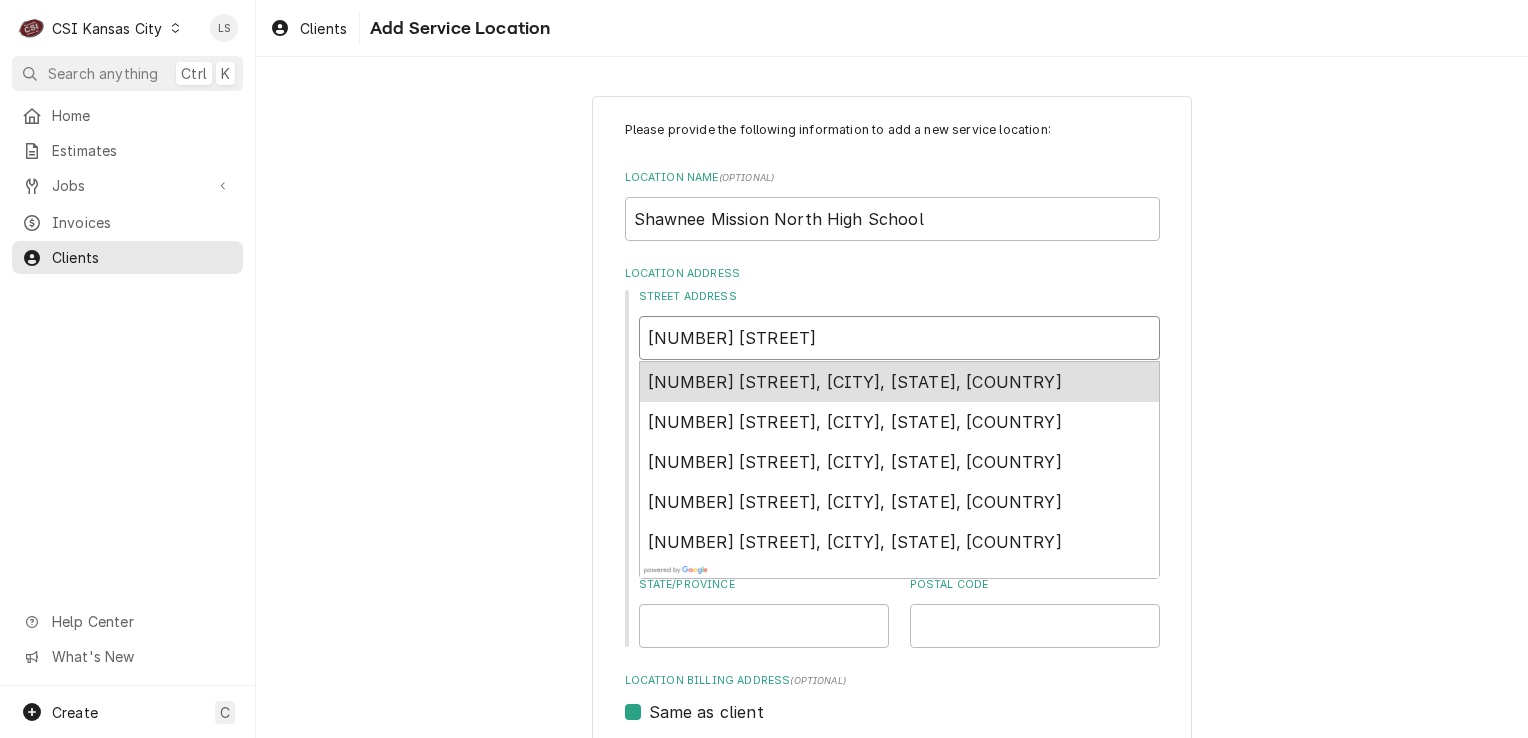 type on "x" 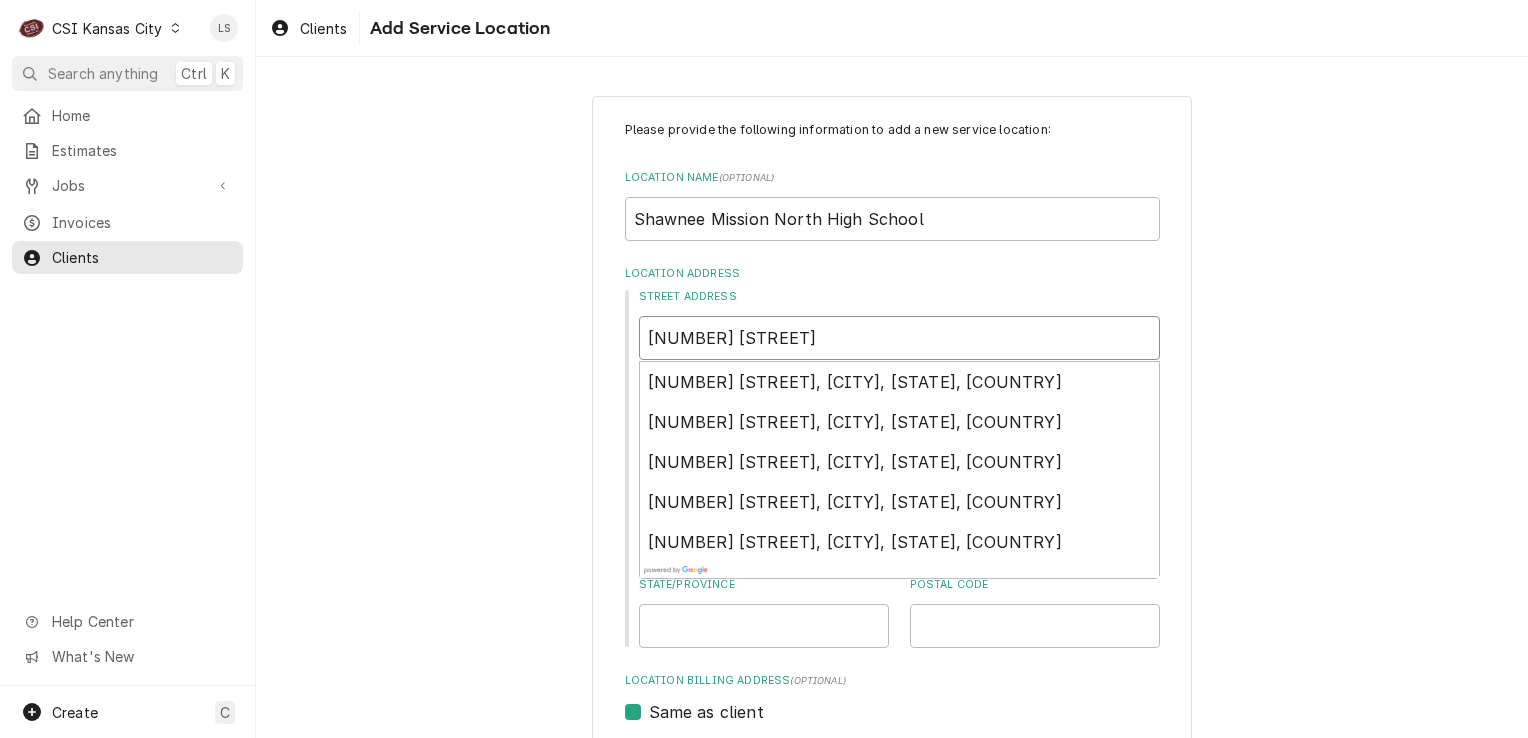 type on "7401 Johnson Rd" 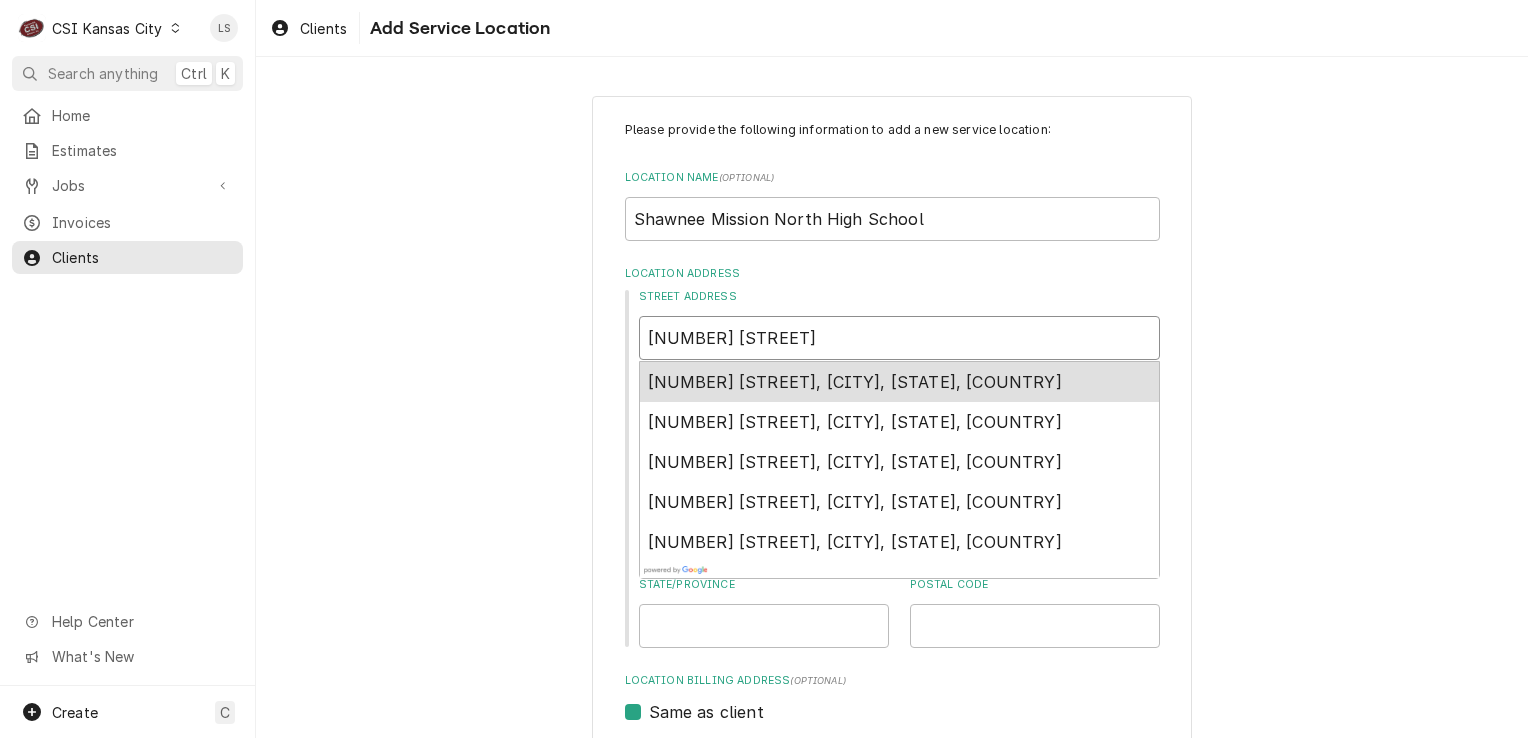 type on "x" 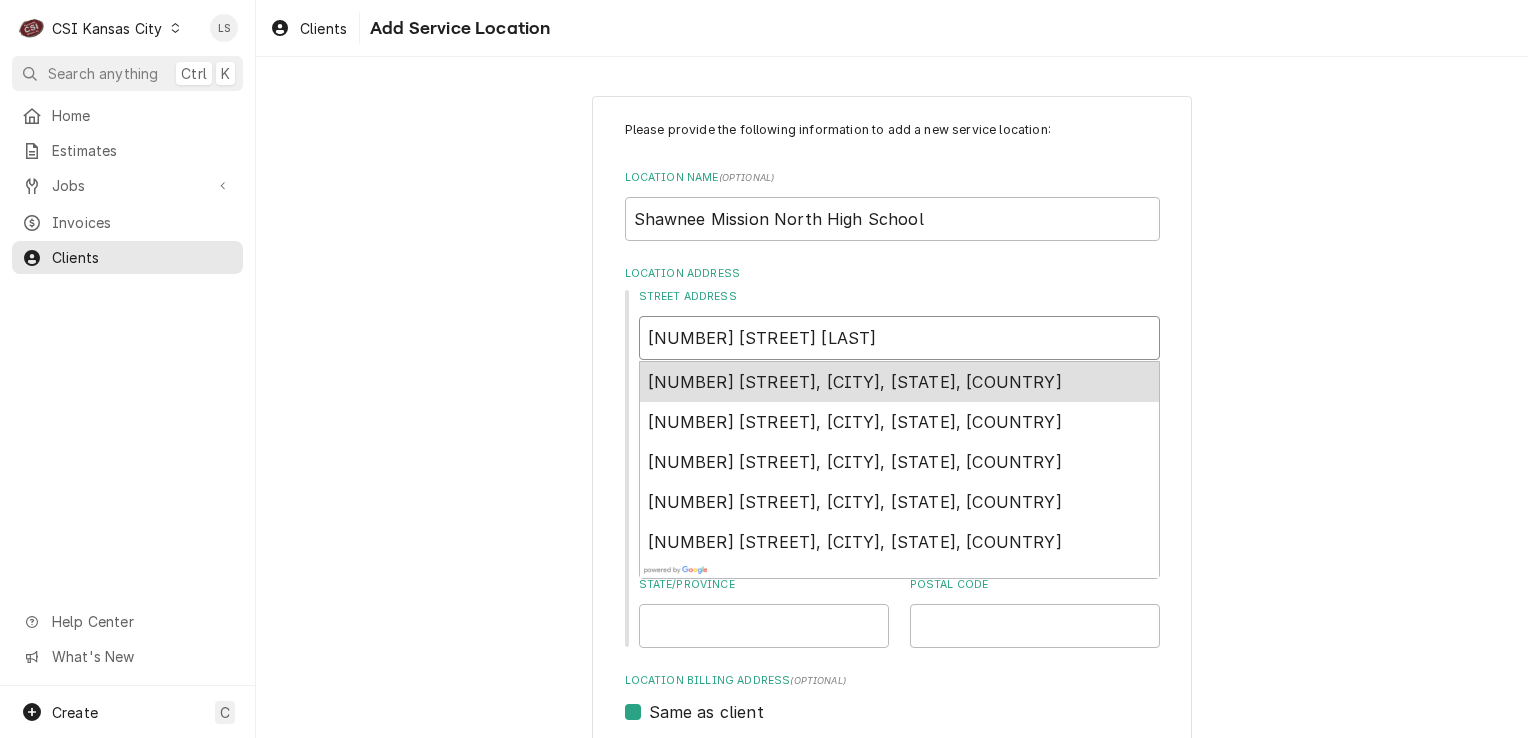 type on "x" 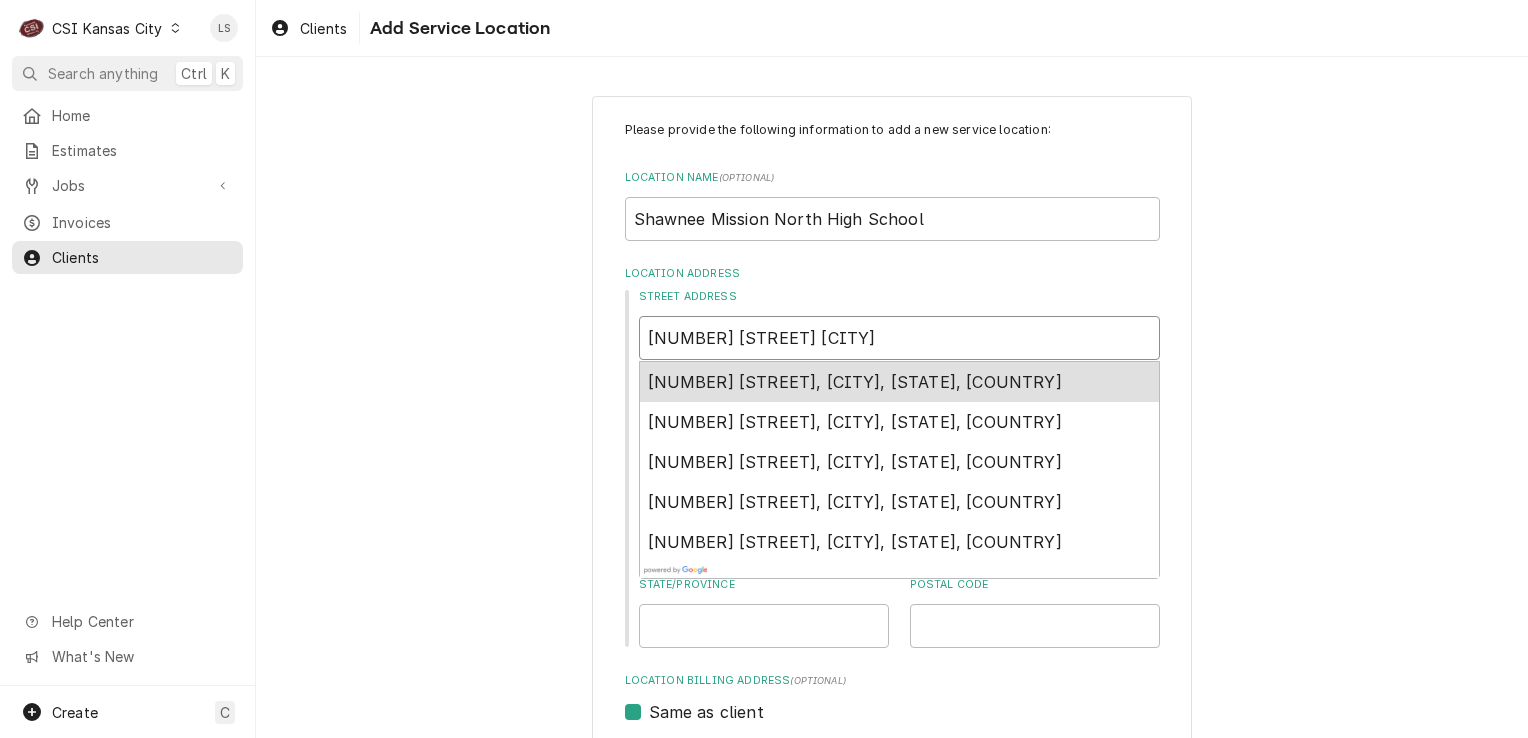 type on "x" 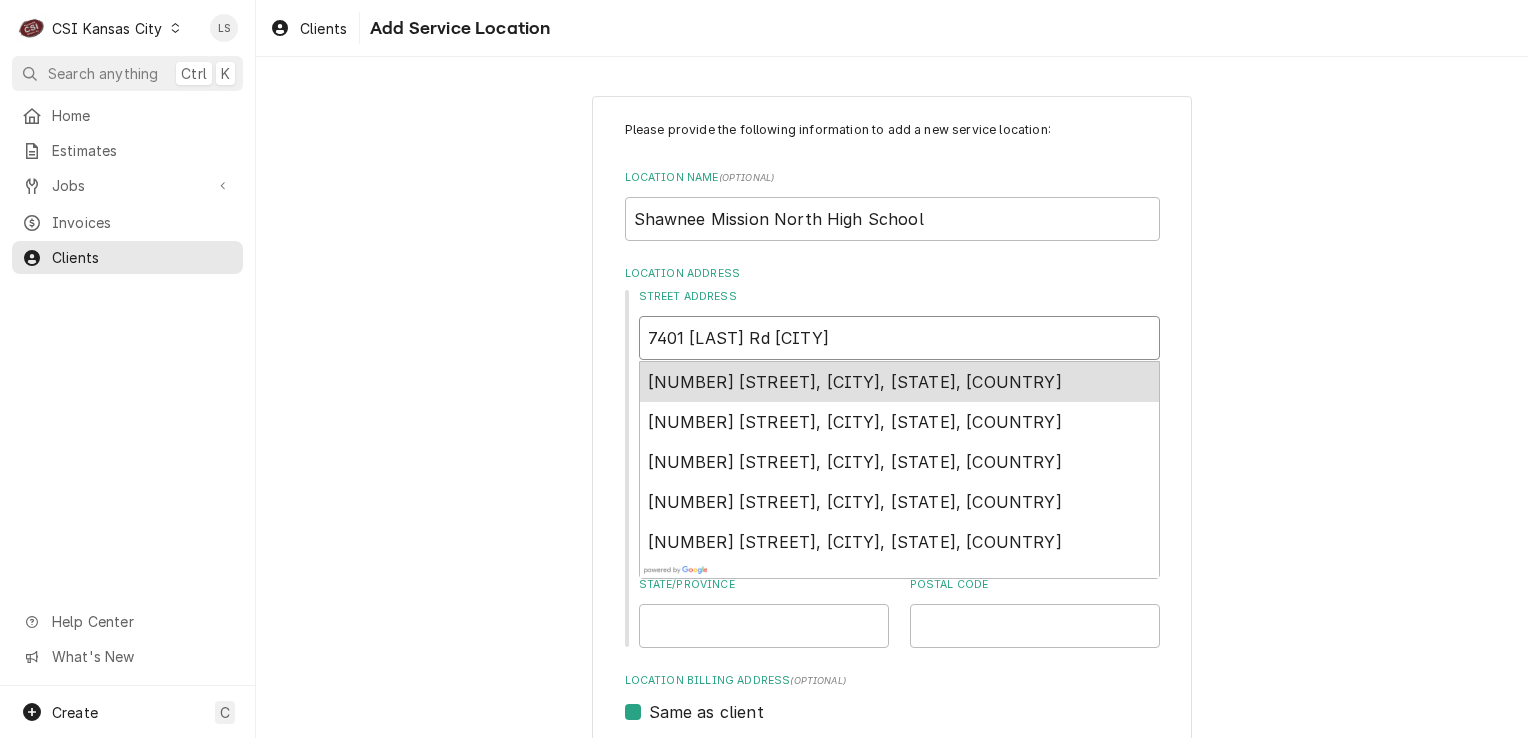 type on "x" 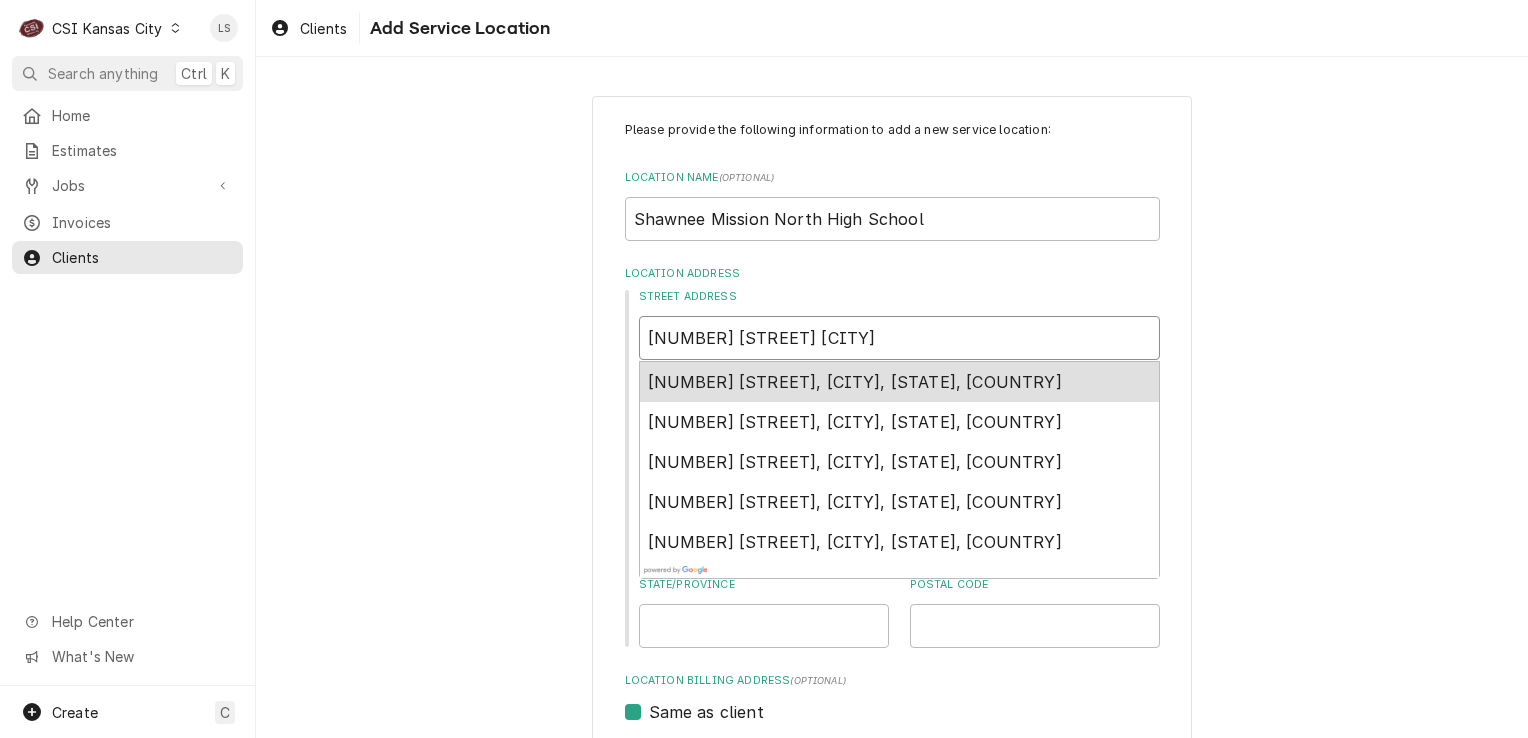 type on "x" 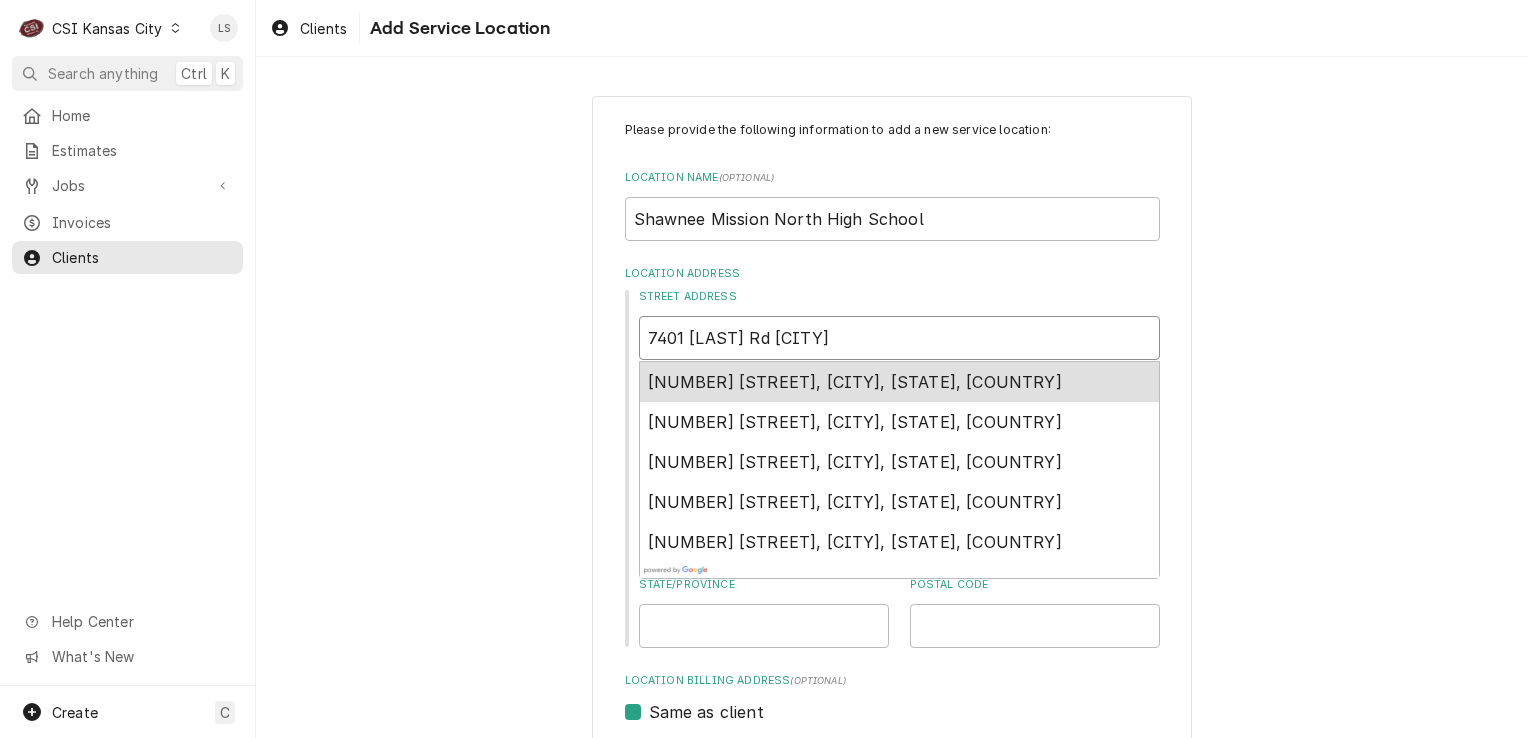 type on "x" 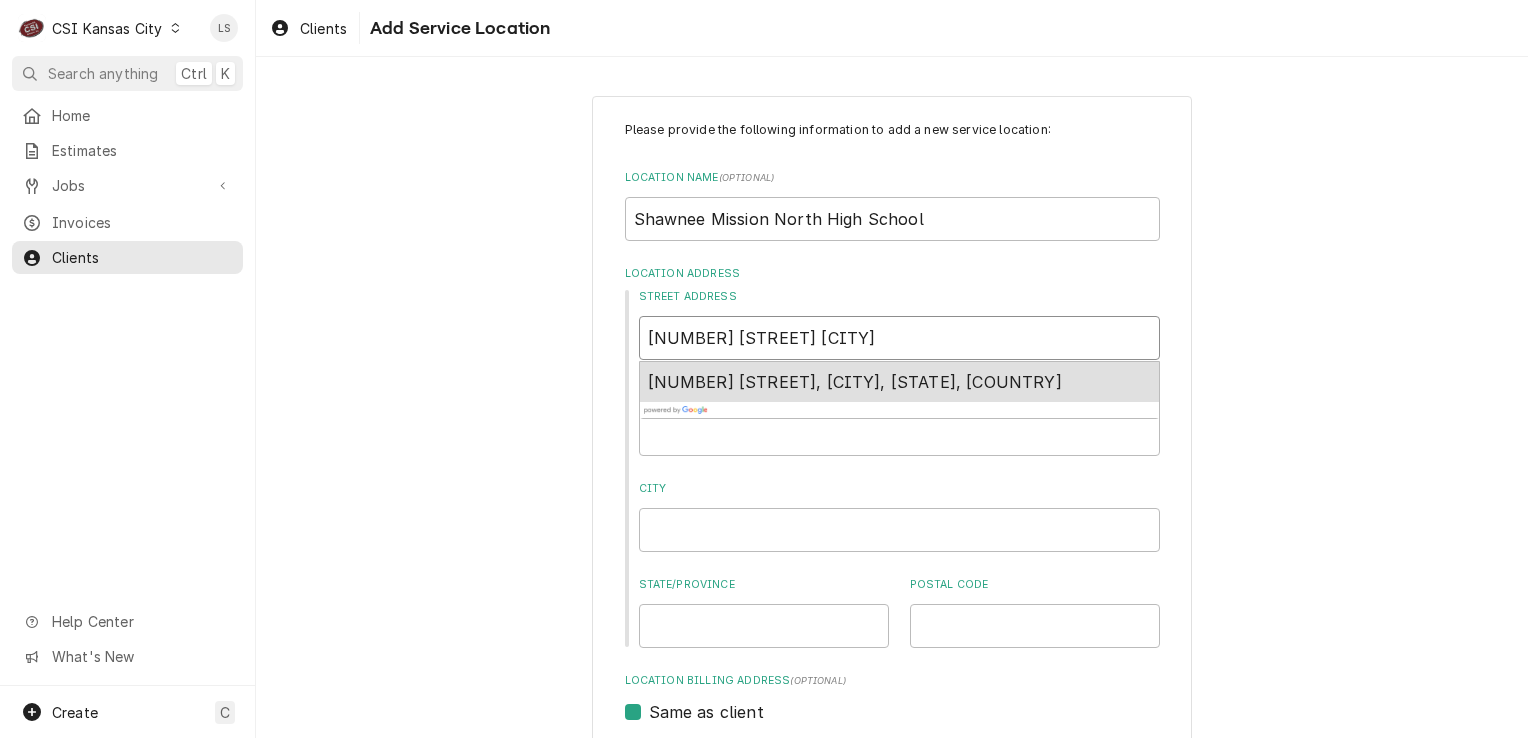 click on "7401 Johnson Drive, Overland Park, KS, USA" at bounding box center (855, 382) 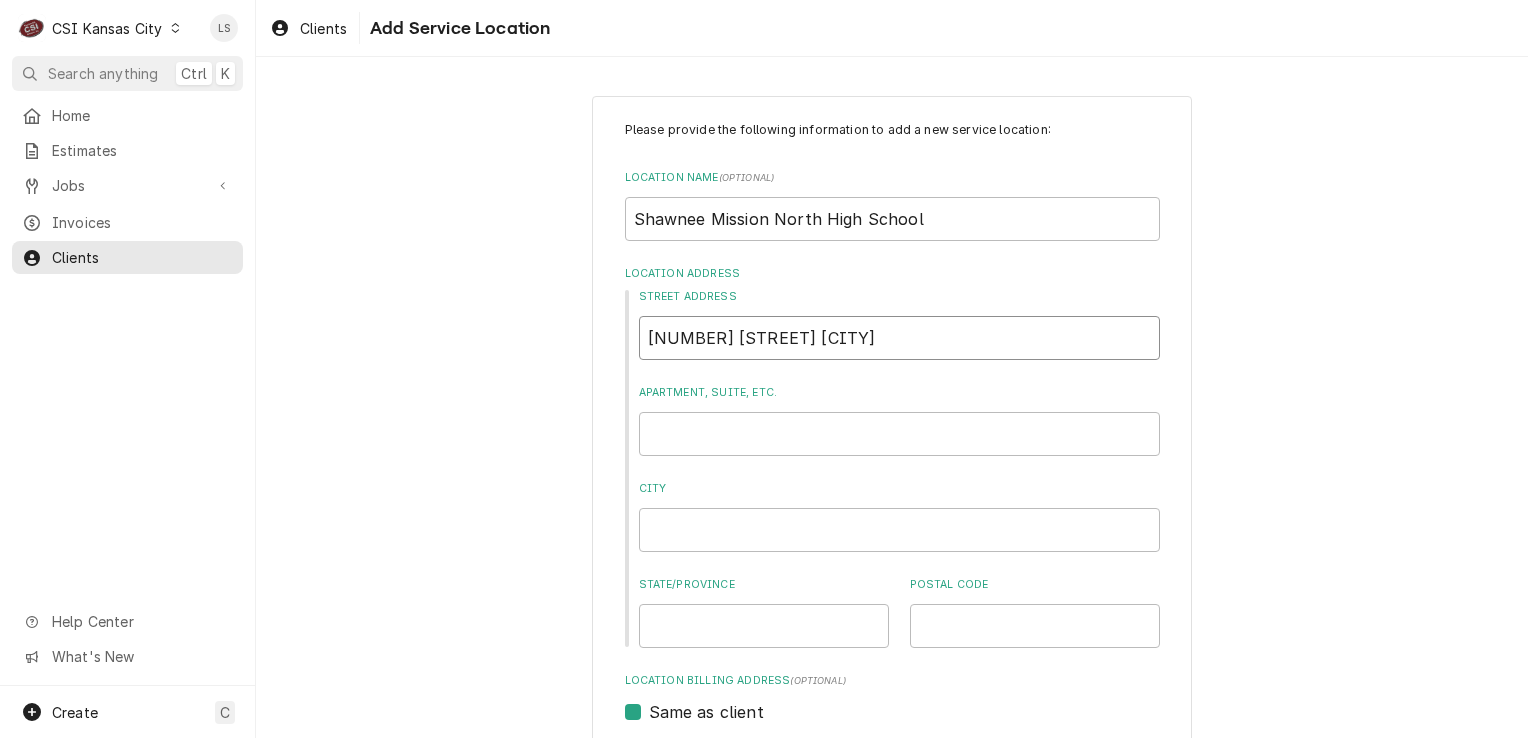 type on "x" 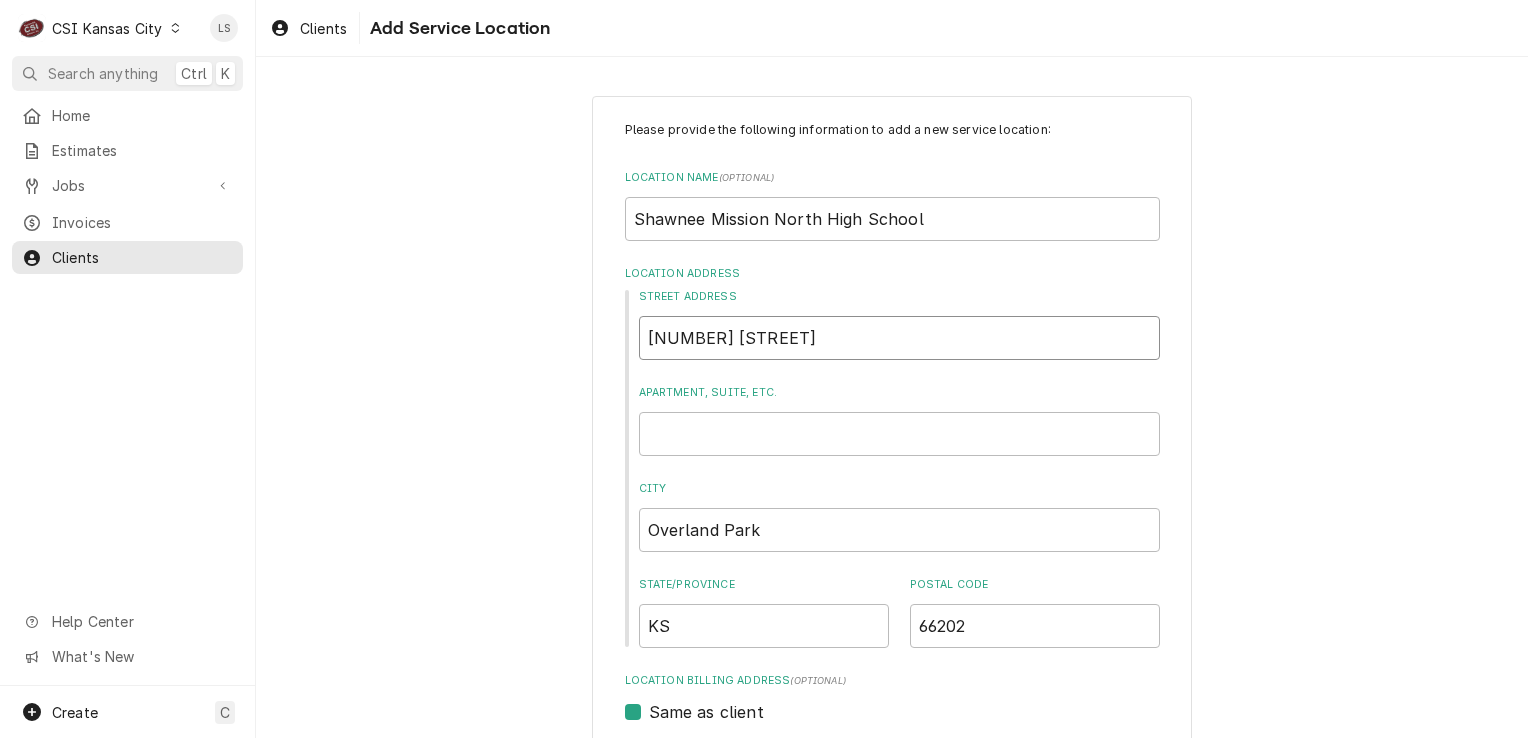 type on "7401 Johnson Dr" 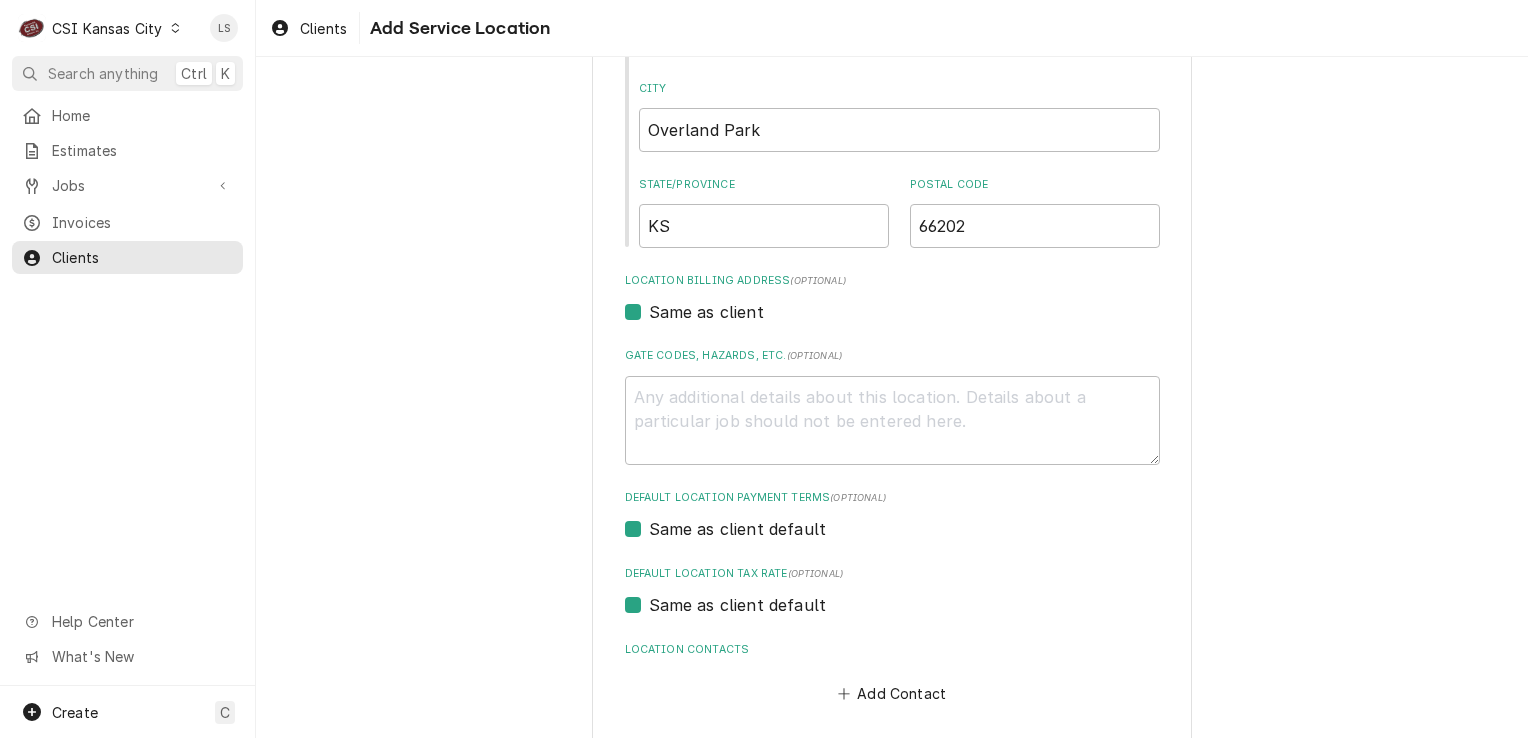 scroll, scrollTop: 490, scrollLeft: 0, axis: vertical 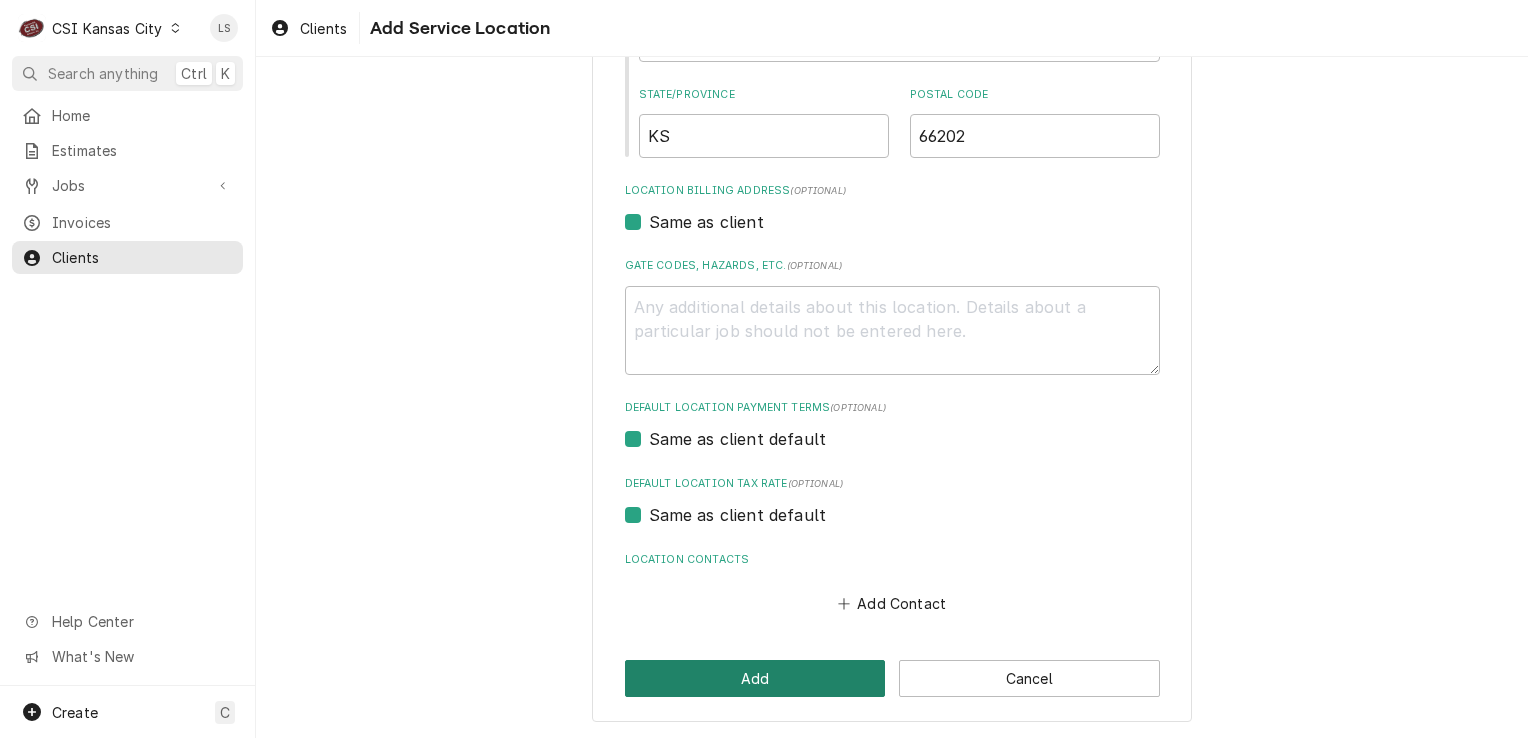click on "Add" at bounding box center [755, 678] 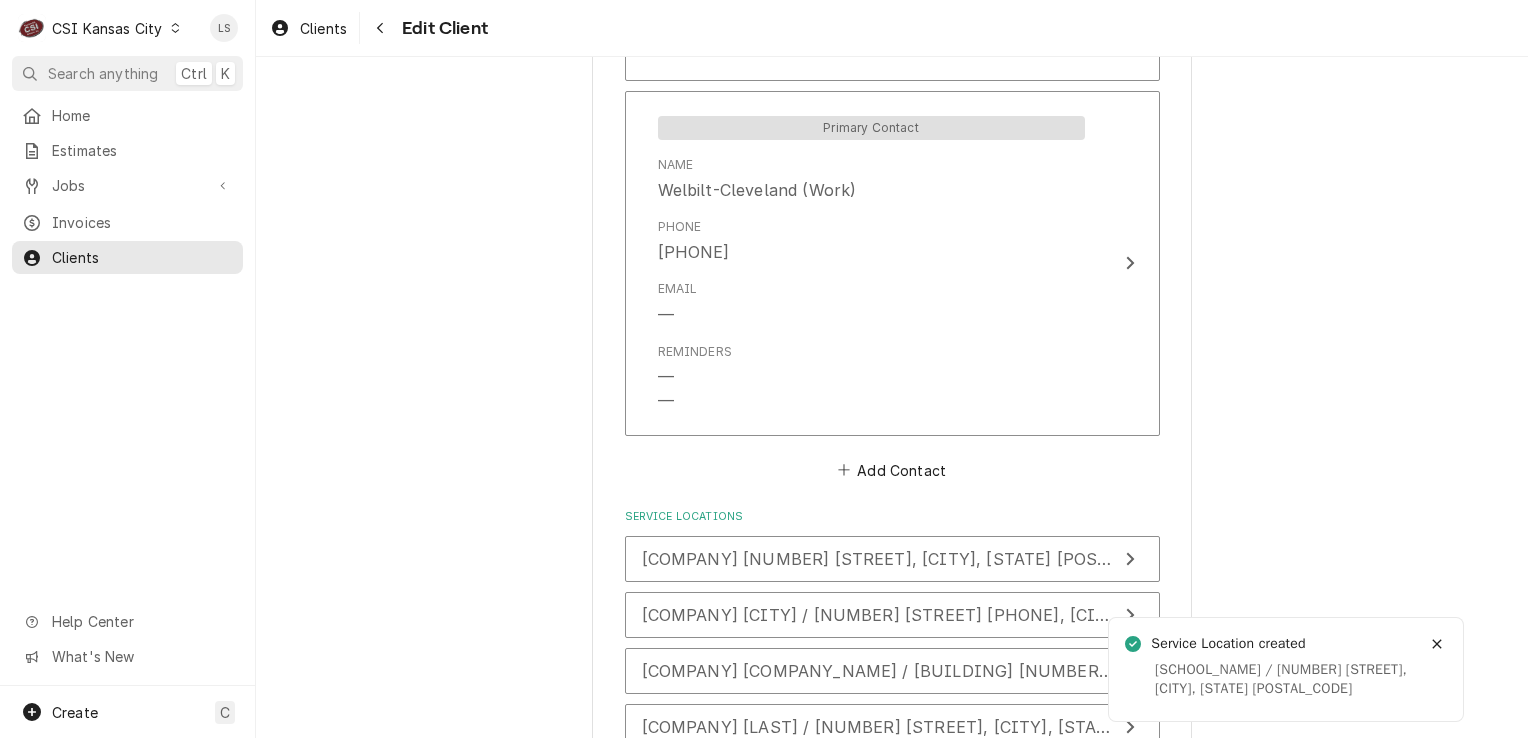 scroll, scrollTop: 3676, scrollLeft: 0, axis: vertical 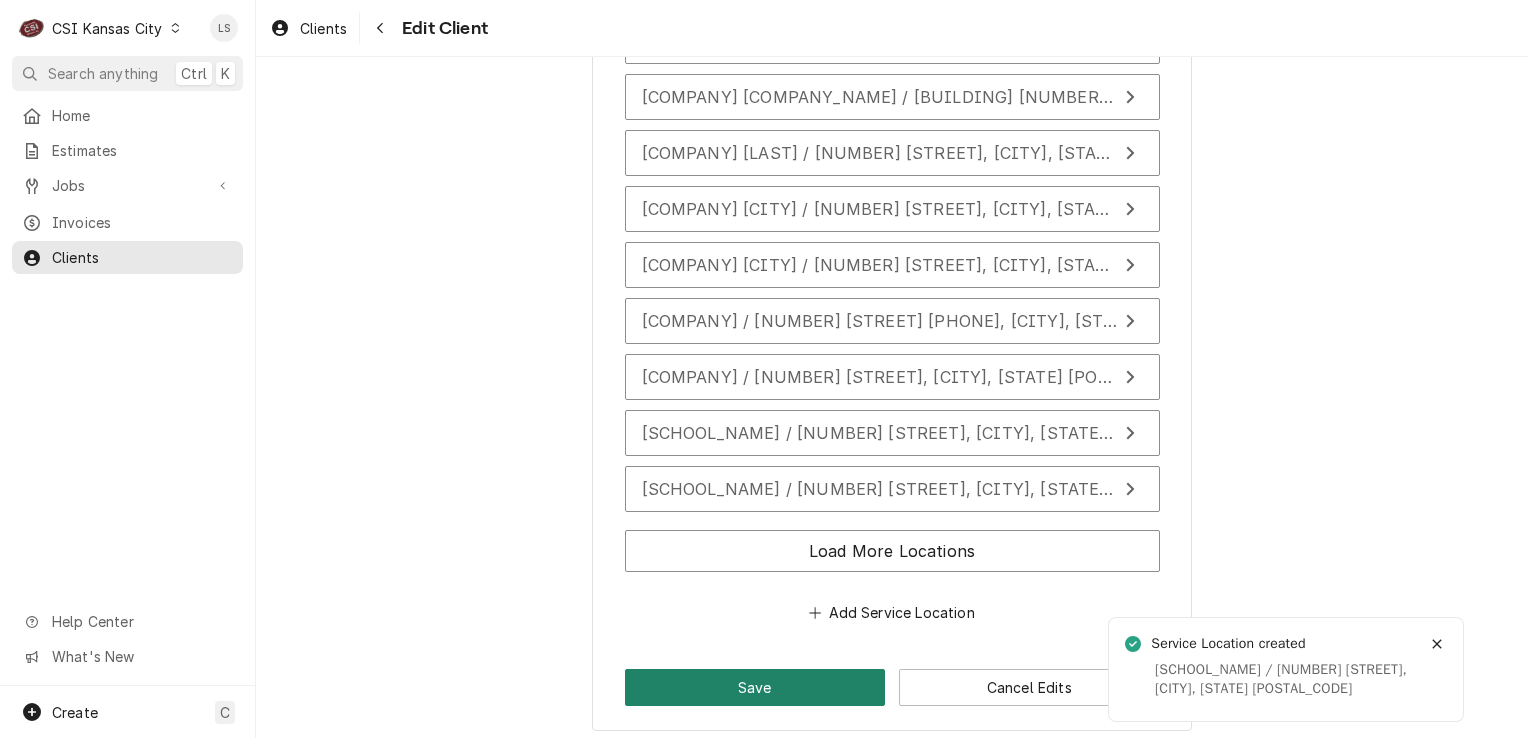 click on "Save" at bounding box center [755, 687] 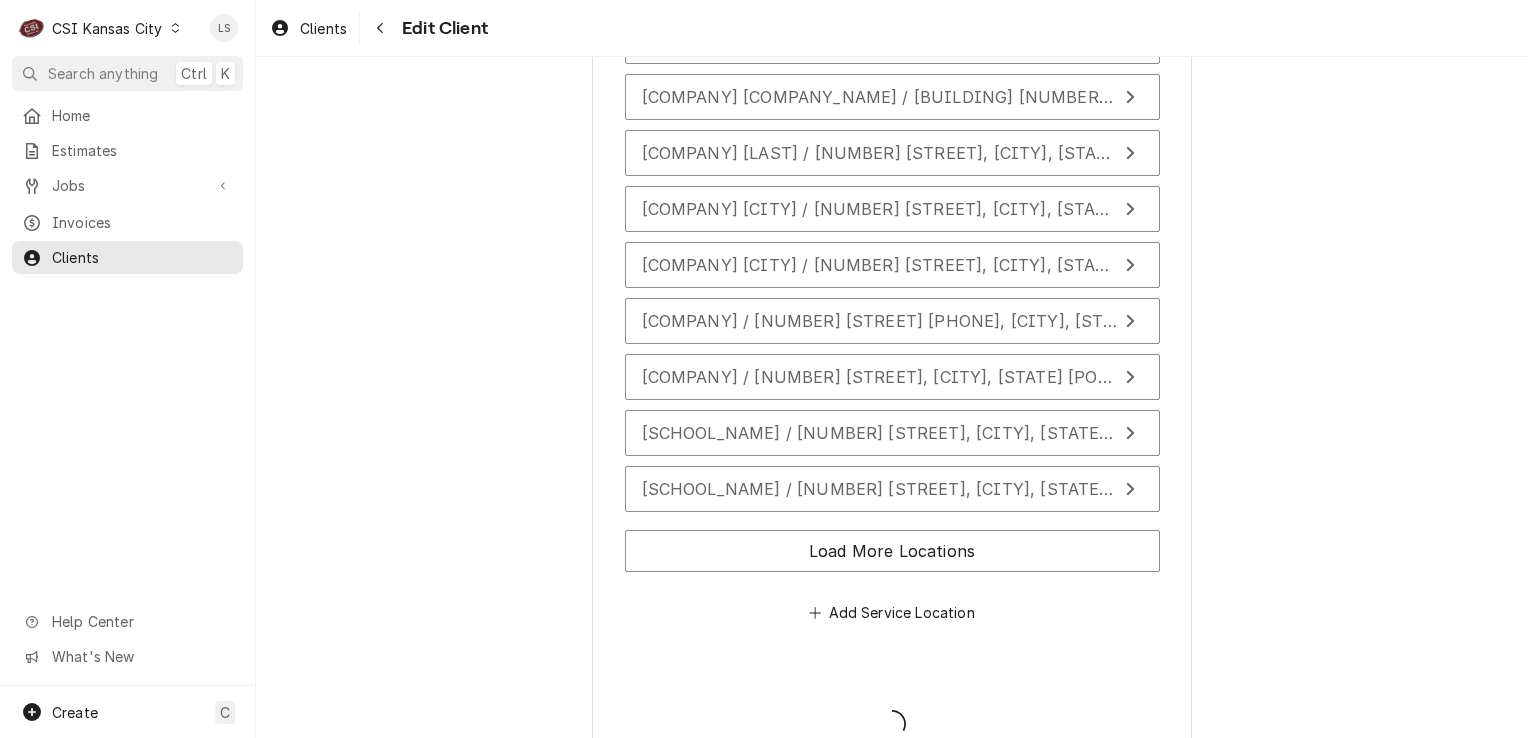 type on "x" 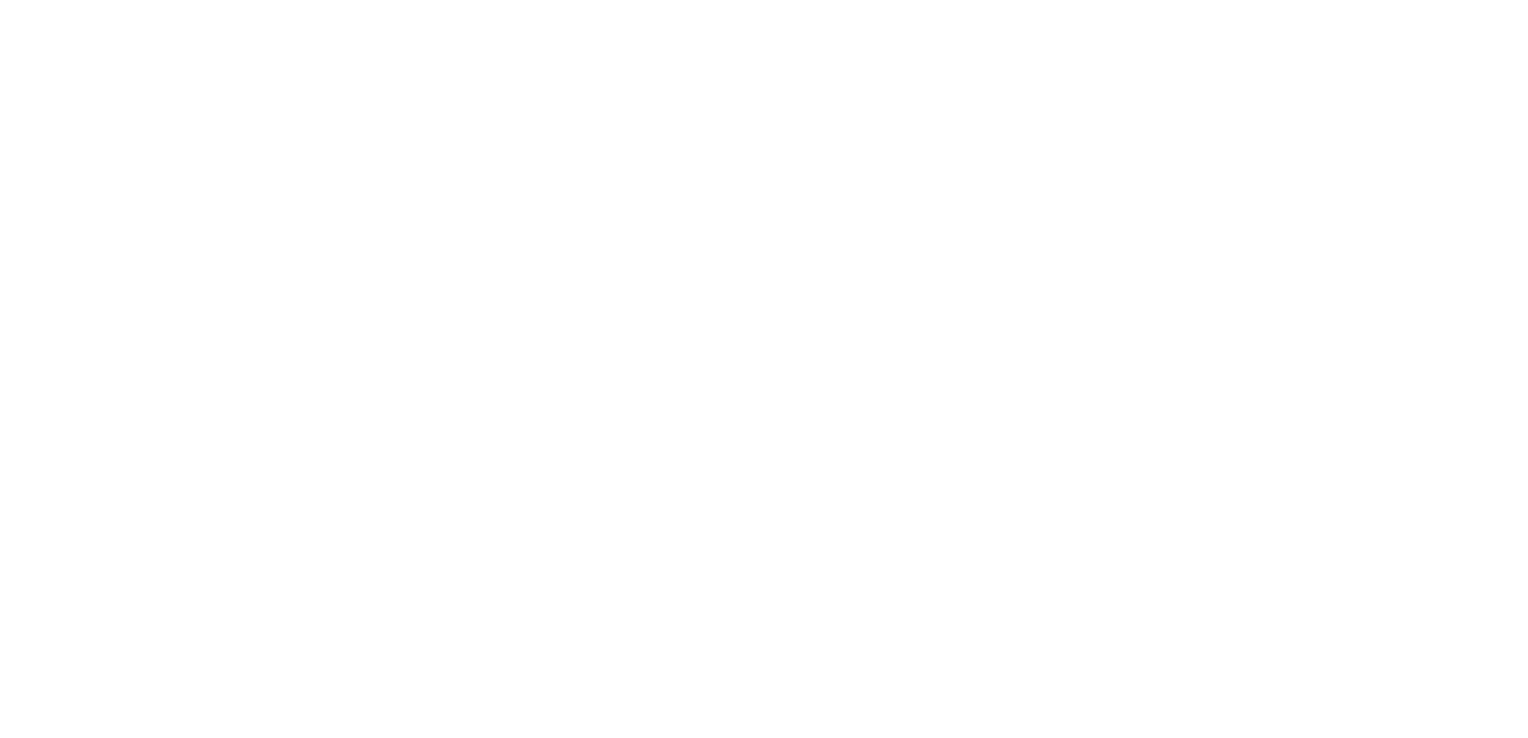 scroll, scrollTop: 0, scrollLeft: 0, axis: both 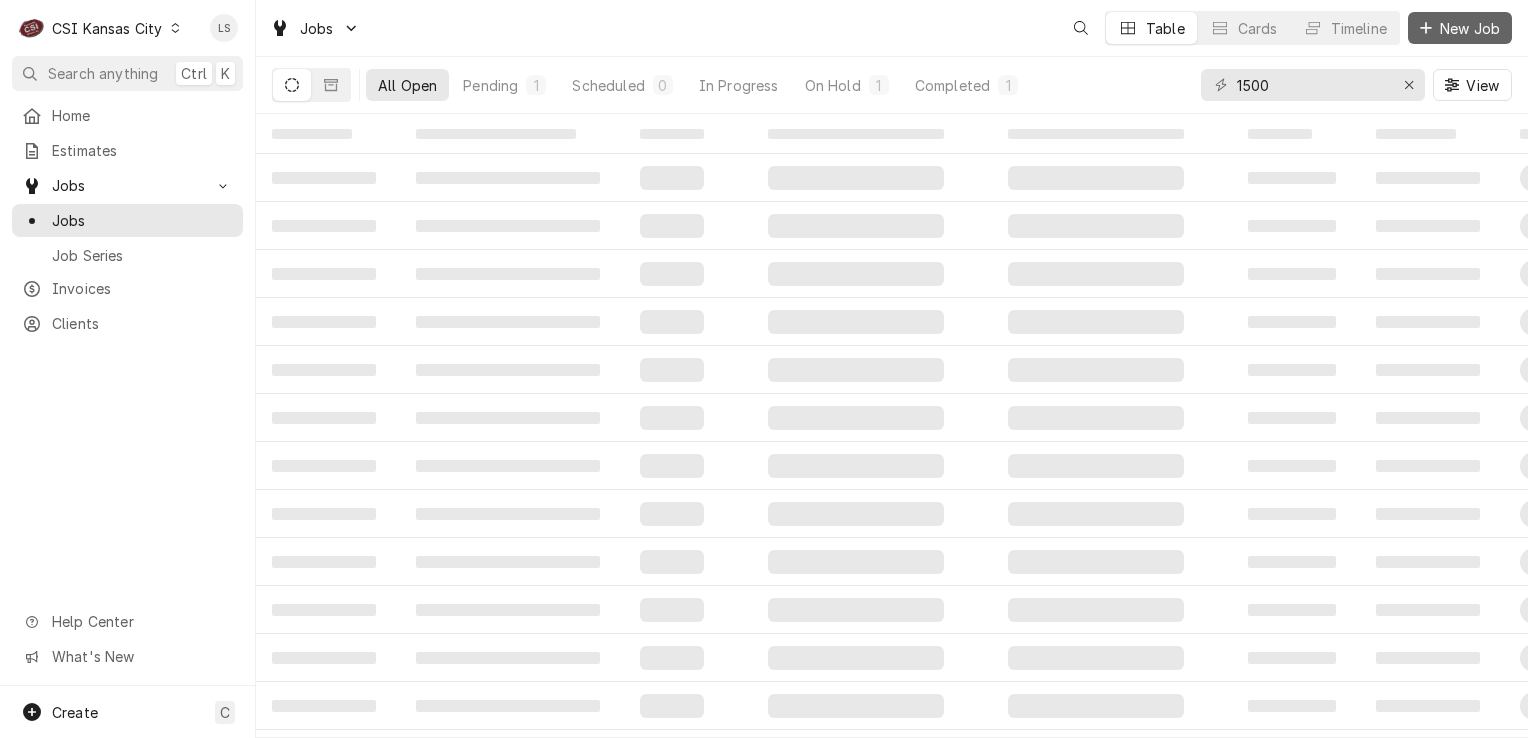 click on "New Job" at bounding box center [1460, 28] 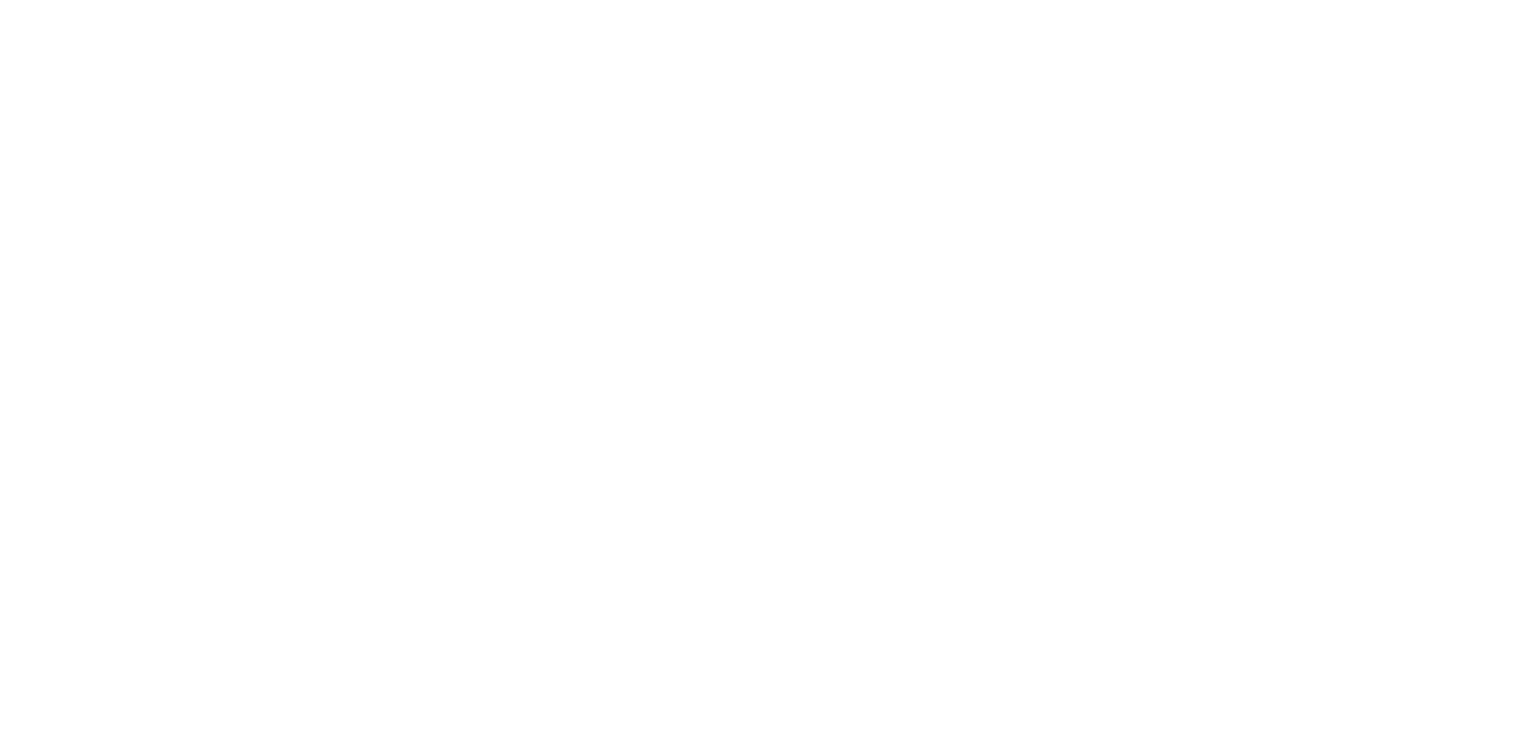 scroll, scrollTop: 0, scrollLeft: 0, axis: both 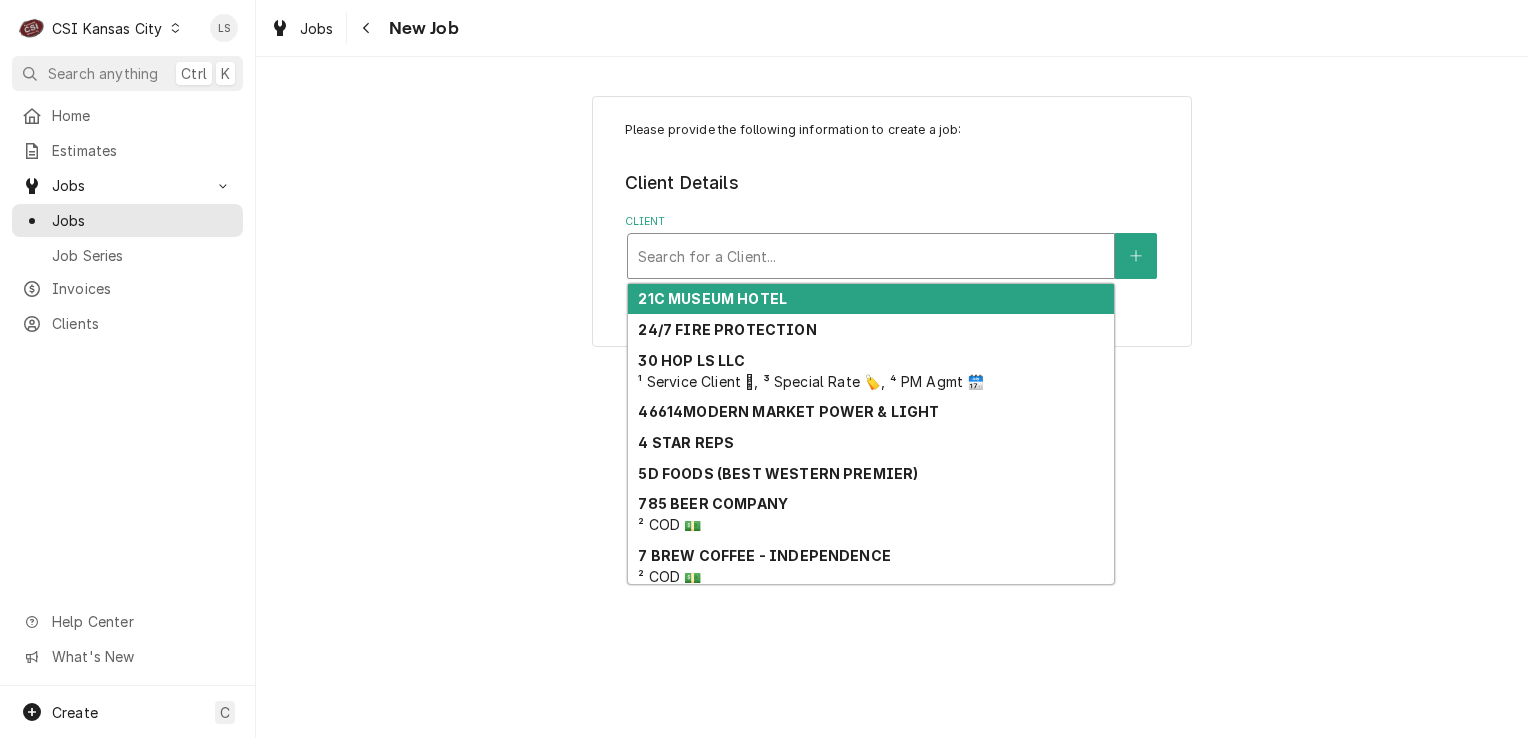 click at bounding box center (871, 256) 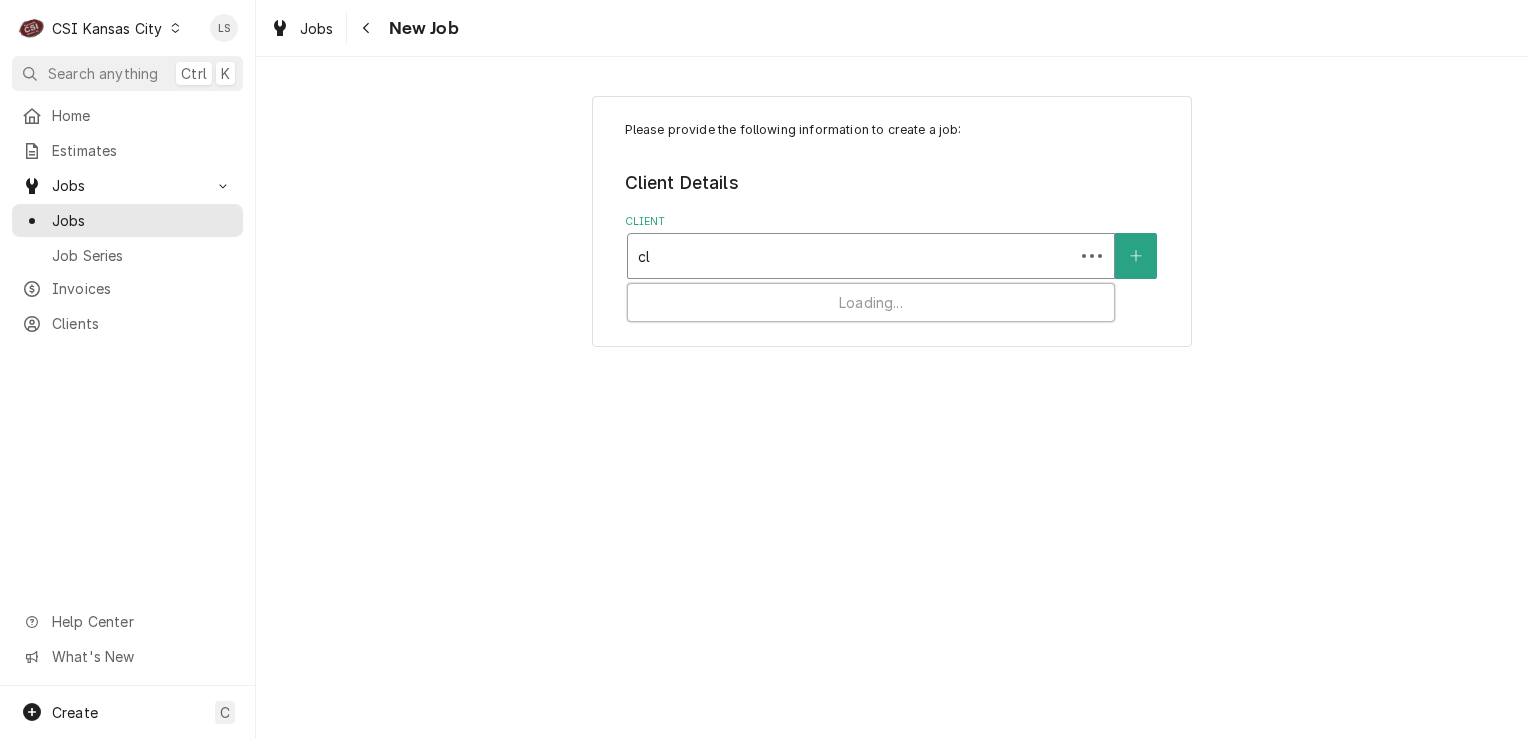 type on "c" 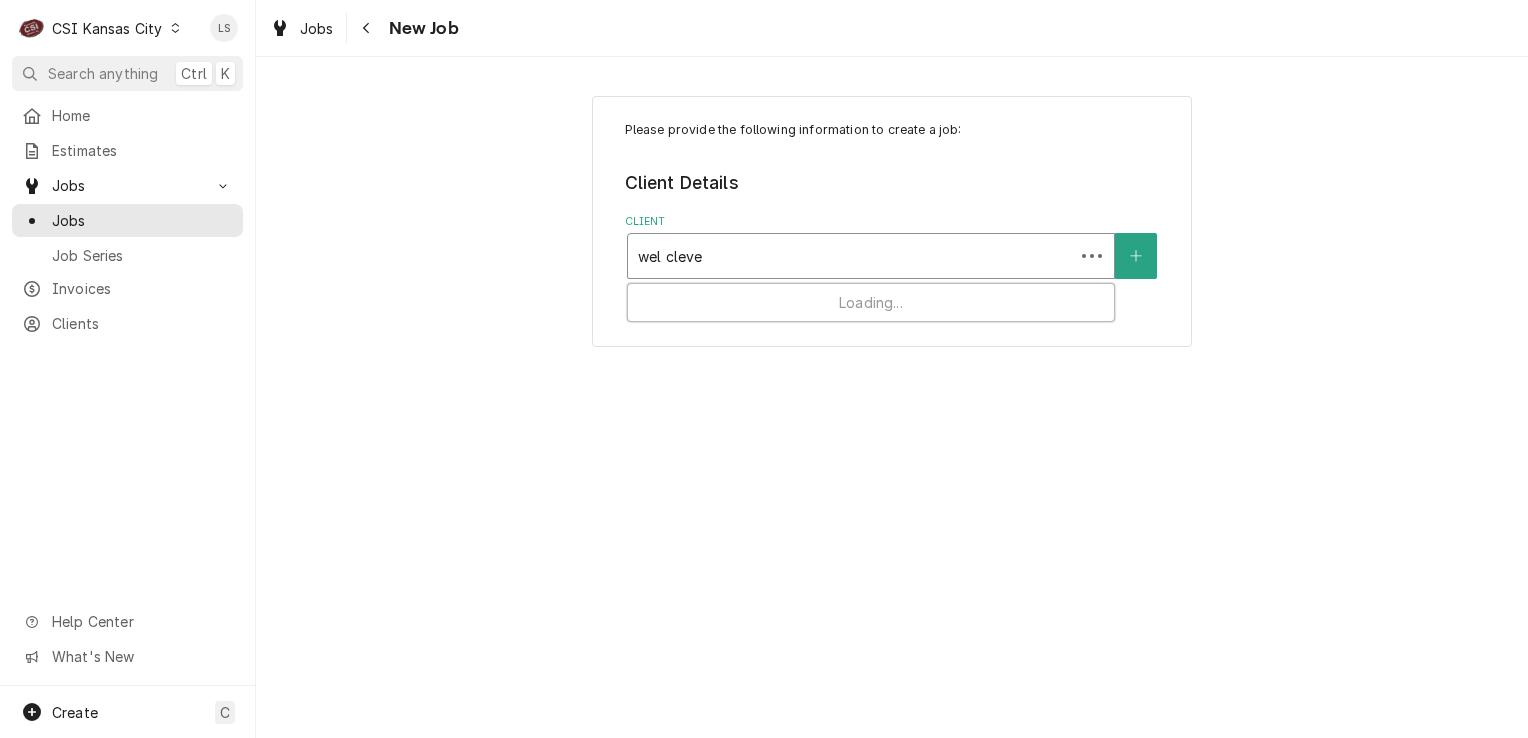 type on "wel clevel" 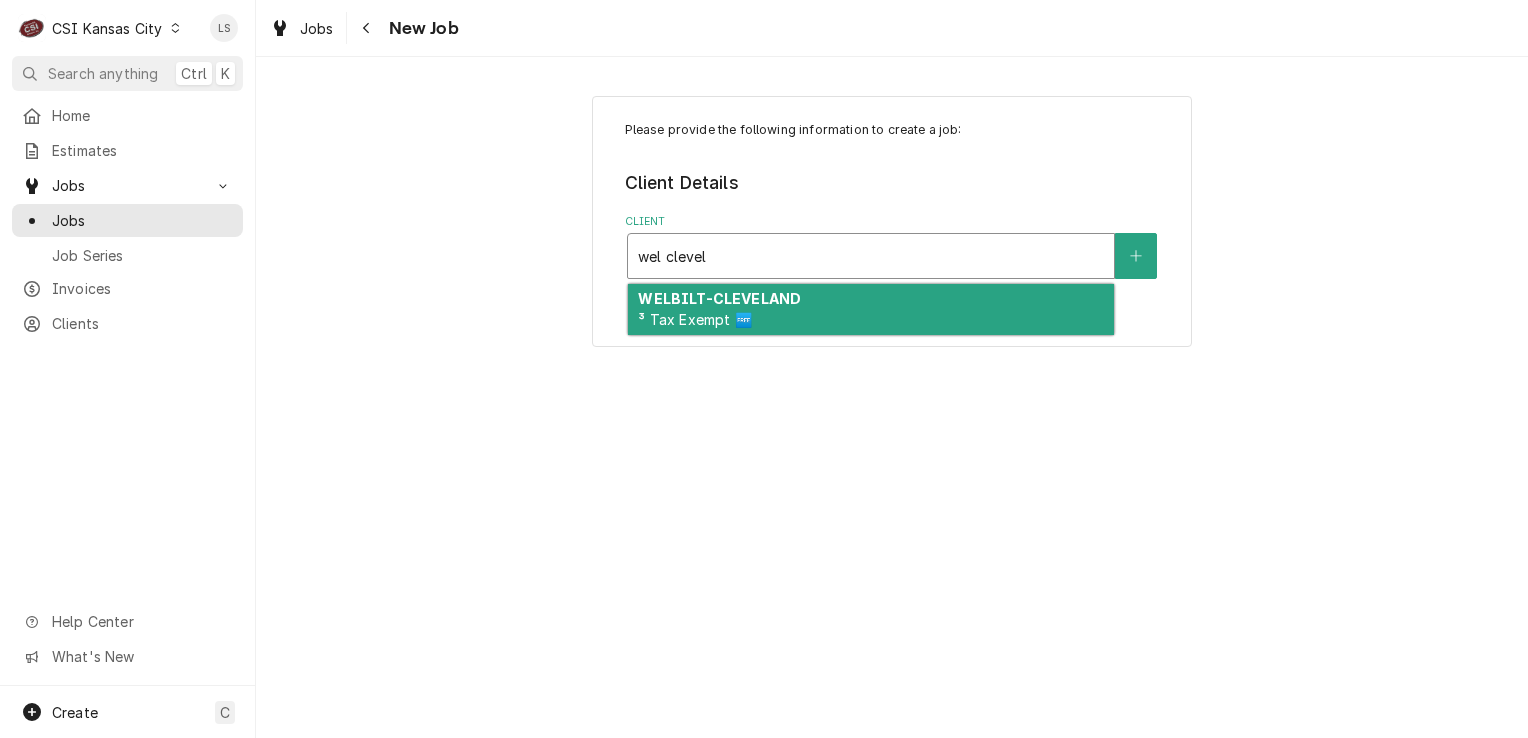 click on "WELBILT-CLEVELAND ³ Tax Exempt 🆓" at bounding box center (871, 310) 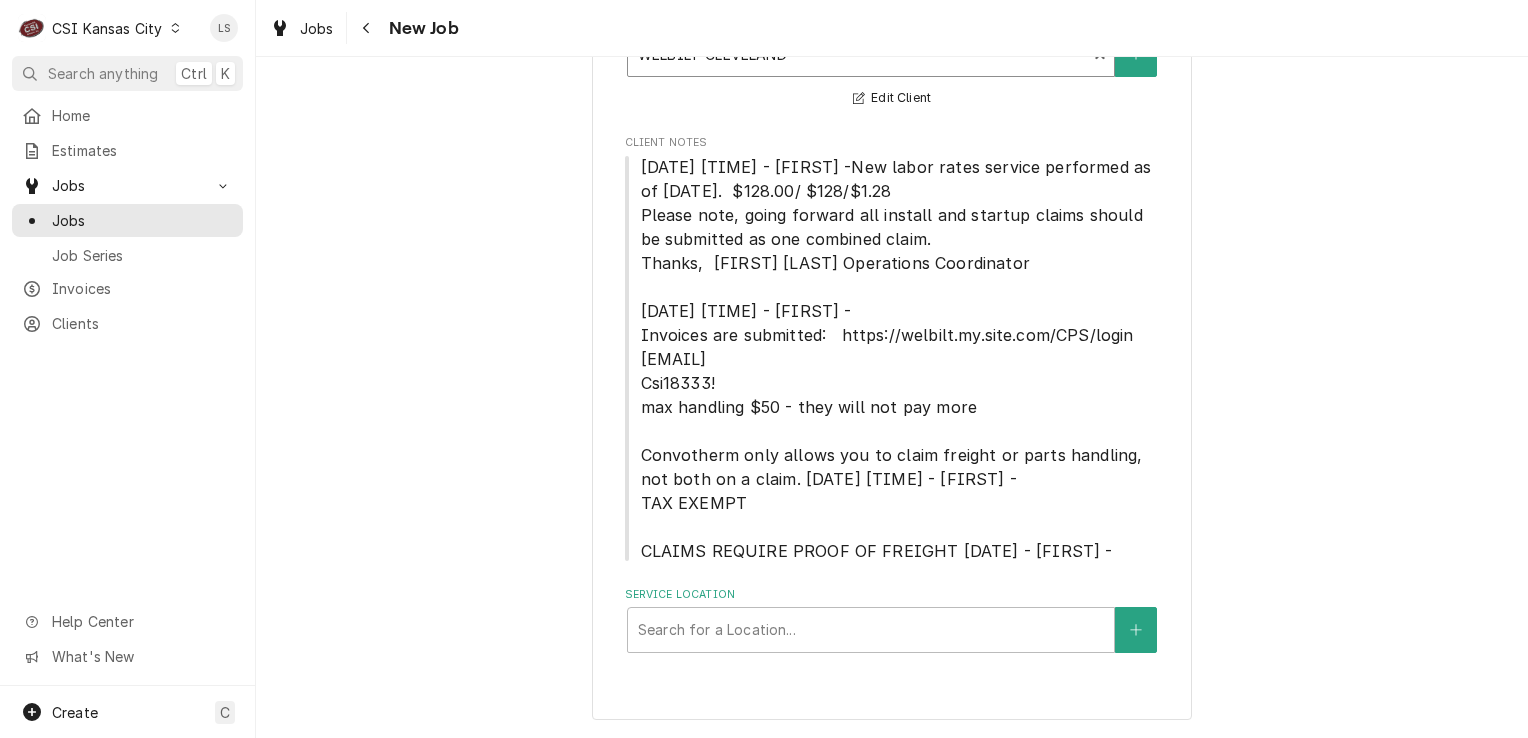 scroll, scrollTop: 224, scrollLeft: 0, axis: vertical 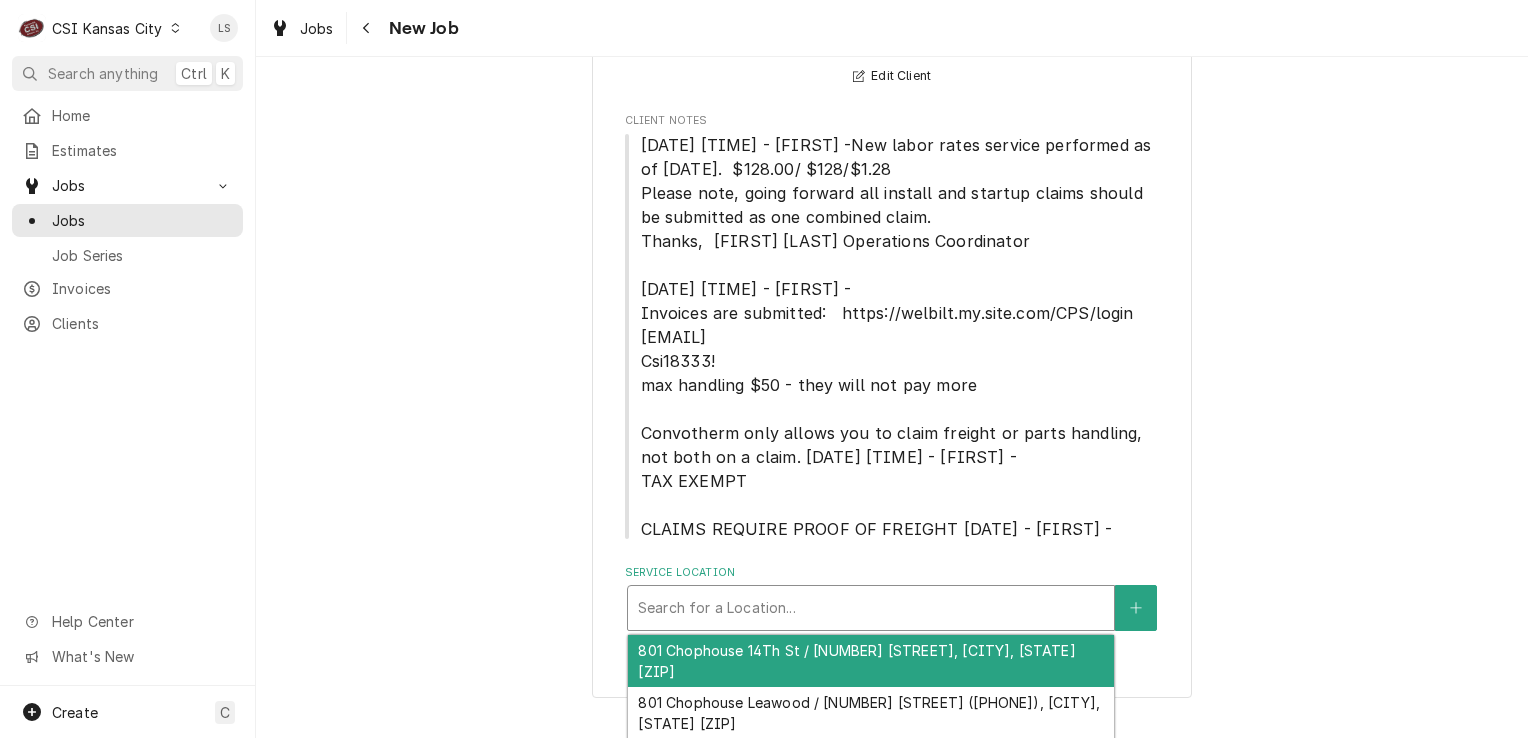 click at bounding box center [871, 608] 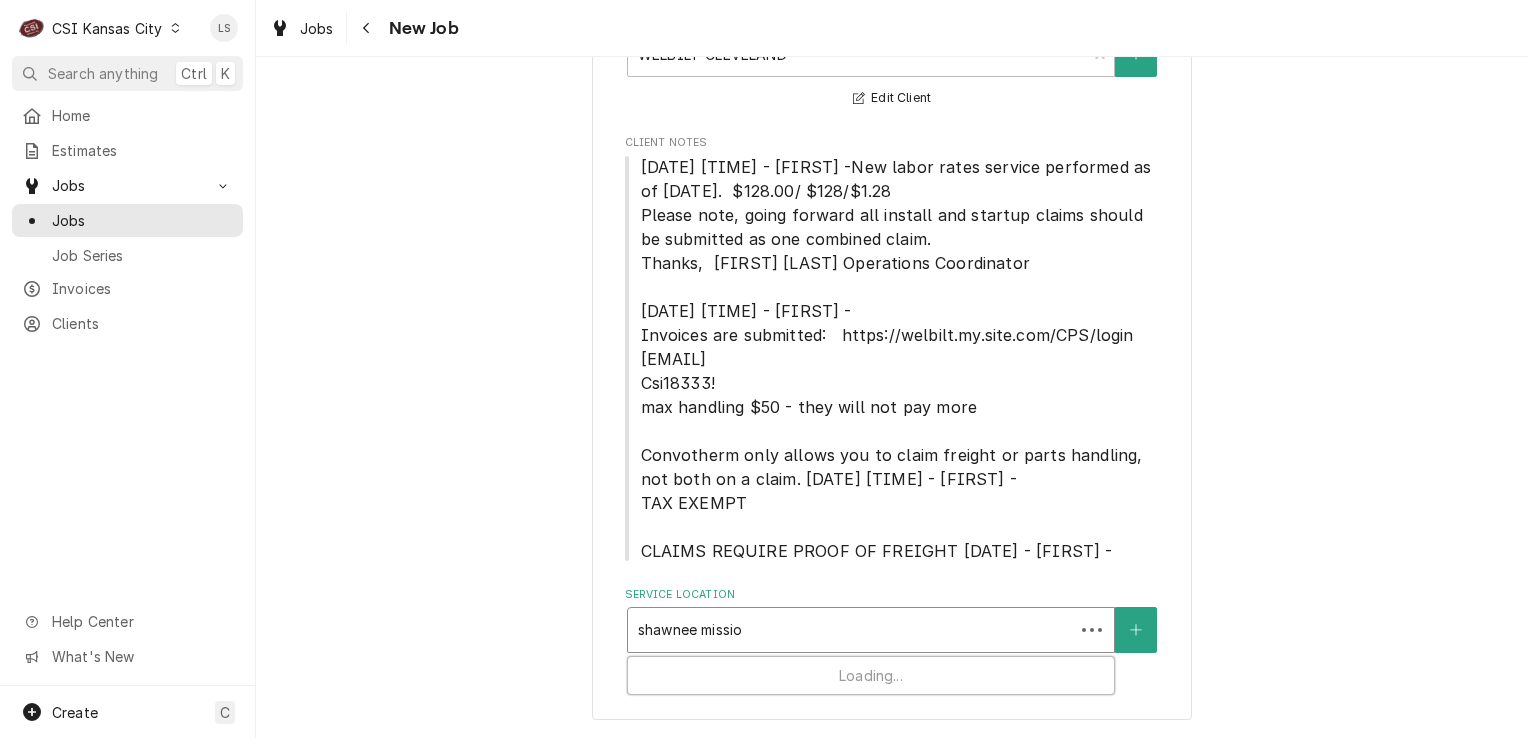 type on "shawnee mission" 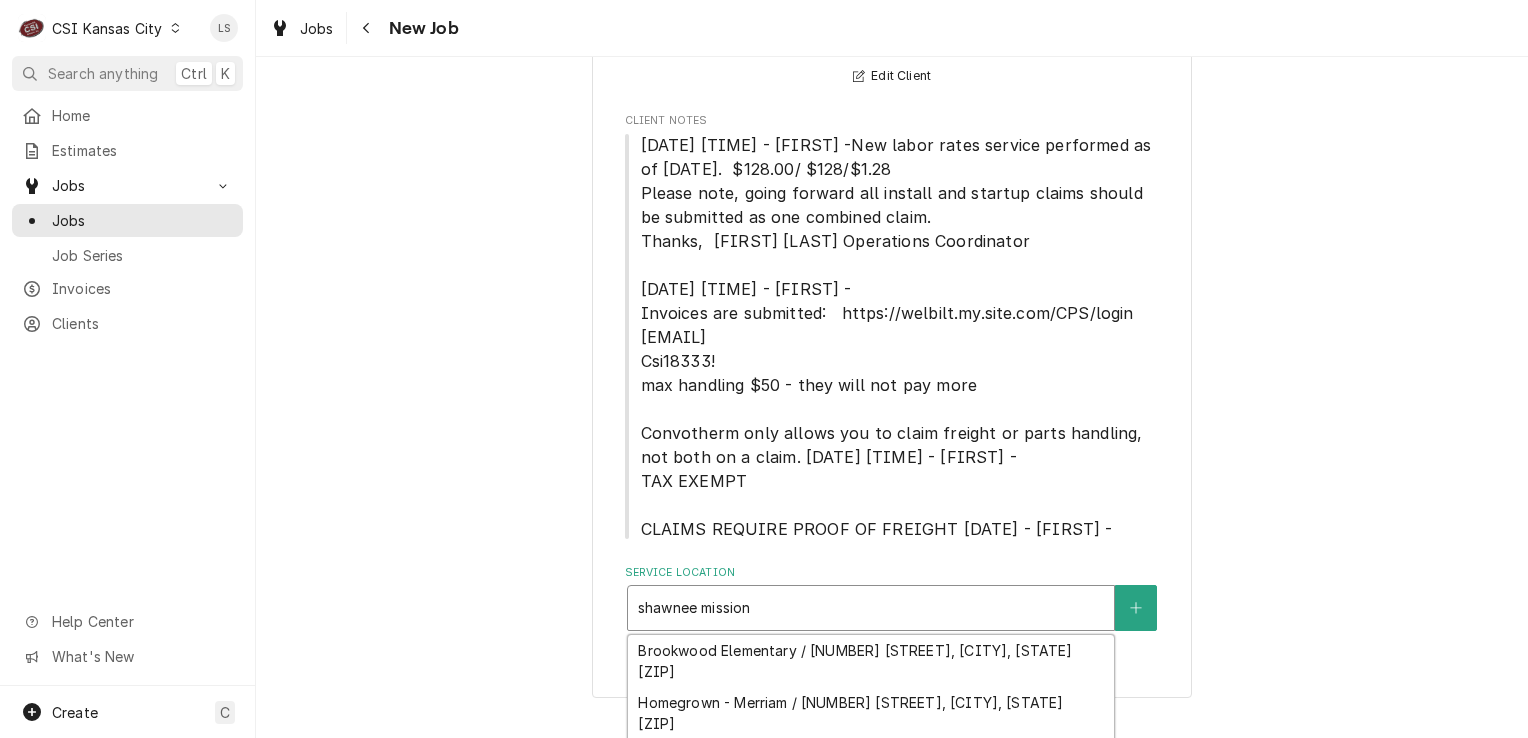 scroll, scrollTop: 112, scrollLeft: 0, axis: vertical 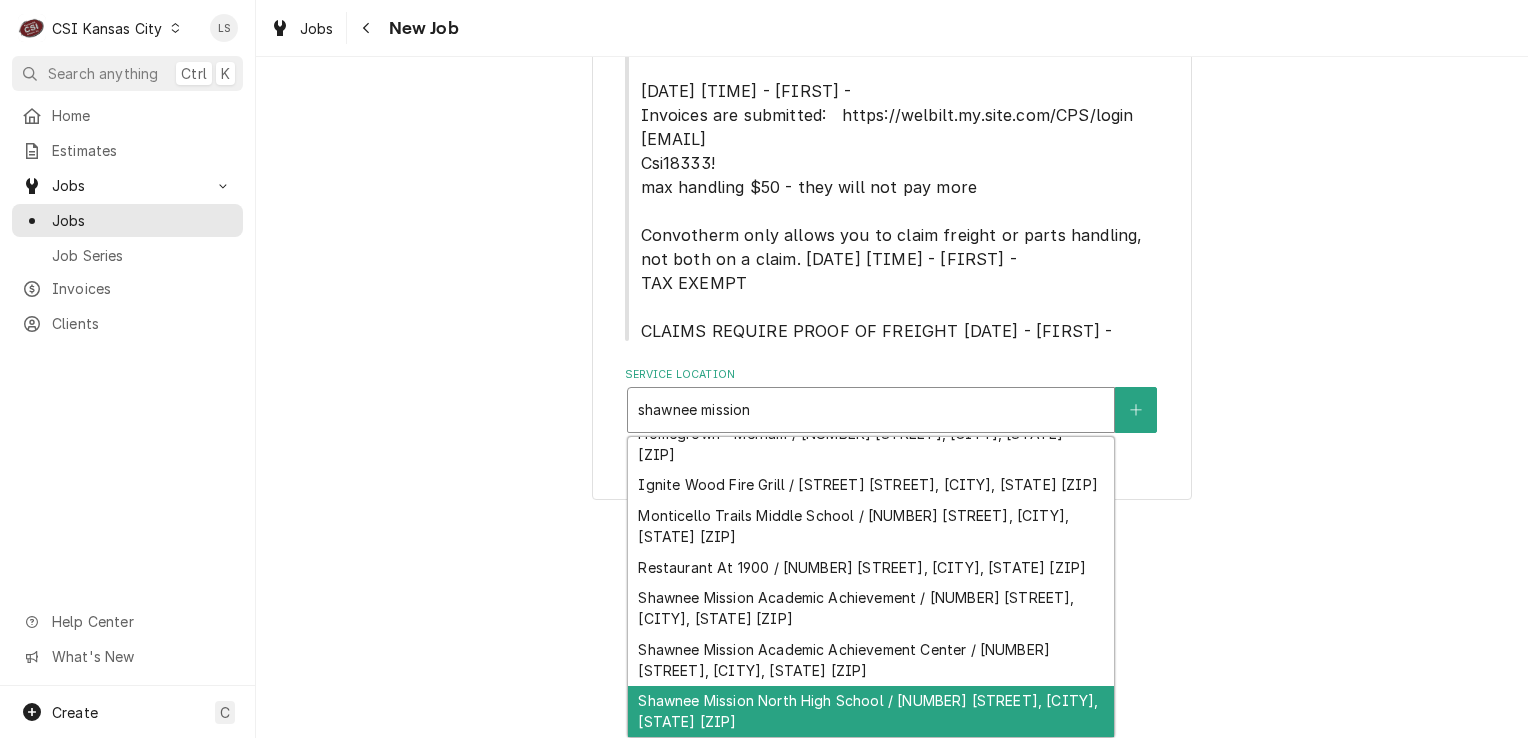 click on "Shawnee Mission North High School / 7401 Johnson Dr, Overland Park, KS 66202" at bounding box center [871, 712] 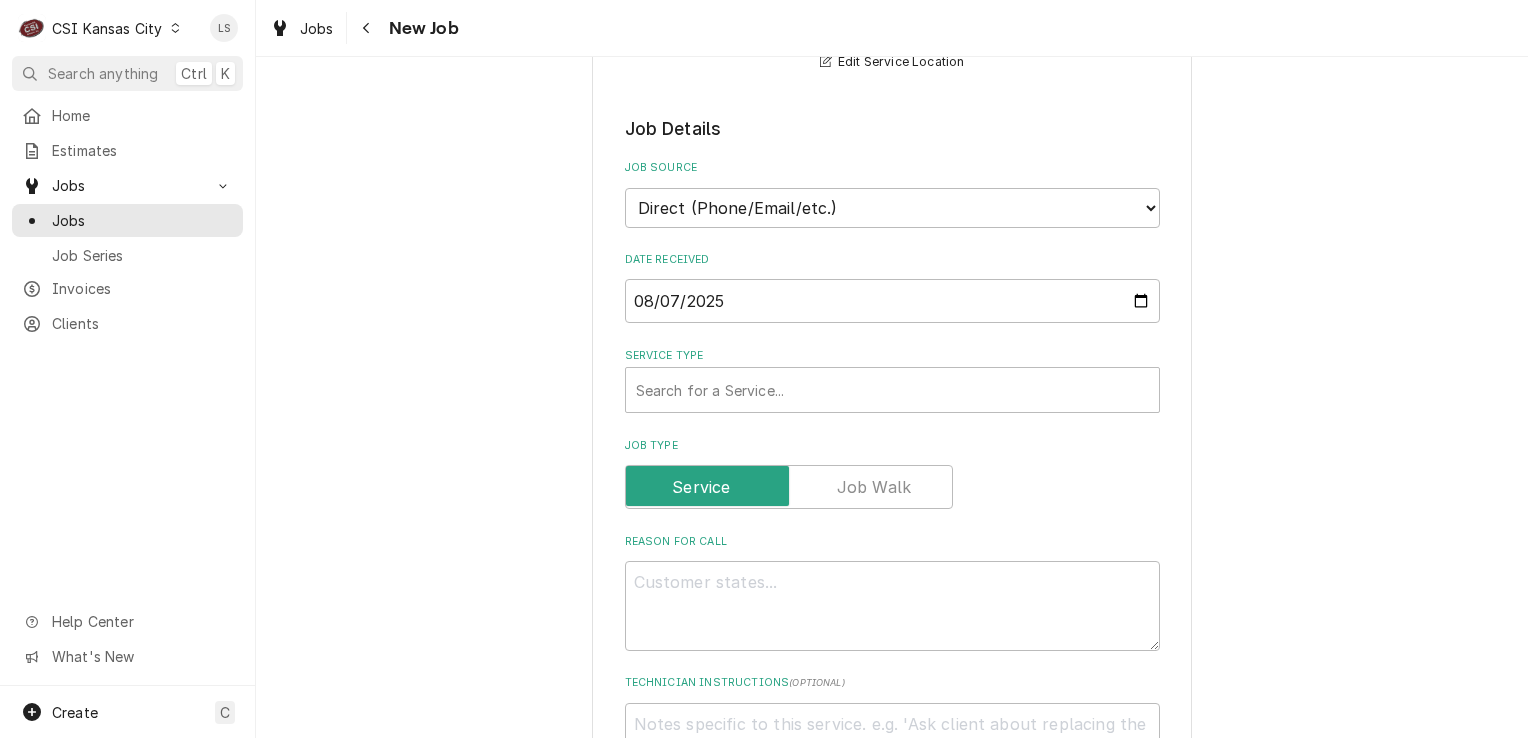 scroll, scrollTop: 824, scrollLeft: 0, axis: vertical 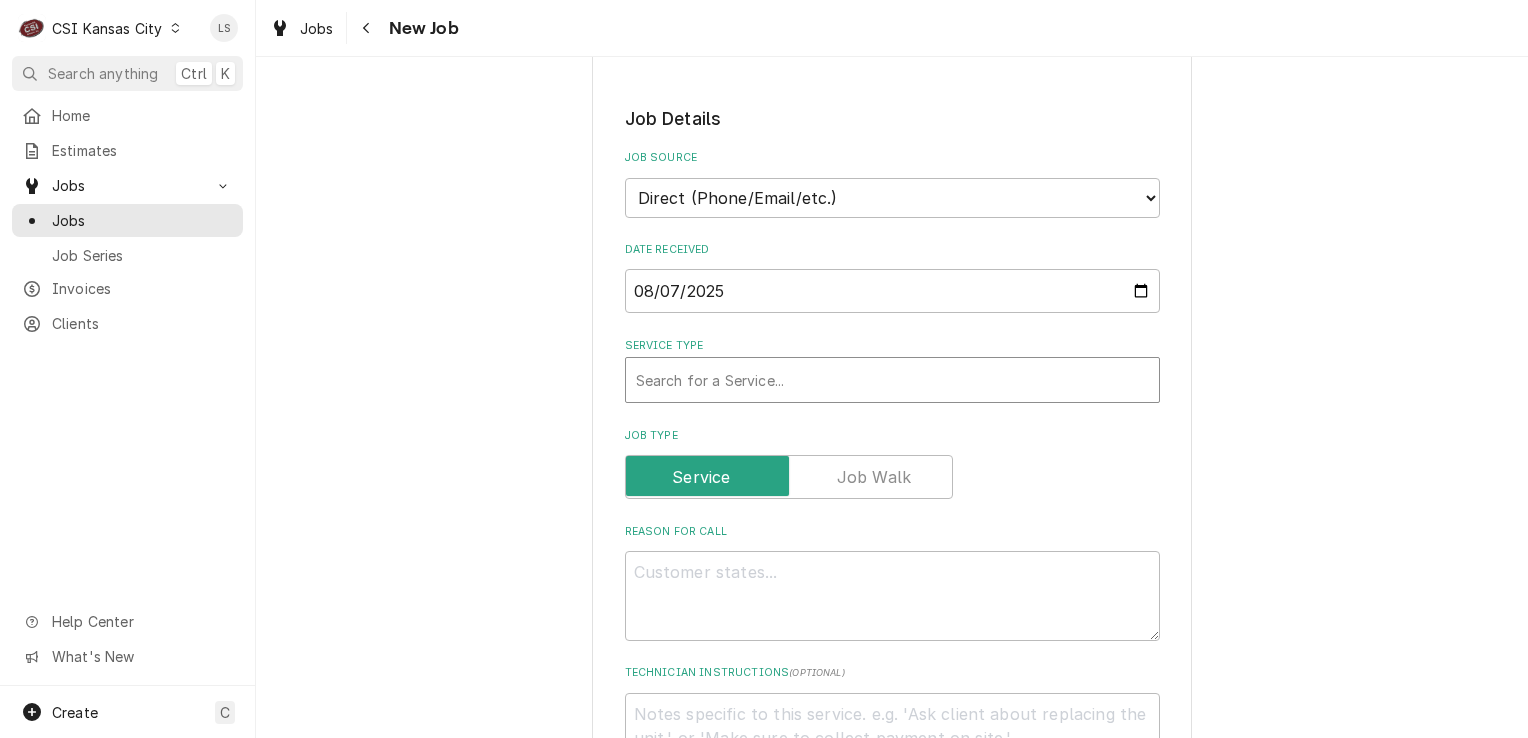 click at bounding box center (892, 380) 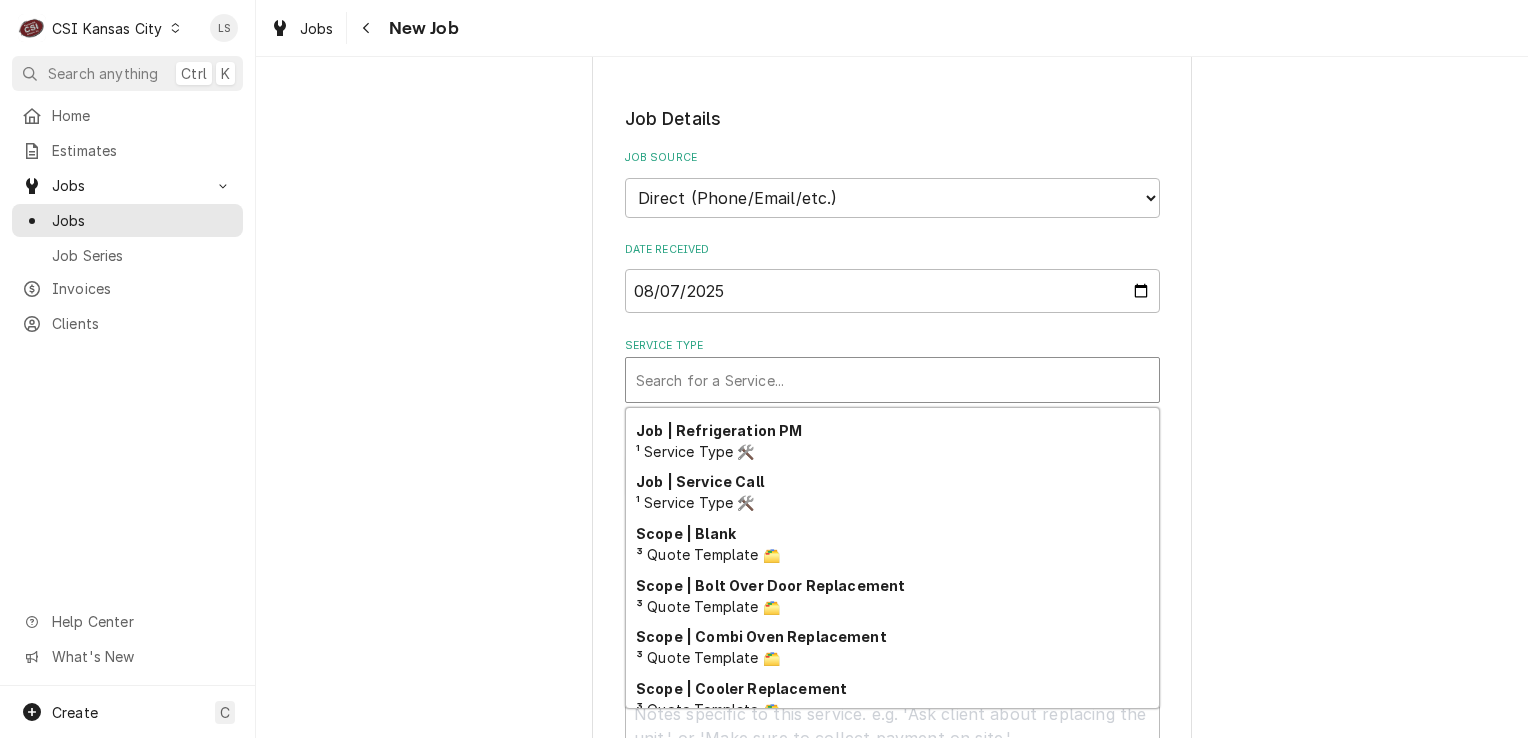 scroll, scrollTop: 1248, scrollLeft: 0, axis: vertical 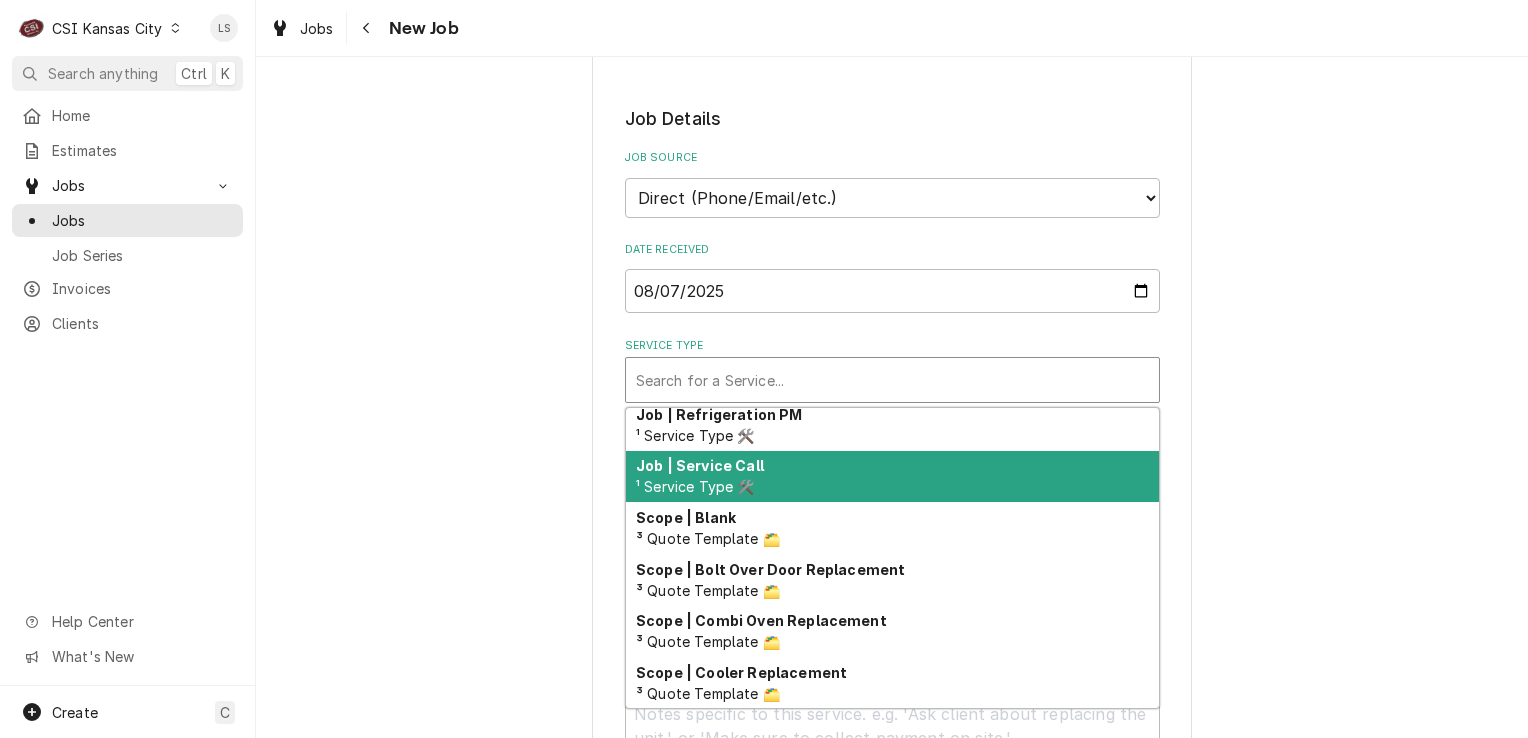 click on "Job | Service Call ¹ Service Type 🛠️" at bounding box center [892, 477] 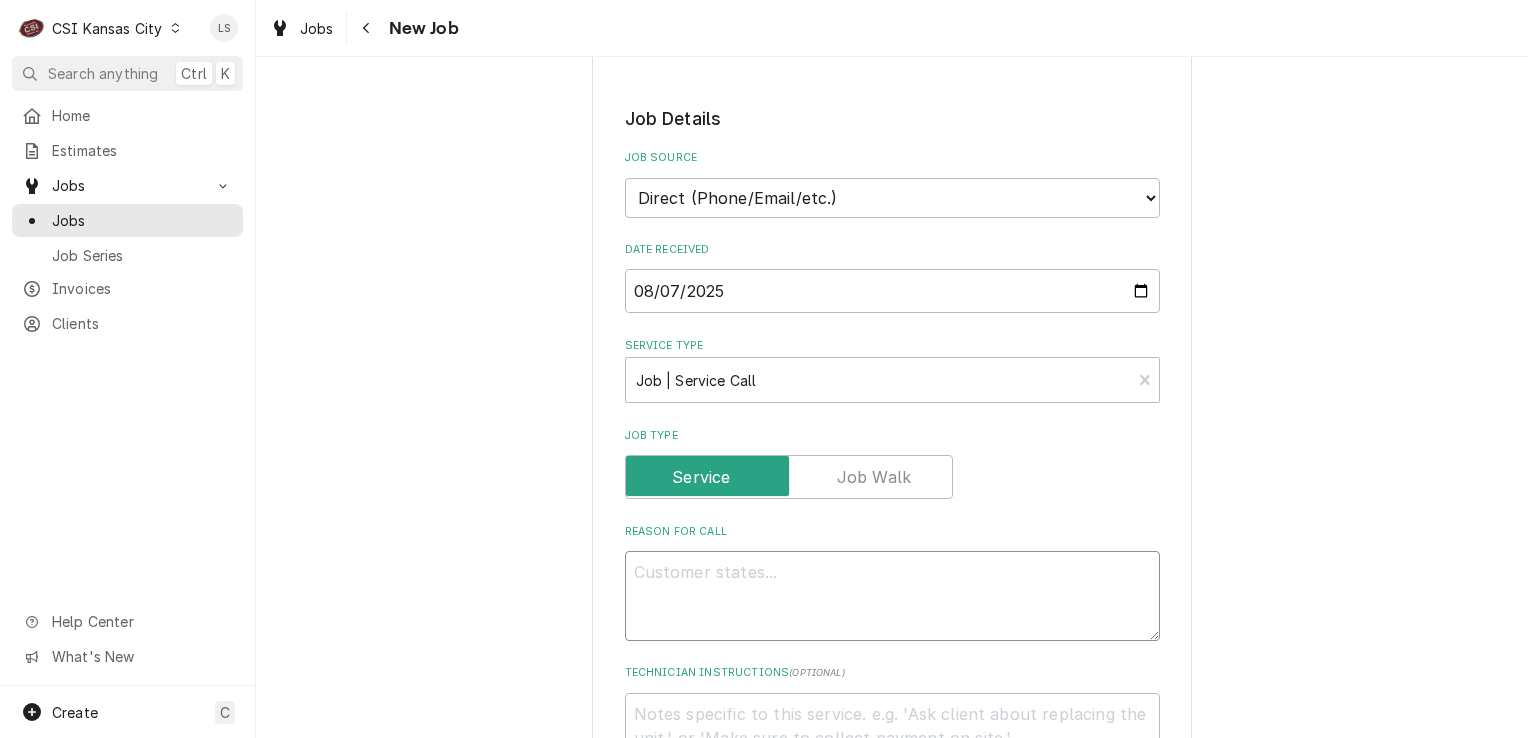 click on "Reason For Call" at bounding box center (892, 596) 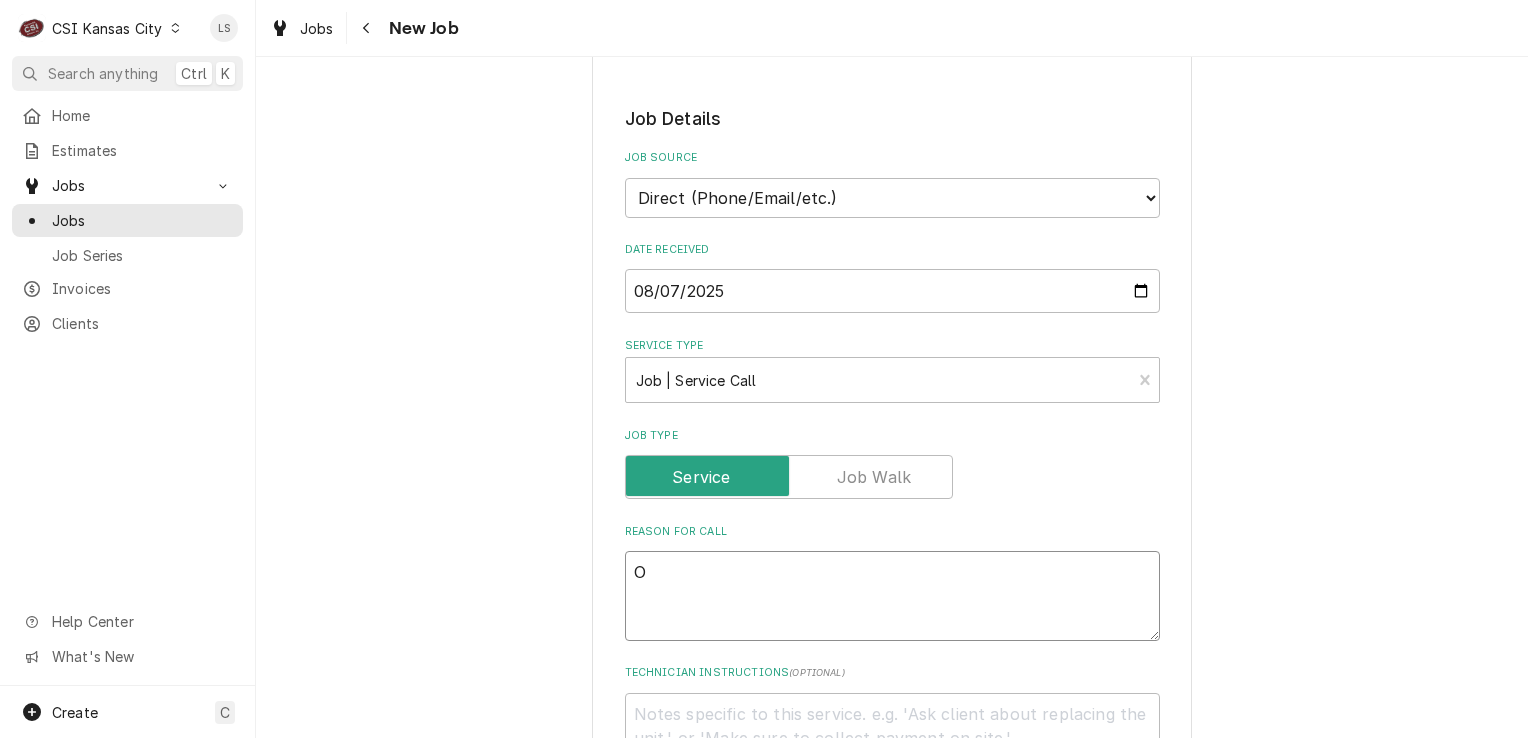 type on "x" 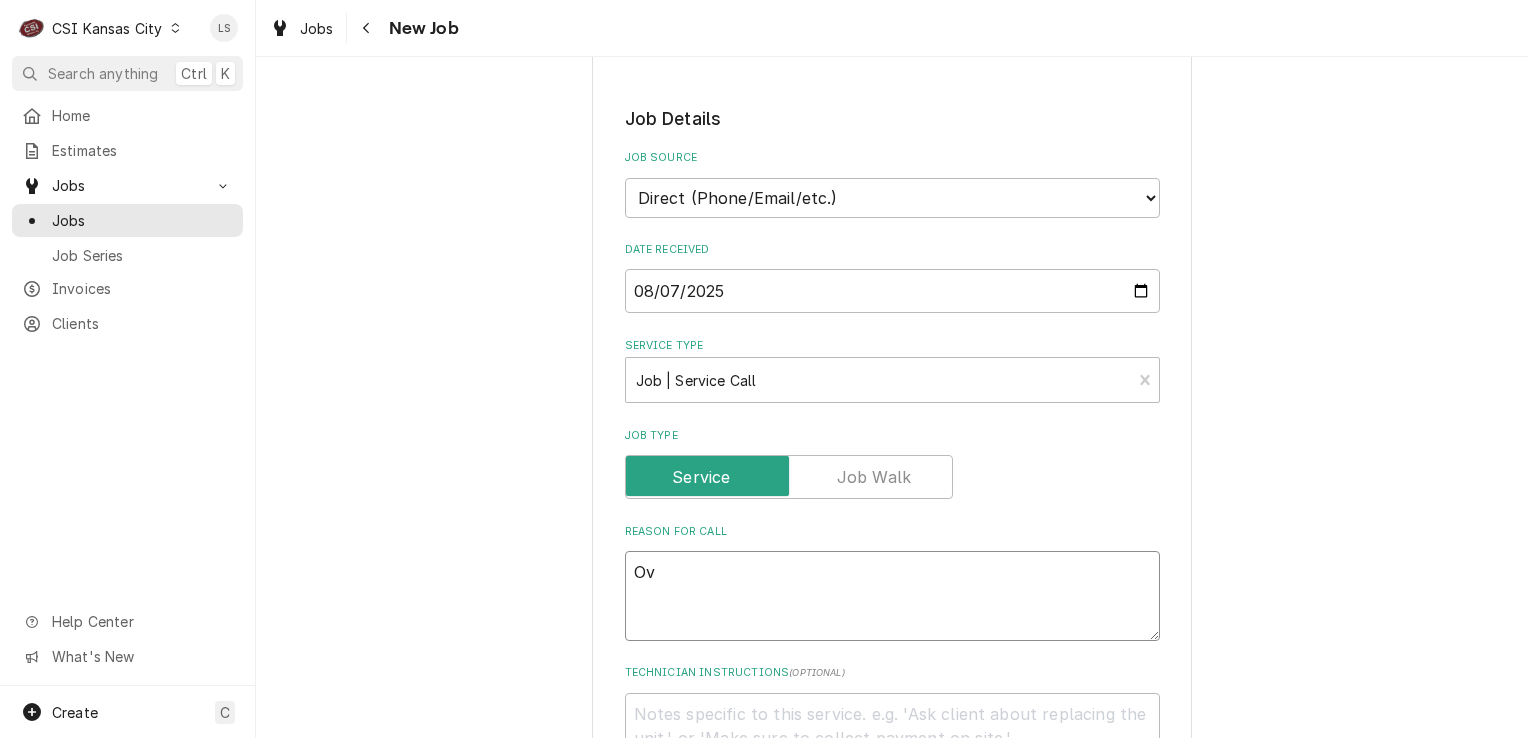 type on "x" 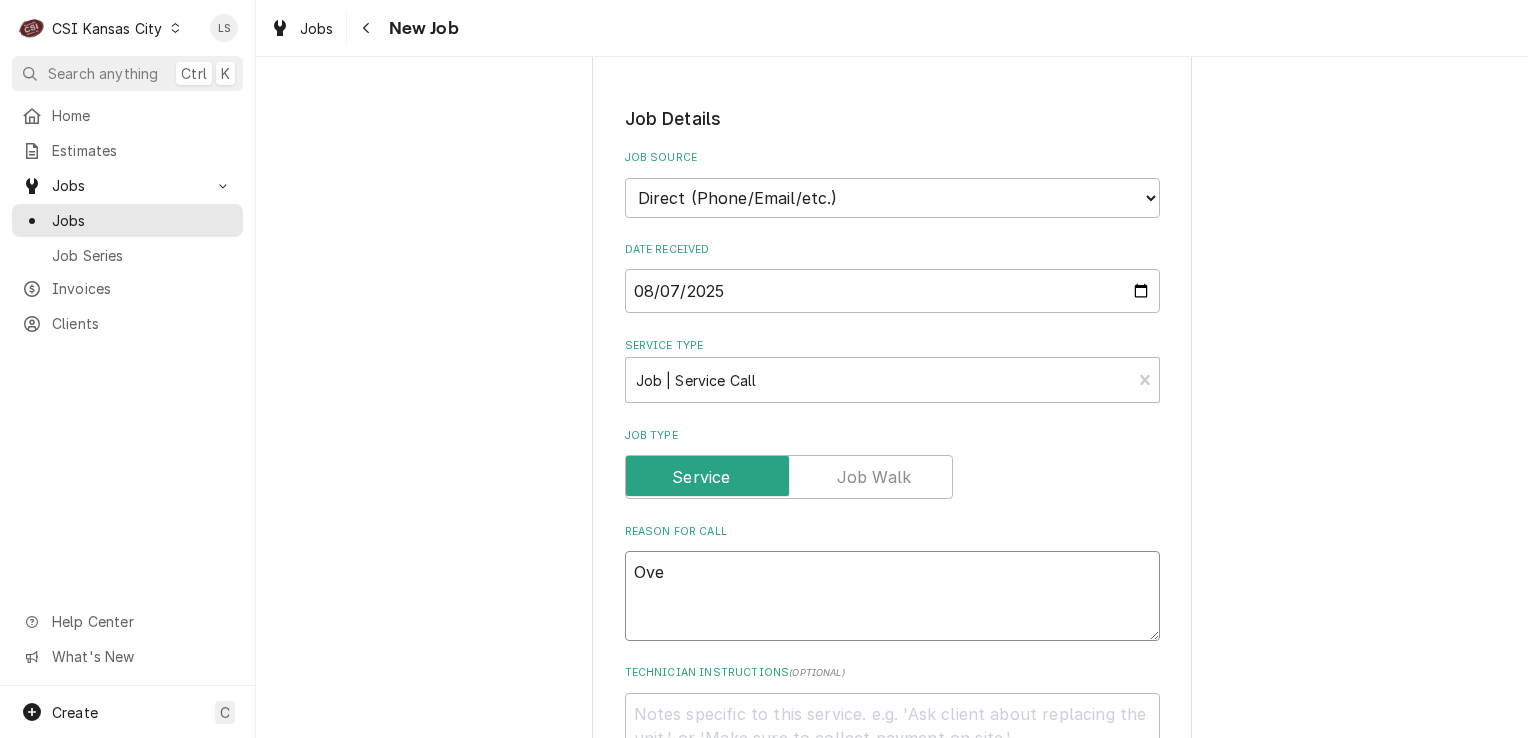 type on "x" 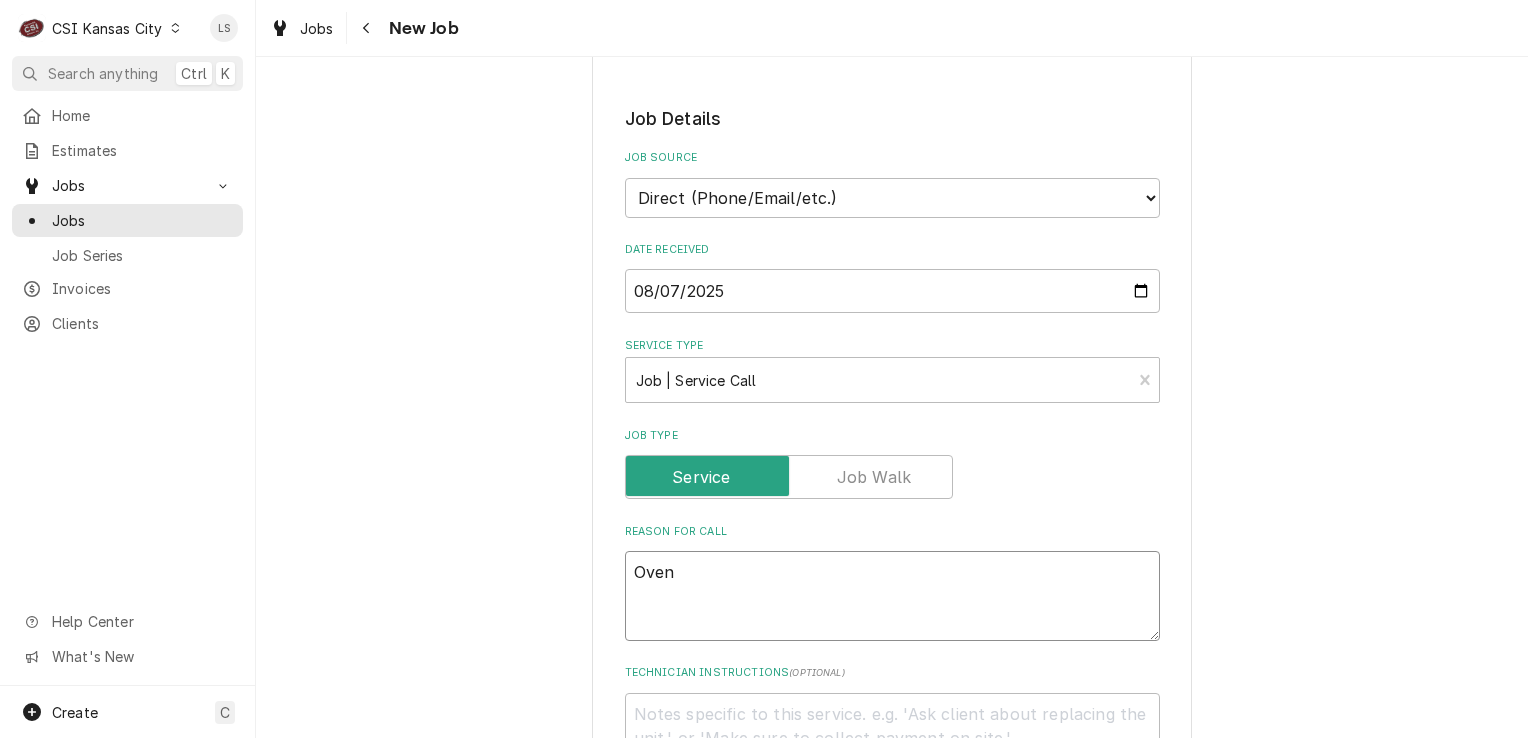 type on "x" 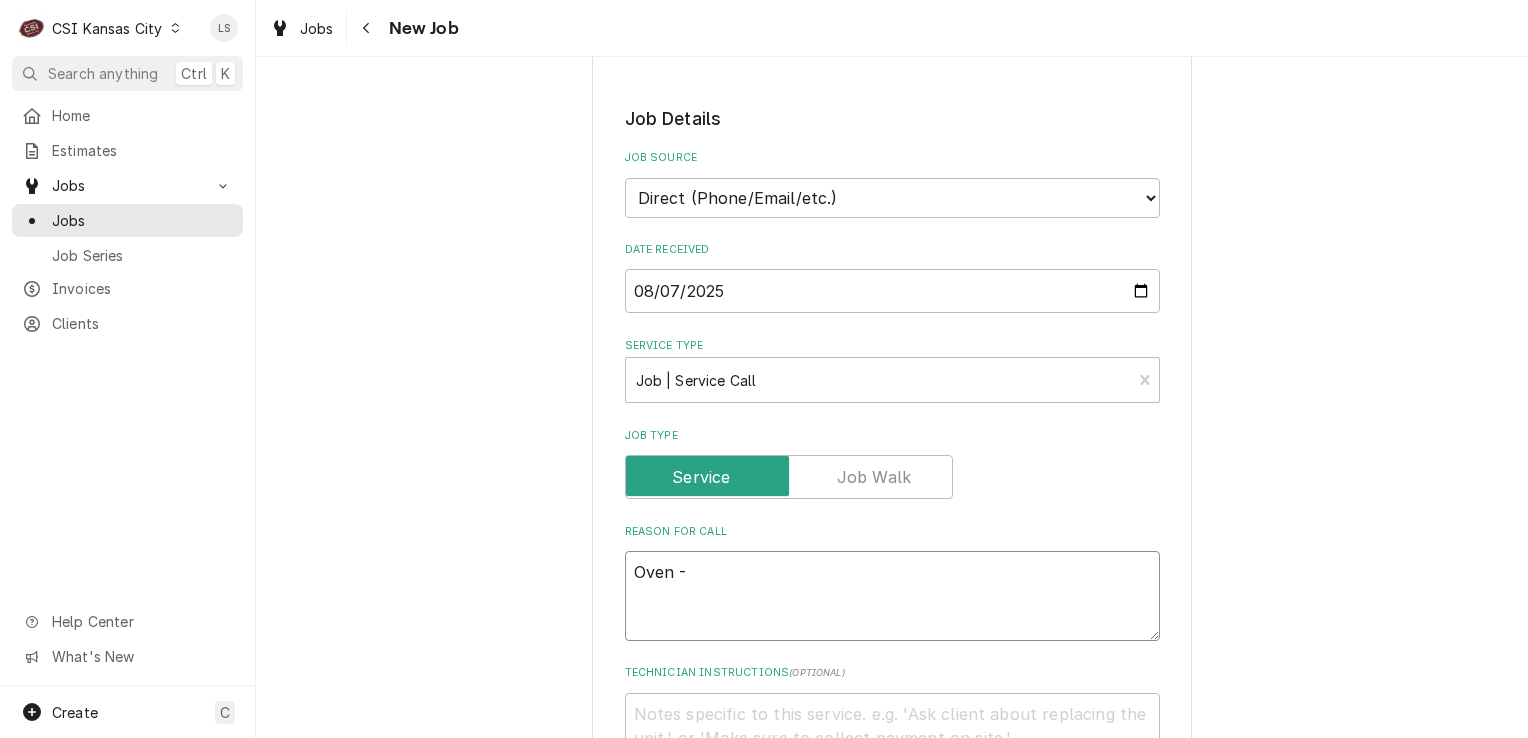 type on "x" 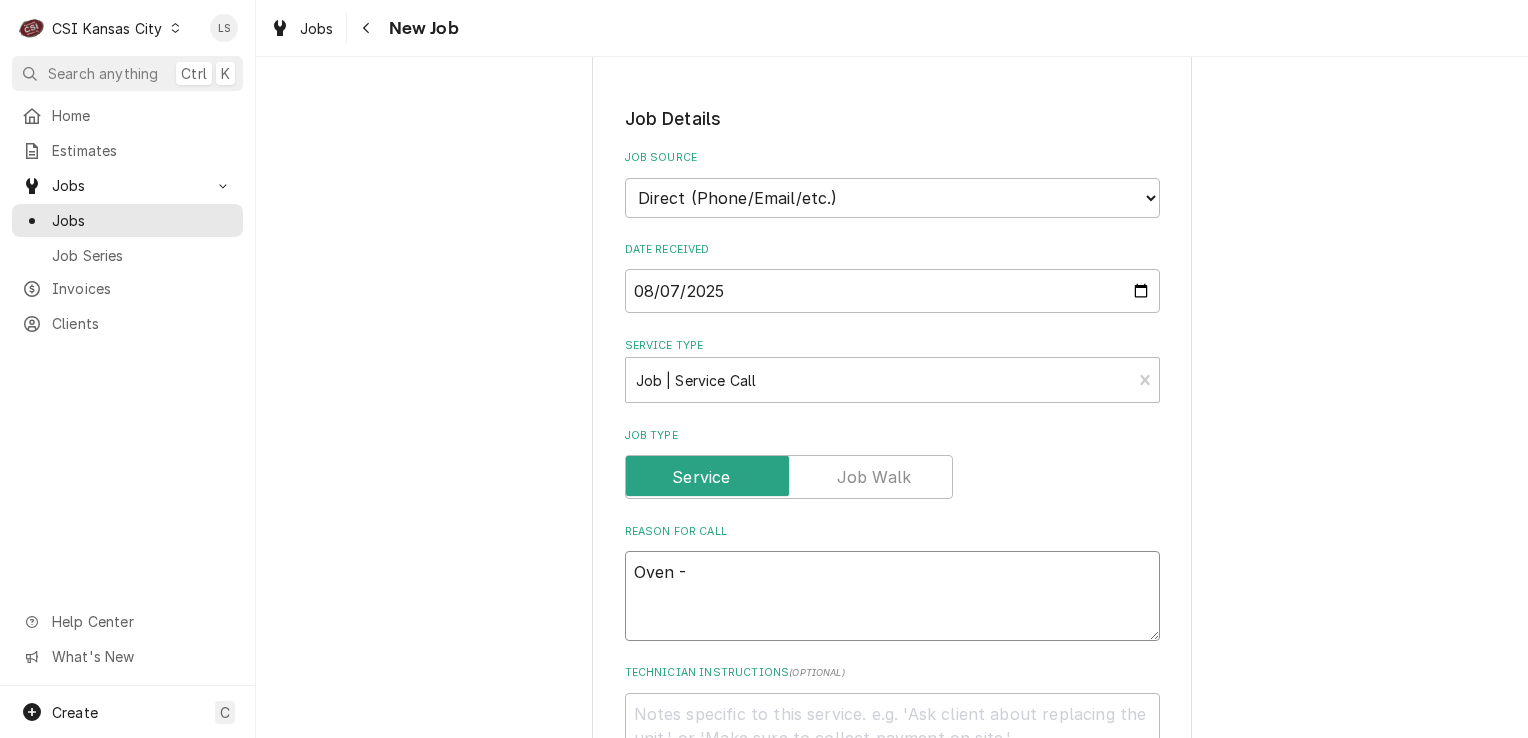 type on "x" 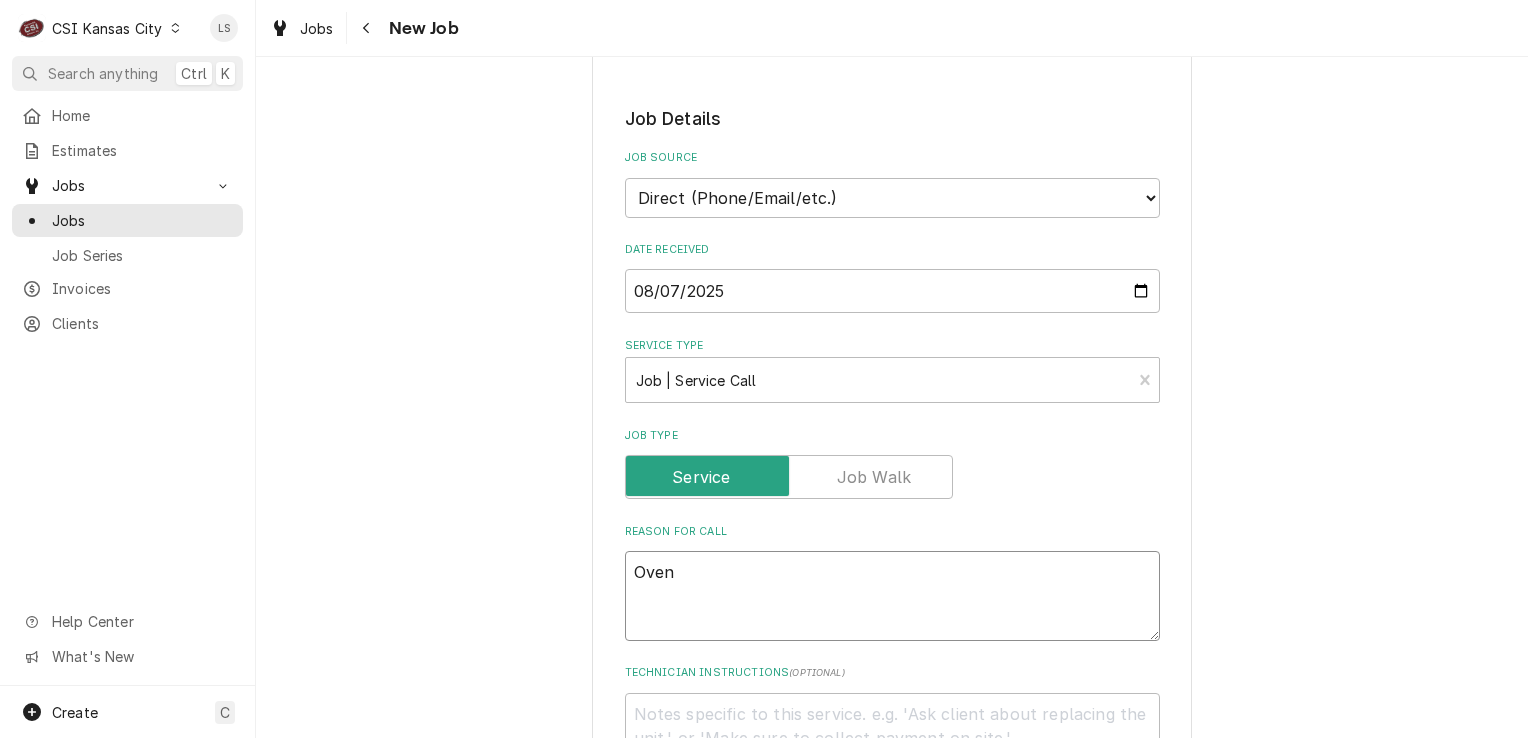 type on "x" 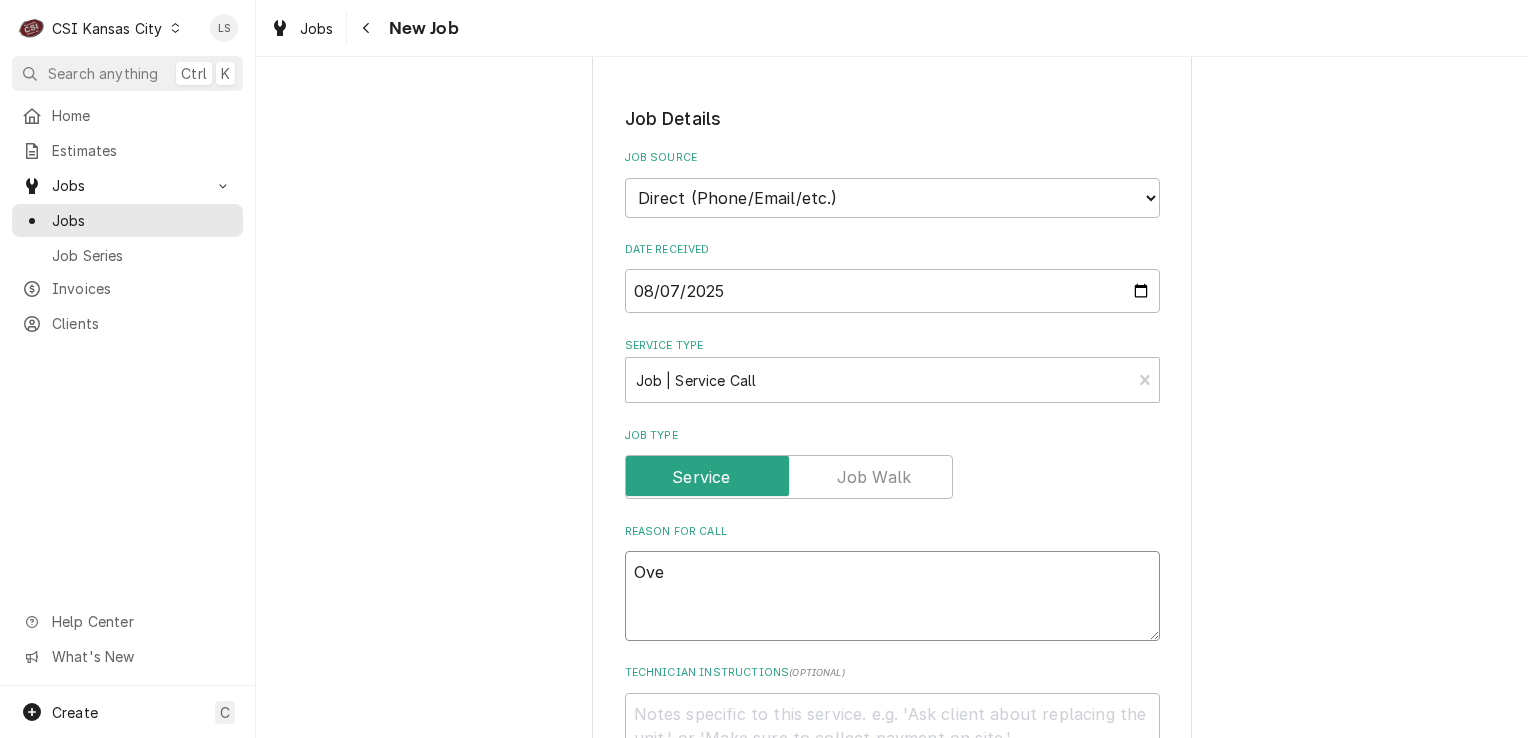 type on "x" 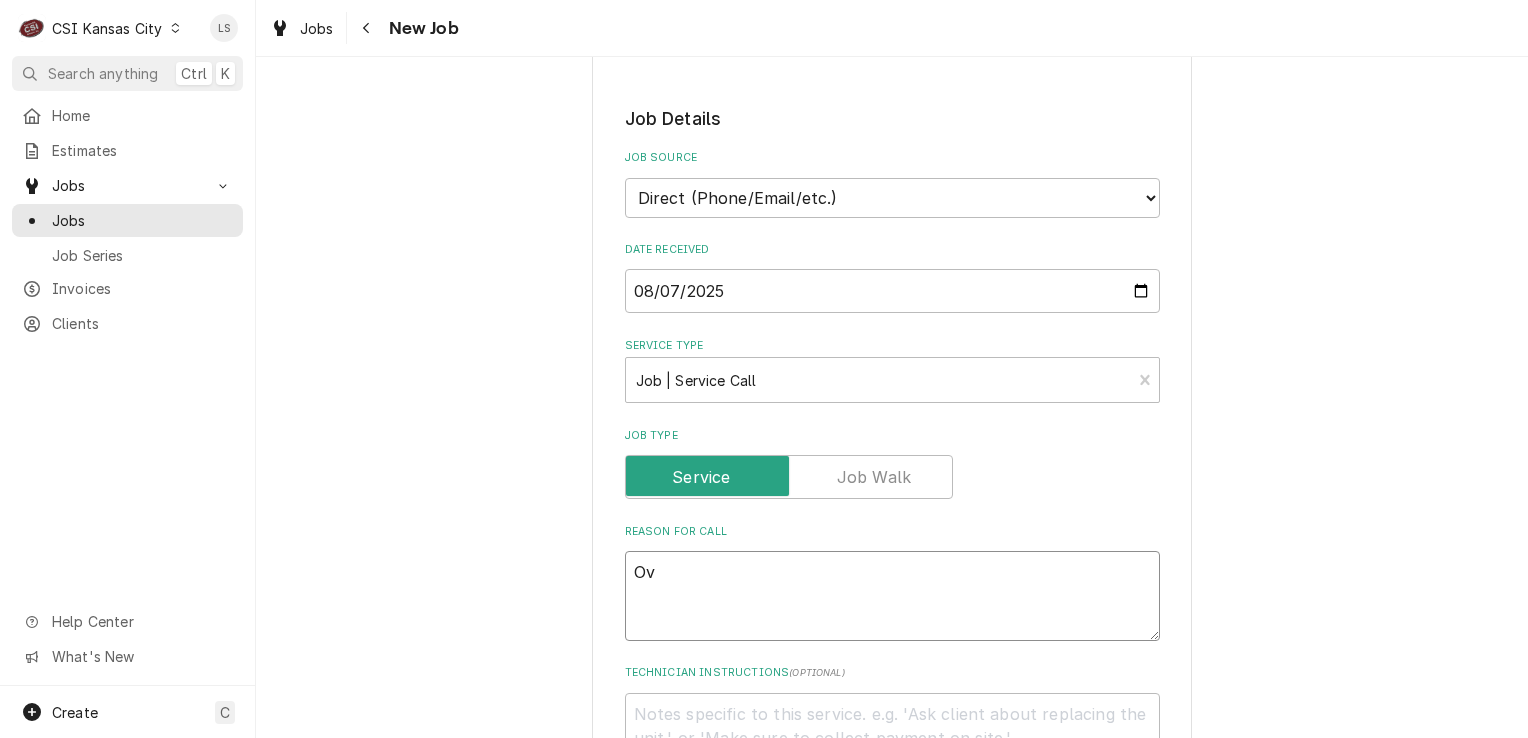 type on "x" 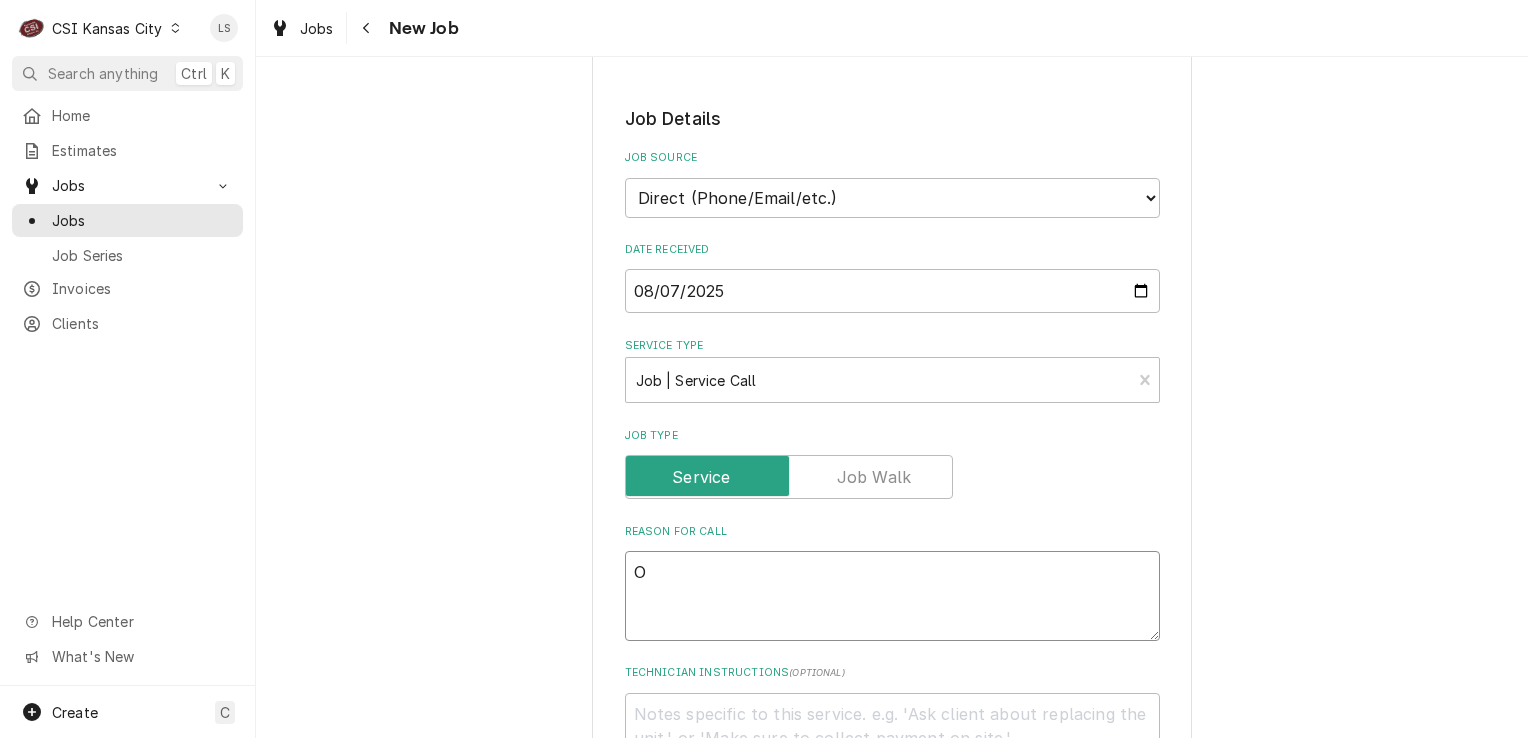 type on "x" 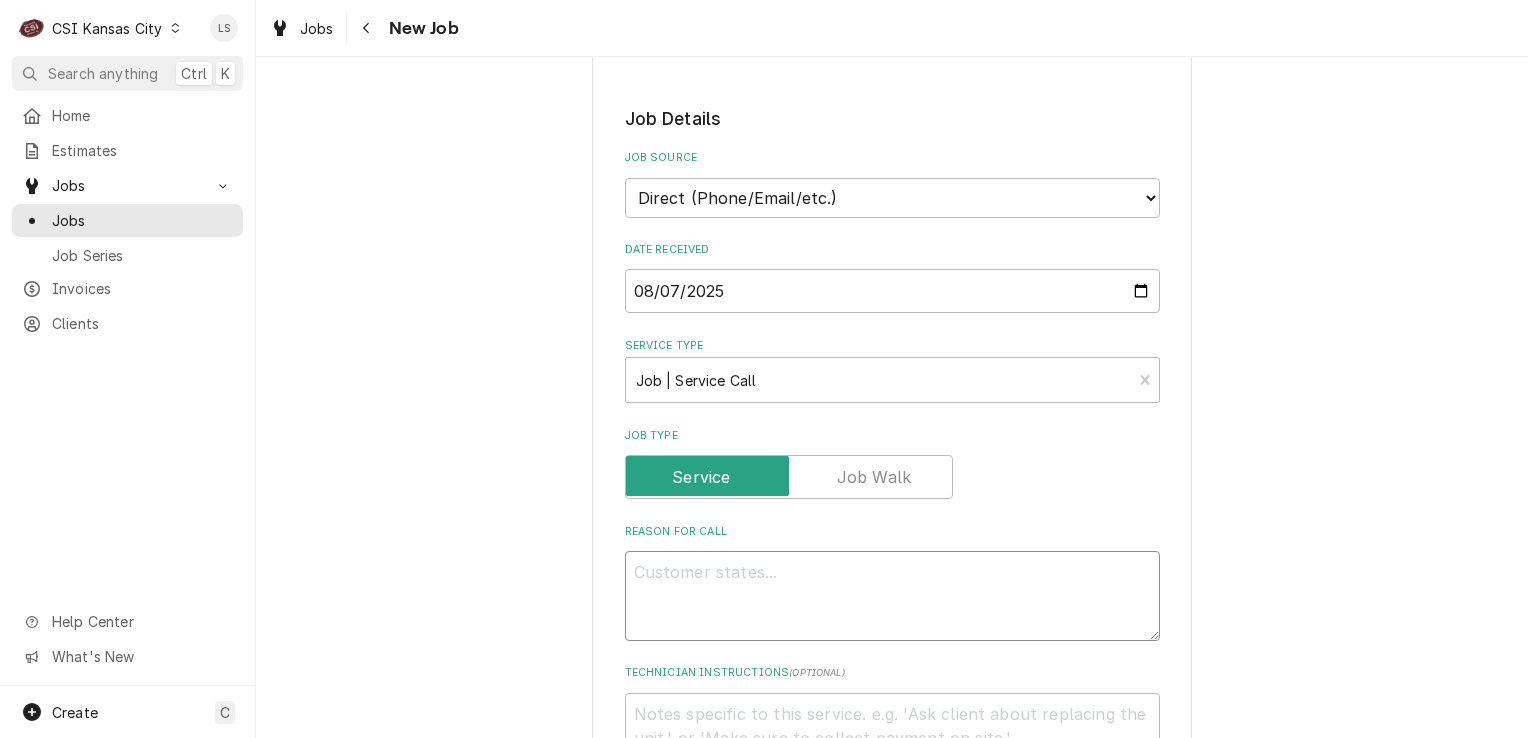 paste on "Combi having errors from chemical pumps. Called in by the rep Matt Swain that was onsite" 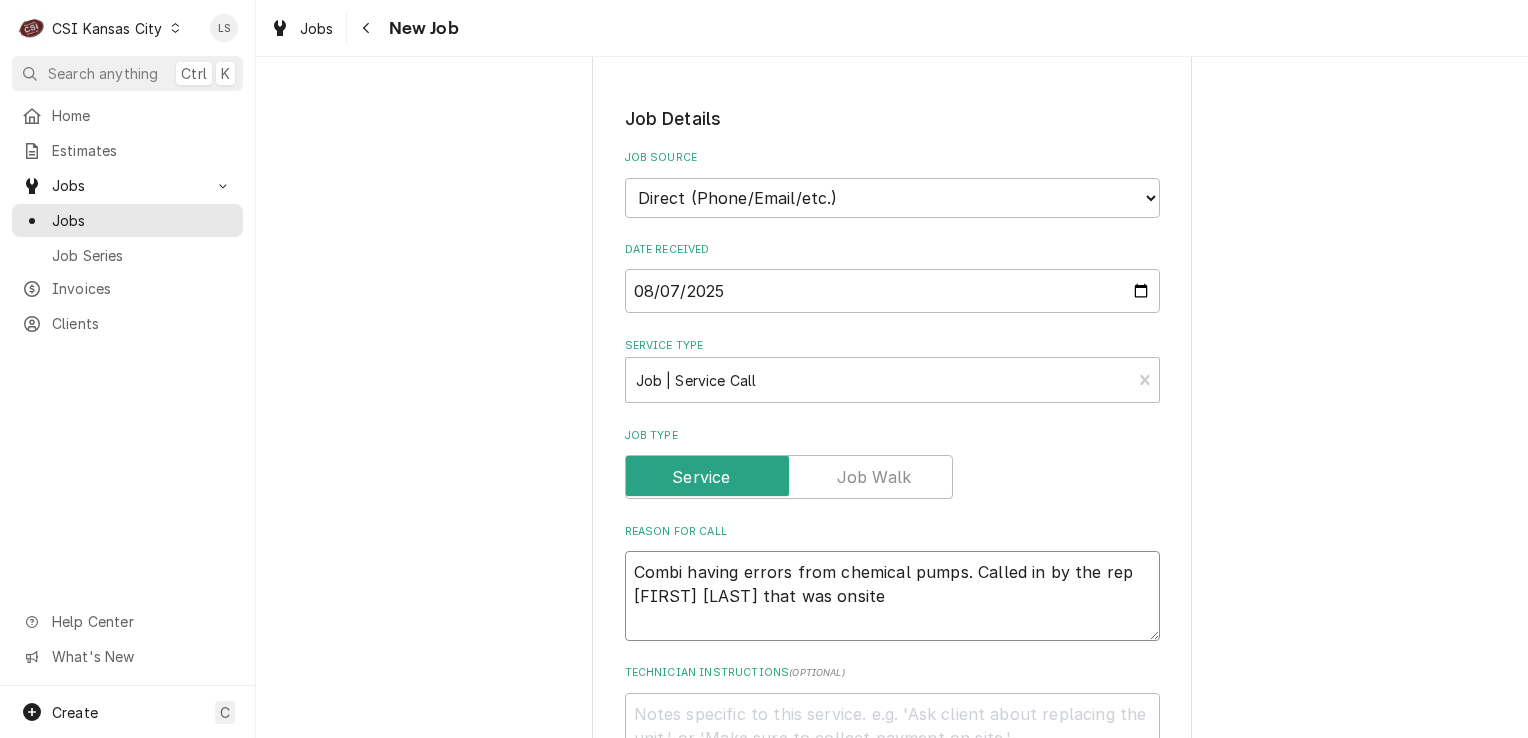 type on "x" 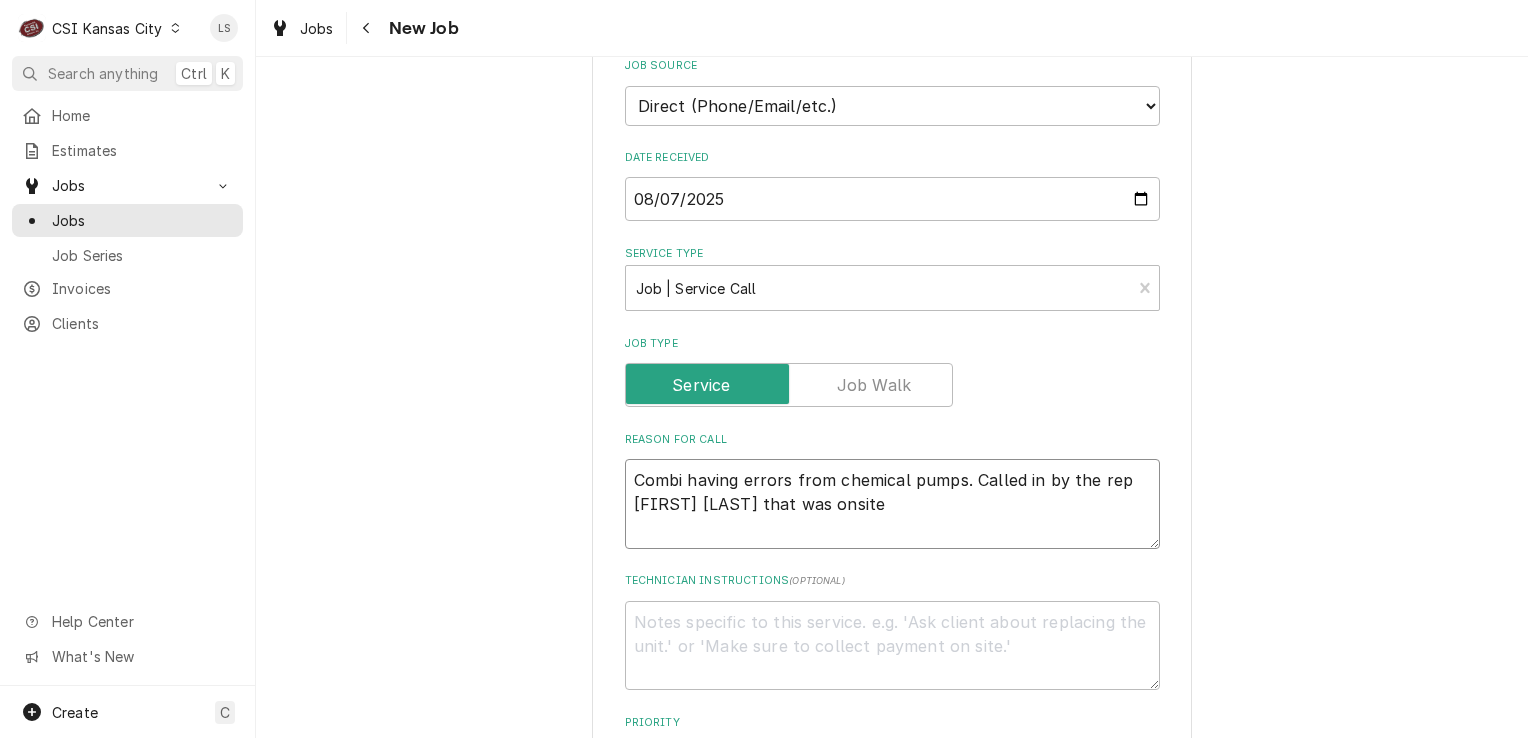 scroll, scrollTop: 1124, scrollLeft: 0, axis: vertical 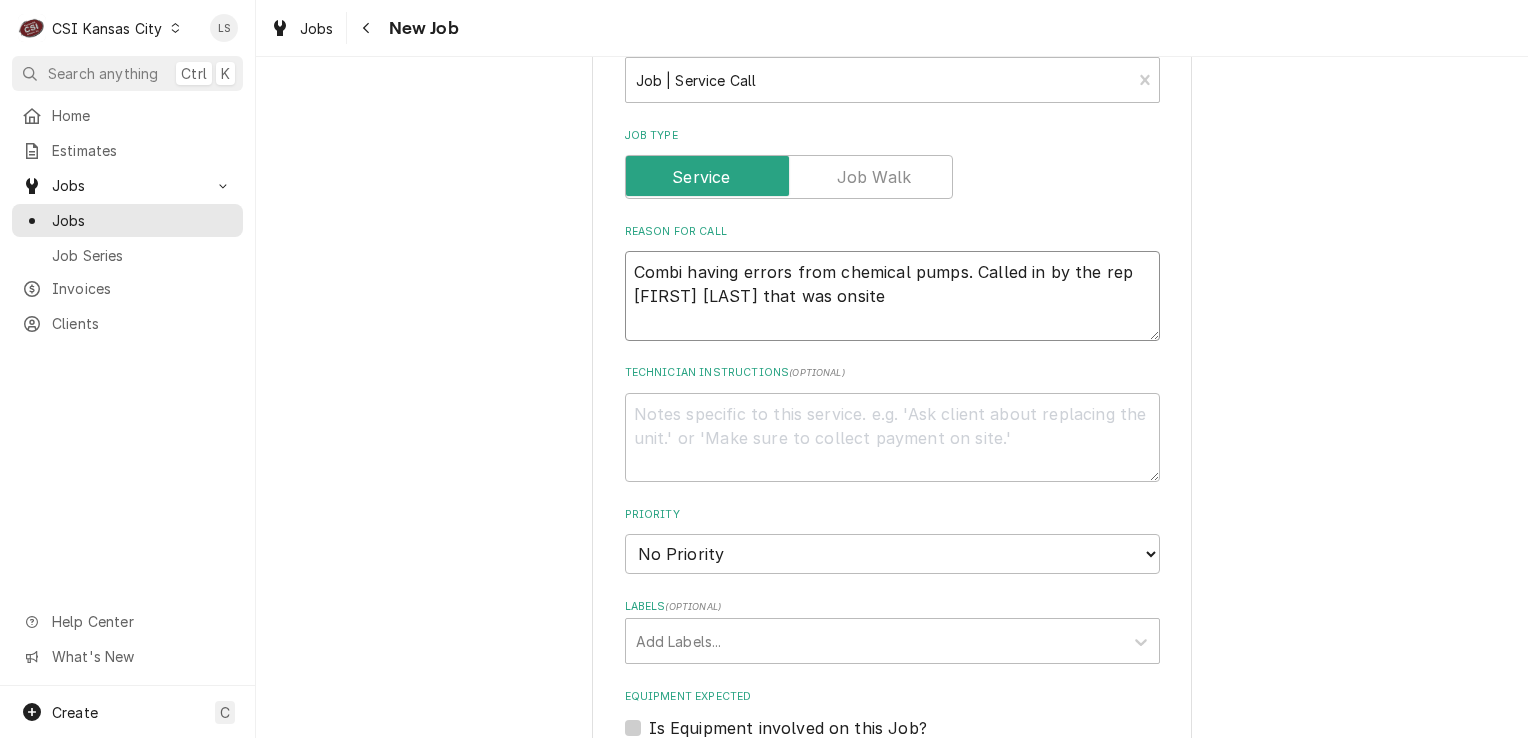 type on "Combi having errors from chemical pumps. Called in by the rep Matt Swain that was onsite" 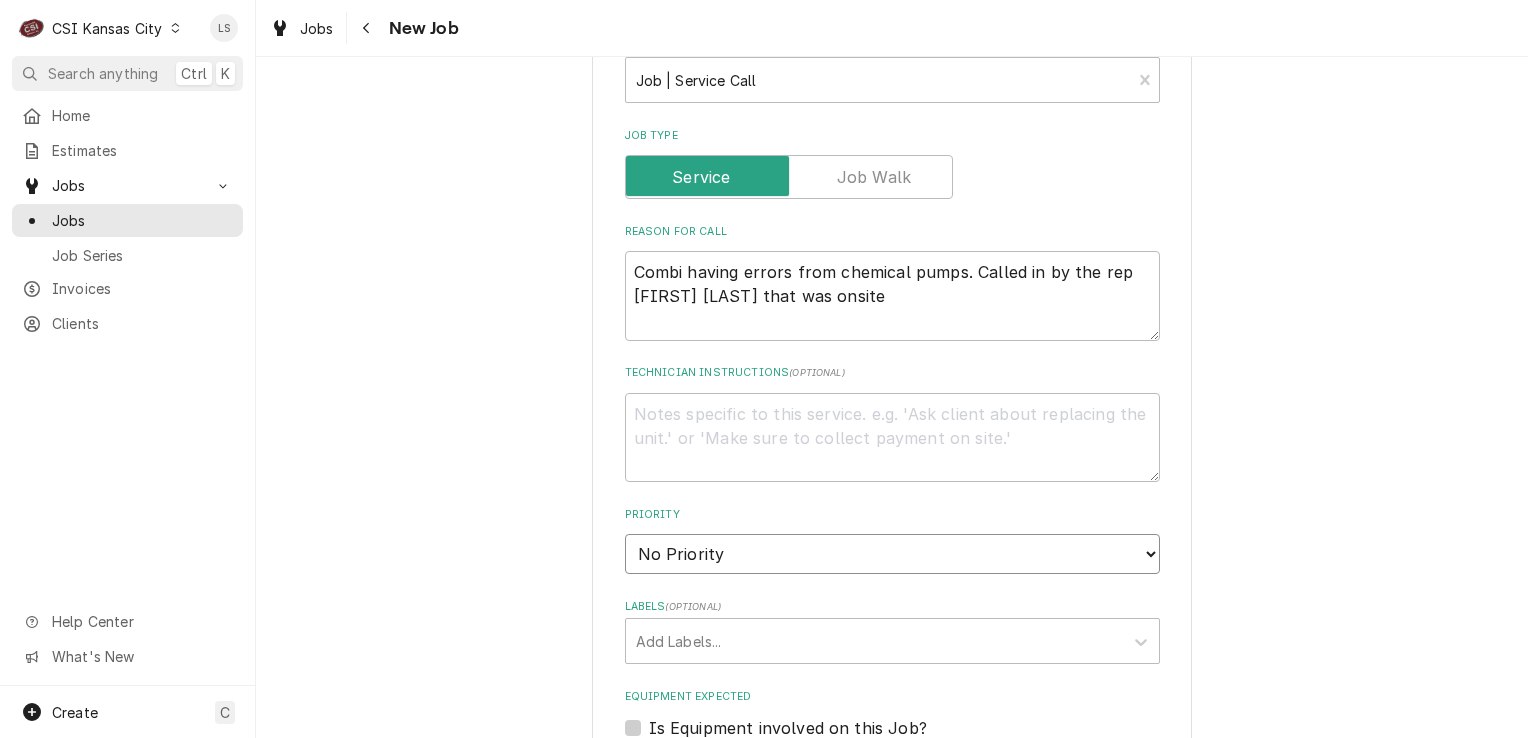 click on "No Priority Urgent High Medium Low" at bounding box center [892, 554] 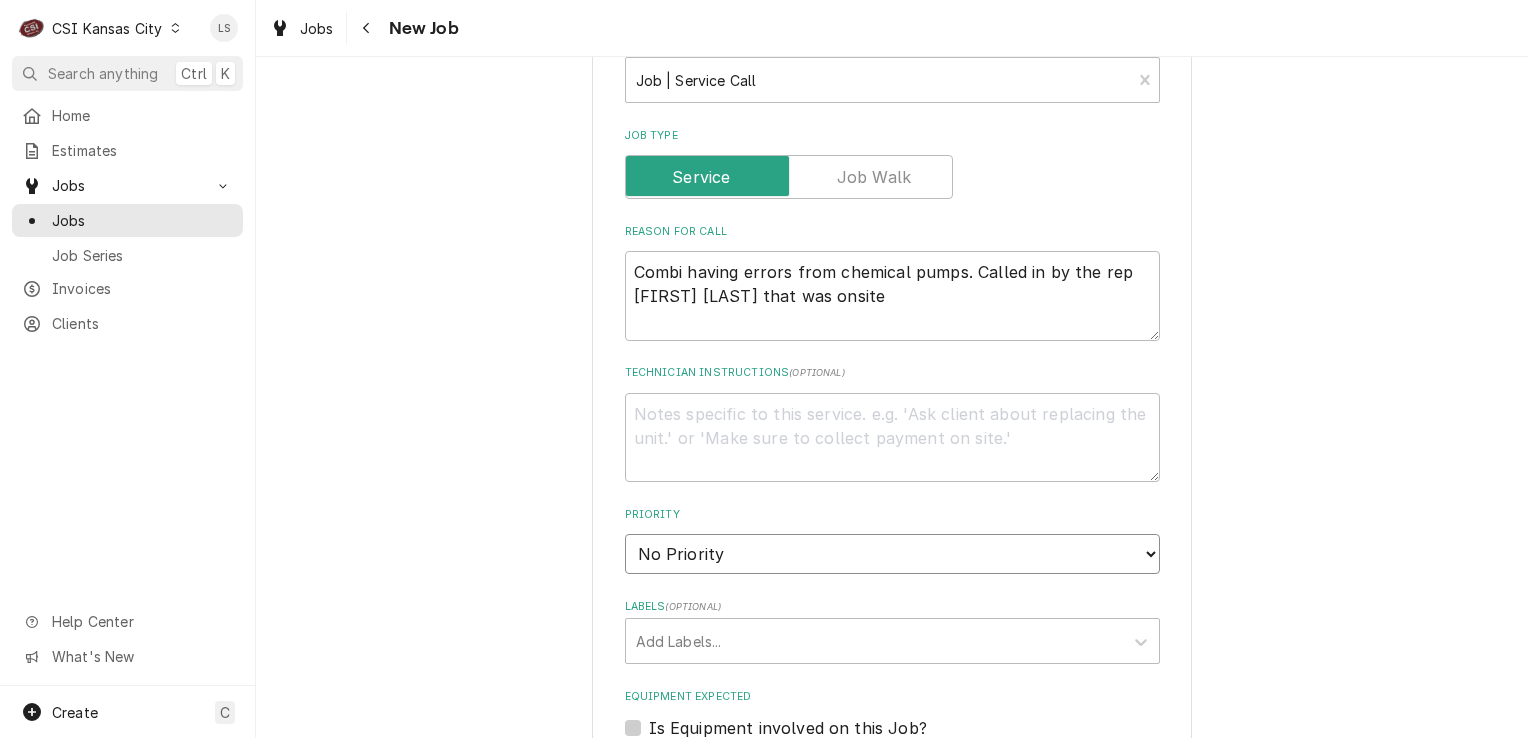 select on "1" 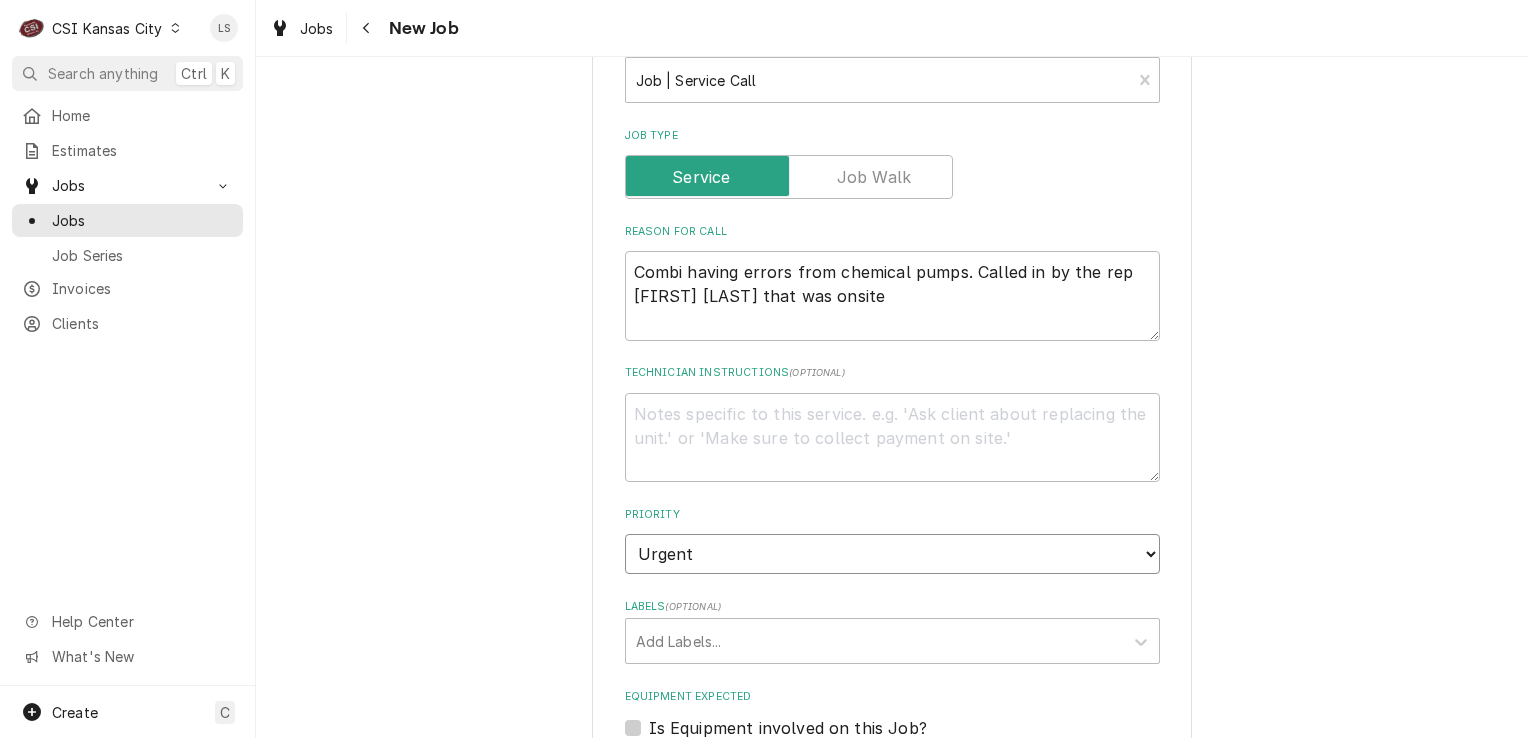 click on "No Priority Urgent High Medium Low" at bounding box center (892, 554) 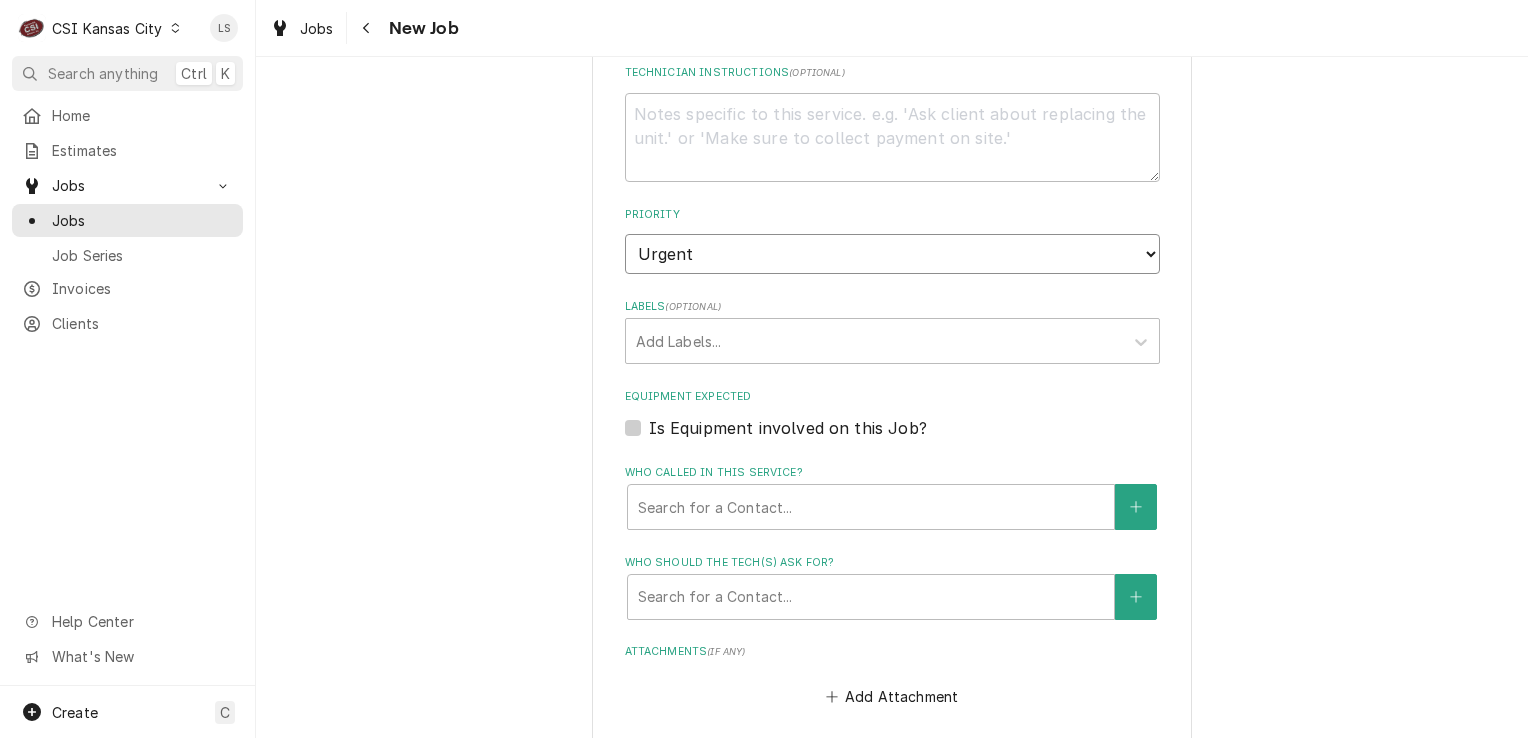 type on "x" 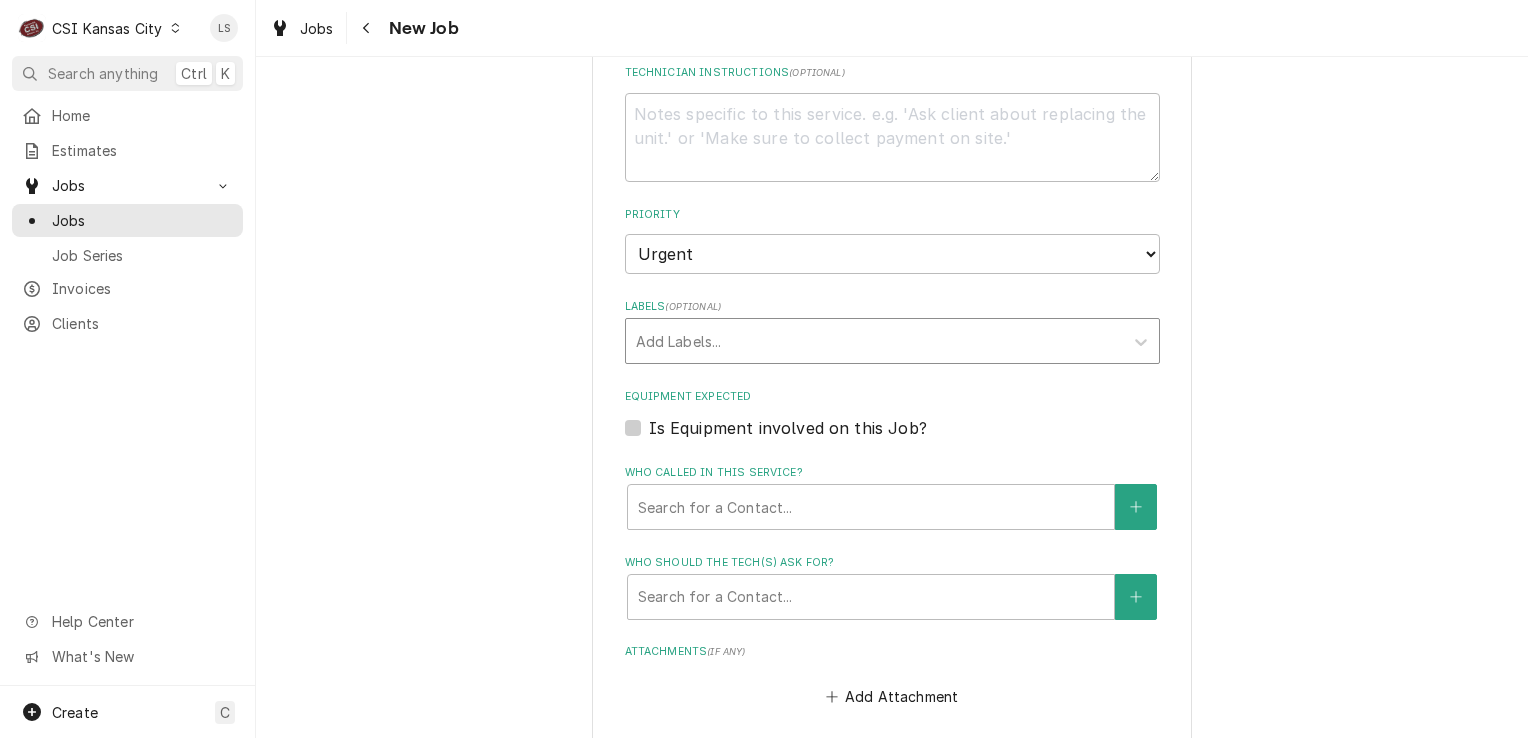 click on "Add Labels..." at bounding box center [874, 341] 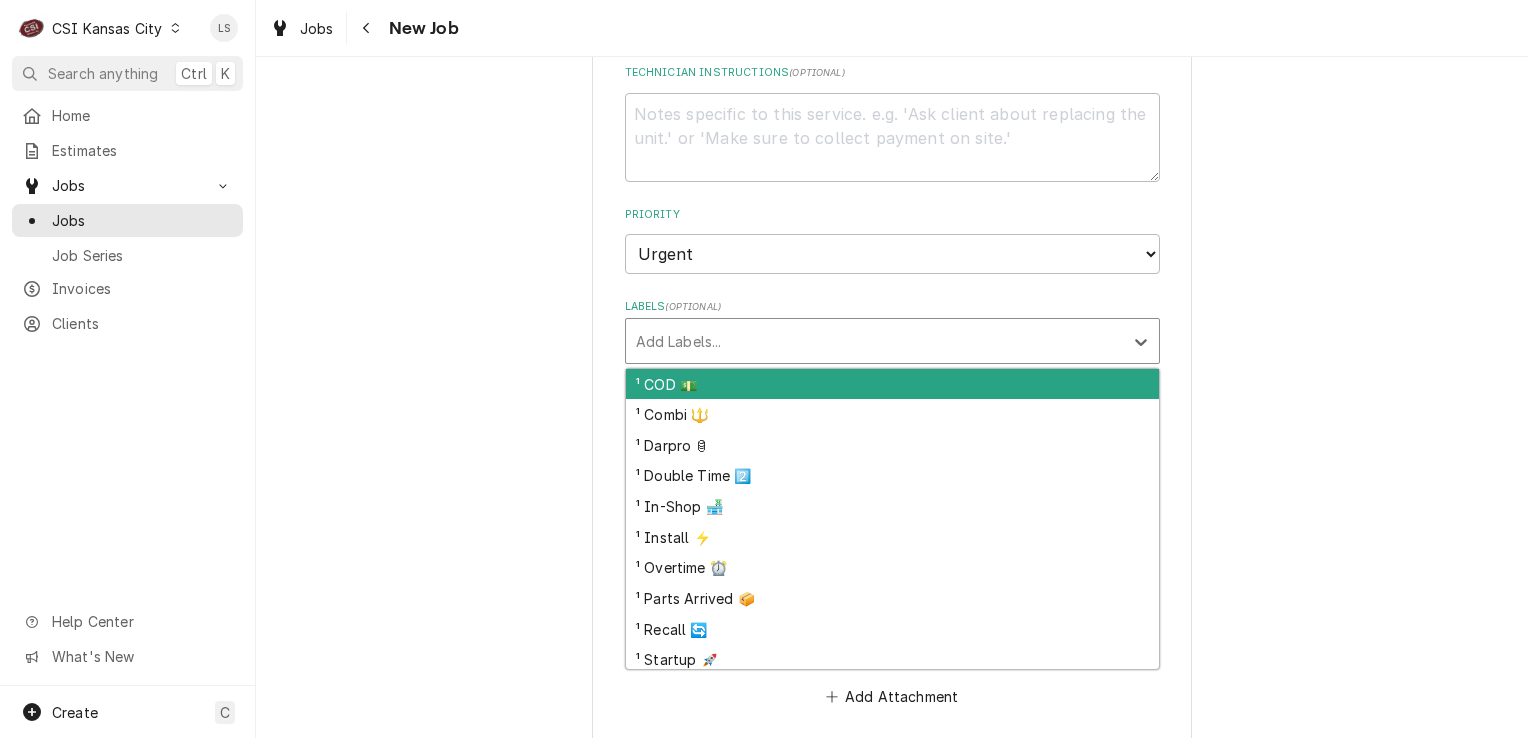 click at bounding box center (874, 341) 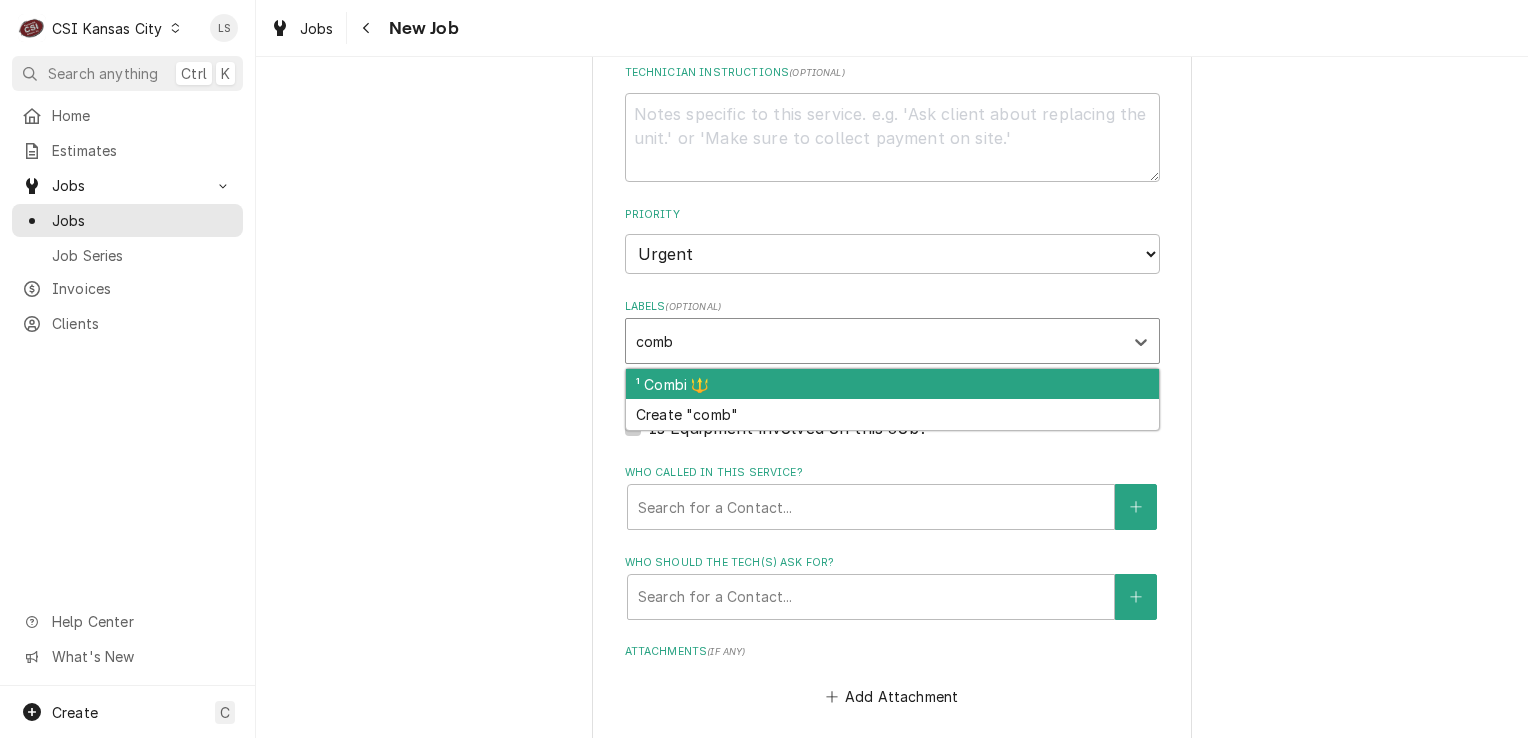 type on "combi" 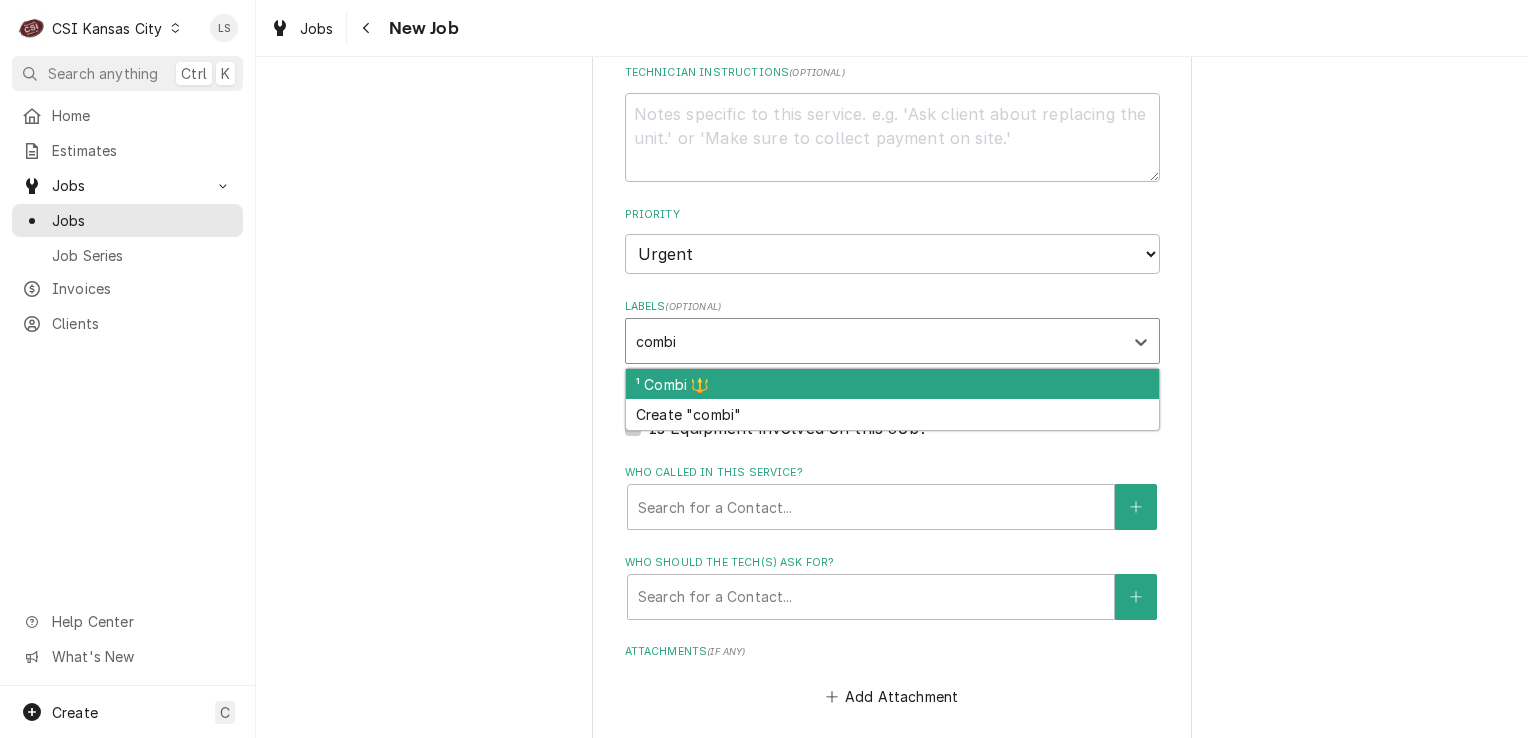 type on "x" 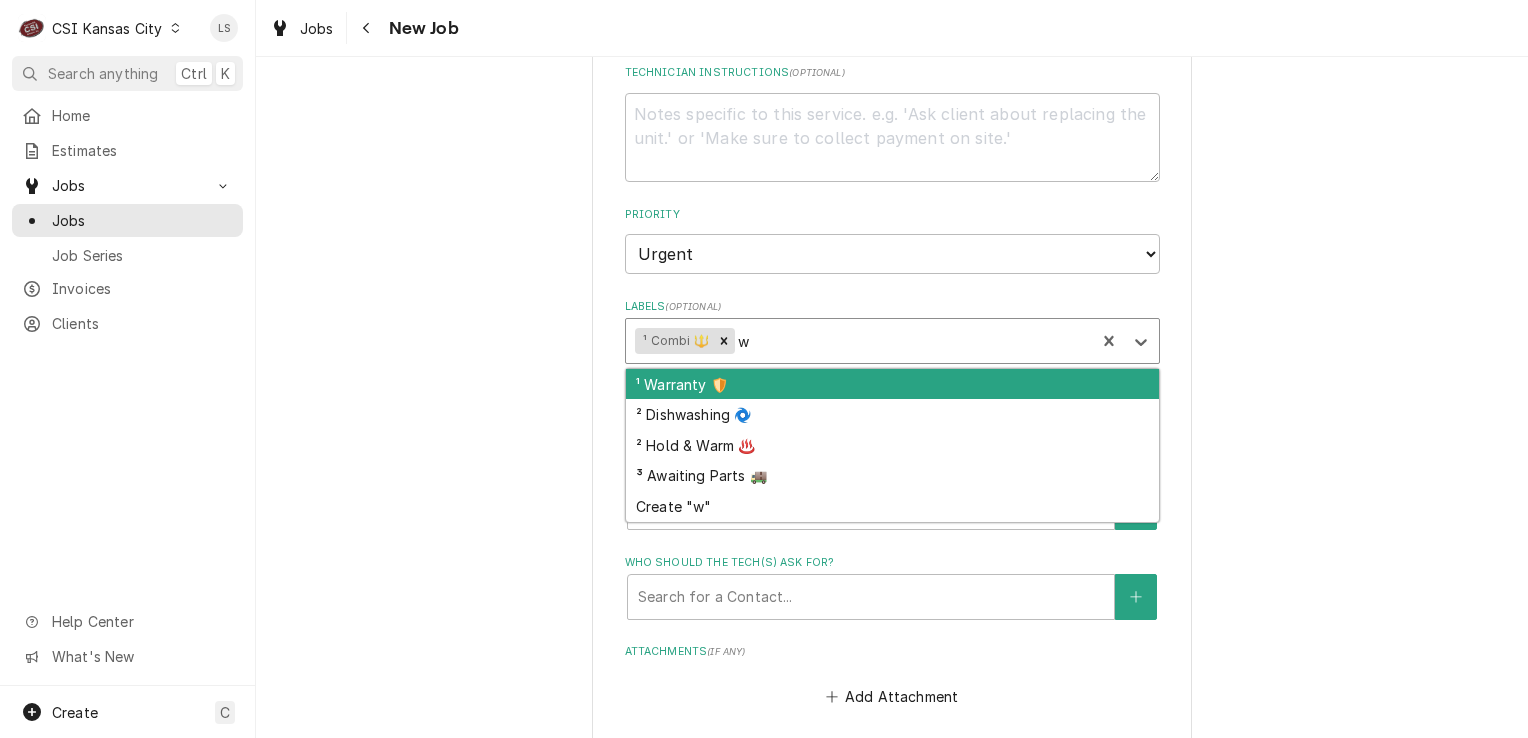 type on "wa" 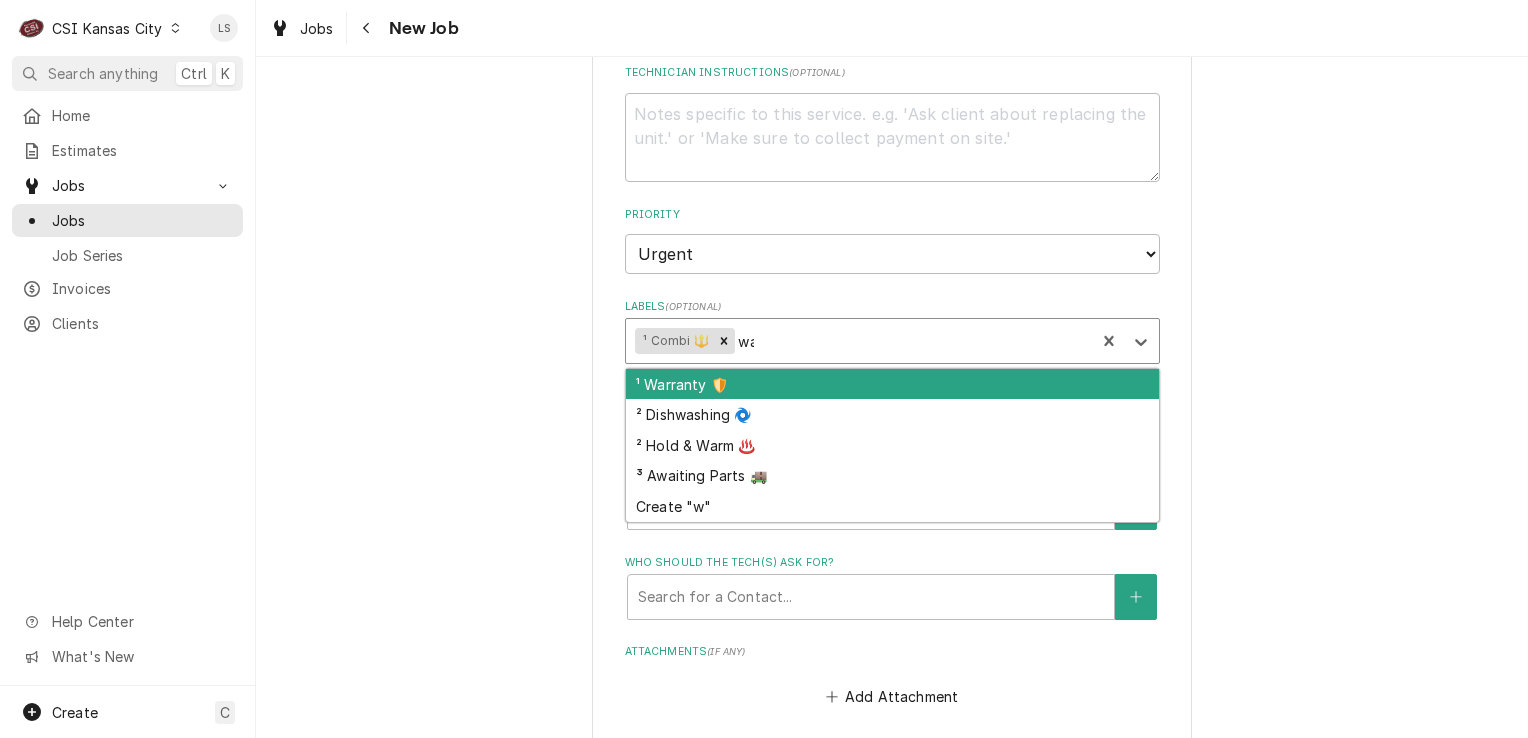 type on "x" 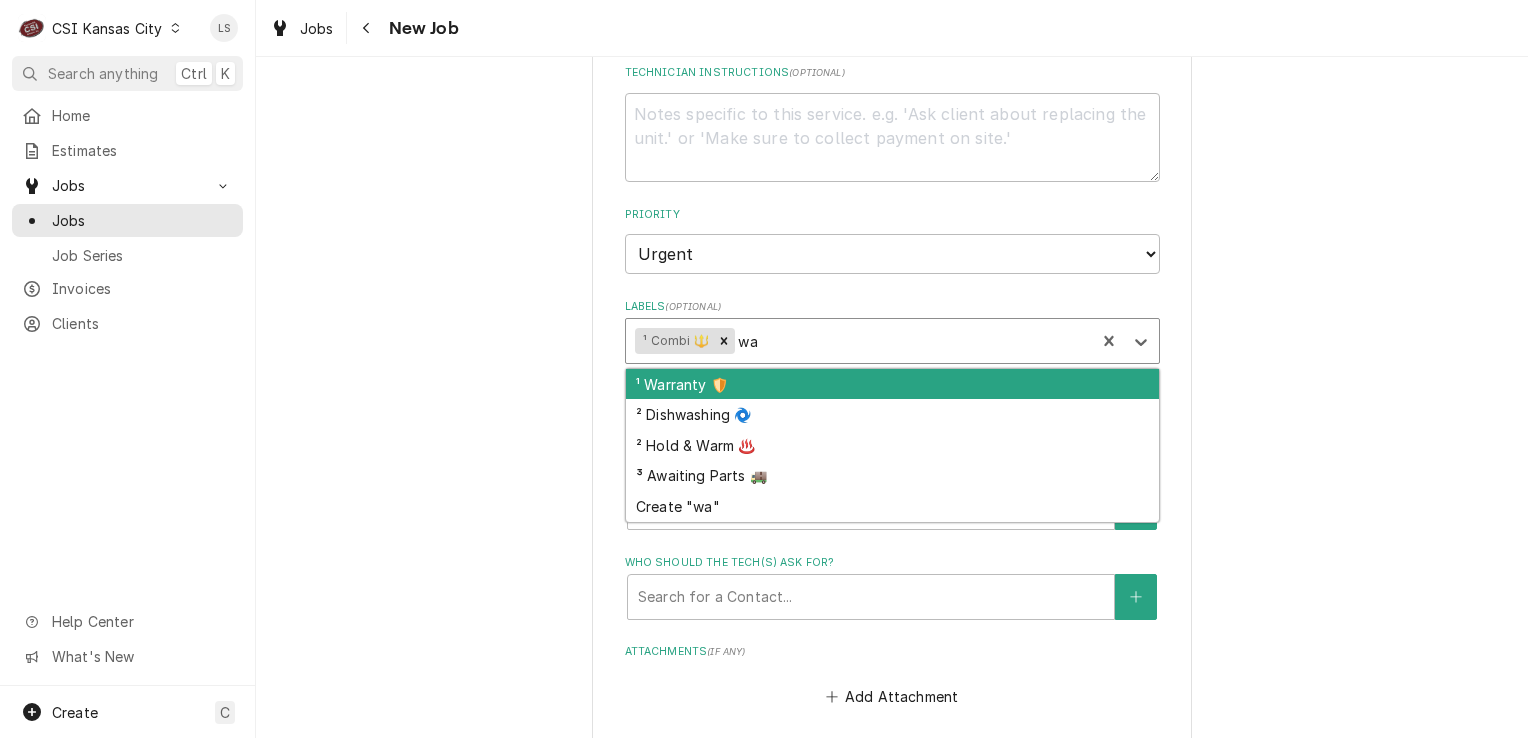 type on "war" 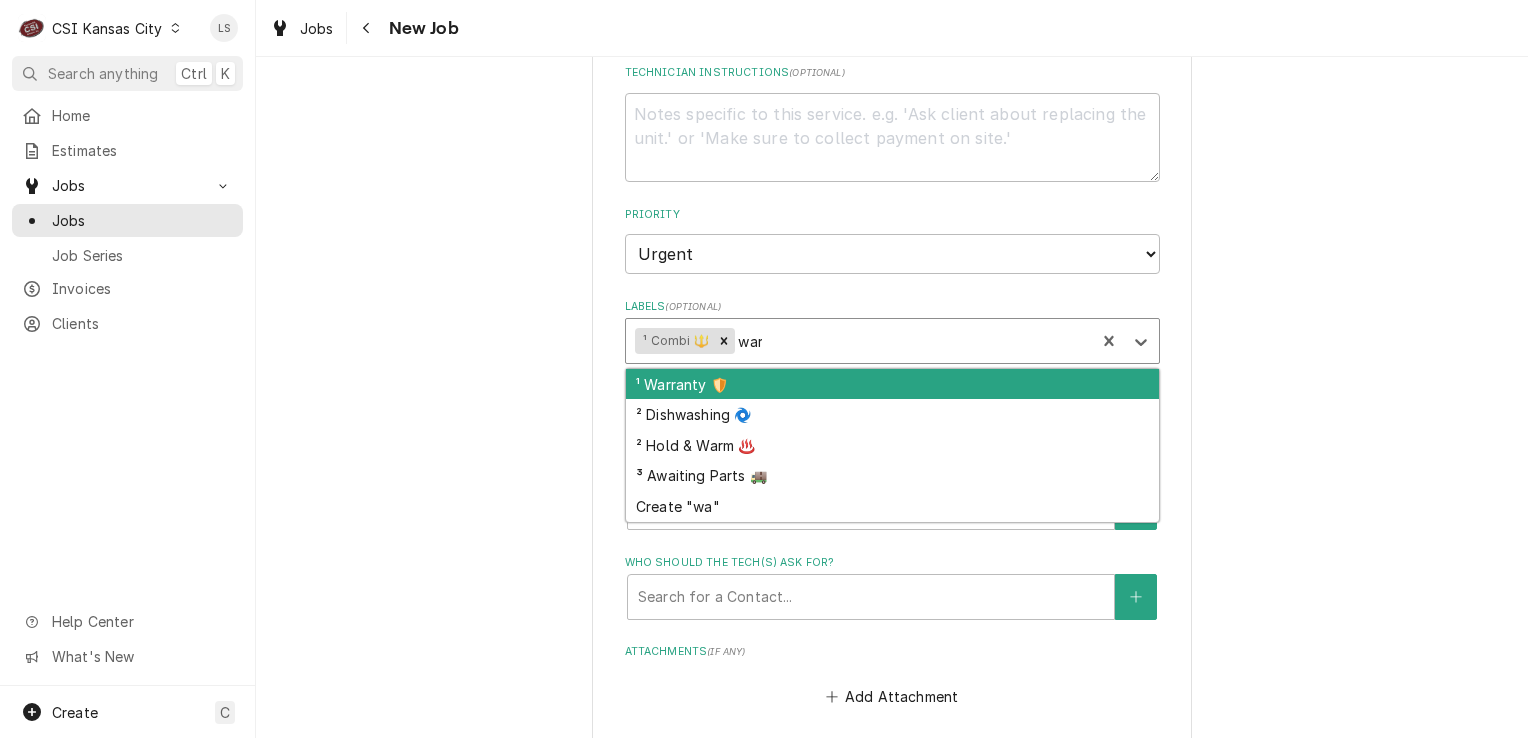 type on "x" 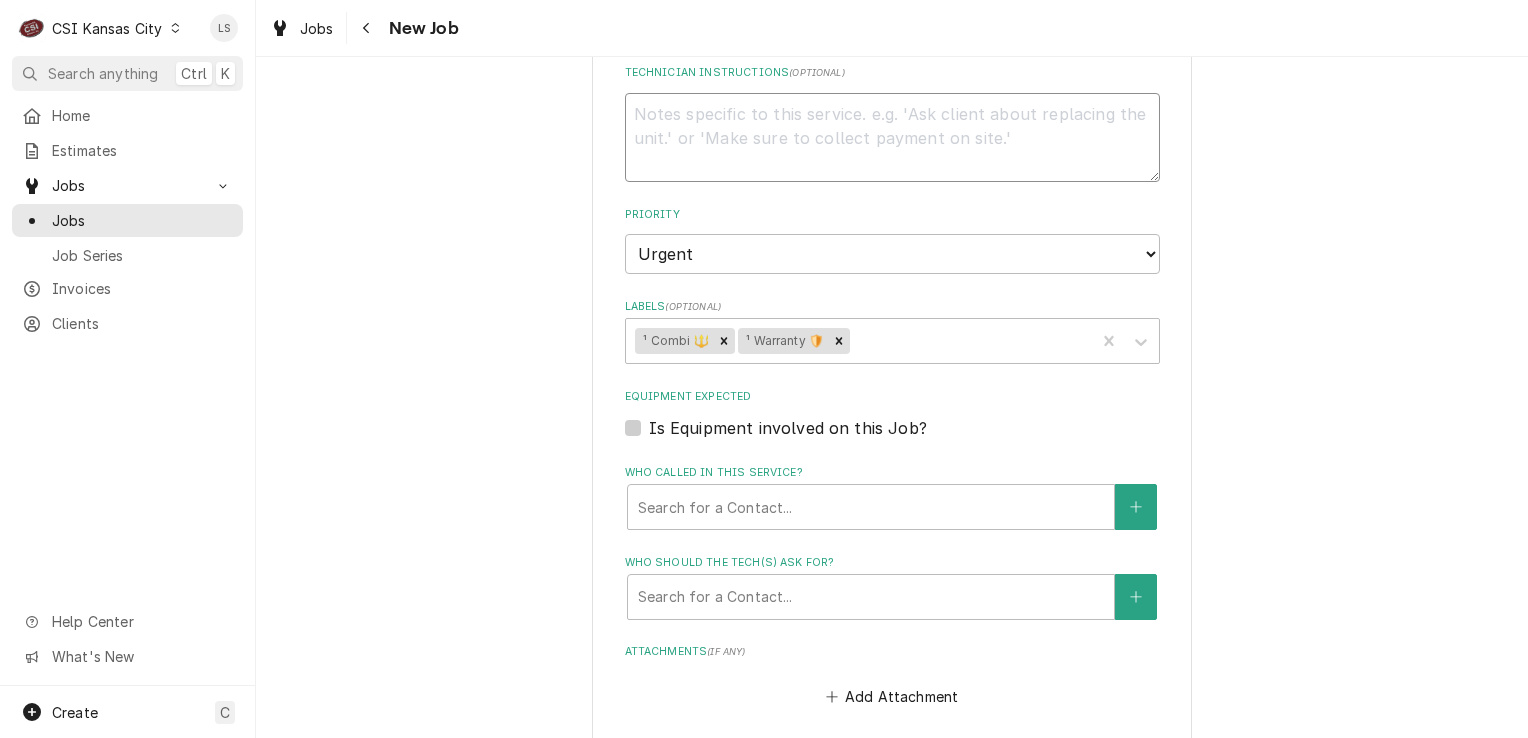 paste on "location hours 6am-2pm. School starts Monday" 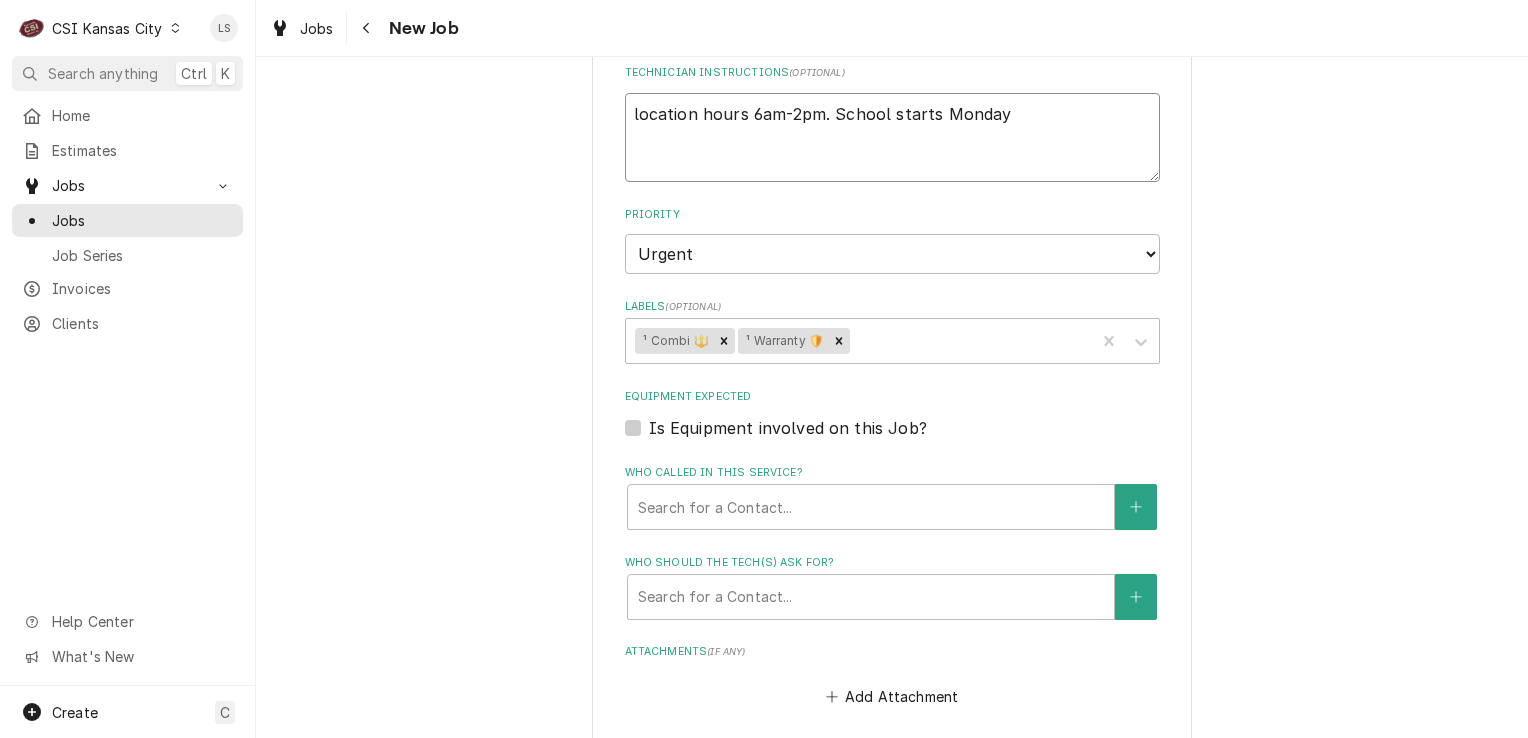 type on "location hours 6am-2pm. School starts Monday" 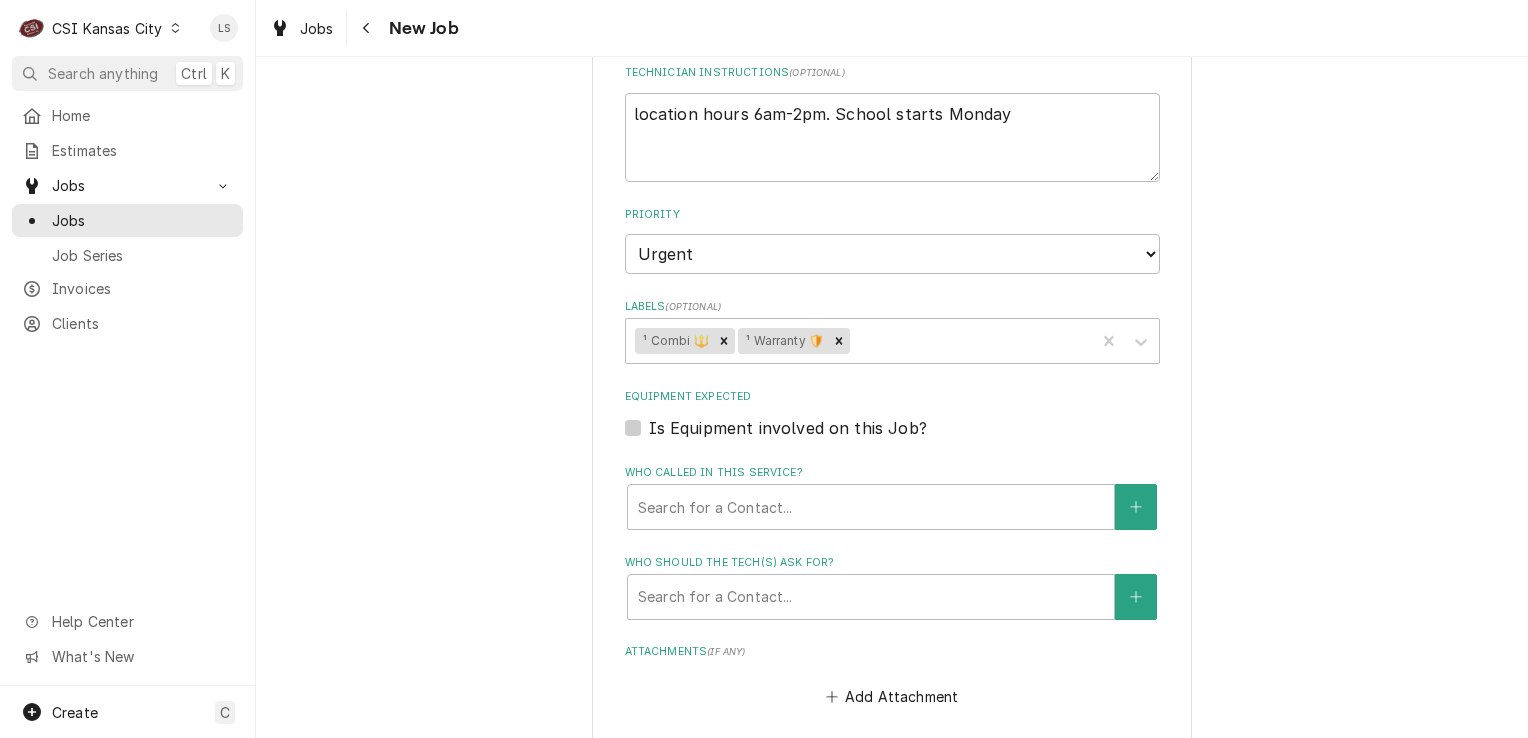 type on "x" 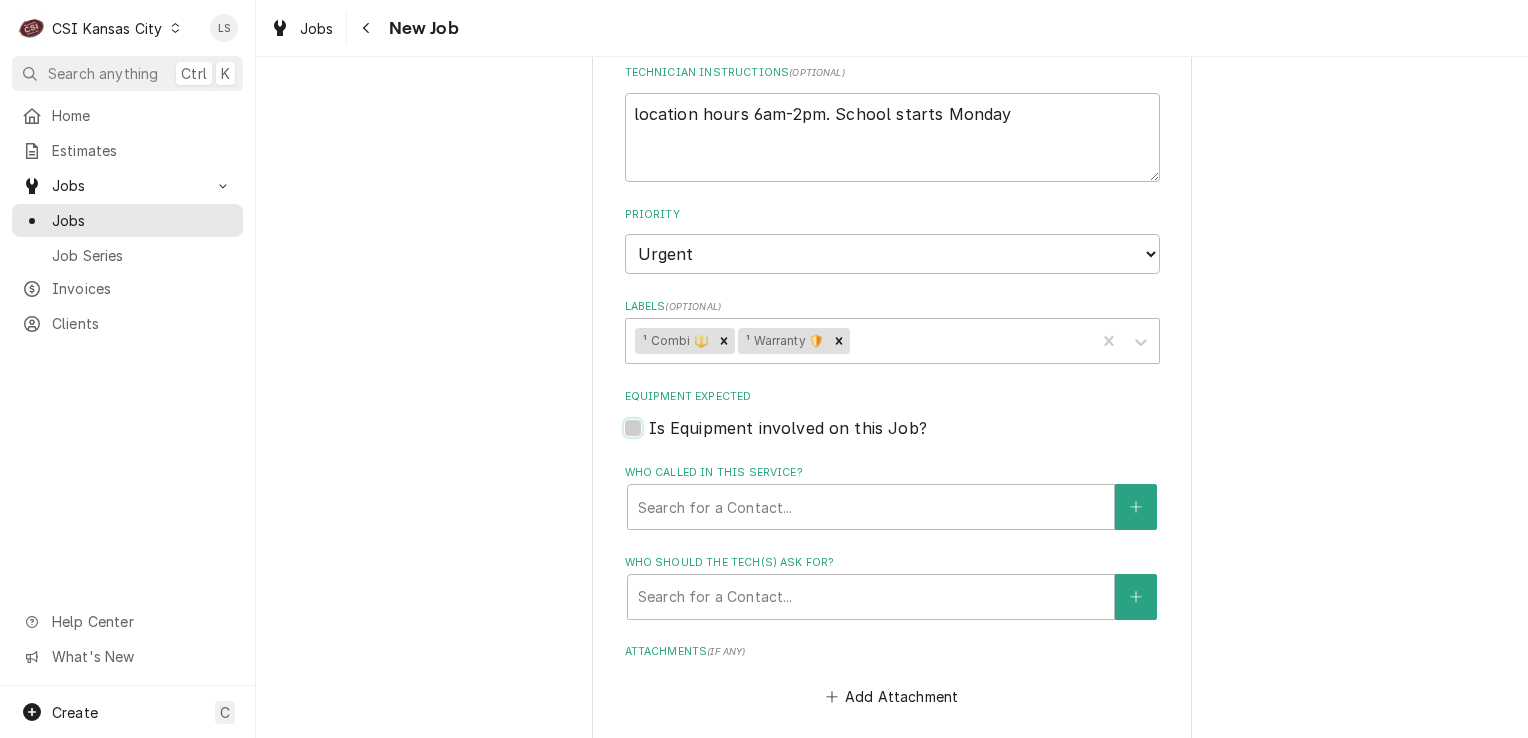 click on "Equipment Expected" at bounding box center [916, 438] 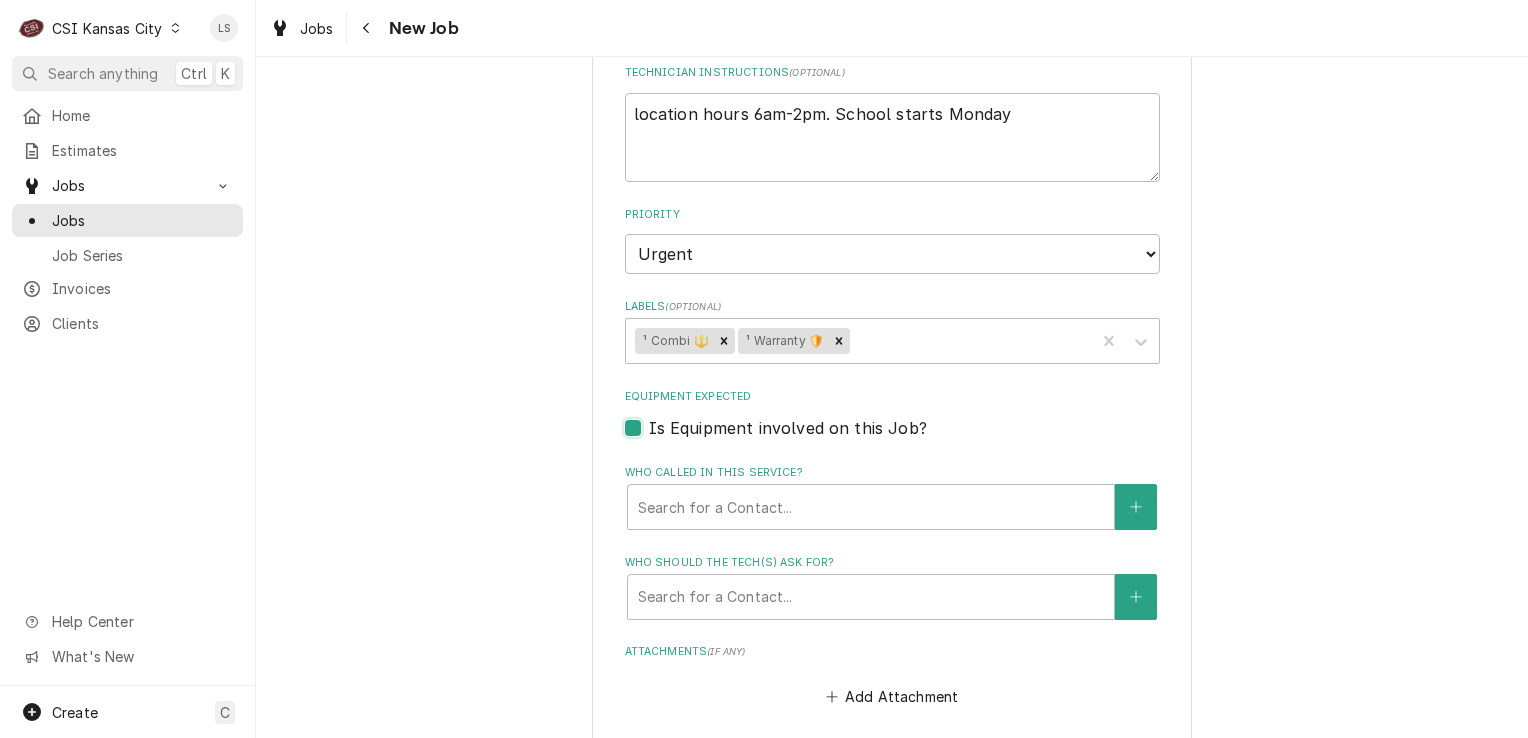 checkbox on "true" 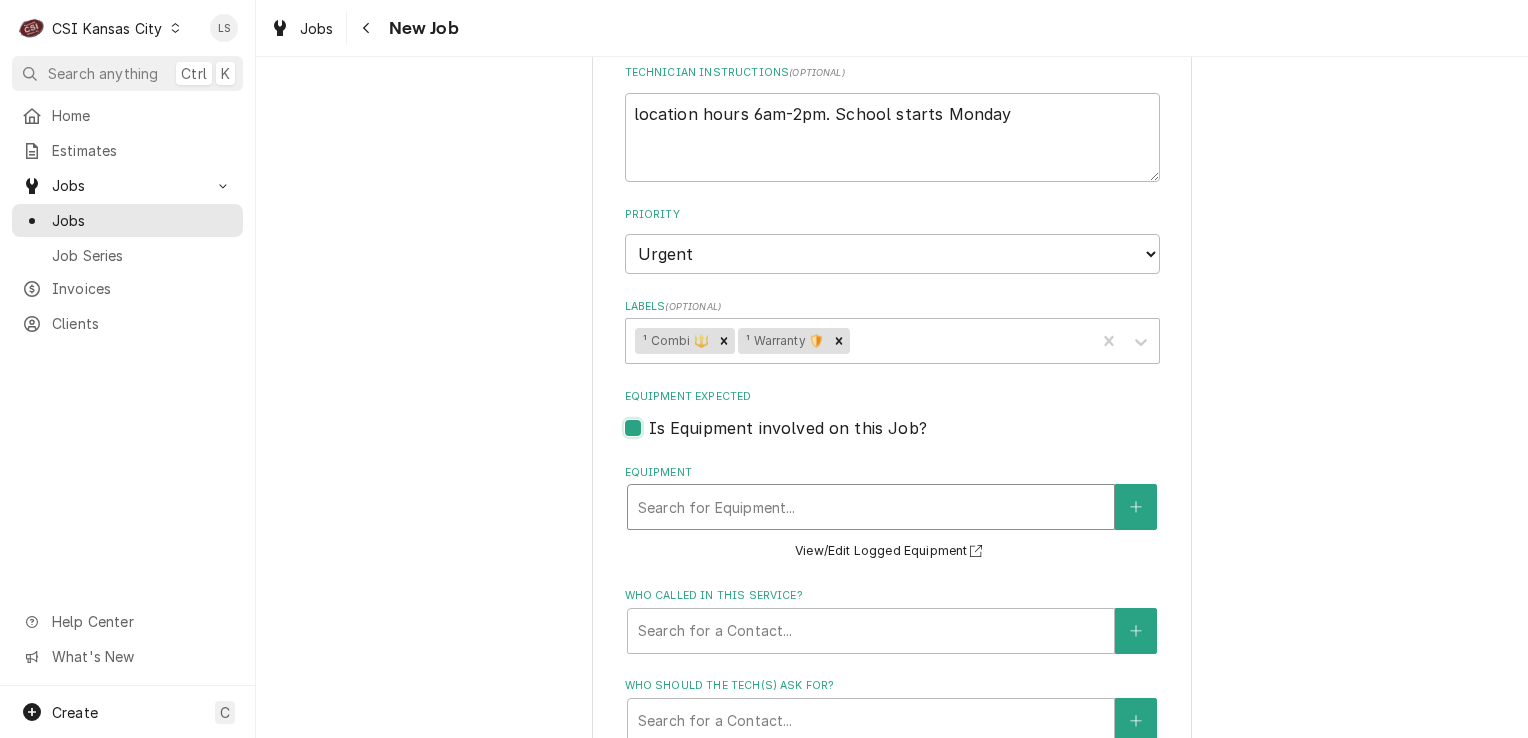type on "x" 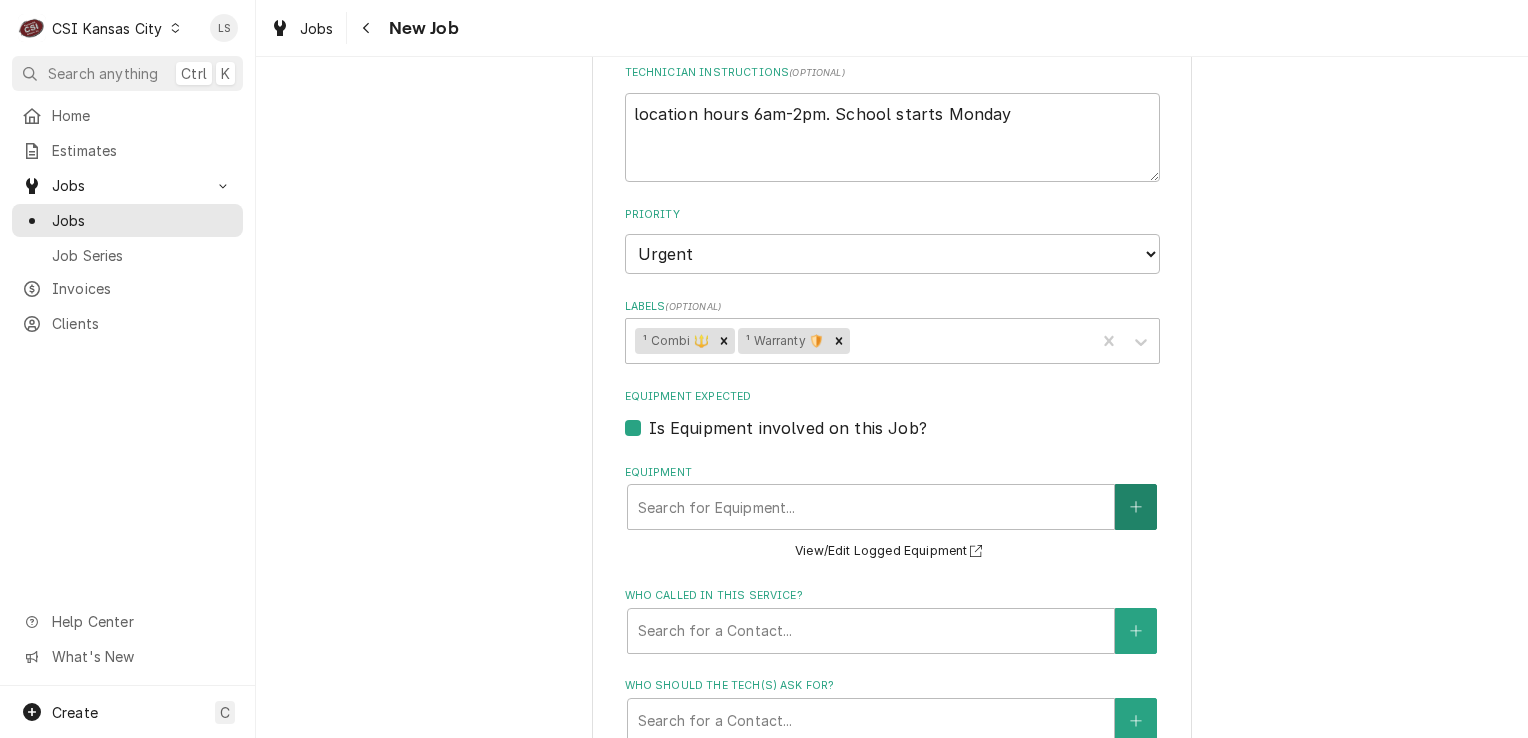click at bounding box center [1136, 507] 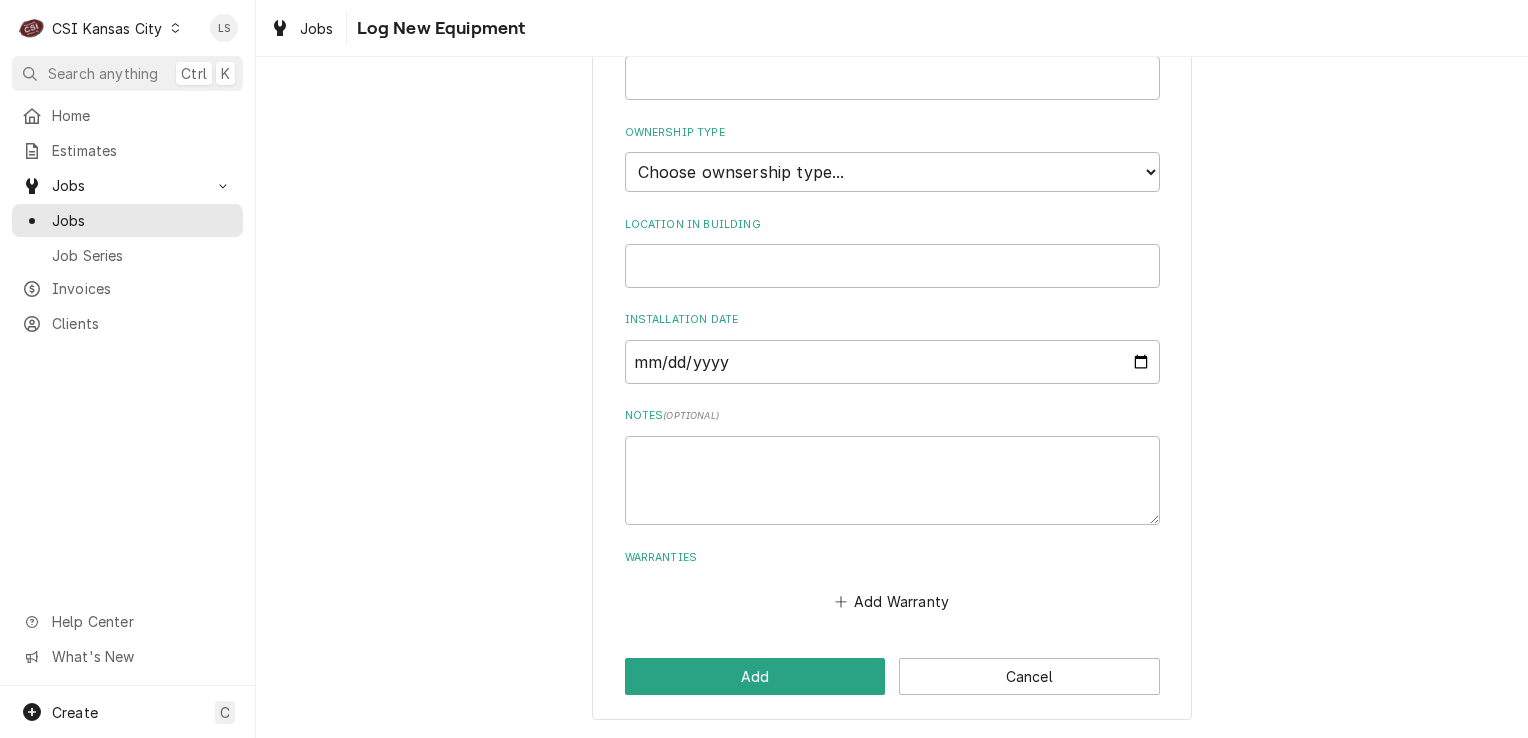 scroll, scrollTop: 0, scrollLeft: 0, axis: both 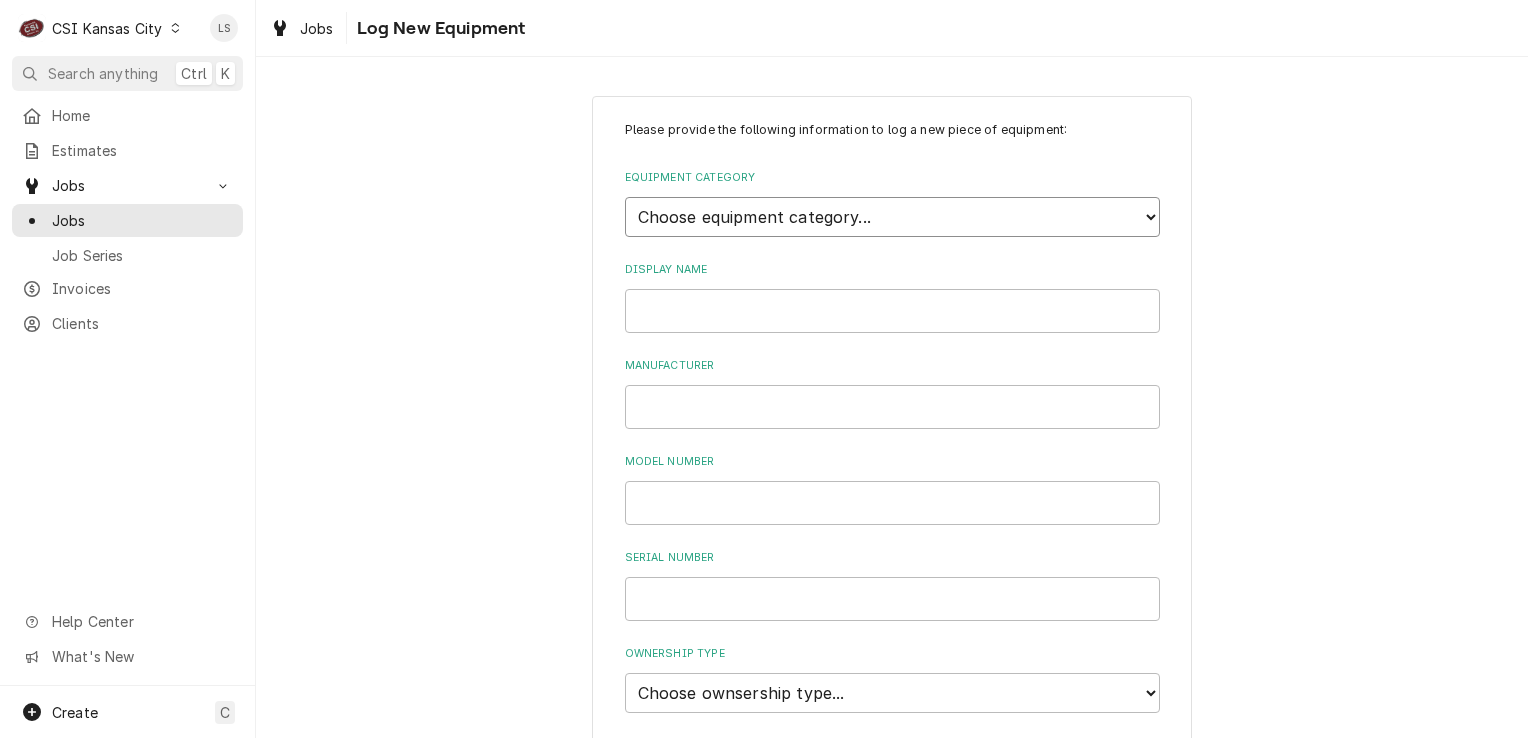 click on "Choose equipment category... Cooking Equipment Fryers Ice Machines Ovens and Ranges Dishwashing Equipment Holding and Warming Equipment Refrigeration Beverage Equipment Food Preparation Equipment Air Purifiers HVAC Other" at bounding box center (892, 217) 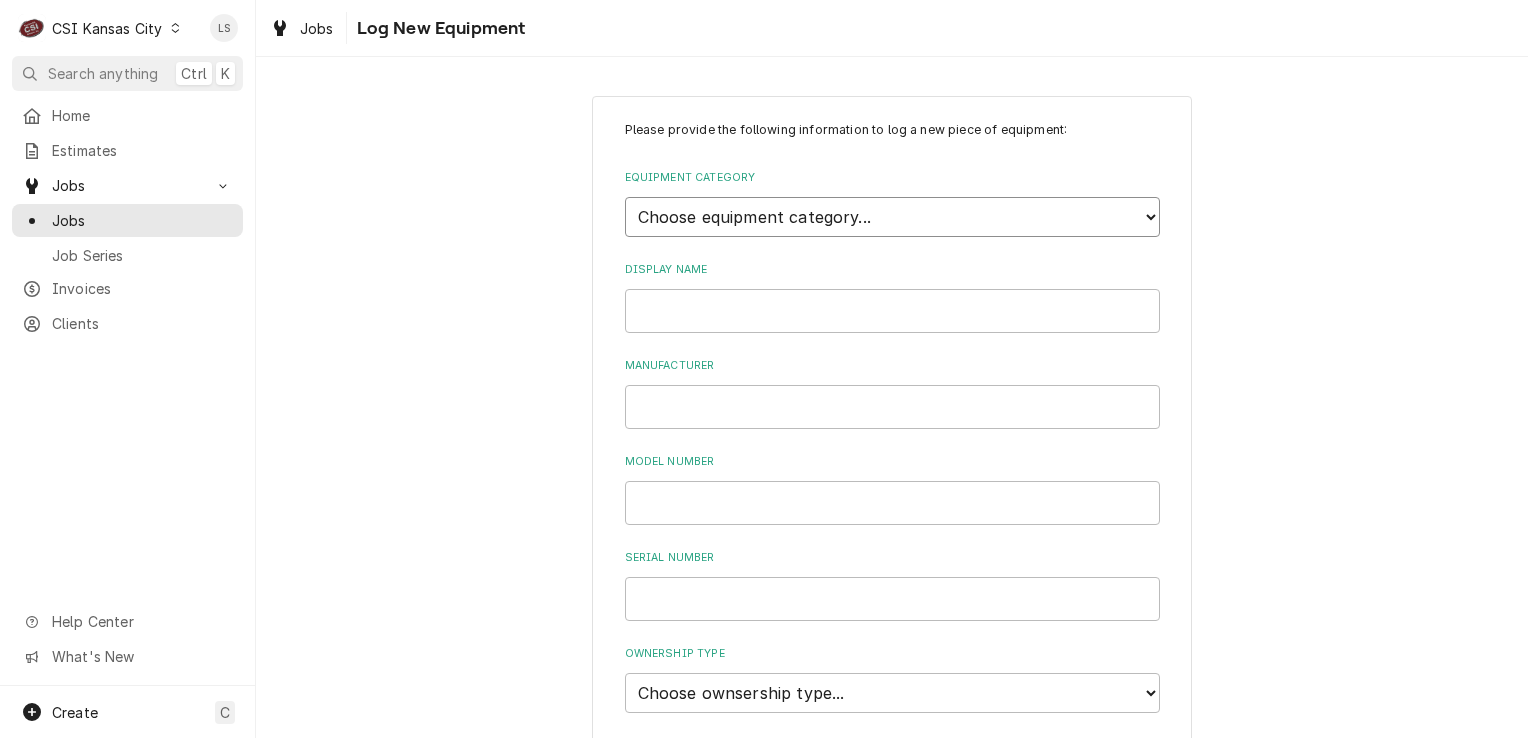 select on "4" 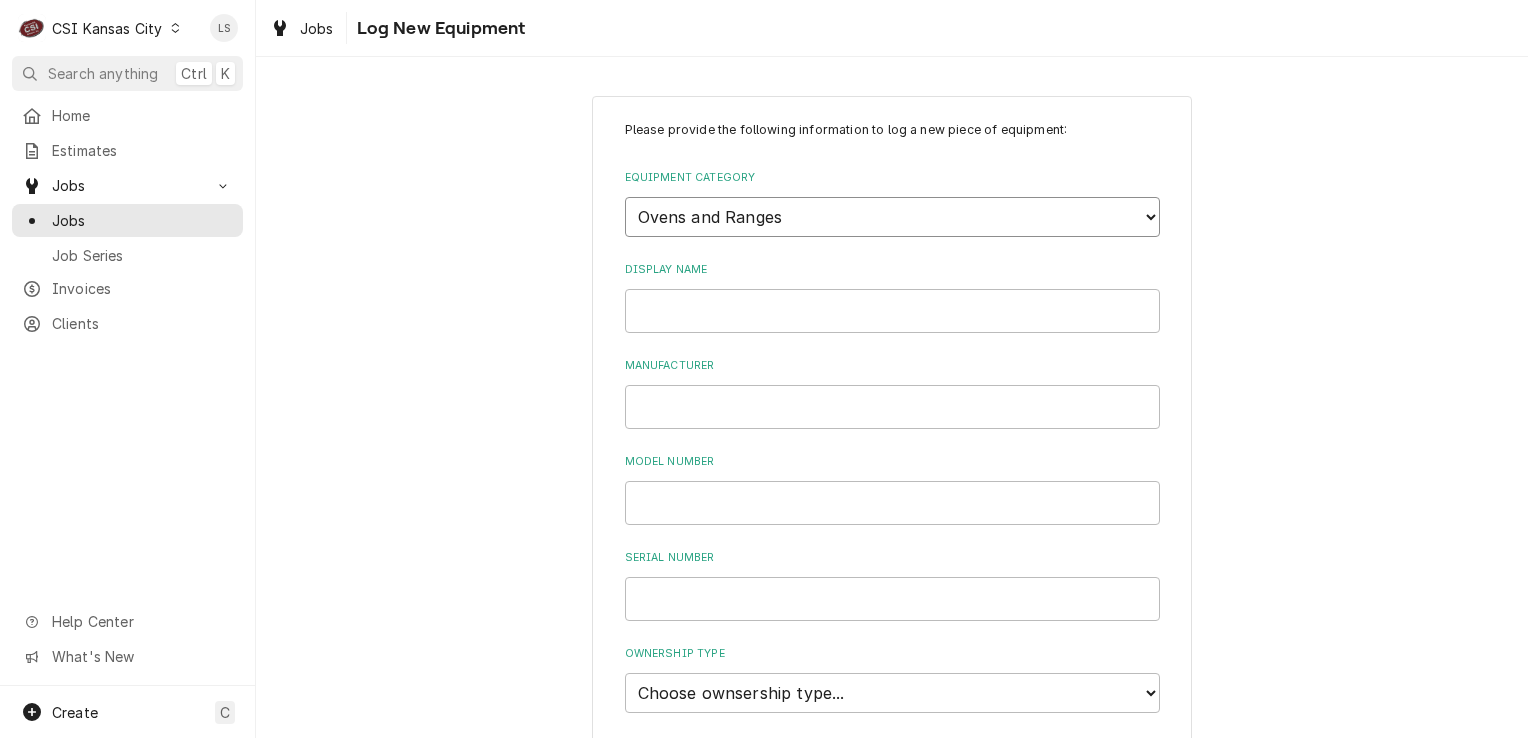 click on "Choose equipment category... Cooking Equipment Fryers Ice Machines Ovens and Ranges Dishwashing Equipment Holding and Warming Equipment Refrigeration Beverage Equipment Food Preparation Equipment Air Purifiers HVAC Other" at bounding box center (892, 217) 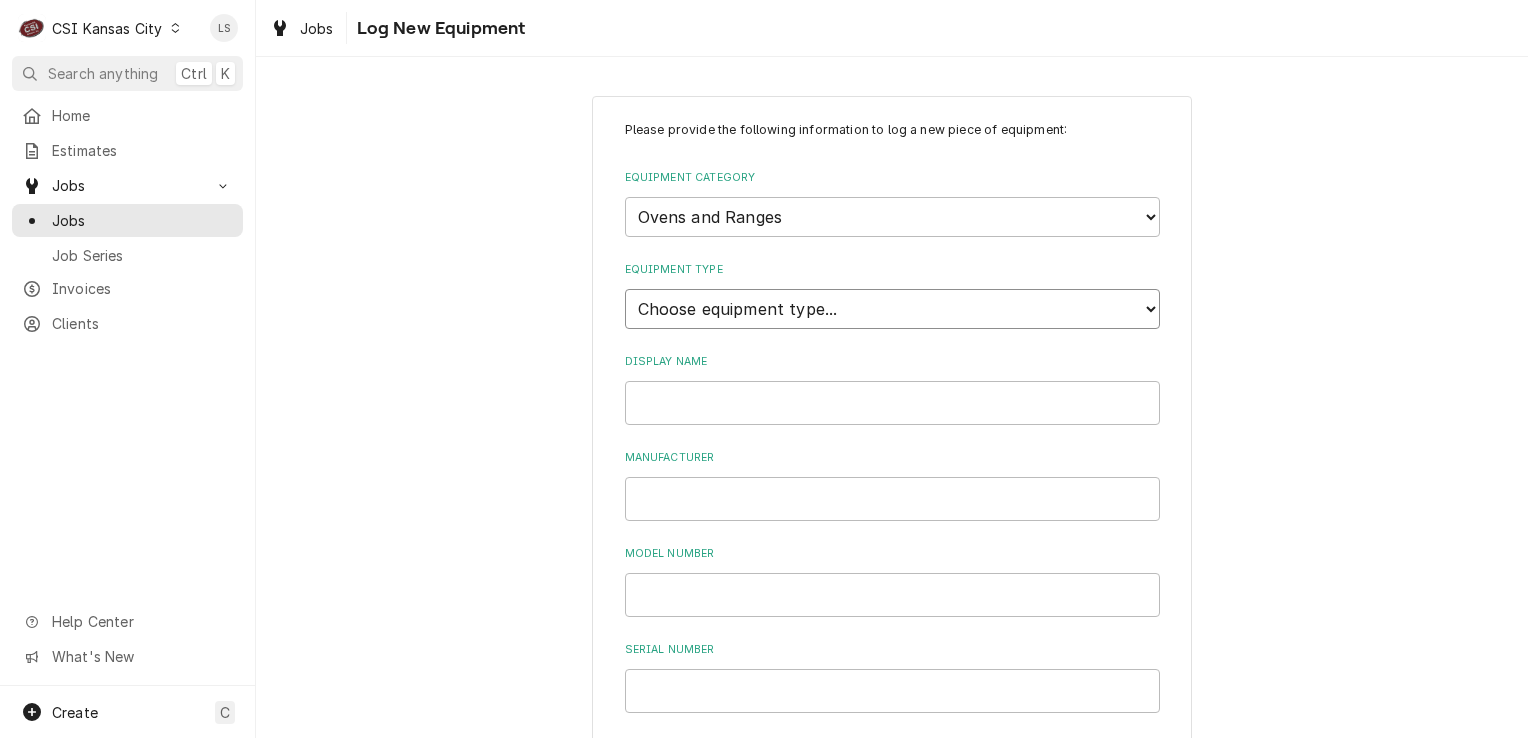 click on "Choose equipment type... Combi Oven Convection Oven Countertop Electric Range Countertop Gas Range Electric Oven Electric Range Gas Oven Gas Range Rotisserie Oven Smoker Steamer Rack and Rotary Oven Conveyor Oven Speed Oven" at bounding box center [892, 309] 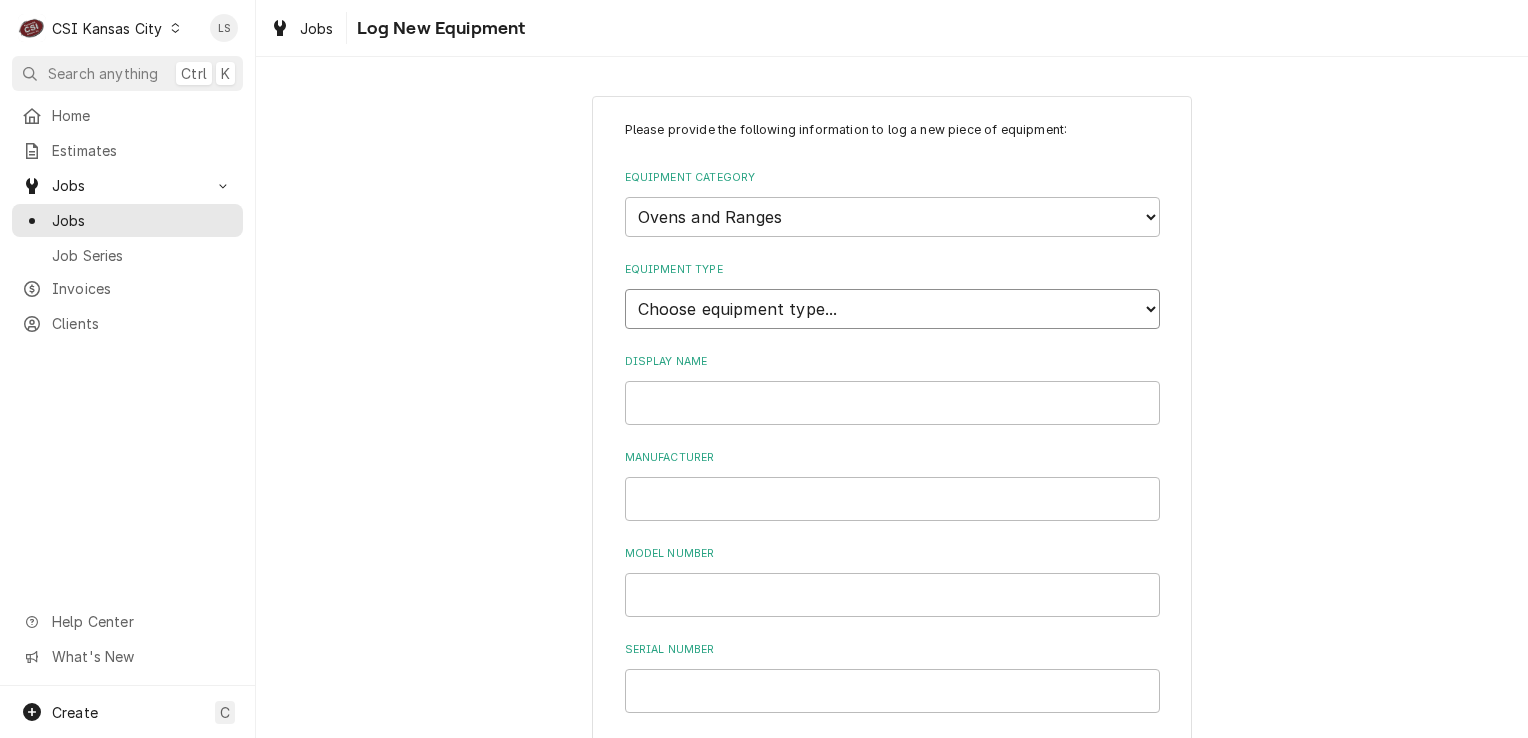 select on "20" 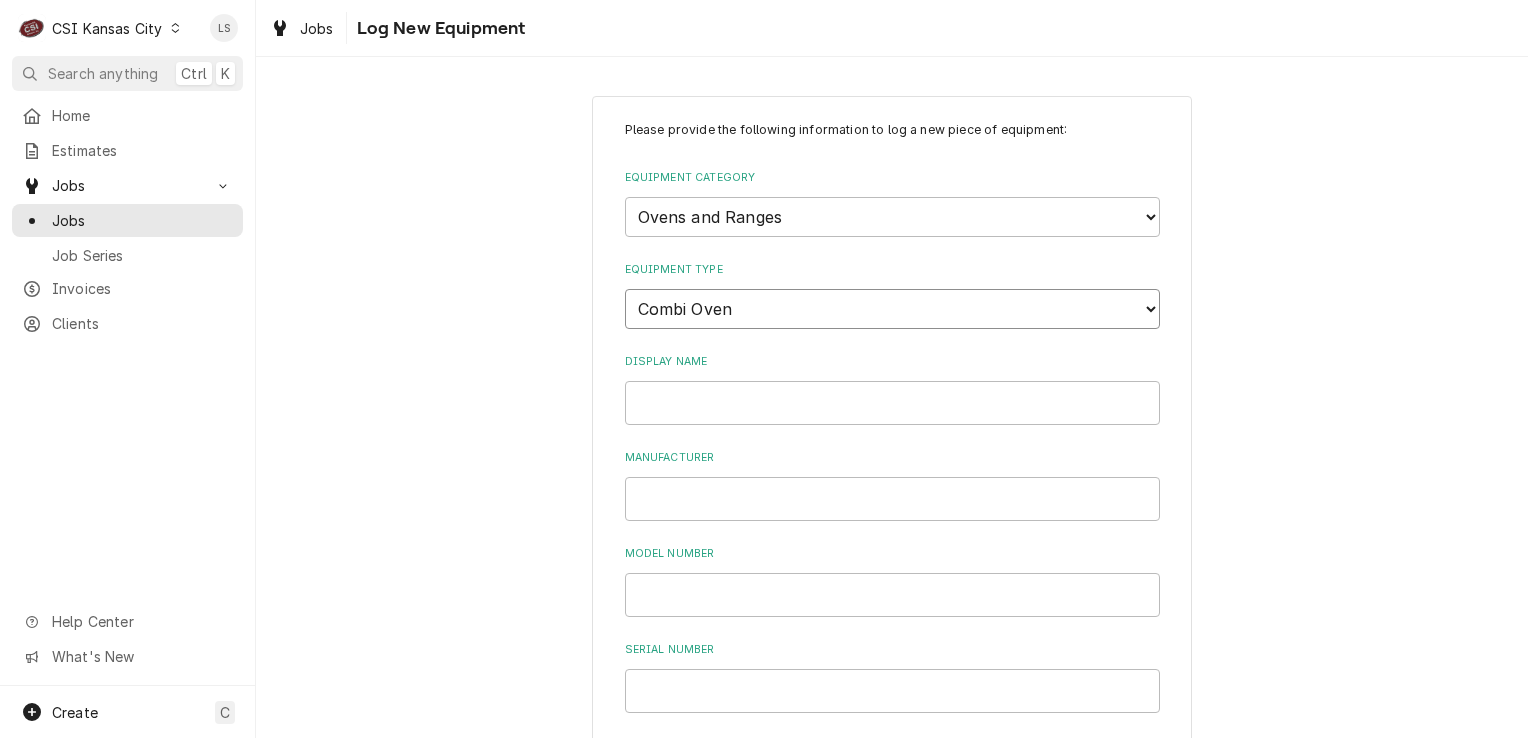 click on "Choose equipment type... Combi Oven Convection Oven Countertop Electric Range Countertop Gas Range Electric Oven Electric Range Gas Oven Gas Range Rotisserie Oven Smoker Steamer Rack and Rotary Oven Conveyor Oven Speed Oven" at bounding box center [892, 309] 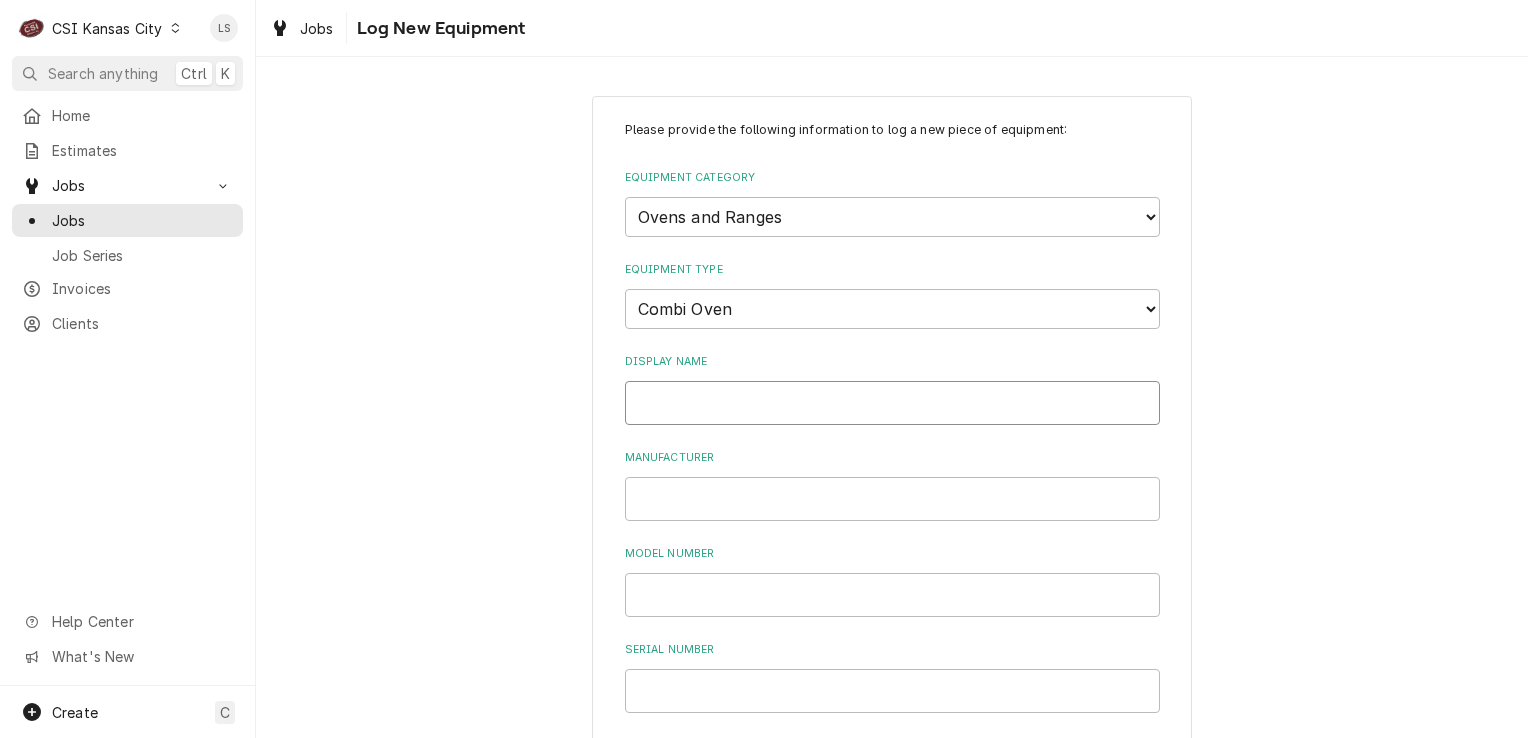 click on "Display Name" at bounding box center (892, 403) 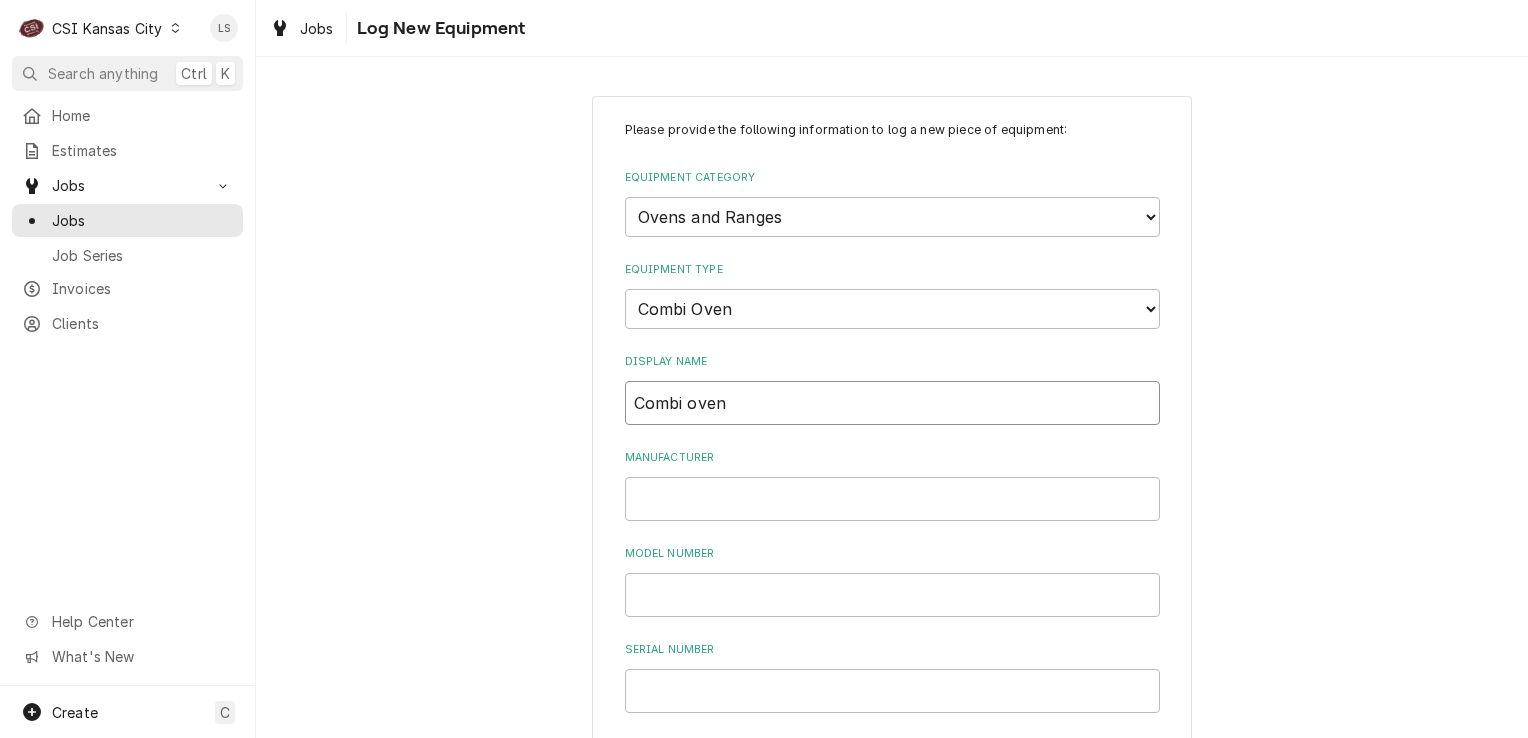 type on "Combi oven" 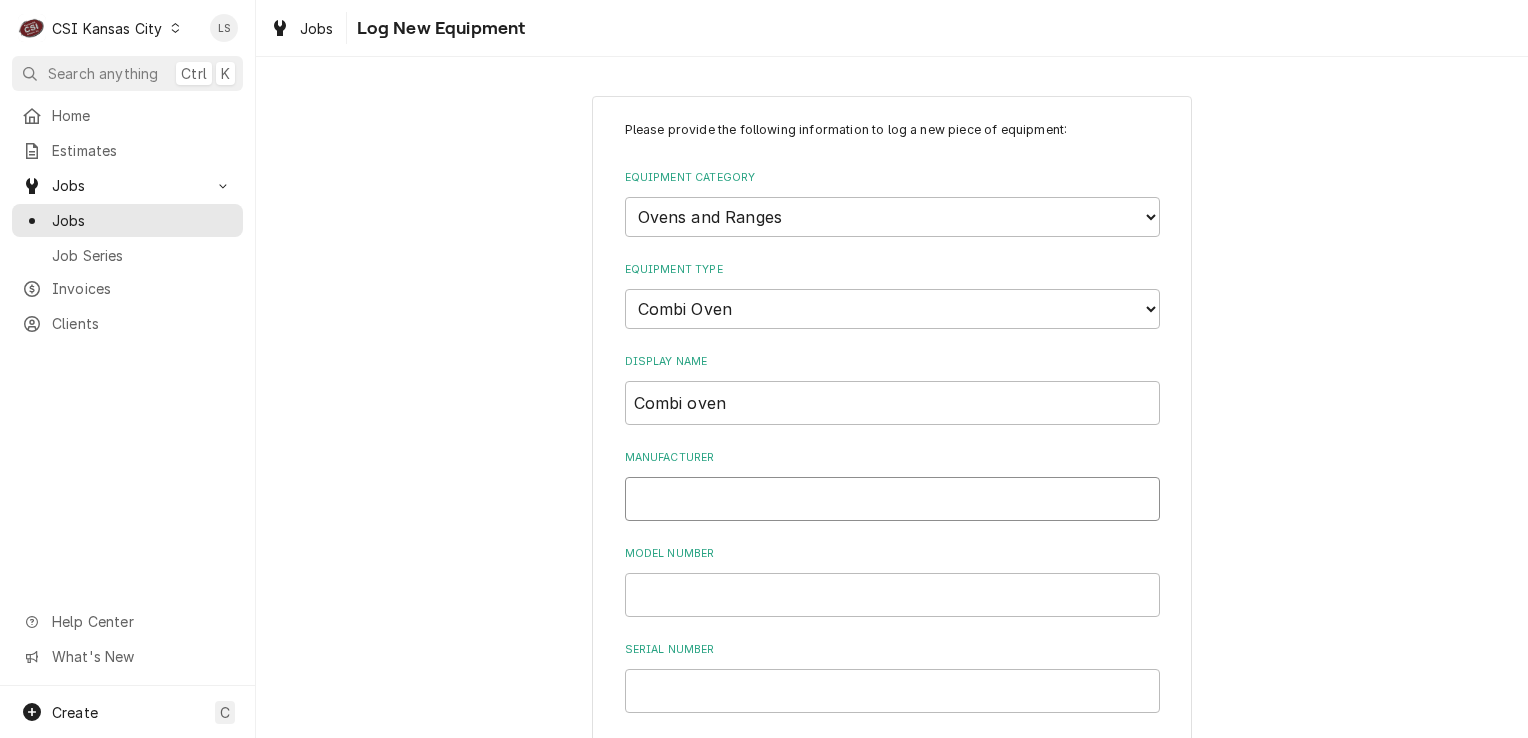 click on "Manufacturer" at bounding box center (892, 499) 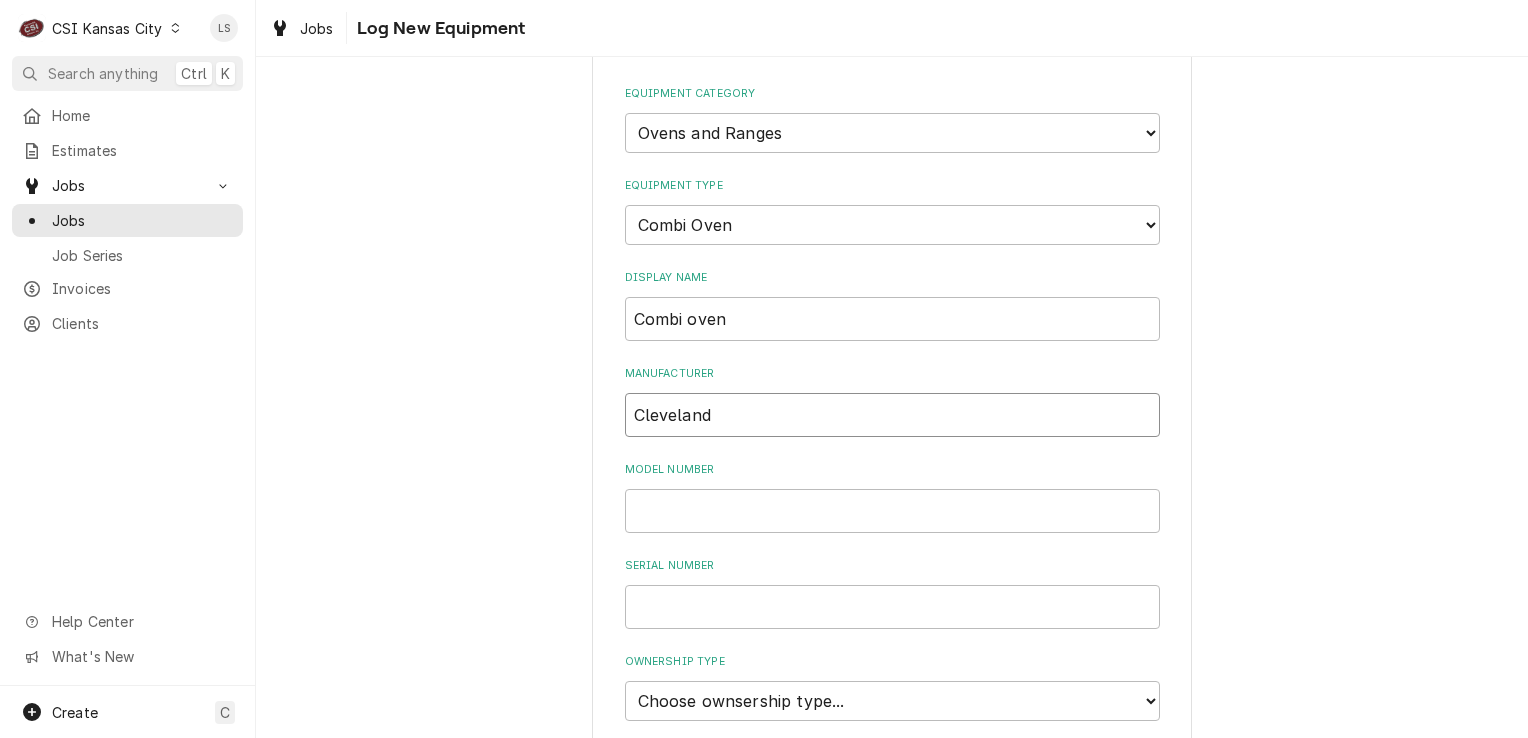 scroll, scrollTop: 200, scrollLeft: 0, axis: vertical 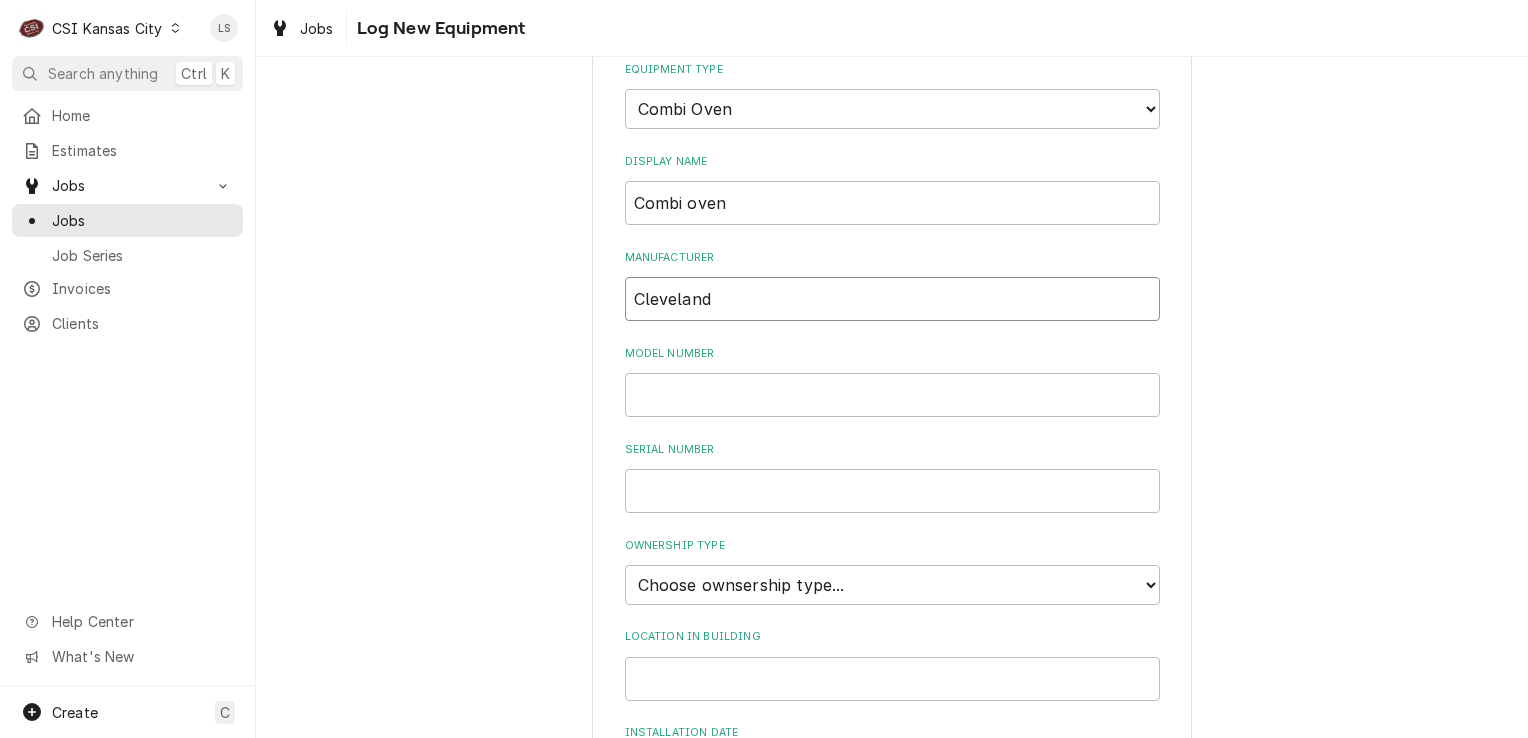 type on "Cleveland" 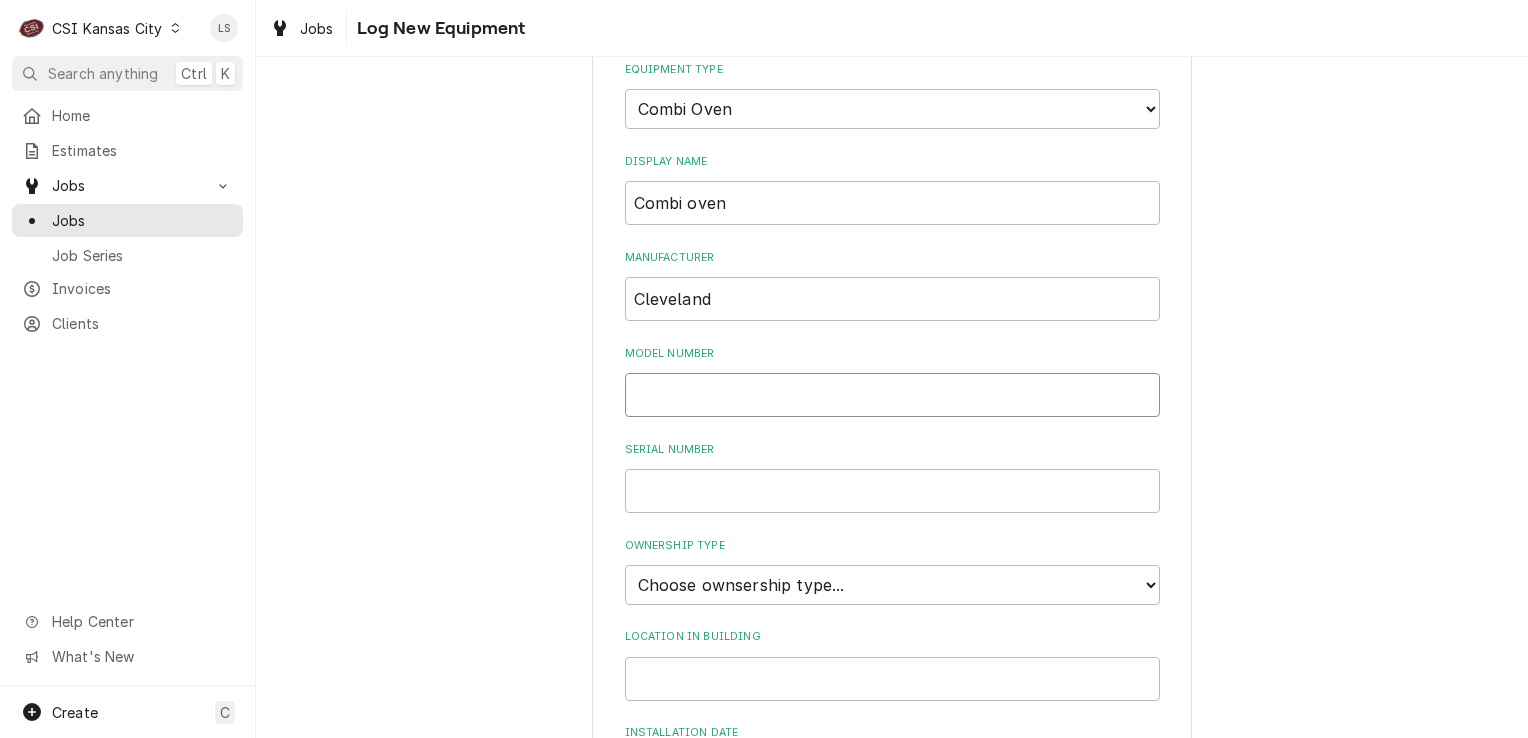 click on "Model Number" at bounding box center (892, 395) 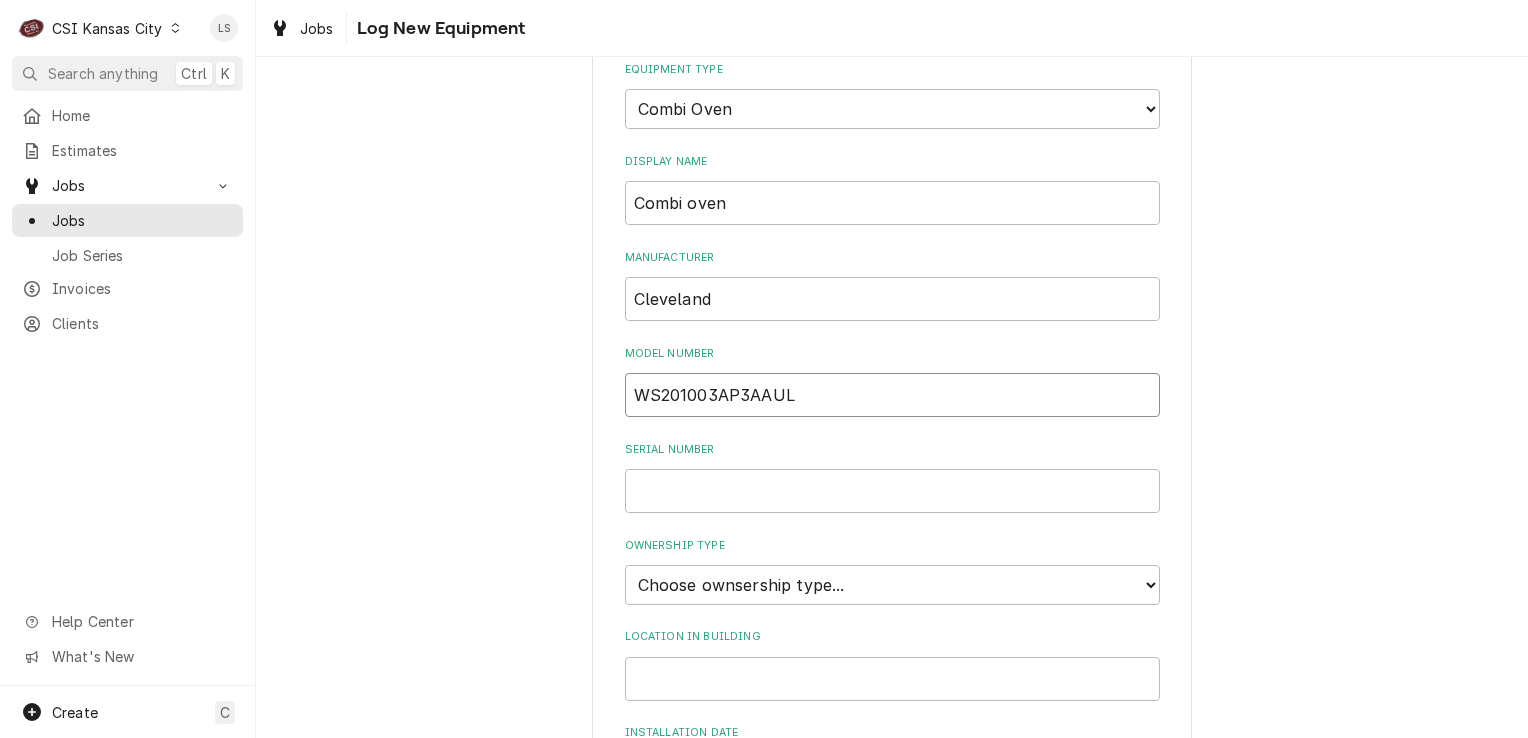 type on "WS201003AP3AAUL" 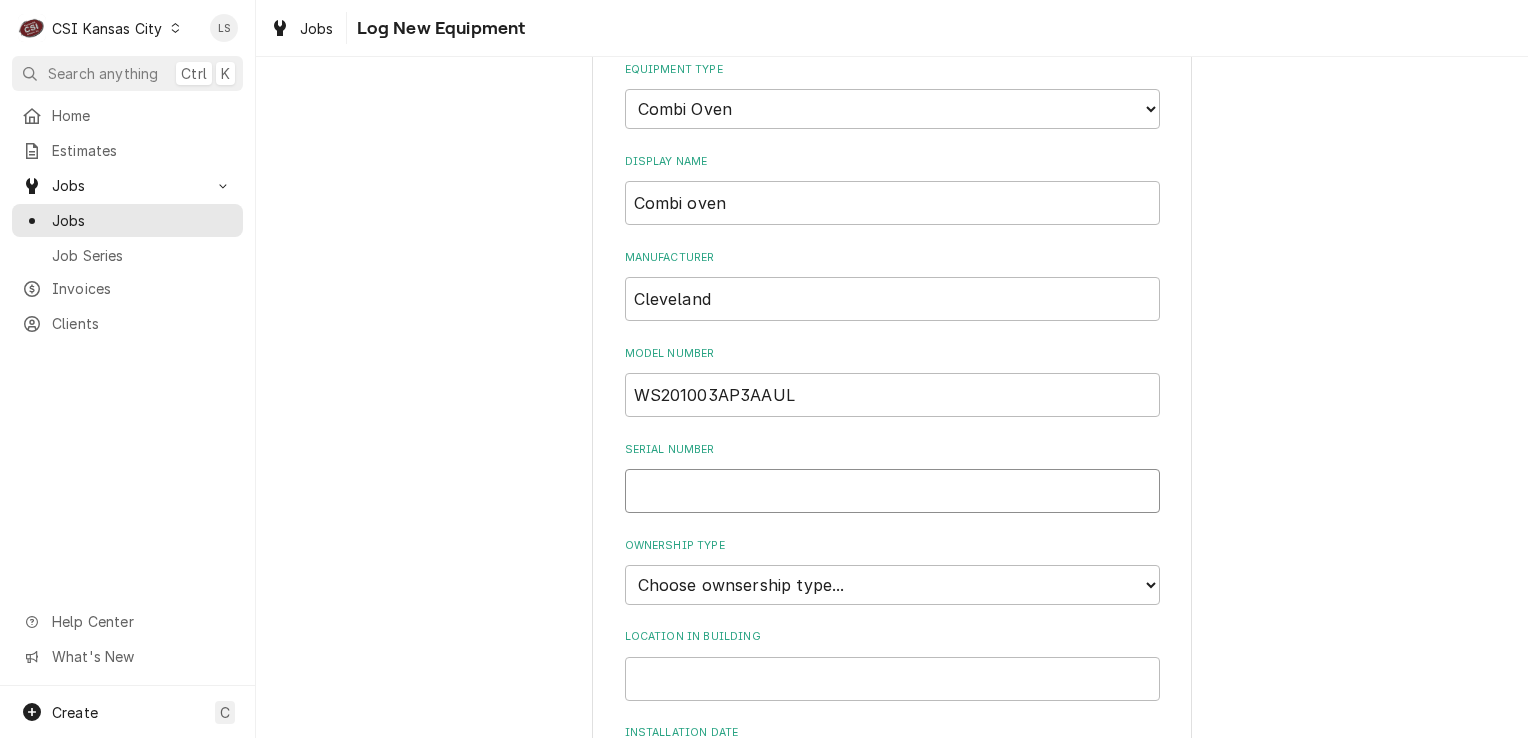 click on "Serial Number" at bounding box center (892, 491) 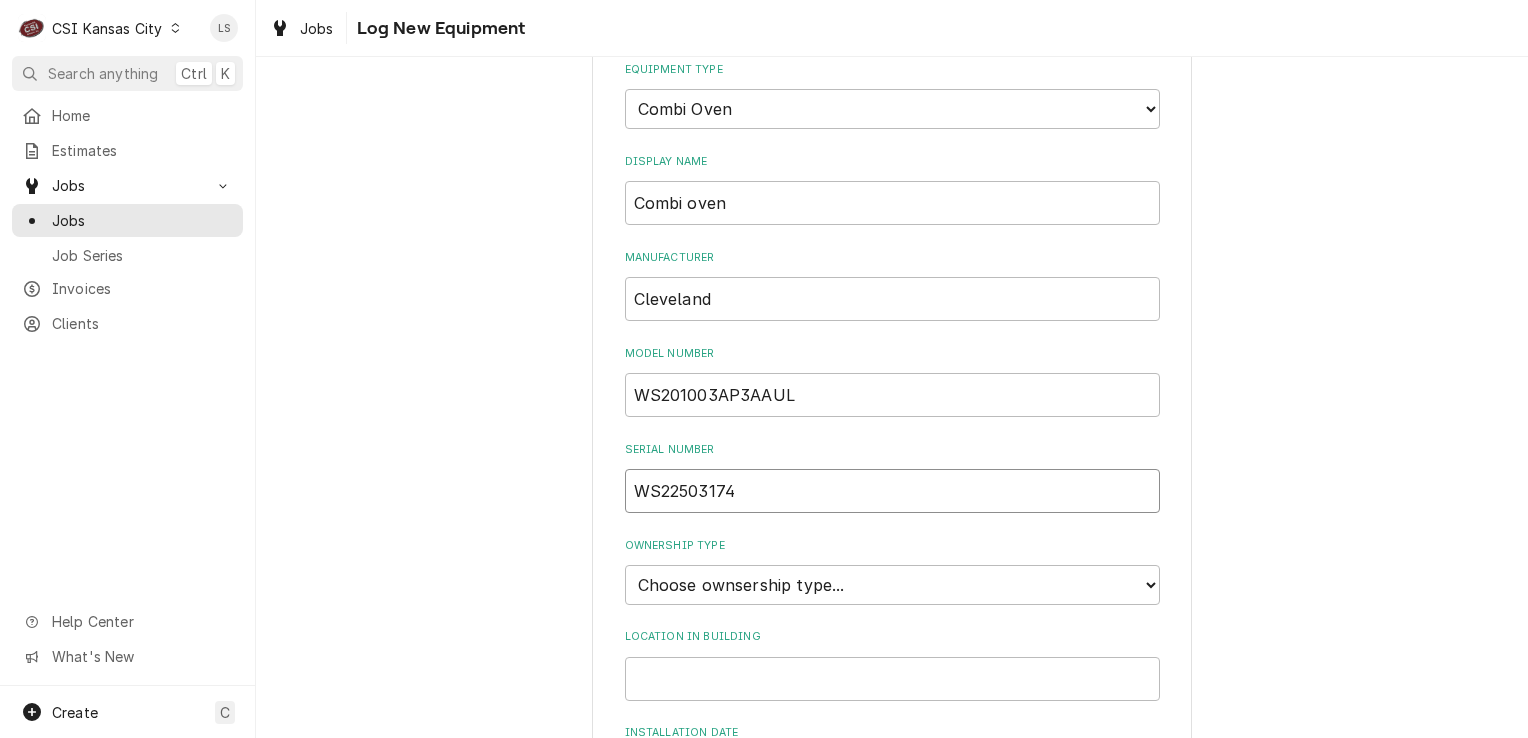 type on "WS22503174" 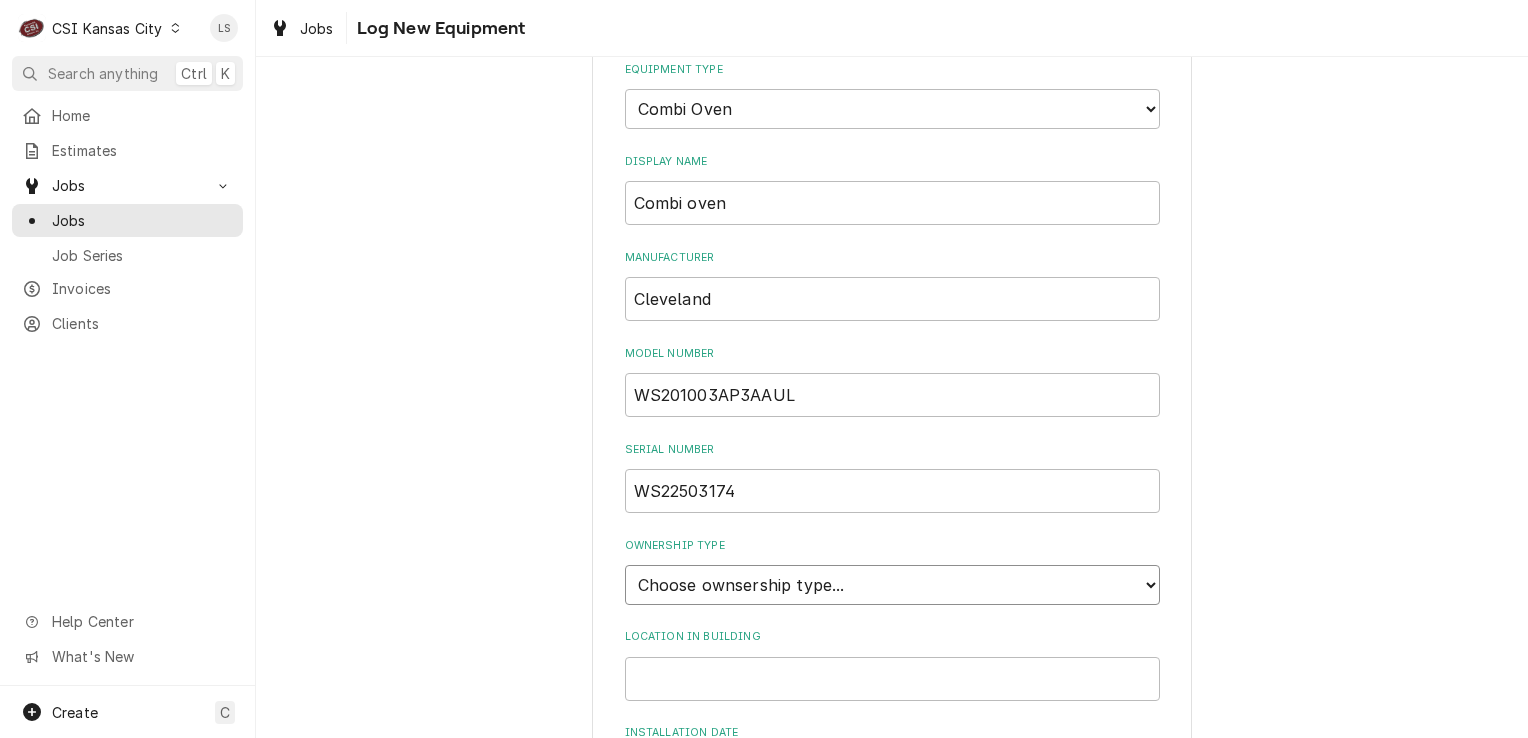 click on "Choose ownsership type... Unknown Owned Leased Rented" at bounding box center [892, 585] 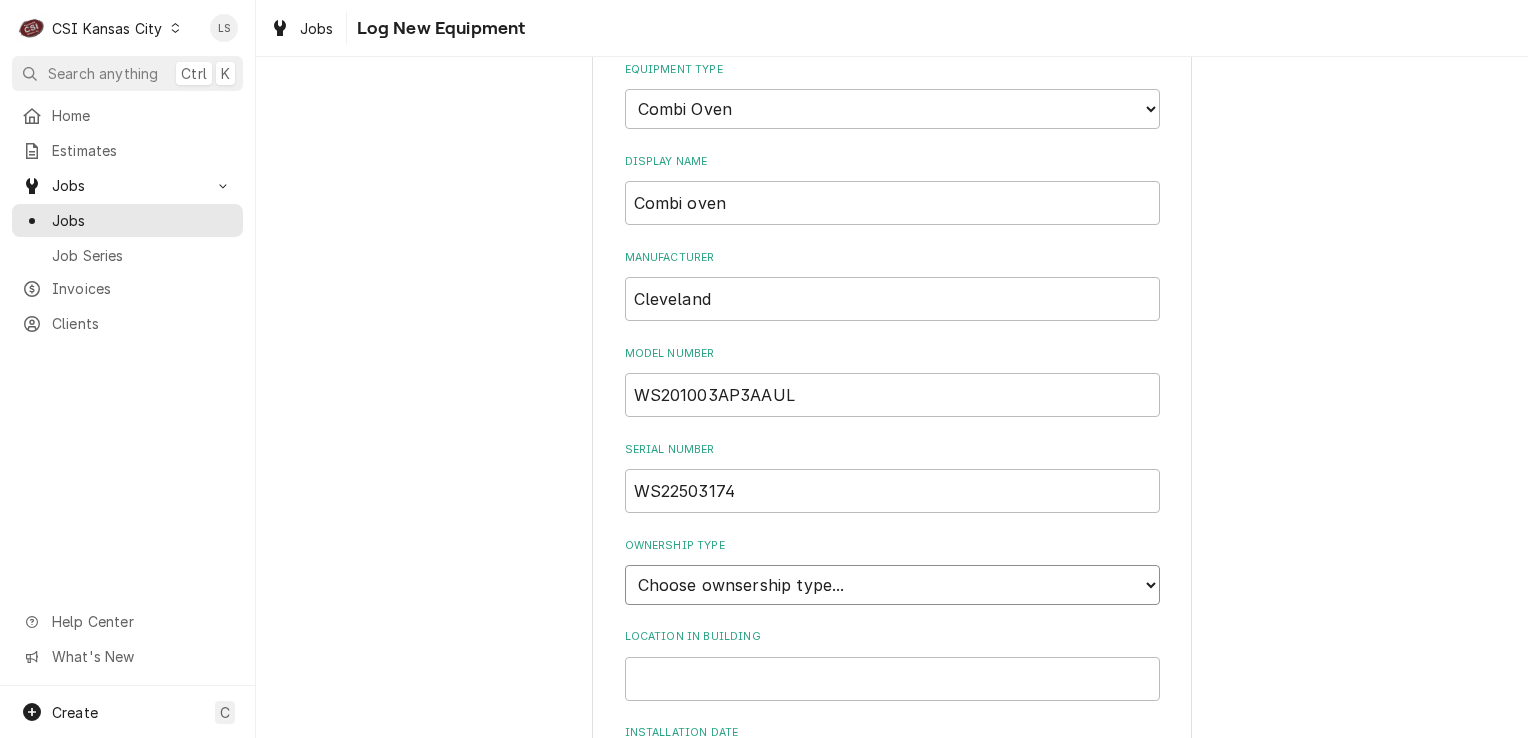 select on "1" 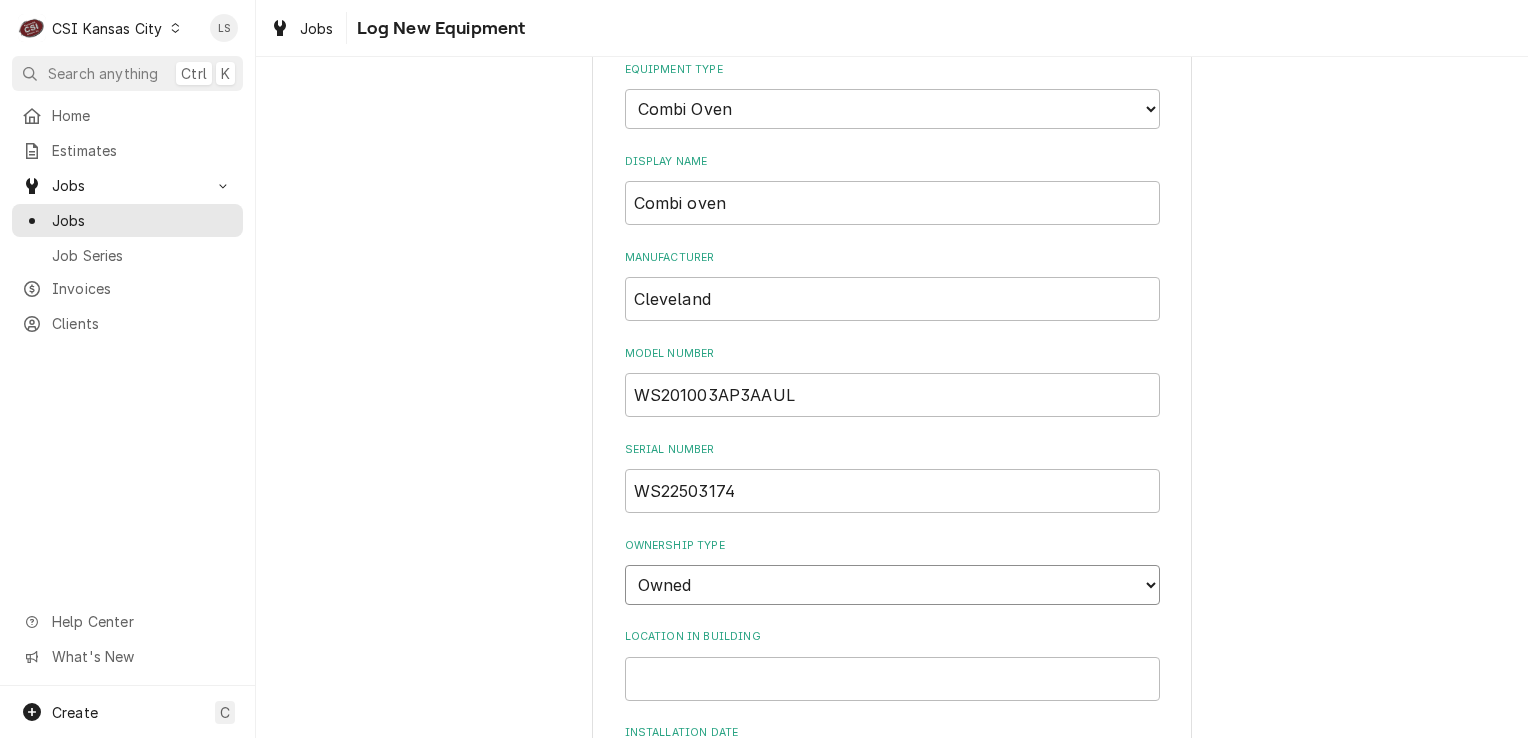 click on "Choose ownsership type... Unknown Owned Leased Rented" at bounding box center [892, 585] 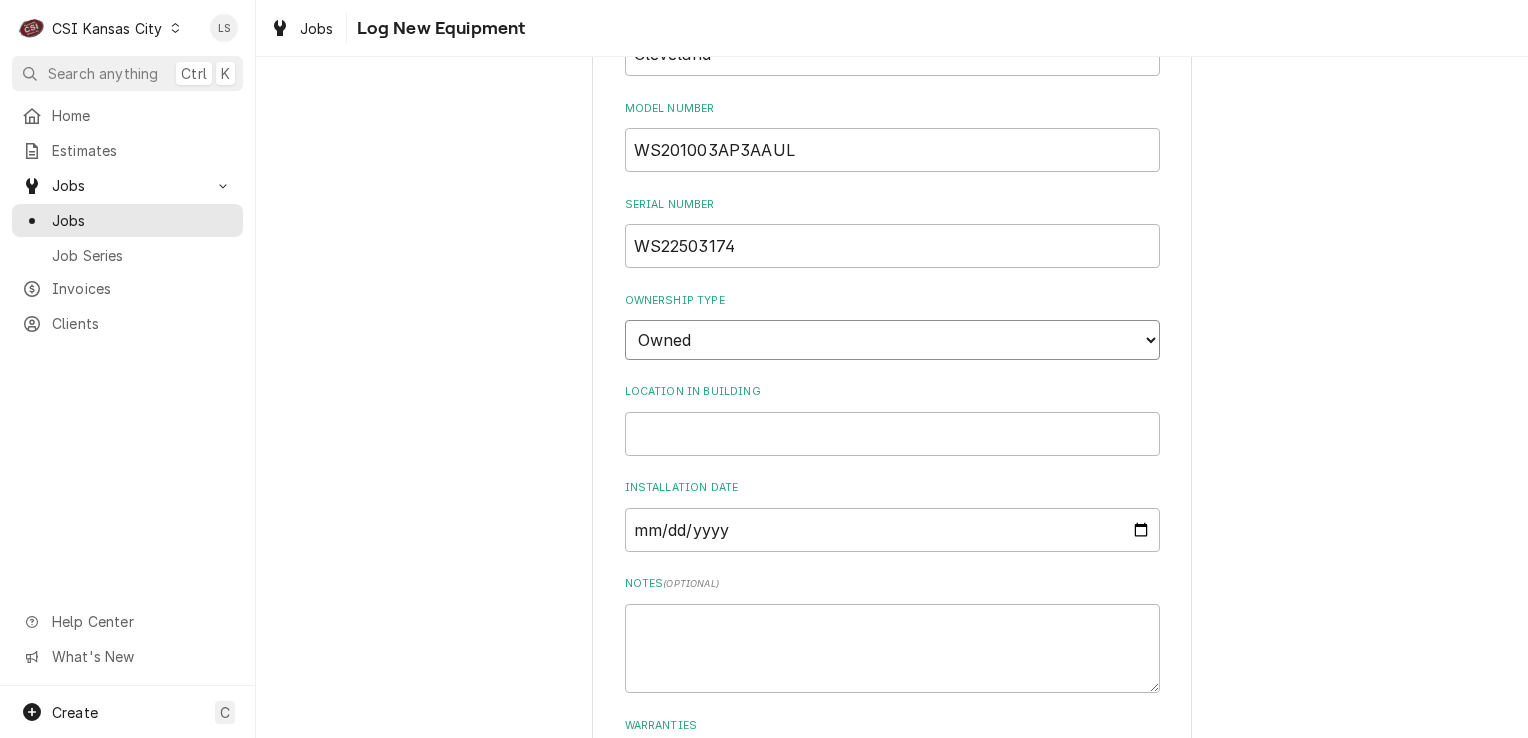 scroll, scrollTop: 606, scrollLeft: 0, axis: vertical 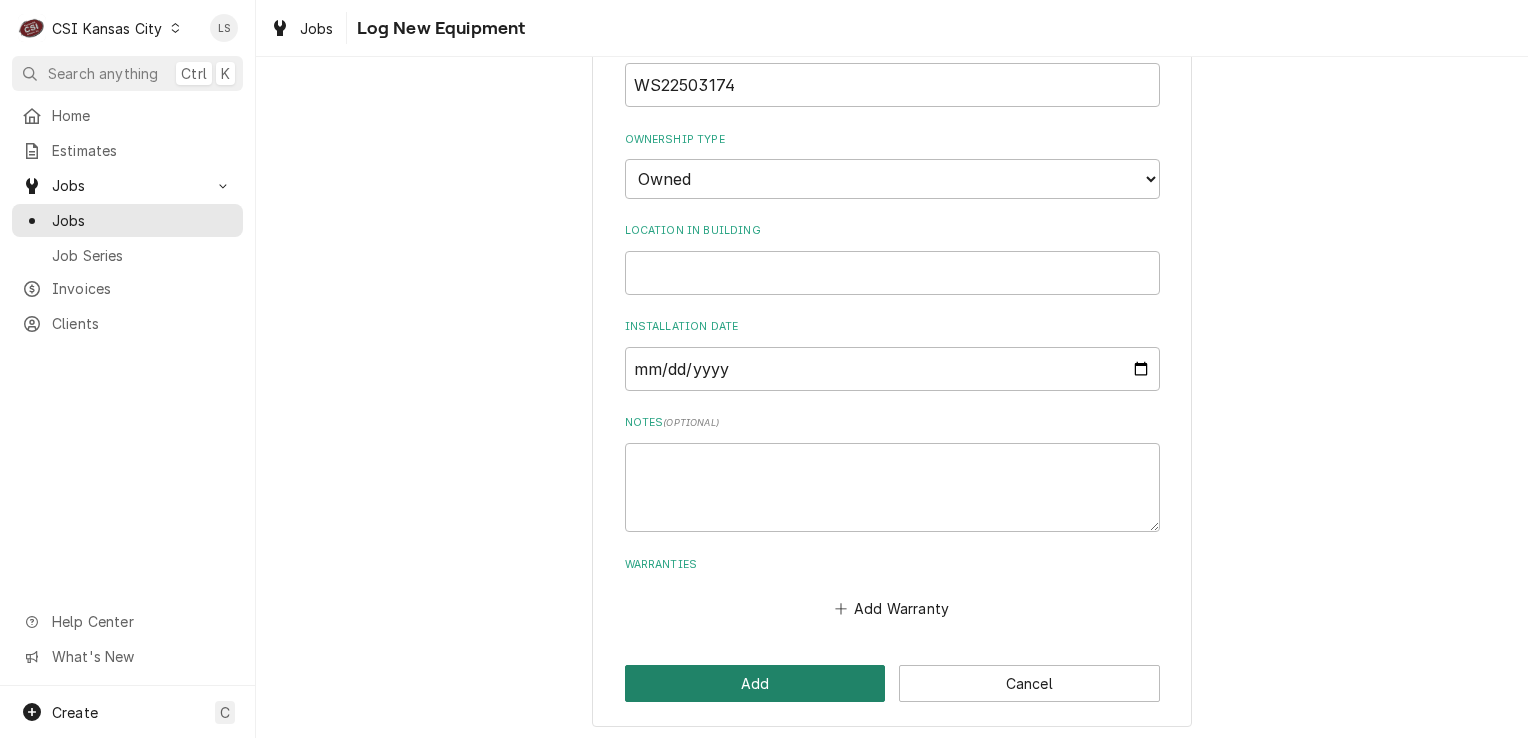 click on "Add" at bounding box center [755, 683] 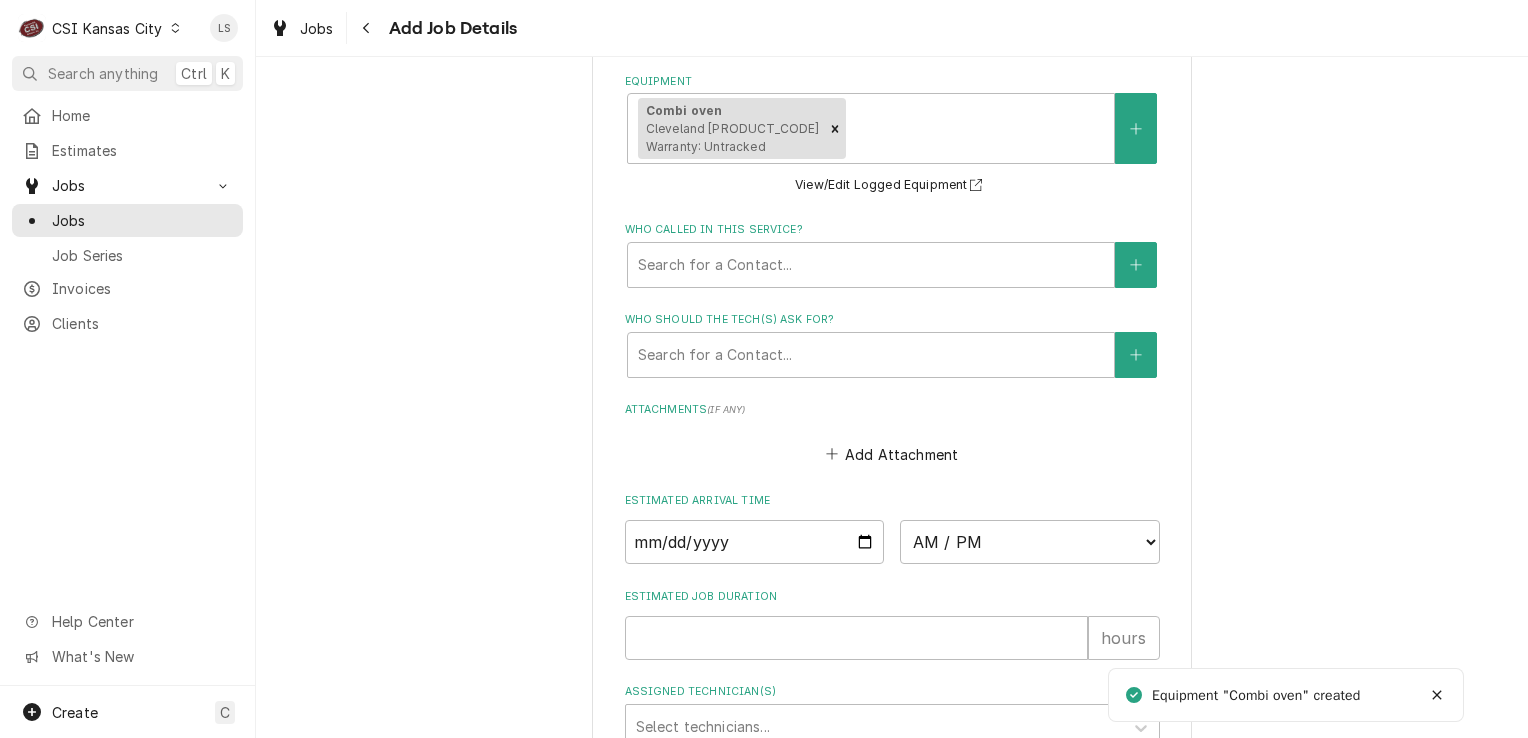 scroll, scrollTop: 1924, scrollLeft: 0, axis: vertical 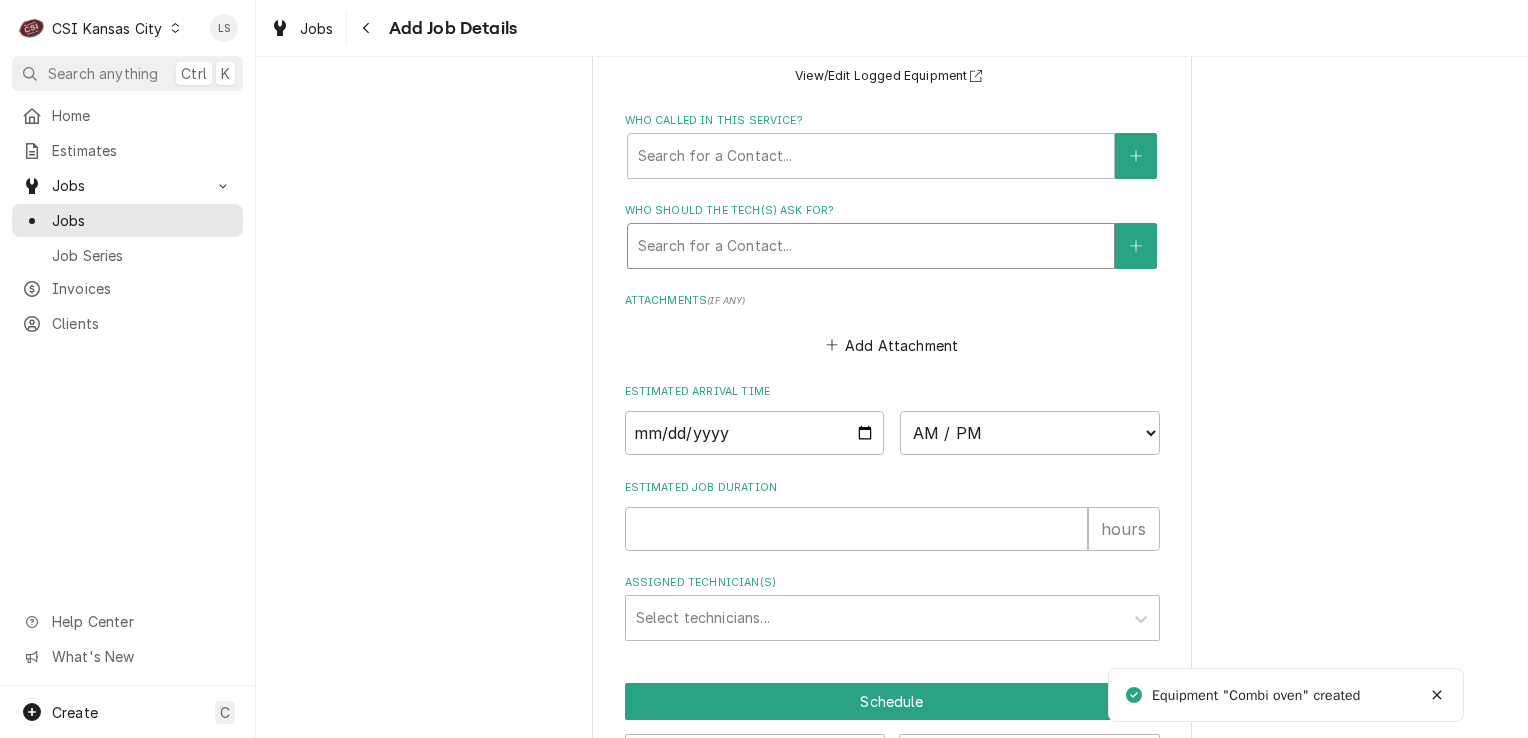 click at bounding box center (871, 246) 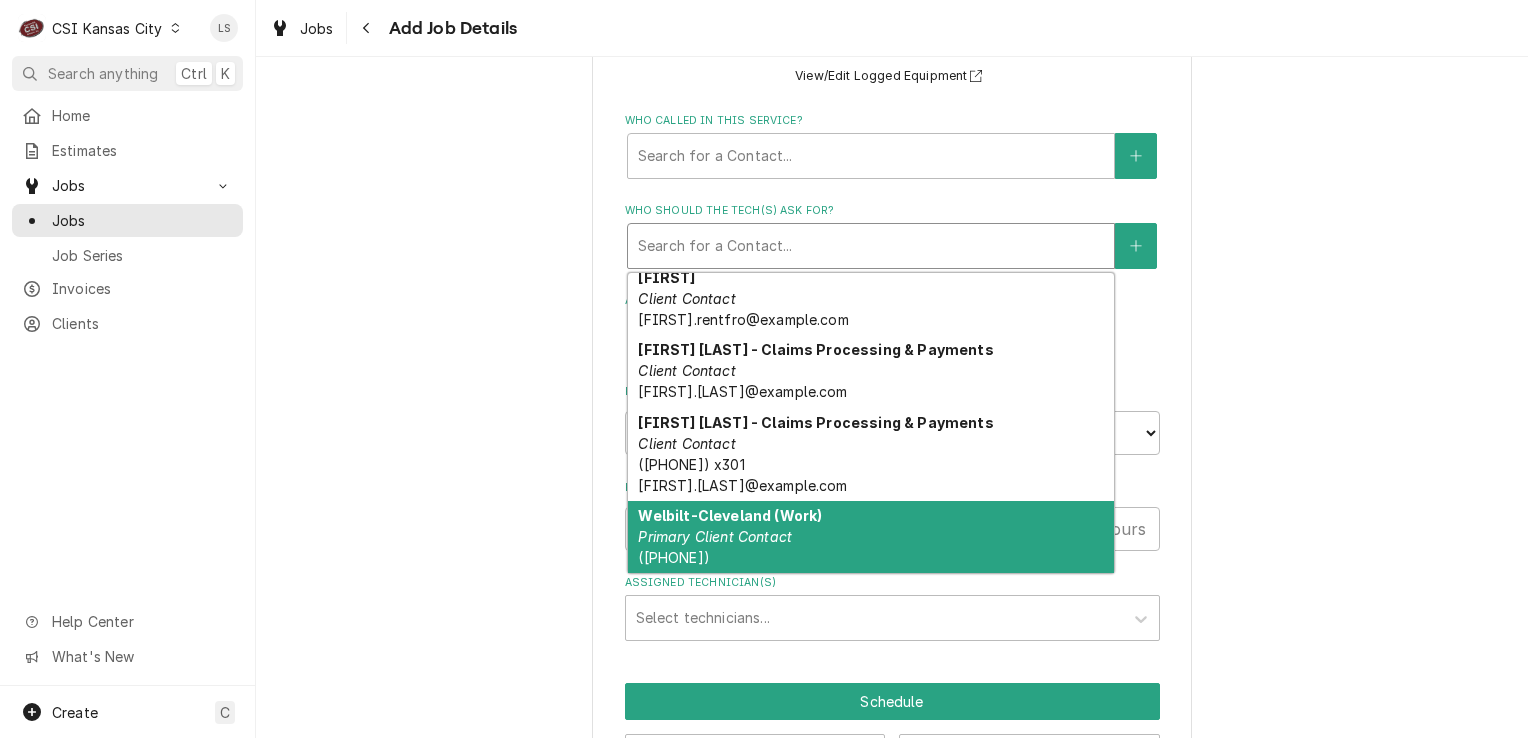 scroll, scrollTop: 0, scrollLeft: 0, axis: both 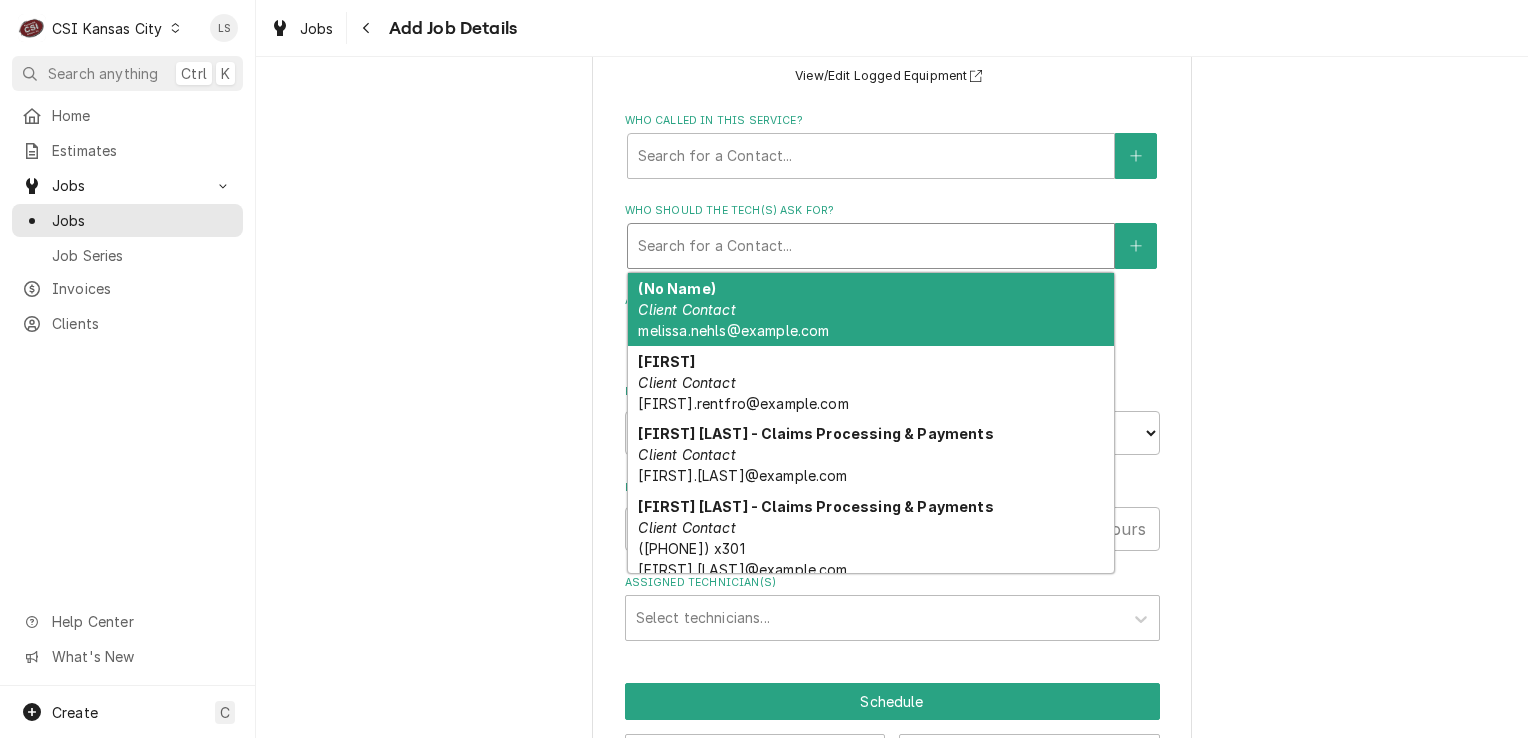 click at bounding box center (871, 246) 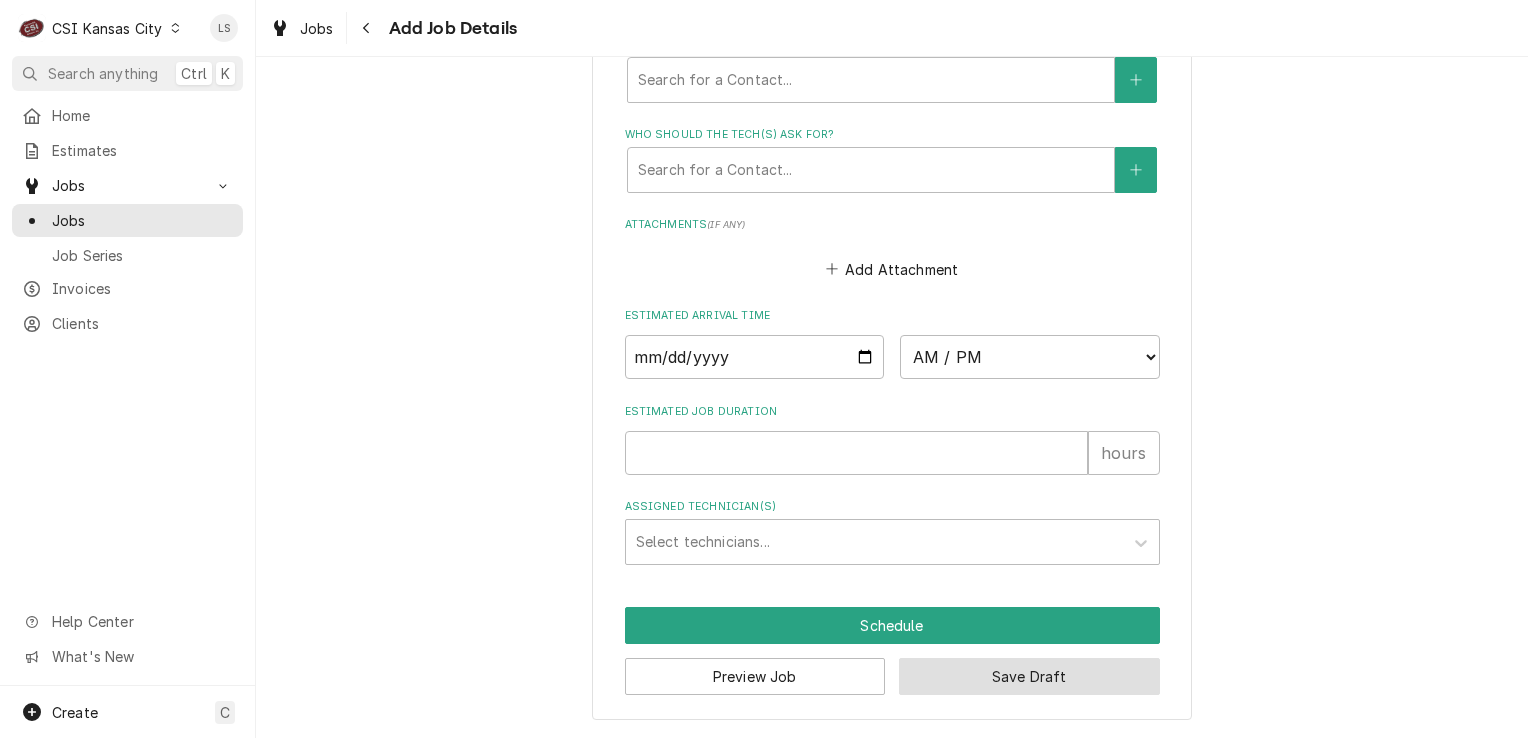 click on "Save Draft" at bounding box center (1029, 676) 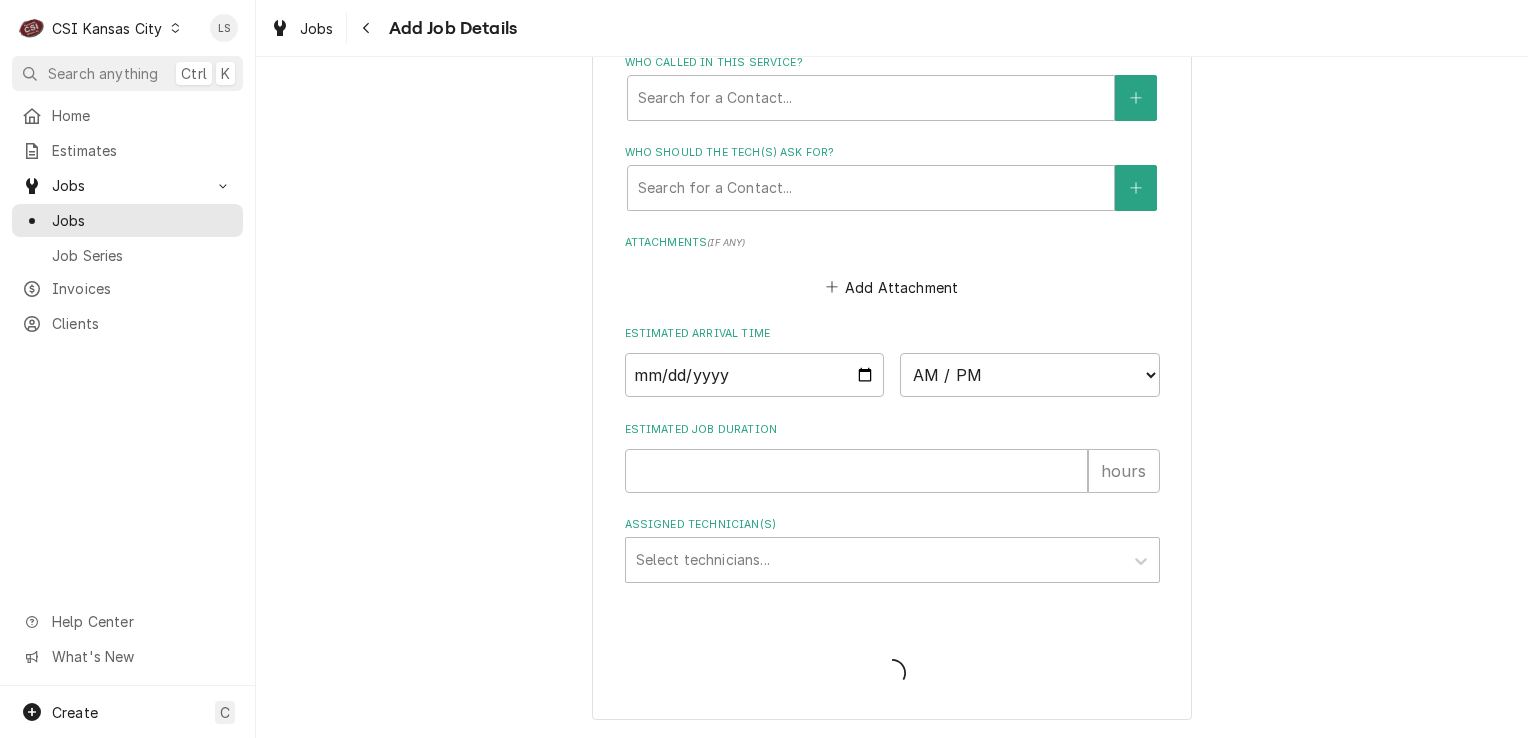 type on "x" 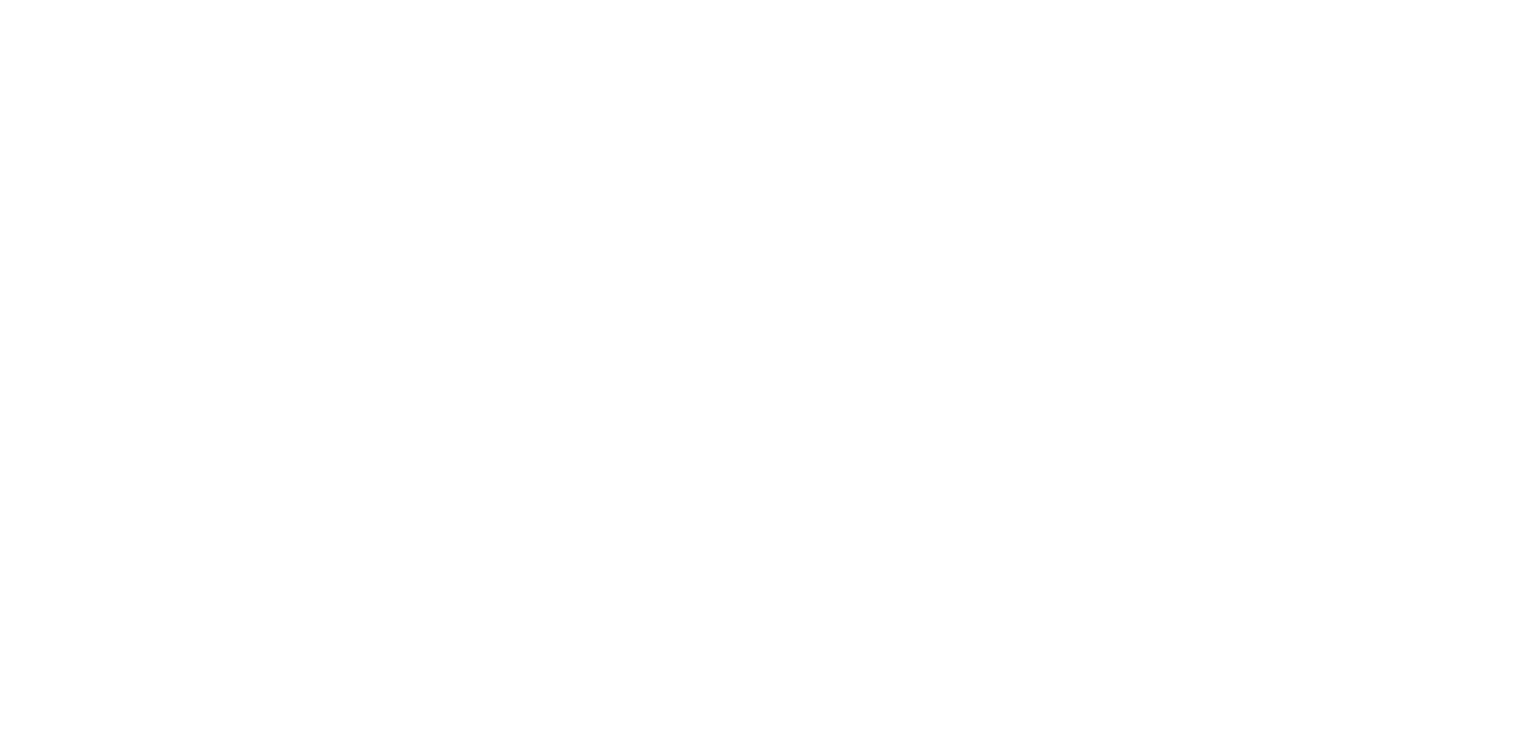 scroll, scrollTop: 0, scrollLeft: 0, axis: both 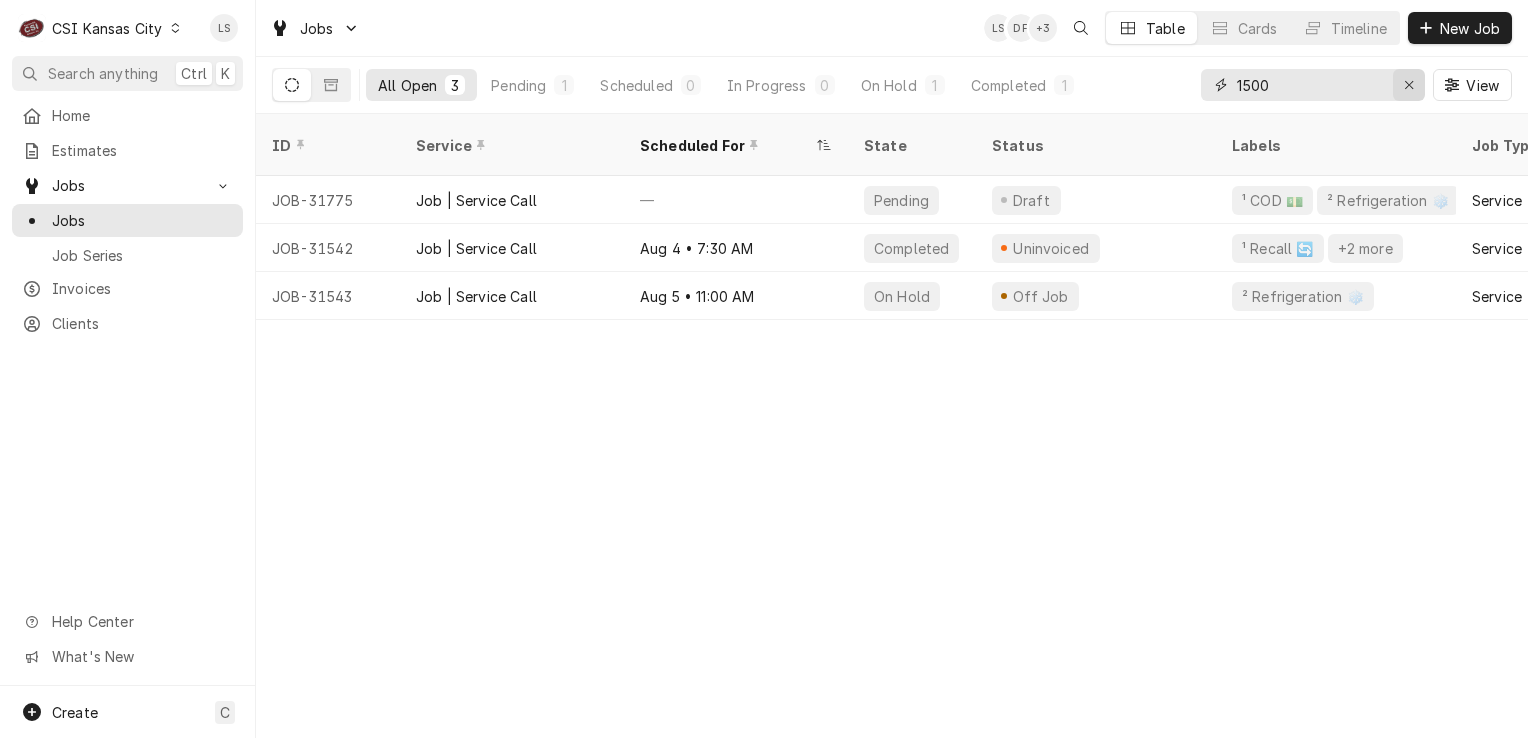 click at bounding box center (1409, 85) 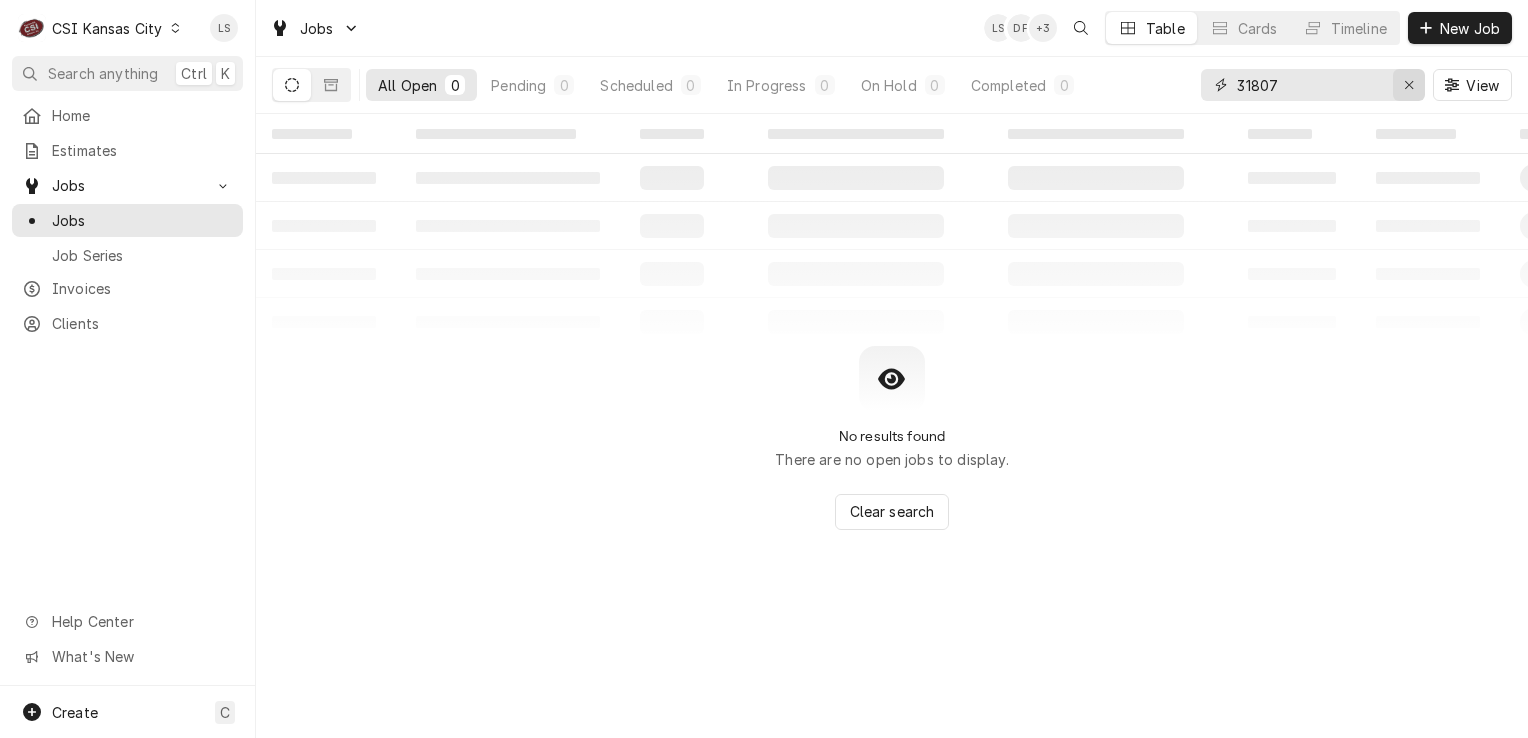 type on "31807" 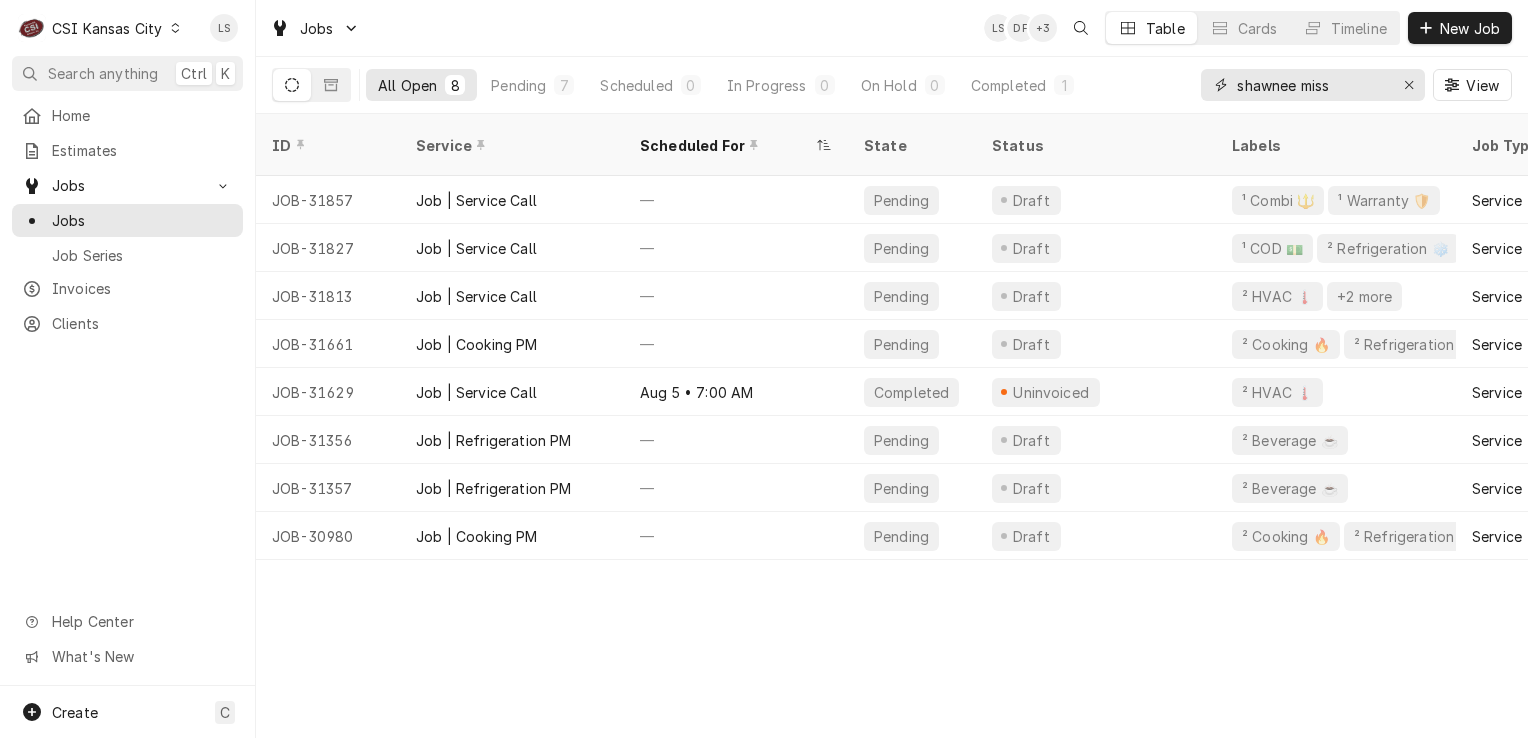 type on "shawnee miss" 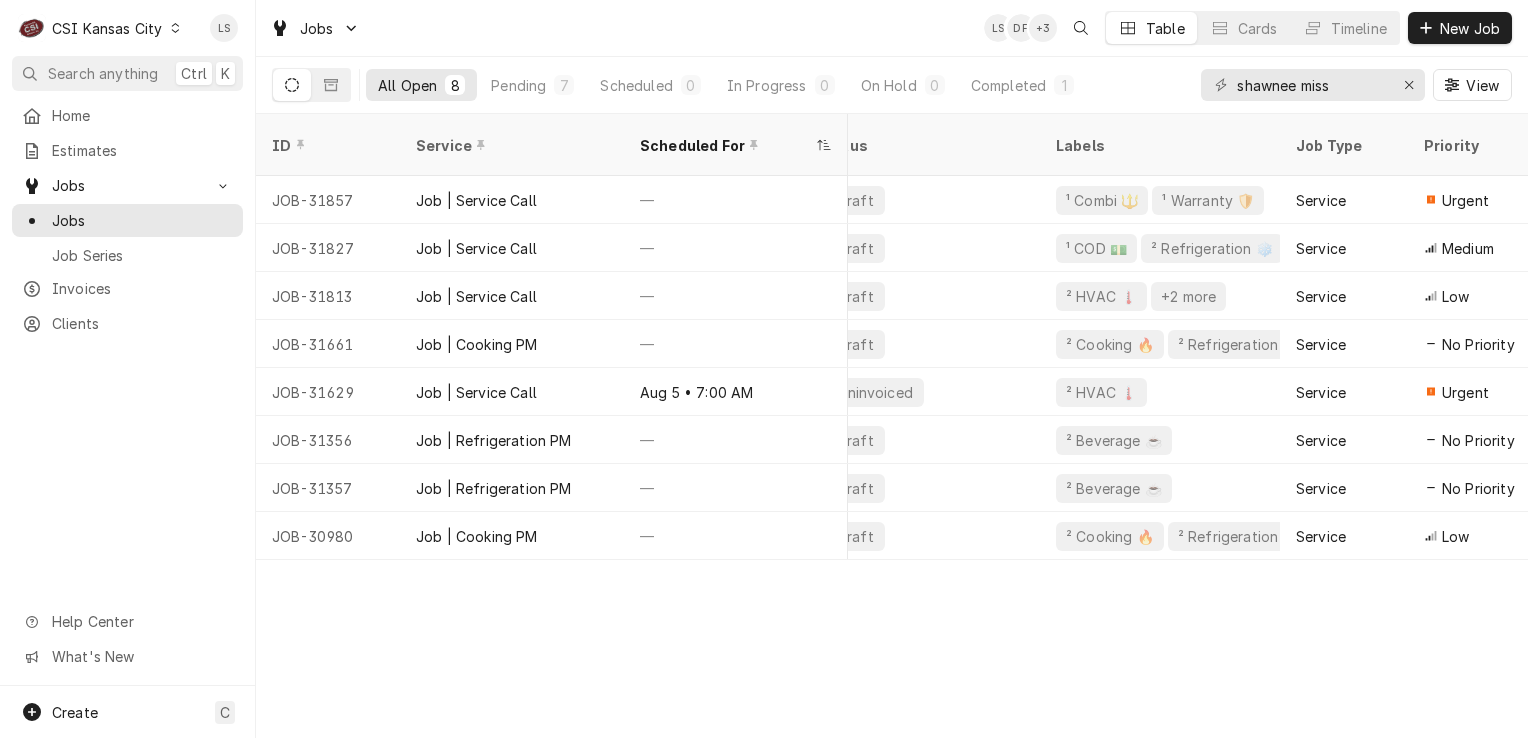 scroll, scrollTop: 0, scrollLeft: 0, axis: both 